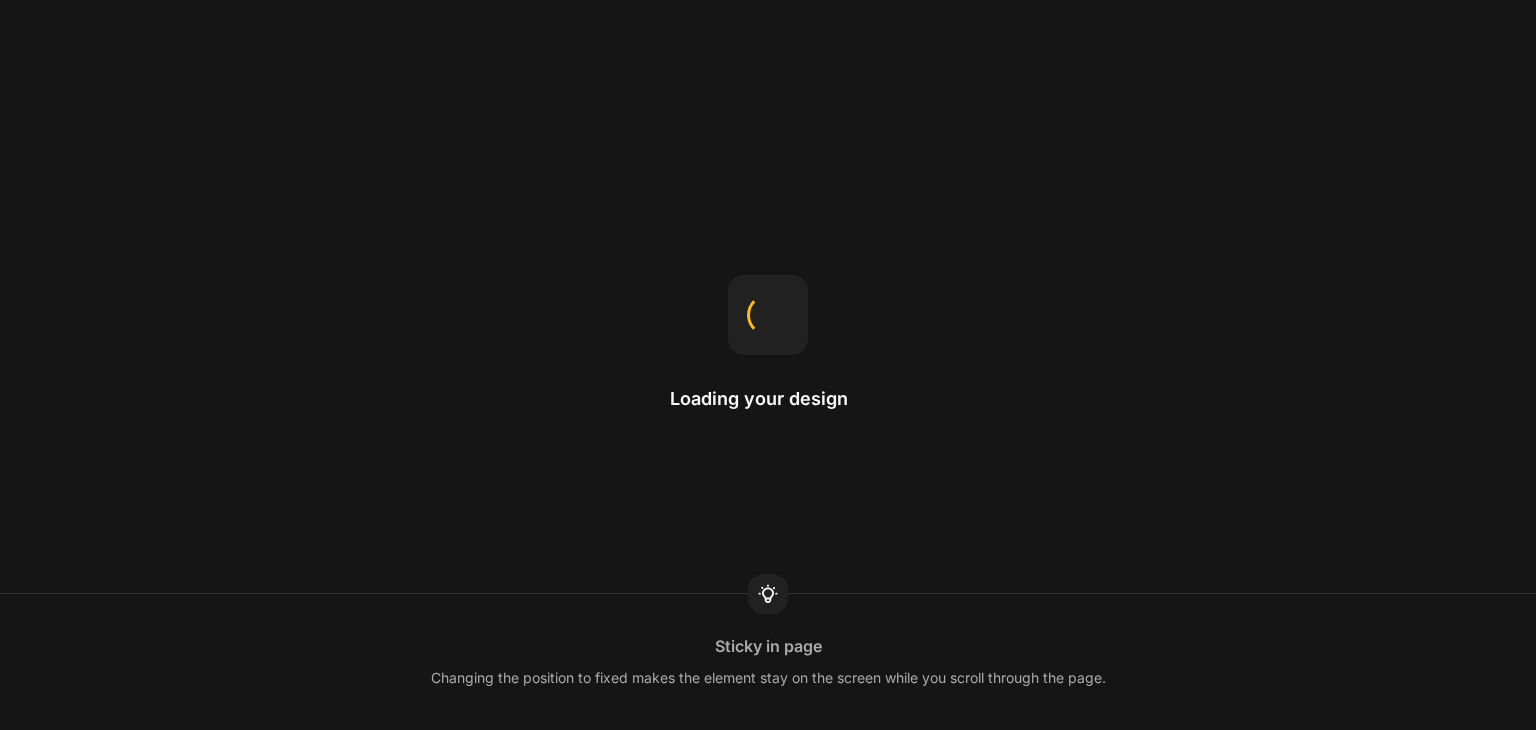 scroll, scrollTop: 0, scrollLeft: 0, axis: both 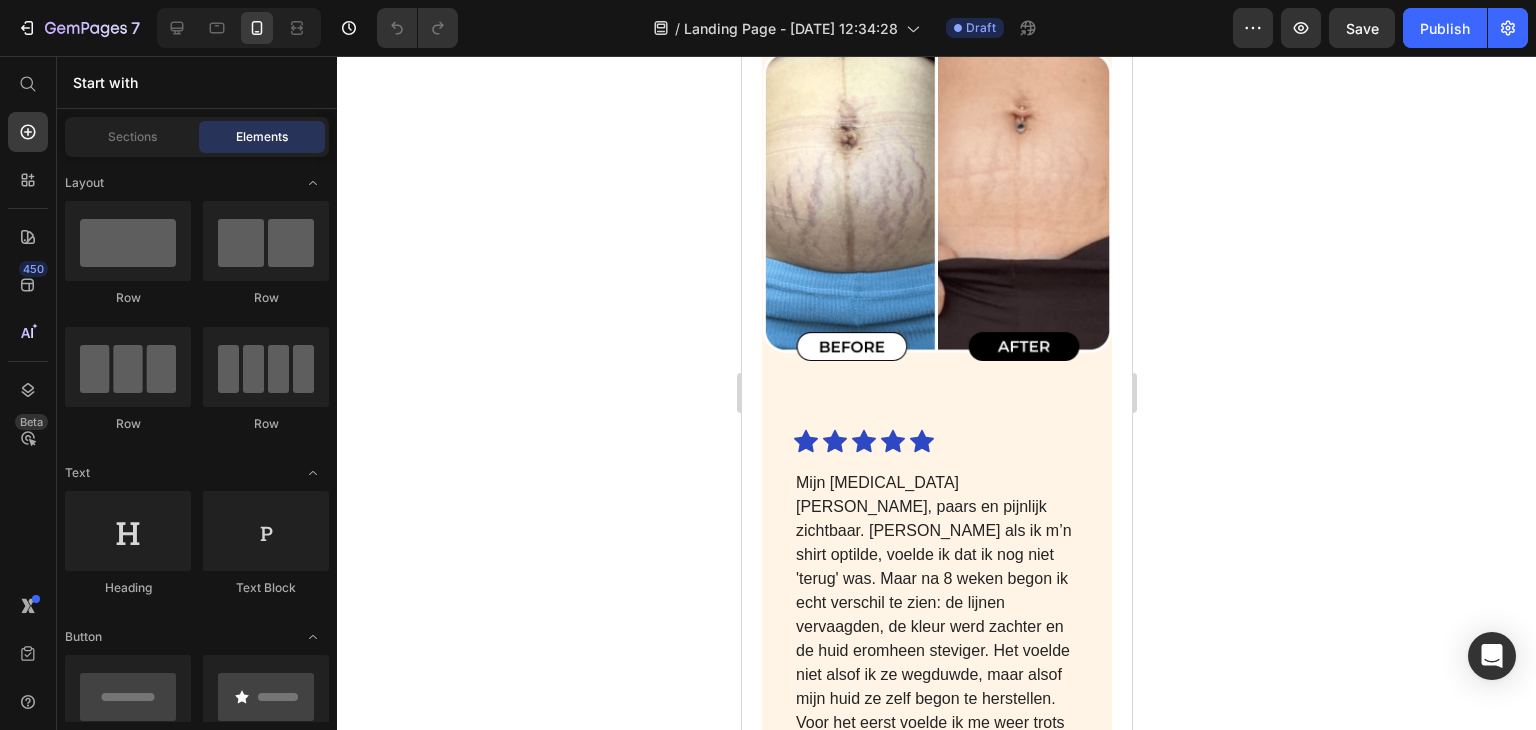 click on "Icon
Icon
Icon
Icon
Icon Icon List" at bounding box center [936, -297] 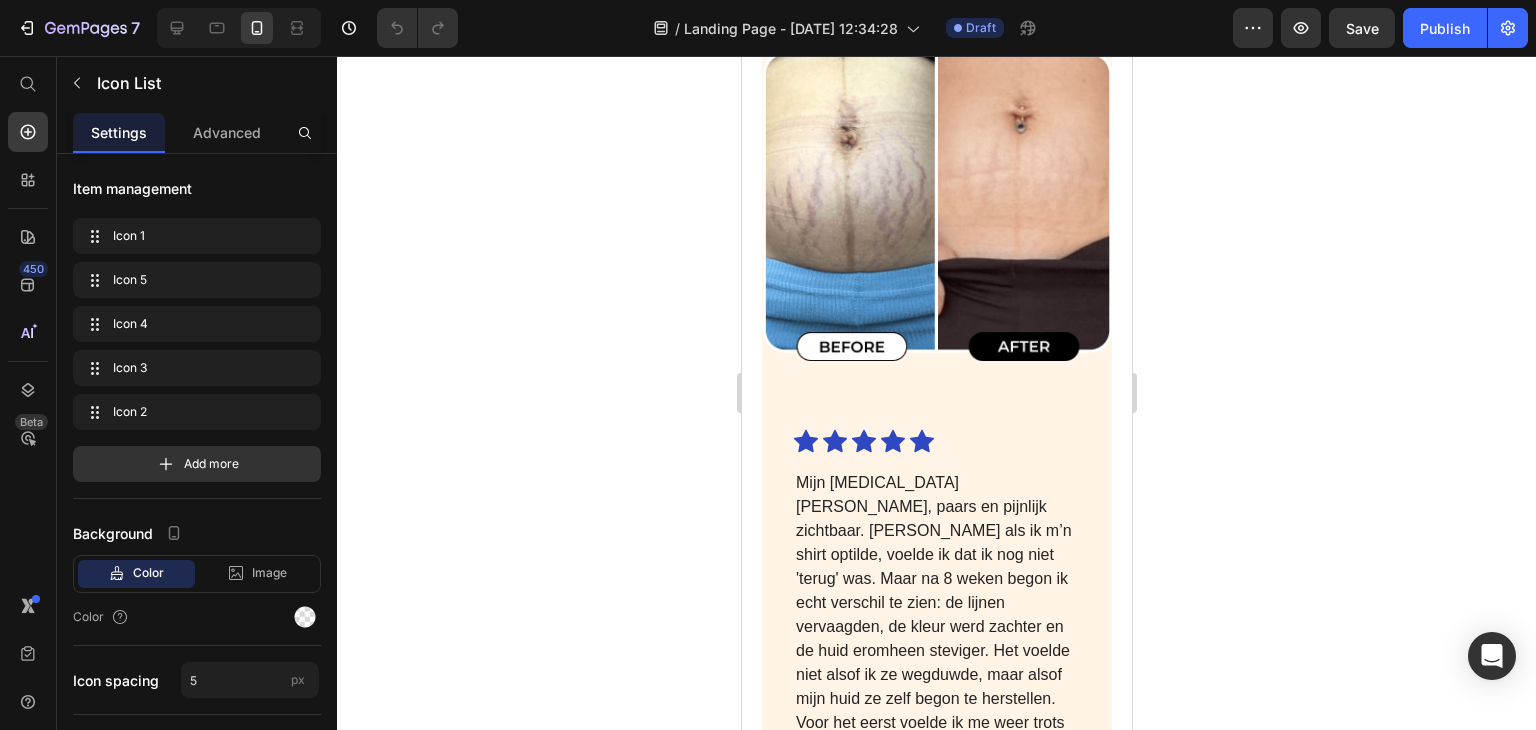 click 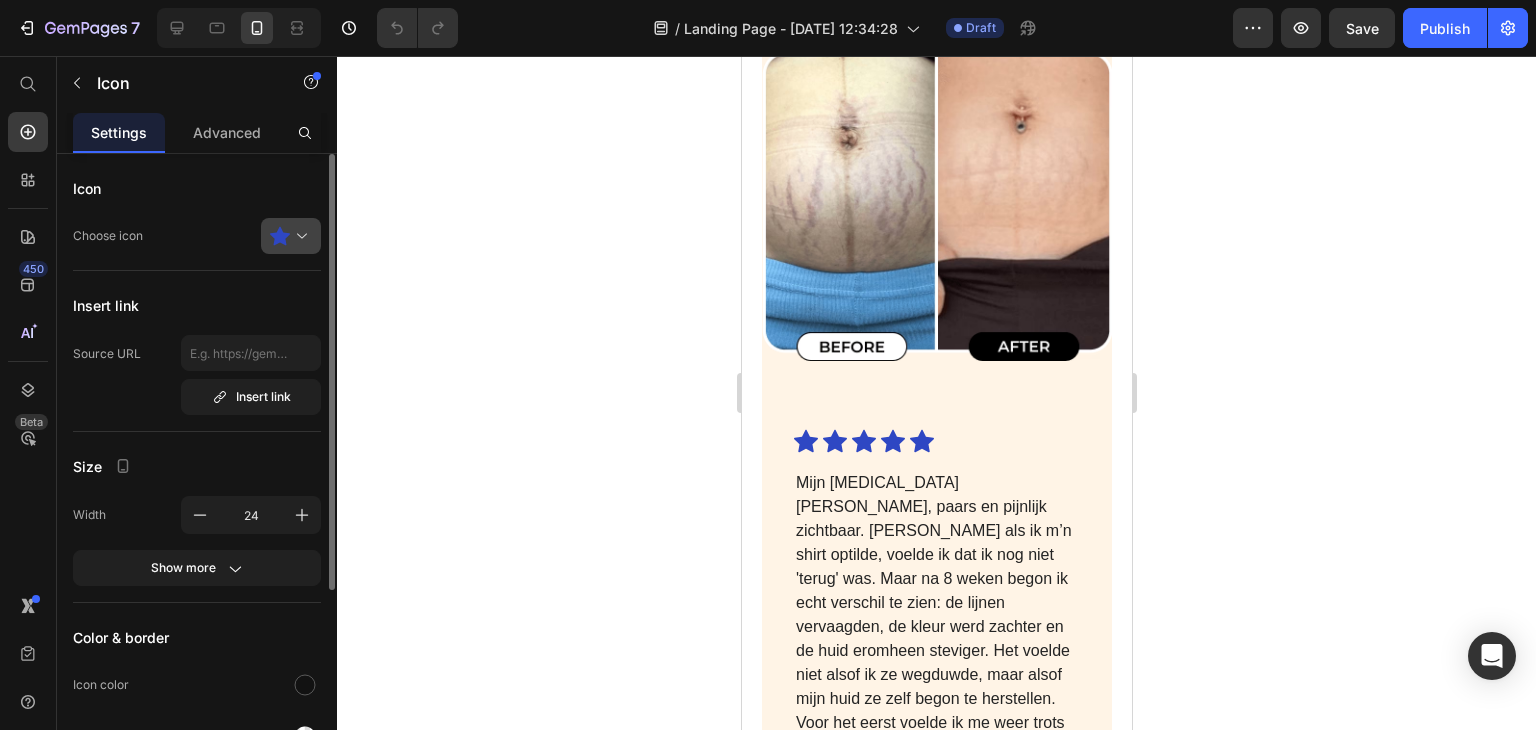 click at bounding box center [299, 236] 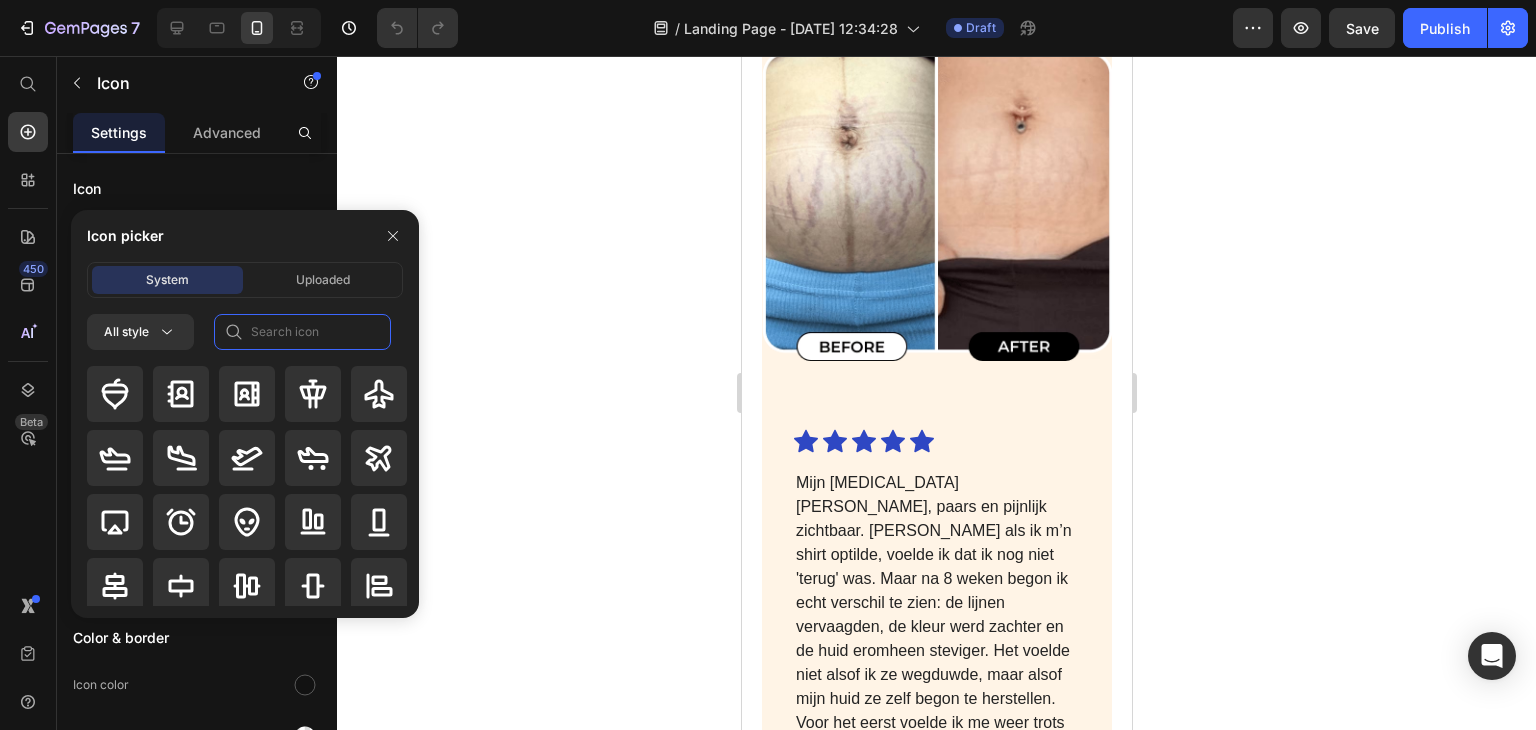 click 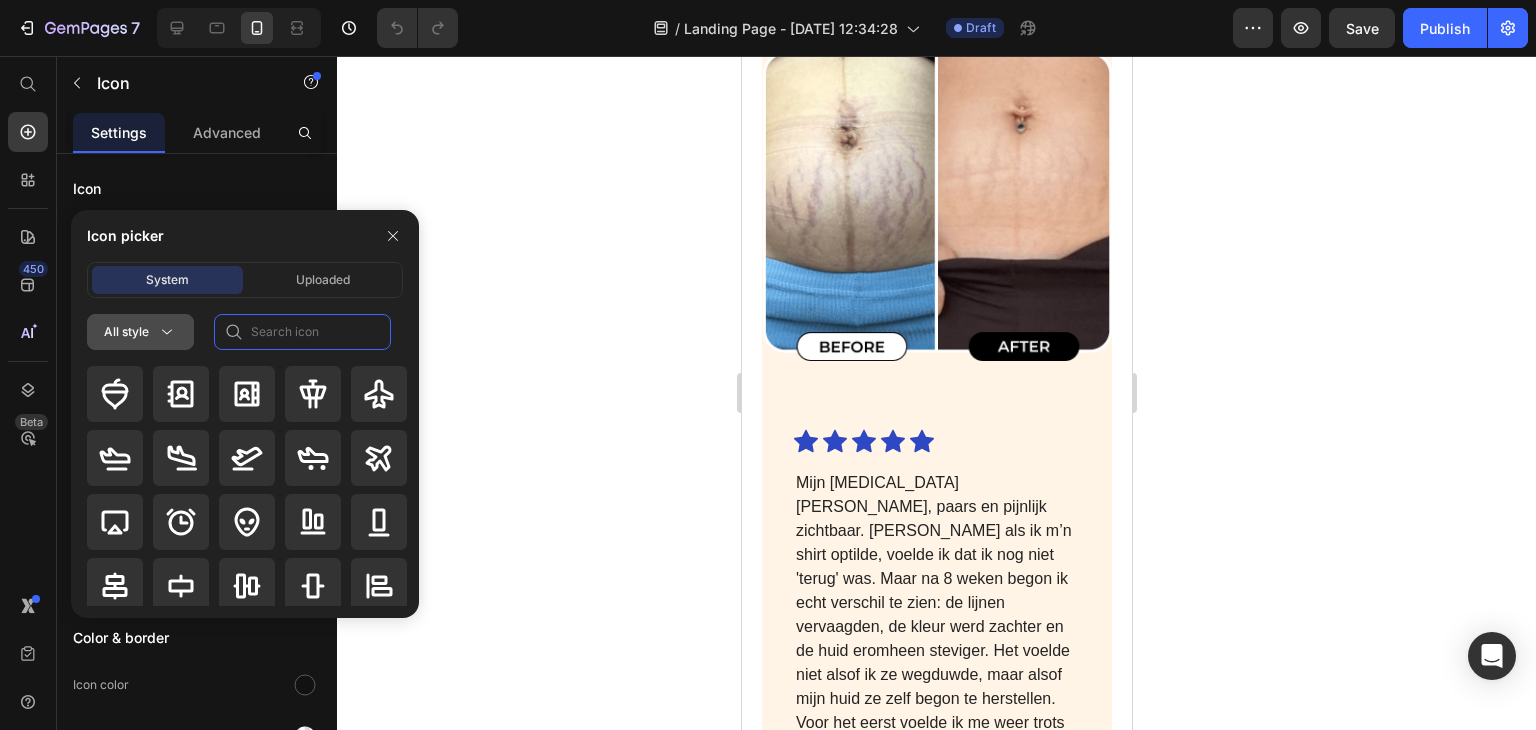 click 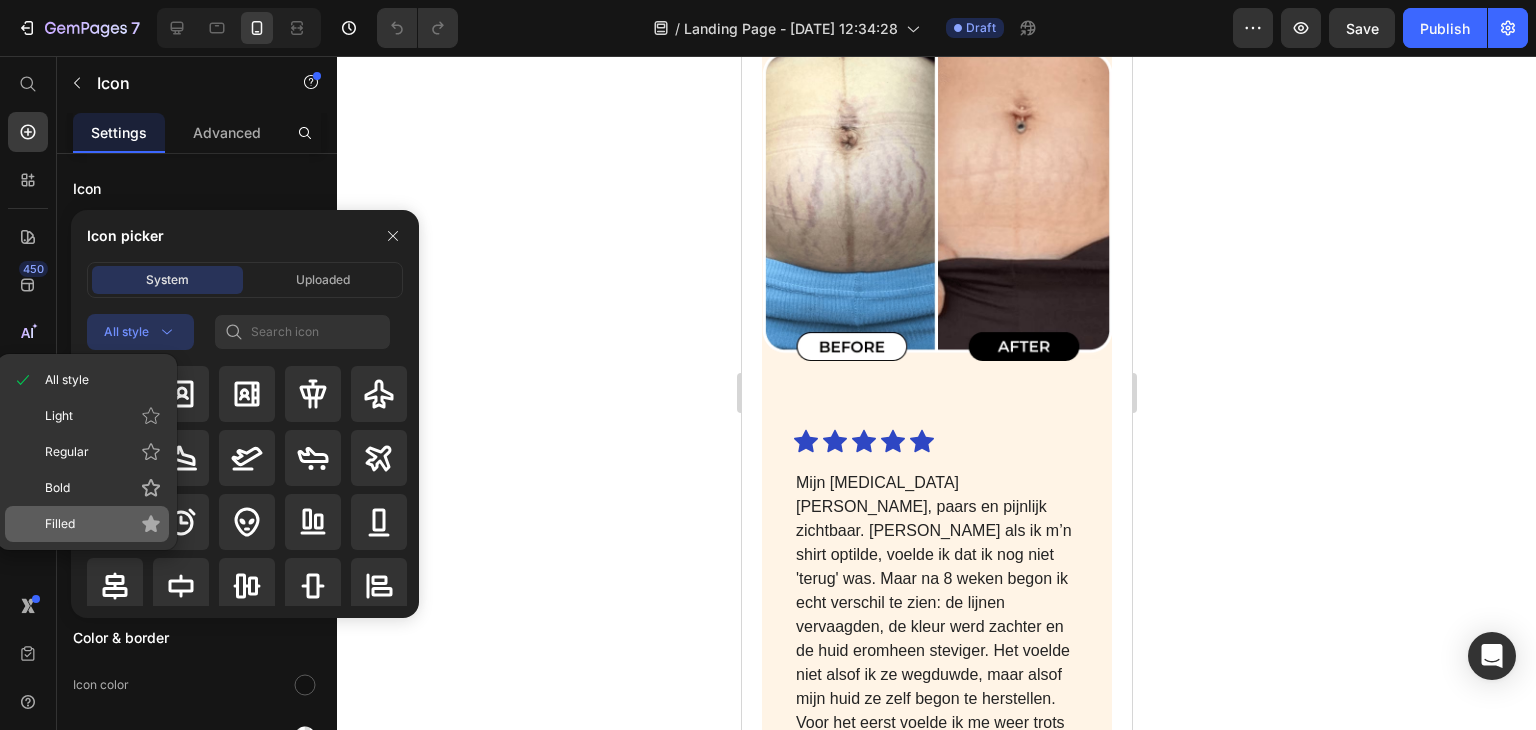 click on "Filled" at bounding box center [103, 524] 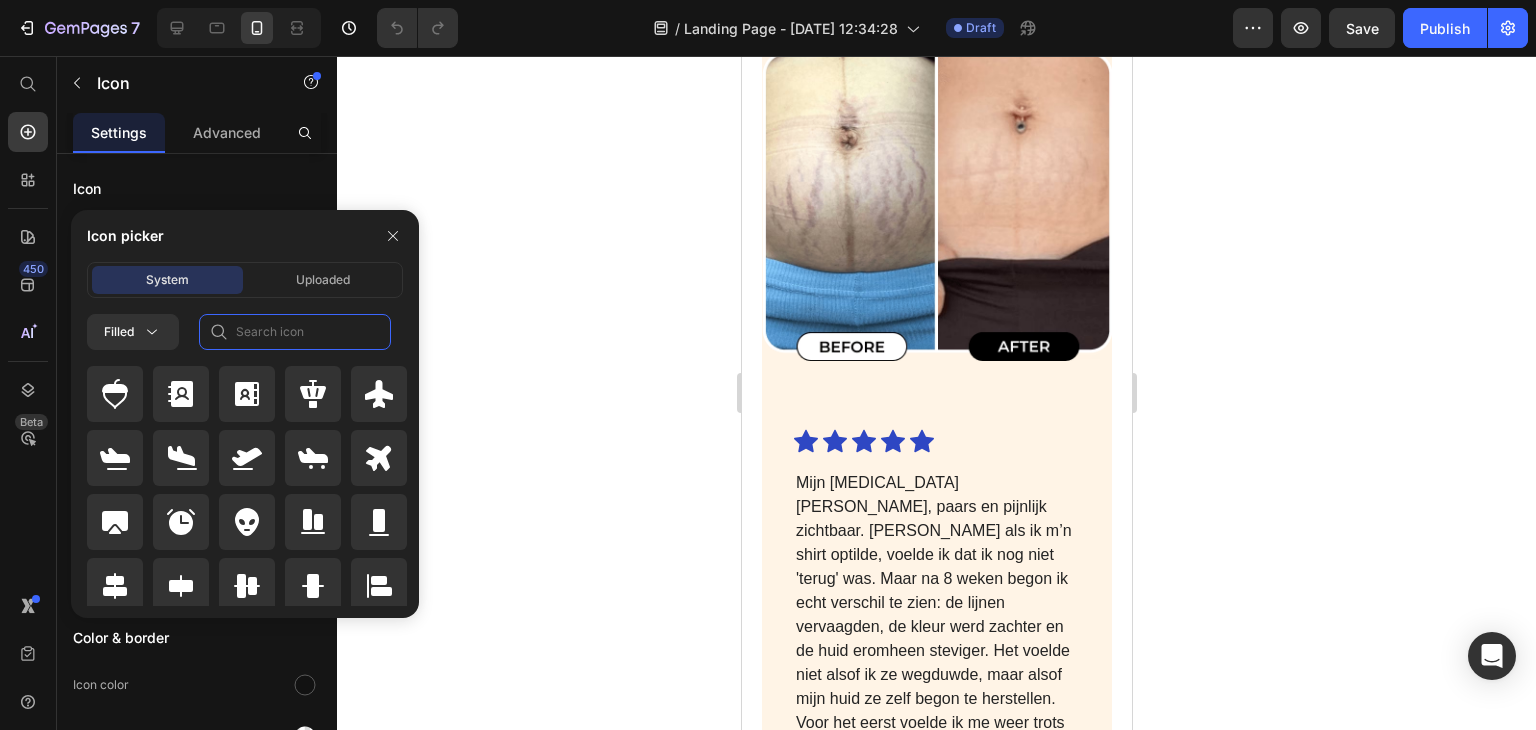 click 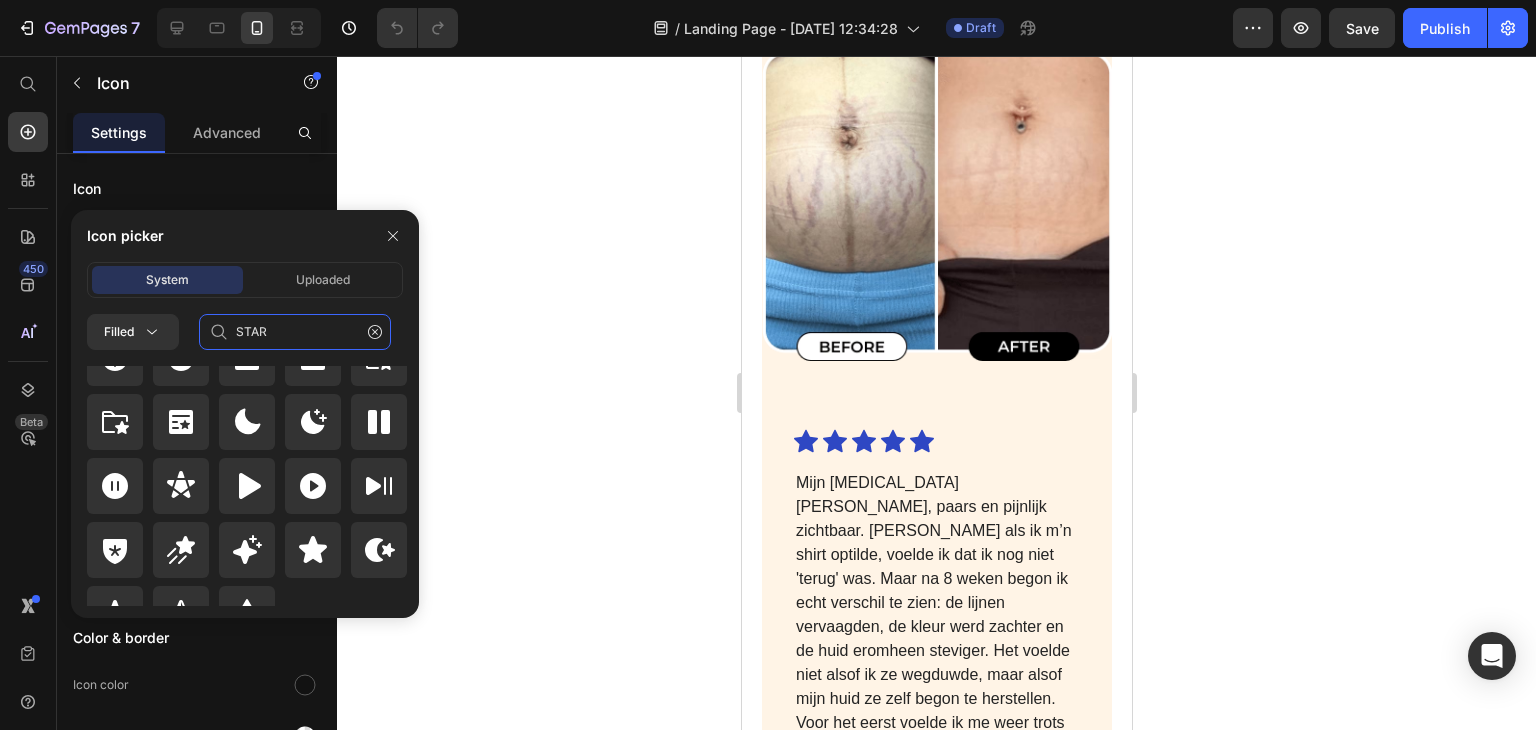scroll, scrollTop: 72, scrollLeft: 0, axis: vertical 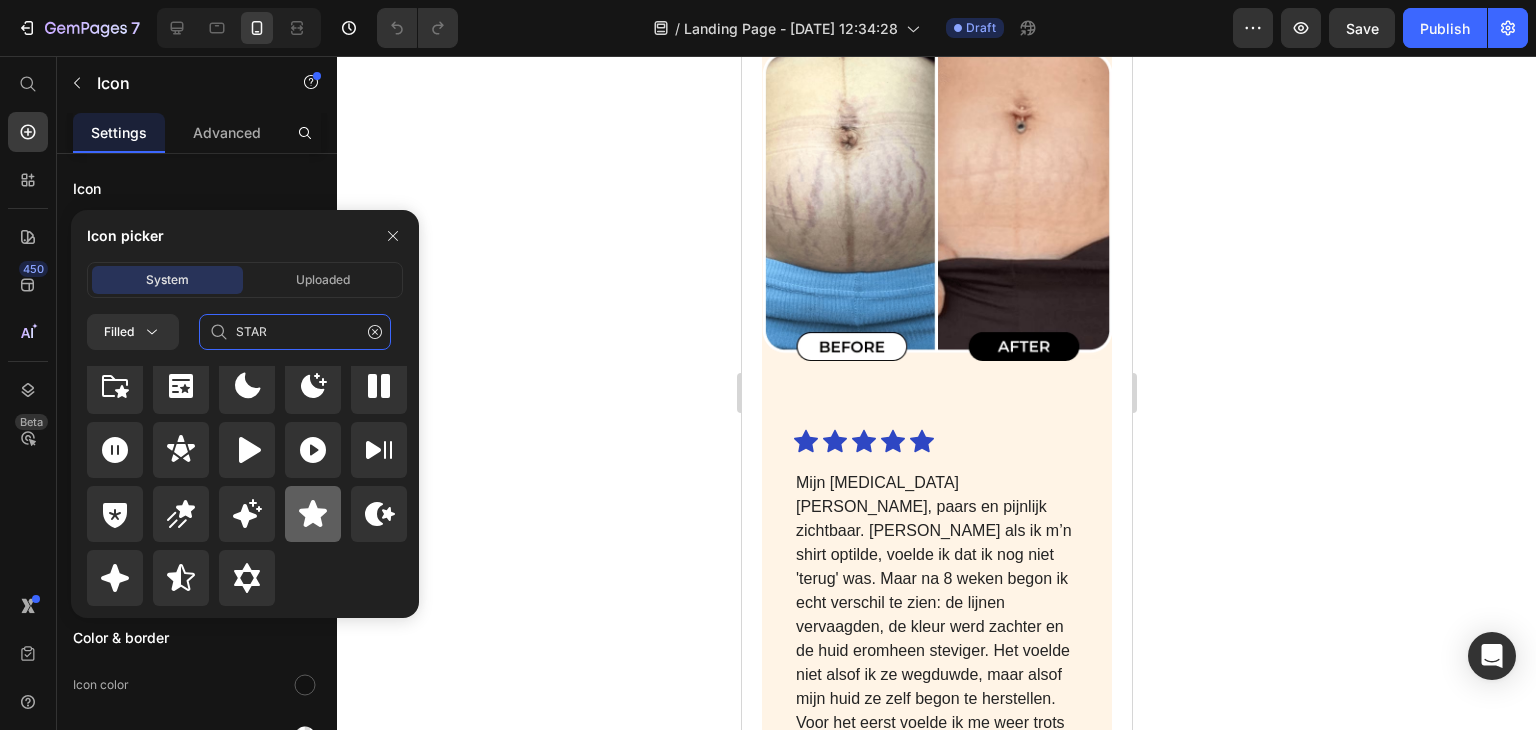 type on "STAR" 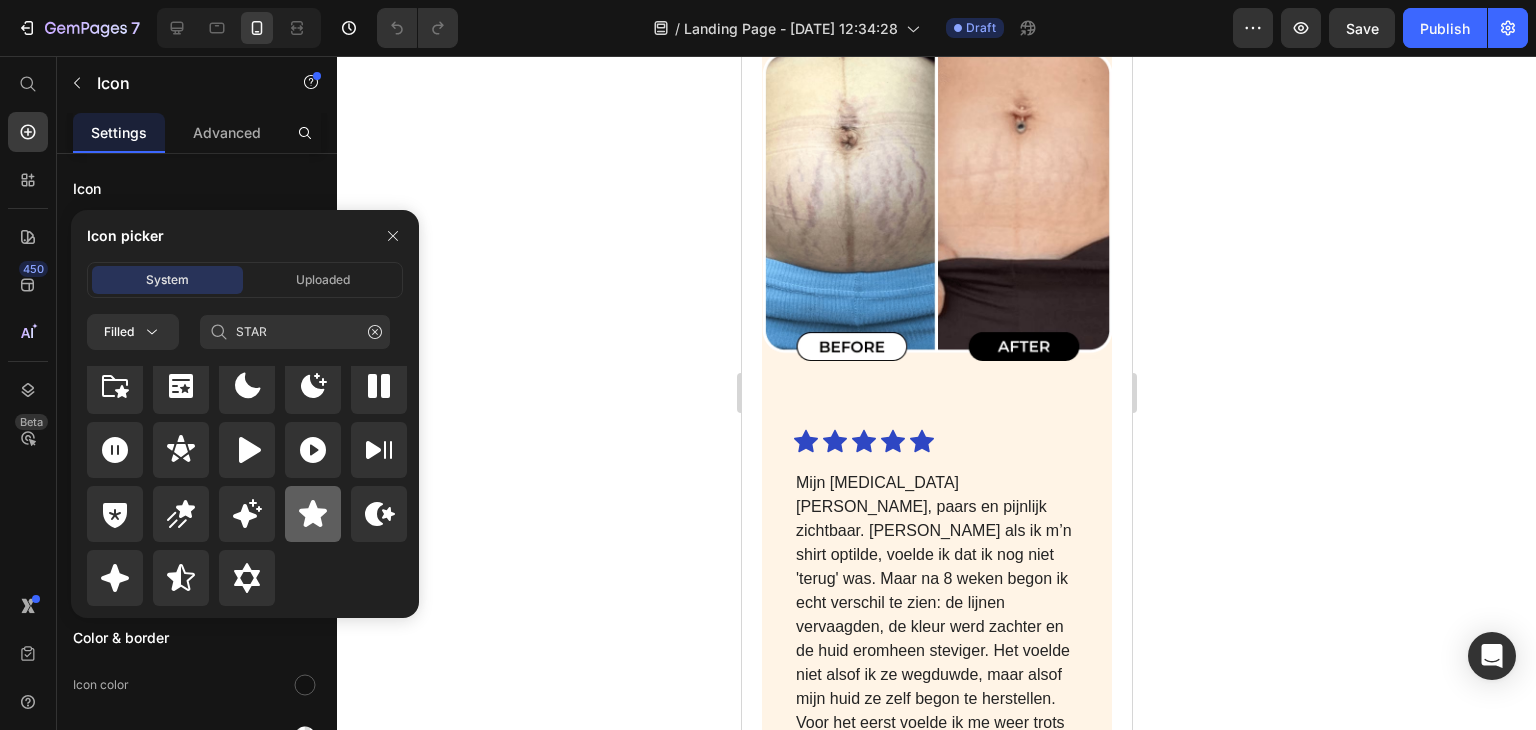 click 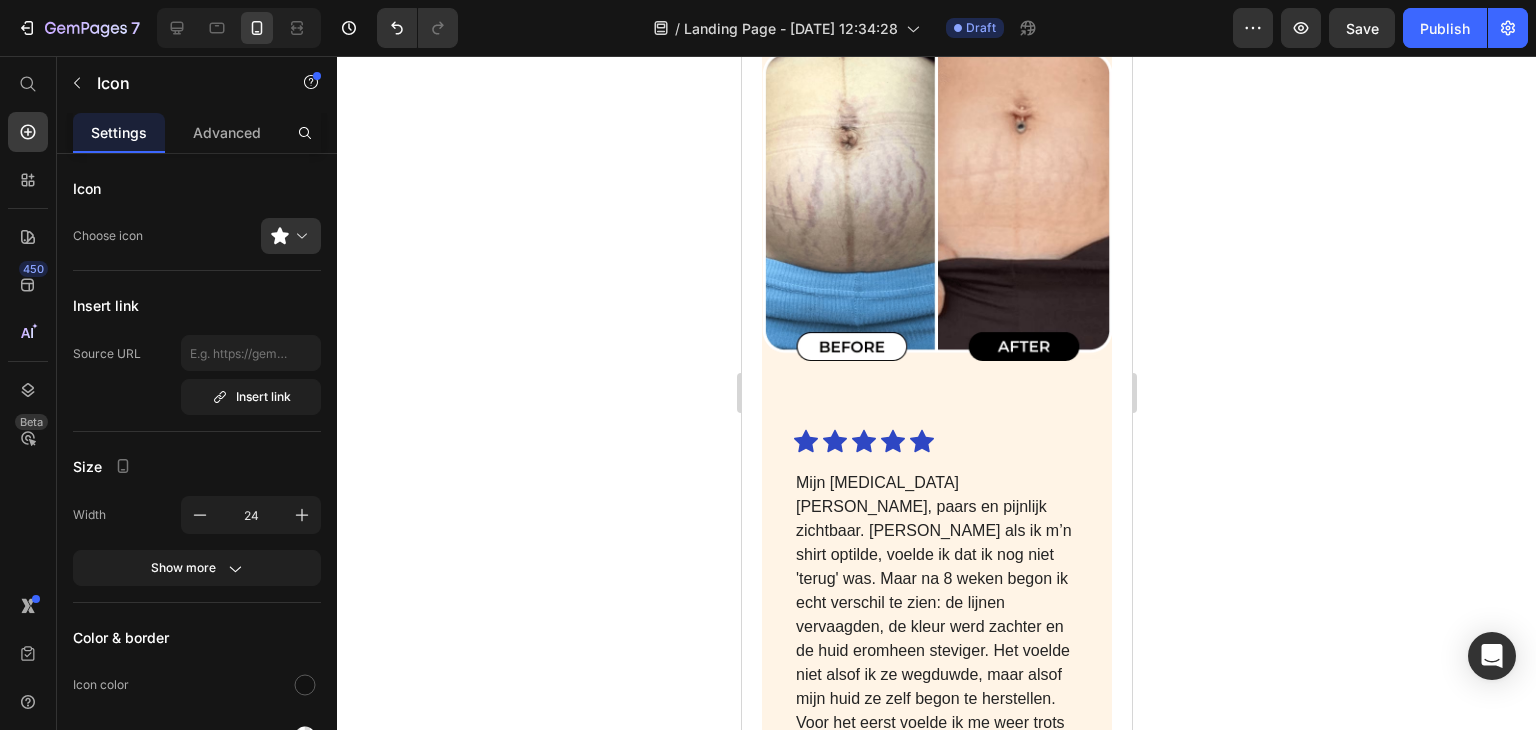 click 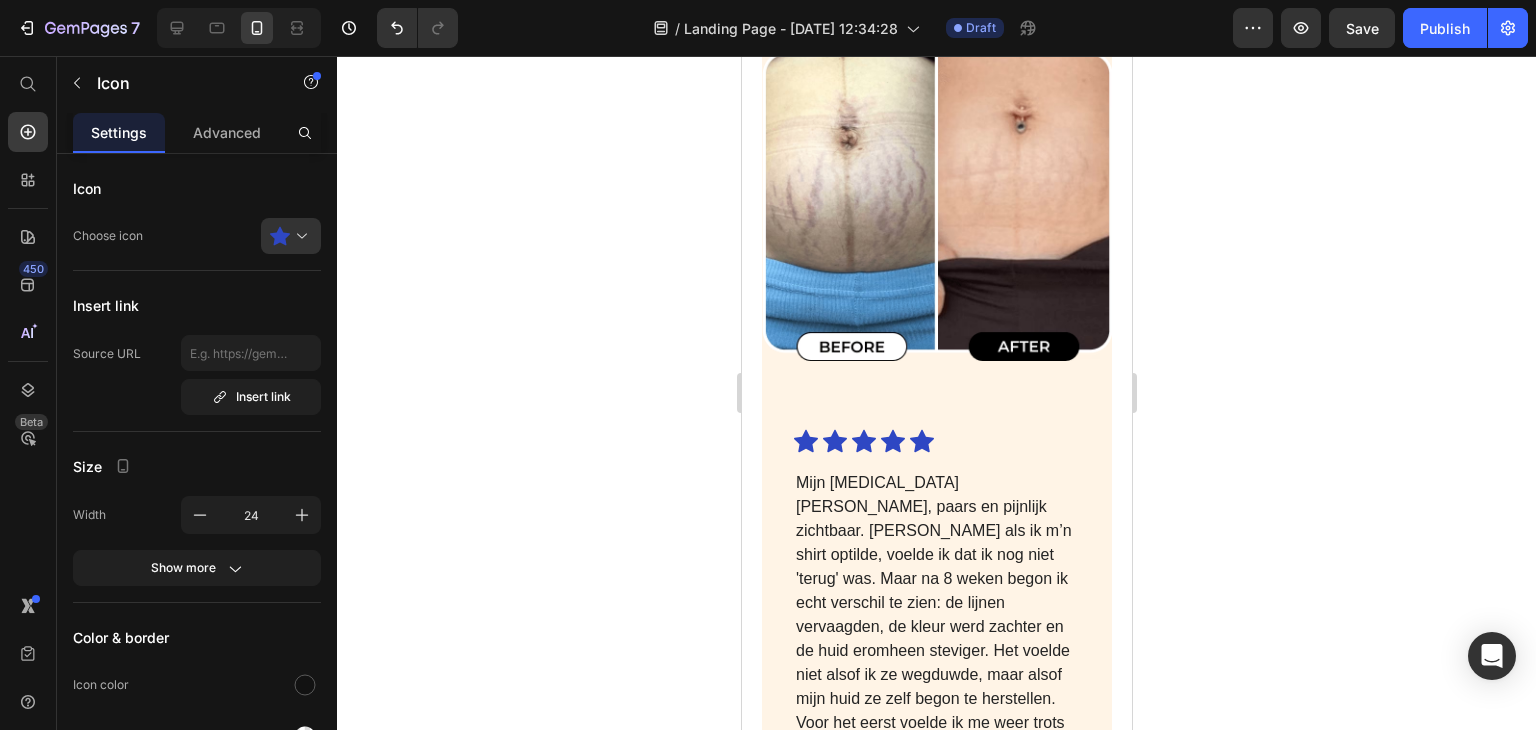 click at bounding box center (299, 236) 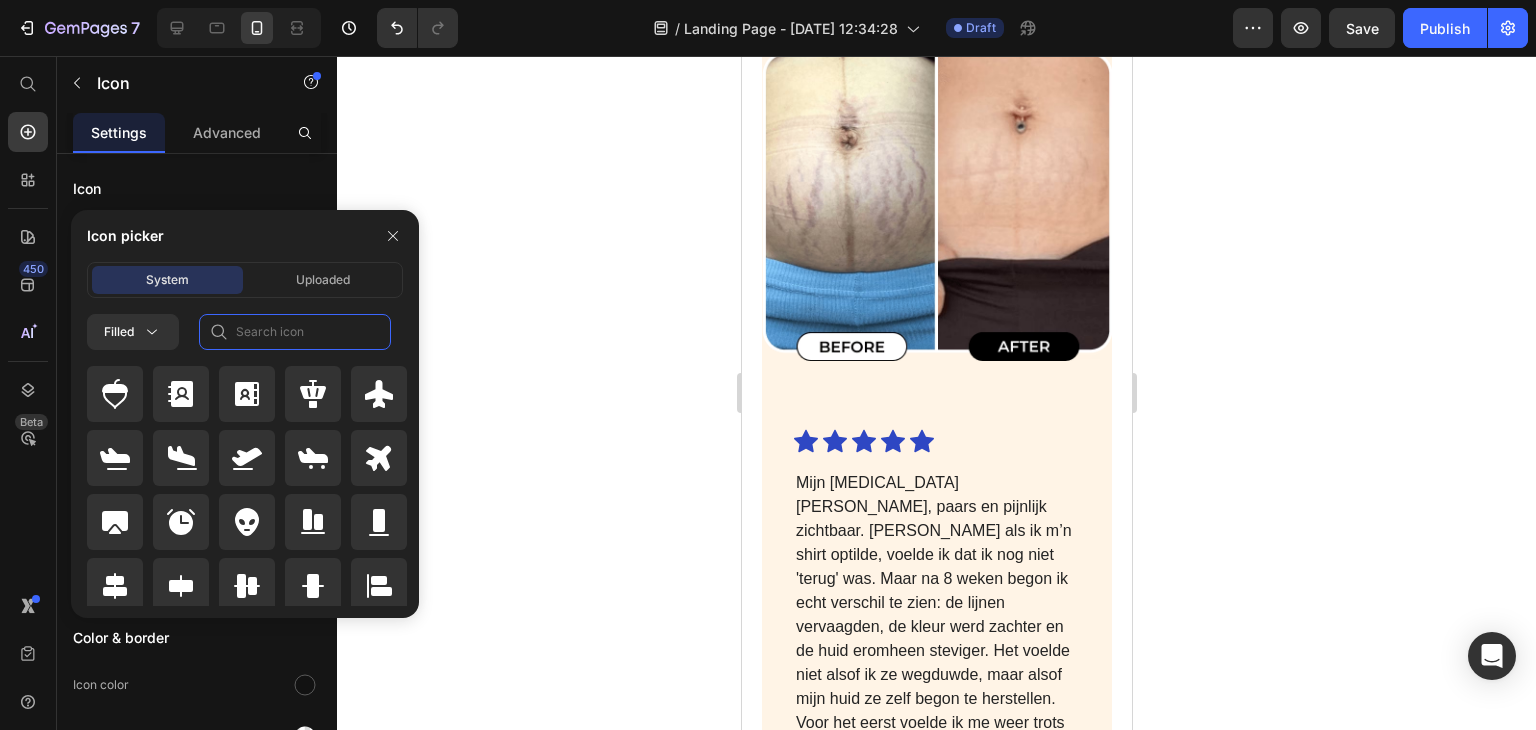 click 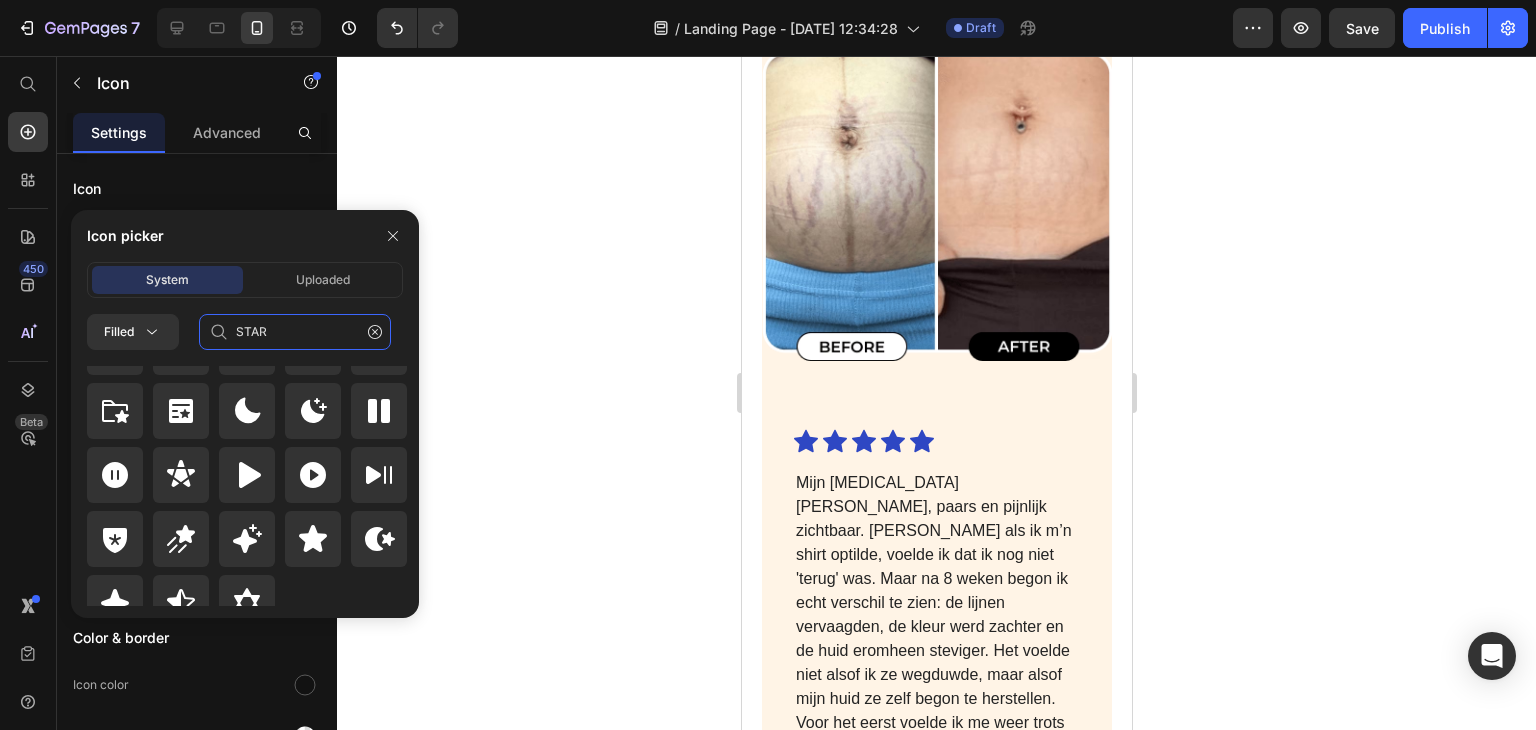 scroll, scrollTop: 72, scrollLeft: 0, axis: vertical 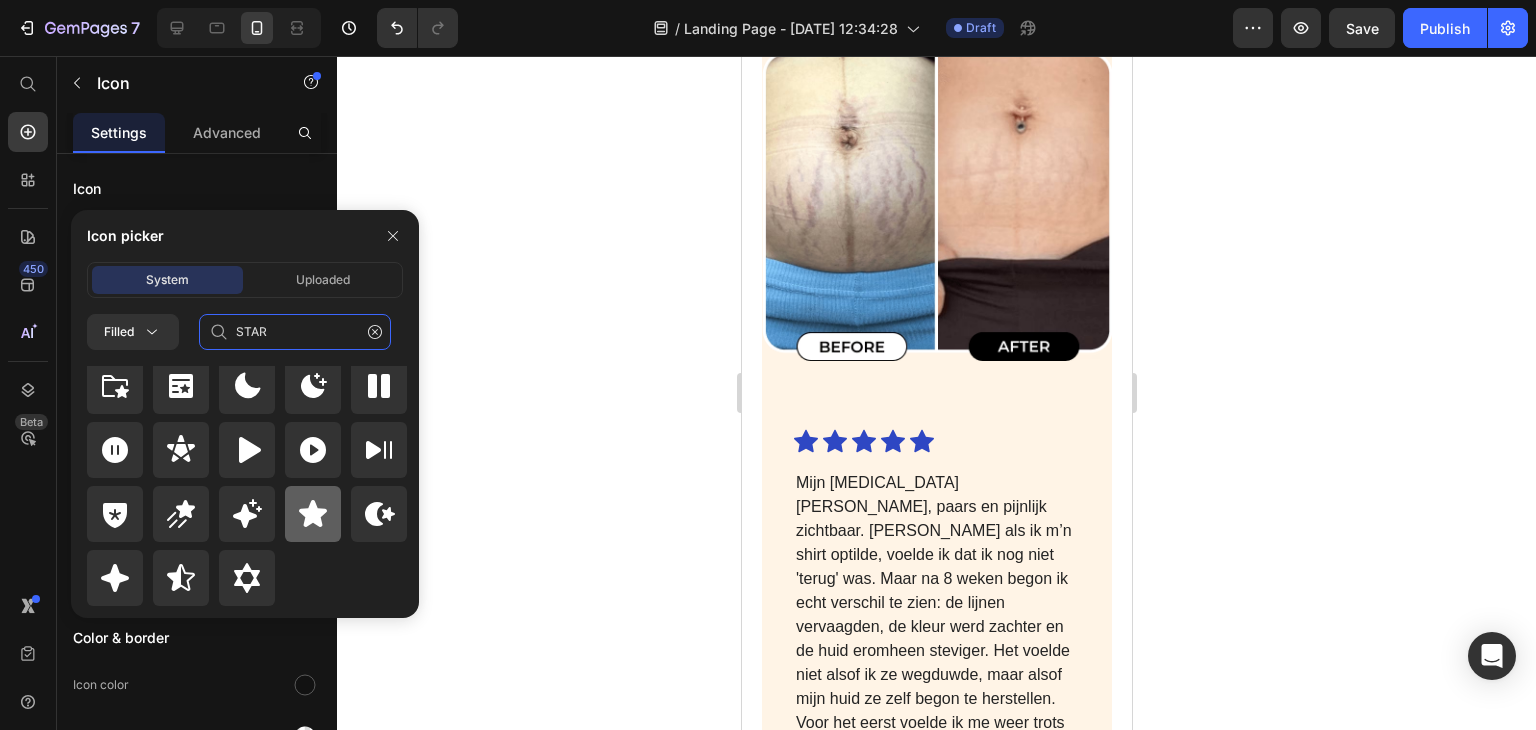type on "STAR" 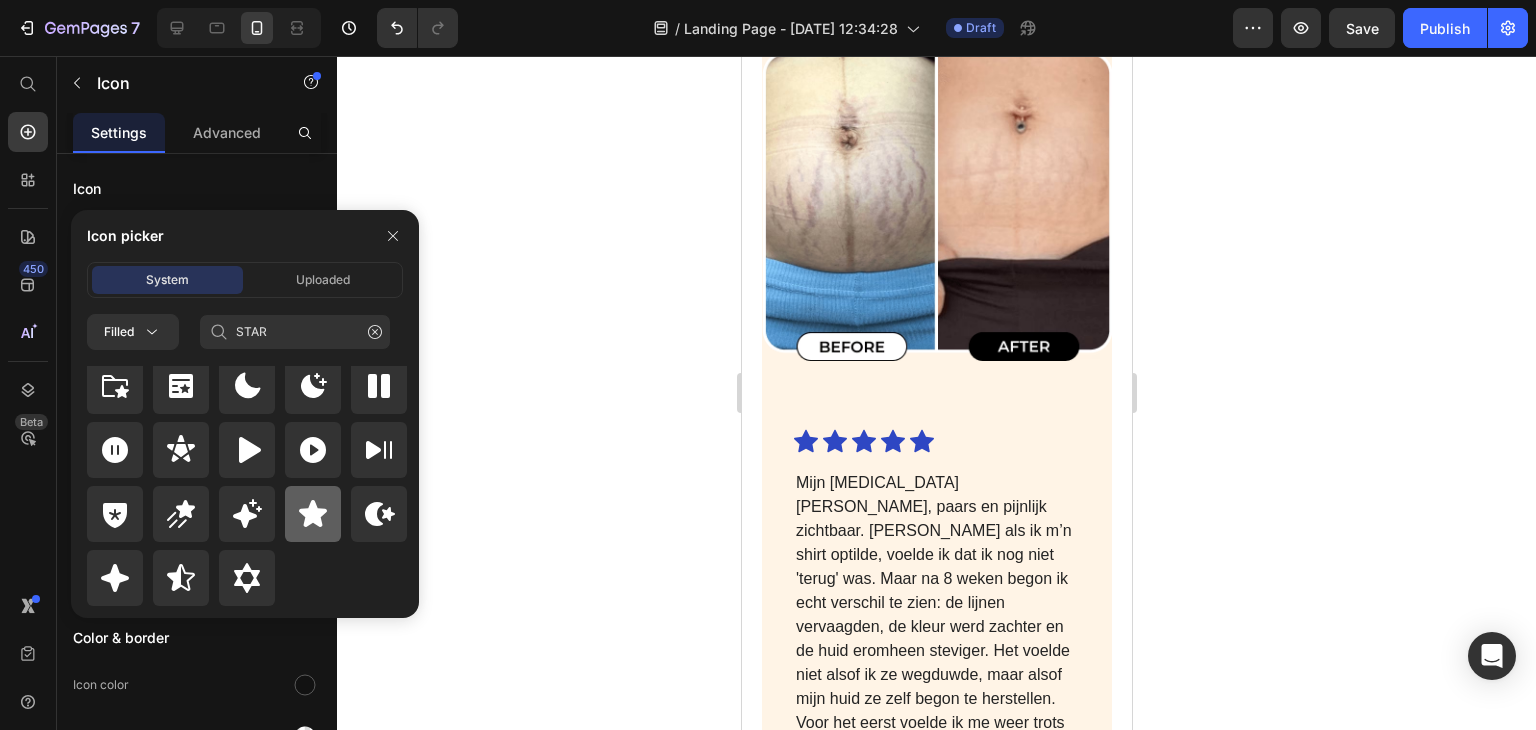 click 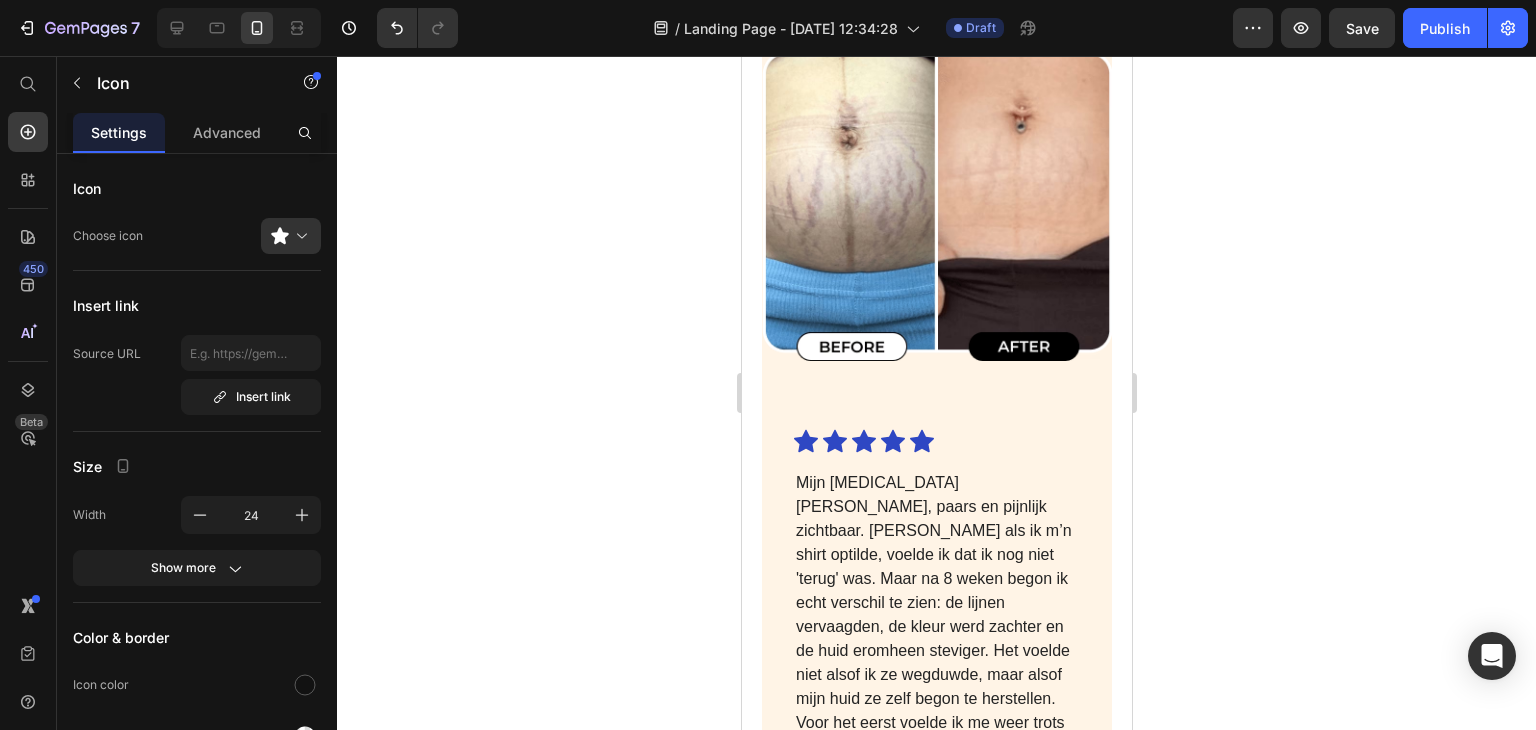 click 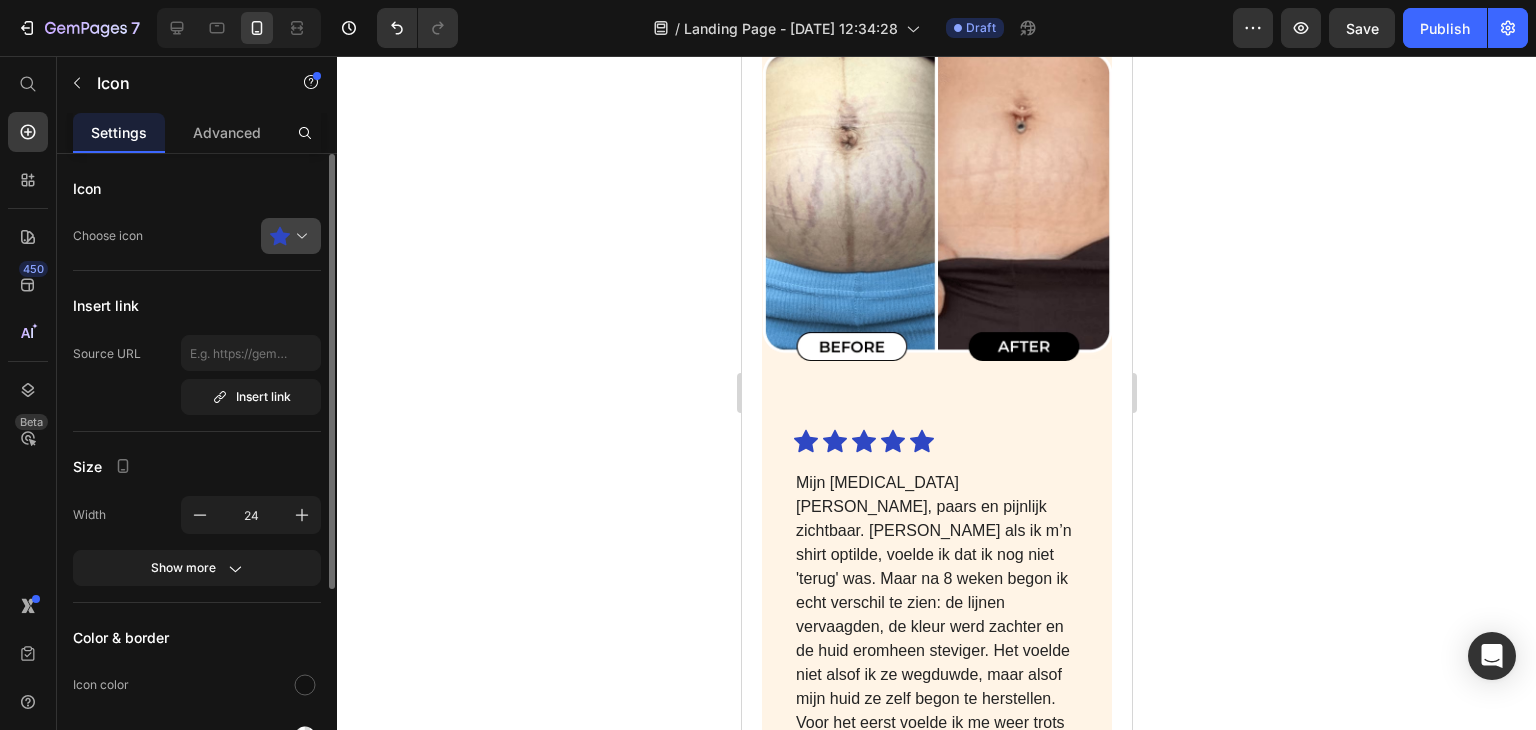 click at bounding box center [299, 236] 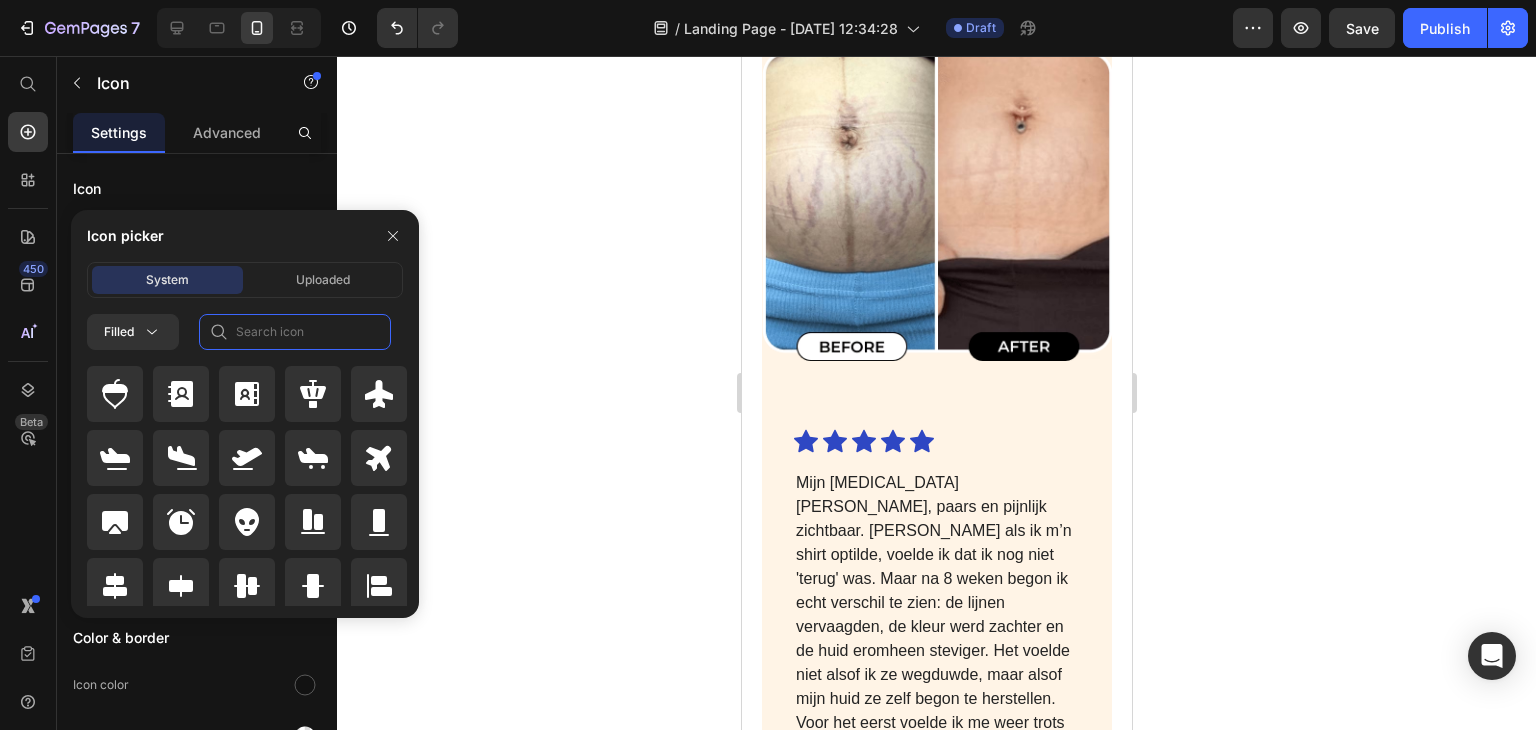 click 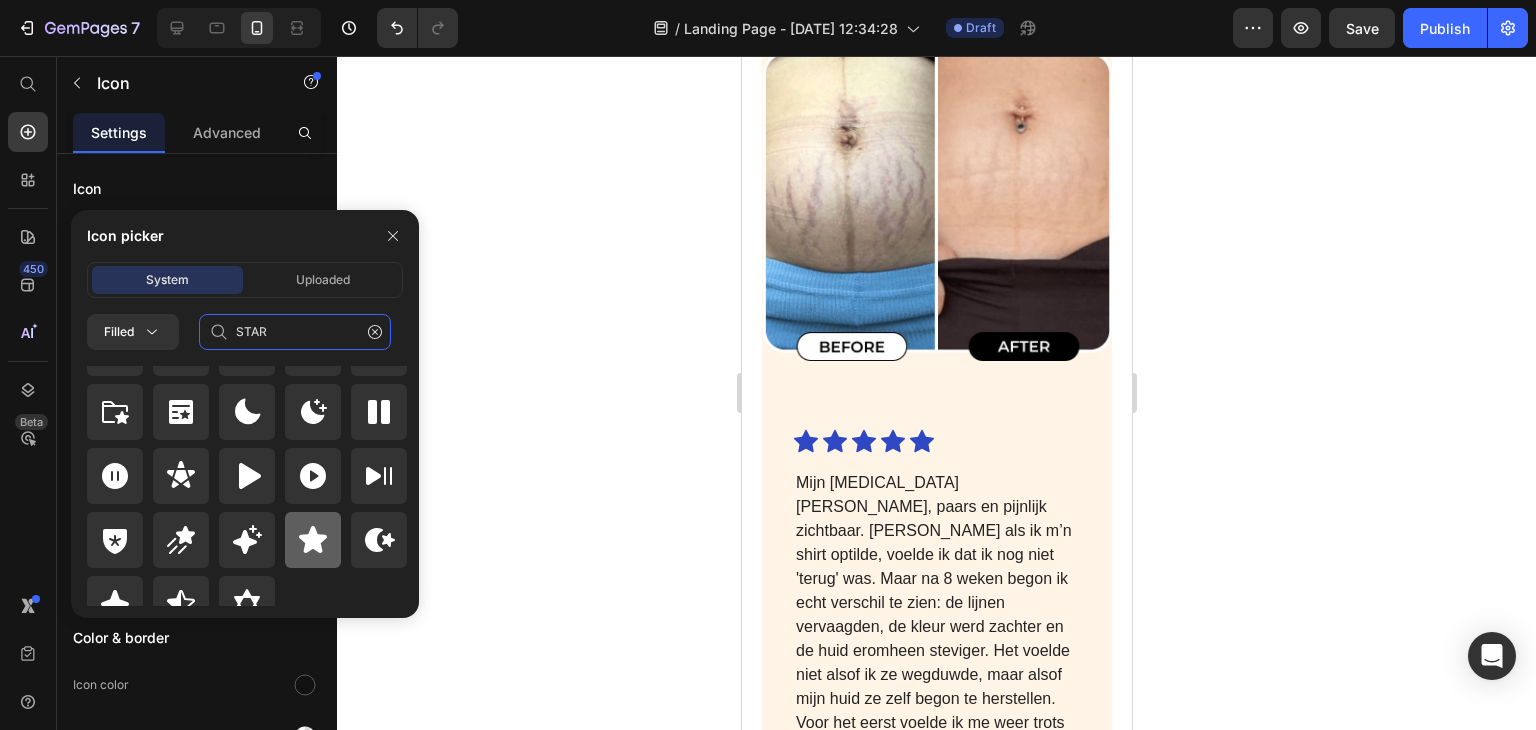 scroll, scrollTop: 72, scrollLeft: 0, axis: vertical 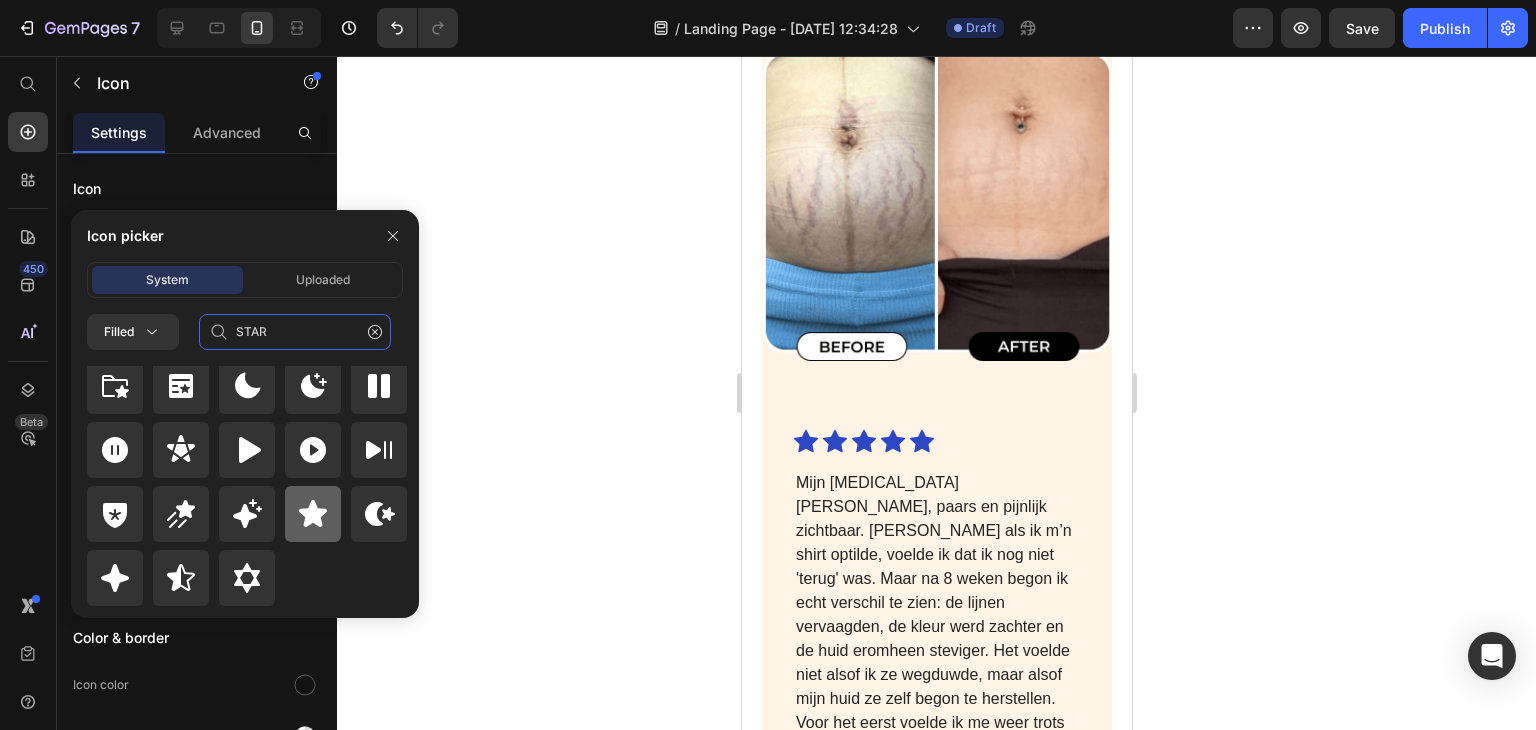 type on "STAR" 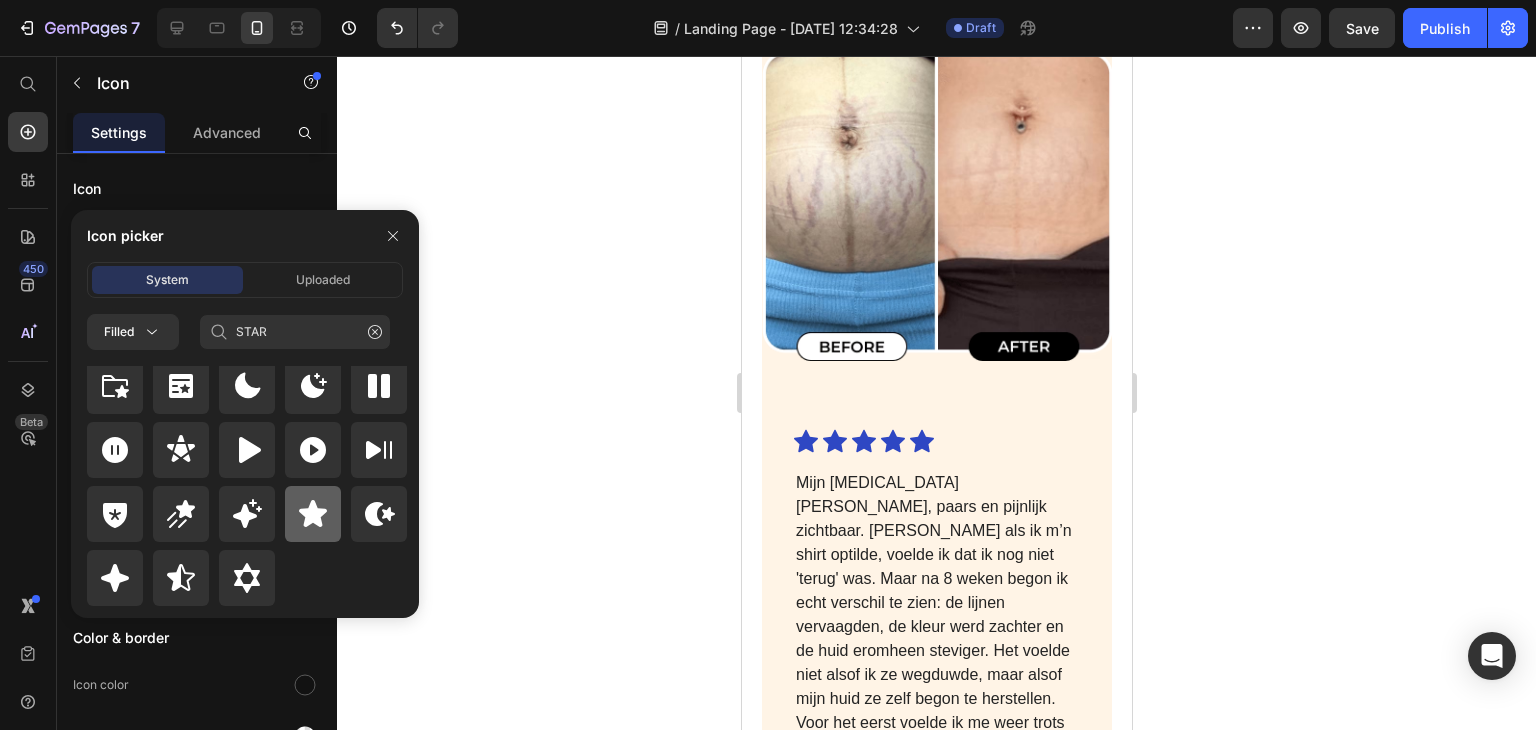 click 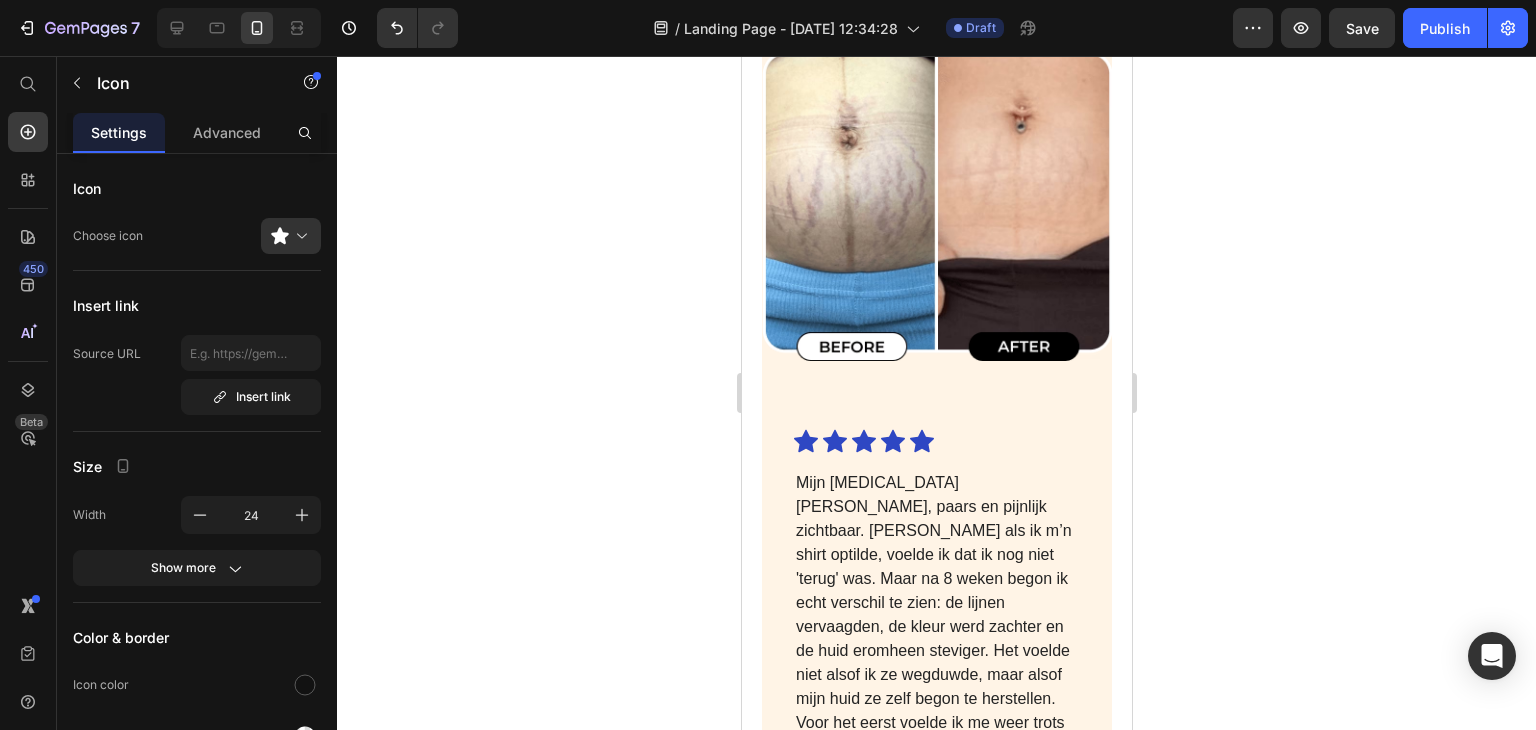 click 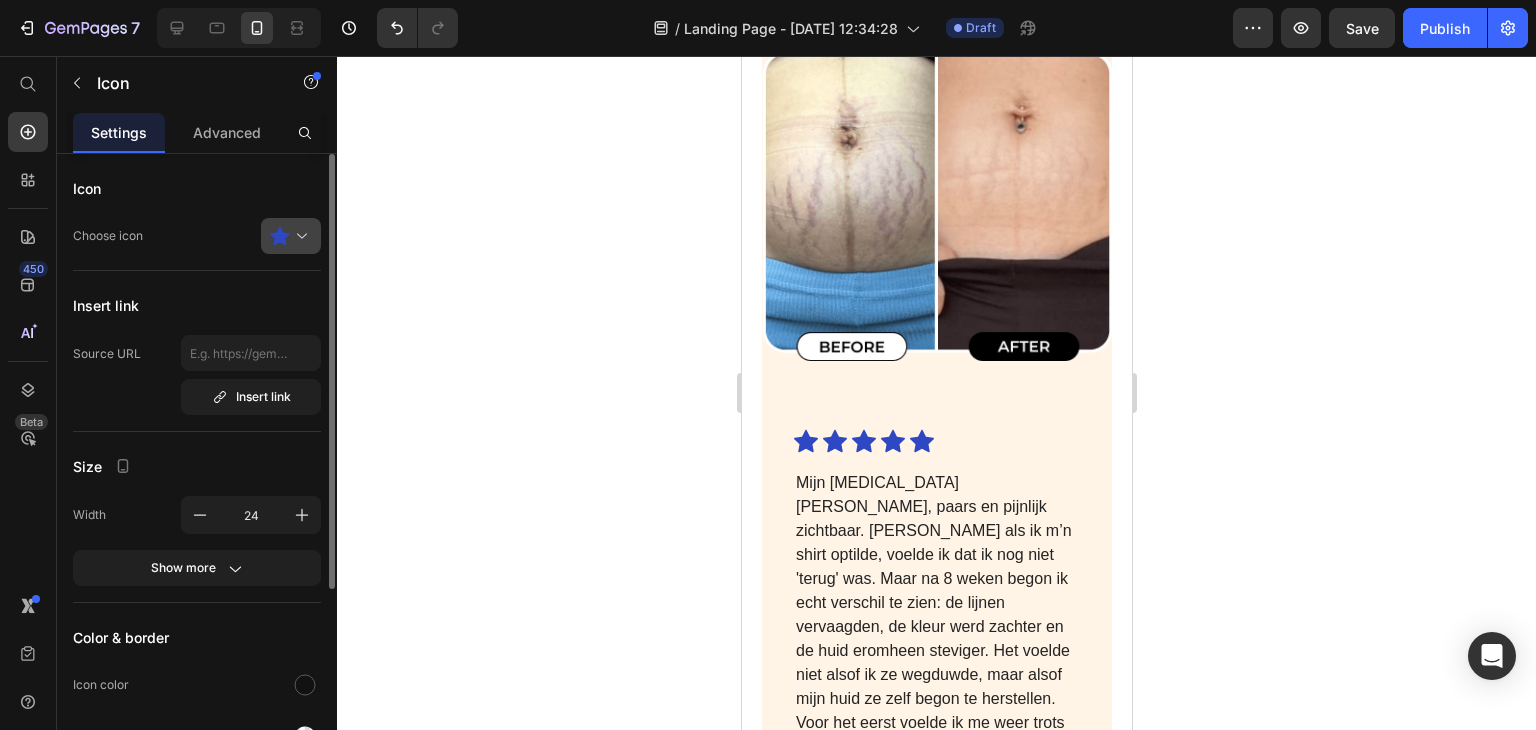 click at bounding box center [299, 236] 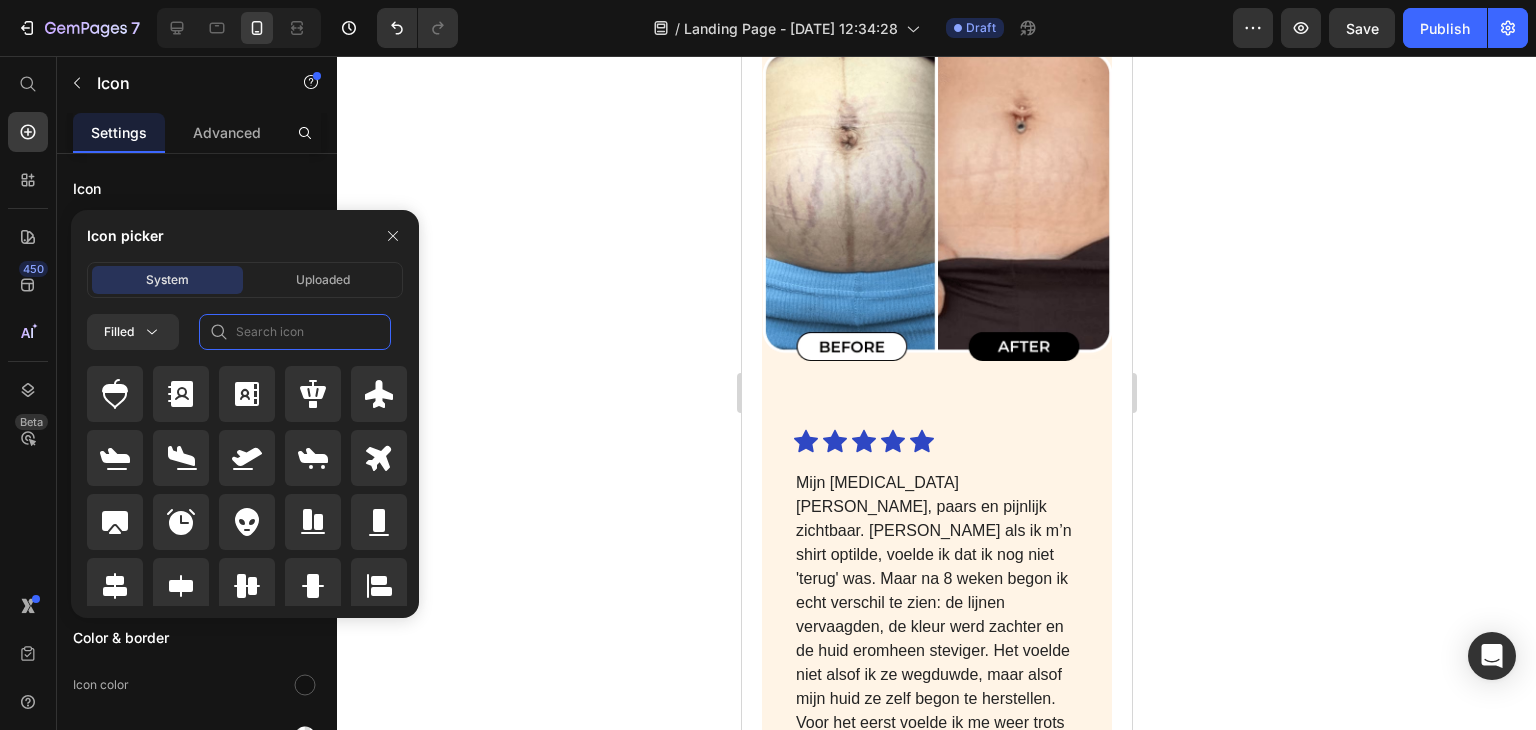 click 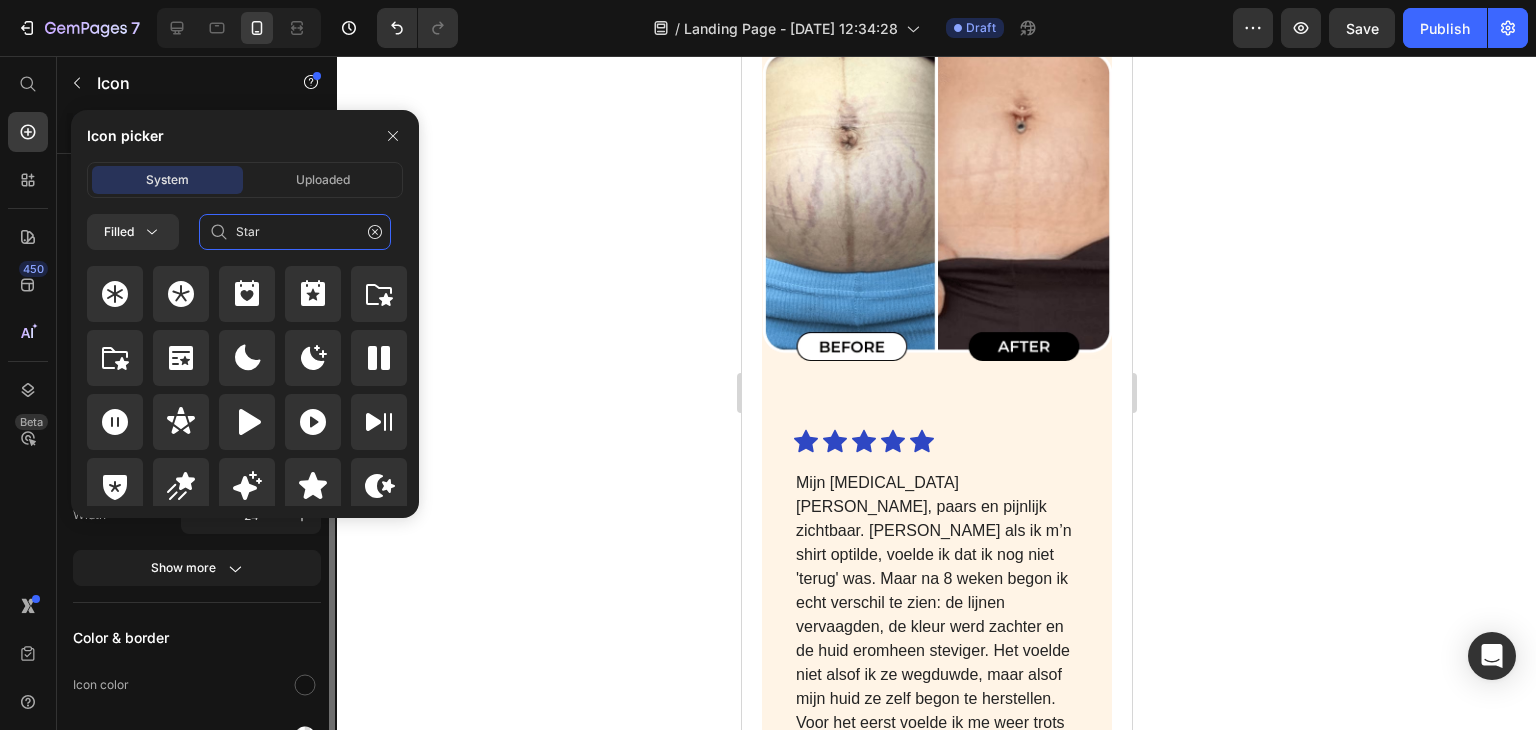 scroll, scrollTop: 100, scrollLeft: 0, axis: vertical 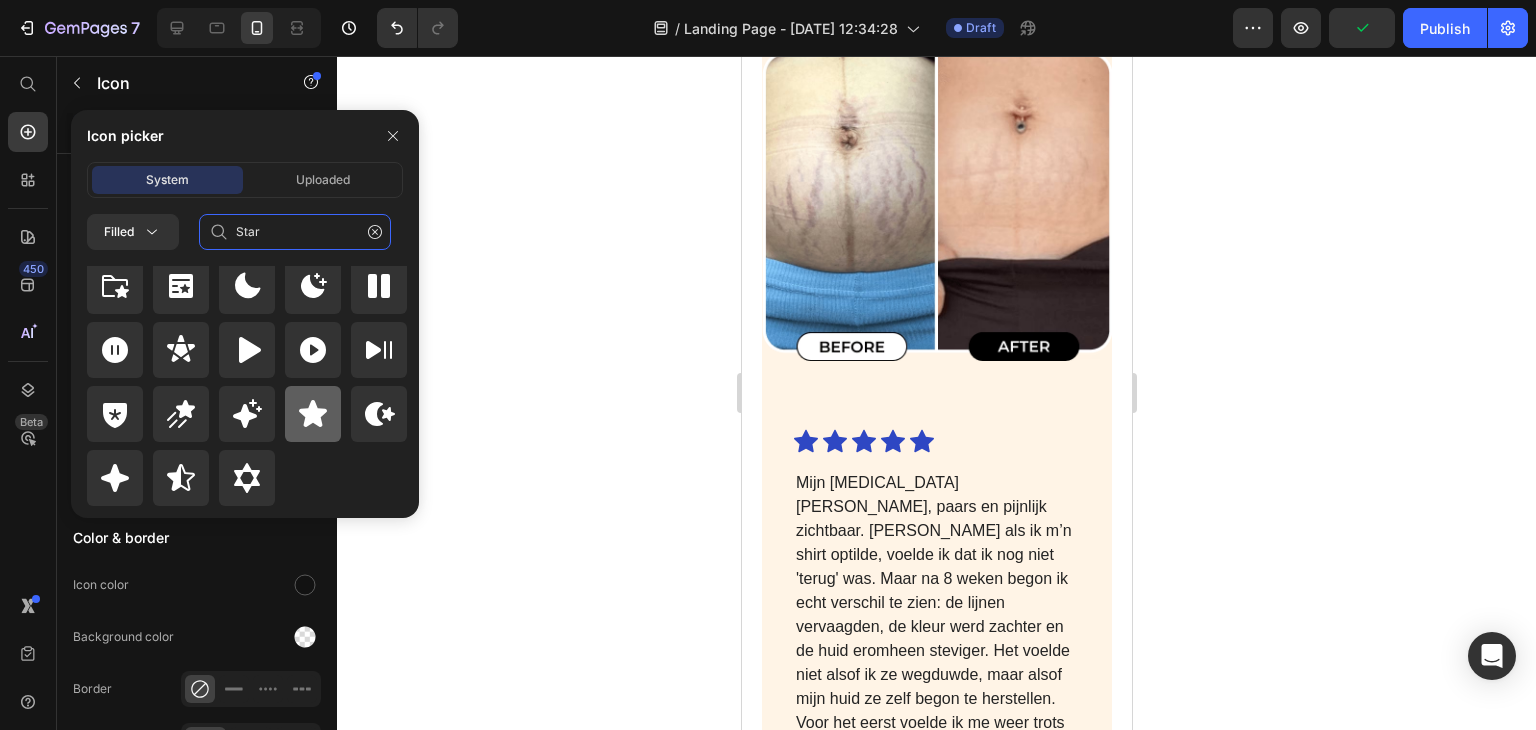 type on "Star" 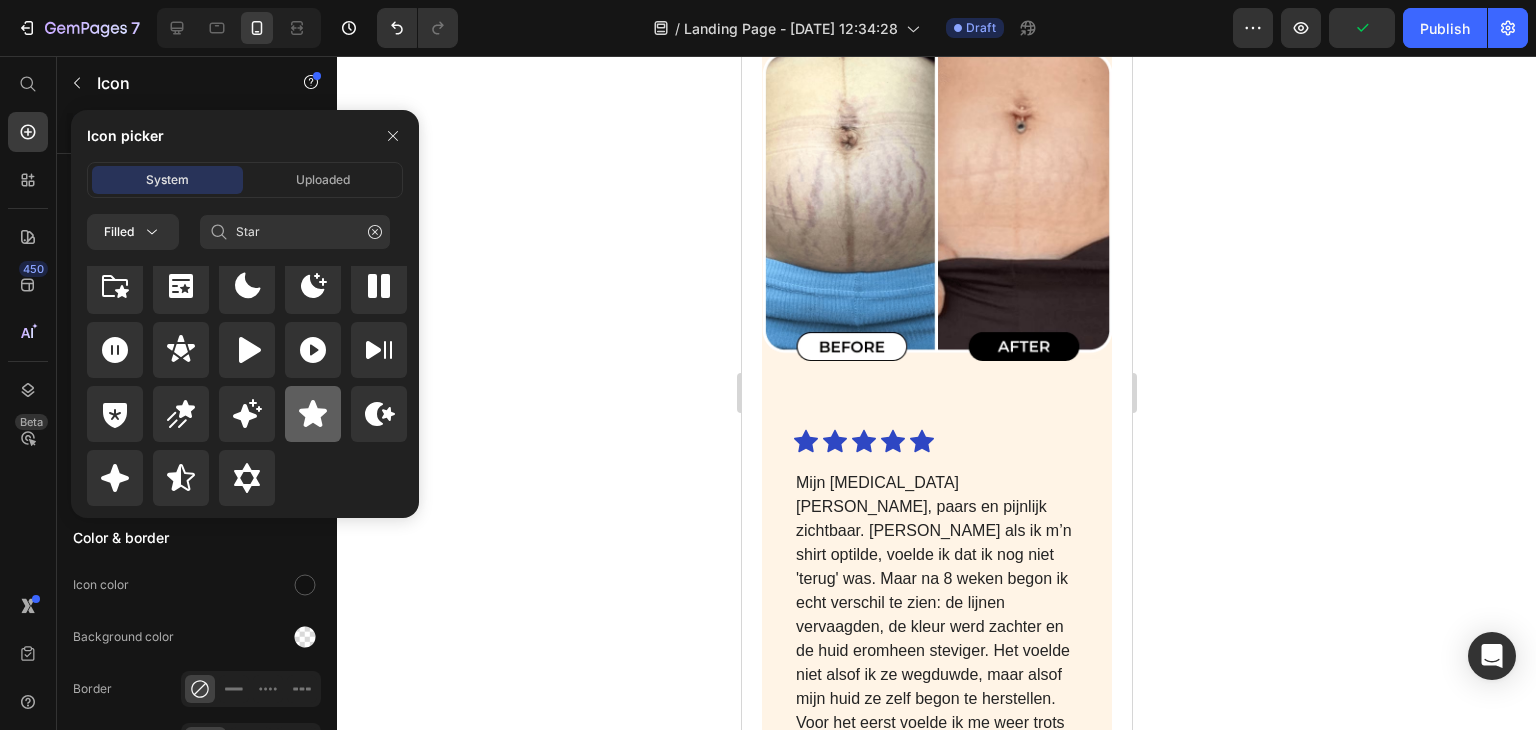 click 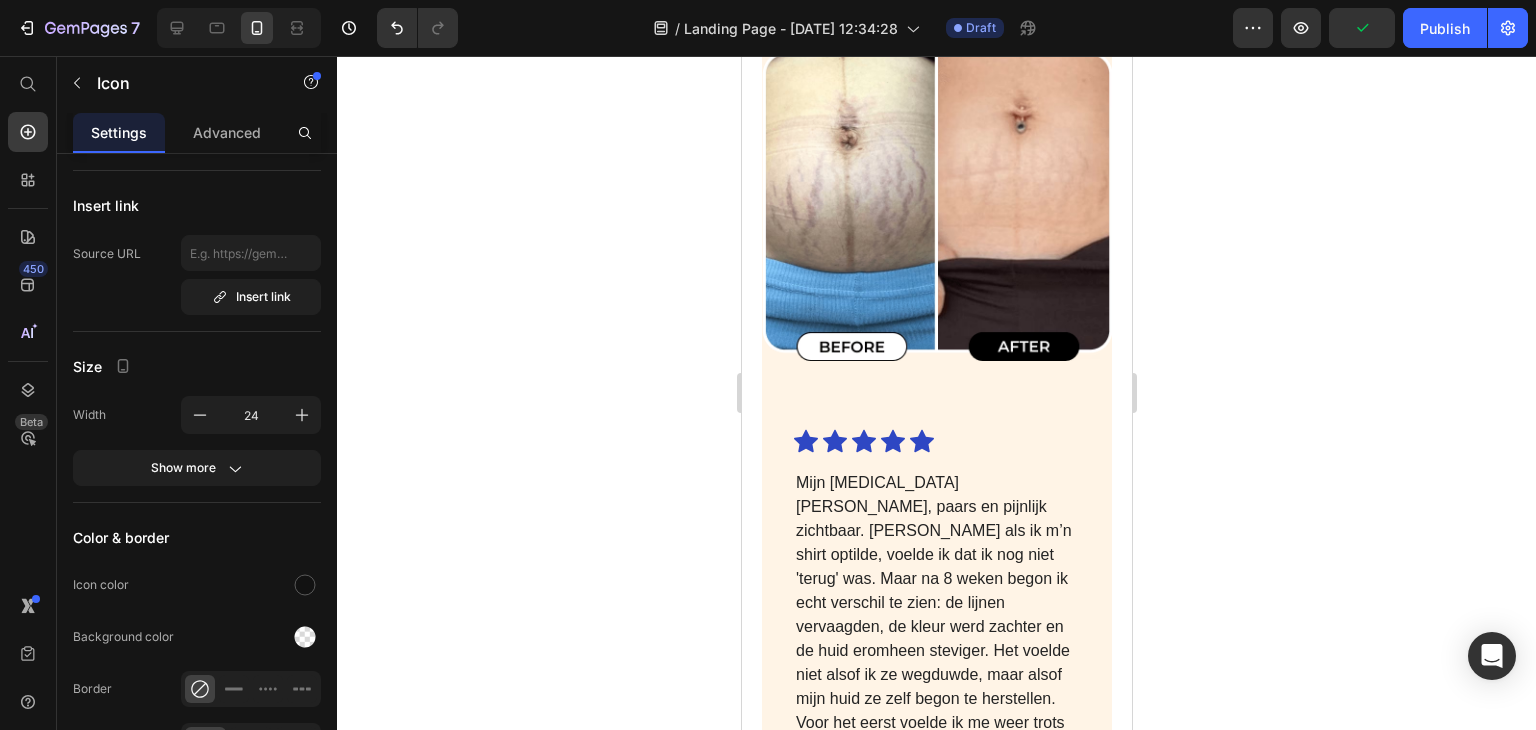 click on "Icon" at bounding box center (805, -297) 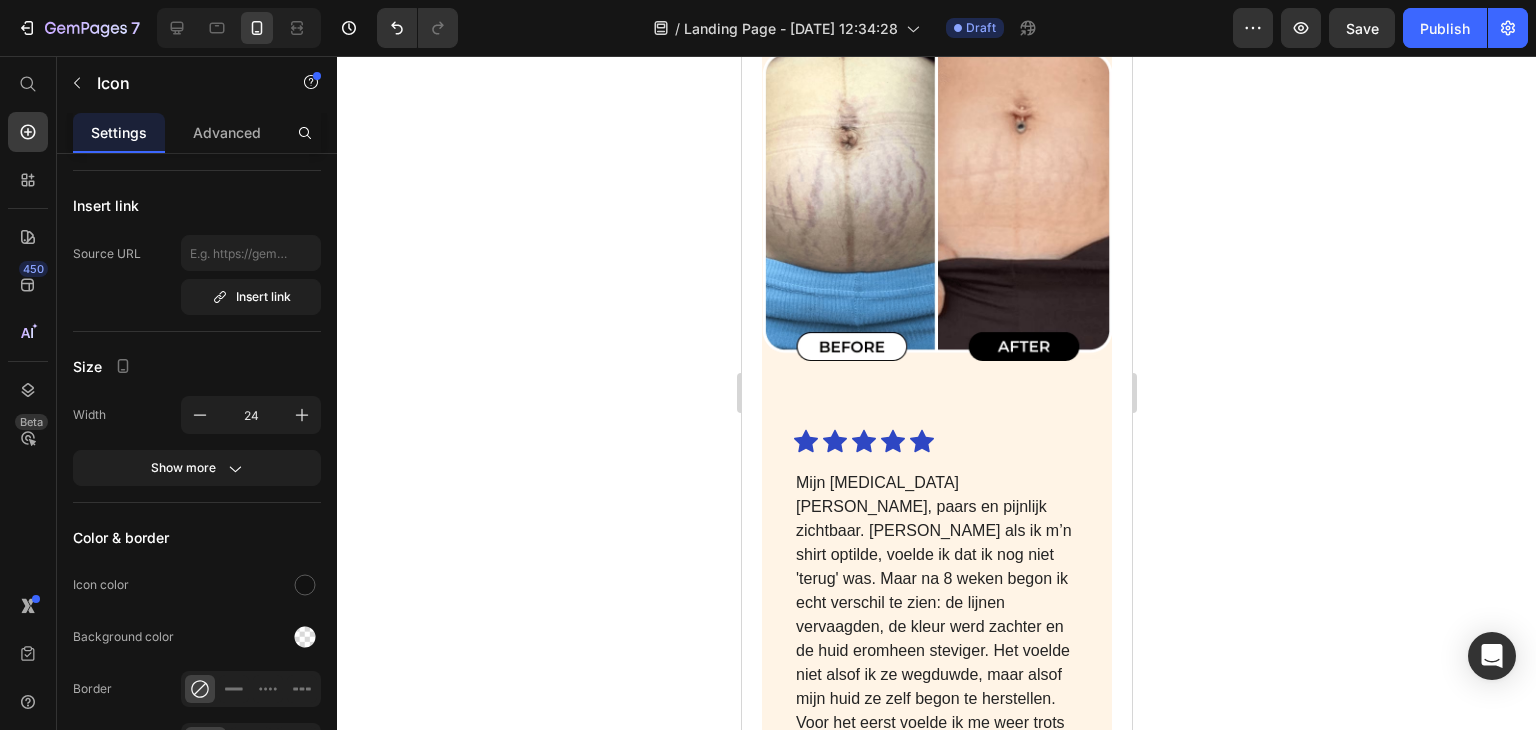 click on "0" at bounding box center [805, -285] 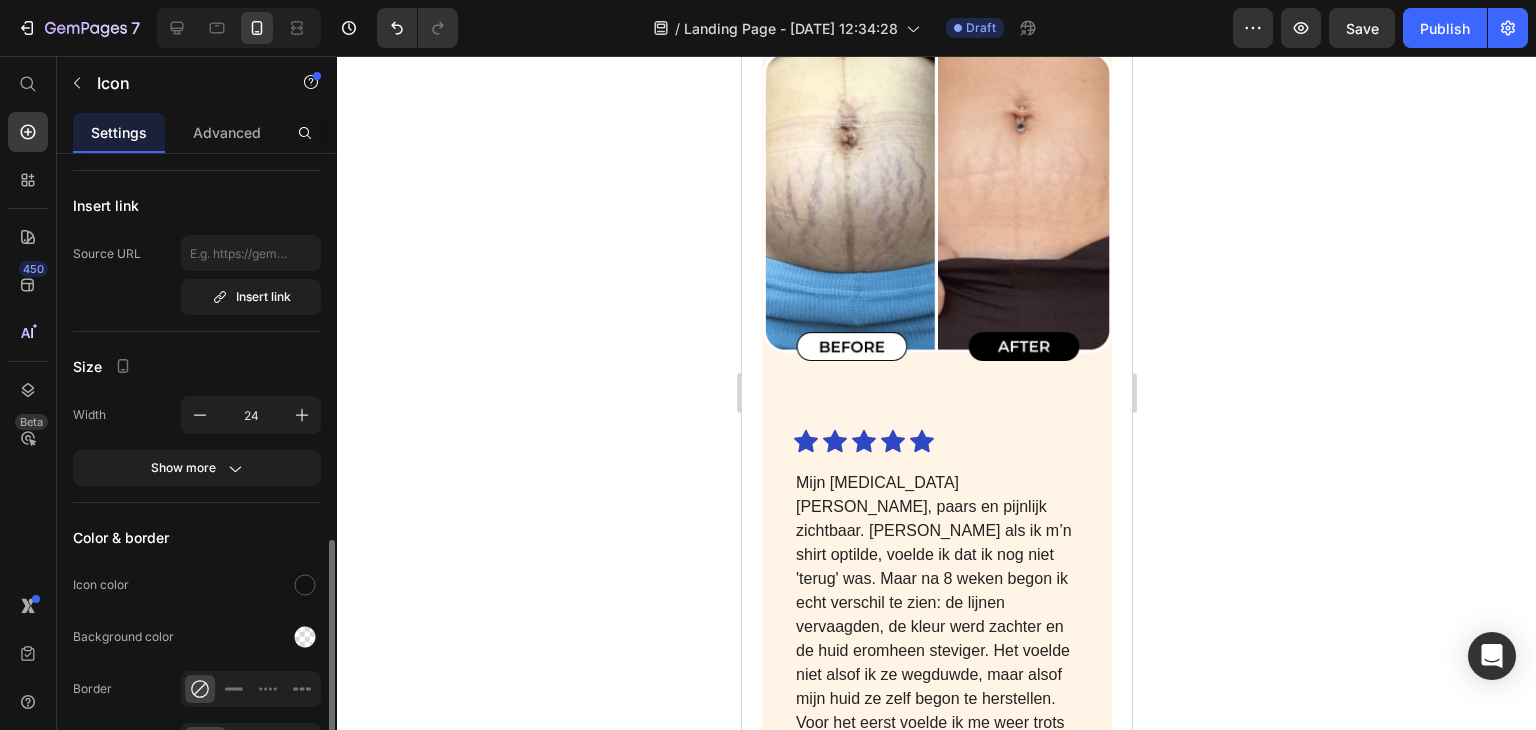 scroll, scrollTop: 288, scrollLeft: 0, axis: vertical 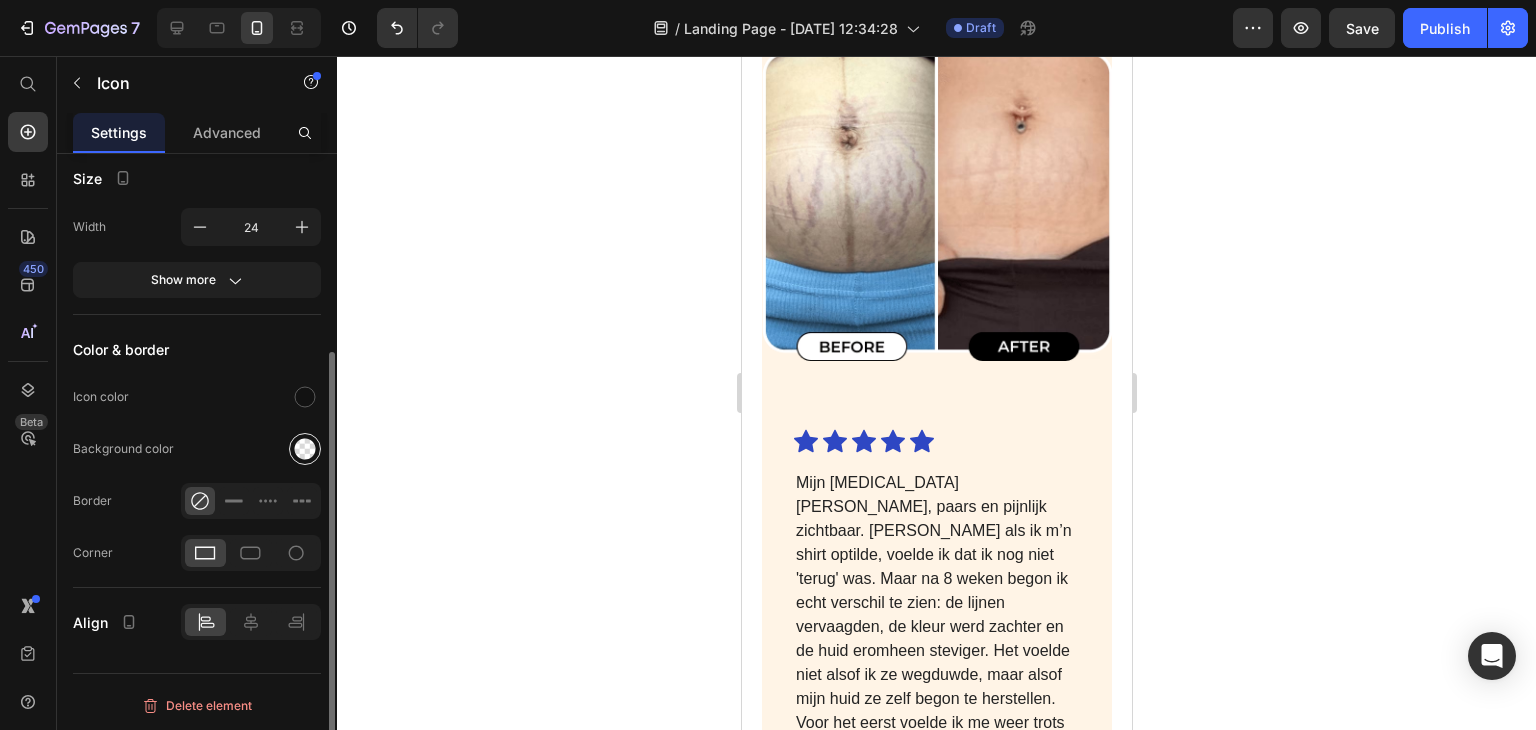 click at bounding box center (305, 449) 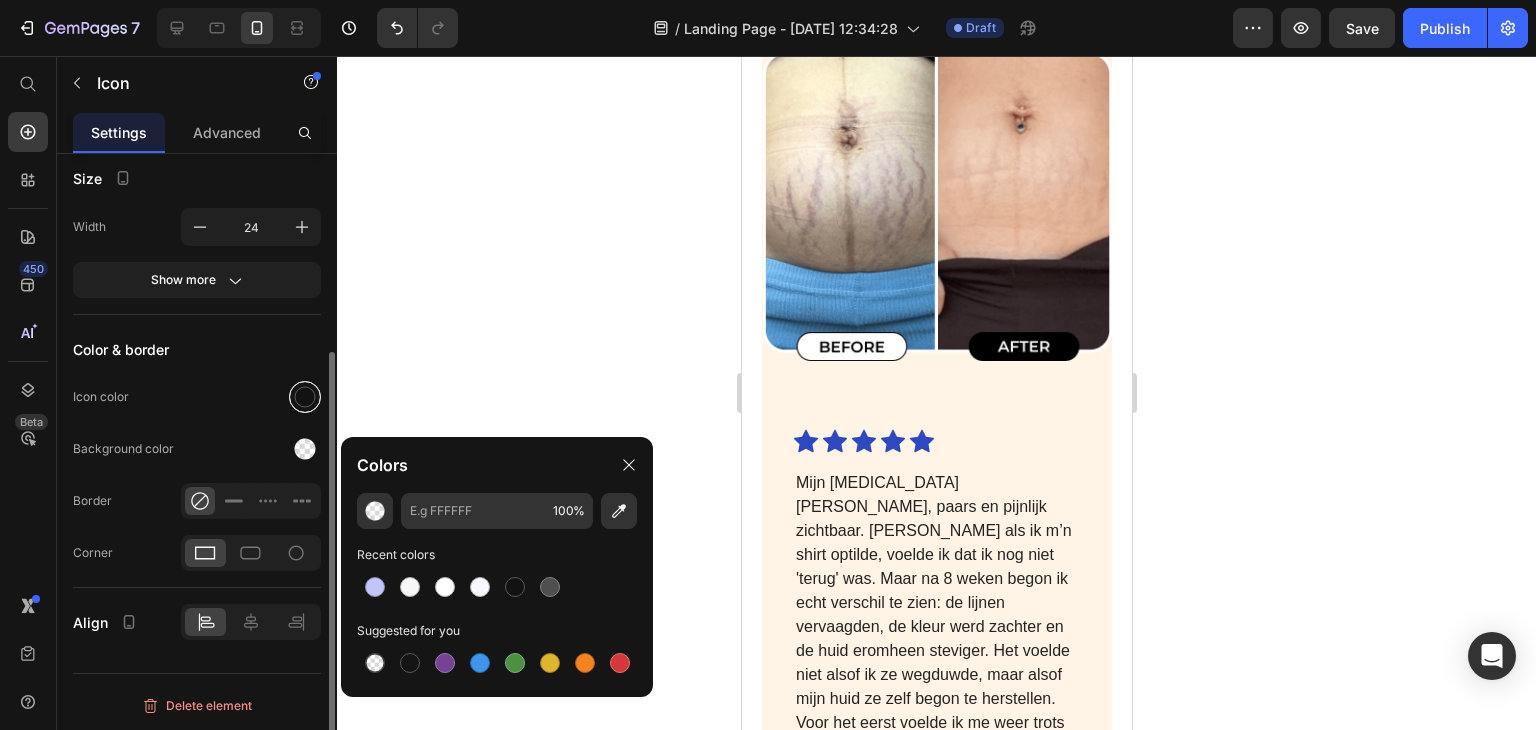 click at bounding box center [305, 397] 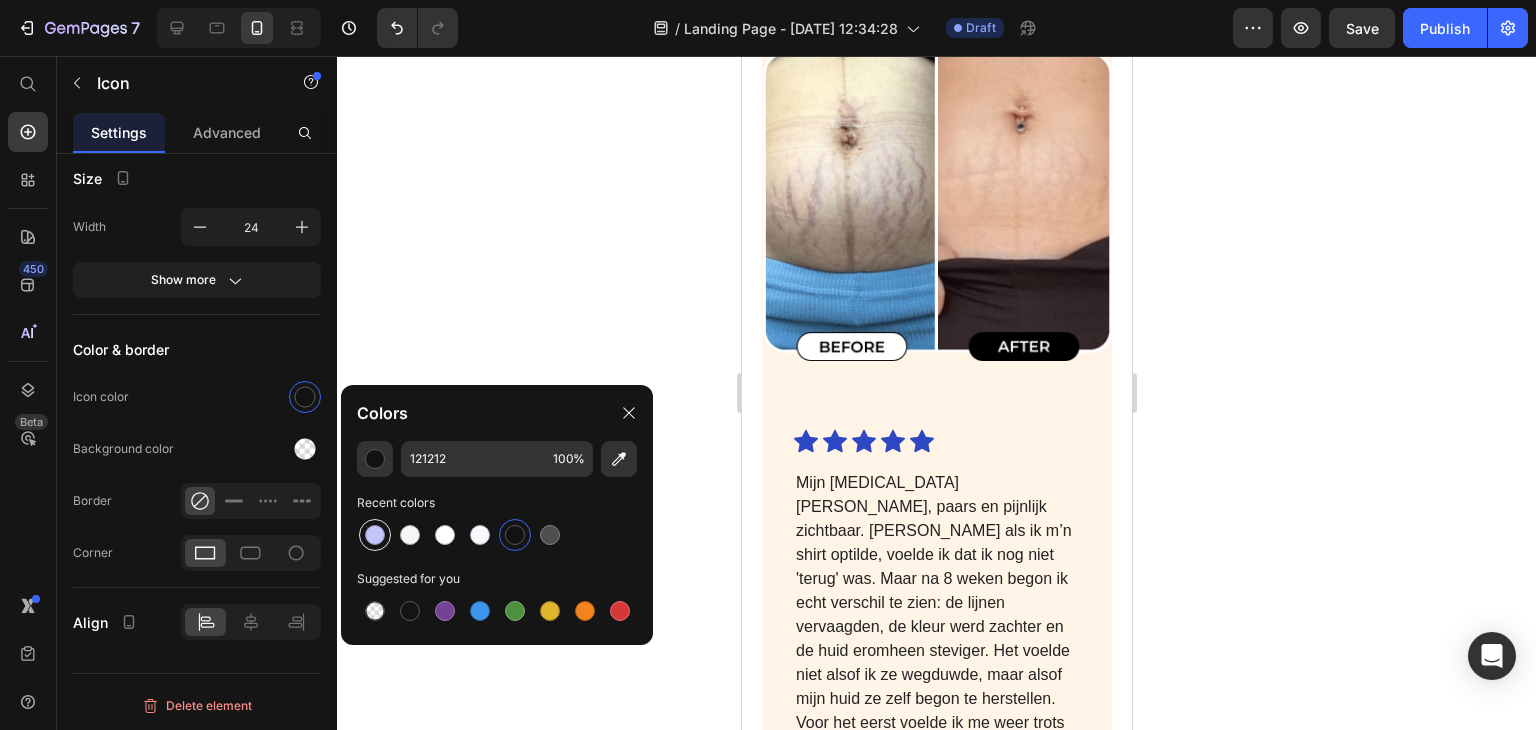 click at bounding box center [375, 535] 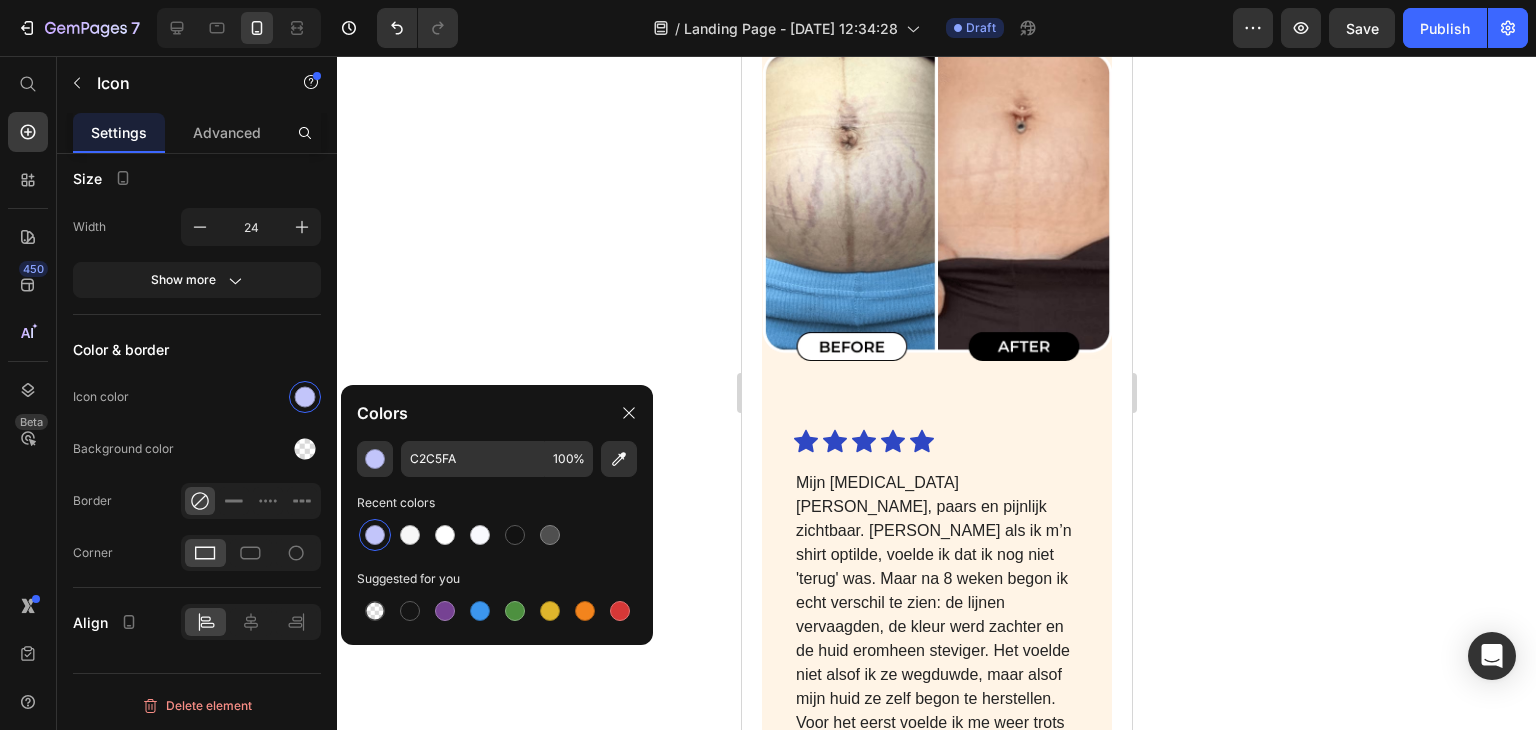 click 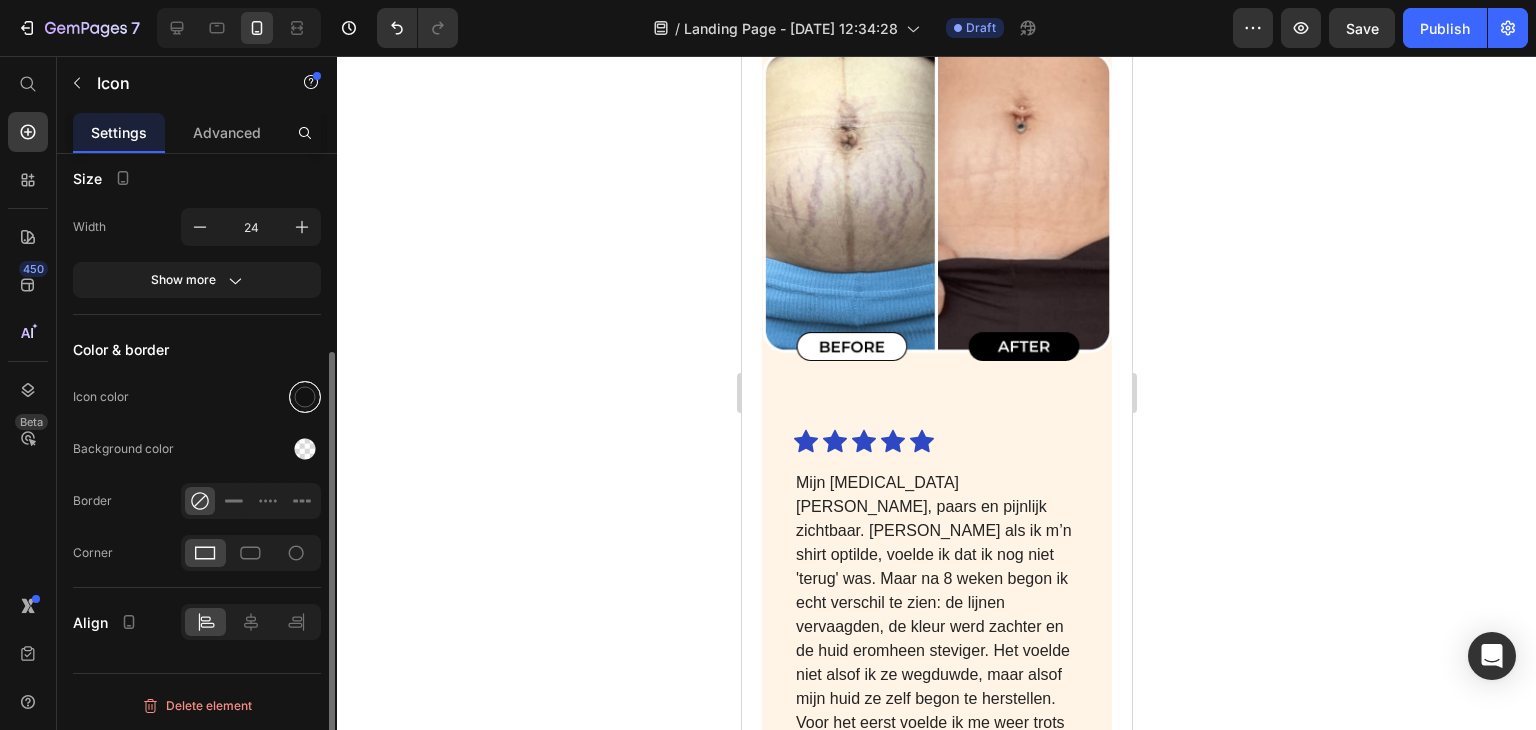 click at bounding box center (305, 397) 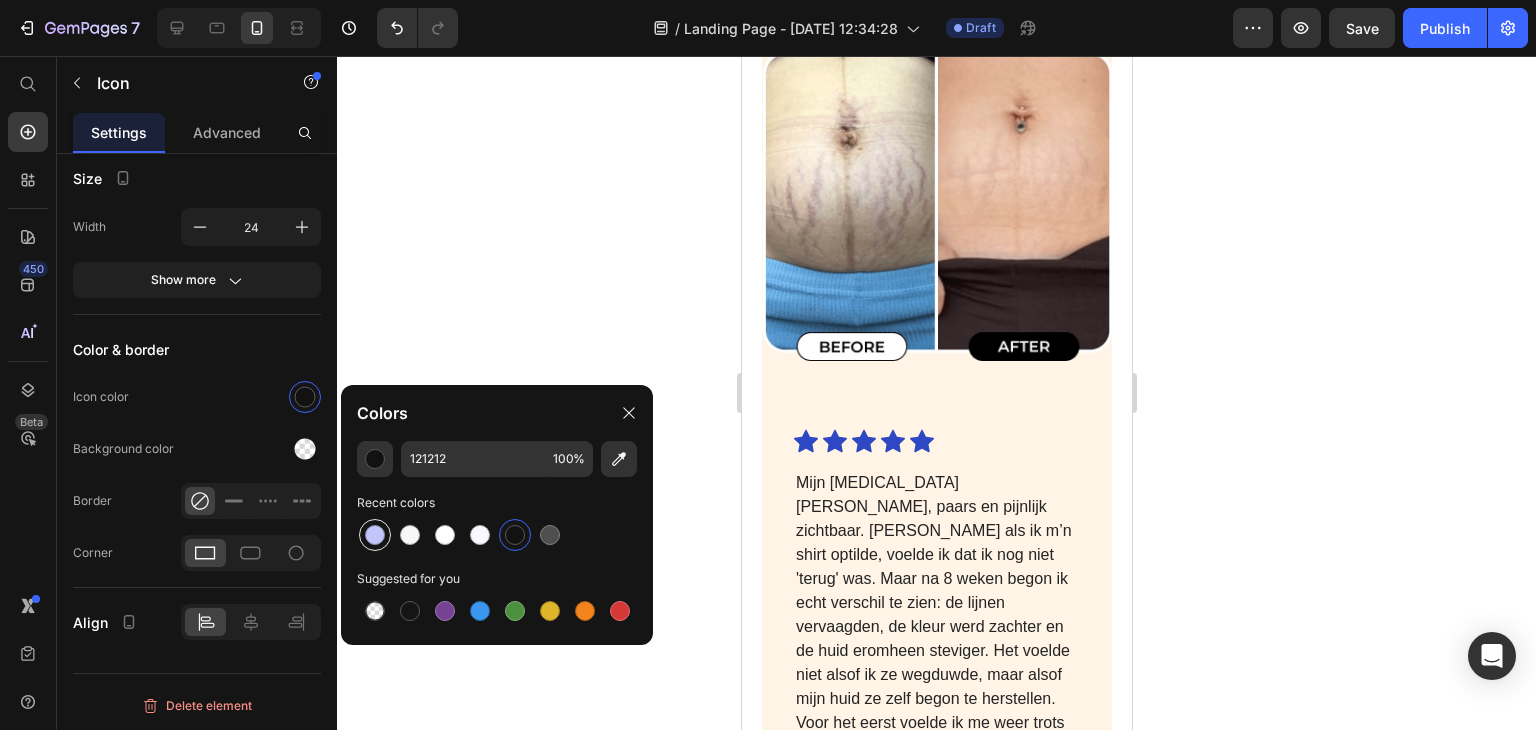 click at bounding box center (375, 535) 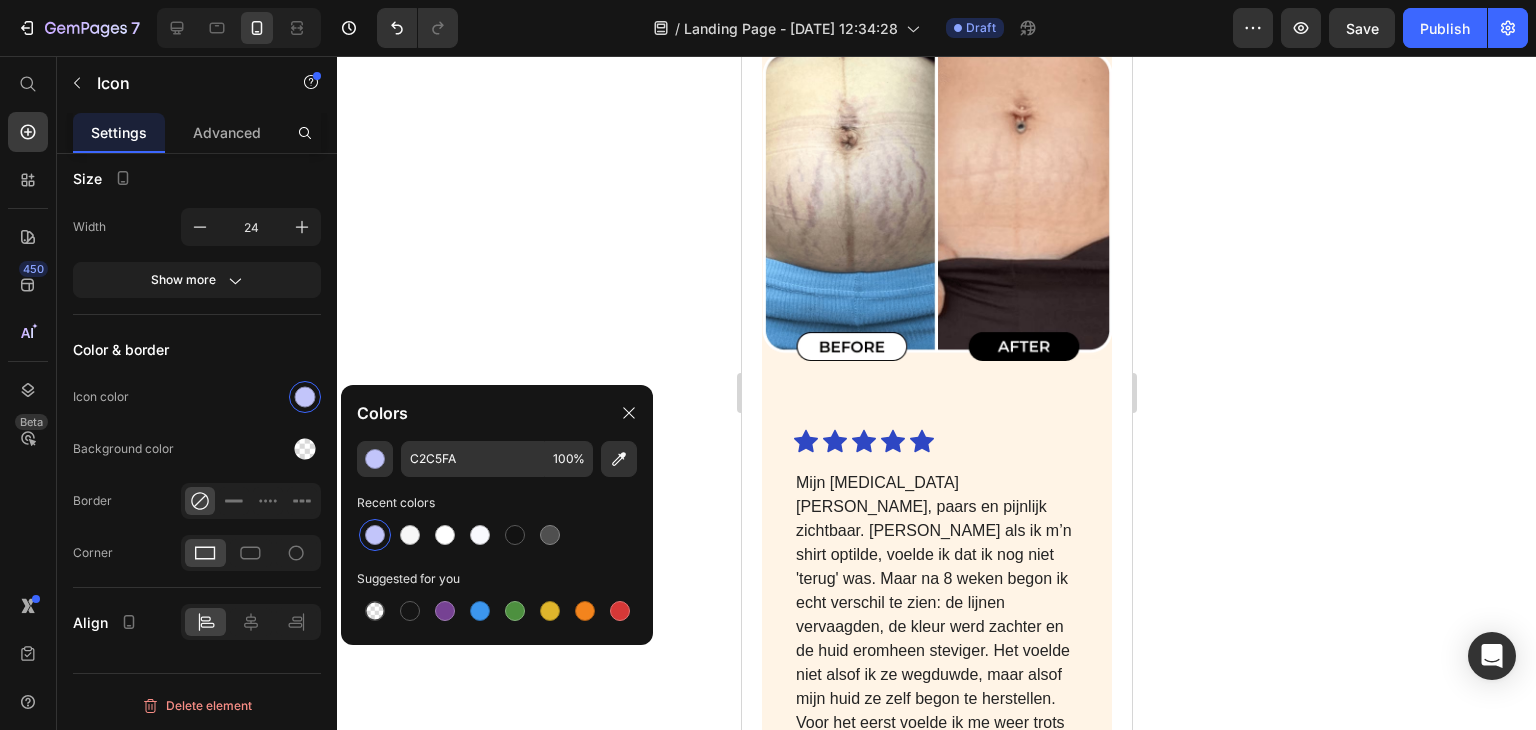 click 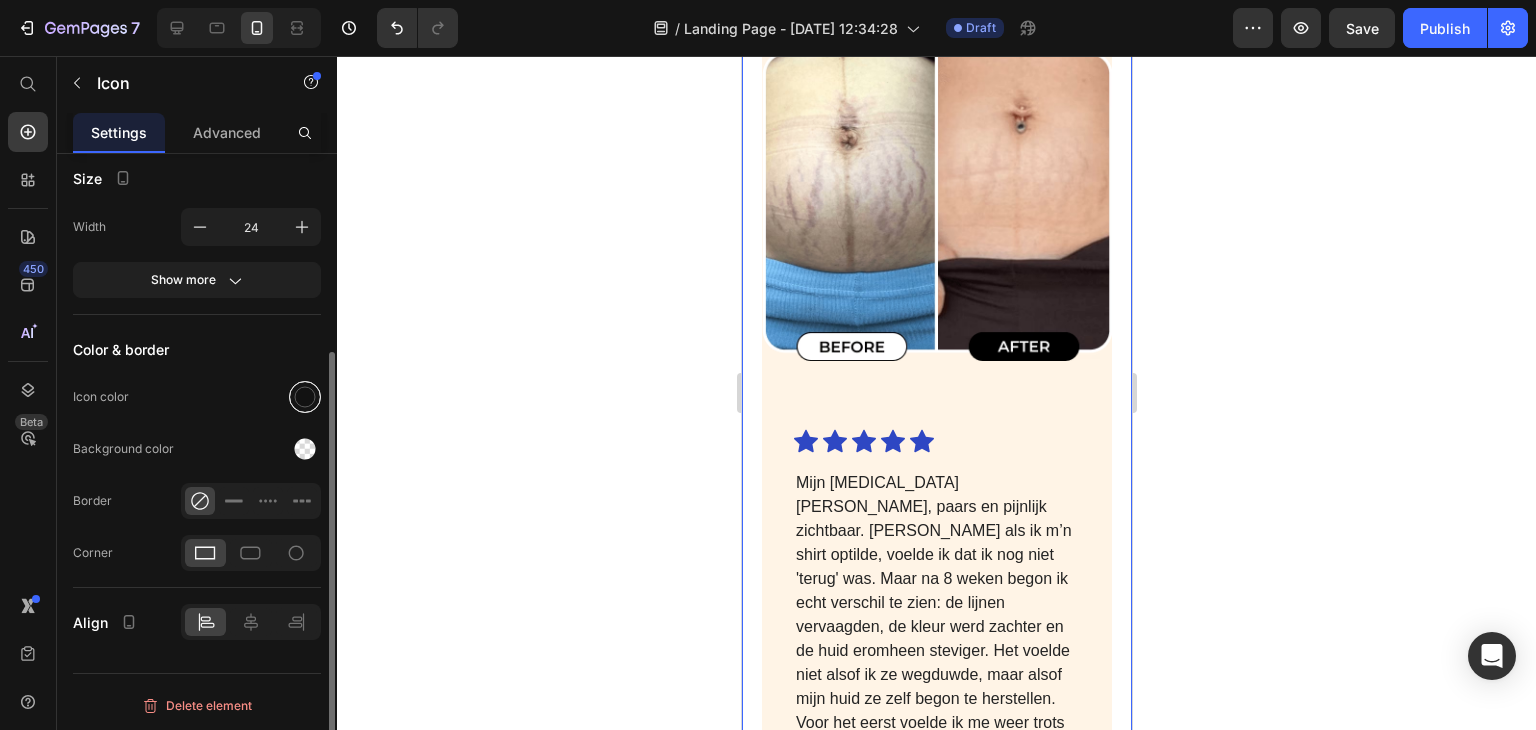 click at bounding box center (305, 397) 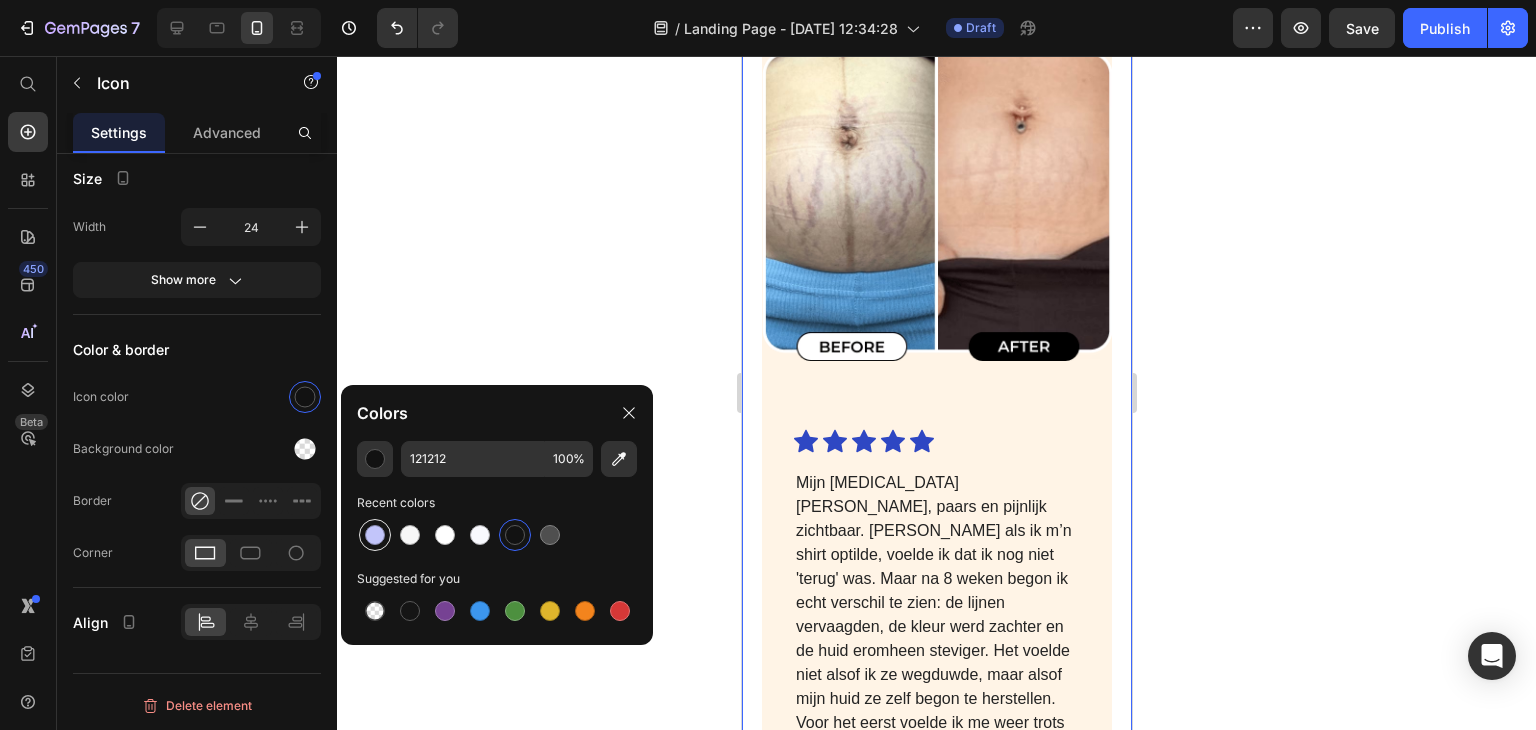 click at bounding box center (375, 535) 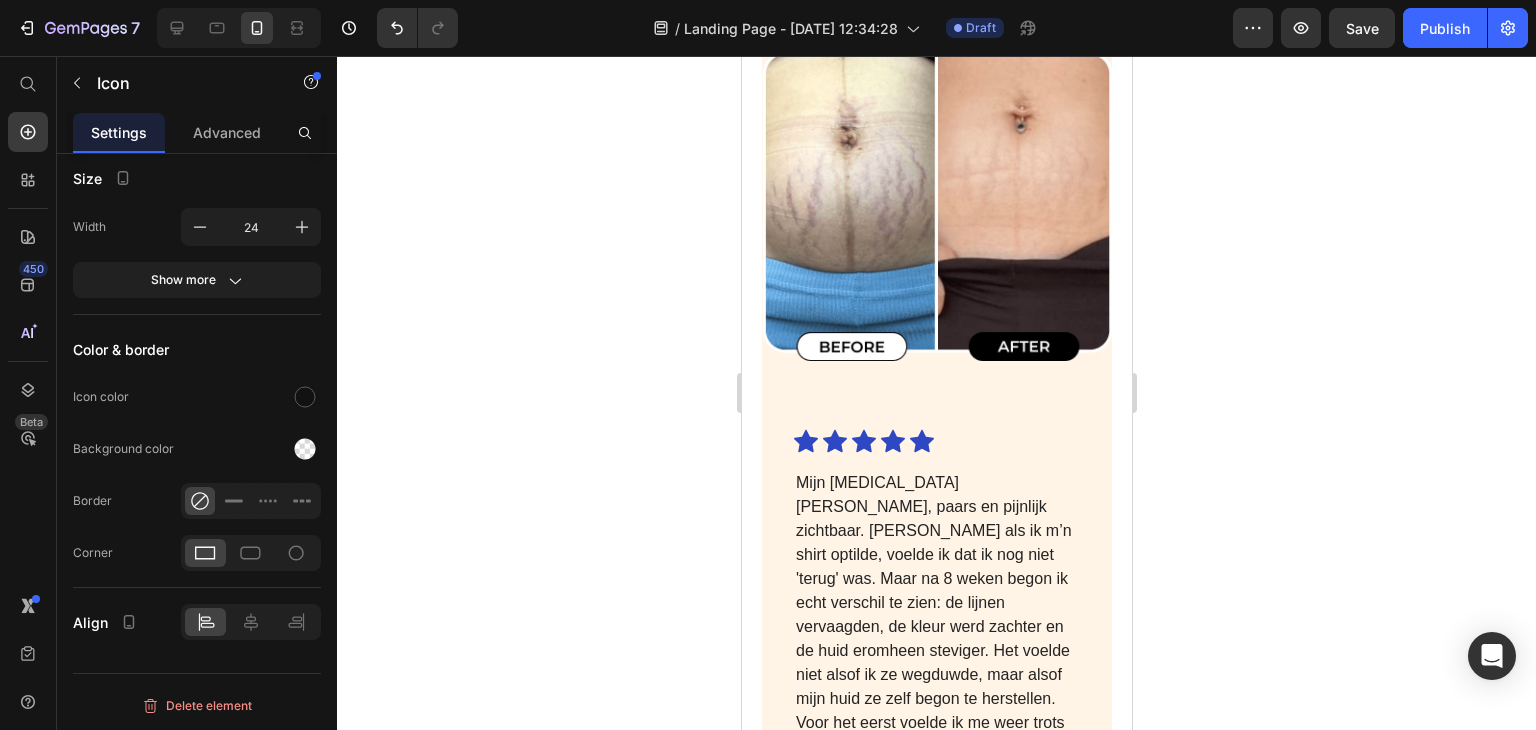 click 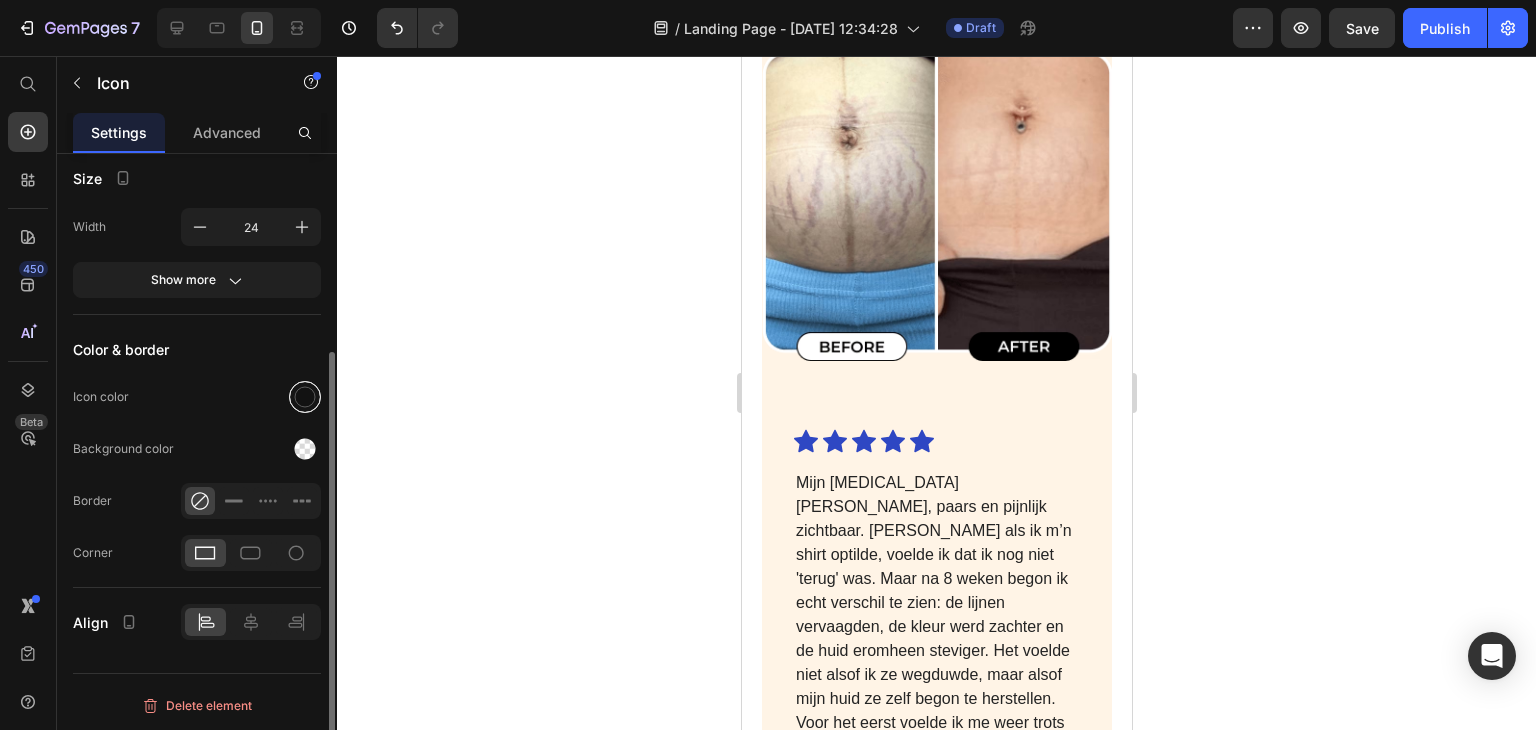 click at bounding box center (305, 397) 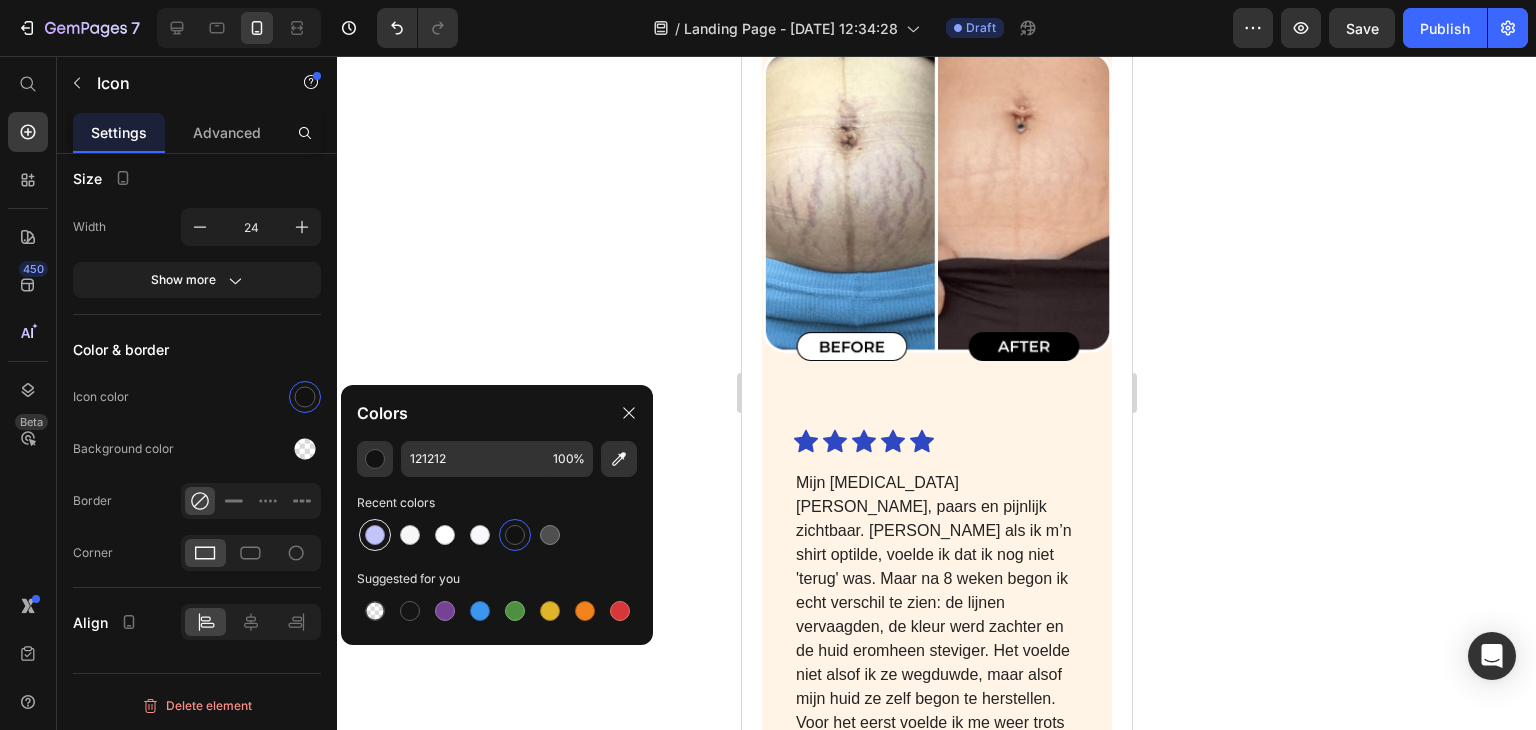 click at bounding box center (375, 535) 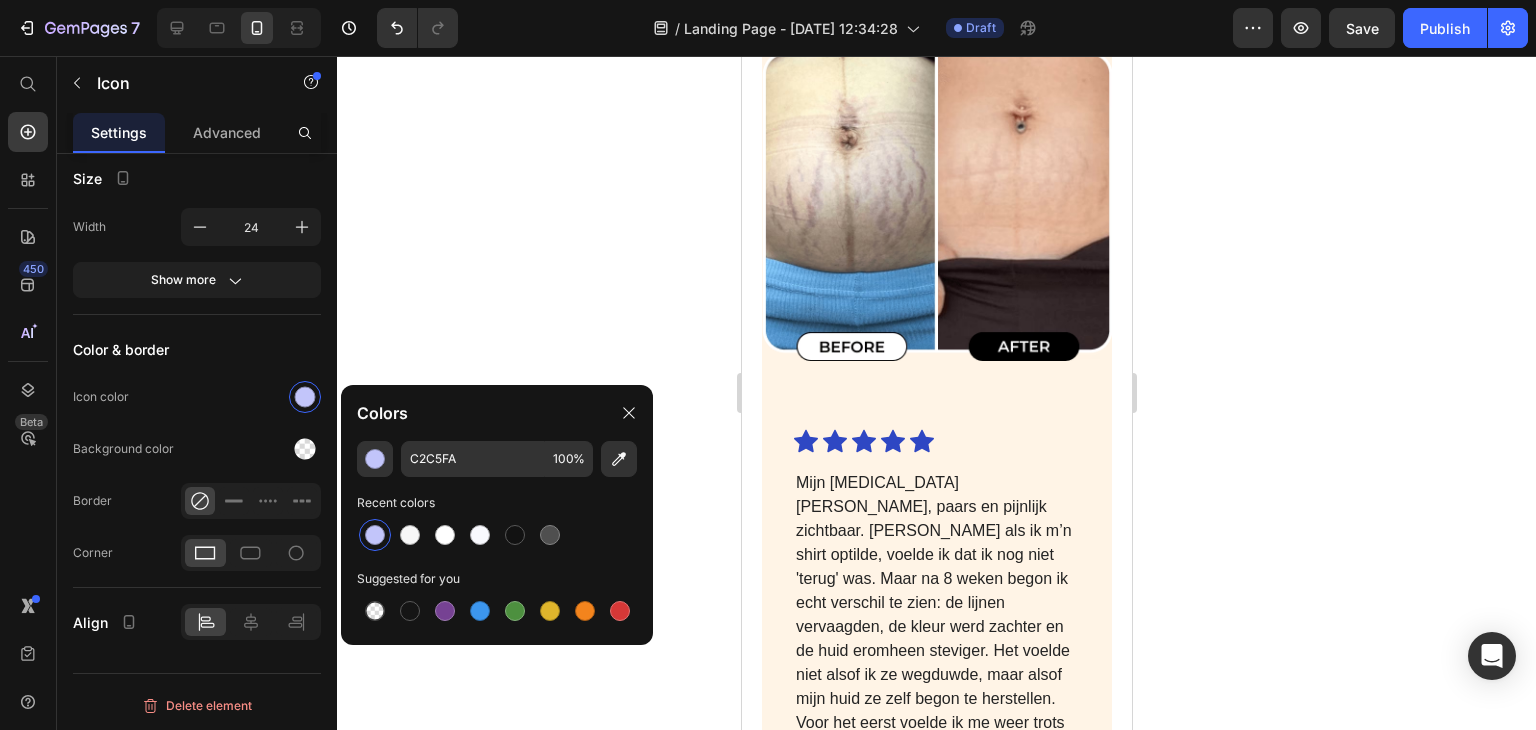 click 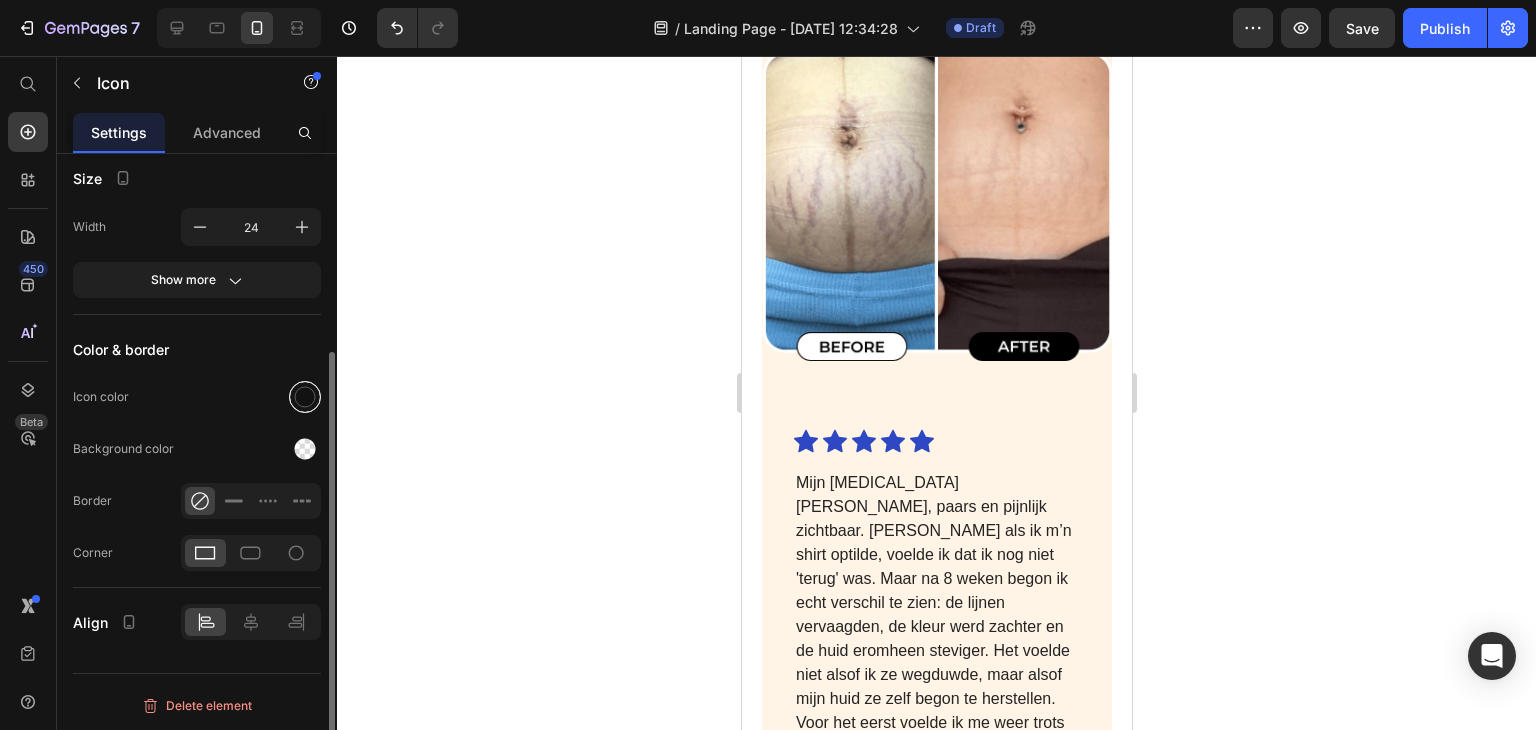 click at bounding box center (305, 397) 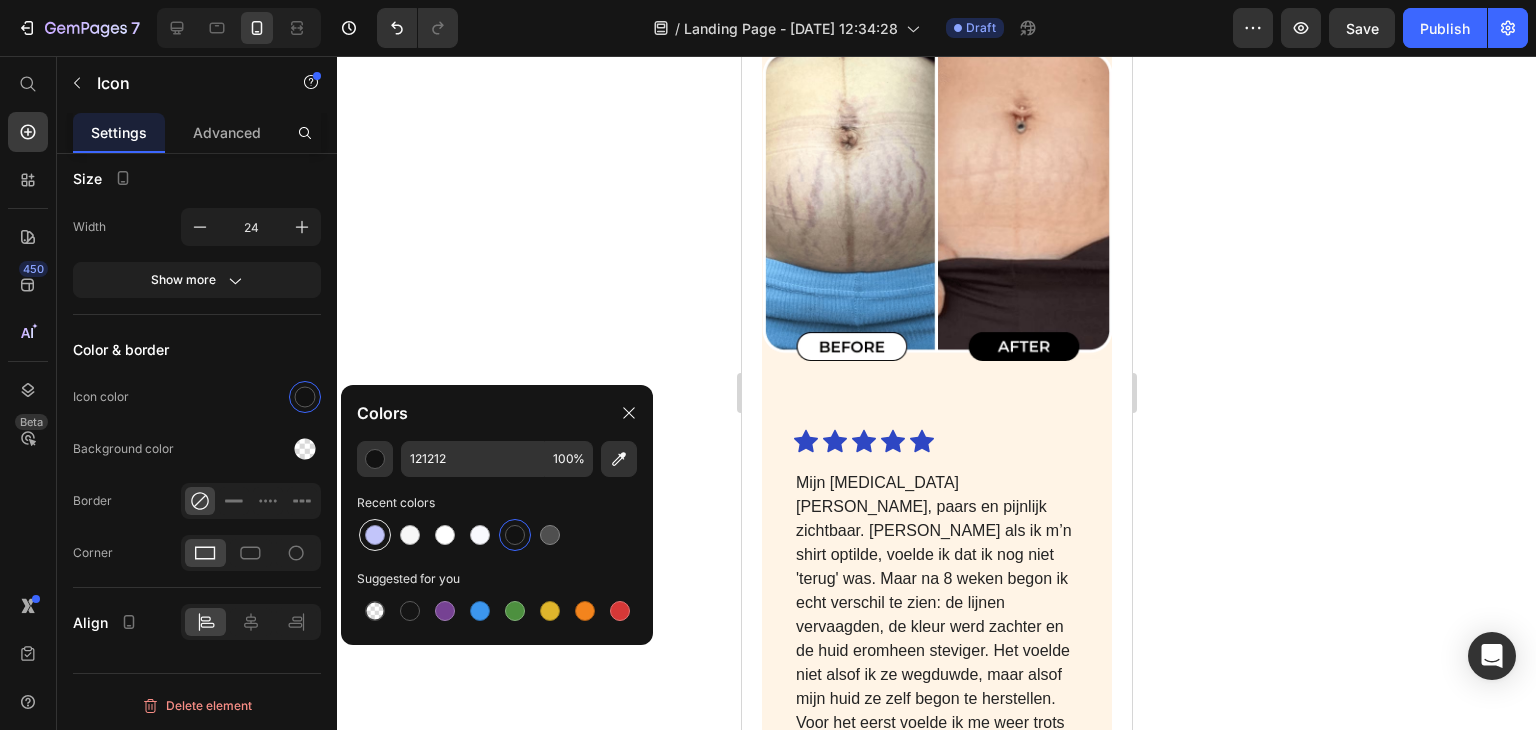 click at bounding box center (375, 535) 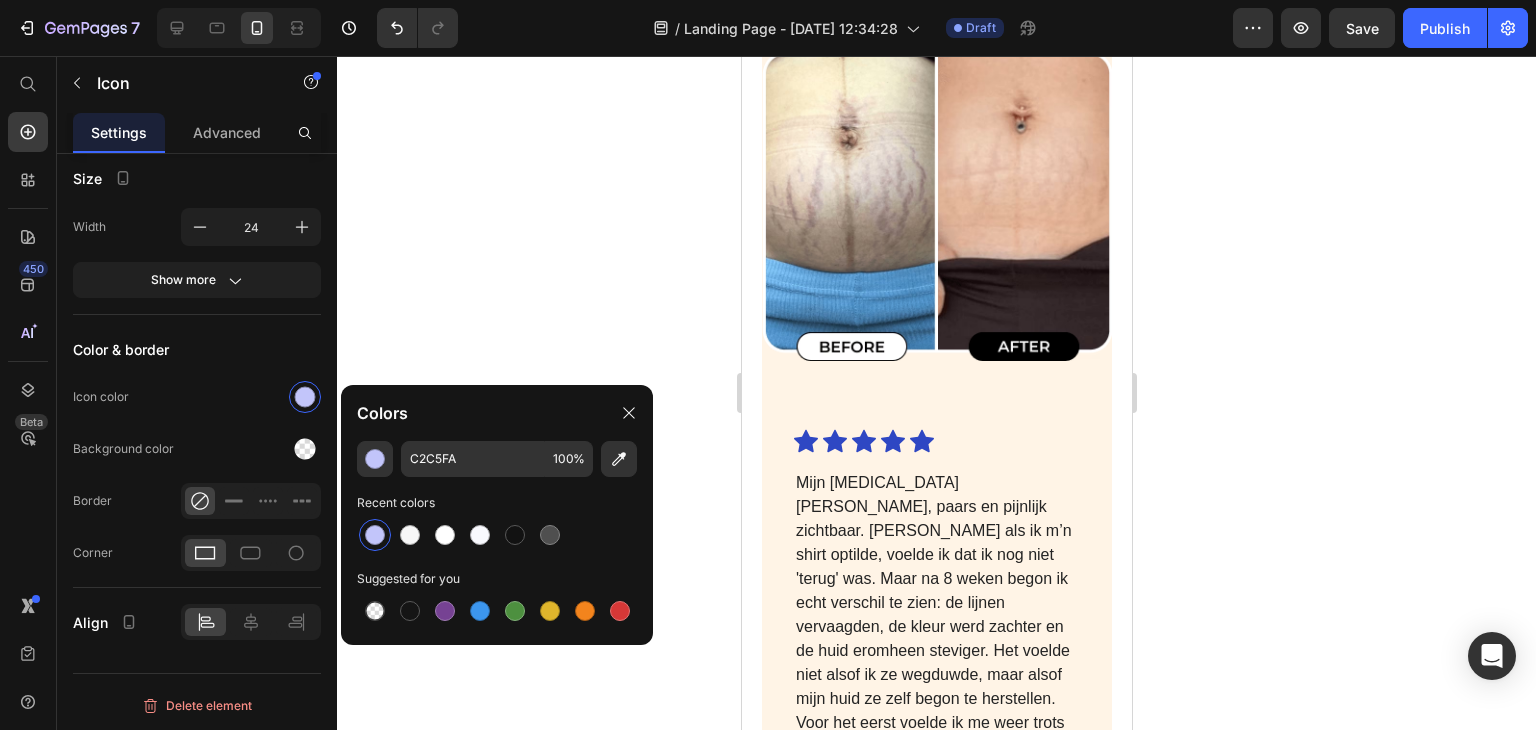 click on "“Ik had van alles geprobeerd tegen die diepe striemen. Maar dit is de eerste keer dat ik verschil zie én voel. De textuur is gladder, de kleur zachter… m’n man merkte het ook op.”" at bounding box center (936, -207) 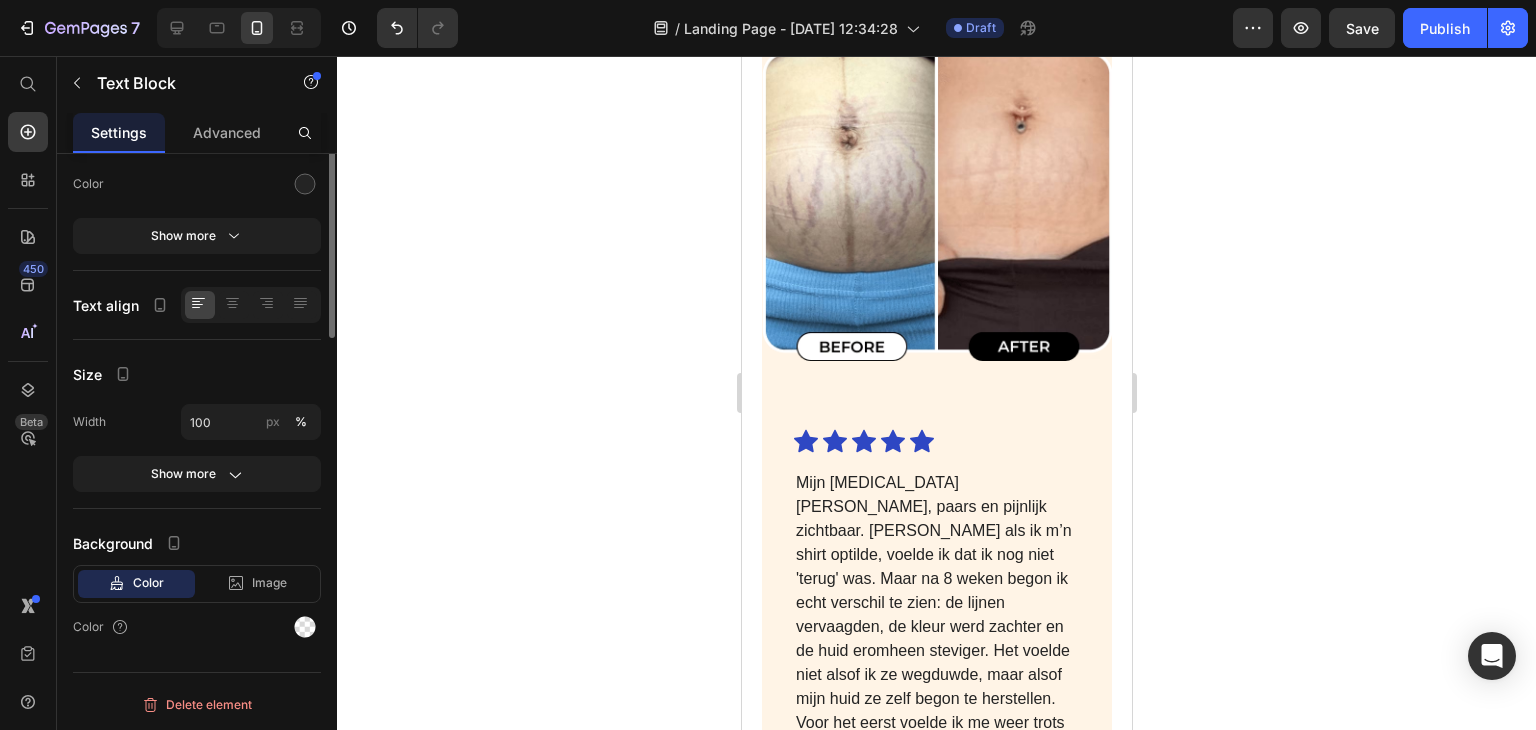 scroll, scrollTop: 0, scrollLeft: 0, axis: both 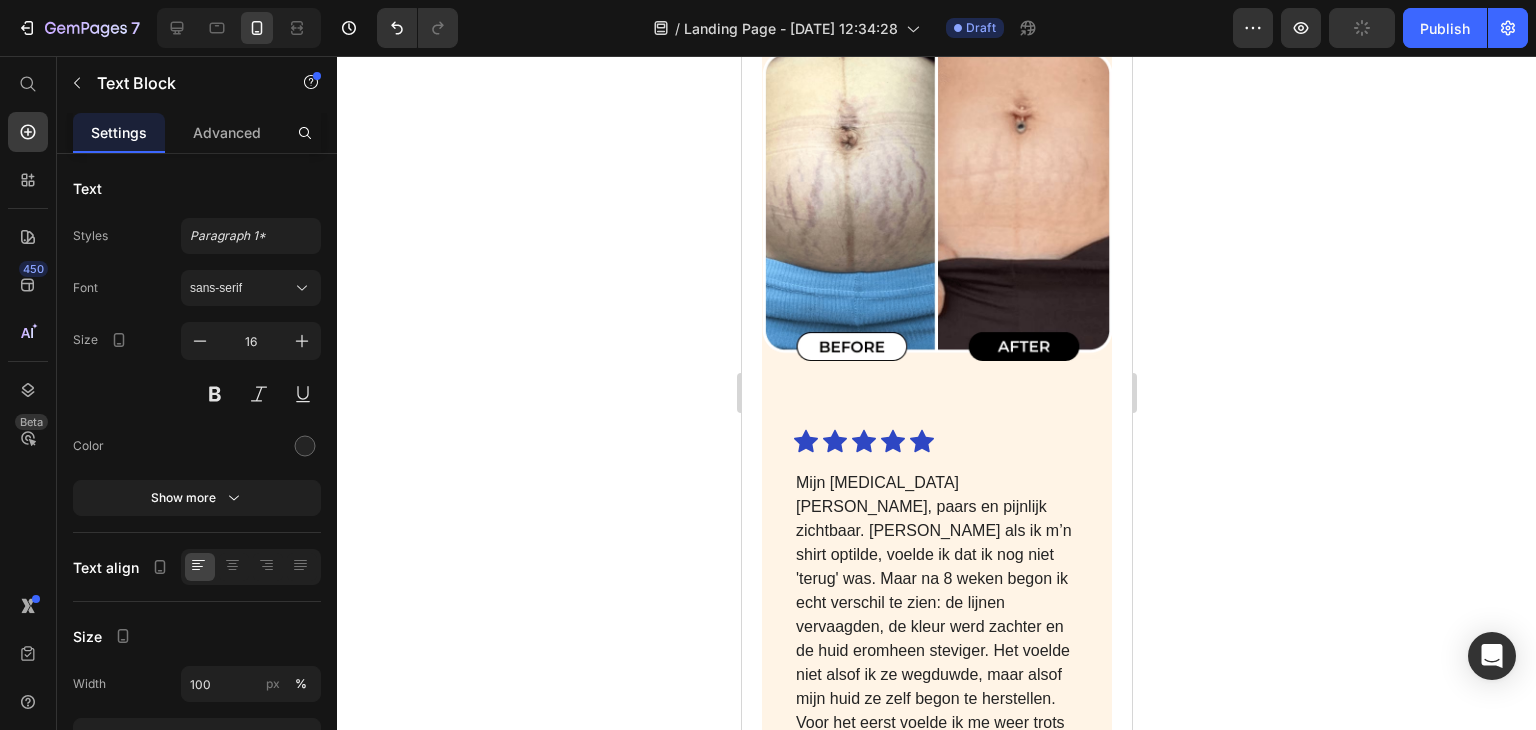 click on "“Ik had van alles geprobeerd tegen die diepe striemen. Maar dit is de eerste keer dat ik verschil zie én voel. De textuur is gladder, de kleur zachter… m’n man merkte het ook op.”" at bounding box center [936, -207] 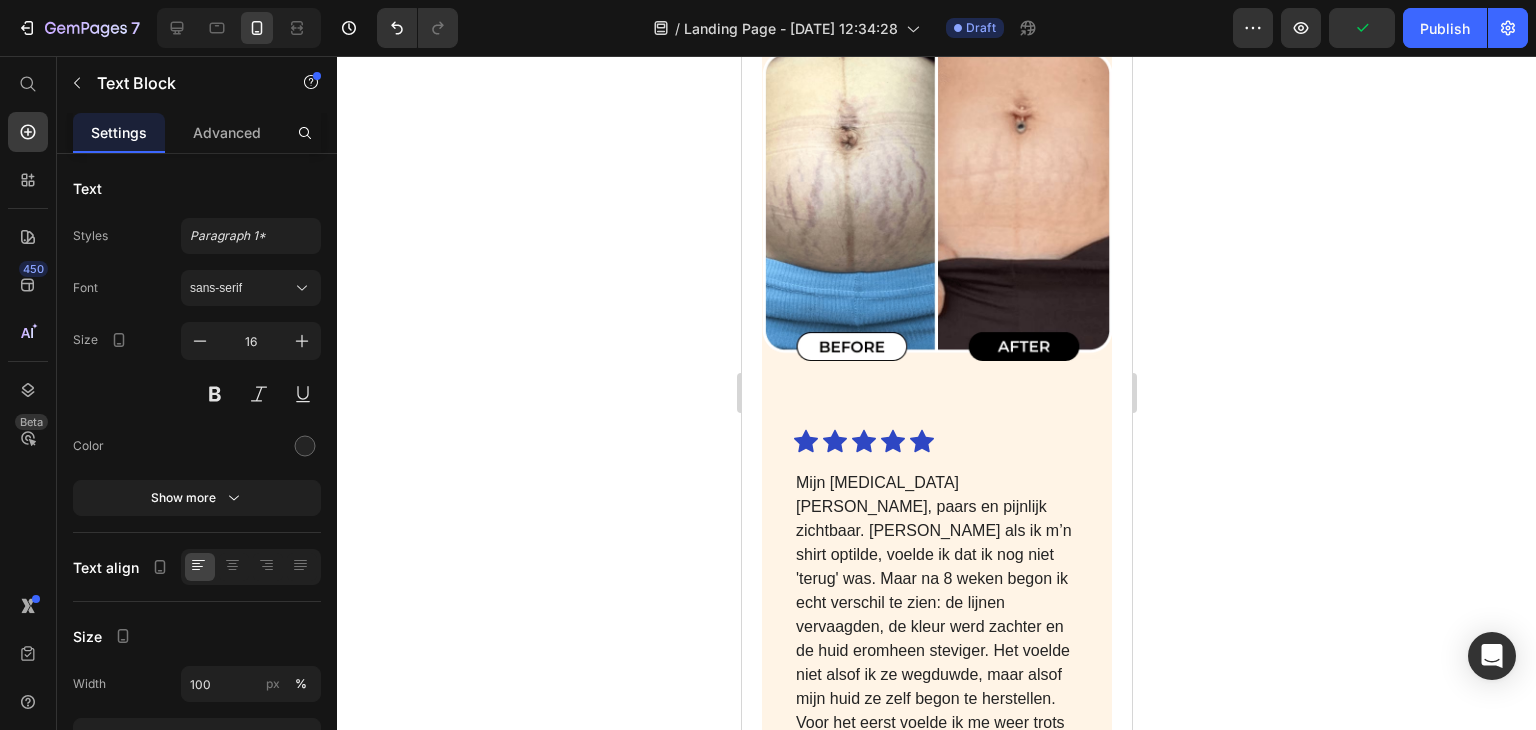 click on "“Ik had van alles geprobeerd tegen die diepe striemen. Maar dit is de eerste keer dat ik verschil zie én voel. De textuur is gladder, de kleur zachter… m’n man merkte het ook op.”" at bounding box center (936, -207) 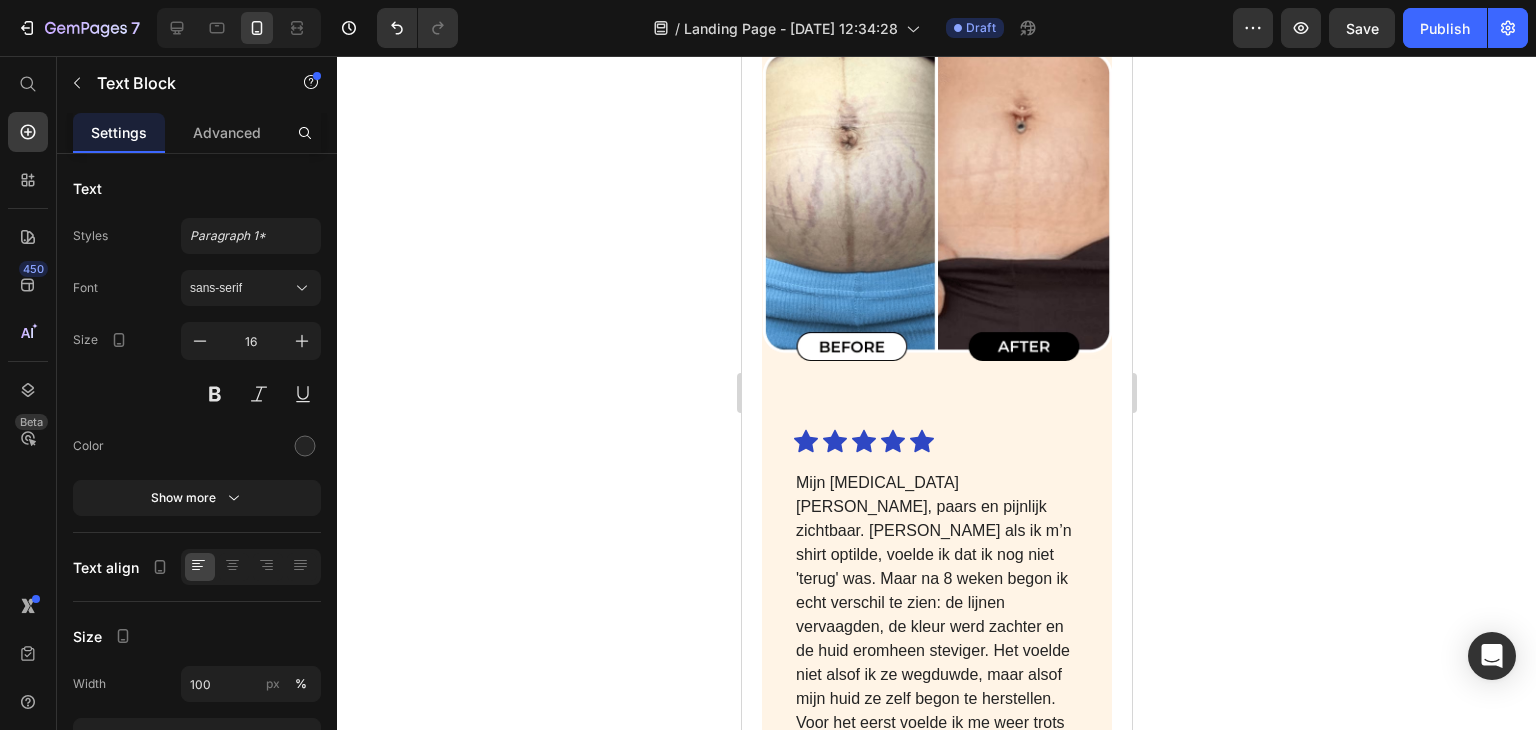 click on "“Ik had van alles geprobeerd tegen die diepe striemen. Maar dit is de eerste keer dat ik verschil zie én voel. De textuur is gladder, de kleur zachter… m’n man merkte het ook op.”" at bounding box center [936, -207] 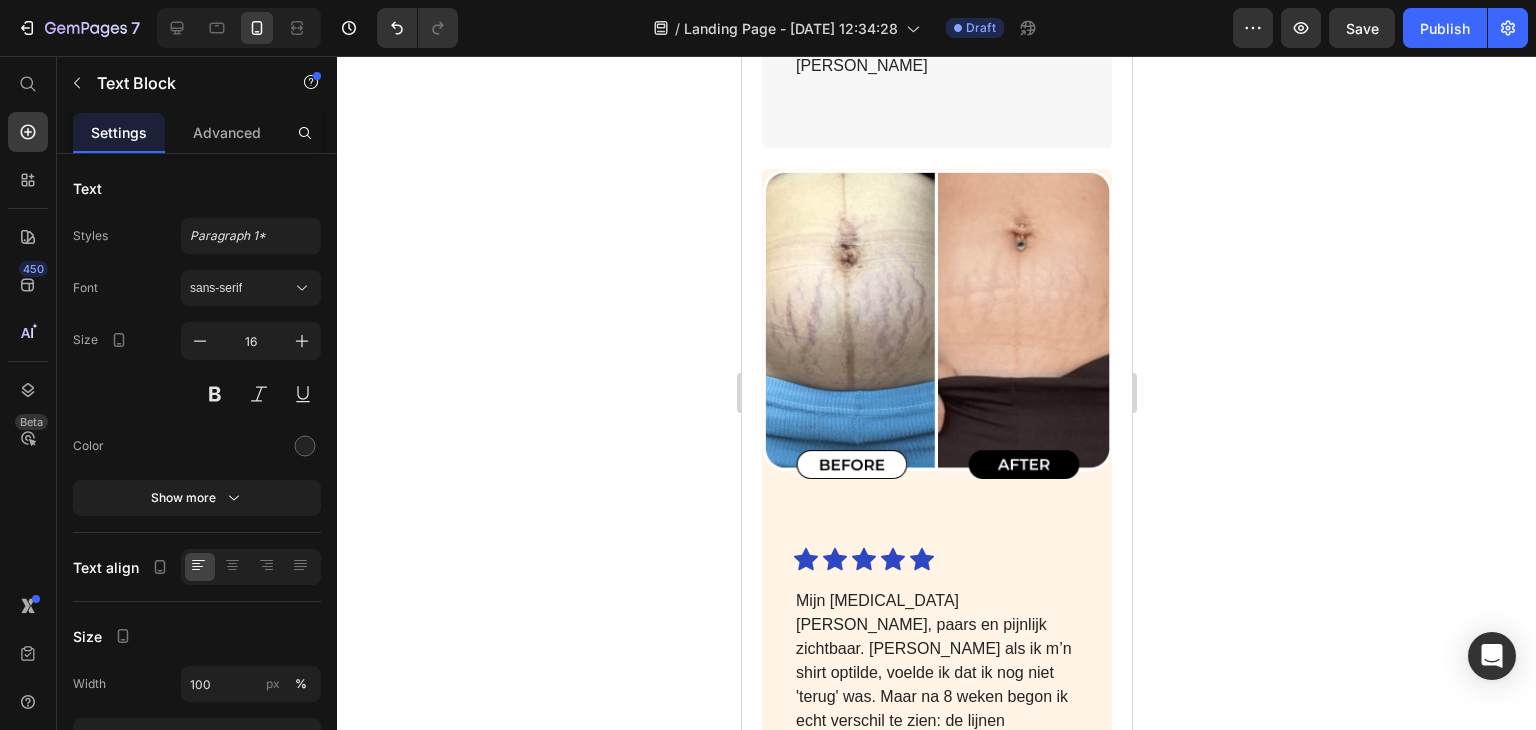 scroll, scrollTop: 6300, scrollLeft: 0, axis: vertical 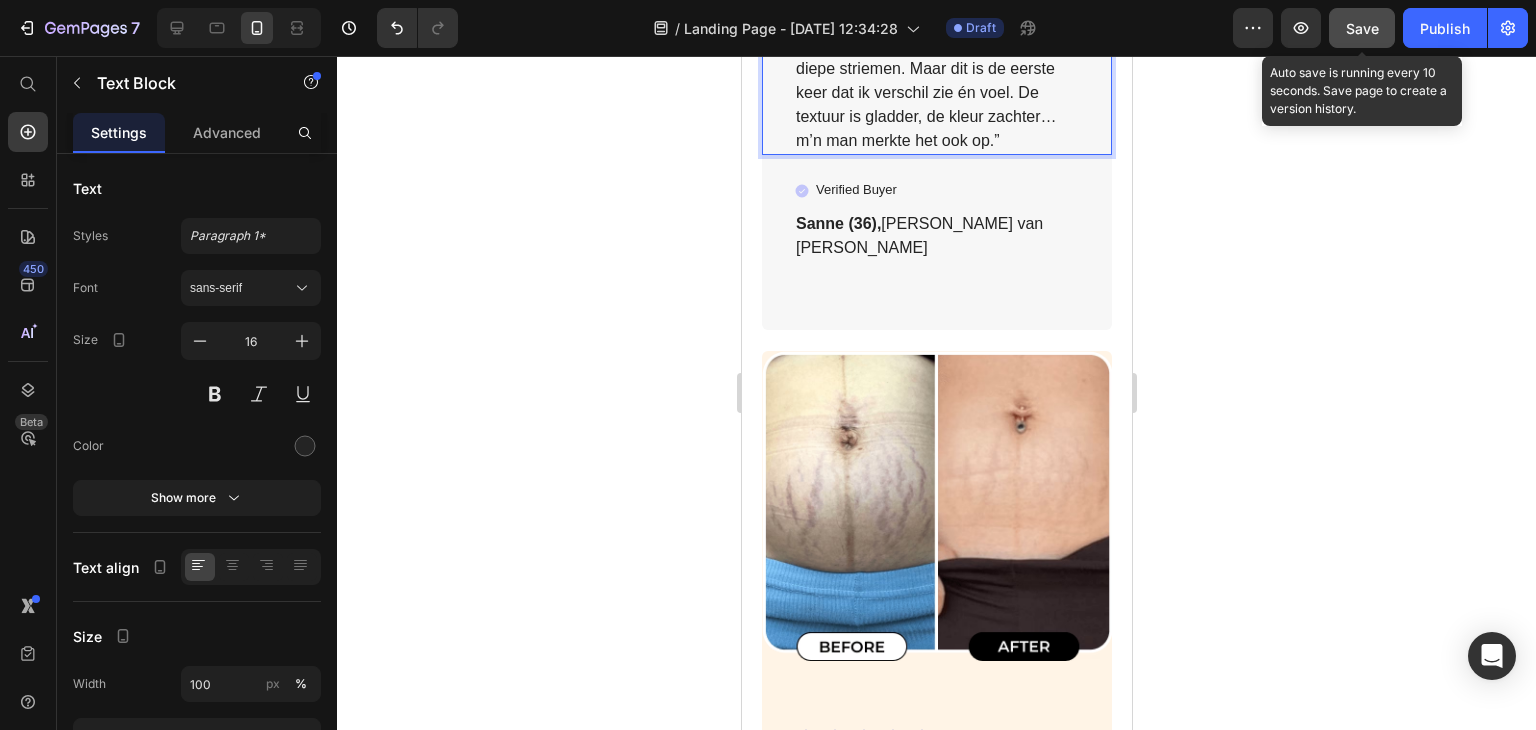 click on "Save" 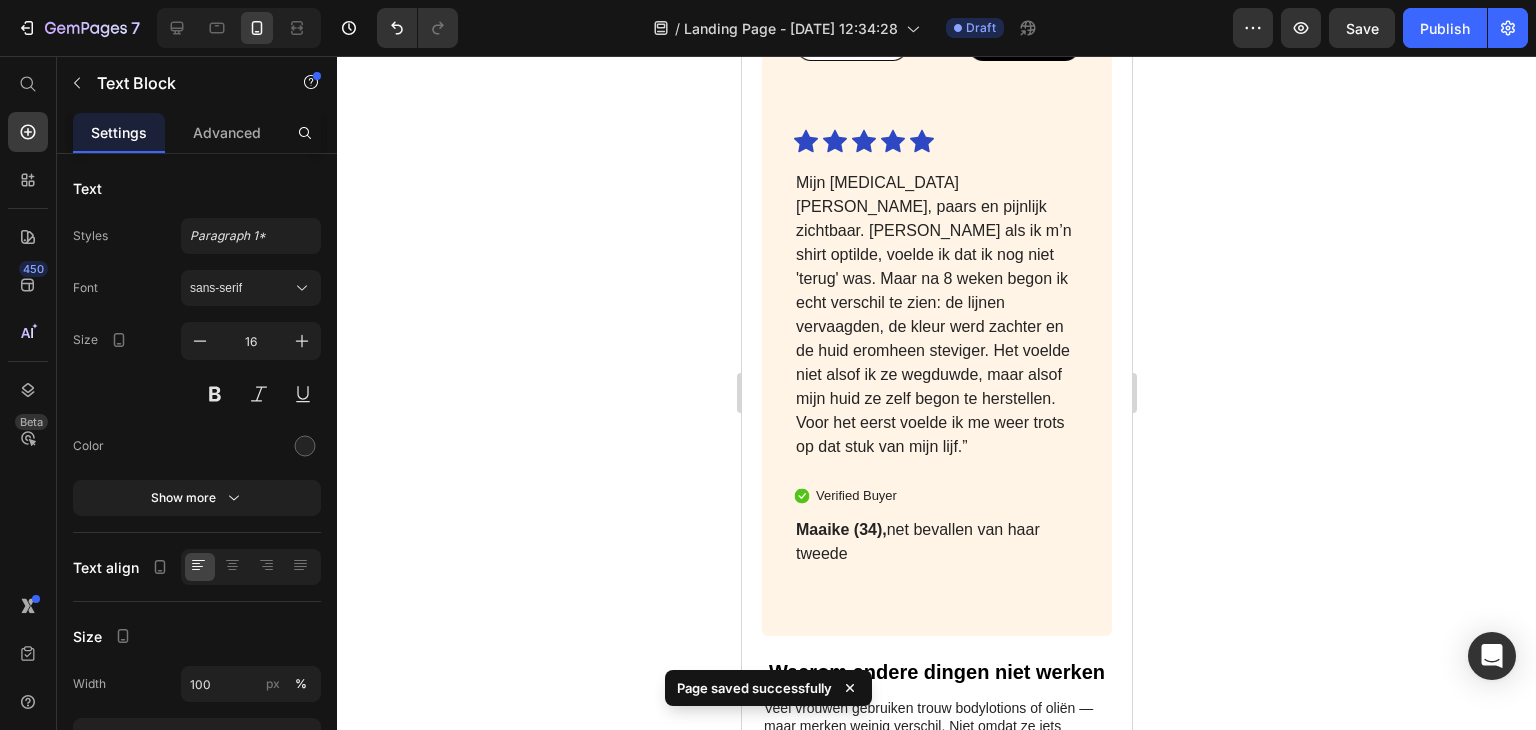 click 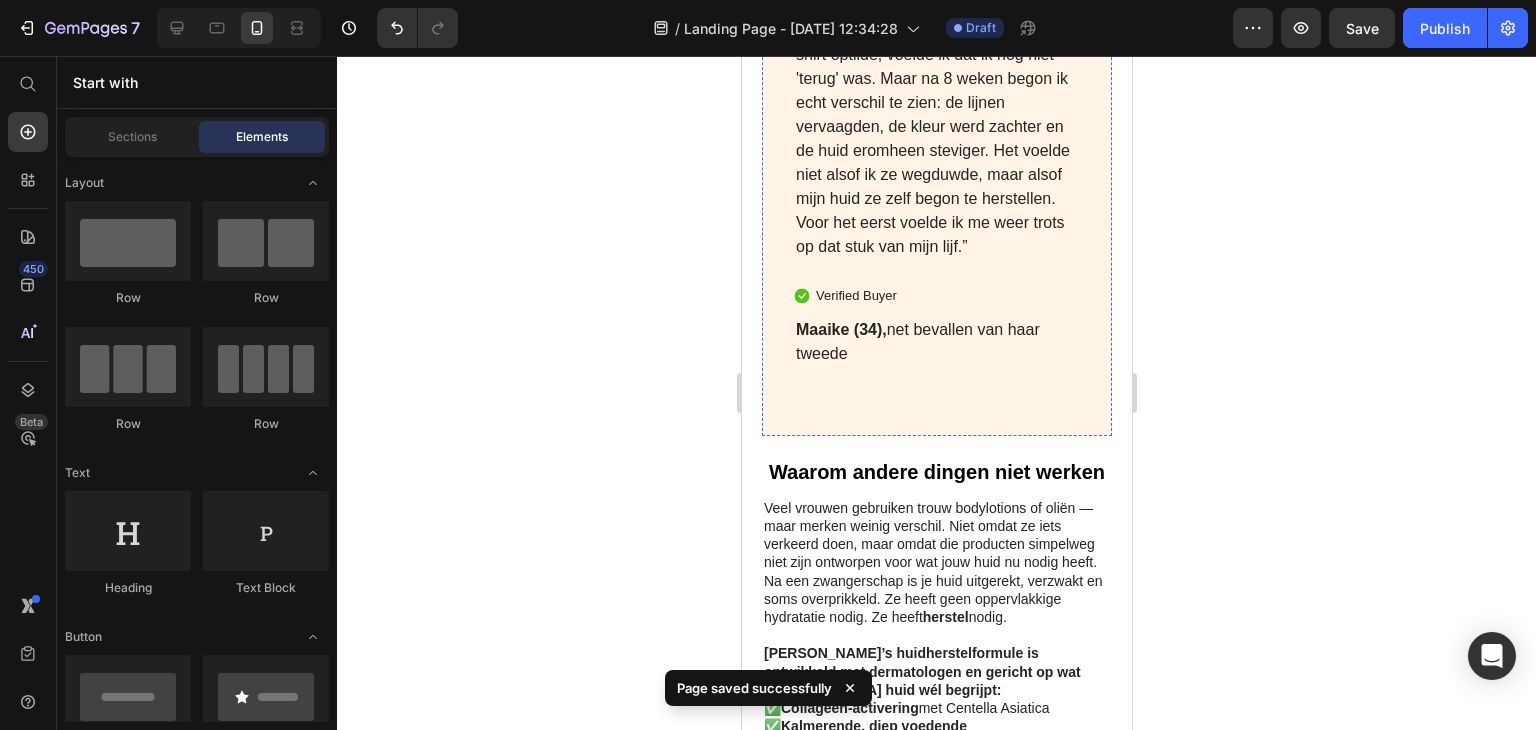 scroll, scrollTop: 7300, scrollLeft: 0, axis: vertical 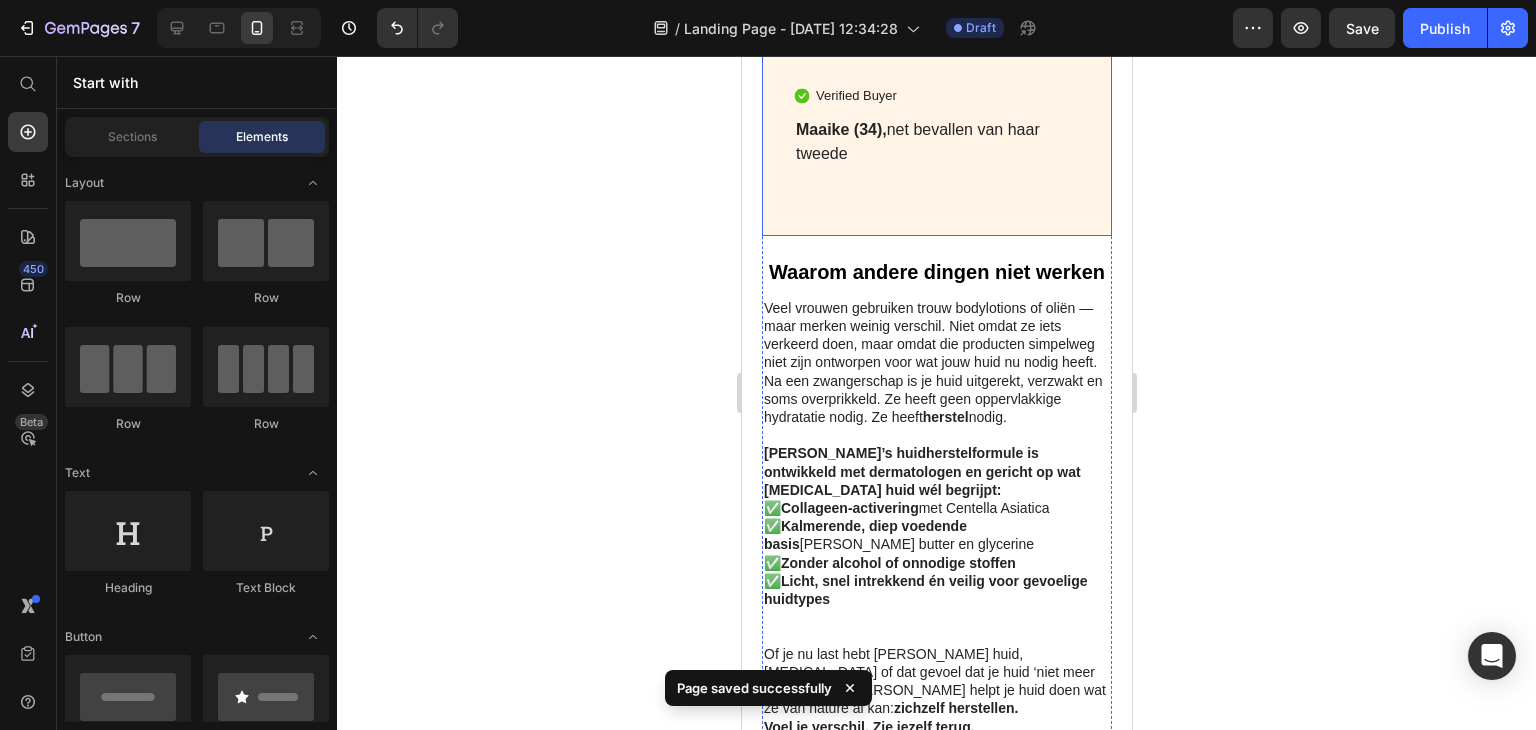 click on "Image" at bounding box center [936, -460] 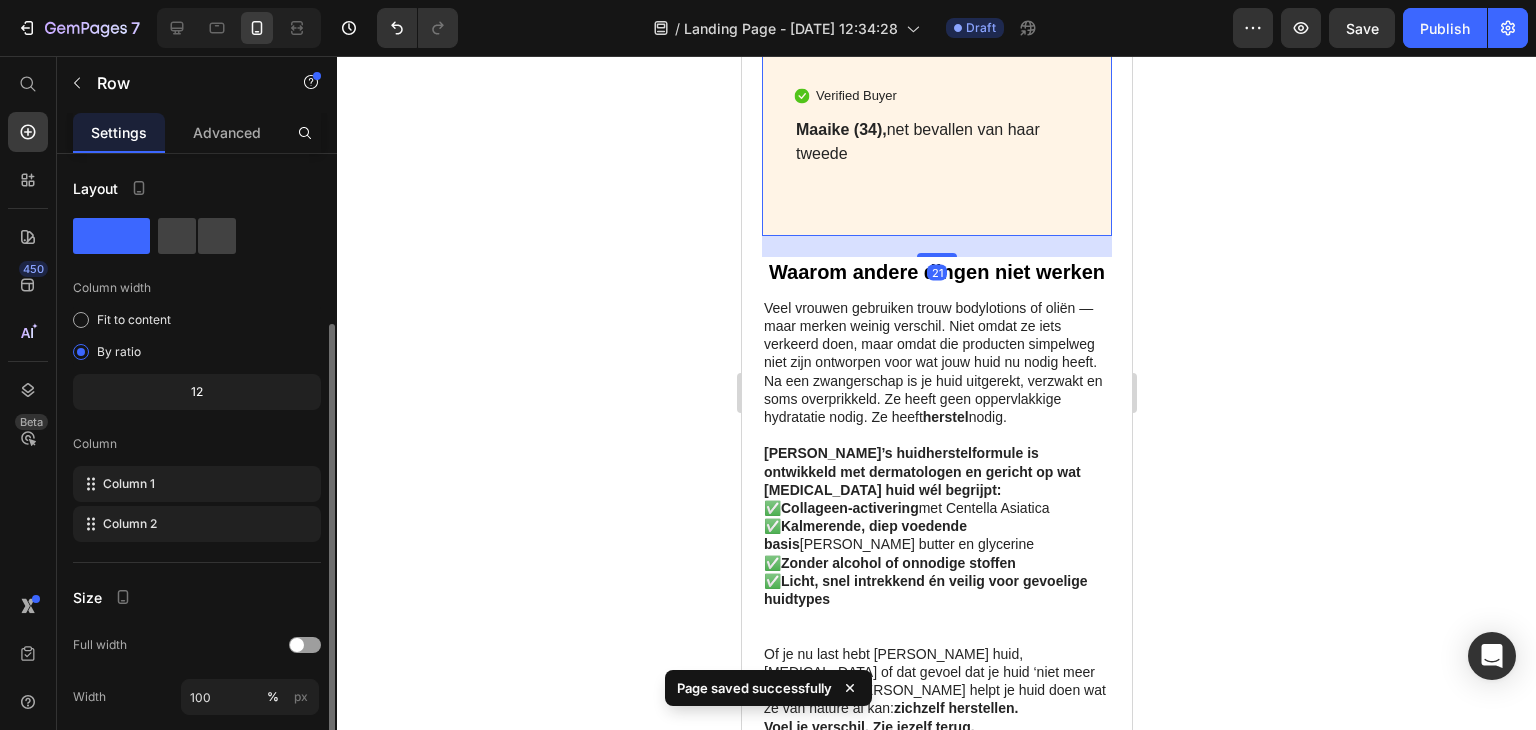 scroll, scrollTop: 273, scrollLeft: 0, axis: vertical 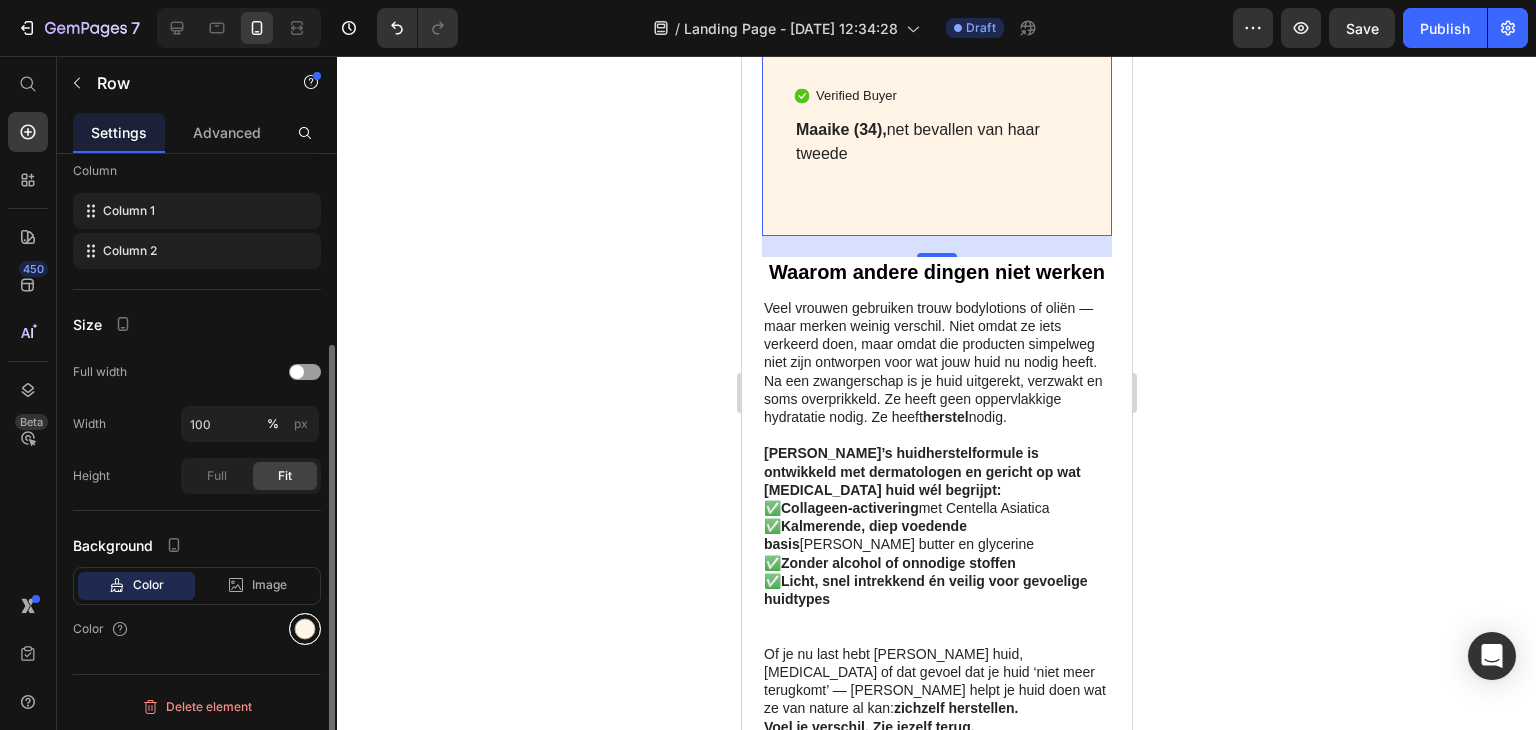 click at bounding box center [305, 629] 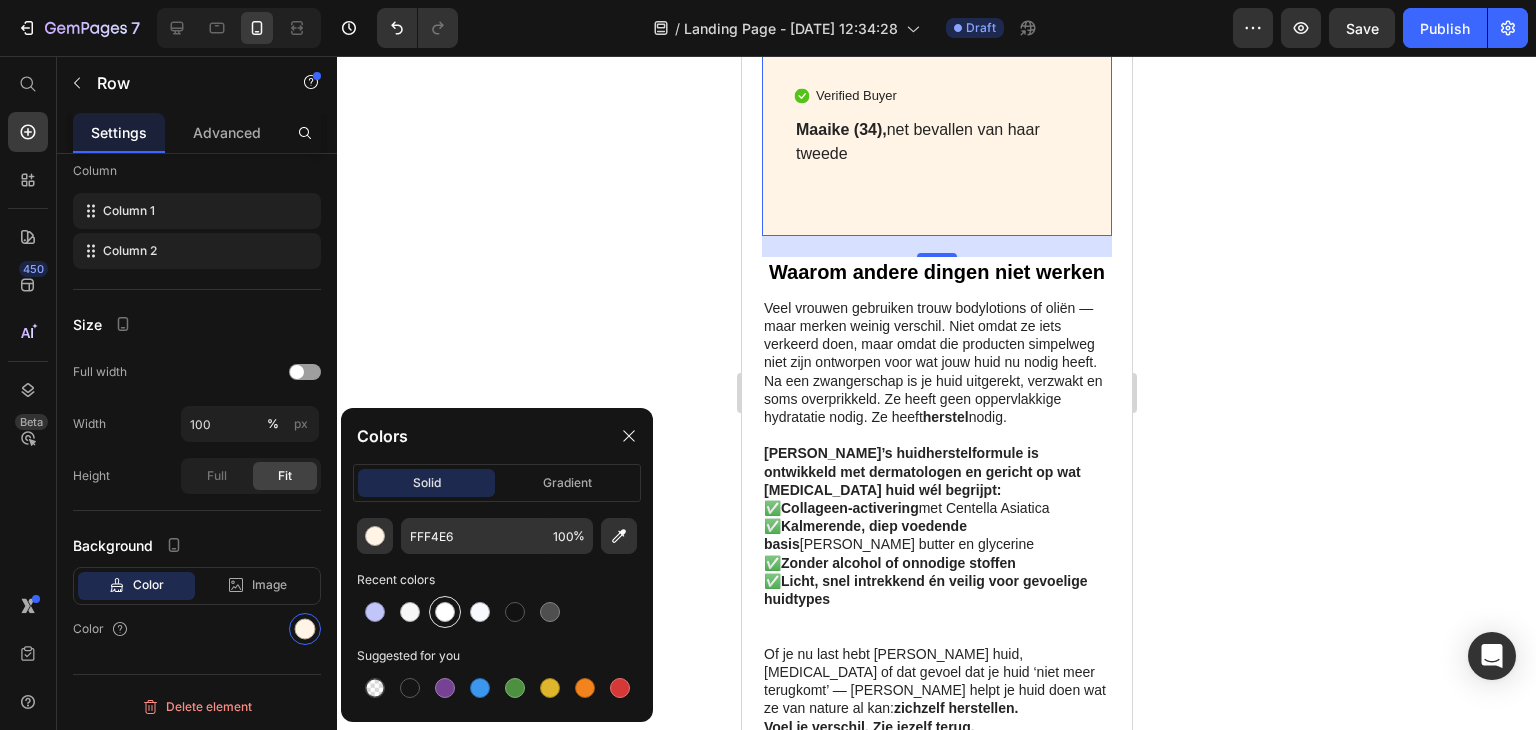 click at bounding box center [445, 612] 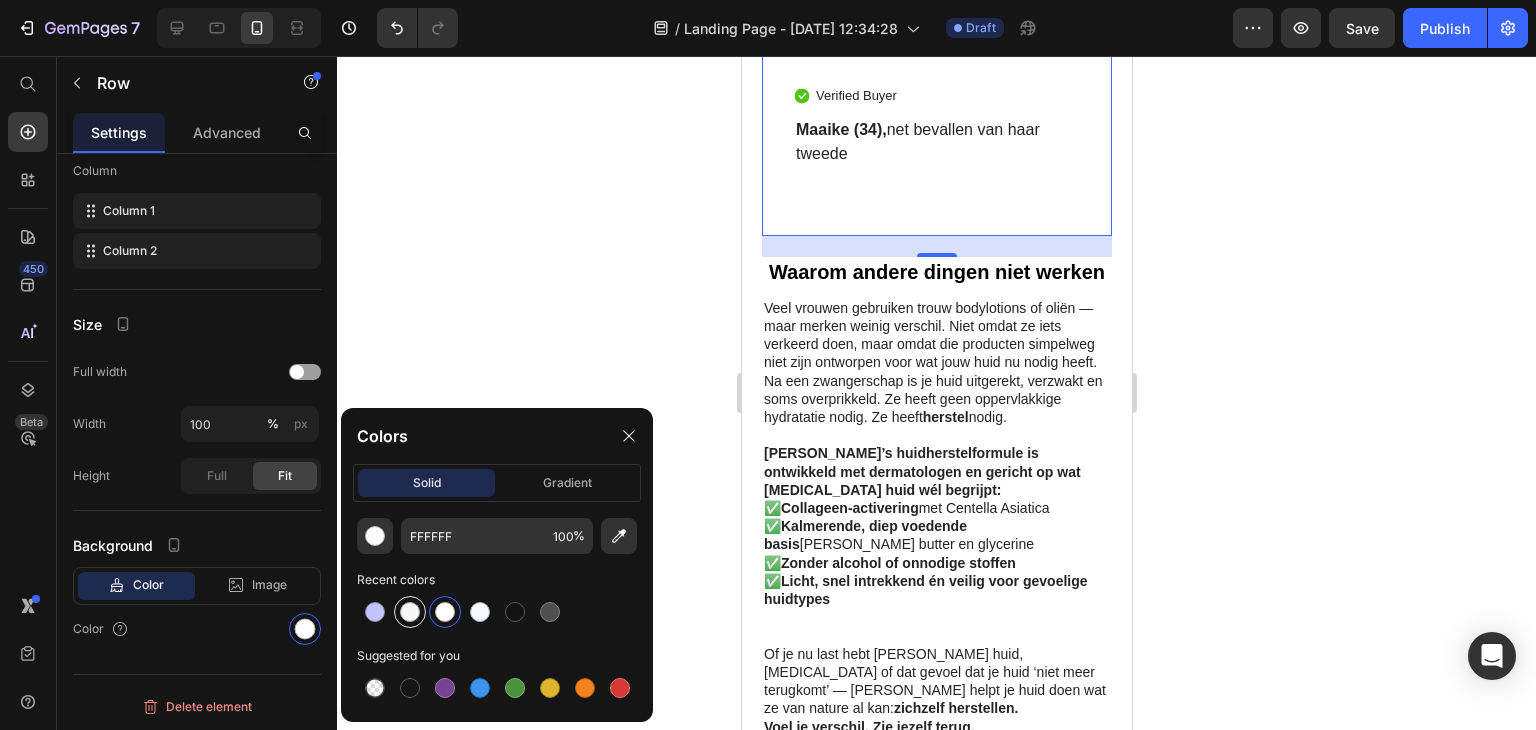 click at bounding box center [410, 612] 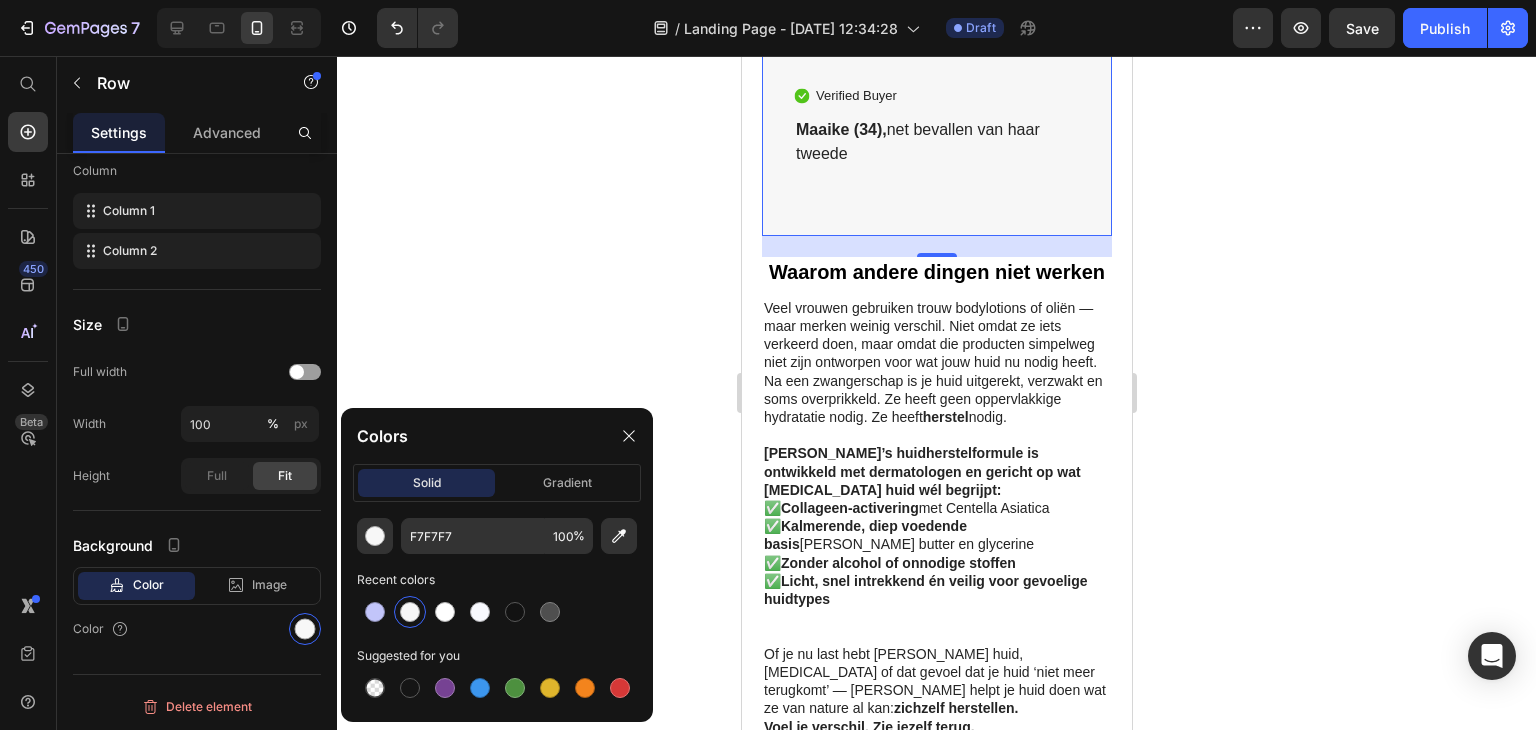 click 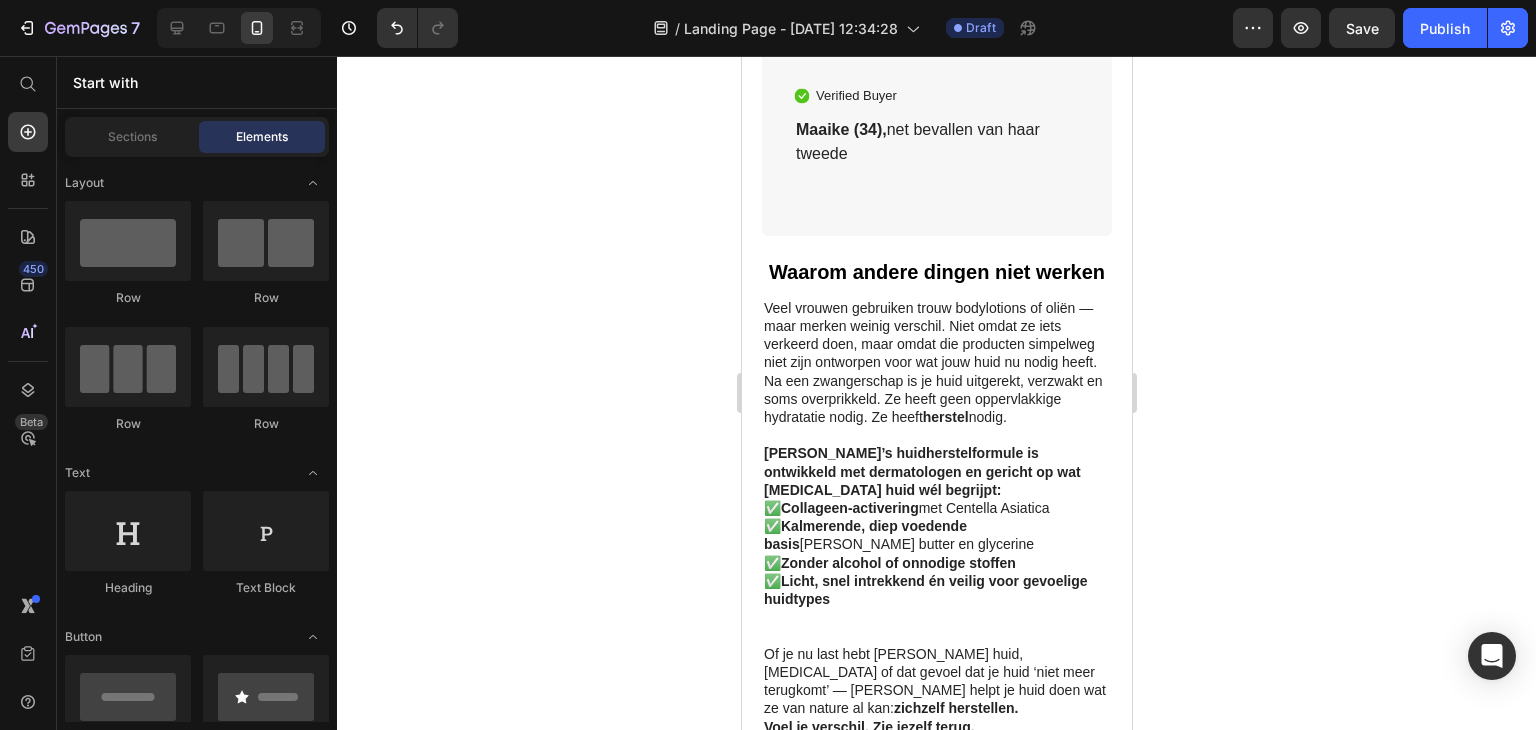 click 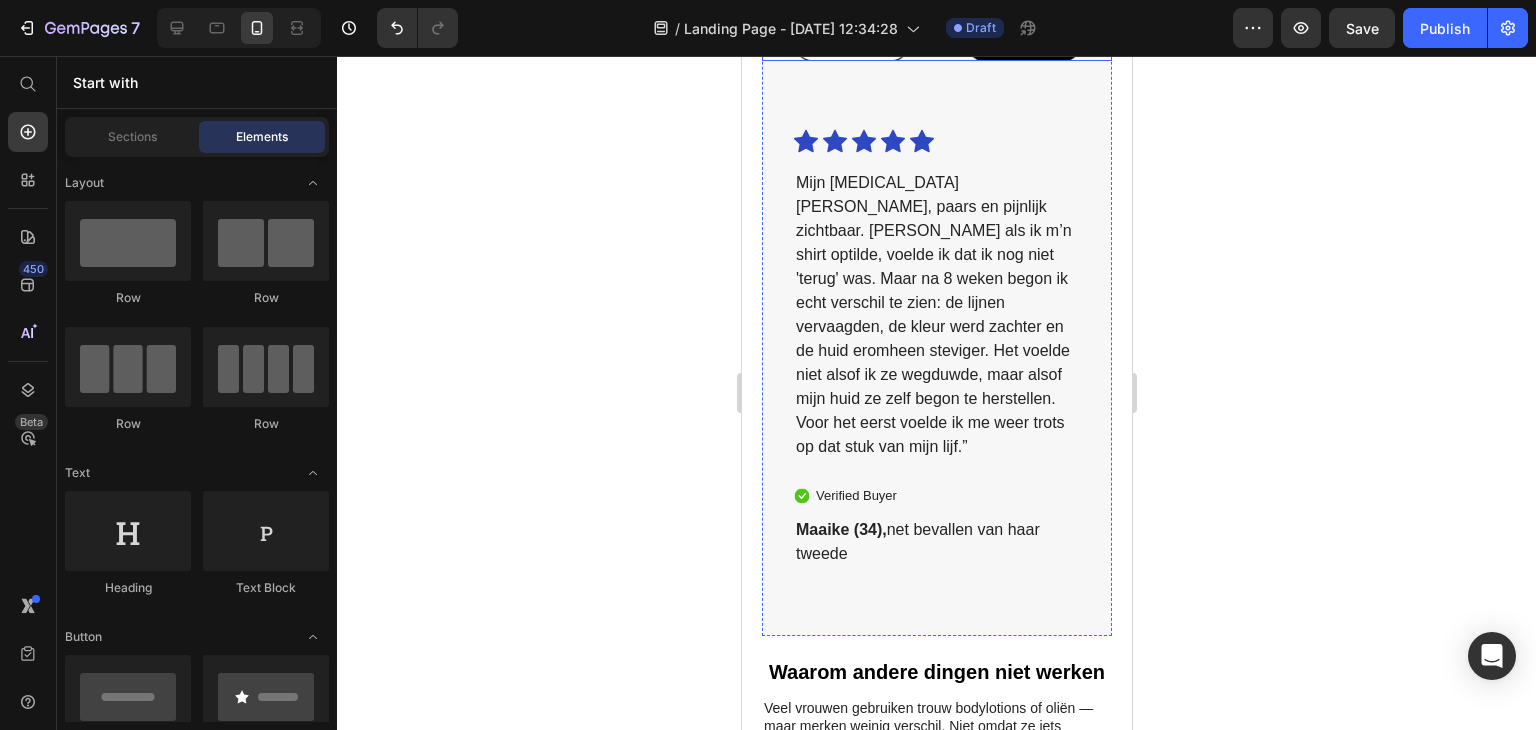 scroll, scrollTop: 7300, scrollLeft: 0, axis: vertical 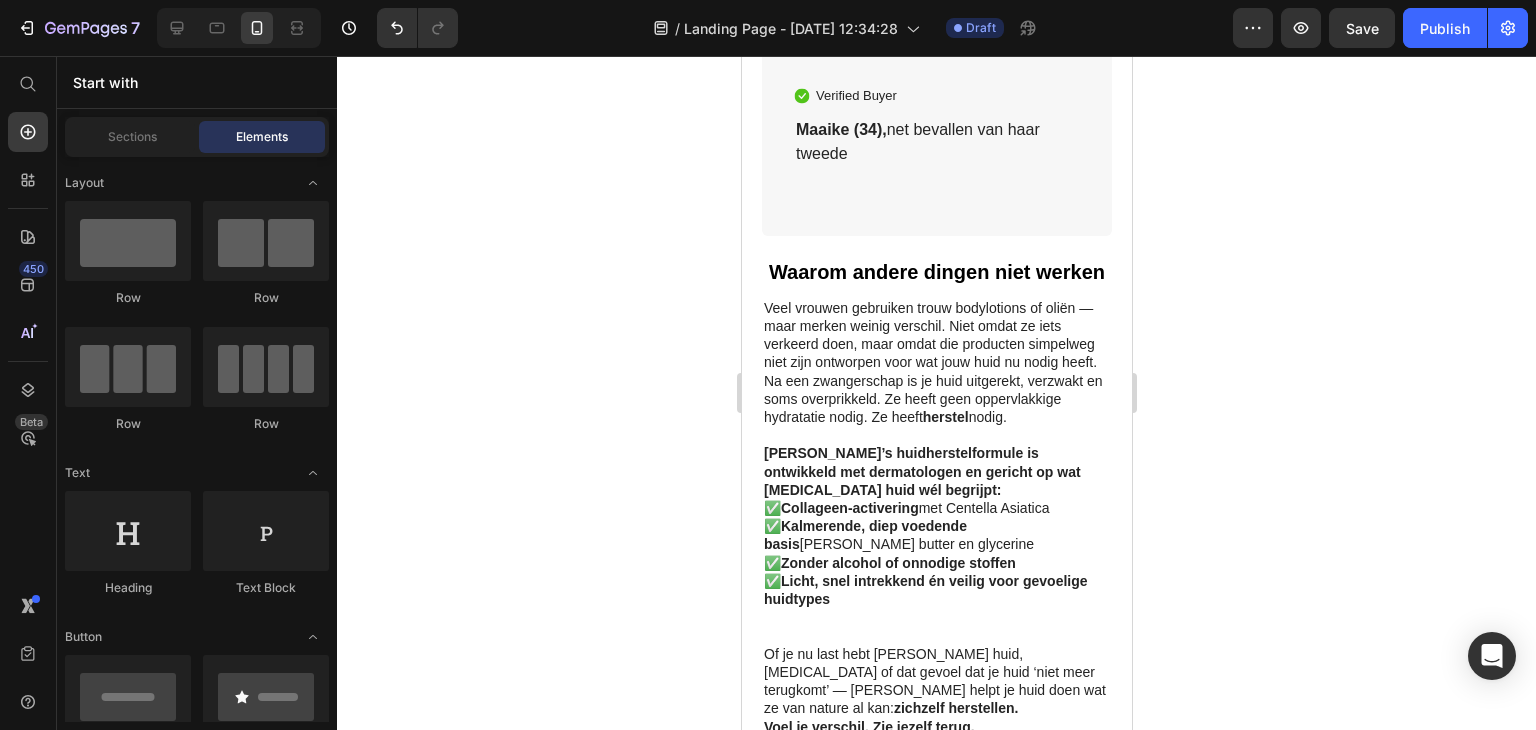 click 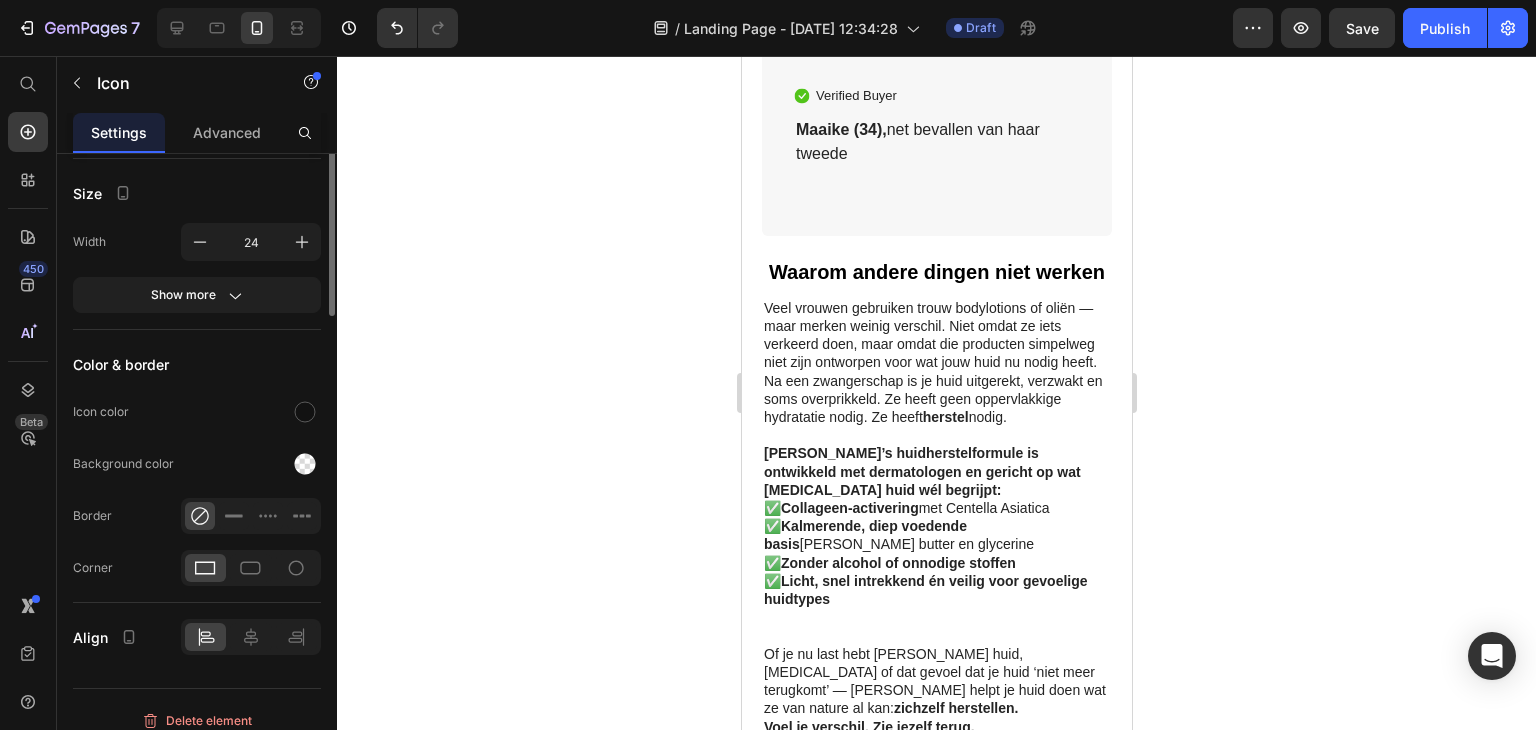 scroll, scrollTop: 0, scrollLeft: 0, axis: both 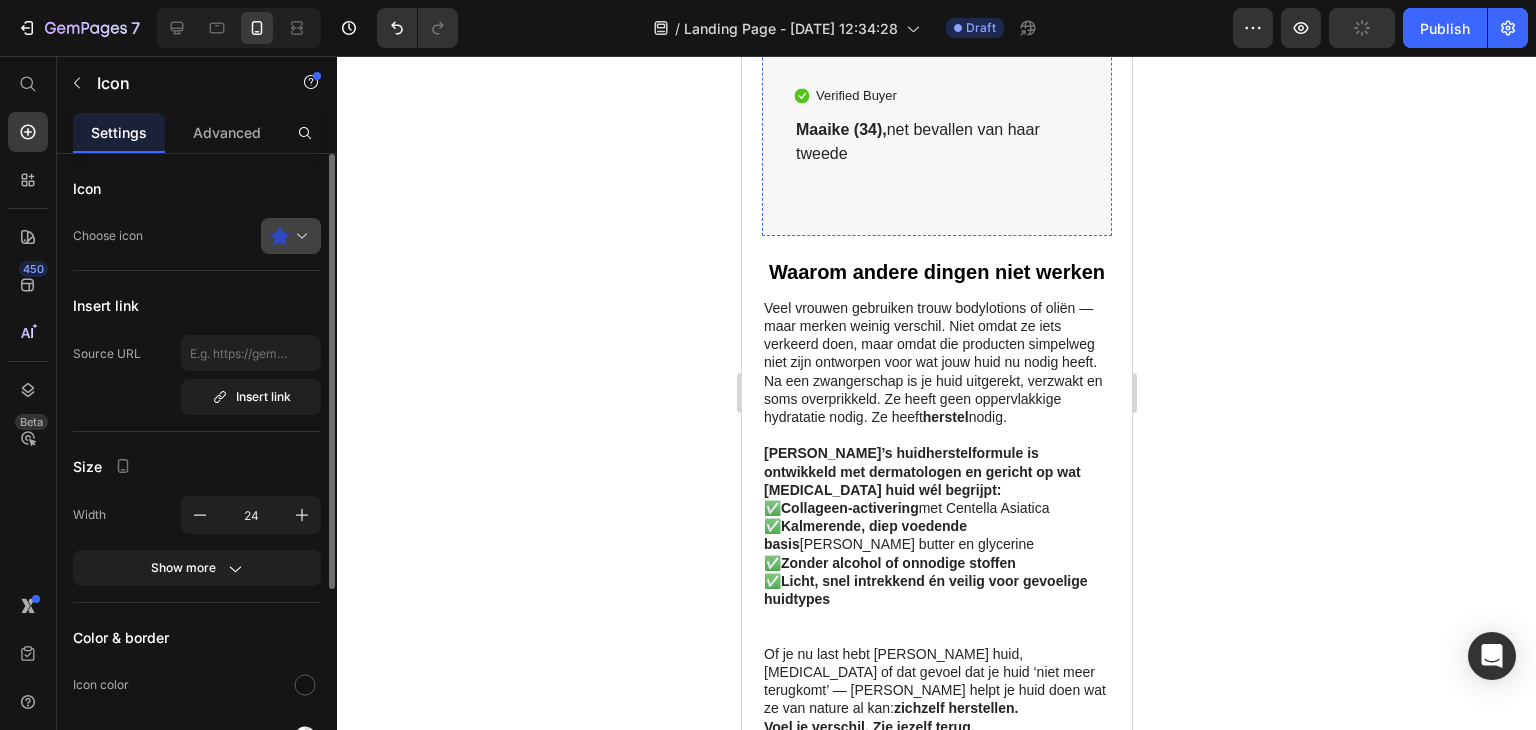 click at bounding box center [299, 236] 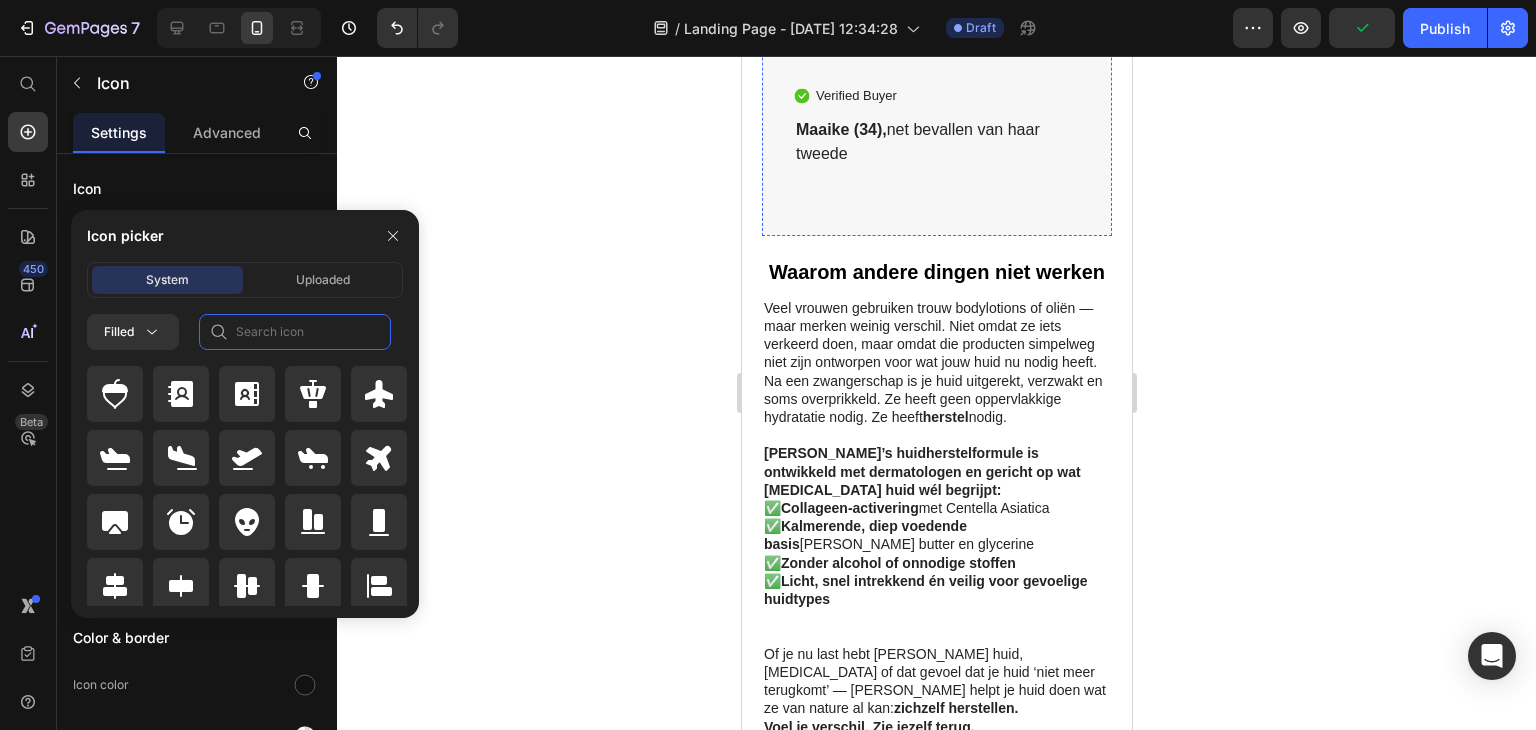 click 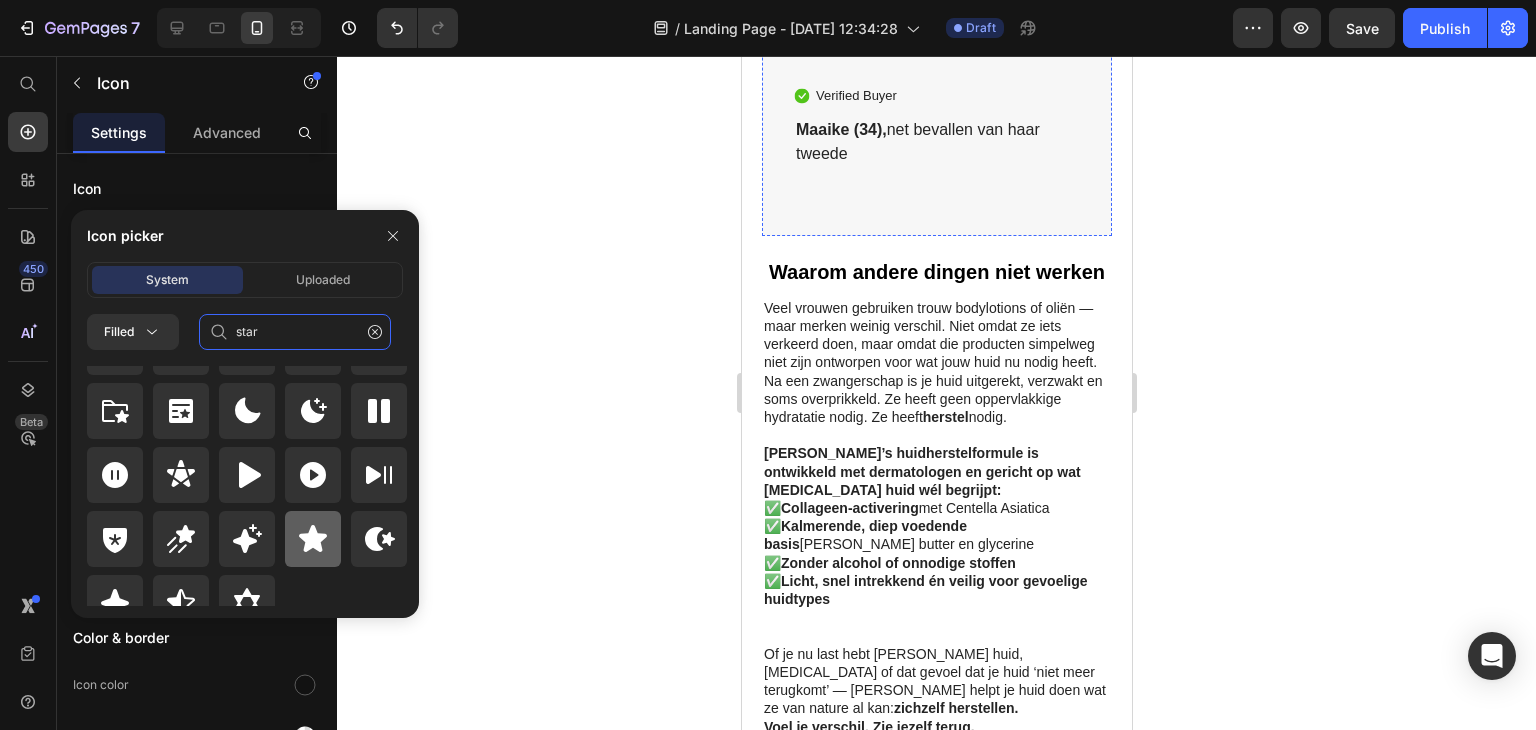 scroll, scrollTop: 72, scrollLeft: 0, axis: vertical 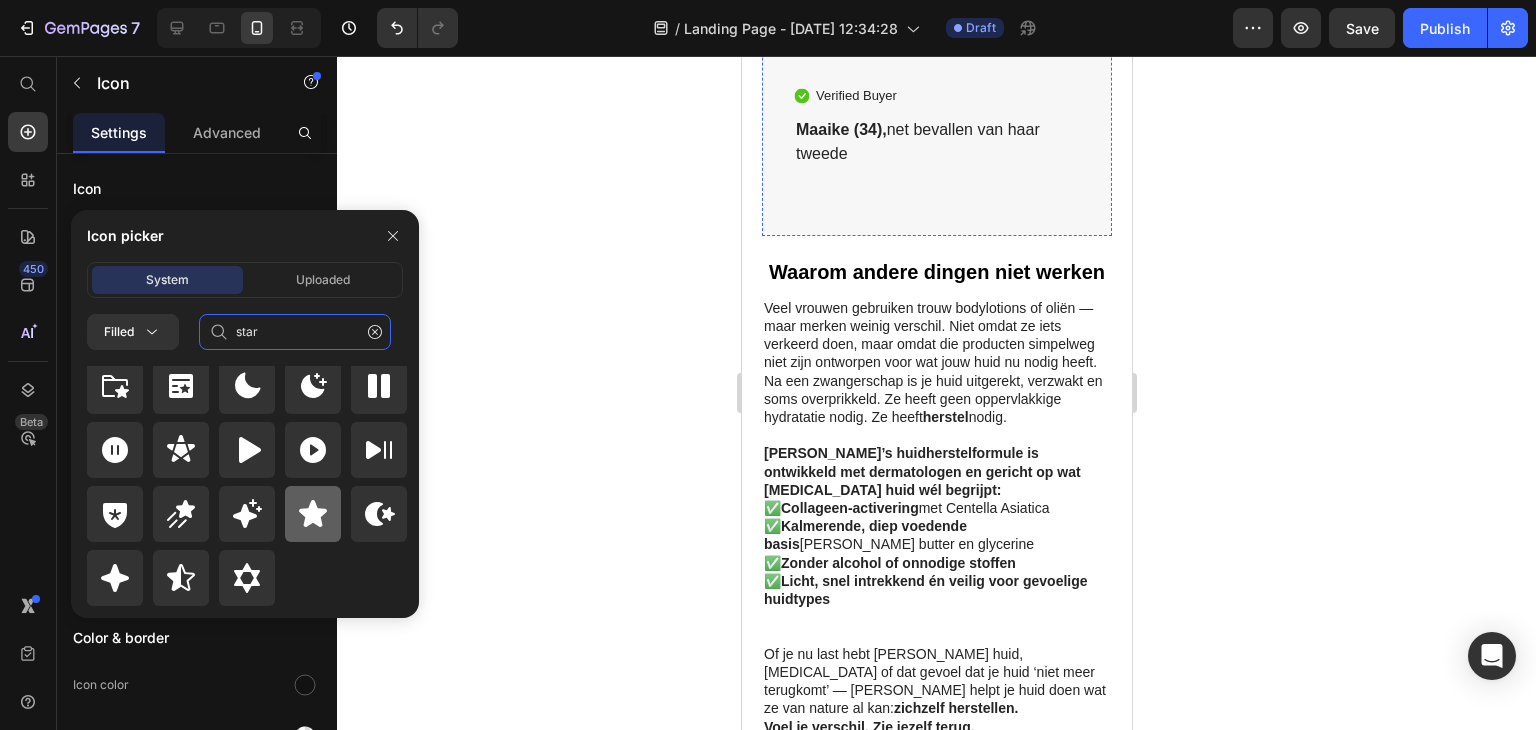 type on "star" 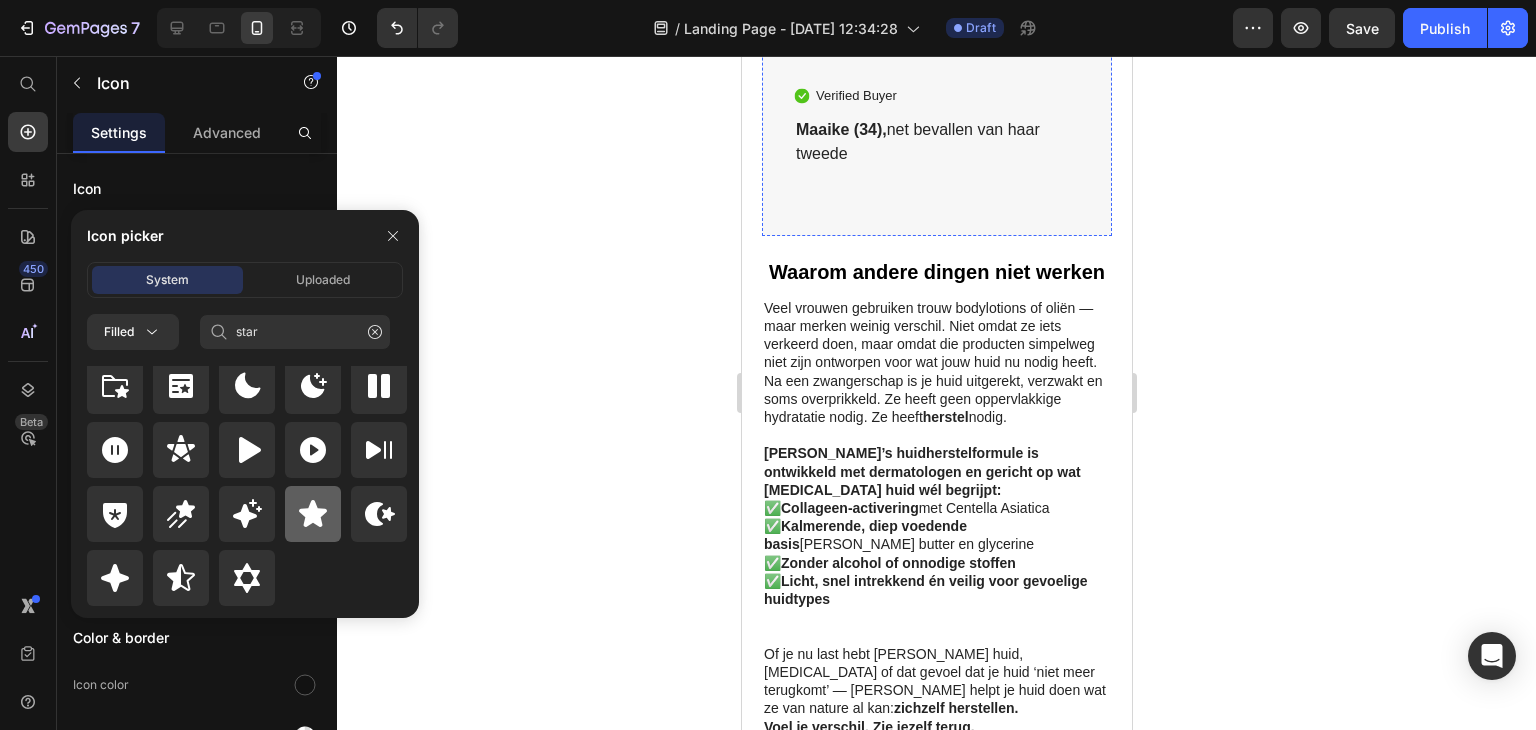 click 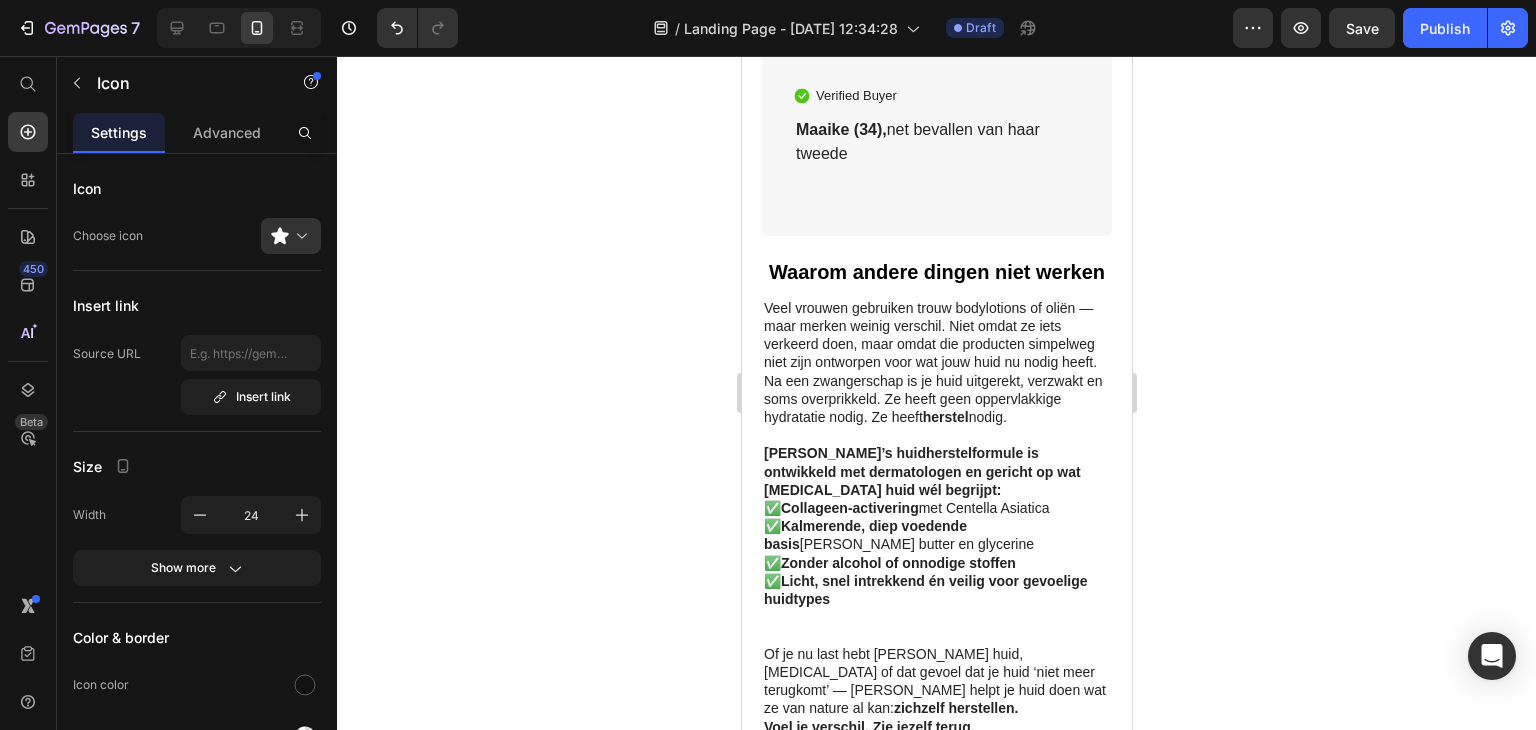 click 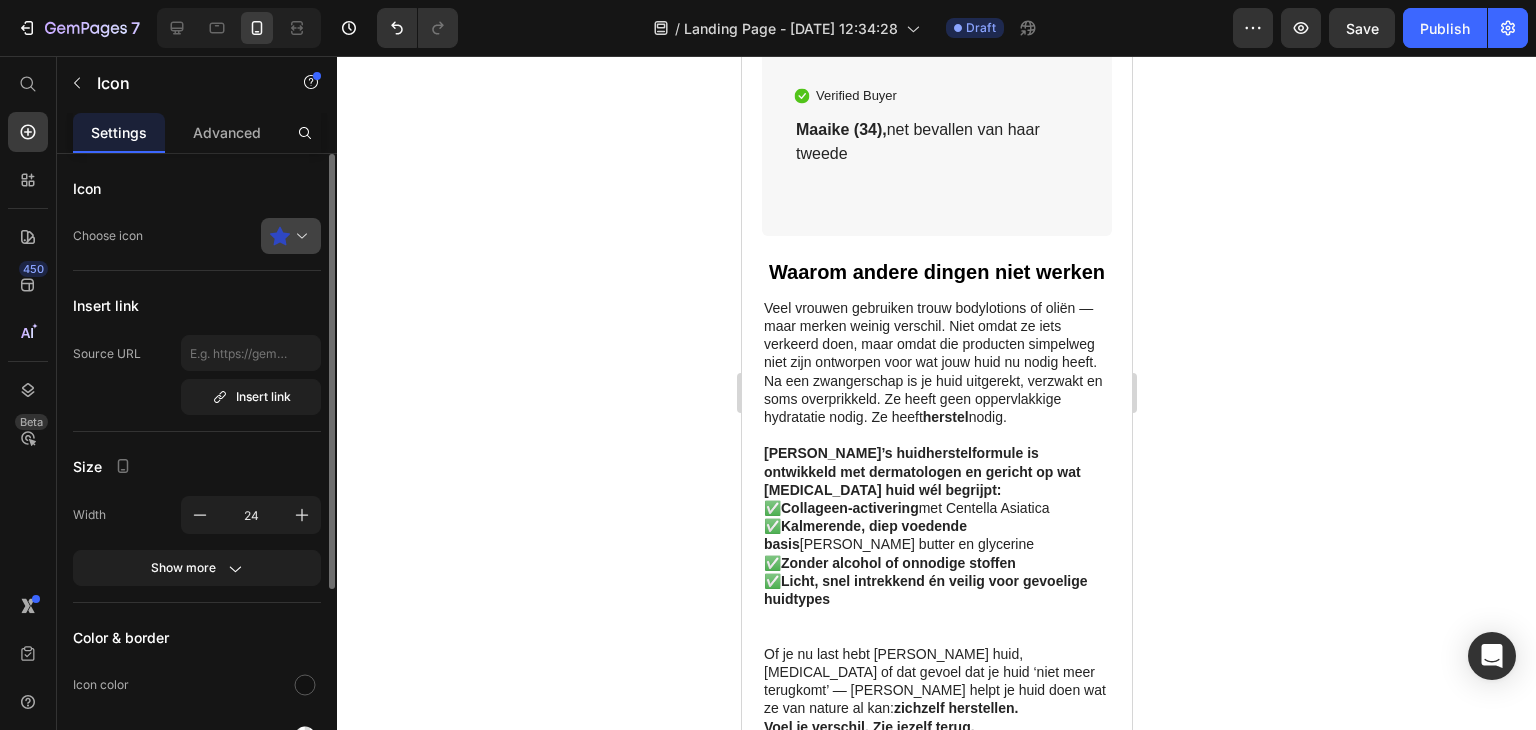 click at bounding box center (299, 236) 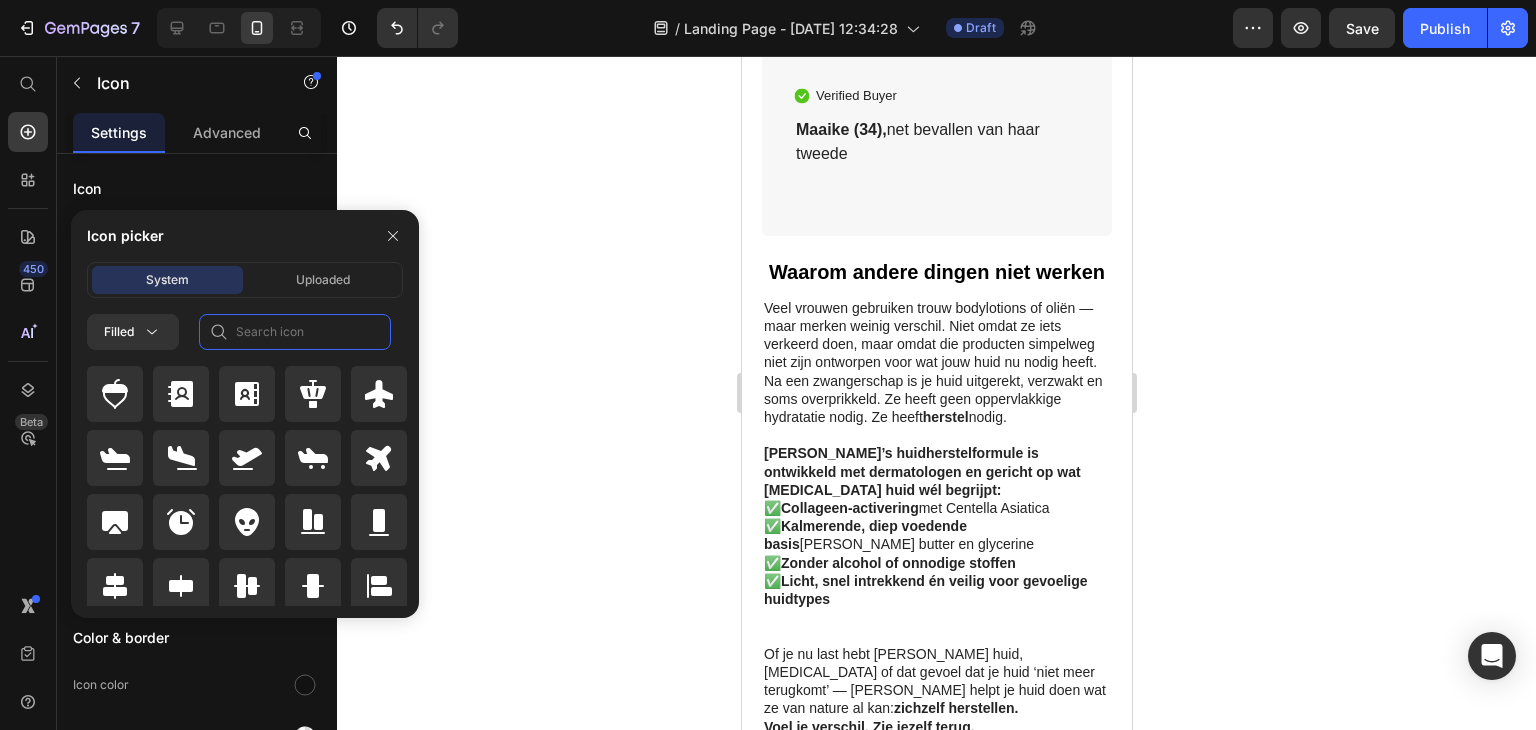 click 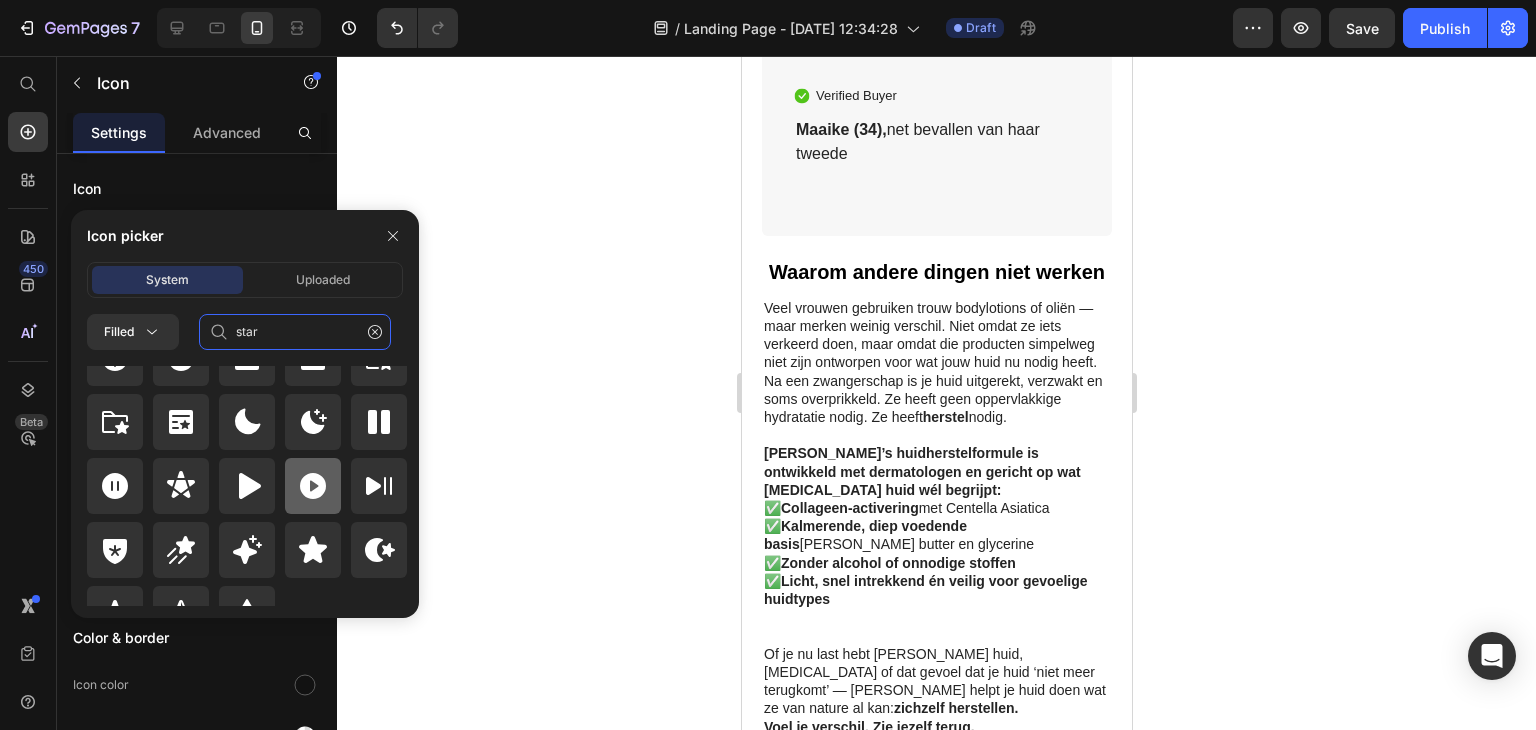 scroll, scrollTop: 72, scrollLeft: 0, axis: vertical 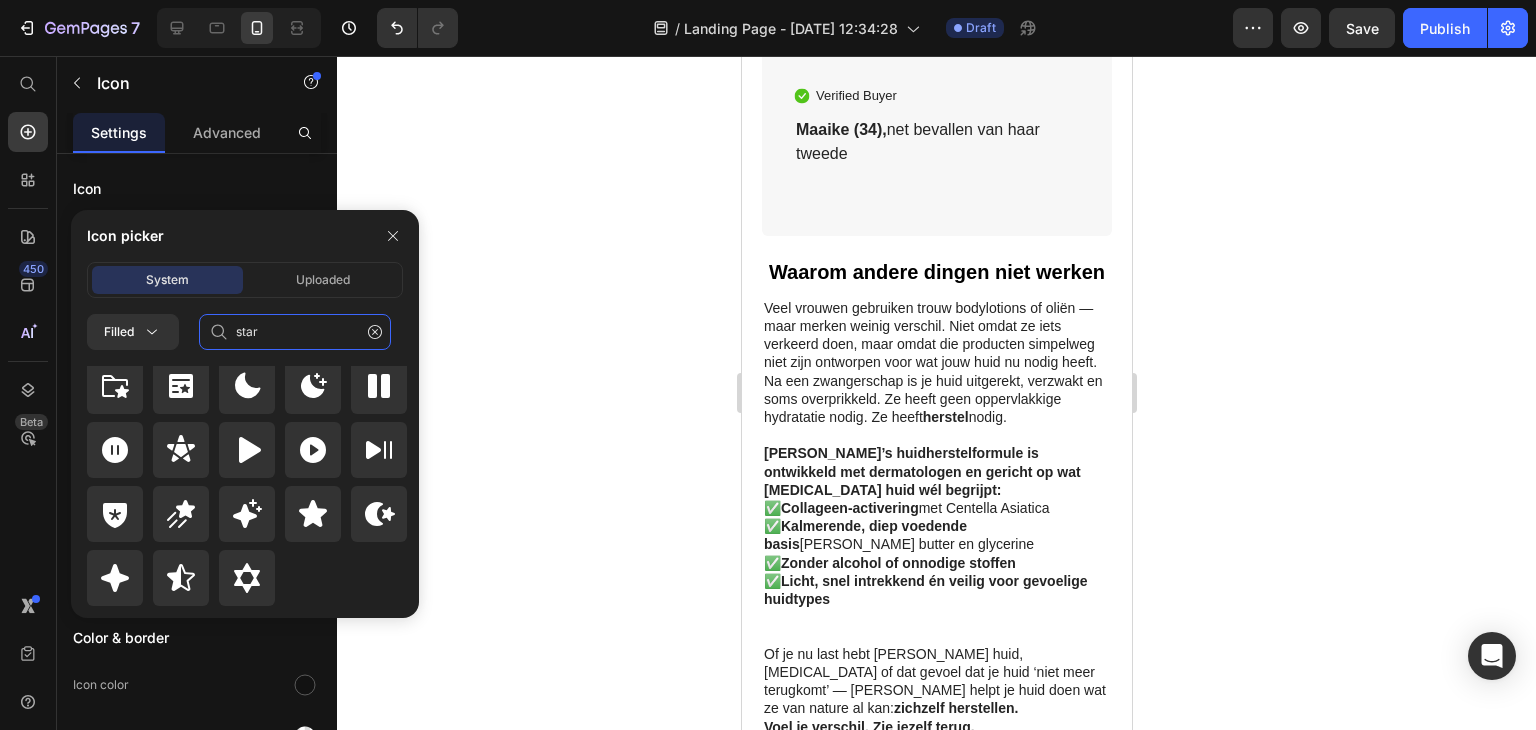 type on "star" 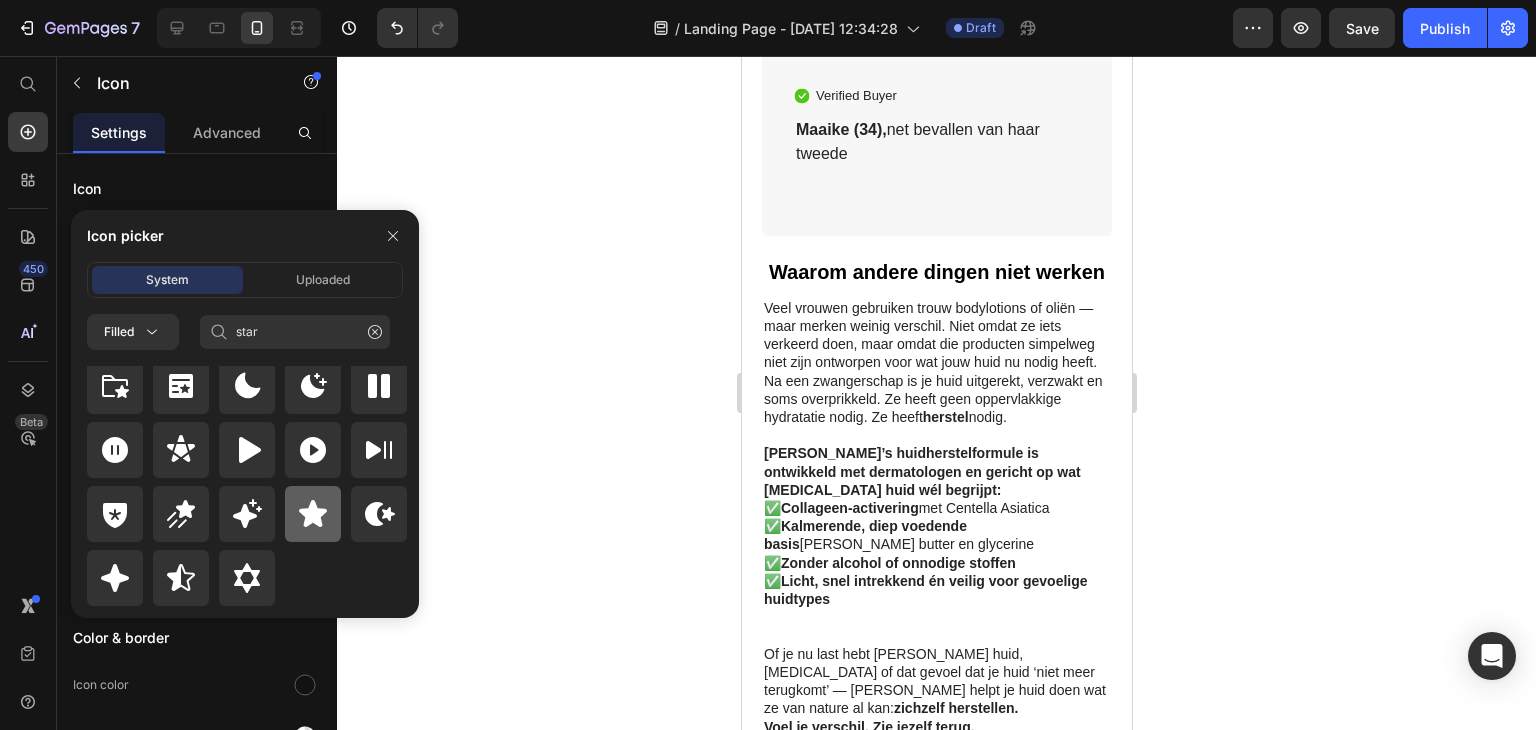 click at bounding box center (248, 434) 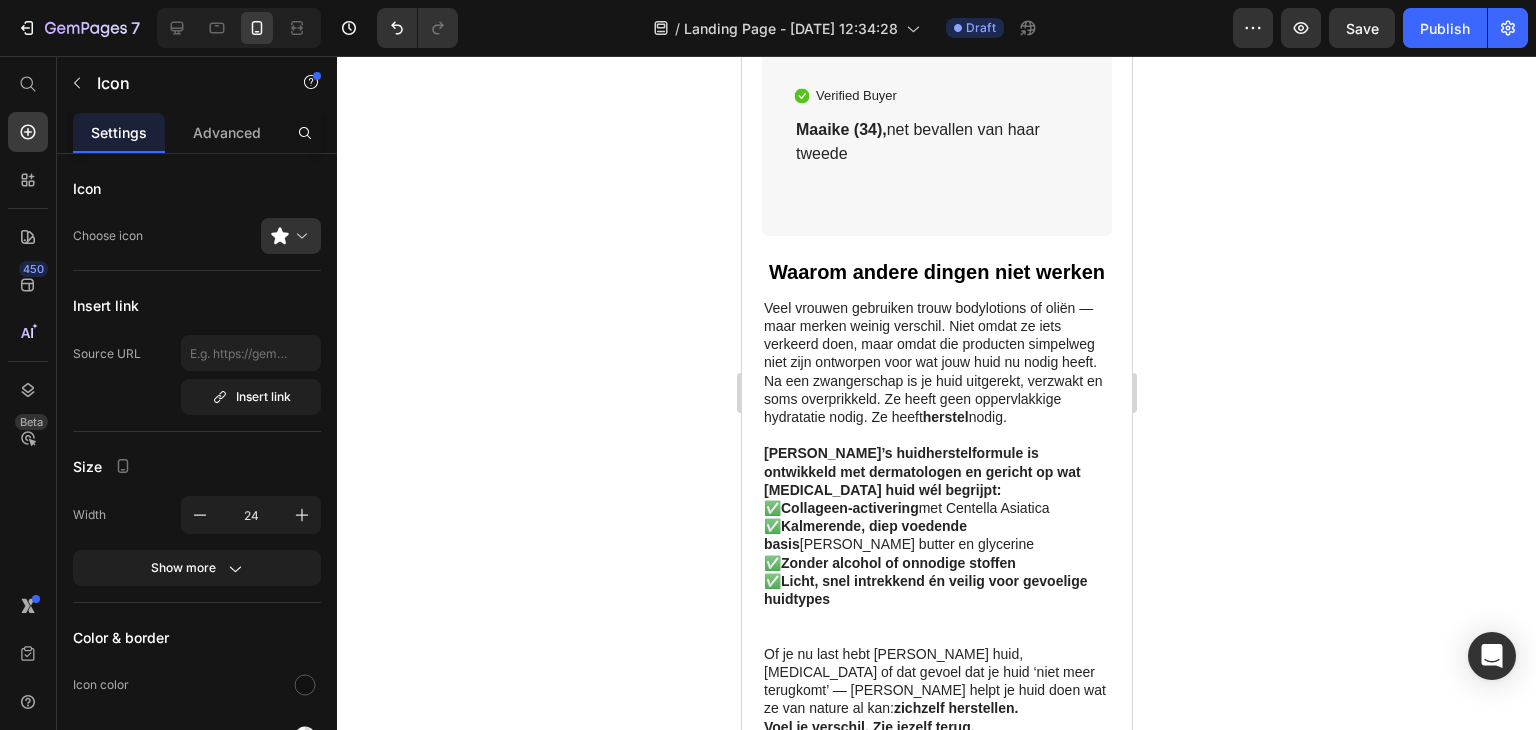 click 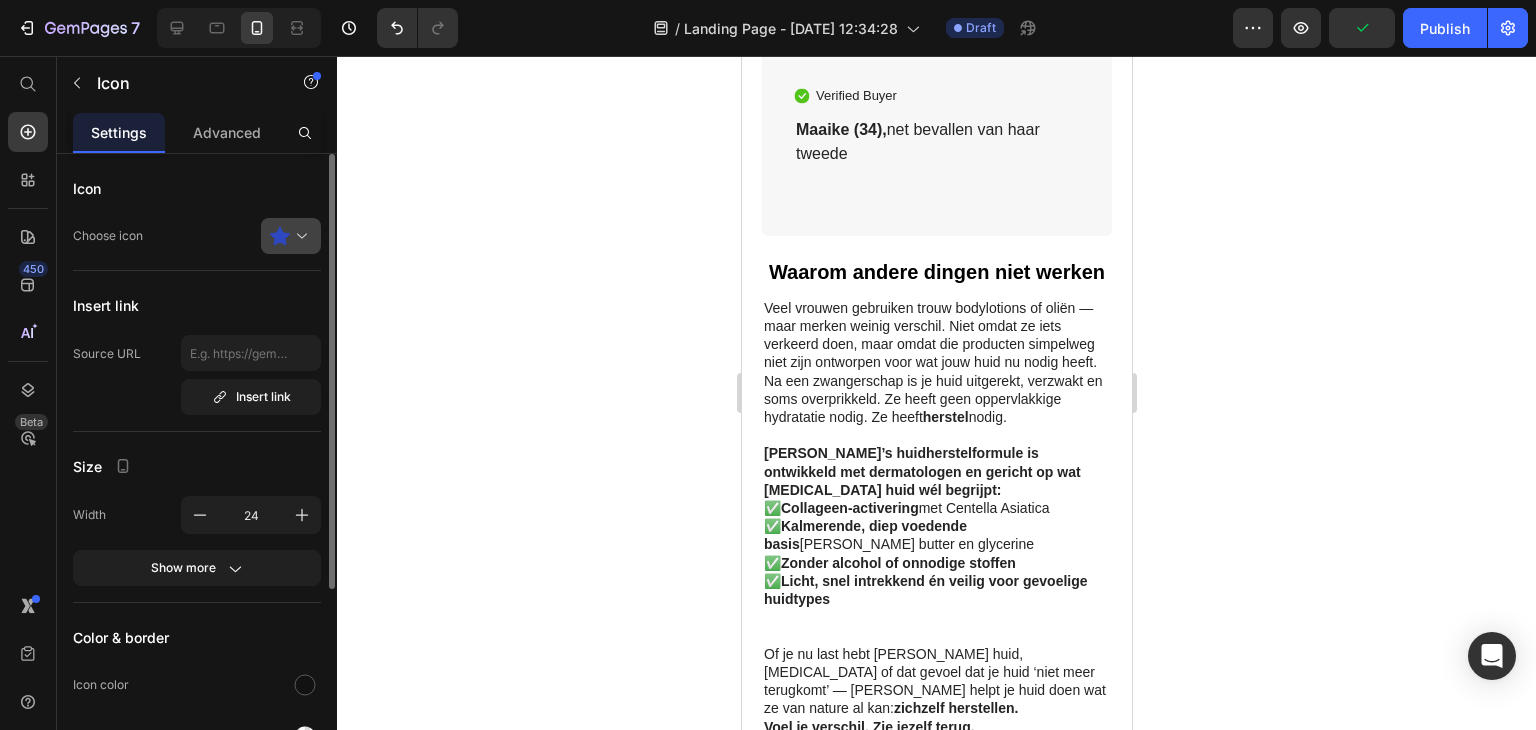 click at bounding box center (299, 236) 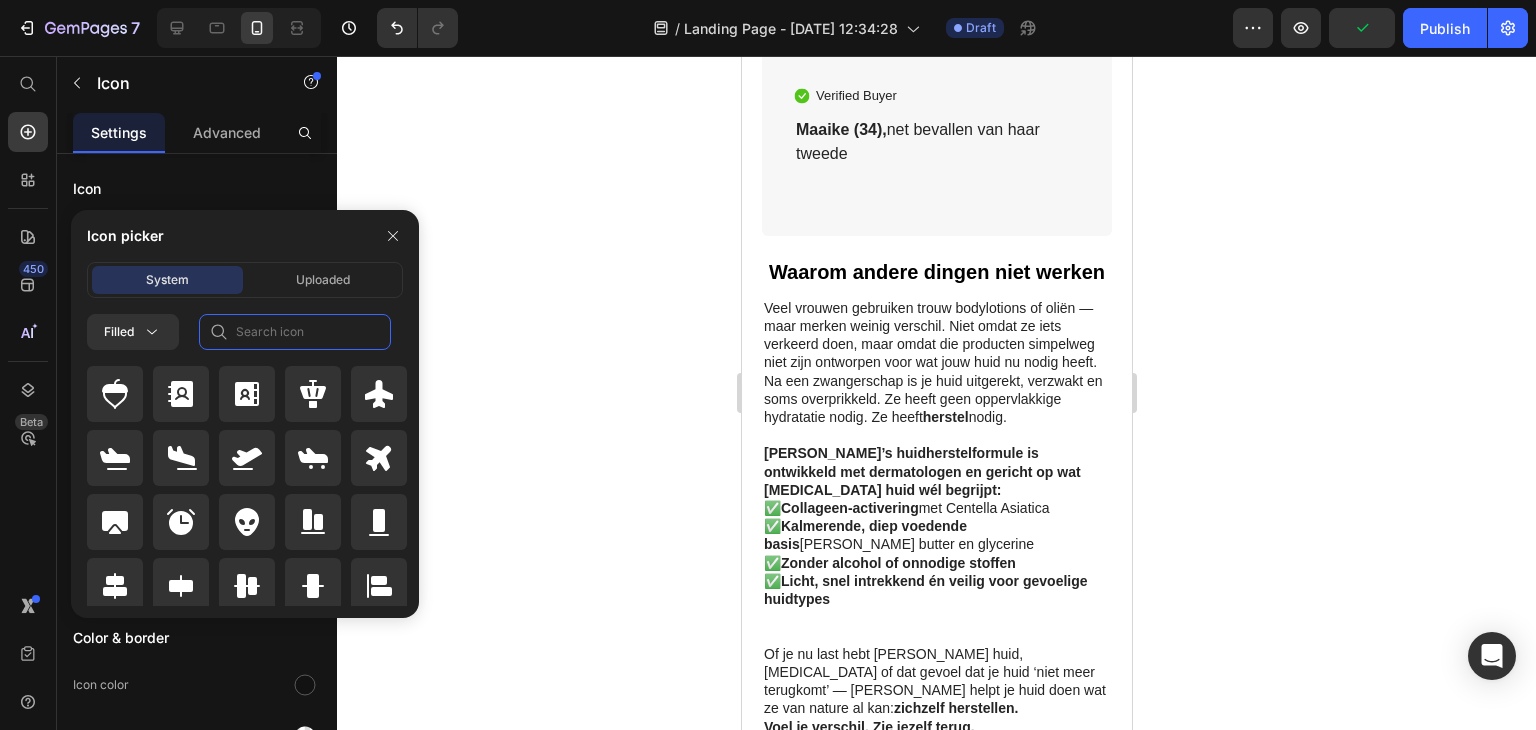 click 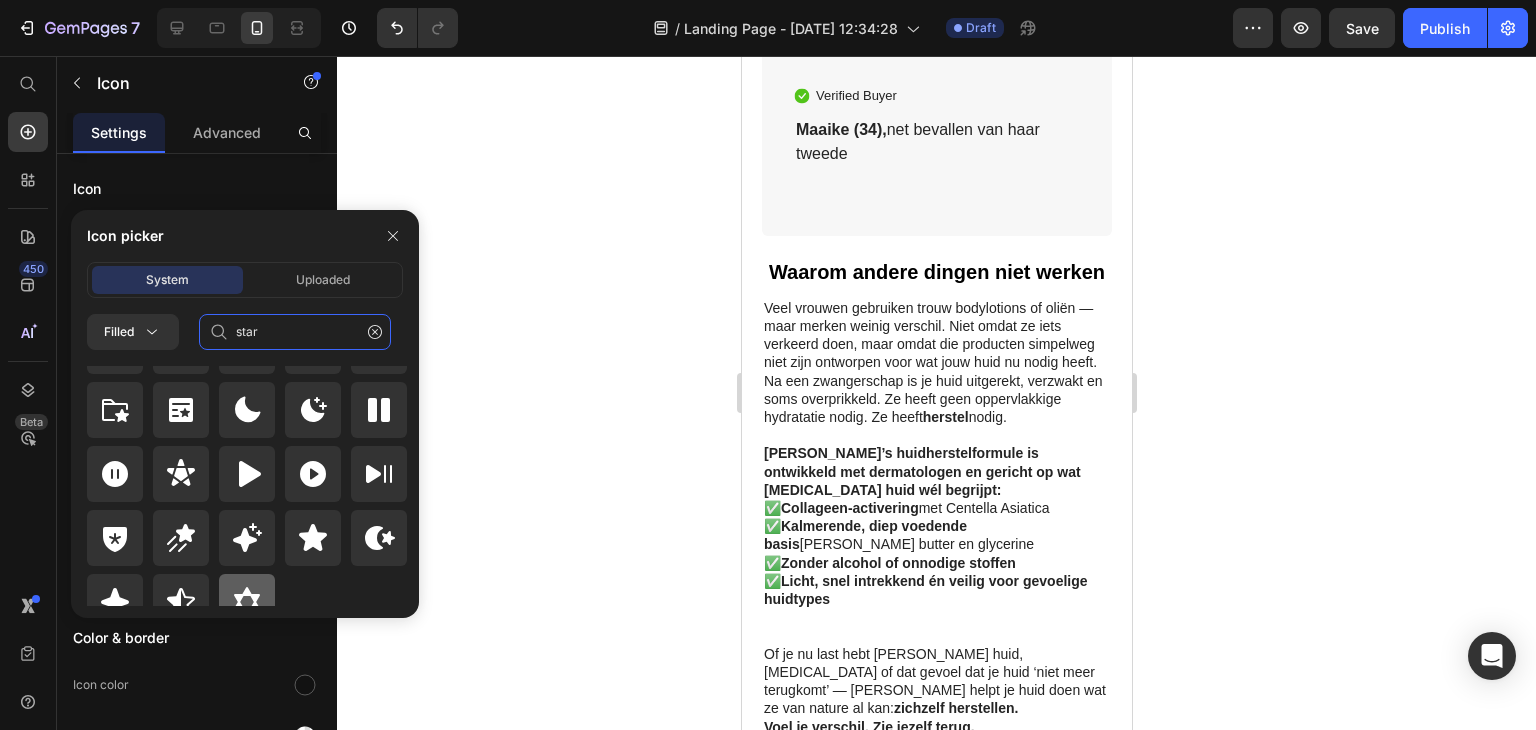 scroll, scrollTop: 72, scrollLeft: 0, axis: vertical 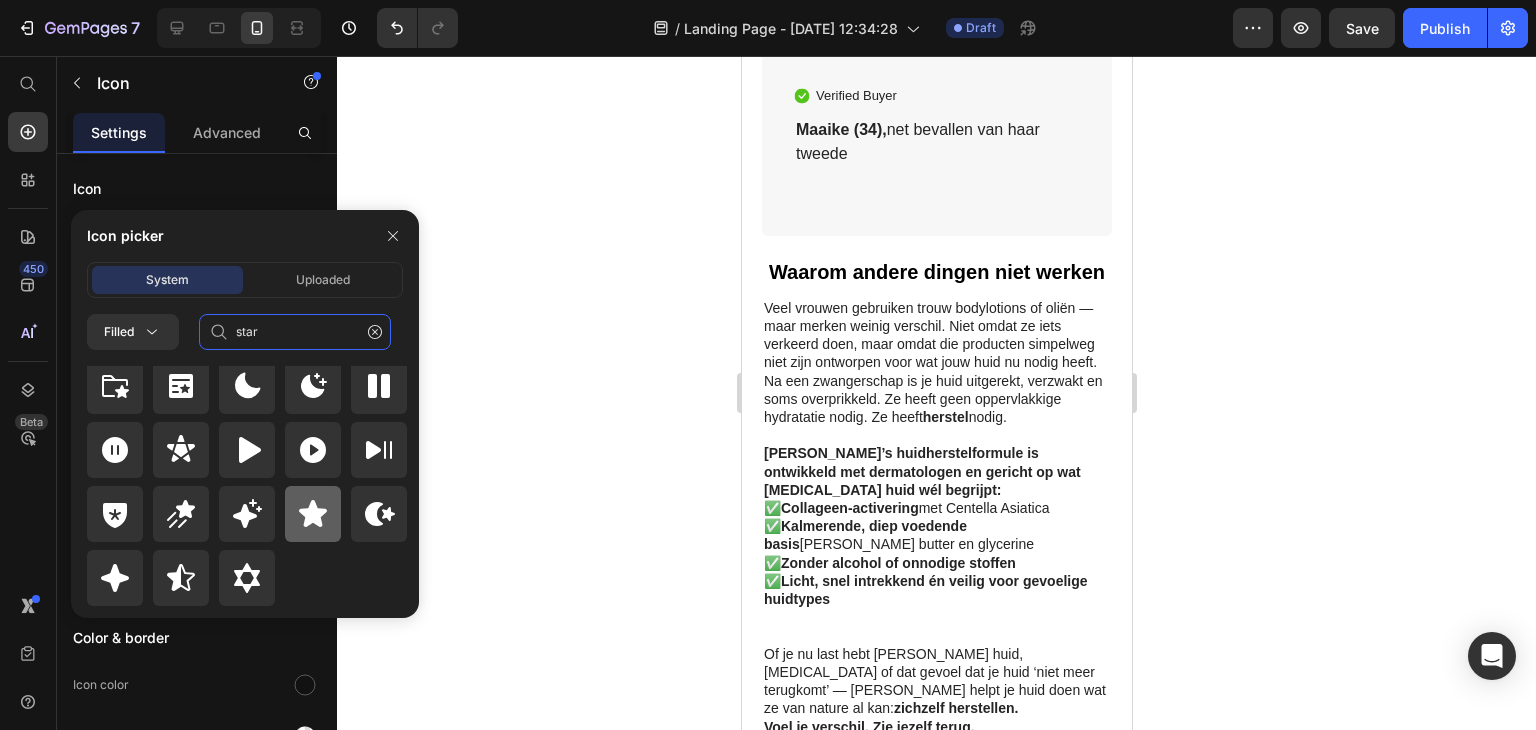 type on "star" 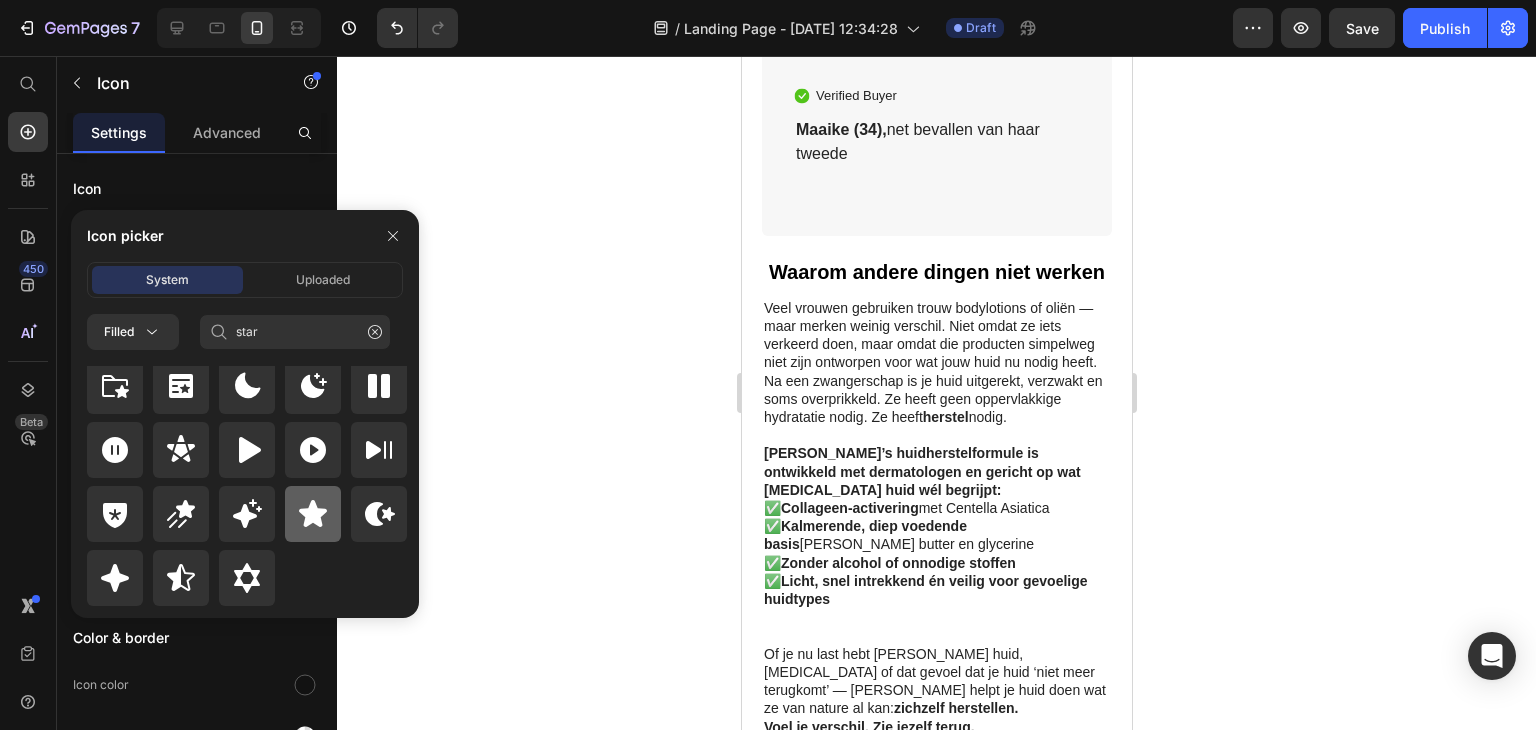 click 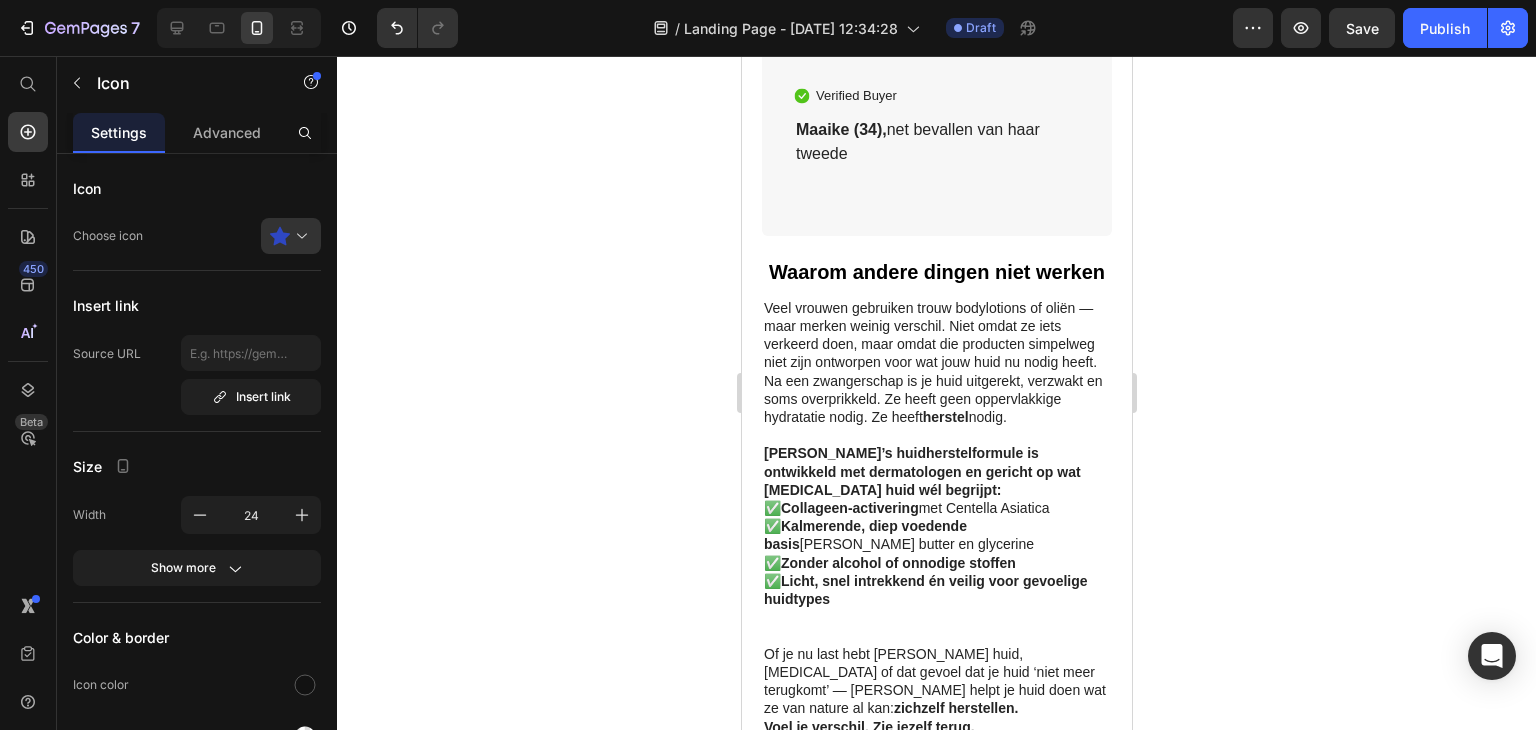 click 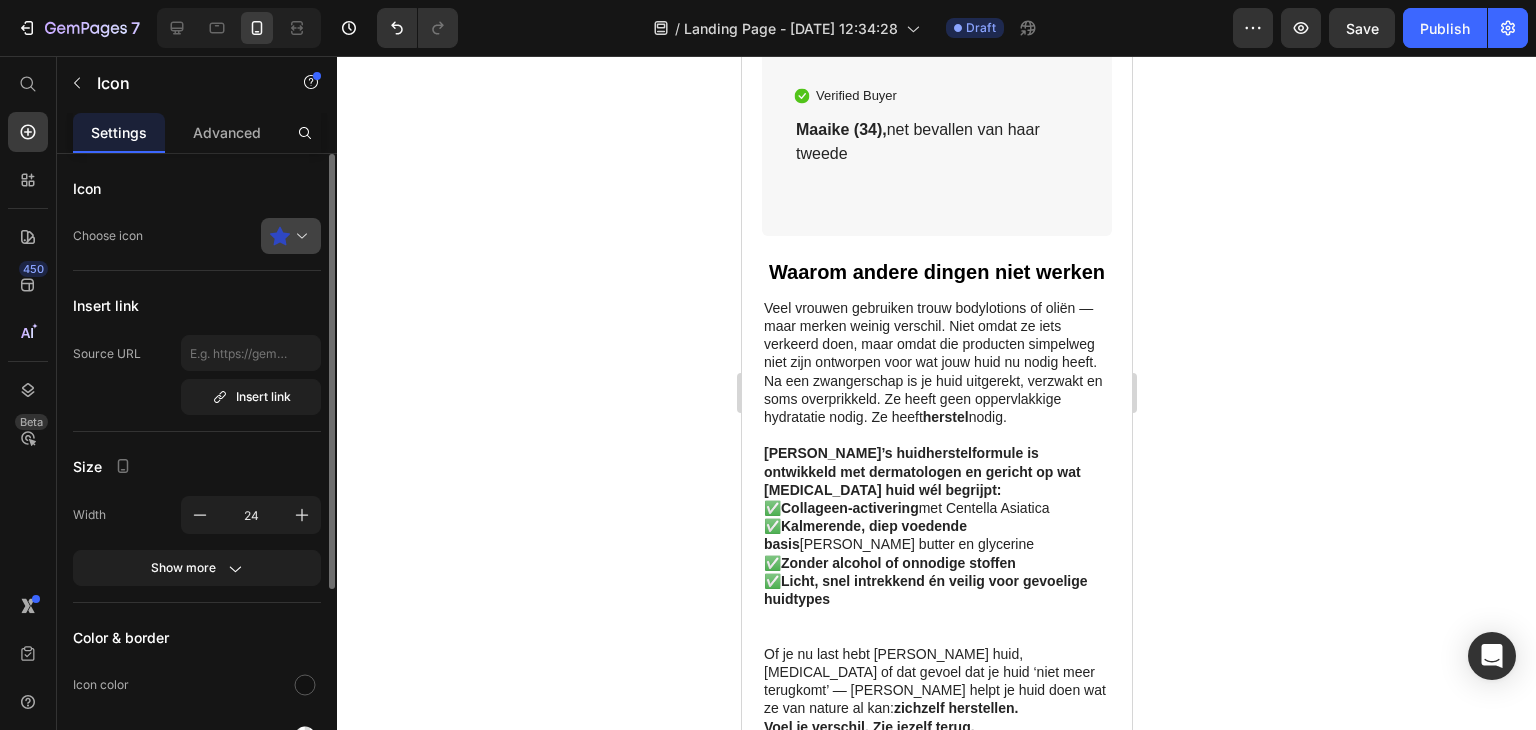 click at bounding box center (299, 236) 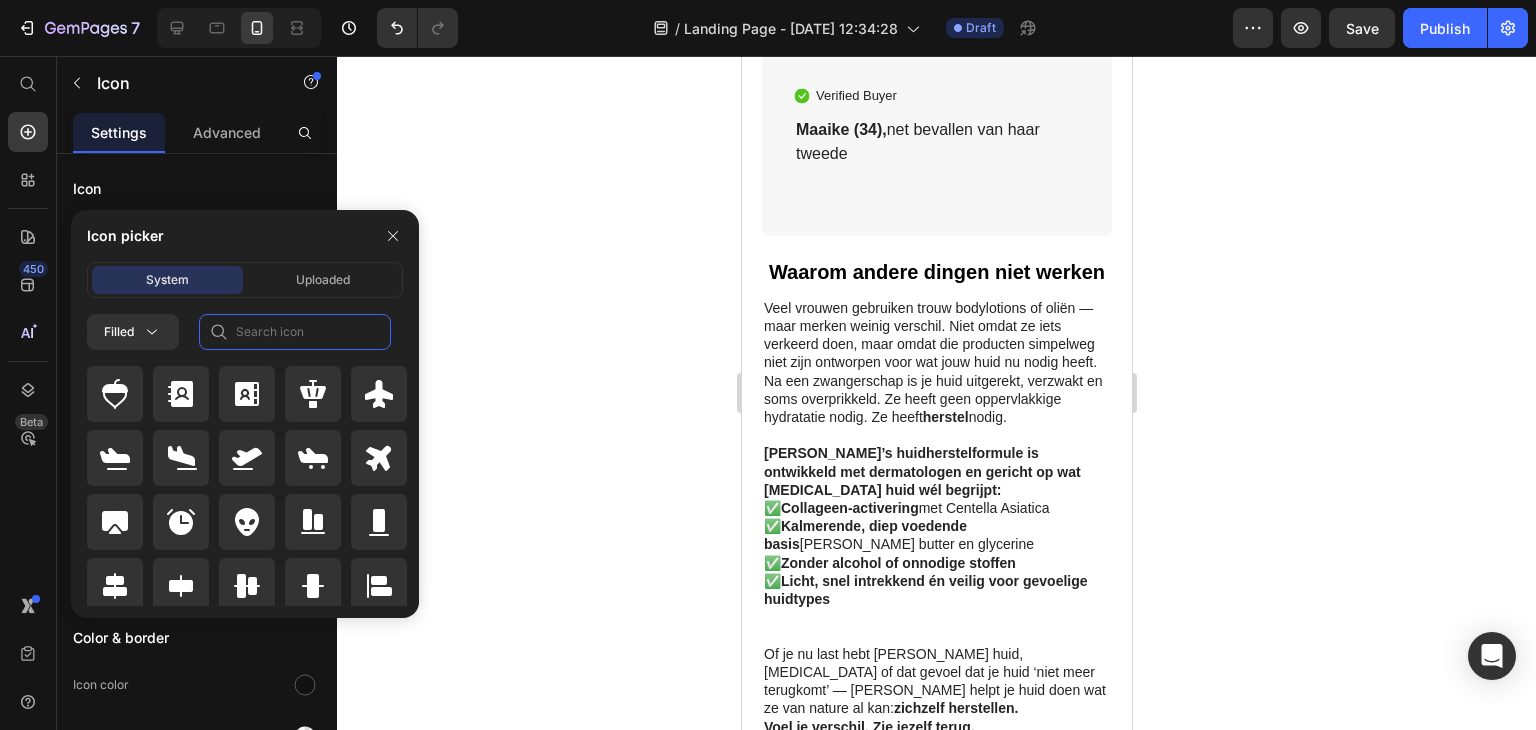 click 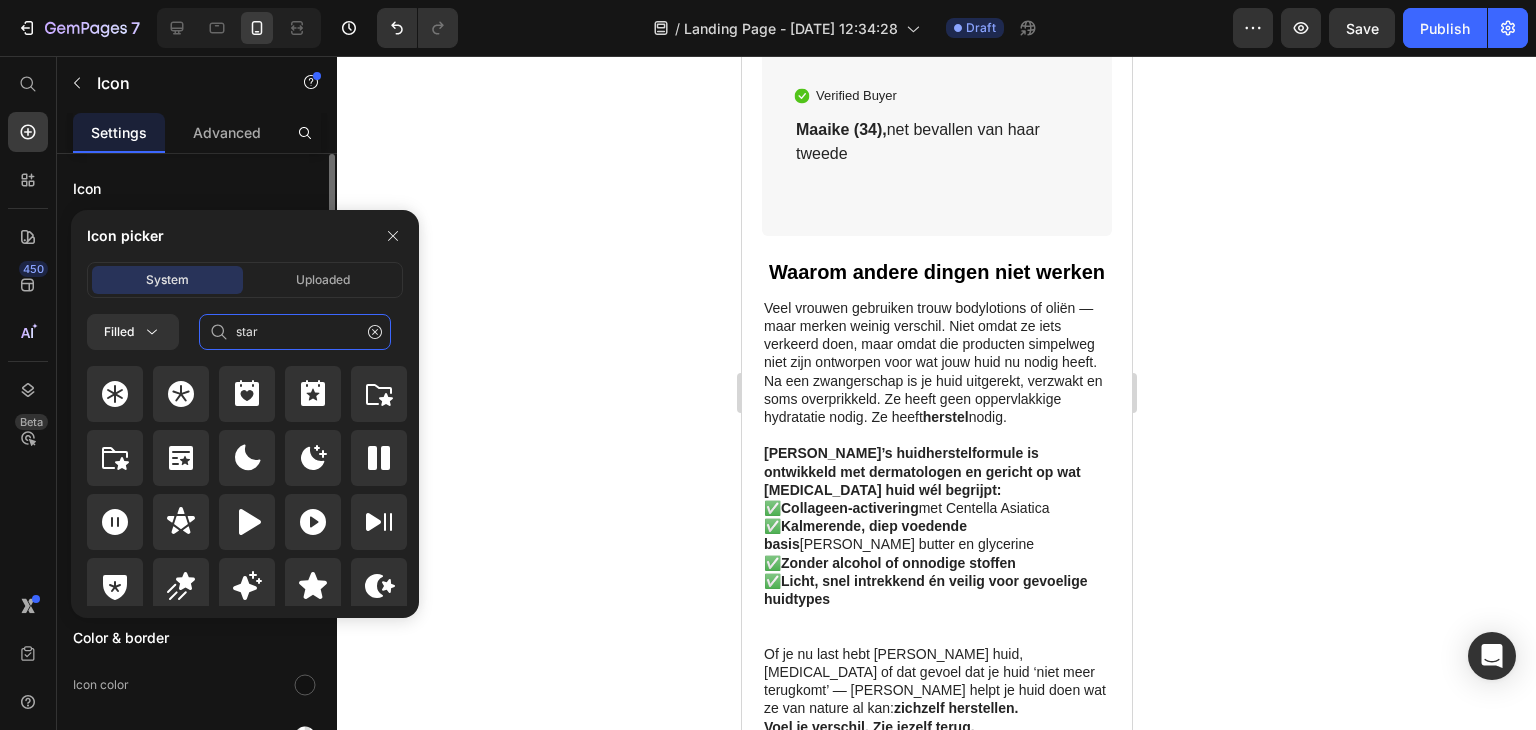 scroll, scrollTop: 288, scrollLeft: 0, axis: vertical 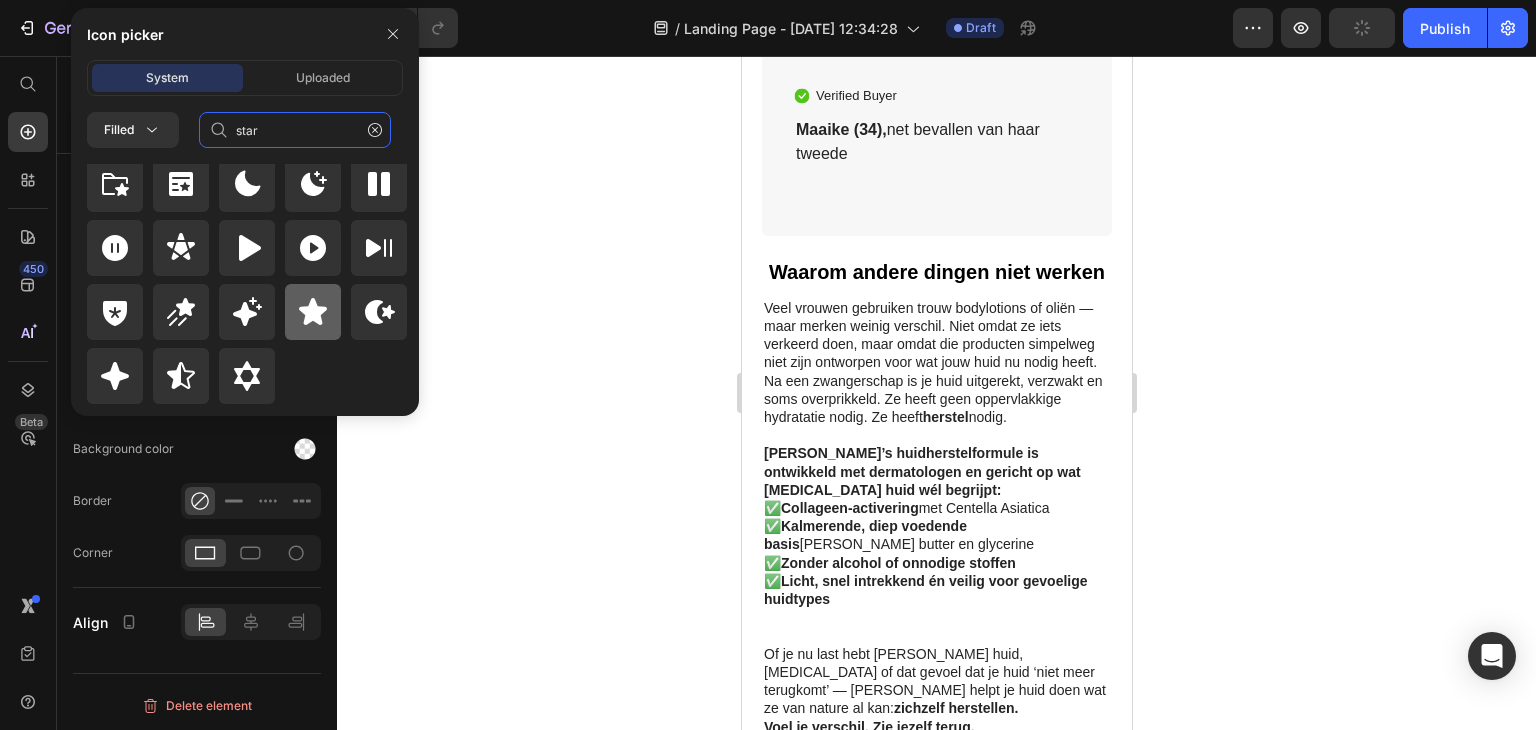 type on "star" 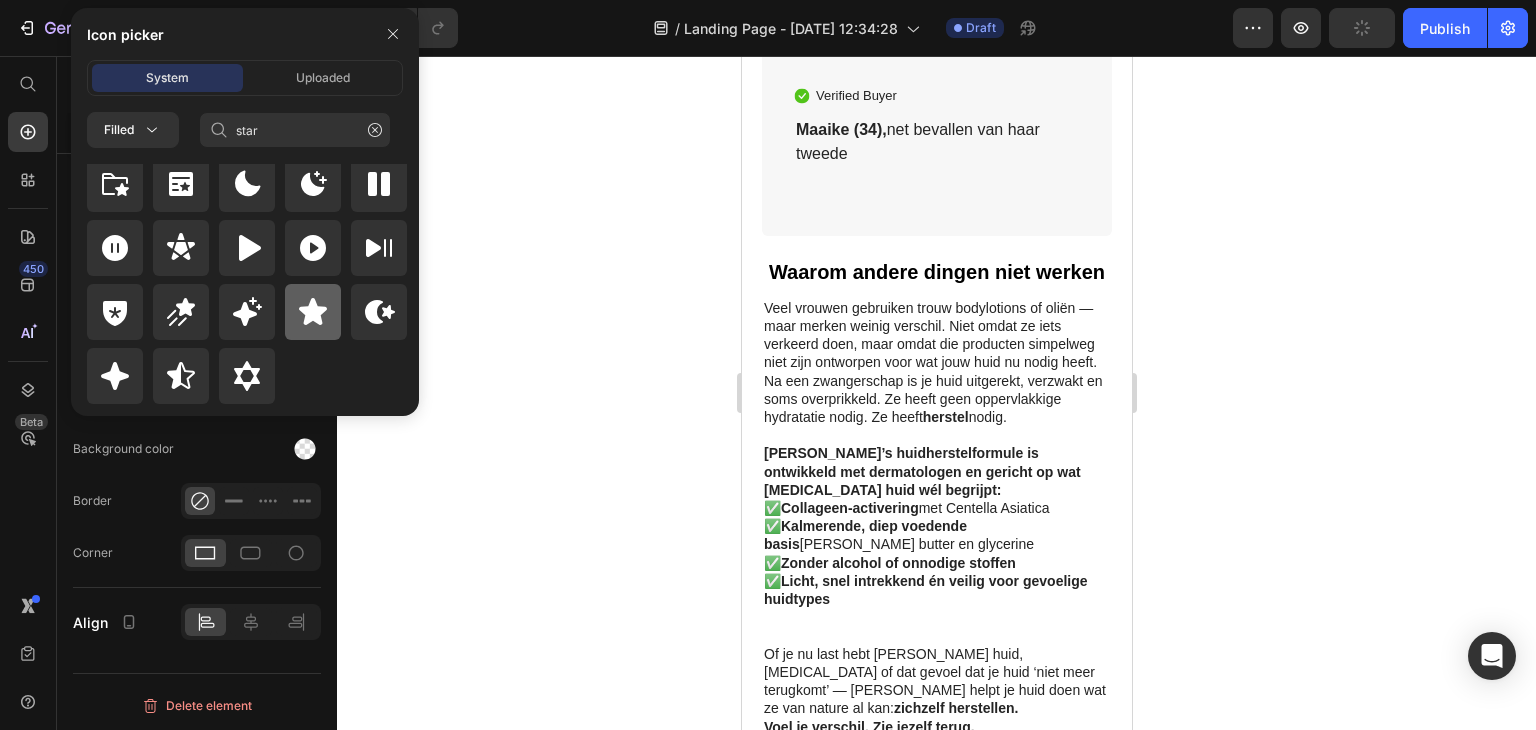 click 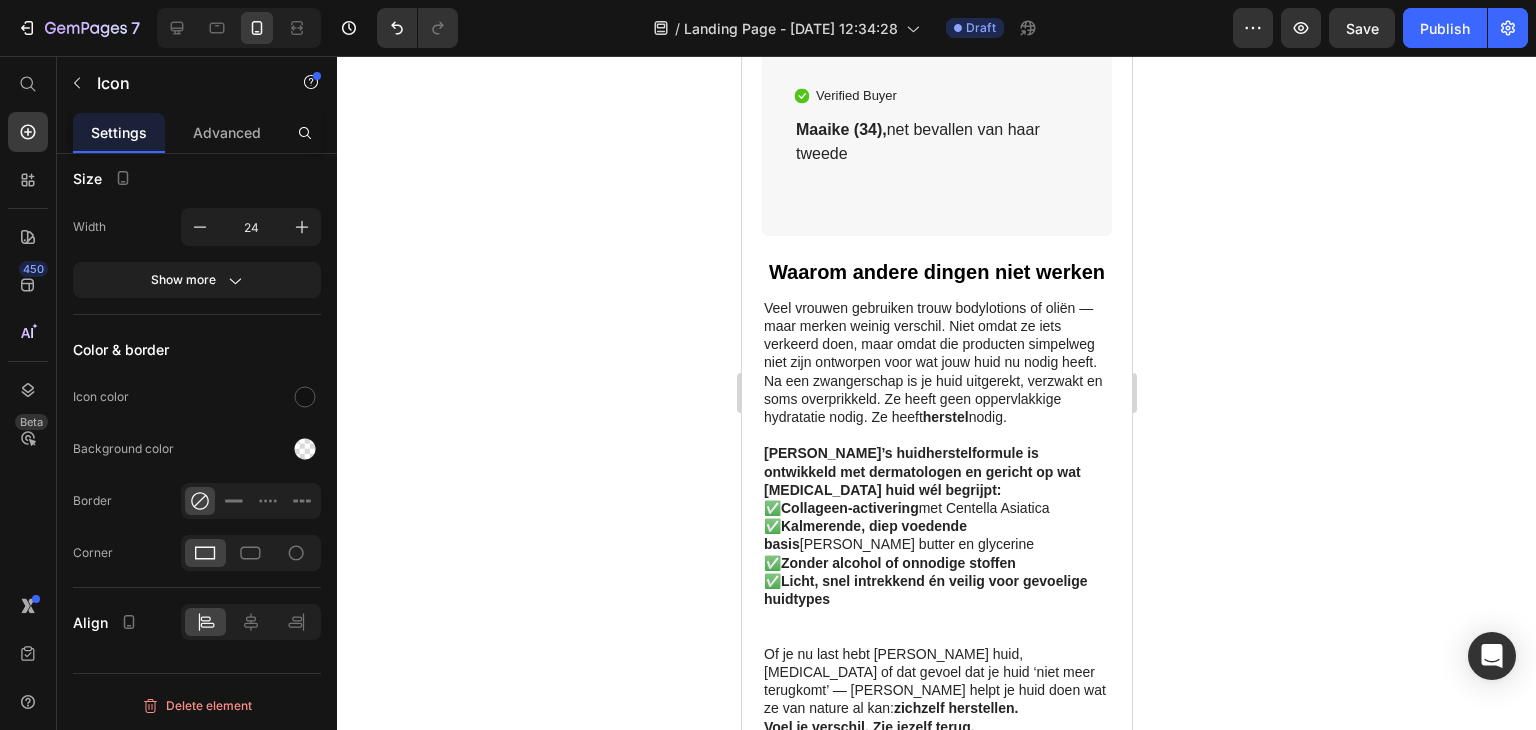 click 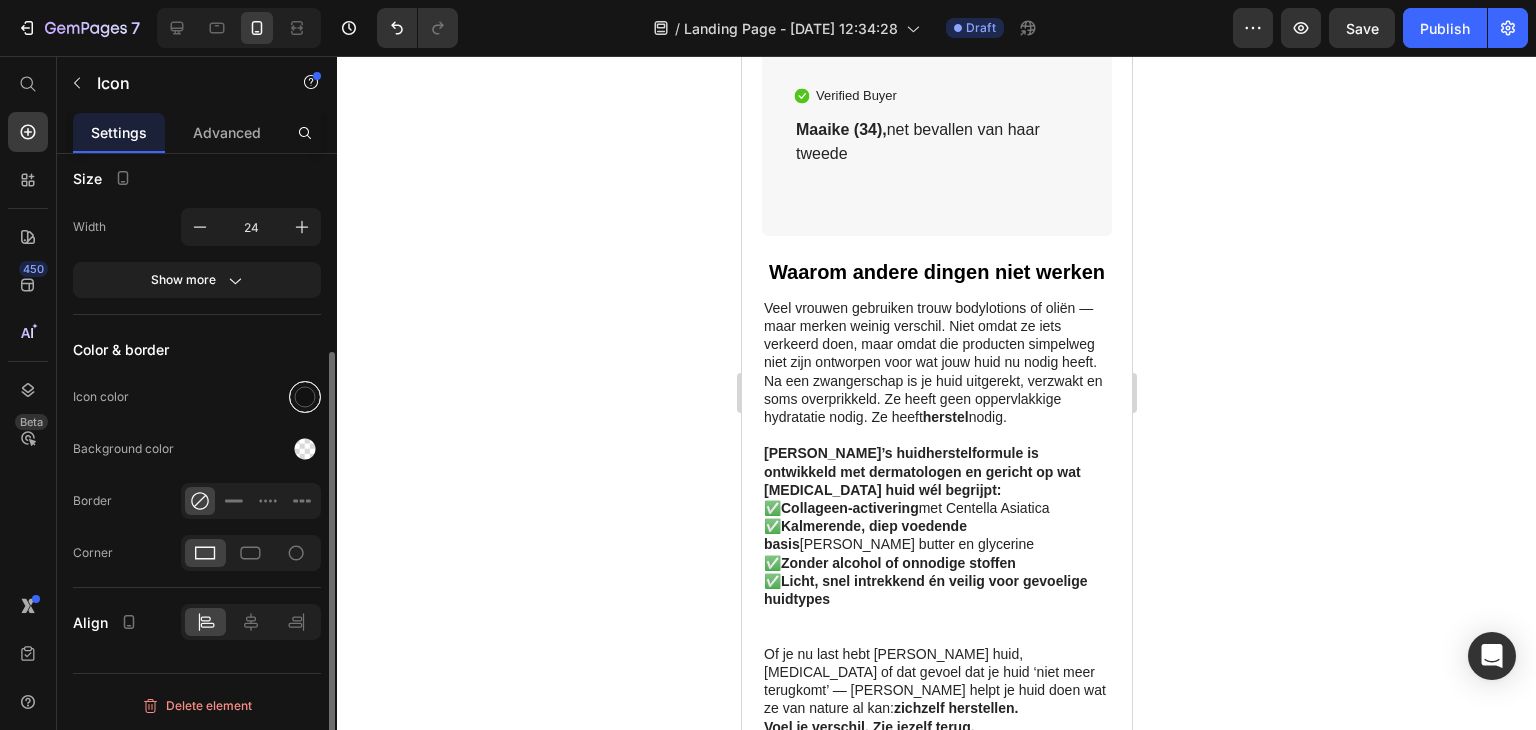 click at bounding box center [305, 397] 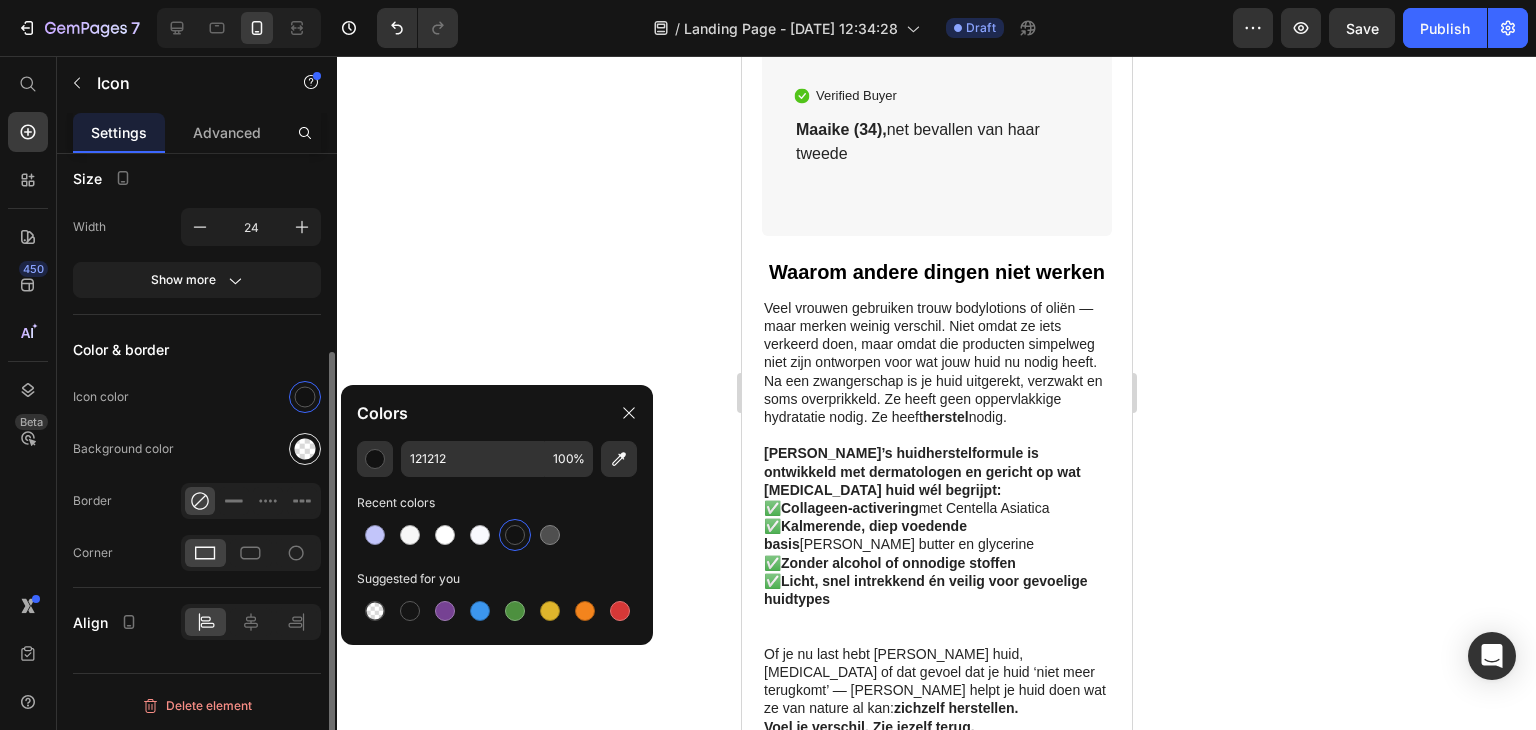 click 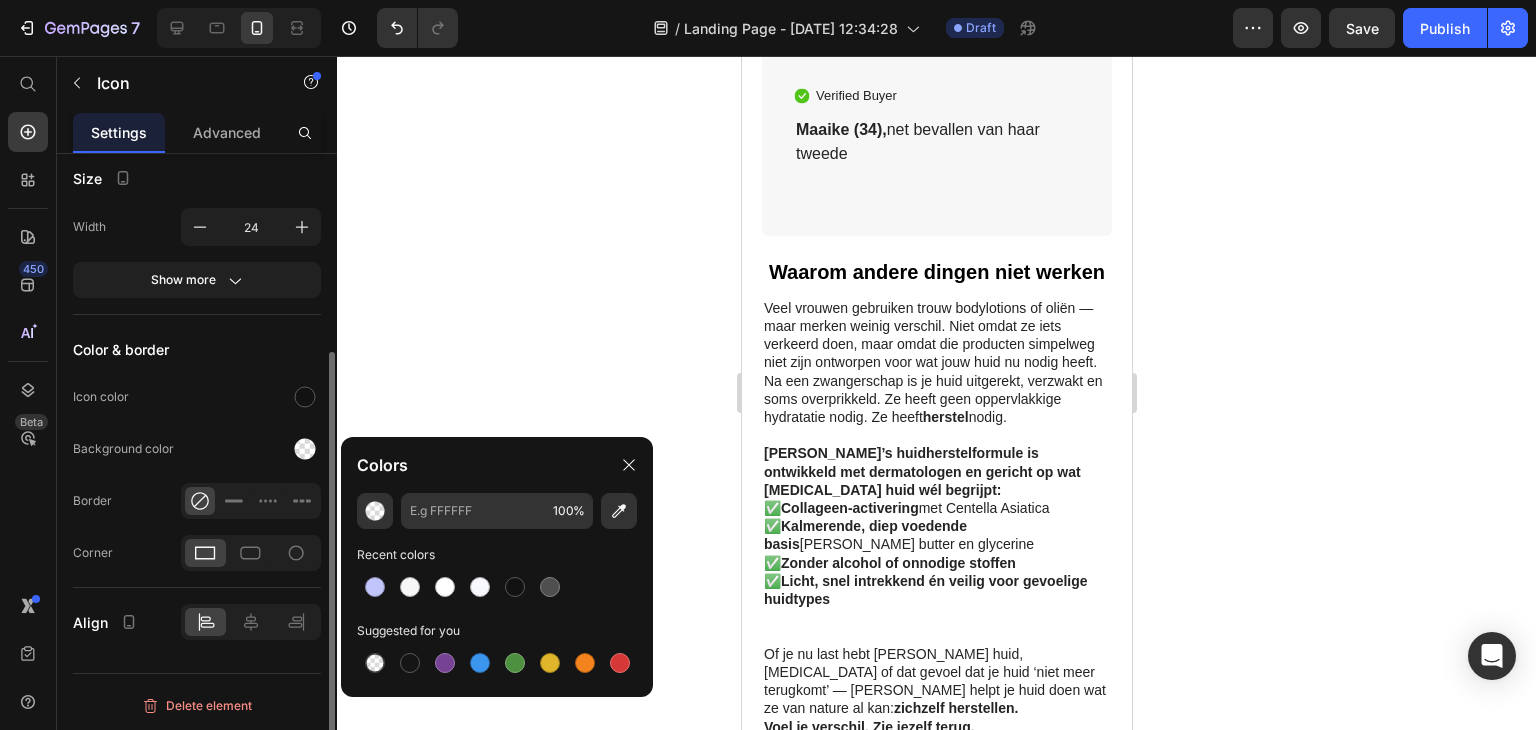 click on "Icon color" 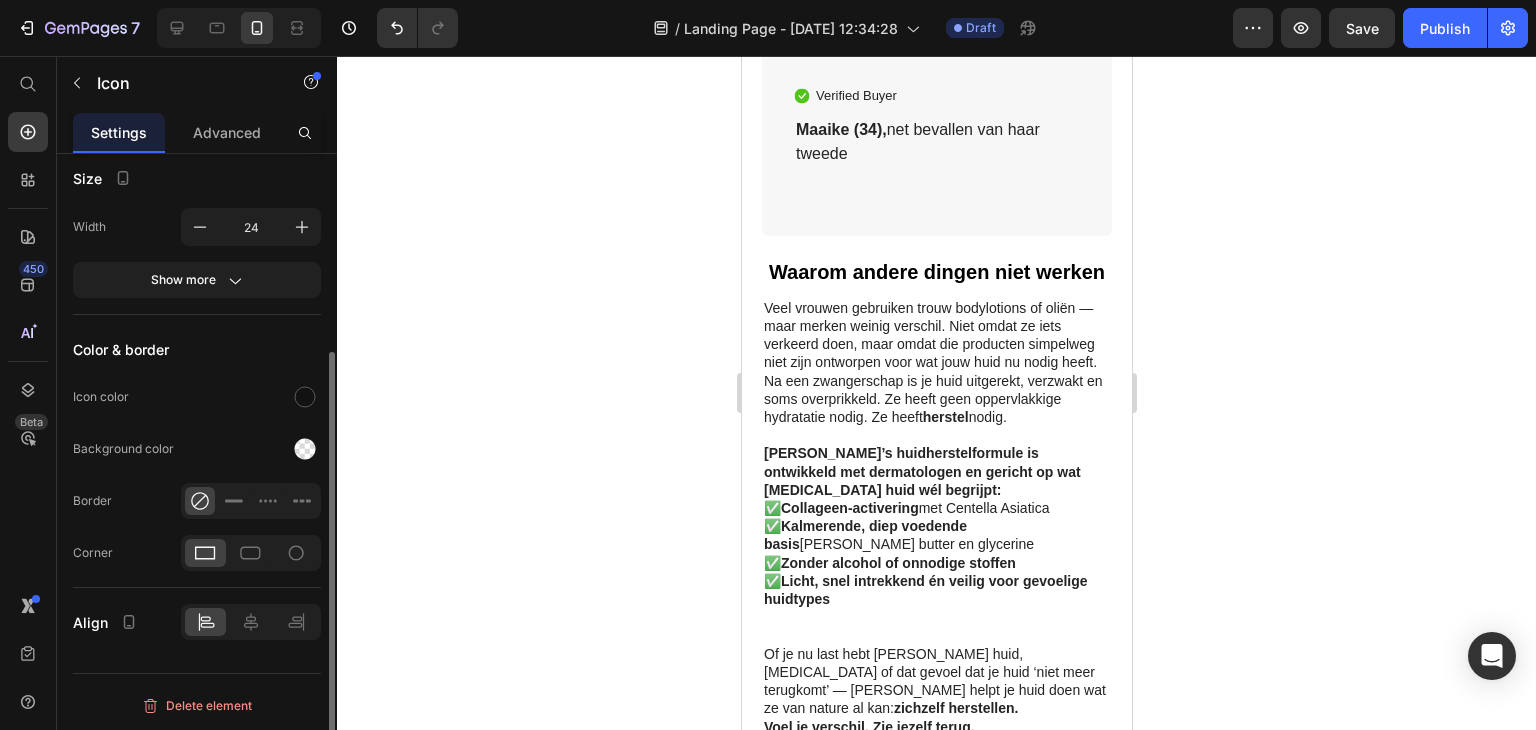 scroll, scrollTop: 0, scrollLeft: 0, axis: both 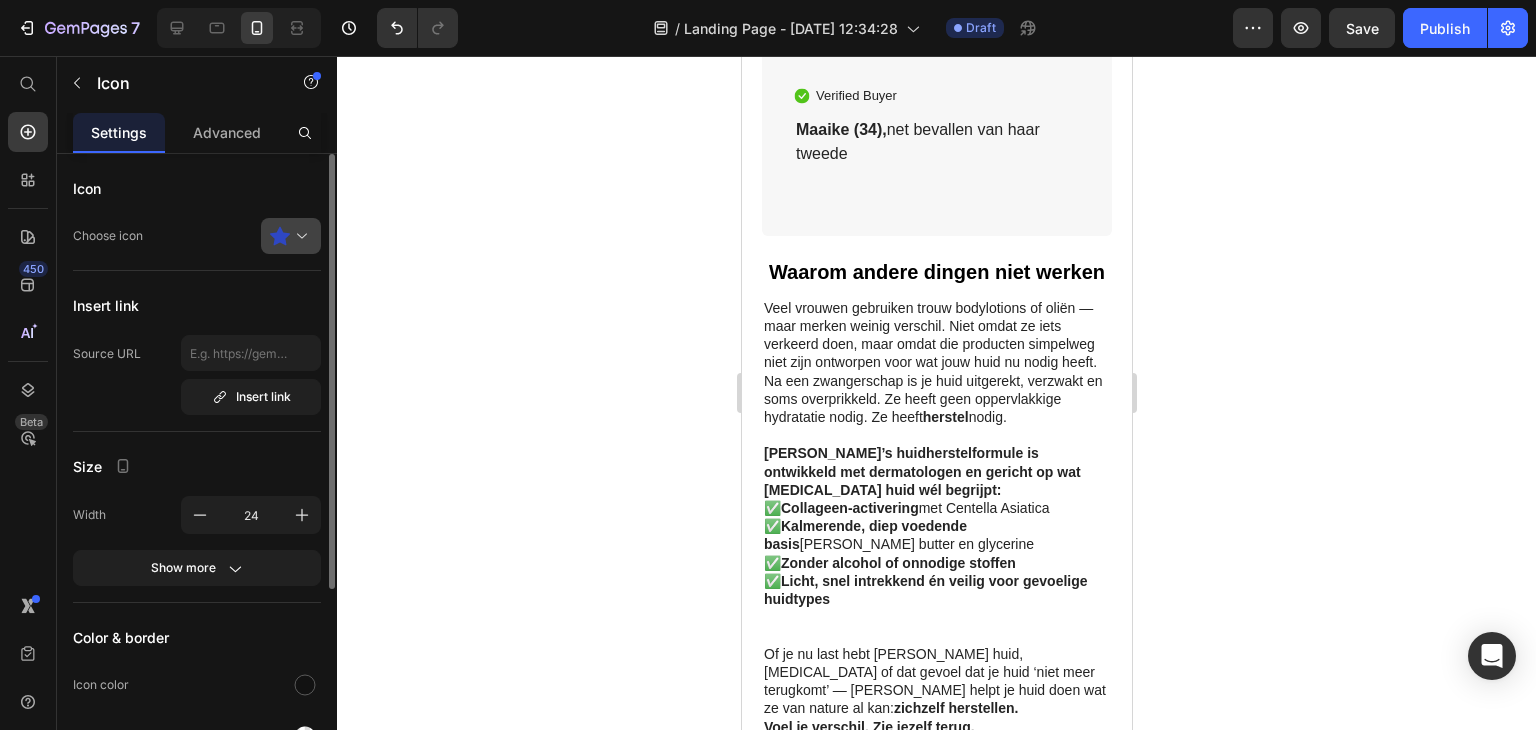 click at bounding box center [299, 236] 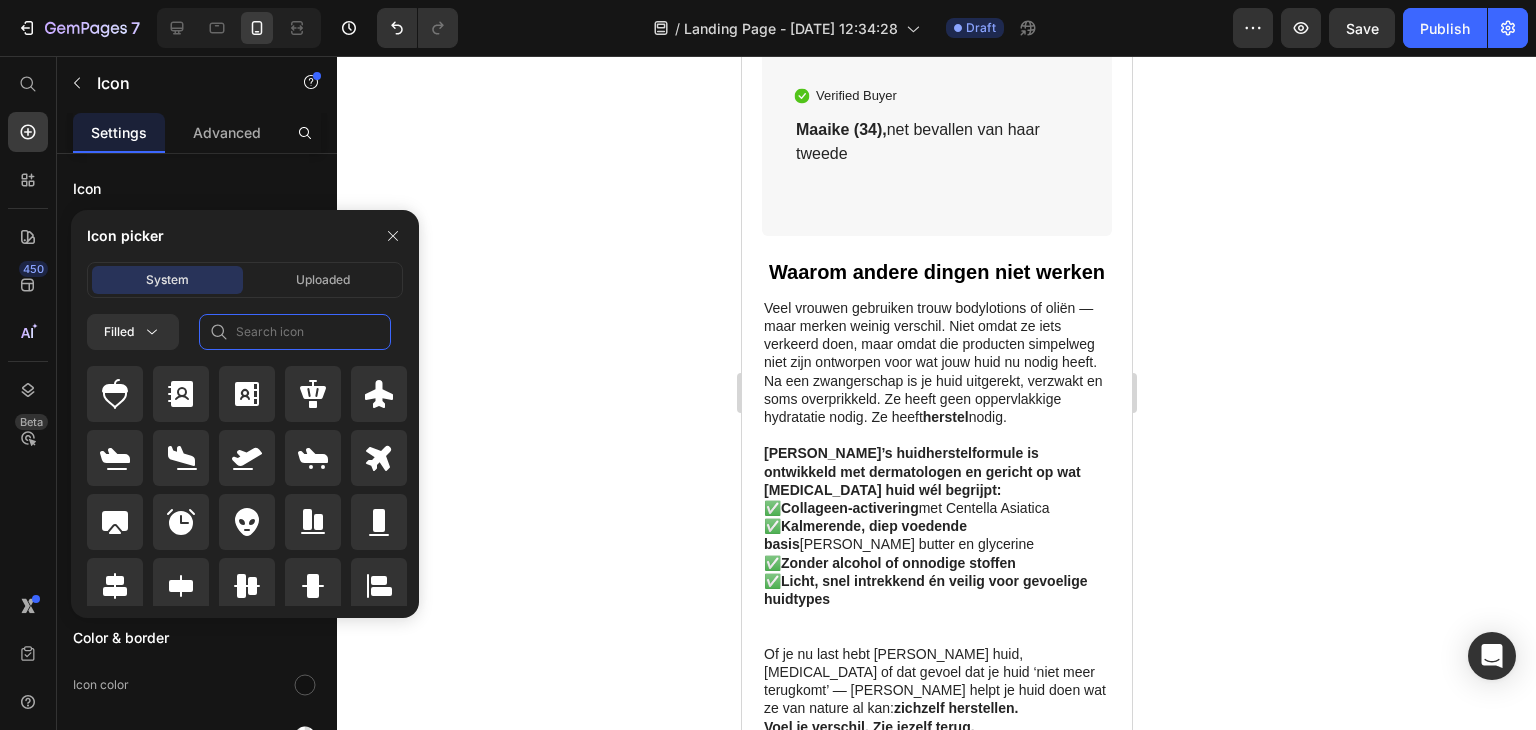 click 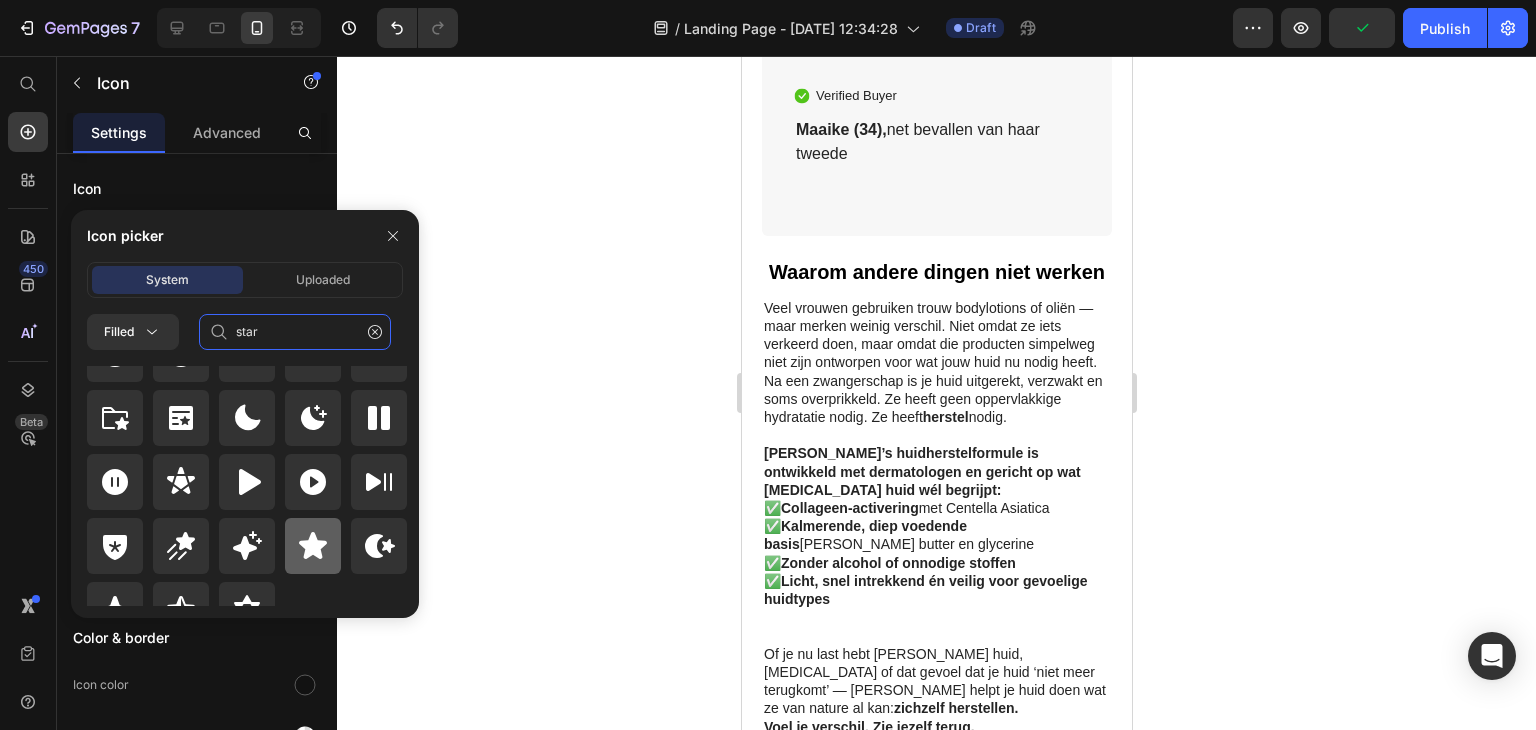 scroll, scrollTop: 72, scrollLeft: 0, axis: vertical 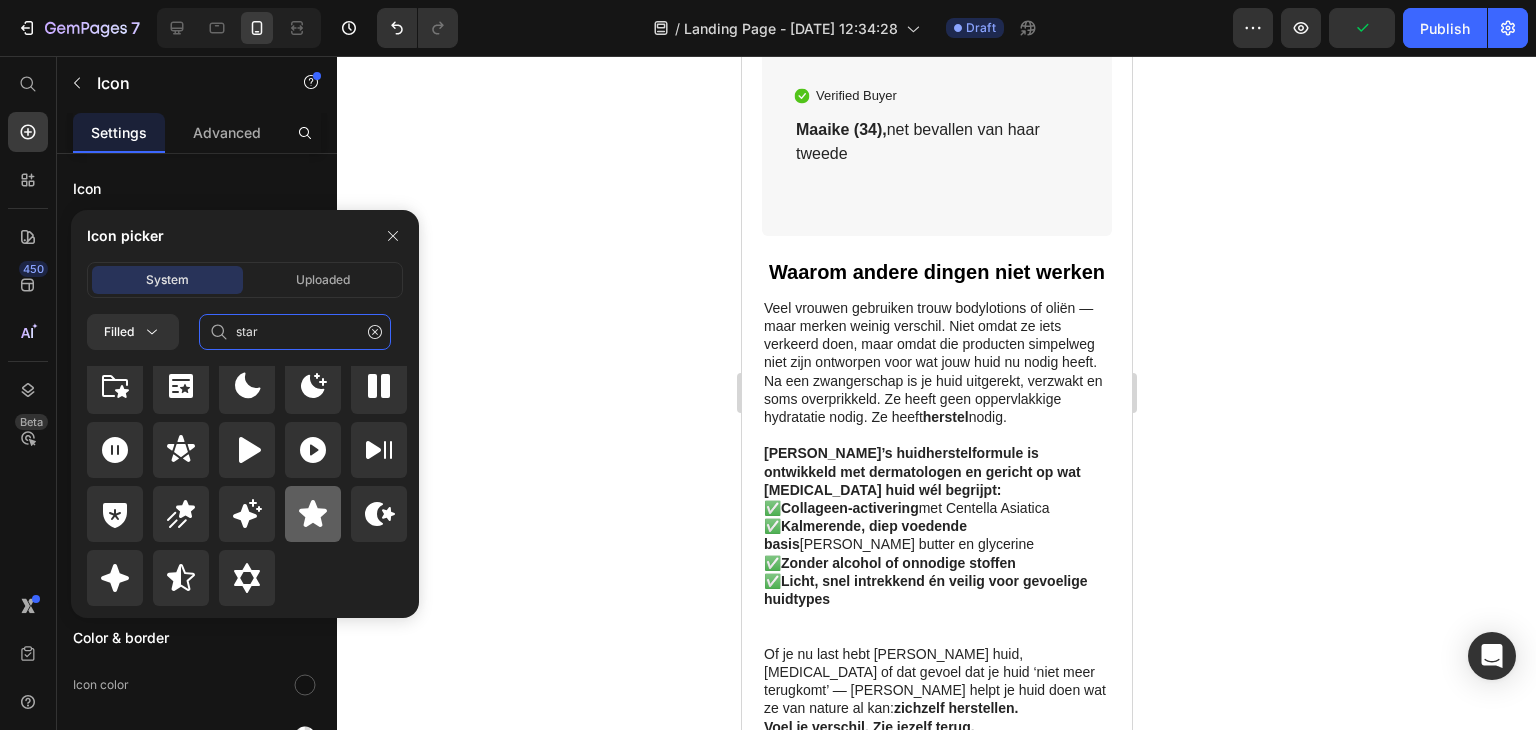 type on "star" 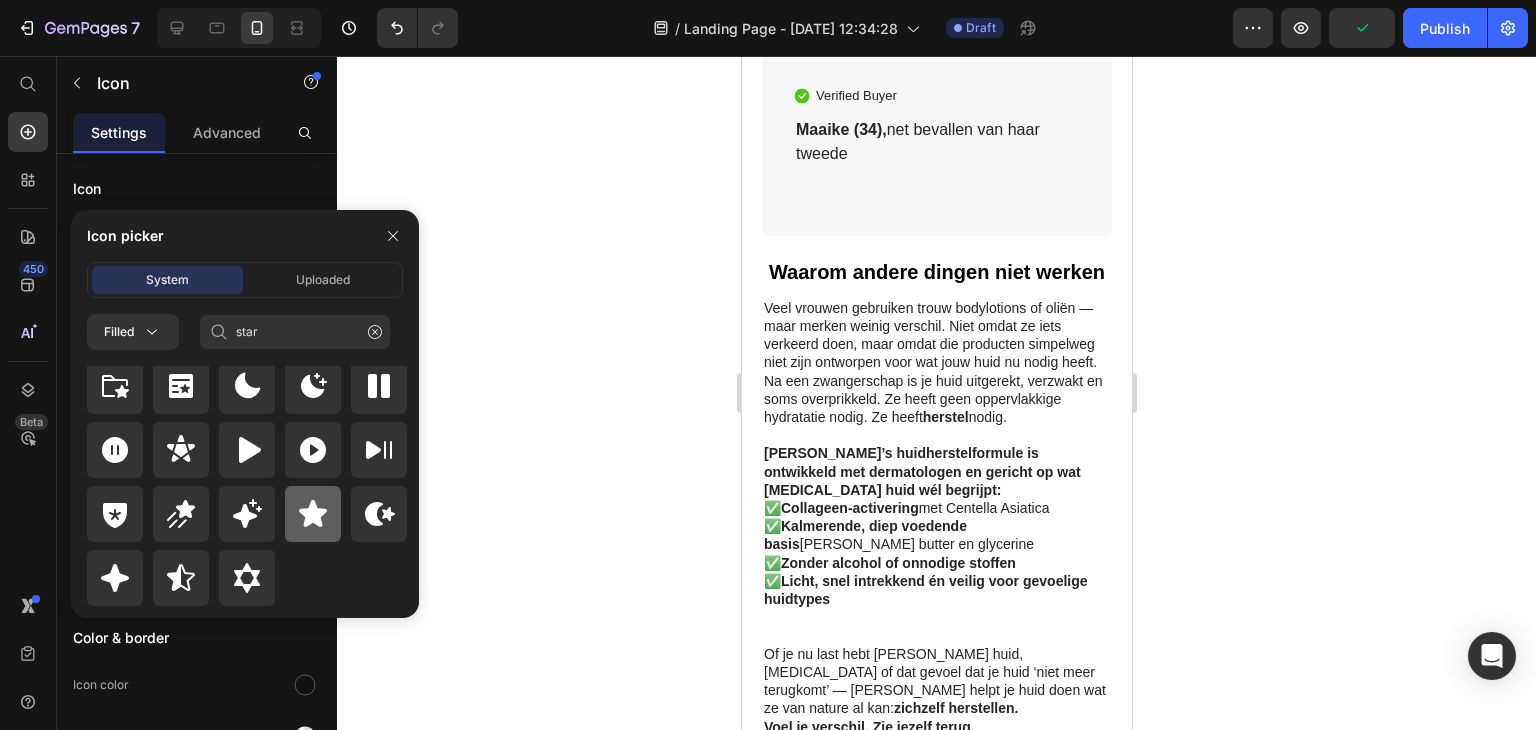 click 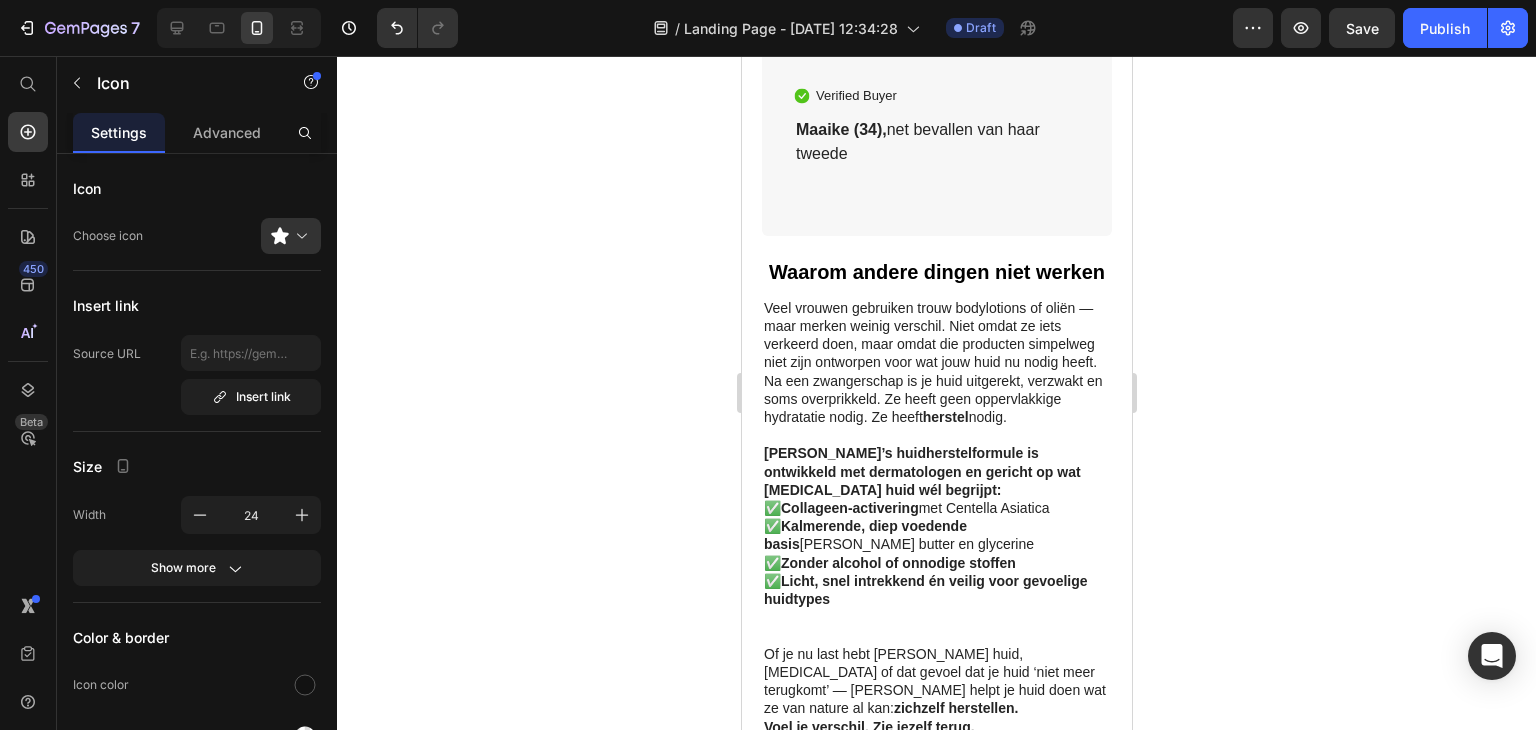 click 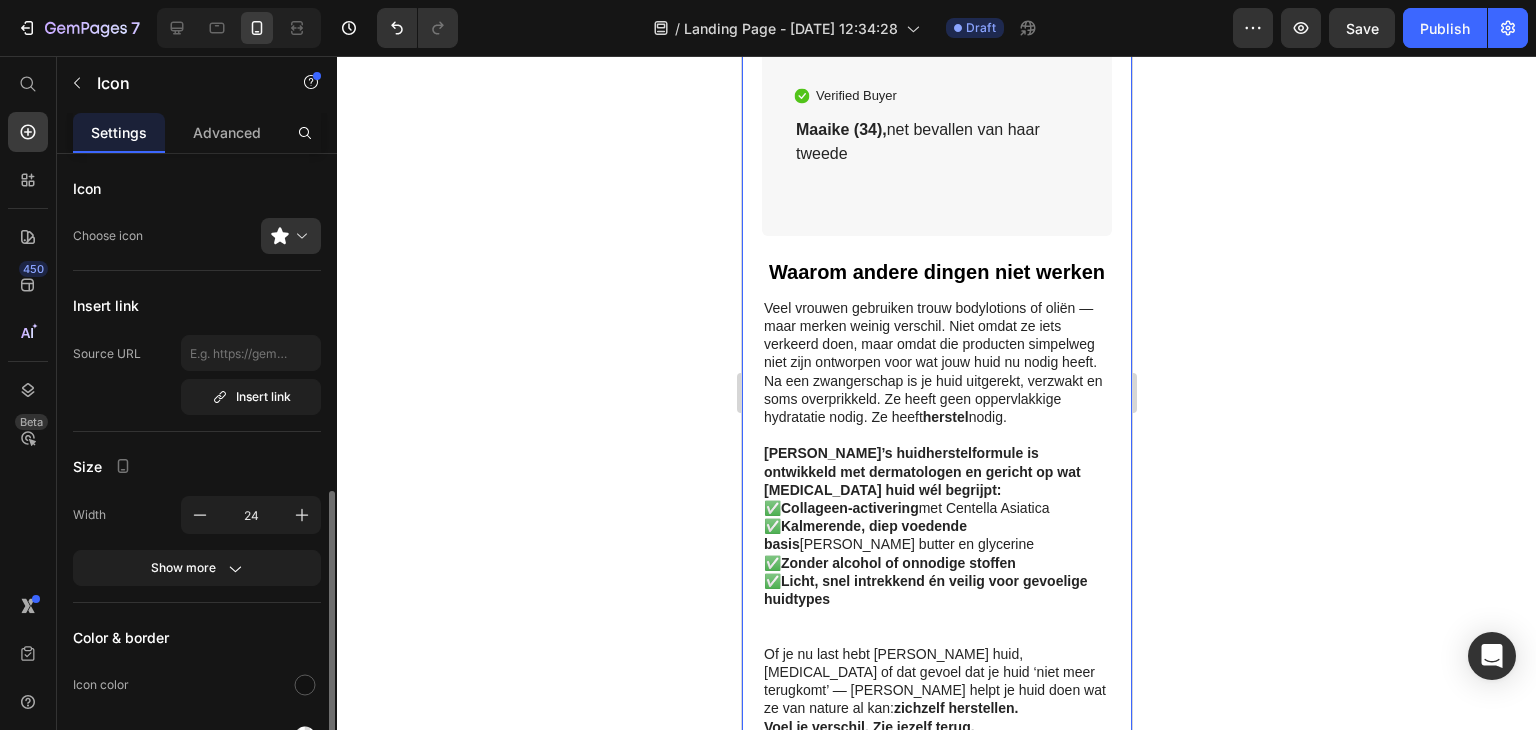 scroll, scrollTop: 200, scrollLeft: 0, axis: vertical 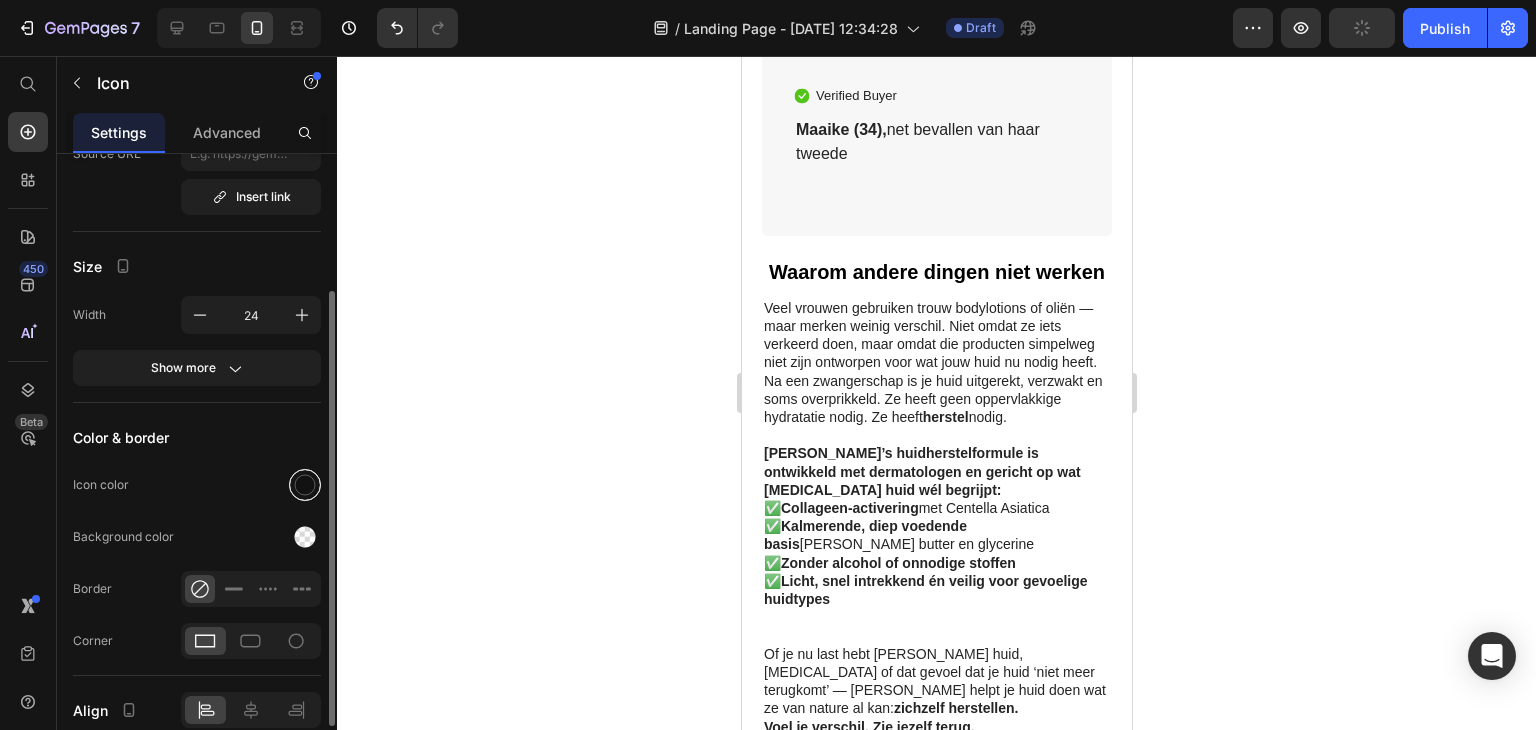 click at bounding box center [305, 485] 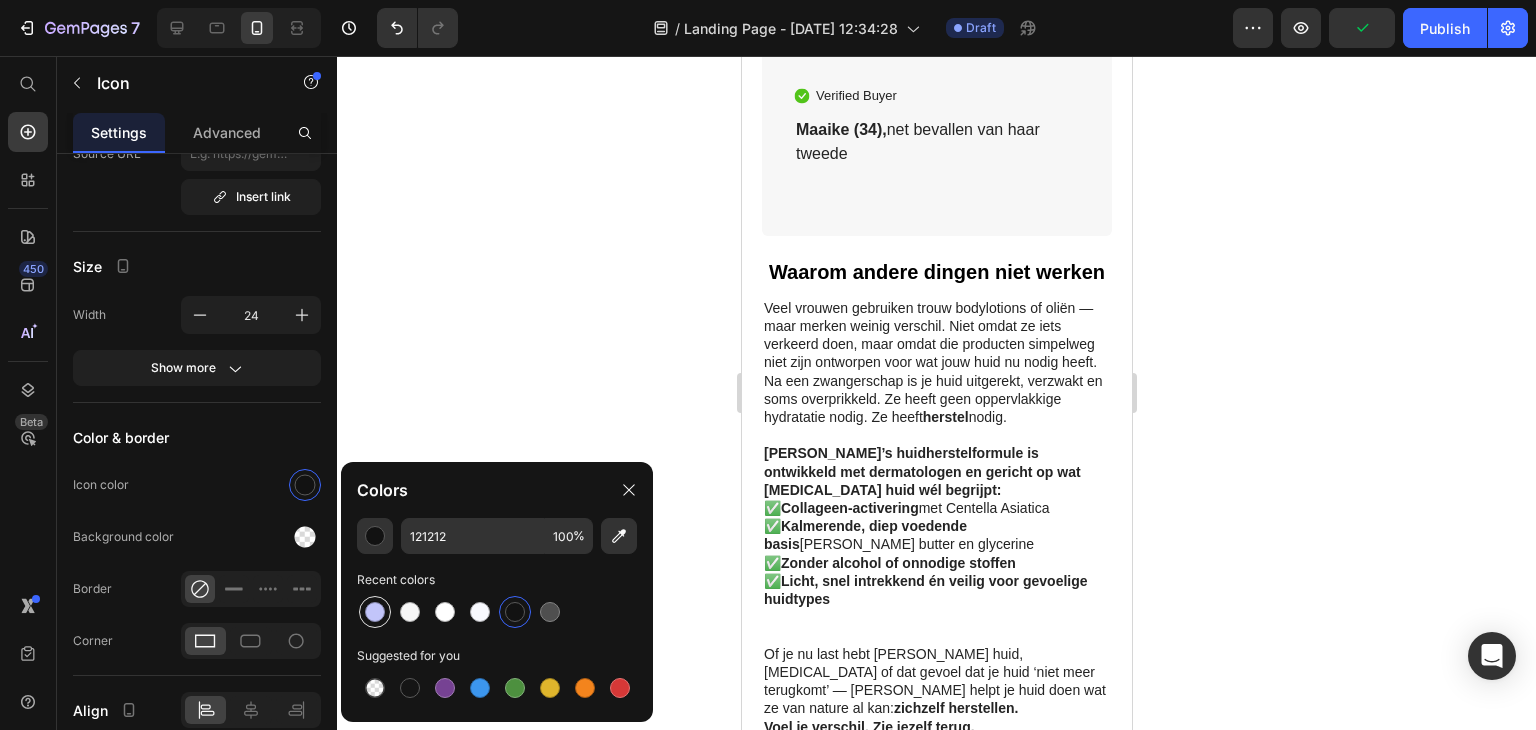 click at bounding box center [375, 612] 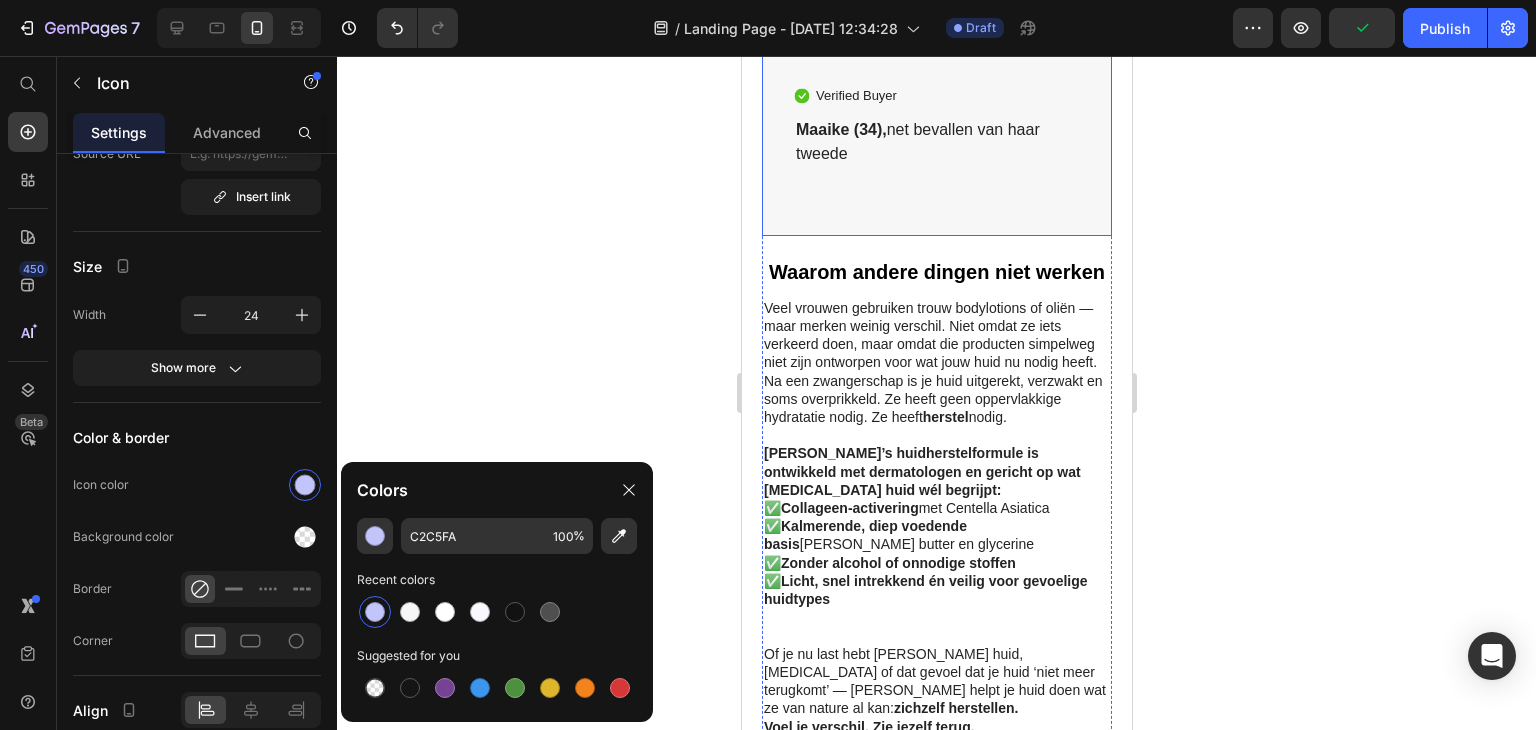 click 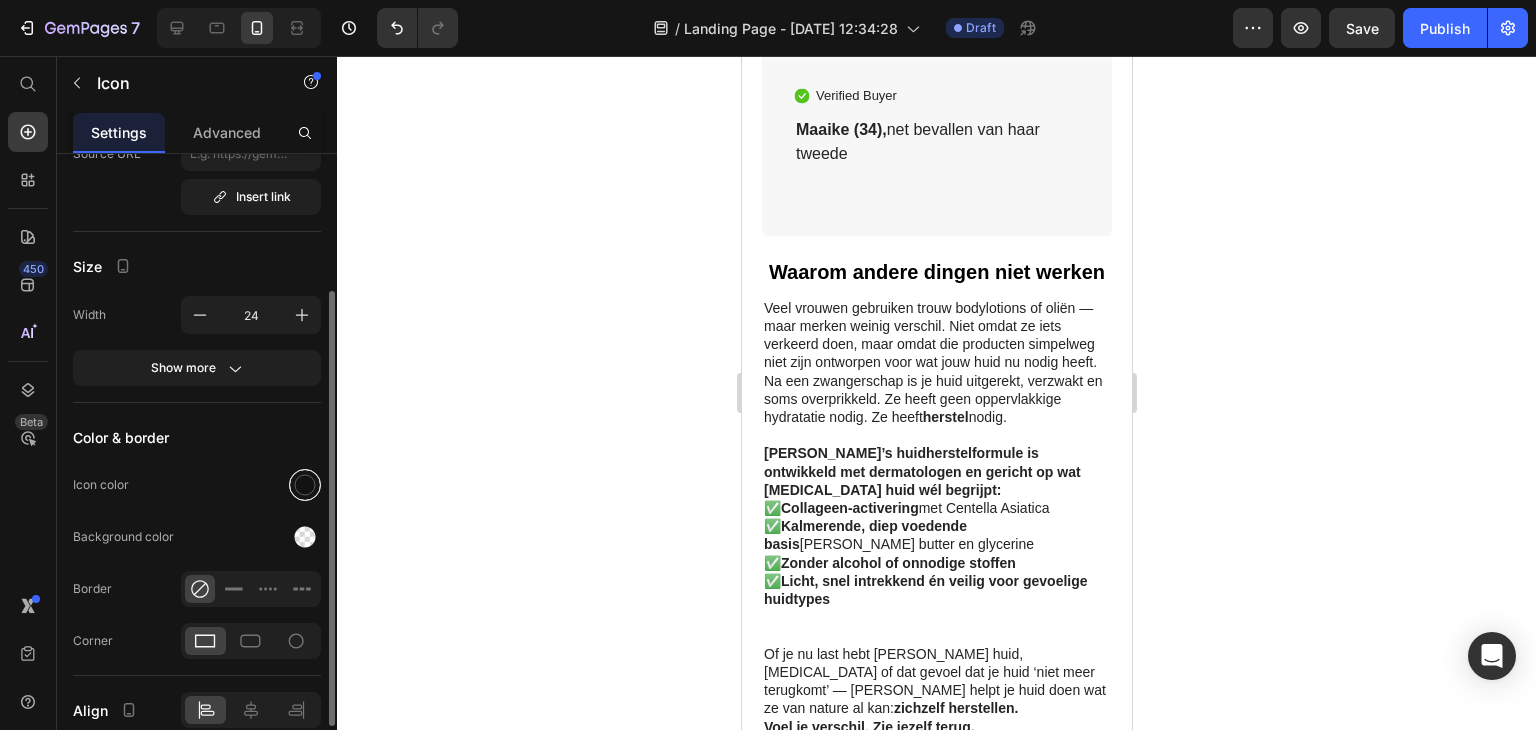 click at bounding box center [305, 485] 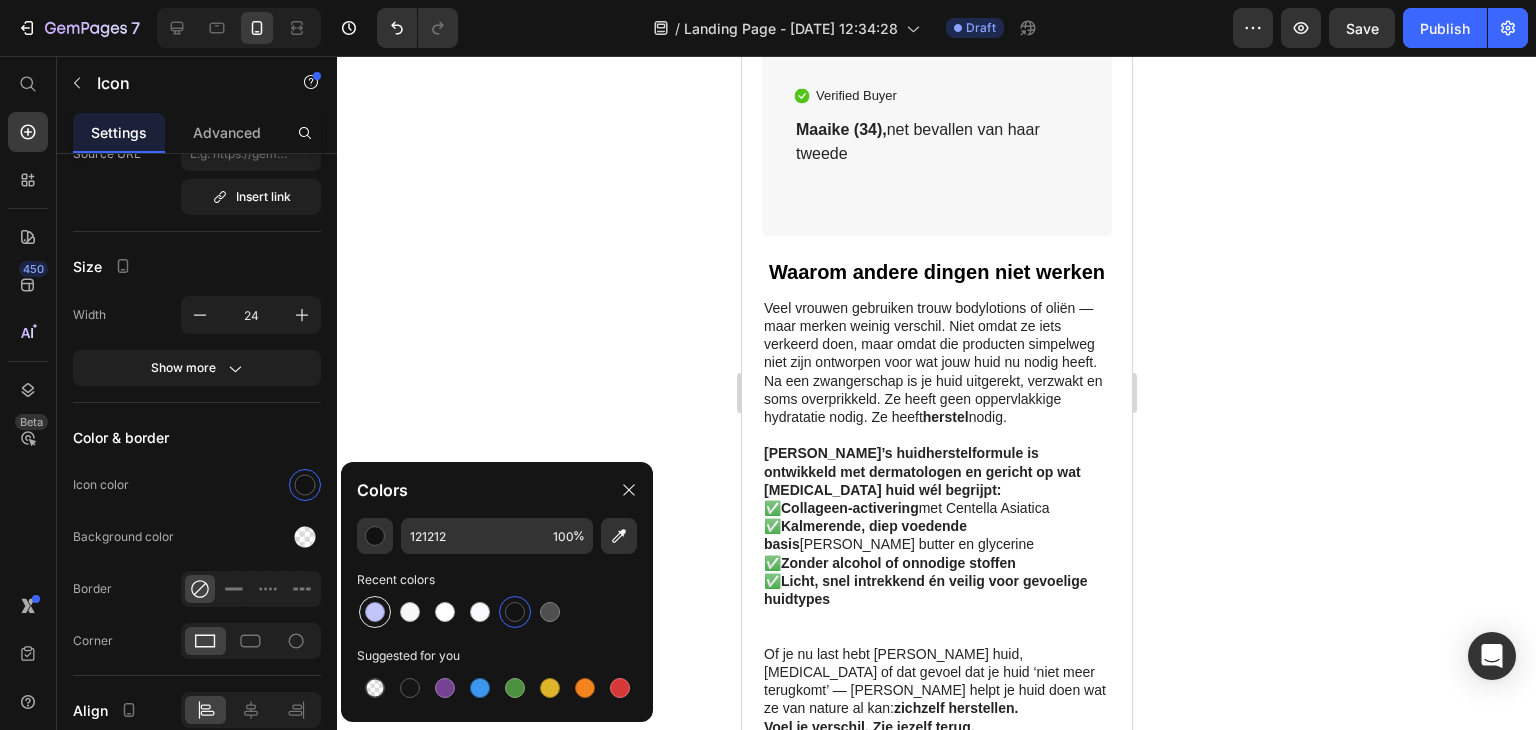 click at bounding box center (375, 612) 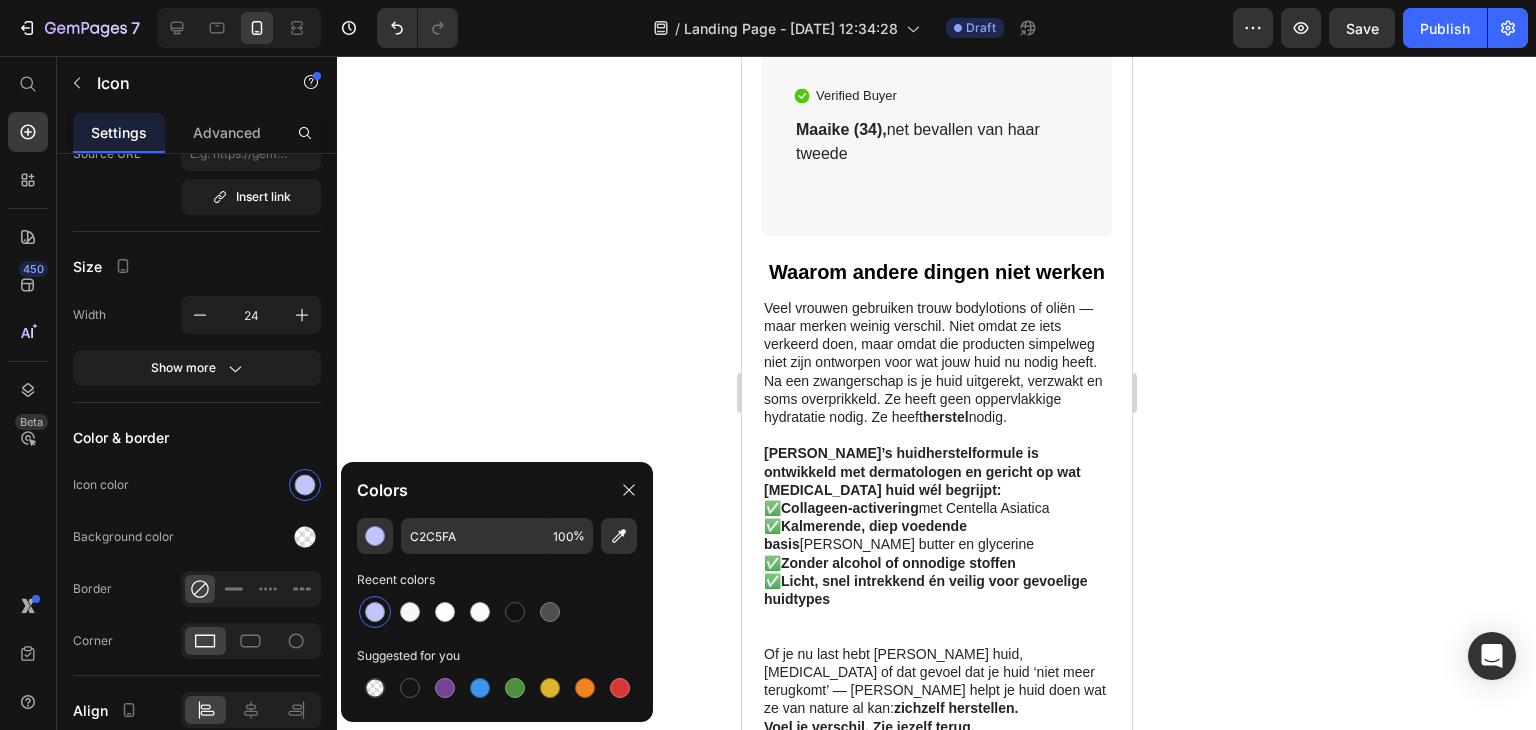 click 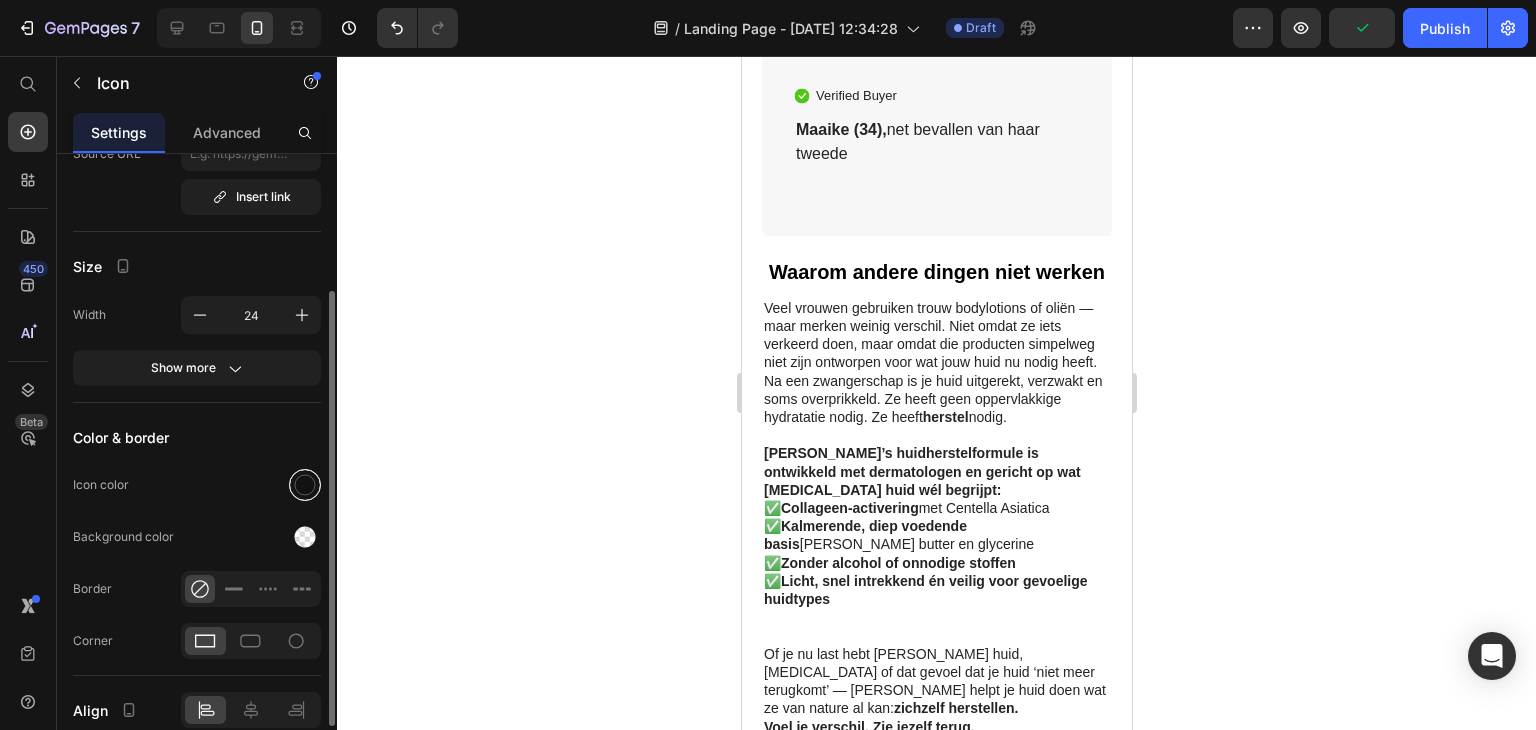 click at bounding box center [305, 485] 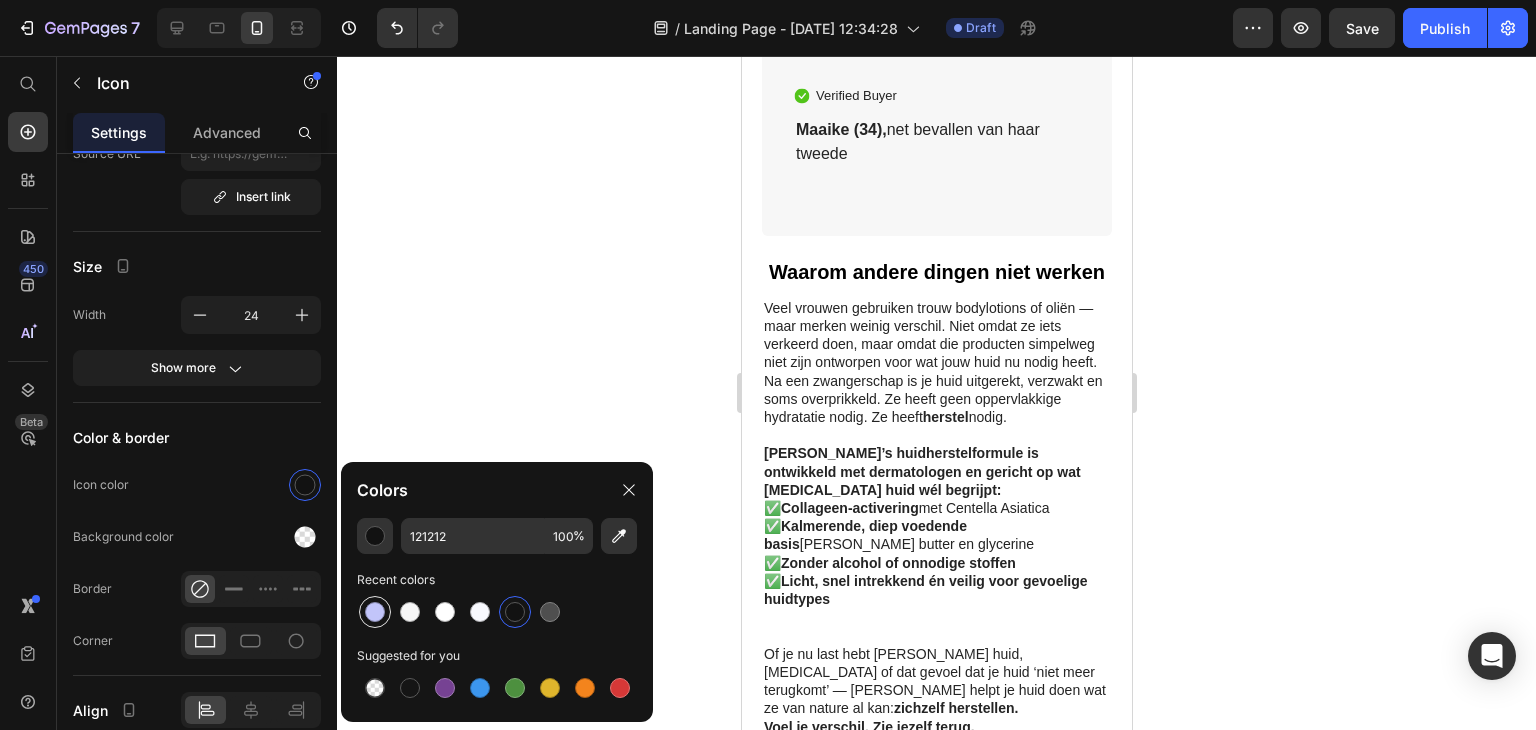 click at bounding box center [375, 612] 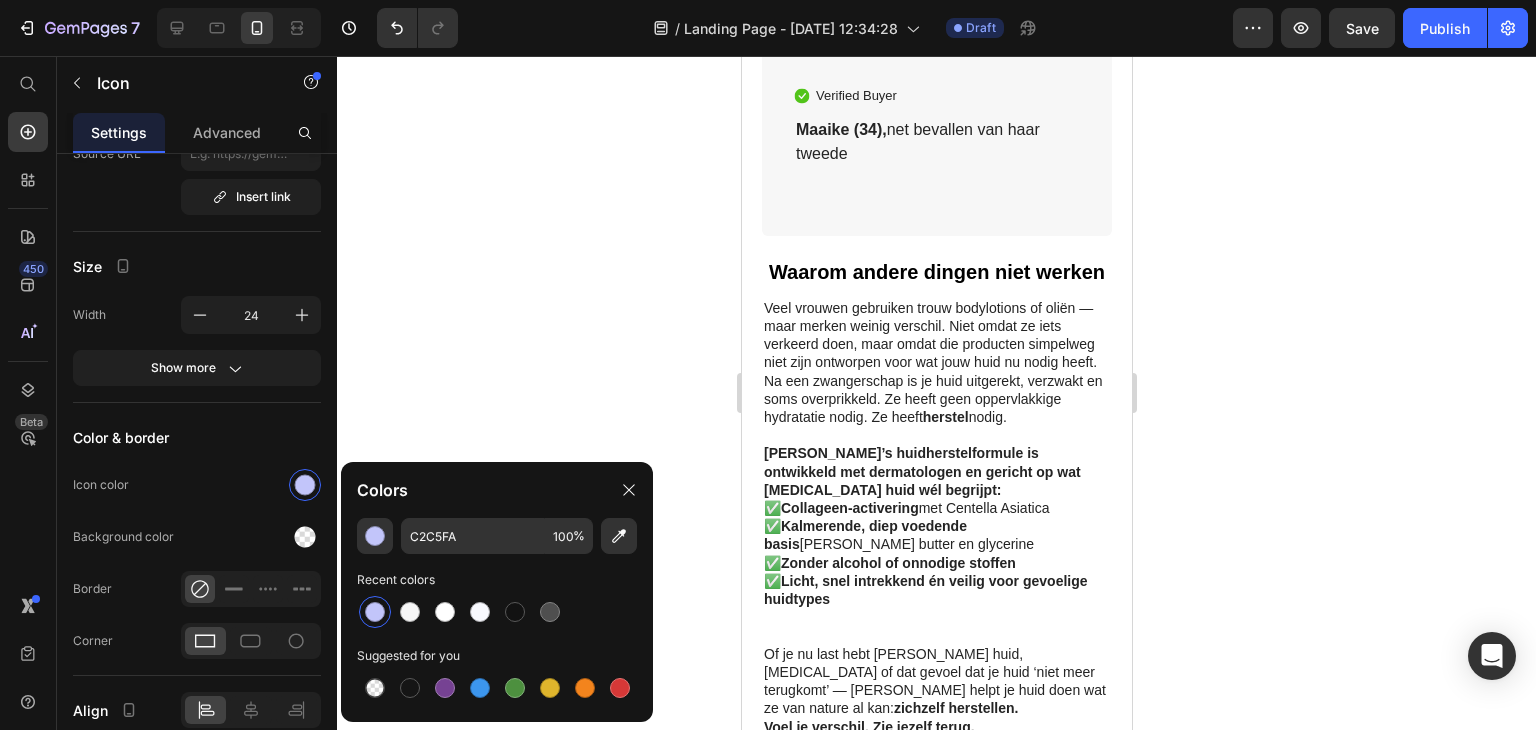 click on "Icon
Icon
Icon   0
Icon
Icon Icon List Mijn striae waren diep, paars en pijnlijk zichtbaar. Elke keer als ik m’n shirt optilde, voelde ik dat ik nog niet 'terug' was. Maar na 8 weken begon ik echt verschil te zien: de lijnen vervaagden, de kleur werd zachter en de huid eromheen steviger. Het voelde niet alsof ik ze wegduwde, maar alsof mijn huid ze zelf begon te herstellen. Voor het eerst voelde ik me weer trots op dat stuk van mijn lijf.” Text Block
Verified Buyer Item List Maaike (34),  net bevallen van haar tweede Text Block" at bounding box center [936, -18] 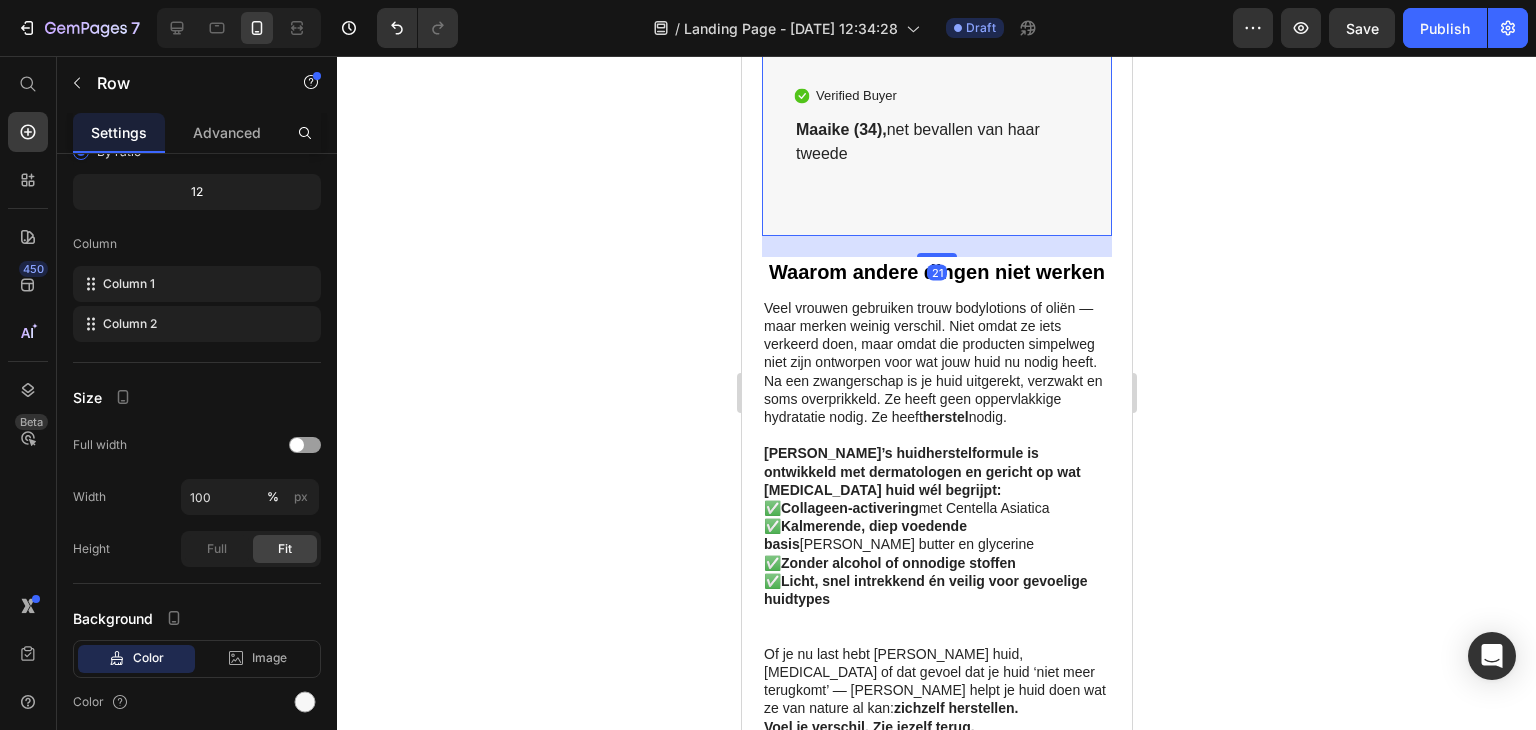 scroll, scrollTop: 0, scrollLeft: 0, axis: both 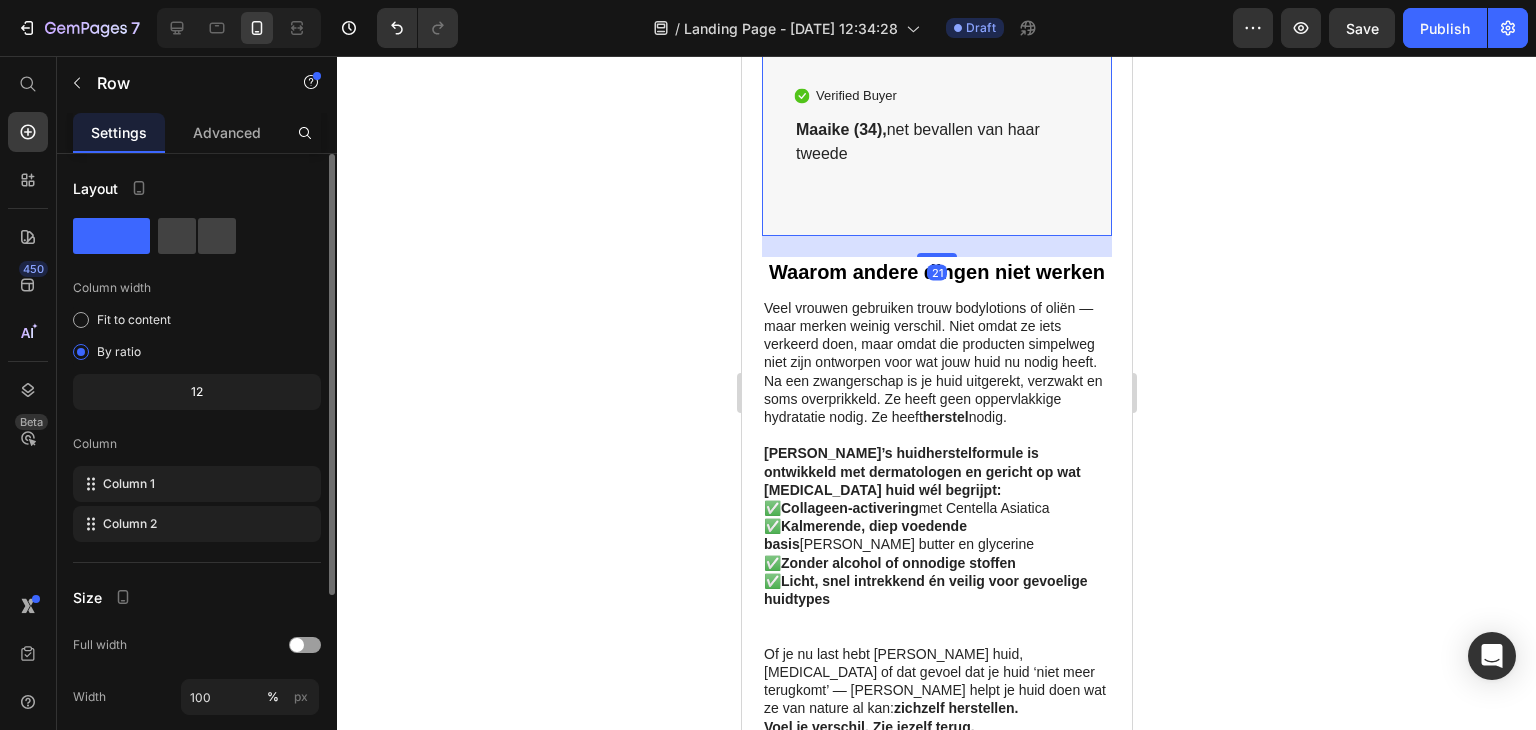 click 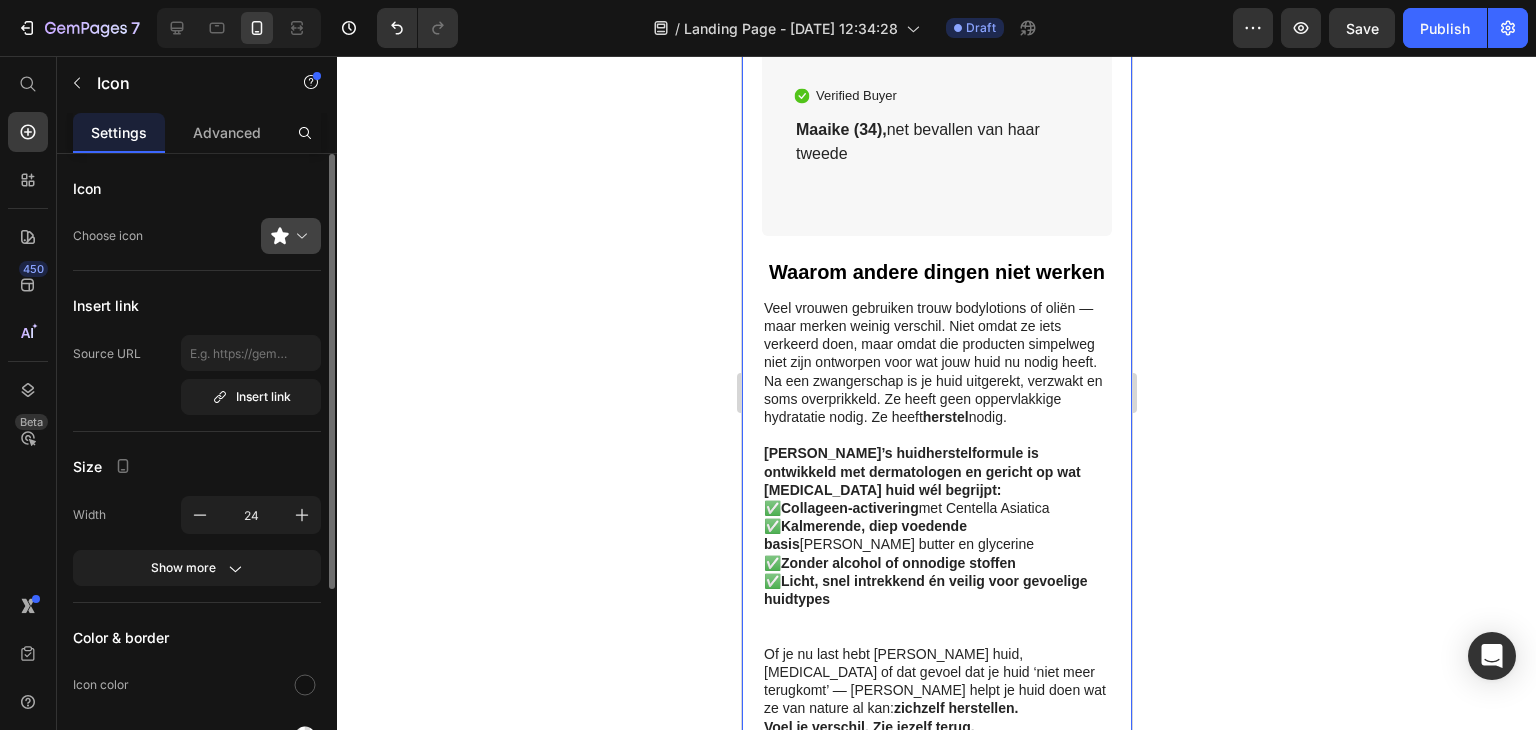 click at bounding box center (299, 236) 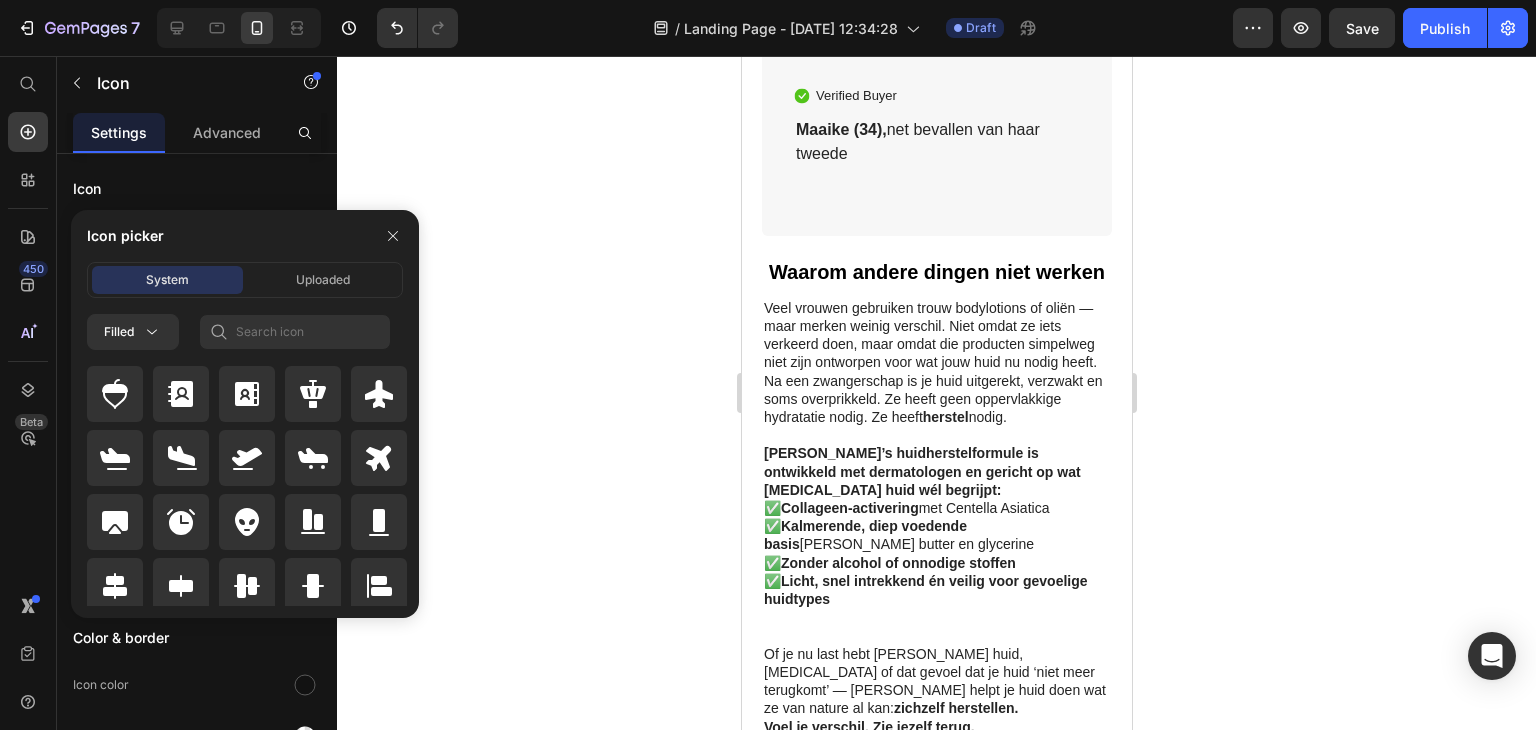 click 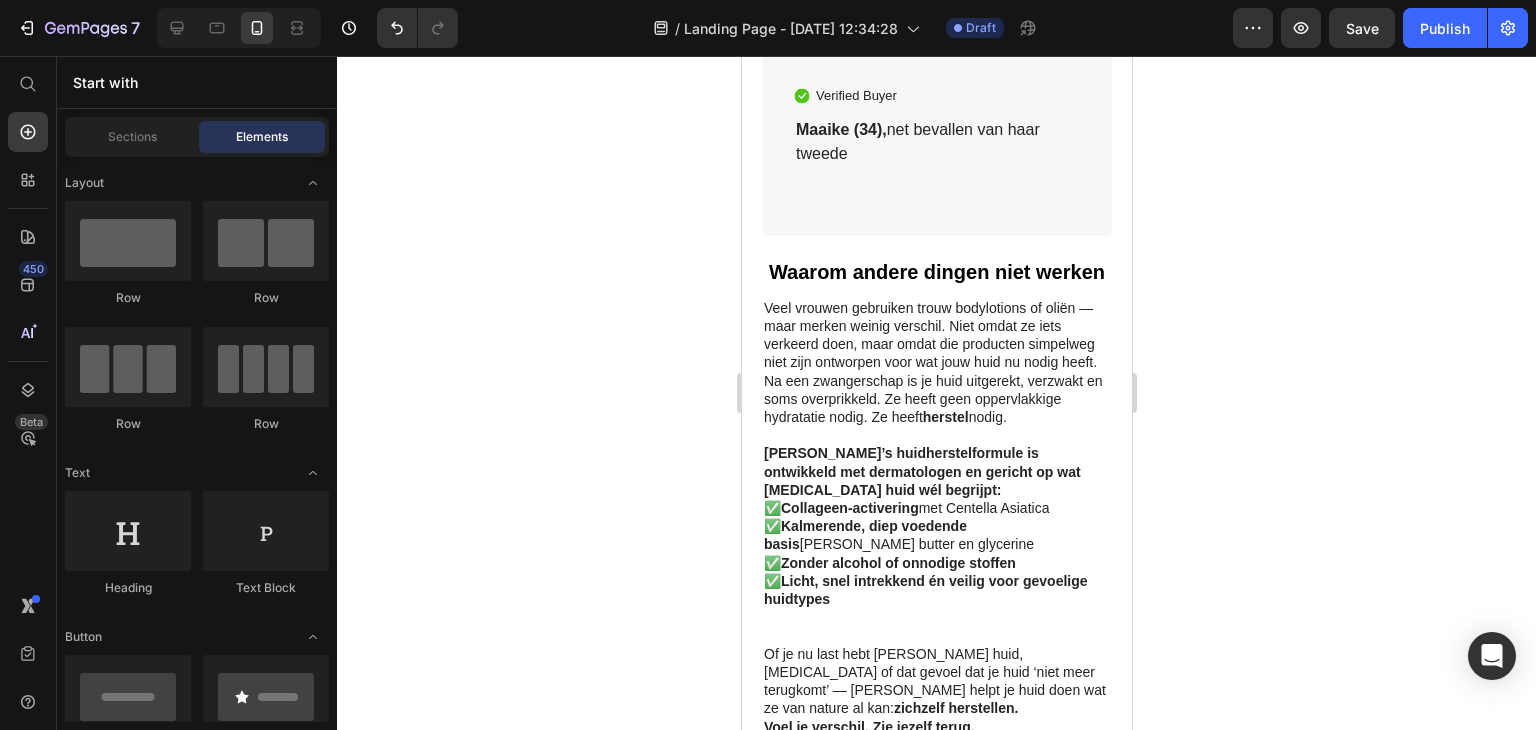 click 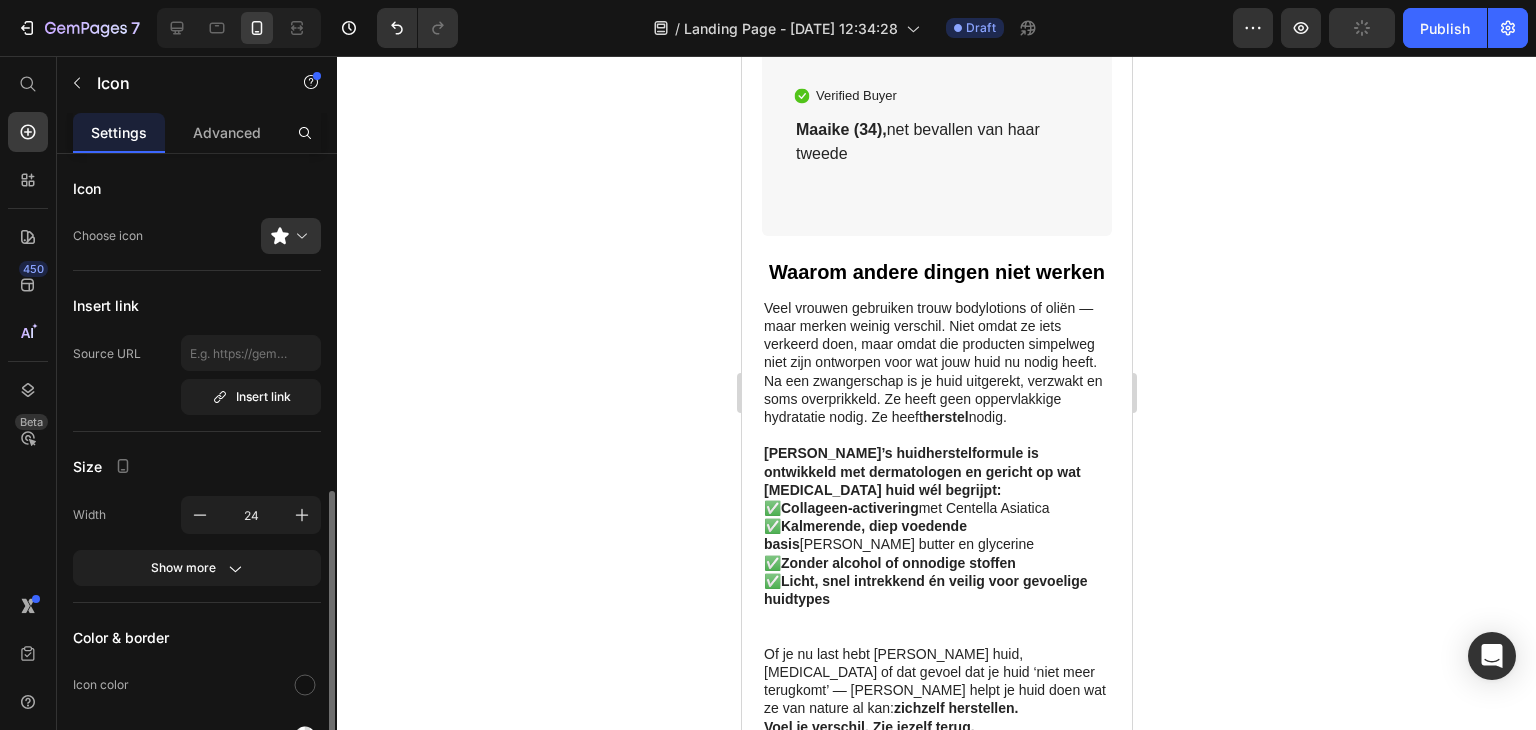 scroll, scrollTop: 288, scrollLeft: 0, axis: vertical 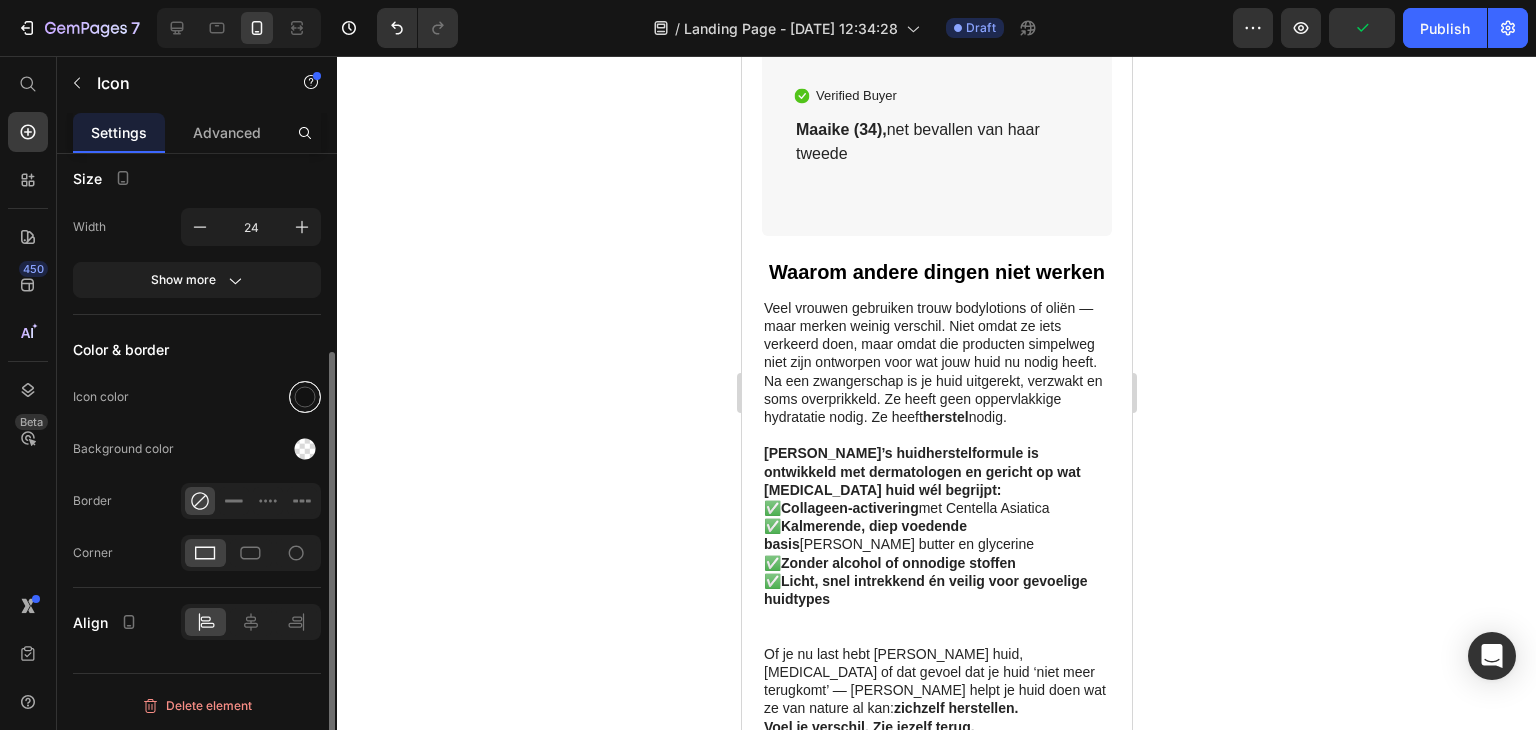 click at bounding box center [305, 397] 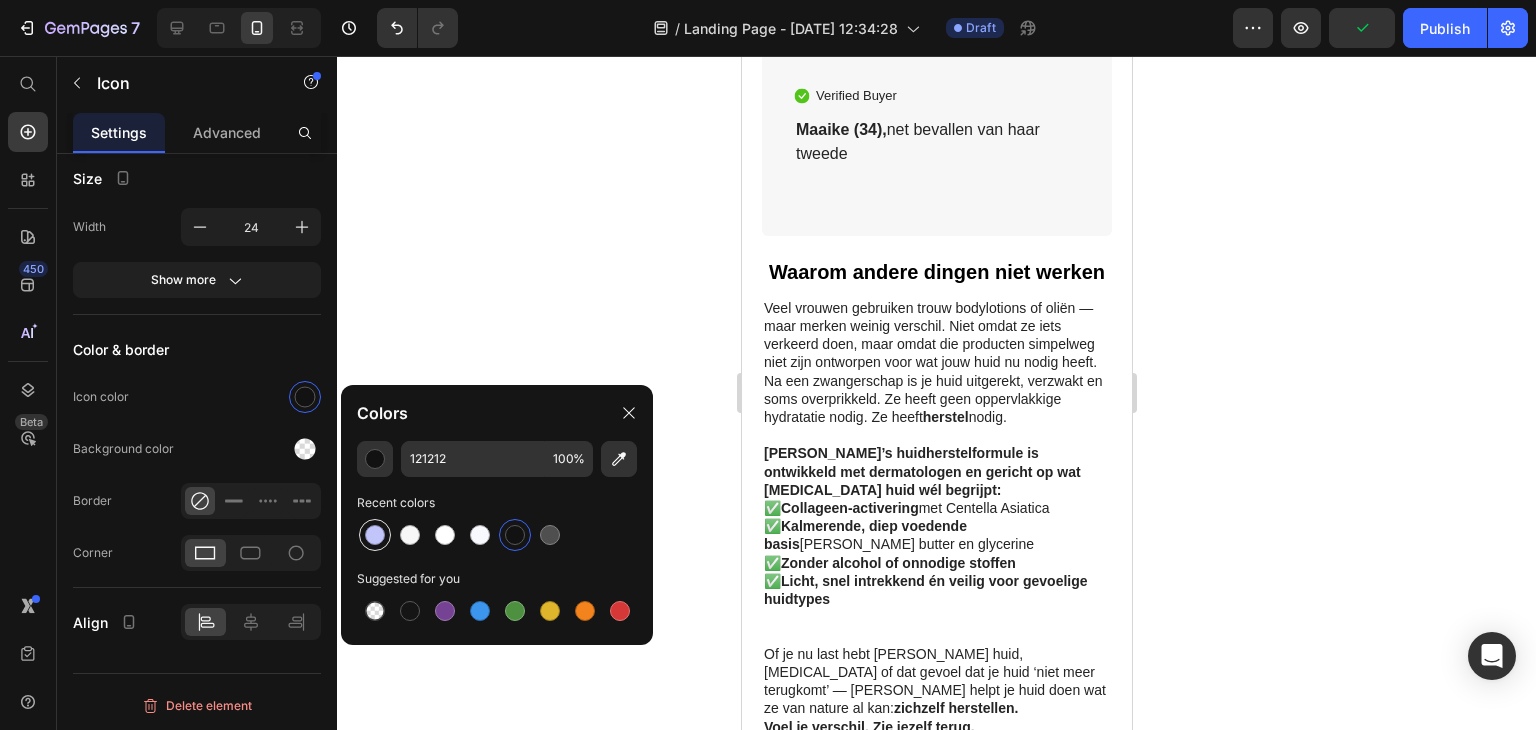 click at bounding box center (375, 535) 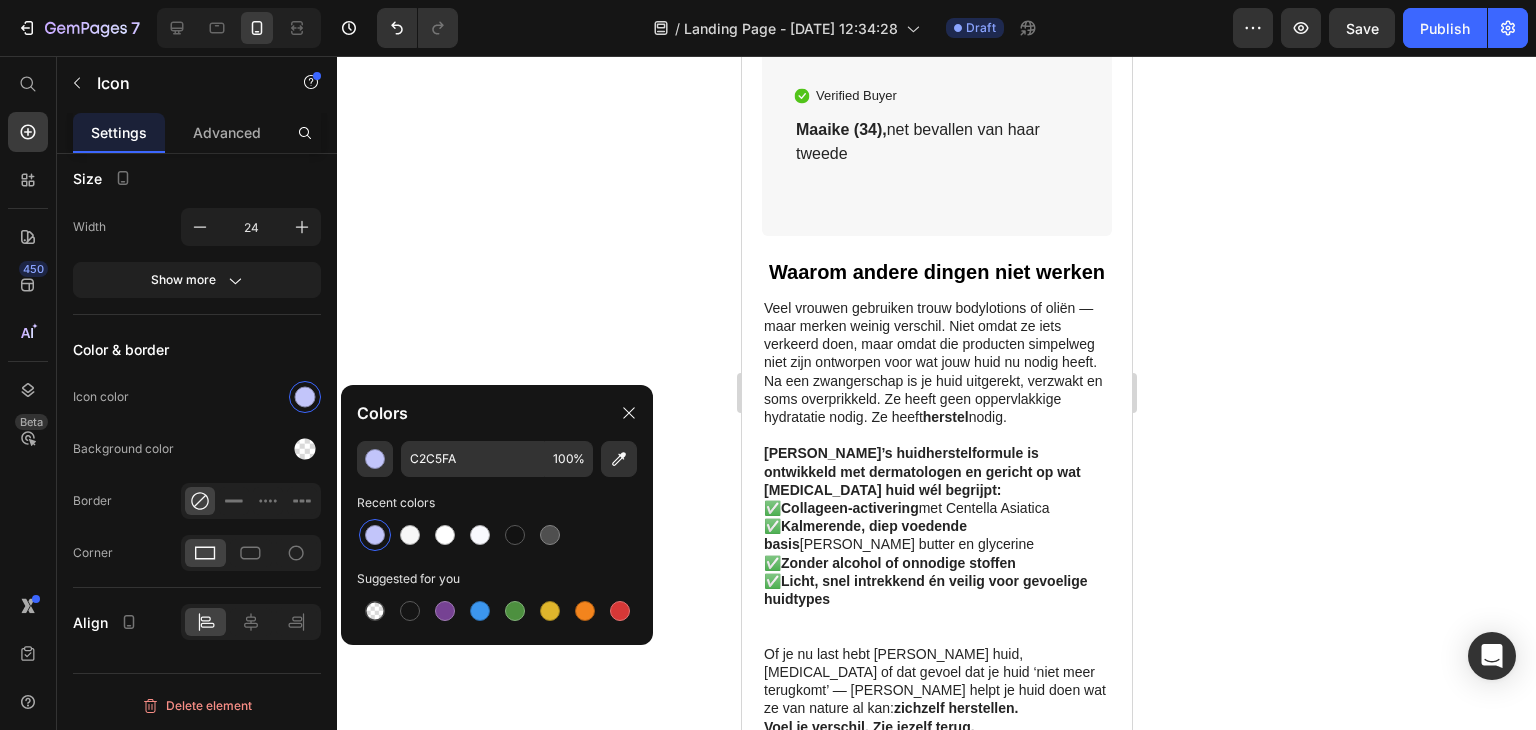 click 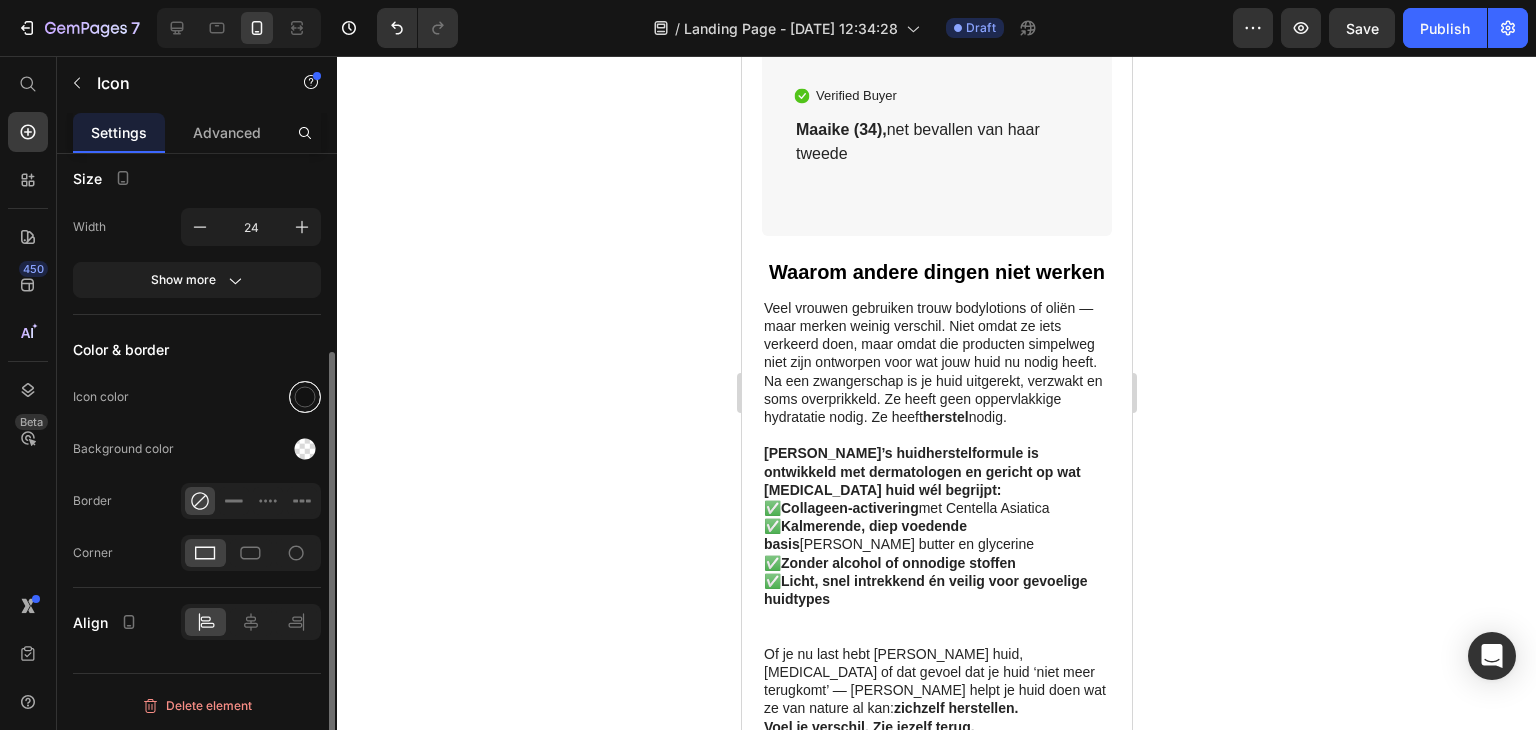 click at bounding box center [305, 397] 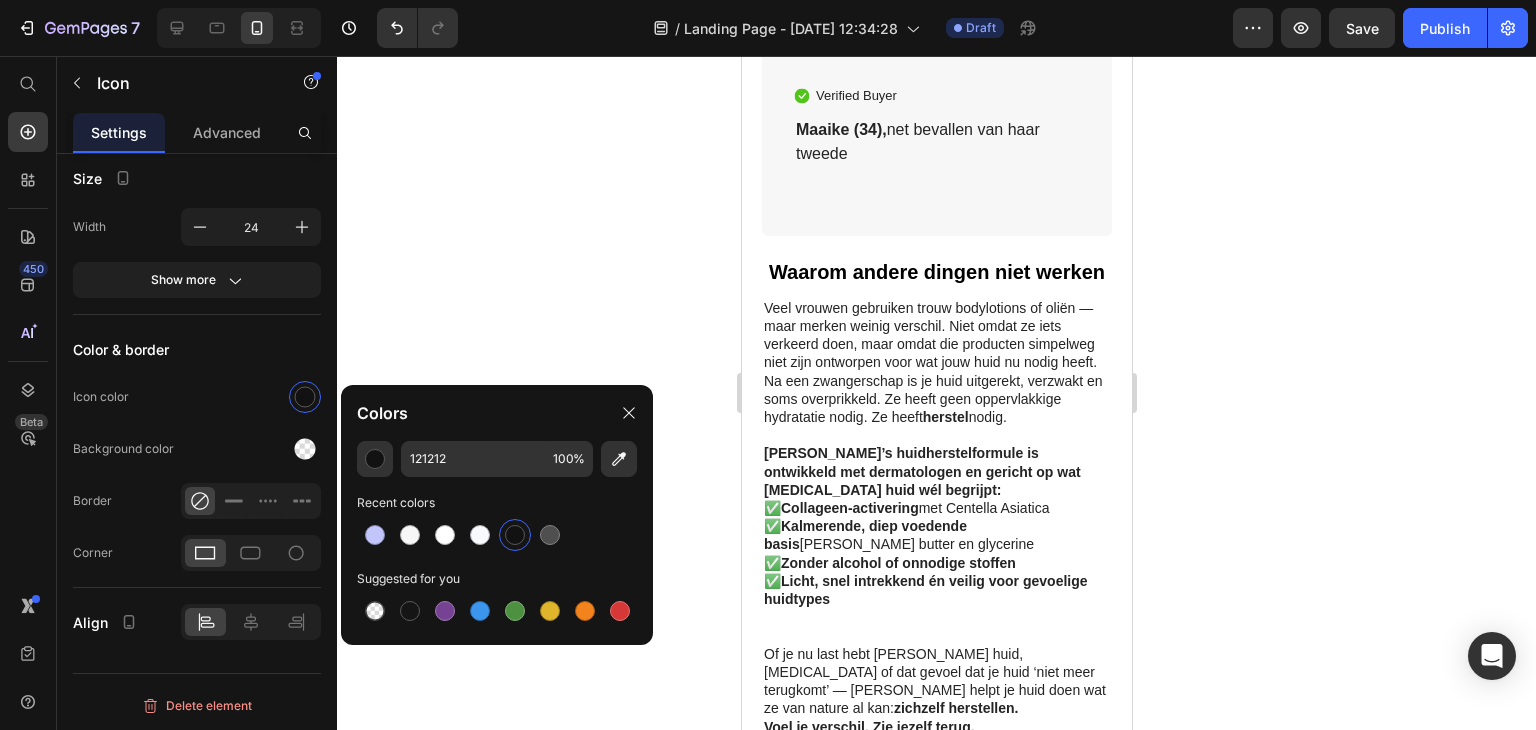 drag, startPoint x: 364, startPoint y: 528, endPoint x: 396, endPoint y: 495, distance: 45.96738 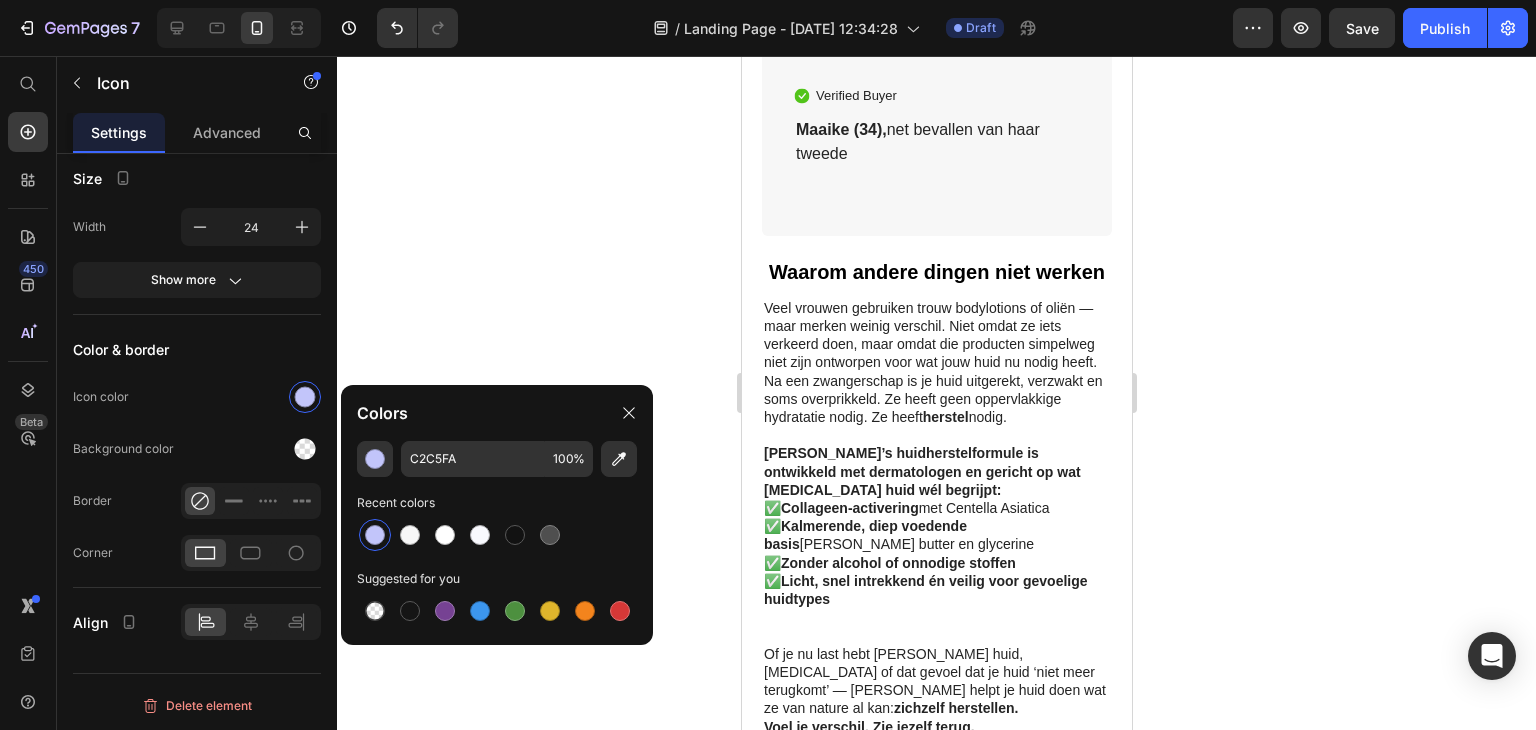 click 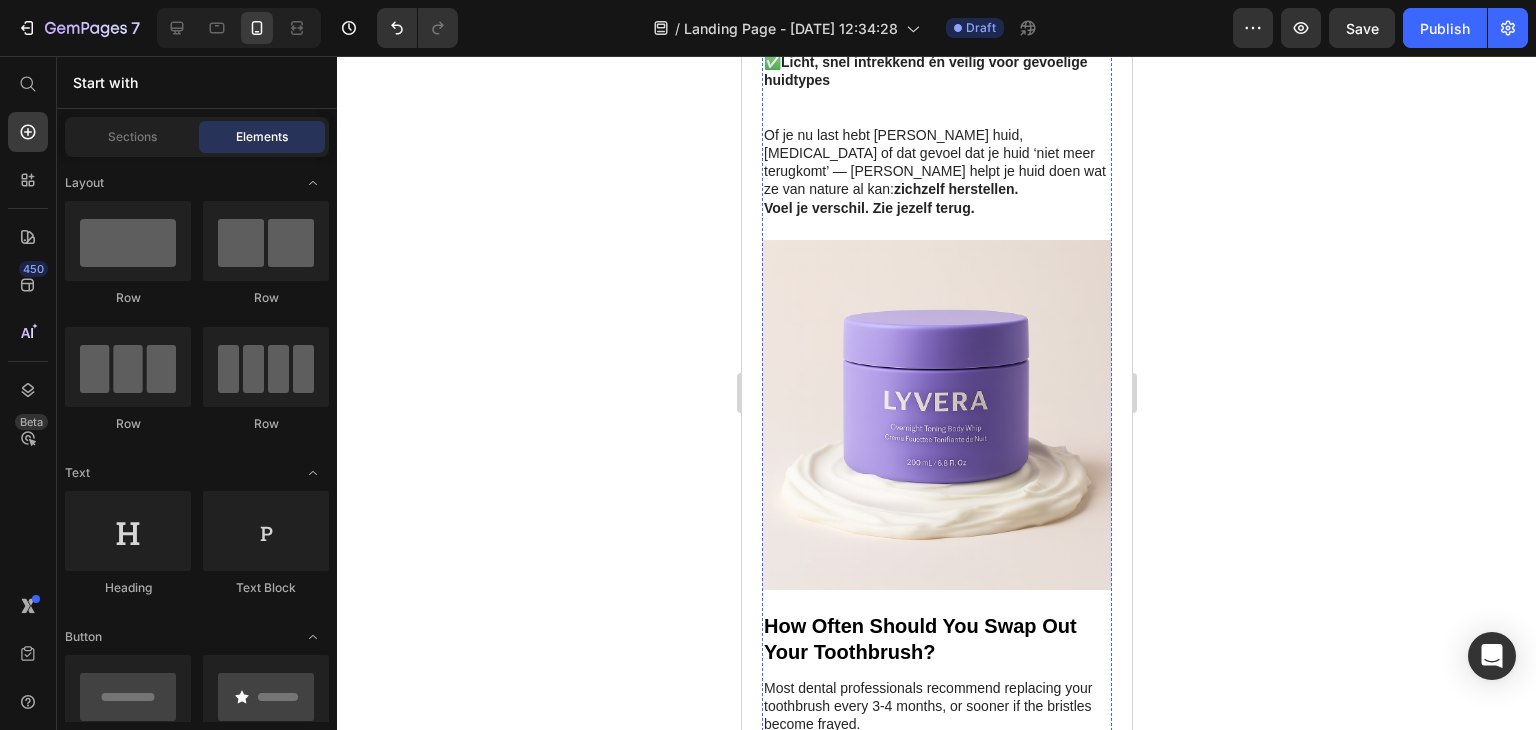 scroll, scrollTop: 7700, scrollLeft: 0, axis: vertical 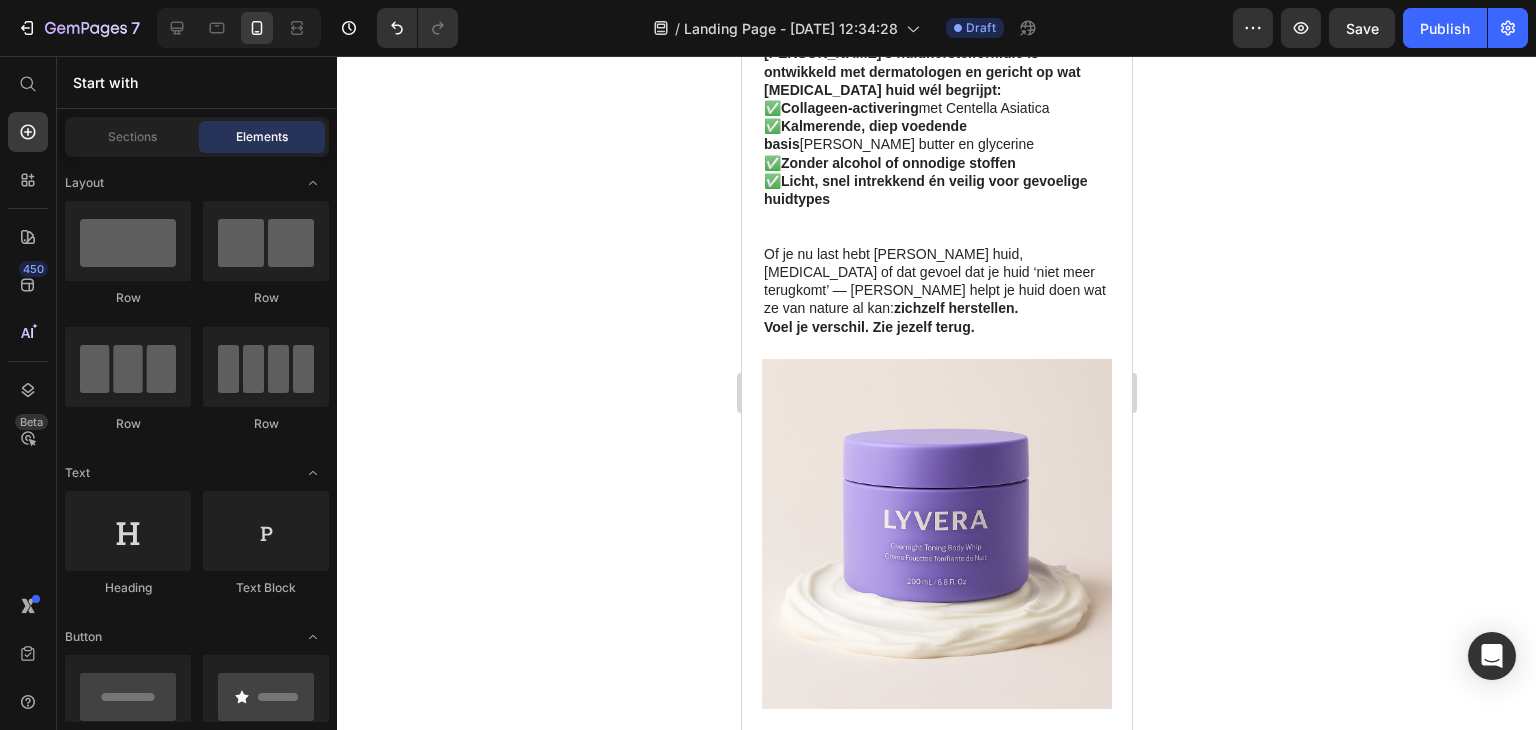 click 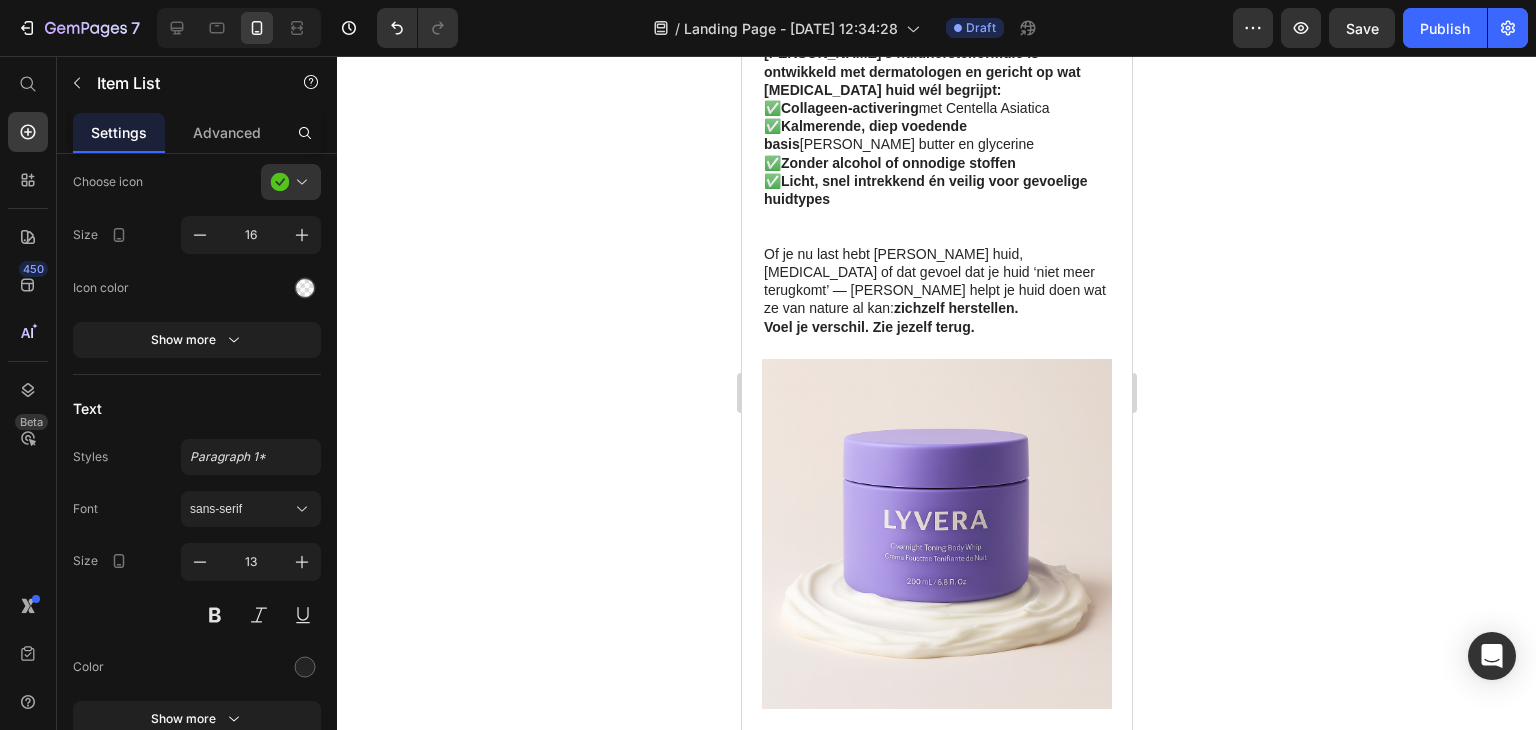 scroll, scrollTop: 0, scrollLeft: 0, axis: both 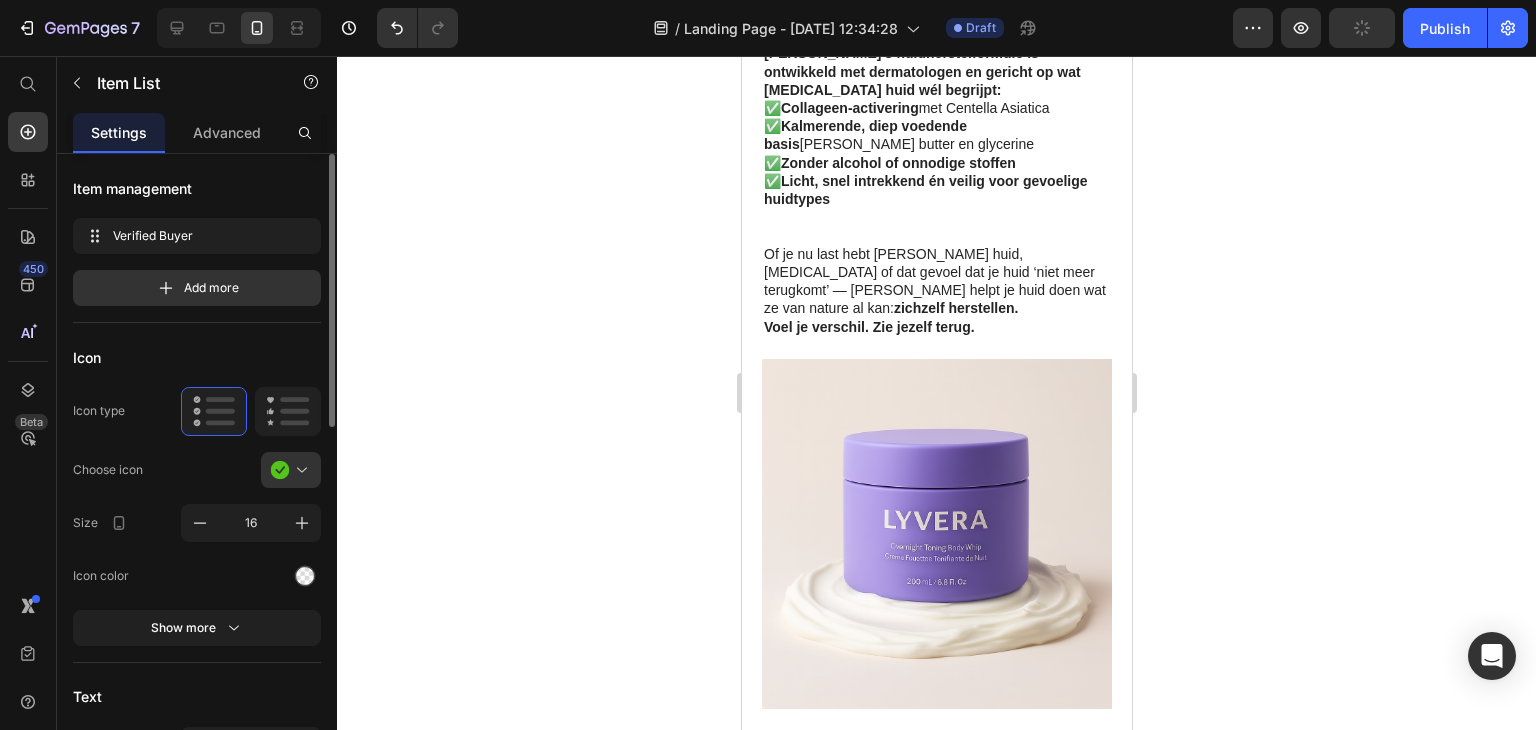 click at bounding box center (299, 470) 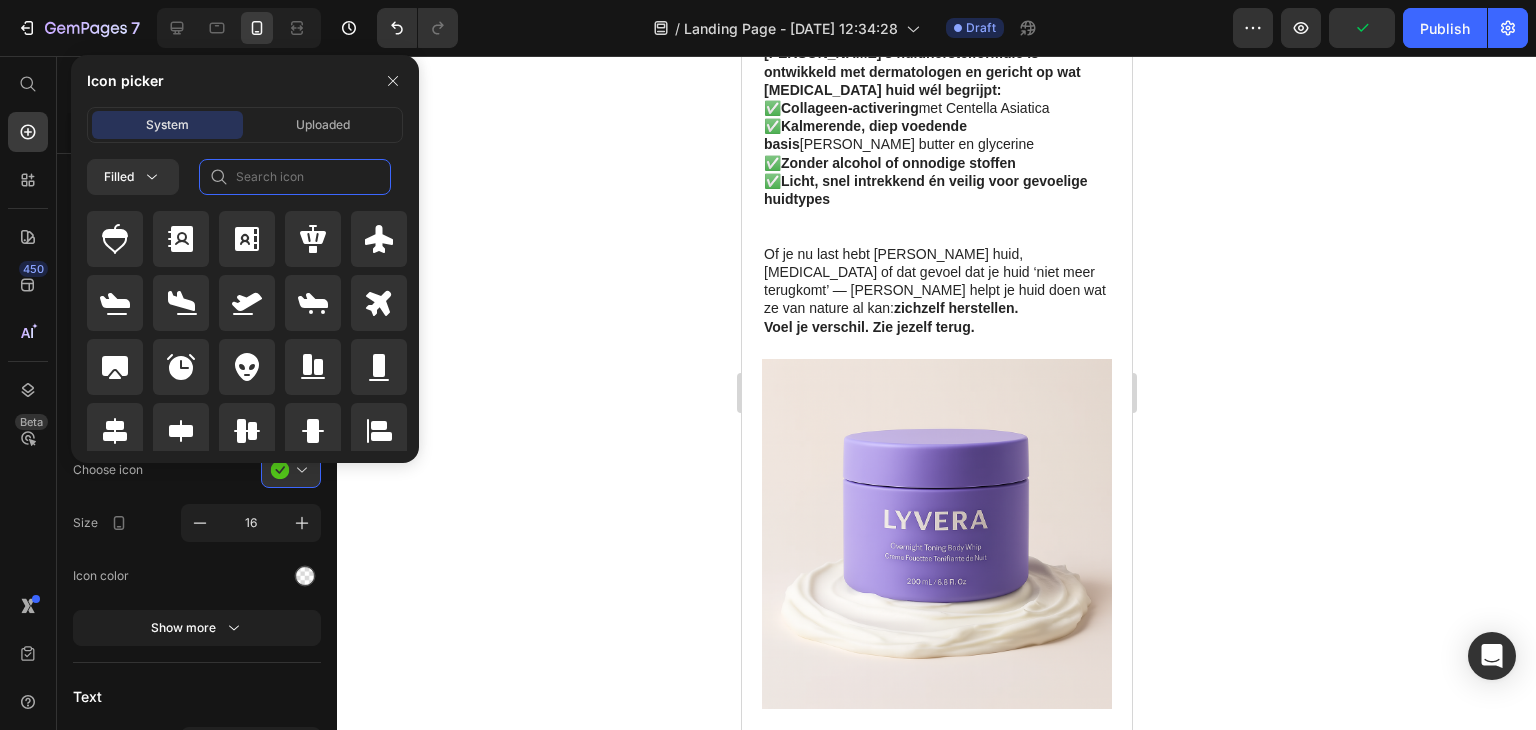 click 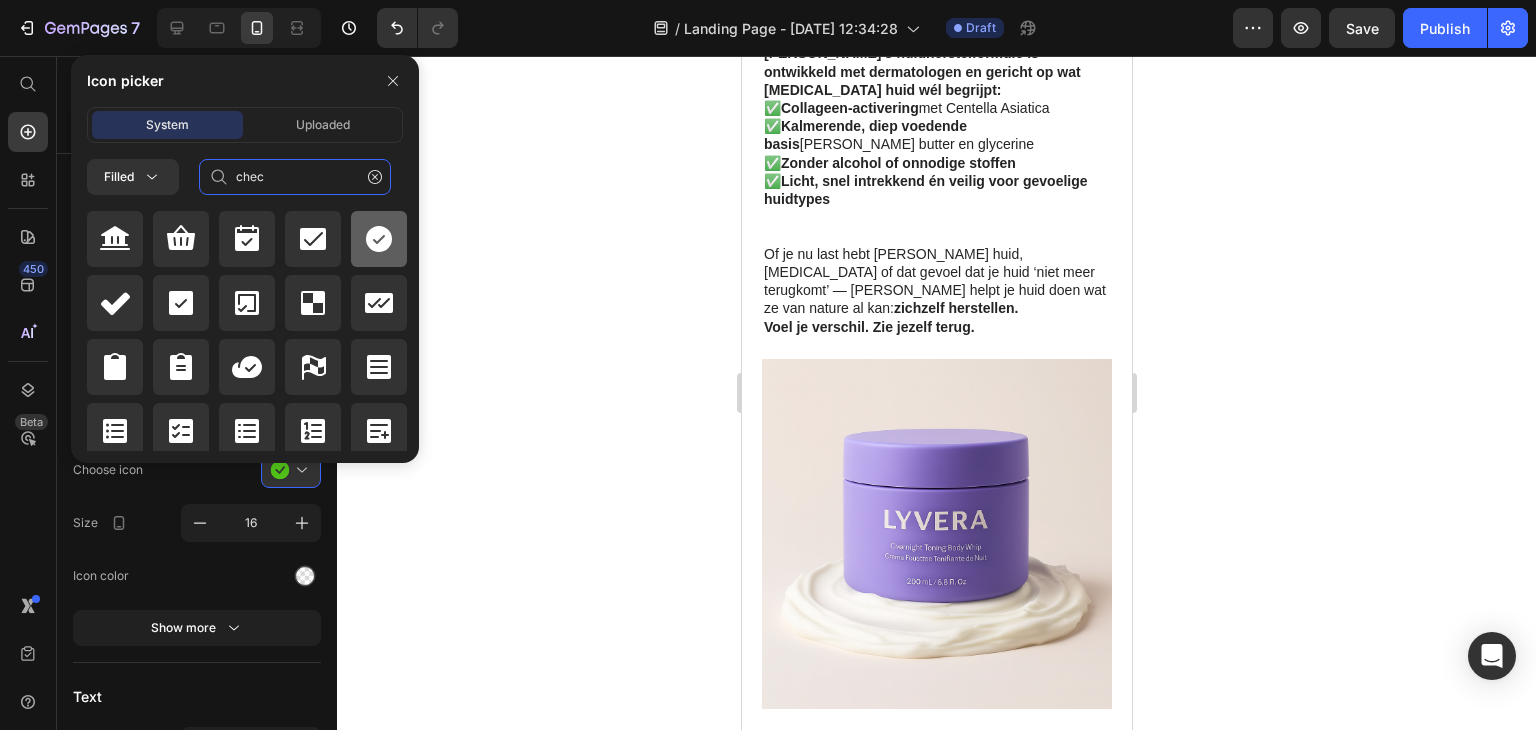 type on "chec" 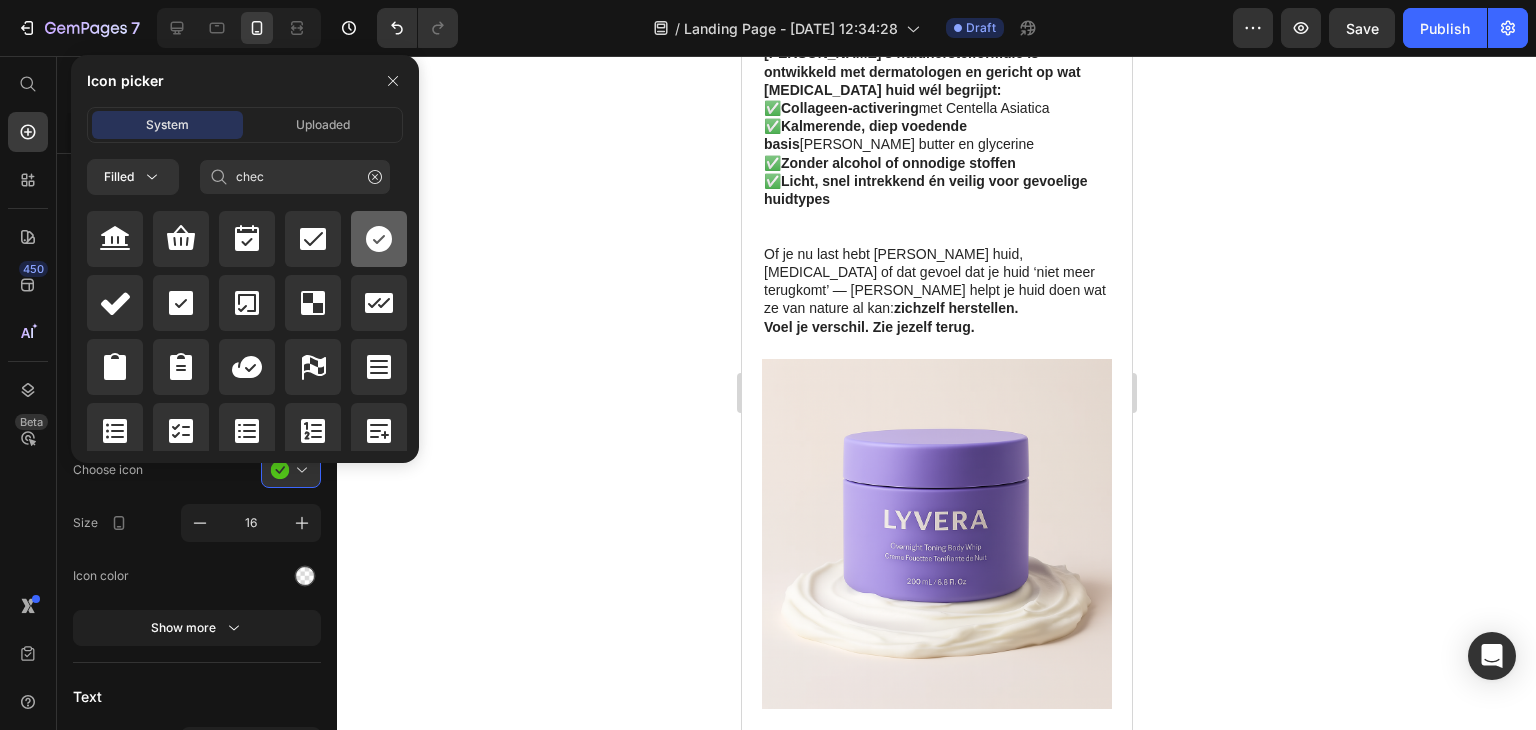 click 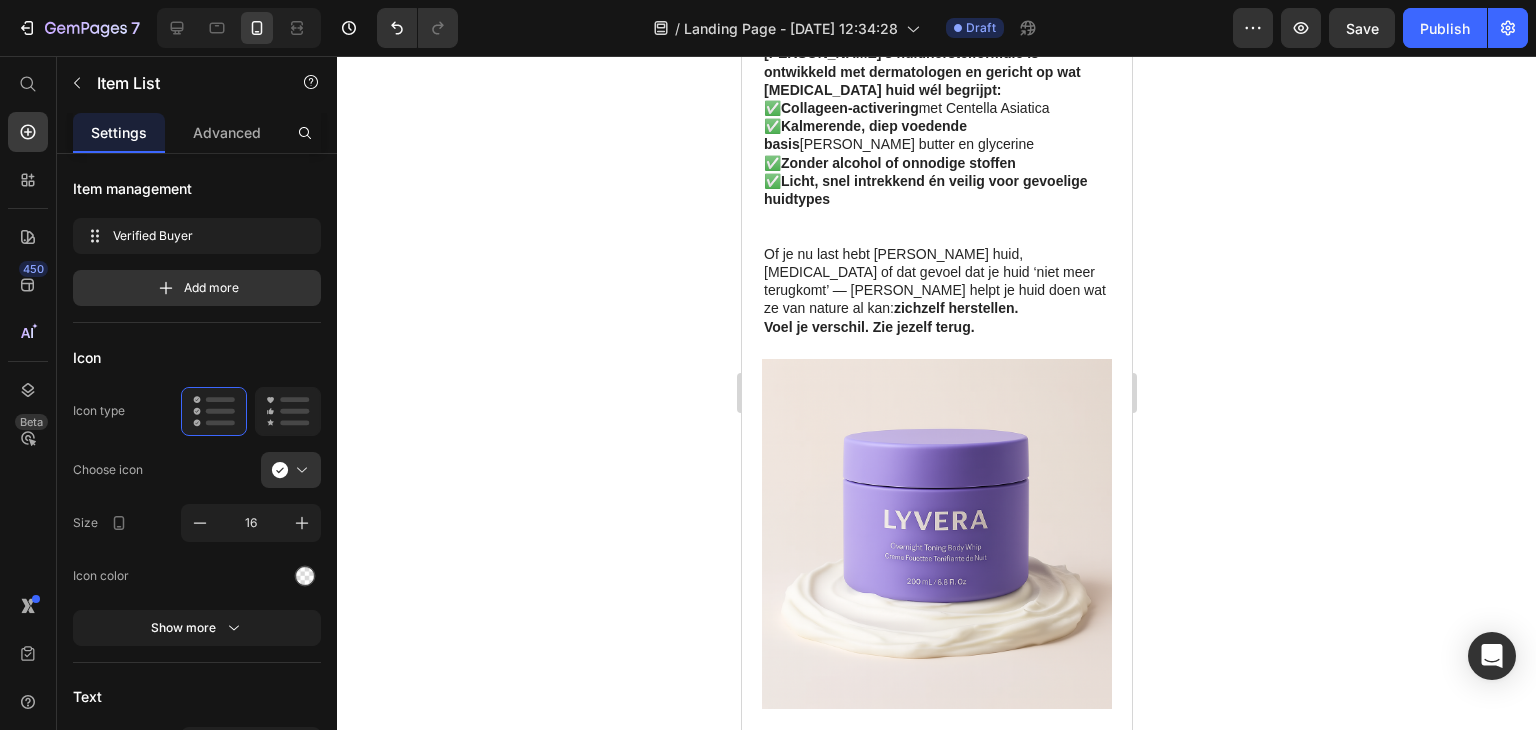 click 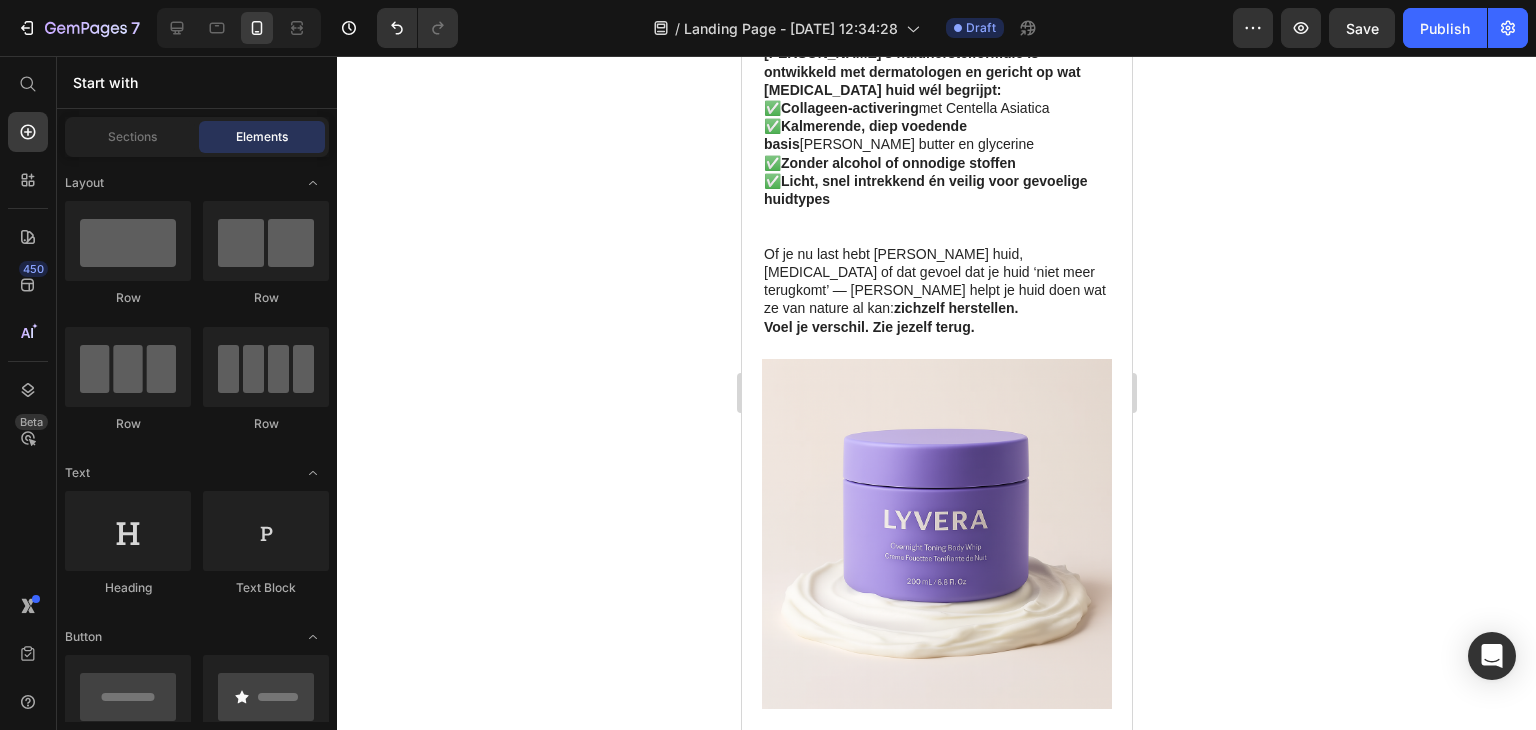 click 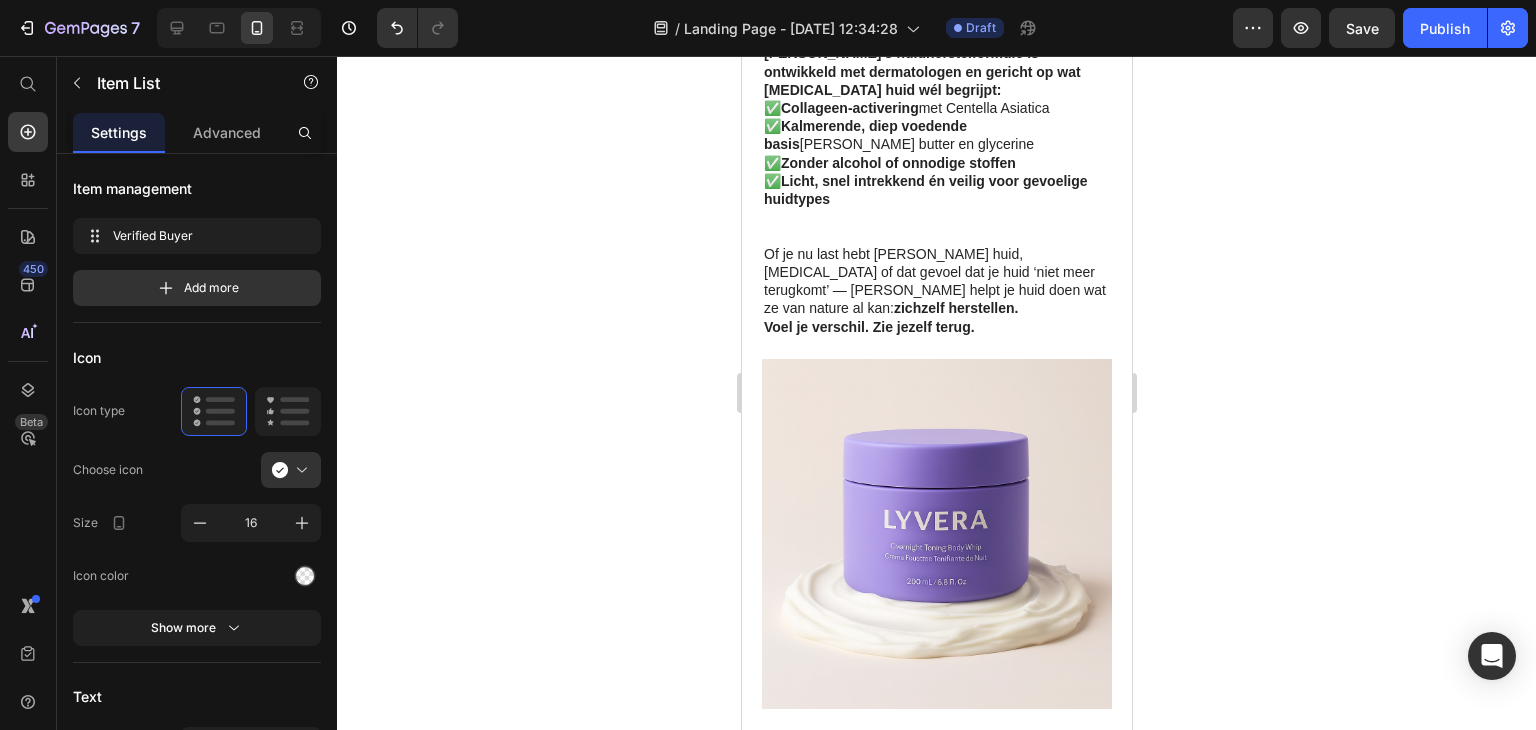 click 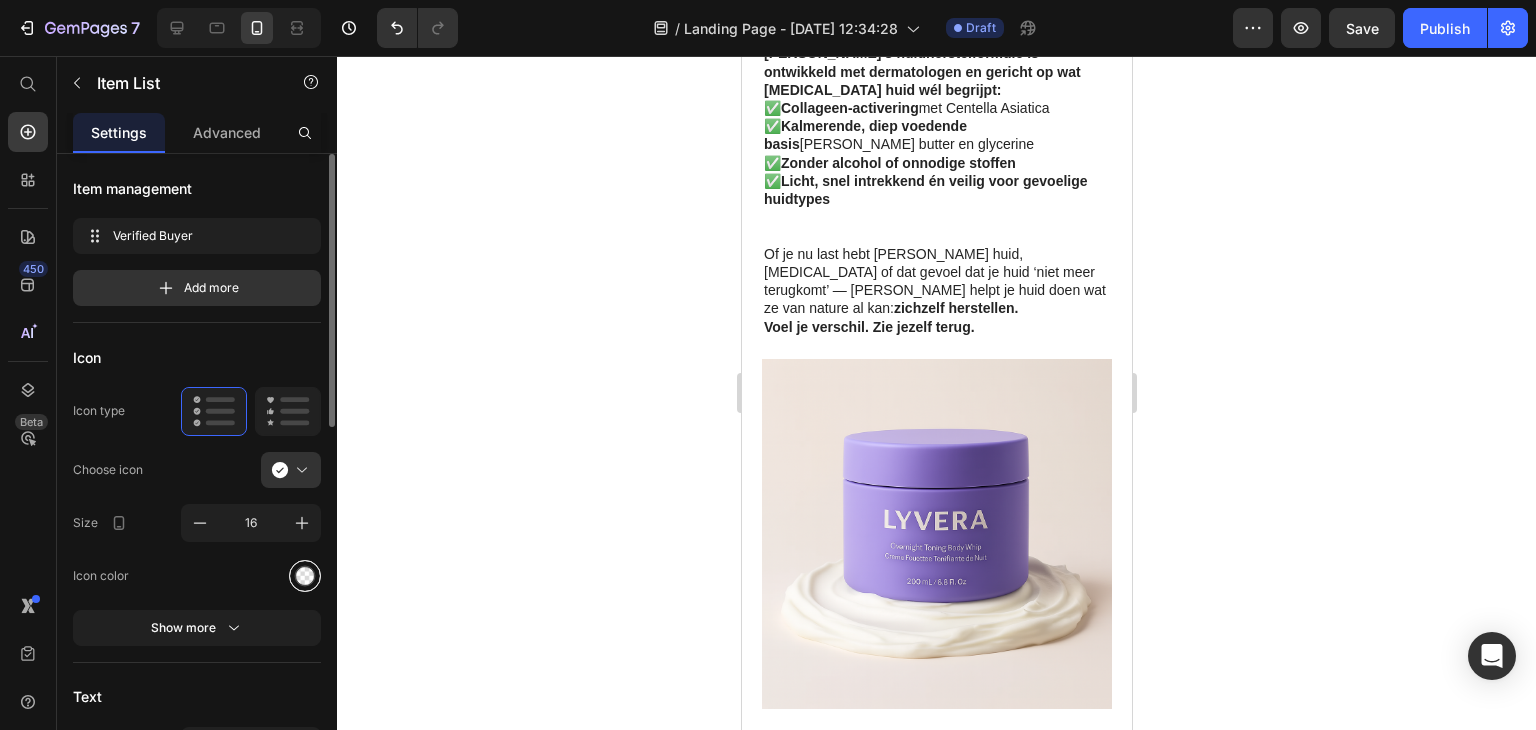 click at bounding box center (305, 576) 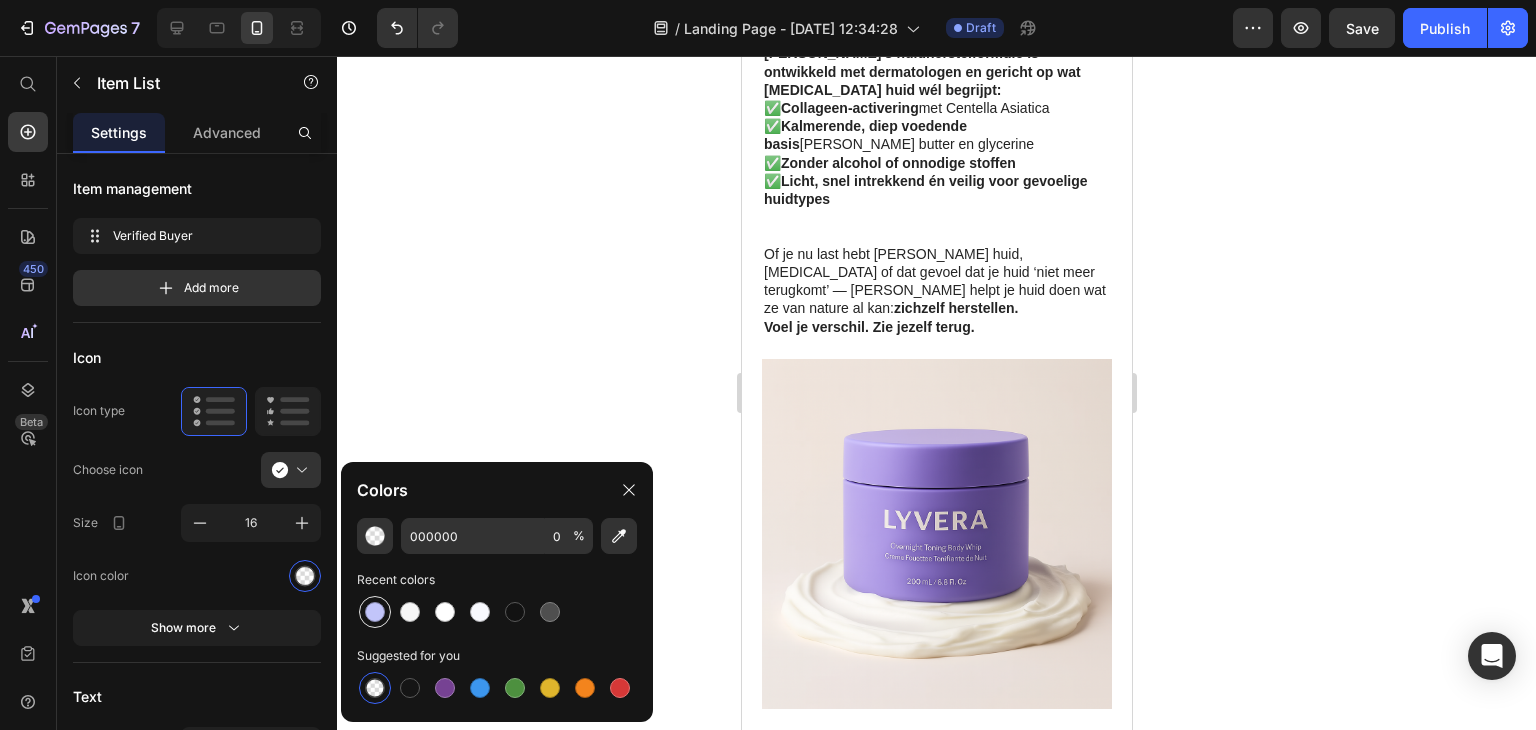 click at bounding box center [375, 612] 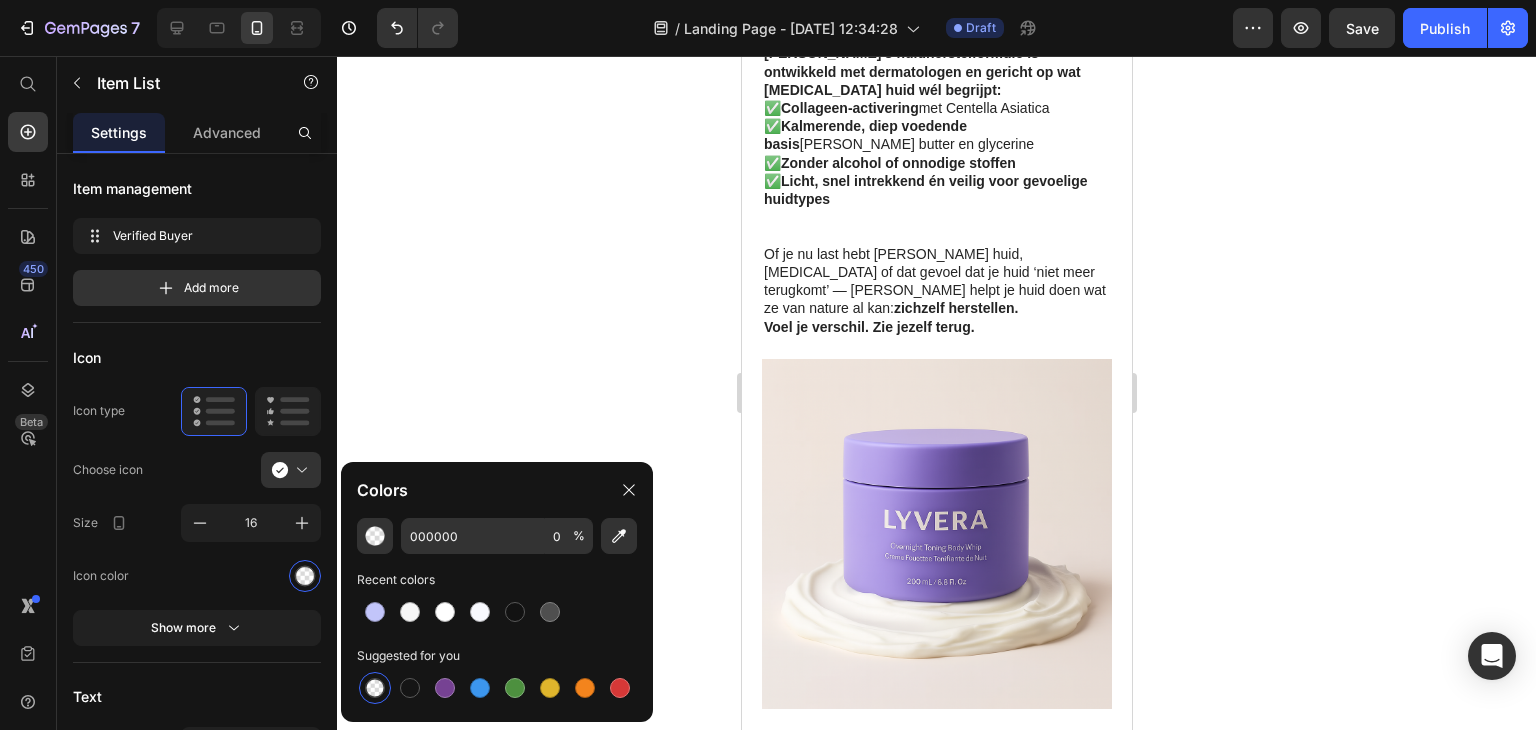type on "C2C5FA" 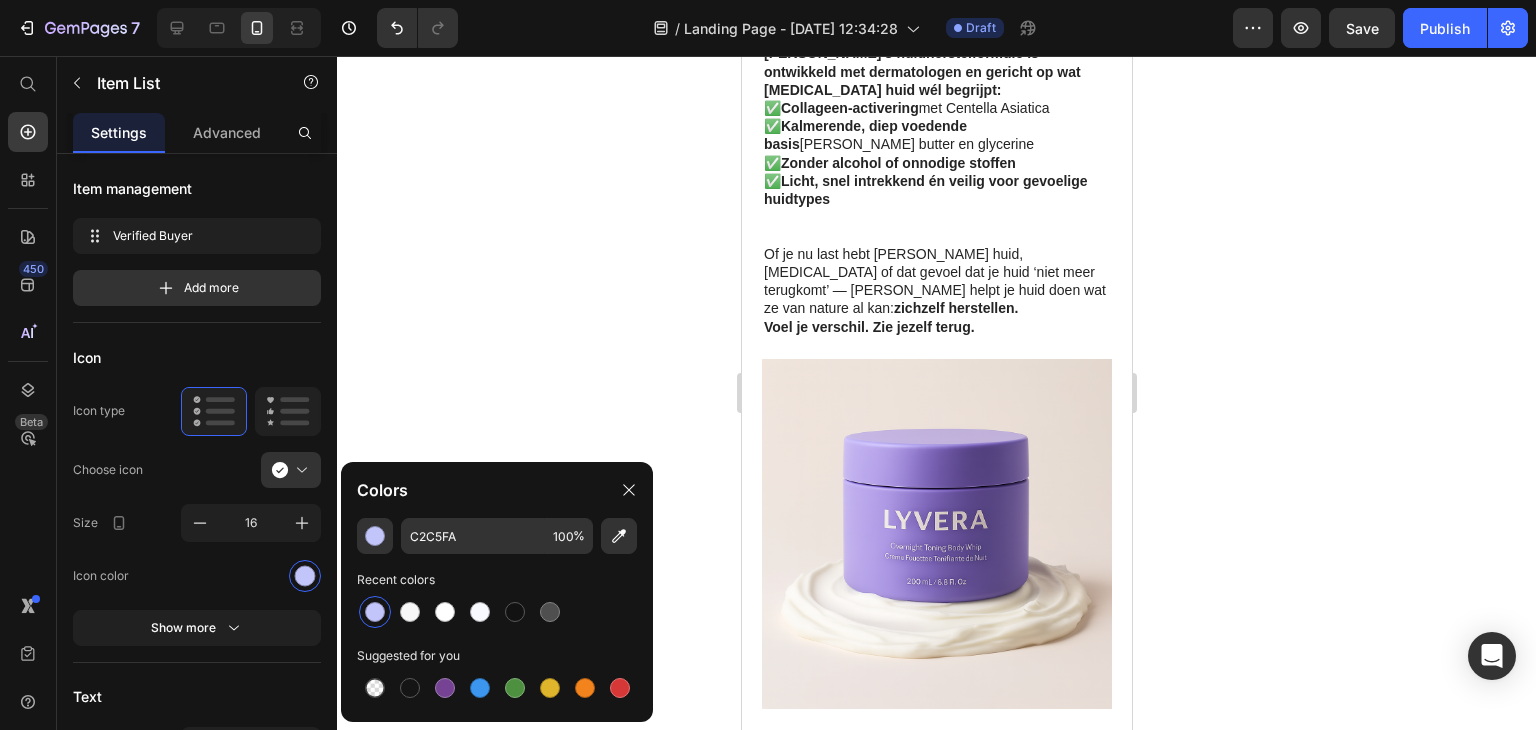 click 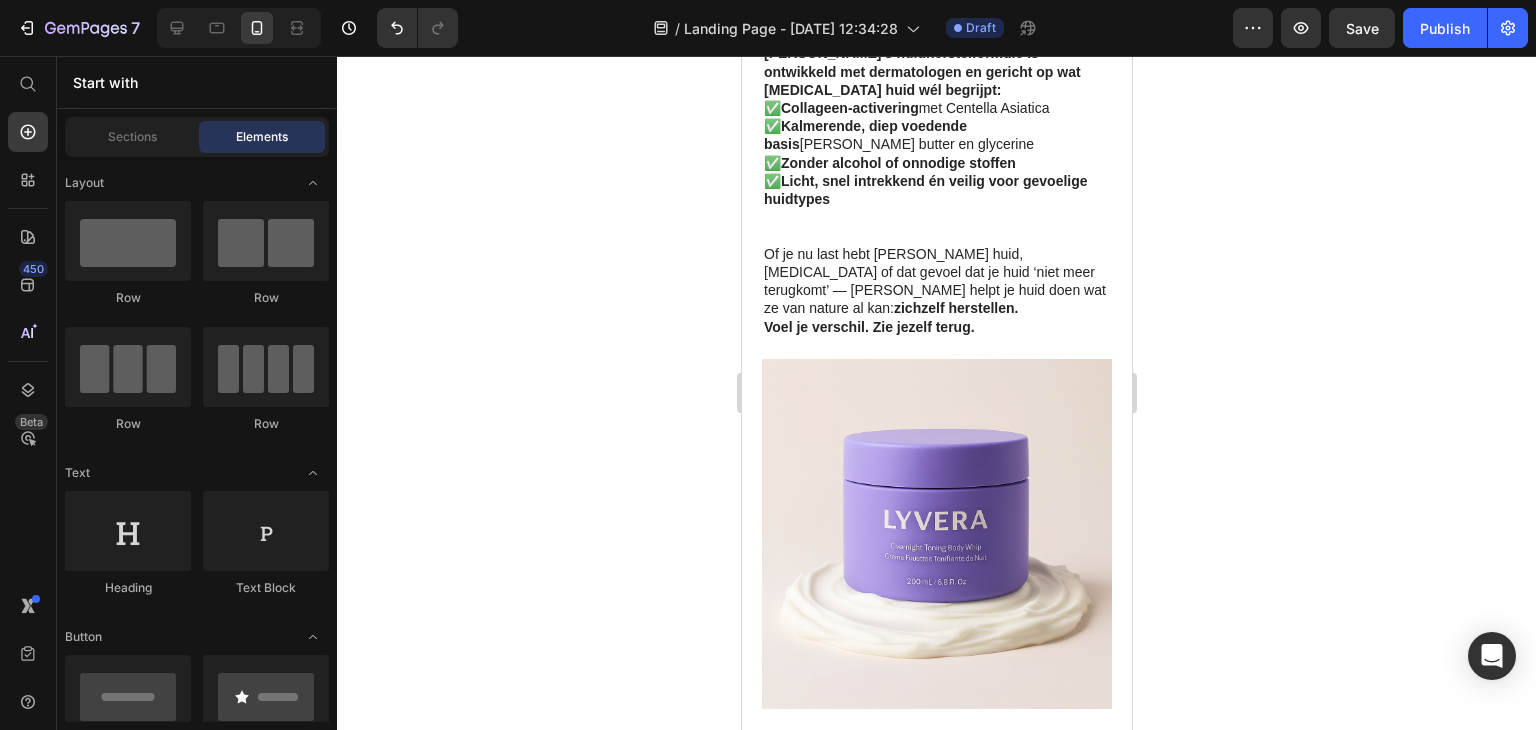 click 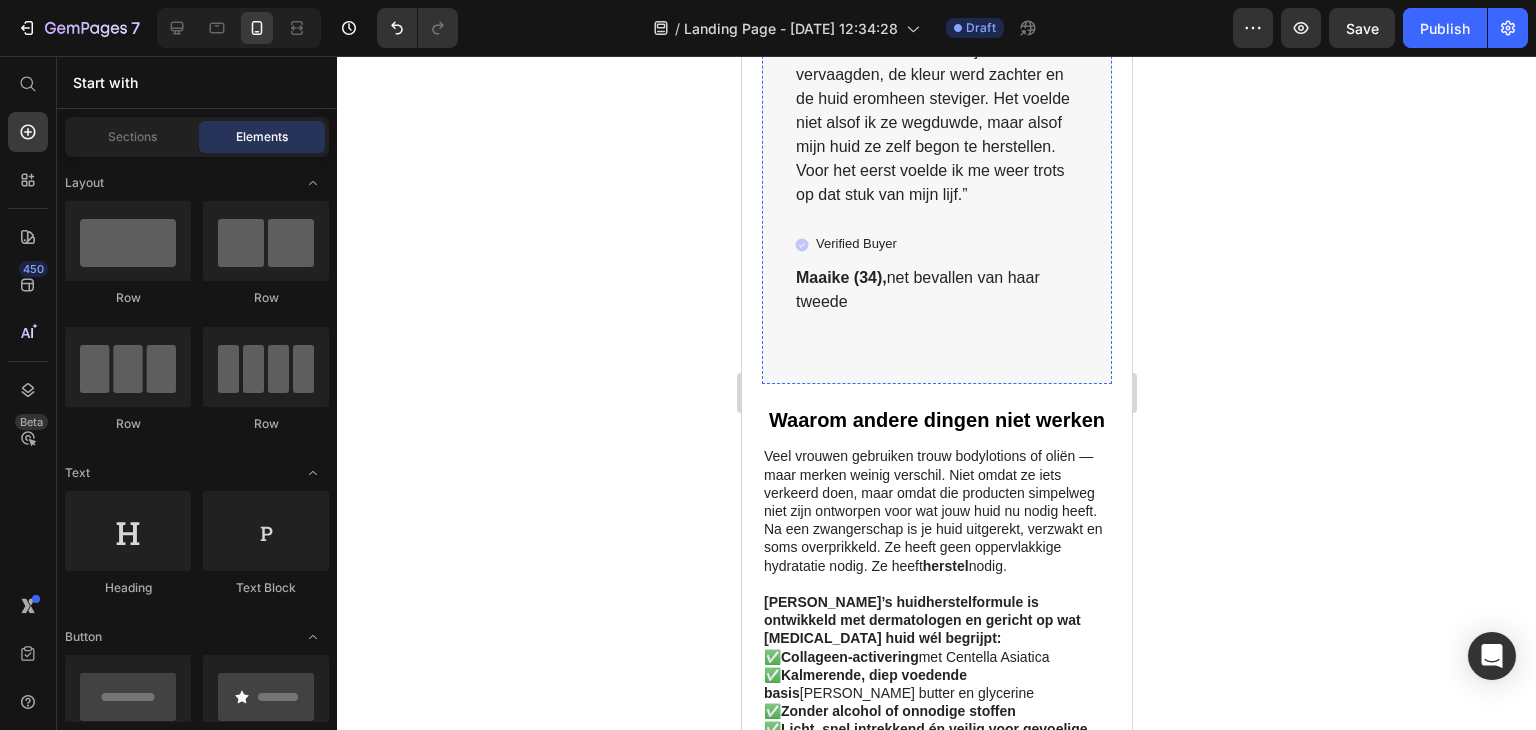 scroll, scrollTop: 7900, scrollLeft: 0, axis: vertical 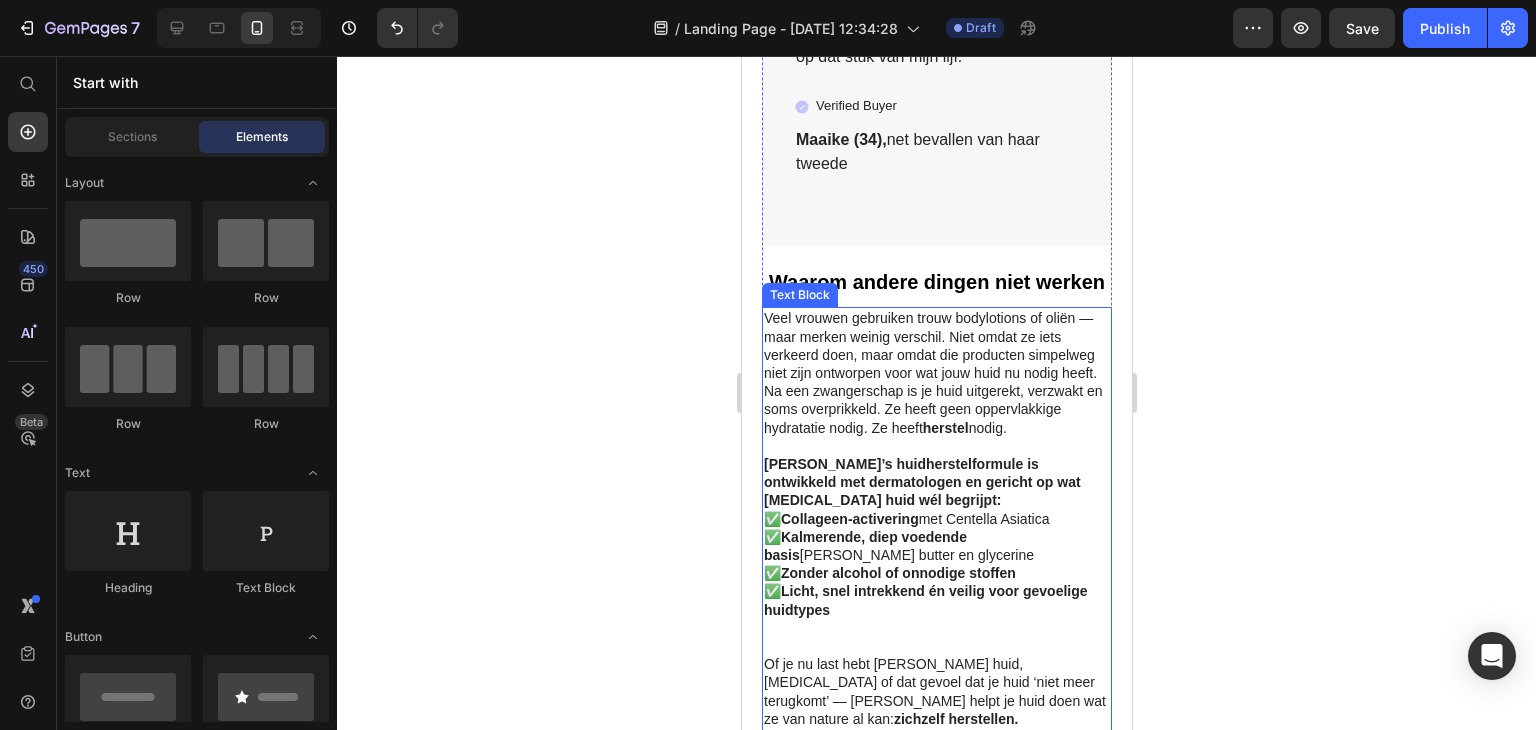 click on "Veel vrouwen gebruiken trouw bodylotions of oliën — maar merken weinig verschil. Niet omdat ze iets verkeerd doen, maar omdat die producten simpelweg niet zijn ontworpen voor wat jouw huid nu nodig heeft." at bounding box center (936, 345) 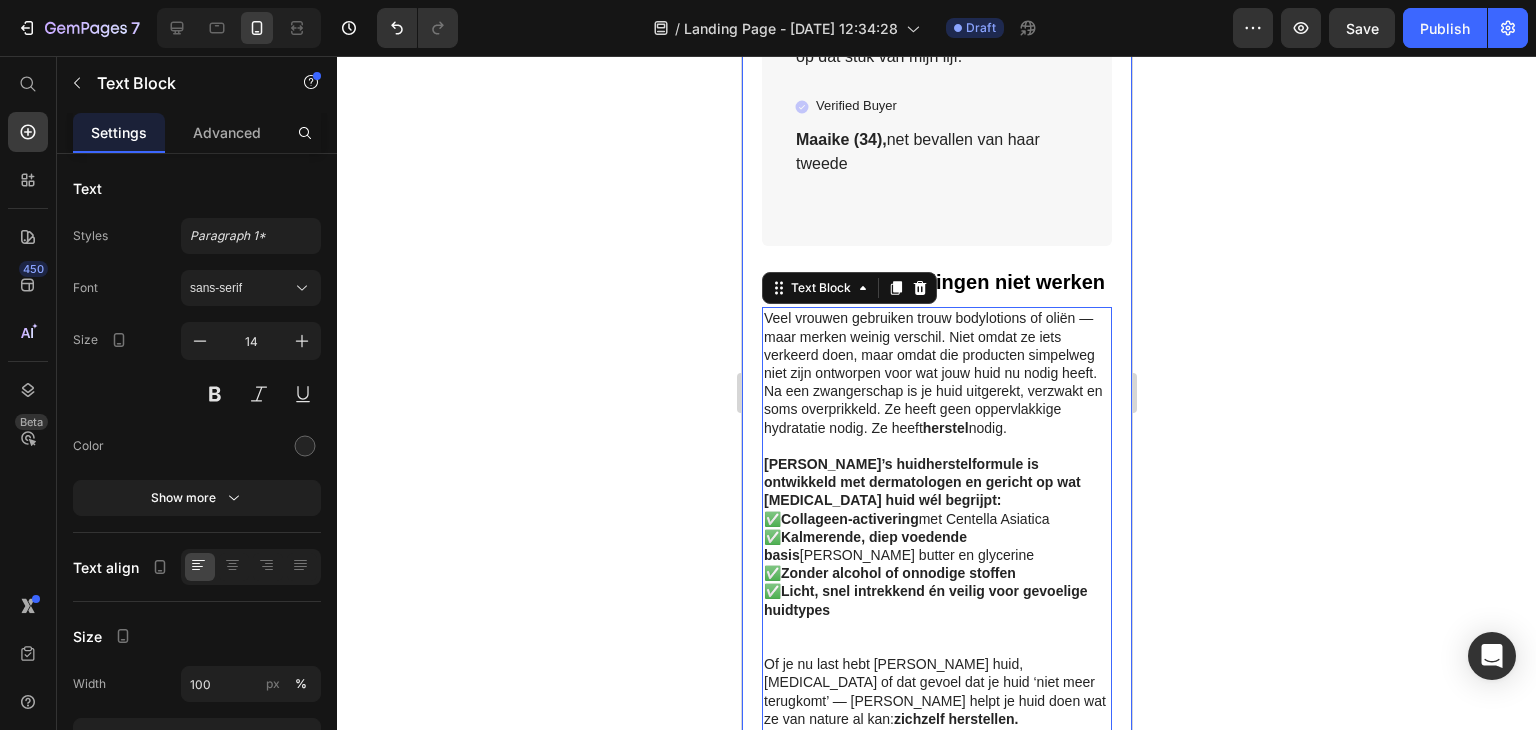 click on "Image
Icon
Icon
Icon
Icon
Icon Icon List “Ik dacht écht dat ik moest leren leven met die slappe, uitgerekte huid. Maar na een paar weken voelde mijn buik steviger, alsof hij weer 'aan' stond. Ik keek in de spiegel en dacht: wauw… dit voelt als míjn huid weer.” Text Block
Verified Buyer Item List Lara (32),  9 maanden postpartum Text Block Row Image
Icon
Icon
Icon
Icon
Icon Icon List “Ik had van alles geprobeerd tegen die diepe striemen. Maar dit is de eerste keer dat ik verschil zie én voel. De textuur is gladder, de kleur zachter… m’n man merkte het ook op.” Text Block
Verified Buyer Item List Sanne (36),  moeder van twee Text Block Row Image
Icon
Icon
Icon
Icon
Icon Icon List Text Block
Verified Buyer Row" at bounding box center (936, 509) 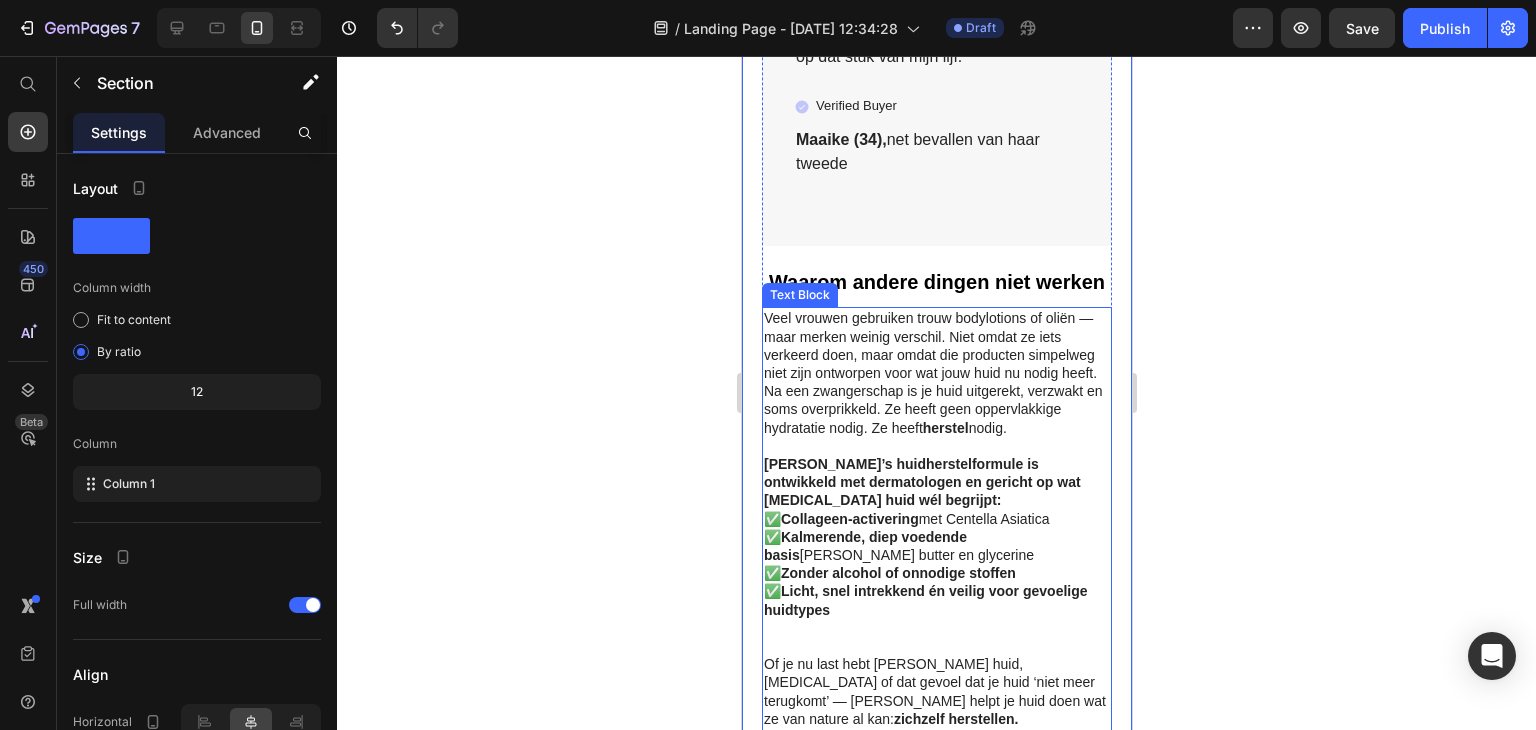 click on "Veel vrouwen gebruiken trouw bodylotions of oliën — maar merken weinig verschil. Niet omdat ze iets verkeerd doen, maar omdat die producten simpelweg niet zijn ontworpen voor wat jouw huid nu nodig heeft." at bounding box center [936, 345] 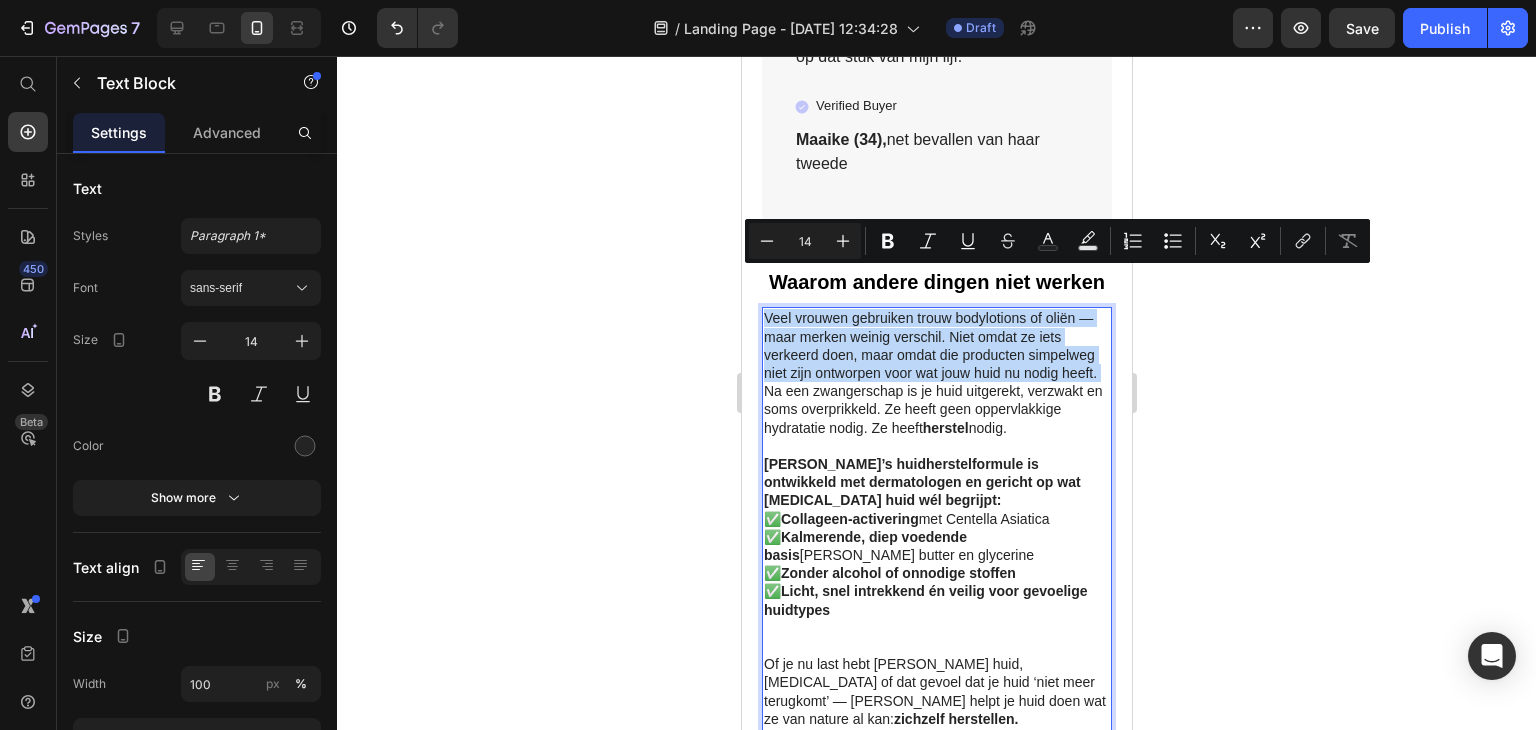 click on "Veel vrouwen gebruiken trouw bodylotions of oliën — maar merken weinig verschil. Niet omdat ze iets verkeerd doen, maar omdat die producten simpelweg niet zijn ontworpen voor wat jouw huid nu nodig heeft." at bounding box center [936, 345] 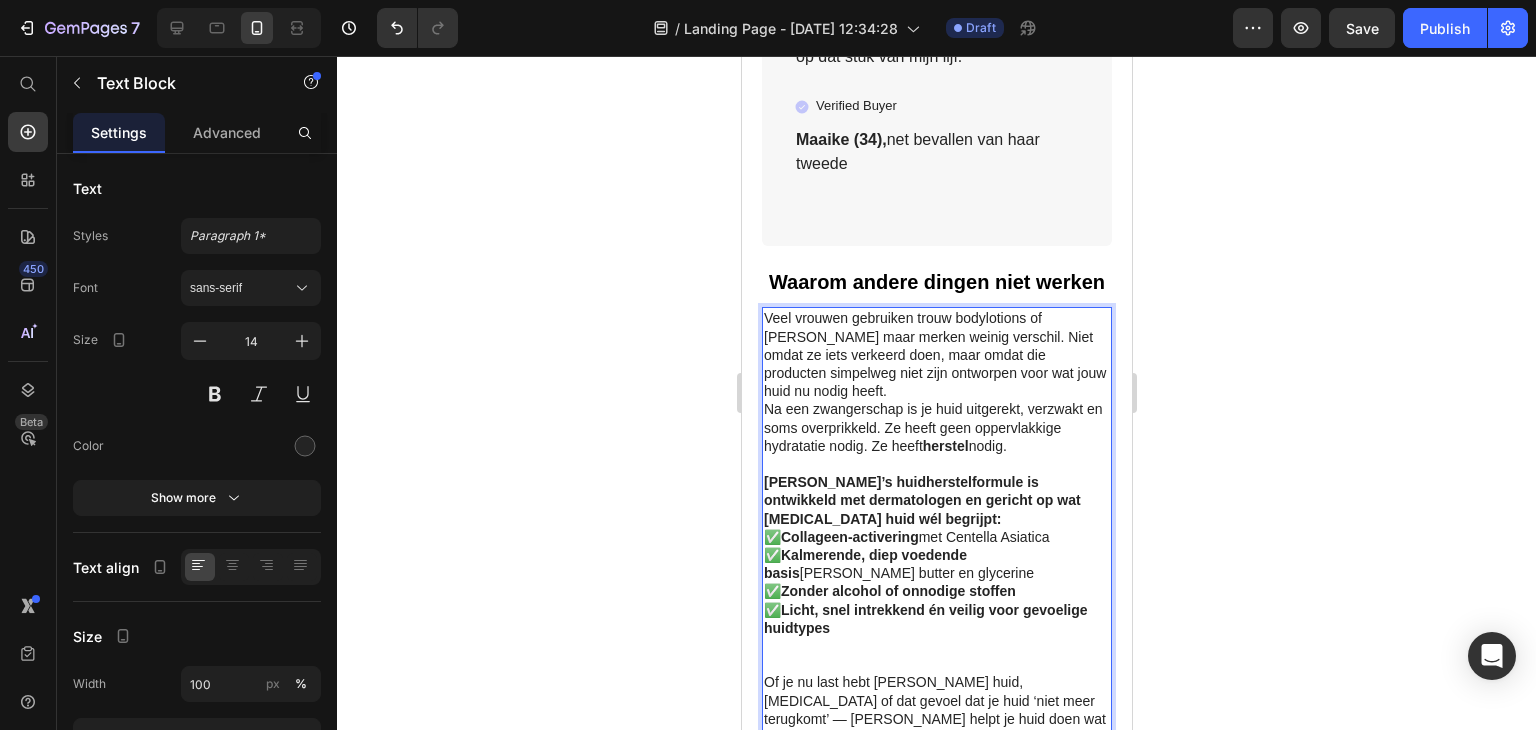 click 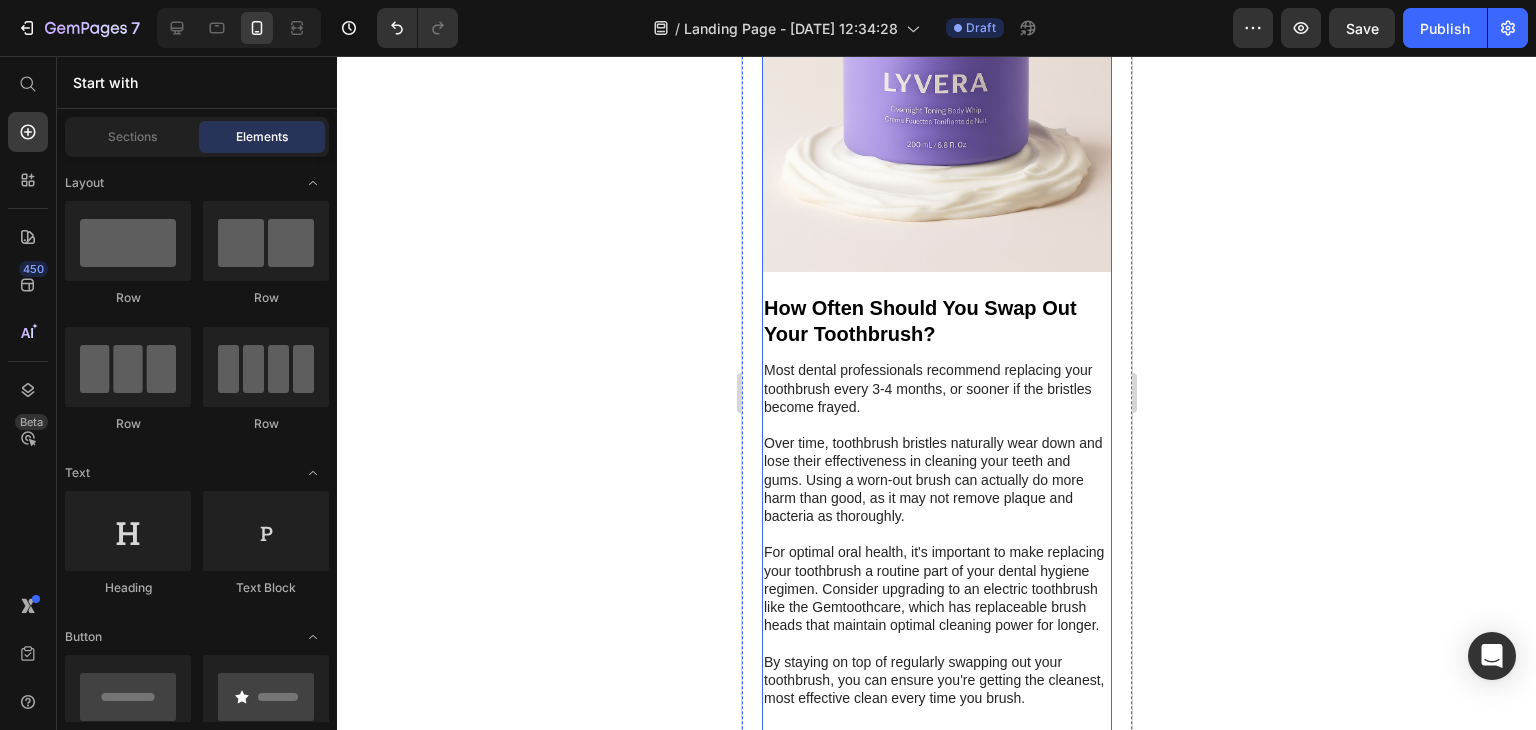 scroll, scrollTop: 8800, scrollLeft: 0, axis: vertical 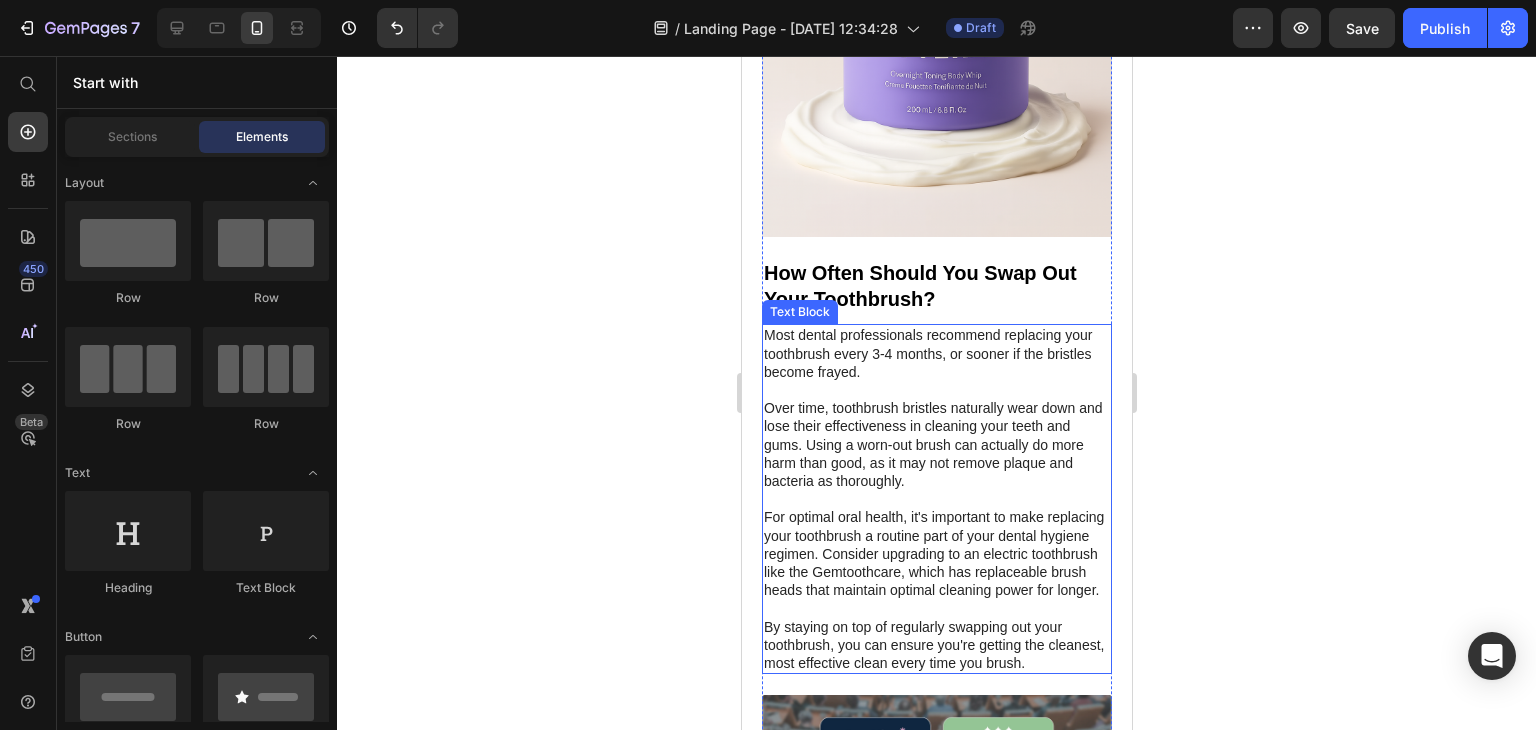 click on "Most dental professionals recommend replacing your toothbrush every 3-4 months, or sooner if the bristles become frayed.  Over time, toothbrush bristles naturally wear down and lose their effectiveness in cleaning your teeth and gums. Using a worn-out brush can actually do more harm than good, as it may not remove plaque and bacteria as thoroughly.  For optimal oral health, it's important to make replacing your toothbrush a routine part of your dental hygiene regimen. Consider upgrading to an electric toothbrush like the Gemtoothcare, which has replaceable brush heads that maintain optimal cleaning power for longer.  By staying on top of regularly swapping out your toothbrush, you can ensure you're getting the cleanest, most effective clean every time you brush." at bounding box center (936, 499) 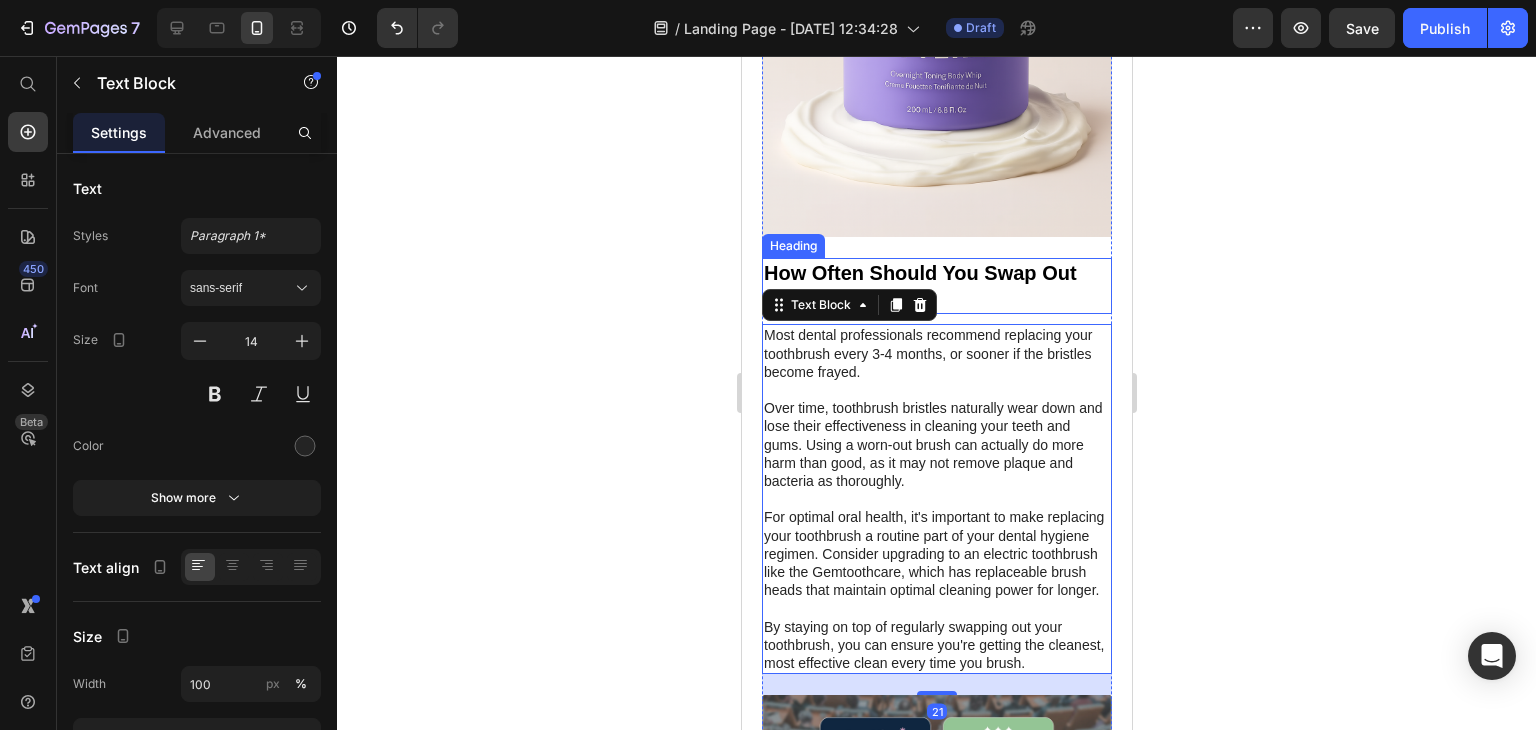 click on "How Often Should You Swap Out Your Toothbrush?" at bounding box center (936, 286) 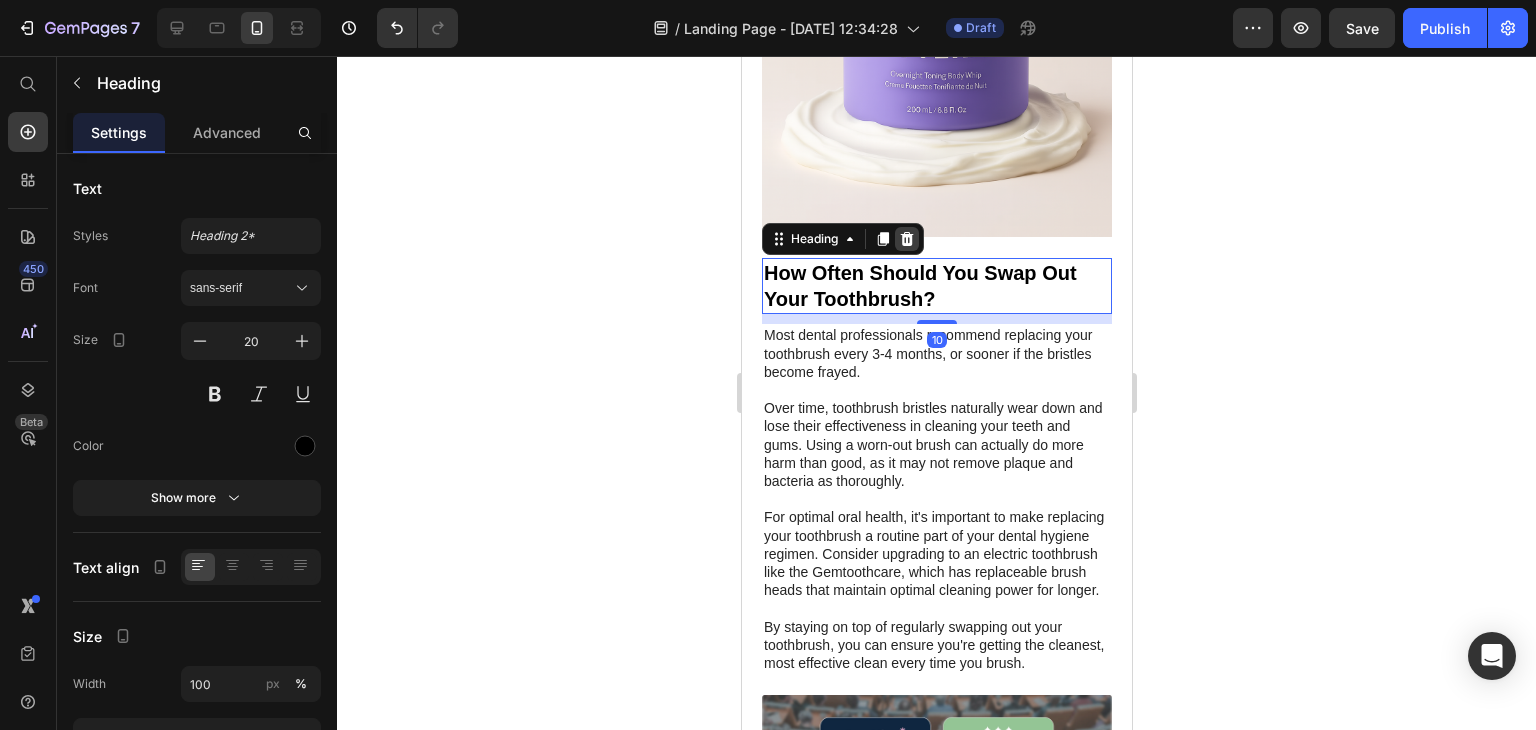 click 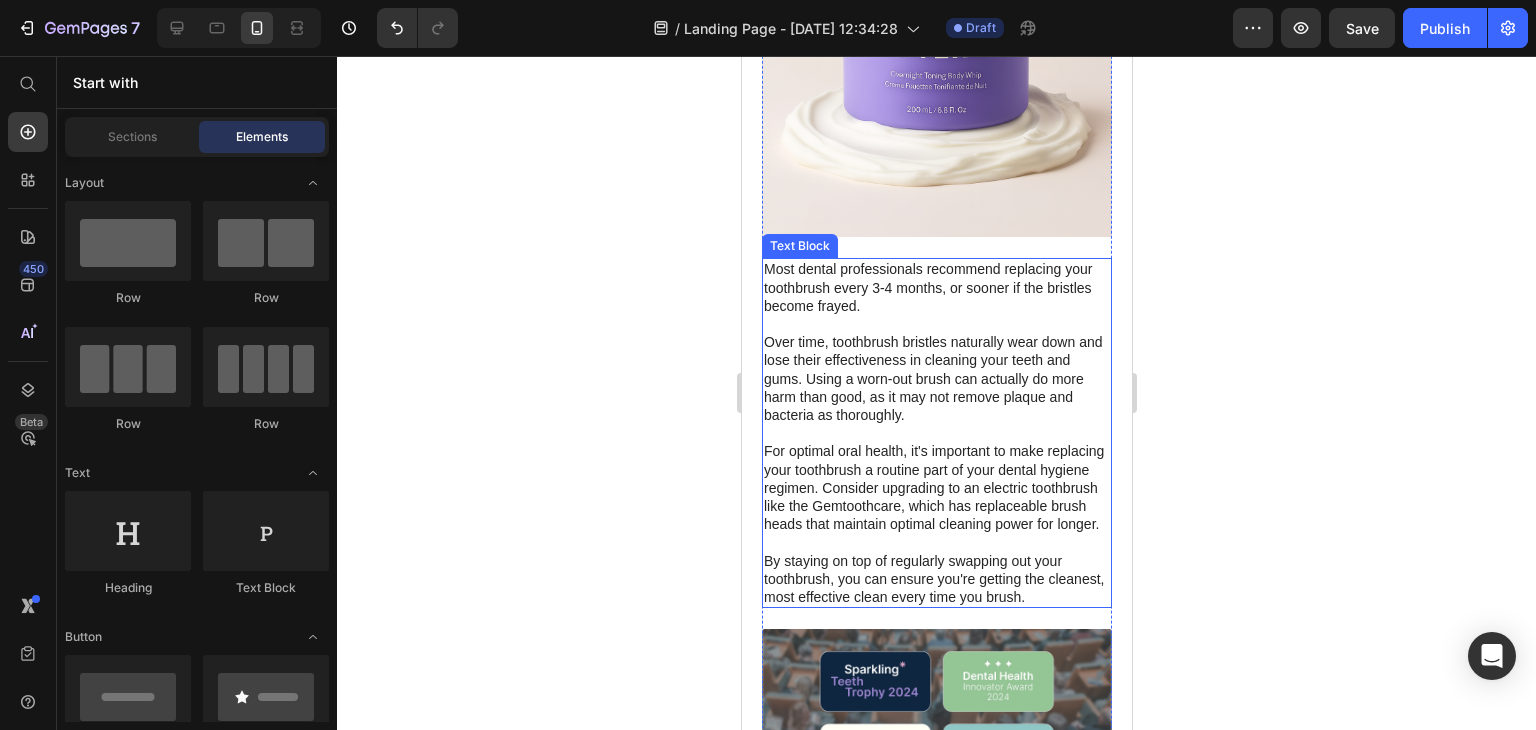 click on "Most dental professionals recommend replacing your toothbrush every 3-4 months, or sooner if the bristles become frayed.  Over time, toothbrush bristles naturally wear down and lose their effectiveness in cleaning your teeth and gums. Using a worn-out brush can actually do more harm than good, as it may not remove plaque and bacteria as thoroughly.  For optimal oral health, it's important to make replacing your toothbrush a routine part of your dental hygiene regimen. Consider upgrading to an electric toothbrush like the Gemtoothcare, which has replaceable brush heads that maintain optimal cleaning power for longer.  By staying on top of regularly swapping out your toothbrush, you can ensure you're getting the cleanest, most effective clean every time you brush." at bounding box center (936, 433) 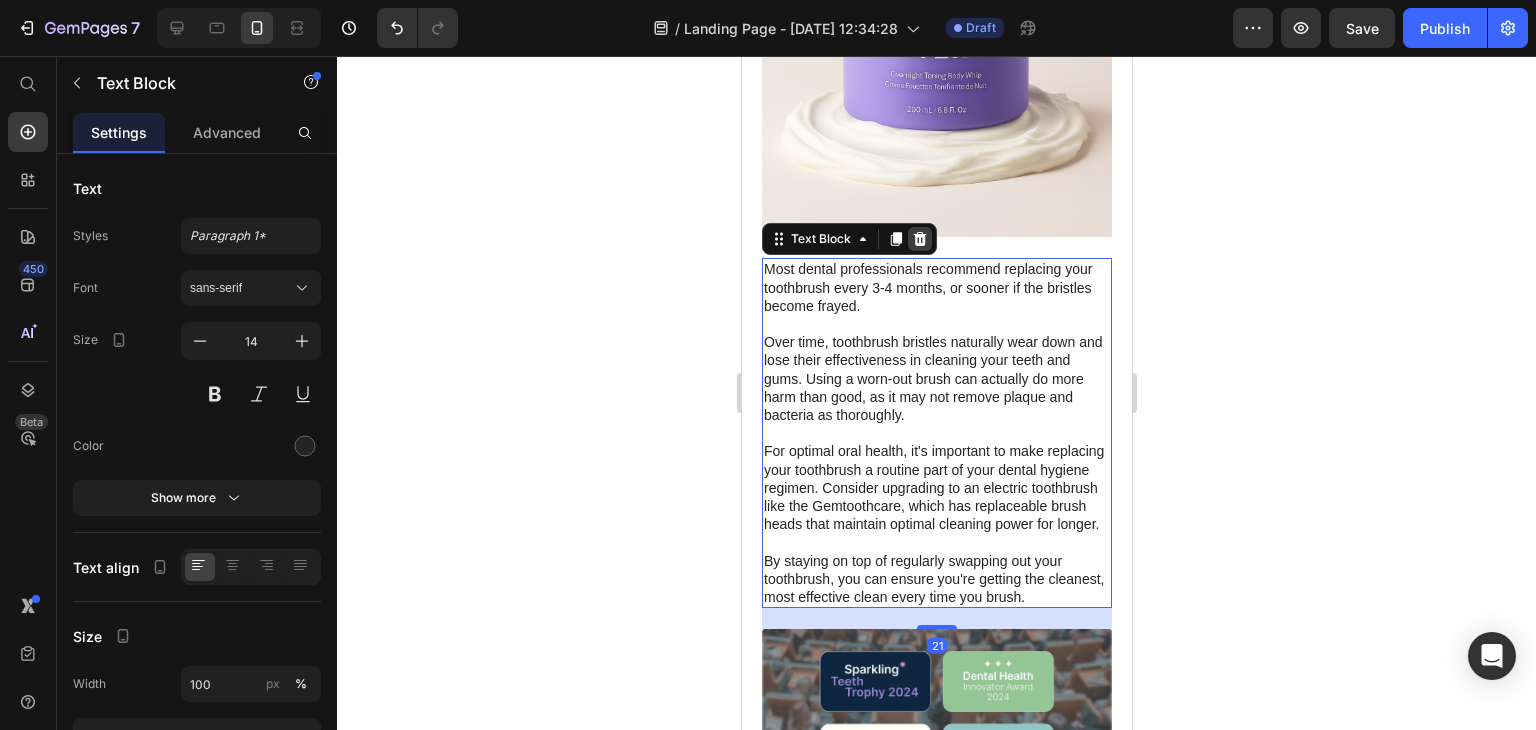 click 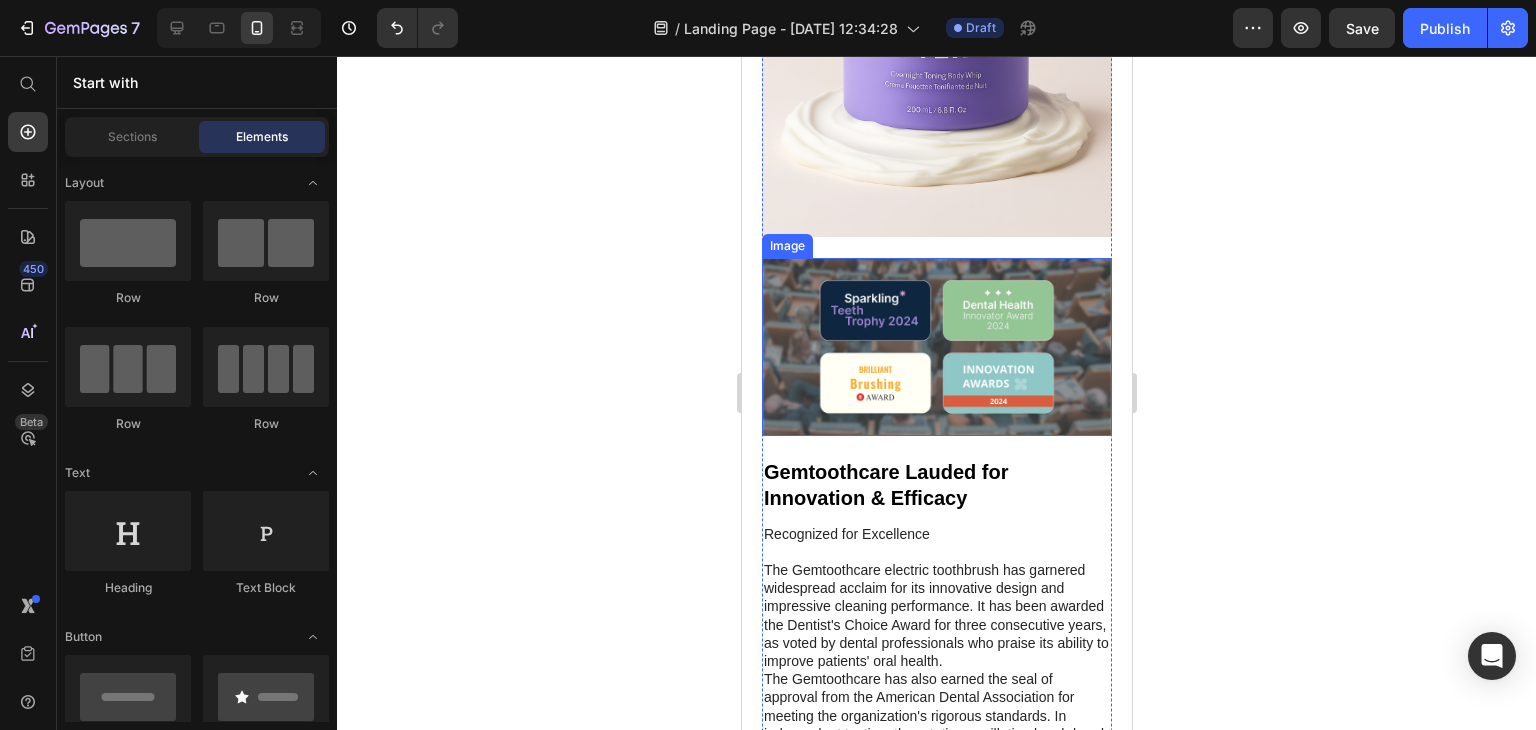click at bounding box center [936, 346] 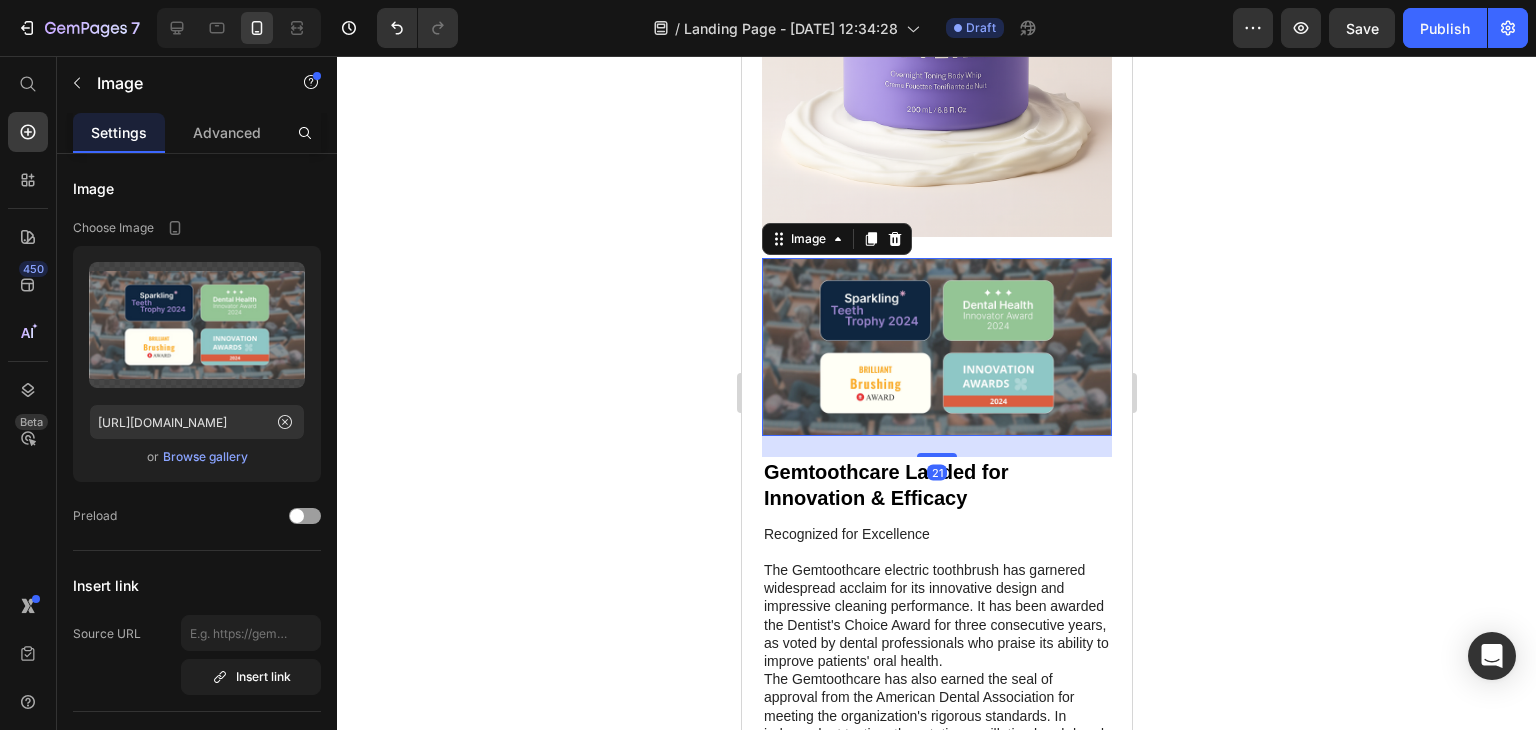 click 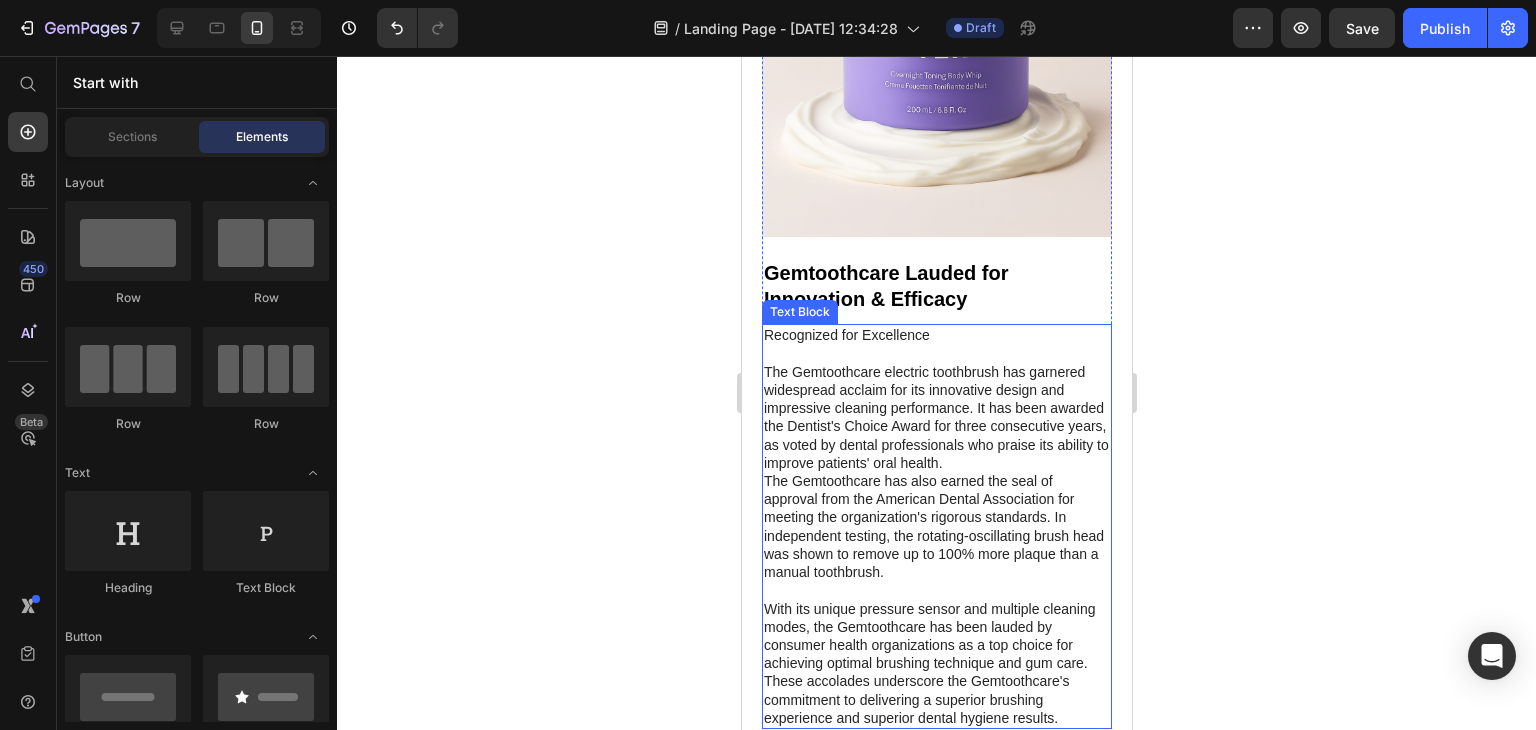 click on "Gemtoothcare Lauded for Innovation & Efficacy" at bounding box center (936, 286) 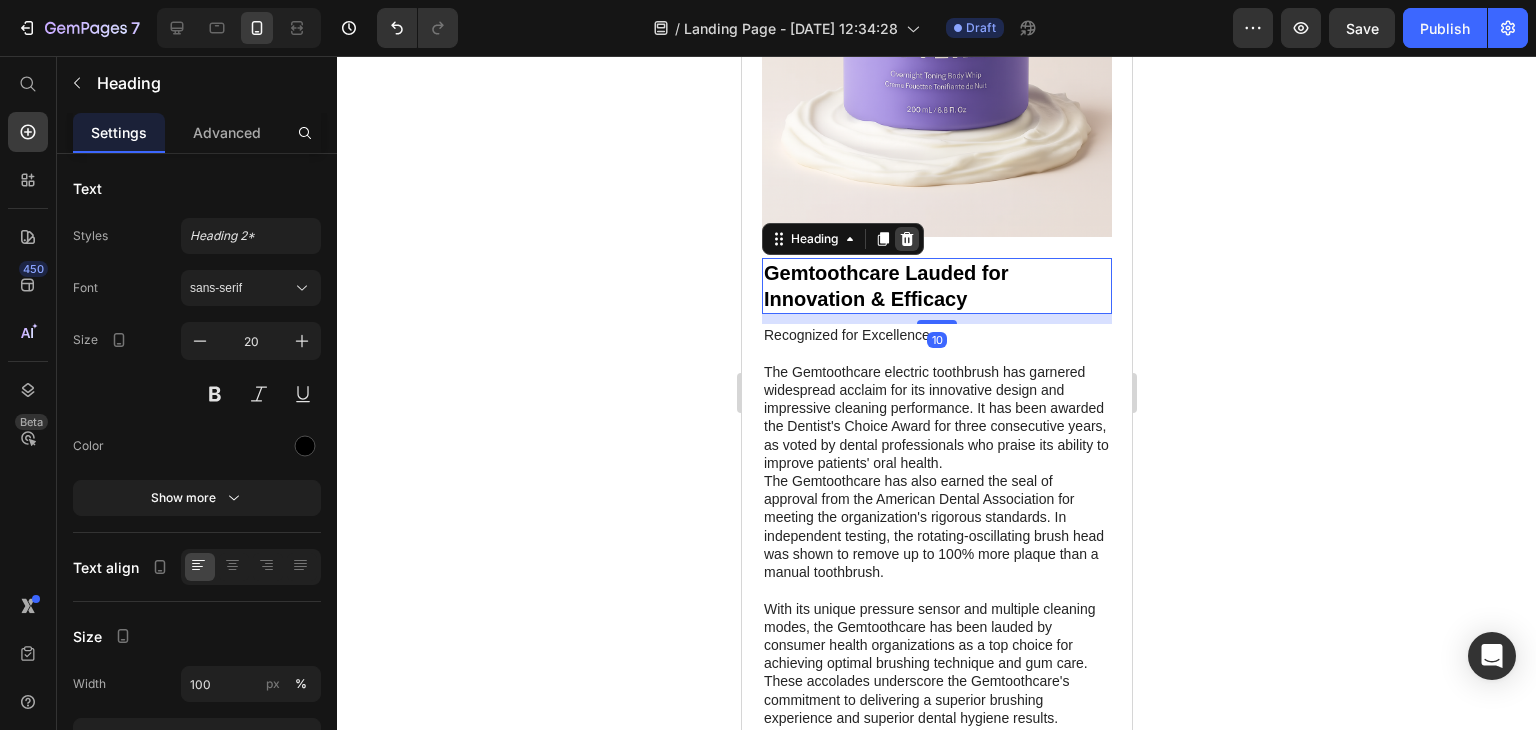 click 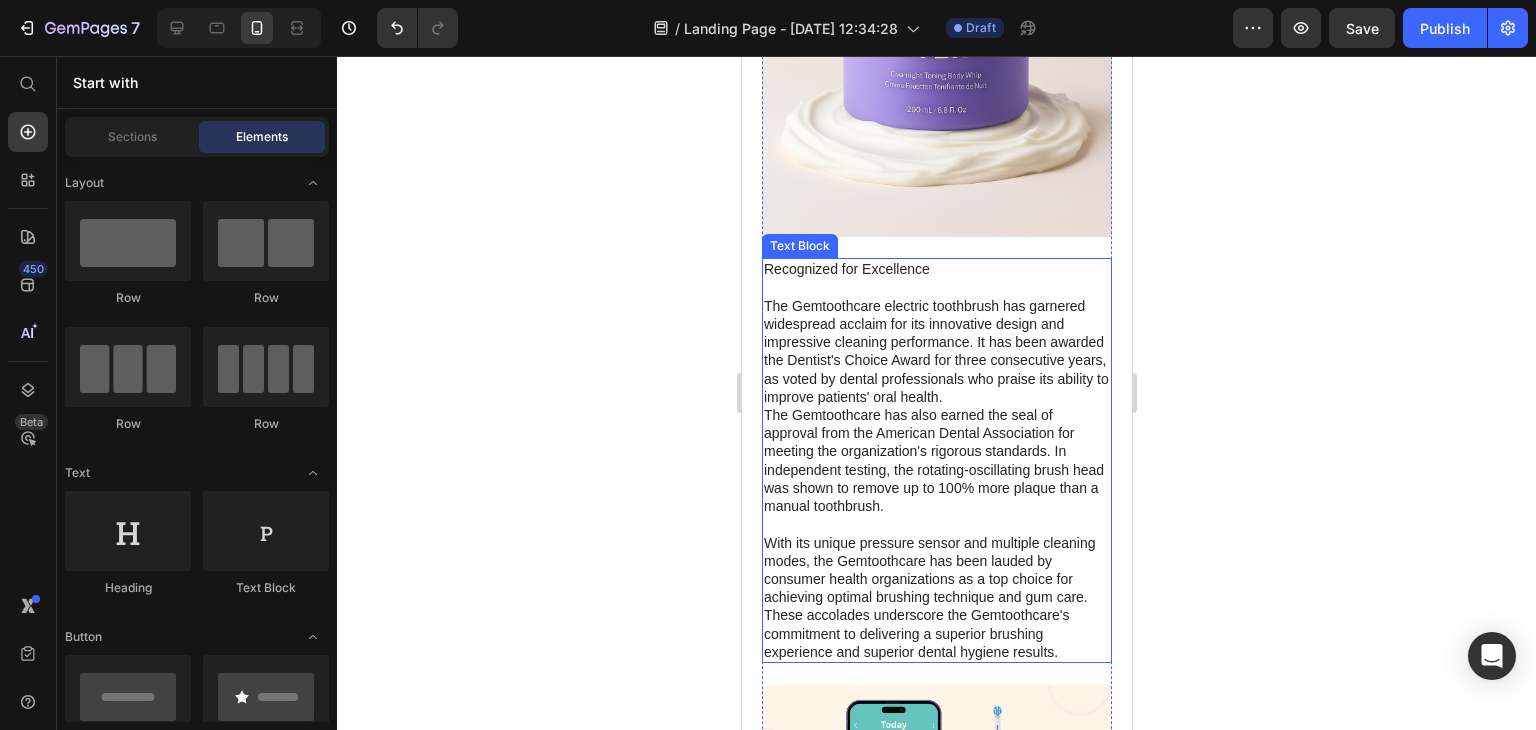 click on "Recognized for Excellence The Gemtoothcare electric toothbrush has garnered widespread acclaim for its innovative design and impressive cleaning performance. It has been awarded the Dentist's Choice Award for three consecutive years, as voted by dental professionals who praise its ability to improve patients' oral health.  The Gemtoothcare has also earned the seal of approval from the American Dental Association for meeting the organization's rigorous standards. In independent testing, the rotating-oscillating brush head was shown to remove up to 100% more plaque than a manual toothbrush.  With its unique pressure sensor and multiple cleaning modes, the Gemtoothcare has been lauded by consumer health organizations as a top choice for achieving optimal brushing technique and gum care. These accolades underscore the Gemtoothcare's commitment to delivering a superior brushing experience and superior dental hygiene results." at bounding box center (936, 460) 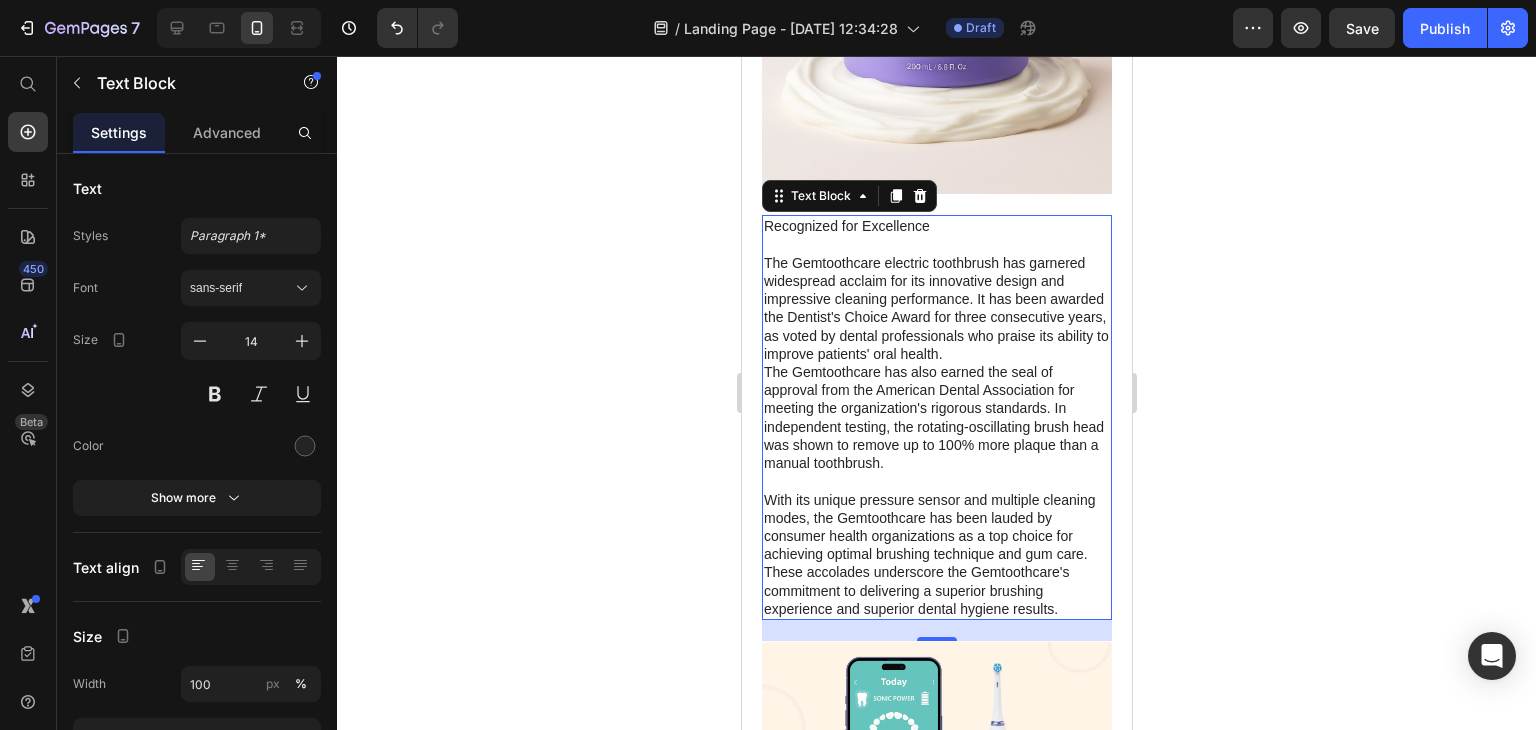 click on "Recognized for Excellence The Gemtoothcare electric toothbrush has garnered widespread acclaim for its innovative design and impressive cleaning performance. It has been awarded the Dentist's Choice Award for three consecutive years, as voted by dental professionals who praise its ability to improve patients' oral health.  The Gemtoothcare has also earned the seal of approval from the American Dental Association for meeting the organization's rigorous standards. In independent testing, the rotating-oscillating brush head was shown to remove up to 100% more plaque than a manual toothbrush.  With its unique pressure sensor and multiple cleaning modes, the Gemtoothcare has been lauded by consumer health organizations as a top choice for achieving optimal brushing technique and gum care. These accolades underscore the Gemtoothcare's commitment to delivering a superior brushing experience and superior dental hygiene results." at bounding box center (936, 417) 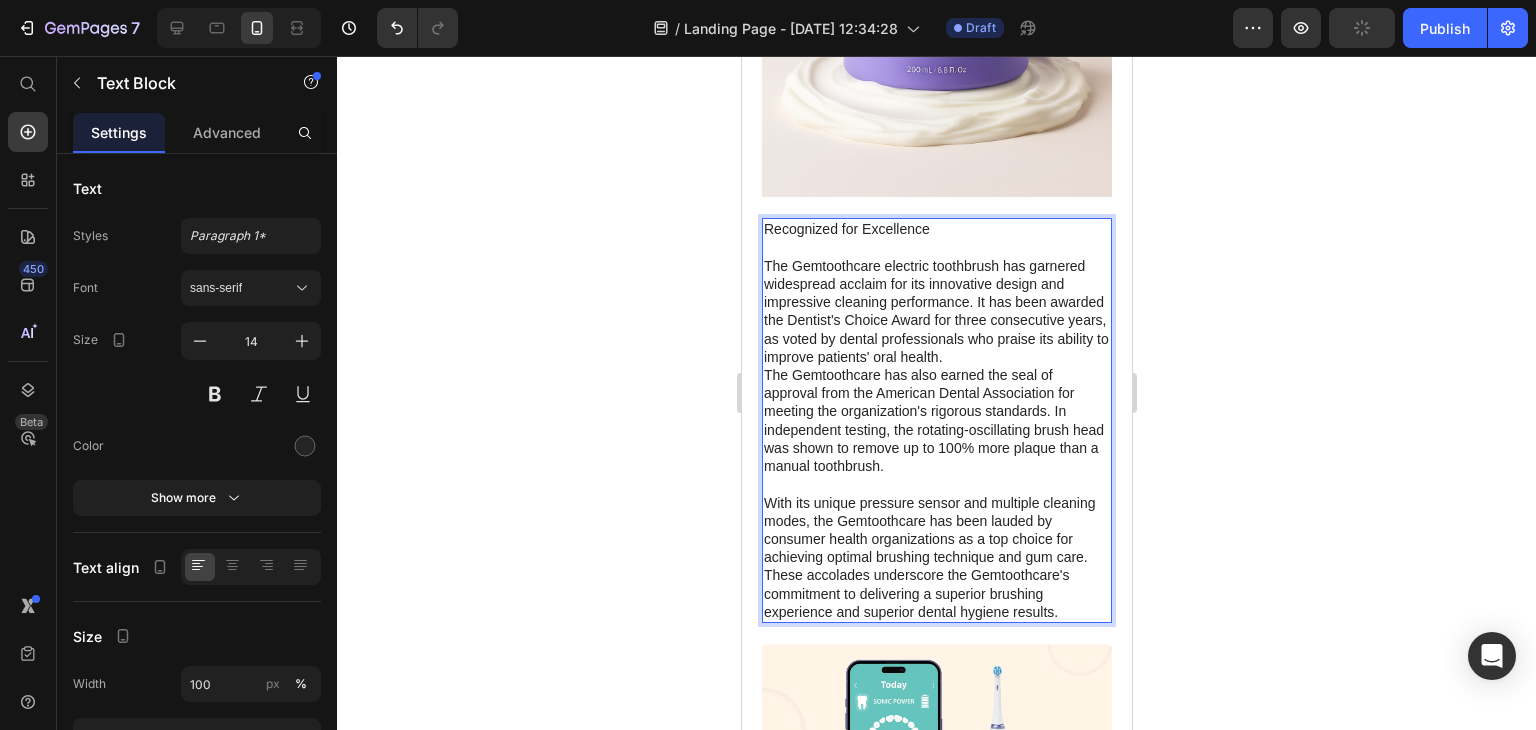 scroll, scrollTop: 8880, scrollLeft: 0, axis: vertical 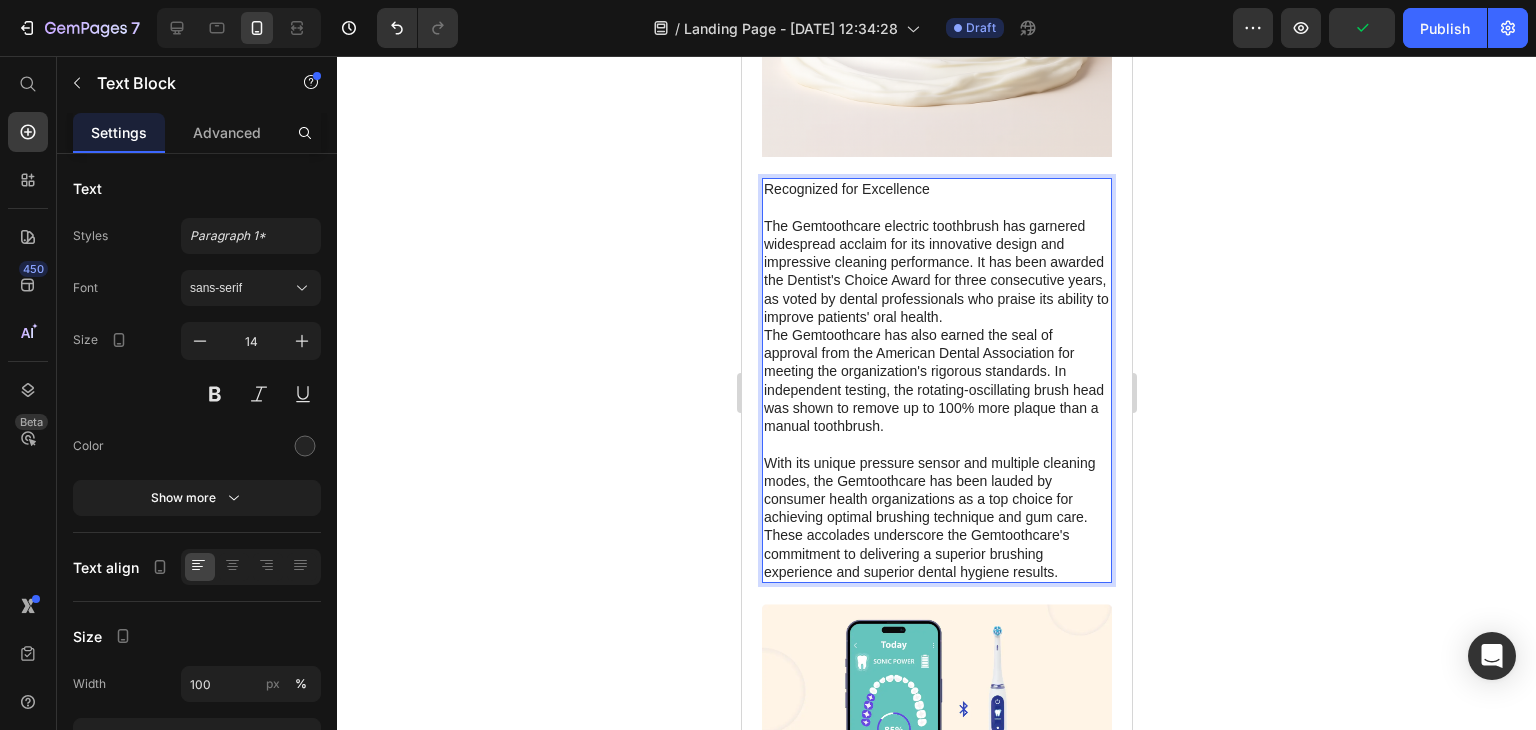 click on "Recognized for Excellence The Gemtoothcare electric toothbrush has garnered widespread acclaim for its innovative design and impressive cleaning performance. It has been awarded the Dentist's Choice Award for three consecutive years, as voted by dental professionals who praise its ability to improve patients' oral health.  The Gemtoothcare has also earned the seal of approval from the American Dental Association for meeting the organization's rigorous standards. In independent testing, the rotating-oscillating brush head was shown to remove up to 100% more plaque than a manual toothbrush.  With its unique pressure sensor and multiple cleaning modes, the Gemtoothcare has been lauded by consumer health organizations as a top choice for achieving optimal brushing technique and gum care. These accolades underscore the Gemtoothcare's commitment to delivering a superior brushing experience and superior dental hygiene results." at bounding box center [936, 380] 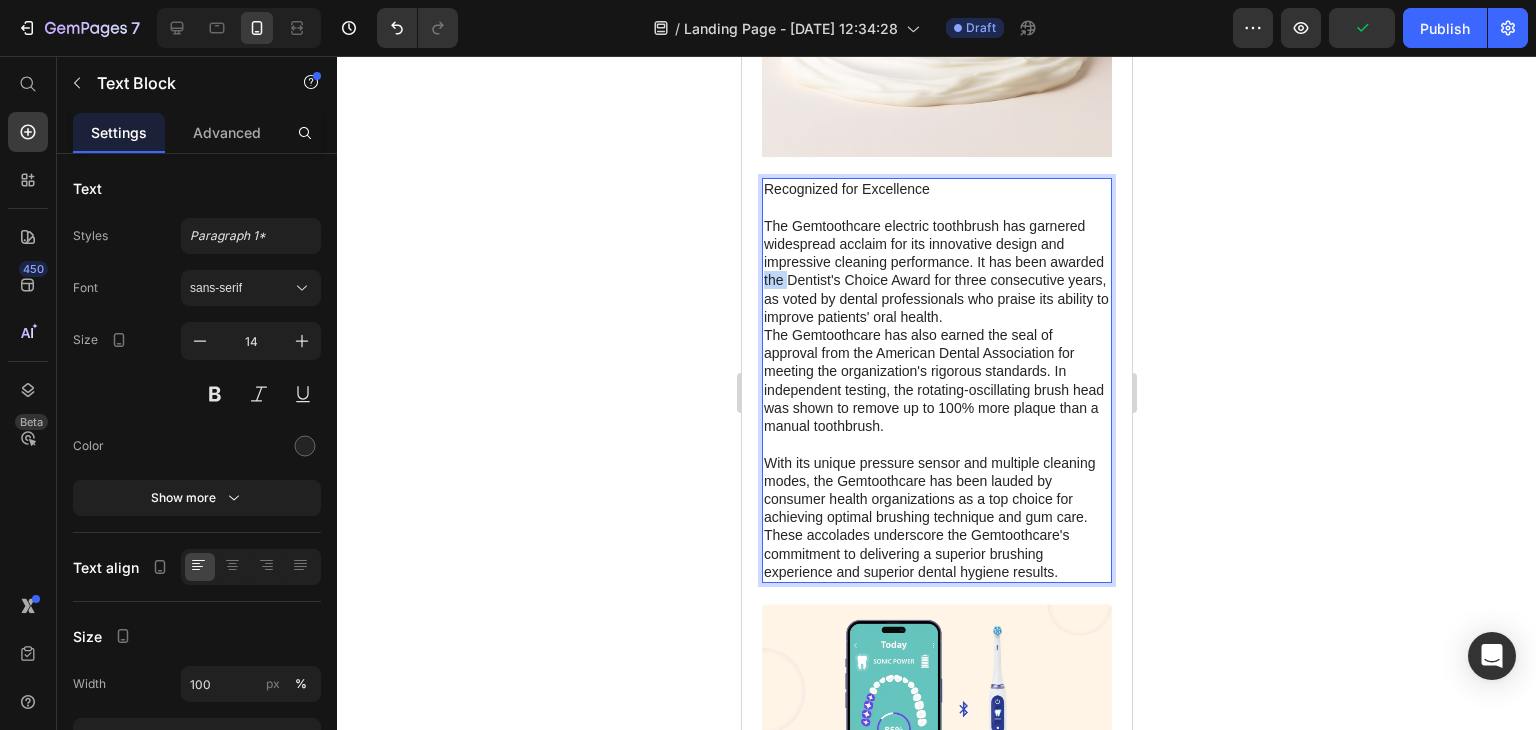 click on "Recognized for Excellence The Gemtoothcare electric toothbrush has garnered widespread acclaim for its innovative design and impressive cleaning performance. It has been awarded the Dentist's Choice Award for three consecutive years, as voted by dental professionals who praise its ability to improve patients' oral health.  The Gemtoothcare has also earned the seal of approval from the American Dental Association for meeting the organization's rigorous standards. In independent testing, the rotating-oscillating brush head was shown to remove up to 100% more plaque than a manual toothbrush.  With its unique pressure sensor and multiple cleaning modes, the Gemtoothcare has been lauded by consumer health organizations as a top choice for achieving optimal brushing technique and gum care. These accolades underscore the Gemtoothcare's commitment to delivering a superior brushing experience and superior dental hygiene results." at bounding box center (936, 380) 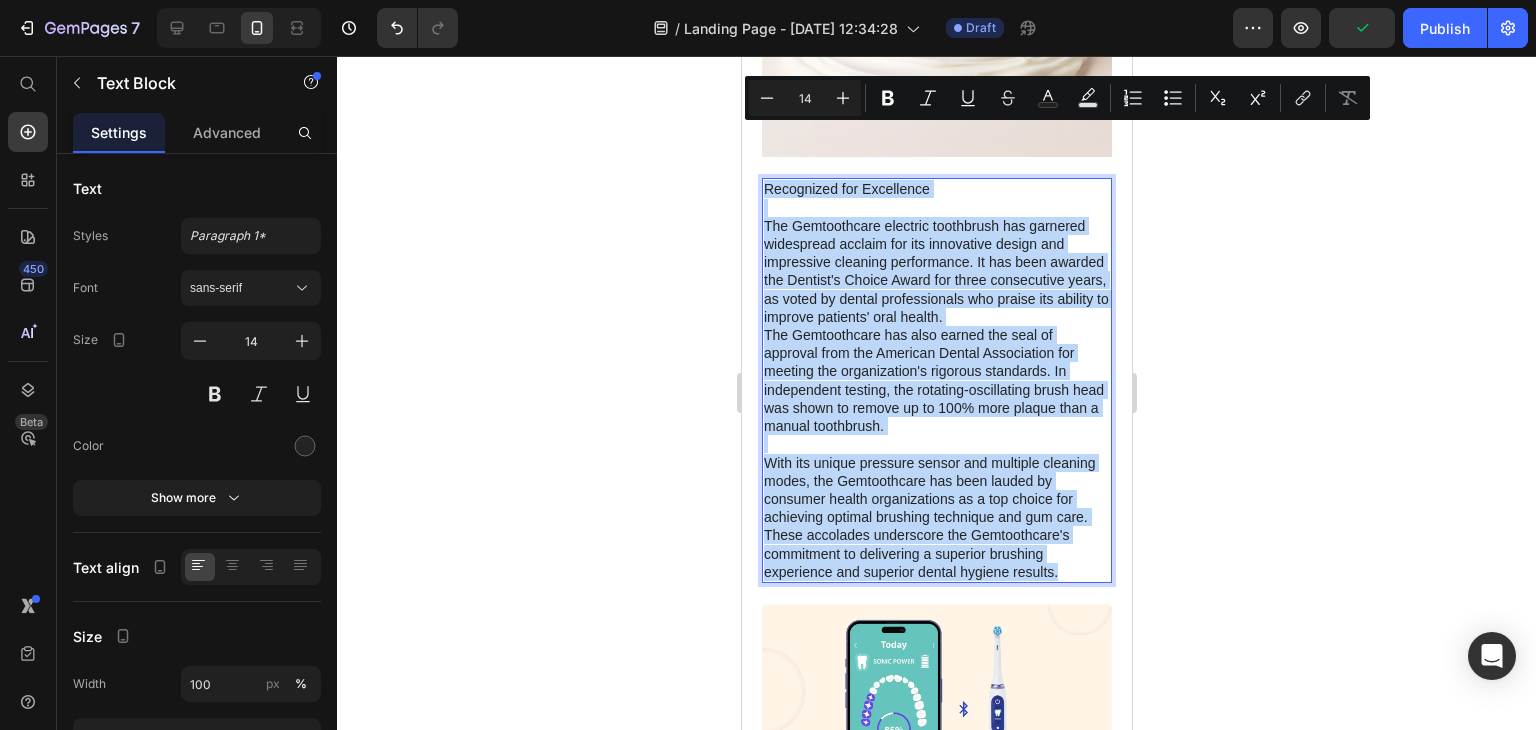 copy on "Recognized for Excellence The Gemtoothcare electric toothbrush has garnered widespread acclaim for its innovative design and impressive cleaning performance. It has been awarded the Dentist's Choice Award for three consecutive years, as voted by dental professionals who praise its ability to improve patients' oral health.  The Gemtoothcare has also earned the seal of approval from the American Dental Association for meeting the organization's rigorous standards. In independent testing, the rotating-oscillating brush head was shown to remove up to 100% more plaque than a manual toothbrush.  With its unique pressure sensor and multiple cleaning modes, the Gemtoothcare has been lauded by consumer health organizations as a top choice for achieving optimal brushing technique and gum care. These accolades underscore the Gemtoothcare's commitment to delivering a superior brushing experience and superior dental hygiene results." 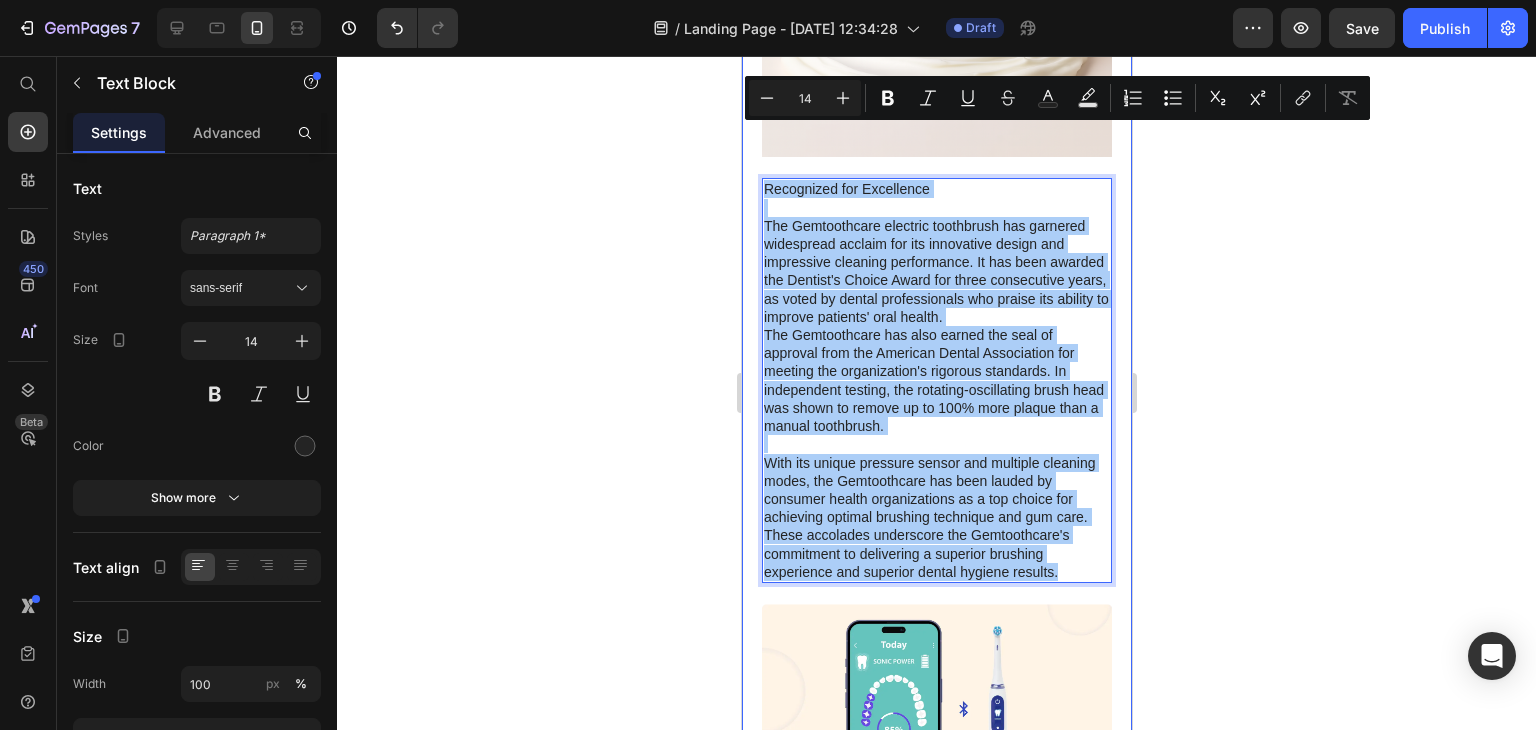 click 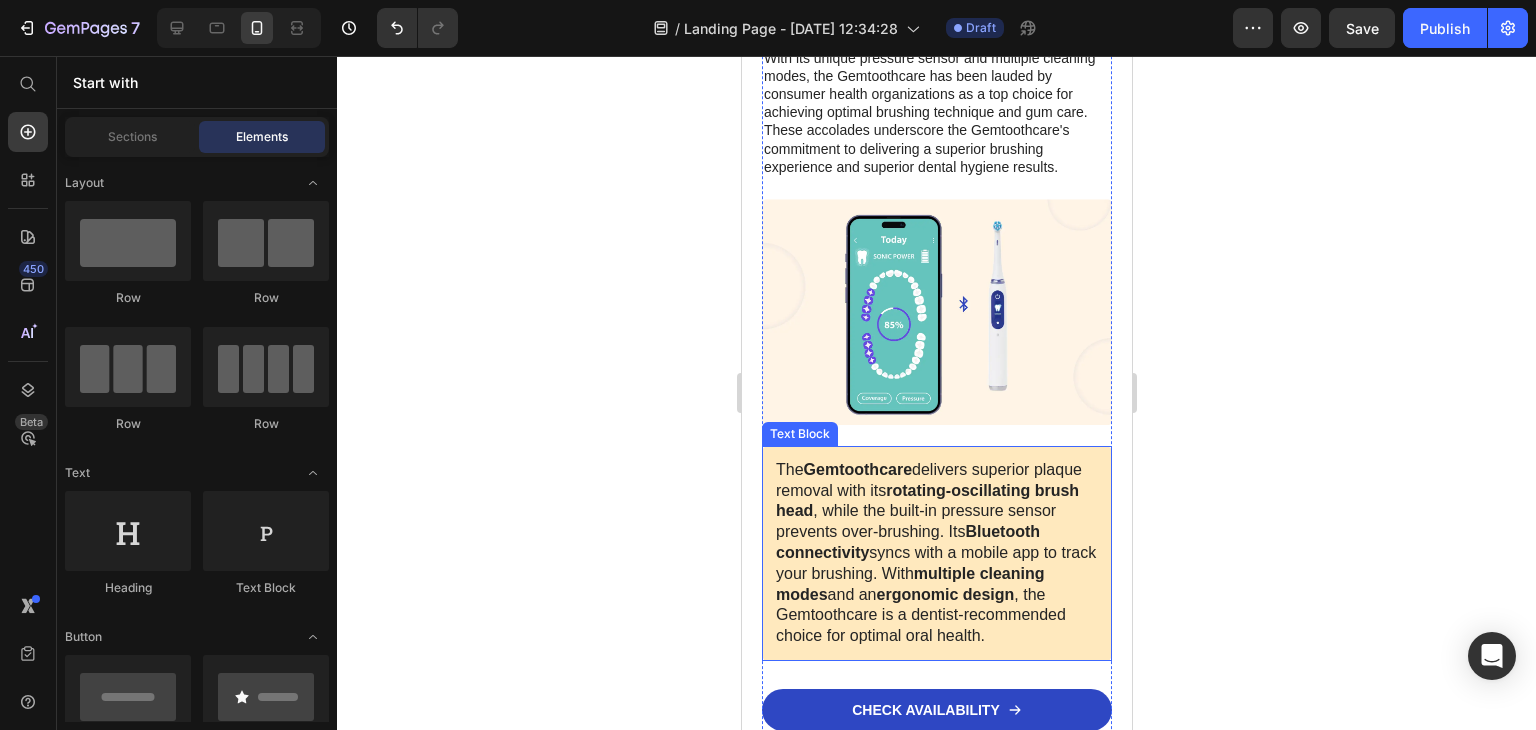 scroll, scrollTop: 9180, scrollLeft: 0, axis: vertical 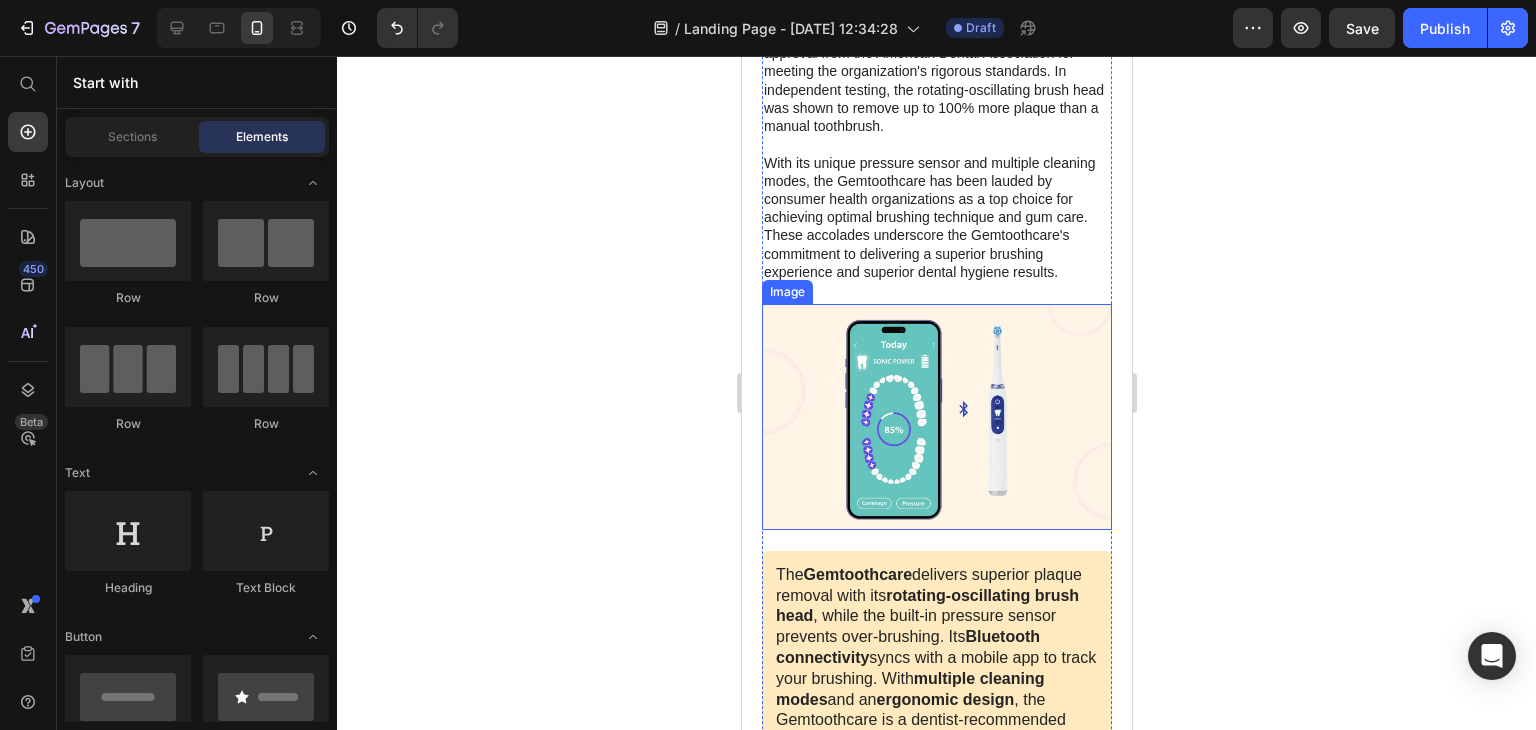 click at bounding box center (936, 417) 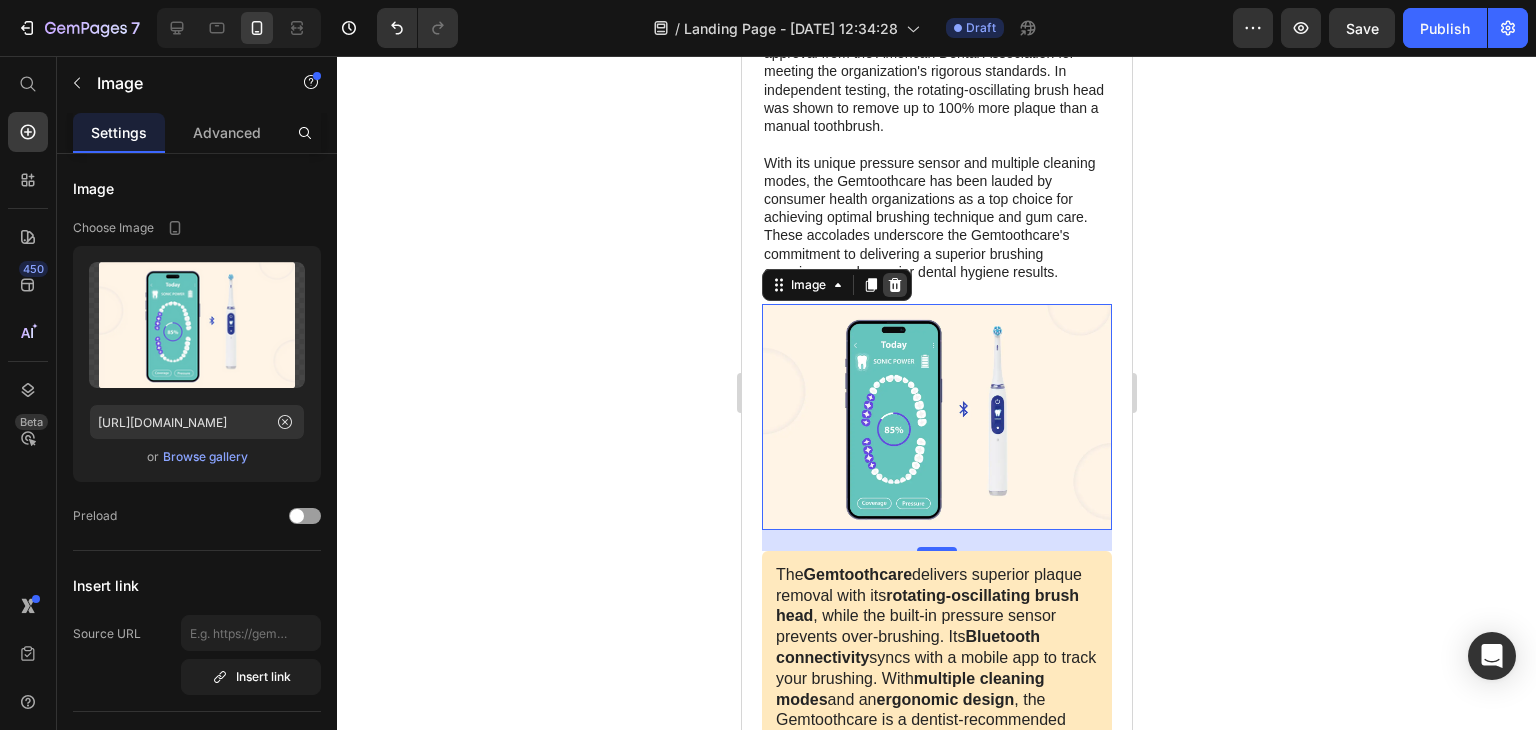 click at bounding box center (894, 285) 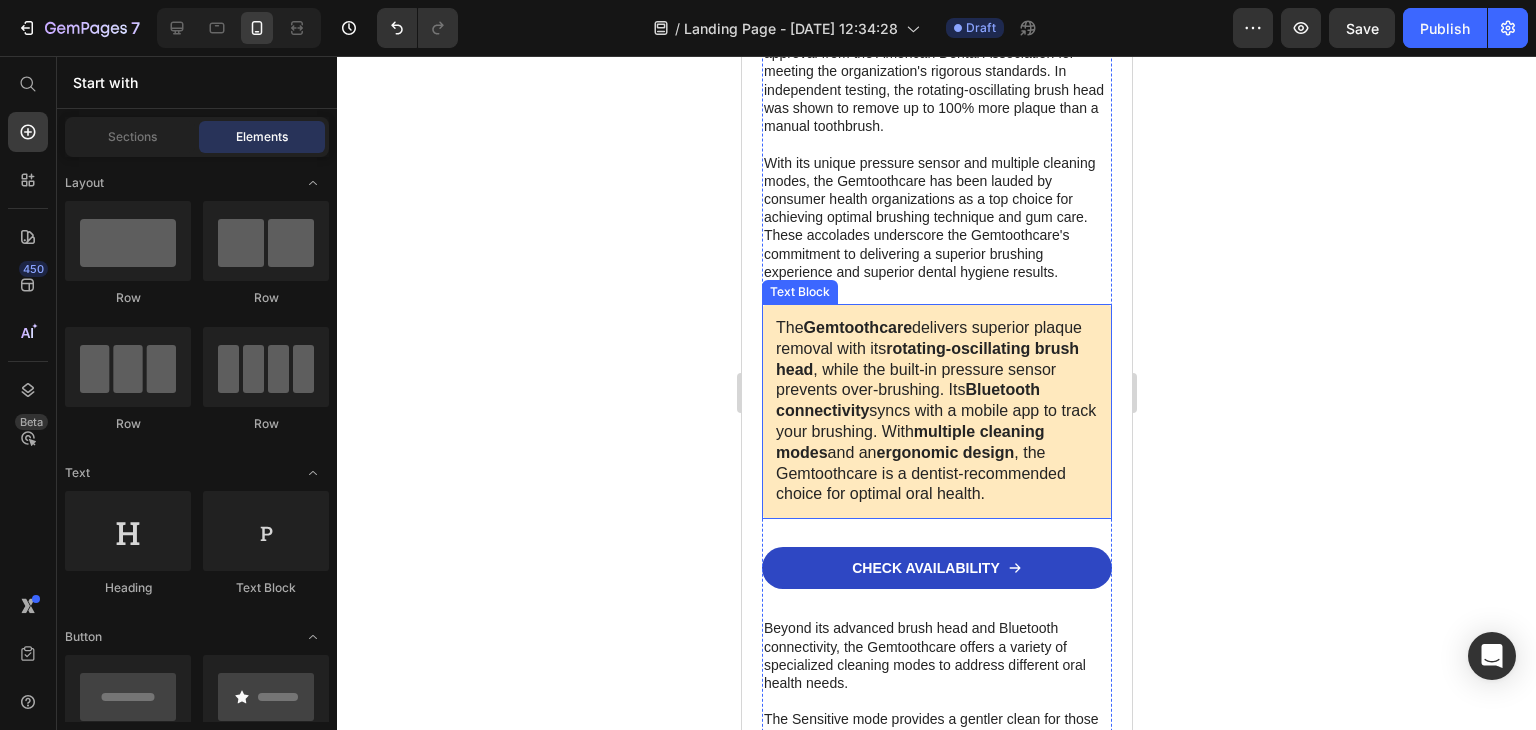 click on "The  Gemtoothcare  delivers superior plaque removal with its  rotating-oscillating brush head , while the built-in pressure sensor prevents over-brushing. Its  Bluetooth connectivity  syncs with a mobile app to track your brushing. With  multiple cleaning modes  and an  ergonomic design , the Gemtoothcare is a dentist-recommended choice for optimal oral health." at bounding box center [936, 411] 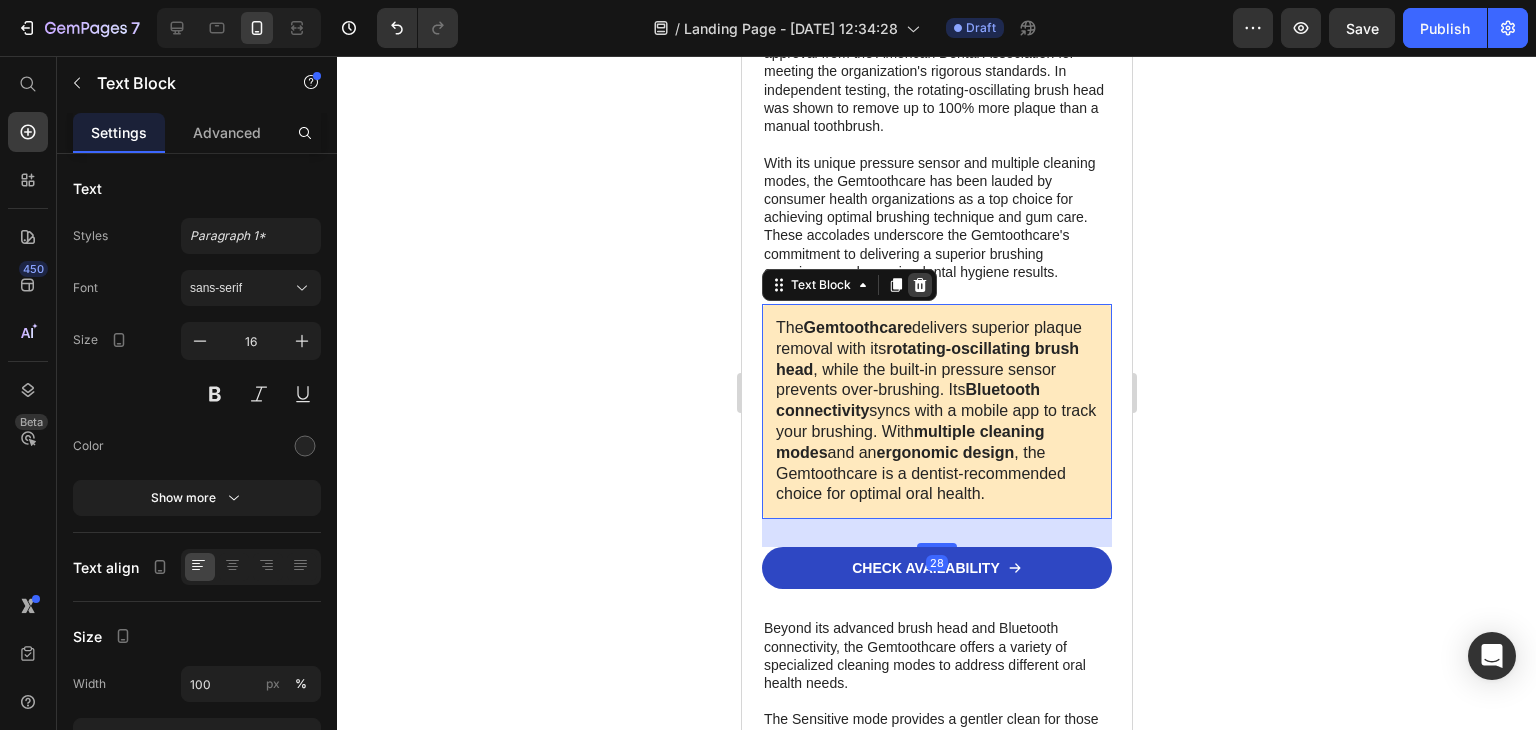 click 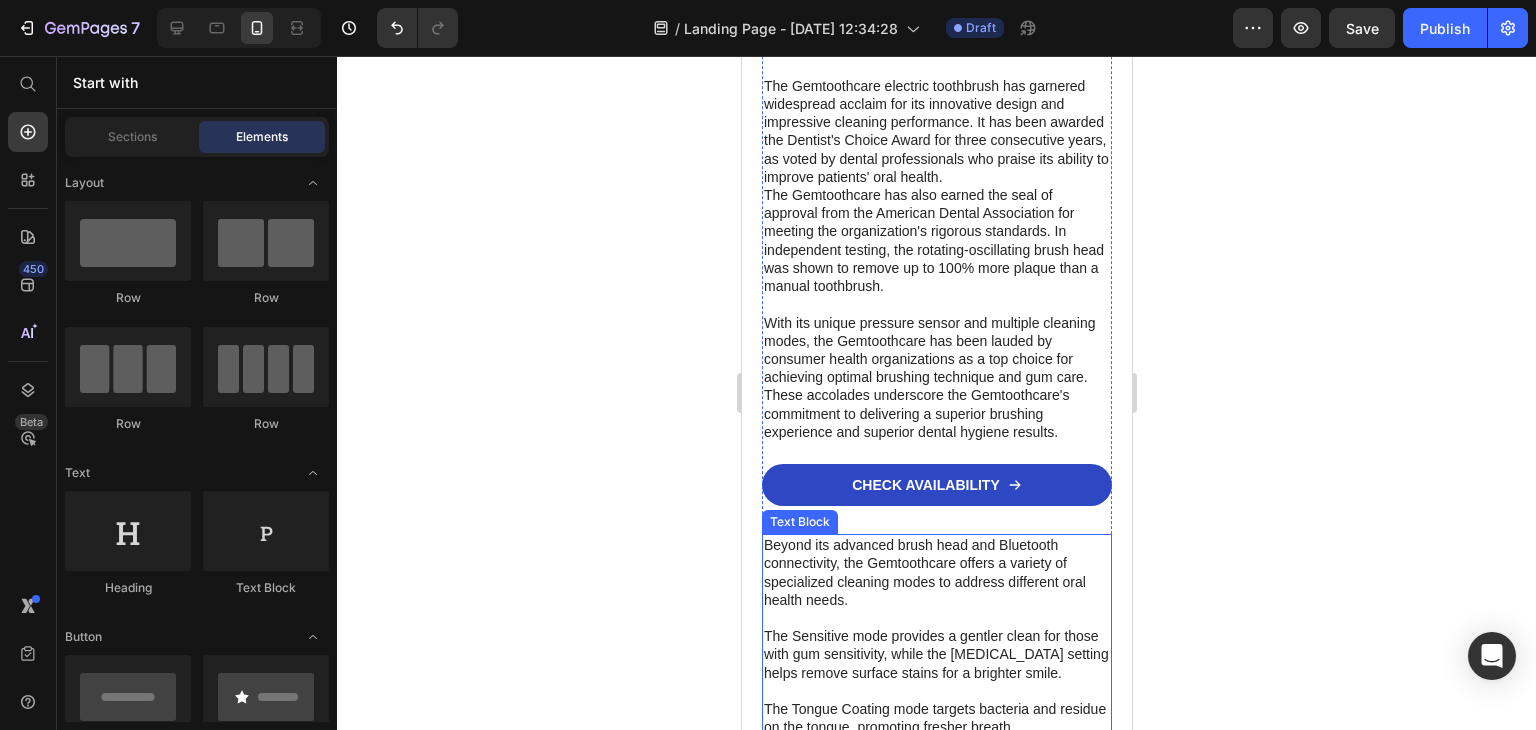 scroll, scrollTop: 9180, scrollLeft: 0, axis: vertical 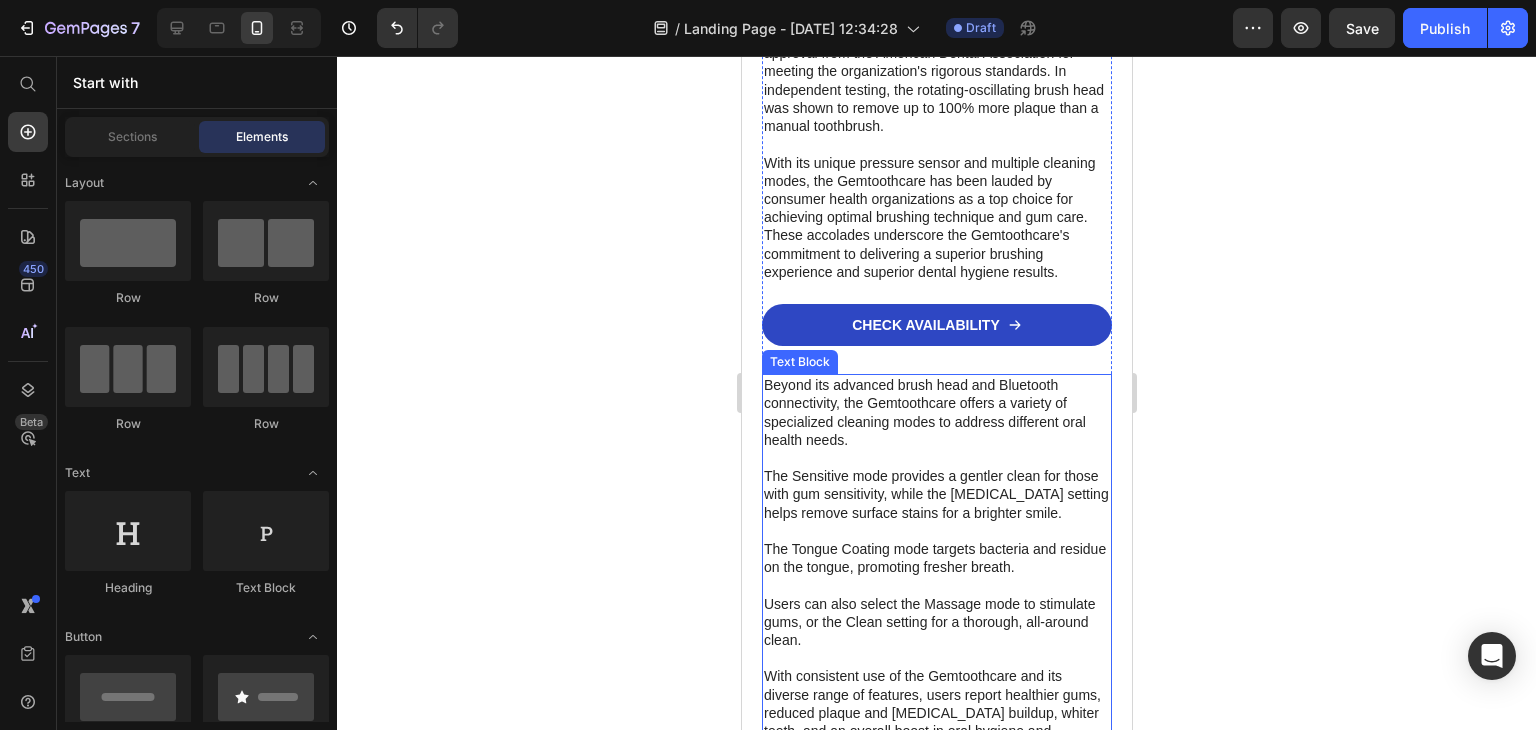 click on "Beyond its advanced brush head and Bluetooth connectivity, the Gemtoothcare offers a variety of specialized cleaning modes to address different oral health needs.  The Sensitive mode provides a gentler clean for those with gum sensitivity, while the Whitening setting helps remove surface stains for a brighter smile.  The Tongue Coating mode targets bacteria and residue on the tongue, promoting fresher breath.  Users can also select the Massage mode to stimulate gums, or the Clean setting for a thorough, all-around clean.  With consistent use of the Gemtoothcare and its diverse range of features, users report healthier gums, reduced plaque and tartar buildup, whiter teeth, and an overall boost in oral hygiene and confidence." at bounding box center (936, 567) 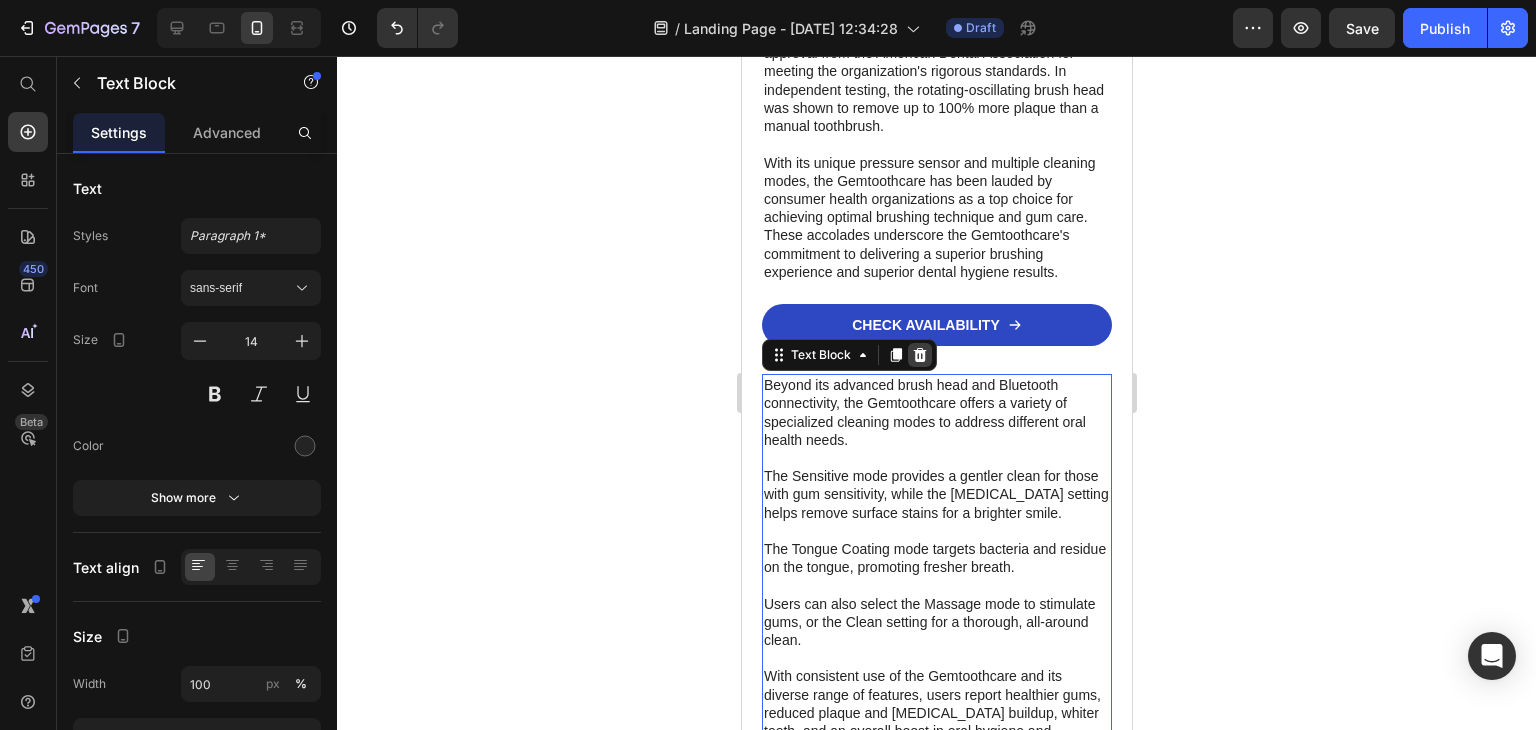 click 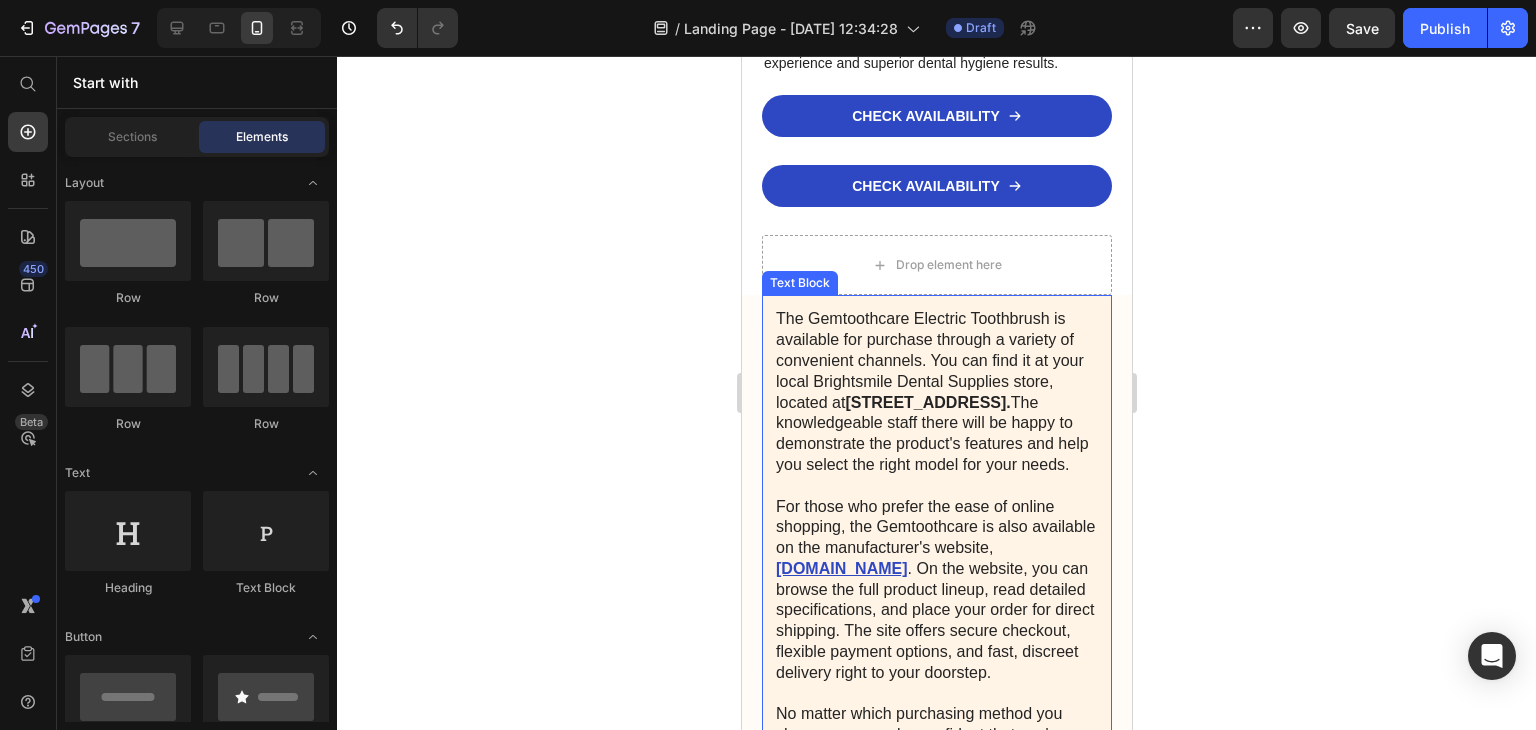 scroll, scrollTop: 9180, scrollLeft: 0, axis: vertical 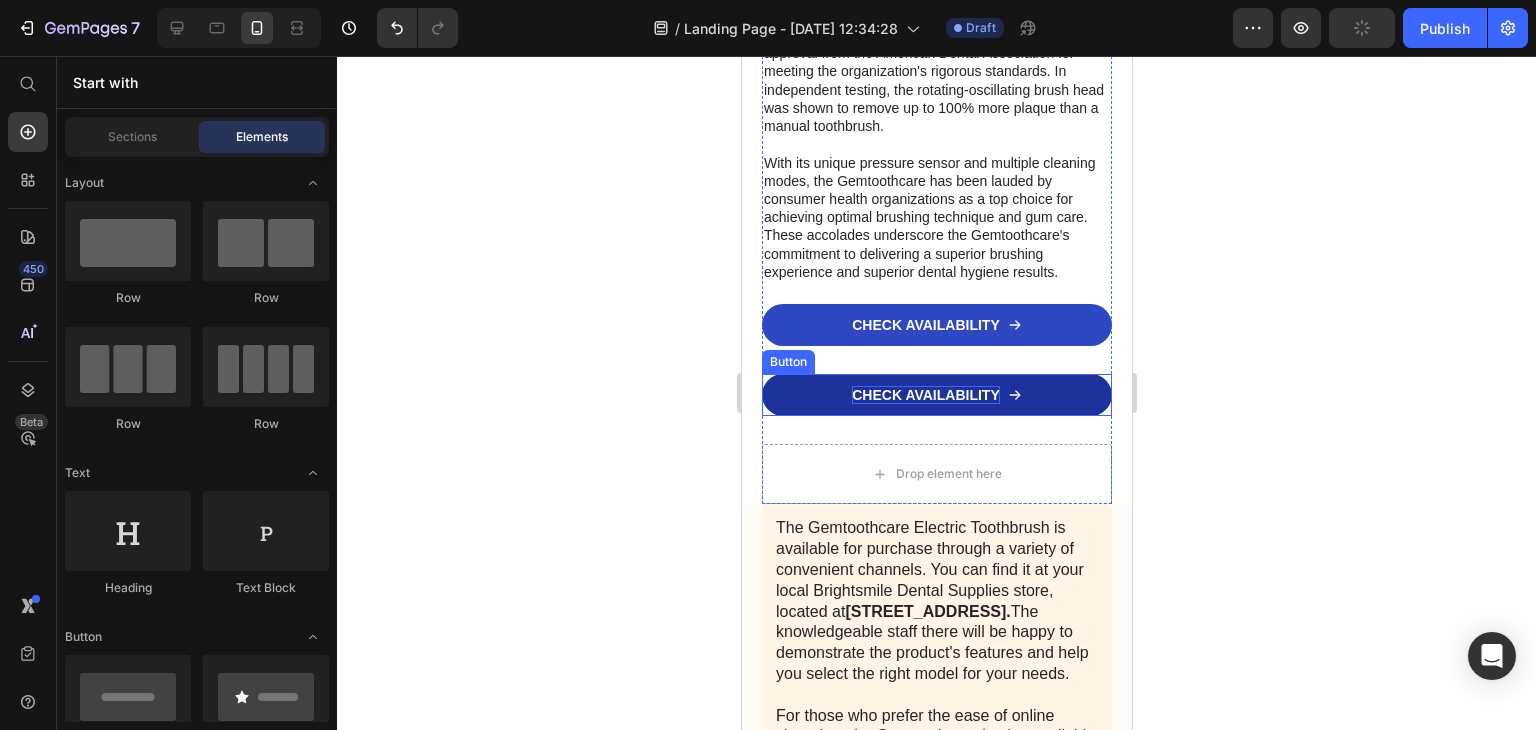 click on "CHECK AVAILABILITY" at bounding box center (925, 395) 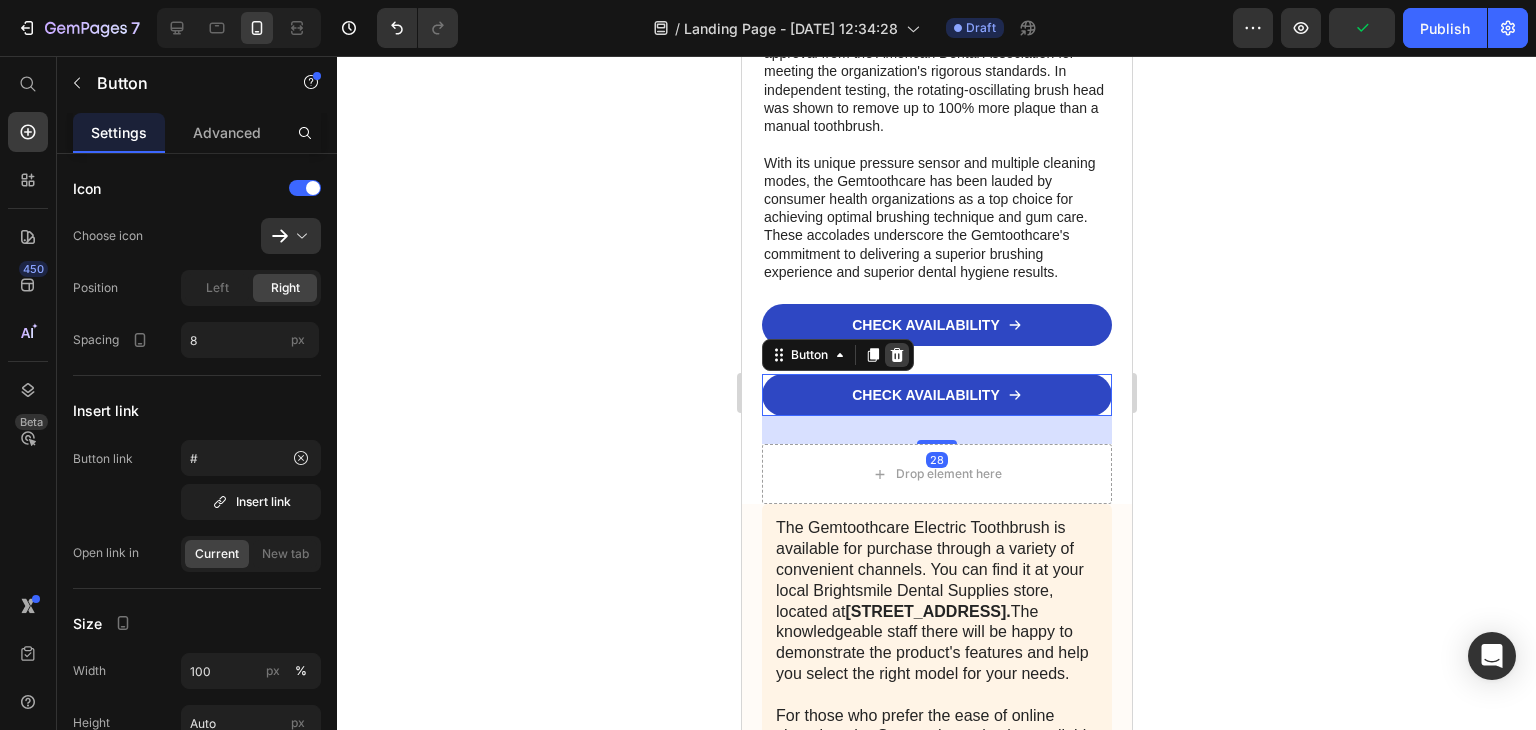 click at bounding box center [896, 355] 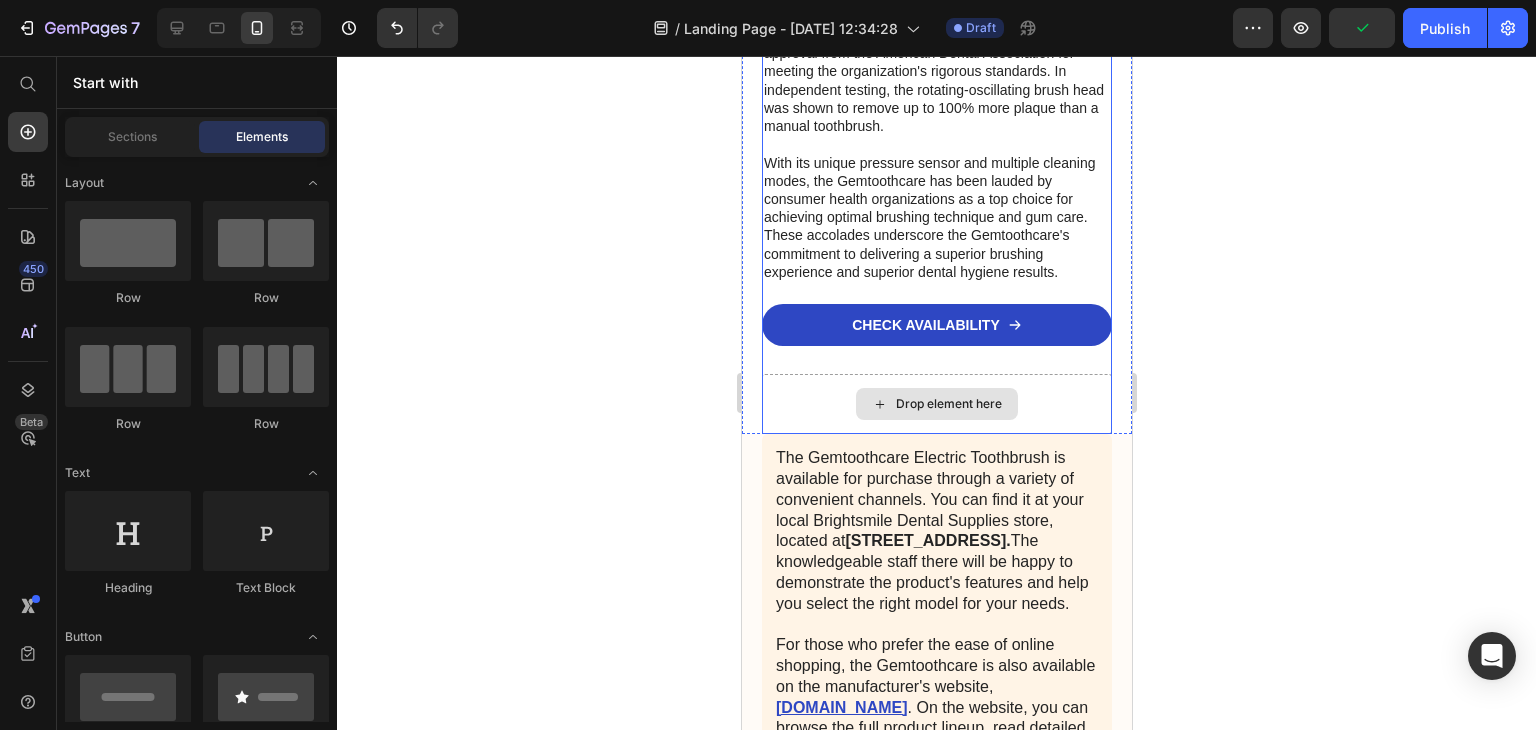 click on "Drop element here" at bounding box center (936, 404) 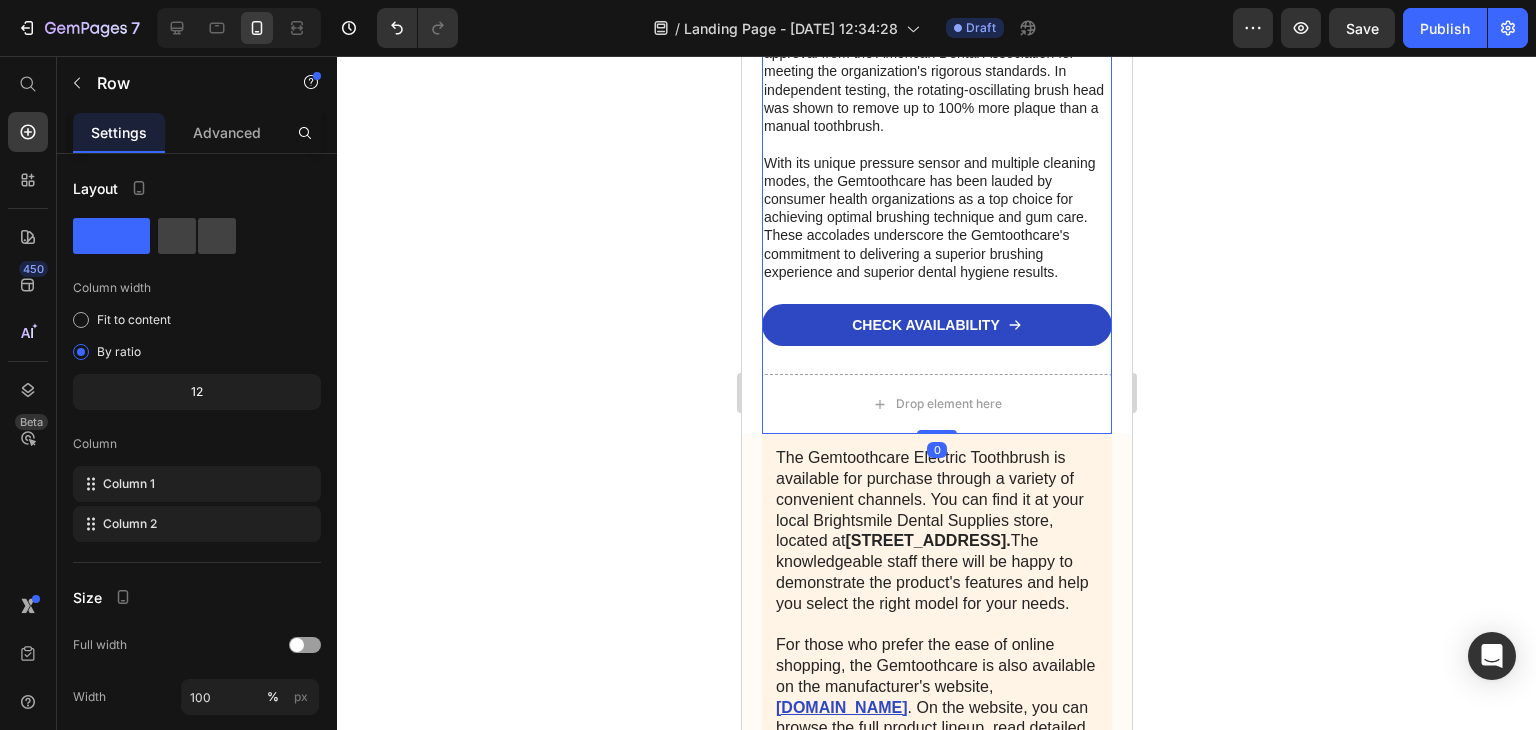 click on "Image
Icon
Icon
Icon
Icon
Icon Icon List “Ik dacht écht dat ik moest leren leven met die slappe, uitgerekte huid. Maar na een paar weken voelde mijn buik steviger, alsof hij weer 'aan' stond. Ik keek in de spiegel en dacht: wauw… dit voelt als míjn huid weer.” Text Block
Verified Buyer Item List Lara (32),  9 maanden postpartum Text Block Row Image
Icon
Icon
Icon
Icon
Icon Icon List “Ik had van alles geprobeerd tegen die diepe striemen. Maar dit is de eerste keer dat ik verschil zie én voel. De textuur is gladder, de kleur zachter… m’n man merkte het ook op.” Text Block
Verified Buyer Item List Sanne (36),  moeder van twee Text Block Row Image
Icon
Icon
Icon
Icon
Icon Icon List Text Block
Verified Buyer Row" at bounding box center [936, -1517] 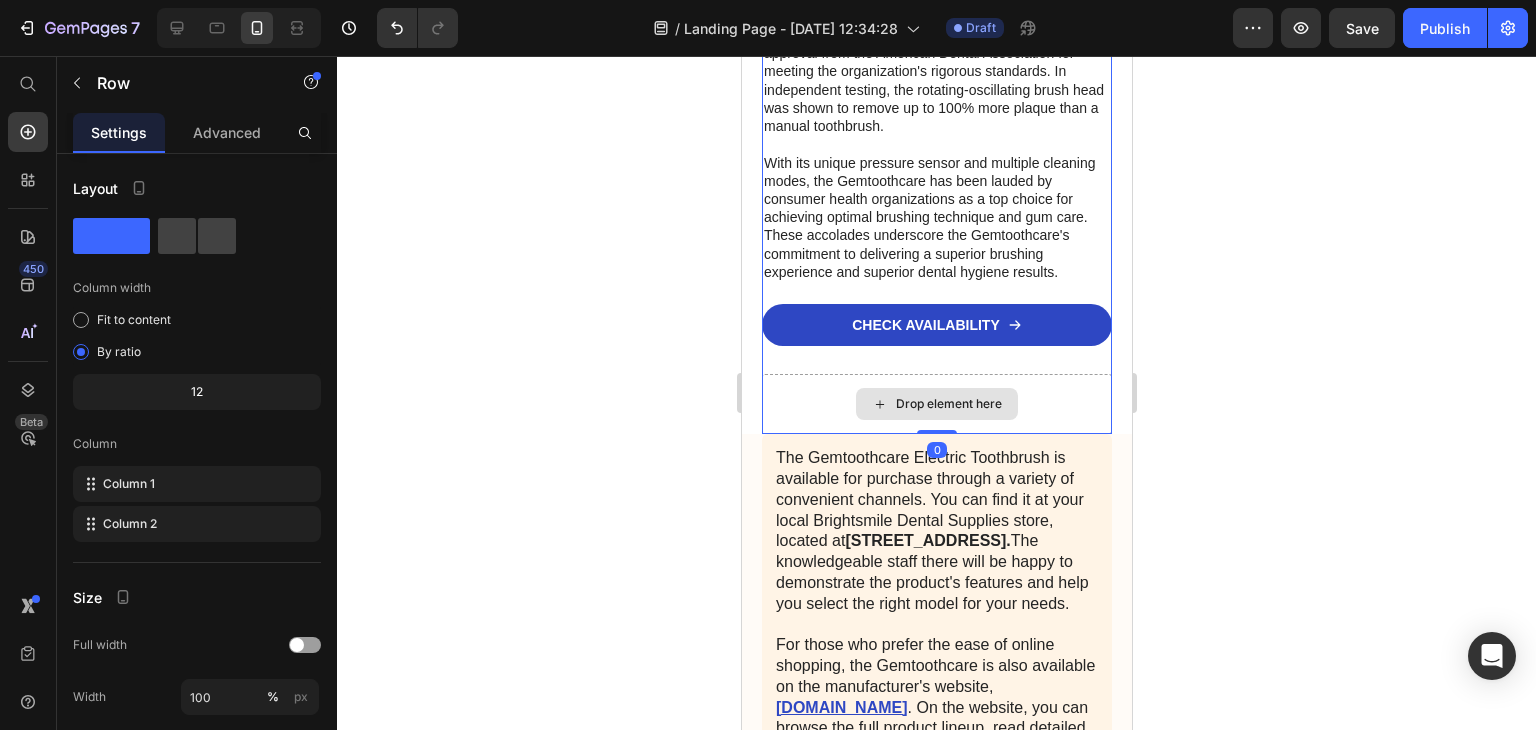 click on "iPhone 13 Pro  ( 390 px) iPhone 13 Mini iPhone 13 Pro iPhone 11 Pro Max iPhone 15 Pro Max Pixel 7 Galaxy S8+ Galaxy S20 Ultra iPad Mini iPad Air iPad Pro Header Image
Icon
Icon
Icon
Icon
Icon Icon List “Ik dacht écht dat ik moest leren leven met die slappe, uitgerekte huid. Maar na een paar weken voelde mijn buik steviger, alsof hij weer 'aan' stond. Ik keek in de spiegel en dacht: wauw… dit voelt als míjn huid weer.” Text Block
Verified Buyer Item List Lara (32),  9 maanden postpartum Text Block Row Image
Icon
Icon
Icon
Icon
Icon Icon List “Ik had van alles geprobeerd tegen die diepe striemen. Maar dit is de eerste keer dat ik verschil zie én voel. De textuur is gladder, de kleur zachter… m’n man merkte het ook op.” Text Block
Verified Buyer Item List Sanne (36),  moeder van twee Text Block Row Image" at bounding box center (936, 497) 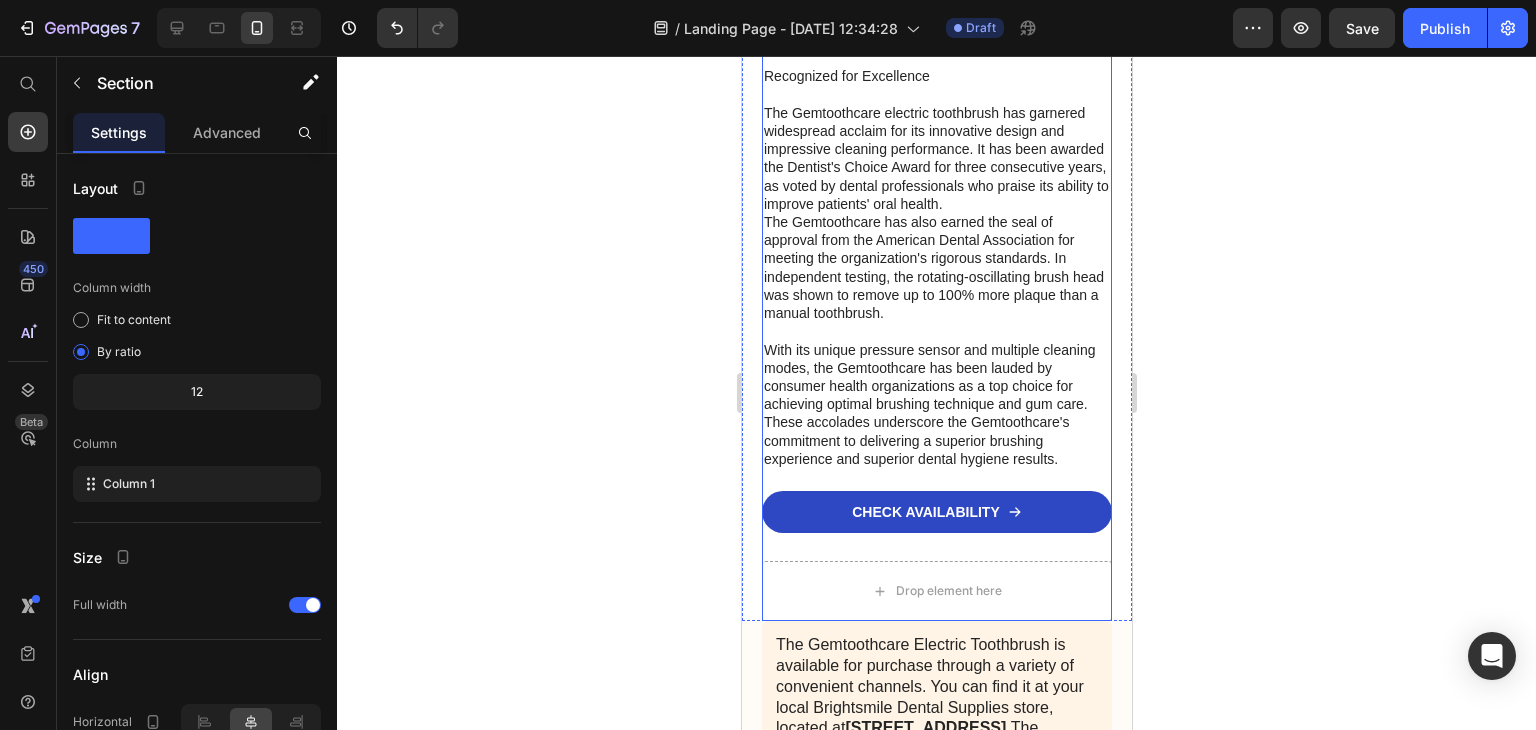 scroll, scrollTop: 9280, scrollLeft: 0, axis: vertical 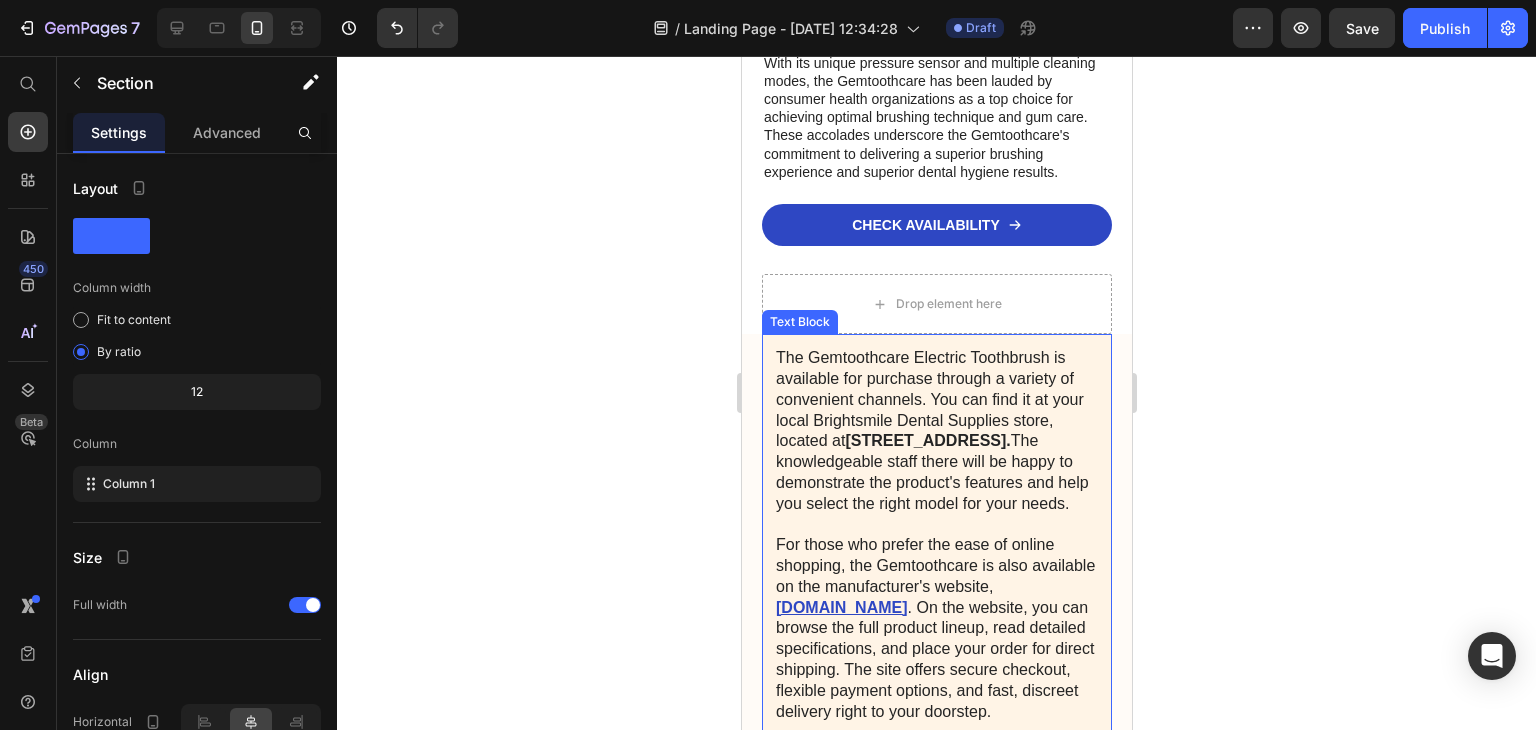 click on "The Gemtoothcare Electric Toothbrush is available for purchase through a variety of convenient channels. You can find it at your local Brightsmile Dental Supplies store, located at  123 Main Street in downtown.  The knowledgeable staff there will be happy to demonstrate the product's features and help you select the right model for your needs. For those who prefer the ease of online shopping, the Gemtoothcare is also available on the manufacturer's website,  Gemtoothcare.com . On the website, you can browse the full product lineup, read detailed specifications, and place your order for direct shipping. The site offers secure checkout, flexible payment options, and fast, discreet delivery right to your doorstep. No matter which purchasing method you choose, you can be confident that you're investing in a superior oral care product that is recommended by dental professionals and backed by  the American Dental Association." at bounding box center (936, 639) 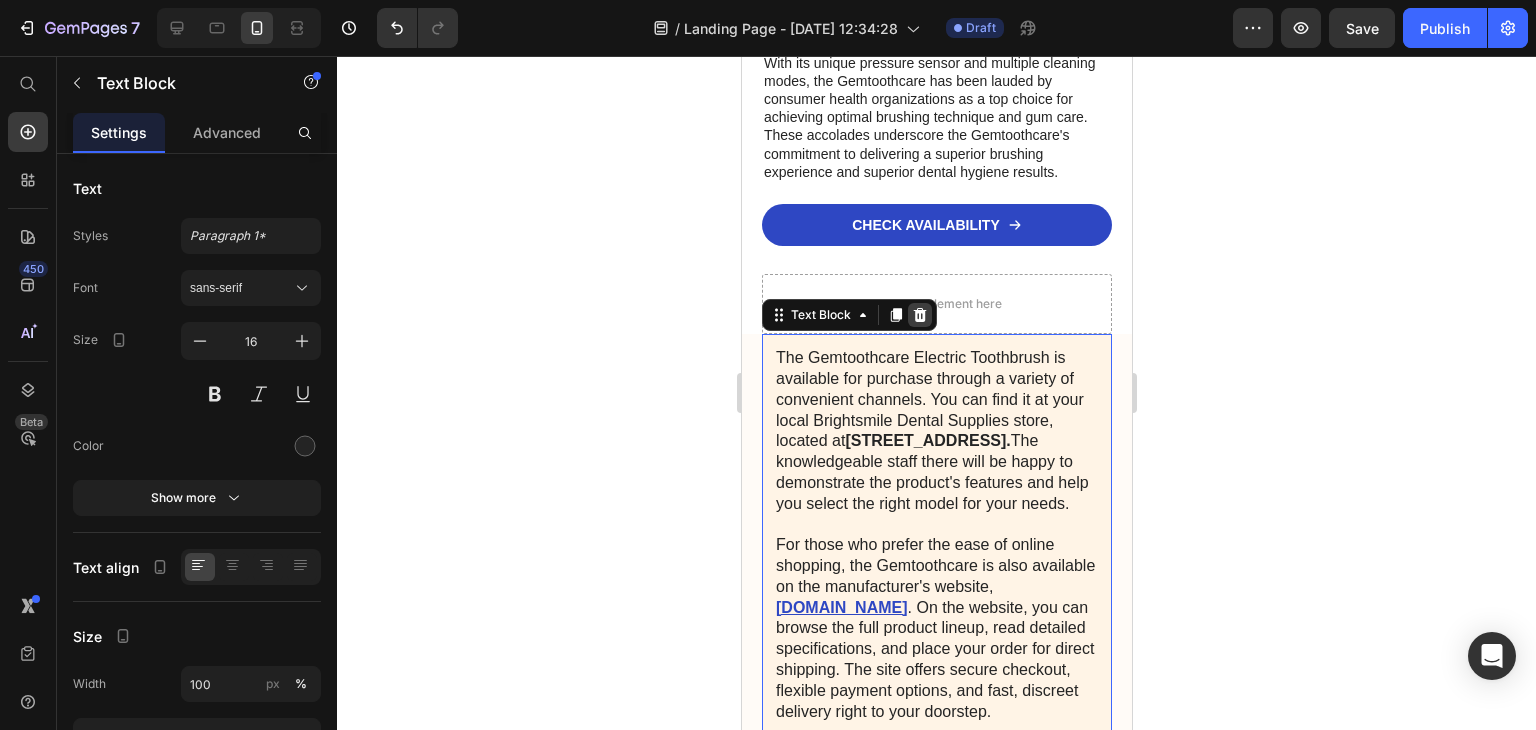 click at bounding box center (919, 315) 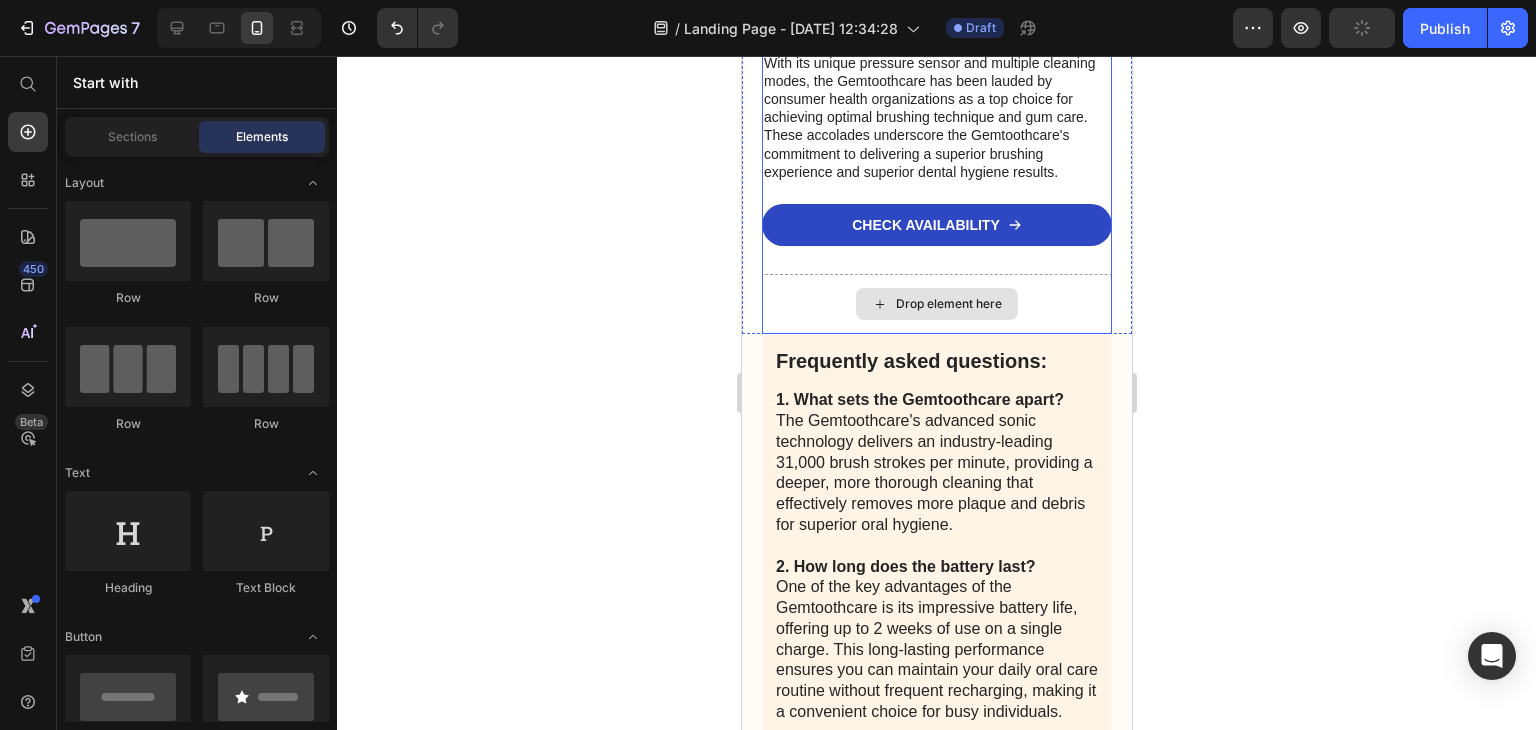 click on "Drop element here" at bounding box center (936, 304) 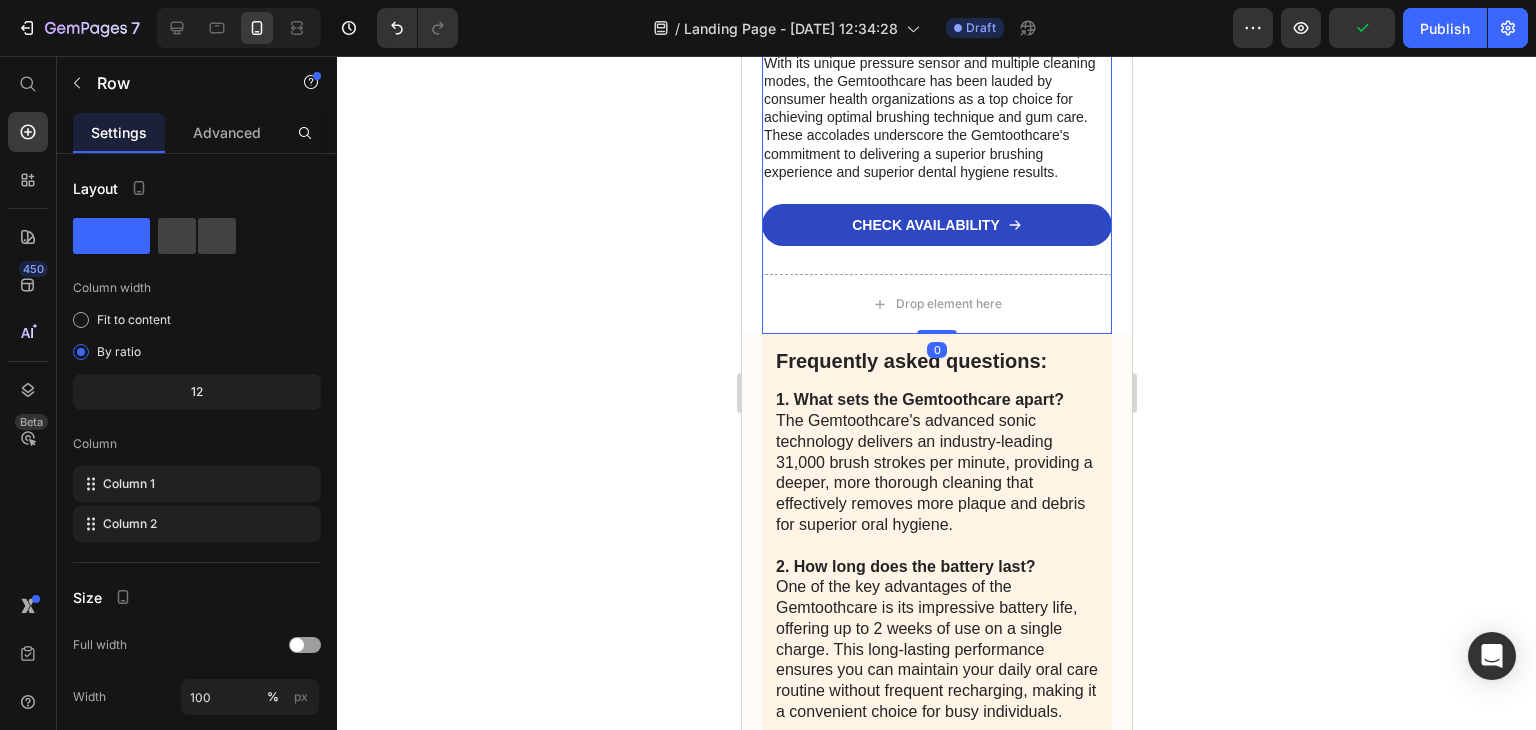 drag, startPoint x: 911, startPoint y: 277, endPoint x: 916, endPoint y: 200, distance: 77.16217 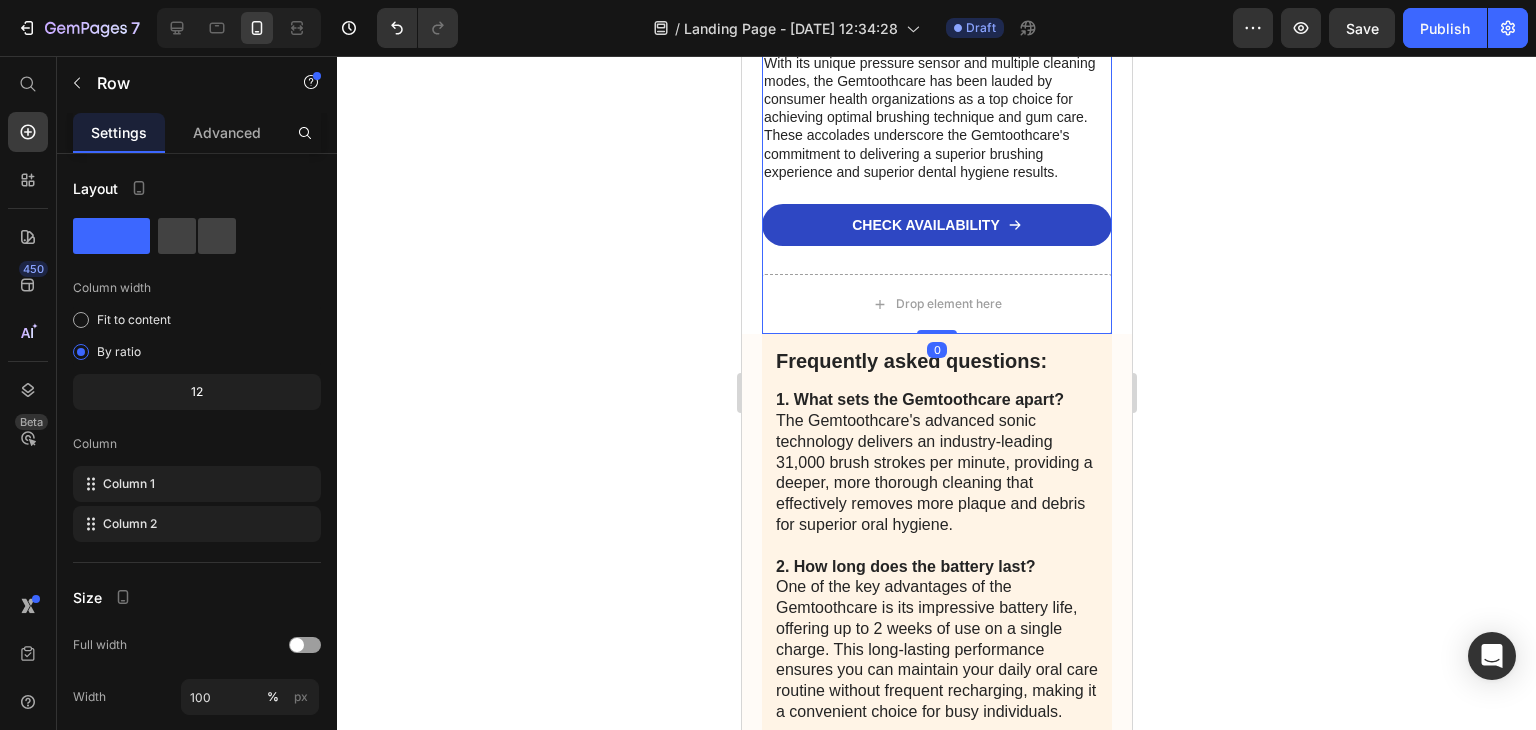drag, startPoint x: 925, startPoint y: 277, endPoint x: 927, endPoint y: 213, distance: 64.03124 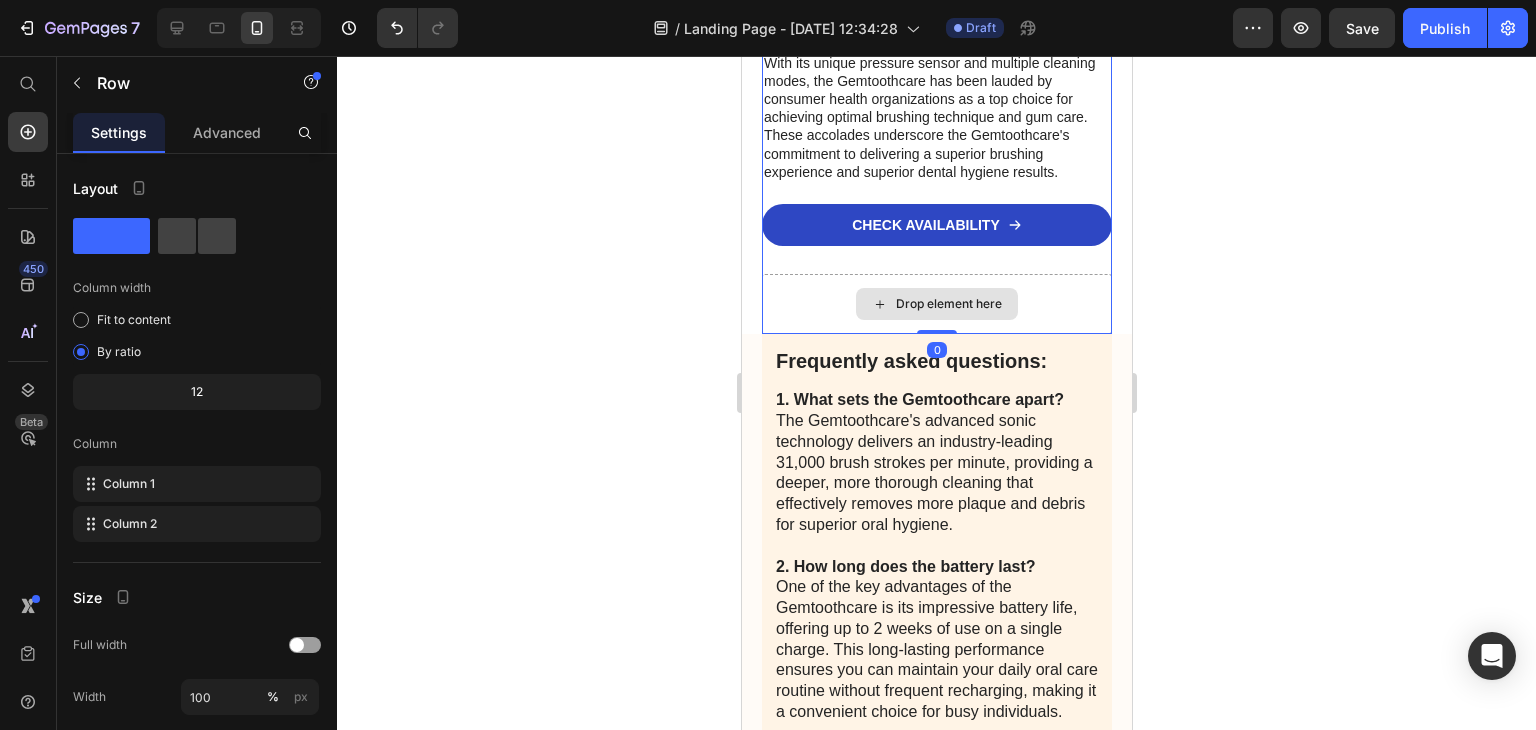 click on "Drop element here" at bounding box center [936, 304] 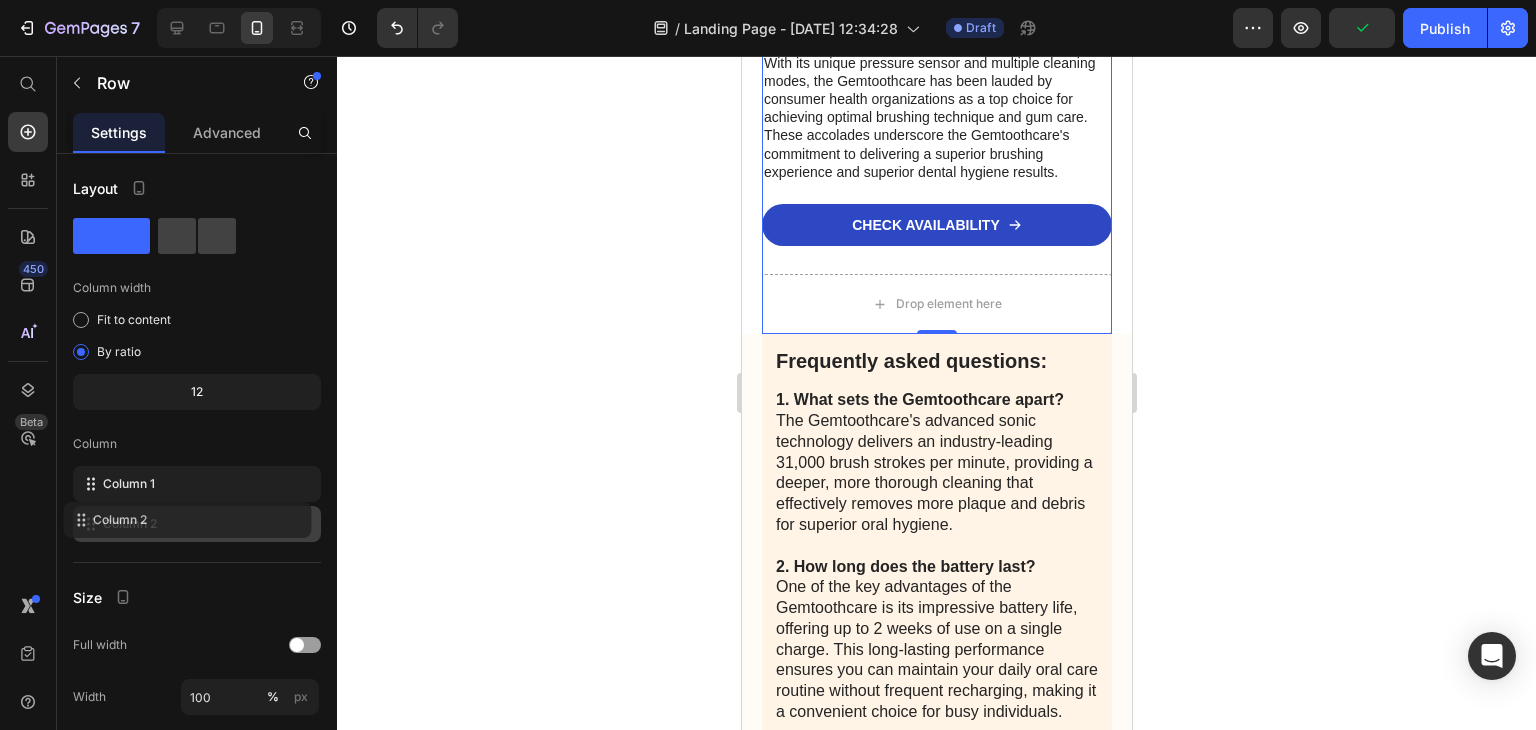 drag, startPoint x: 292, startPoint y: 522, endPoint x: 480, endPoint y: 602, distance: 204.31349 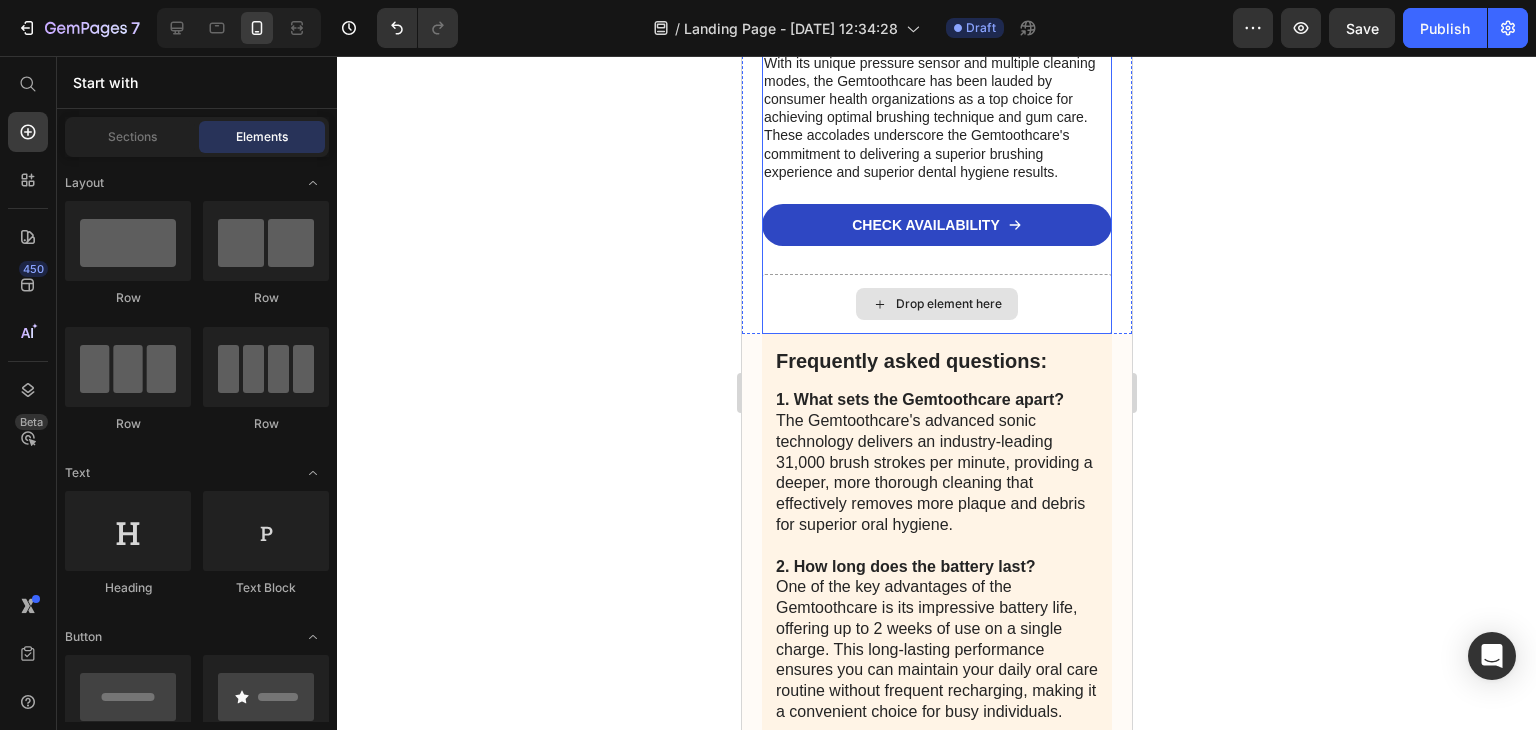 click on "Drop element here" at bounding box center (936, 304) 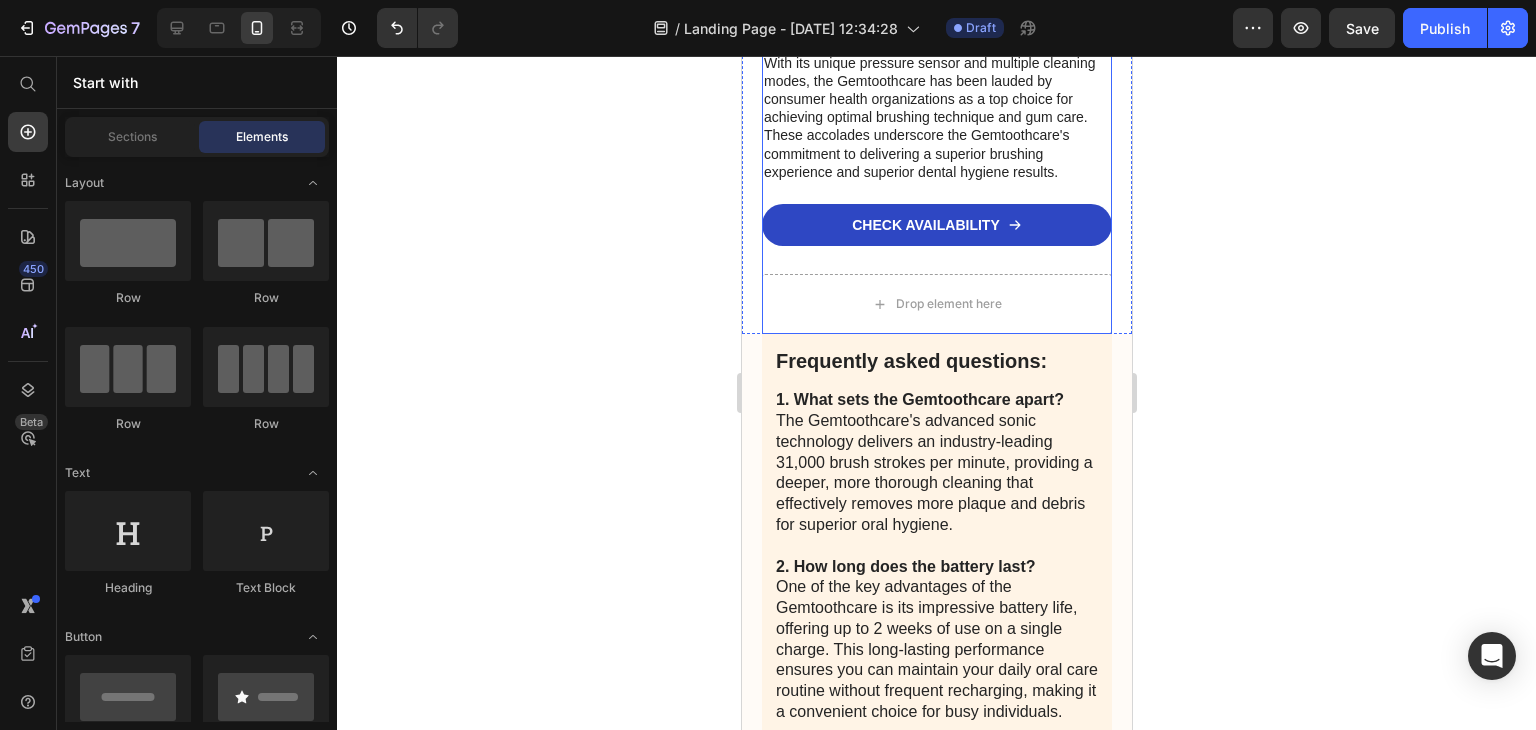 click on "Image
Icon
Icon
Icon
Icon
Icon Icon List “Ik dacht écht dat ik moest leren leven met die slappe, uitgerekte huid. Maar na een paar weken voelde mijn buik steviger, alsof hij weer 'aan' stond. Ik keek in de spiegel en dacht: wauw… dit voelt als míjn huid weer.” Text Block
Verified Buyer Item List Lara (32),  9 maanden postpartum Text Block Row Image
Icon
Icon
Icon
Icon
Icon Icon List “Ik had van alles geprobeerd tegen die diepe striemen. Maar dit is de eerste keer dat ik verschil zie én voel. De textuur is gladder, de kleur zachter… m’n man merkte het ook op.” Text Block
Verified Buyer Item List Sanne (36),  moeder van twee Text Block Row Image
Icon
Icon
Icon
Icon
Icon Icon List Text Block
Verified Buyer Row" at bounding box center (936, -1617) 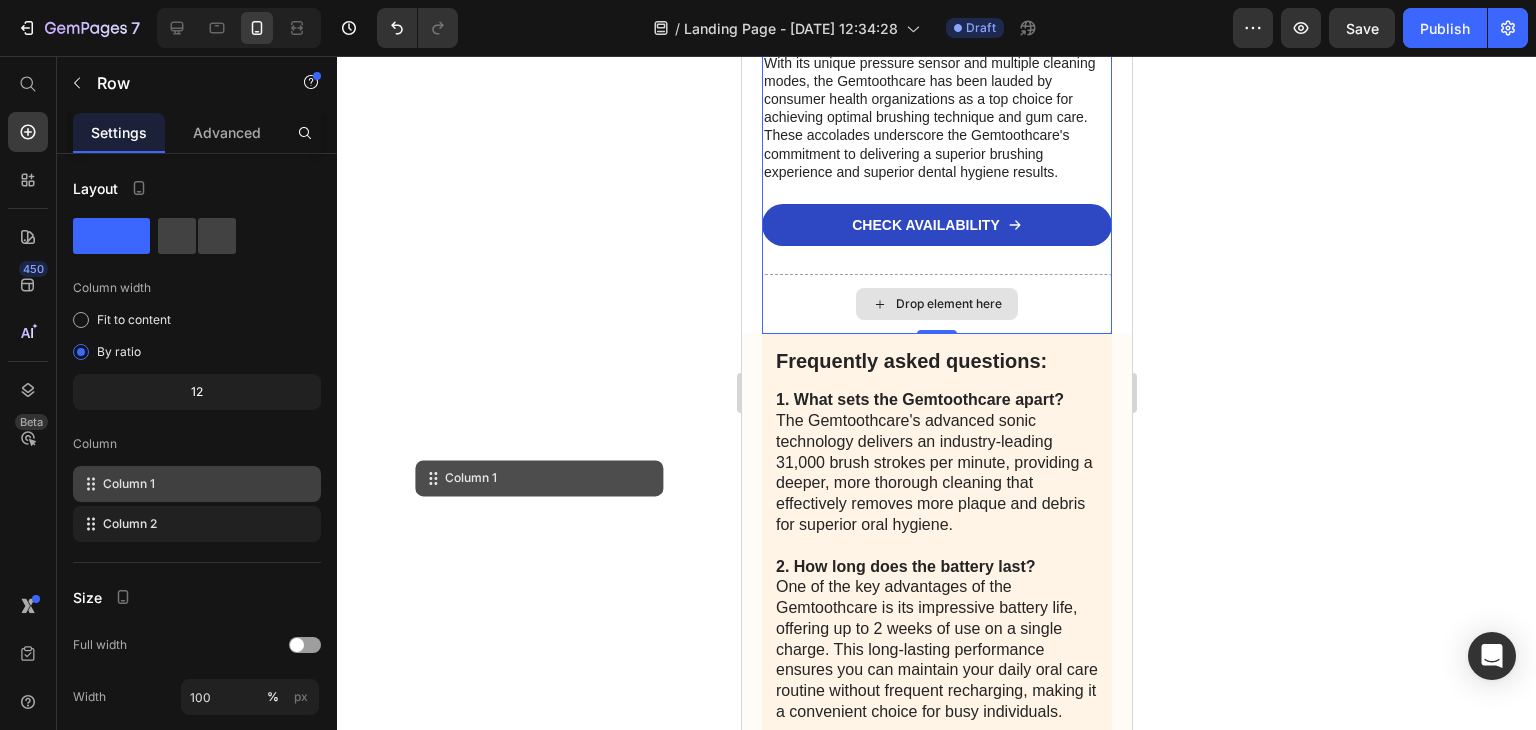 click on "Drop element here" at bounding box center [948, 304] 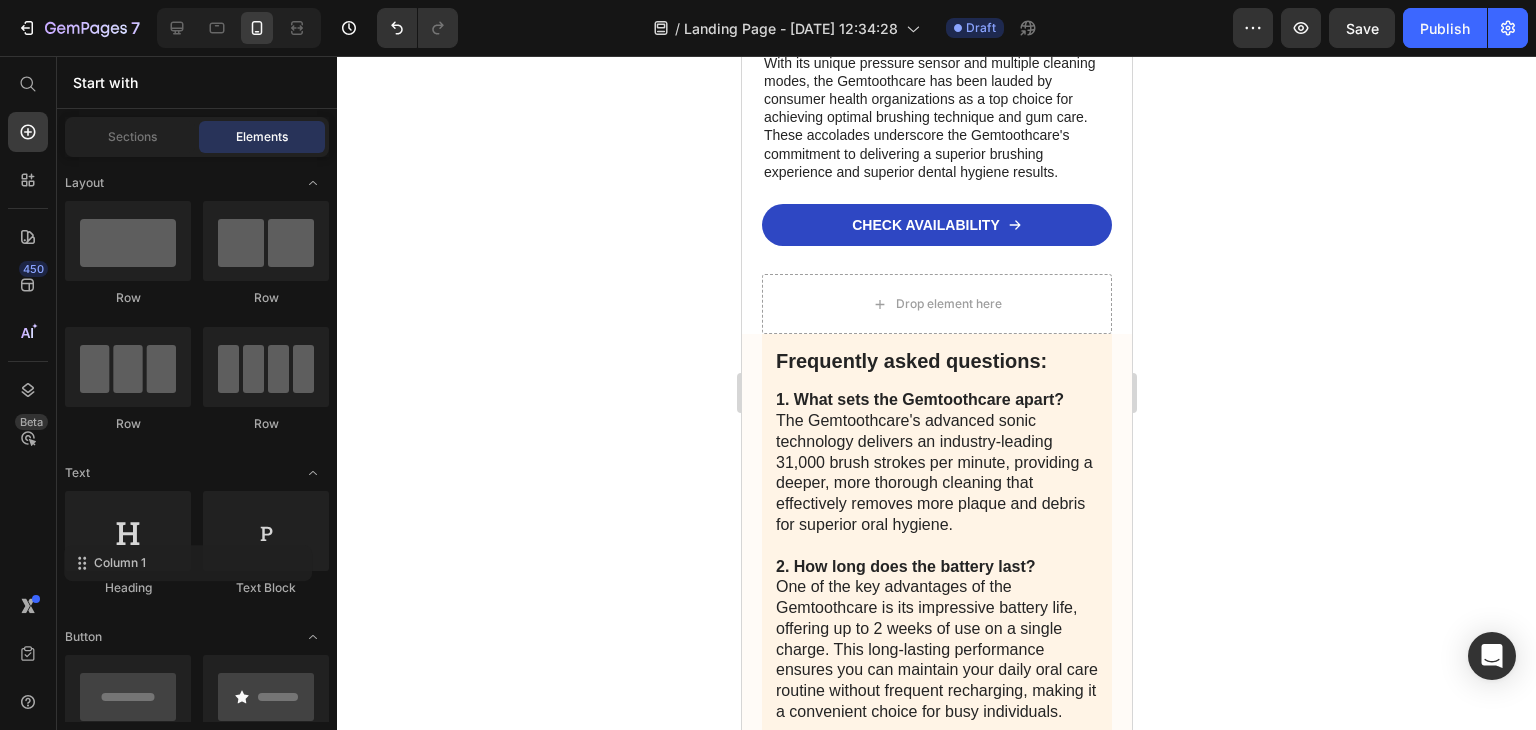 scroll, scrollTop: 600, scrollLeft: 0, axis: vertical 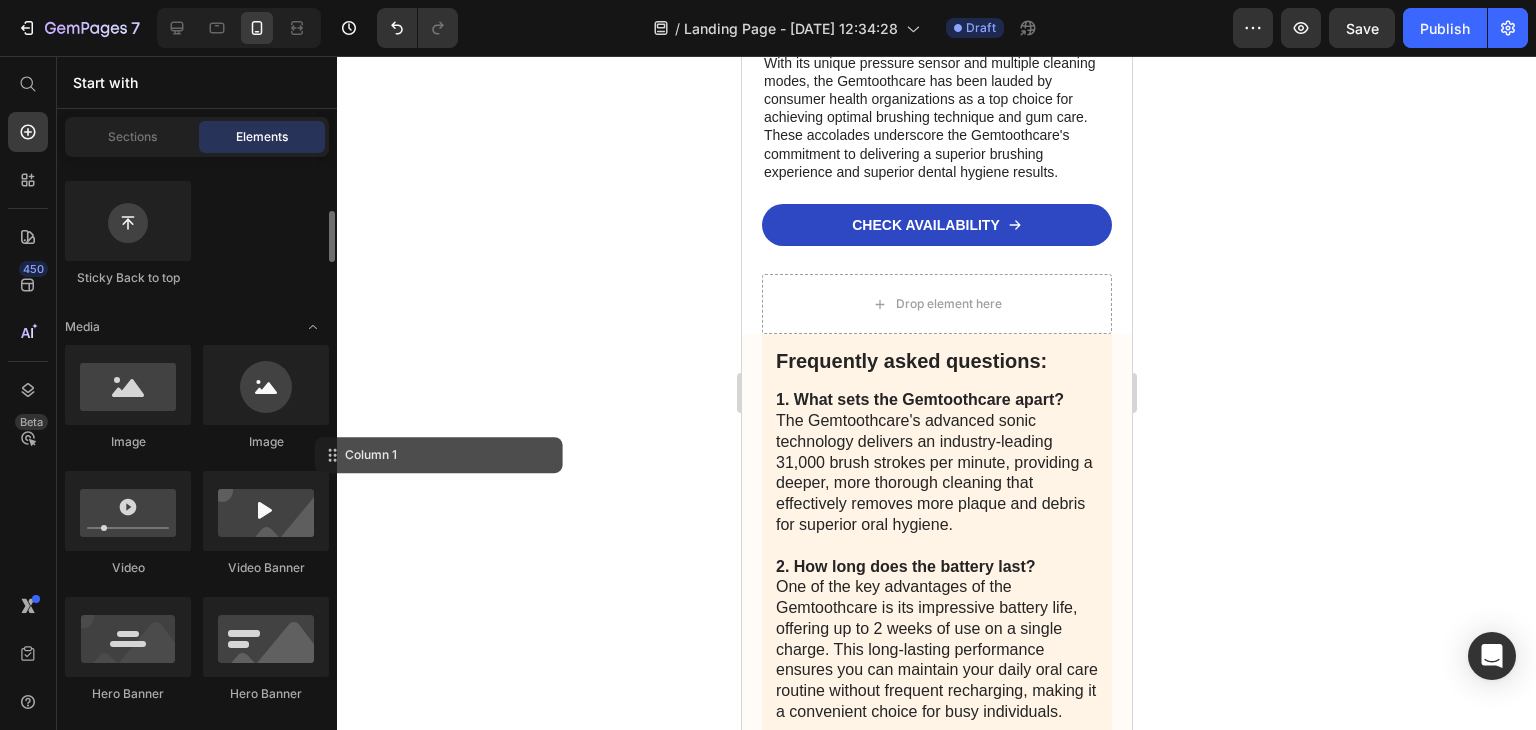 click 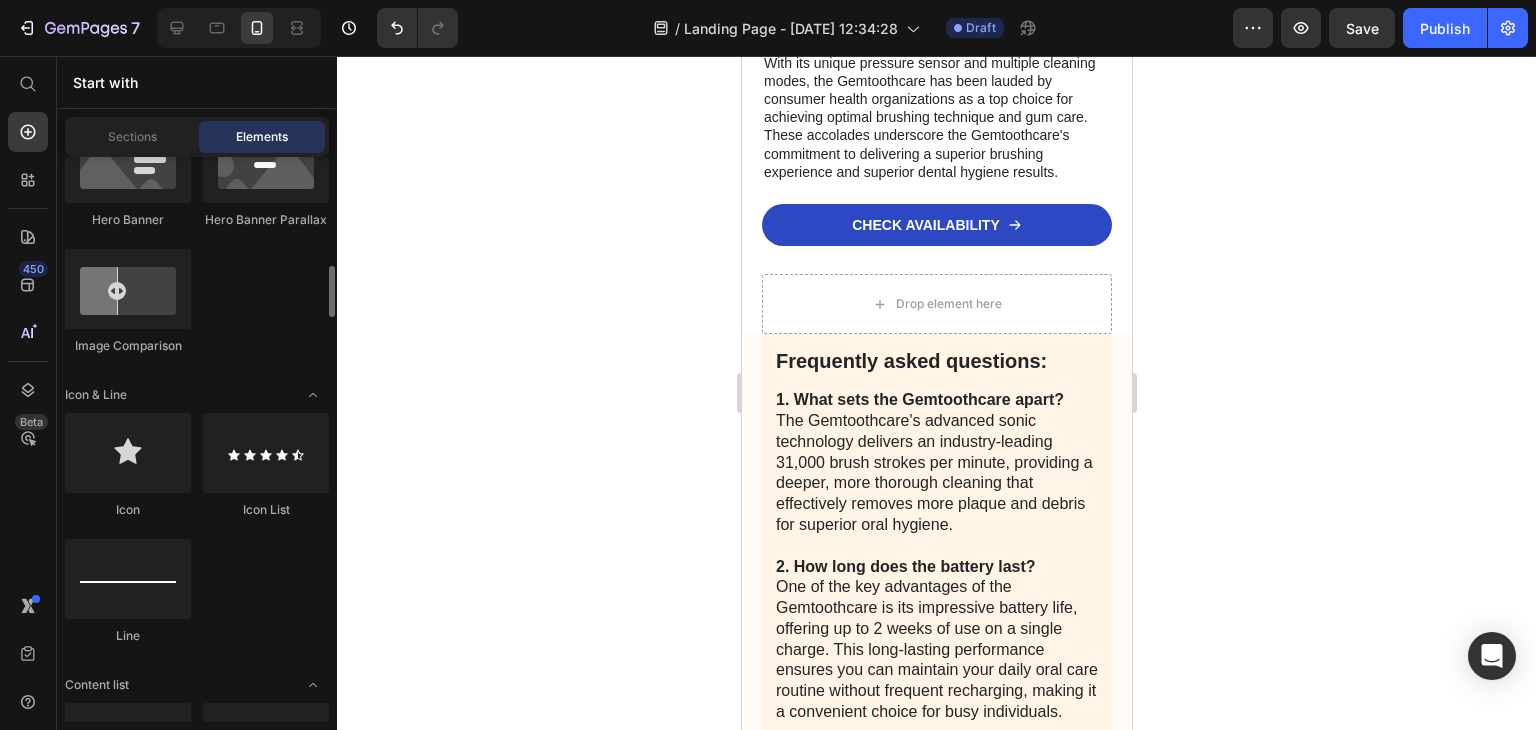 scroll, scrollTop: 1400, scrollLeft: 0, axis: vertical 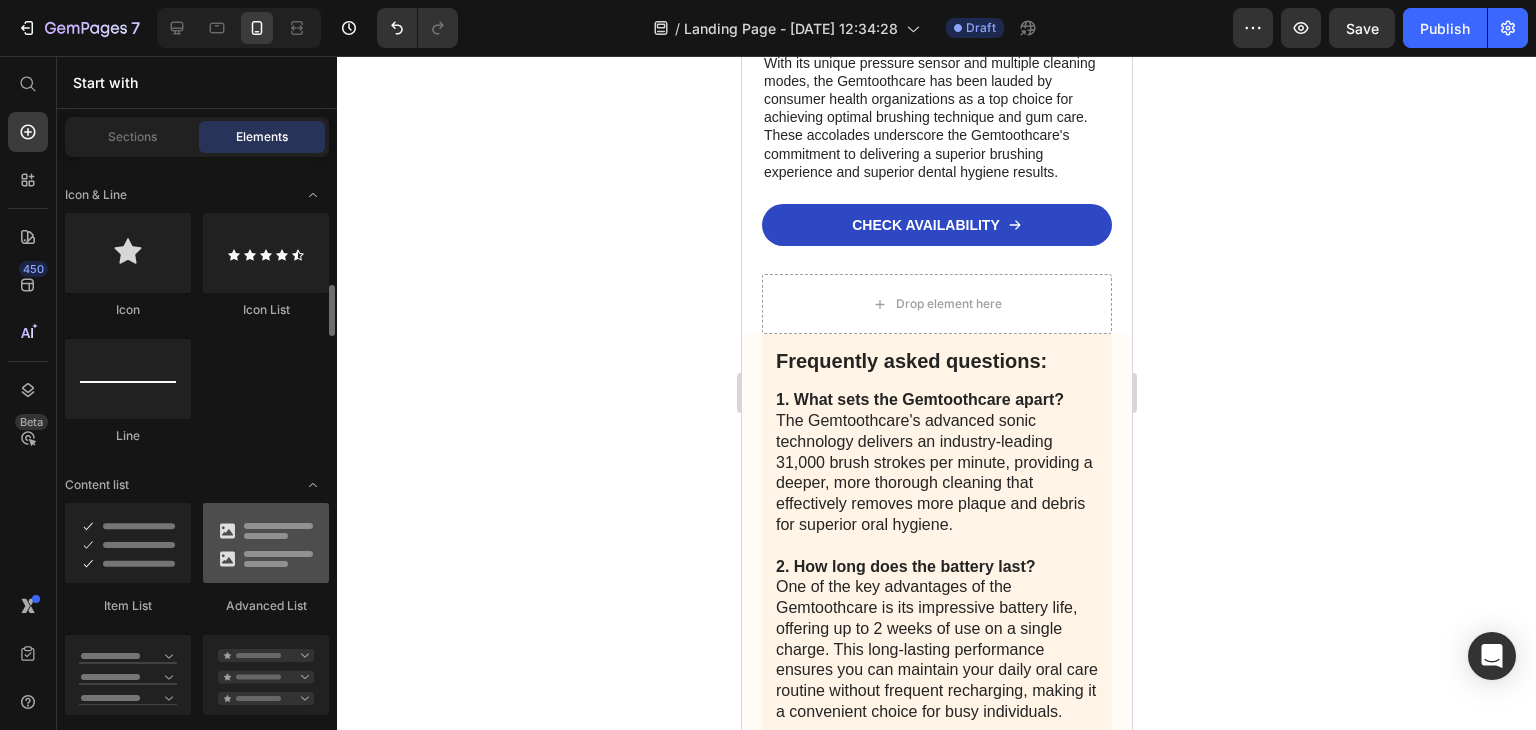 click at bounding box center [266, 543] 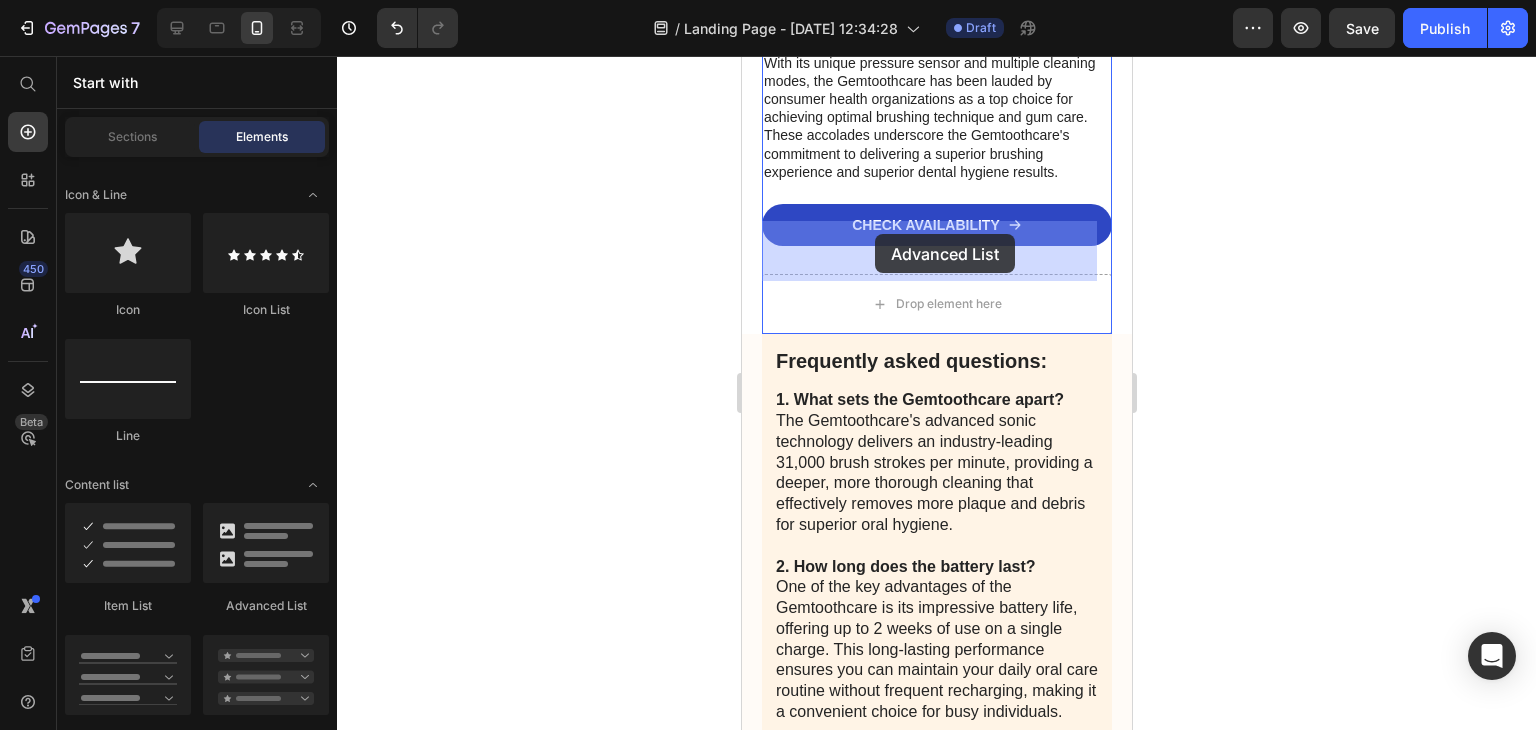 drag, startPoint x: 981, startPoint y: 613, endPoint x: 874, endPoint y: 234, distance: 393.81467 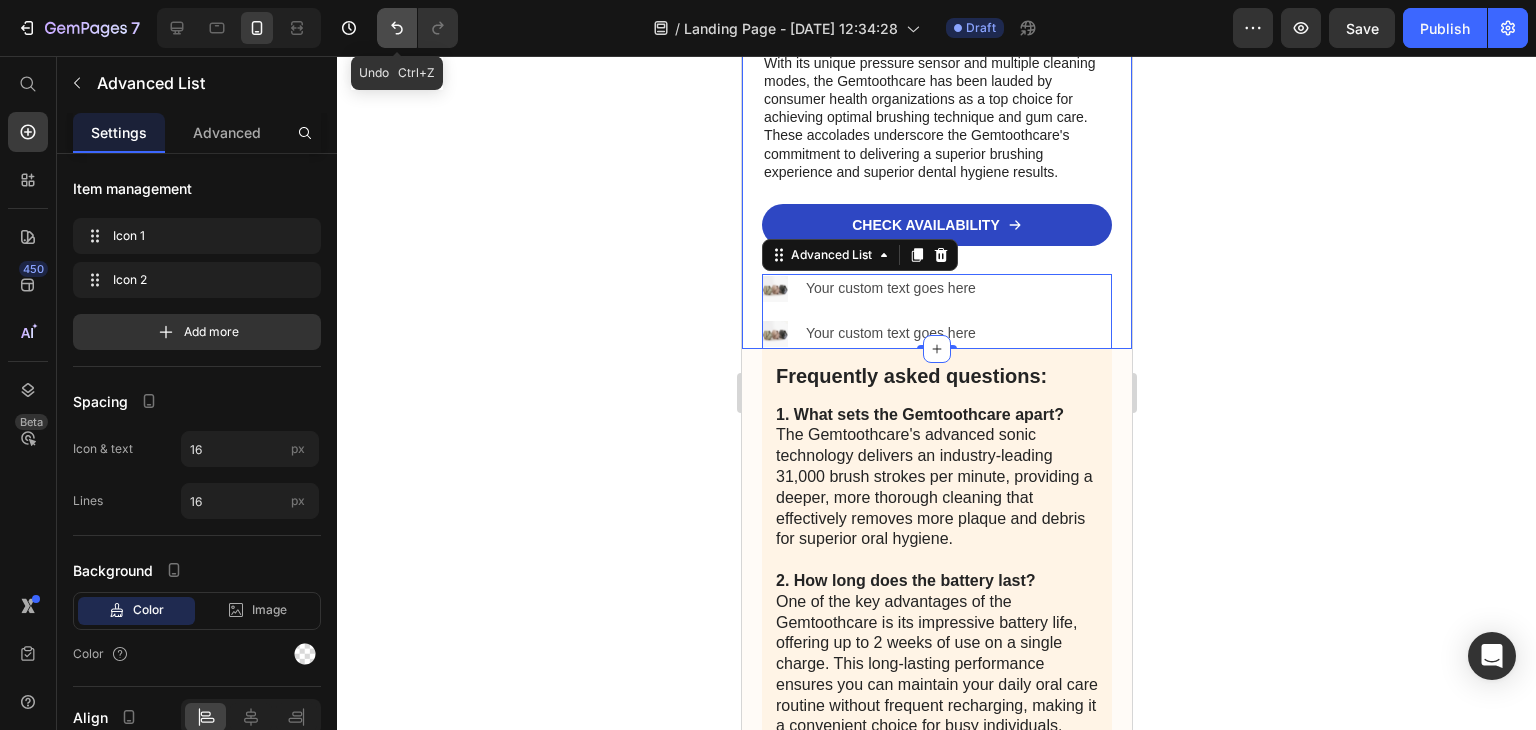 click 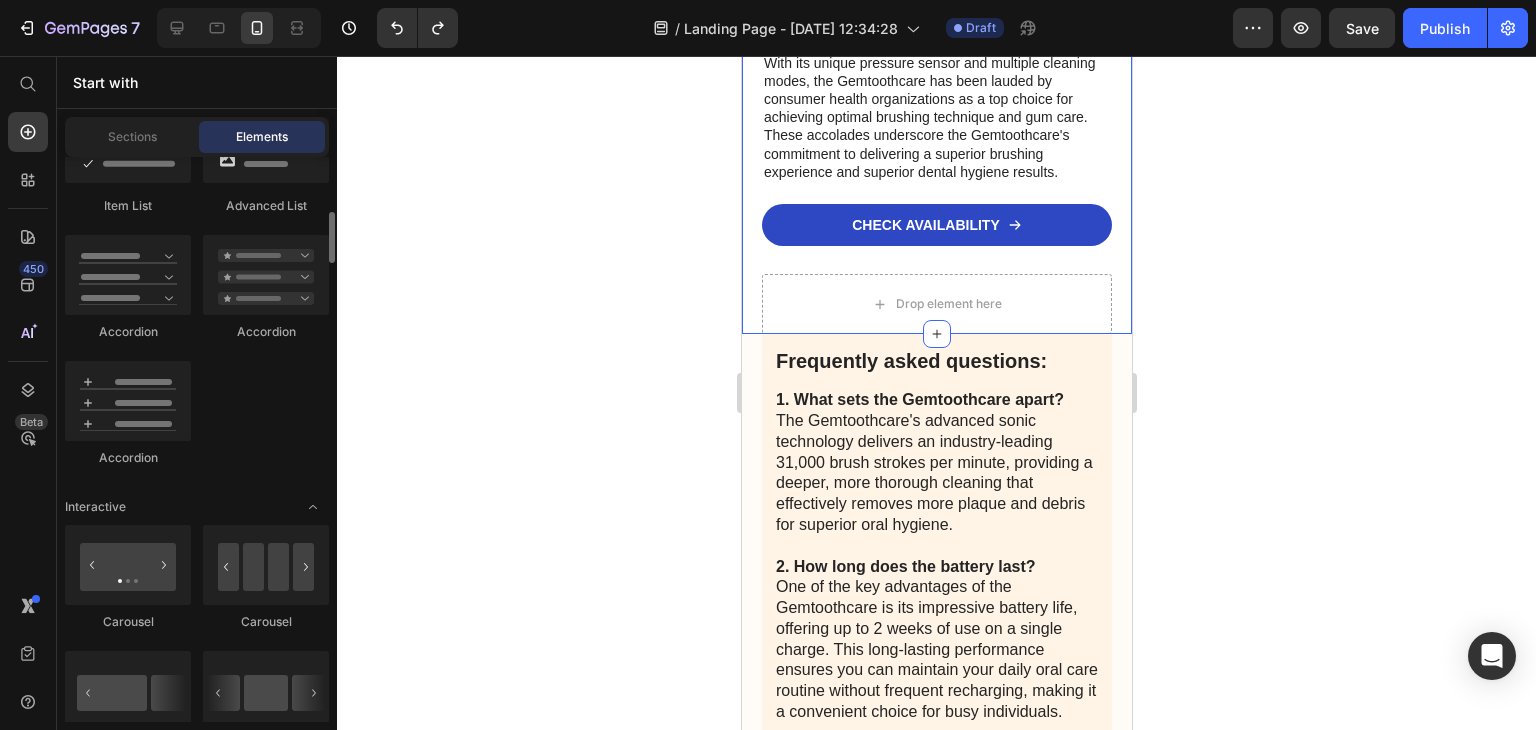scroll, scrollTop: 1700, scrollLeft: 0, axis: vertical 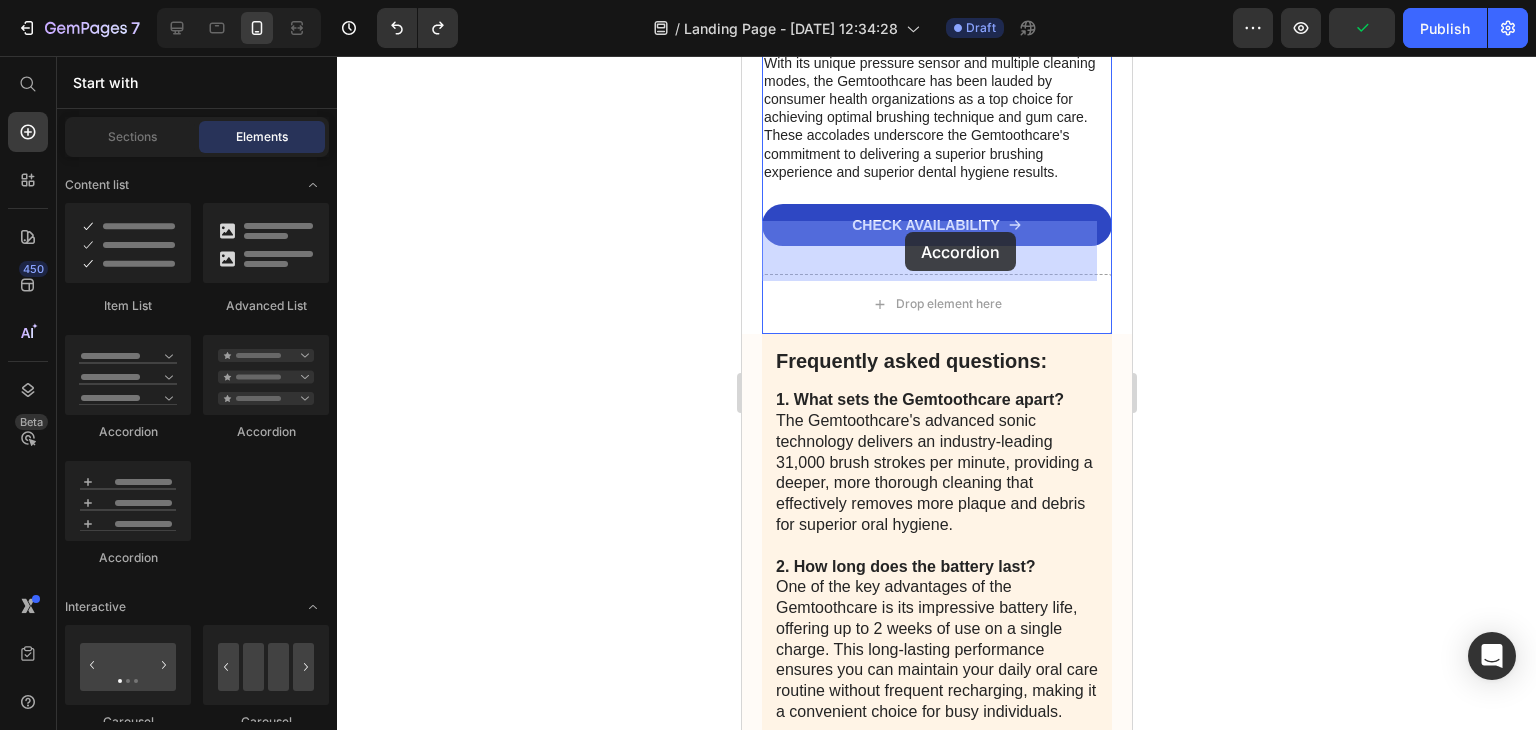 drag, startPoint x: 887, startPoint y: 453, endPoint x: 904, endPoint y: 232, distance: 221.65288 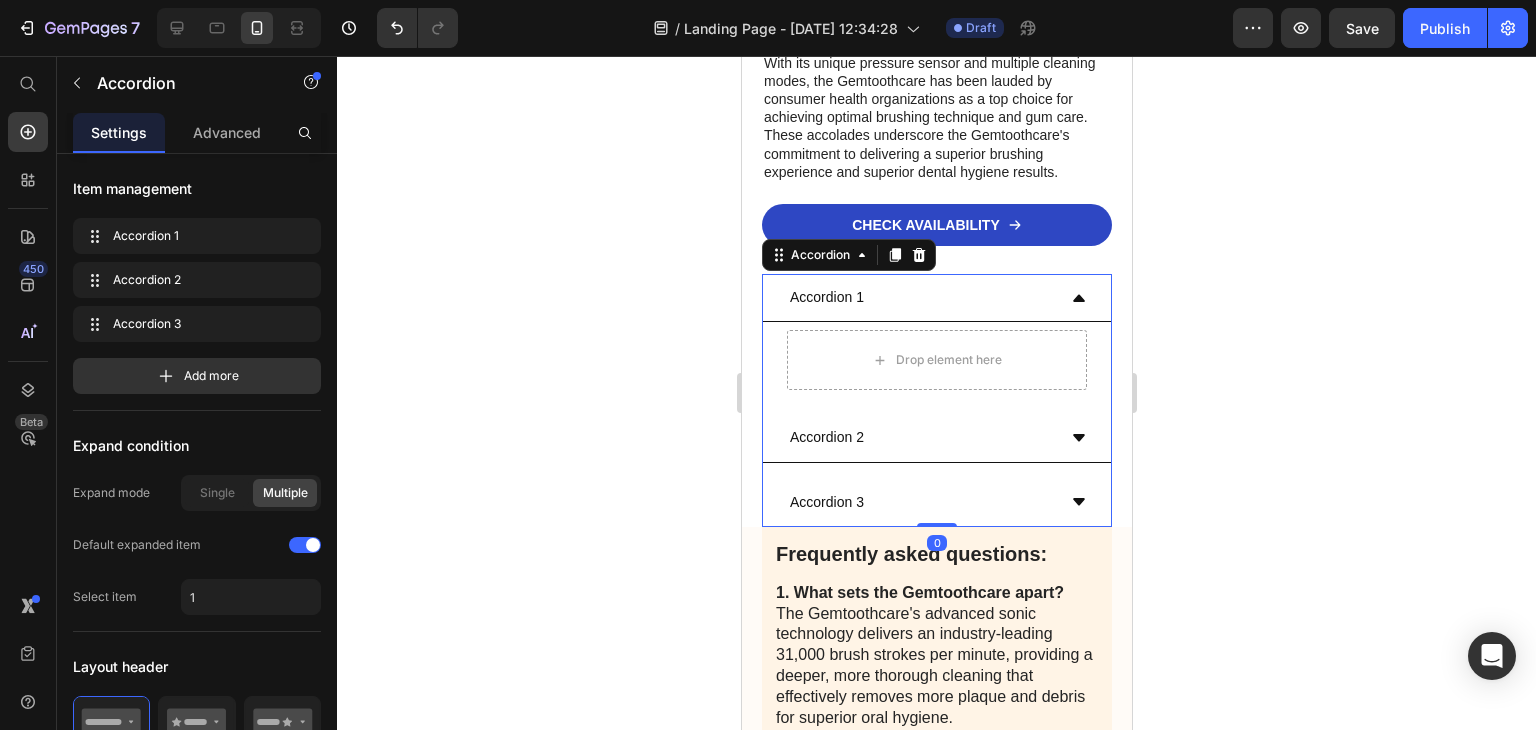click 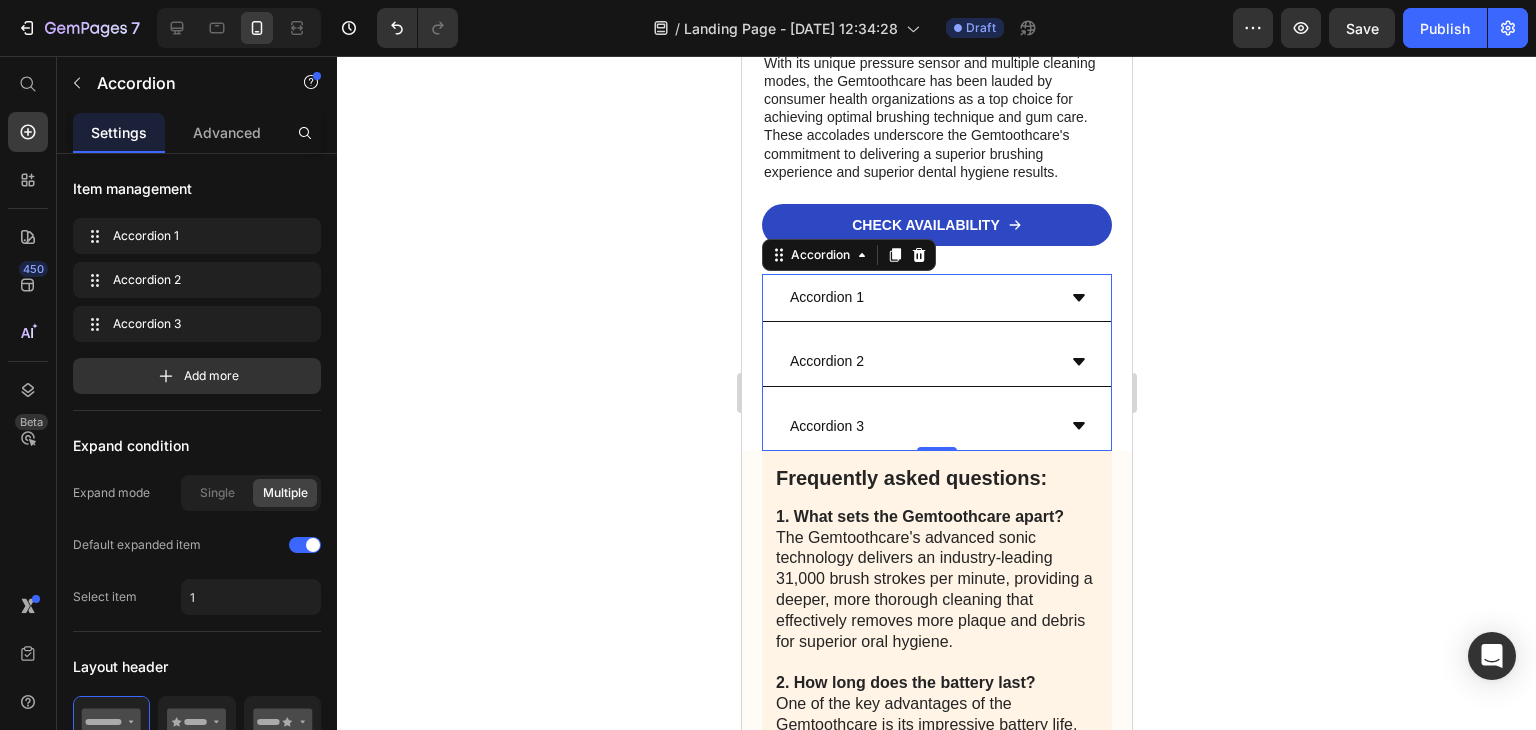 click 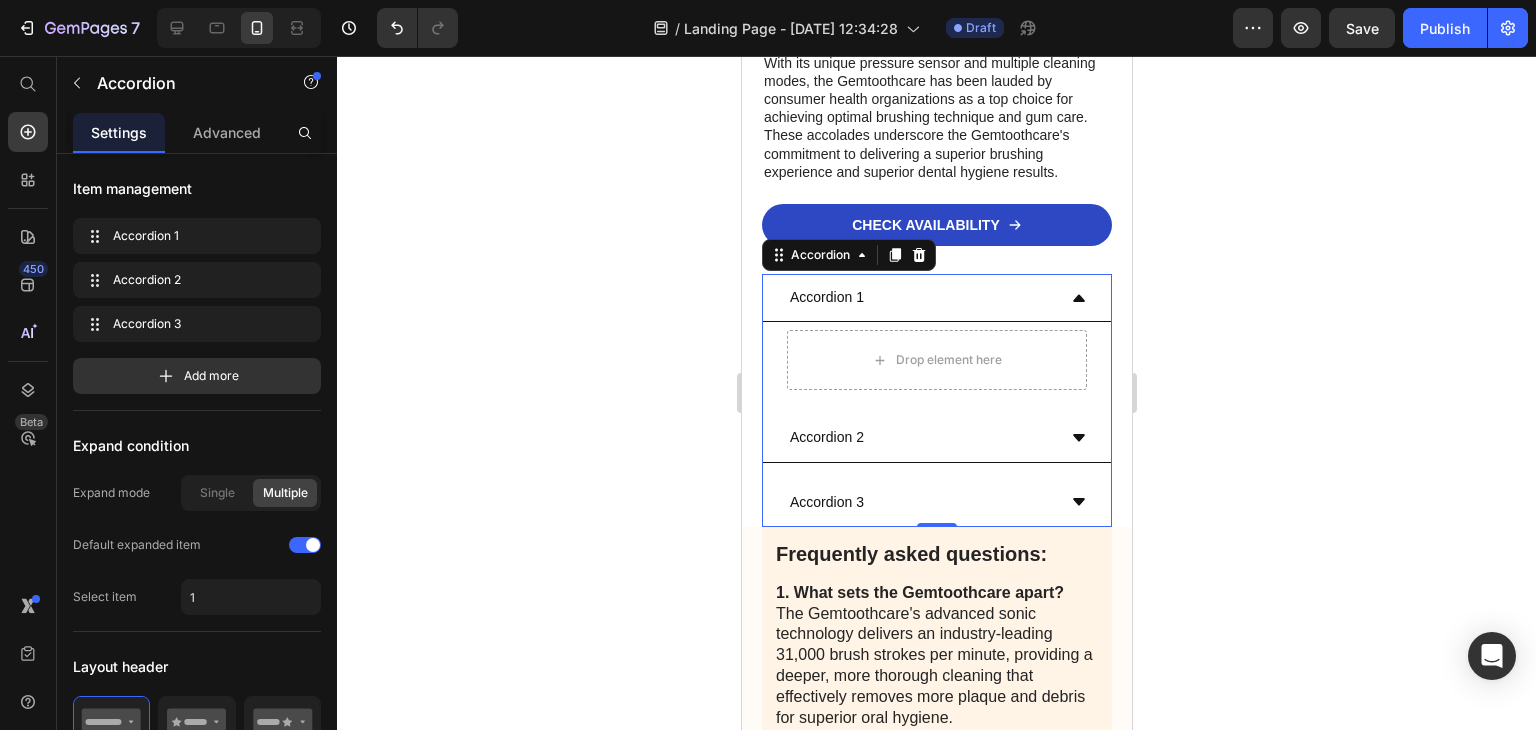 click on "Accordion" at bounding box center [848, 255] 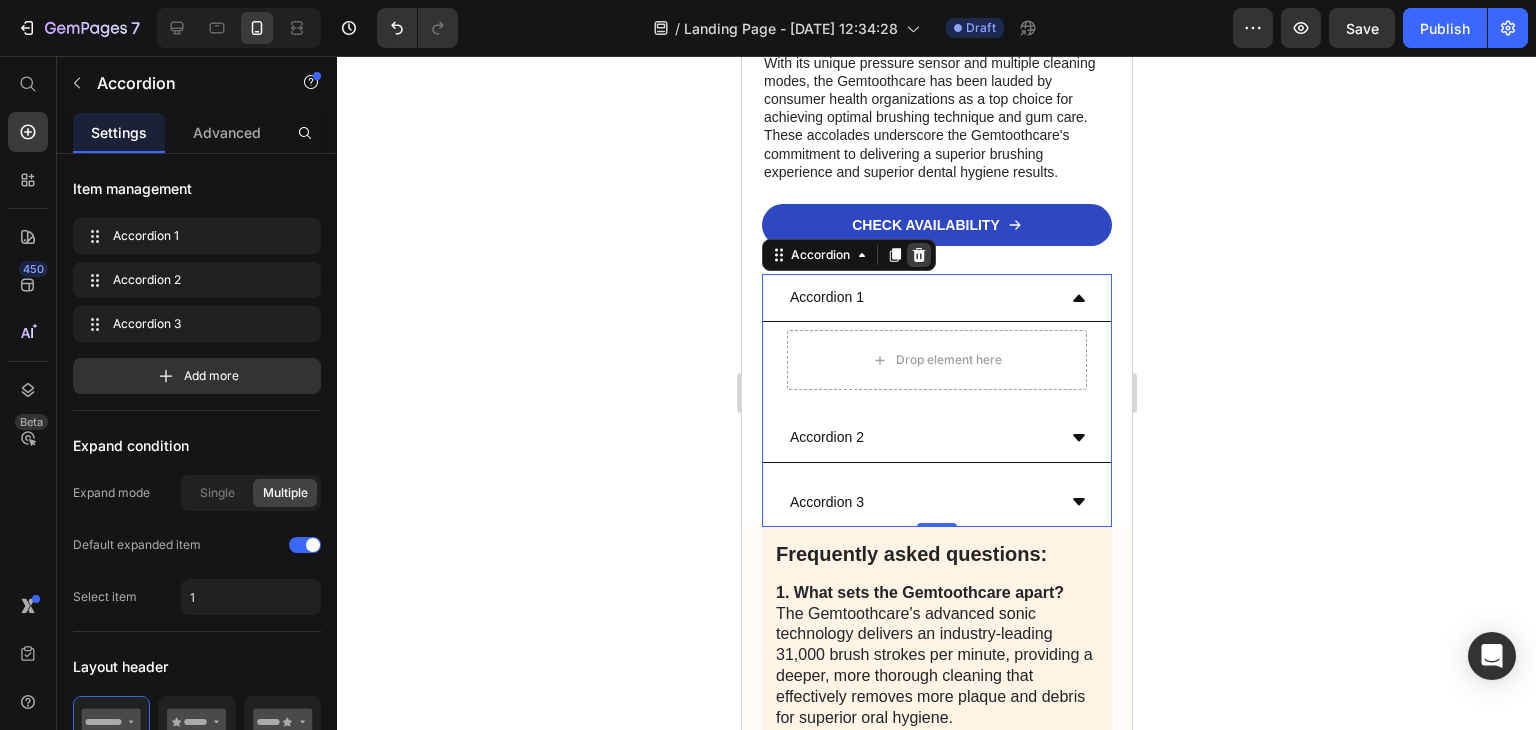 click at bounding box center [918, 255] 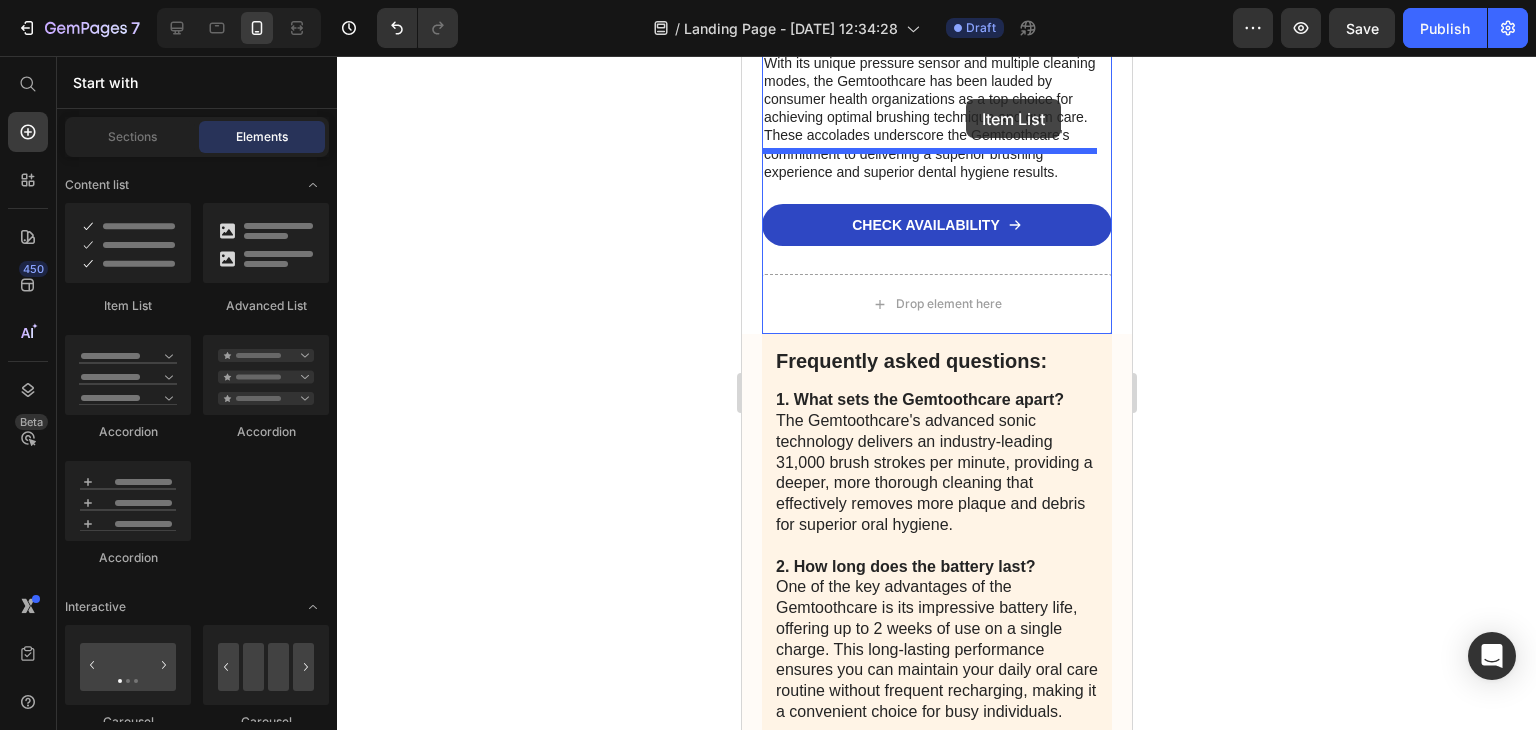 scroll, scrollTop: 9270, scrollLeft: 0, axis: vertical 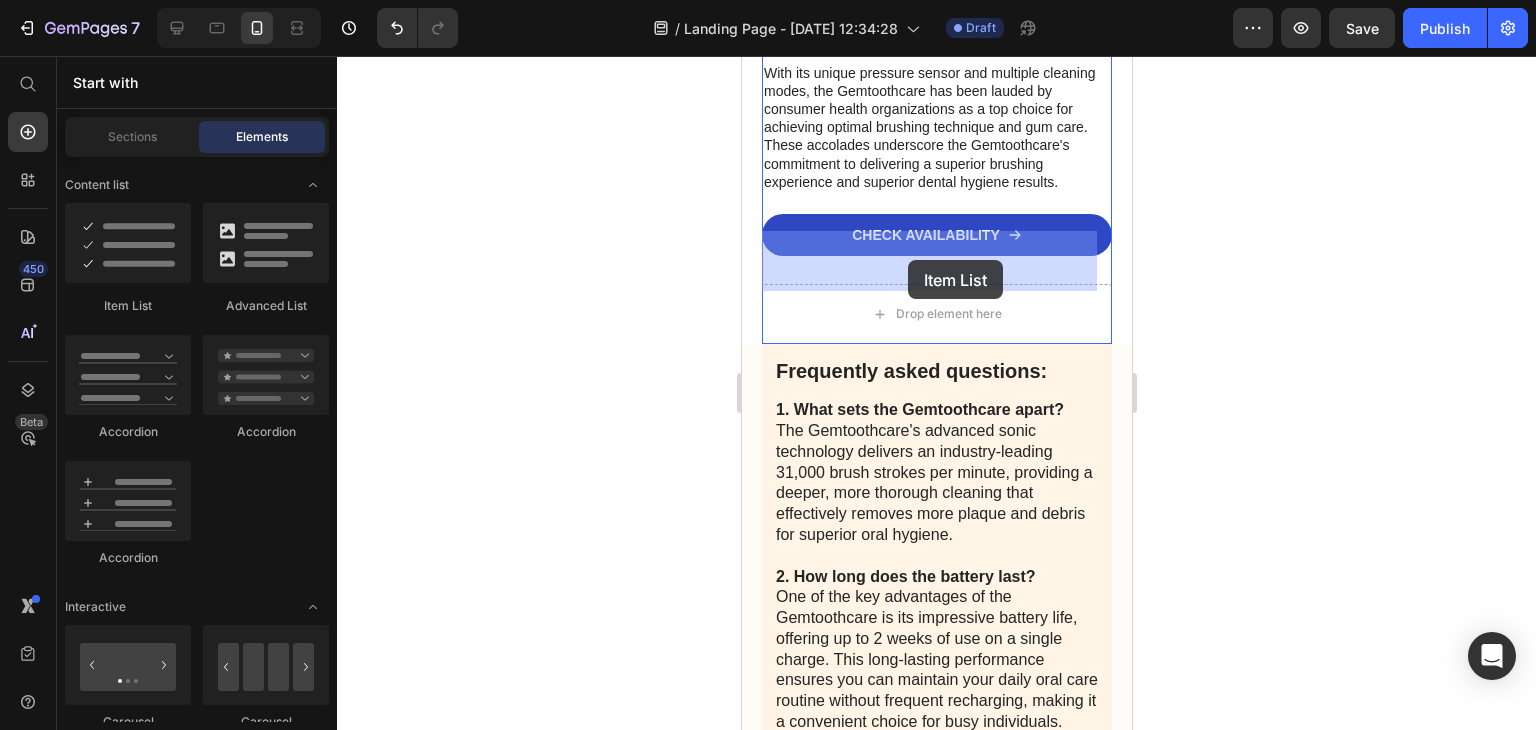 drag, startPoint x: 891, startPoint y: 332, endPoint x: 907, endPoint y: 260, distance: 73.756355 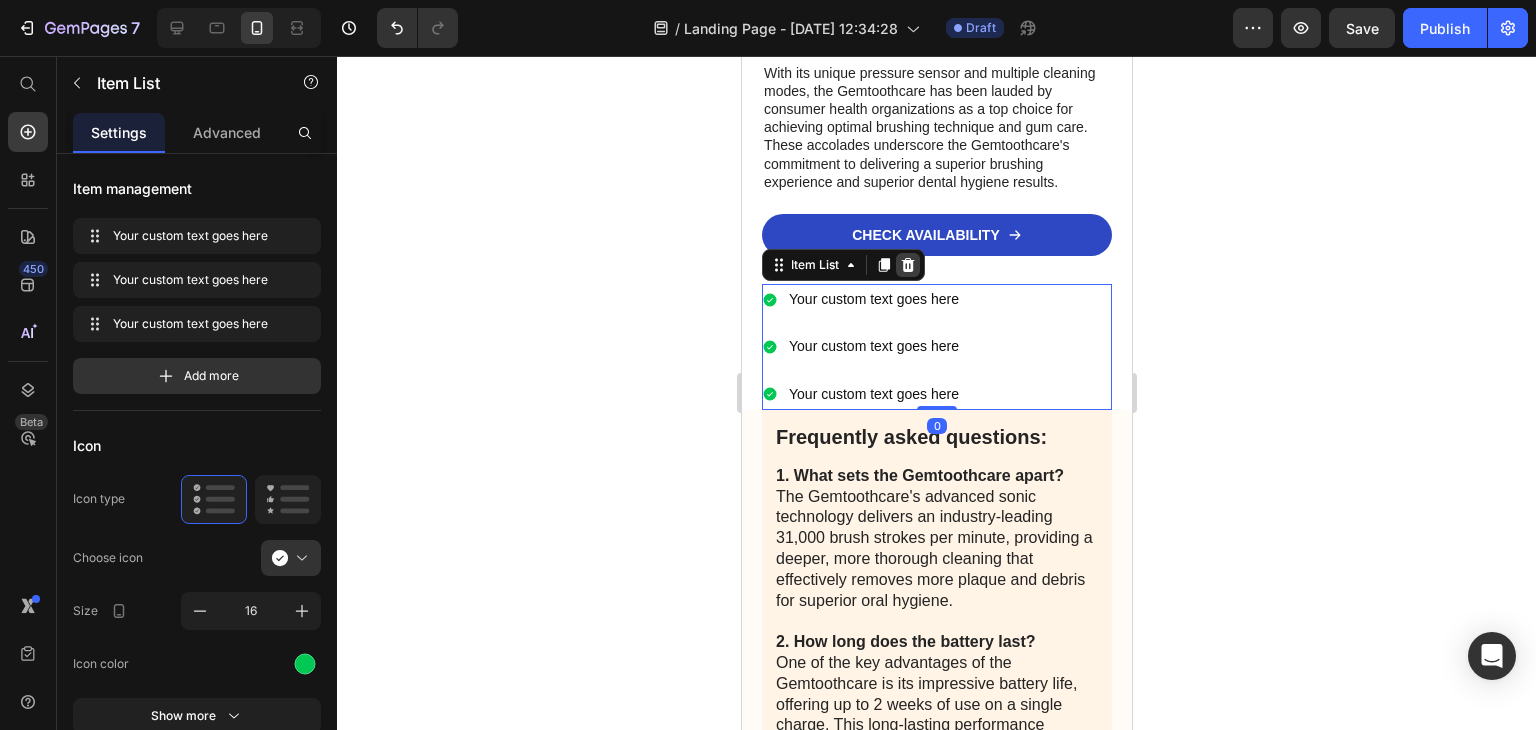 click 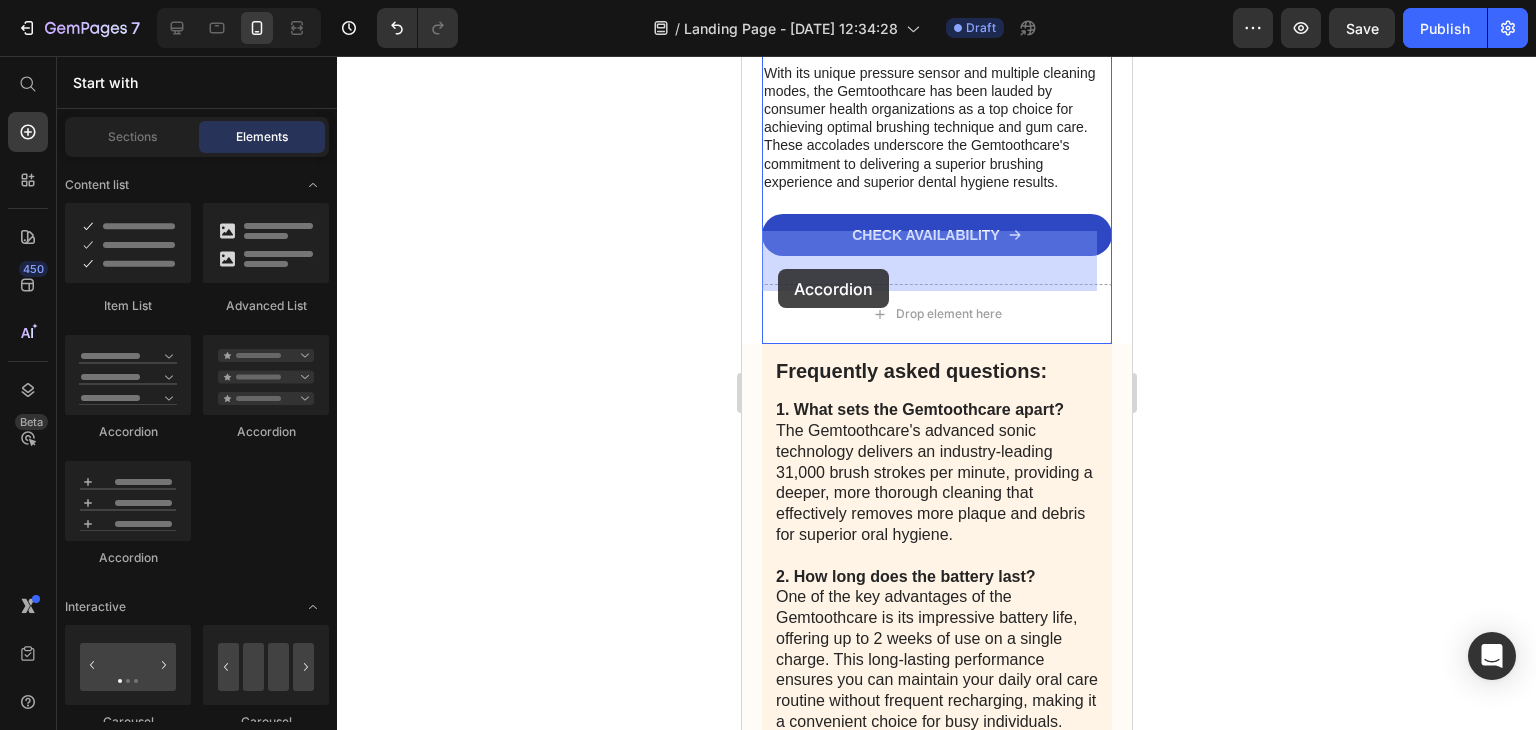 drag, startPoint x: 877, startPoint y: 458, endPoint x: 801, endPoint y: 261, distance: 211.15161 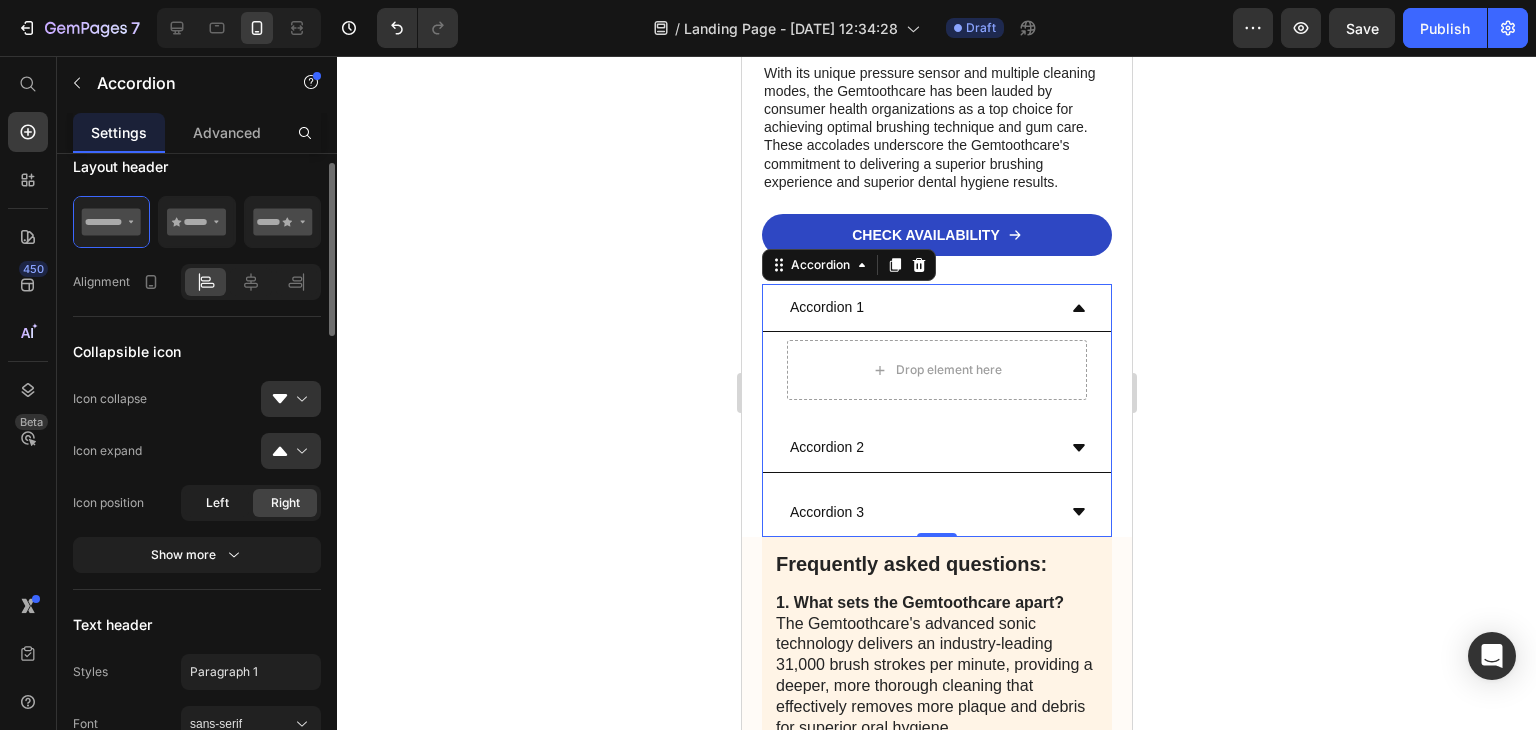 scroll, scrollTop: 0, scrollLeft: 0, axis: both 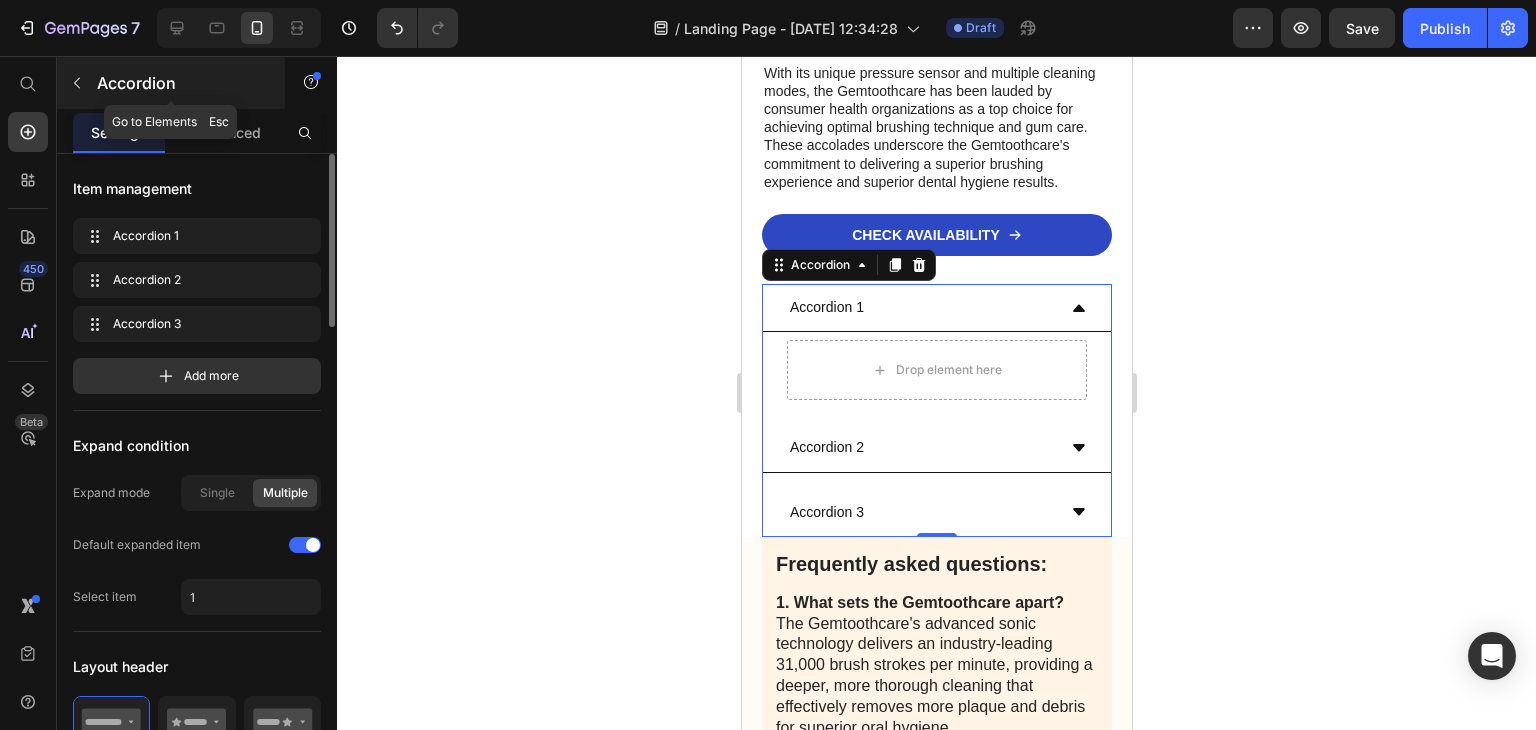 click on "Accordion" at bounding box center [171, 83] 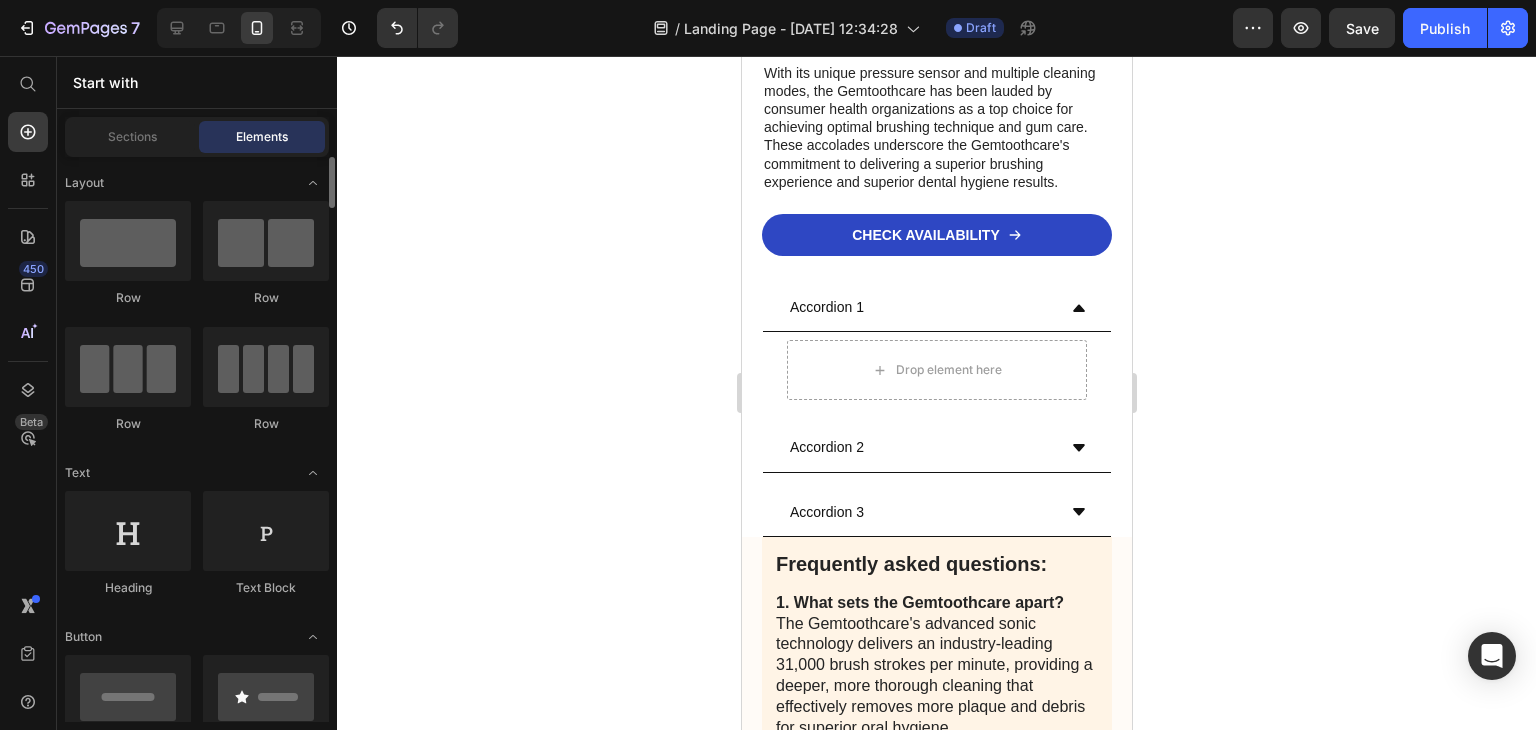scroll, scrollTop: 200, scrollLeft: 0, axis: vertical 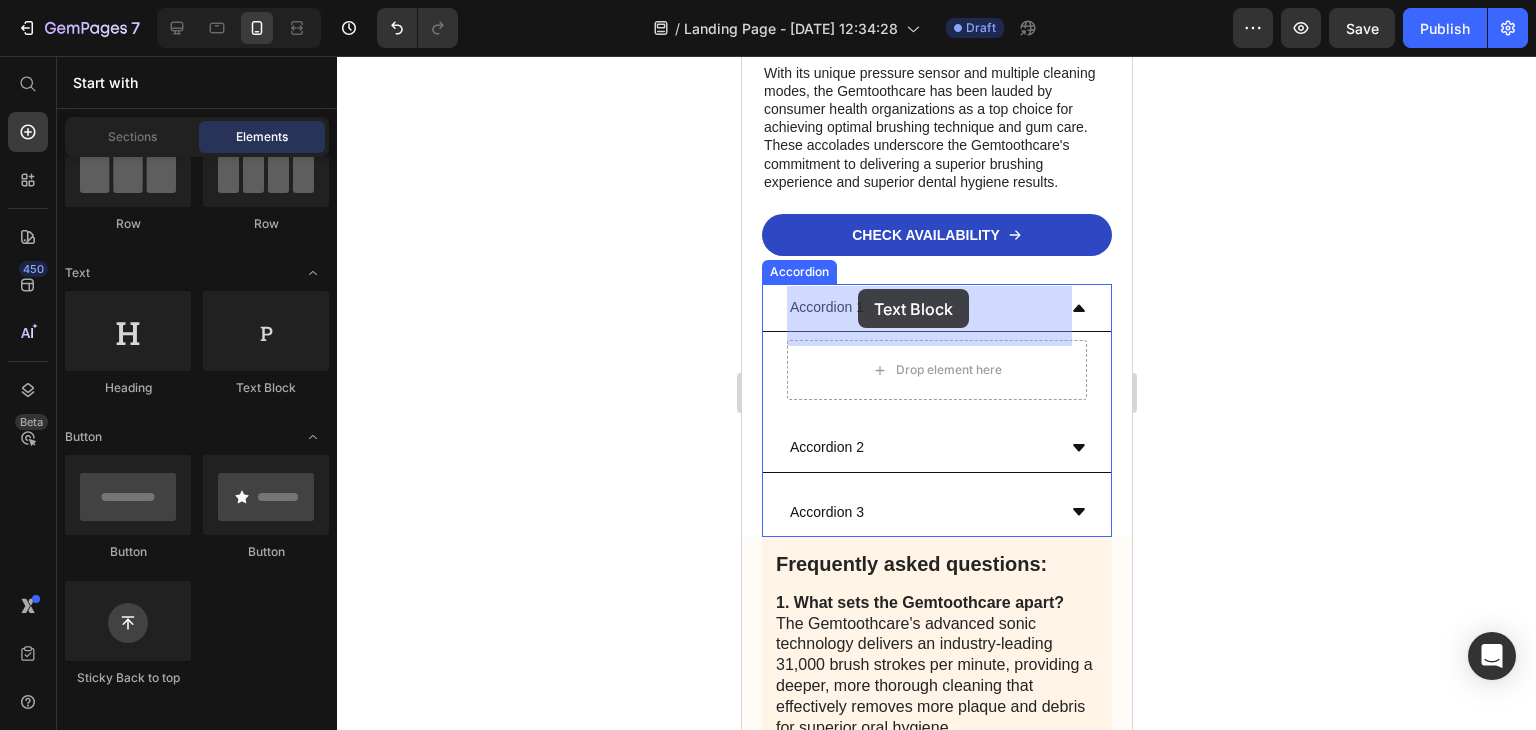 drag, startPoint x: 1013, startPoint y: 409, endPoint x: 857, endPoint y: 297, distance: 192.04166 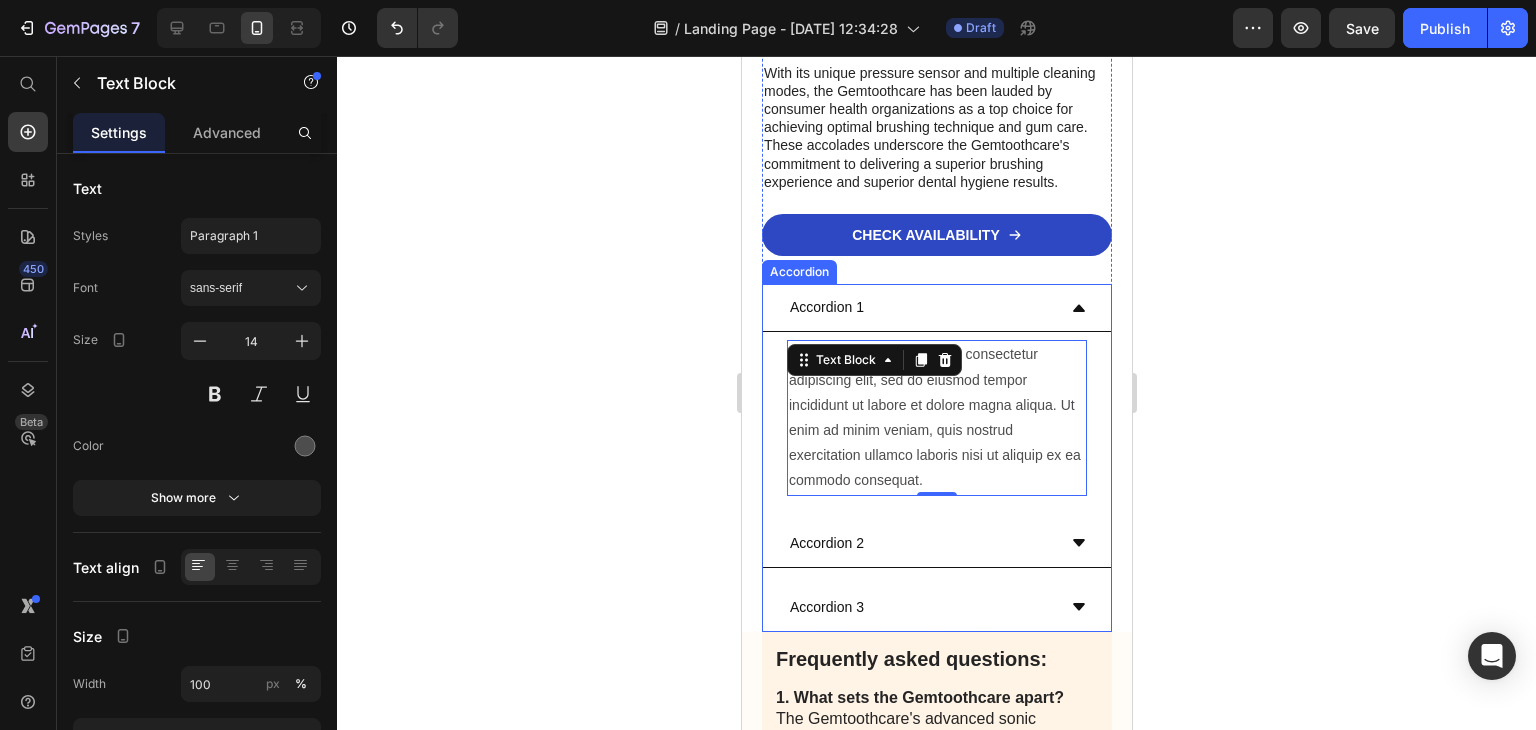 click 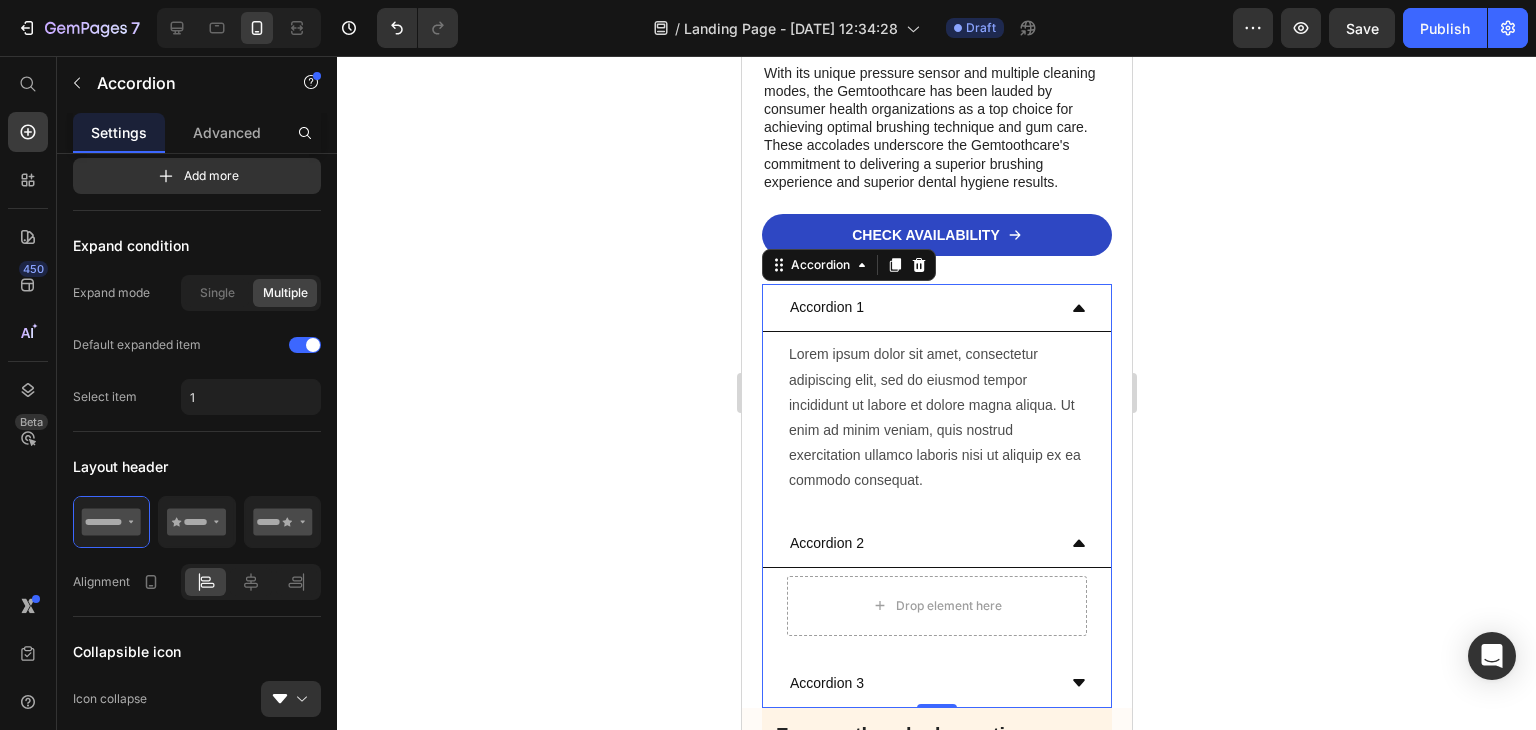 scroll, scrollTop: 0, scrollLeft: 0, axis: both 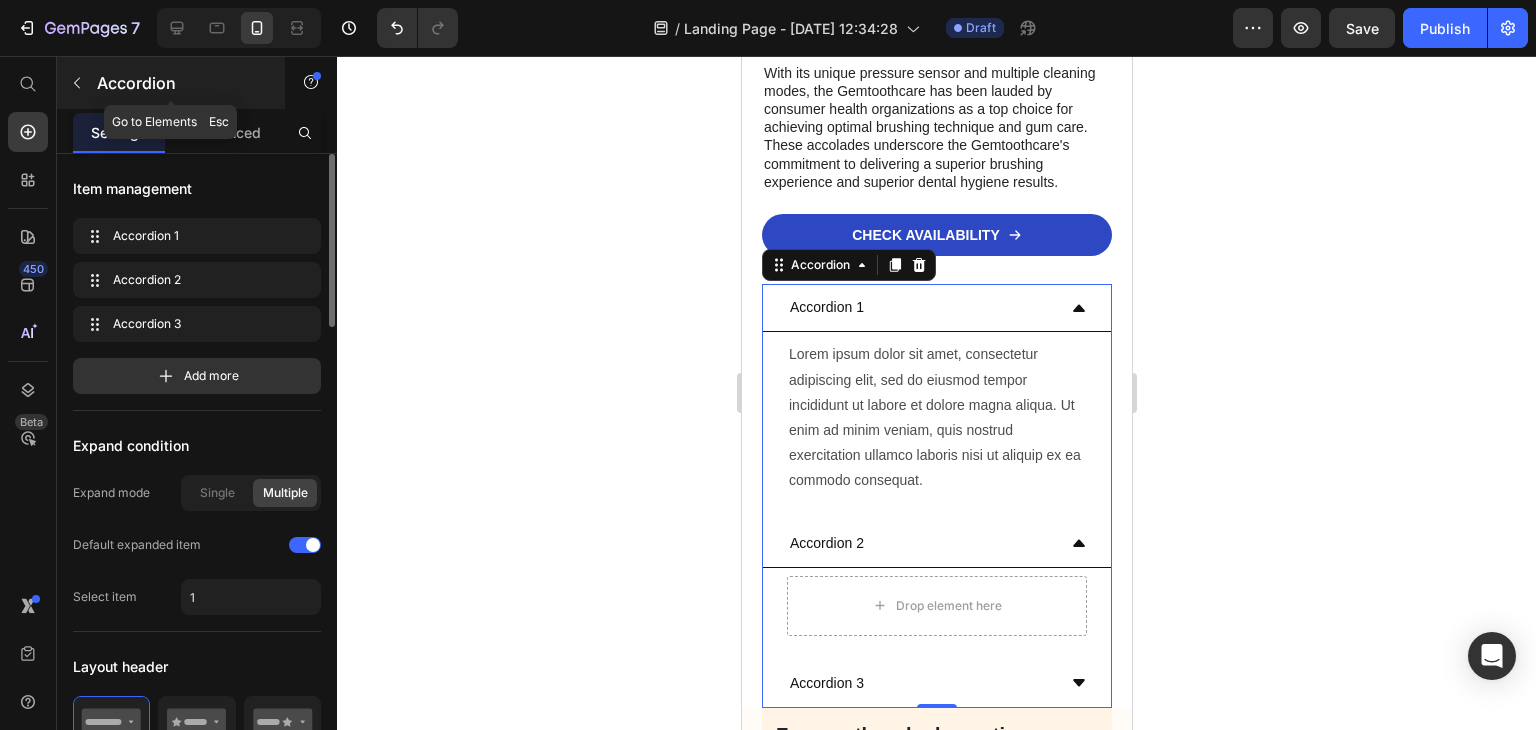 click 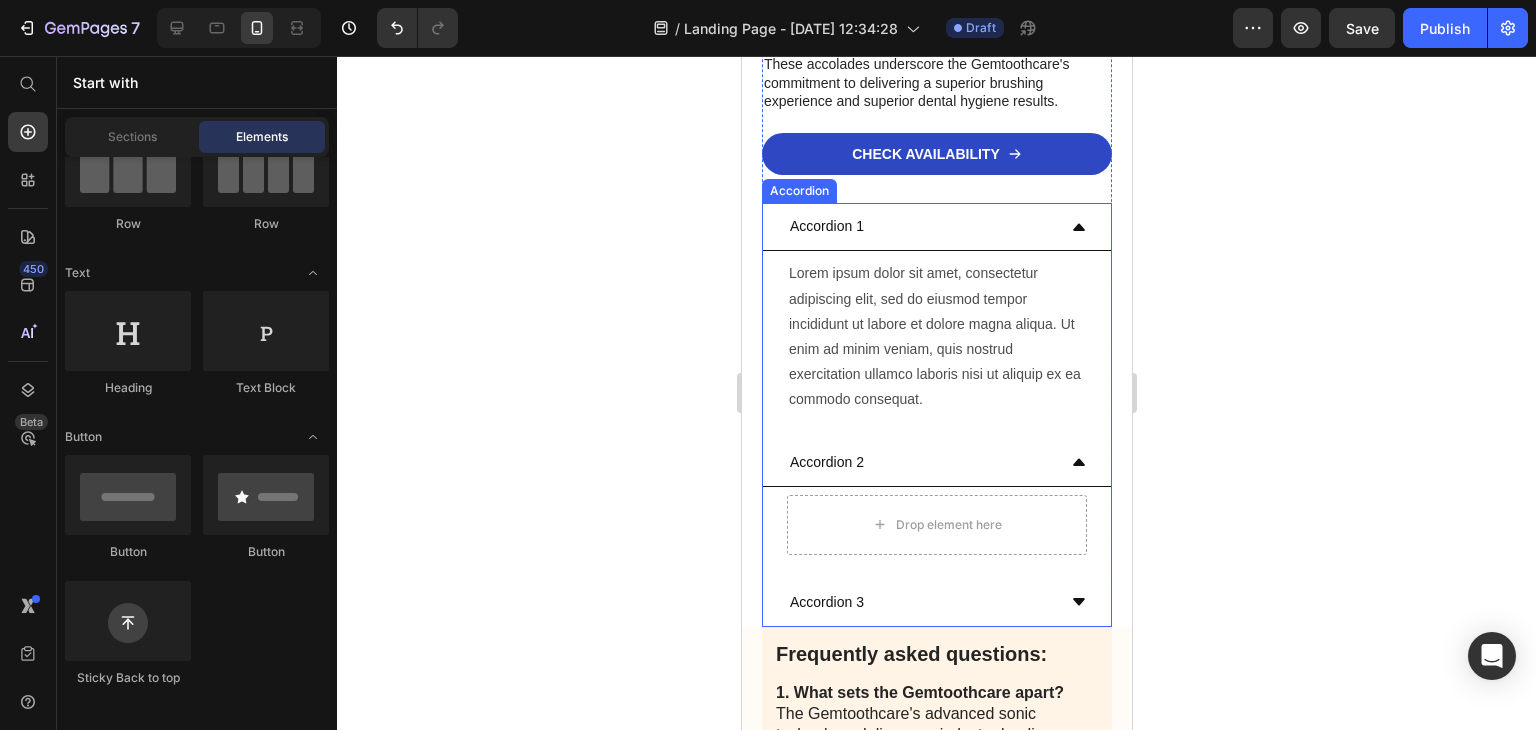 scroll, scrollTop: 9470, scrollLeft: 0, axis: vertical 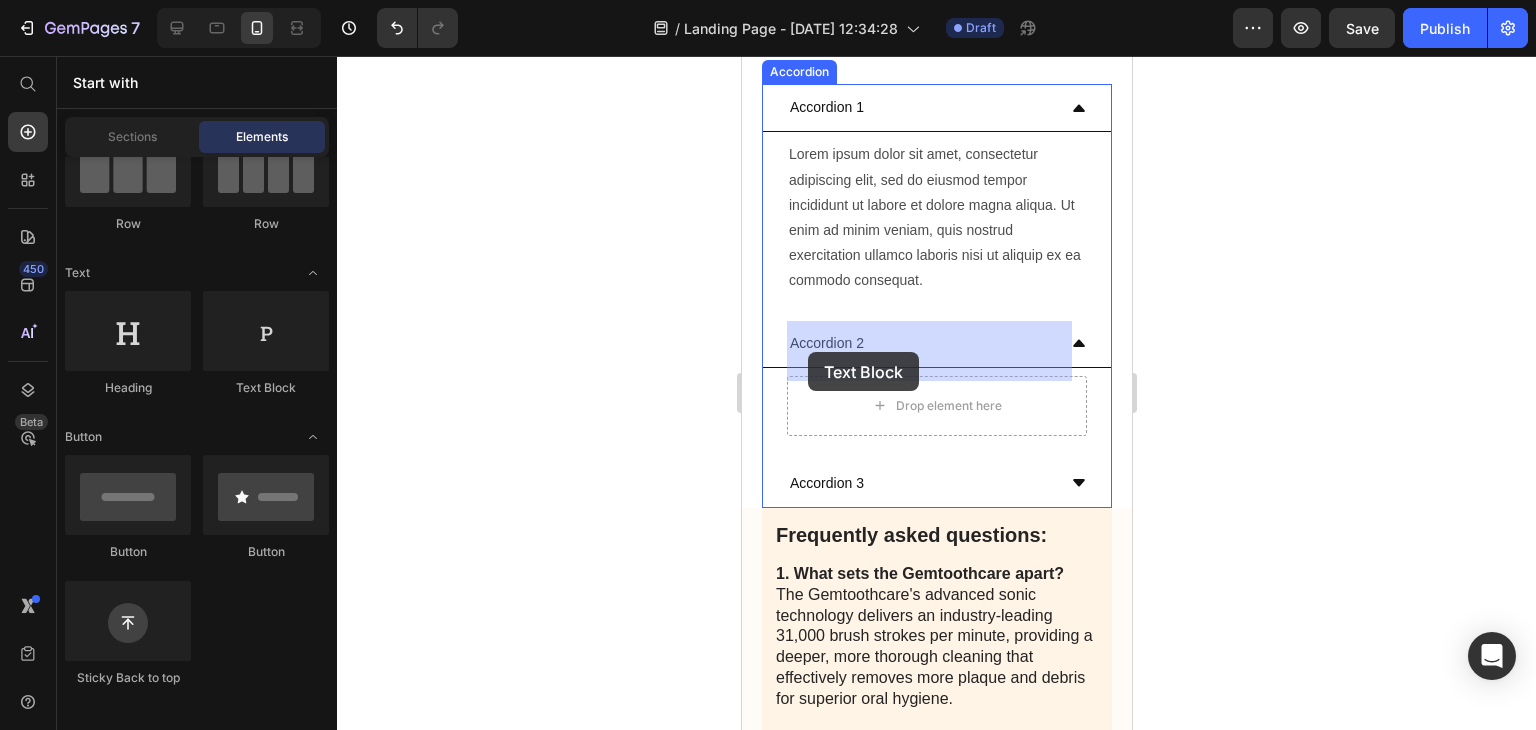 drag, startPoint x: 981, startPoint y: 416, endPoint x: 807, endPoint y: 352, distance: 185.39687 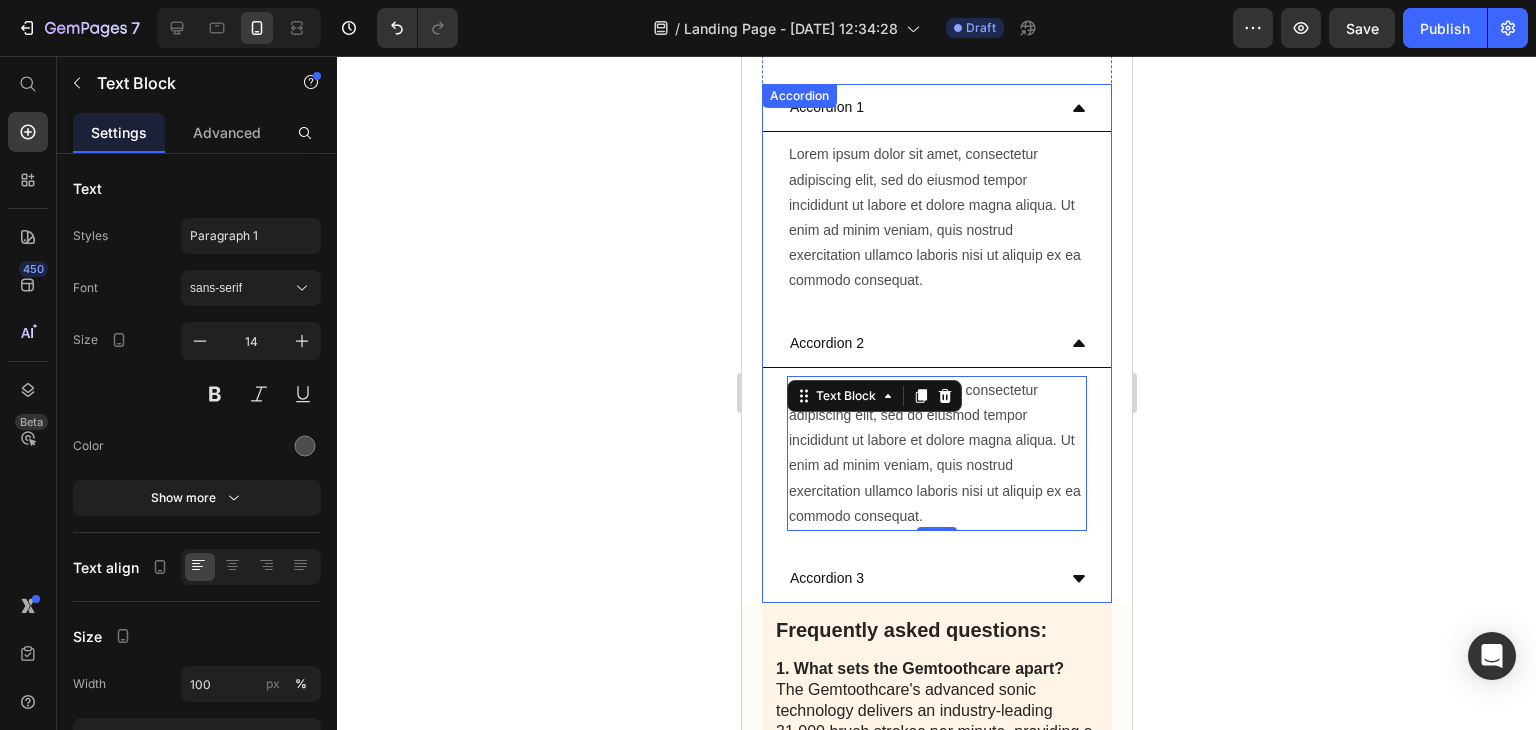 click on "Accordion 3" at bounding box center [936, 579] 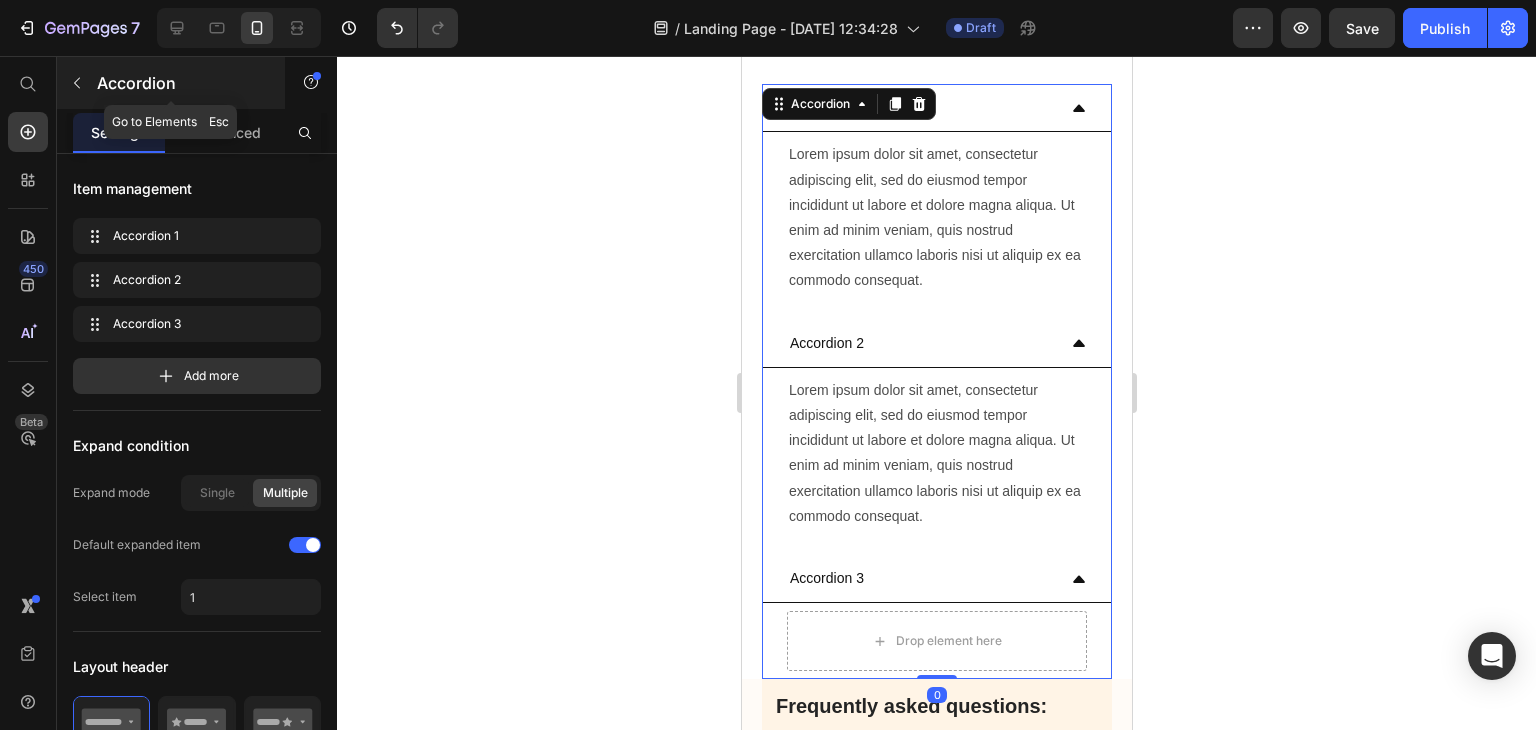 click 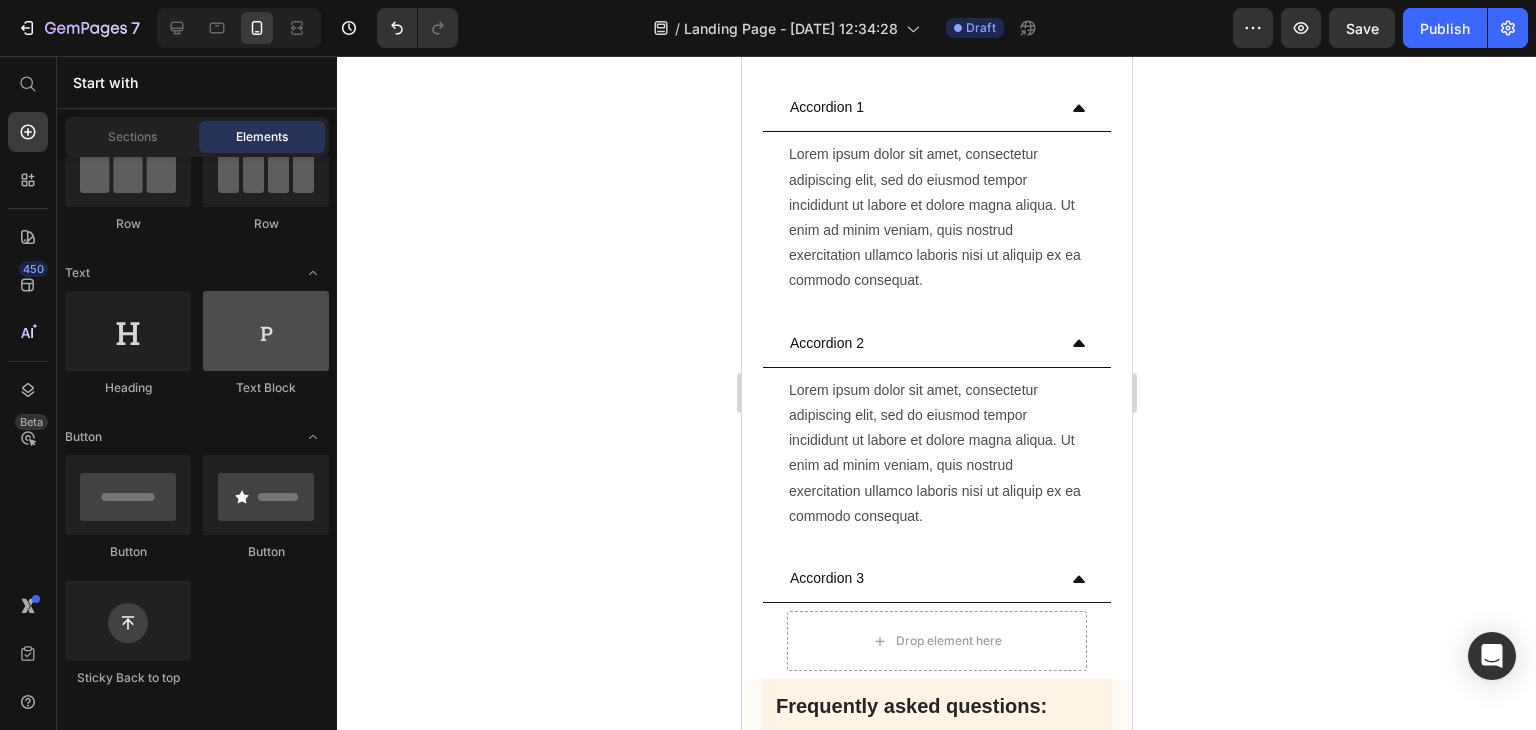 scroll, scrollTop: 0, scrollLeft: 0, axis: both 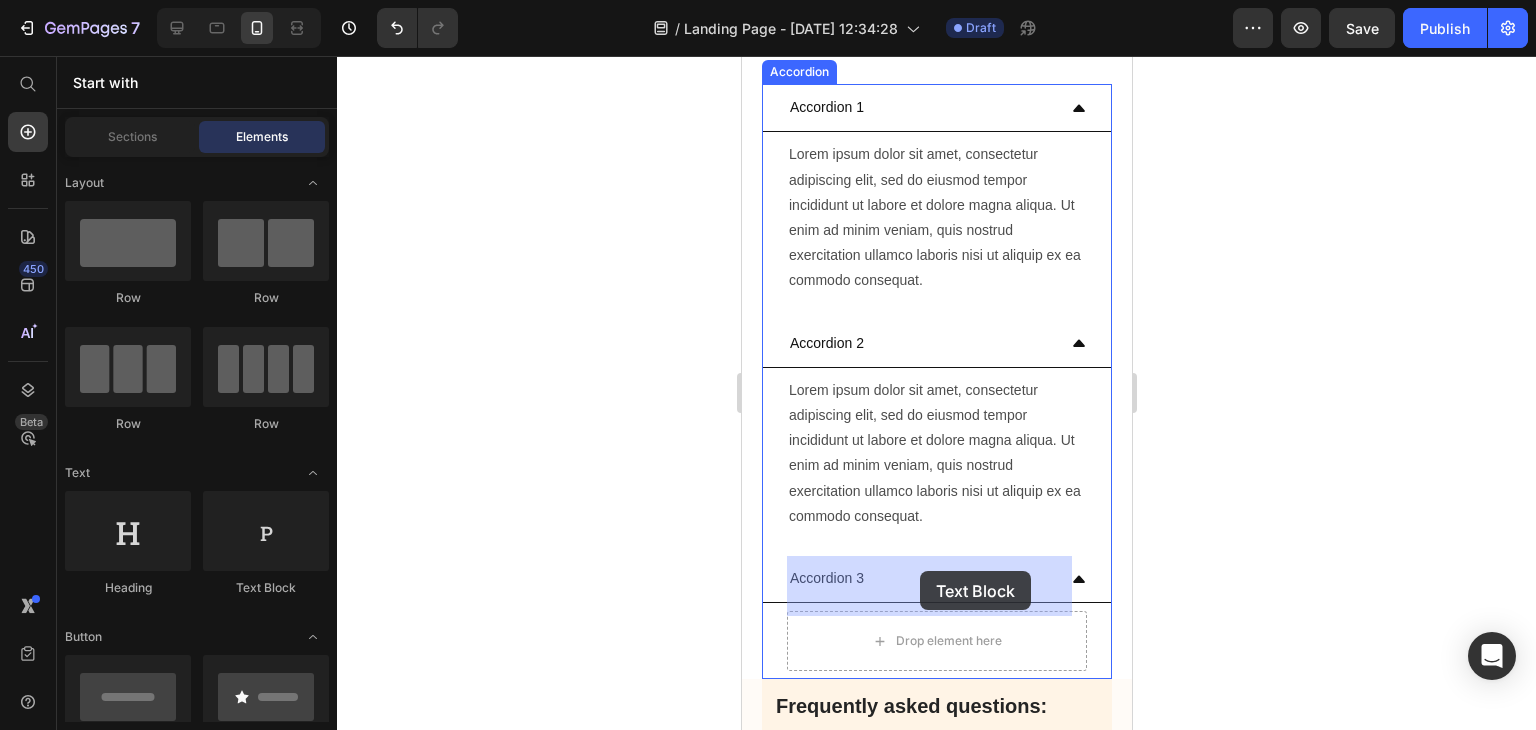 drag, startPoint x: 986, startPoint y: 605, endPoint x: 919, endPoint y: 571, distance: 75.13322 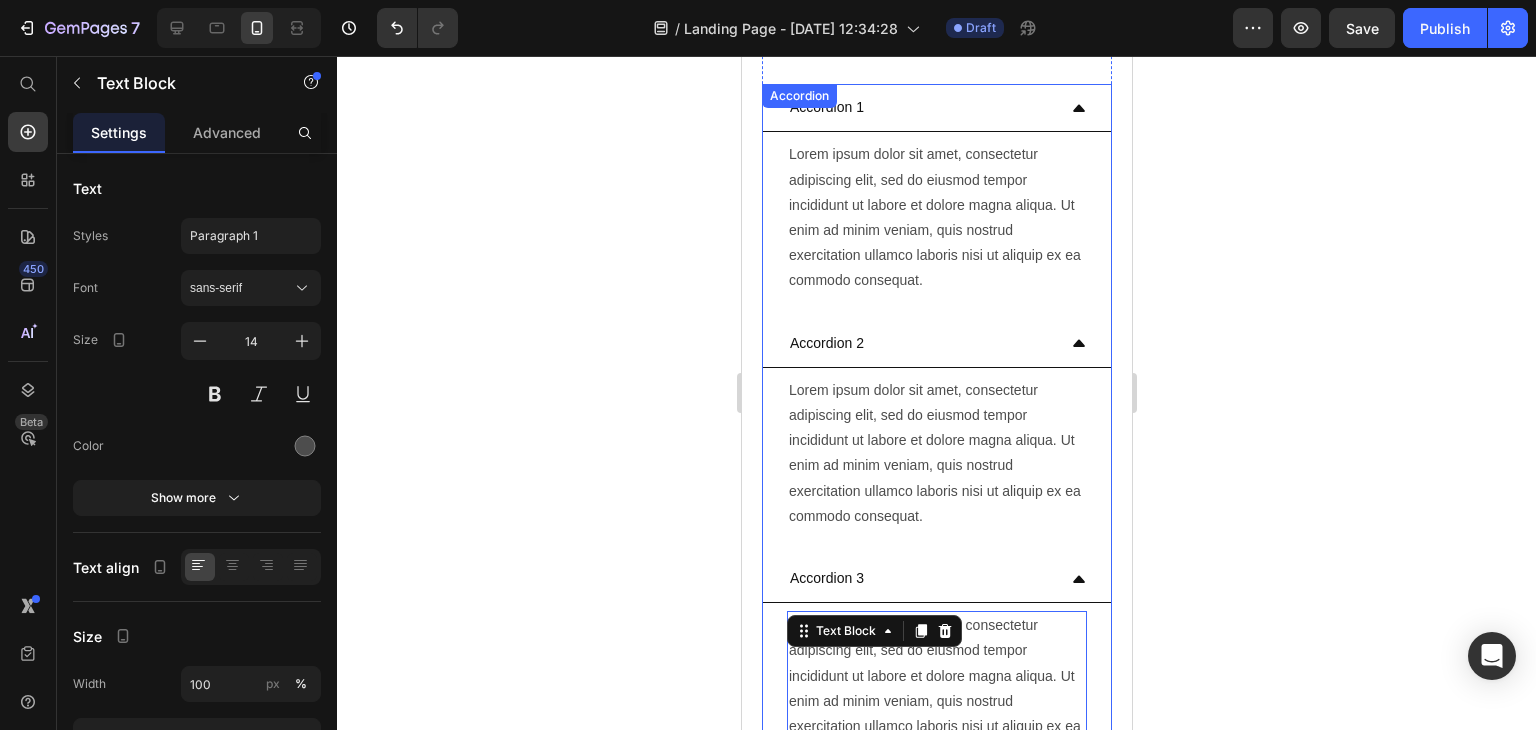 click on "Accordion 3" at bounding box center (936, 579) 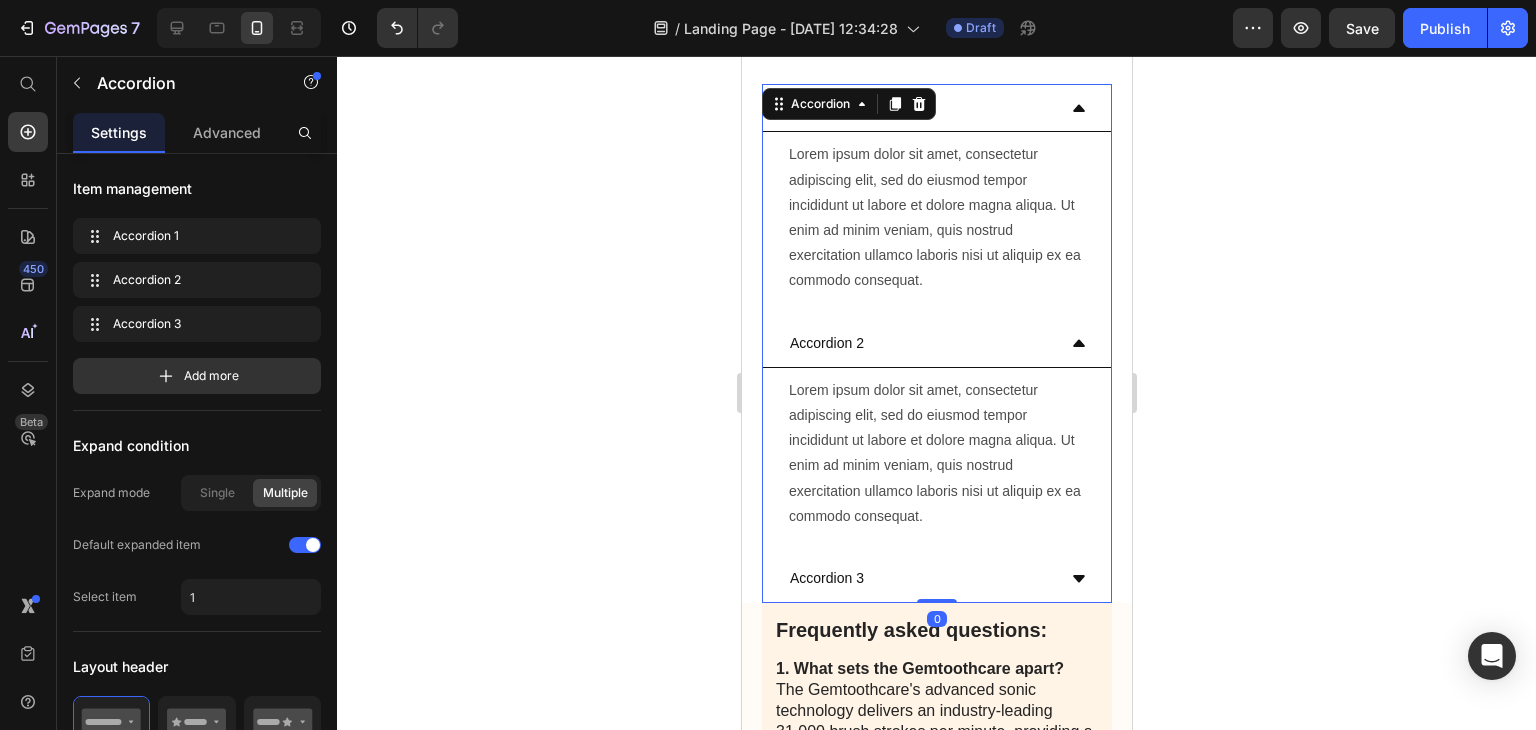 click 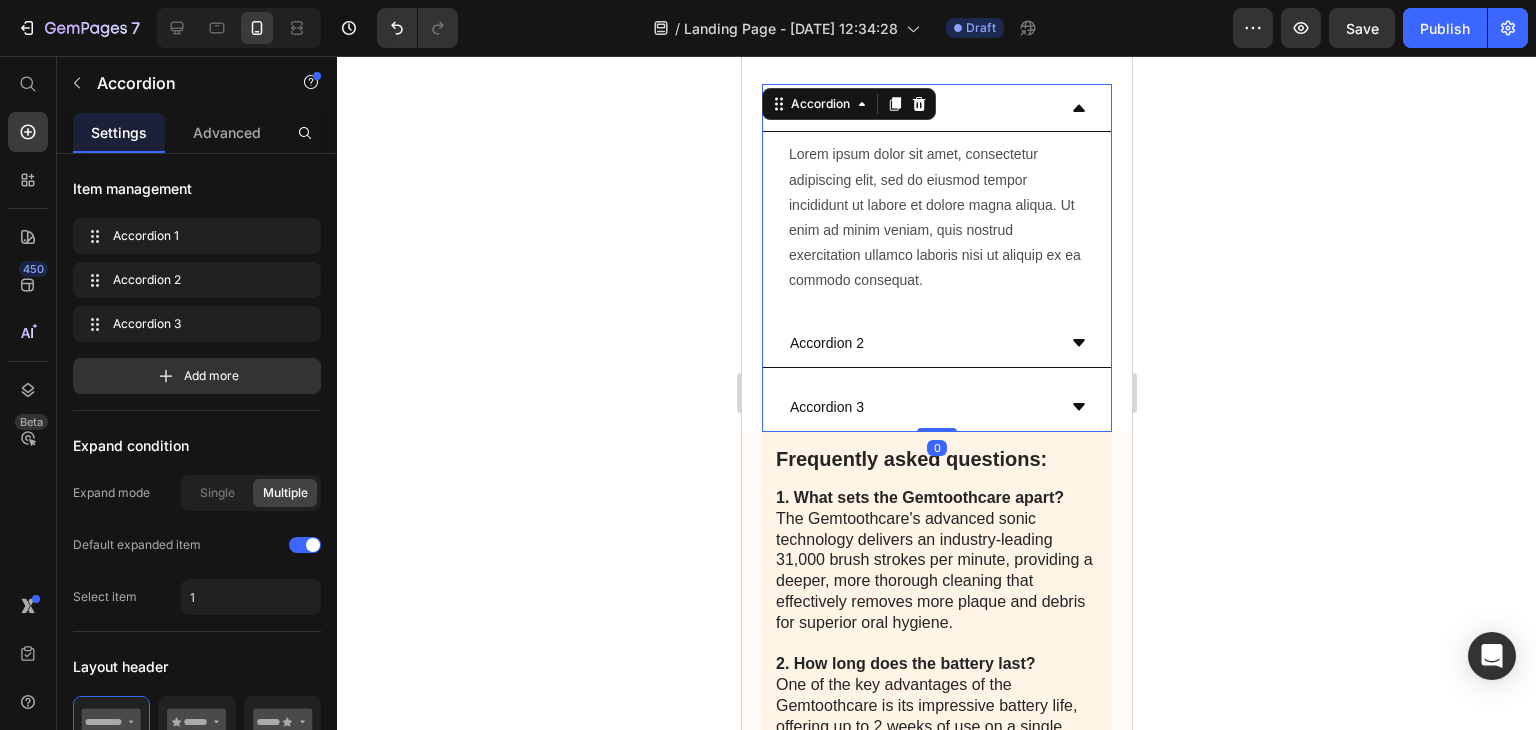 scroll, scrollTop: 9270, scrollLeft: 0, axis: vertical 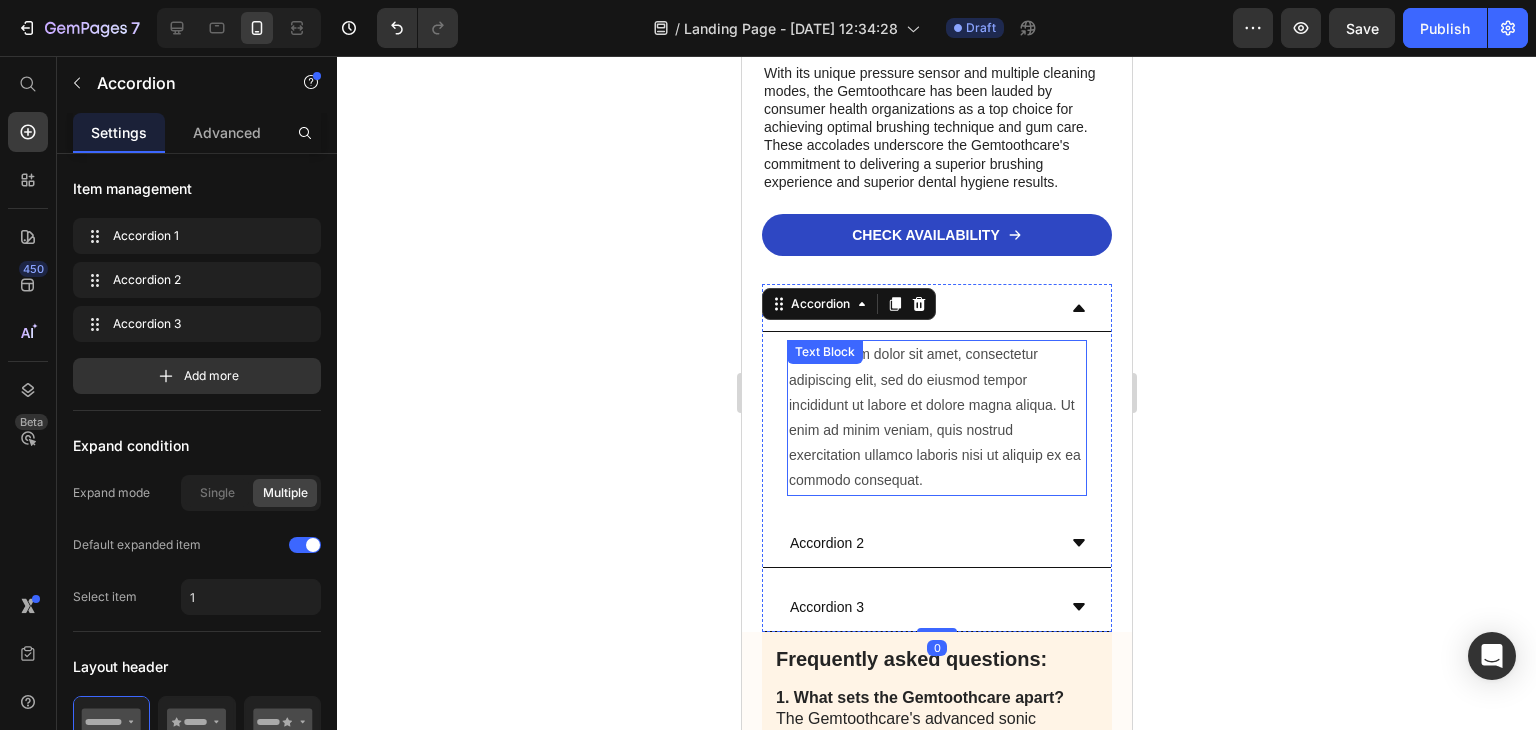 click on "Lorem ipsum dolor sit amet, consectetur adipiscing elit, sed do eiusmod tempor incididunt ut labore et dolore magna aliqua. Ut enim ad minim veniam, quis nostrud exercitation ullamco laboris nisi ut aliquip ex ea commodo consequat." at bounding box center [936, 417] 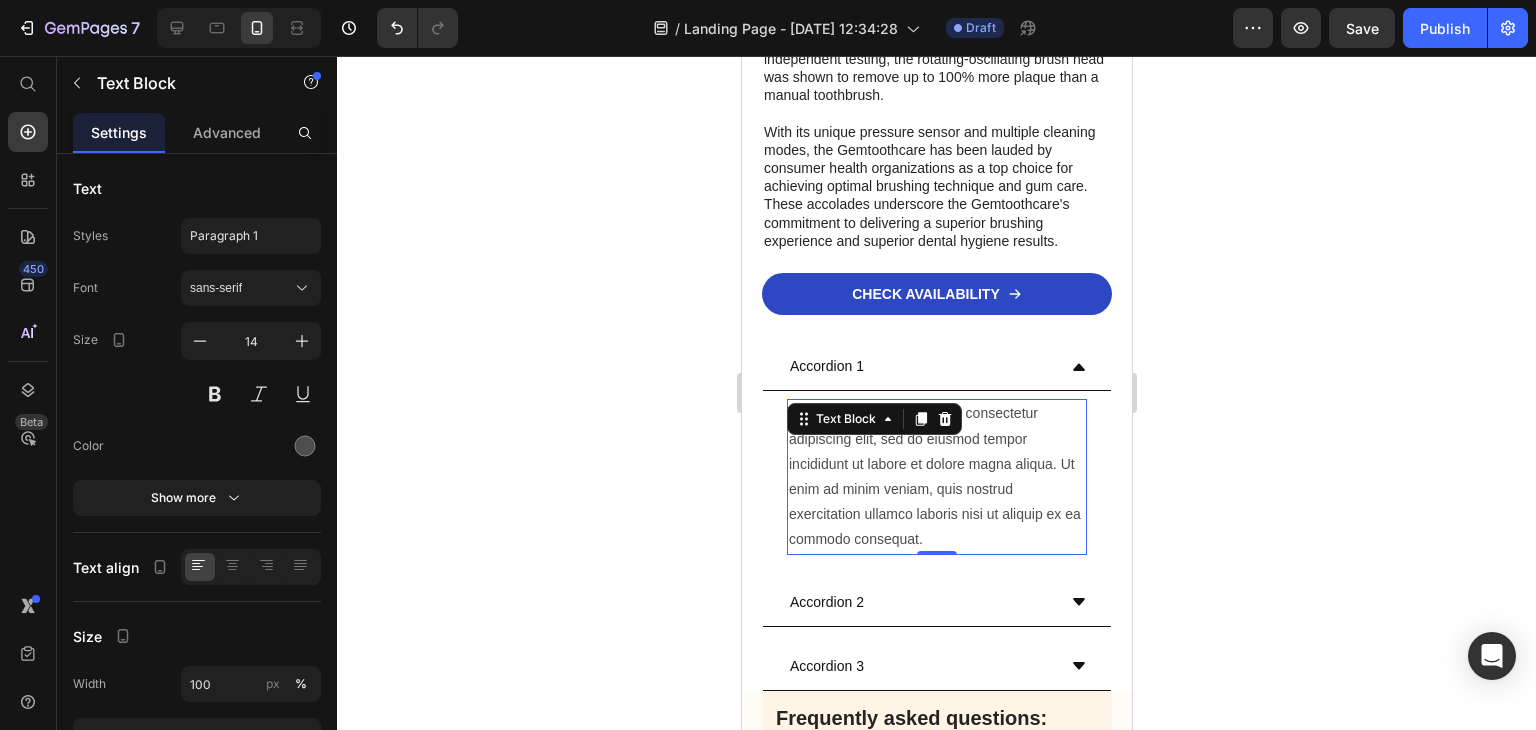 scroll, scrollTop: 9070, scrollLeft: 0, axis: vertical 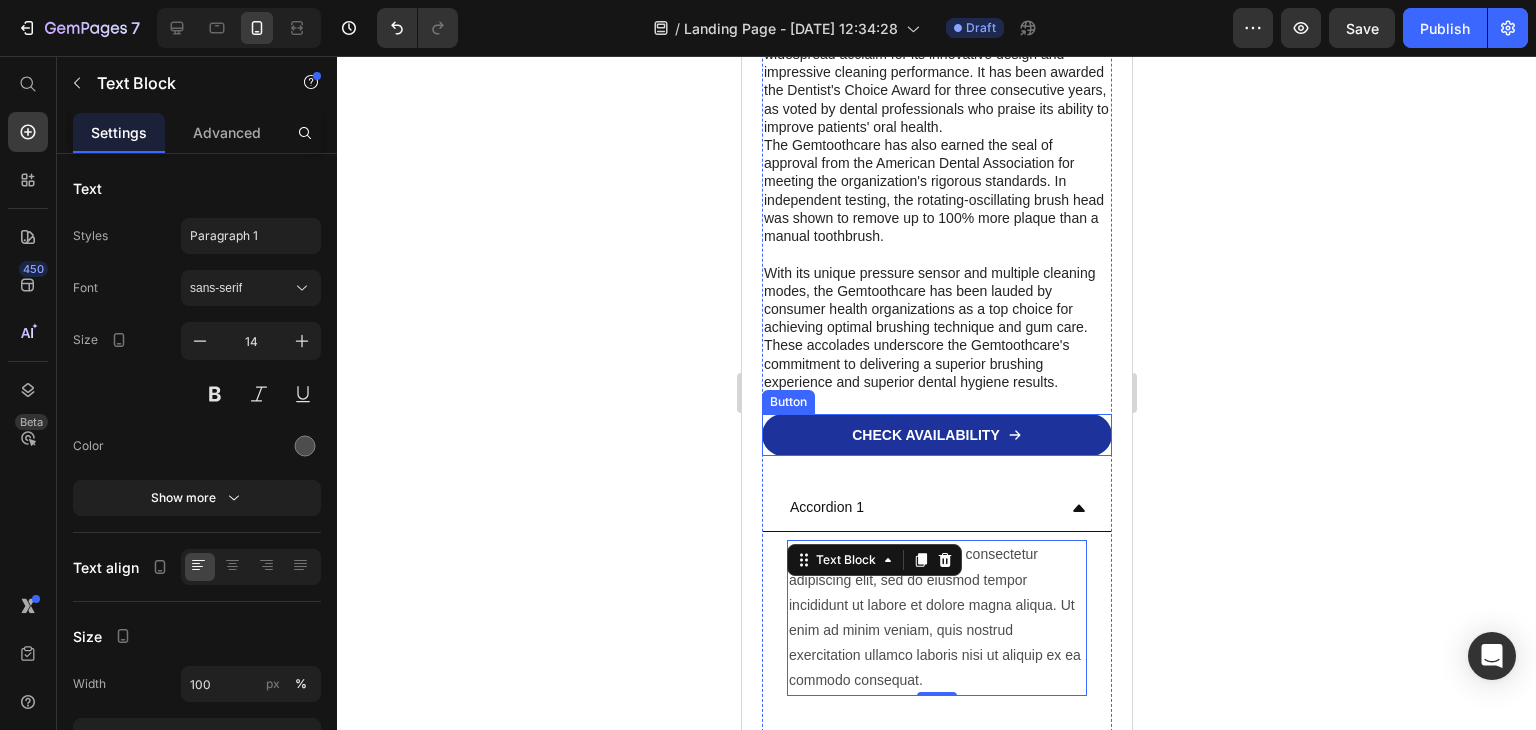 click on "CHECK AVAILABILITY" at bounding box center [936, 435] 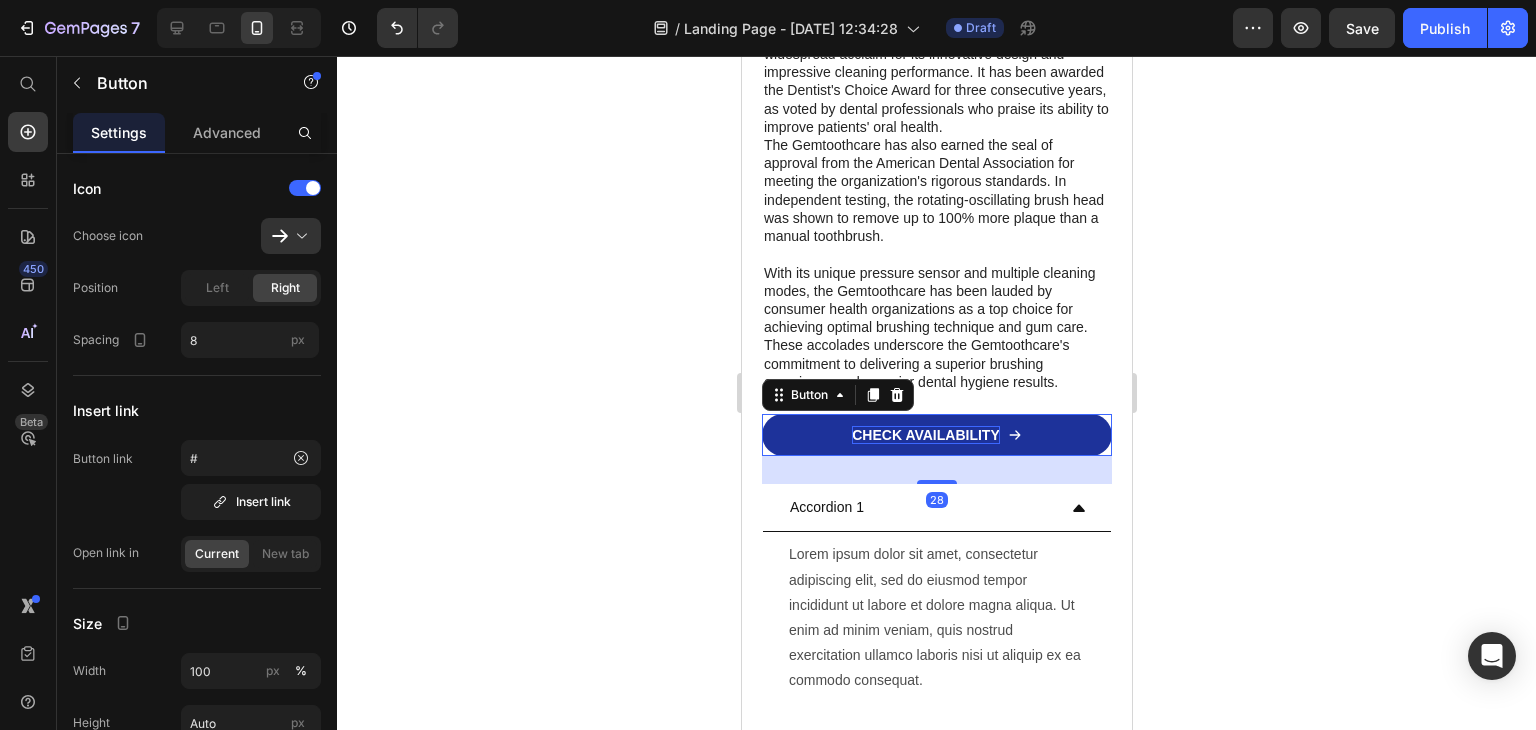 click on "CHECK AVAILABILITY" at bounding box center (925, 435) 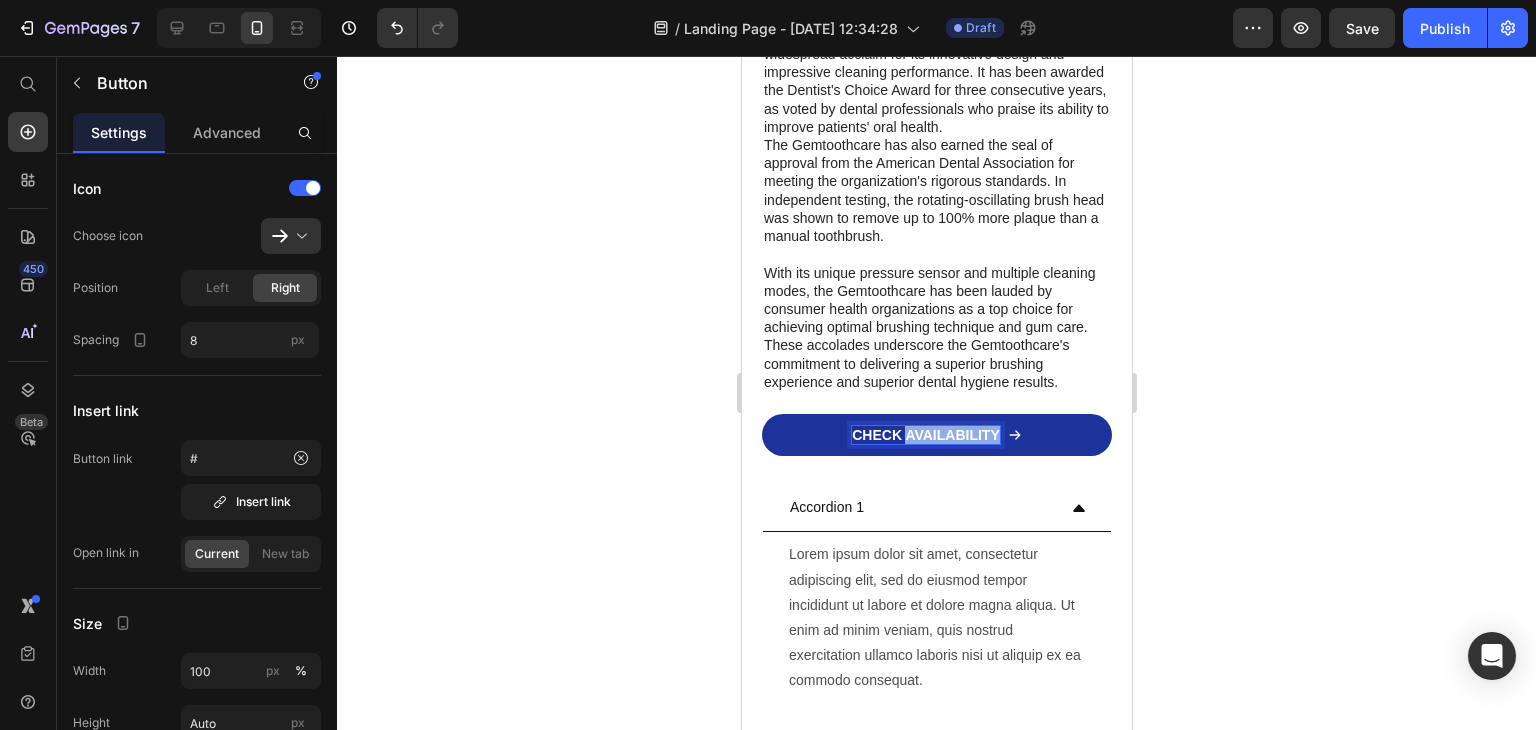 click on "CHECK AVAILABILITY" at bounding box center [925, 435] 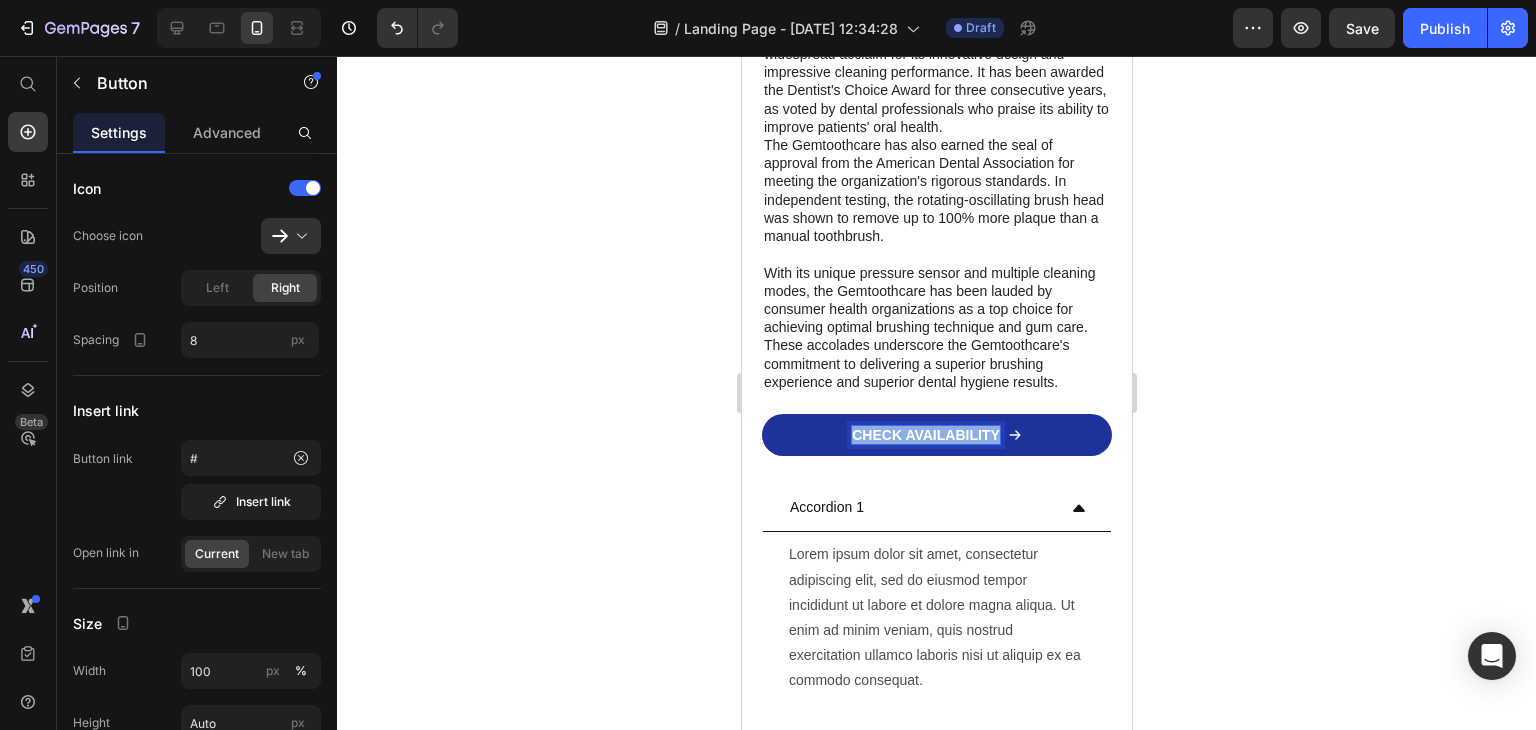 click on "CHECK AVAILABILITY" at bounding box center [925, 435] 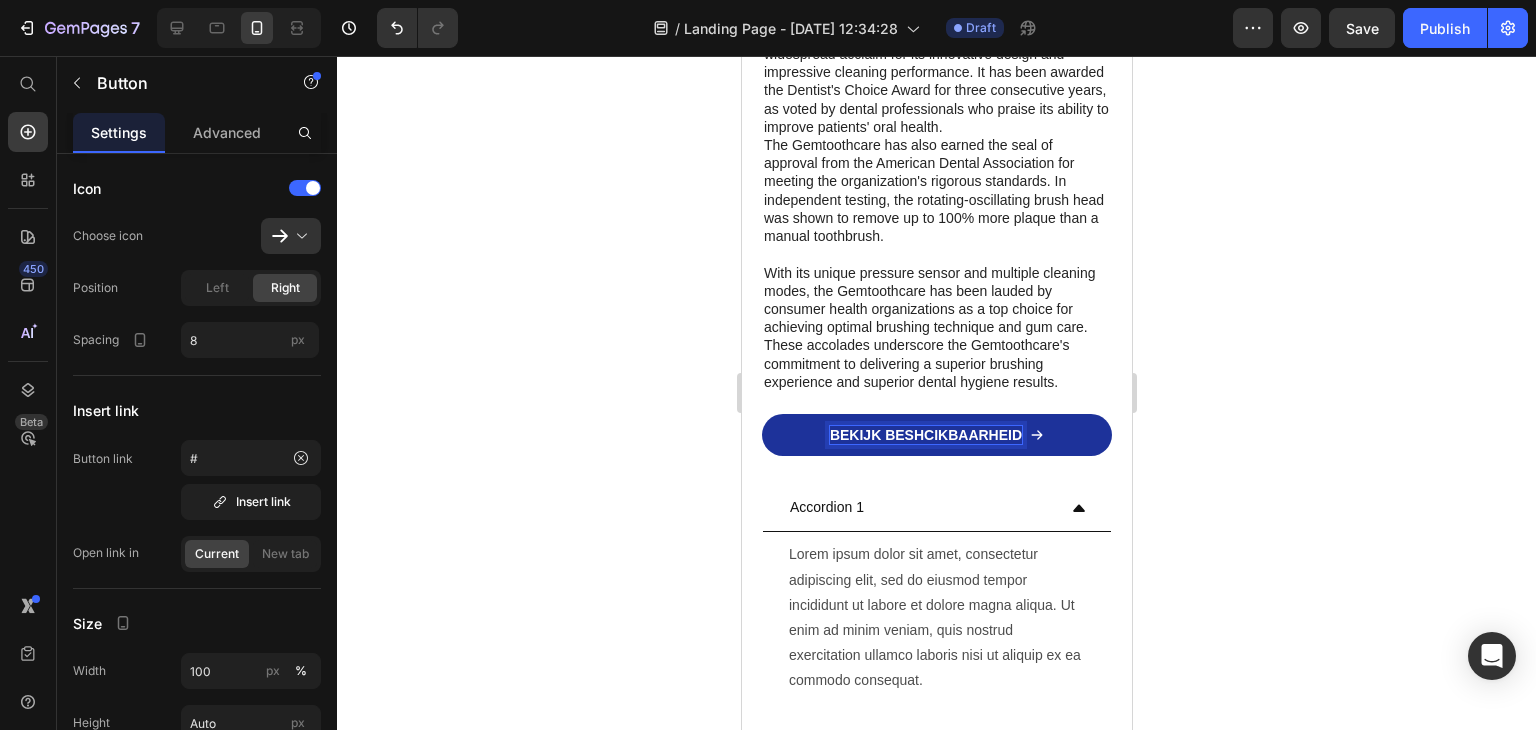 click on "BEKIJK BESHCIKBAARHEID" at bounding box center (936, 435) 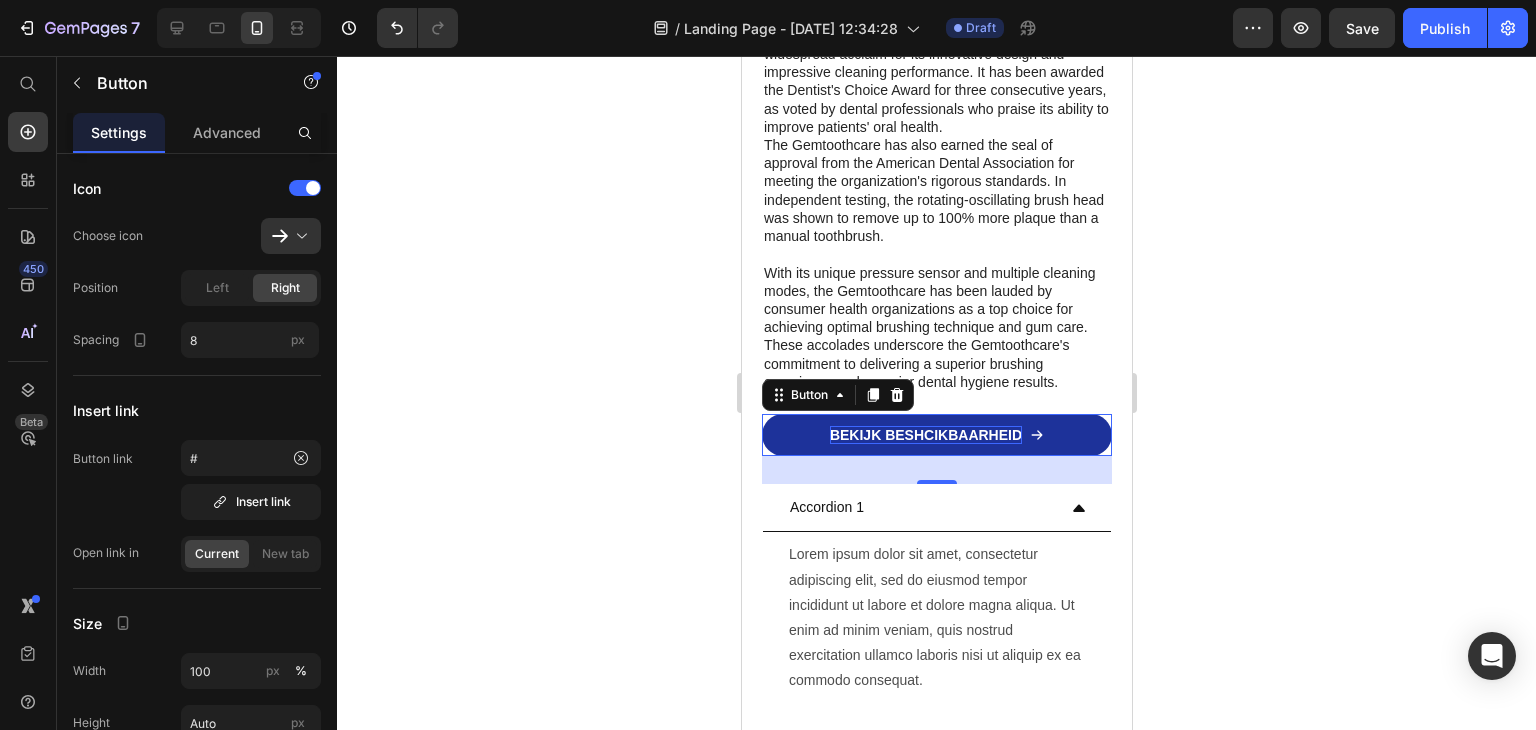 click on "BEKIJK BESHCIKBAARHEID" at bounding box center [936, 435] 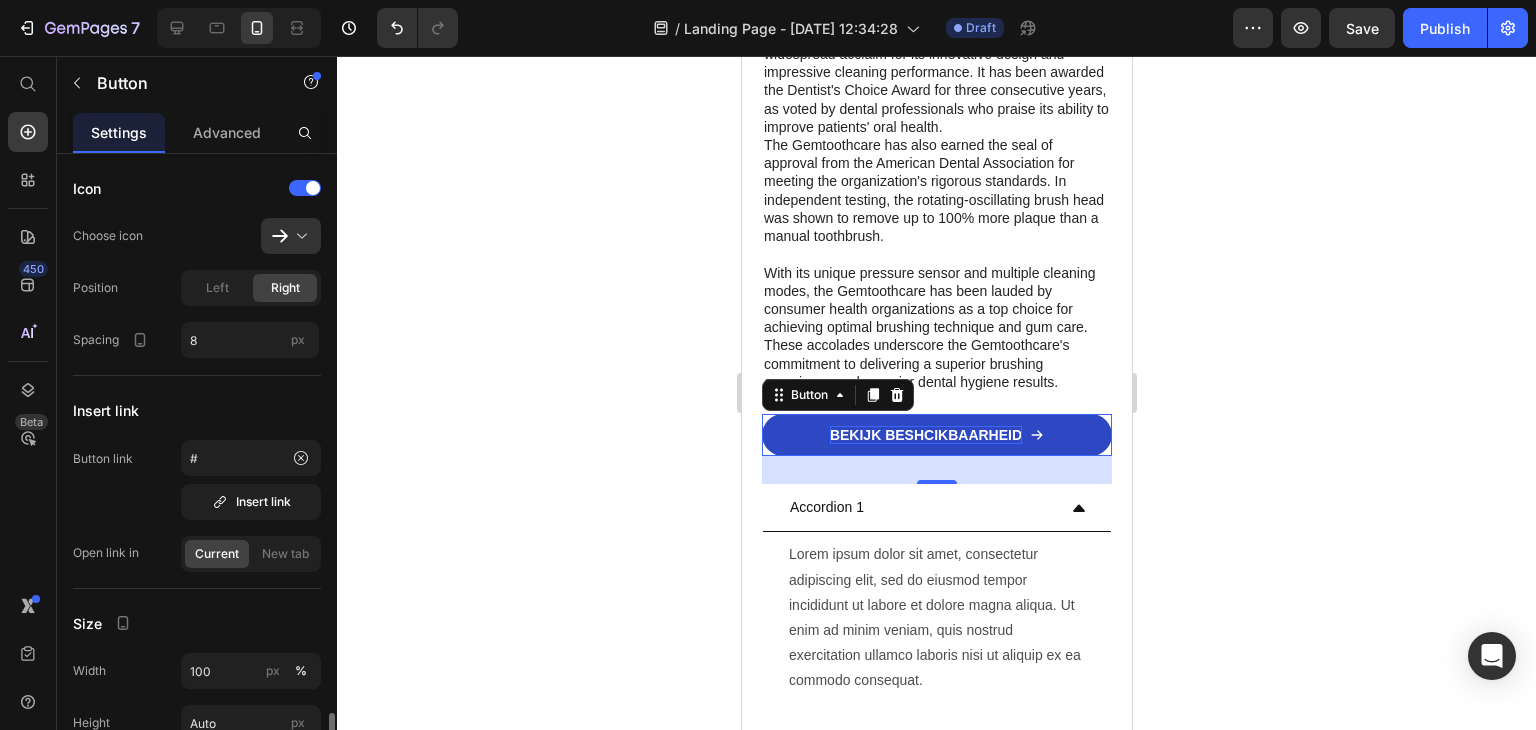 scroll, scrollTop: 400, scrollLeft: 0, axis: vertical 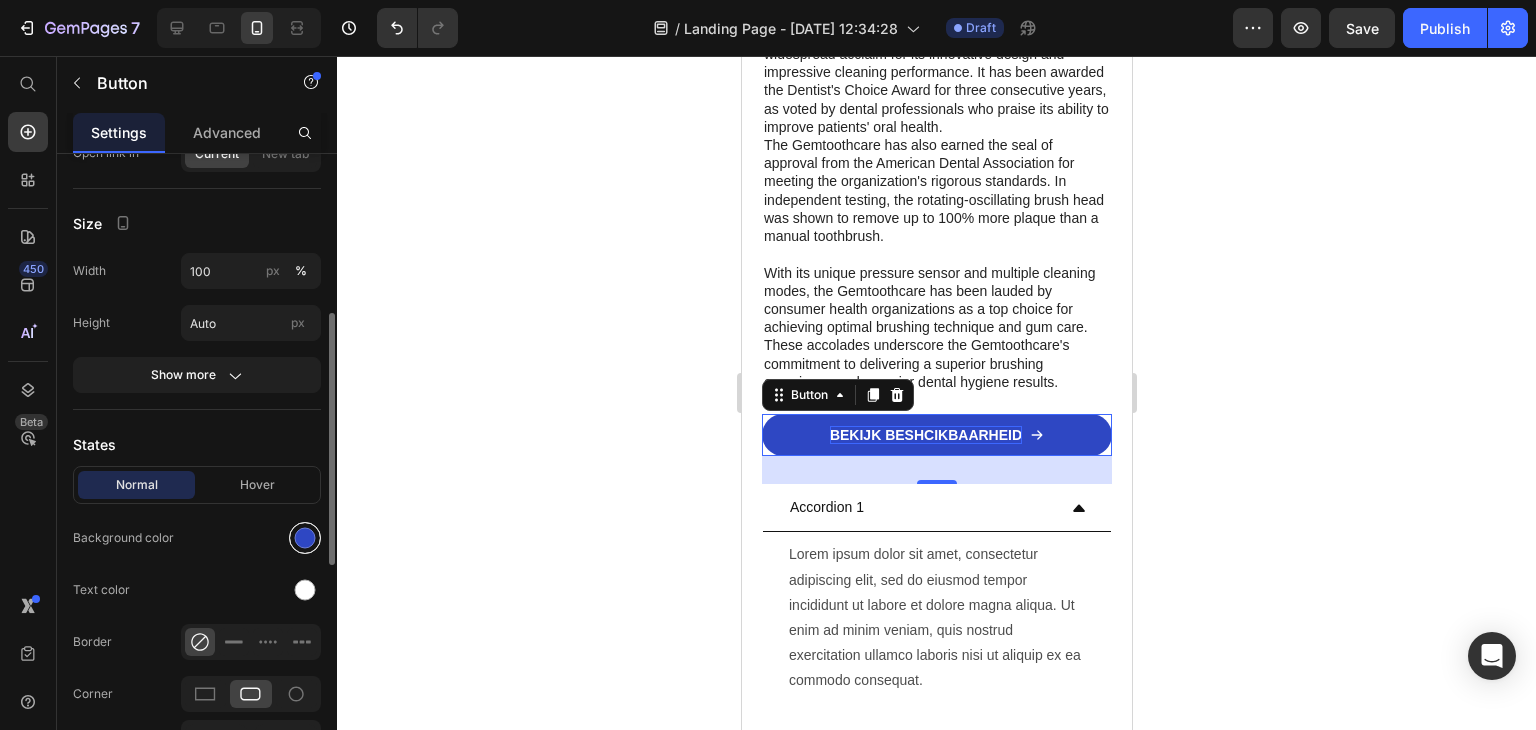 click at bounding box center [305, 538] 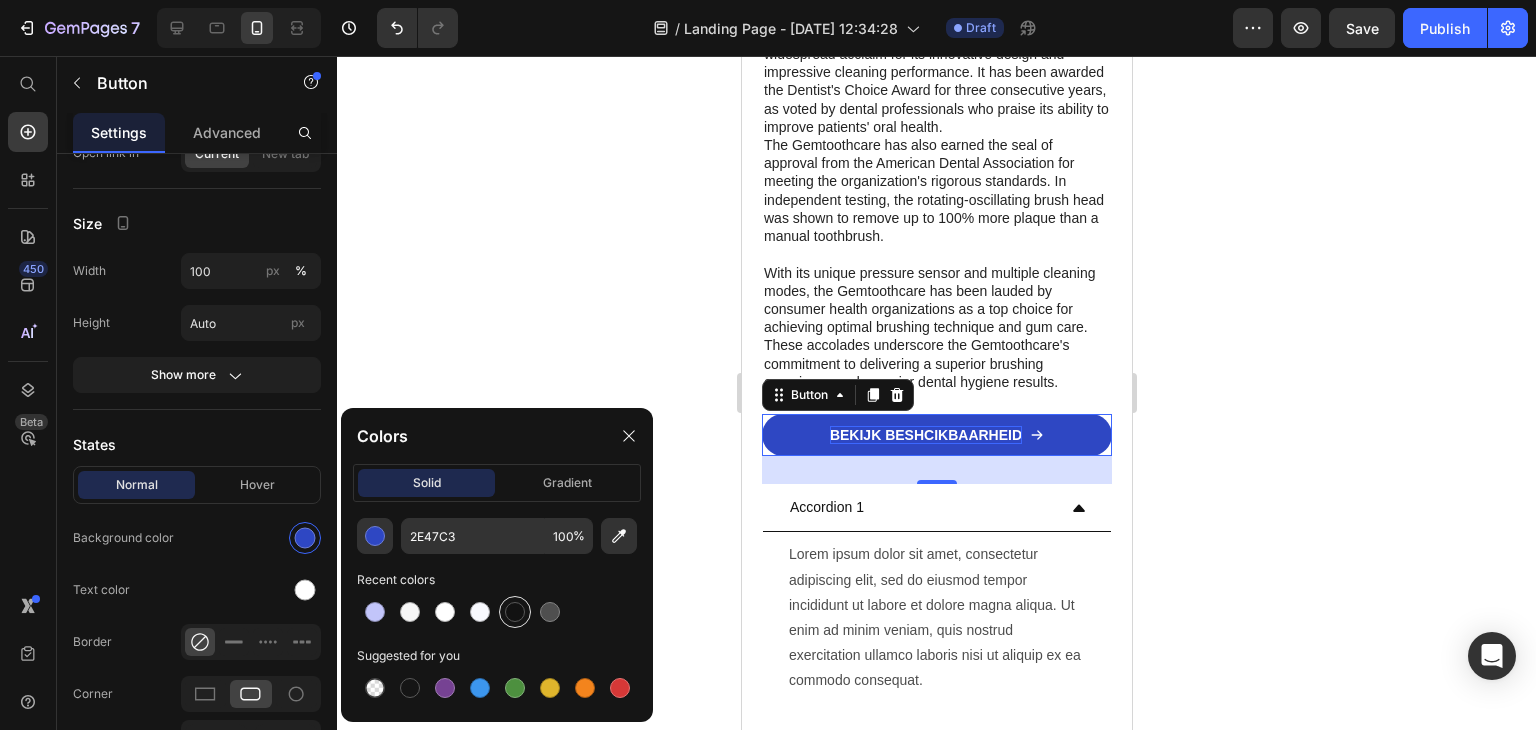 click at bounding box center (515, 612) 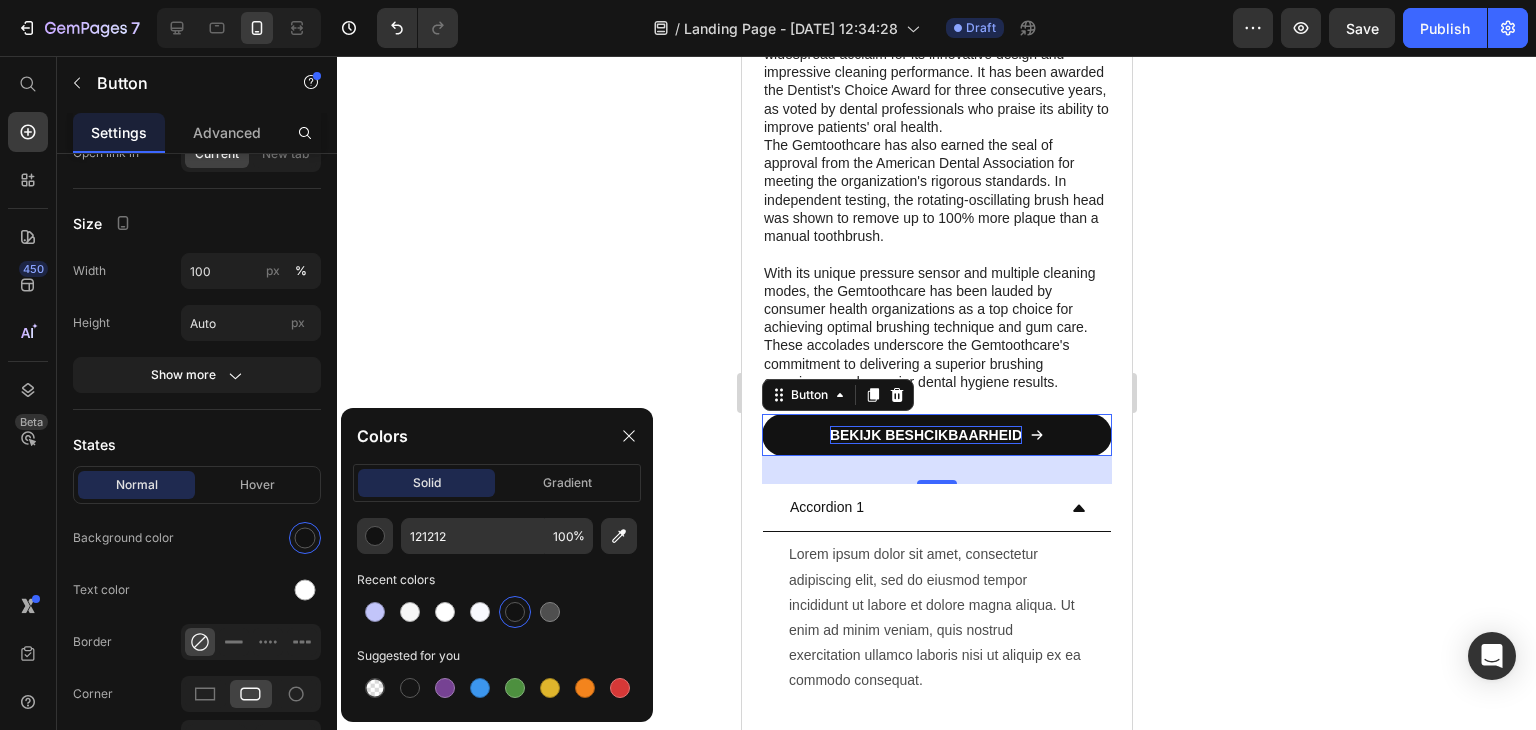 click 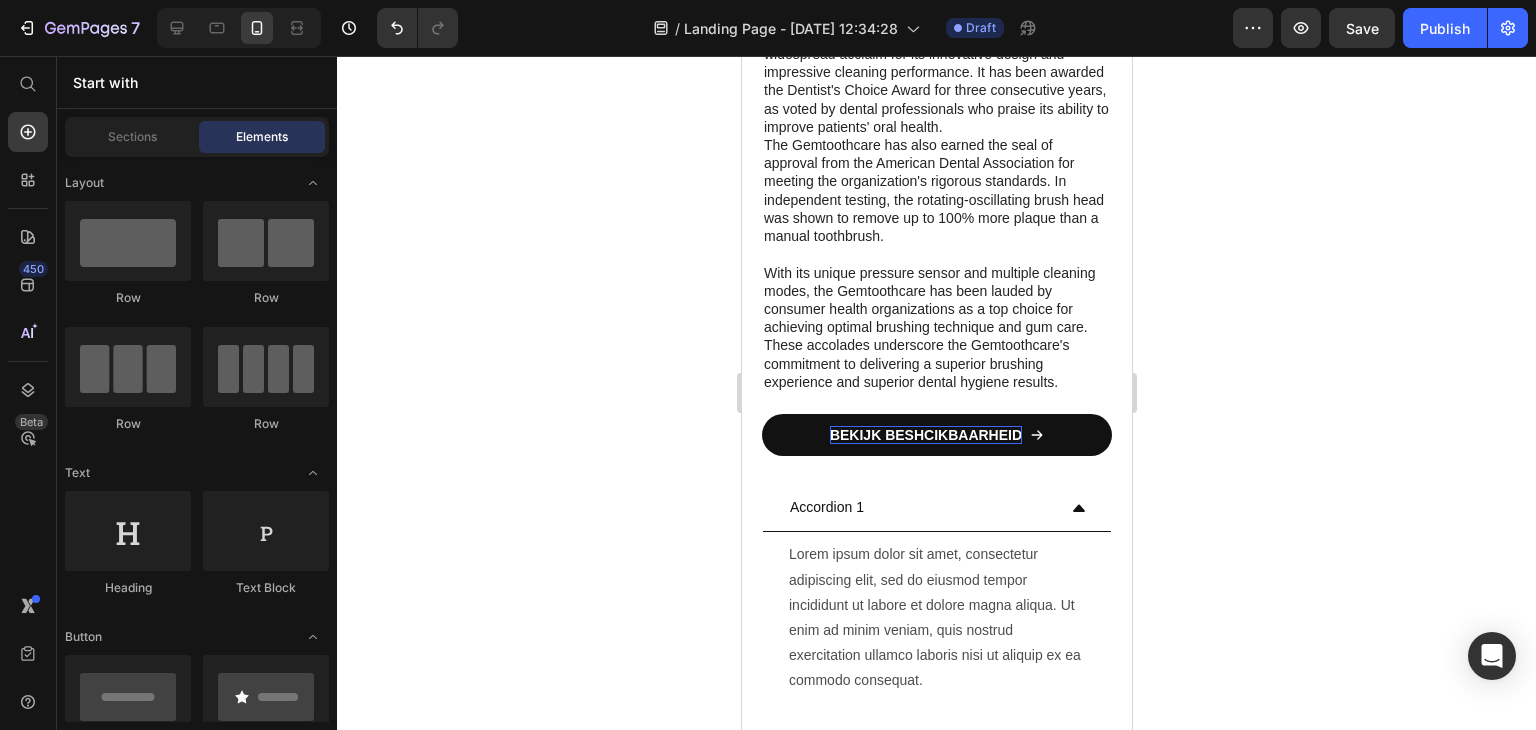 click 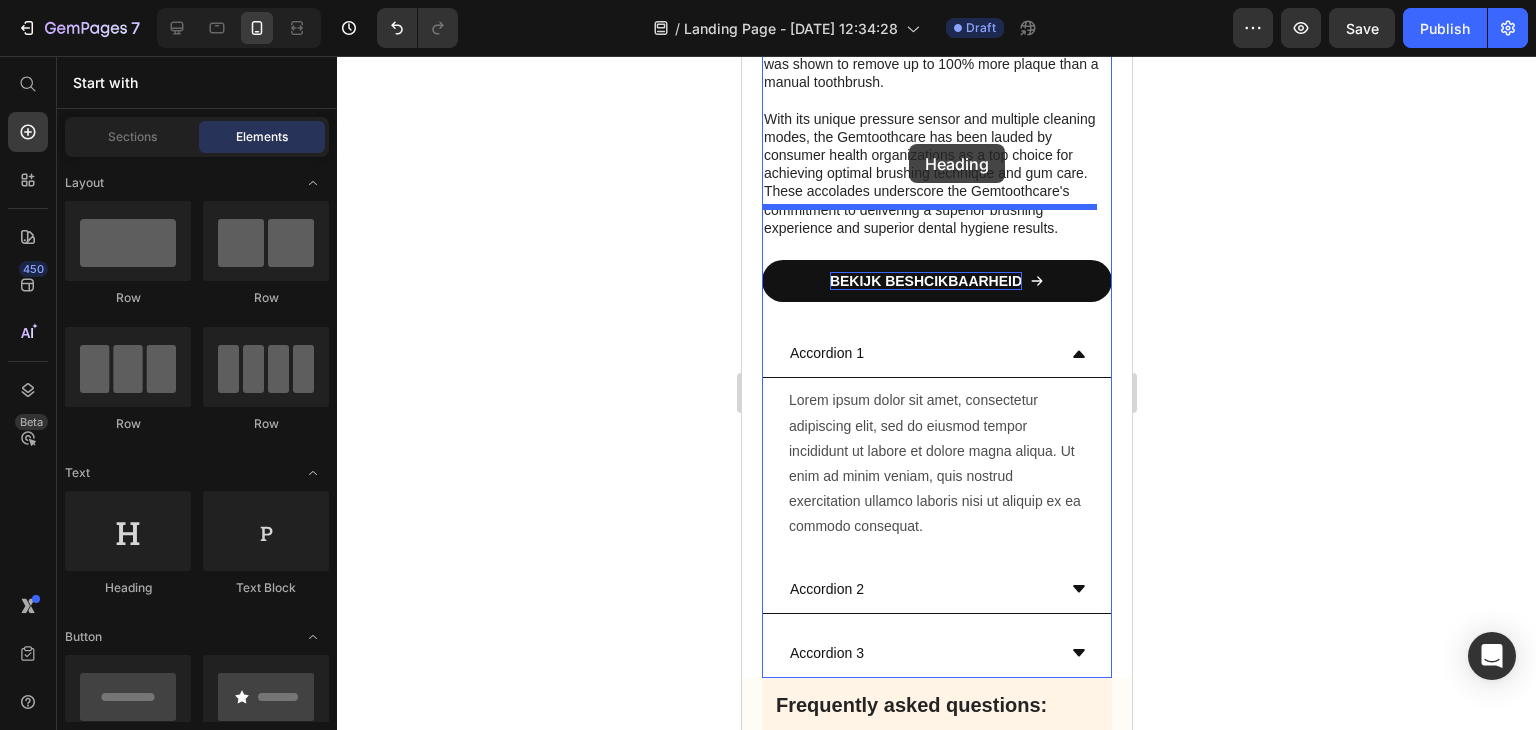 scroll, scrollTop: 9216, scrollLeft: 0, axis: vertical 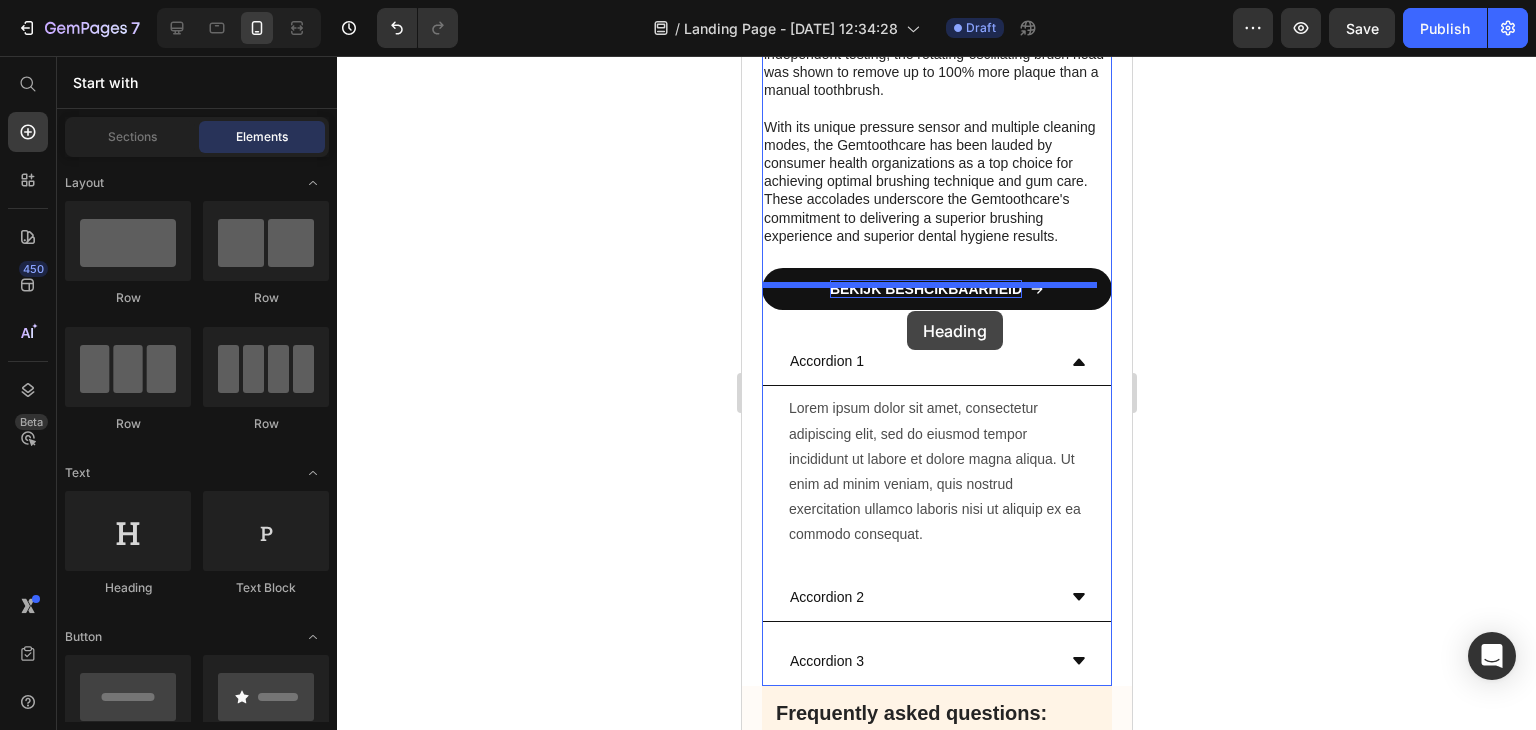 drag, startPoint x: 869, startPoint y: 614, endPoint x: 902, endPoint y: 301, distance: 314.7348 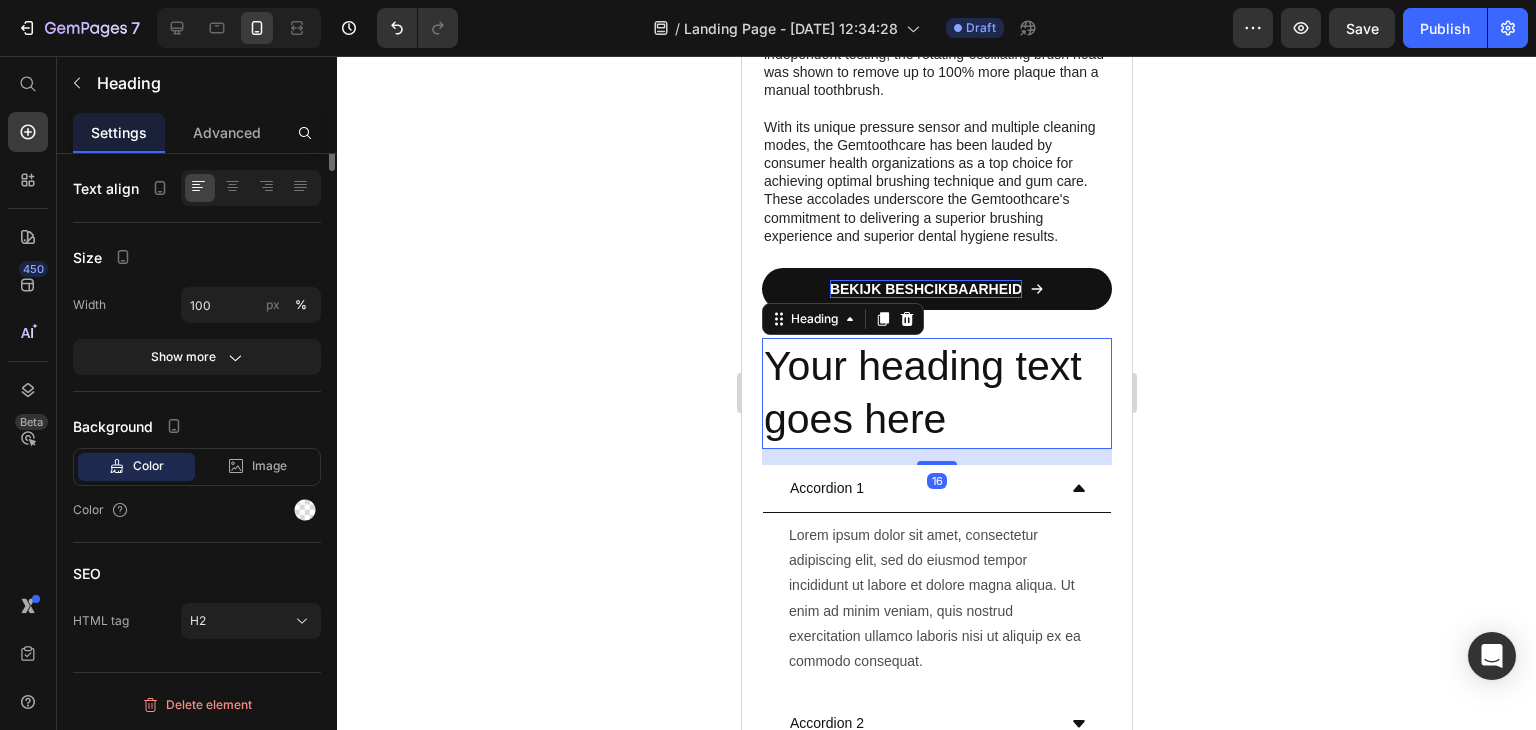 scroll, scrollTop: 0, scrollLeft: 0, axis: both 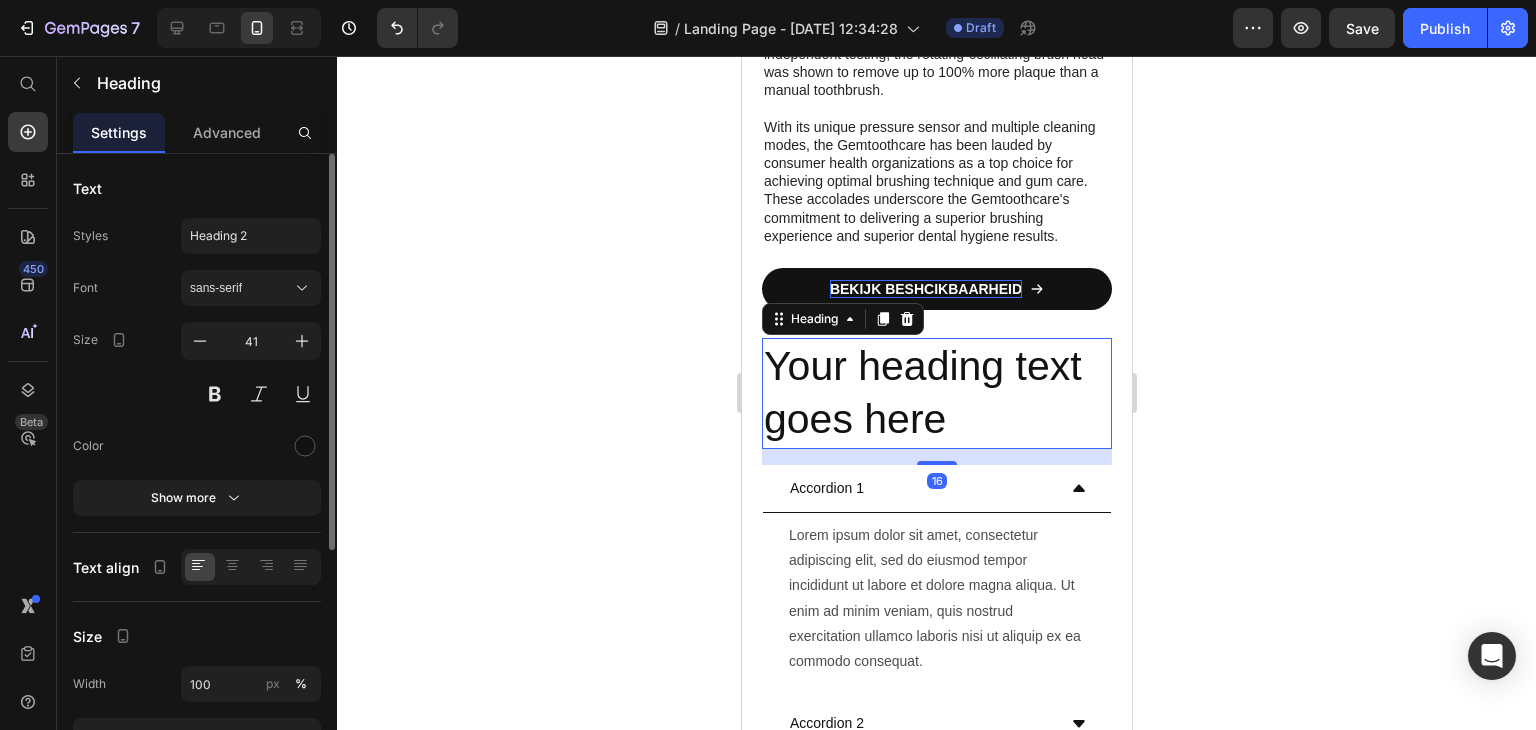 click on "Your heading text goes here" at bounding box center (936, 393) 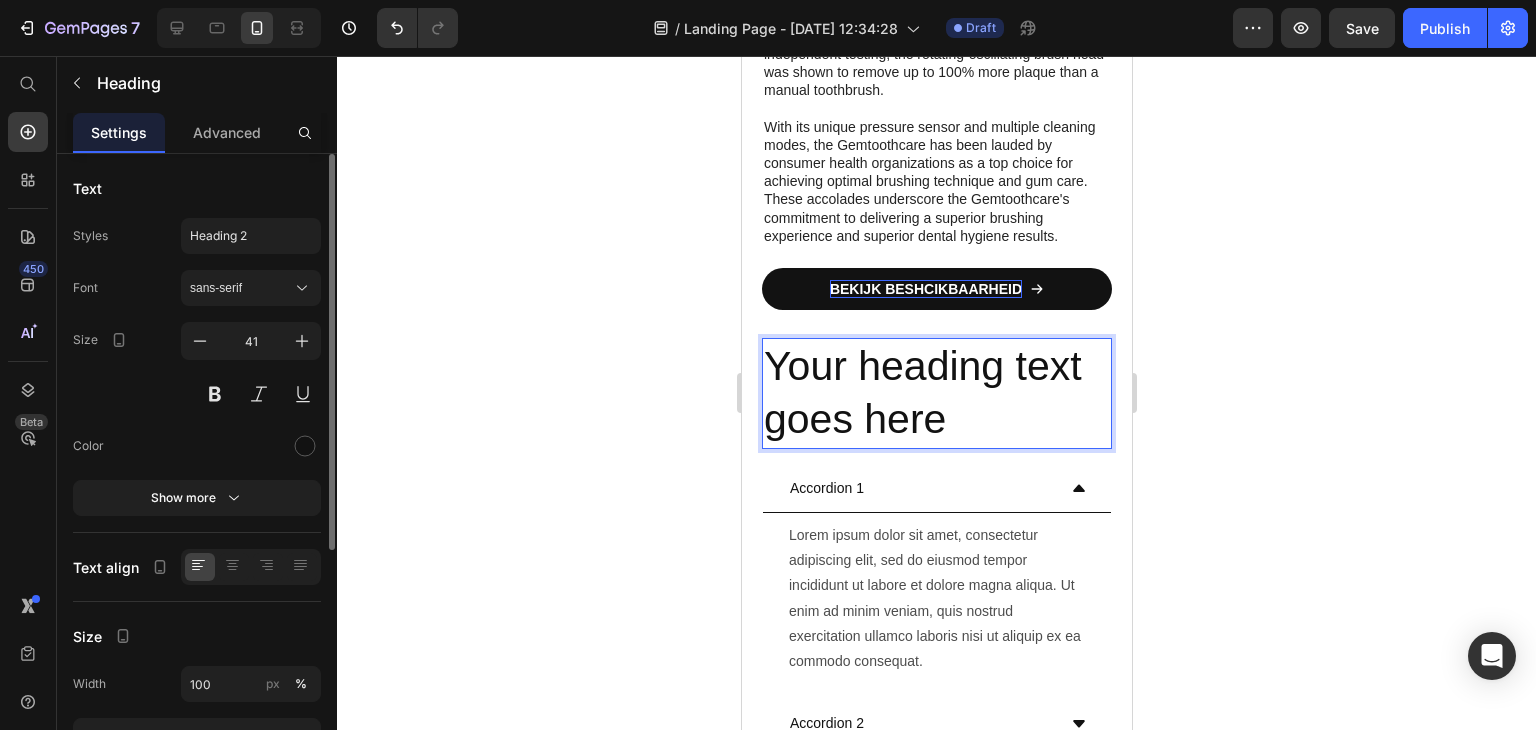 click on "Your heading text goes here" at bounding box center (936, 393) 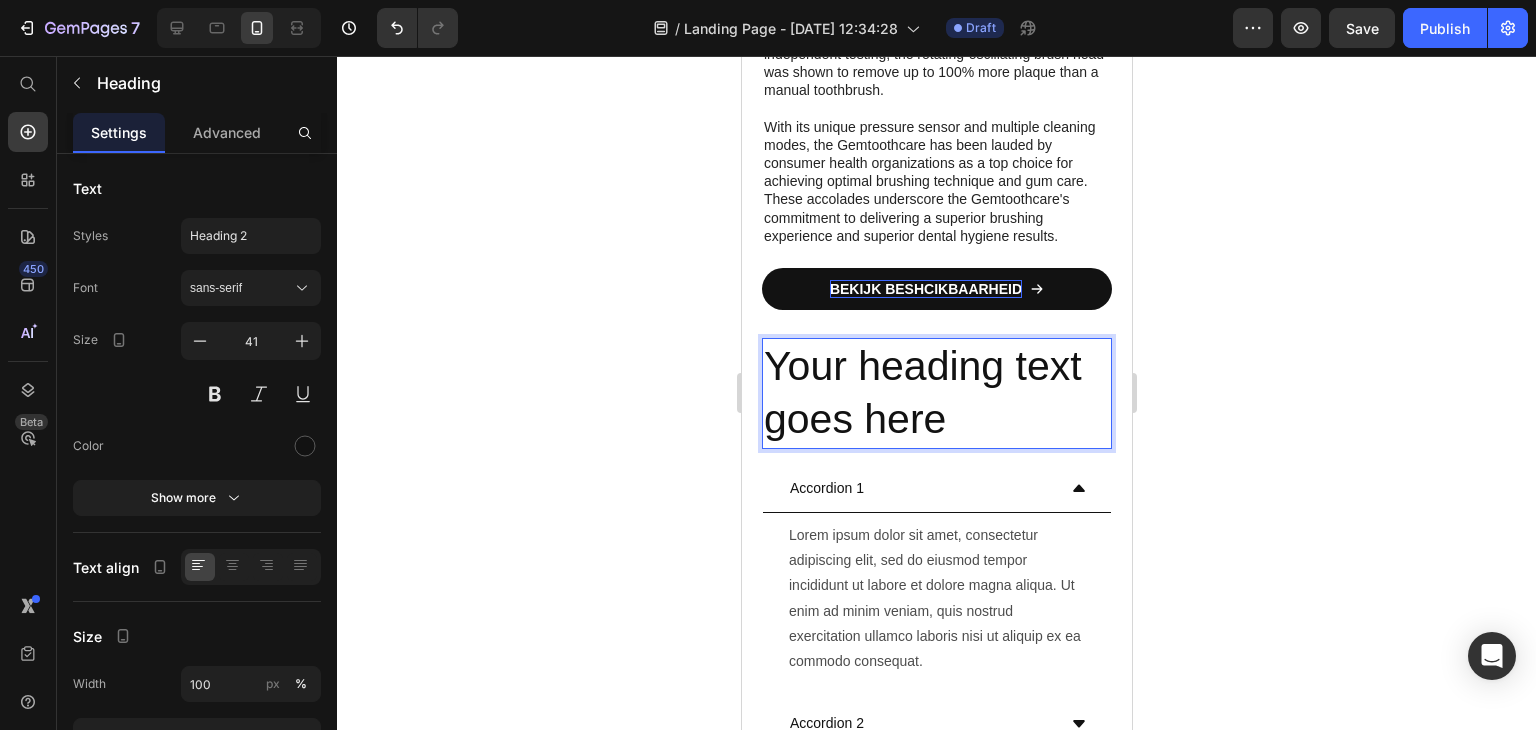 click on "Your heading text goes here" at bounding box center [936, 393] 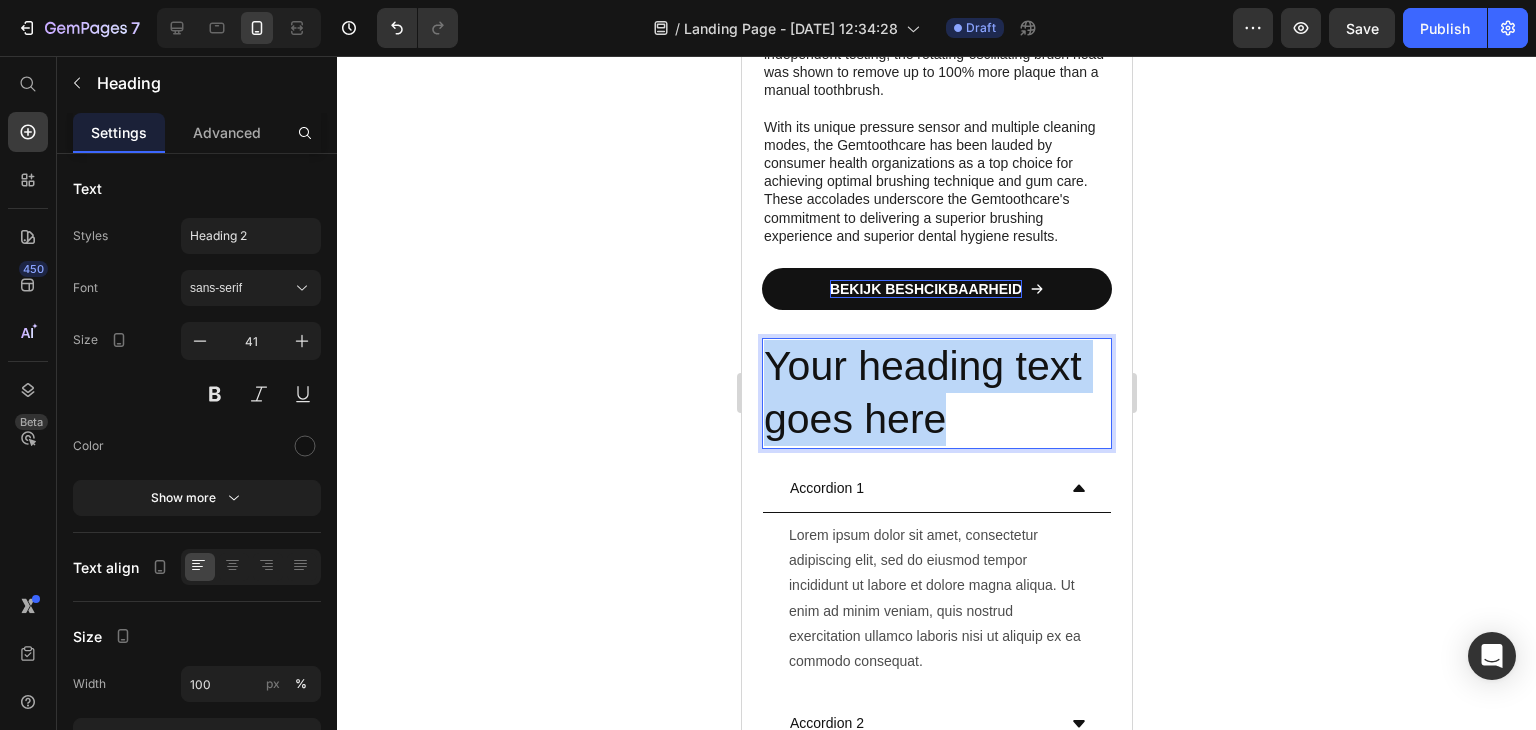 click on "Your heading text goes here" at bounding box center [936, 393] 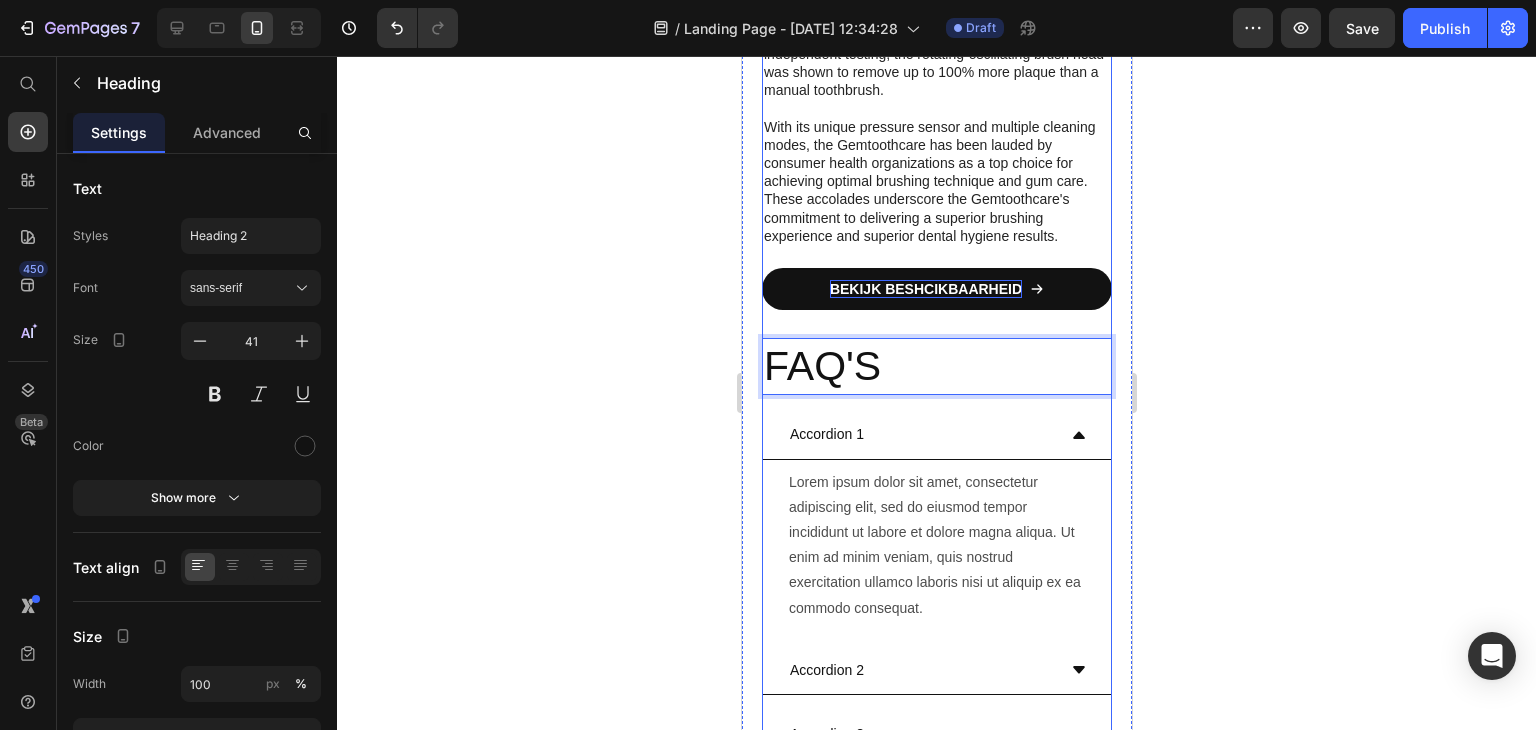 click on "FAQ'S" at bounding box center (936, 366) 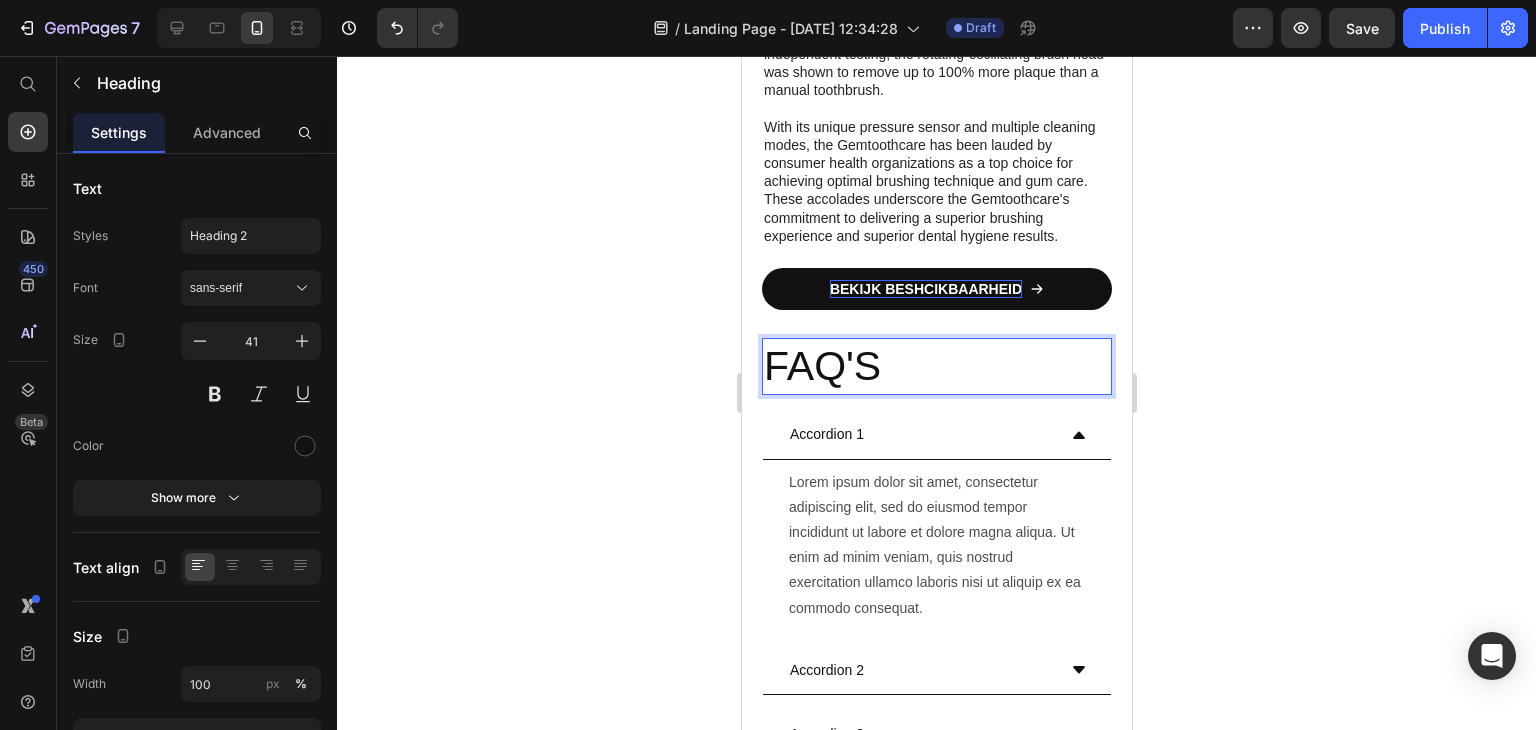 click on "FAQ'S" at bounding box center [936, 366] 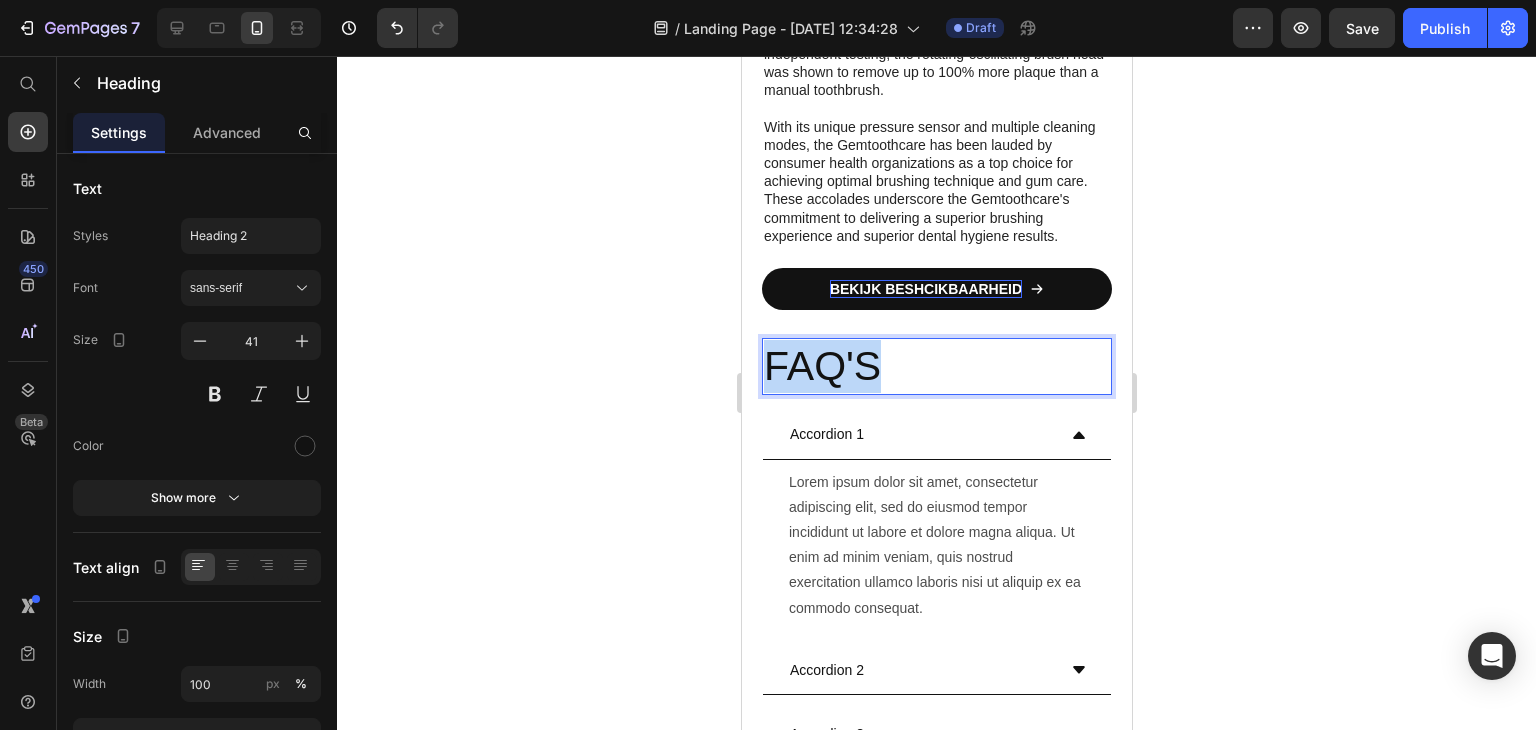 click on "FAQ'S" at bounding box center [936, 366] 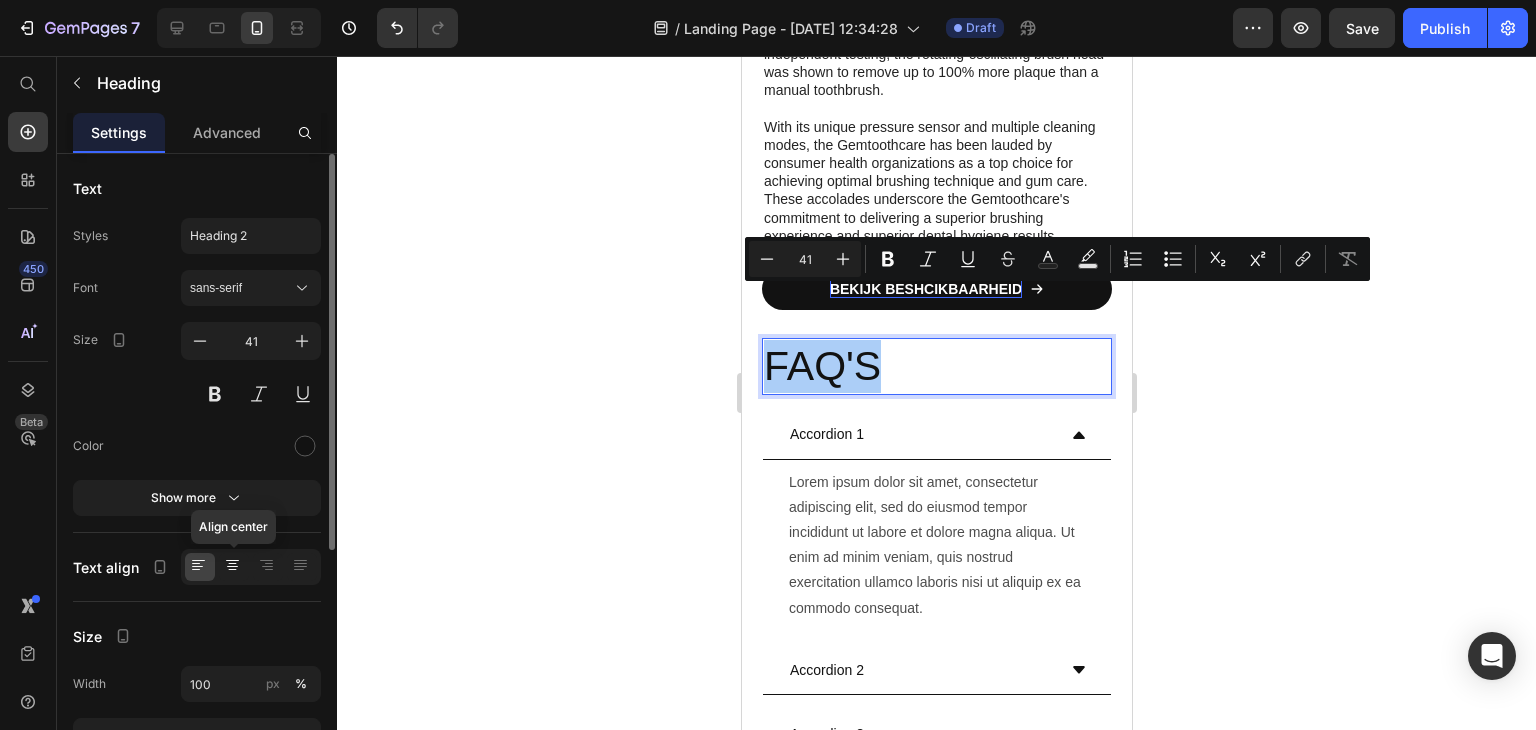 click 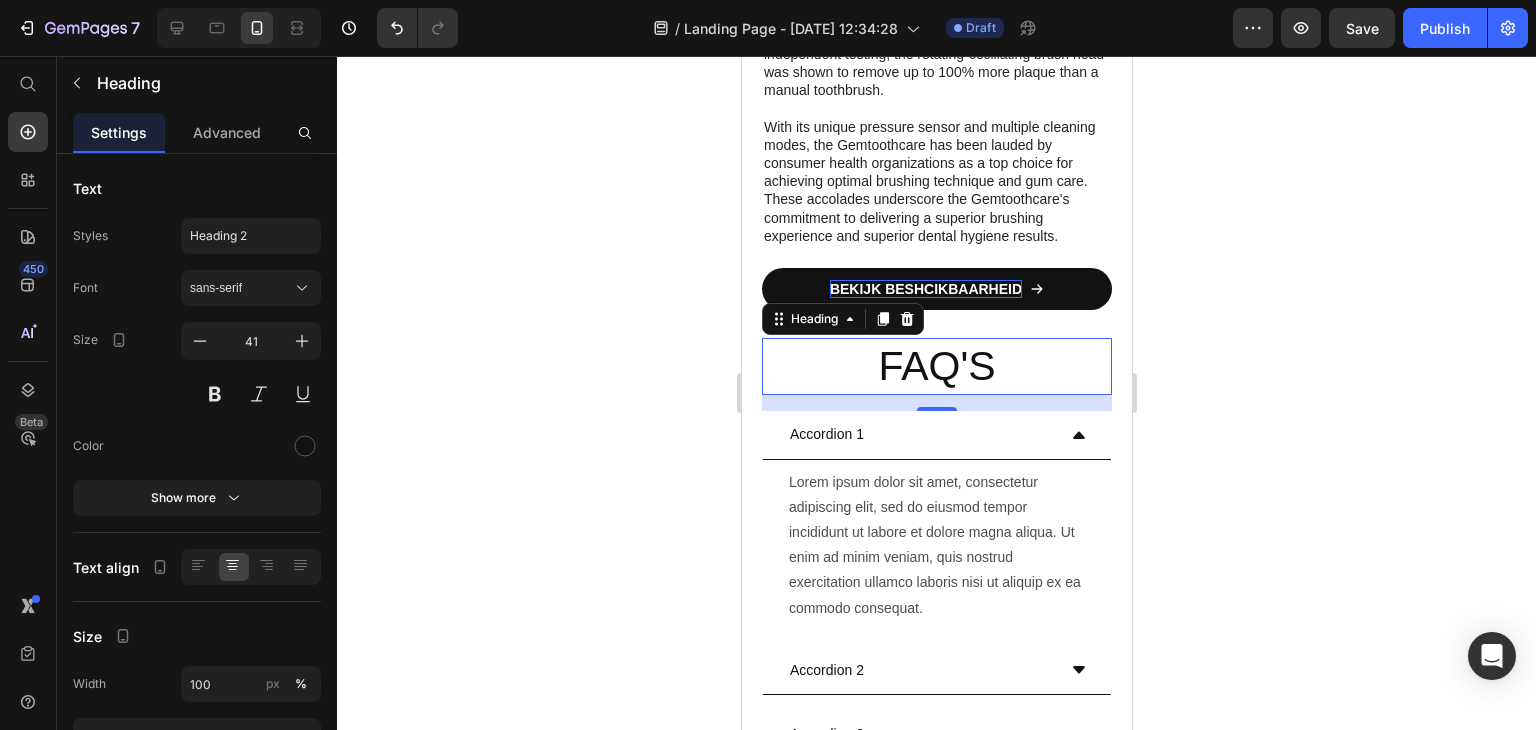 click on "FAQ'S" at bounding box center (936, 366) 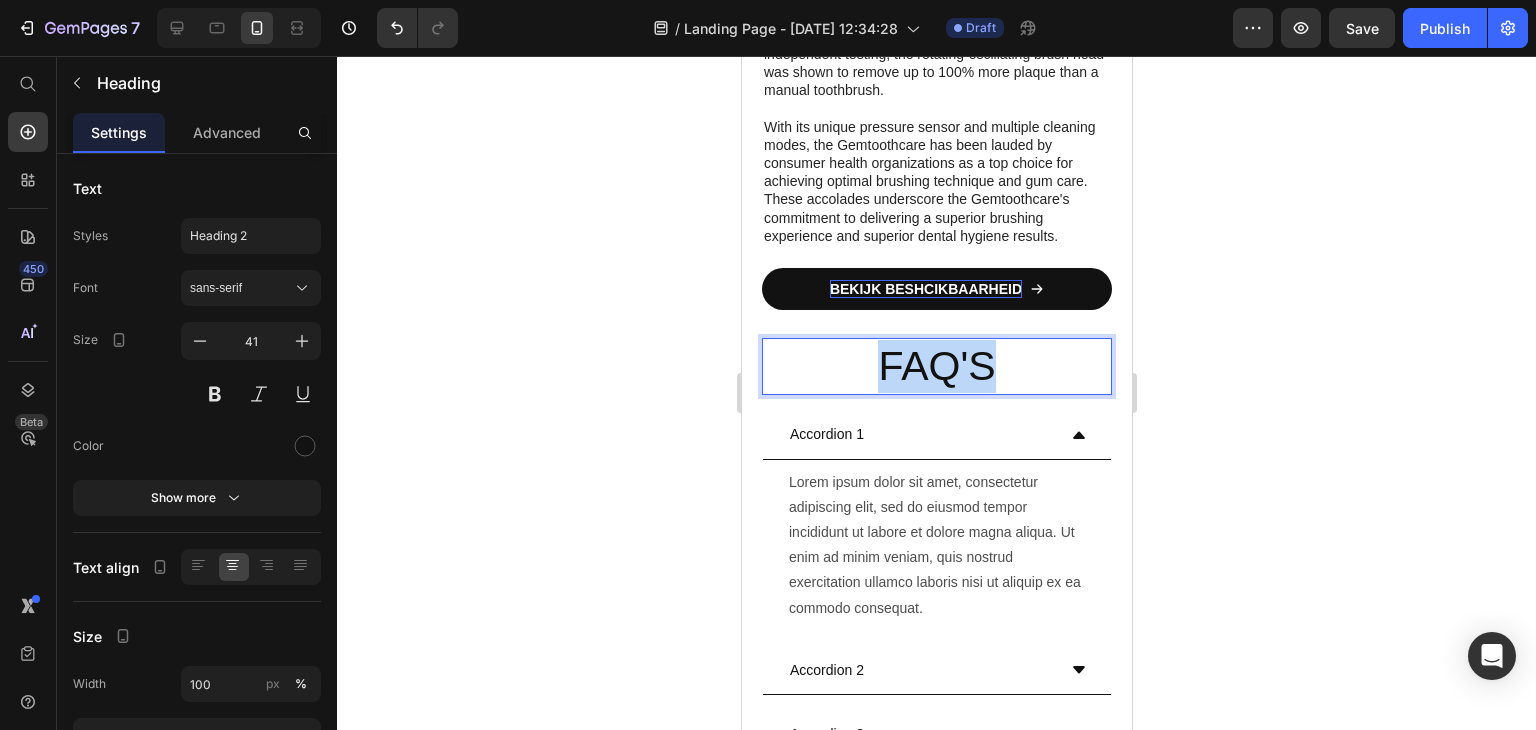 click on "FAQ'S" at bounding box center [936, 366] 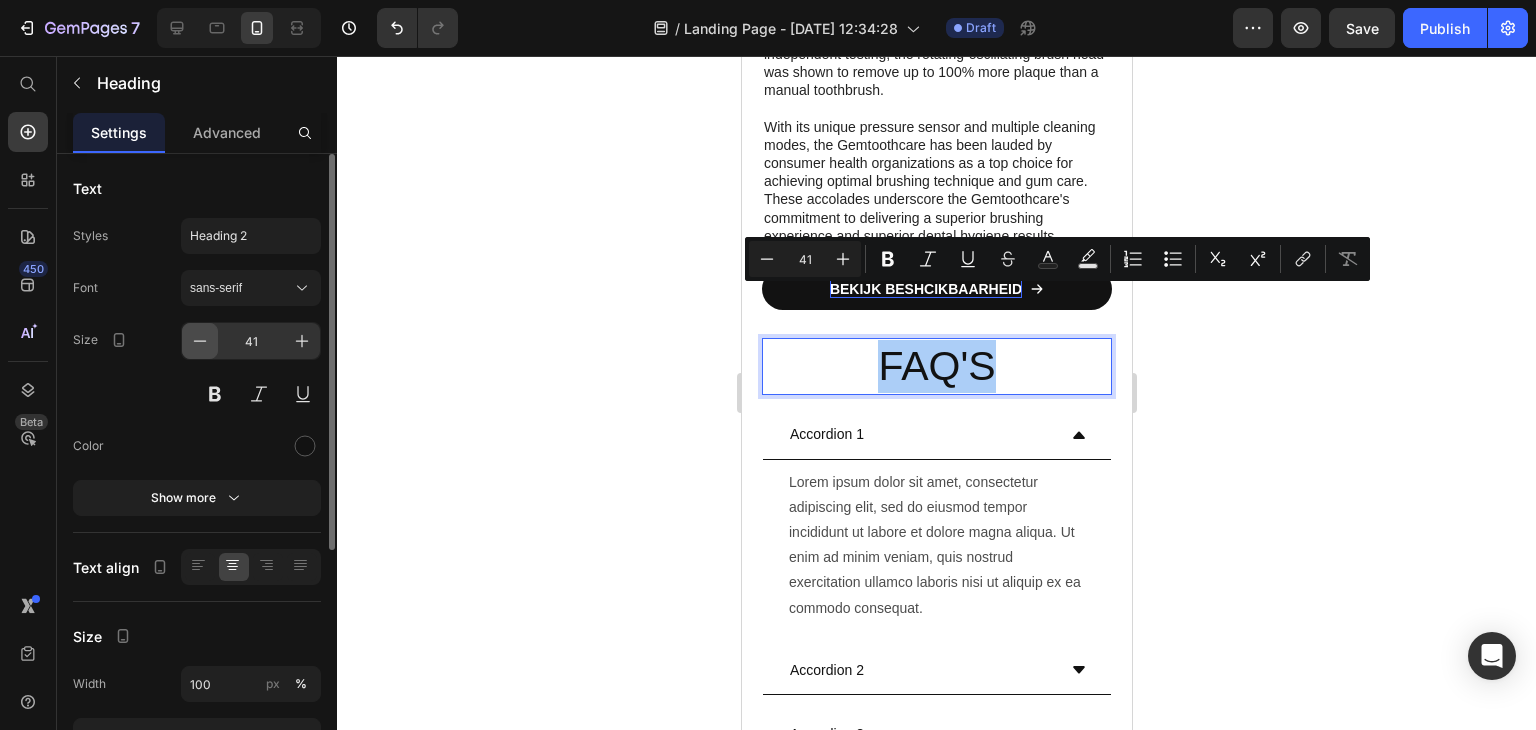 click 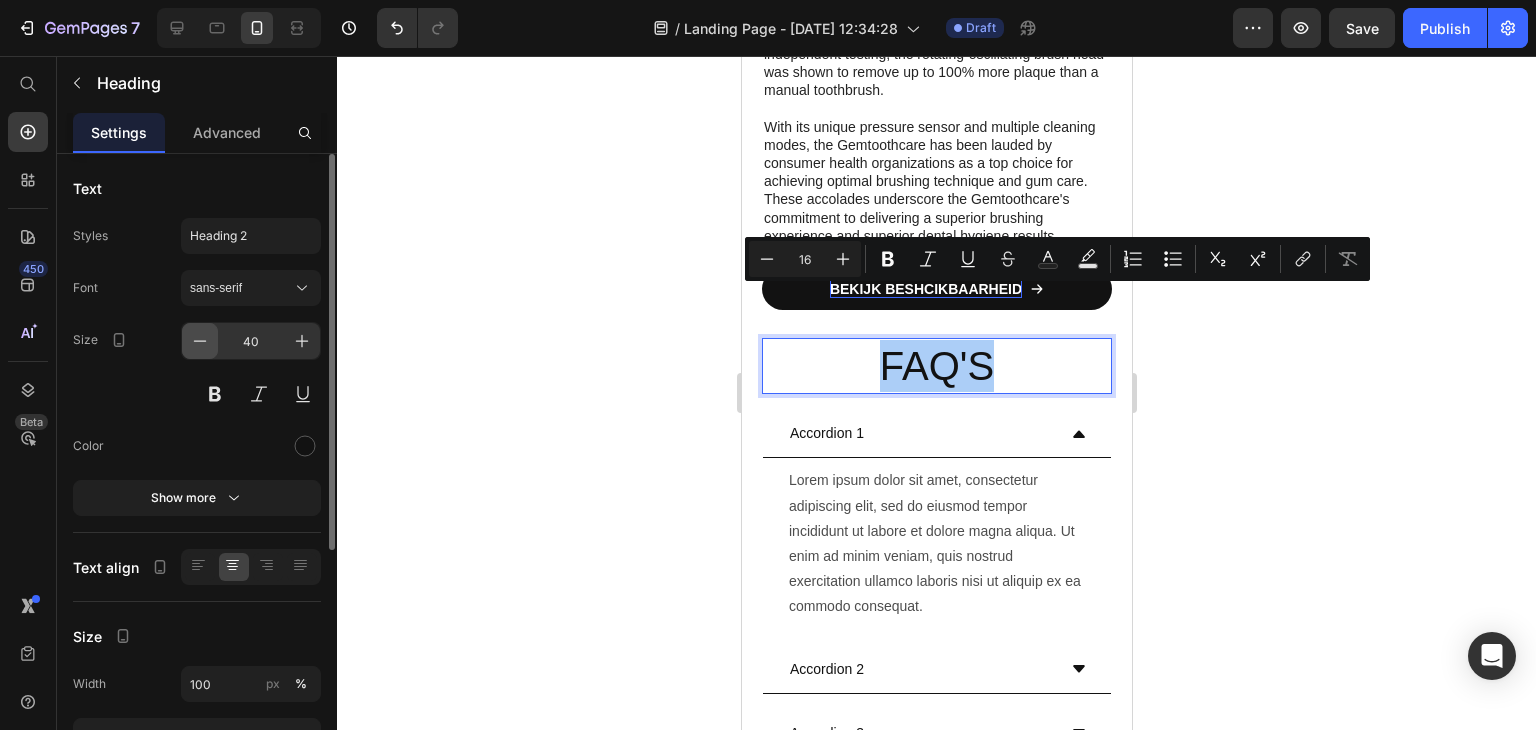 click 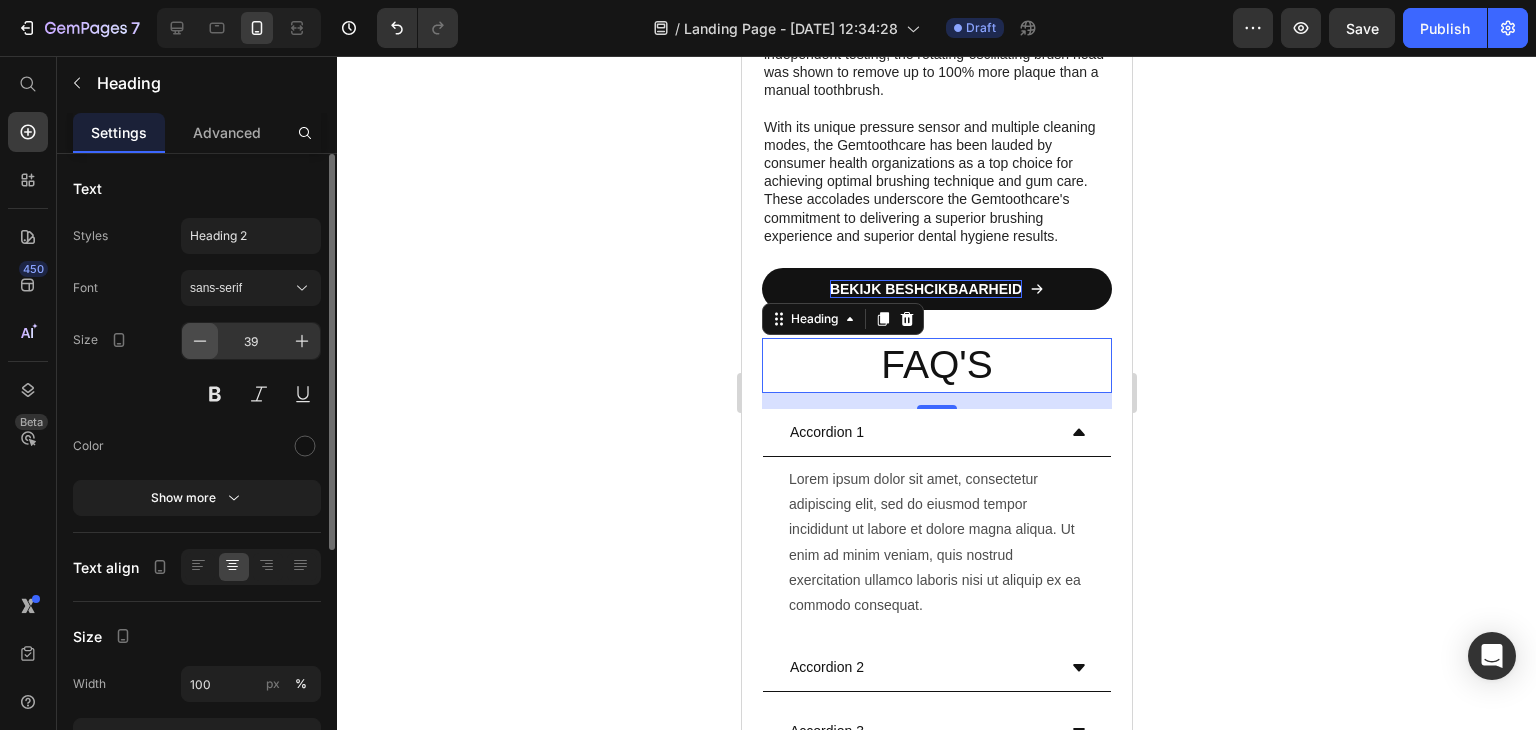 click 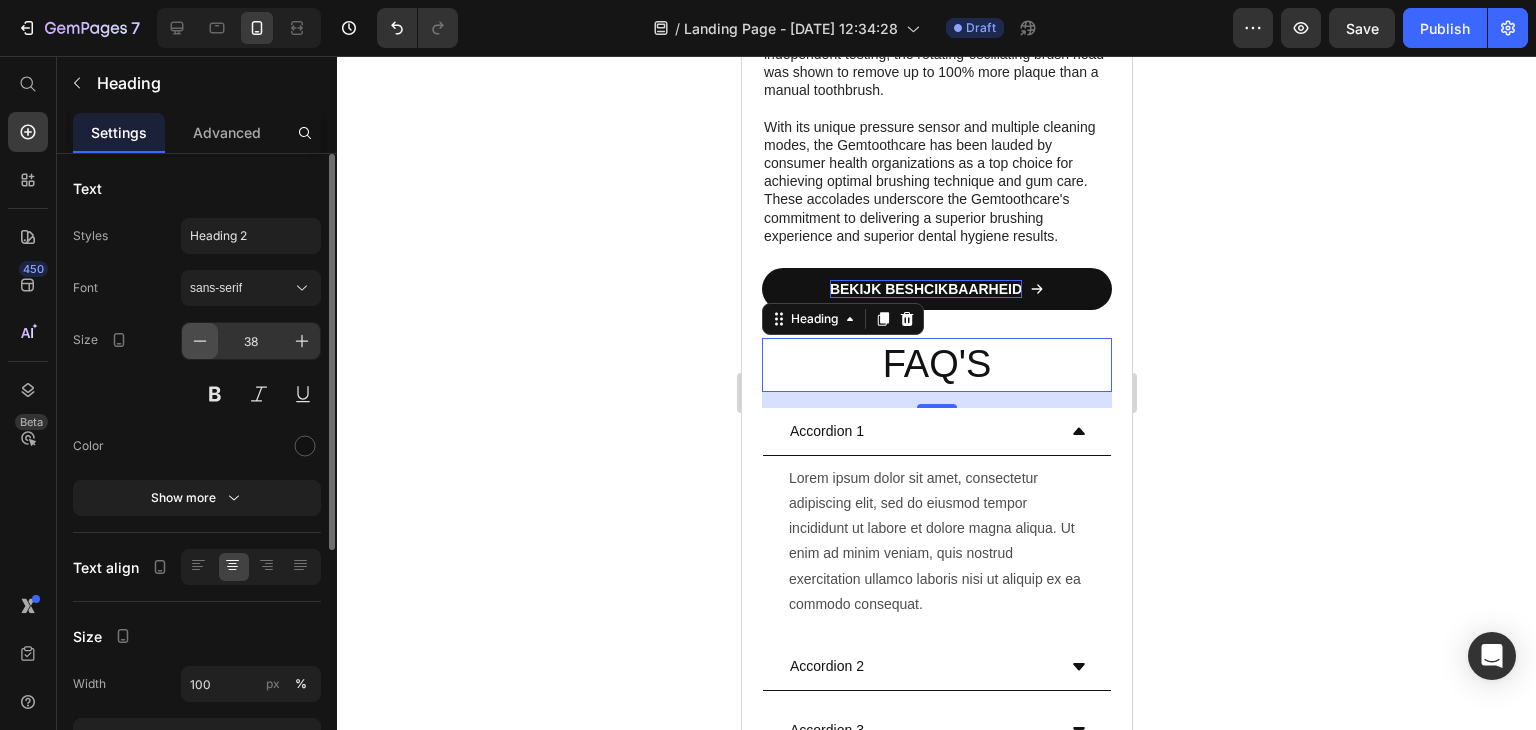 click 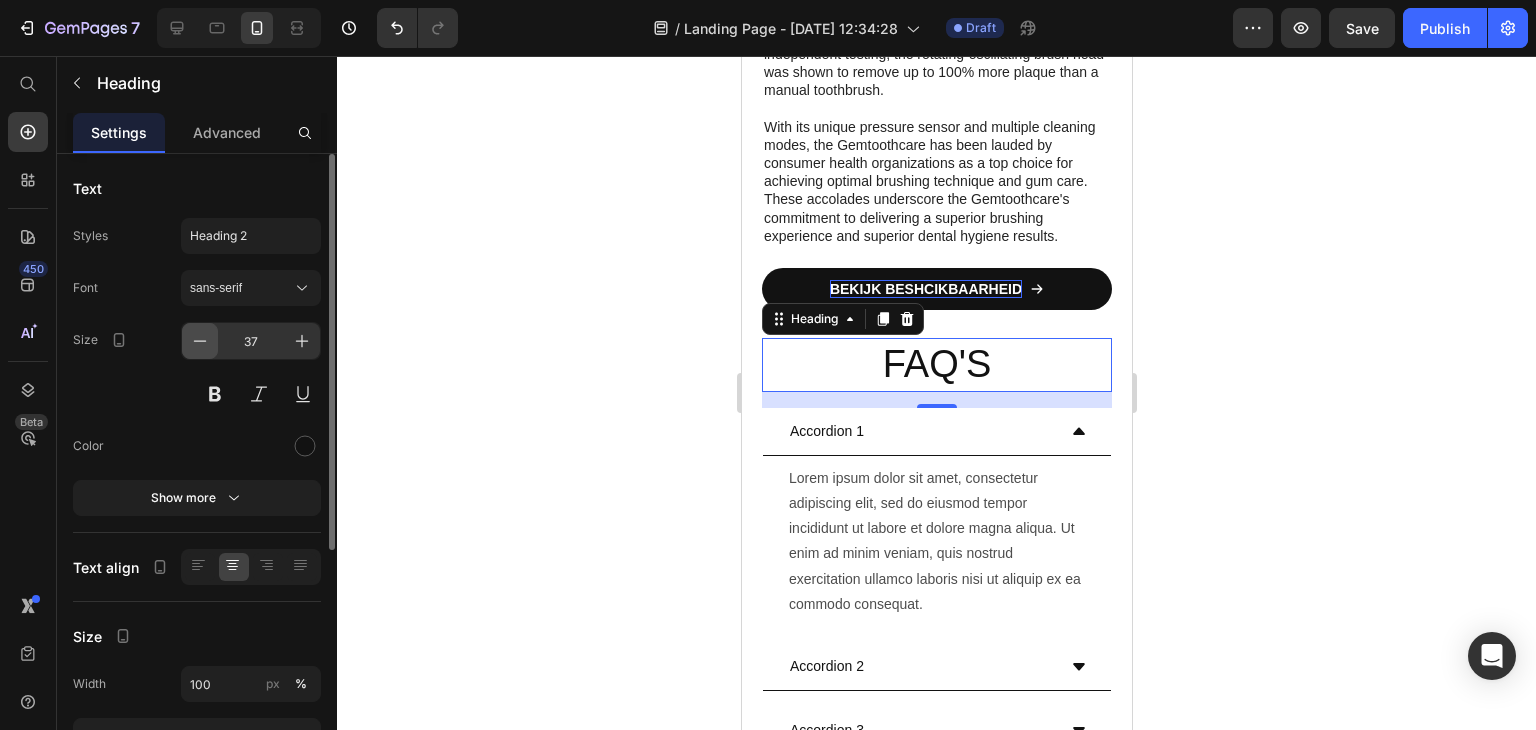 click 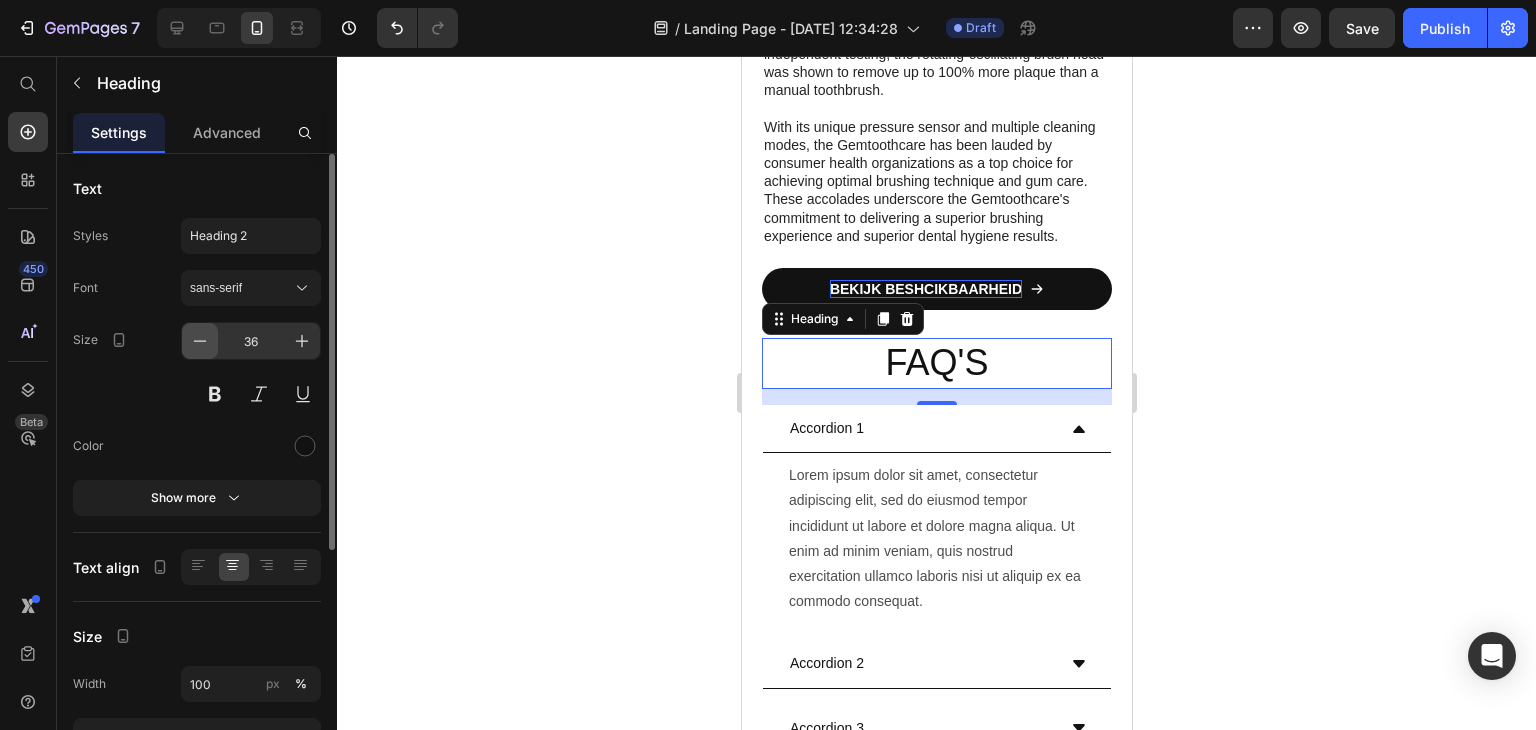 click 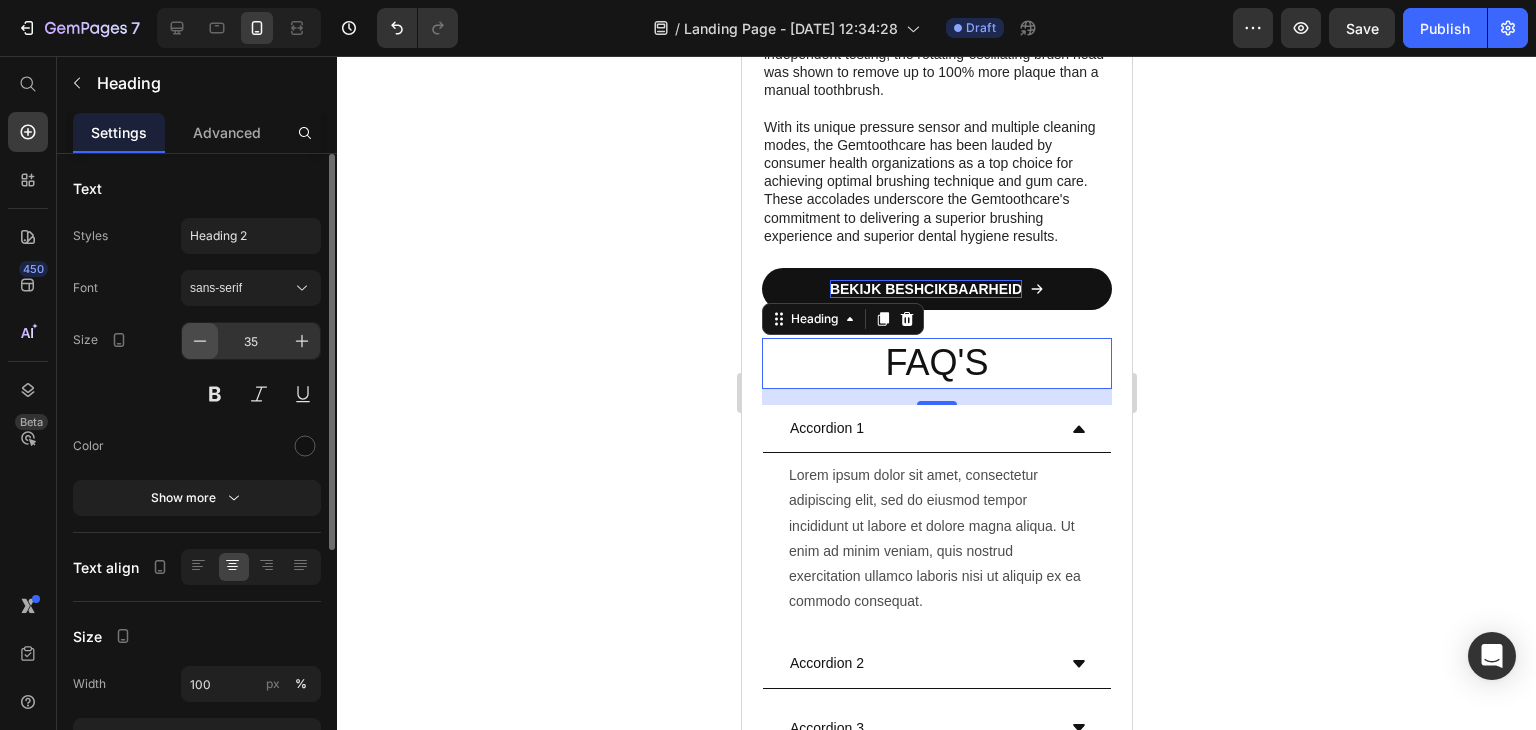 click 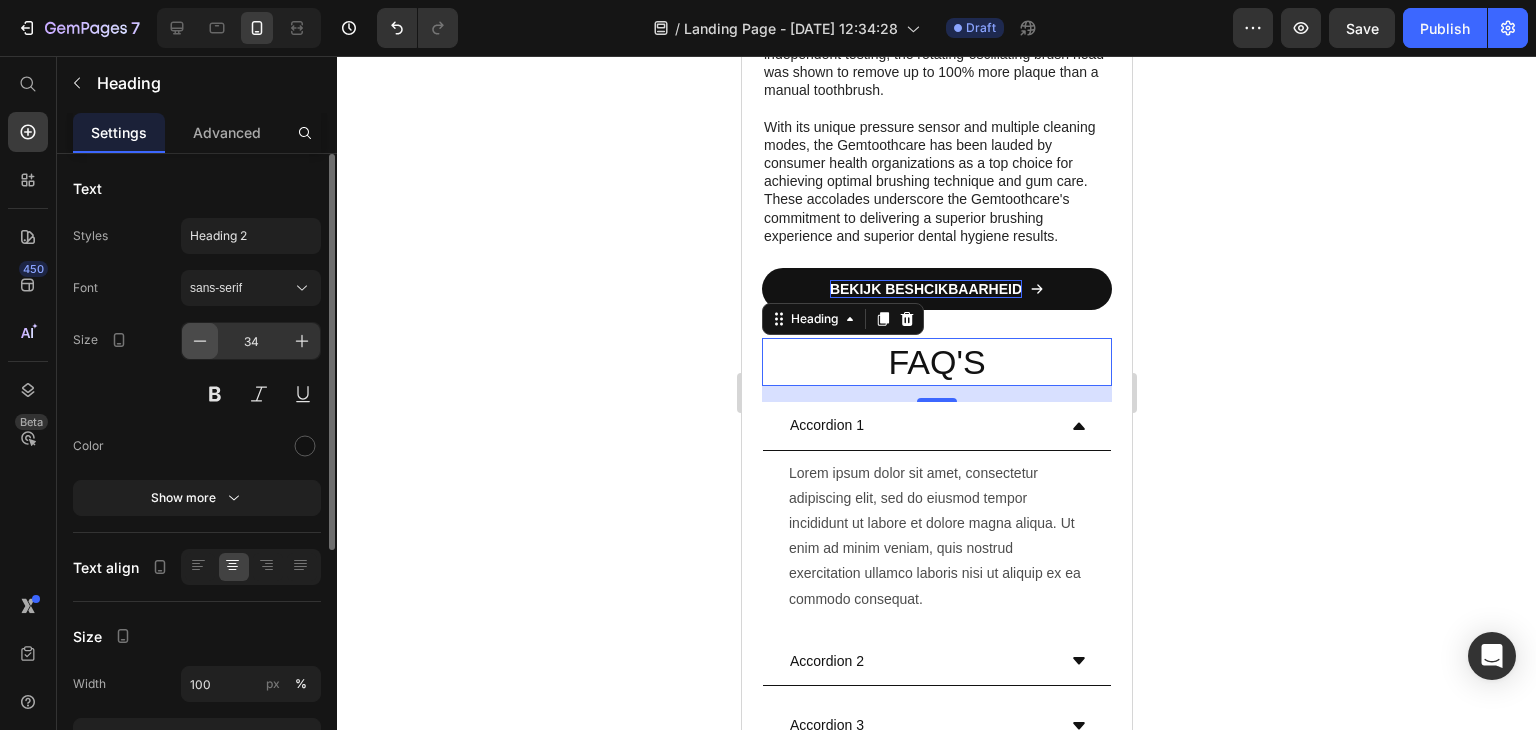 click 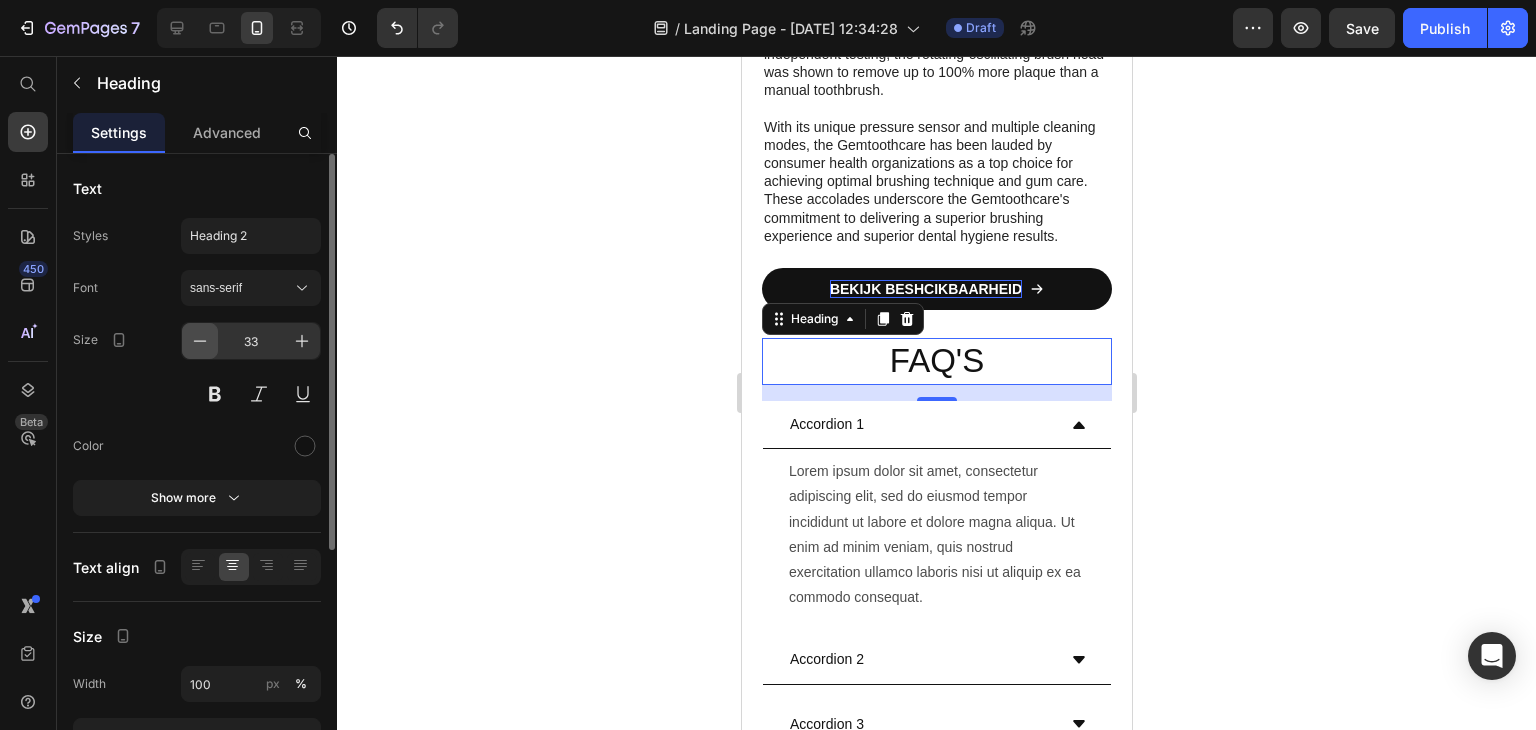 click 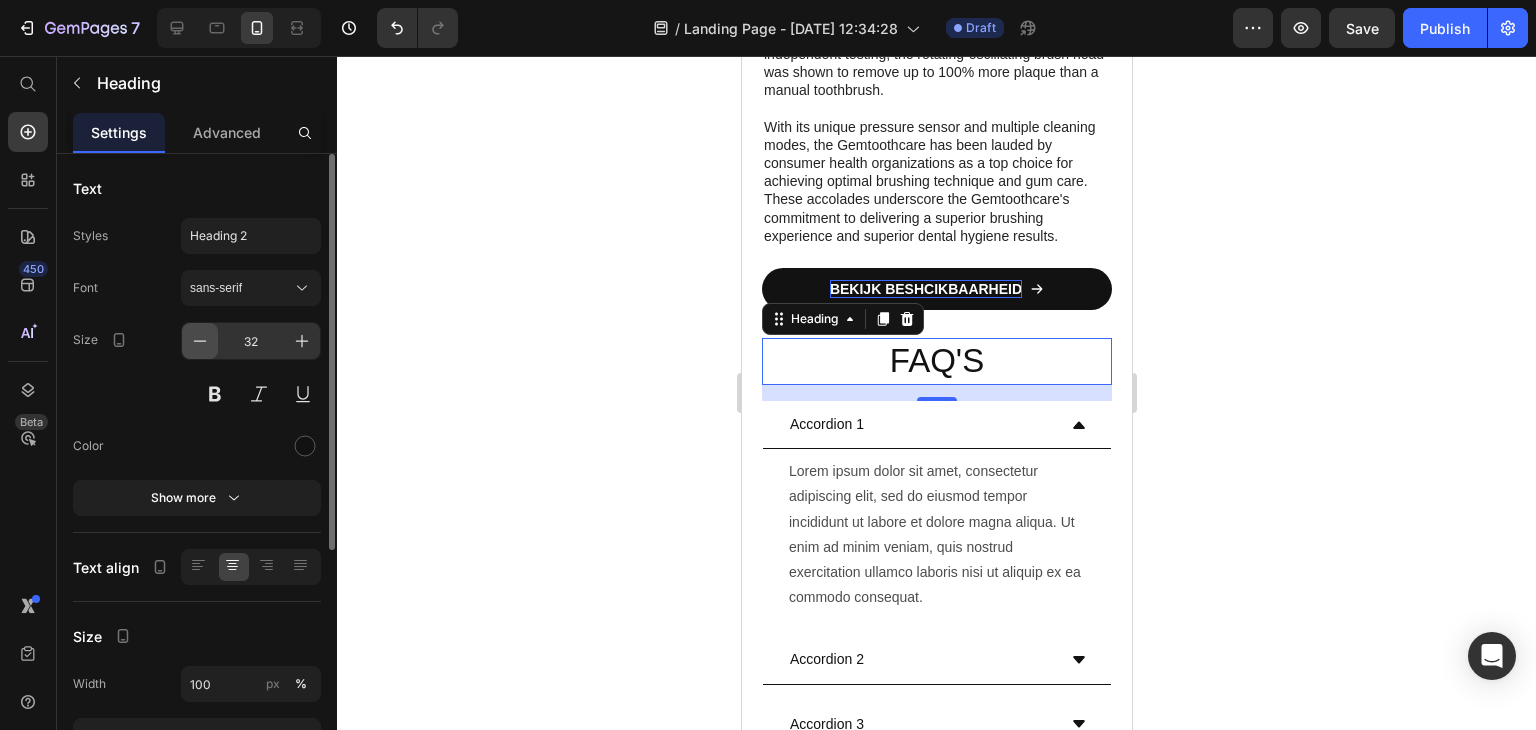 click 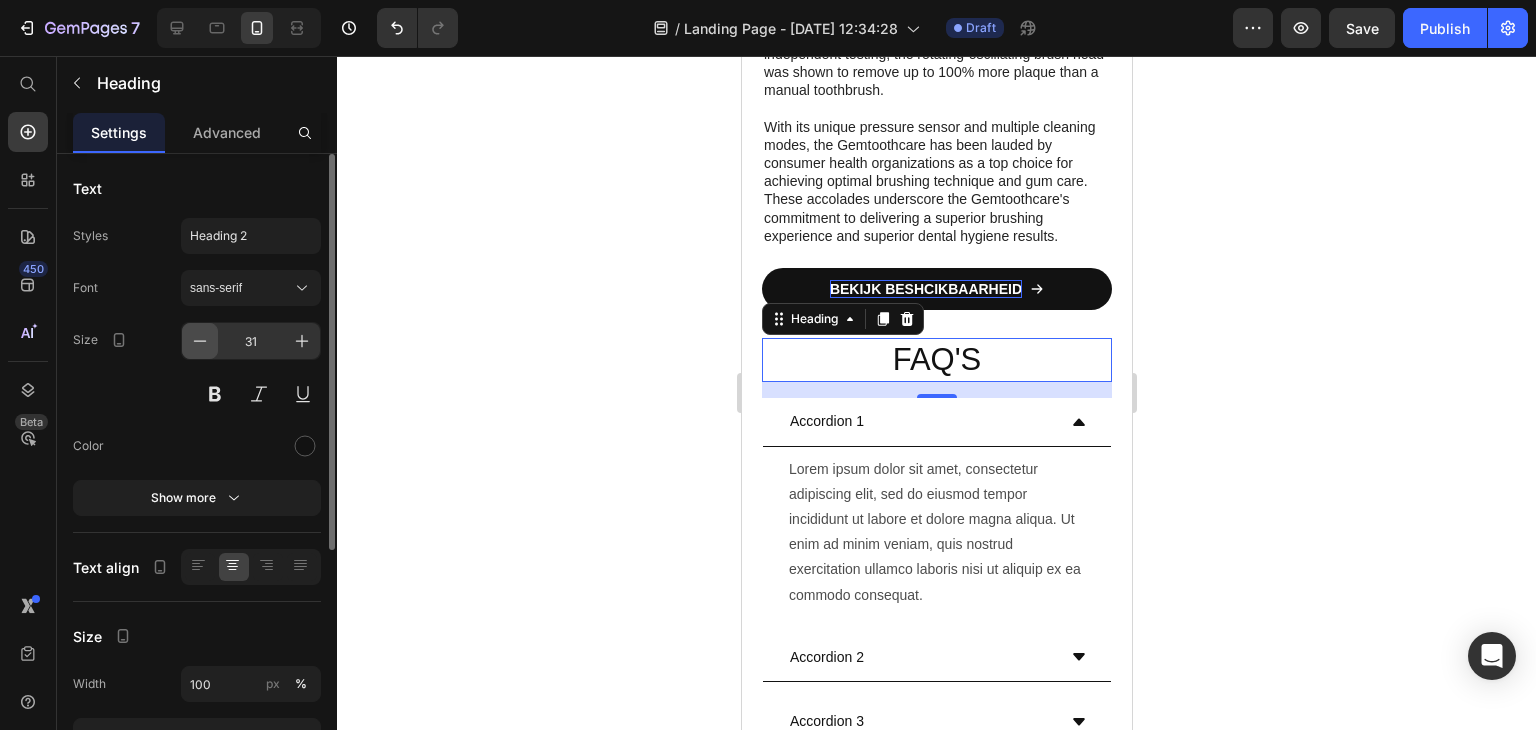 click 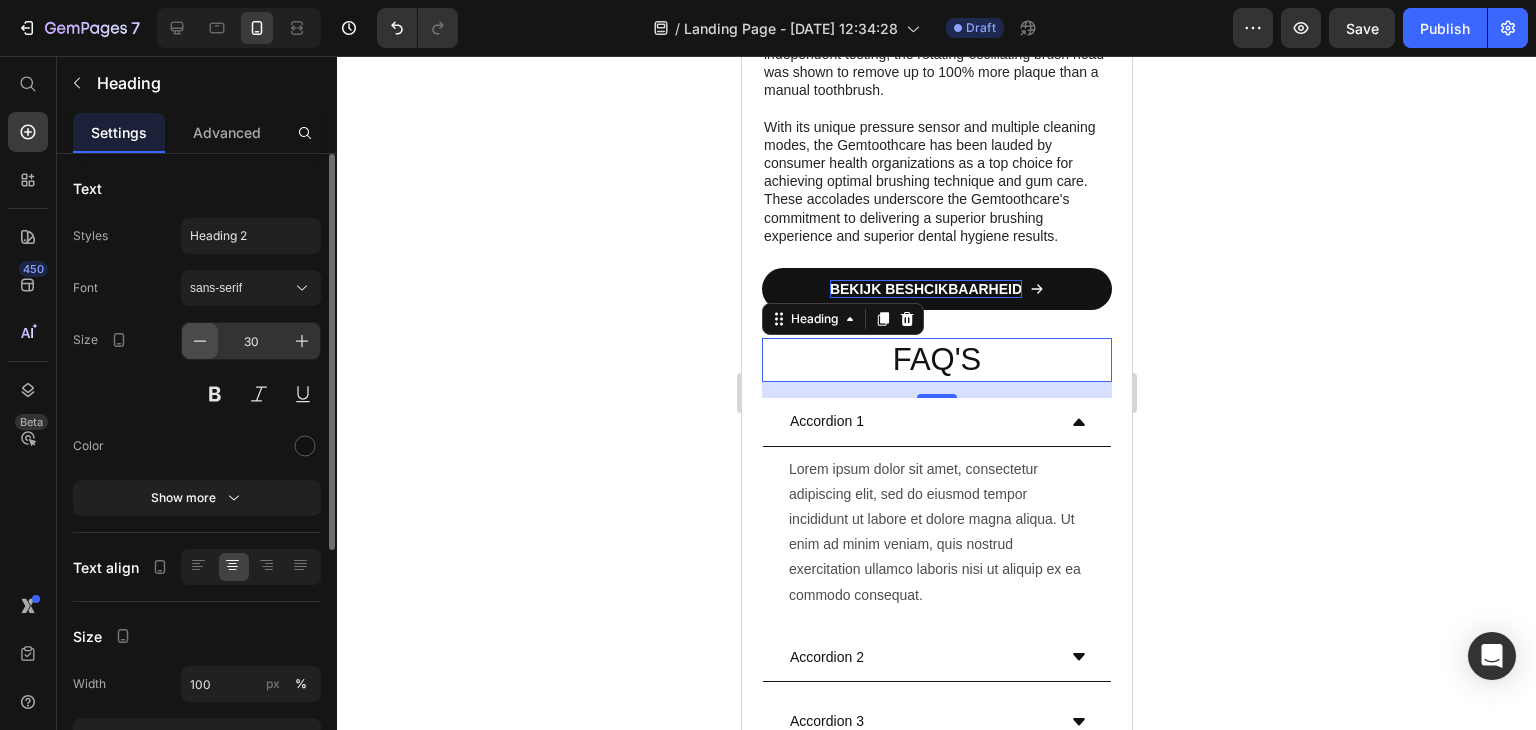 click 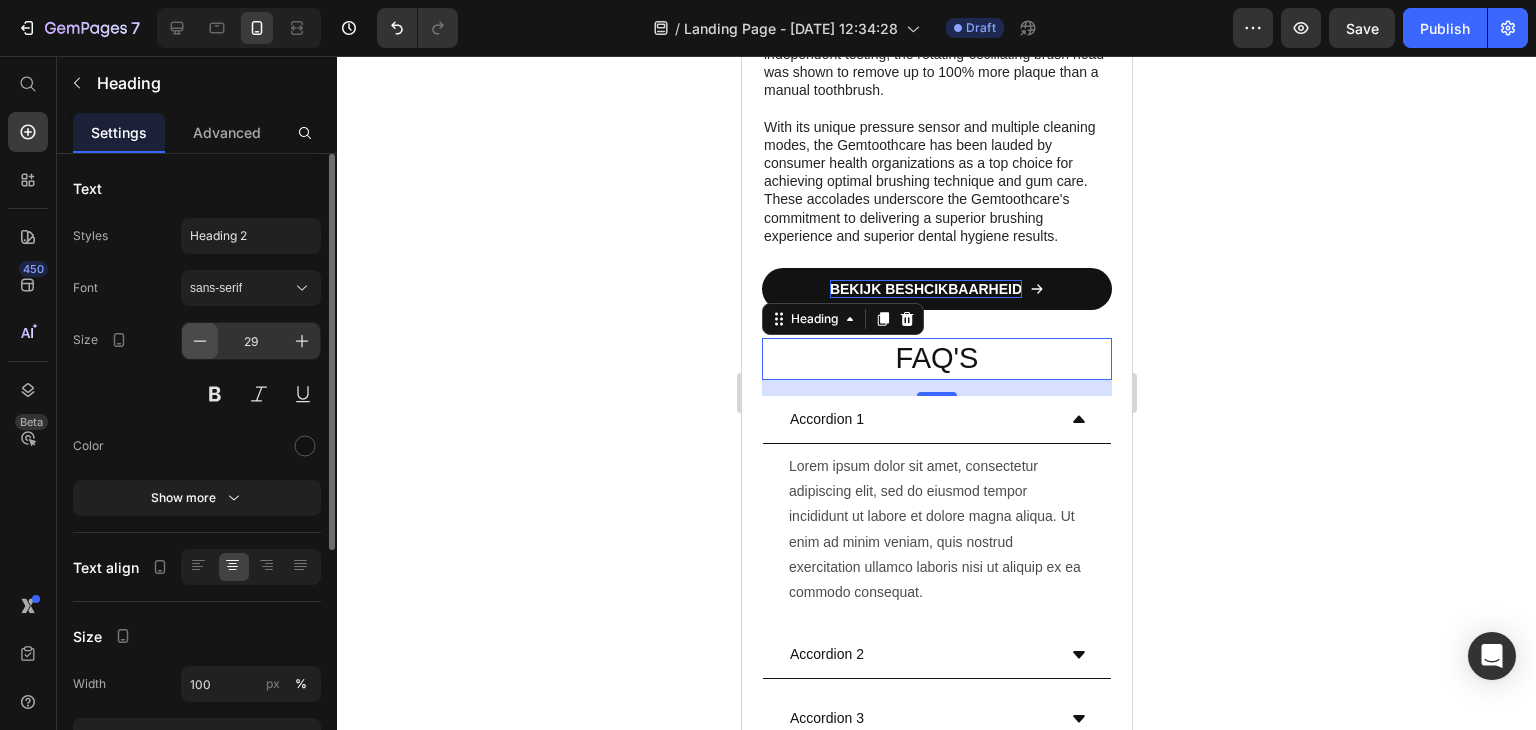 click 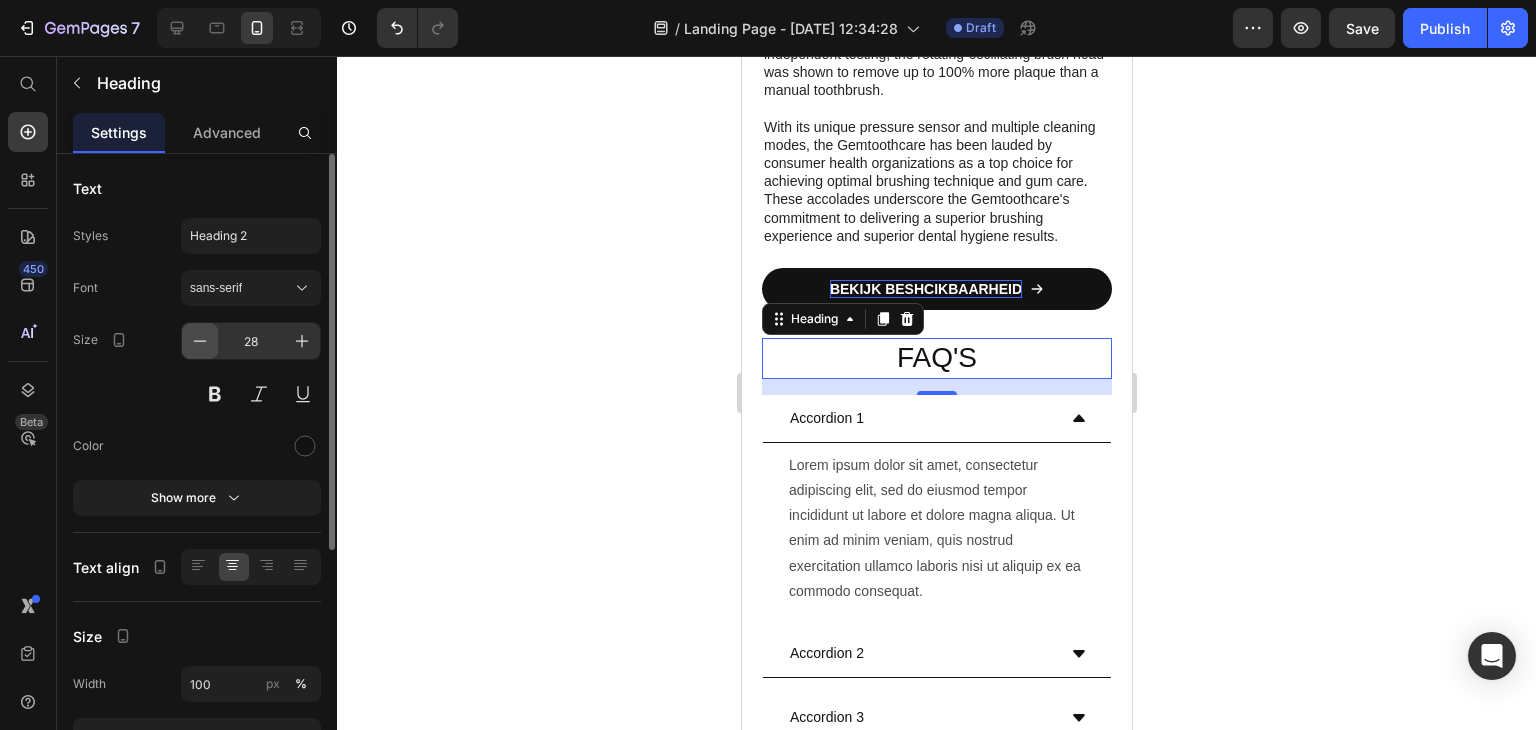 click 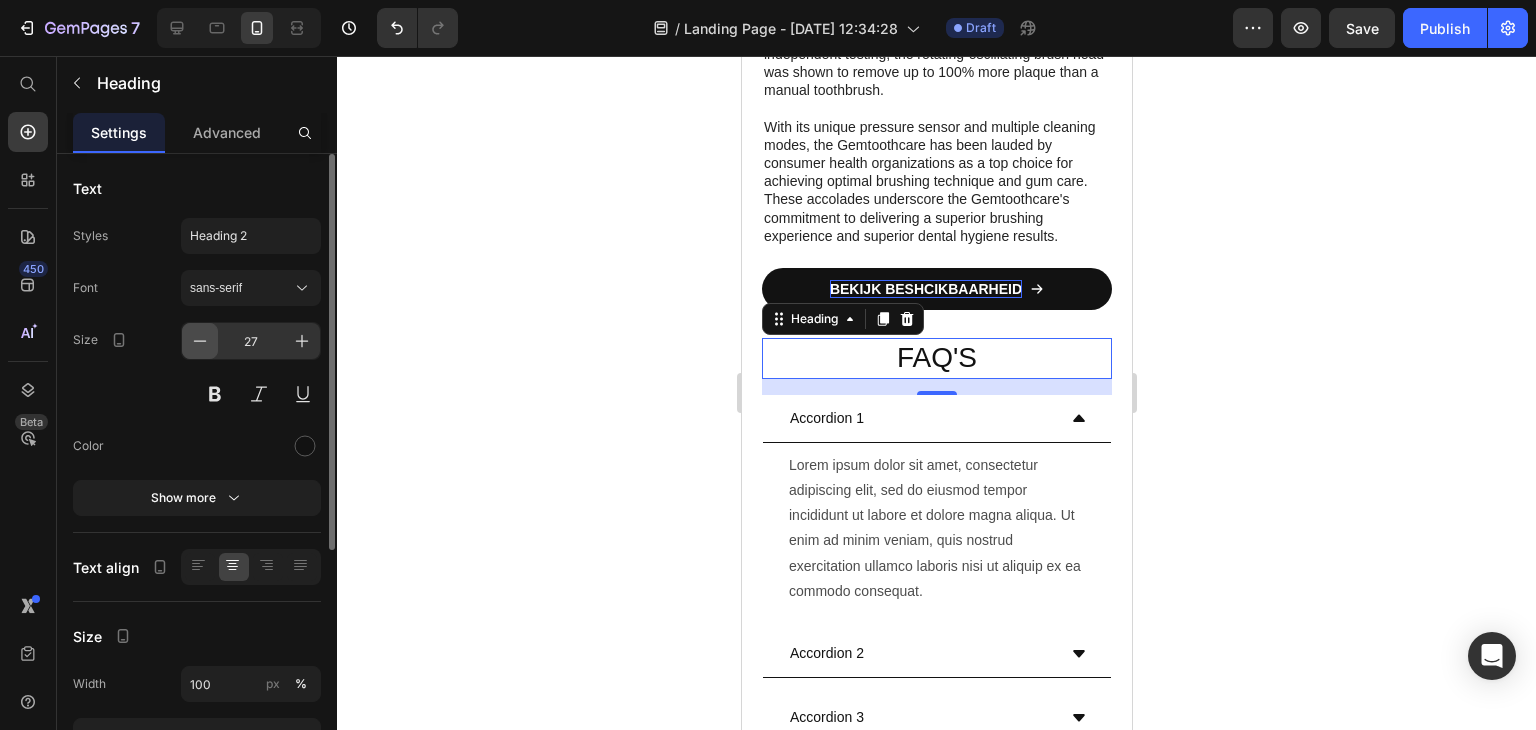click 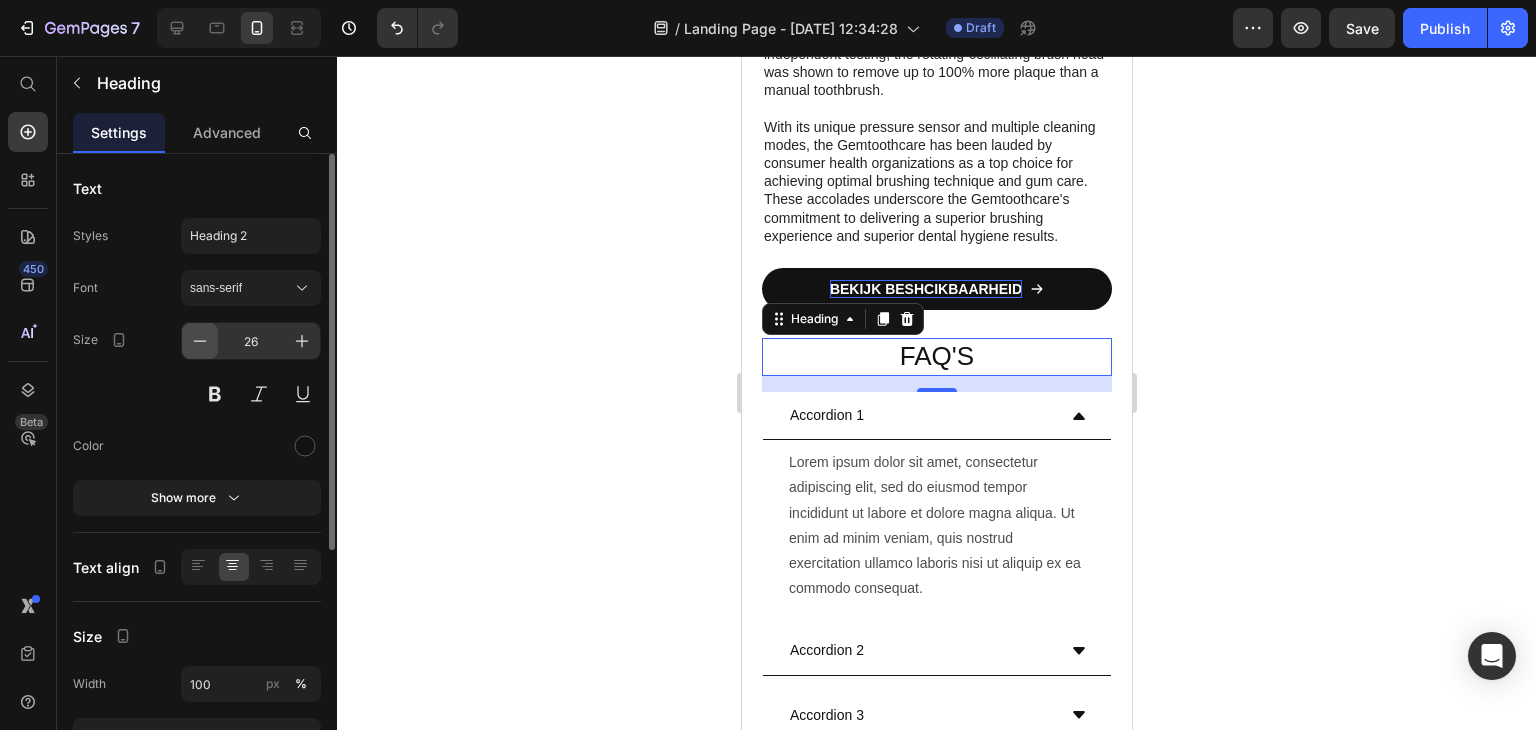 click 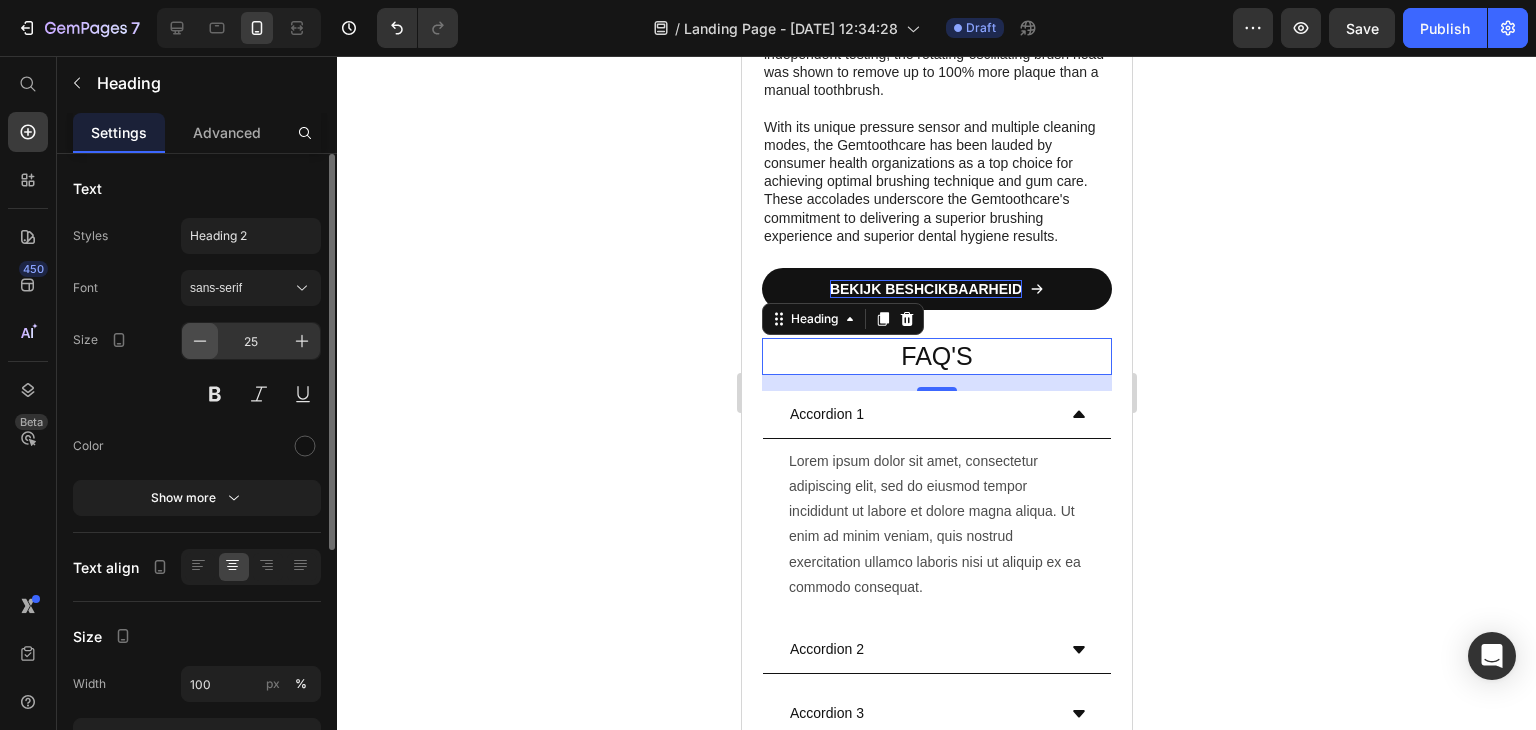 click 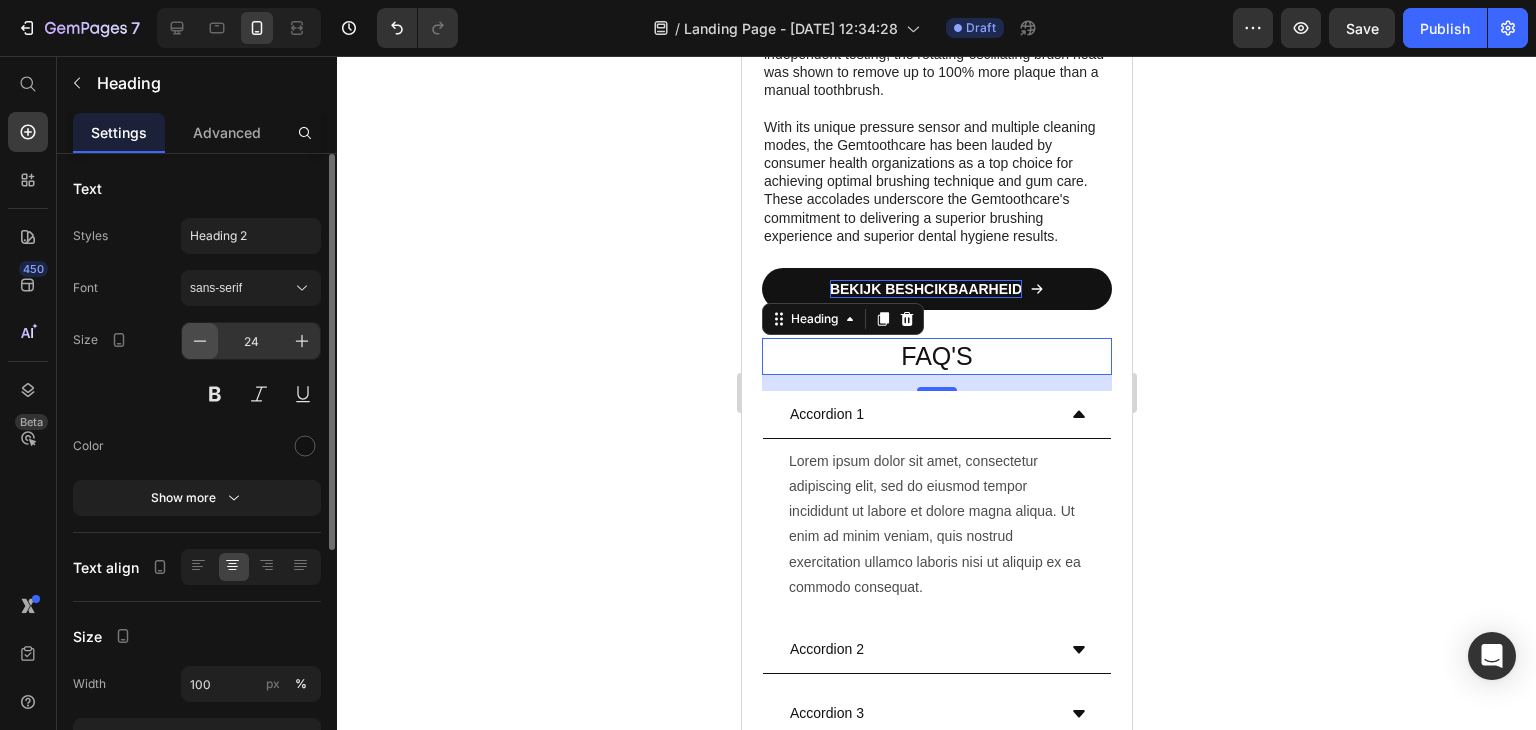 click 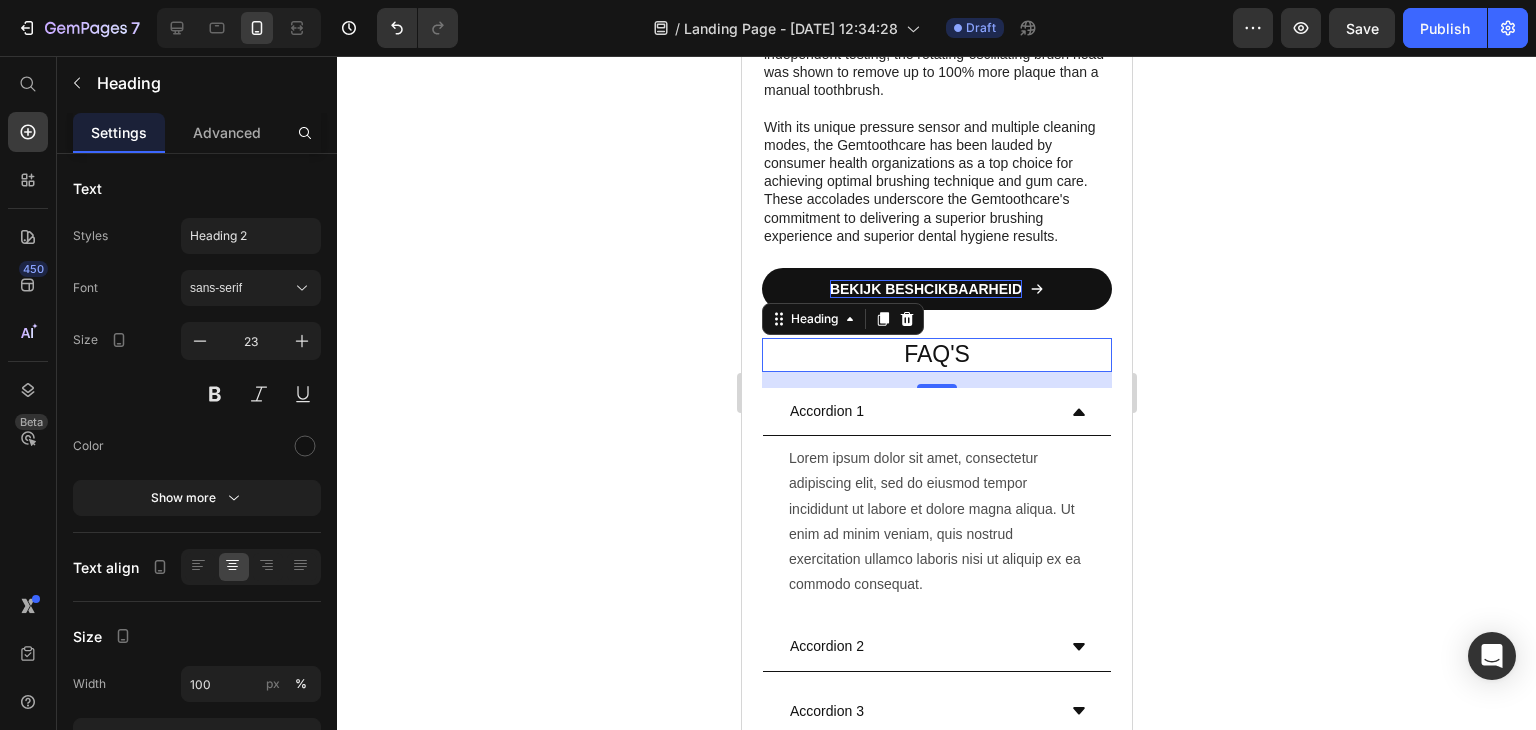 click 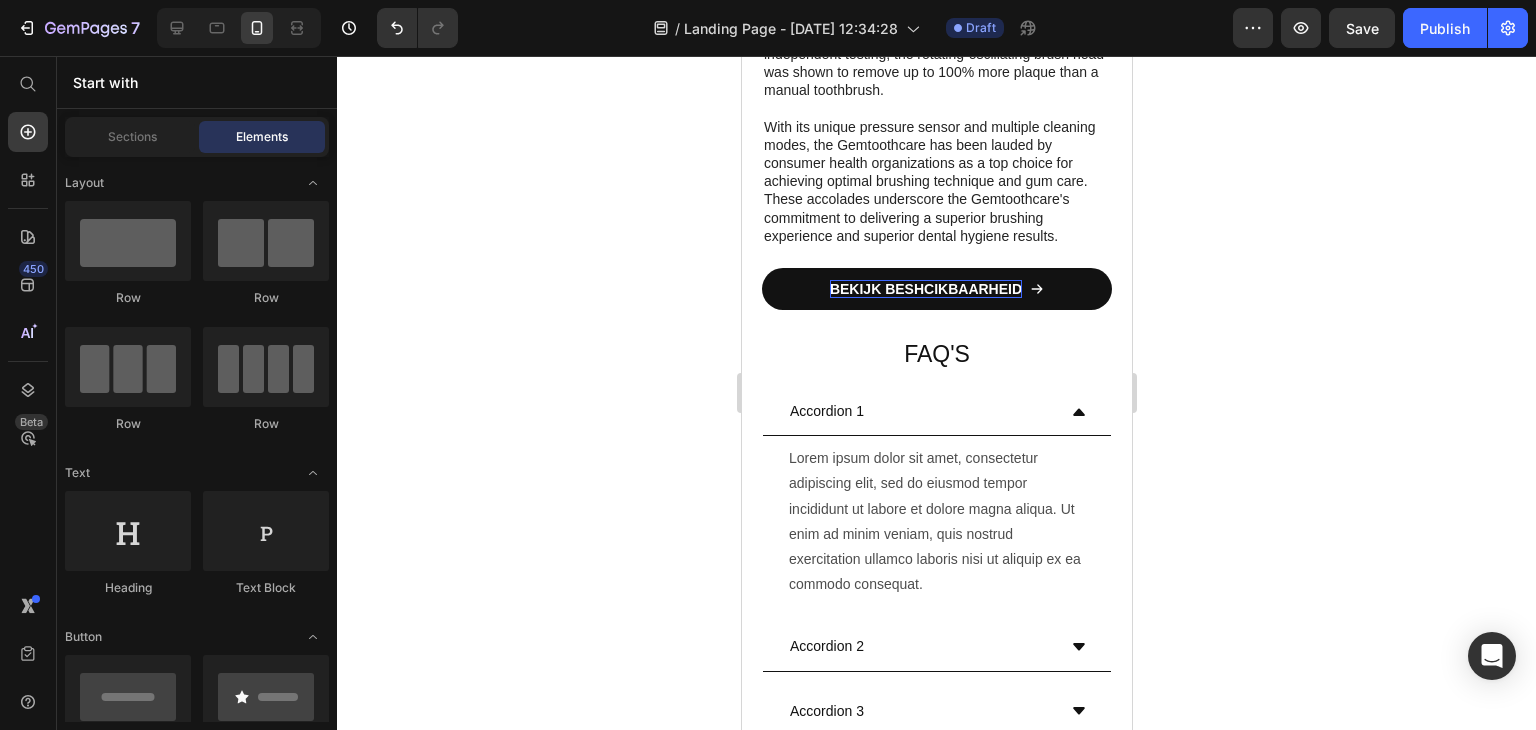 click 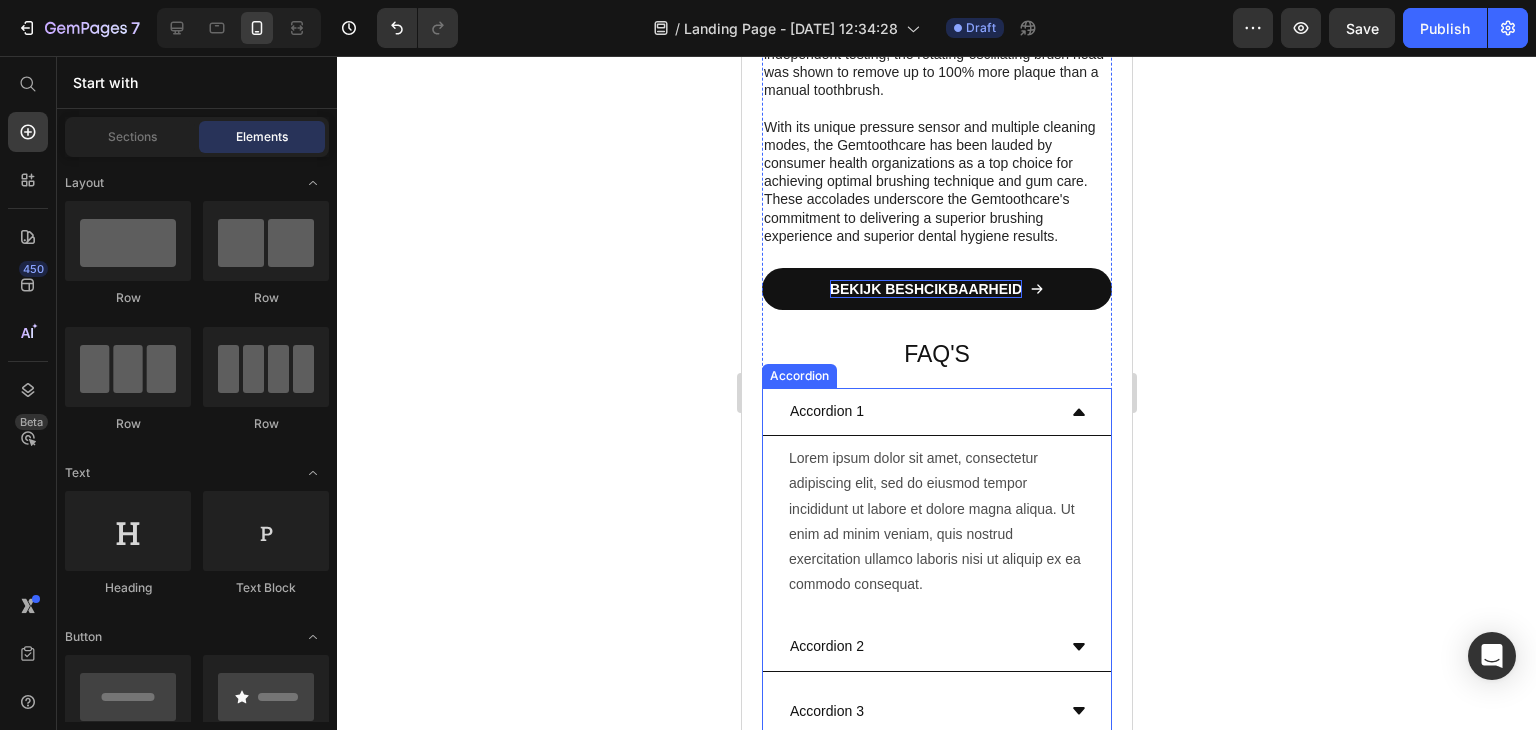 click on "Accordion 1" at bounding box center (920, 411) 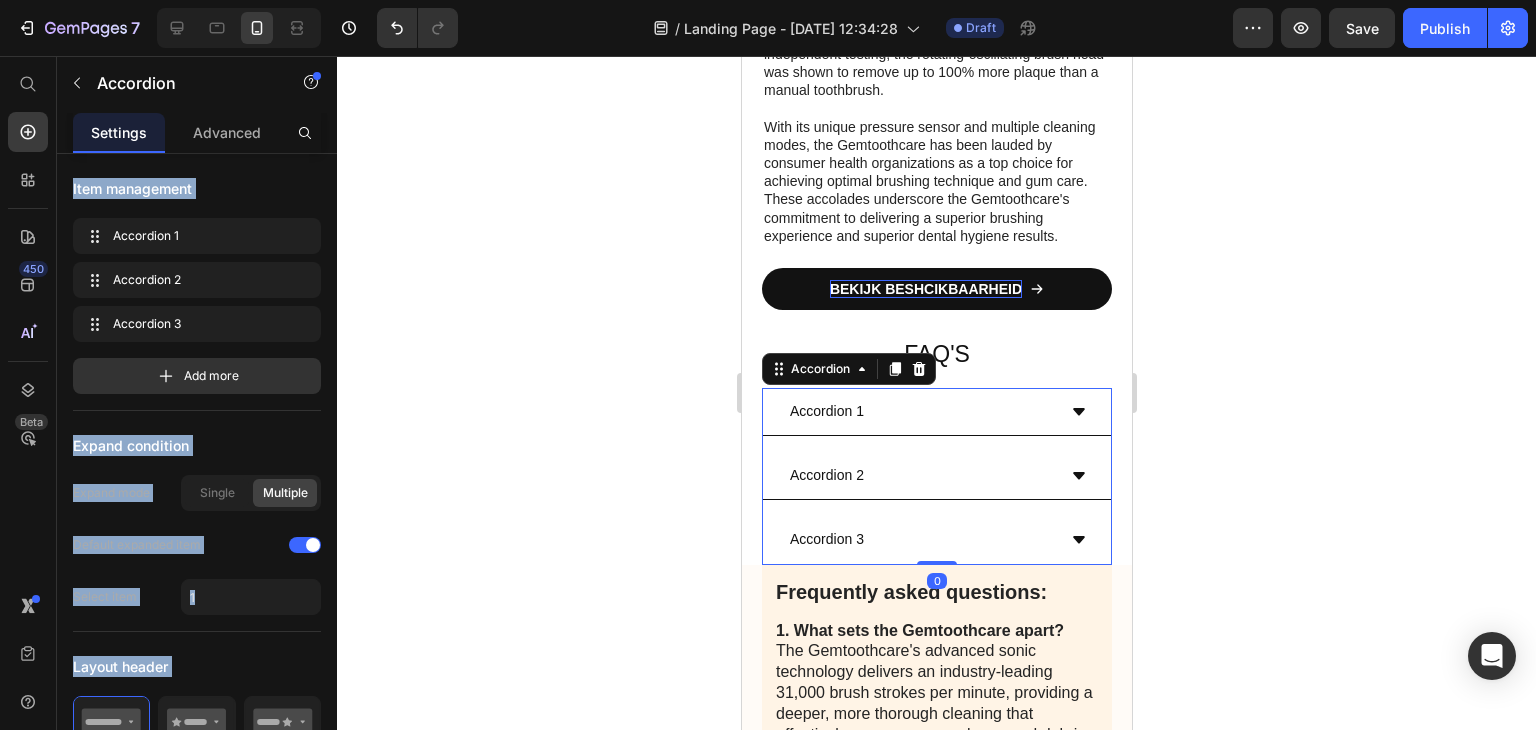 click 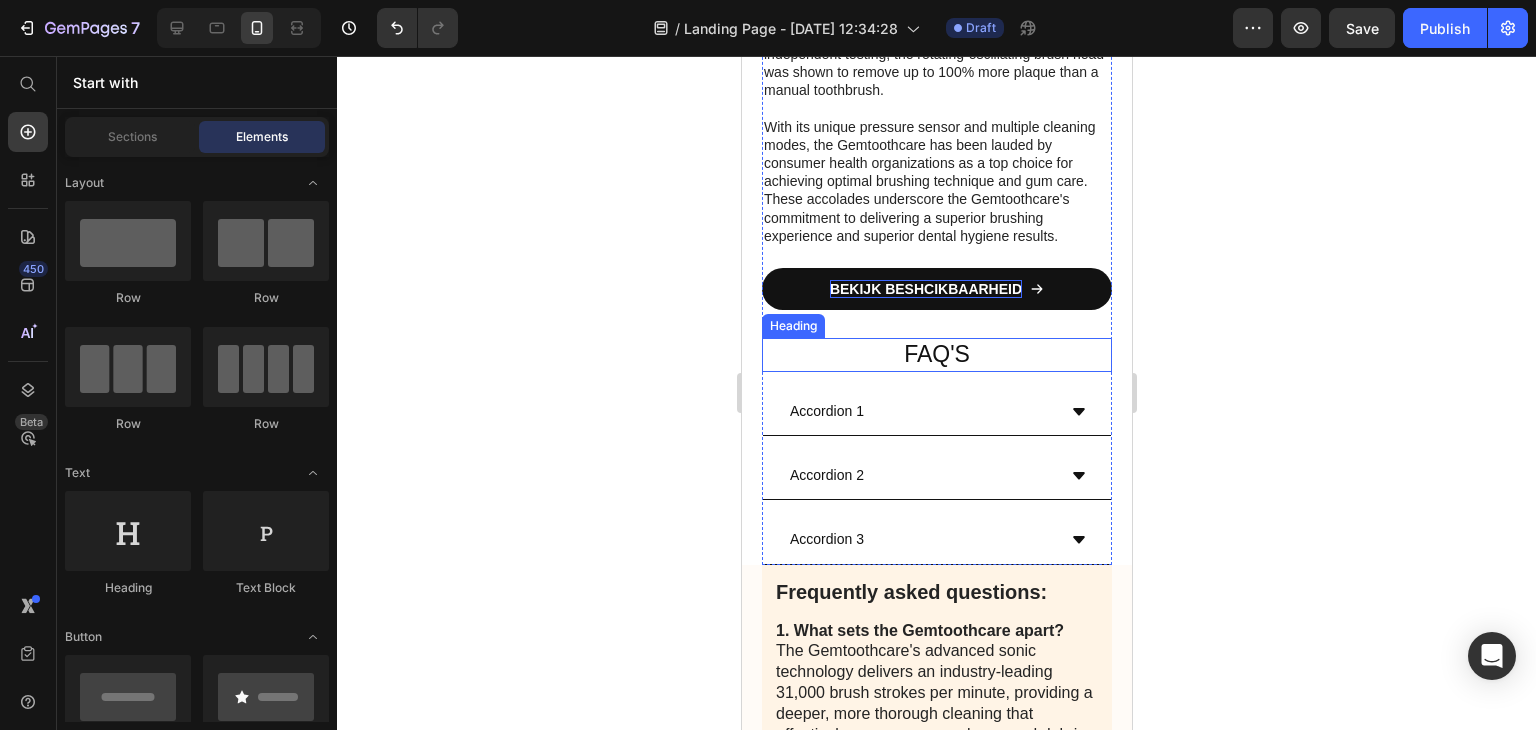 click on "FAQ'S" at bounding box center [936, 355] 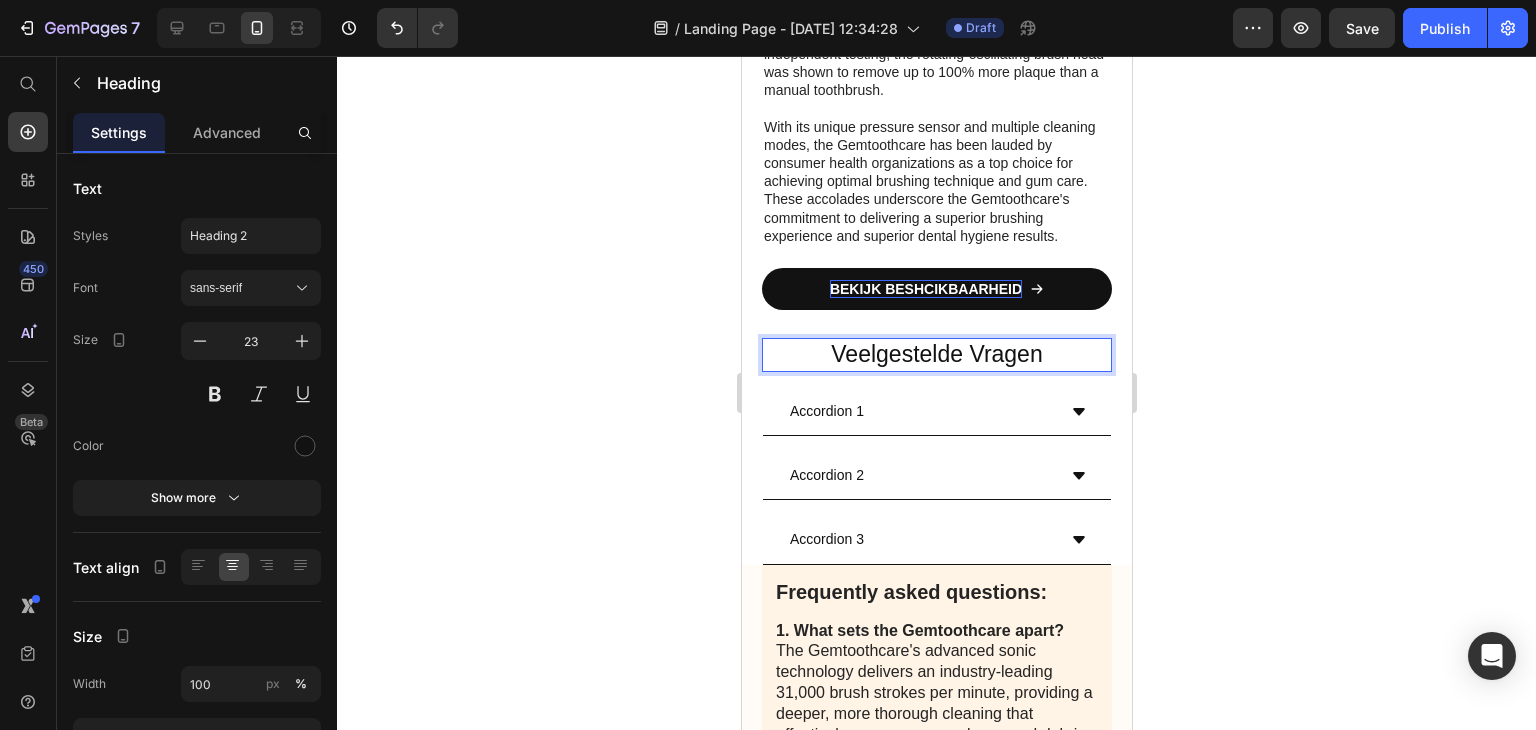 click 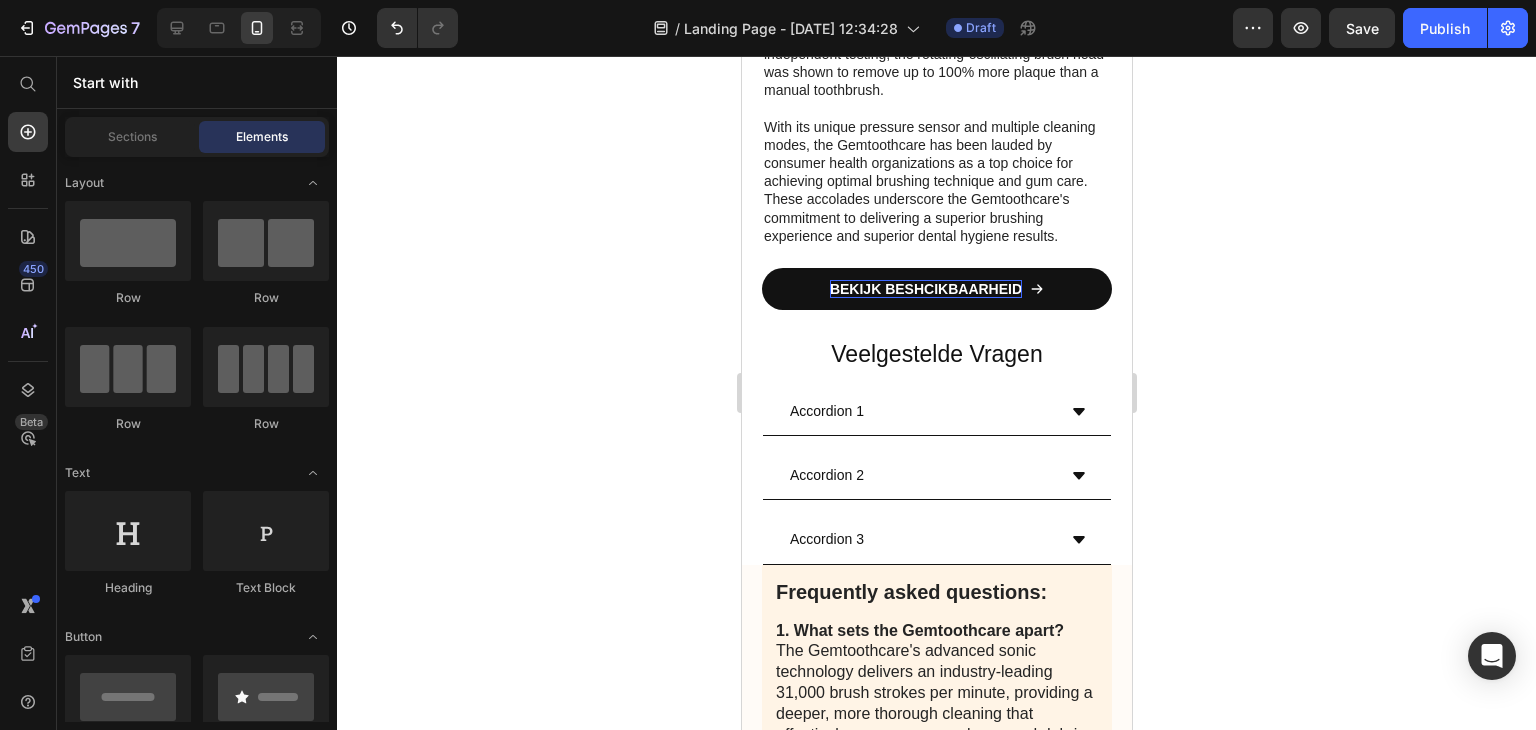 click 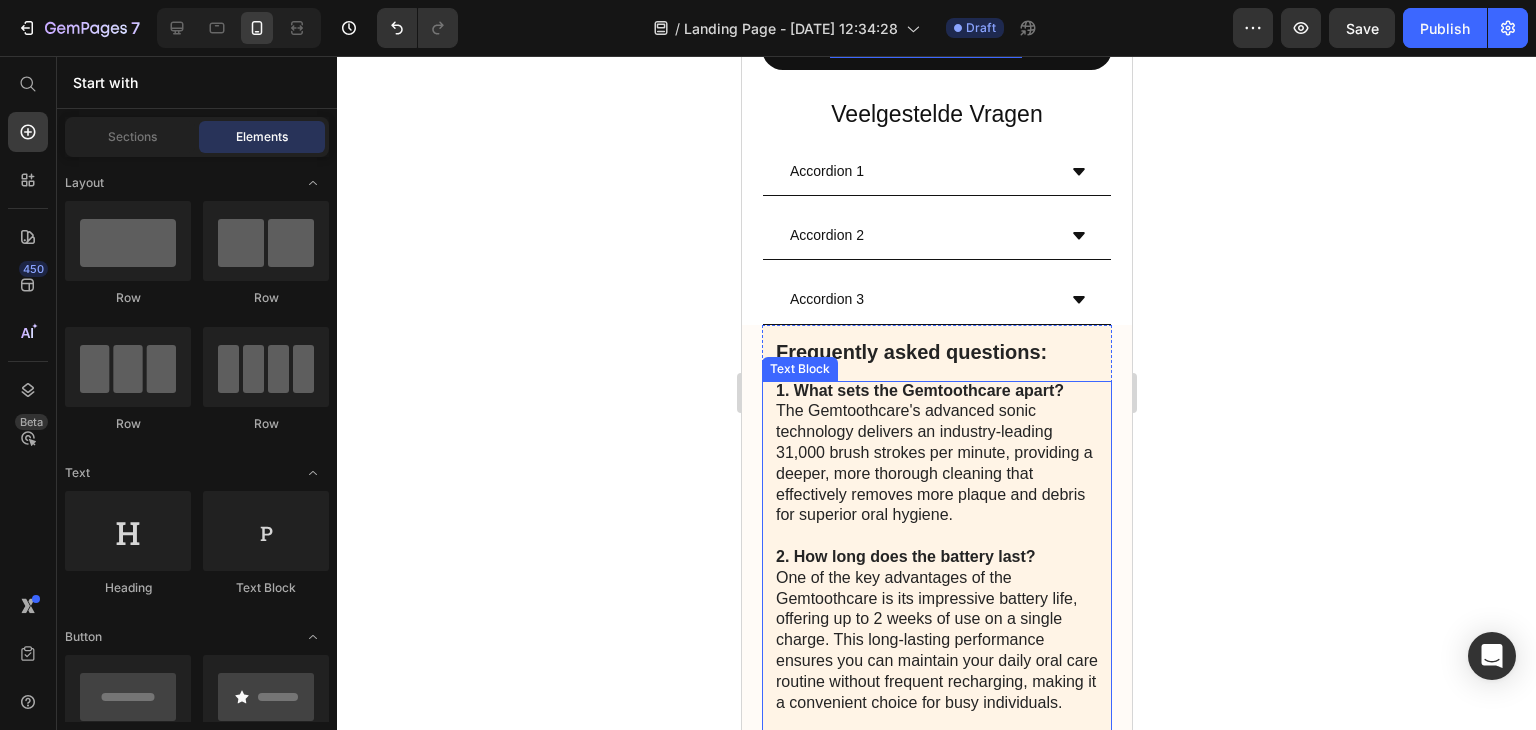 scroll, scrollTop: 9516, scrollLeft: 0, axis: vertical 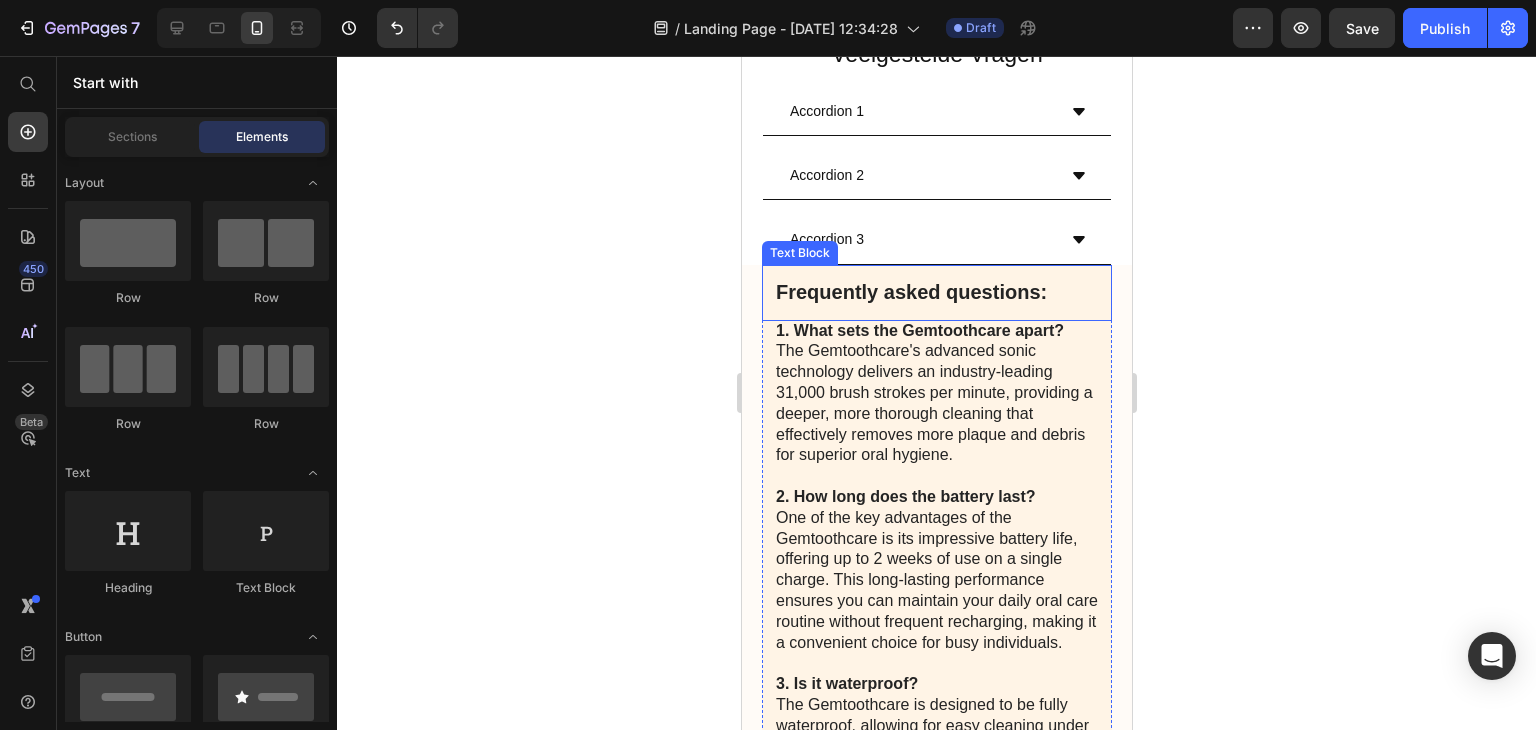 click on "Frequently asked questions:" at bounding box center [936, 293] 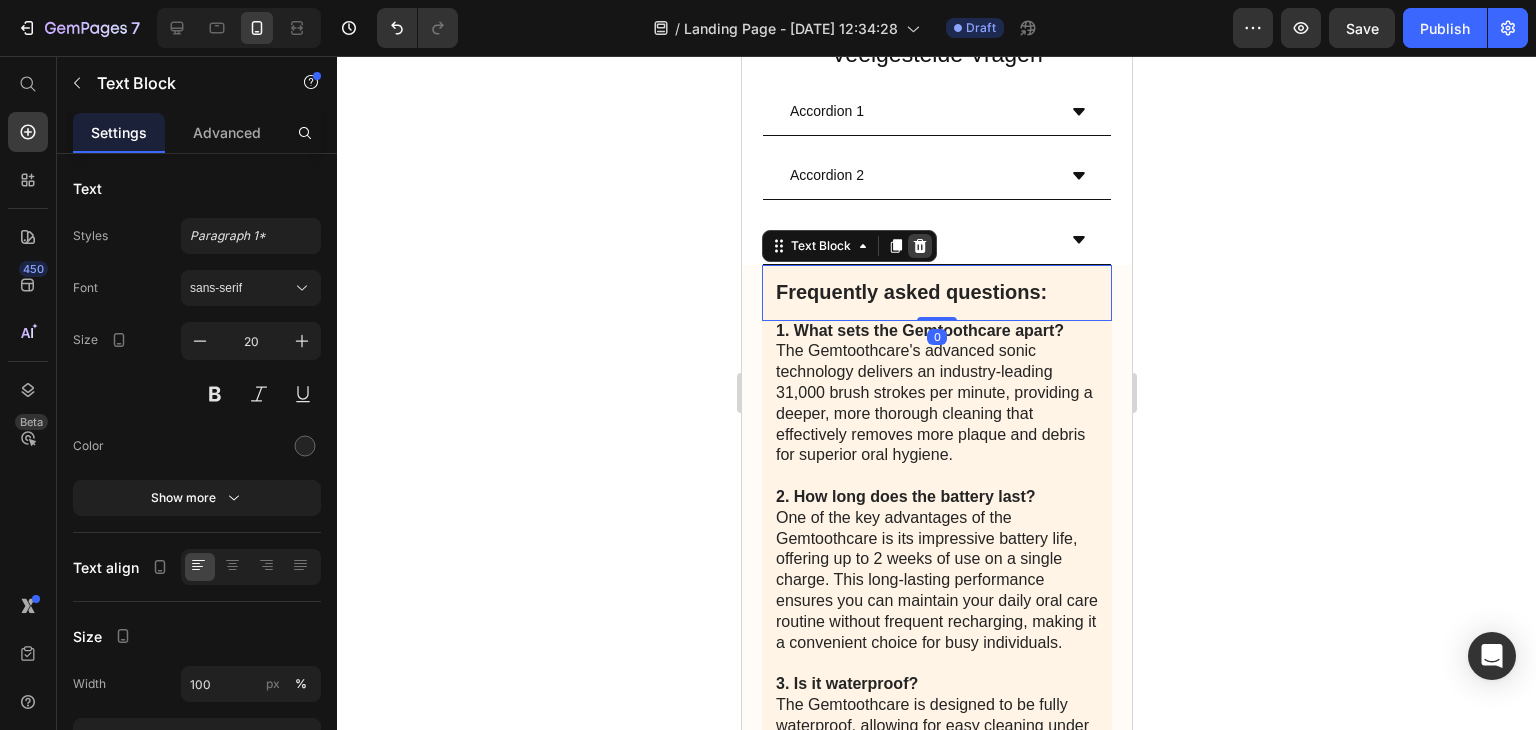 click 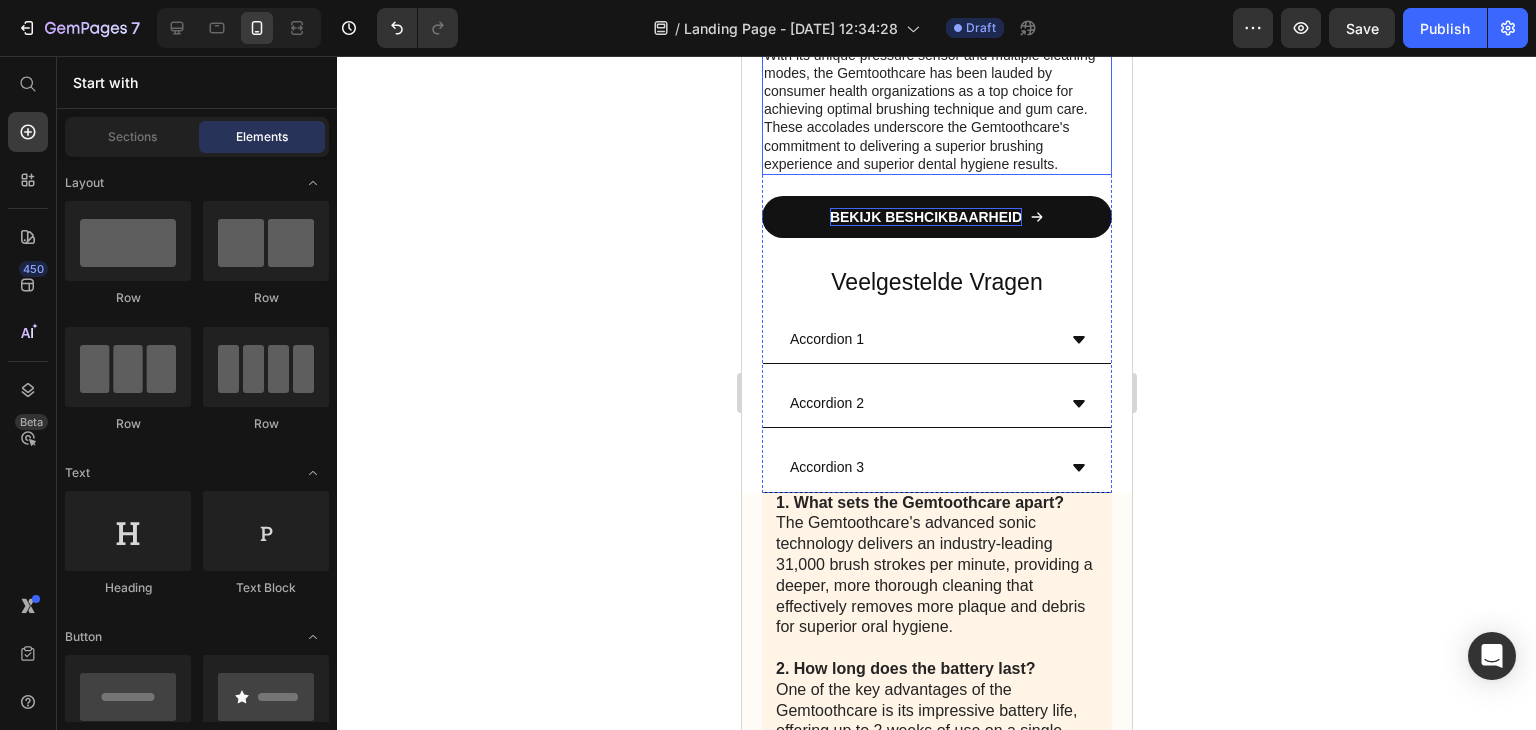 scroll, scrollTop: 9528, scrollLeft: 0, axis: vertical 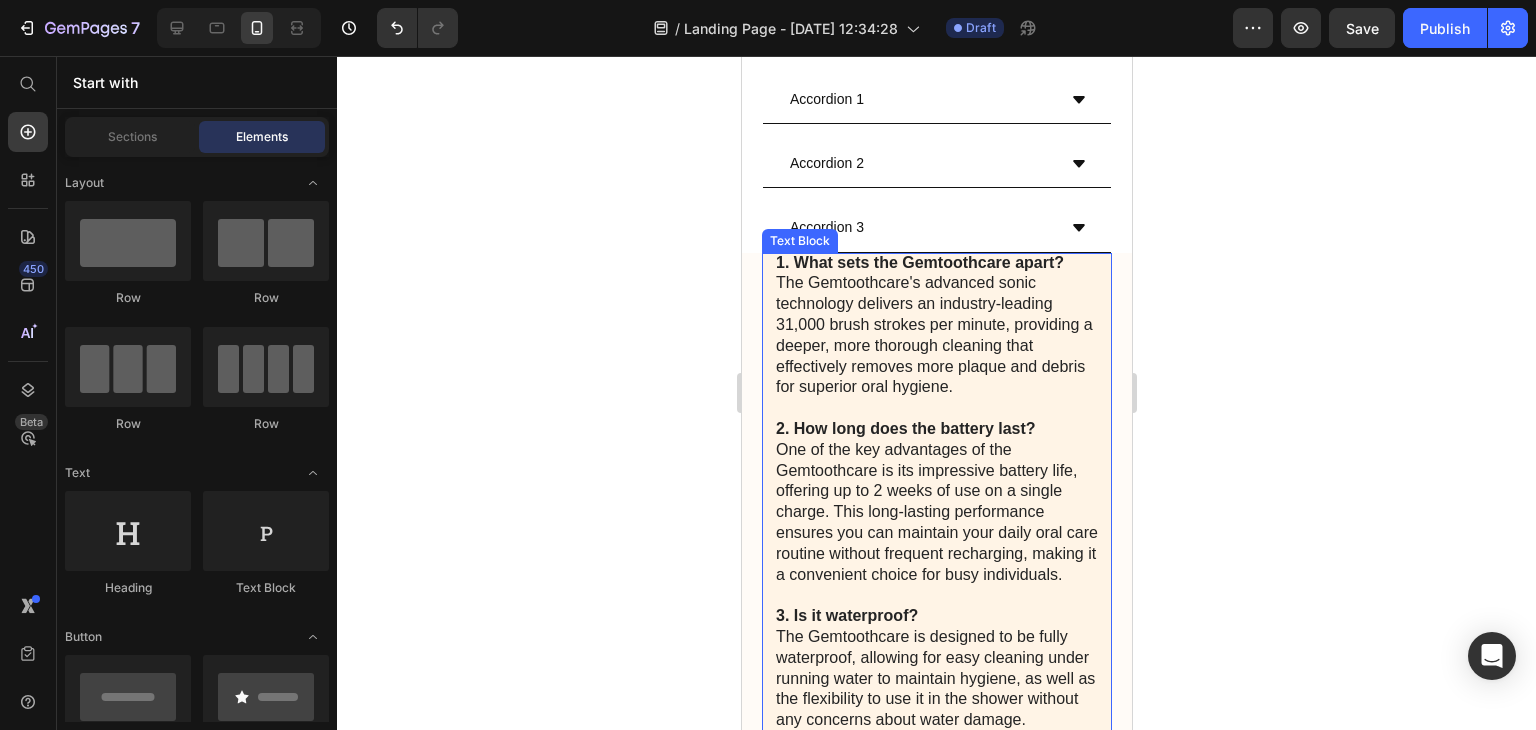 click on "1. What sets the Gemtoothcare apart? The Gemtoothcare's advanced sonic technology delivers an industry-leading 31,000 brush strokes per minute, providing a deeper, more thorough cleaning that effectively removes more plaque and debris for superior oral hygiene. 2. How long does the battery last? One of the key advantages of the Gemtoothcare is its impressive battery life, offering up to 2 weeks of use on a single charge. This long-lasting performance ensures you can maintain your daily oral care routine without frequent recharging, making it a convenient choice for busy individuals. 3. Is it waterproof? The Gemtoothcare is designed to be fully waterproof, allowing for easy cleaning under running water to maintain hygiene, as well as the flexibility to use it in the shower without any concerns about water damage. 4. What cleaning modes are available? 5. Does it have a warranty?" at bounding box center (936, 648) 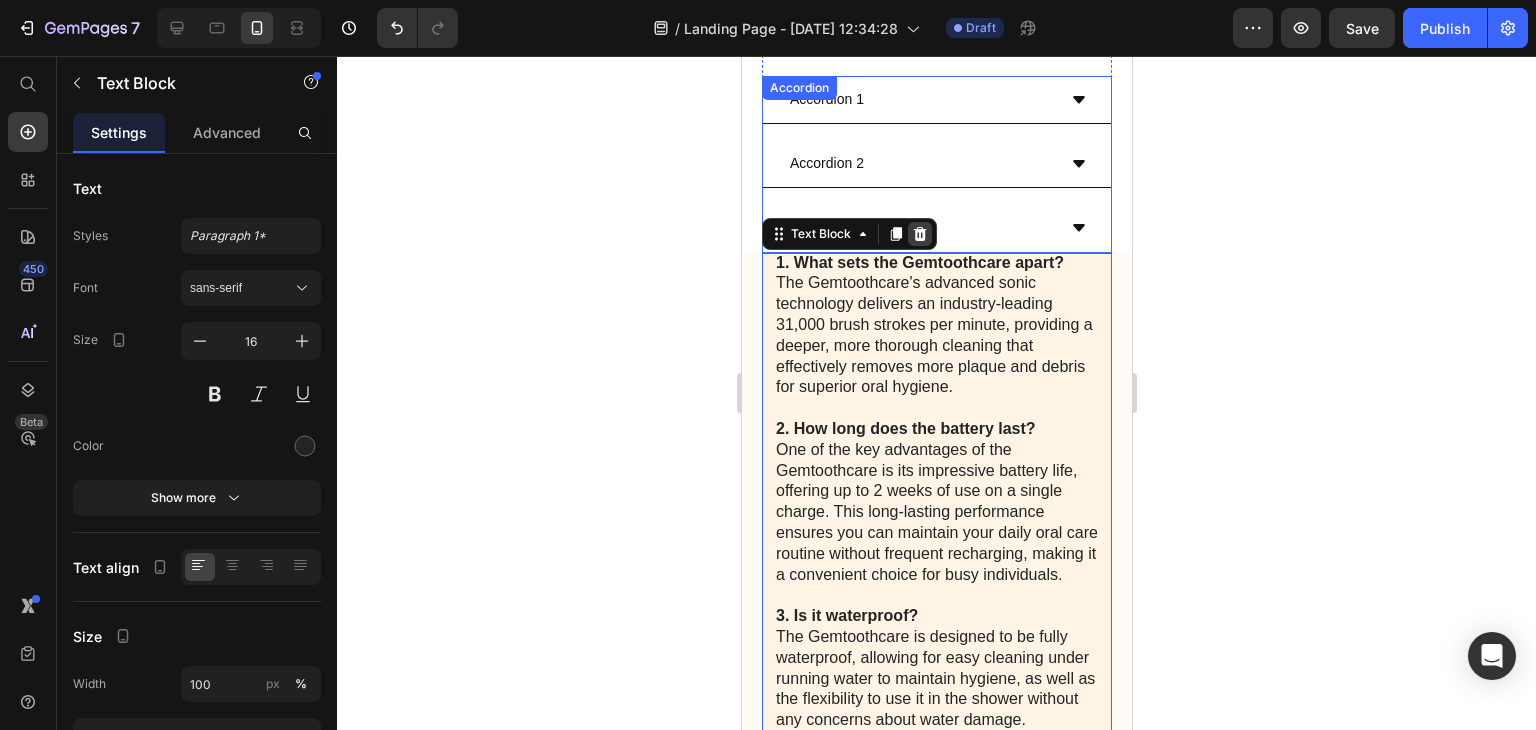 click at bounding box center [919, 234] 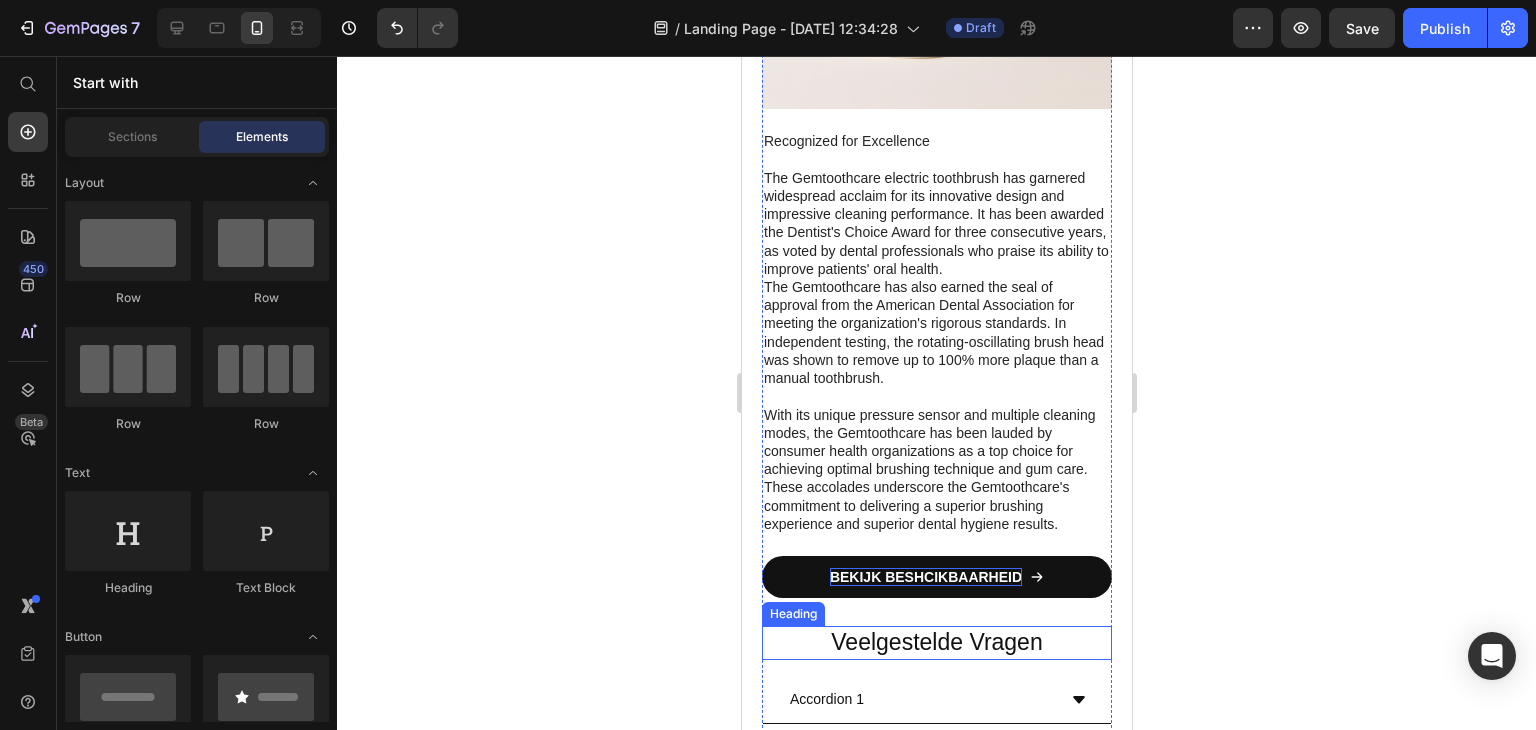 scroll, scrollTop: 9428, scrollLeft: 0, axis: vertical 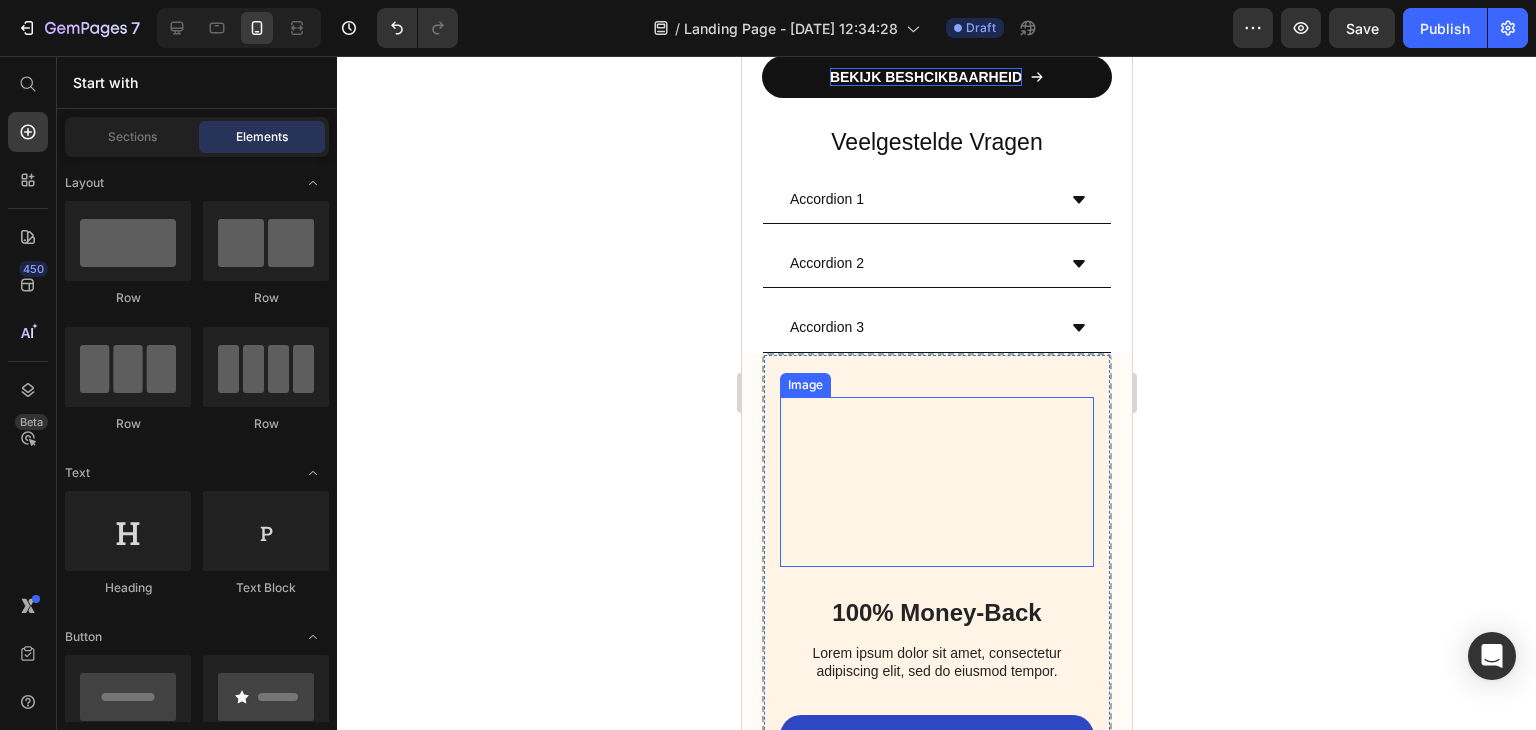 click at bounding box center (936, 482) 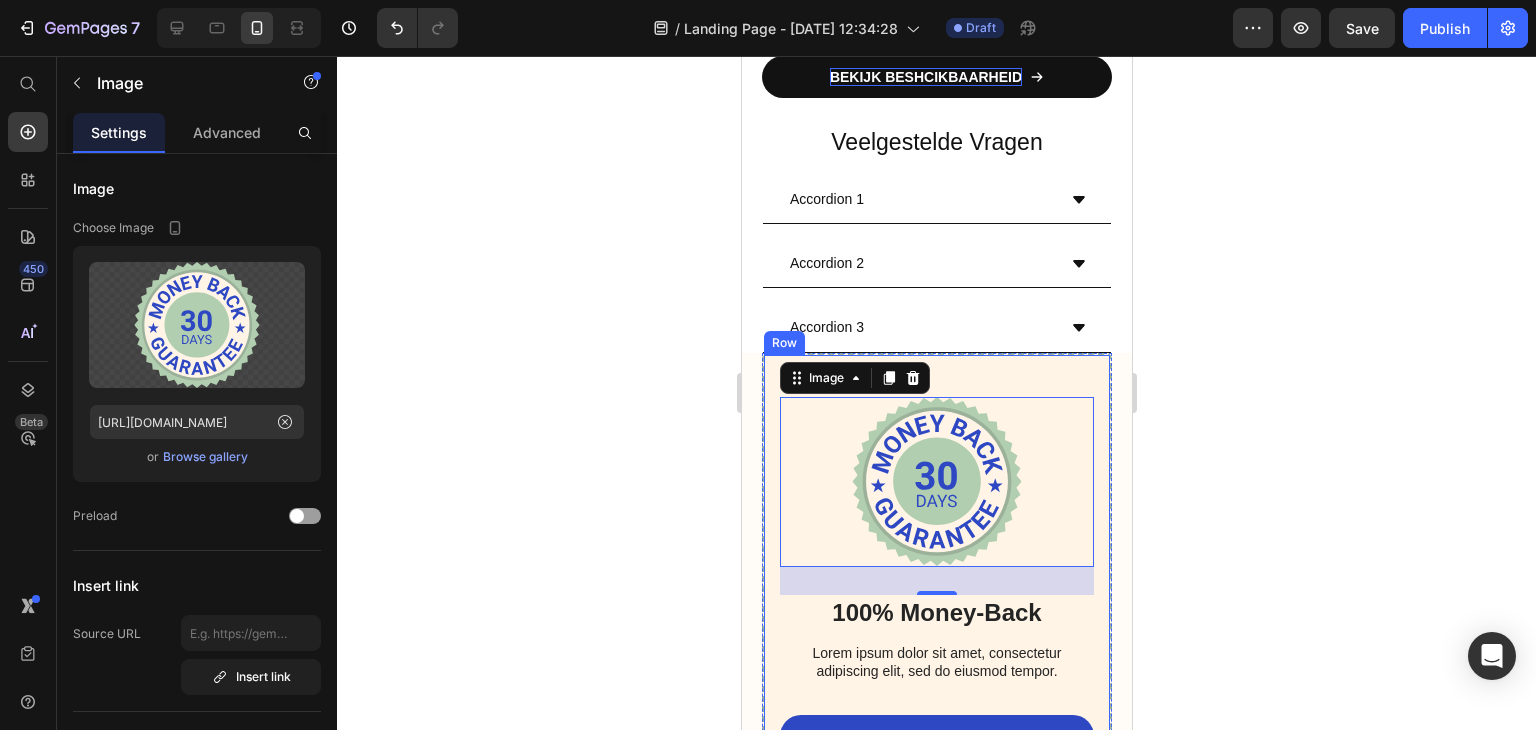 click on "Image   28 100% Money-Back Heading Lorem ipsum dolor sit amet, consectetur adipiscing elit, sed do eiusmod tempor. Text Block
CHECK AVAILABILITY Button Row" at bounding box center (936, 570) 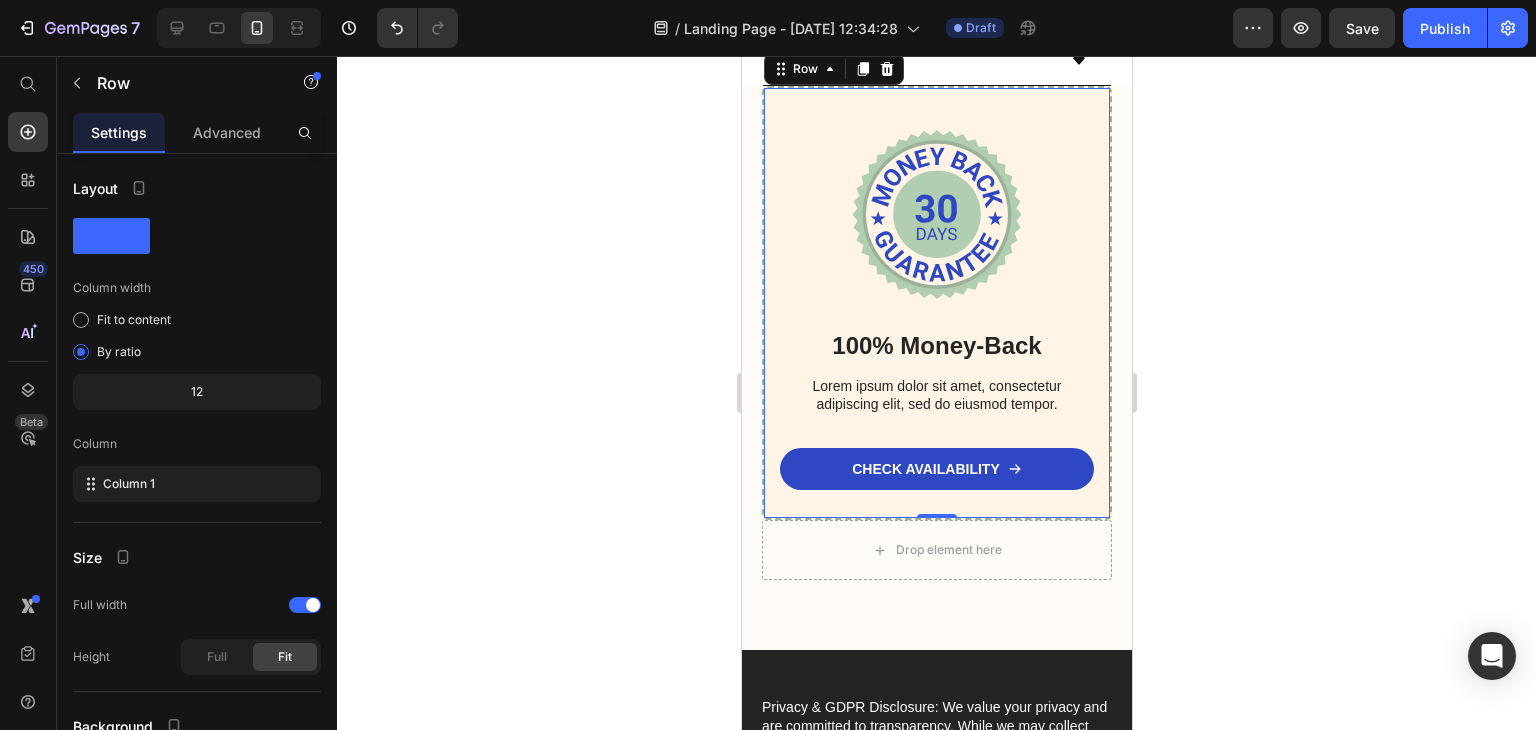 scroll, scrollTop: 9728, scrollLeft: 0, axis: vertical 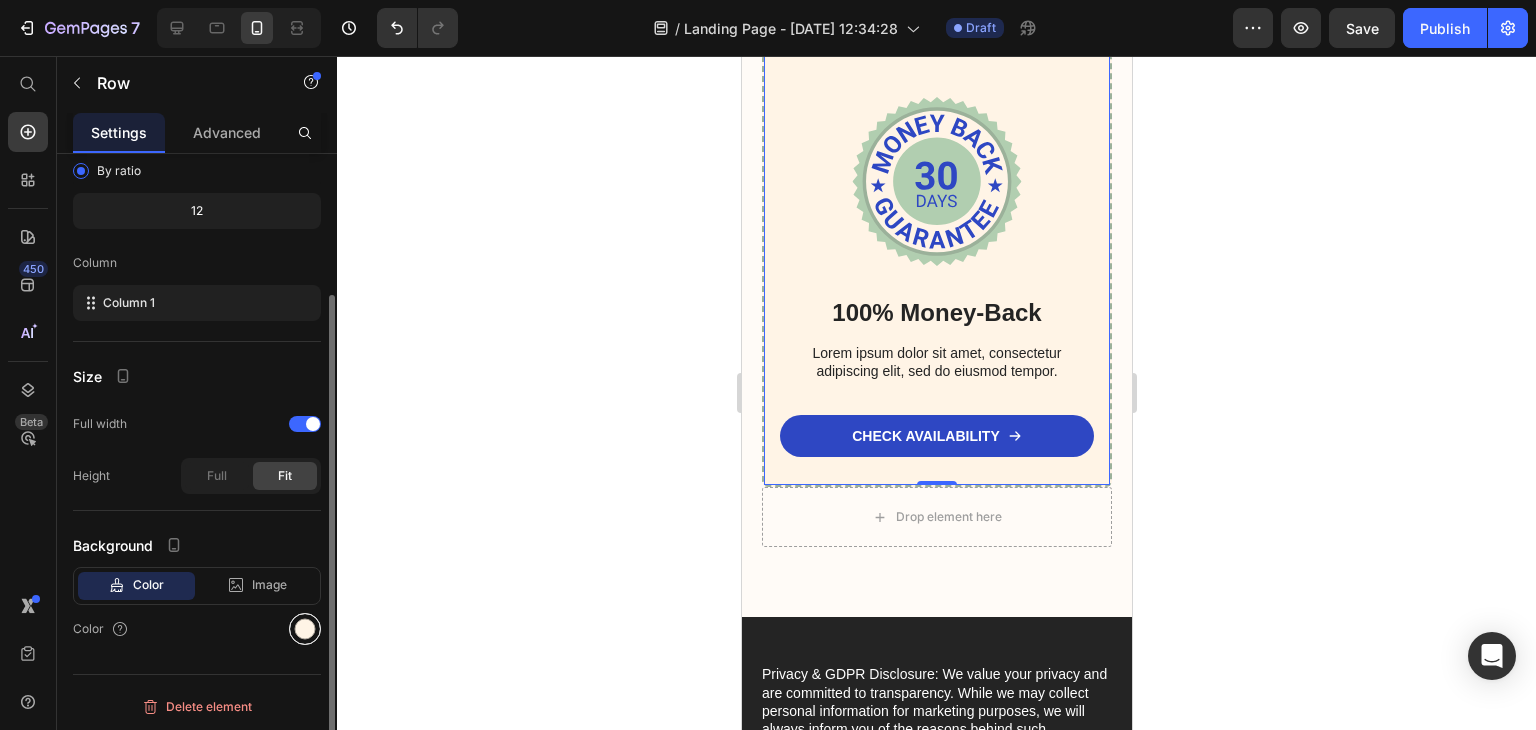 drag, startPoint x: 316, startPoint y: 625, endPoint x: 304, endPoint y: 618, distance: 13.892444 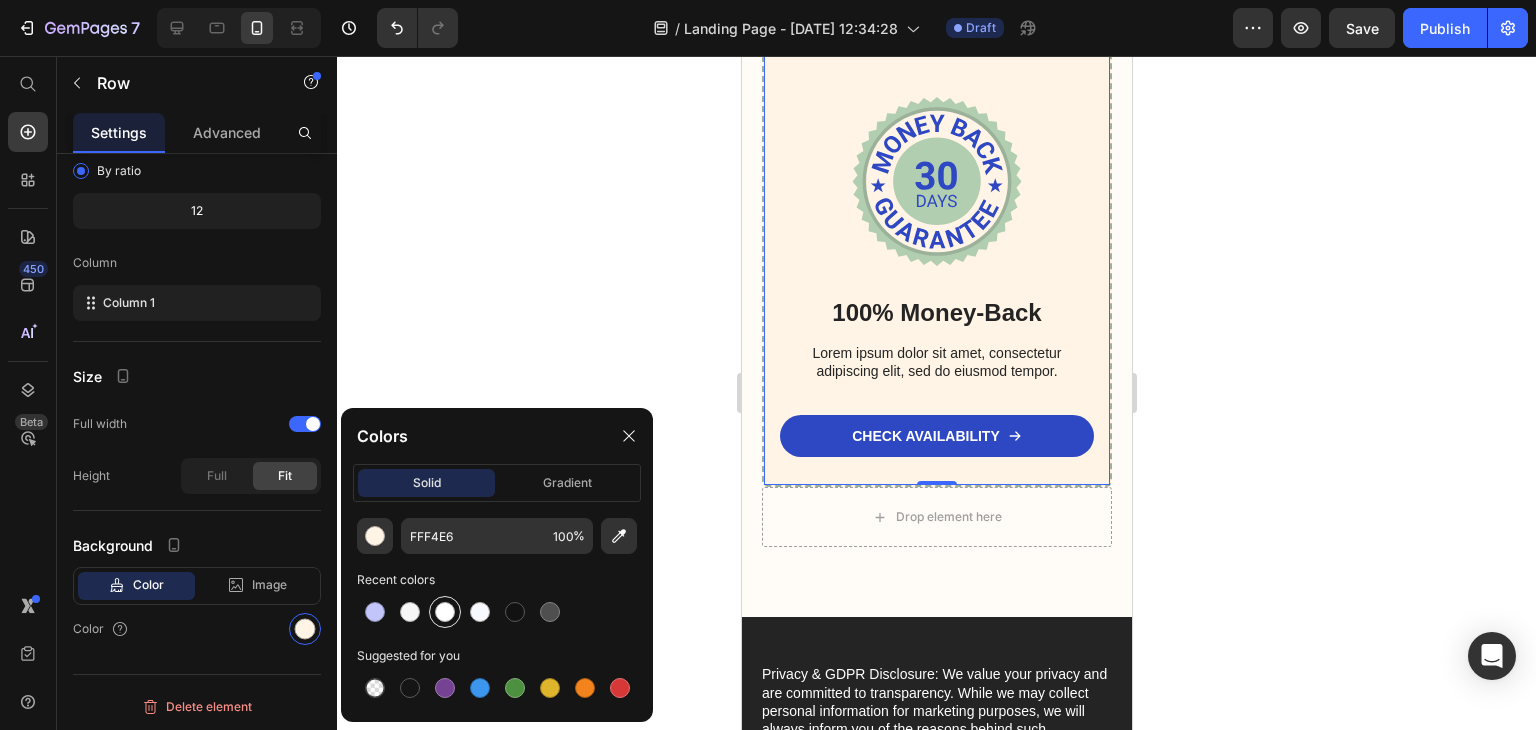 click at bounding box center [445, 612] 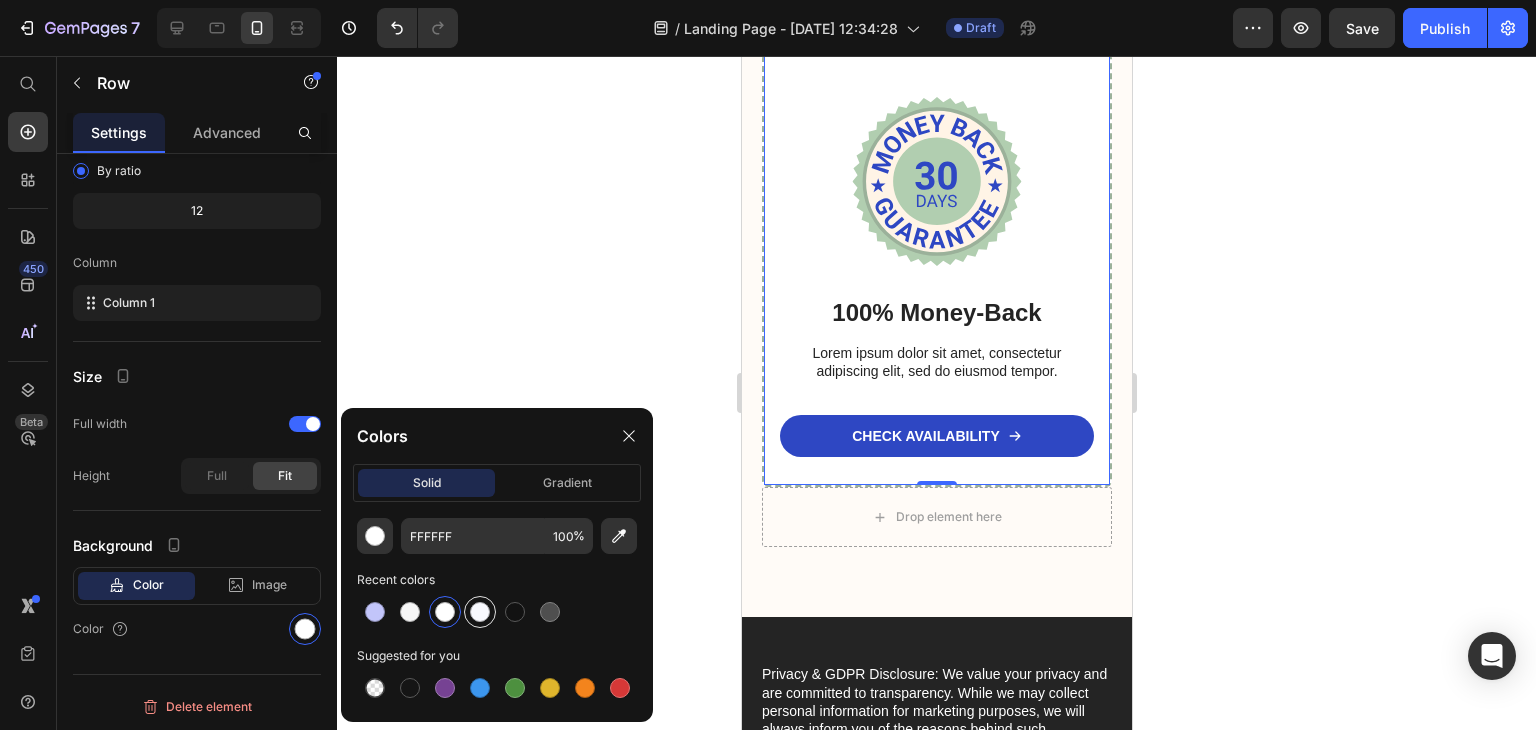 click at bounding box center (480, 612) 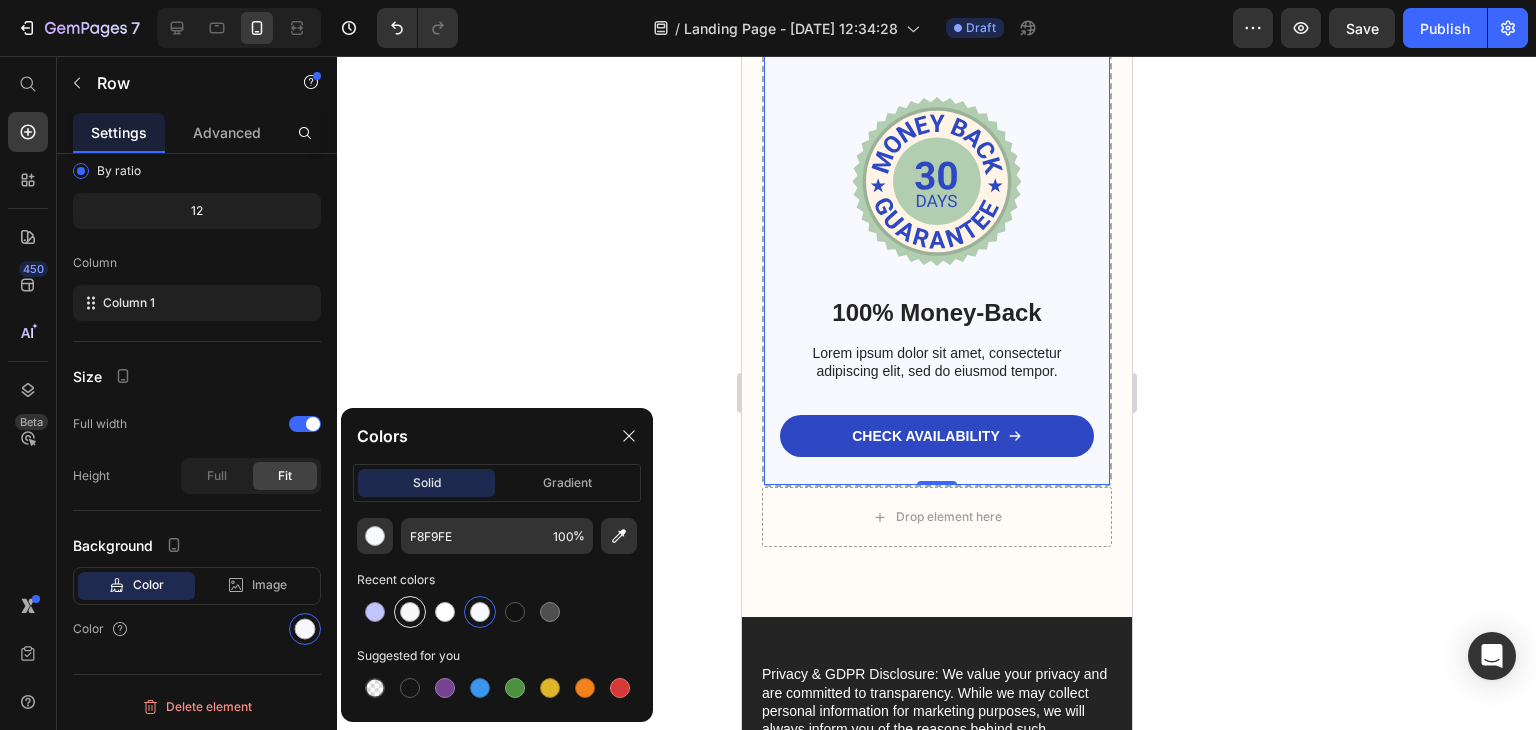 click at bounding box center (410, 612) 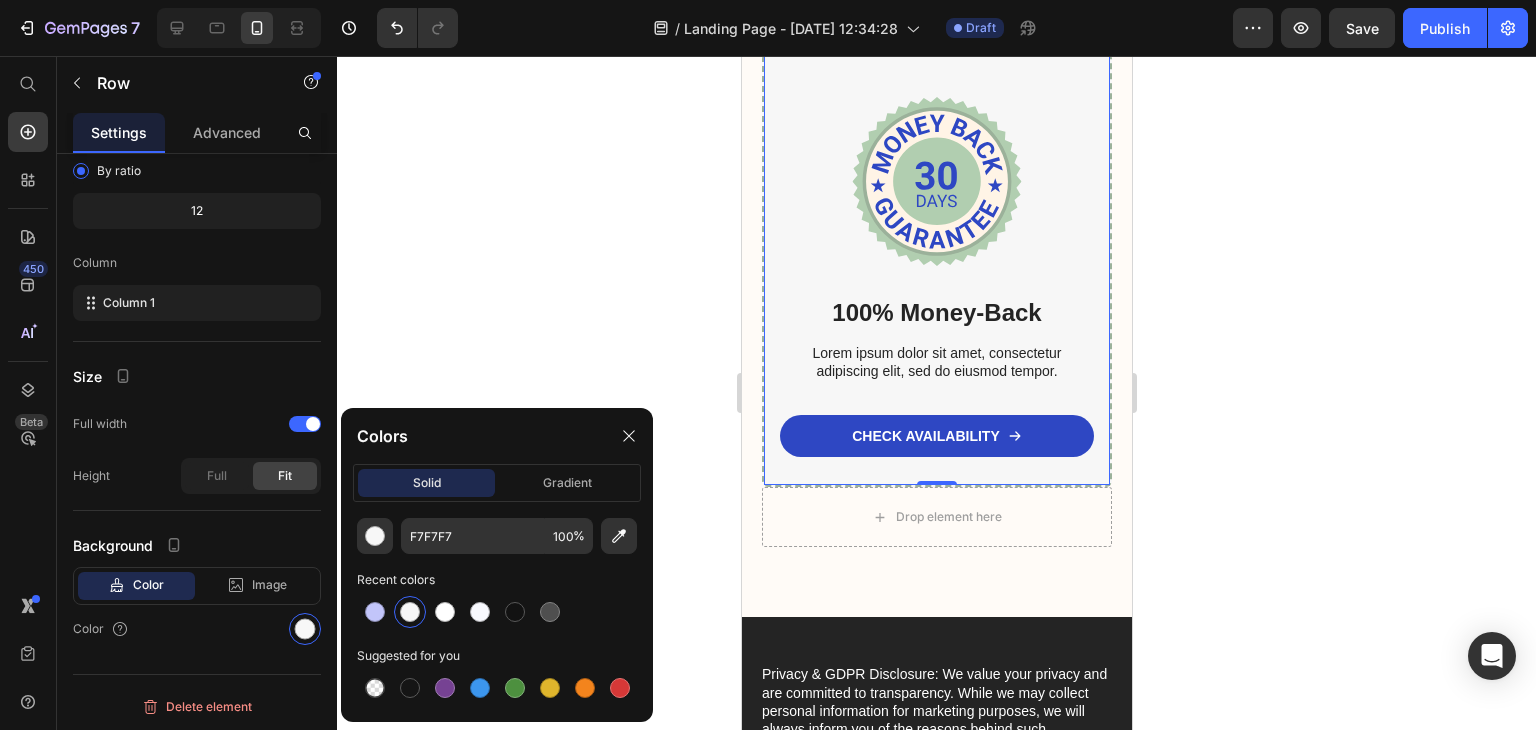 click 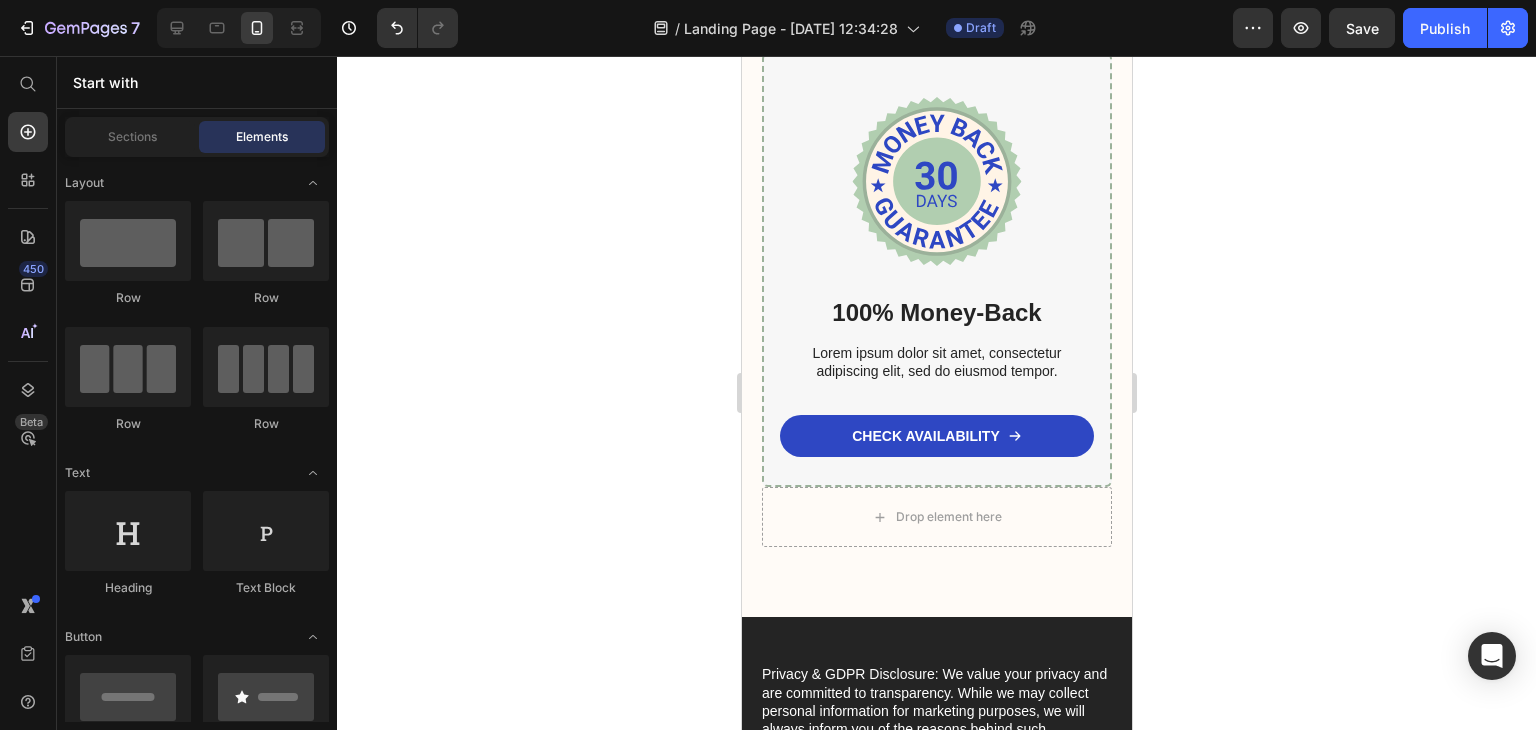 click 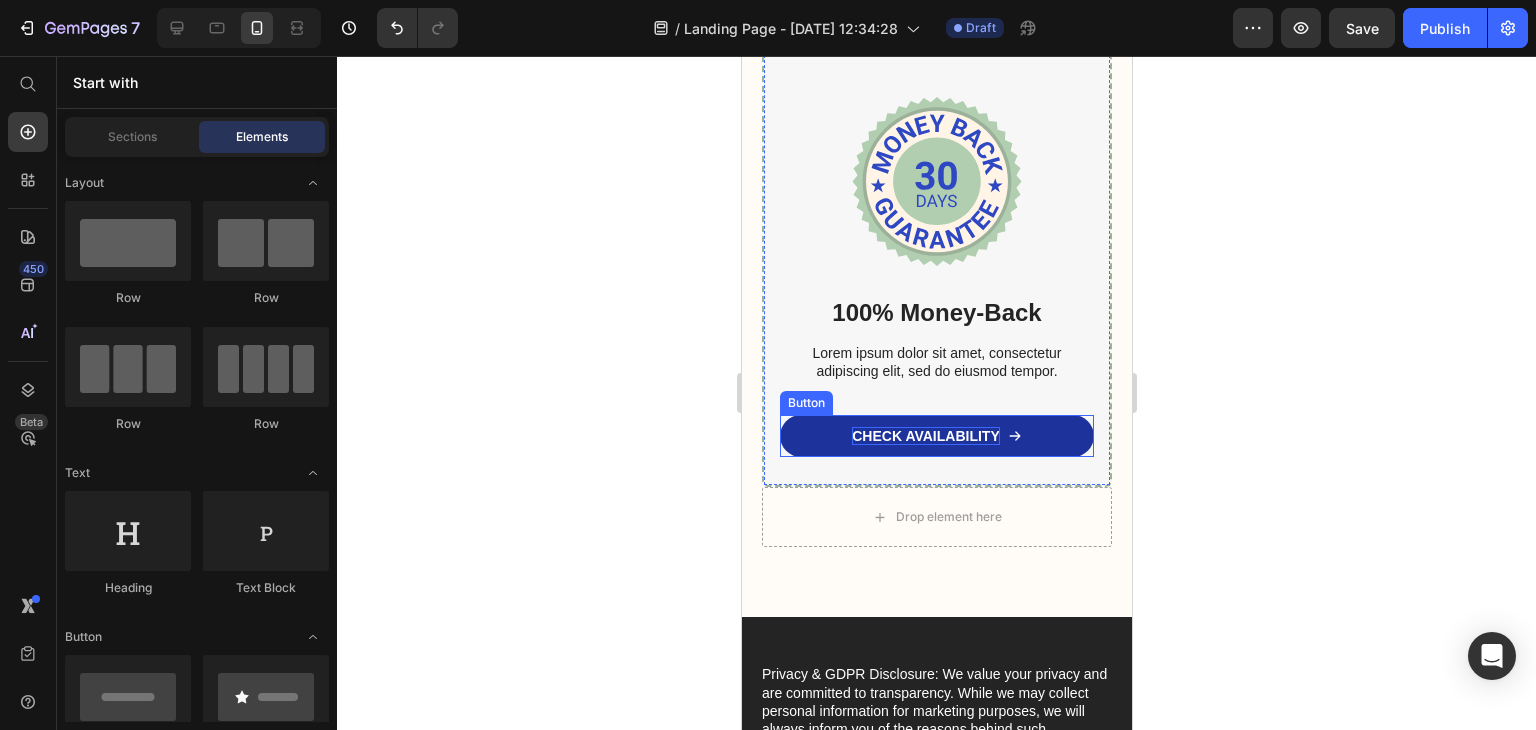 click on "CHECK AVAILABILITY" at bounding box center (925, 436) 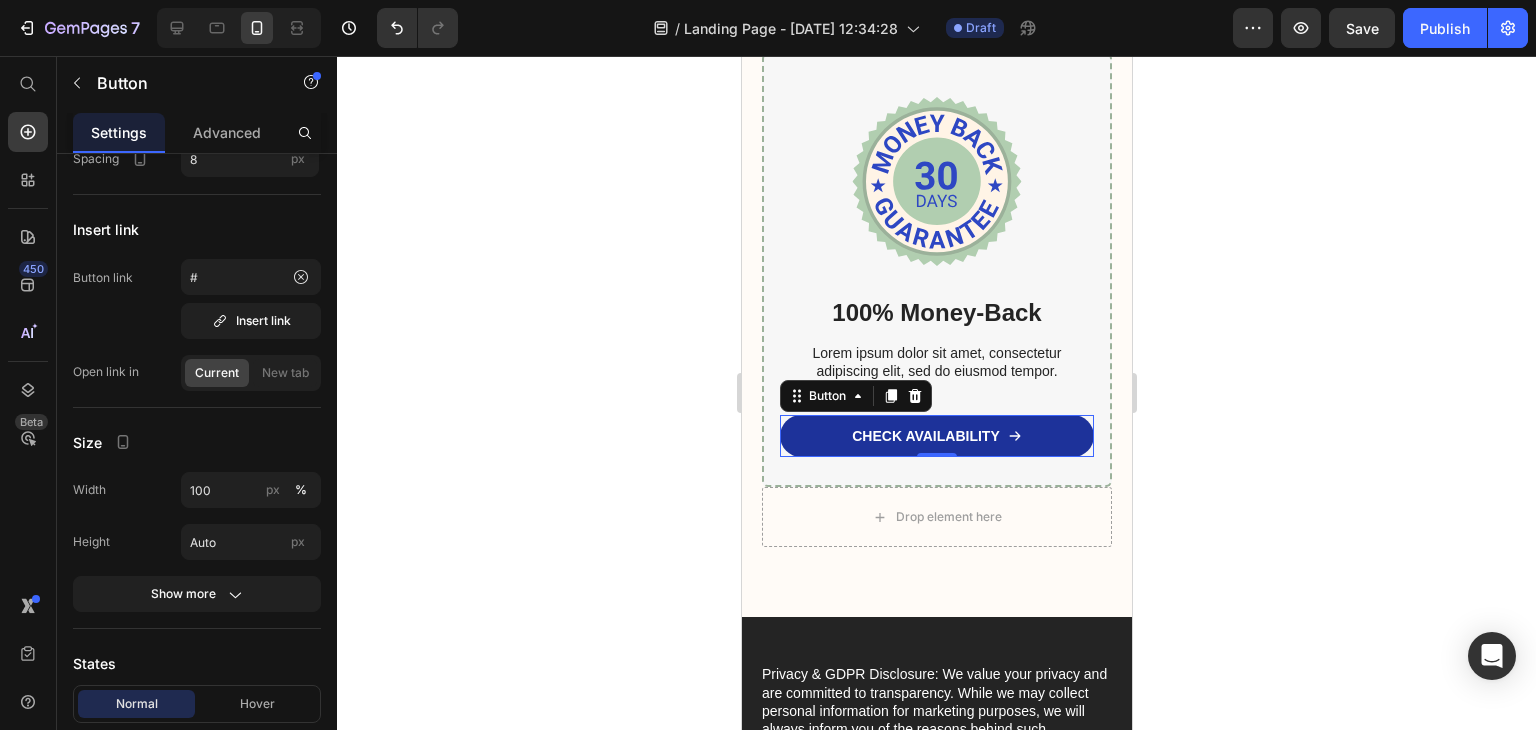 scroll, scrollTop: 0, scrollLeft: 0, axis: both 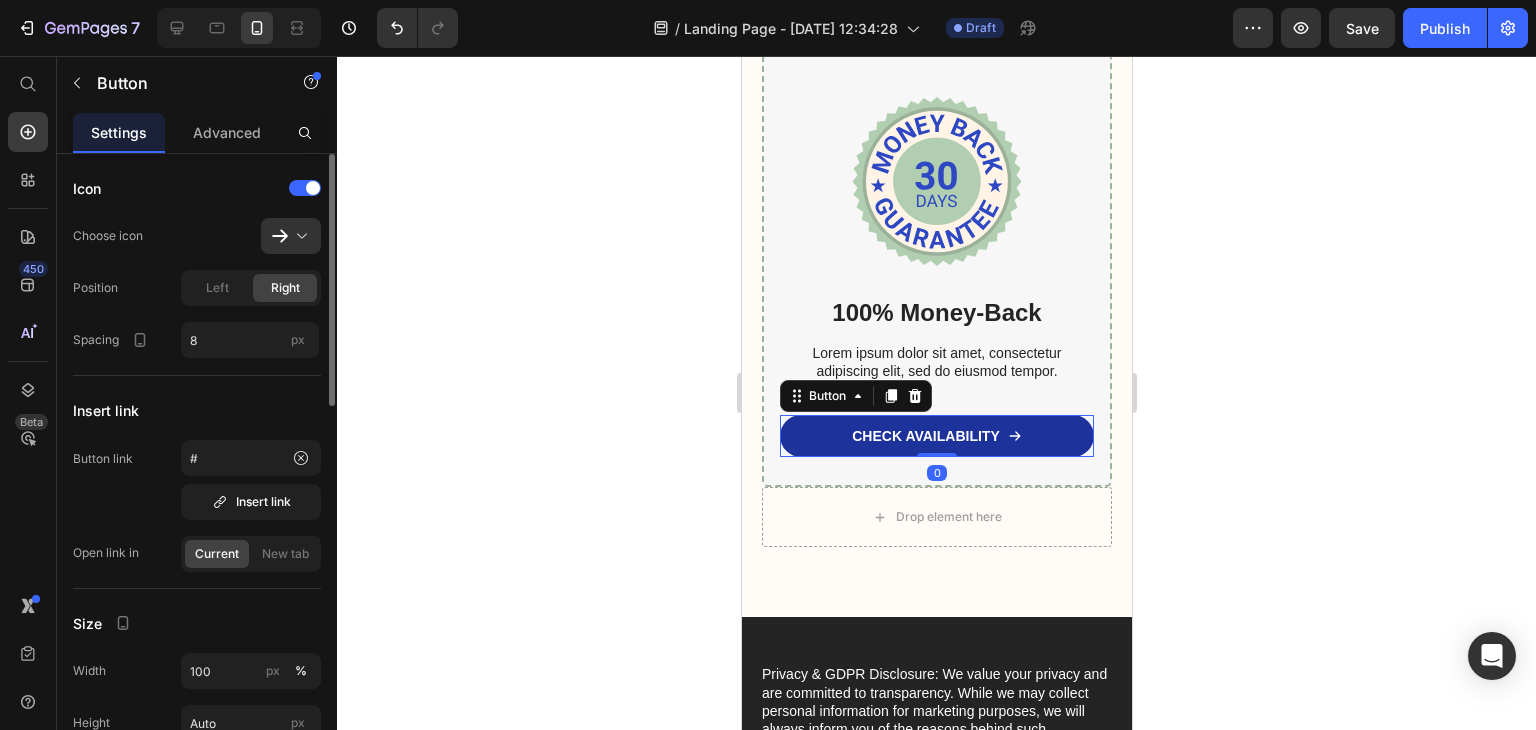 click on "CHECK AVAILABILITY" at bounding box center (936, 436) 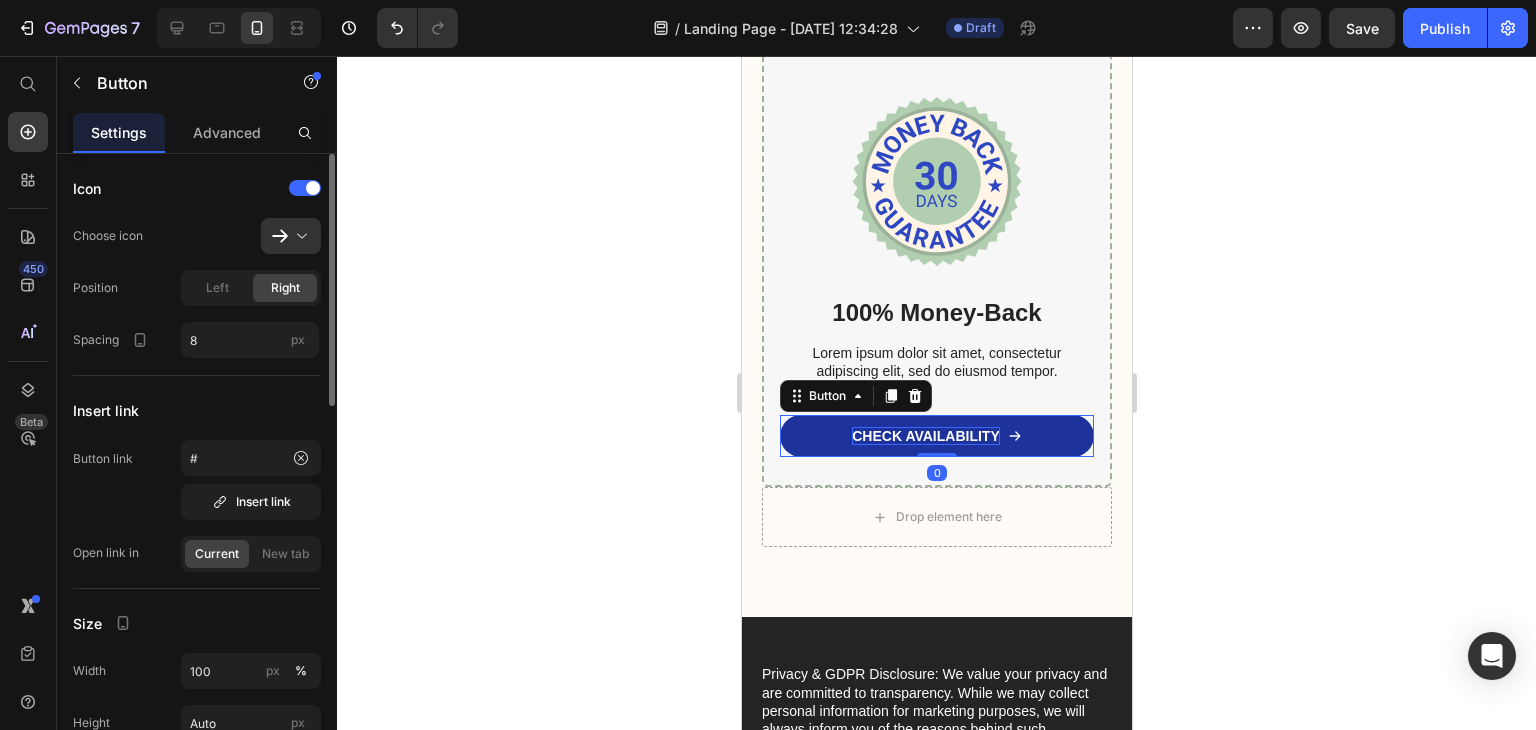 click on "CHECK AVAILABILITY" at bounding box center [925, 436] 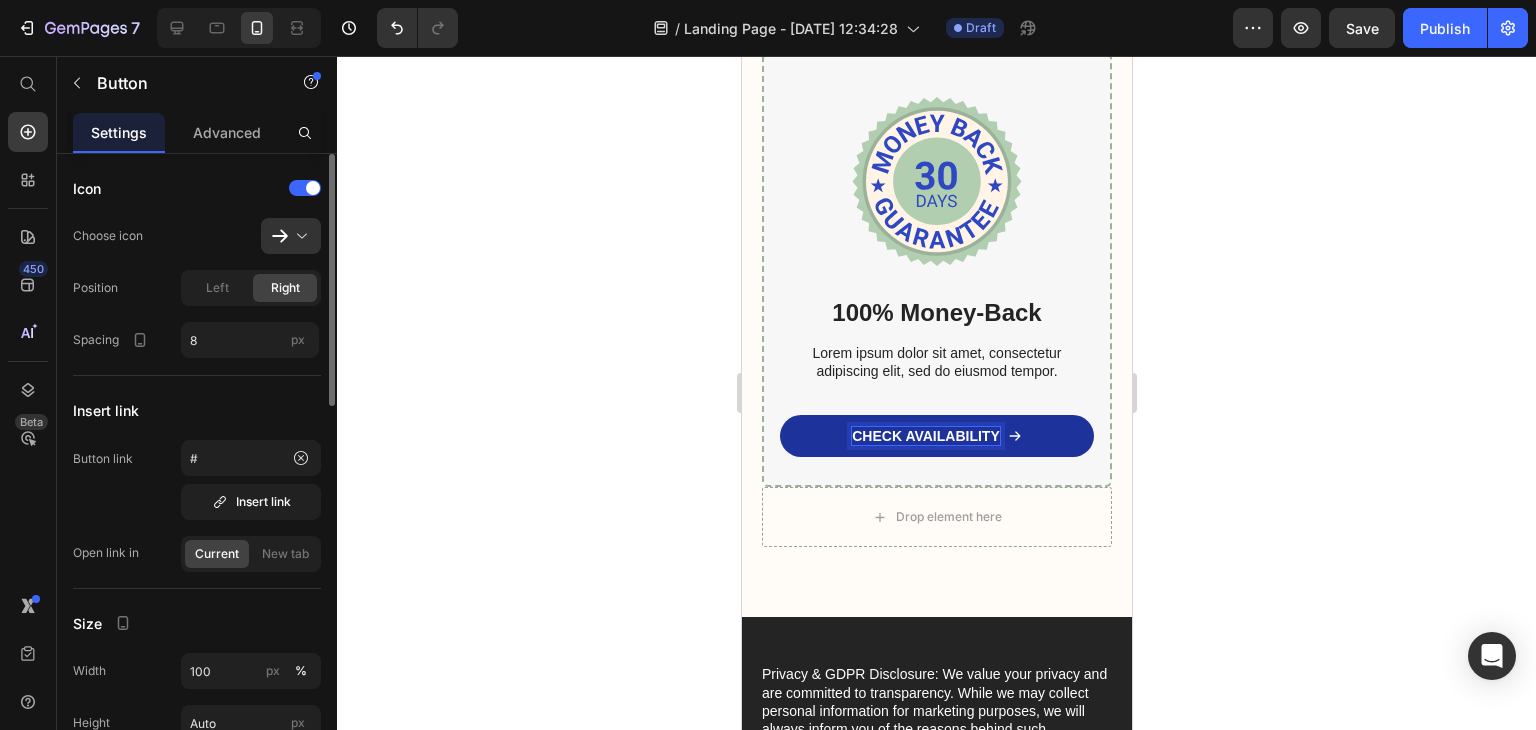 click on "CHECK AVAILABILITY" at bounding box center [925, 436] 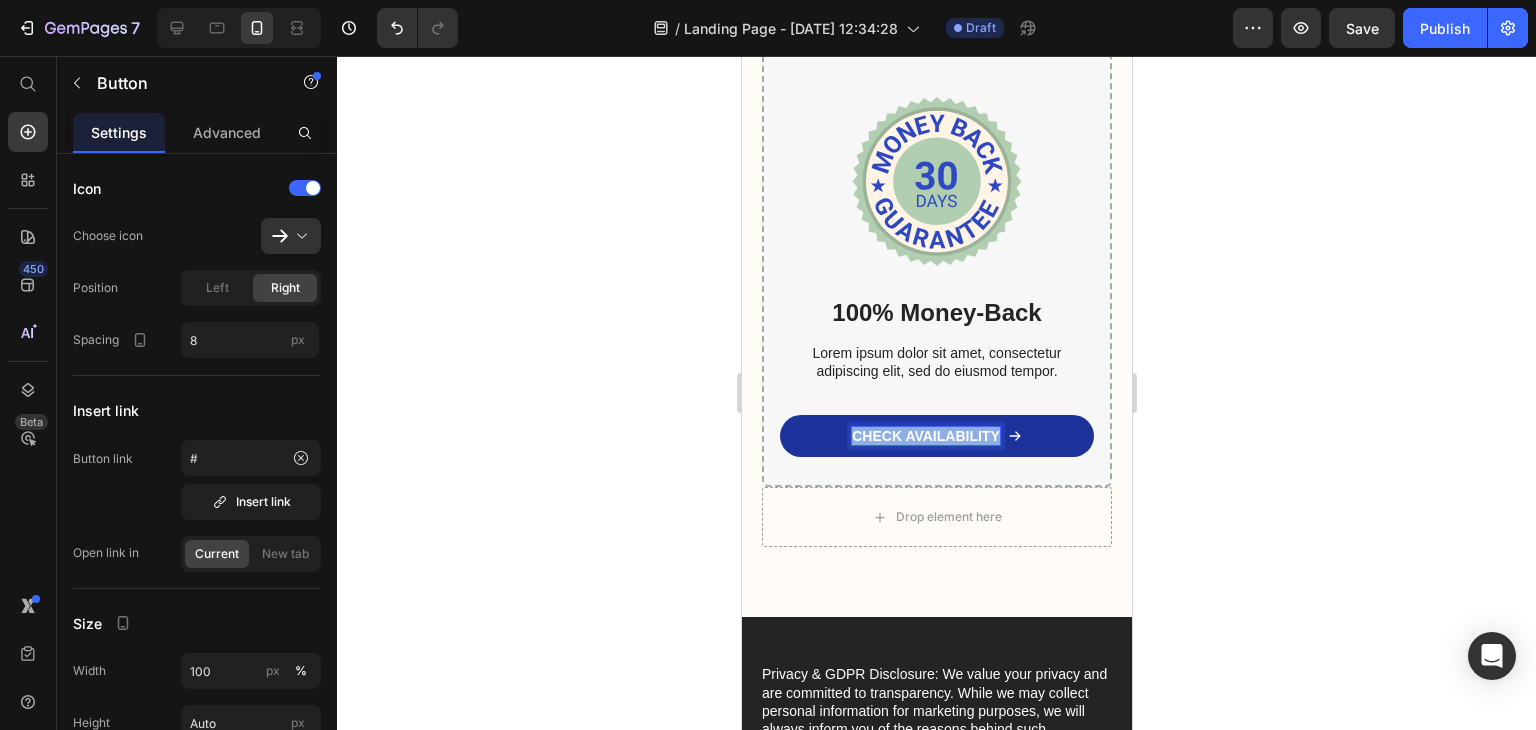 click on "CHECK AVAILABILITY" at bounding box center [925, 436] 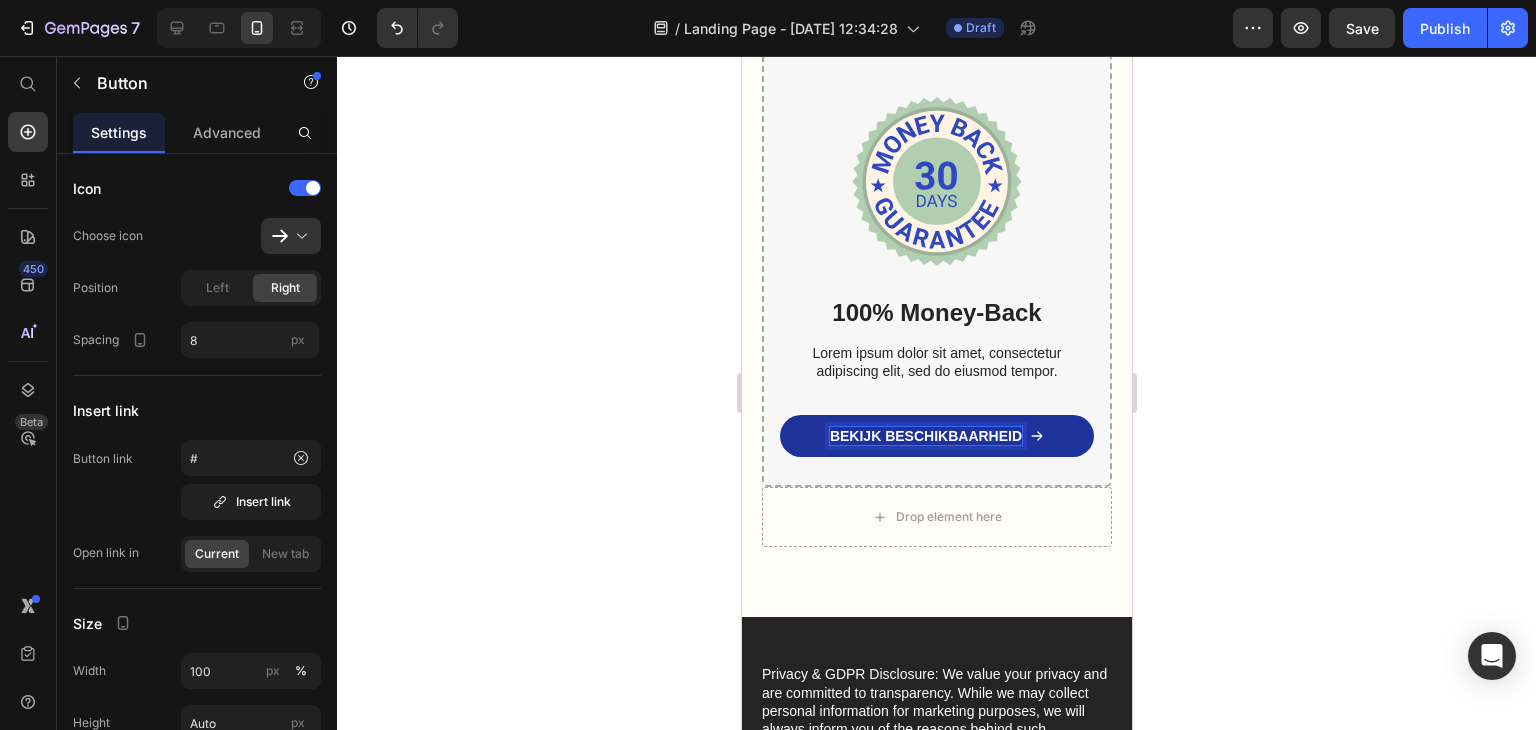 click 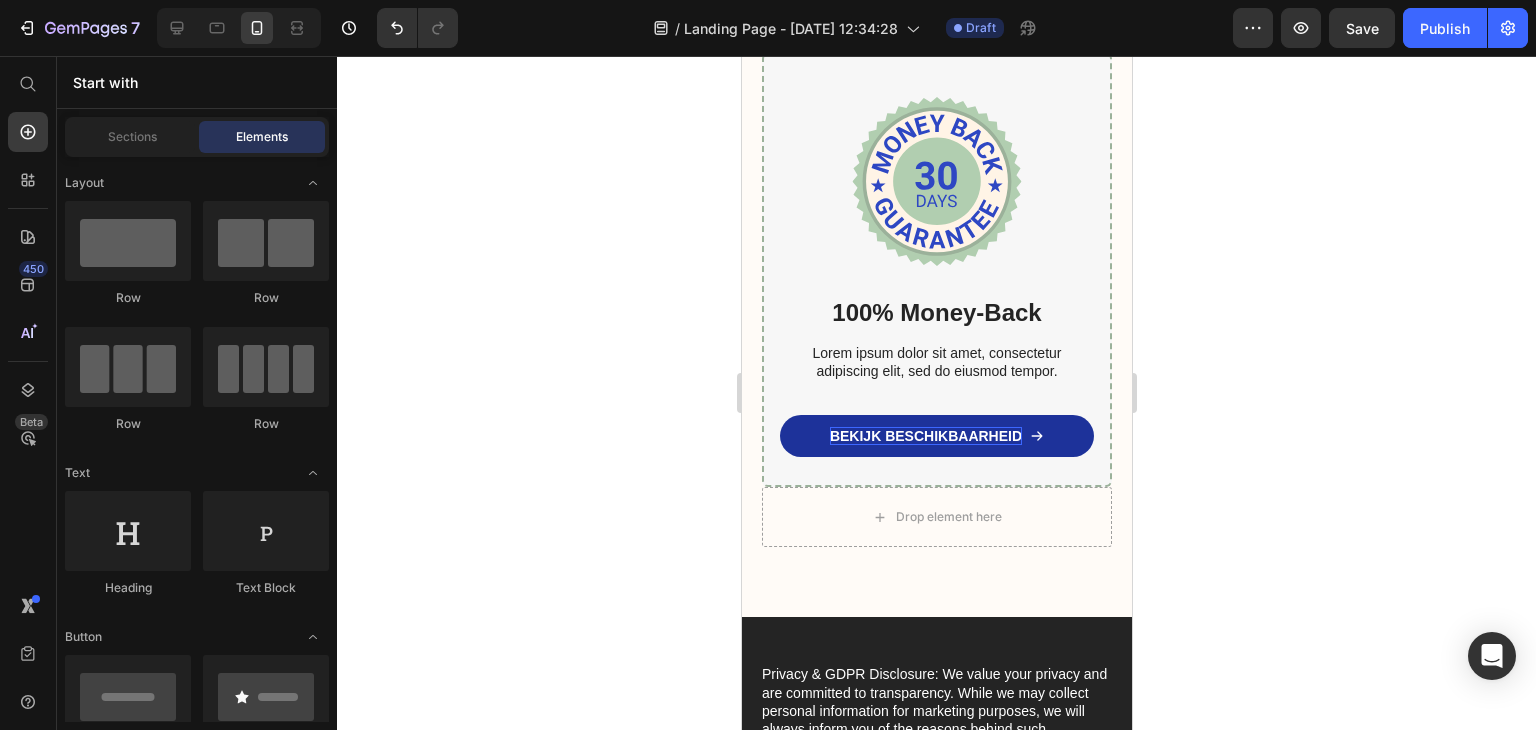 click 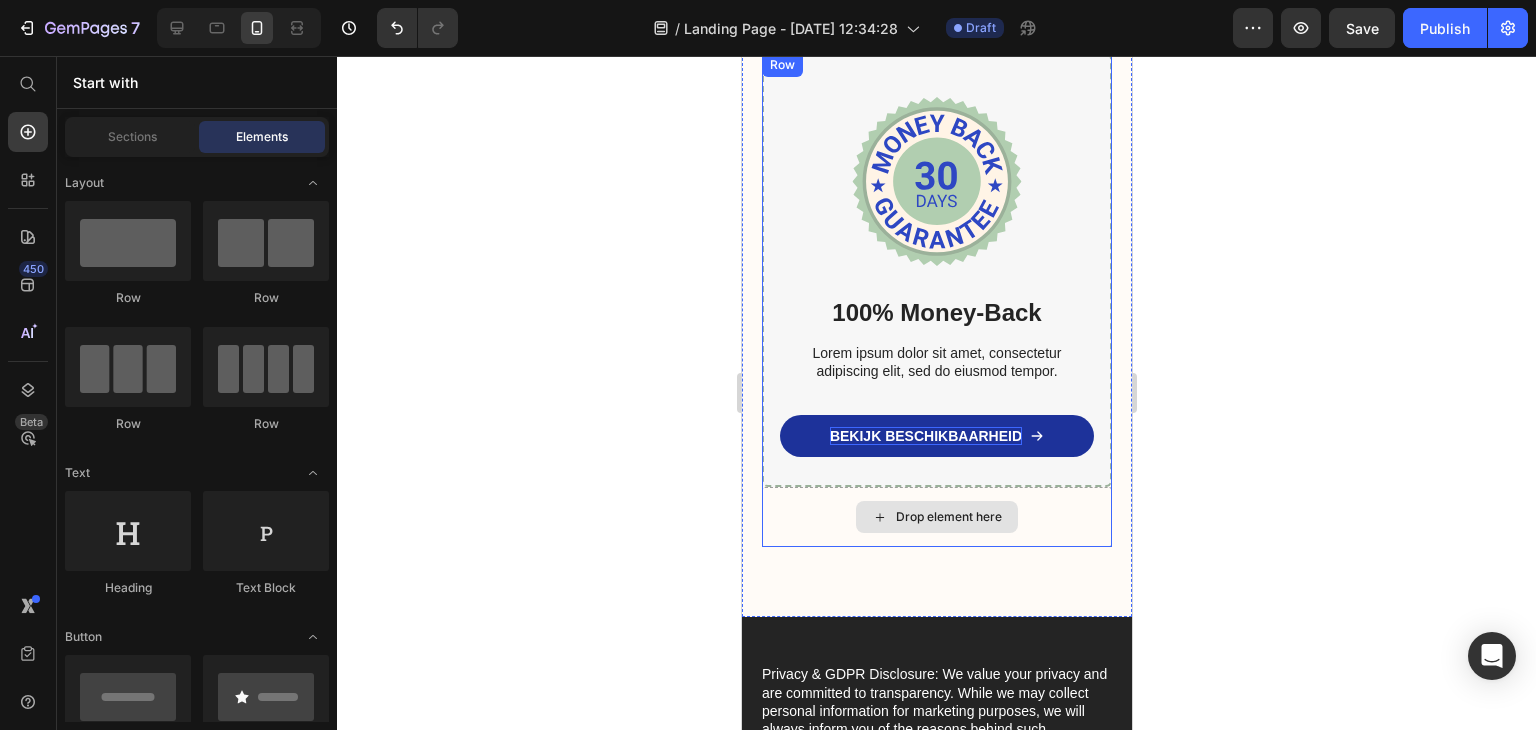 click on "Drop element here" at bounding box center [936, 517] 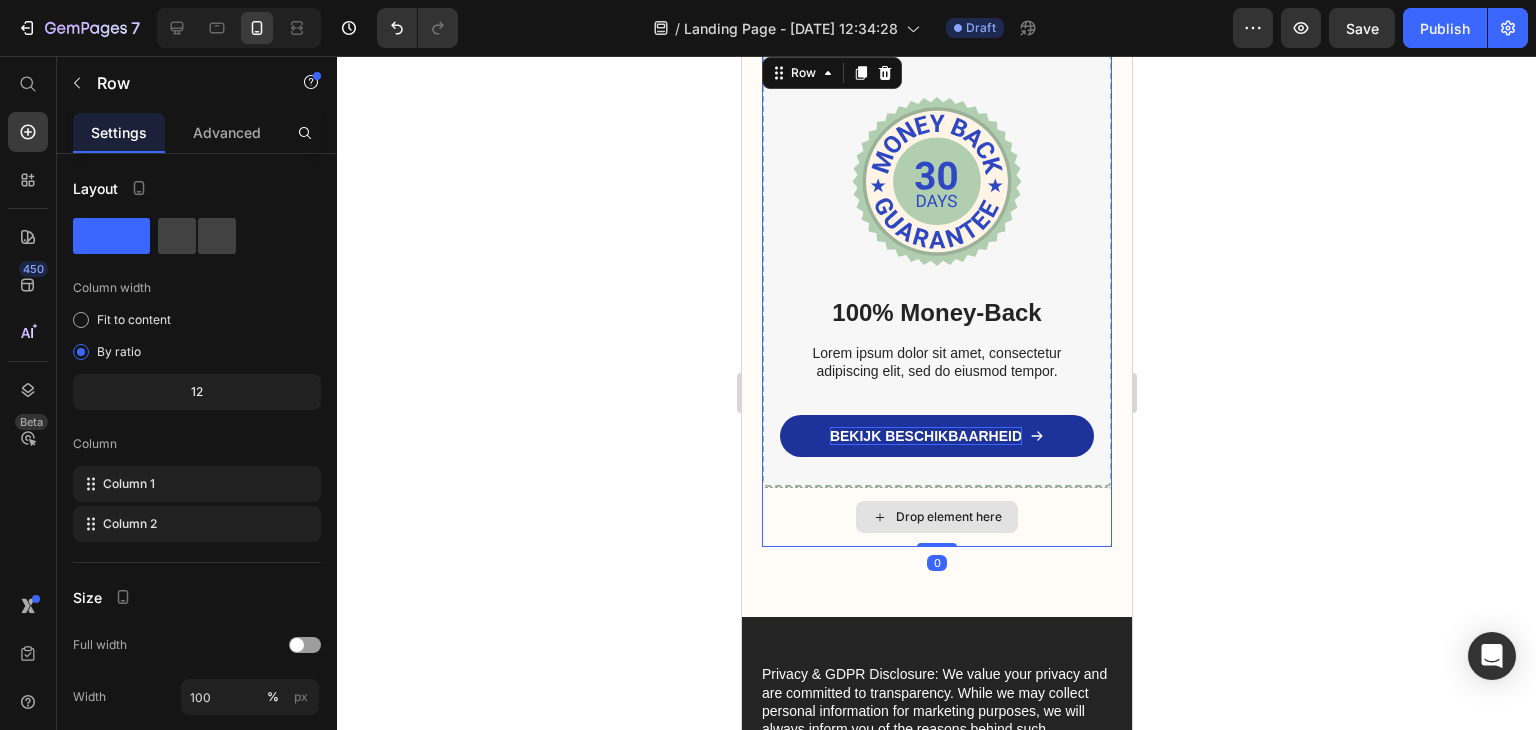 drag, startPoint x: 936, startPoint y: 489, endPoint x: 914, endPoint y: 438, distance: 55.542778 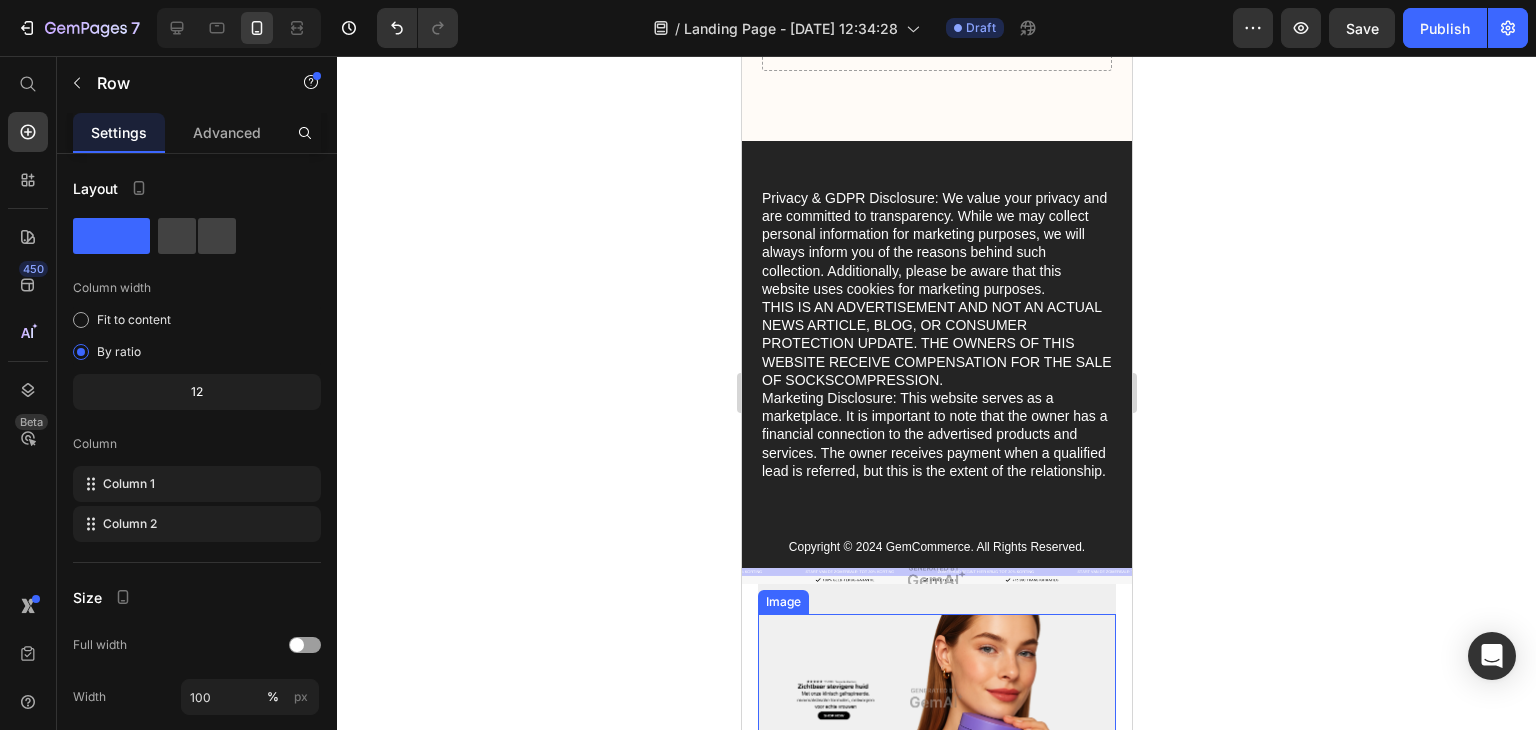 scroll, scrollTop: 10622, scrollLeft: 0, axis: vertical 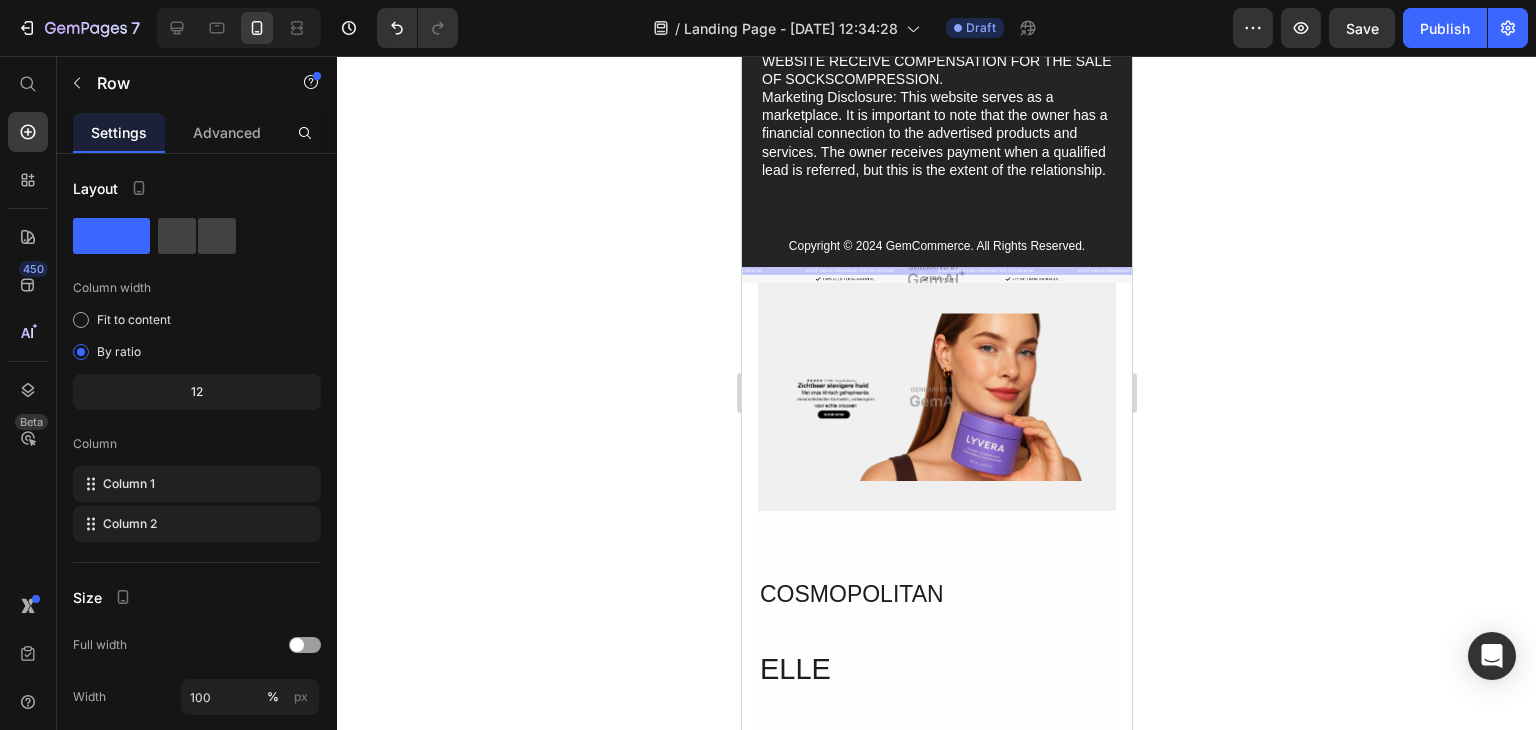 click on "Image Row Section 6" at bounding box center [936, 397] 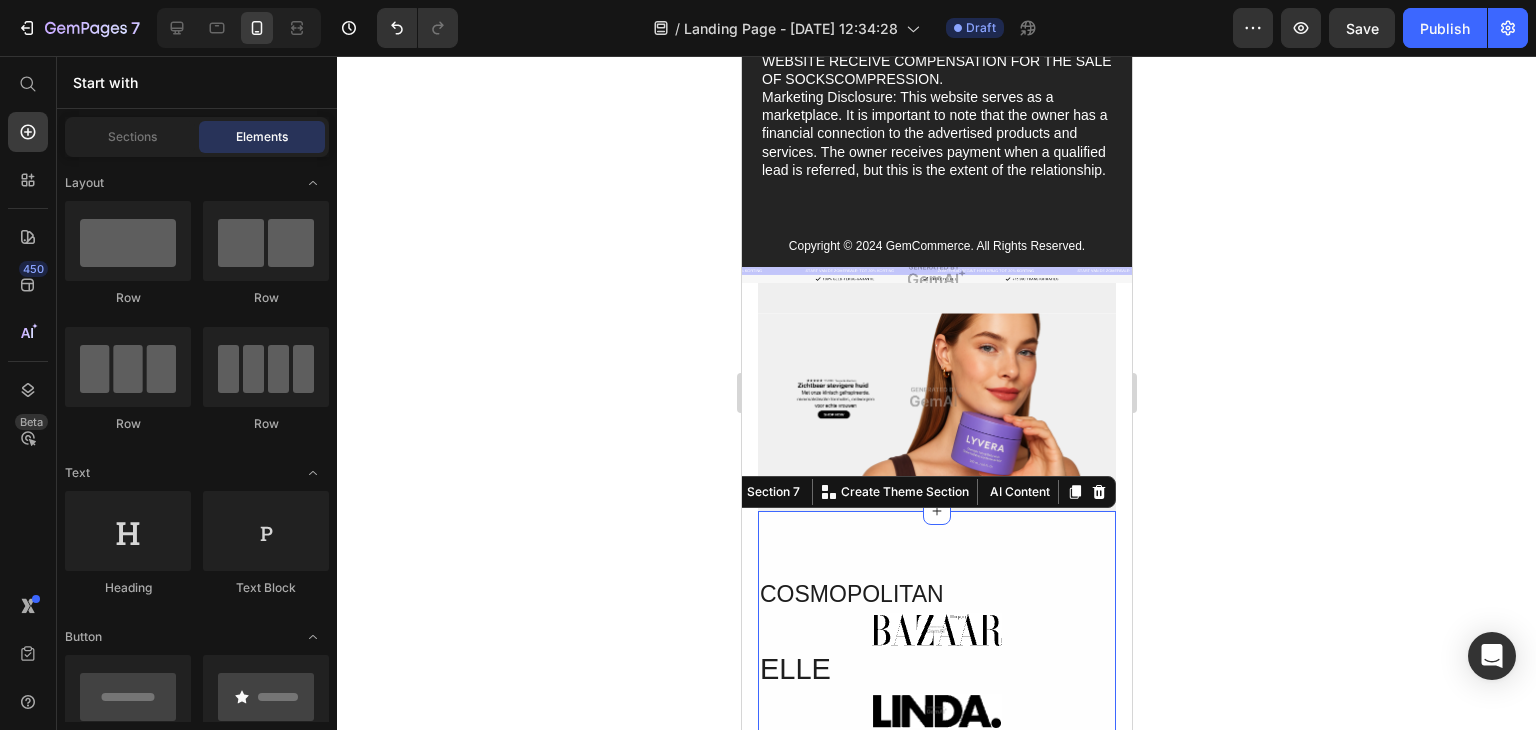 click on "COSMOPOLITAN Text Block Image ELLE Heading Image Row Section 7   You can create reusable sections Create Theme Section AI Content Write with GemAI What would you like to describe here? Tone and Voice Persuasive Product Show more Generate" at bounding box center [936, 641] 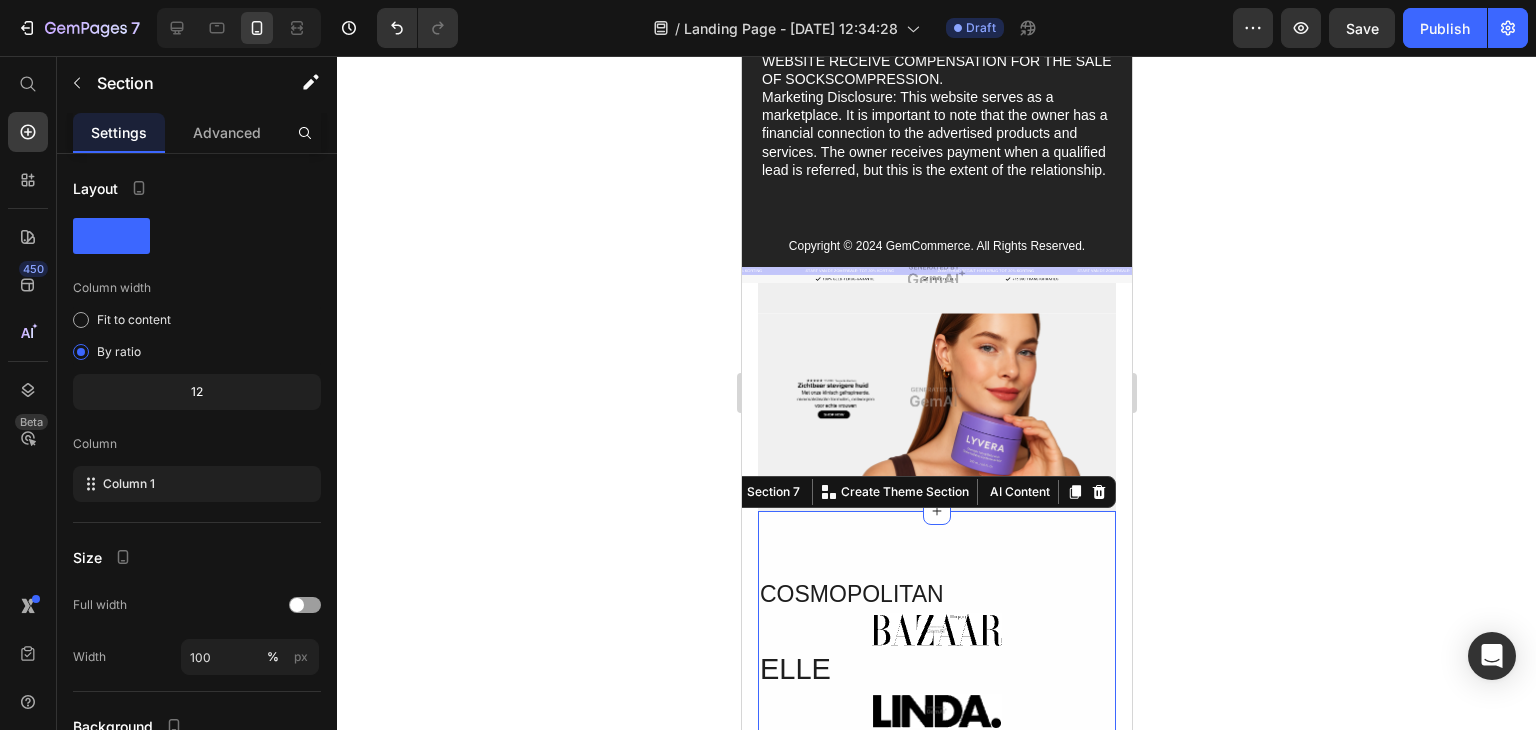 click at bounding box center (936, 397) 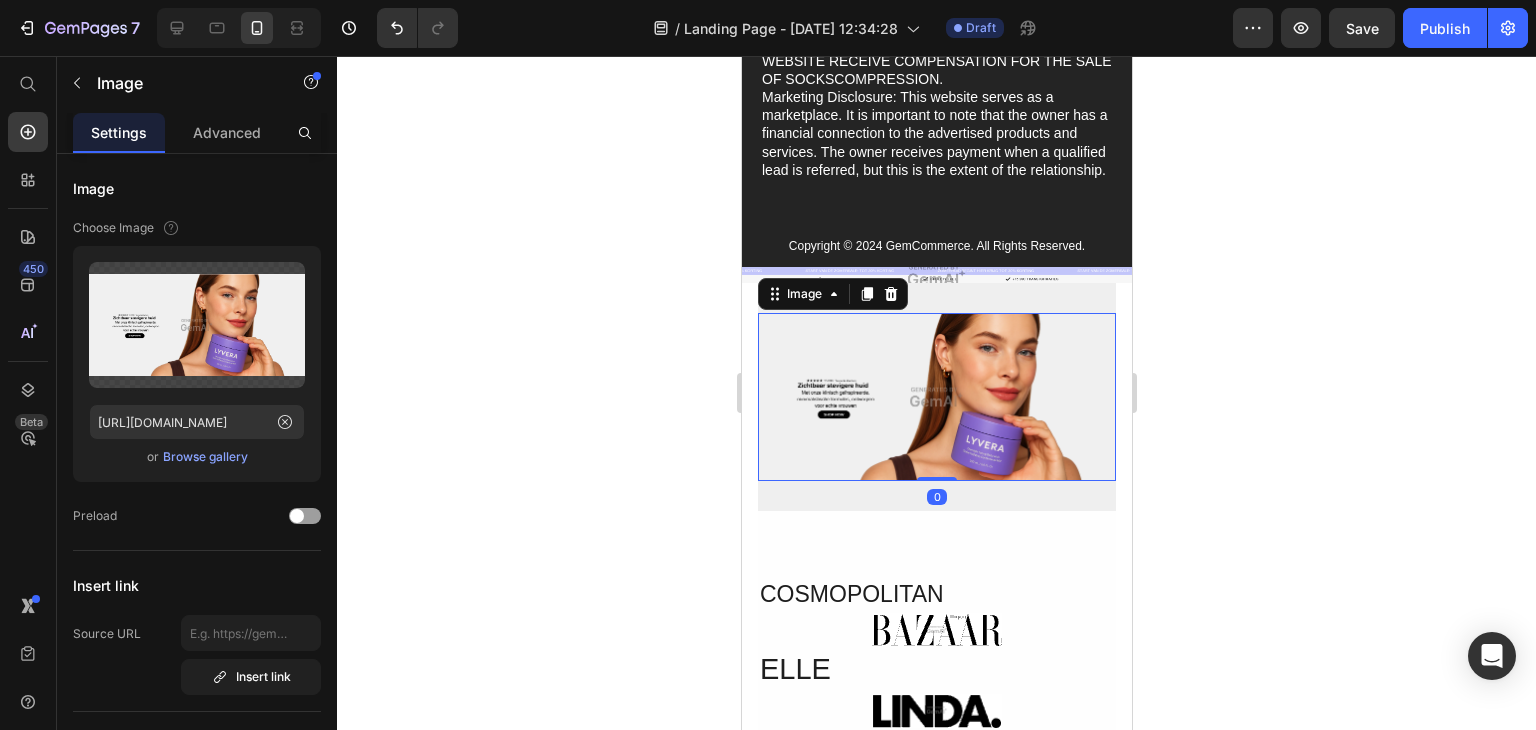 click on "Image   0 Row Section 6" at bounding box center [936, 397] 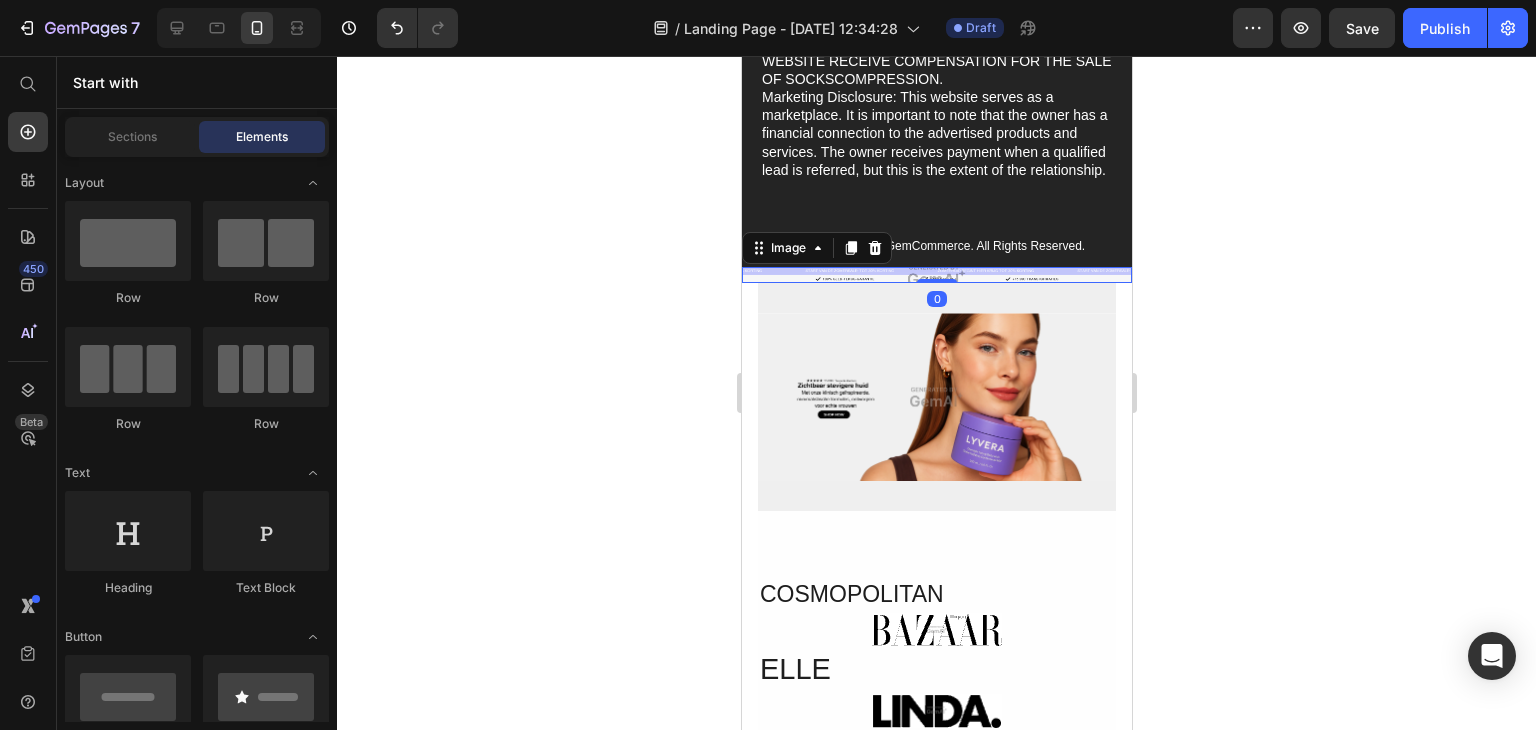 click at bounding box center [936, 275] 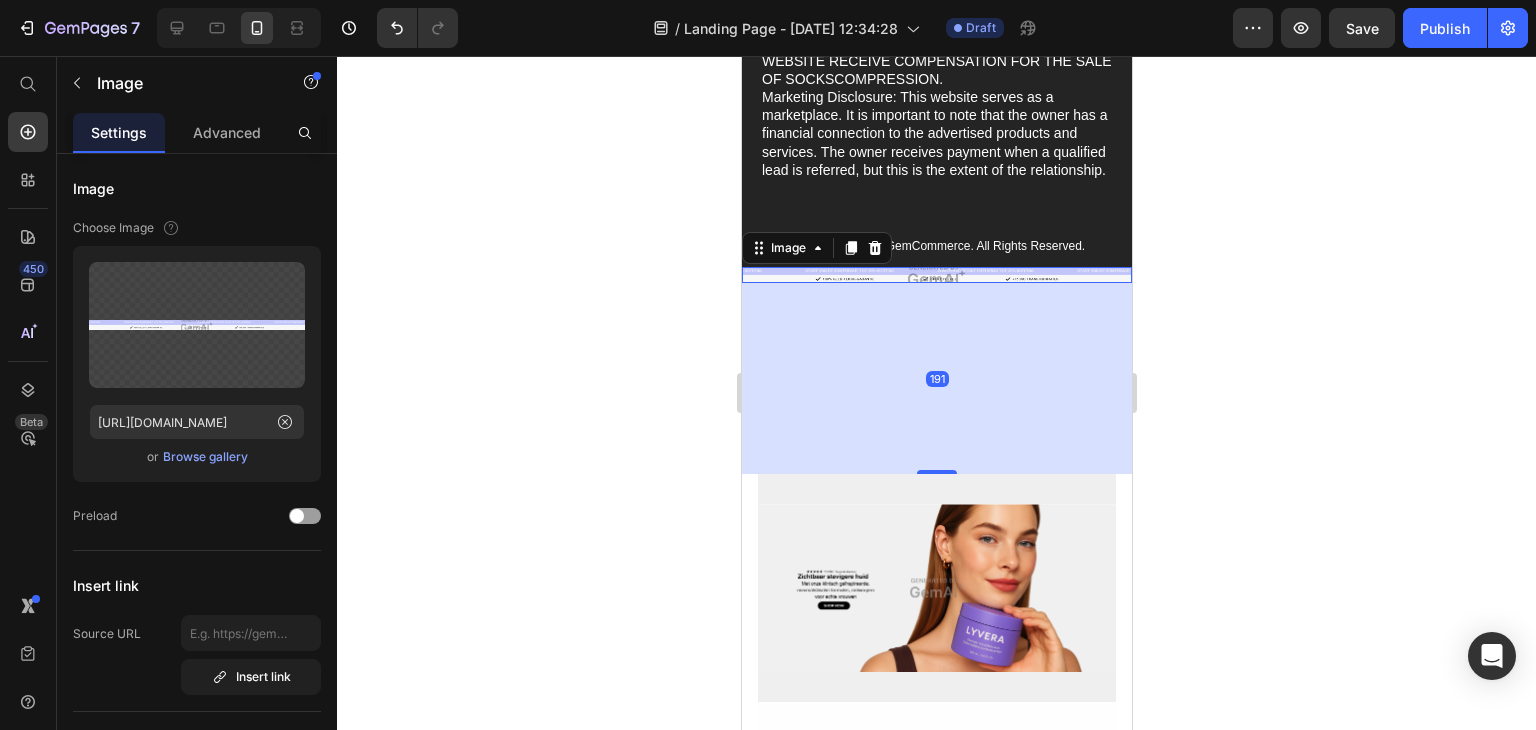 drag, startPoint x: 944, startPoint y: 296, endPoint x: 956, endPoint y: 455, distance: 159.4522 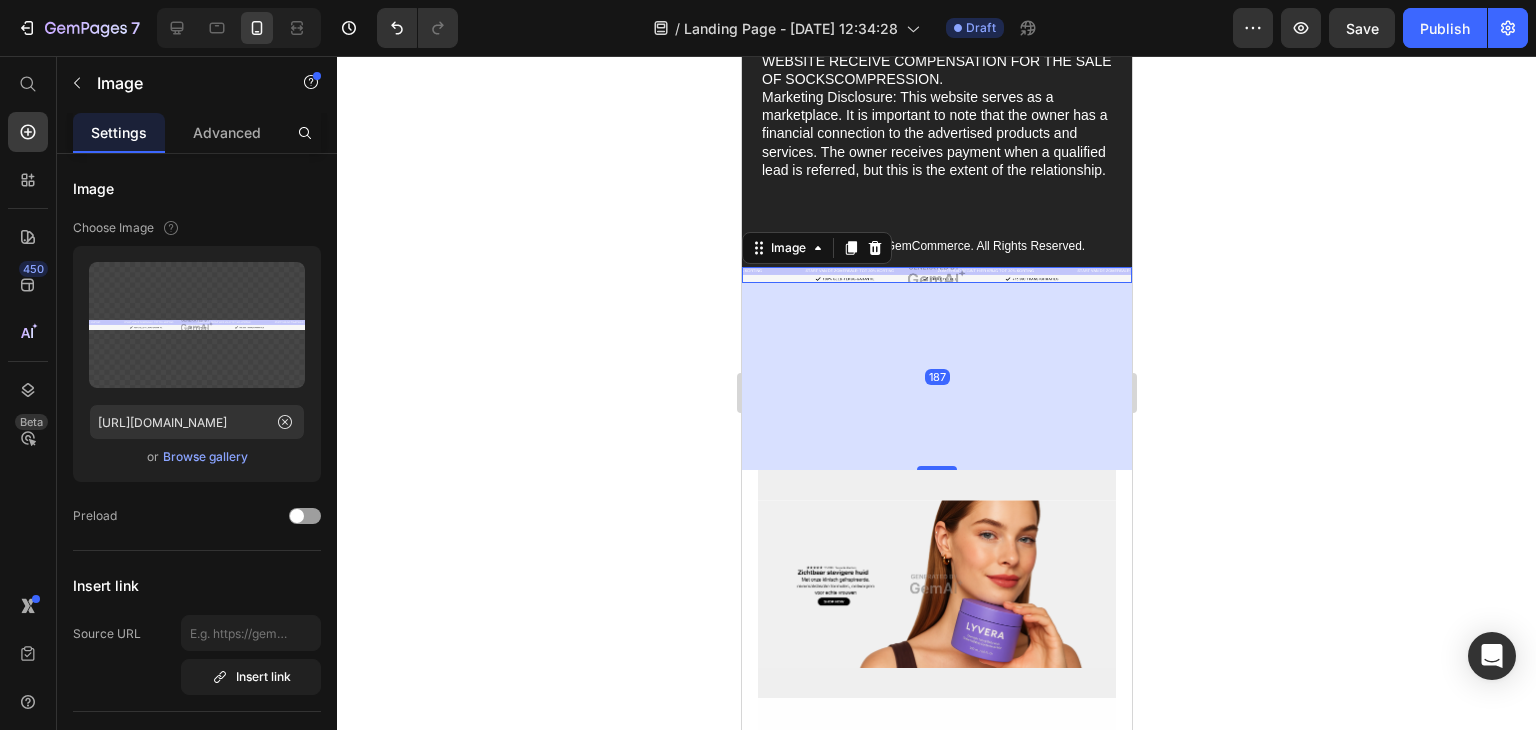 click at bounding box center (936, 275) 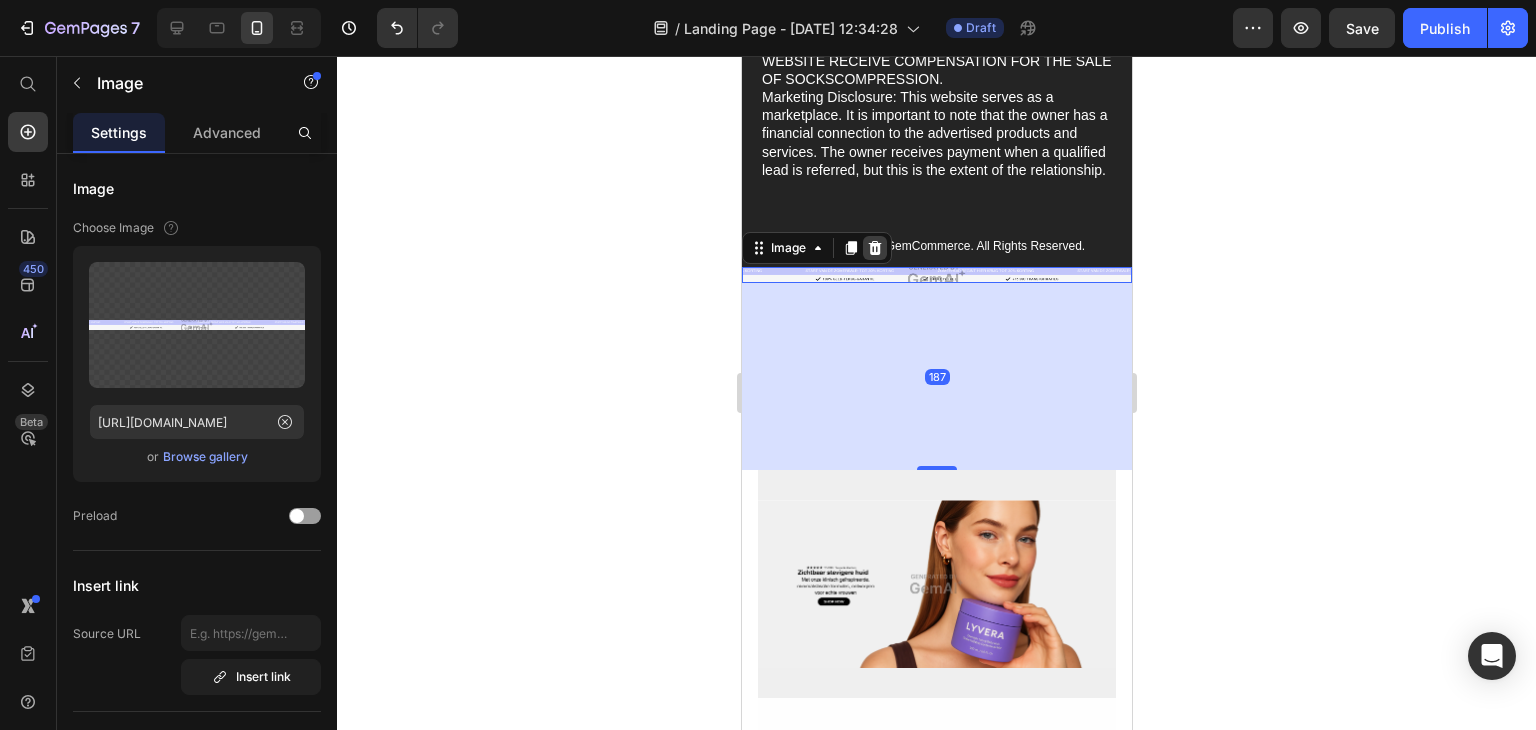 click 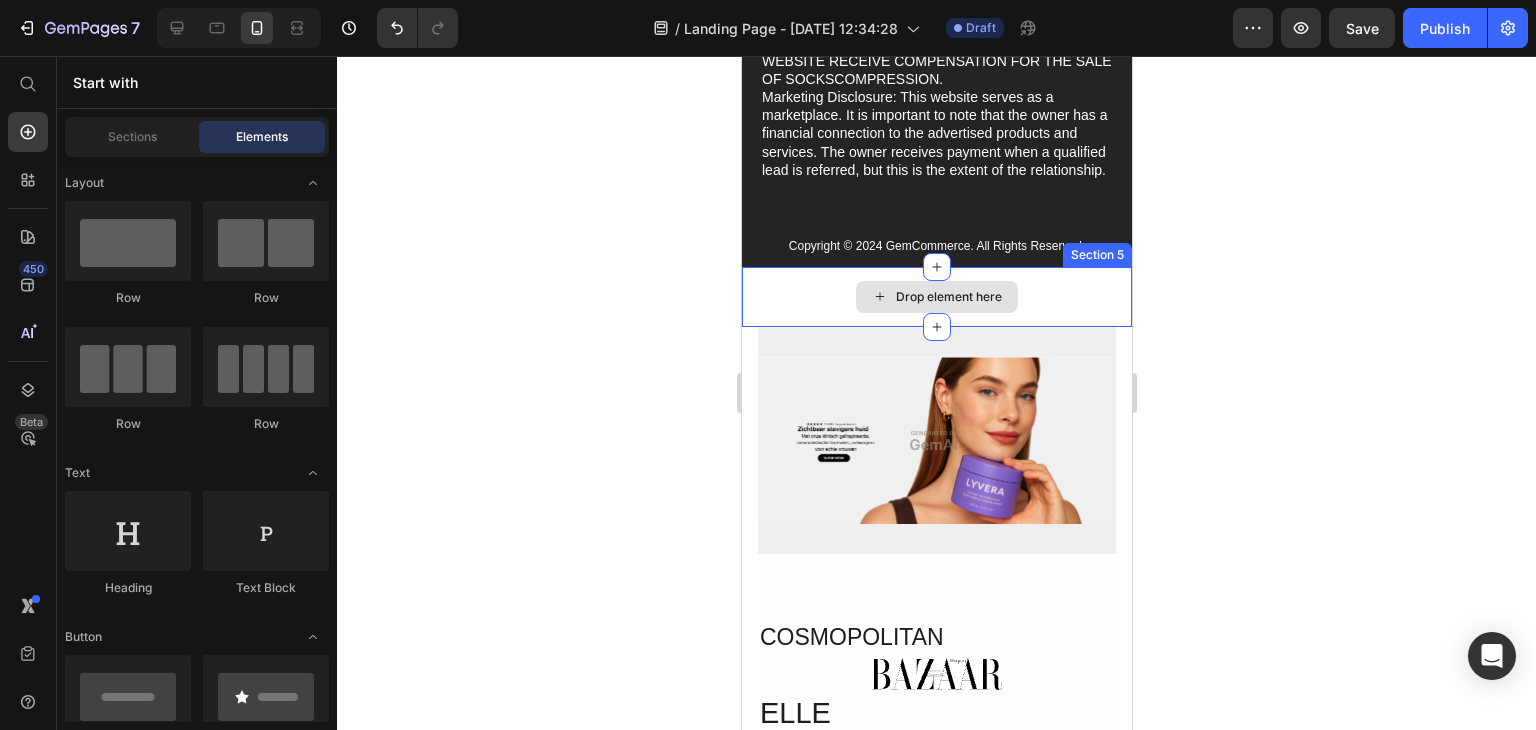 click on "Drop element here" at bounding box center [948, 297] 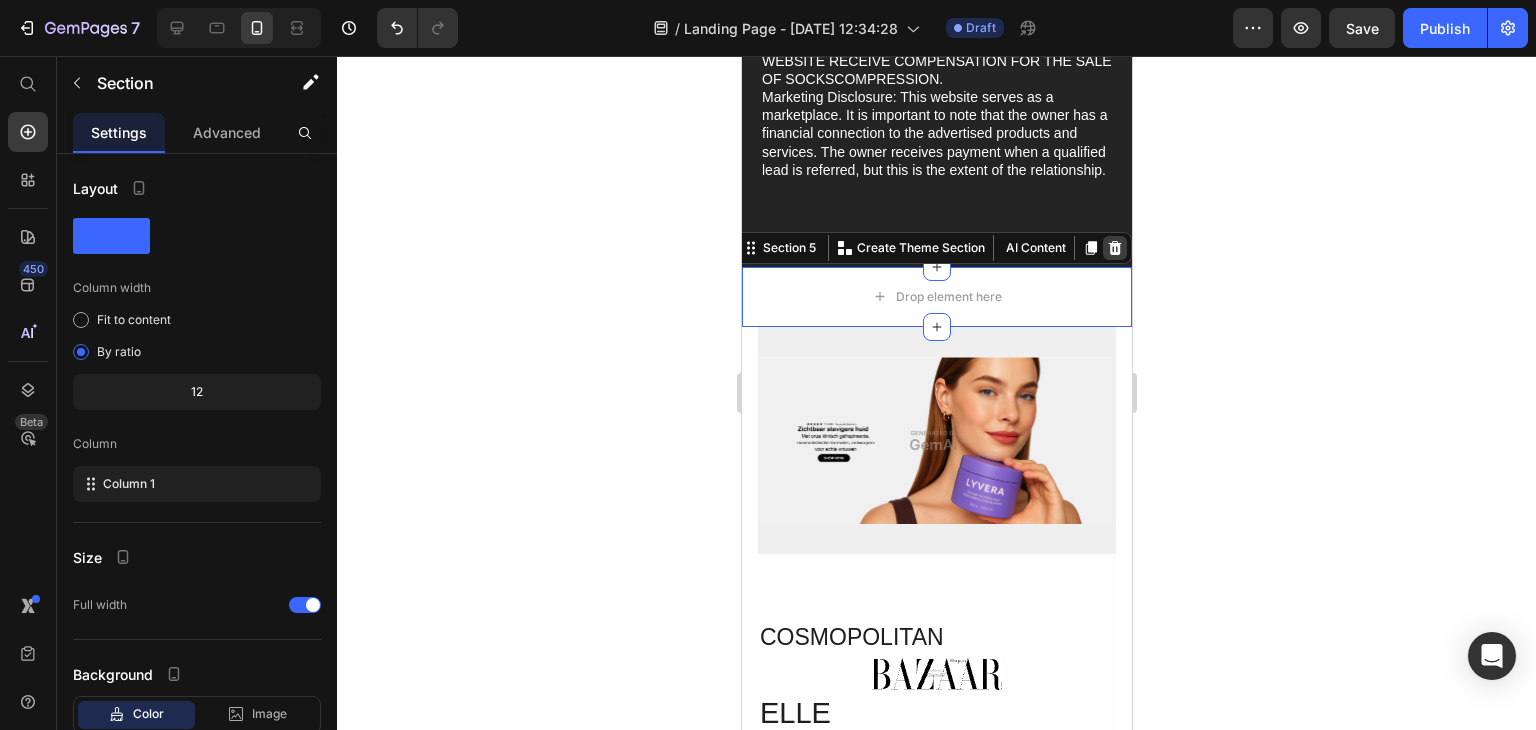 click 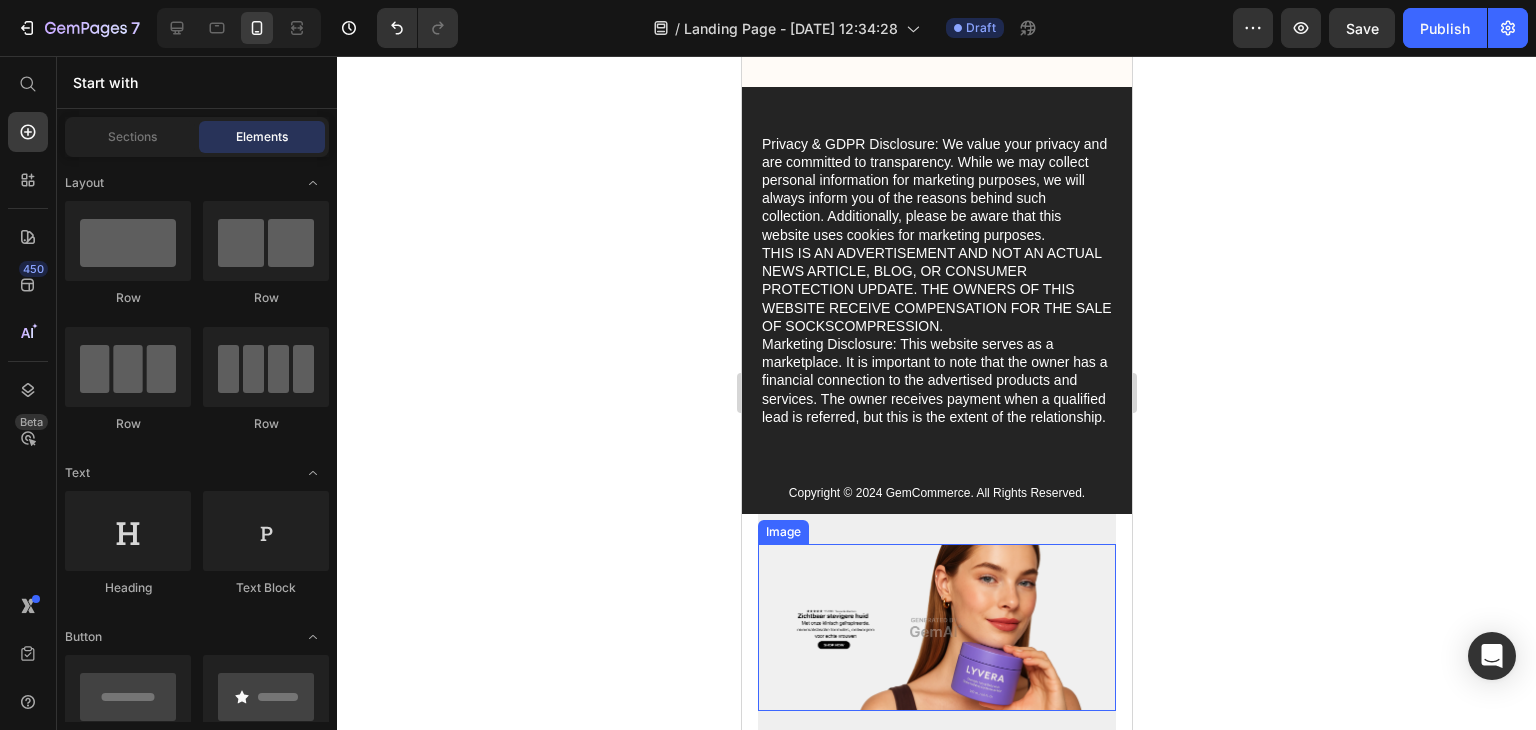 scroll, scrollTop: 10622, scrollLeft: 0, axis: vertical 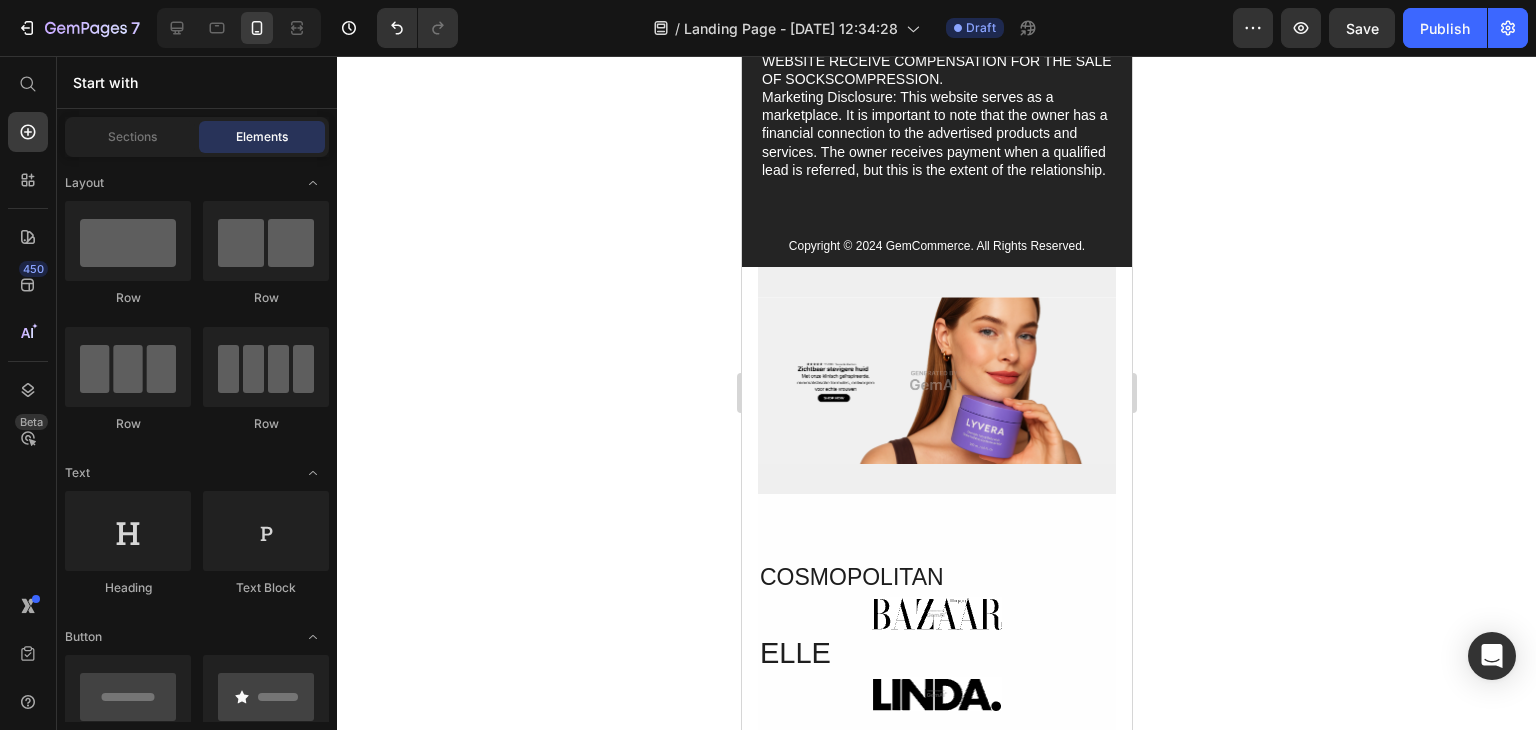 click on "Image Row Section 5" at bounding box center [936, 381] 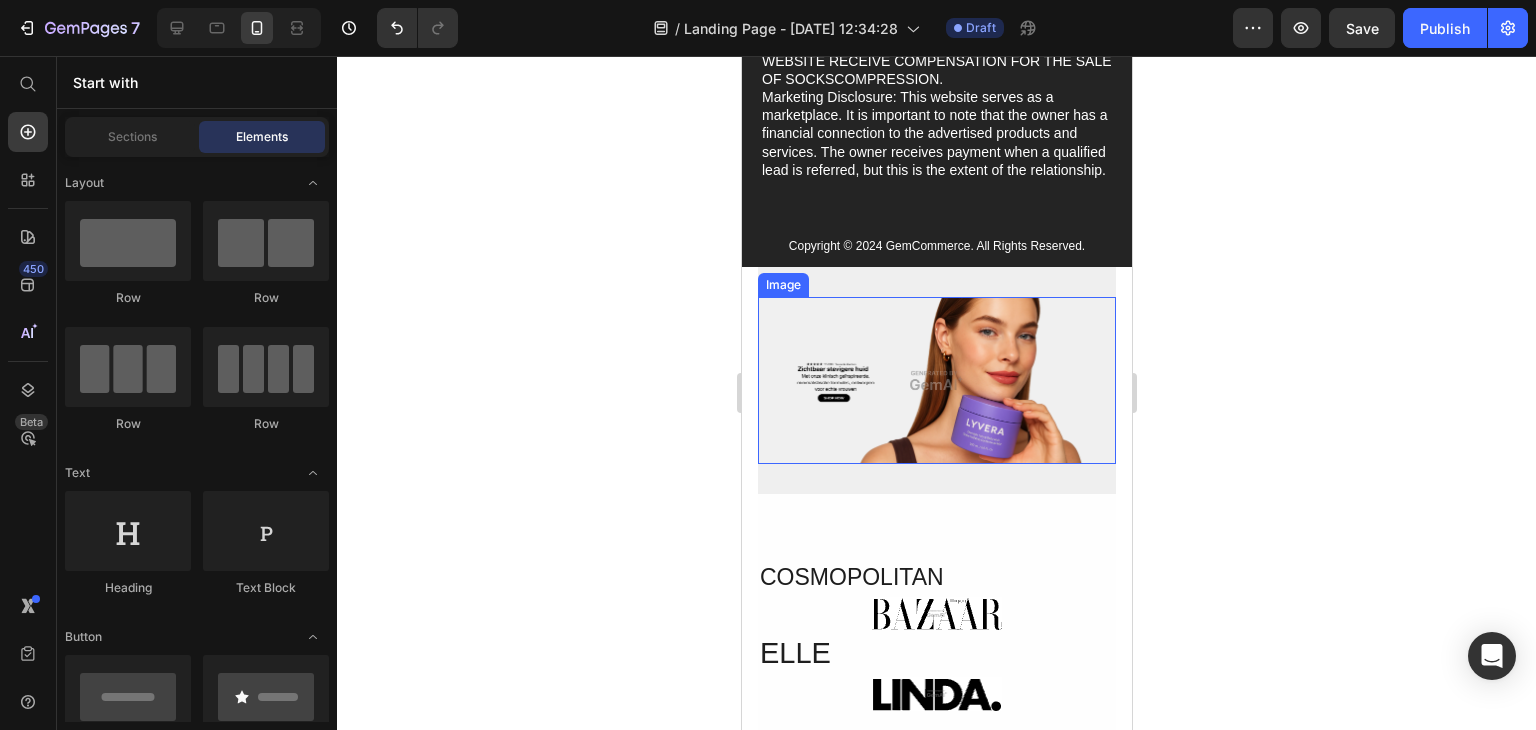 click at bounding box center [936, 381] 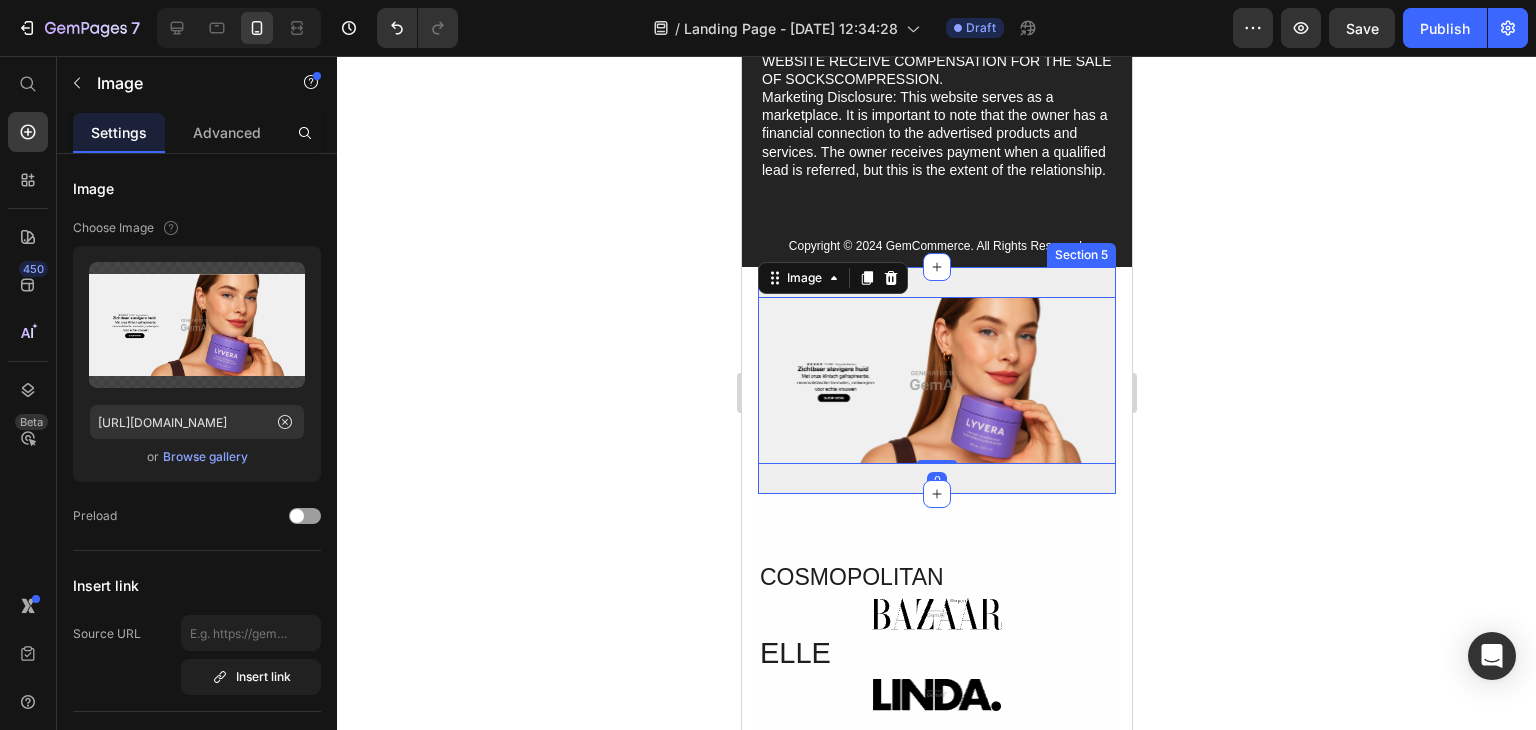 click on "Image   0 Row Section 5" at bounding box center (936, 381) 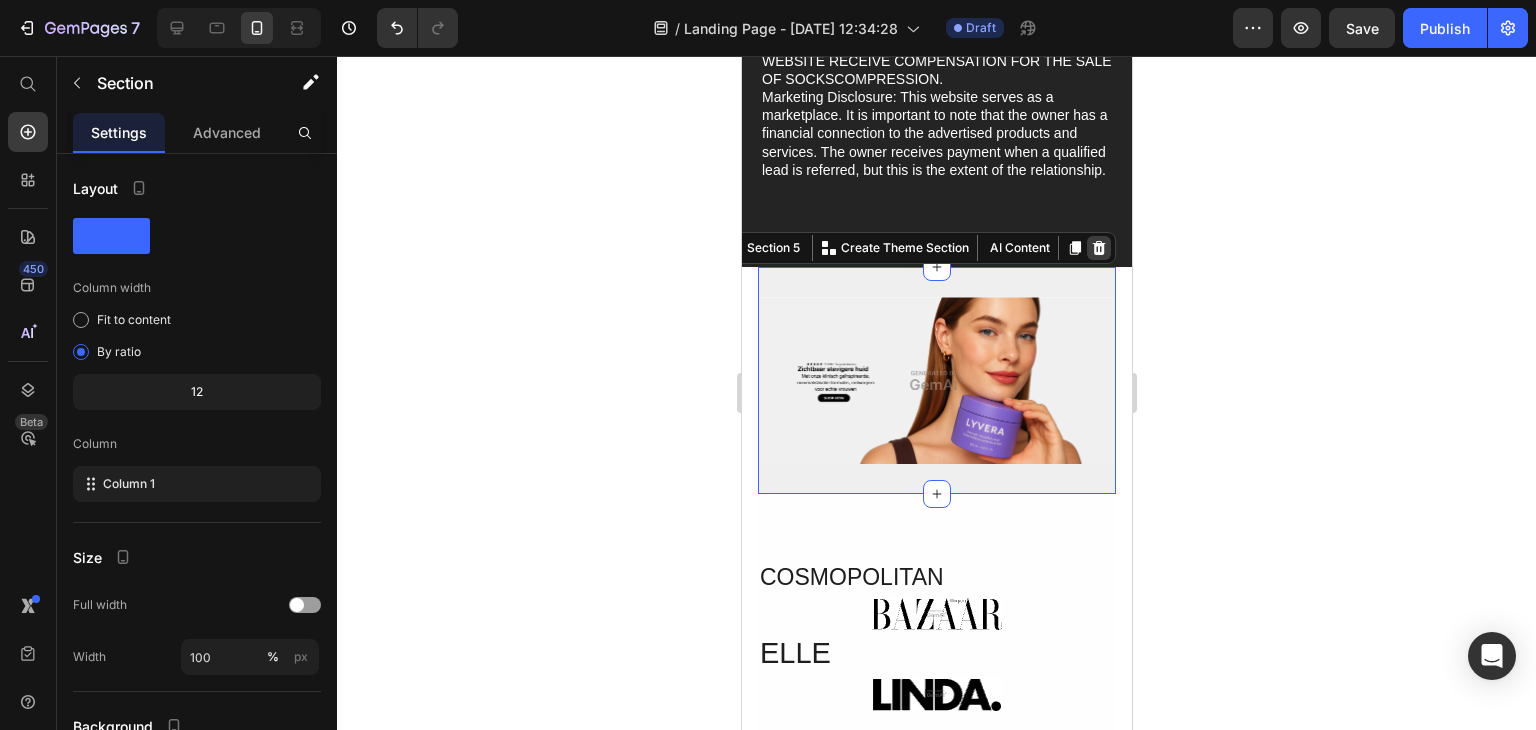 click 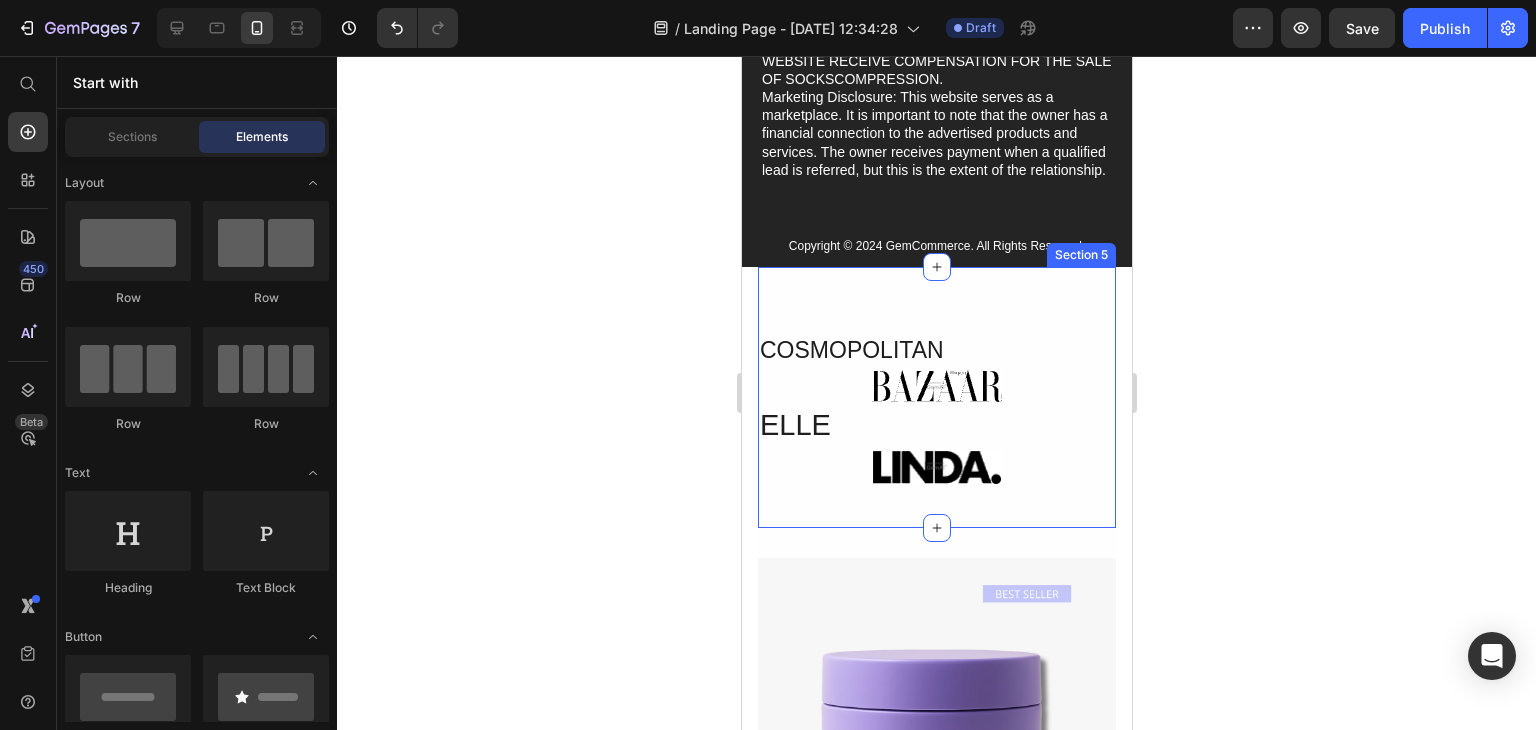 click on "COSMOPOLITAN Text Block Image ELLE Heading Image Row Section 5" at bounding box center (936, 397) 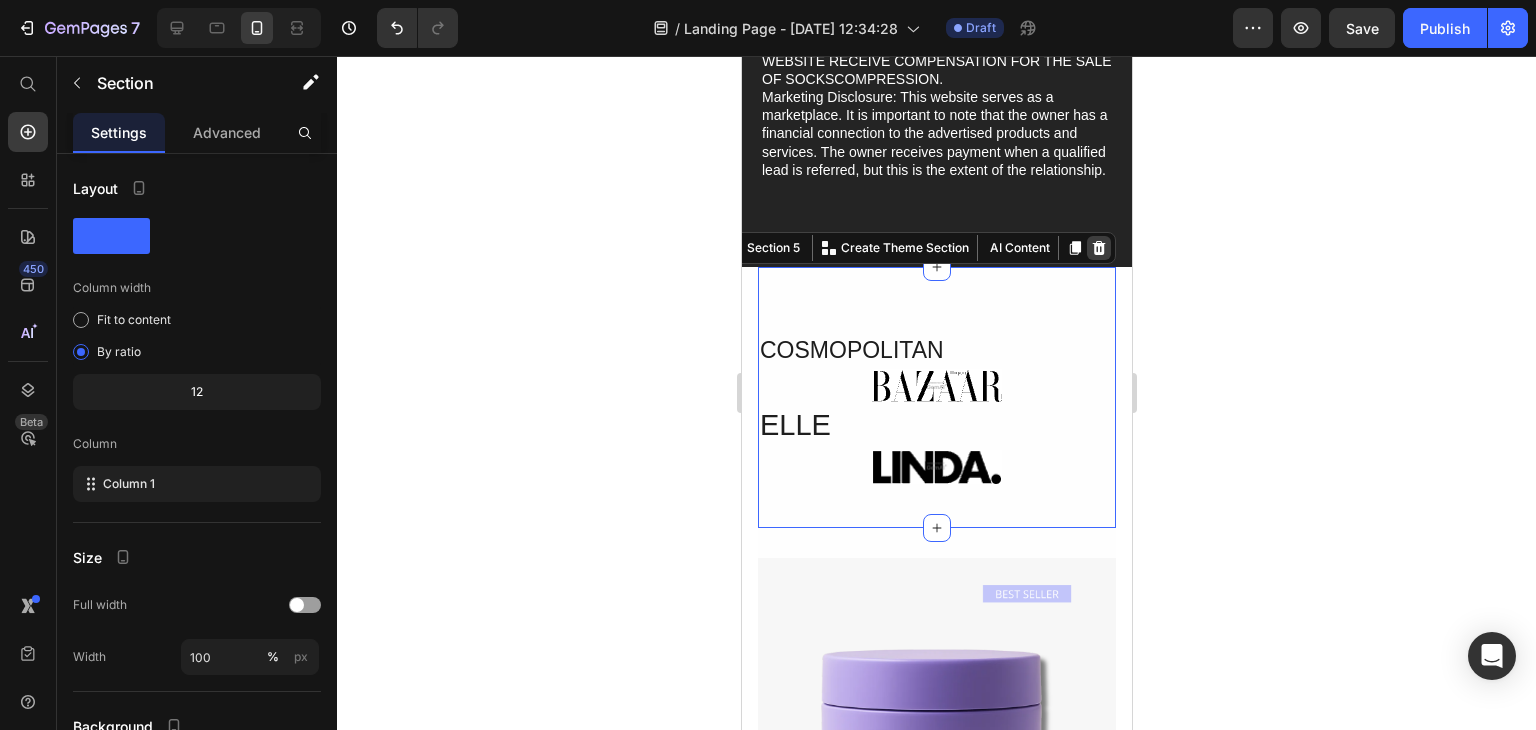 click at bounding box center [1098, 248] 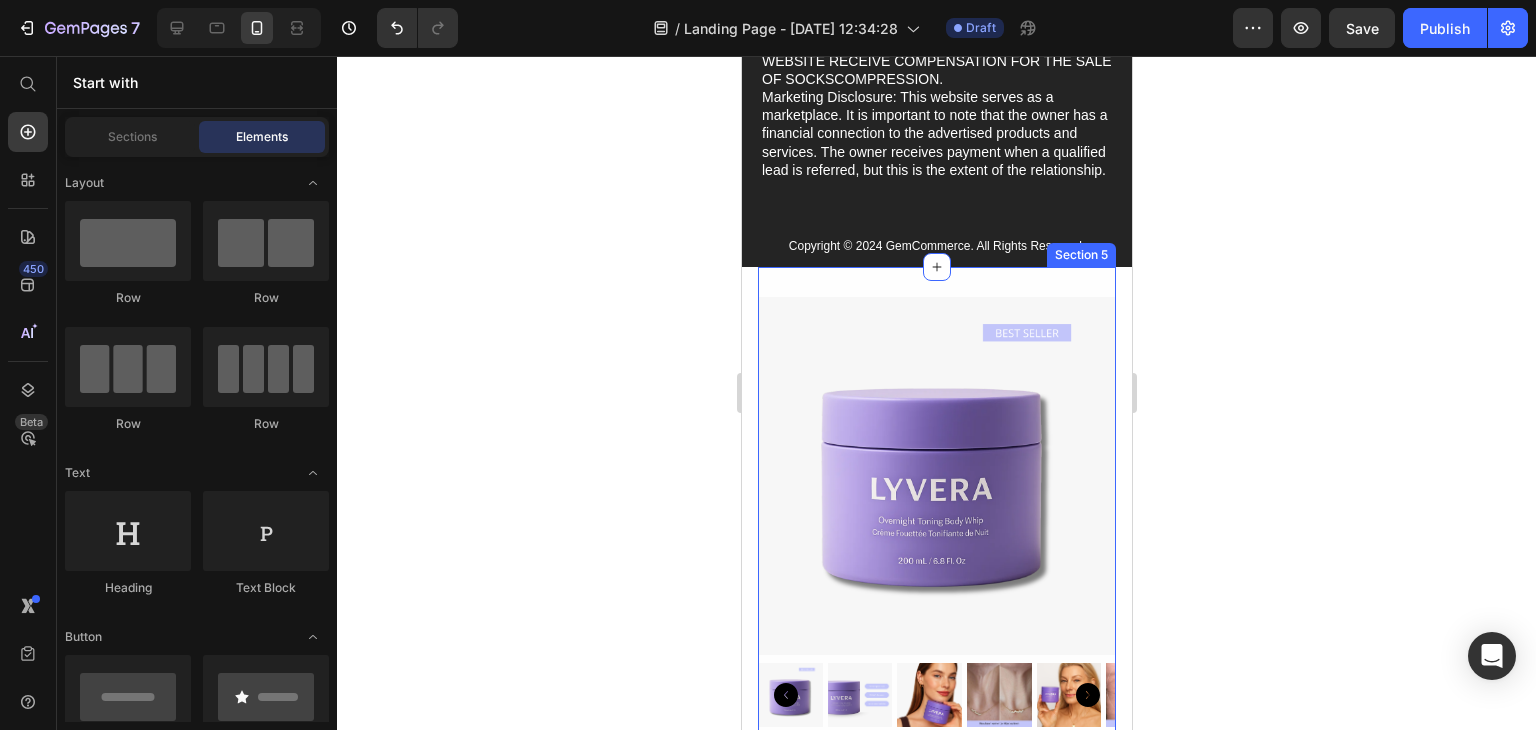 click on "Product Images LYVERA - Toning Cream Product Title €35,00 Product Price Row Product List Section 5" at bounding box center (936, 555) 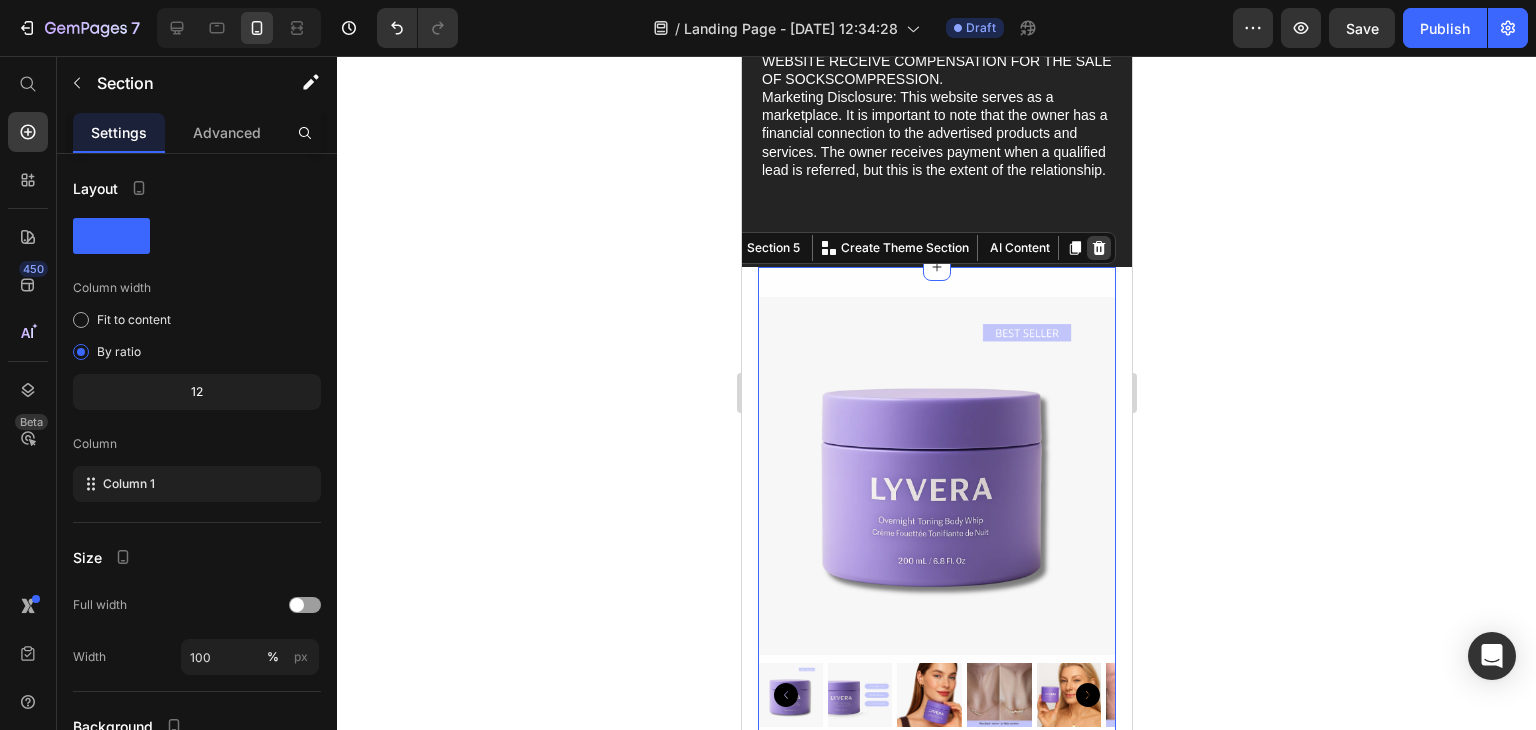 click 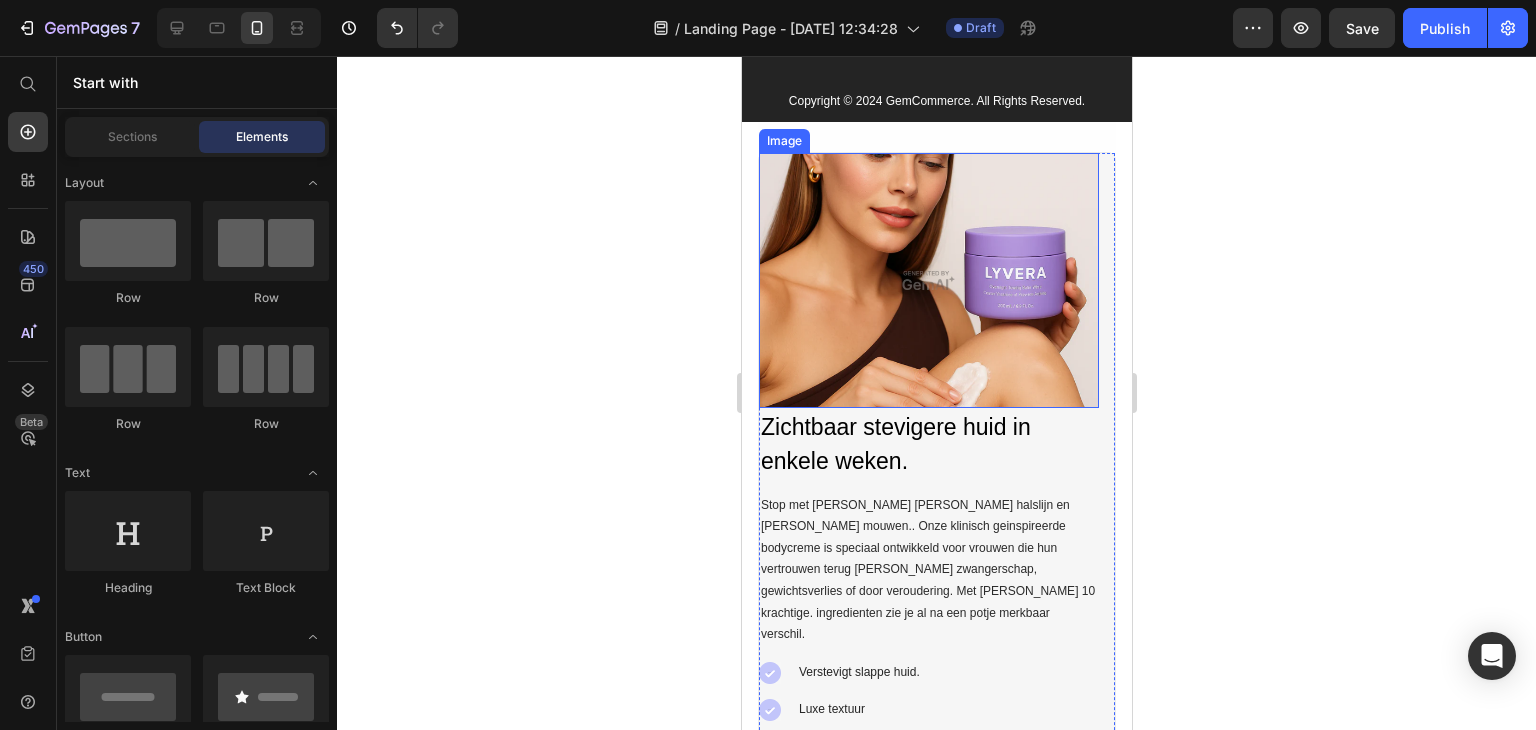 scroll, scrollTop: 10722, scrollLeft: 0, axis: vertical 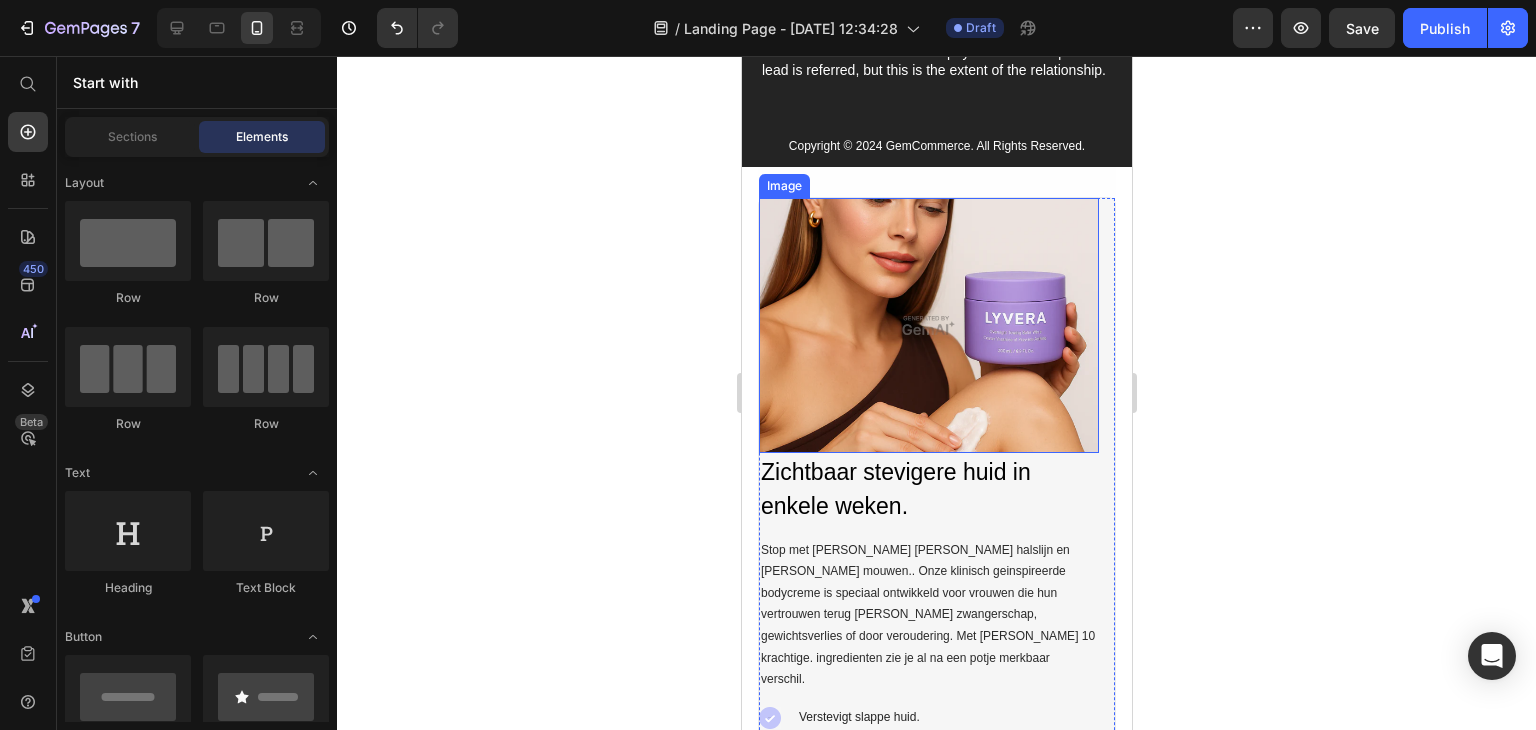 click at bounding box center [928, 325] 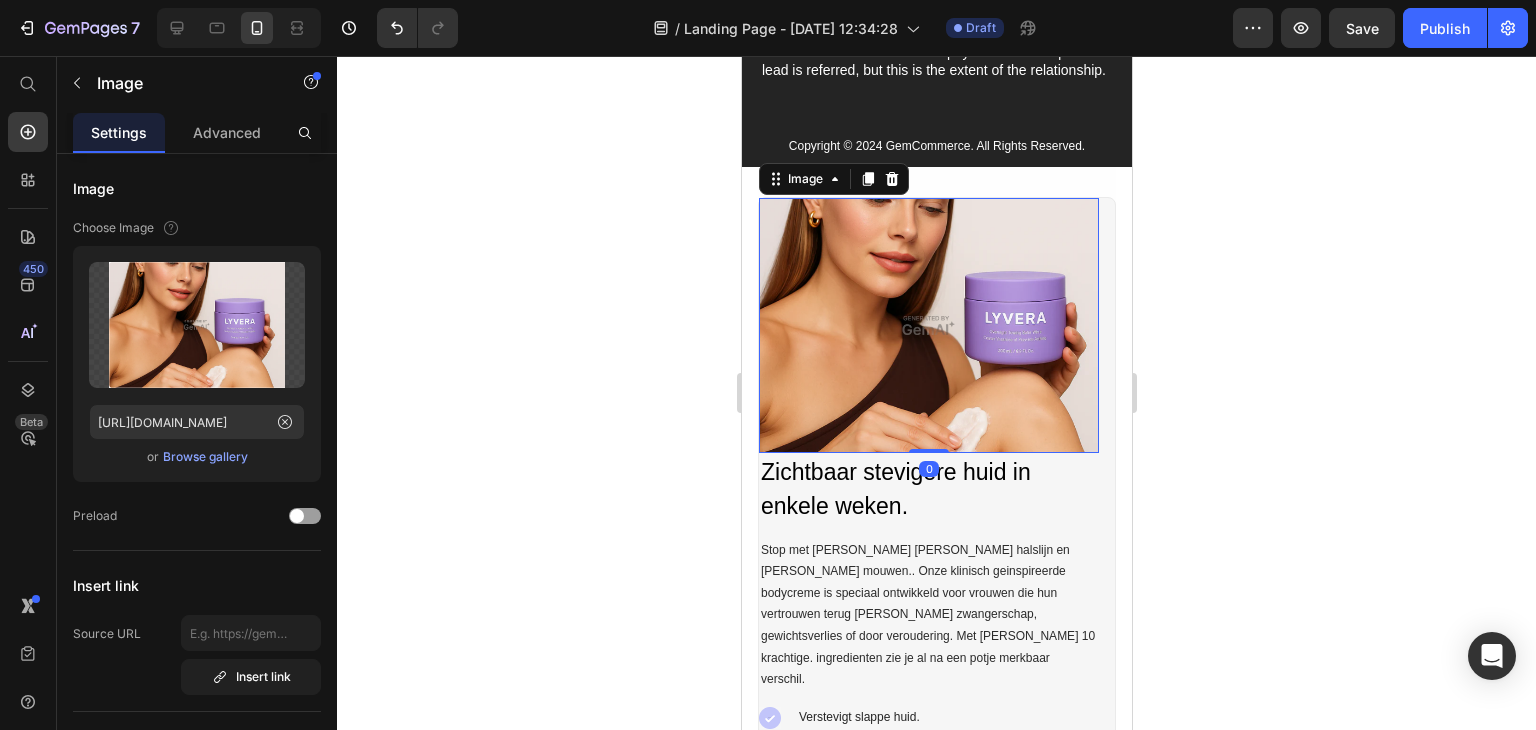 click at bounding box center (891, 179) 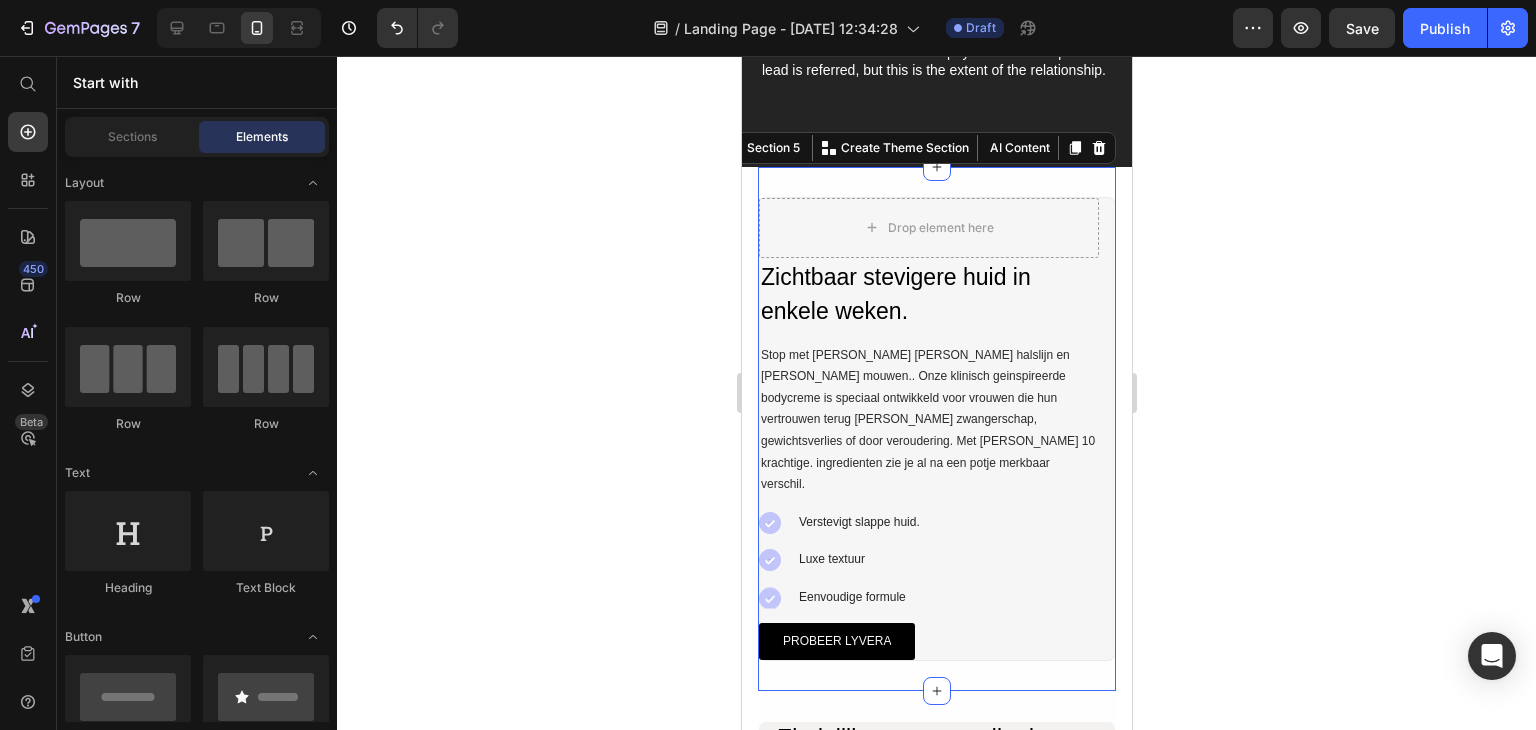 click on "Drop element here Zichtbaar stevigere huid in enkele weken. Text Block Stop met je verstoppen achter hoge halslijn en lange mouwen.. Onze klinisch geinspireerde bodycreme is speciaal ontwikkeld voor vrouwen die hun vertrouwen terug willen na zwangerschap, gewichtsverlies of door veroudering. Met minder dan 10 krachtige. ingredienten zie je al na een potje merkbaar verschil. Text Block     Icon Verstevigt slappe huid. Text Block     Icon Luxe textuur Text Block     Icon Eenvoudige formule Text Block Advanced list Row PROBEER LYVERA Button Row Row Section 5   You can create reusable sections Create Theme Section AI Content Write with GemAI What would you like to describe here? Tone and Voice Persuasive Product Show more Generate" at bounding box center (936, 429) 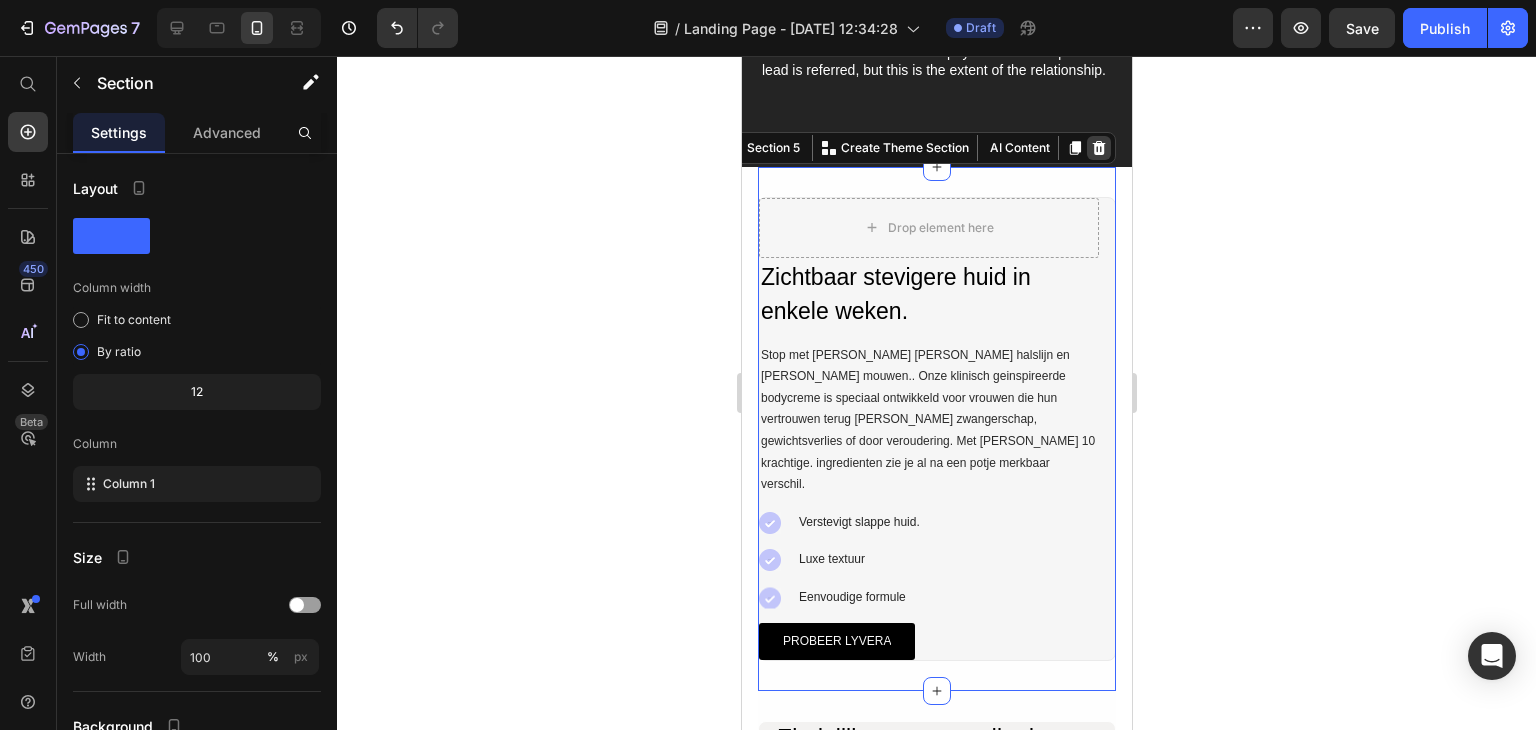 click at bounding box center (1098, 148) 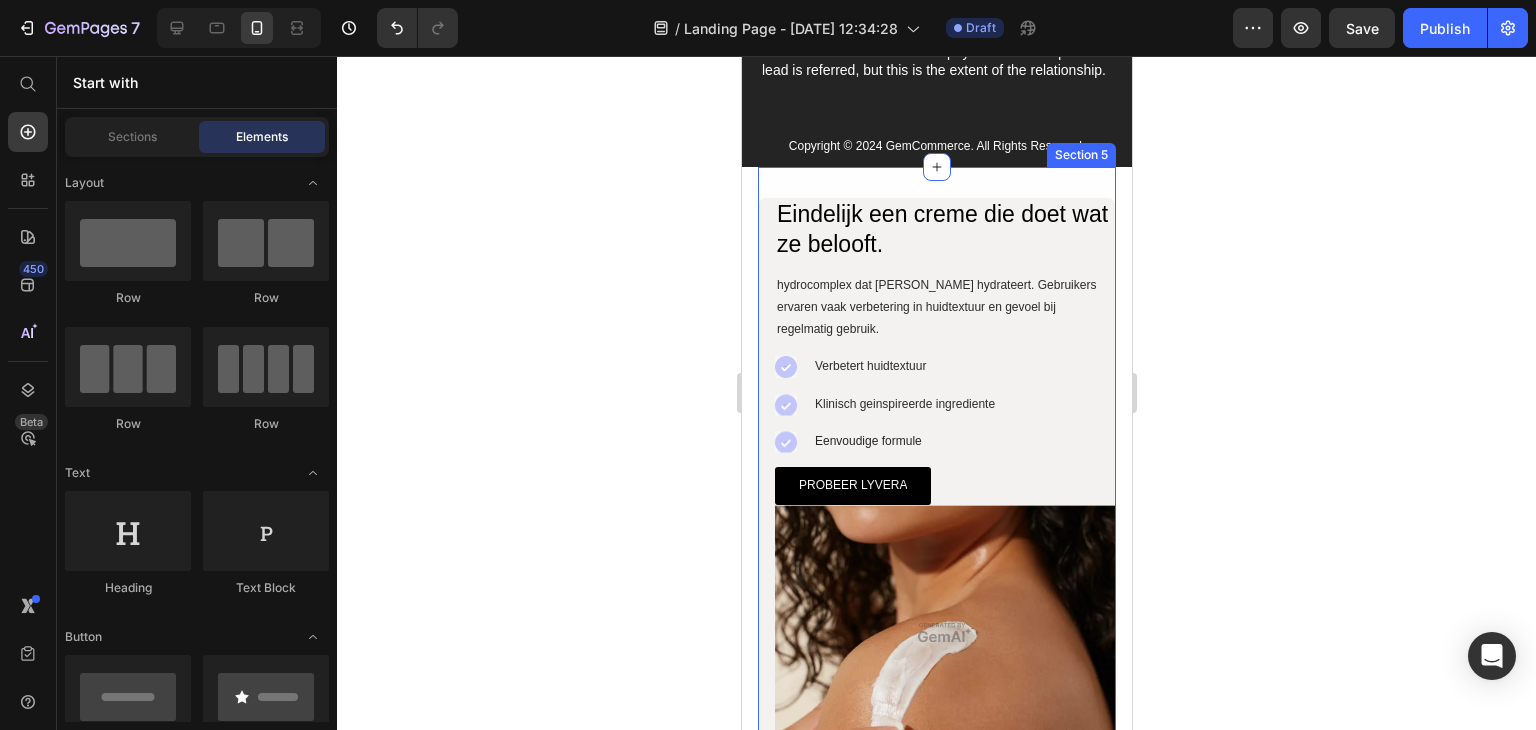 click on "Eindelijk een creme die doet wat ze belooft. Text Block hydrocomplex dat diep hydrateert. Gebruikers ervaren vaak verbetering in huidtextuur en gevoel bij regelmatig gebruik. Text Block     Icon Verbetert huidtextuur Text Block     Icon Klinisch geinspireerde ingrediente Text Block     Icon Eenvoudige formule Text Block Advanced list PROBEER LYVERA Button Image Row Section 5" at bounding box center (936, 481) 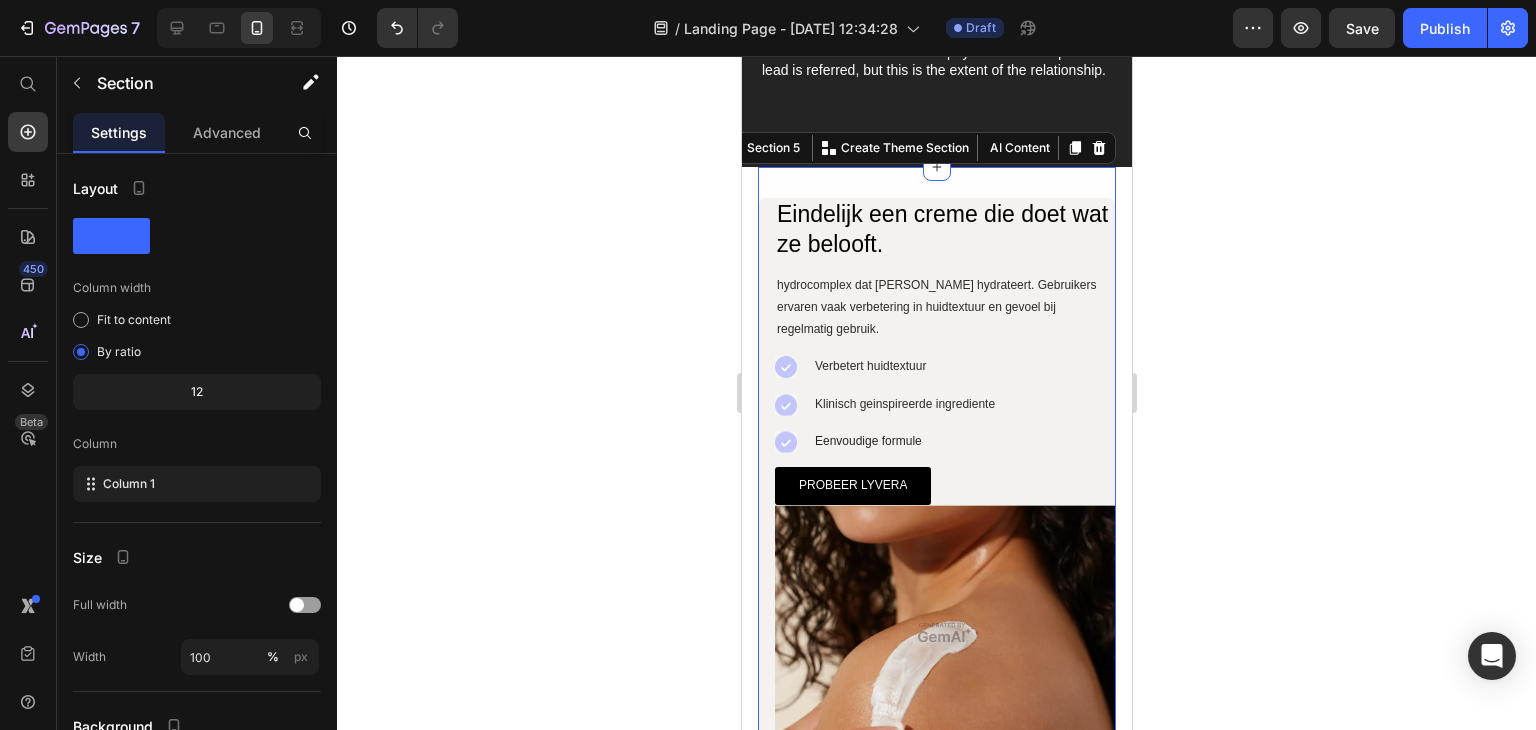 click on "Section 5   You can create reusable sections Create Theme Section AI Content Write with GemAI What would you like to describe here? Tone and Voice Persuasive Product LYVERA - Toning Cream Show more Generate" at bounding box center [916, 148] 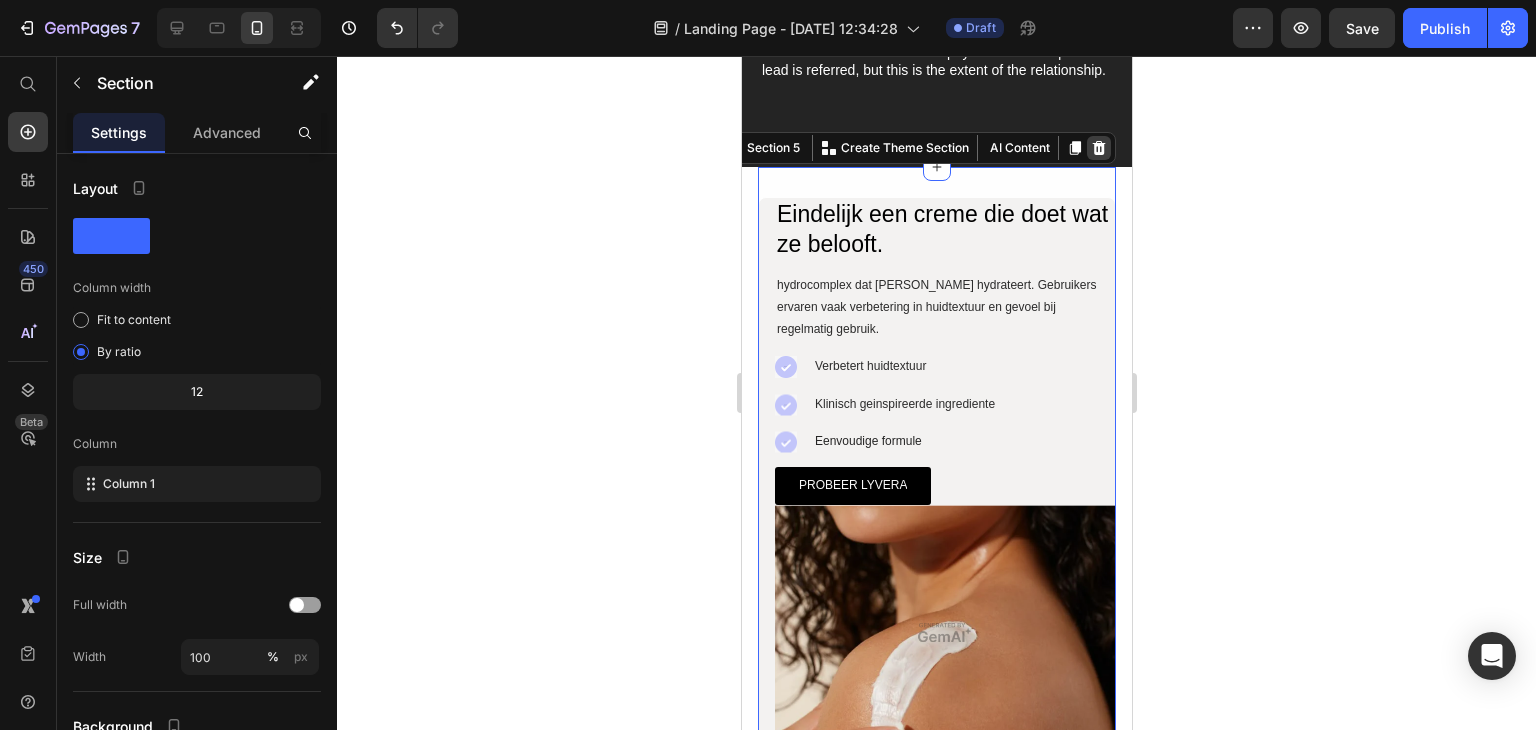 click 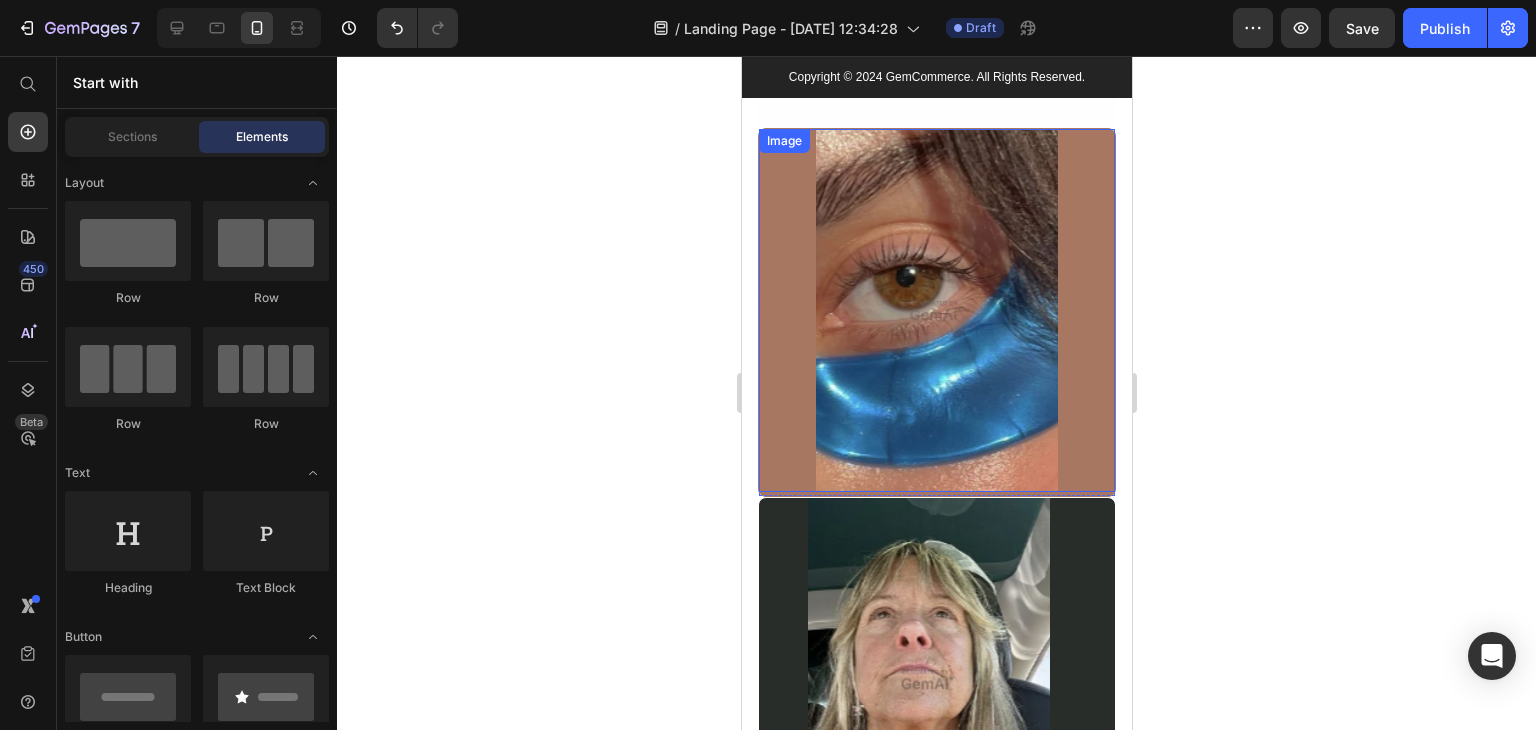scroll, scrollTop: 10522, scrollLeft: 0, axis: vertical 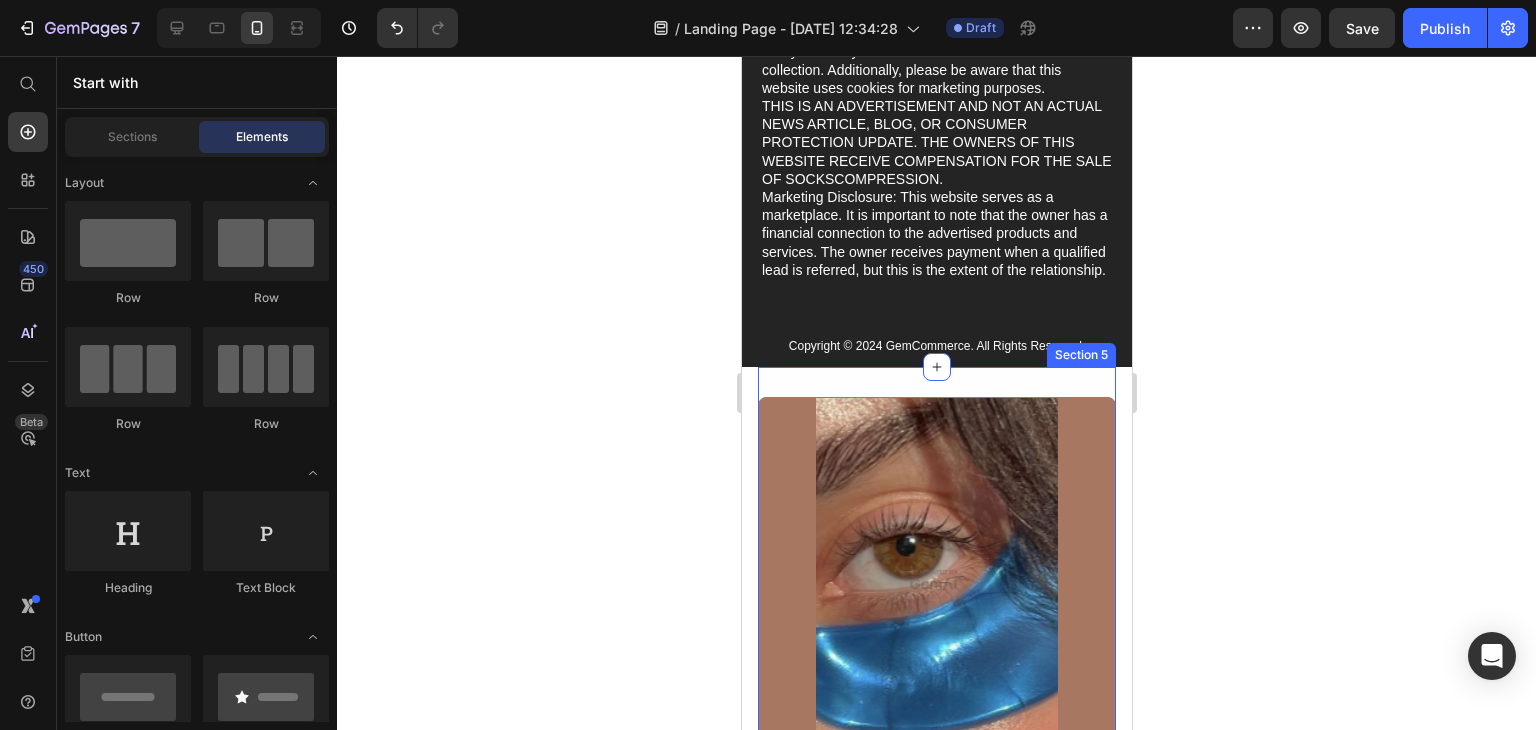 click on "Image Row Image Row Row #MyLyvera Heading Kijk hoe andere vrouwen genieten Text Block 4.9/5 uit 15.000+ tevreden klanten Text Block Row Row Section 5" at bounding box center (936, 836) 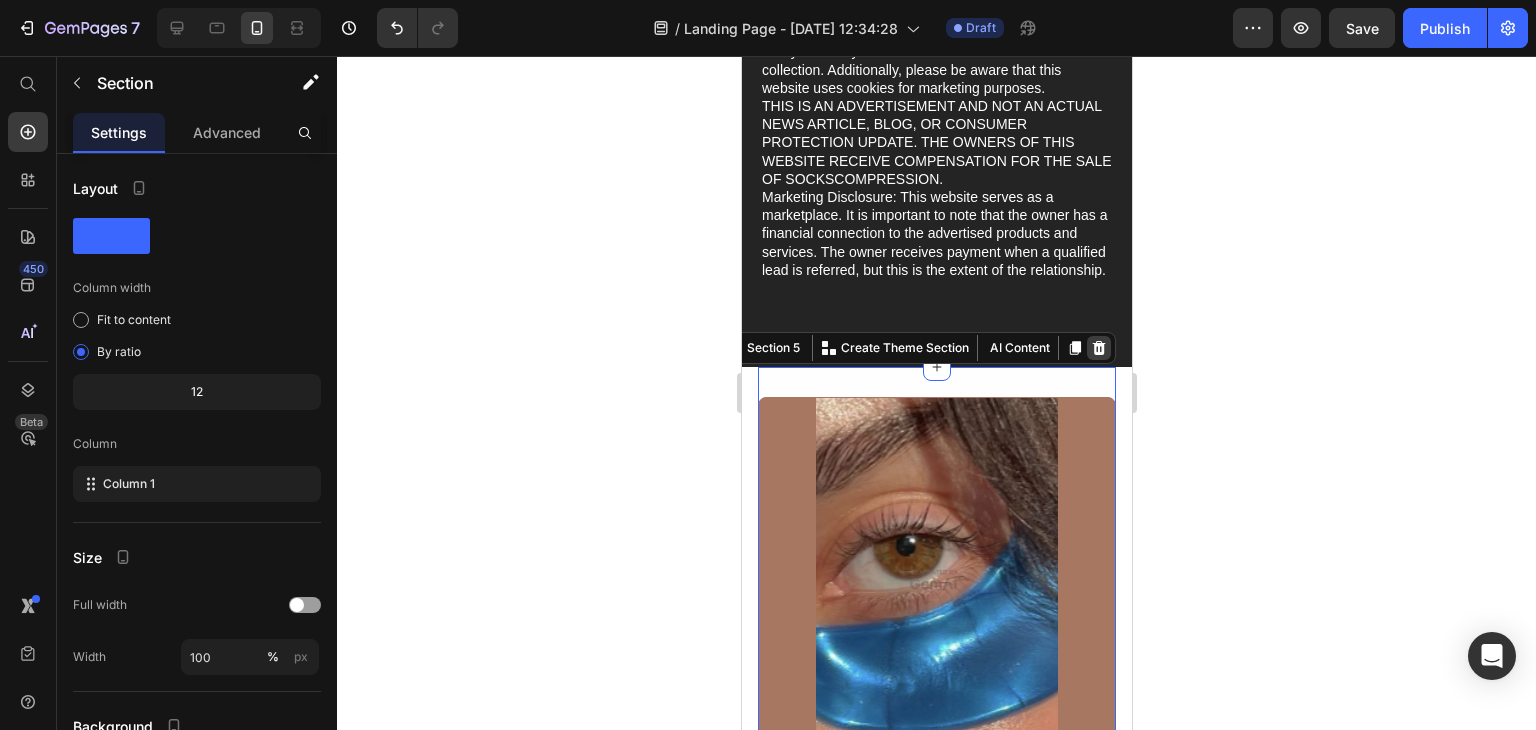 click 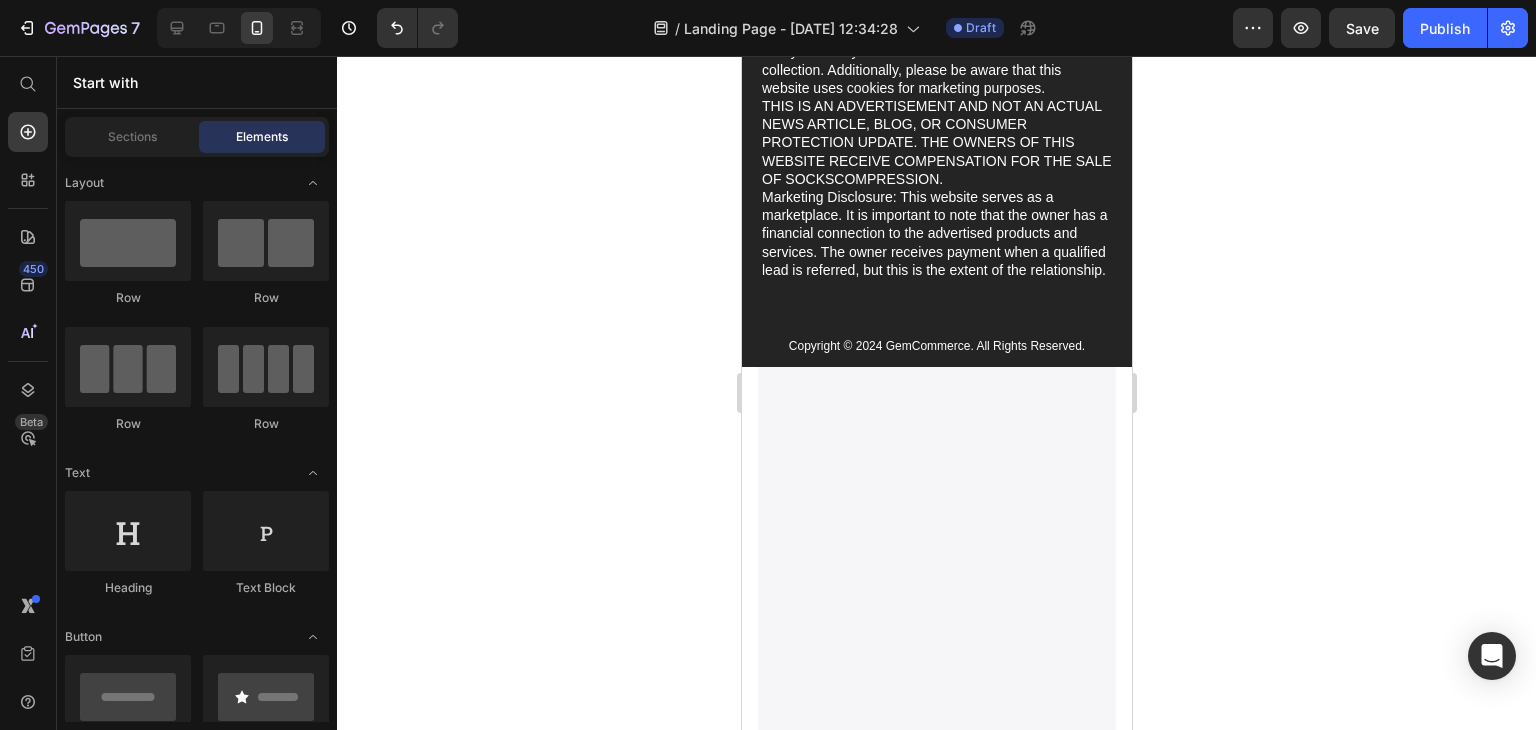 click at bounding box center [936, 1054] 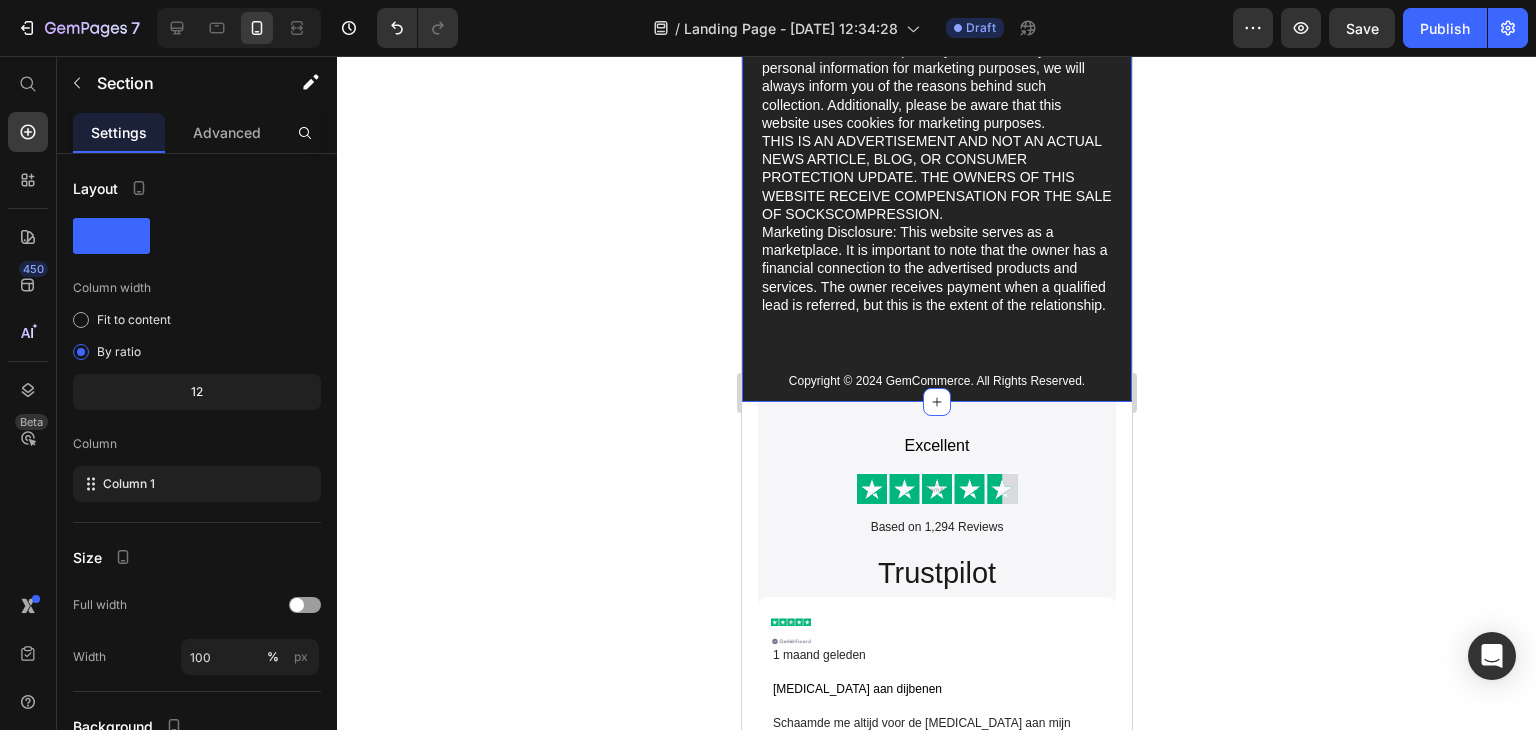 scroll, scrollTop: 10522, scrollLeft: 0, axis: vertical 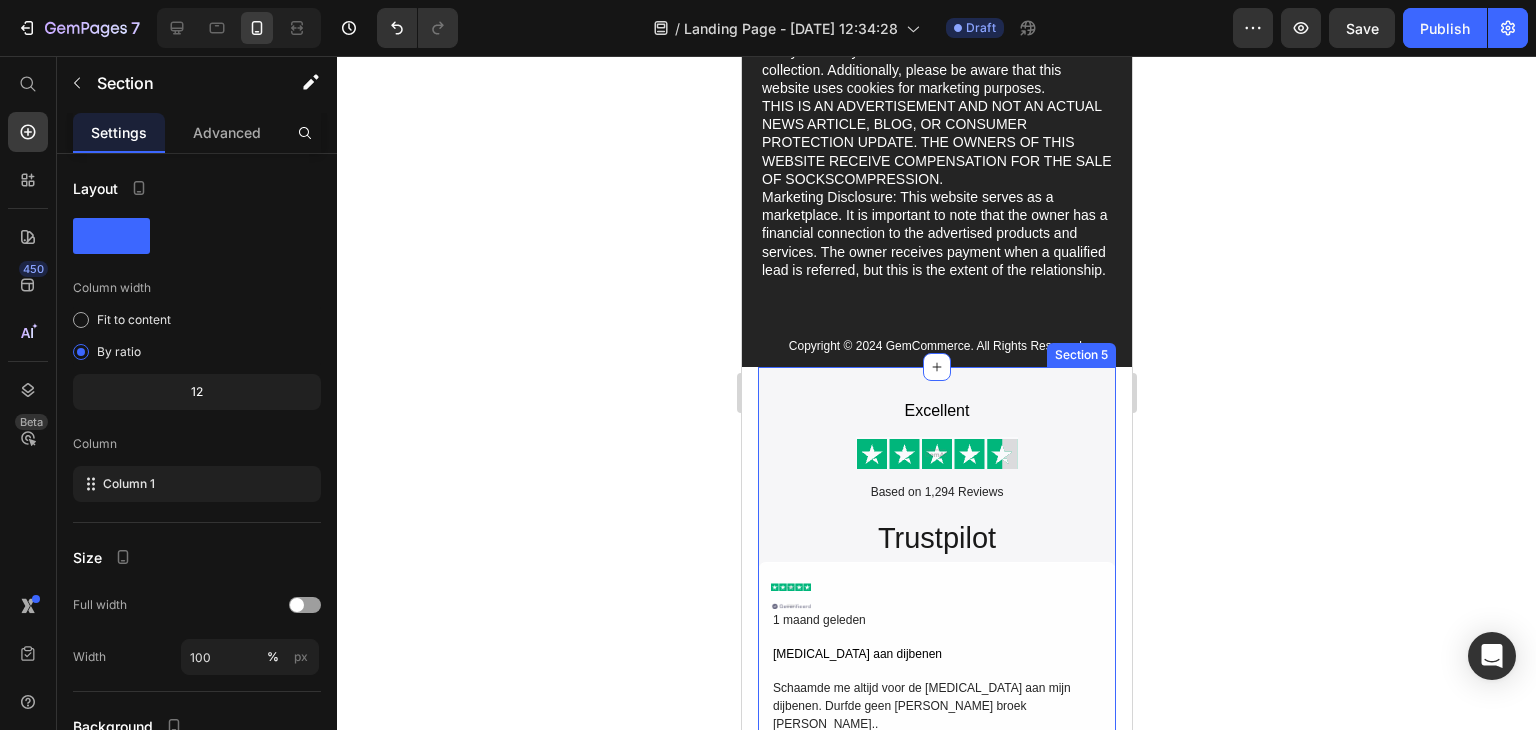 click on "Excellent Text Block Image Based on 1,294 Reviews Text Block Trustpilot Heading Row Image Image 1 maand geleden Text Block Row Cellulite aan dijbenen Text Block Schaamde me altijd voor de cellulite aan mijn dijbenen. Durfde geen korte broek te dragen.. Text Block Marieke T. Text Block Row Row Image     Icon Row Hero Banner 3 weken geleden Text Block Row Droge, ruwe huid Text Block Mijn huid was altijd zo droog en ruw, vooral na de douche. Voelde gewoon niet lekker aan. Lyvera. Text Block Sophie R. Text Block Row Image     Icon OGeverifieerd Text Block Row 5 dagen geleden Text Block Row Huidveroudering door hormonen. Text Block Sinds de overgang werd mijn huid overal slapper.. Voelde me ineens zo oud. Deze creme geeft mijn jonger! Text Block Nicole B Text Block Row Row Row Section 5" at bounding box center [936, 1063] 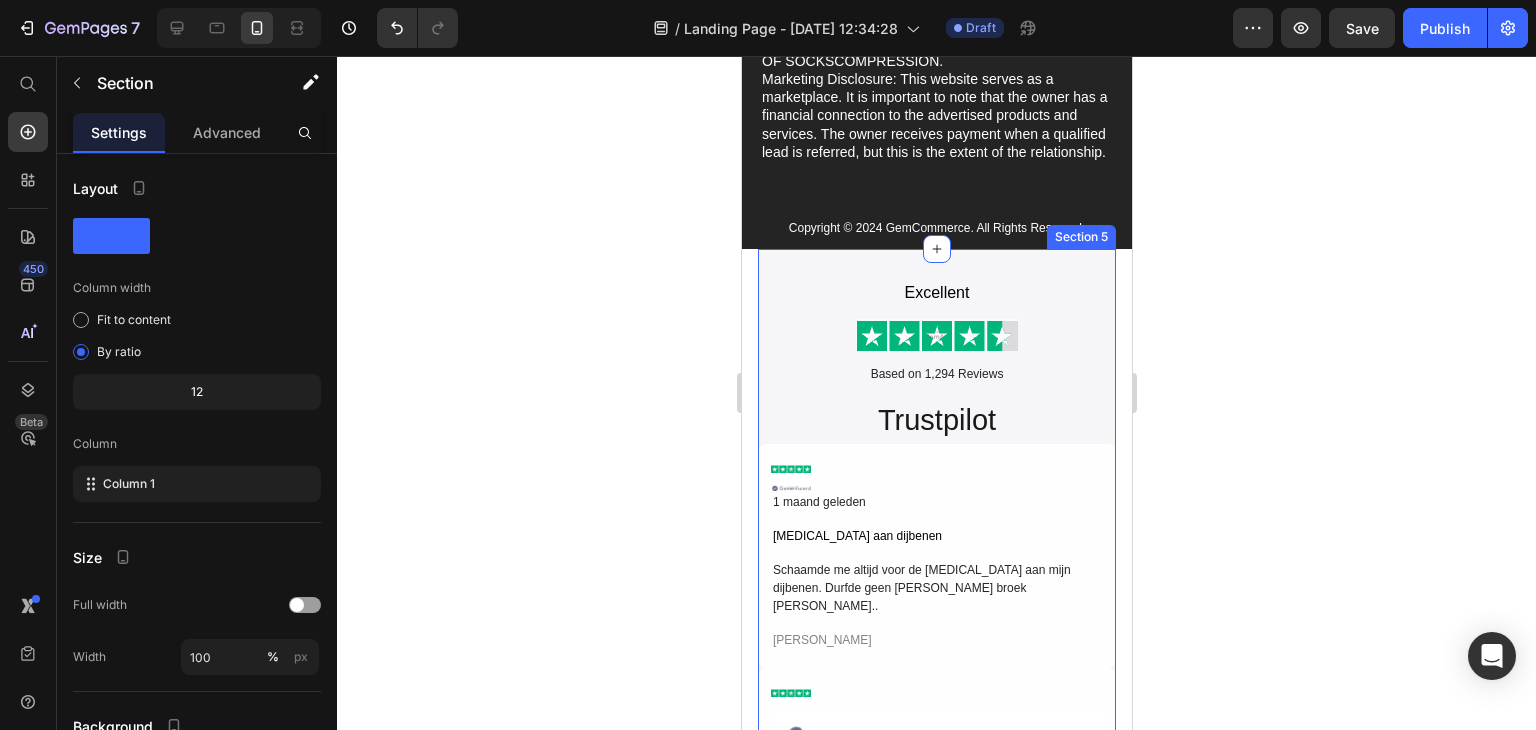scroll, scrollTop: 10822, scrollLeft: 0, axis: vertical 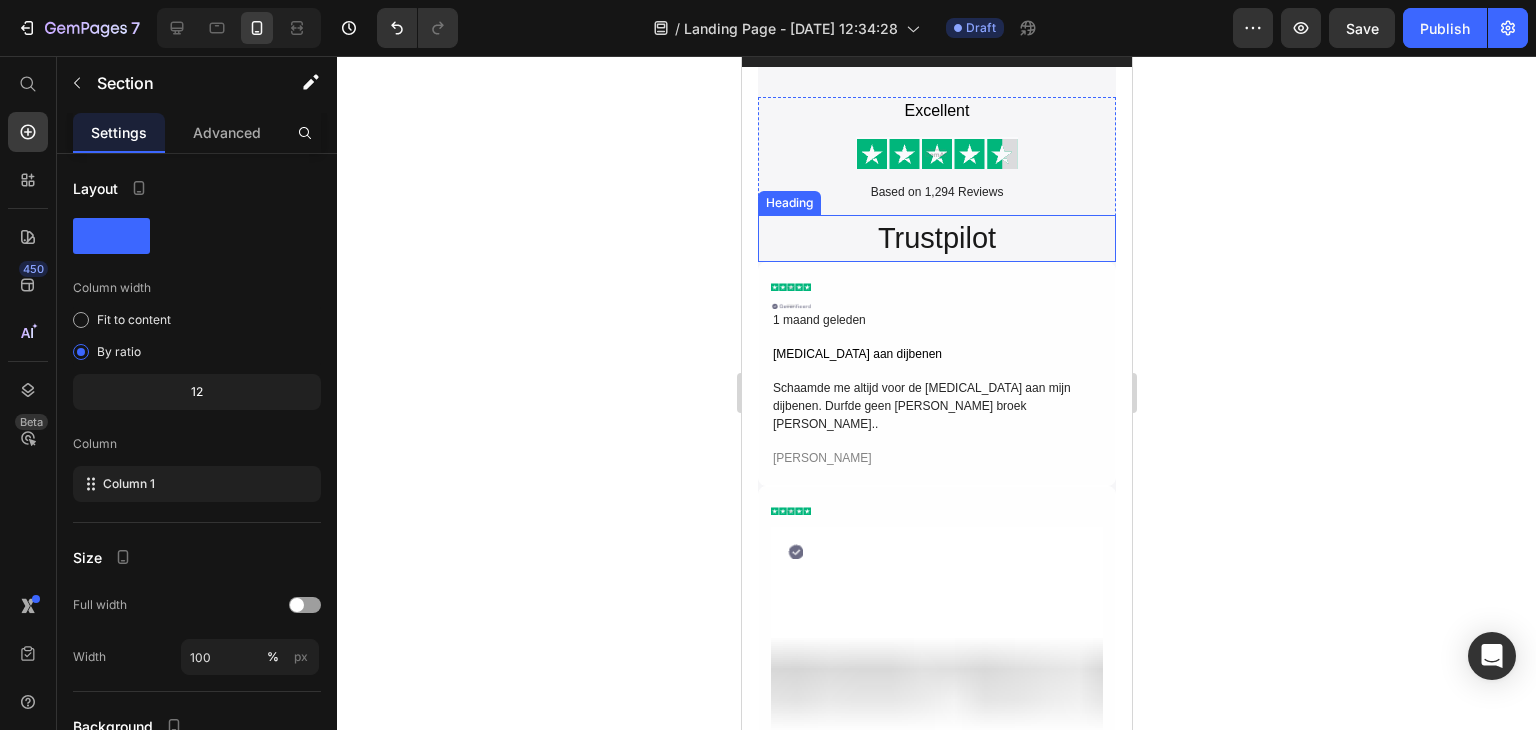 click on "Trustpilot" at bounding box center (936, 239) 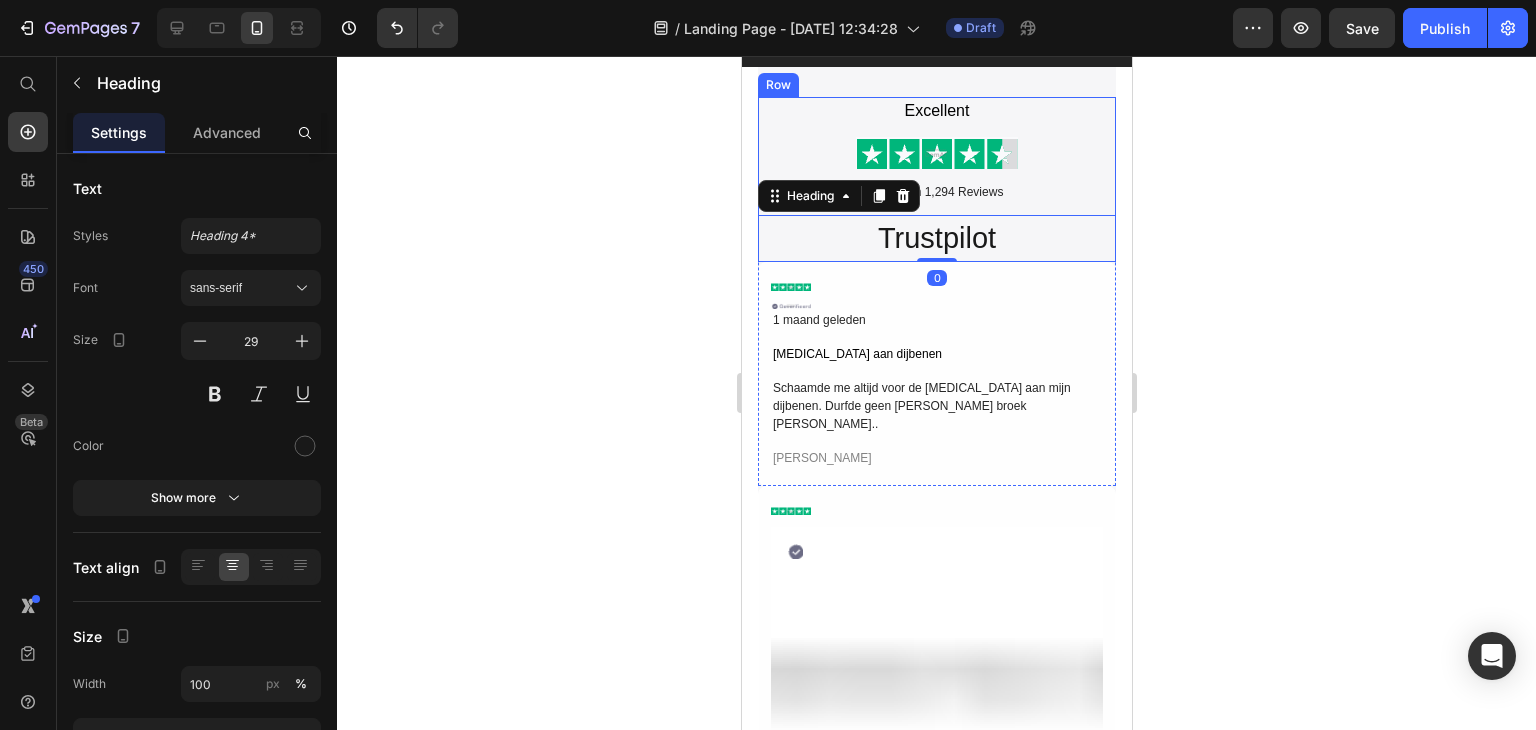 click on "Excellent Text Block Image Based on 1,294 Reviews Text Block Trustpilot Heading   0" at bounding box center (936, 180) 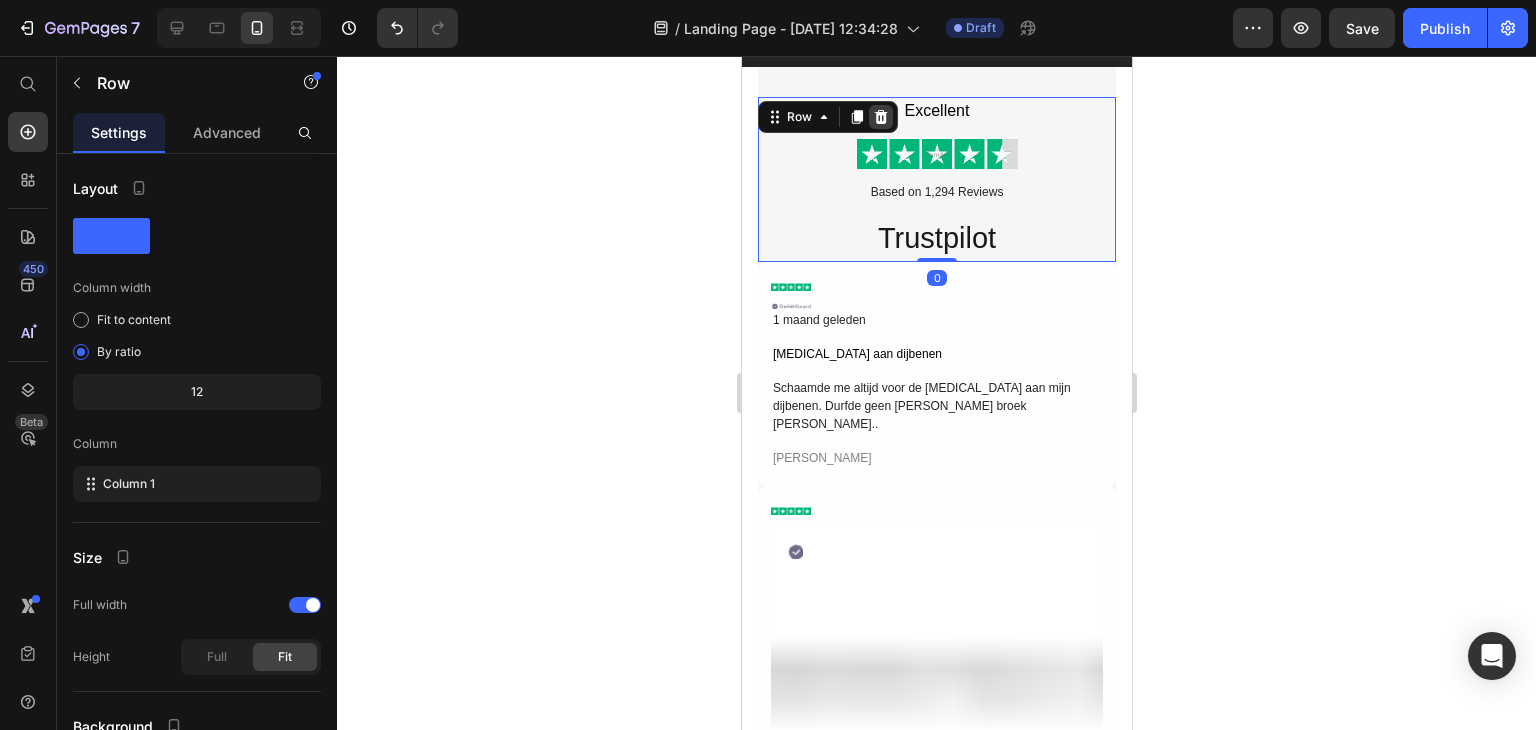 click at bounding box center (880, 117) 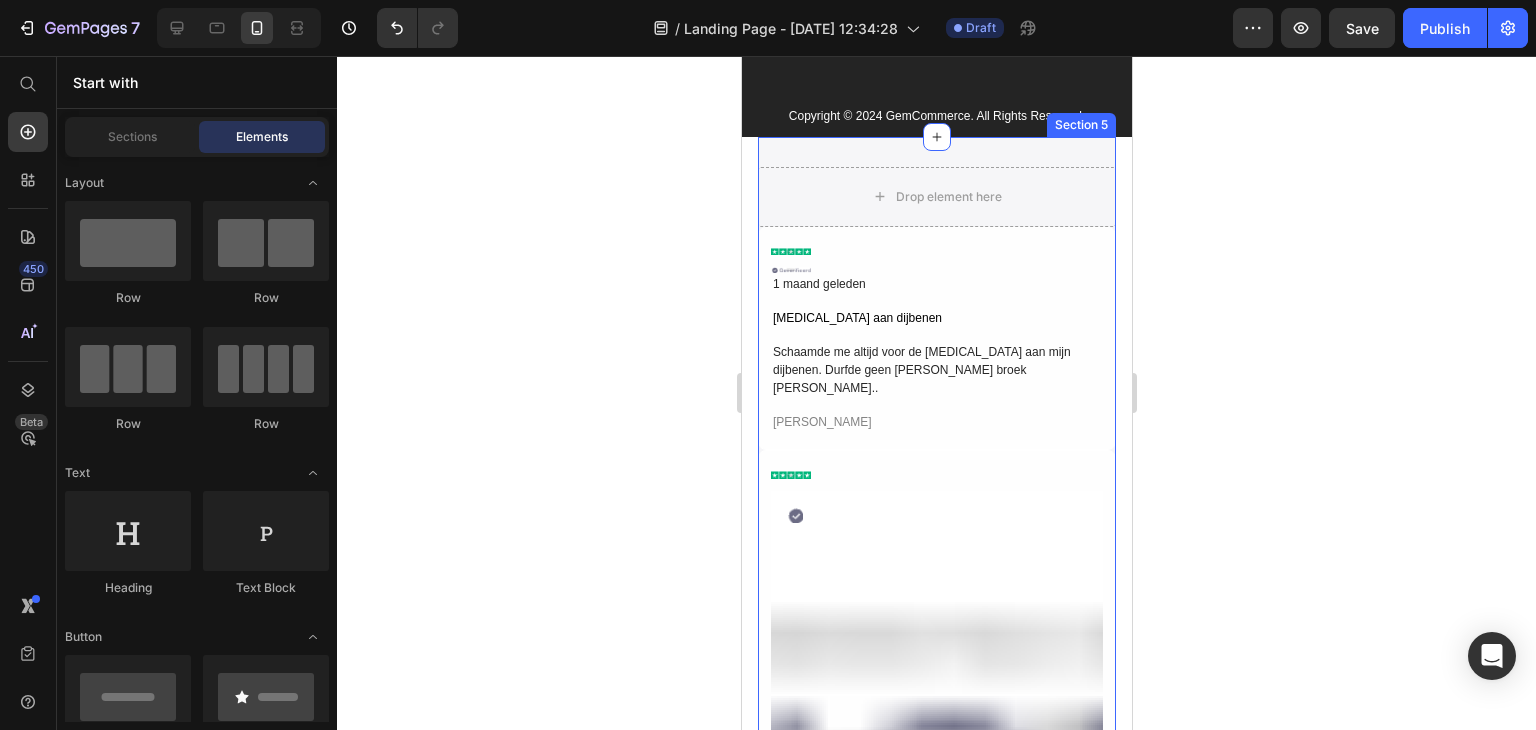scroll, scrollTop: 10722, scrollLeft: 0, axis: vertical 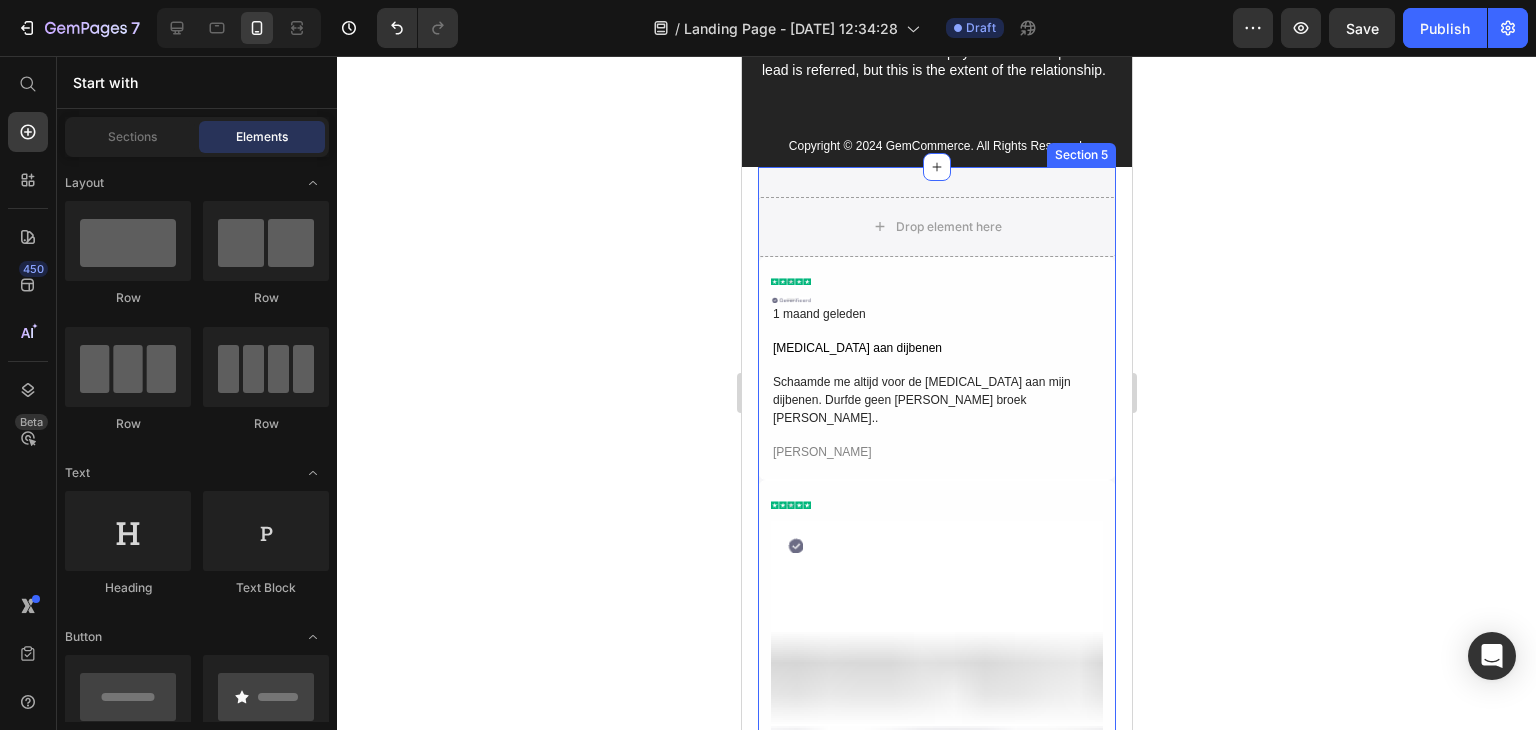 click on "Drop element here Image Image 1 maand geleden Text Block Row Cellulite aan dijbenen Text Block Schaamde me altijd voor de cellulite aan mijn dijbenen. Durfde geen korte broek te dragen.. Text Block Marieke T. Text Block Row Row Image     Icon Row Hero Banner 3 weken geleden Text Block Row Droge, ruwe huid Text Block Mijn huid was altijd zo droog en ruw, vooral na de douche. Voelde gewoon niet lekker aan. Lyvera. Text Block Sophie R. Text Block Row Image     Icon OGeverifieerd Text Block Row 5 dagen geleden Text Block Row Huidveroudering door hormonen. Text Block Sinds de overgang werd mijn huid overal slapper.. Voelde me ineens zo oud. Deze creme geeft mijn jonger! Text Block Nicole B Text Block Row Row Row Section 5" at bounding box center (936, 810) 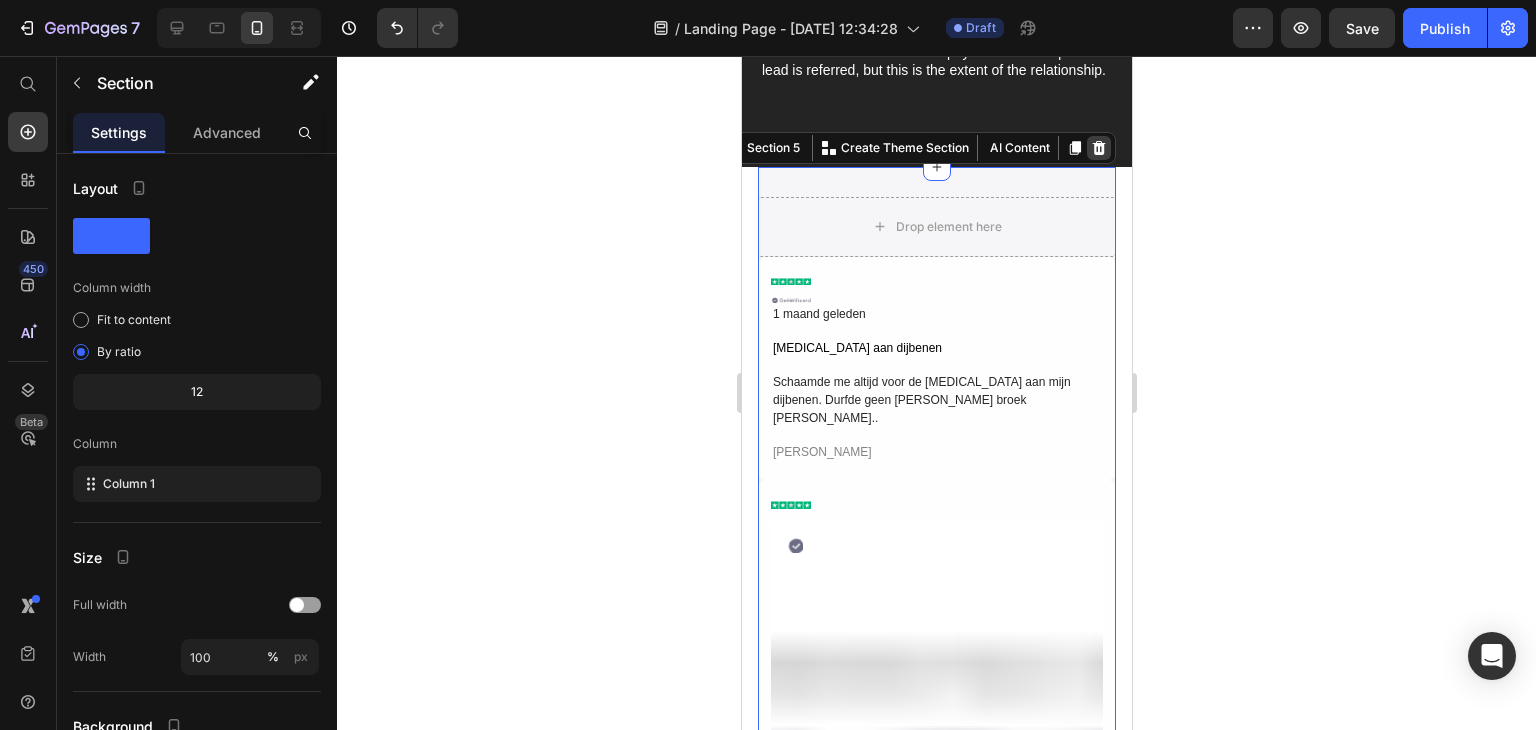 click 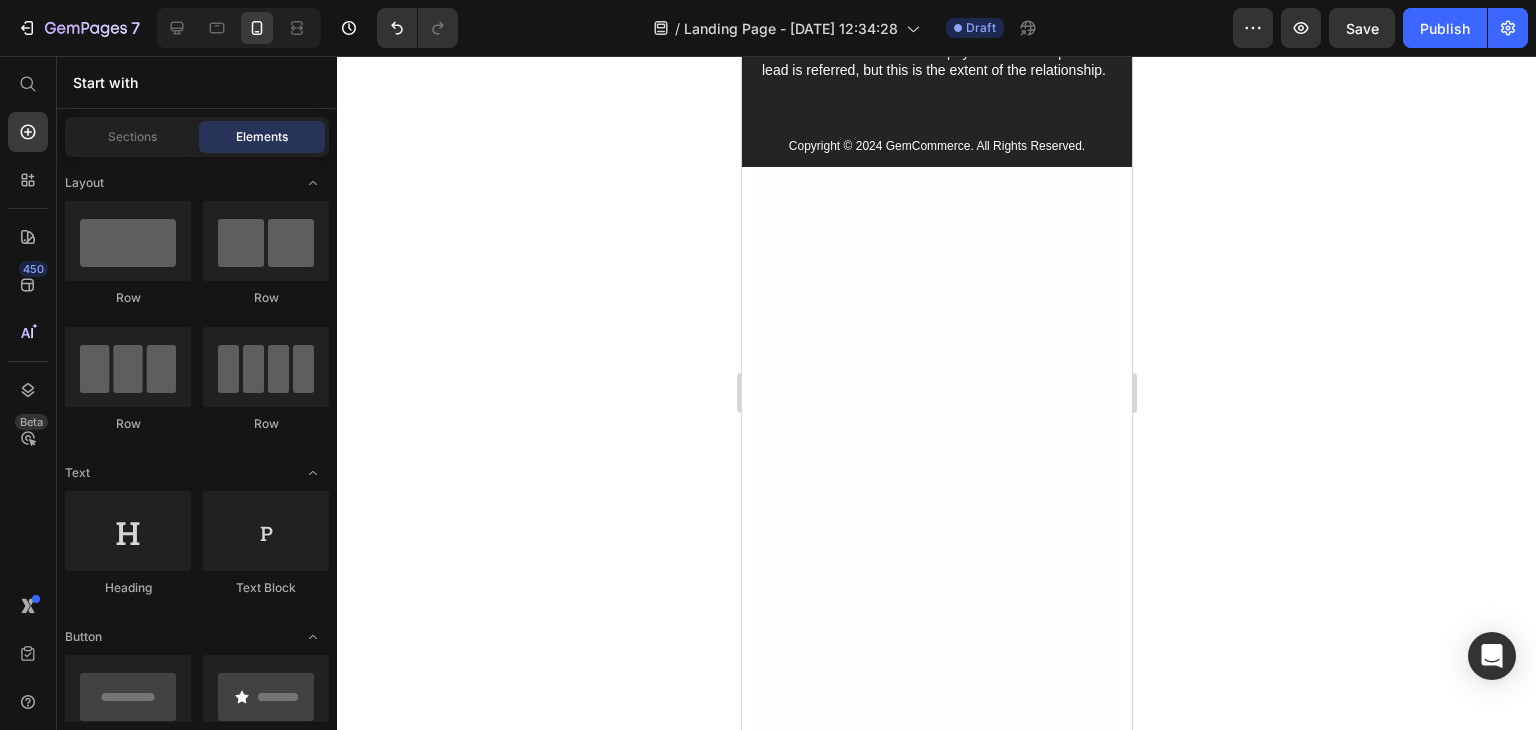 click at bounding box center [936, 340] 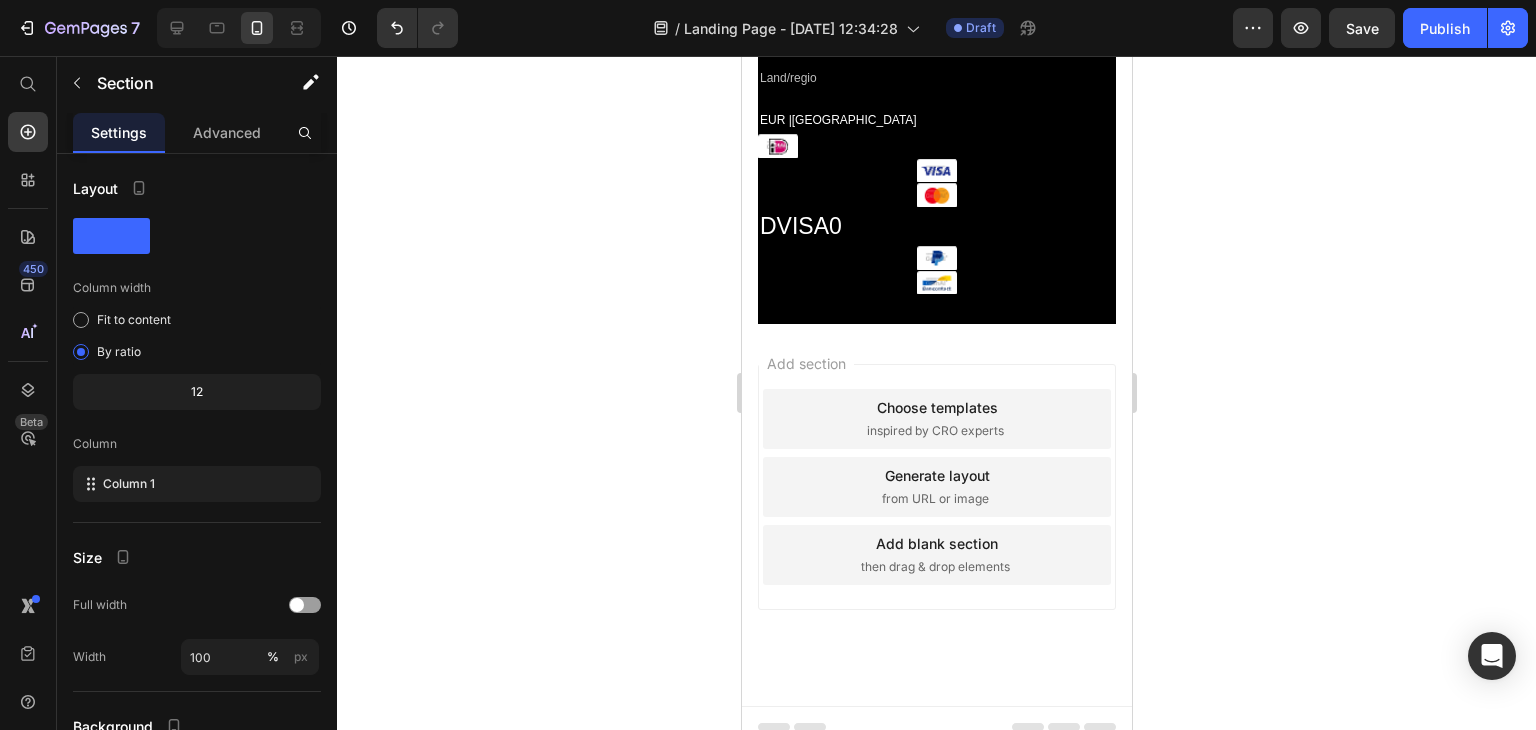 scroll, scrollTop: 12669, scrollLeft: 0, axis: vertical 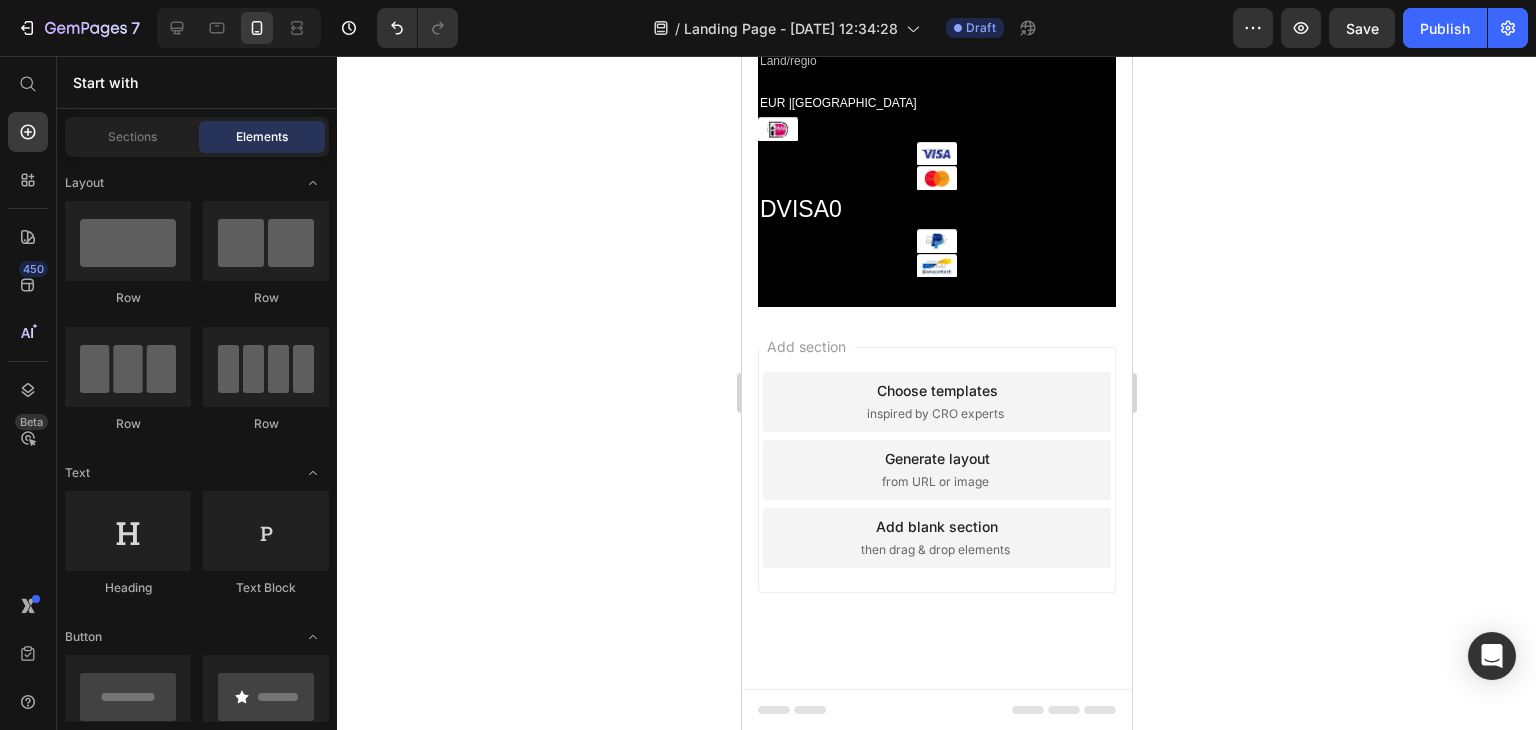 drag, startPoint x: 933, startPoint y: 703, endPoint x: 962, endPoint y: 421, distance: 283.4872 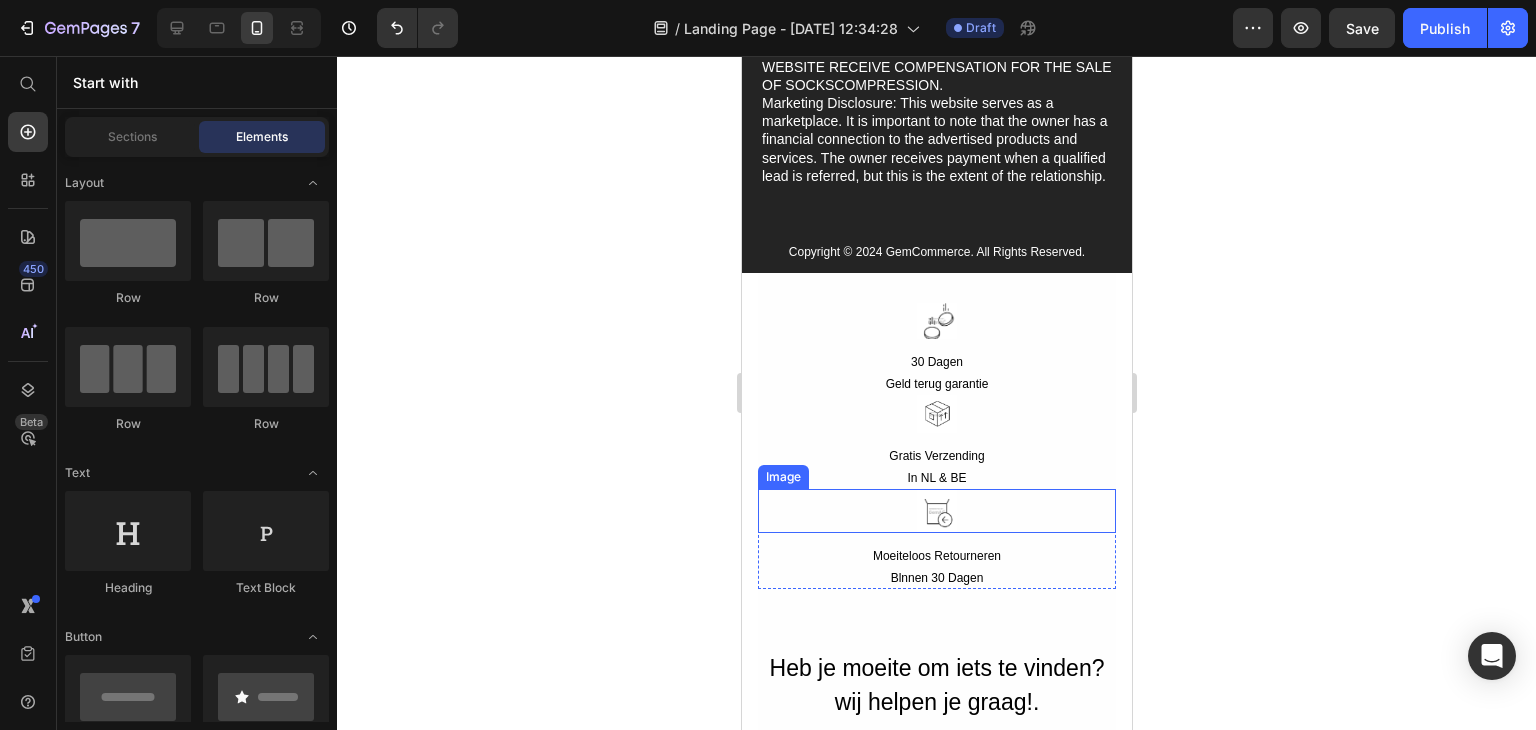 scroll, scrollTop: 10669, scrollLeft: 0, axis: vertical 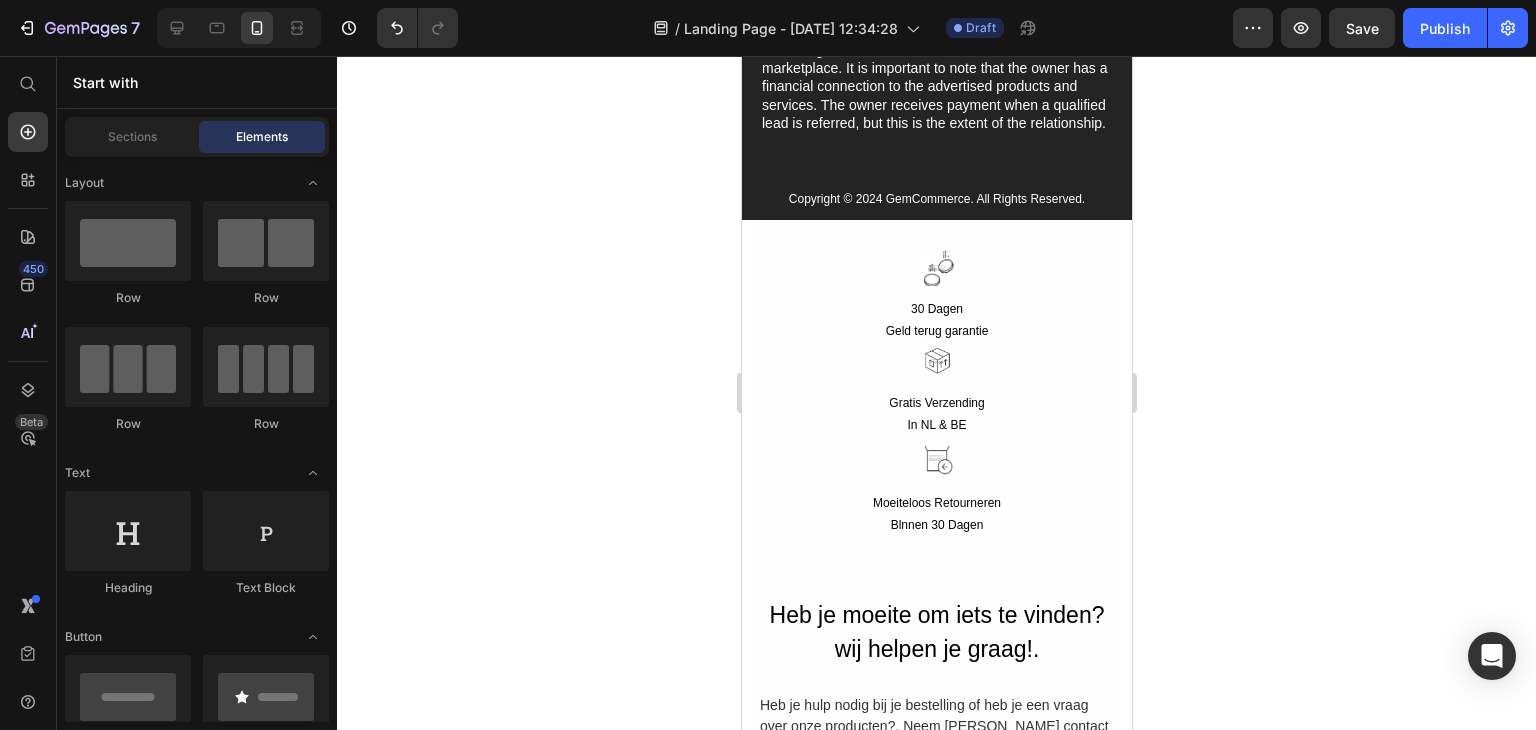 click on "Image 30 Dagen Text Block Geld terug garantie Text Block Row Image Gratis Verzending Text Block In NL & BE Text Block Row Image Moeiteloos Retourneren Text Block Blnnen 30 Dagen Text Block Row Row Section 5" at bounding box center (936, 393) 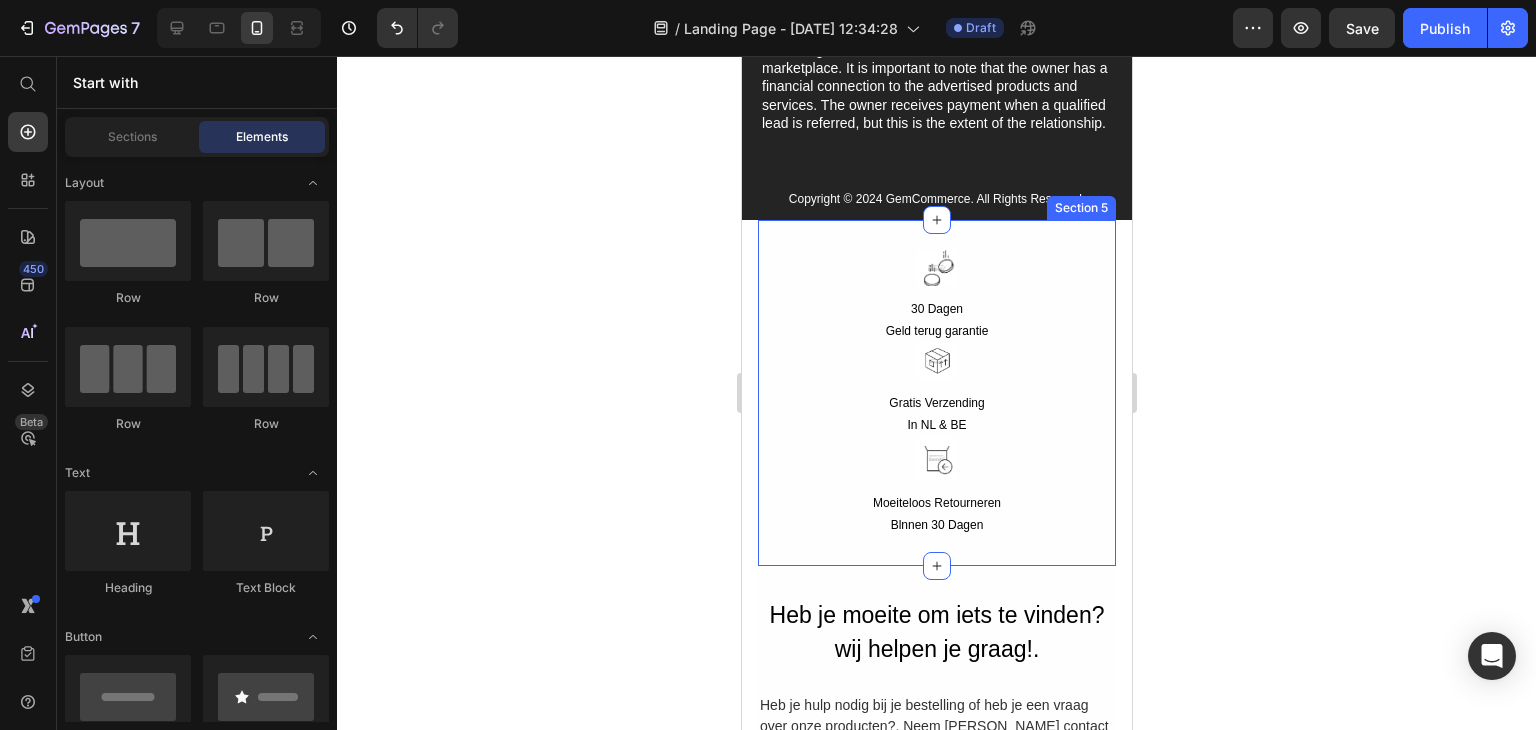 click on "Image 30 Dagen Text Block Geld terug garantie Text Block Row Image Gratis Verzending Text Block In NL & BE Text Block Row Image Moeiteloos Retourneren Text Block Blnnen 30 Dagen Text Block Row Row Section 5" at bounding box center [936, 393] 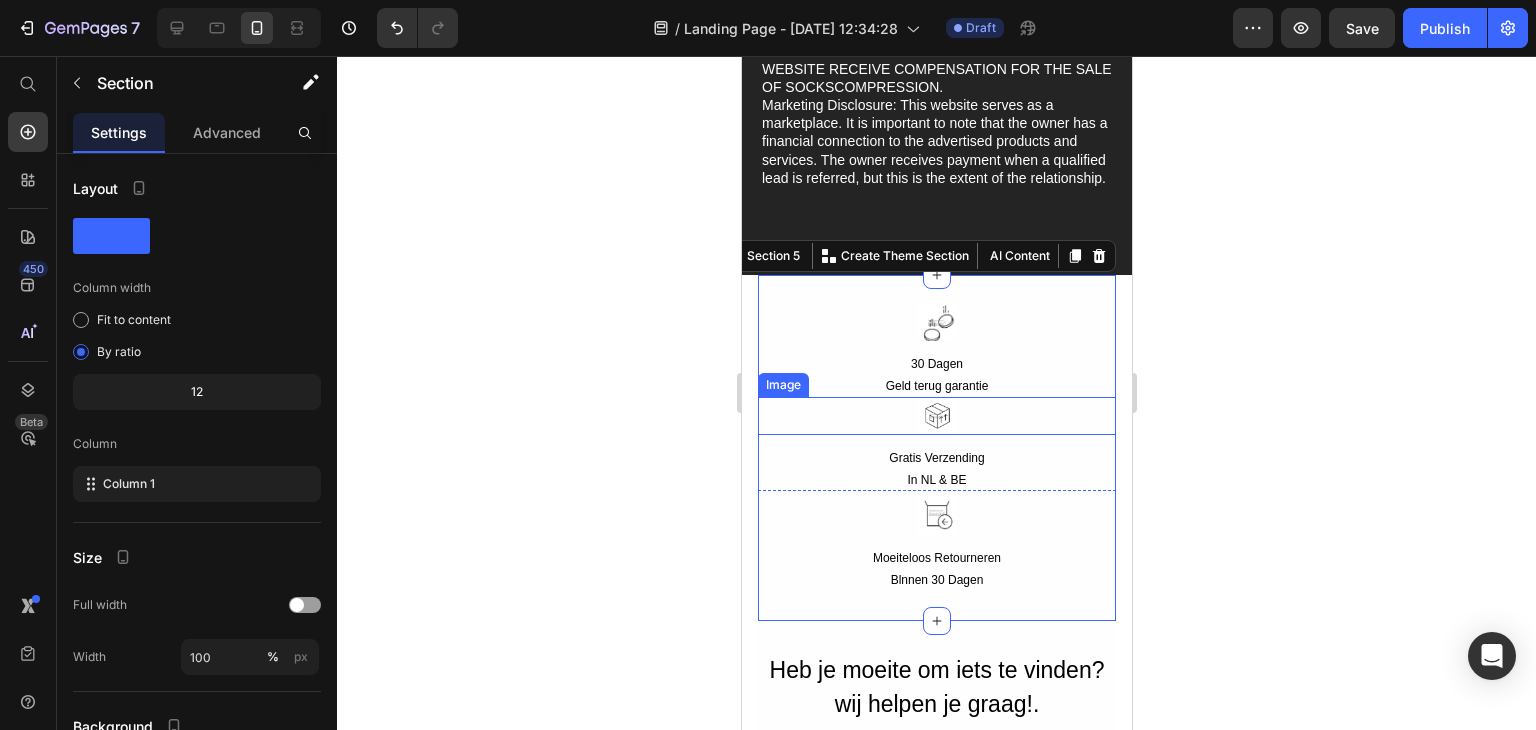 scroll, scrollTop: 10569, scrollLeft: 0, axis: vertical 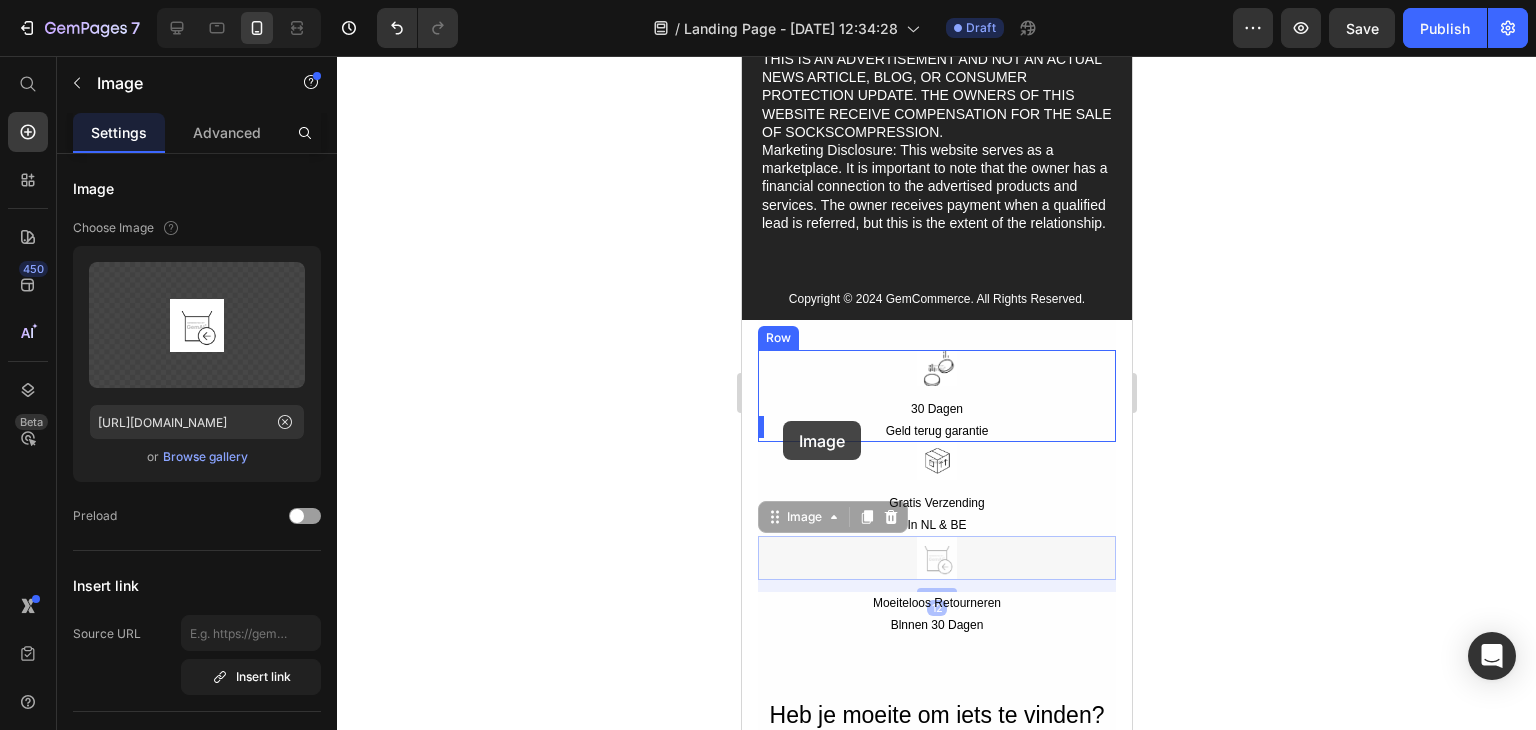 drag, startPoint x: 789, startPoint y: 584, endPoint x: 782, endPoint y: 421, distance: 163.15024 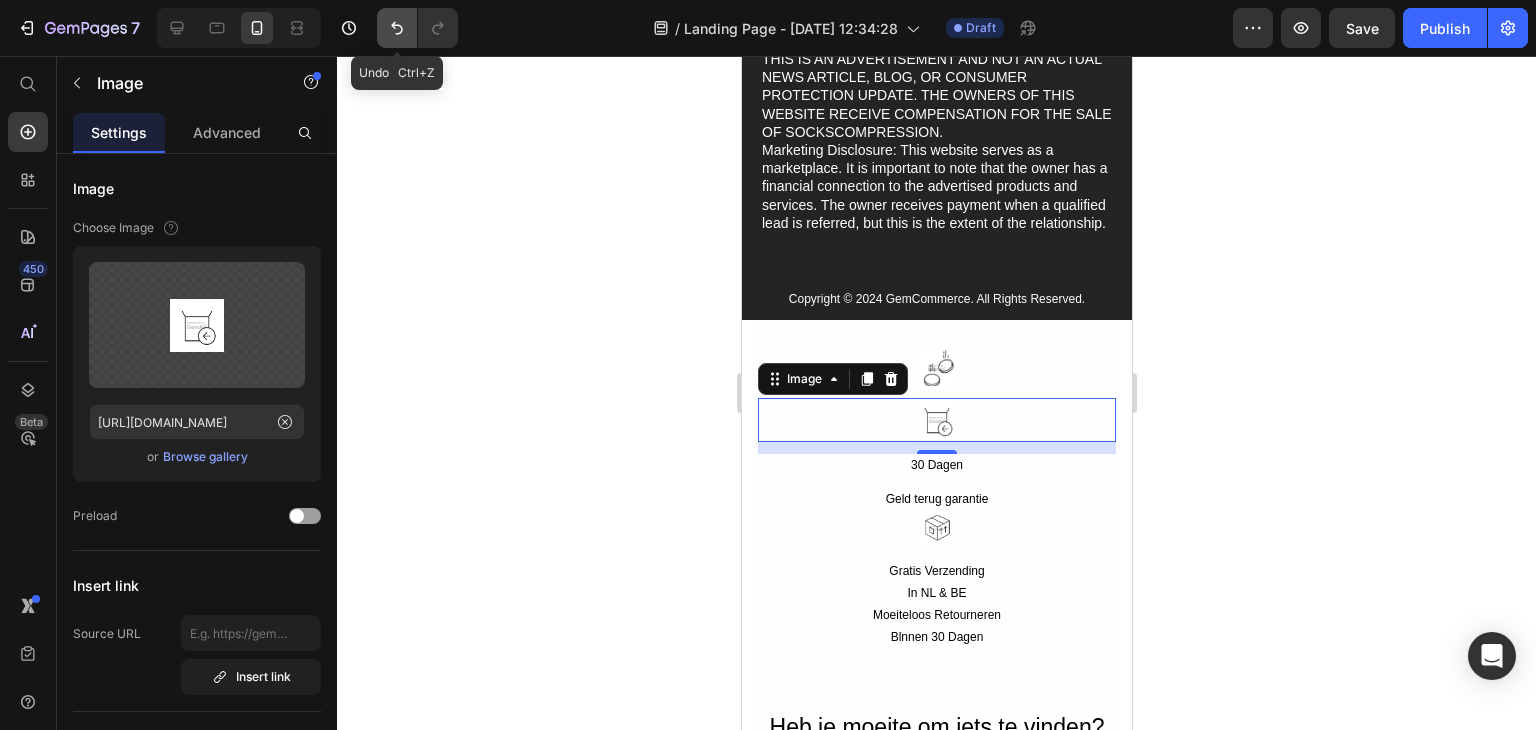 click 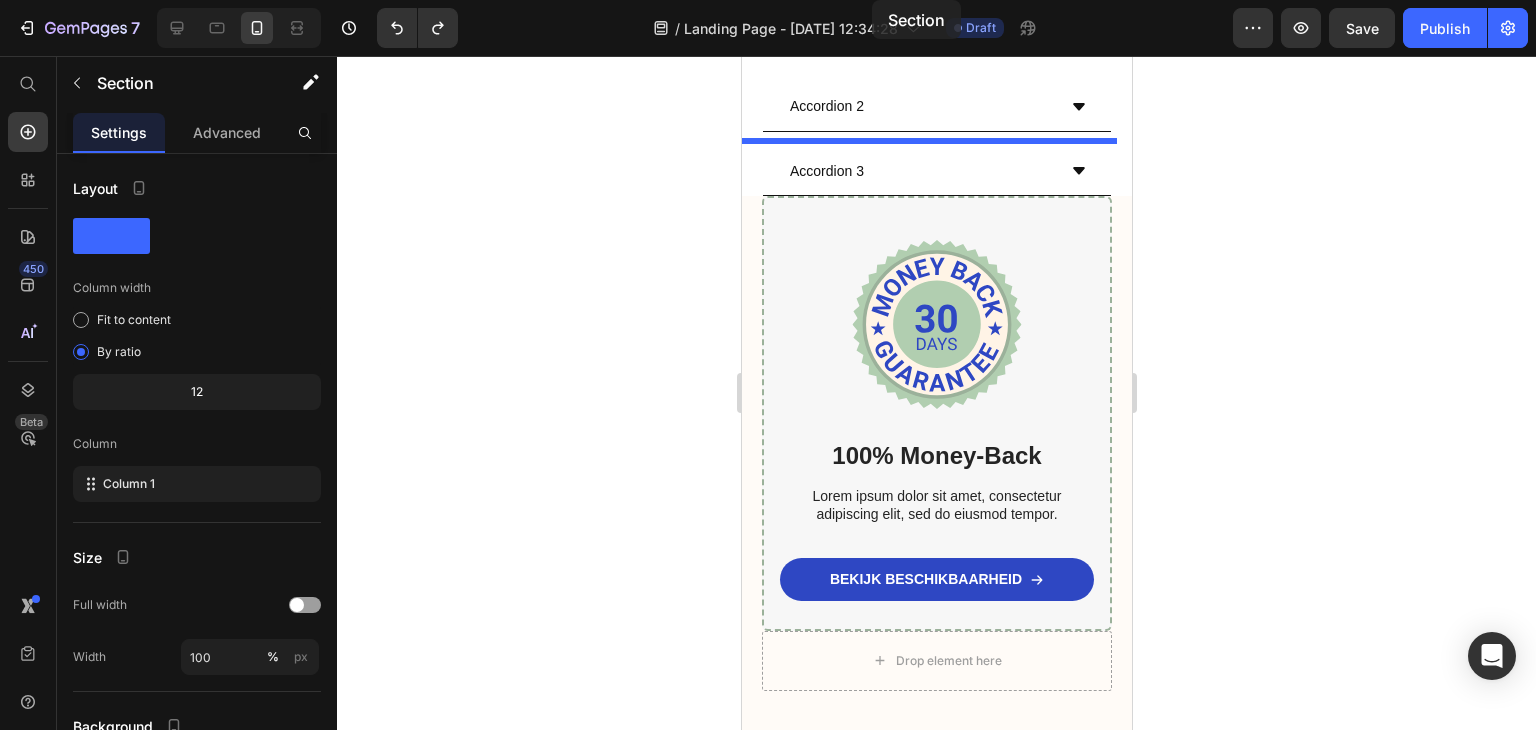 scroll, scrollTop: 9594, scrollLeft: 0, axis: vertical 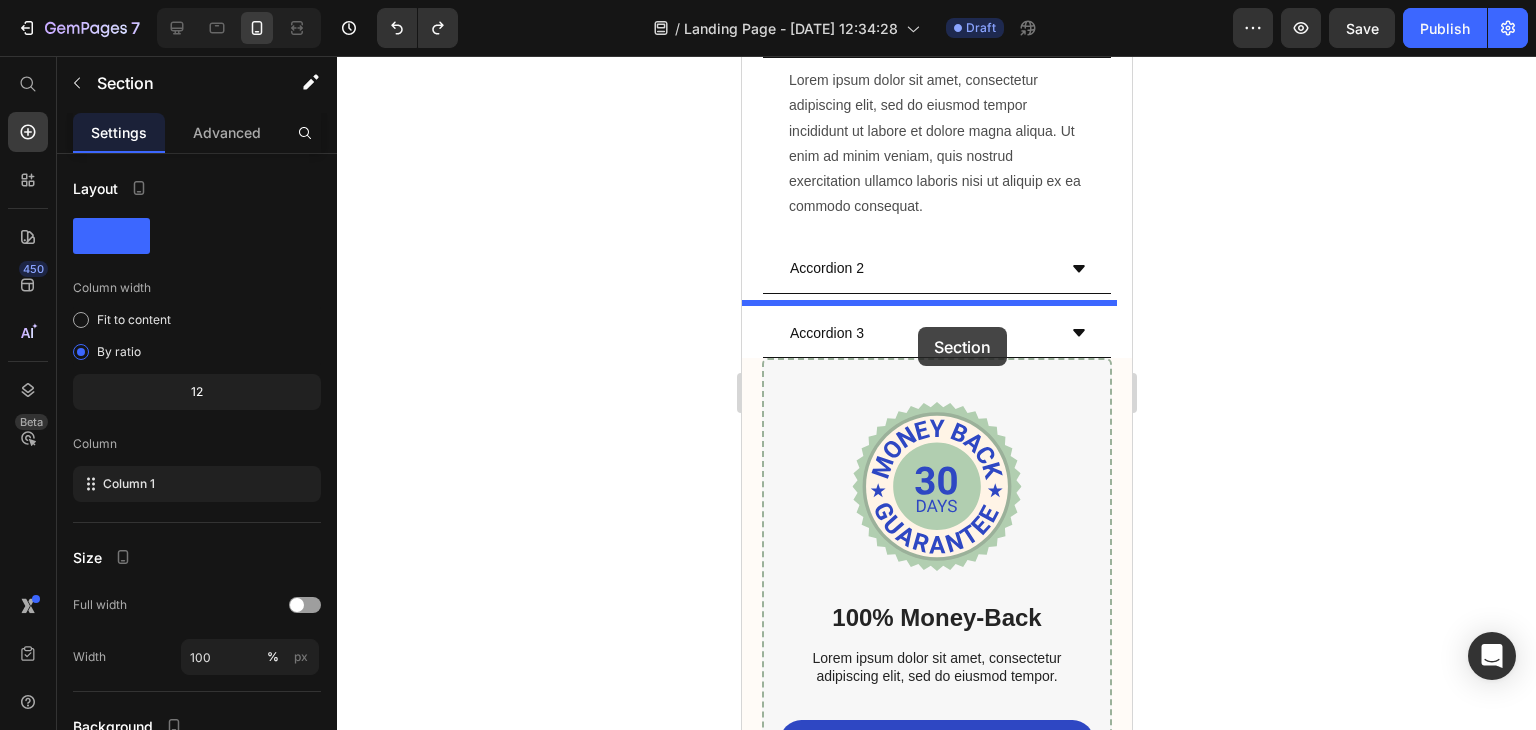 drag, startPoint x: 831, startPoint y: 353, endPoint x: 917, endPoint y: 327, distance: 89.84431 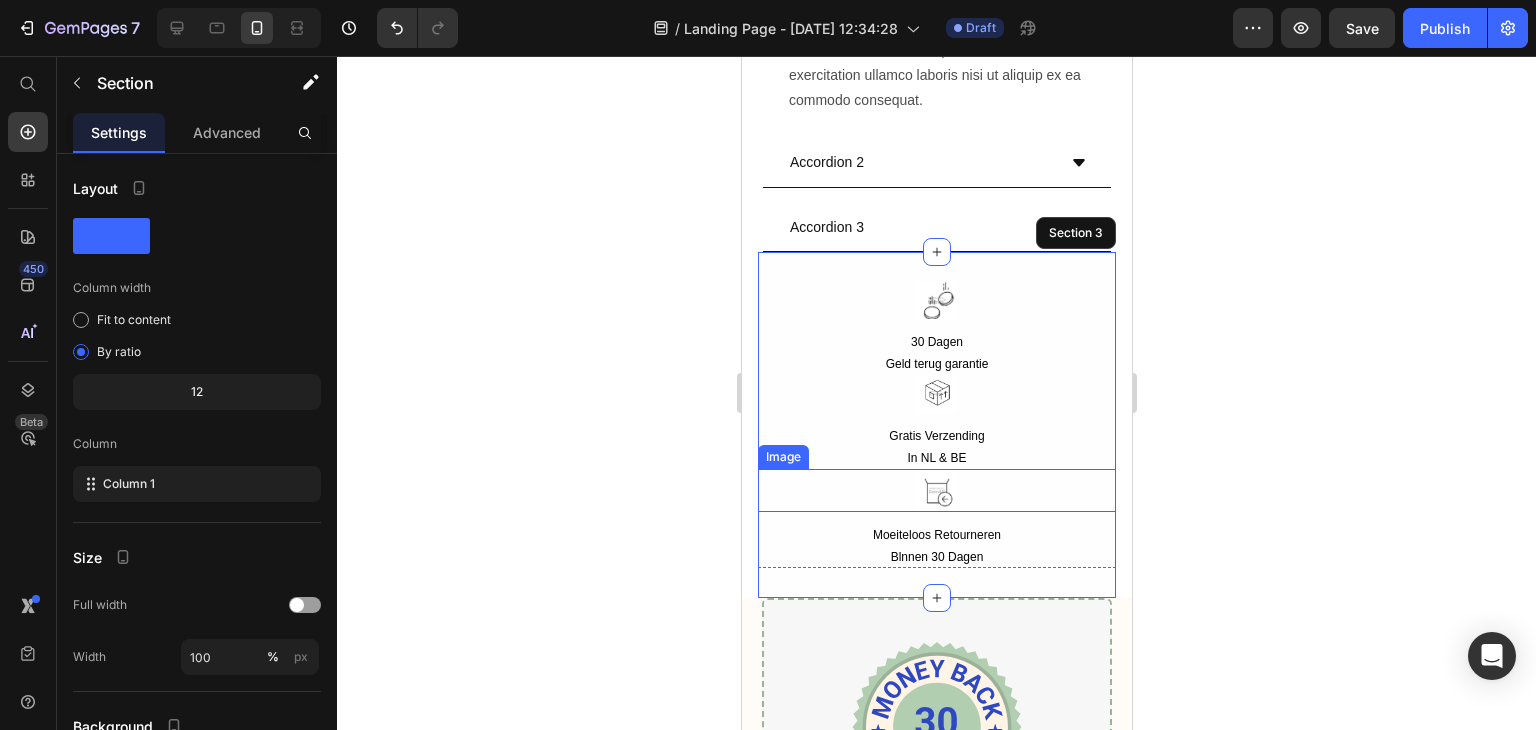 scroll, scrollTop: 9794, scrollLeft: 0, axis: vertical 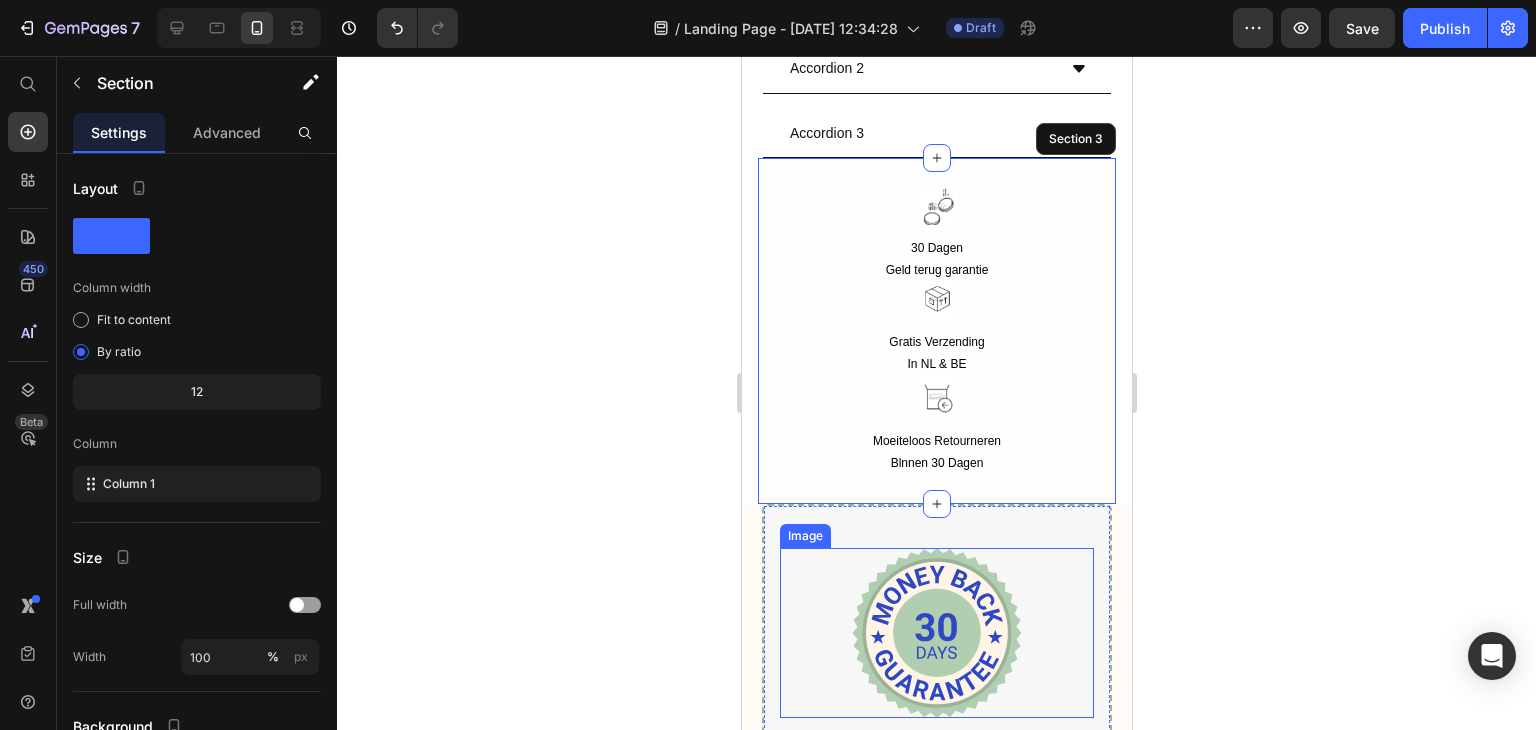 click at bounding box center (936, 633) 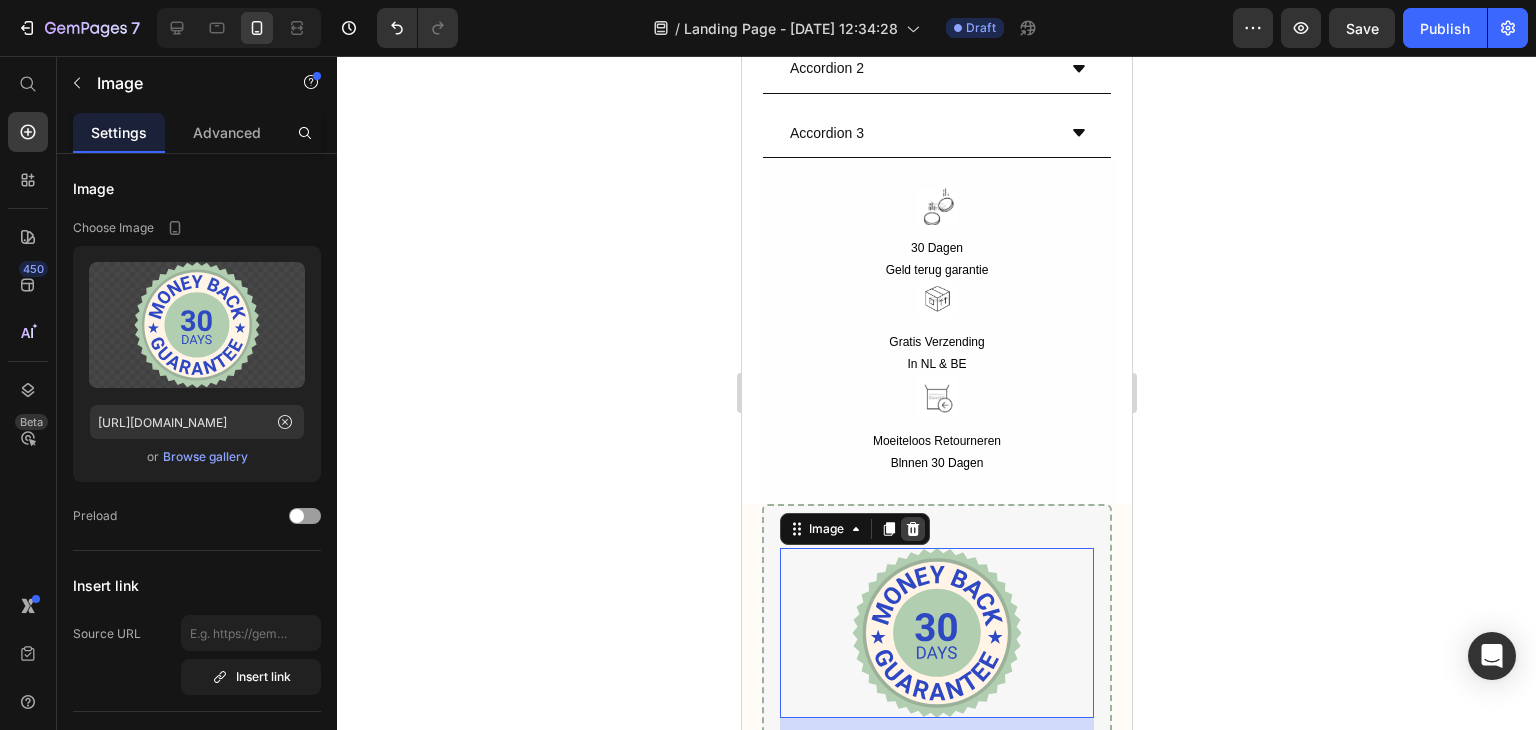 click at bounding box center [912, 529] 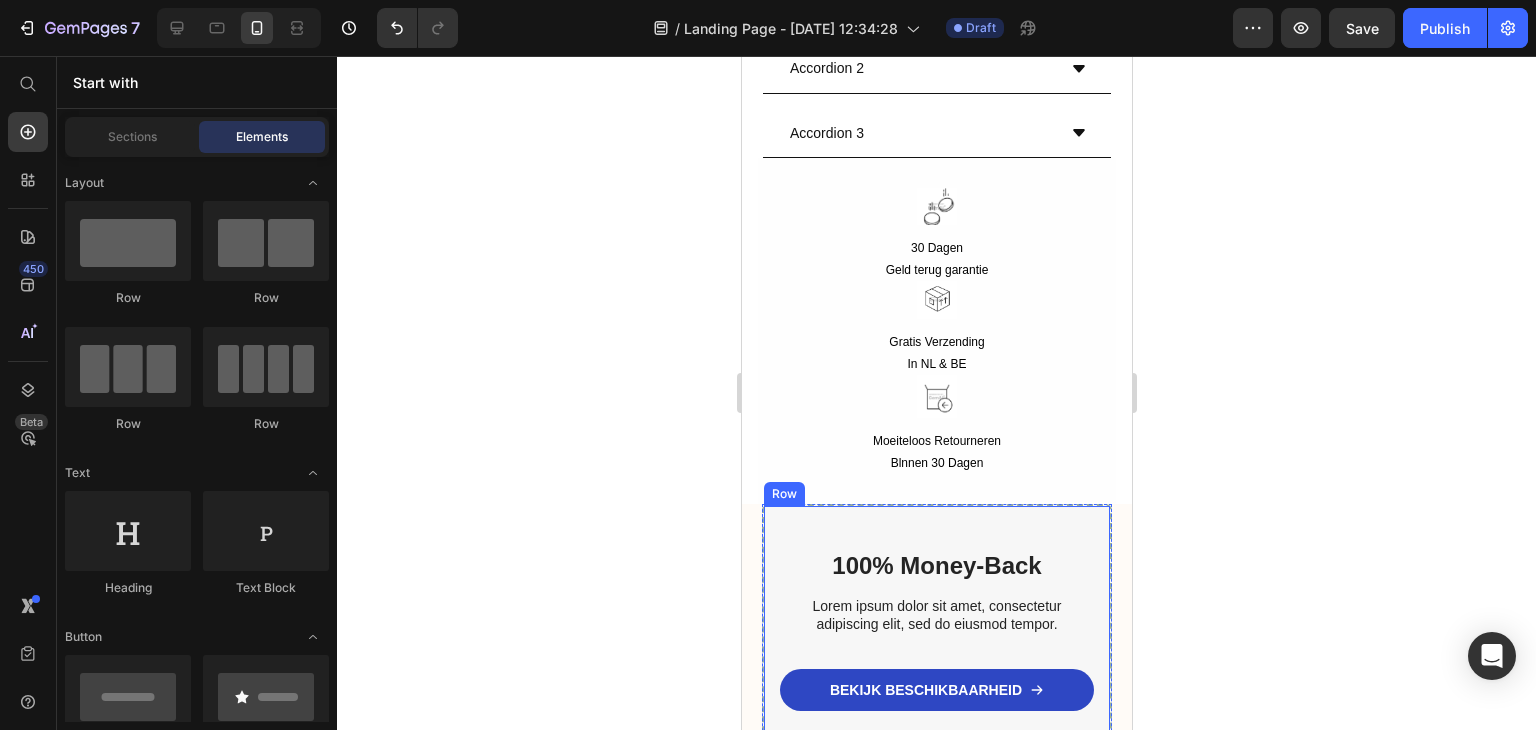 click on "100% Money-Back Heading Lorem ipsum dolor sit amet, consectetur adipiscing elit, sed do eiusmod tempor. Text Block
BEKIJK BESCHIKBAARHEID Button Row" at bounding box center [936, 622] 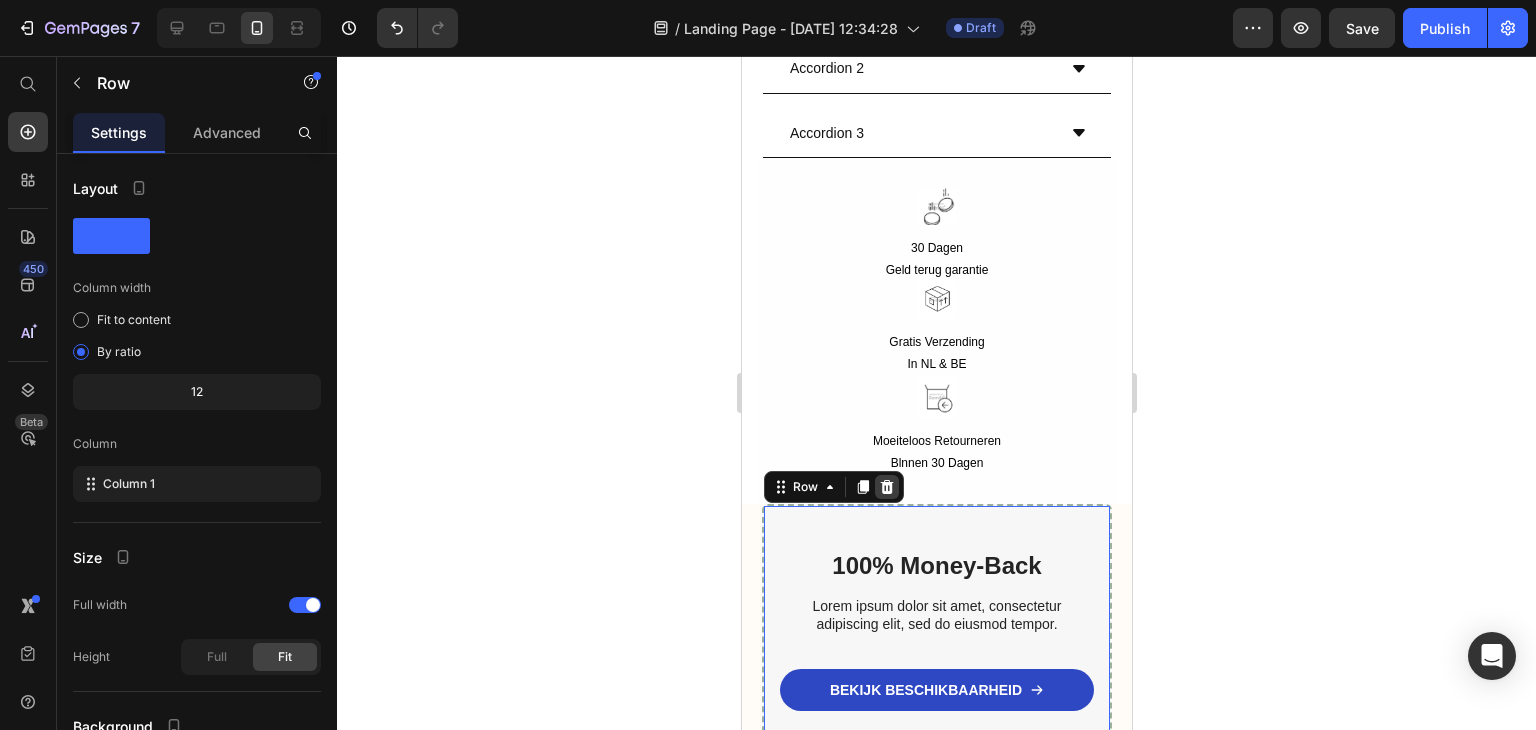 click 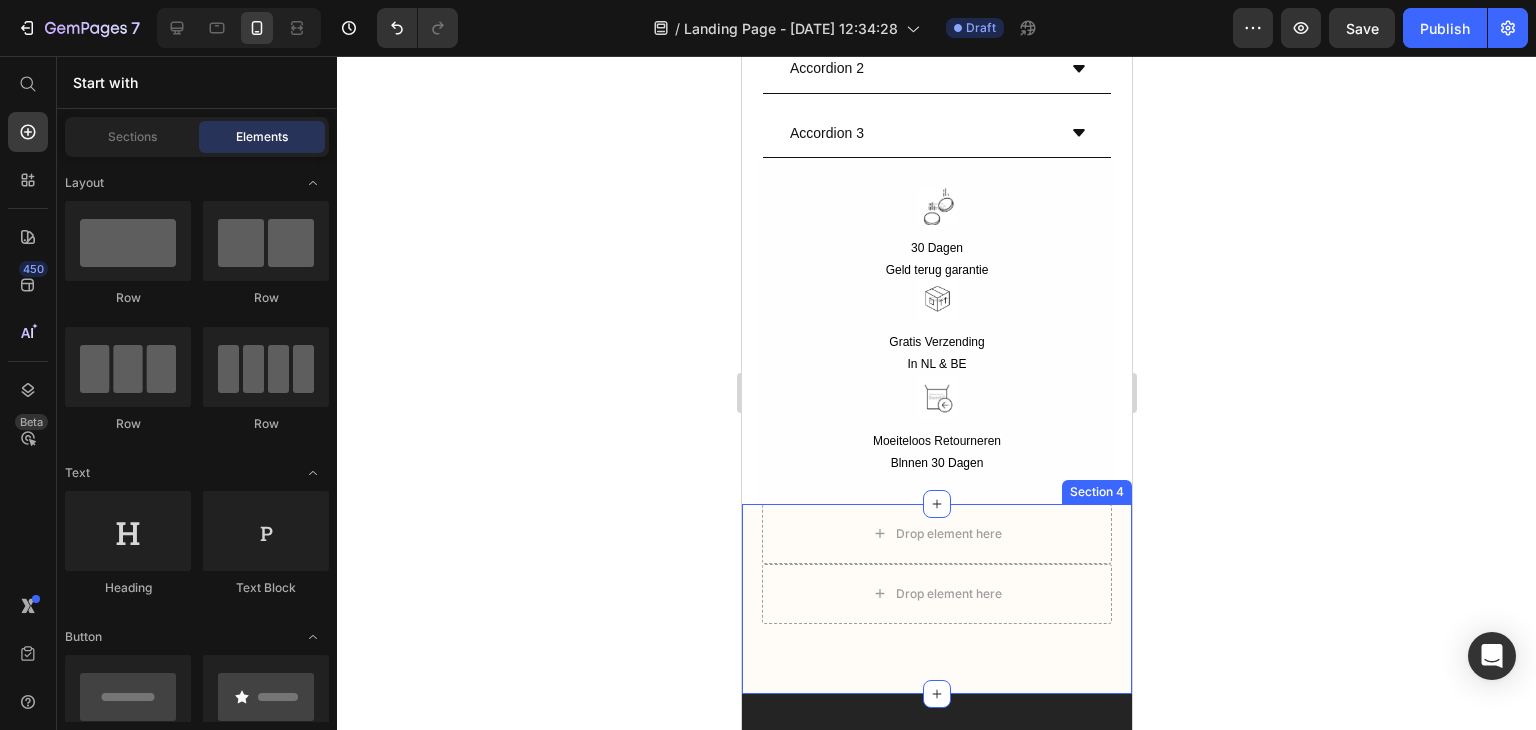 click on "Drop element here
Drop element here Row Section 4" at bounding box center [936, 599] 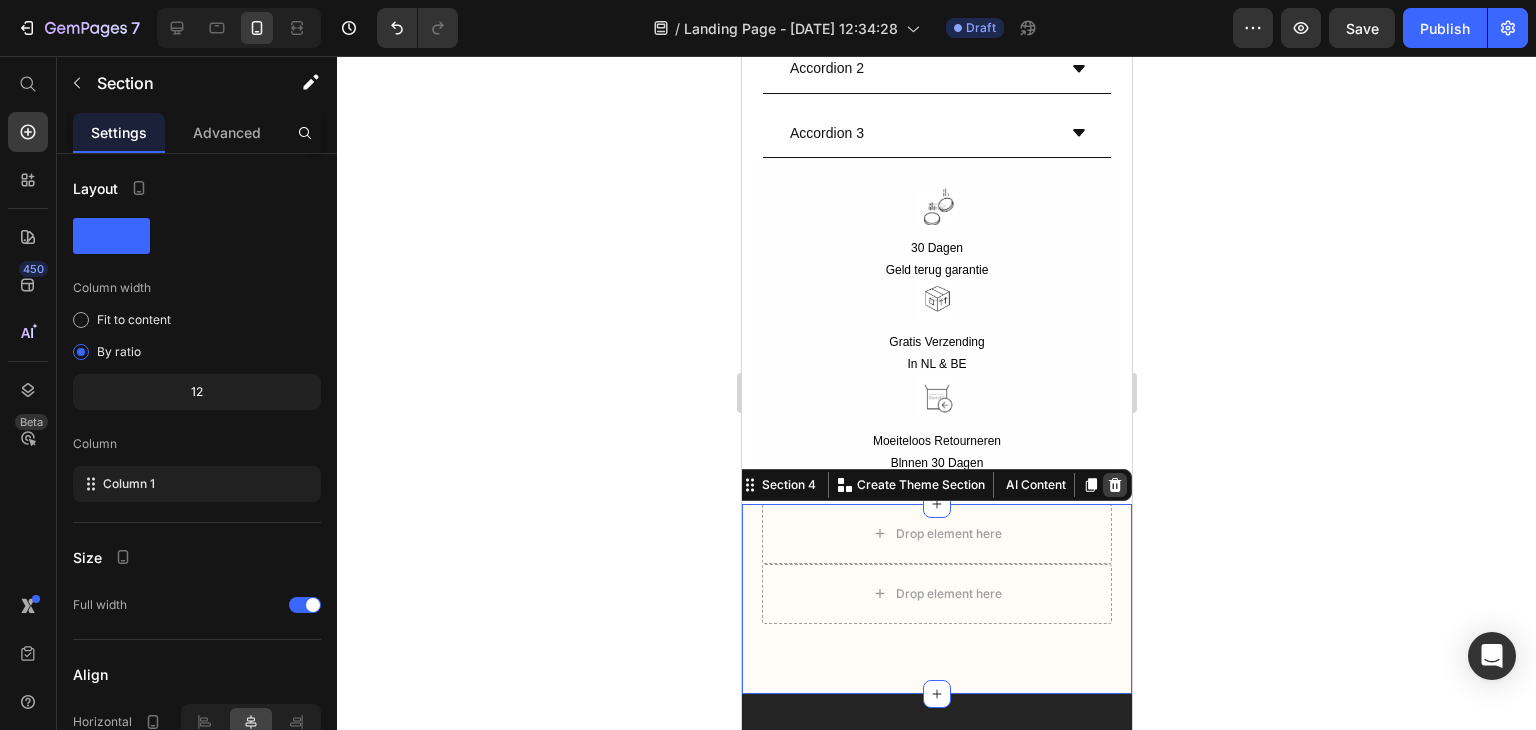 click 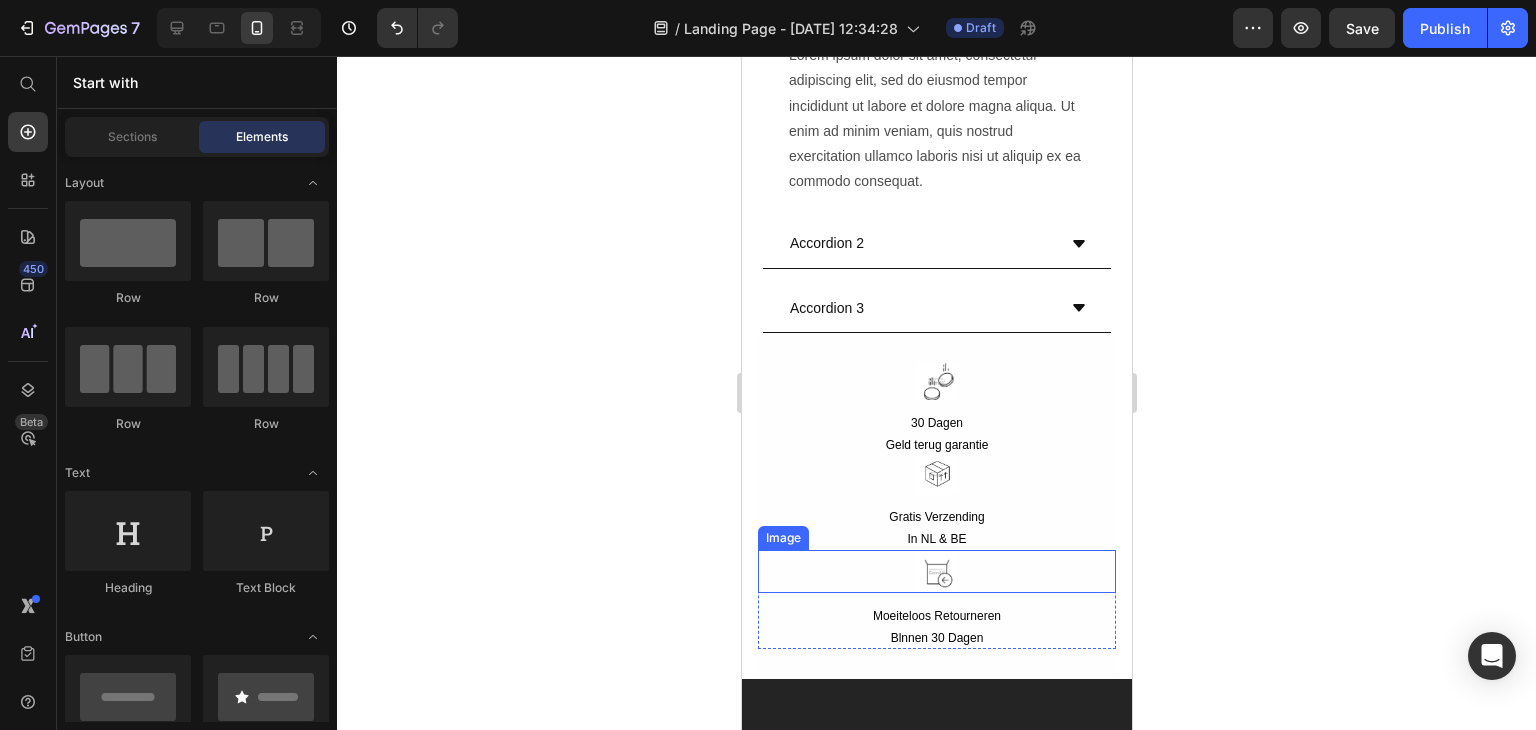 scroll, scrollTop: 9694, scrollLeft: 0, axis: vertical 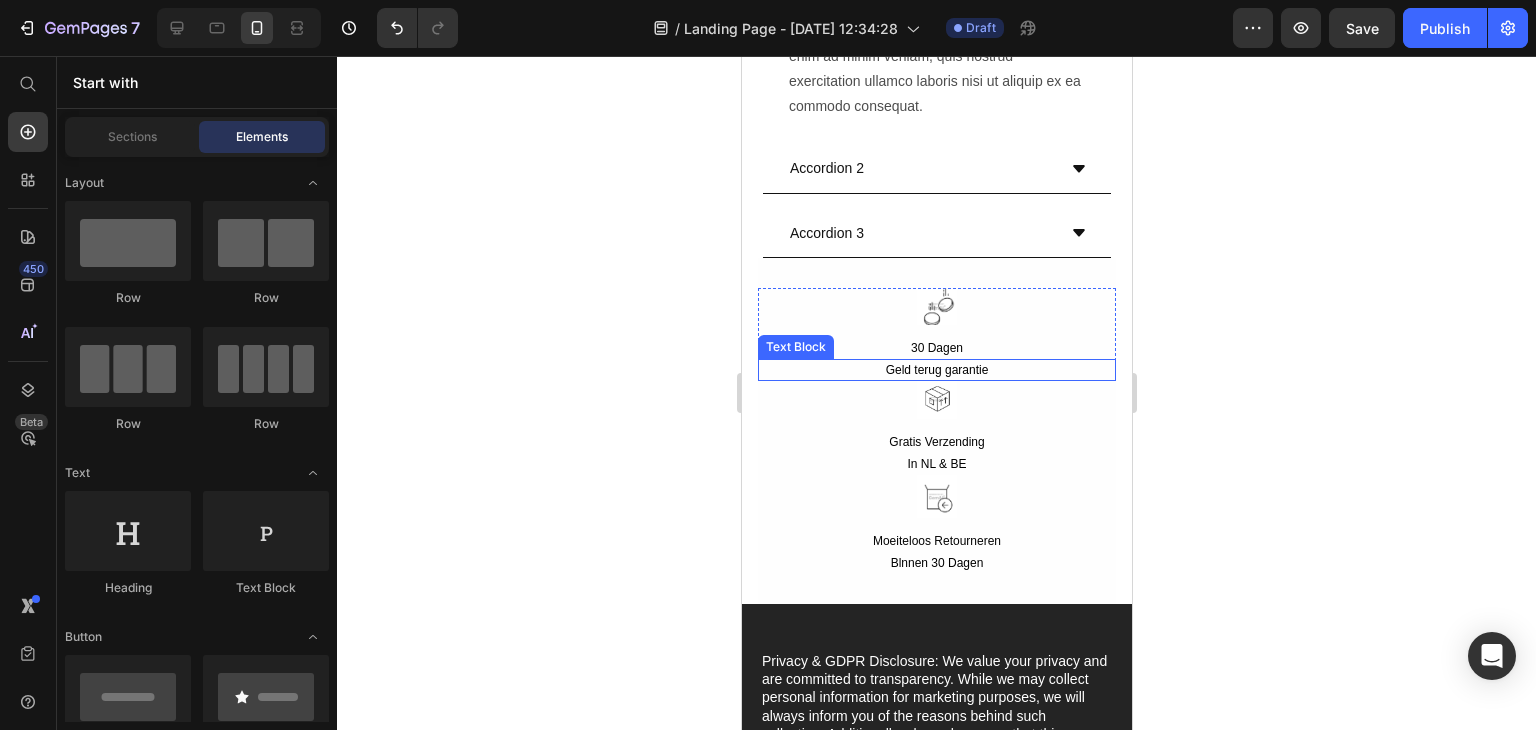 click on "Geld terug garantie Text Block" at bounding box center [936, 370] 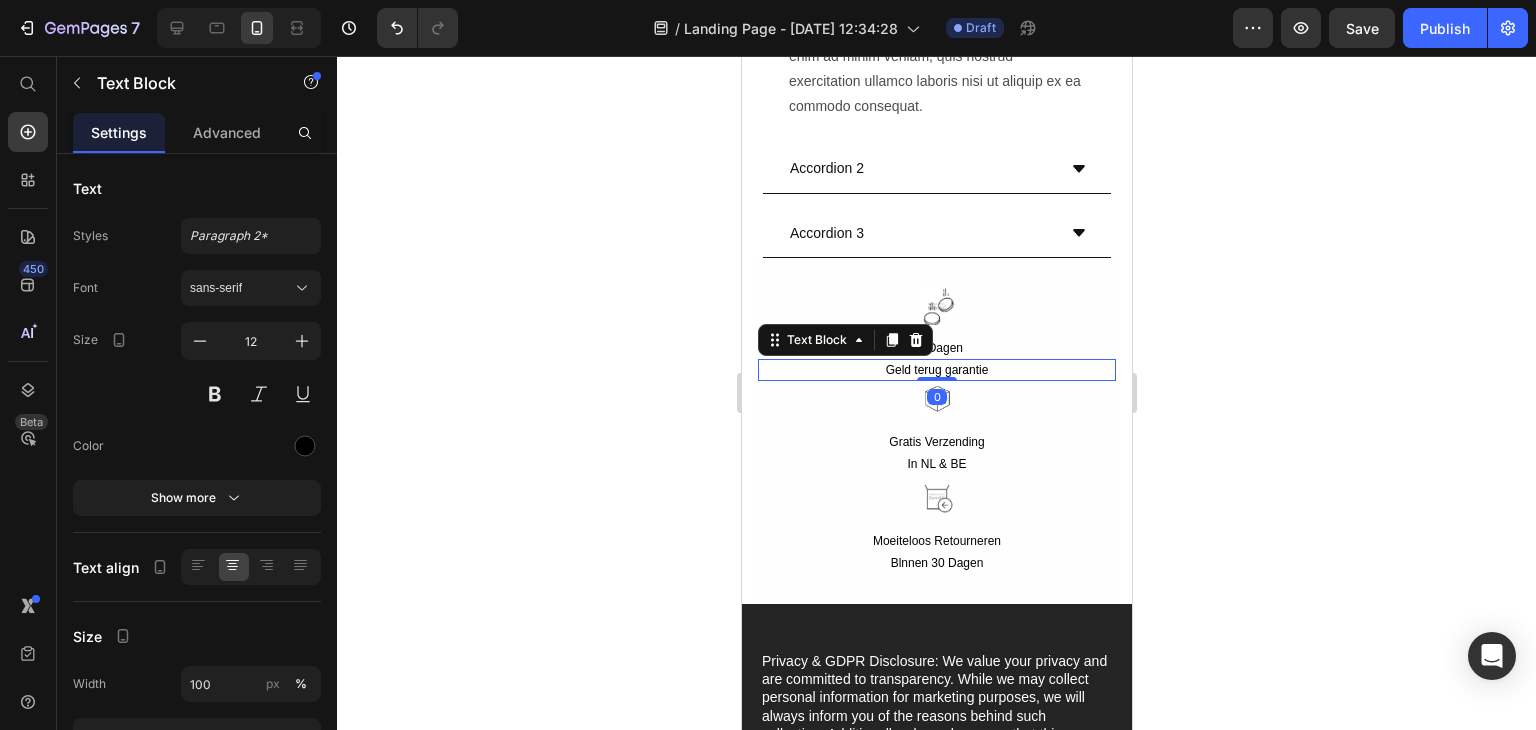 click on "Geld terug garantie" at bounding box center (936, 370) 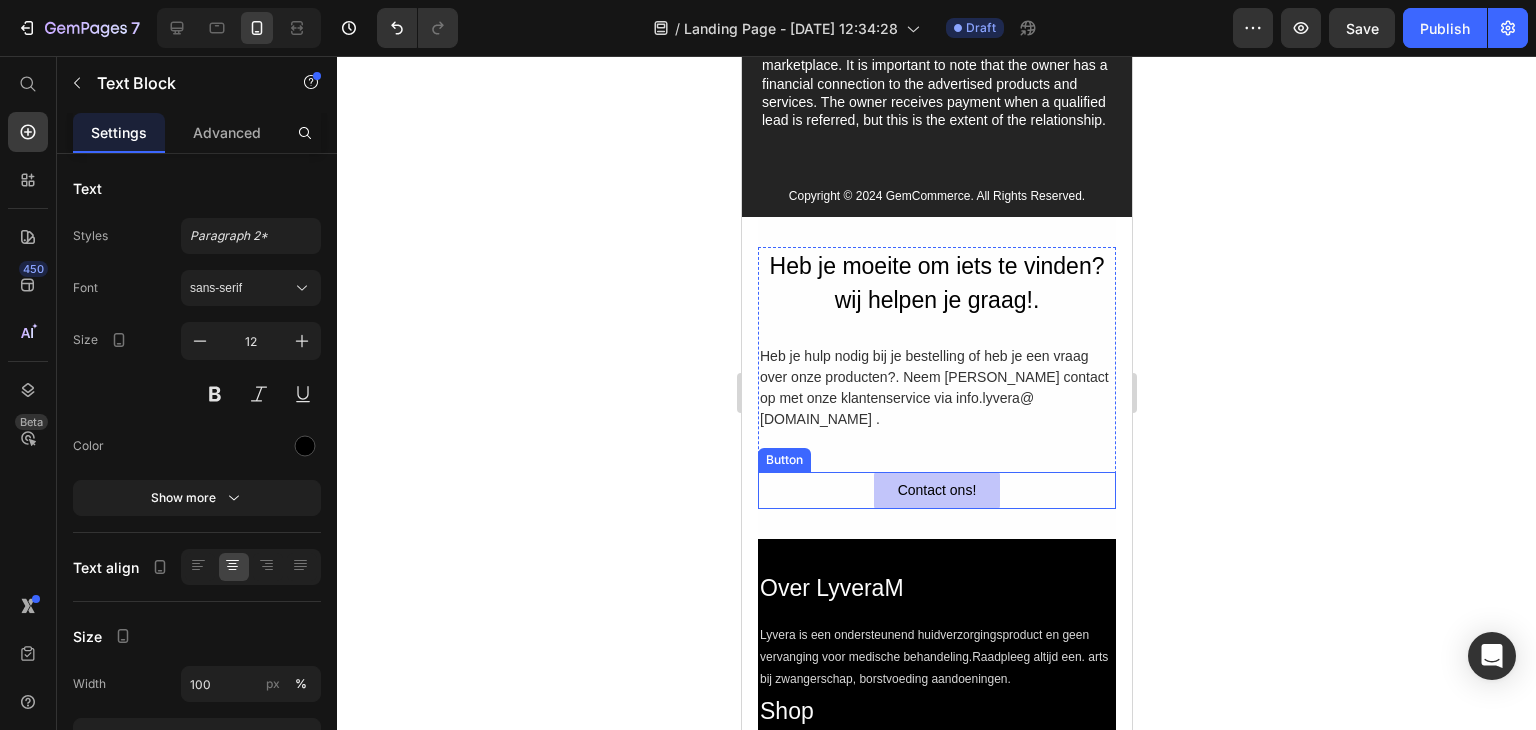 scroll, scrollTop: 10394, scrollLeft: 0, axis: vertical 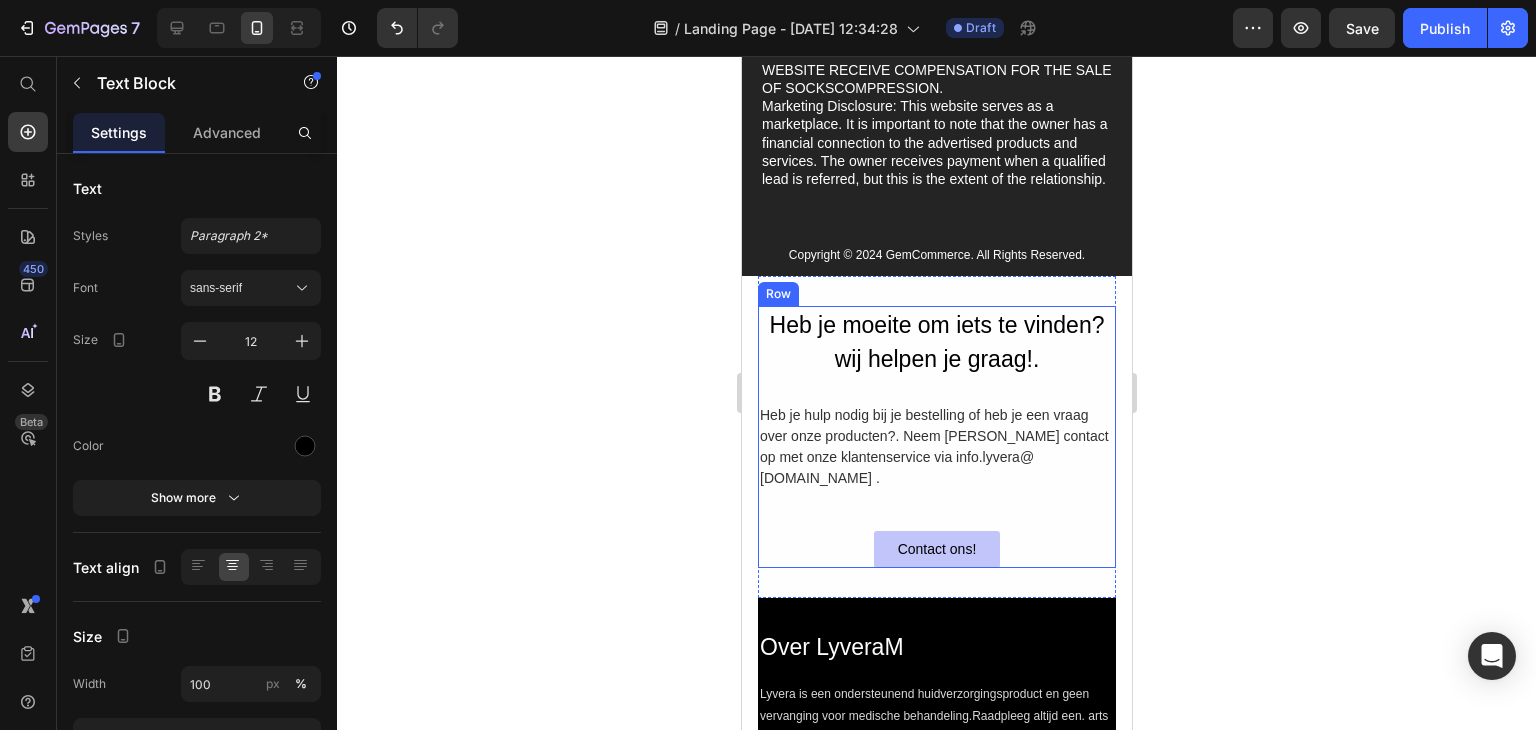 click on "Heb je moeite om iets te vinden? wij helpen je graag!. Text Block Heb je hulp nodig bij je bestelling of heb je een vraag over onze producten?. Neem dan contact op met onze klantenservice via info.lyvera@ gmail.com . Text Block Contact ons! Button" at bounding box center (936, 437) 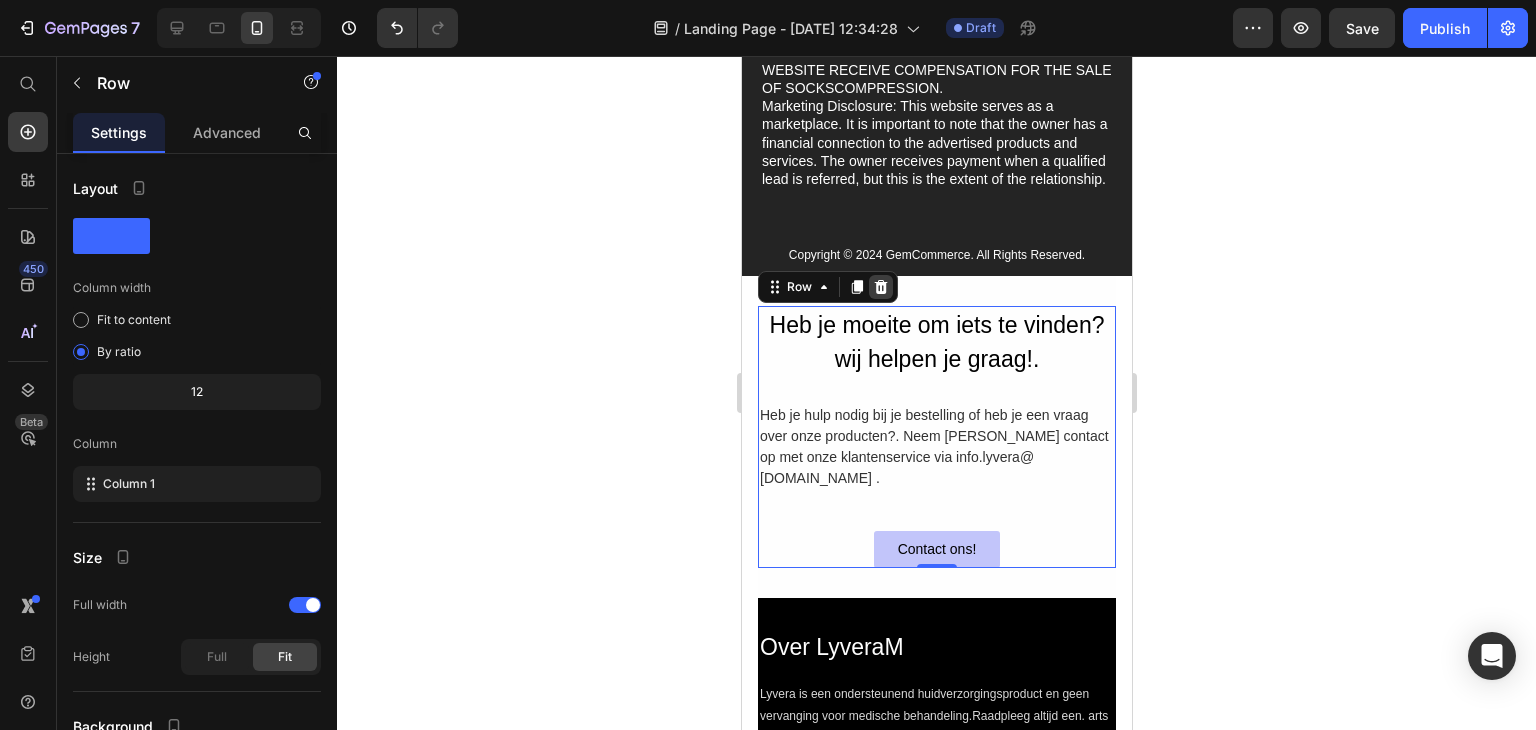 click 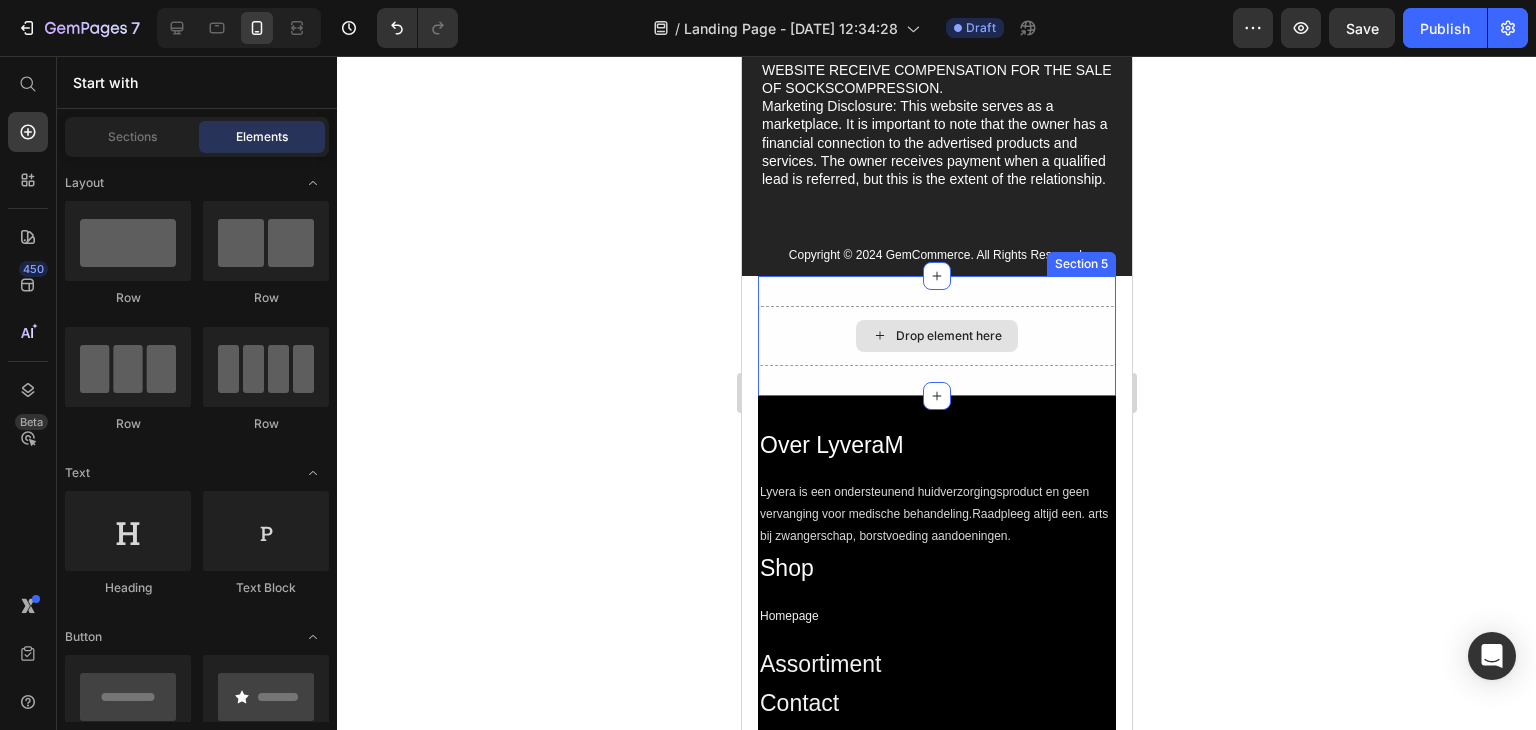 click on "Drop element here" at bounding box center (936, 336) 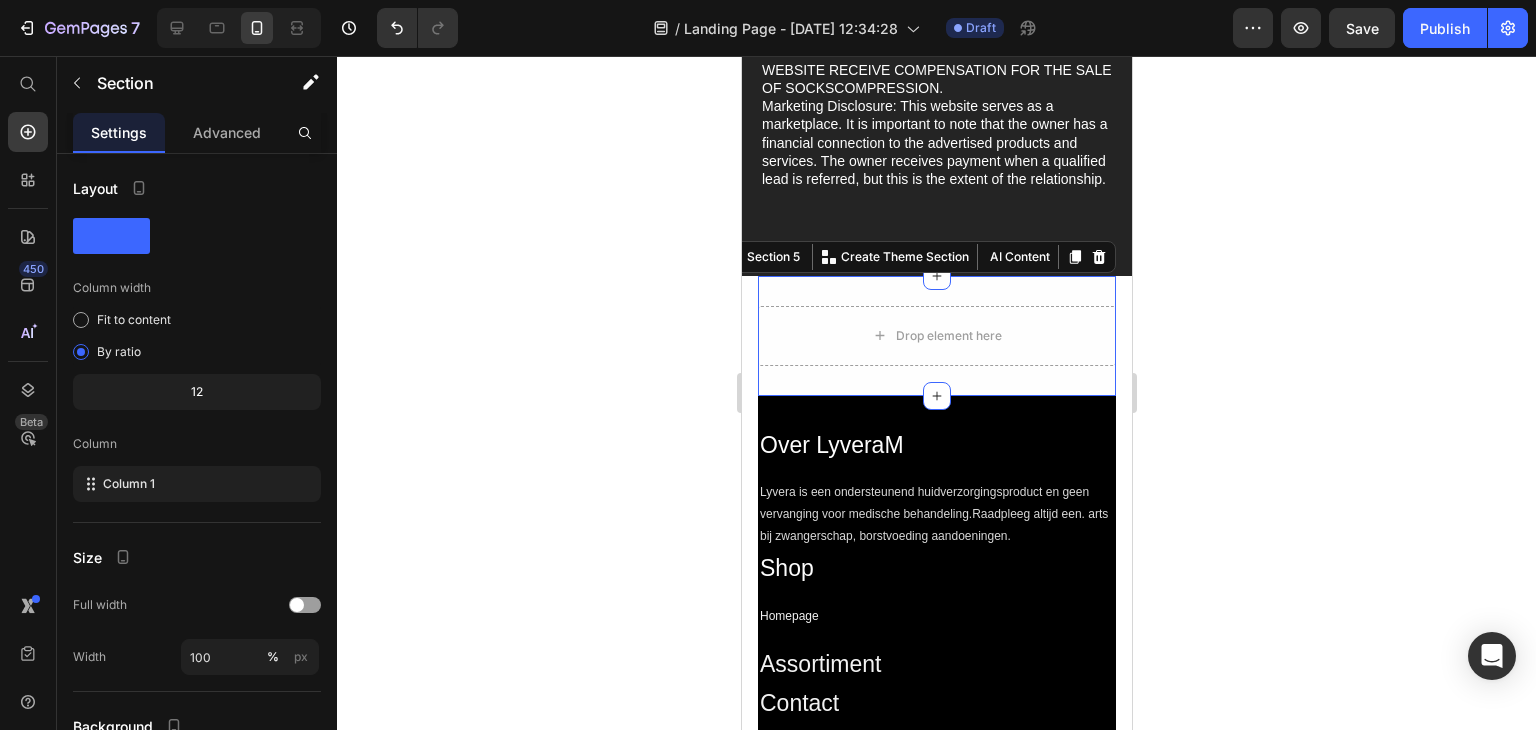 click 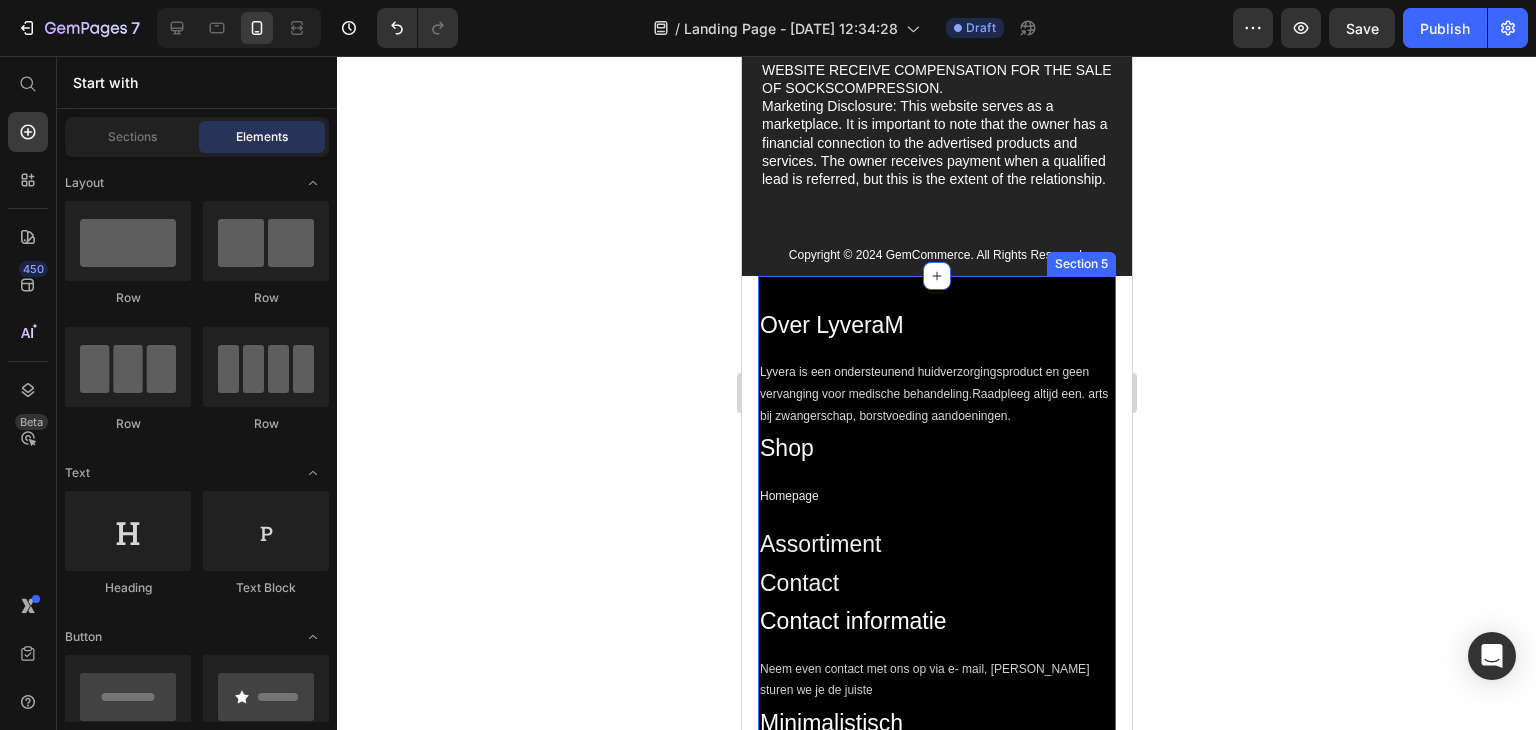click on "Over LyveraM Text Block Lyvera is een ondersteunend huidverzorgingsproduct en geen vervanging voor medische behandeling.Raadpleeg altijd een. arts bij zwangerschap, borstvoeding aandoeningen. Text Block Row Shop Text Block Homepage Text Block Assortiment Text Block Contact Text Block Row Contact informatie Text Block Neem even contact met ons op via e- mail, dan sturen we je de juiste Text Block Row Minimalistisch Text Block Met minder dan 10 zorgvuldig geselecteerde ingredienten per product leveren we zichtbare zonder overbodige vulstoffen,parfum of loze beloften Text Block Designed for real skin. Backed by. science.Loved by women Text Block Row Row Disclaimer Text Block Dit product is een ondersteunend hulpmiddel en geen vervanging voor medische behandeling of professioneel advies. Resultaten kunnen per persoon verschillen.. Text Block Raadpleeg voor gebruik een arts bij zwangerschap, borstvoeding of bestaande medische aandoeningen.. Text Block Text Block Text Block altijd gewaarborgd. Text Block Contact" at bounding box center (936, 987) 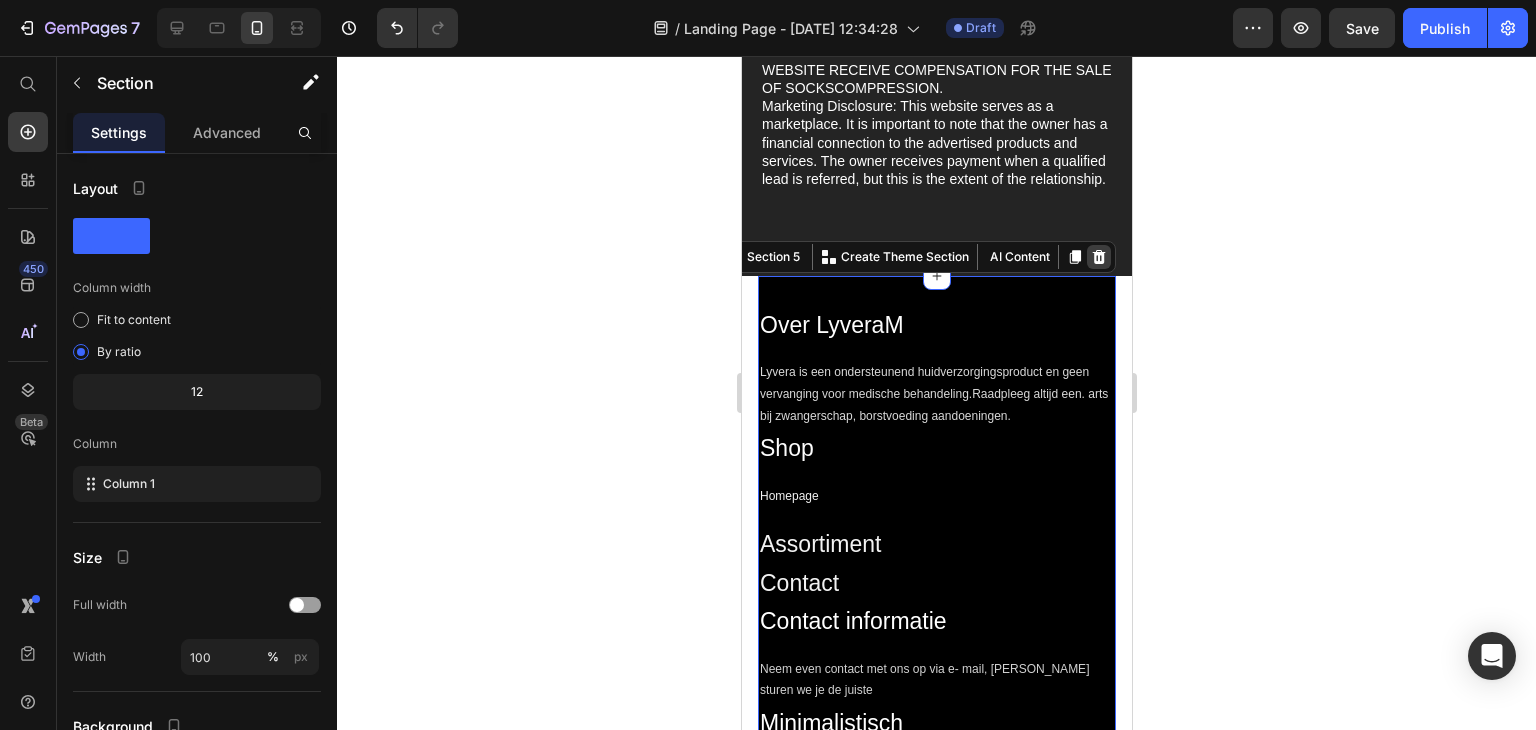 click at bounding box center (1098, 257) 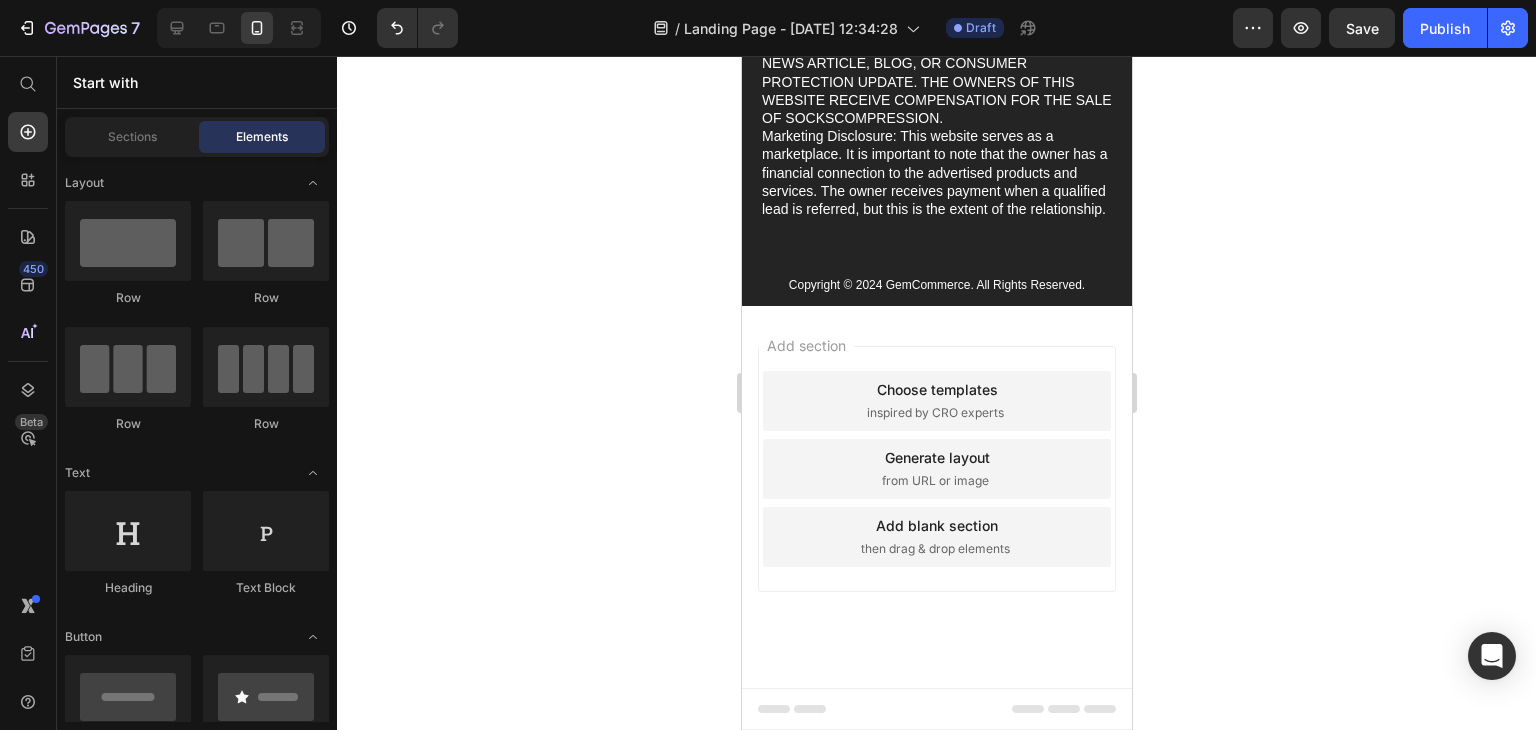 scroll, scrollTop: 10381, scrollLeft: 0, axis: vertical 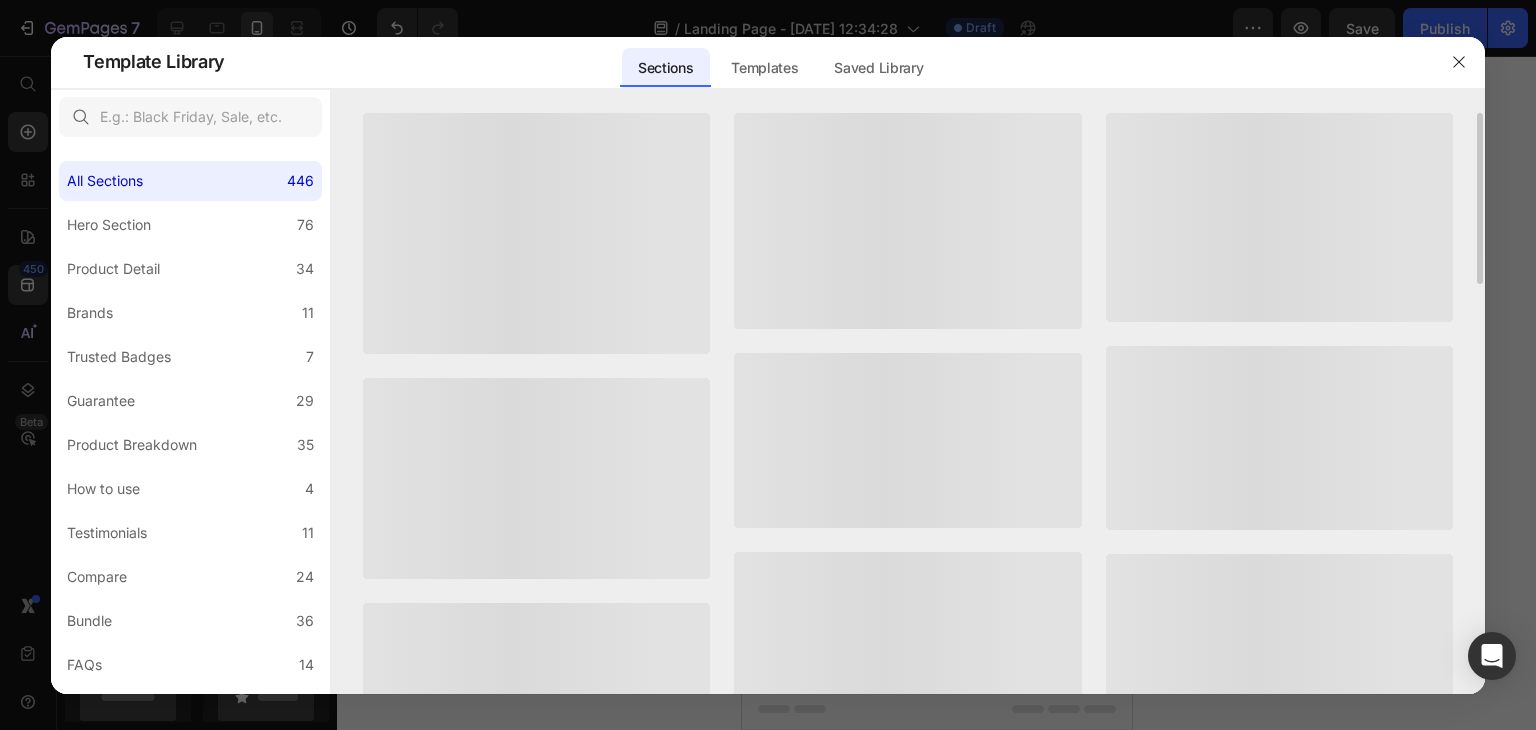 click on "Social Proof - Beauty & Fitness - Cosmetic  - Style 16 Add to page  Preview  Social Proof - Instagram - Apparel - Shoes - Style 30 Add to page  Preview  Product Detail - Beauty & Fitness - Cosmetic - Style 16 Add to page  Preview  Bundle - Food & Drink - Style 31 Add to page  Preview  Product Detail - Health - Drug - Style 43 Add to page  Preview  Bundle - Health - Vitamins - Style 34 Add to page  Preview" 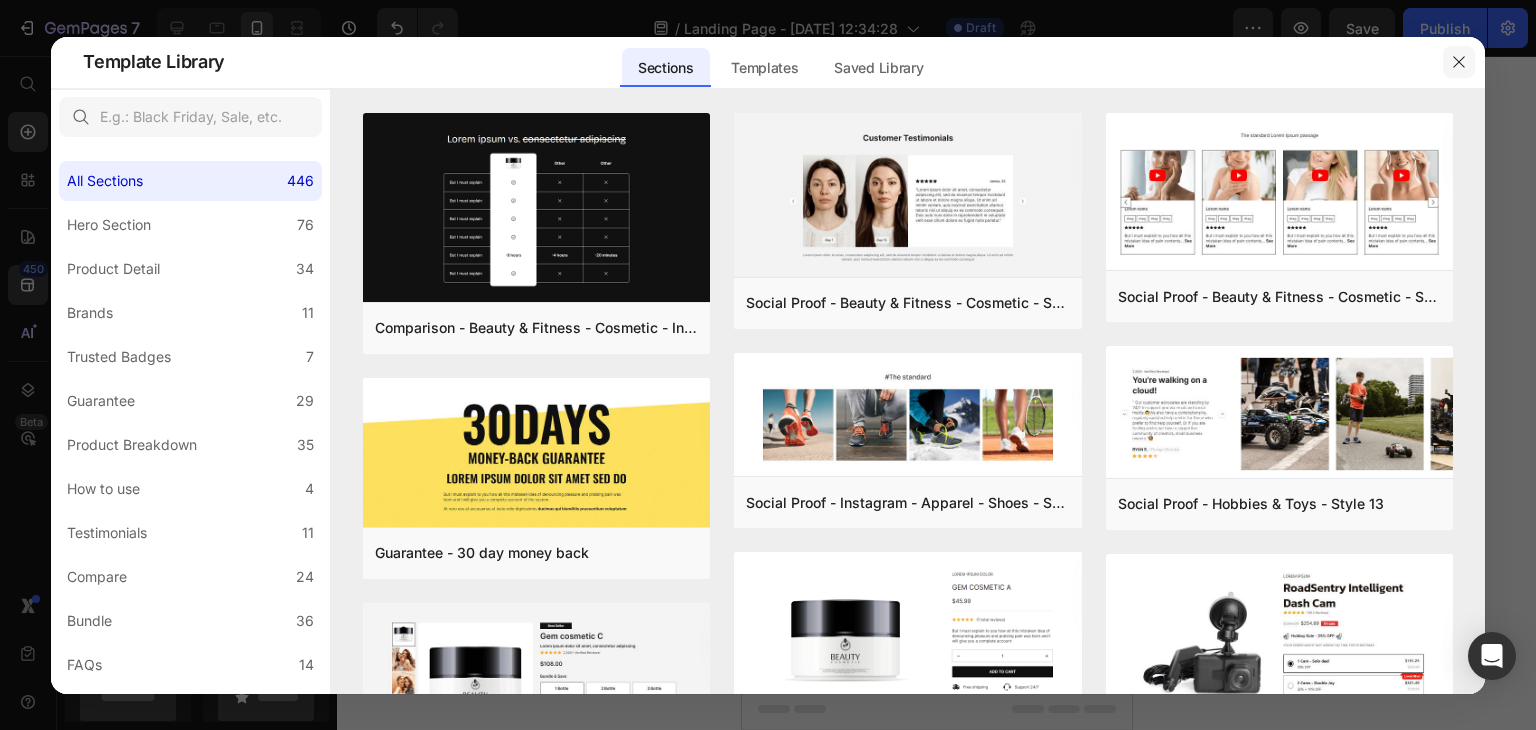 click 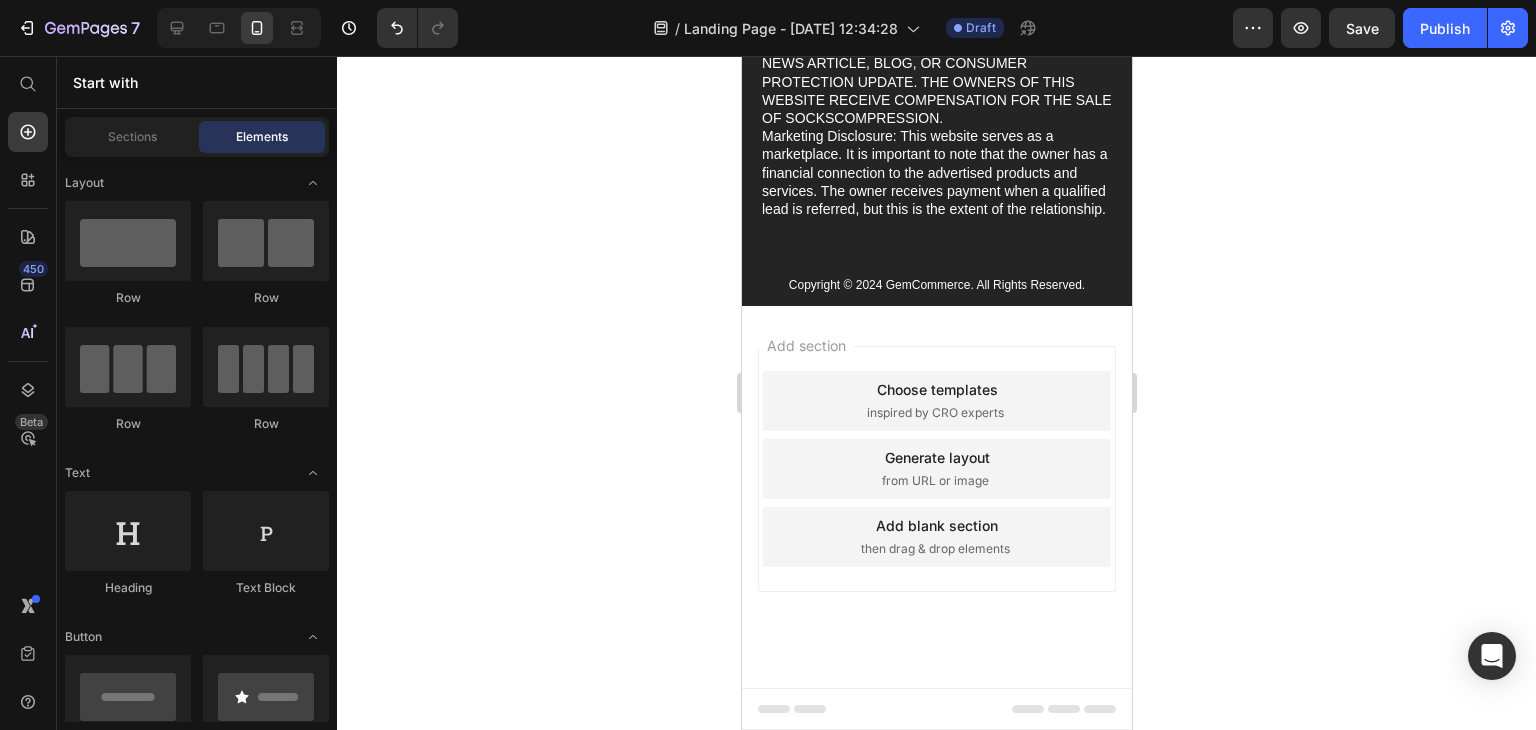 click on "Add section Choose templates inspired by CRO experts Generate layout from URL or image Add blank section then drag & drop elements" at bounding box center (936, 469) 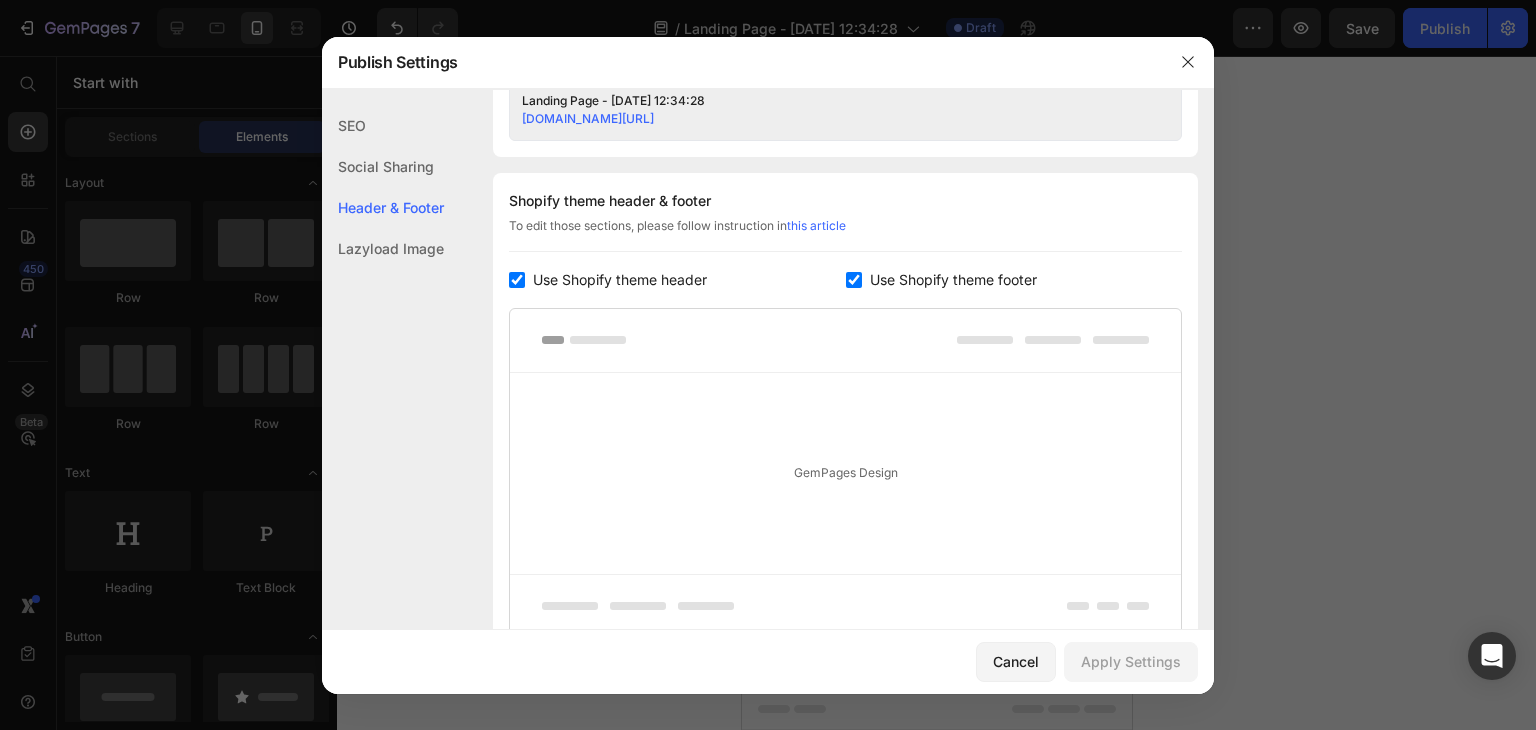 scroll, scrollTop: 936, scrollLeft: 0, axis: vertical 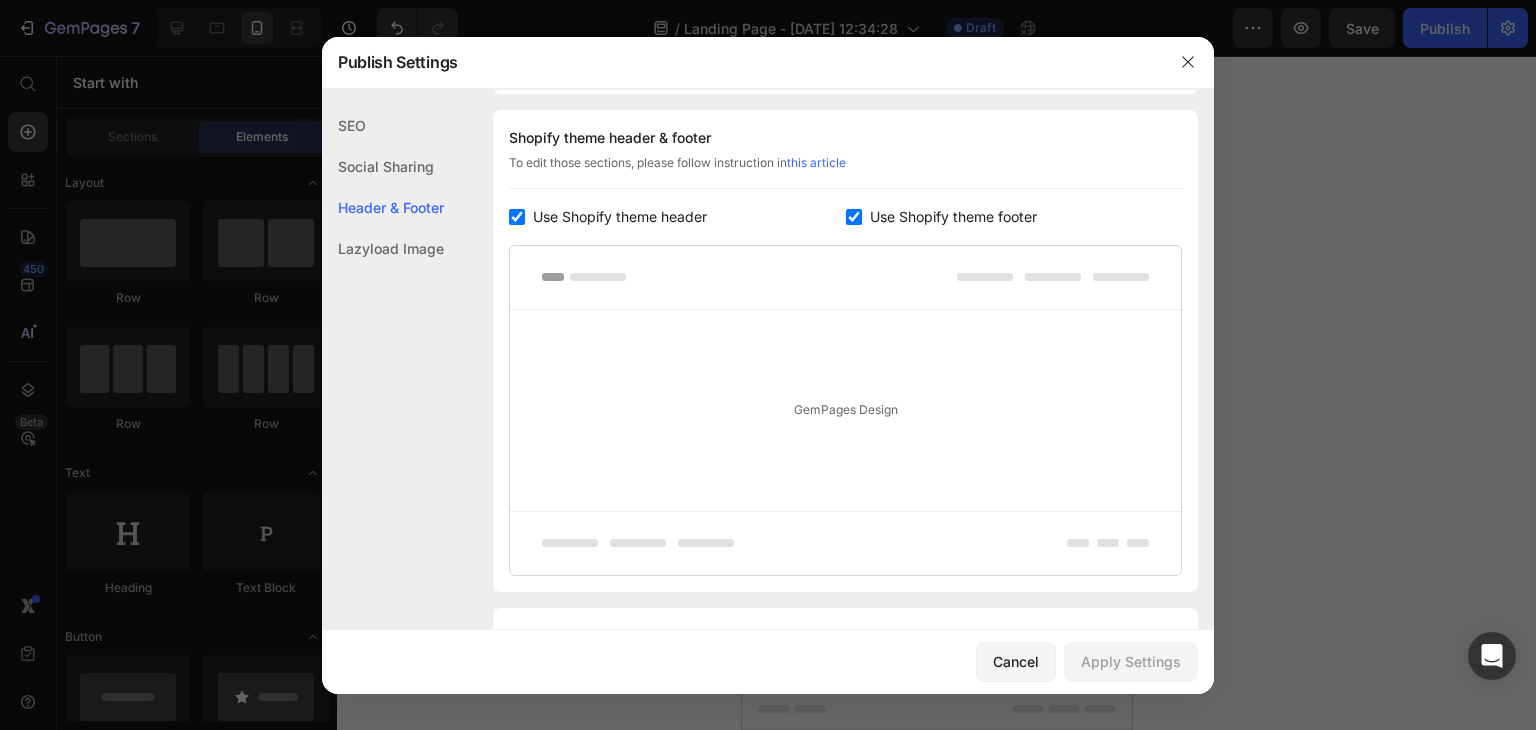 click on "Use Shopify theme footer" at bounding box center [953, 217] 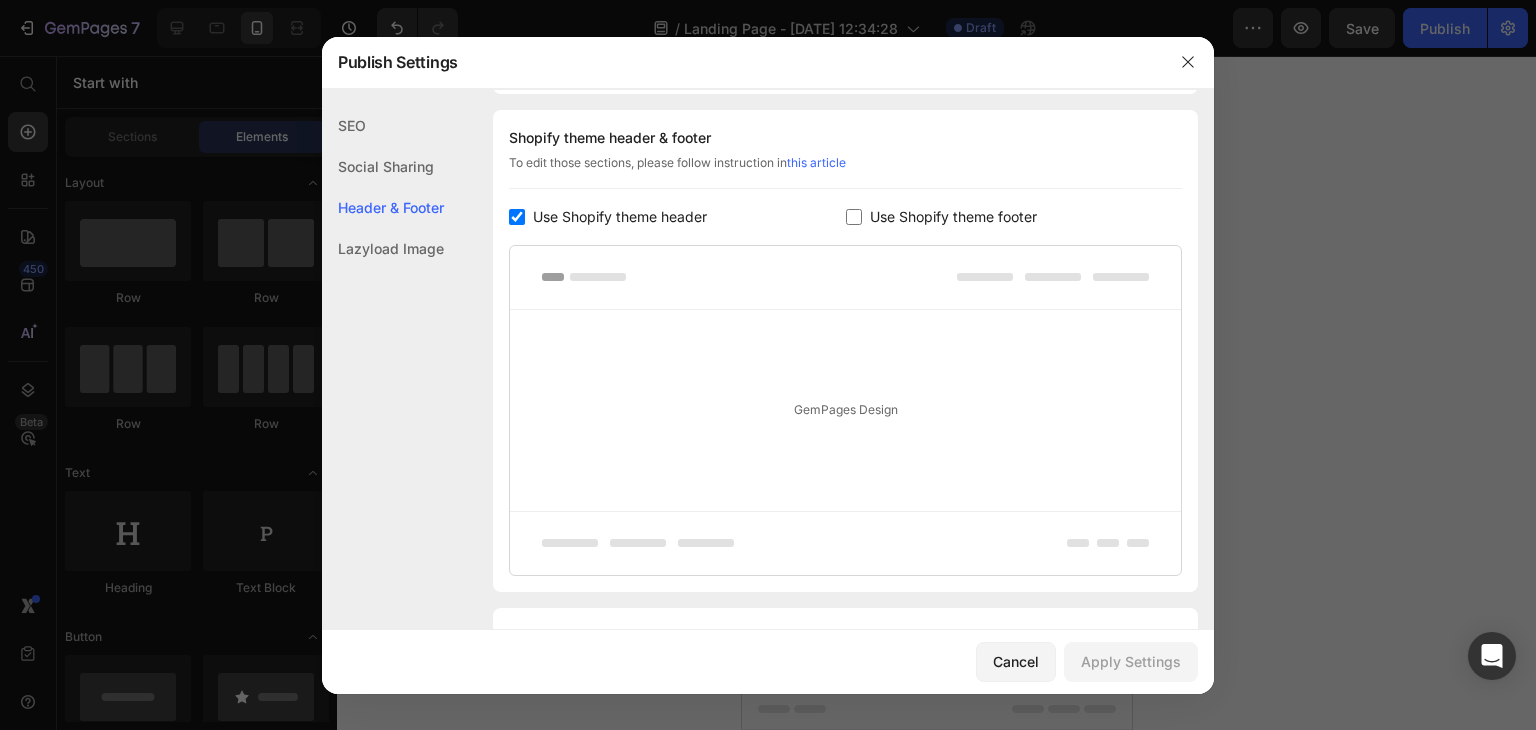 checkbox on "false" 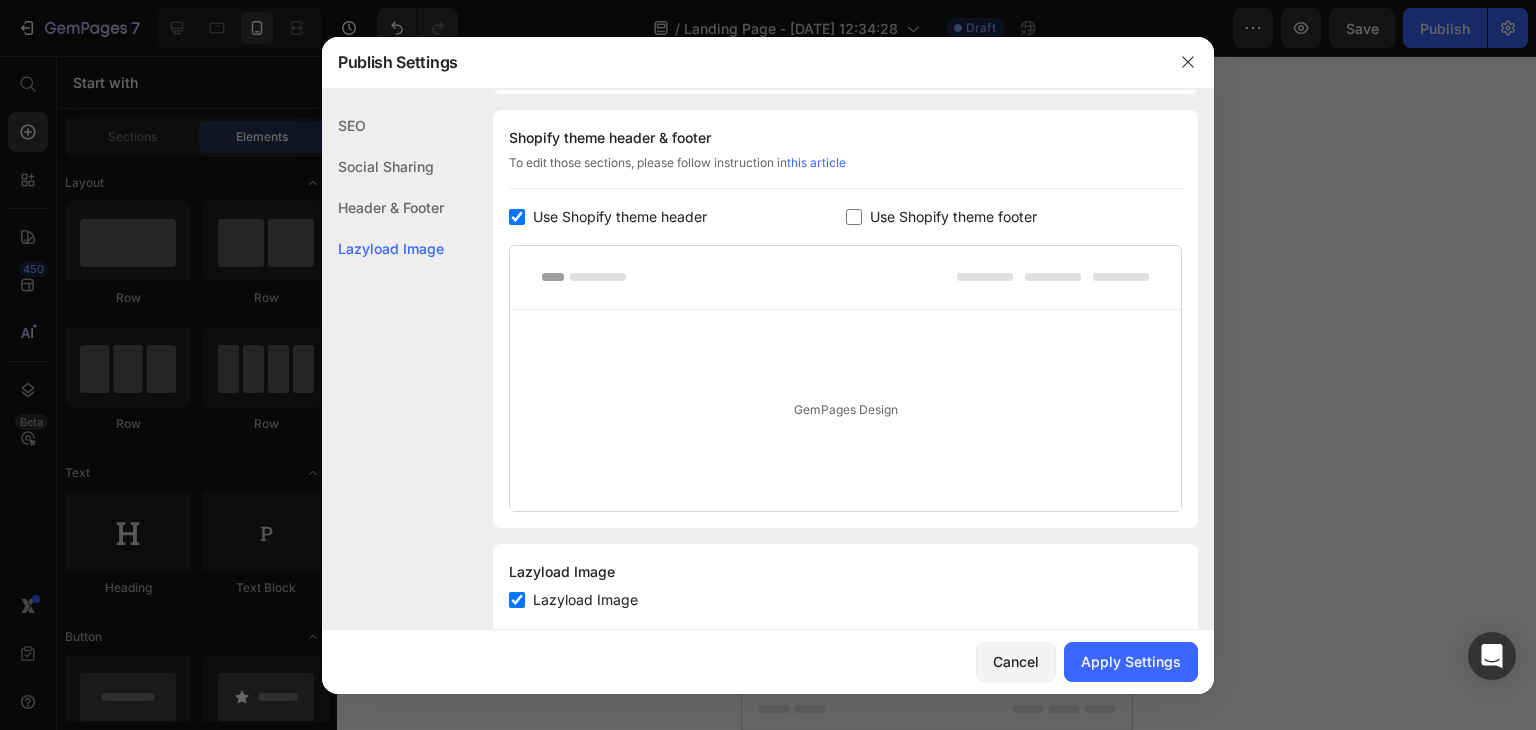 click on "Use Shopify theme header" at bounding box center [620, 217] 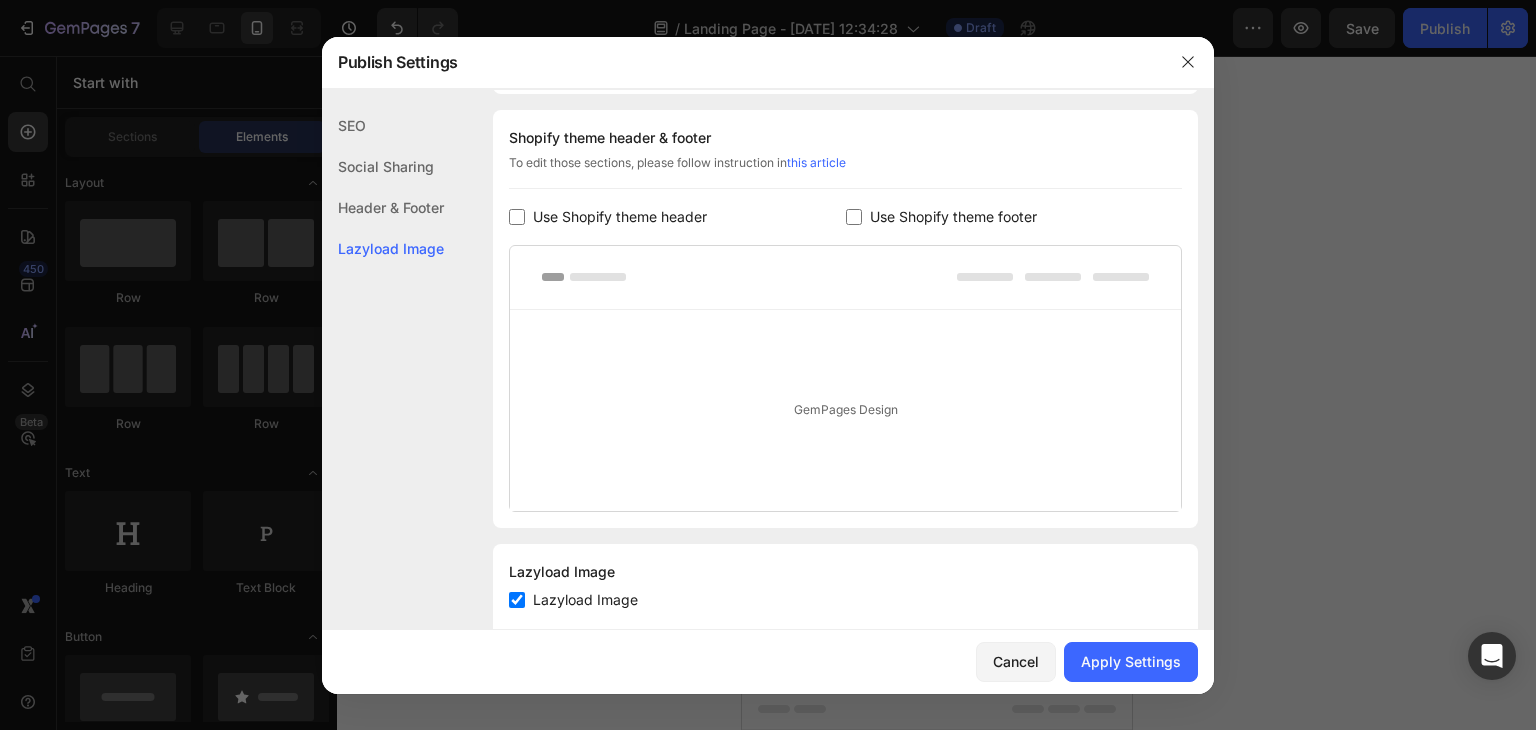 checkbox on "false" 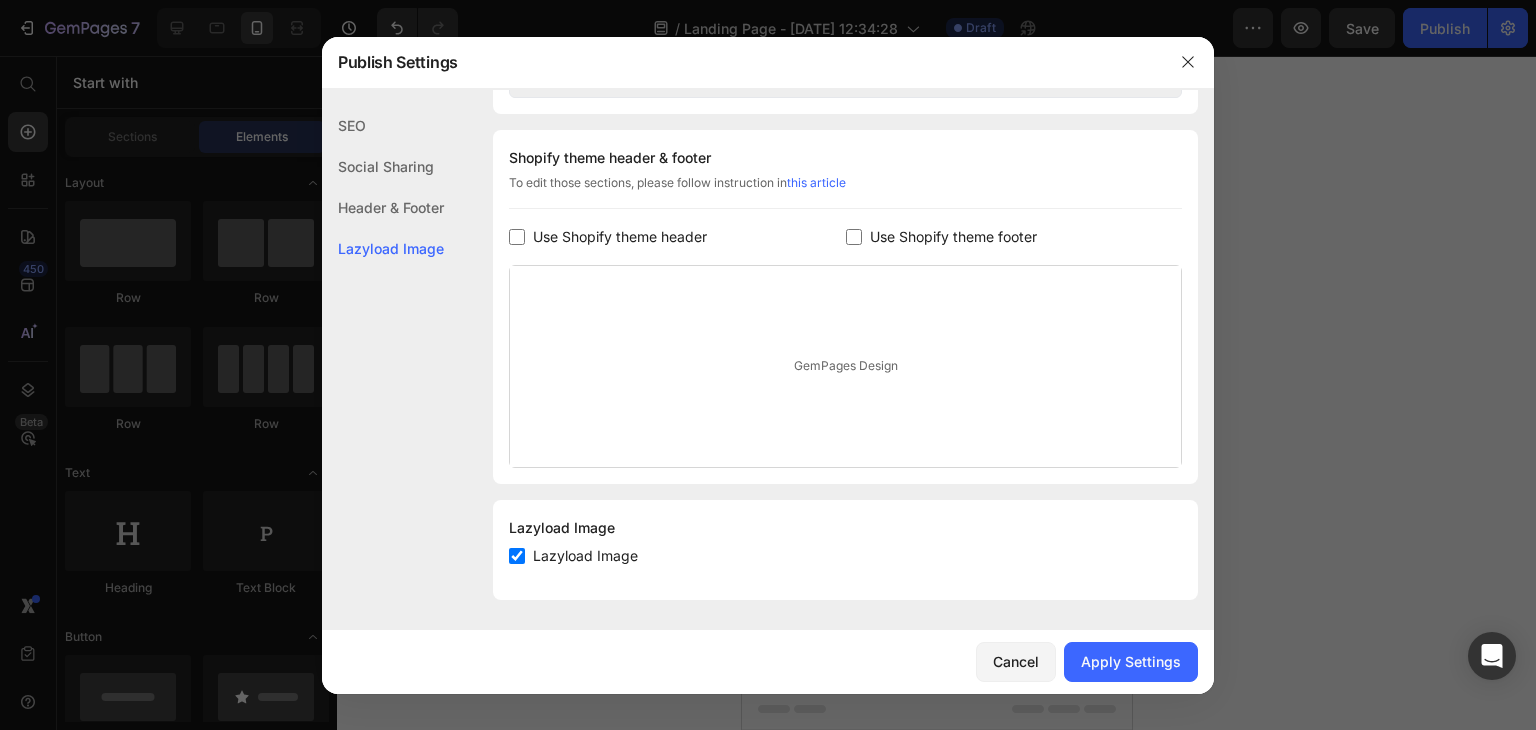 click on "Lazyload Image" at bounding box center (585, 556) 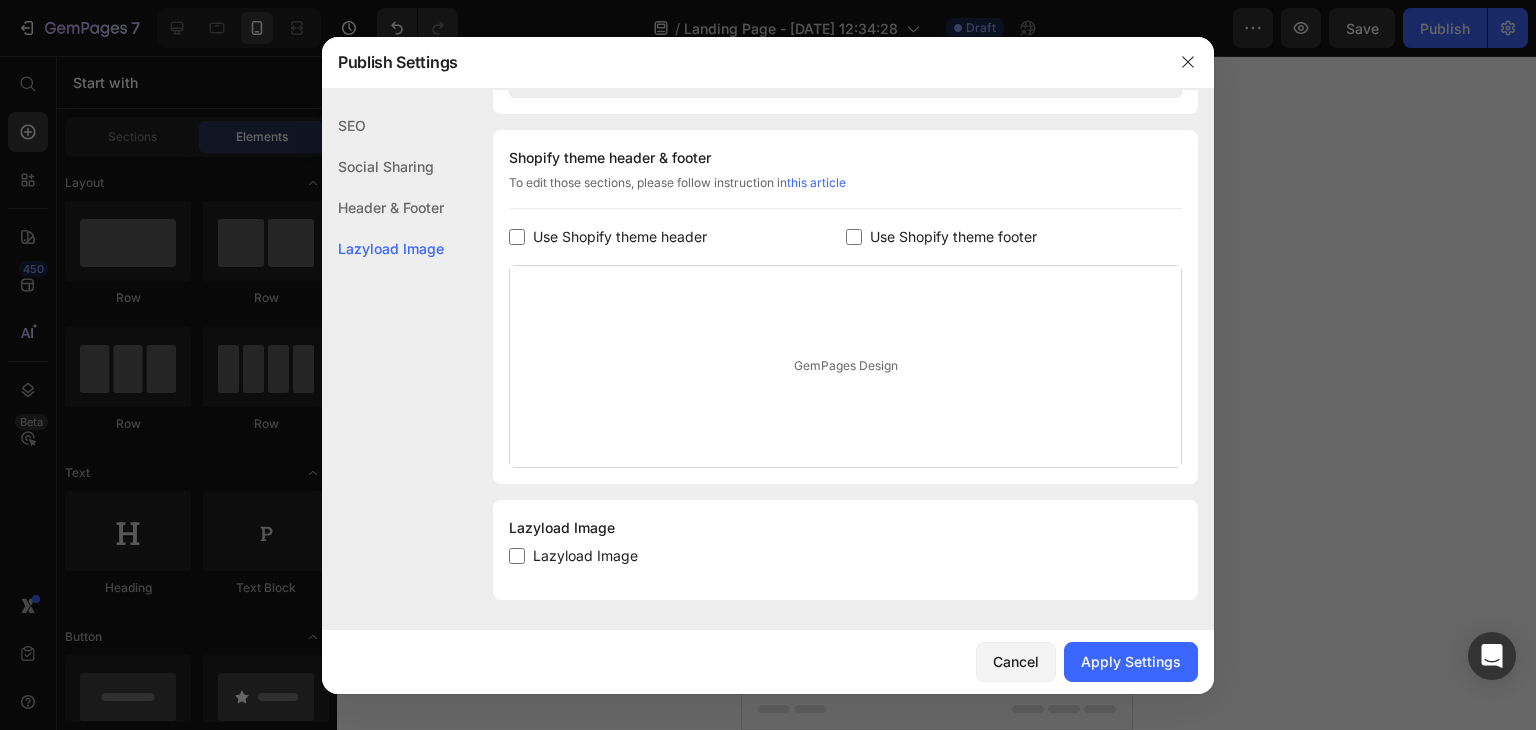 checkbox on "false" 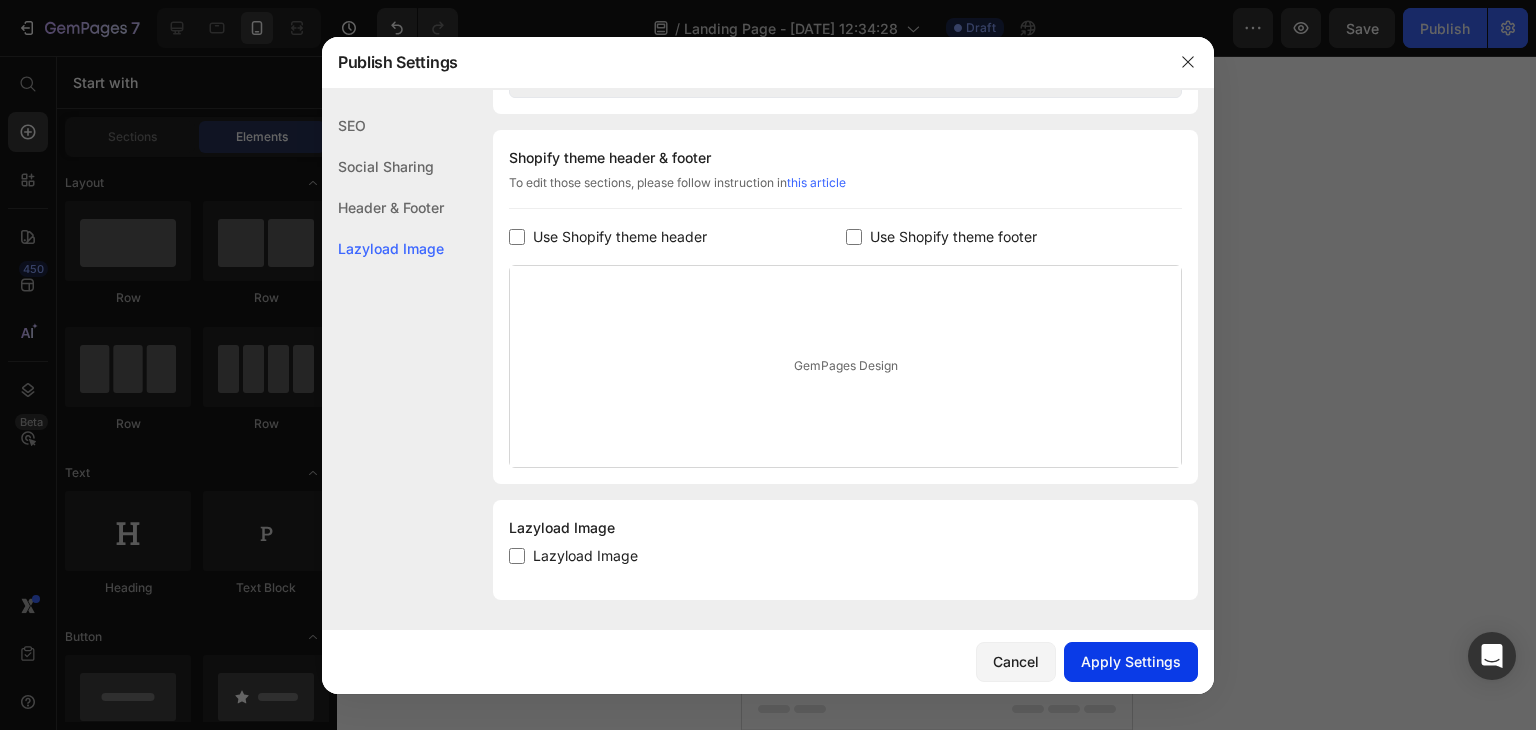 click on "Apply Settings" at bounding box center [1131, 661] 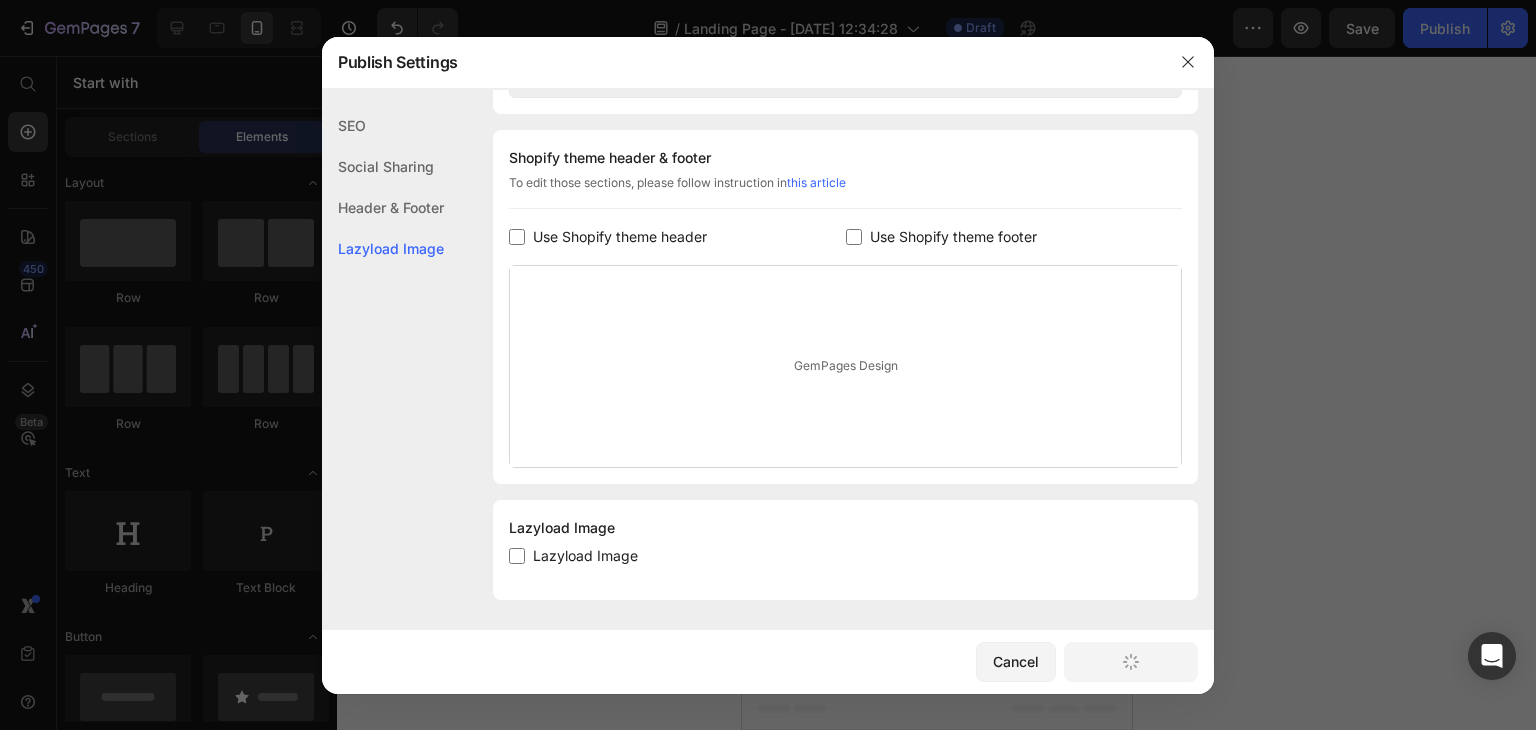 scroll, scrollTop: 10333, scrollLeft: 0, axis: vertical 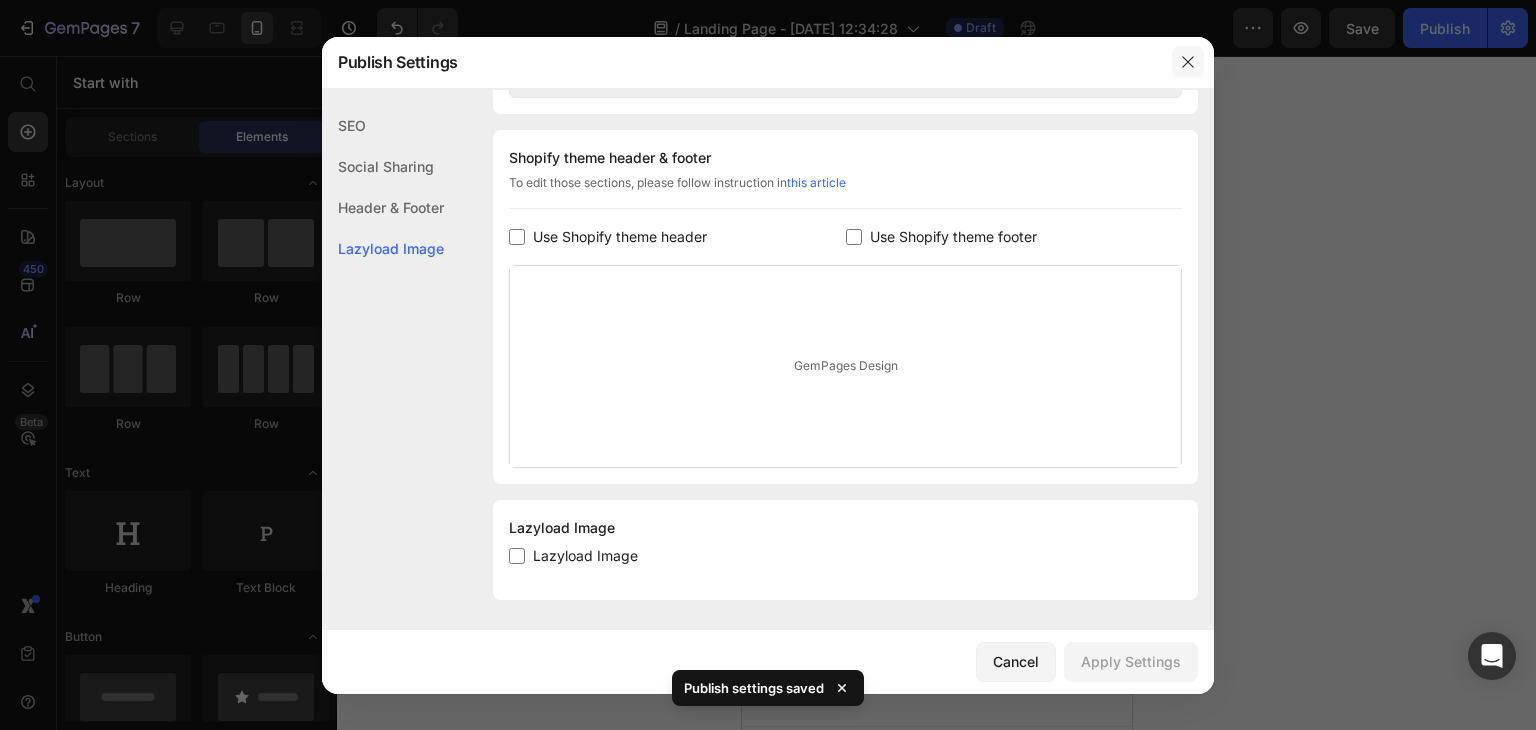 click 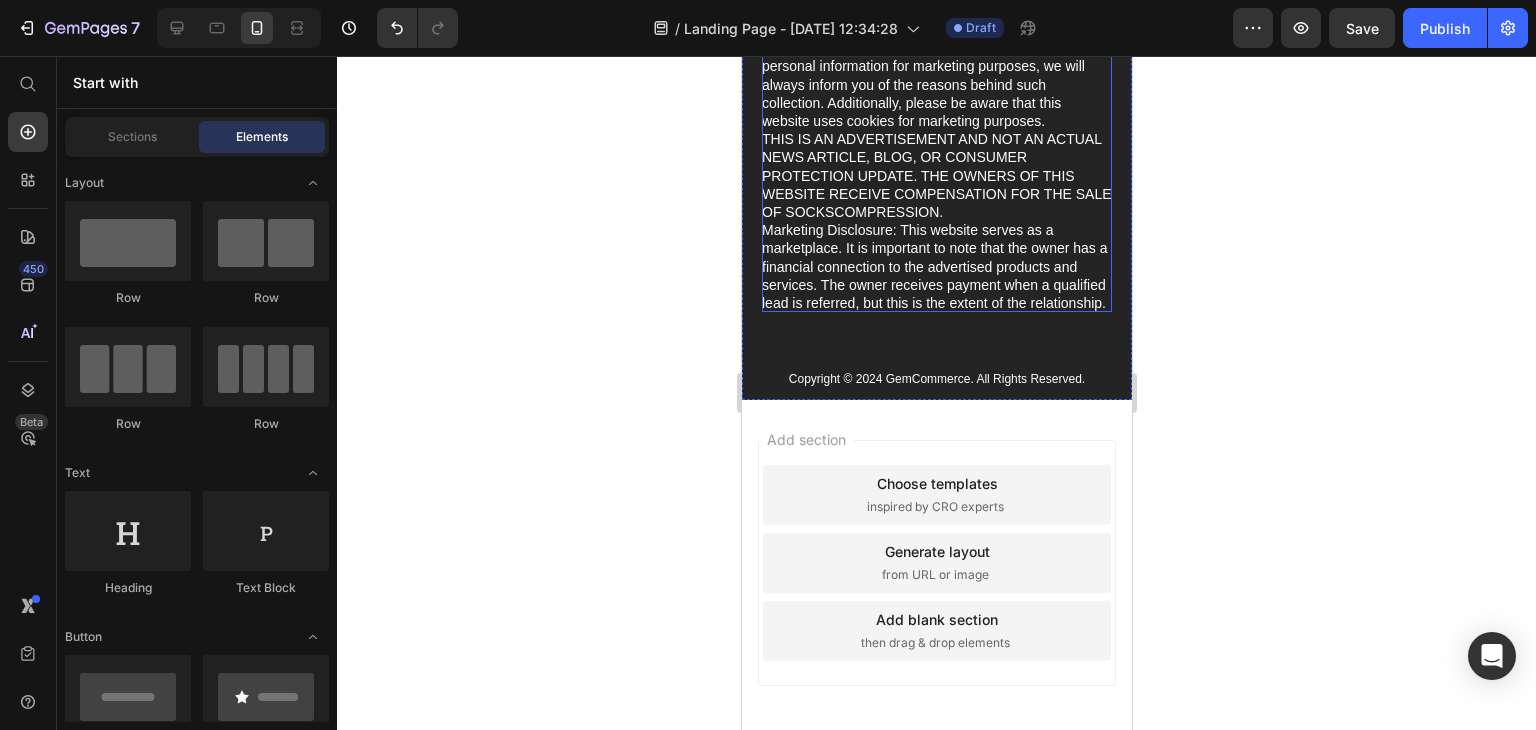 scroll, scrollTop: 10333, scrollLeft: 0, axis: vertical 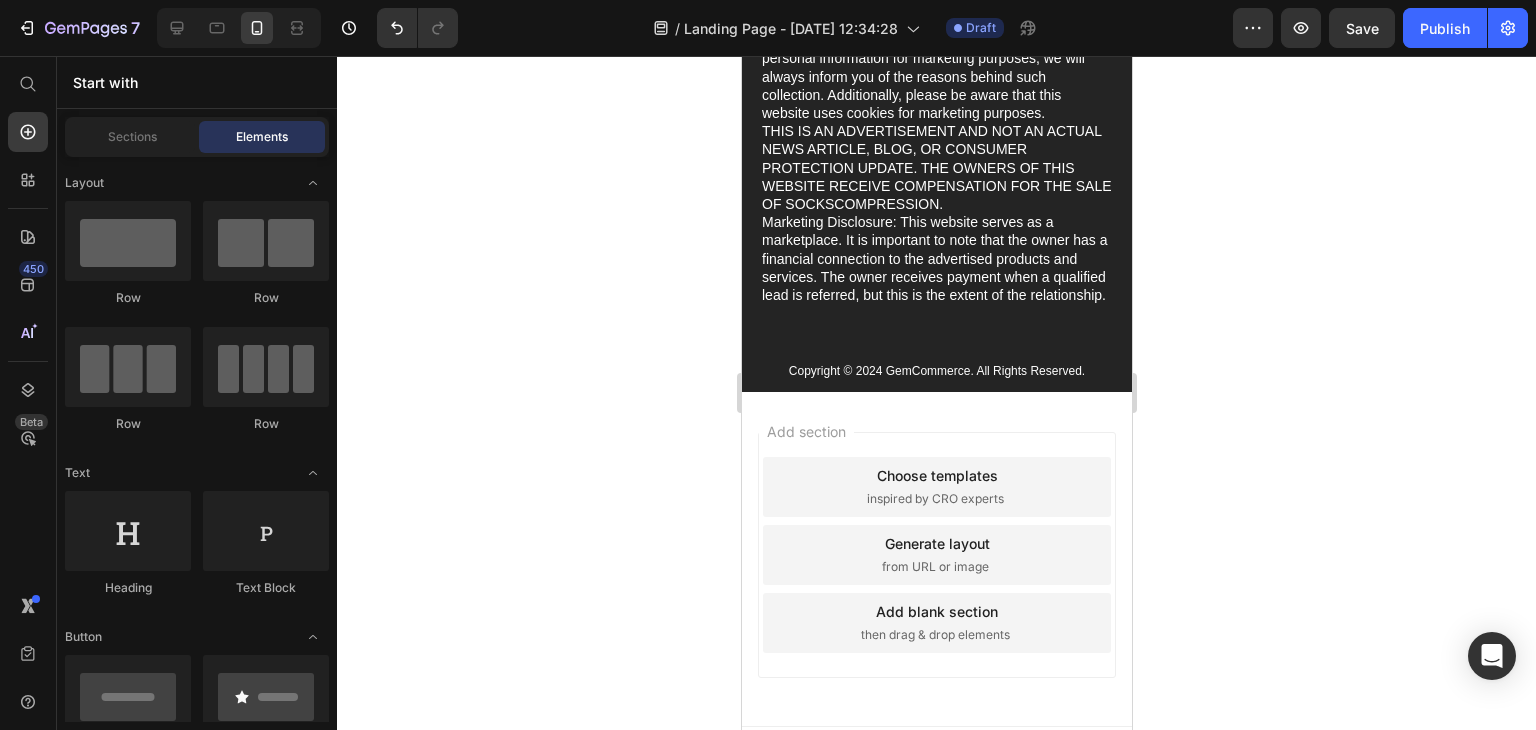 click on "Add section Choose templates inspired by CRO experts Generate layout from URL or image Add blank section then drag & drop elements" at bounding box center (936, 555) 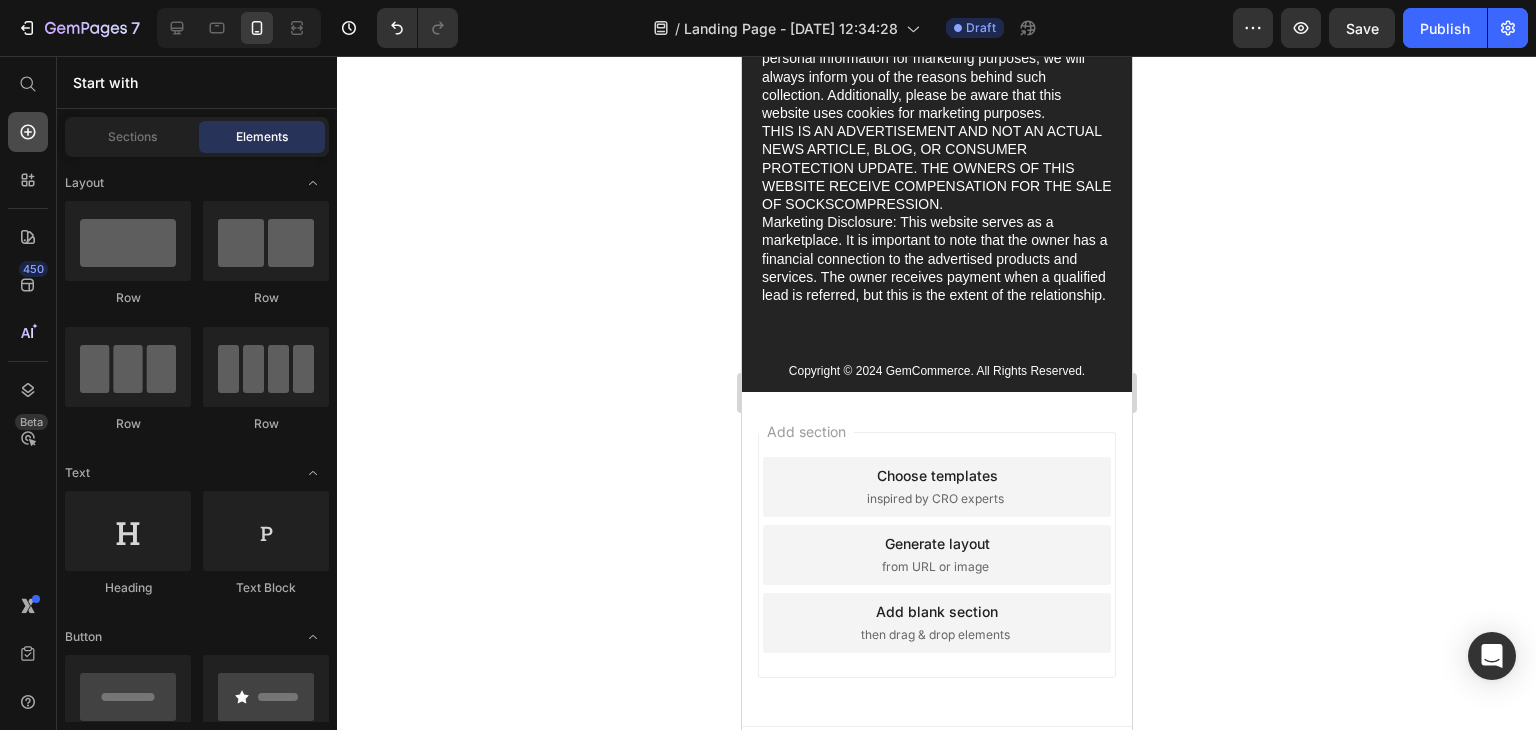 click 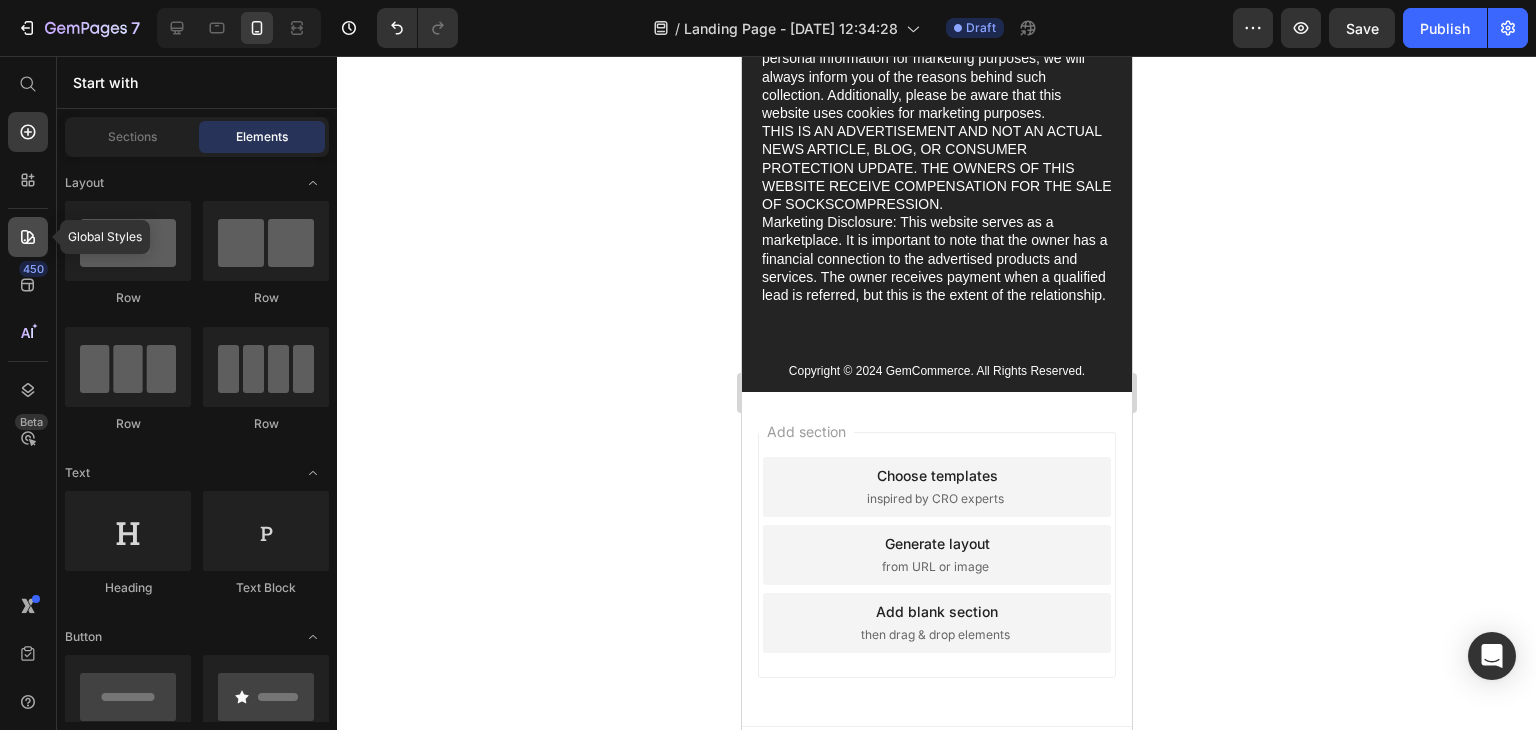 click 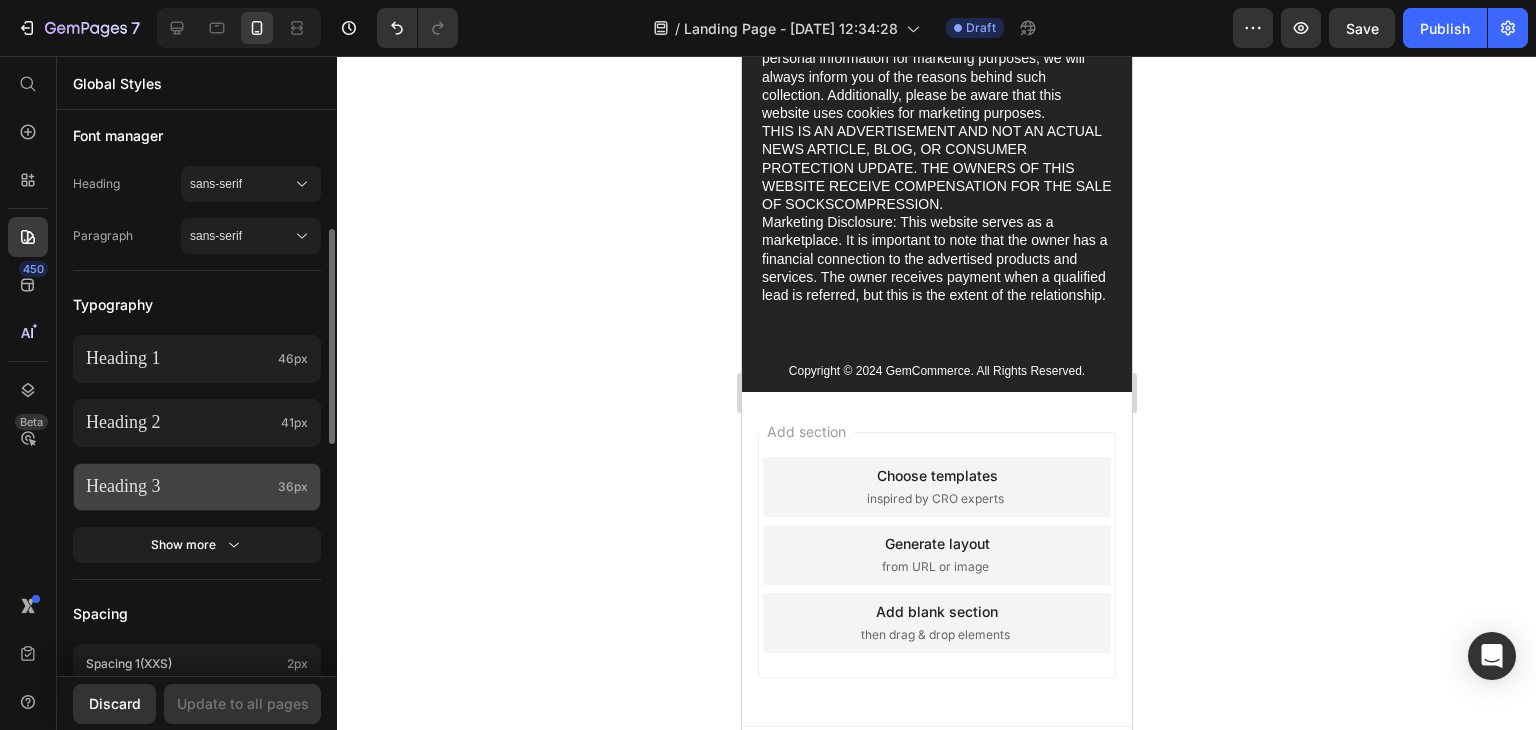 scroll, scrollTop: 0, scrollLeft: 0, axis: both 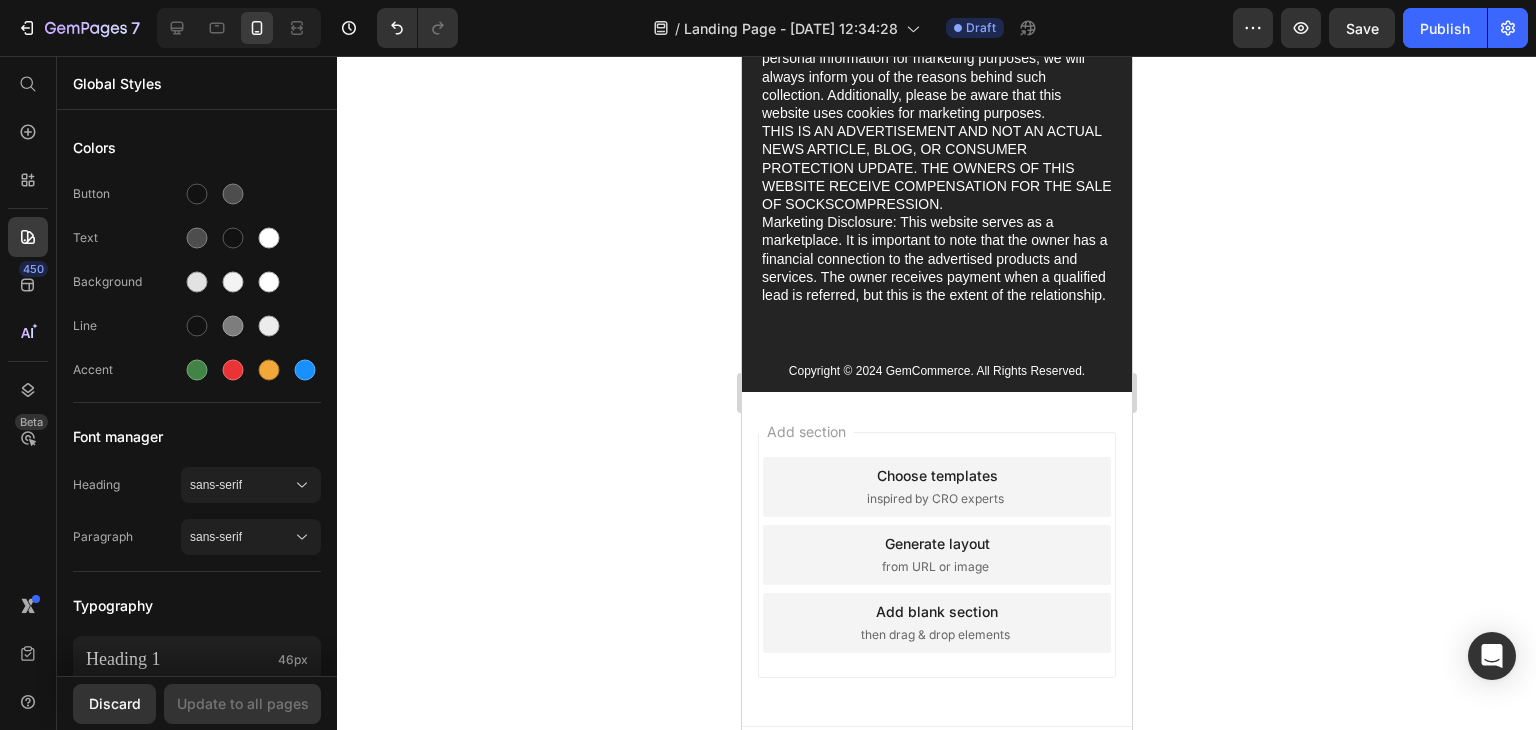 click on "Add section Choose templates inspired by CRO experts Generate layout from URL or image Add blank section then drag & drop elements" at bounding box center (936, 559) 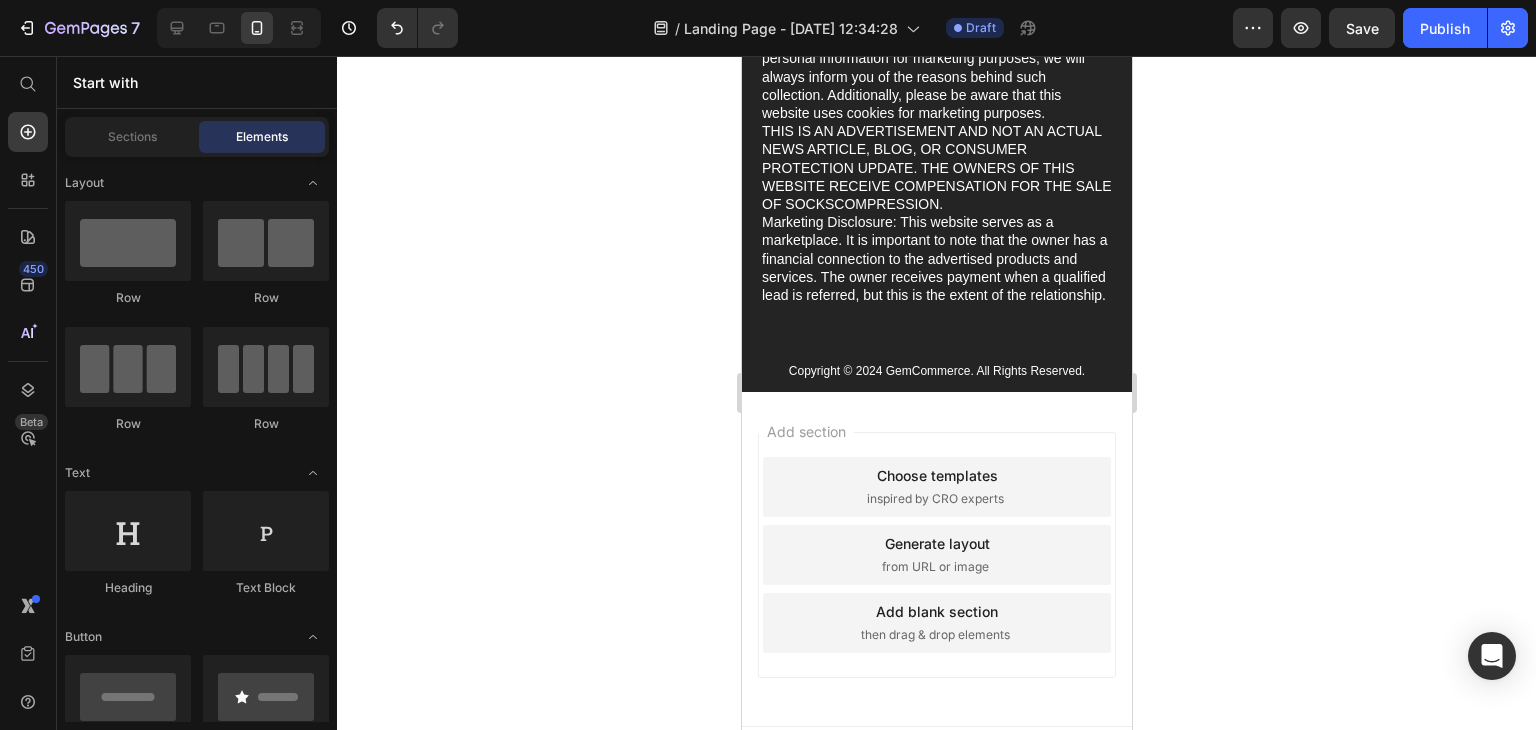 click on "Add section Choose templates inspired by CRO experts Generate layout from URL or image Add blank section then drag & drop elements" at bounding box center [936, 559] 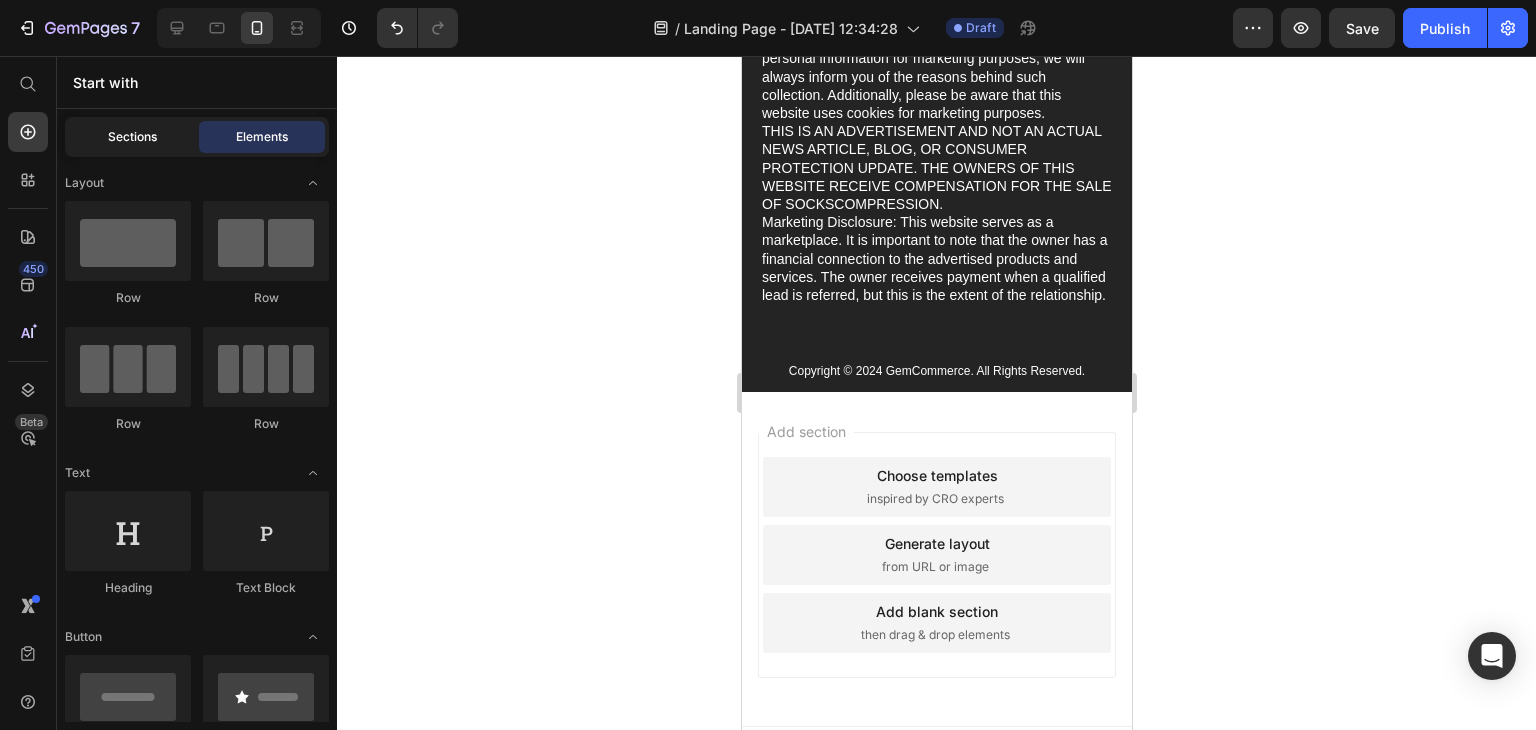click on "Sections" 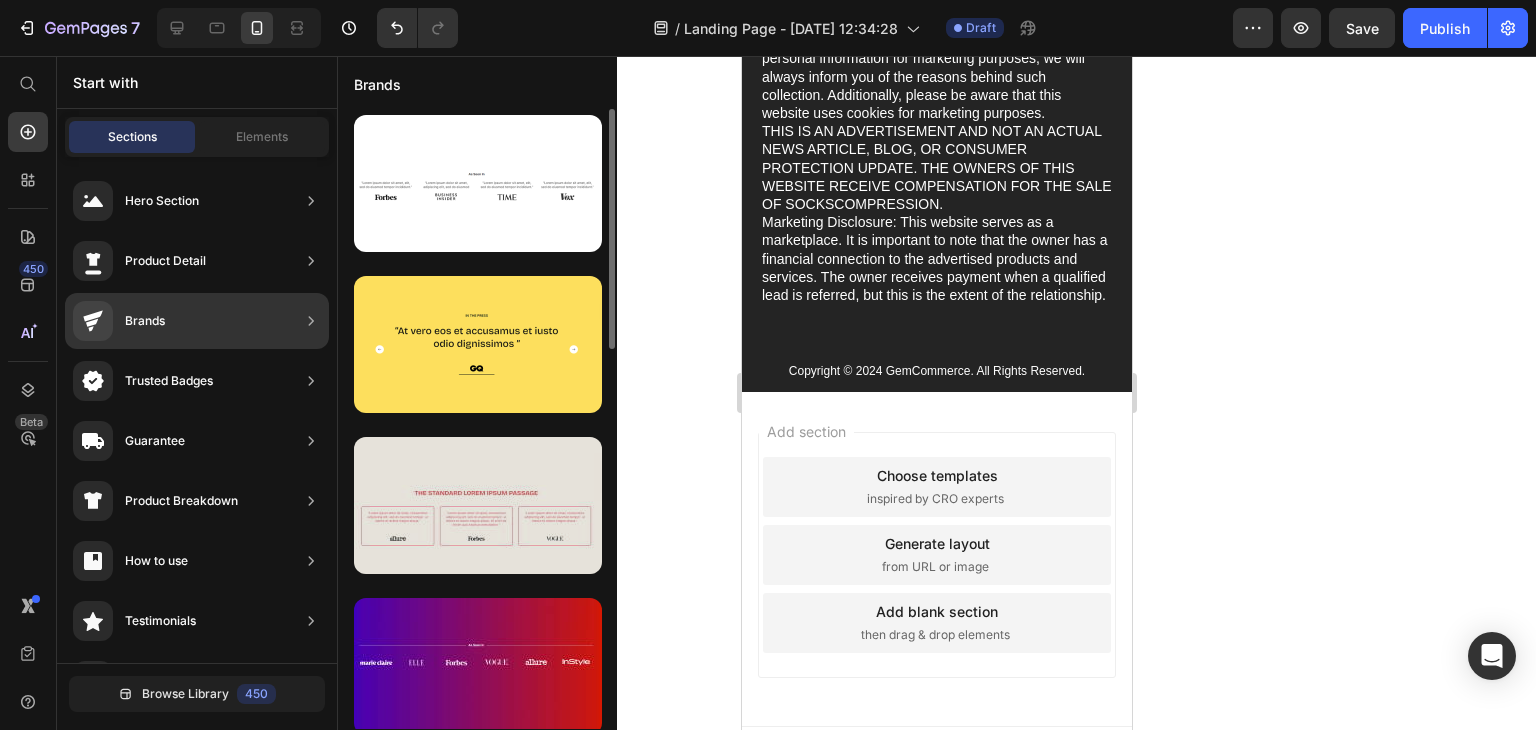 scroll, scrollTop: 200, scrollLeft: 0, axis: vertical 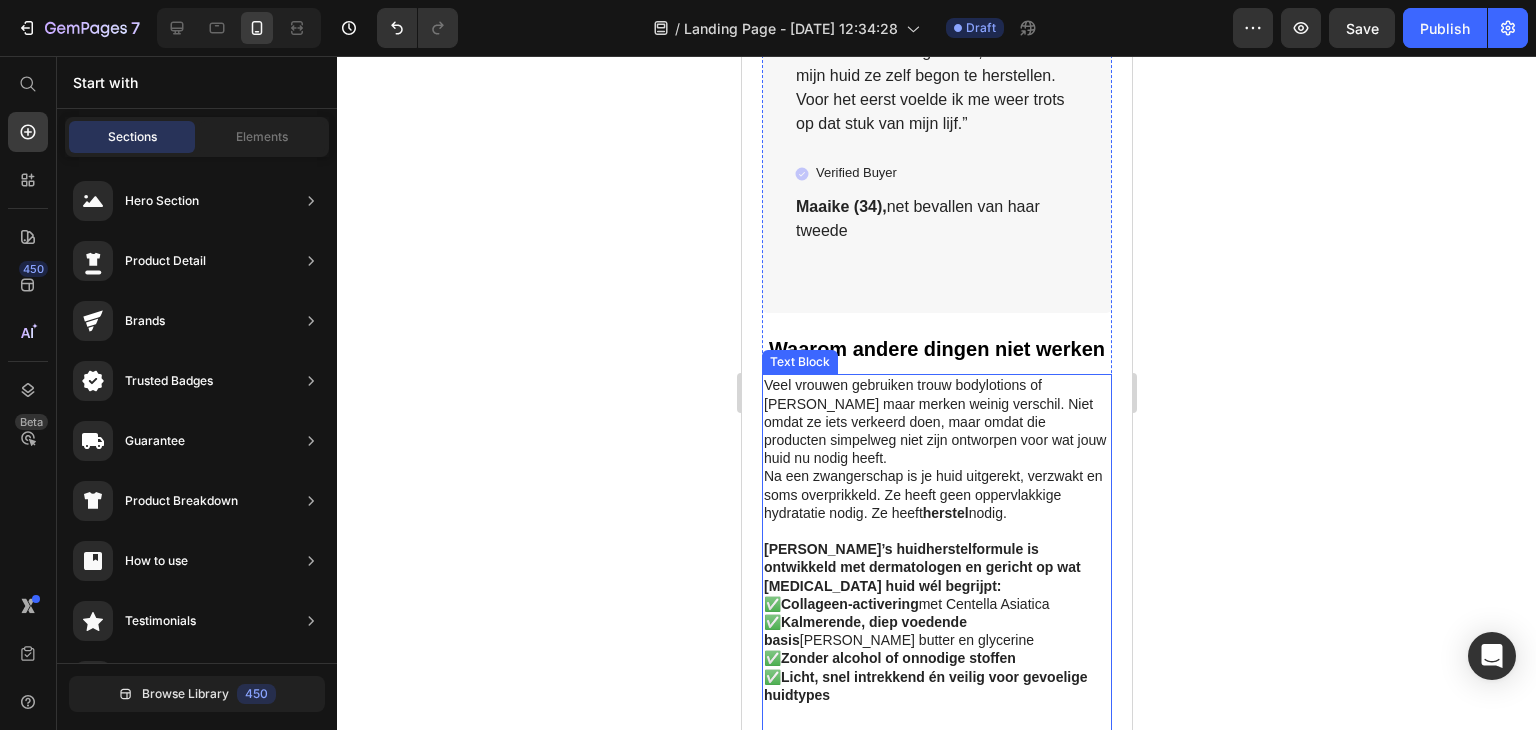 click on "[PERSON_NAME] huidherstelformule is ontwikkeld met dermatologen en gericht op wat [MEDICAL_DATA] huid wél begrijpt:" at bounding box center [921, 567] 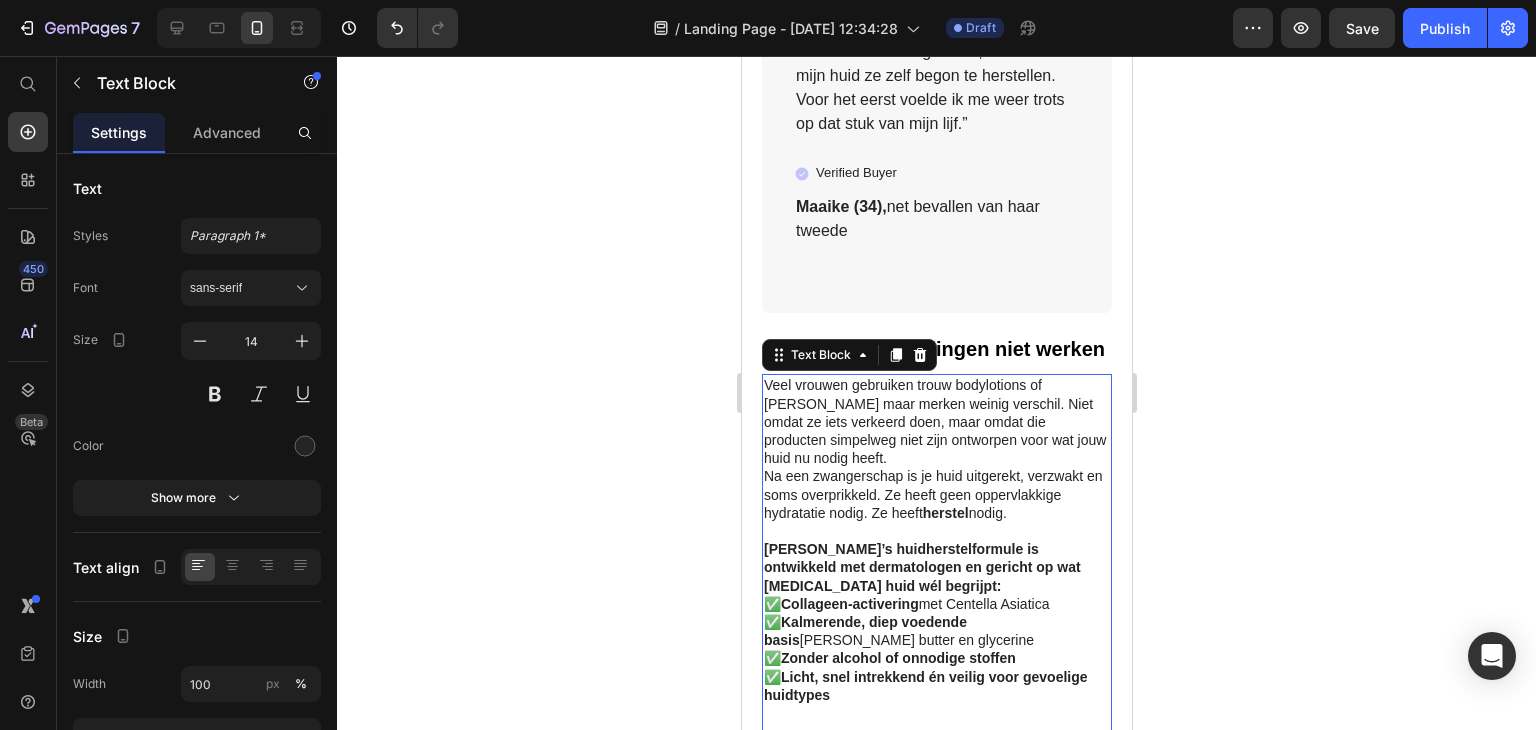 click on "Collageen-activering" at bounding box center (849, 604) 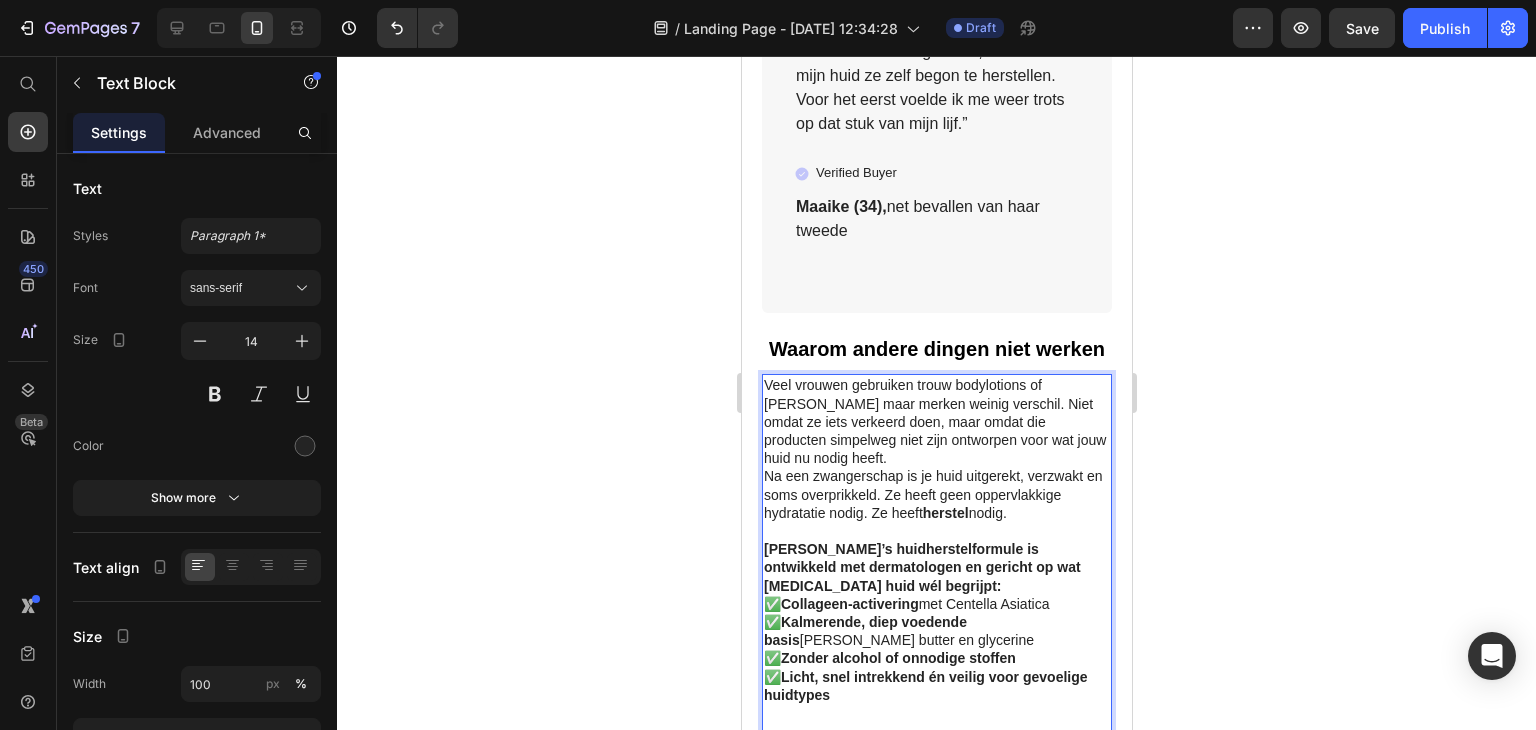 click on "✅  Collageen-activering  met Centella Asiatica ✅  Kalmerende, diep voedende basis  van shea butter en glycerine ✅  Zonder alcohol of onnodige stoffen ✅  Licht, snel intrekkend én veilig voor gevoelige huidtypes" at bounding box center (936, 649) 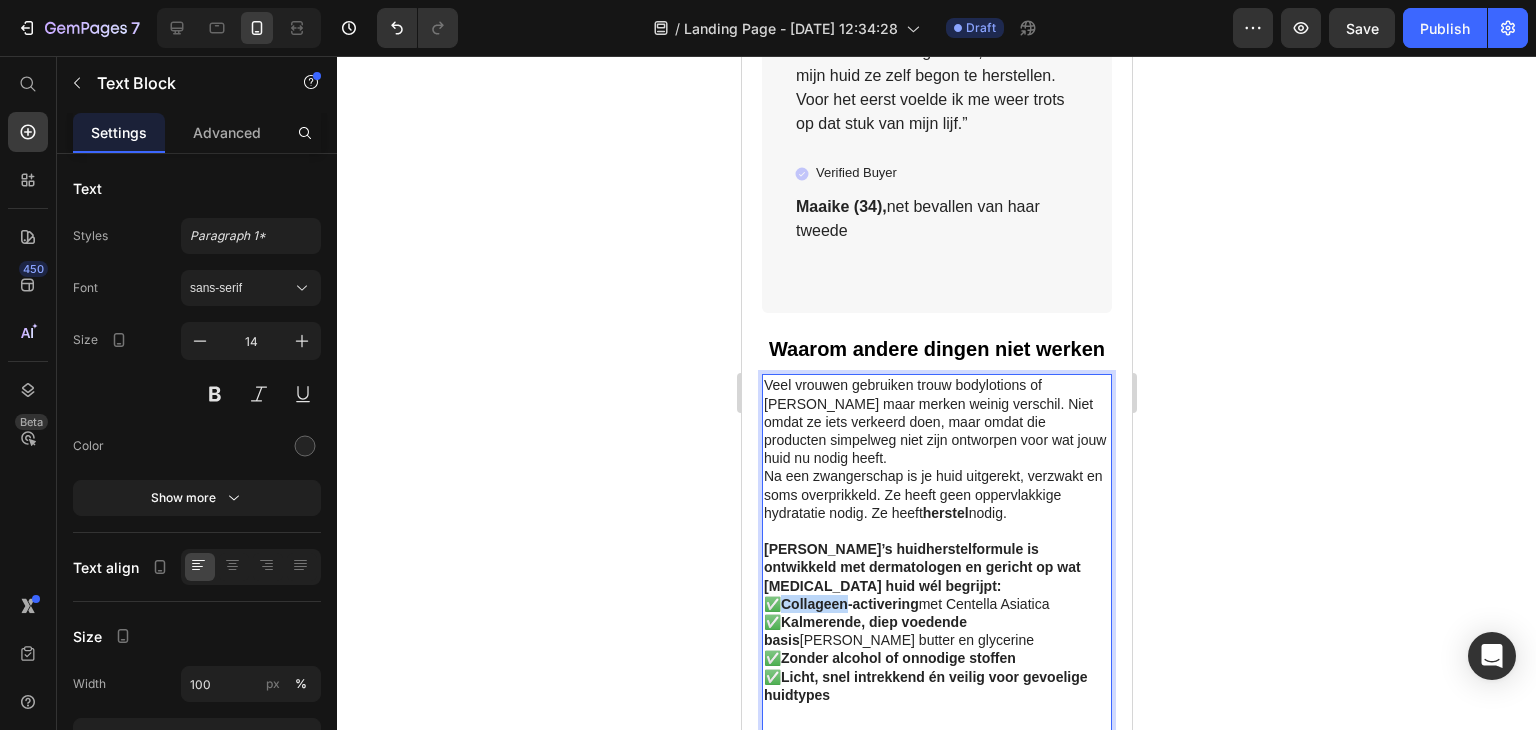 click on "Collageen-activering" at bounding box center [849, 604] 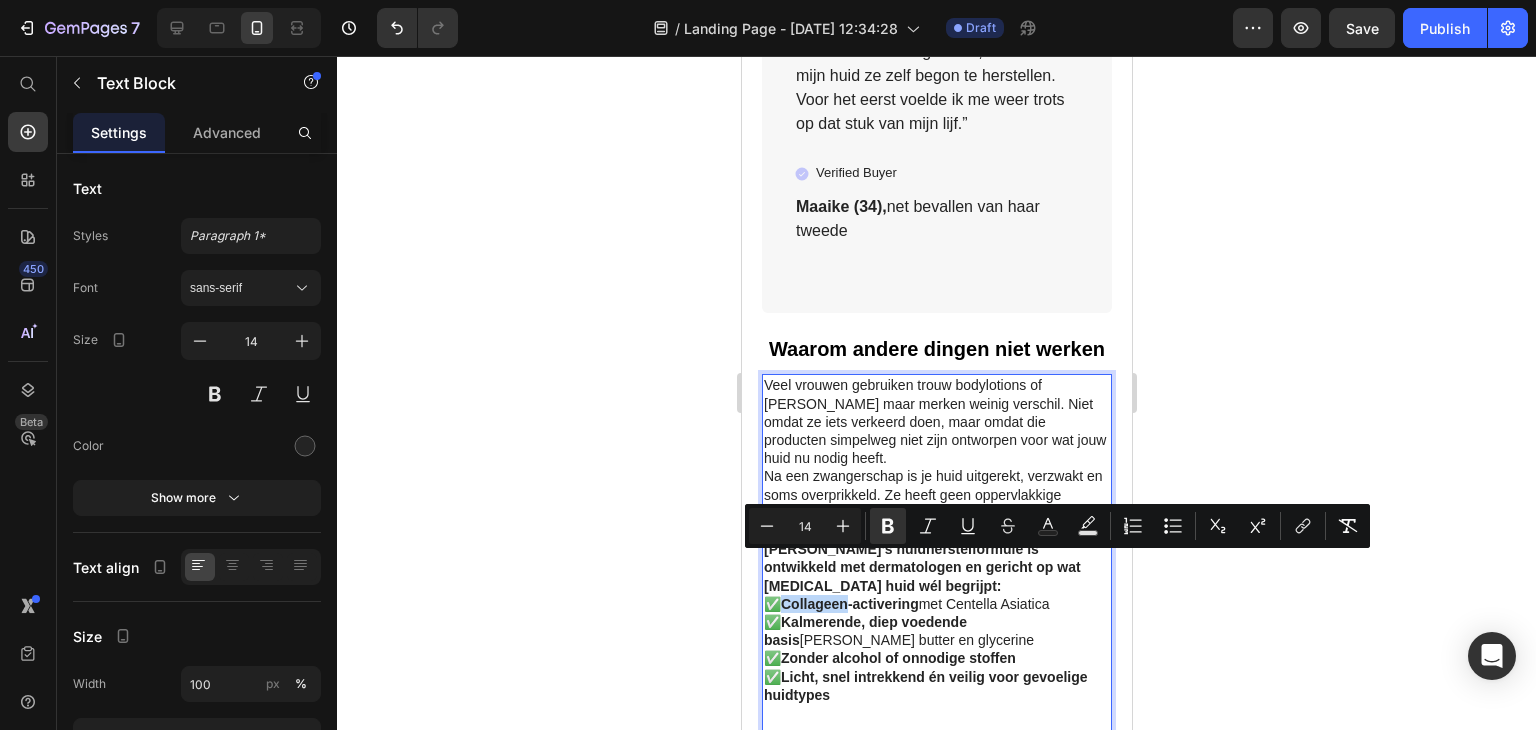 click on "Collageen-activering" at bounding box center (849, 604) 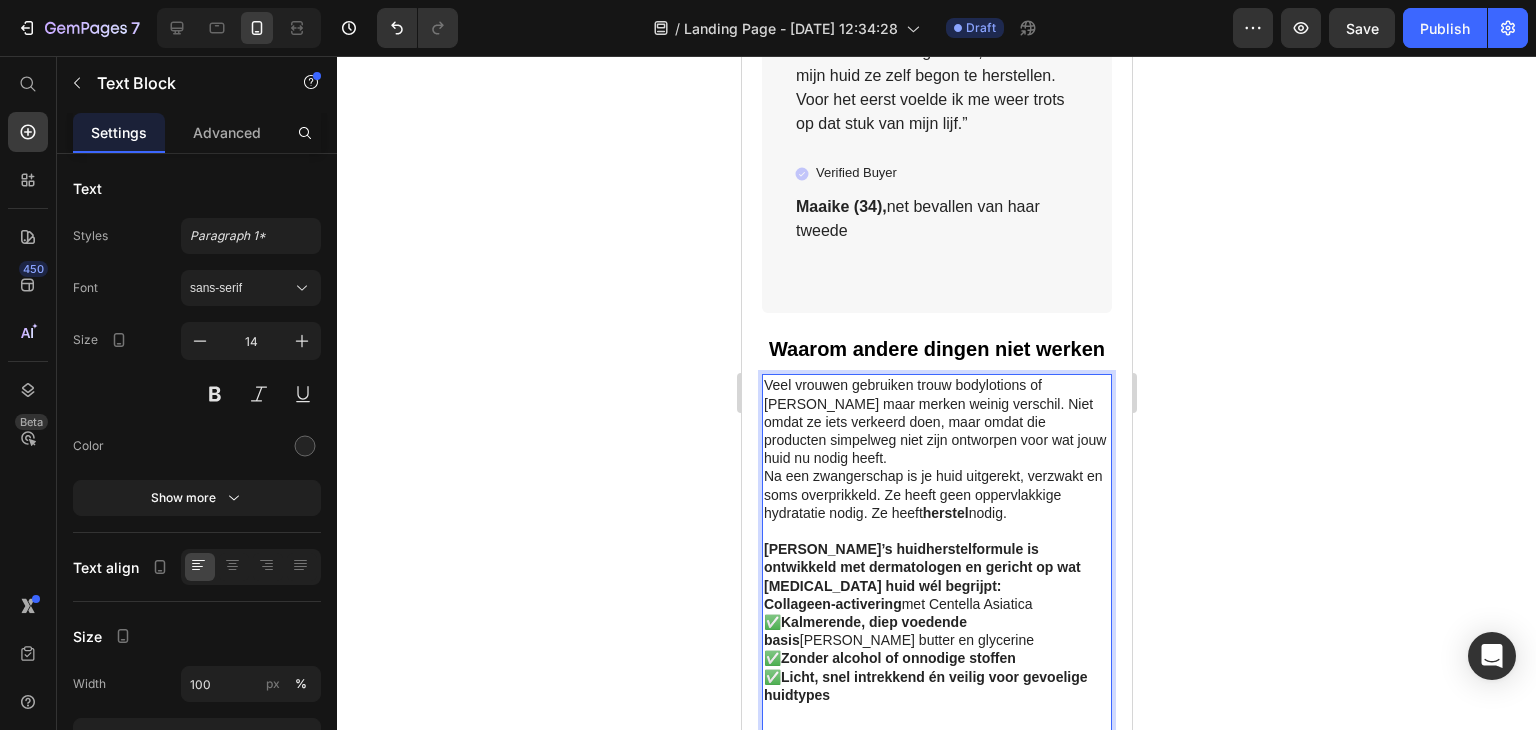 click on "Collageen-activering  met Centella Asiatica ✅  Kalmerende, diep voedende basis  van shea butter en glycerine ✅  Zonder alcohol of onnodige stoffen ✅  Licht, snel intrekkend én veilig voor gevoelige huidtypes" at bounding box center (936, 649) 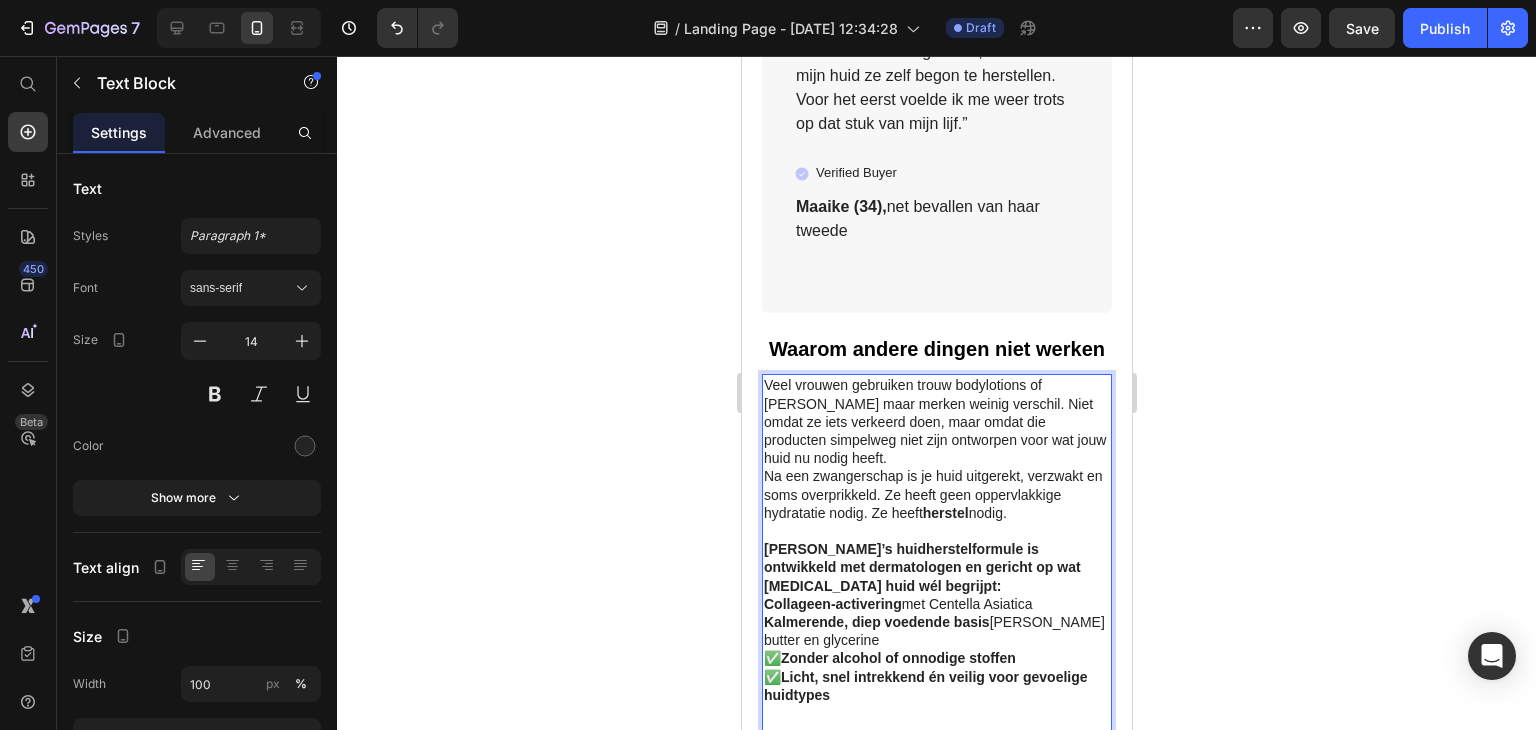 drag, startPoint x: 786, startPoint y: 574, endPoint x: 785, endPoint y: 618, distance: 44.011364 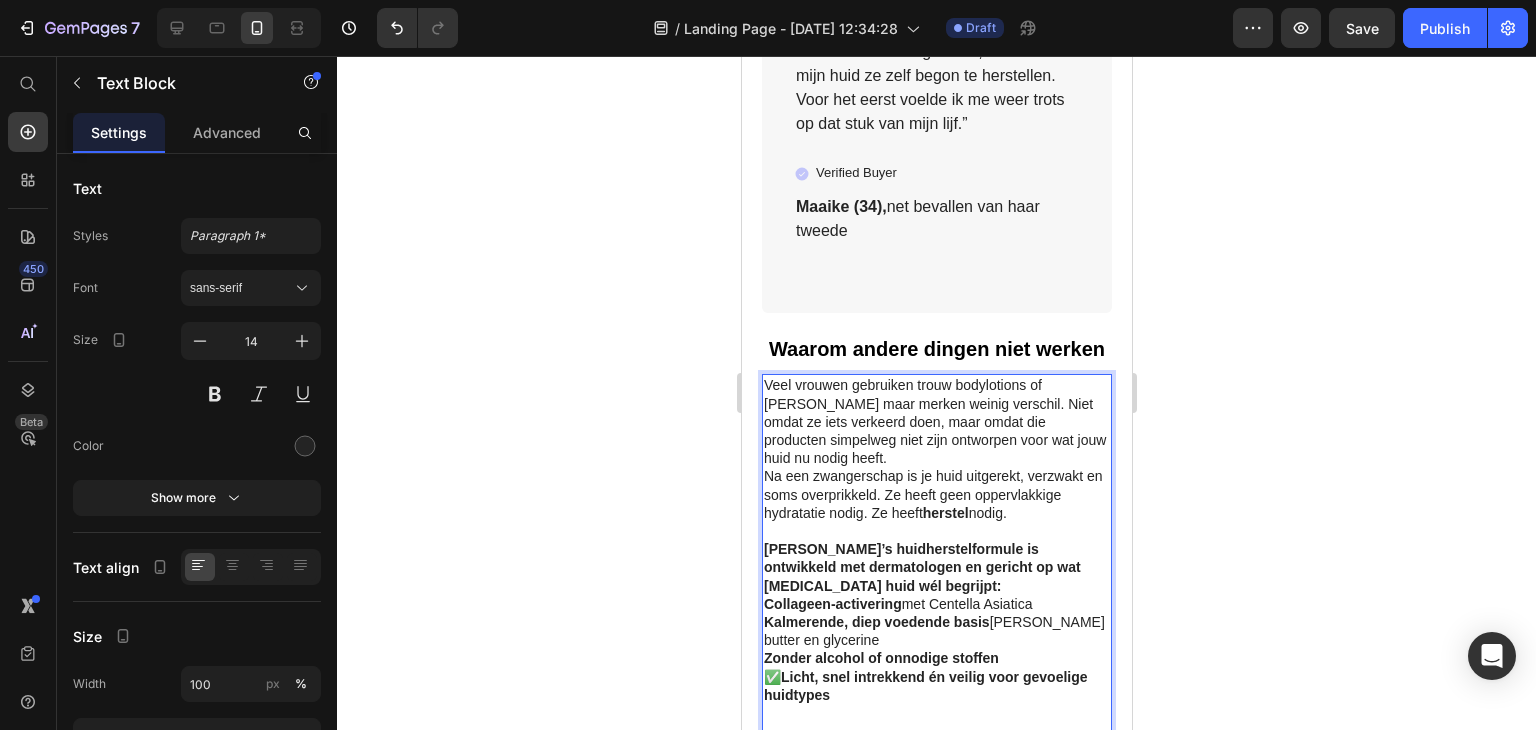click on "Collageen-activering  met Centella Asiatica Kalmerende, diep voedende basis  van shea butter en glycerine Zonder alcohol of onnodige stoffen ✅  Licht, snel intrekkend én veilig voor gevoelige huidtypes" at bounding box center (936, 649) 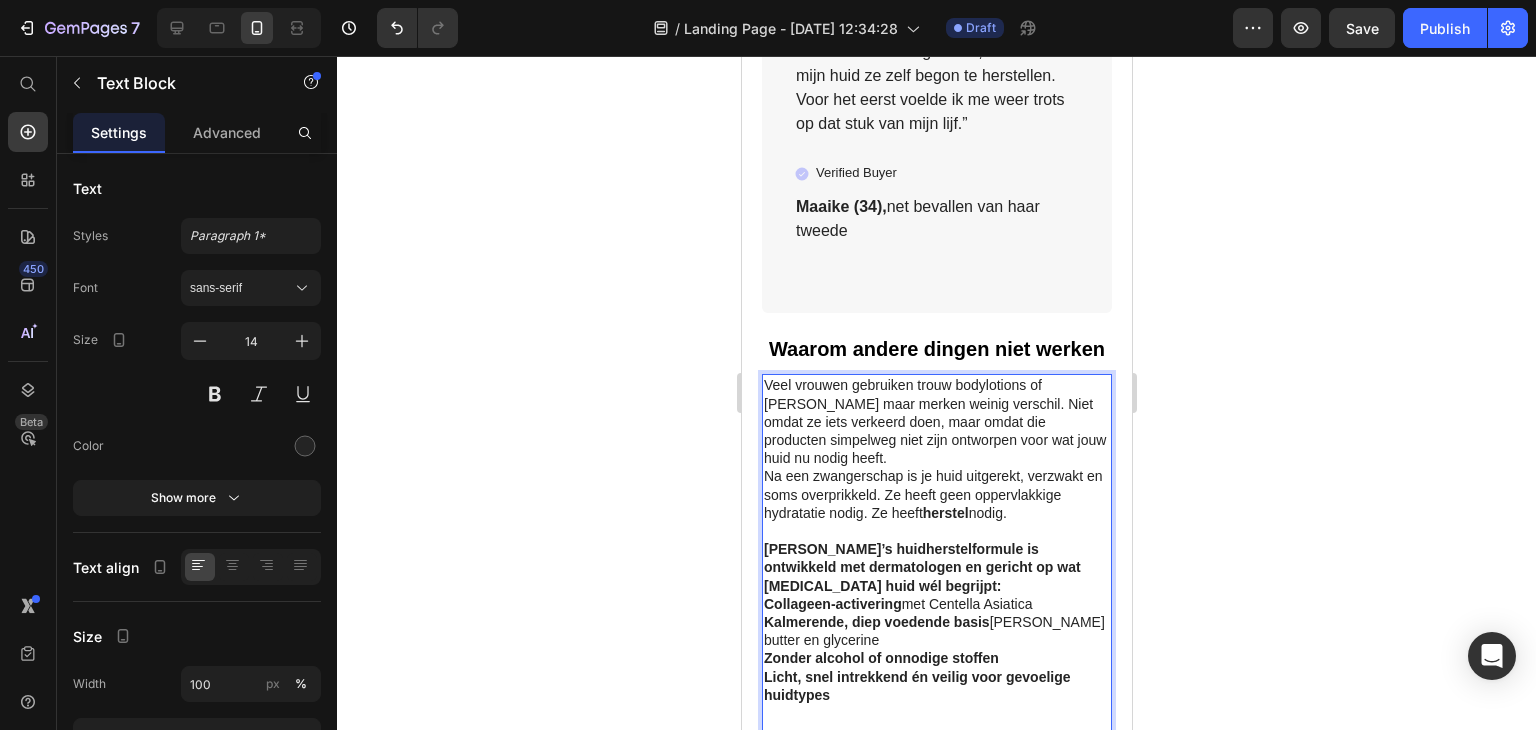 click on "Collageen-activering" at bounding box center (832, 604) 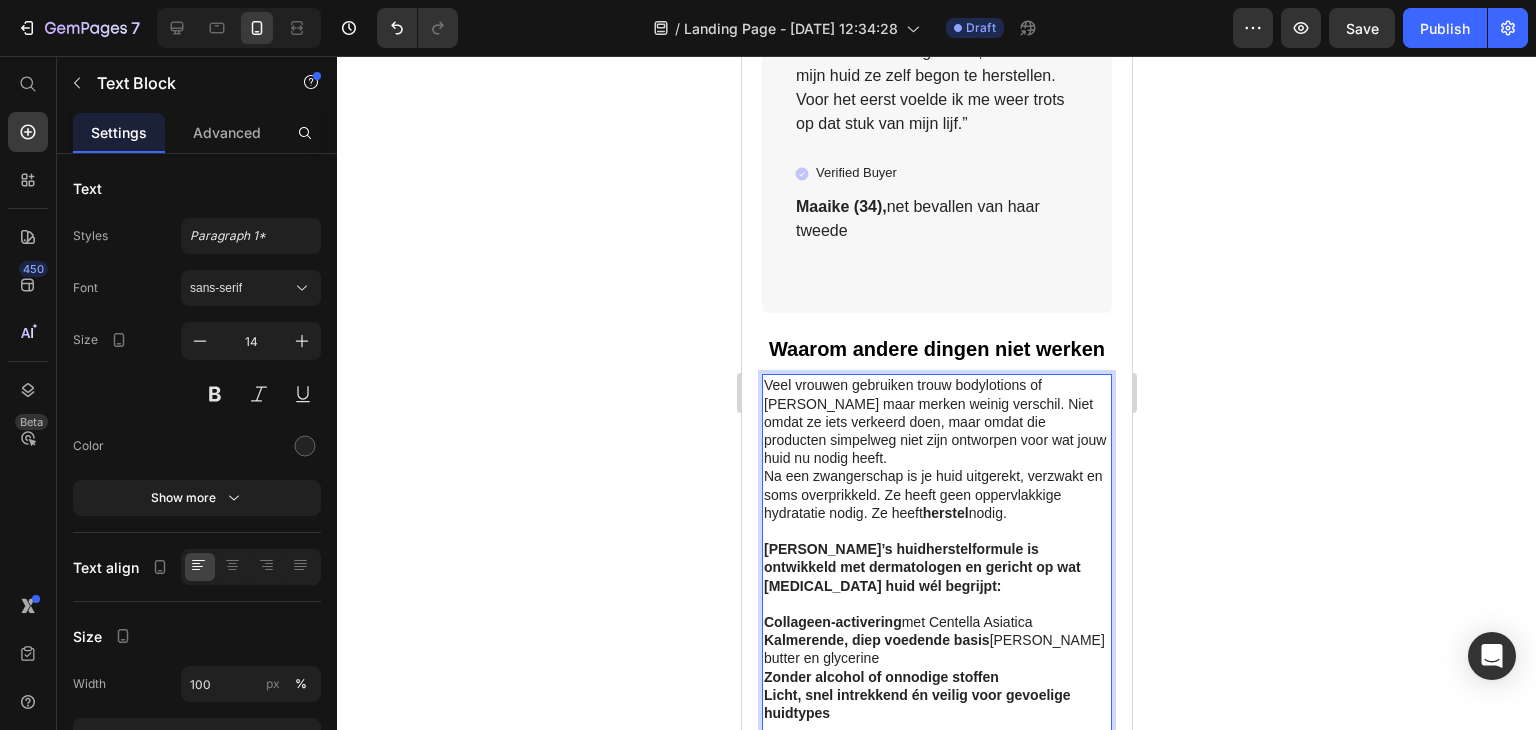 click on "[PERSON_NAME] huidherstelformule is ontwikkeld met dermatologen en gericht op wat [MEDICAL_DATA] huid wél begrijpt:" at bounding box center [936, 567] 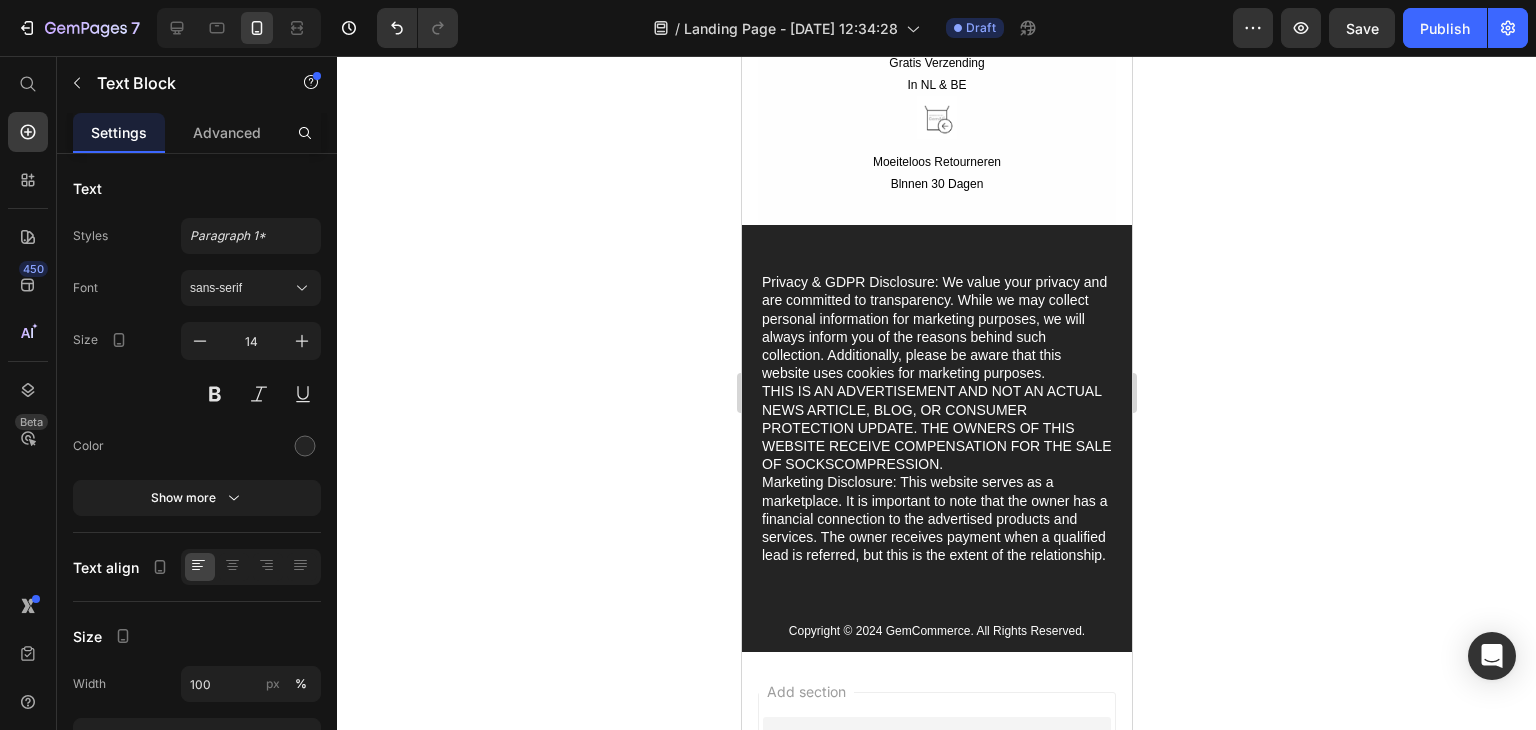 scroll, scrollTop: 10352, scrollLeft: 0, axis: vertical 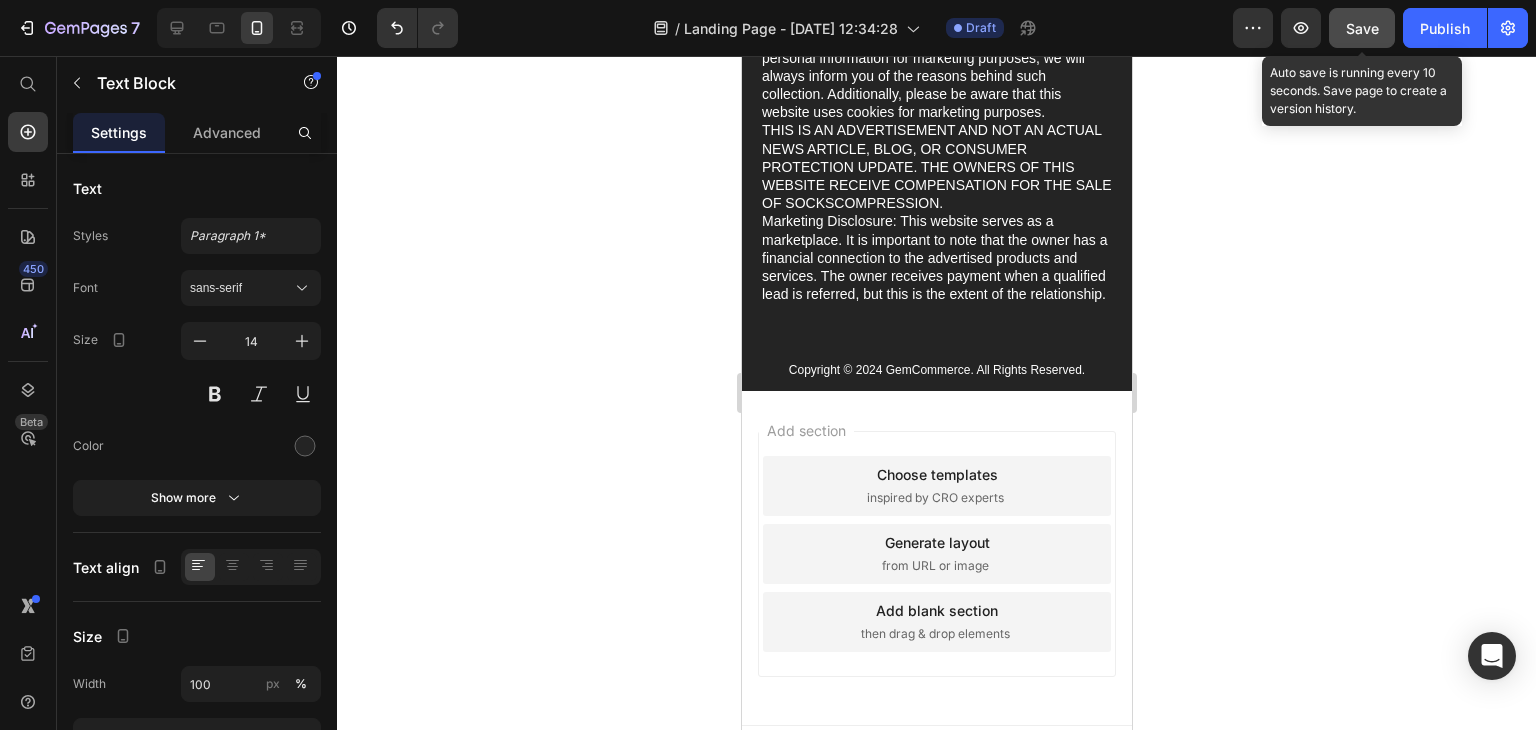 click on "Save" at bounding box center (1362, 28) 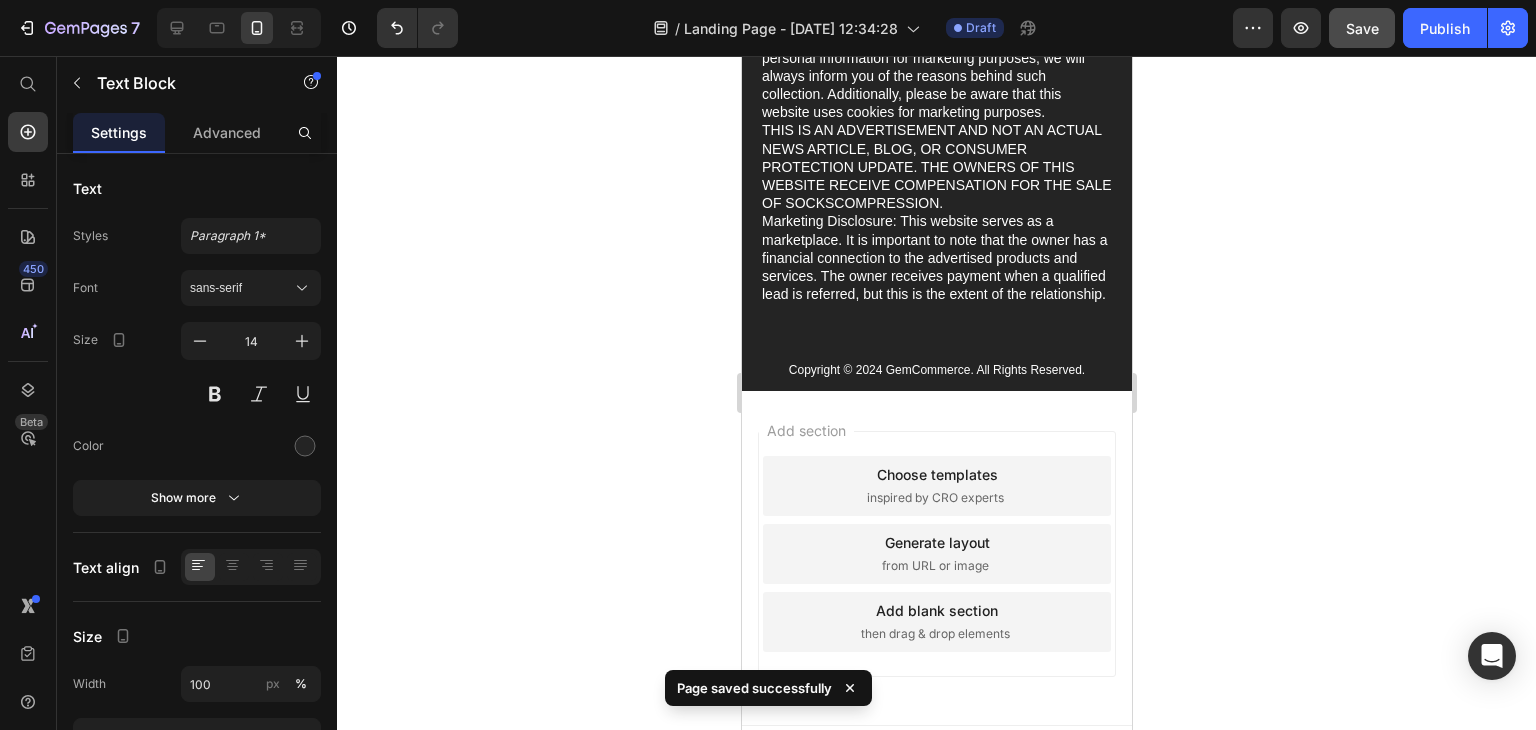 scroll, scrollTop: 10052, scrollLeft: 0, axis: vertical 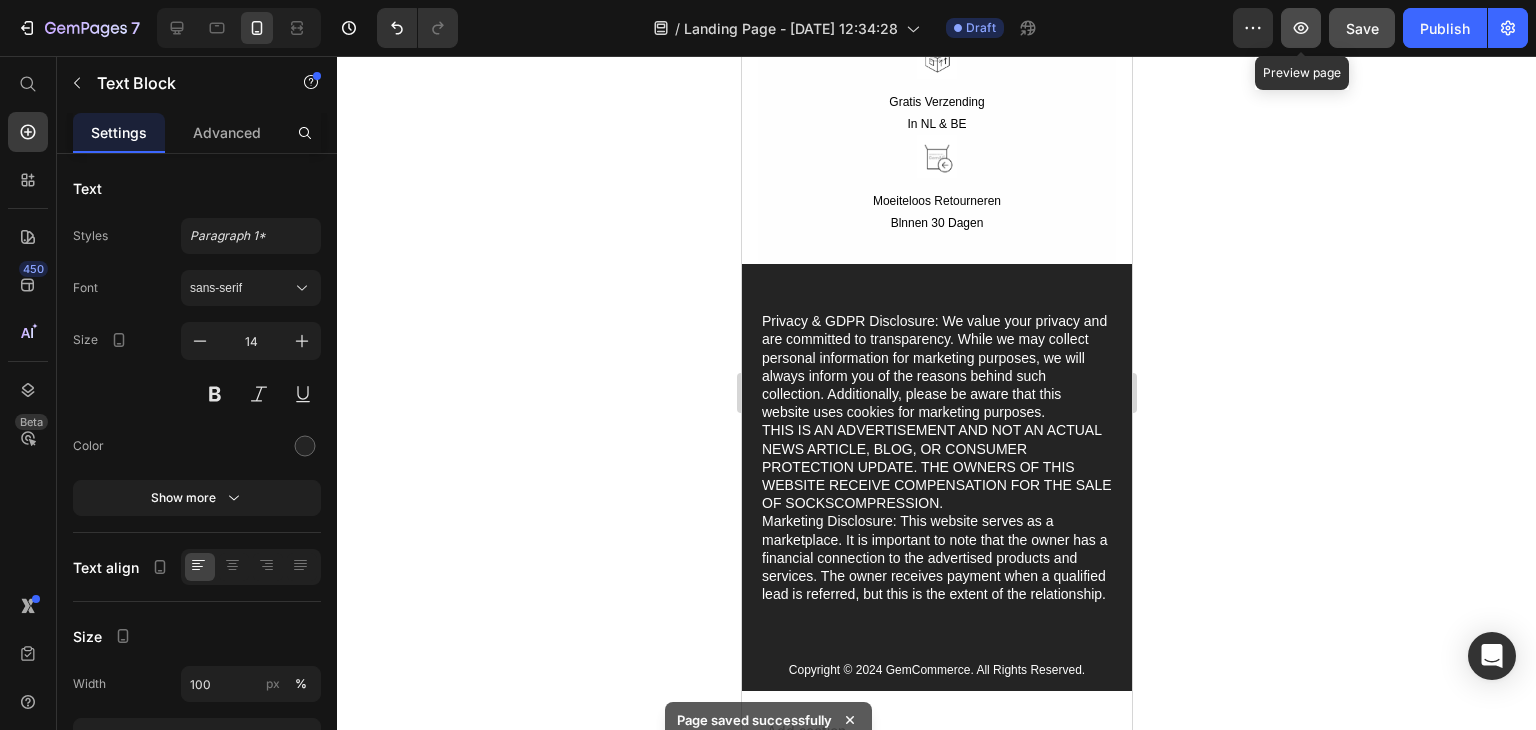click 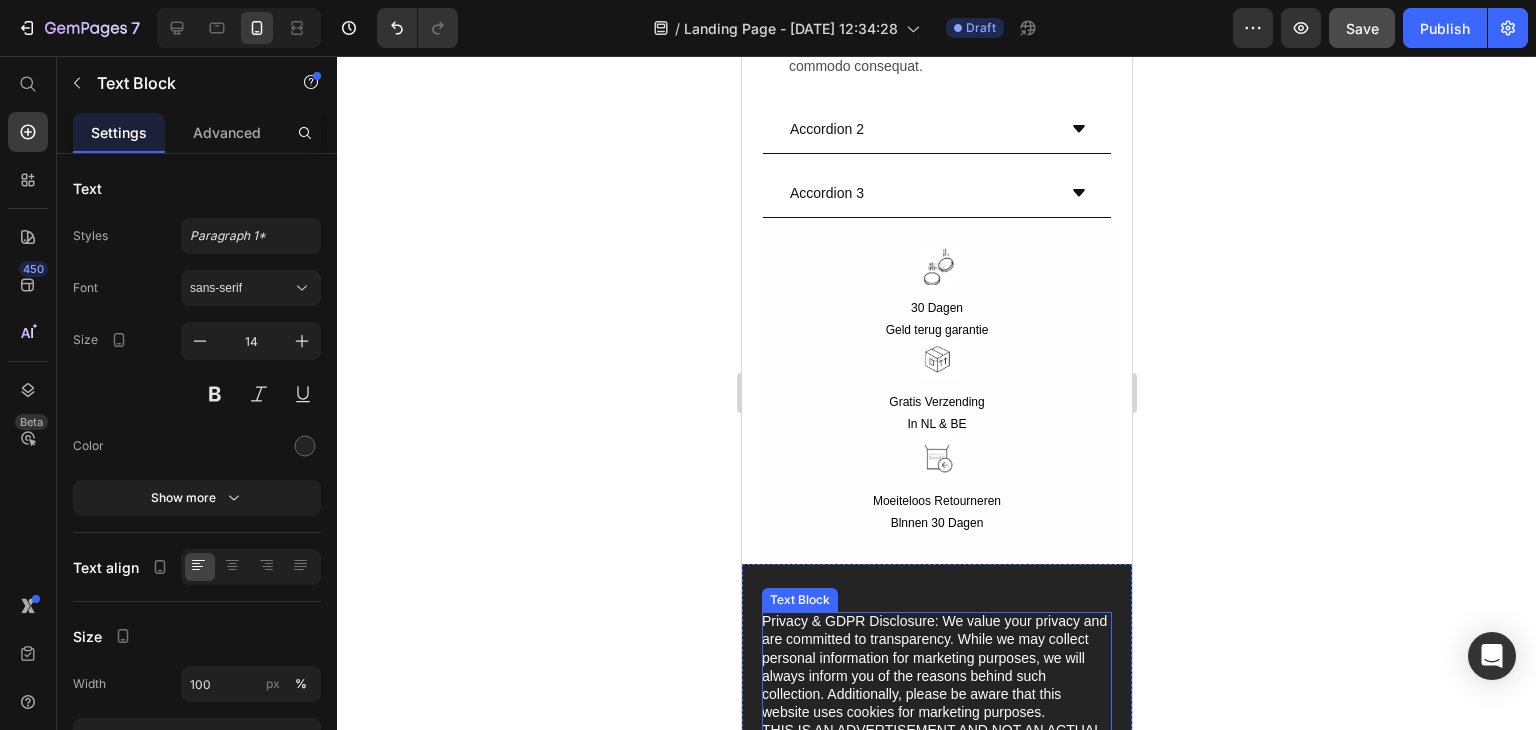 scroll, scrollTop: 9752, scrollLeft: 0, axis: vertical 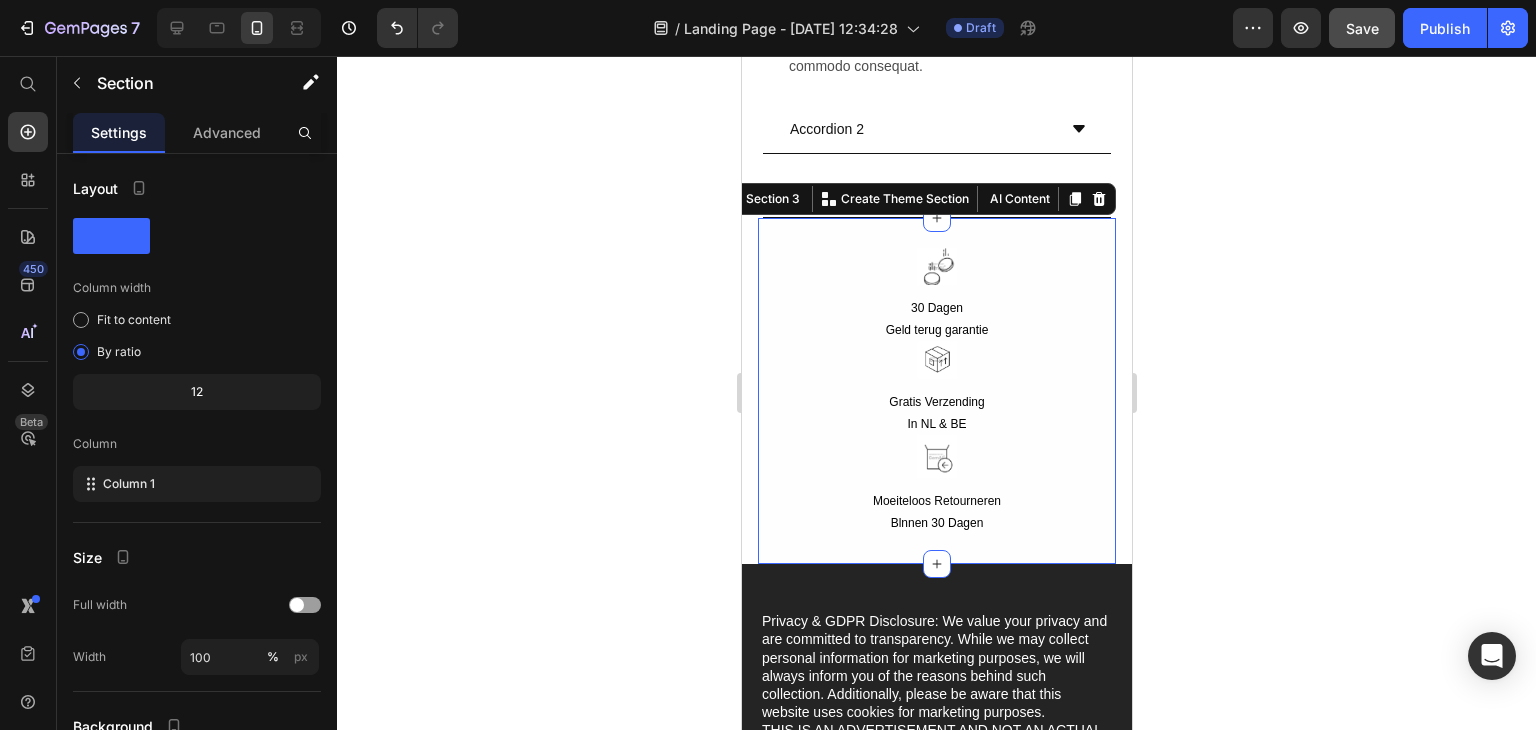 click on "Image 30 Dagen Text Block Geld terug garantie Text Block Row Image Gratis Verzending Text Block In NL & BE Text Block Row Image Moeiteloos Retourneren Text Block Blnnen 30 Dagen Text Block Row Row Section 3   You can create reusable sections Create Theme Section AI Content Write with GemAI What would you like to describe here? Tone and Voice Persuasive Product Show more Generate" at bounding box center [936, 391] 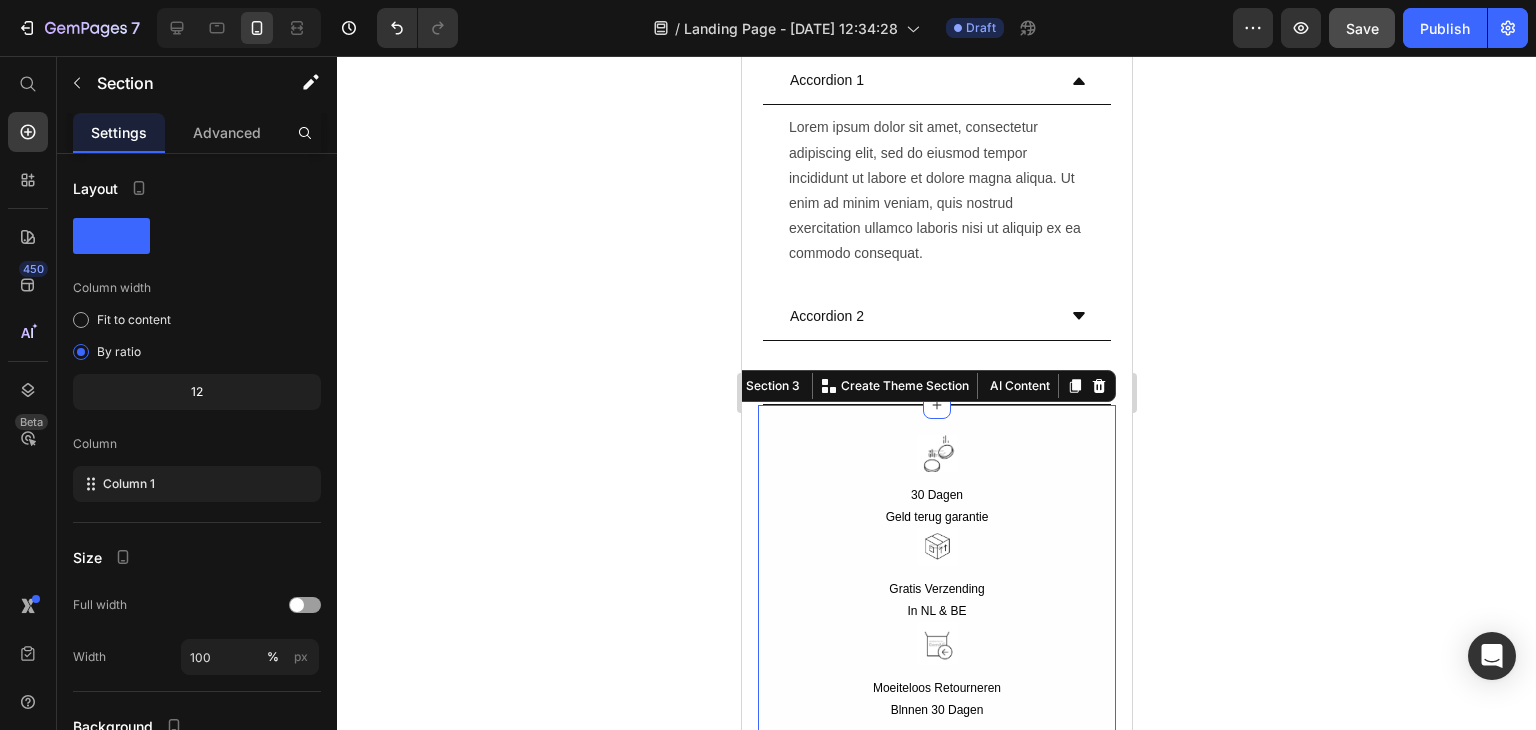 scroll, scrollTop: 9452, scrollLeft: 0, axis: vertical 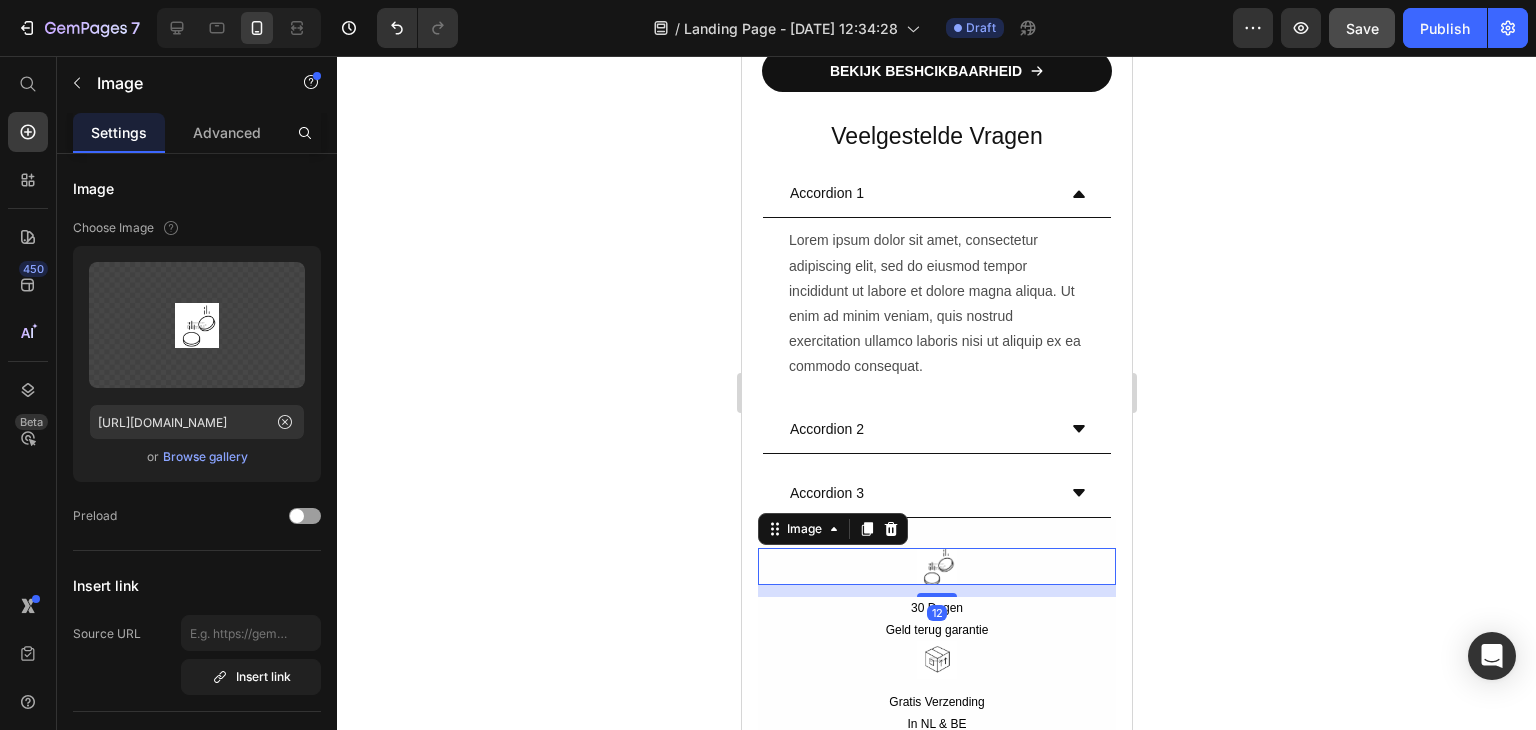 click at bounding box center (936, 566) 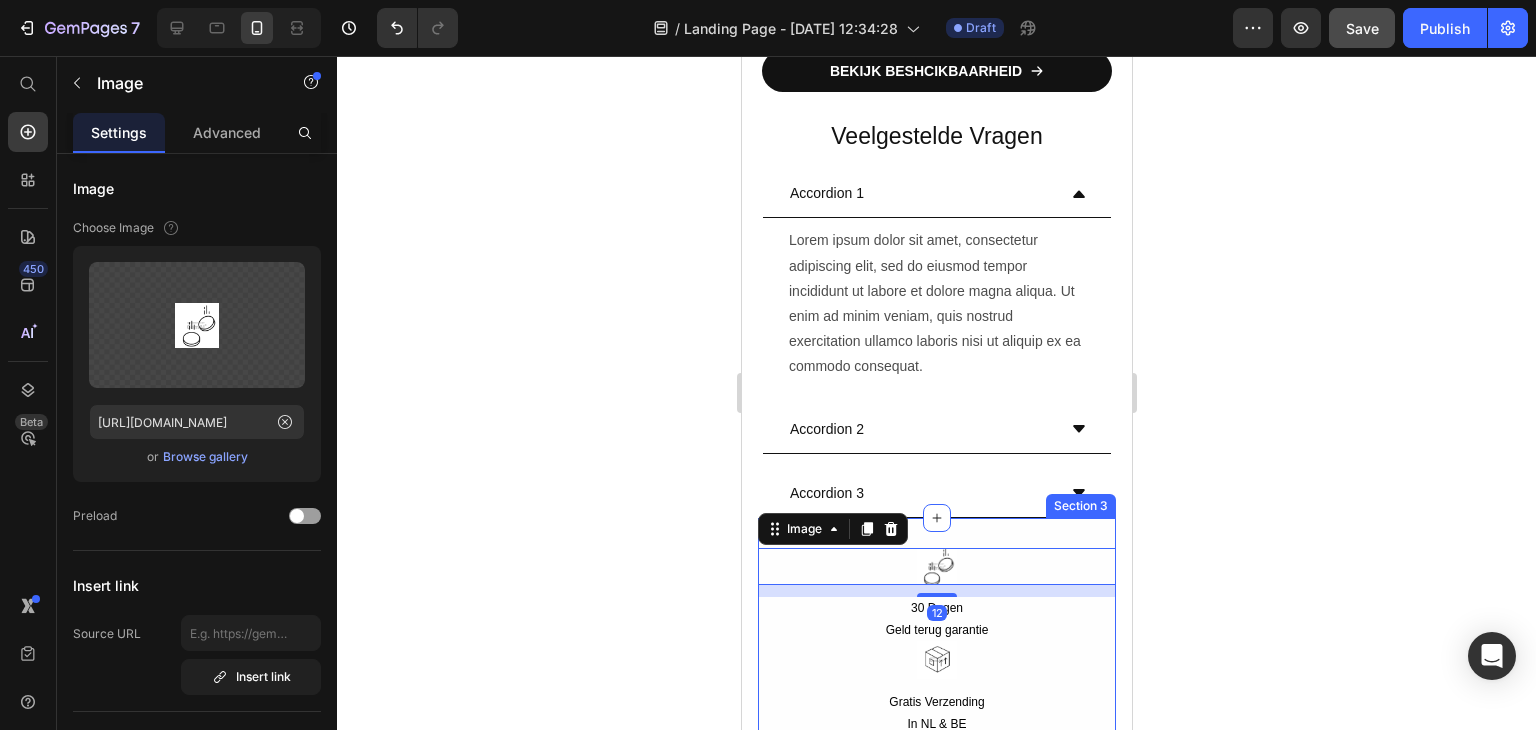 click on "Image   12 30 Dagen Text Block Geld terug garantie Text Block Row Image Gratis Verzending Text Block In NL & BE Text Block Row Image Moeiteloos Retourneren Text Block Blnnen 30 Dagen Text Block Row Row Section 3" at bounding box center [936, 691] 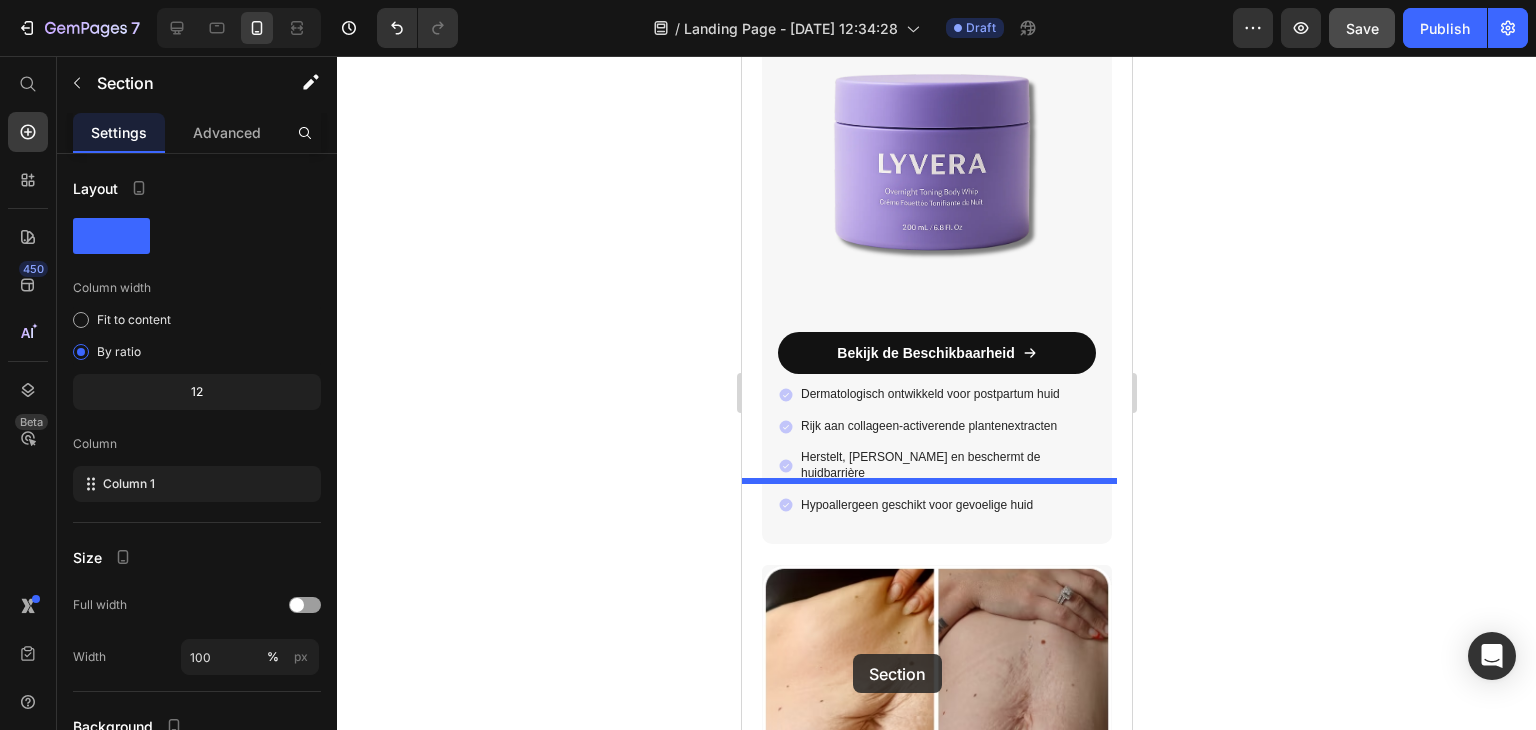 scroll, scrollTop: 5340, scrollLeft: 0, axis: vertical 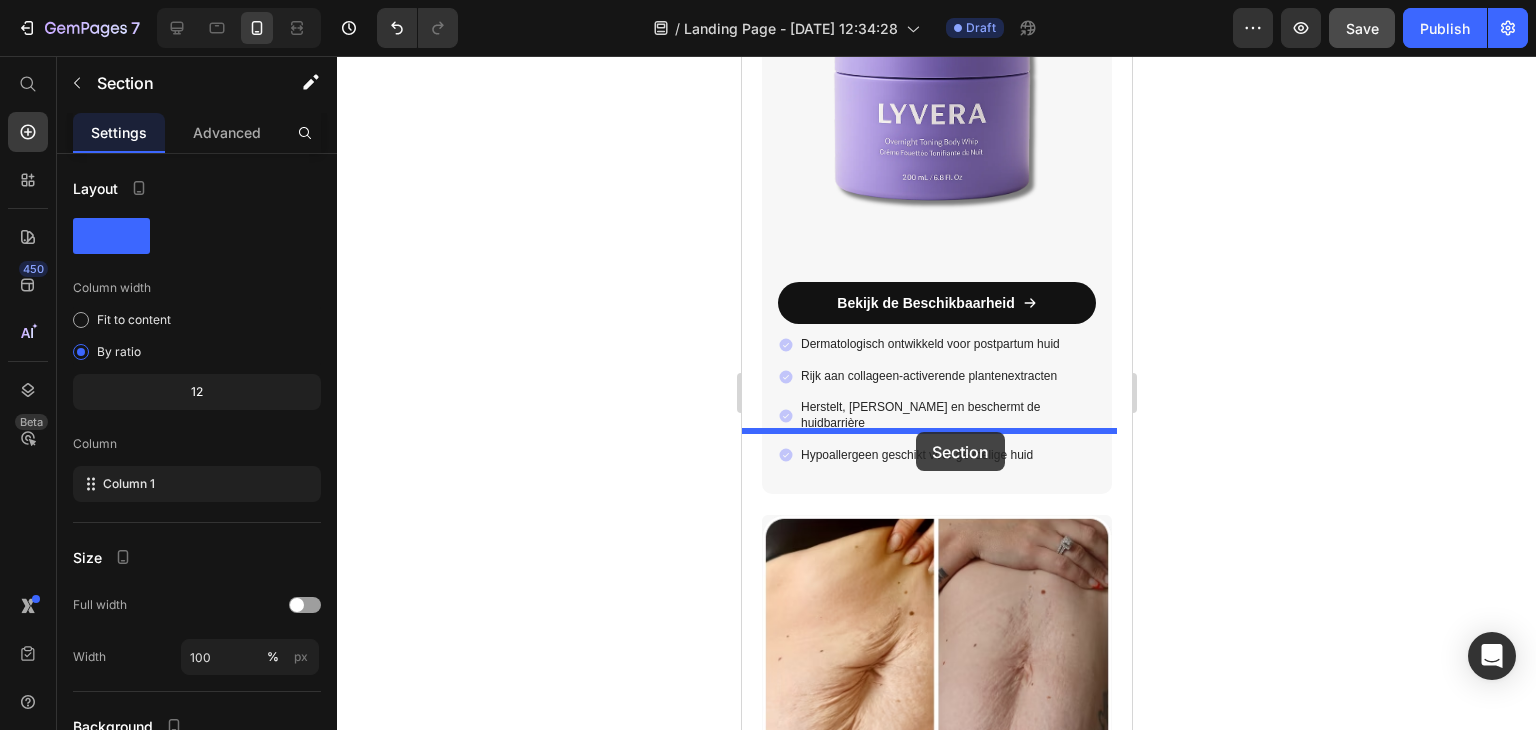 drag, startPoint x: 1070, startPoint y: 476, endPoint x: 915, endPoint y: 432, distance: 161.12418 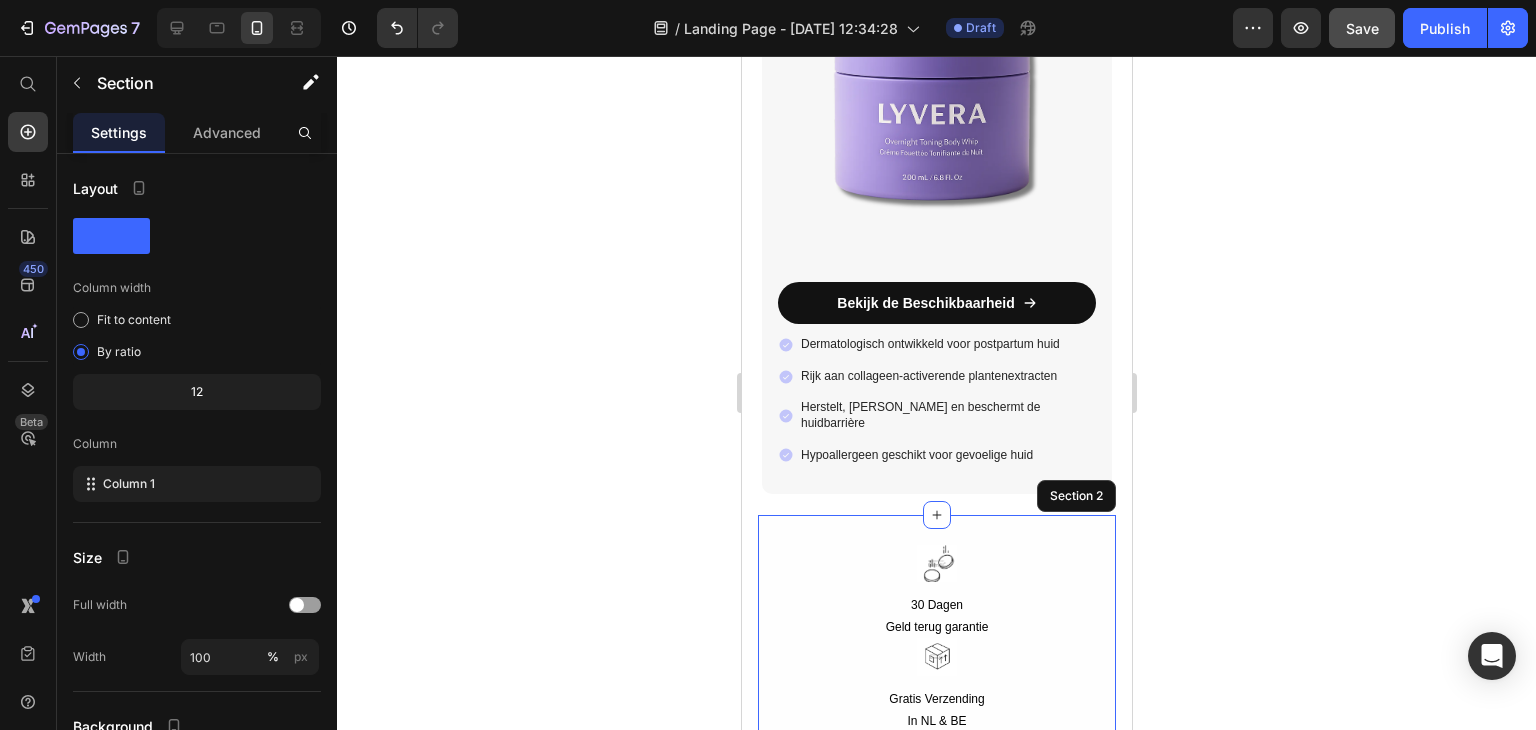 click at bounding box center (936, 515) 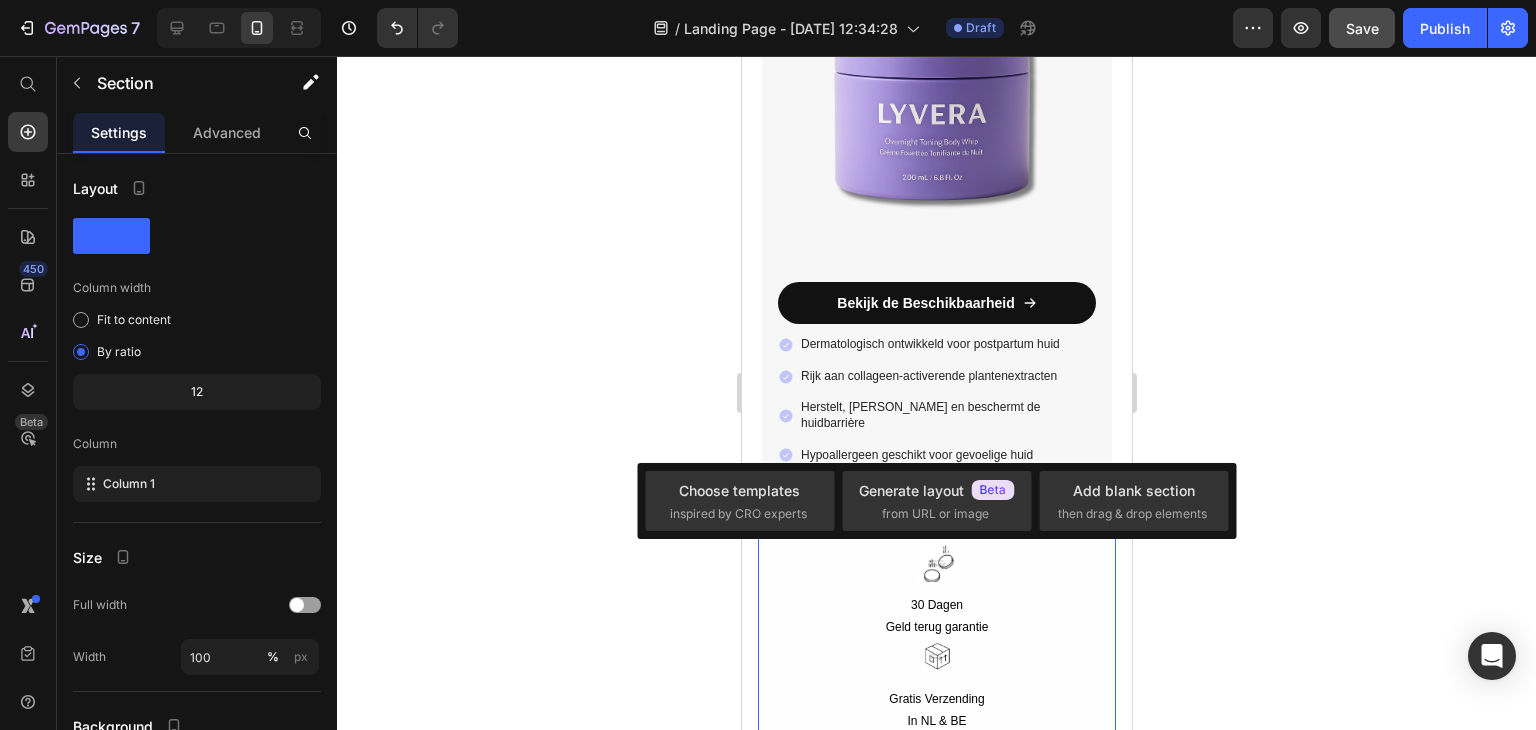 click 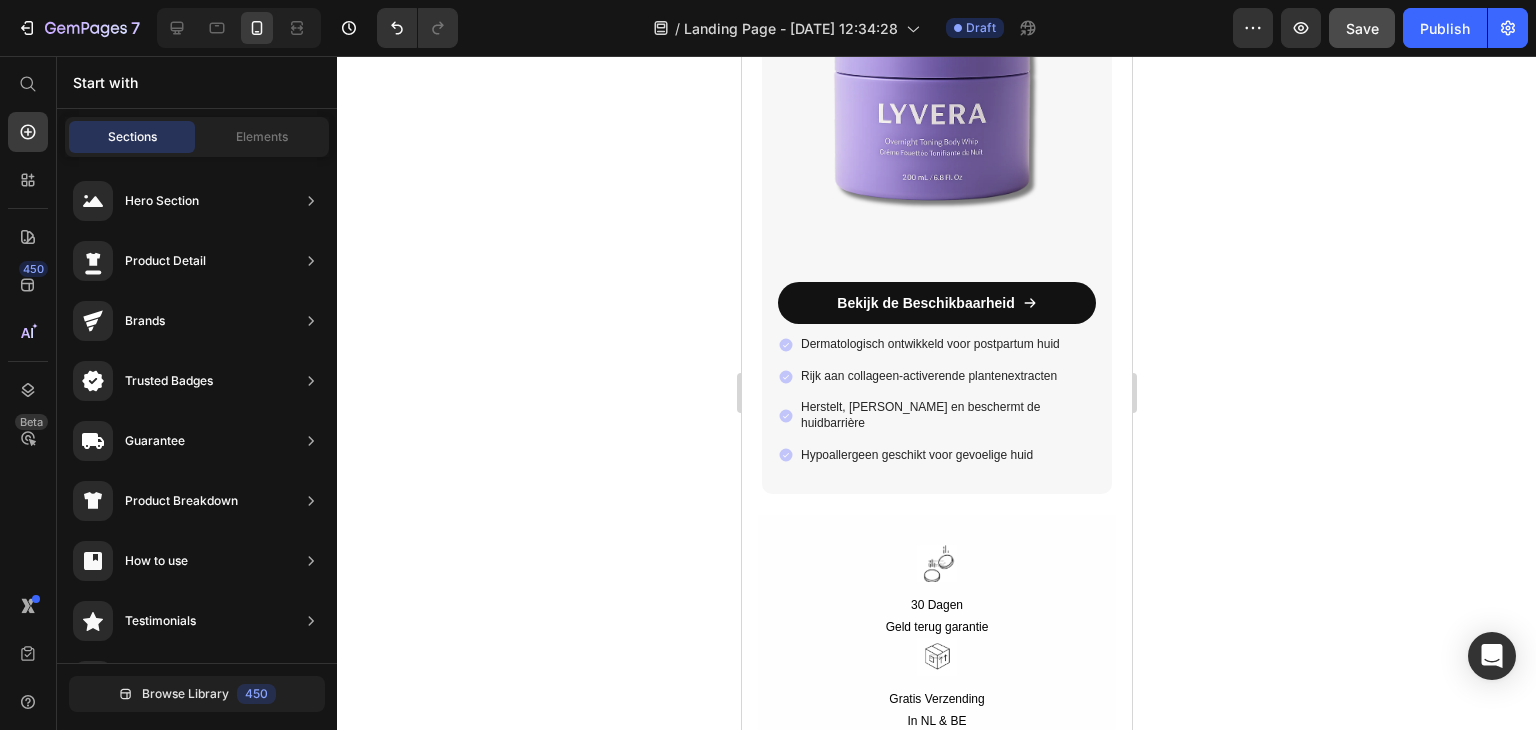 click 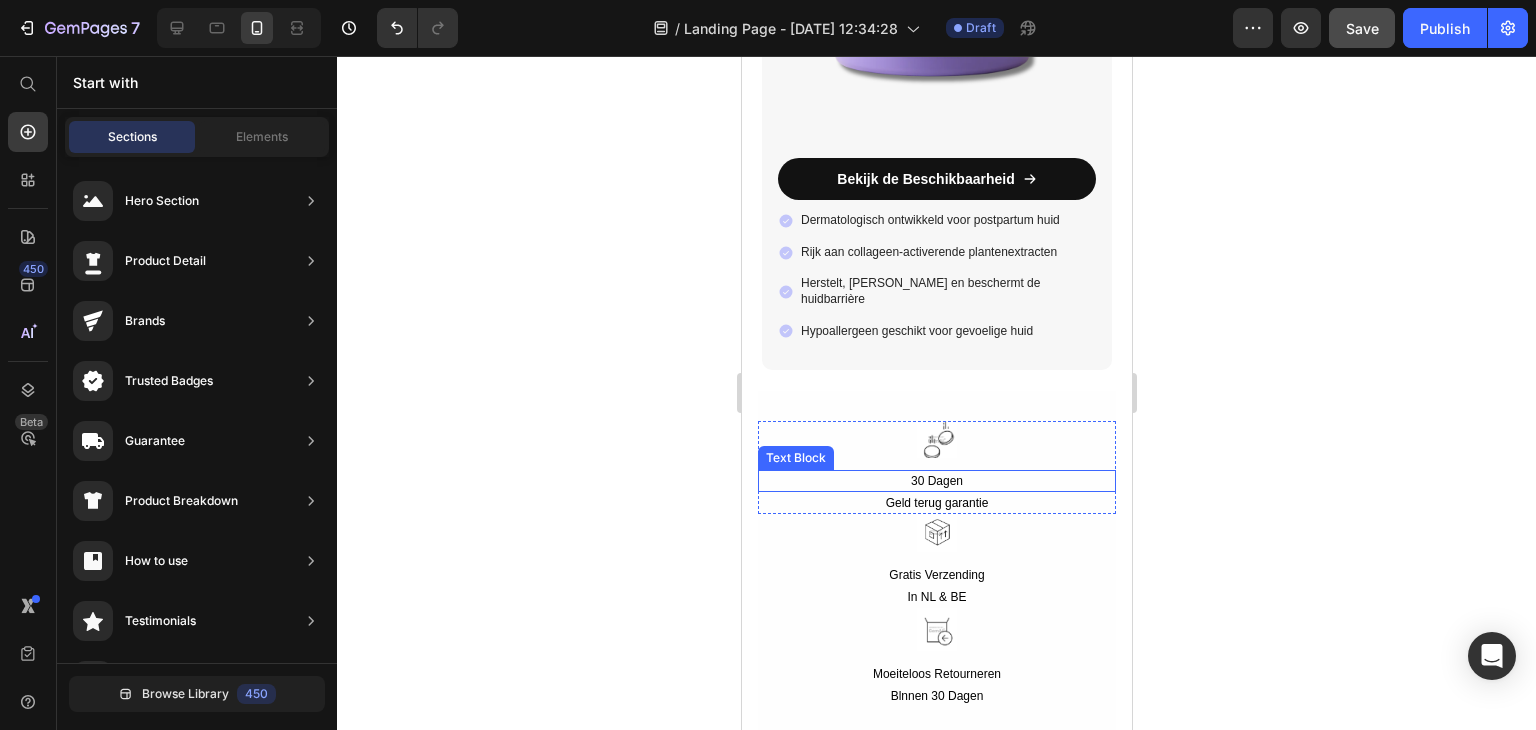 scroll, scrollTop: 5840, scrollLeft: 0, axis: vertical 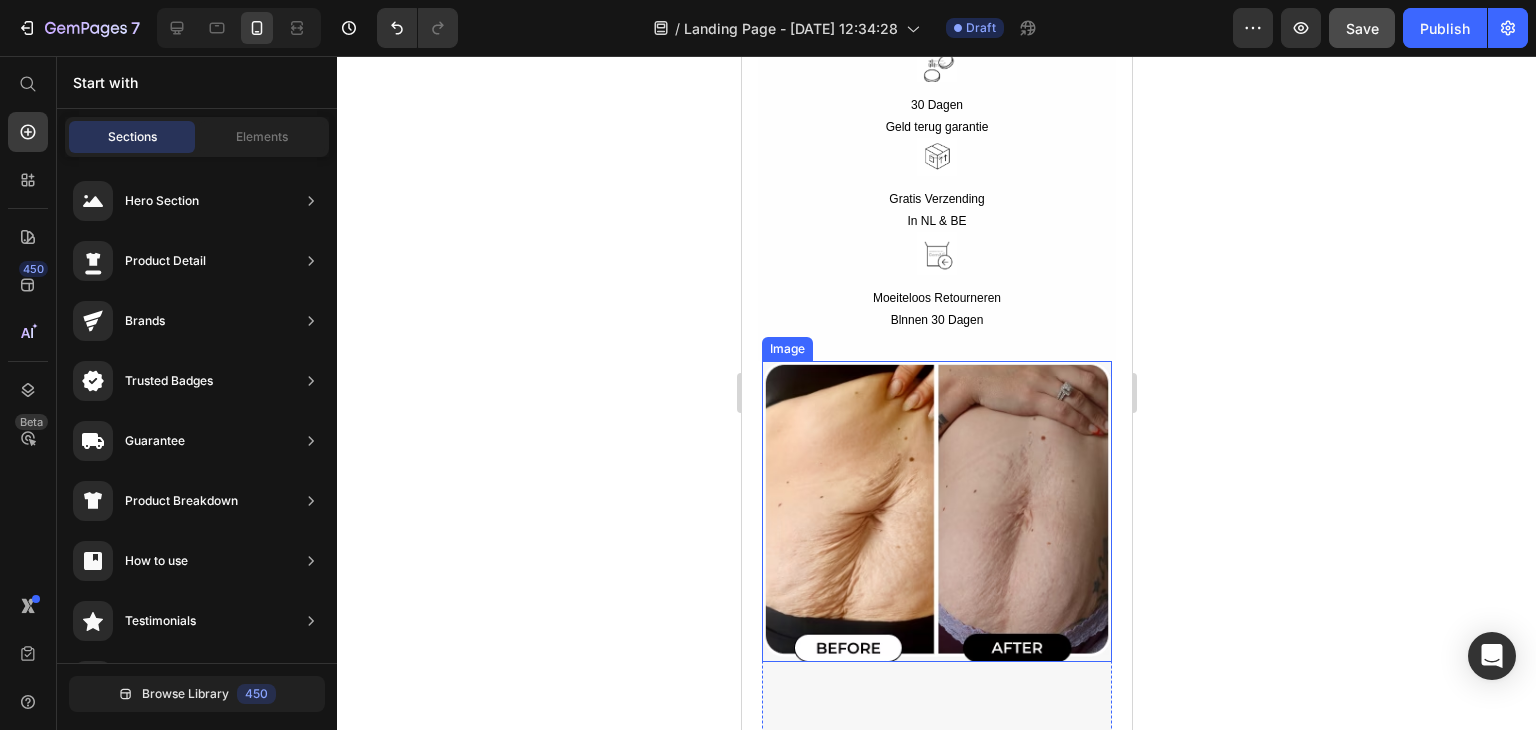 click 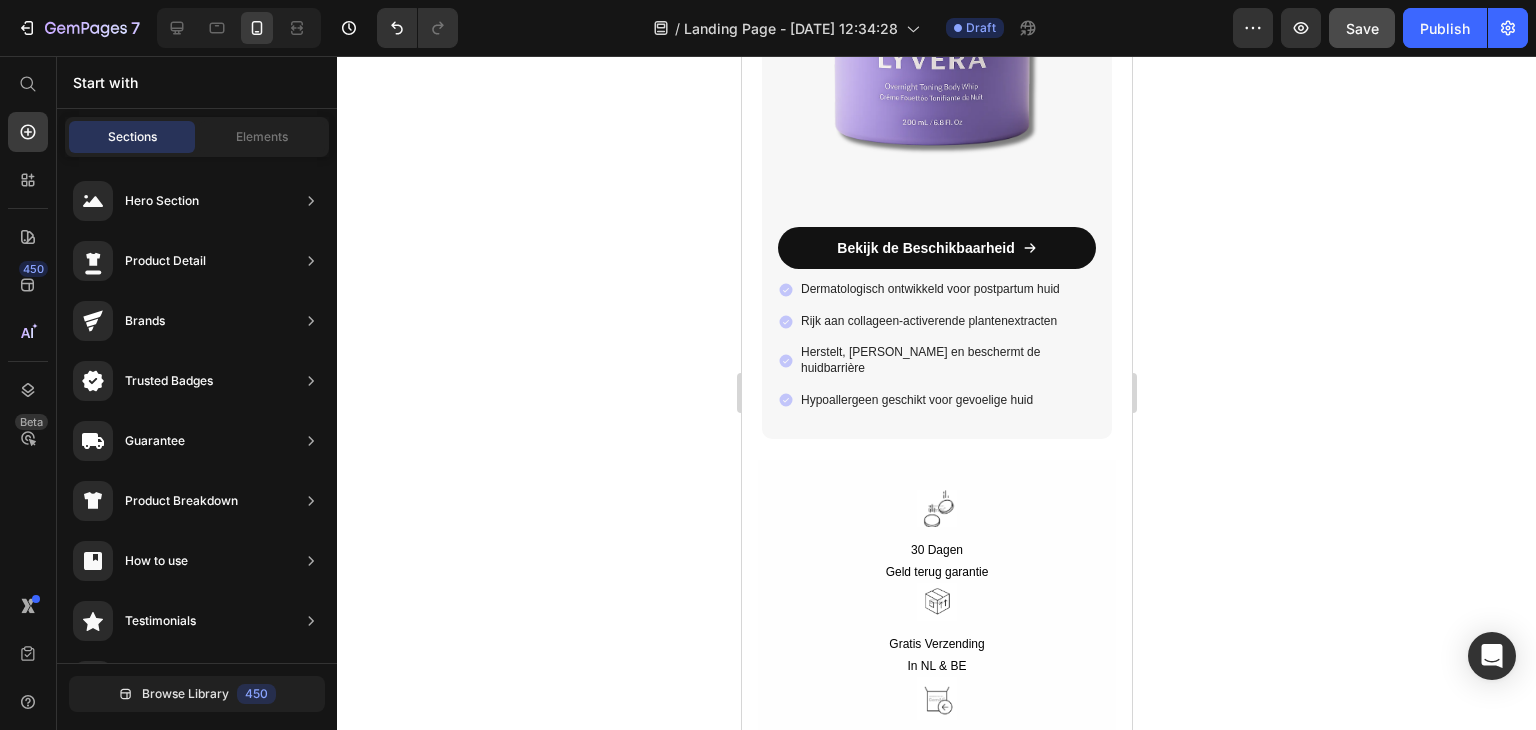 scroll, scrollTop: 5440, scrollLeft: 0, axis: vertical 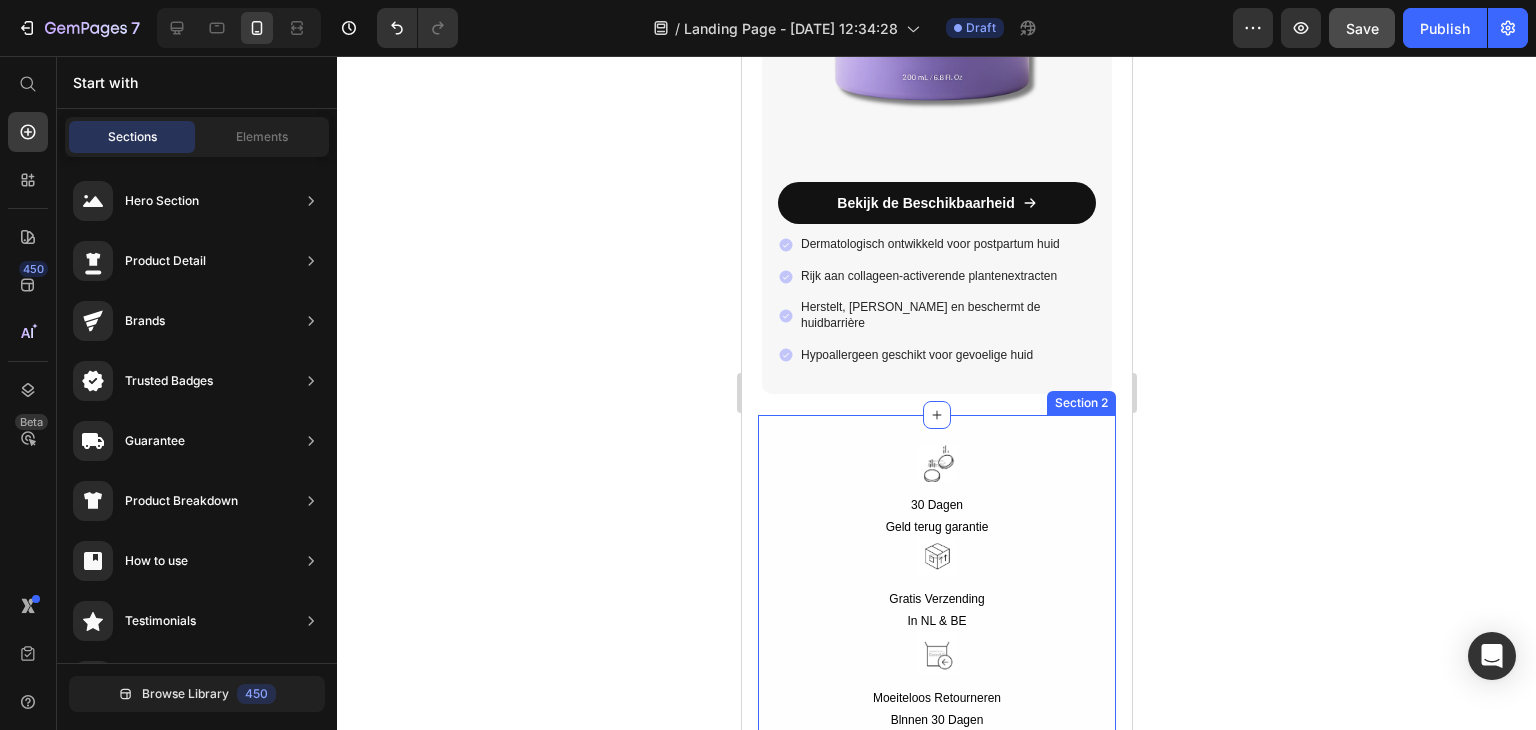 click on "Image 30 Dagen Text Block Geld terug garantie Text Block Row Image Gratis Verzending Text Block In NL & BE Text Block Row Image Moeiteloos Retourneren Text Block Blnnen 30 Dagen Text Block Row Row Section 2" at bounding box center [936, 588] 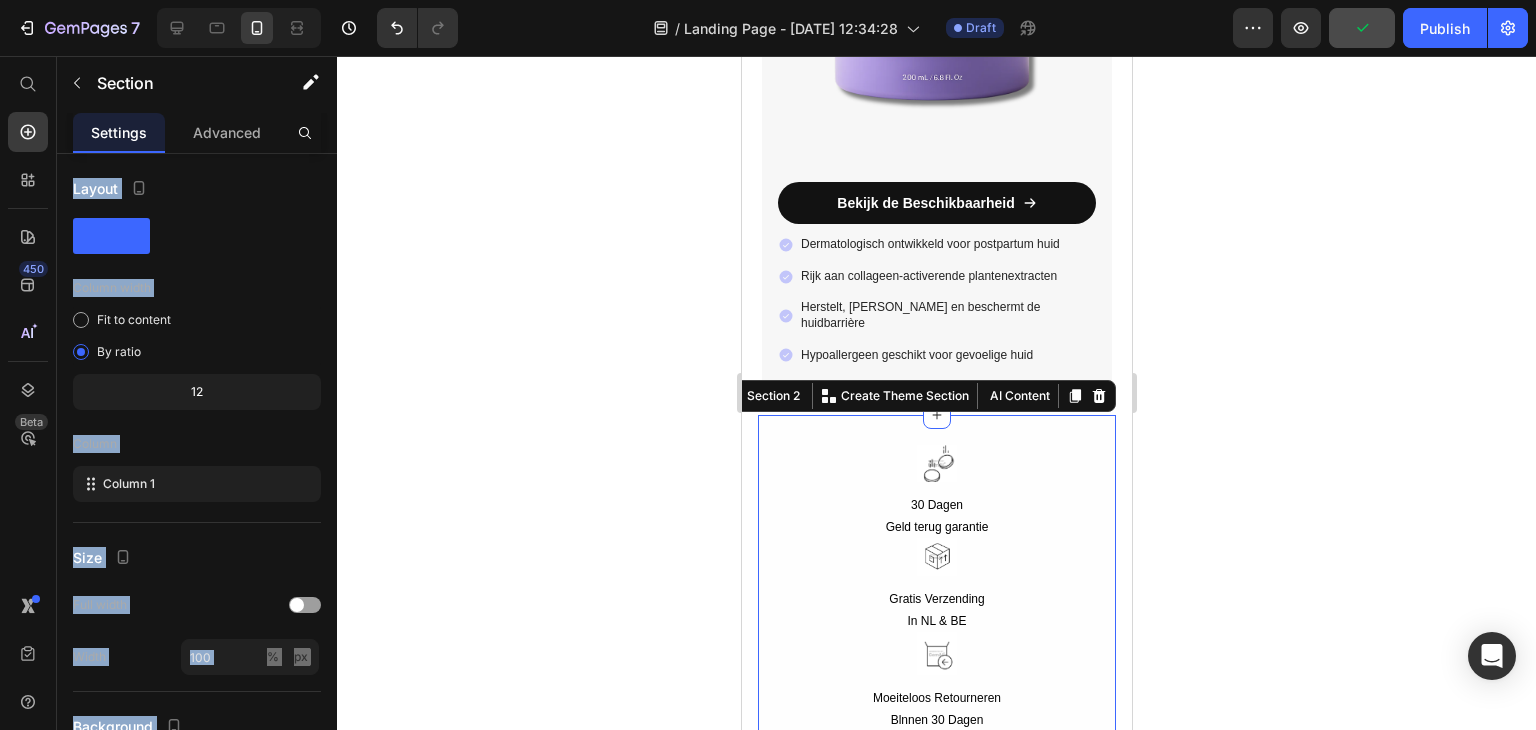 click 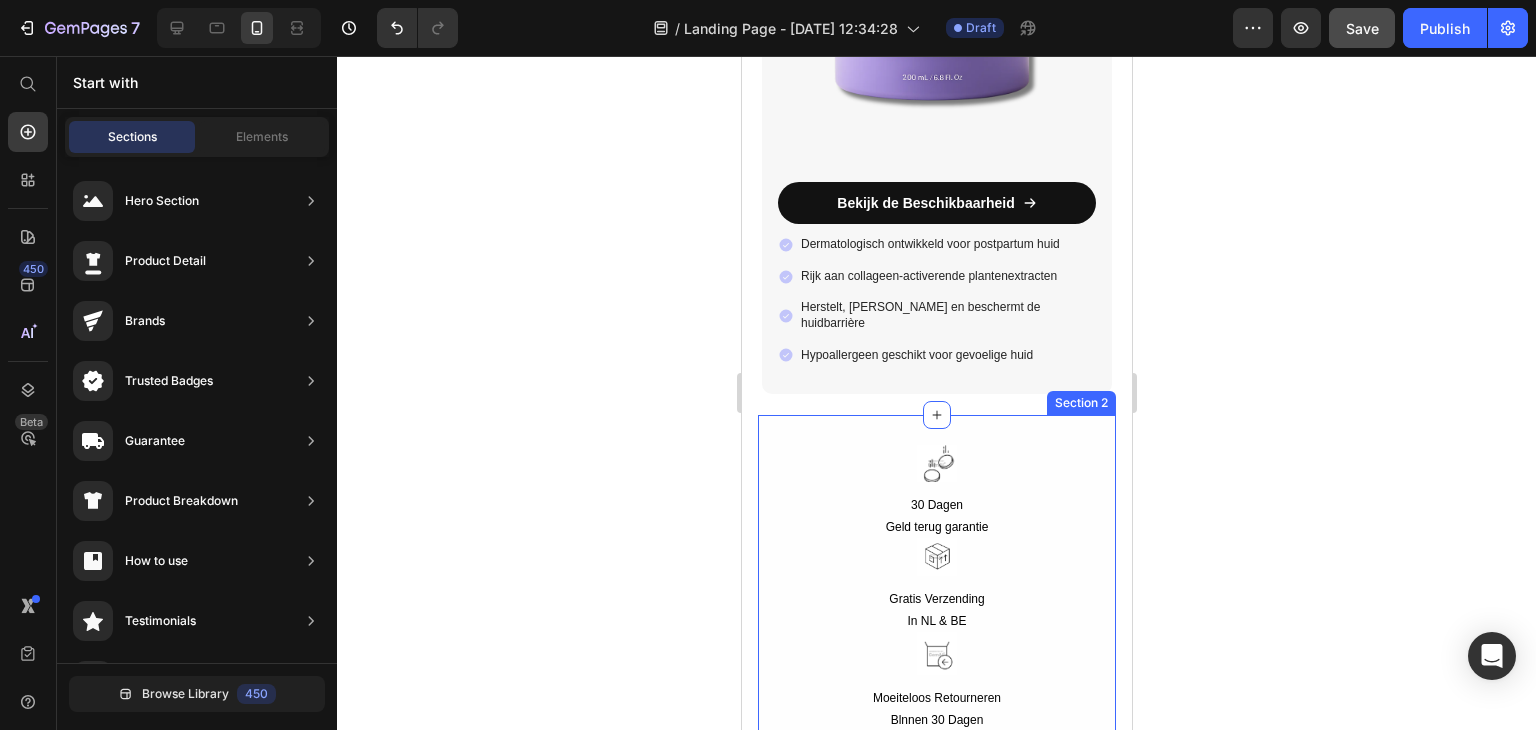 click on "Image 30 Dagen Text Block Geld terug garantie Text Block Row Image Gratis Verzending Text Block In NL & BE Text Block Row Image Moeiteloos Retourneren Text Block Blnnen 30 Dagen Text Block Row Row Section 2" at bounding box center [936, 588] 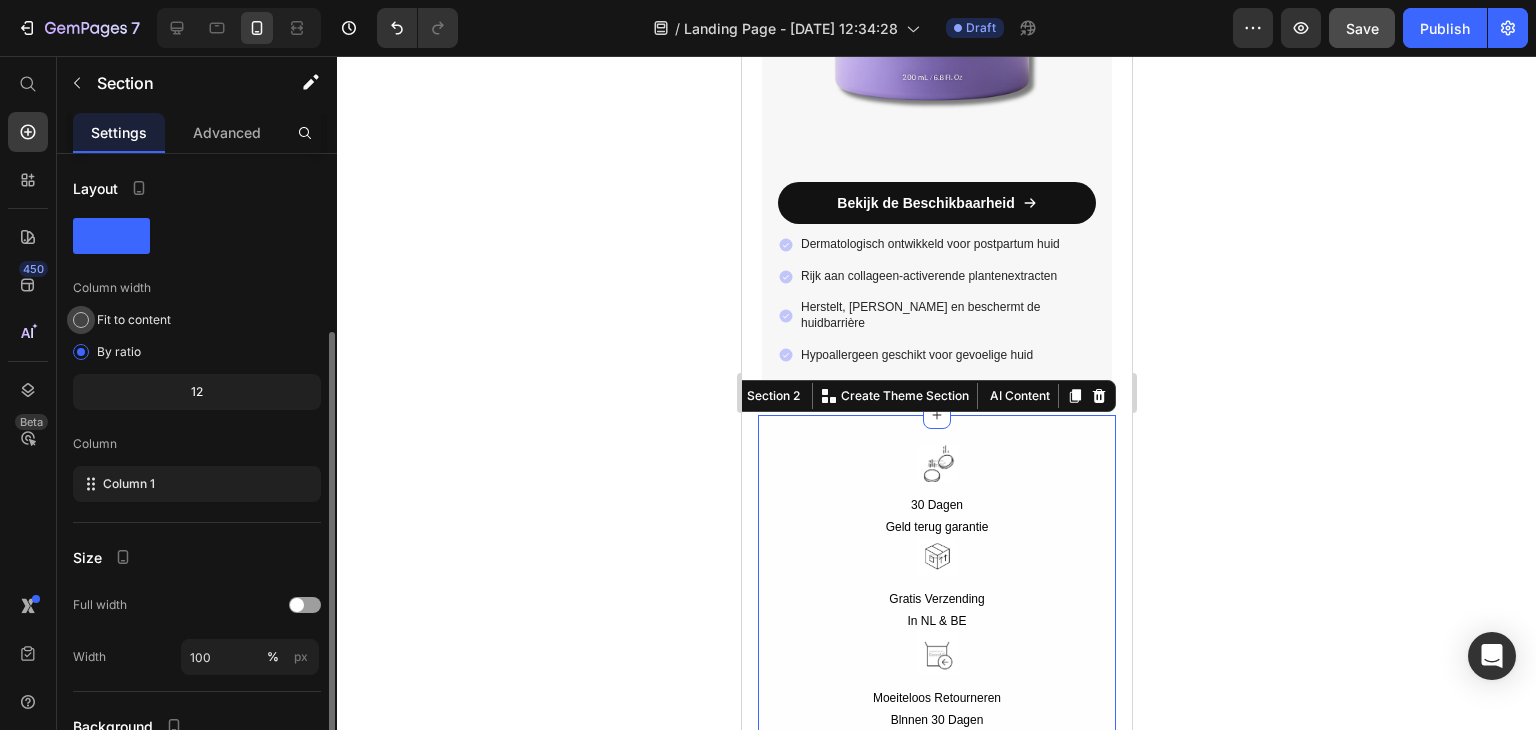 scroll, scrollTop: 181, scrollLeft: 0, axis: vertical 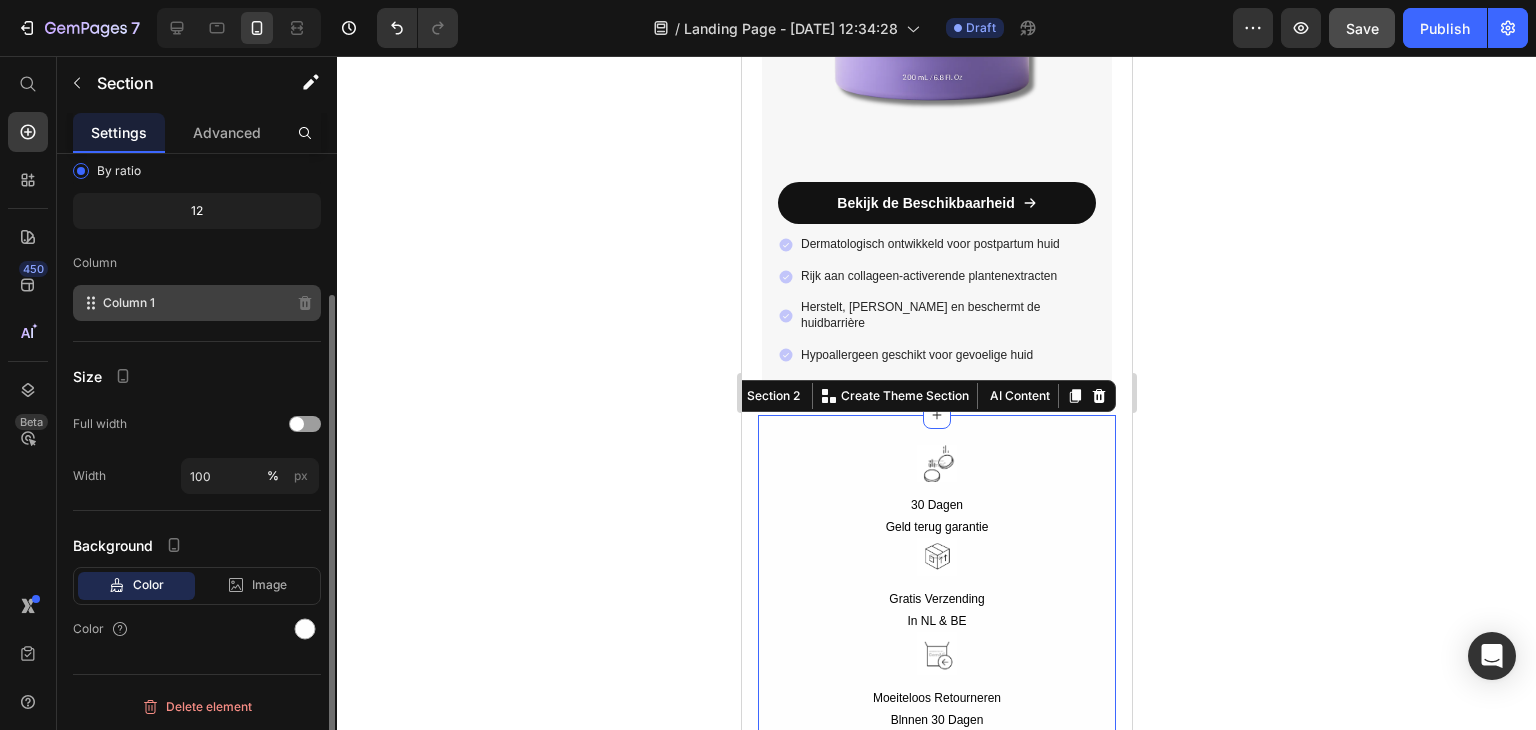 click on "Column 1" 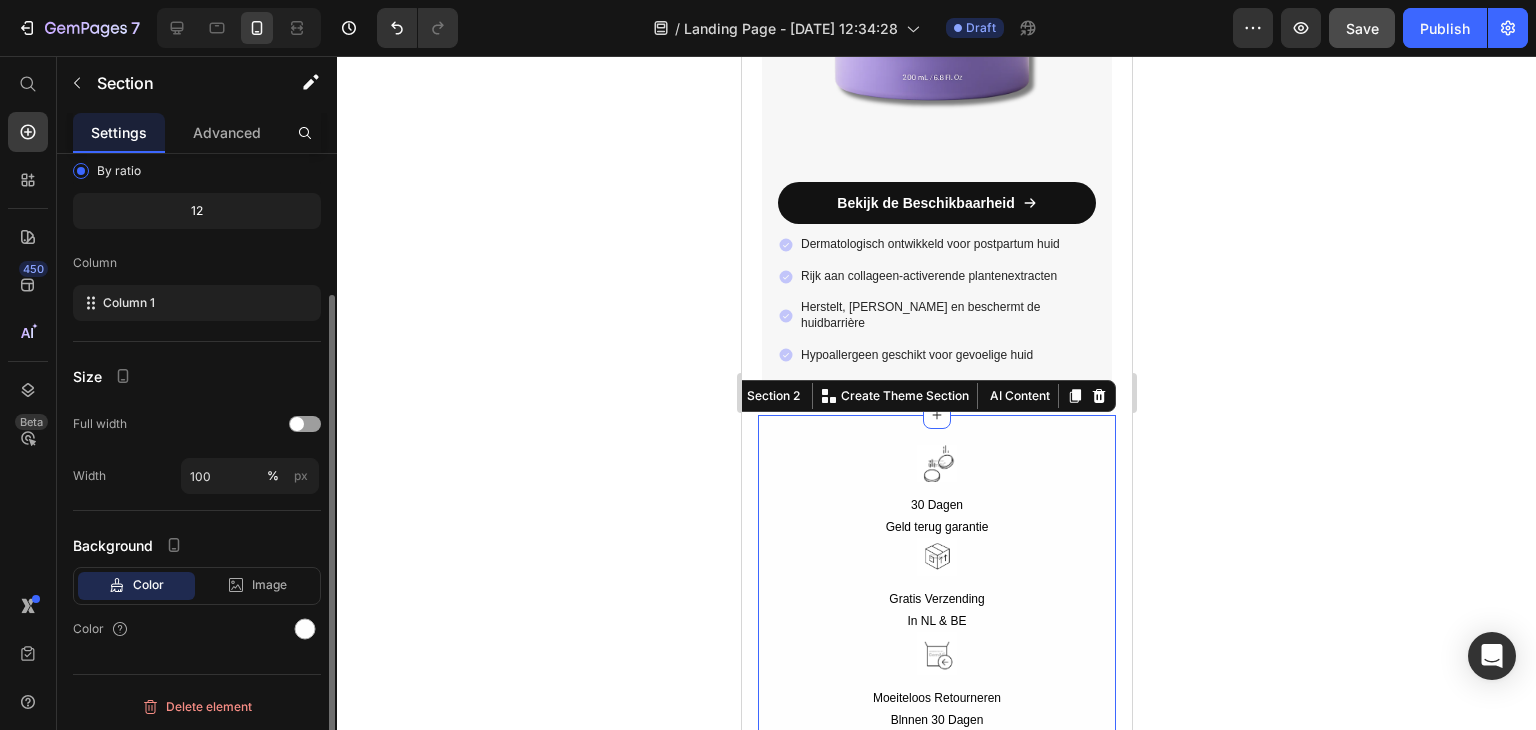 scroll, scrollTop: 0, scrollLeft: 0, axis: both 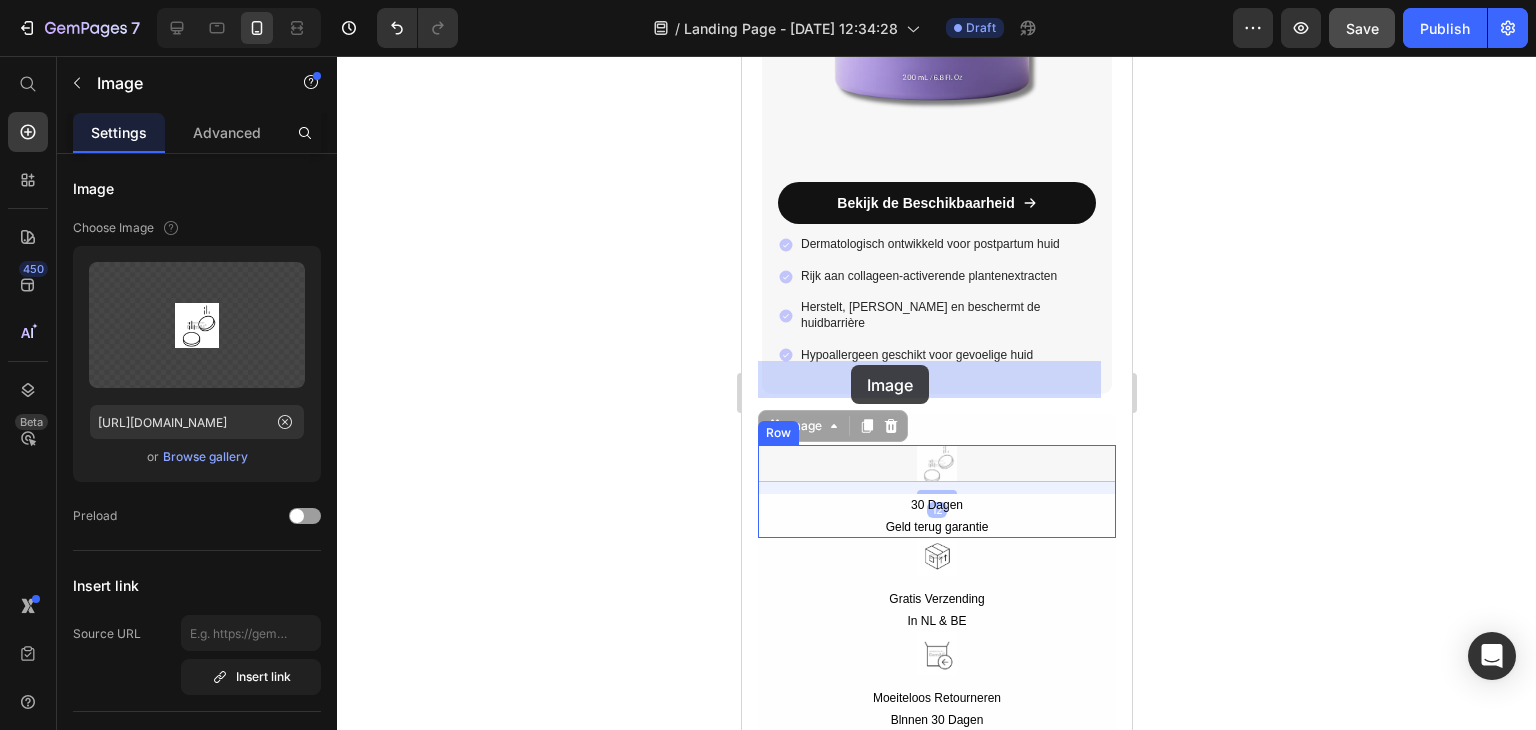 drag, startPoint x: 935, startPoint y: 377, endPoint x: 822, endPoint y: 365, distance: 113.63538 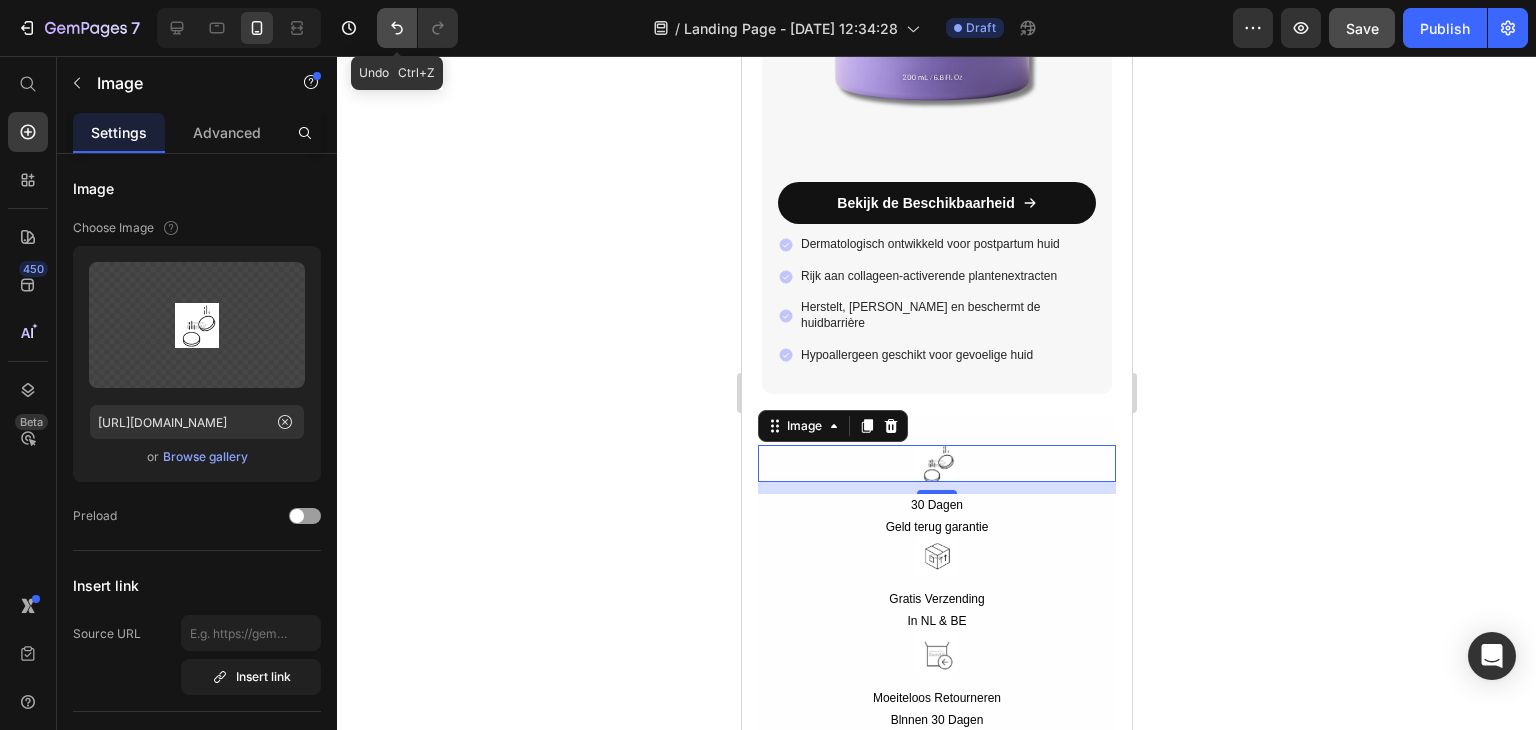 click 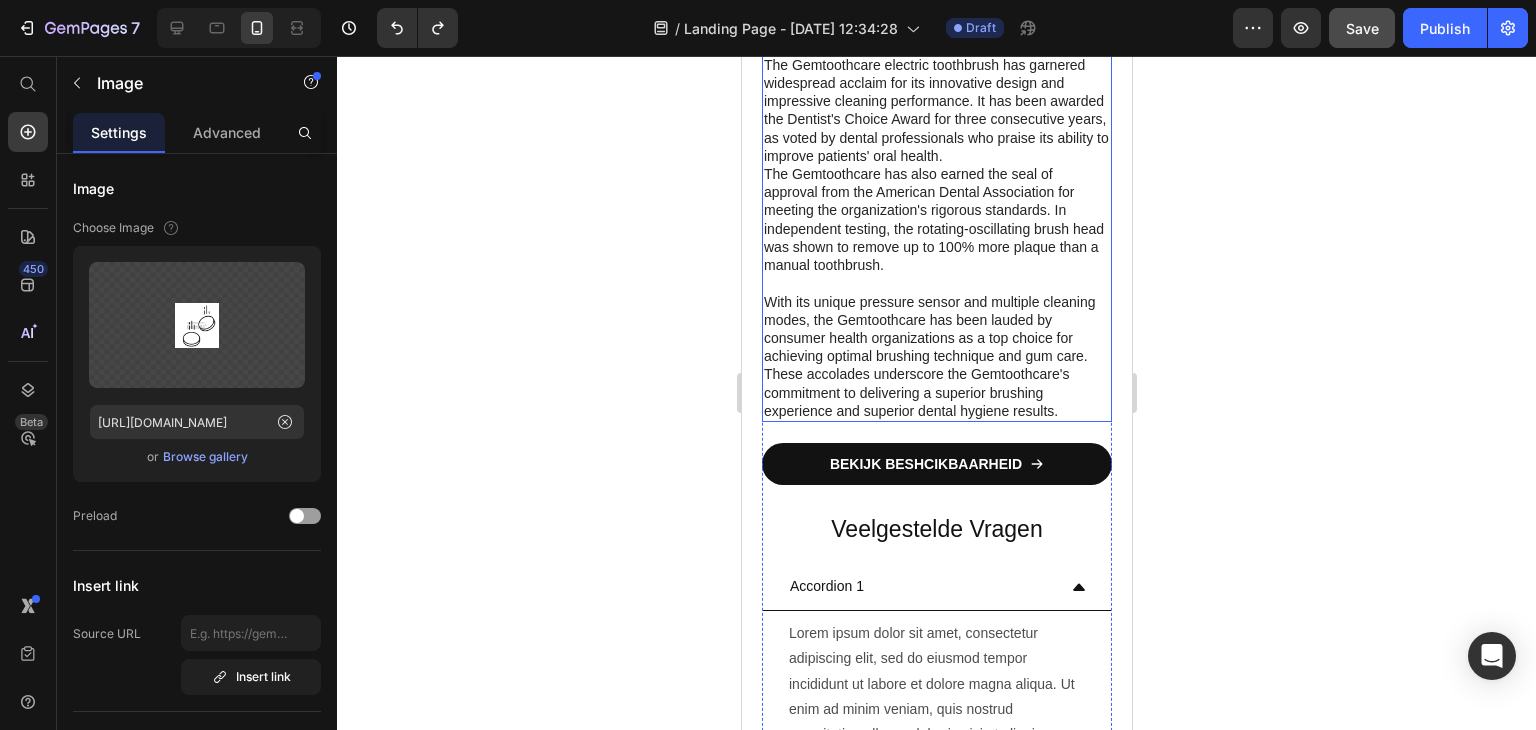 scroll, scrollTop: 9040, scrollLeft: 0, axis: vertical 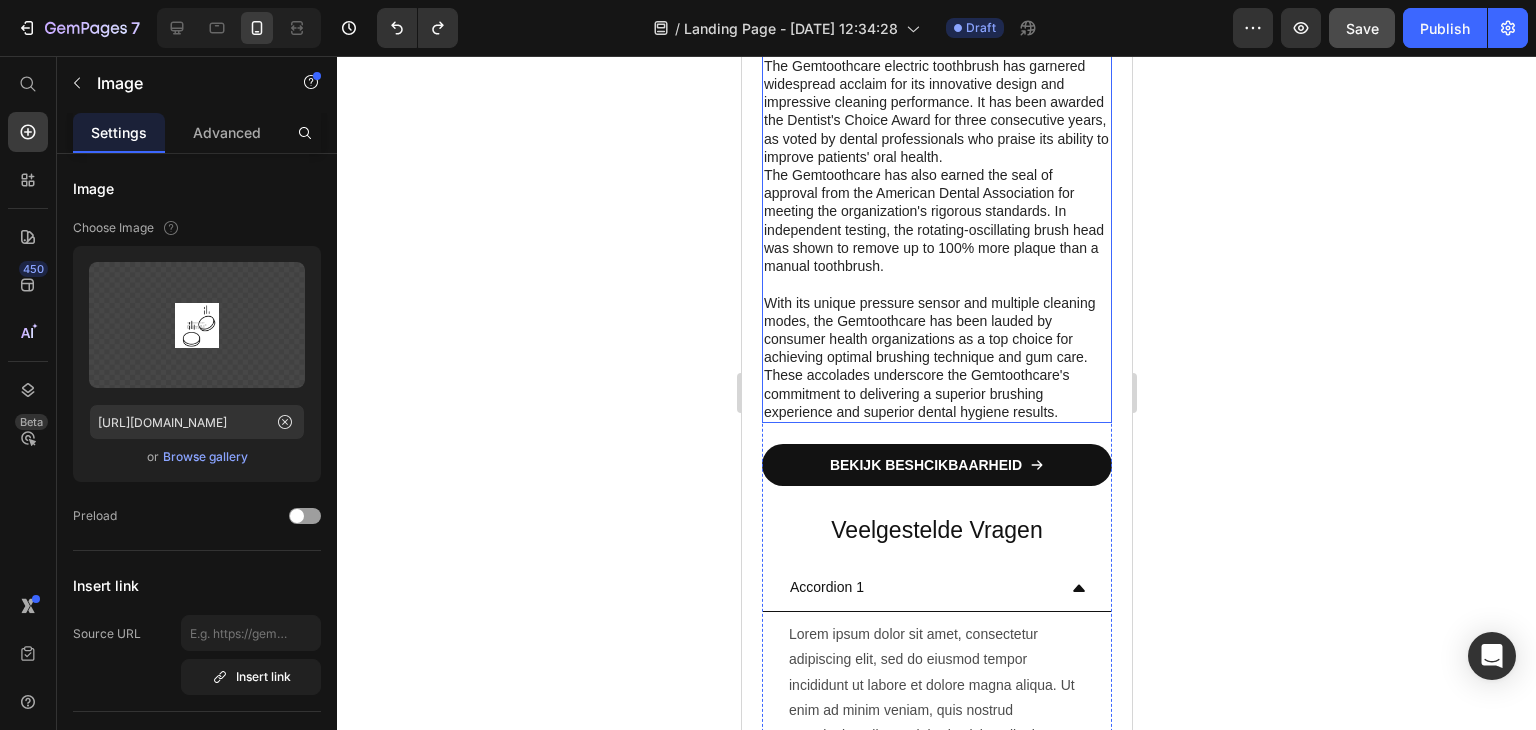 click on "Recognized for Excellence The Gemtoothcare electric toothbrush has garnered widespread acclaim for its innovative design and impressive cleaning performance. It has been awarded the Dentist's Choice Award for three consecutive years, as voted by dental professionals who praise its ability to improve patients' oral health.  The Gemtoothcare has also earned the seal of approval from the American Dental Association for meeting the organization's rigorous standards. In independent testing, the rotating-oscillating brush head was shown to remove up to 100% more plaque than a manual toothbrush.  With its unique pressure sensor and multiple cleaning modes, the Gemtoothcare has been lauded by consumer health organizations as a top choice for achieving optimal brushing technique and gum care. These accolades underscore the Gemtoothcare's commitment to delivering a superior brushing experience and superior dental hygiene results." at bounding box center [936, 220] 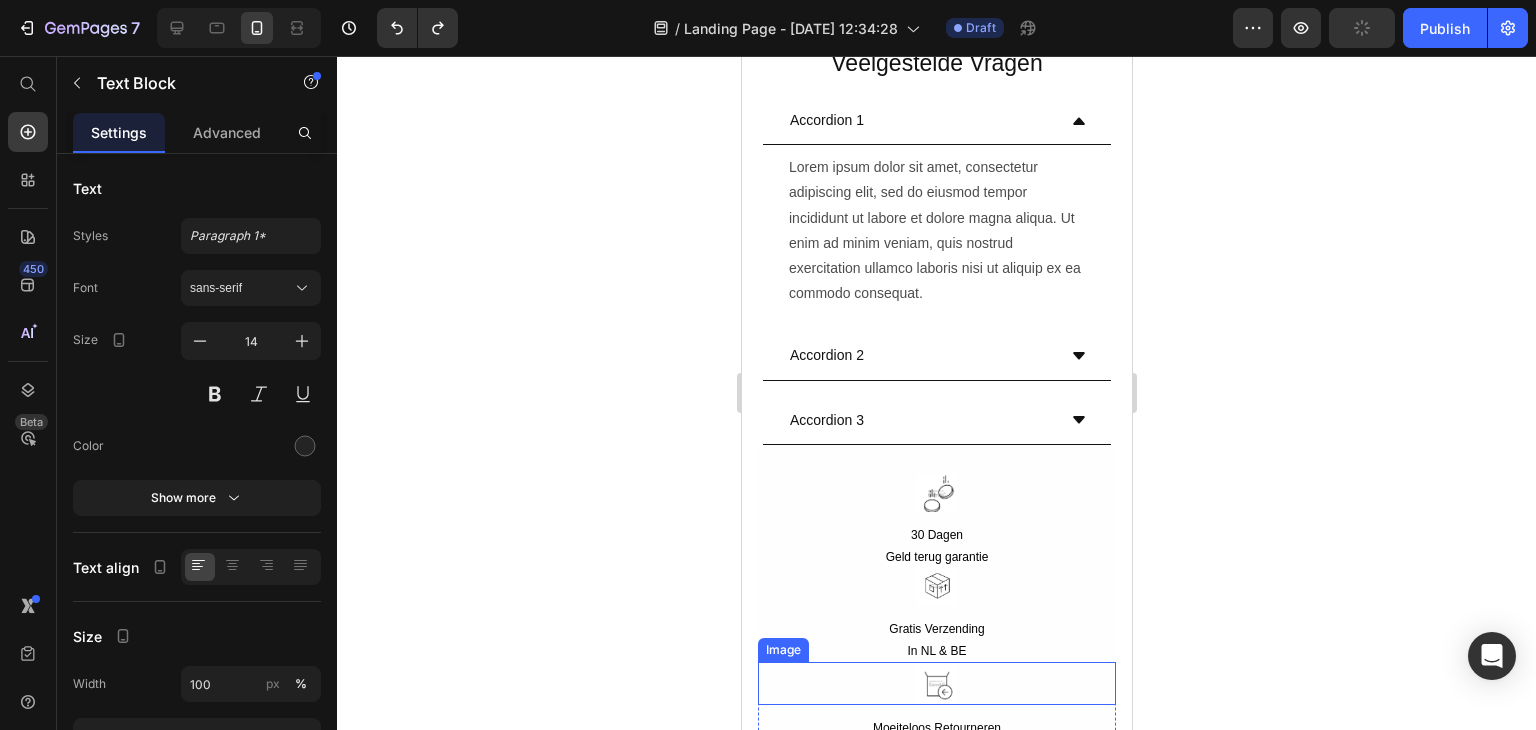 scroll, scrollTop: 9740, scrollLeft: 0, axis: vertical 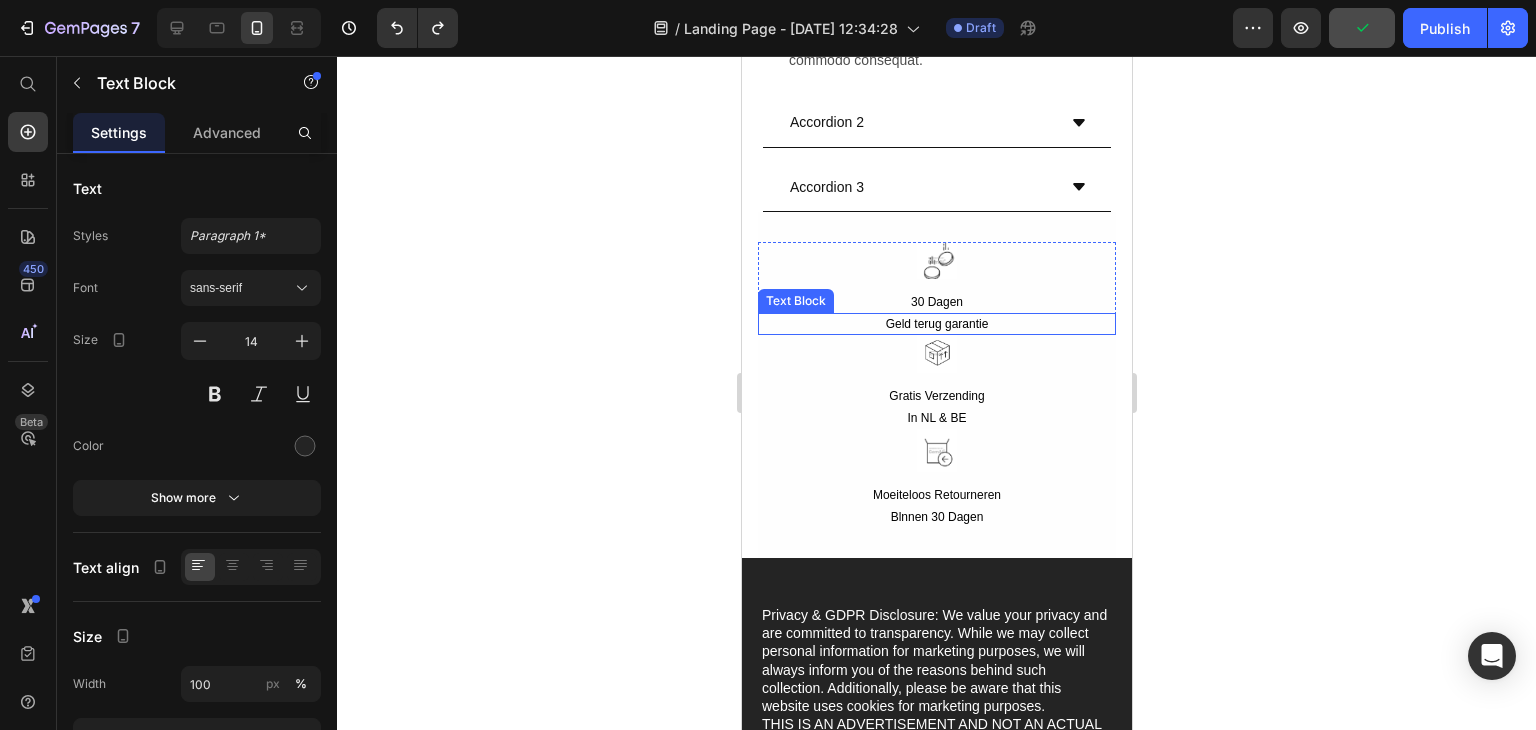 click on "Geld terug garantie" at bounding box center (936, 324) 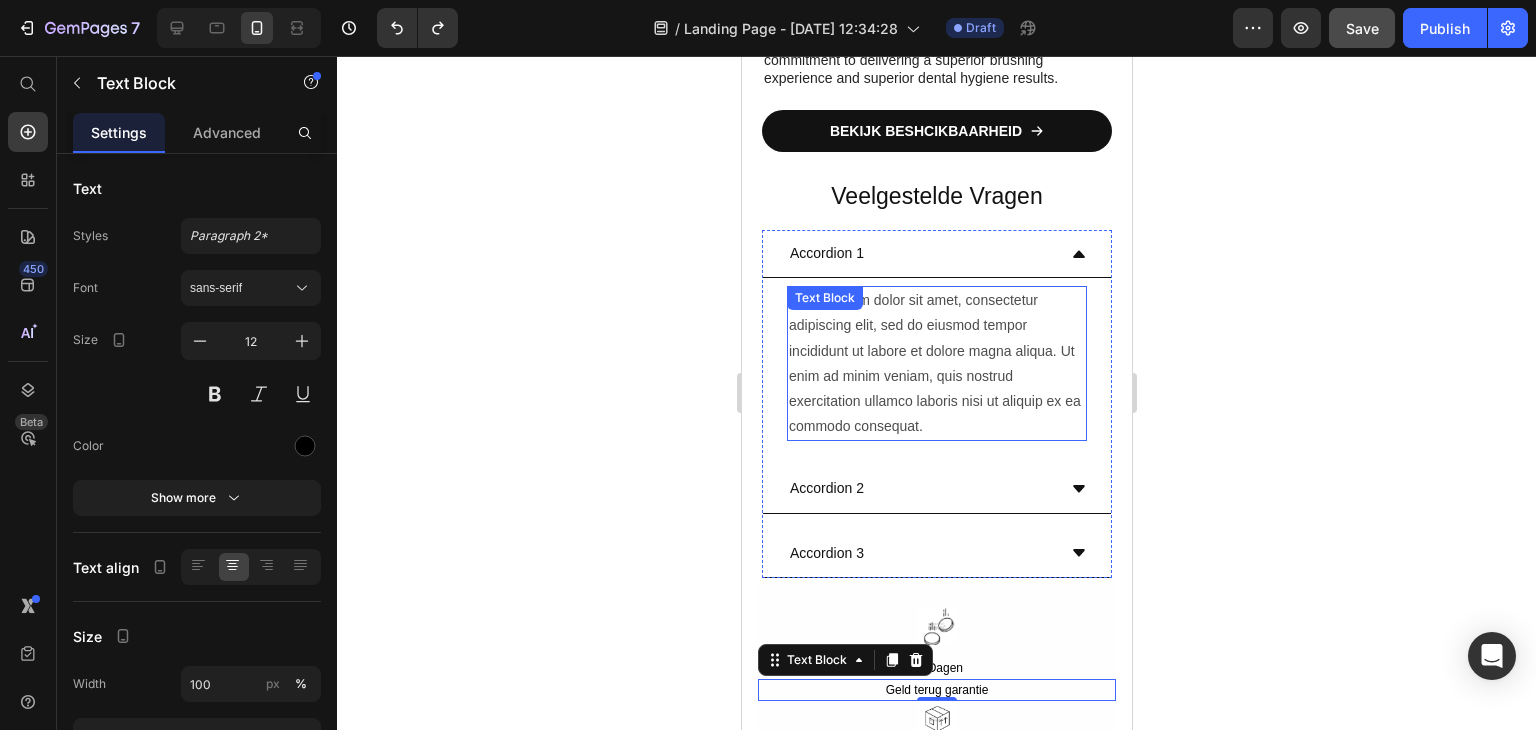 scroll, scrollTop: 9340, scrollLeft: 0, axis: vertical 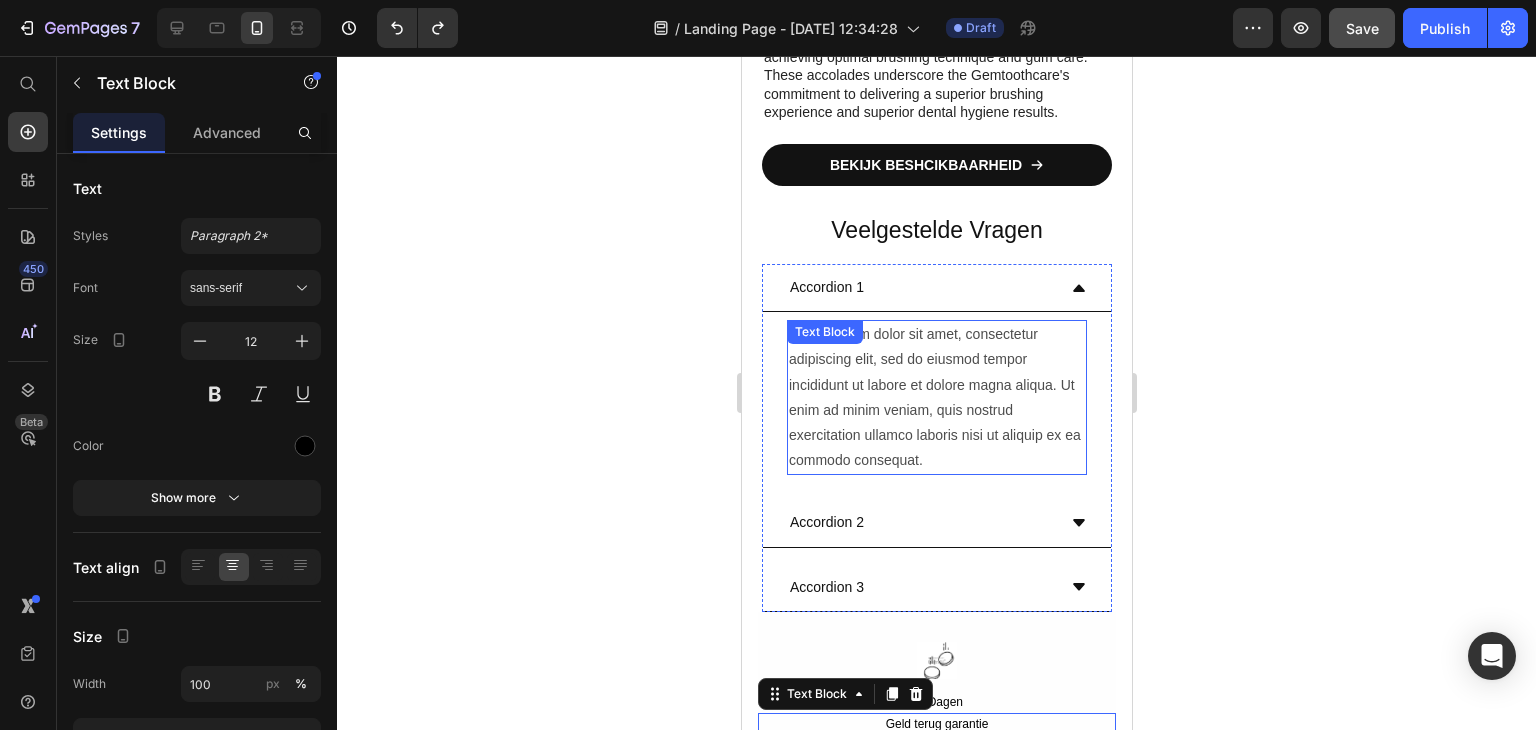 click on "Lorem ipsum dolor sit amet, consectetur adipiscing elit, sed do eiusmod tempor incididunt ut labore et dolore magna aliqua. Ut enim ad minim veniam, quis nostrud exercitation ullamco laboris nisi ut aliquip ex ea commodo consequat." at bounding box center (936, 397) 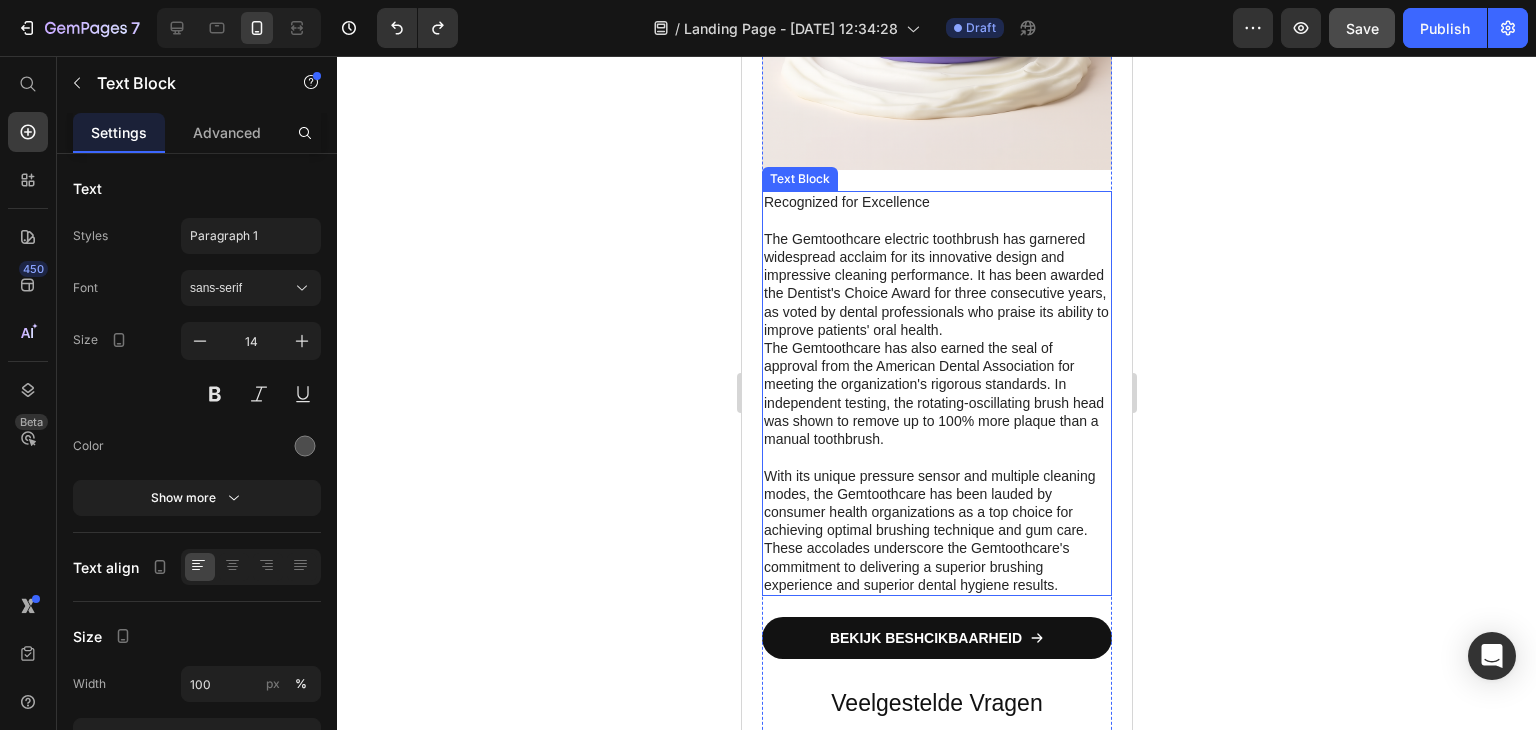 scroll, scrollTop: 8840, scrollLeft: 0, axis: vertical 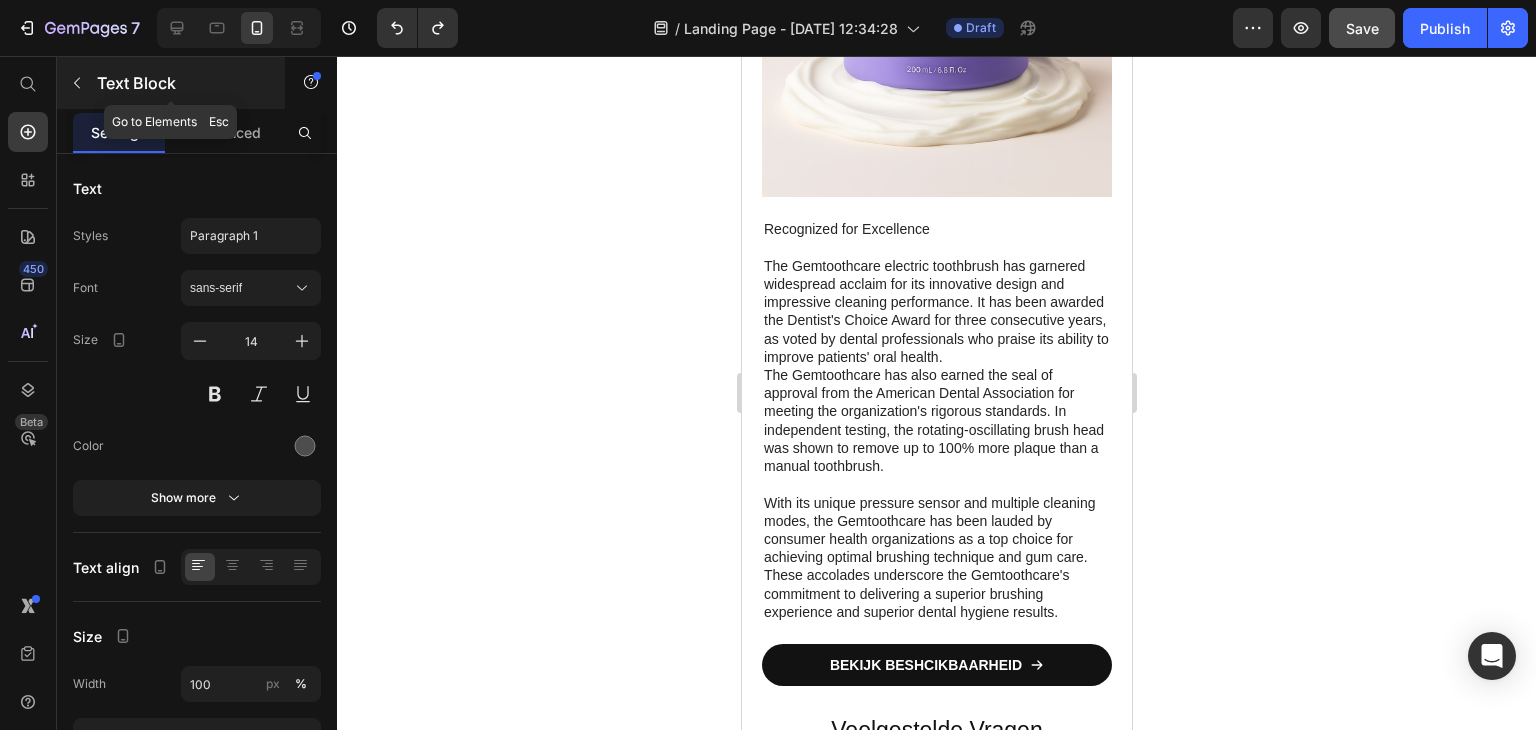 click at bounding box center (77, 83) 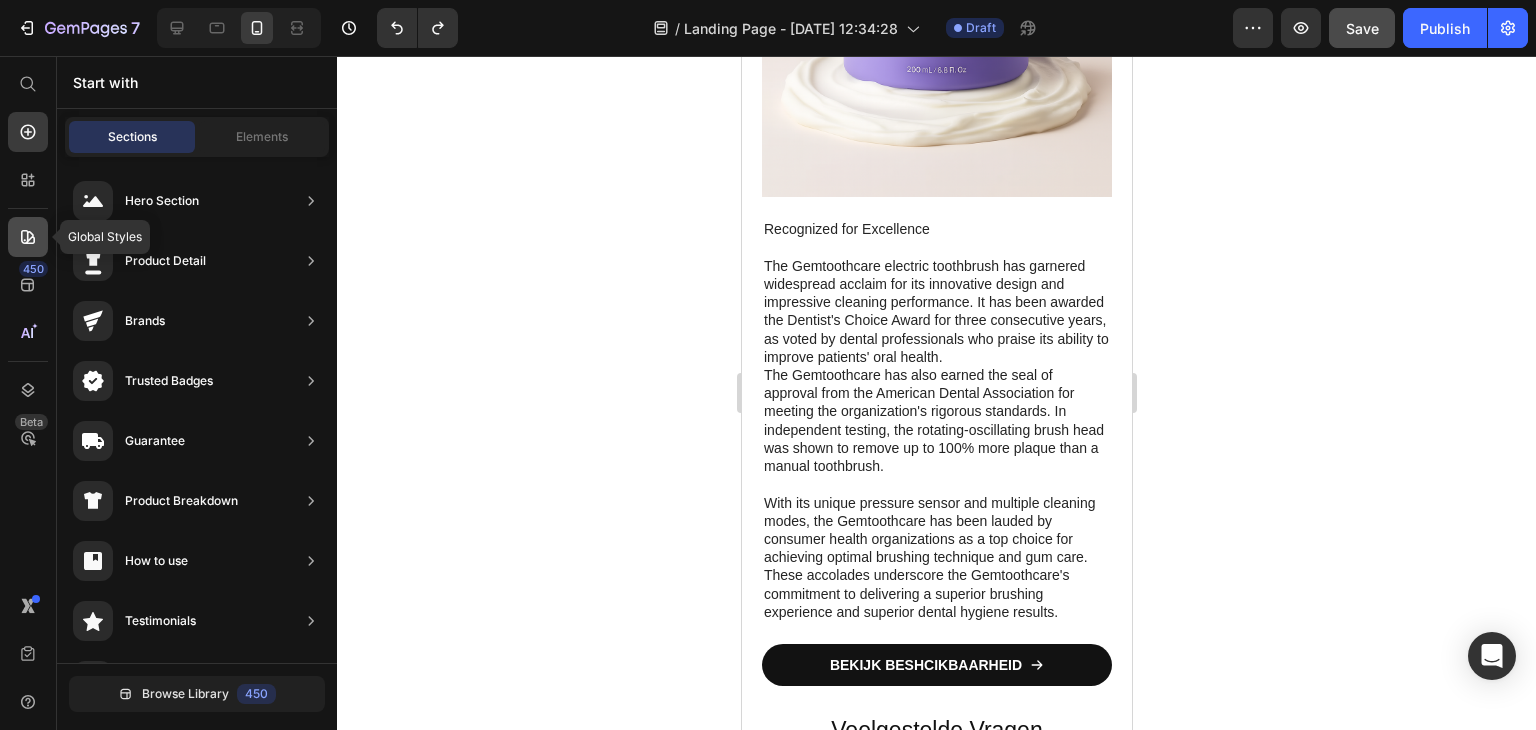 click 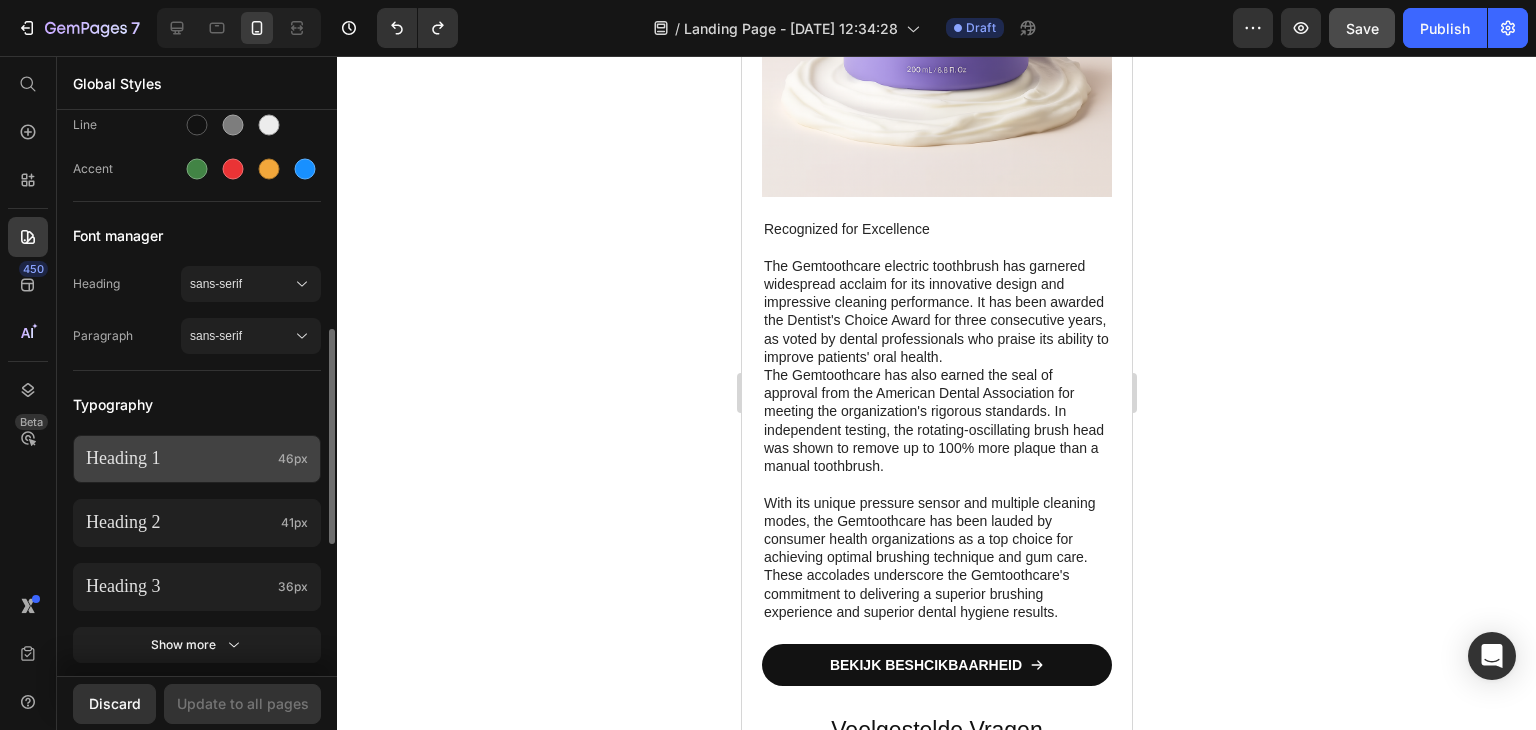 scroll, scrollTop: 301, scrollLeft: 0, axis: vertical 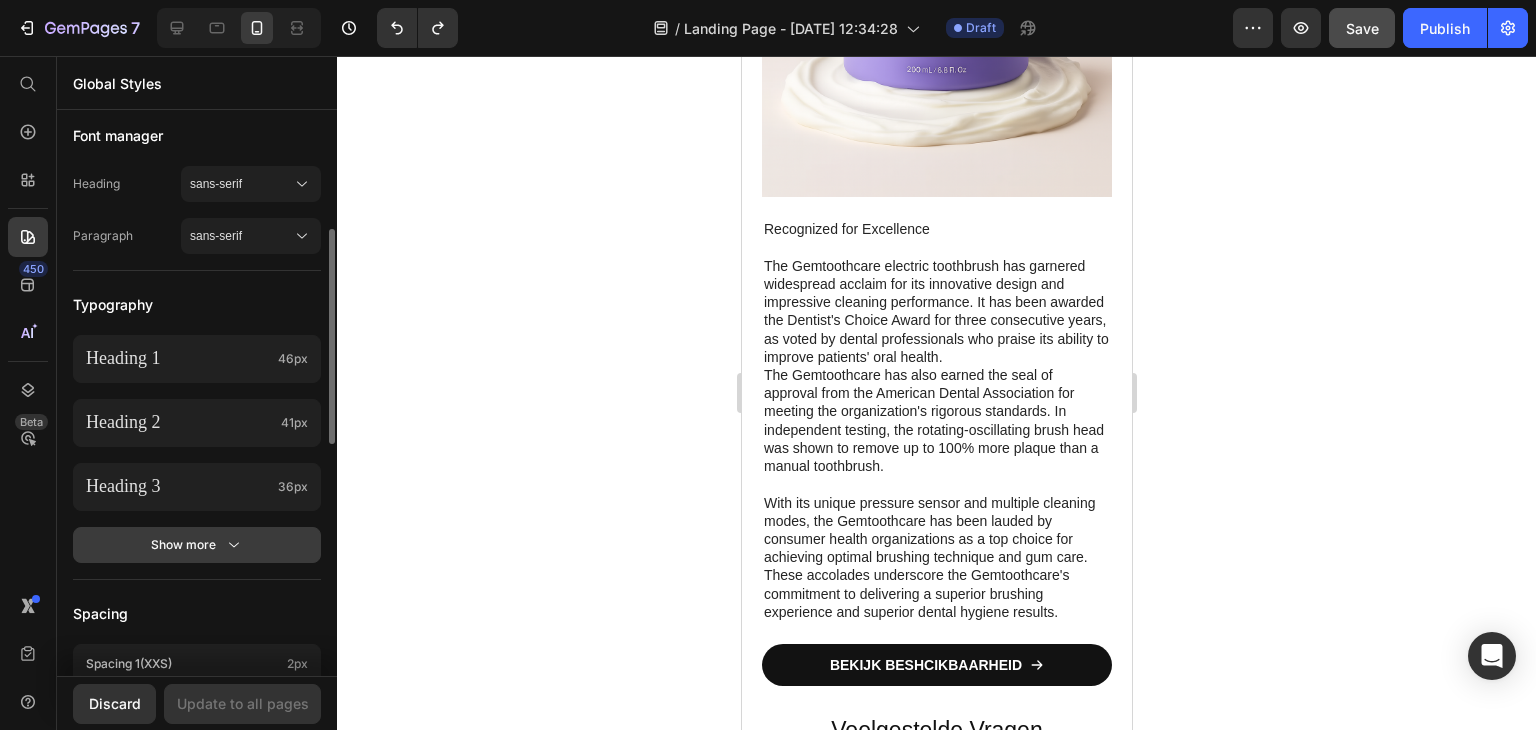 click on "Show more" at bounding box center [197, 545] 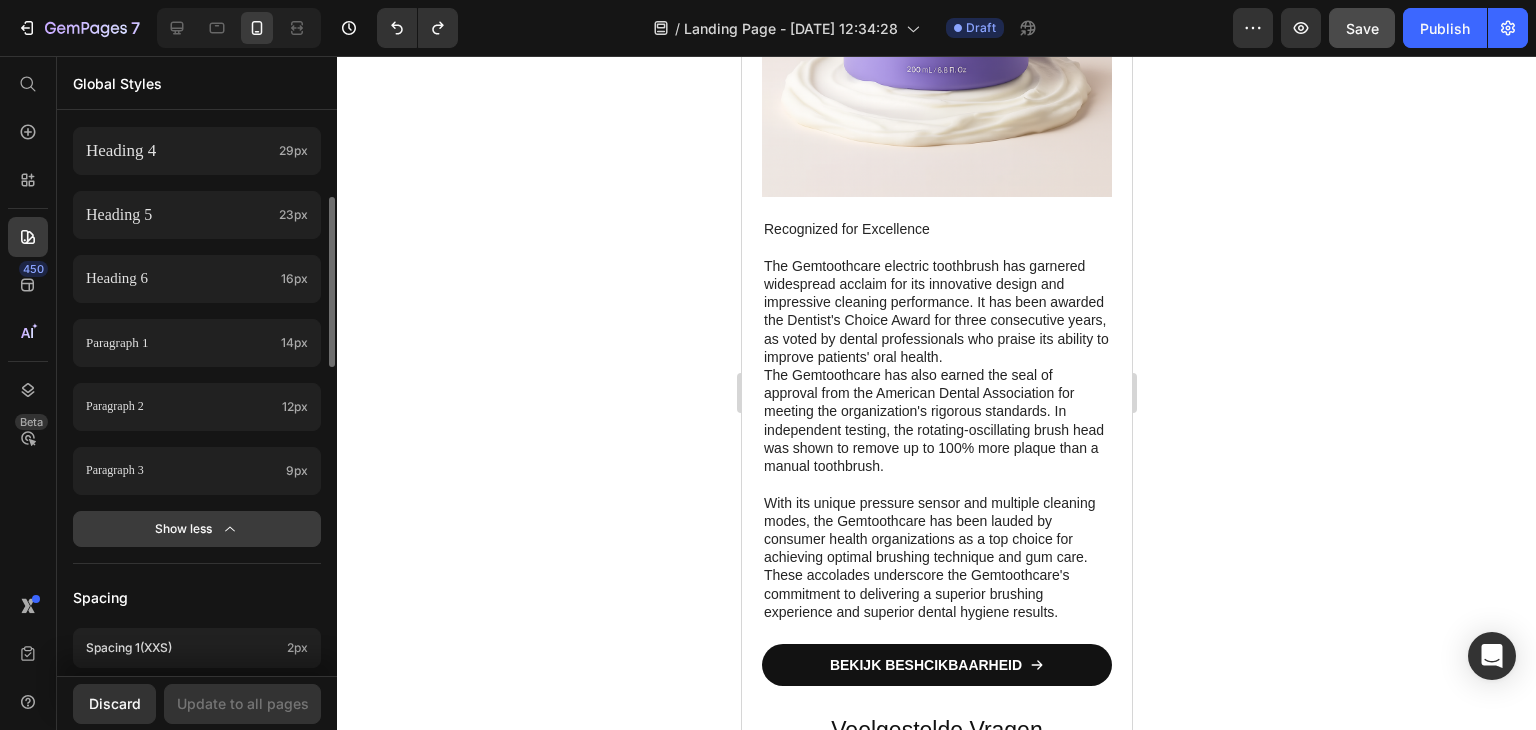 scroll, scrollTop: 601, scrollLeft: 0, axis: vertical 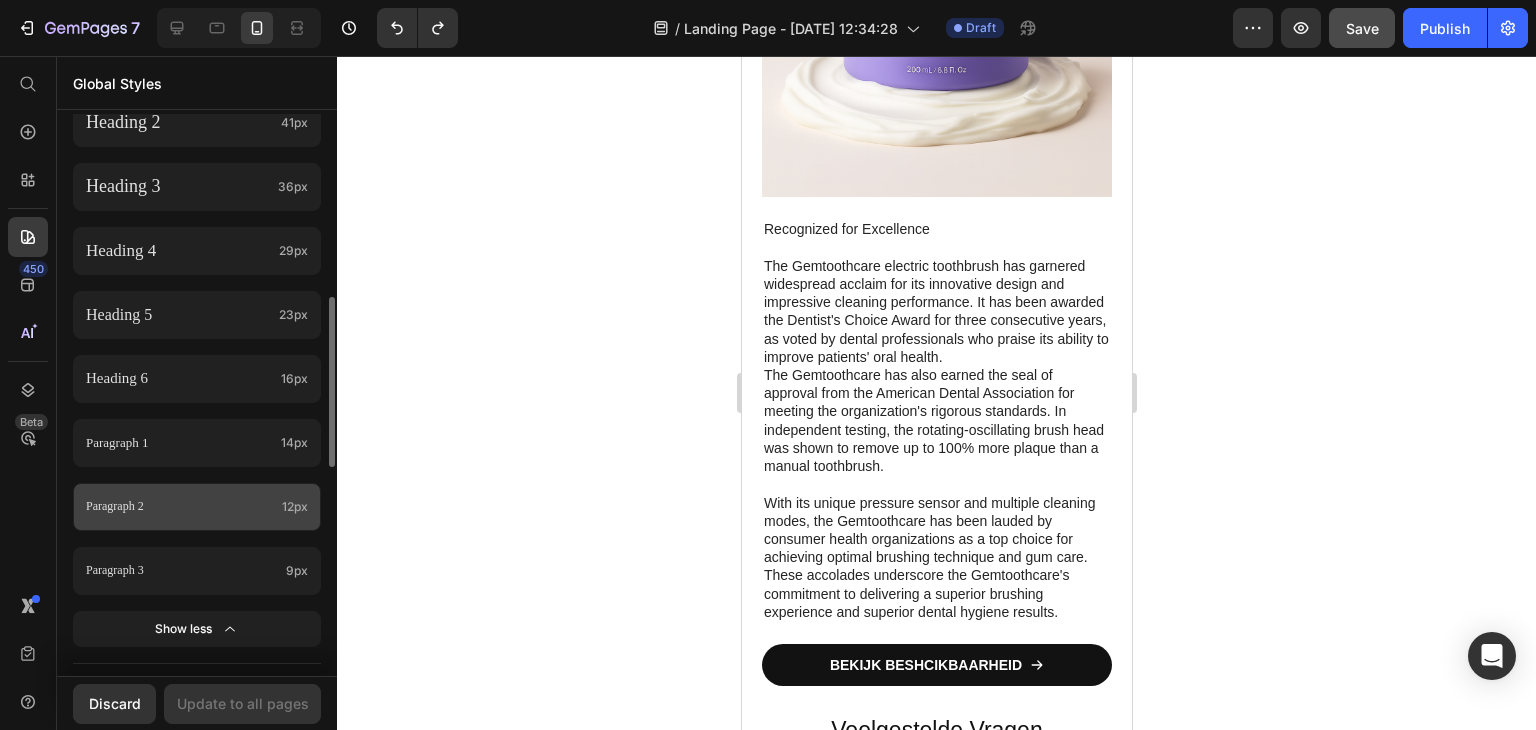 click on "Paragraph 2" at bounding box center [180, 507] 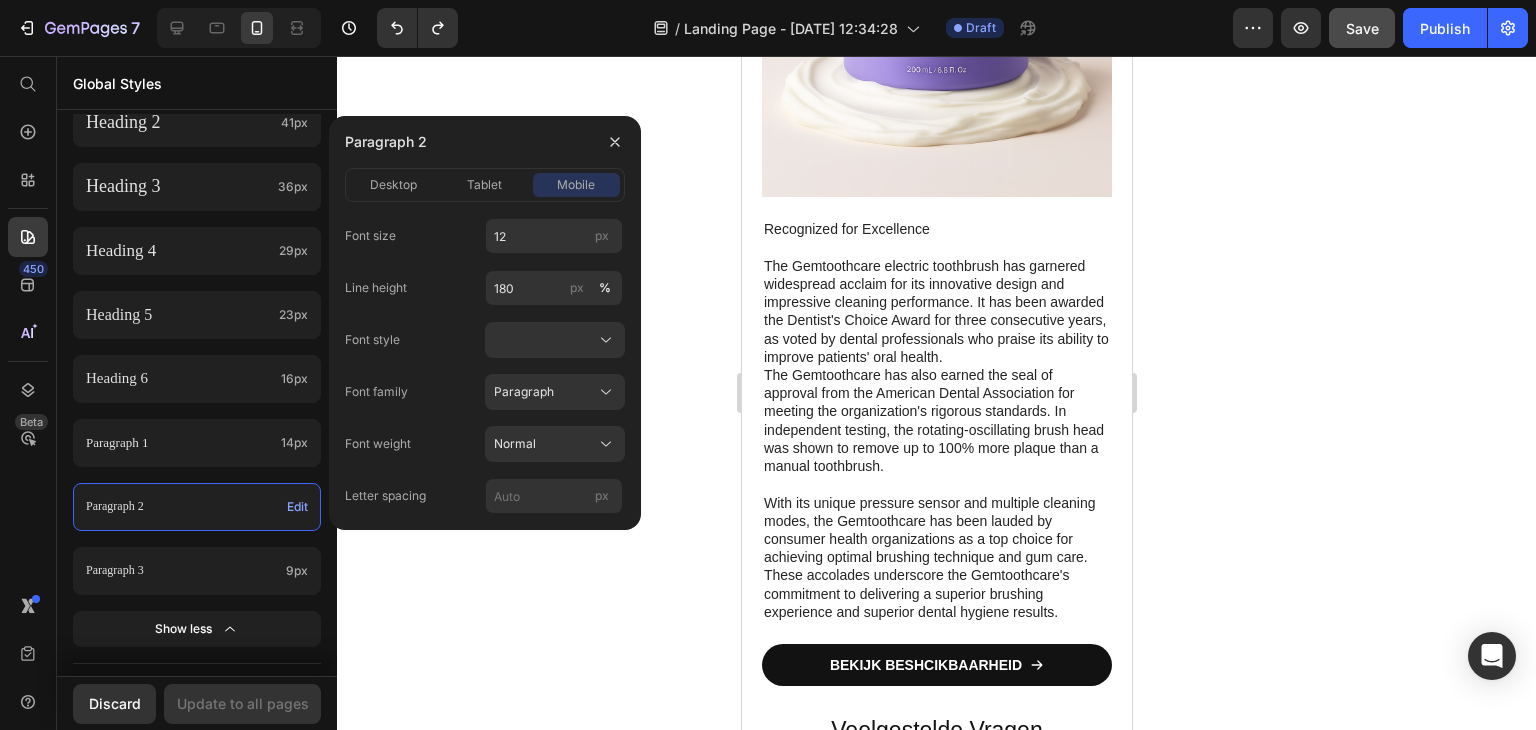 click on "Paragraph 2" at bounding box center (182, 507) 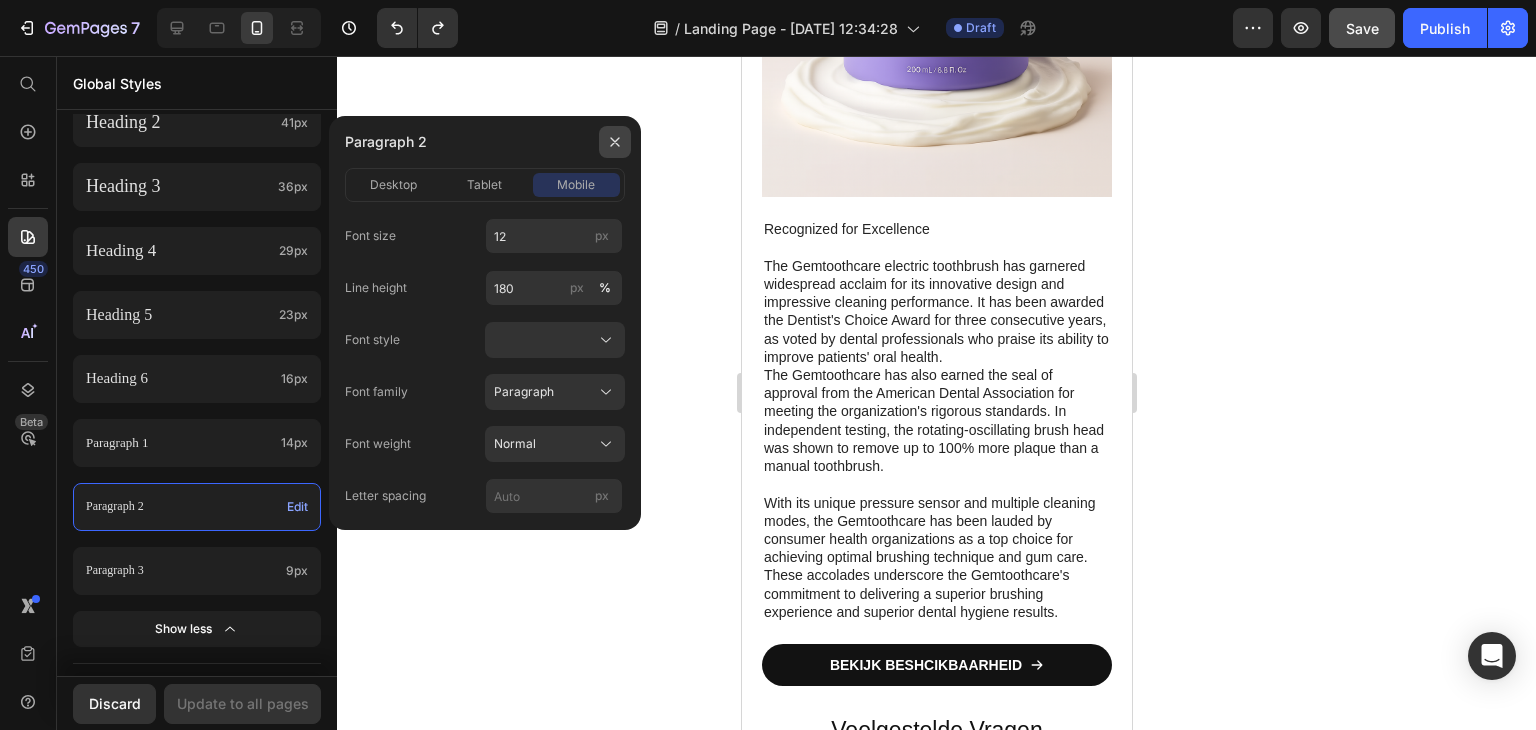 click at bounding box center (615, 142) 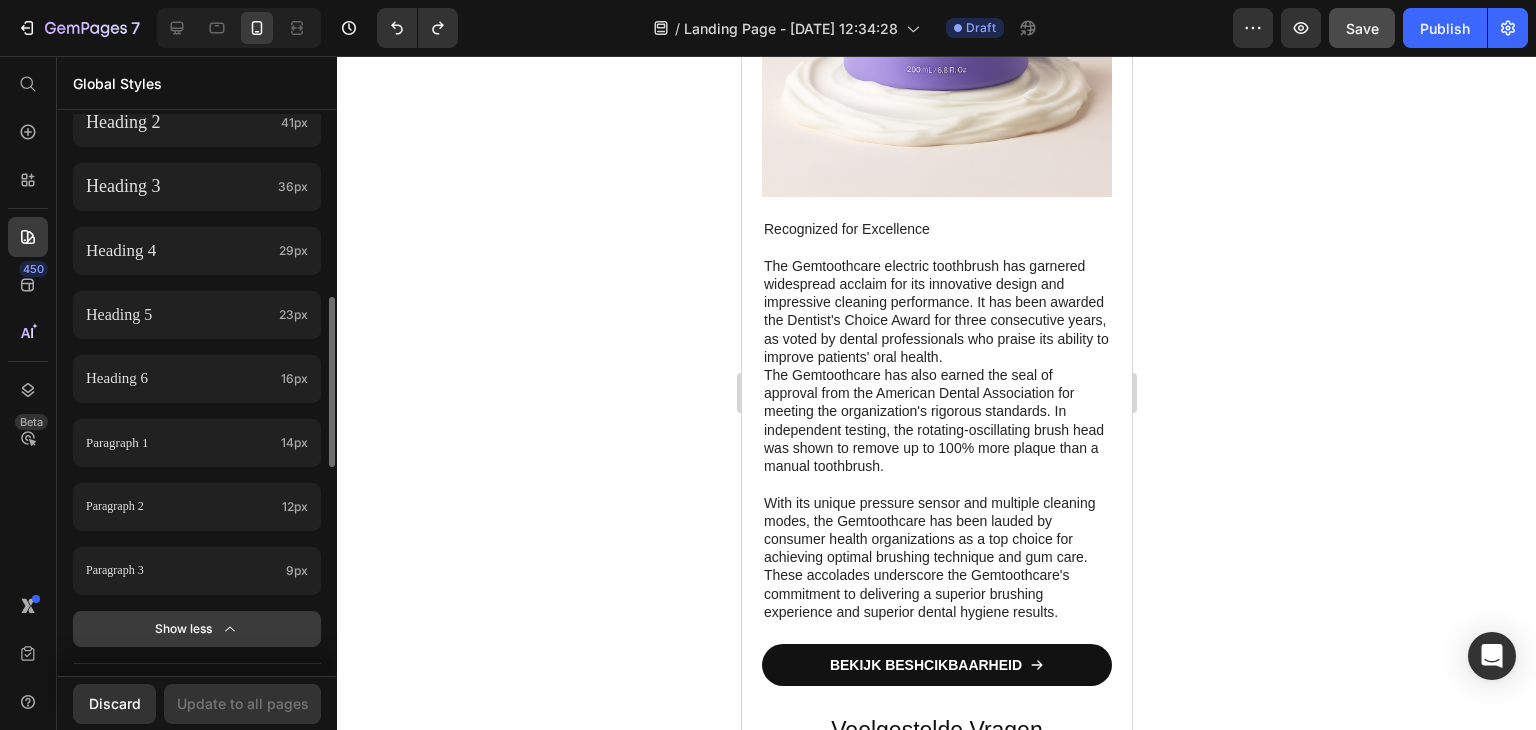 click on "Show less" at bounding box center [197, 629] 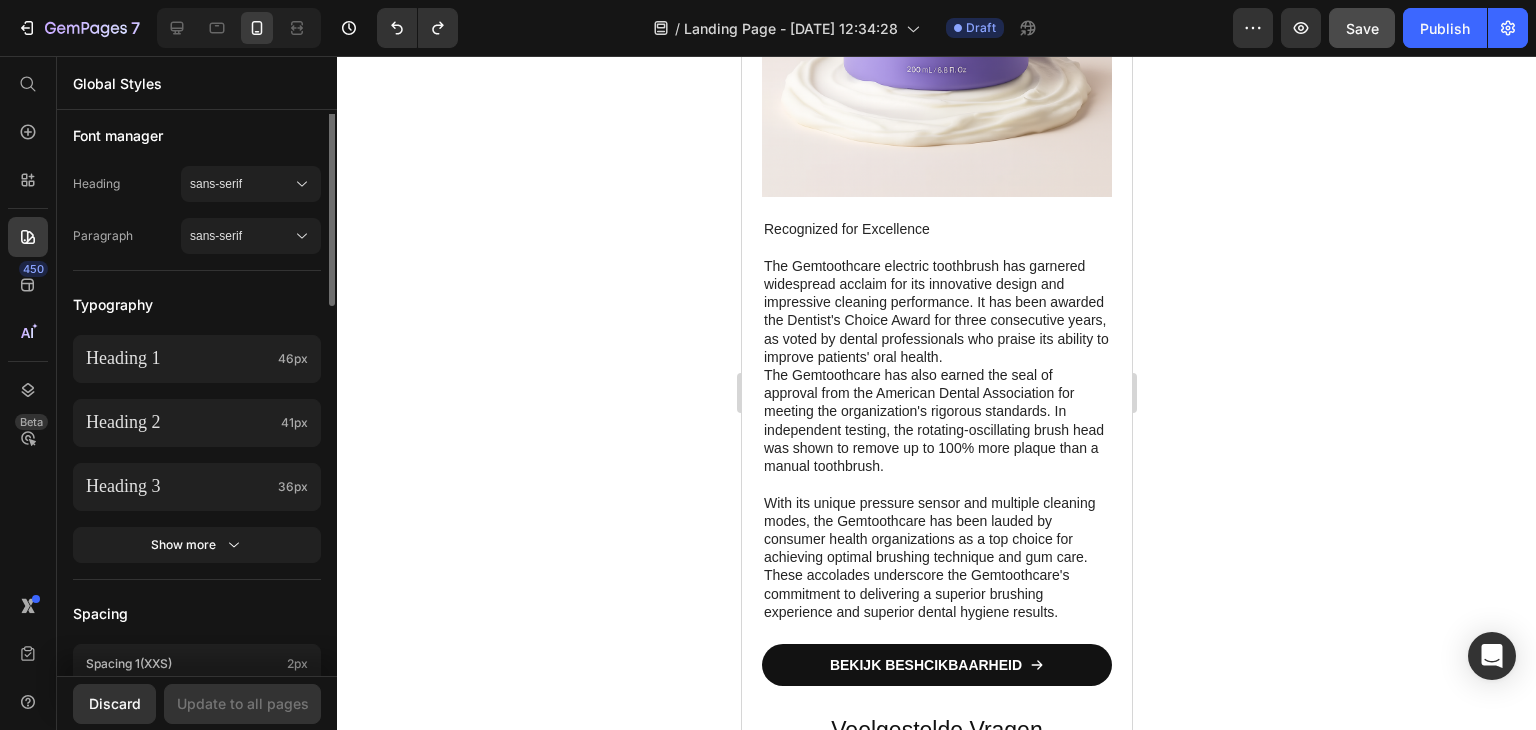 scroll, scrollTop: 0, scrollLeft: 0, axis: both 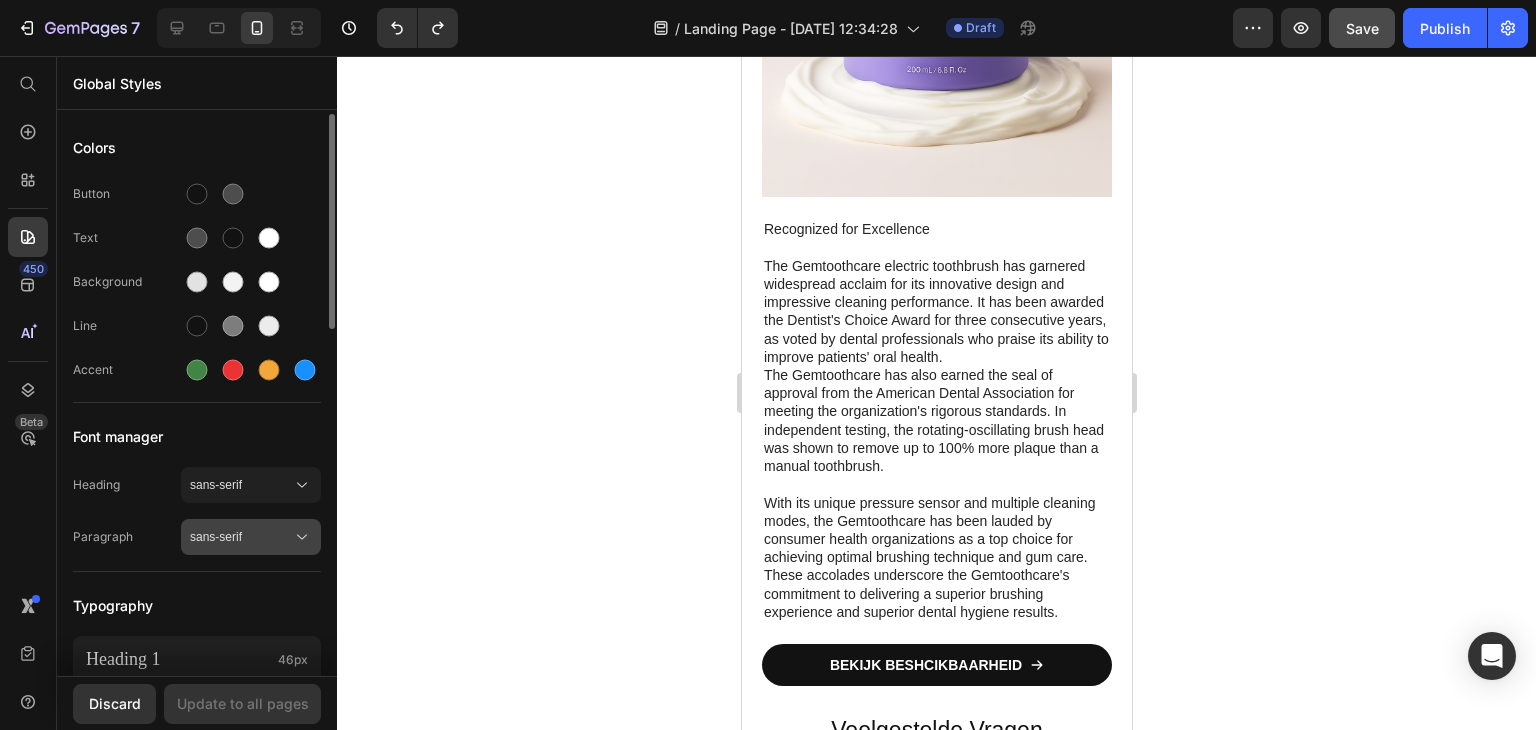 click on "sans-serif" at bounding box center (241, 537) 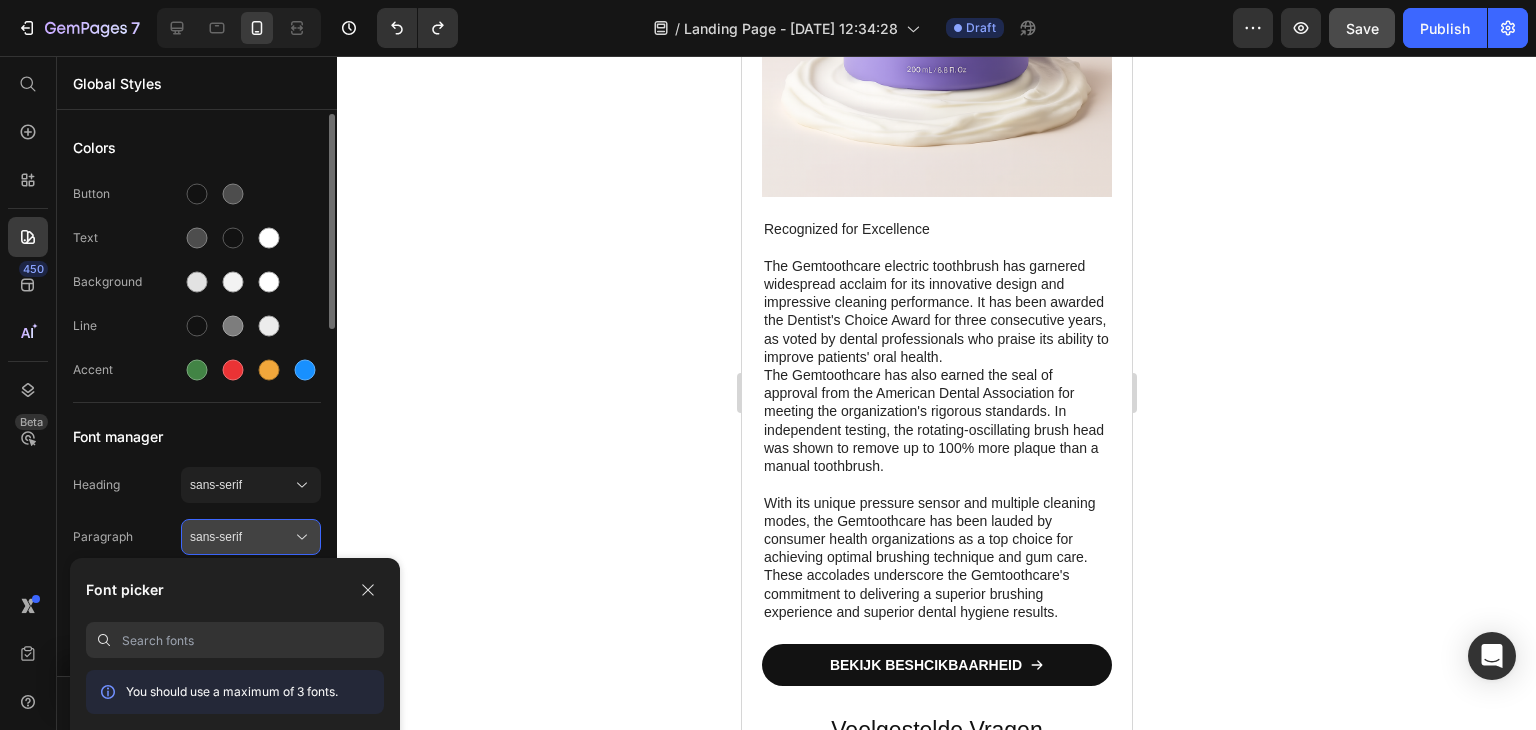 click on "sans-serif" at bounding box center (241, 537) 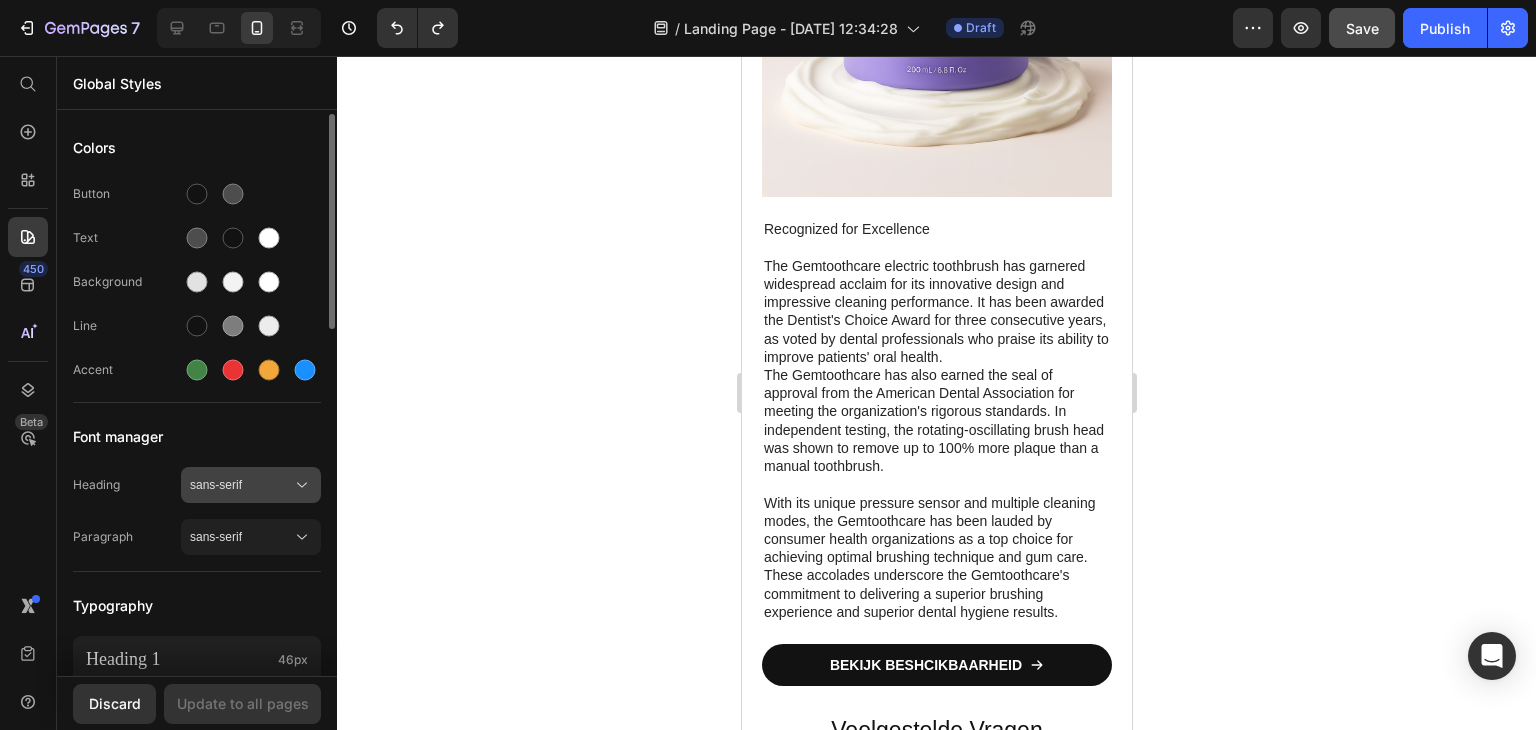 click on "sans-serif" at bounding box center [251, 485] 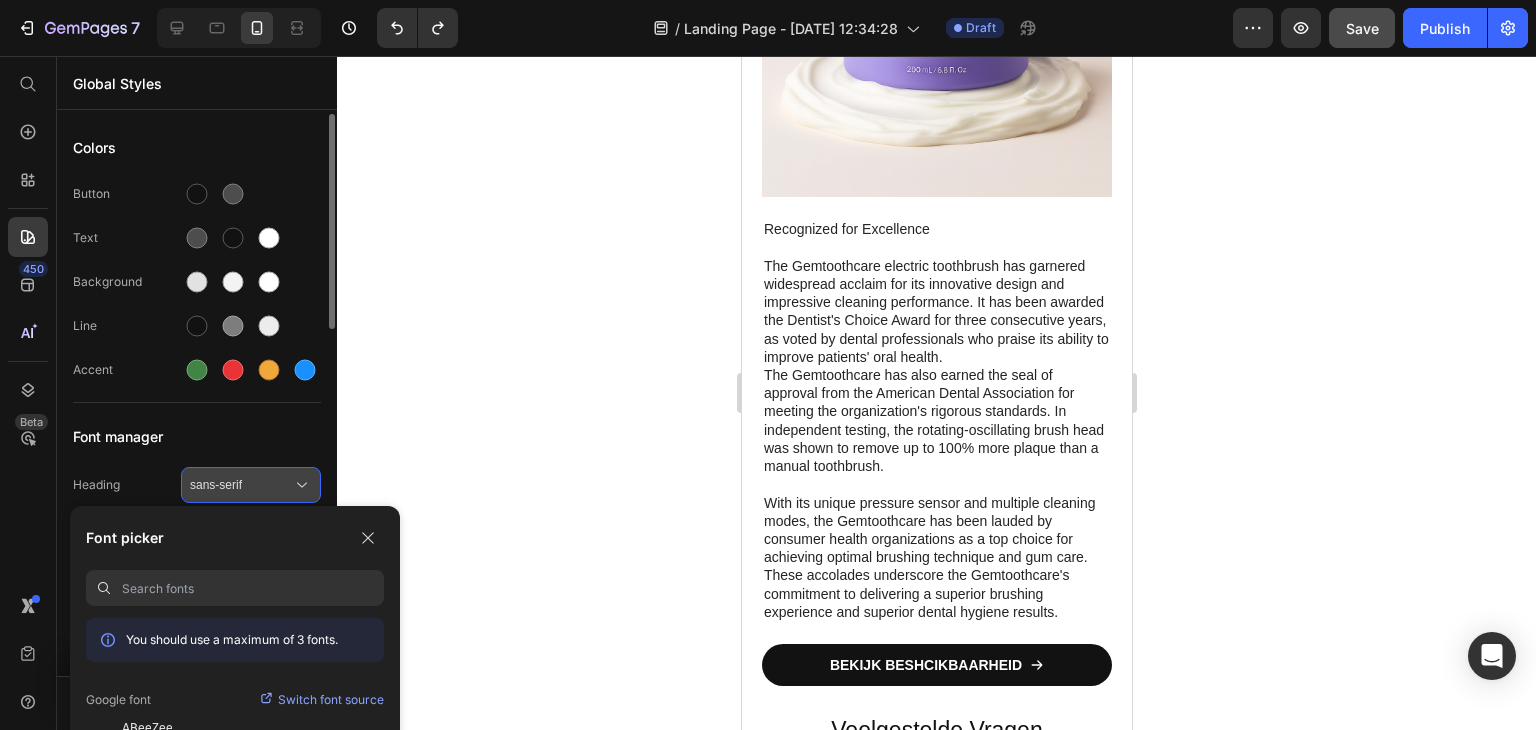 click on "sans-serif" at bounding box center (251, 485) 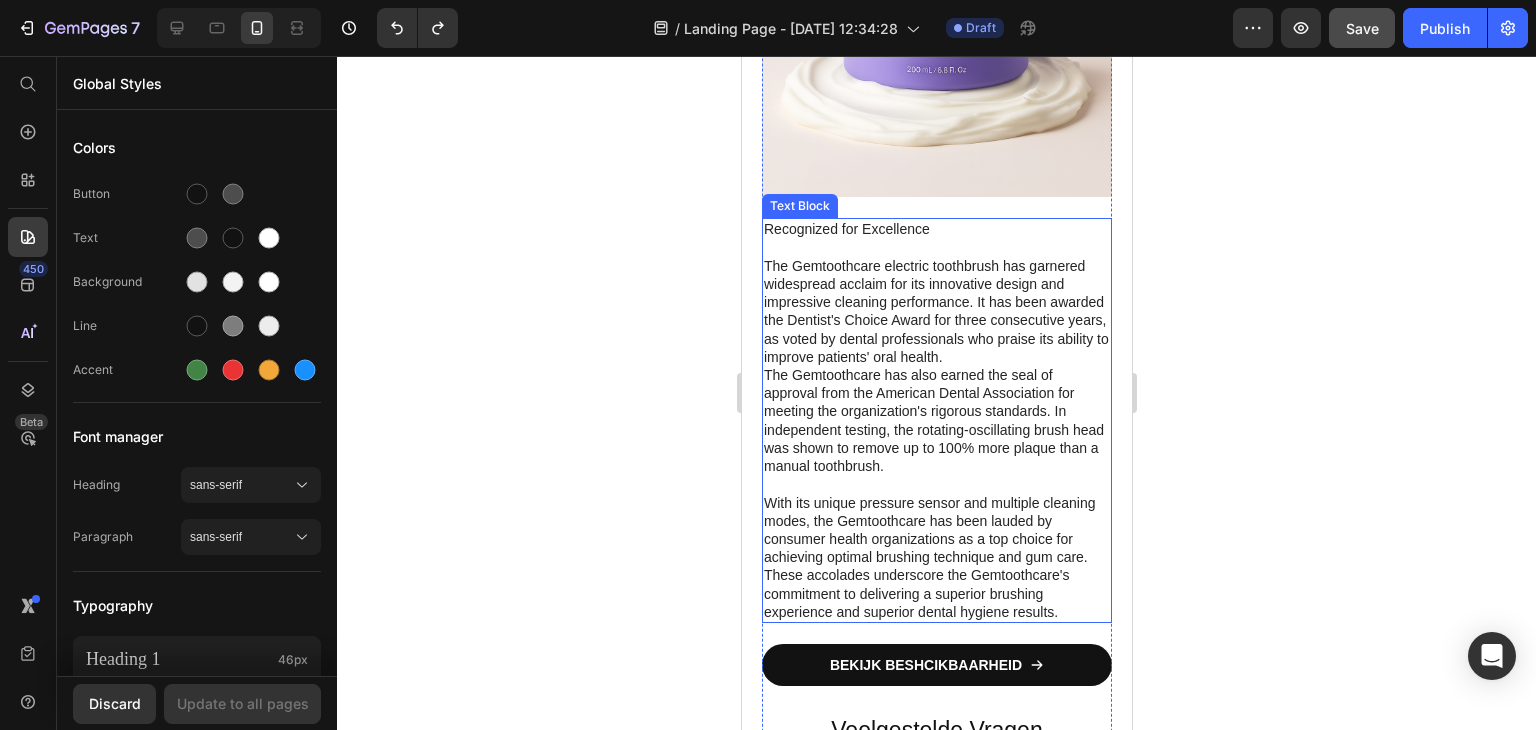 click on "Recognized for Excellence The Gemtoothcare electric toothbrush has garnered widespread acclaim for its innovative design and impressive cleaning performance. It has been awarded the Dentist's Choice Award for three consecutive years, as voted by dental professionals who praise its ability to improve patients' oral health.  The Gemtoothcare has also earned the seal of approval from the American Dental Association for meeting the organization's rigorous standards. In independent testing, the rotating-oscillating brush head was shown to remove up to 100% more plaque than a manual toothbrush.  With its unique pressure sensor and multiple cleaning modes, the Gemtoothcare has been lauded by consumer health organizations as a top choice for achieving optimal brushing technique and gum care. These accolades underscore the Gemtoothcare's commitment to delivering a superior brushing experience and superior dental hygiene results." at bounding box center (936, 420) 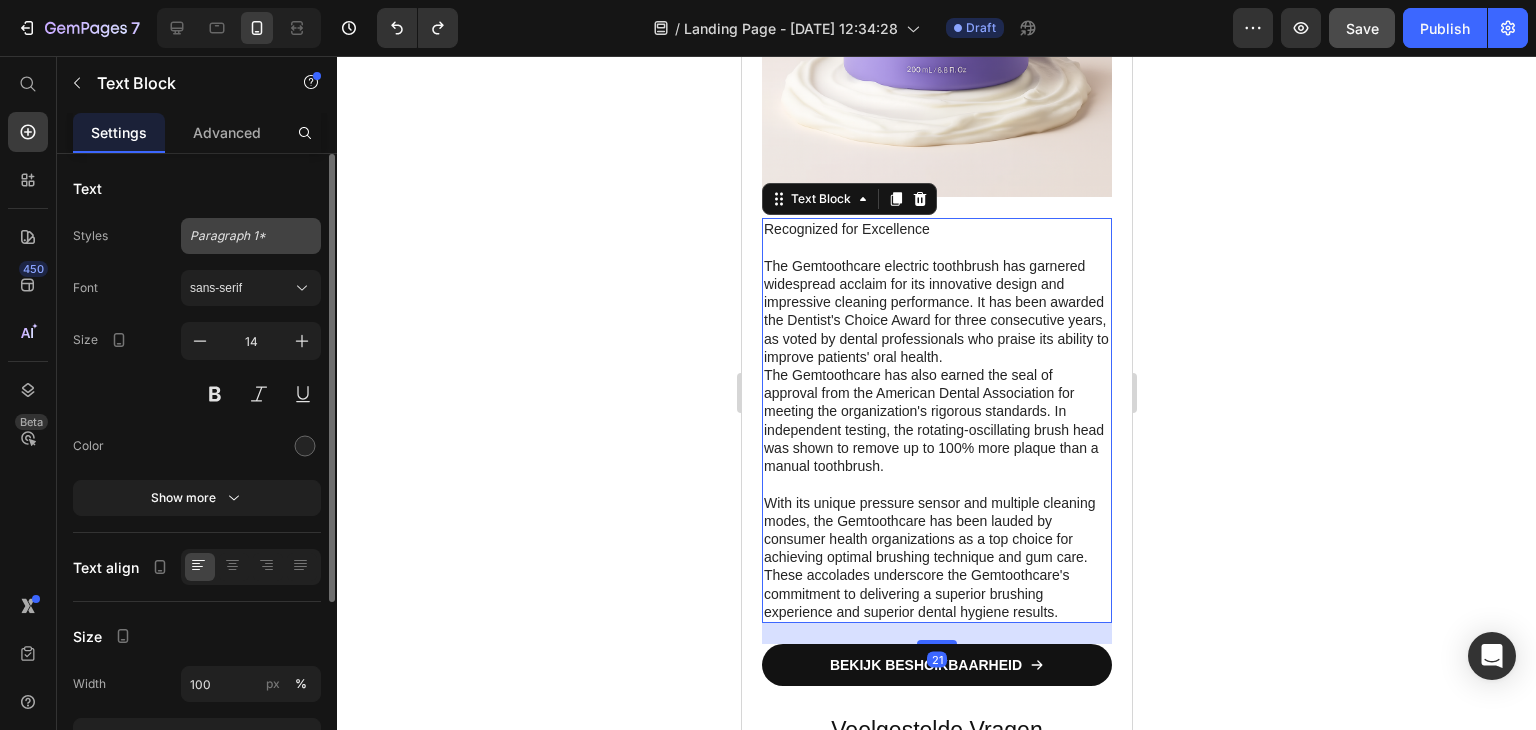 click on "Paragraph 1*" at bounding box center [239, 236] 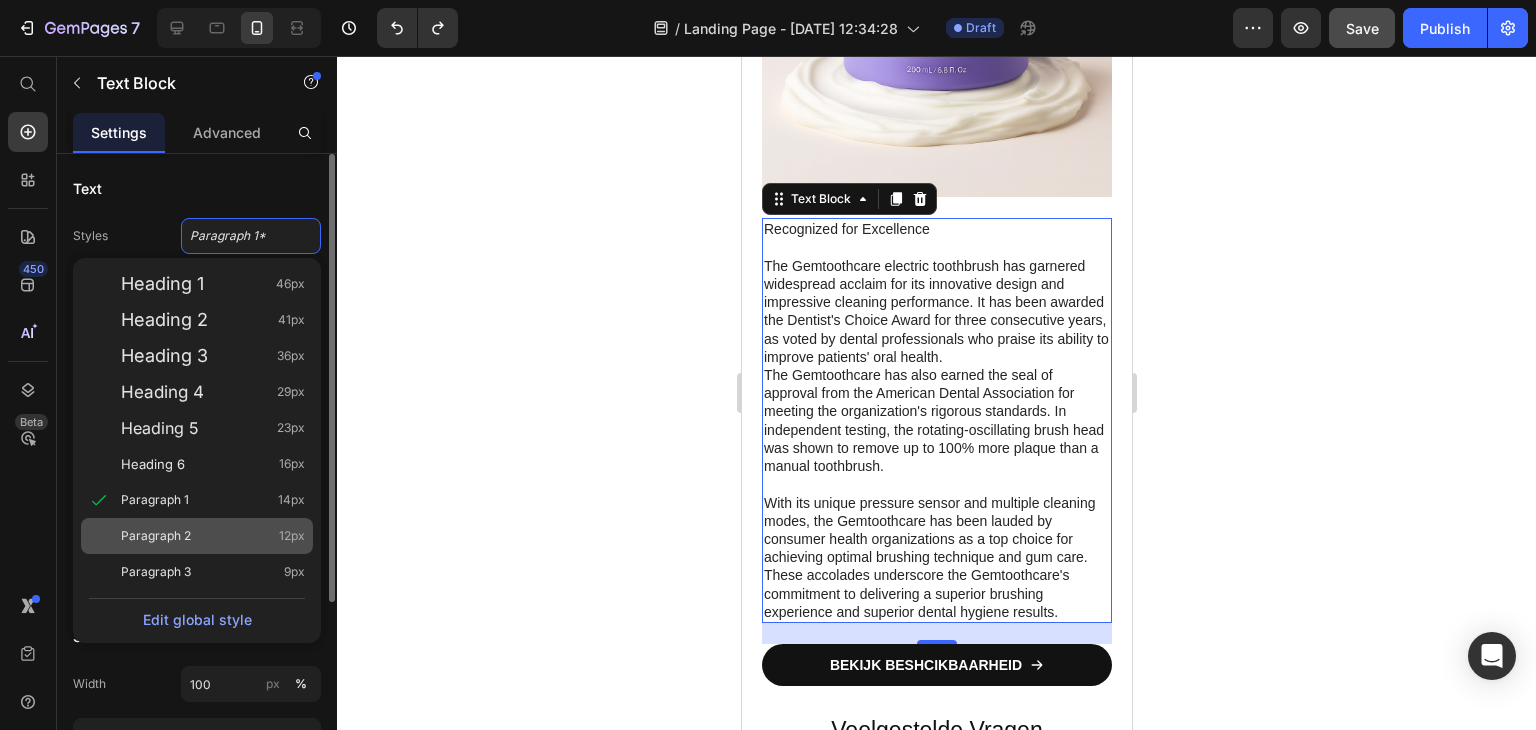 click on "Paragraph 2" at bounding box center (156, 536) 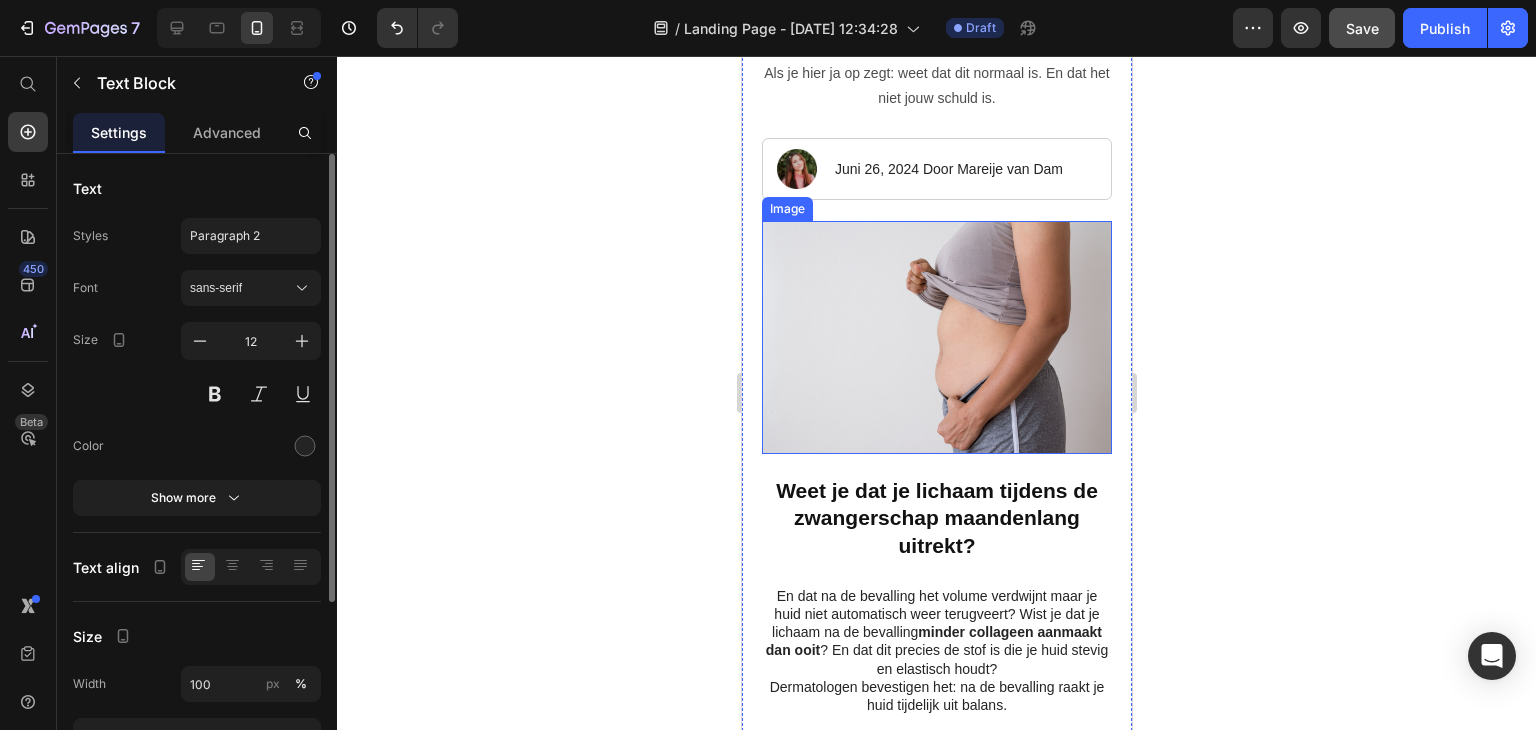 scroll, scrollTop: 0, scrollLeft: 0, axis: both 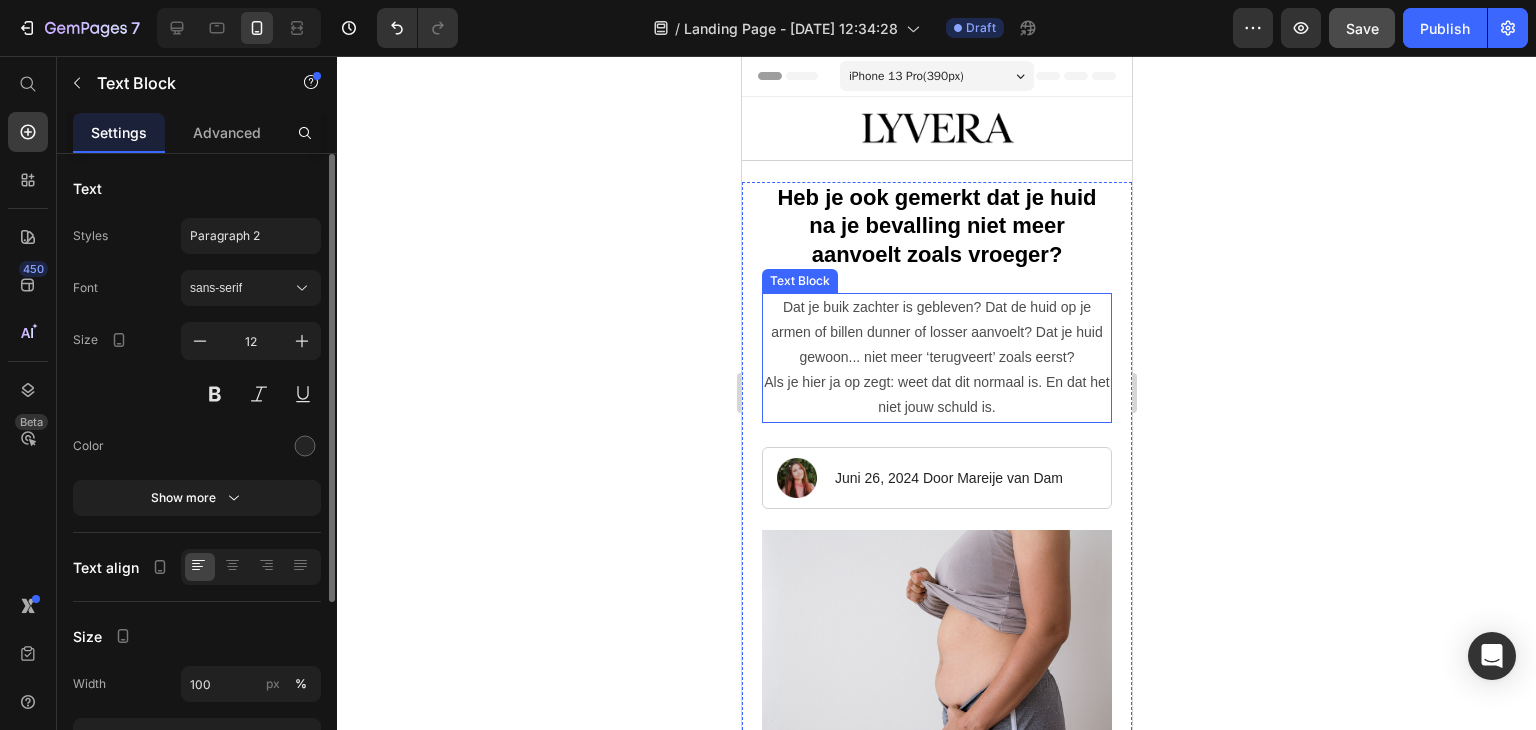 click on "Heb je ook gemerkt dat je huid na je bevalling niet meer aanvoelt zoals vroeger?" at bounding box center [935, 226] 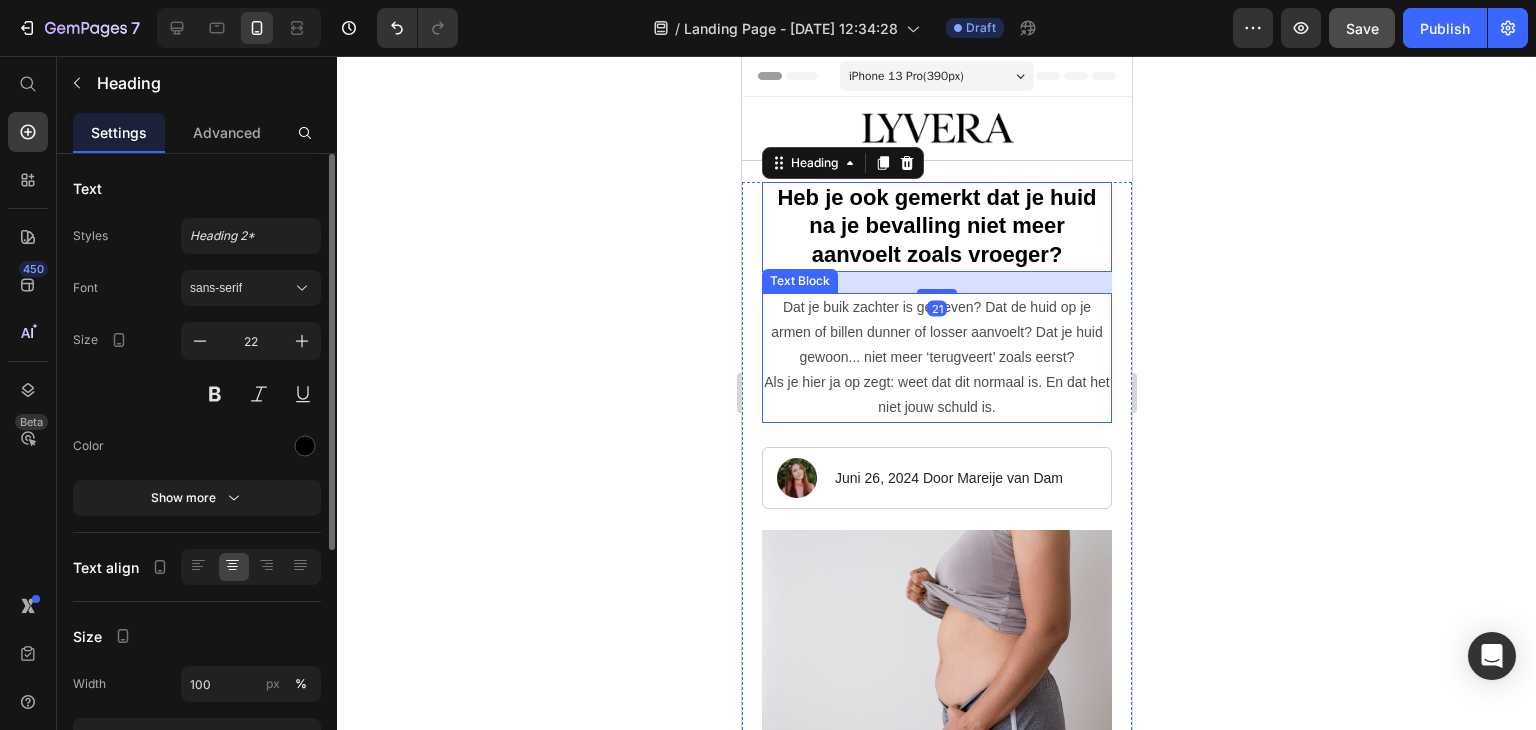 click on "Als je hier ja op zegt: weet dat dit normaal is. En dat het niet jouw schuld is." at bounding box center [936, 395] 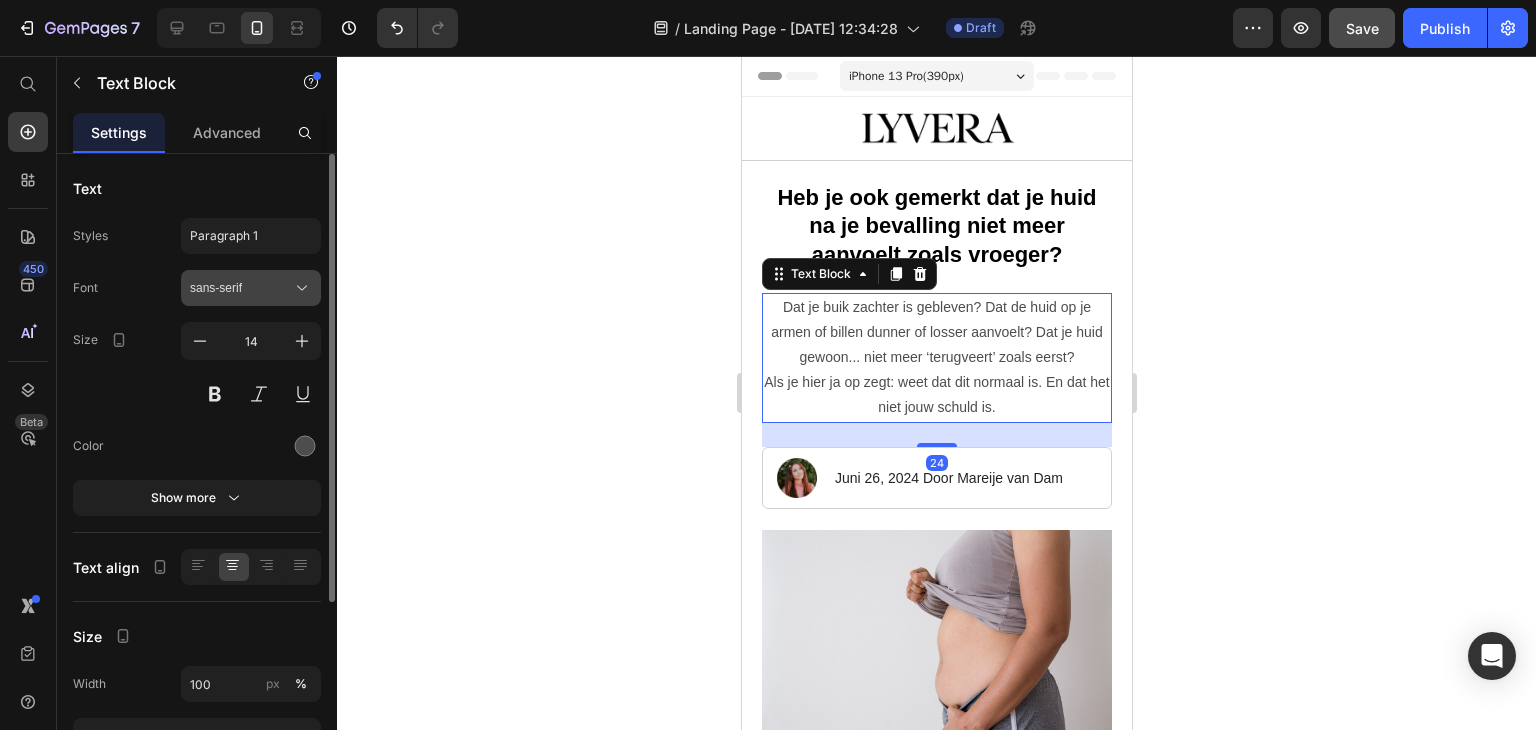 click on "sans-serif" at bounding box center (251, 288) 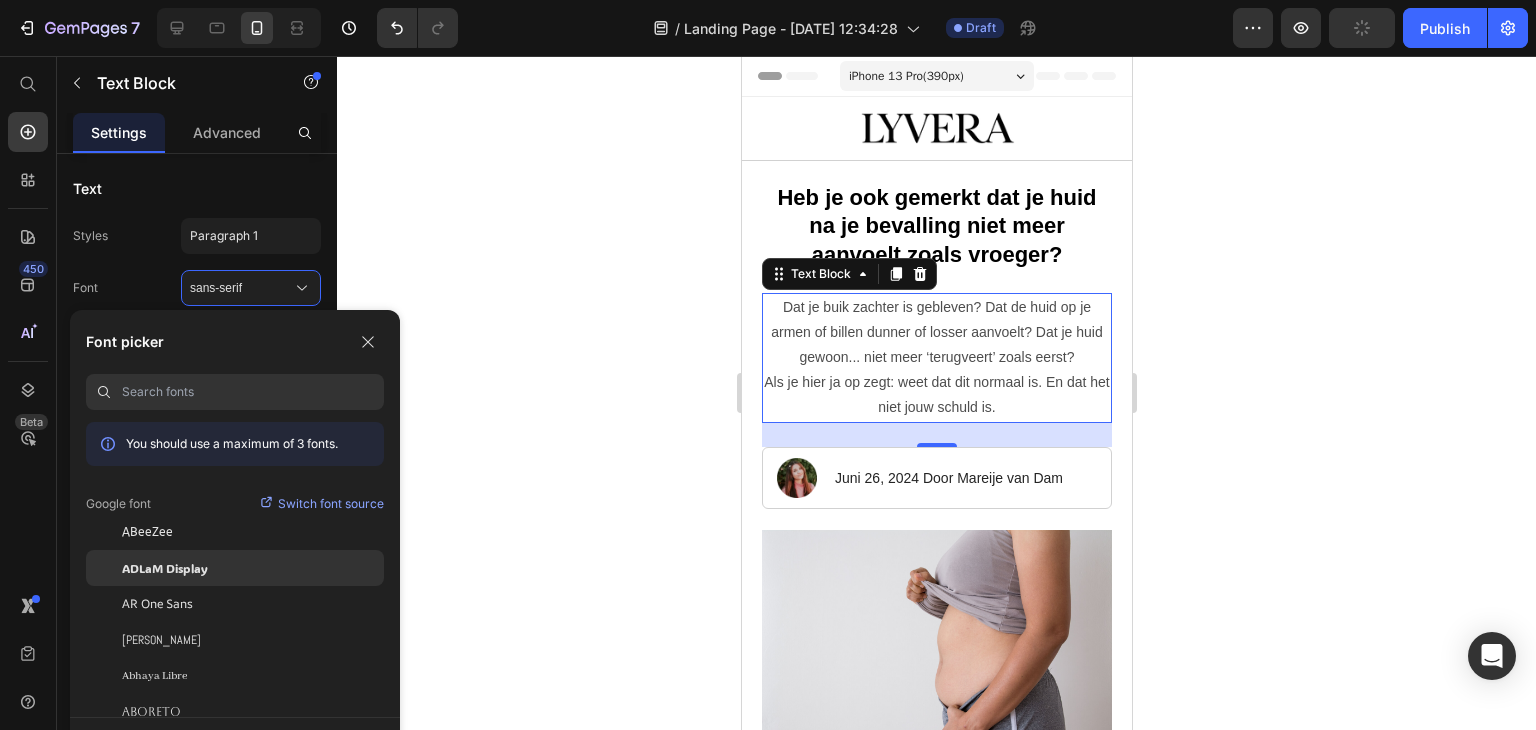 click on "ADLaM Display" 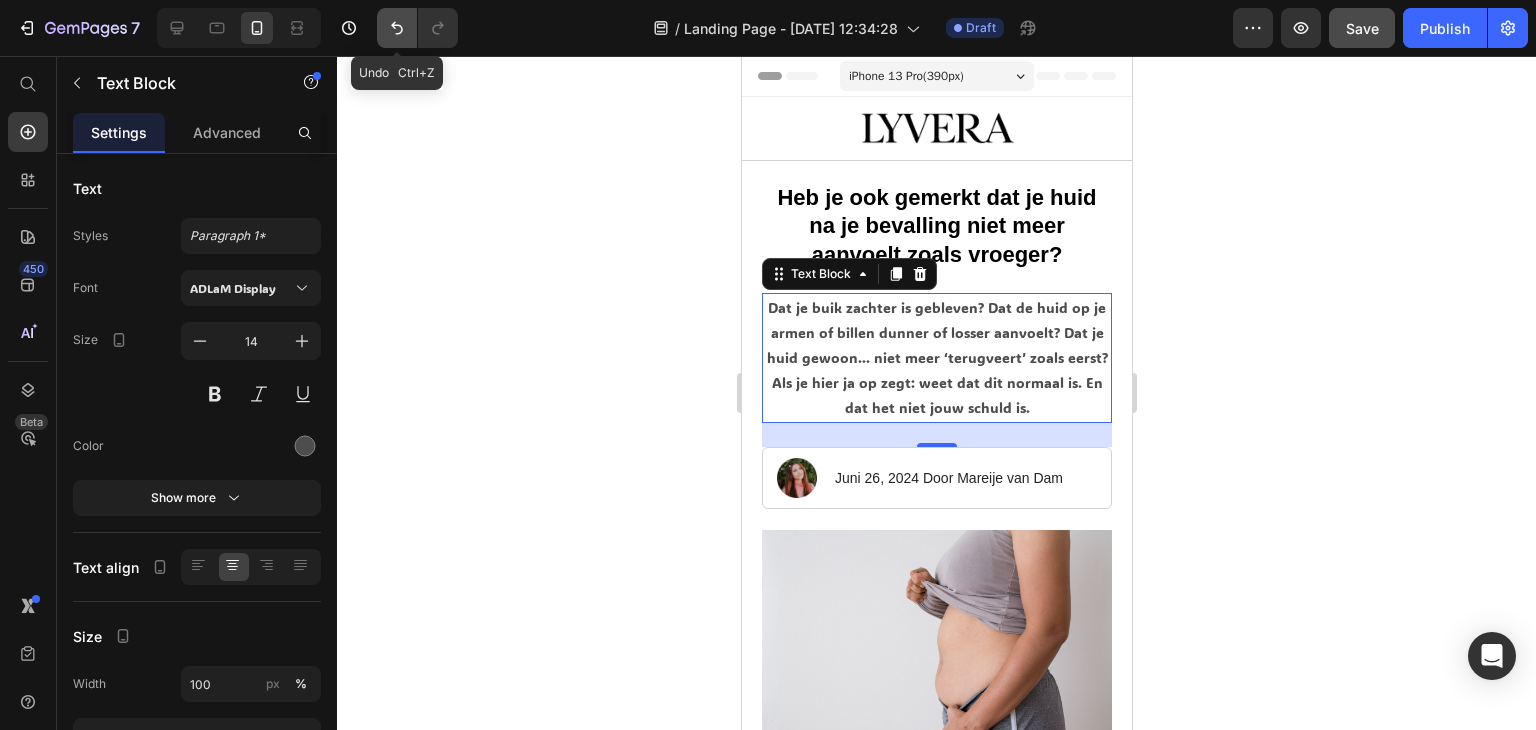 click 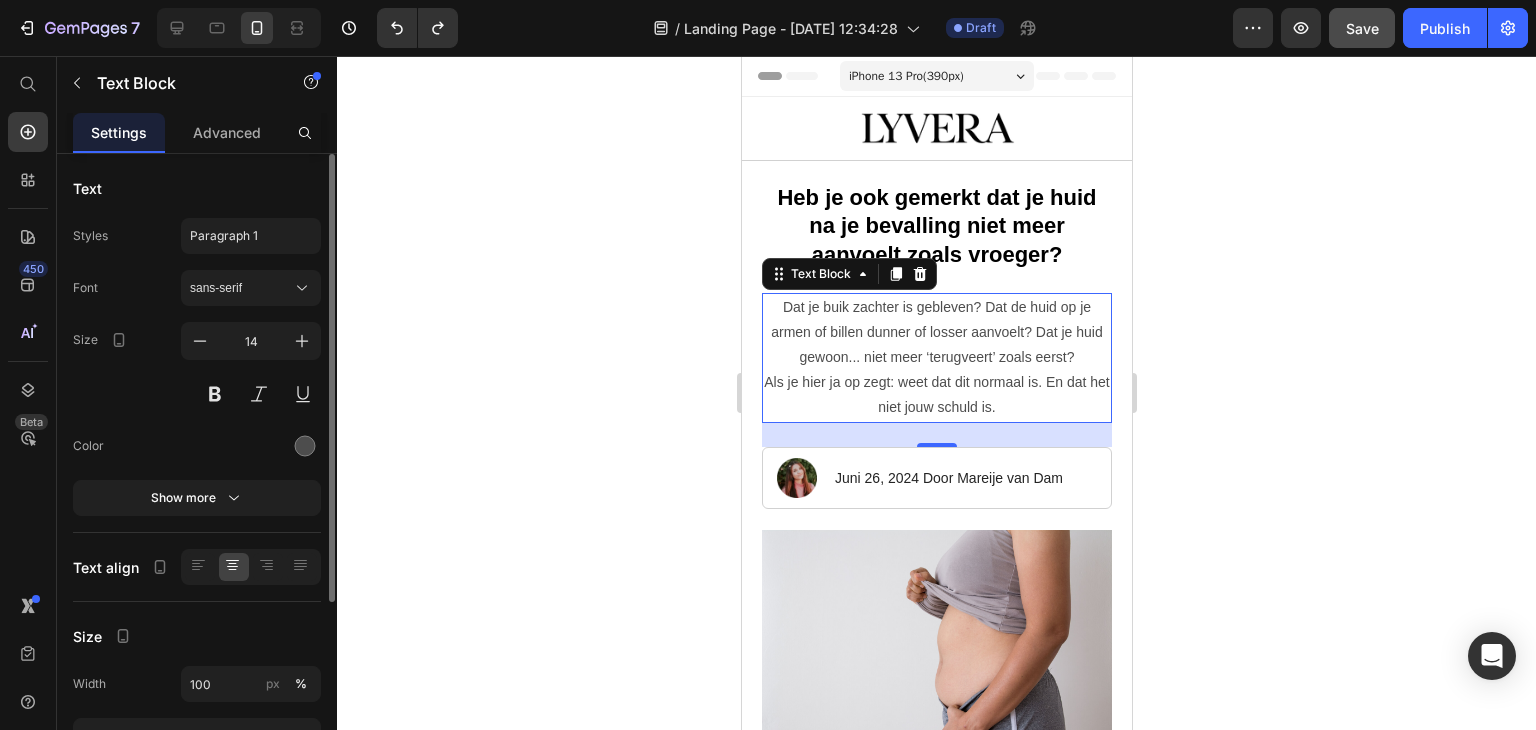 click on "Text" at bounding box center (197, 188) 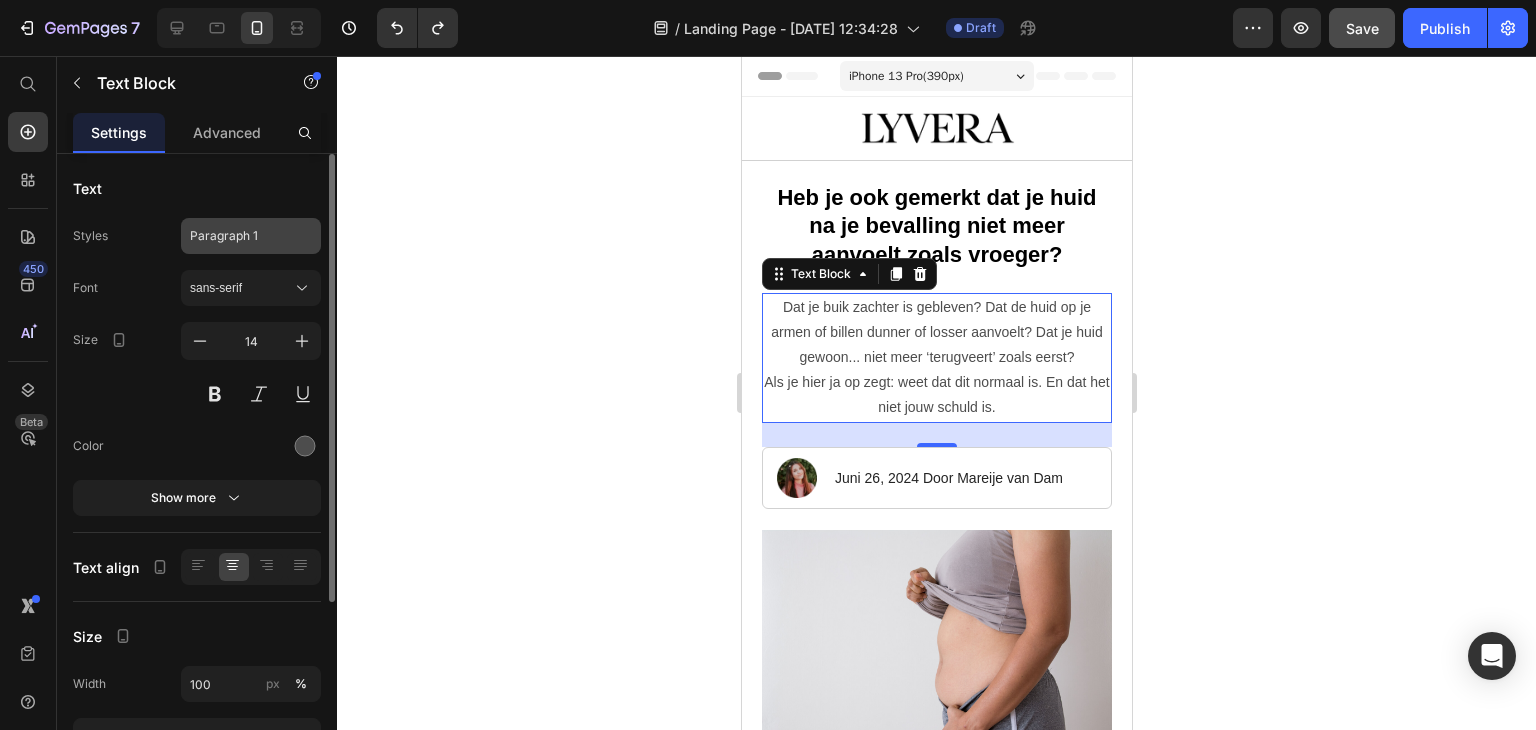 click on "Paragraph 1" at bounding box center [251, 236] 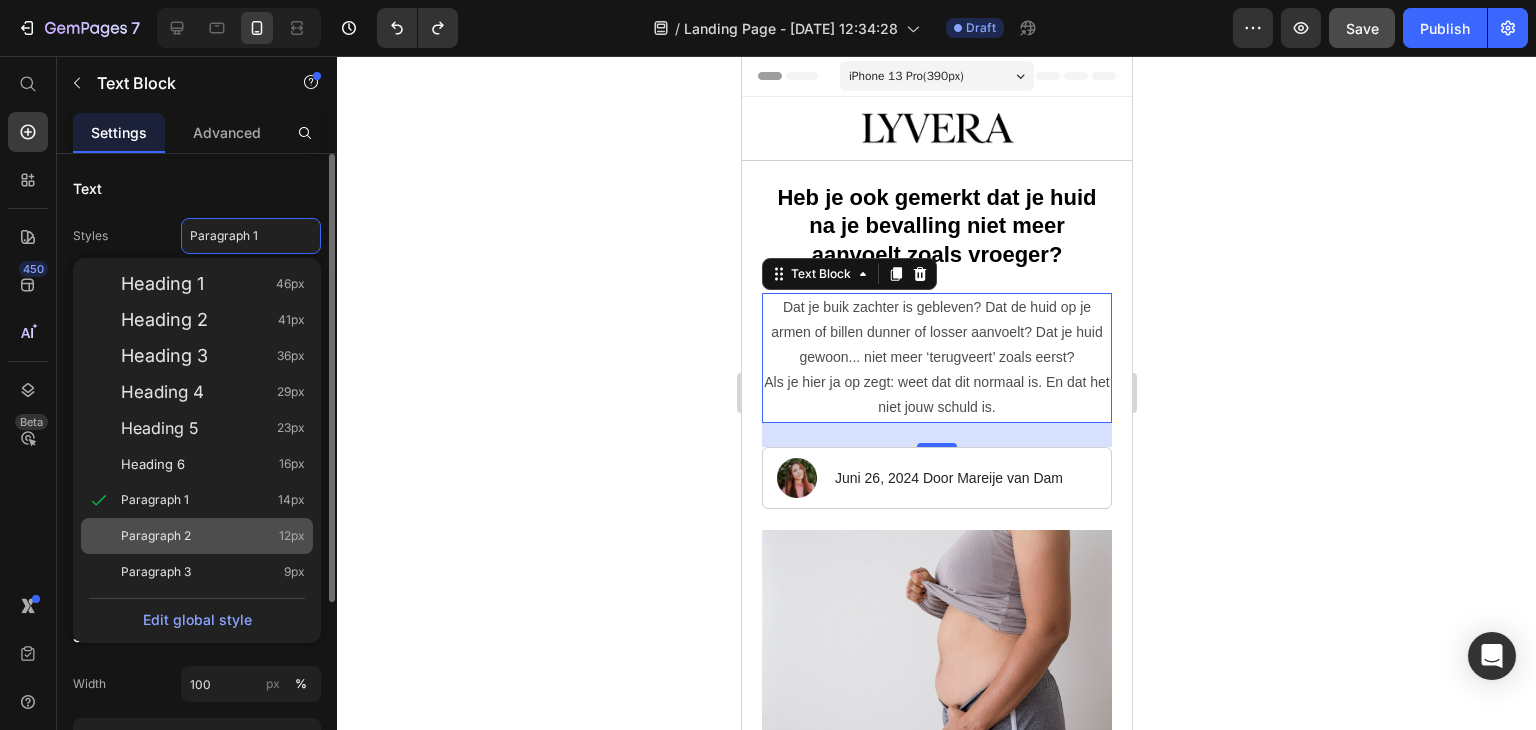 click on "Paragraph 2 12px" 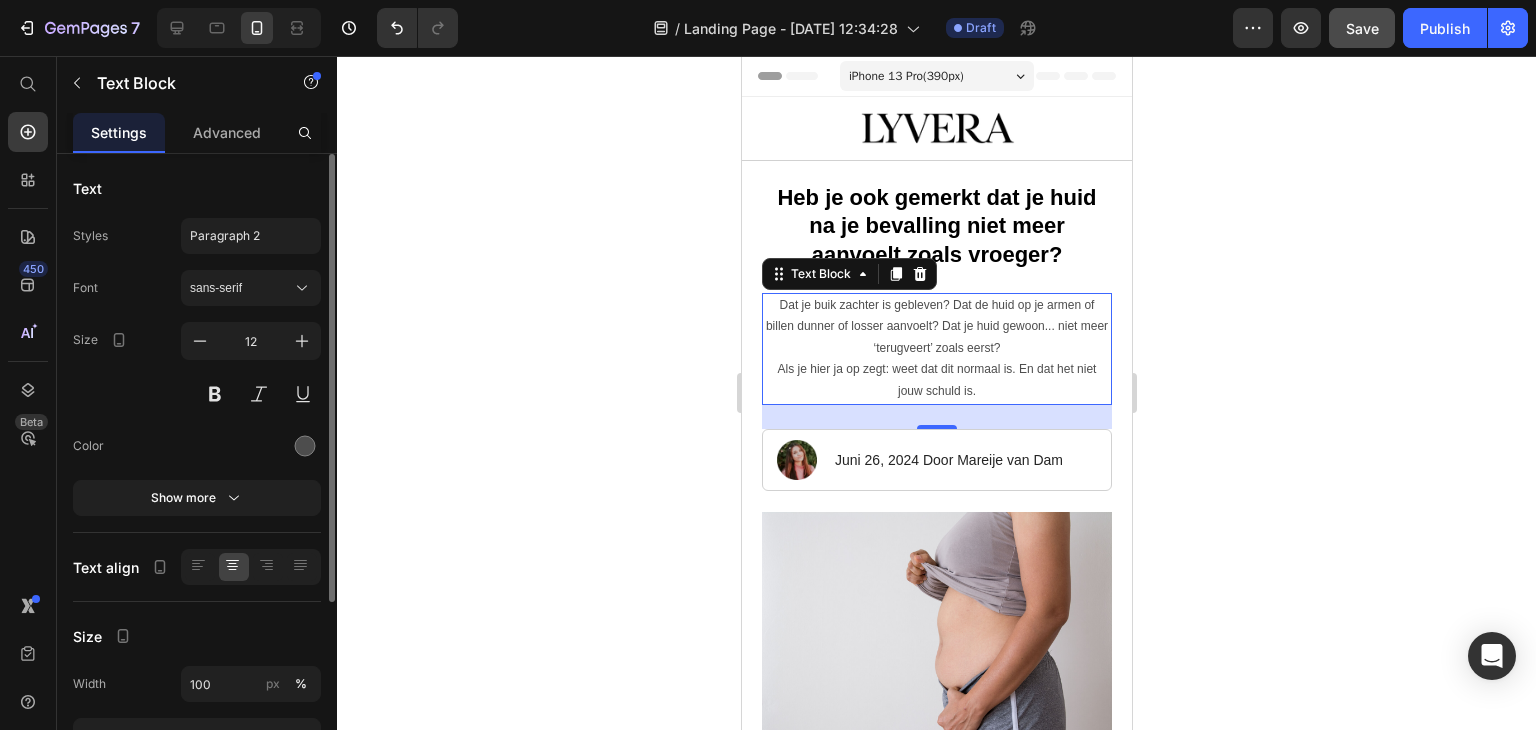 click 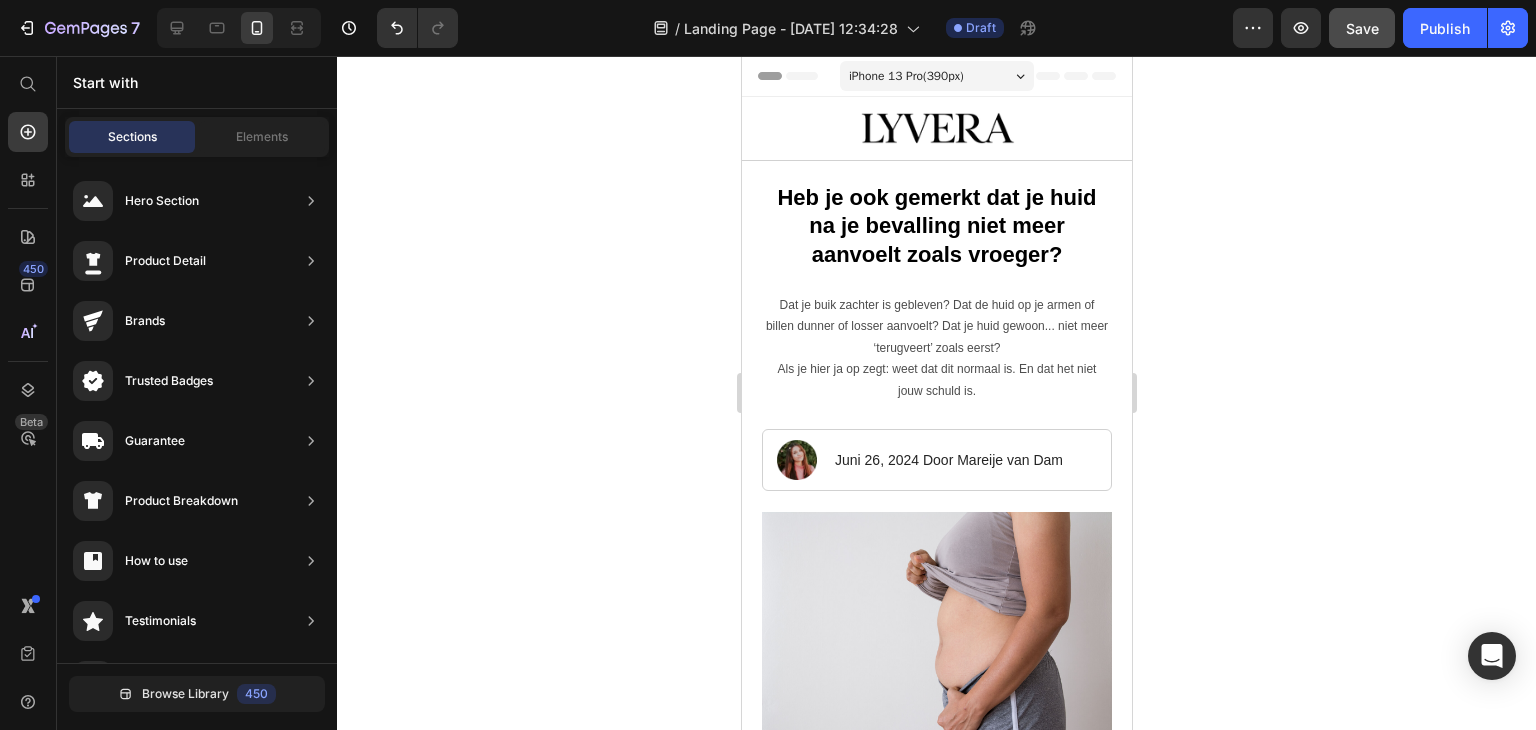 click 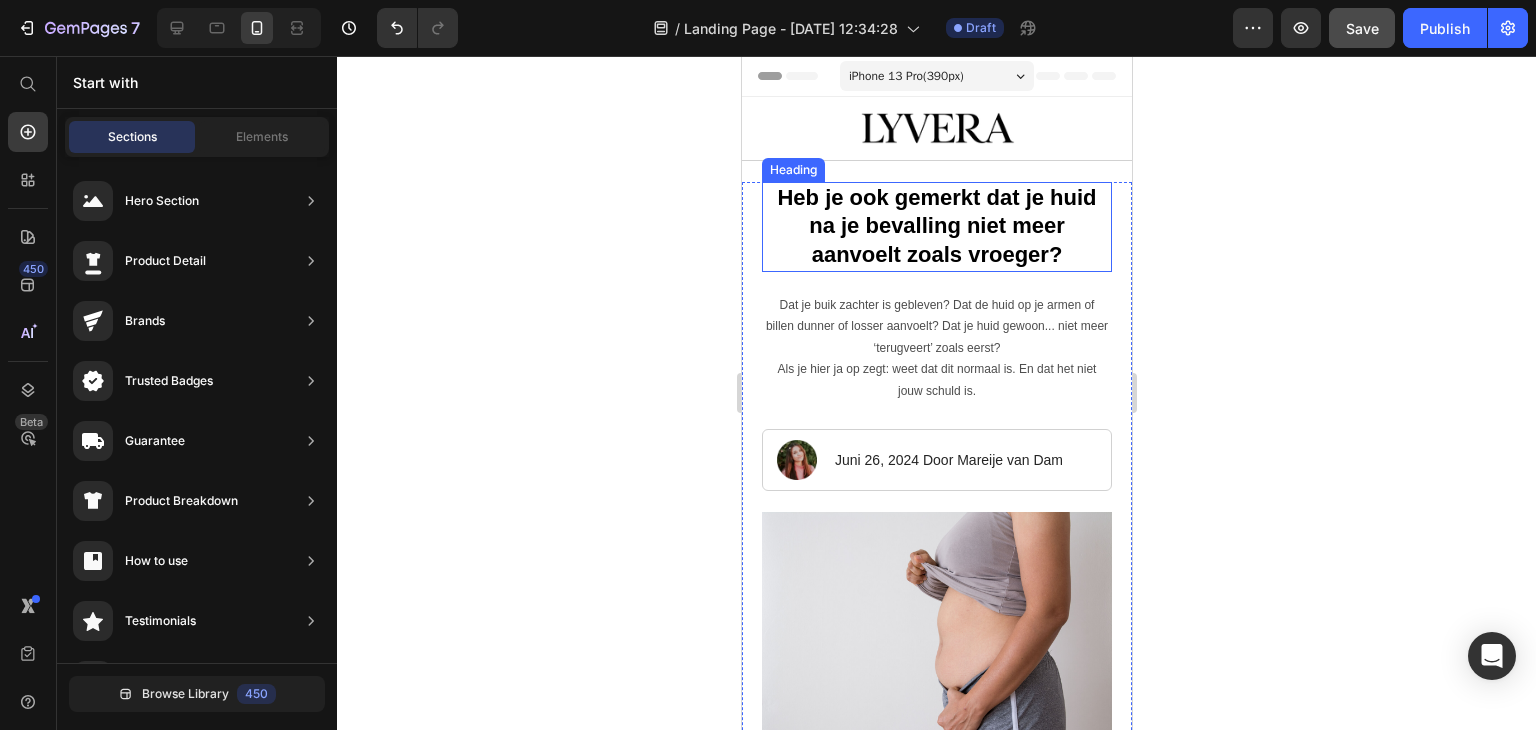 click on "Heb je ook gemerkt dat je huid na je bevalling niet meer aanvoelt zoals vroeger?" at bounding box center (935, 226) 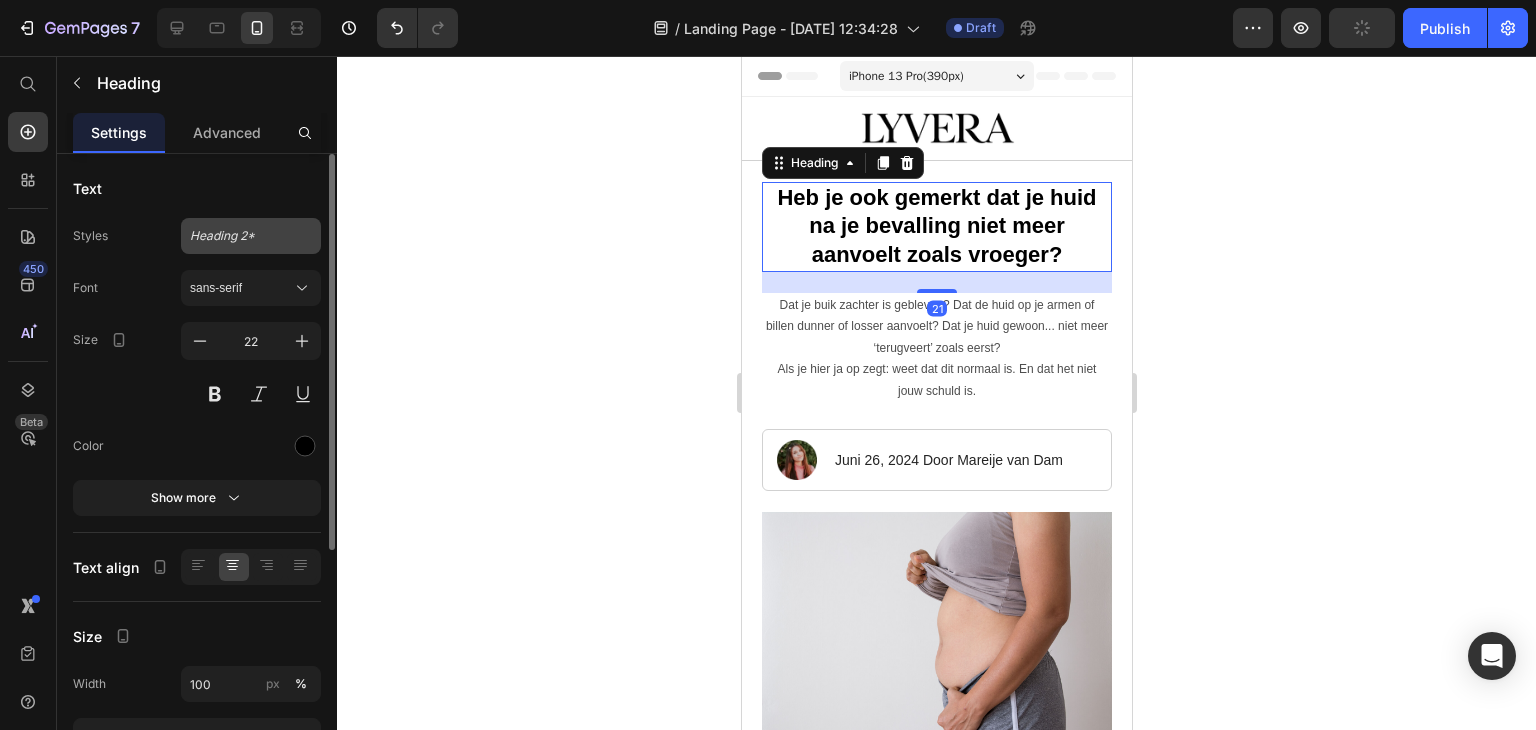 click on "Heading 2*" at bounding box center [251, 236] 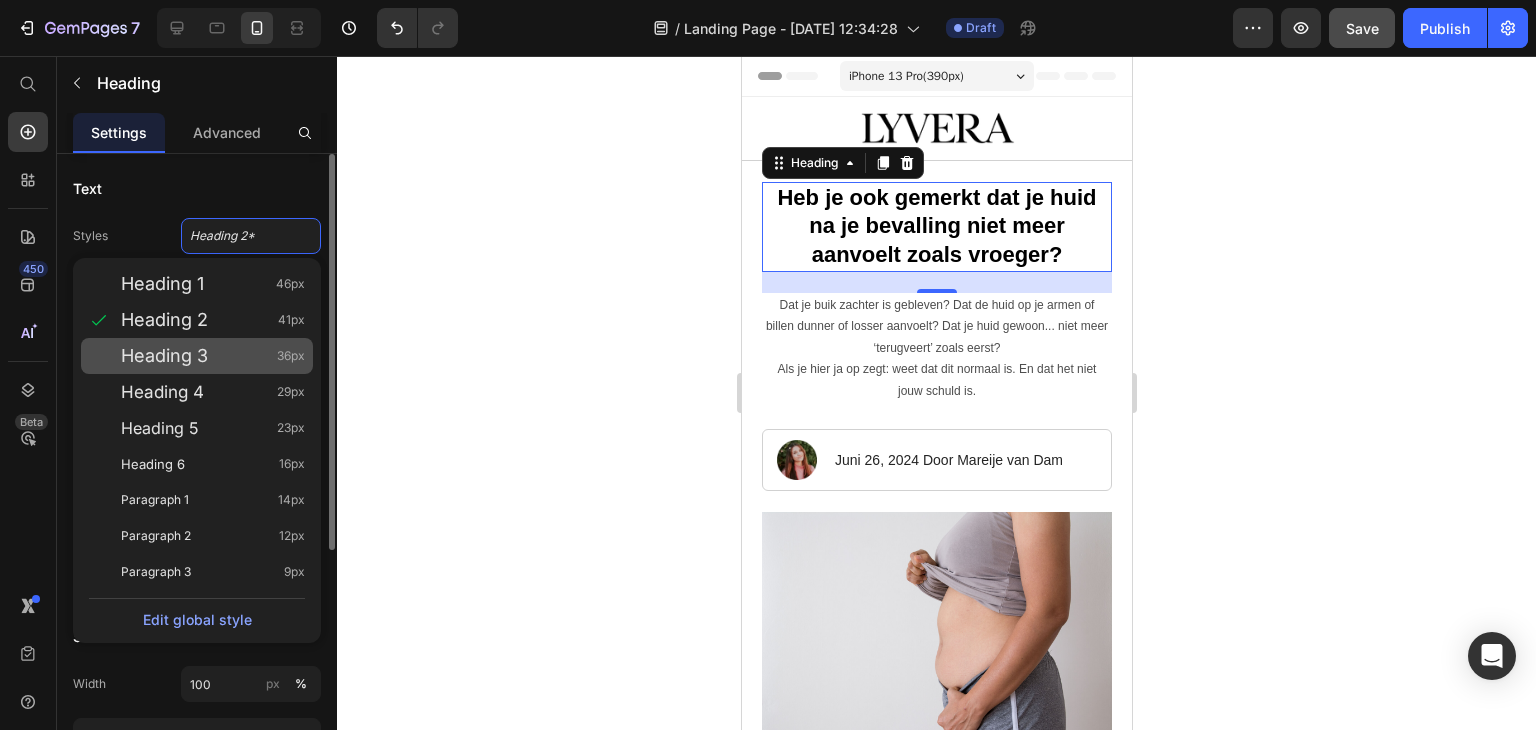 click on "Heading 3" at bounding box center (164, 356) 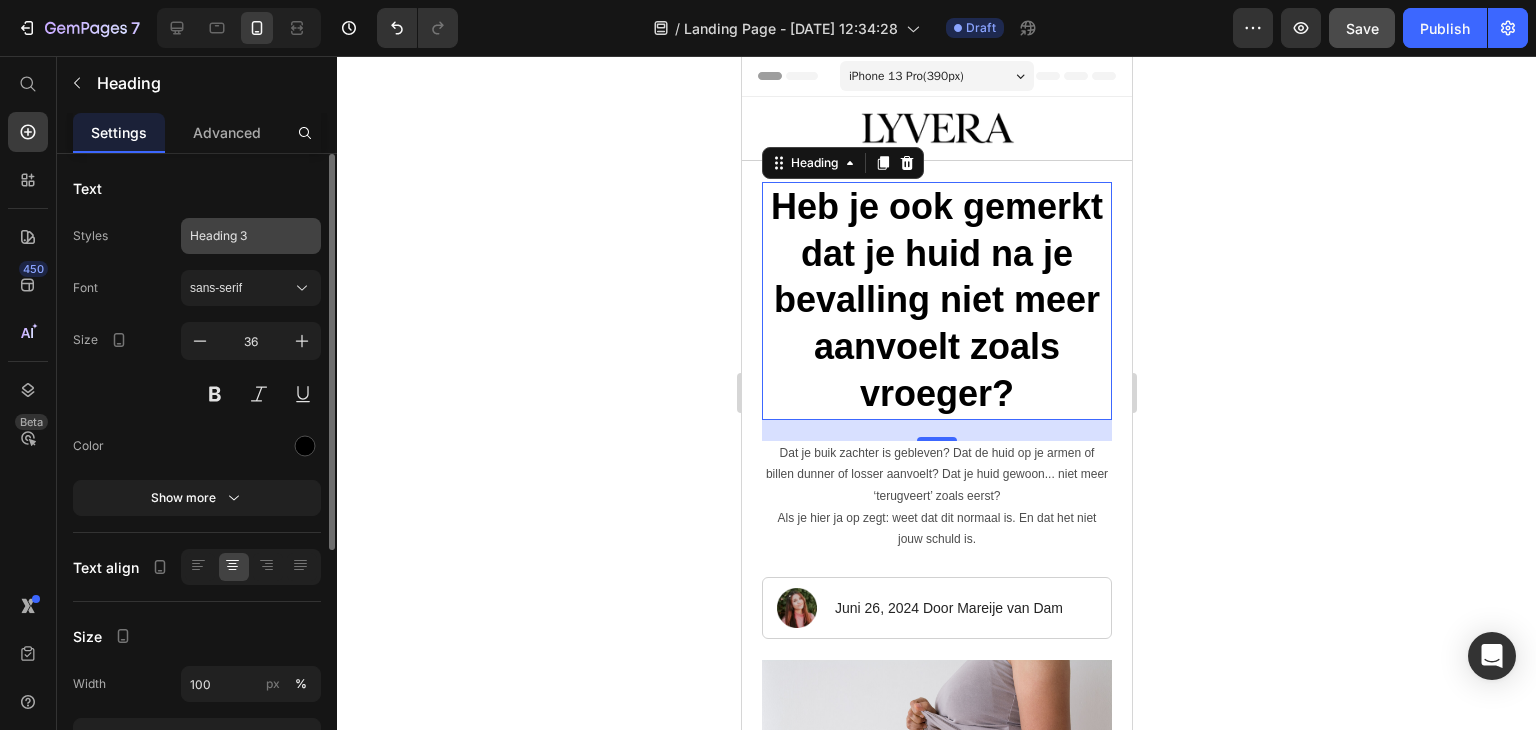 click on "Heading 3" at bounding box center (239, 236) 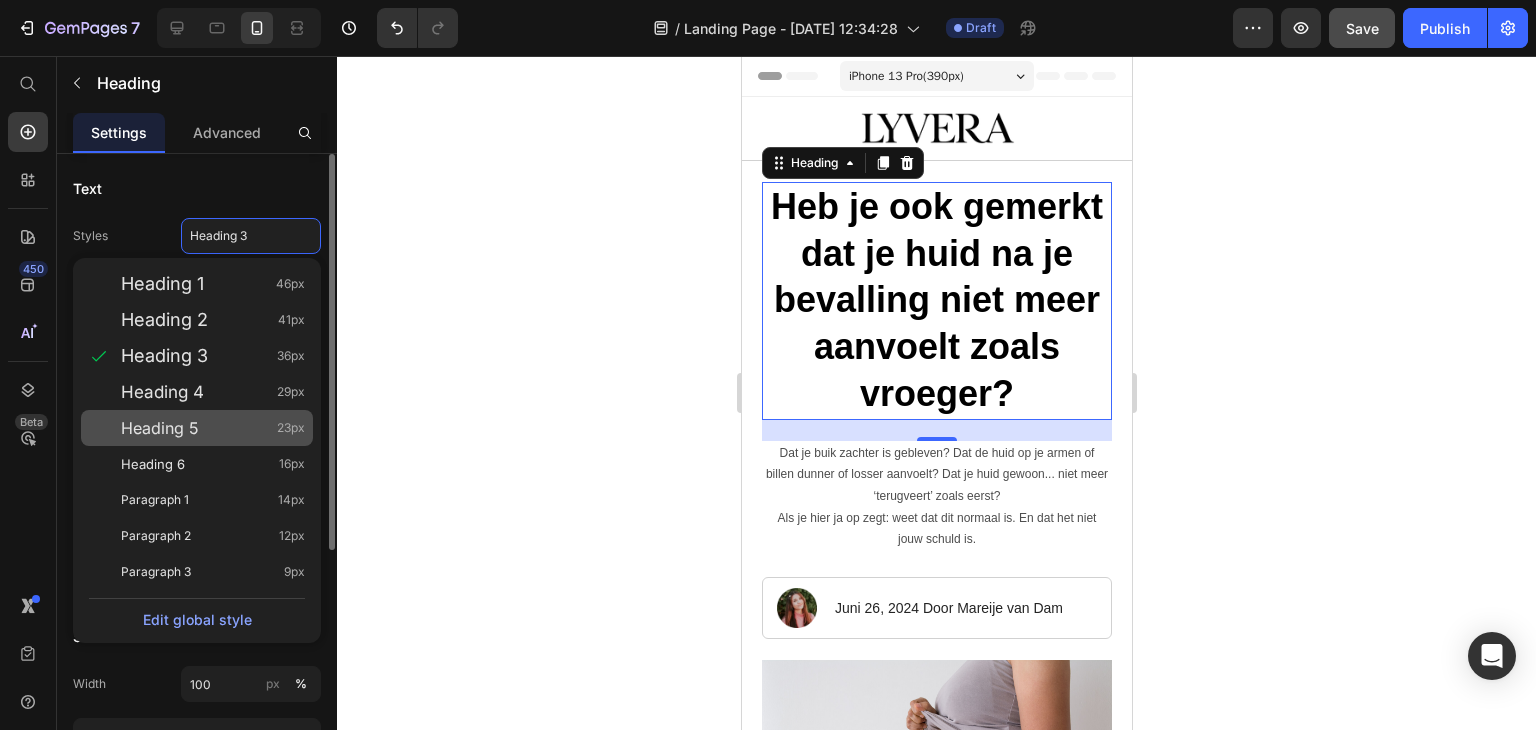 click on "Heading 5 23px" at bounding box center (213, 428) 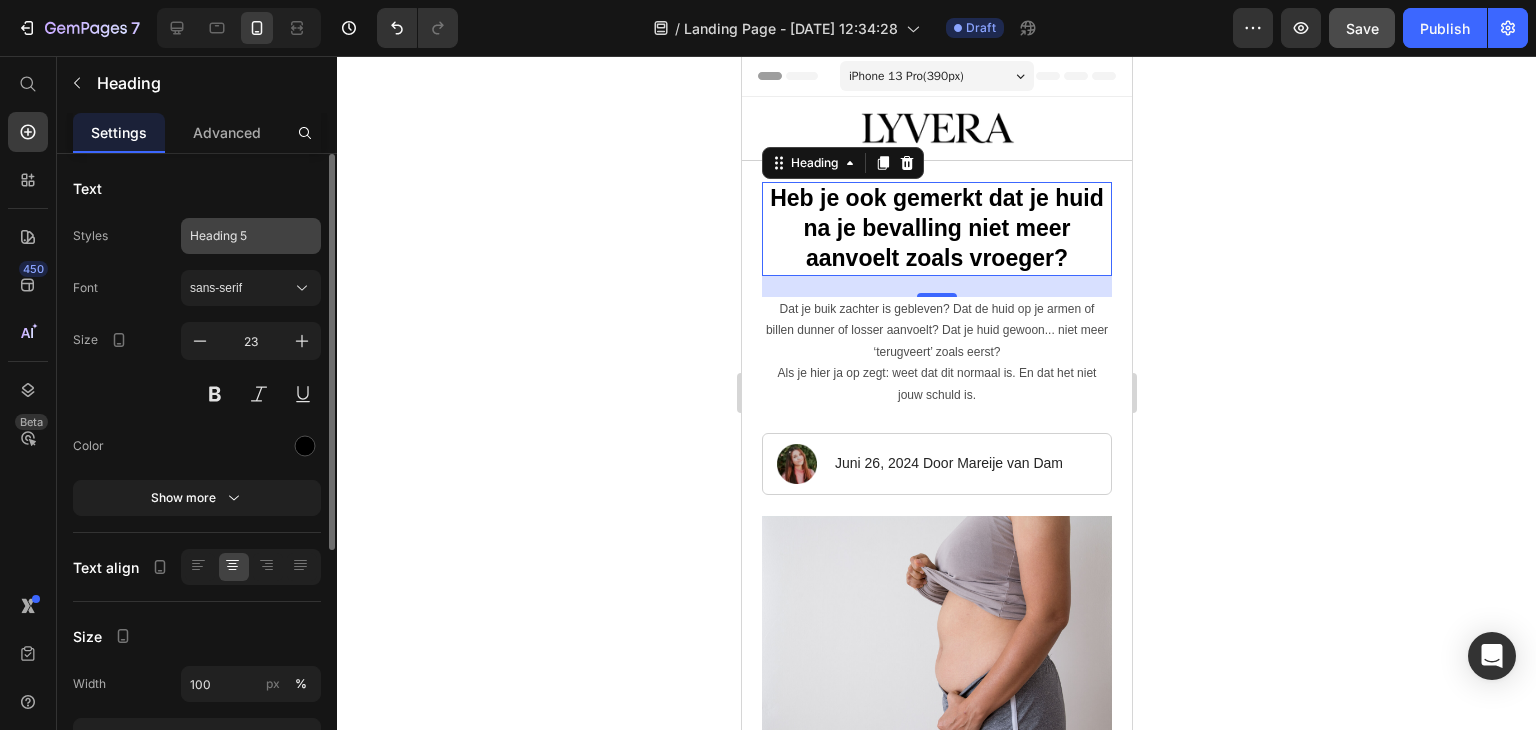 click on "Heading 5" at bounding box center [251, 236] 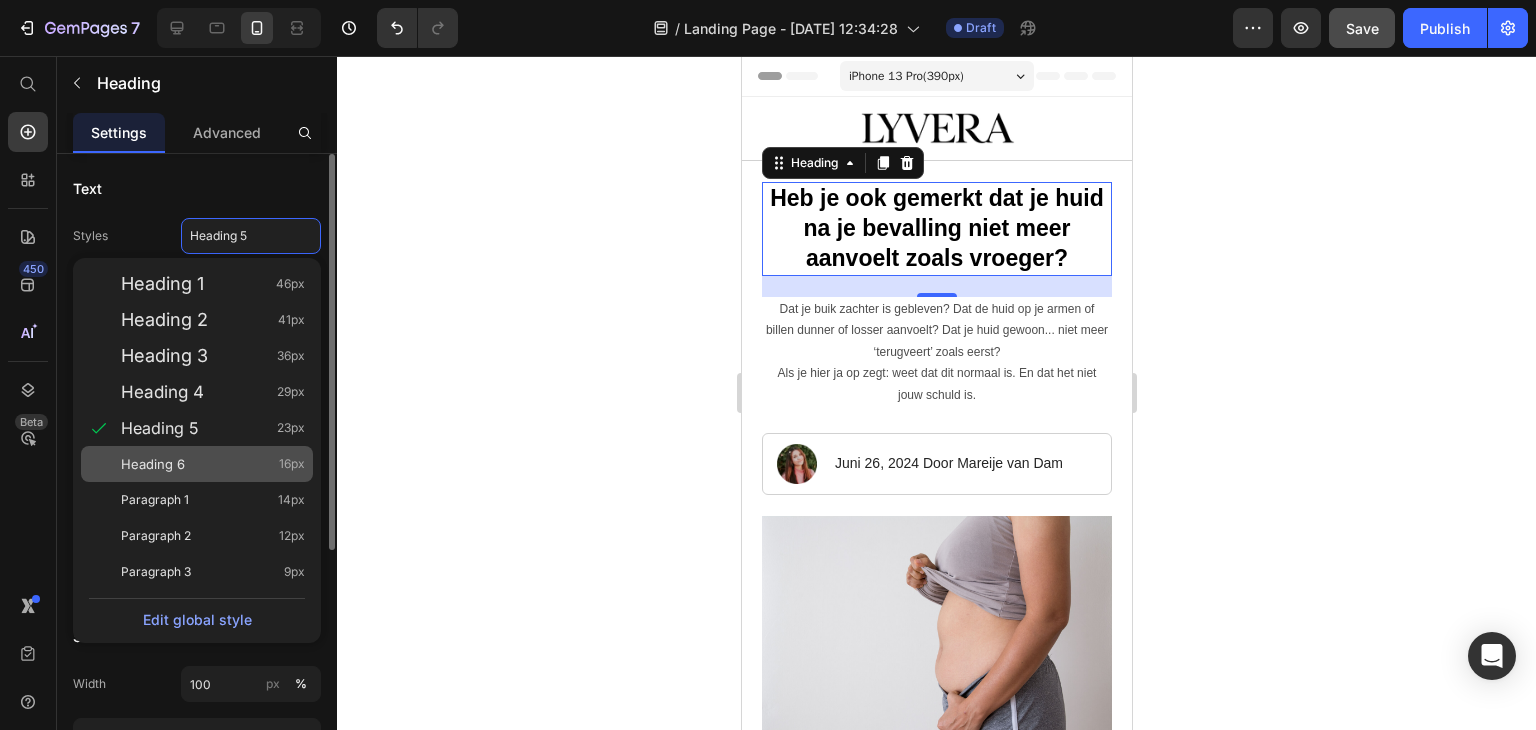 click on "Heading 6 16px" at bounding box center (213, 464) 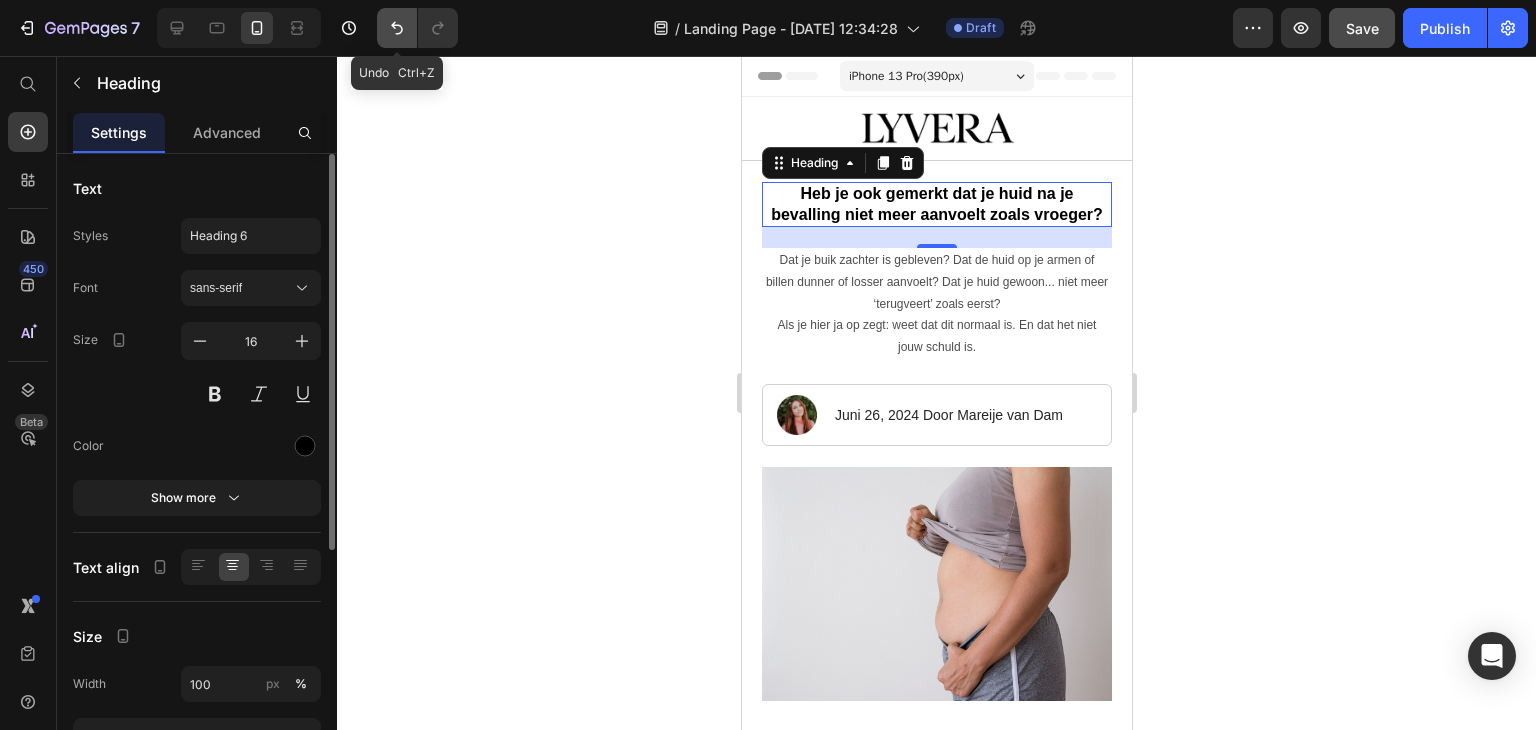click 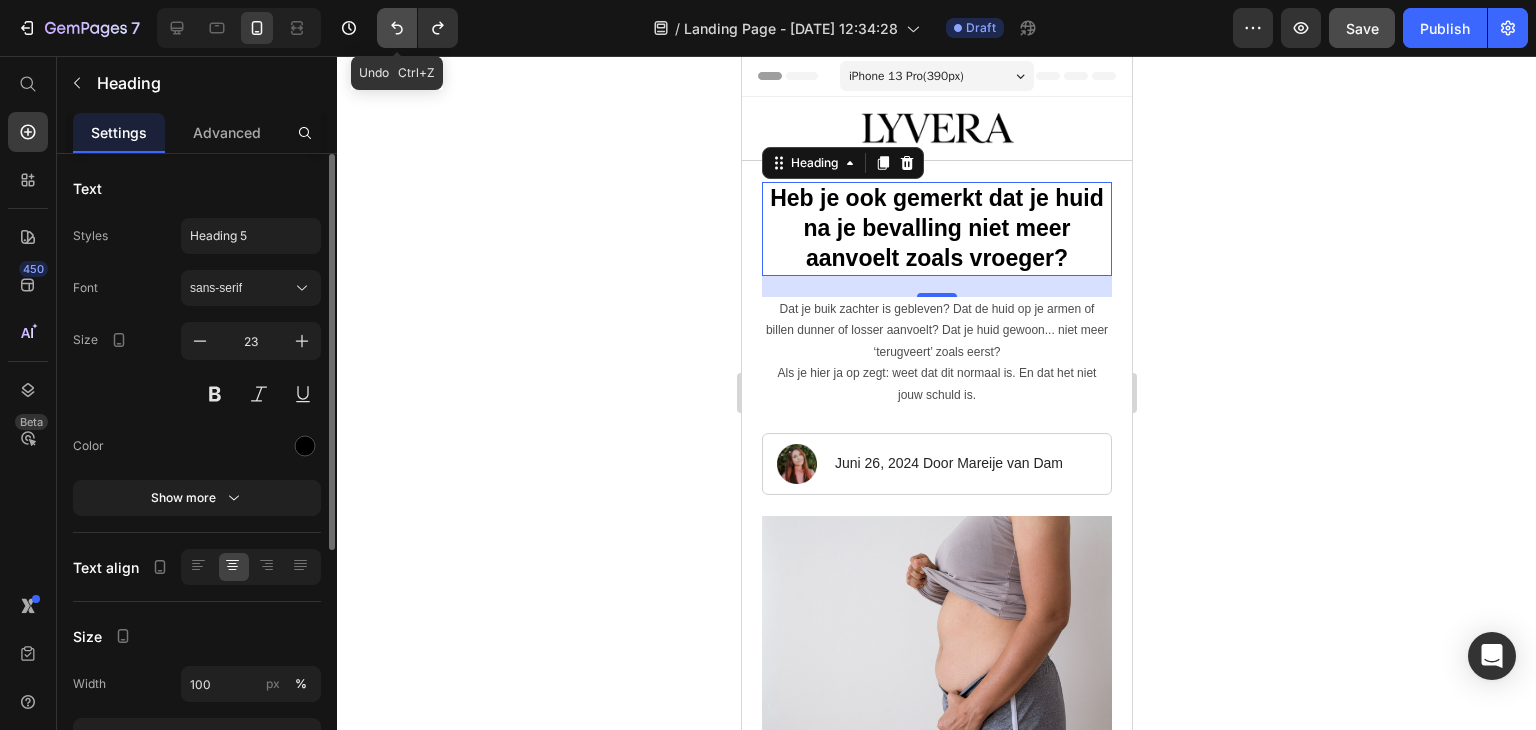 click 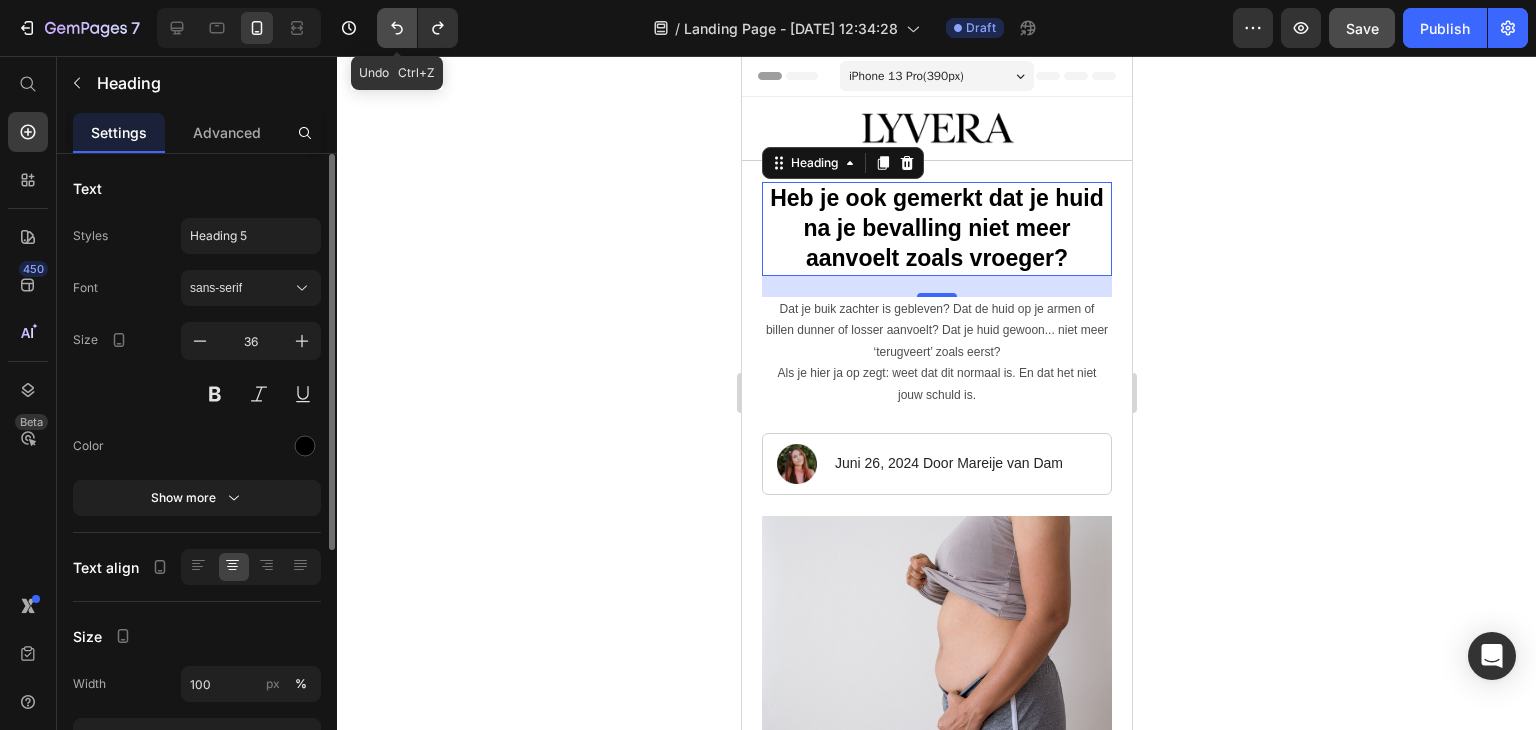 click 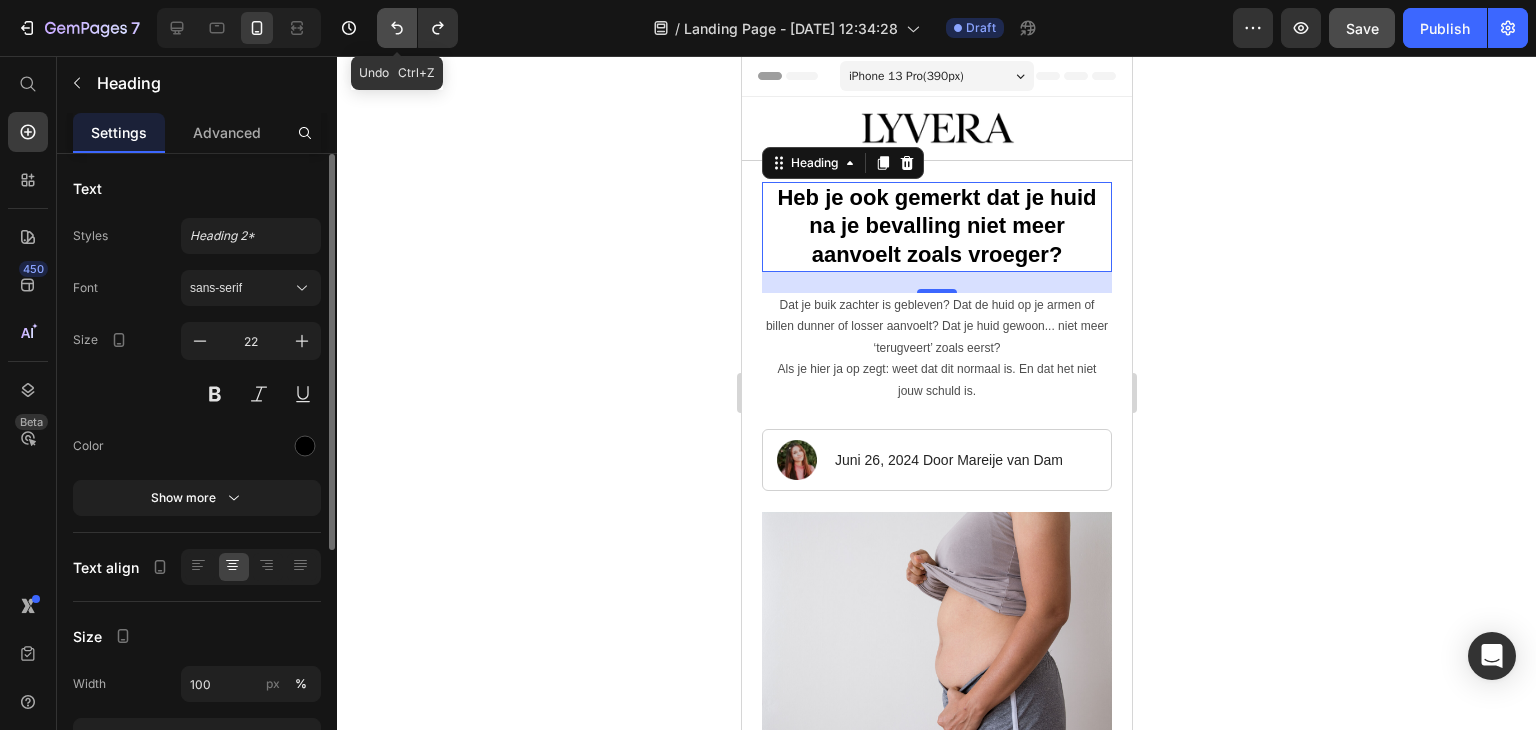 click 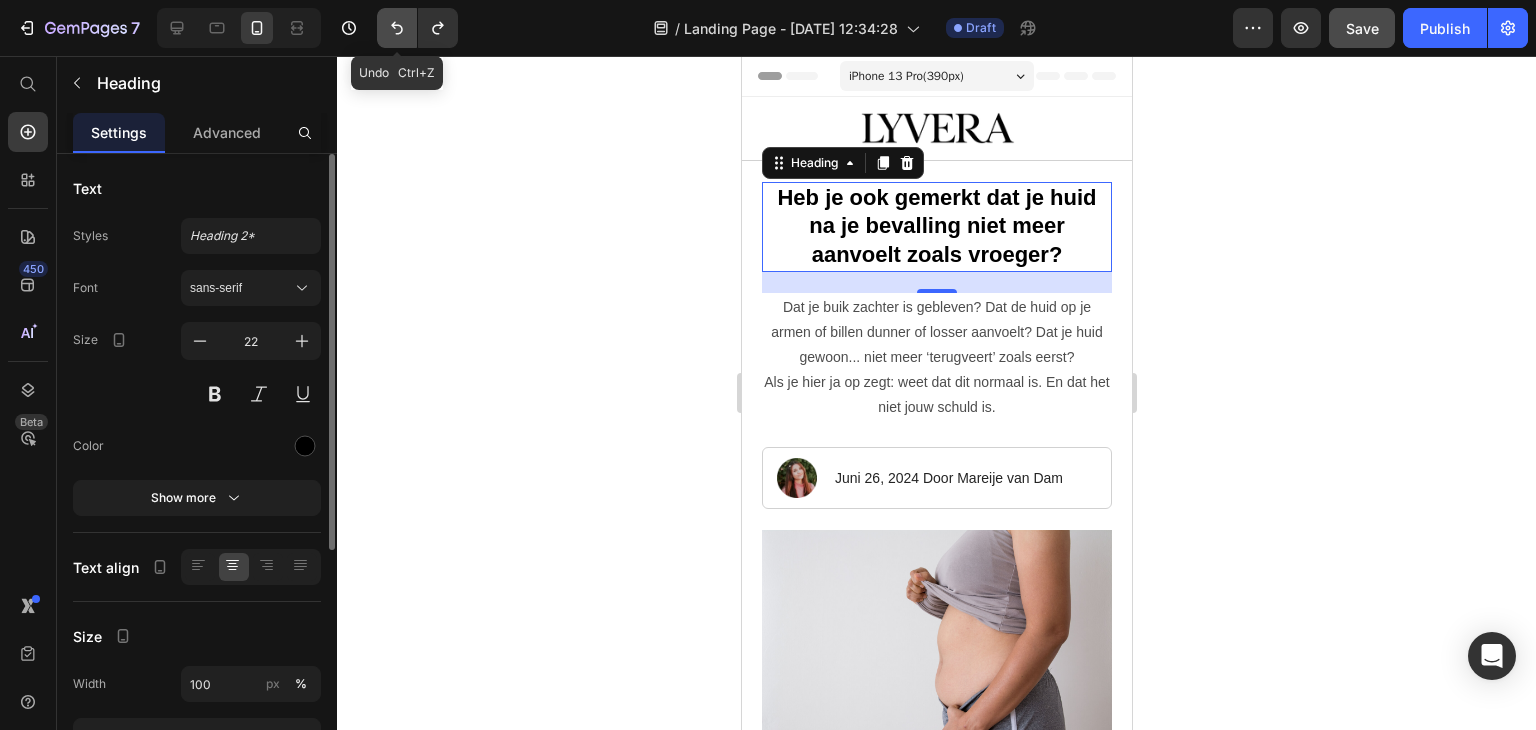 click 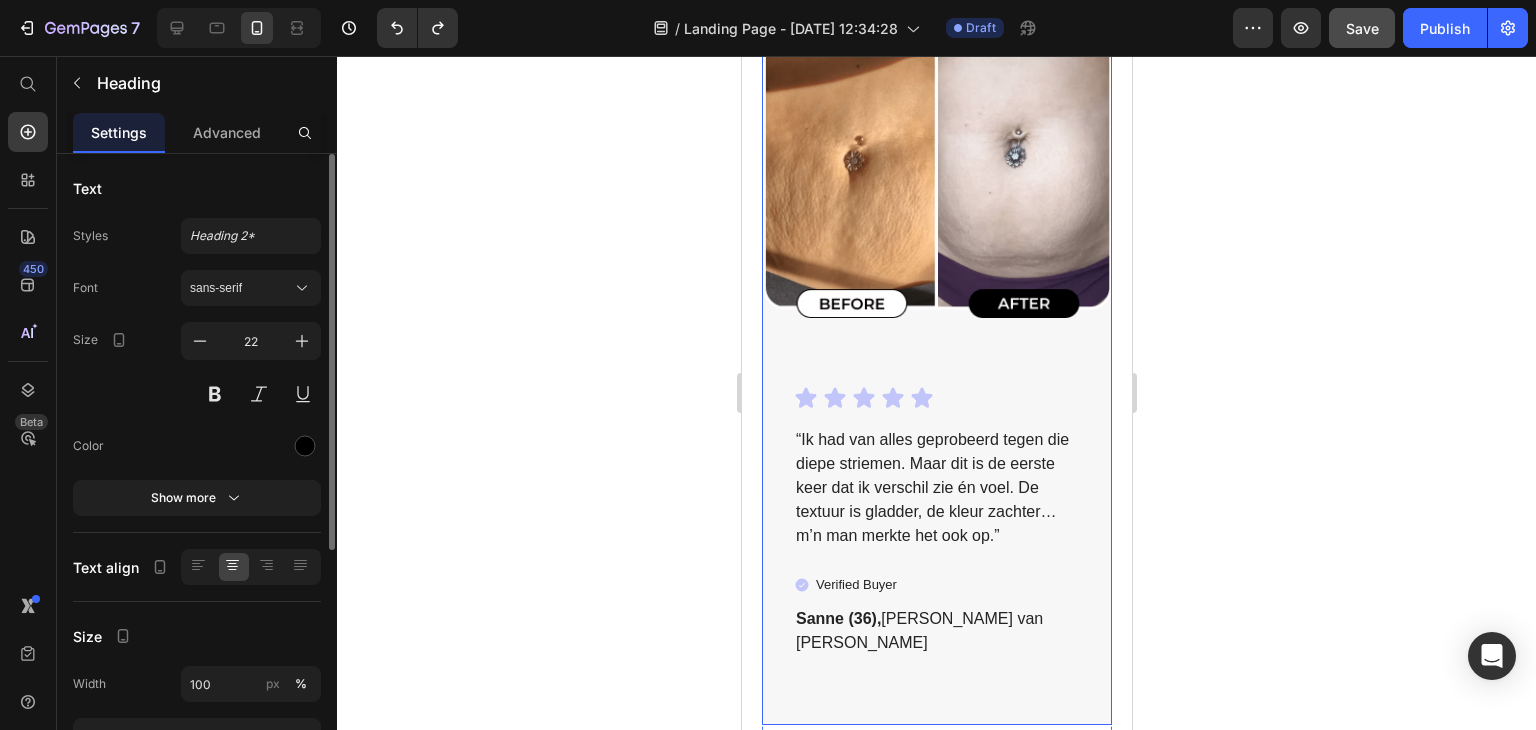 scroll, scrollTop: 6700, scrollLeft: 0, axis: vertical 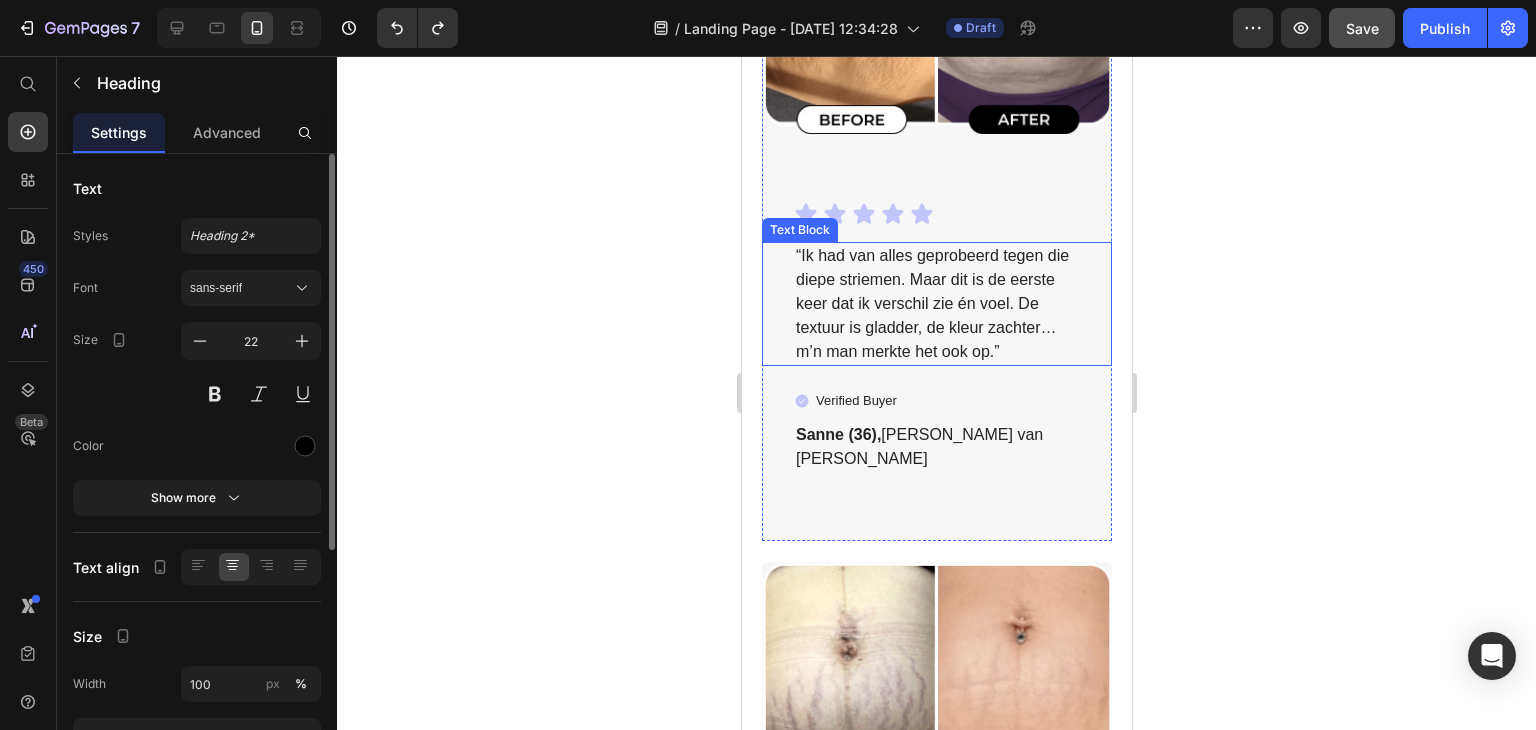 click on "“Ik had van alles geprobeerd tegen die diepe striemen. Maar dit is de eerste keer dat ik verschil zie én voel. De textuur is gladder, de kleur zachter… m’n man merkte het ook op.”" at bounding box center (936, 304) 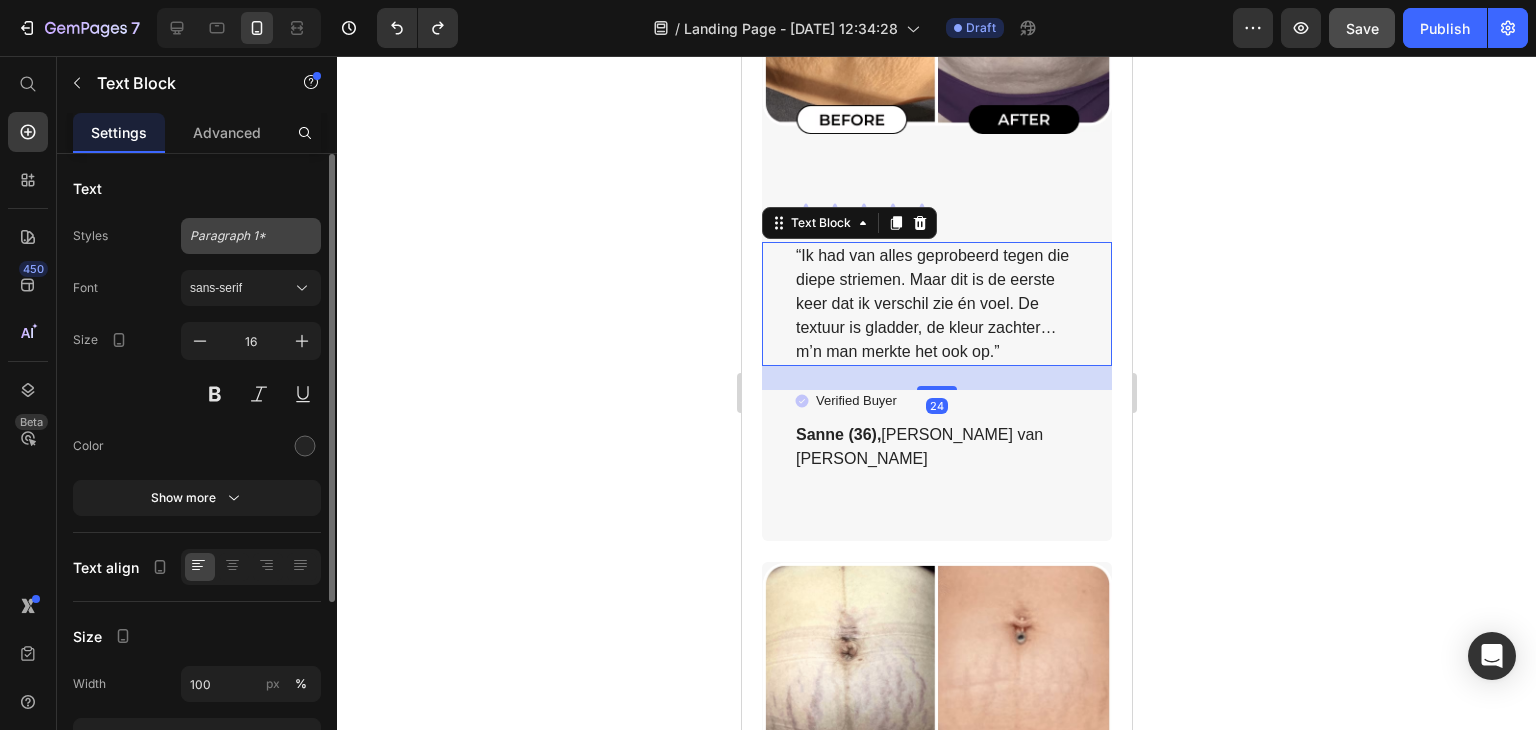 click on "Paragraph 1*" at bounding box center (239, 236) 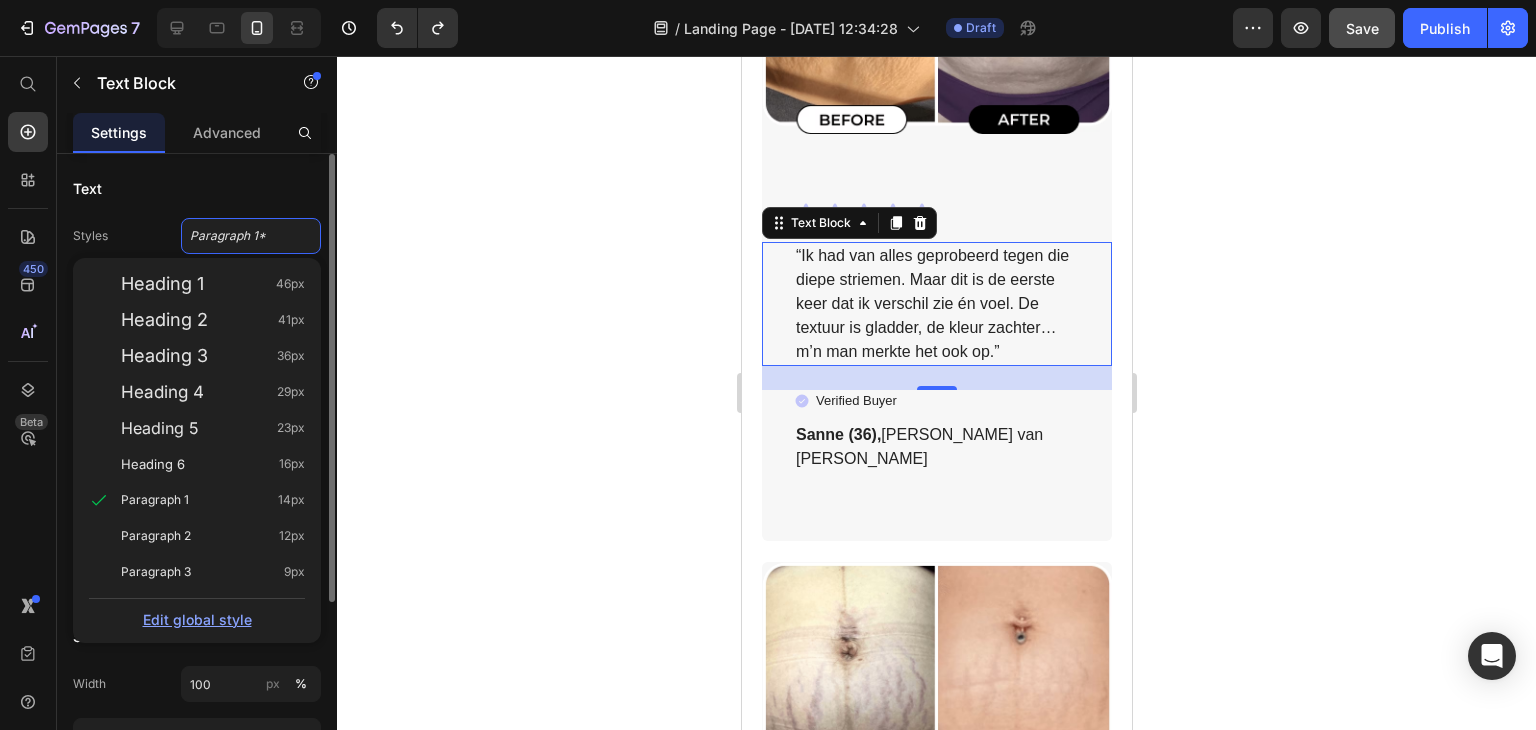 drag, startPoint x: 291, startPoint y: 496, endPoint x: 228, endPoint y: 614, distance: 133.76472 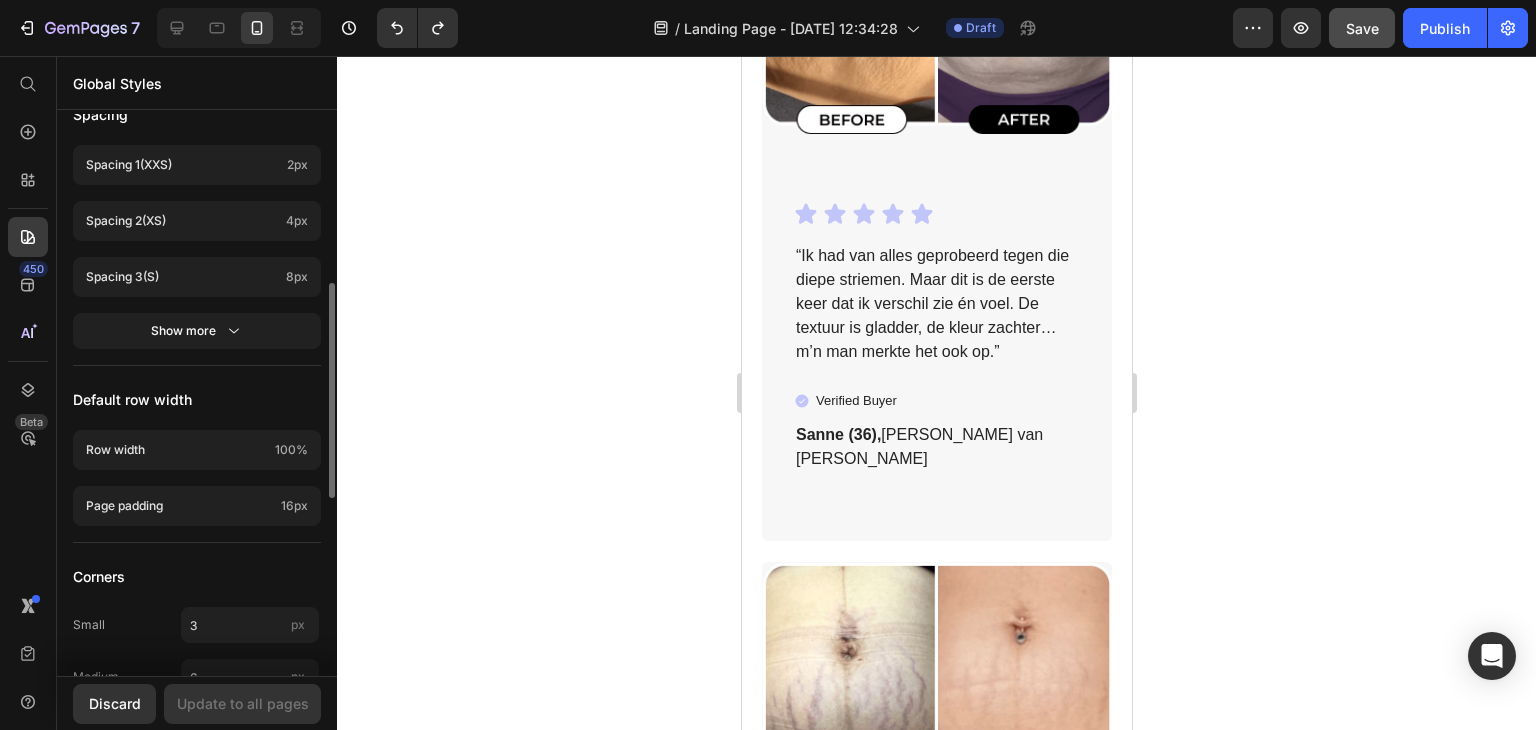 scroll, scrollTop: 700, scrollLeft: 0, axis: vertical 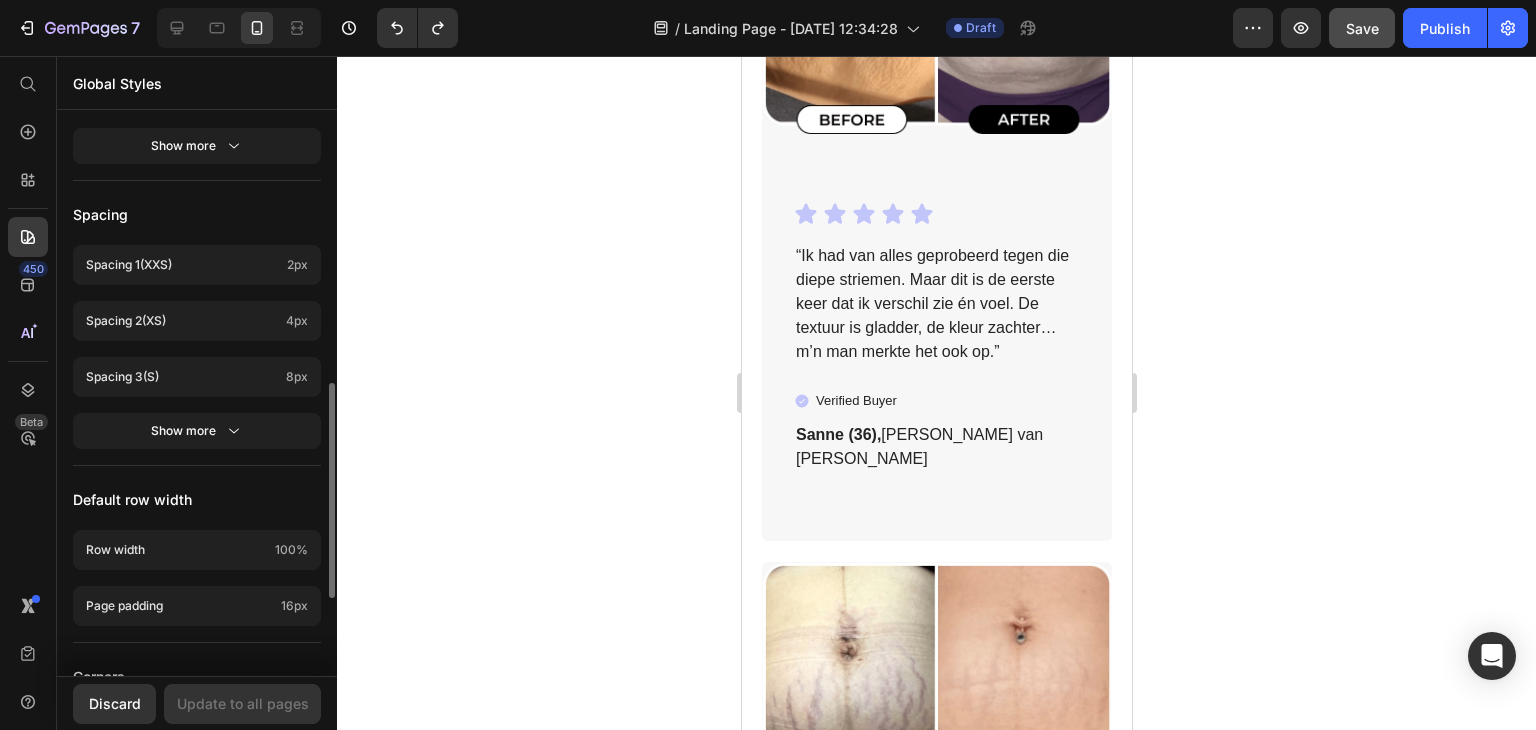 click on "Spacing 1  (xxs) 2px Spacing 2  (xs) 4px Spacing 3  (s) 8px Show more" 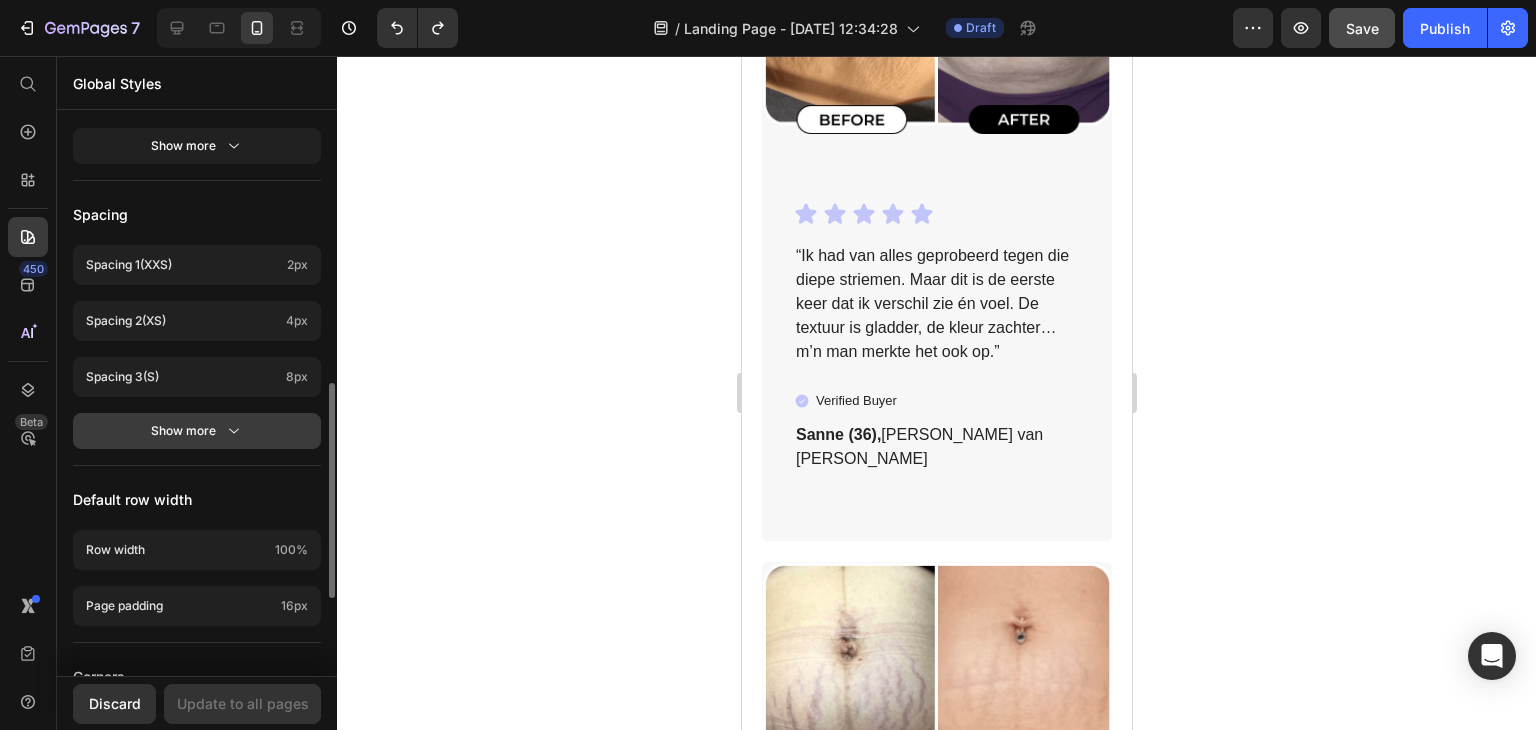 click on "Show more" 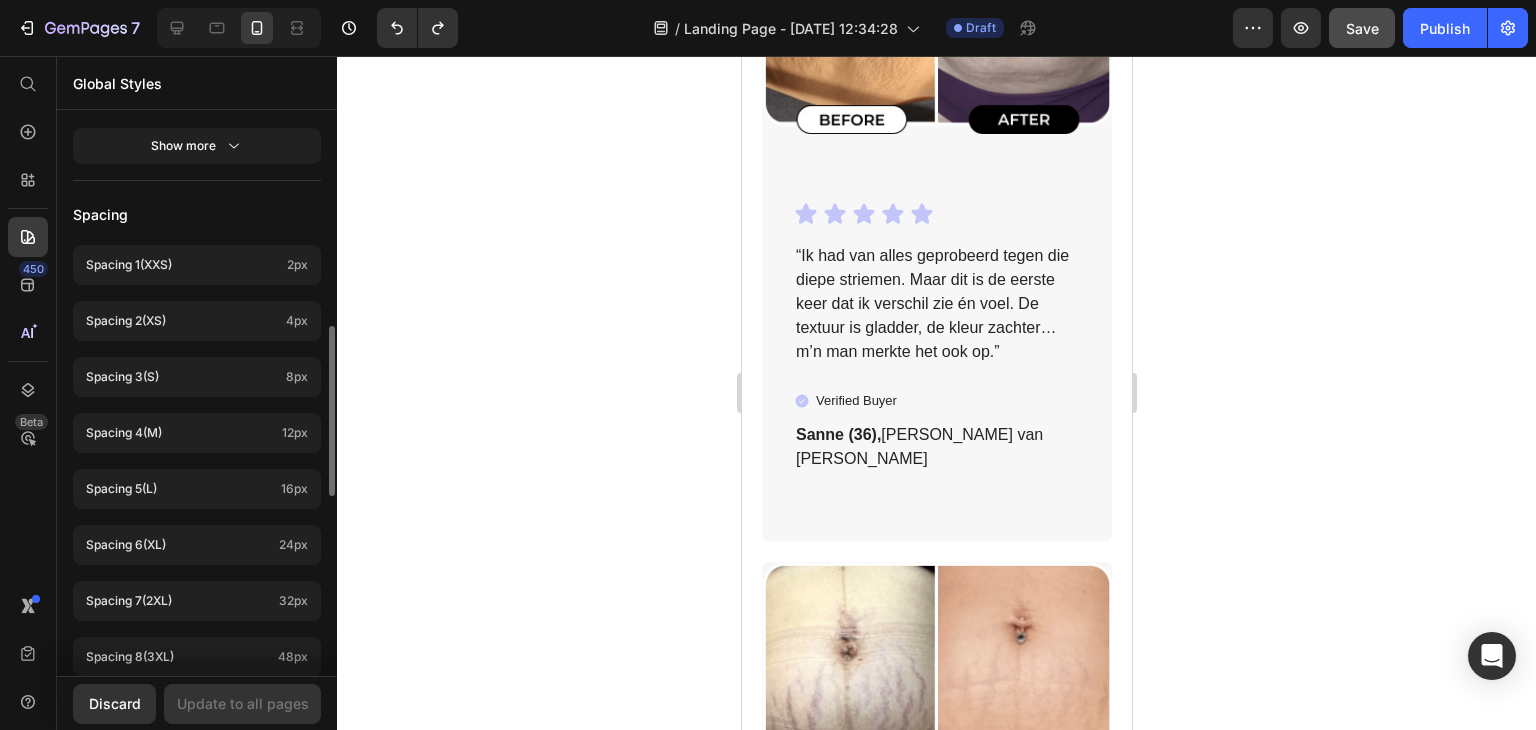 scroll, scrollTop: 400, scrollLeft: 0, axis: vertical 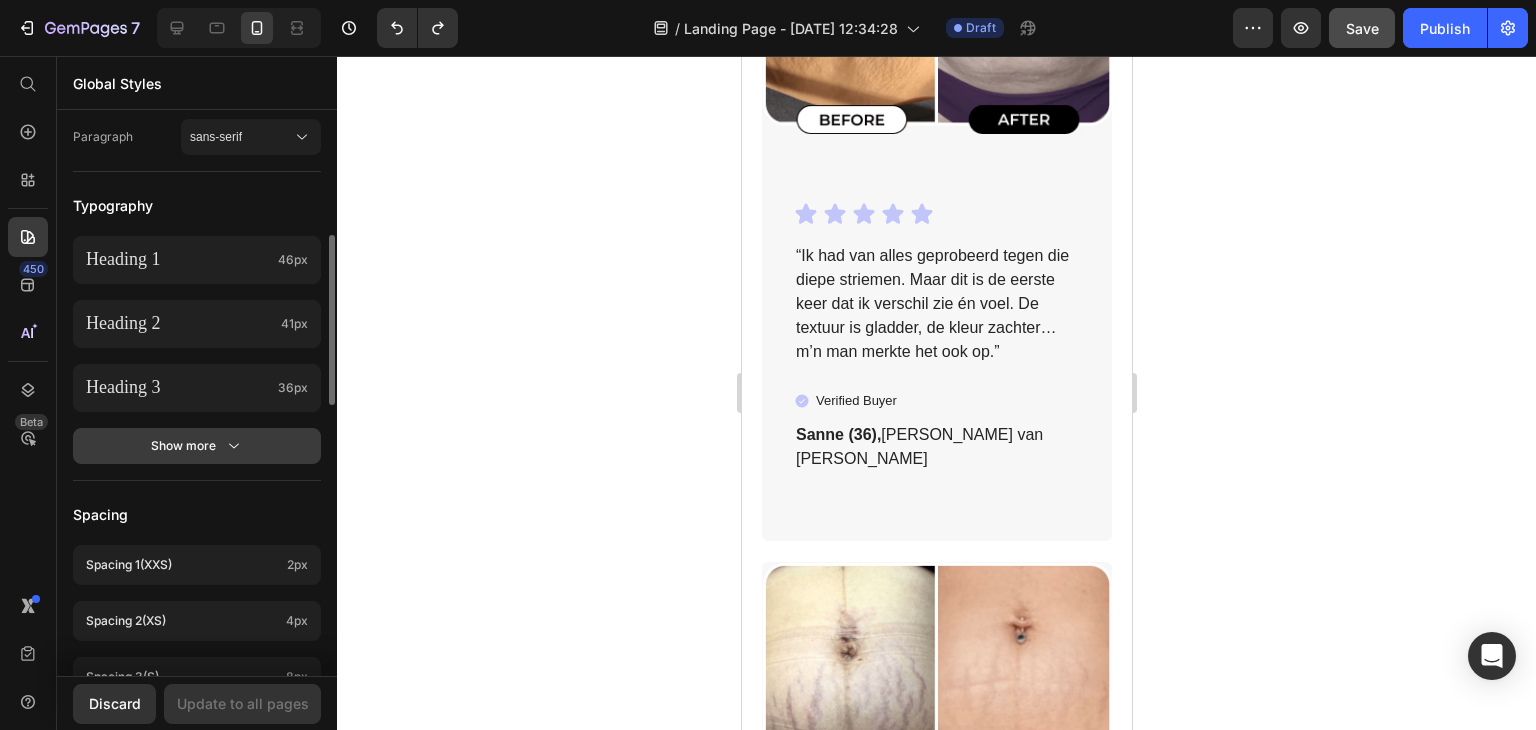 click on "Show more" at bounding box center (197, 446) 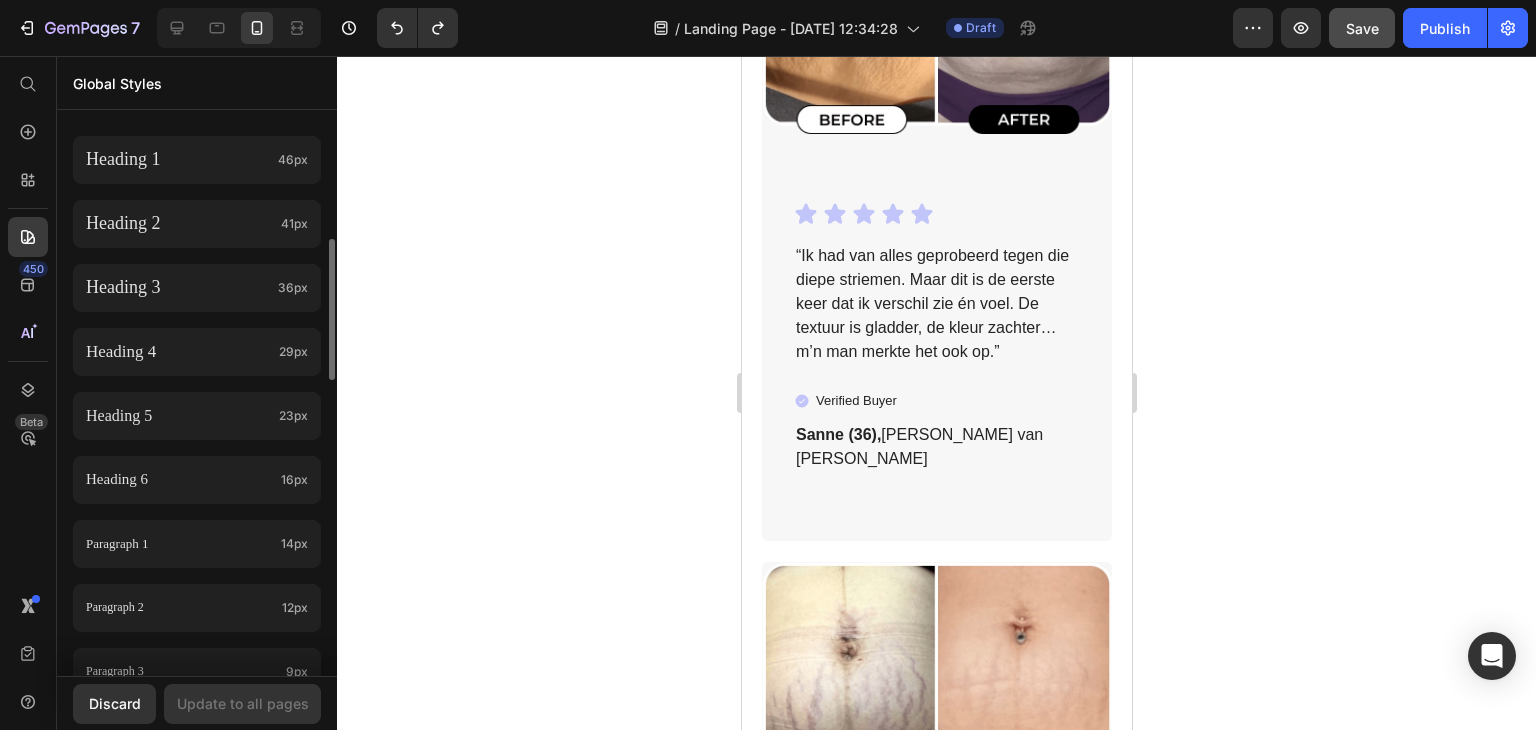 scroll, scrollTop: 600, scrollLeft: 0, axis: vertical 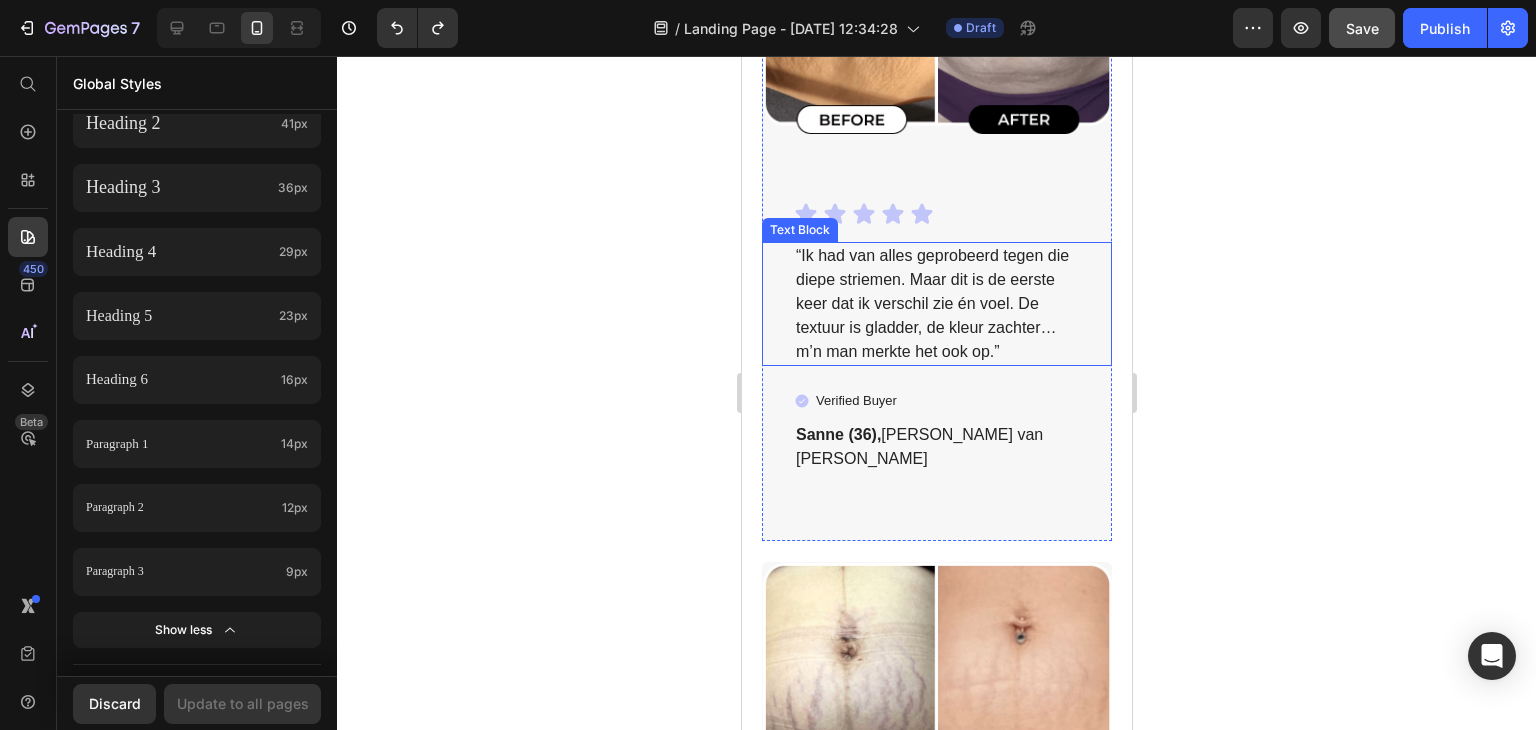 click on "“Ik had van alles geprobeerd tegen die diepe striemen. Maar dit is de eerste keer dat ik verschil zie én voel. De textuur is gladder, de kleur zachter… m’n man merkte het ook op.”" at bounding box center (936, 304) 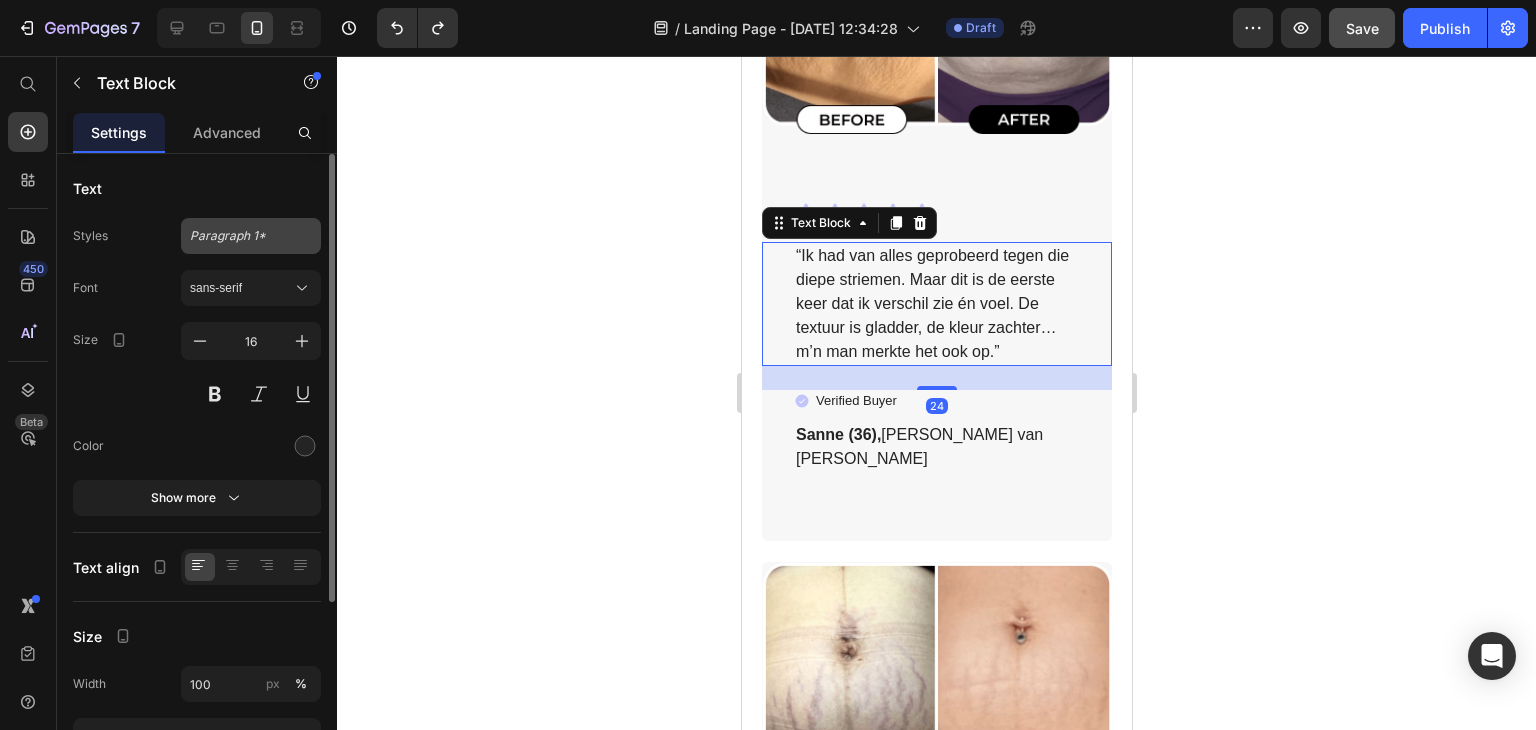 click on "Paragraph 1*" at bounding box center (251, 236) 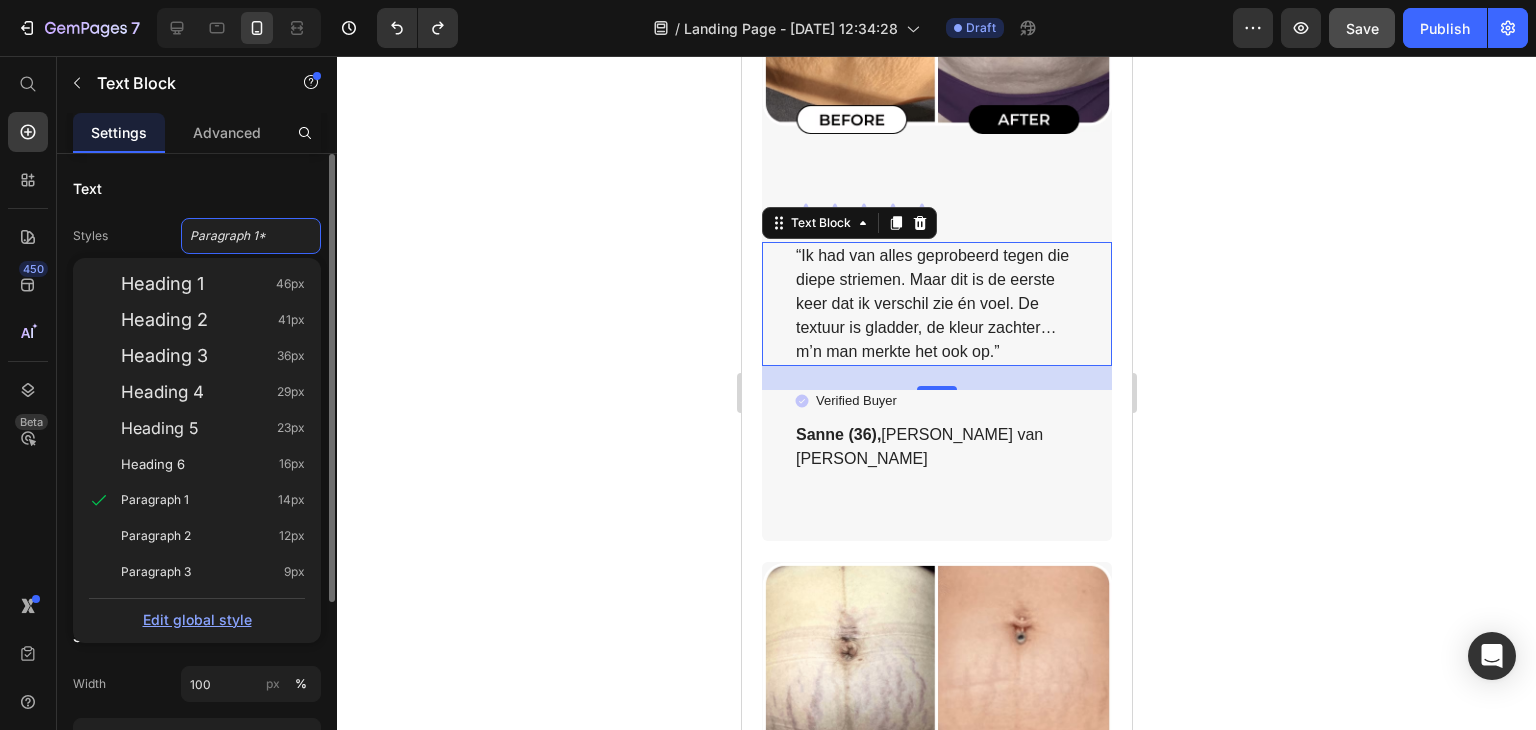 click on "Edit global style" at bounding box center [197, 619] 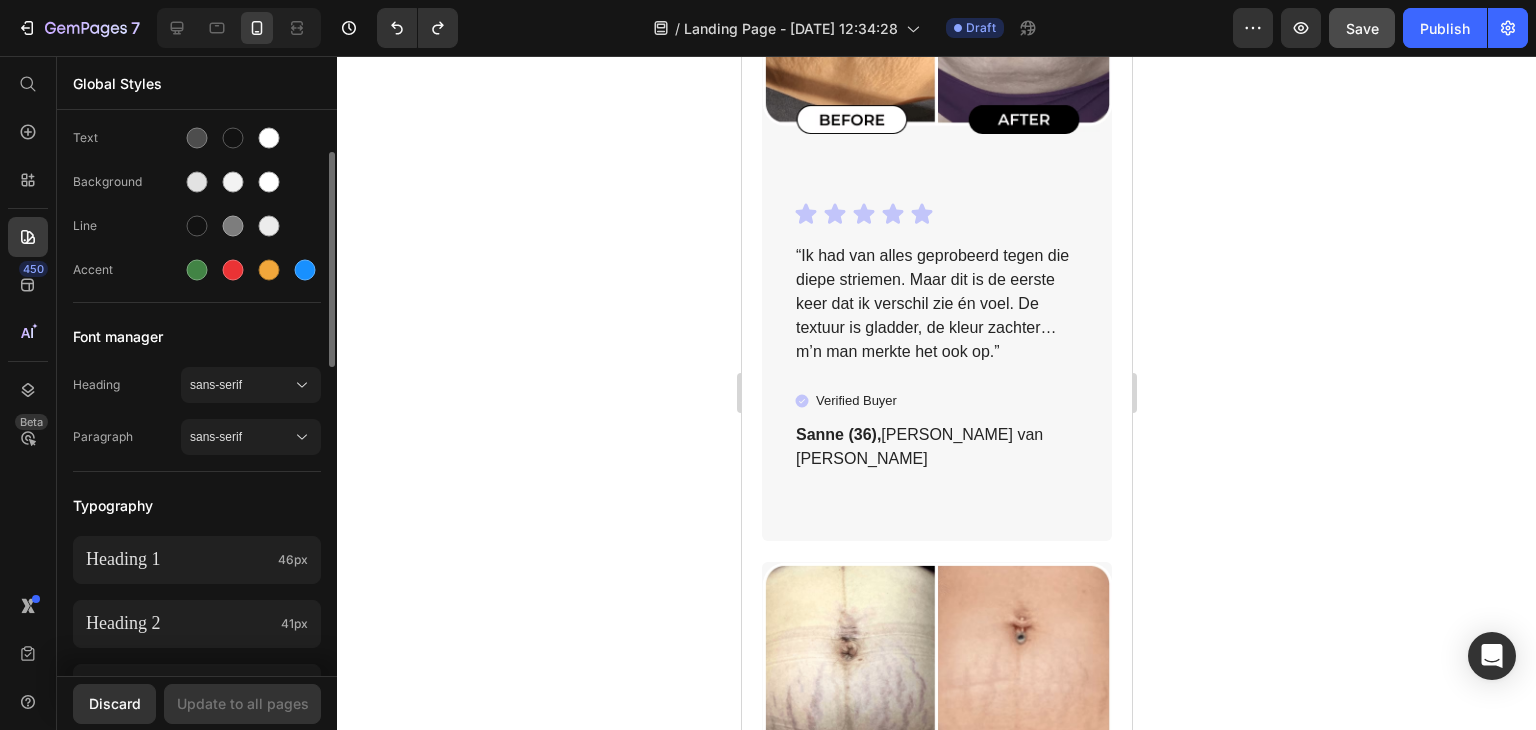 scroll, scrollTop: 200, scrollLeft: 0, axis: vertical 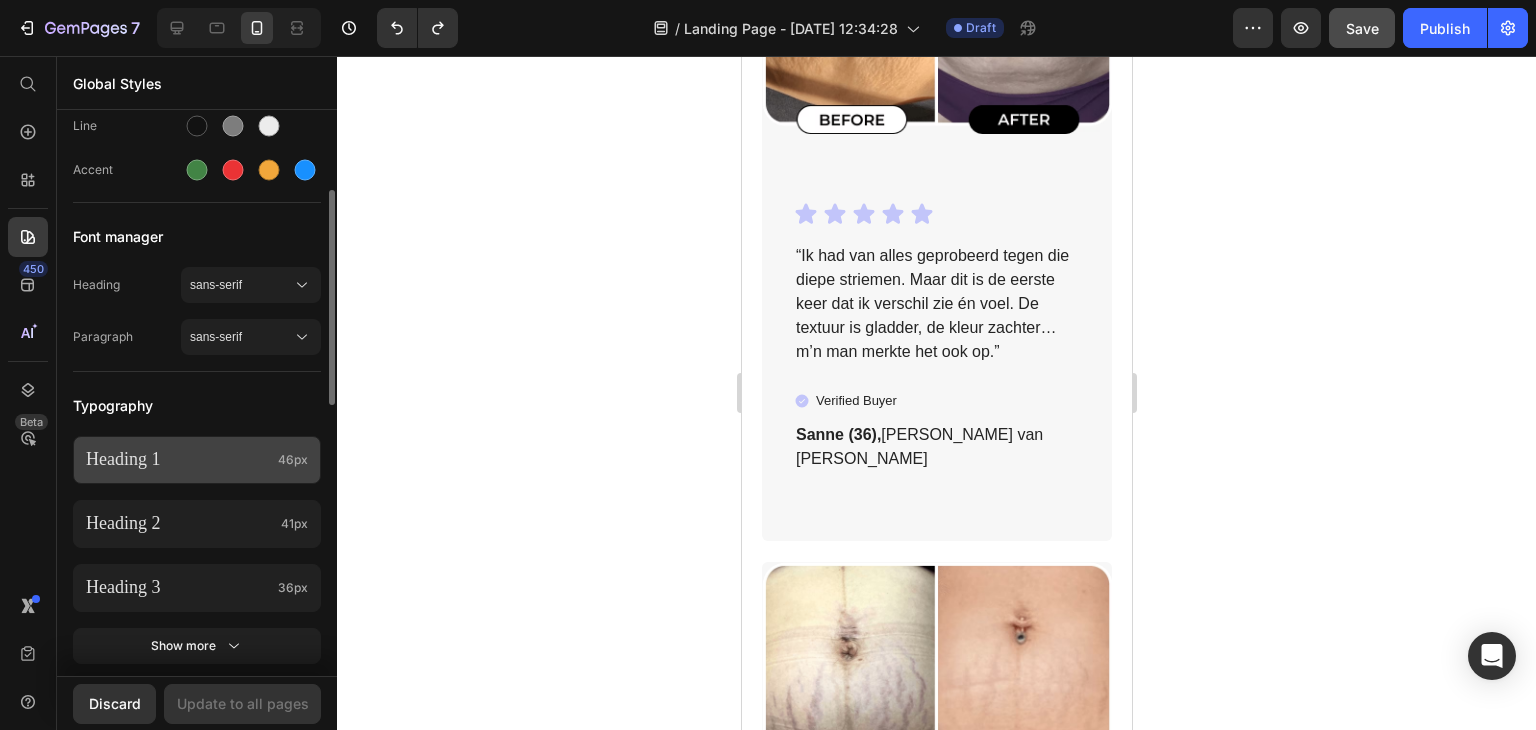 click on "Heading 1 46px" 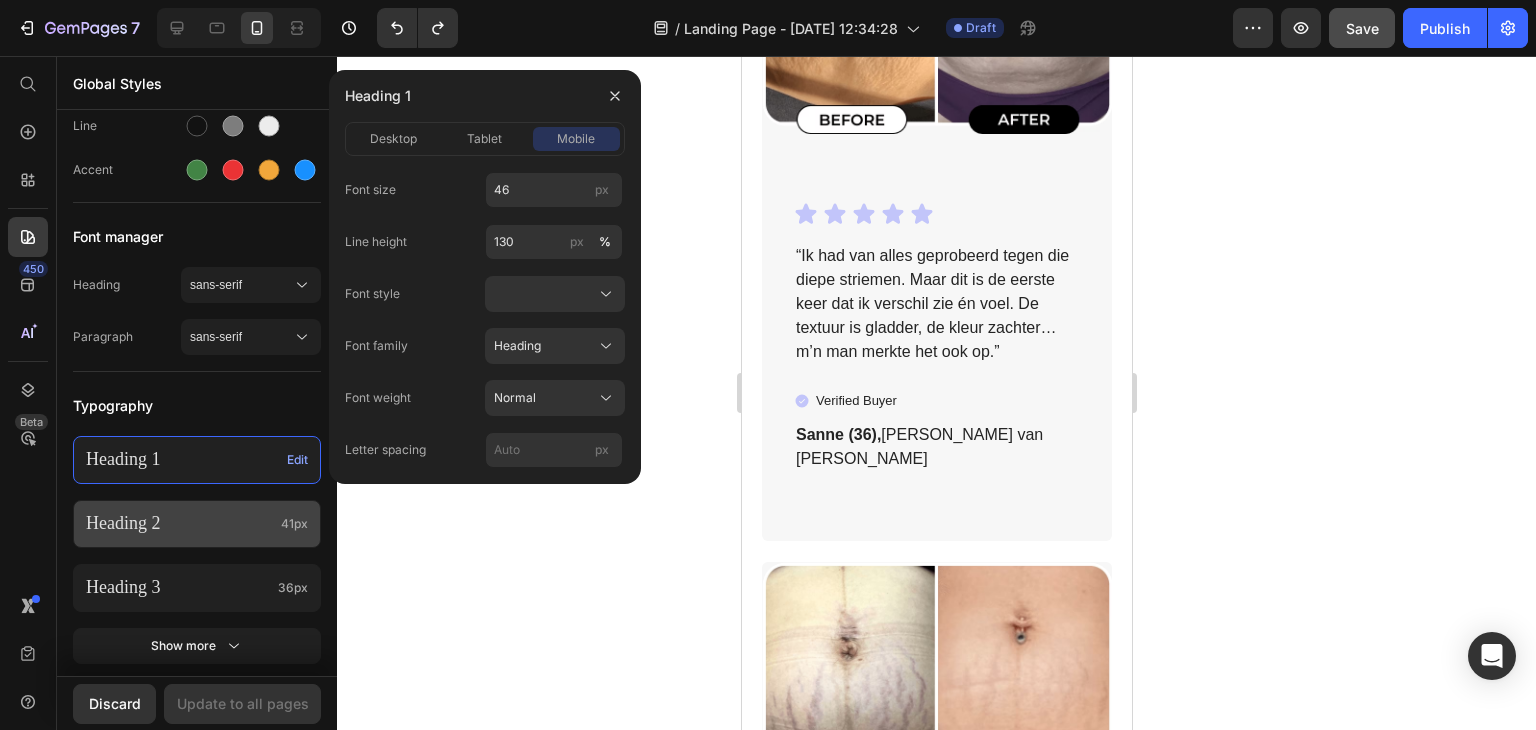 click on "Heading 2" at bounding box center (179, 523) 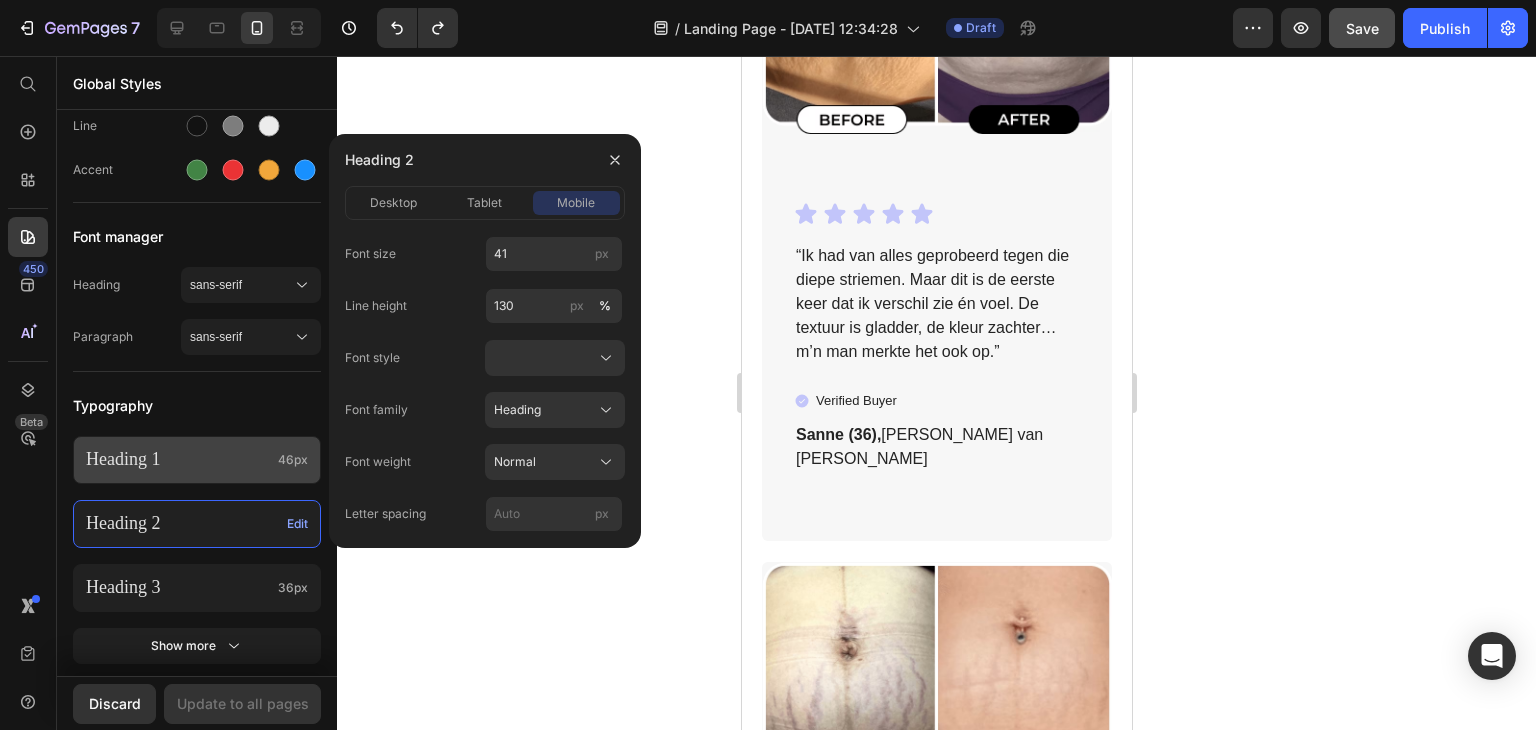click on "Heading 1" at bounding box center [178, 459] 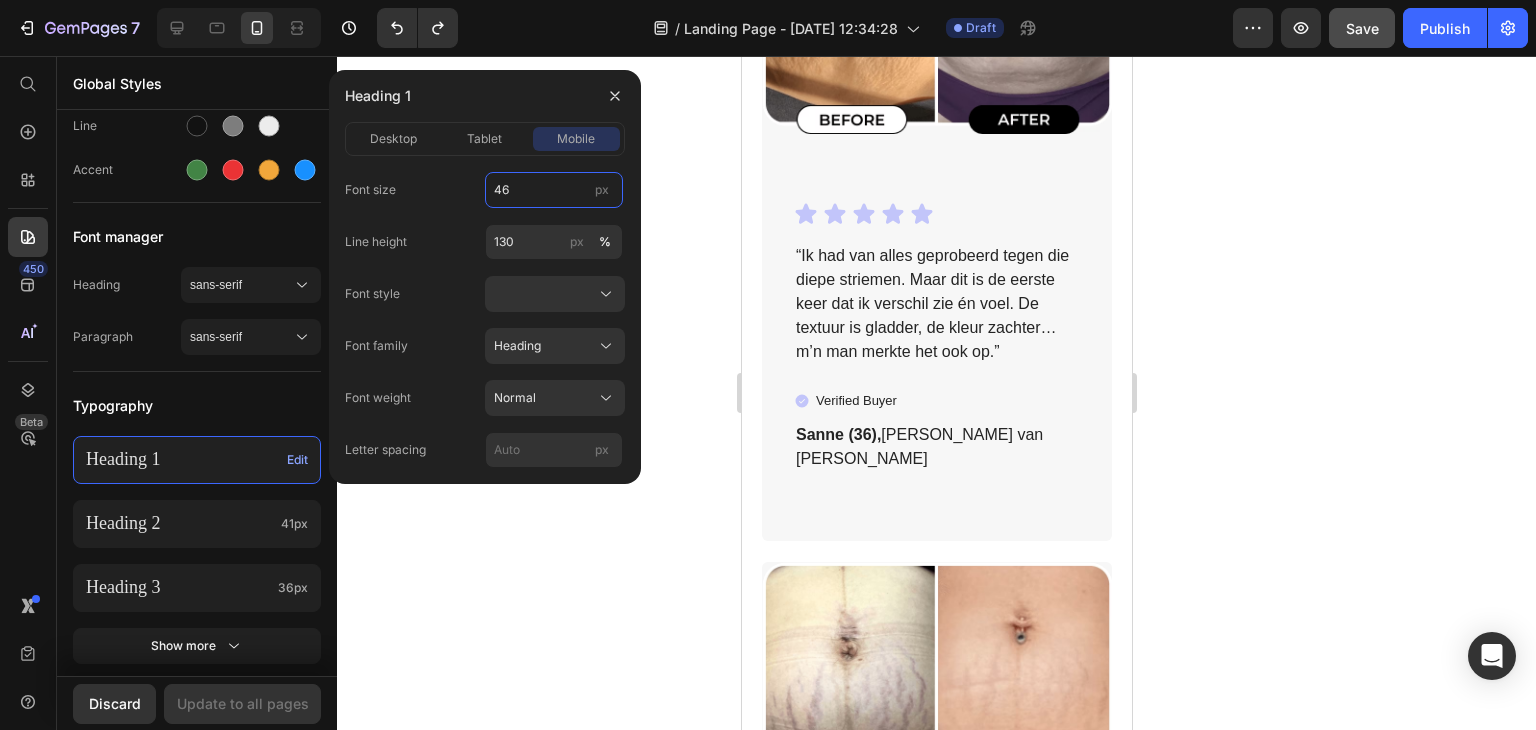 click on "46" at bounding box center (554, 190) 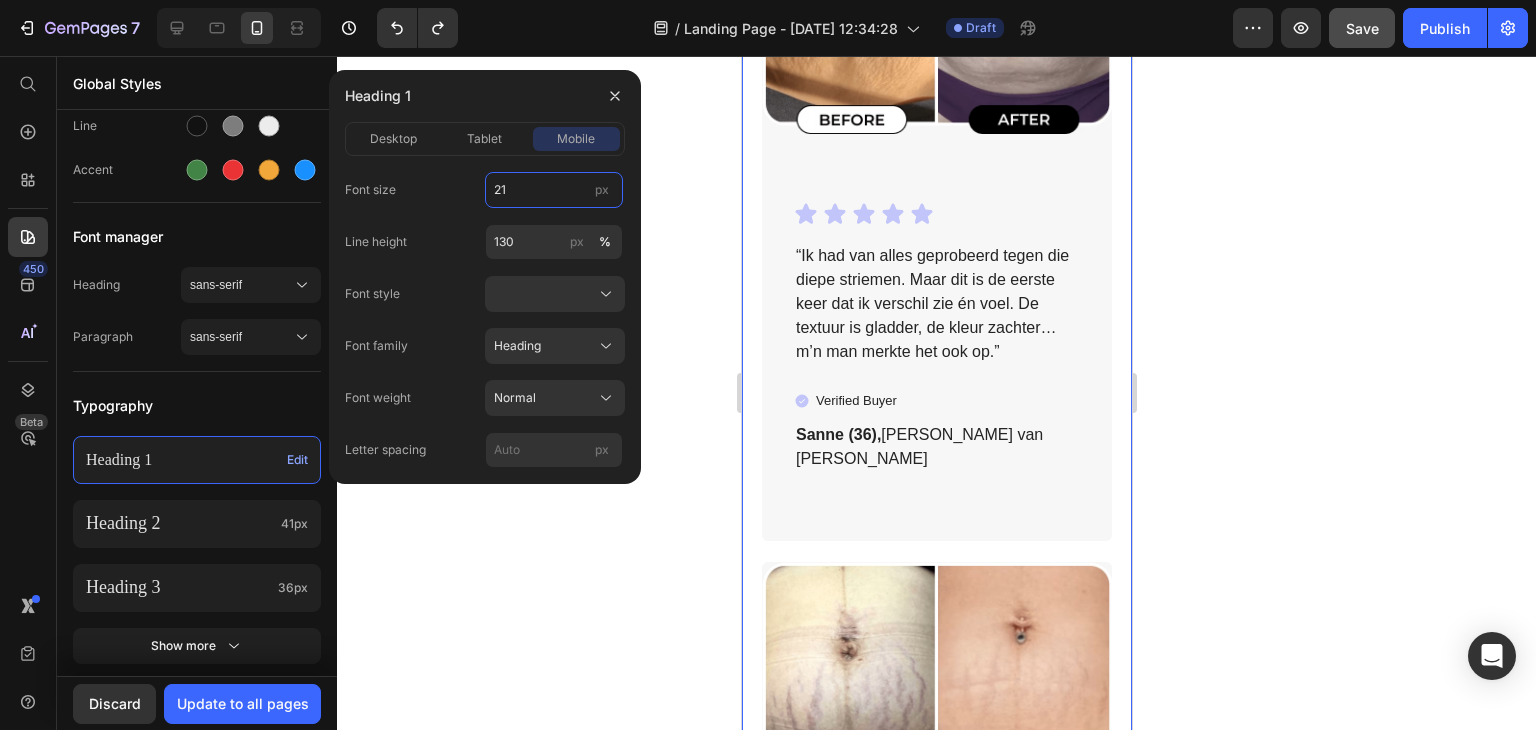 type on "21" 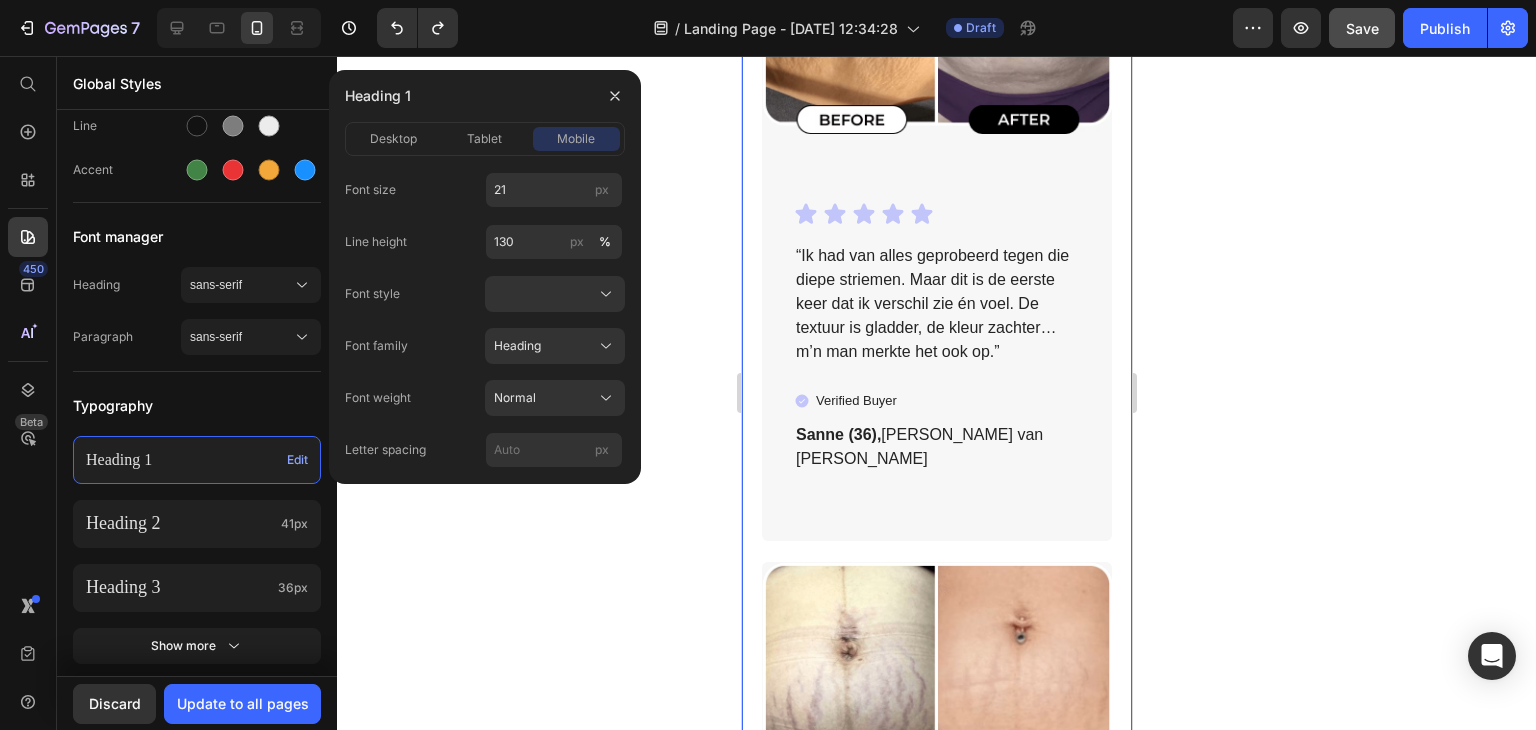 click 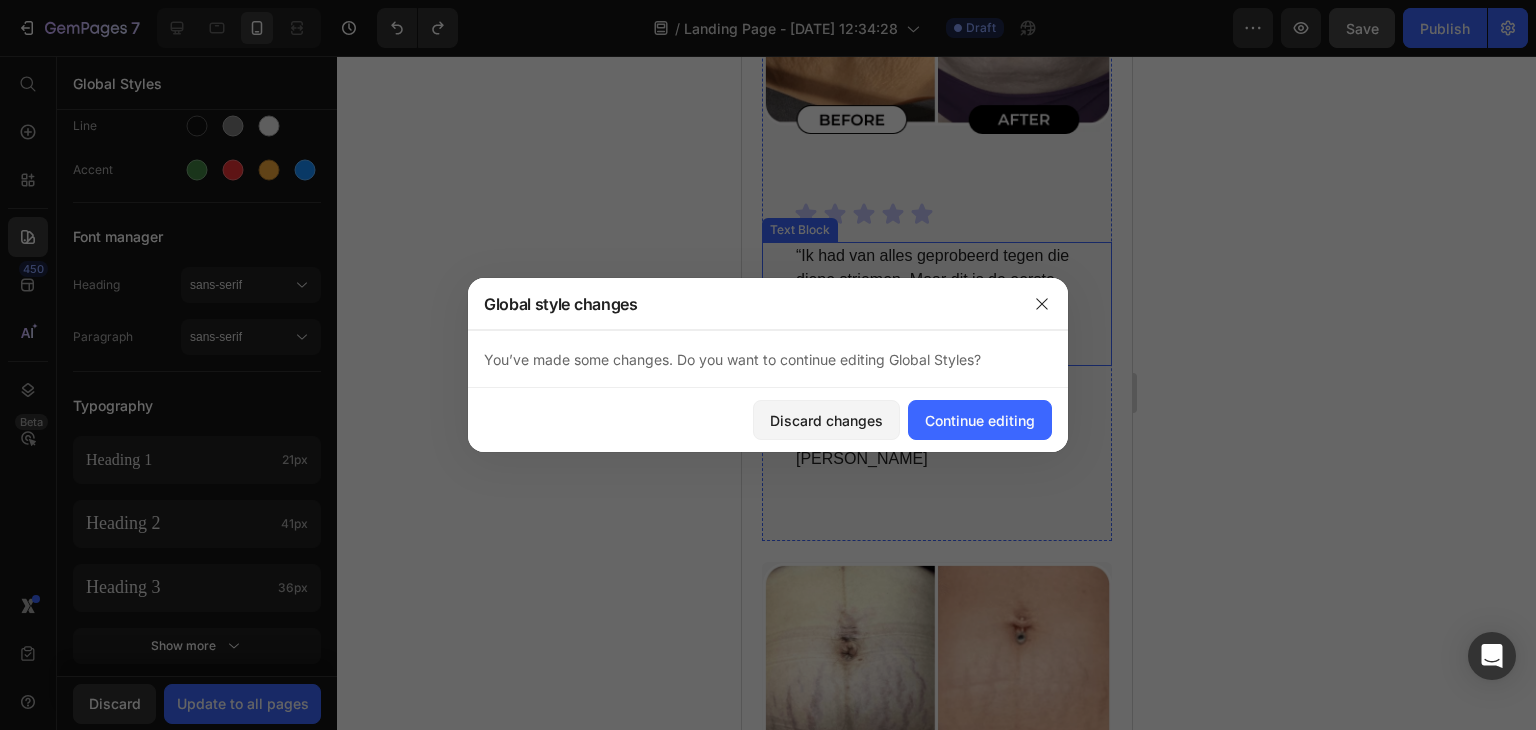 click on "“Ik had van alles geprobeerd tegen die diepe striemen. Maar dit is de eerste keer dat ik verschil zie én voel. De textuur is gladder, de kleur zachter… m’n man merkte het ook op.”" at bounding box center (936, 304) 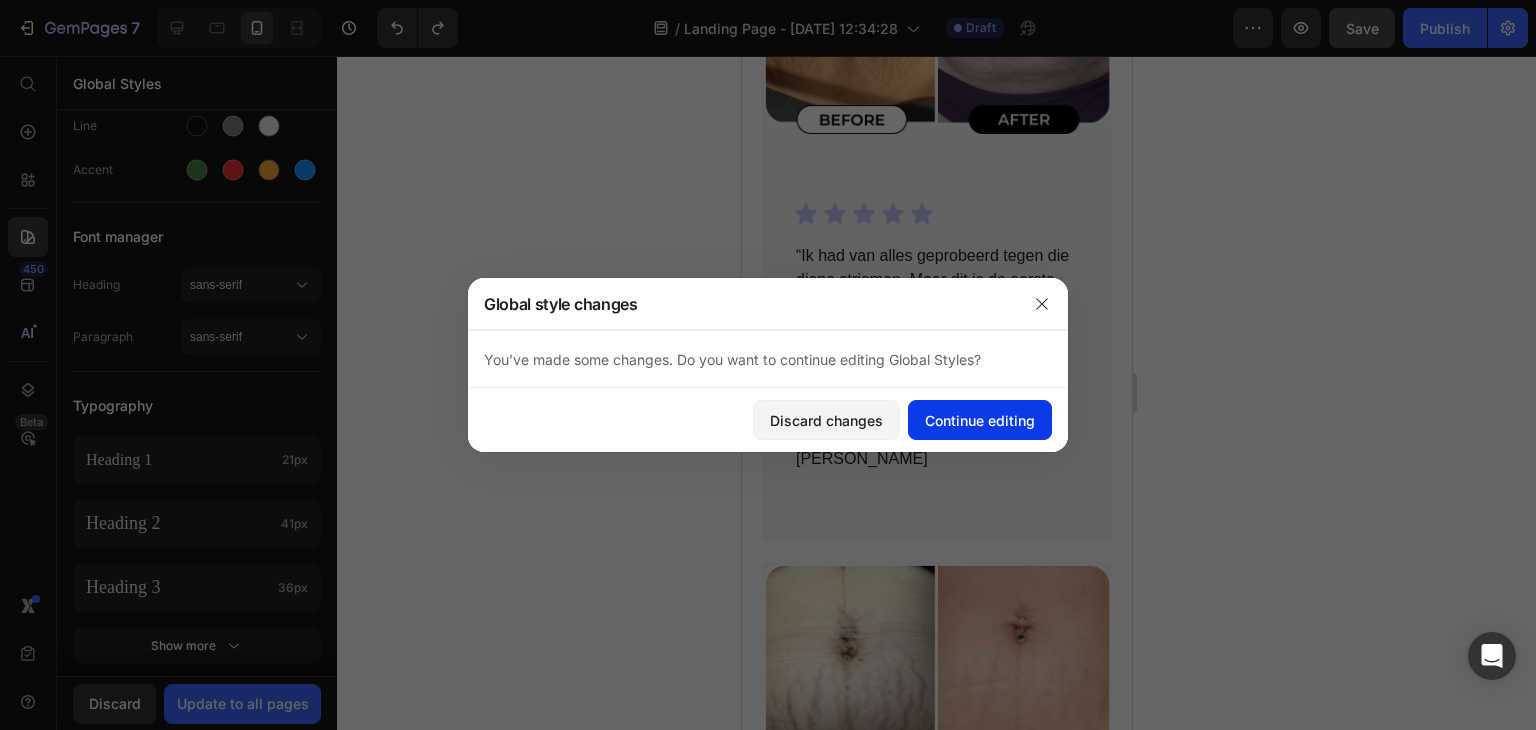 click on "Continue editing" at bounding box center [980, 420] 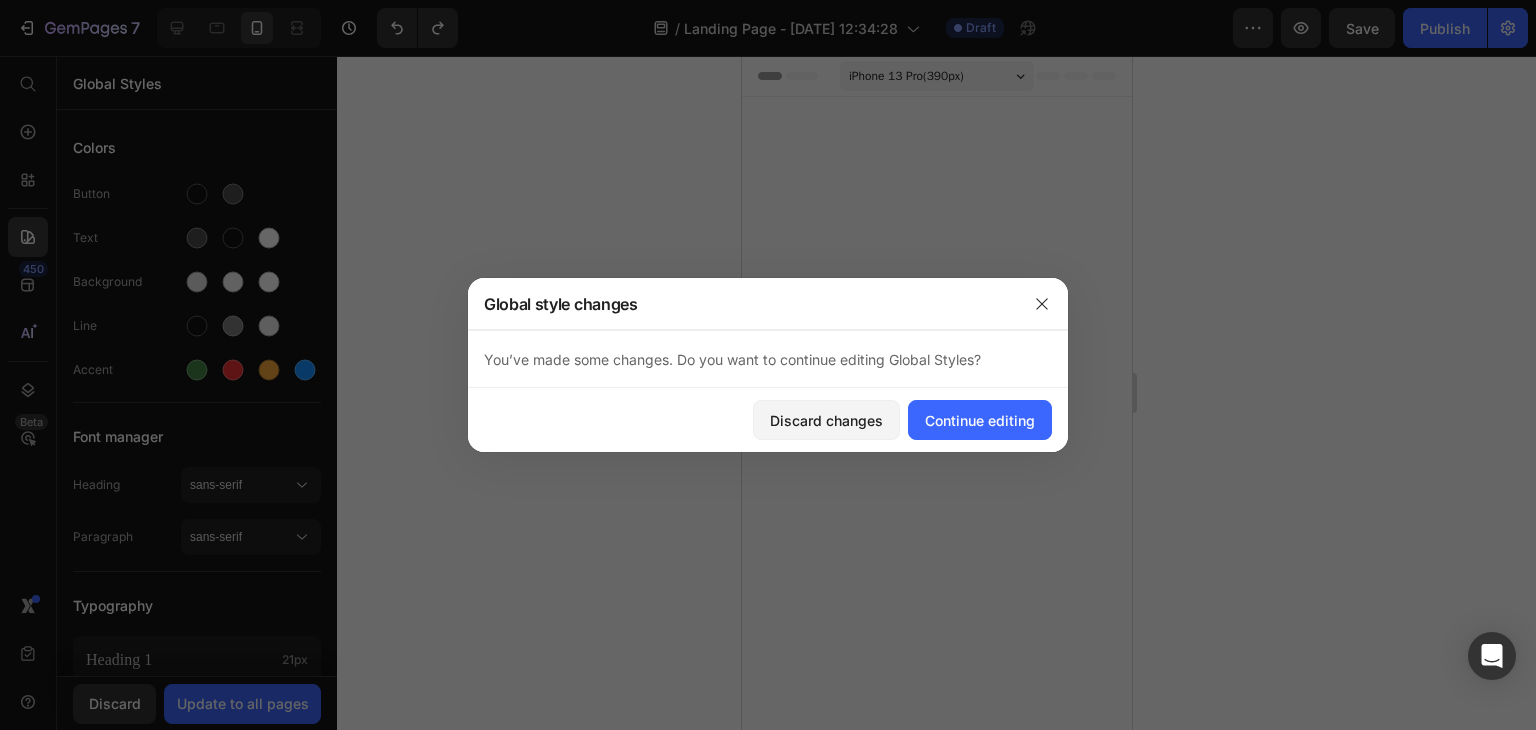 scroll, scrollTop: 6700, scrollLeft: 0, axis: vertical 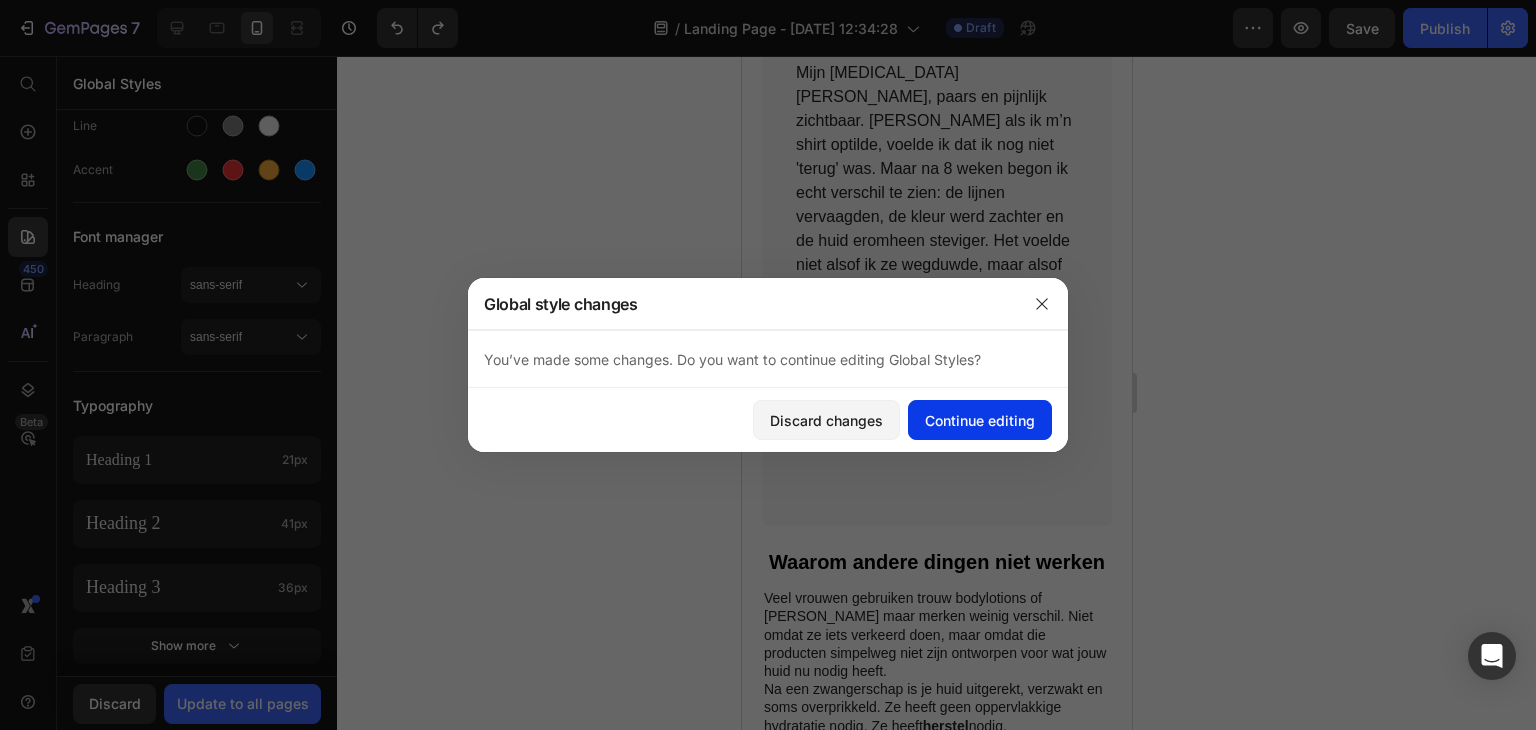 click on "Continue editing" at bounding box center [980, 420] 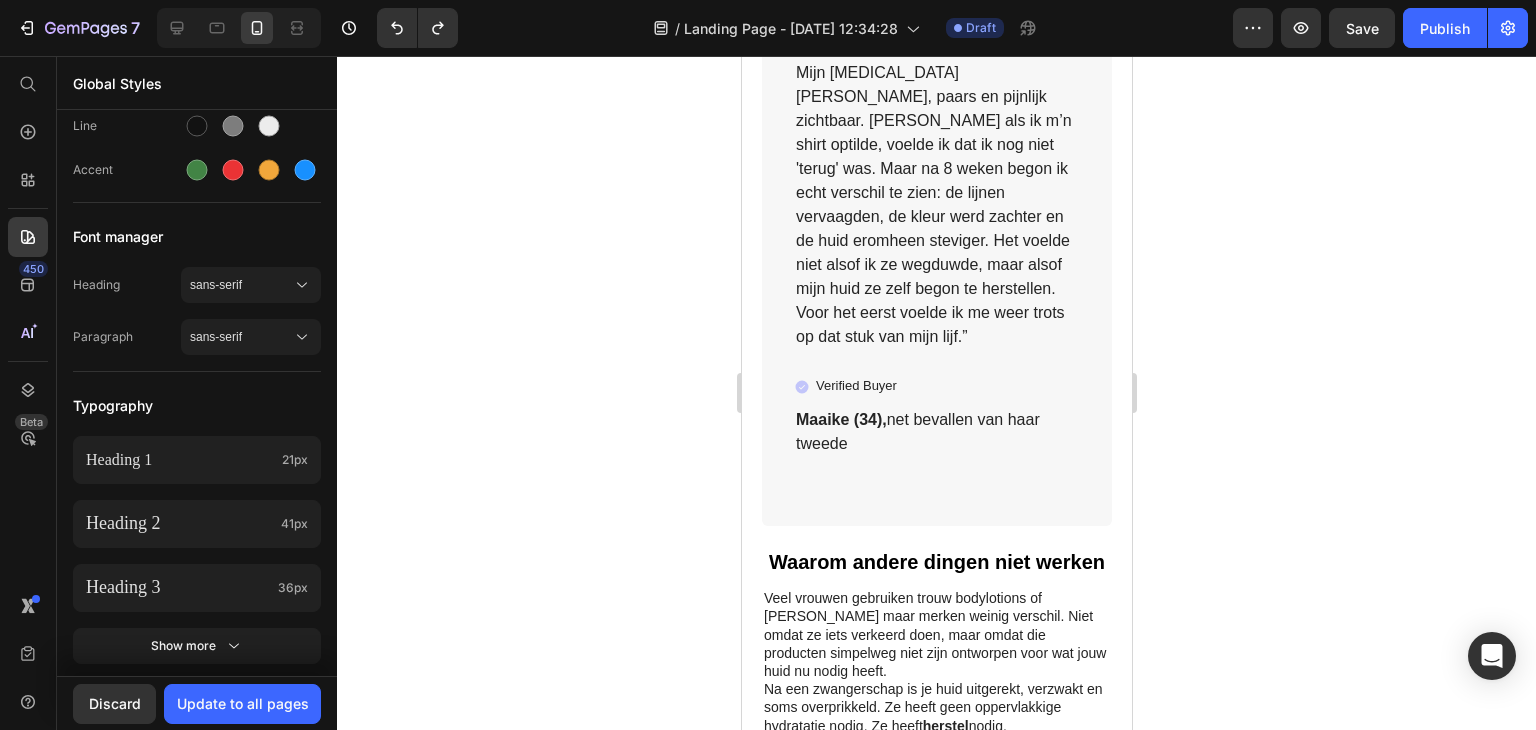 click on "“Ik had van alles geprobeerd tegen die diepe striemen. Maar dit is de eerste keer dat ik verschil zie én voel. De textuur is gladder, de kleur zachter… m’n man merkte het ook op.”" at bounding box center [936, -307] 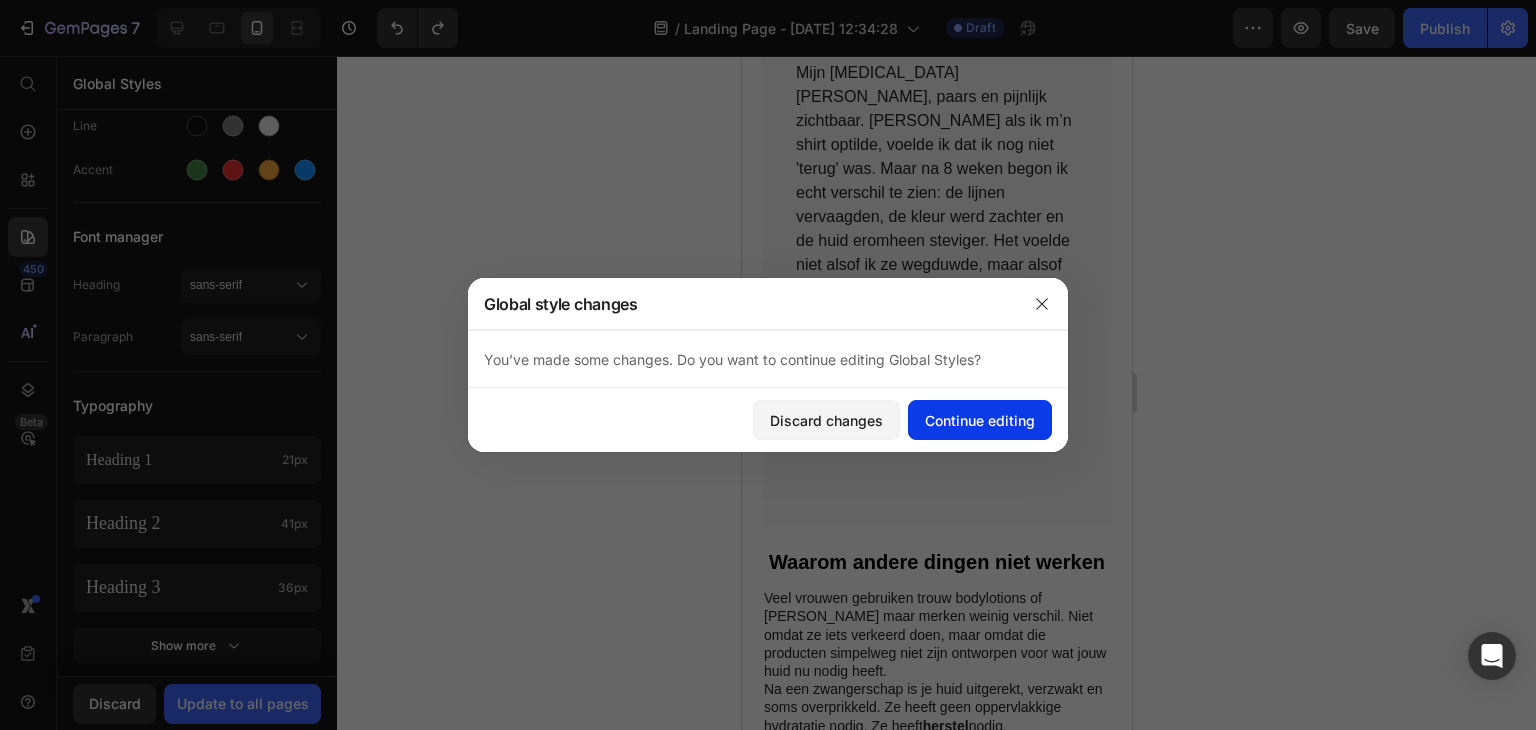 click on "Continue editing" 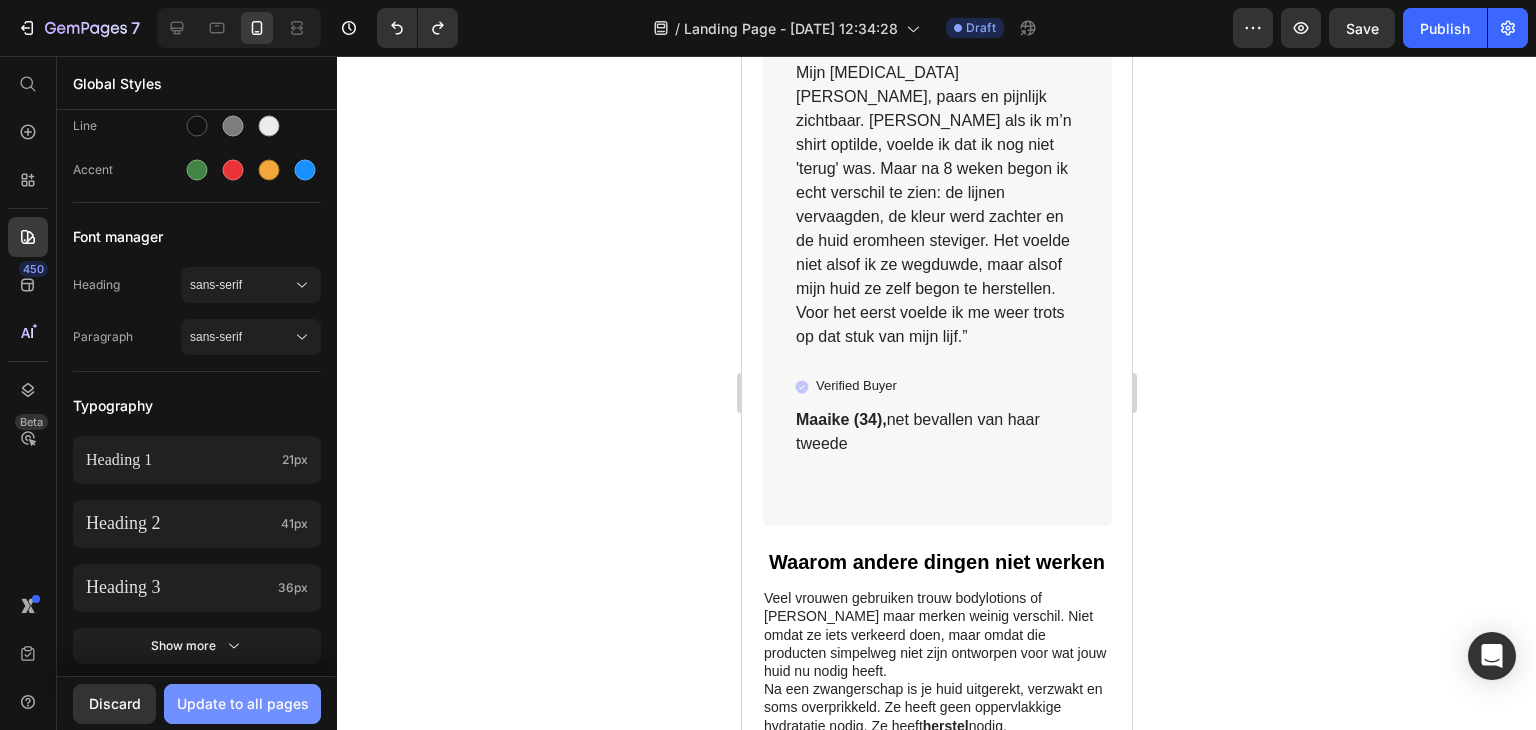 click on "Update to all pages" at bounding box center [243, 703] 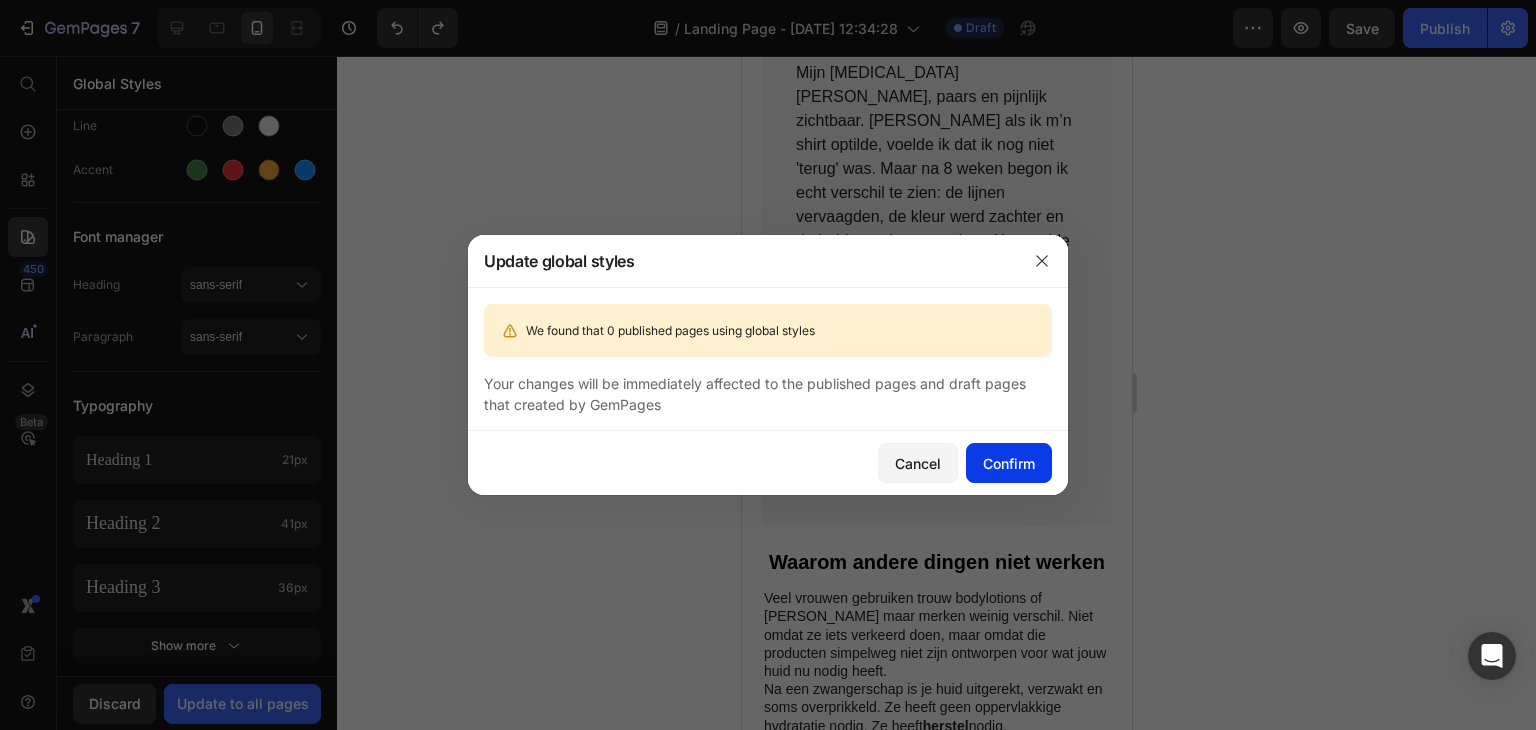 click on "Confirm" at bounding box center (1009, 463) 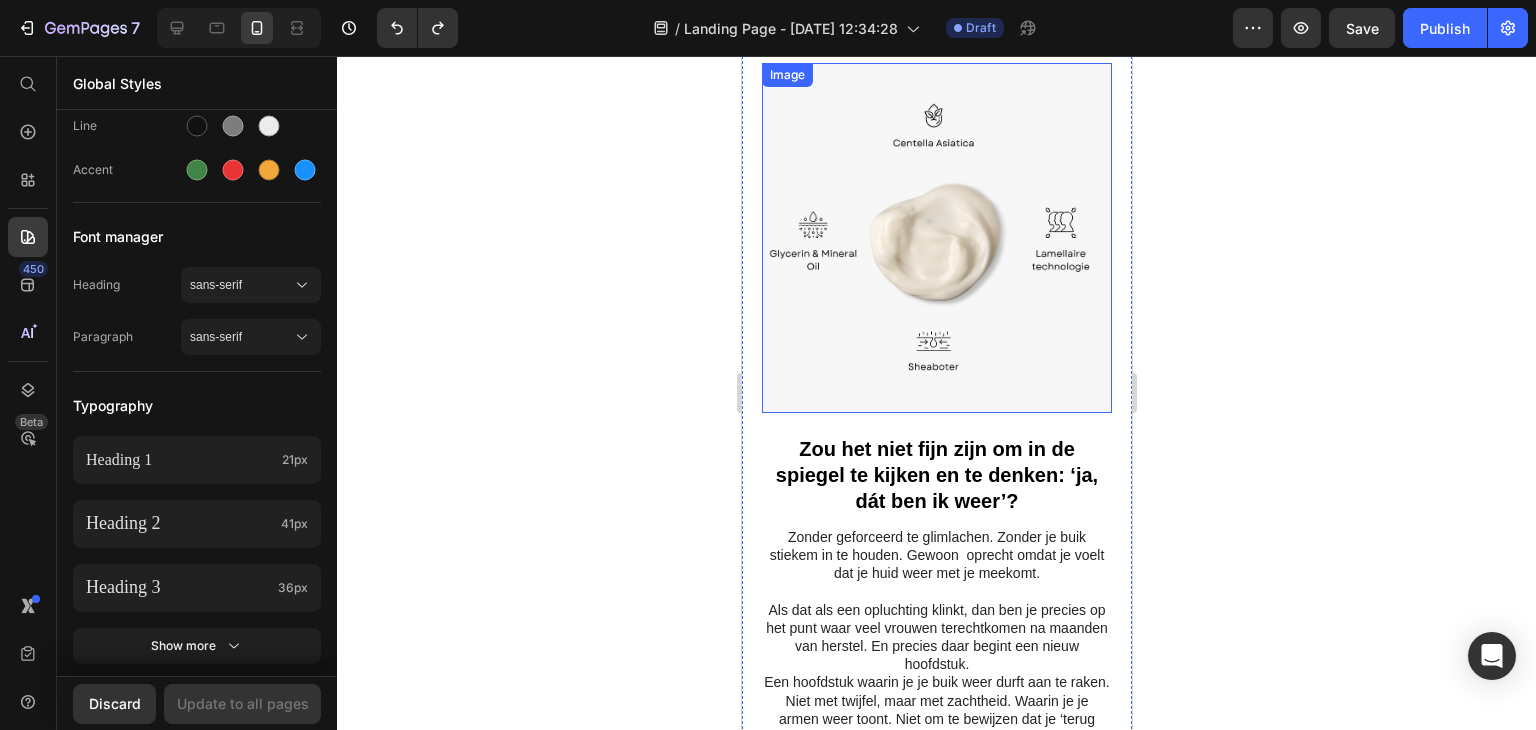 scroll, scrollTop: 3900, scrollLeft: 0, axis: vertical 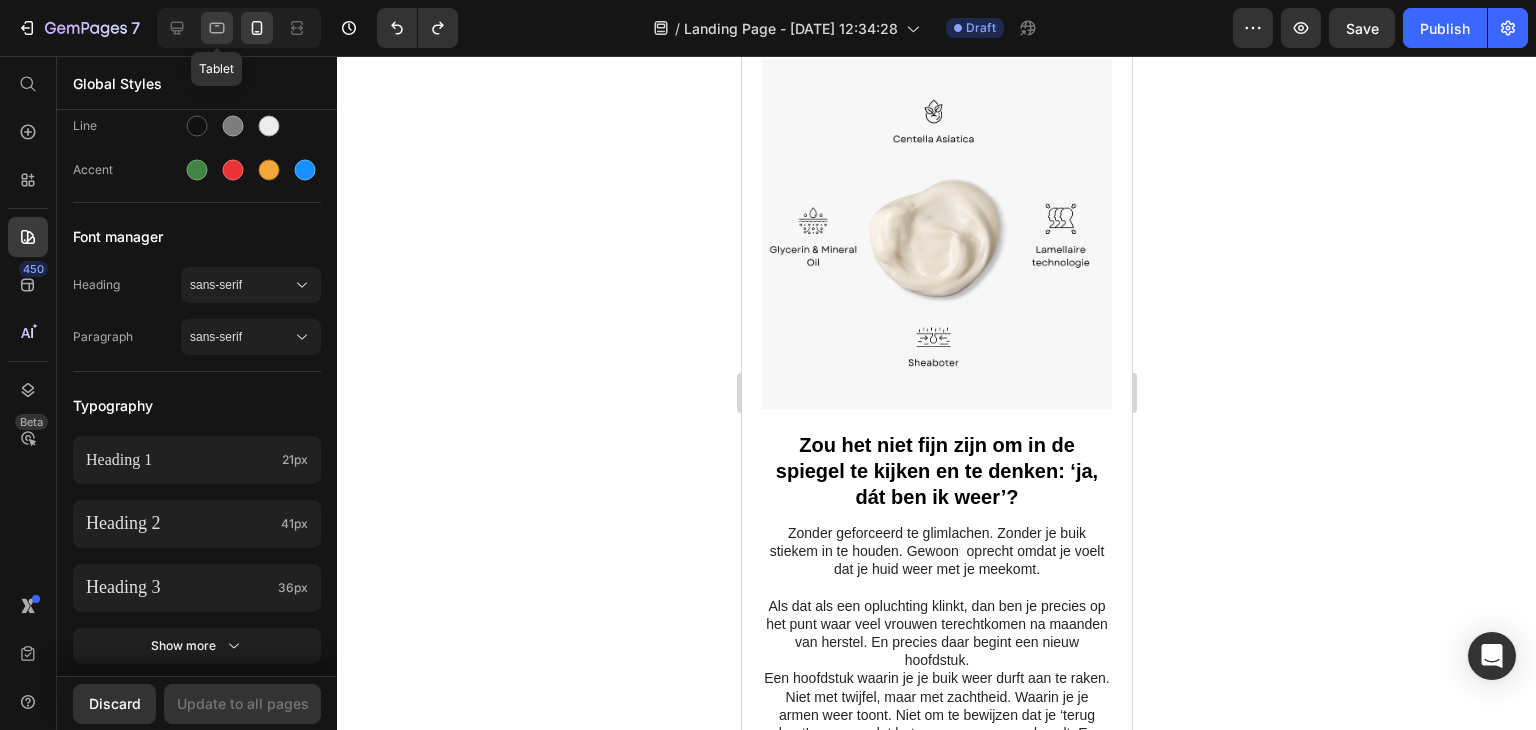 click 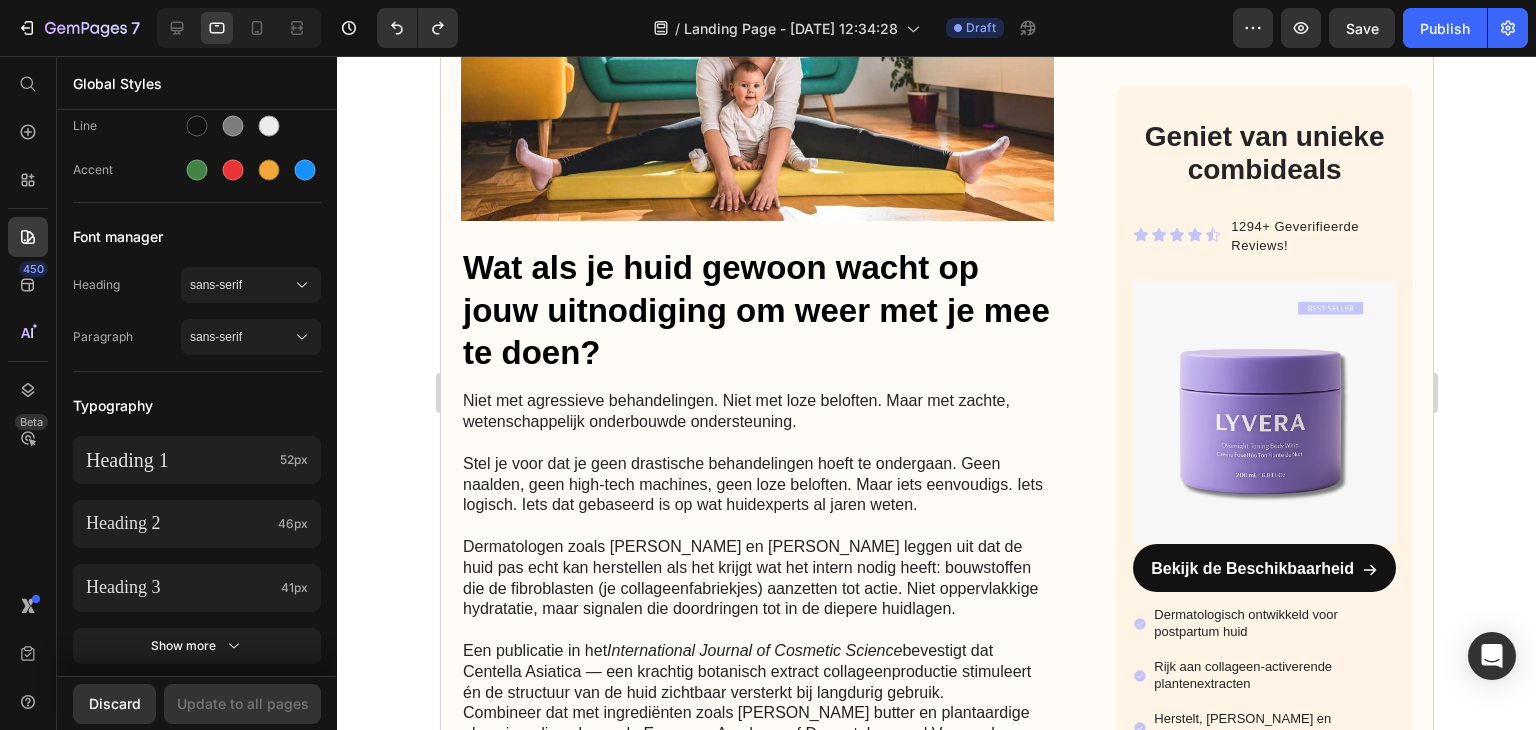 scroll, scrollTop: 3468, scrollLeft: 0, axis: vertical 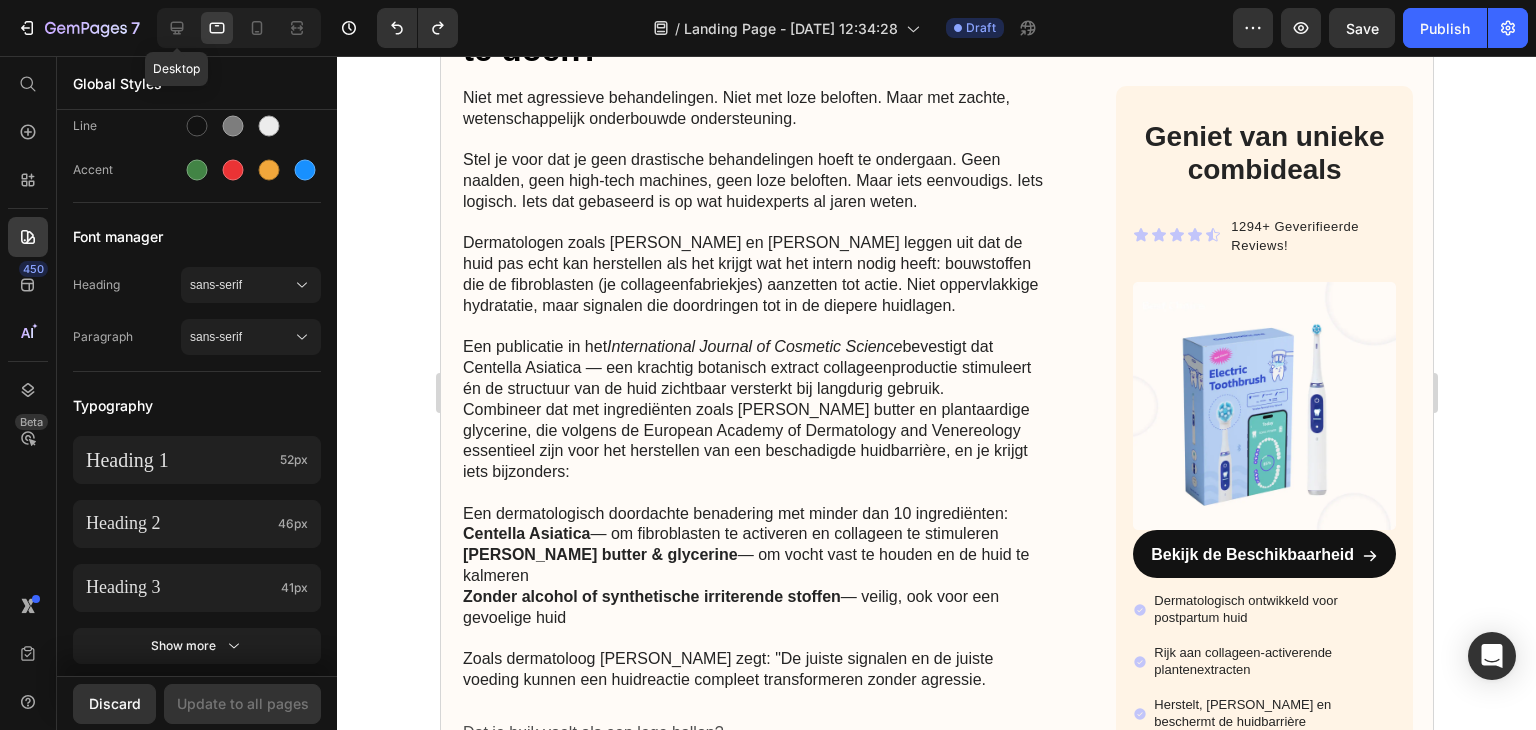 click on "Desktop" at bounding box center (239, 28) 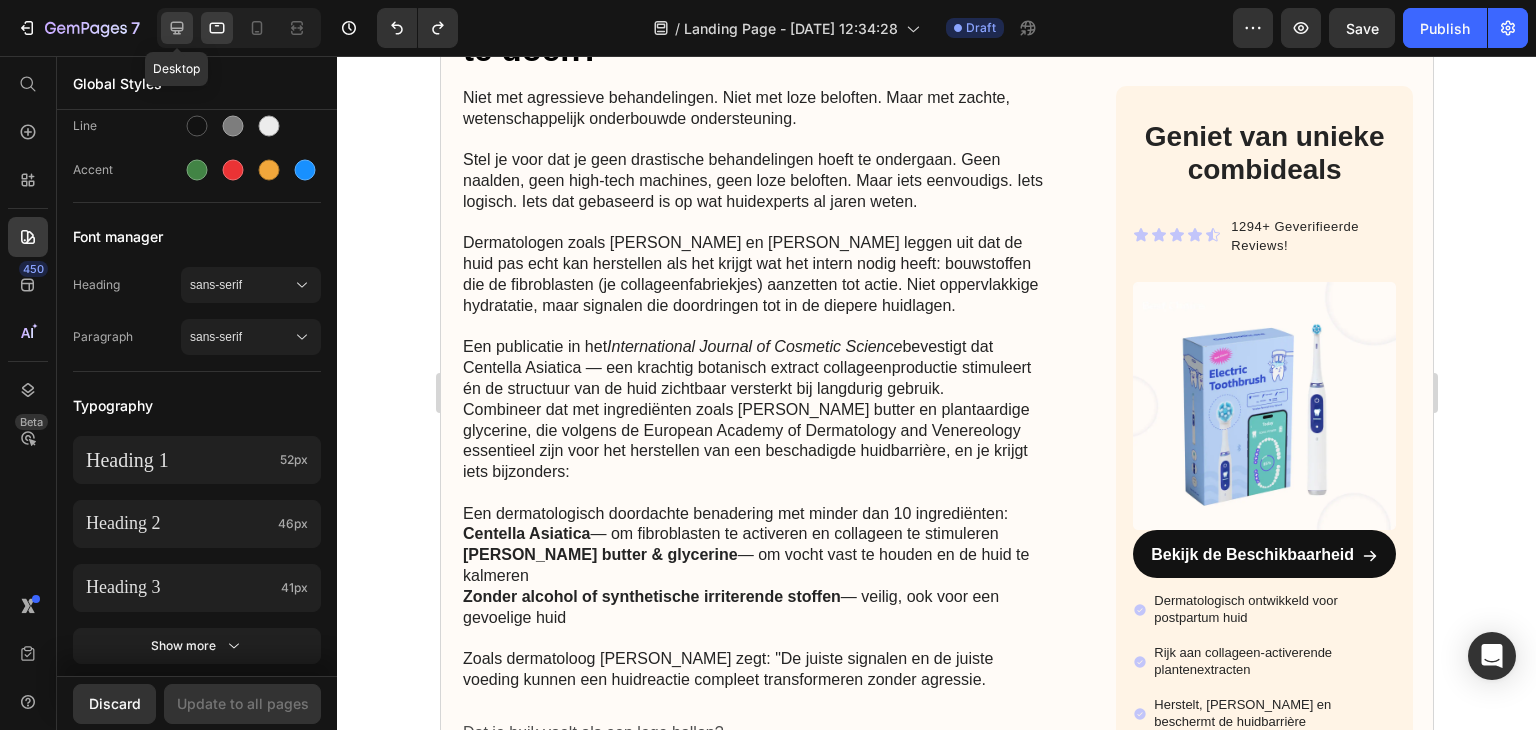click 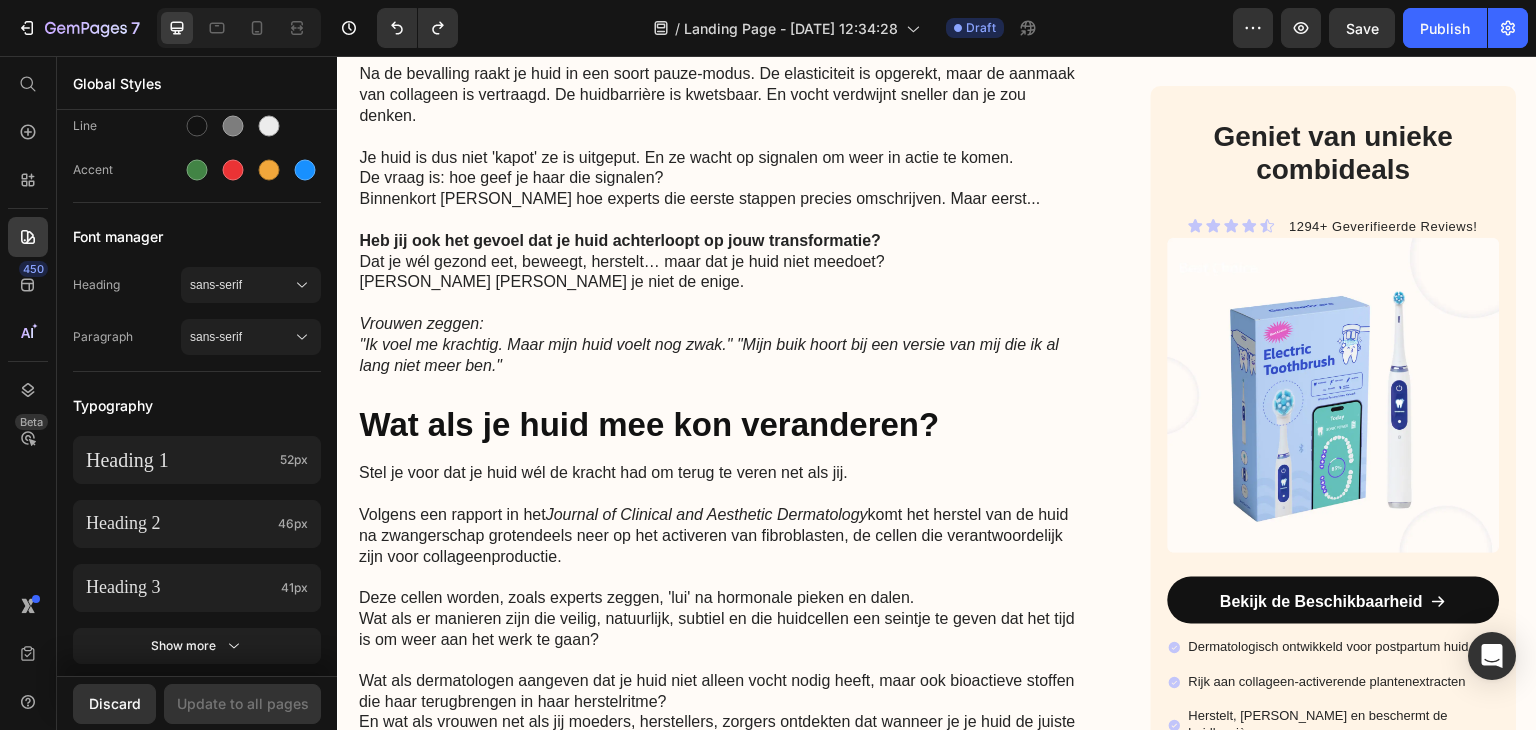 scroll, scrollTop: 1887, scrollLeft: 0, axis: vertical 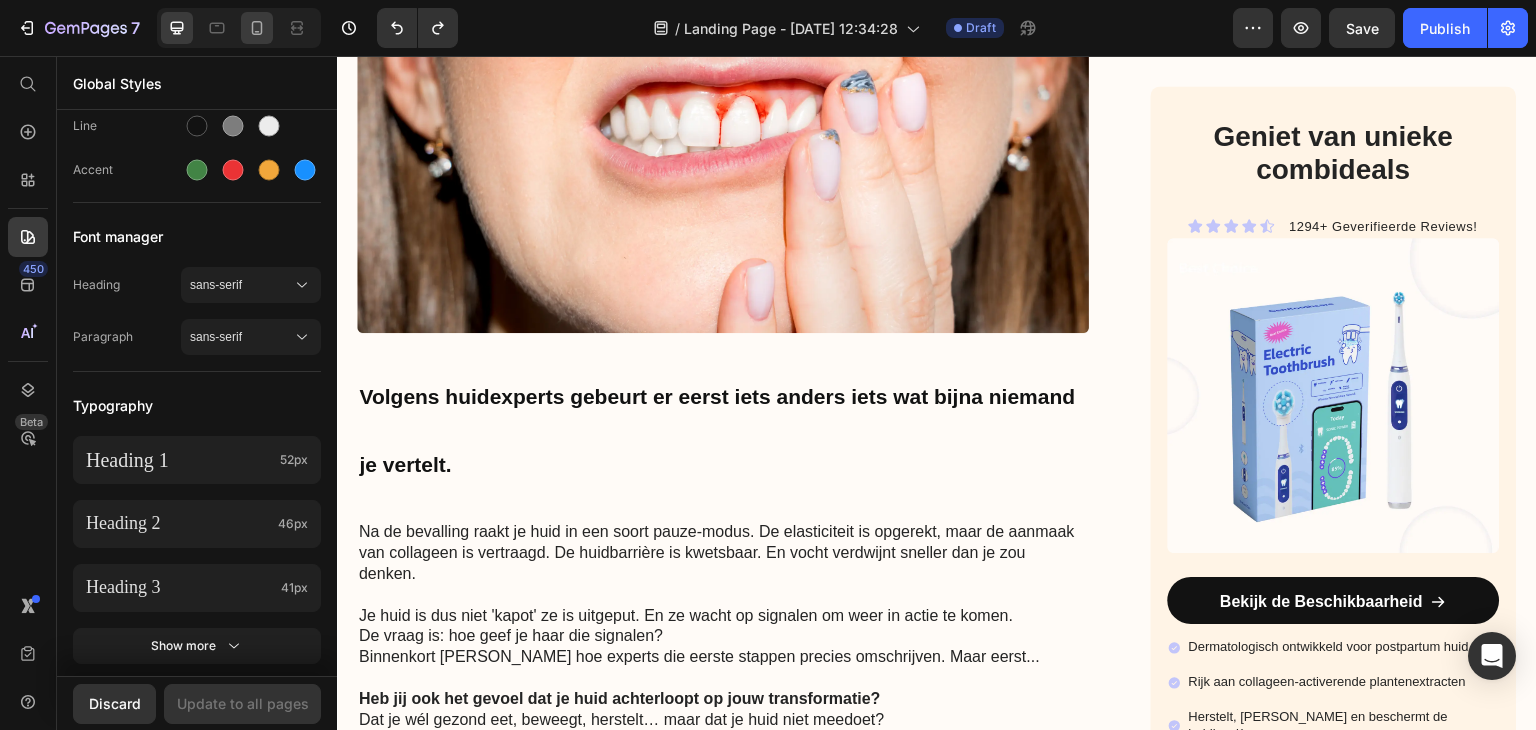 drag, startPoint x: 269, startPoint y: 47, endPoint x: 254, endPoint y: 37, distance: 18.027756 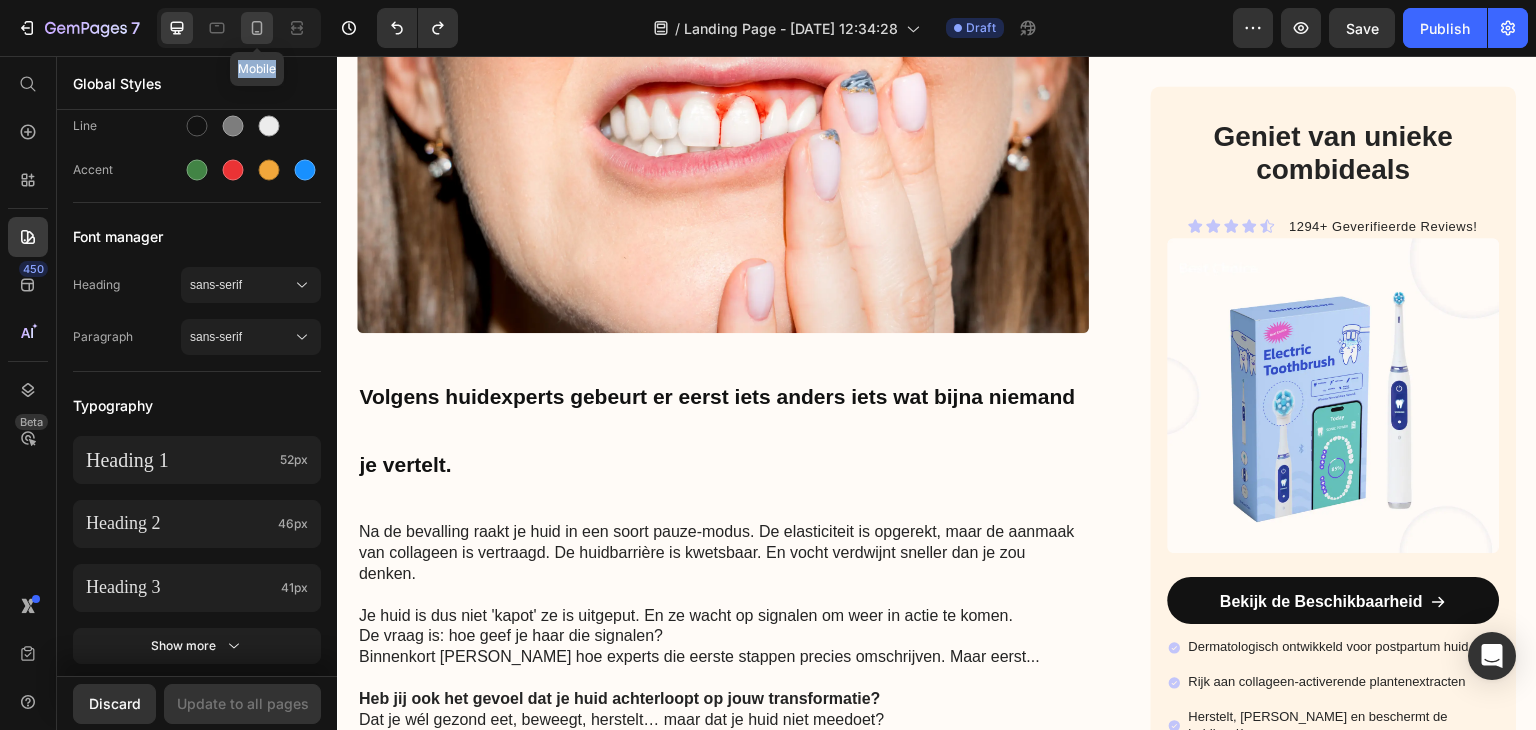 click 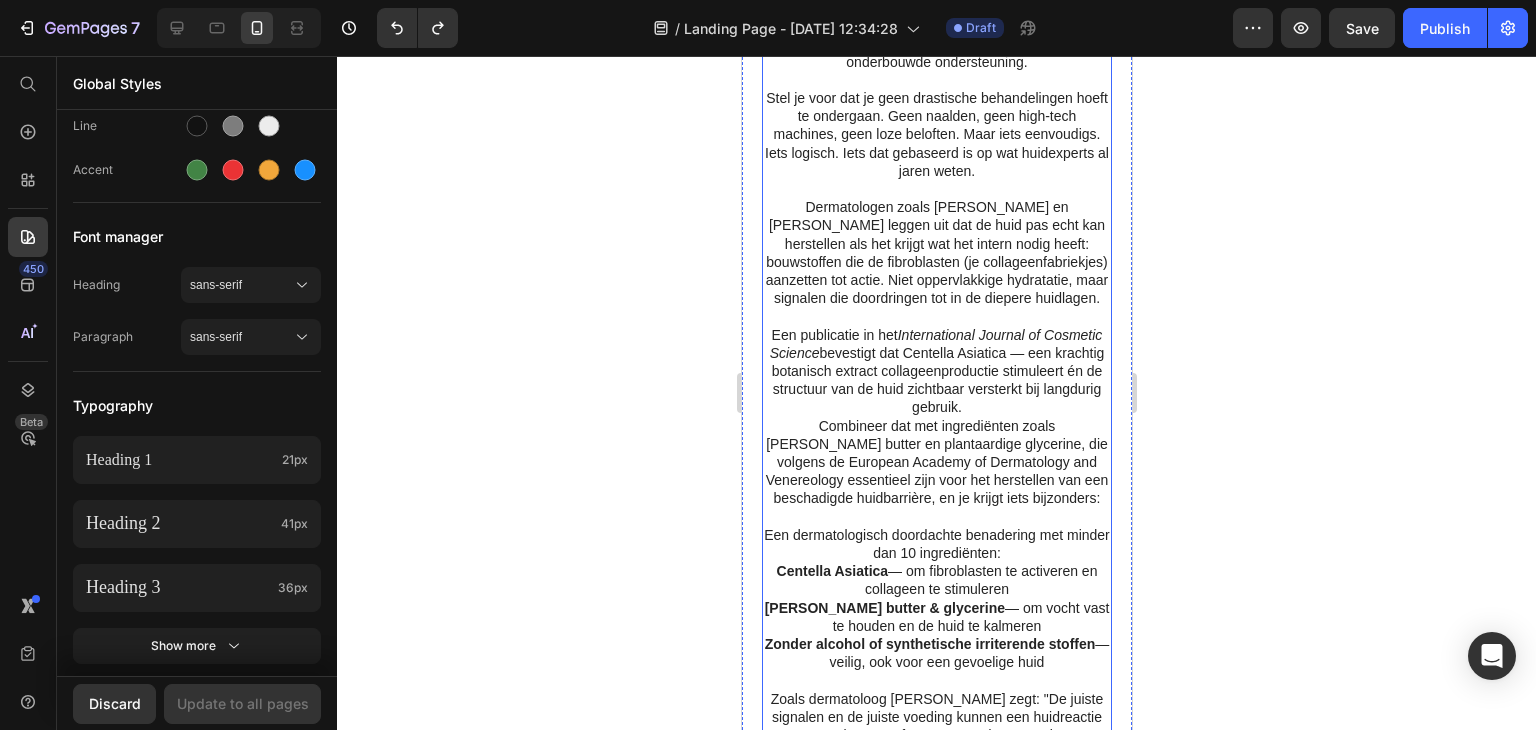 scroll, scrollTop: 3300, scrollLeft: 0, axis: vertical 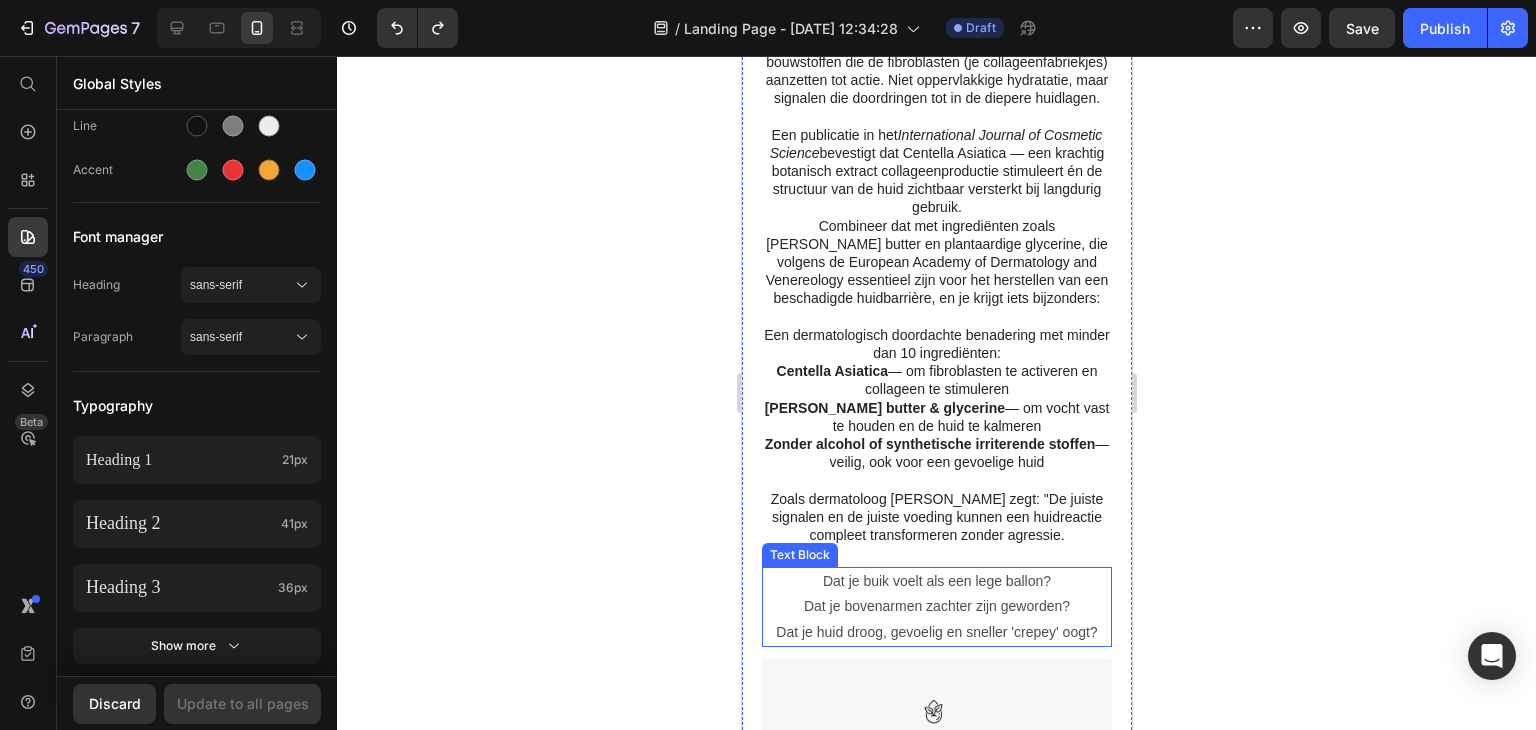 click on "Dat je buik voelt als een lege ballon?" at bounding box center (936, 581) 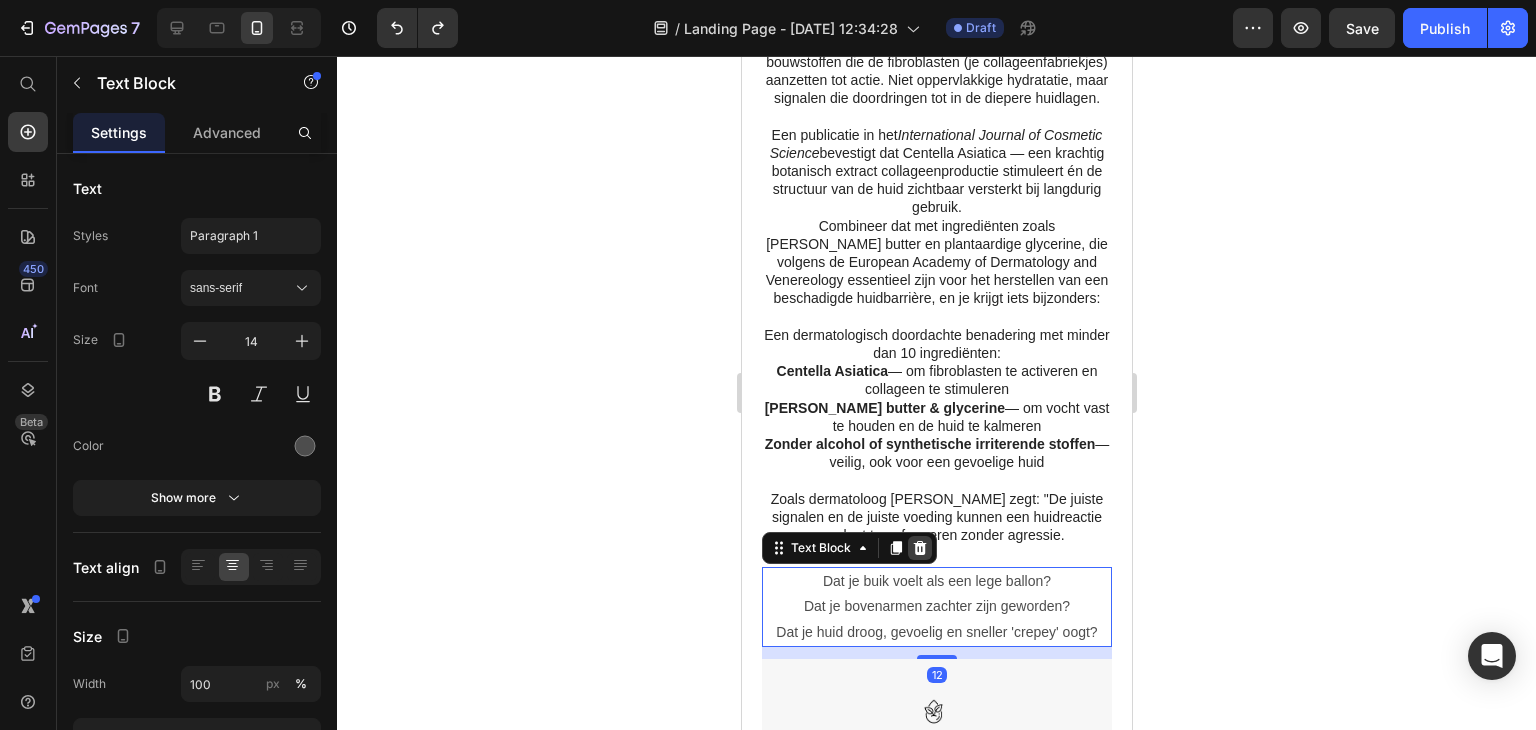click 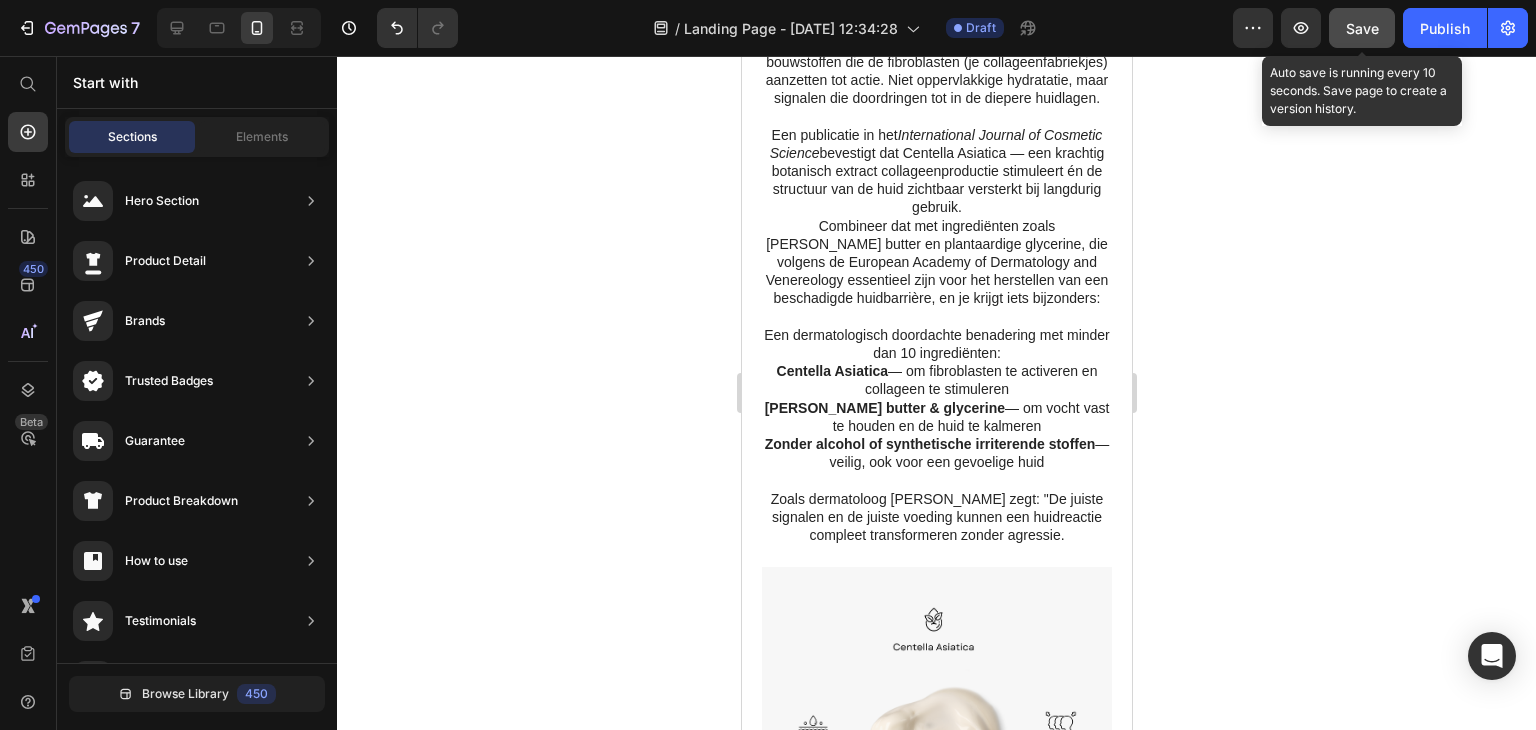 click on "Save" 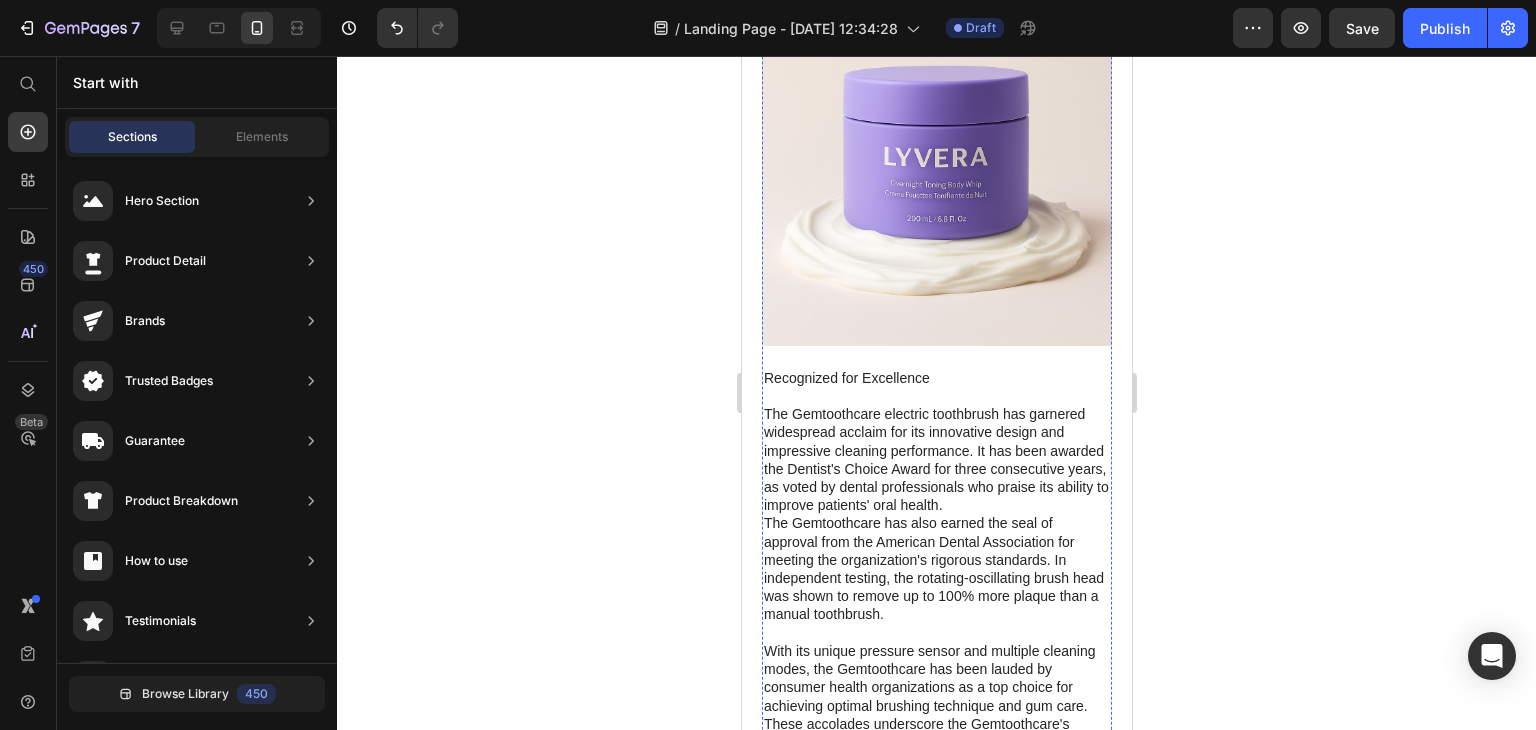 scroll, scrollTop: 8700, scrollLeft: 0, axis: vertical 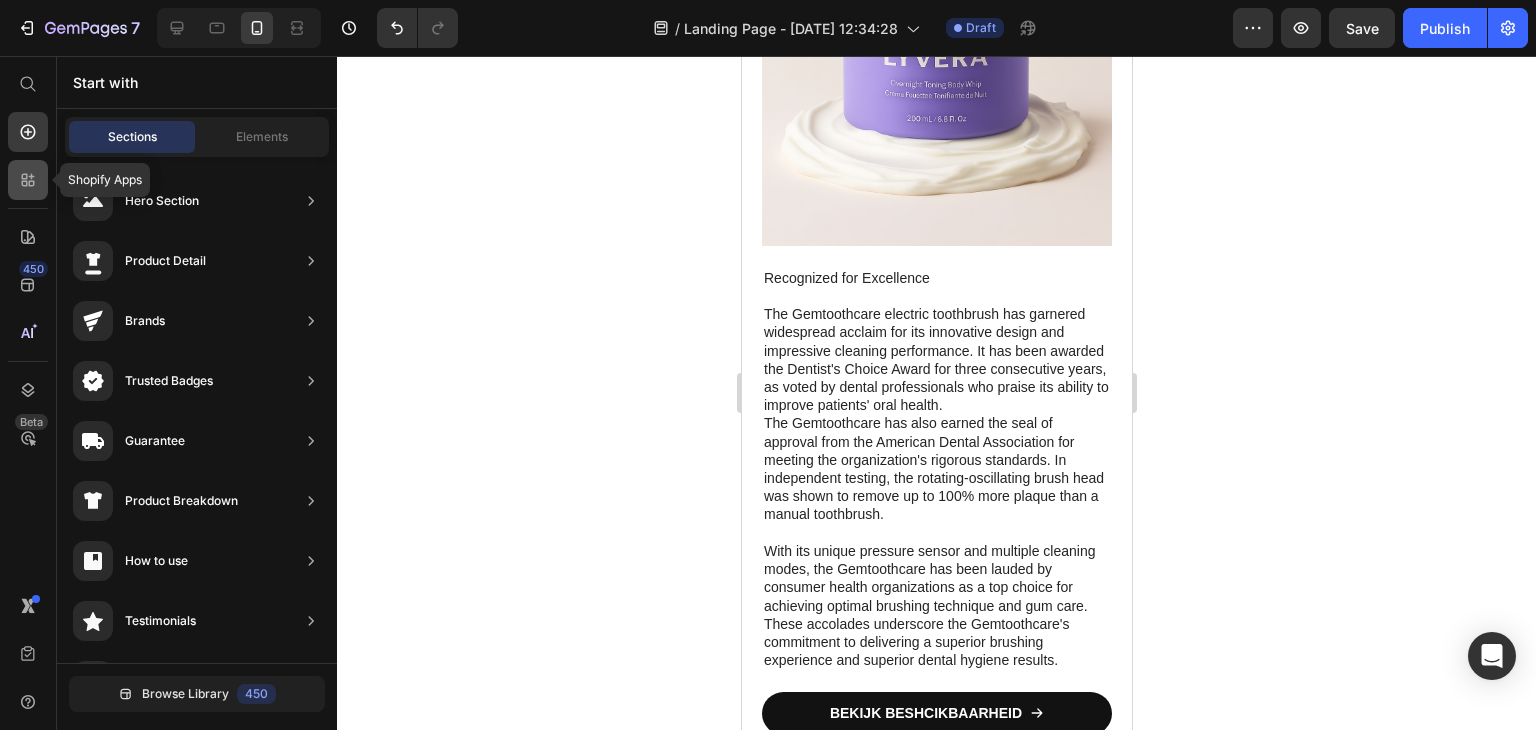 click 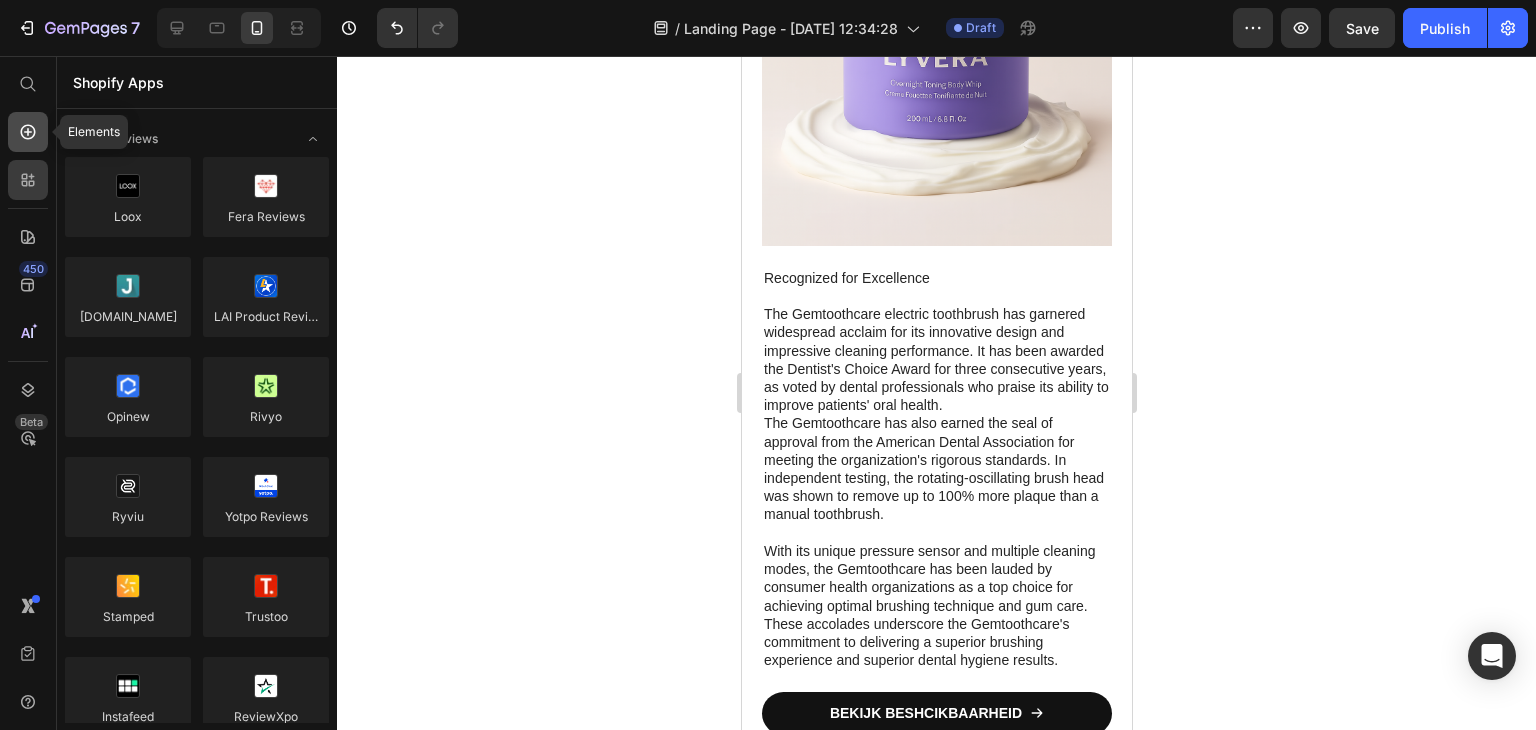 click 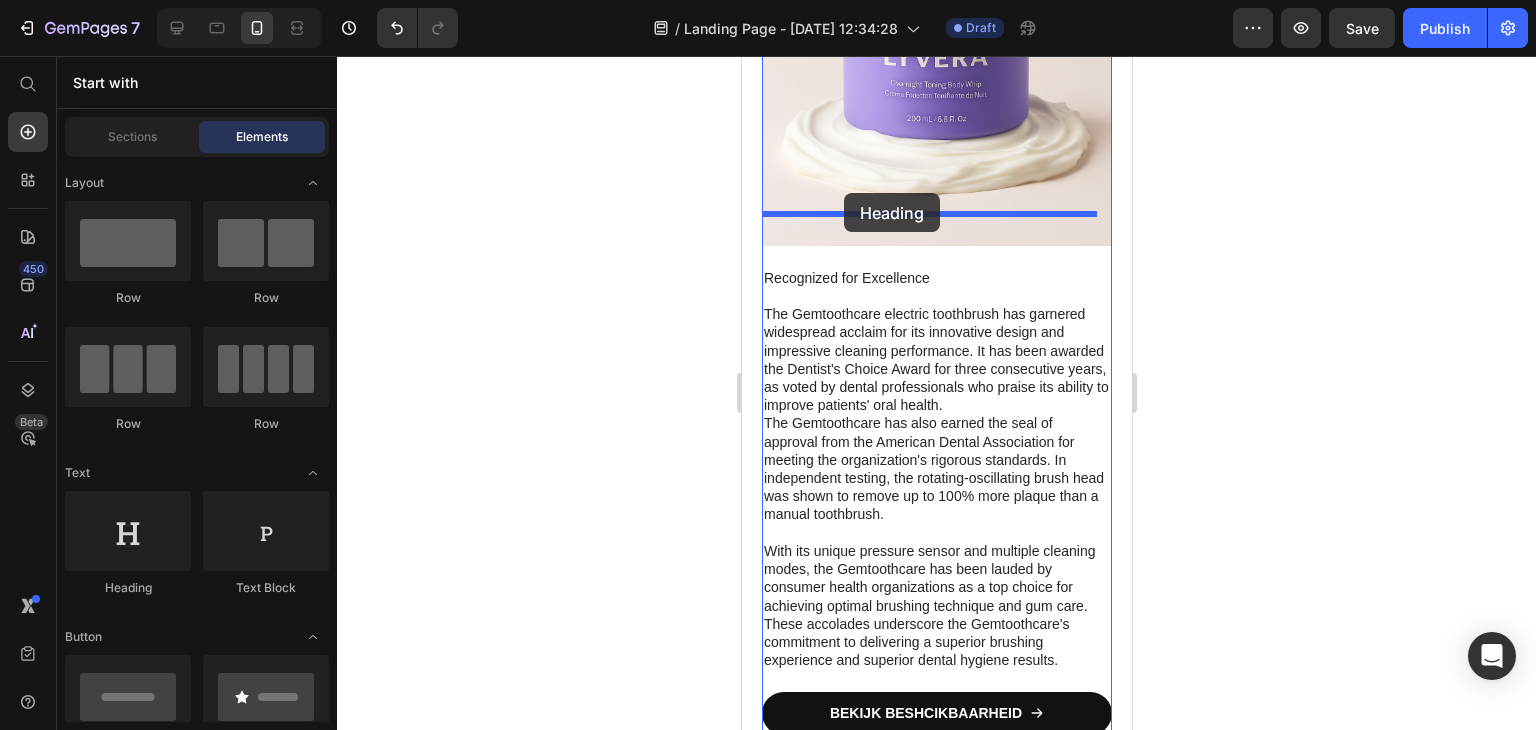 drag, startPoint x: 884, startPoint y: 597, endPoint x: 839, endPoint y: 209, distance: 390.60083 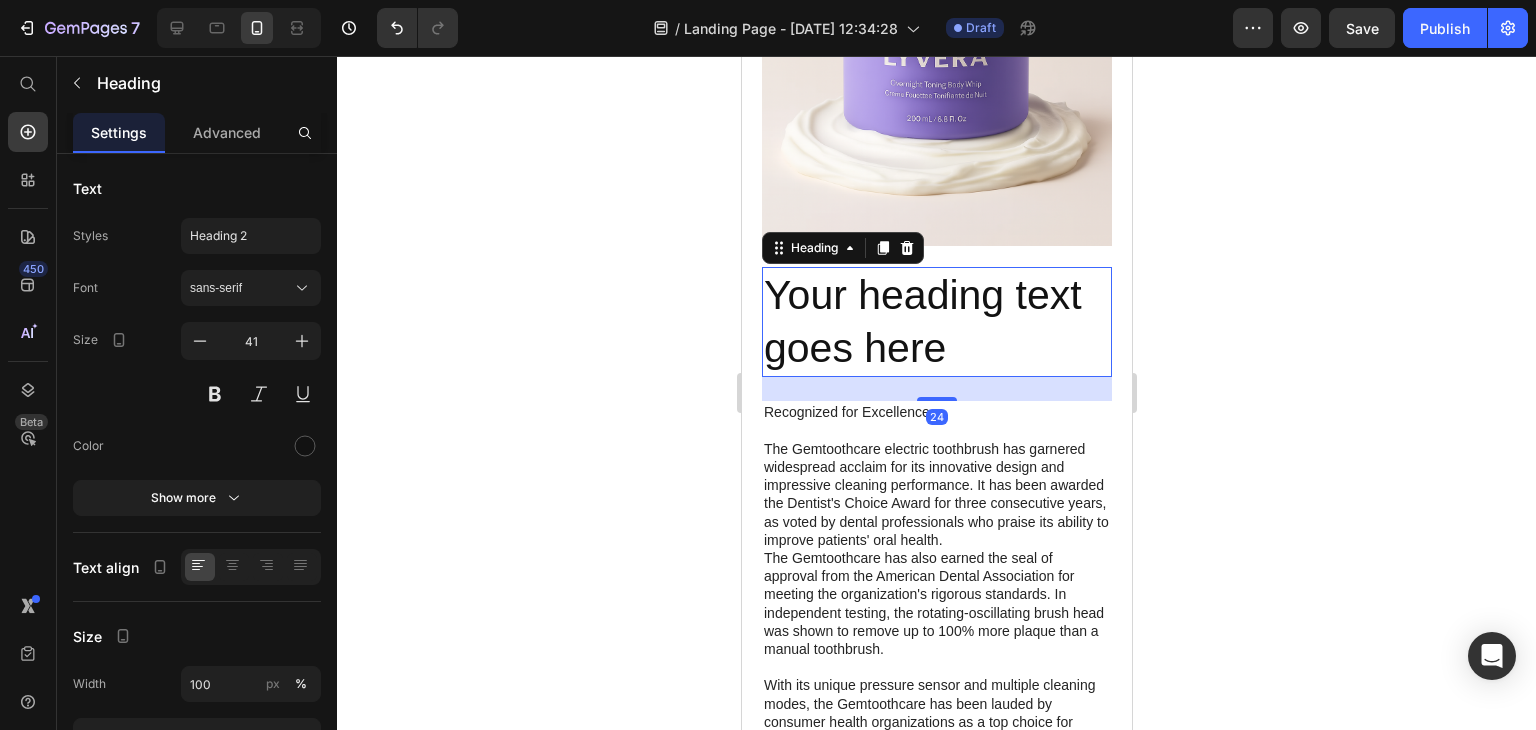 click on "Your heading text goes here" at bounding box center [936, 322] 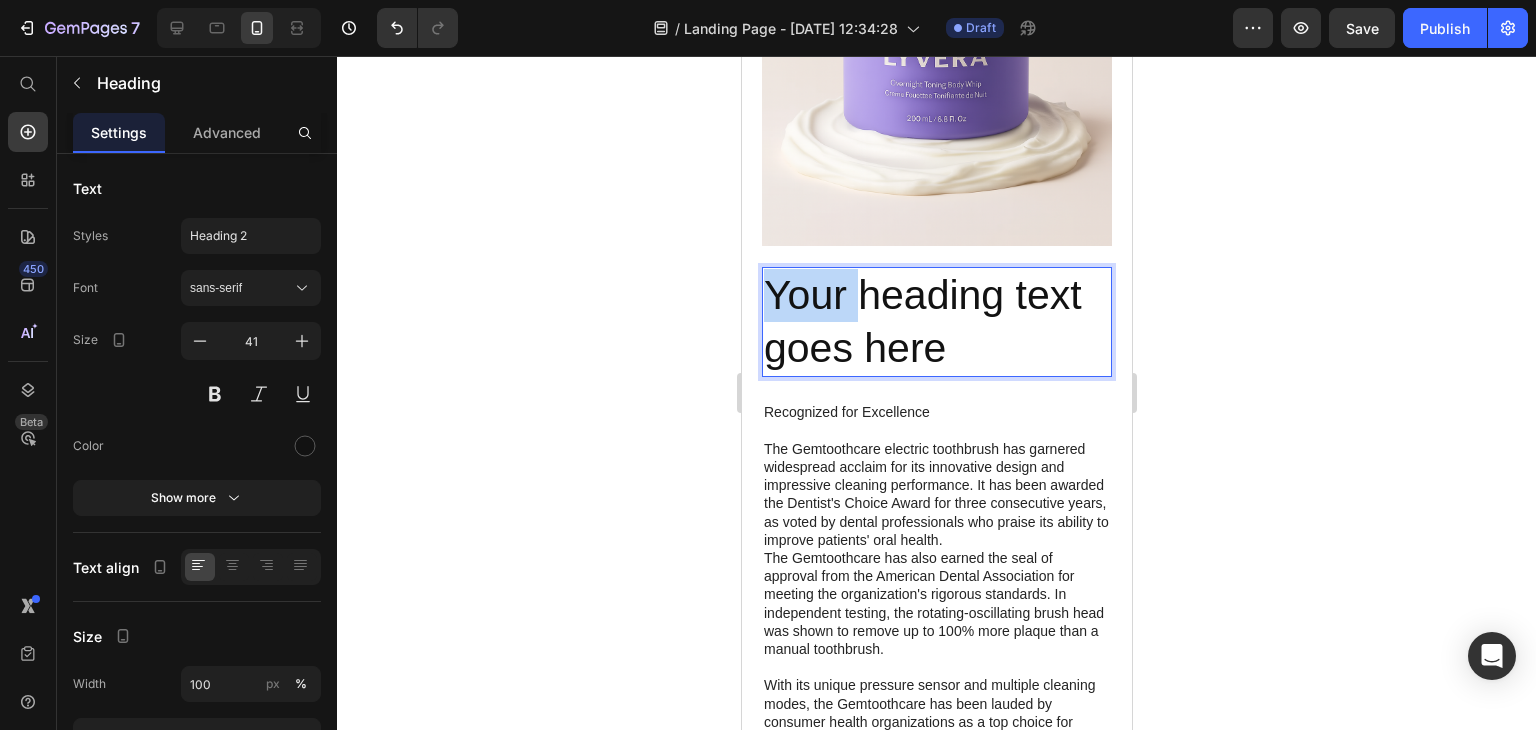 click on "Your heading text goes here" at bounding box center (936, 322) 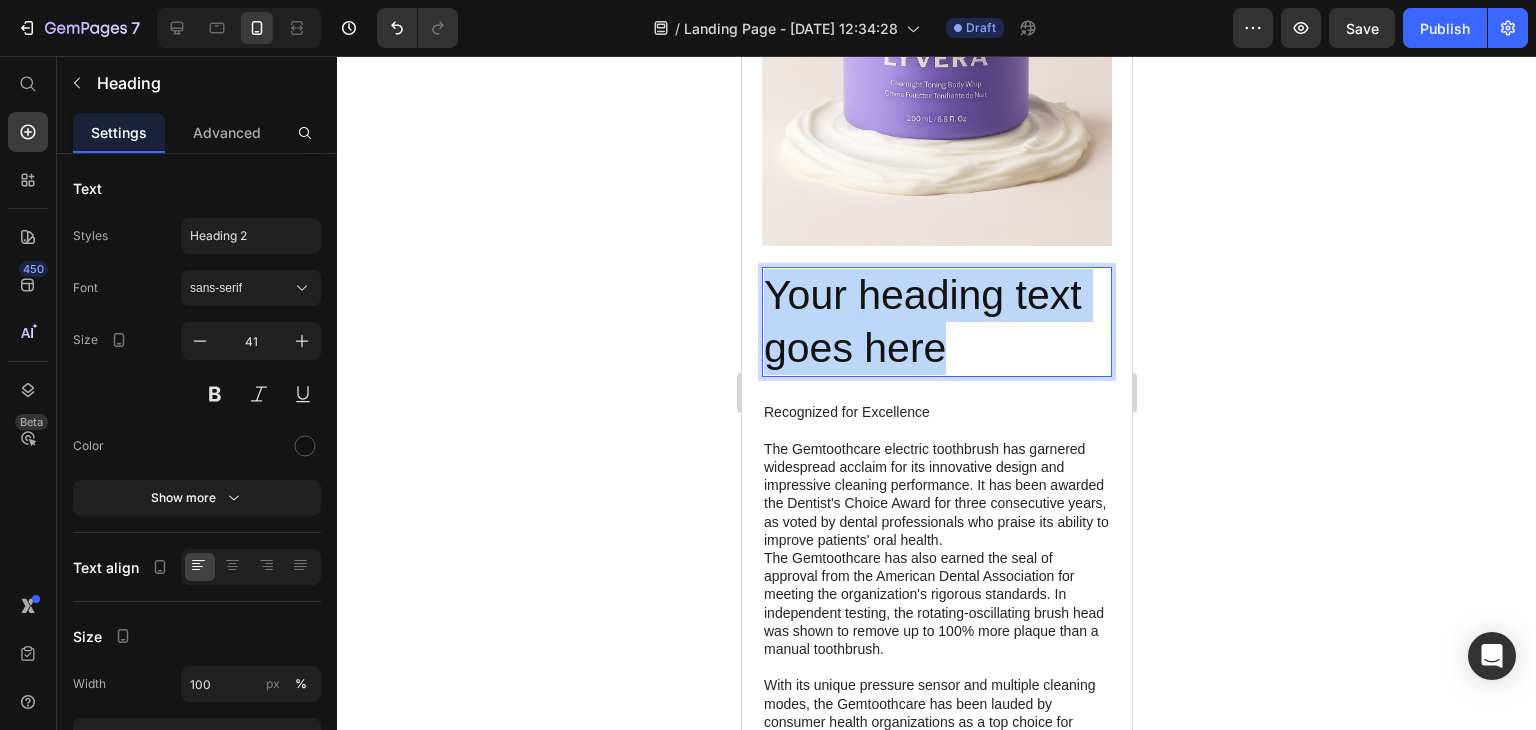 click on "Your heading text goes here" at bounding box center [936, 322] 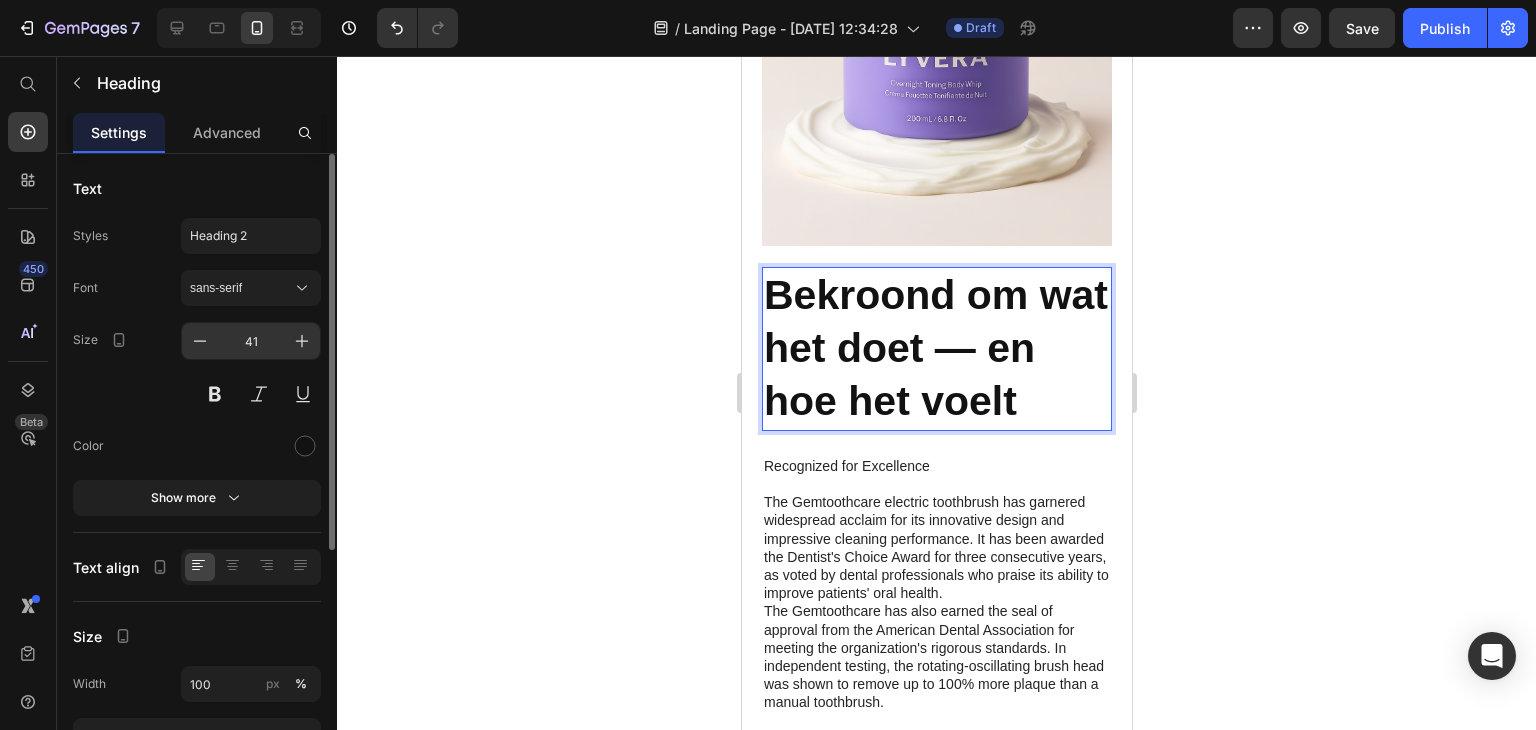 click on "41" at bounding box center (251, 341) 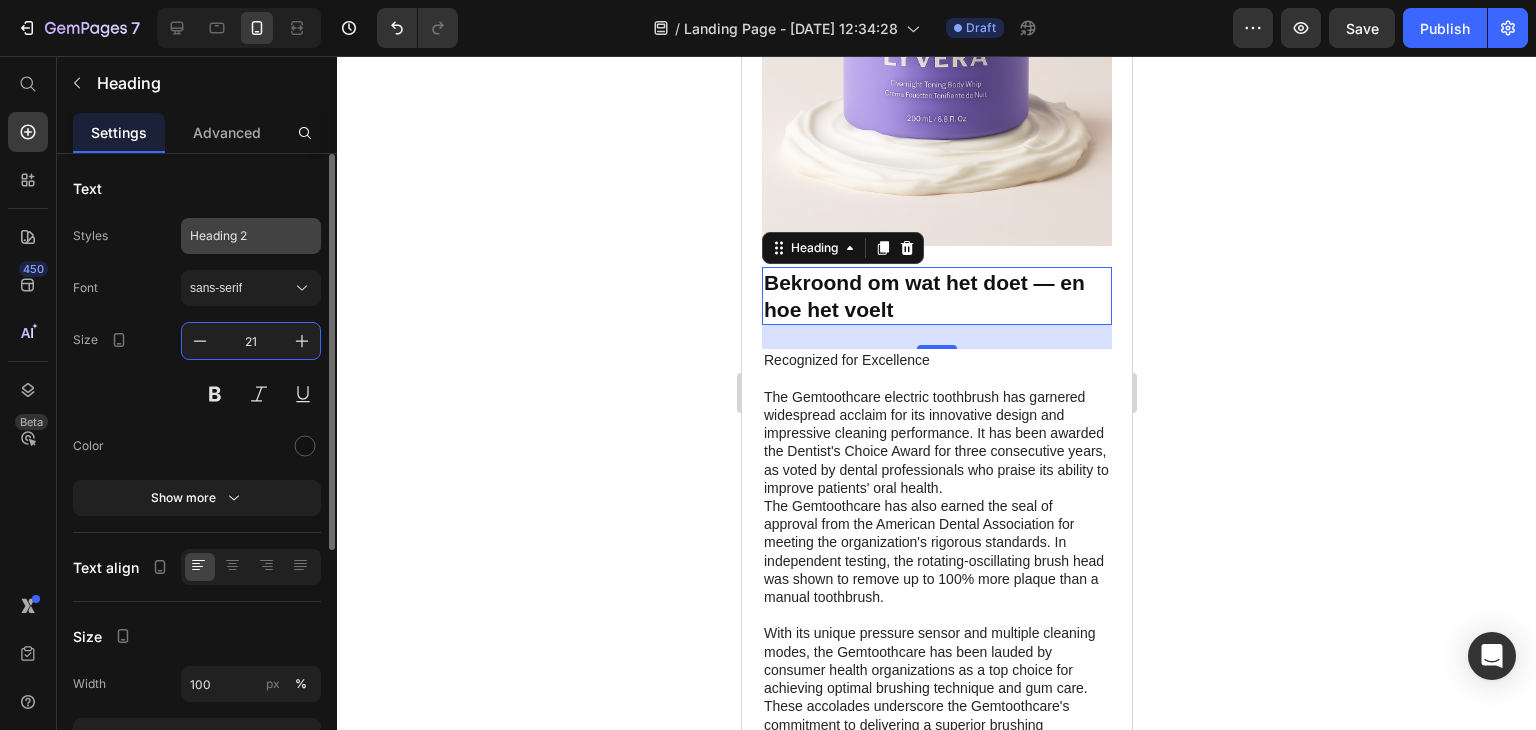 type on "21" 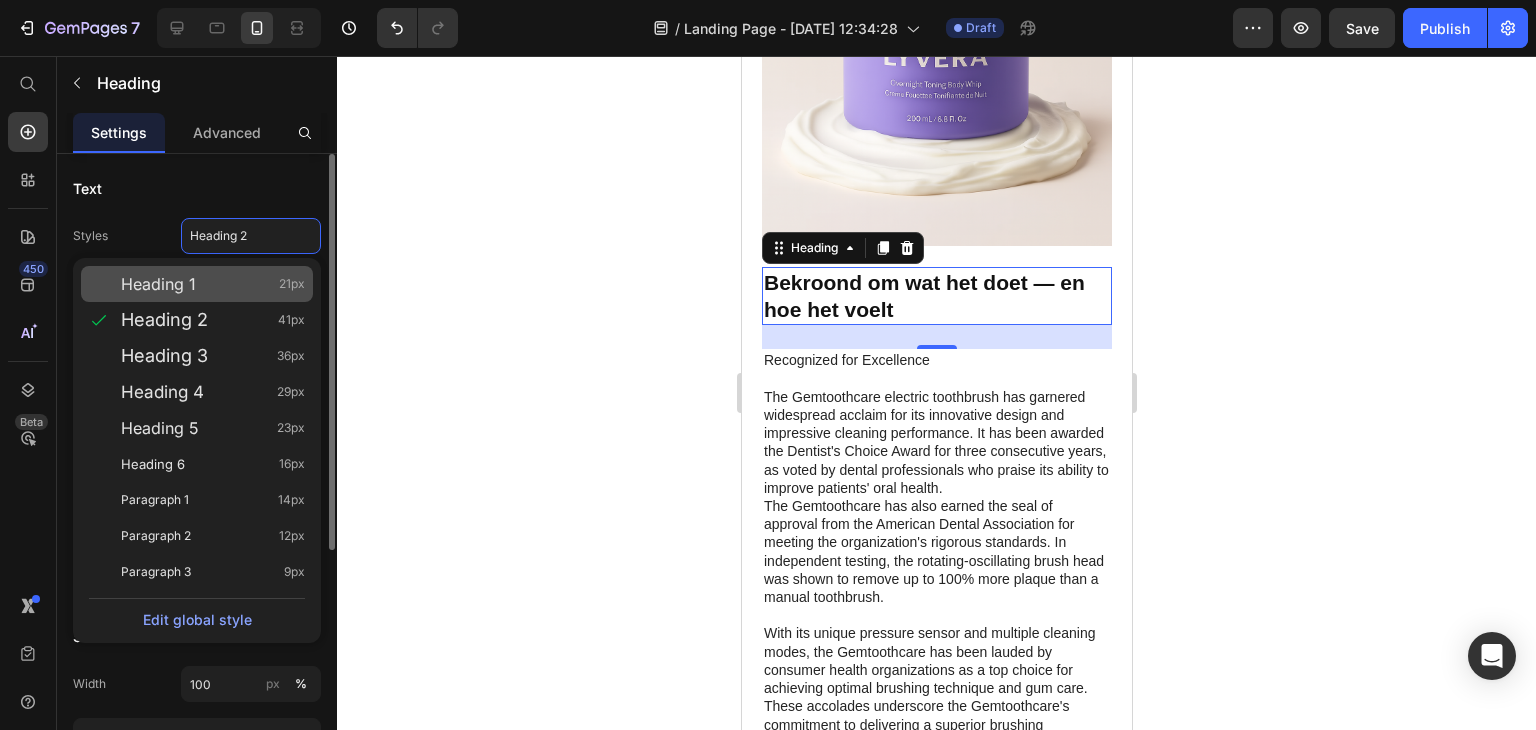 click on "Heading 1" at bounding box center [158, 284] 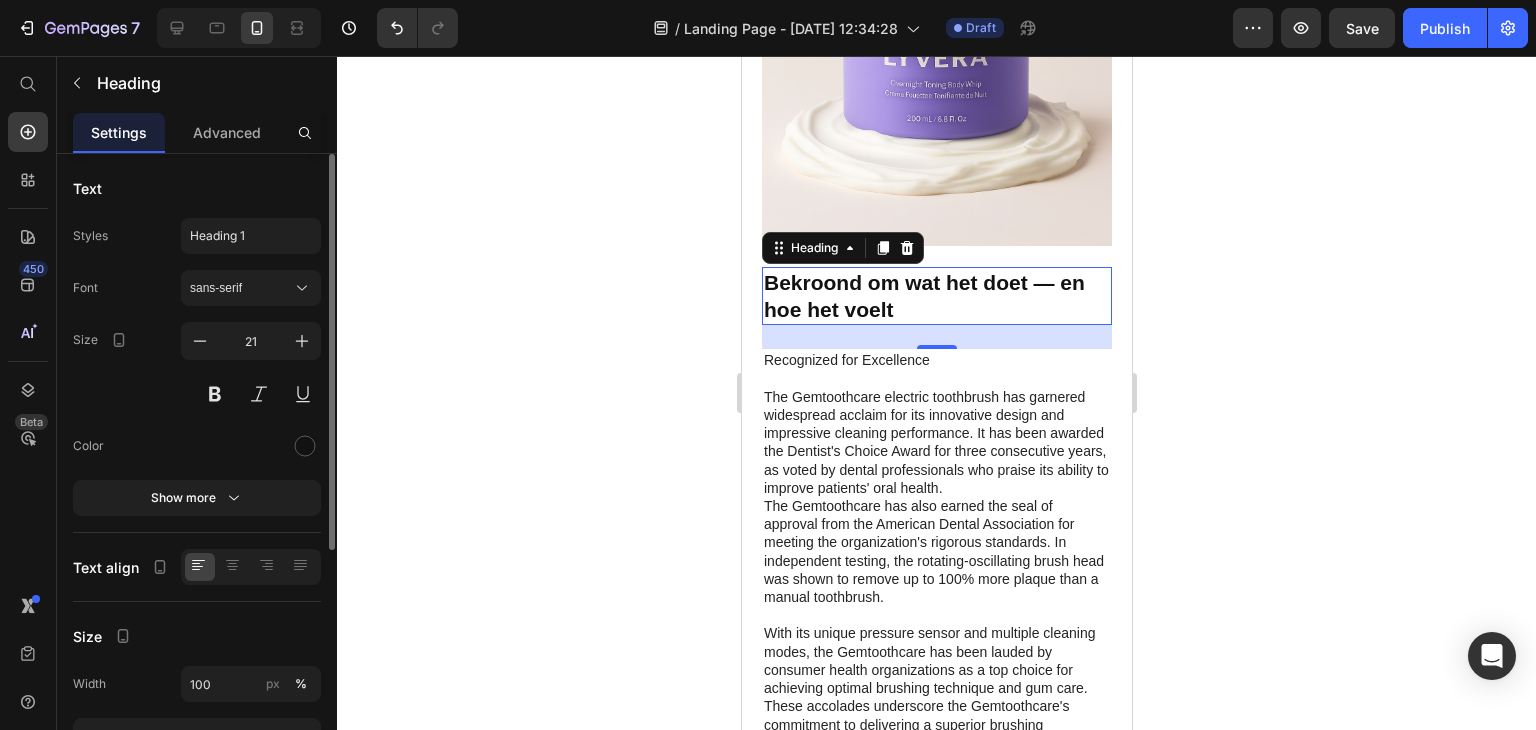 click 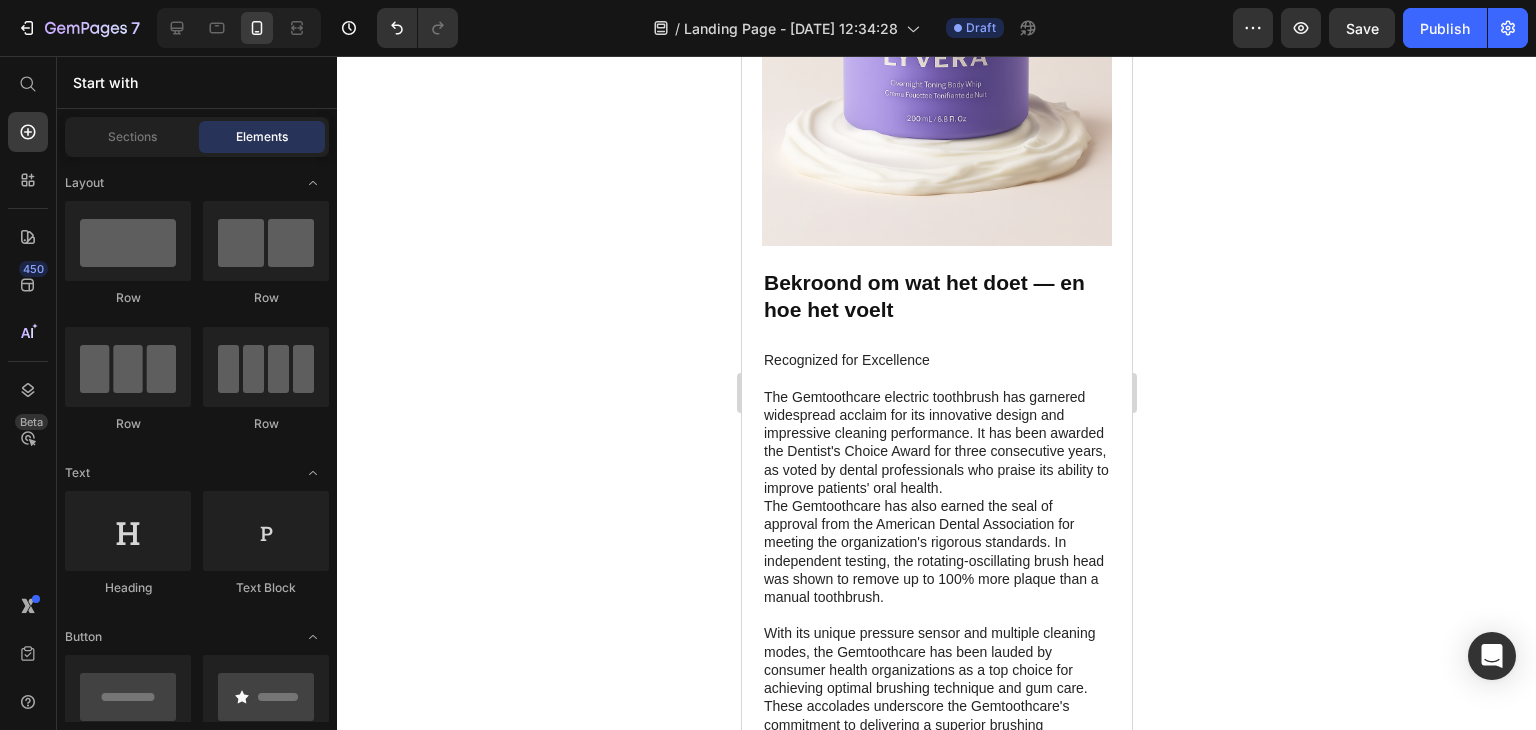 click 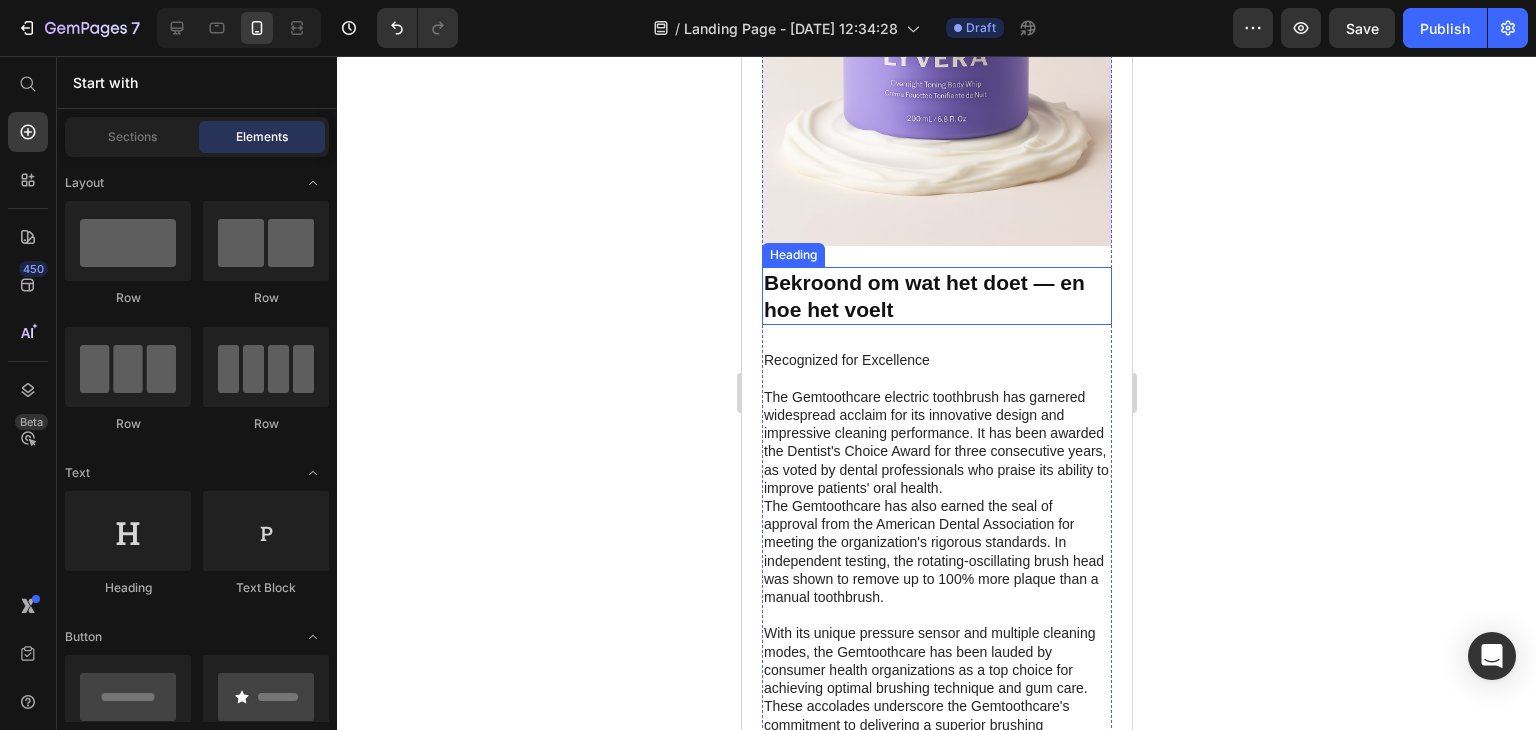 click on "Bekroond om wat het doet — en hoe het voelt" at bounding box center [923, 296] 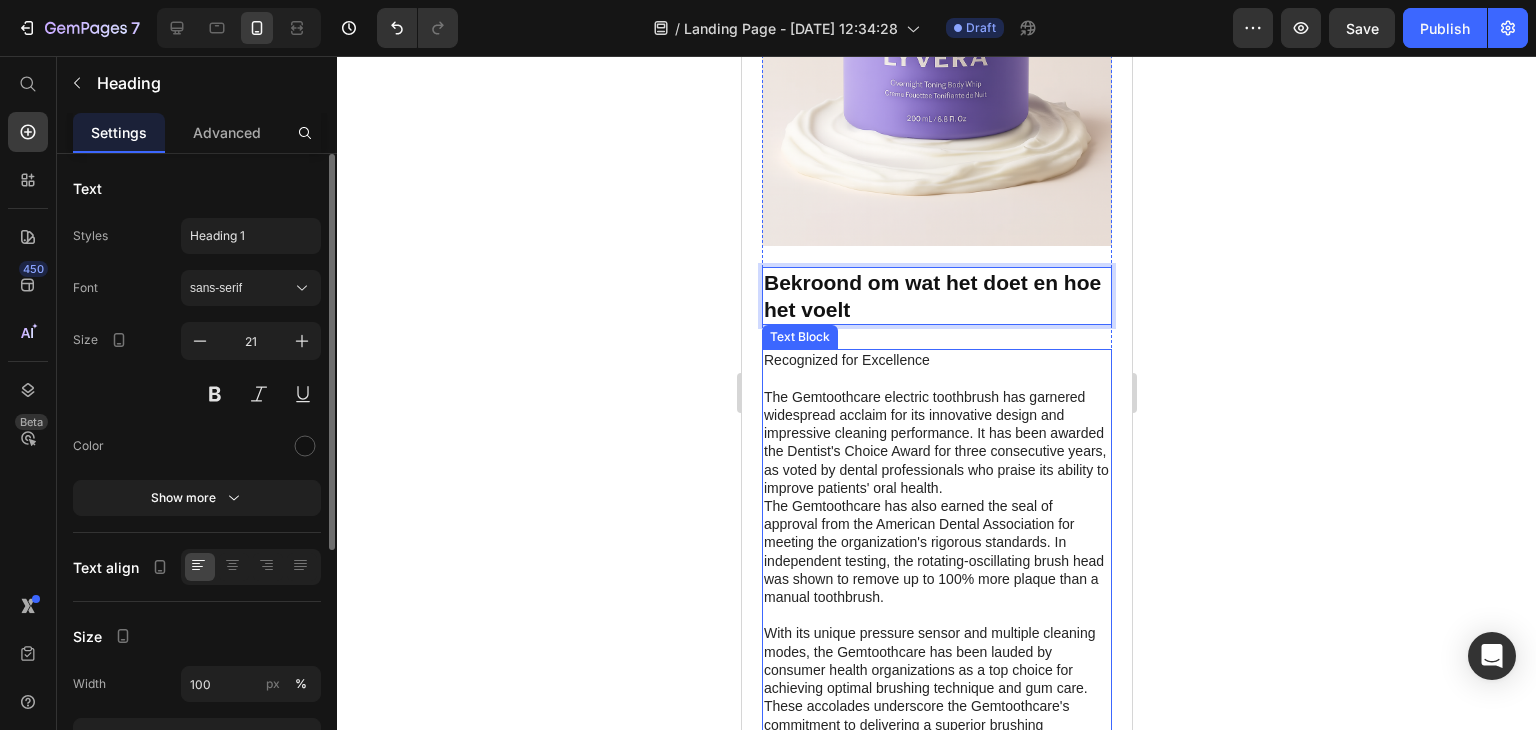 click on "Recognized for Excellence The Gemtoothcare electric toothbrush has garnered widespread acclaim for its innovative design and impressive cleaning performance. It has been awarded the Dentist's Choice Award for three consecutive years, as voted by dental professionals who praise its ability to improve patients' oral health.  The Gemtoothcare has also earned the seal of approval from the American Dental Association for meeting the organization's rigorous standards. In independent testing, the rotating-oscillating brush head was shown to remove up to 100% more plaque than a manual toothbrush.  With its unique pressure sensor and multiple cleaning modes, the Gemtoothcare has been lauded by consumer health organizations as a top choice for achieving optimal brushing technique and gum care. These accolades underscore the Gemtoothcare's commitment to delivering a superior brushing experience and superior dental hygiene results." at bounding box center [936, 551] 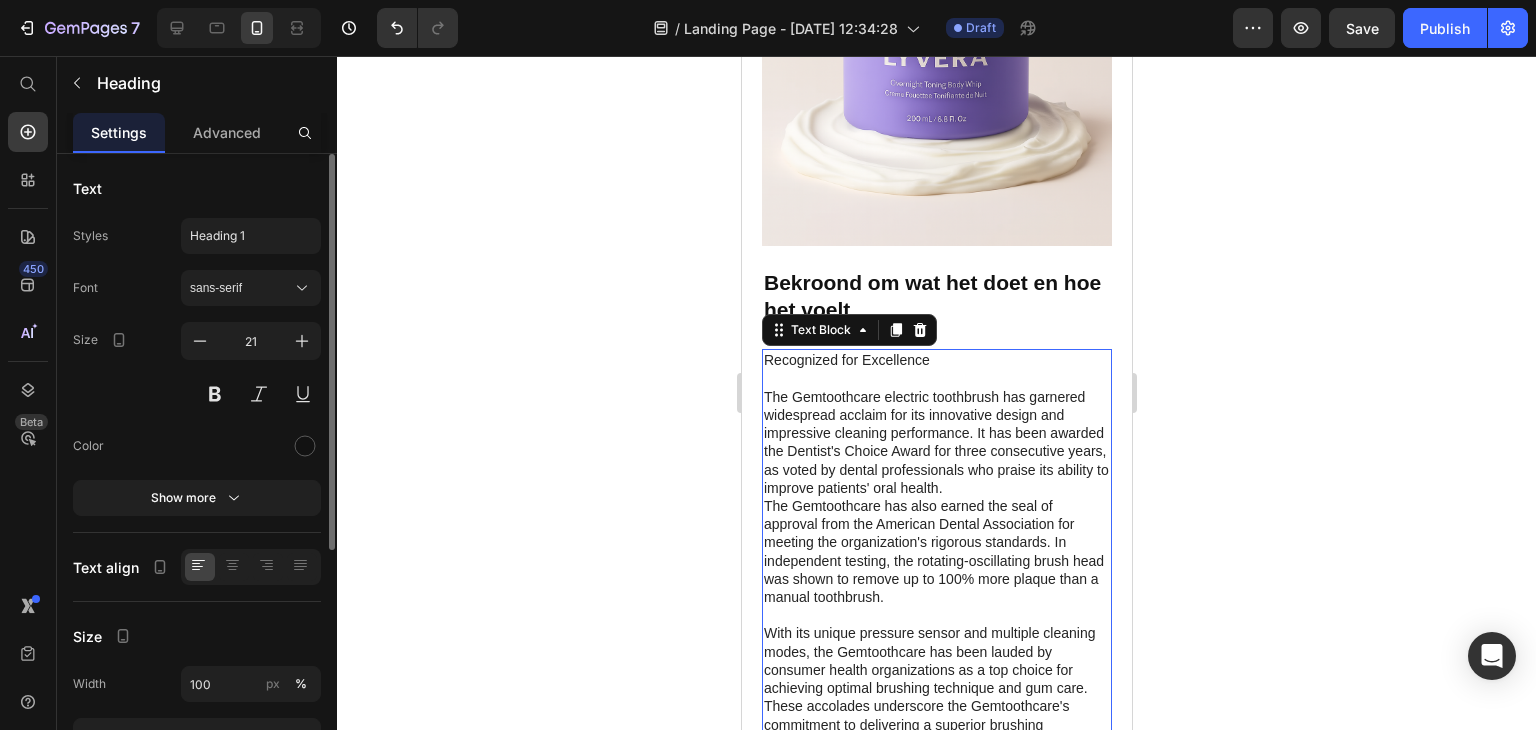 click on "Recognized for Excellence The Gemtoothcare electric toothbrush has garnered widespread acclaim for its innovative design and impressive cleaning performance. It has been awarded the Dentist's Choice Award for three consecutive years, as voted by dental professionals who praise its ability to improve patients' oral health.  The Gemtoothcare has also earned the seal of approval from the American Dental Association for meeting the organization's rigorous standards. In independent testing, the rotating-oscillating brush head was shown to remove up to 100% more plaque than a manual toothbrush.  With its unique pressure sensor and multiple cleaning modes, the Gemtoothcare has been lauded by consumer health organizations as a top choice for achieving optimal brushing technique and gum care. These accolades underscore the Gemtoothcare's commitment to delivering a superior brushing experience and superior dental hygiene results." at bounding box center [936, 551] 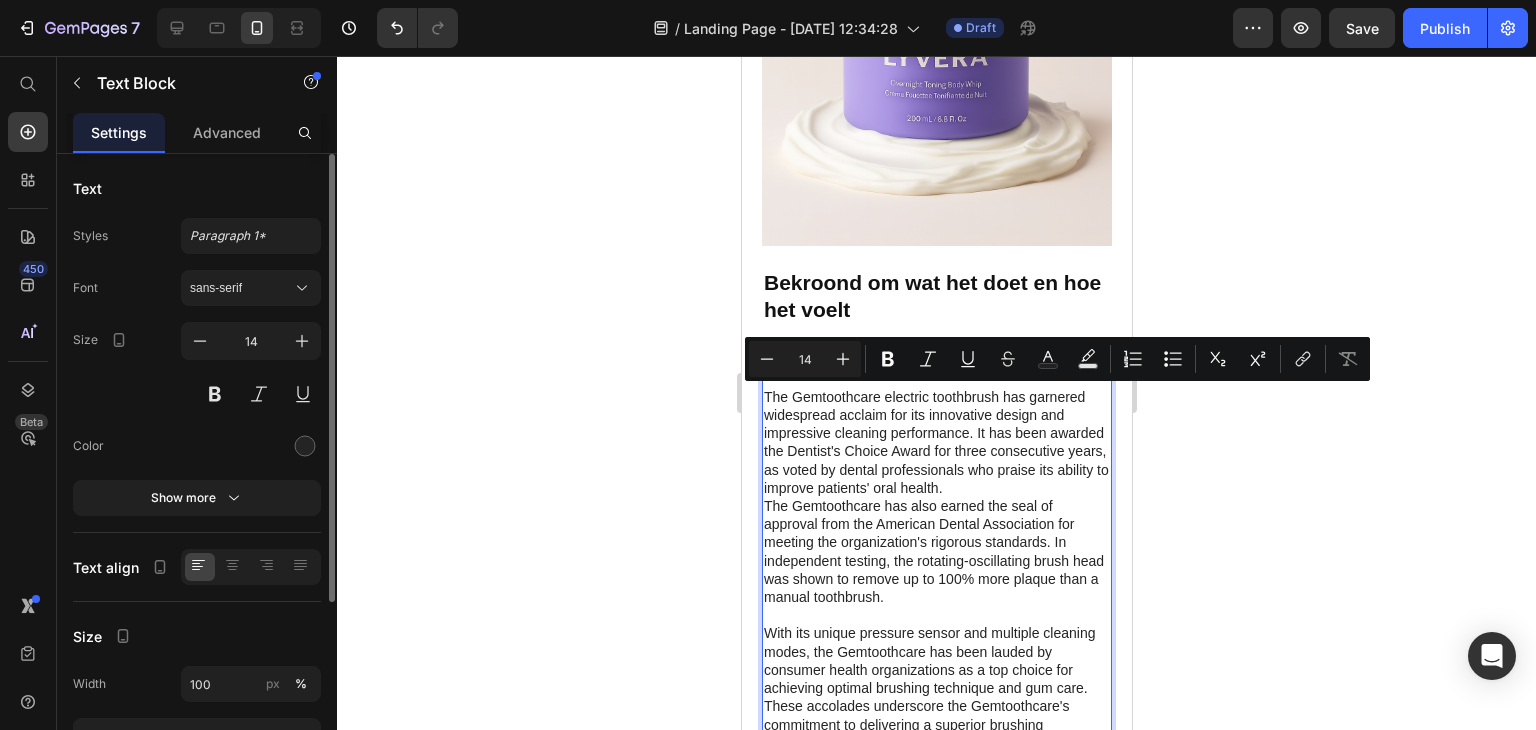 click on "Recognized for Excellence The Gemtoothcare electric toothbrush has garnered widespread acclaim for its innovative design and impressive cleaning performance. It has been awarded the Dentist's Choice Award for three consecutive years, as voted by dental professionals who praise its ability to improve patients' oral health.  The Gemtoothcare has also earned the seal of approval from the American Dental Association for meeting the organization's rigorous standards. In independent testing, the rotating-oscillating brush head was shown to remove up to 100% more plaque than a manual toothbrush.  With its unique pressure sensor and multiple cleaning modes, the Gemtoothcare has been lauded by consumer health organizations as a top choice for achieving optimal brushing technique and gum care. These accolades underscore the Gemtoothcare's commitment to delivering a superior brushing experience and superior dental hygiene results." at bounding box center [936, 551] 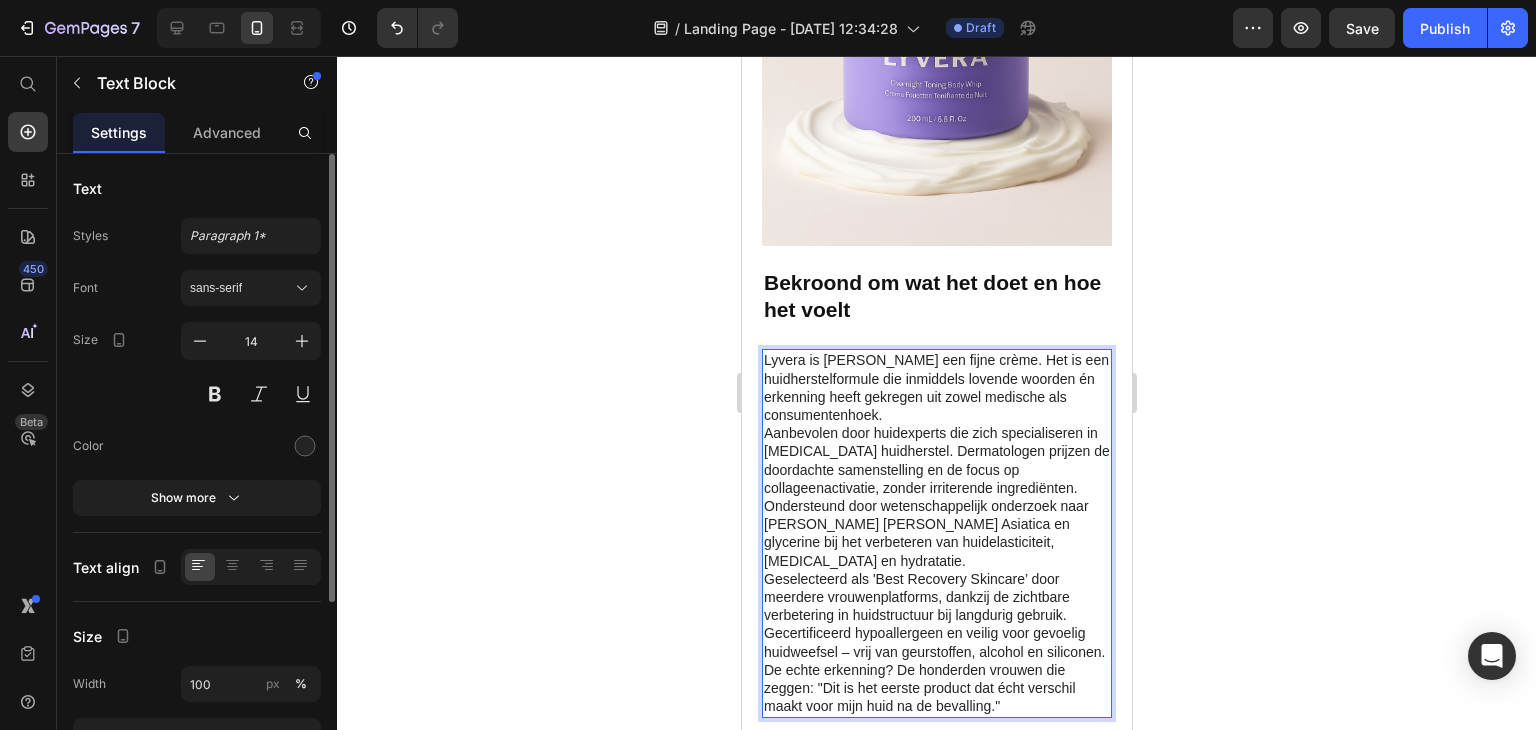 click on "Aanbevolen door huidexperts die zich specialiseren in [MEDICAL_DATA] huidherstel. Dermatologen prijzen de doordachte samenstelling en de focus op collageenactivatie, zonder irriterende ingrediënten." at bounding box center (936, 460) 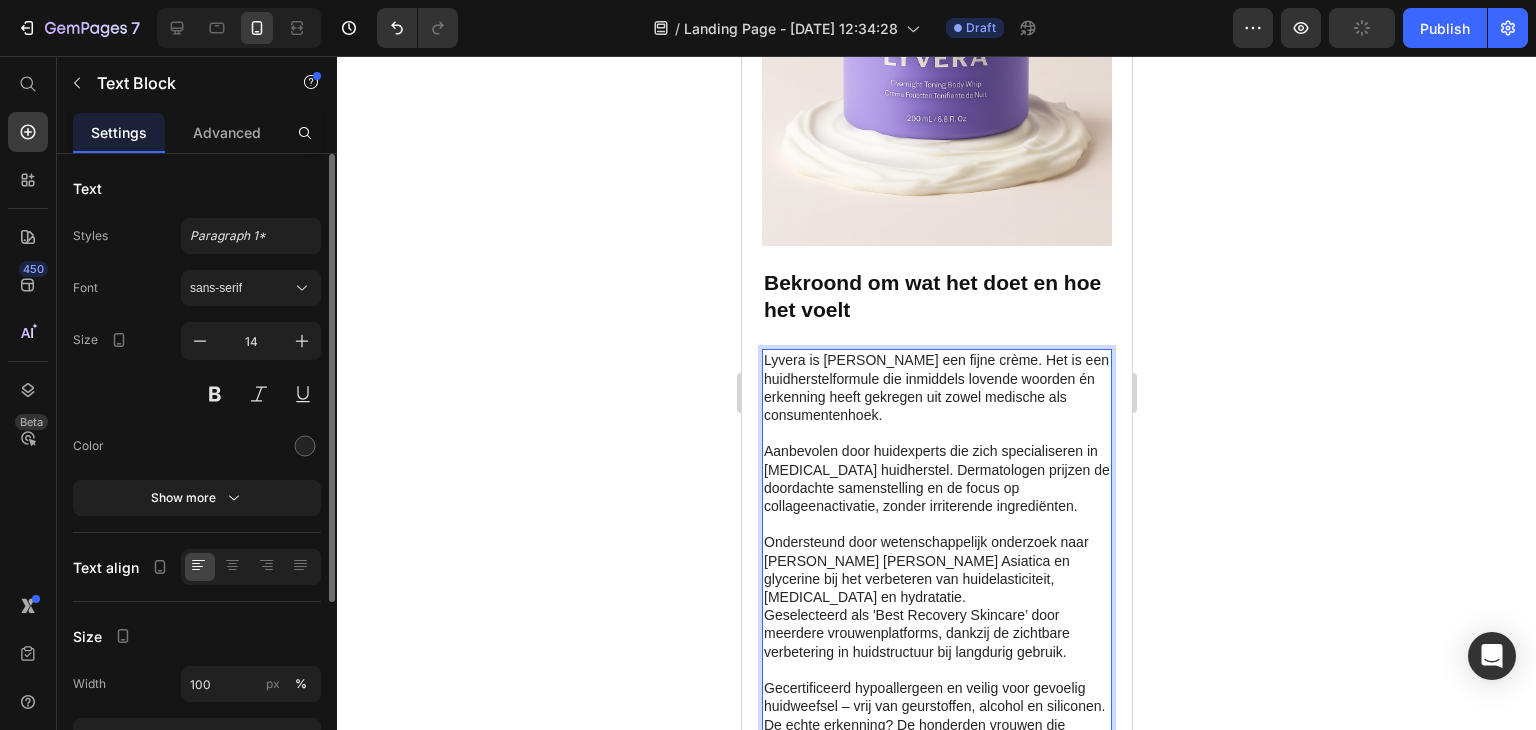 scroll, scrollTop: 8800, scrollLeft: 0, axis: vertical 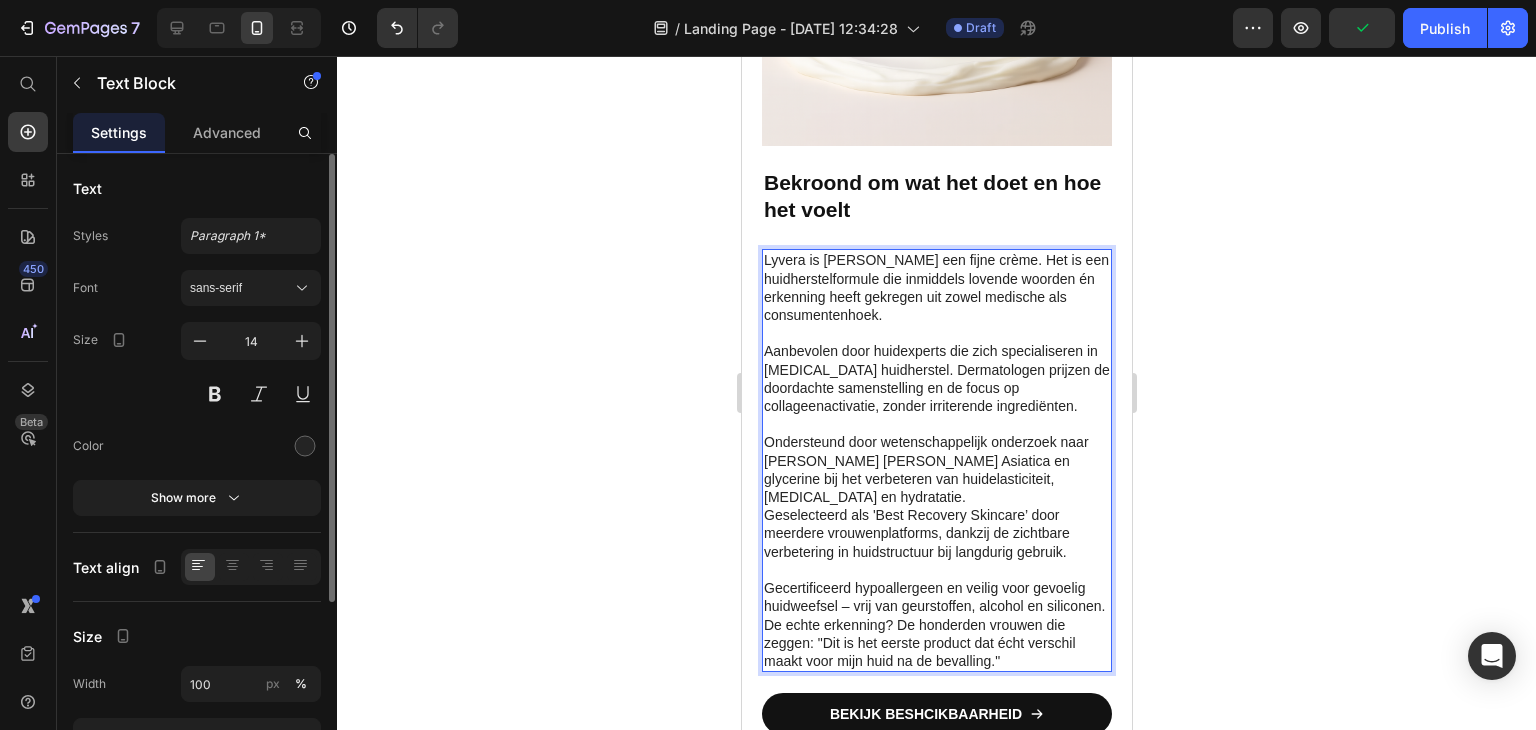 click on "Gecertificeerd hypoallergeen en veilig voor gevoelig huidweefsel – vrij van geurstoffen, alcohol en siliconen." at bounding box center [936, 597] 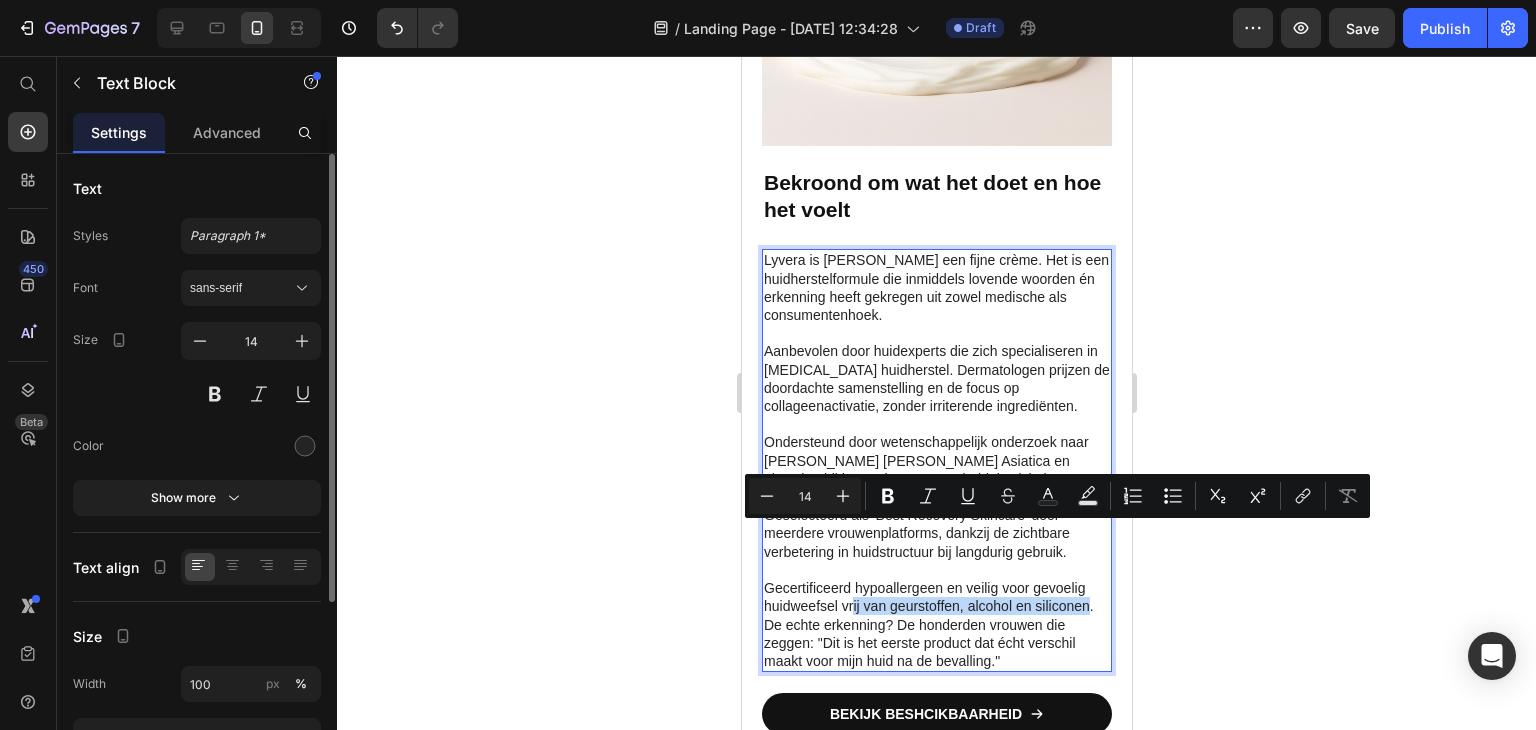 drag, startPoint x: 1089, startPoint y: 539, endPoint x: 852, endPoint y: 540, distance: 237.0021 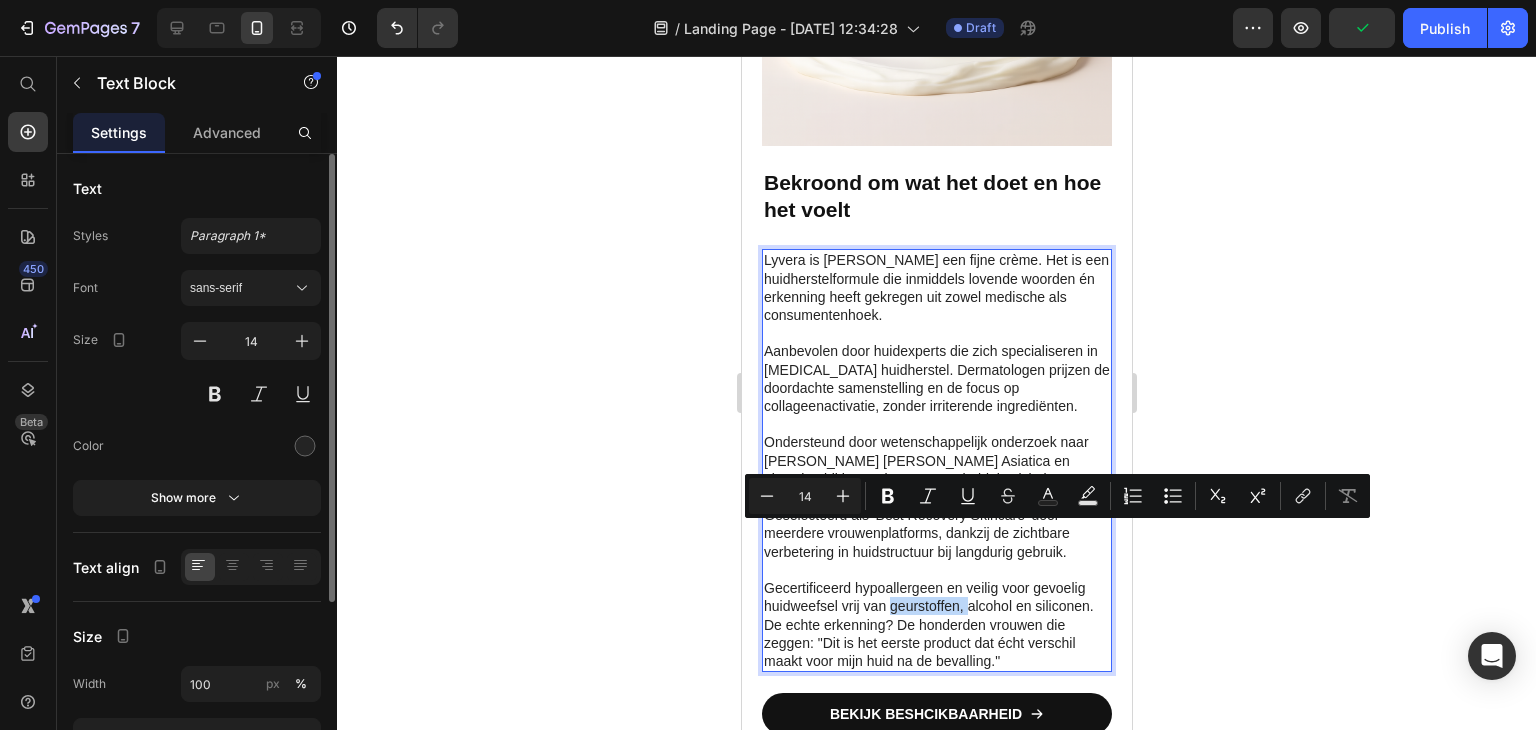 drag, startPoint x: 967, startPoint y: 539, endPoint x: 888, endPoint y: 539, distance: 79 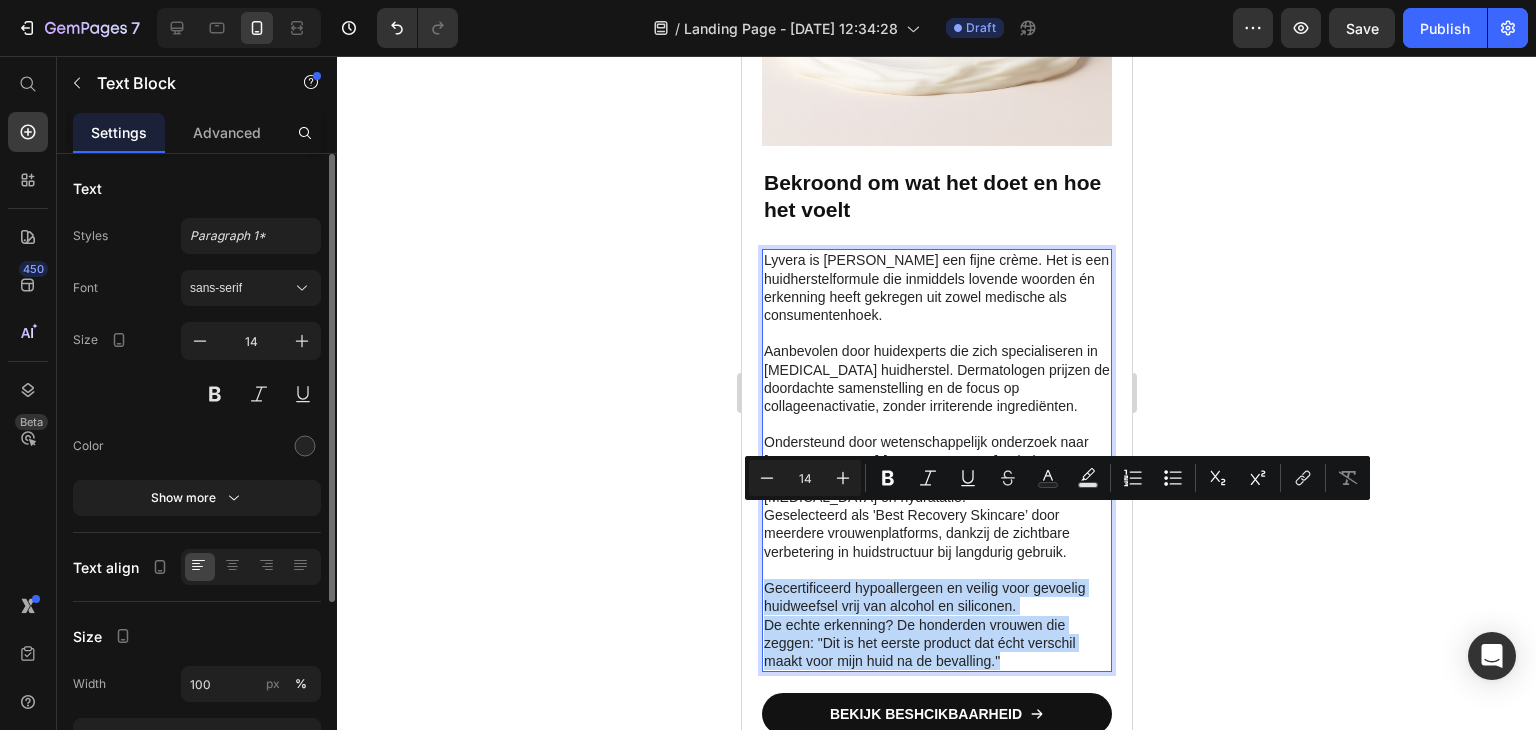 drag, startPoint x: 1001, startPoint y: 589, endPoint x: 764, endPoint y: 518, distance: 247.40656 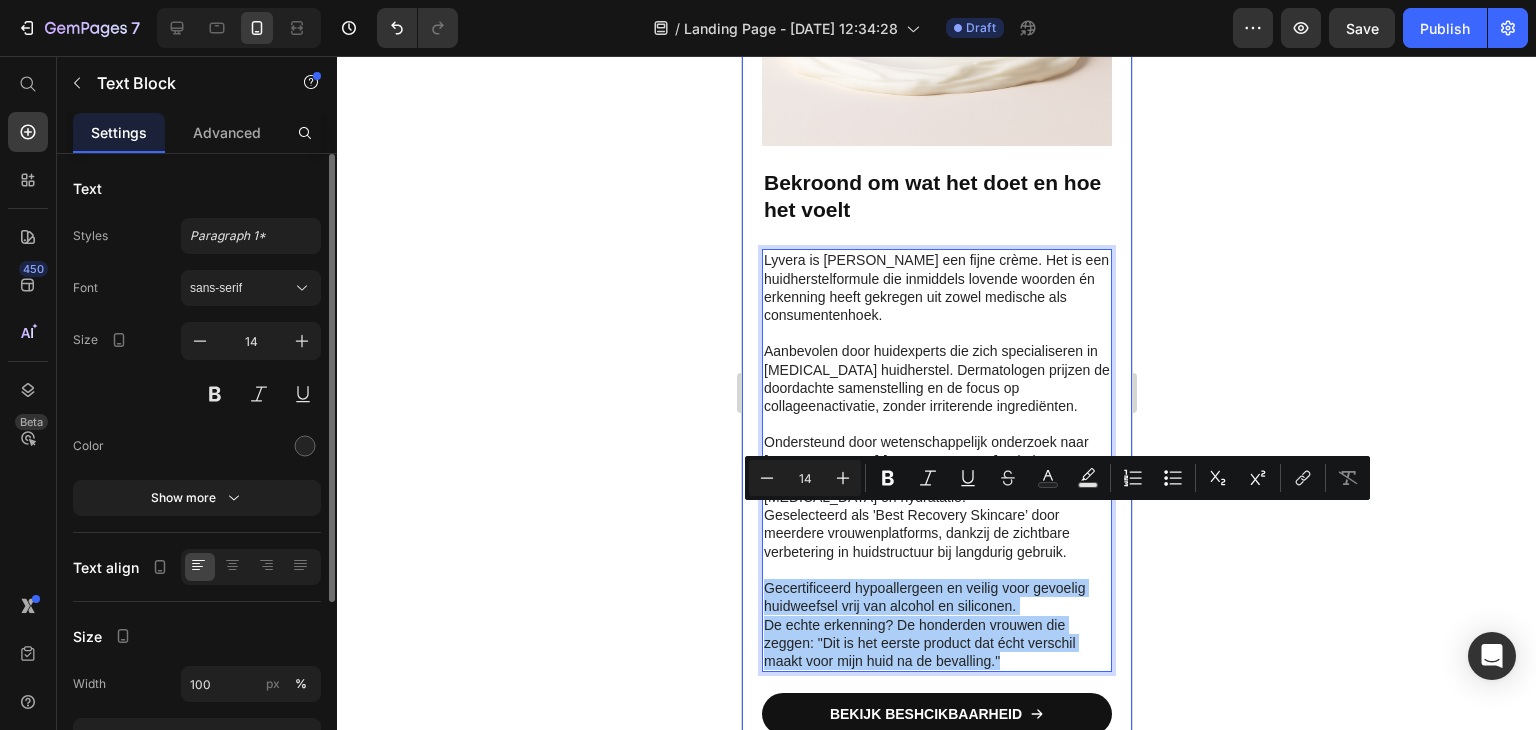 click 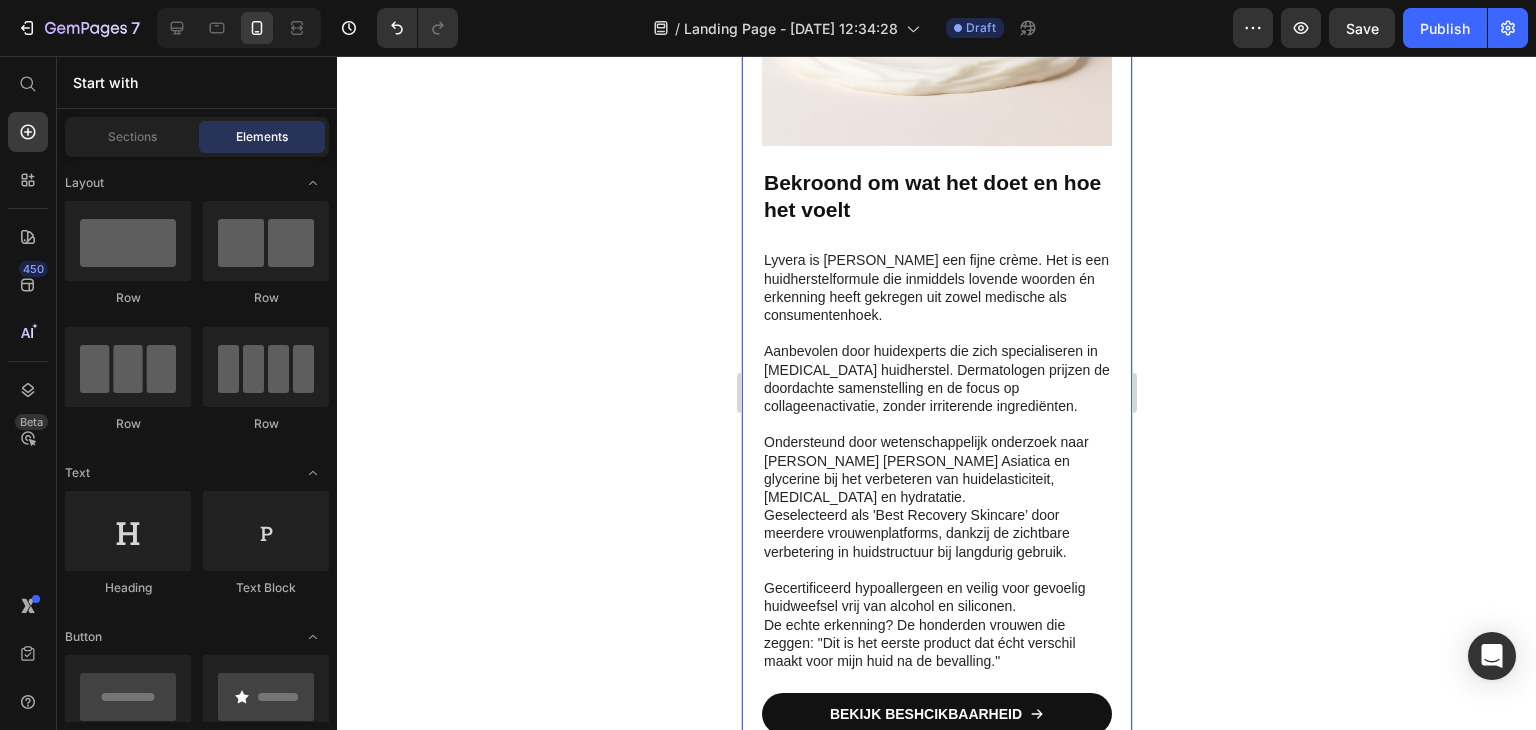 click 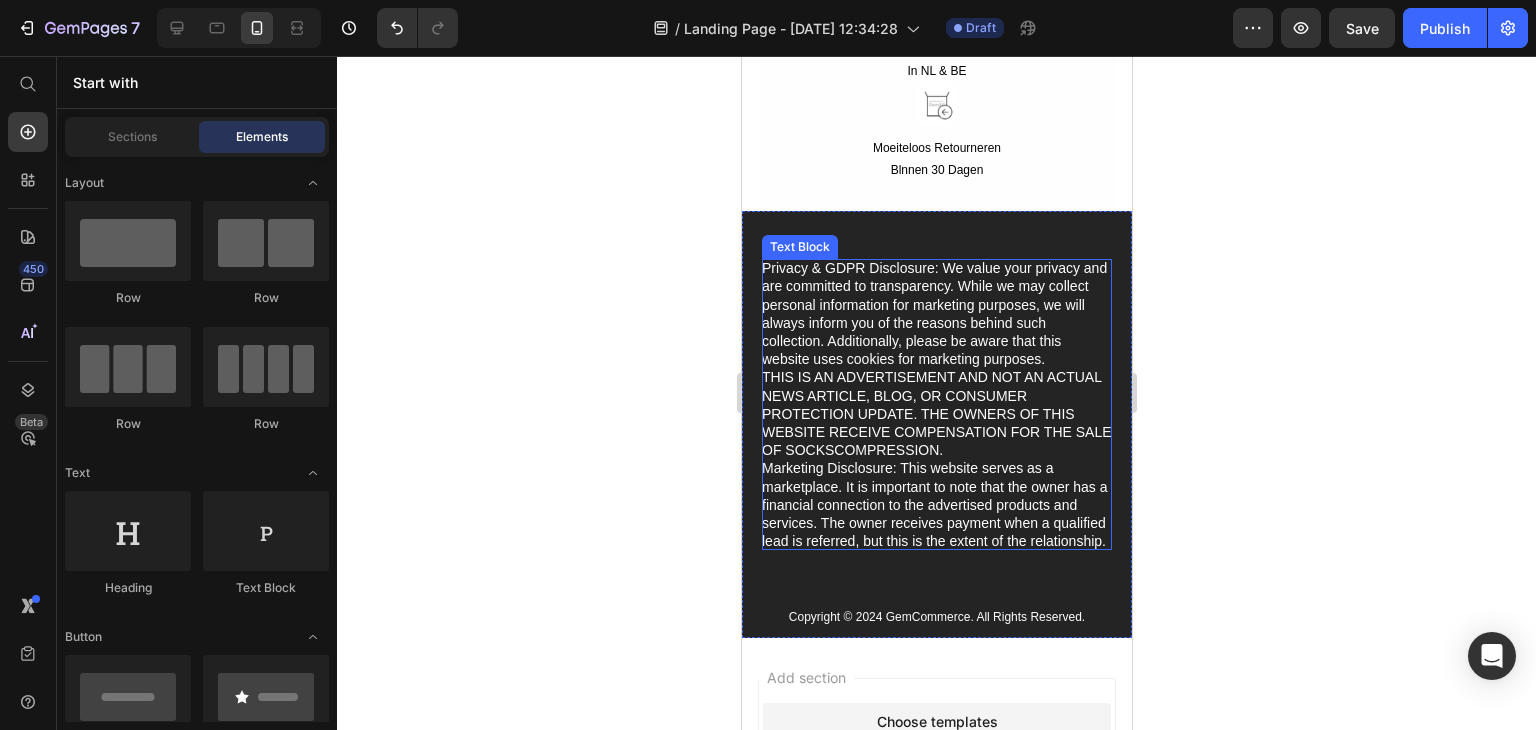 scroll, scrollTop: 10100, scrollLeft: 0, axis: vertical 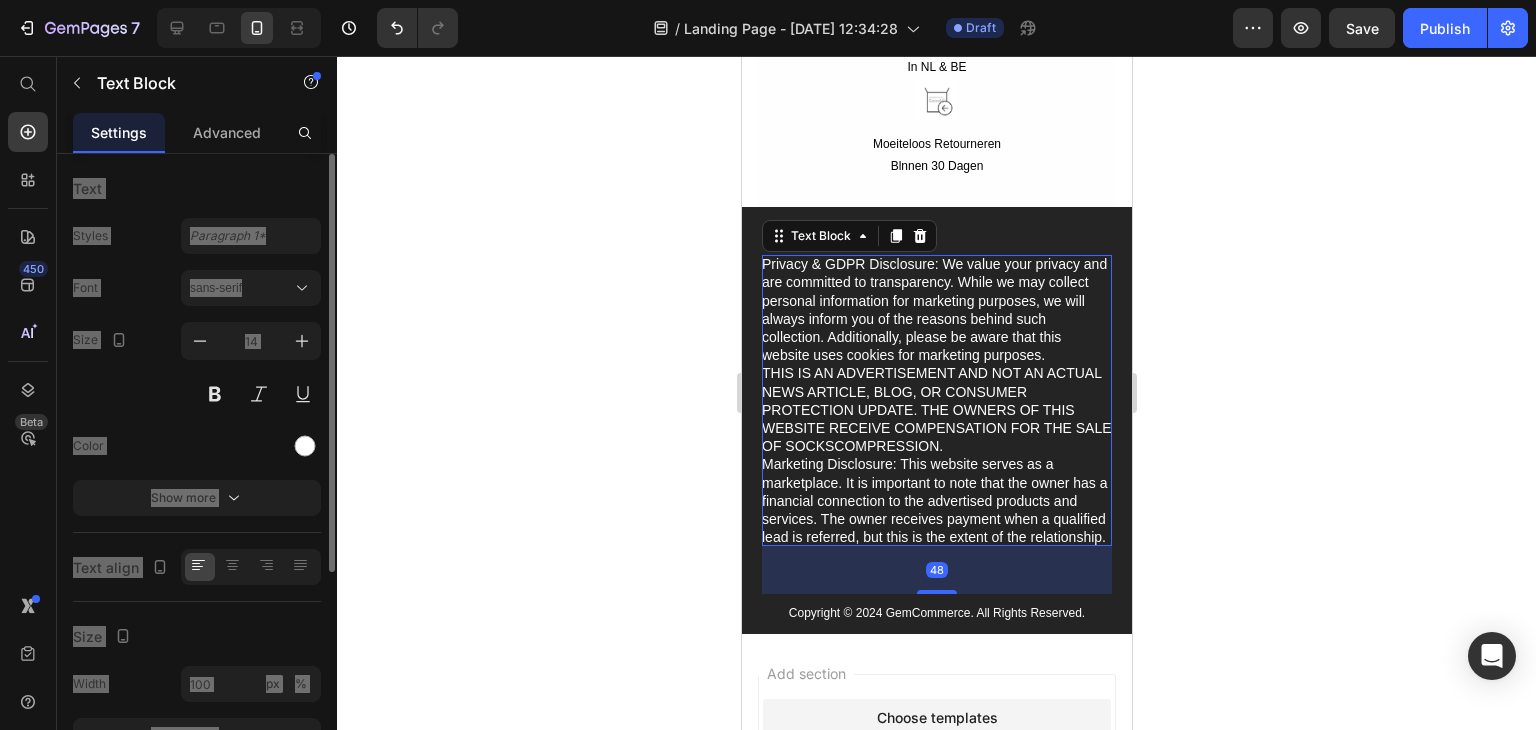 click on "Privacy & GDPR Disclosure: We value your privacy and are committed to transparency. While we may collect personal information for marketing purposes, we will always inform you of the reasons behind such collection. Additionally, please be aware that this website uses cookies for marketing purposes. THIS IS AN ADVERTISEMENT AND NOT AN ACTUAL NEWS ARTICLE, BLOG, OR CONSUMER PROTECTION UPDATE. THE OWNERS OF THIS WEBSITE RECEIVE COMPENSATION FOR THE SALE OF SOCKSCOMPRESSION. Marketing Disclosure: This website serves as a marketplace. It is important to note that the owner has a financial connection to the advertised products and services. The owner receives payment when a qualified lead is referred, but this is the extent of the relationship." at bounding box center [936, 400] 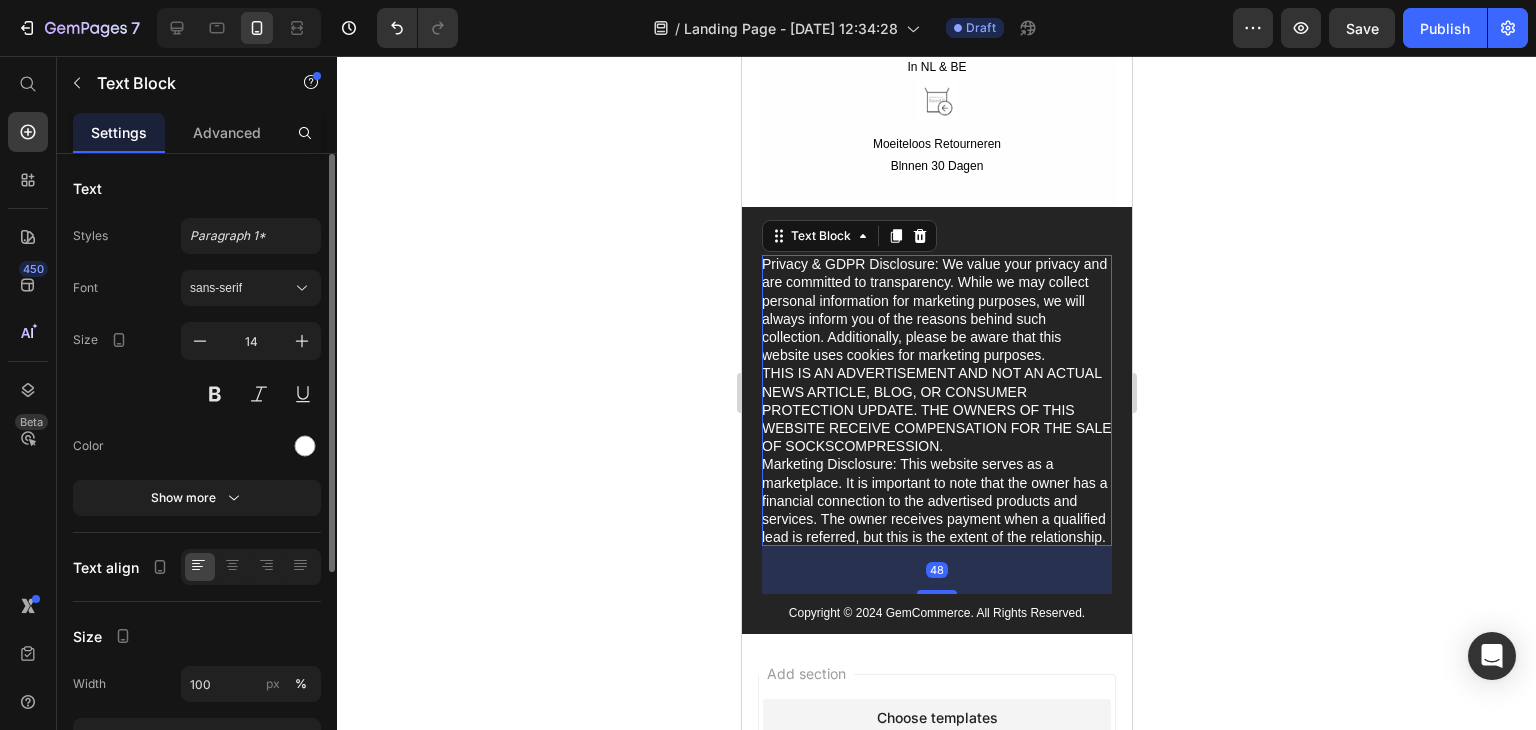 click on "Privacy & GDPR Disclosure: We value your privacy and are committed to transparency. While we may collect personal information for marketing purposes, we will always inform you of the reasons behind such collection. Additionally, please be aware that this website uses cookies for marketing purposes. THIS IS AN ADVERTISEMENT AND NOT AN ACTUAL NEWS ARTICLE, BLOG, OR CONSUMER PROTECTION UPDATE. THE OWNERS OF THIS WEBSITE RECEIVE COMPENSATION FOR THE SALE OF SOCKSCOMPRESSION. Marketing Disclosure: This website serves as a marketplace. It is important to note that the owner has a financial connection to the advertised products and services. The owner receives payment when a qualified lead is referred, but this is the extent of the relationship." at bounding box center [936, 400] 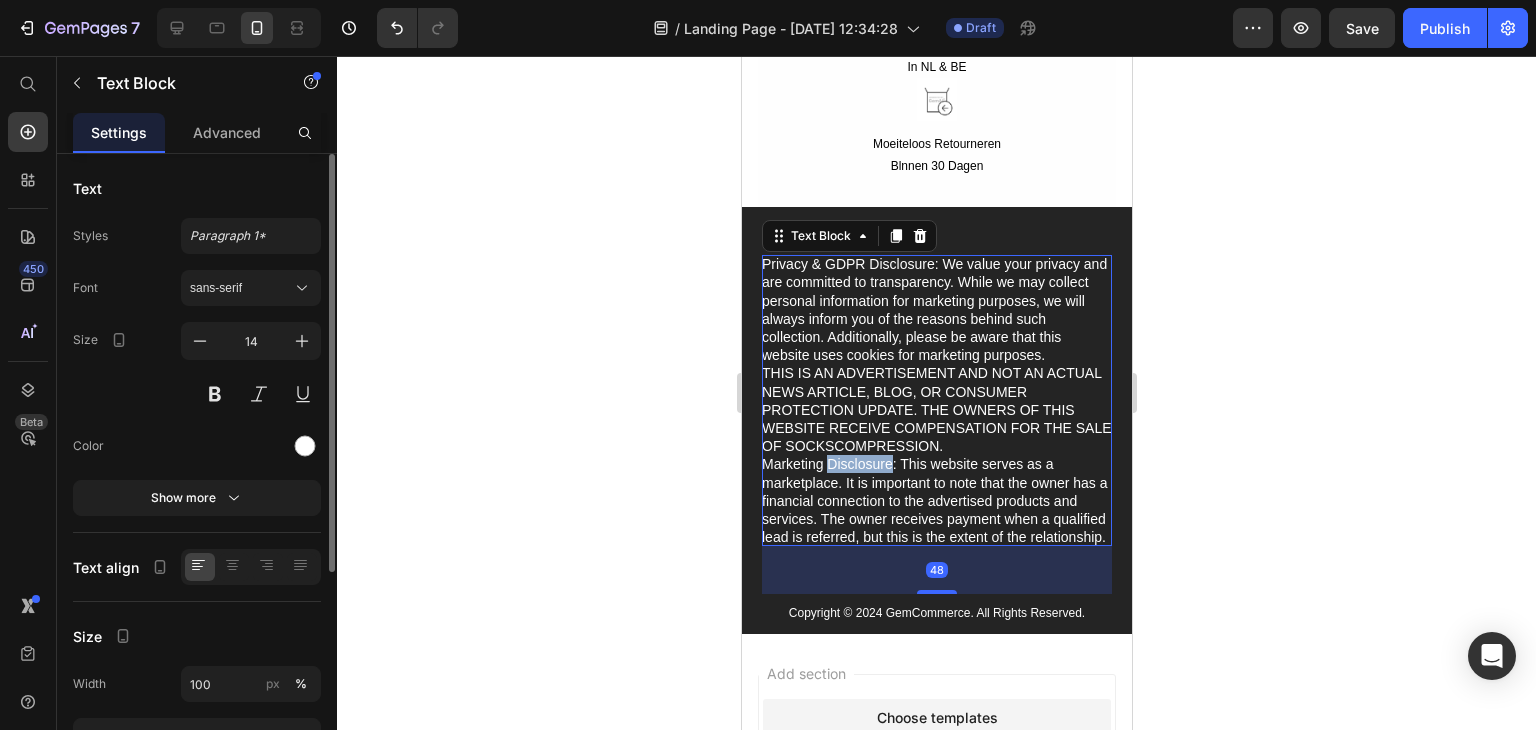 click on "Privacy & GDPR Disclosure: We value your privacy and are committed to transparency. While we may collect personal information for marketing purposes, we will always inform you of the reasons behind such collection. Additionally, please be aware that this website uses cookies for marketing purposes. THIS IS AN ADVERTISEMENT AND NOT AN ACTUAL NEWS ARTICLE, BLOG, OR CONSUMER PROTECTION UPDATE. THE OWNERS OF THIS WEBSITE RECEIVE COMPENSATION FOR THE SALE OF SOCKSCOMPRESSION. Marketing Disclosure: This website serves as a marketplace. It is important to note that the owner has a financial connection to the advertised products and services. The owner receives payment when a qualified lead is referred, but this is the extent of the relationship." at bounding box center [936, 400] 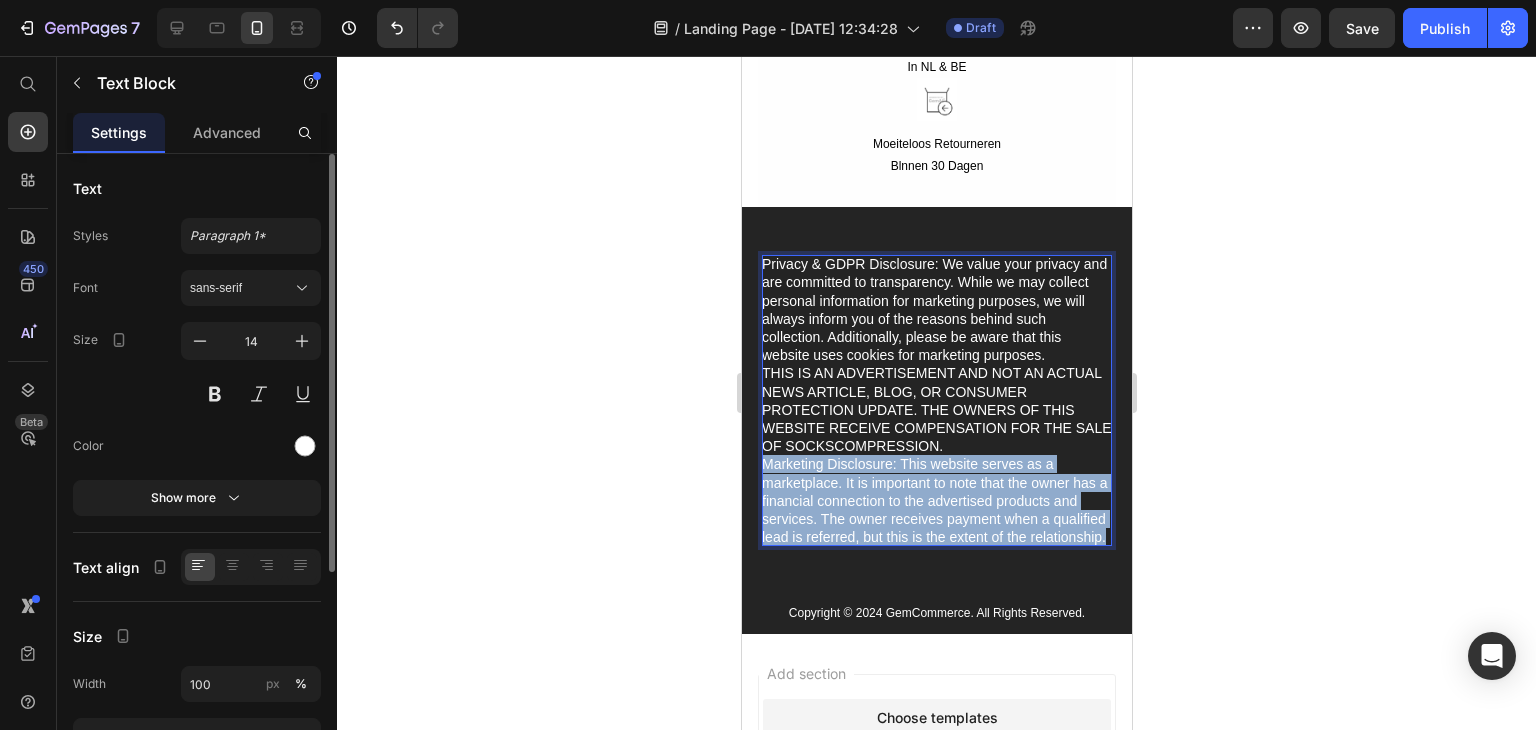 click on "Privacy & GDPR Disclosure: We value your privacy and are committed to transparency. While we may collect personal information for marketing purposes, we will always inform you of the reasons behind such collection. Additionally, please be aware that this website uses cookies for marketing purposes. THIS IS AN ADVERTISEMENT AND NOT AN ACTUAL NEWS ARTICLE, BLOG, OR CONSUMER PROTECTION UPDATE. THE OWNERS OF THIS WEBSITE RECEIVE COMPENSATION FOR THE SALE OF SOCKSCOMPRESSION. Marketing Disclosure: This website serves as a marketplace. It is important to note that the owner has a financial connection to the advertised products and services. The owner receives payment when a qualified lead is referred, but this is the extent of the relationship." at bounding box center [936, 400] 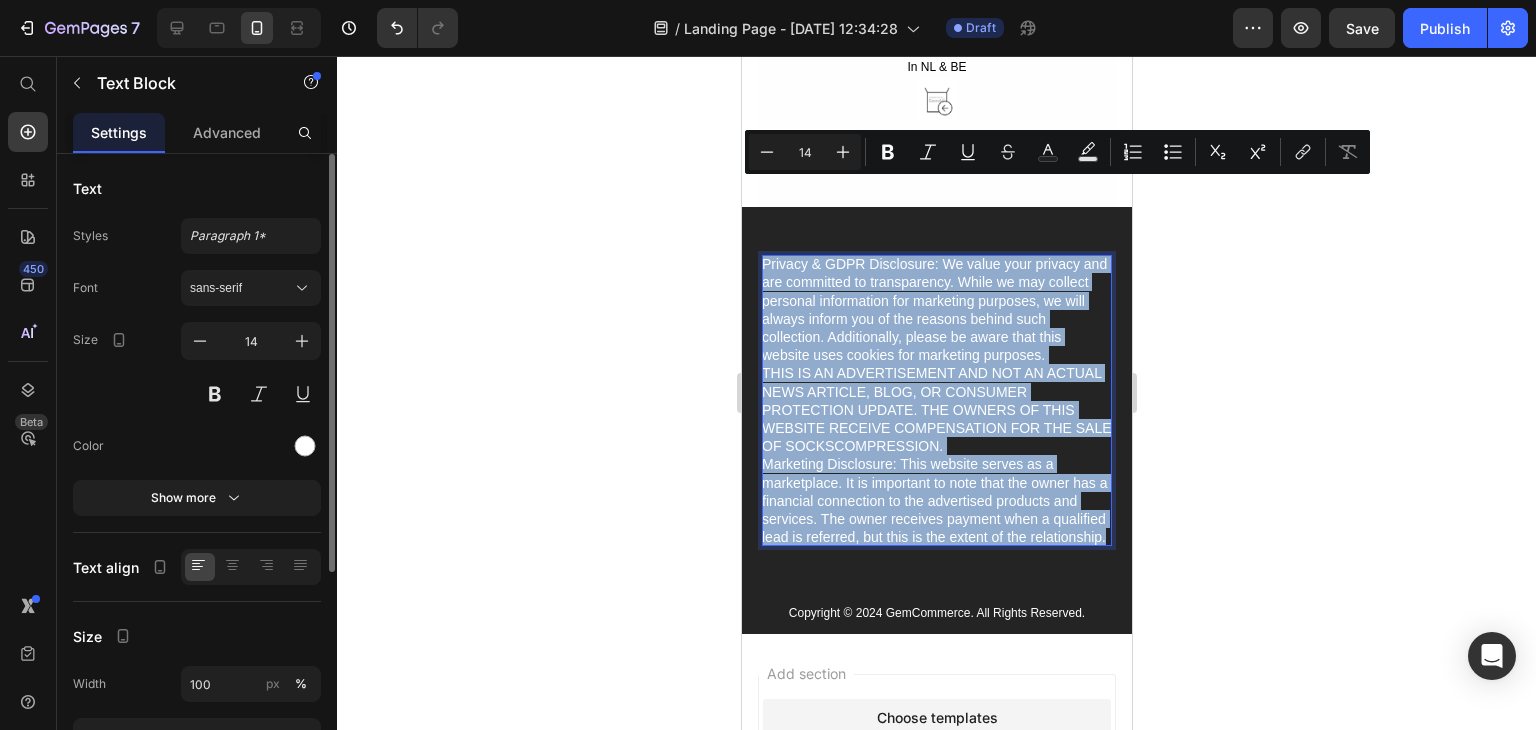 copy on "Privacy & GDPR Disclosure: We value your privacy and are committed to transparency. While we may collect personal information for marketing purposes, we will always inform you of the reasons behind such collection. Additionally, please be aware that this website uses cookies for marketing purposes. THIS IS AN ADVERTISEMENT AND NOT AN ACTUAL NEWS ARTICLE, BLOG, OR CONSUMER PROTECTION UPDATE. THE OWNERS OF THIS WEBSITE RECEIVE COMPENSATION FOR THE SALE OF SOCKSCOMPRESSION. Marketing Disclosure: This website serves as a marketplace. It is important to note that the owner has a financial connection to the advertised products and services. The owner receives payment when a qualified lead is referred, but this is the extent of the relationship." 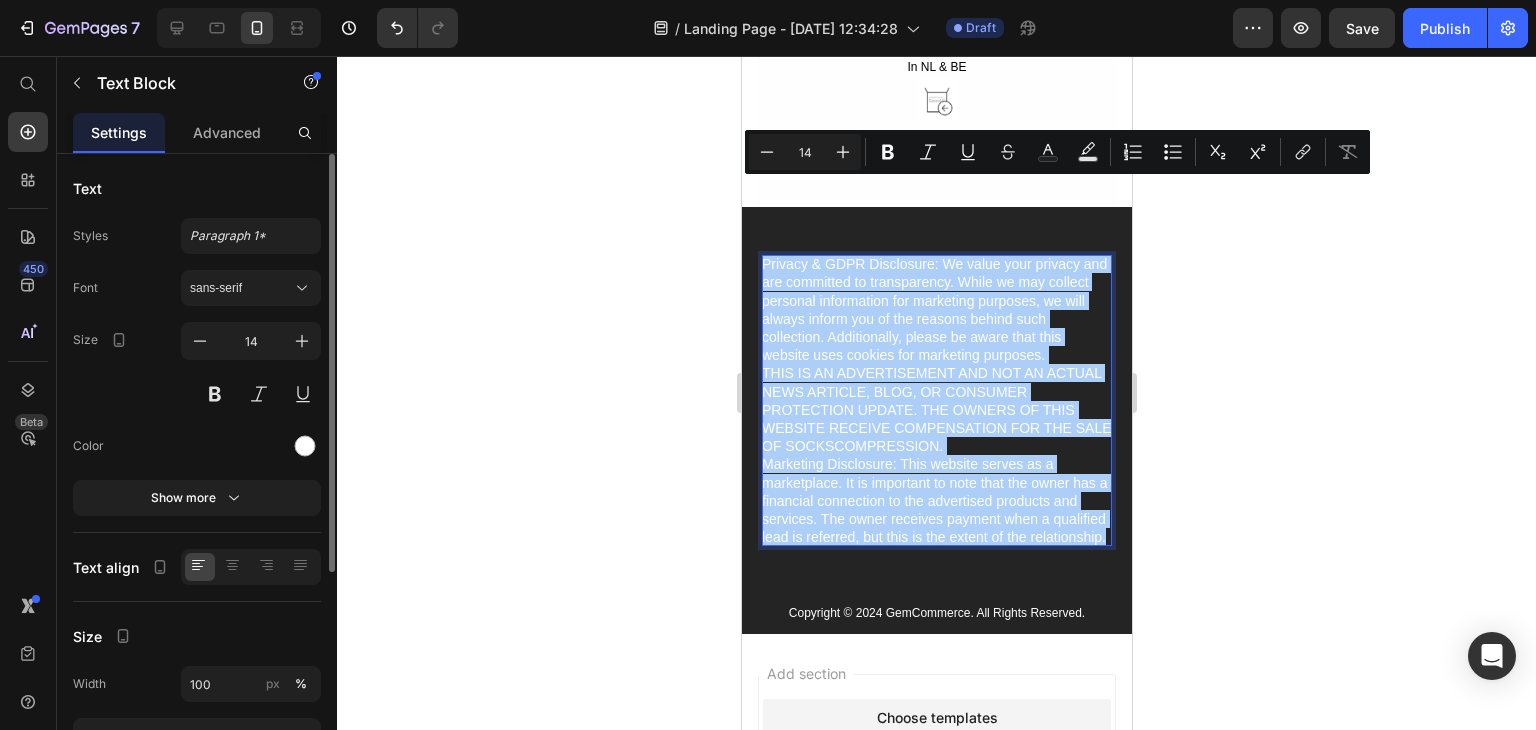 click 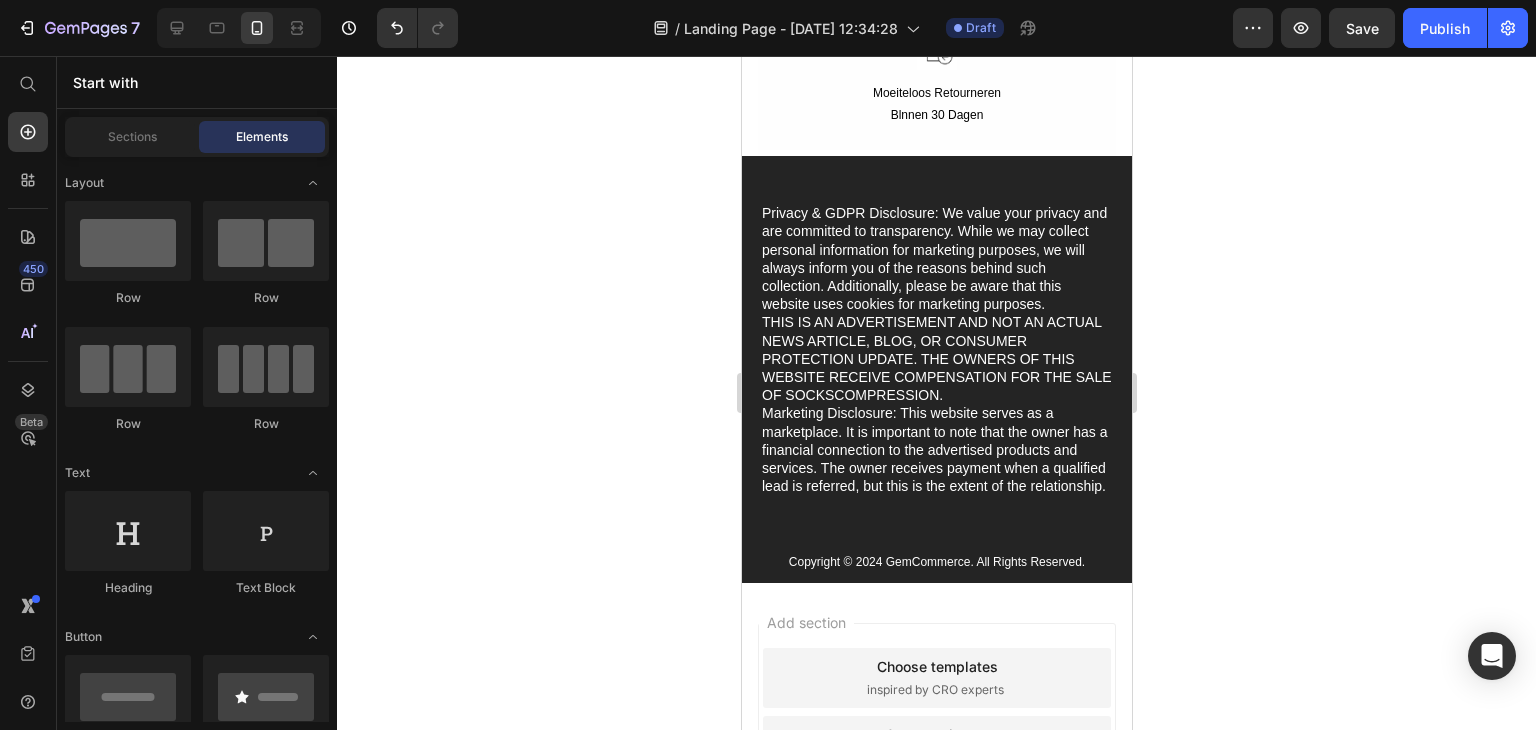 scroll, scrollTop: 9924, scrollLeft: 0, axis: vertical 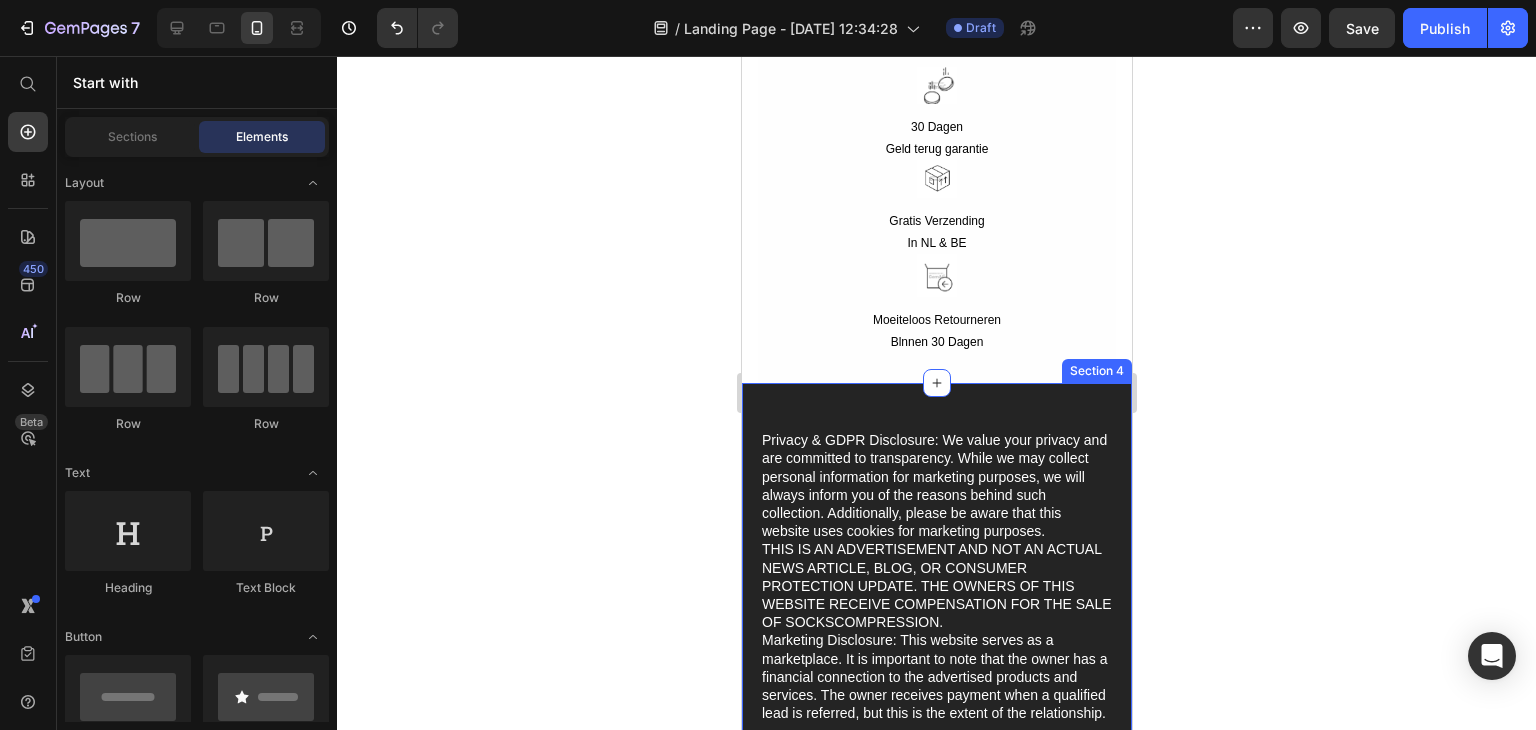 click on "Privacy & GDPR Disclosure: We value your privacy and are committed to transparency. While we may collect personal information for marketing purposes, we will always inform you of the reasons behind such collection. Additionally, please be aware that this website uses cookies for marketing purposes. THIS IS AN ADVERTISEMENT AND NOT AN ACTUAL NEWS ARTICLE, BLOG, OR CONSUMER PROTECTION UPDATE. THE OWNERS OF THIS WEBSITE RECEIVE COMPENSATION FOR THE SALE OF SOCKSCOMPRESSION. Marketing Disclosure: This website serves as a marketplace. It is important to note that the owner has a financial connection to the advertised products and services. The owner receives payment when a qualified lead is referred, but this is the extent of the relationship. Text Block Copyright © 2024 GemCommerce. All Rights Reserved. Text Block Section 4" at bounding box center (936, 596) 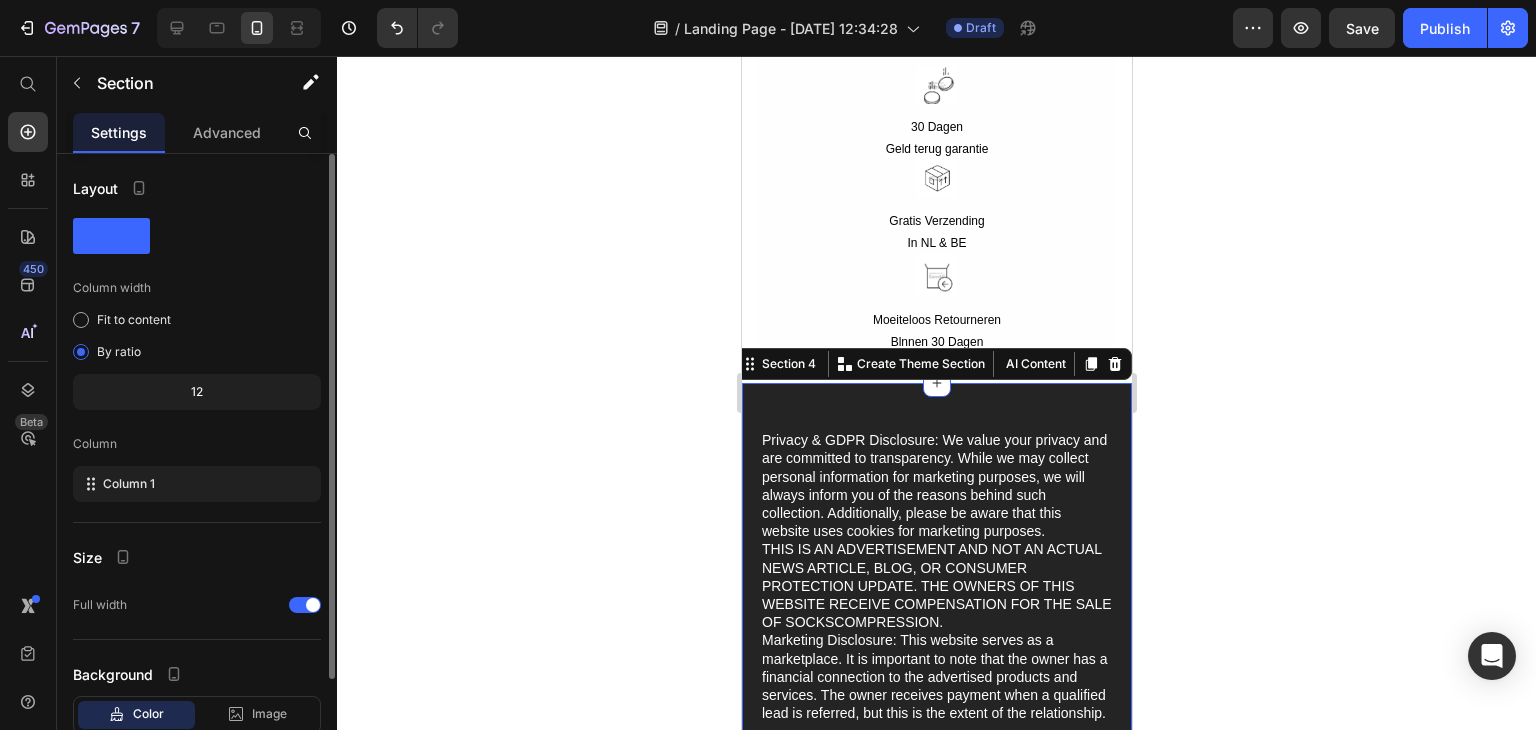 scroll, scrollTop: 129, scrollLeft: 0, axis: vertical 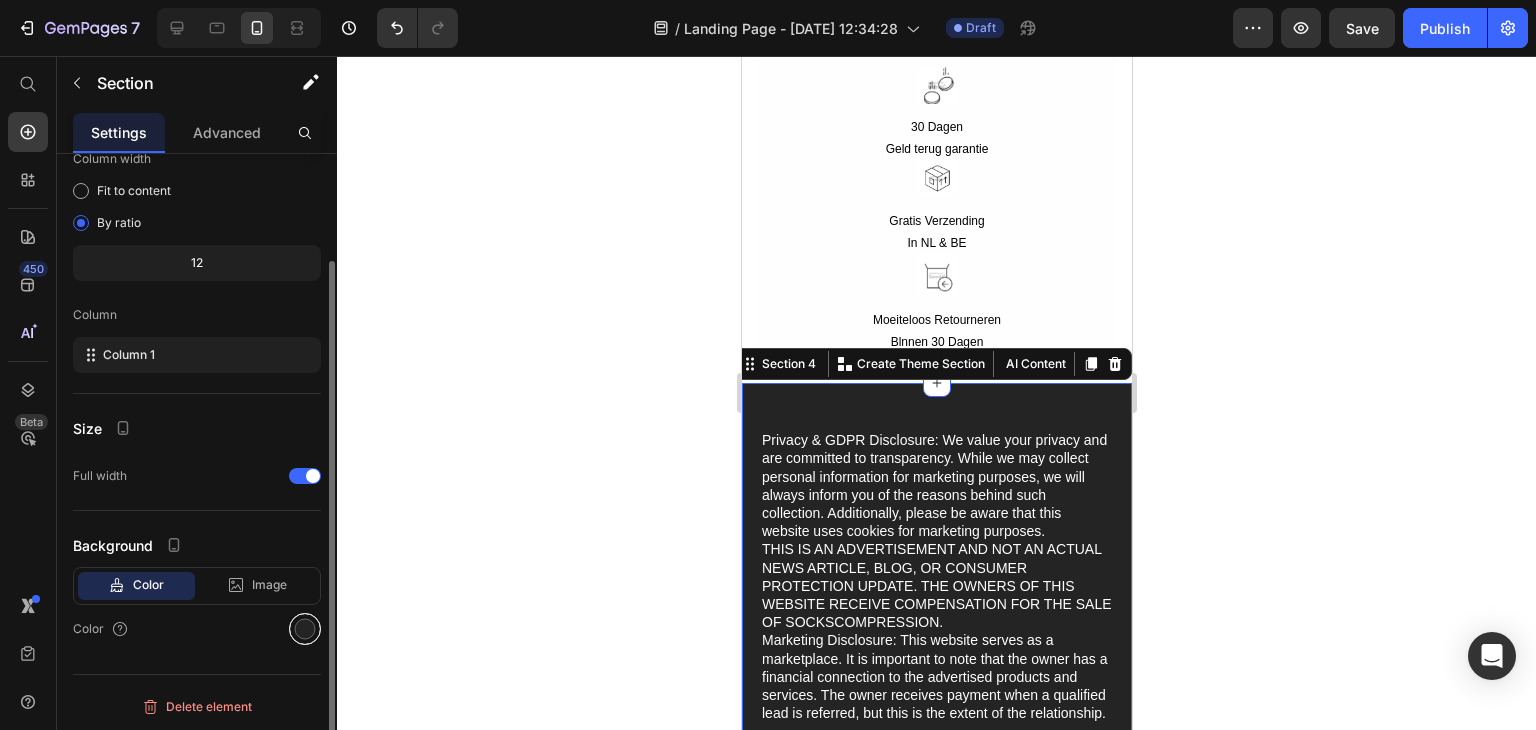 click at bounding box center [305, 629] 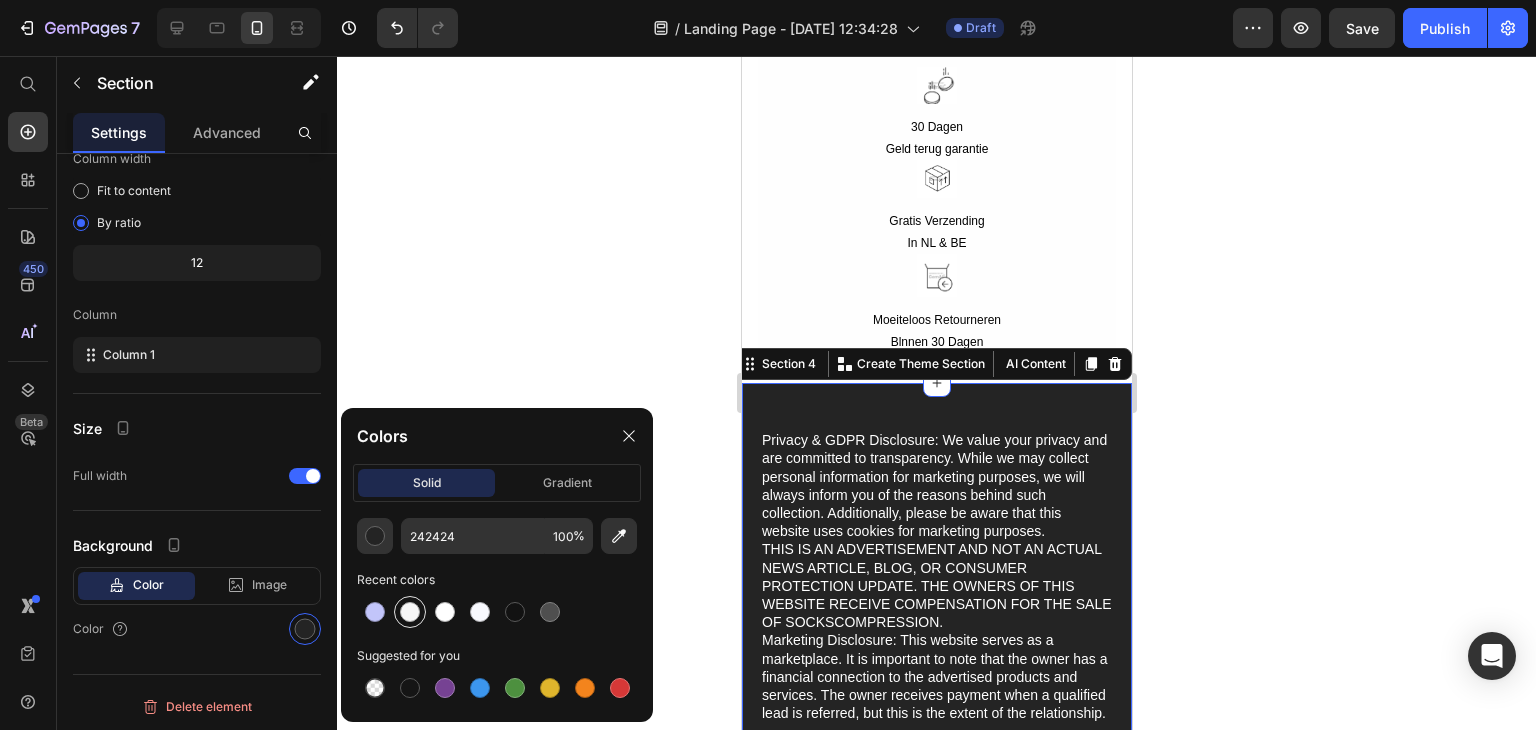 click at bounding box center (410, 612) 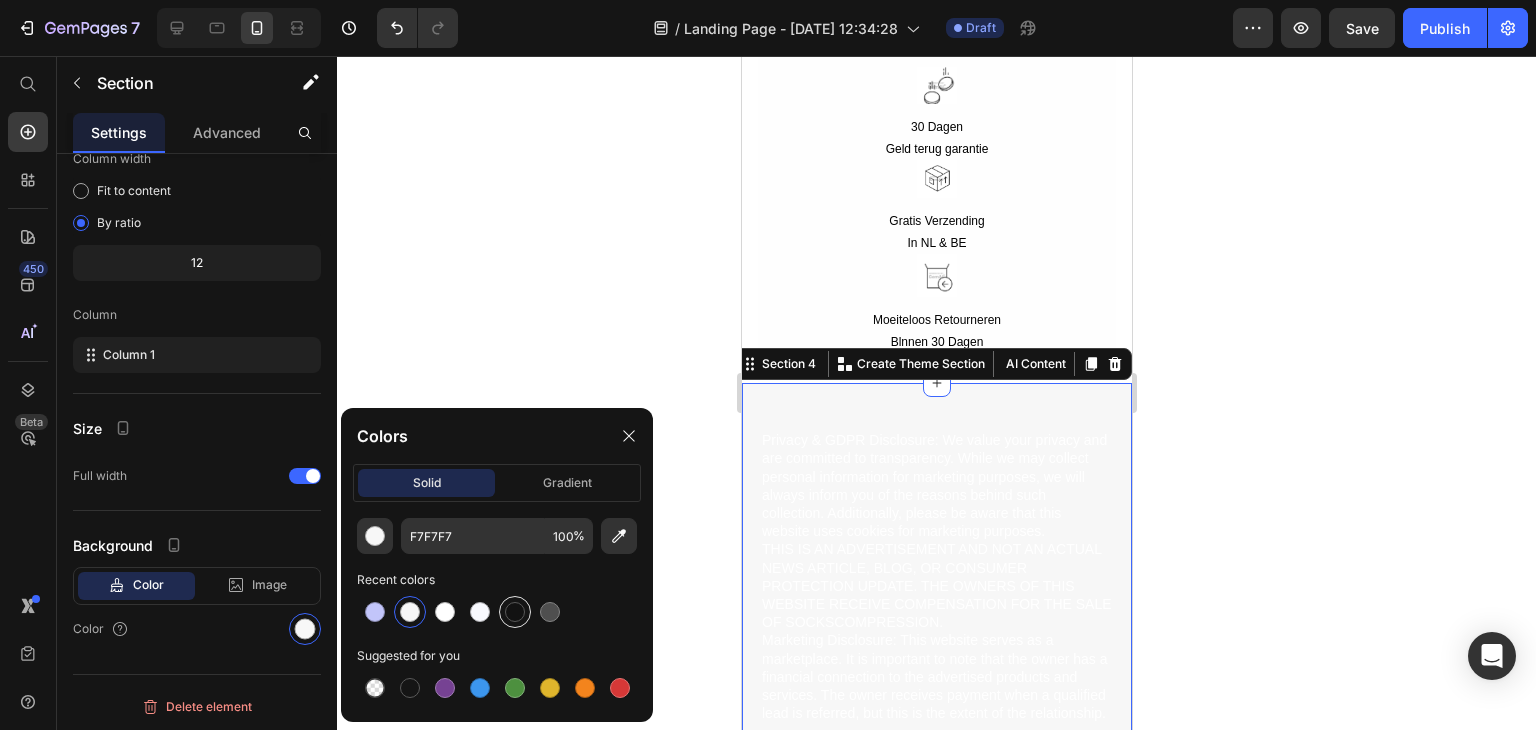click at bounding box center [515, 612] 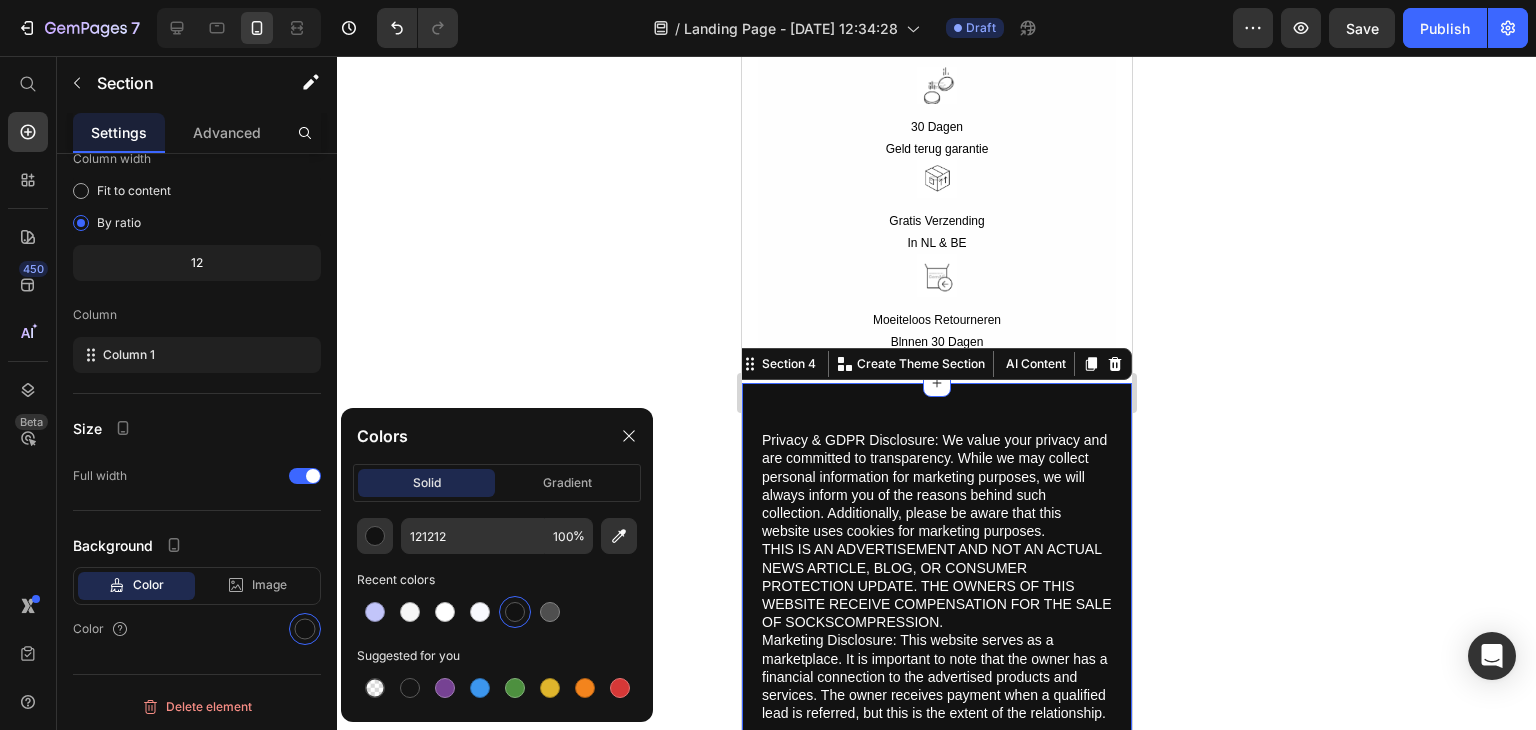 click 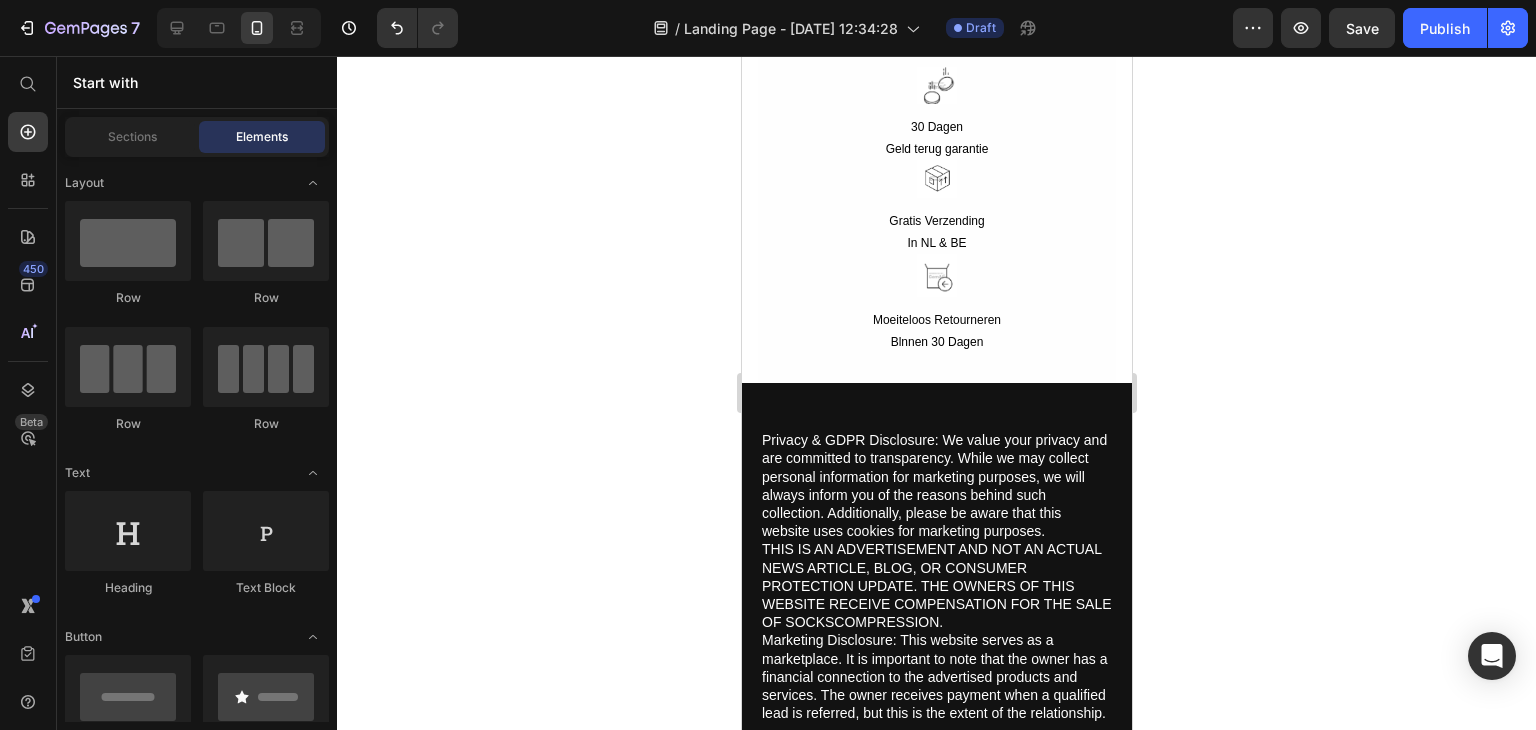 click 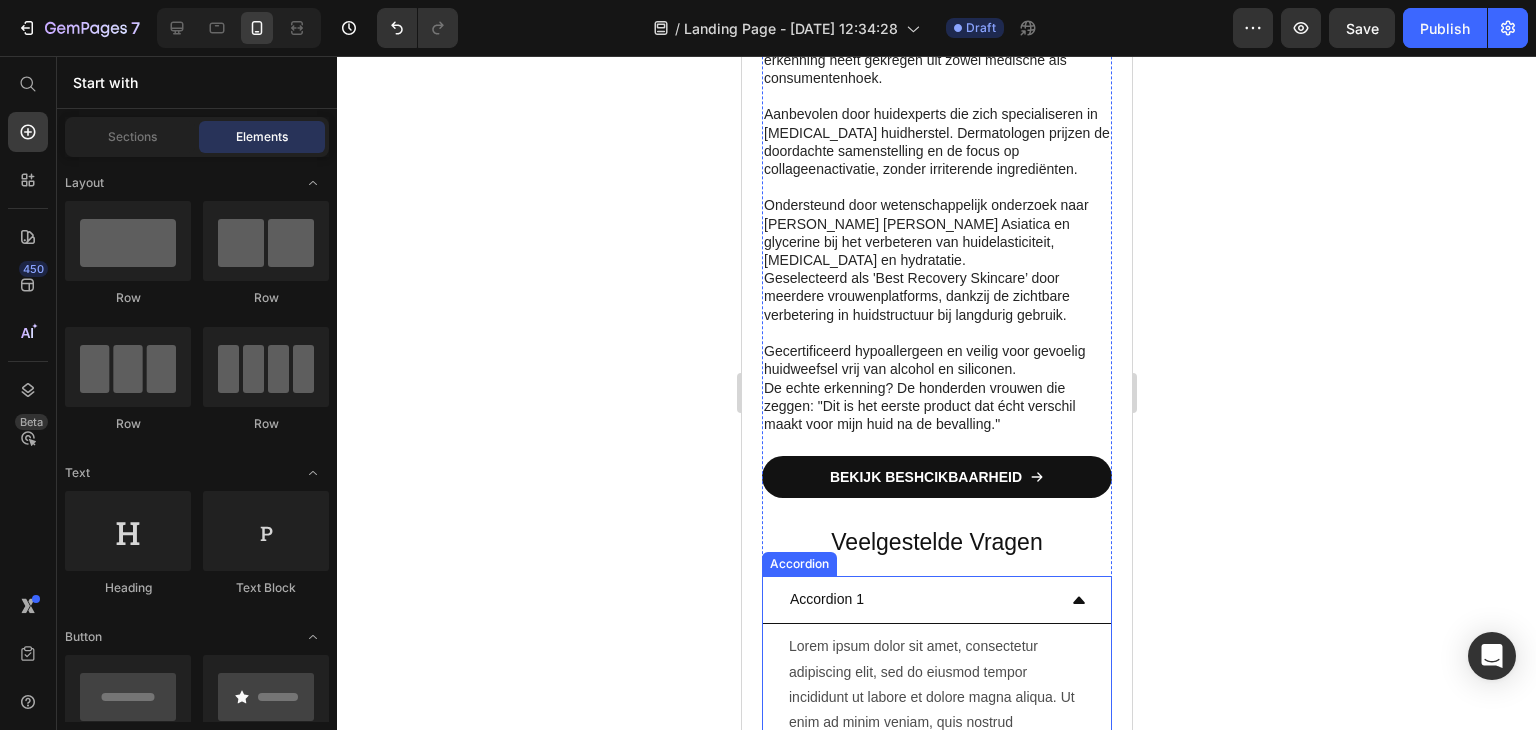 scroll, scrollTop: 9124, scrollLeft: 0, axis: vertical 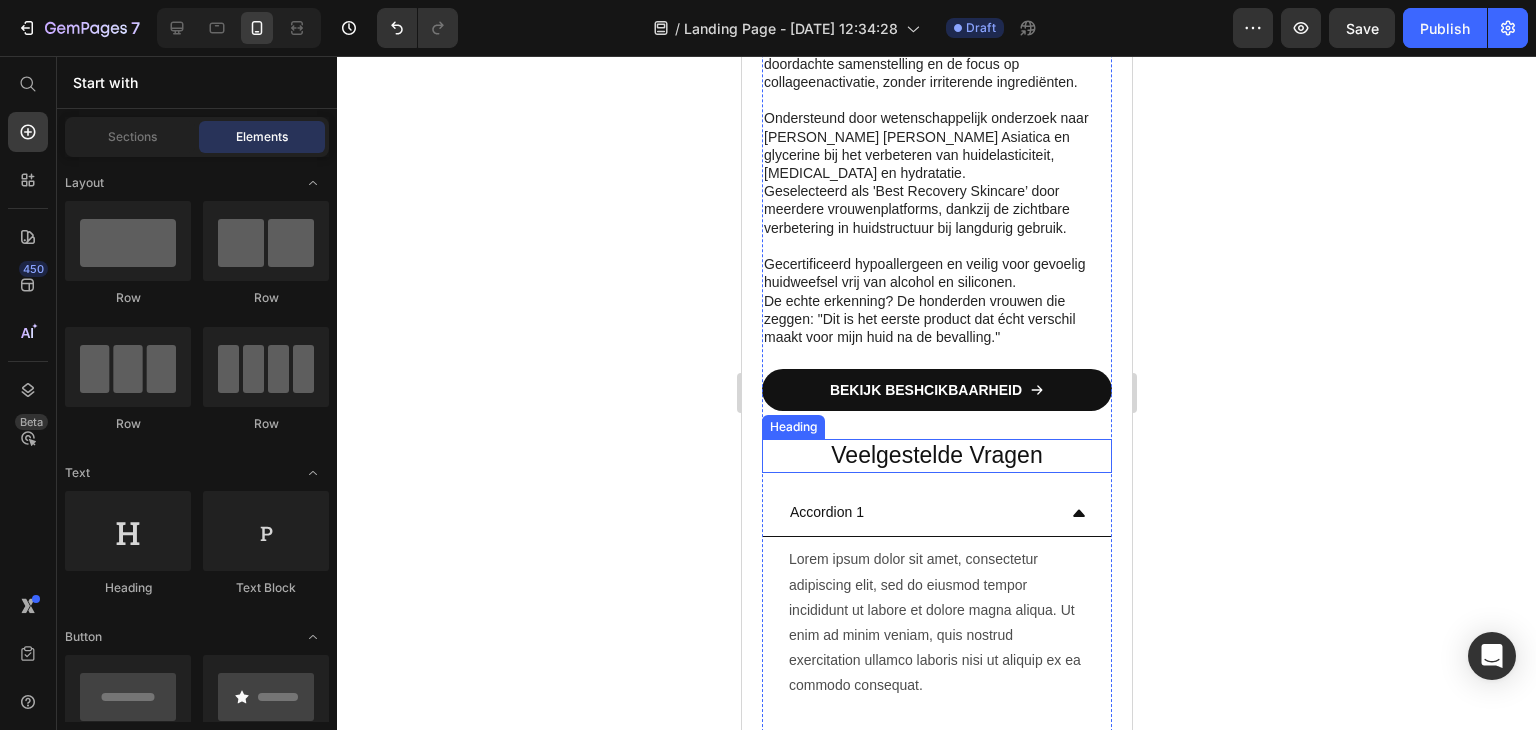 click on "Veelgestelde Vragen" at bounding box center [936, 456] 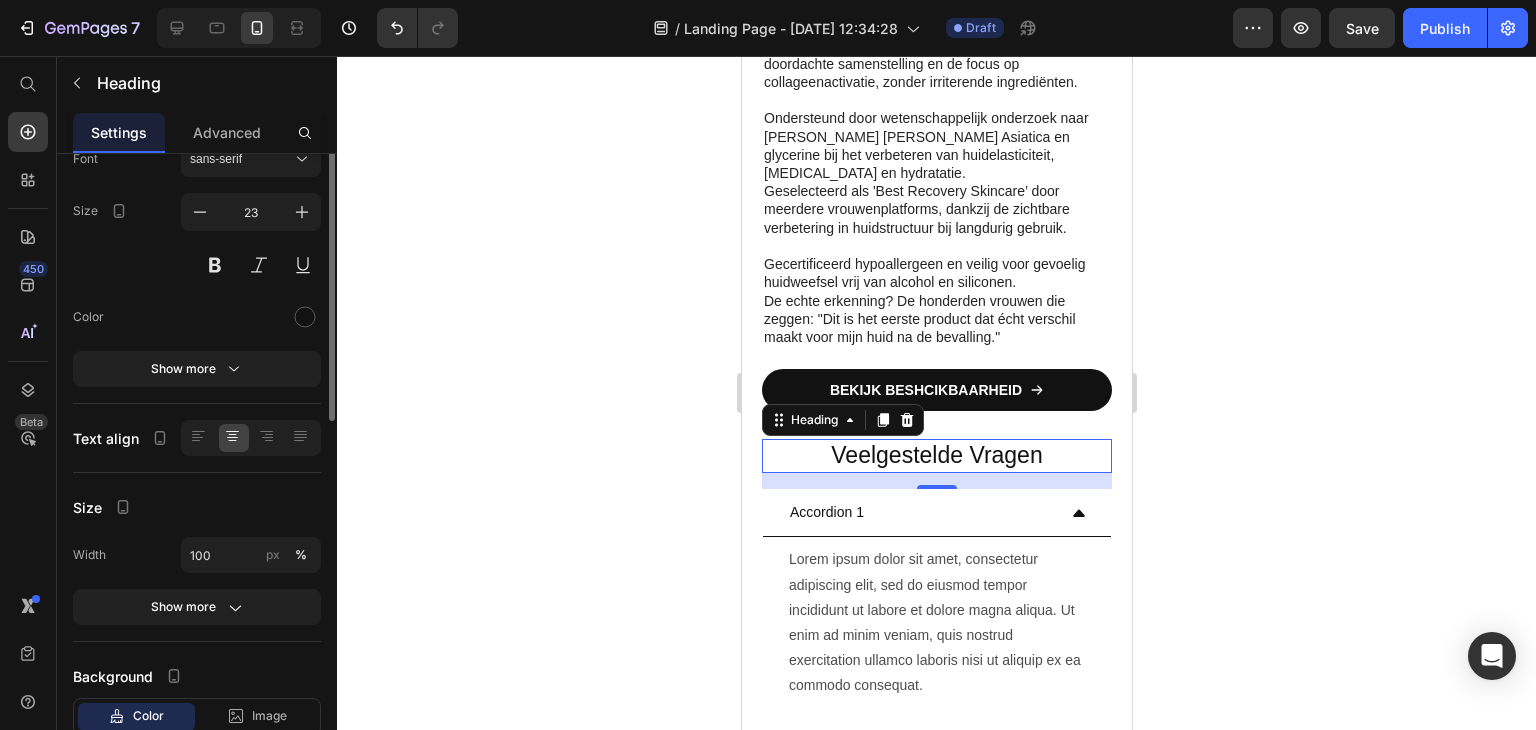 scroll, scrollTop: 0, scrollLeft: 0, axis: both 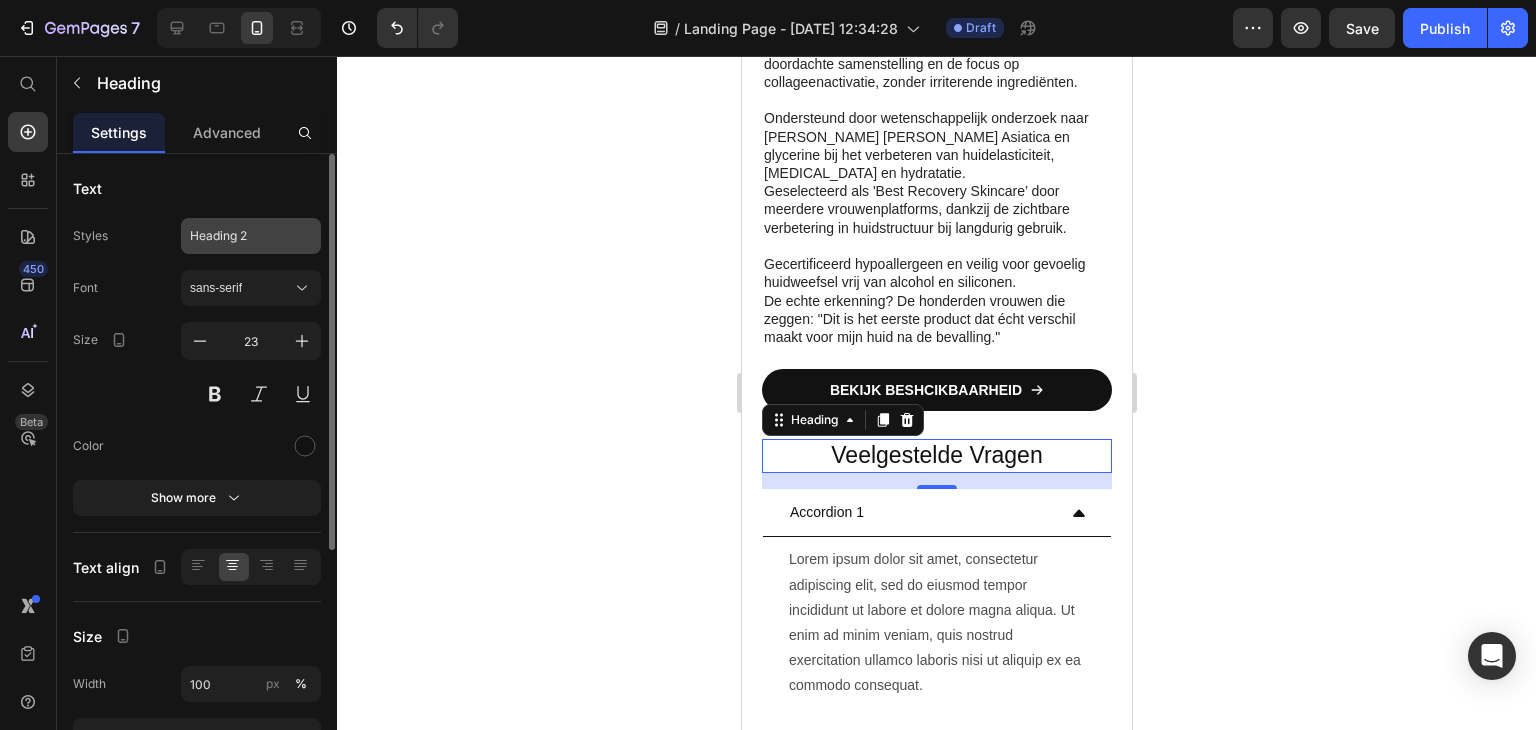 click on "Heading 2" at bounding box center [251, 236] 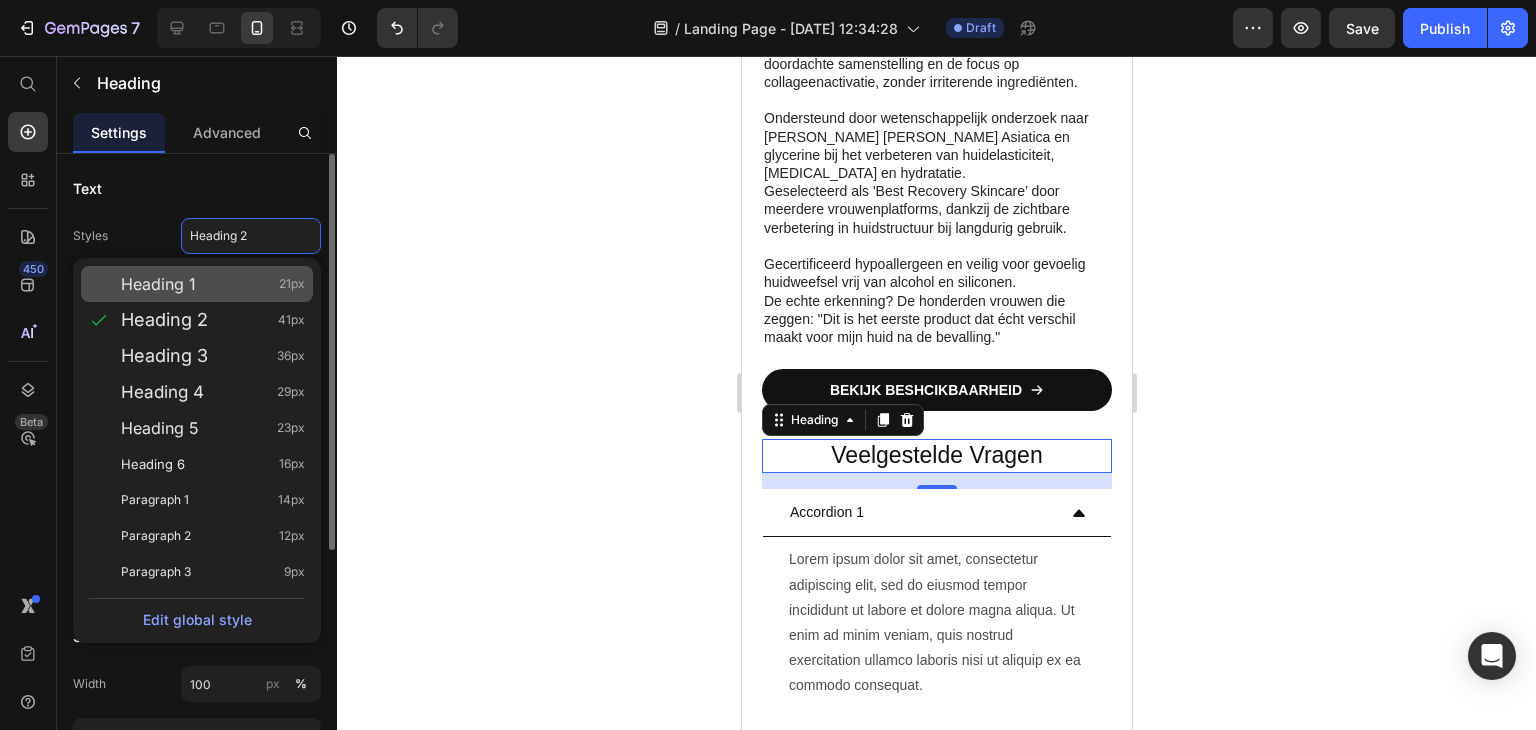 click on "Heading 1 21px" at bounding box center [213, 284] 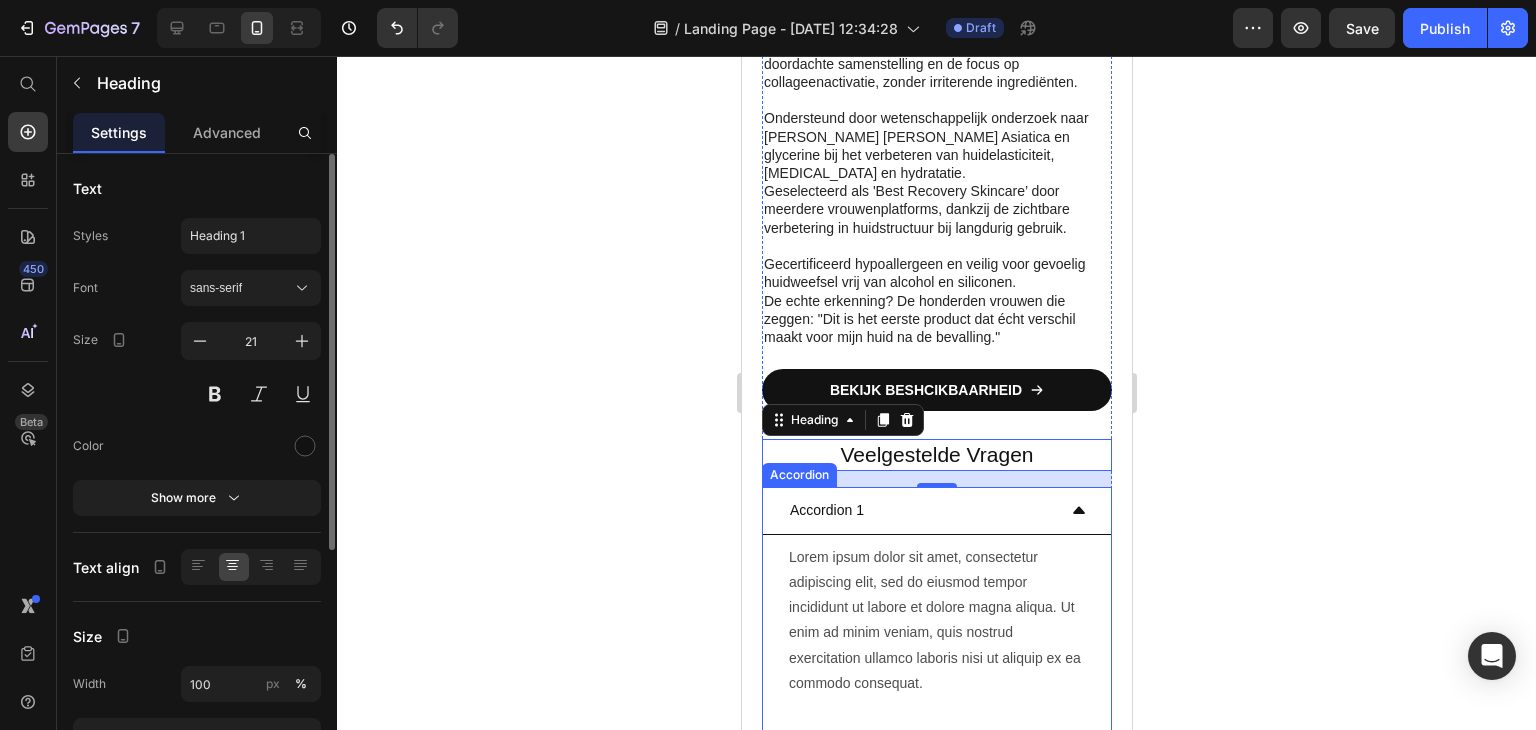 click on "Accordion 1" at bounding box center [826, 510] 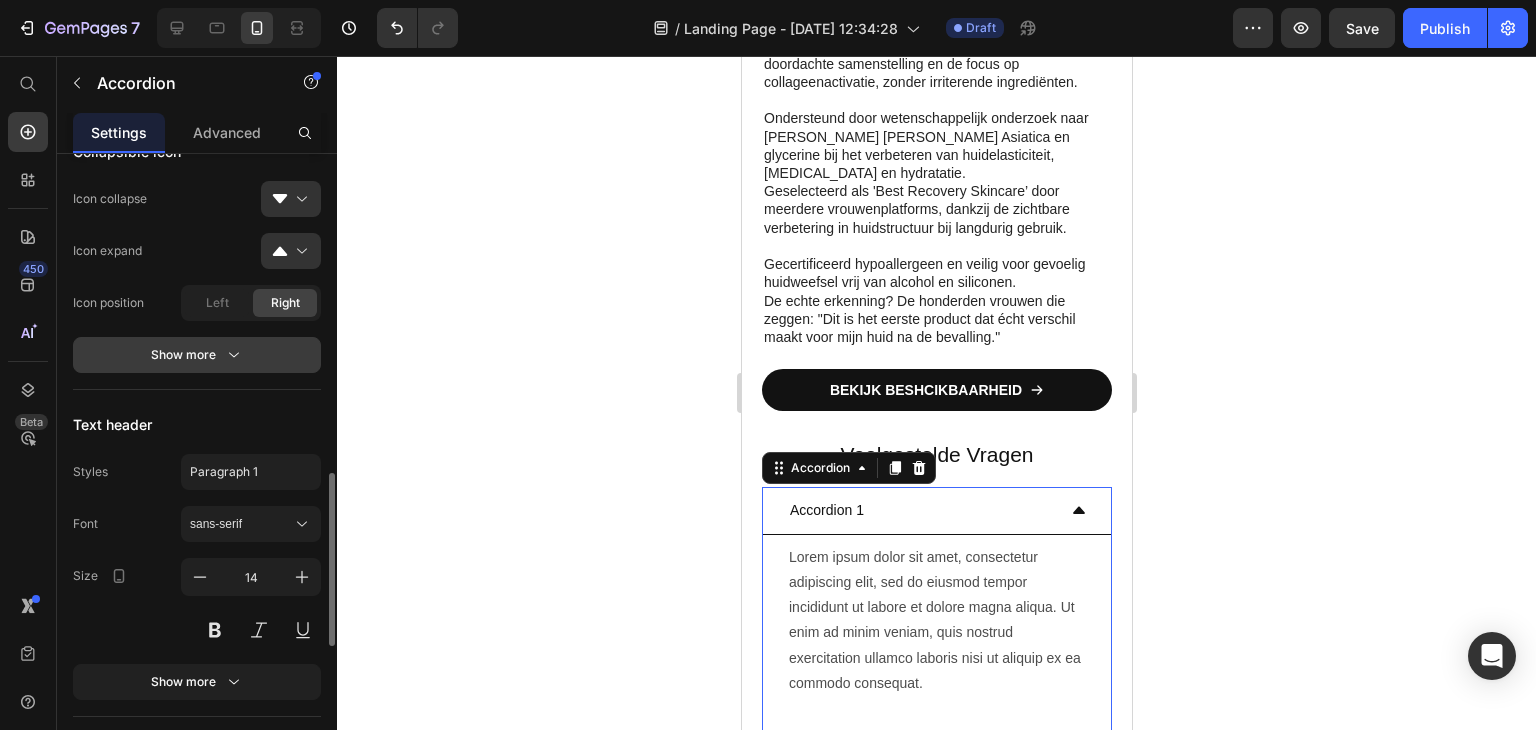scroll, scrollTop: 900, scrollLeft: 0, axis: vertical 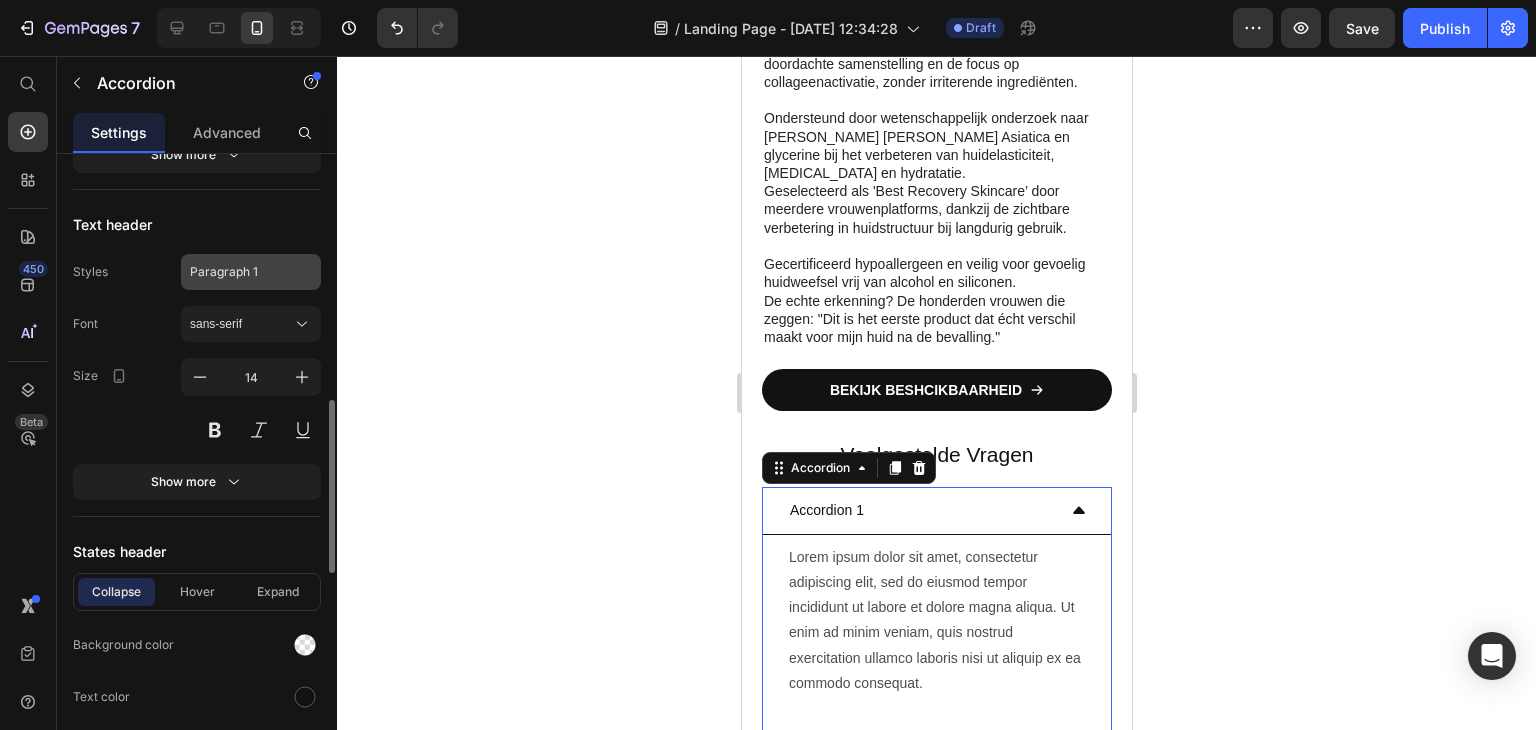 click on "Paragraph 1" 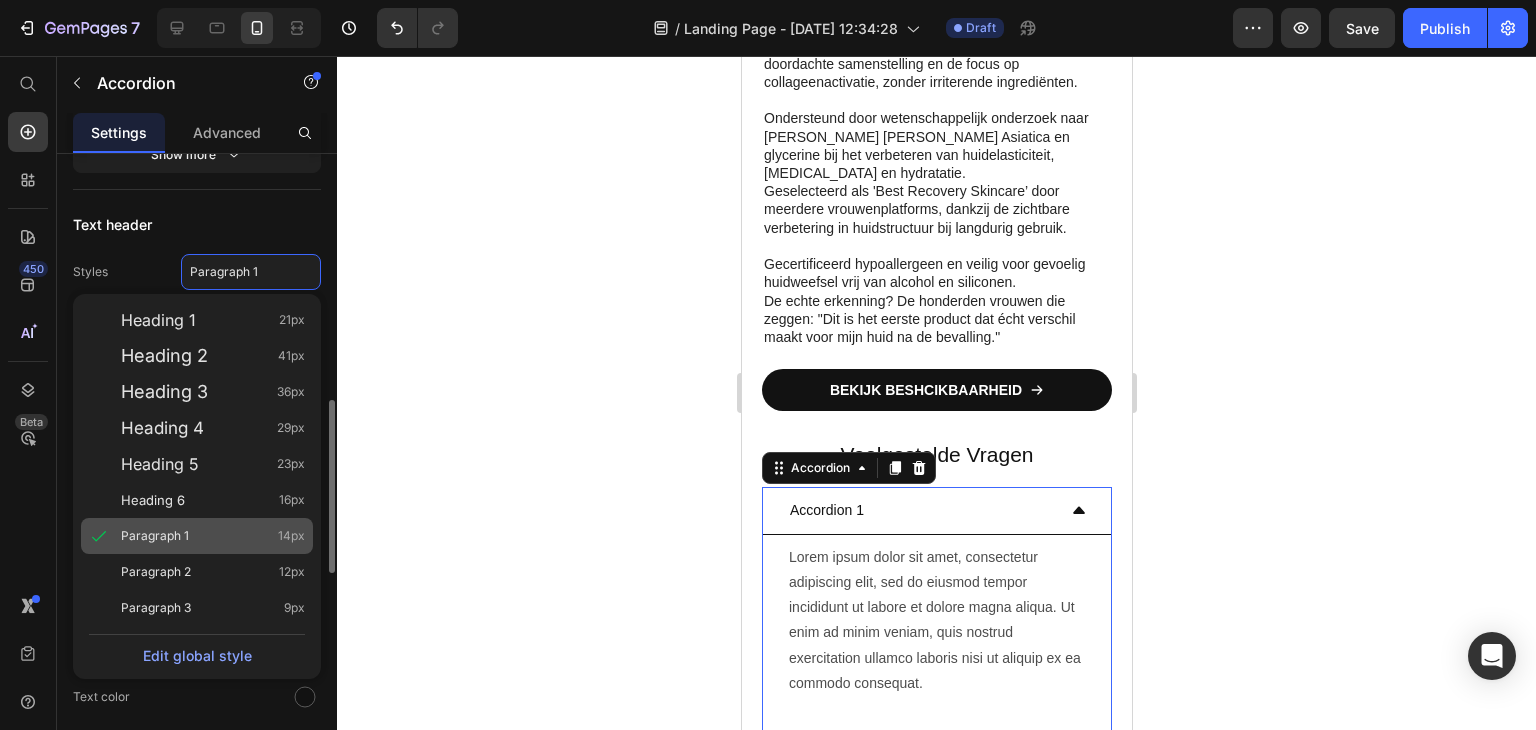 click on "Paragraph 1 14px" at bounding box center [213, 536] 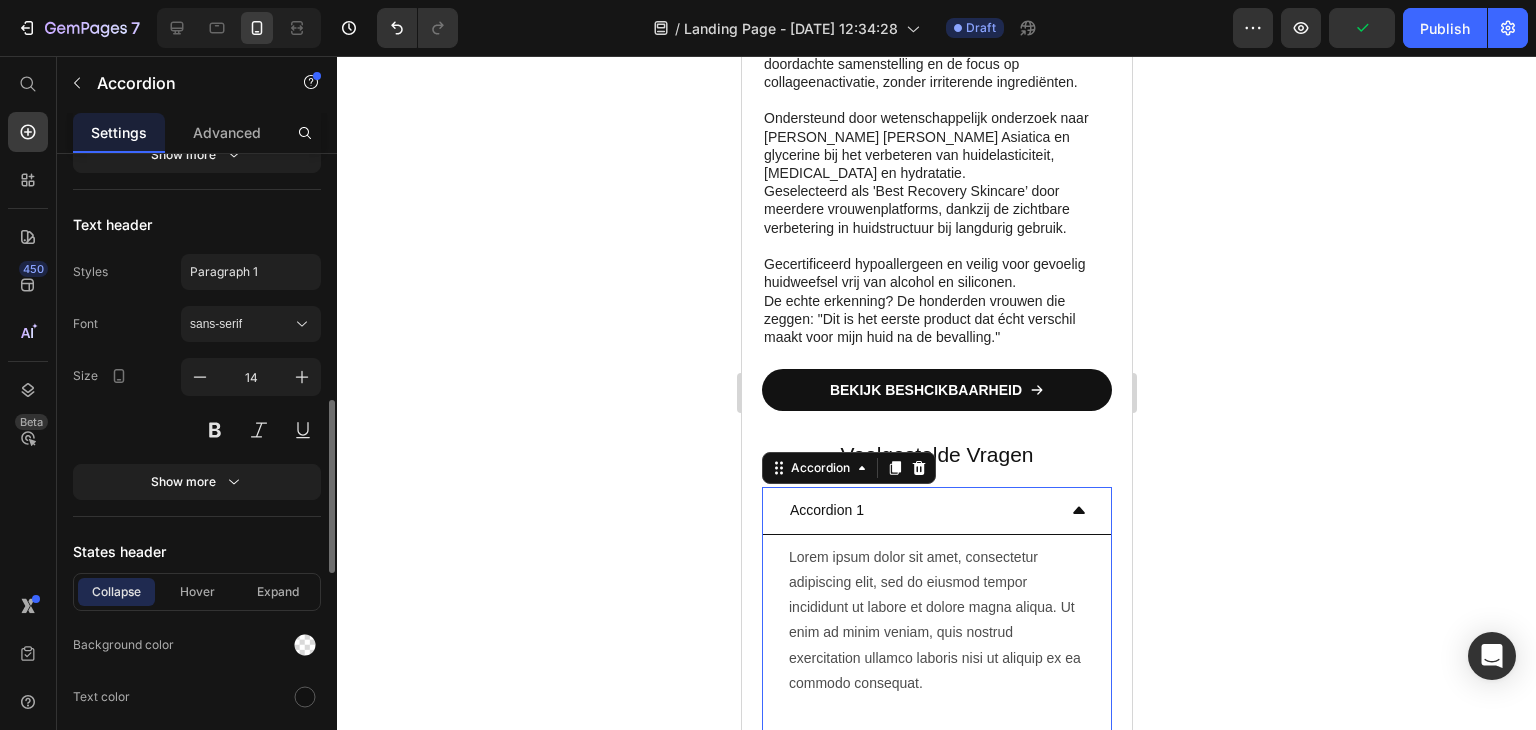 click 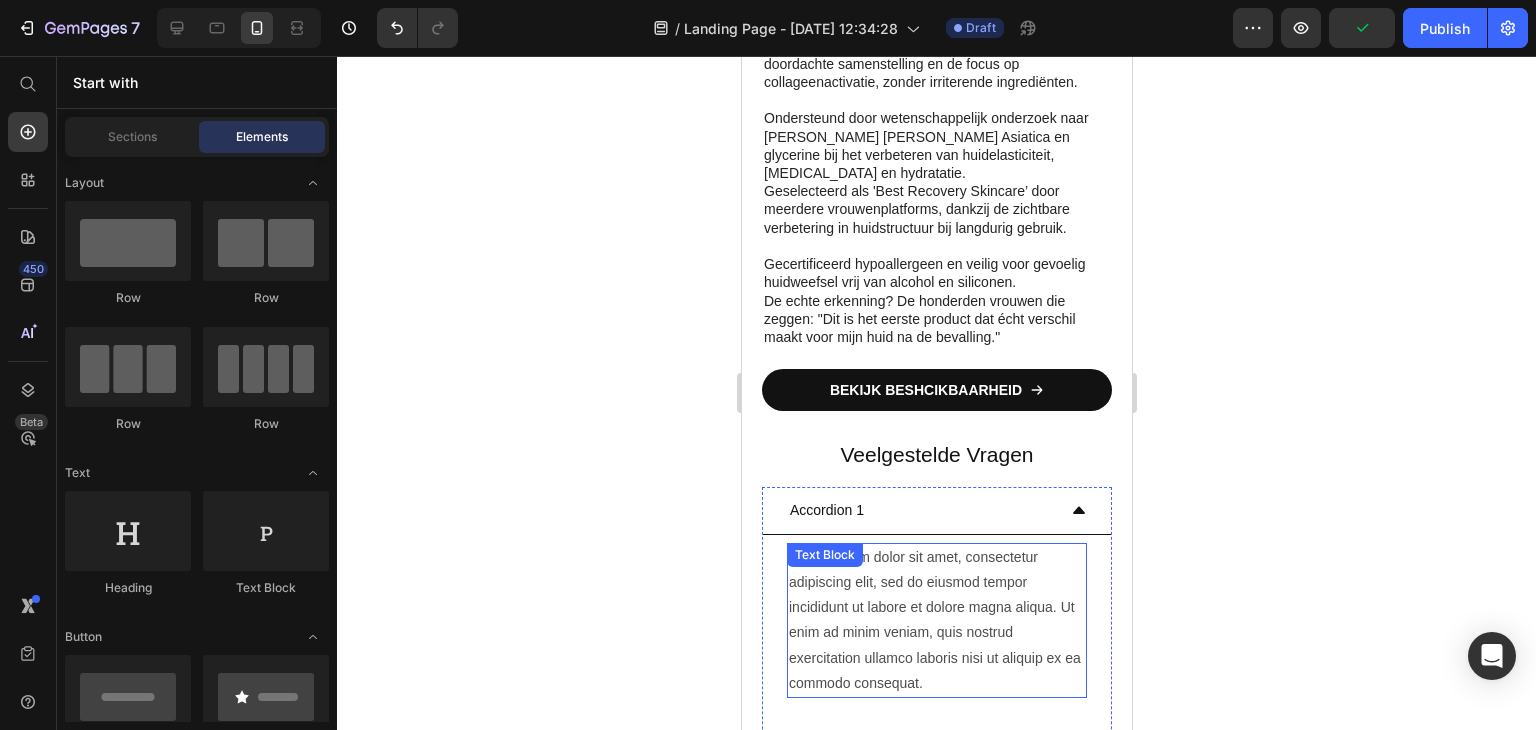 scroll, scrollTop: 9224, scrollLeft: 0, axis: vertical 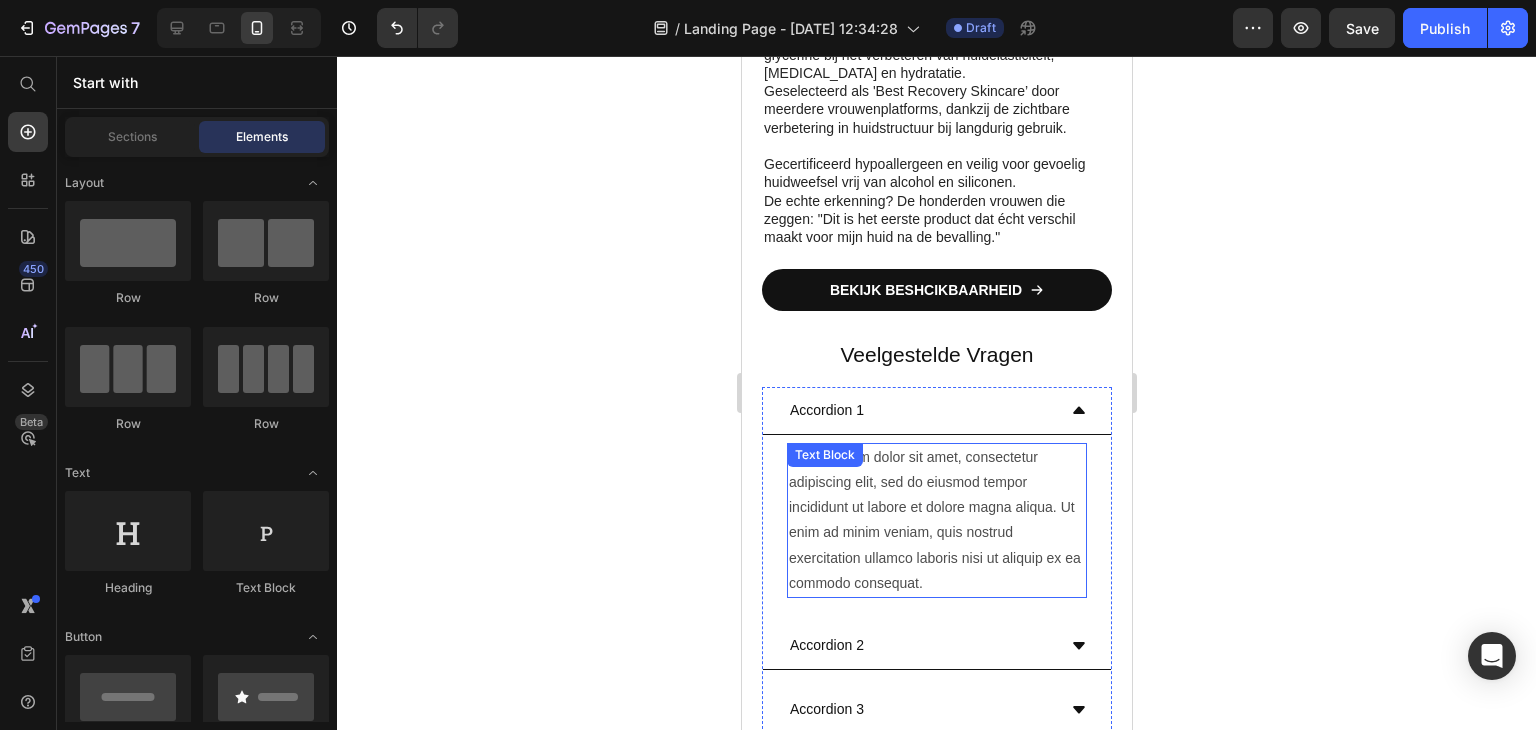 click on "Lorem ipsum dolor sit amet, consectetur adipiscing elit, sed do eiusmod tempor incididunt ut labore et dolore magna aliqua. Ut enim ad minim veniam, quis nostrud exercitation ullamco laboris nisi ut aliquip ex ea commodo consequat." at bounding box center (936, 520) 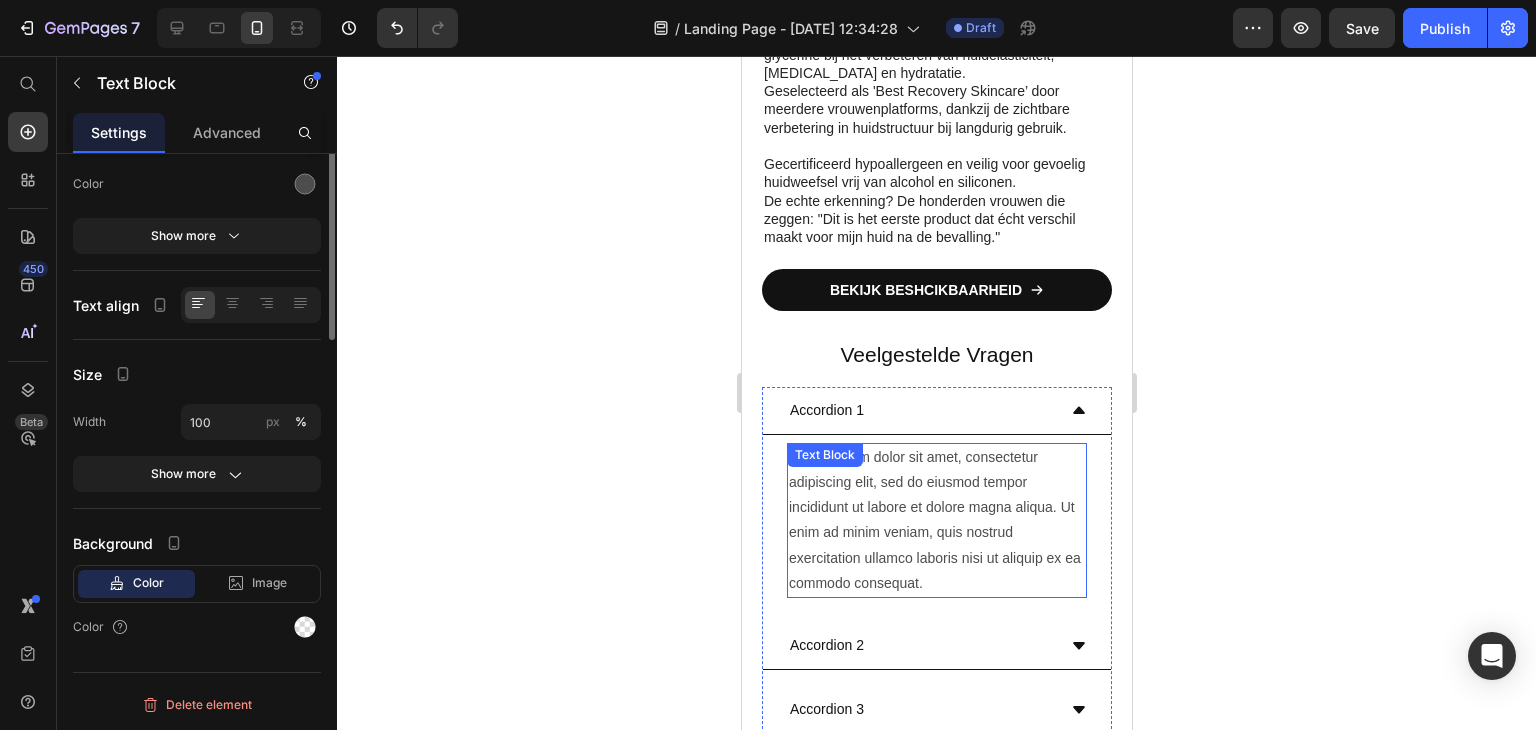 scroll, scrollTop: 0, scrollLeft: 0, axis: both 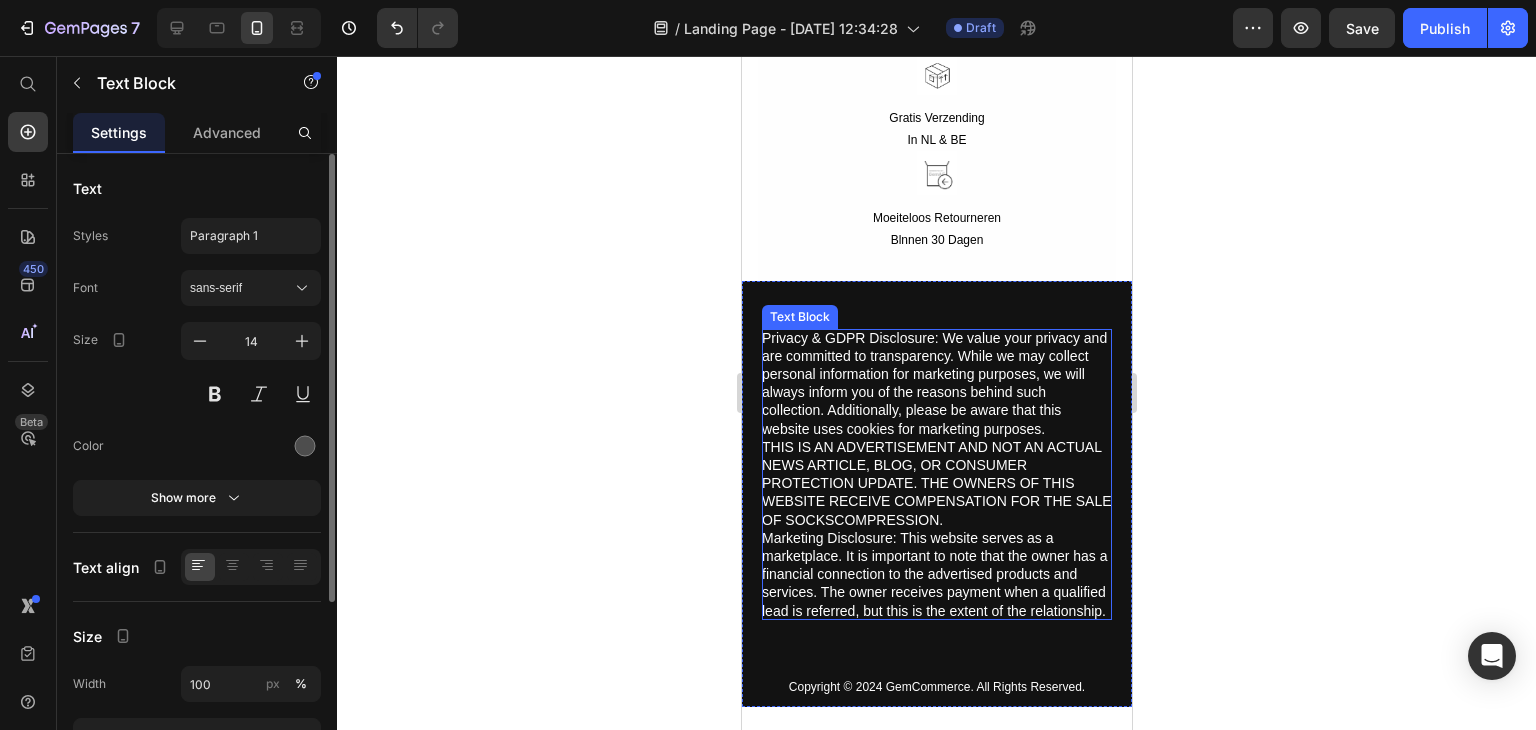 click on "Privacy & GDPR Disclosure: We value your privacy and are committed to transparency. While we may collect personal information for marketing purposes, we will always inform you of the reasons behind such collection. Additionally, please be aware that this website uses cookies for marketing purposes. THIS IS AN ADVERTISEMENT AND NOT AN ACTUAL NEWS ARTICLE, BLOG, OR CONSUMER PROTECTION UPDATE. THE OWNERS OF THIS WEBSITE RECEIVE COMPENSATION FOR THE SALE OF SOCKSCOMPRESSION. Marketing Disclosure: This website serves as a marketplace. It is important to note that the owner has a financial connection to the advertised products and services. The owner receives payment when a qualified lead is referred, but this is the extent of the relationship." at bounding box center [936, 474] 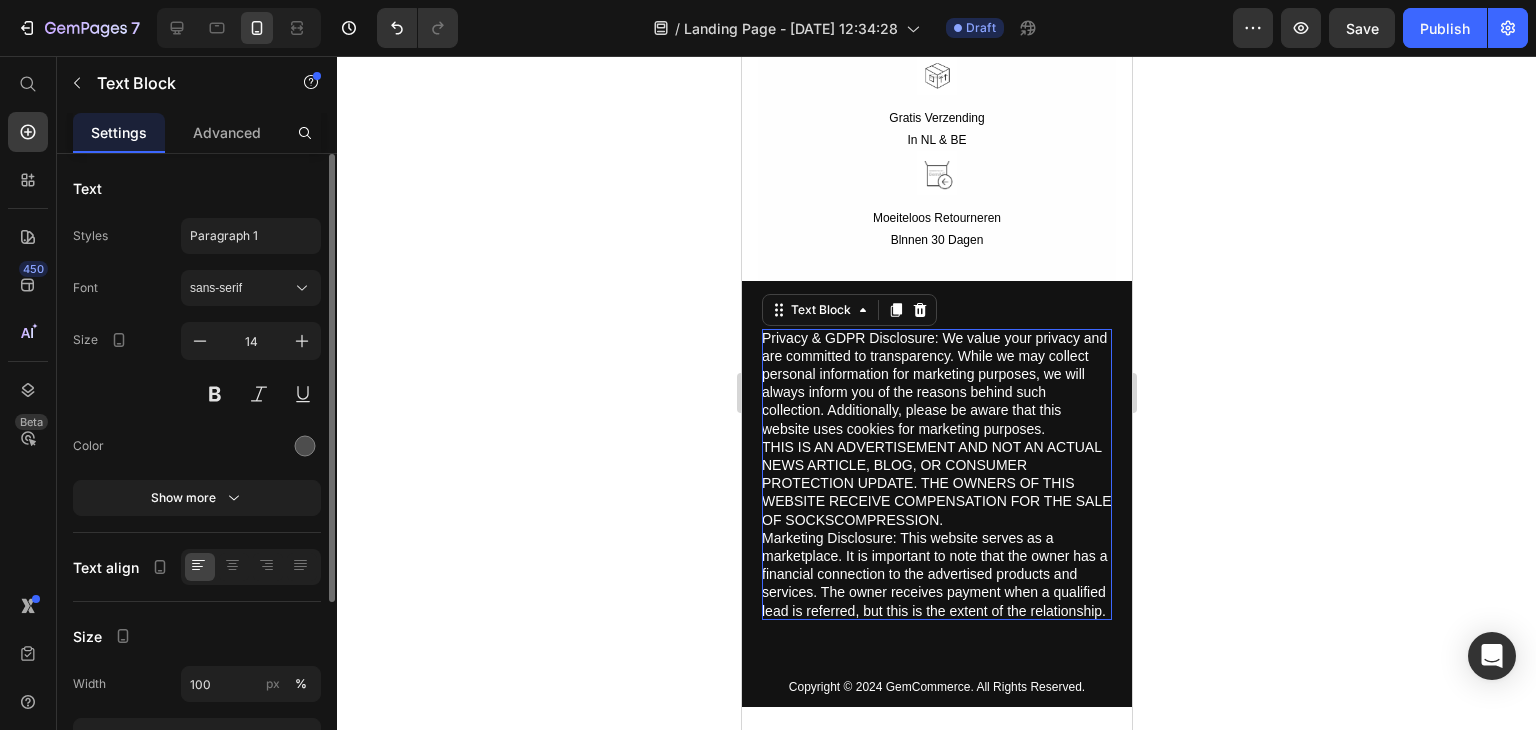 click on "Privacy & GDPR Disclosure: We value your privacy and are committed to transparency. While we may collect personal information for marketing purposes, we will always inform you of the reasons behind such collection. Additionally, please be aware that this website uses cookies for marketing purposes. THIS IS AN ADVERTISEMENT AND NOT AN ACTUAL NEWS ARTICLE, BLOG, OR CONSUMER PROTECTION UPDATE. THE OWNERS OF THIS WEBSITE RECEIVE COMPENSATION FOR THE SALE OF SOCKSCOMPRESSION. Marketing Disclosure: This website serves as a marketplace. It is important to note that the owner has a financial connection to the advertised products and services. The owner receives payment when a qualified lead is referred, but this is the extent of the relationship." at bounding box center [936, 474] 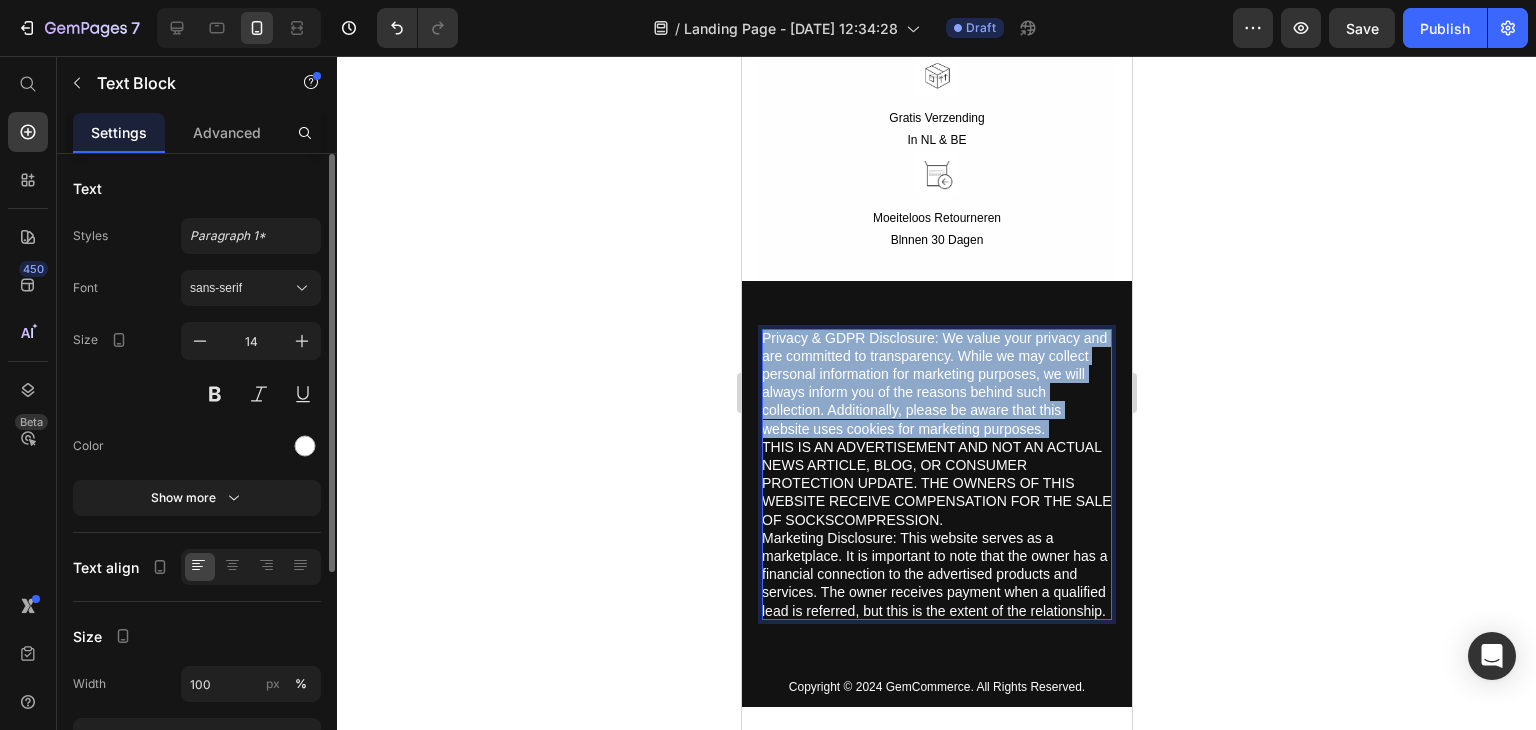 click on "Privacy & GDPR Disclosure: We value your privacy and are committed to transparency. While we may collect personal information for marketing purposes, we will always inform you of the reasons behind such collection. Additionally, please be aware that this website uses cookies for marketing purposes. THIS IS AN ADVERTISEMENT AND NOT AN ACTUAL NEWS ARTICLE, BLOG, OR CONSUMER PROTECTION UPDATE. THE OWNERS OF THIS WEBSITE RECEIVE COMPENSATION FOR THE SALE OF SOCKSCOMPRESSION. Marketing Disclosure: This website serves as a marketplace. It is important to note that the owner has a financial connection to the advertised products and services. The owner receives payment when a qualified lead is referred, but this is the extent of the relationship." at bounding box center (936, 474) 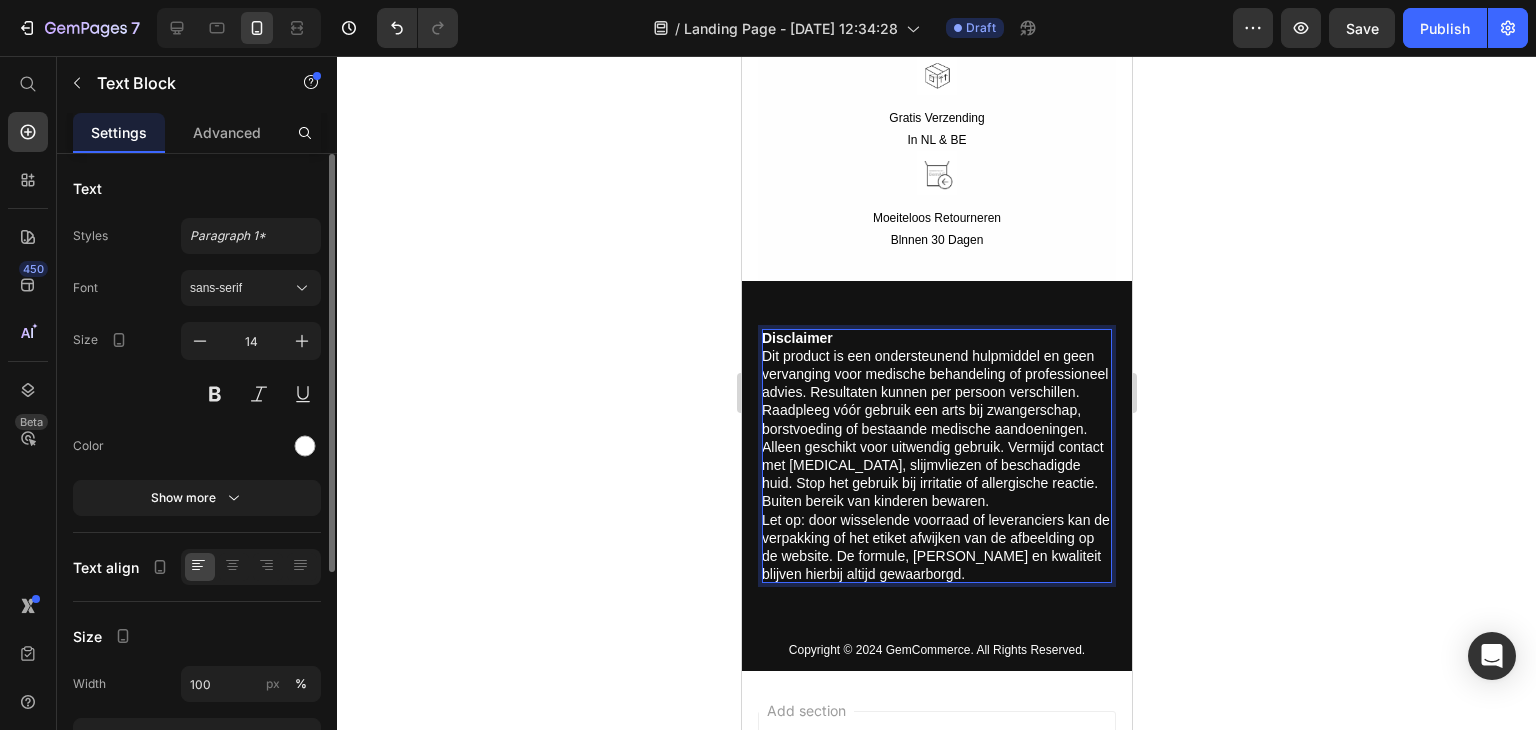 click on "Let op: door wisselende voorraad of leveranciers kan de verpakking of het etiket afwijken van de afbeelding op de website. De formule, werking en kwaliteit blijven hierbij altijd gewaarborgd." at bounding box center (936, 547) 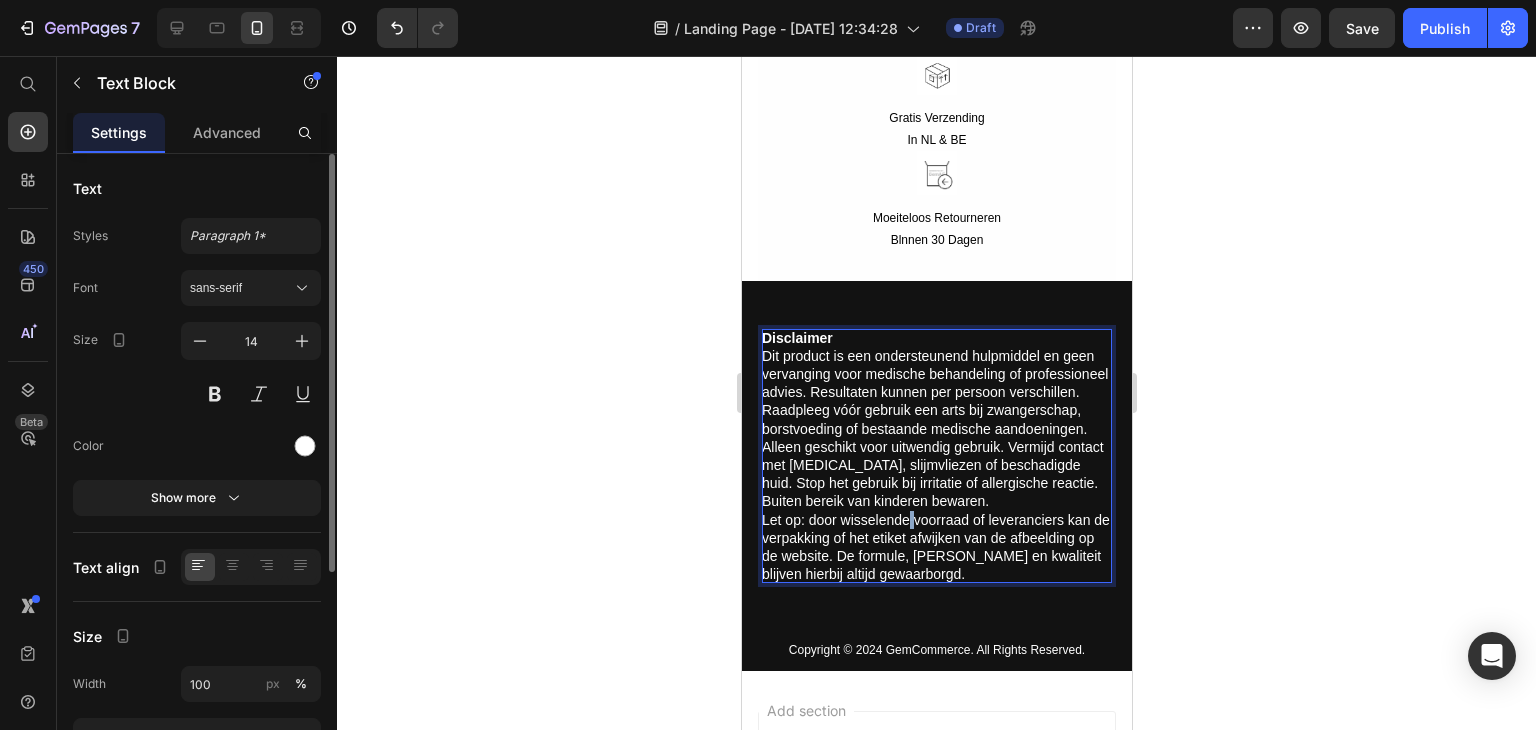 click on "Let op: door wisselende voorraad of leveranciers kan de verpakking of het etiket afwijken van de afbeelding op de website. De formule, werking en kwaliteit blijven hierbij altijd gewaarborgd." at bounding box center (936, 547) 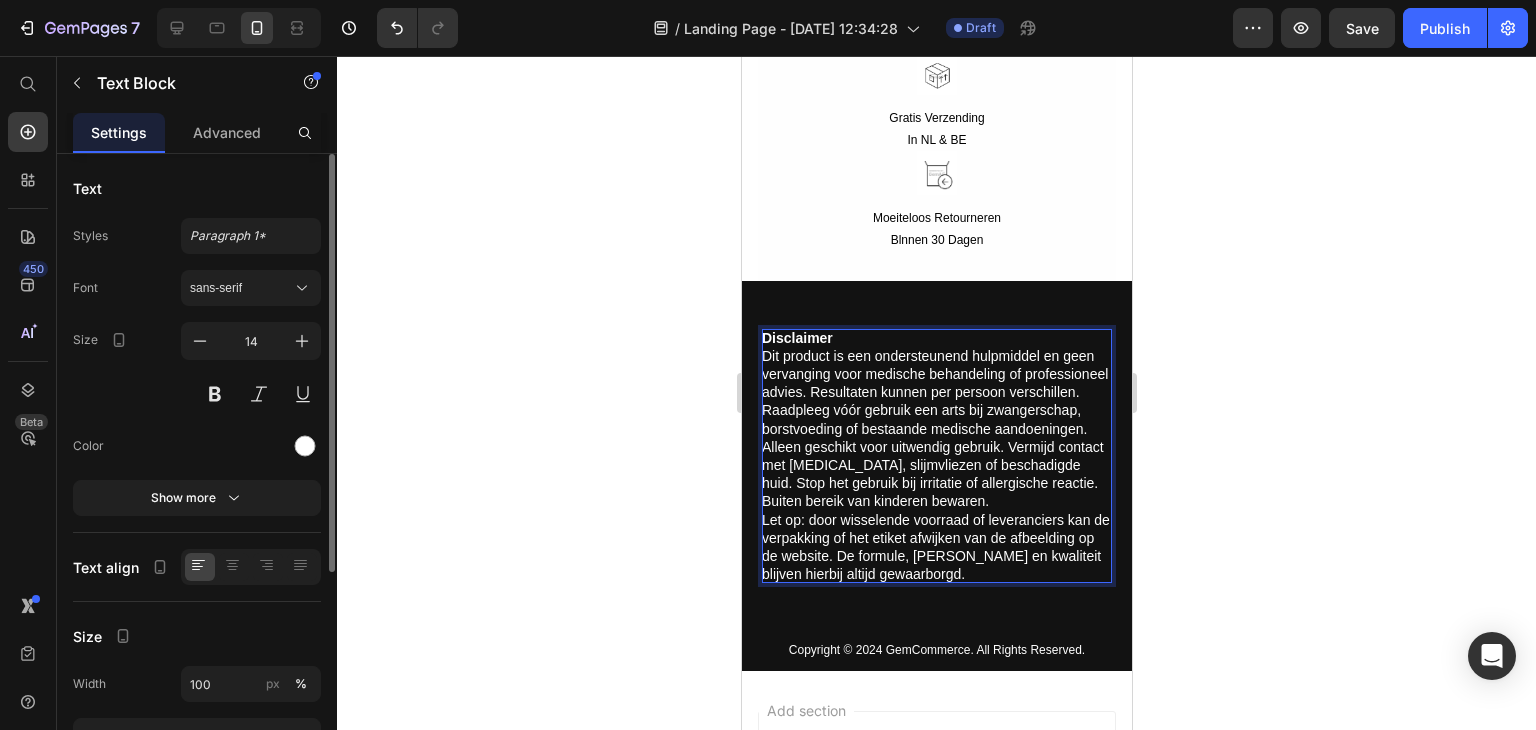 click on "Let op: door wisselende voorraad of leveranciers kan de verpakking of het etiket afwijken van de afbeelding op de website. De formule, werking en kwaliteit blijven hierbij altijd gewaarborgd." at bounding box center (936, 547) 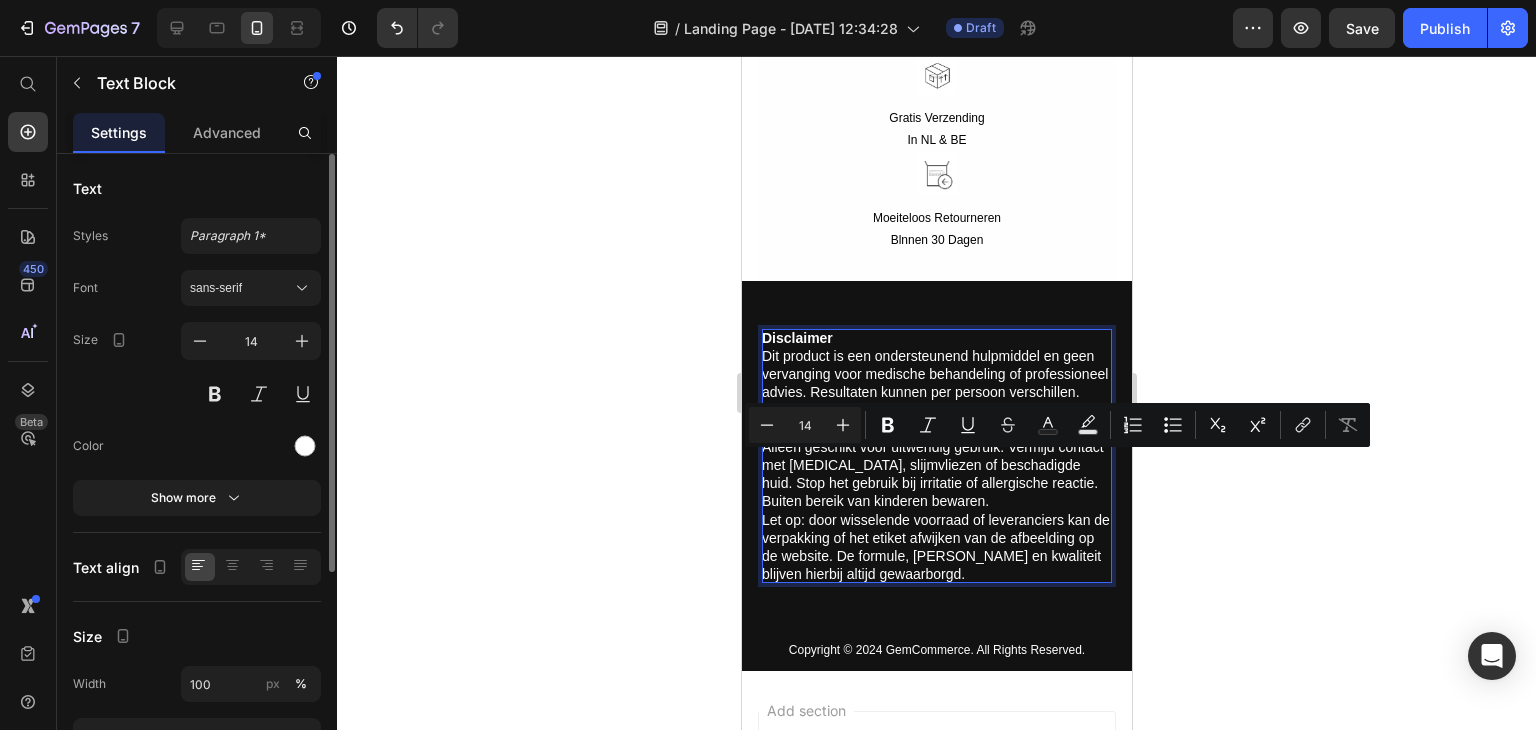 click on "Let op: door wisselende voorraad of leveranciers kan de verpakking of het etiket afwijken van de afbeelding op de website. De formule, werking en kwaliteit blijven hierbij altijd gewaarborgd." at bounding box center [936, 547] 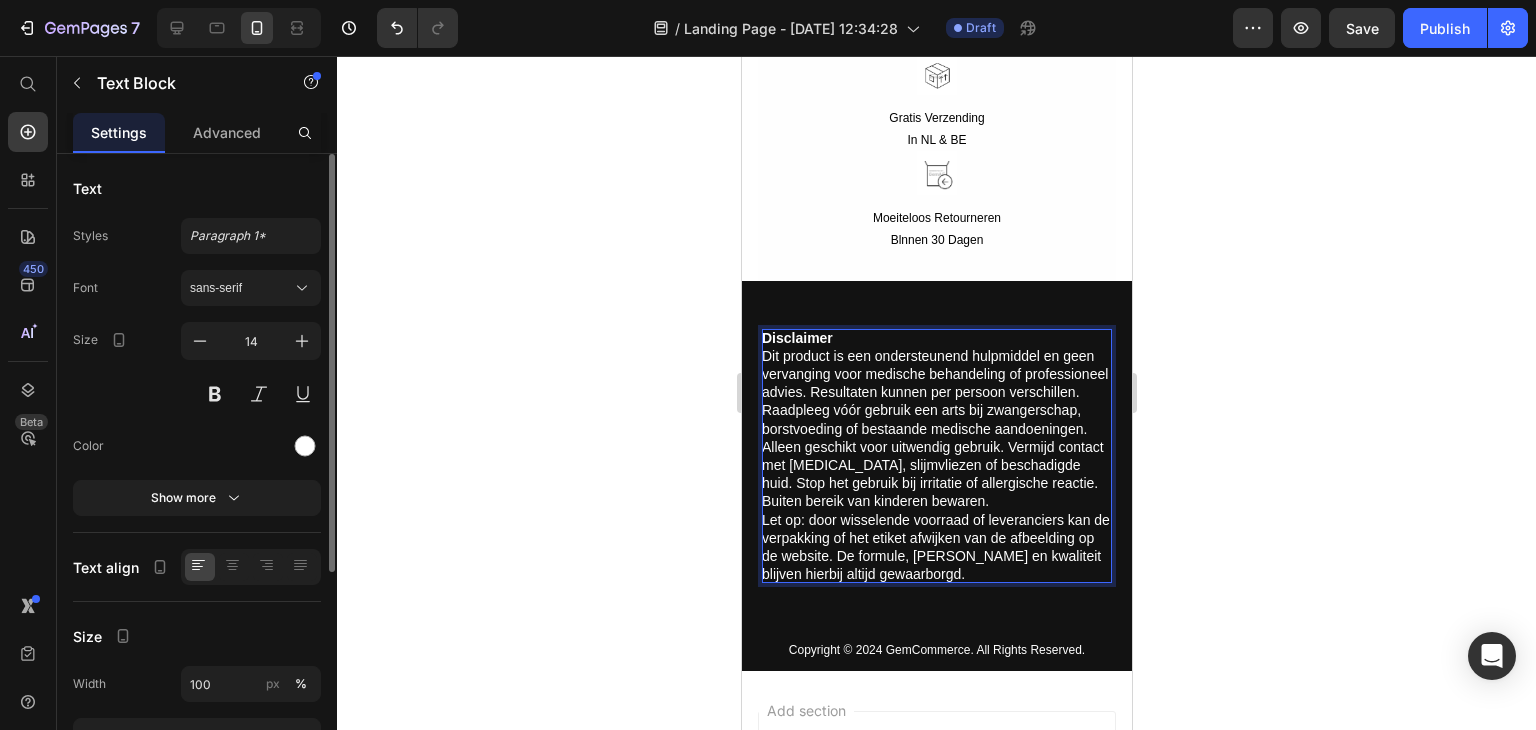 click on "Let op: door wisselende voorraad of leveranciers kan de verpakking of het etiket afwijken van de afbeelding op de website. De formule, werking en kwaliteit blijven hierbij altijd gewaarborgd." at bounding box center [936, 547] 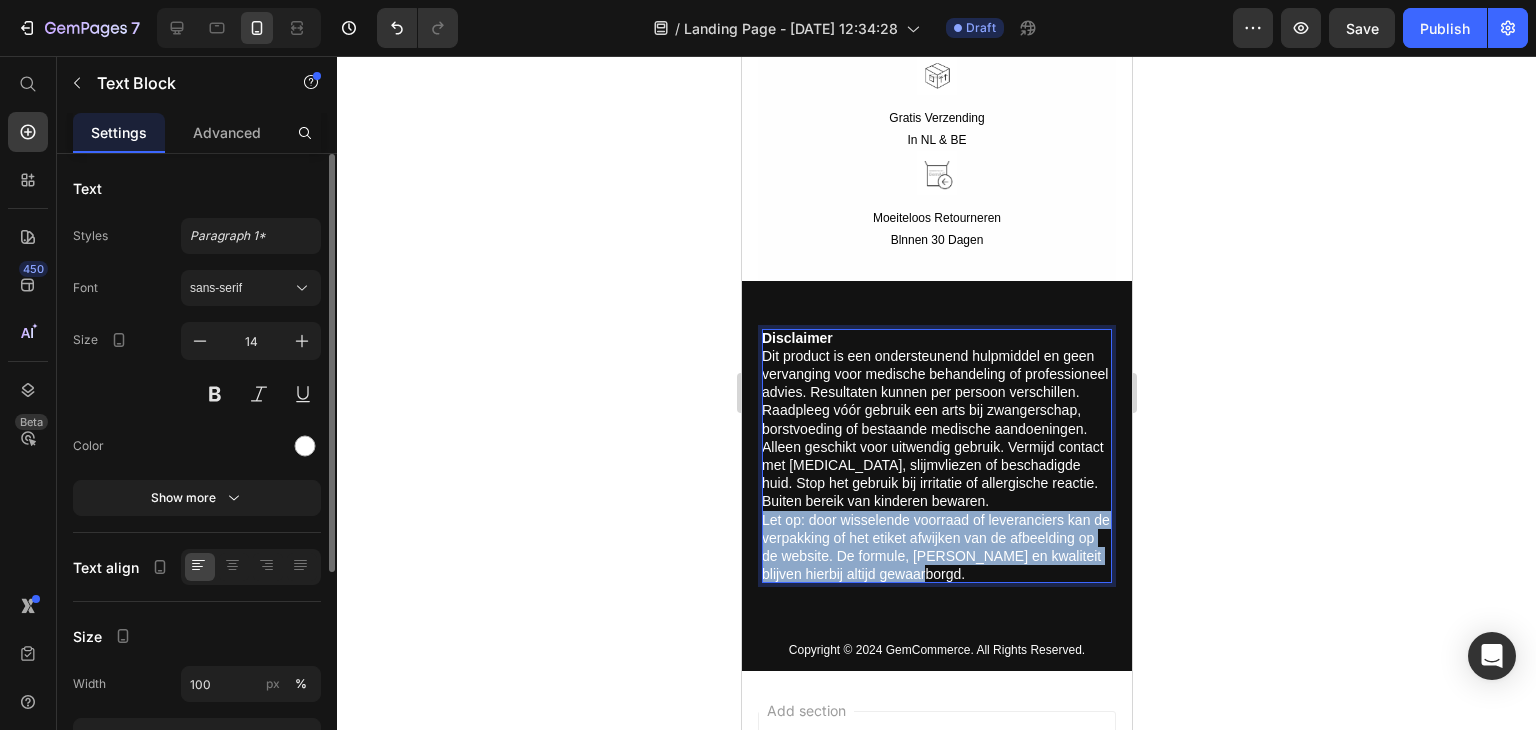 click on "Let op: door wisselende voorraad of leveranciers kan de verpakking of het etiket afwijken van de afbeelding op de website. De formule, werking en kwaliteit blijven hierbij altijd gewaarborgd." at bounding box center (936, 547) 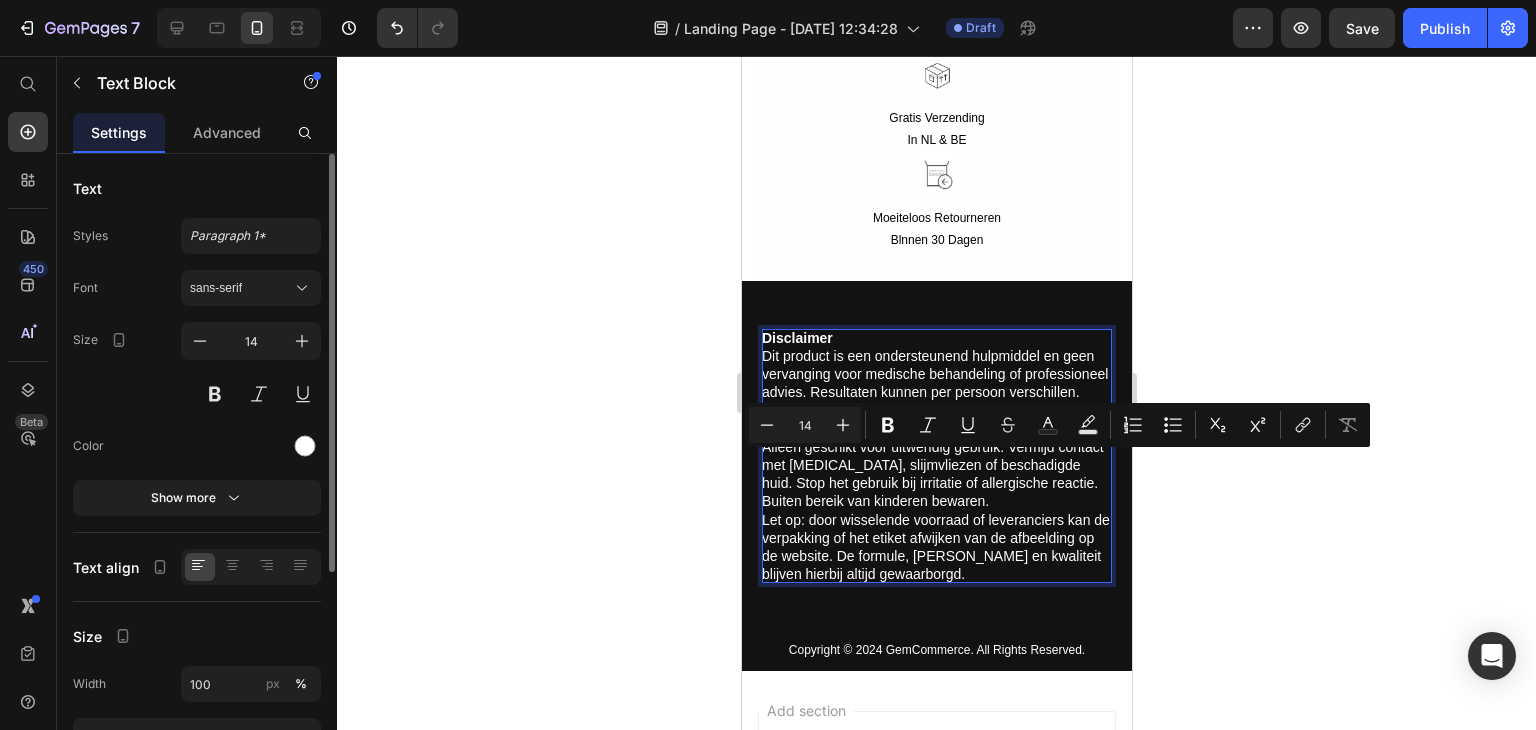 click on "Dit product is een ondersteunend hulpmiddel en geen vervanging voor medische behandeling of professioneel advies. Resultaten kunnen per persoon verschillen. Raadpleeg vóór gebruik een arts bij zwangerschap, borstvoeding of bestaande medische aandoeningen." at bounding box center (936, 392) 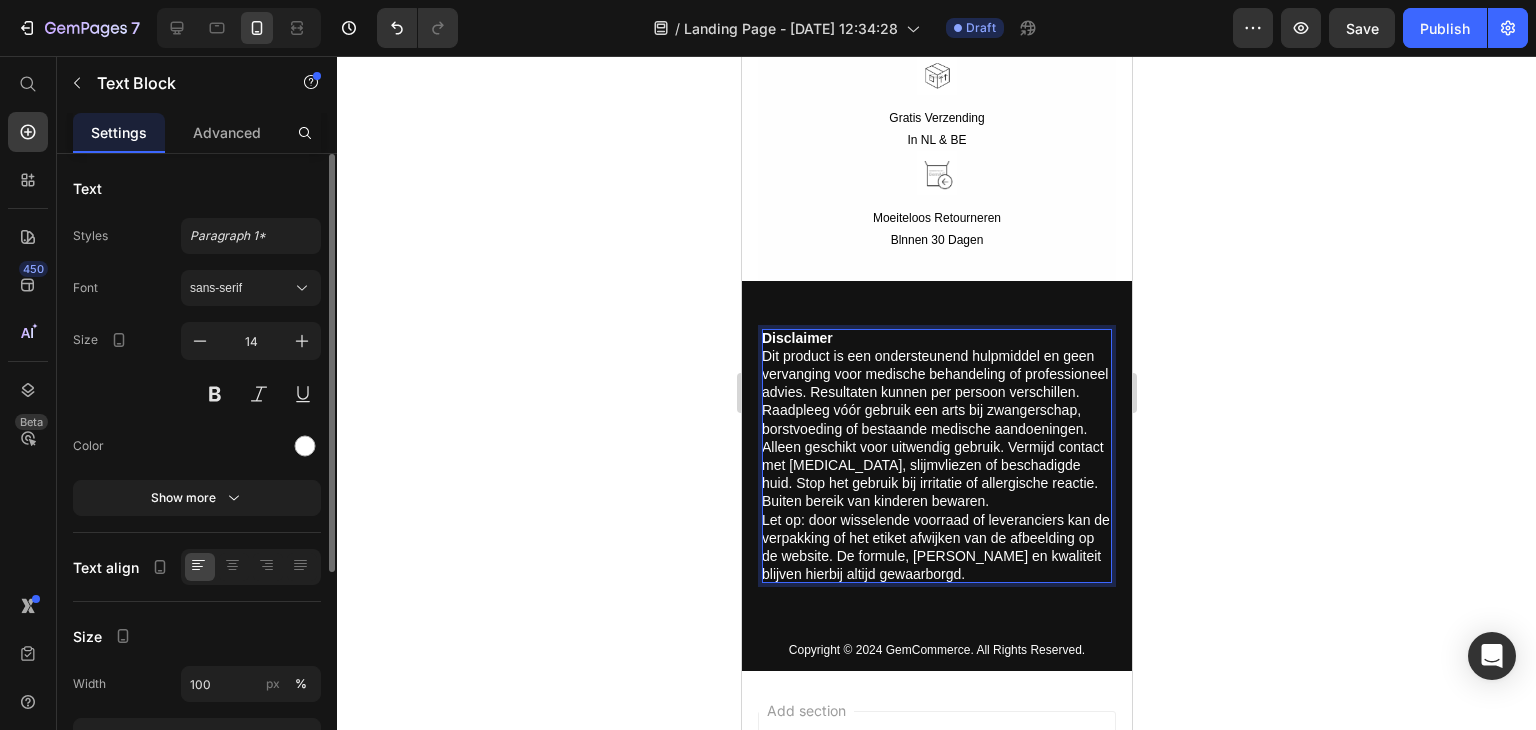 click on "Dit product is een ondersteunend hulpmiddel en geen vervanging voor medische behandeling of professioneel advies. Resultaten kunnen per persoon verschillen. Raadpleeg vóór gebruik een arts bij zwangerschap, borstvoeding of bestaande medische aandoeningen." at bounding box center [936, 392] 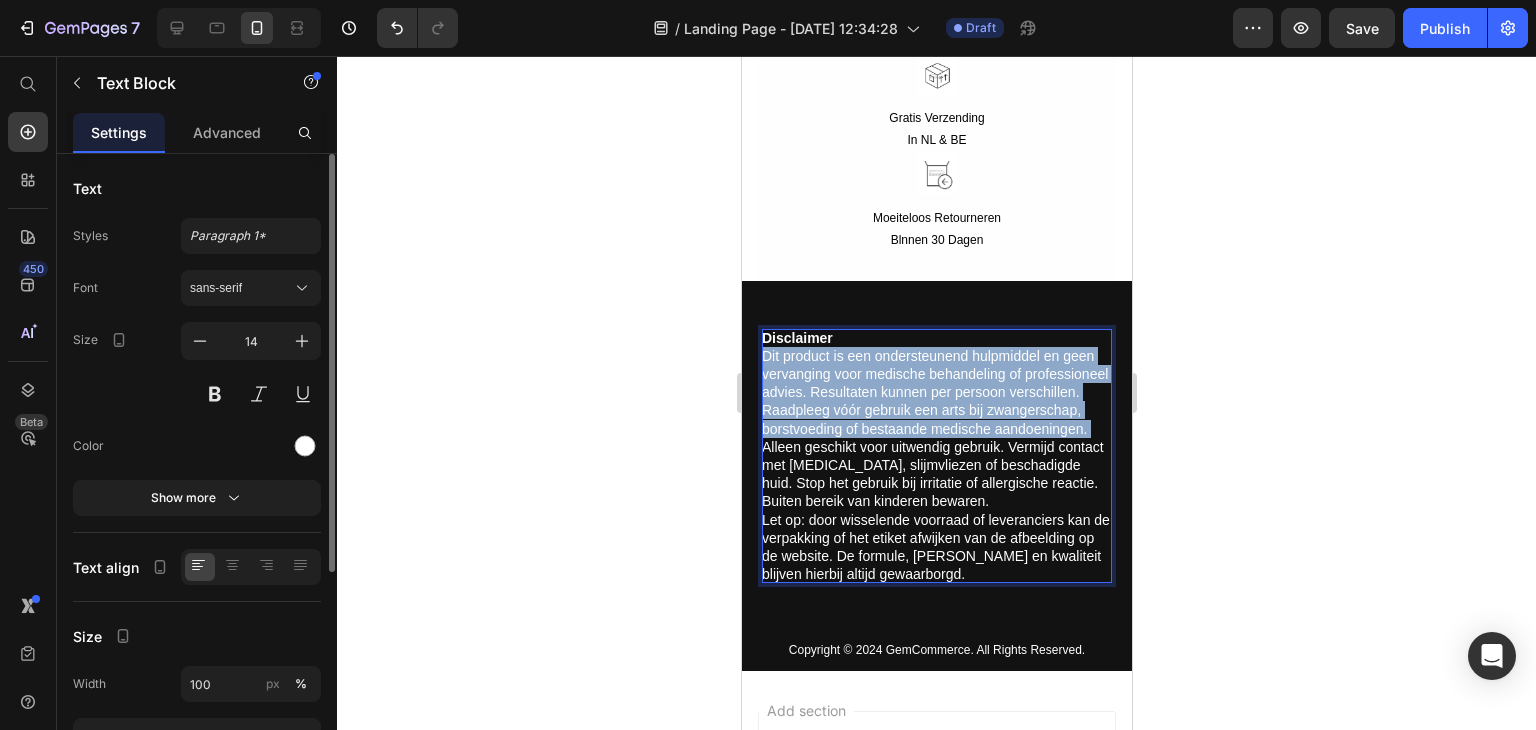 click on "Dit product is een ondersteunend hulpmiddel en geen vervanging voor medische behandeling of professioneel advies. Resultaten kunnen per persoon verschillen. Raadpleeg vóór gebruik een arts bij zwangerschap, borstvoeding of bestaande medische aandoeningen." at bounding box center [936, 392] 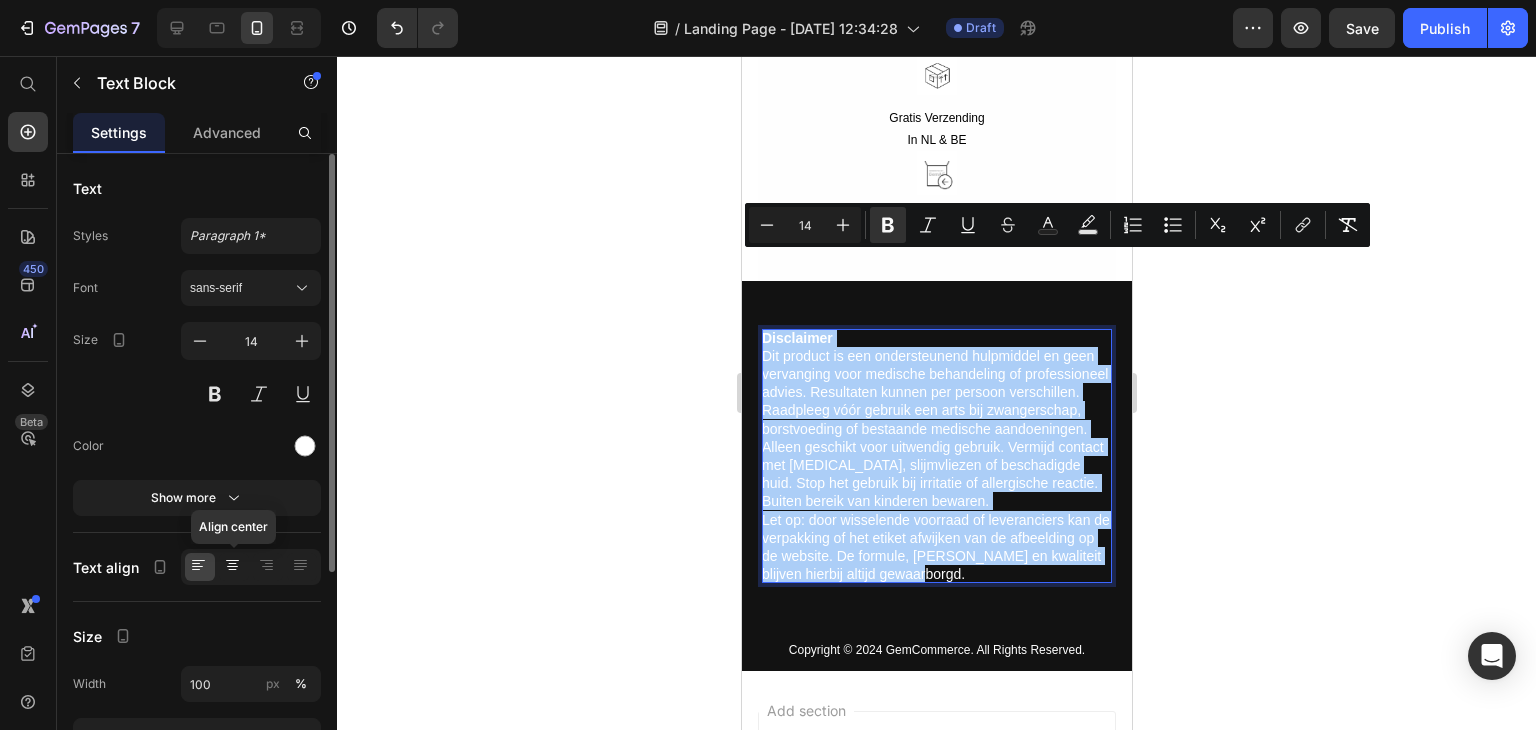 click 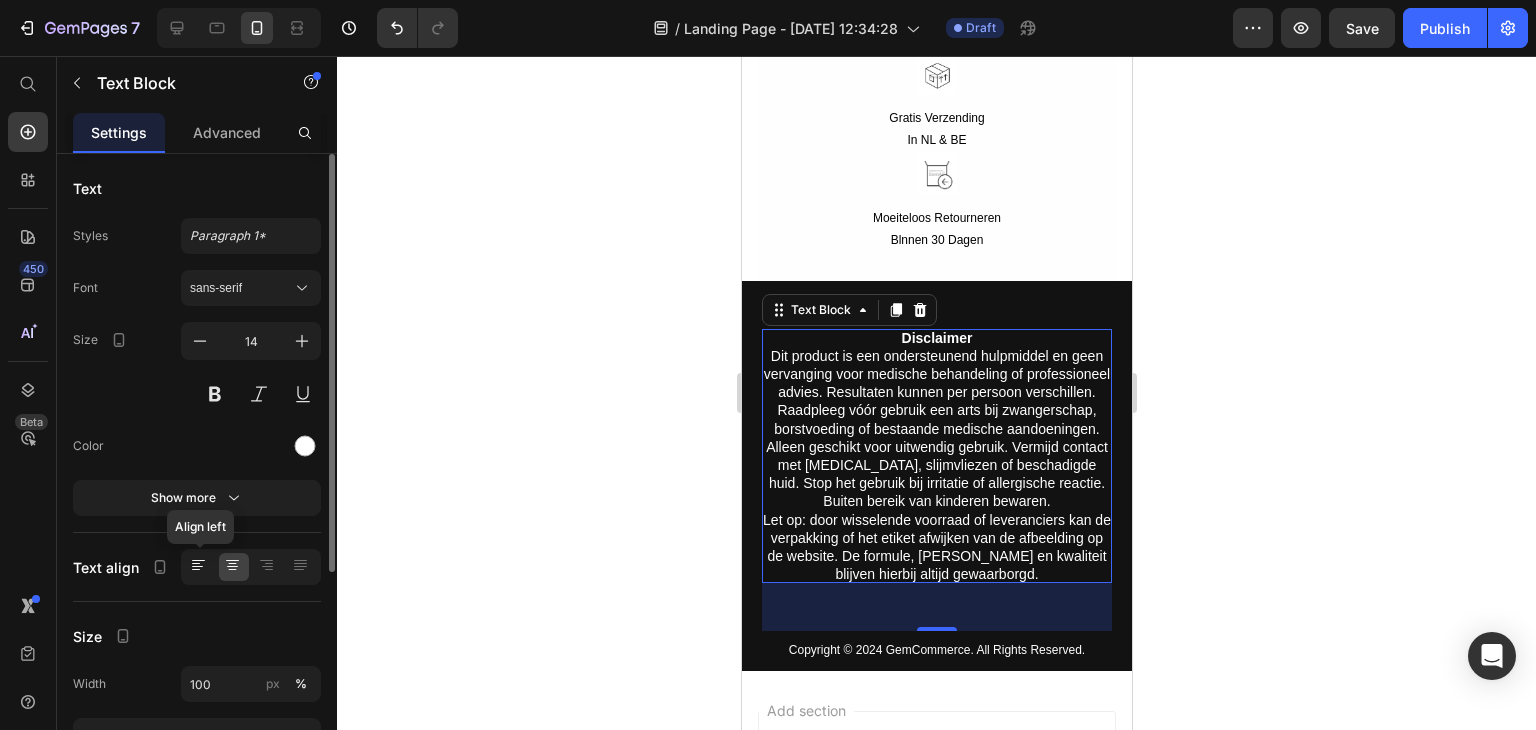 click 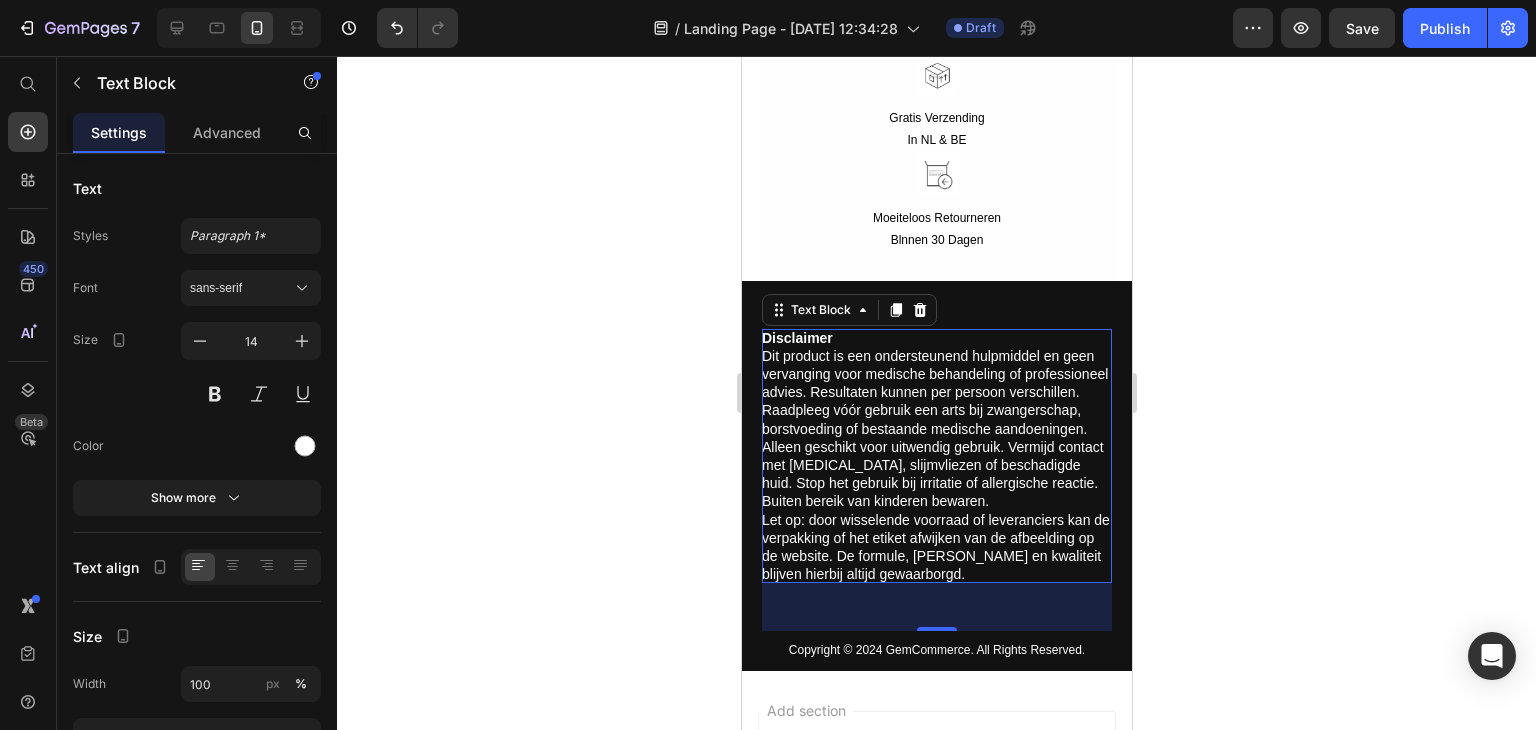 click 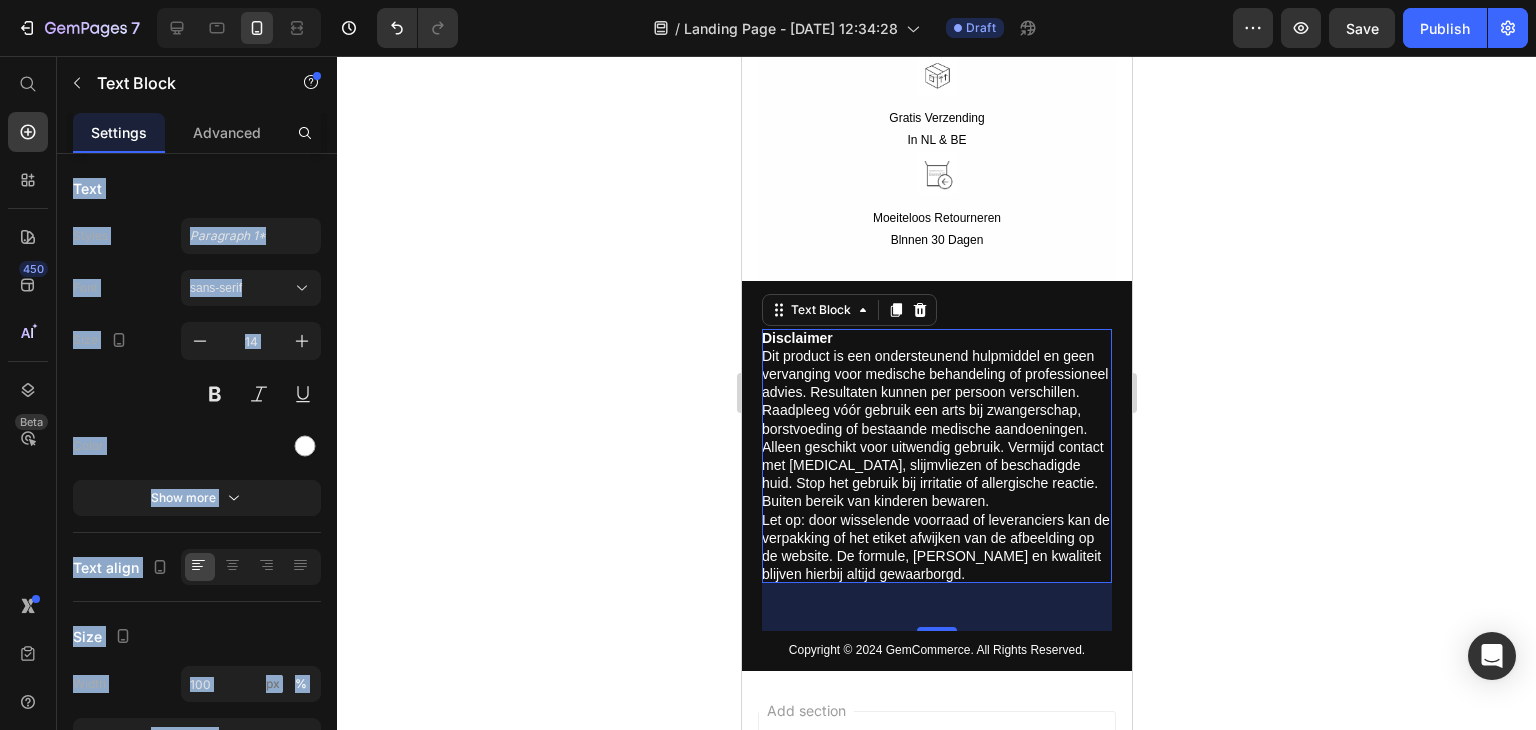 click 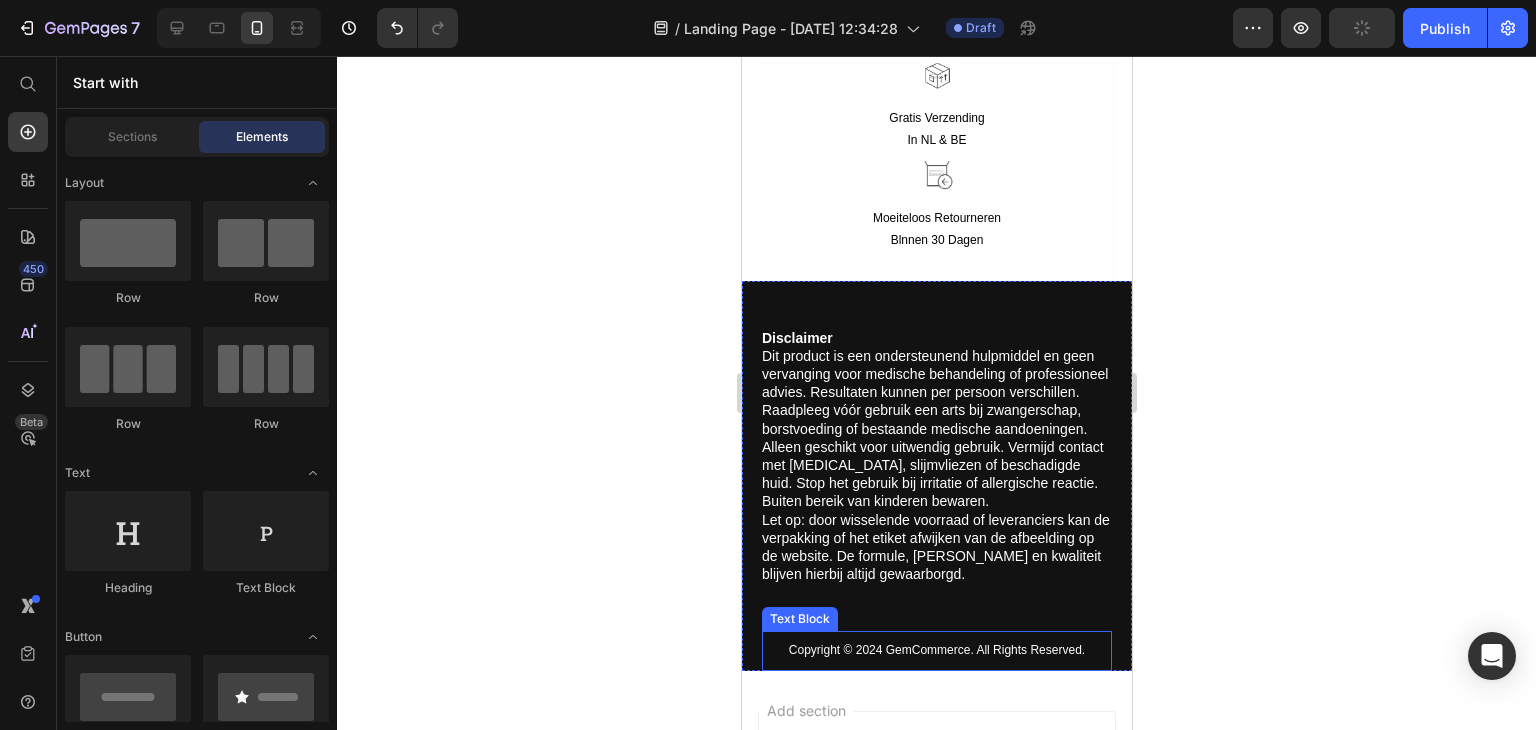 click on "Copyright © 2024 GemCommerce. All Rights Reserved." at bounding box center [936, 651] 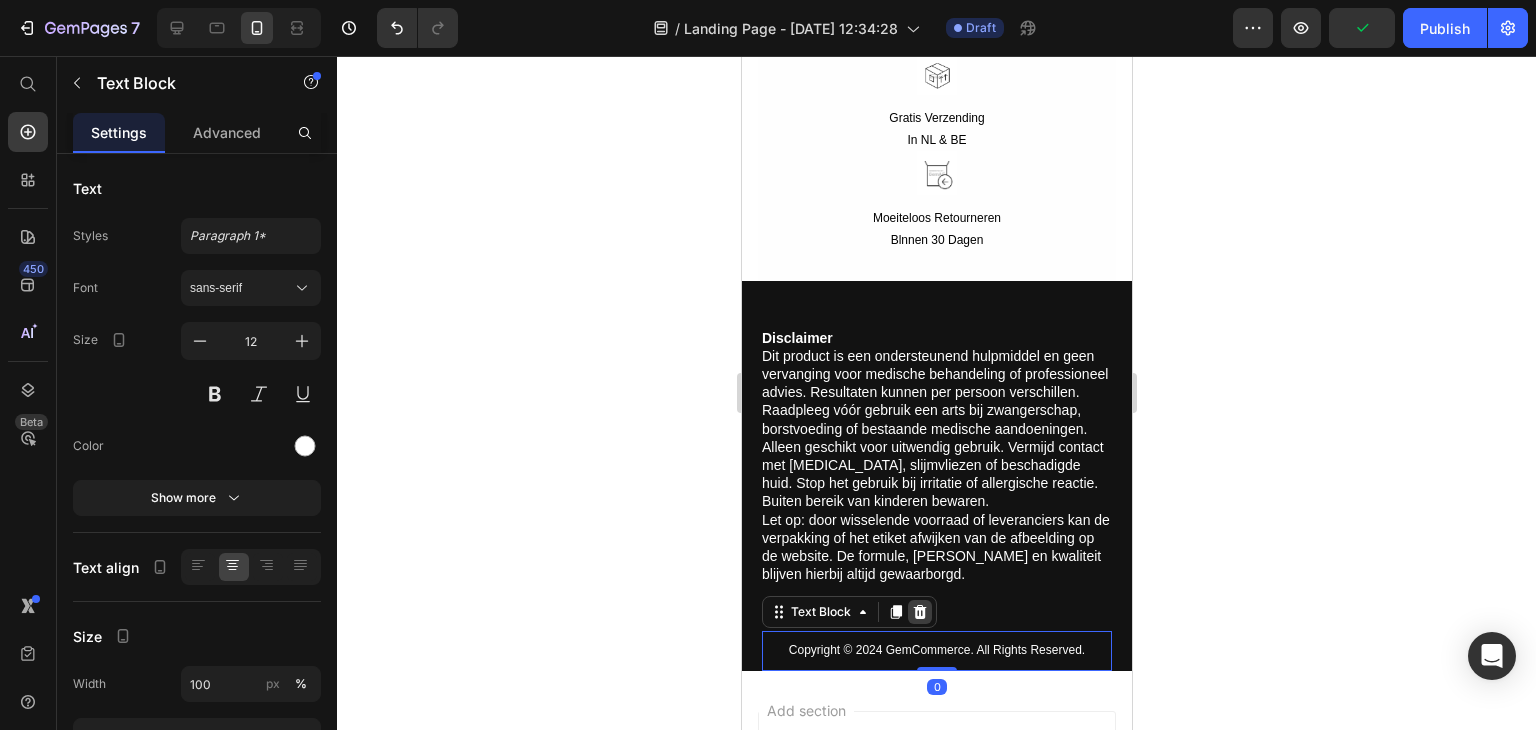 click 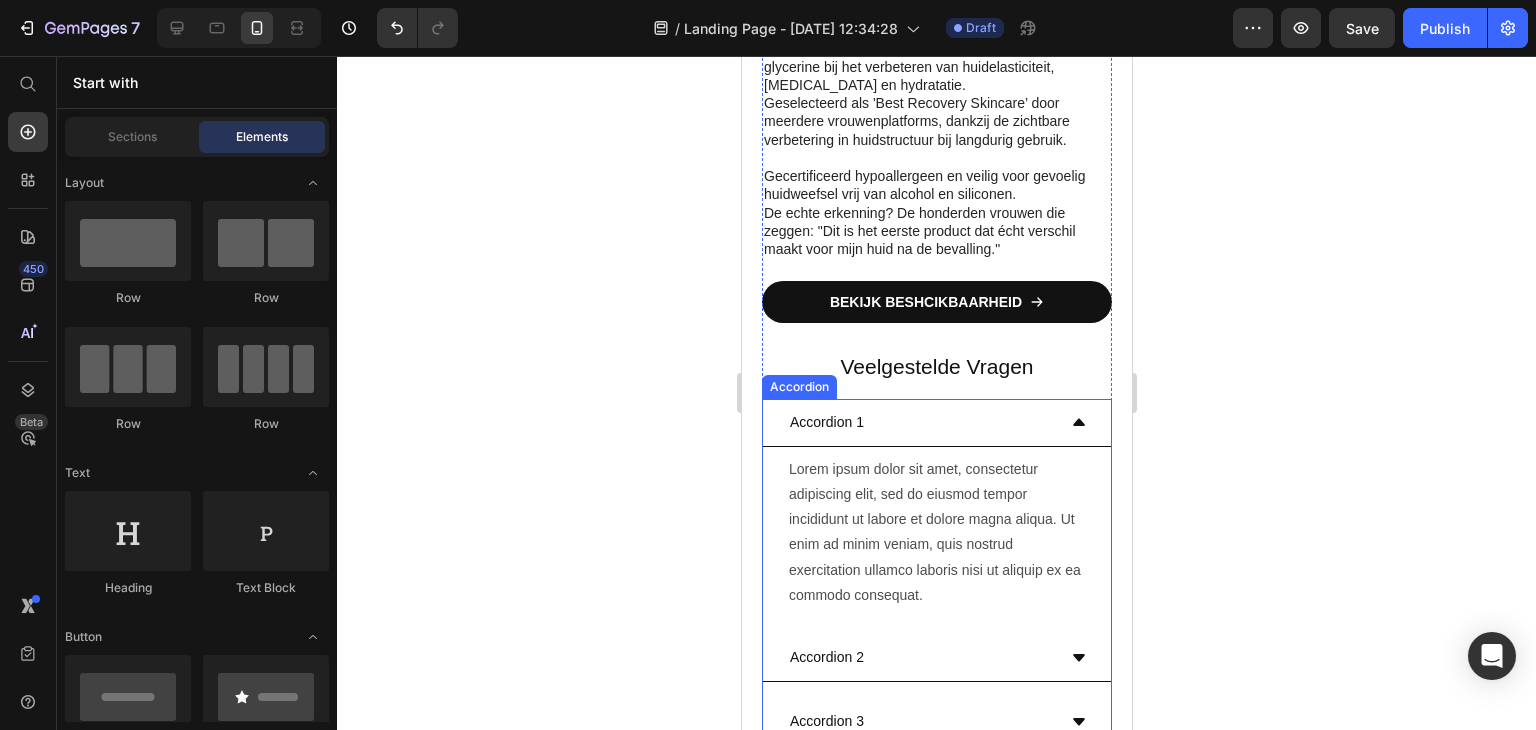 scroll, scrollTop: 9224, scrollLeft: 0, axis: vertical 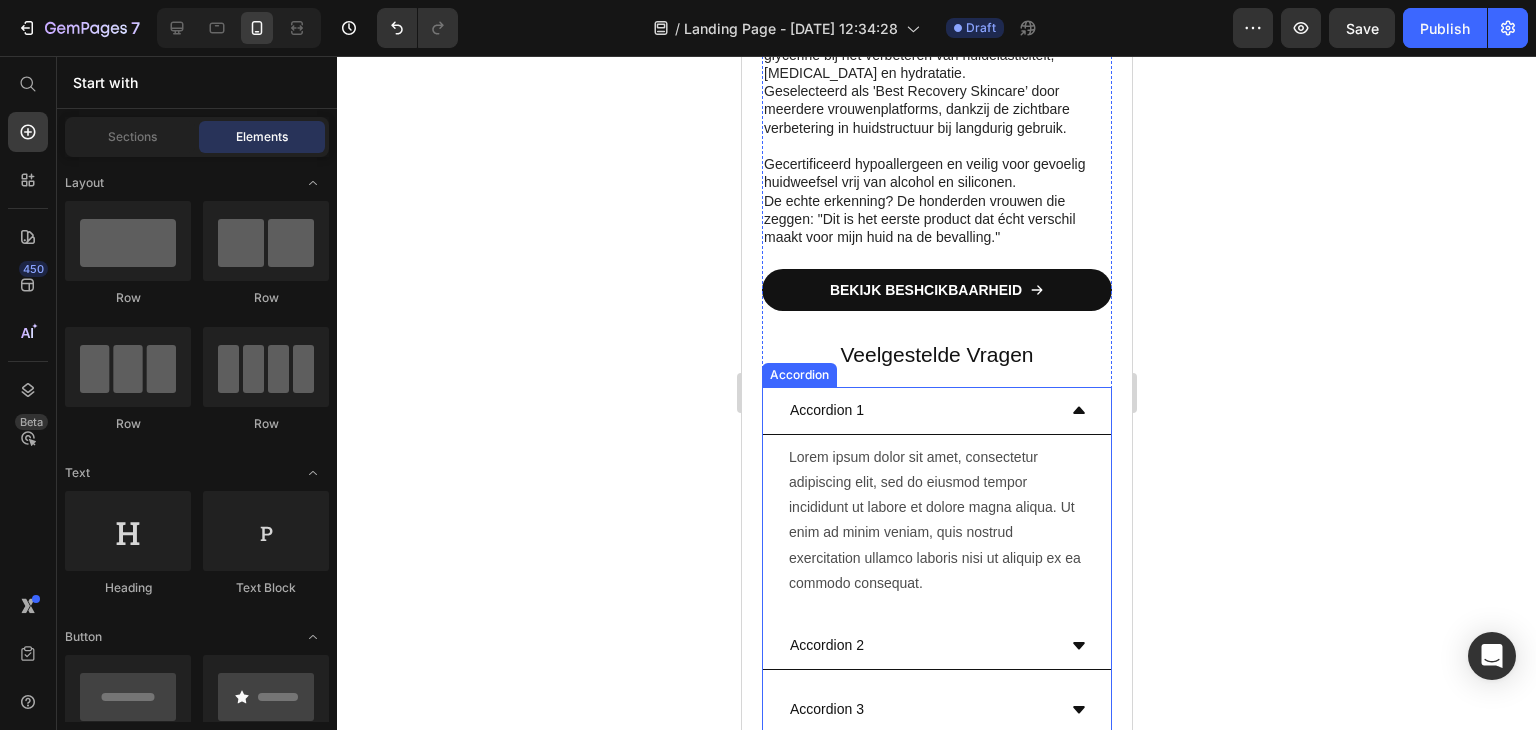 click on "Accordion 1" at bounding box center (826, 410) 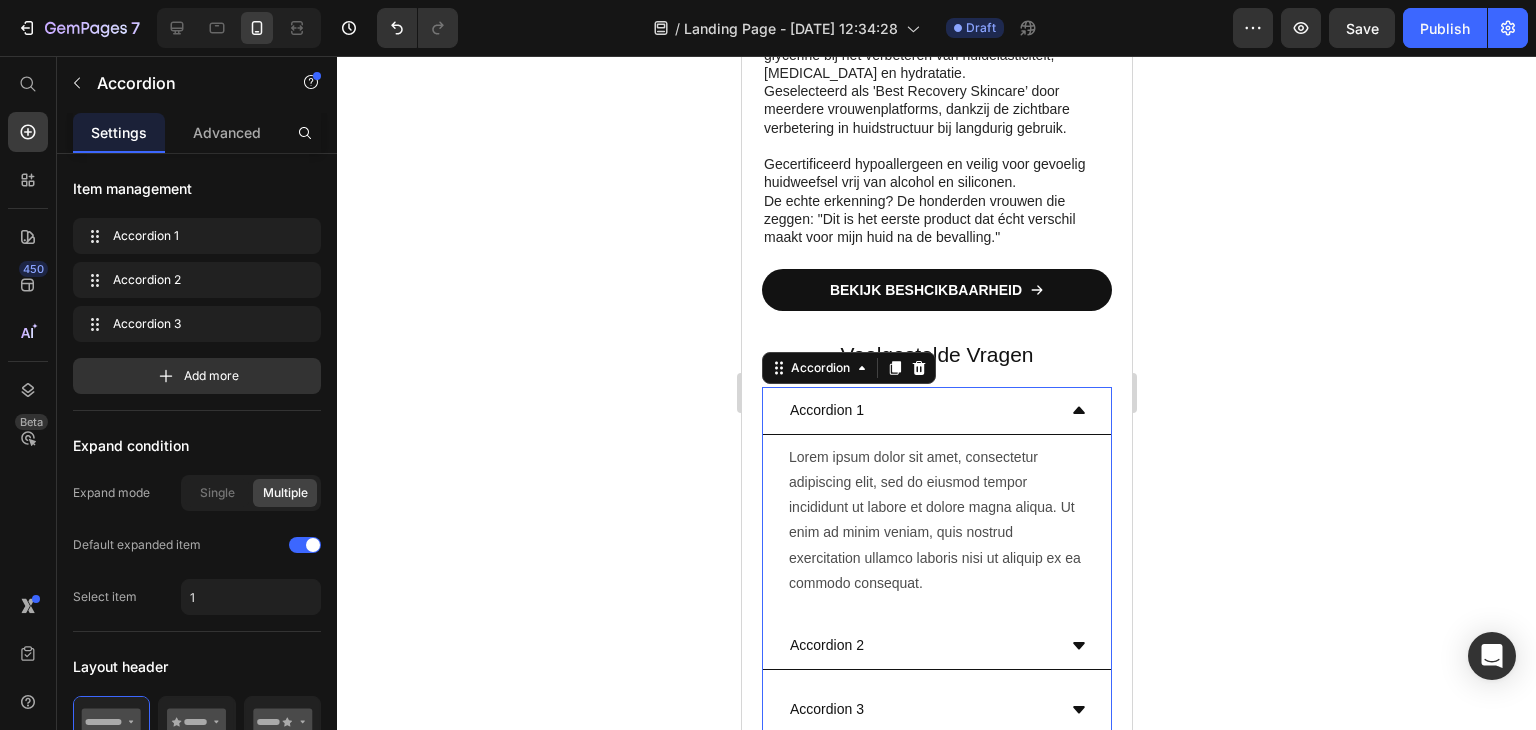 click on "Accordion 1" at bounding box center (826, 410) 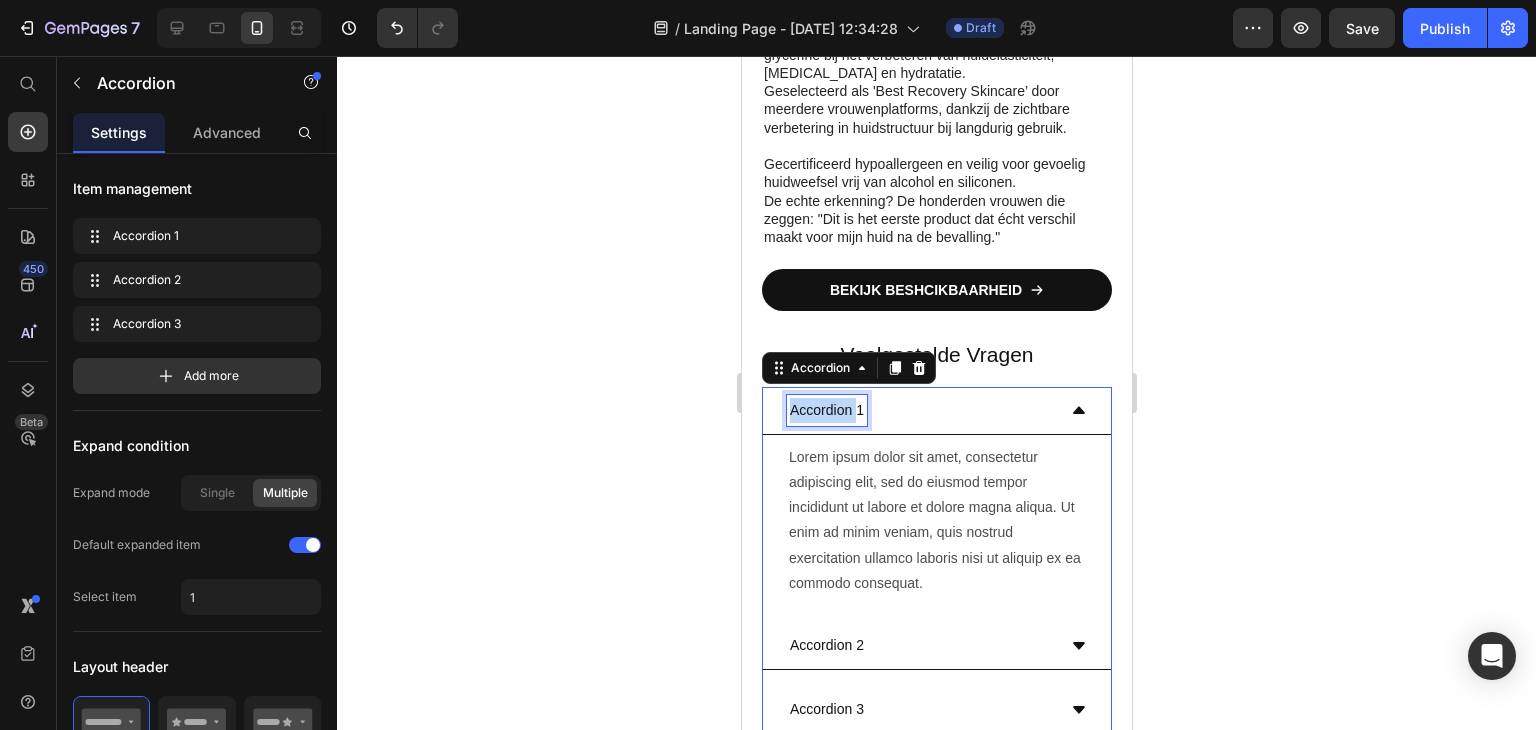 click on "Accordion 1" at bounding box center (826, 410) 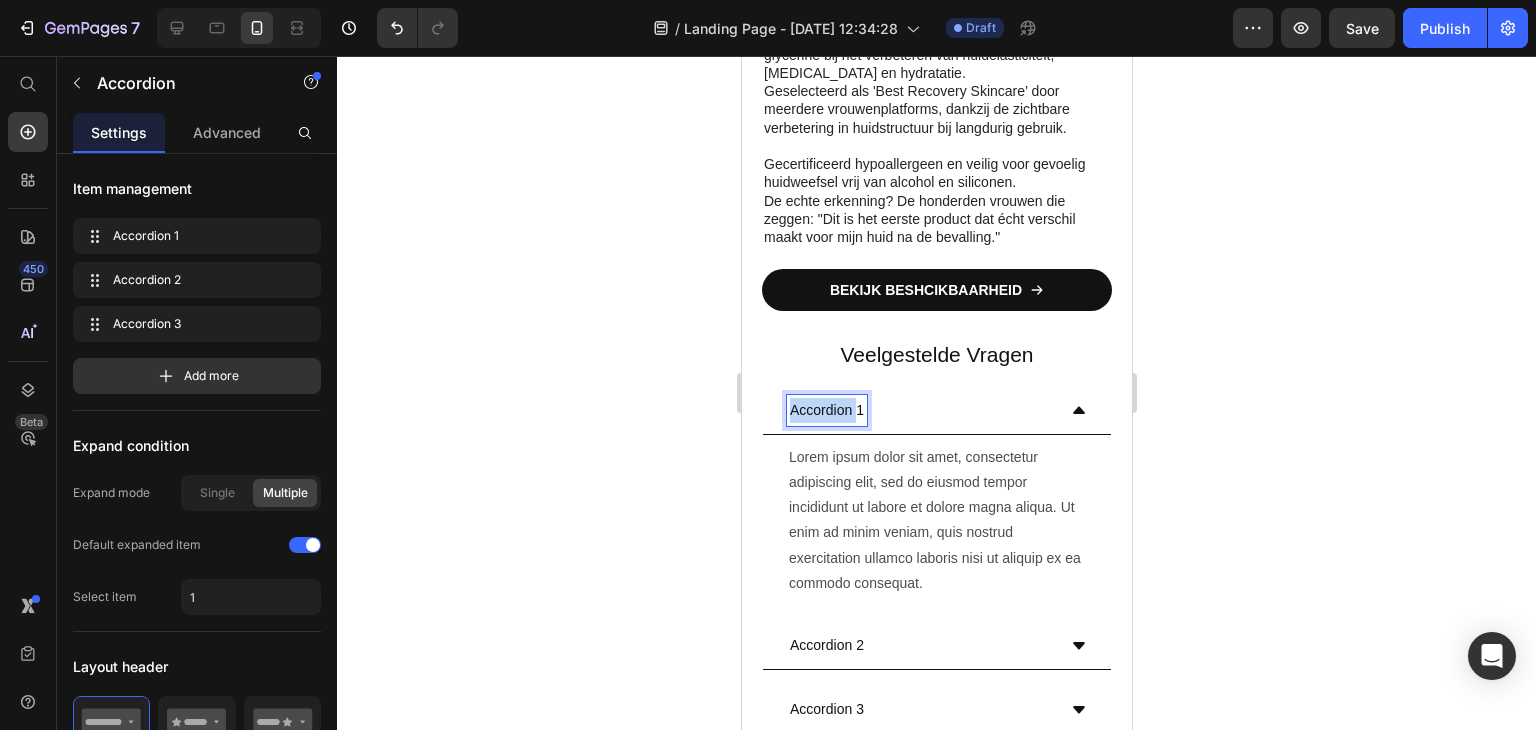 click on "Accordion 1" at bounding box center (826, 410) 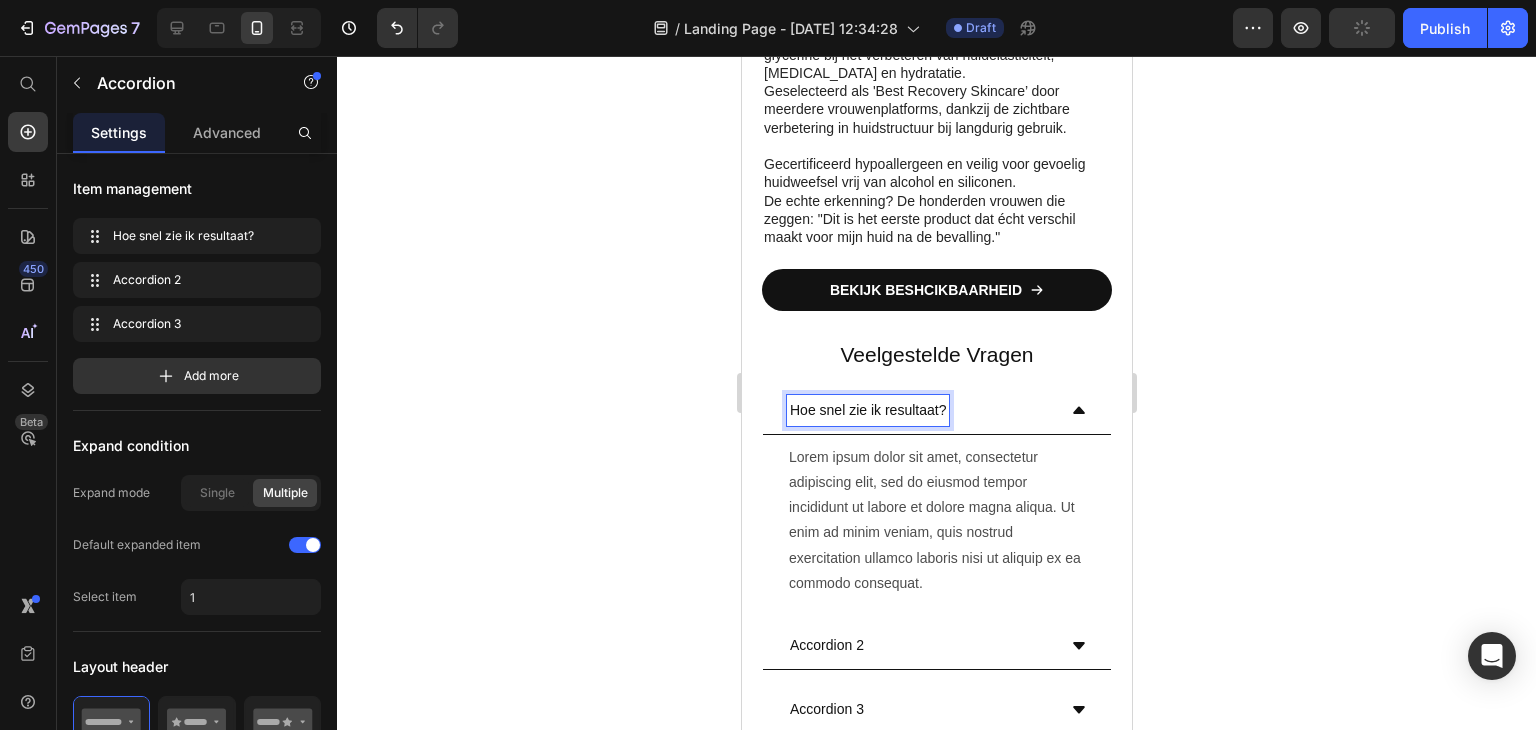 click on "Lorem ipsum dolor sit amet, consectetur adipiscing elit, sed do eiusmod tempor incididunt ut labore et dolore magna aliqua. Ut enim ad minim veniam, quis nostrud exercitation ullamco laboris nisi ut aliquip ex ea commodo consequat." at bounding box center (936, 520) 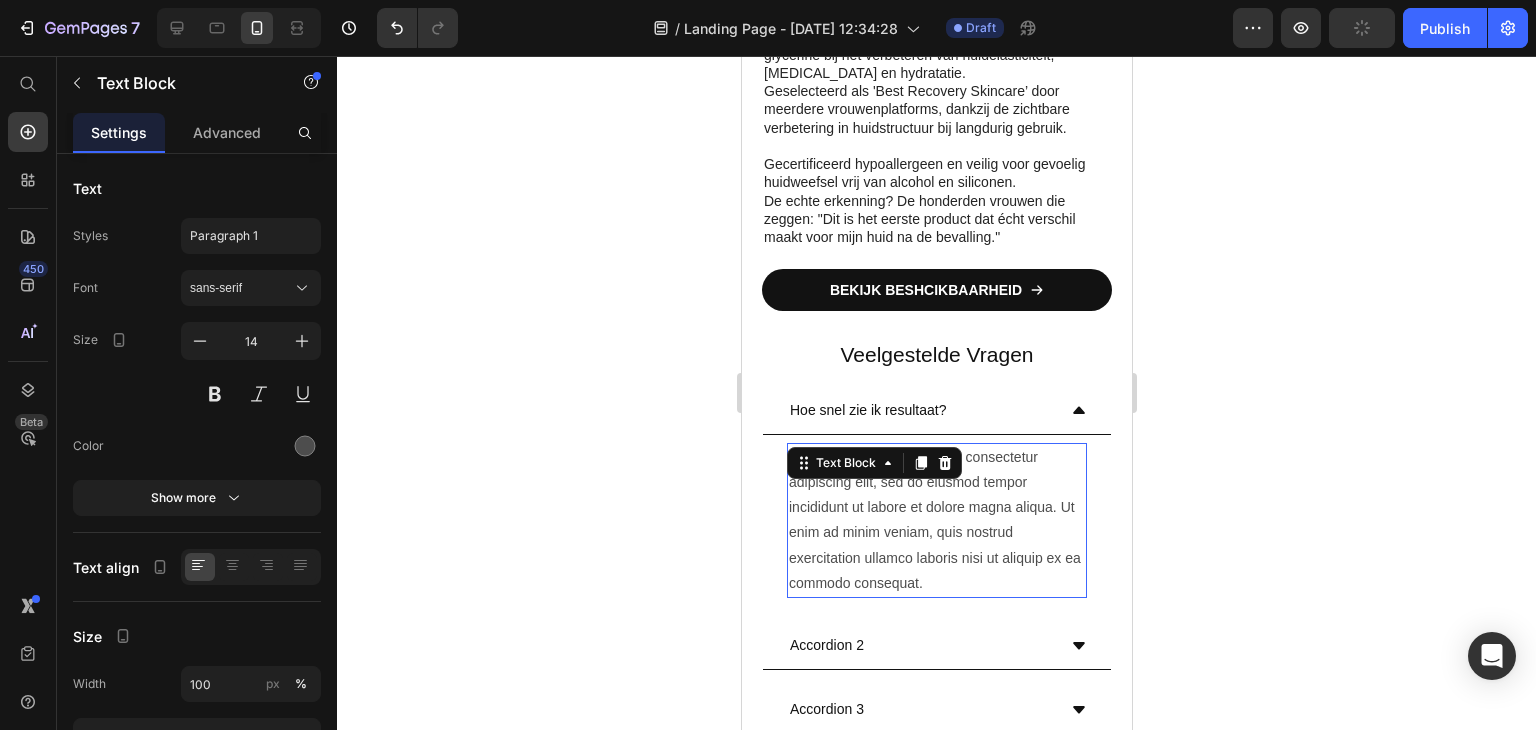 click on "Lorem ipsum dolor sit amet, consectetur adipiscing elit, sed do eiusmod tempor incididunt ut labore et dolore magna aliqua. Ut enim ad minim veniam, quis nostrud exercitation ullamco laboris nisi ut aliquip ex ea commodo consequat." at bounding box center (936, 520) 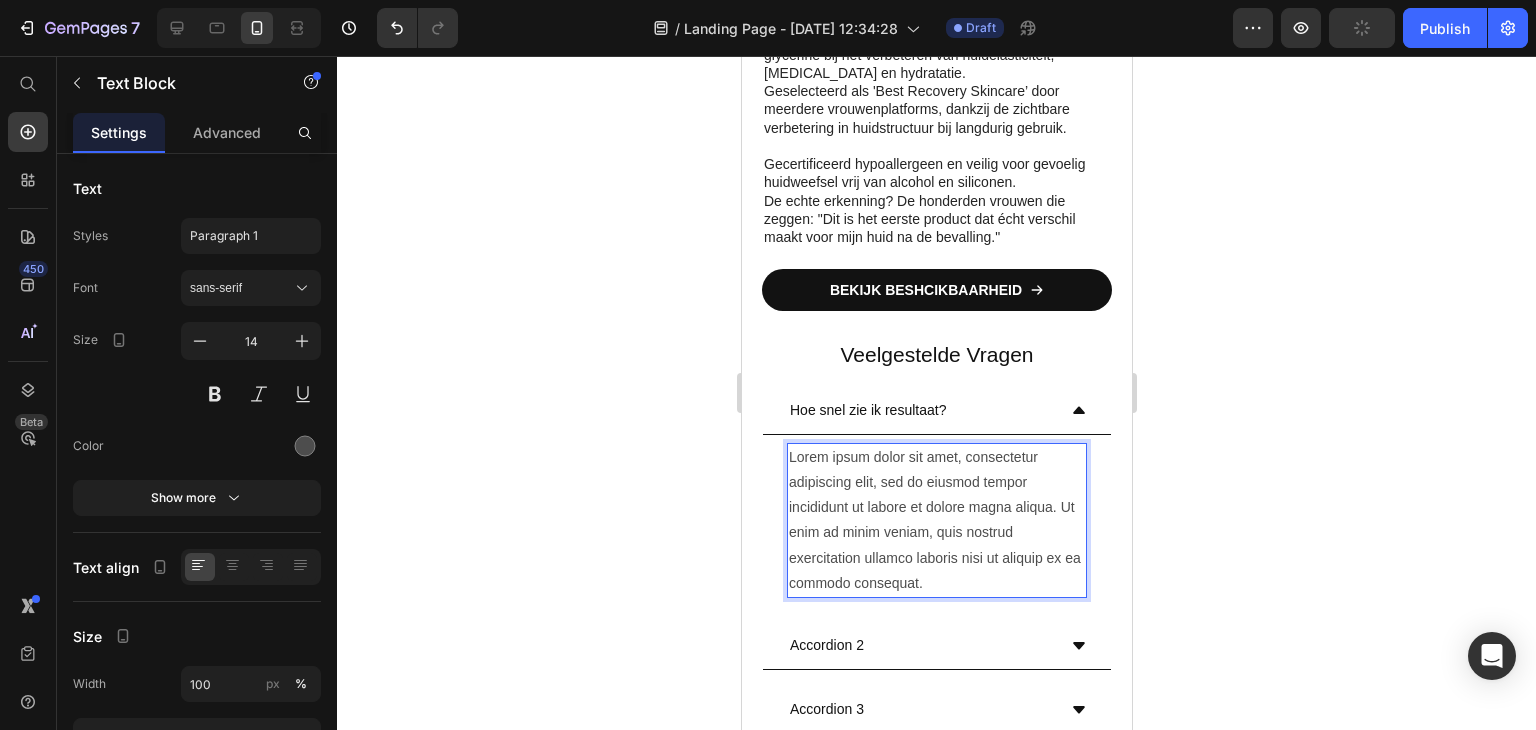 click on "Lorem ipsum dolor sit amet, consectetur adipiscing elit, sed do eiusmod tempor incididunt ut labore et dolore magna aliqua. Ut enim ad minim veniam, quis nostrud exercitation ullamco laboris nisi ut aliquip ex ea commodo consequat." at bounding box center (936, 520) 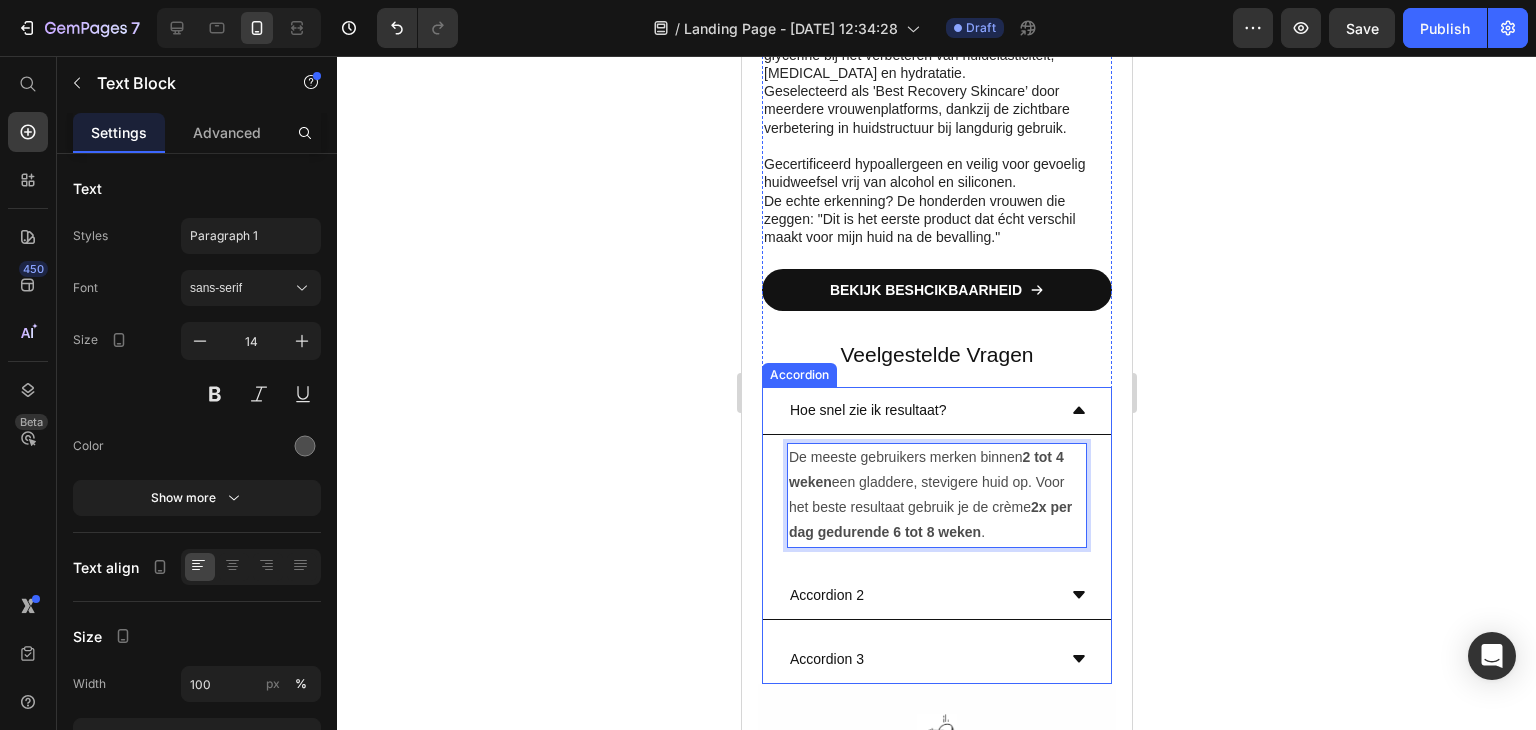 click on "Accordion 2" at bounding box center (826, 595) 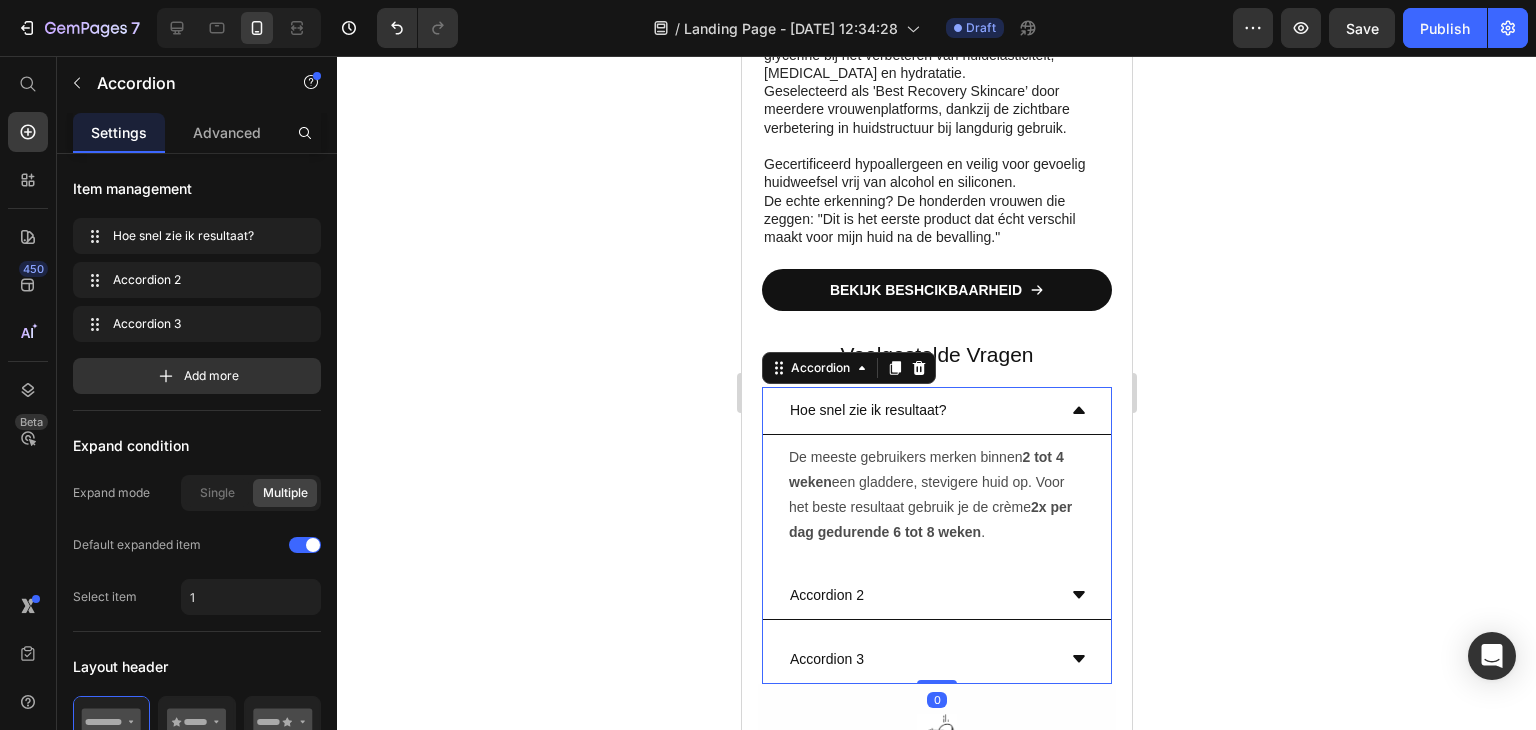 click on "Accordion 2" at bounding box center (936, 596) 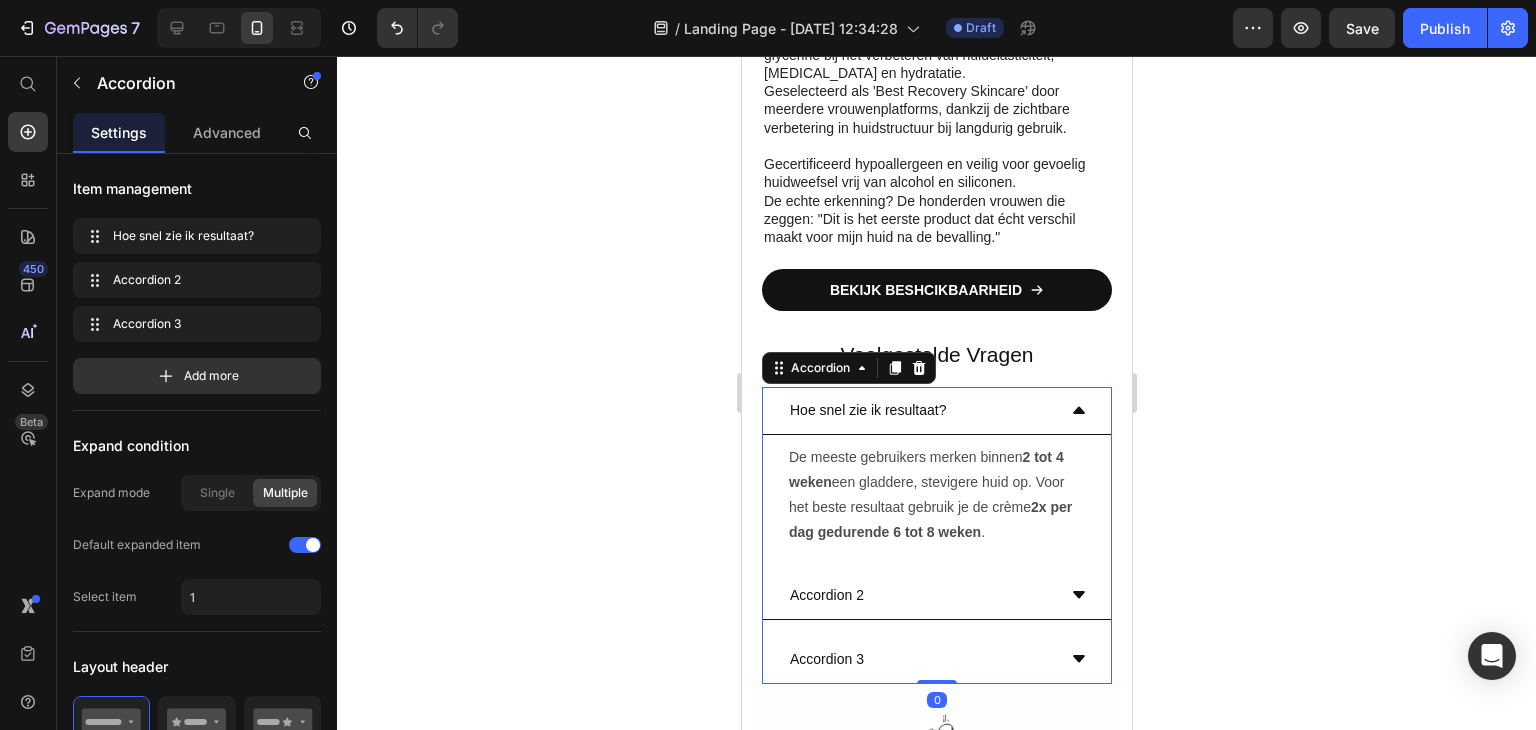 click on "Accordion 2" at bounding box center (936, 596) 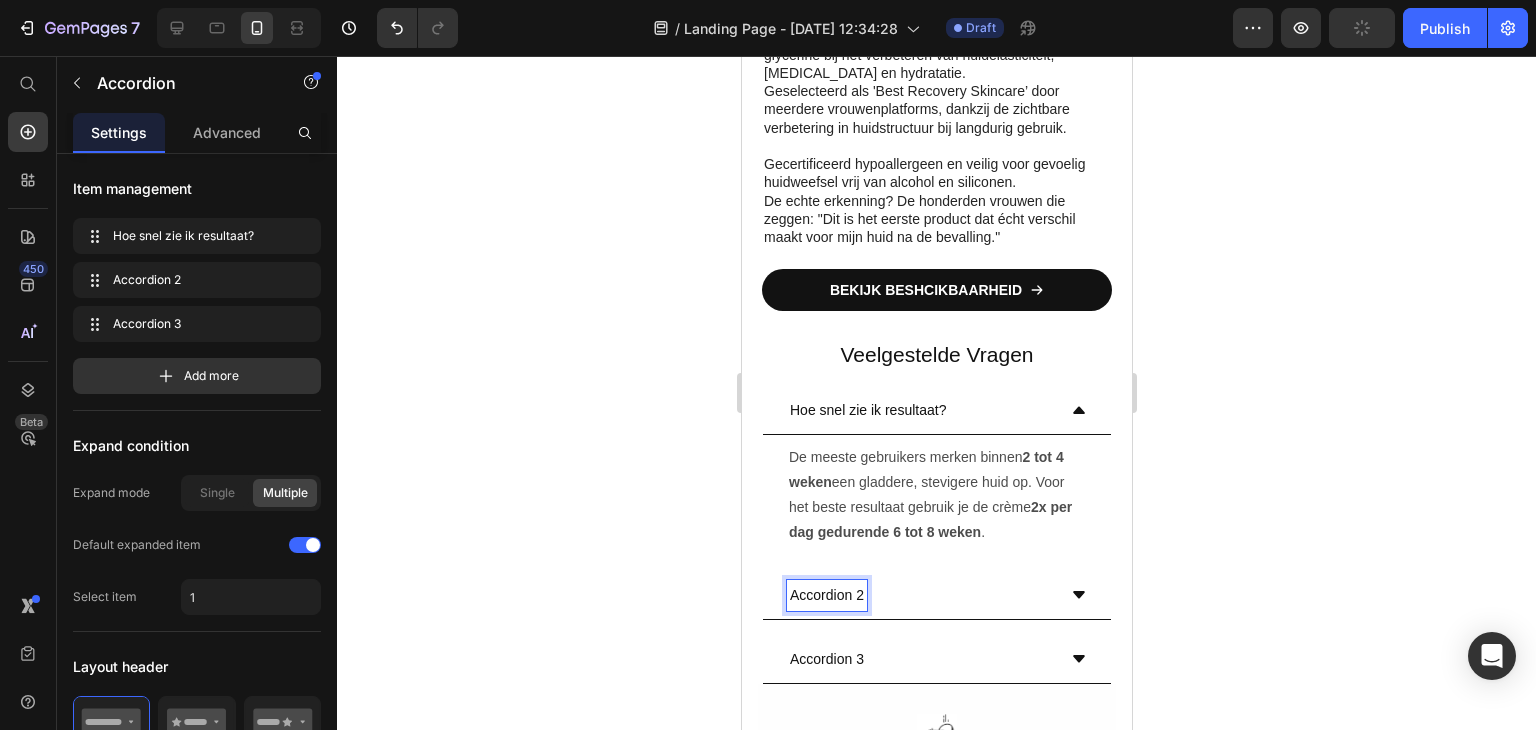 click on "Accordion 2" at bounding box center (826, 595) 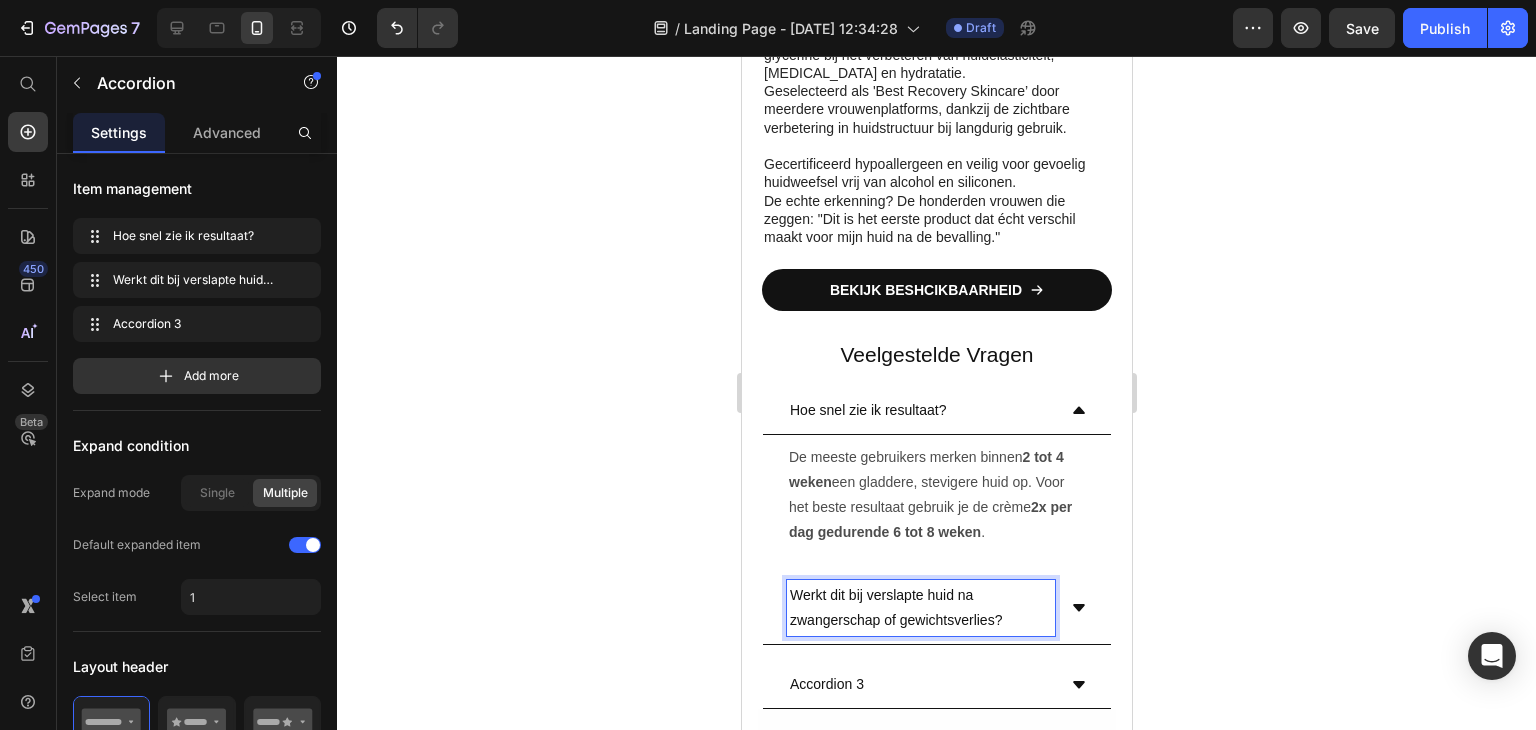 scroll, scrollTop: 9424, scrollLeft: 0, axis: vertical 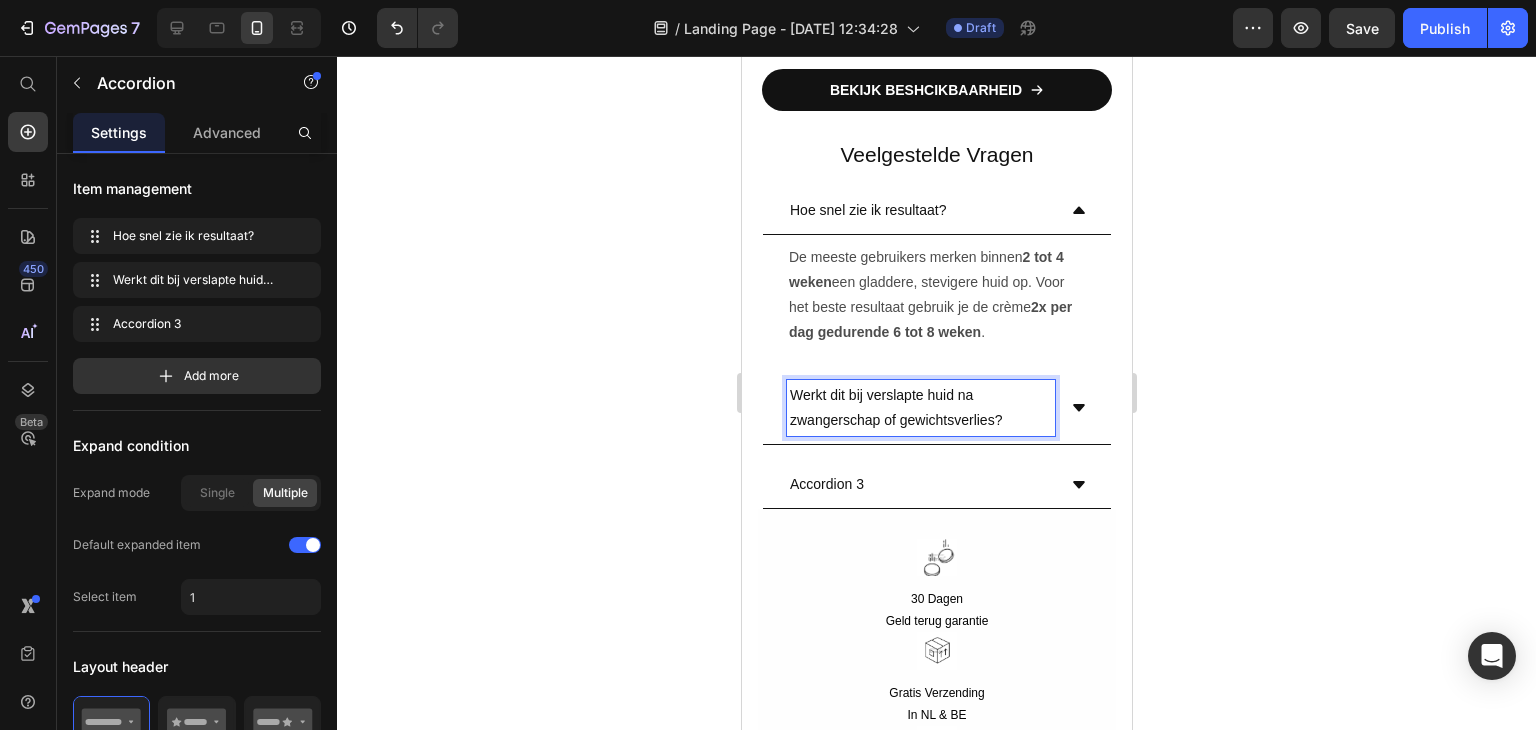 click on "Werkt dit bij verslapte huid na zwangerschap of gewichtsverlies?" at bounding box center [936, 408] 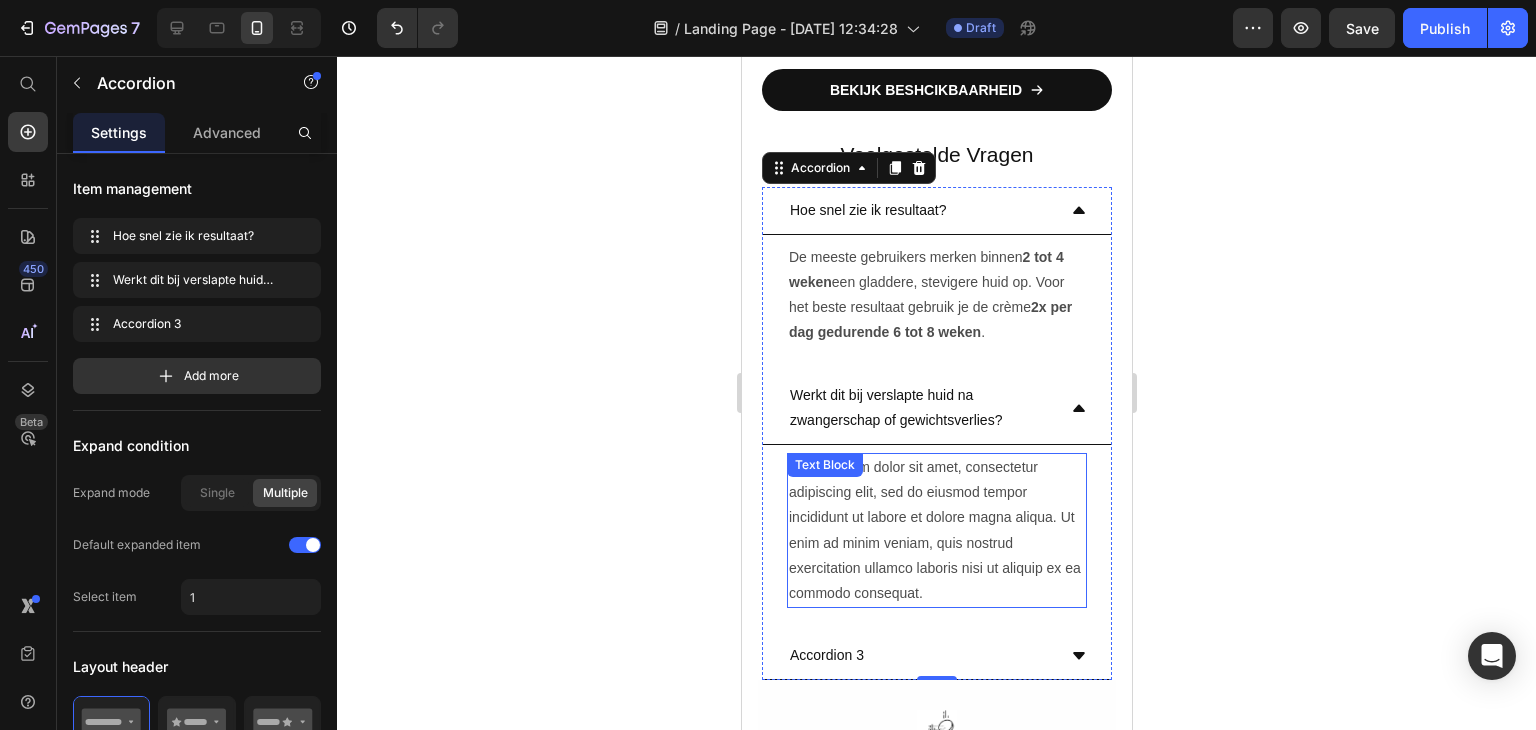click on "Lorem ipsum dolor sit amet, consectetur adipiscing elit, sed do eiusmod tempor incididunt ut labore et dolore magna aliqua. Ut enim ad minim veniam, quis nostrud exercitation ullamco laboris nisi ut aliquip ex ea commodo consequat." at bounding box center (936, 530) 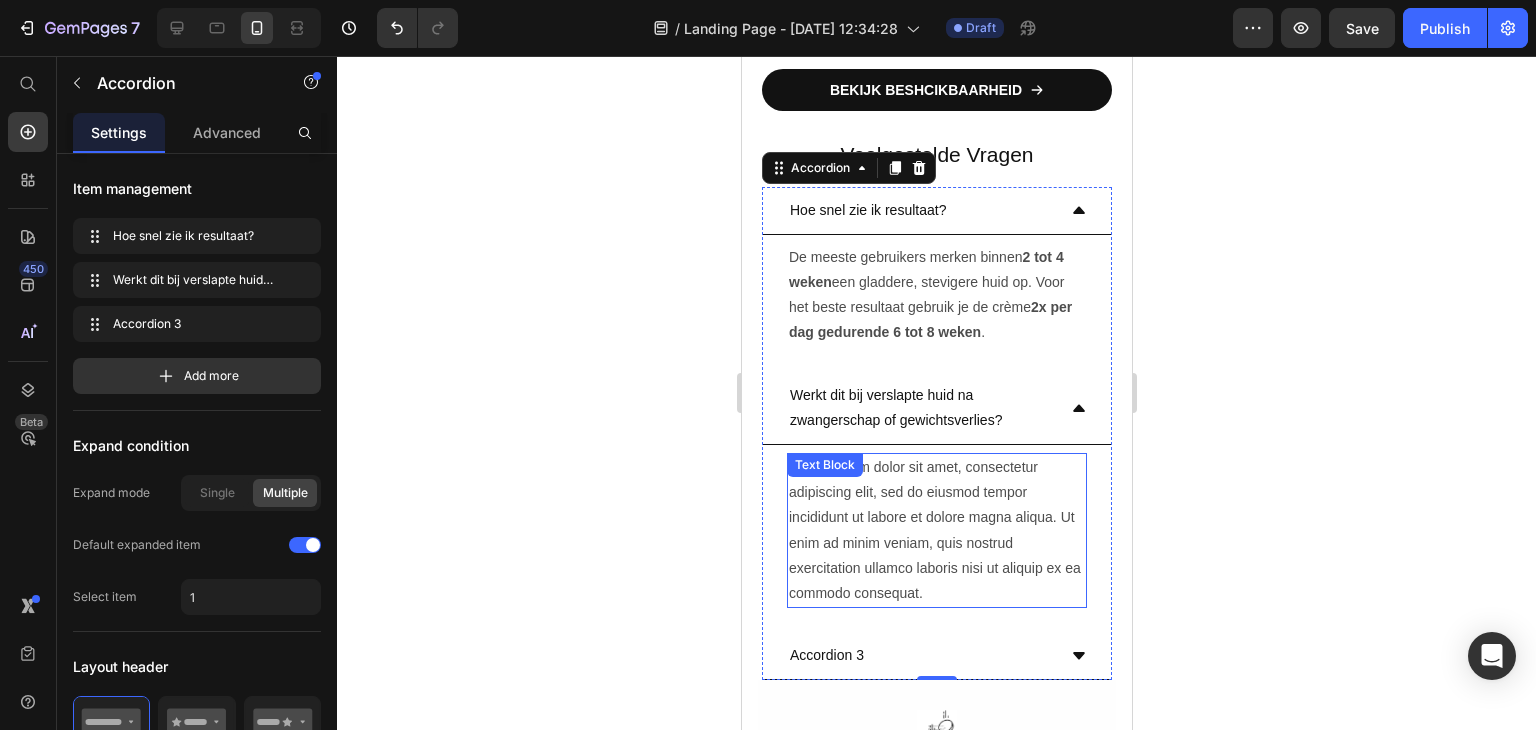 click on "Lorem ipsum dolor sit amet, consectetur adipiscing elit, sed do eiusmod tempor incididunt ut labore et dolore magna aliqua. Ut enim ad minim veniam, quis nostrud exercitation ullamco laboris nisi ut aliquip ex ea commodo consequat." at bounding box center (936, 530) 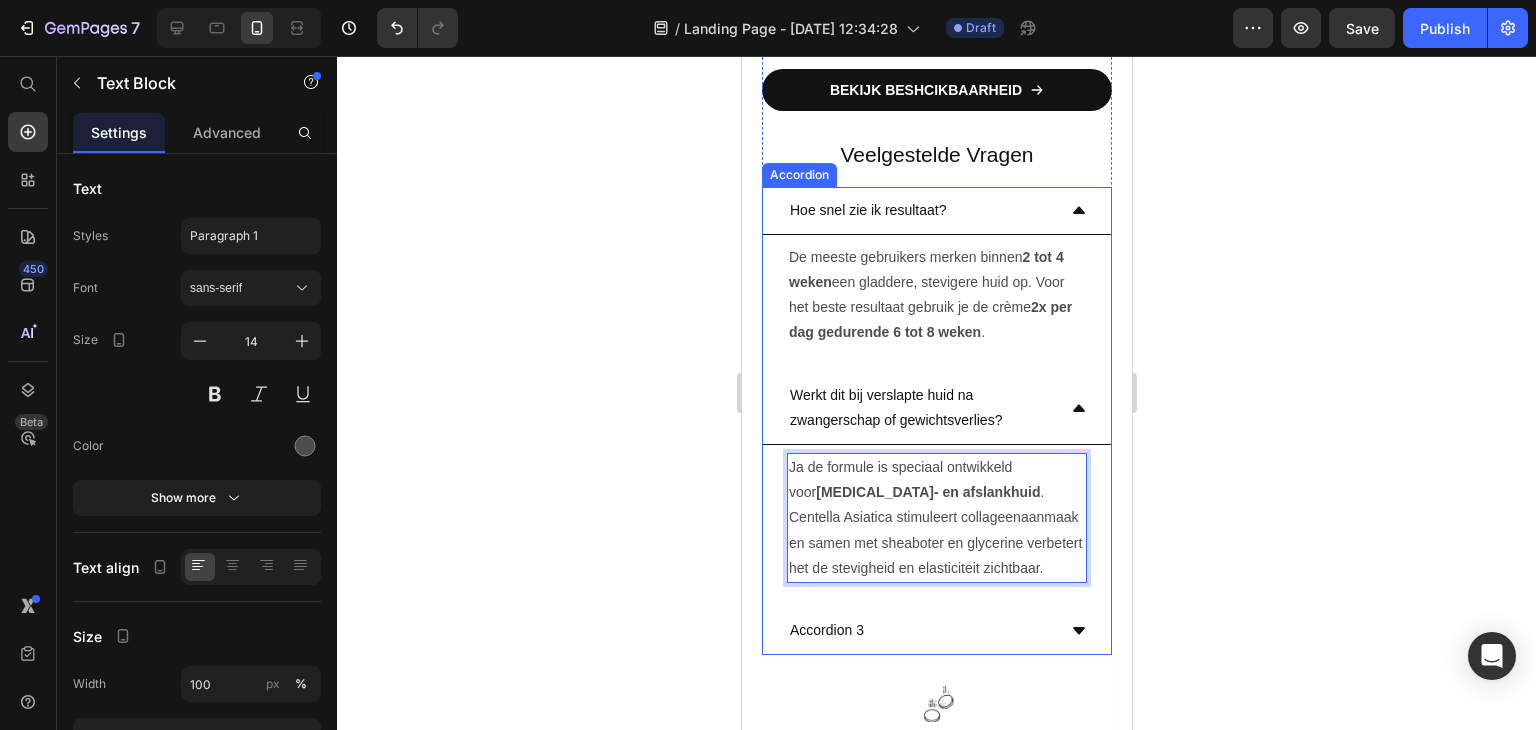 click on "Accordion 3" at bounding box center (920, 630) 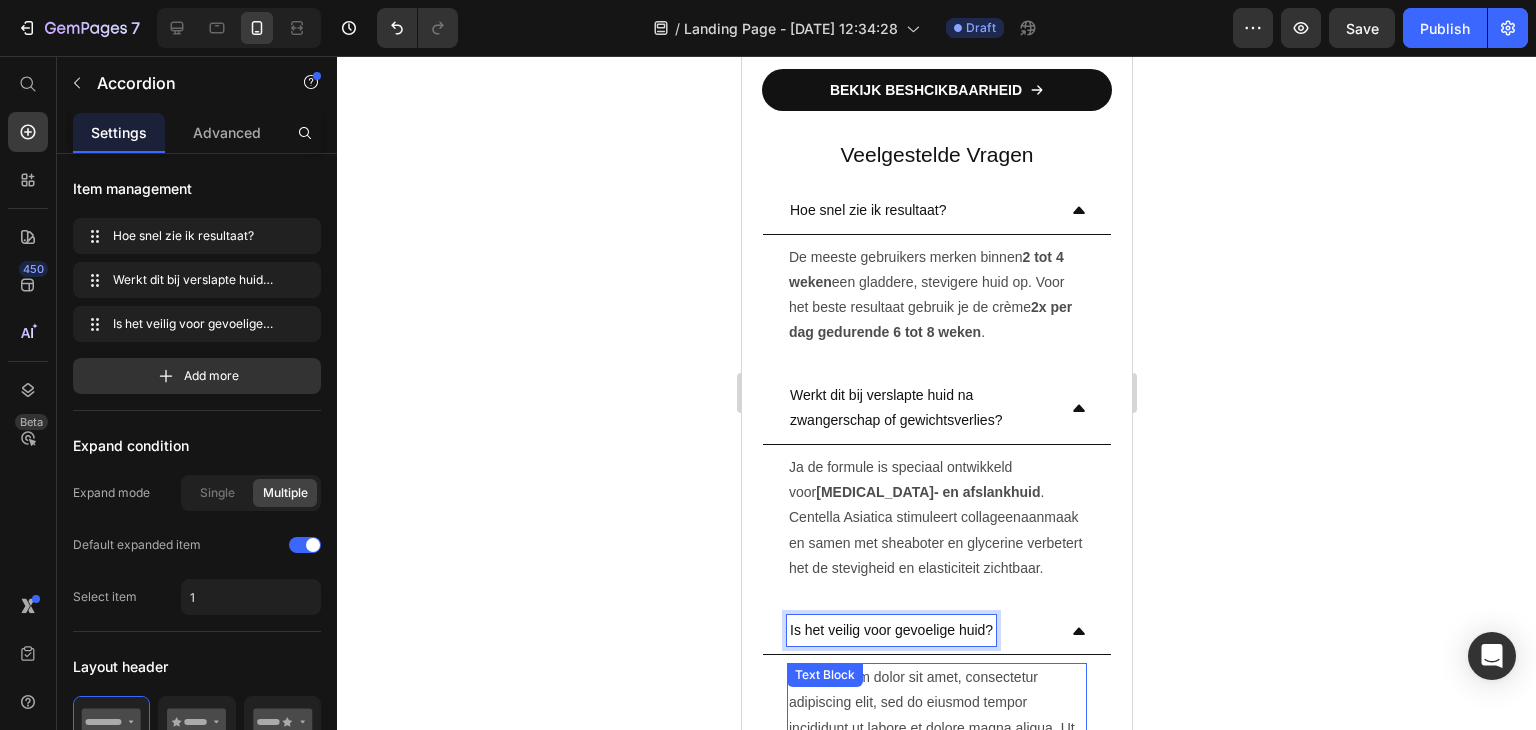 scroll, scrollTop: 9724, scrollLeft: 0, axis: vertical 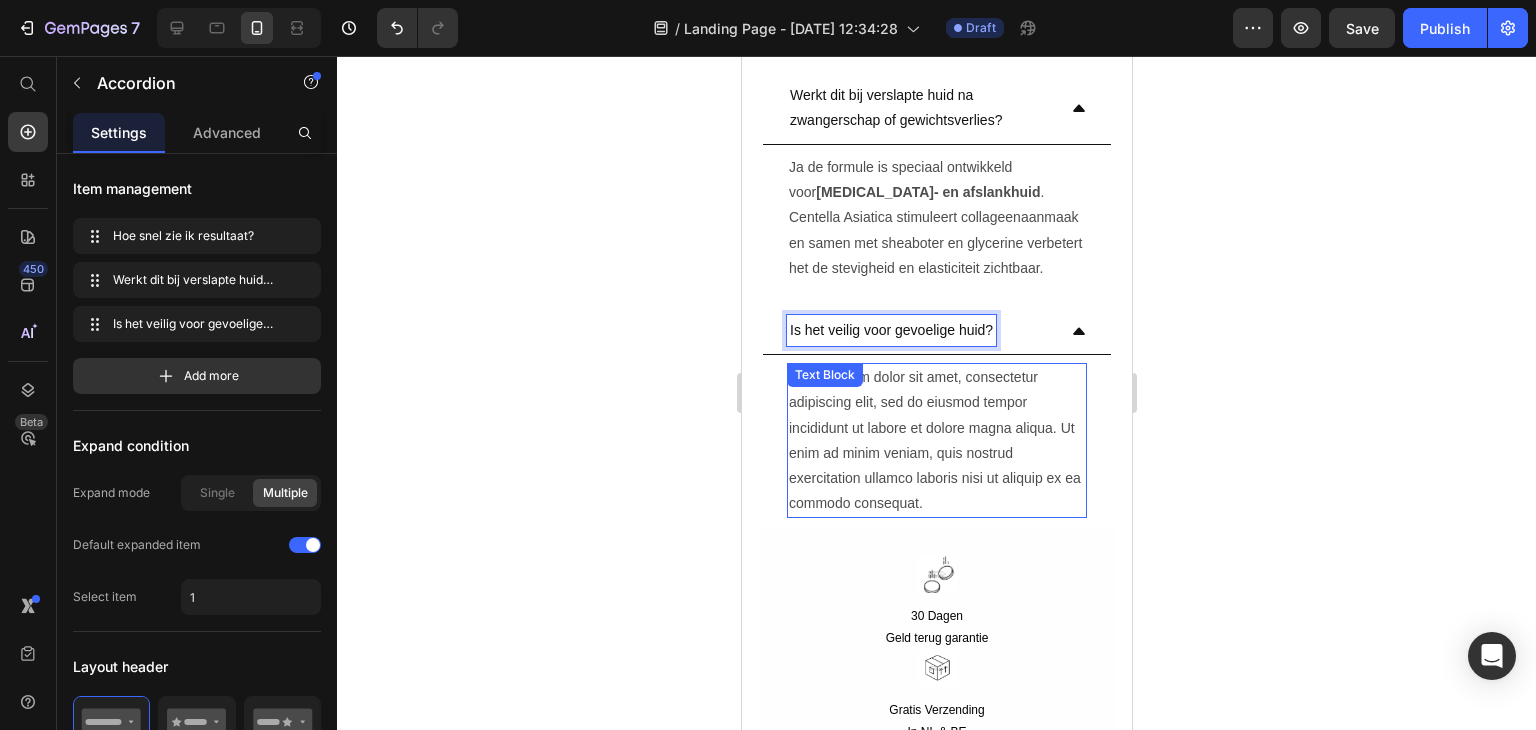 click on "Lorem ipsum dolor sit amet, consectetur adipiscing elit, sed do eiusmod tempor incididunt ut labore et dolore magna aliqua. Ut enim ad minim veniam, quis nostrud exercitation ullamco laboris nisi ut aliquip ex ea commodo consequat." at bounding box center [936, 440] 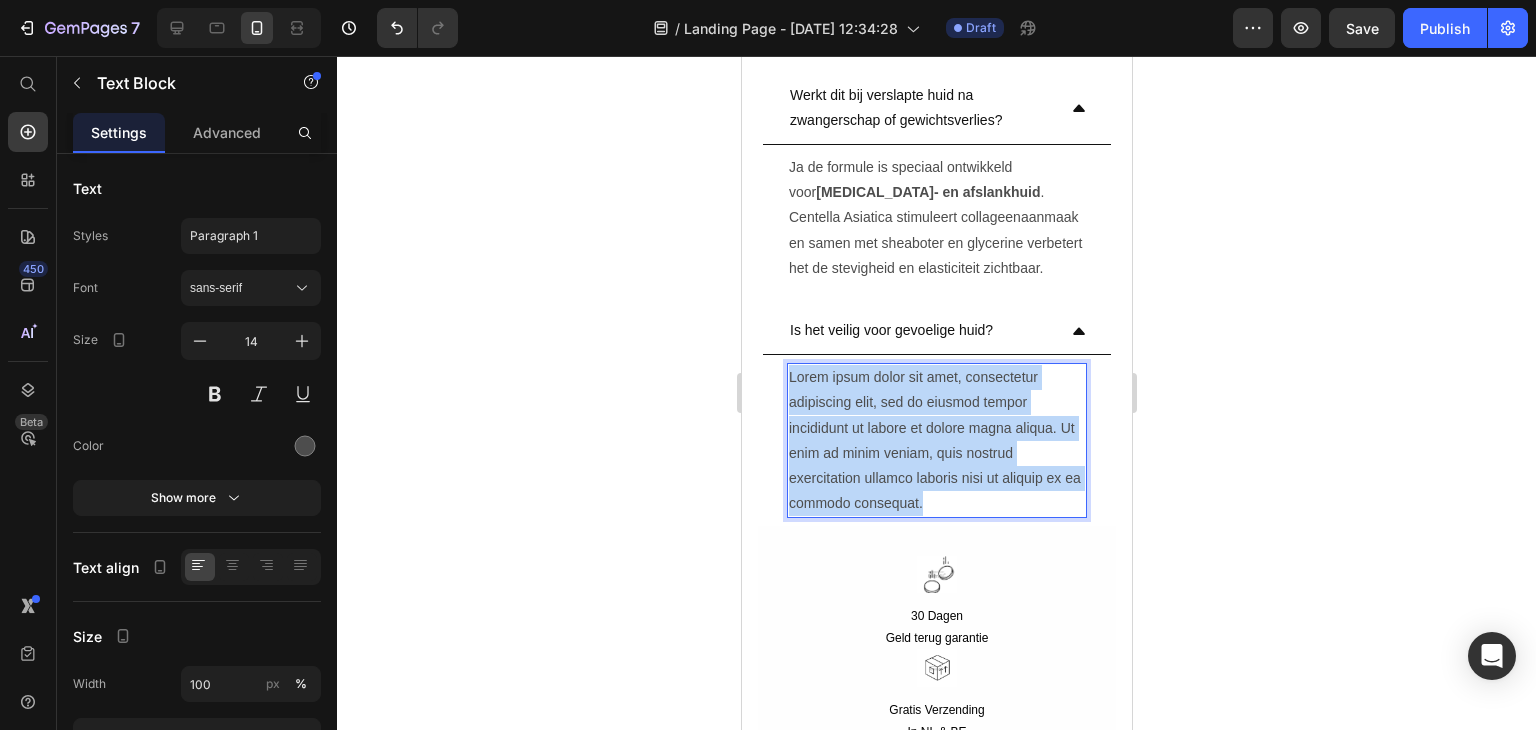 click on "Lorem ipsum dolor sit amet, consectetur adipiscing elit, sed do eiusmod tempor incididunt ut labore et dolore magna aliqua. Ut enim ad minim veniam, quis nostrud exercitation ullamco laboris nisi ut aliquip ex ea commodo consequat." at bounding box center [936, 440] 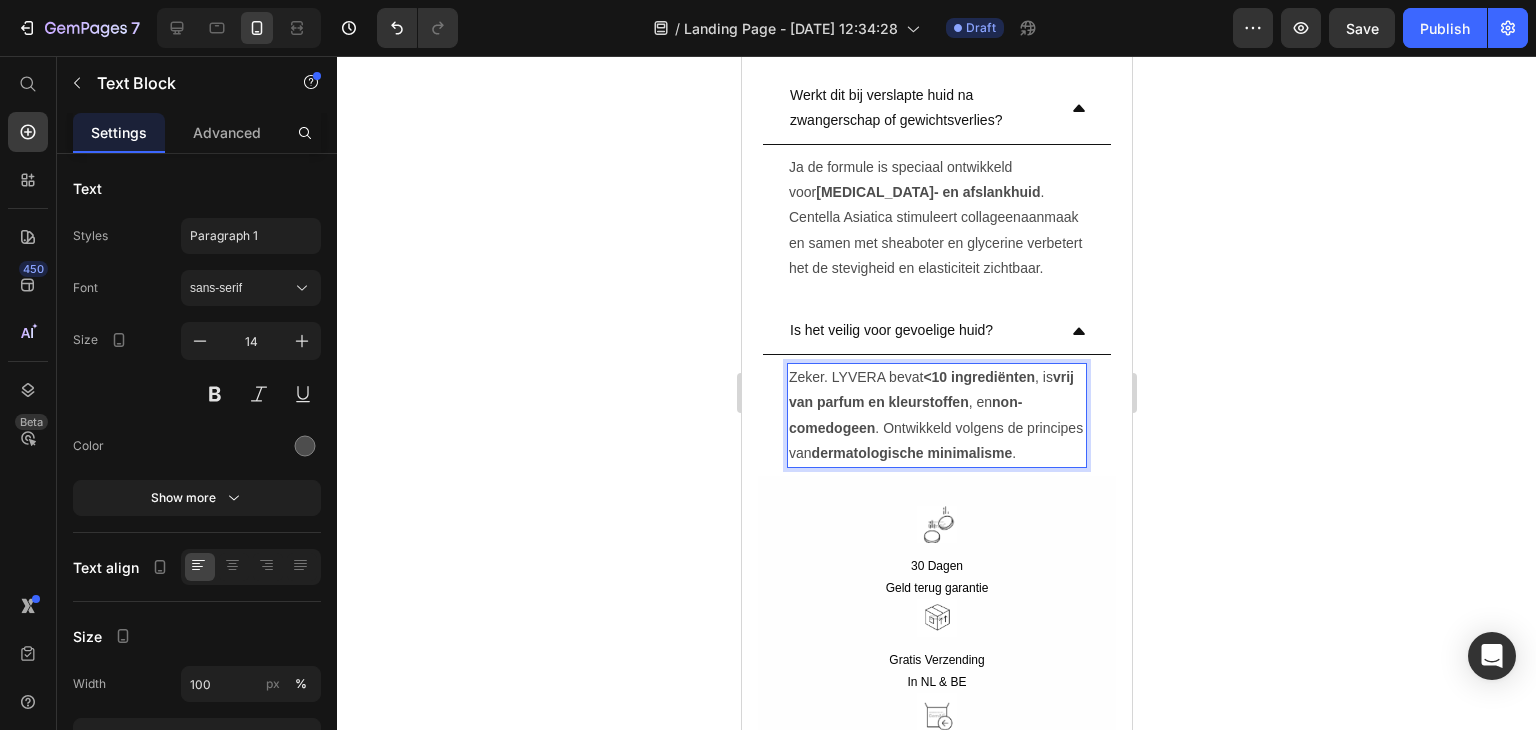 click 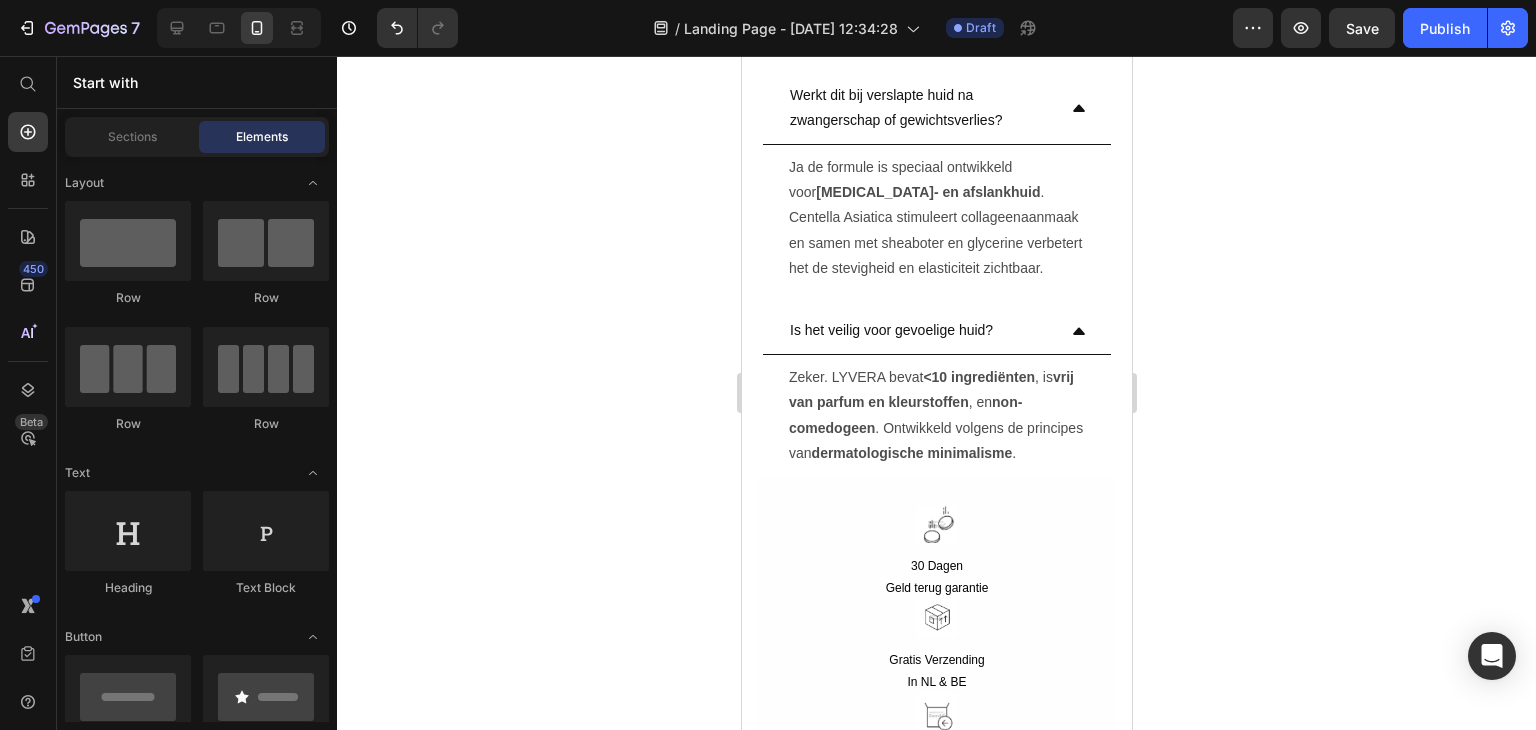 click 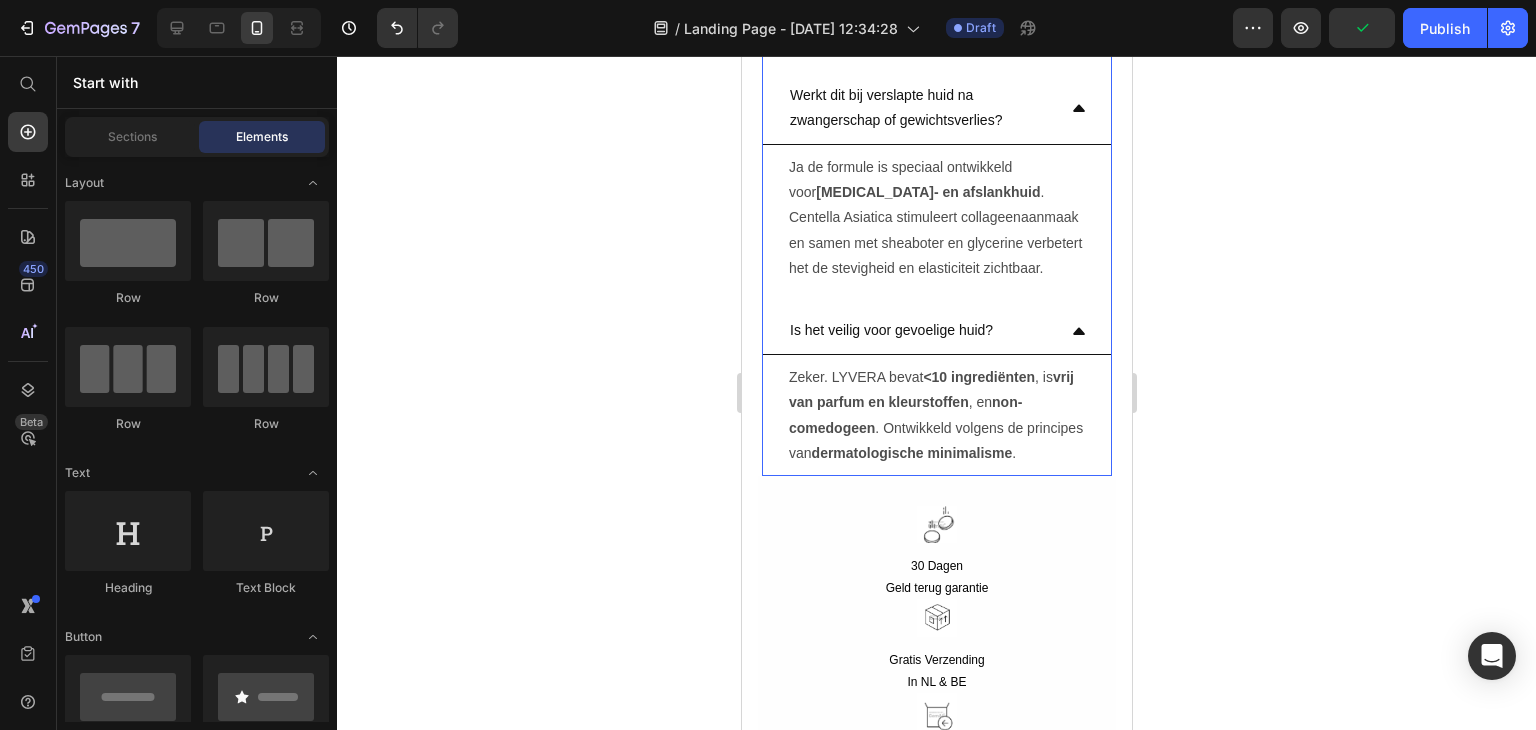click 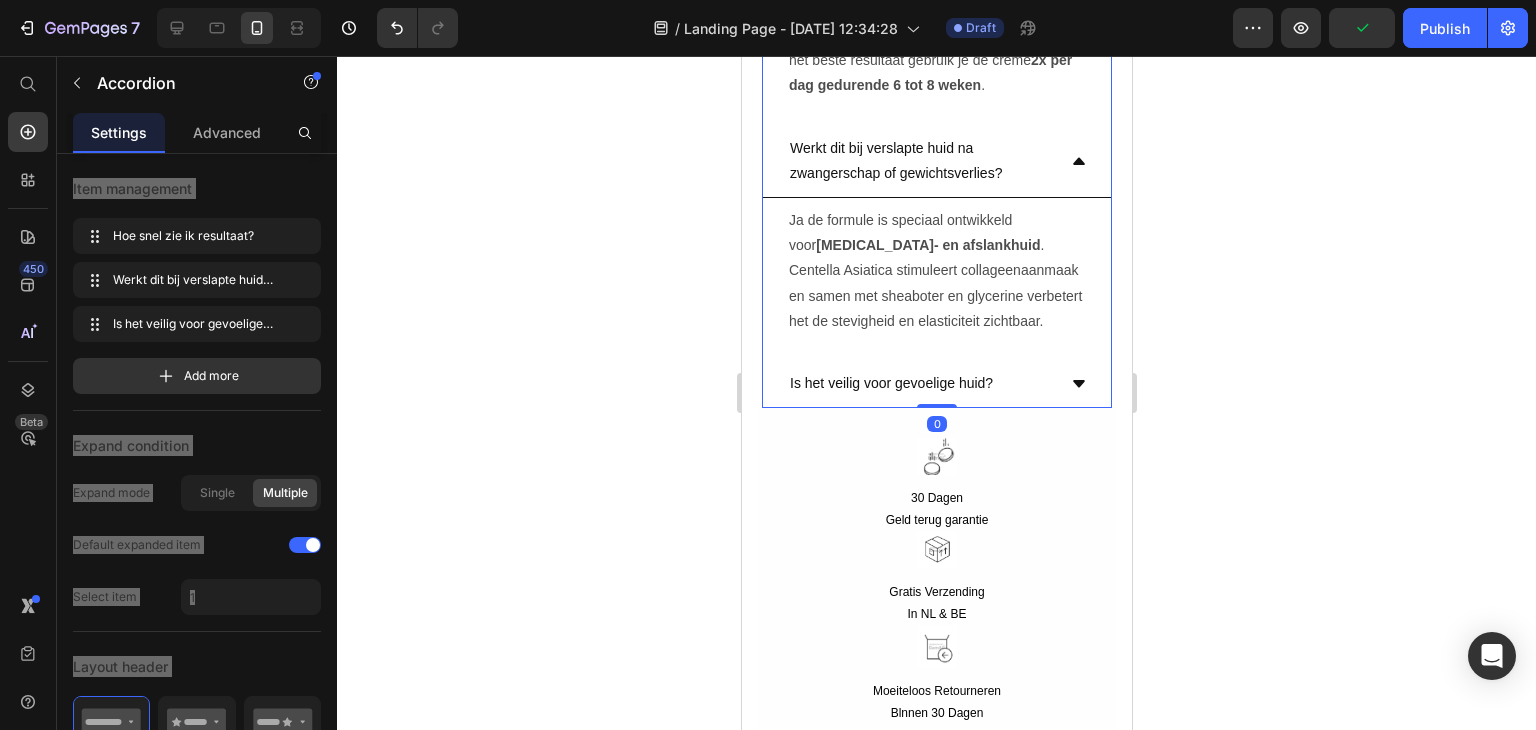 scroll, scrollTop: 9624, scrollLeft: 0, axis: vertical 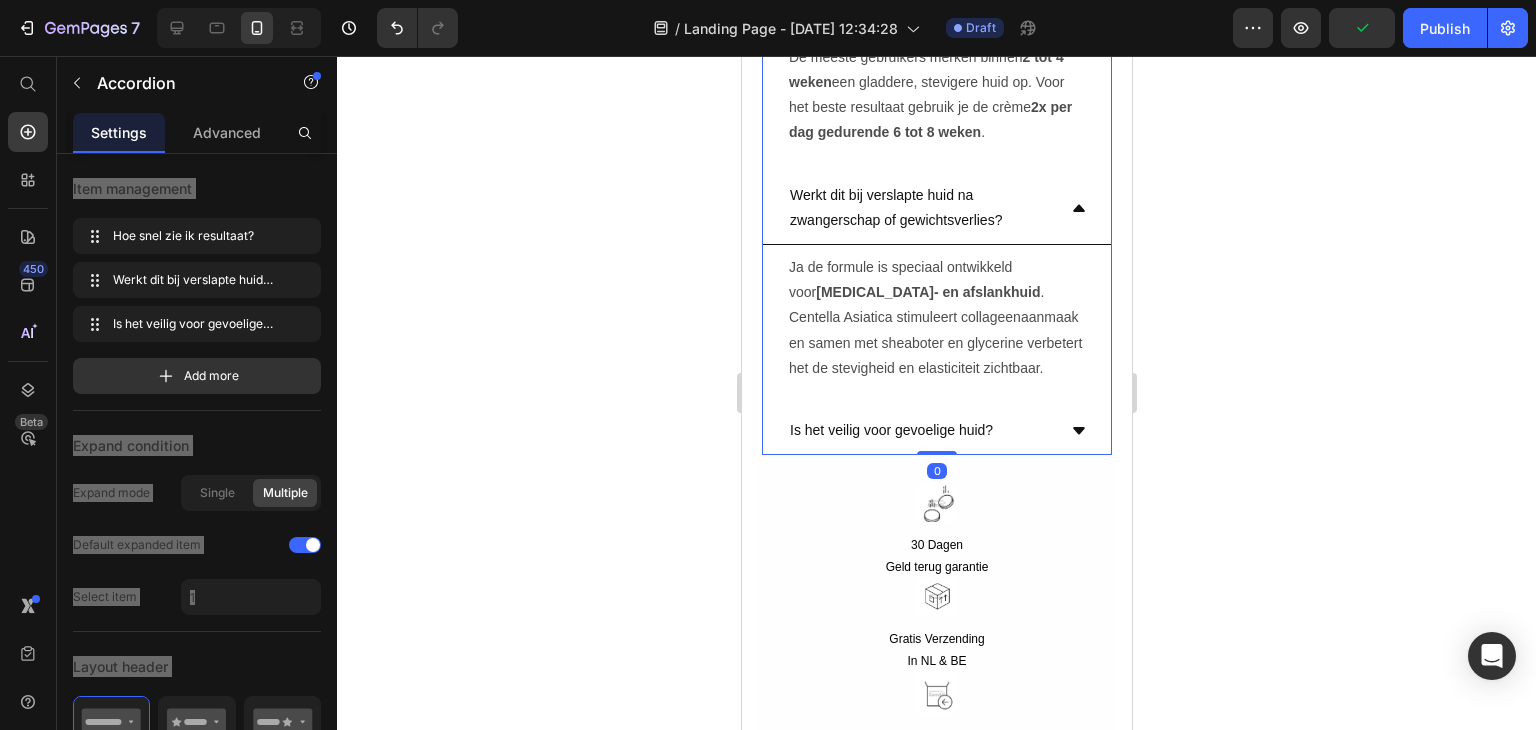 click 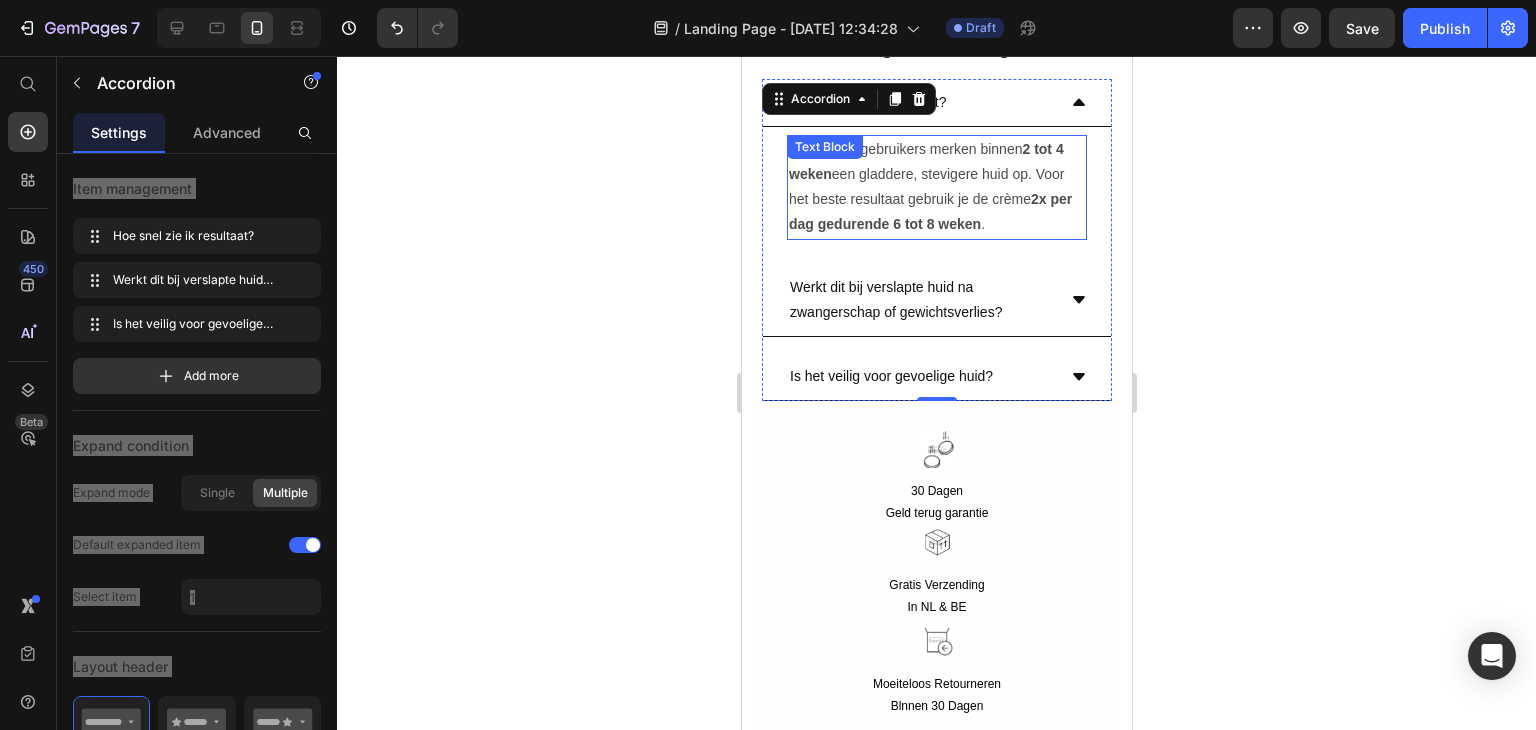 scroll, scrollTop: 9424, scrollLeft: 0, axis: vertical 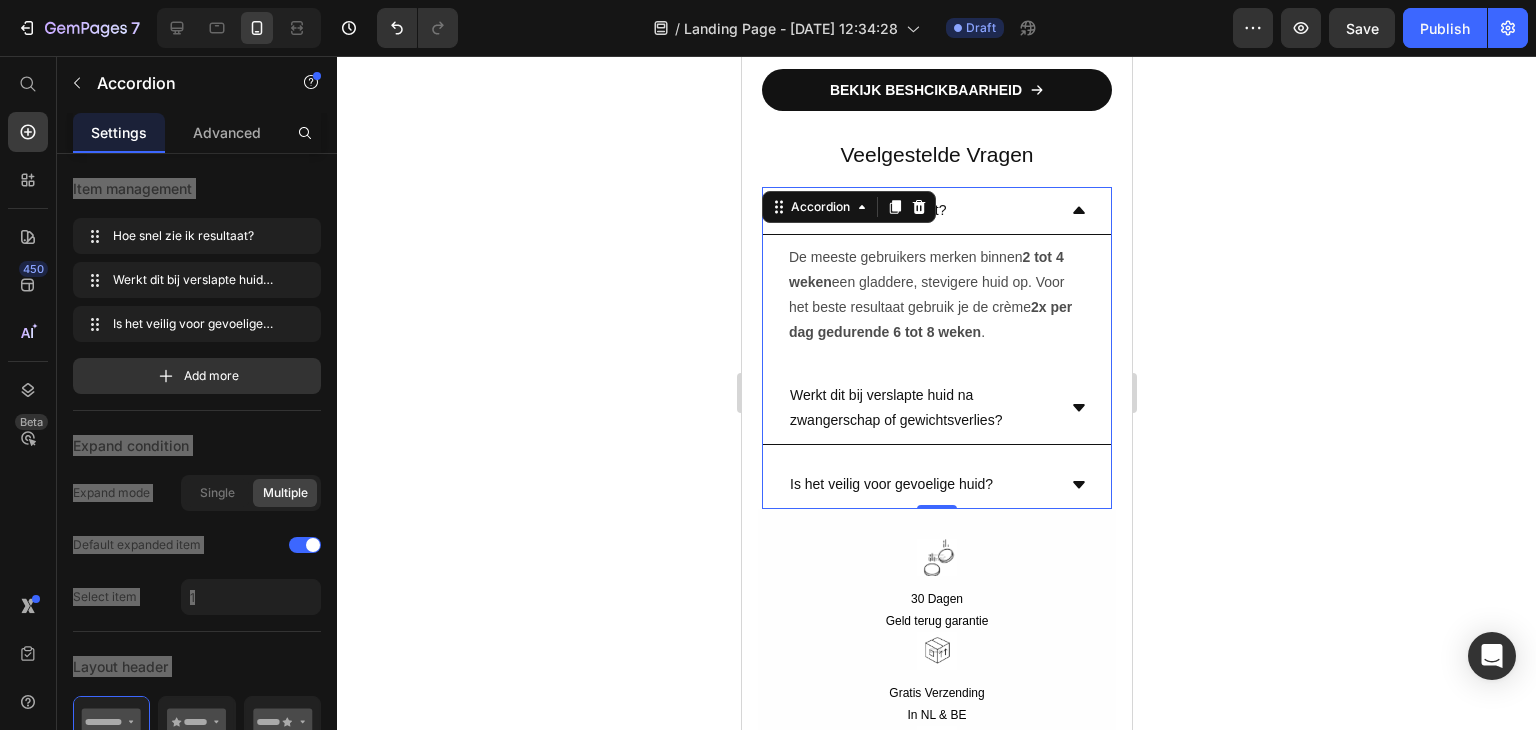 click on "Hoe snel zie ik resultaat?" at bounding box center (936, 211) 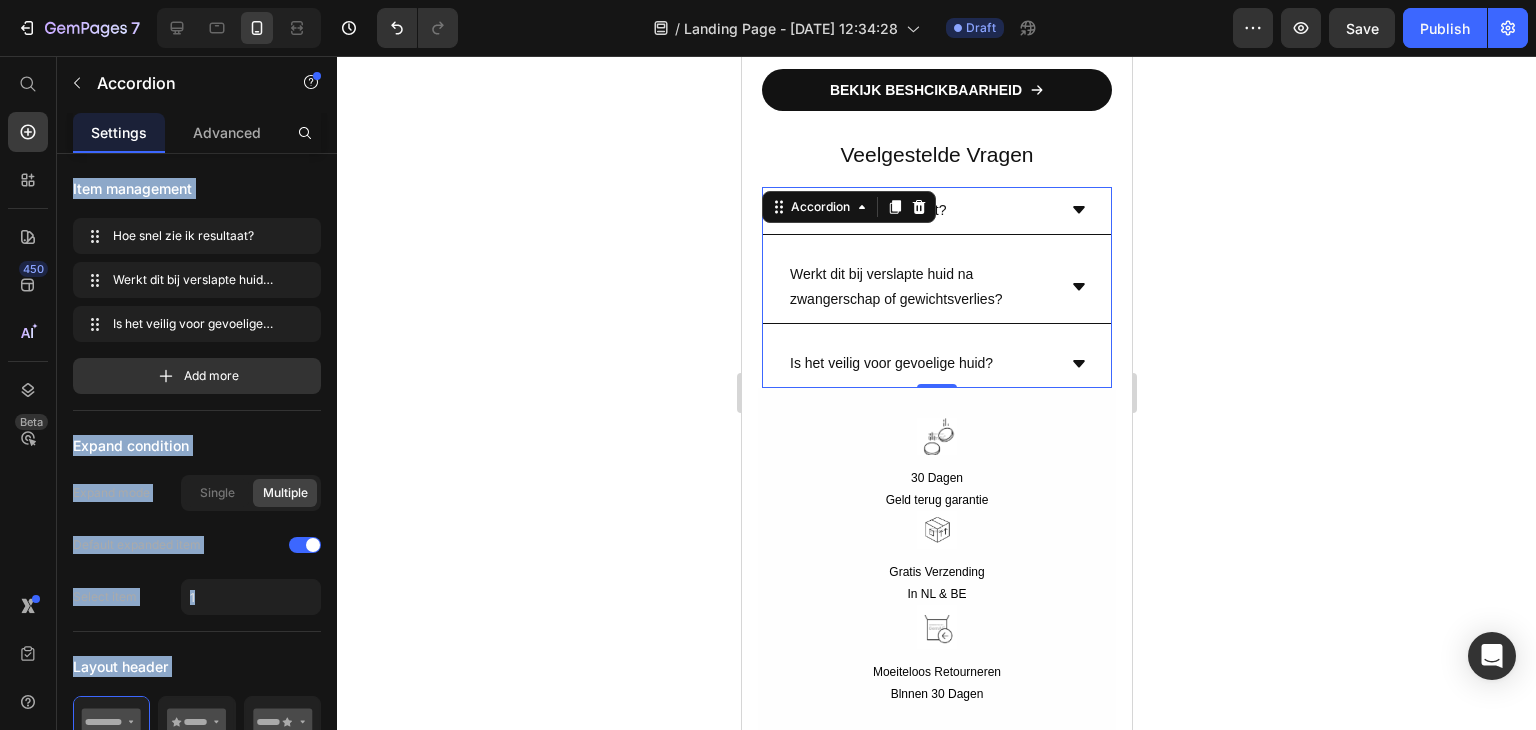 click 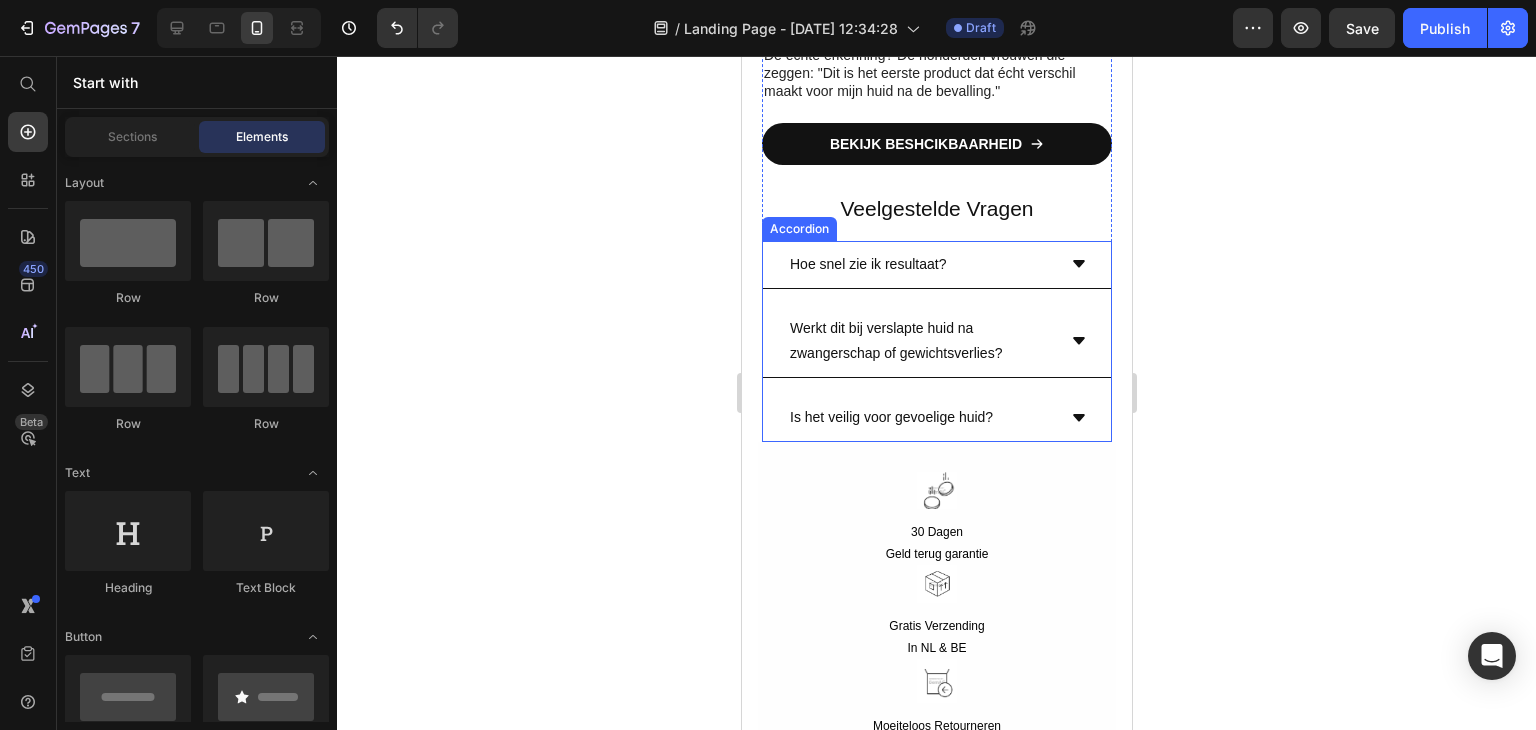 scroll, scrollTop: 9324, scrollLeft: 0, axis: vertical 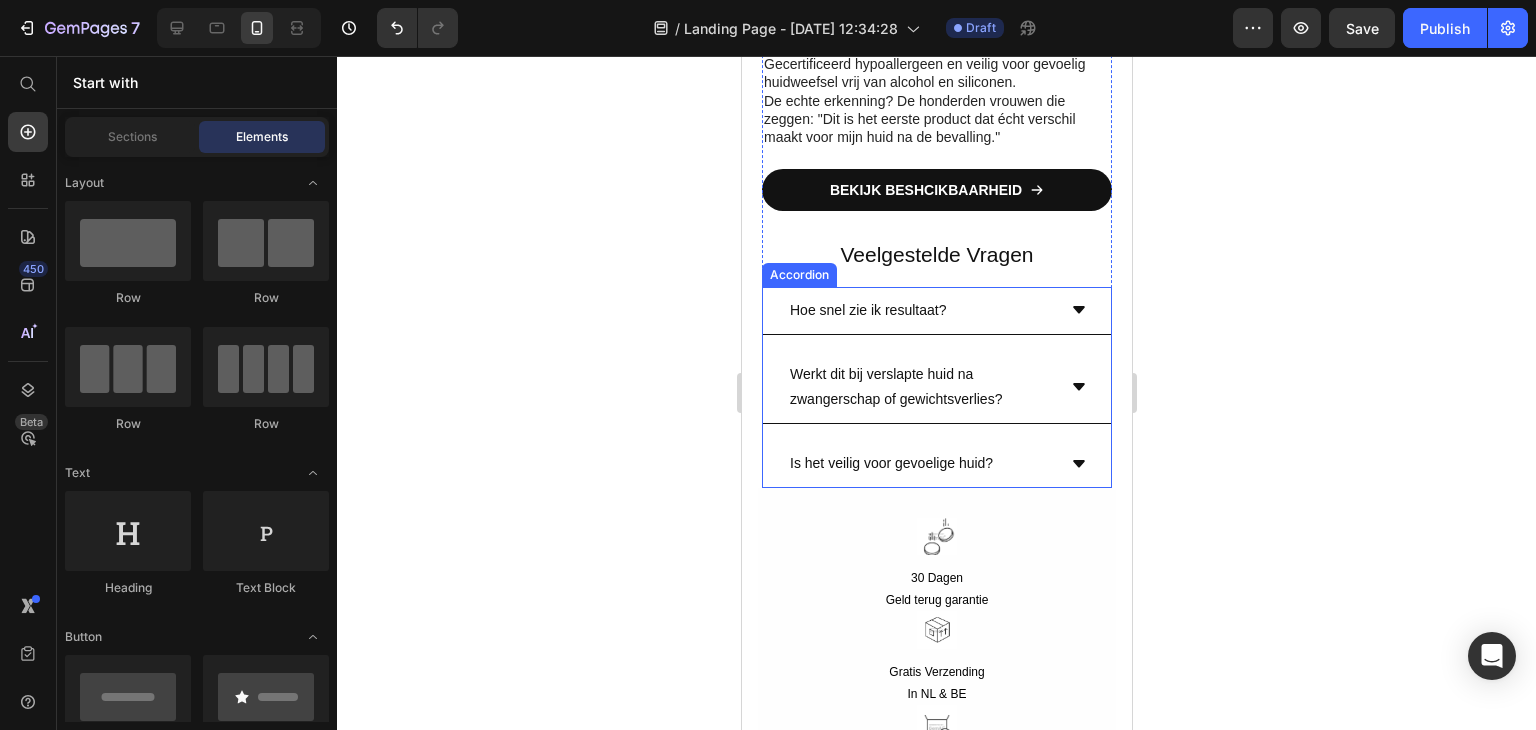 click on "Is het veilig voor gevoelige huid?" at bounding box center [936, 464] 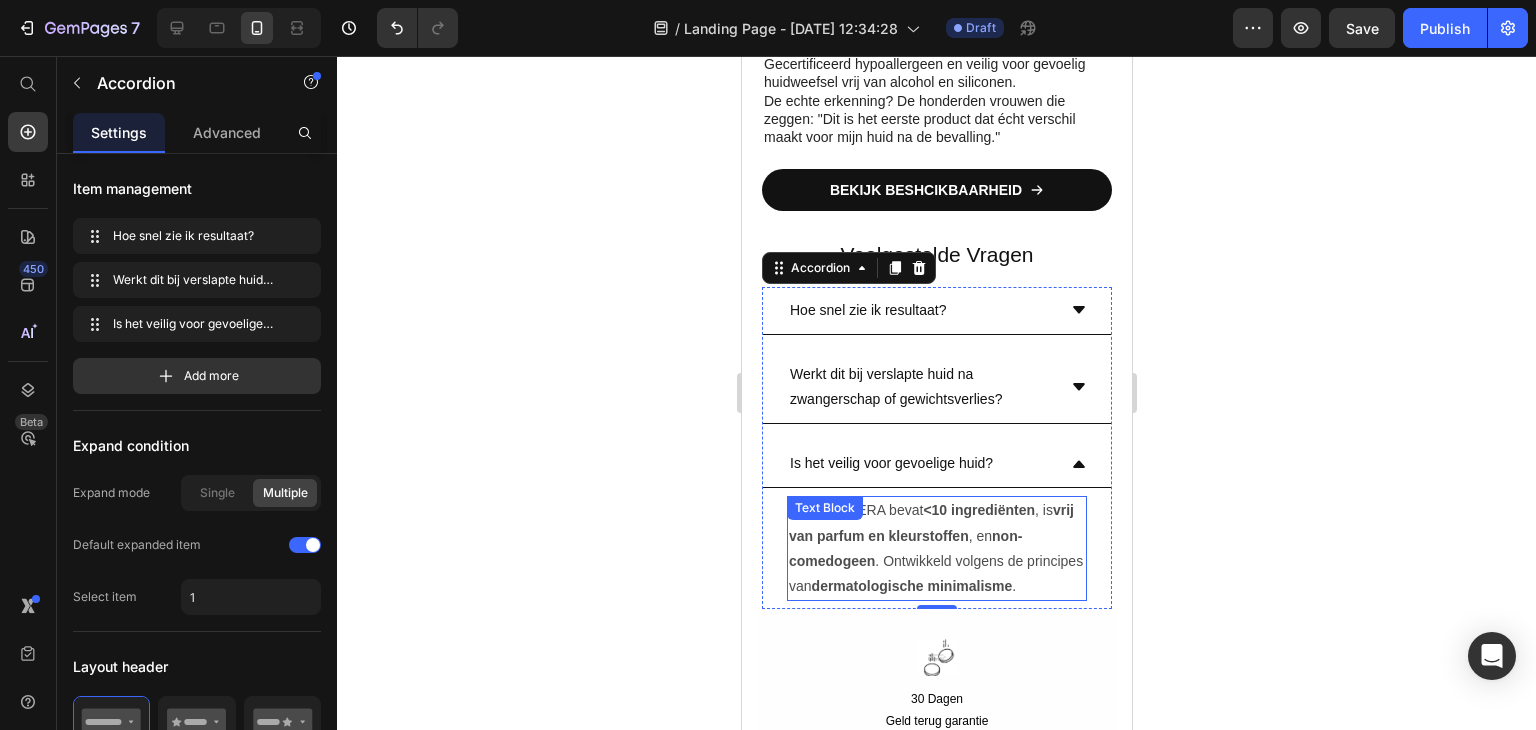 click on "non-comedogeen" at bounding box center [904, 548] 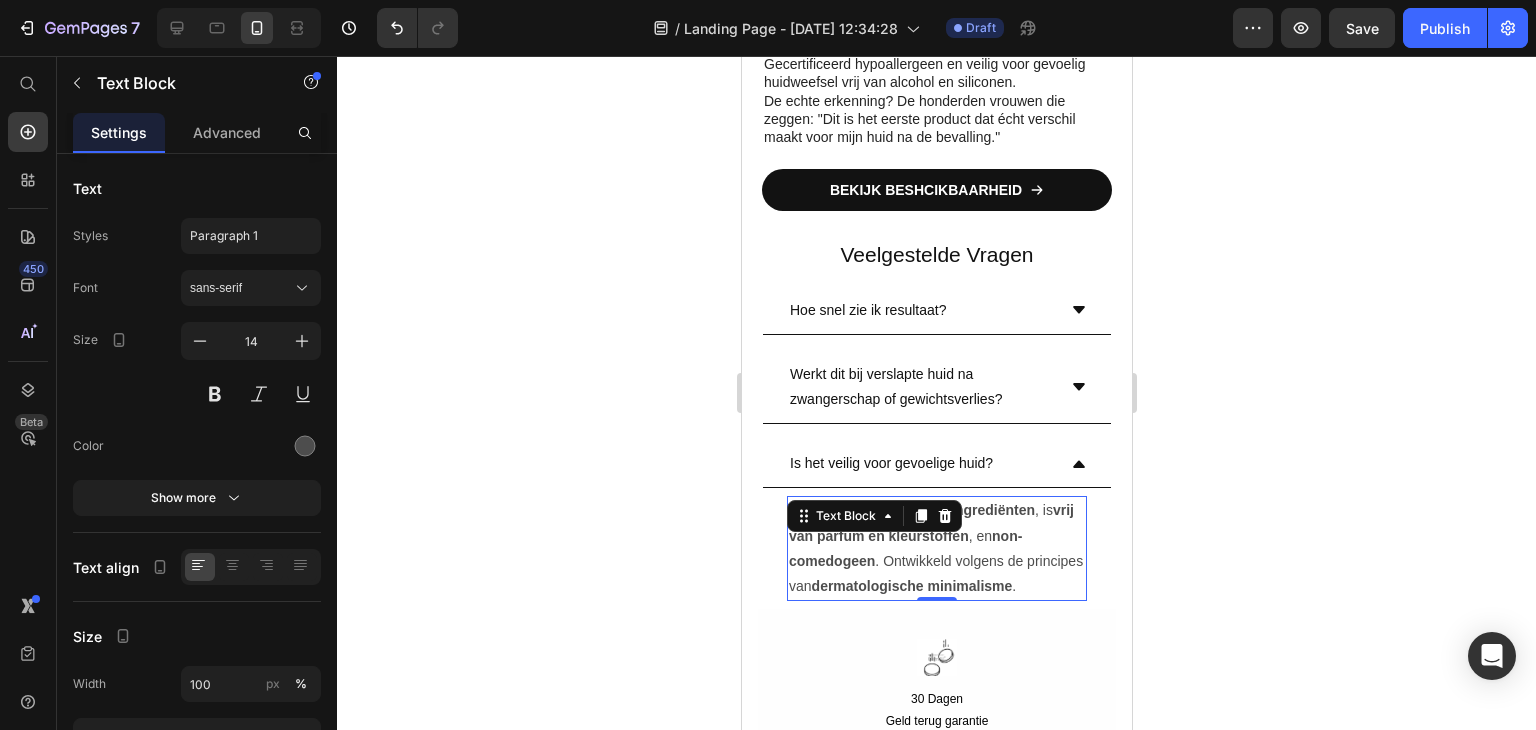 click on "Zeker. LYVERA bevat  <10 ingrediënten , is  vrij van parfum en kleurstoffen , en  non-comedogeen . Ontwikkeld volgens de principes van  dermatologische minimalisme ." at bounding box center [936, 548] 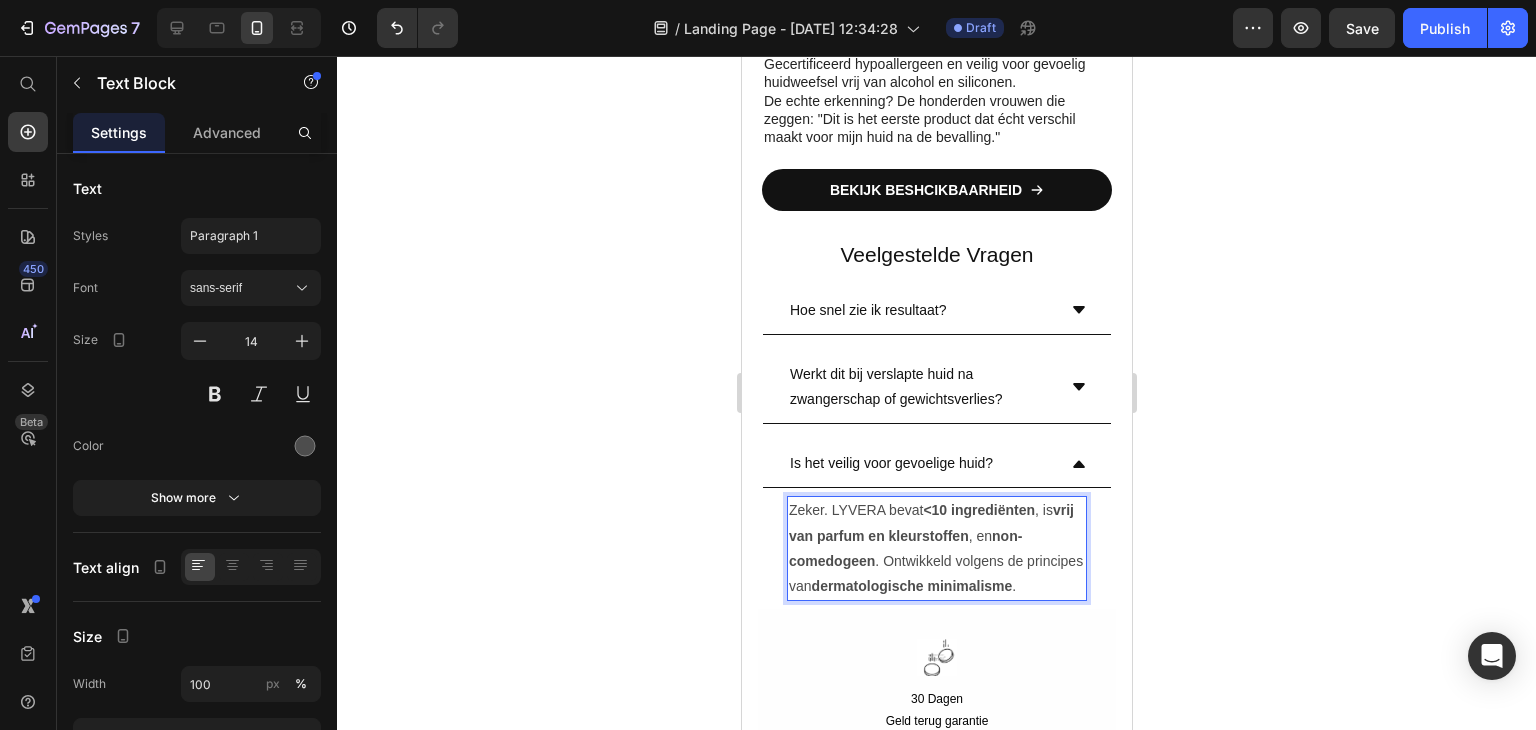 click on "vrij van parfum en kleurstoffen" at bounding box center [930, 522] 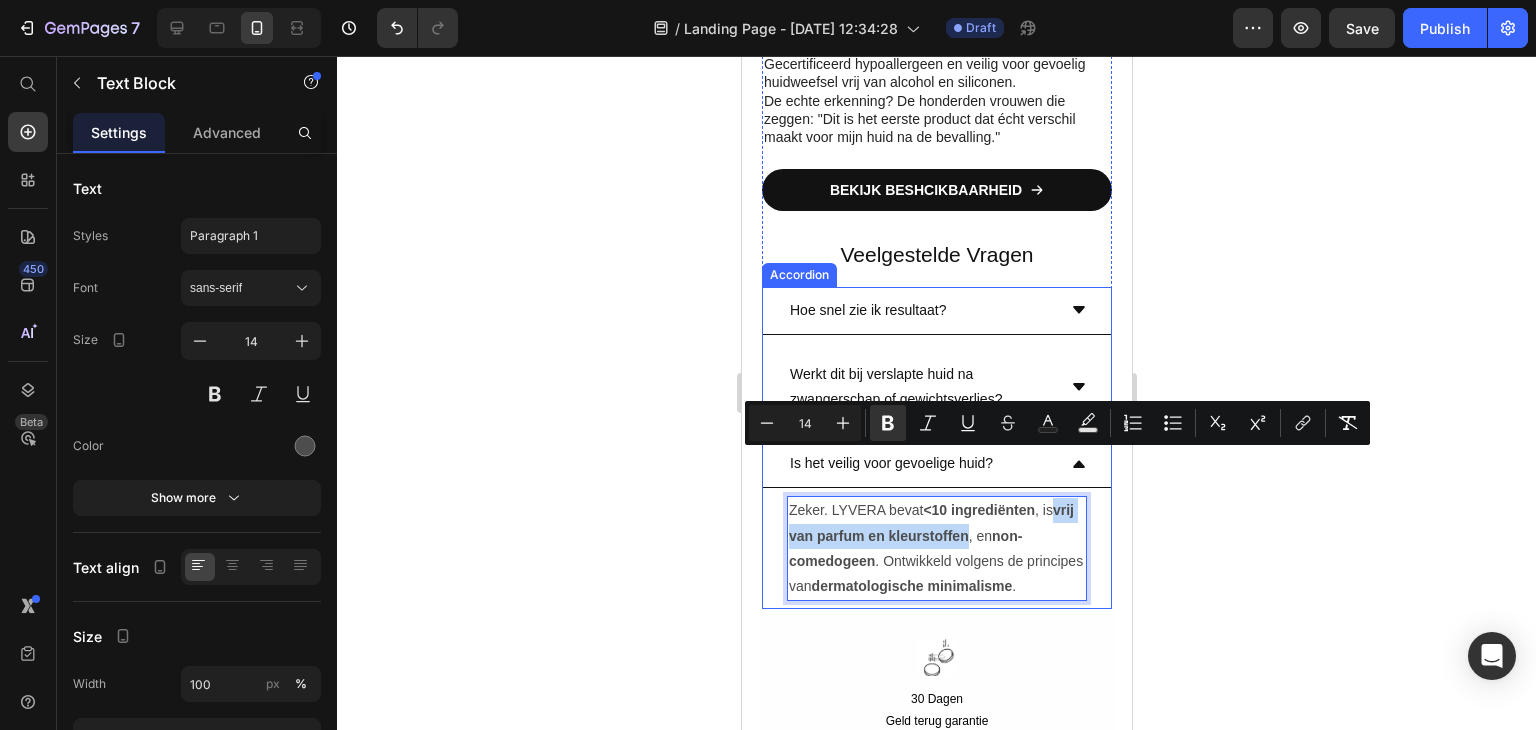 drag, startPoint x: 992, startPoint y: 464, endPoint x: 776, endPoint y: 467, distance: 216.02083 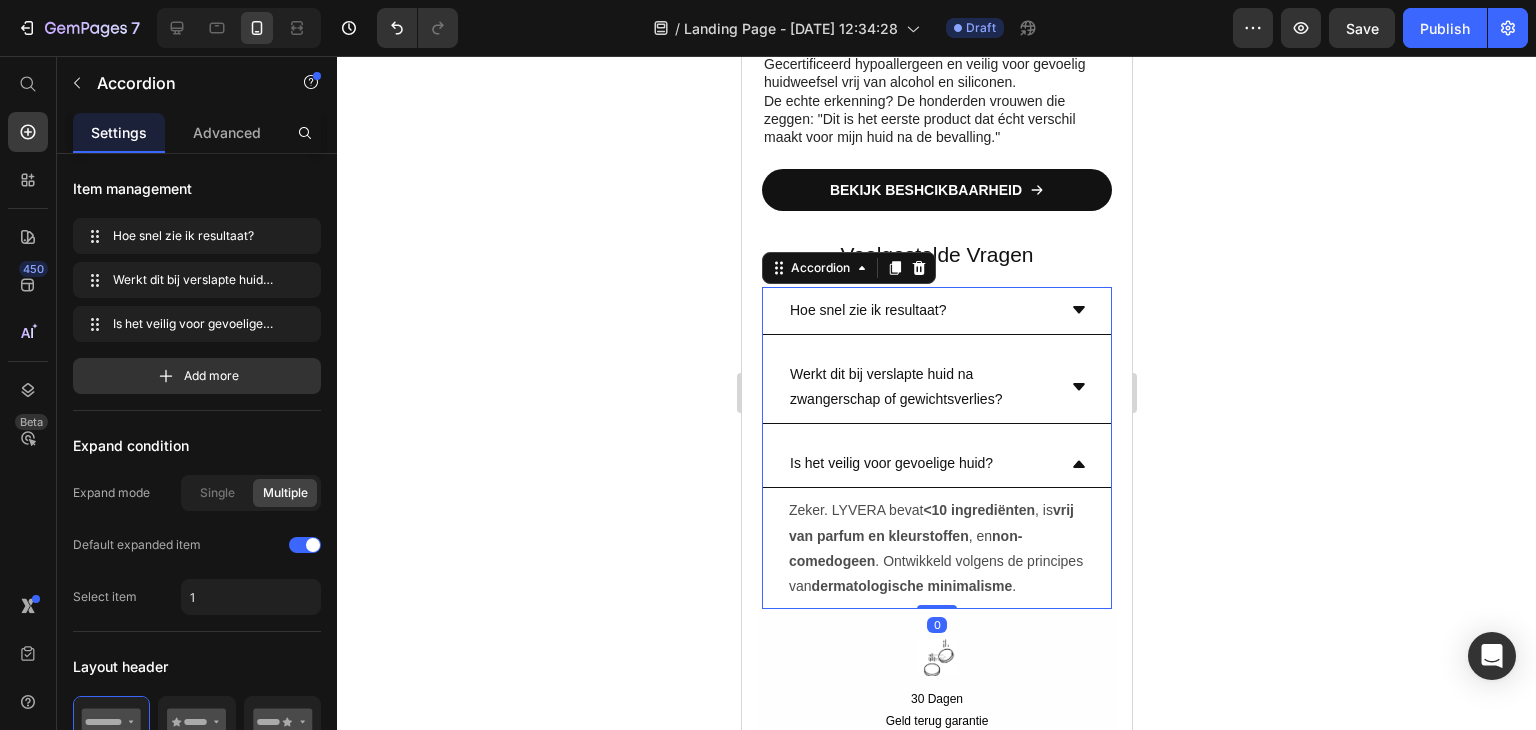 click on "vrij van parfum en kleurstoffen" at bounding box center (930, 522) 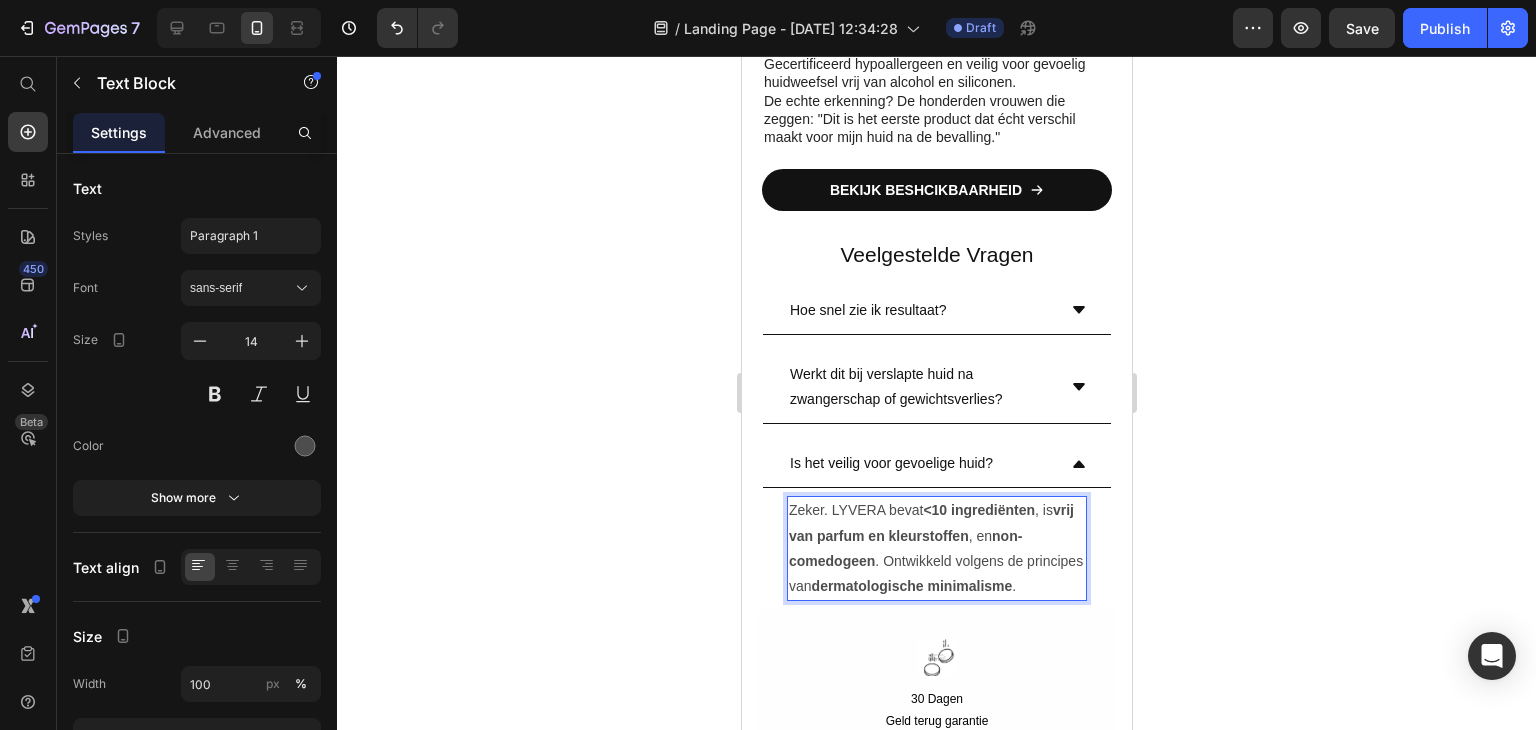 click on "Zeker. LYVERA bevat  <10 ingrediënten , is  vrij van parfum en kleurstoffen , en  non-comedogeen . Ontwikkeld volgens de principes van  dermatologische minimalisme ." at bounding box center (936, 548) 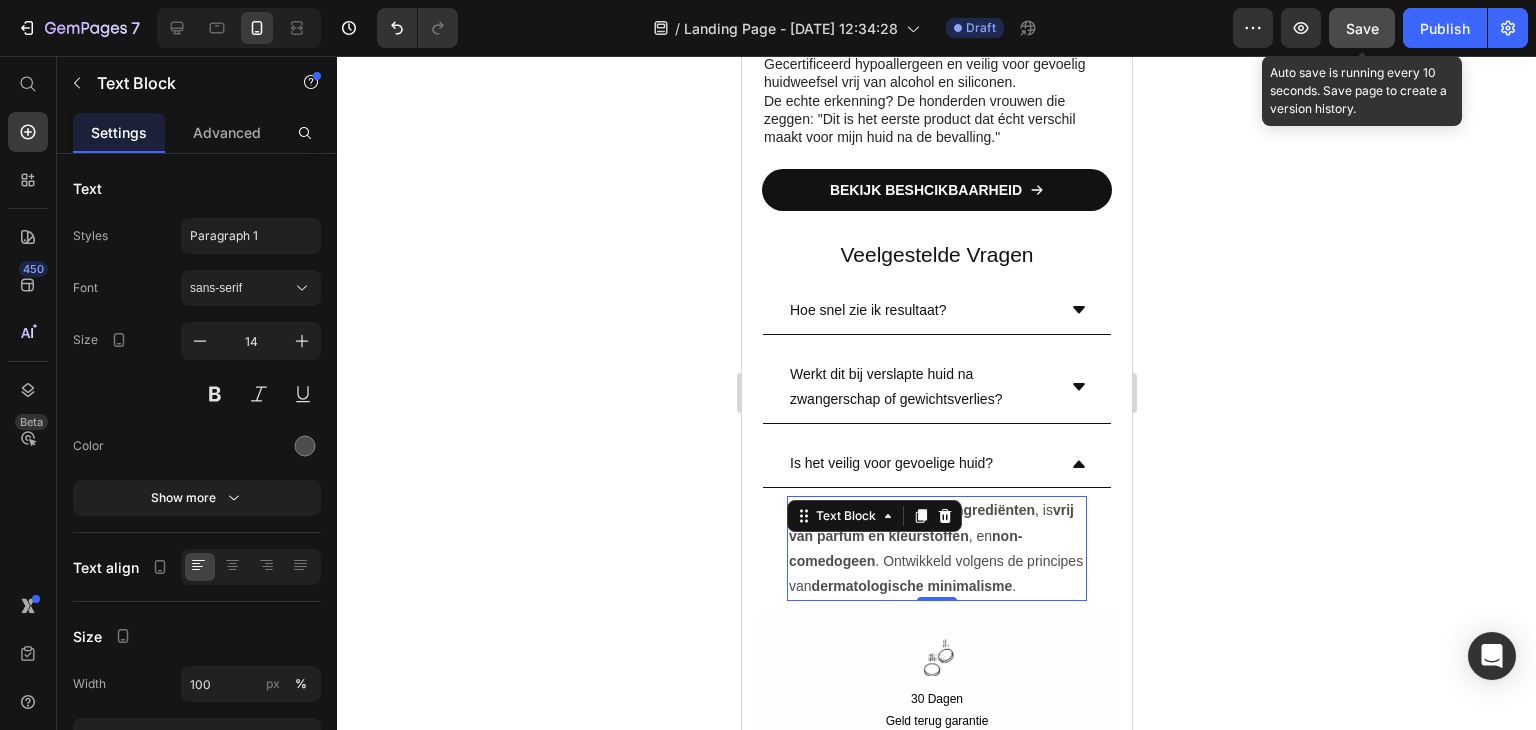 click on "Save" 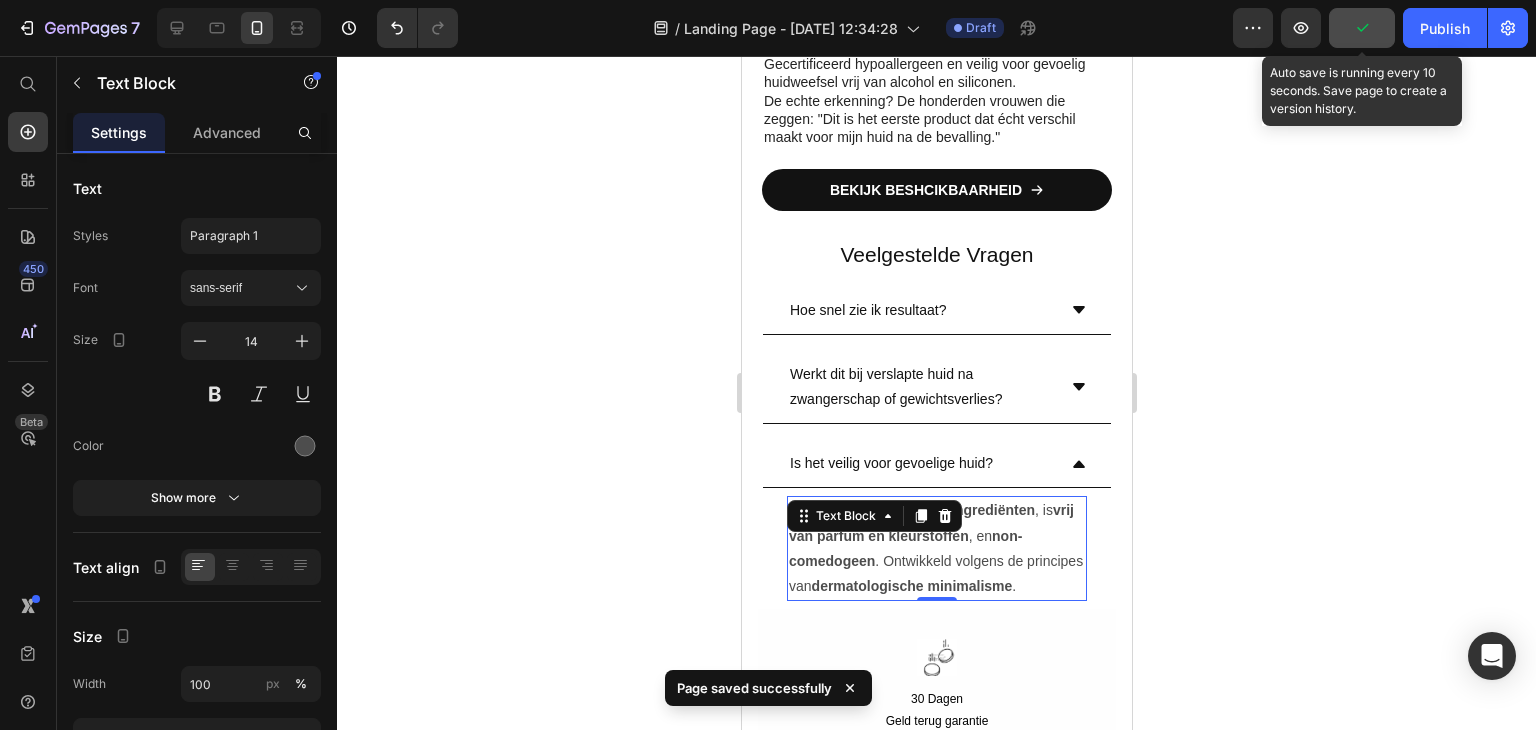 click 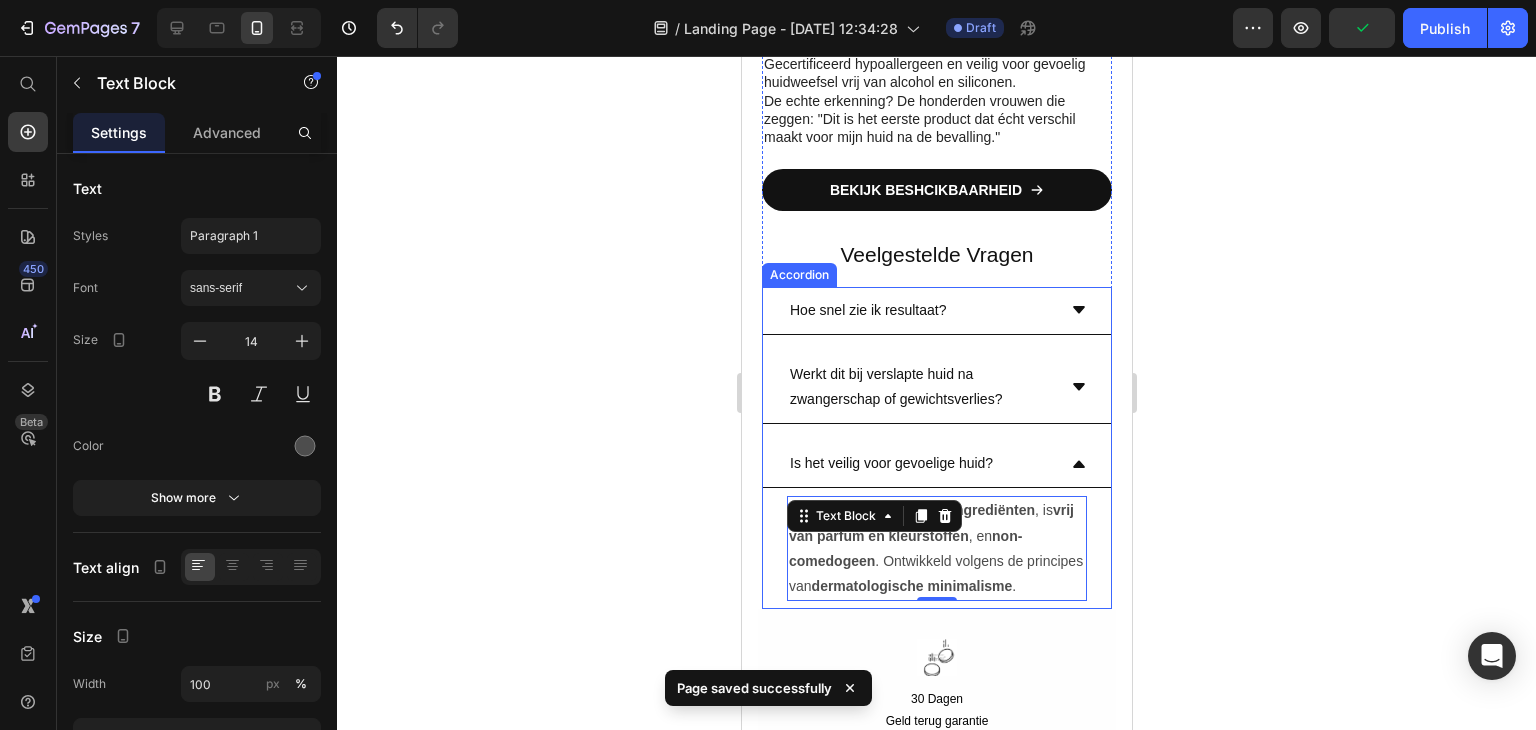 click 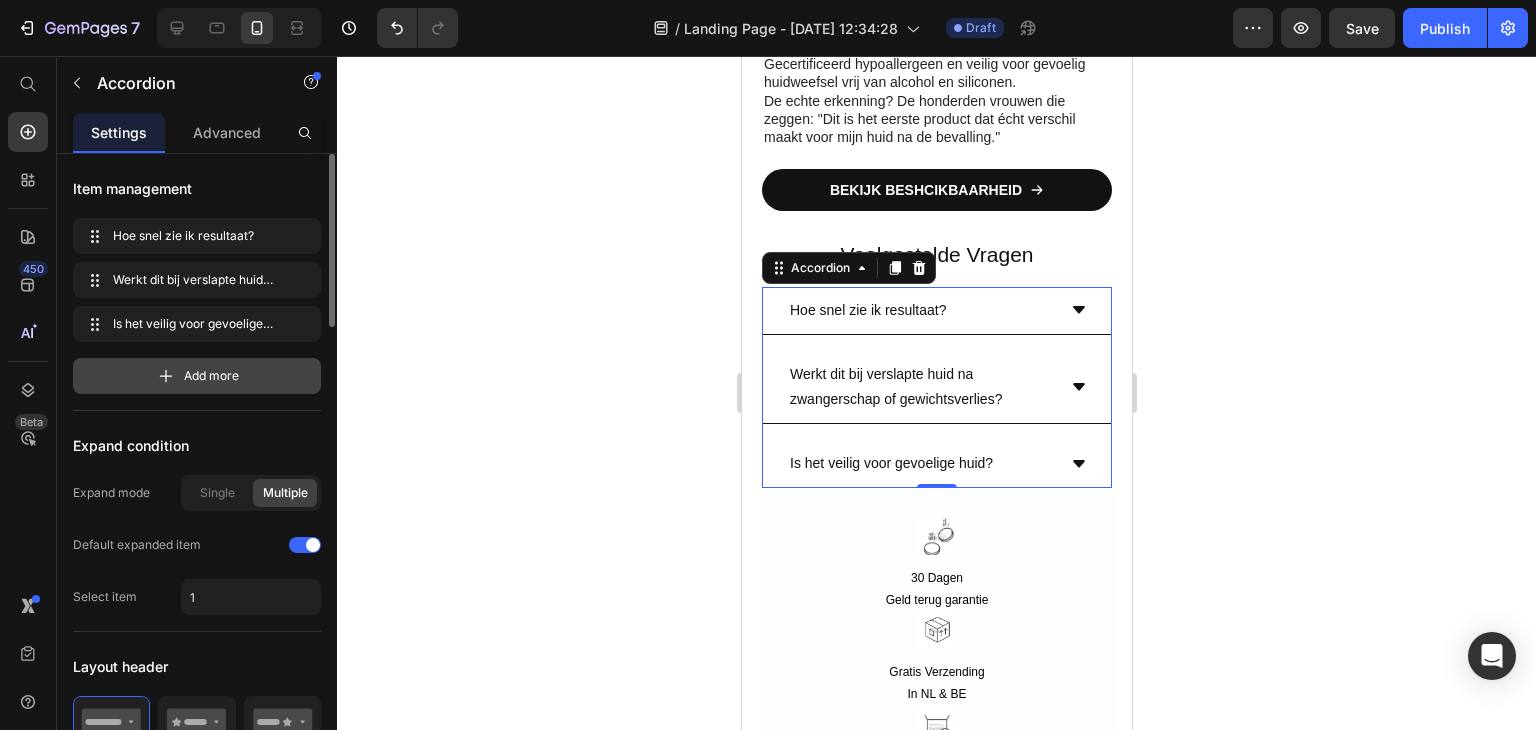 click on "Add more" at bounding box center [211, 376] 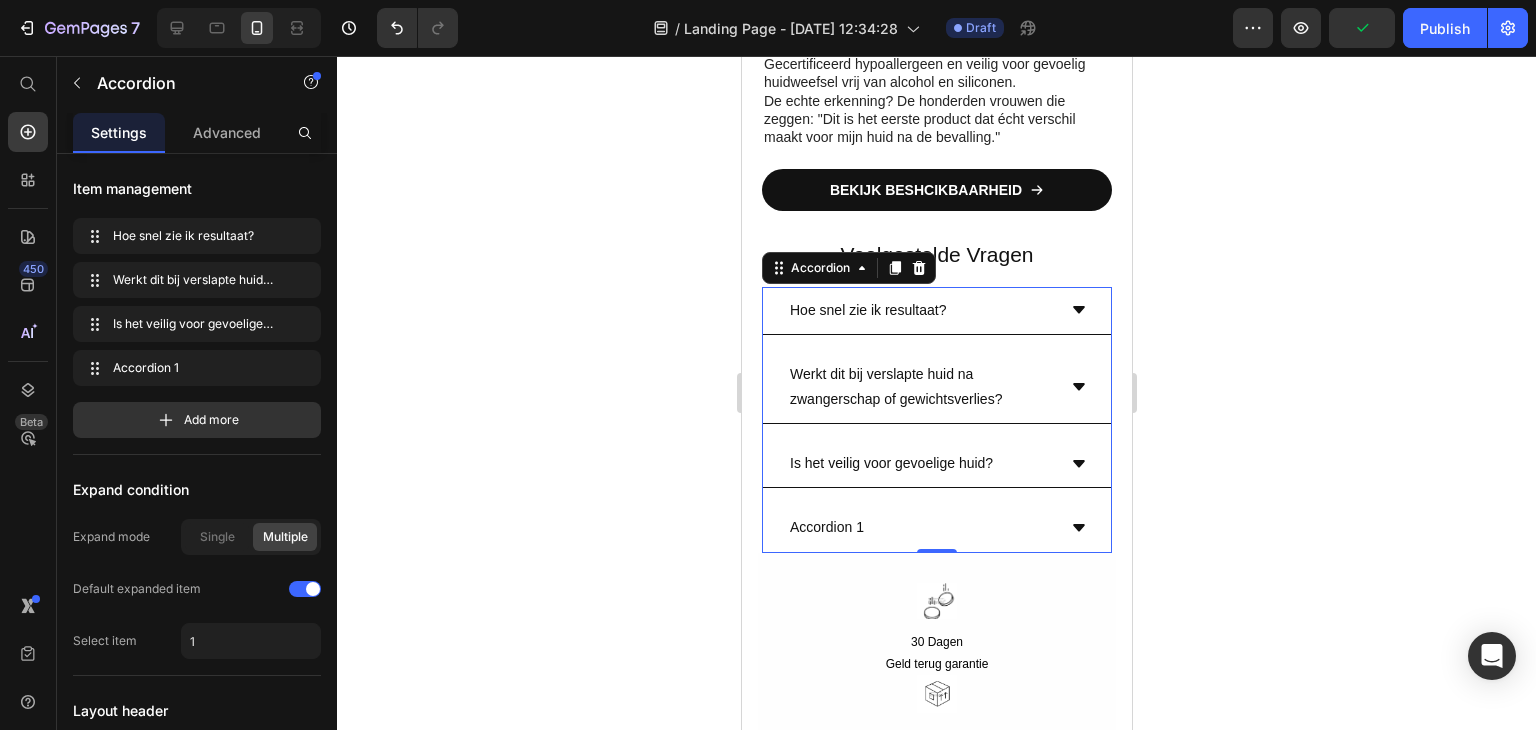 click on "Accordion 1" at bounding box center (826, 527) 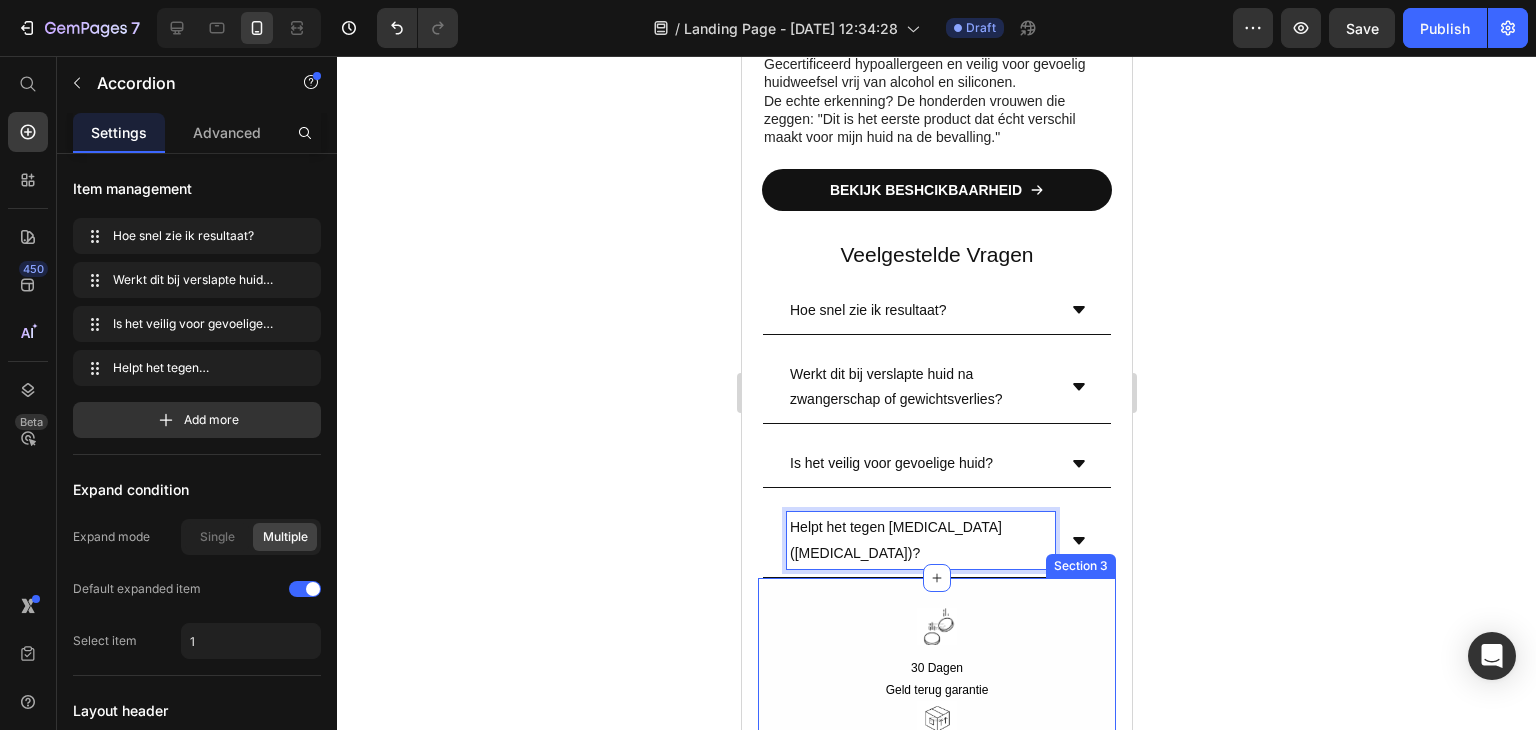 click on "Section 3" at bounding box center [1080, 566] 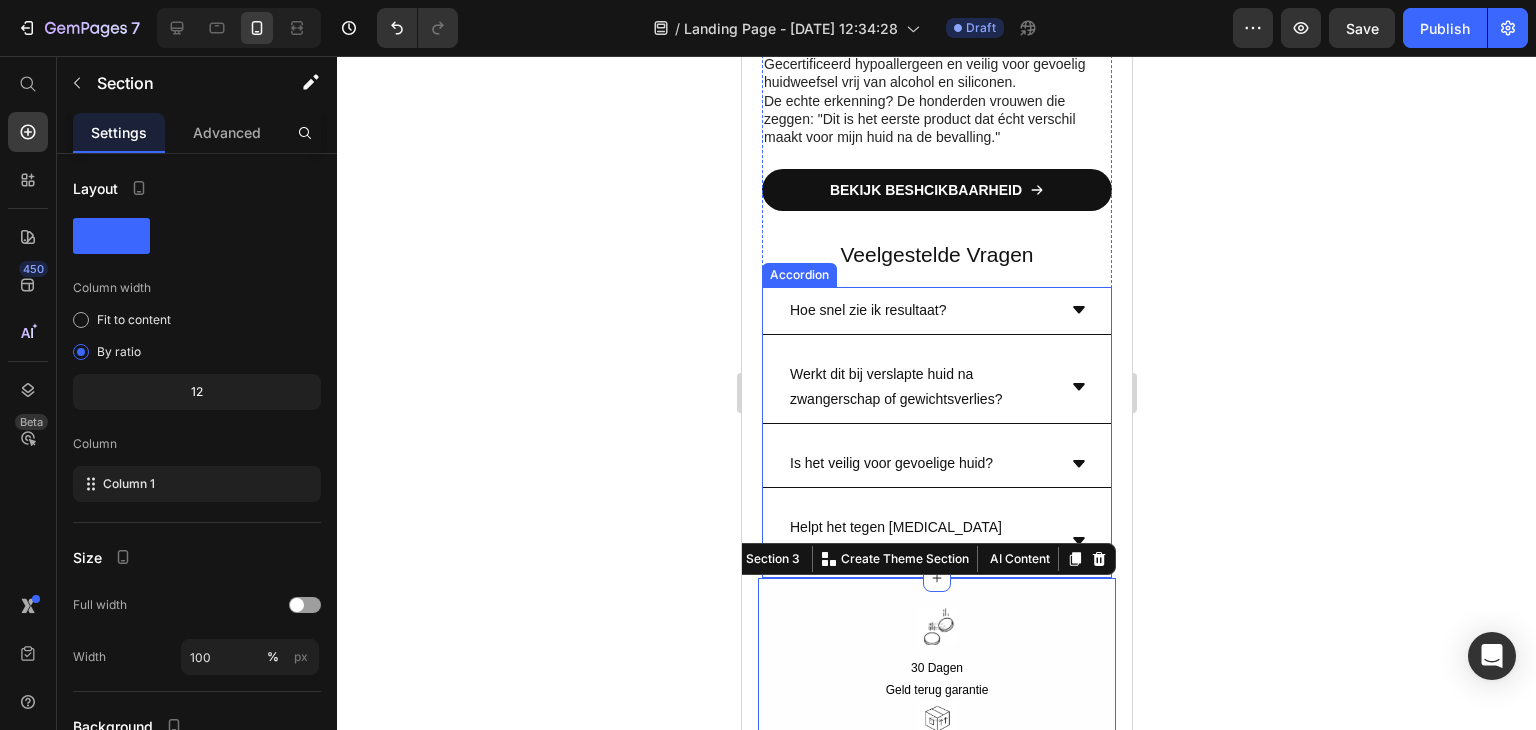 click on "Is het veilig voor gevoelige huid?" at bounding box center (936, 464) 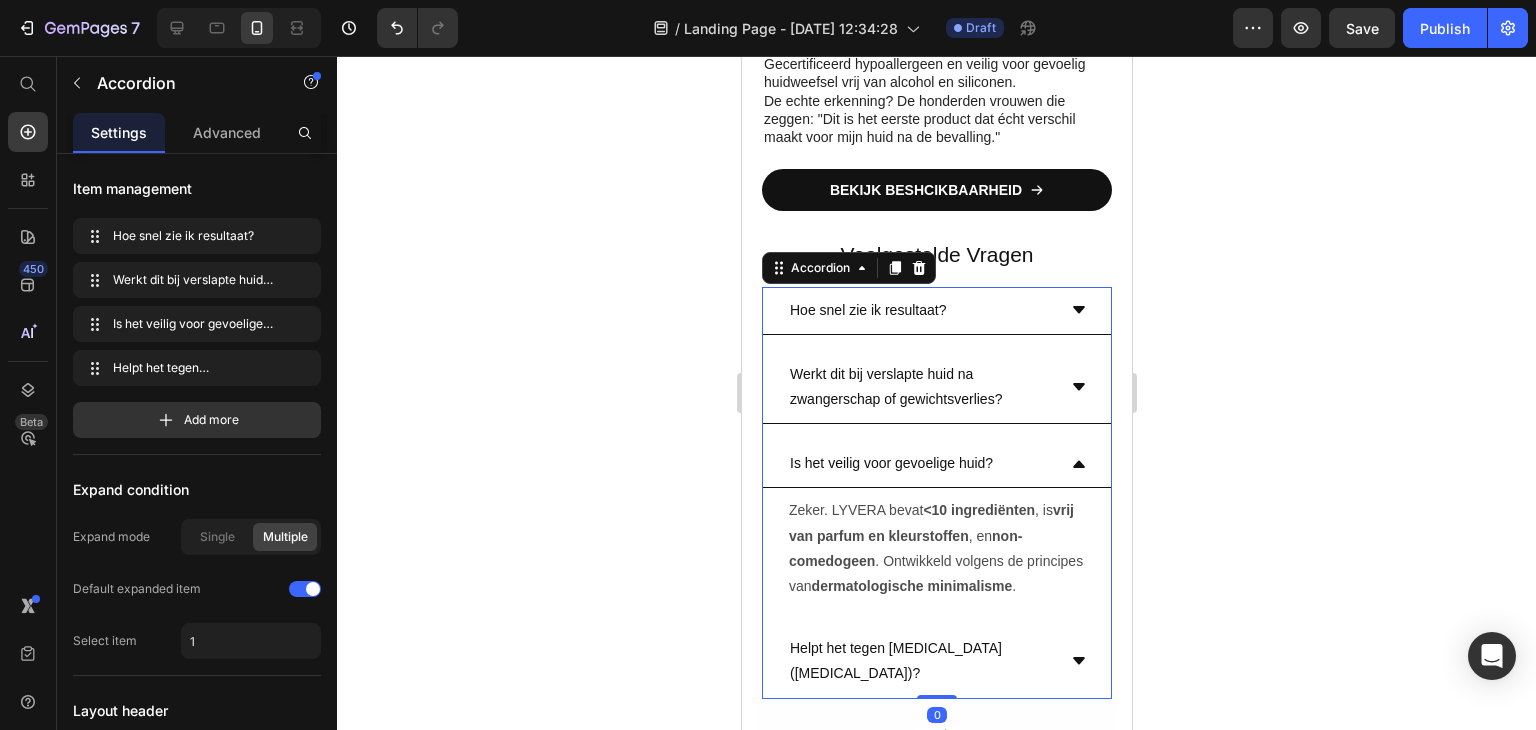 click on "Helpt het tegen [MEDICAL_DATA] ([MEDICAL_DATA])?" at bounding box center [936, 661] 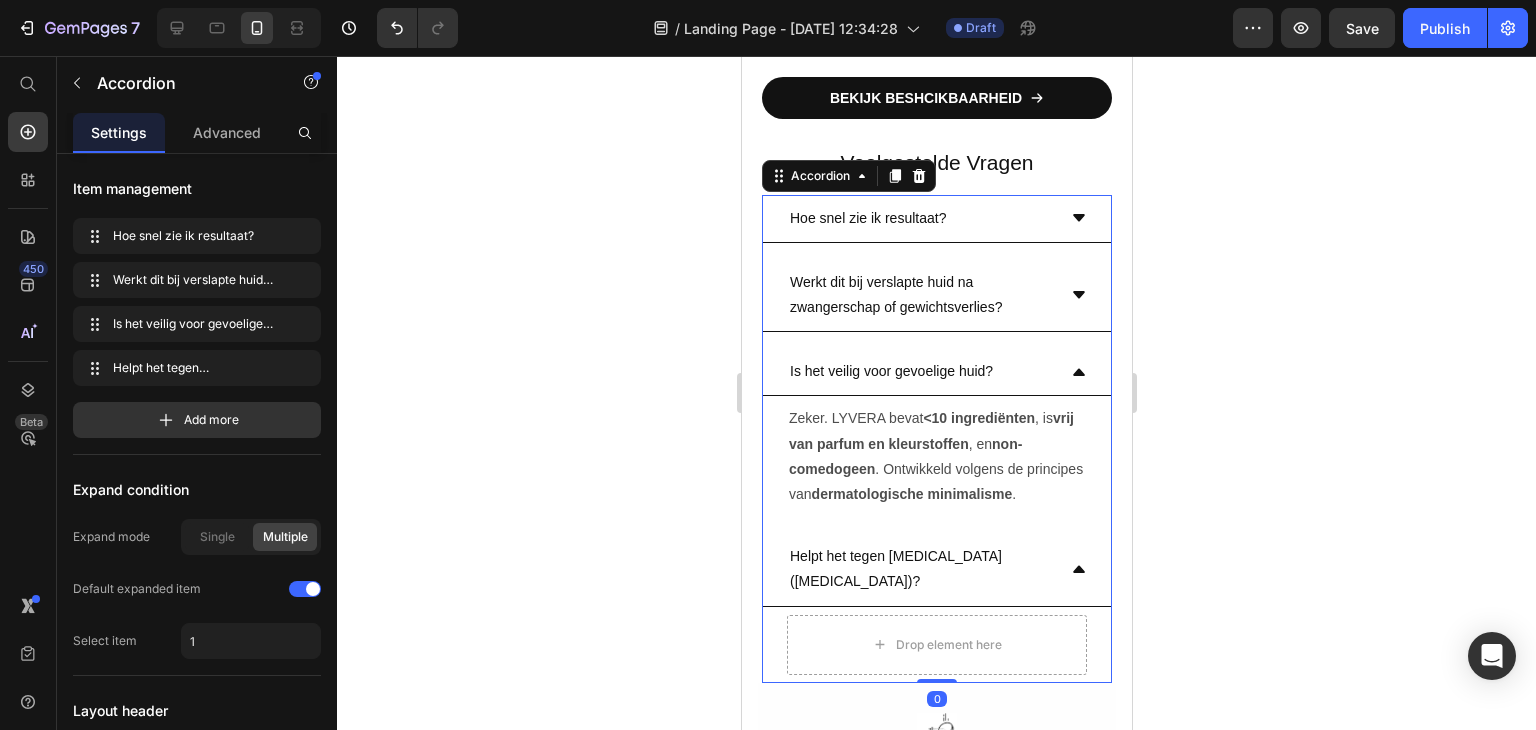 scroll, scrollTop: 9524, scrollLeft: 0, axis: vertical 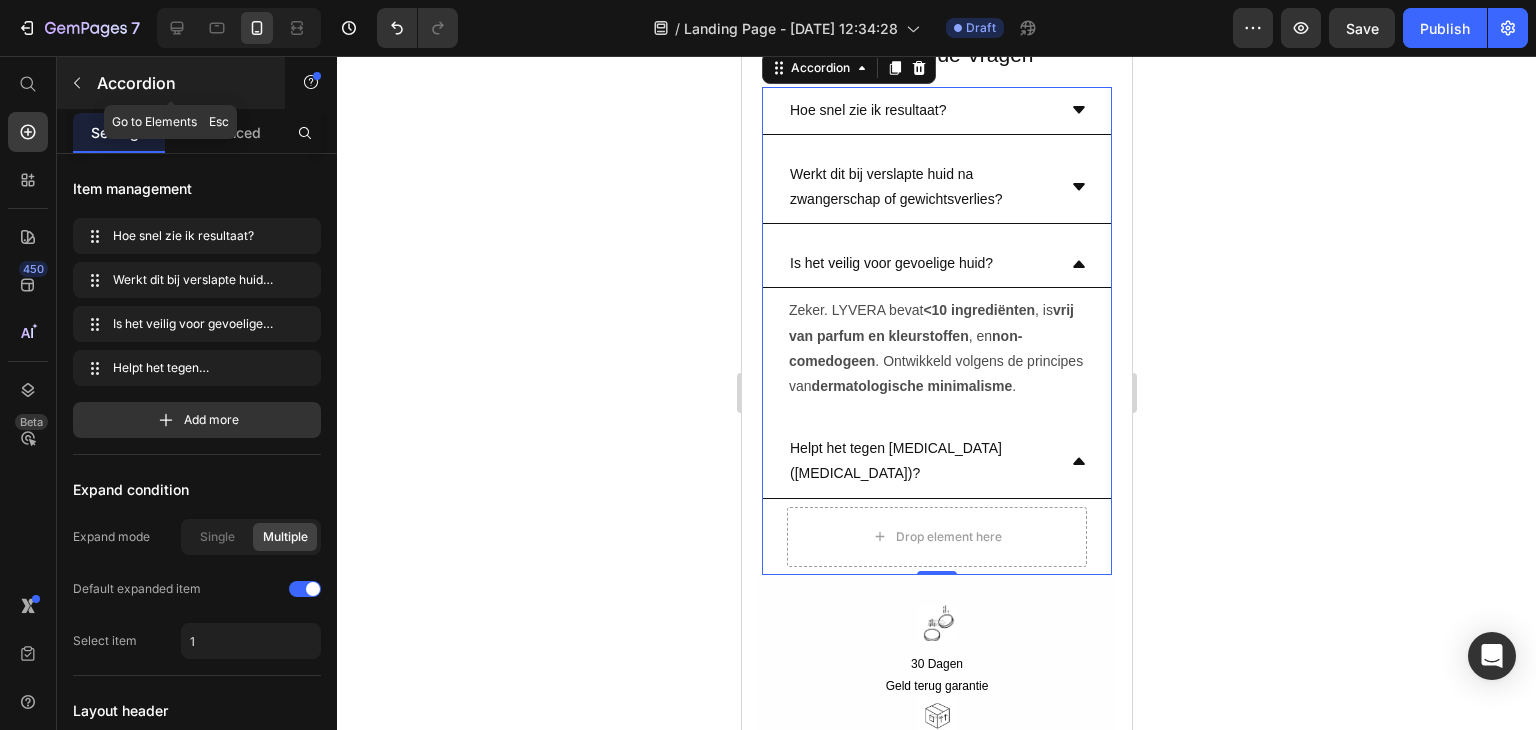 click on "Accordion" at bounding box center [182, 83] 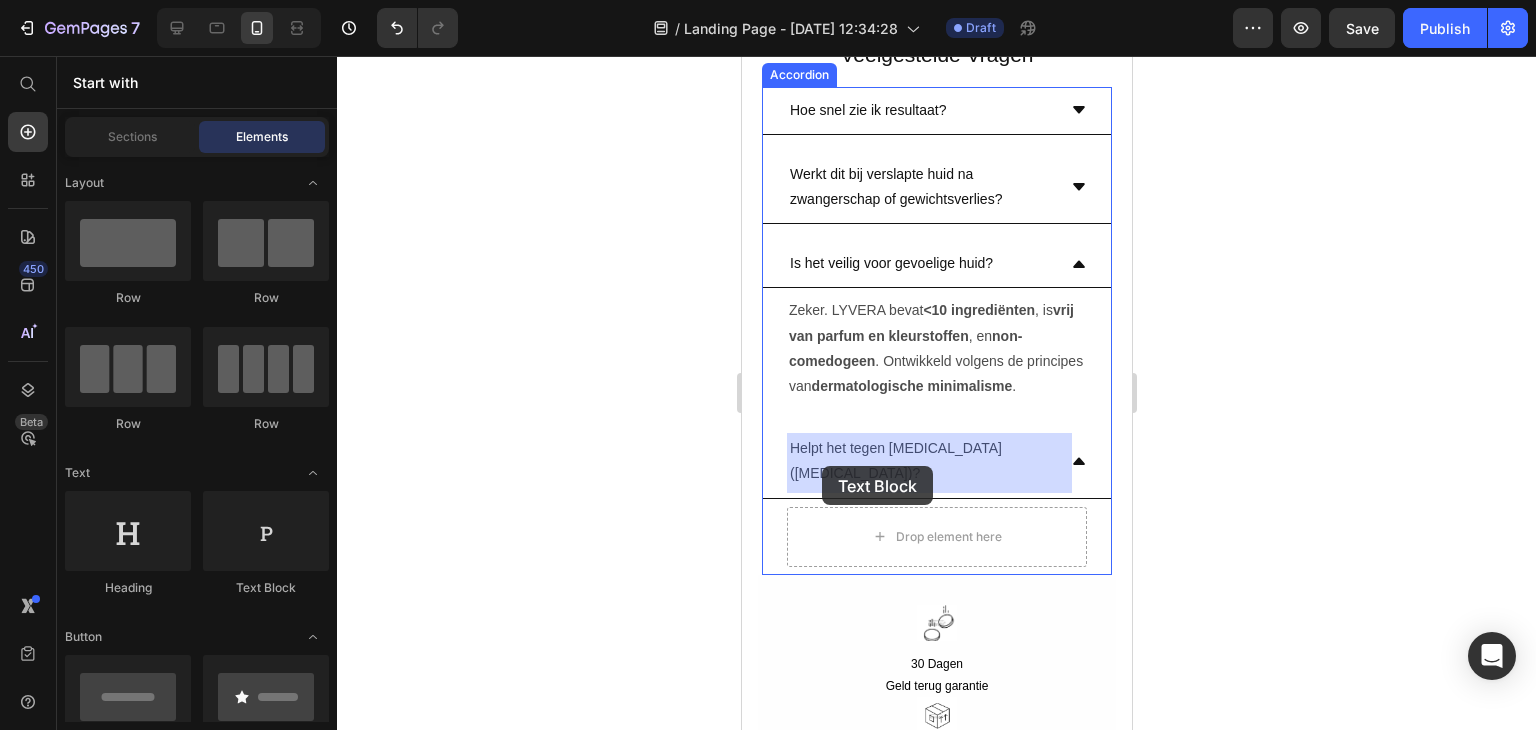 drag, startPoint x: 1055, startPoint y: 590, endPoint x: 829, endPoint y: 465, distance: 258.26538 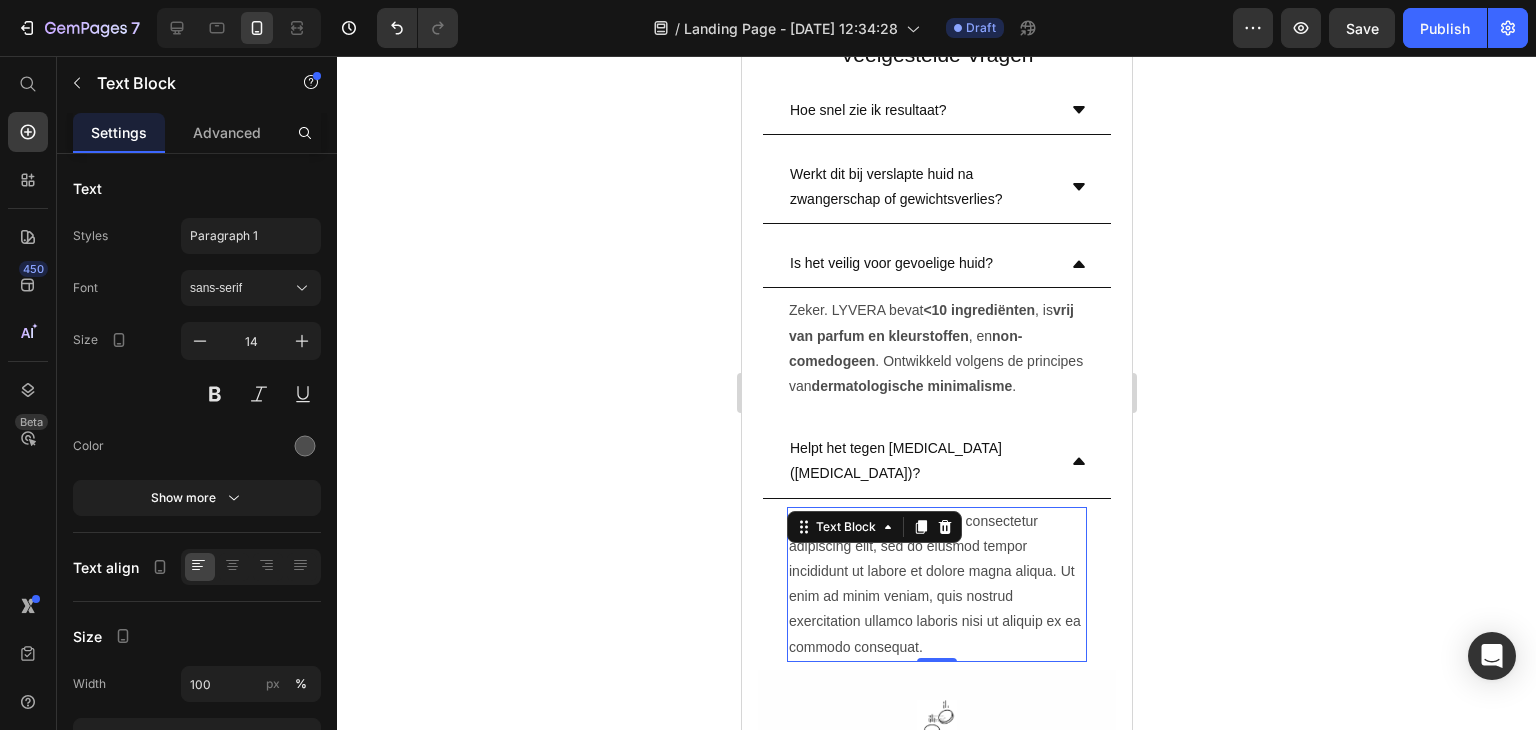 click on "Lorem ipsum dolor sit amet, consectetur adipiscing elit, sed do eiusmod tempor incididunt ut labore et dolore magna aliqua. Ut enim ad minim veniam, quis nostrud exercitation ullamco laboris nisi ut aliquip ex ea commodo consequat." at bounding box center [936, 584] 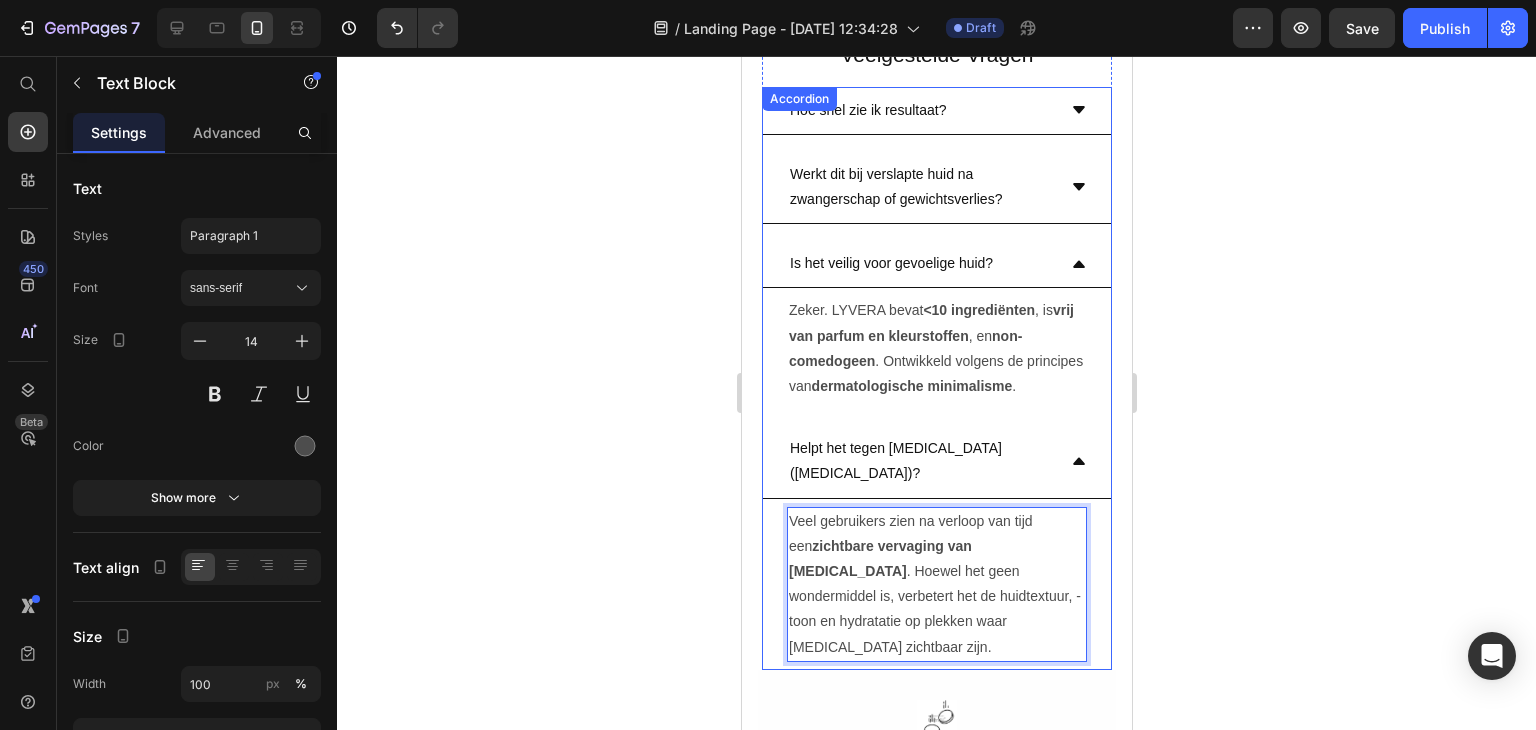 click 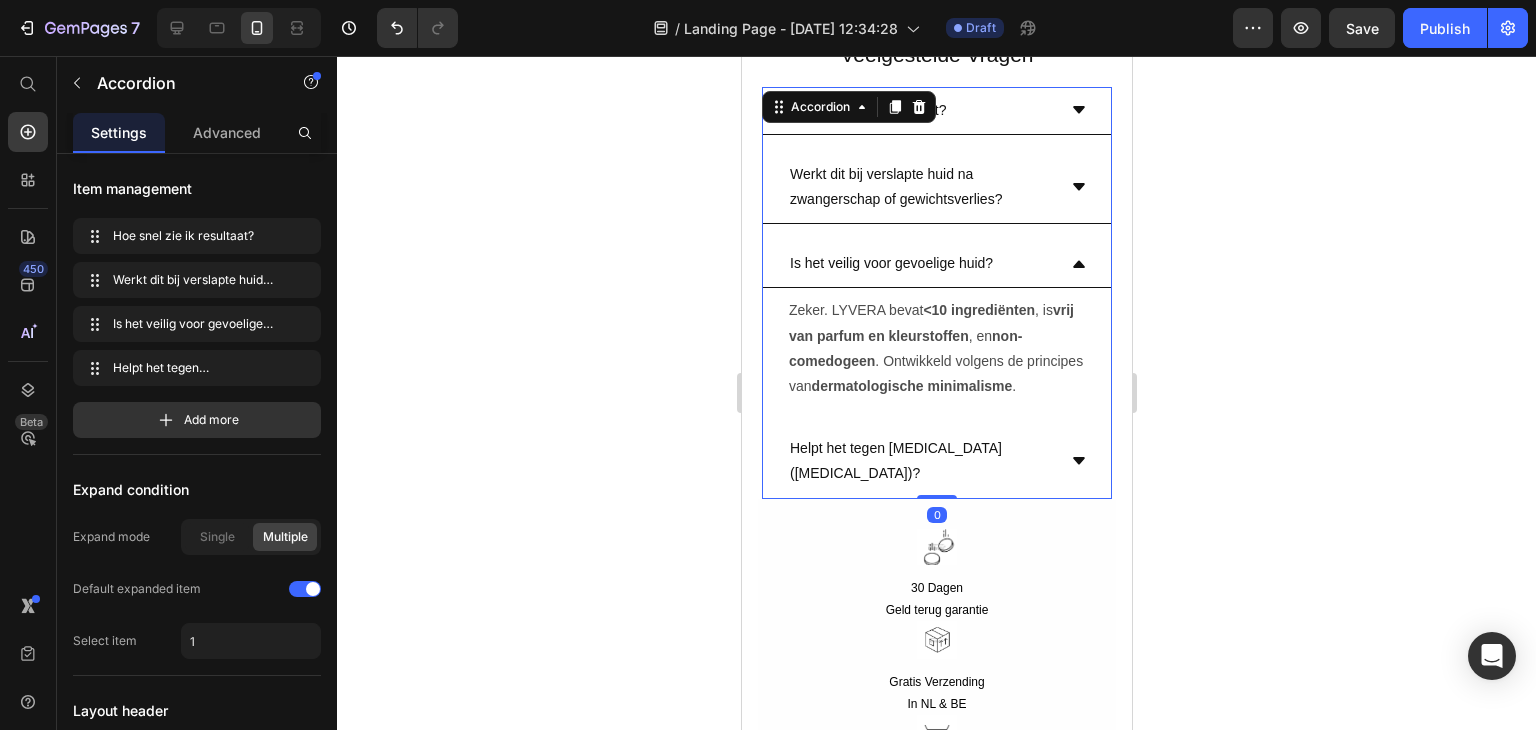 click 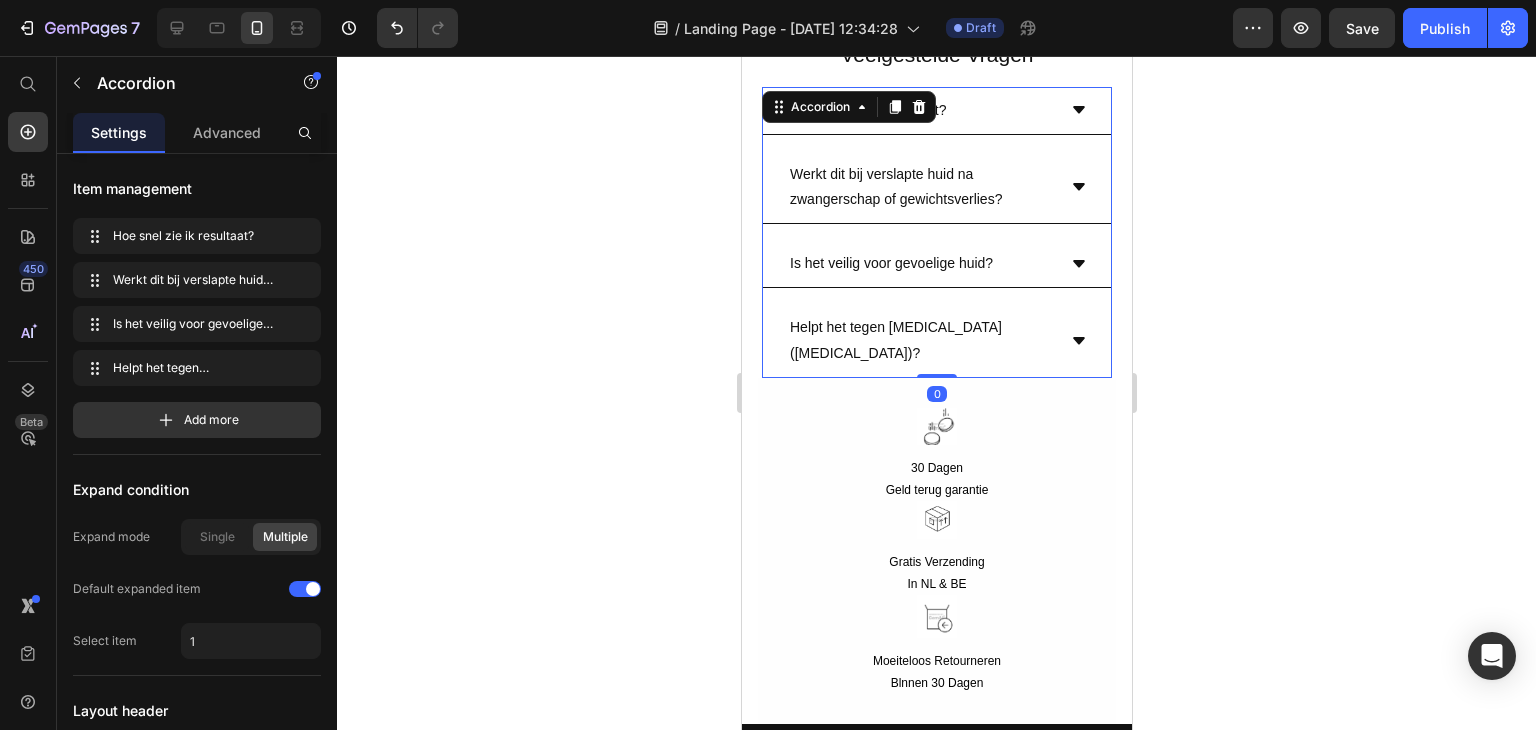scroll, scrollTop: 9424, scrollLeft: 0, axis: vertical 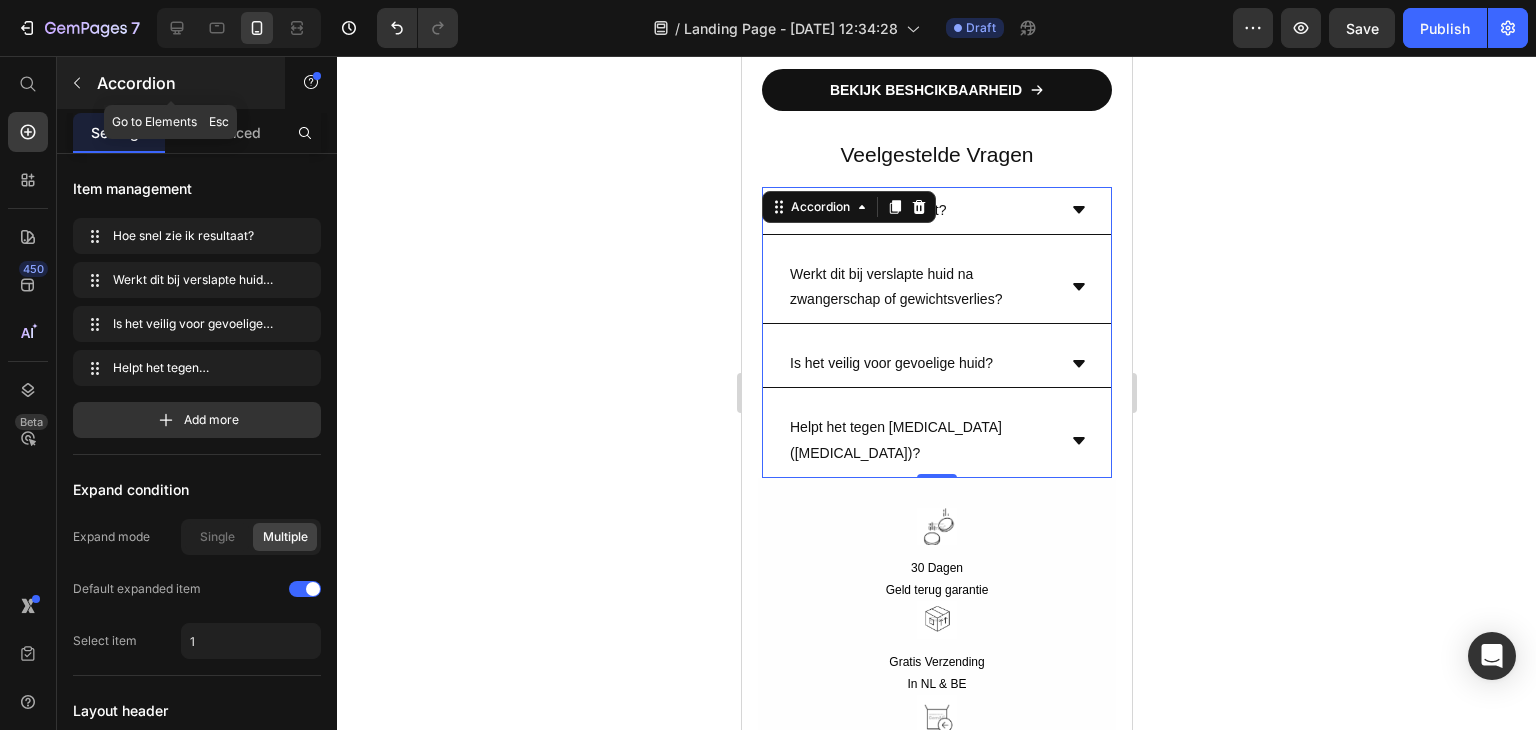 click at bounding box center [77, 83] 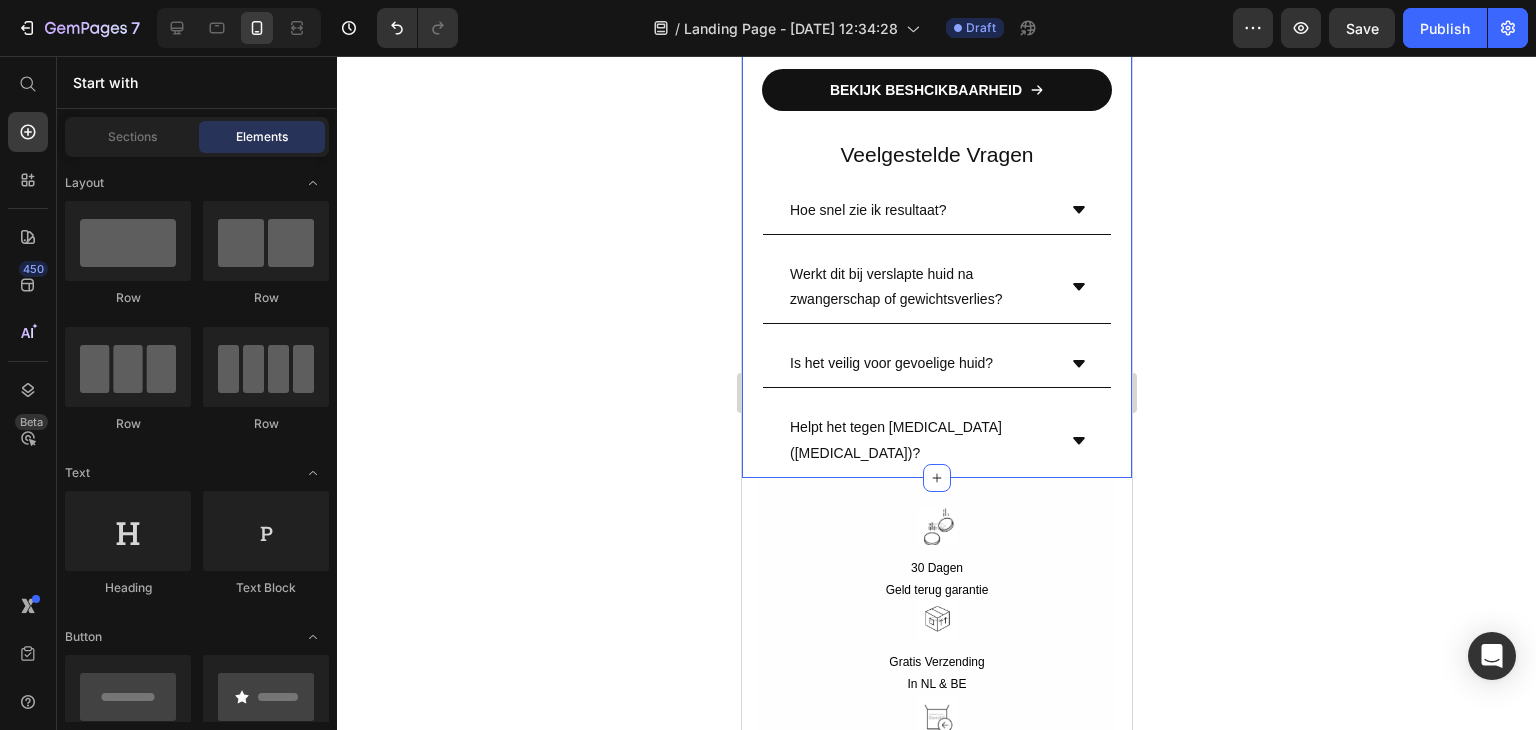 click on "Hoe snel zie ik resultaat?
Werkt dit bij verslapte huid na zwangerschap of gewichtsverlies?
Is het veilig voor gevoelige huid?
Helpt het tegen striae (stretch marks)?" at bounding box center (936, 332) 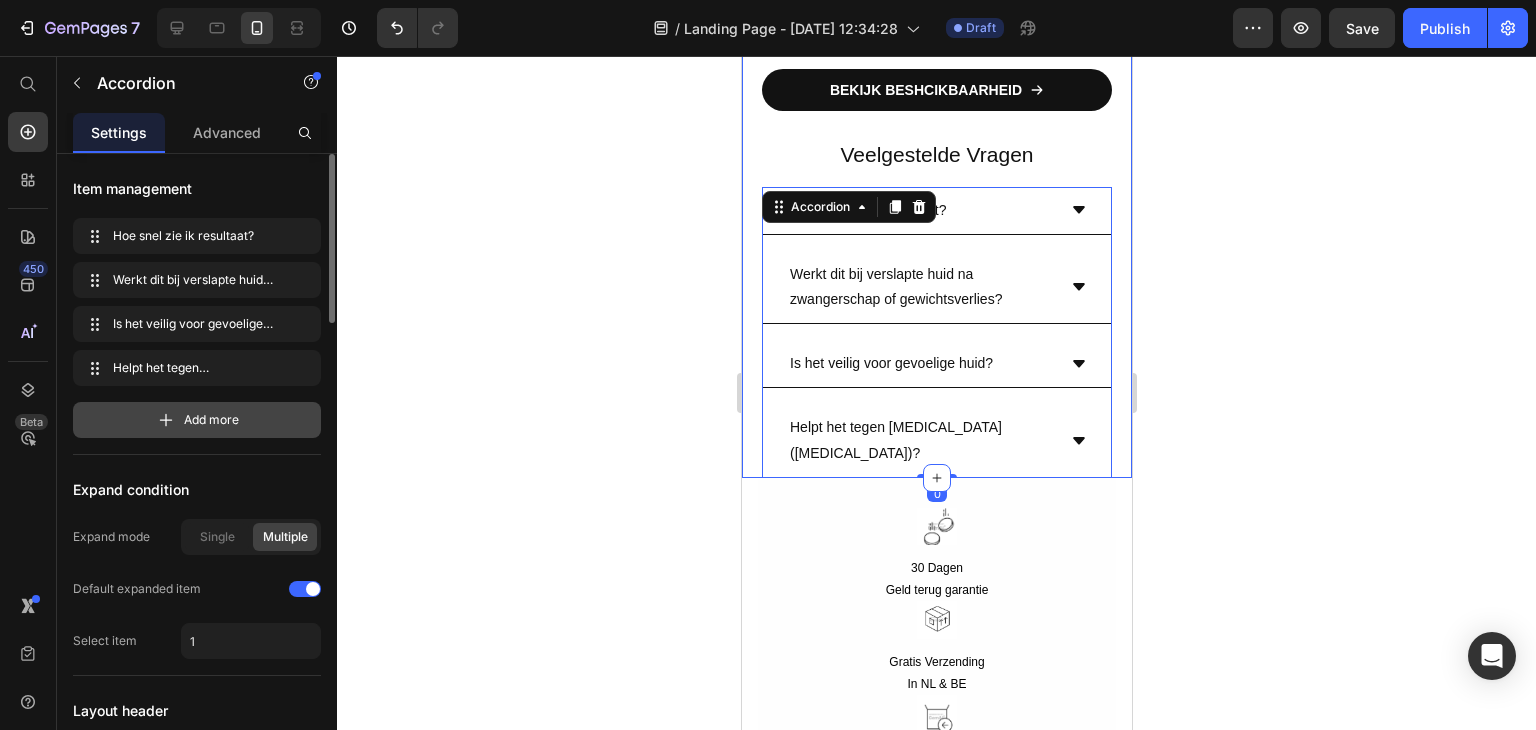 click on "Add more" at bounding box center (197, 420) 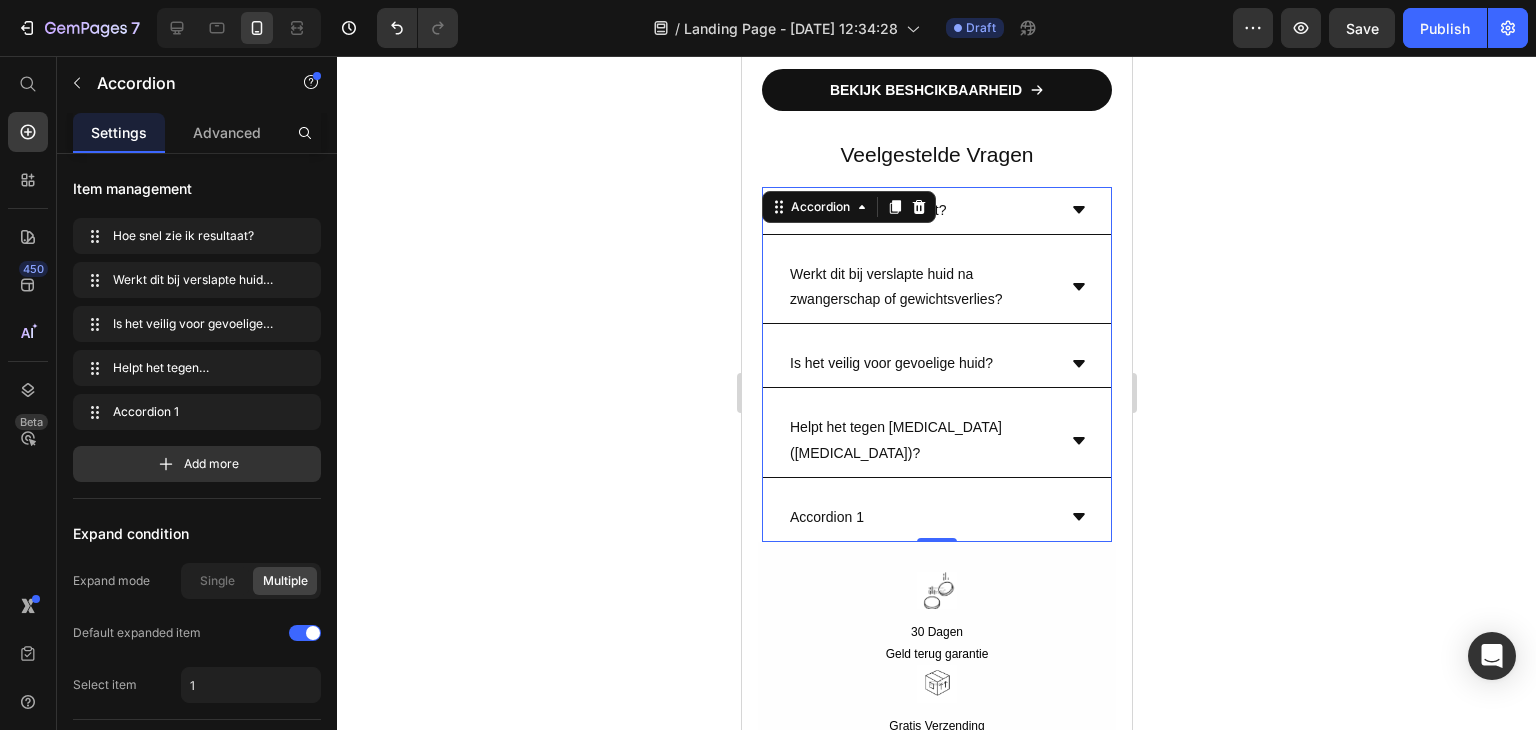 click on "Accordion 1" at bounding box center [826, 517] 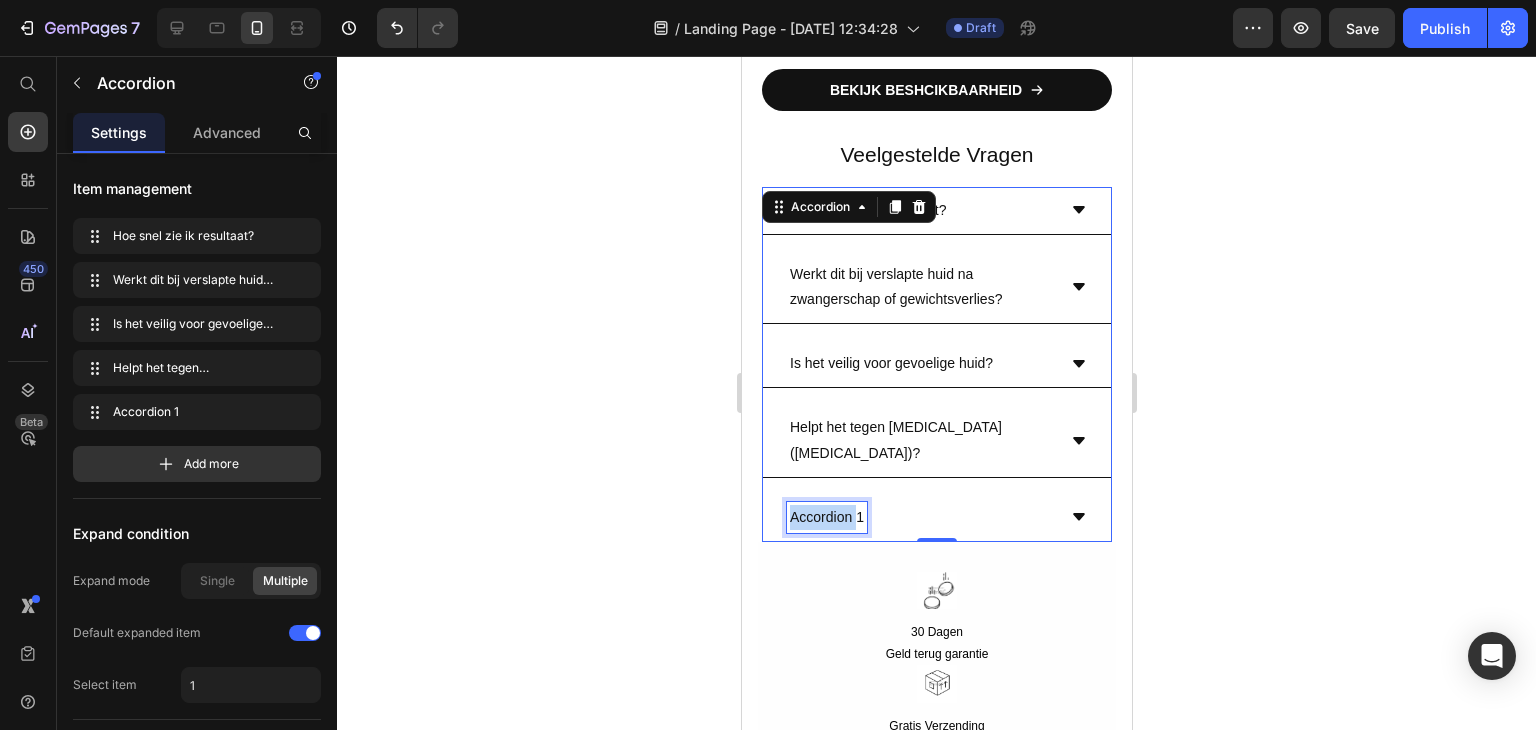 click on "Accordion 1" at bounding box center (826, 517) 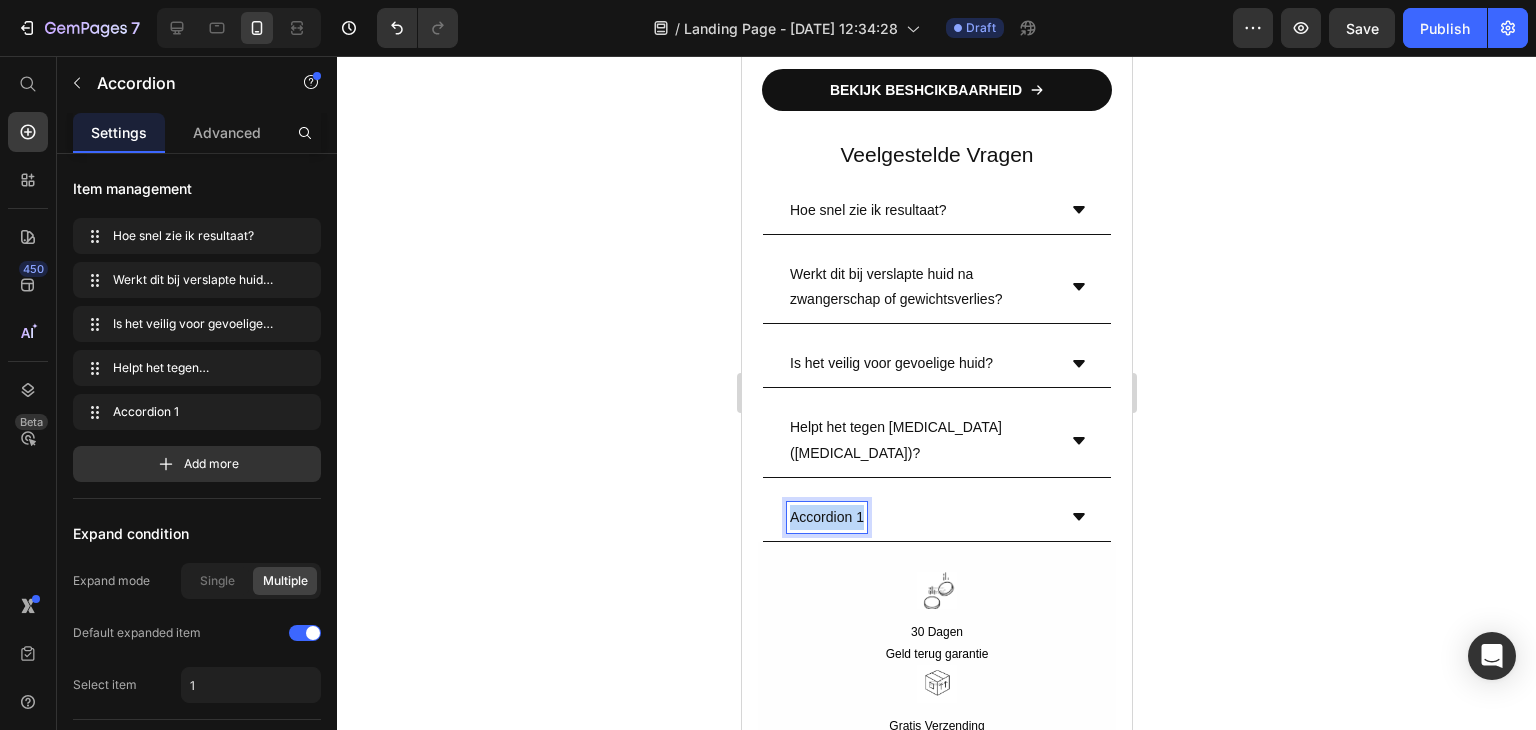 click on "Accordion 1" at bounding box center [826, 517] 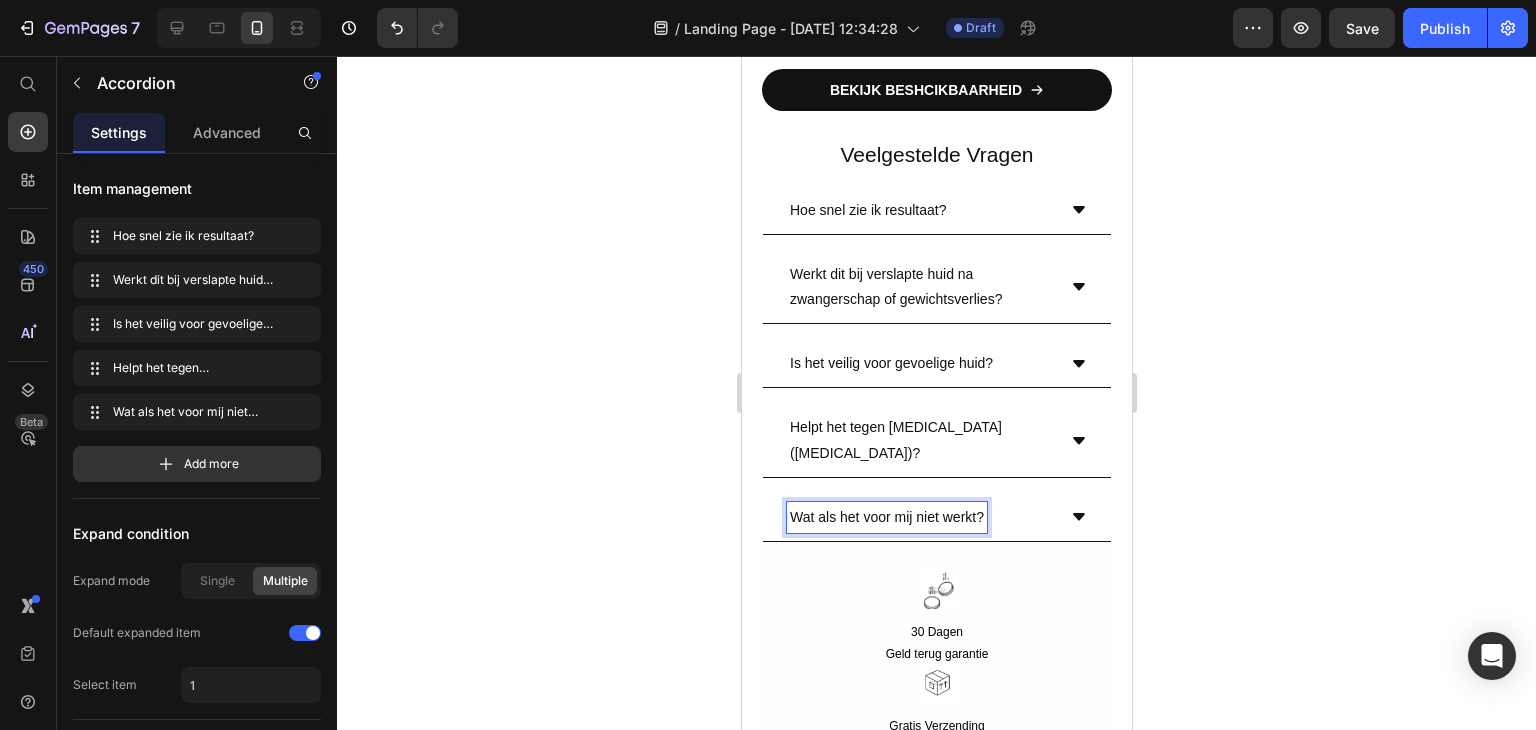 click on "Wat als het voor mij niet werkt?" at bounding box center (936, 518) 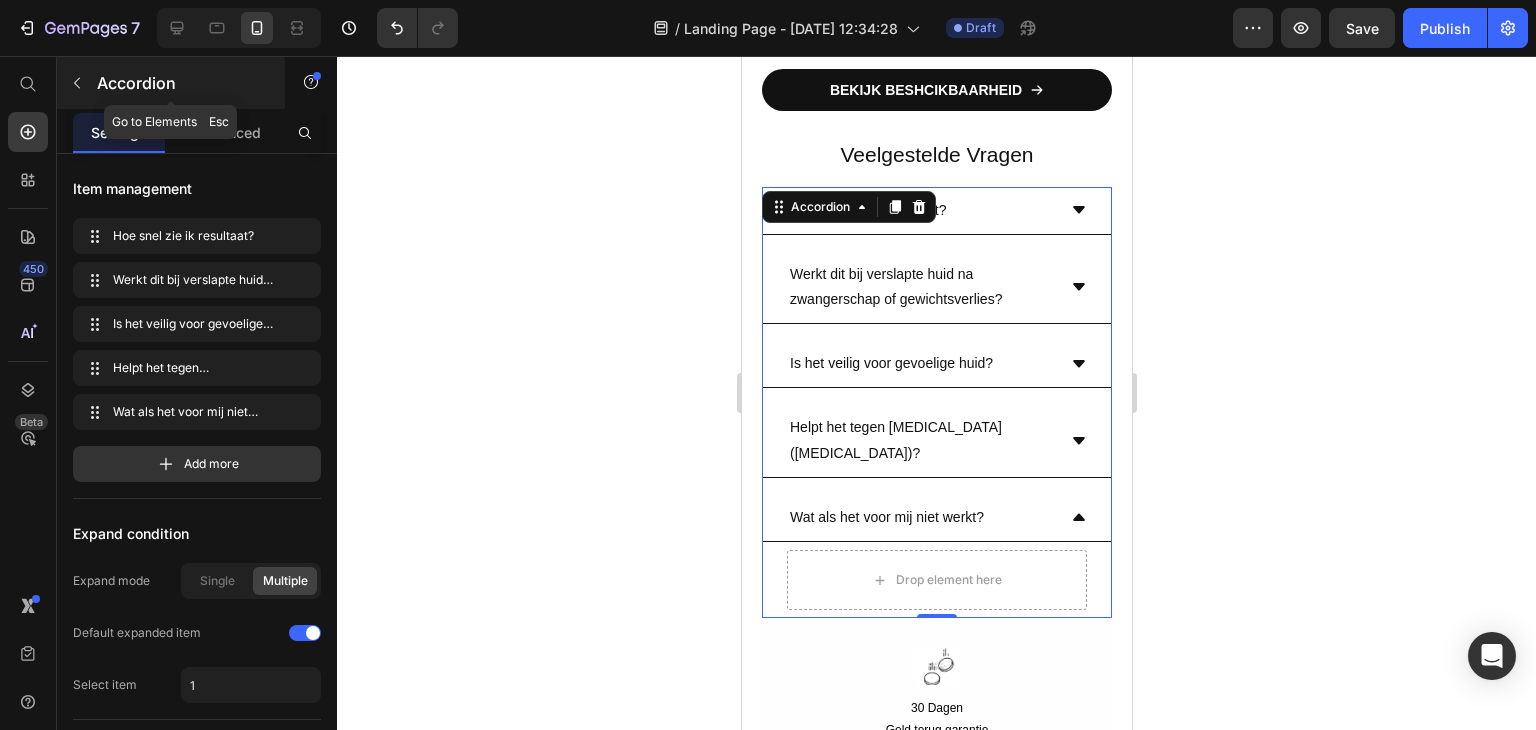 click 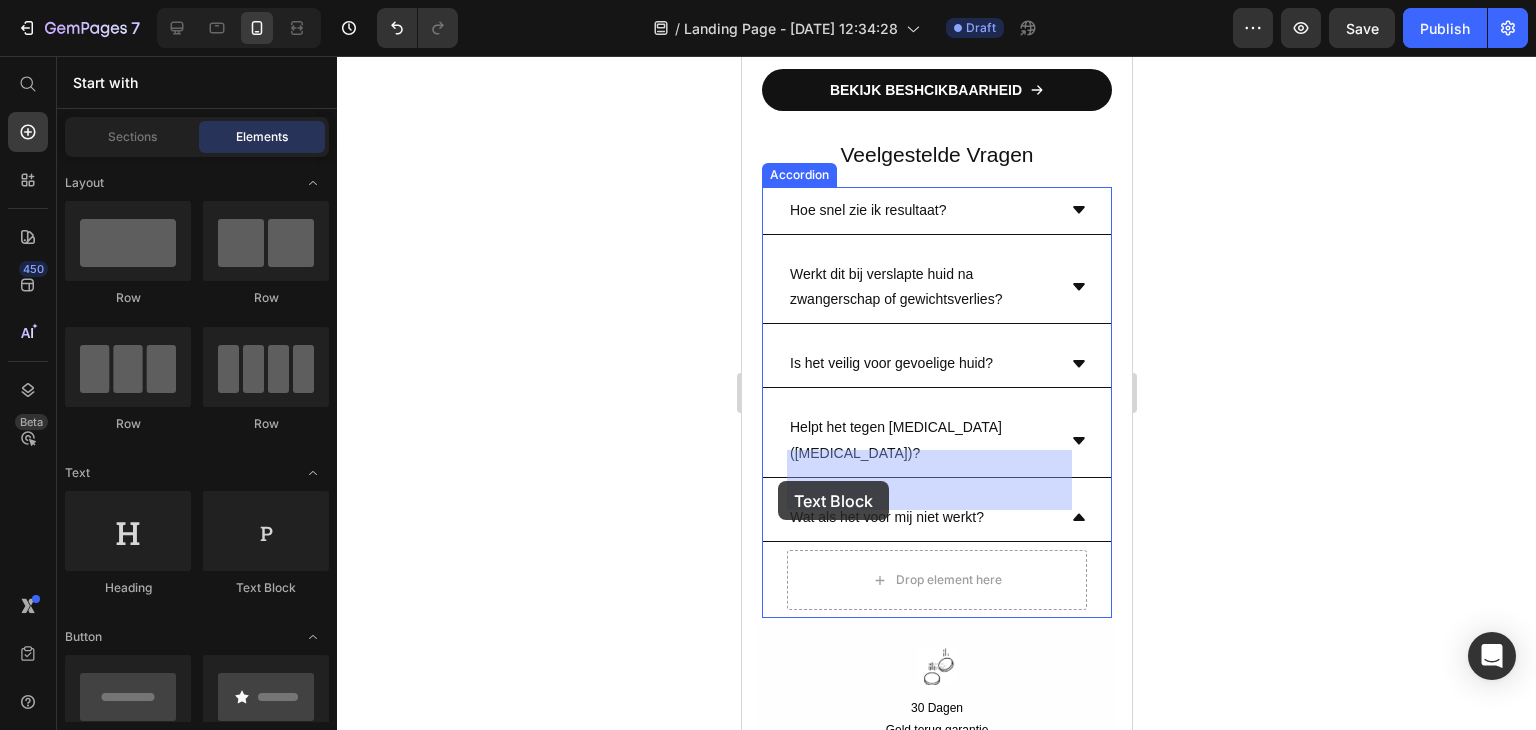 drag, startPoint x: 990, startPoint y: 632, endPoint x: 1476, endPoint y: 443, distance: 521.4566 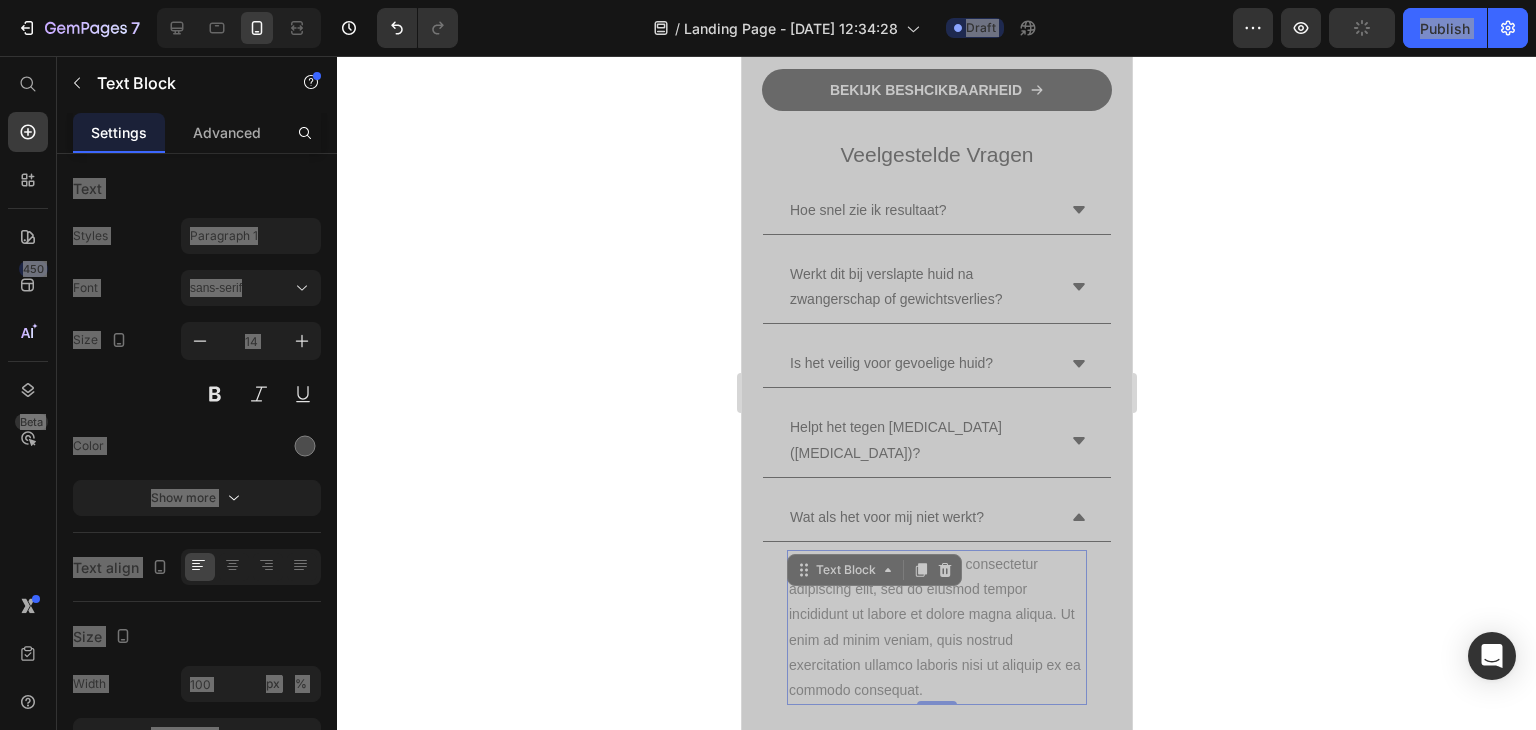 click on "Lorem ipsum dolor sit amet, consectetur adipiscing elit, sed do eiusmod tempor incididunt ut labore et dolore magna aliqua. Ut enim ad minim veniam, quis nostrud exercitation ullamco laboris nisi ut aliquip ex ea commodo consequat." at bounding box center [936, 627] 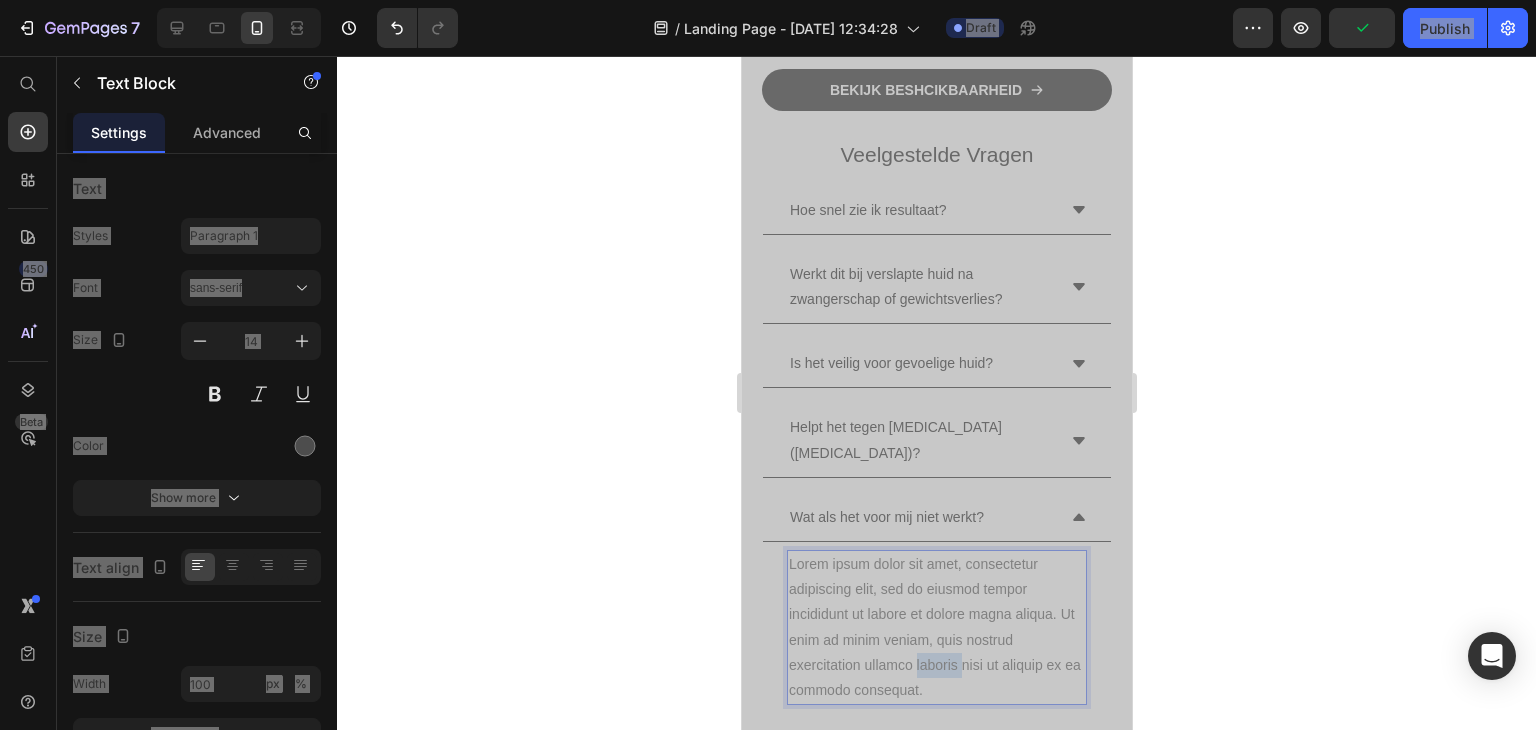 click on "Lorem ipsum dolor sit amet, consectetur adipiscing elit, sed do eiusmod tempor incididunt ut labore et dolore magna aliqua. Ut enim ad minim veniam, quis nostrud exercitation ullamco laboris nisi ut aliquip ex ea commodo consequat." at bounding box center [936, 627] 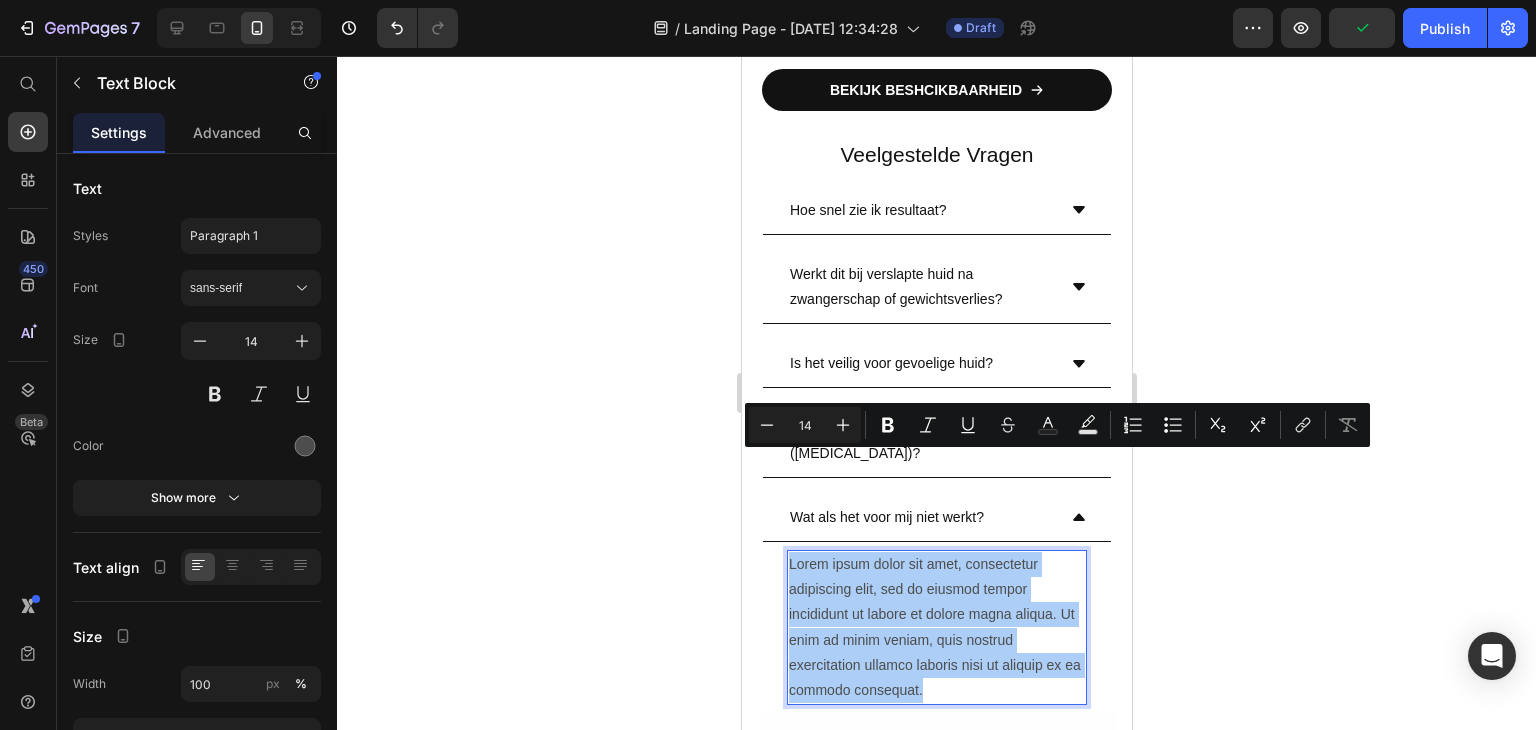 click 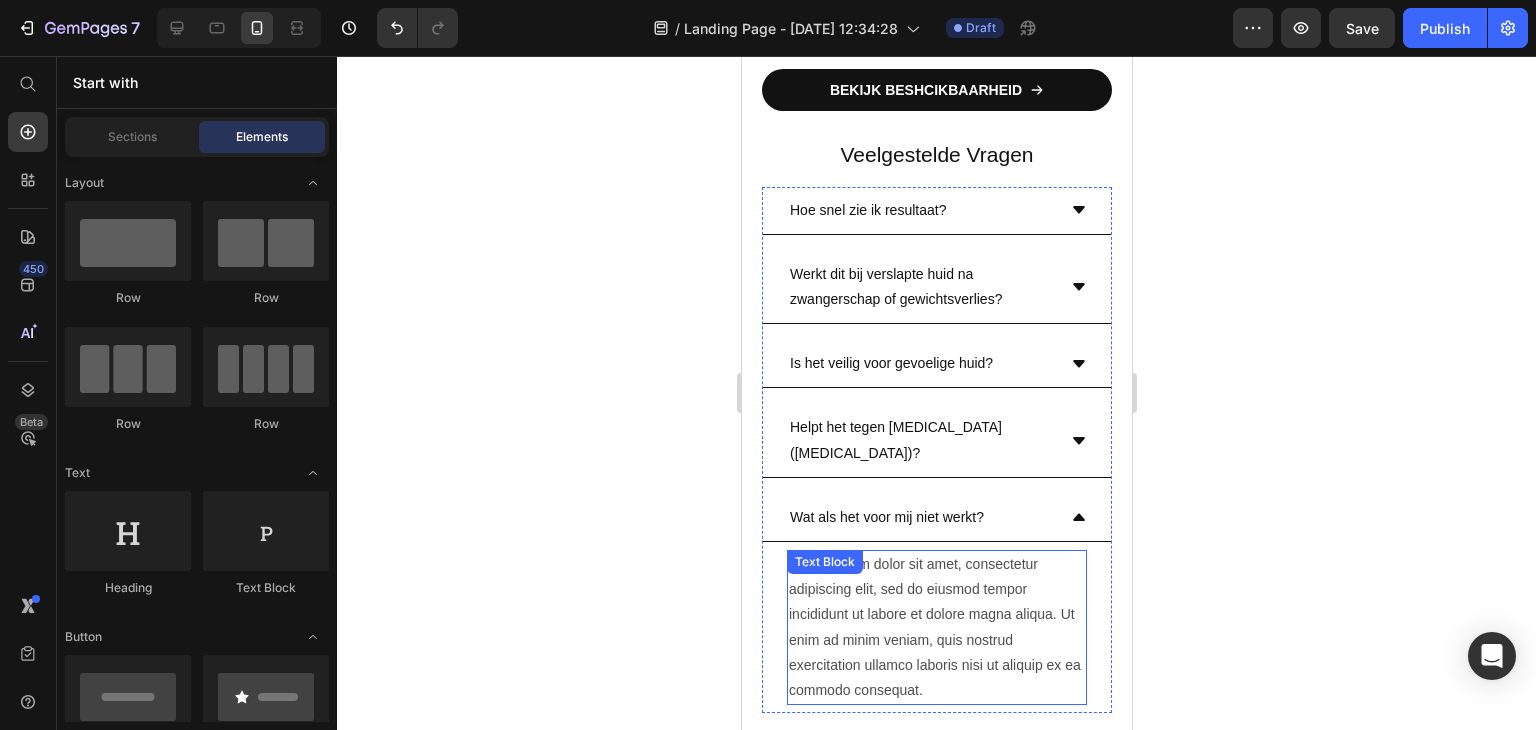 click on "Lorem ipsum dolor sit amet, consectetur adipiscing elit, sed do eiusmod tempor incididunt ut labore et dolore magna aliqua. Ut enim ad minim veniam, quis nostrud exercitation ullamco laboris nisi ut aliquip ex ea commodo consequat." at bounding box center [936, 627] 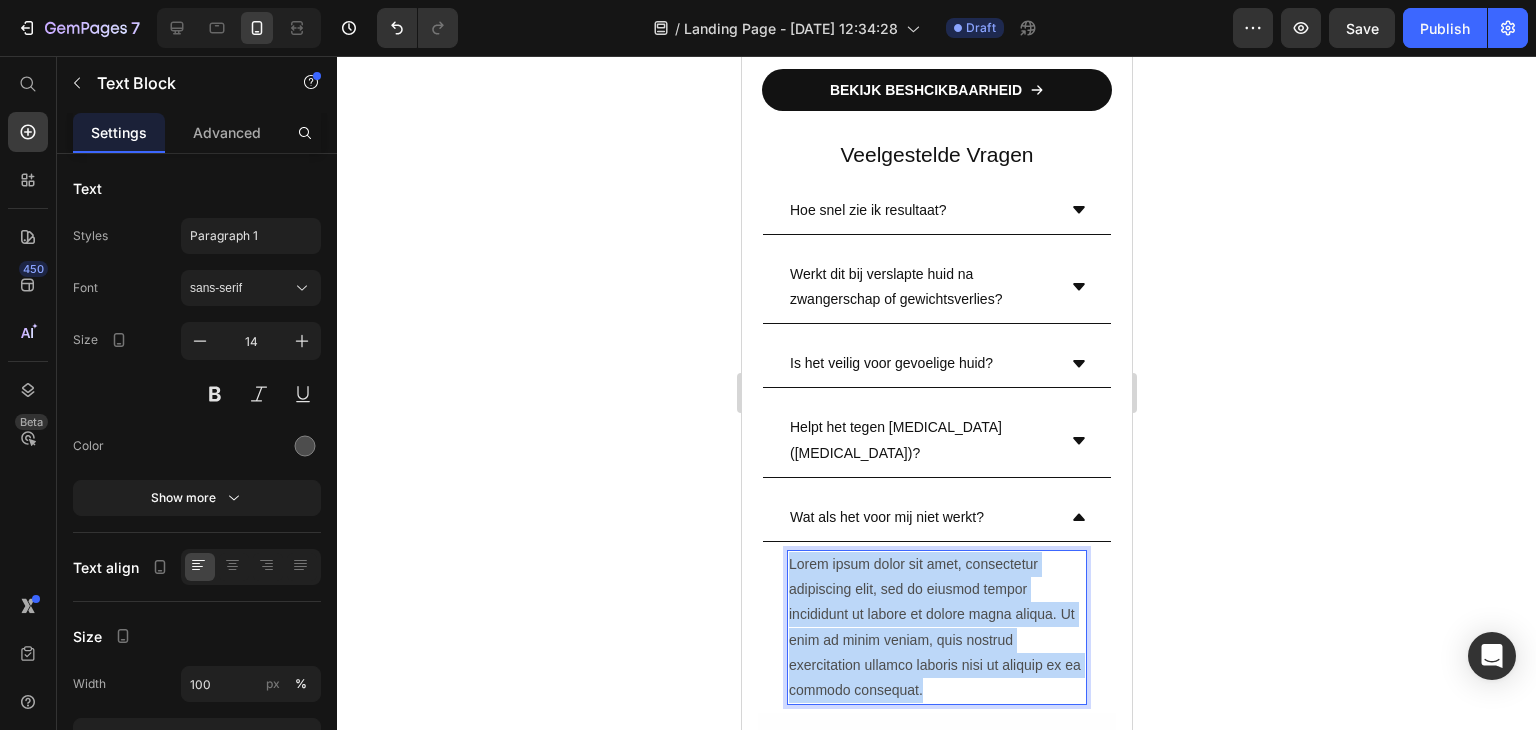 click on "Lorem ipsum dolor sit amet, consectetur adipiscing elit, sed do eiusmod tempor incididunt ut labore et dolore magna aliqua. Ut enim ad minim veniam, quis nostrud exercitation ullamco laboris nisi ut aliquip ex ea commodo consequat." at bounding box center (936, 627) 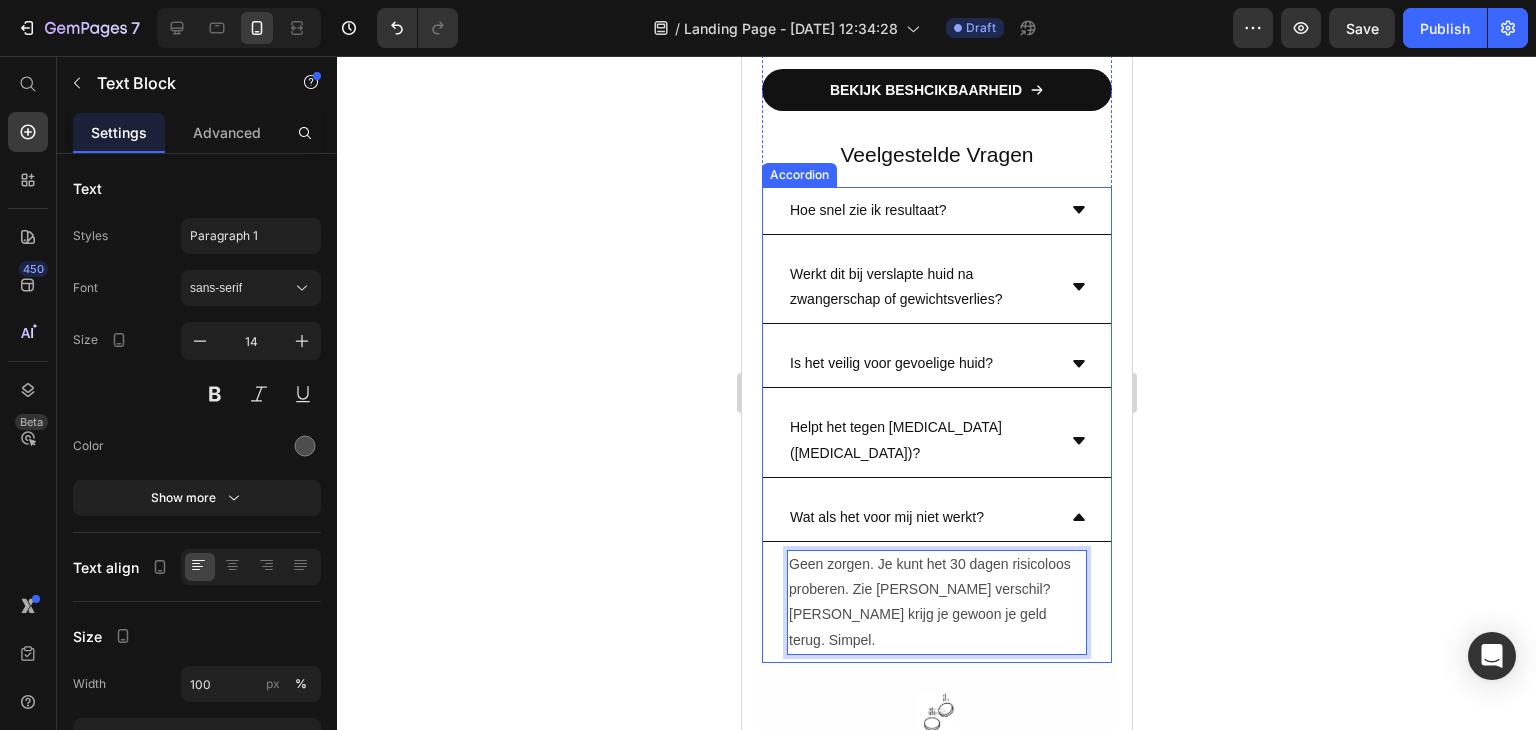 click 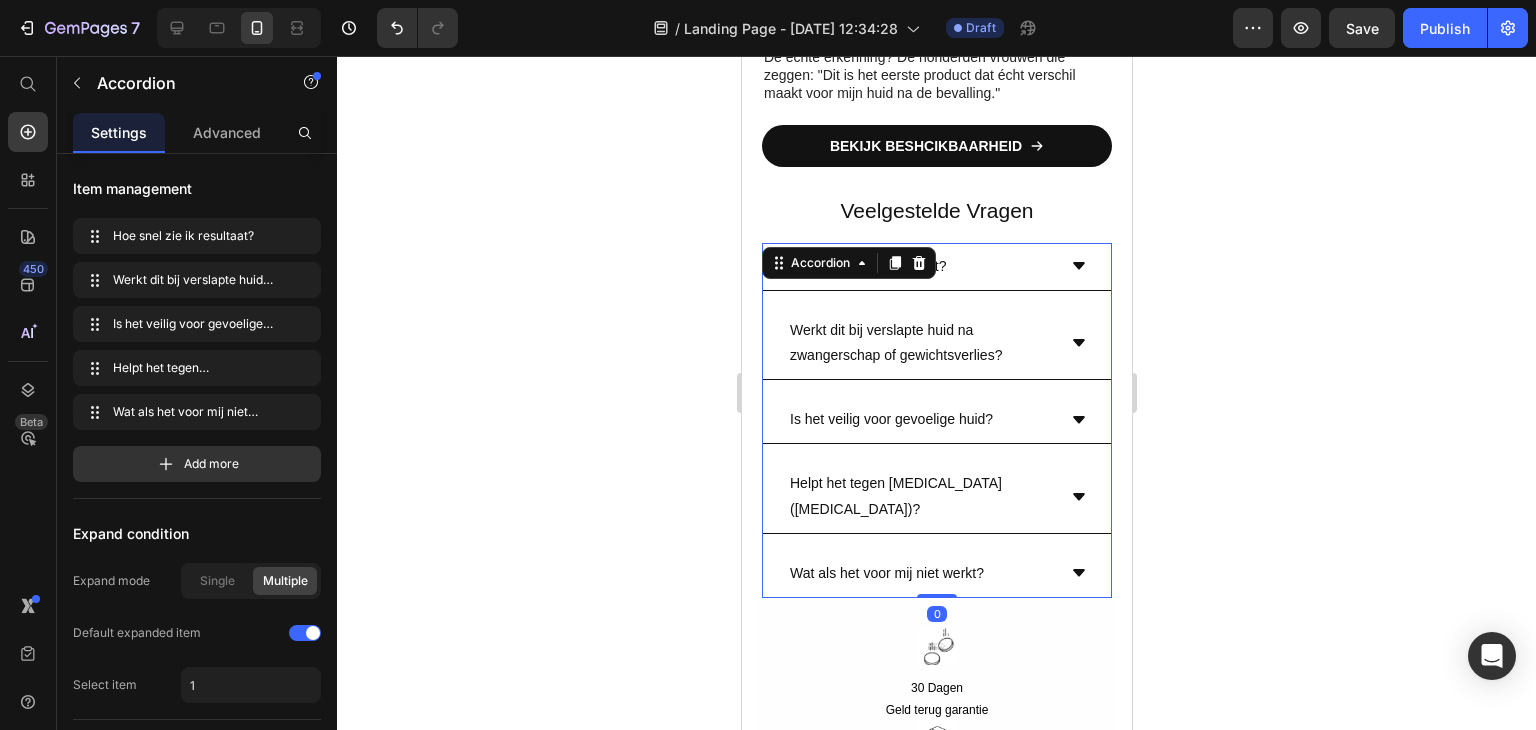 scroll, scrollTop: 9324, scrollLeft: 0, axis: vertical 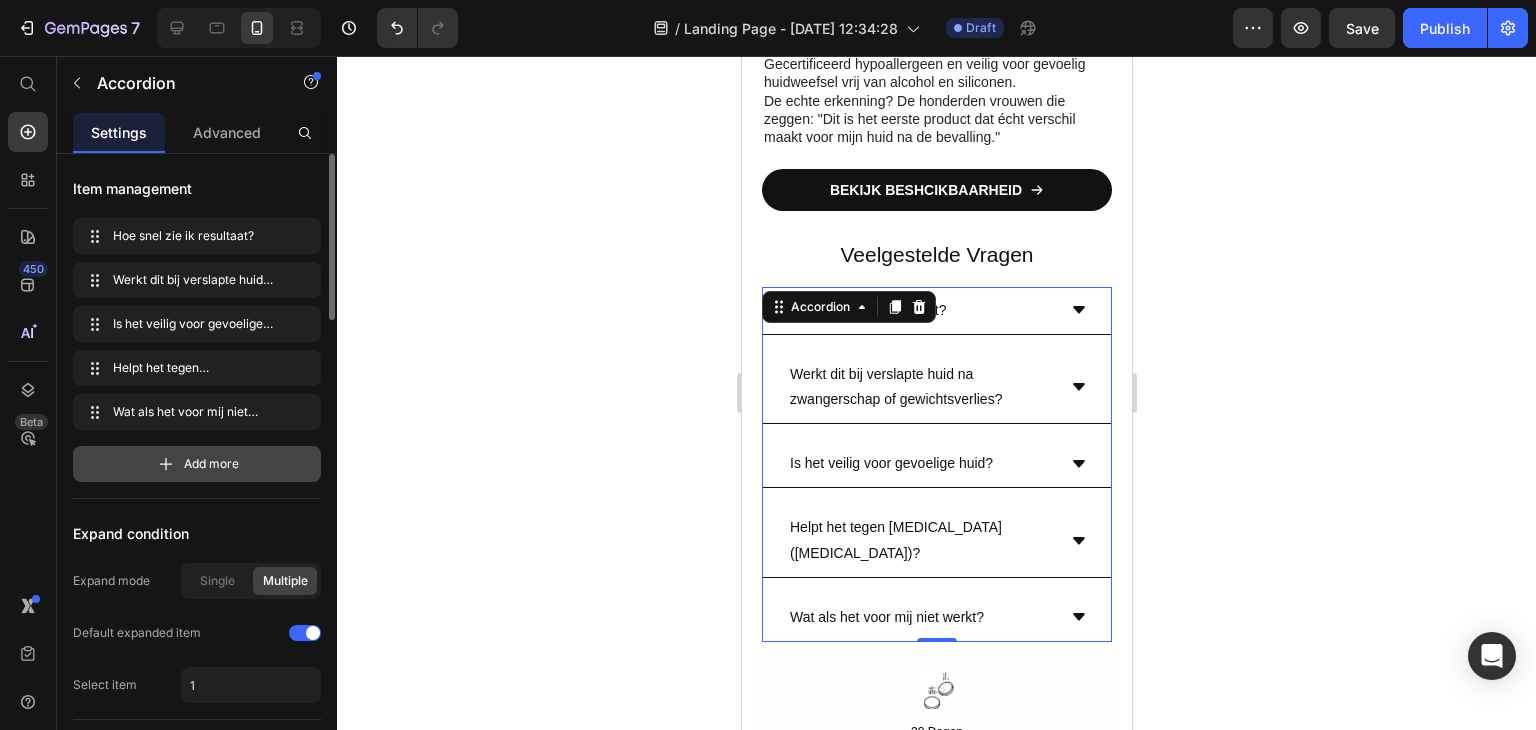 click on "Add more" at bounding box center (197, 464) 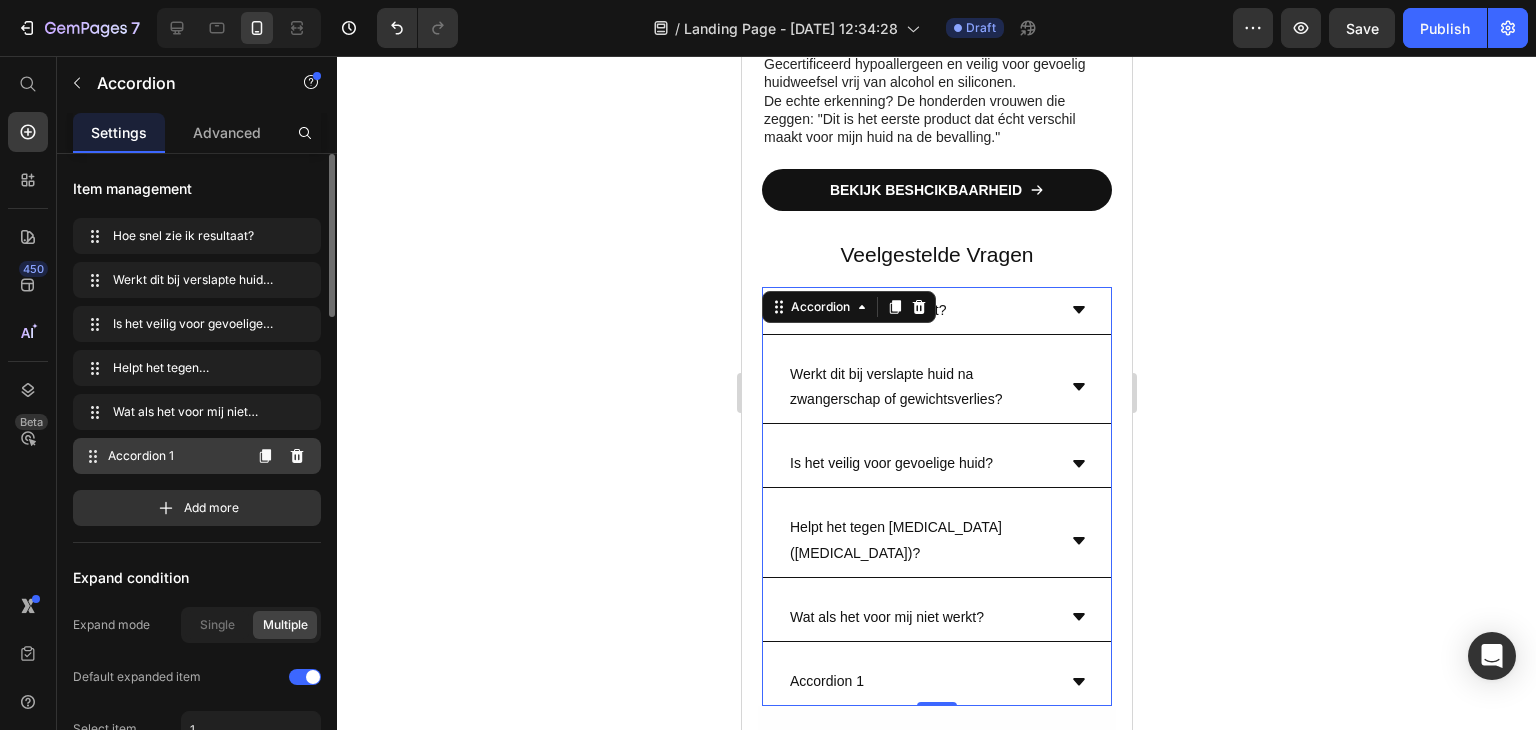 click on "Accordion 1" at bounding box center [174, 456] 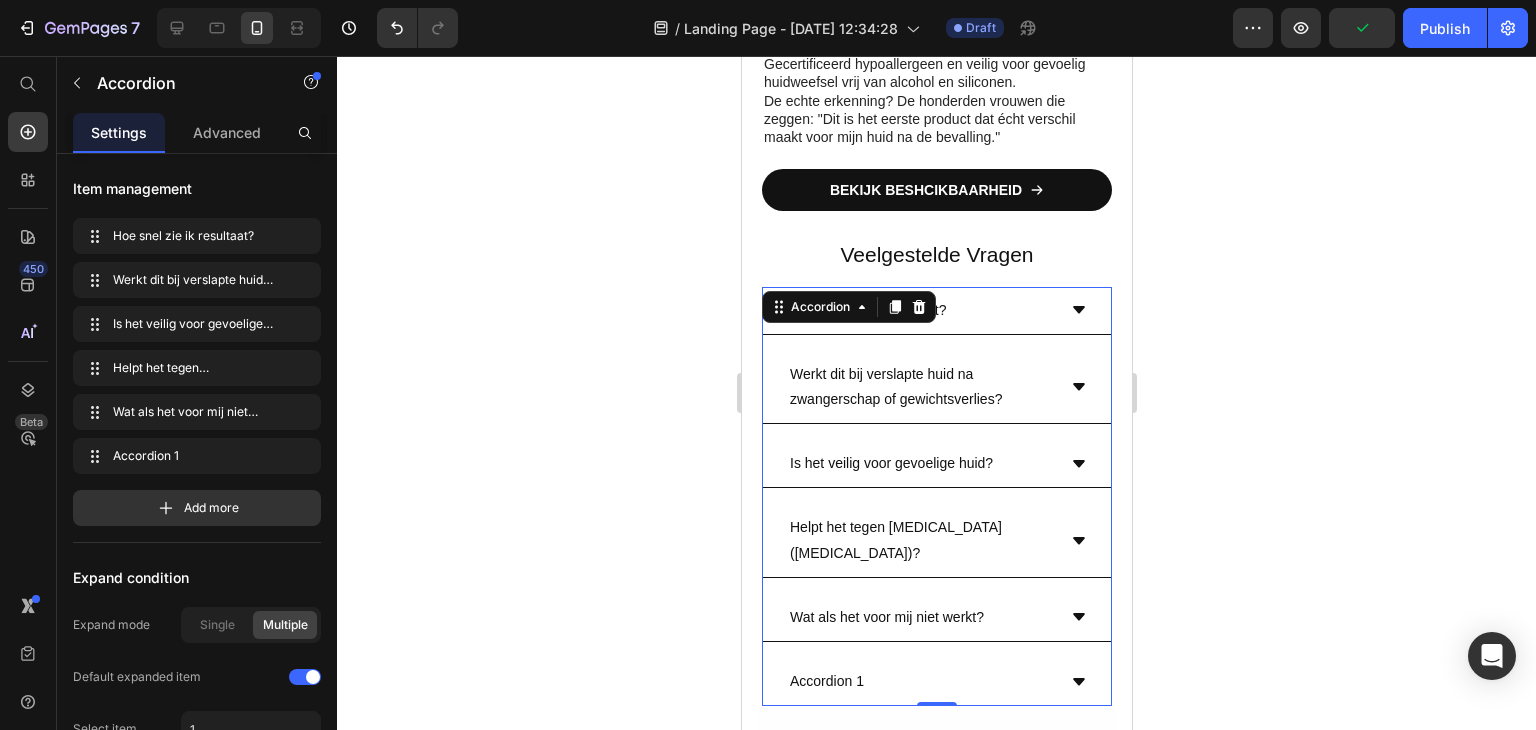 click on "Accordion 1" at bounding box center [826, 681] 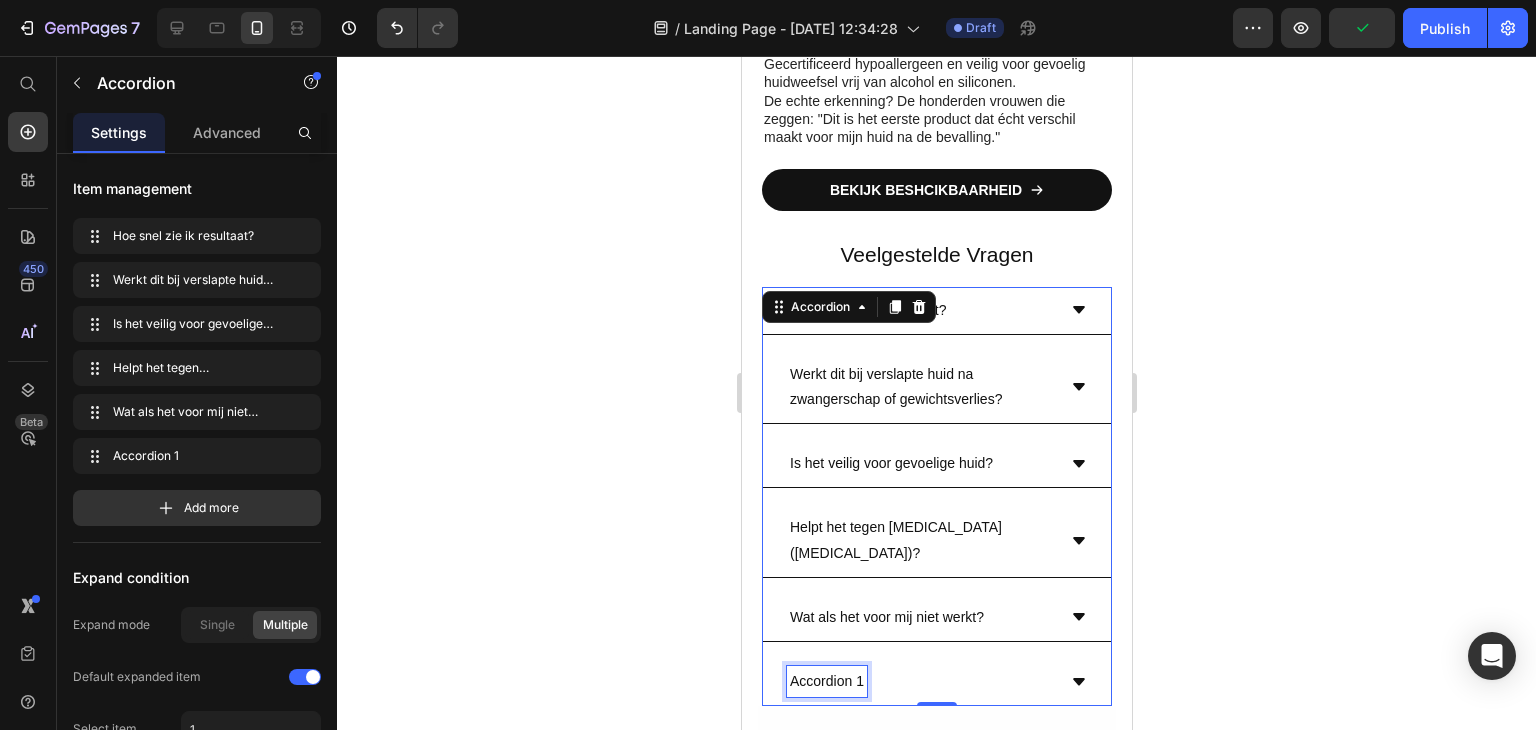 click on "Accordion 1" at bounding box center [826, 681] 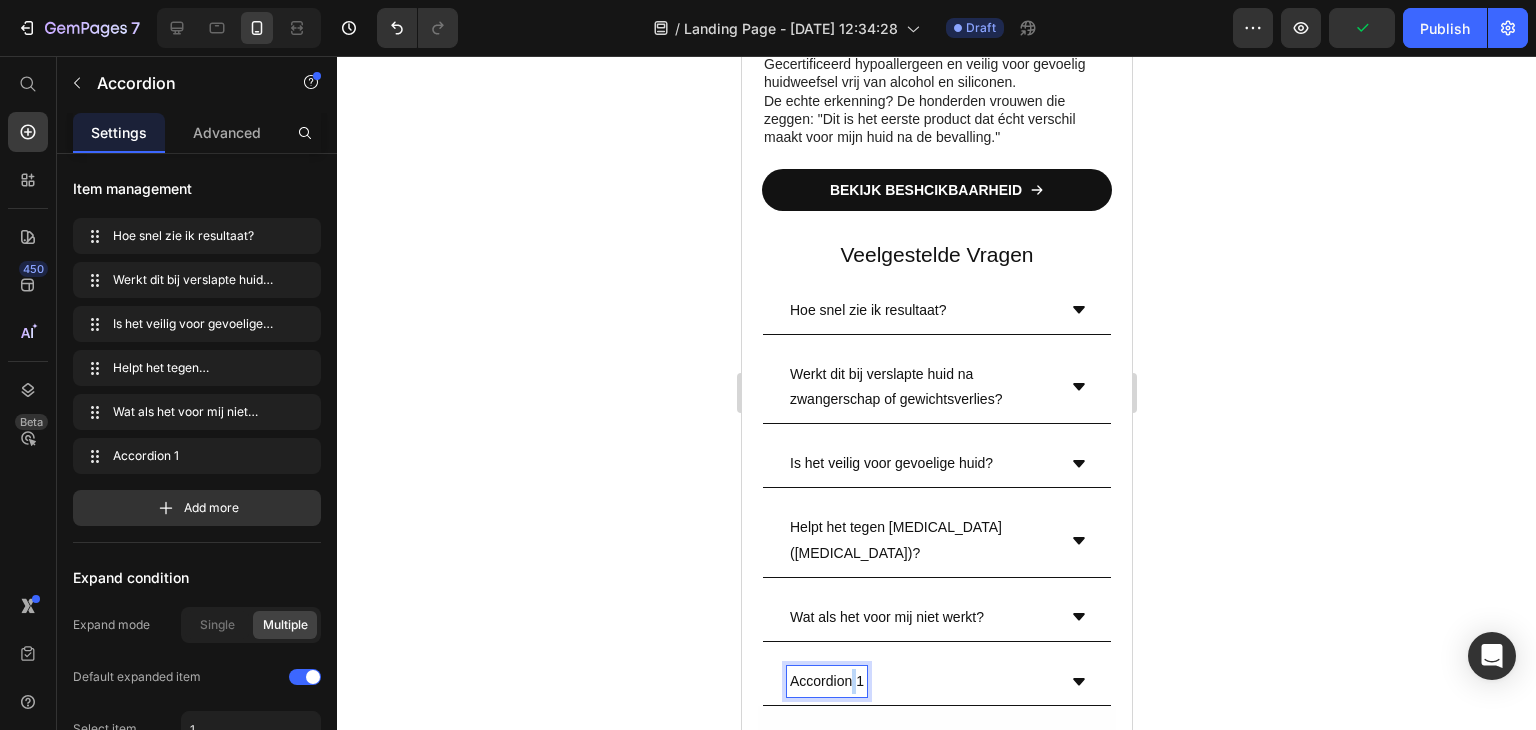 click on "Accordion 1" at bounding box center (826, 681) 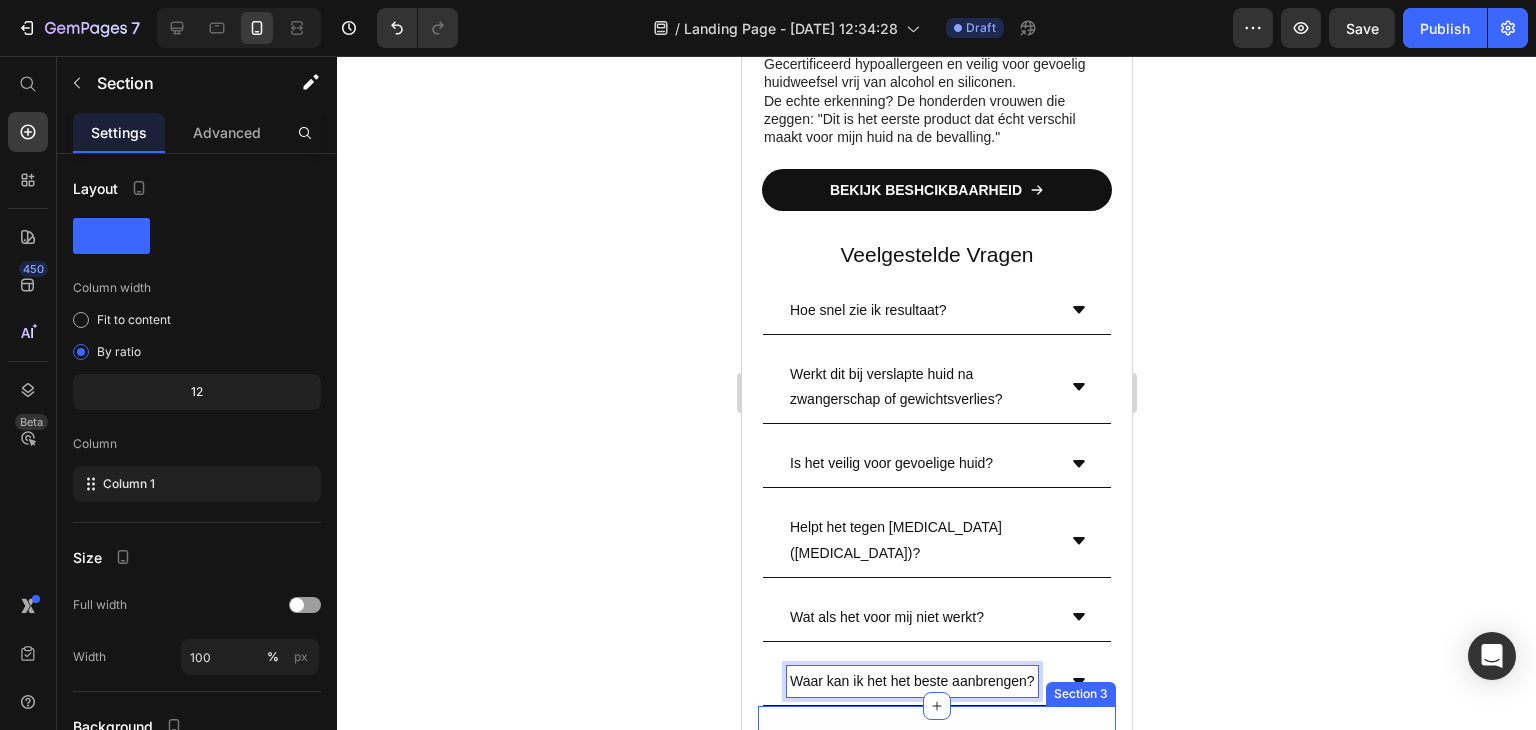 click on "Section 3" at bounding box center (1080, 694) 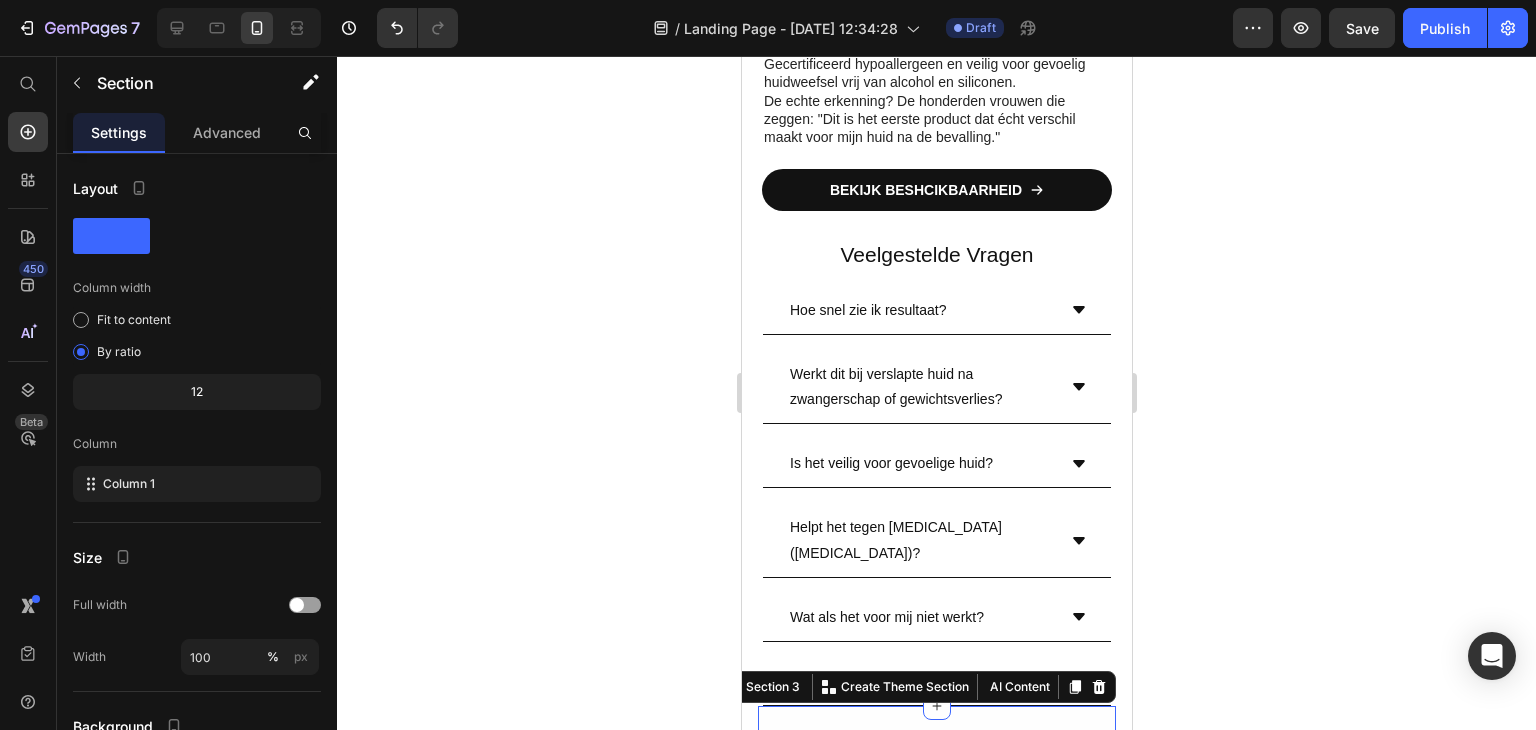 click 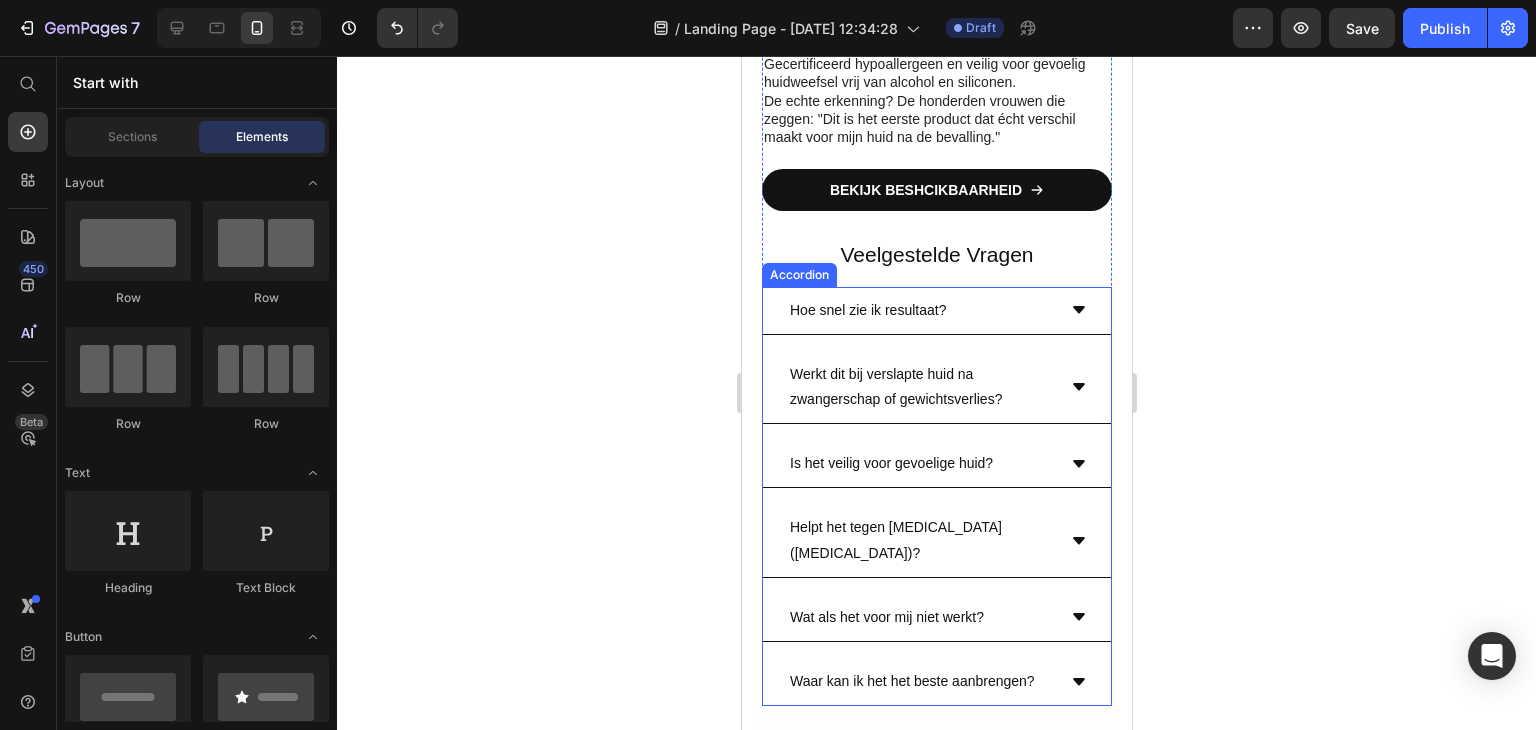 click on "Waar kan ik het het beste aanbrengen?" at bounding box center [936, 682] 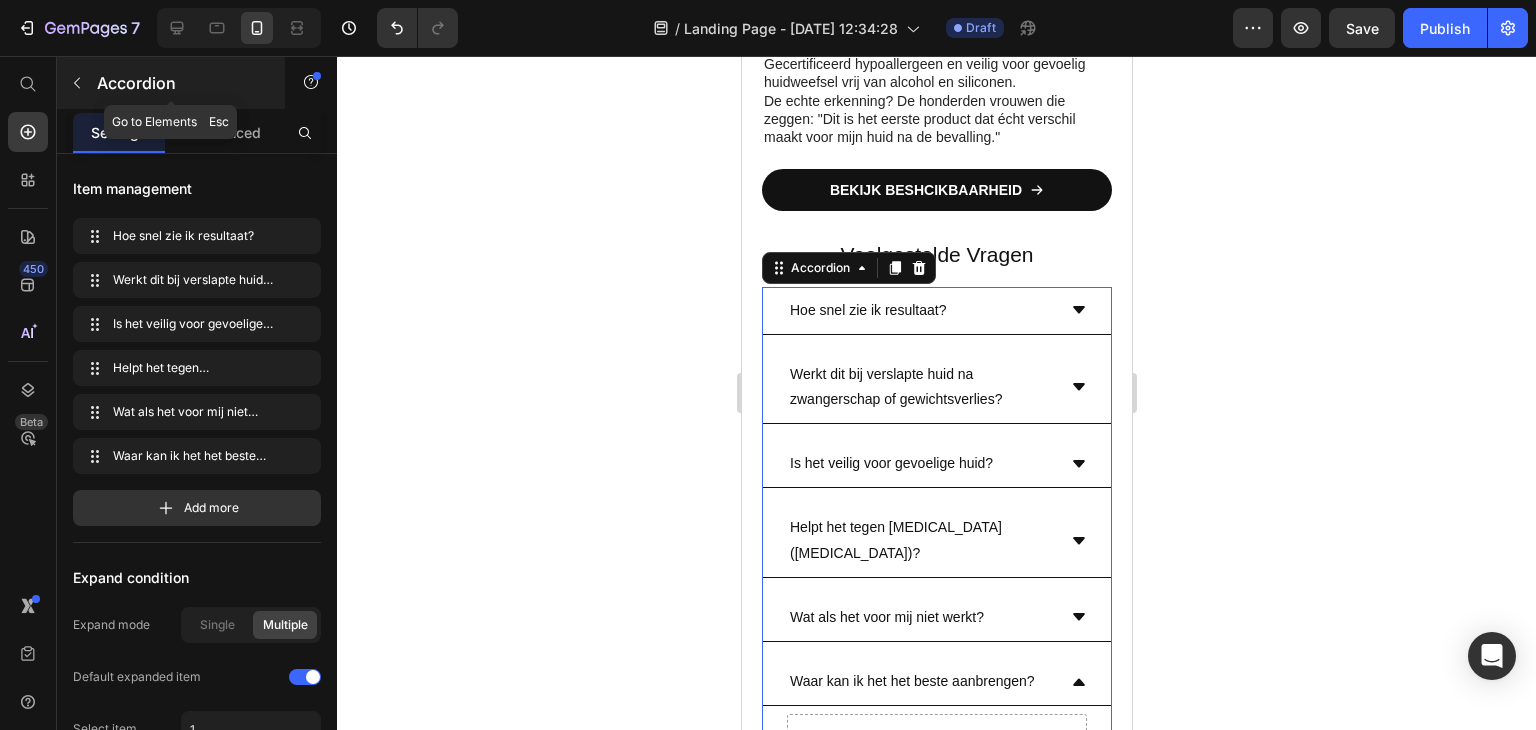 click at bounding box center (77, 83) 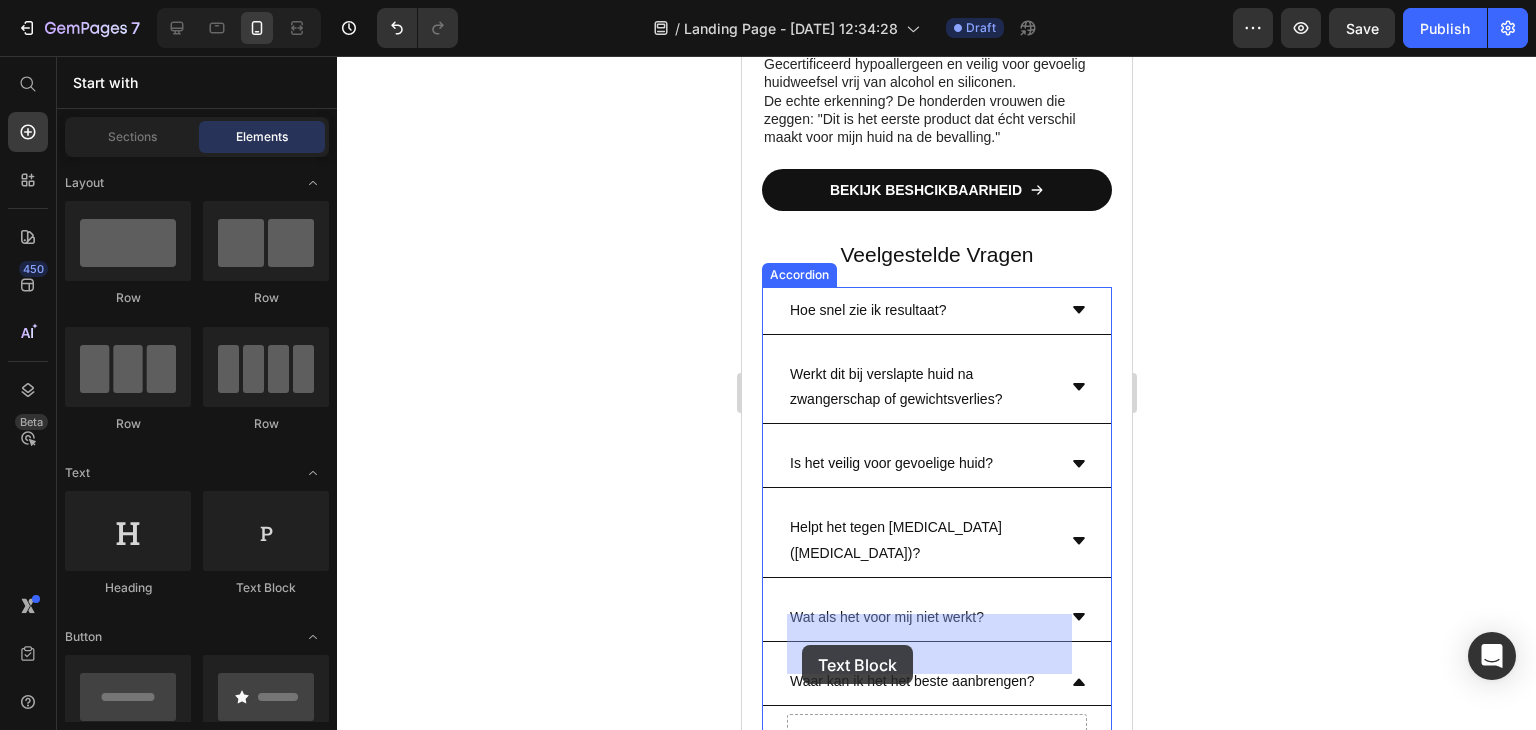 drag, startPoint x: 969, startPoint y: 576, endPoint x: 801, endPoint y: 645, distance: 181.61774 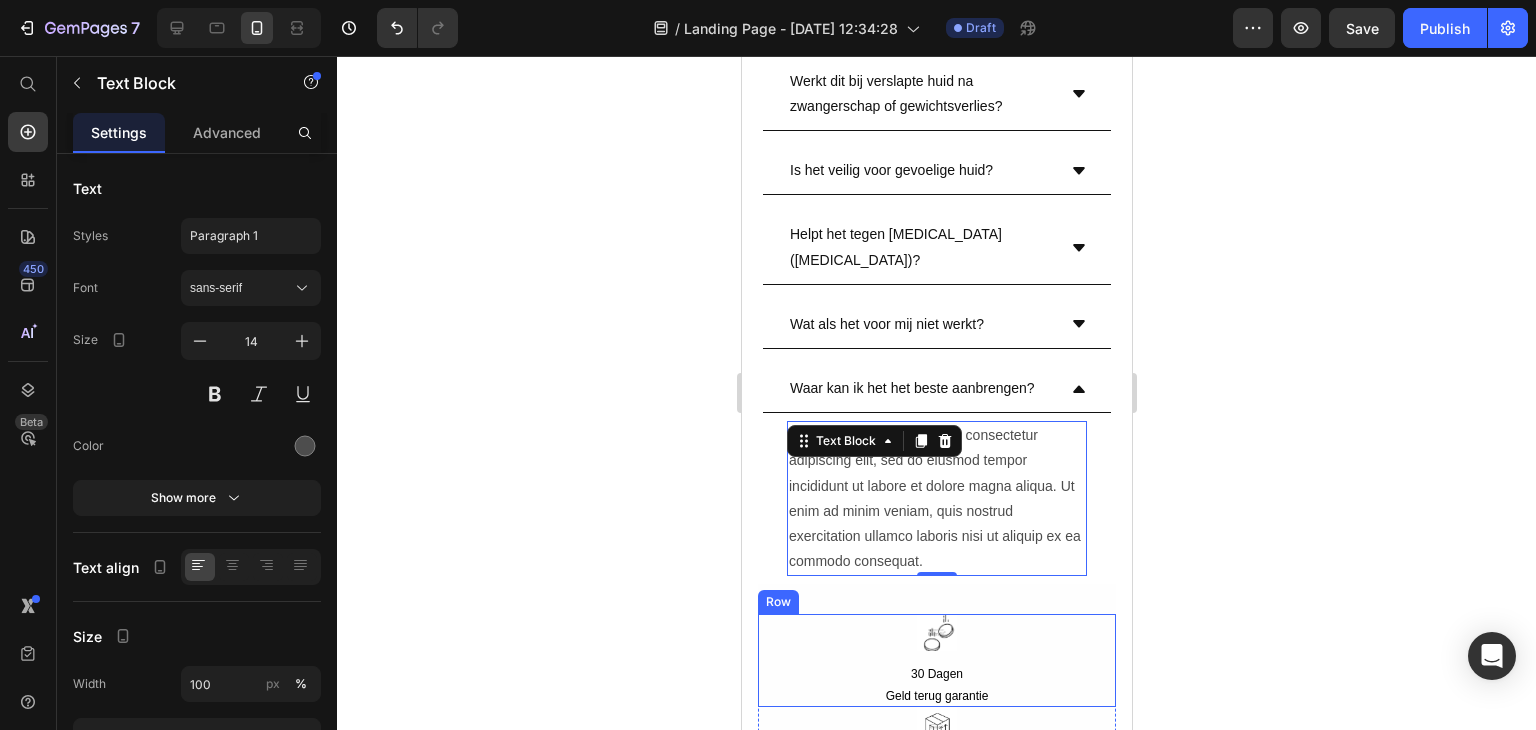 scroll, scrollTop: 9624, scrollLeft: 0, axis: vertical 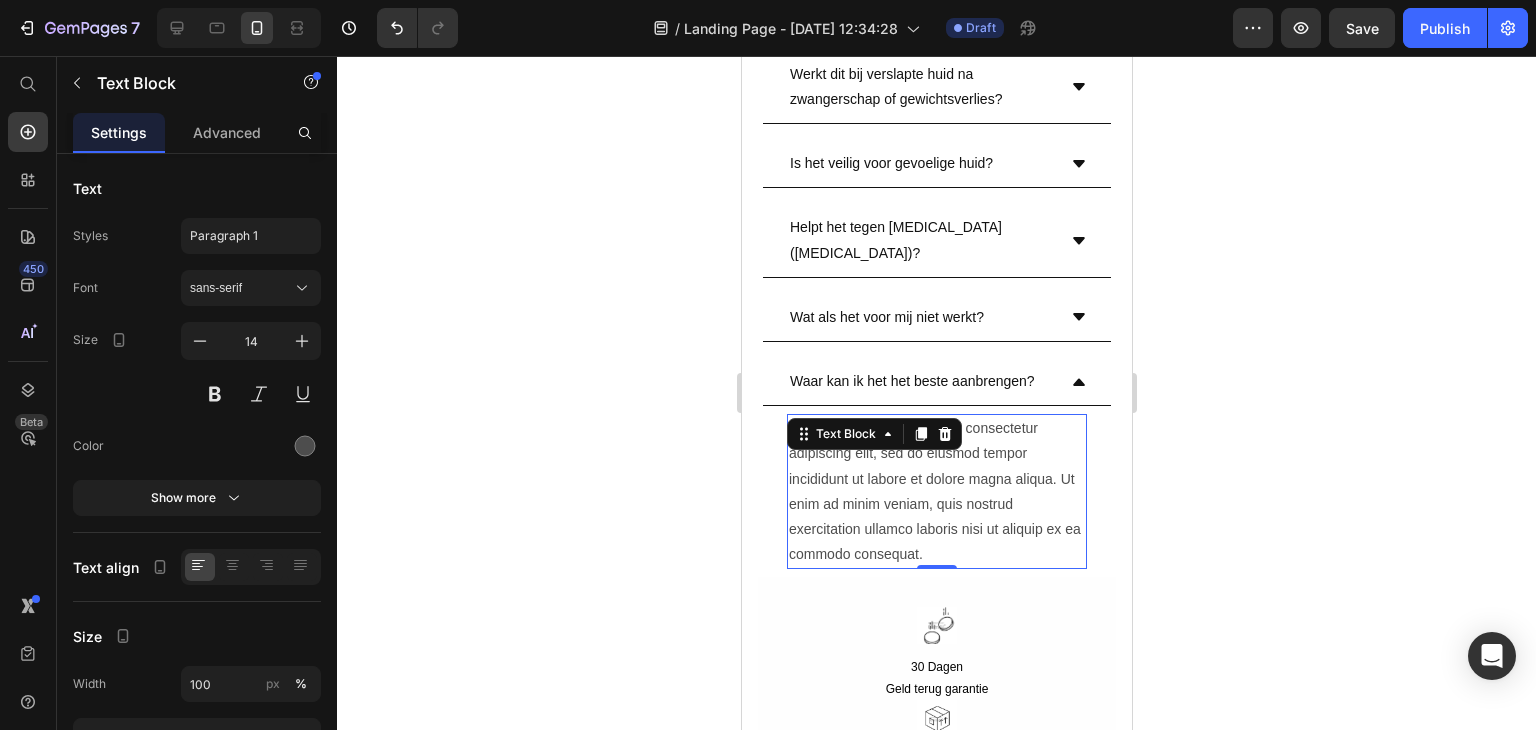 click on "Lorem ipsum dolor sit amet, consectetur adipiscing elit, sed do eiusmod tempor incididunt ut labore et dolore magna aliqua. Ut enim ad minim veniam, quis nostrud exercitation ullamco laboris nisi ut aliquip ex ea commodo consequat." at bounding box center [936, 491] 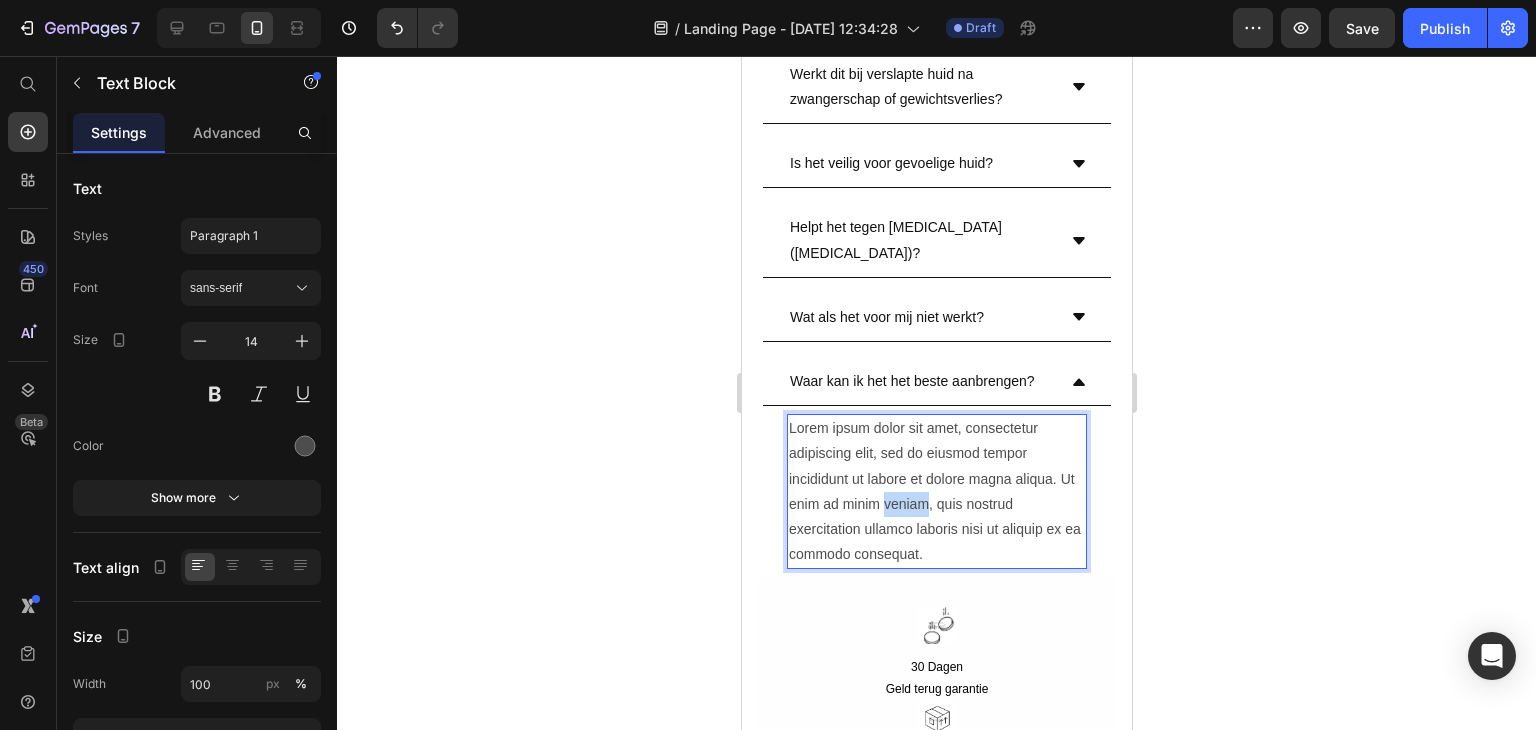 click on "Lorem ipsum dolor sit amet, consectetur adipiscing elit, sed do eiusmod tempor incididunt ut labore et dolore magna aliqua. Ut enim ad minim veniam, quis nostrud exercitation ullamco laboris nisi ut aliquip ex ea commodo consequat." at bounding box center (936, 491) 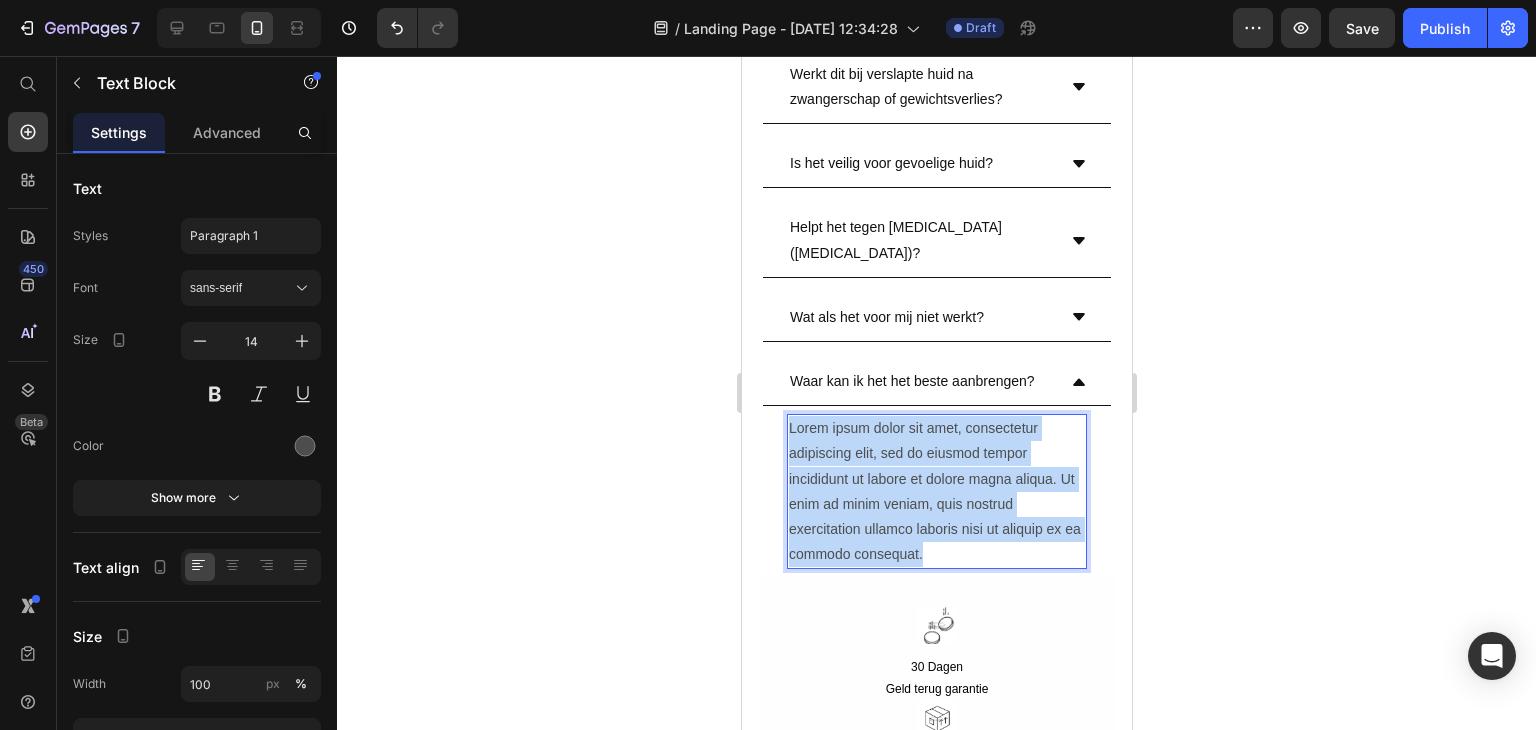 click on "Lorem ipsum dolor sit amet, consectetur adipiscing elit, sed do eiusmod tempor incididunt ut labore et dolore magna aliqua. Ut enim ad minim veniam, quis nostrud exercitation ullamco laboris nisi ut aliquip ex ea commodo consequat." at bounding box center (936, 491) 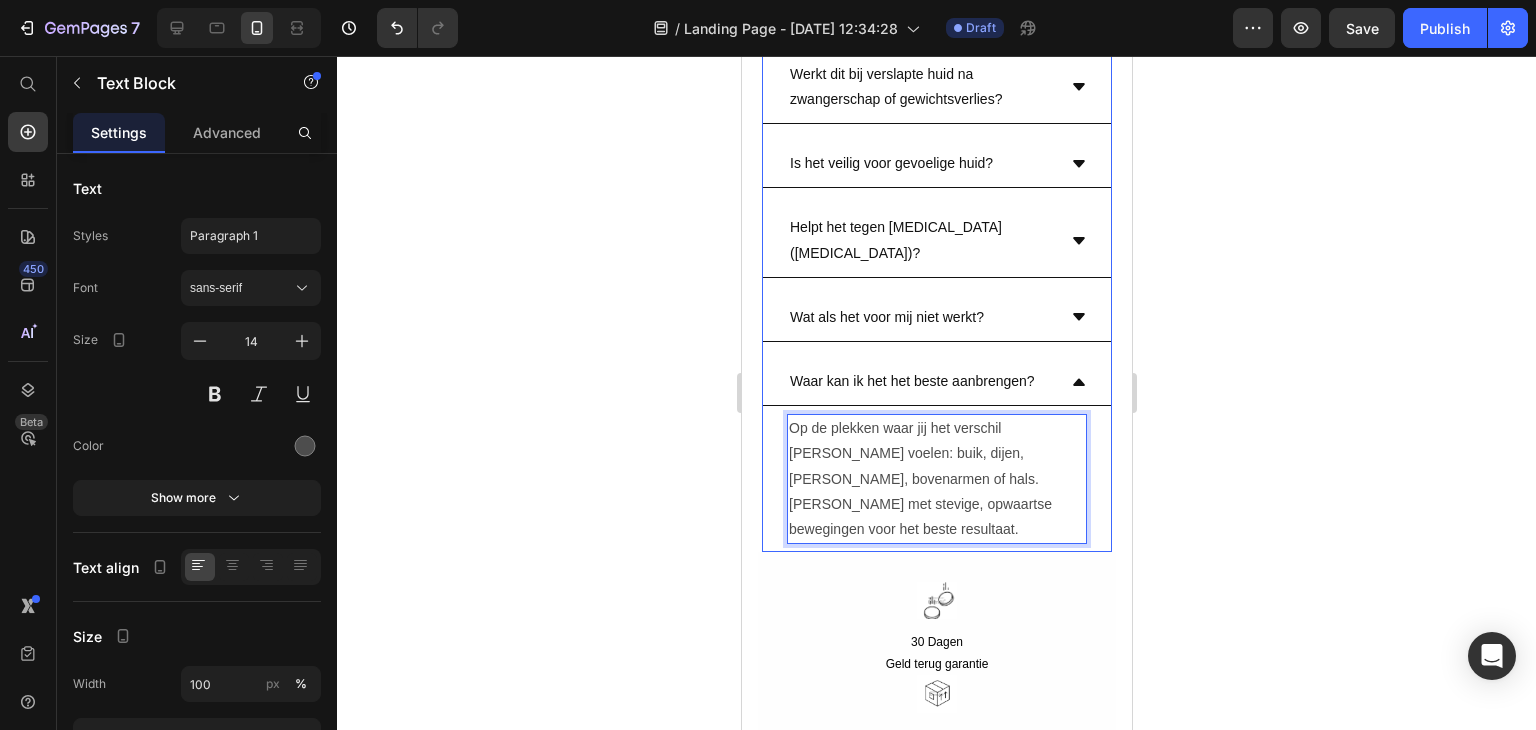 click 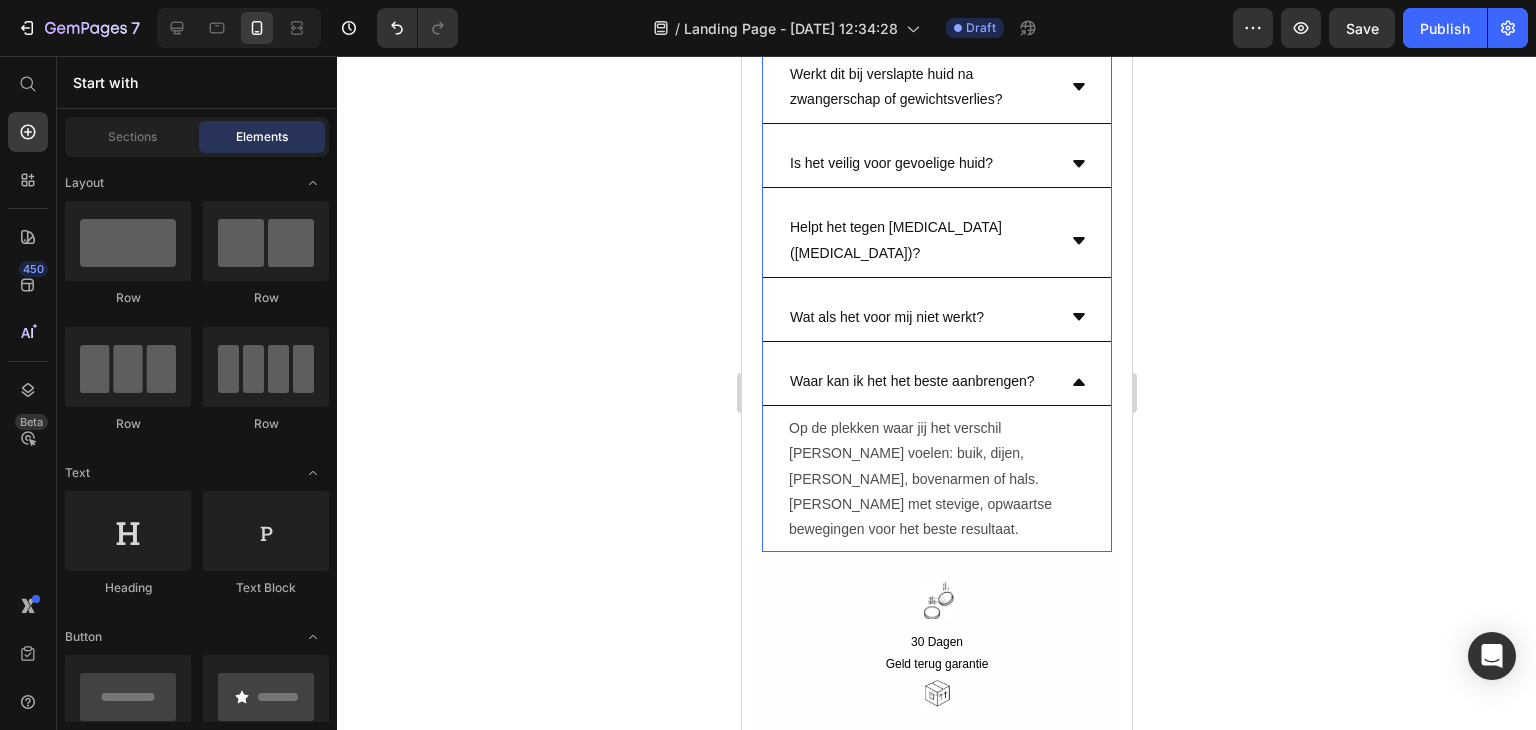 click 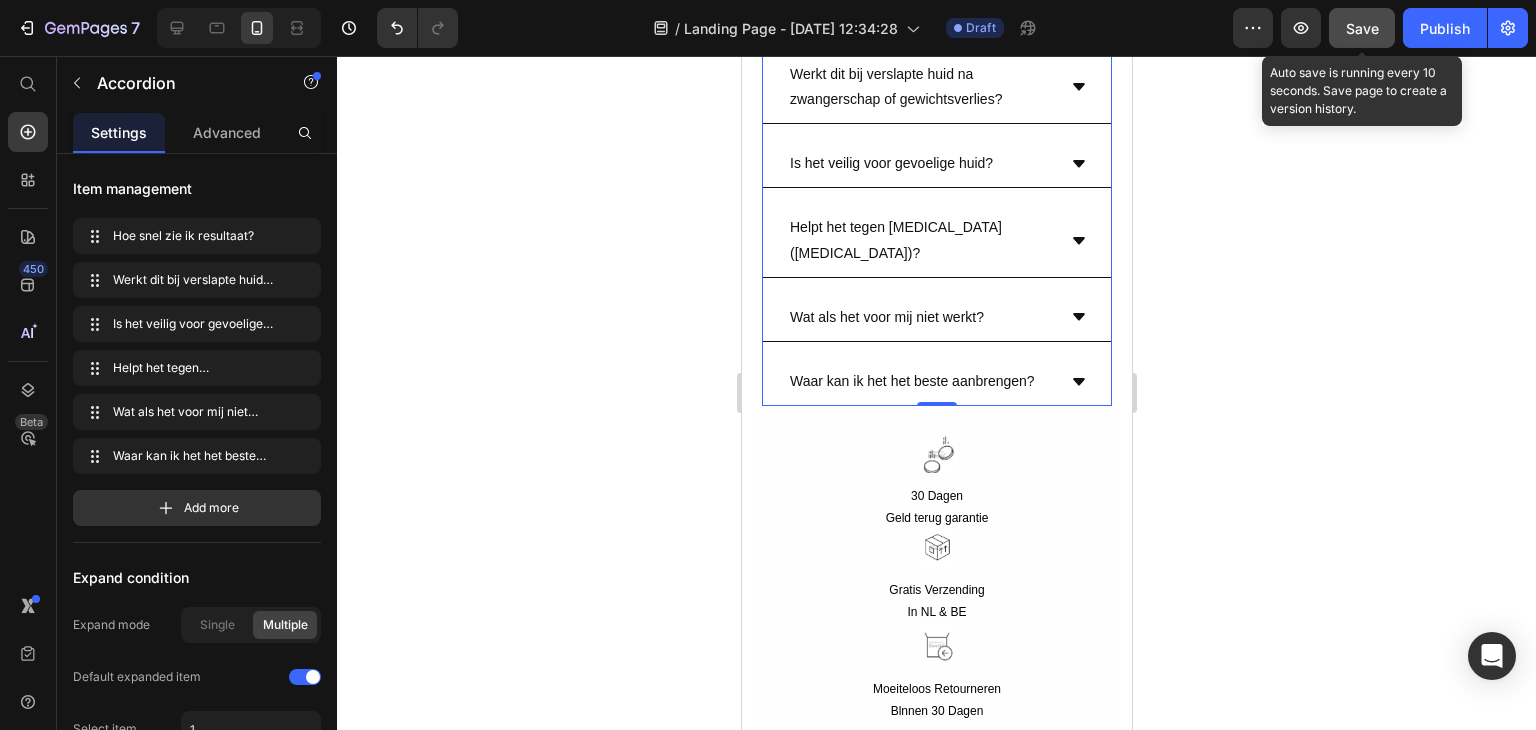 click on "Save" 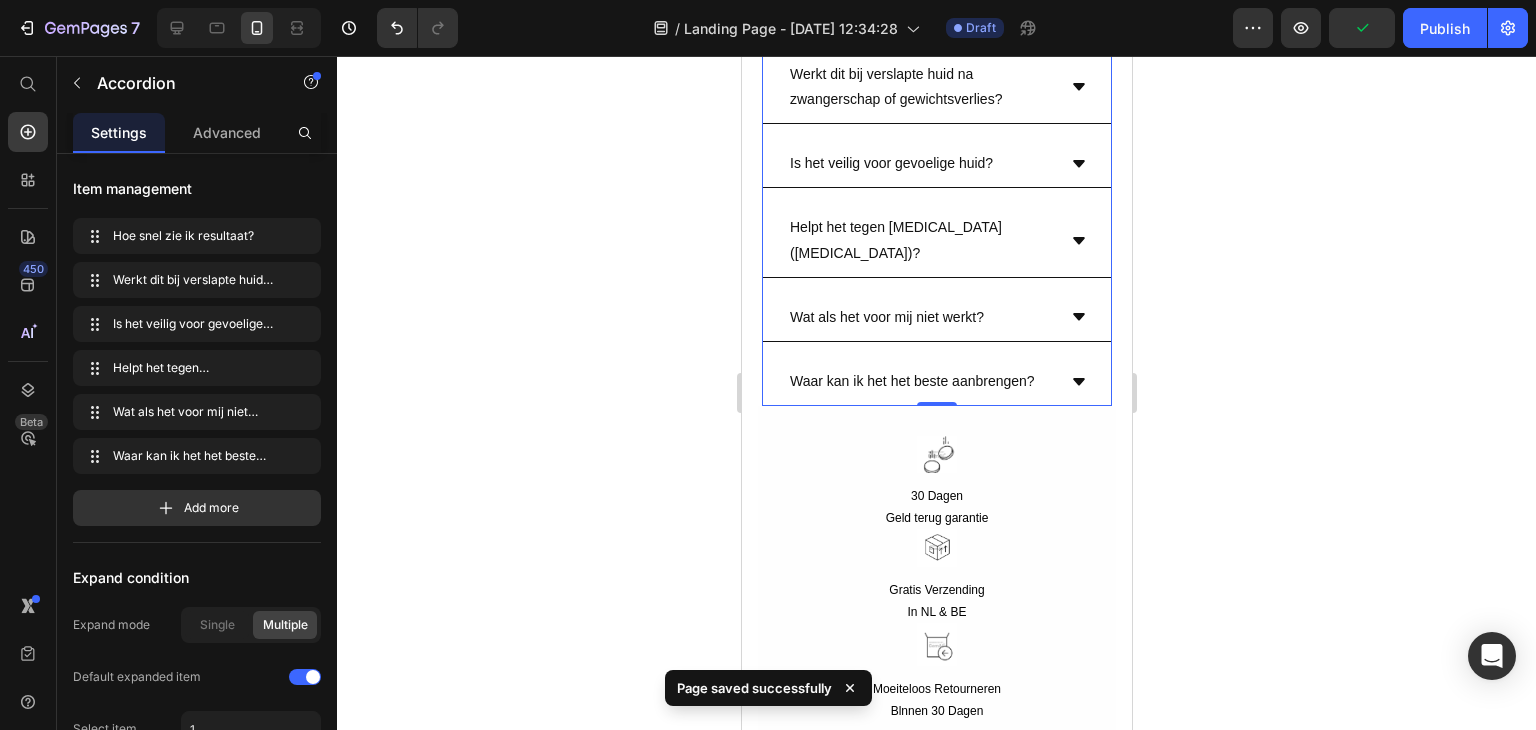 drag, startPoint x: 1459, startPoint y: 418, endPoint x: 1459, endPoint y: 404, distance: 14 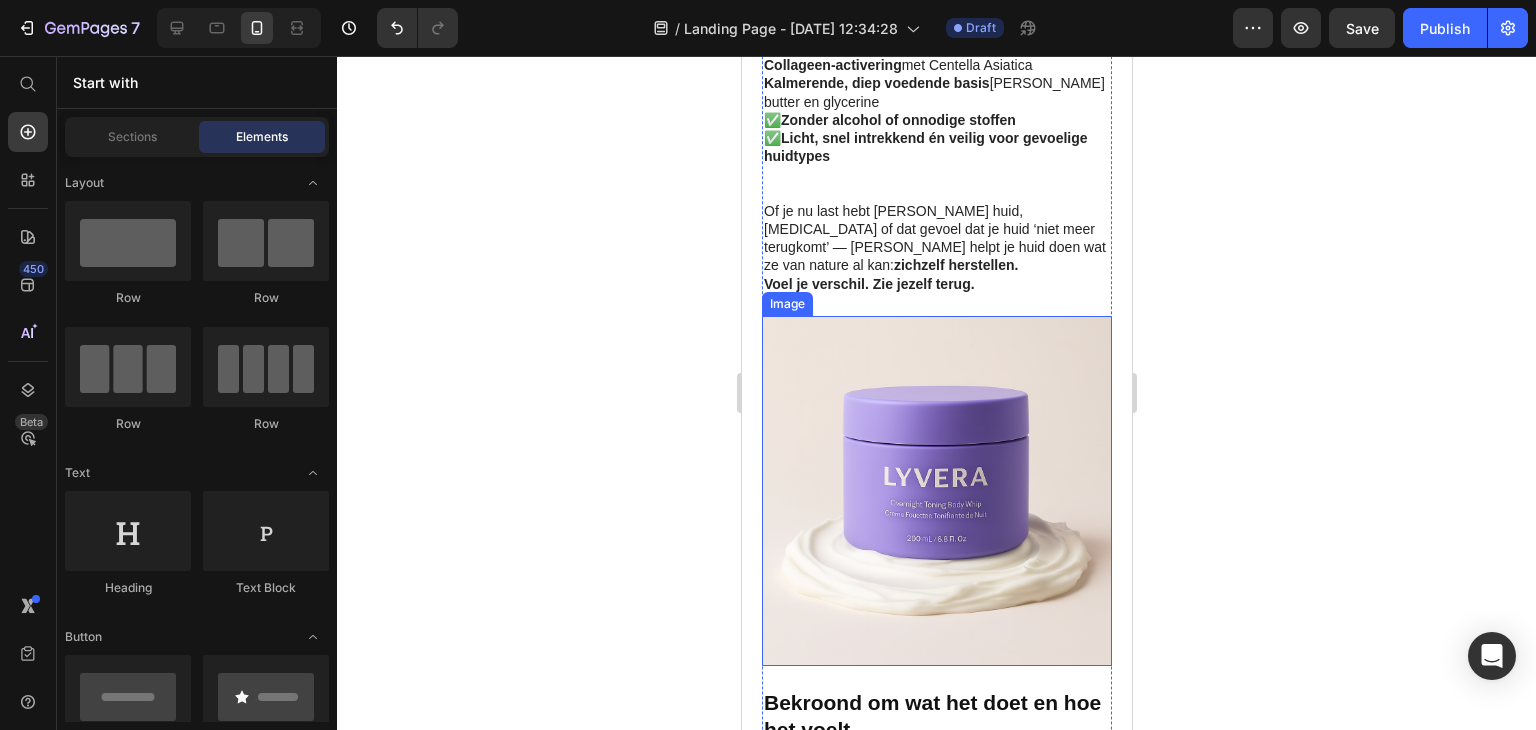 scroll, scrollTop: 8524, scrollLeft: 0, axis: vertical 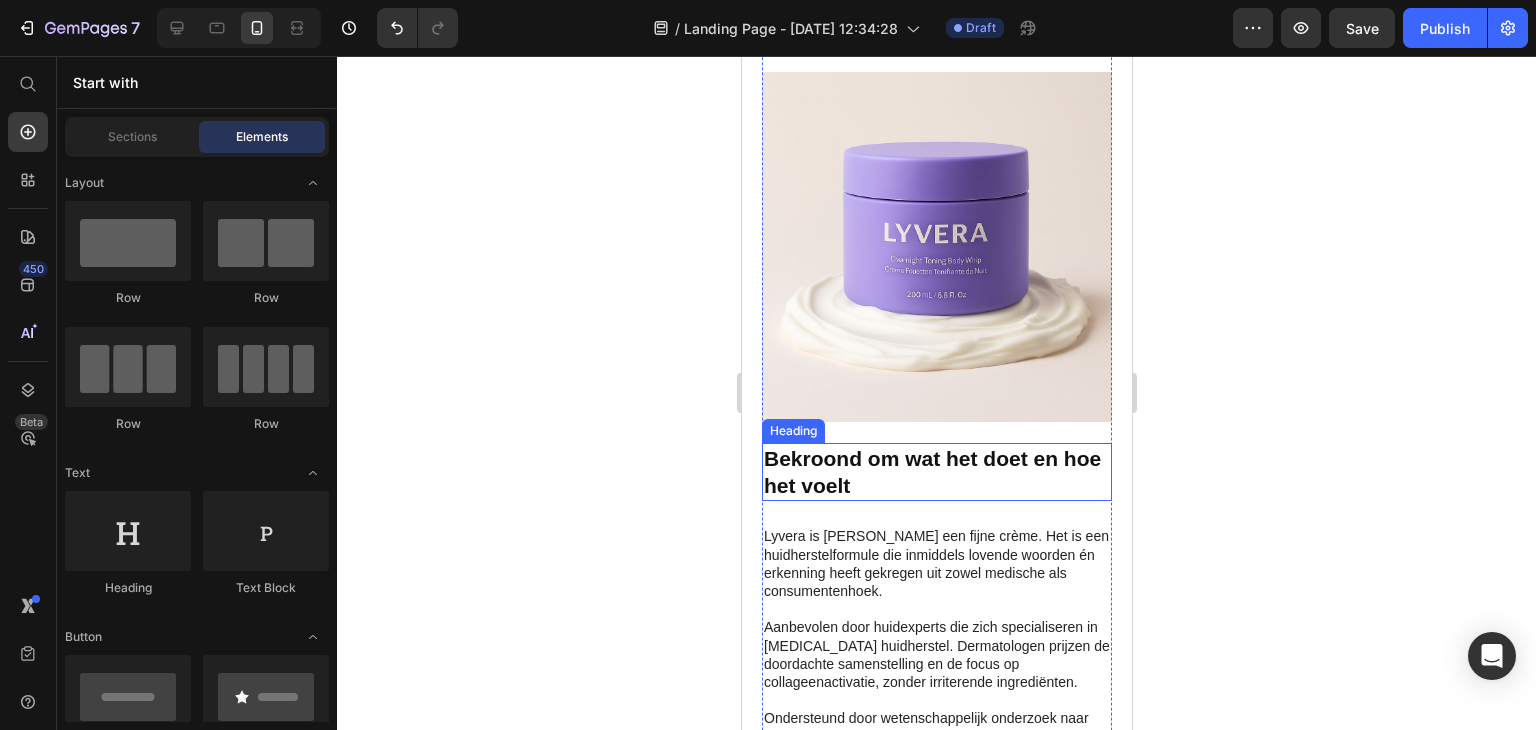 click on "⁠⁠⁠⁠⁠⁠⁠ Bekroond om wat het doet en hoe het voelt" at bounding box center (936, 472) 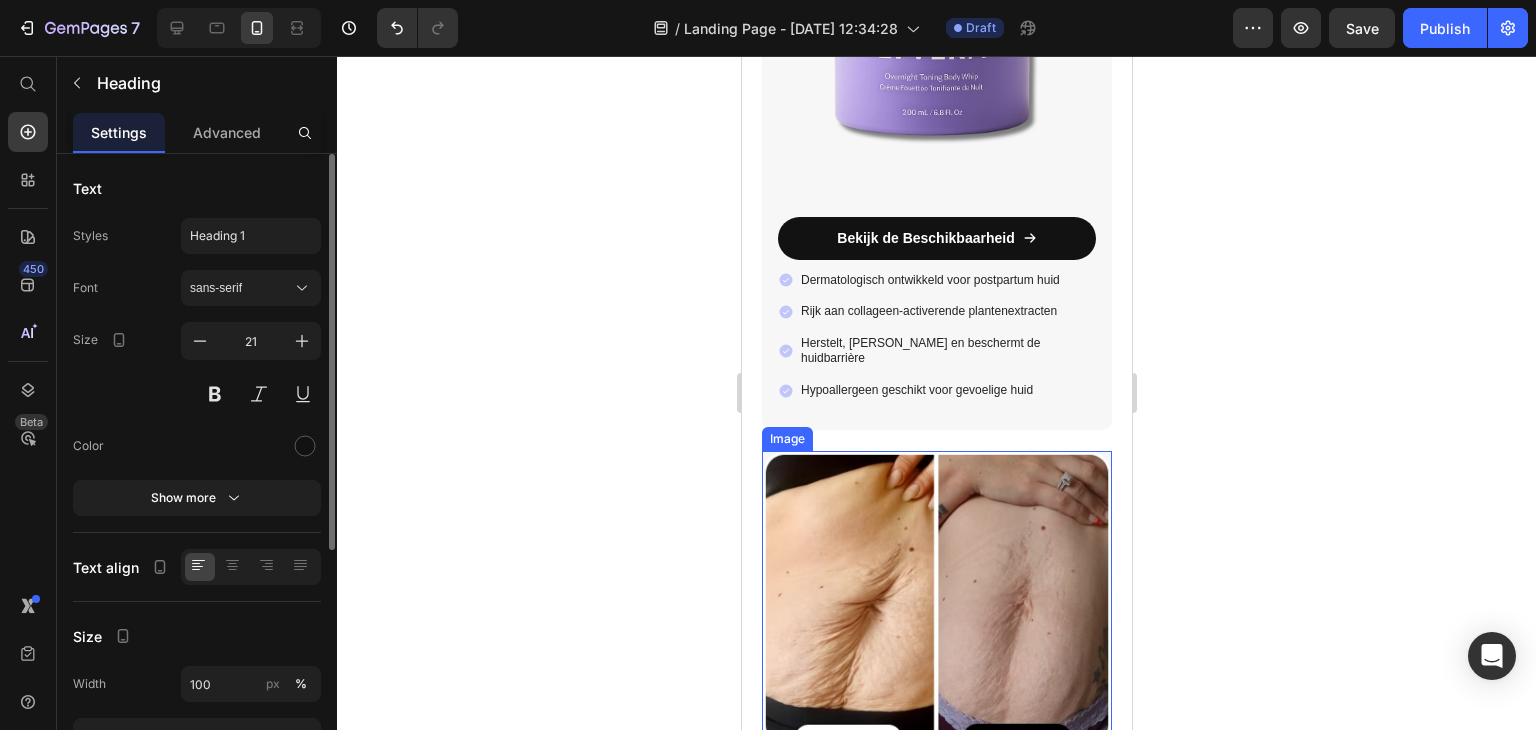 scroll, scrollTop: 5300, scrollLeft: 0, axis: vertical 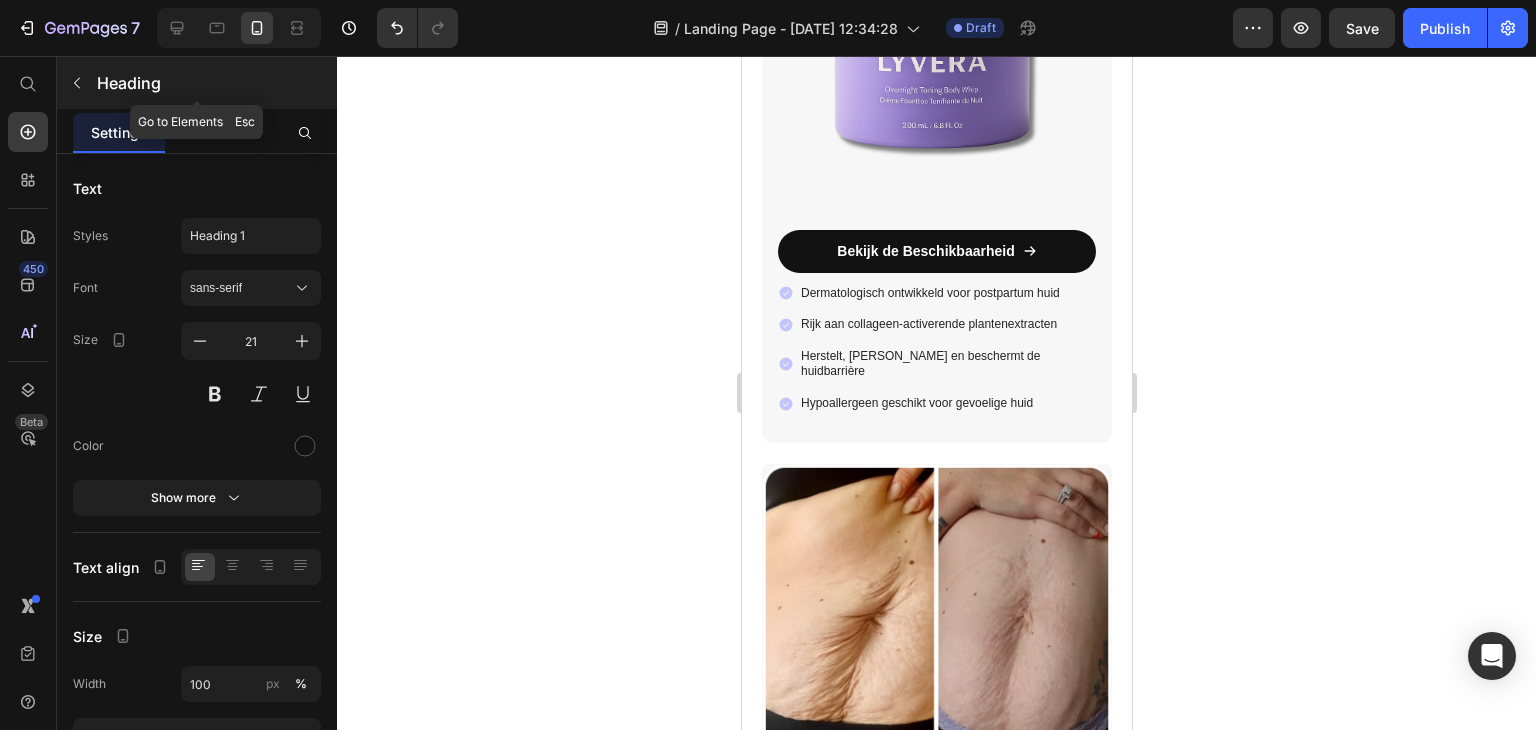 click at bounding box center (77, 83) 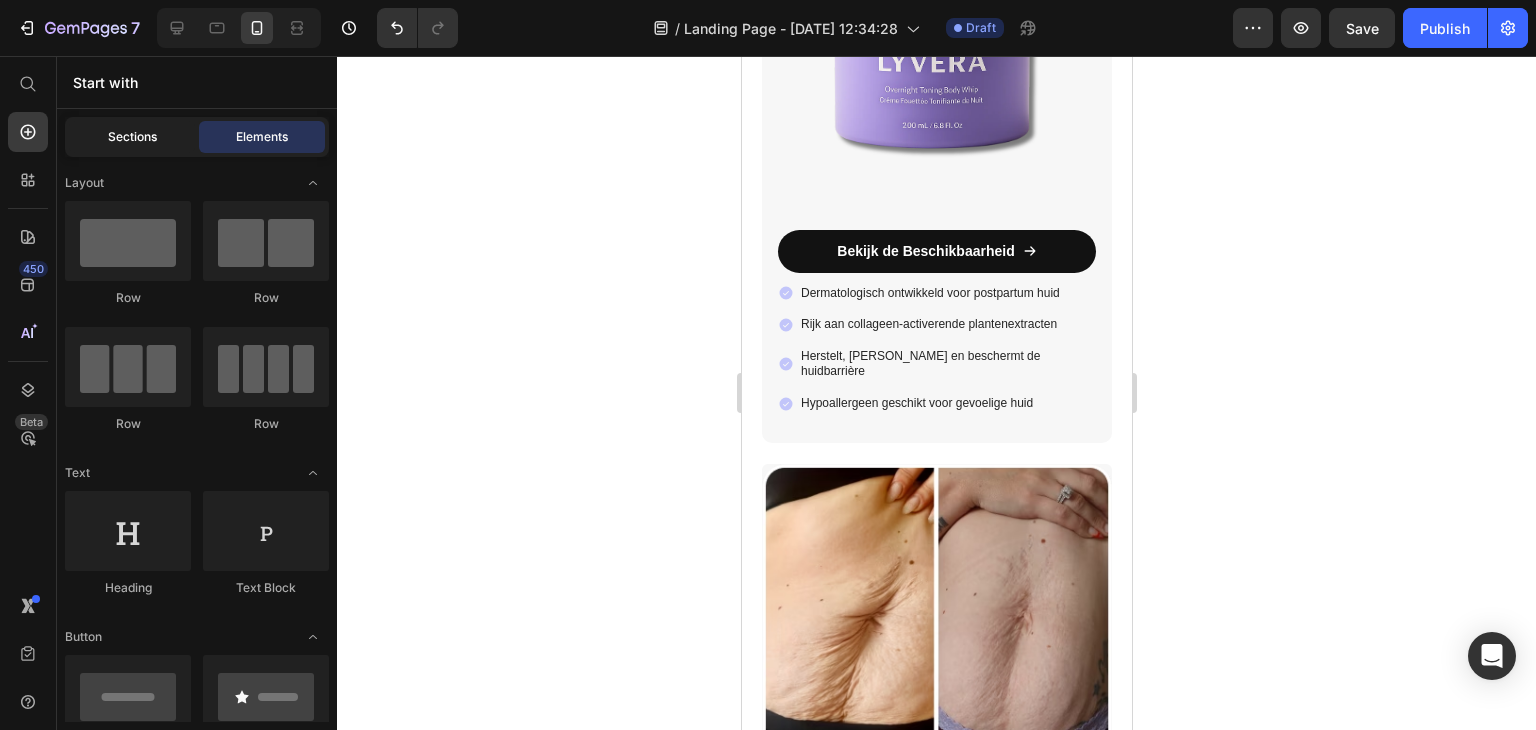 click on "Sections" 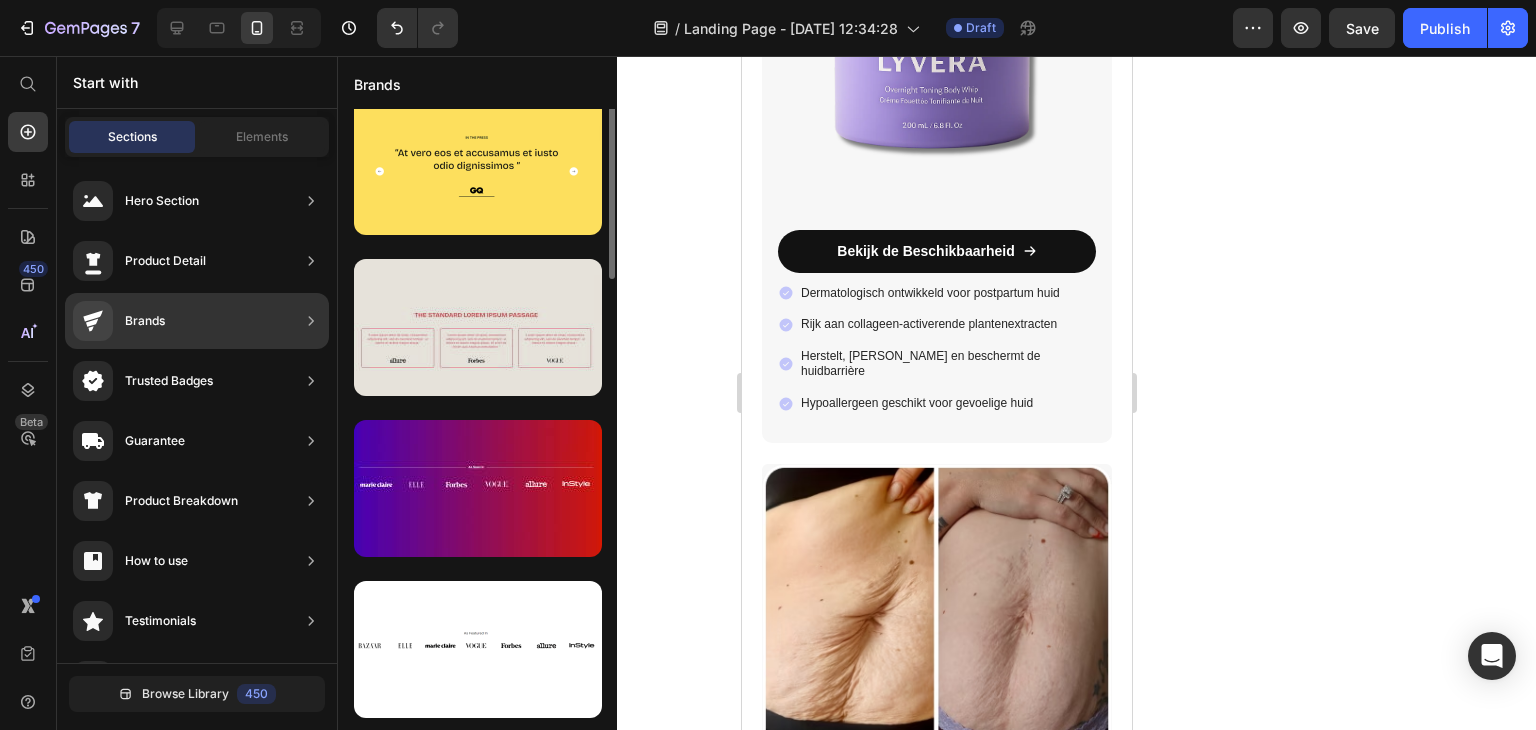scroll, scrollTop: 0, scrollLeft: 0, axis: both 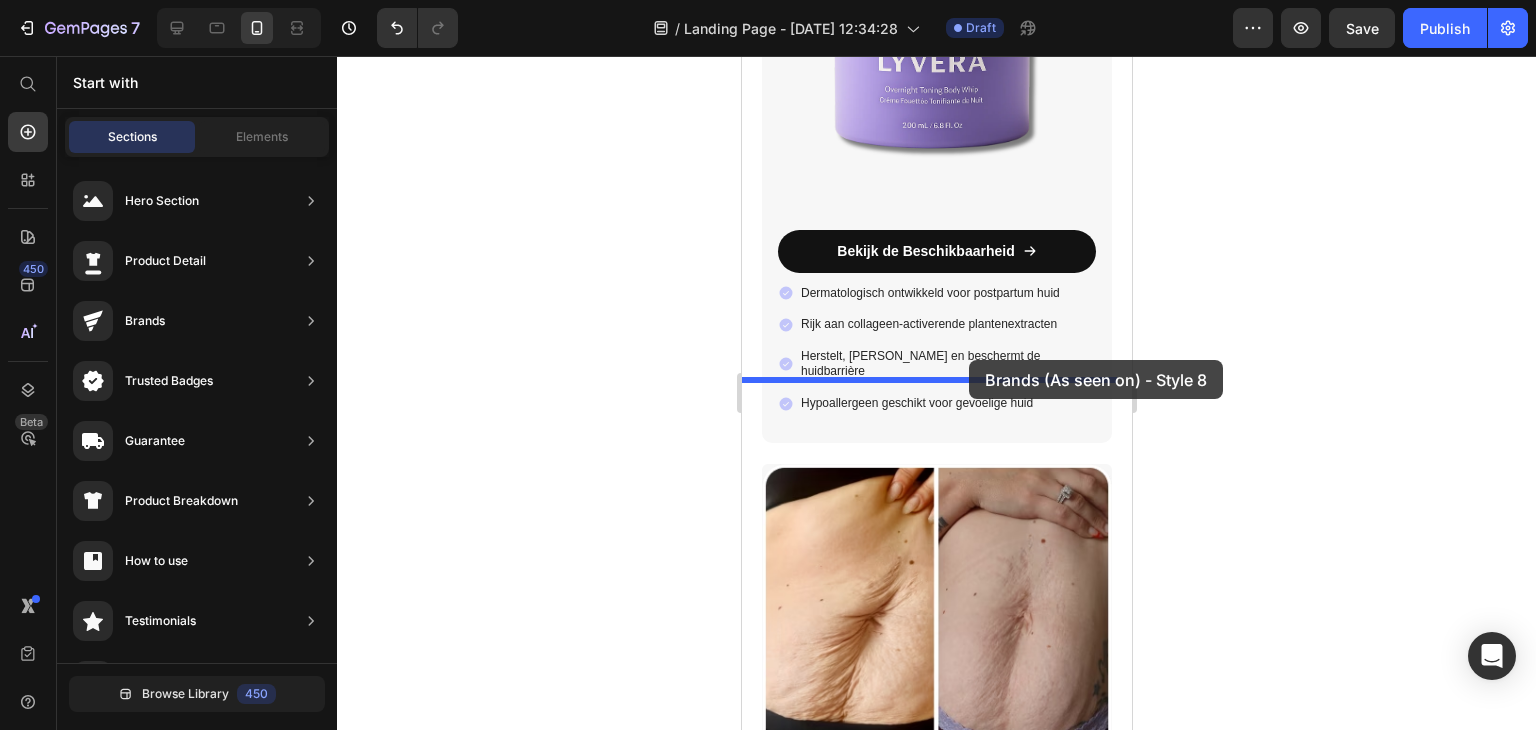 drag, startPoint x: 1244, startPoint y: 689, endPoint x: 968, endPoint y: 360, distance: 429.43802 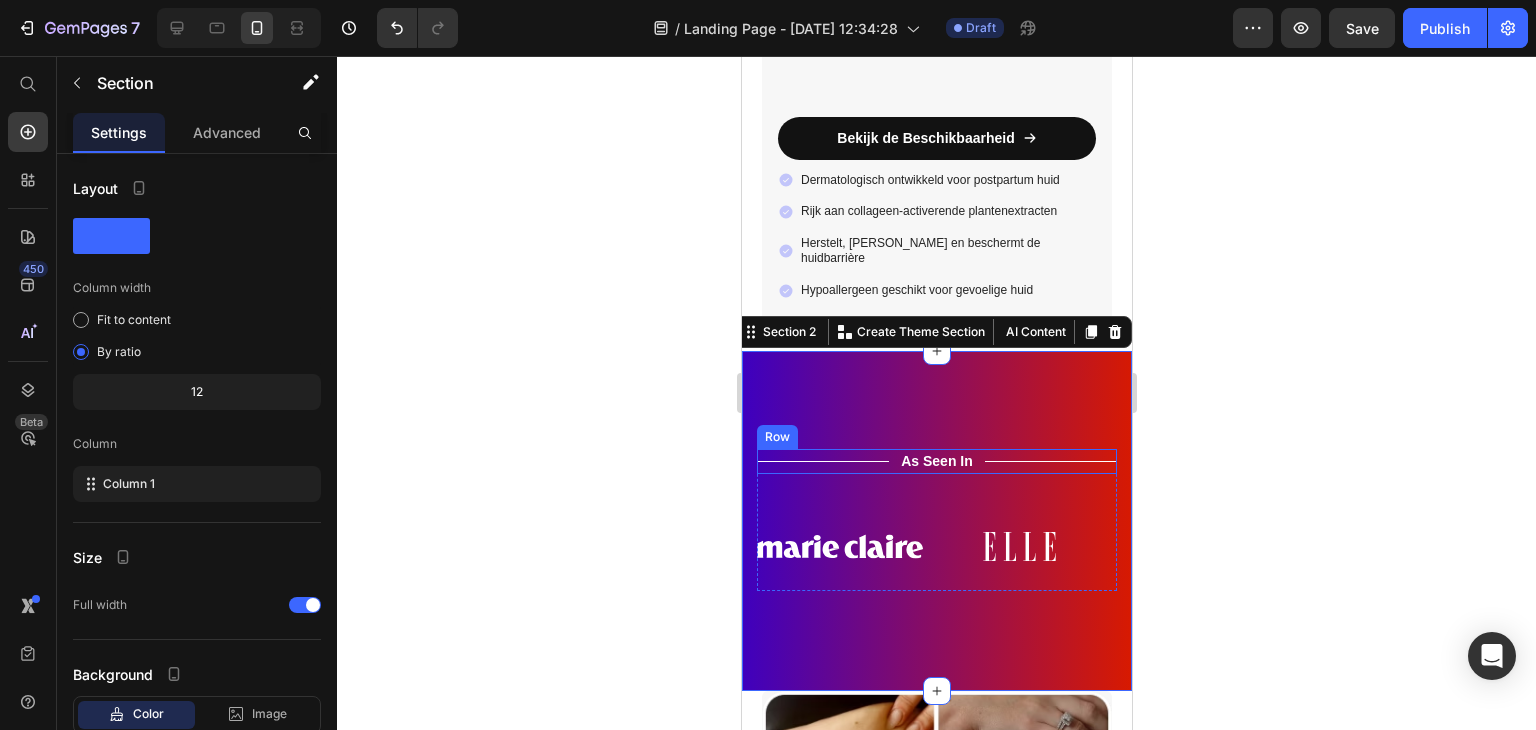 scroll, scrollTop: 5500, scrollLeft: 0, axis: vertical 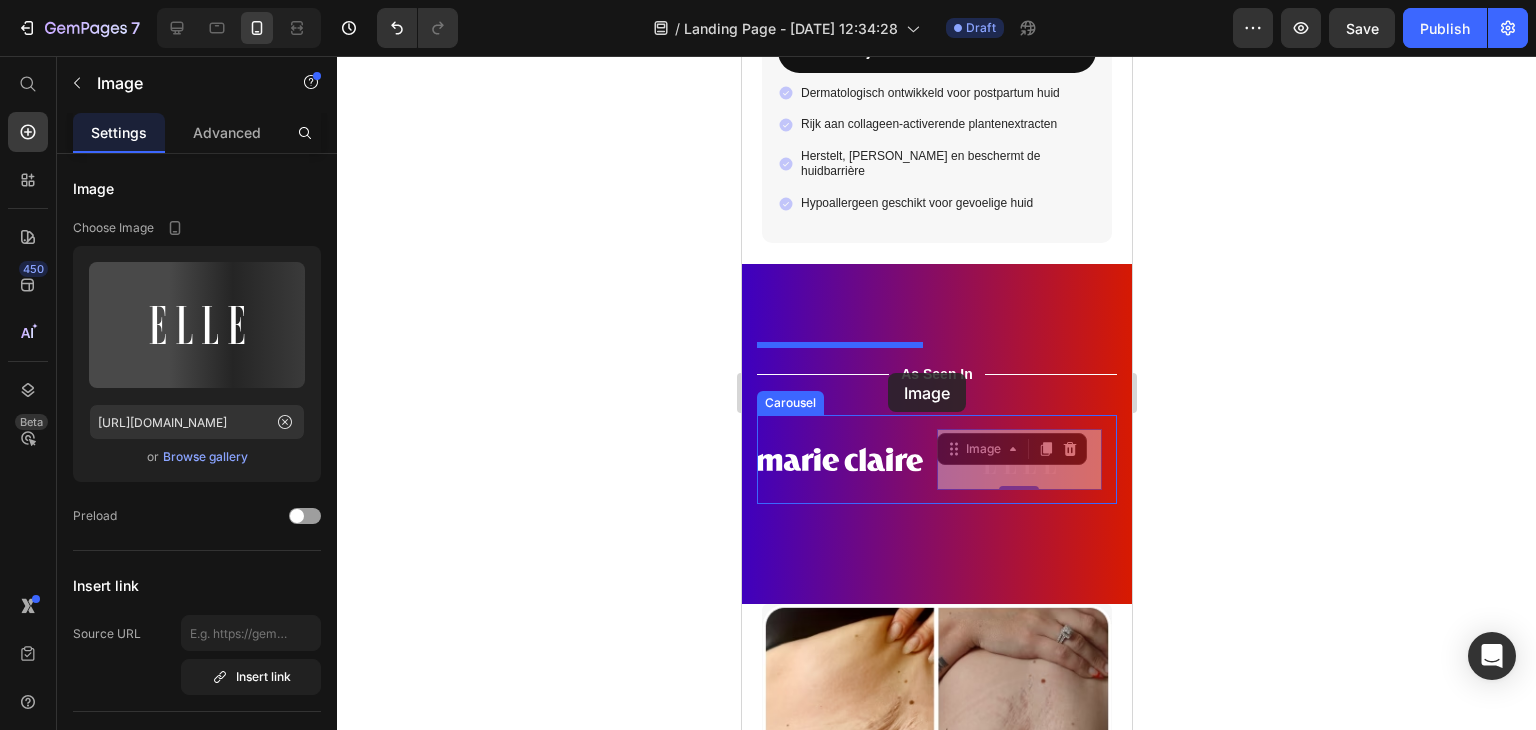 drag, startPoint x: 1034, startPoint y: 364, endPoint x: 887, endPoint y: 373, distance: 147.27525 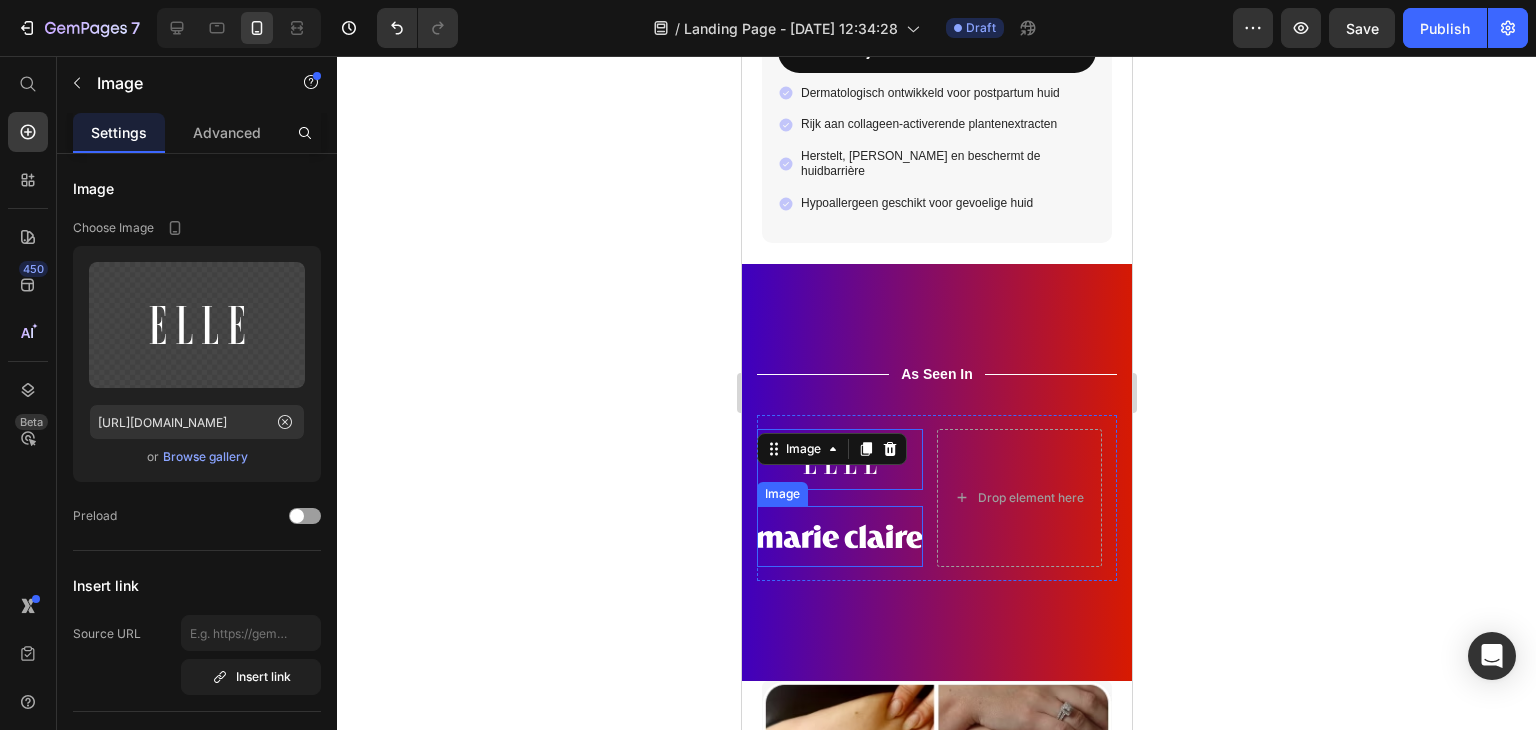 click at bounding box center (839, 536) 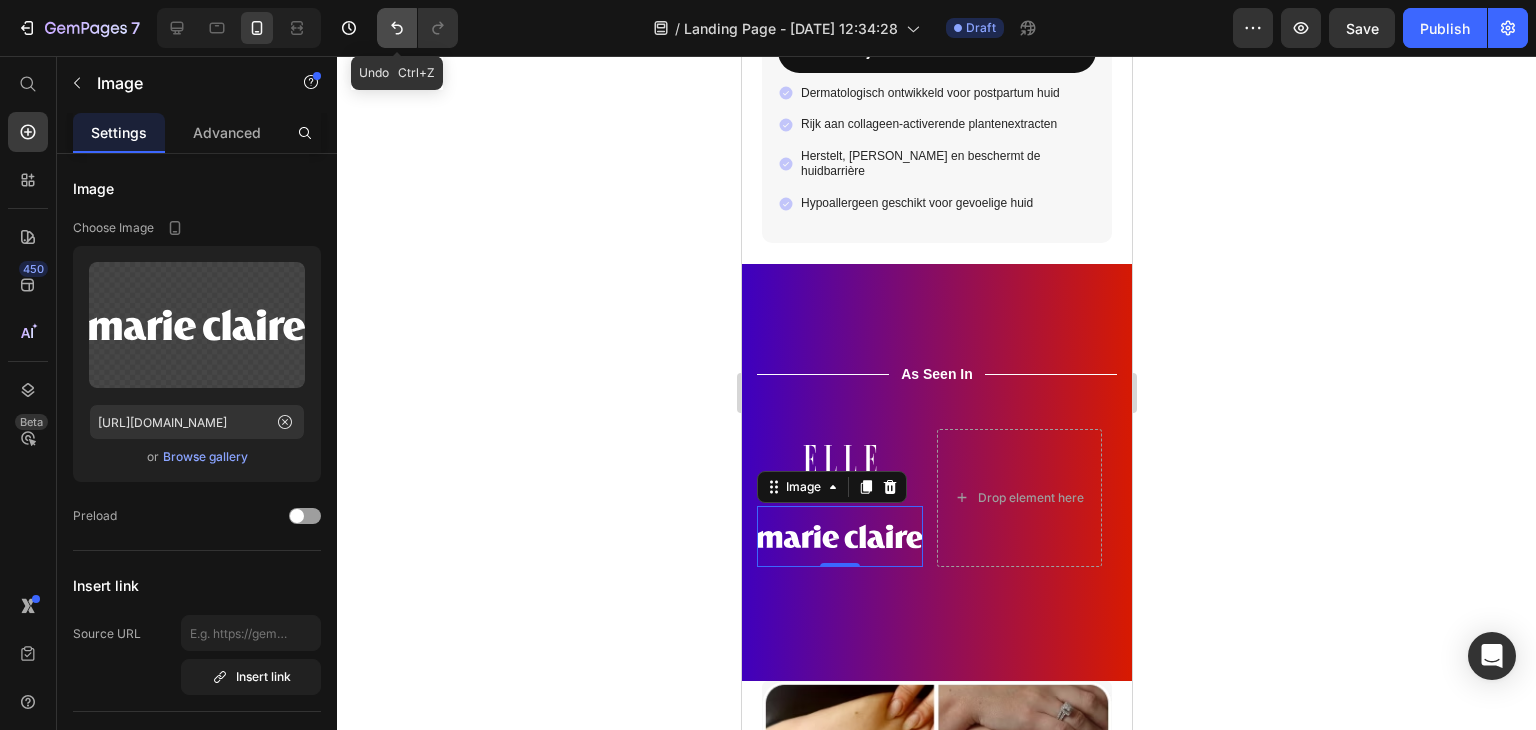 click 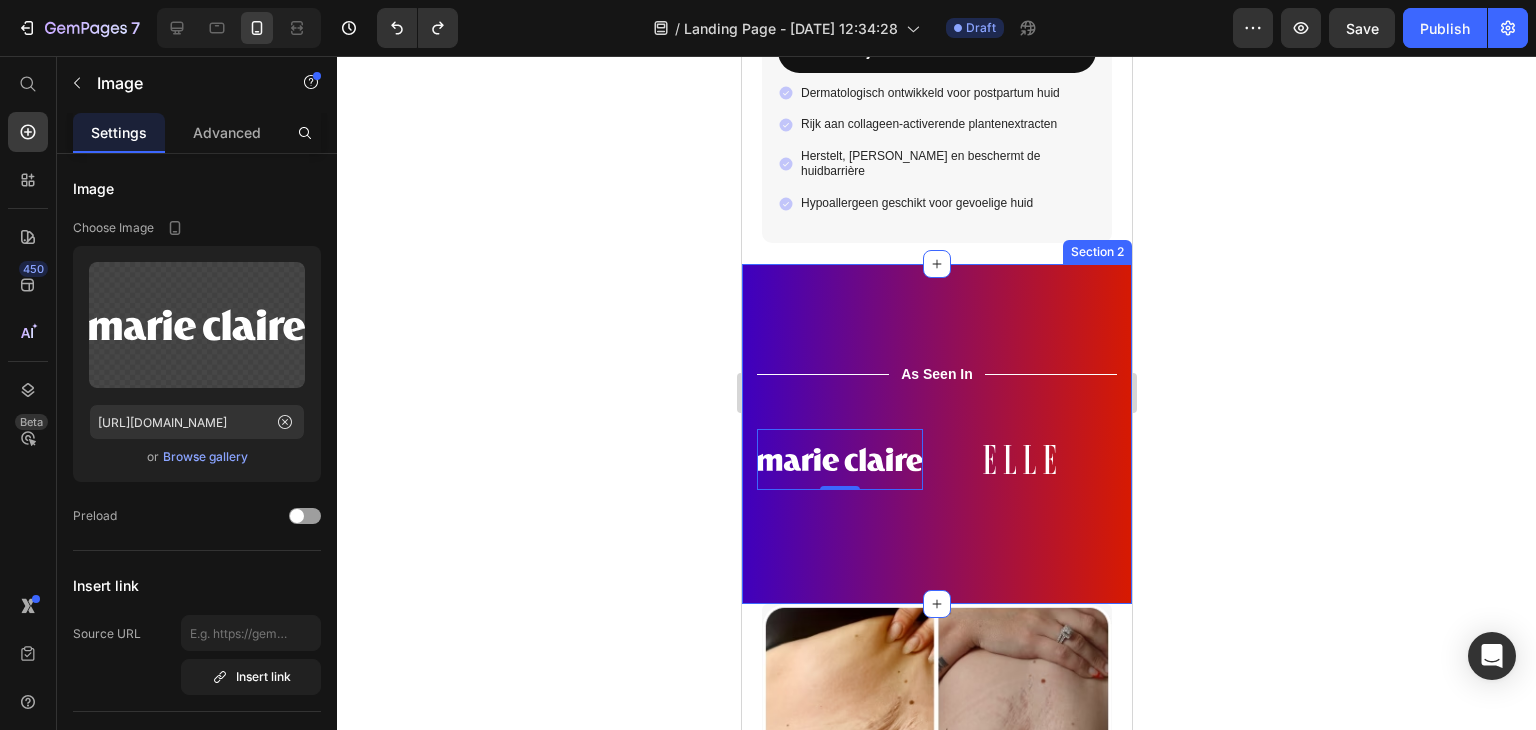click on "Title Line As Seen In Text Block                Title Line Row Image   0 Image Image Image Image Image Carousel Row Section 2" at bounding box center [936, 434] 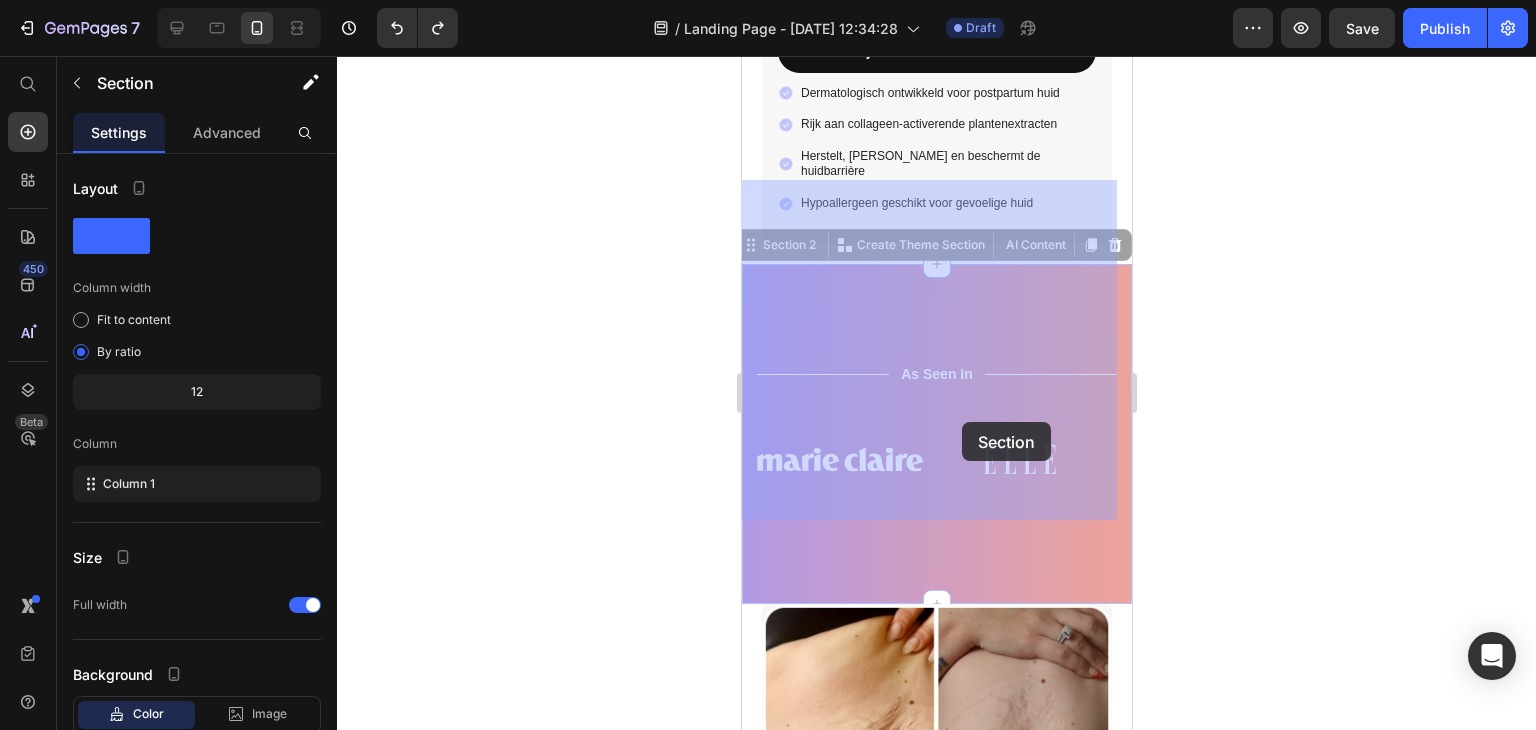 drag, startPoint x: 987, startPoint y: 506, endPoint x: 949, endPoint y: 410, distance: 103.24728 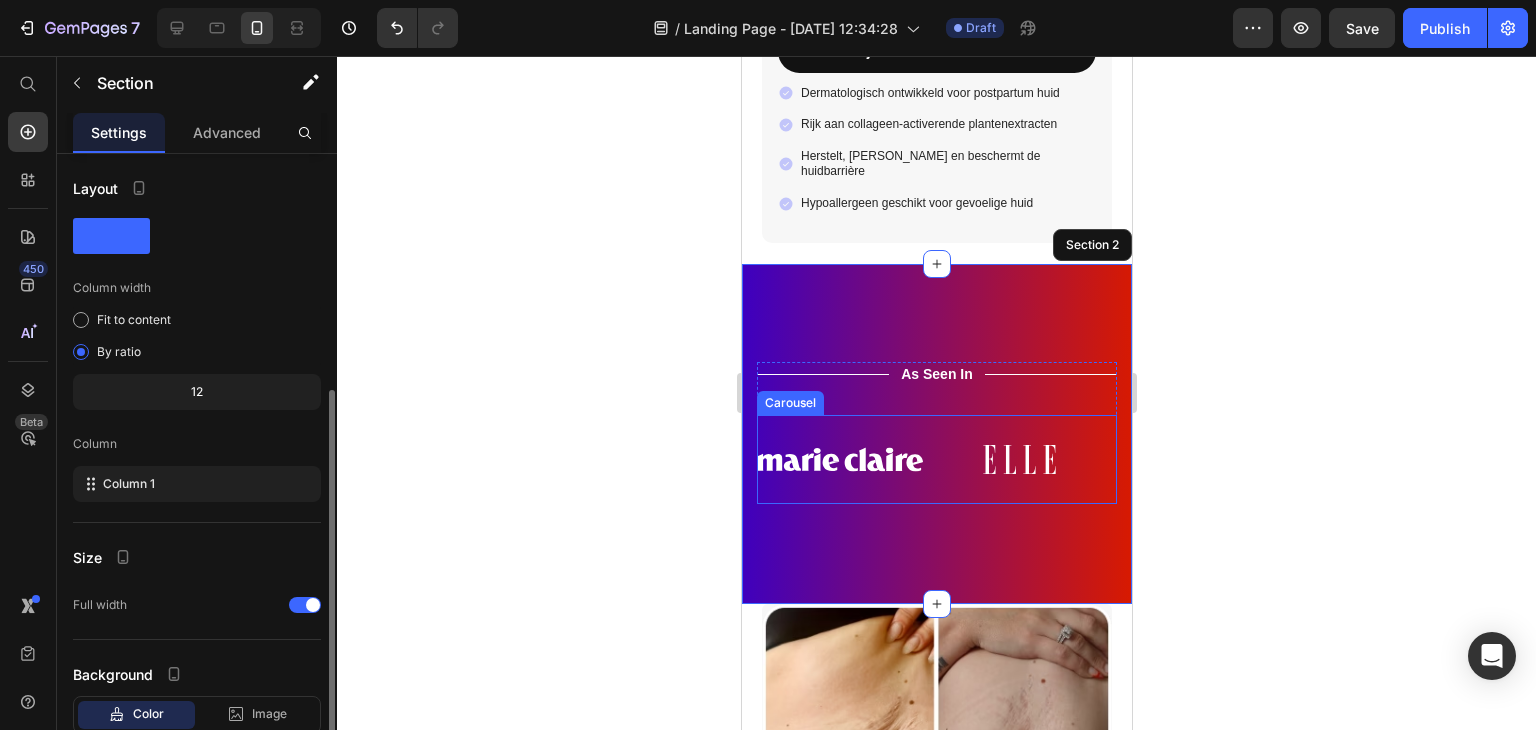 scroll, scrollTop: 129, scrollLeft: 0, axis: vertical 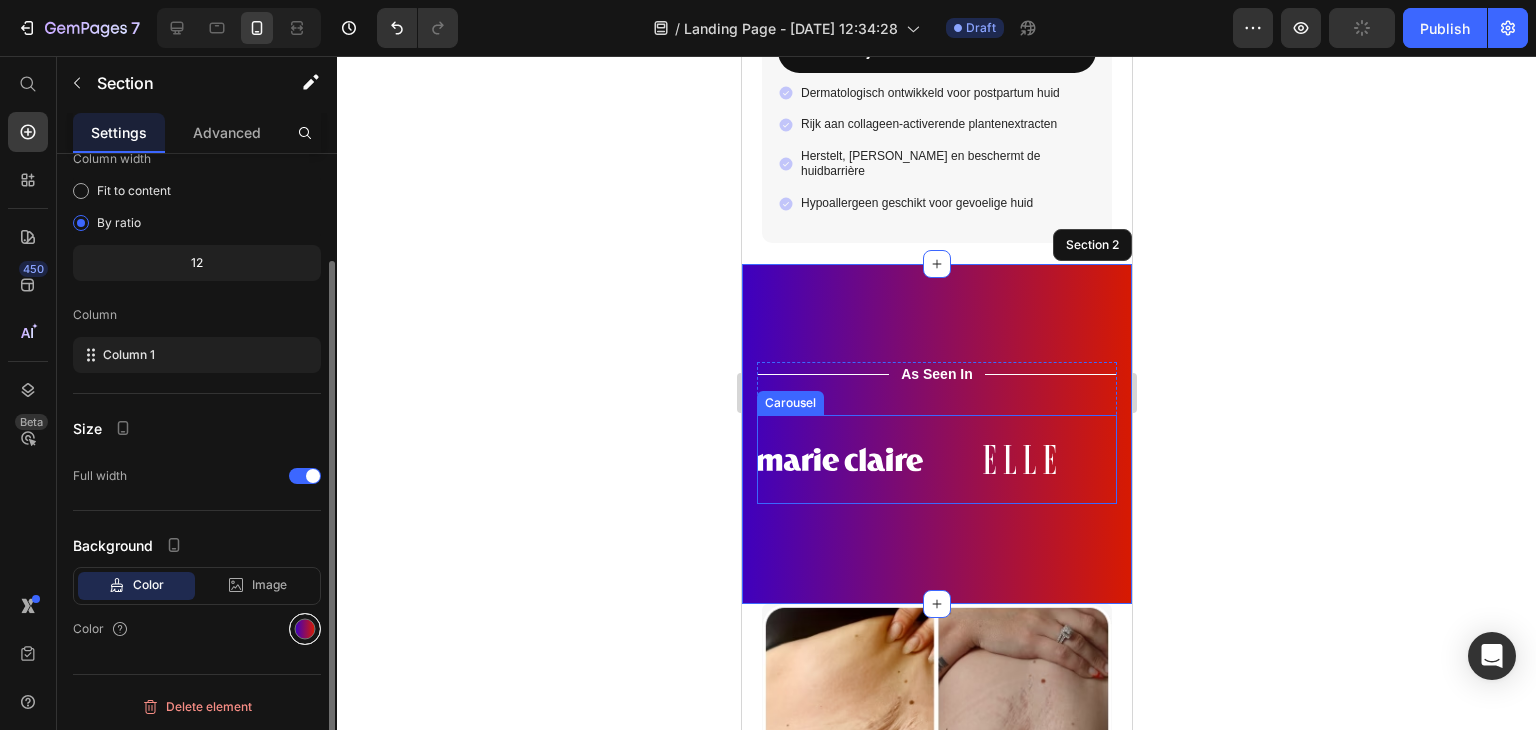 click at bounding box center (305, 629) 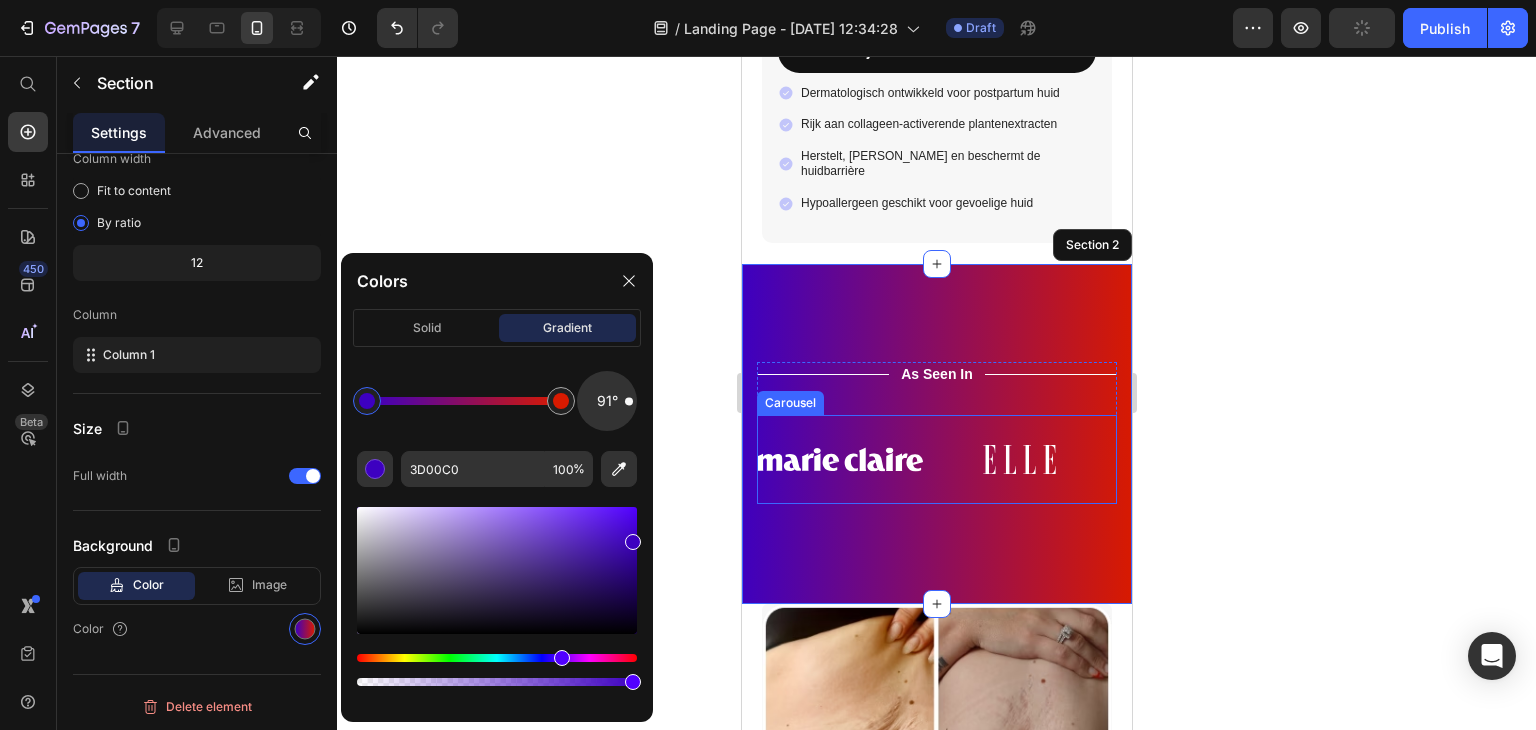 click on "solid gradient" 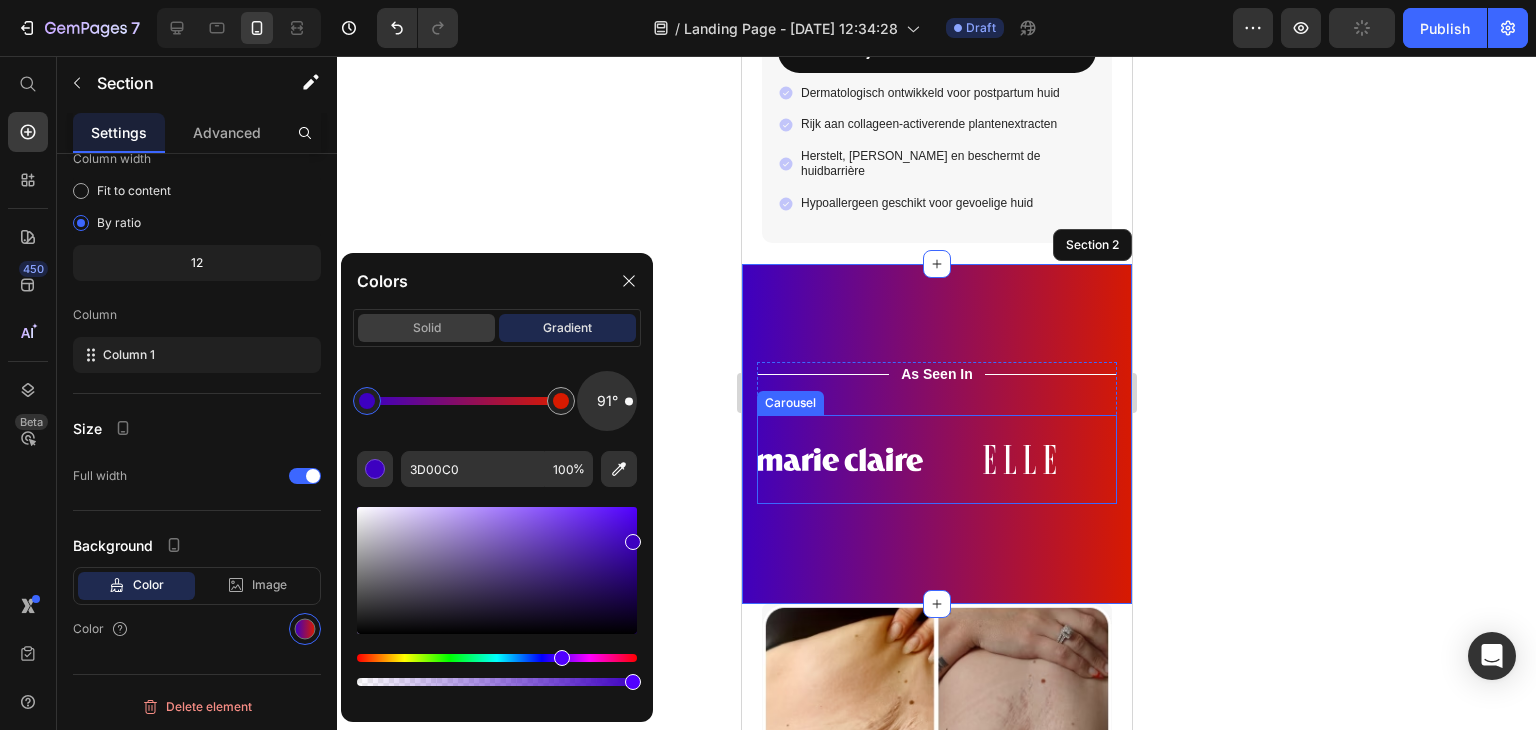 click on "solid" 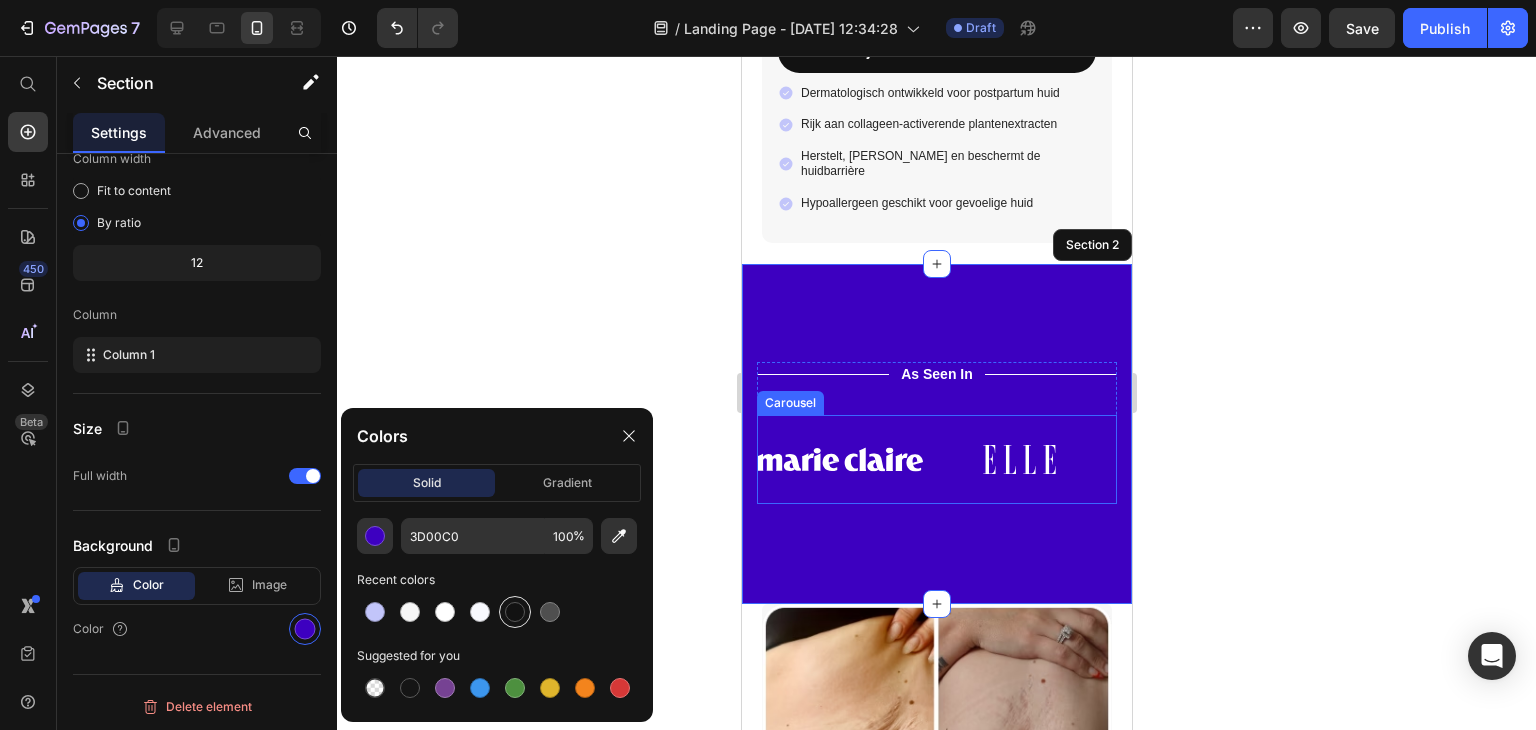 click at bounding box center (515, 612) 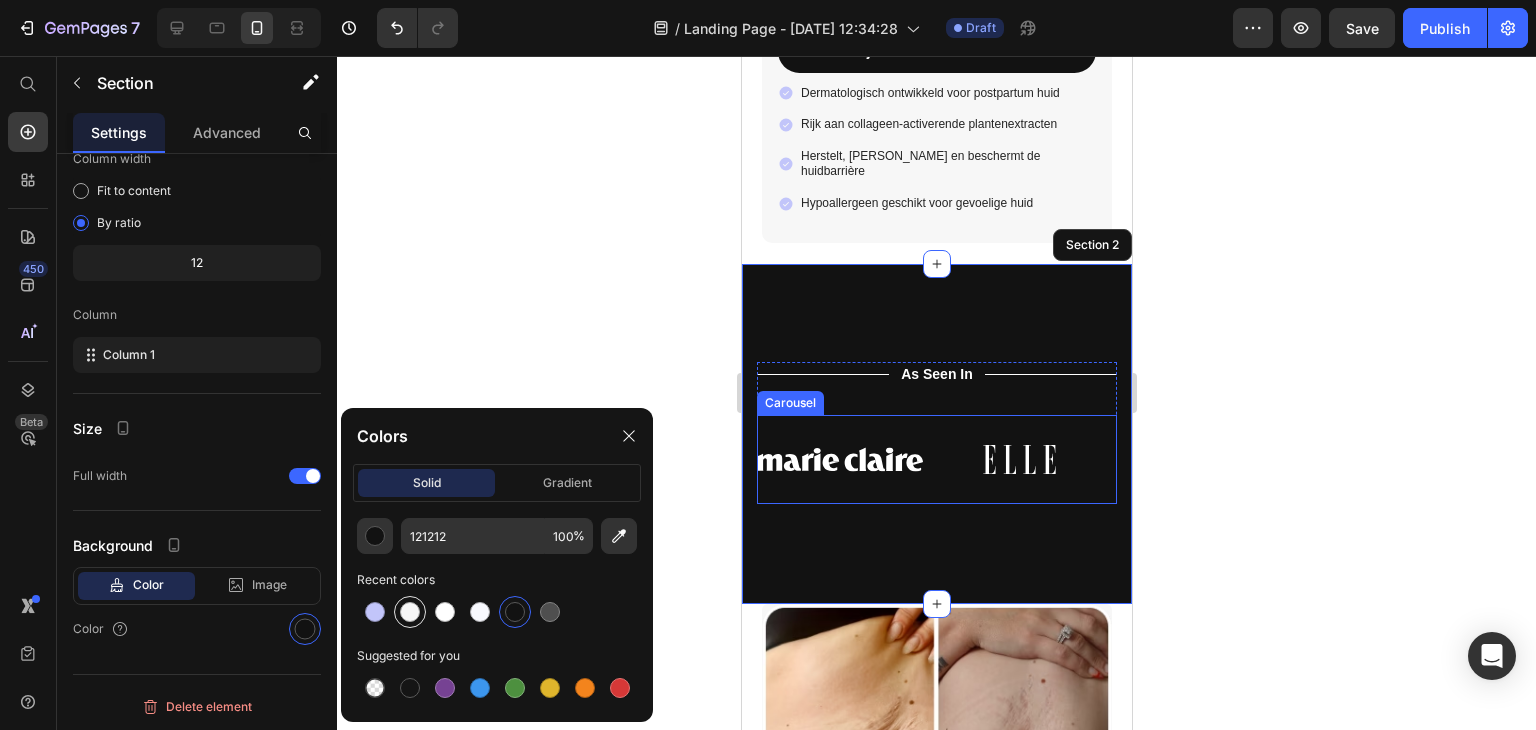click at bounding box center (410, 612) 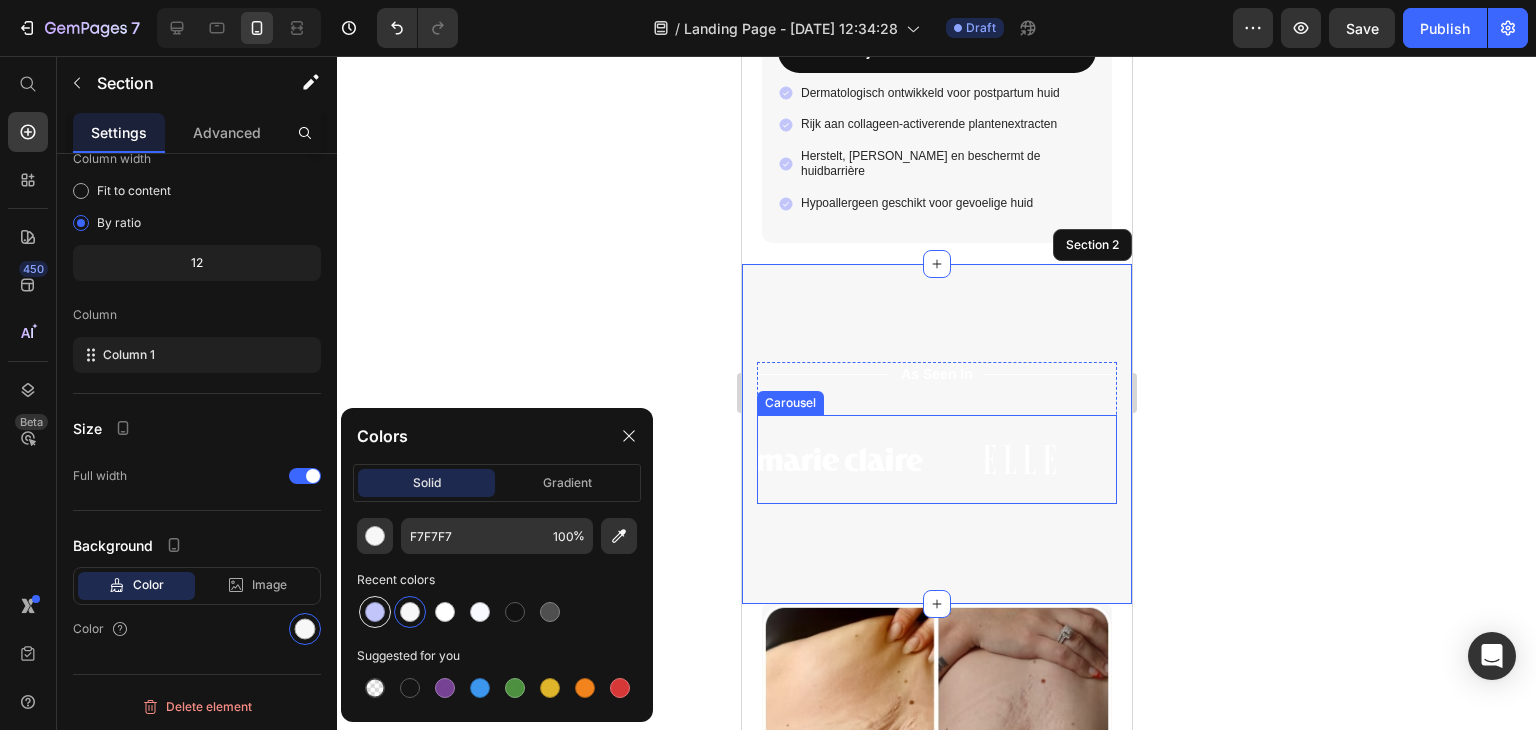 click at bounding box center (375, 612) 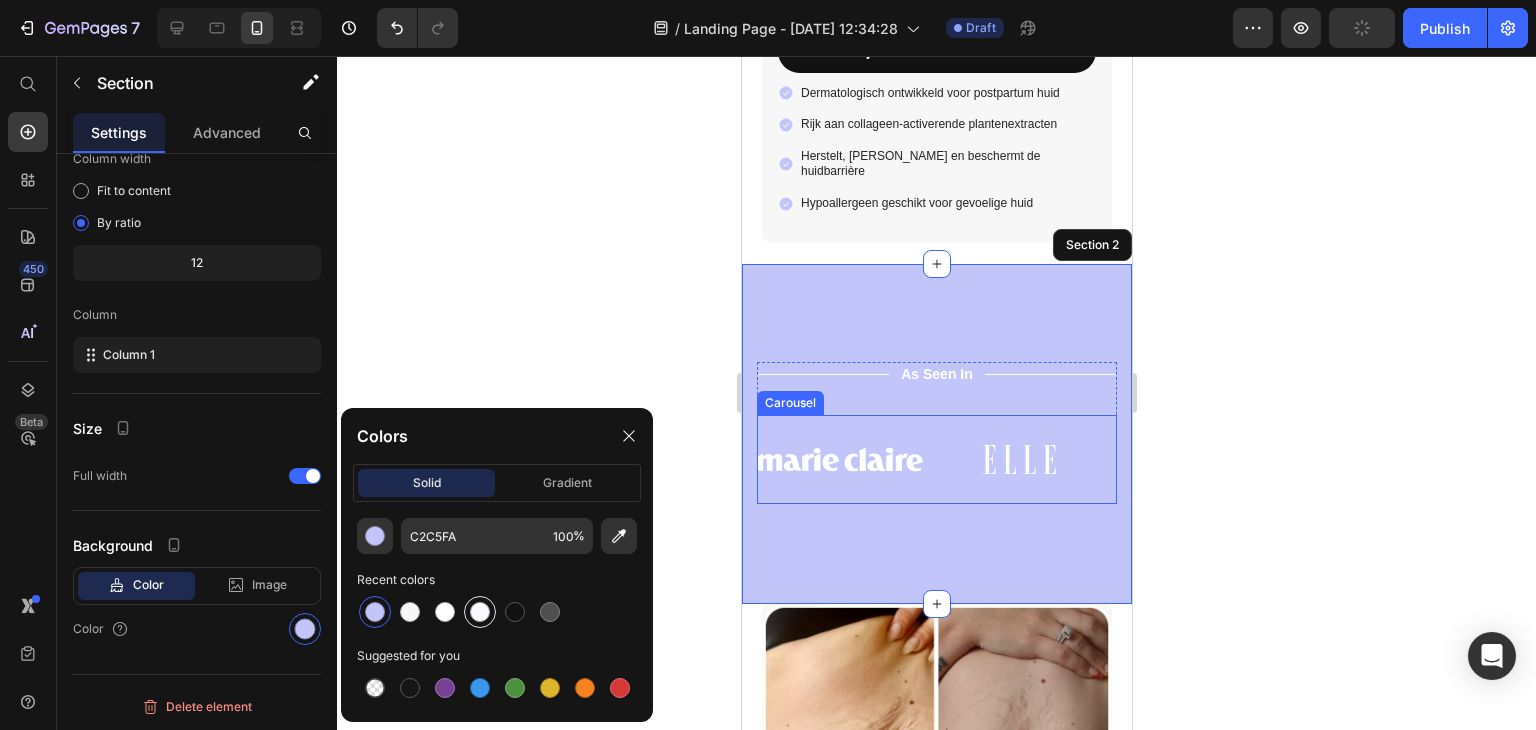 click at bounding box center (480, 612) 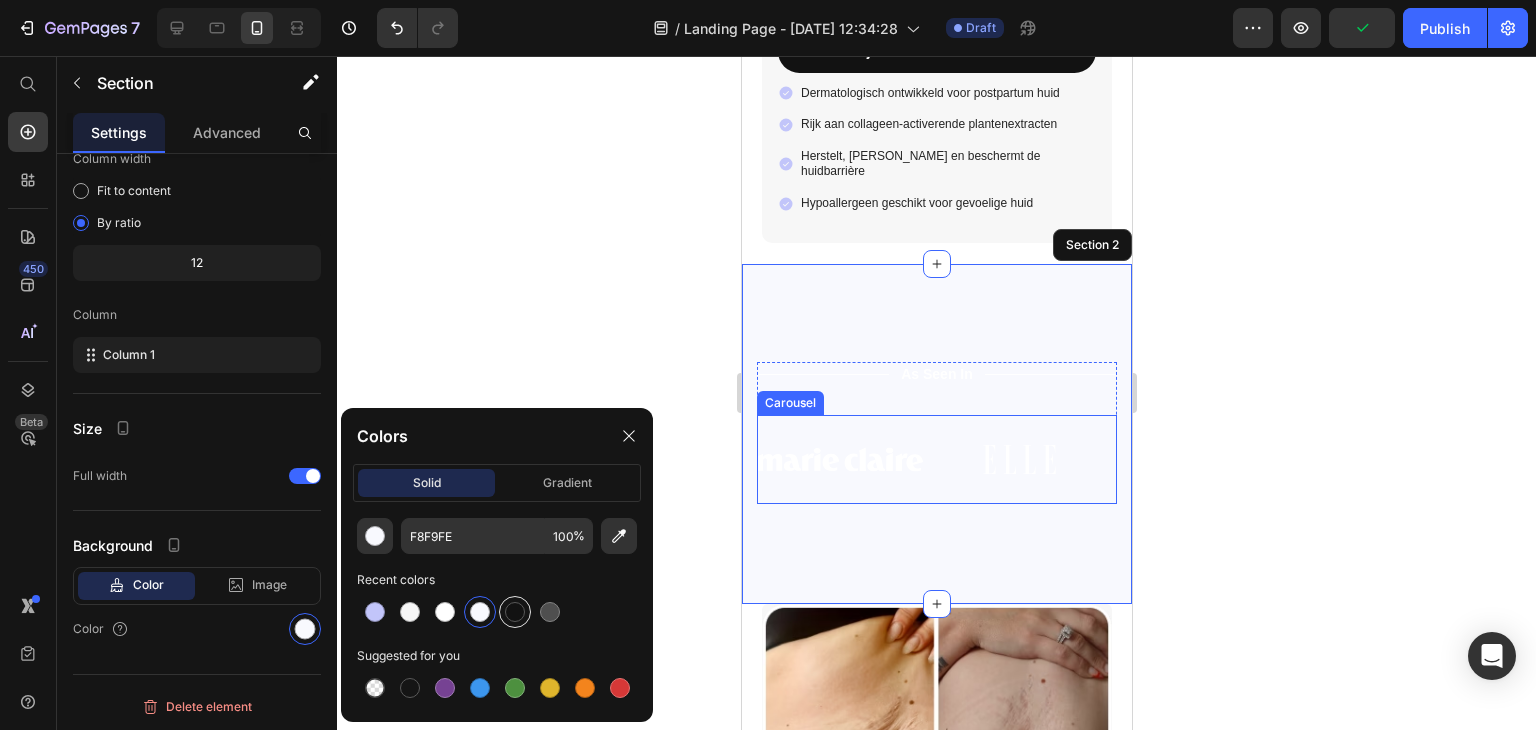 click at bounding box center (515, 612) 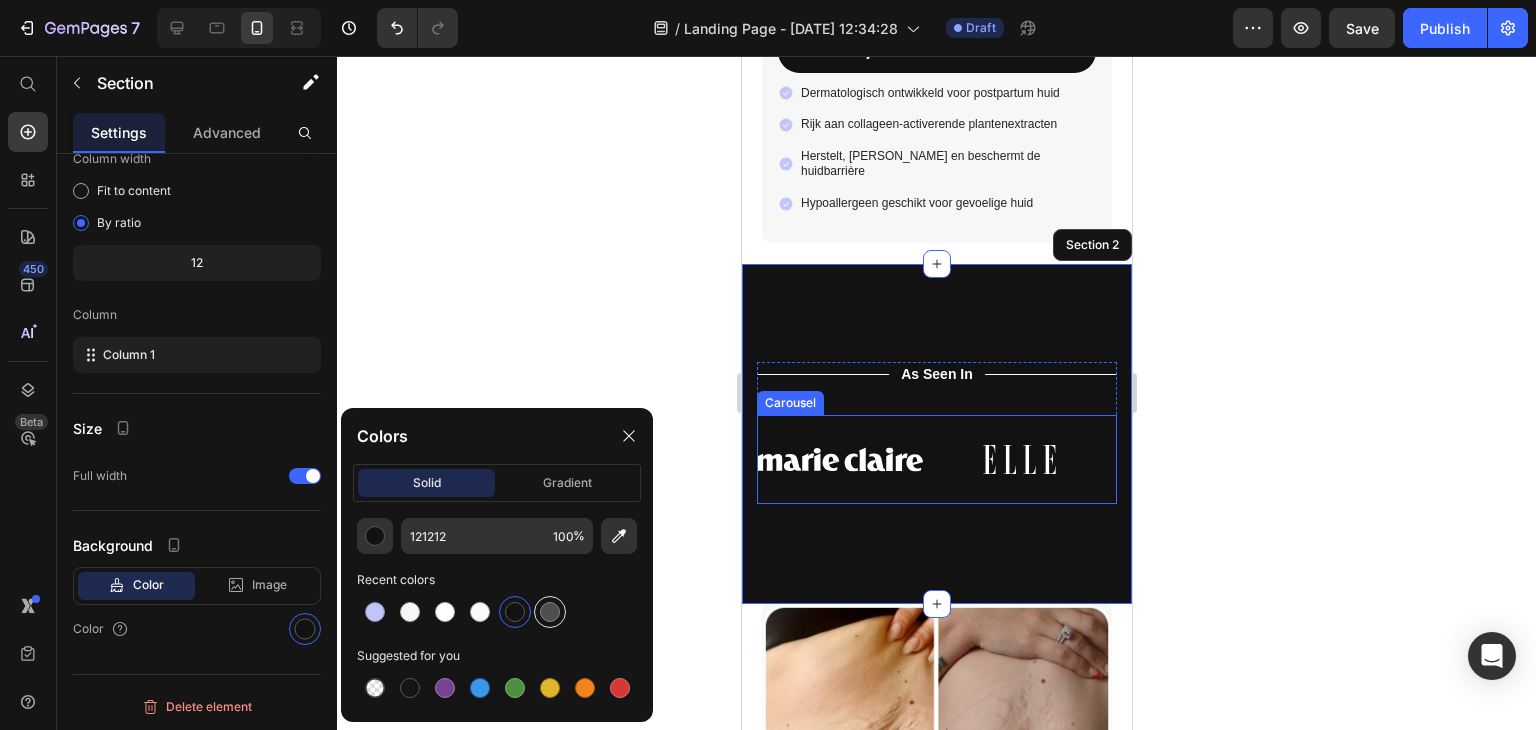 click at bounding box center [550, 612] 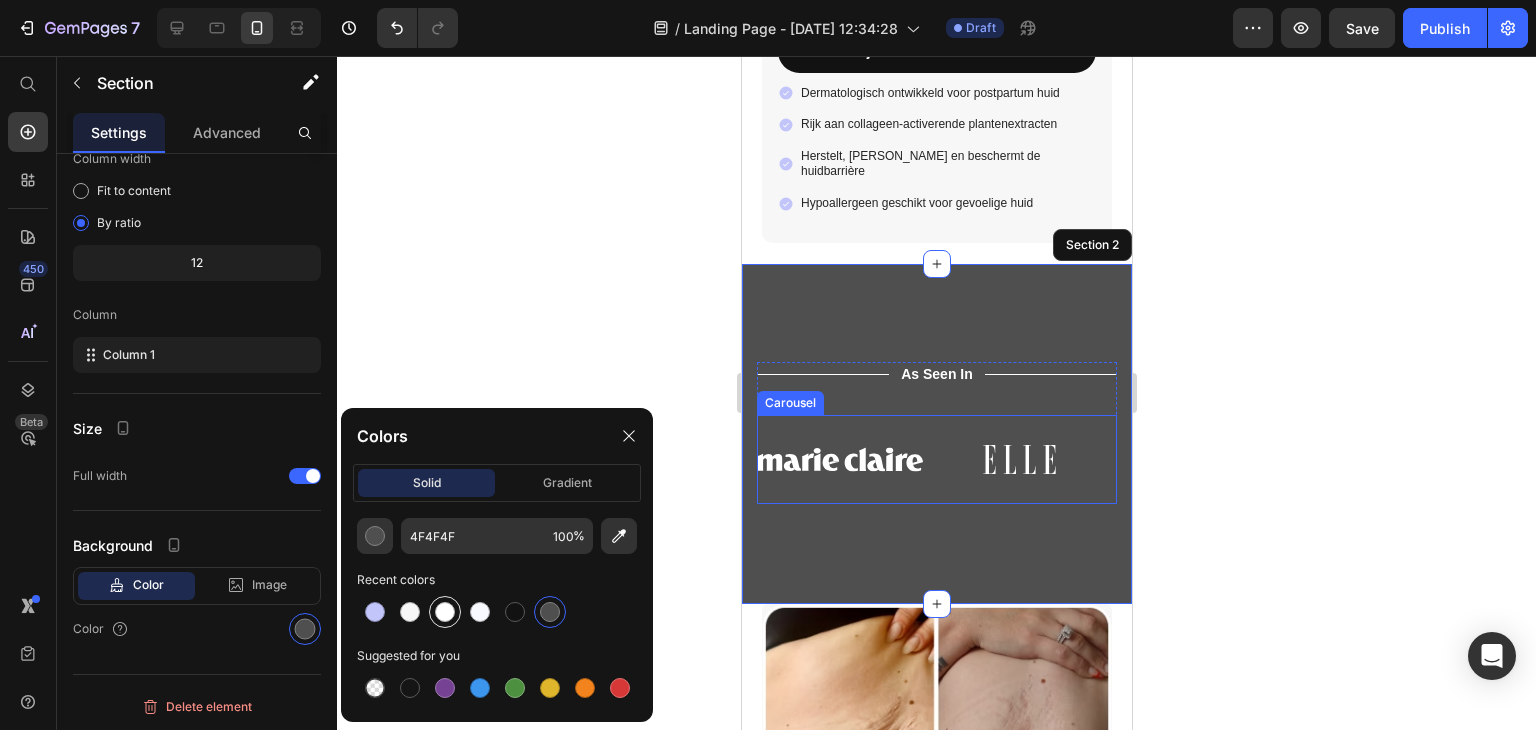 click at bounding box center [445, 612] 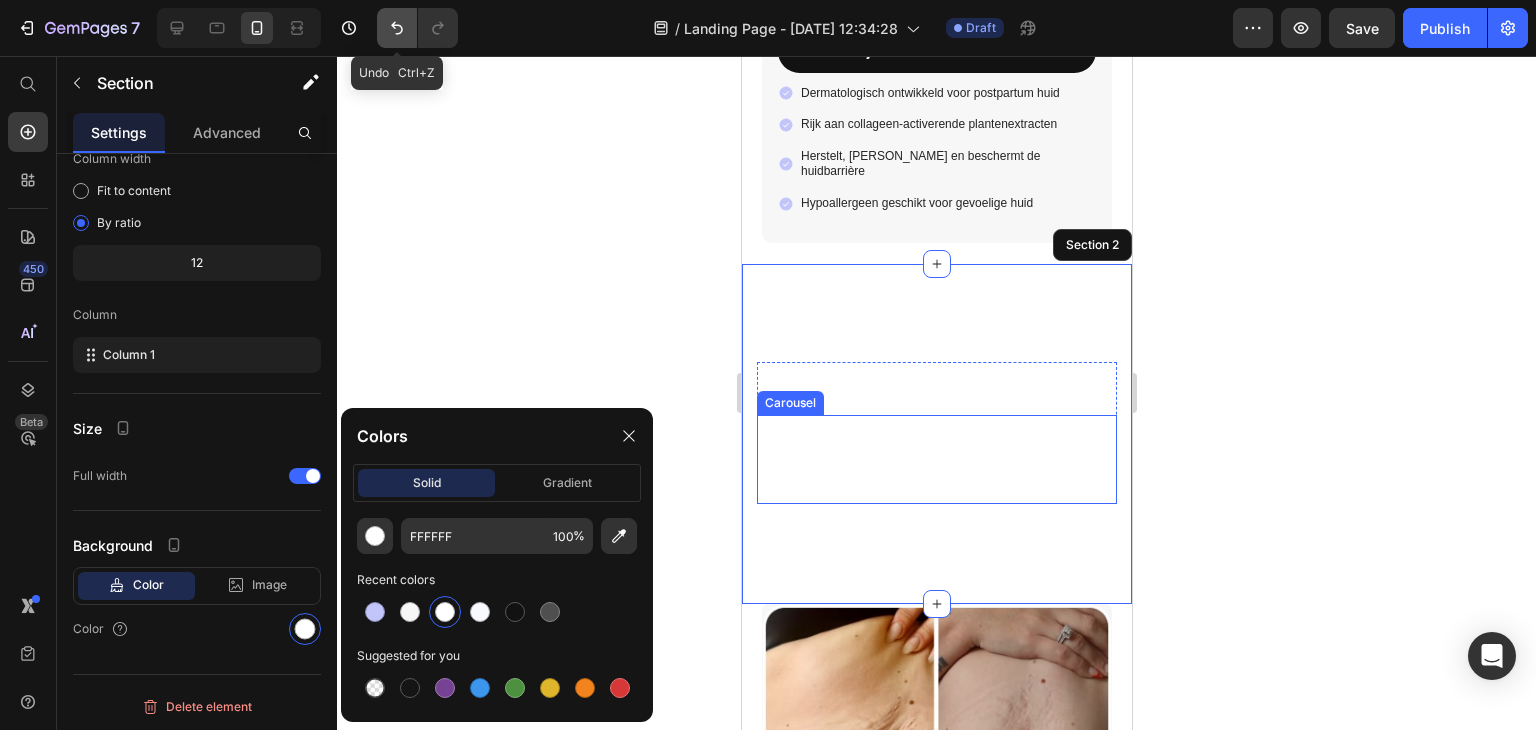click 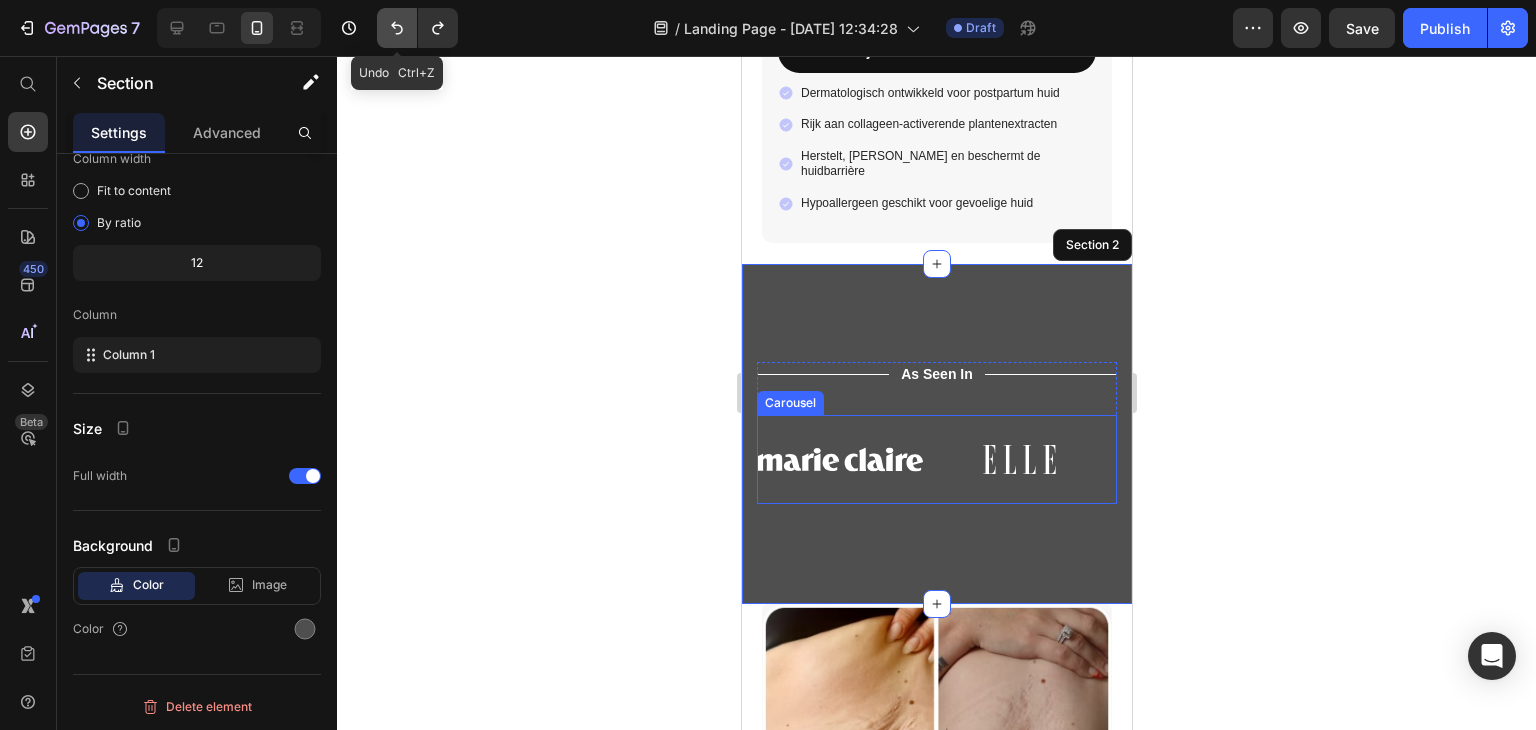 click 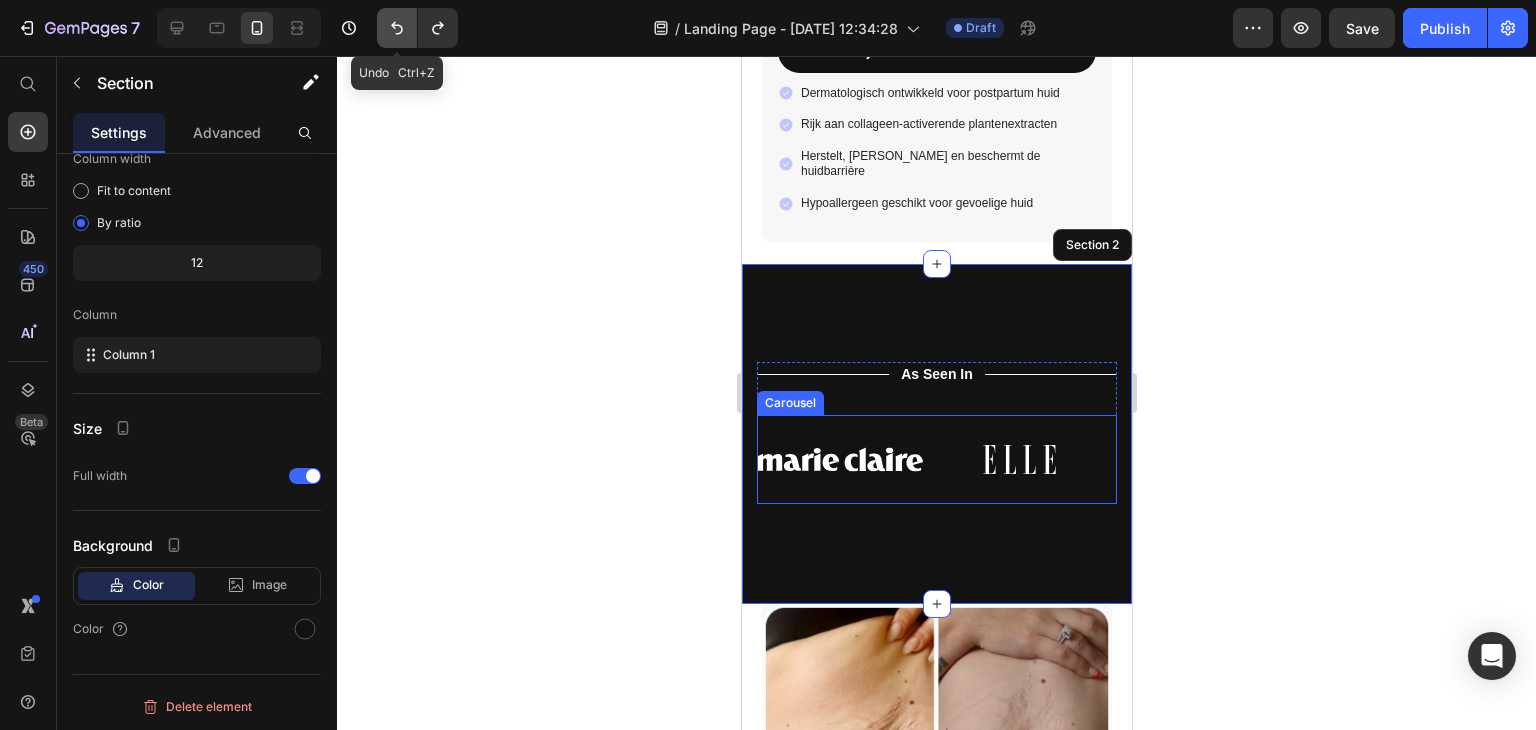click 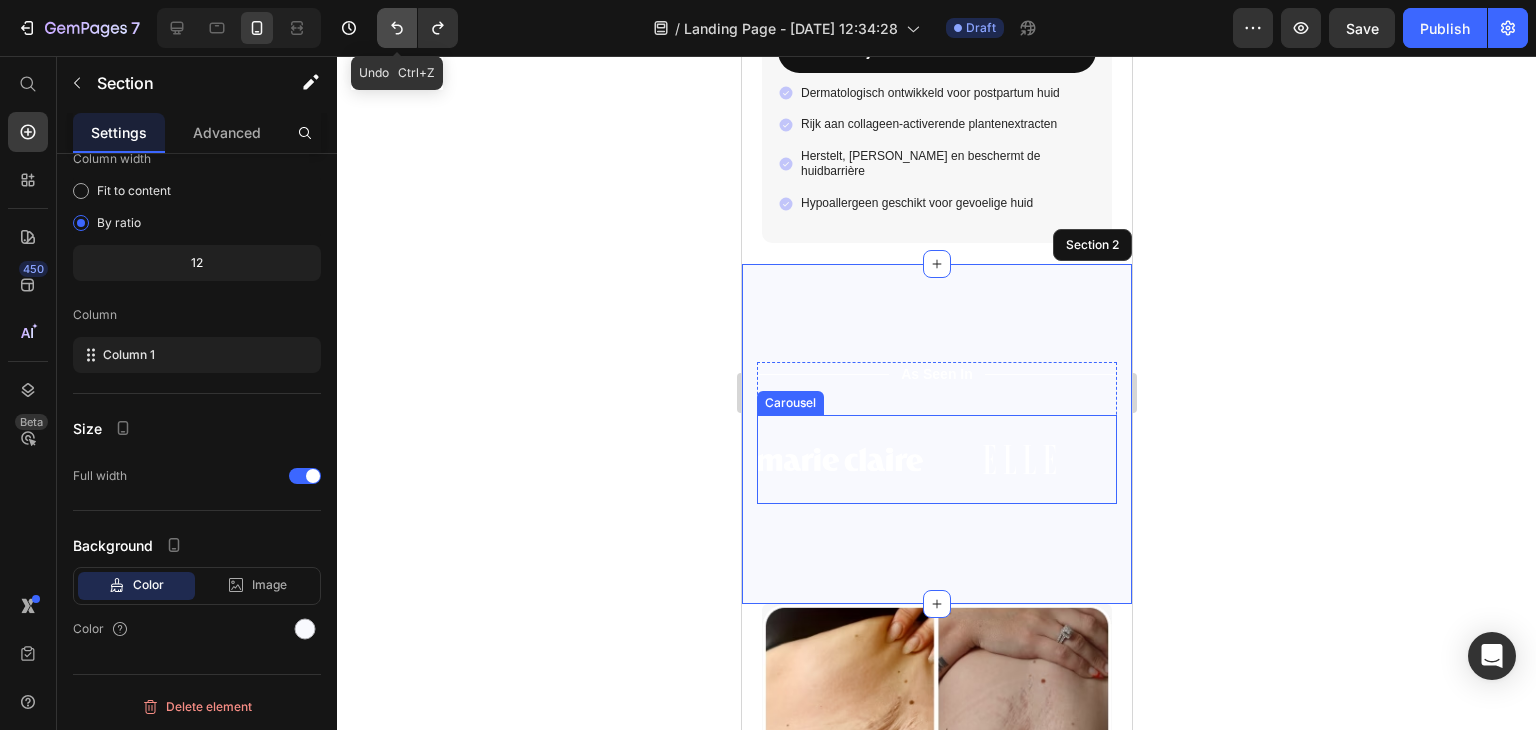 click 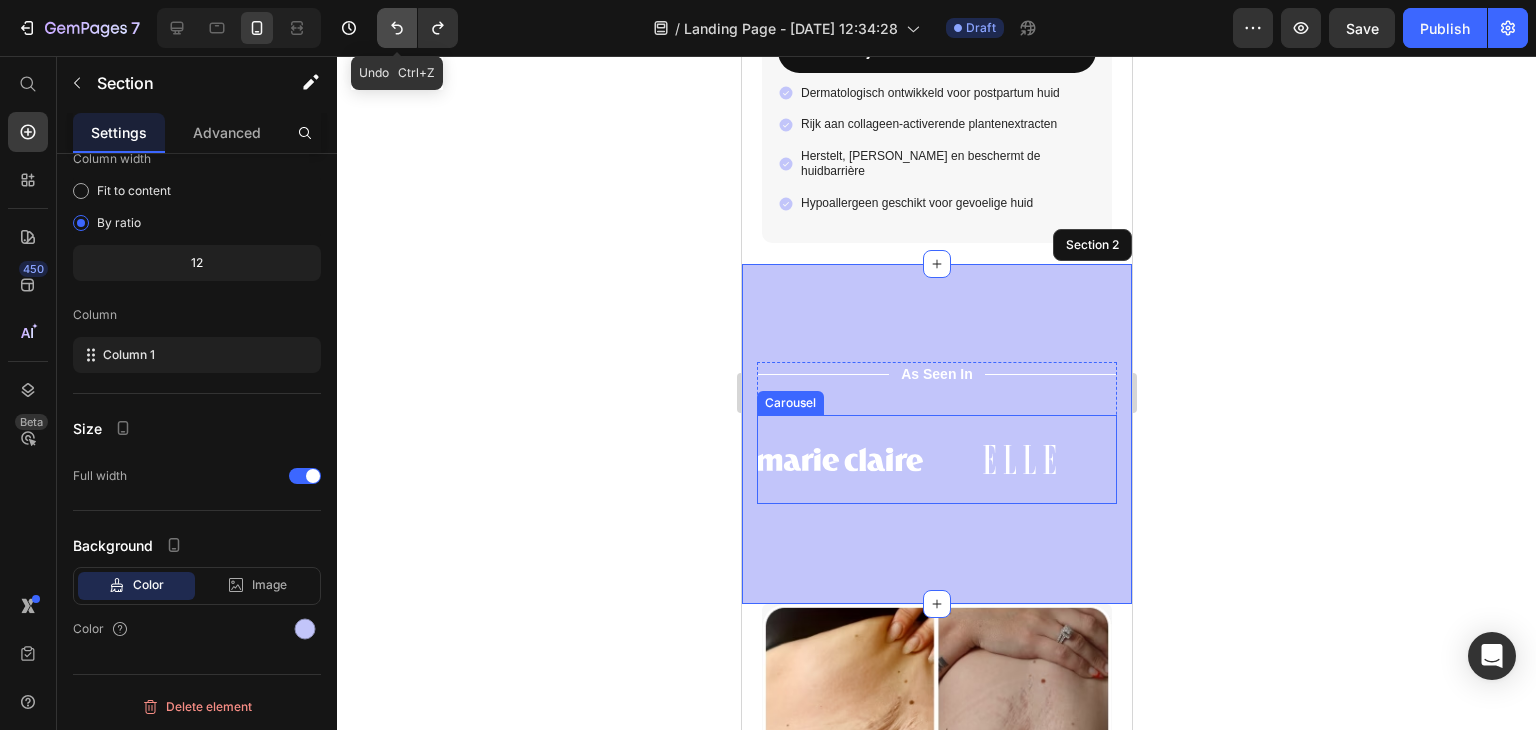click 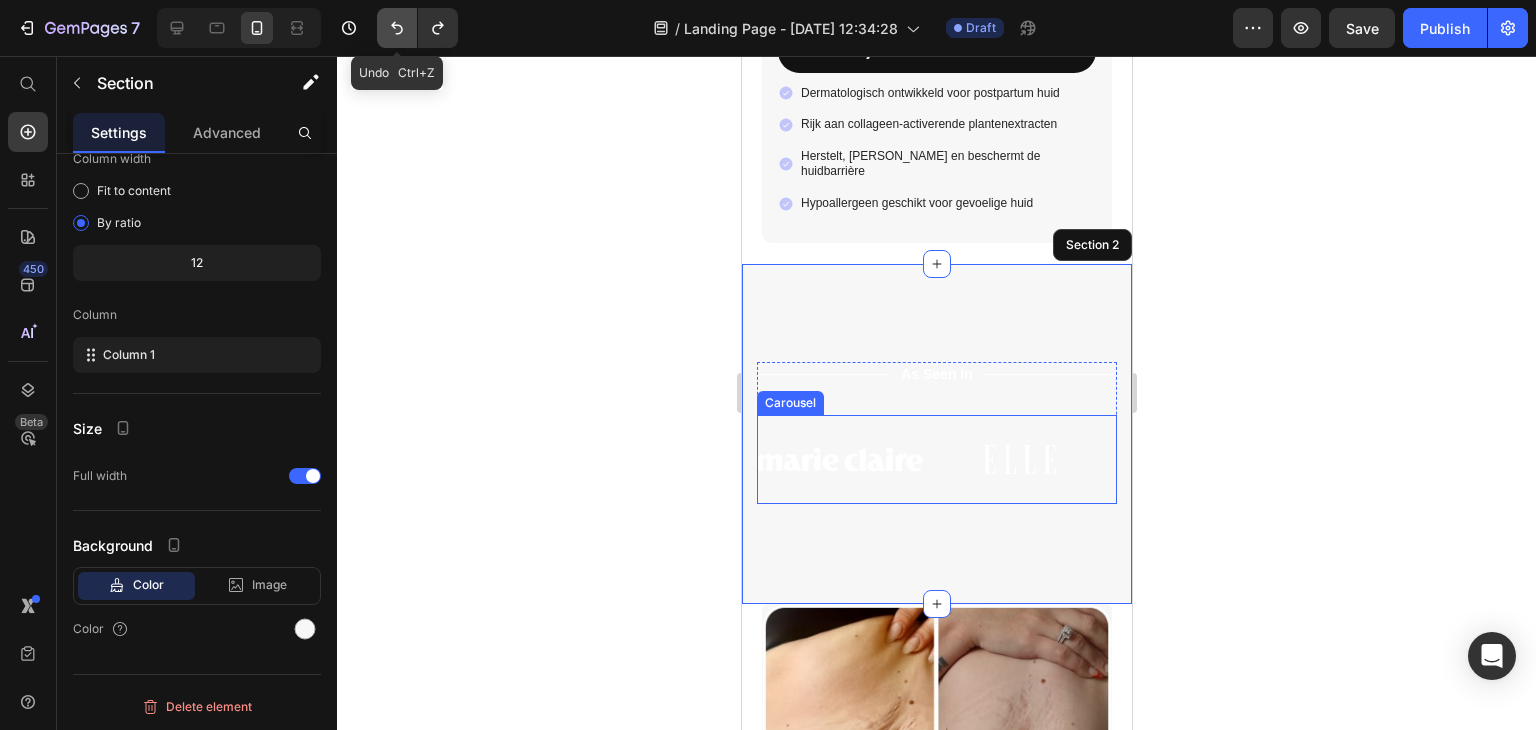 click 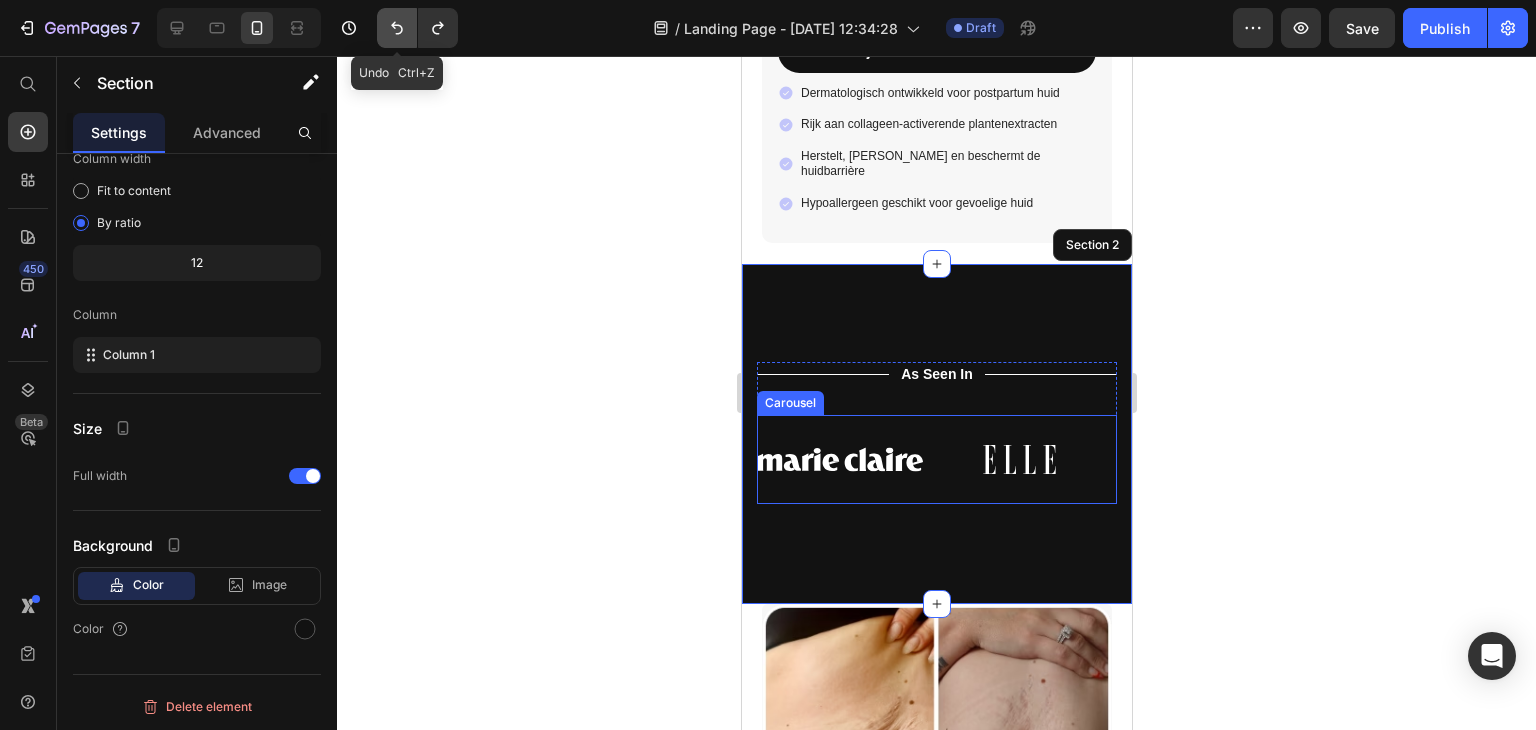 click 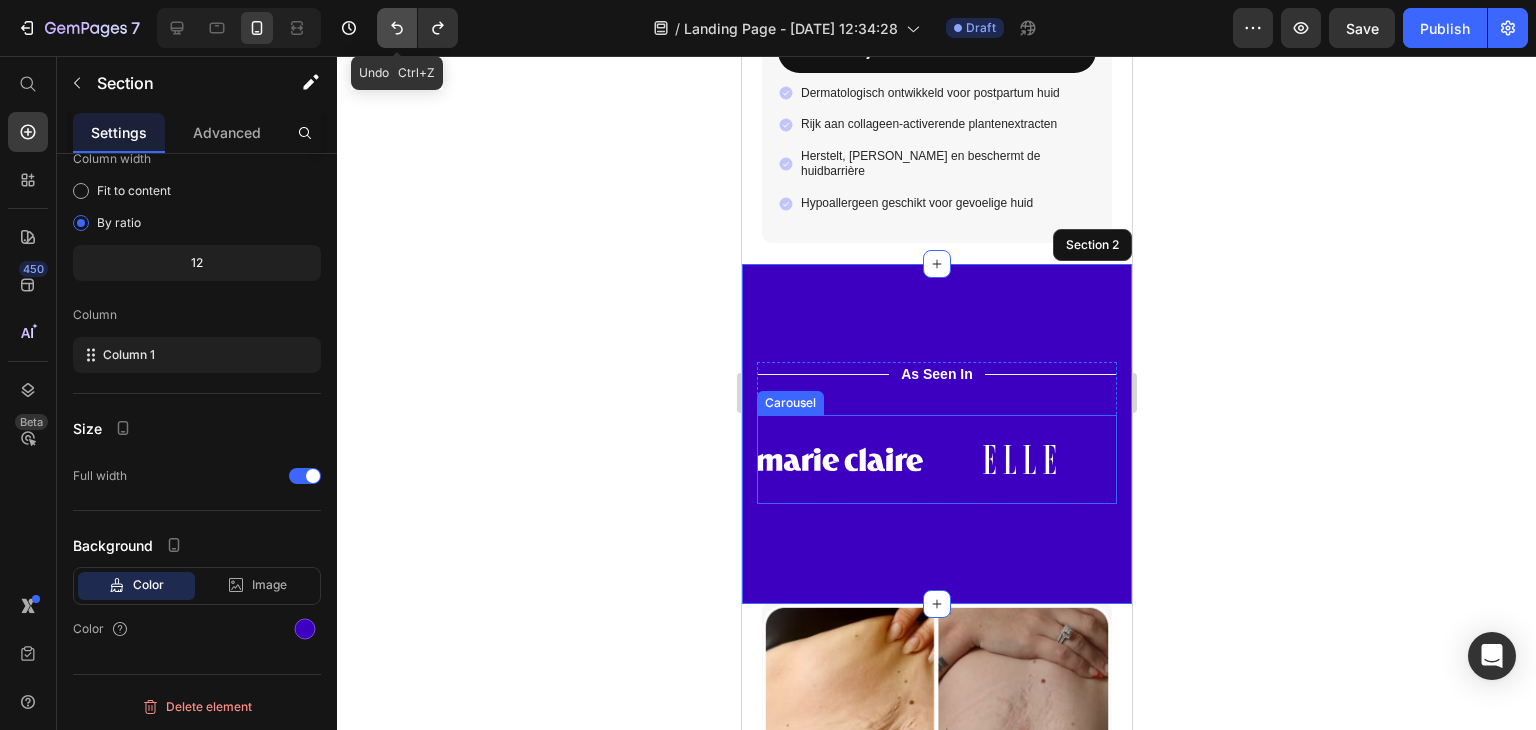 click 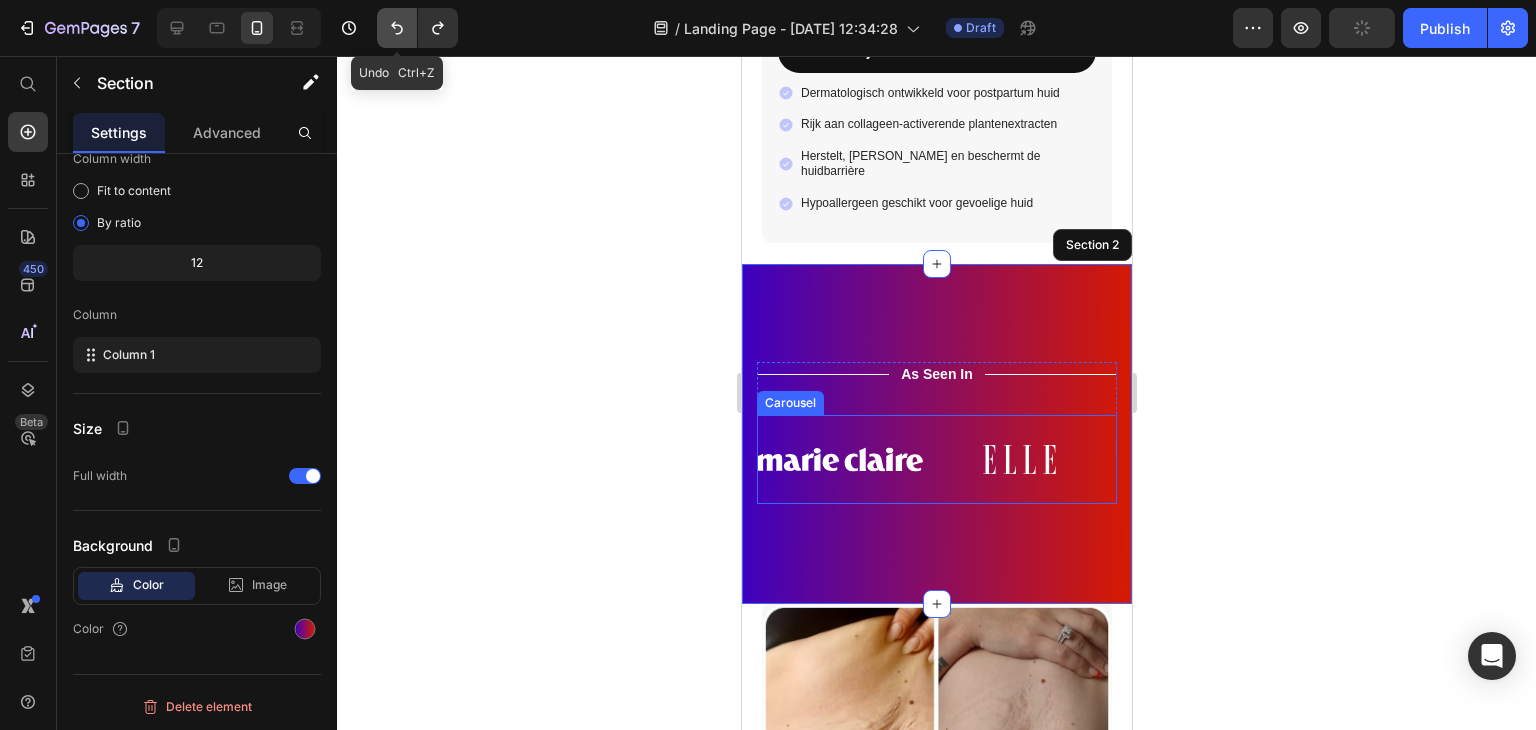 click 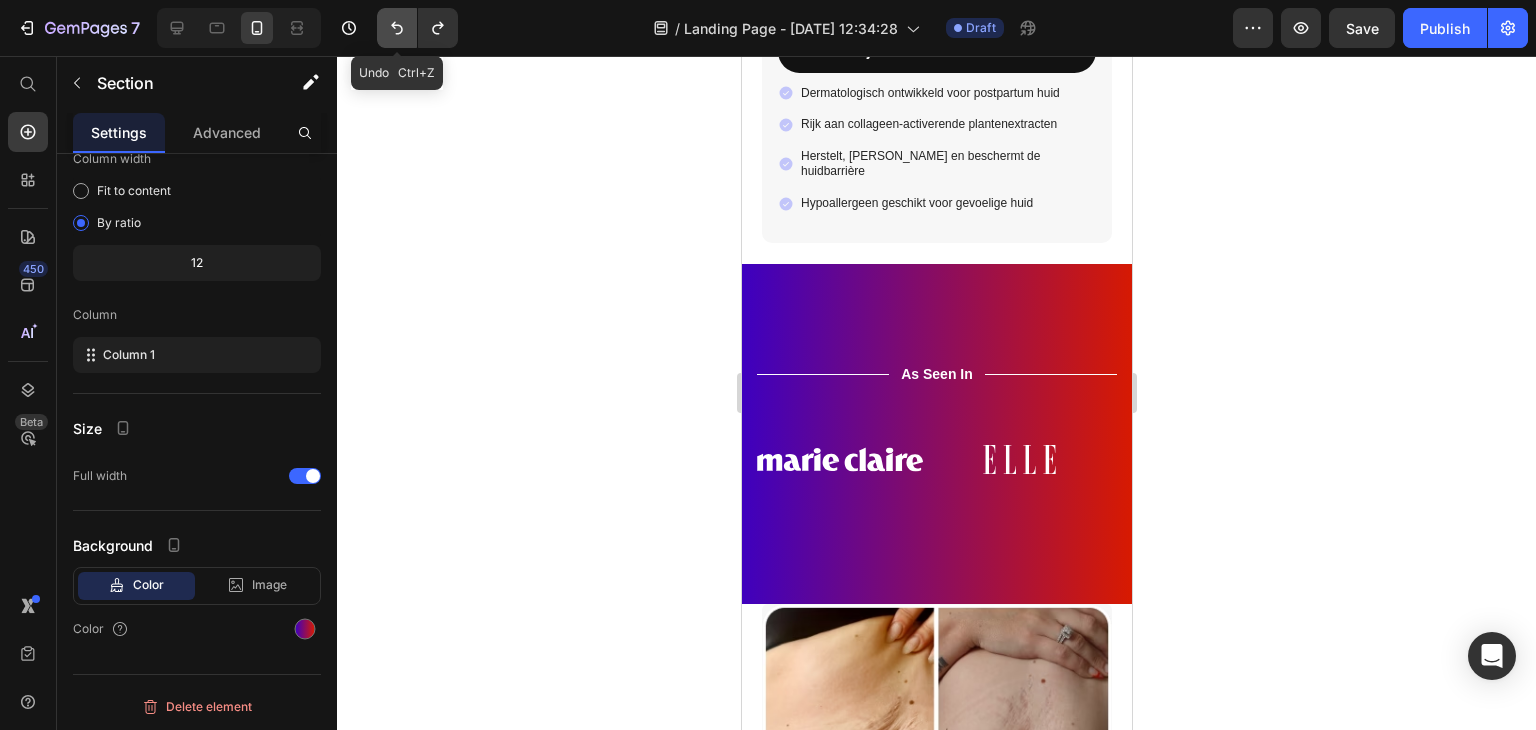 click 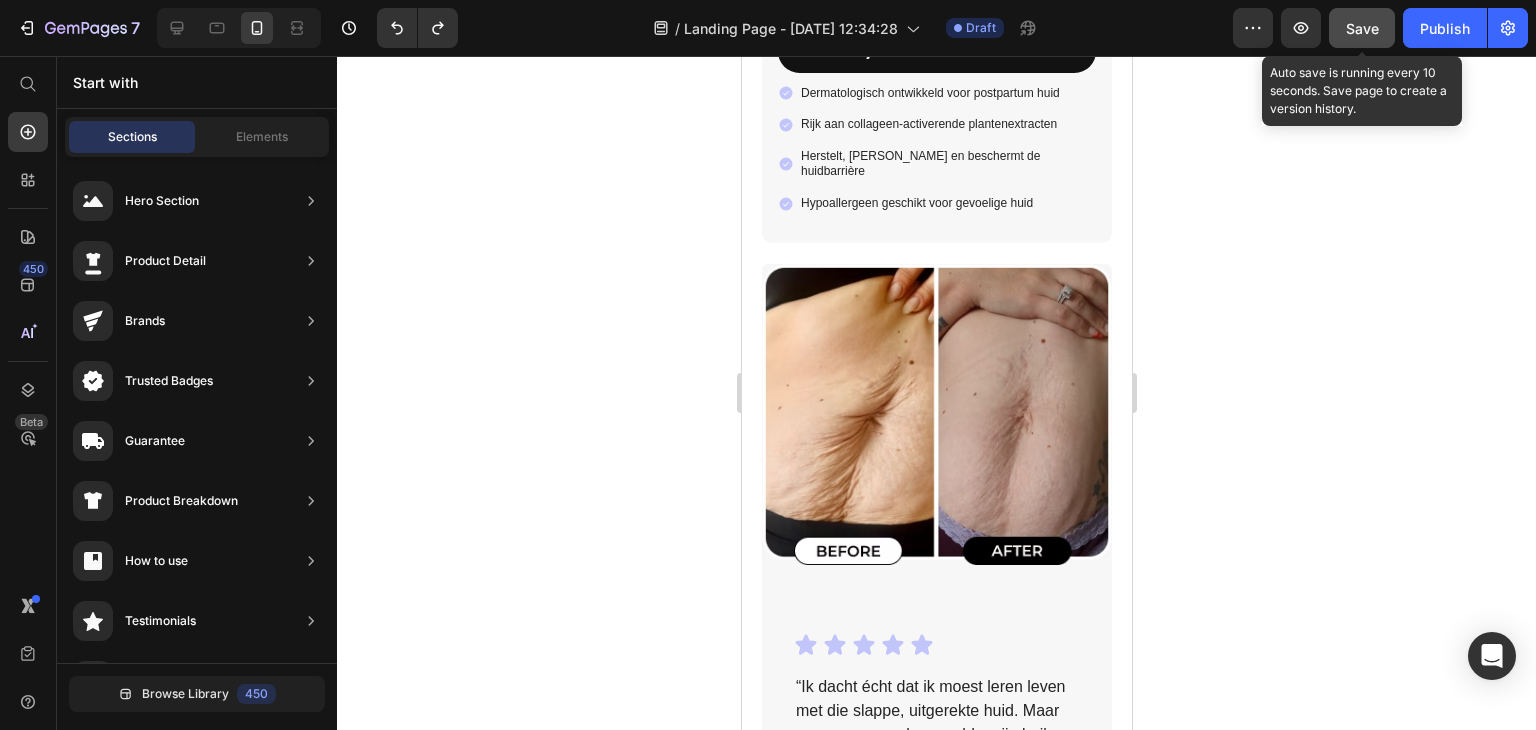click on "Save" at bounding box center (1362, 28) 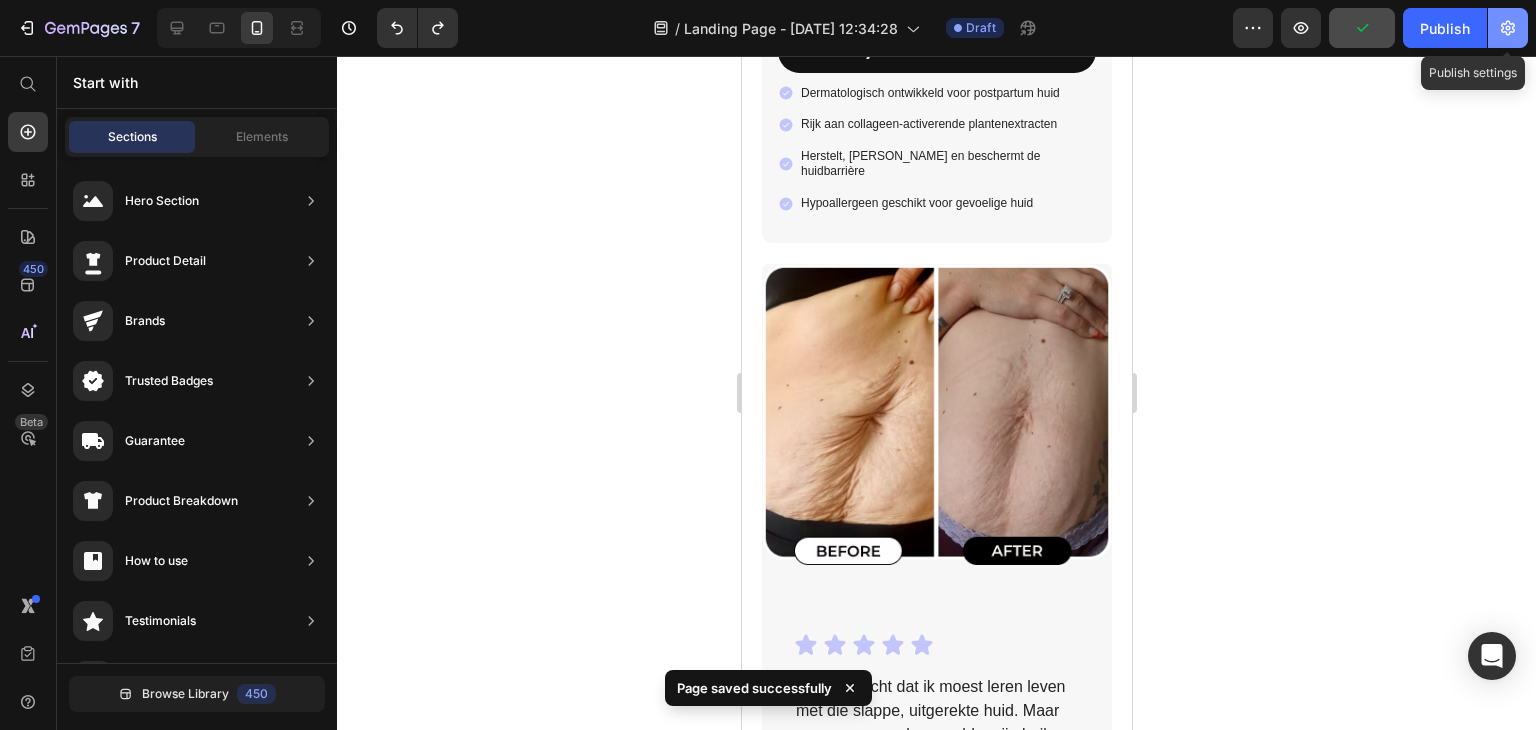 click 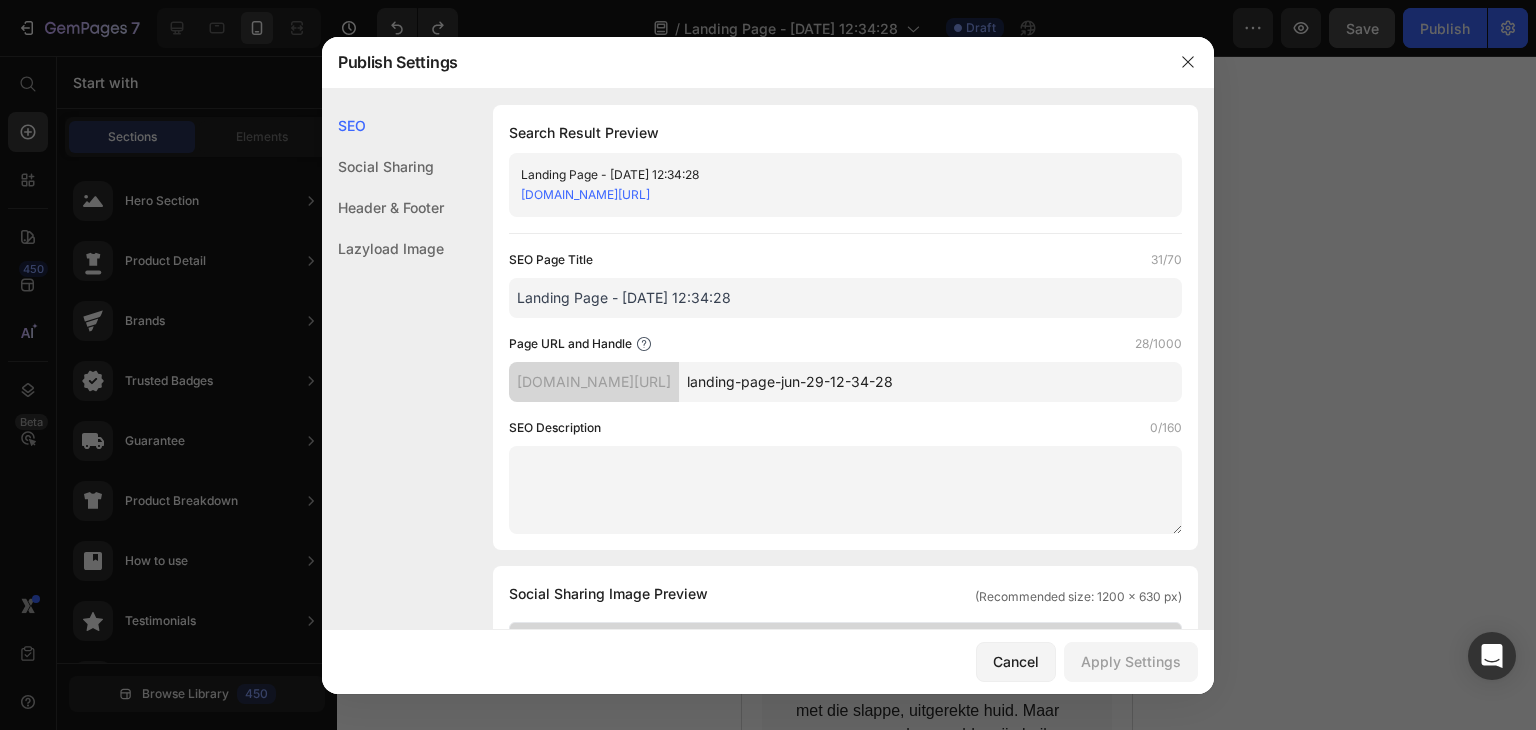 click on "Landing Page - [DATE] 12:34:28" at bounding box center [829, 175] 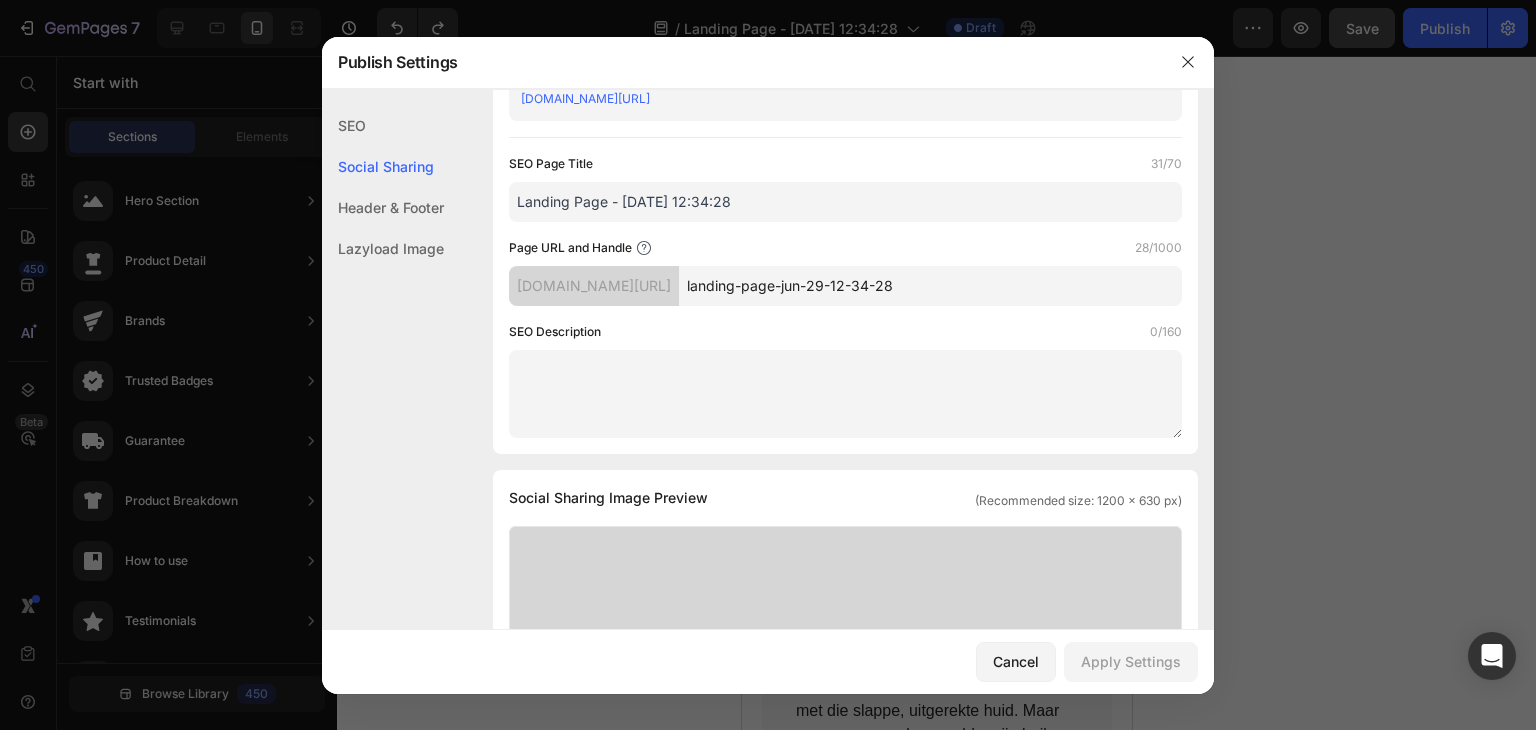 scroll, scrollTop: 0, scrollLeft: 0, axis: both 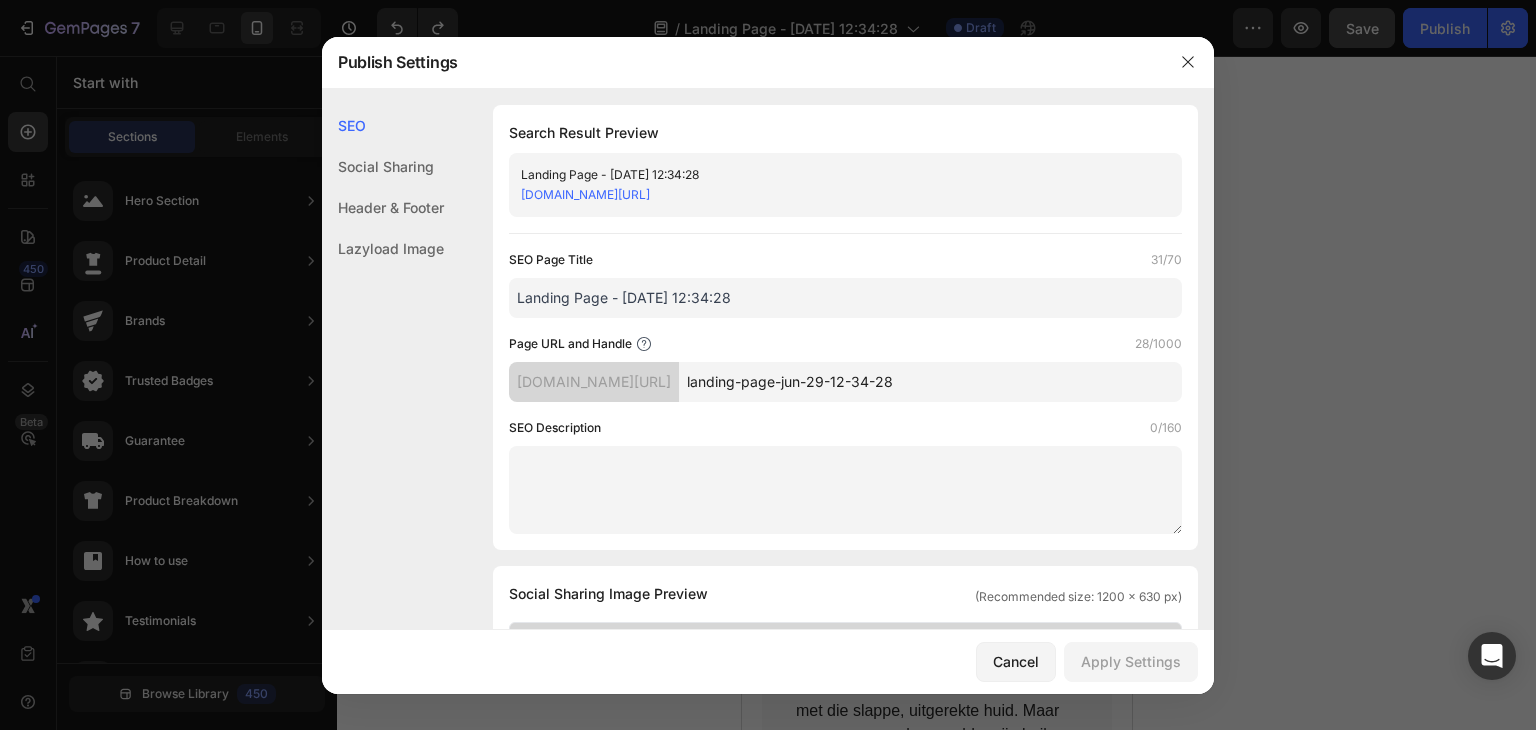 click on "Landing Page - [DATE] 12:34:28" at bounding box center (845, 298) 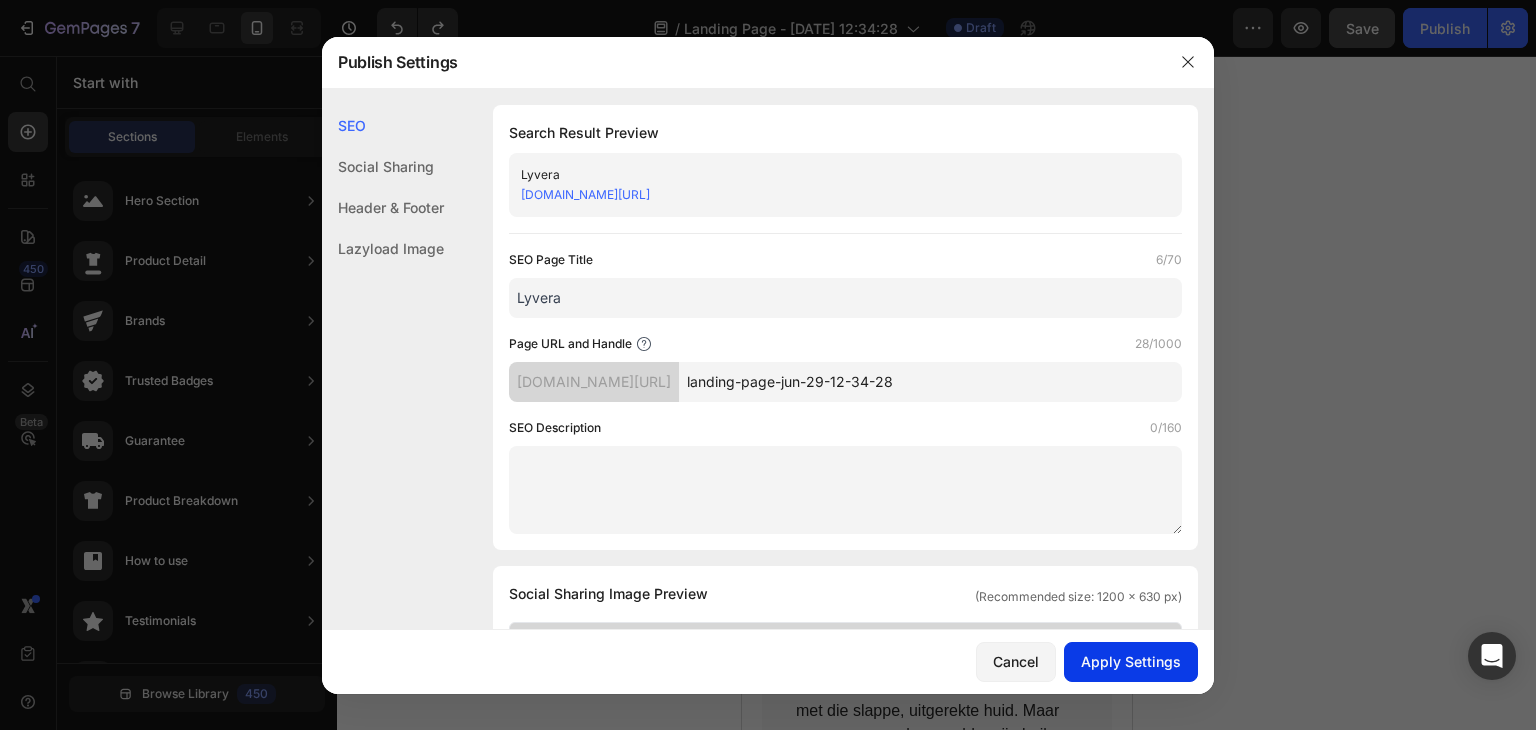 type on "Lyvera" 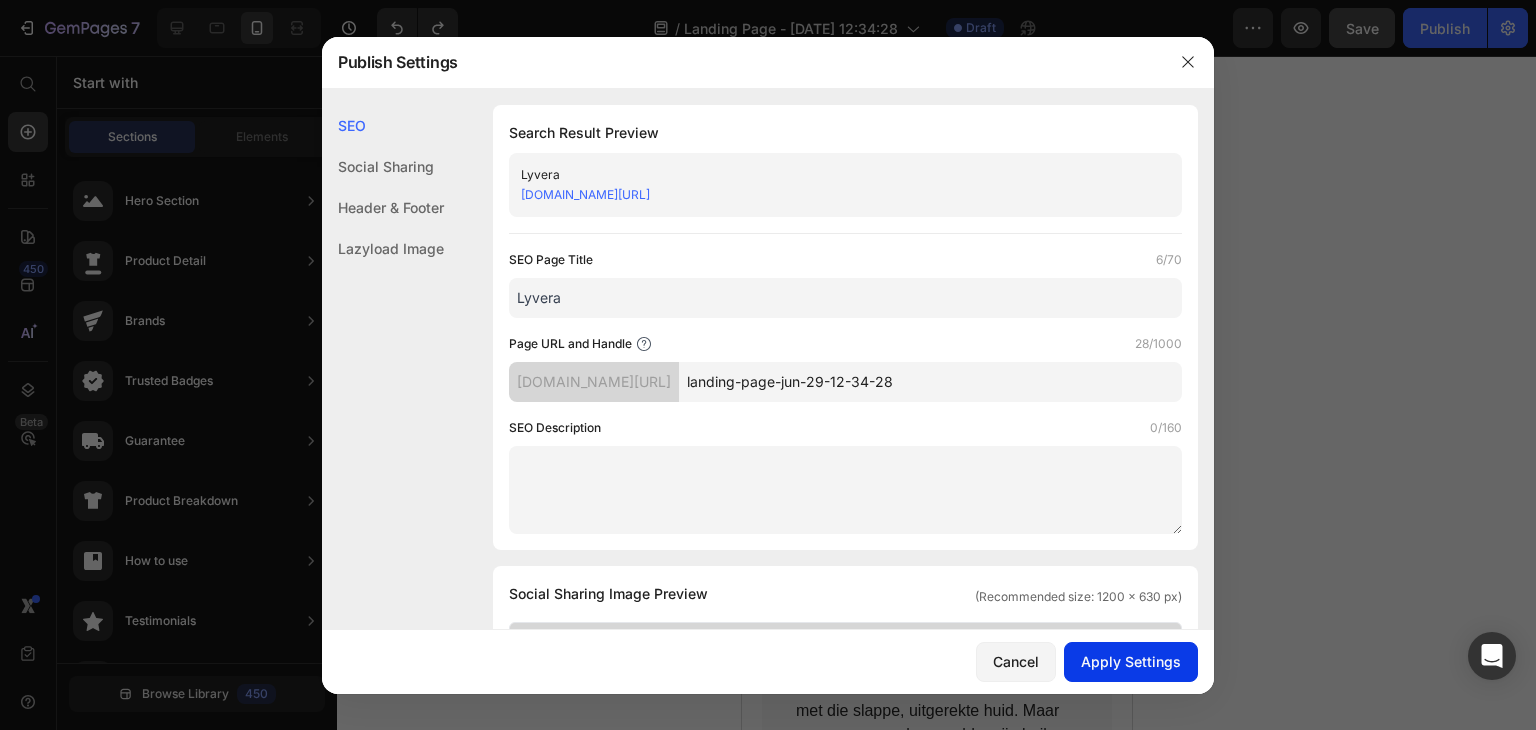 click on "Apply Settings" at bounding box center (1131, 661) 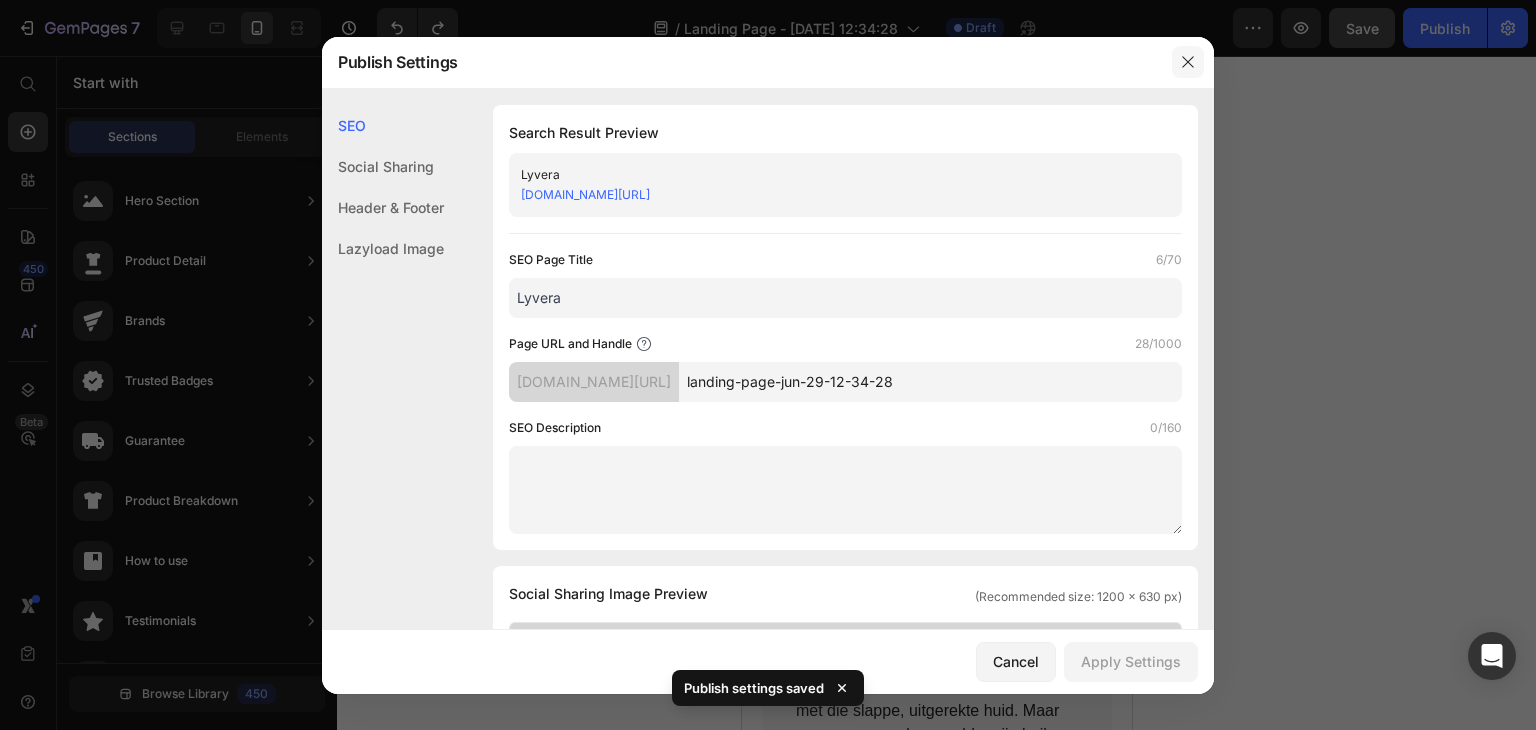 click at bounding box center (1188, 62) 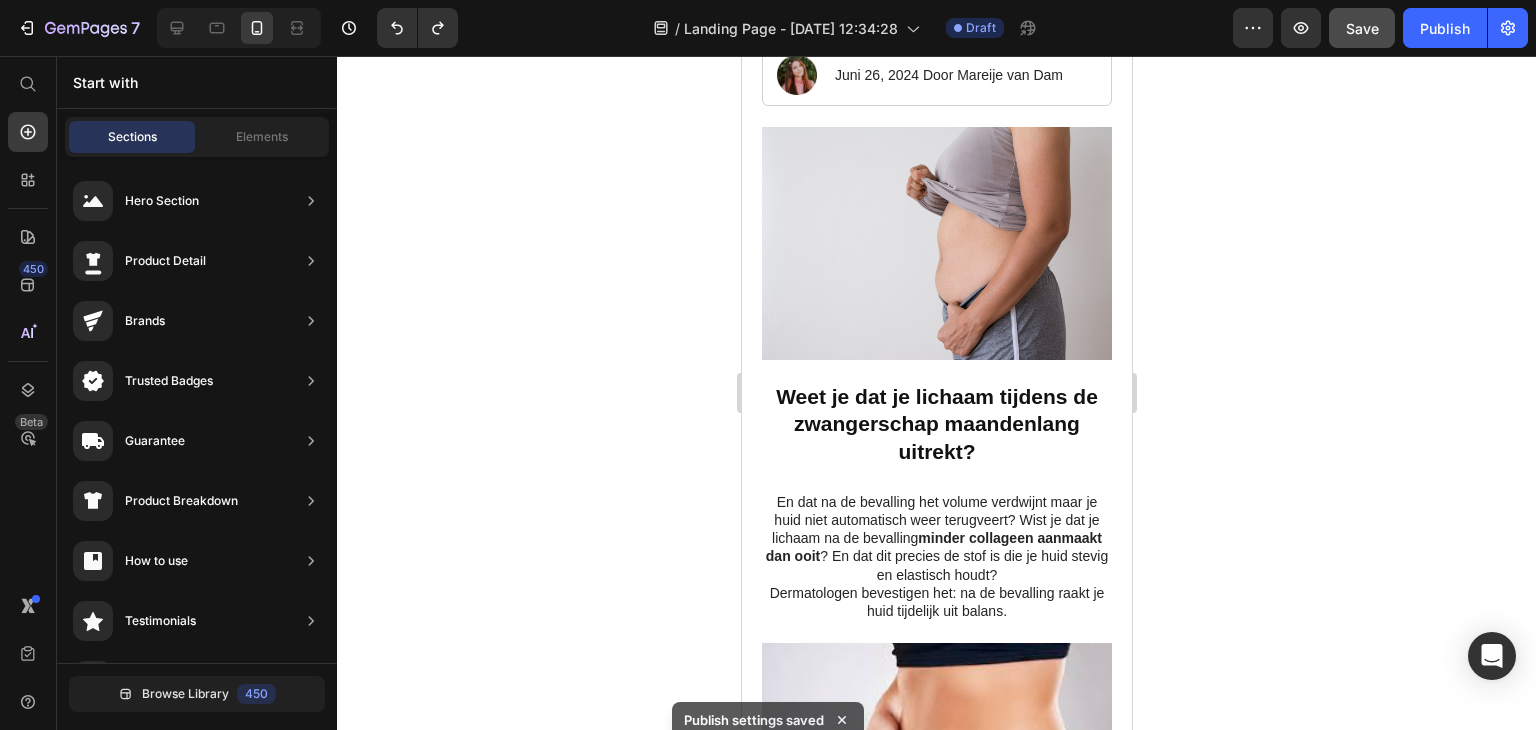 scroll, scrollTop: 0, scrollLeft: 0, axis: both 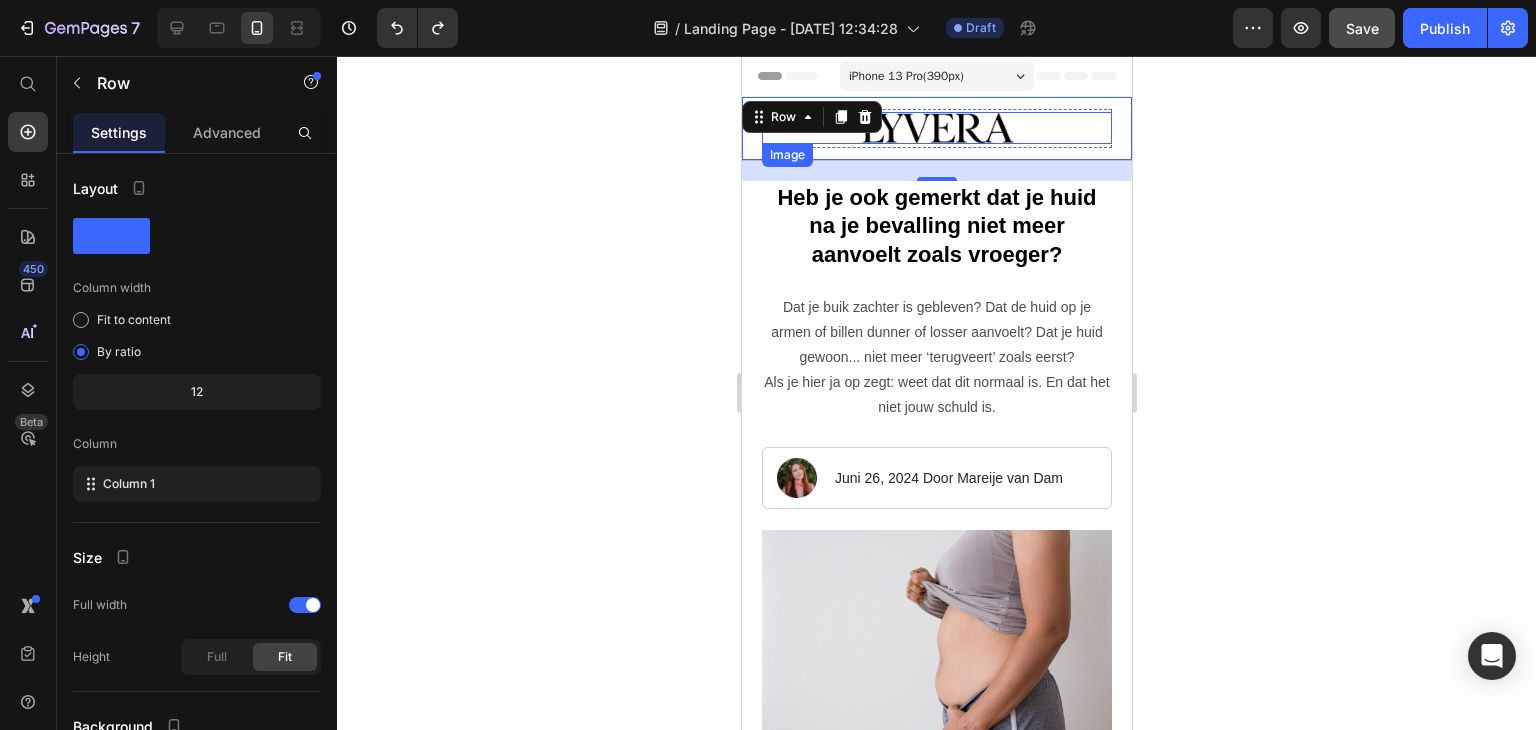 click at bounding box center [936, 128] 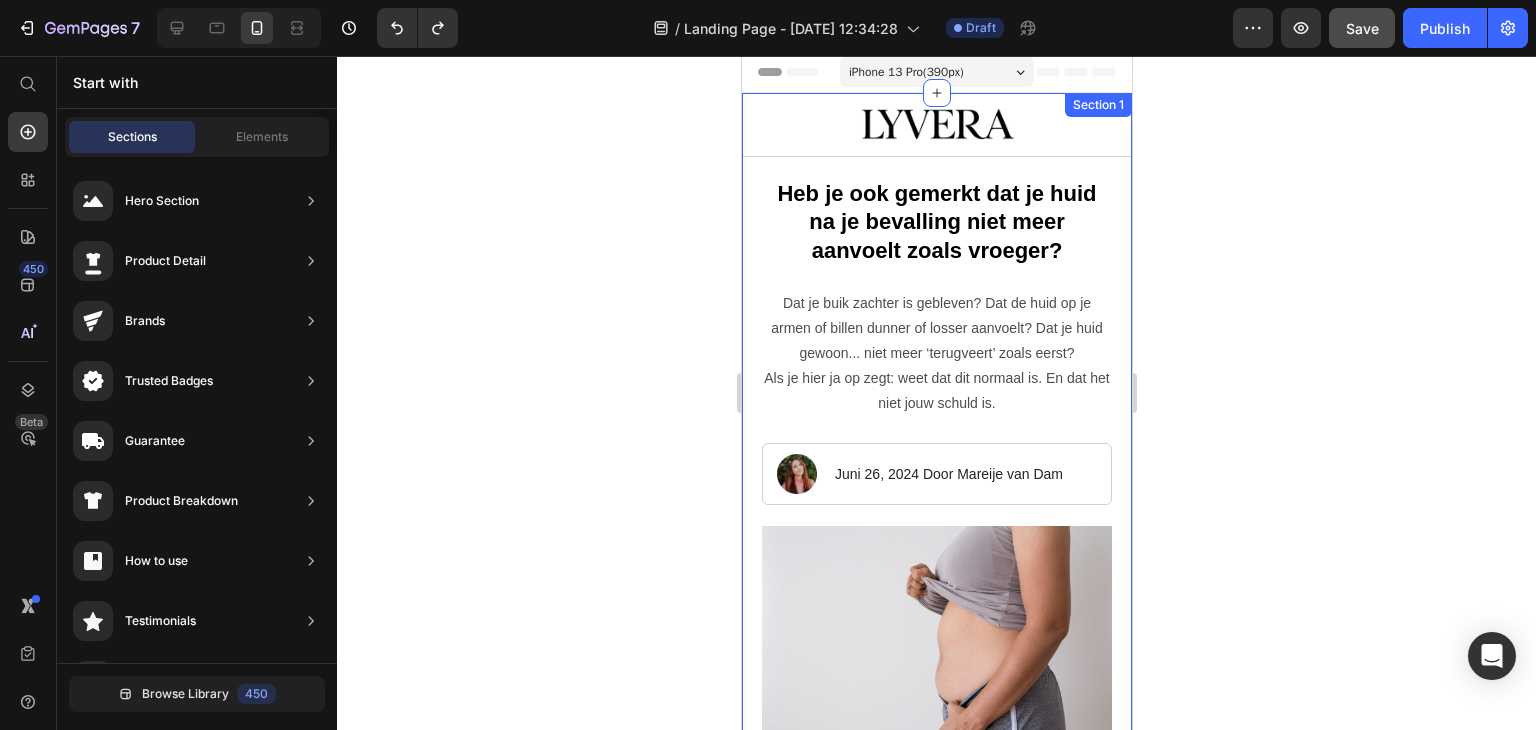 scroll, scrollTop: 0, scrollLeft: 0, axis: both 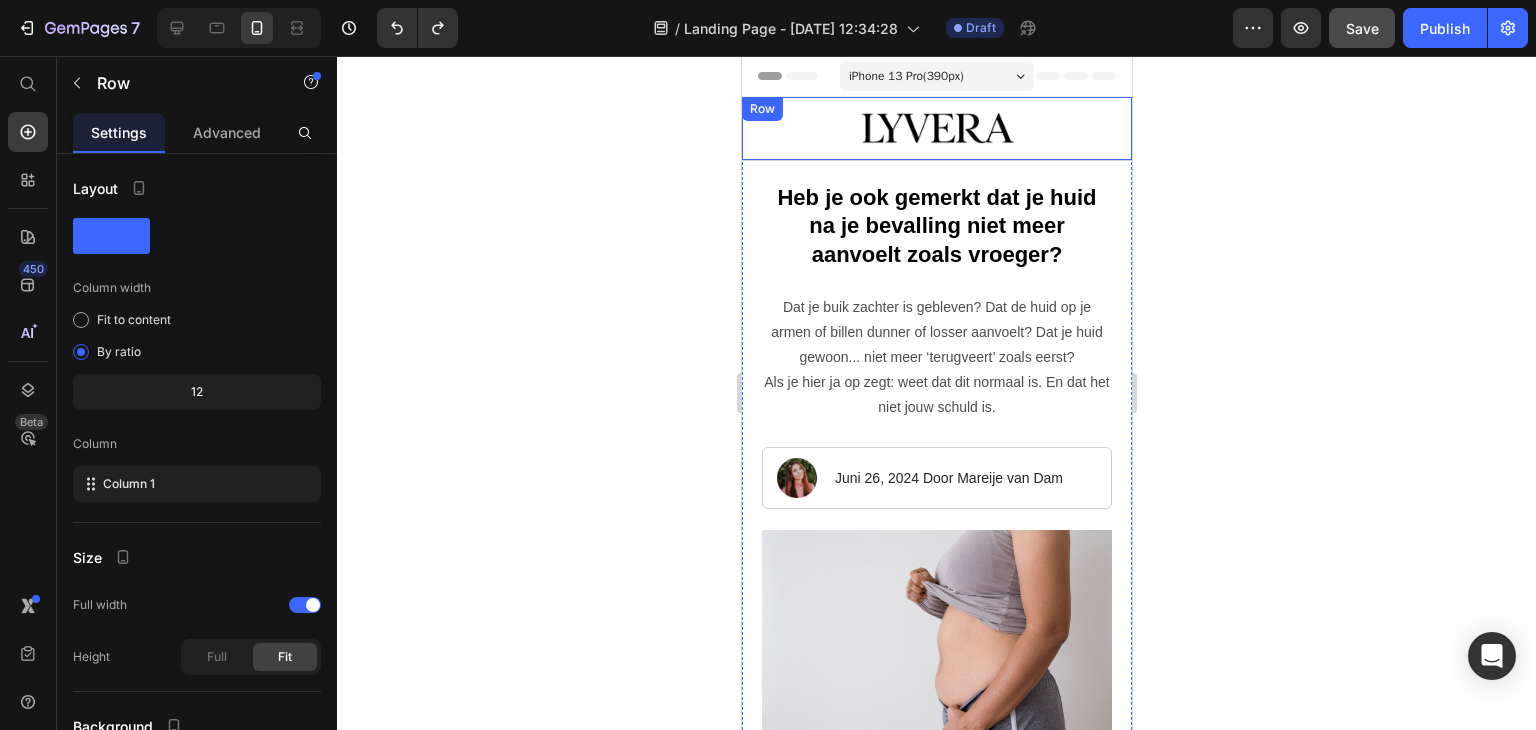 click on "Image Got Questions? Email Us At   support@gemstore.com Text Block Row Row" at bounding box center [936, 129] 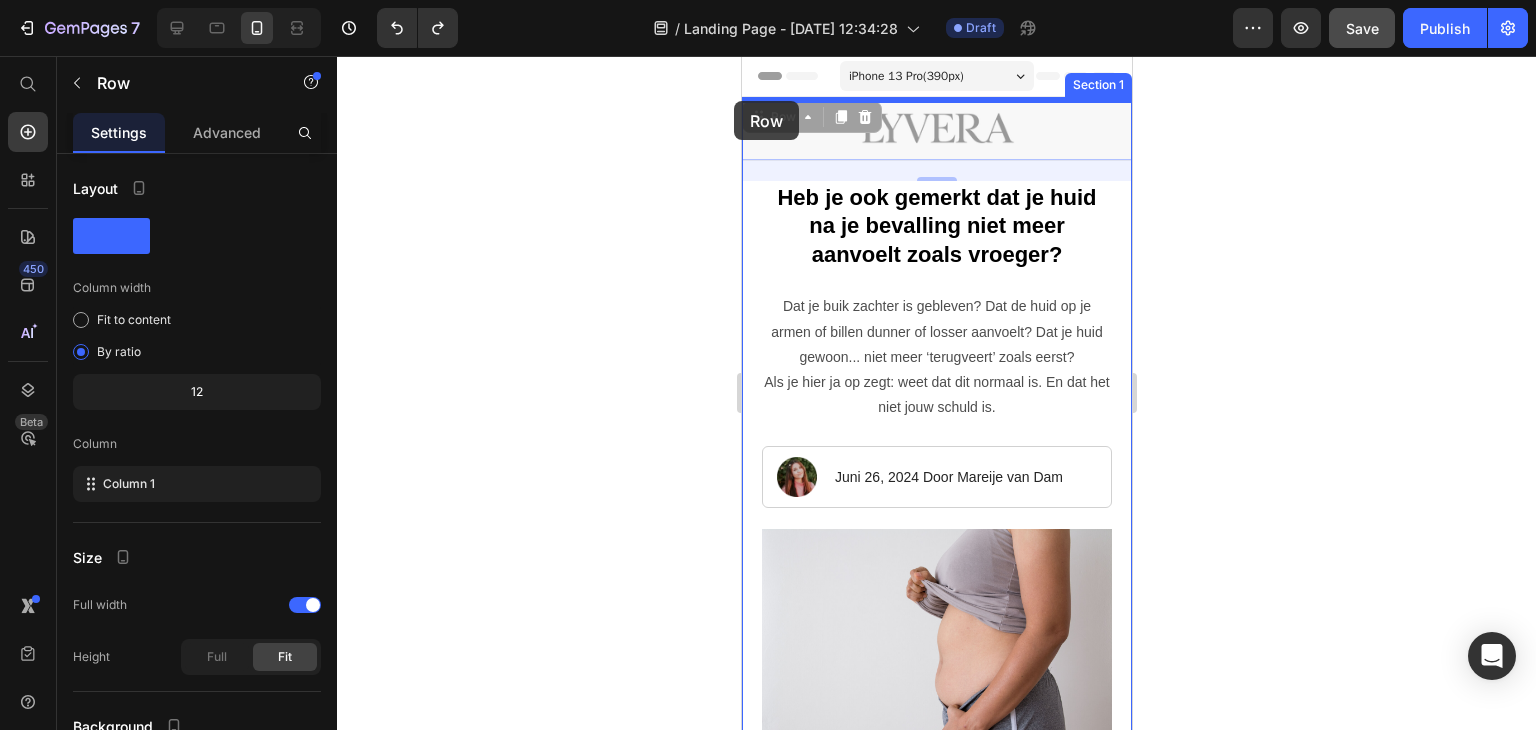 drag, startPoint x: 757, startPoint y: 121, endPoint x: 1470, endPoint y: 161, distance: 714.12115 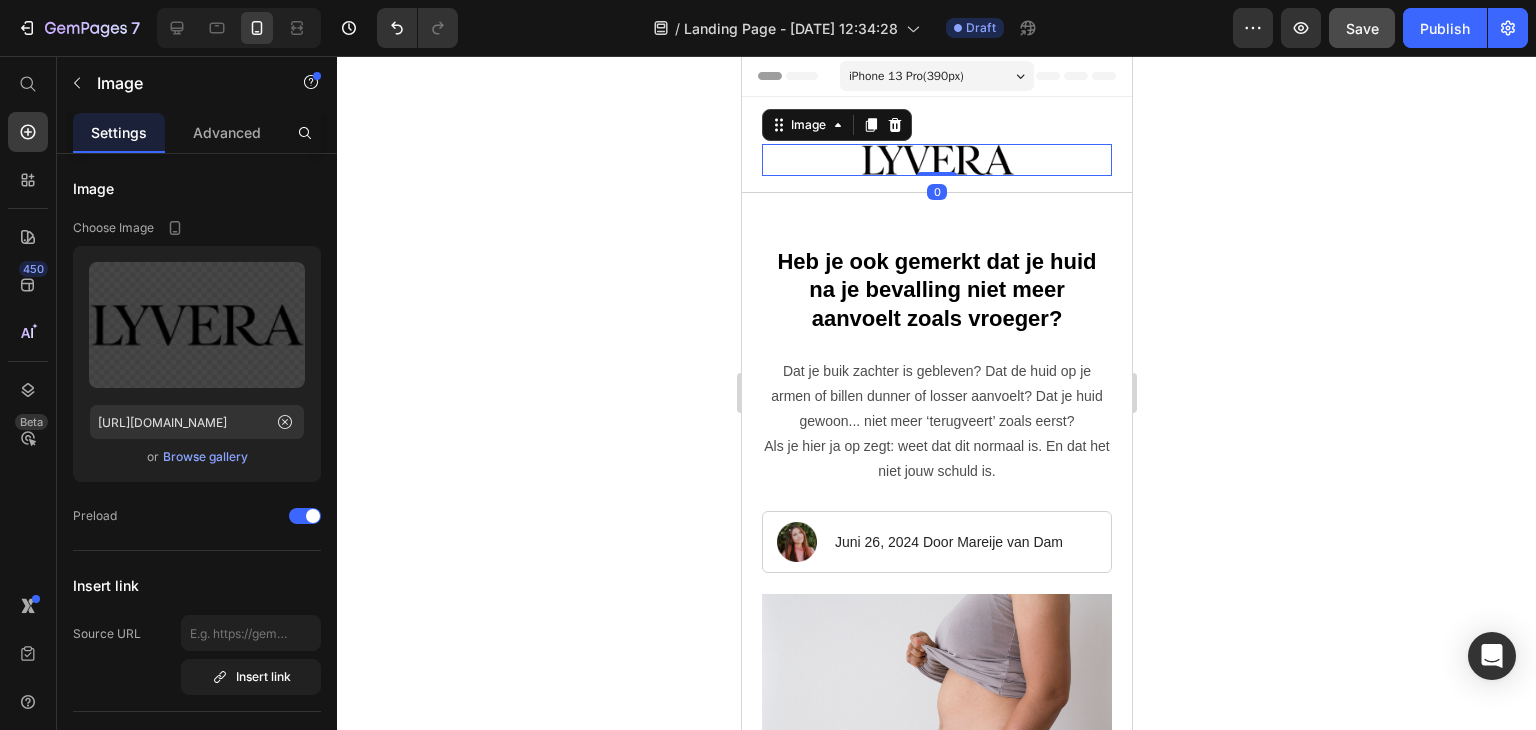 click at bounding box center [936, 160] 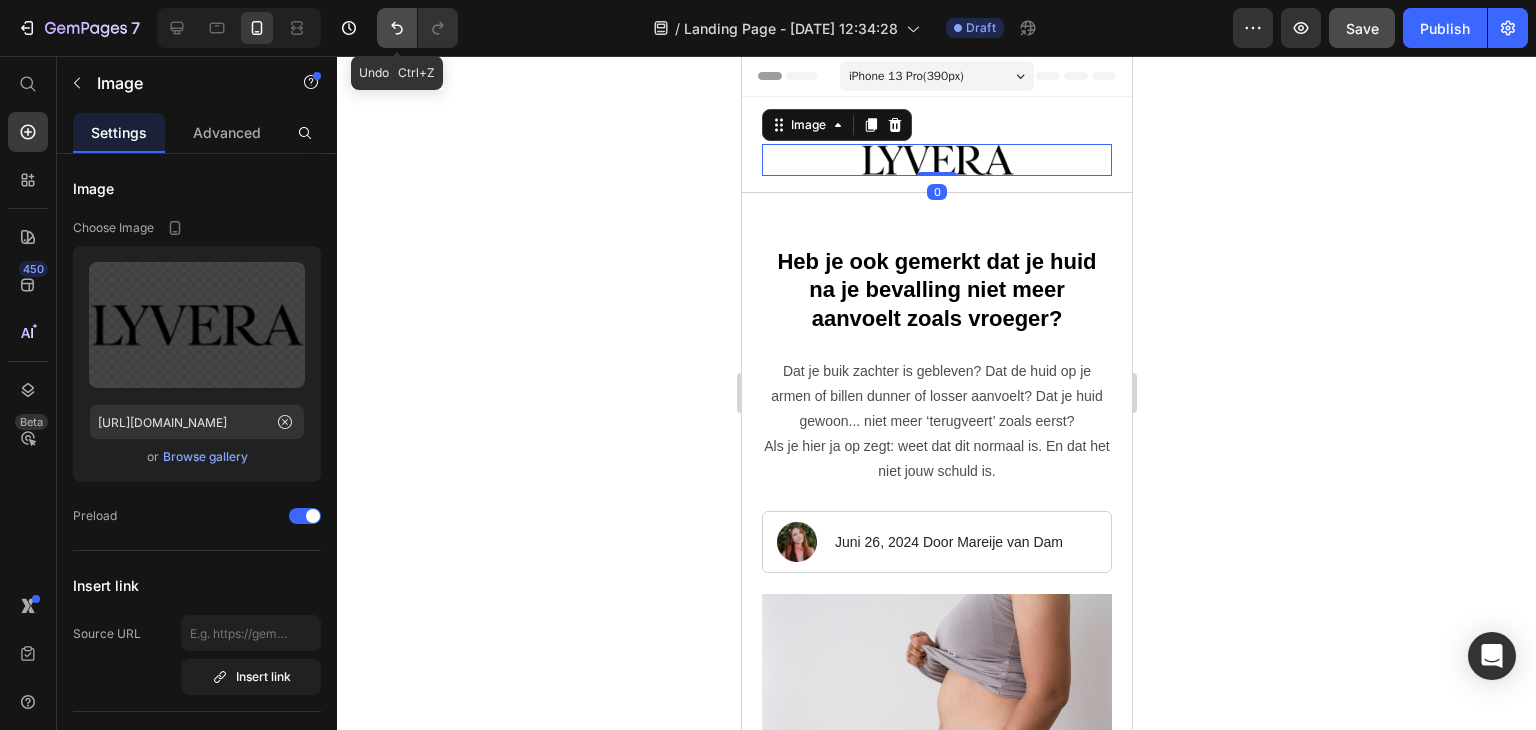 click 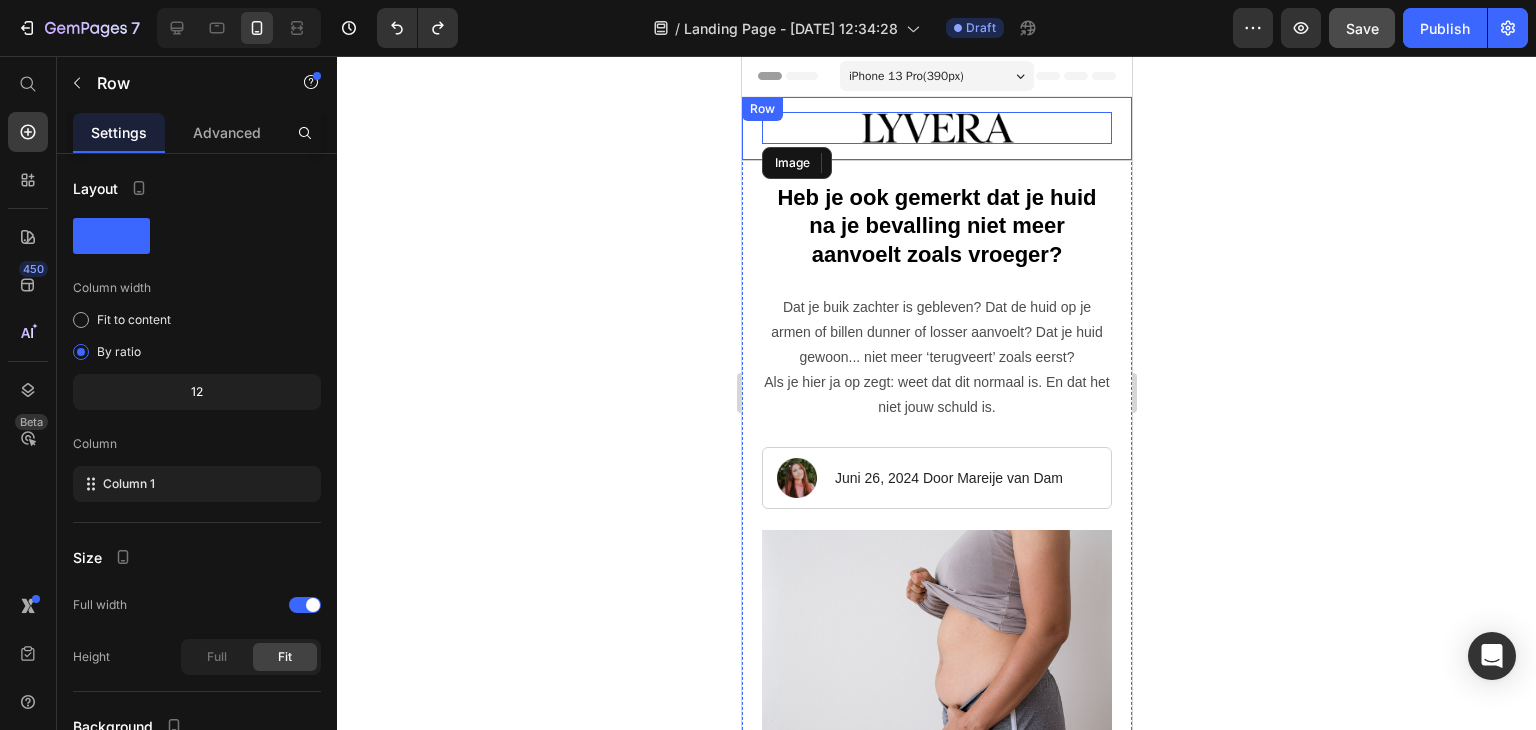 click on "Image Got Questions? Email Us At   support@gemstore.com Text Block Row Row" at bounding box center (936, 129) 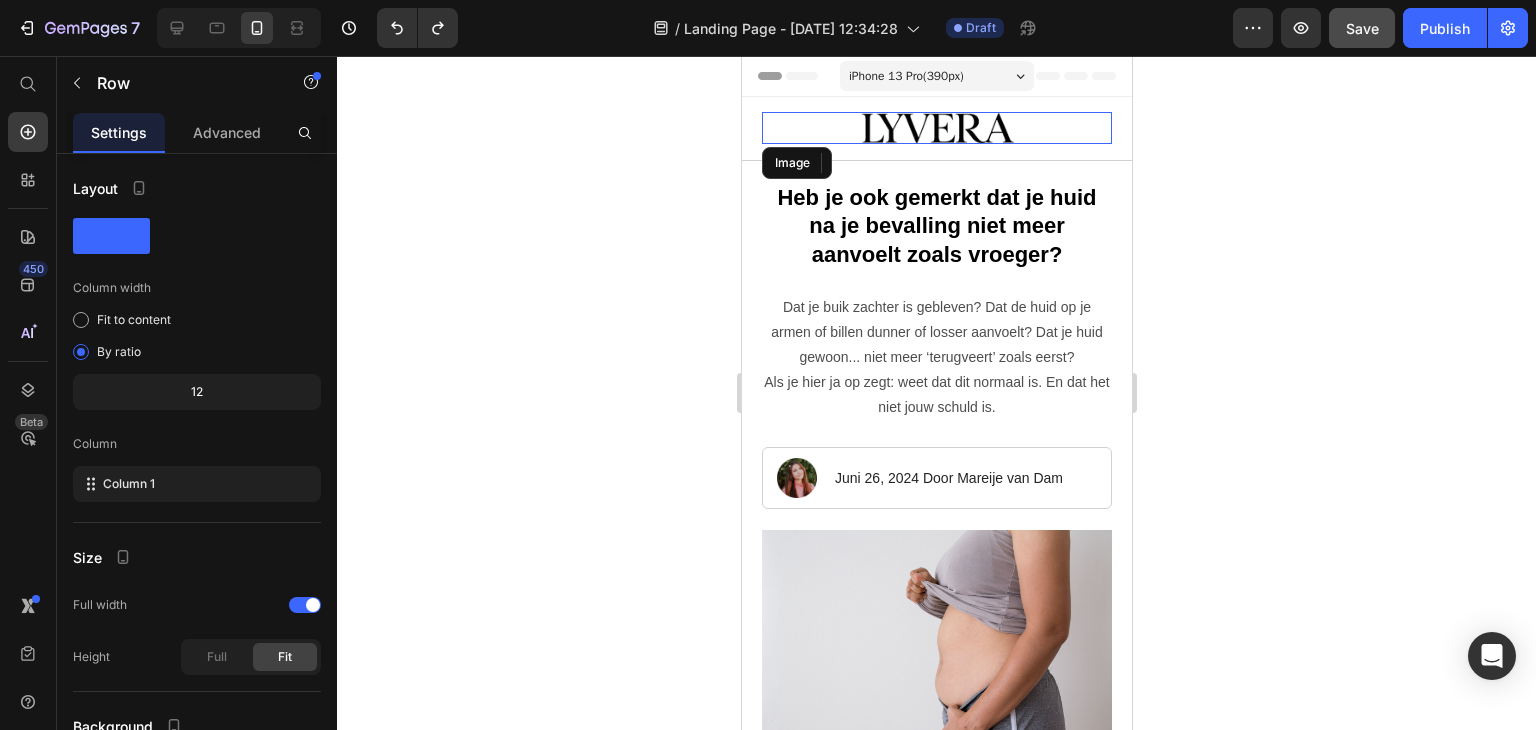 click 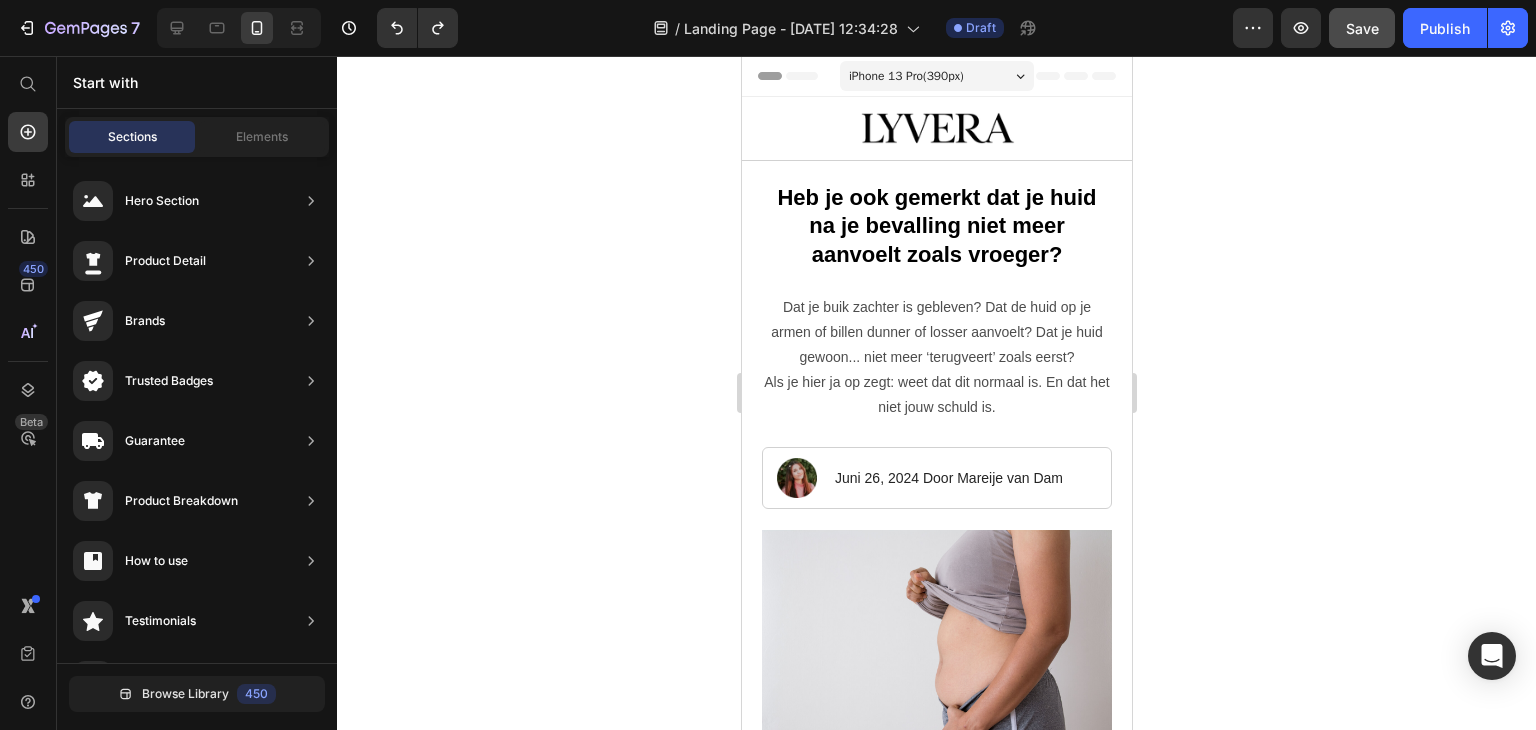 click 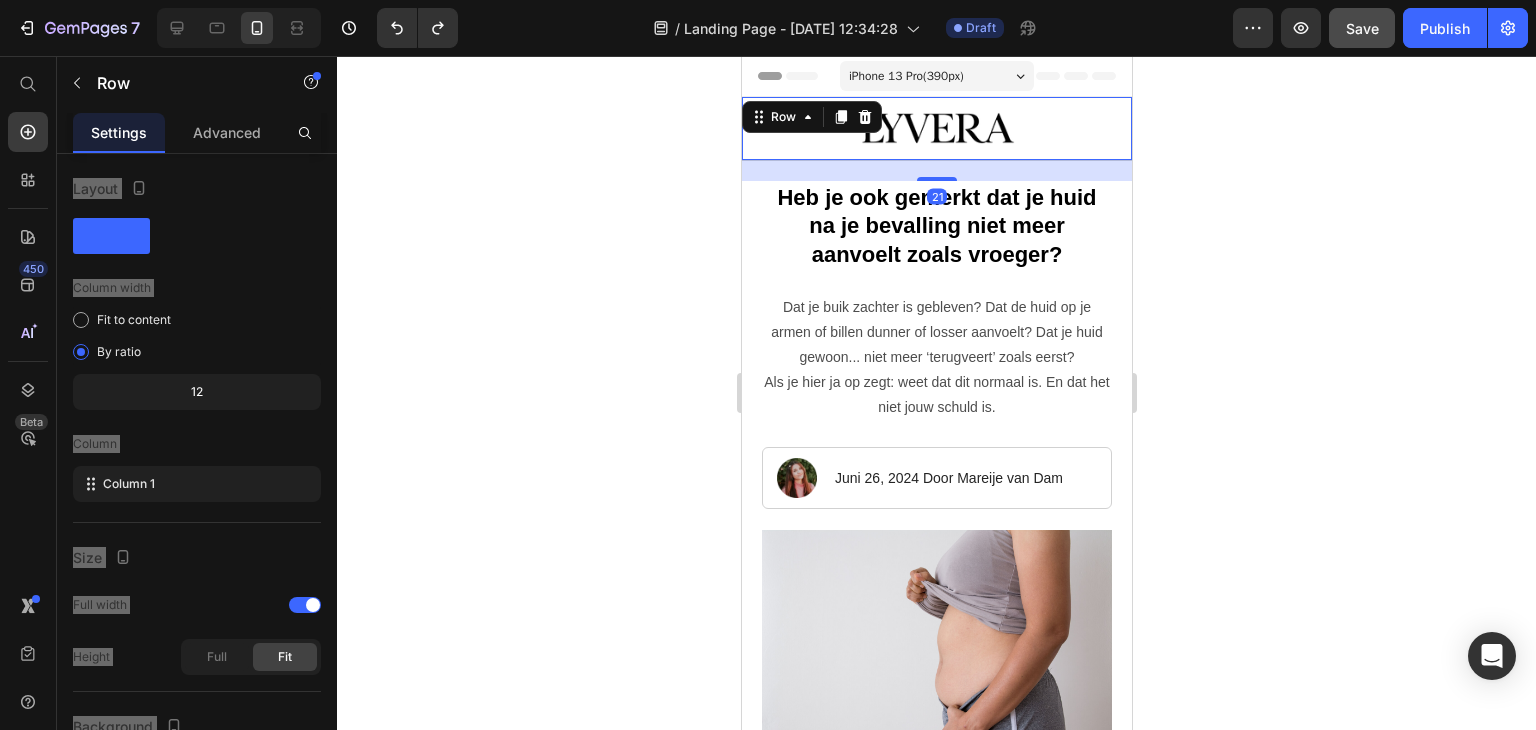 click on "Image Got Questions? Email Us At   support@gemstore.com Text Block Row Row   21" at bounding box center (936, 129) 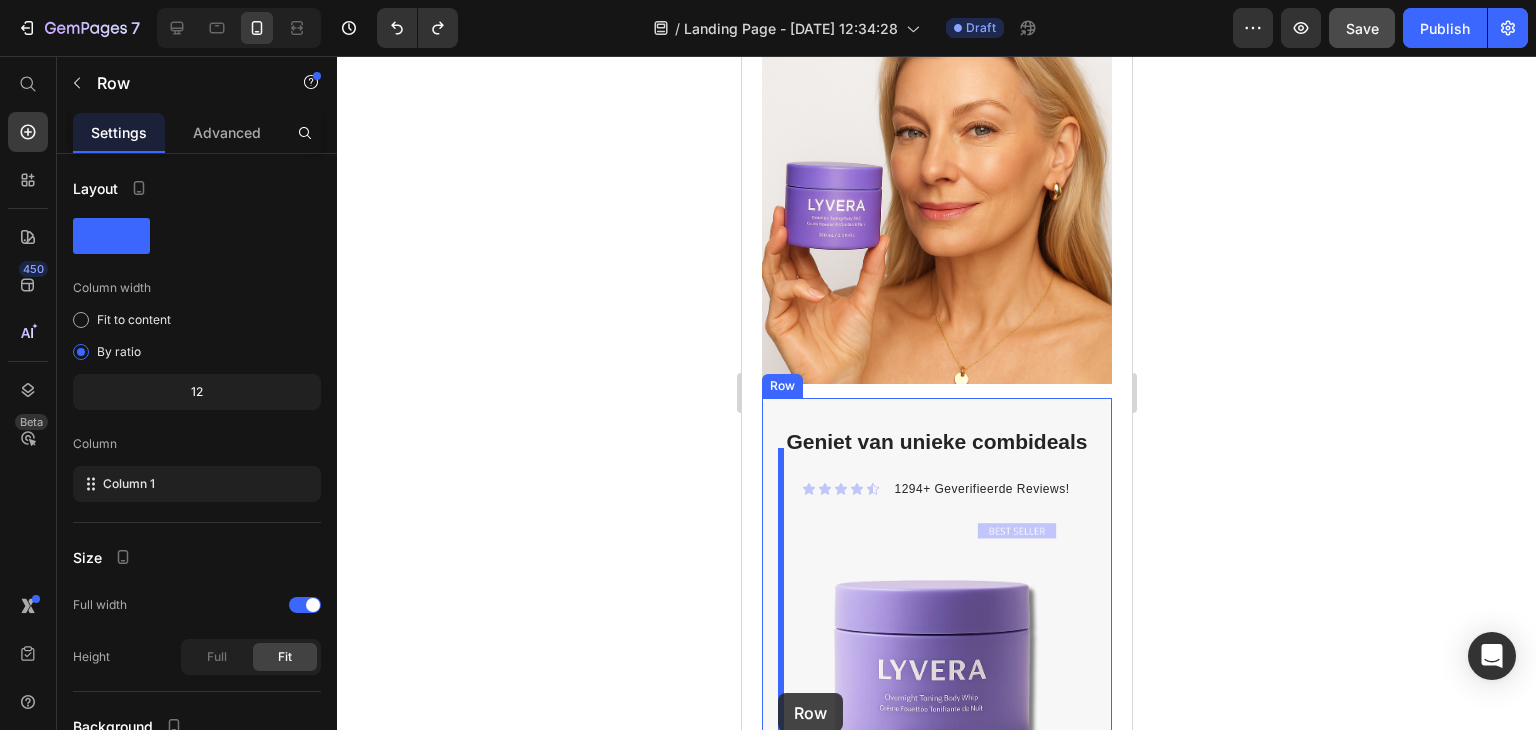 scroll, scrollTop: 4836, scrollLeft: 0, axis: vertical 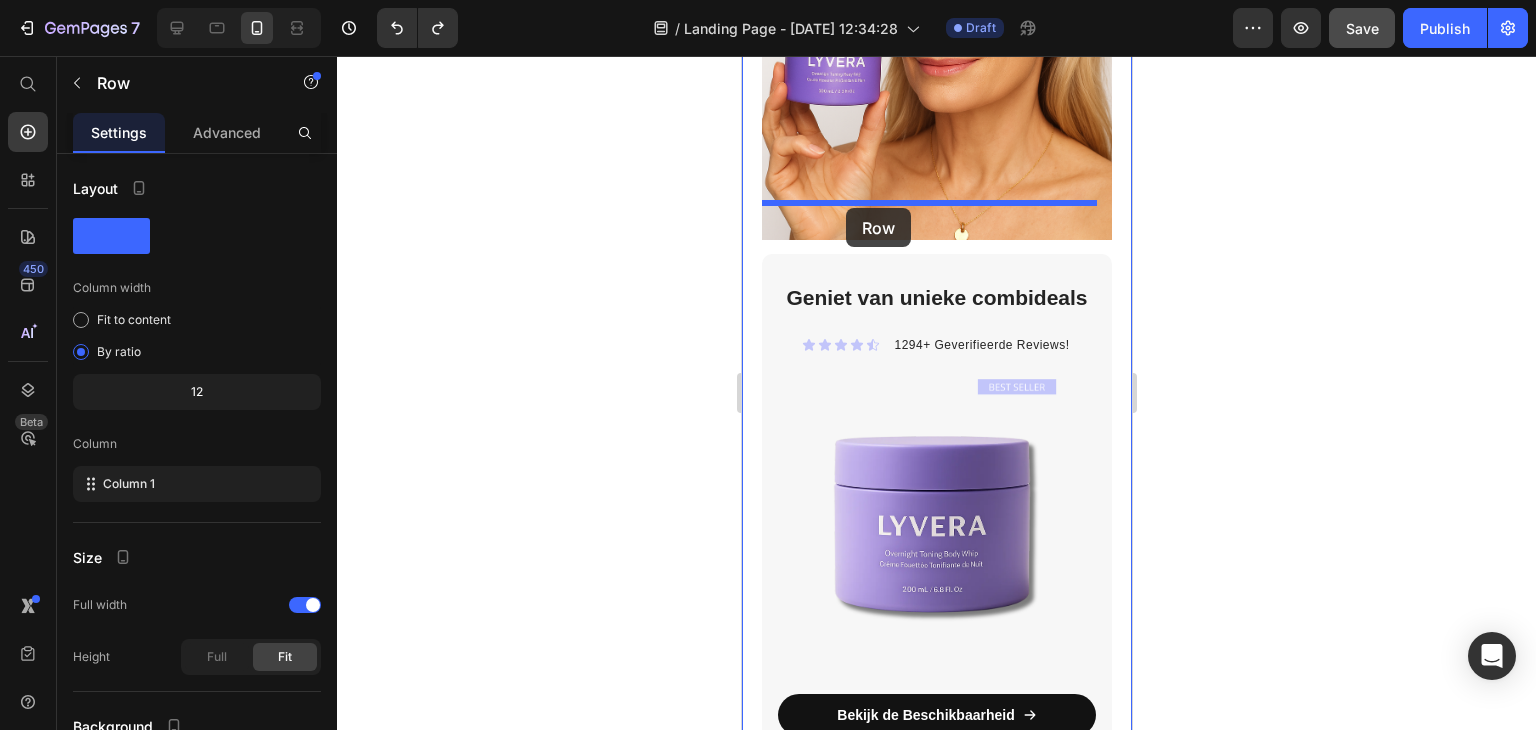 drag, startPoint x: 751, startPoint y: 135, endPoint x: 845, endPoint y: 208, distance: 119.01681 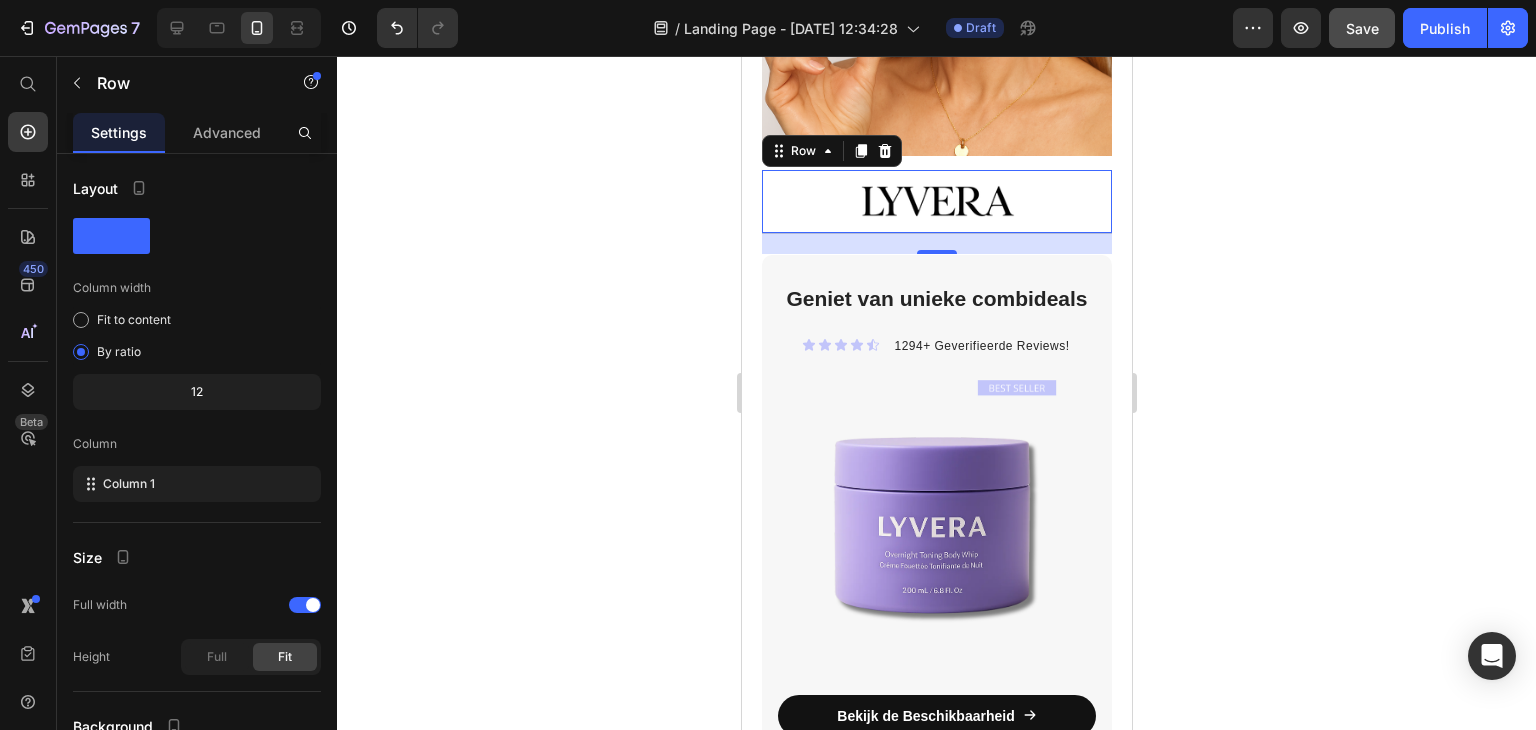 scroll, scrollTop: 4751, scrollLeft: 0, axis: vertical 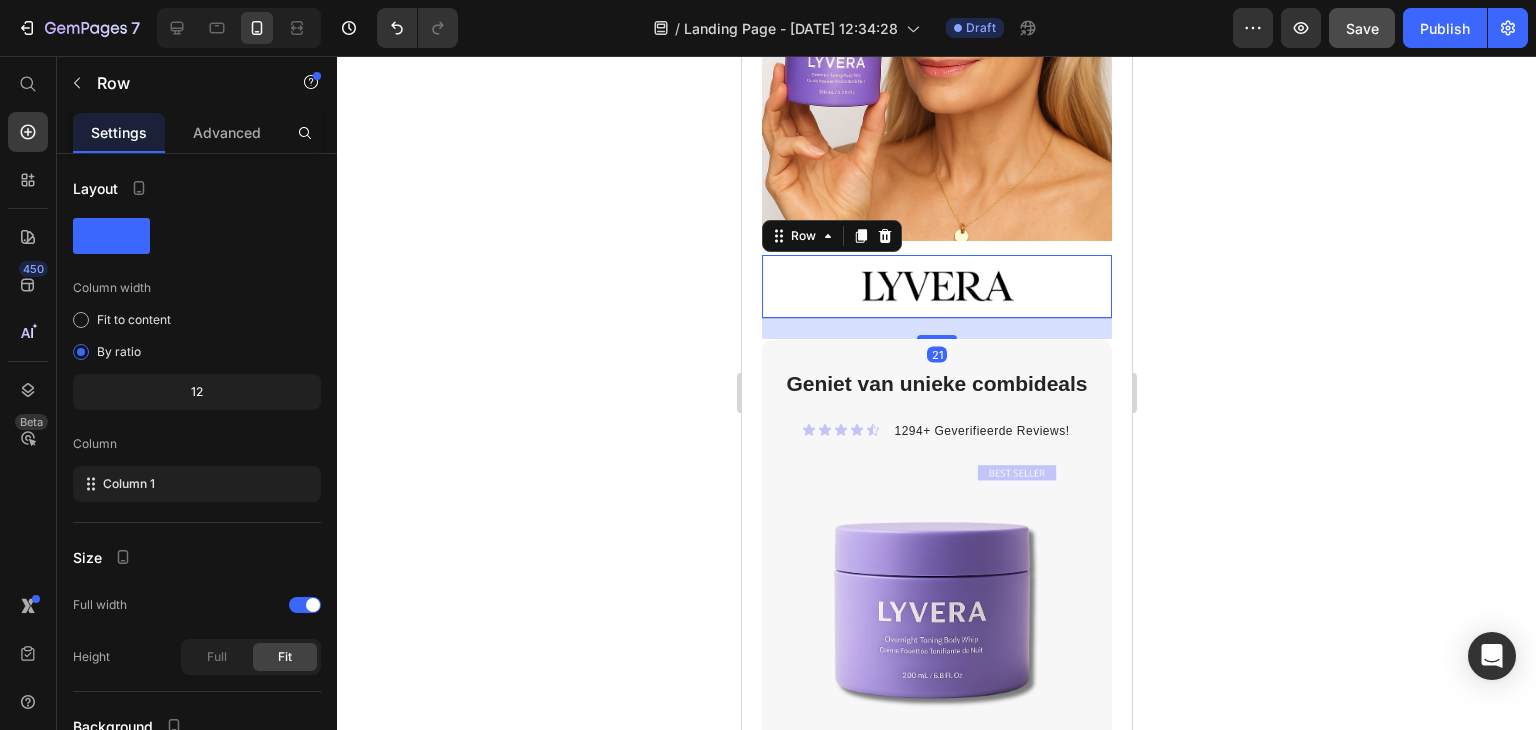 click 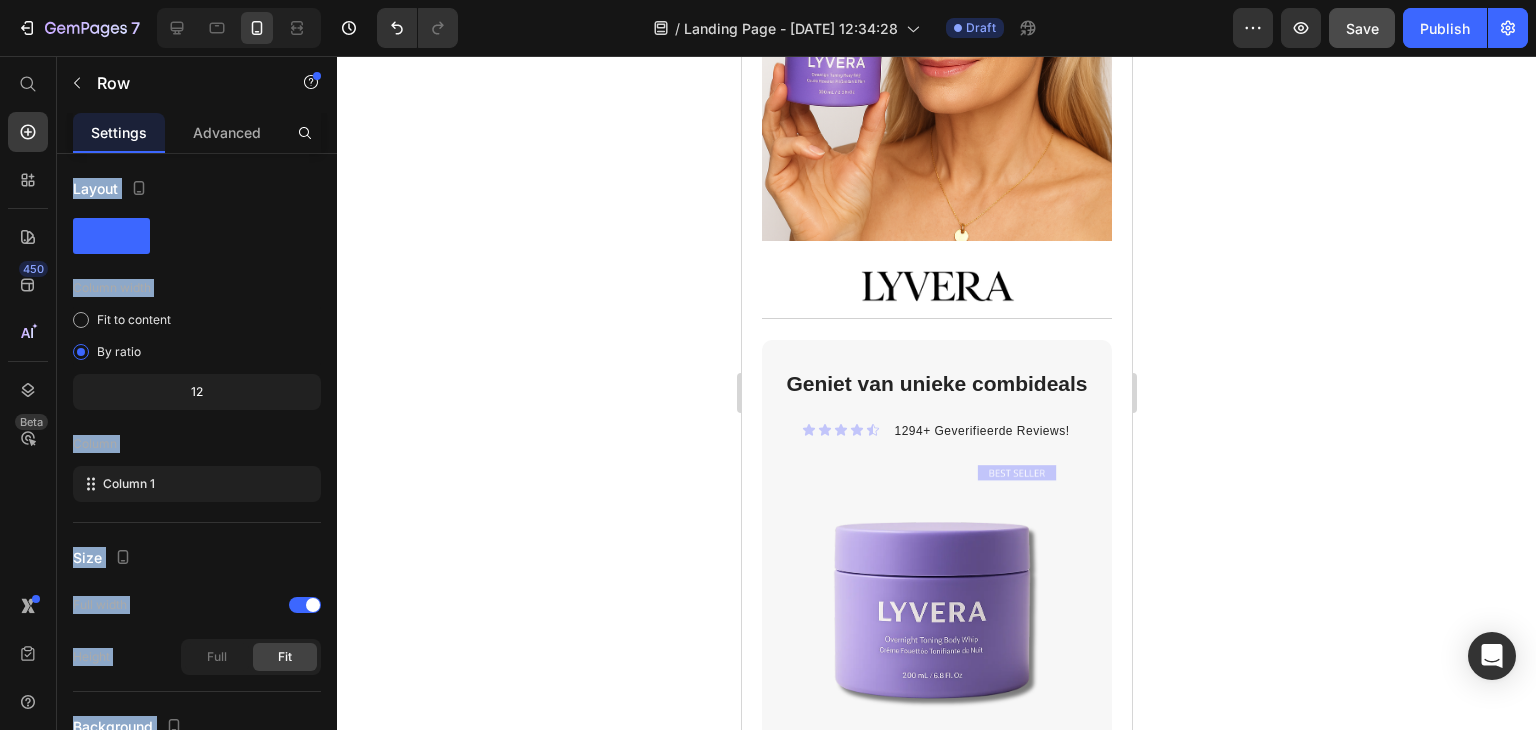 click 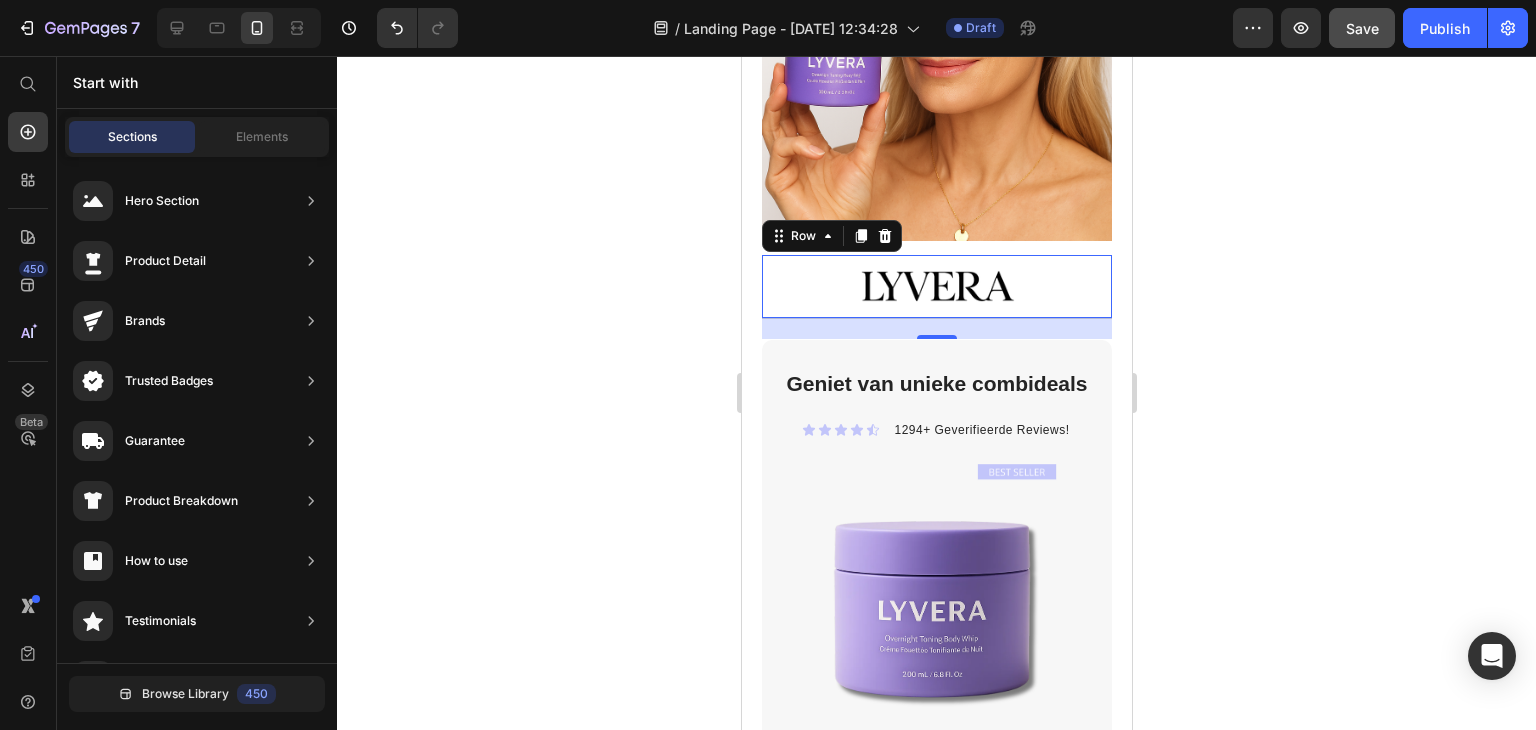 click on "Image Got Questions? Email Us At   support@gemstore.com Text Block Row Row   0" at bounding box center (936, 287) 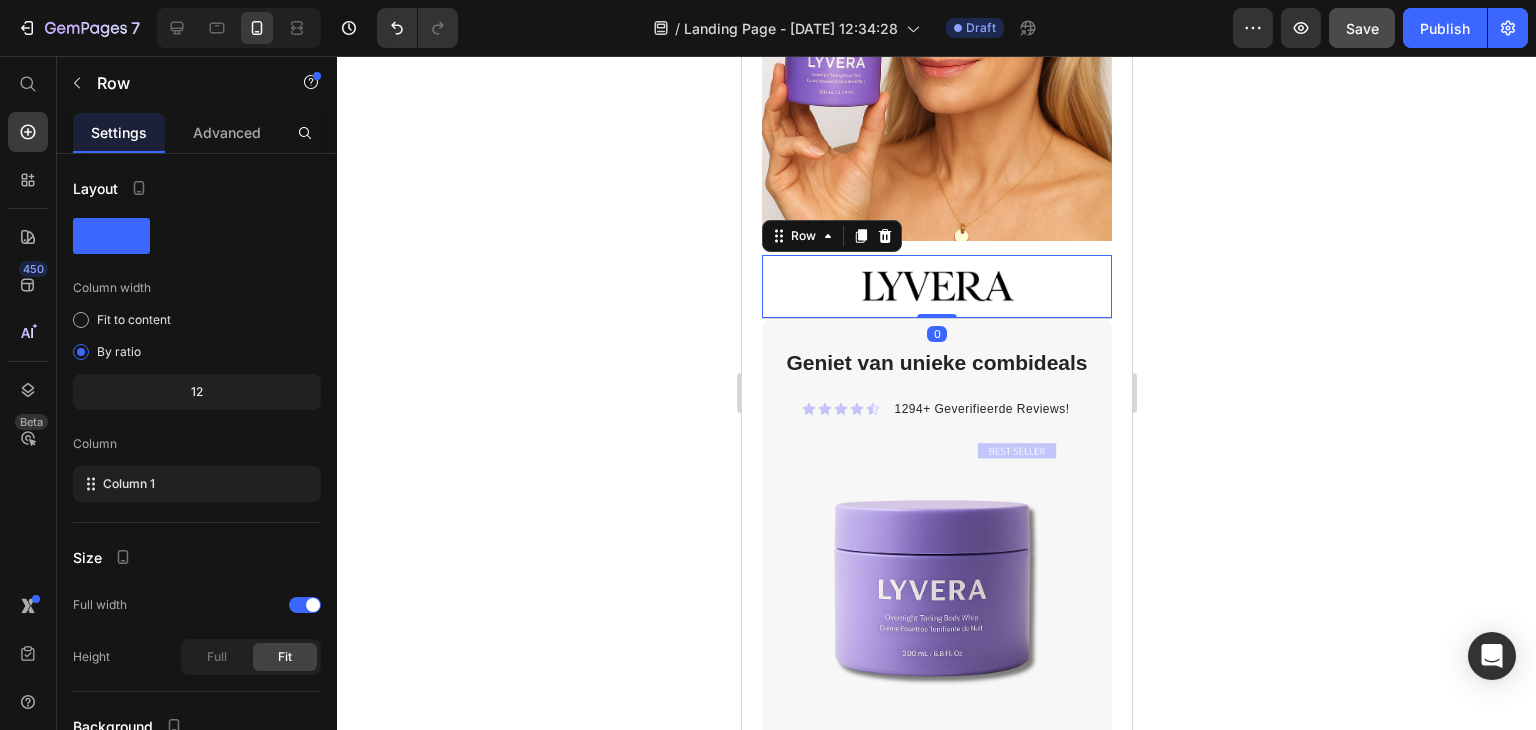 drag, startPoint x: 930, startPoint y: 284, endPoint x: 925, endPoint y: 258, distance: 26.476404 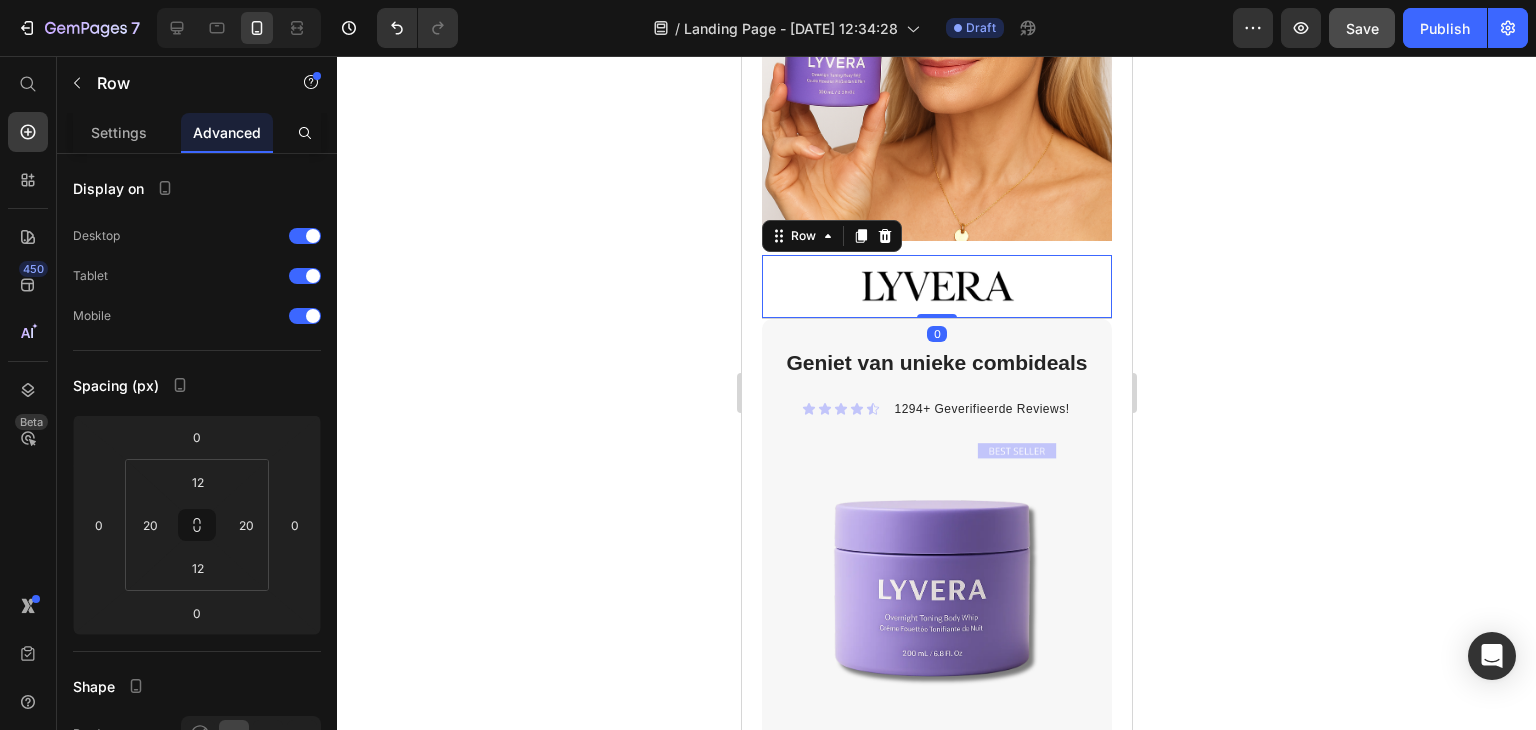 click 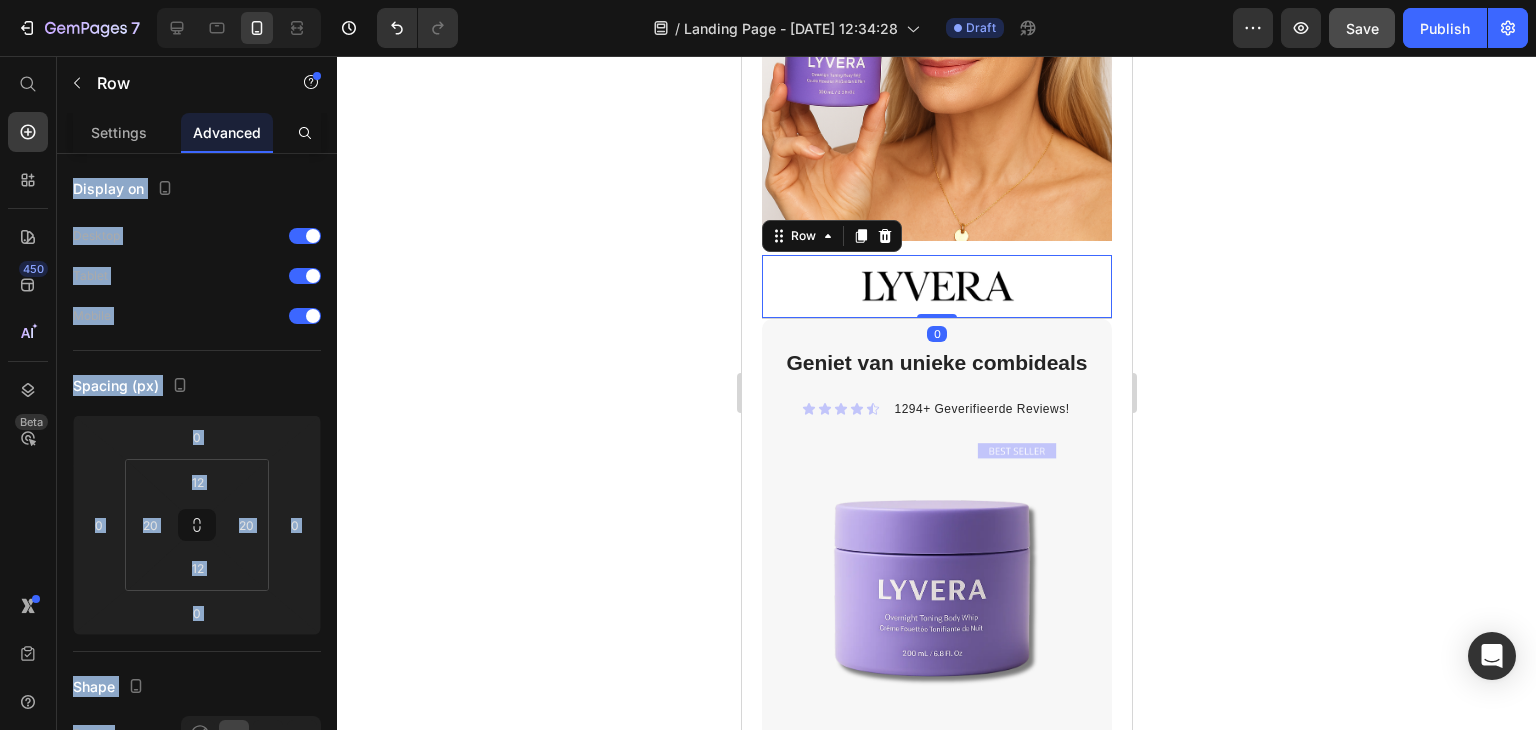 click 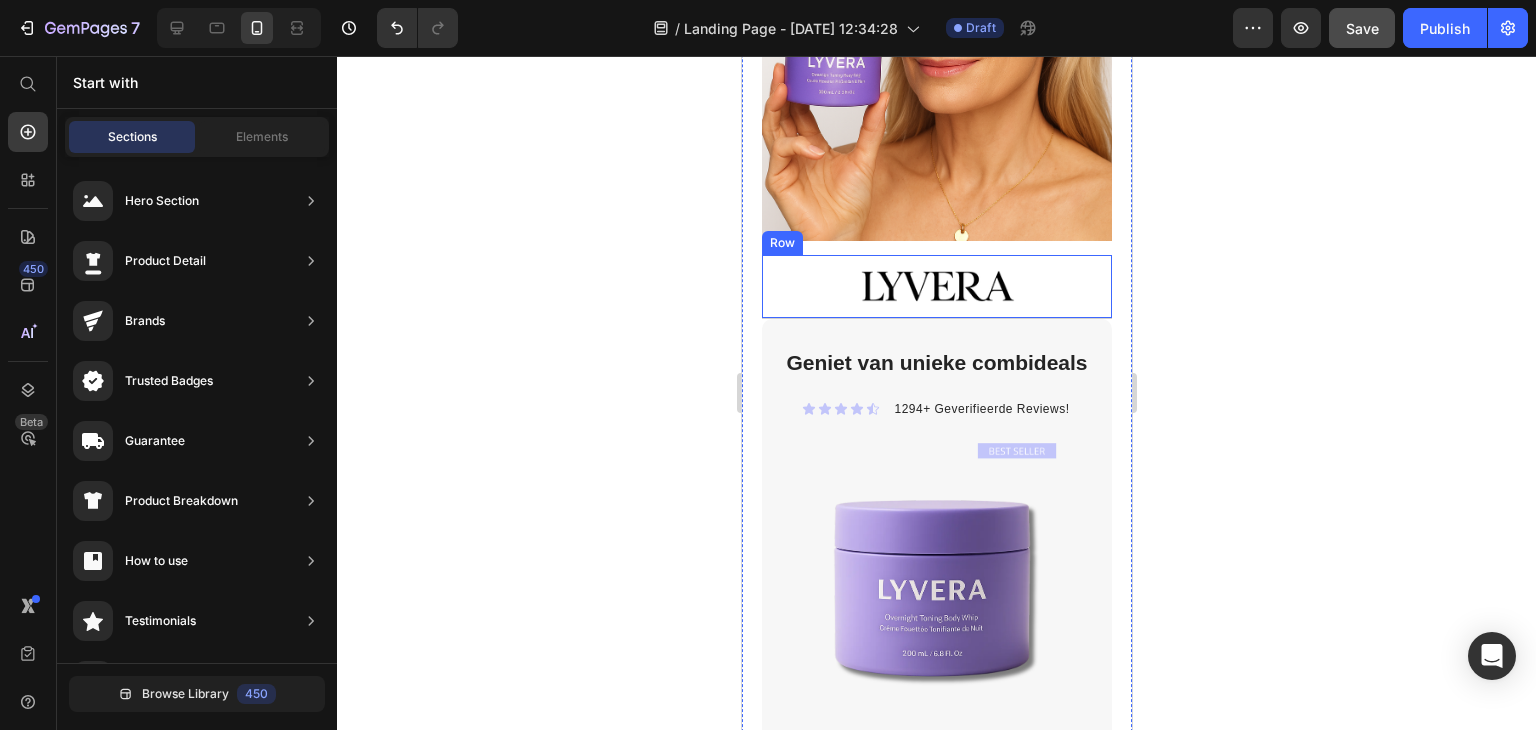 click on "Image Got Questions? Email Us At   support@gemstore.com Text Block Row Row" at bounding box center (936, 287) 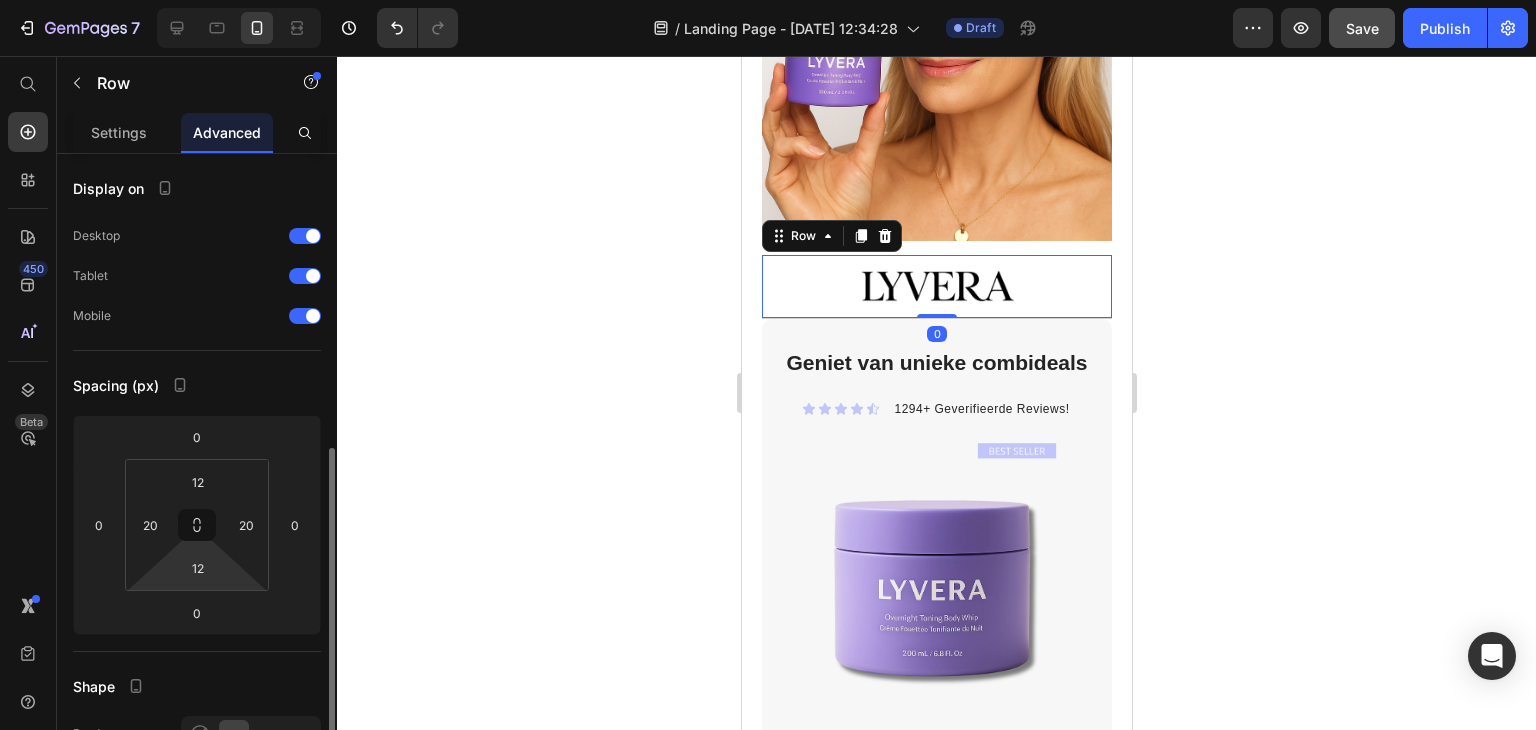 scroll, scrollTop: 400, scrollLeft: 0, axis: vertical 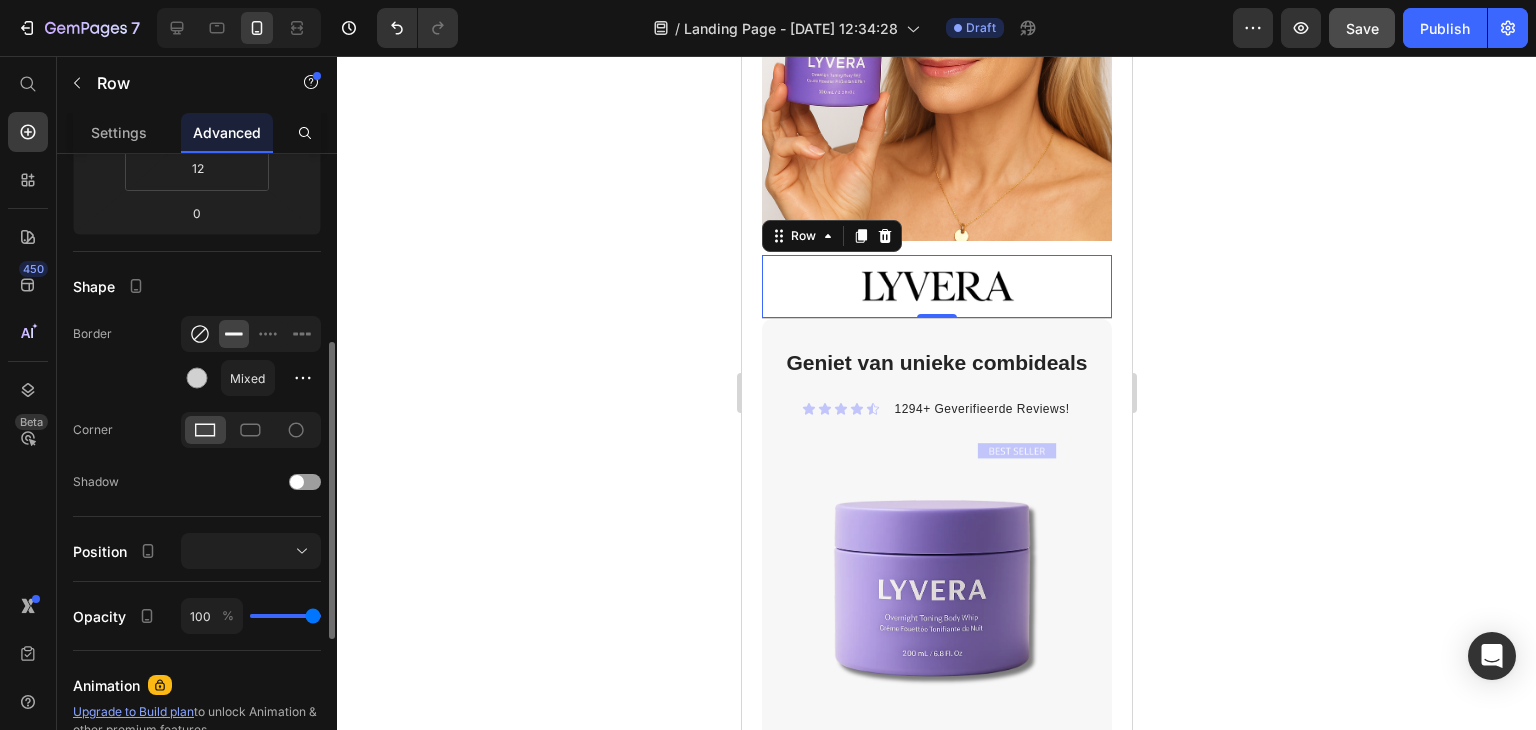 click 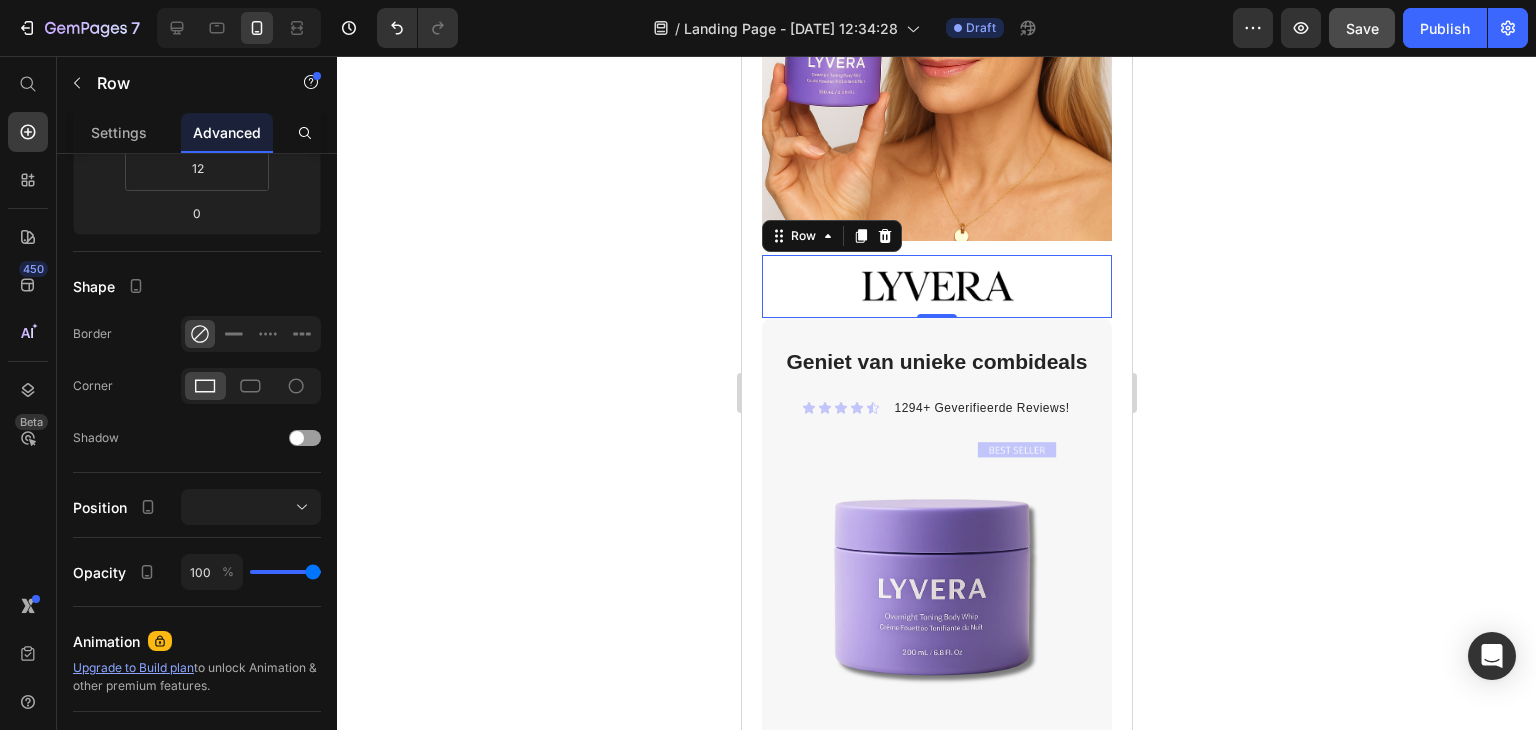 click 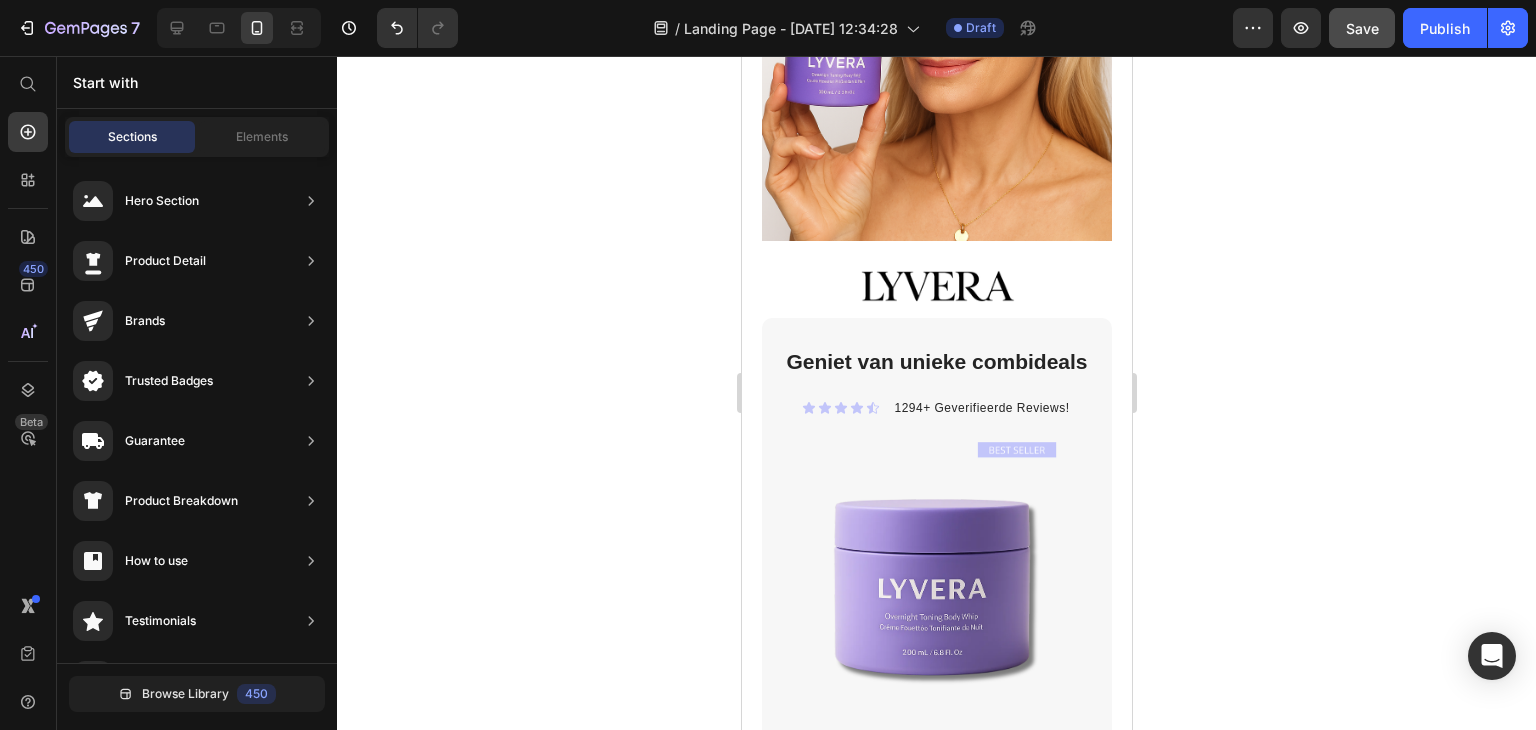 click 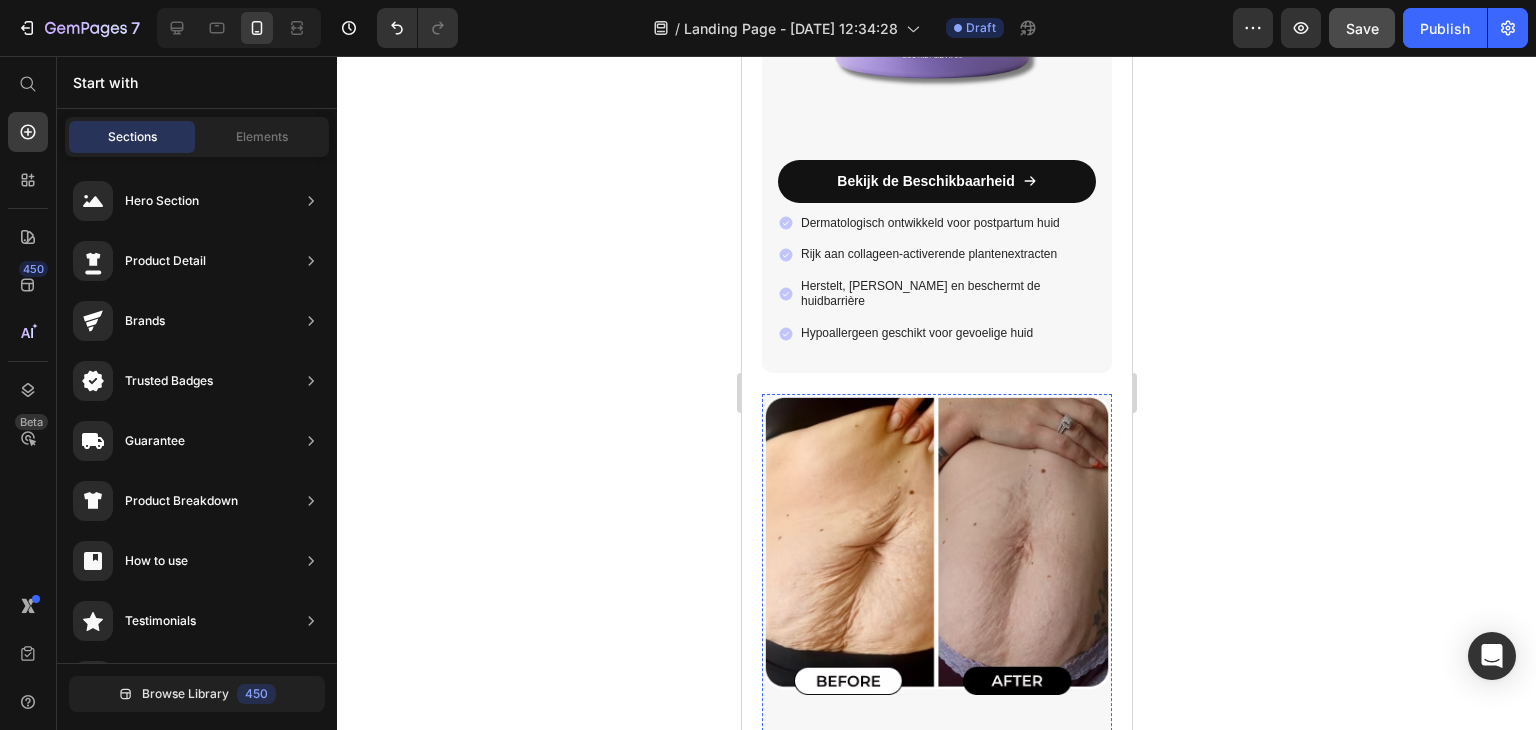 scroll, scrollTop: 5151, scrollLeft: 0, axis: vertical 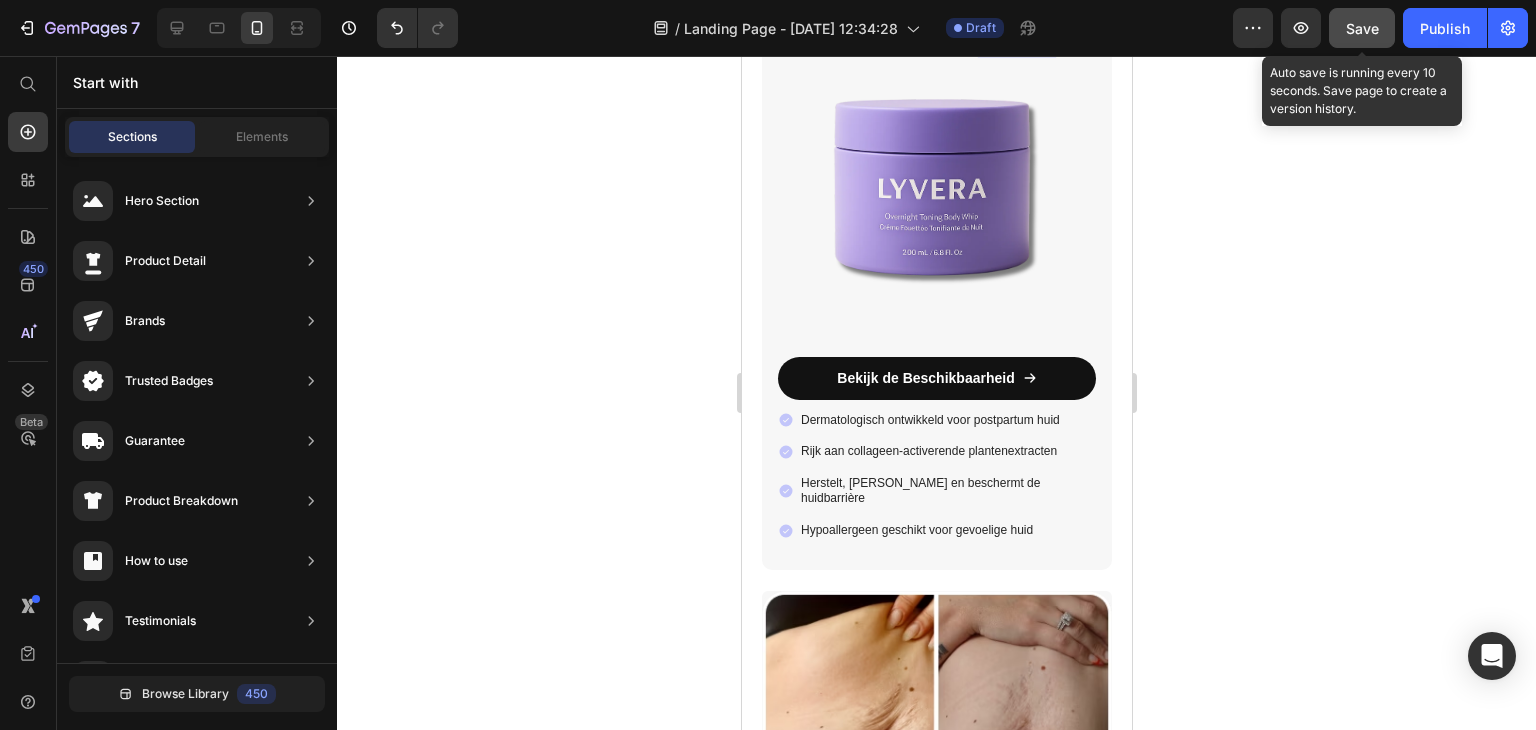 click on "Save" at bounding box center (1362, 28) 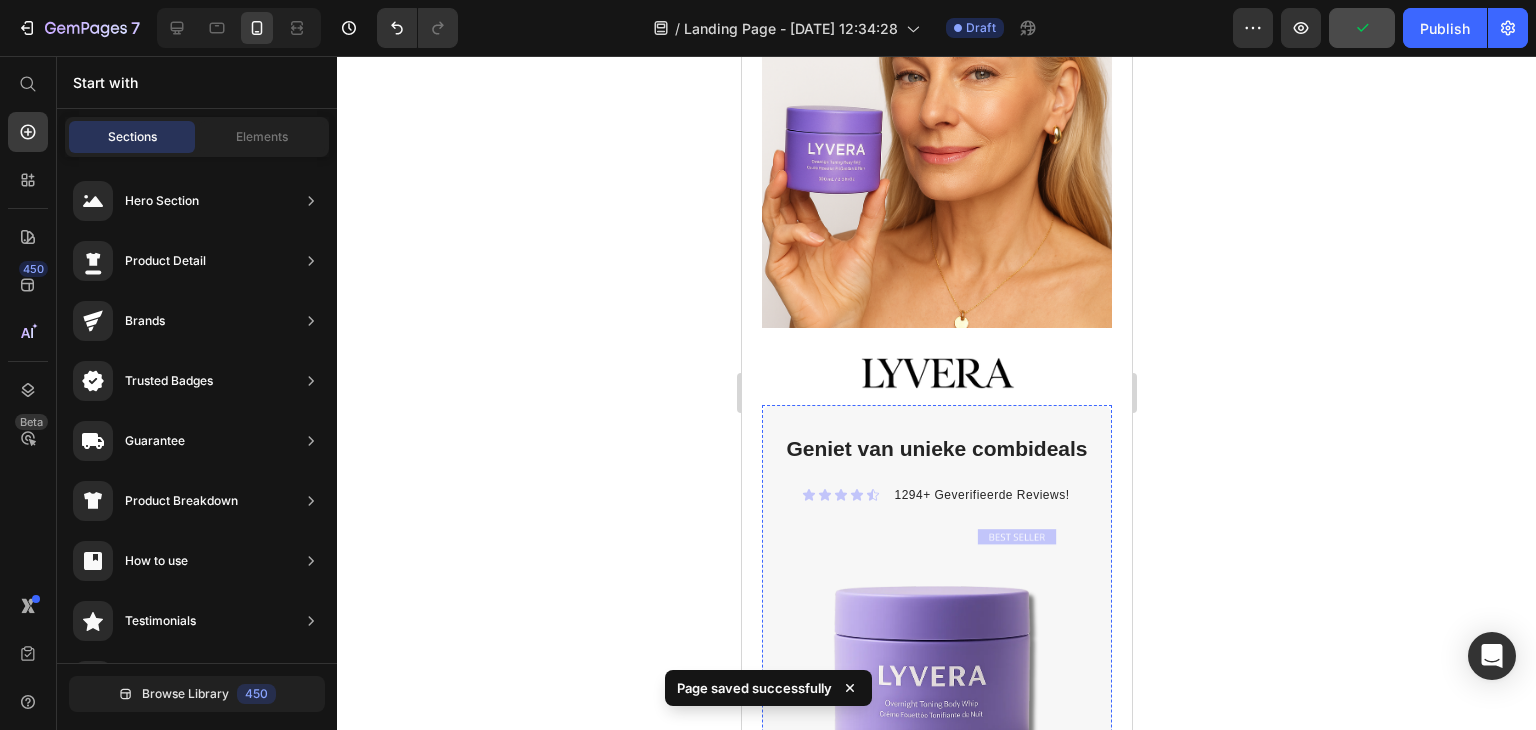 scroll, scrollTop: 4651, scrollLeft: 0, axis: vertical 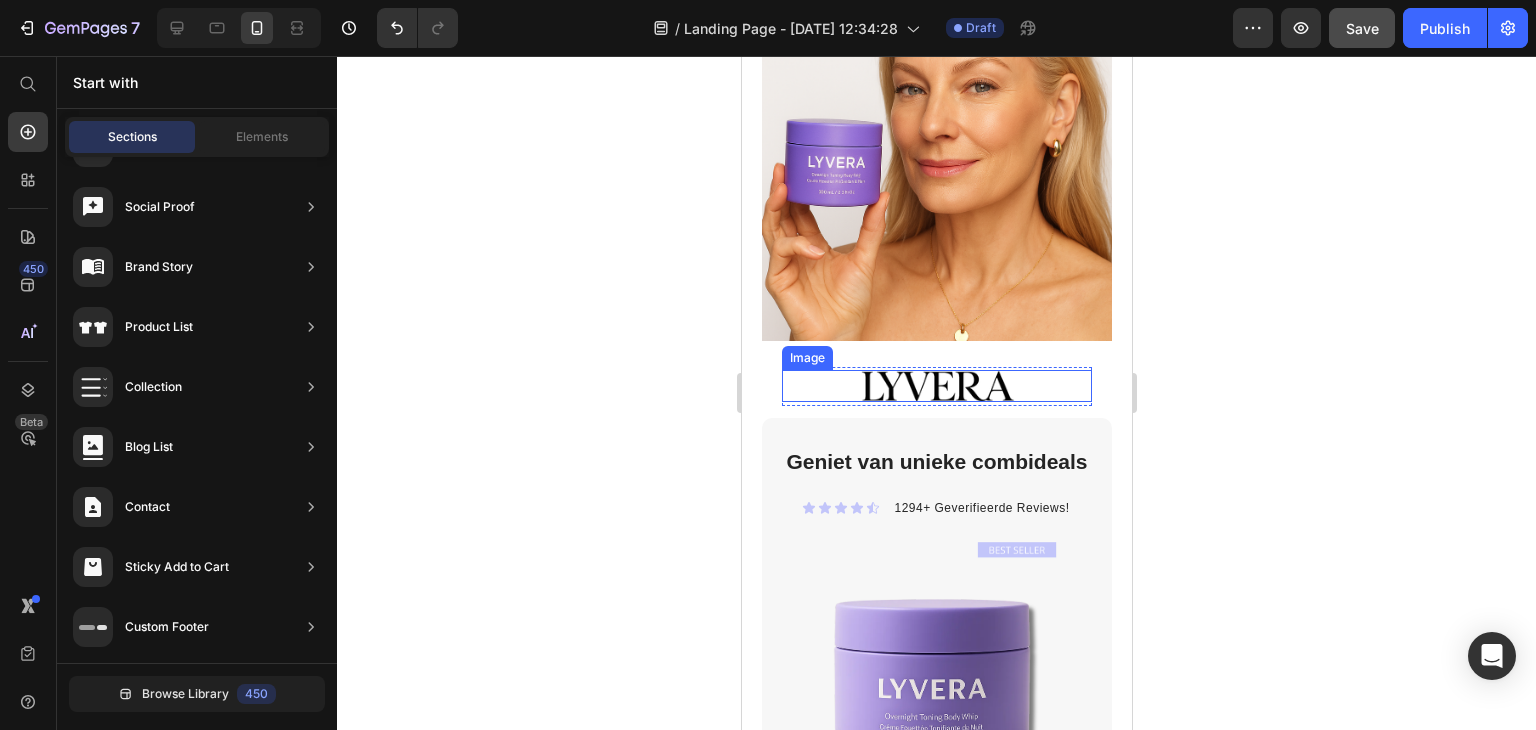 click at bounding box center (936, 386) 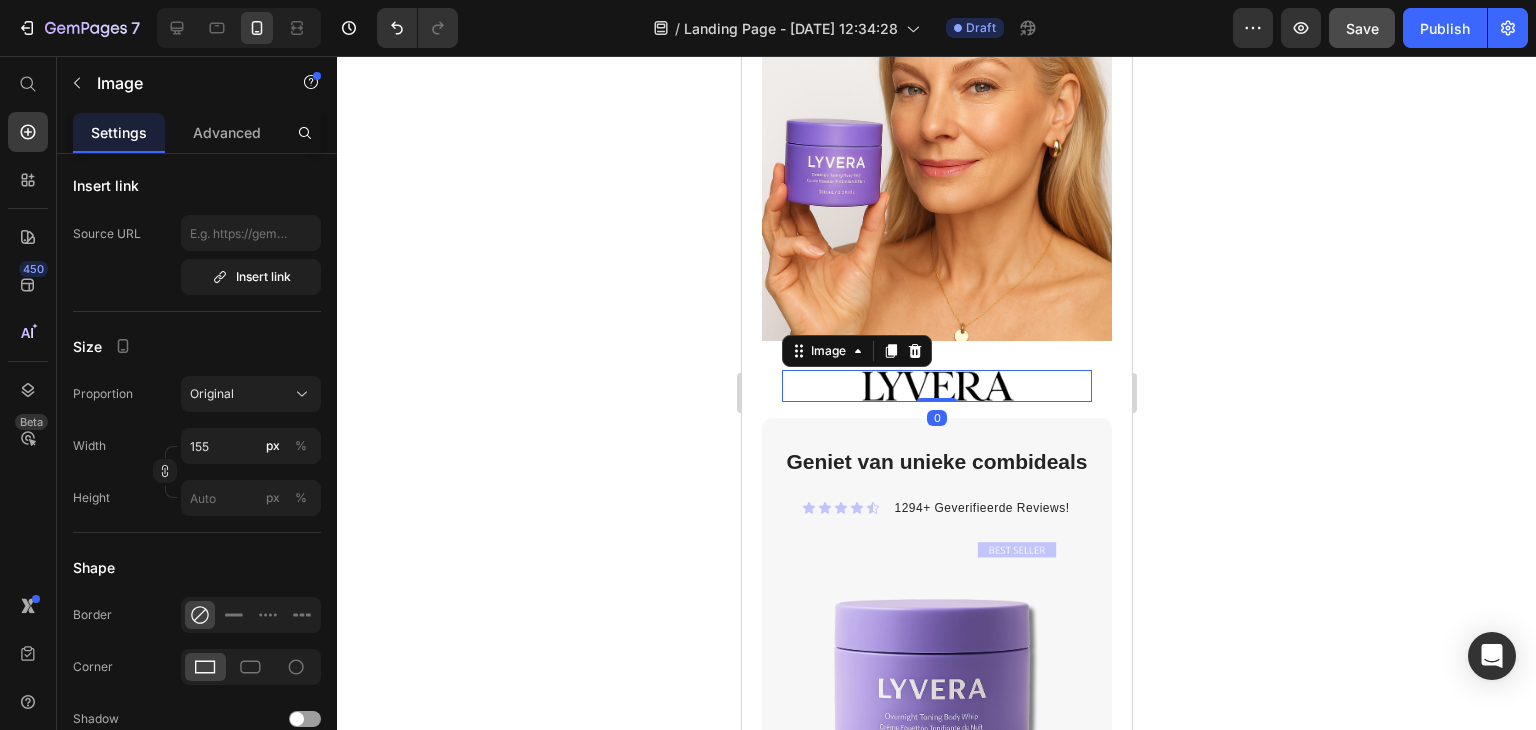 scroll, scrollTop: 0, scrollLeft: 0, axis: both 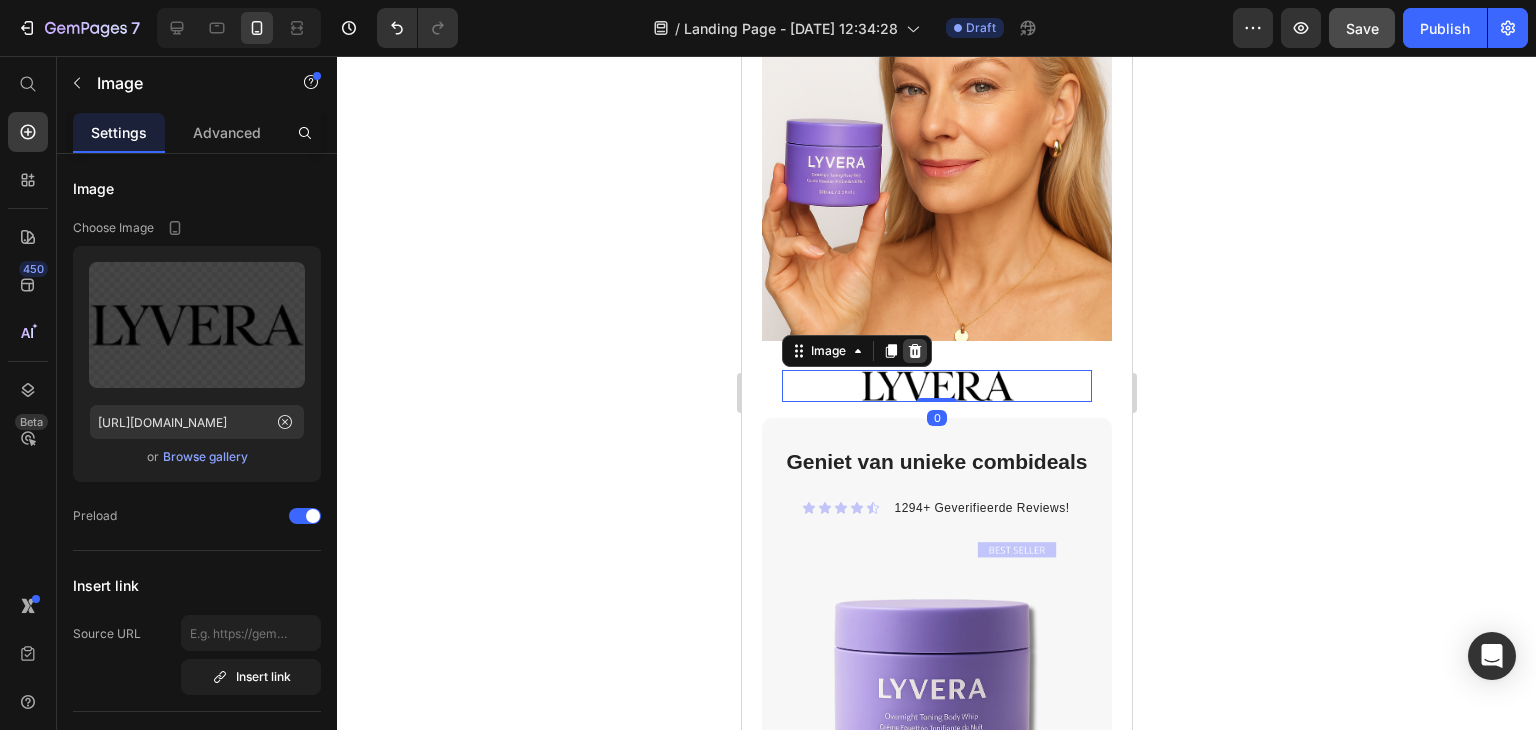 click 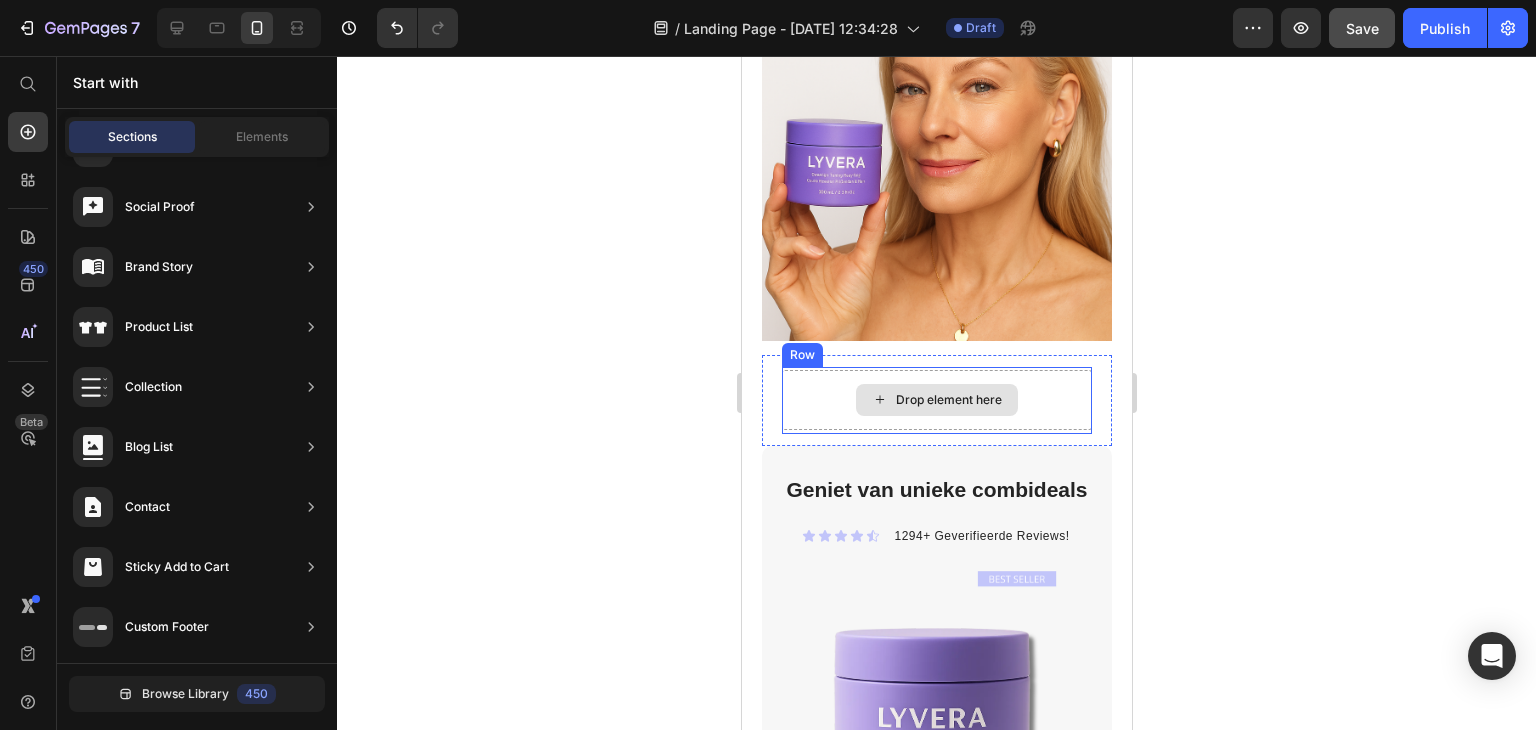 click on "Drop element here Got Questions? Email Us At   support@gemstore.com Text Block Row Row" at bounding box center (936, 400) 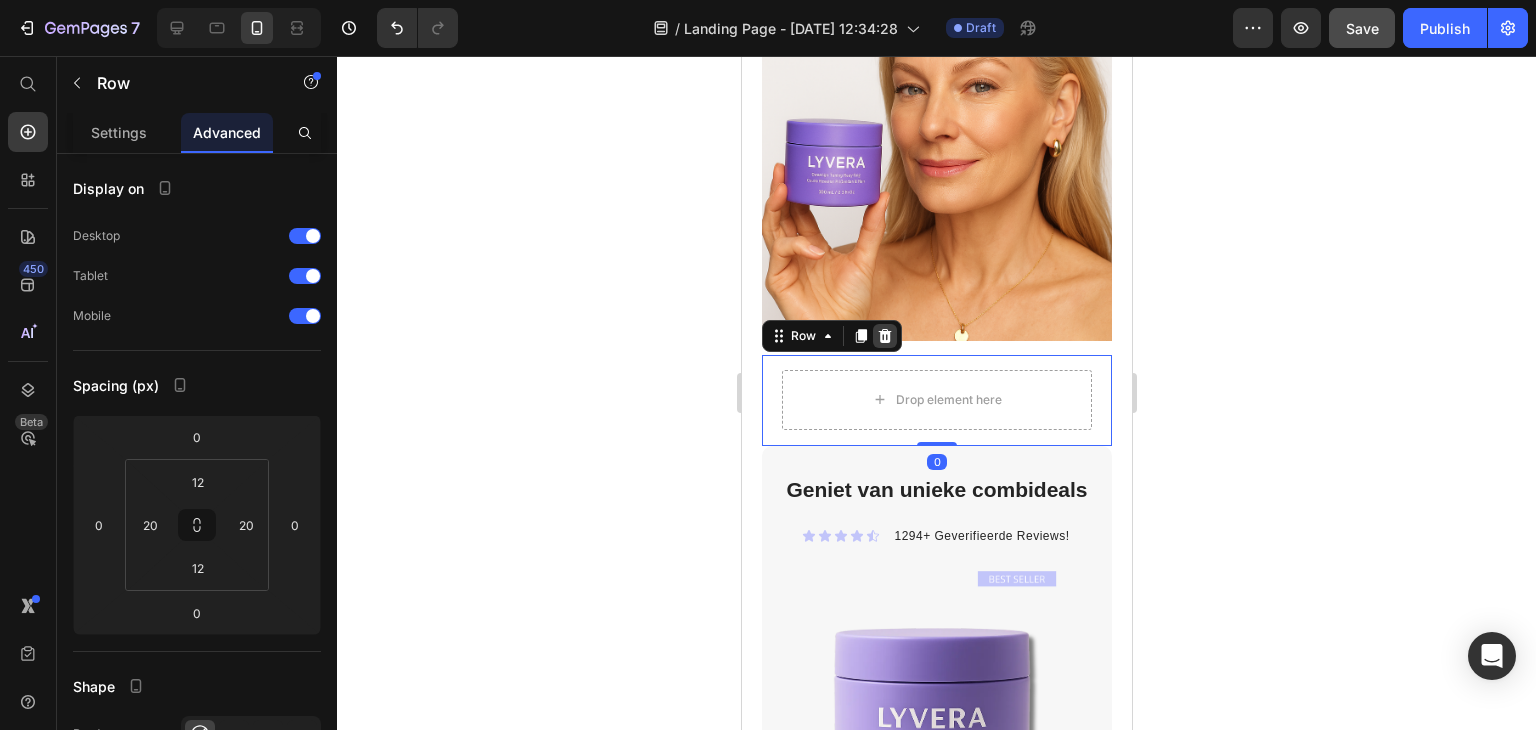 click at bounding box center (884, 336) 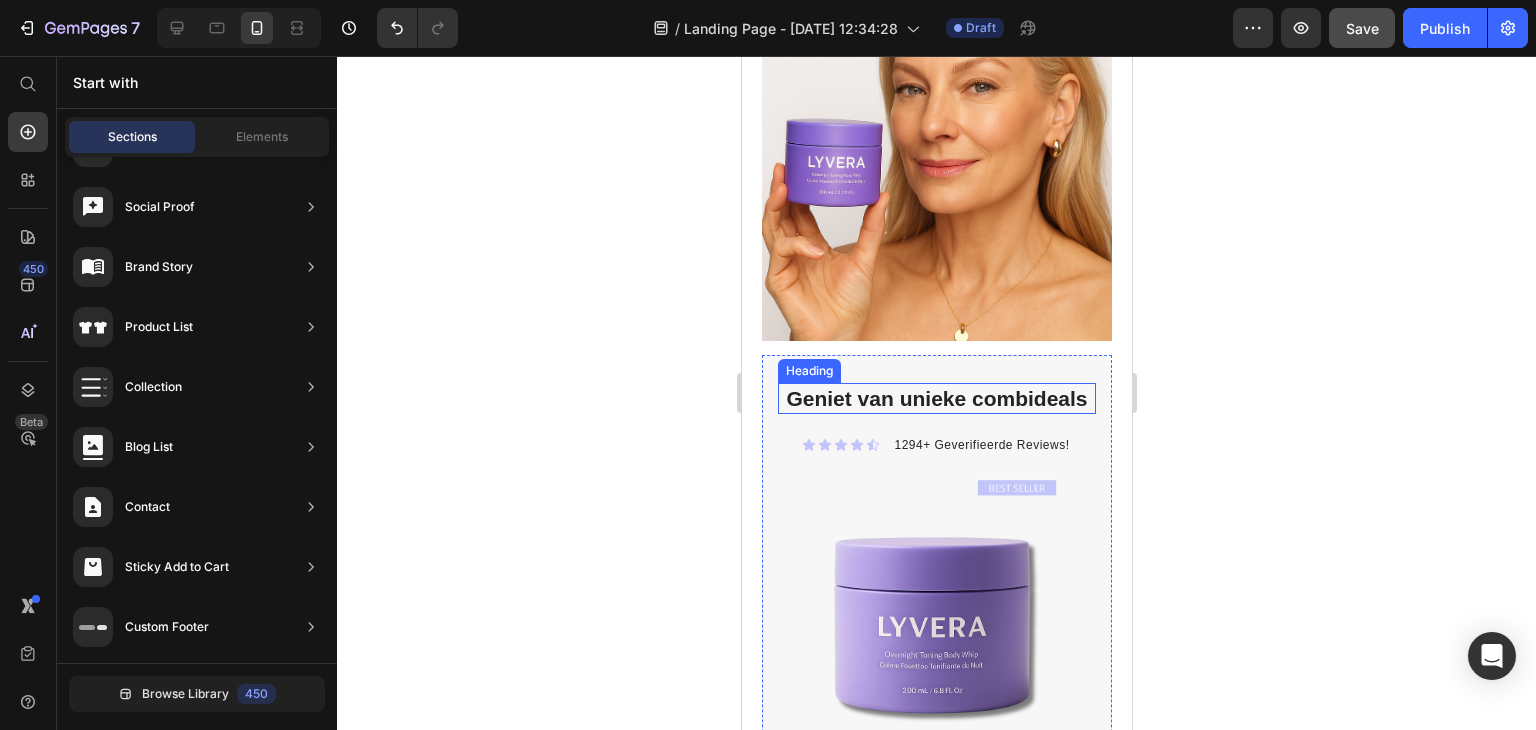 scroll, scrollTop: 4151, scrollLeft: 0, axis: vertical 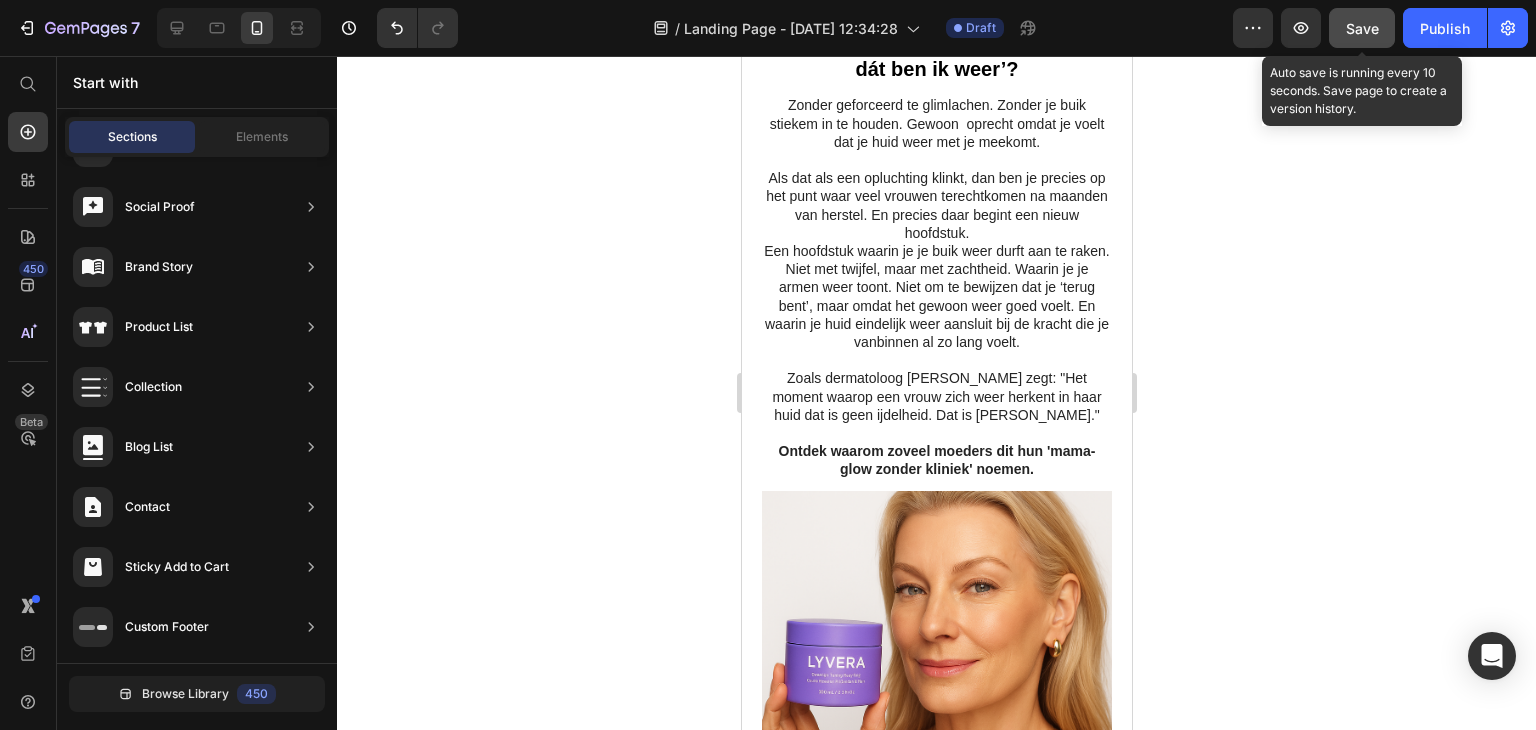 click on "Save" at bounding box center (1362, 28) 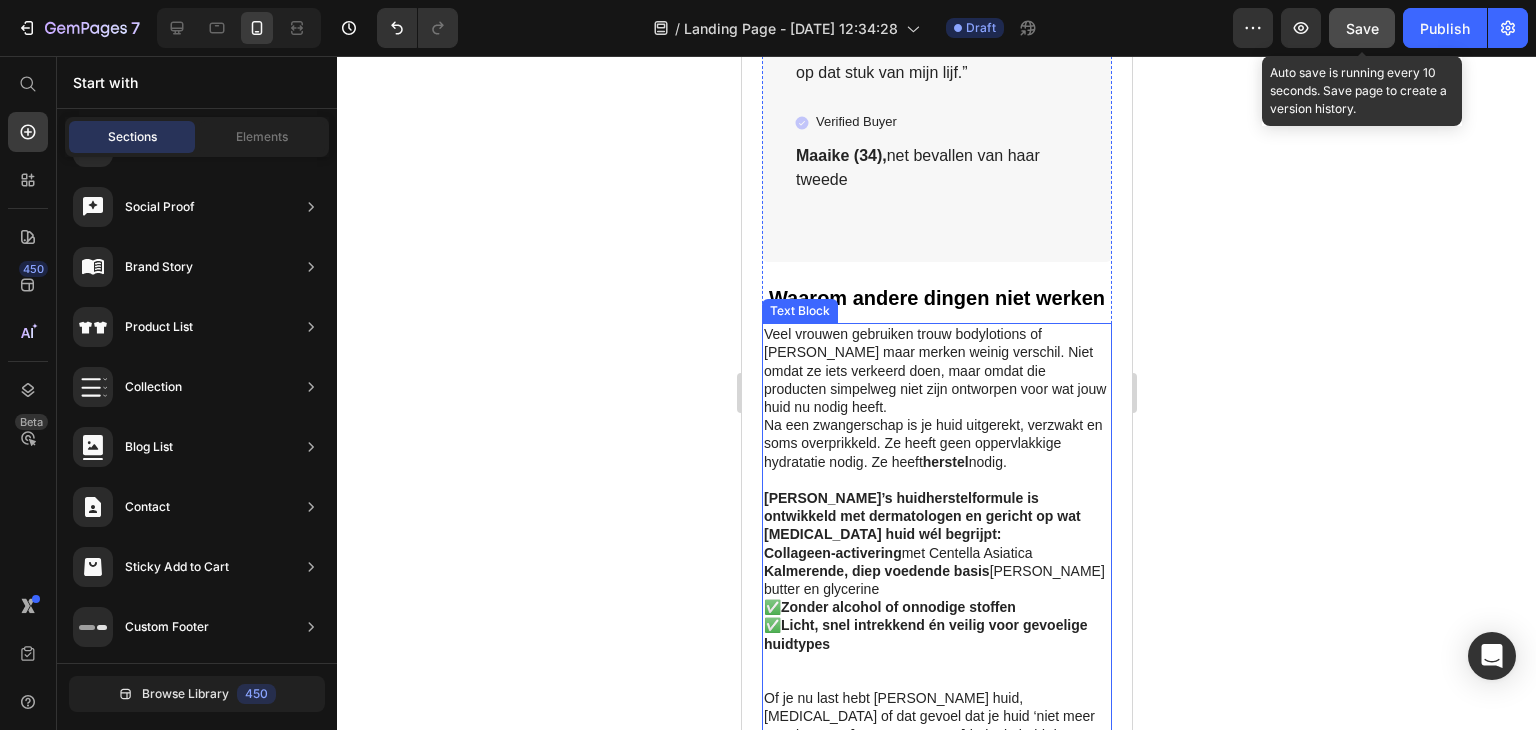 scroll, scrollTop: 7700, scrollLeft: 0, axis: vertical 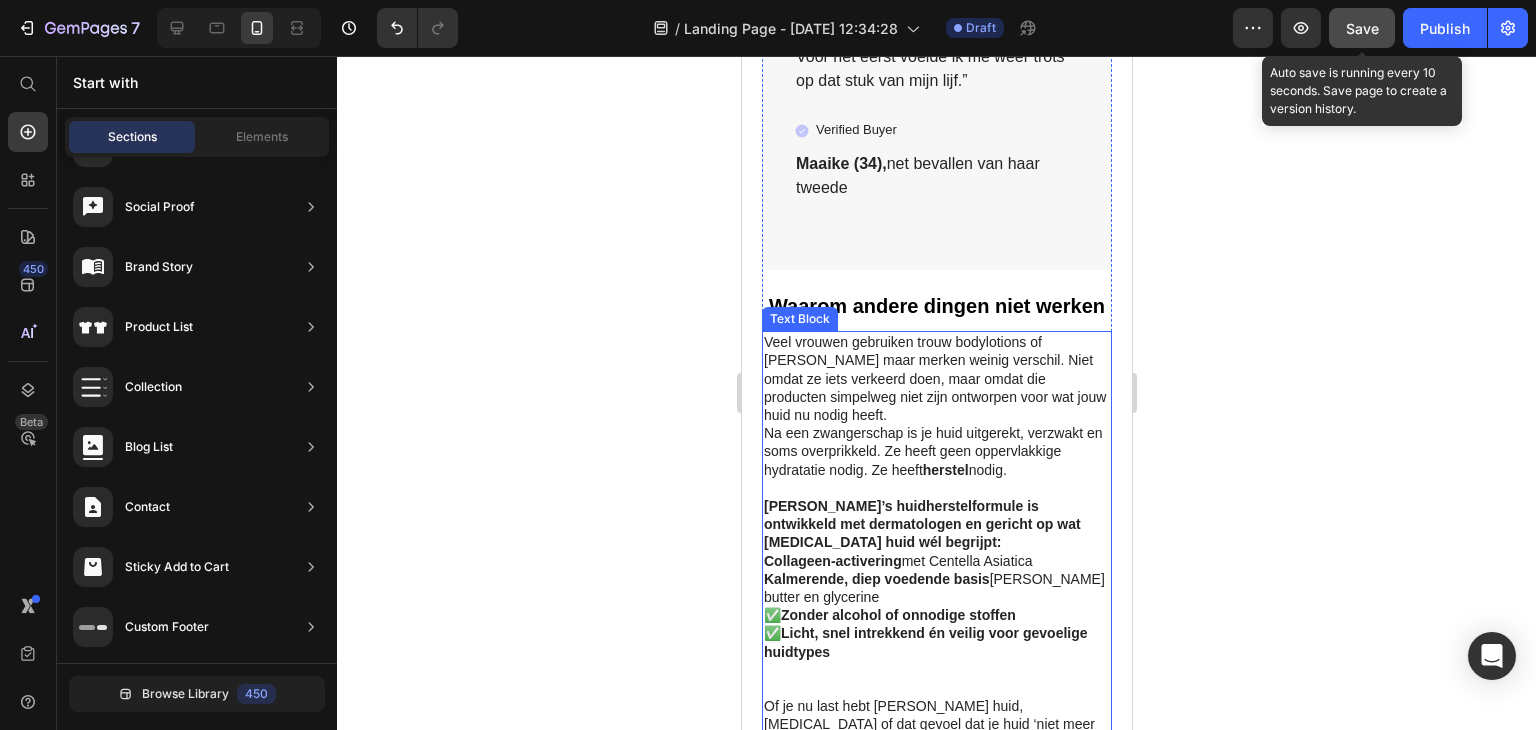 click on "Collageen-activering  met Centella Asiatica Kalmerende, diep voedende basis  van shea butter en glycerine ✅ Zonder alcohol of onnodige stoffen ✅  Licht, snel intrekkend én veilig voor gevoelige huidtypes" at bounding box center (936, 606) 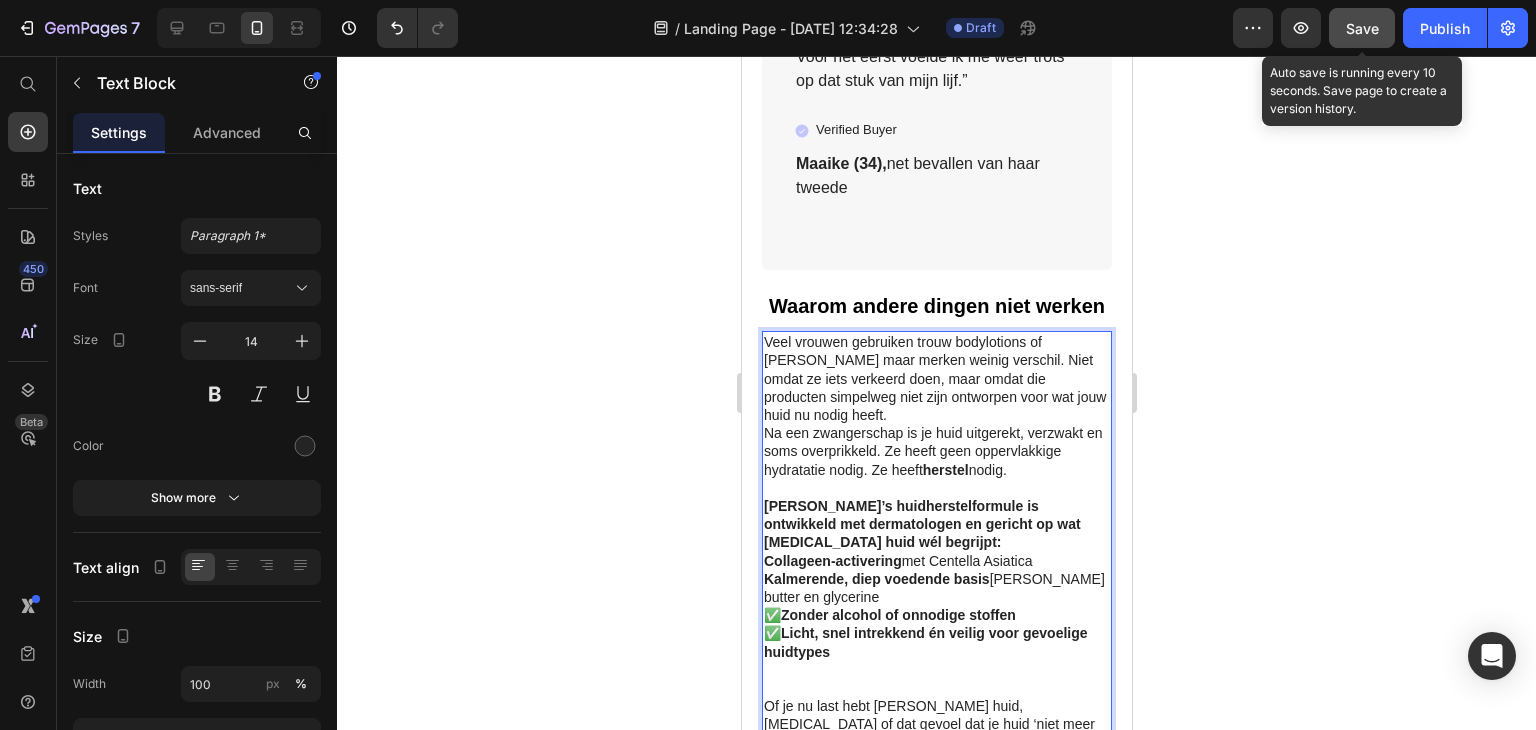 click on "Licht, snel intrekkend én veilig voor gevoelige huidtypes" at bounding box center [925, 642] 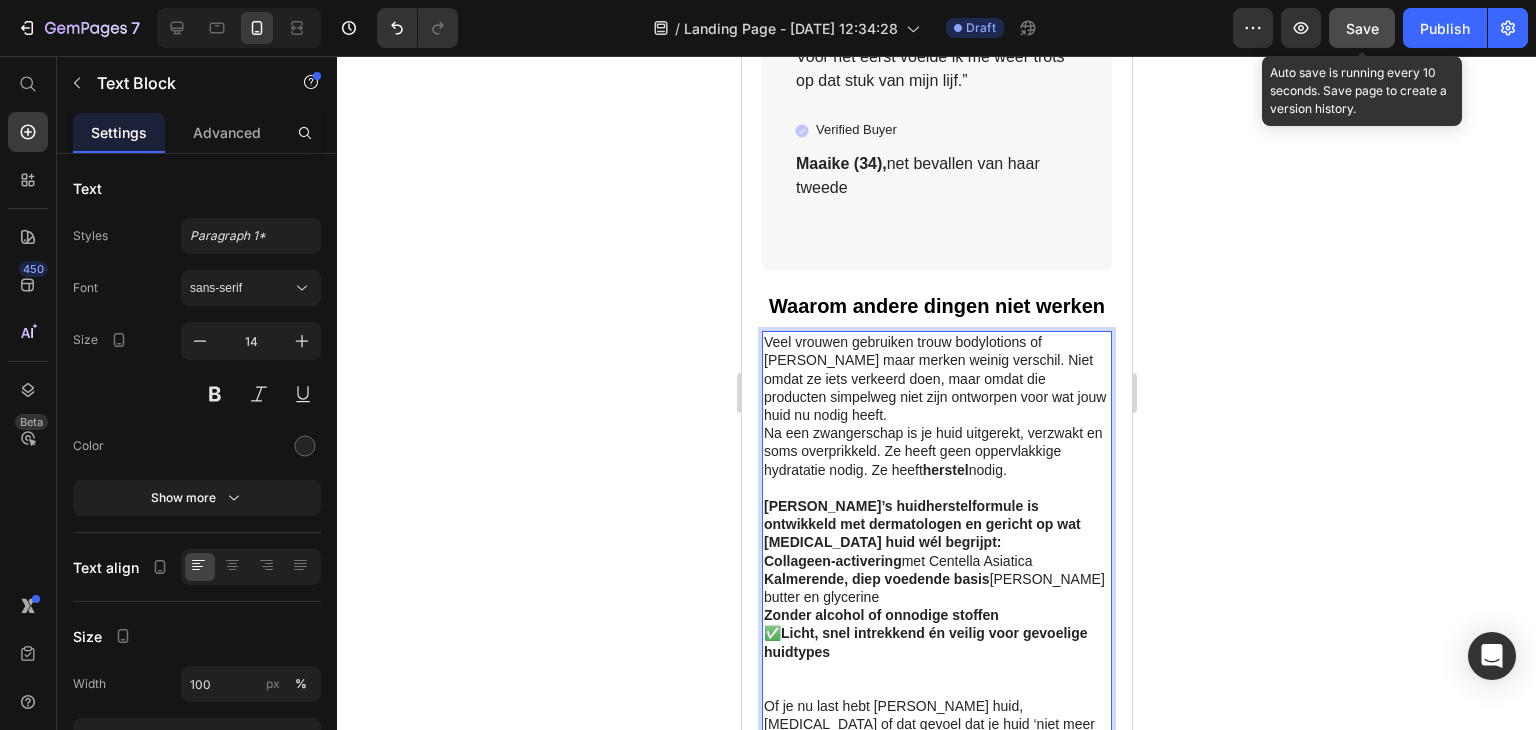 drag, startPoint x: 793, startPoint y: 581, endPoint x: 805, endPoint y: 568, distance: 17.691807 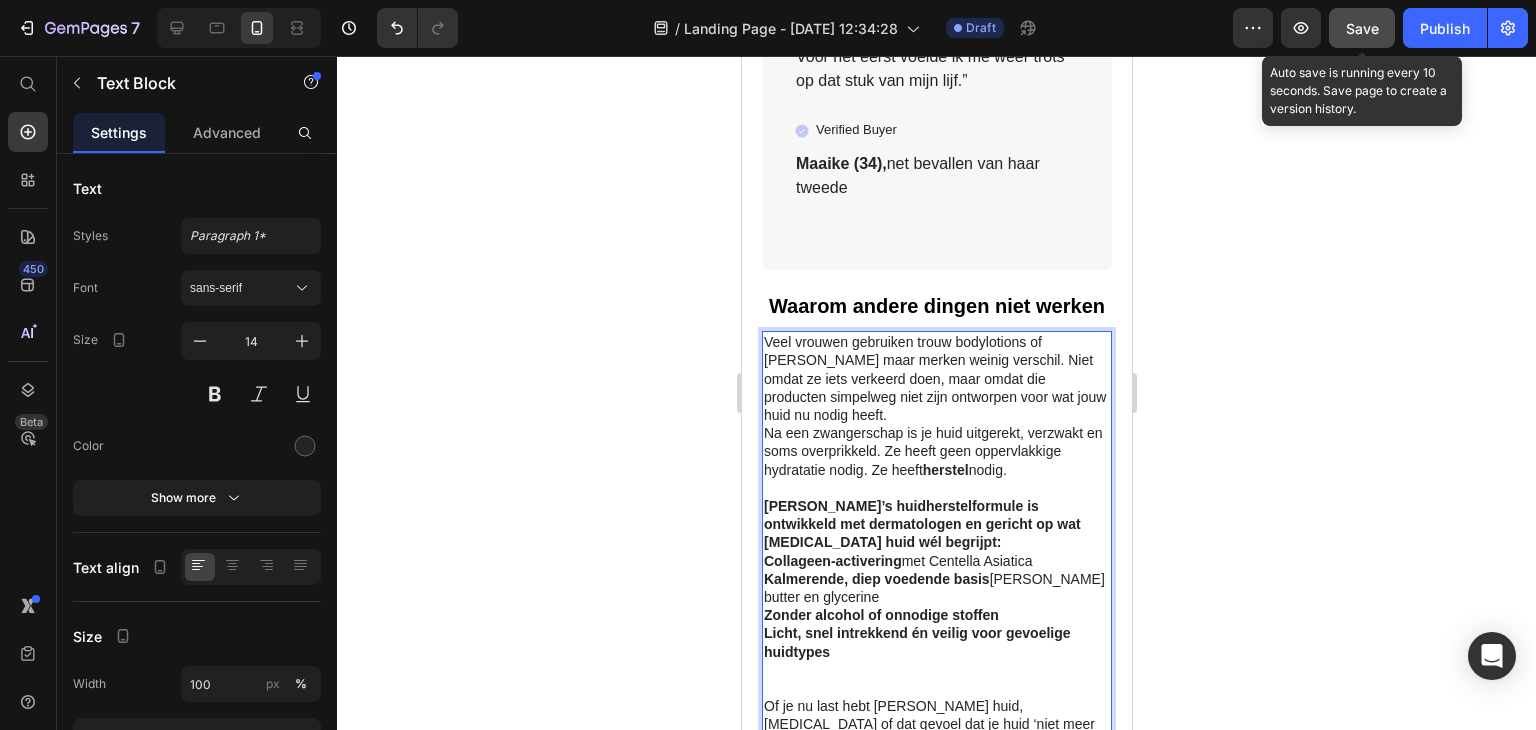 click on "Collageen-activering" at bounding box center (832, 561) 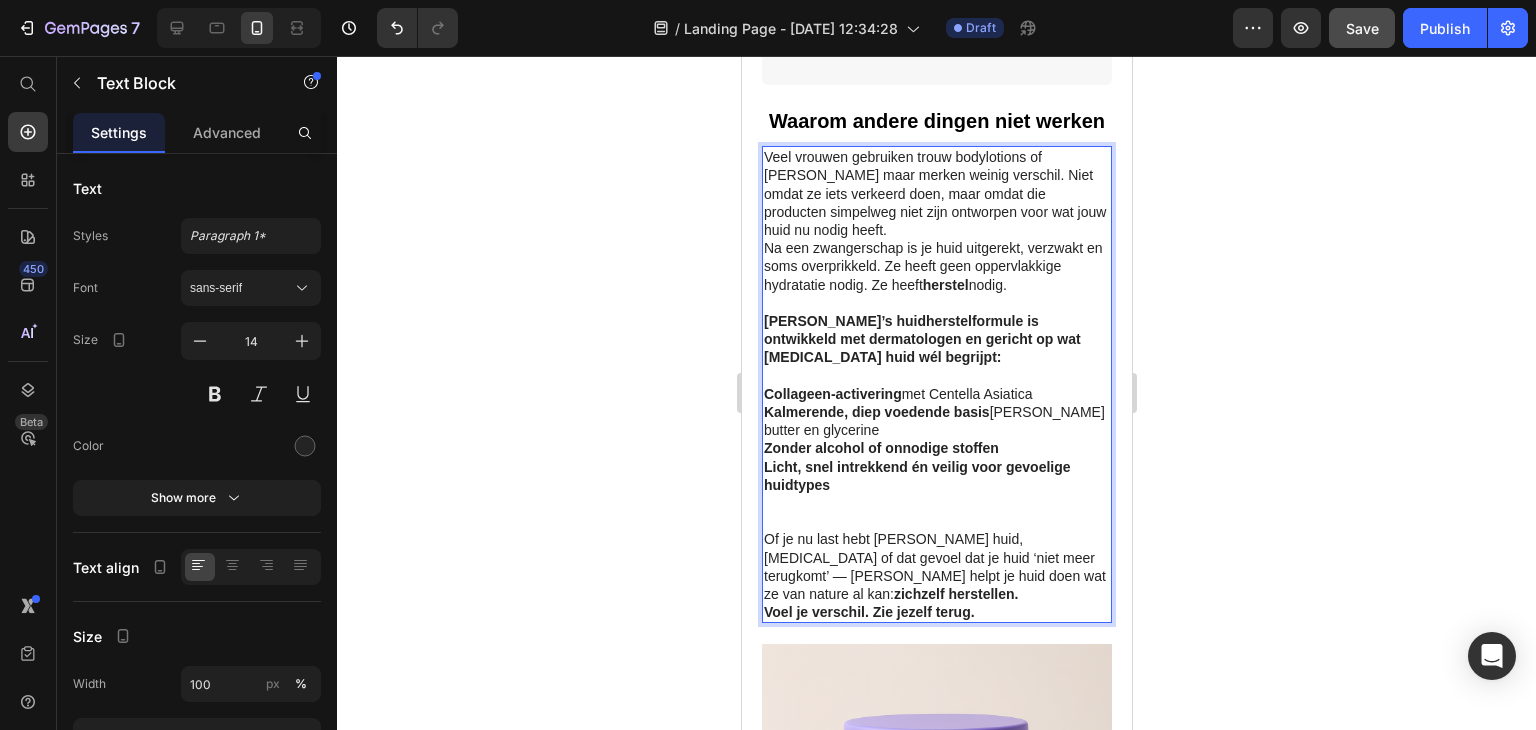 scroll, scrollTop: 7800, scrollLeft: 0, axis: vertical 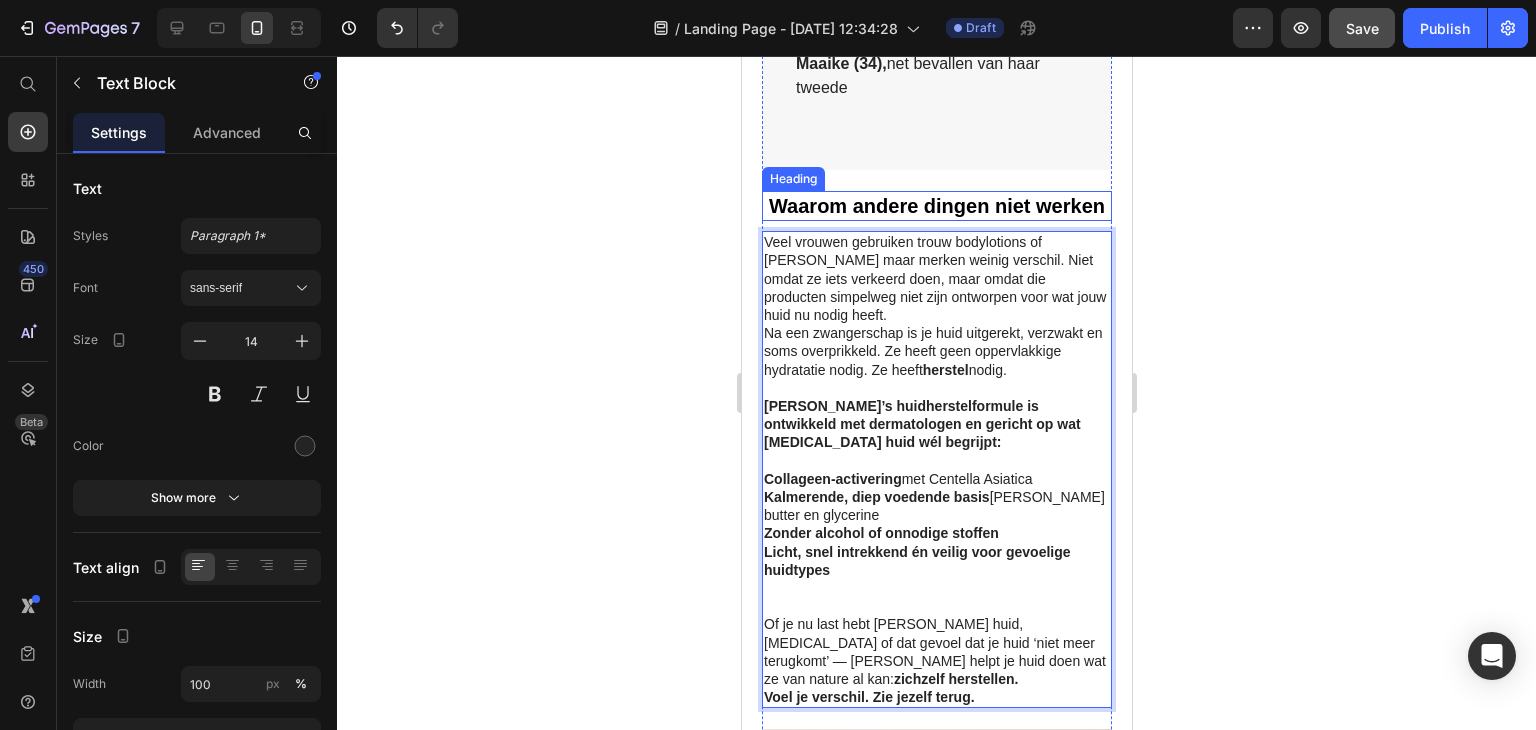 click on "Waarom andere dingen niet werken" at bounding box center [936, 206] 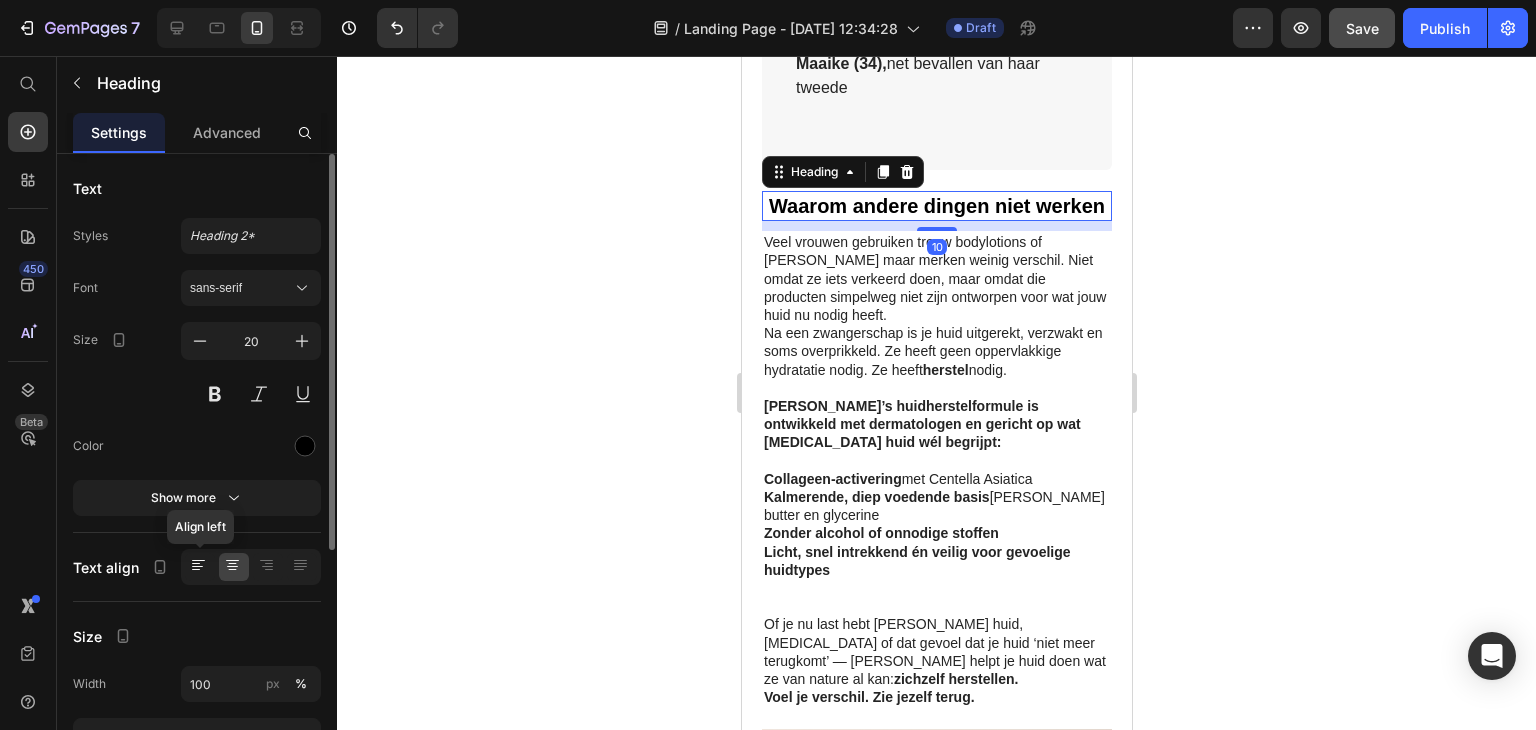 click 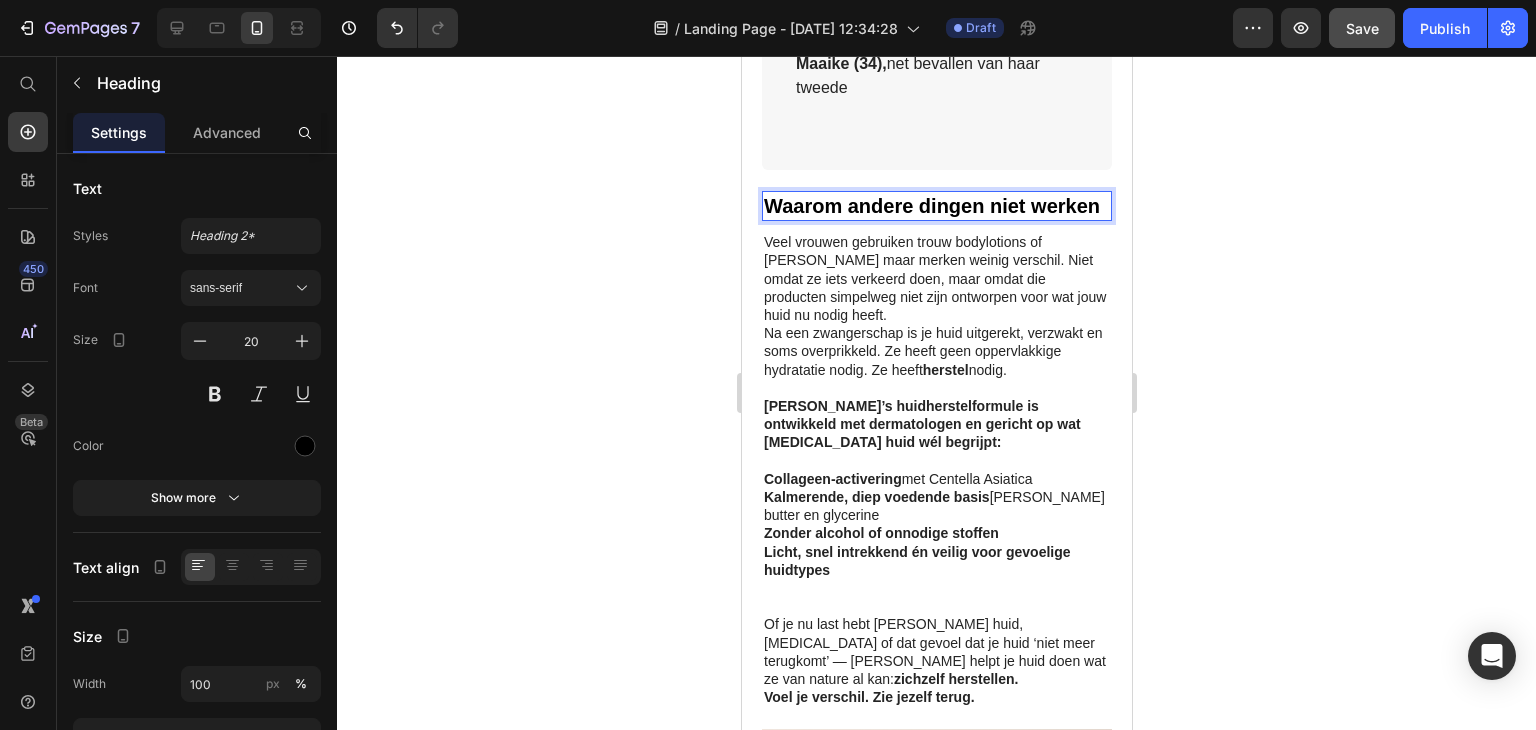 click on "Waarom andere dingen niet werken" at bounding box center (936, 206) 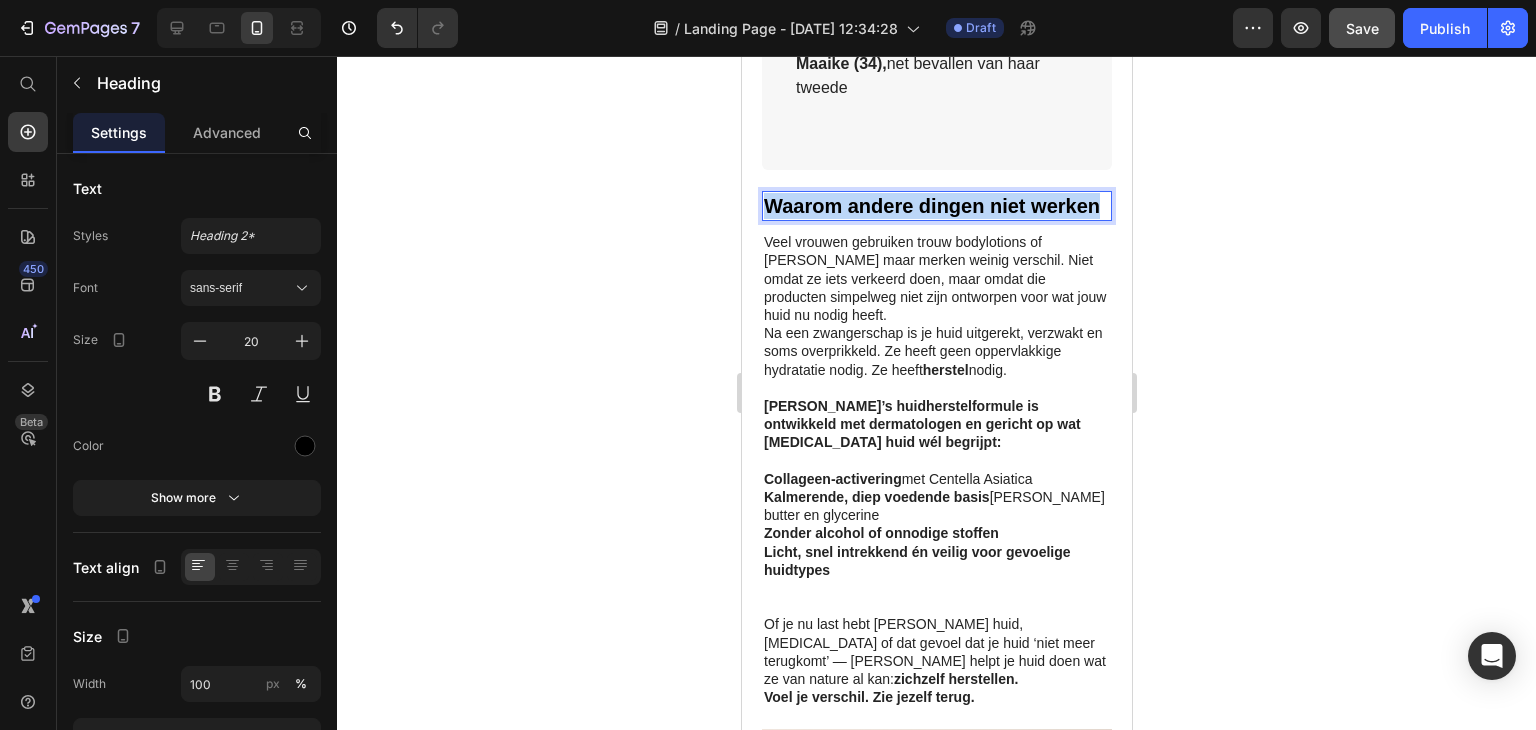click on "Waarom andere dingen niet werken" at bounding box center (936, 206) 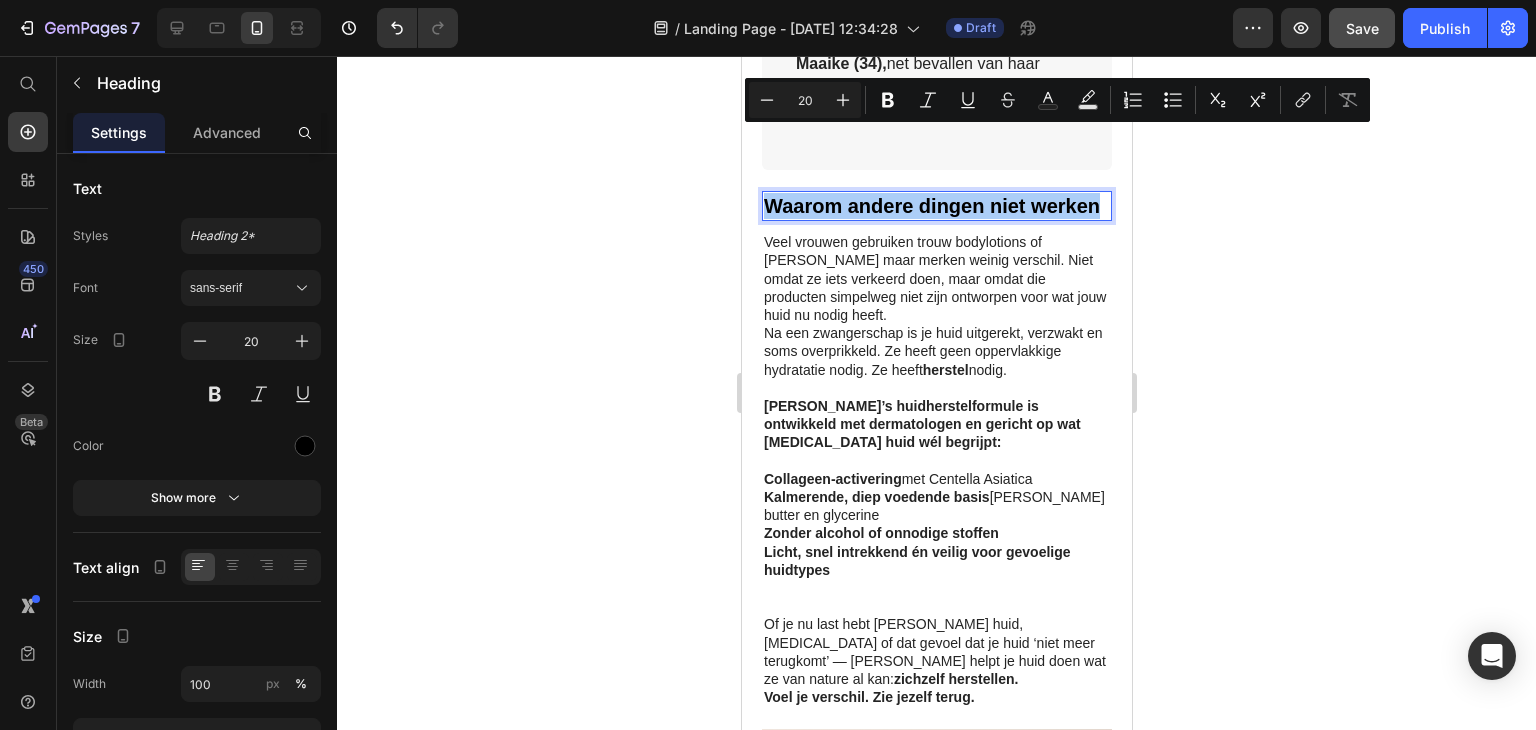 click 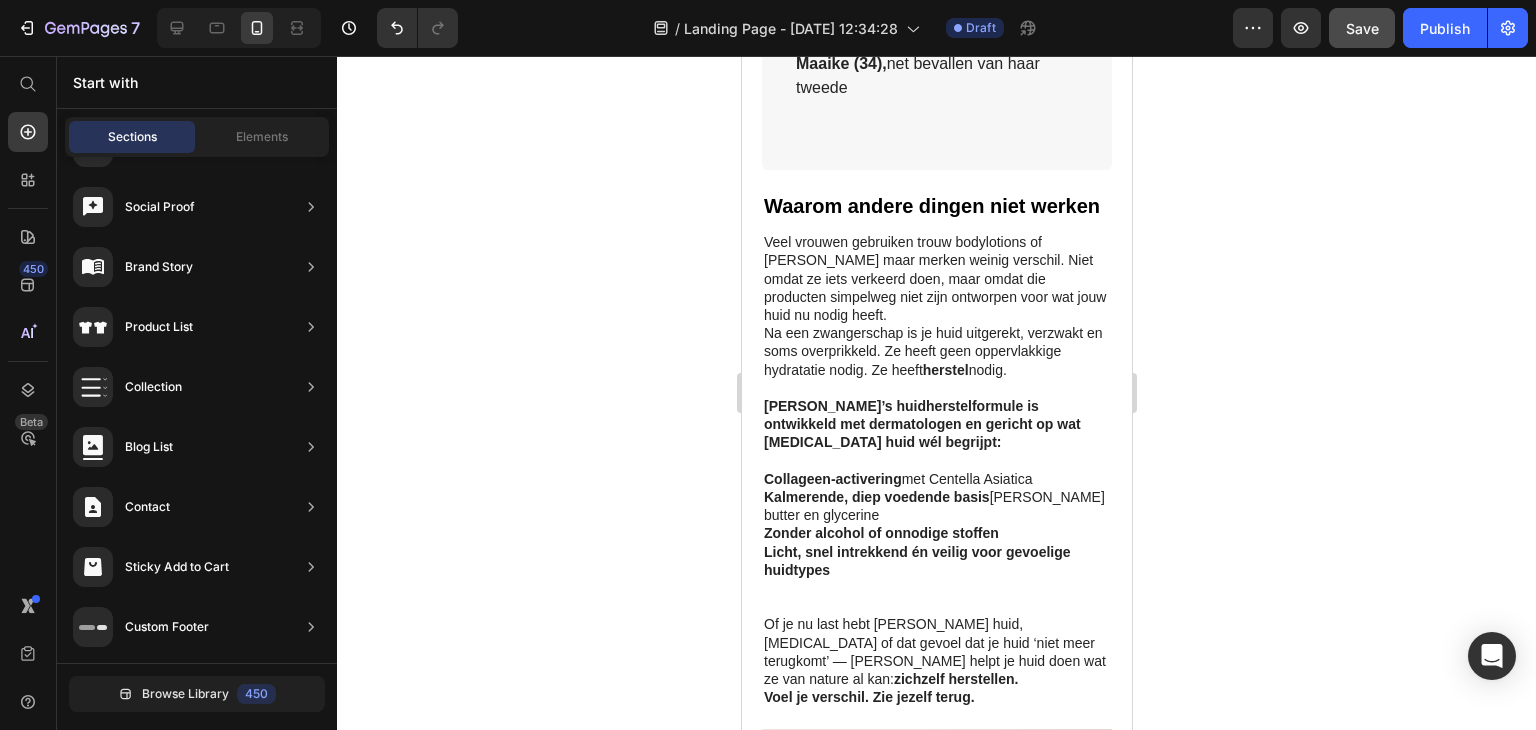 click 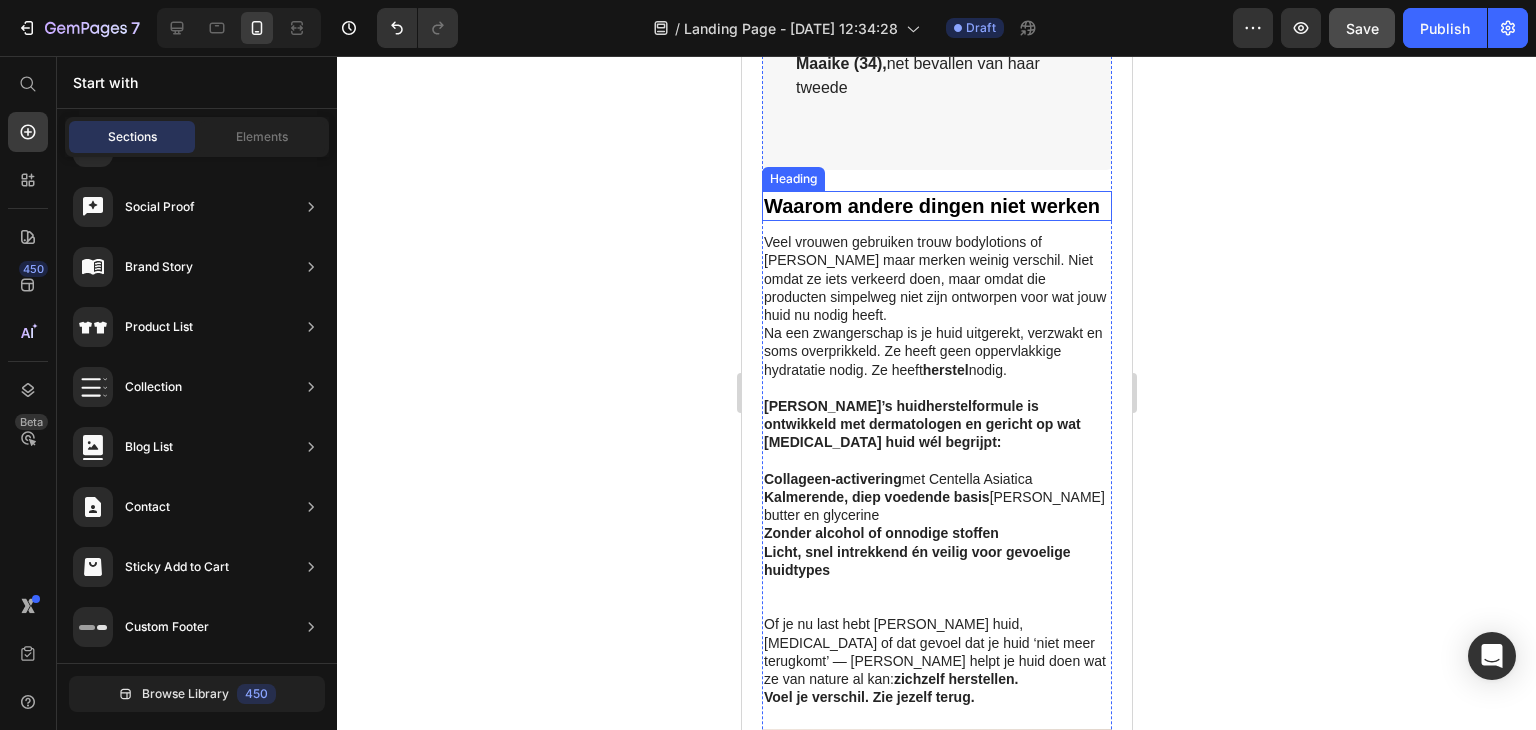 click on "Waarom andere dingen niet werken" at bounding box center (936, 206) 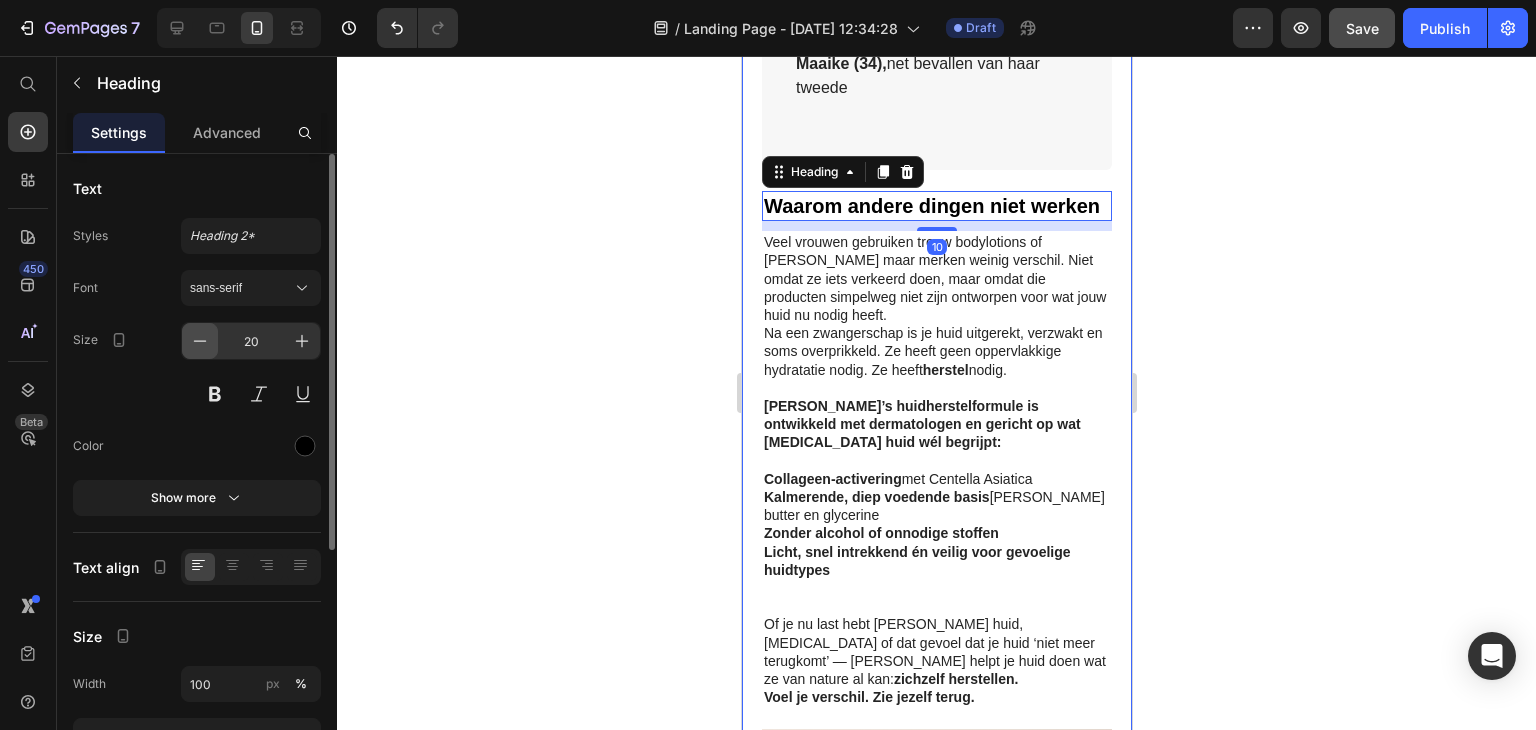 click at bounding box center (200, 341) 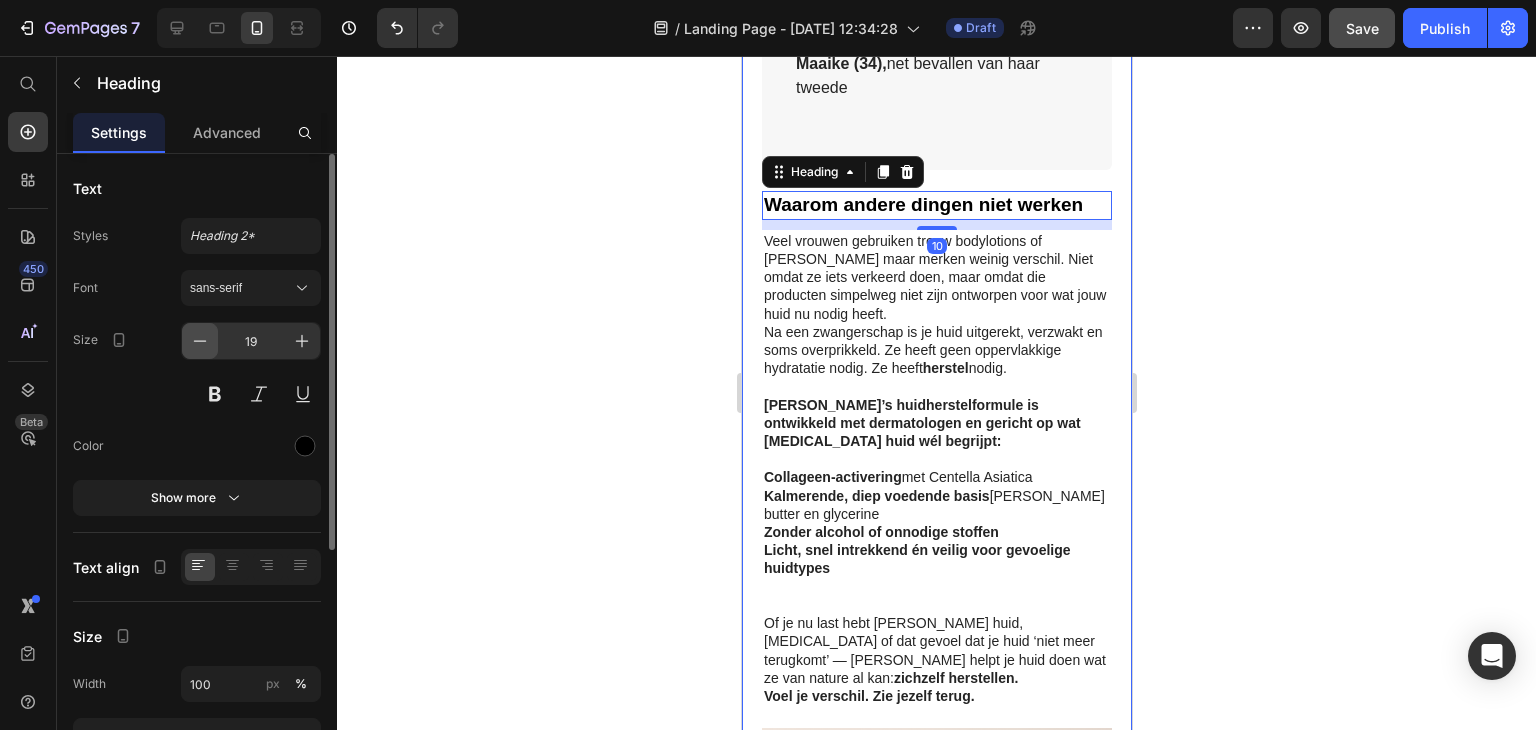 click at bounding box center [200, 341] 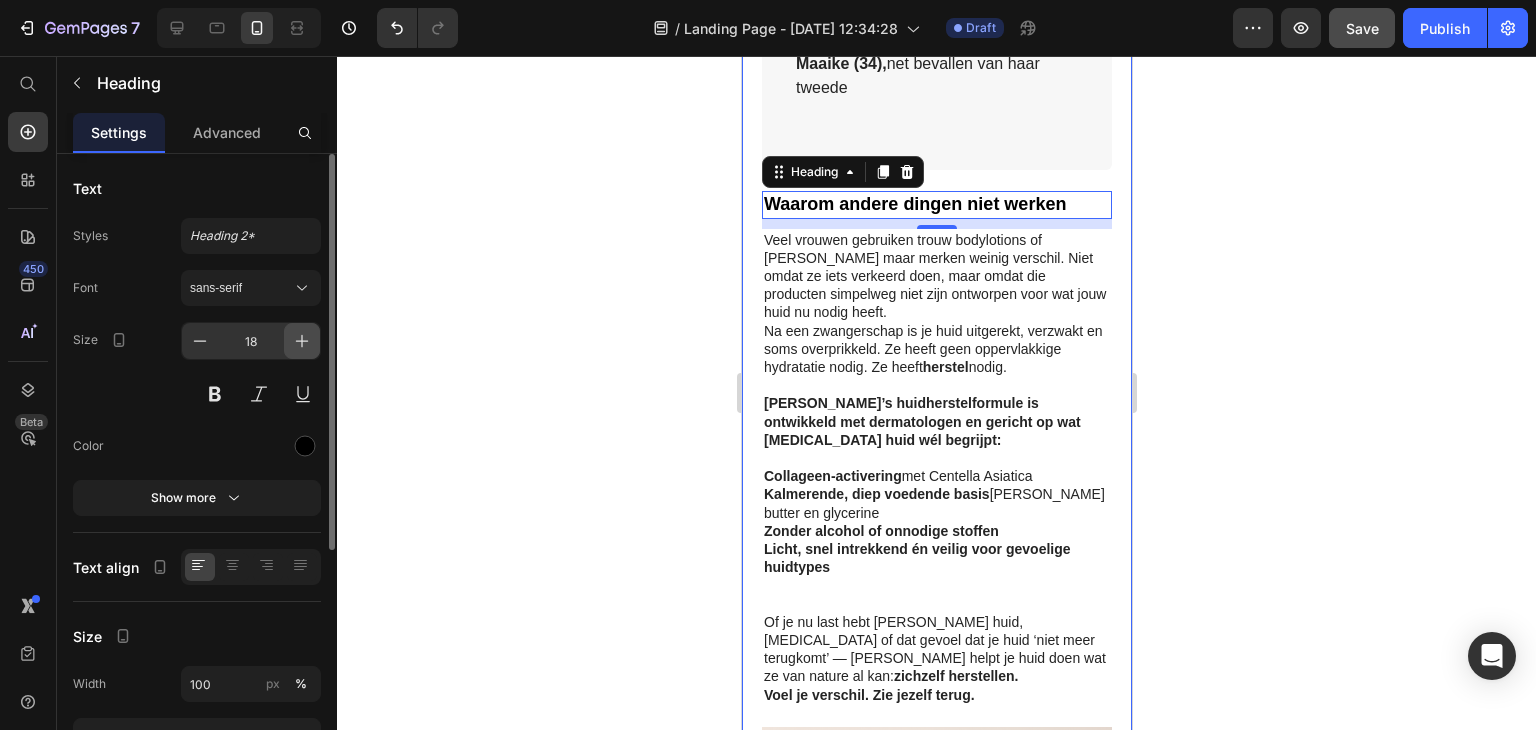 click at bounding box center (302, 341) 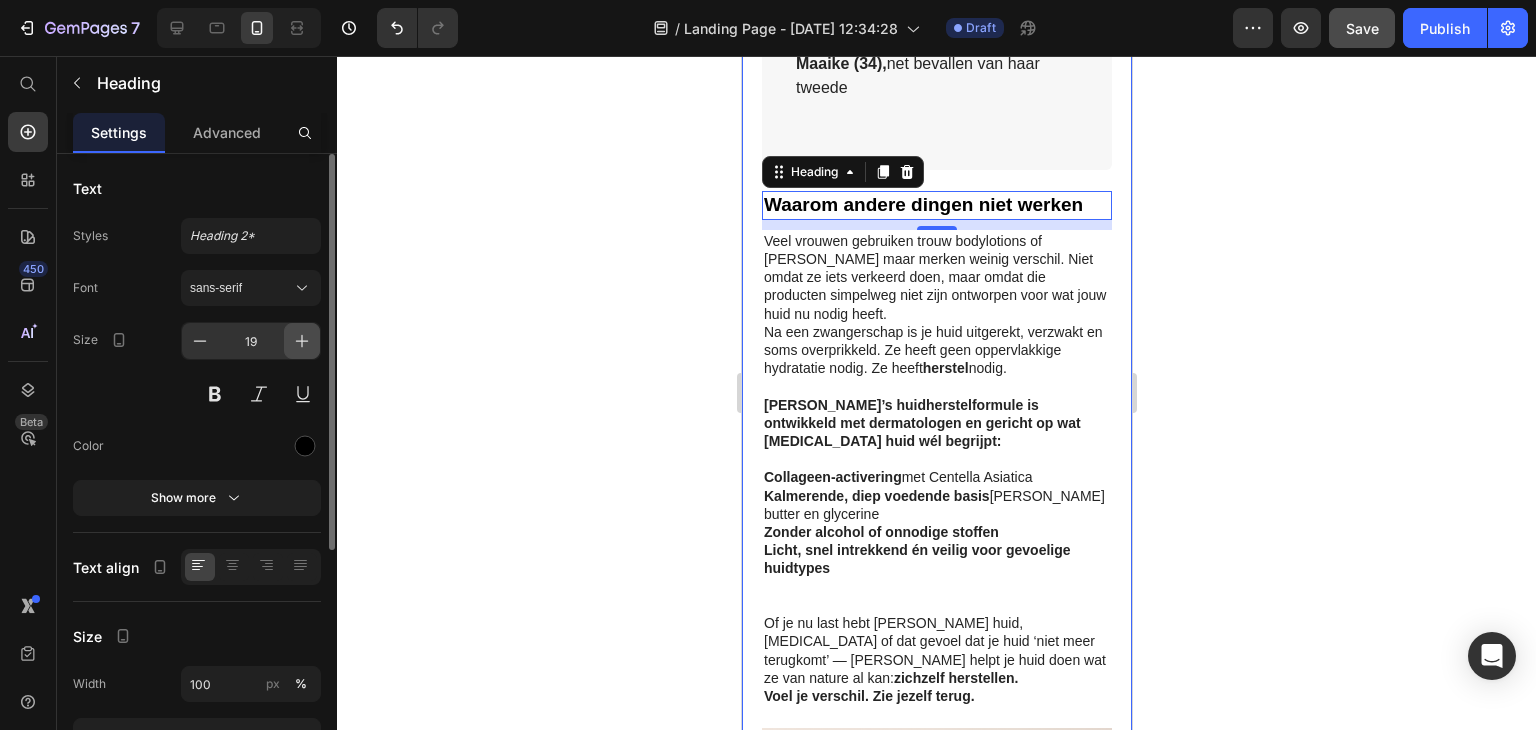 click at bounding box center (302, 341) 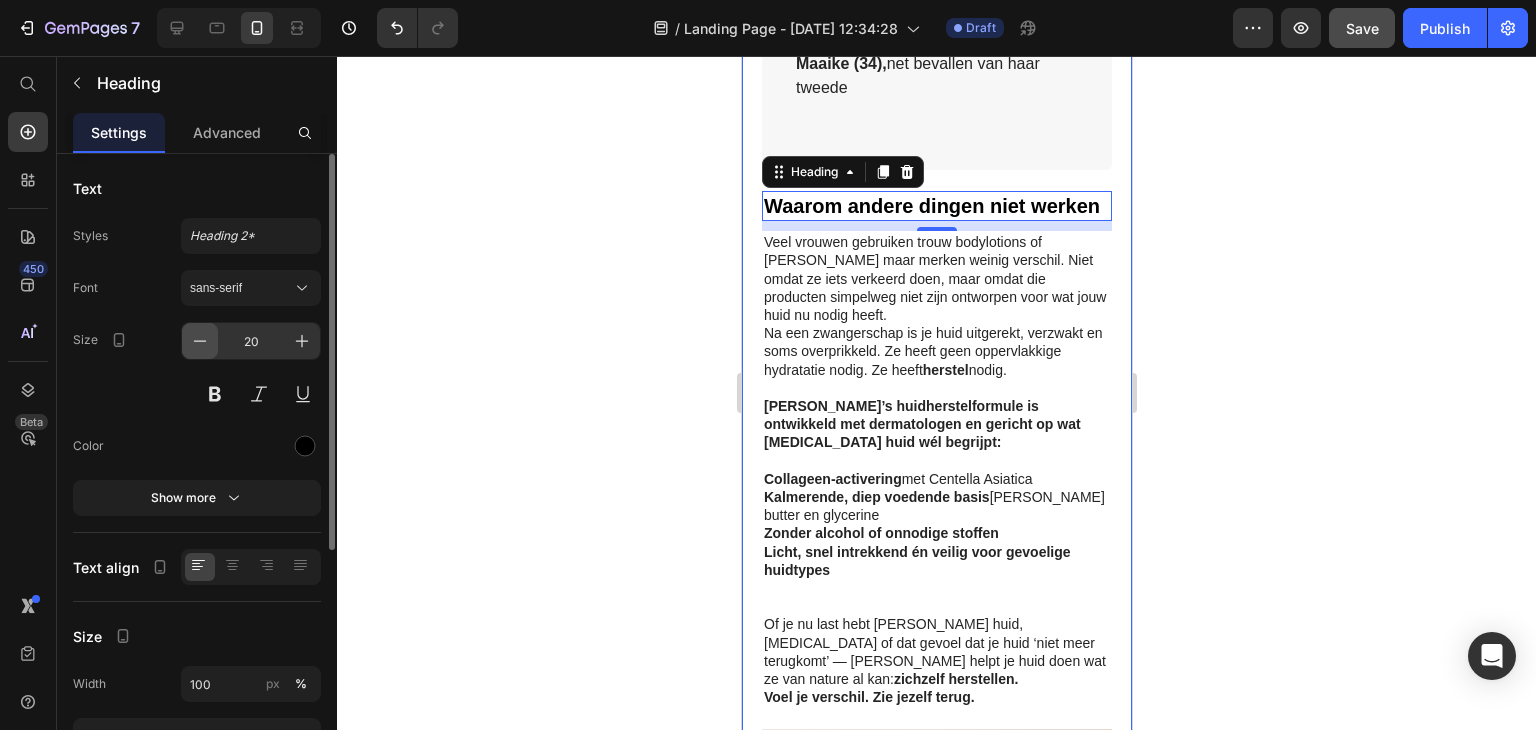 click 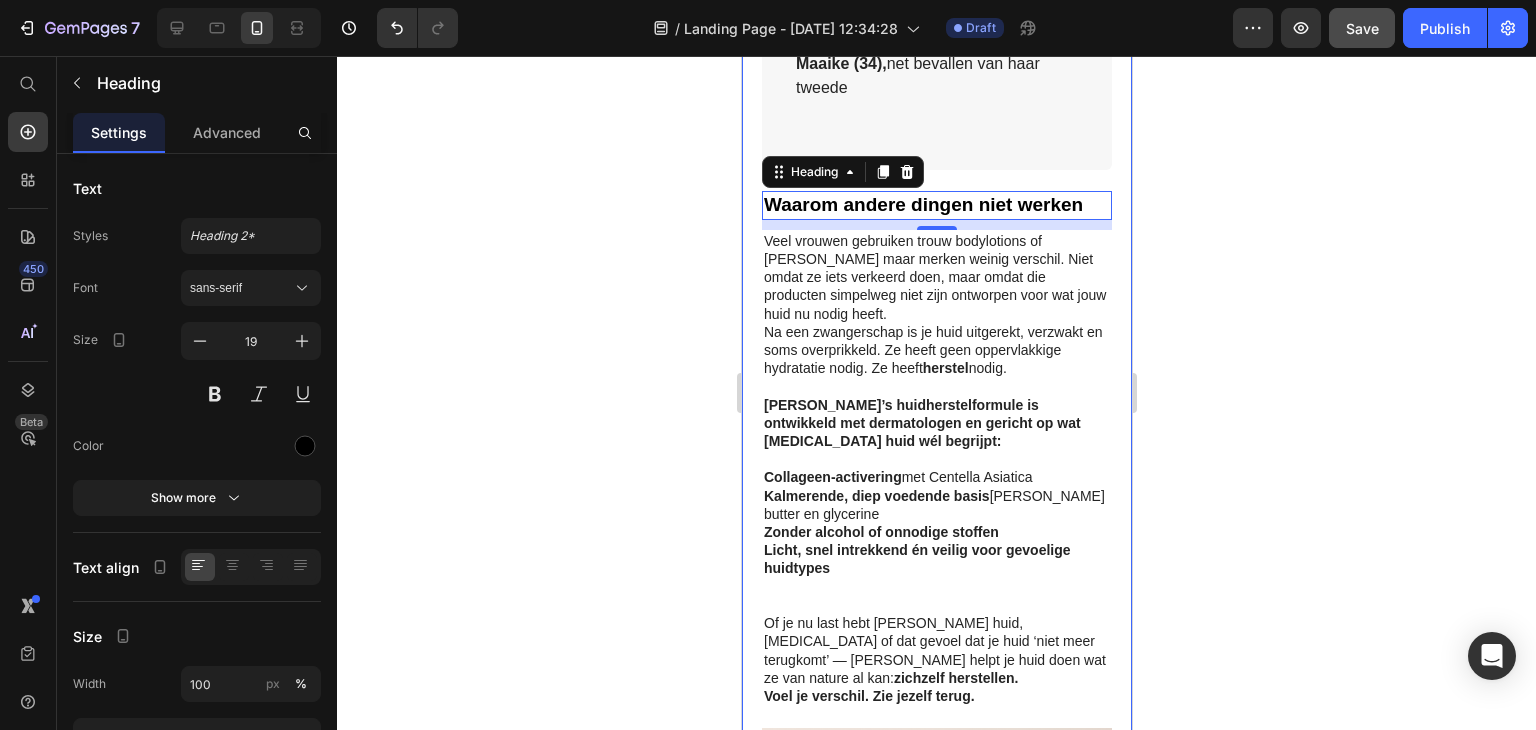 click 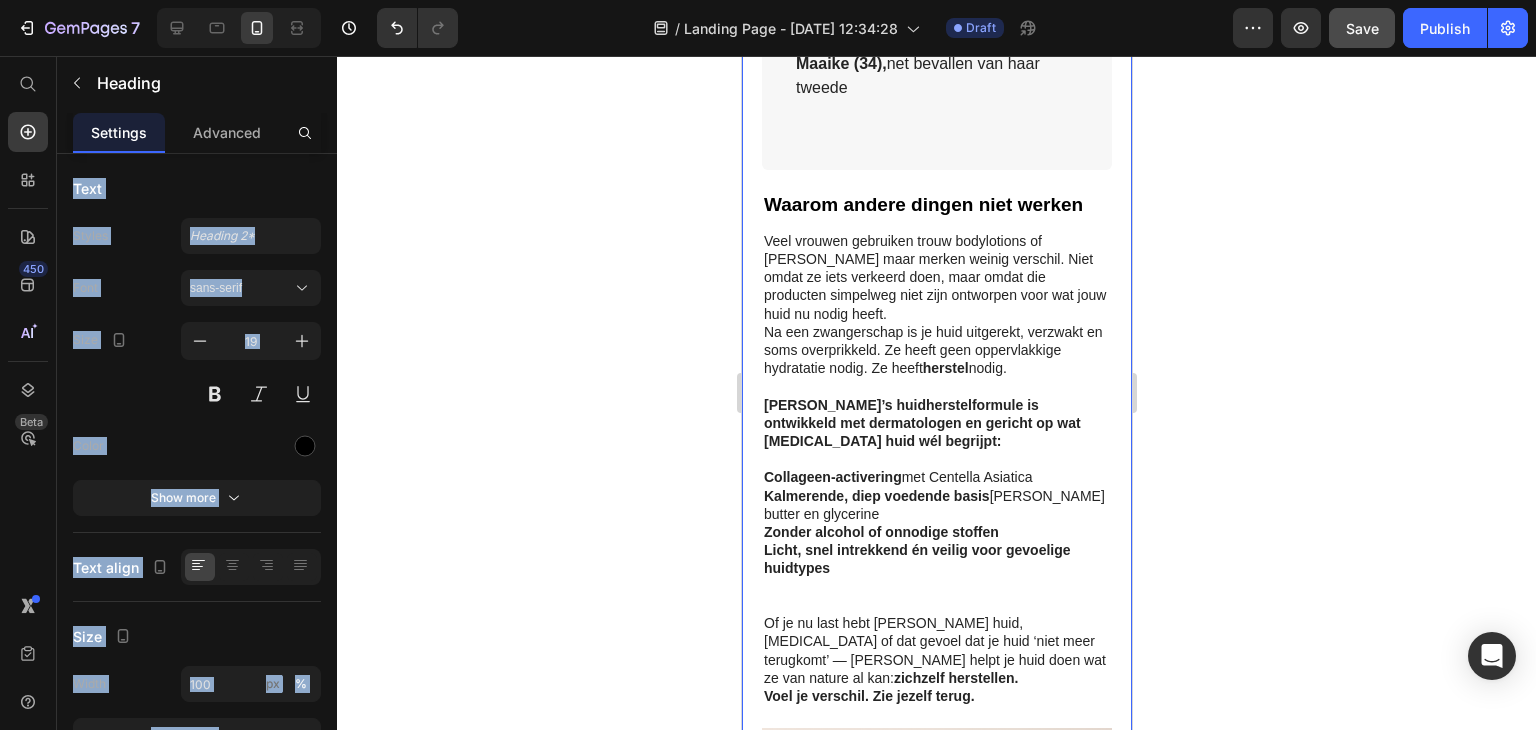 click 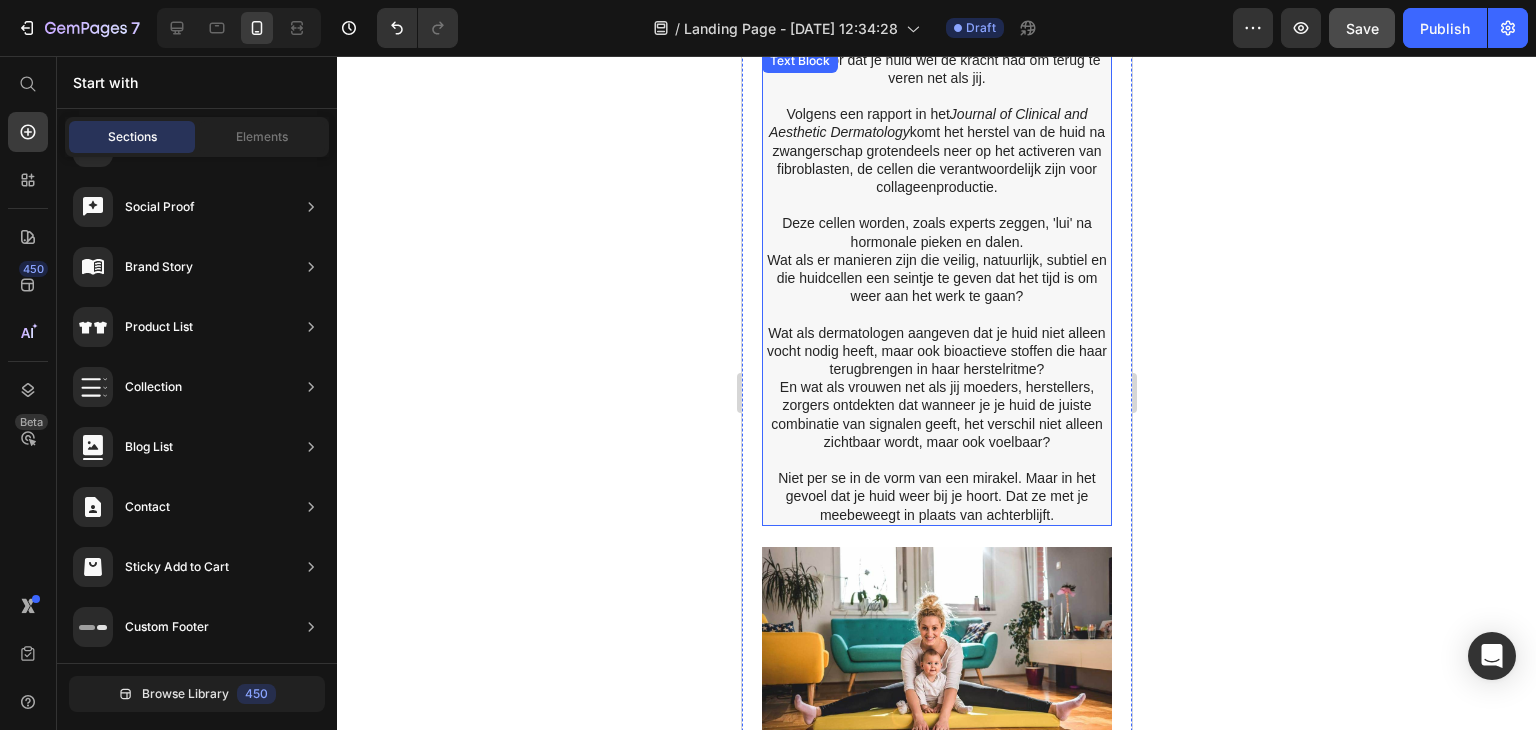 scroll, scrollTop: 1900, scrollLeft: 0, axis: vertical 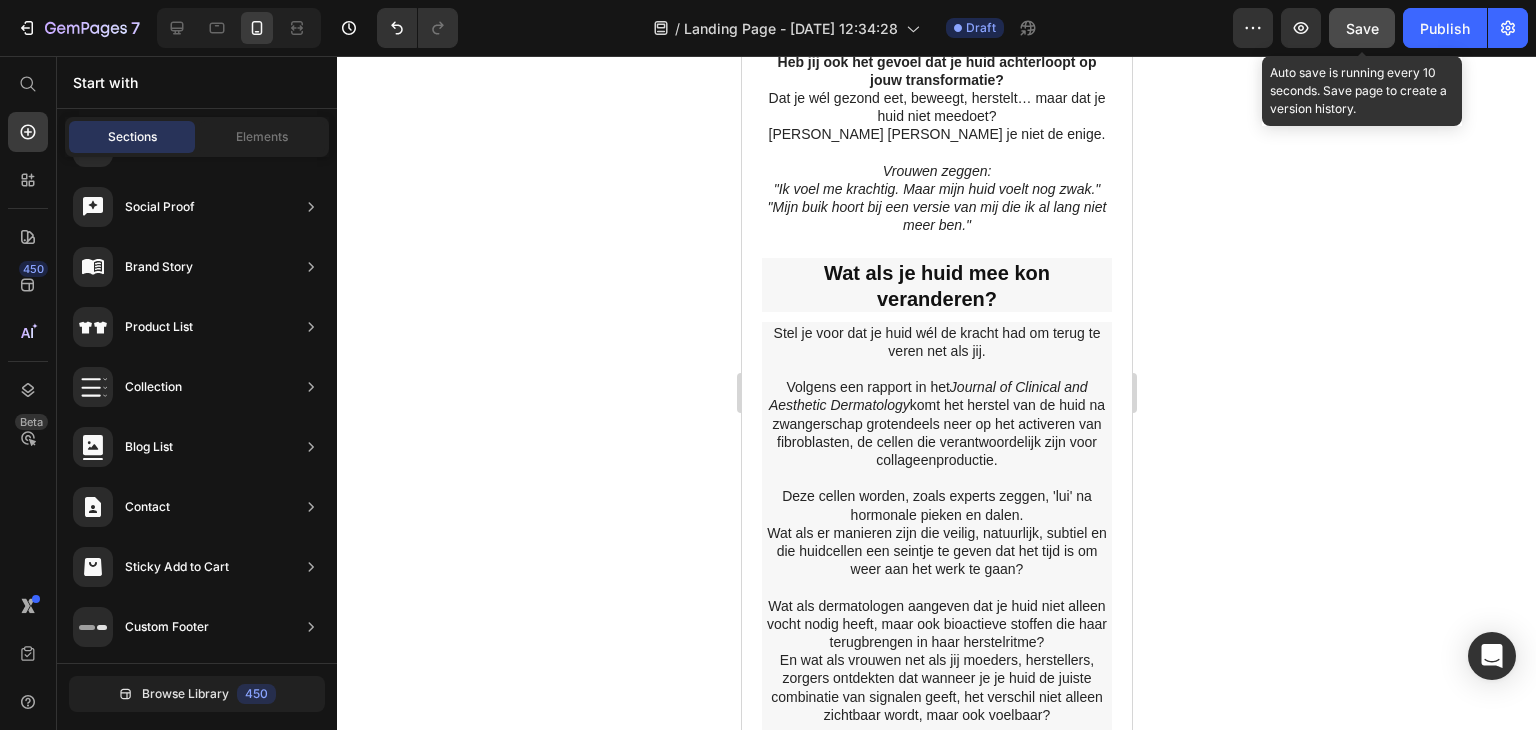 click on "Save" 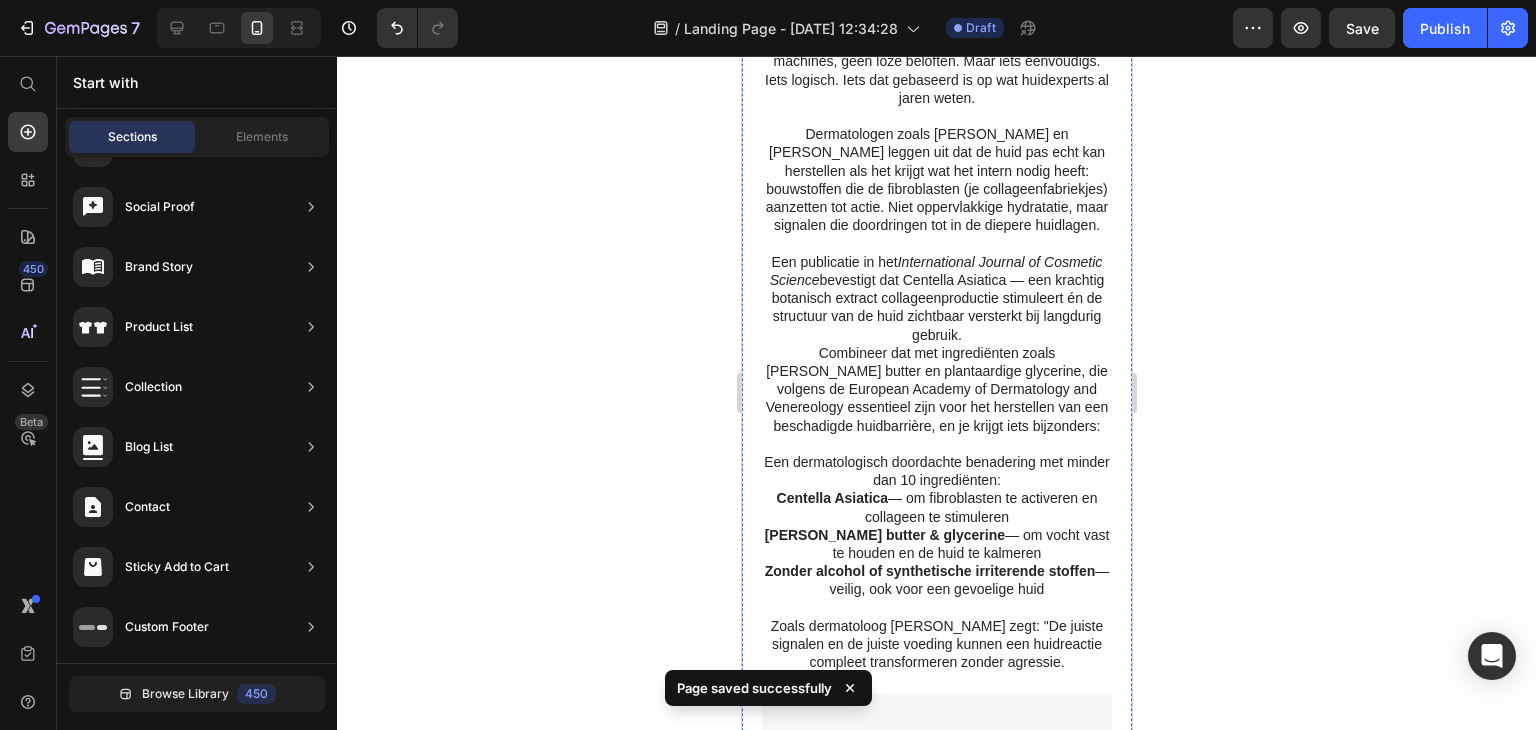 scroll, scrollTop: 3100, scrollLeft: 0, axis: vertical 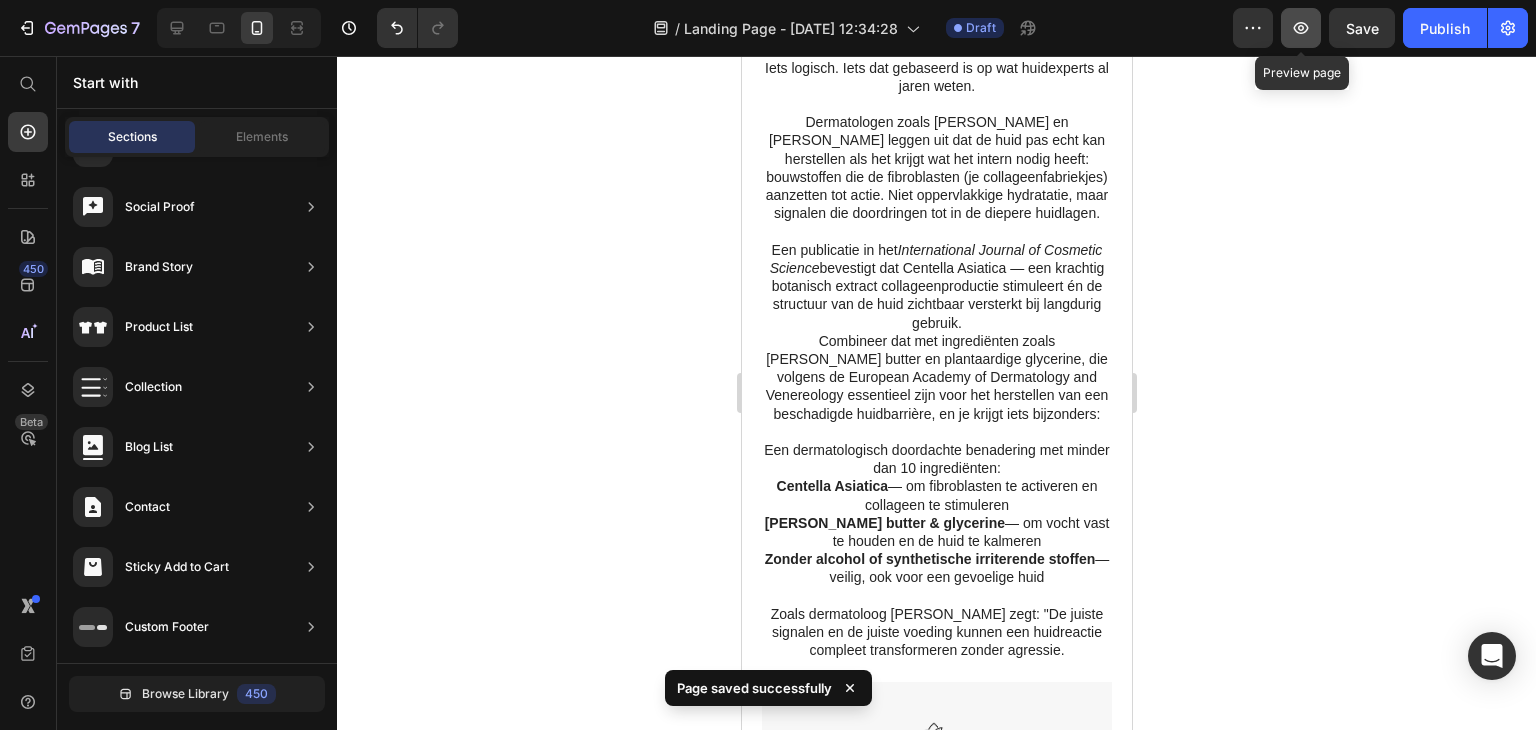 click 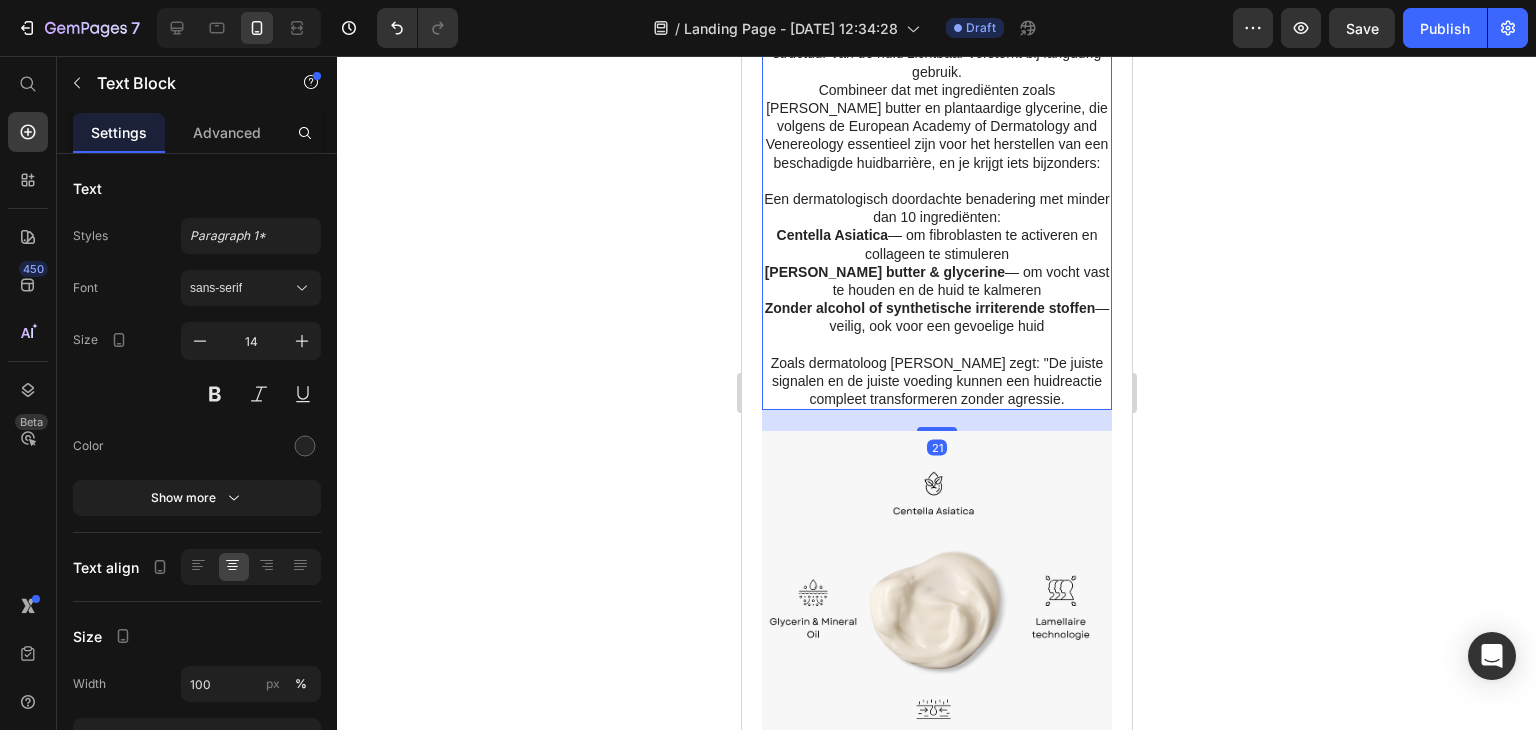 scroll, scrollTop: 3418, scrollLeft: 0, axis: vertical 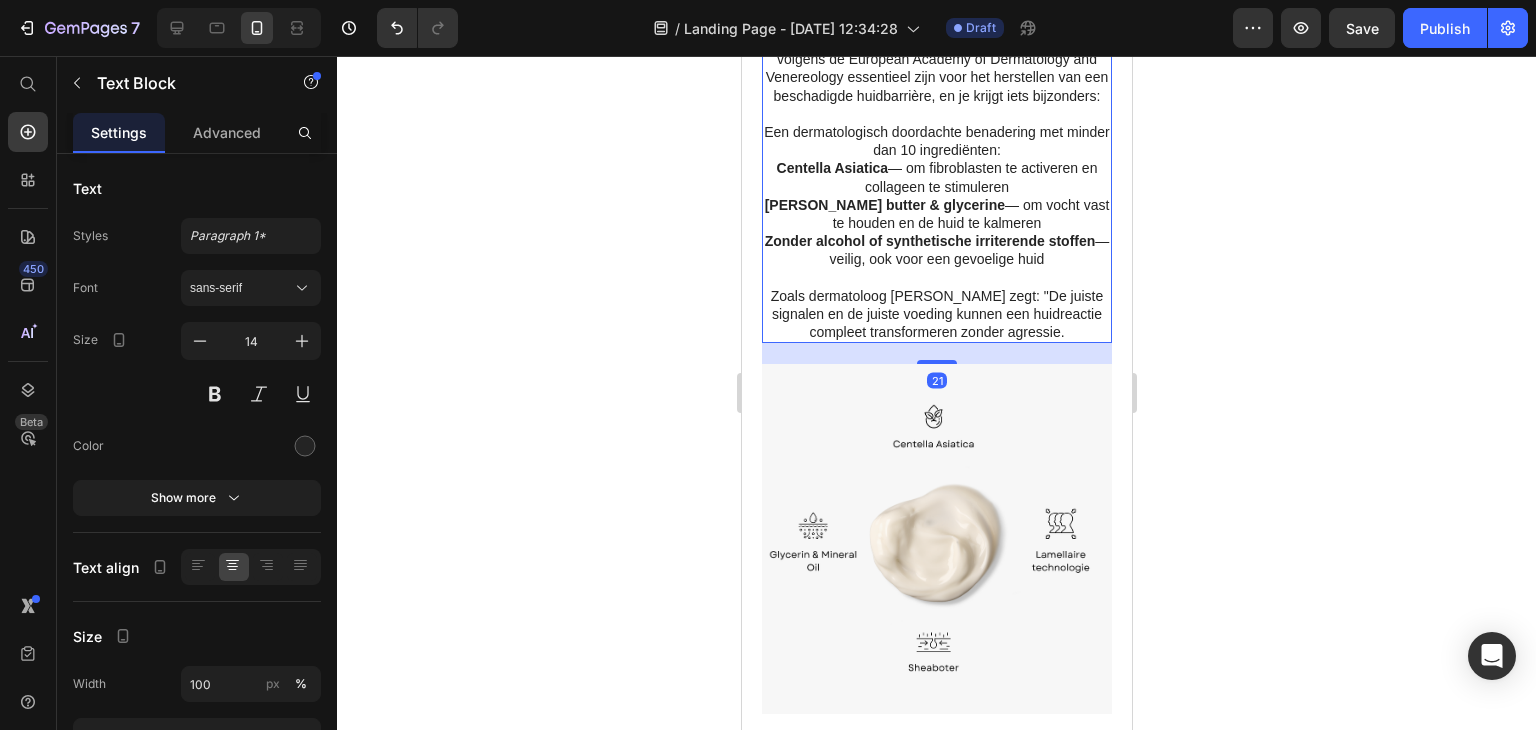 click 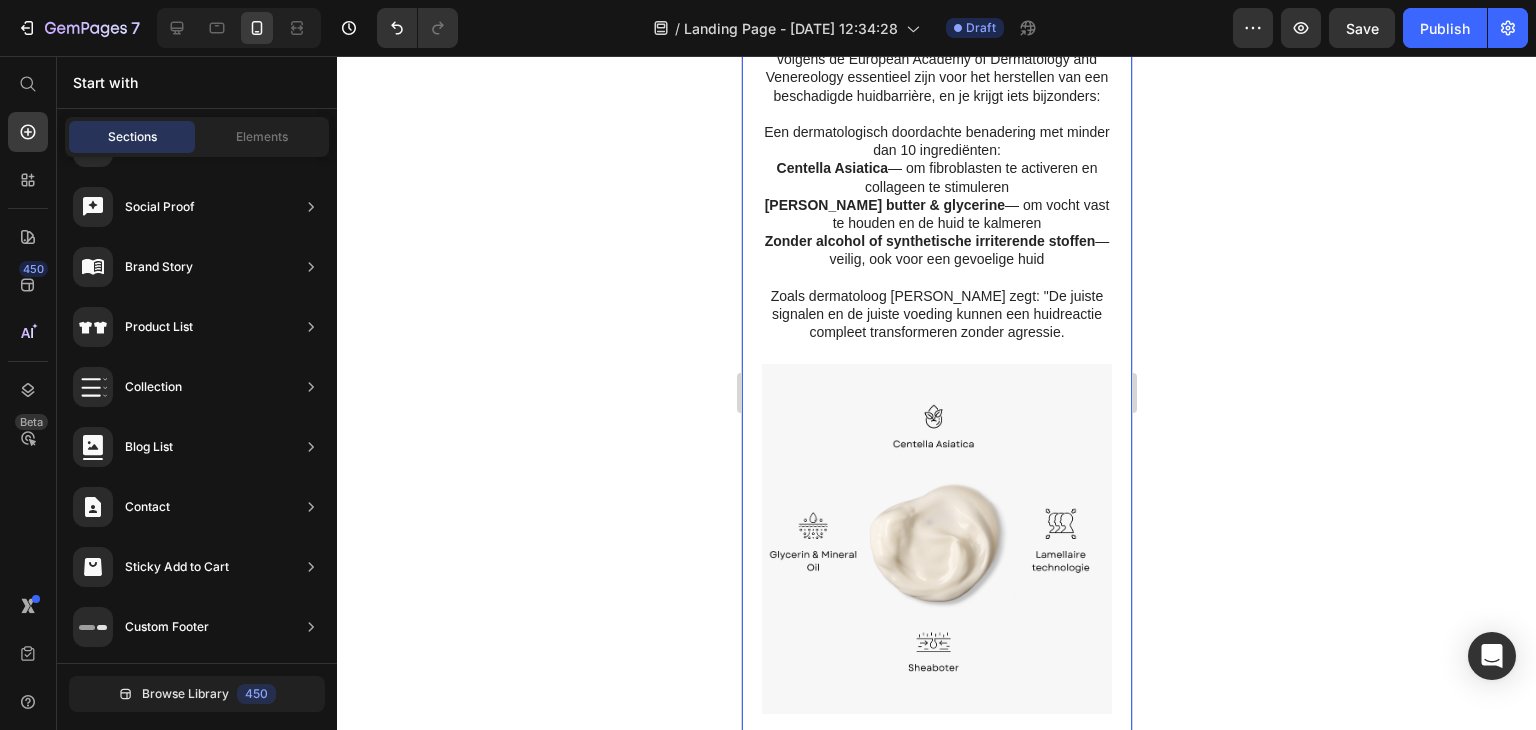 click on "Heb je ook gemerkt dat je huid na je bevalling niet meer aanvoelt zoals vroeger? Heading Dat je buik zachter is gebleven? Dat de huid op je armen of billen dunner of losser aanvoelt? Dat je huid gewoon... niet meer ‘terugveert’ zoals eerst? Als je hier ja op zegt: weet dat dit normaal is. En dat het niet jouw schuld is. Text Block Image [DATE] Door [PERSON_NAME] Text Block Row Image Weet je dat je lichaam tijdens de zwangerschap maandenlang uitrekt? Heading En dat na de bevalling het volume verdwijnt maar je huid niet automatisch weer terugveert? Wist je dat je lichaam na de bevalling  minder collageen aanmaakt dan ooit ? En dat dit precies de stof is die je huid stevig en elastisch houdt? Dermatologen bevestigen het: na de bevalling raakt je huid tijdelijk uit balans. Text Block Image Herken je dit ook? Heading Dat je buik voelt als een lege ballon? Dat je bovenarmen zachter zijn geworden? Dat je huid droog, gevoelig en sneller 'crepey' oogt? Je bent niet de enige. En je verbeeldt het je niet." at bounding box center [936, -867] 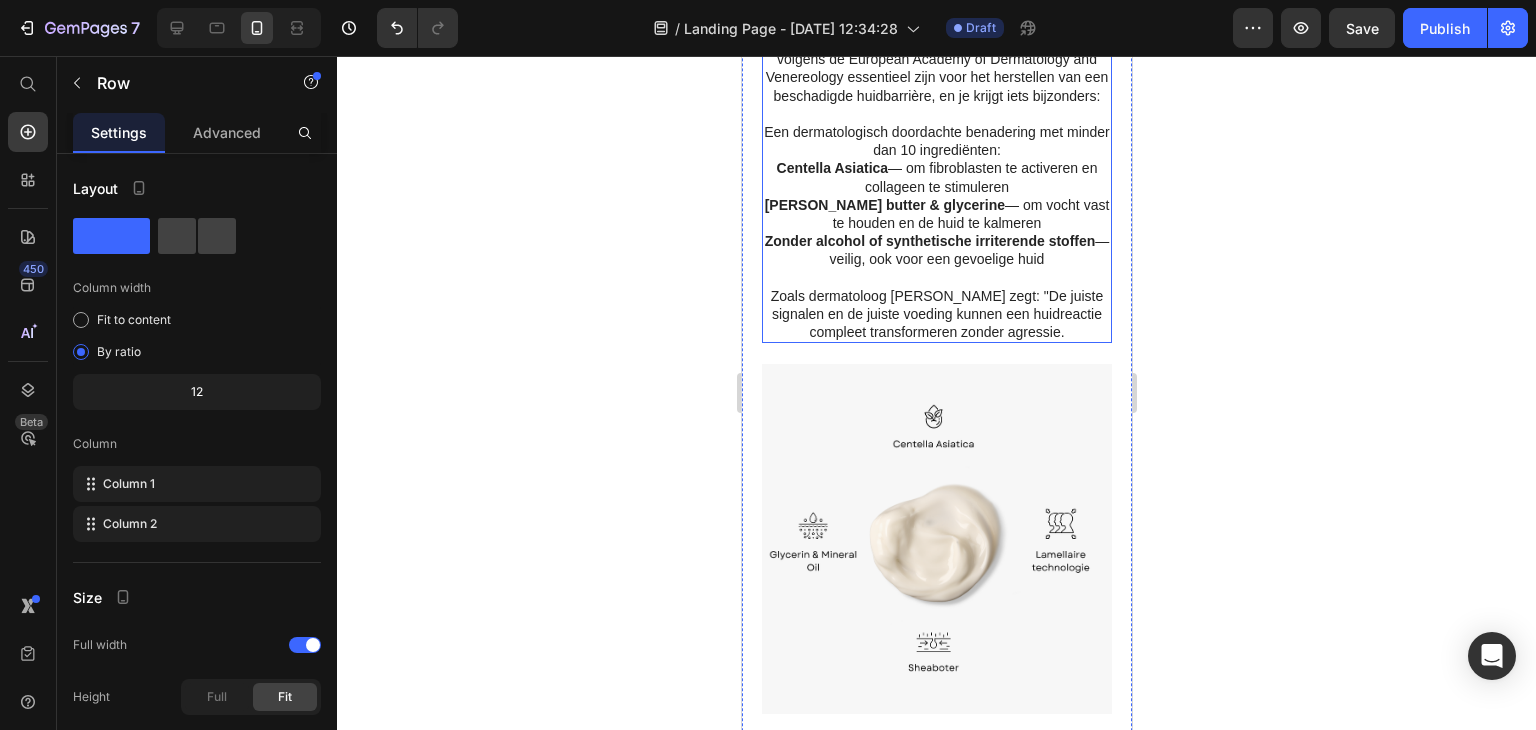 click on "Zoals dermatoloog [PERSON_NAME] zegt: "De juiste signalen en de juiste voeding kunnen een huidreactie compleet transformeren zonder agressie." at bounding box center [936, 314] 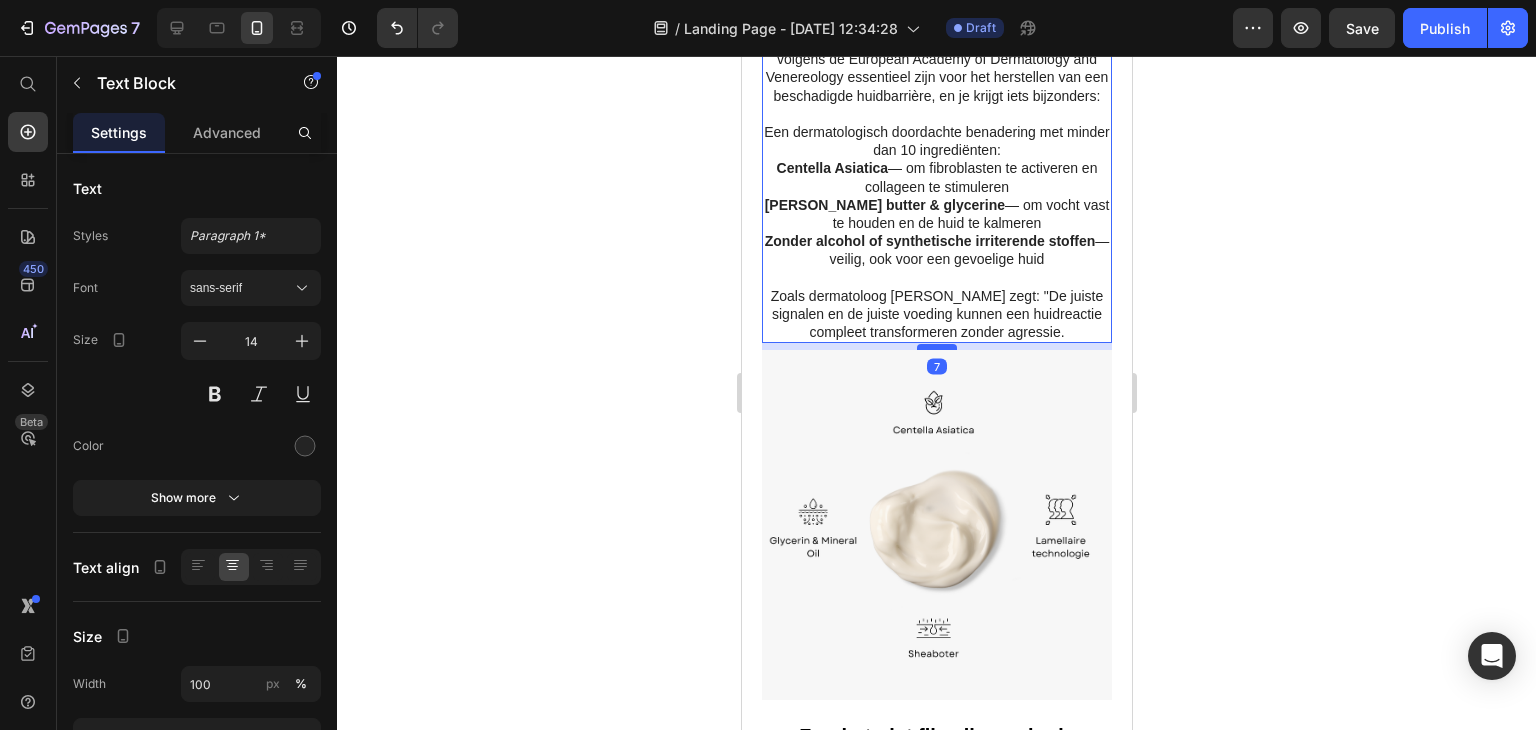 drag, startPoint x: 927, startPoint y: 337, endPoint x: 927, endPoint y: 323, distance: 14 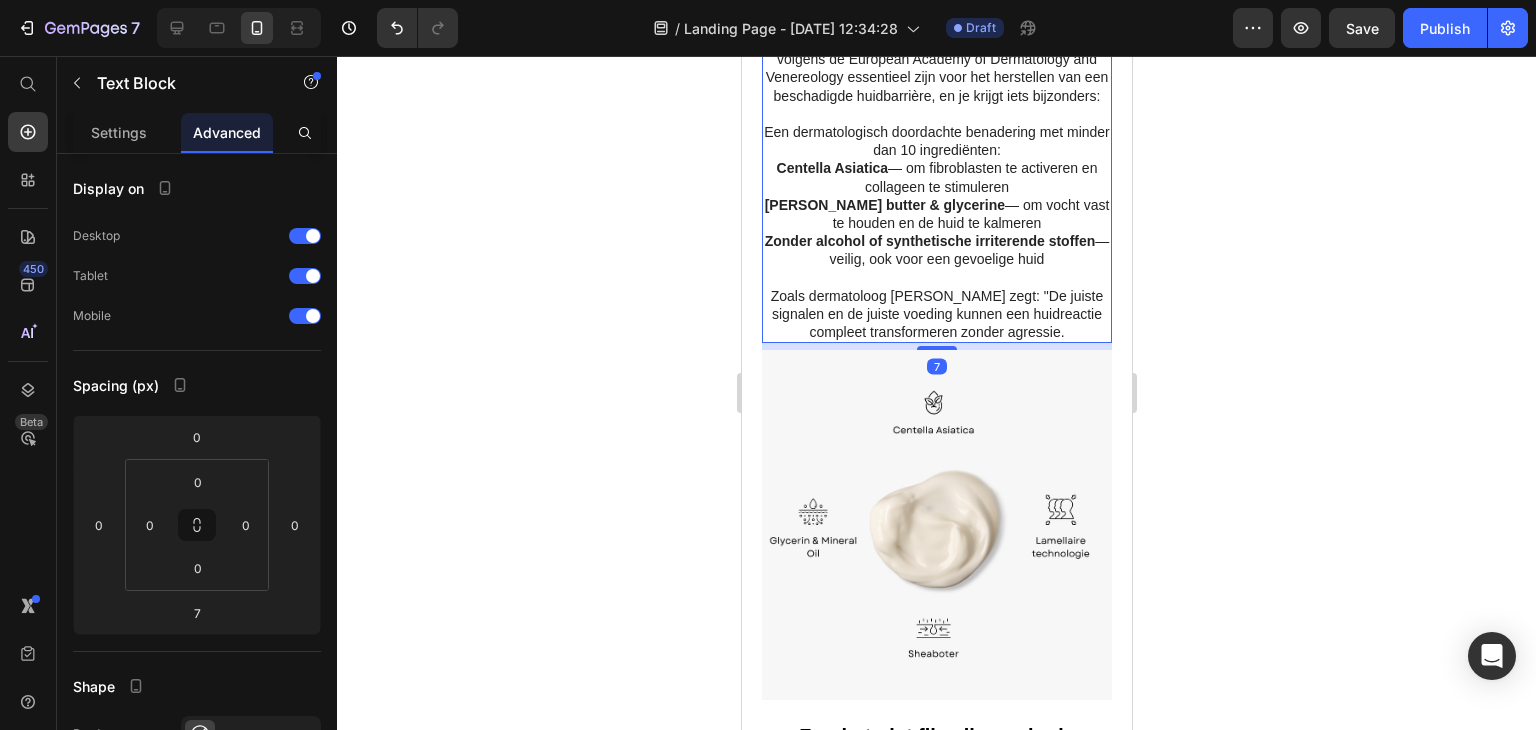 click 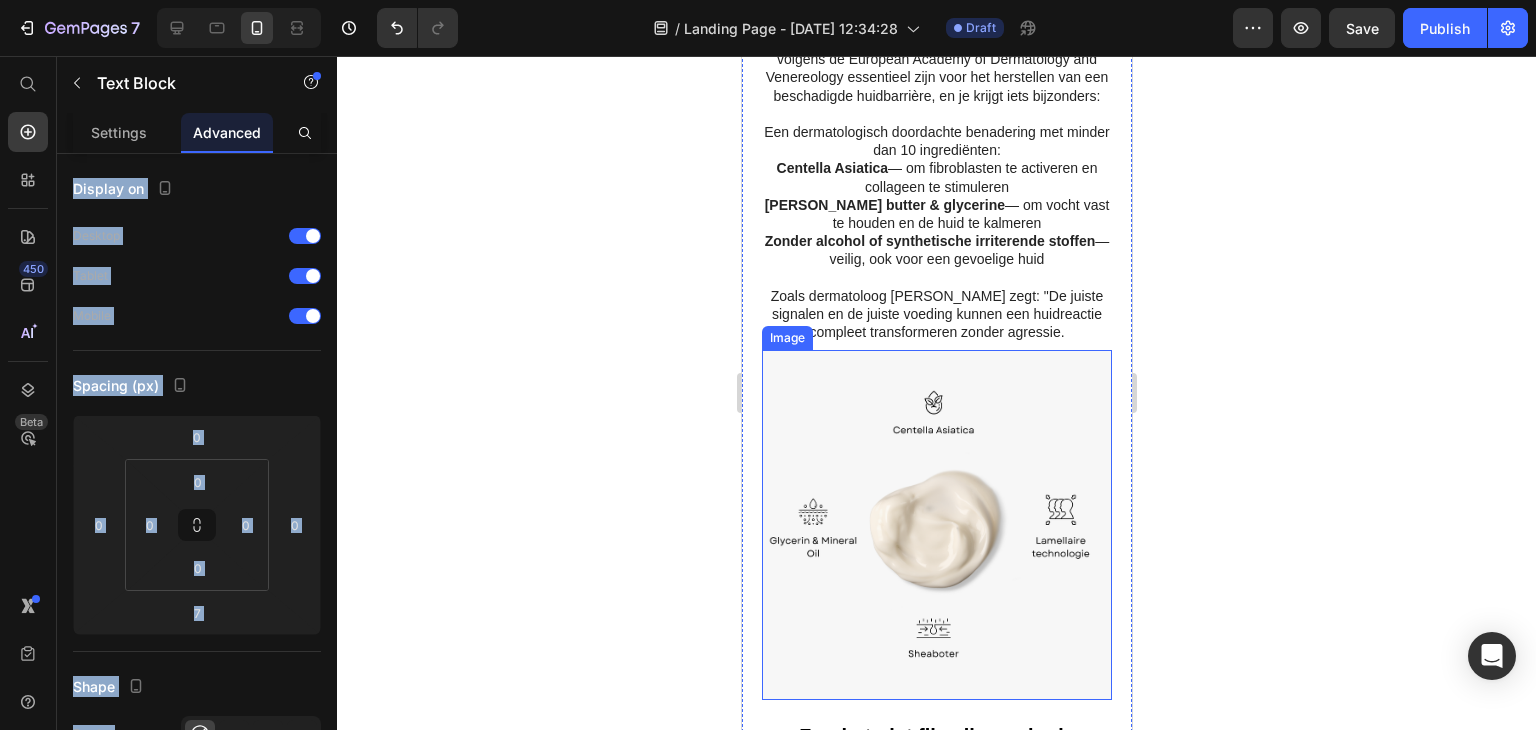 click 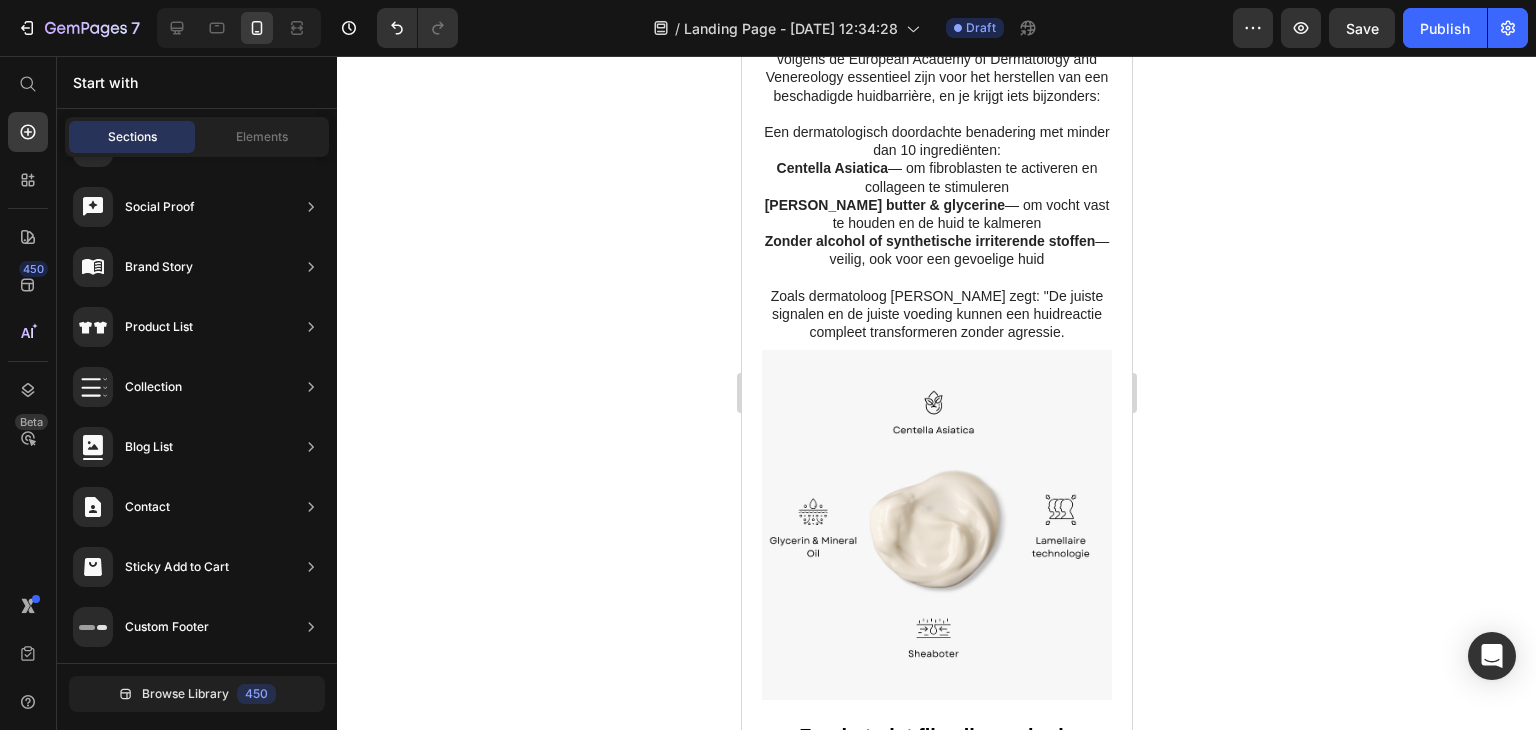 click 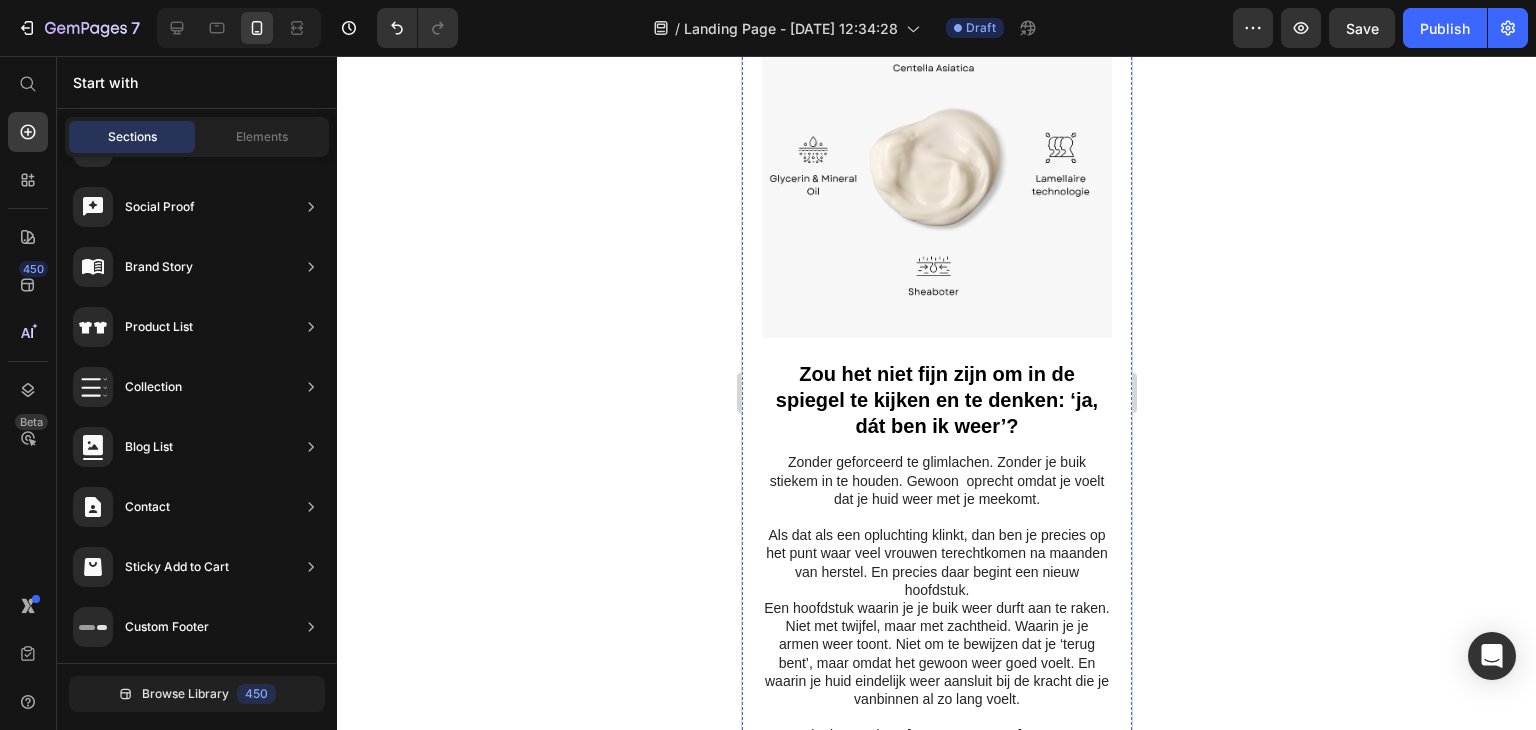 scroll, scrollTop: 3784, scrollLeft: 0, axis: vertical 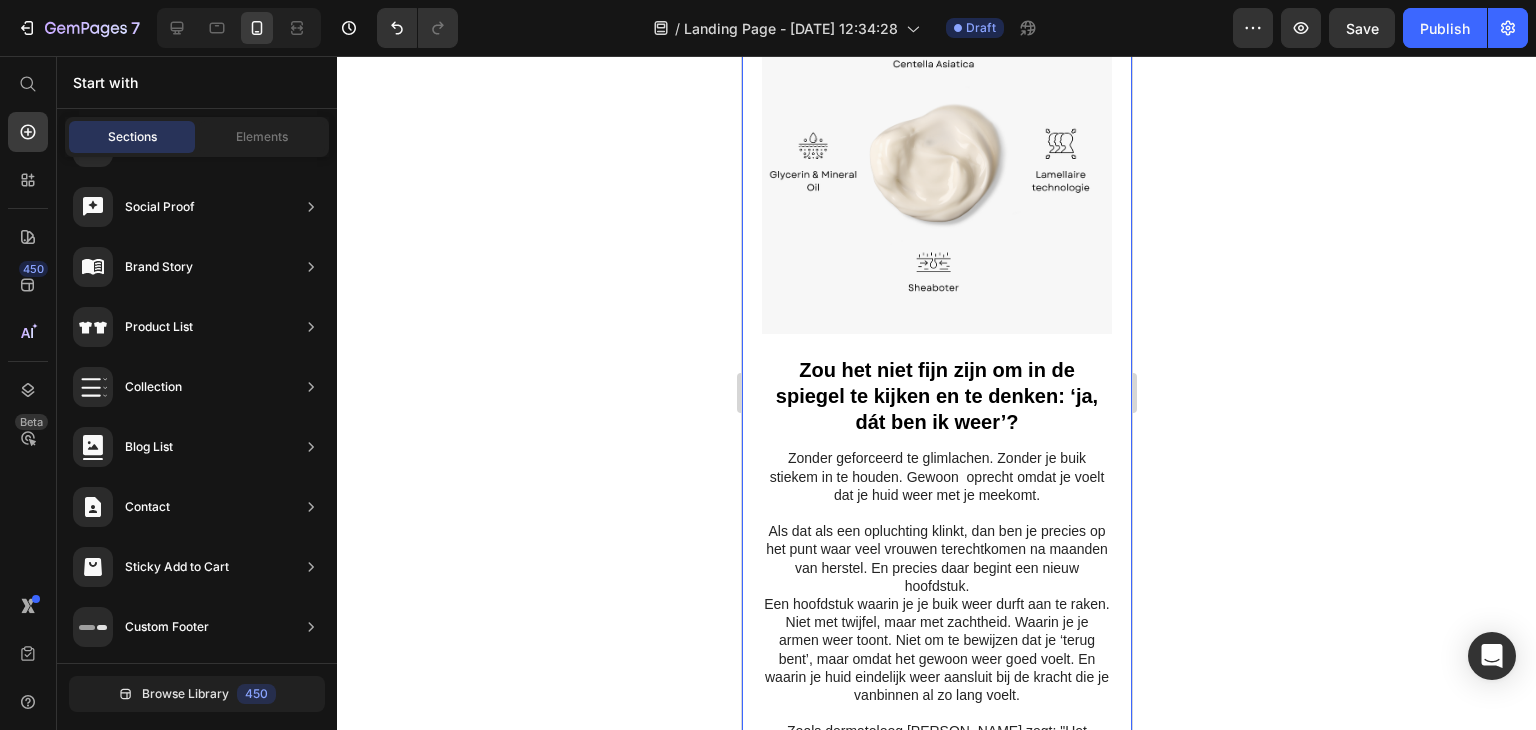 click on "Heb je ook gemerkt dat je huid na je bevalling niet meer aanvoelt zoals vroeger? Heading Dat je buik zachter is gebleven? Dat de huid op je armen of billen dunner of losser aanvoelt? Dat je huid gewoon... niet meer ‘terugveert’ zoals eerst? Als je hier ja op zegt: weet dat dit normaal is. En dat het niet jouw schuld is. Text Block Image [DATE] Door [PERSON_NAME] Text Block Row Image Weet je dat je lichaam tijdens de zwangerschap maandenlang uitrekt? Heading En dat na de bevalling het volume verdwijnt maar je huid niet automatisch weer terugveert? Wist je dat je lichaam na de bevalling  minder collageen aanmaakt dan ooit ? En dat dit precies de stof is die je huid stevig en elastisch houdt? Dermatologen bevestigen het: na de bevalling raakt je huid tijdelijk uit balans. Text Block Image Herken je dit ook? Heading Dat je buik voelt als een lege ballon? Dat je bovenarmen zachter zijn geworden? Dat je huid droog, gevoelig en sneller 'crepey' oogt? Je bent niet de enige. En je verbeeldt het je niet." at bounding box center (936, -1240) 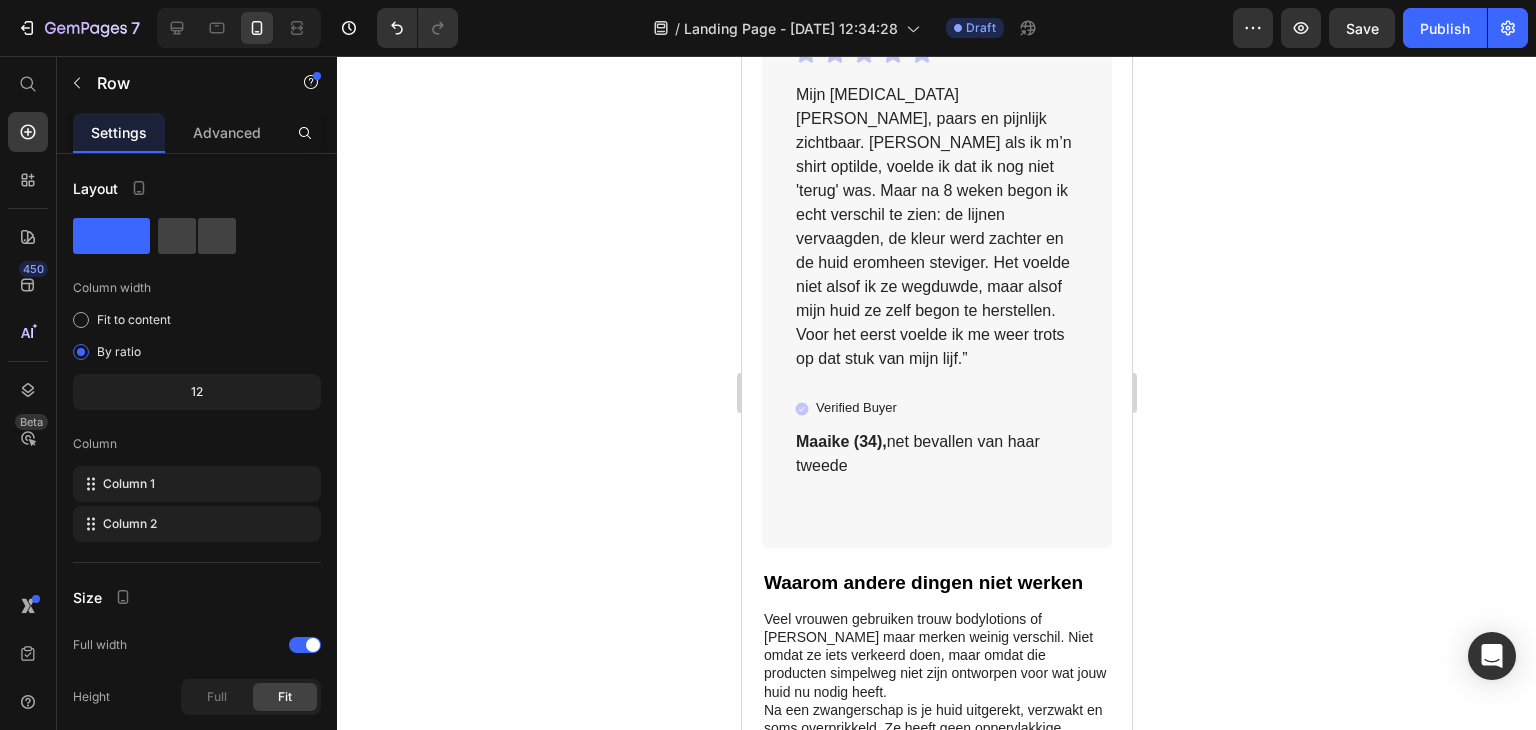 scroll, scrollTop: 7410, scrollLeft: 0, axis: vertical 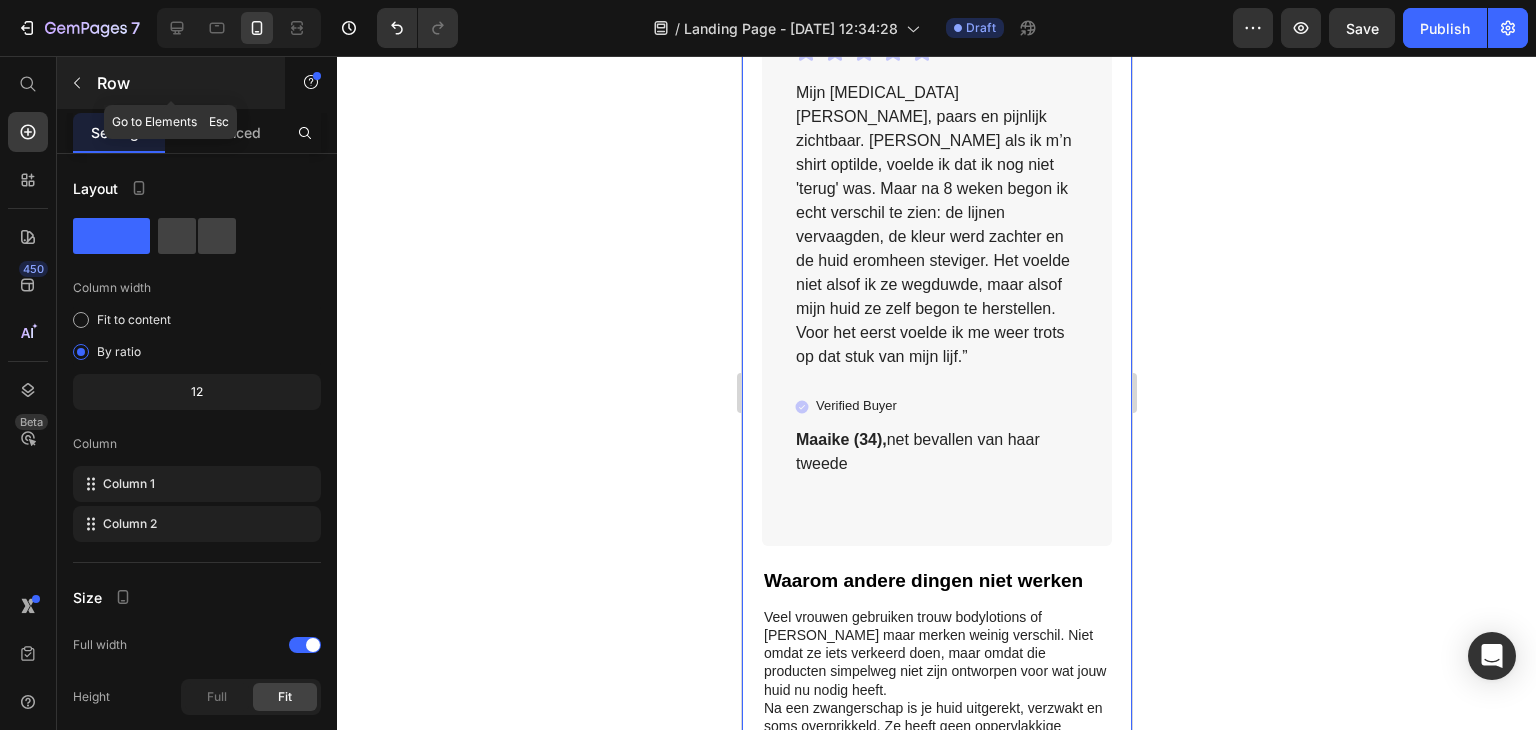 click on "Row" at bounding box center [171, 83] 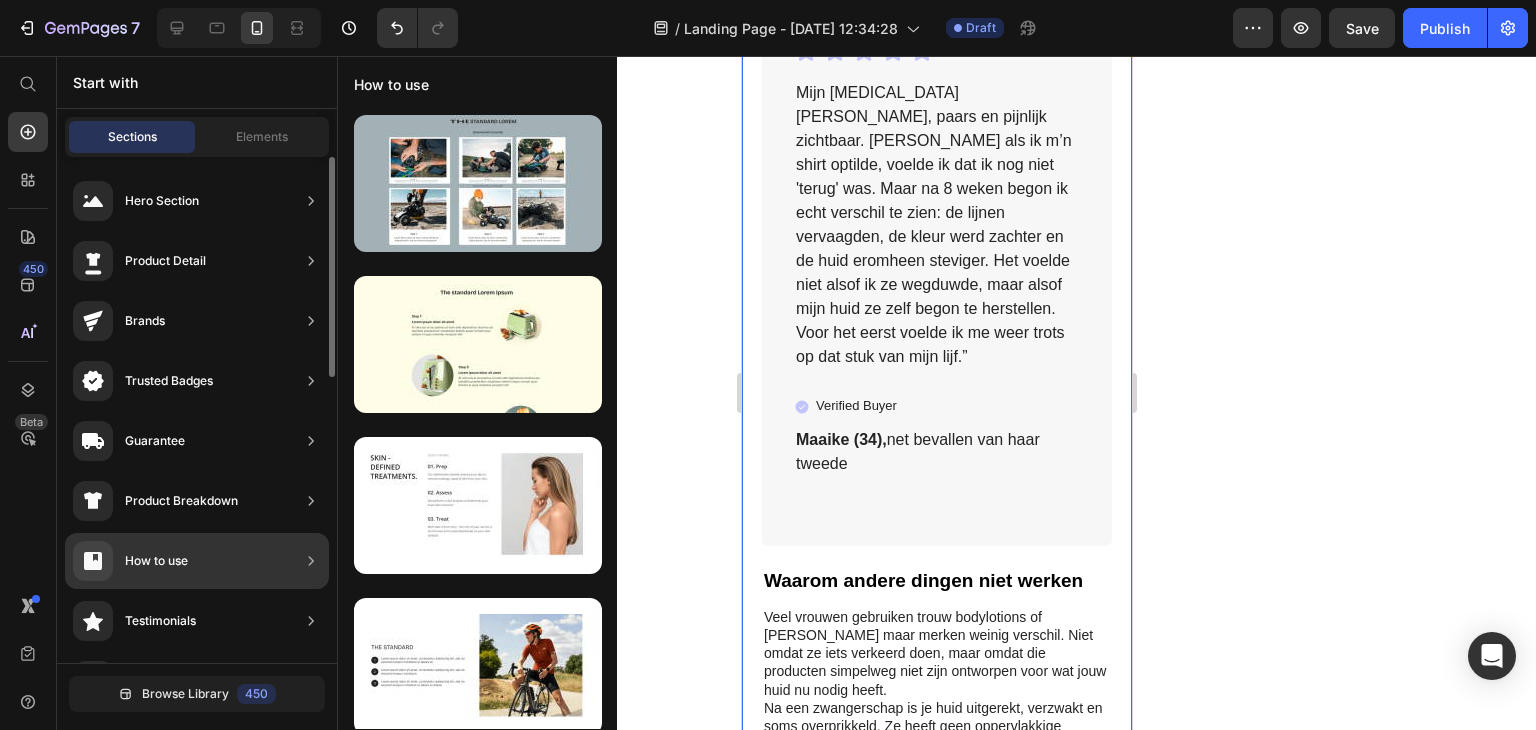 scroll, scrollTop: 100, scrollLeft: 0, axis: vertical 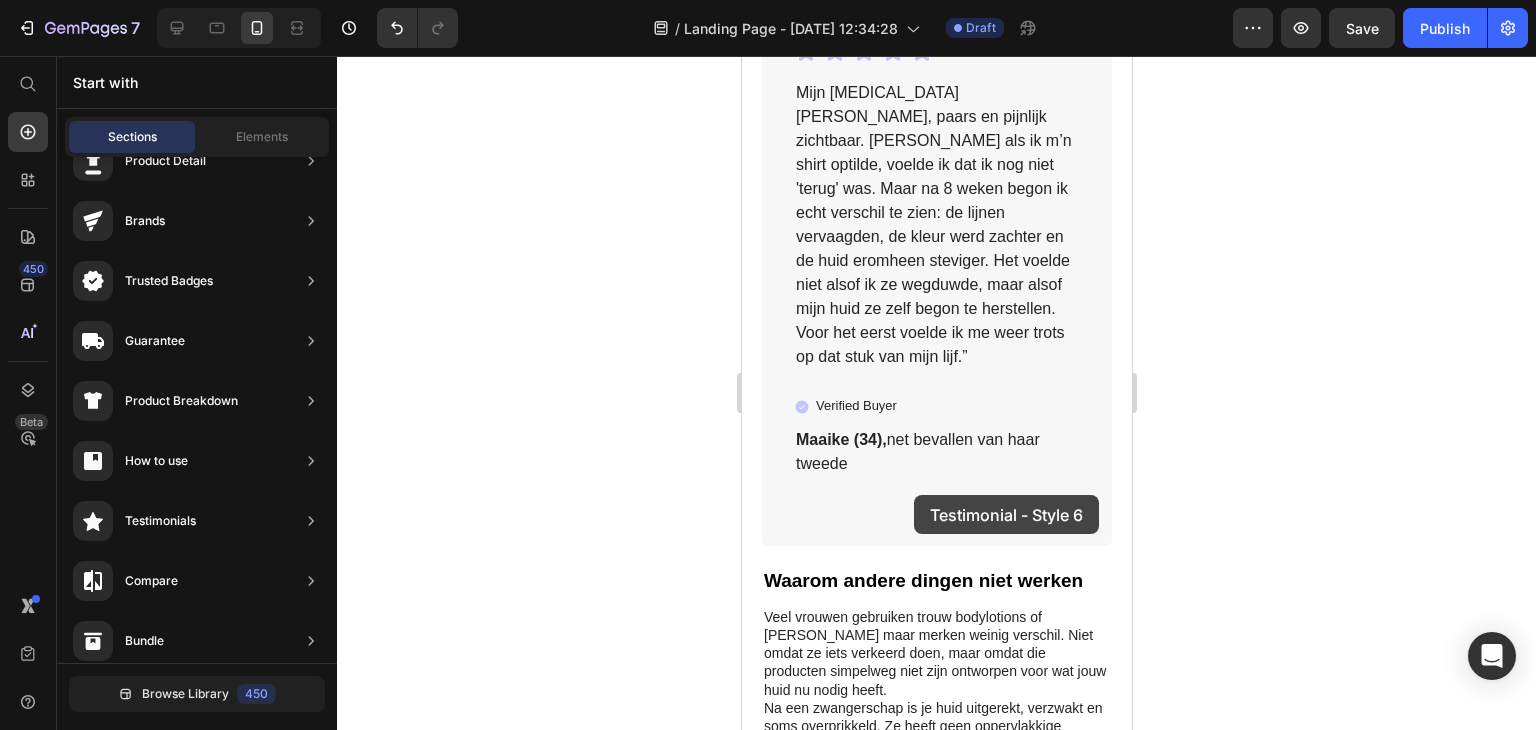 drag, startPoint x: 1229, startPoint y: 541, endPoint x: 913, endPoint y: 495, distance: 319.33054 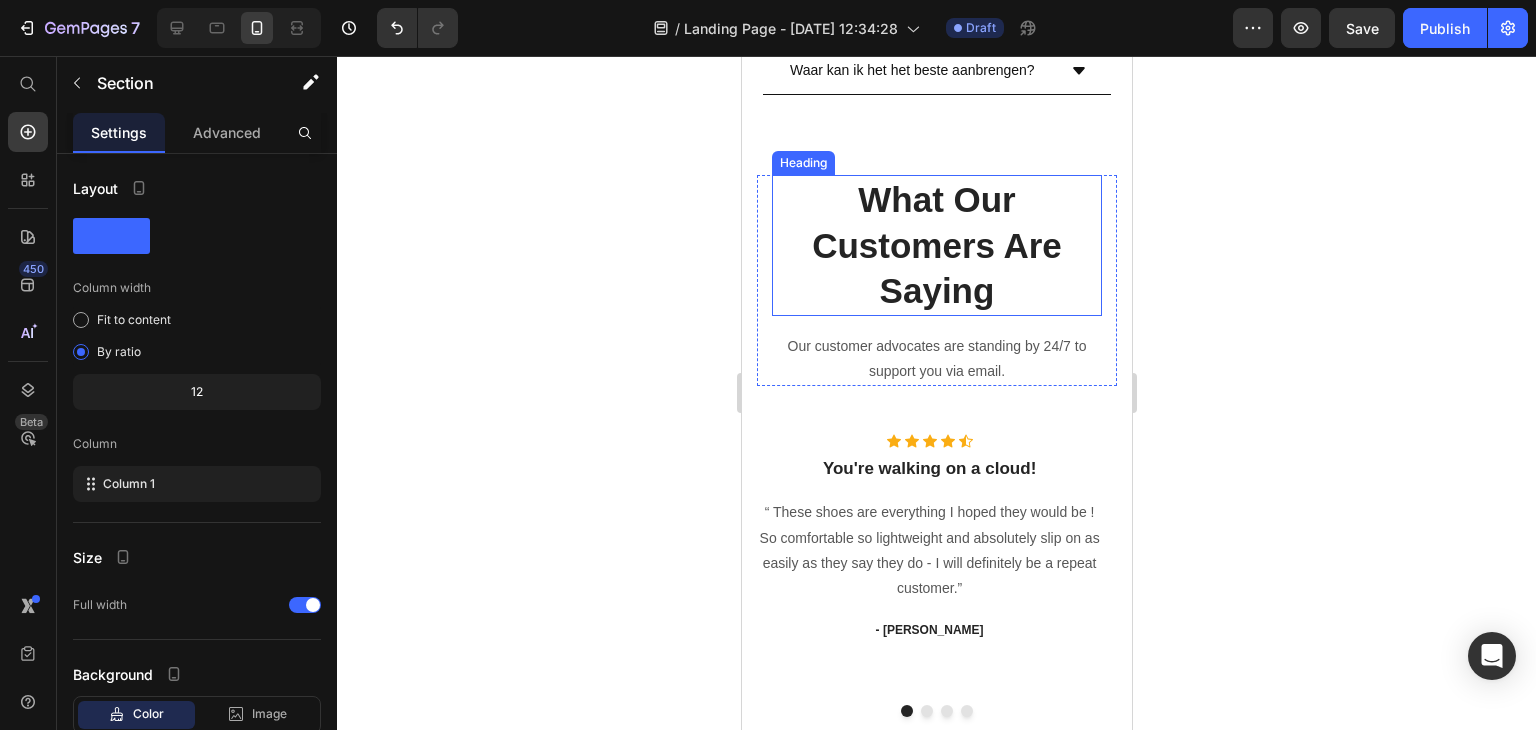 scroll, scrollTop: 10116, scrollLeft: 0, axis: vertical 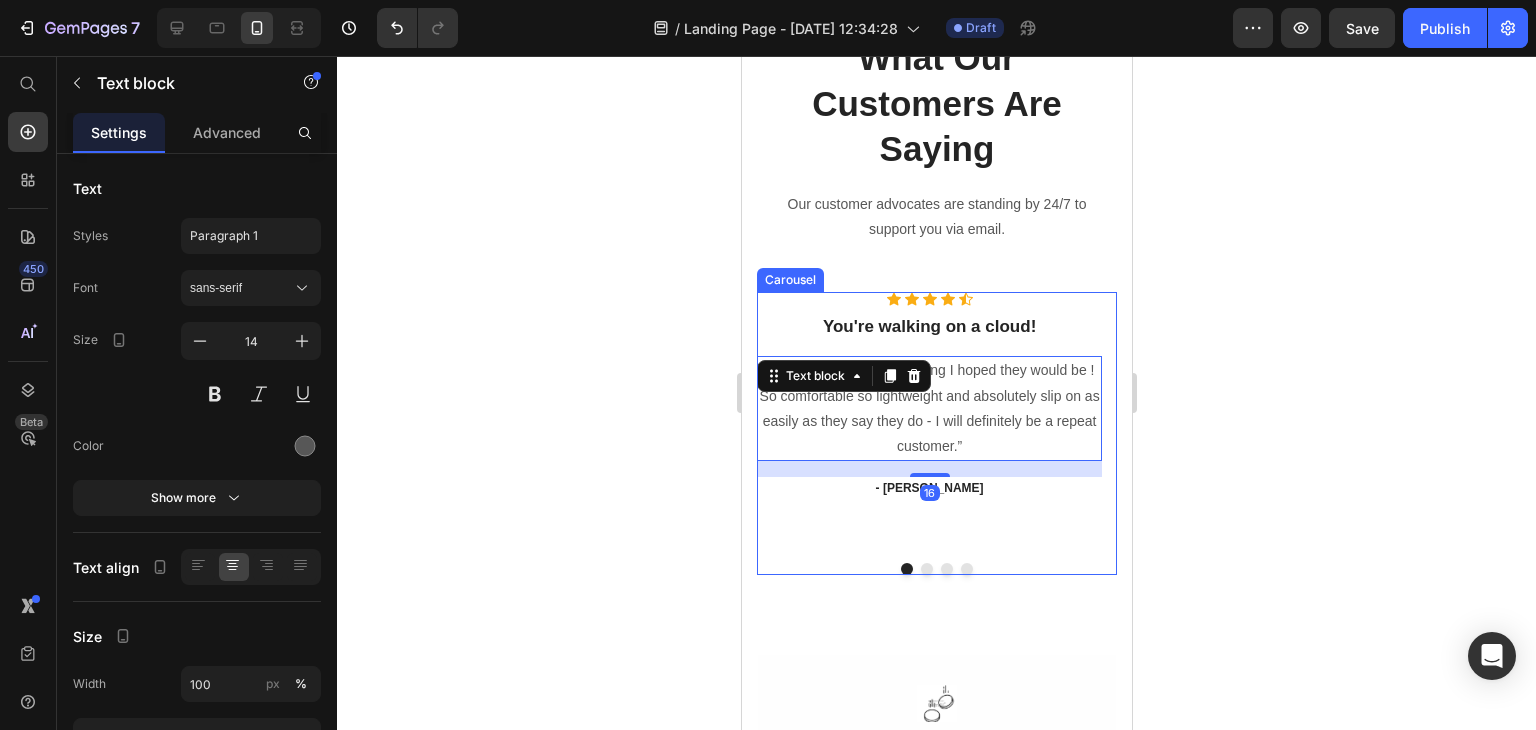 click on "Icon                Icon                Icon                Icon
Icon Icon List Hoz You're walking on a cloud! Heading “ These shoes are everything I hoped they would be ! So comfortable so lightweight and absolutely slip on as easily as they say they do - I will definitely be a repeat customer.” Text block   16 - Ryan S. Text block" at bounding box center [928, 419] 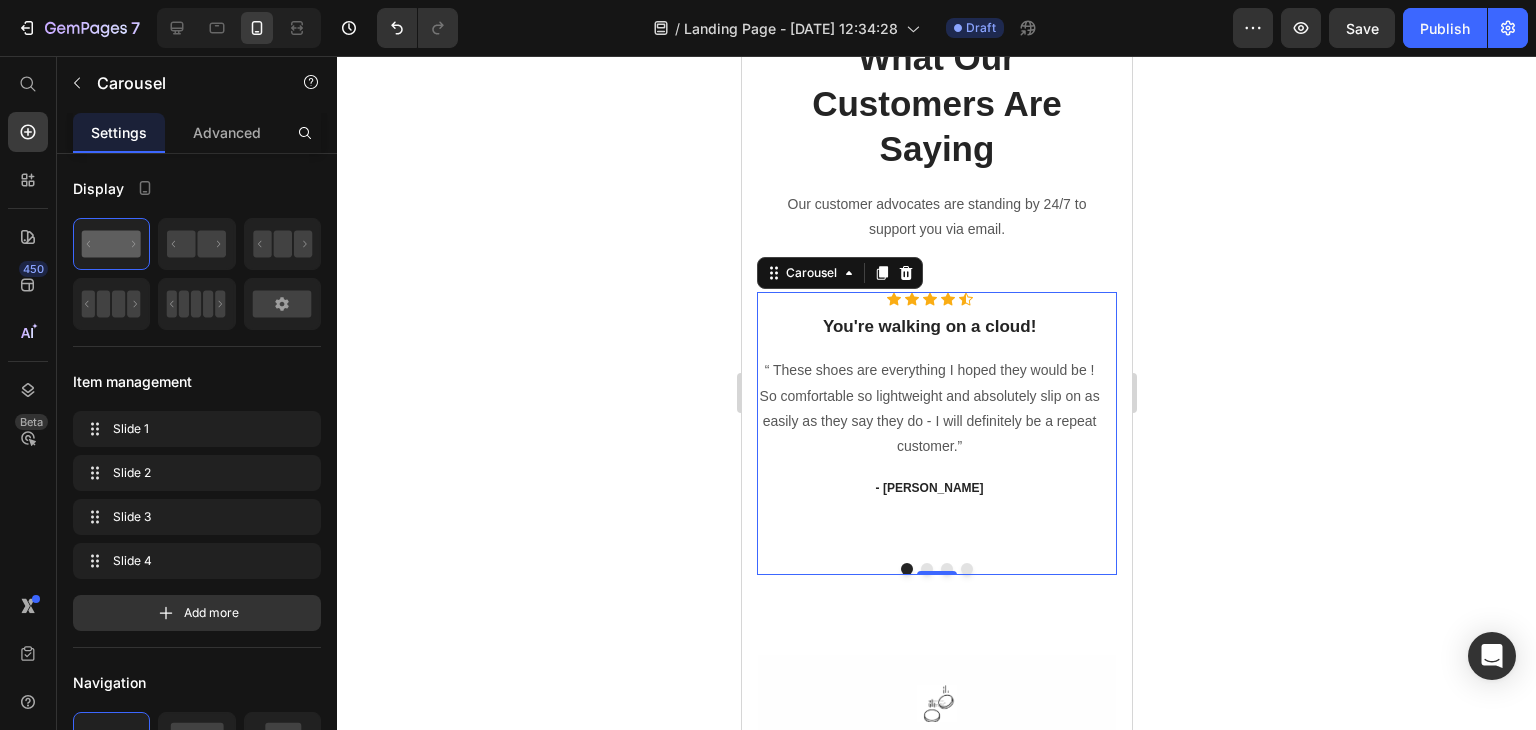 click at bounding box center (926, 569) 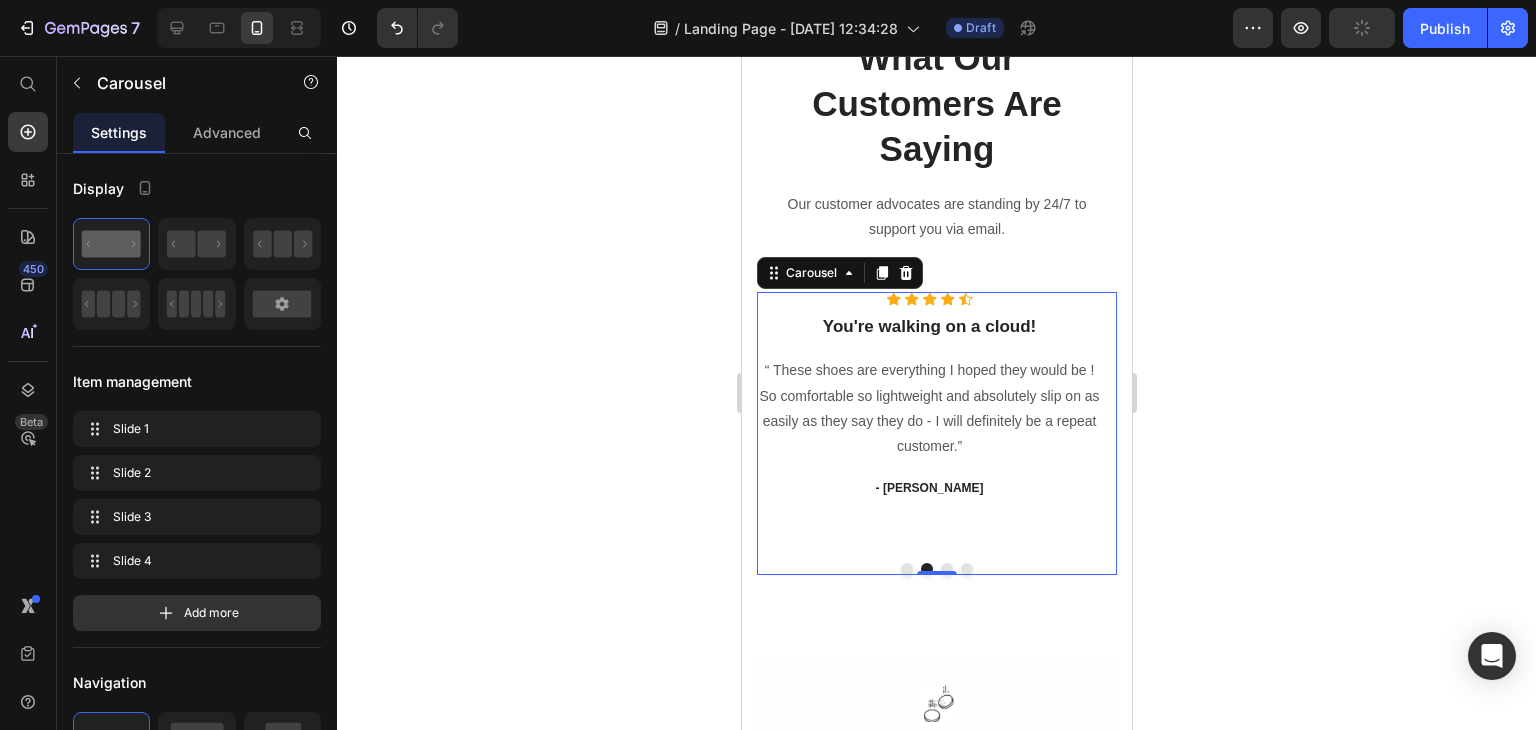 click at bounding box center (946, 569) 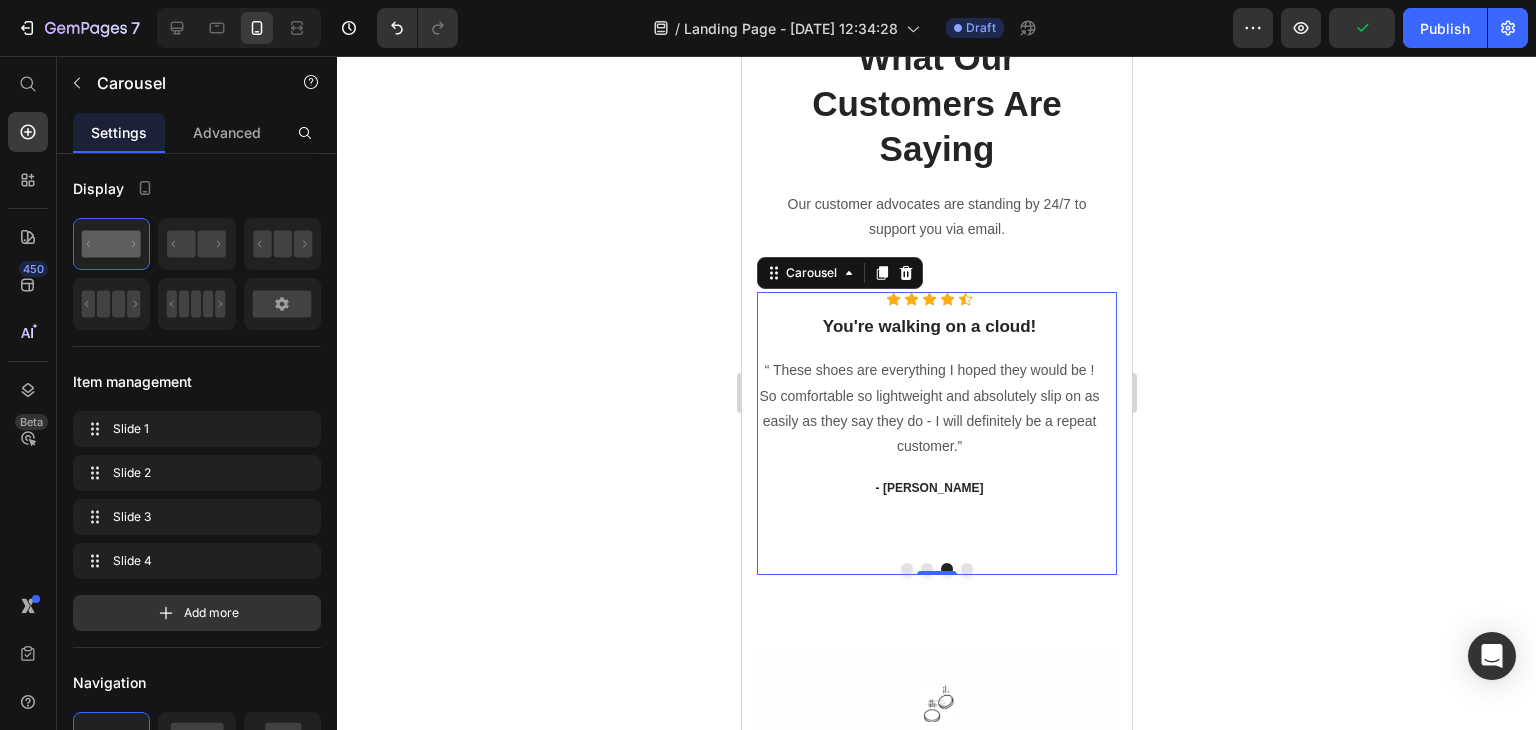 click on "Icon                Icon                Icon                Icon
Icon Icon List Hoz You're walking on a cloud! Heading “ These shoes are everything I hoped they would be ! So comfortable so lightweight and absolutely slip on as easily as they say they do - I will definitely be a repeat customer.” Text block - Ryan S. Text block                Icon                Icon                Icon                Icon
Icon Icon List Hoz You're walking on a cloud! Heading “ These shoes are everything I hoped they would be ! So comfortable so lightweight and absolutely slip on as easily as they say they do - I will definitely be a repeat customer.” Text block - Ryan S. Text block                Icon                Icon                Icon                Icon
Icon Icon List Hoz You're walking on a cloud! Heading Text block - Ryan S. Text block                Icon                Icon                Icon                Icon
Icon Heading" at bounding box center (936, 433) 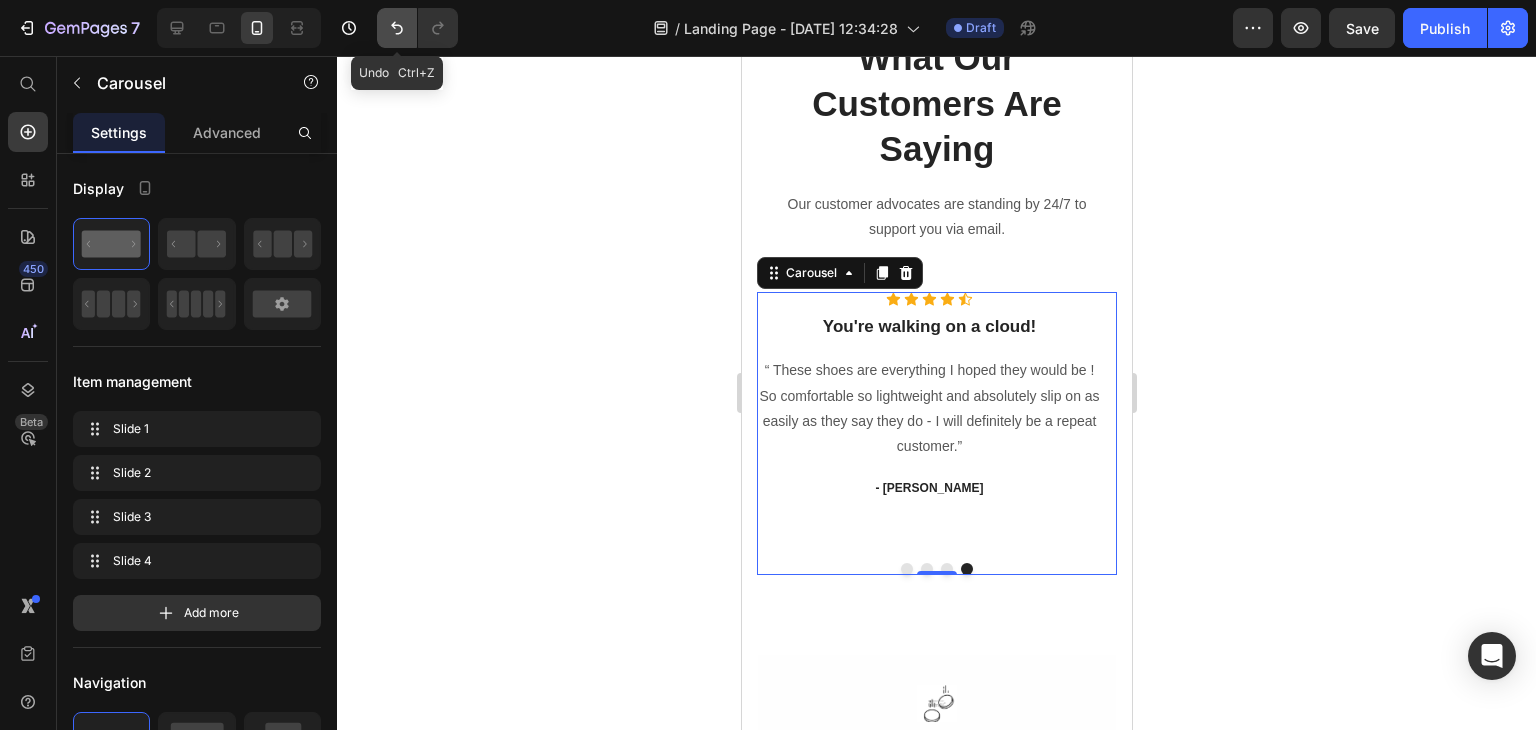 click 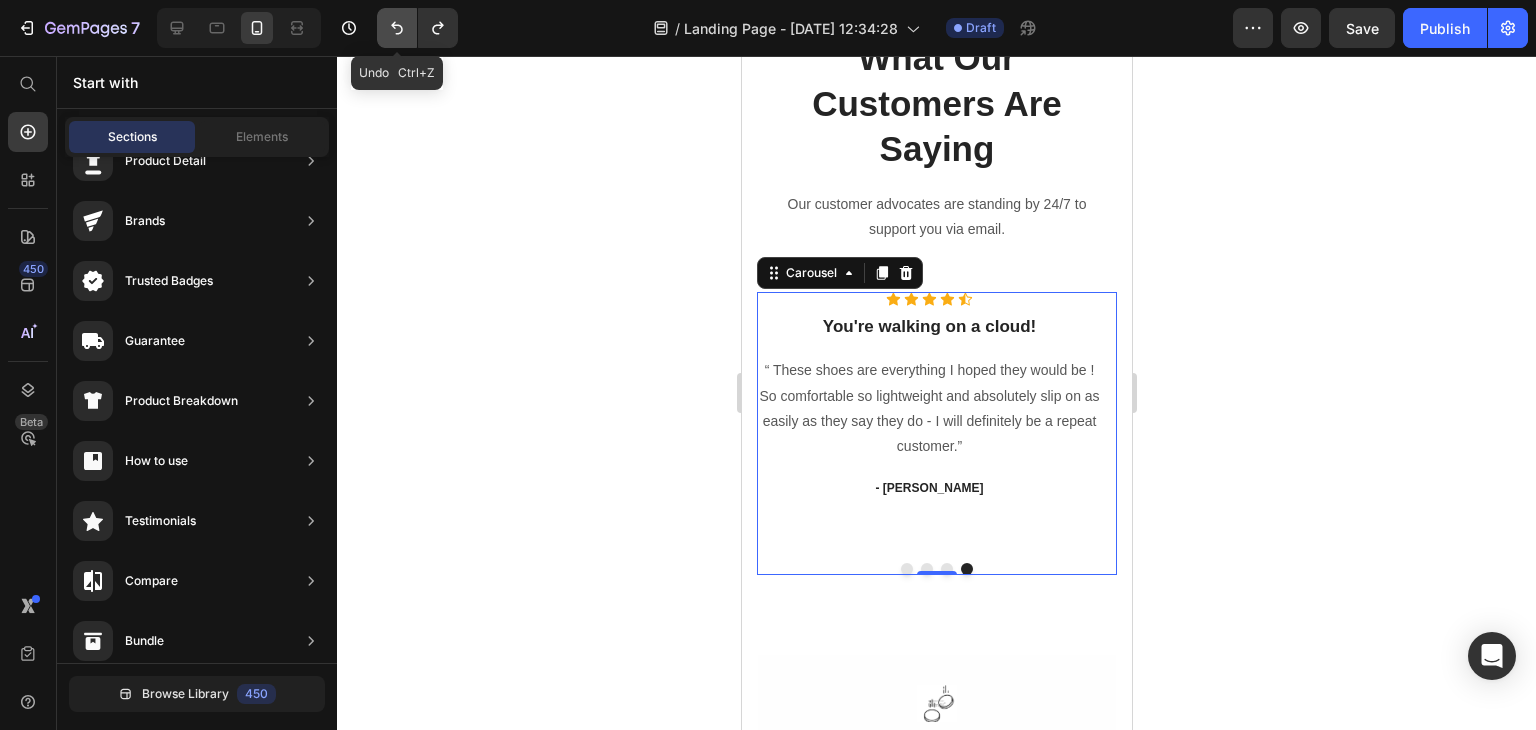 scroll, scrollTop: 9415, scrollLeft: 0, axis: vertical 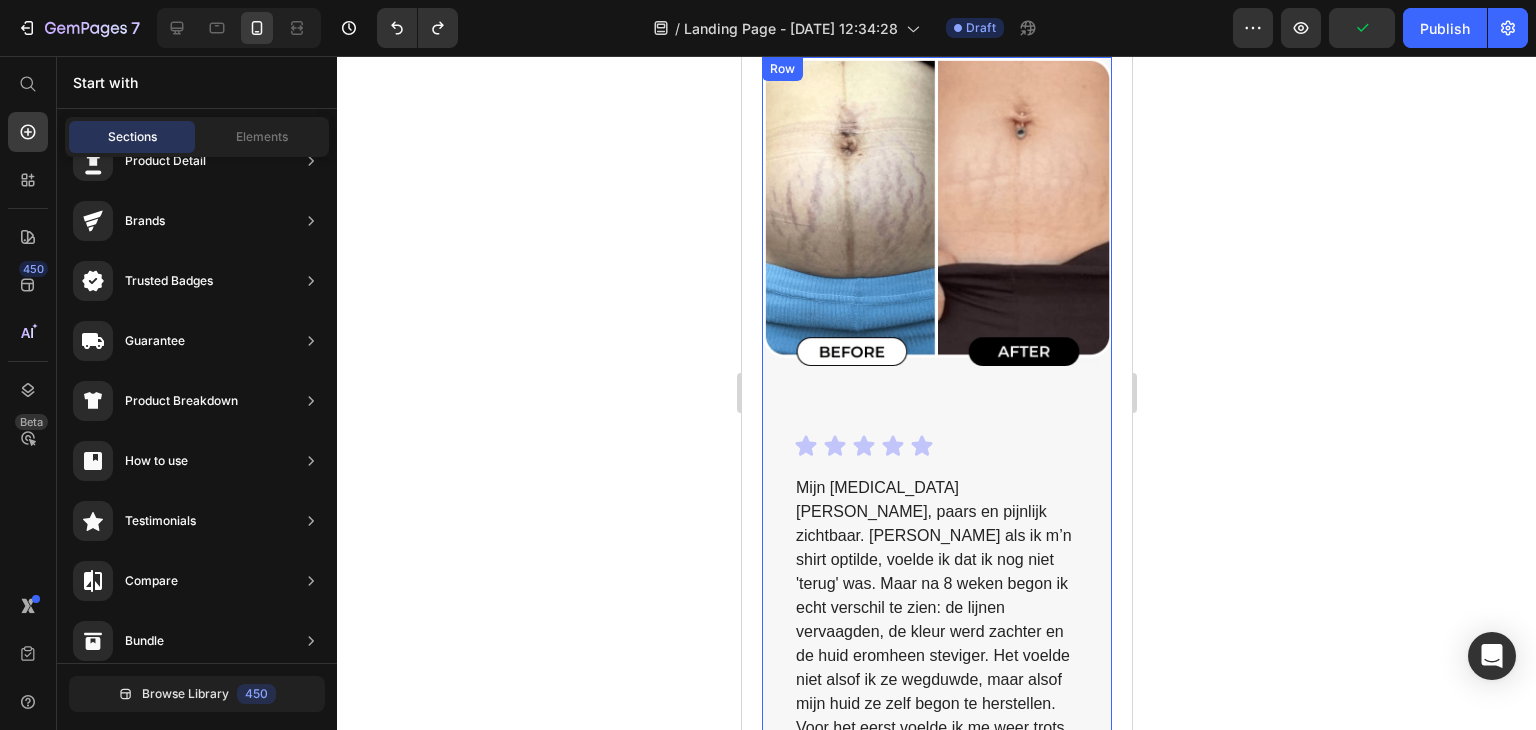 click on "Image" at bounding box center (936, 246) 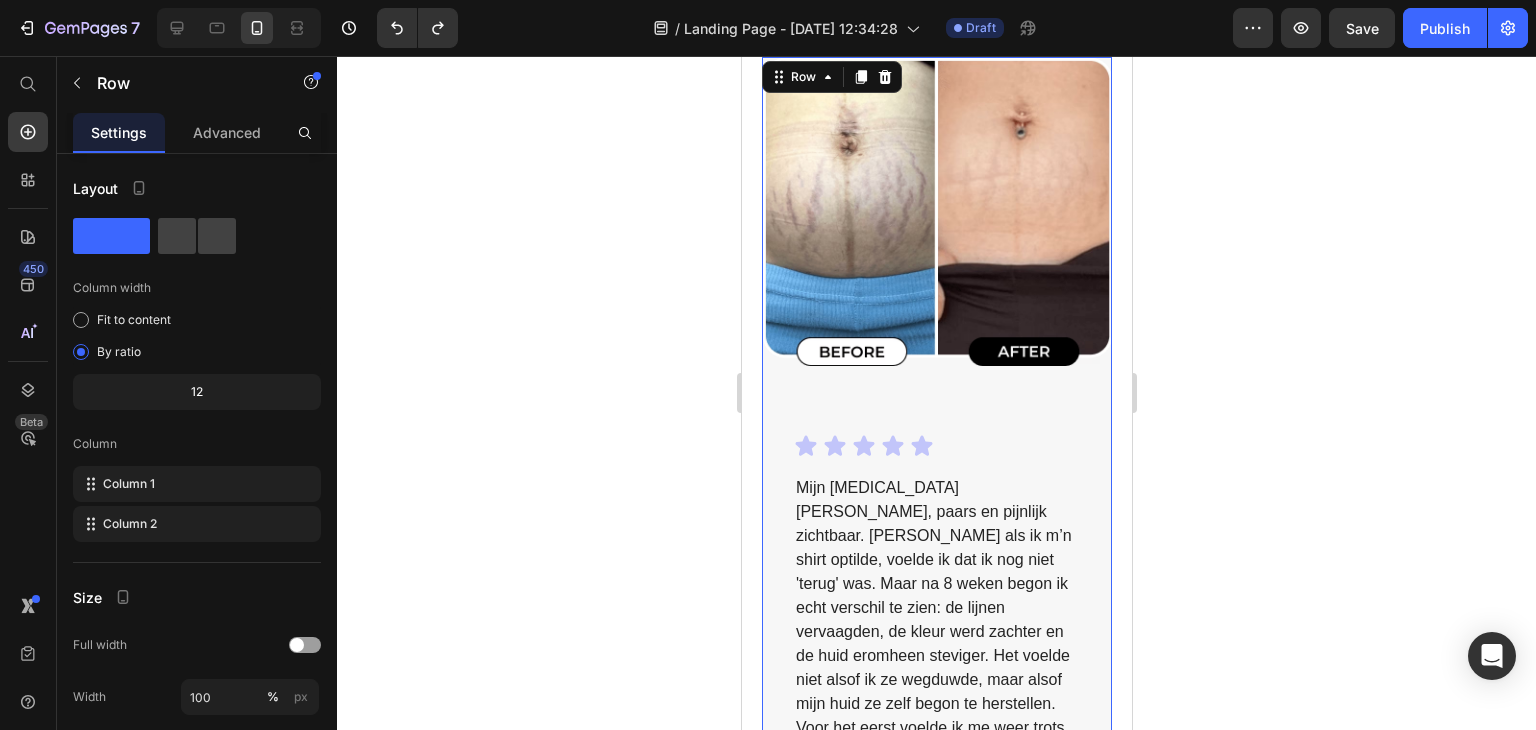 click on "Image" at bounding box center [936, 246] 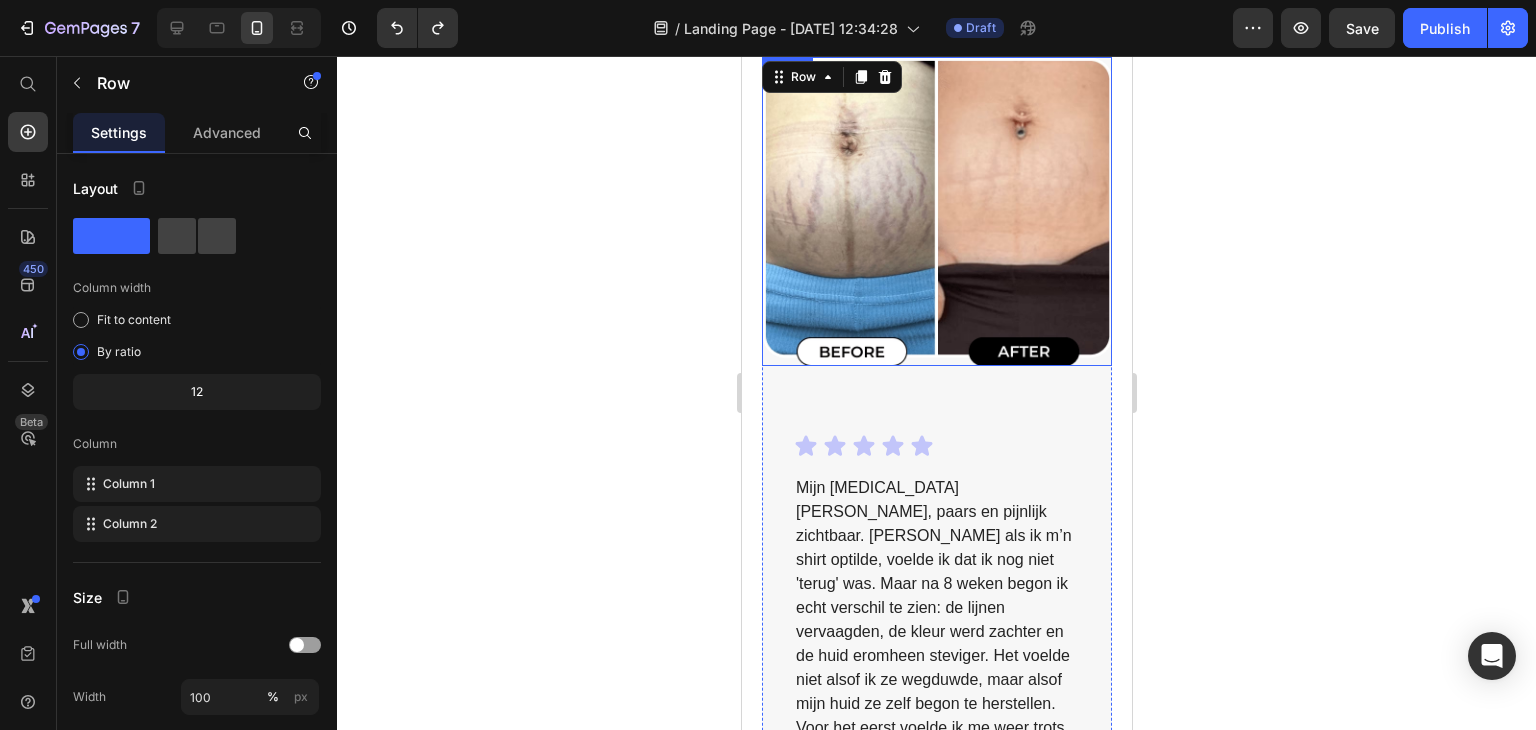 click at bounding box center [936, 212] 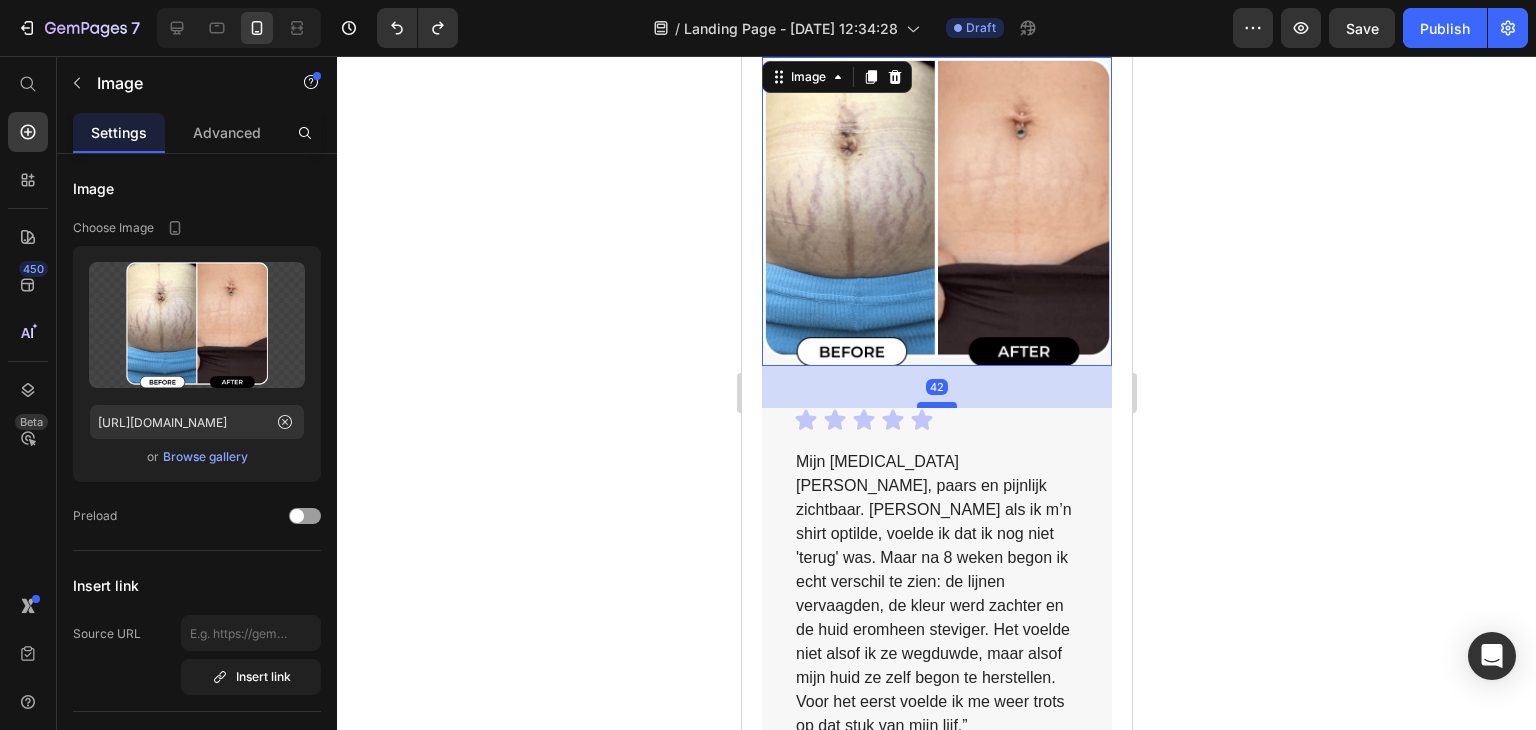 drag, startPoint x: 933, startPoint y: 366, endPoint x: 929, endPoint y: 340, distance: 26.305893 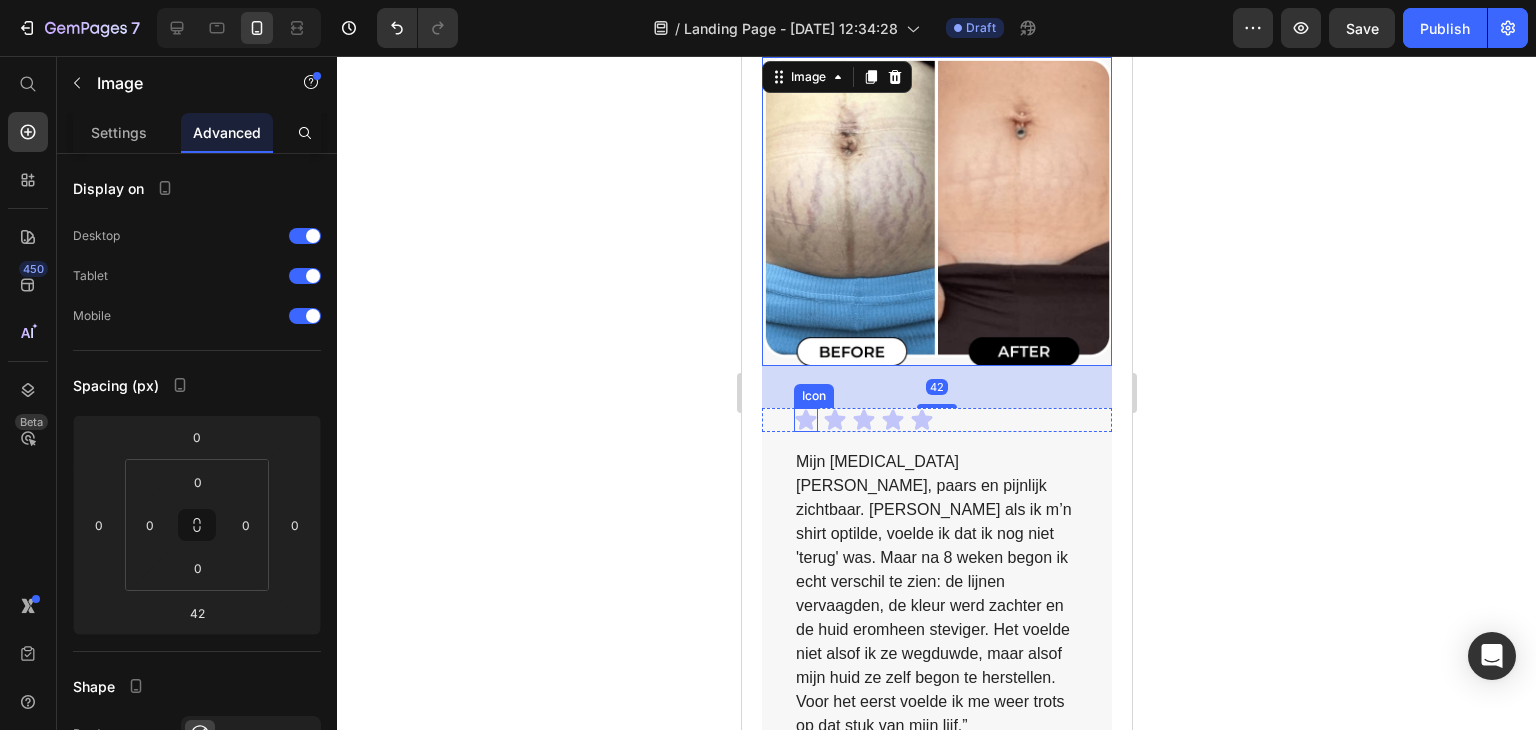 click 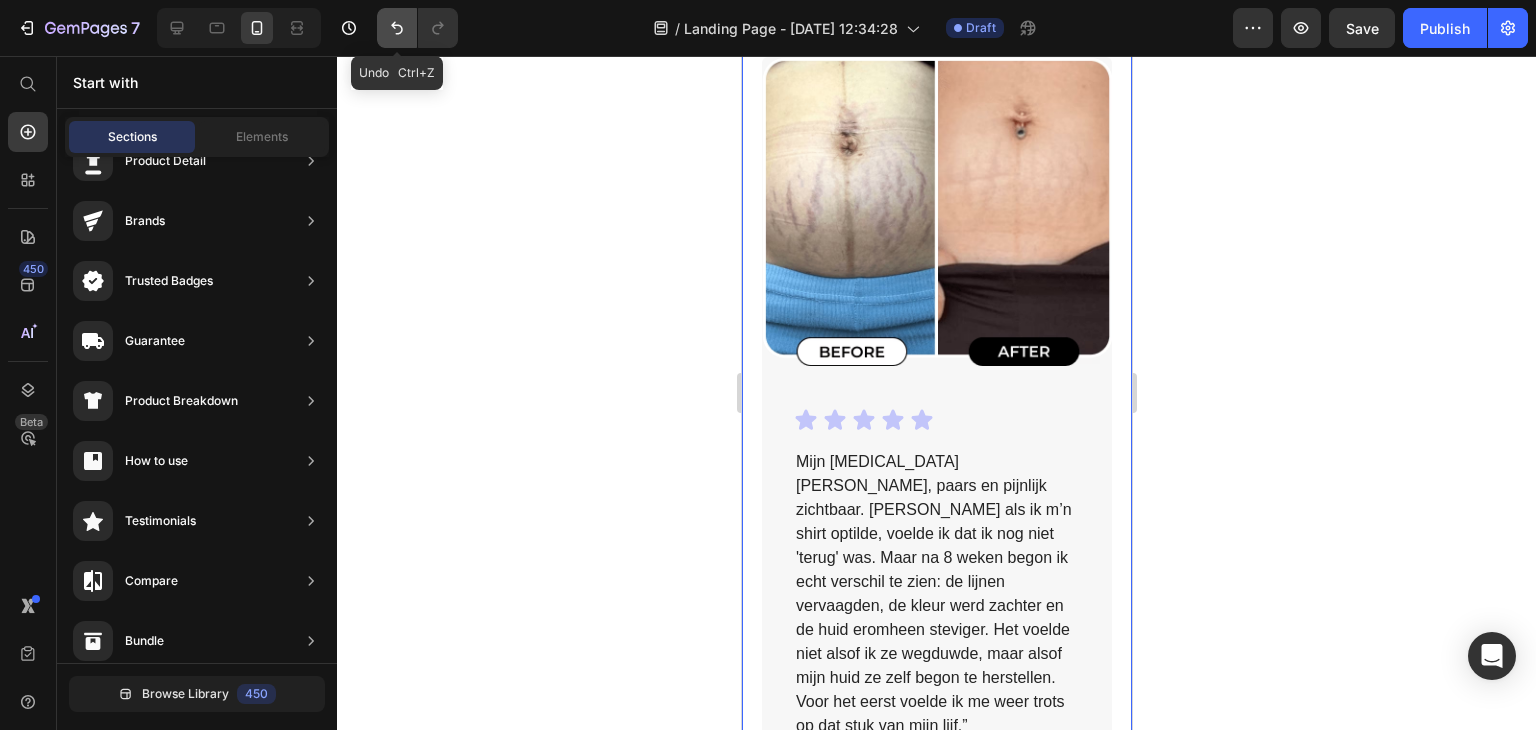 click 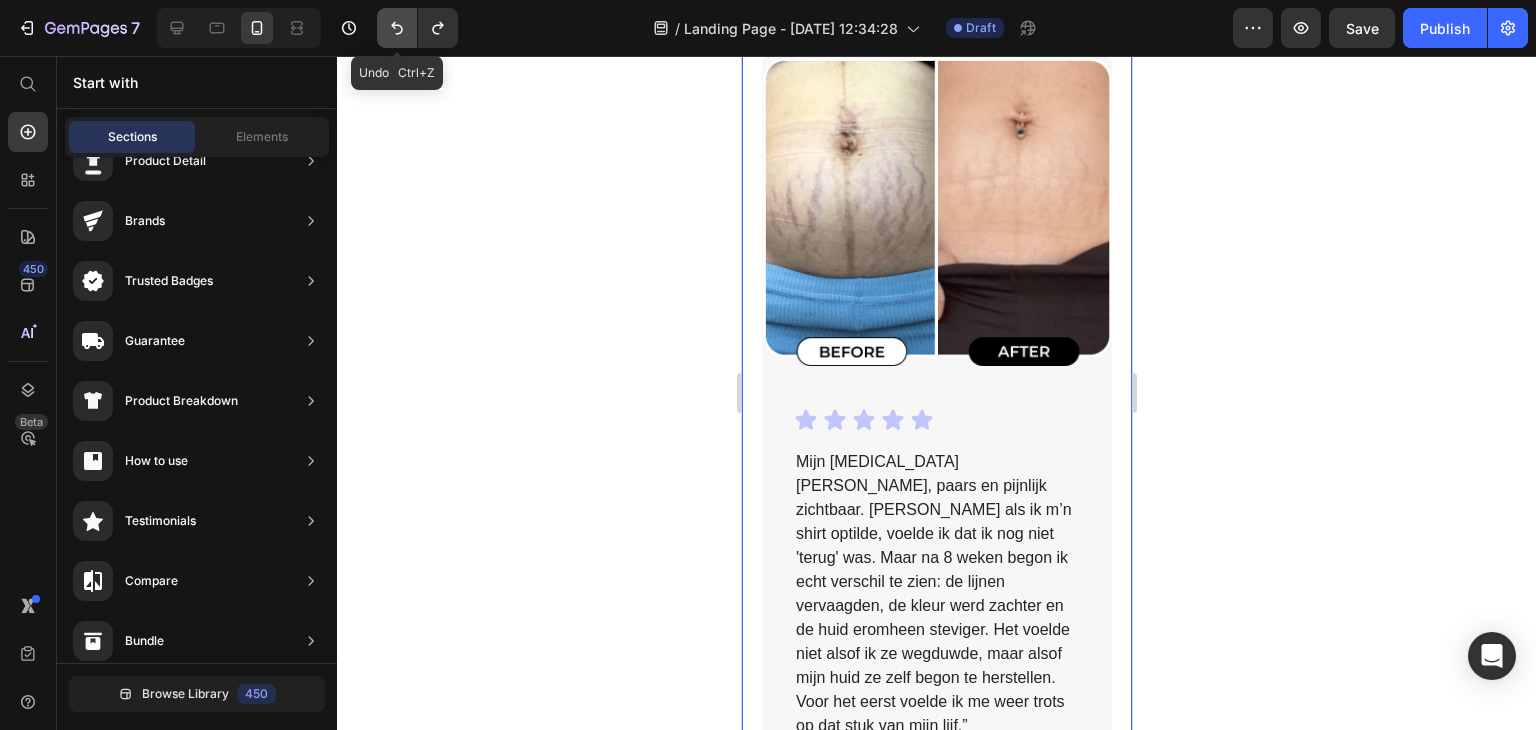 click 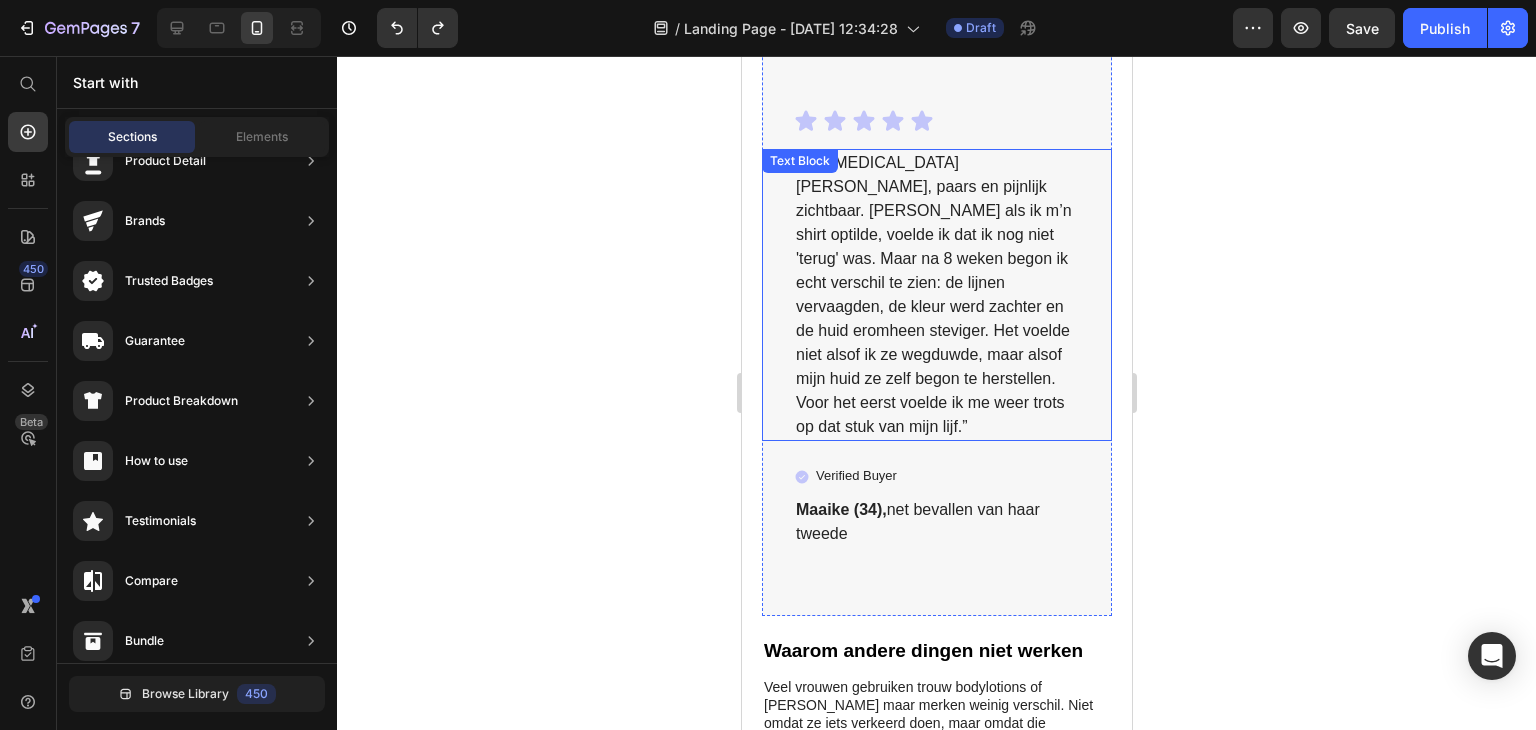 scroll, scrollTop: 7215, scrollLeft: 0, axis: vertical 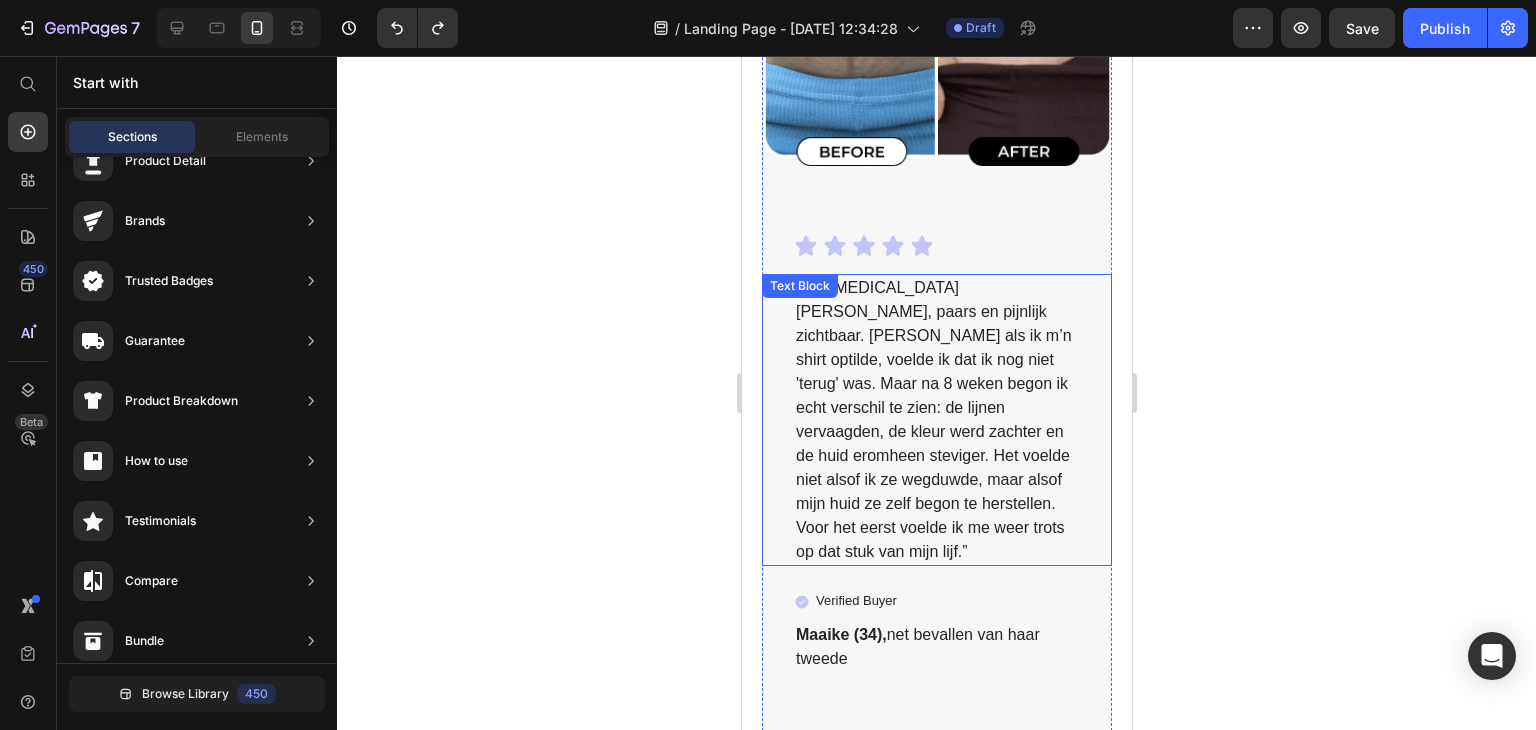 click on "Mijn [MEDICAL_DATA] waren diep, paars en pijnlijk zichtbaar. Elke keer als ik m’n shirt optilde, voelde ik dat ik nog niet 'terug' was. Maar na 8 weken begon ik echt verschil te zien: de lijnen vervaagden, de kleur werd zachter en de huid eromheen steviger. Het voelde niet alsof ik ze wegduwde, maar alsof mijn huid ze zelf begon te herstellen. Voor het eerst voelde ik me weer trots op dat stuk van mijn lijf.”" at bounding box center (936, 420) 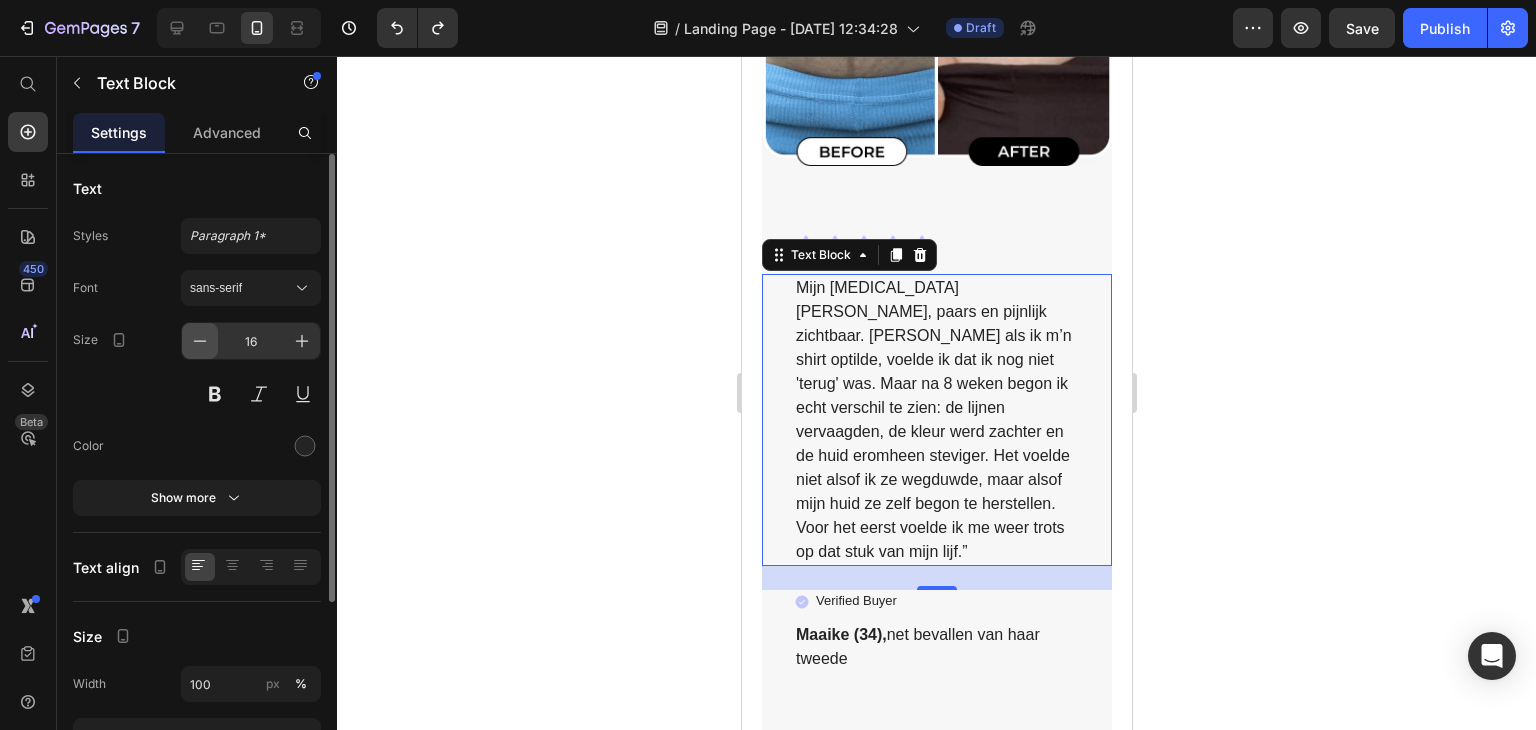 click at bounding box center (200, 341) 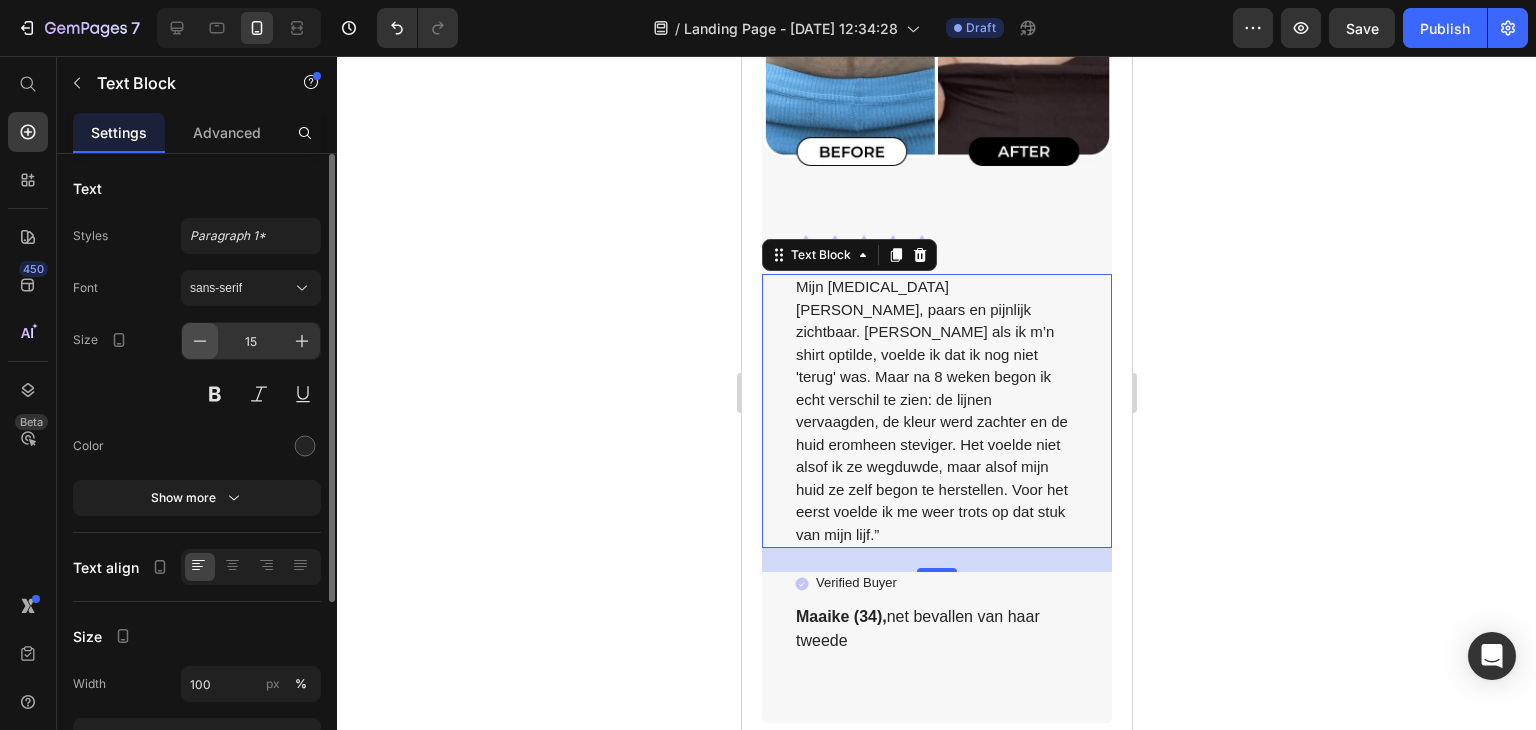 click at bounding box center (200, 341) 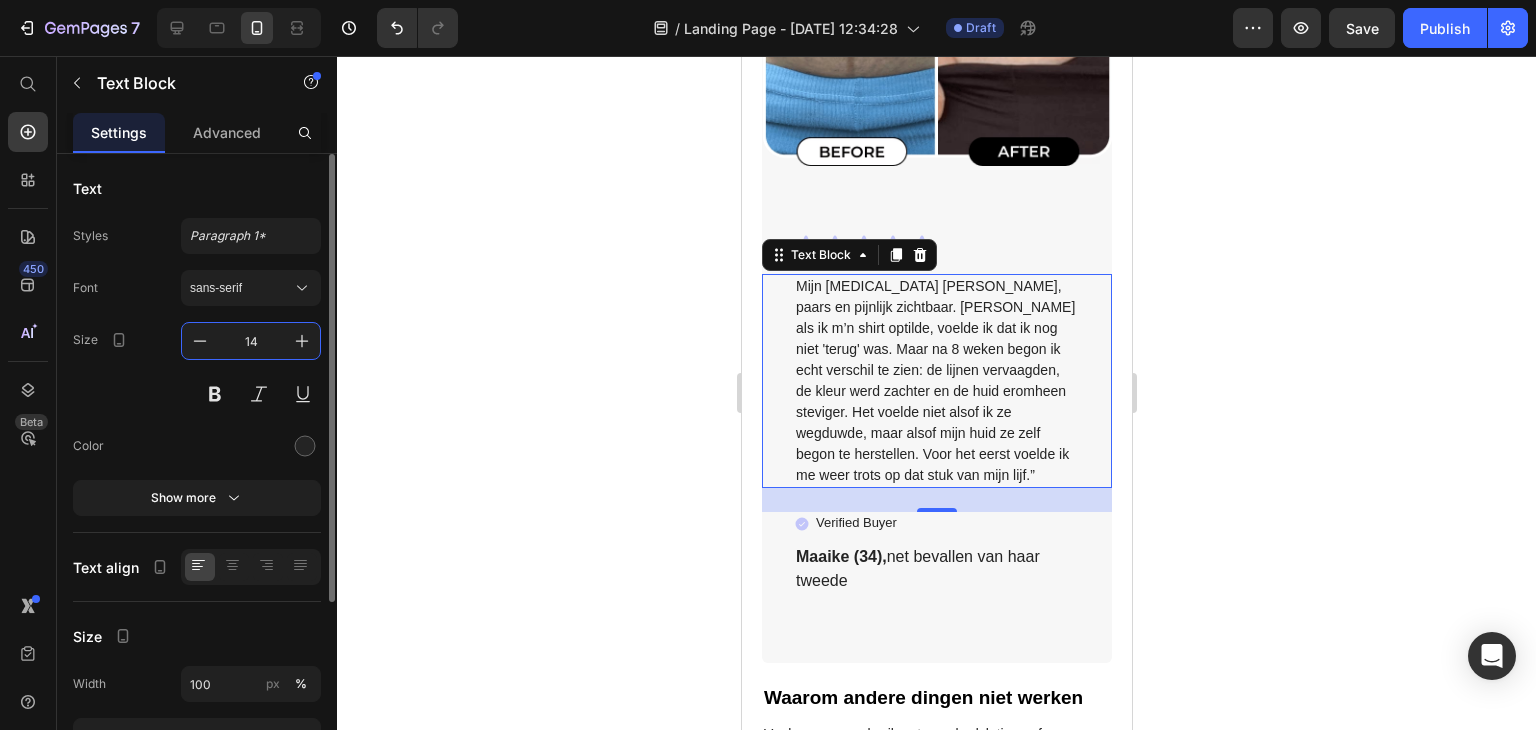 click on "14" at bounding box center [251, 341] 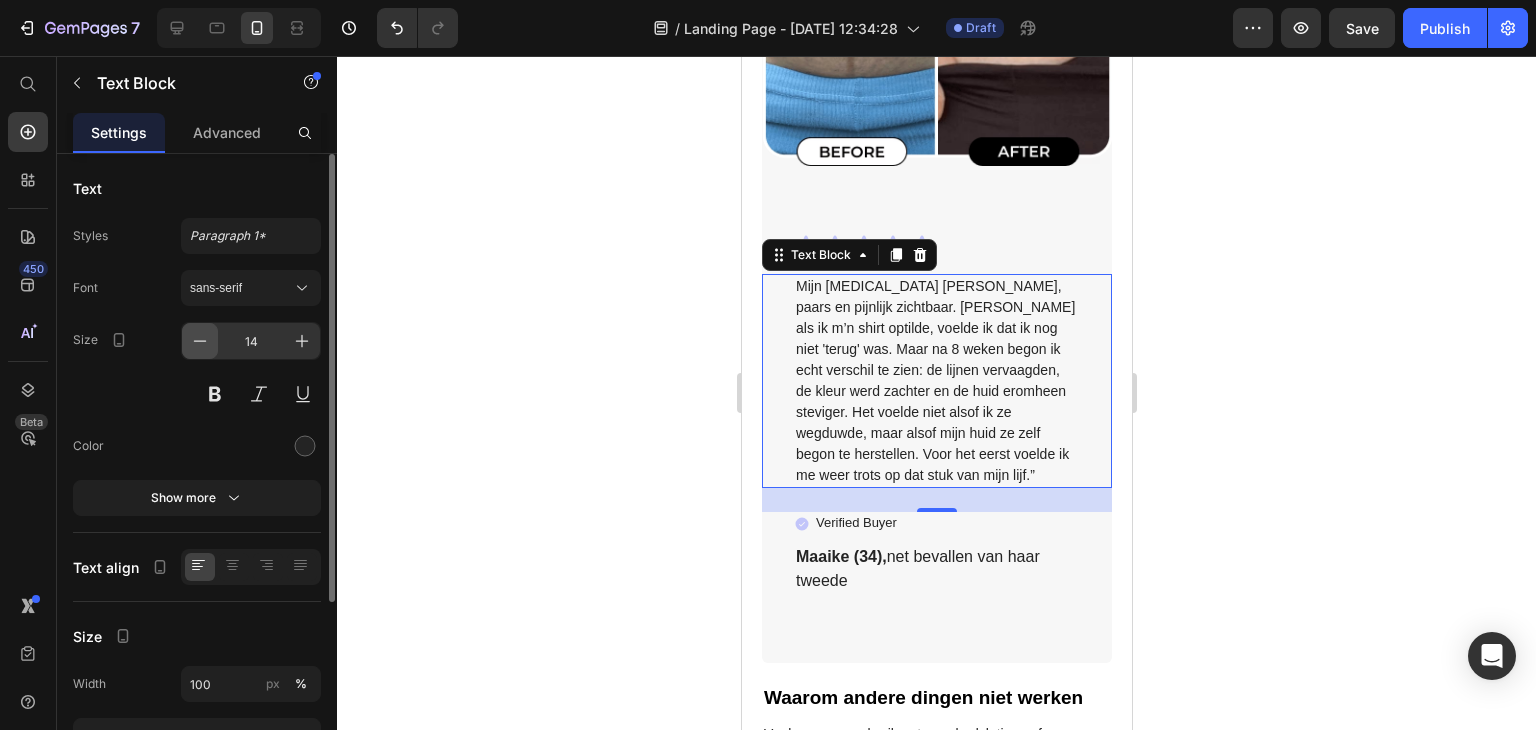 click 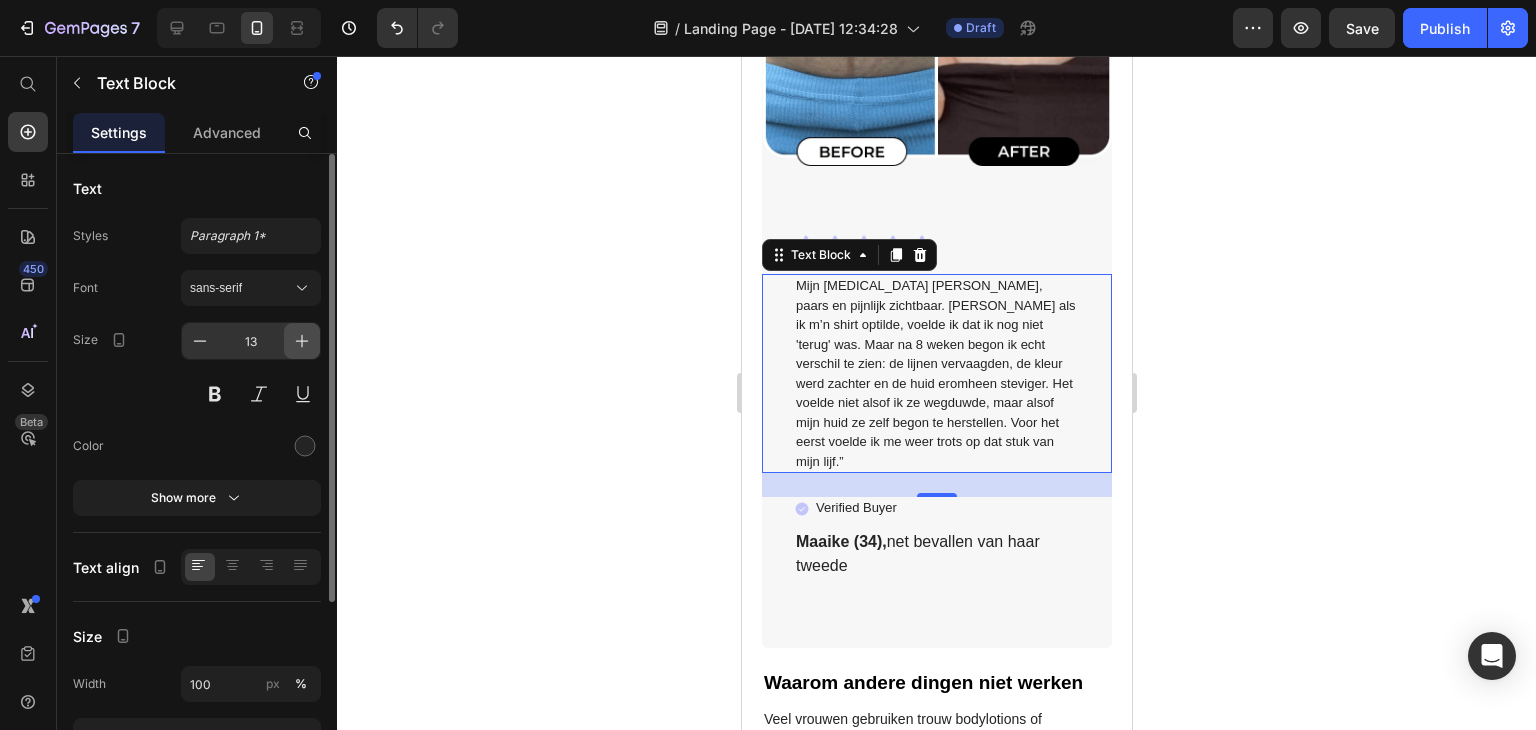 click 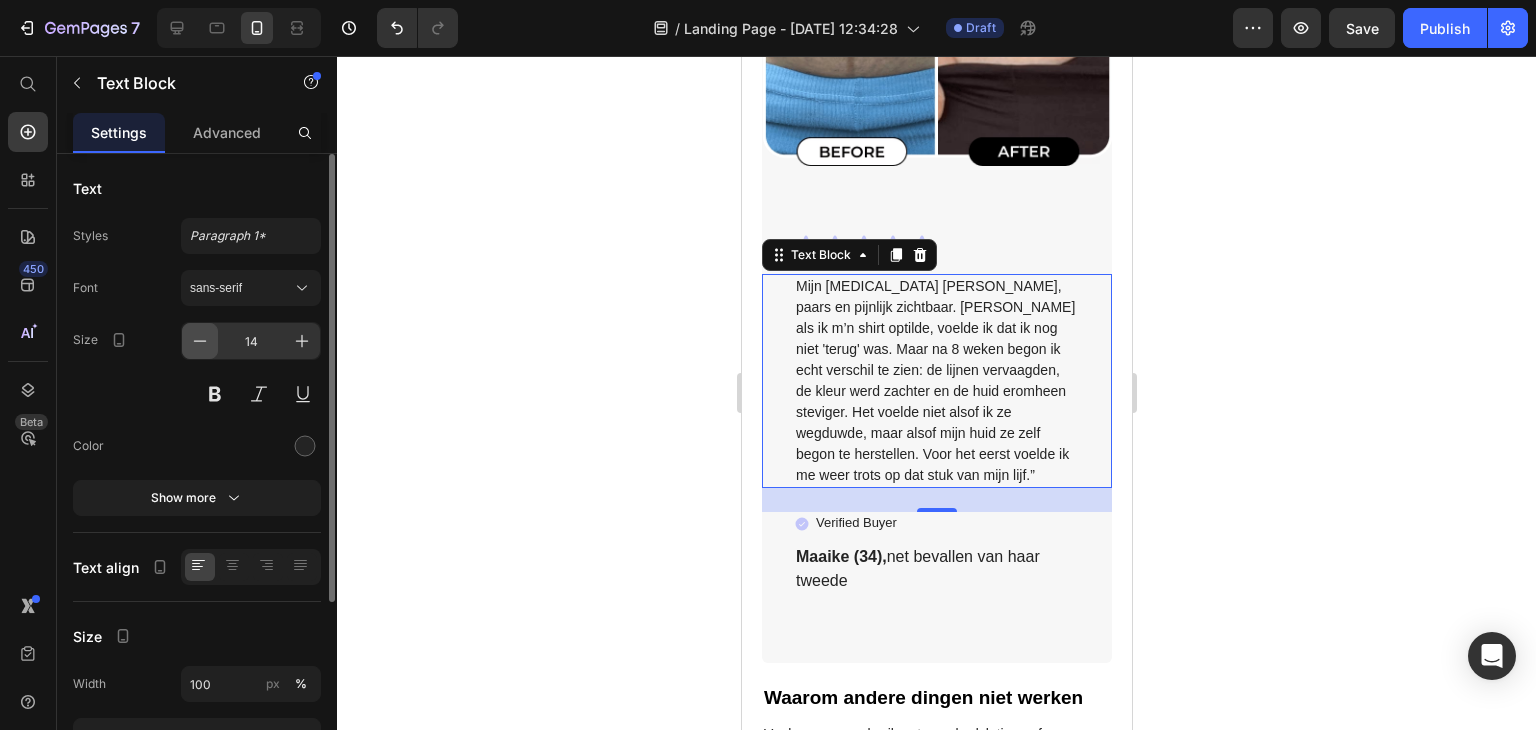 click 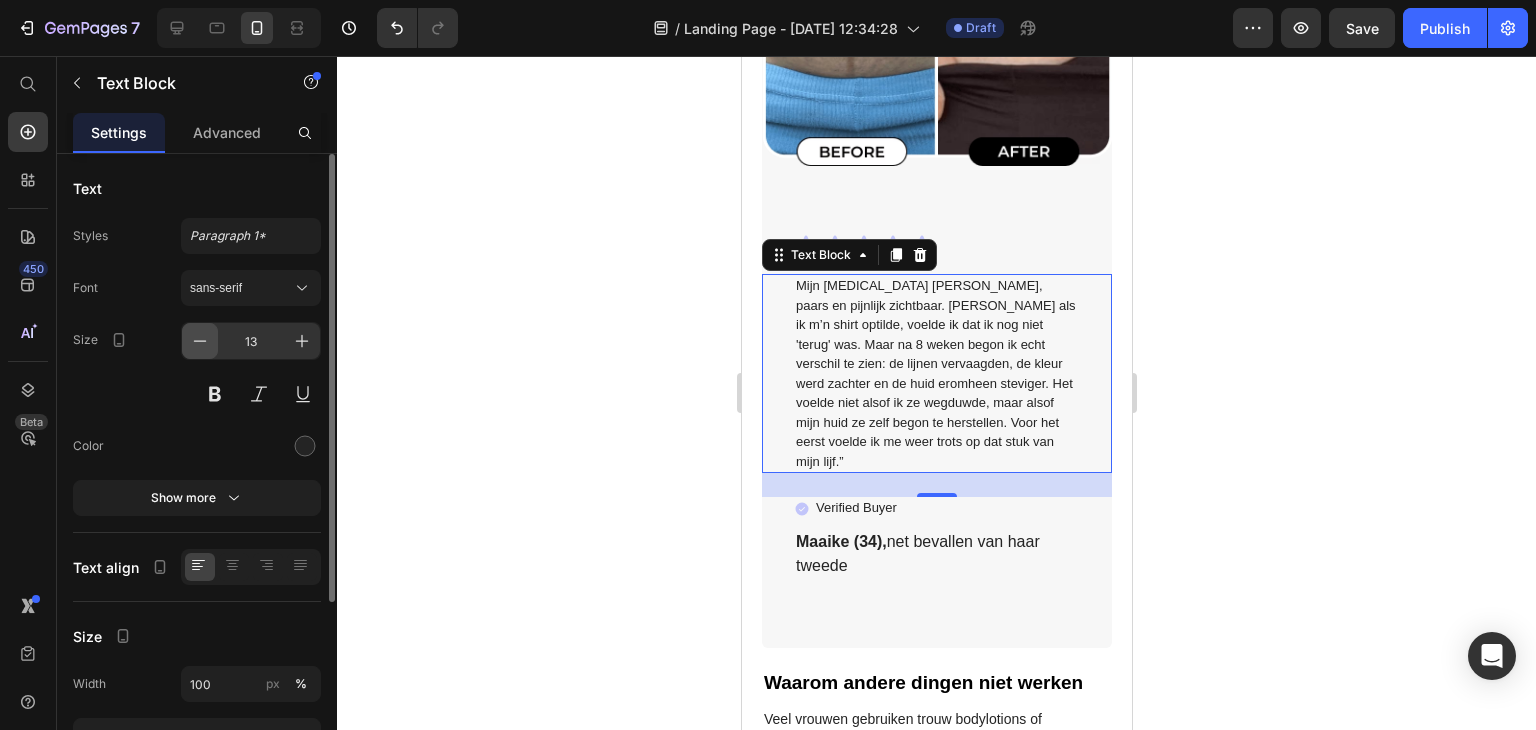click 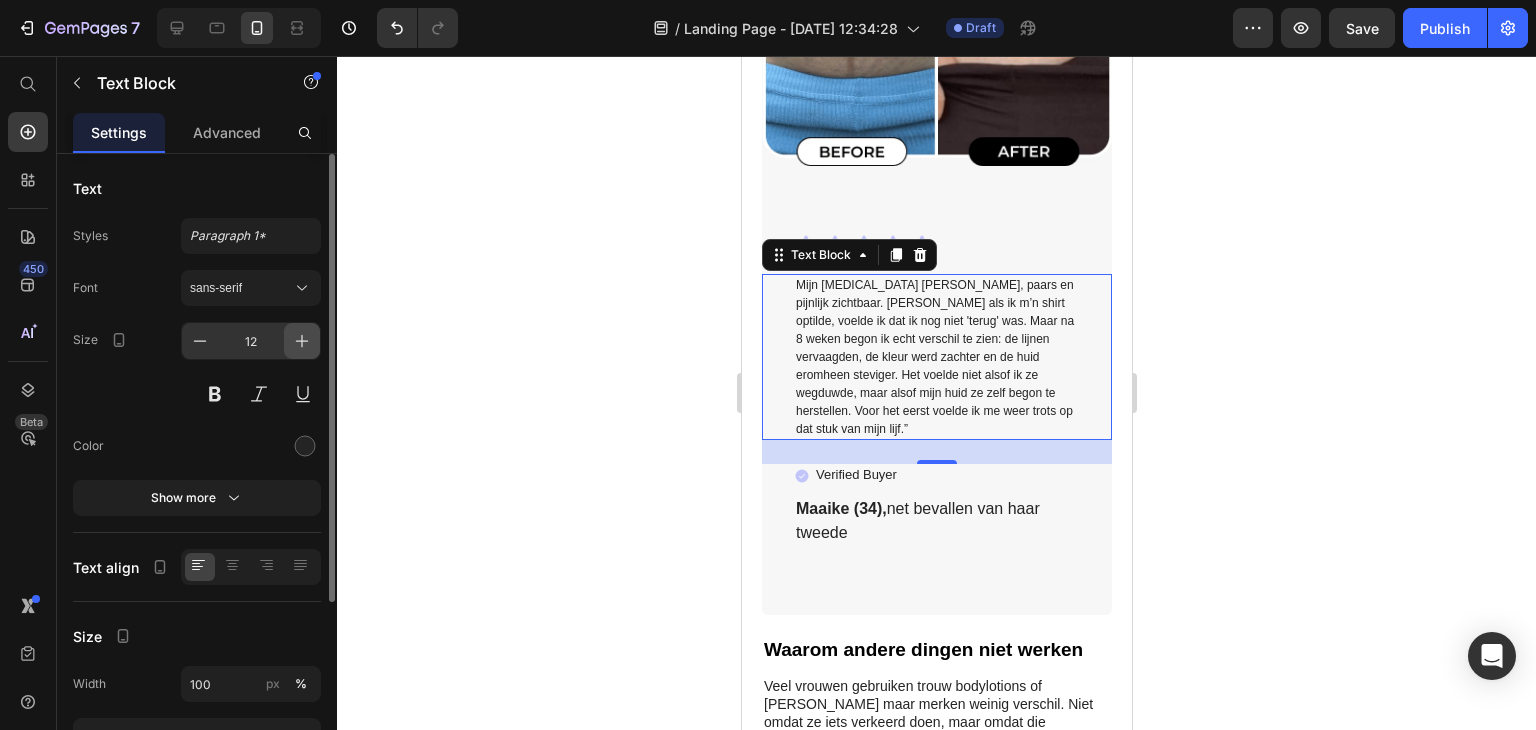 click at bounding box center (302, 341) 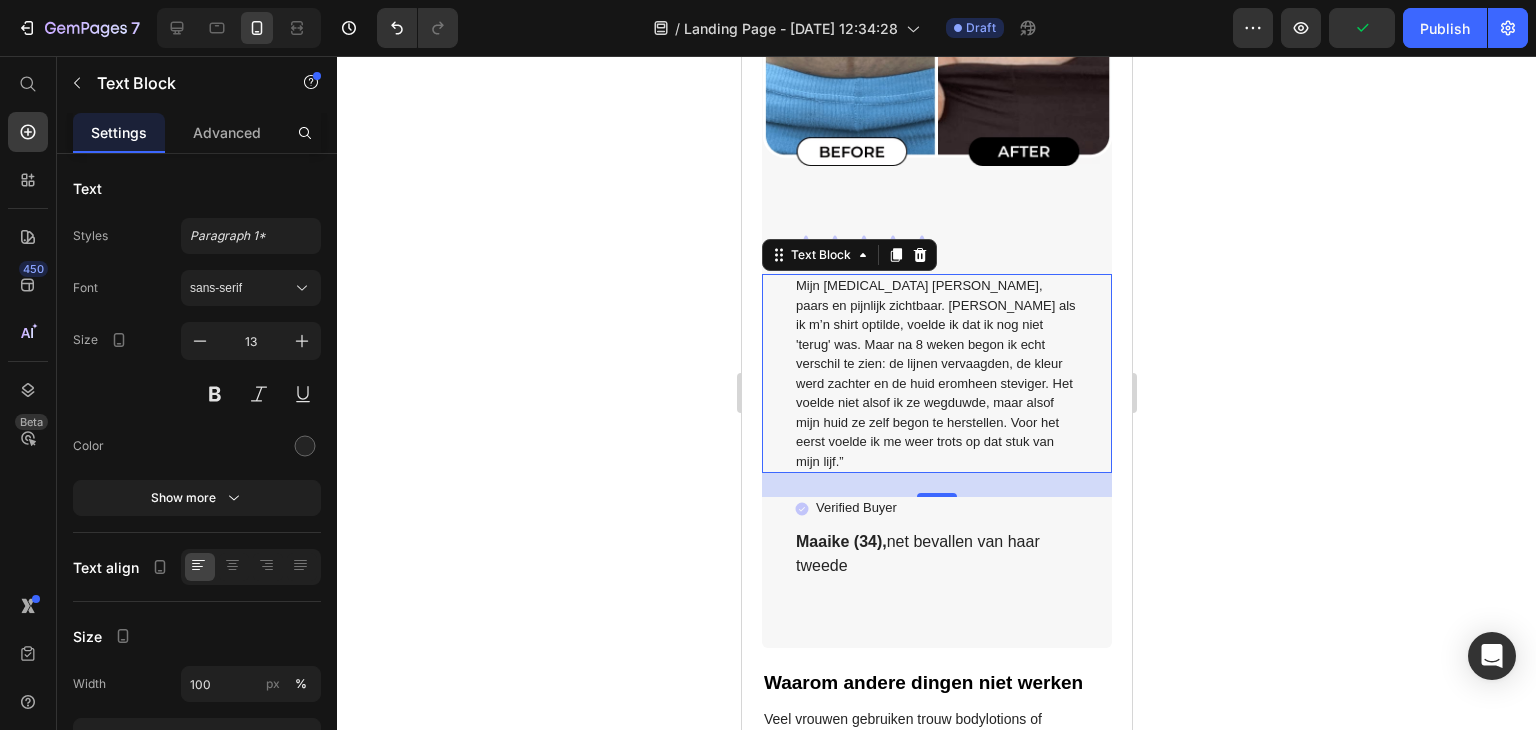 click 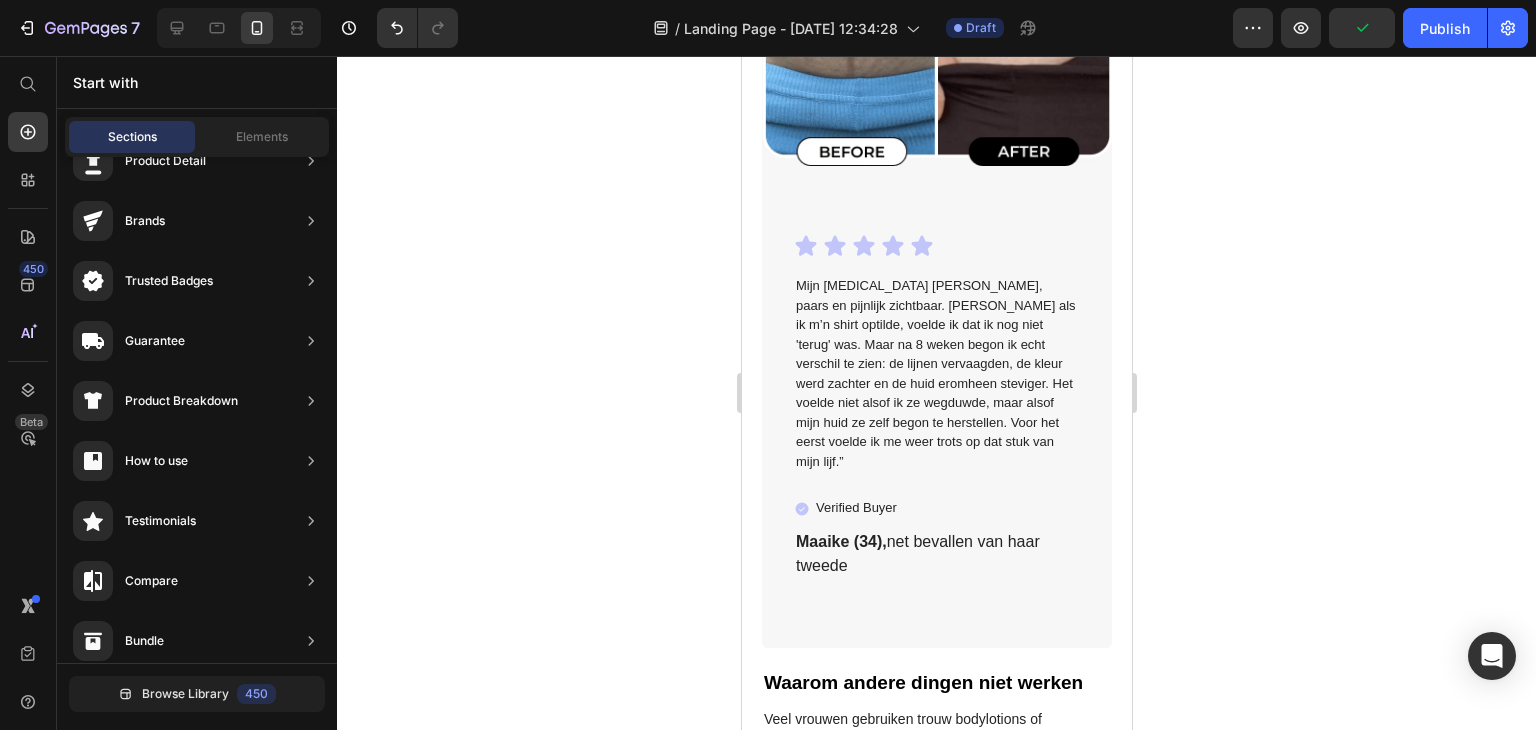 click 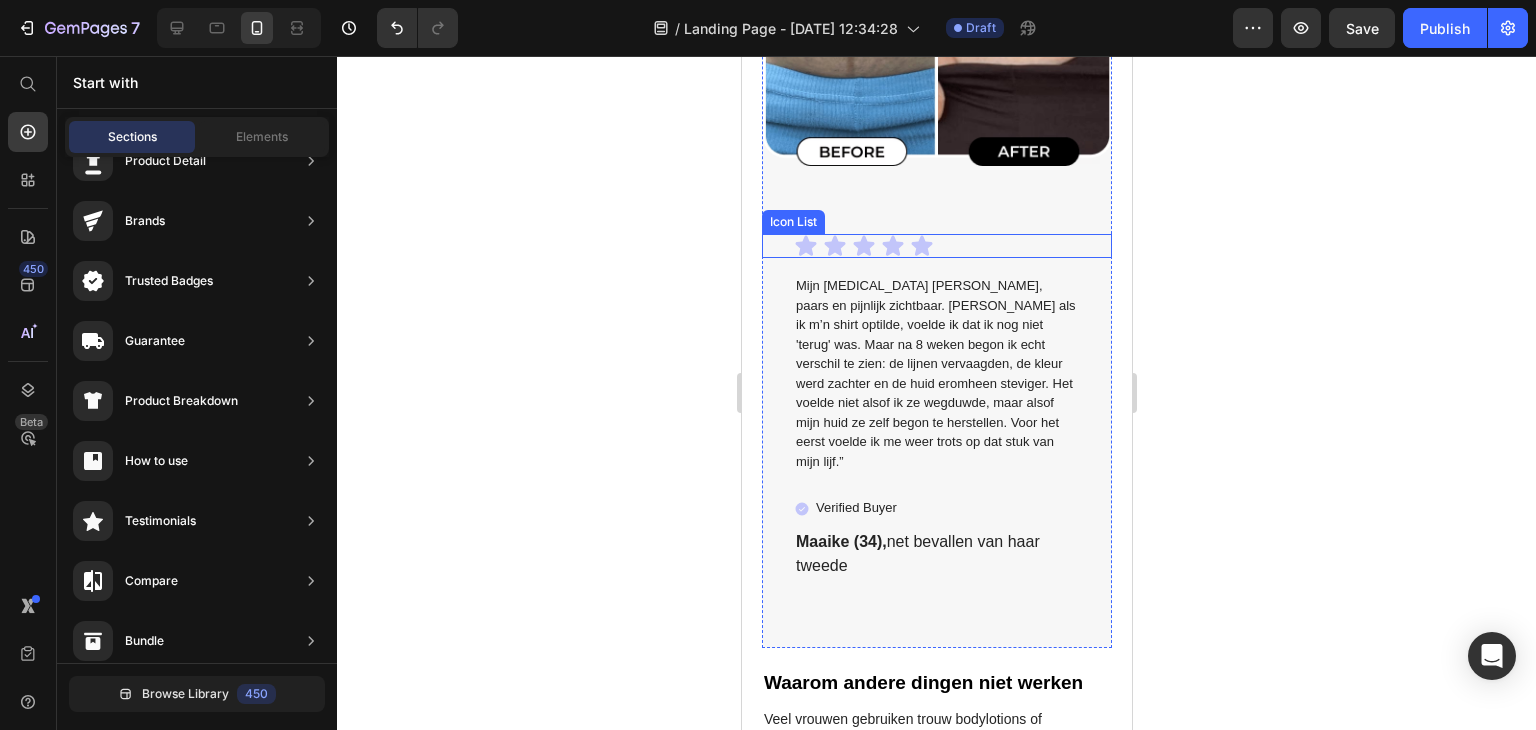 click on "Icon
Icon
Icon
Icon
Icon" at bounding box center (936, 246) 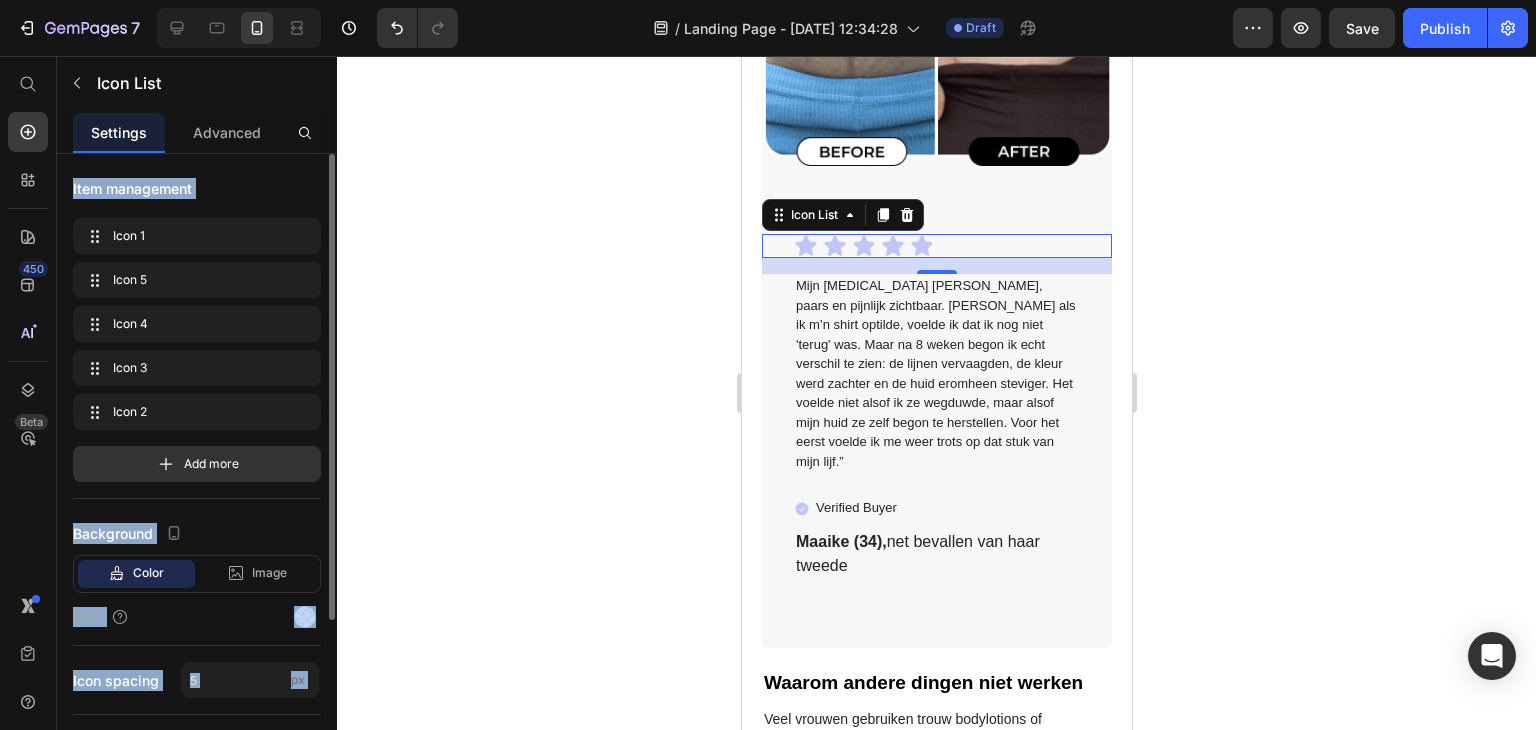 click on "Item management" at bounding box center (197, 188) 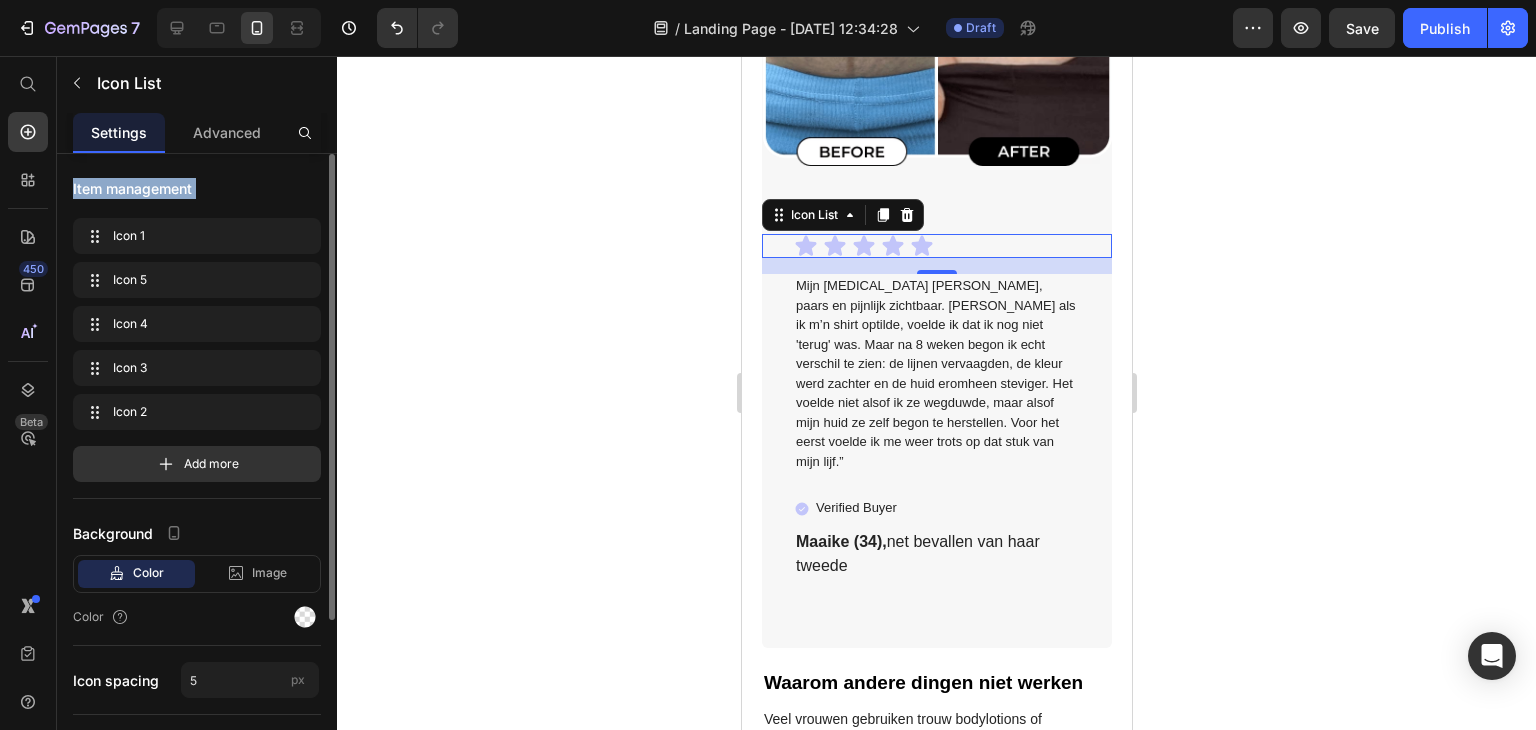 click on "Item management" at bounding box center [197, 188] 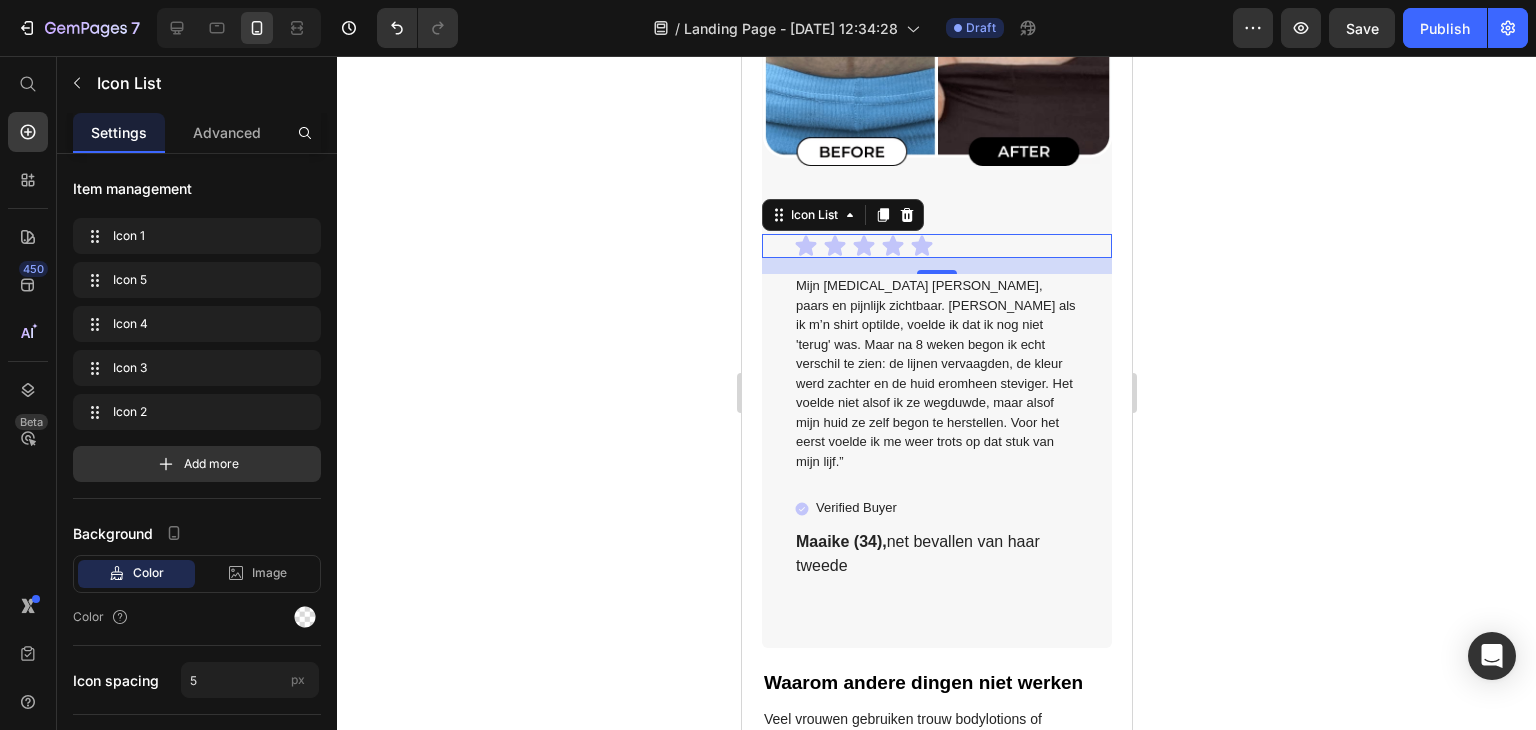 click 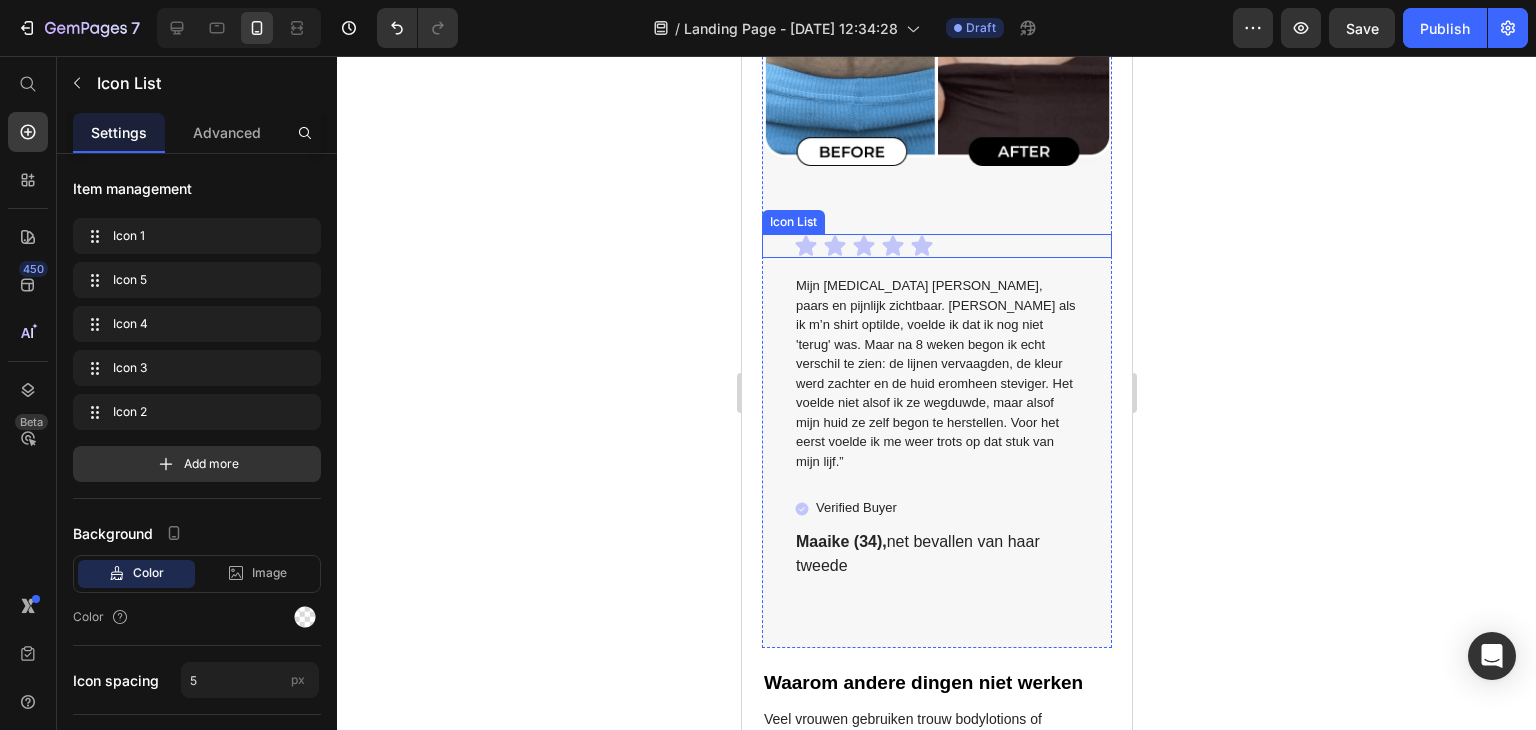 click on "Icon
Icon
Icon
Icon
Icon" at bounding box center [936, 246] 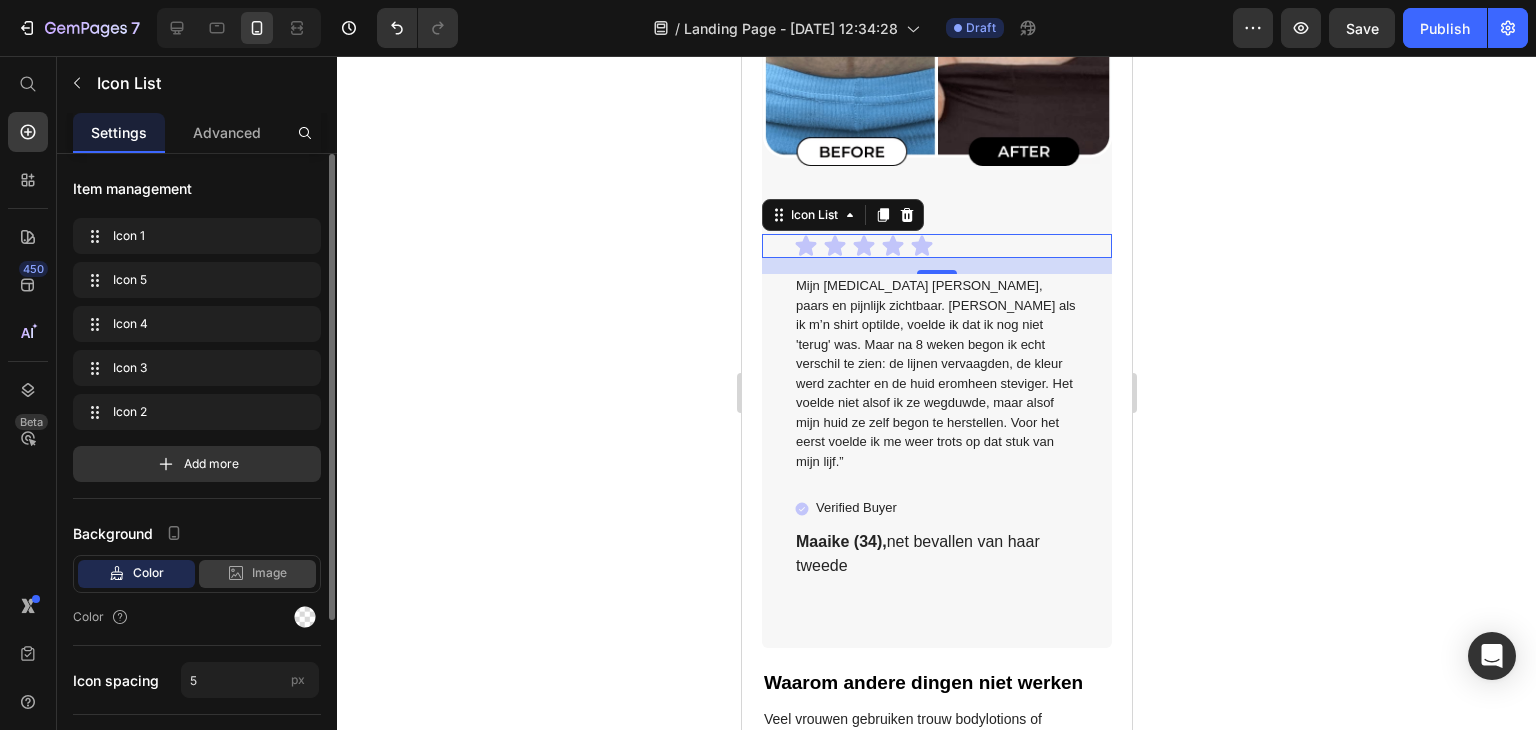 scroll, scrollTop: 200, scrollLeft: 0, axis: vertical 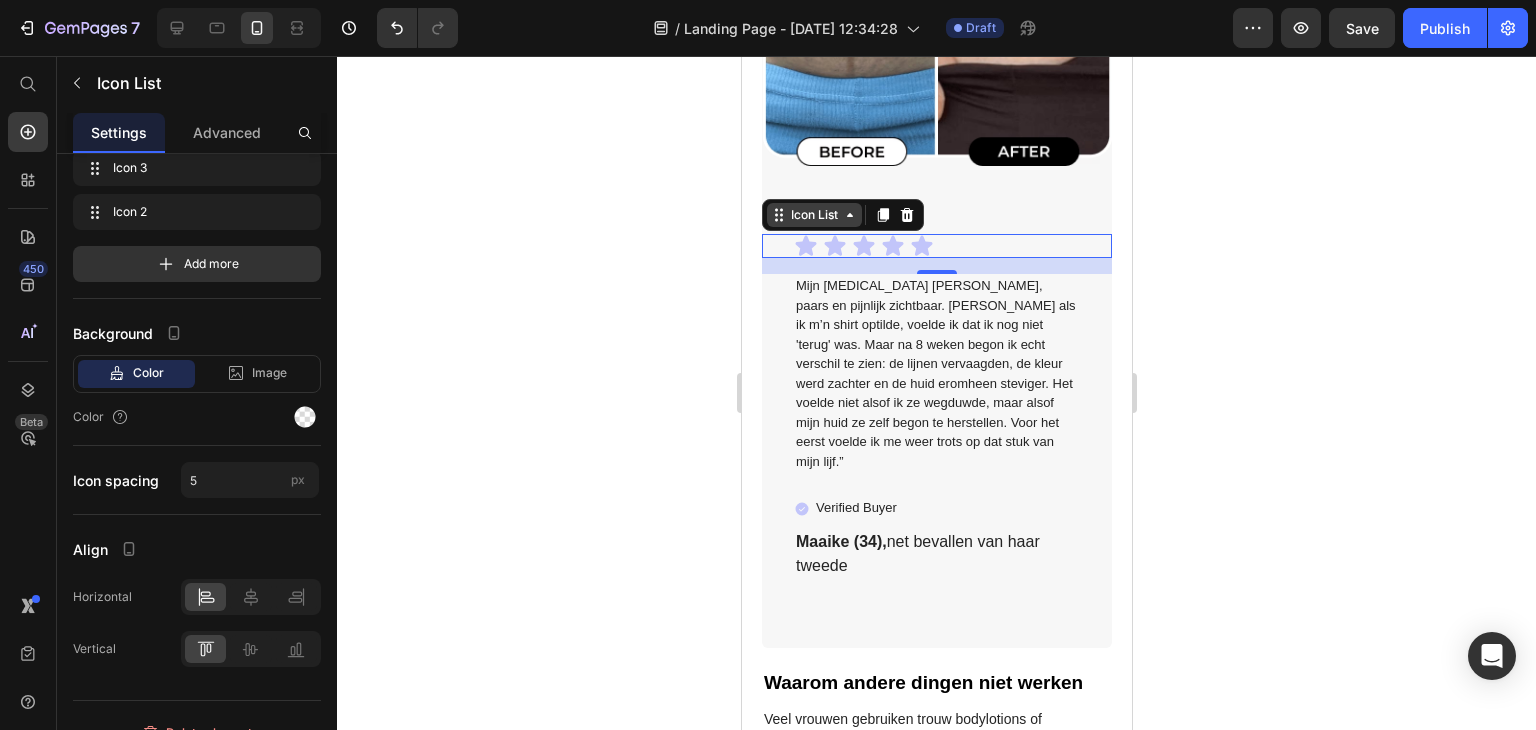 click 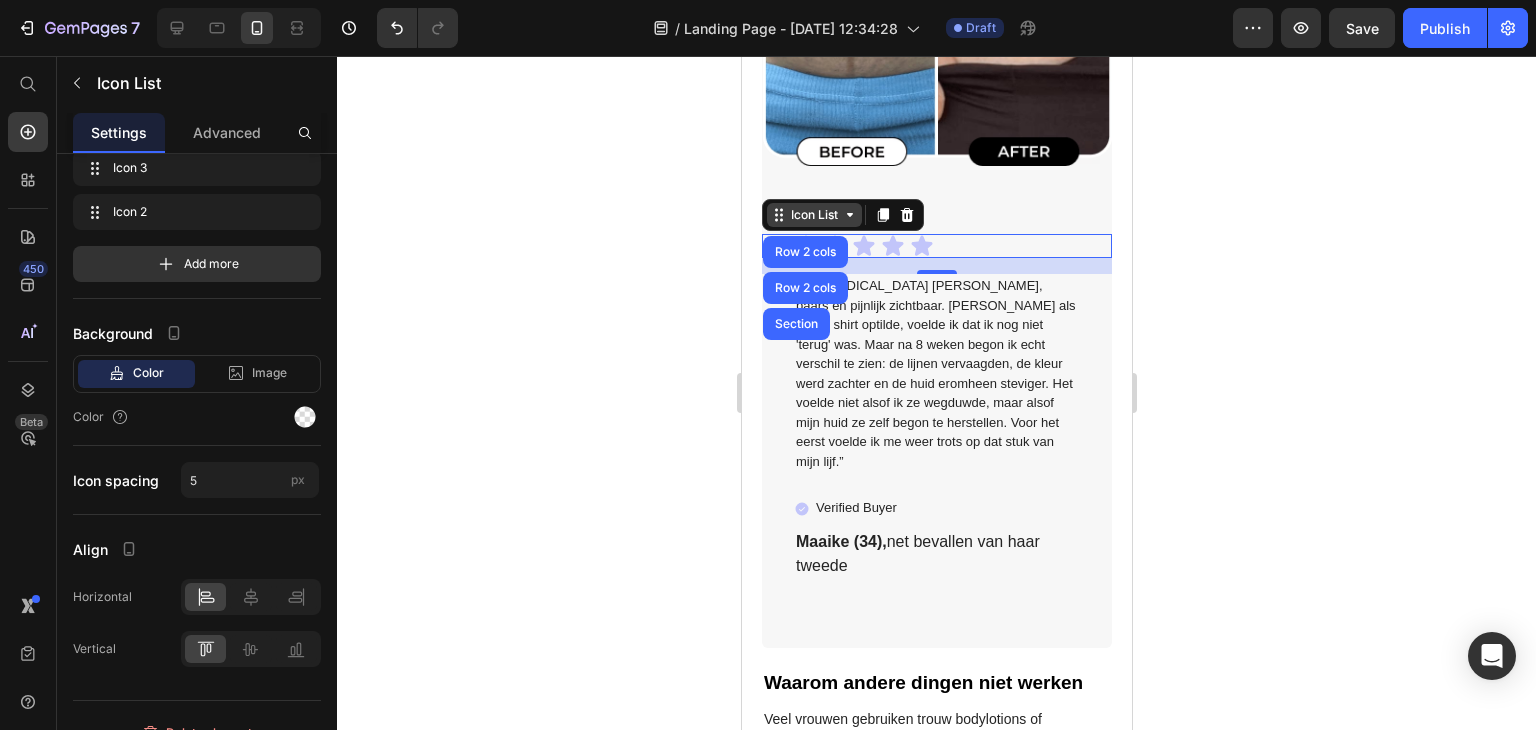 click 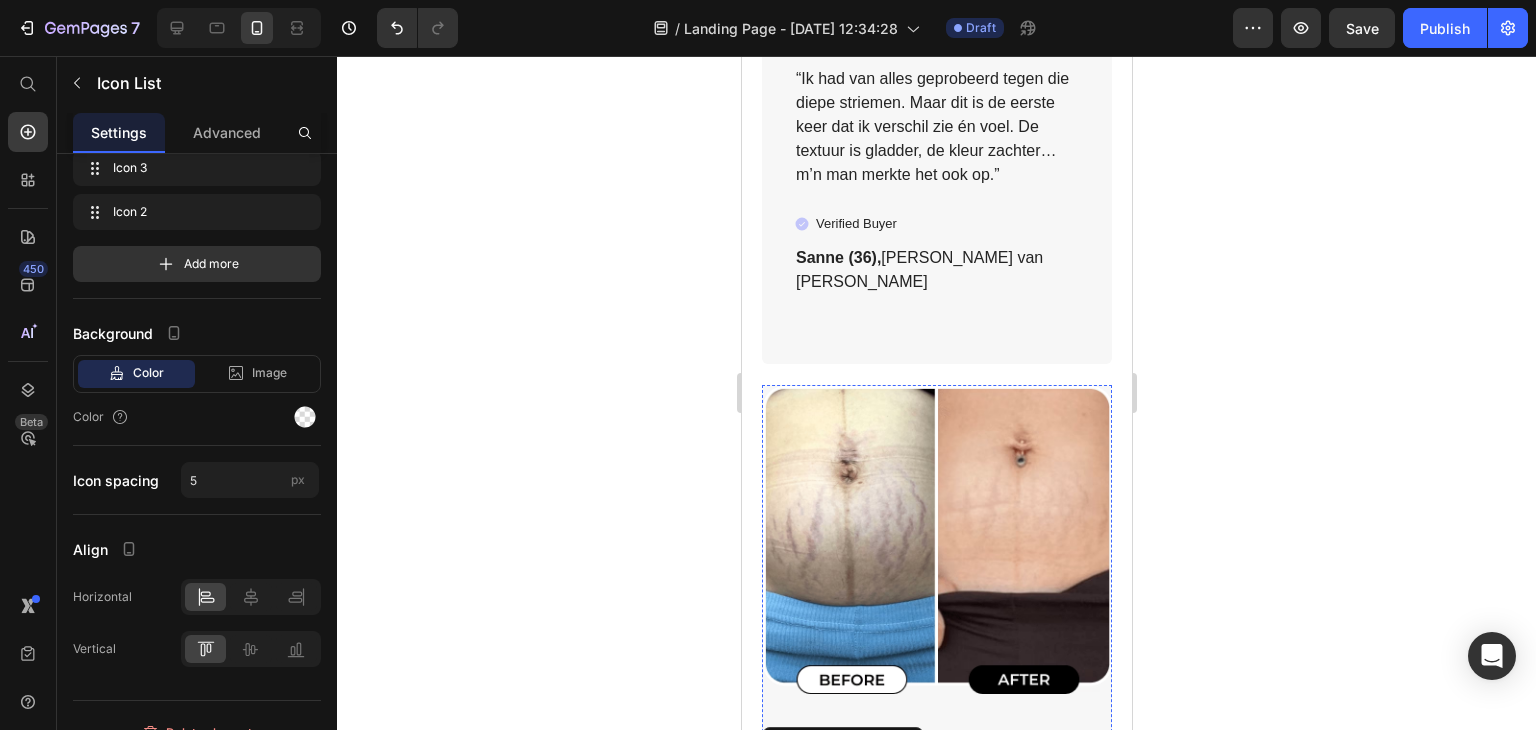 scroll, scrollTop: 6415, scrollLeft: 0, axis: vertical 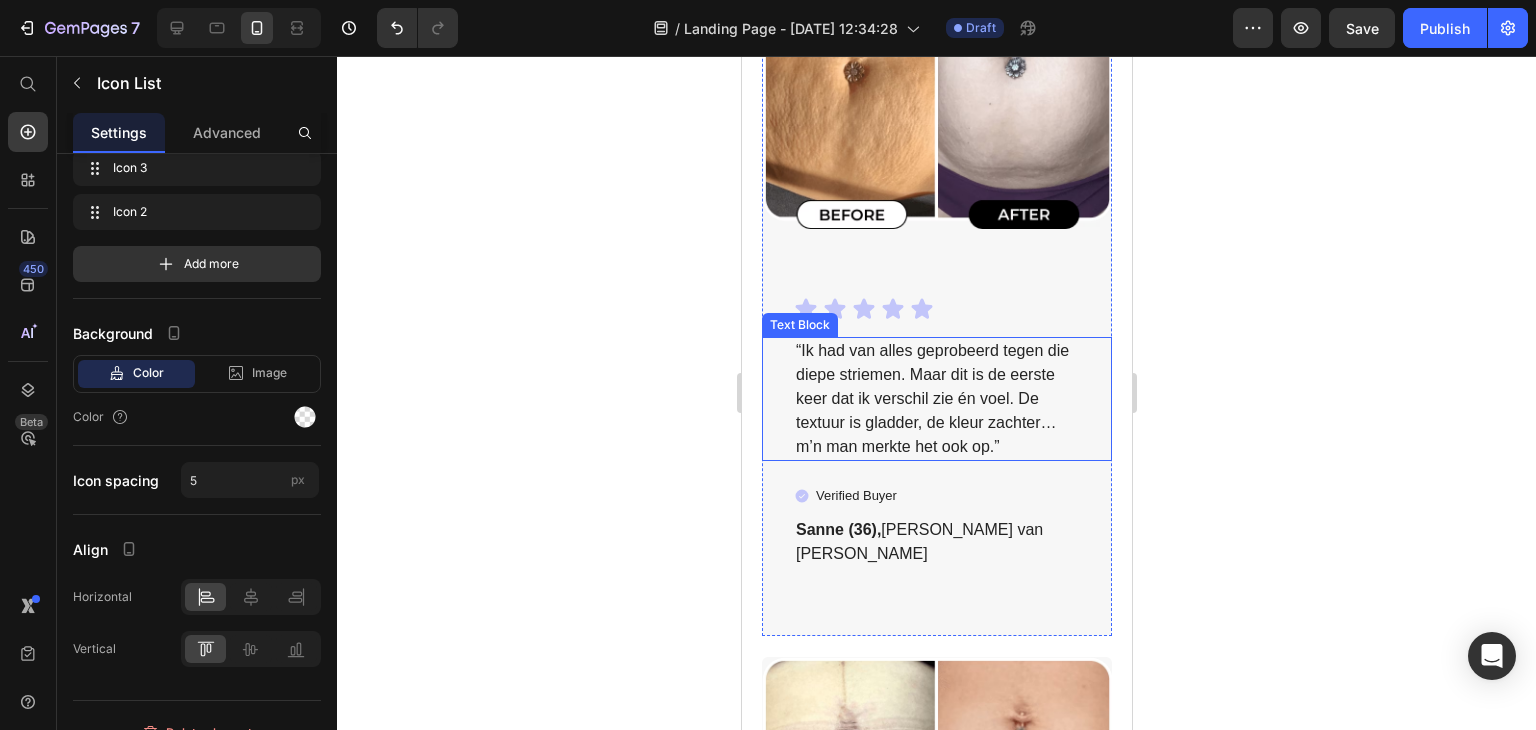 click on "“Ik had van alles geprobeerd tegen die diepe striemen. Maar dit is de eerste keer dat ik verschil zie én voel. De textuur is gladder, de kleur zachter… m’n man merkte het ook op.”" at bounding box center (936, 399) 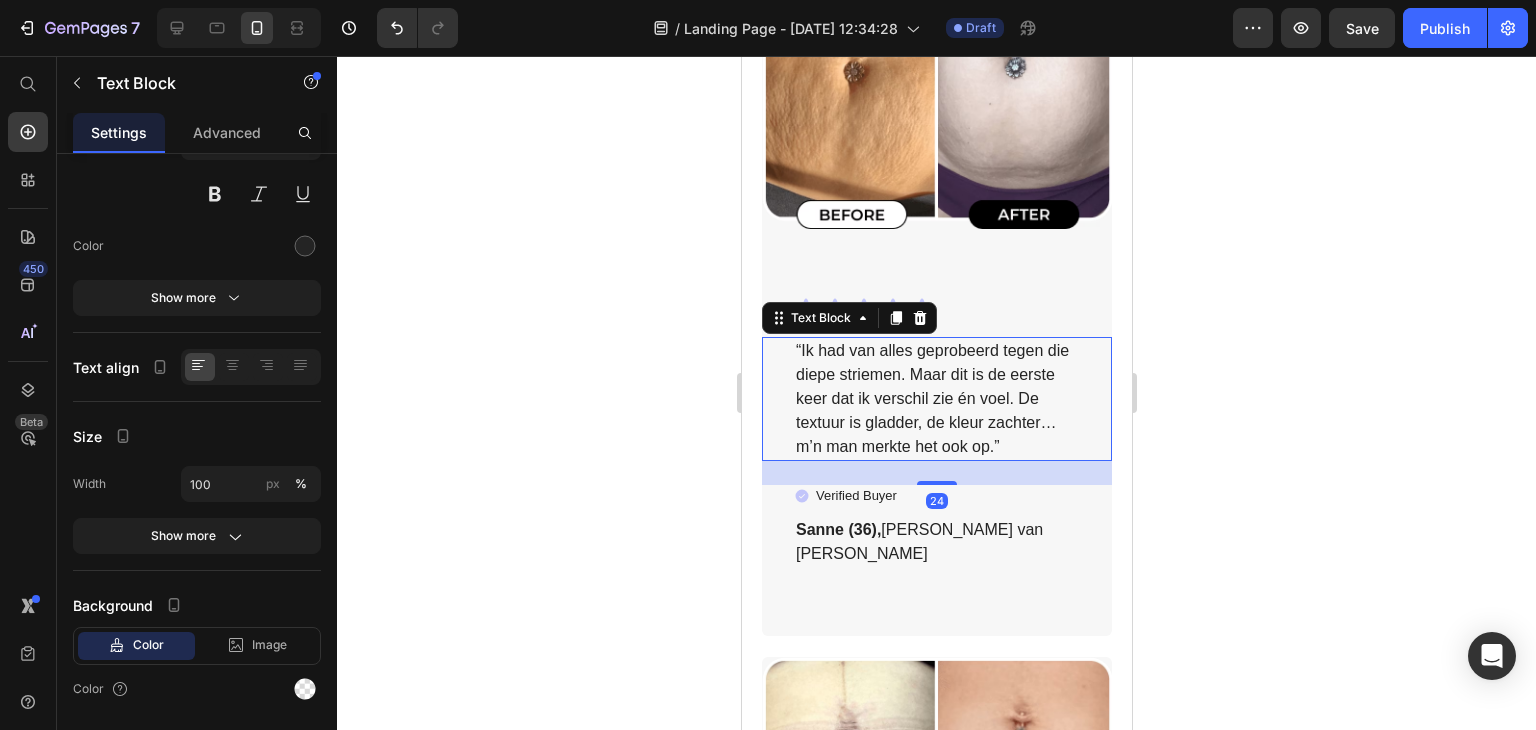 scroll, scrollTop: 0, scrollLeft: 0, axis: both 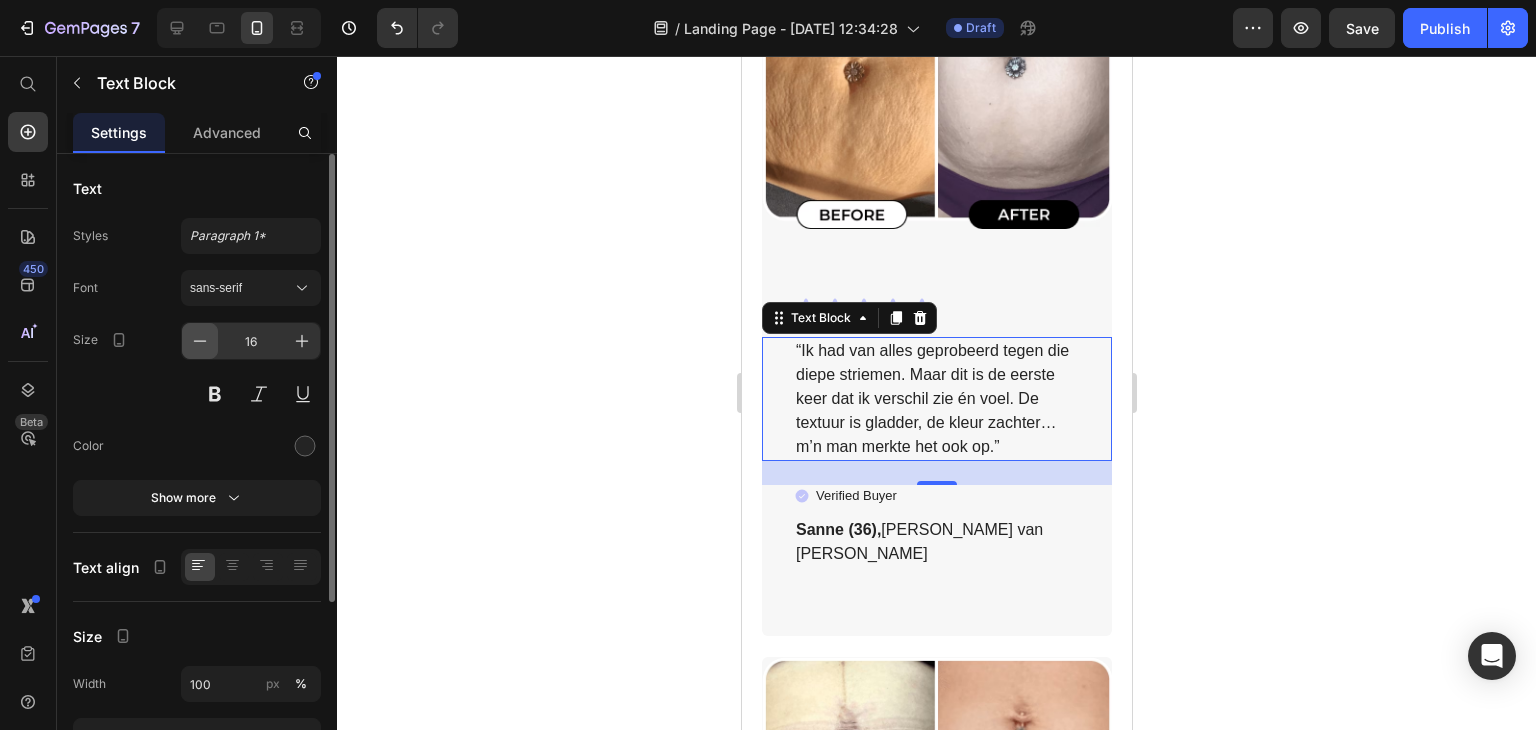 click 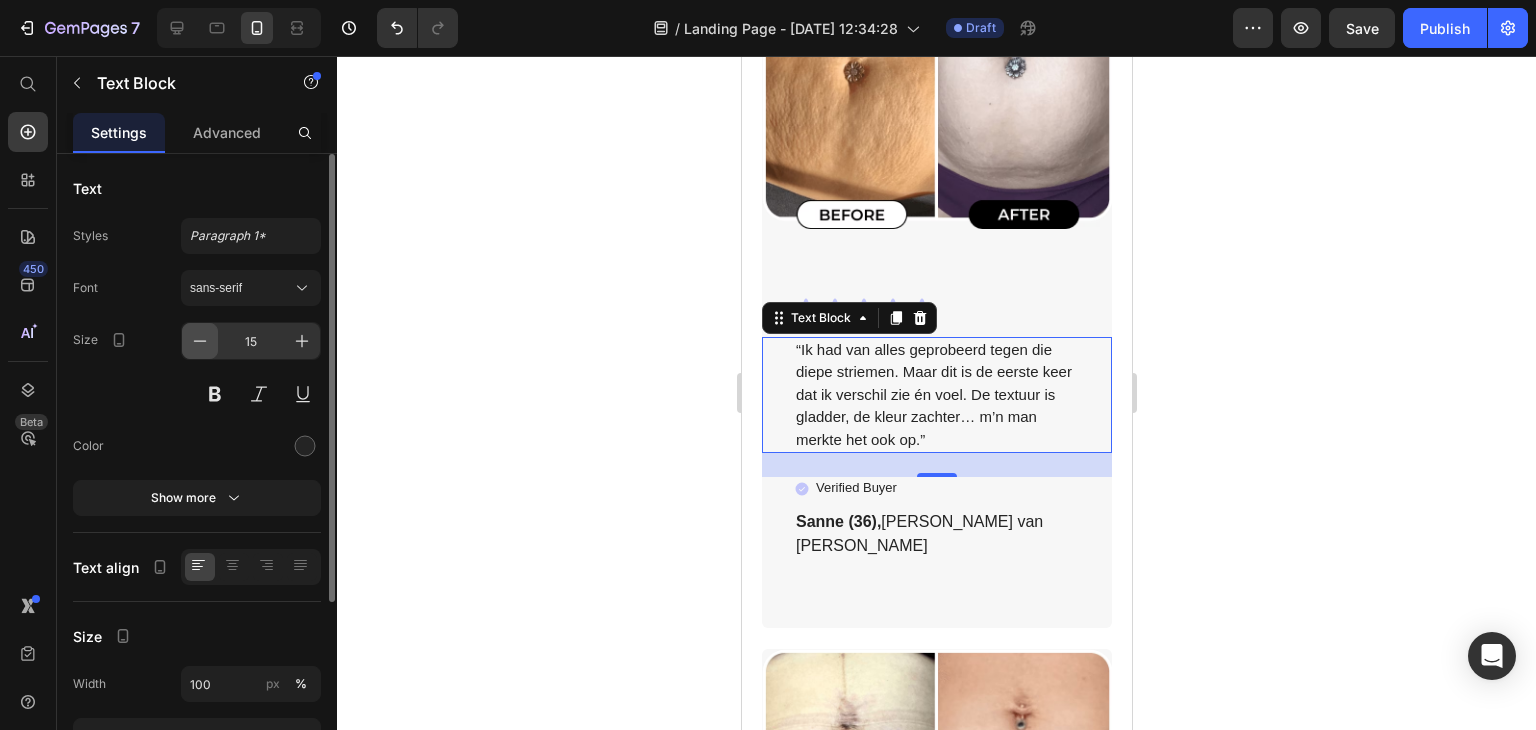 click 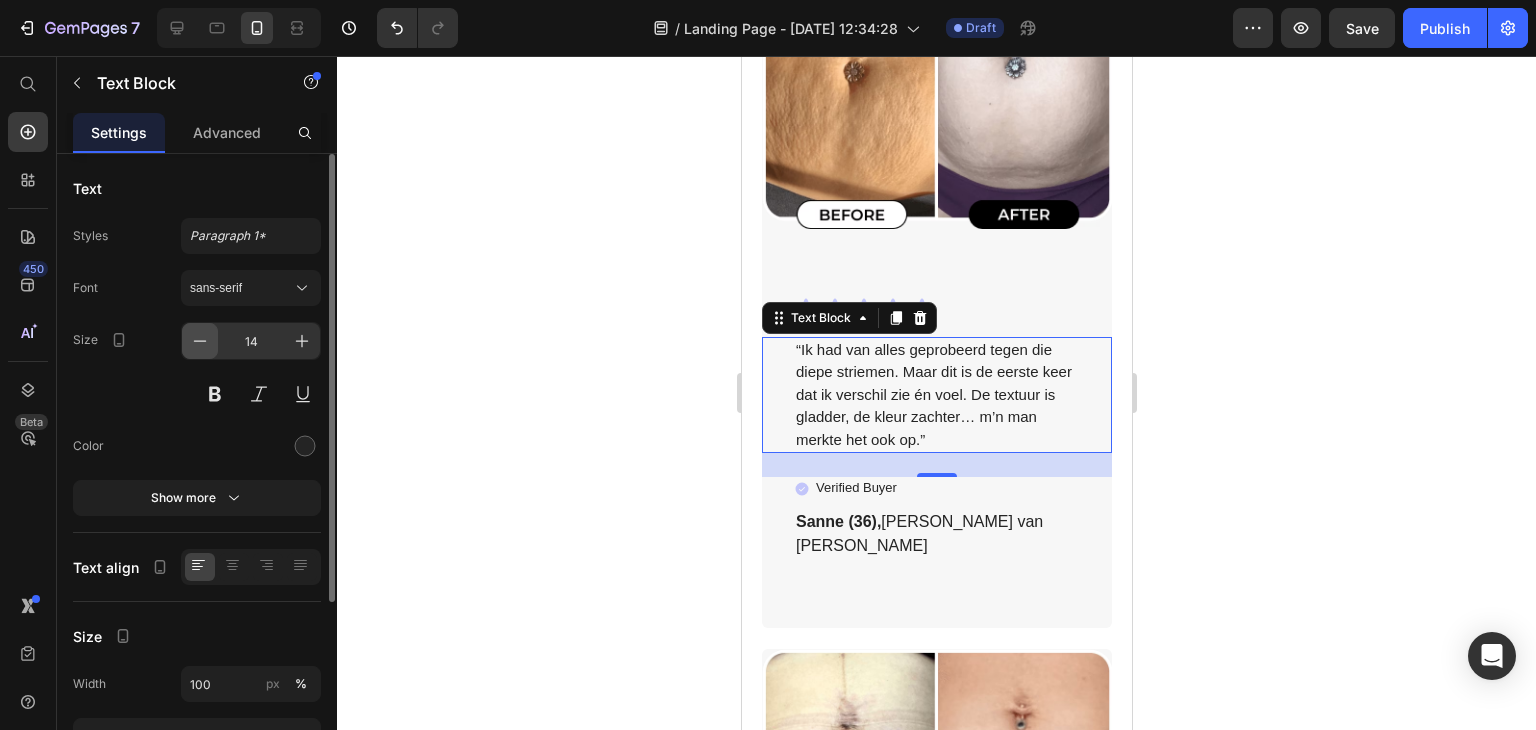 click 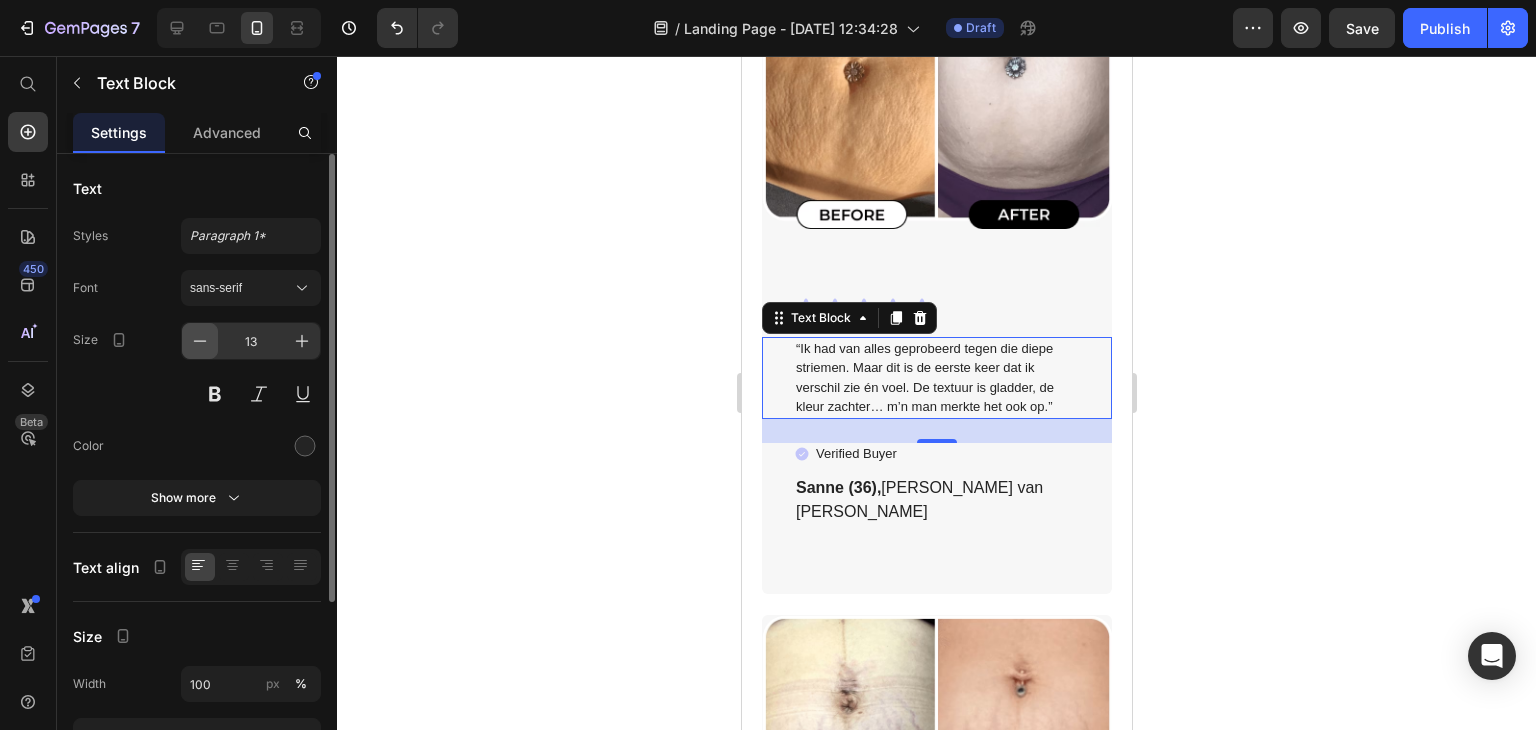 click 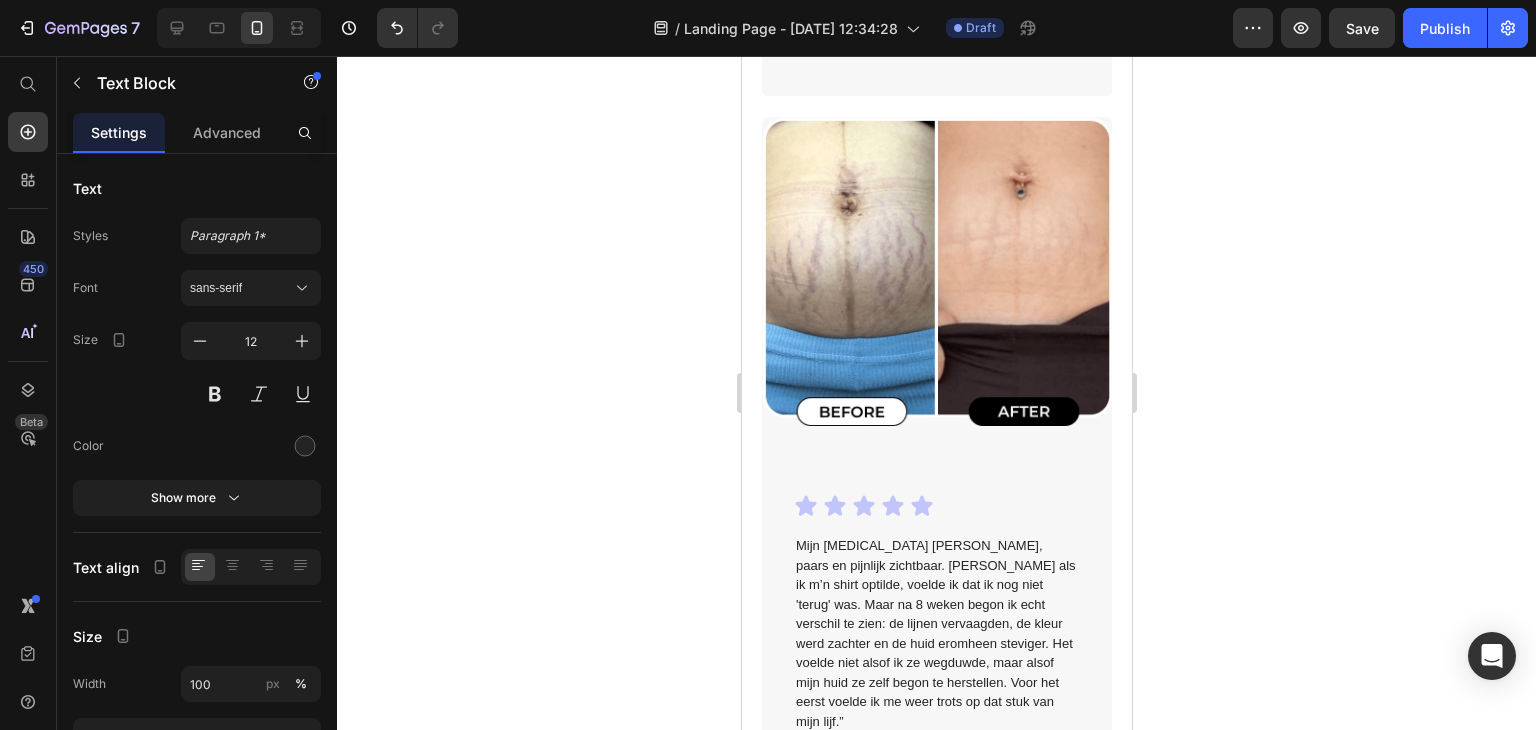 scroll, scrollTop: 6915, scrollLeft: 0, axis: vertical 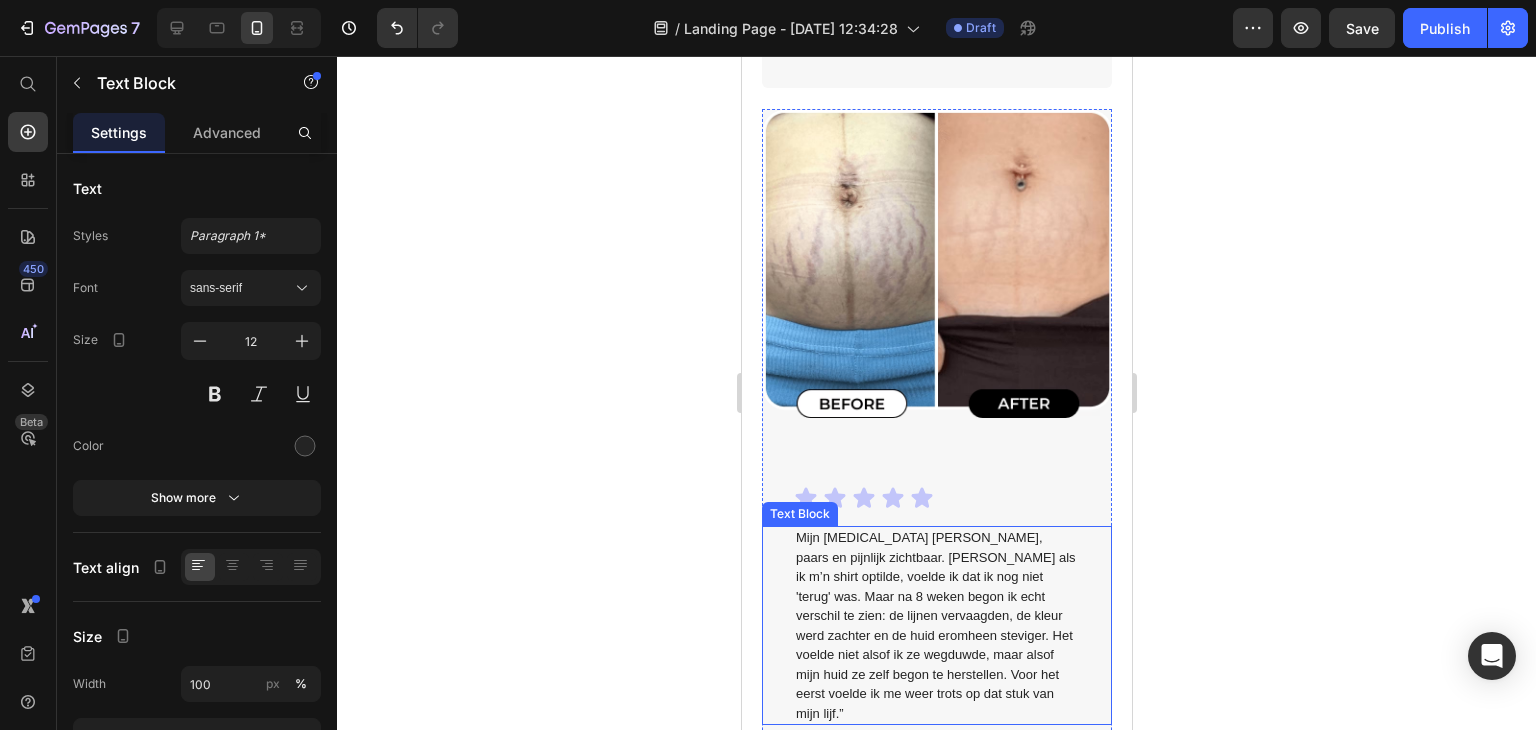 click on "Mijn [MEDICAL_DATA] waren diep, paars en pijnlijk zichtbaar. Elke keer als ik m’n shirt optilde, voelde ik dat ik nog niet 'terug' was. Maar na 8 weken begon ik echt verschil te zien: de lijnen vervaagden, de kleur werd zachter en de huid eromheen steviger. Het voelde niet alsof ik ze wegduwde, maar alsof mijn huid ze zelf begon te herstellen. Voor het eerst voelde ik me weer trots op dat stuk van mijn lijf.”" at bounding box center [936, 625] 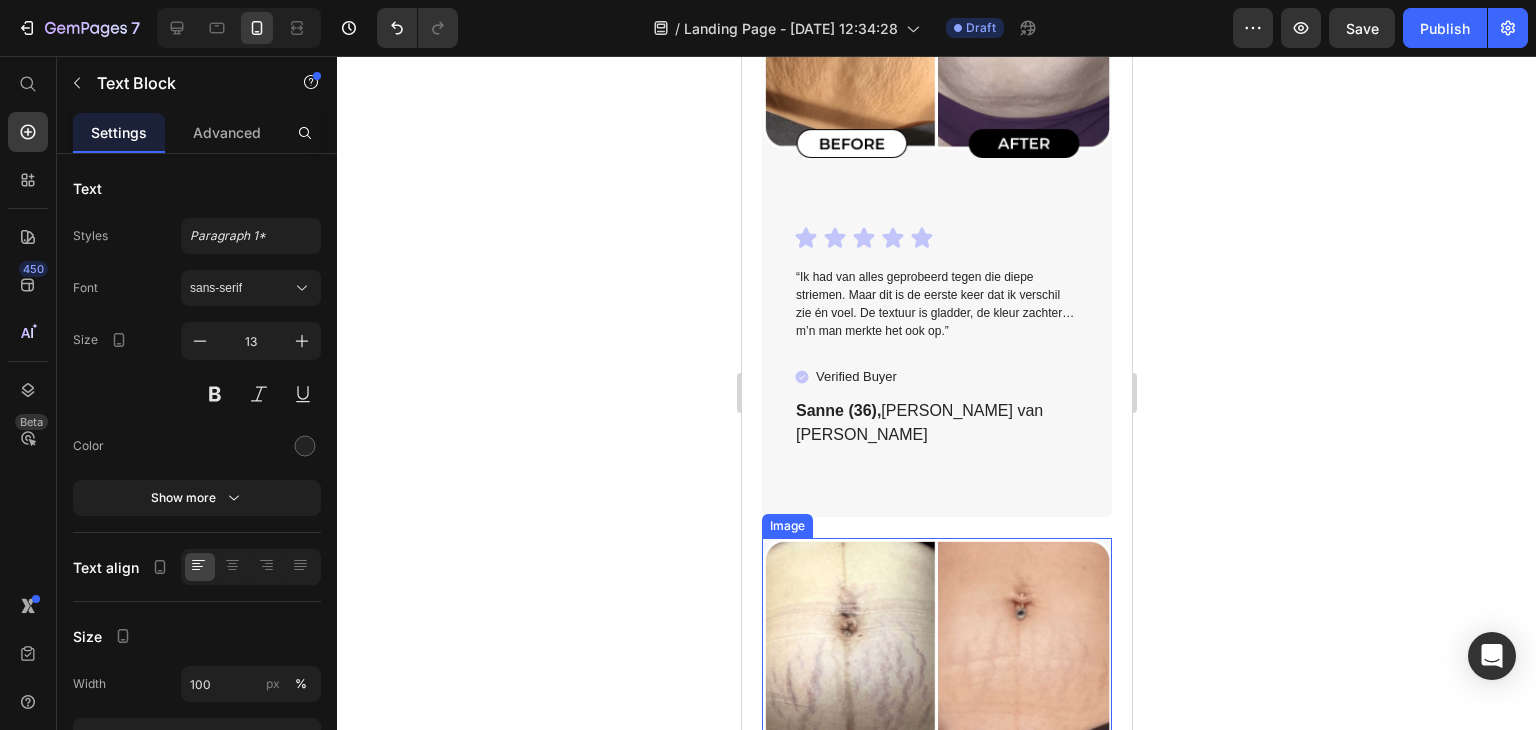 scroll, scrollTop: 6415, scrollLeft: 0, axis: vertical 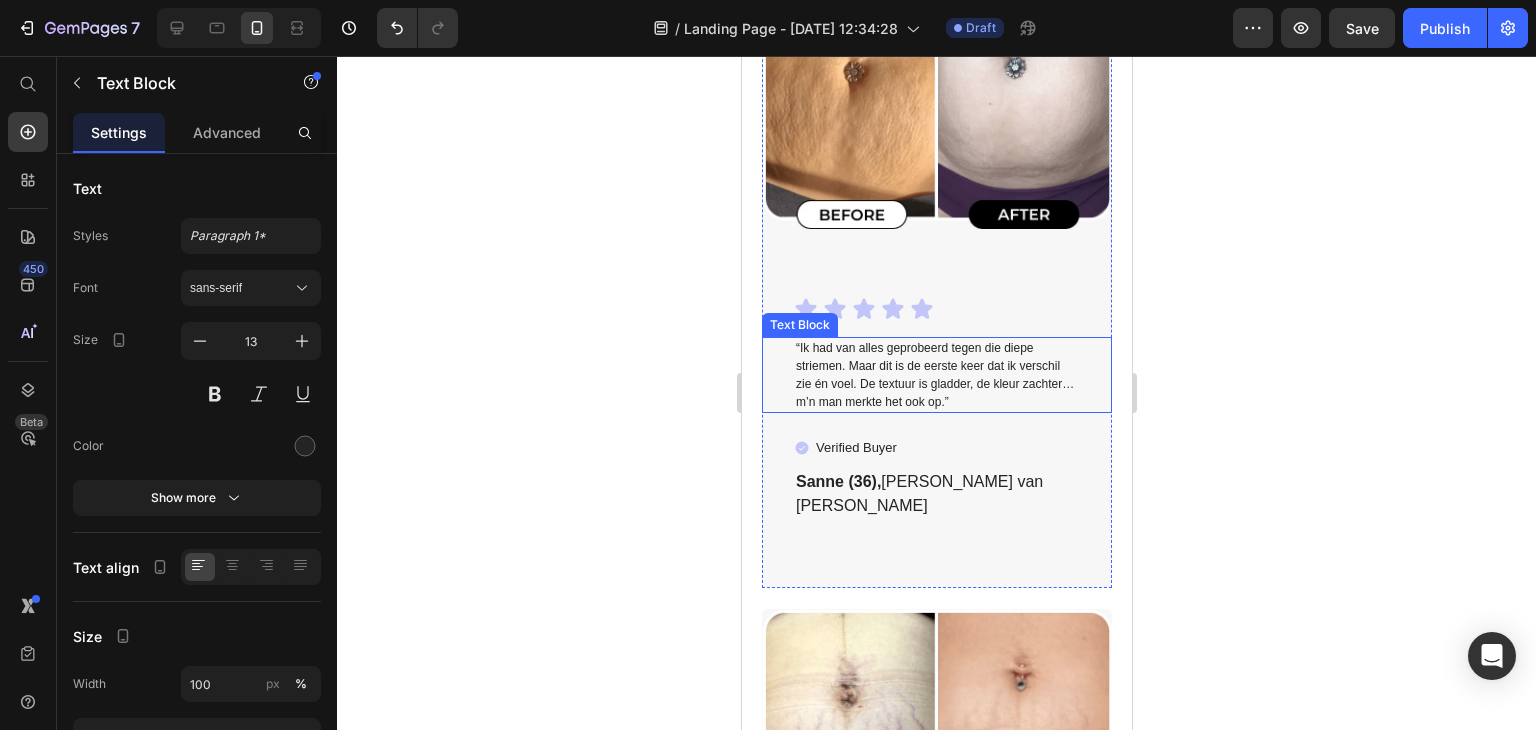 click on "“Ik had van alles geprobeerd tegen die diepe striemen. Maar dit is de eerste keer dat ik verschil zie én voel. De textuur is gladder, de kleur zachter… m’n man merkte het ook op.”" at bounding box center (936, 375) 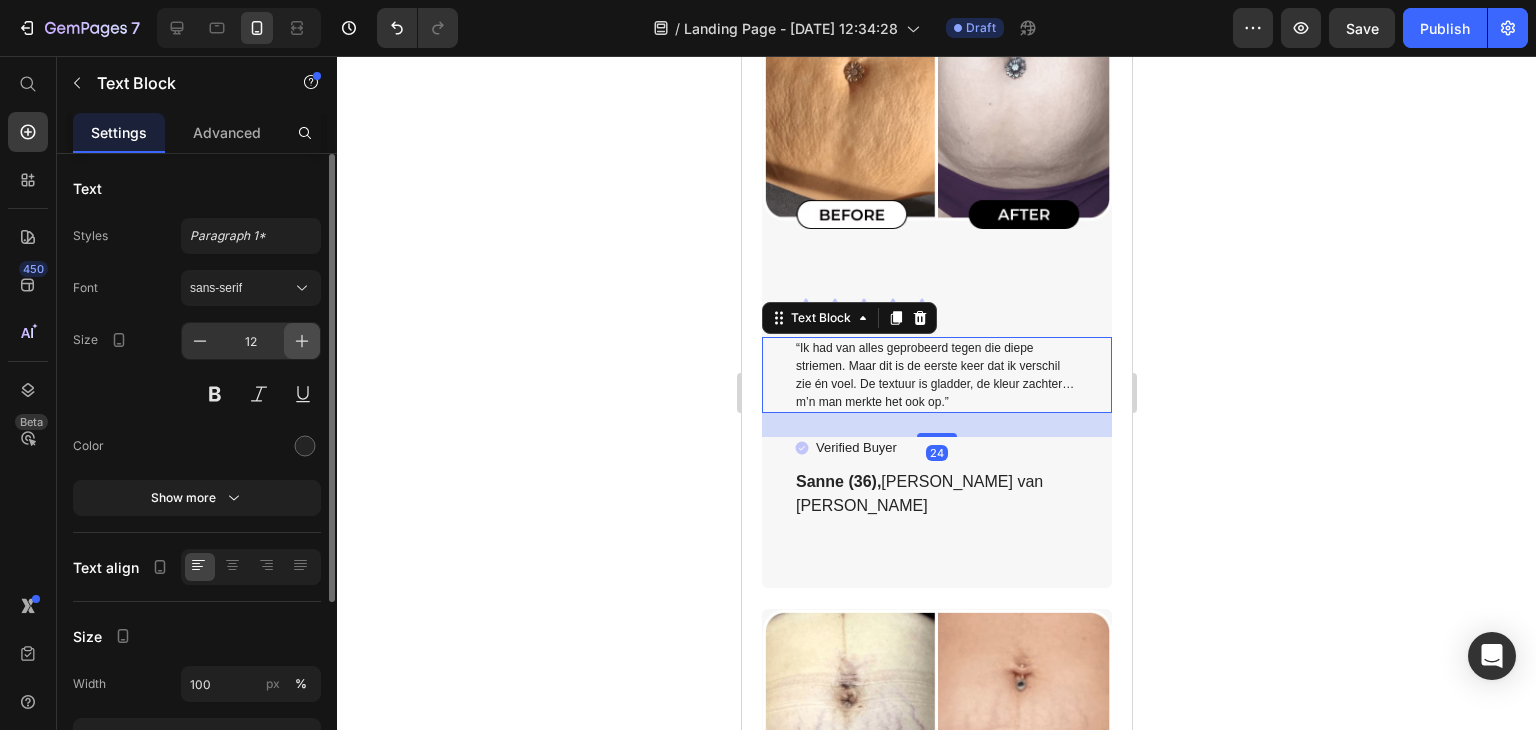 click 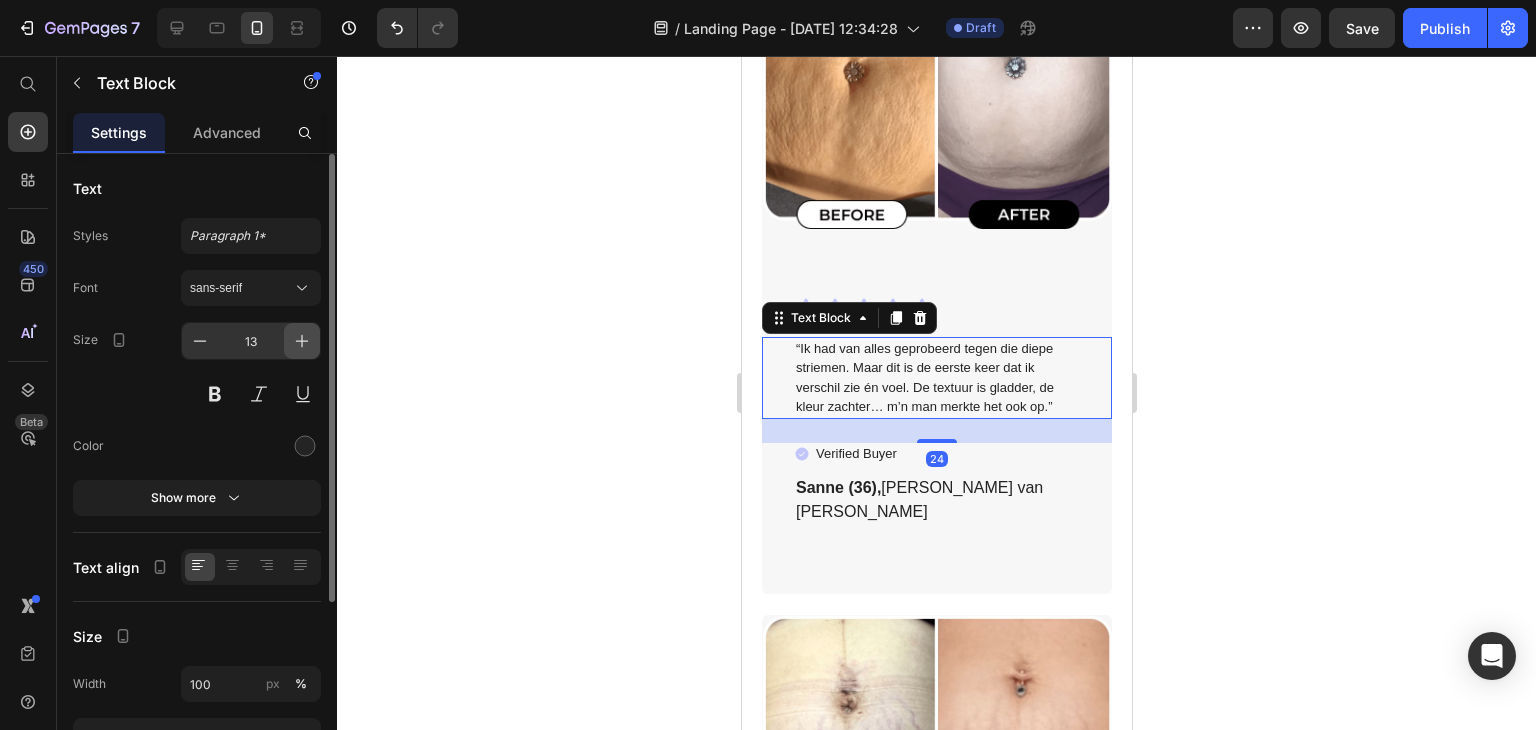 click 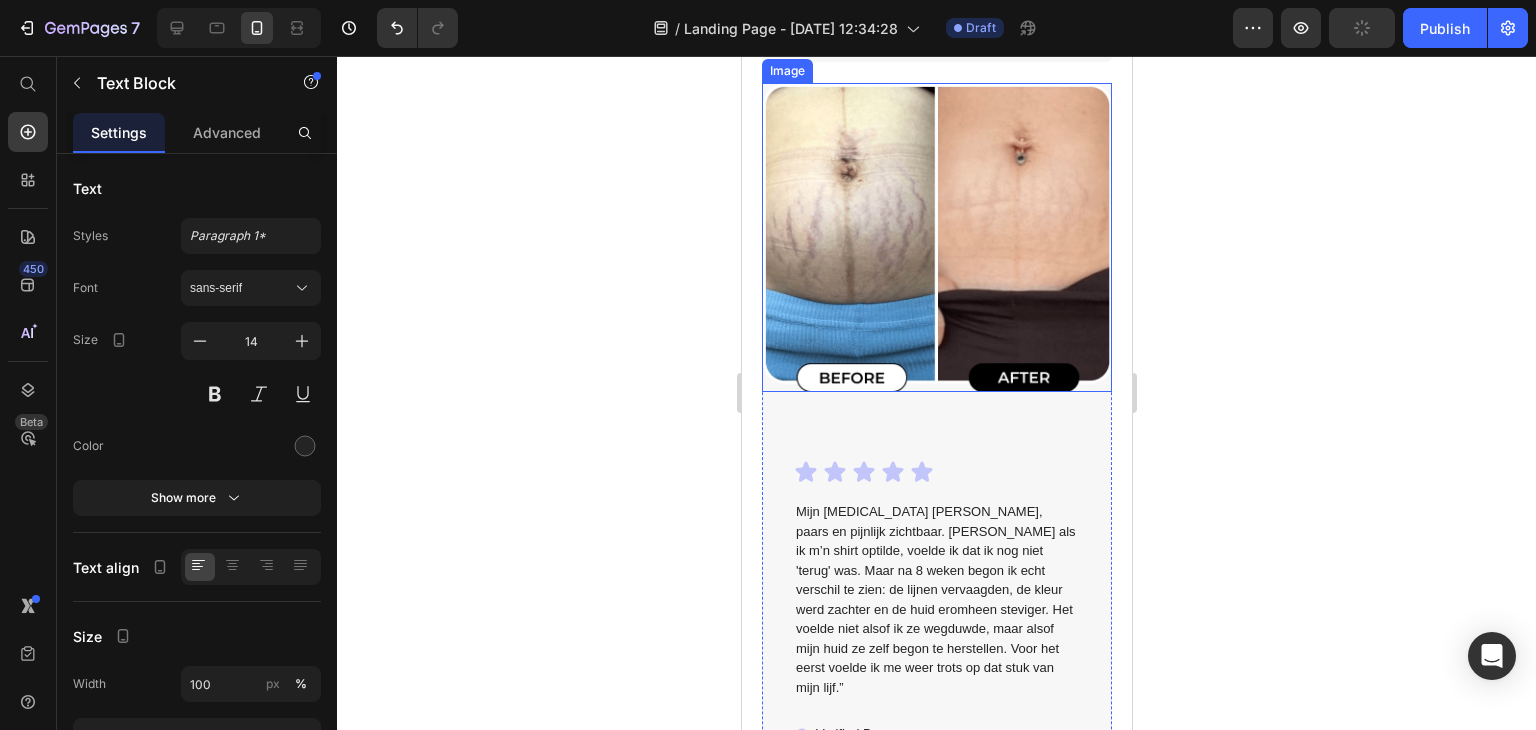 scroll, scrollTop: 7015, scrollLeft: 0, axis: vertical 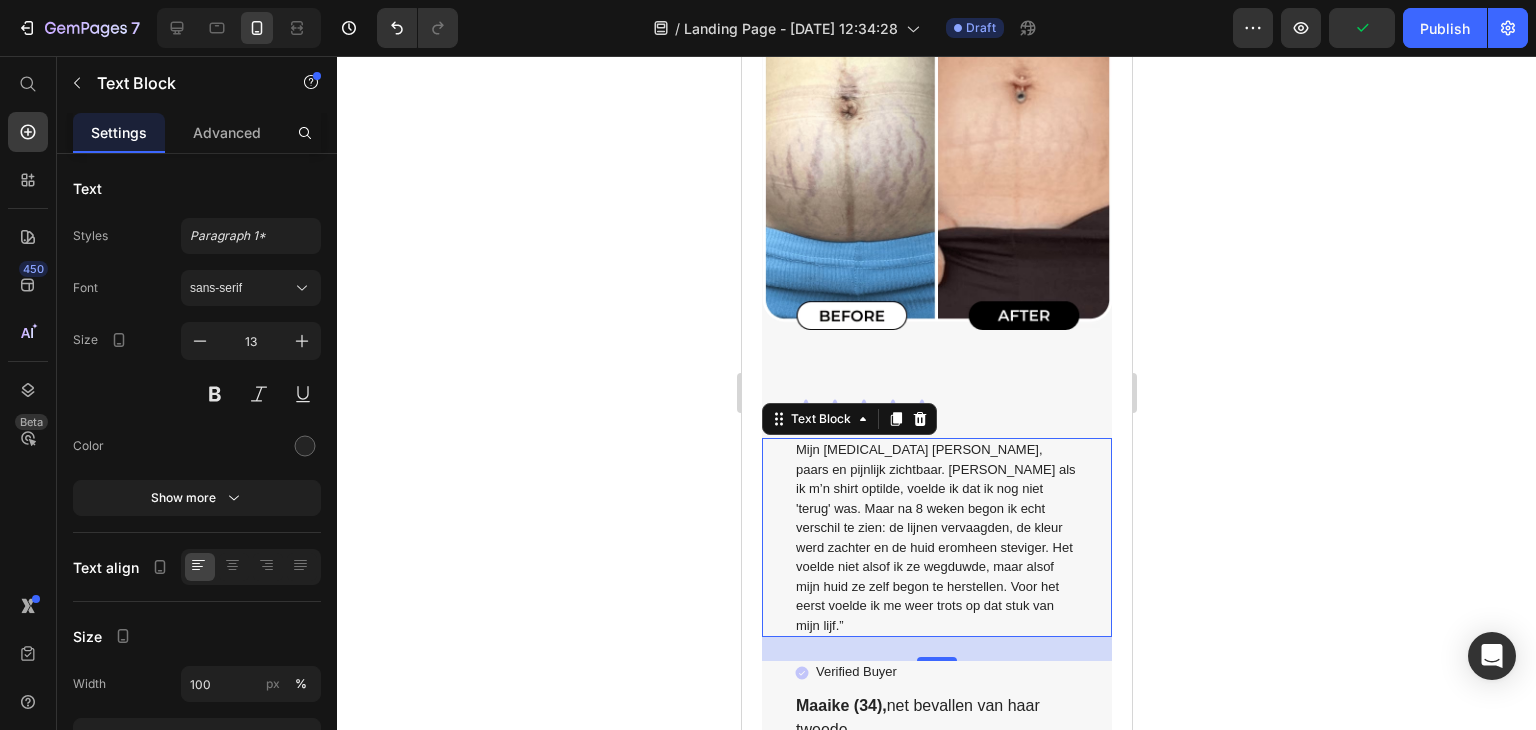 click on "Mijn [MEDICAL_DATA] waren diep, paars en pijnlijk zichtbaar. Elke keer als ik m’n shirt optilde, voelde ik dat ik nog niet 'terug' was. Maar na 8 weken begon ik echt verschil te zien: de lijnen vervaagden, de kleur werd zachter en de huid eromheen steviger. Het voelde niet alsof ik ze wegduwde, maar alsof mijn huid ze zelf begon te herstellen. Voor het eerst voelde ik me weer trots op dat stuk van mijn lijf.”" at bounding box center (936, 537) 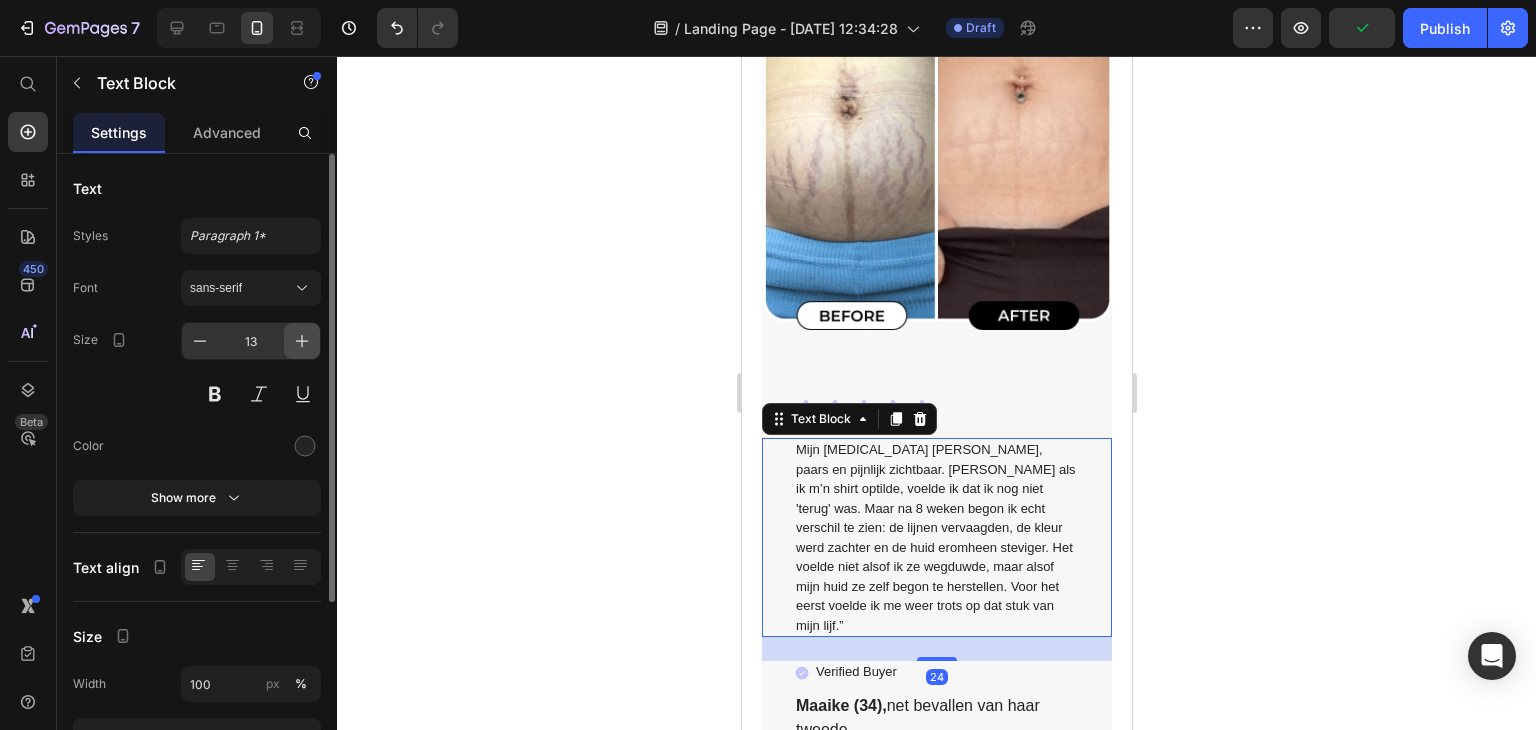 click 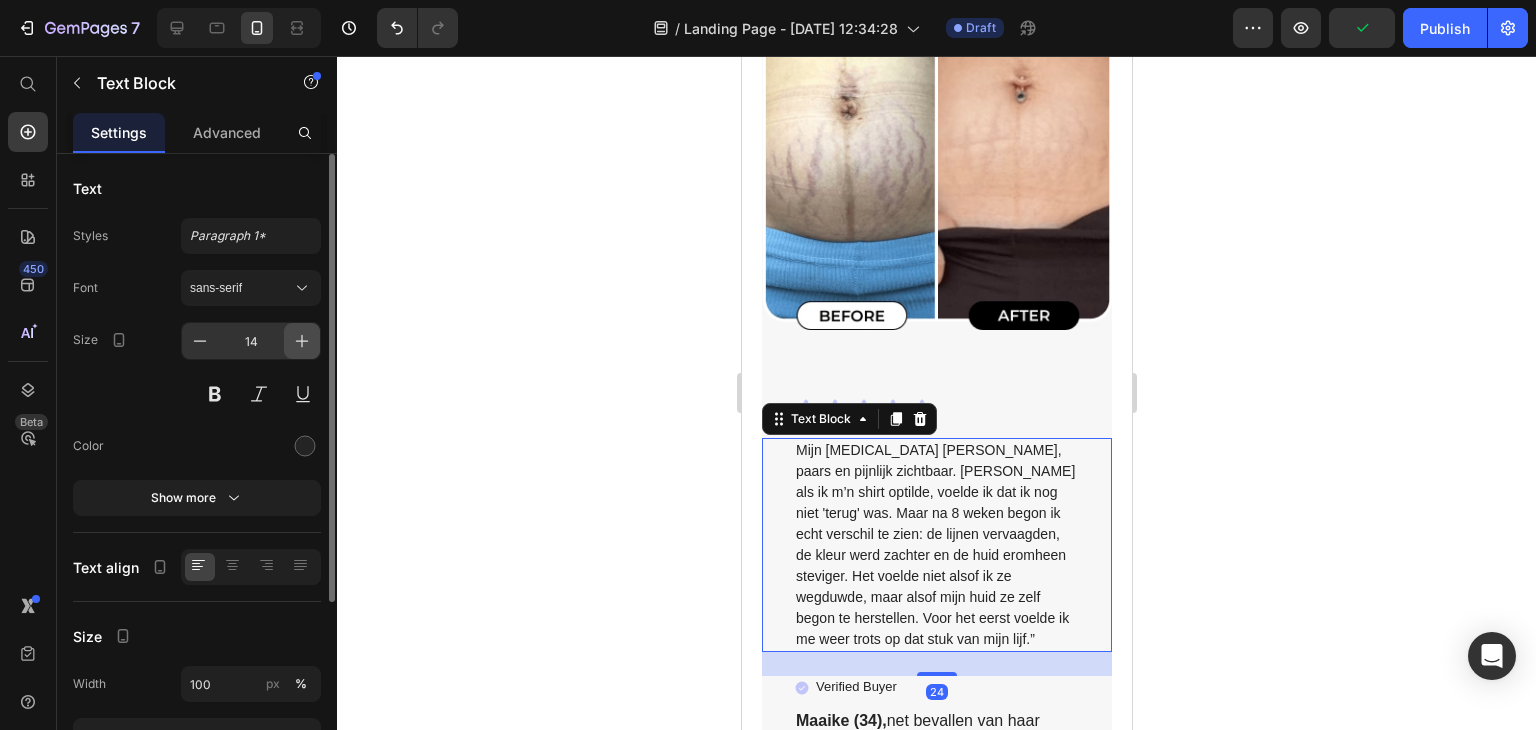click 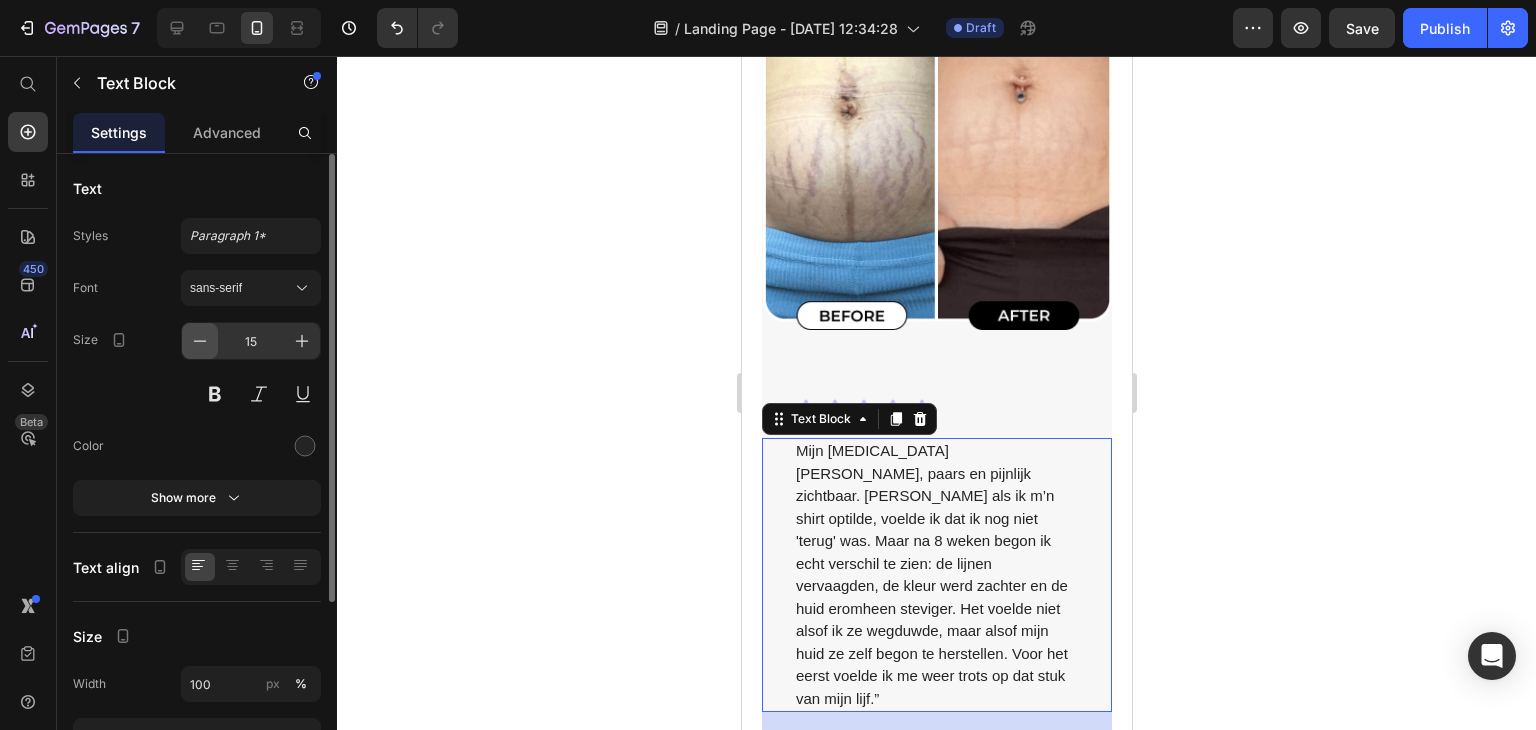 click 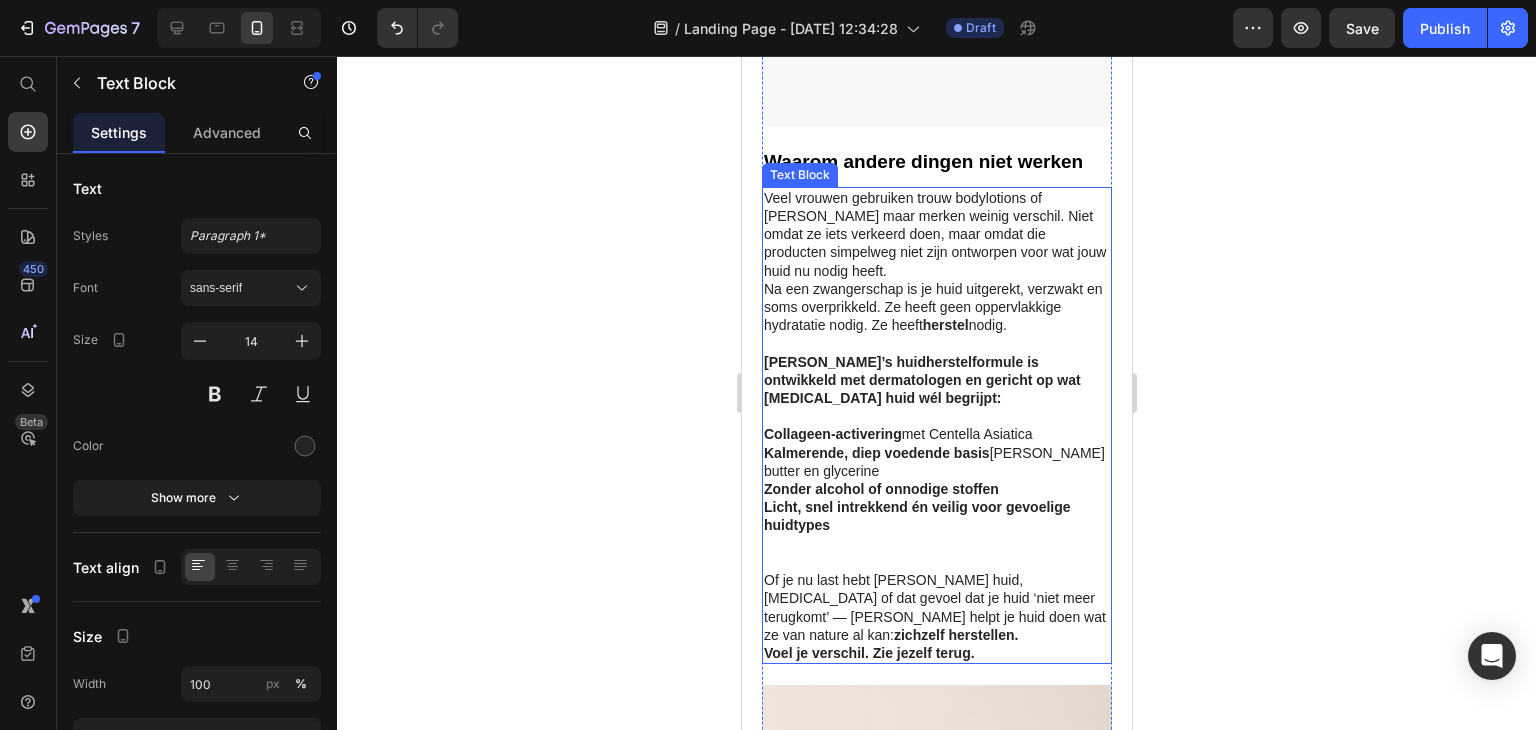 scroll, scrollTop: 7615, scrollLeft: 0, axis: vertical 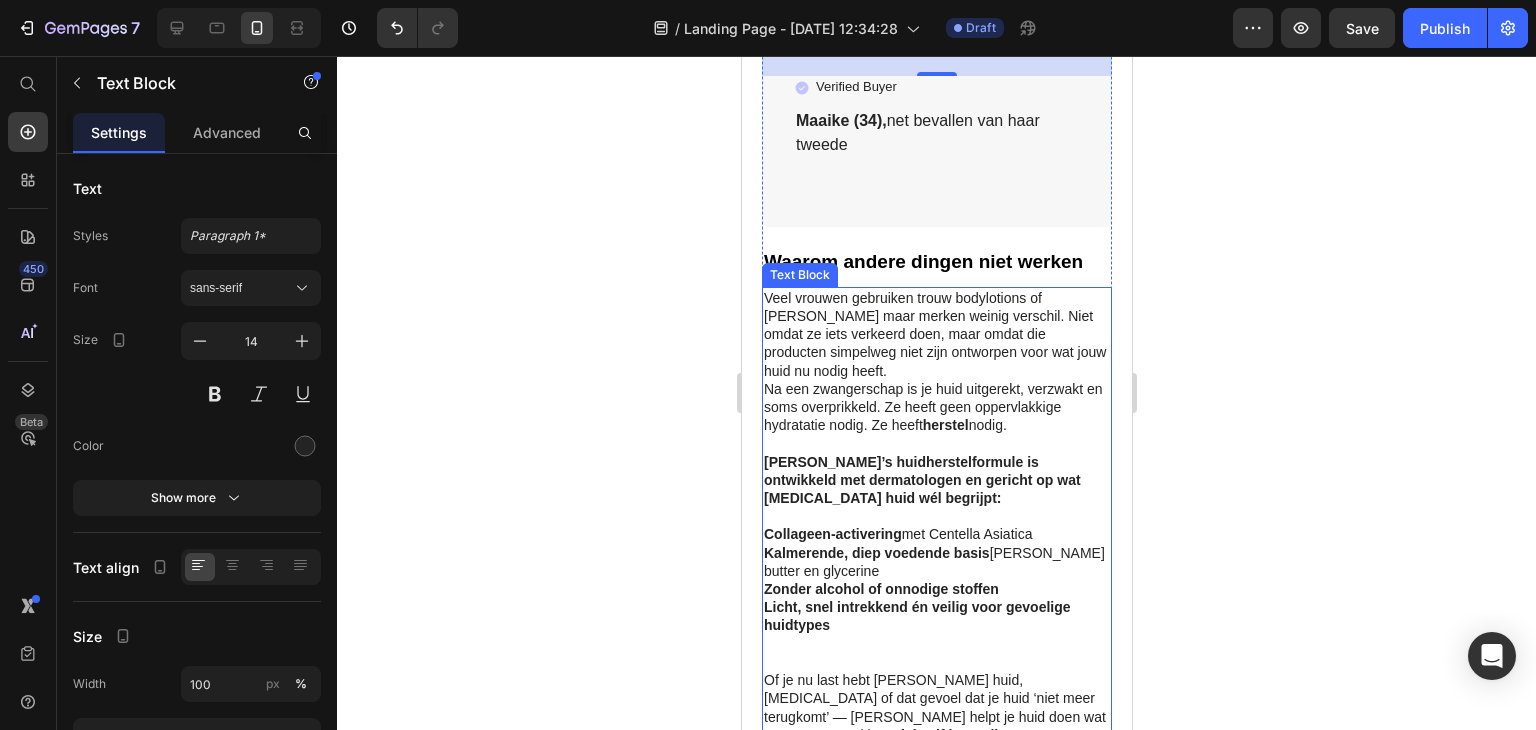 click on "Na een zwangerschap is je huid uitgerekt, verzwakt en soms overprikkeld. Ze heeft geen oppervlakkige hydratatie nodig. Ze heeft  herstel  nodig." at bounding box center (936, 407) 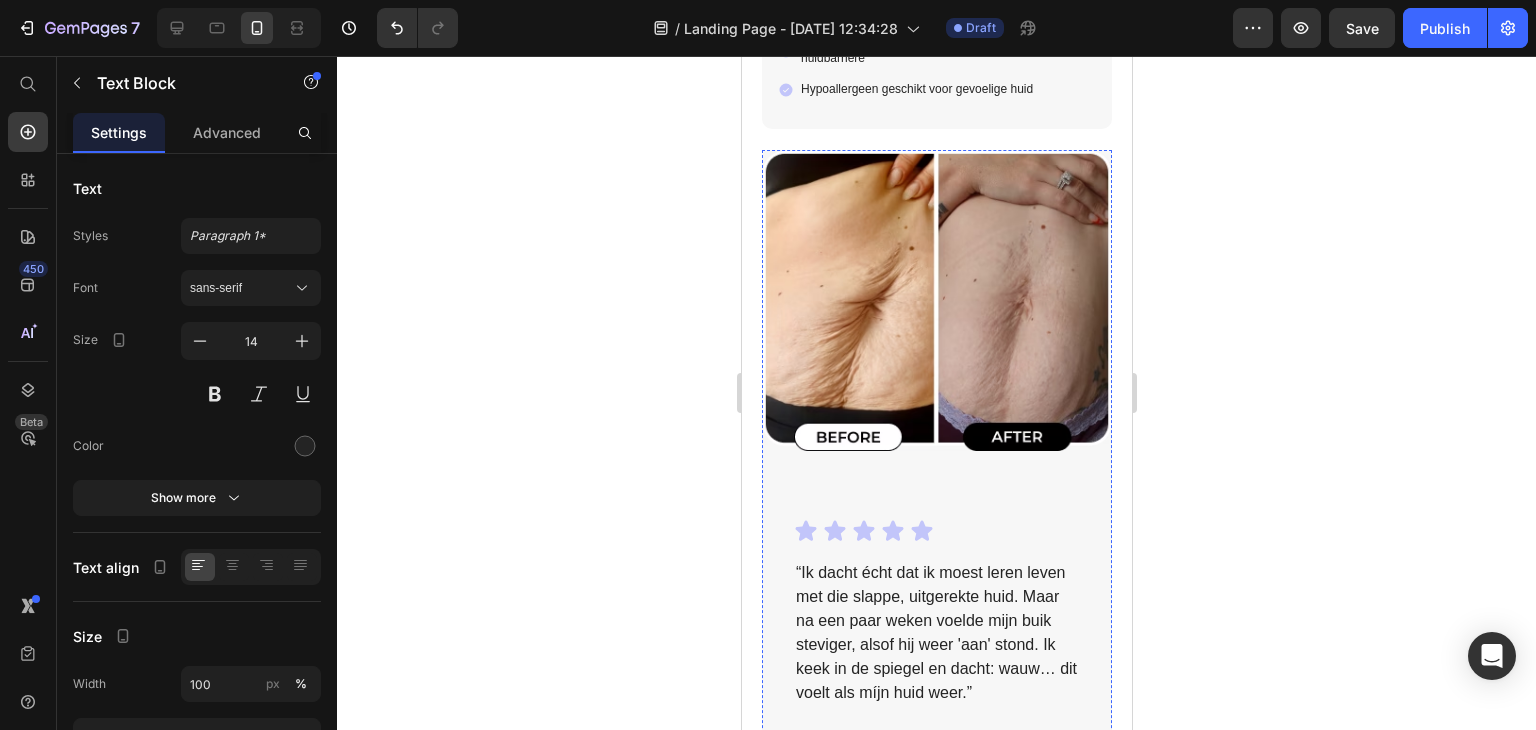 scroll, scrollTop: 5615, scrollLeft: 0, axis: vertical 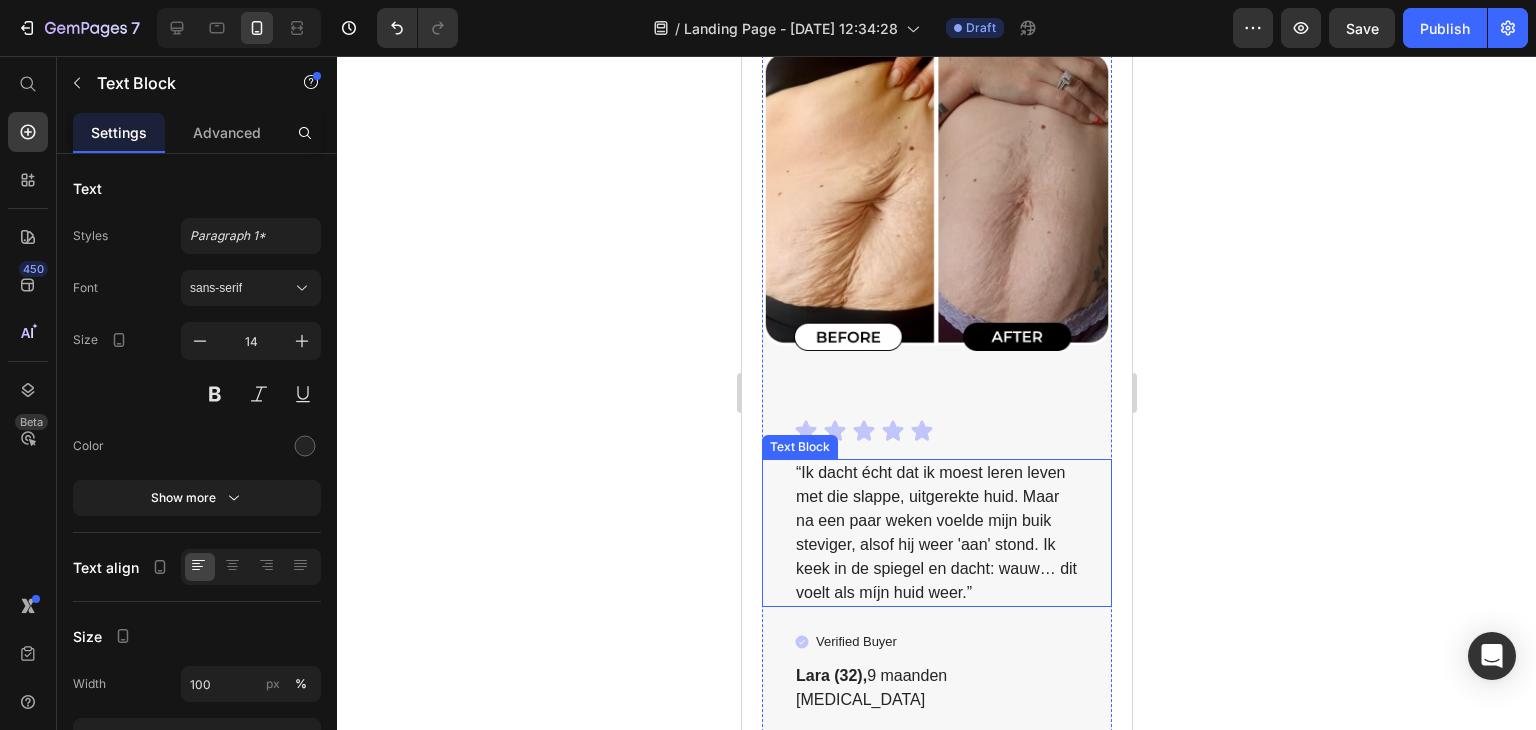 click on "“Ik dacht écht dat ik moest leren leven met die slappe, uitgerekte huid. Maar na een paar weken voelde mijn buik steviger, alsof hij weer 'aan' stond. Ik keek in de spiegel en dacht: wauw… dit voelt als míjn huid weer.”" at bounding box center [936, 533] 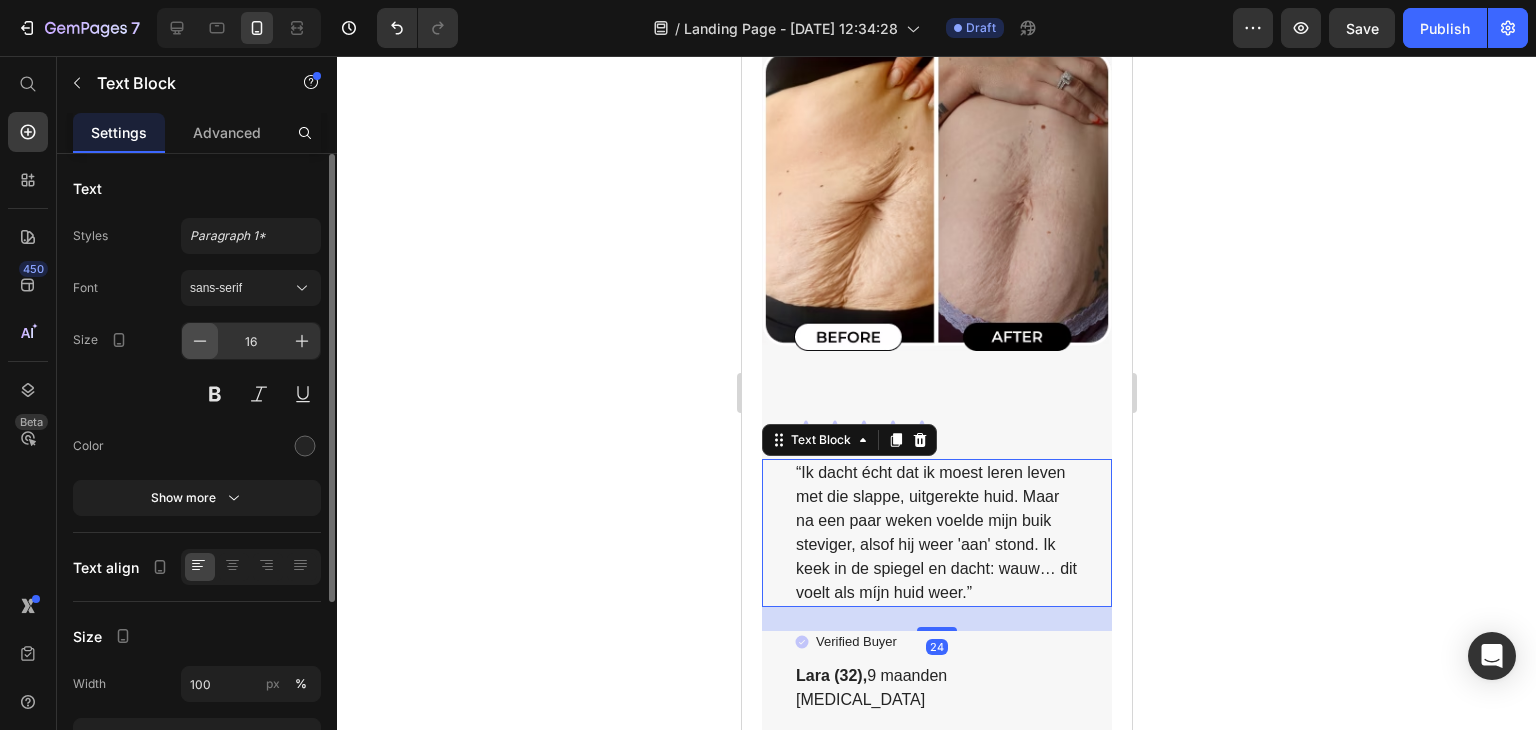 click 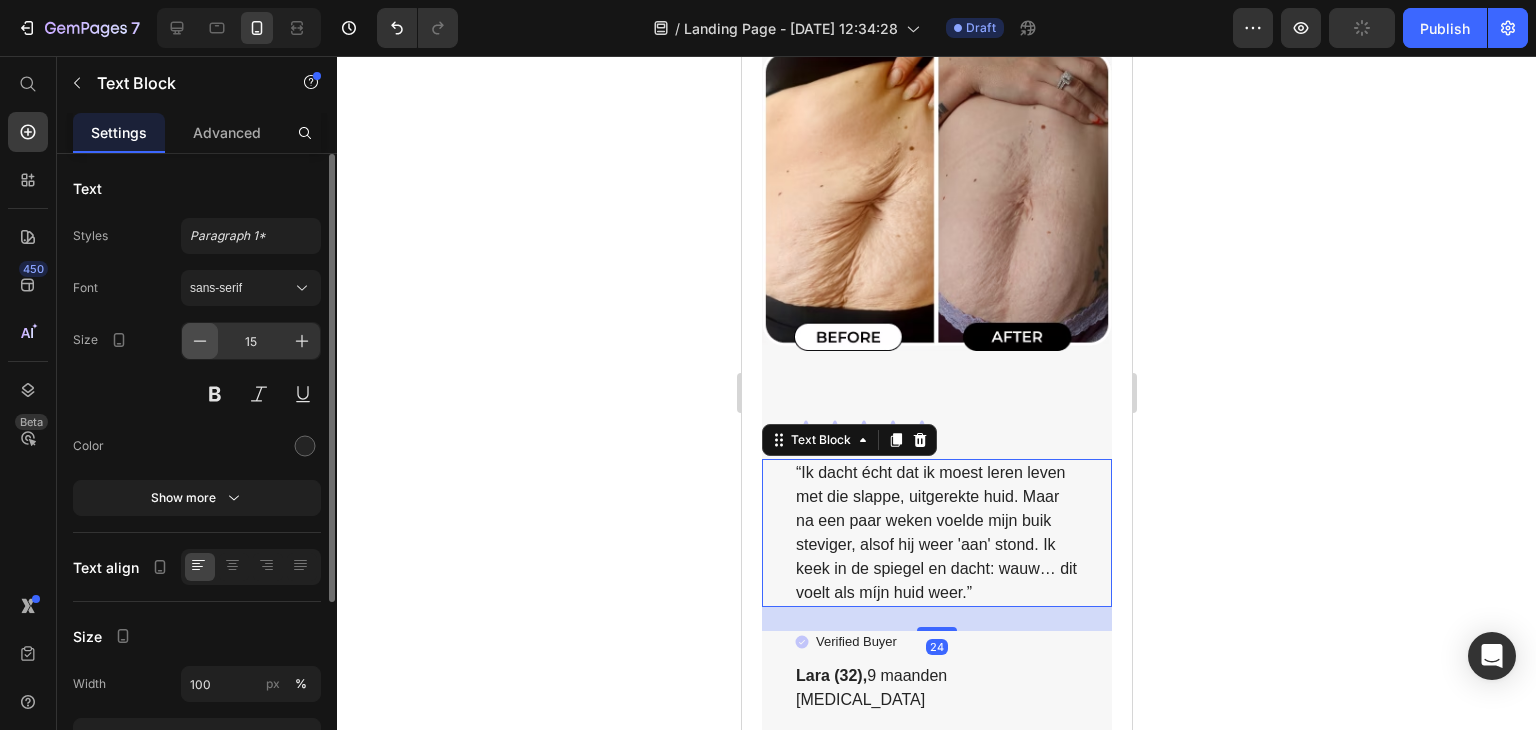 click 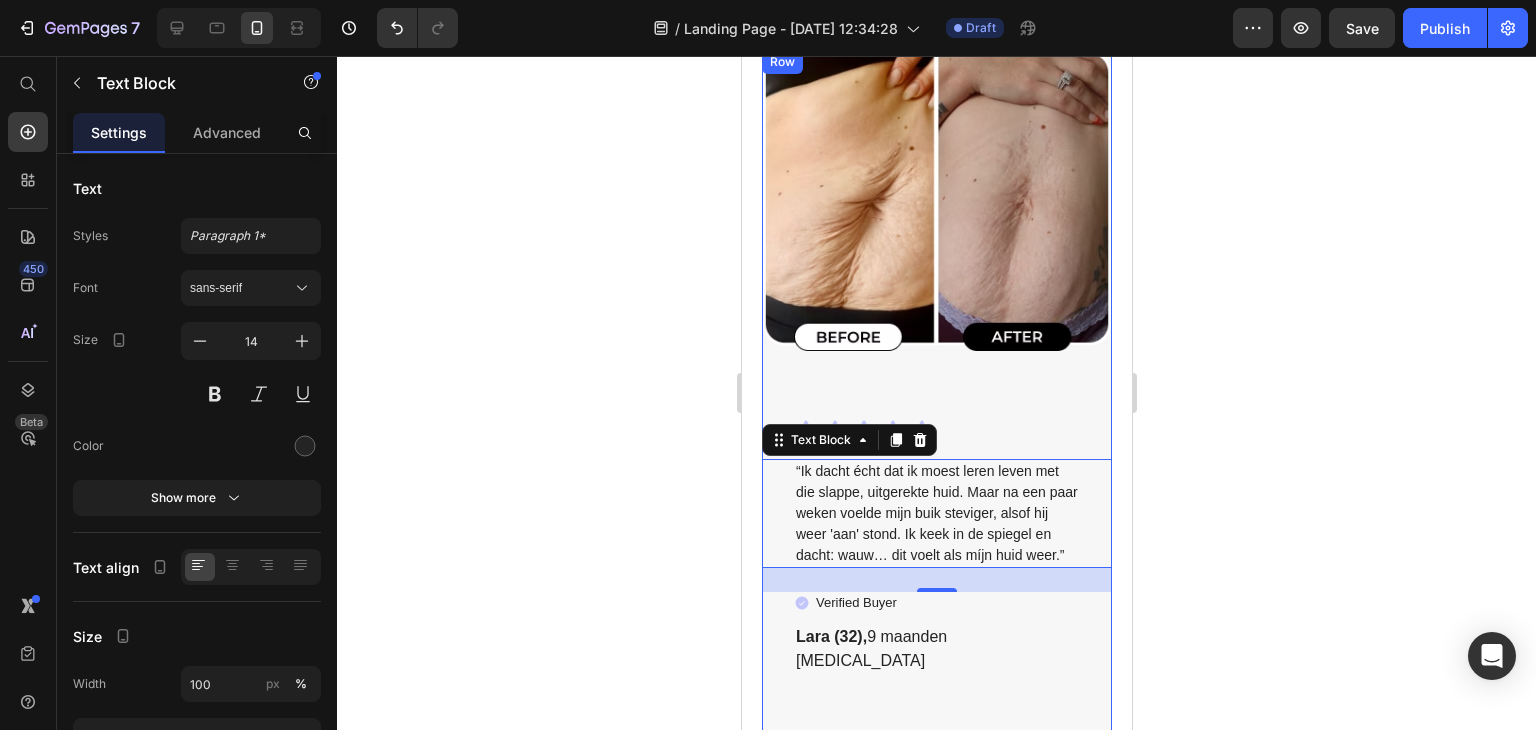 click on "Icon
Icon
Icon
Icon
Icon Icon List “Ik dacht écht dat ik moest leren leven met die slappe, uitgerekte huid. Maar na een paar weken voelde mijn buik steviger, alsof hij weer 'aan' stond. Ik keek in de spiegel en dacht: wauw… dit voelt als míjn huid weer.” Text Block   24
Verified Buyer Item List Lara (32),  9 maanden postpartum Text Block" at bounding box center [936, 581] 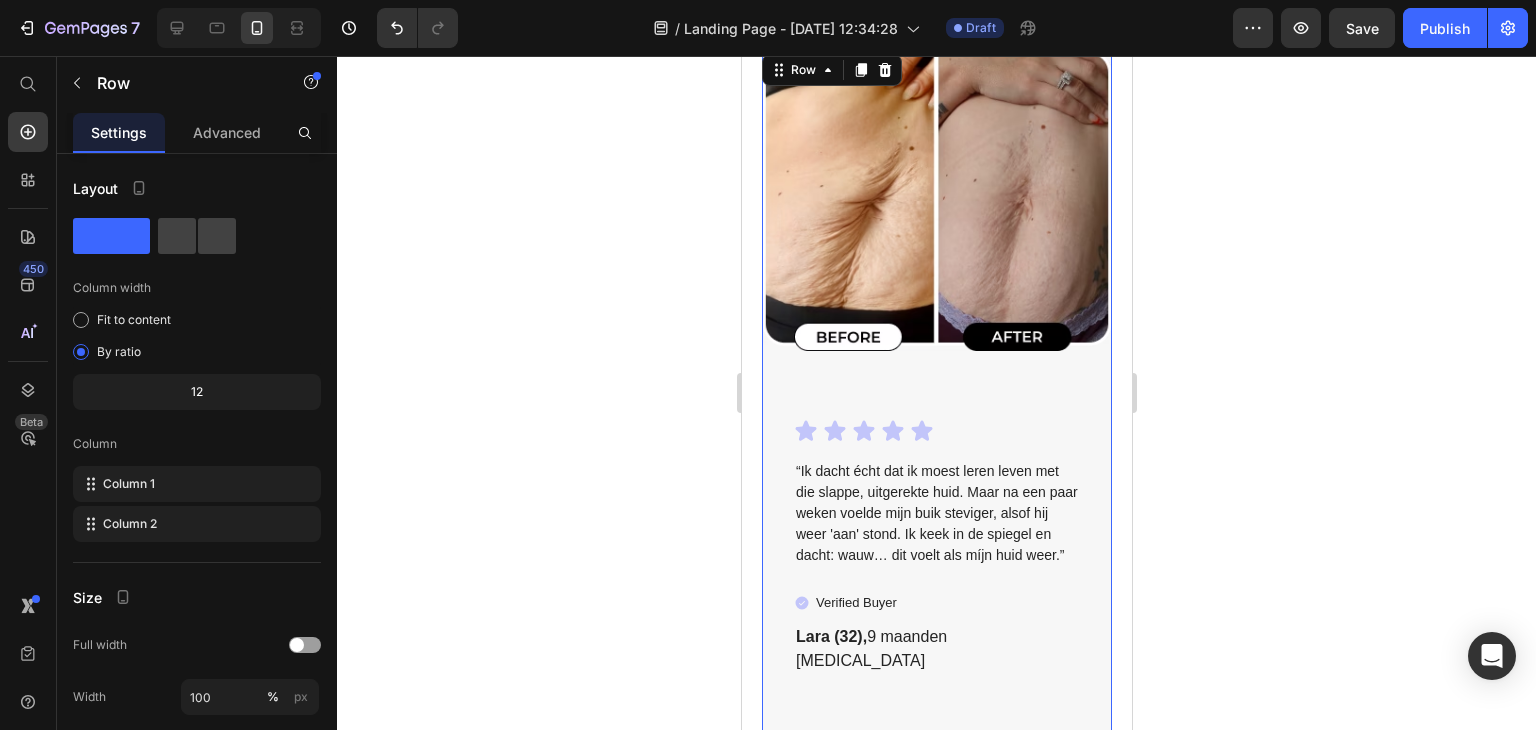click 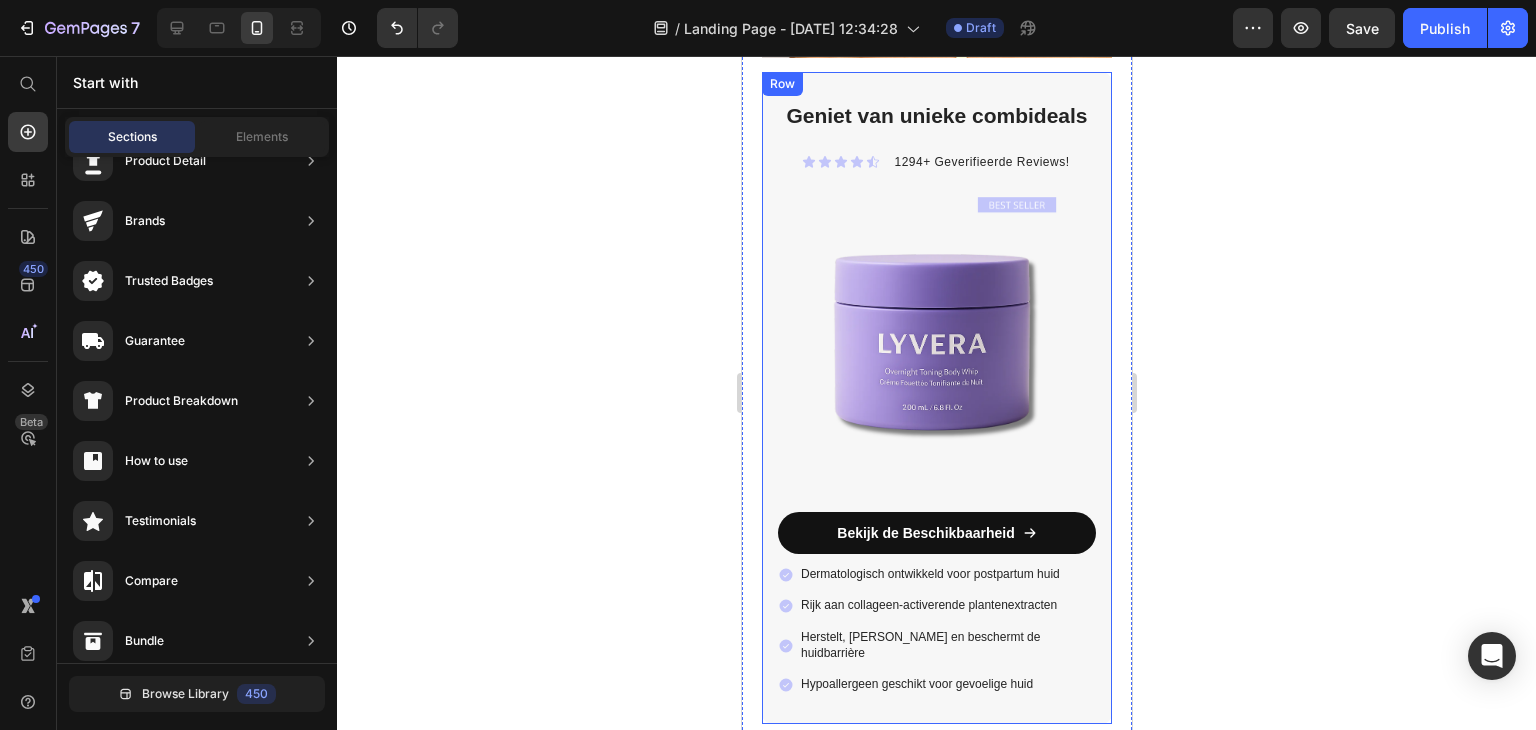 scroll, scrollTop: 4815, scrollLeft: 0, axis: vertical 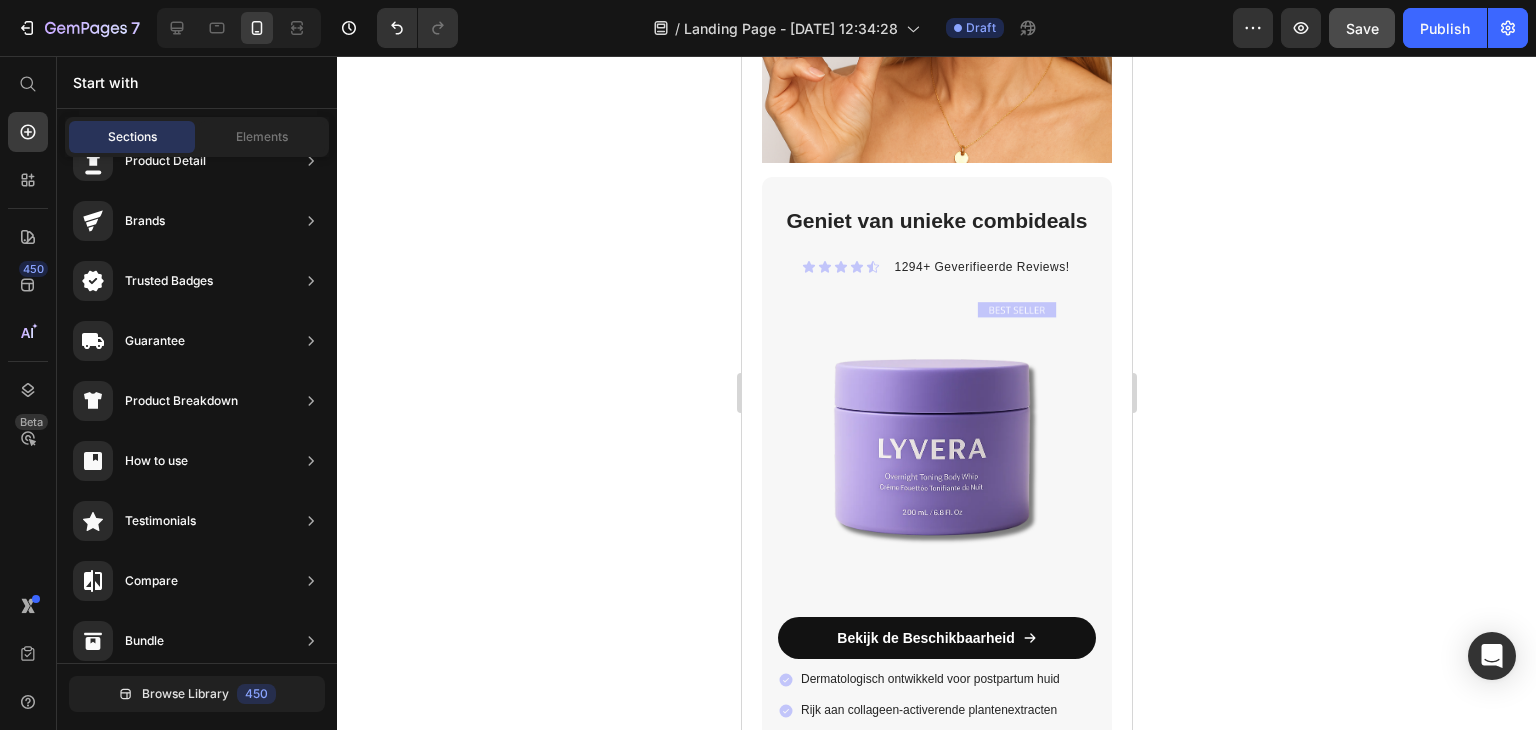 click on "Save" at bounding box center (1362, 28) 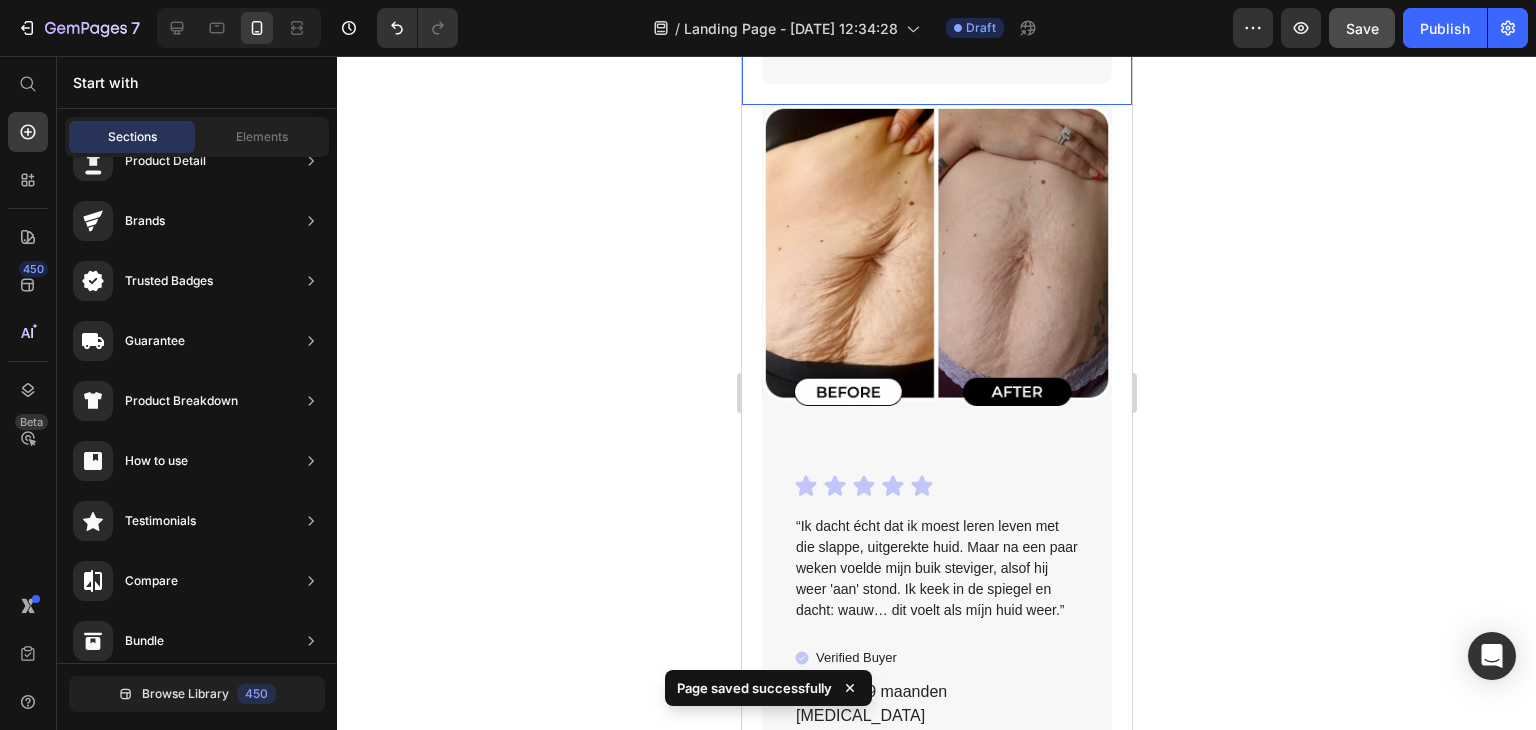 scroll, scrollTop: 5315, scrollLeft: 0, axis: vertical 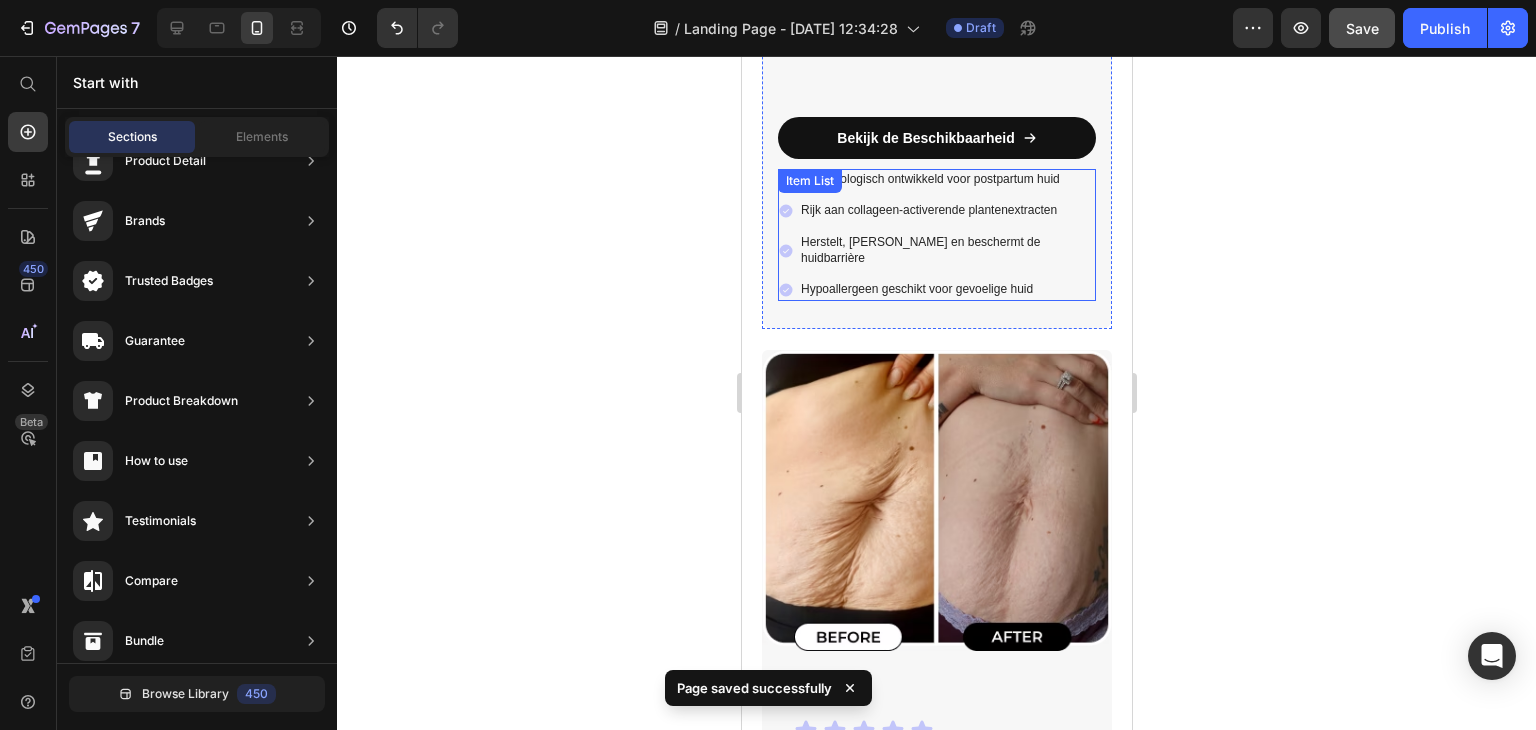 click on "Dermatologisch ontwikkeld voor postpartum huid" at bounding box center (946, 180) 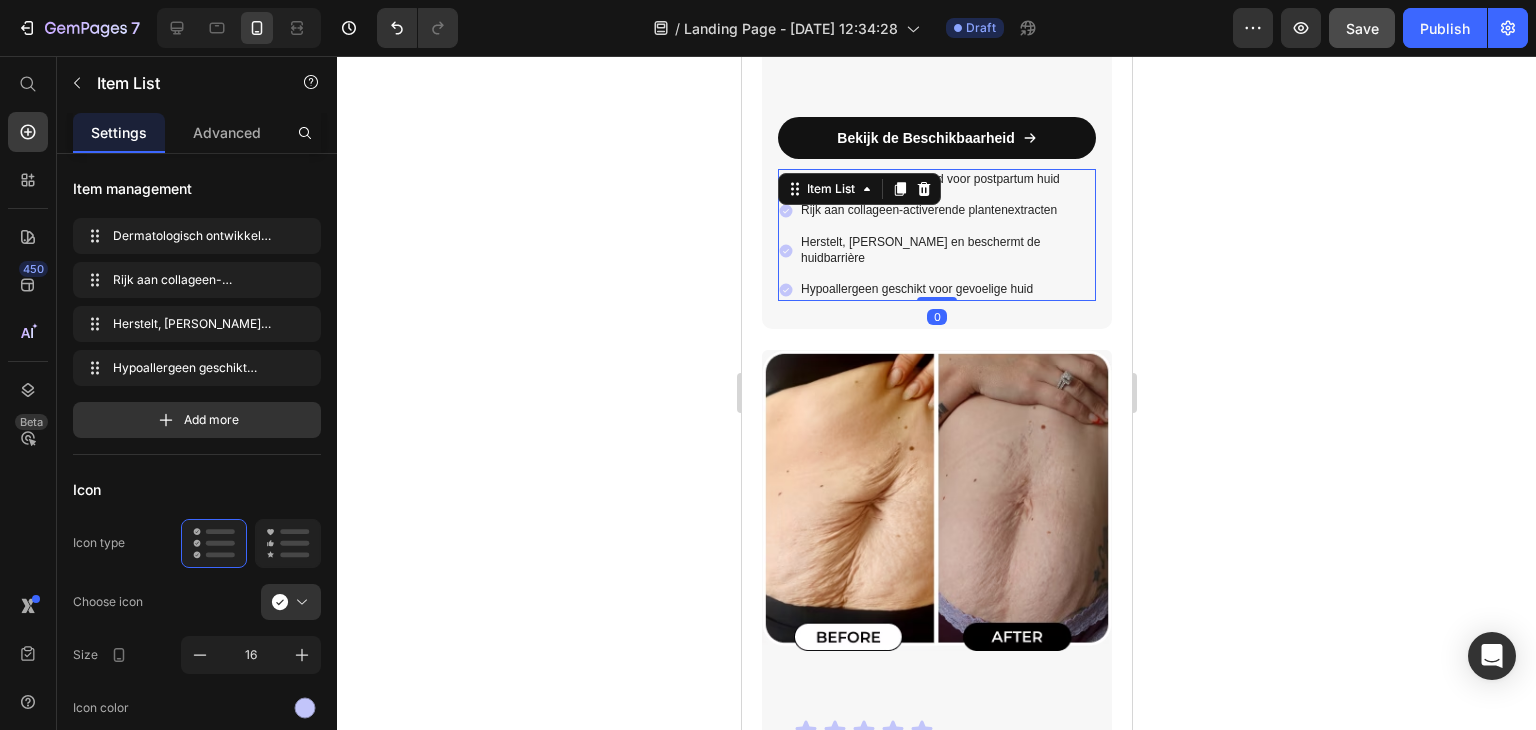 click 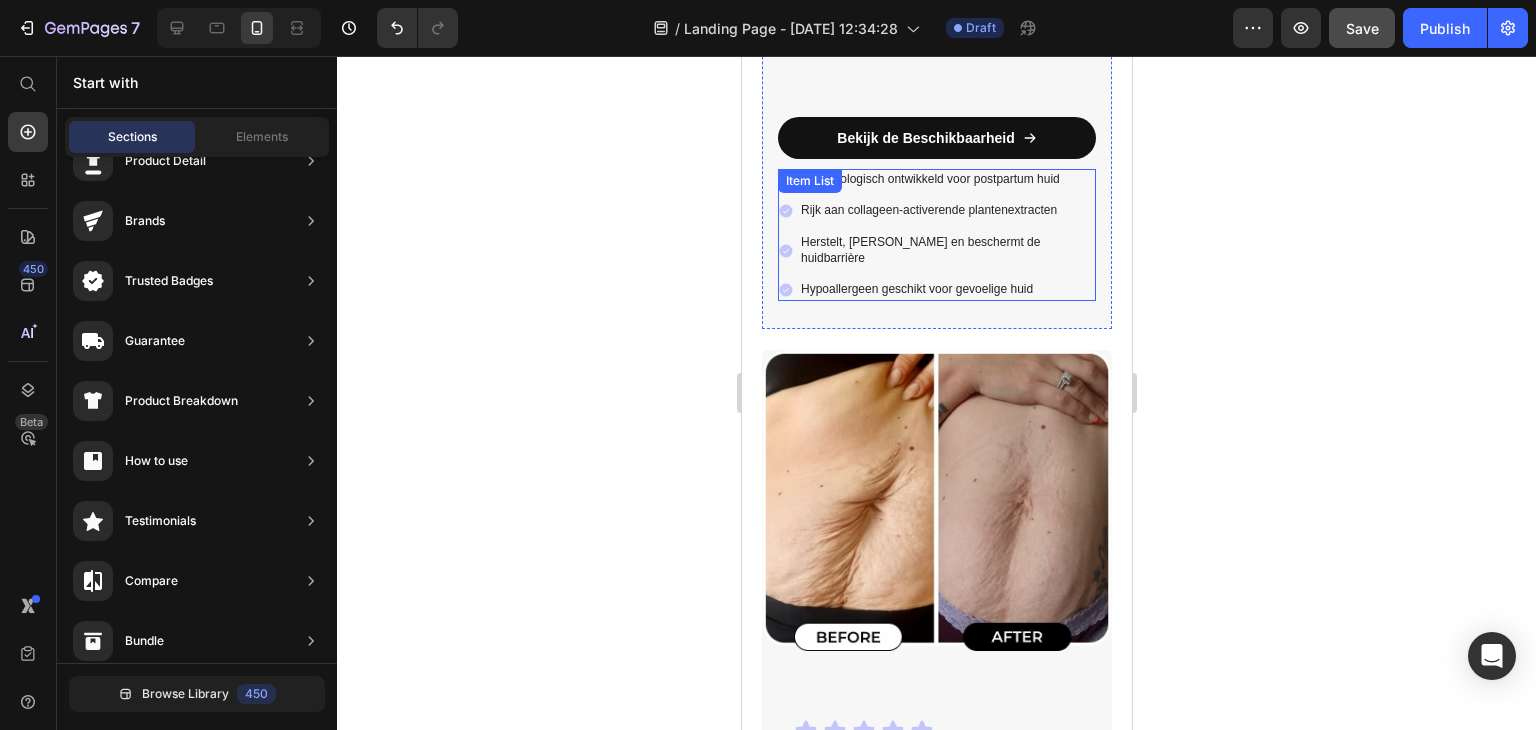click on "Dermatologisch ontwikkeld voor postpartum huid
Rijk aan collageen-activerende plantenextracten
Herstelt, kalmeert en beschermt de huidbarrière
Hypoallergeen geschikt voor gevoelige huid" at bounding box center (936, 235) 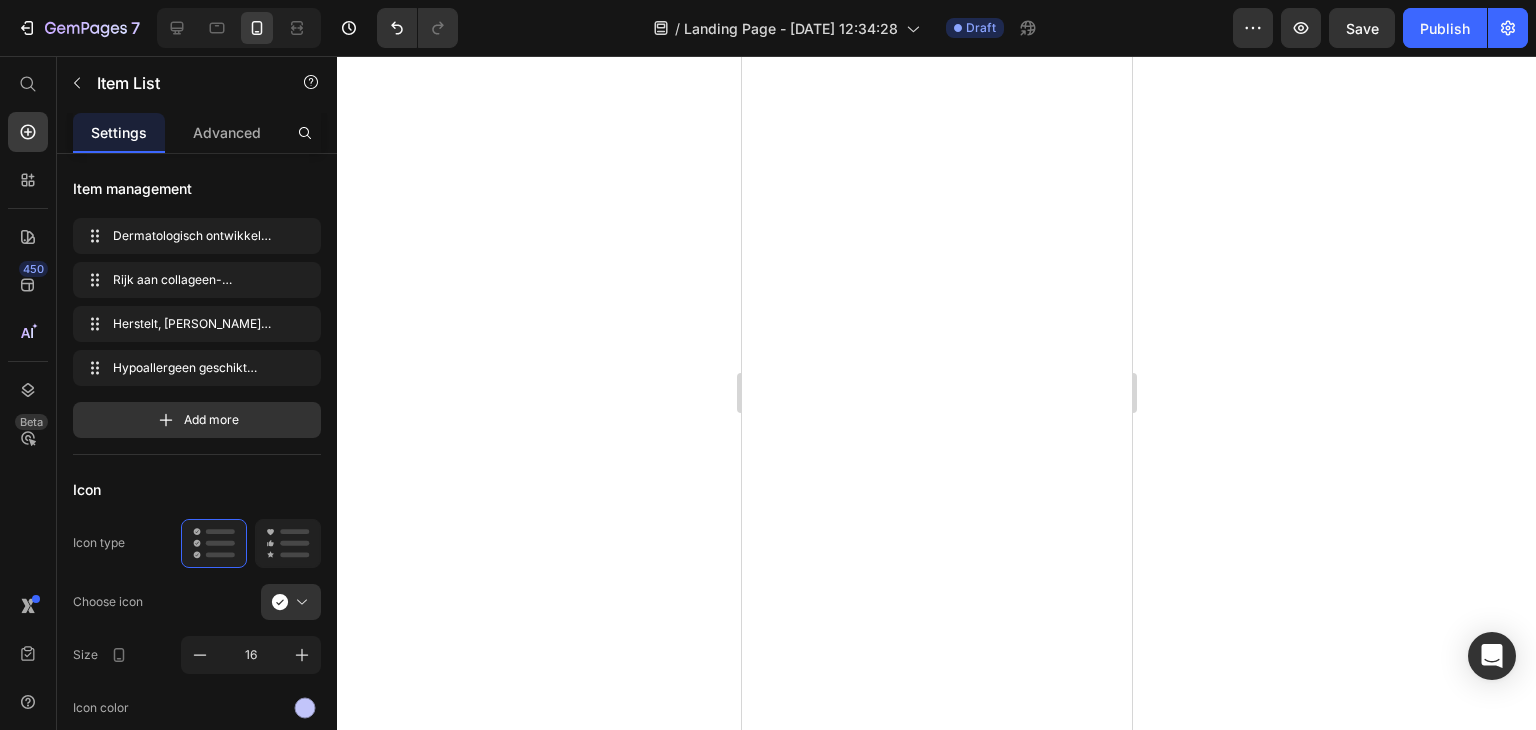scroll, scrollTop: 0, scrollLeft: 0, axis: both 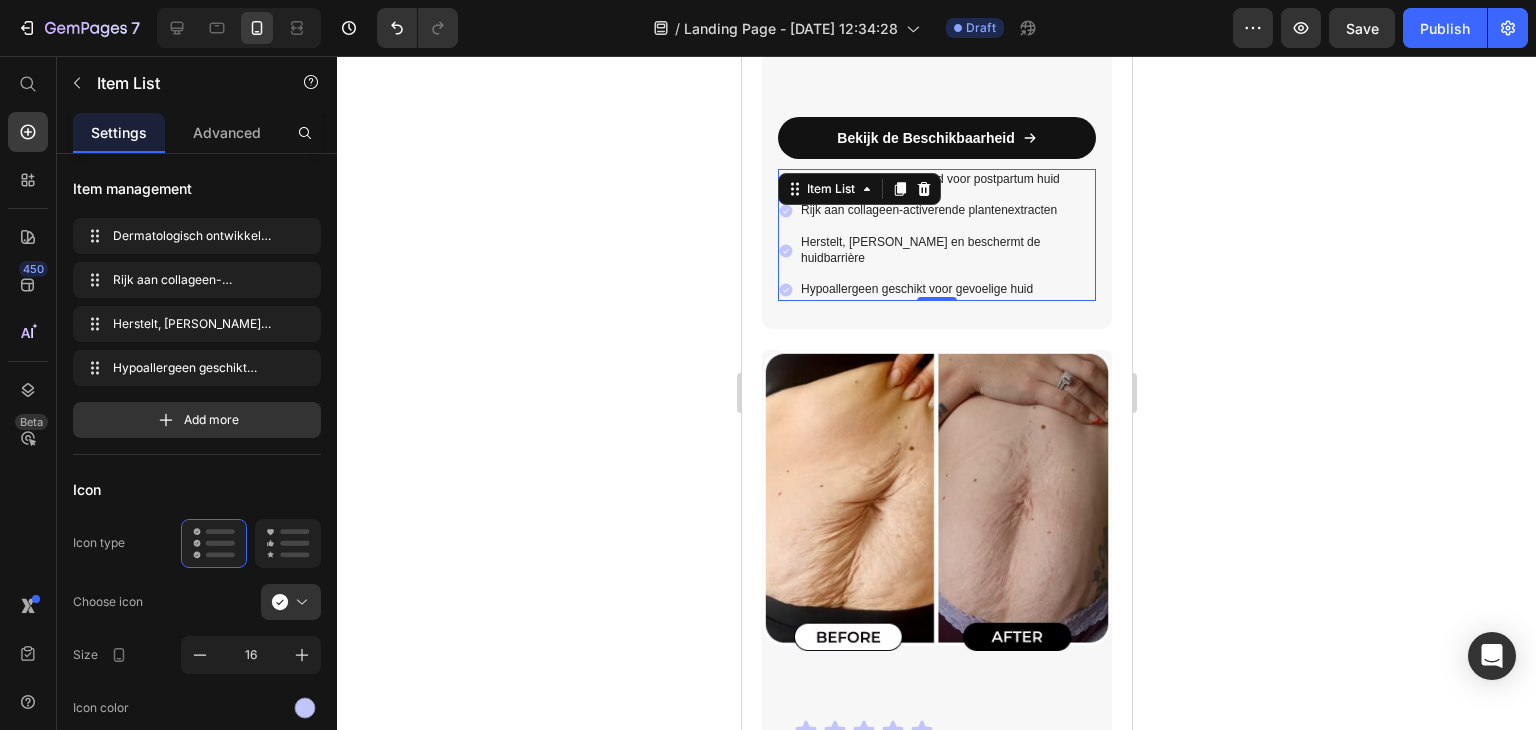 click on "Dermatologisch ontwikkeld voor postpartum huid" at bounding box center [946, 180] 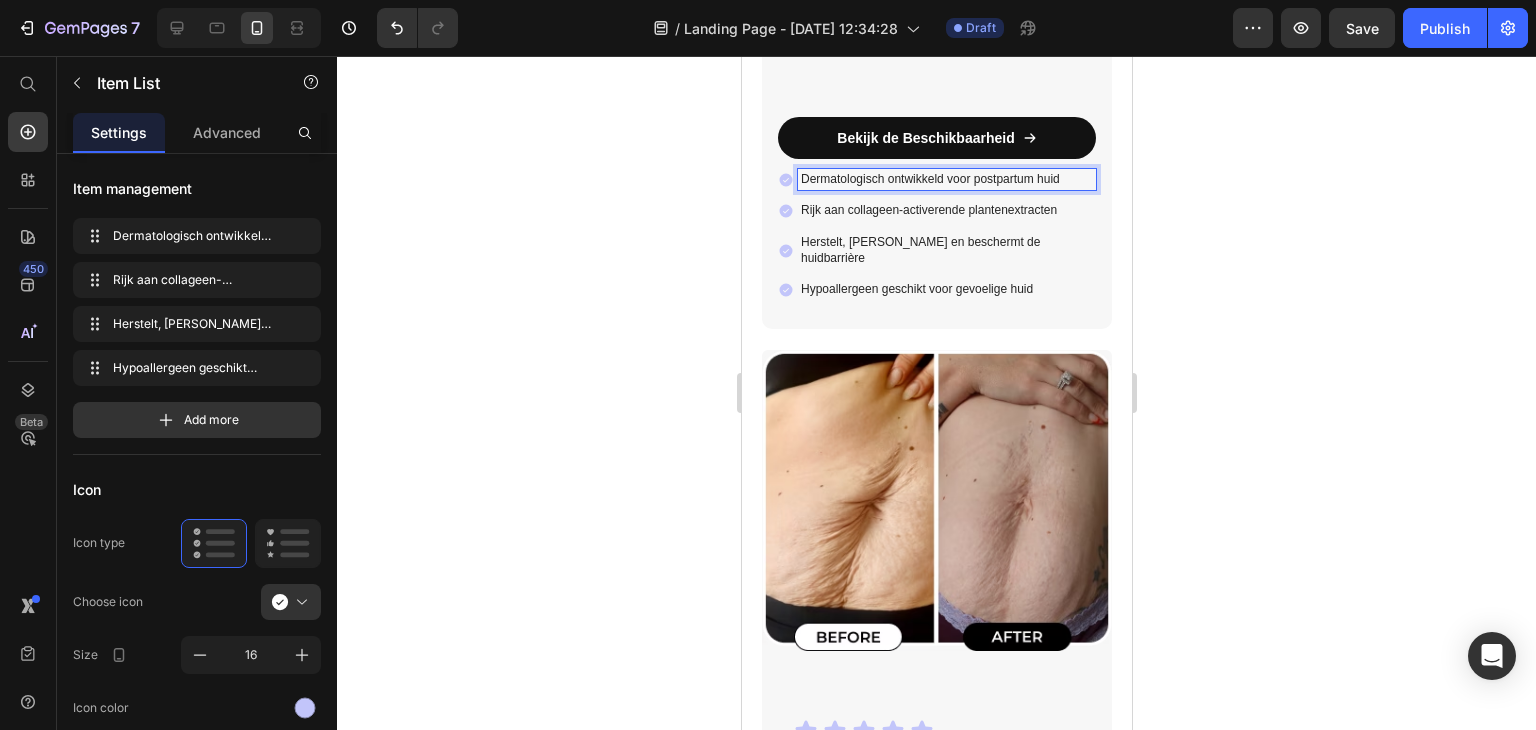 click on "Dermatologisch ontwikkeld voor postpartum huid" at bounding box center (946, 180) 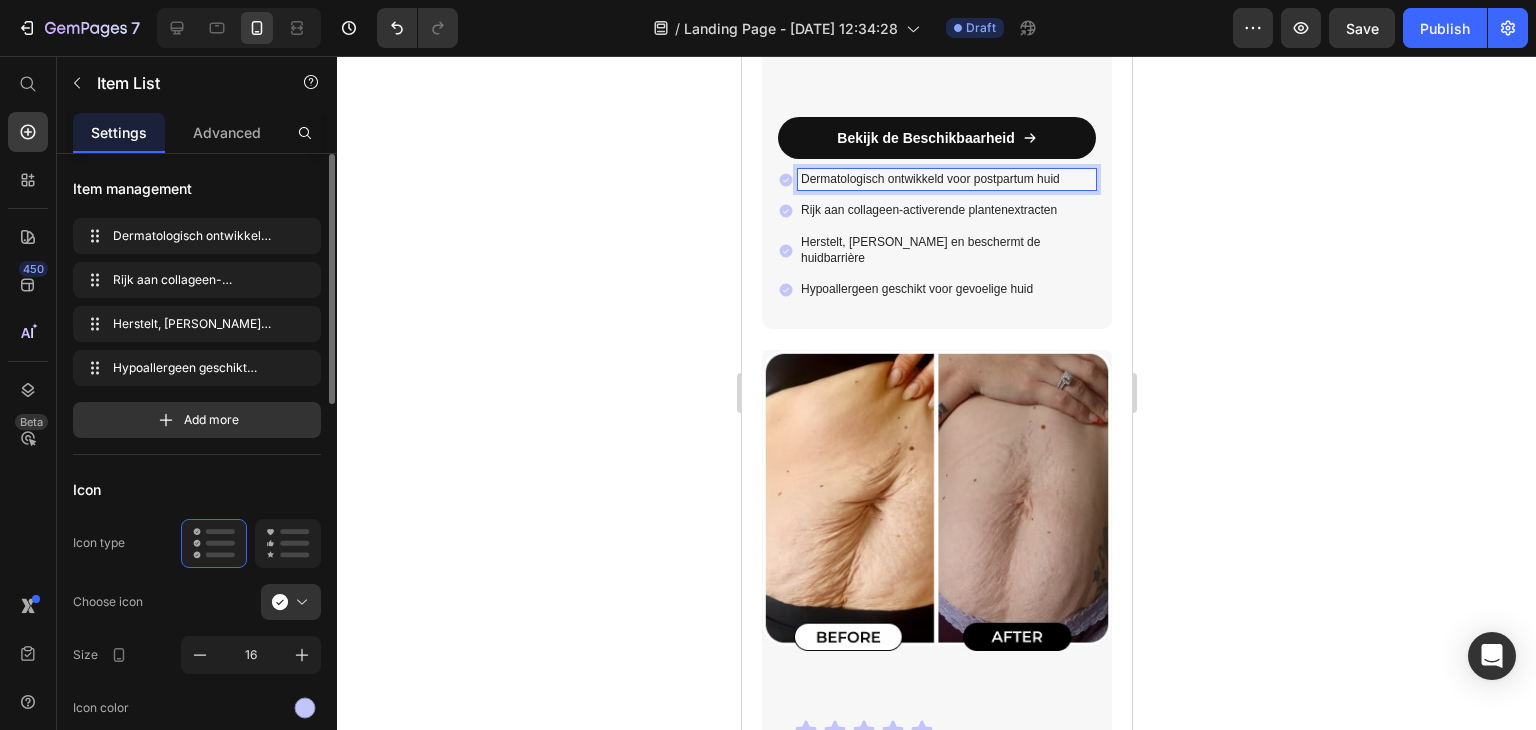 scroll, scrollTop: 300, scrollLeft: 0, axis: vertical 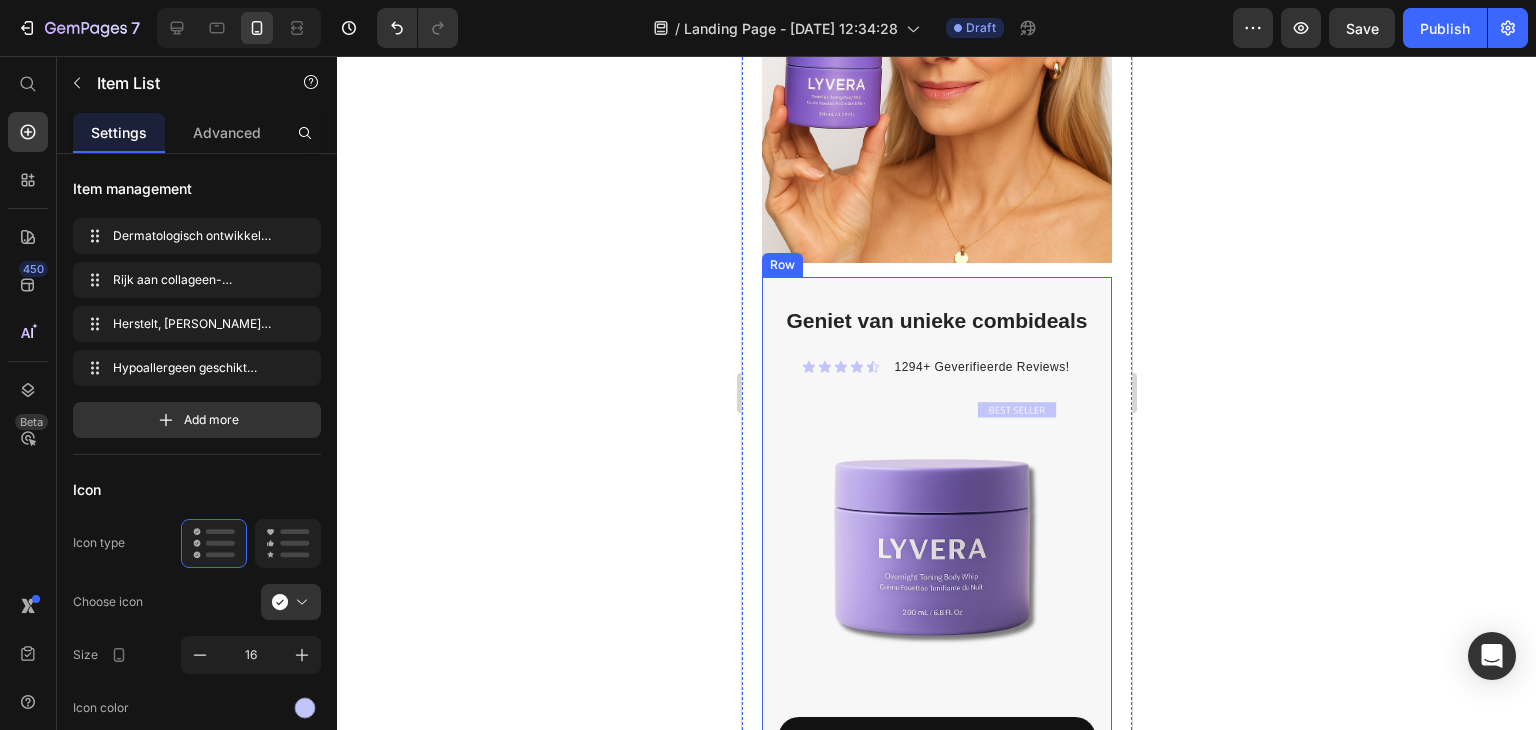click 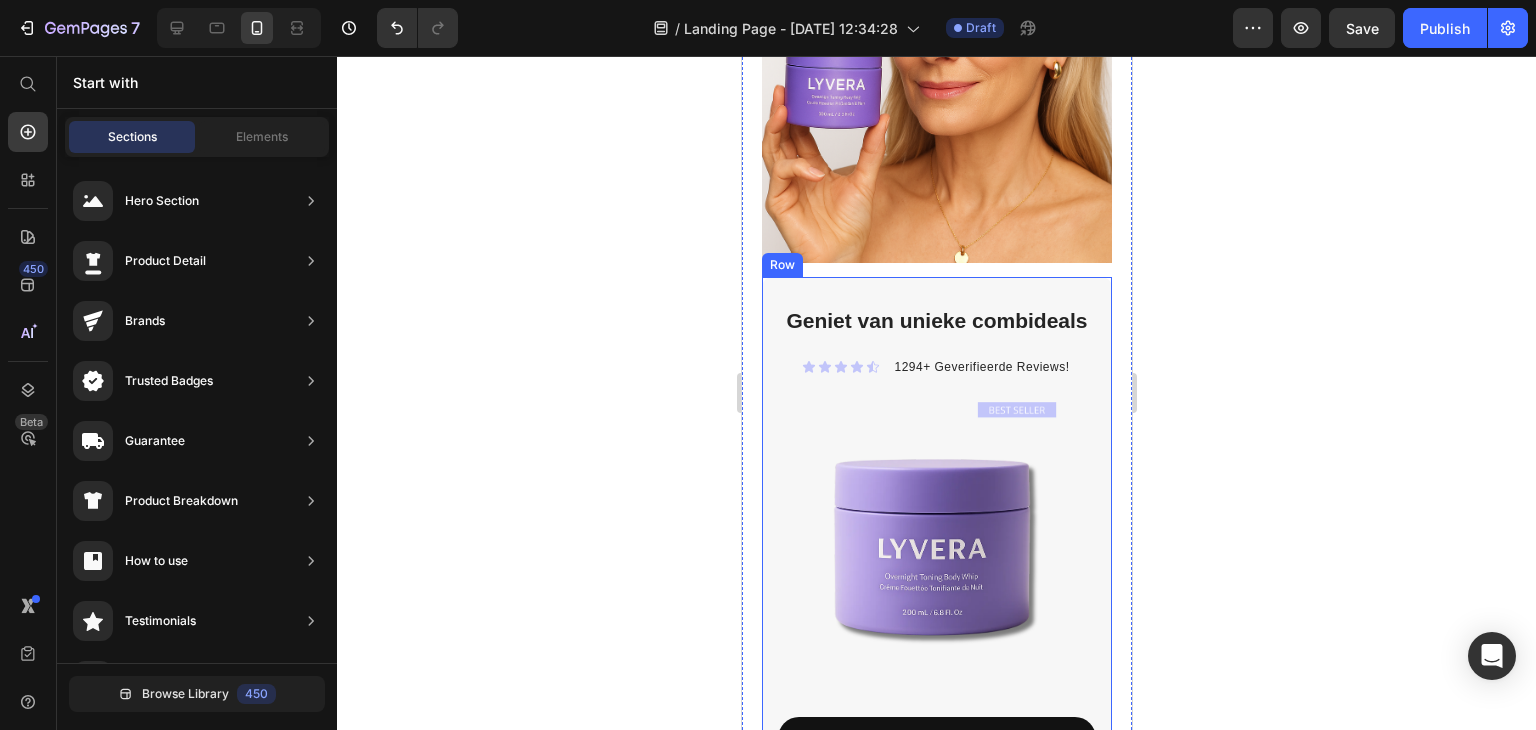 click 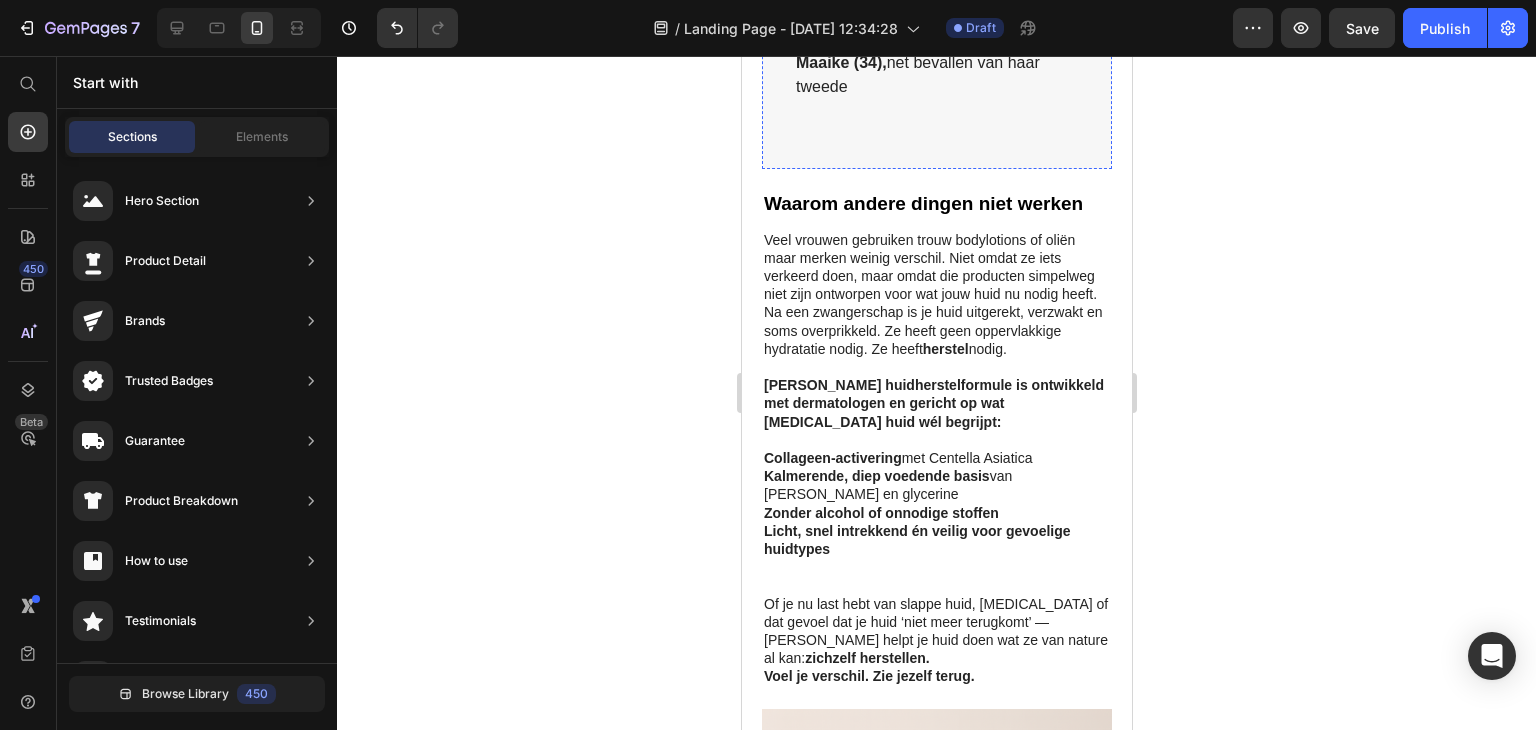 scroll, scrollTop: 7415, scrollLeft: 0, axis: vertical 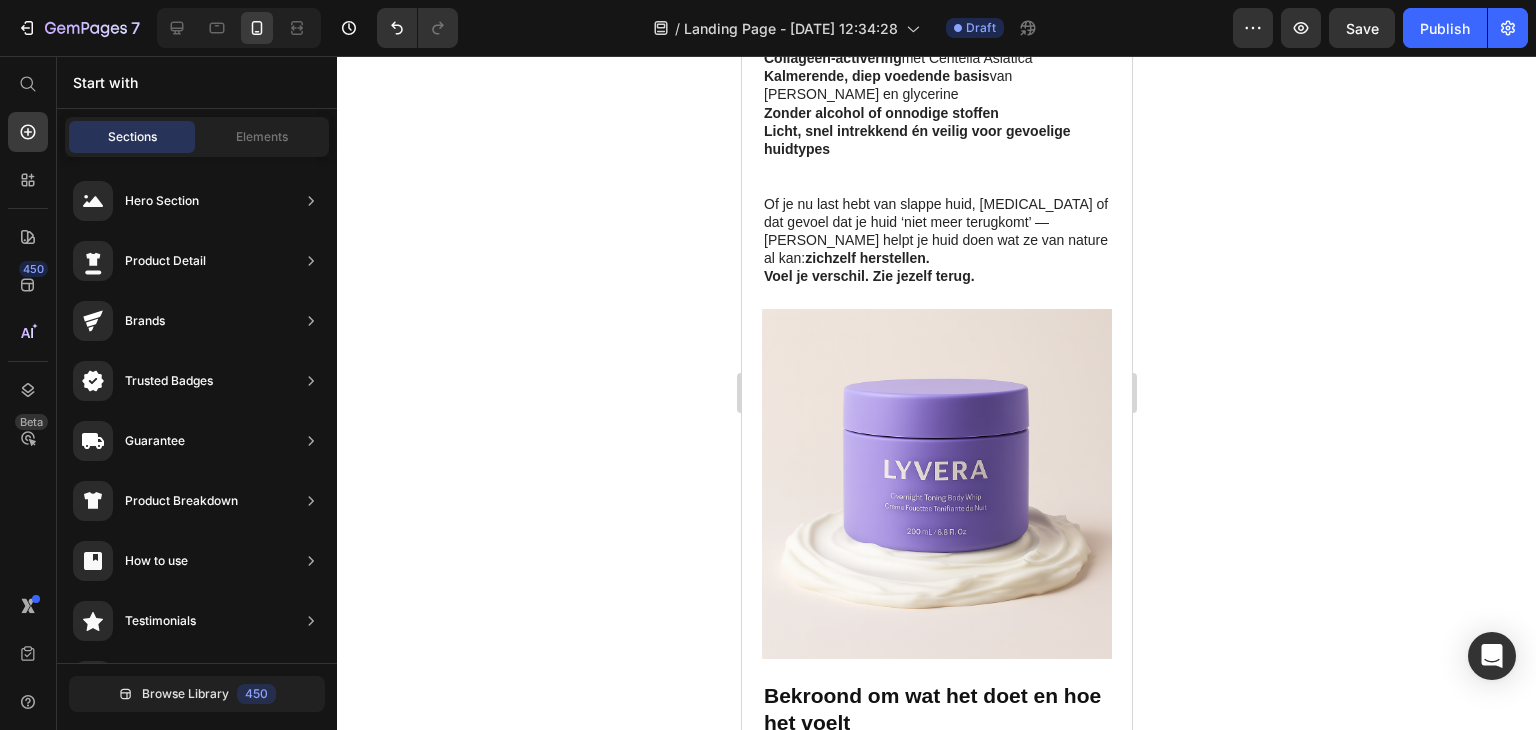 click on "Maaike (34),  net bevallen van haar tweede" at bounding box center [936, -325] 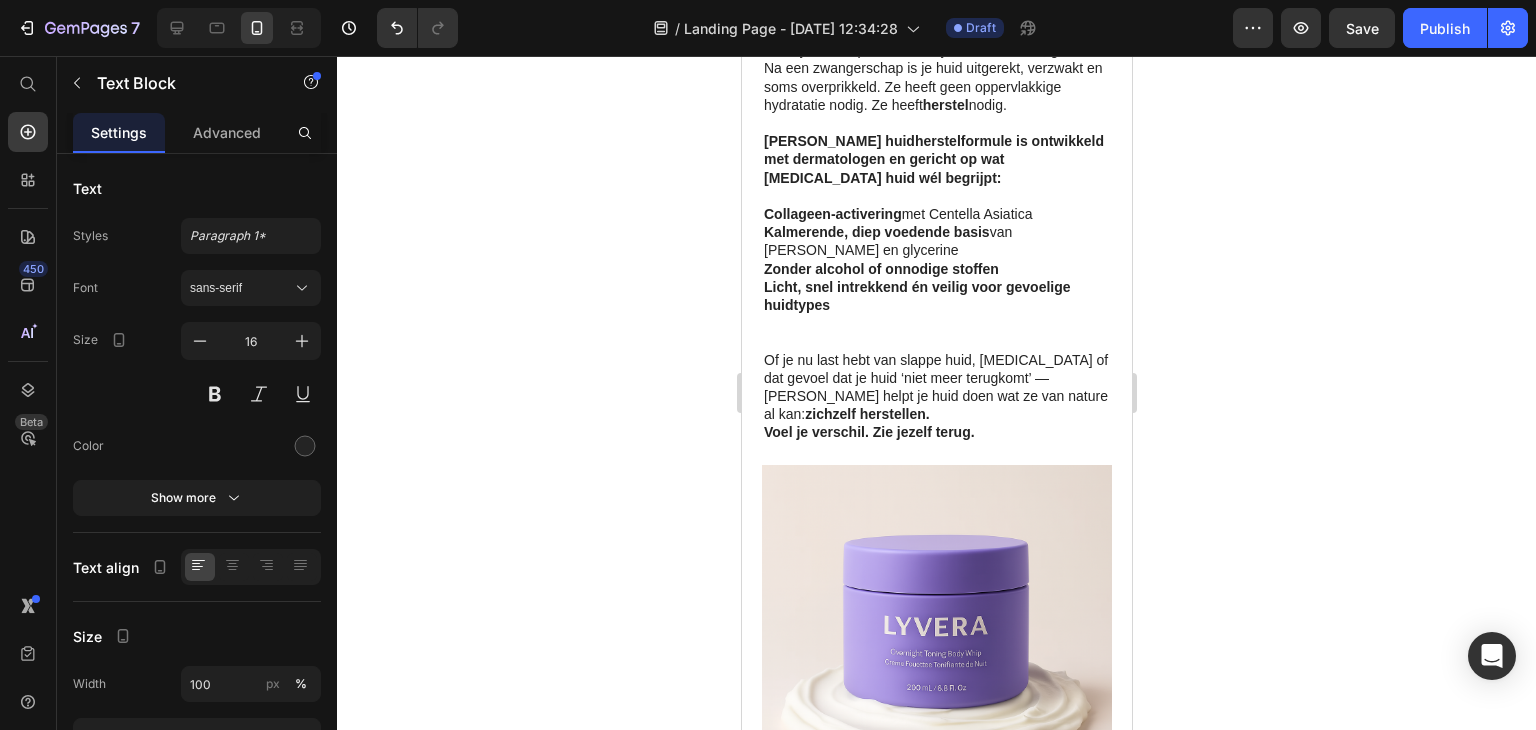 scroll, scrollTop: 7415, scrollLeft: 0, axis: vertical 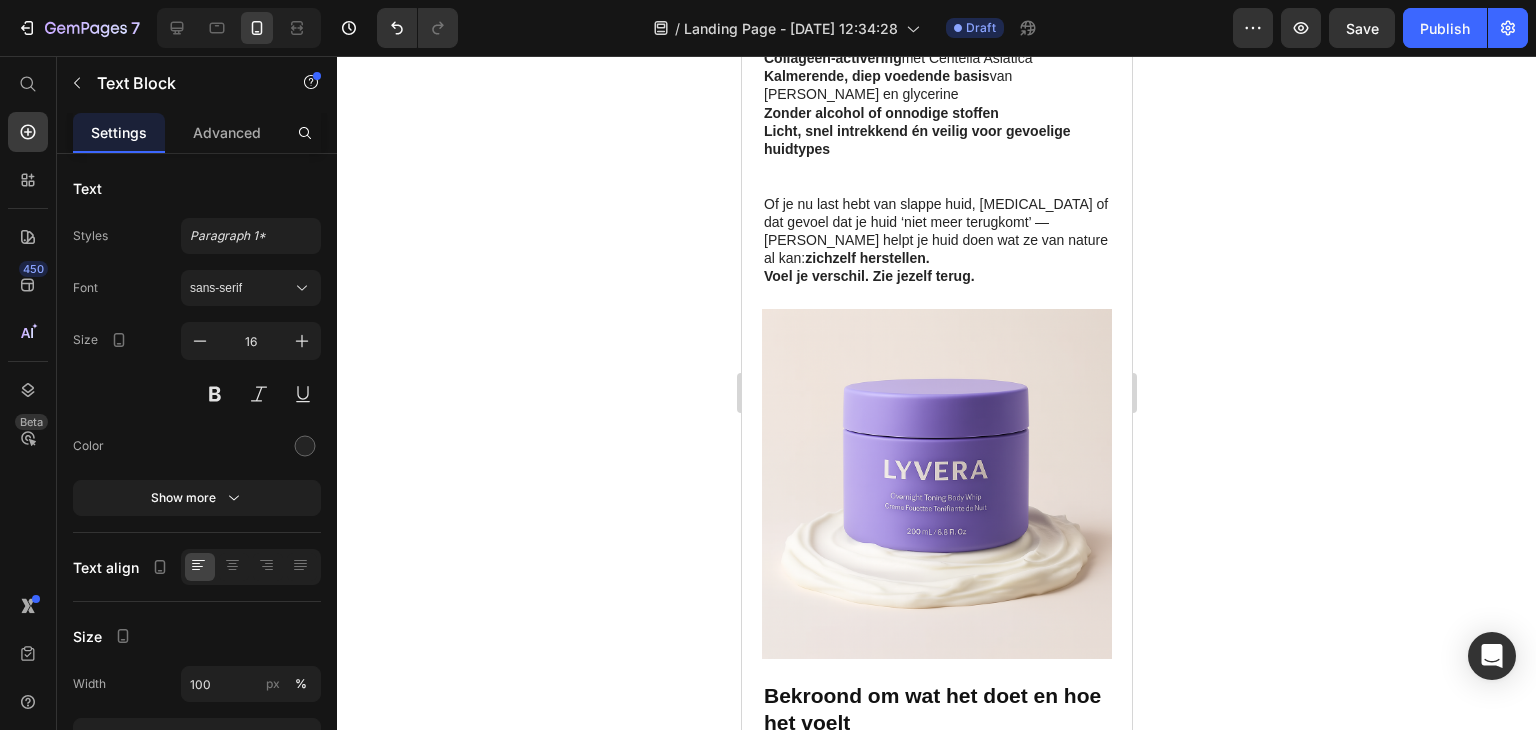 click on "Maaike (34),  net bevallen van haar tweede" at bounding box center (936, -325) 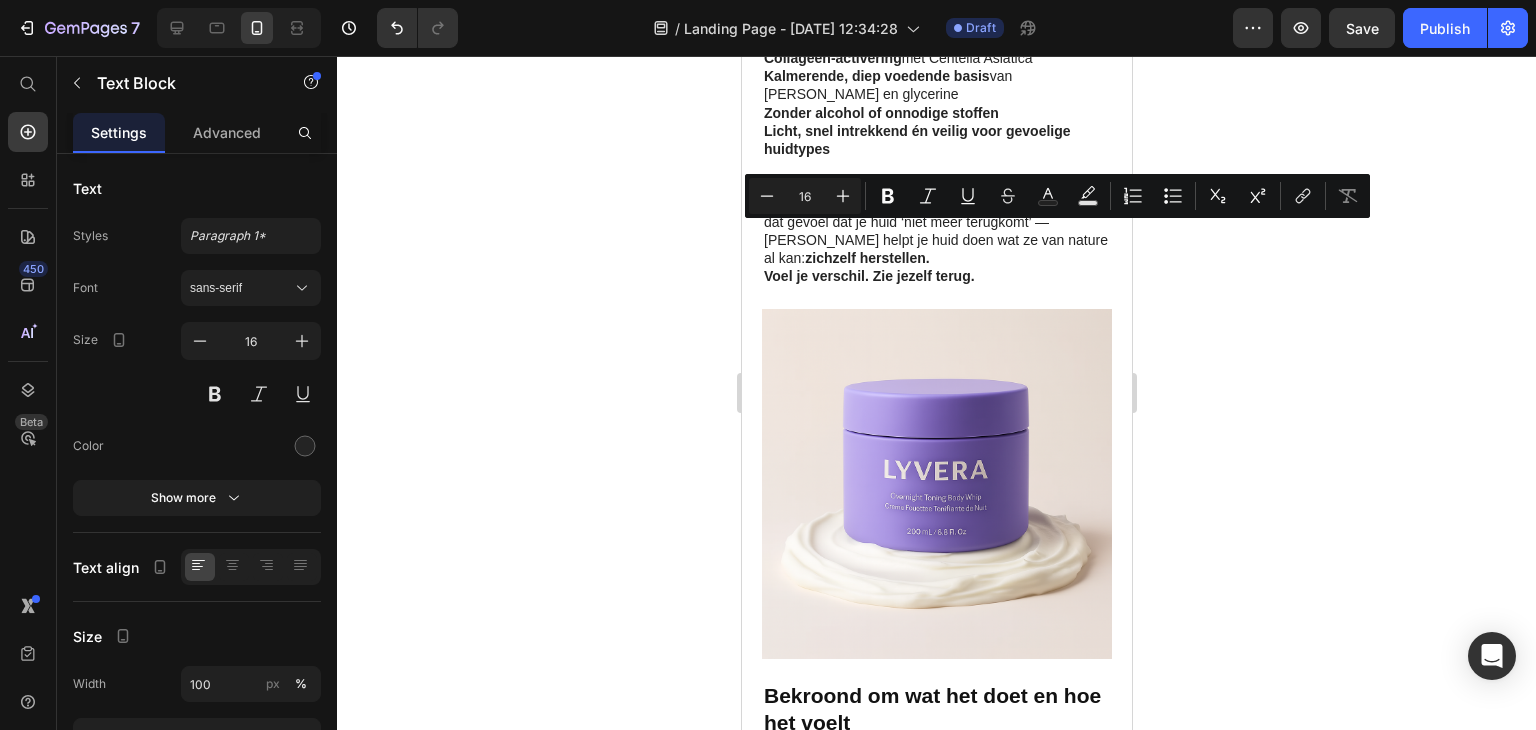 click on "Maaike (34),  net bevallen van haar tweede" at bounding box center (936, -325) 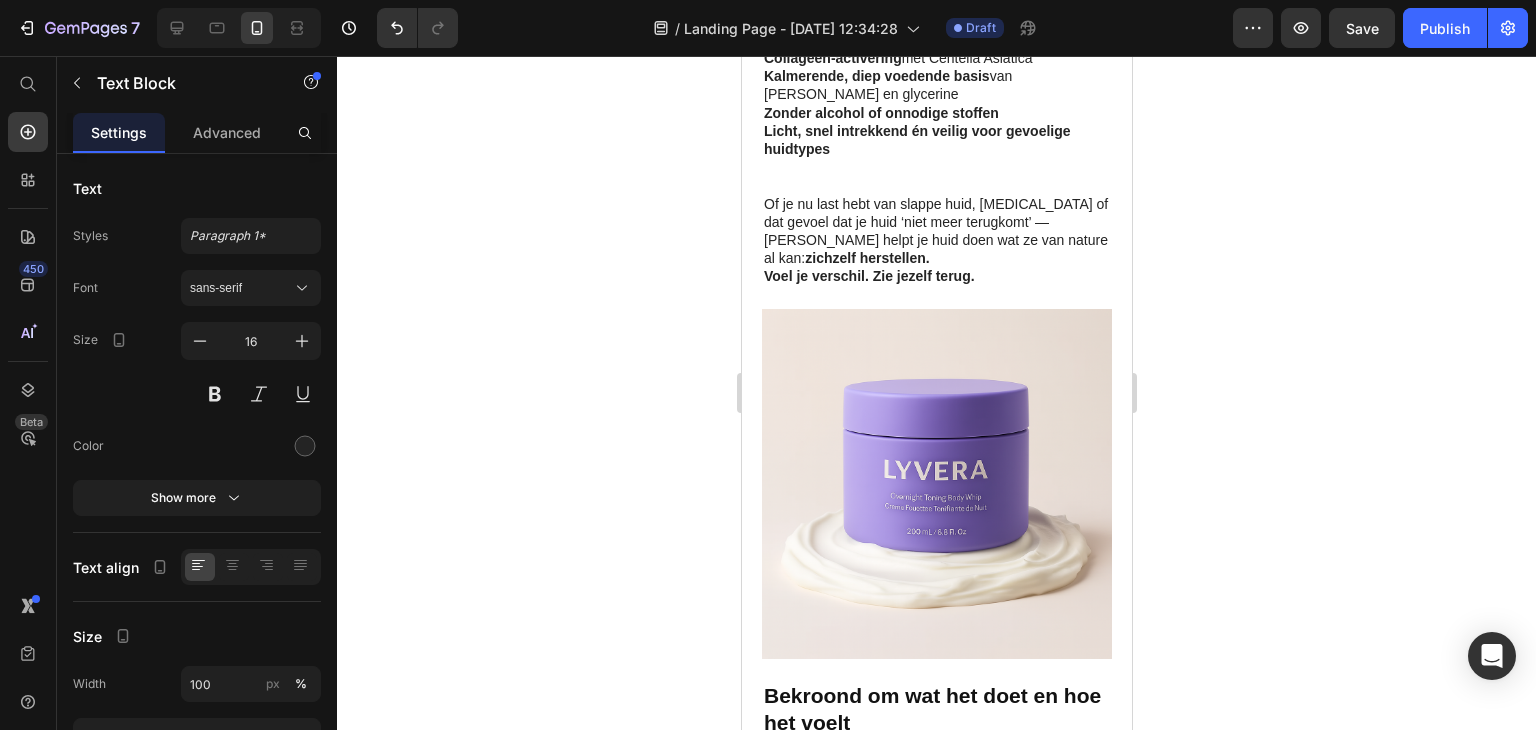 click on "Maaike (34),  net bevallen van haar tweede" at bounding box center [936, -325] 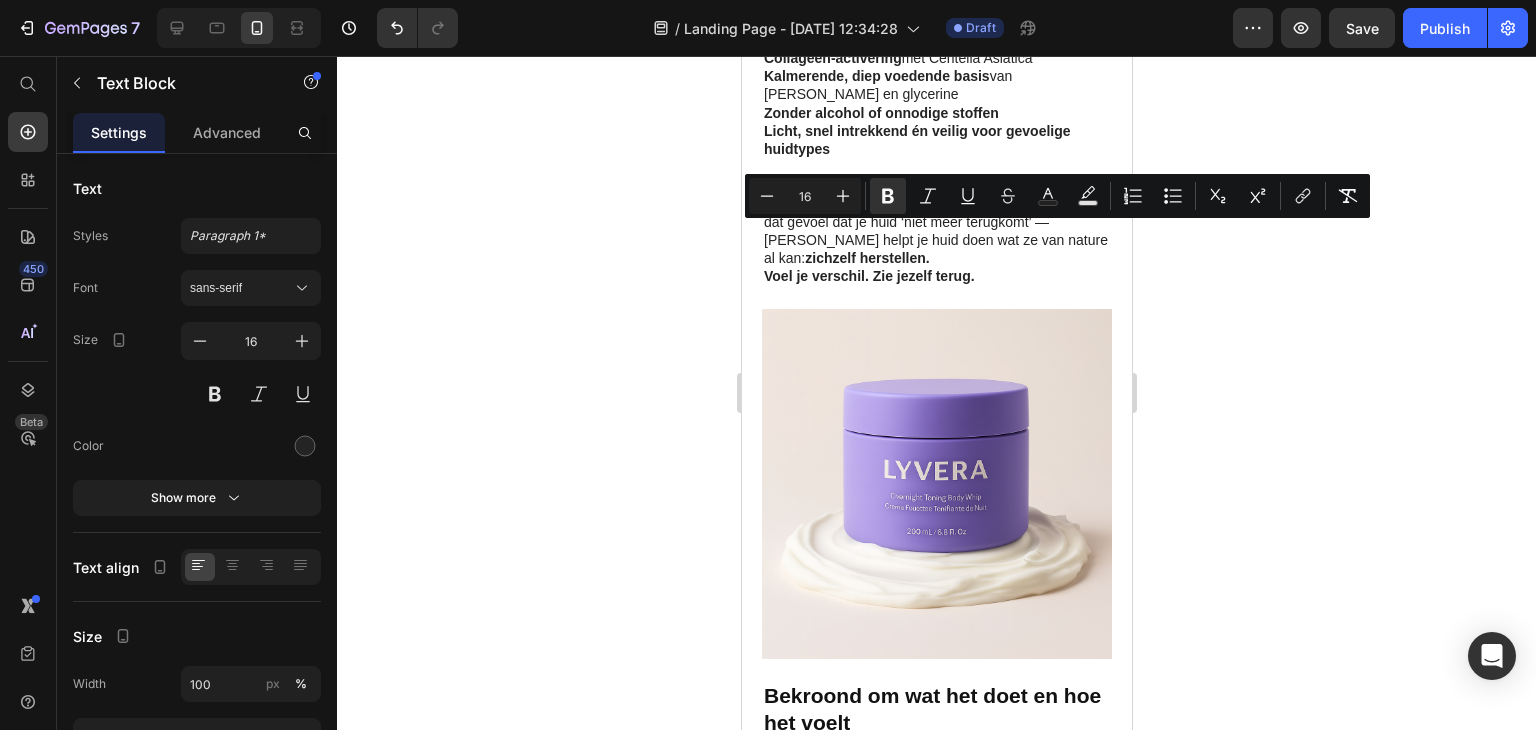 drag, startPoint x: 881, startPoint y: 237, endPoint x: 944, endPoint y: 251, distance: 64.53681 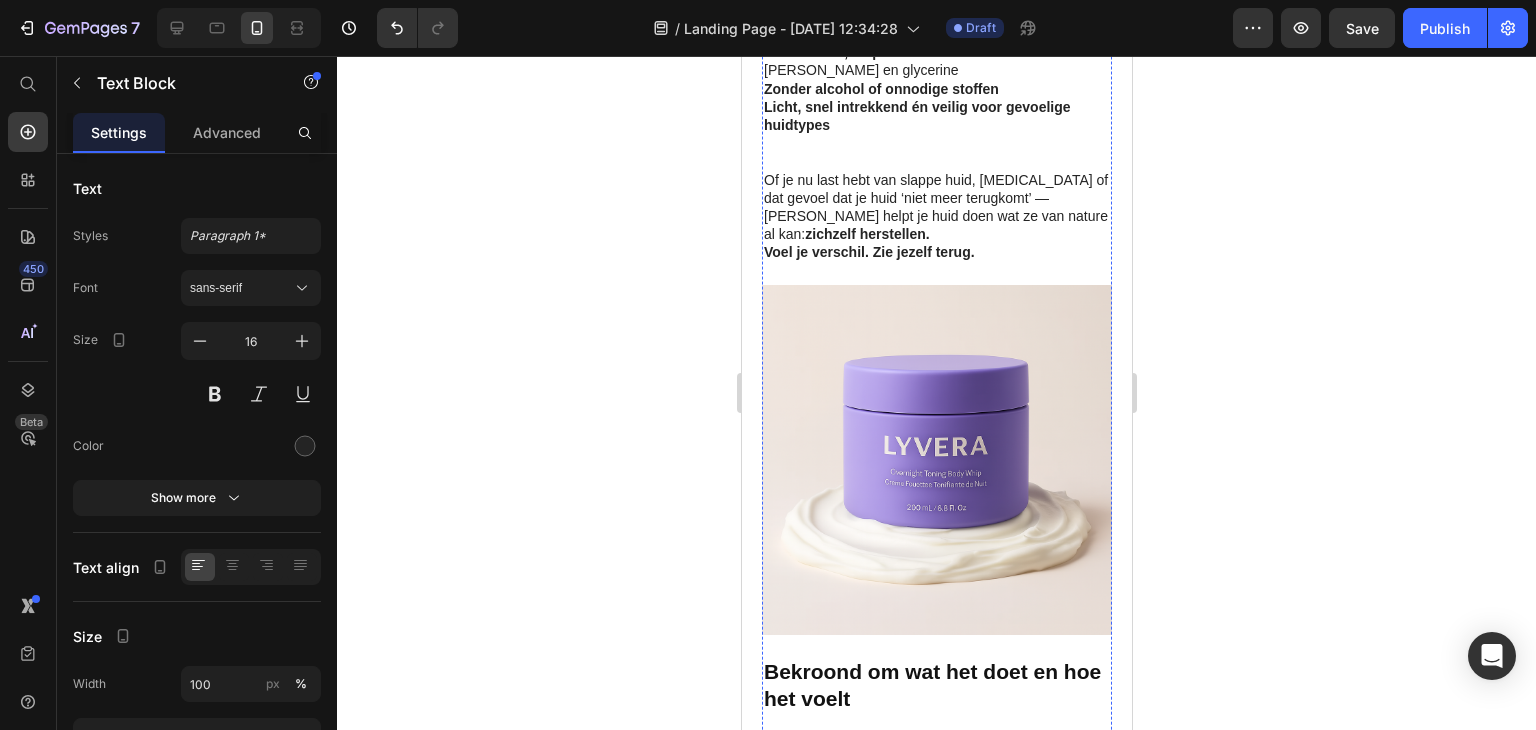 click 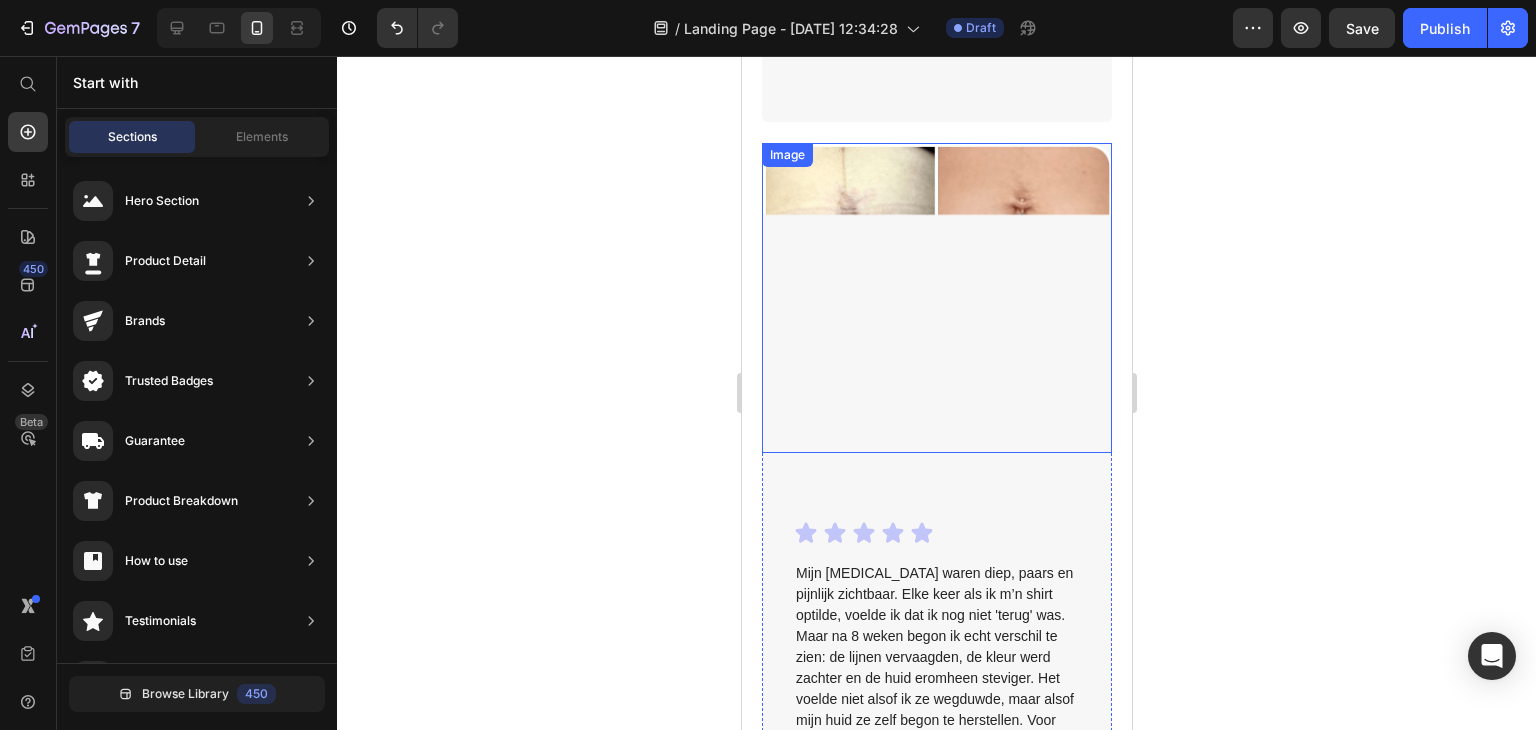 scroll, scrollTop: 6415, scrollLeft: 0, axis: vertical 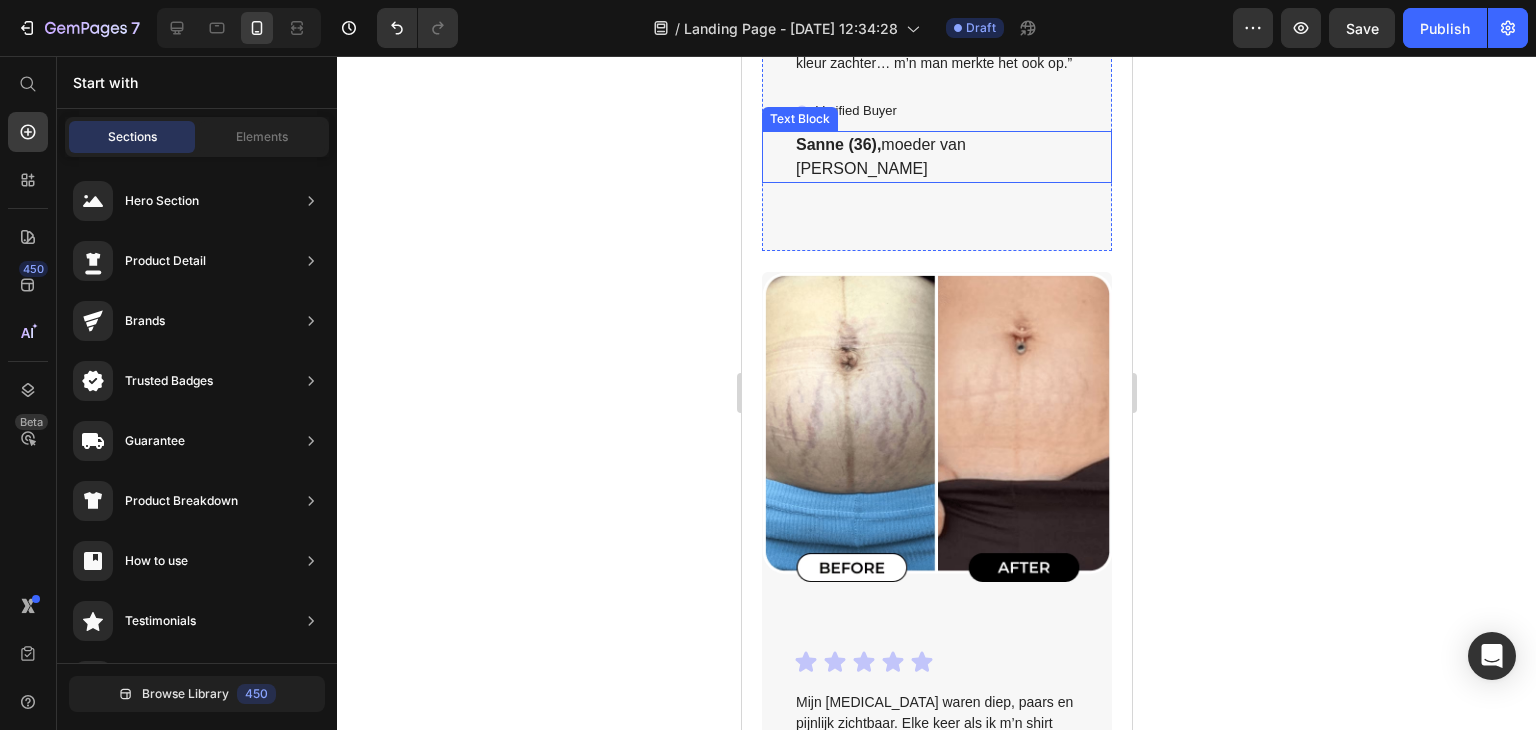 click on "[PERSON_NAME] (36),  moeder van [PERSON_NAME]" at bounding box center [936, 157] 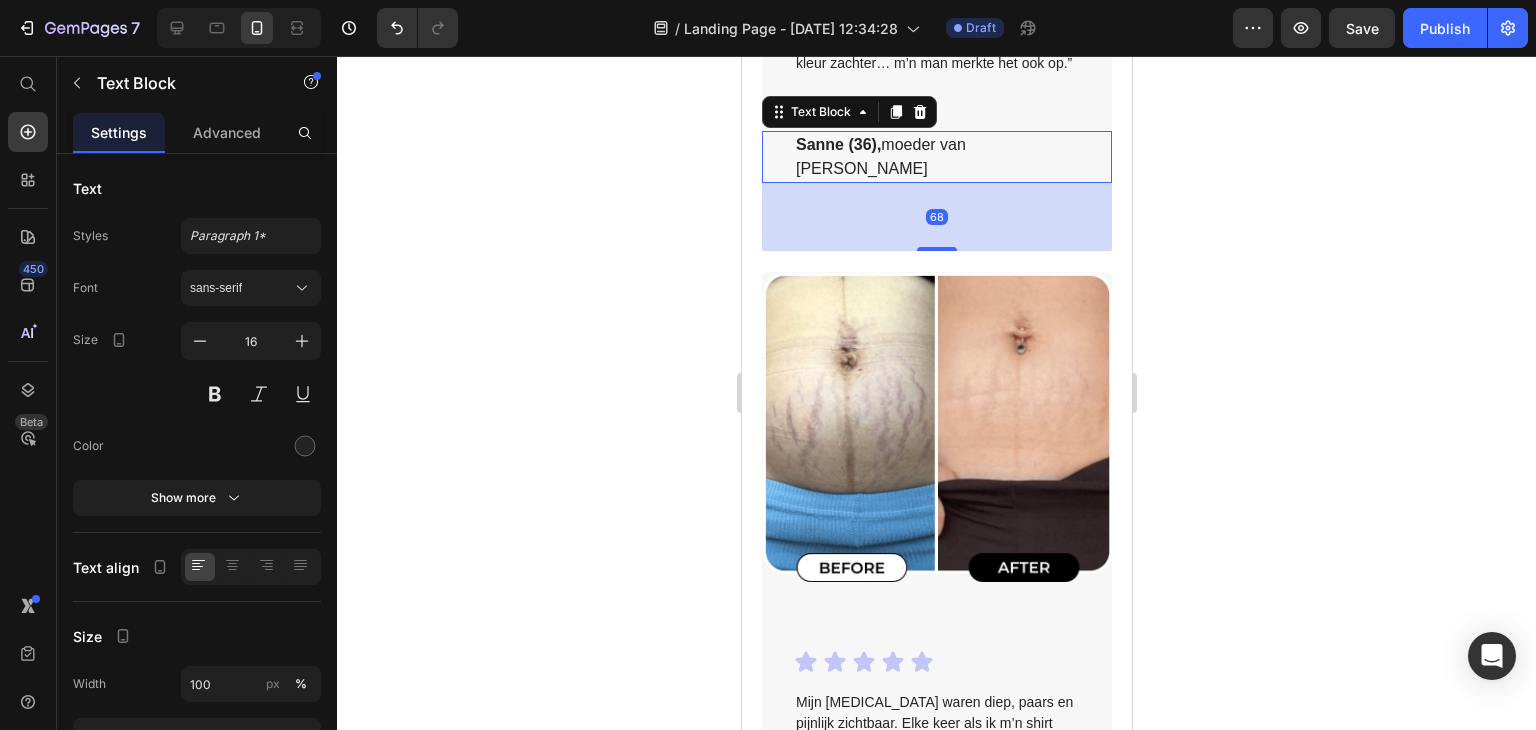 click on "[PERSON_NAME] (36),  moeder van [PERSON_NAME]" at bounding box center [936, 157] 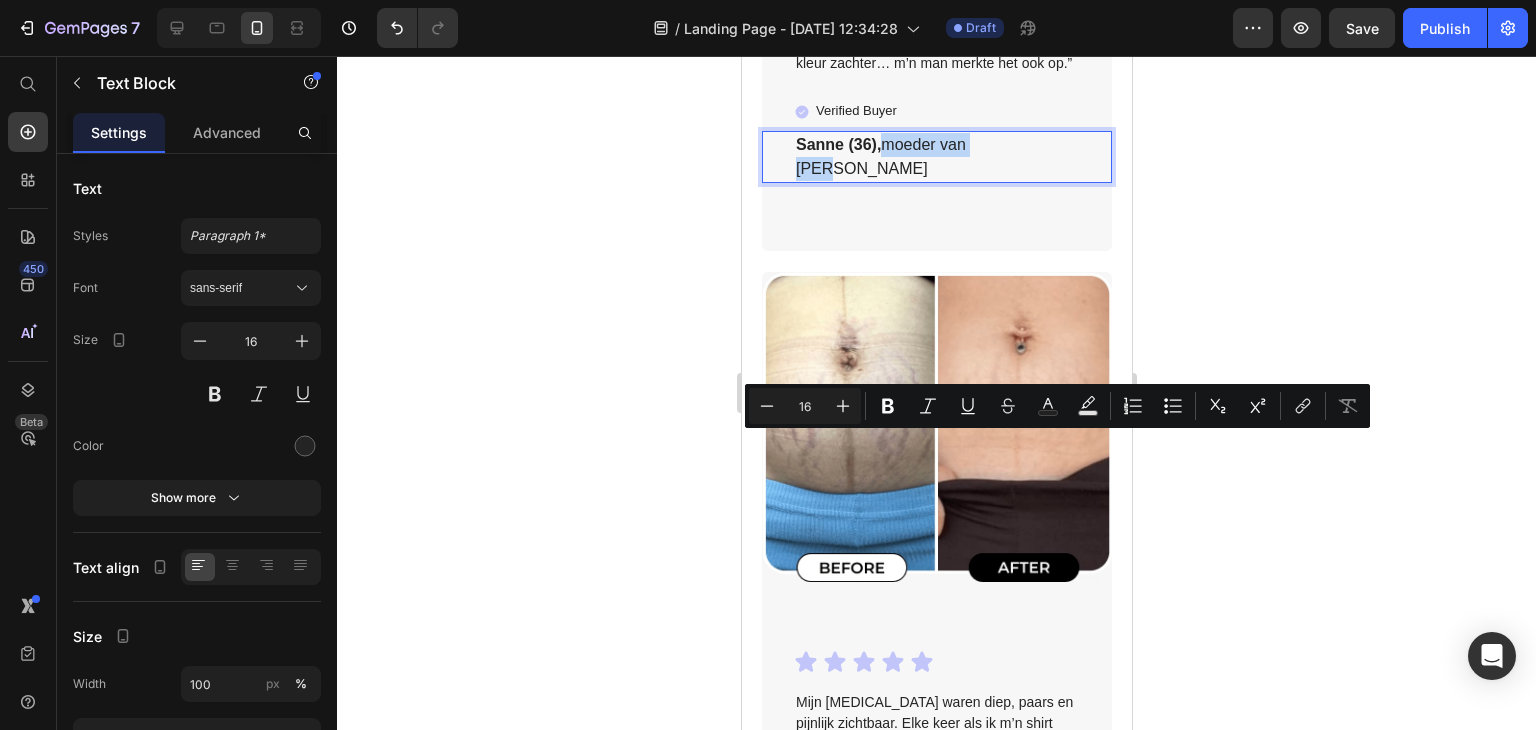 drag, startPoint x: 1029, startPoint y: 436, endPoint x: 887, endPoint y: 439, distance: 142.0317 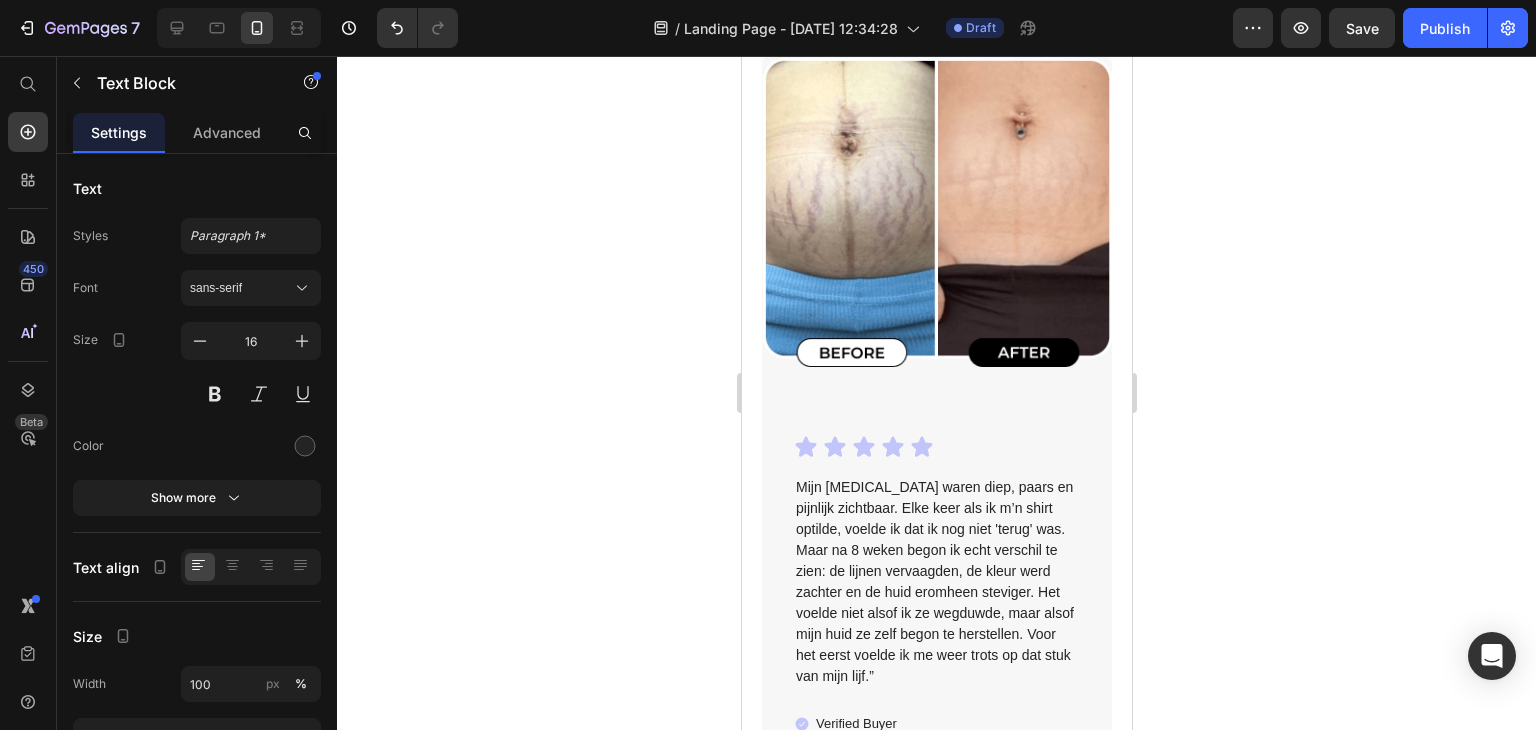 scroll, scrollTop: 6376, scrollLeft: 0, axis: vertical 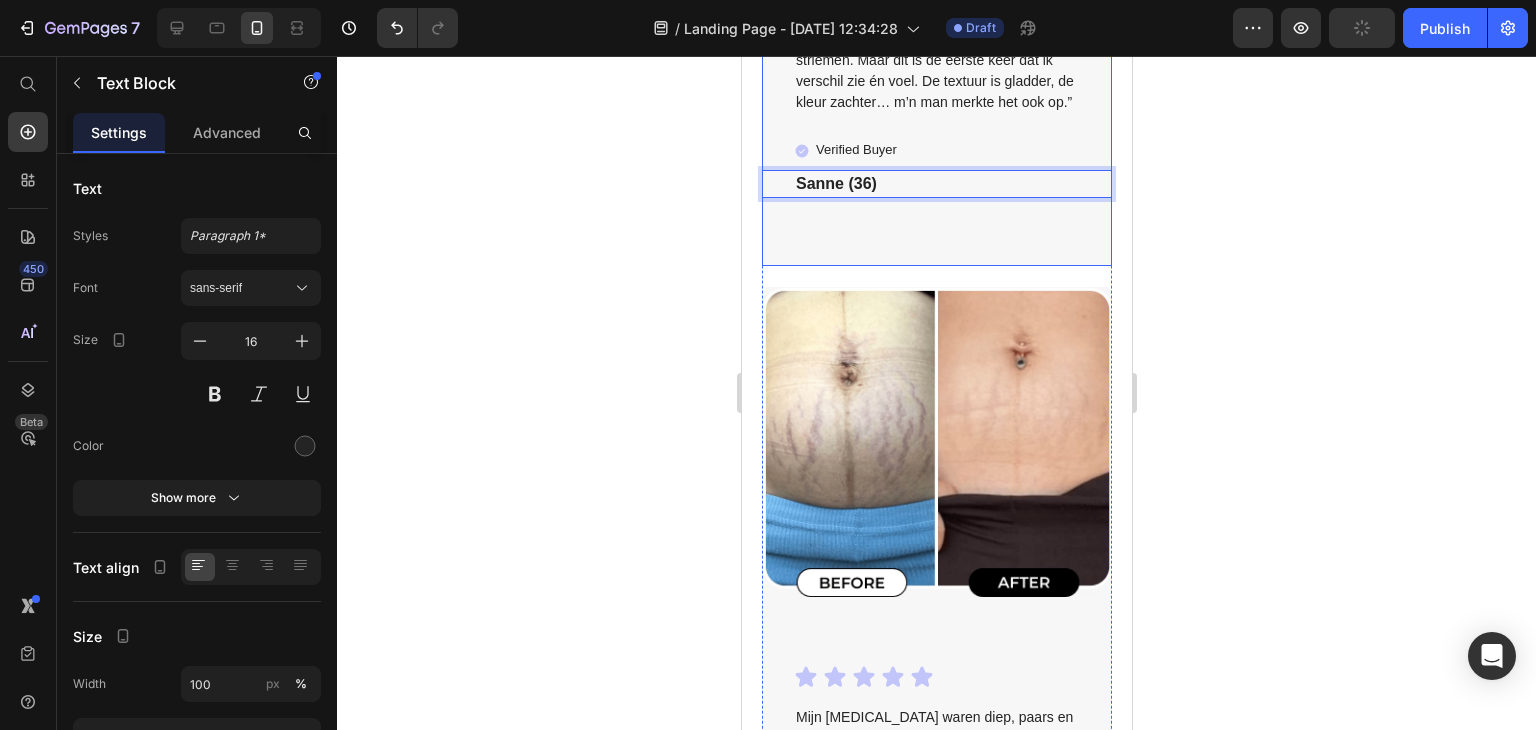 click on "Icon
Icon
Icon
Icon
Icon Icon List “Ik had van alles geprobeerd tegen die diepe striemen. Maar dit is de eerste keer dat ik verschil zie én voel. De textuur is gladder, de kleur zachter… m’n man merkte het ook op.” Text Block
Verified Buyer Item List Sanne (36) Text Block   68" at bounding box center (936, 126) 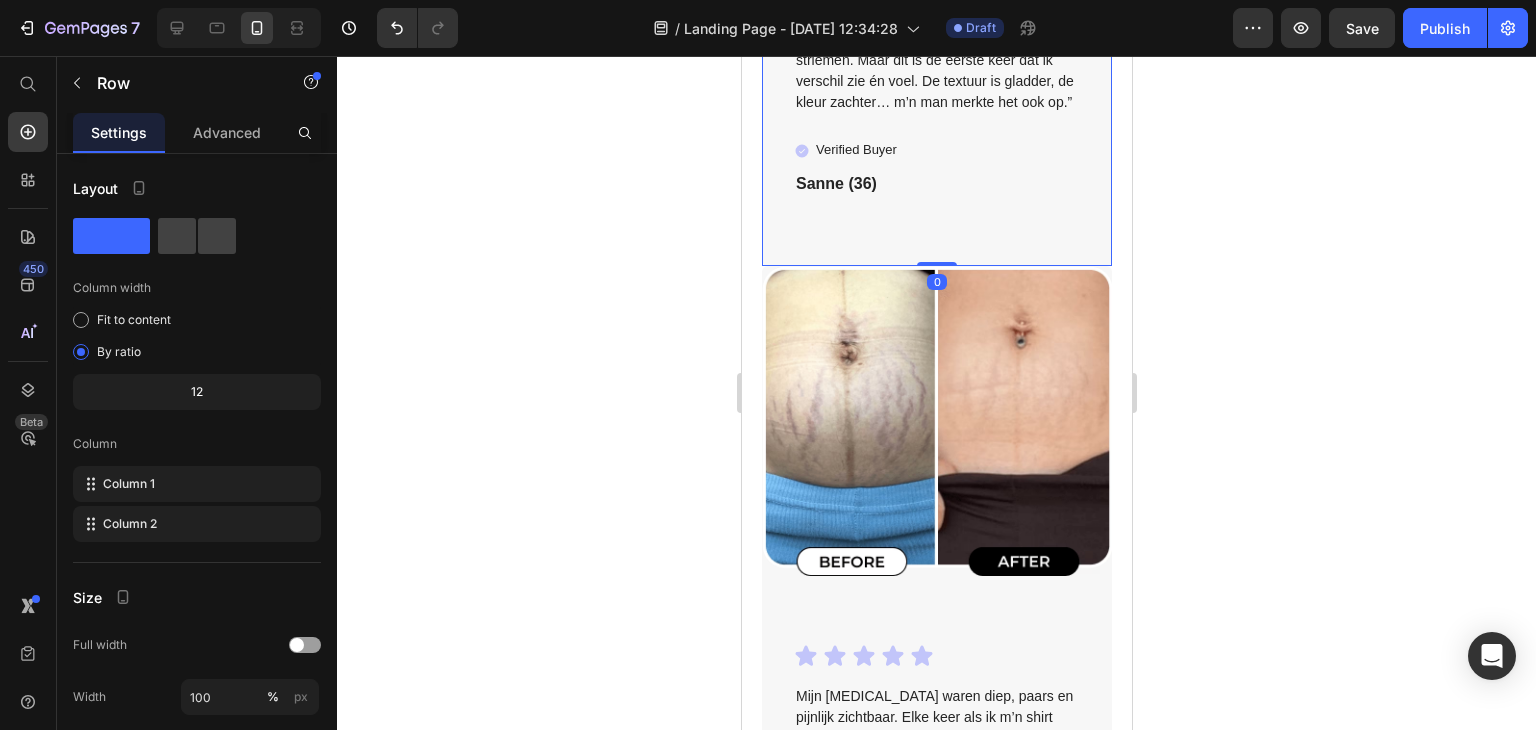 drag, startPoint x: 930, startPoint y: 586, endPoint x: 922, endPoint y: 536, distance: 50.635956 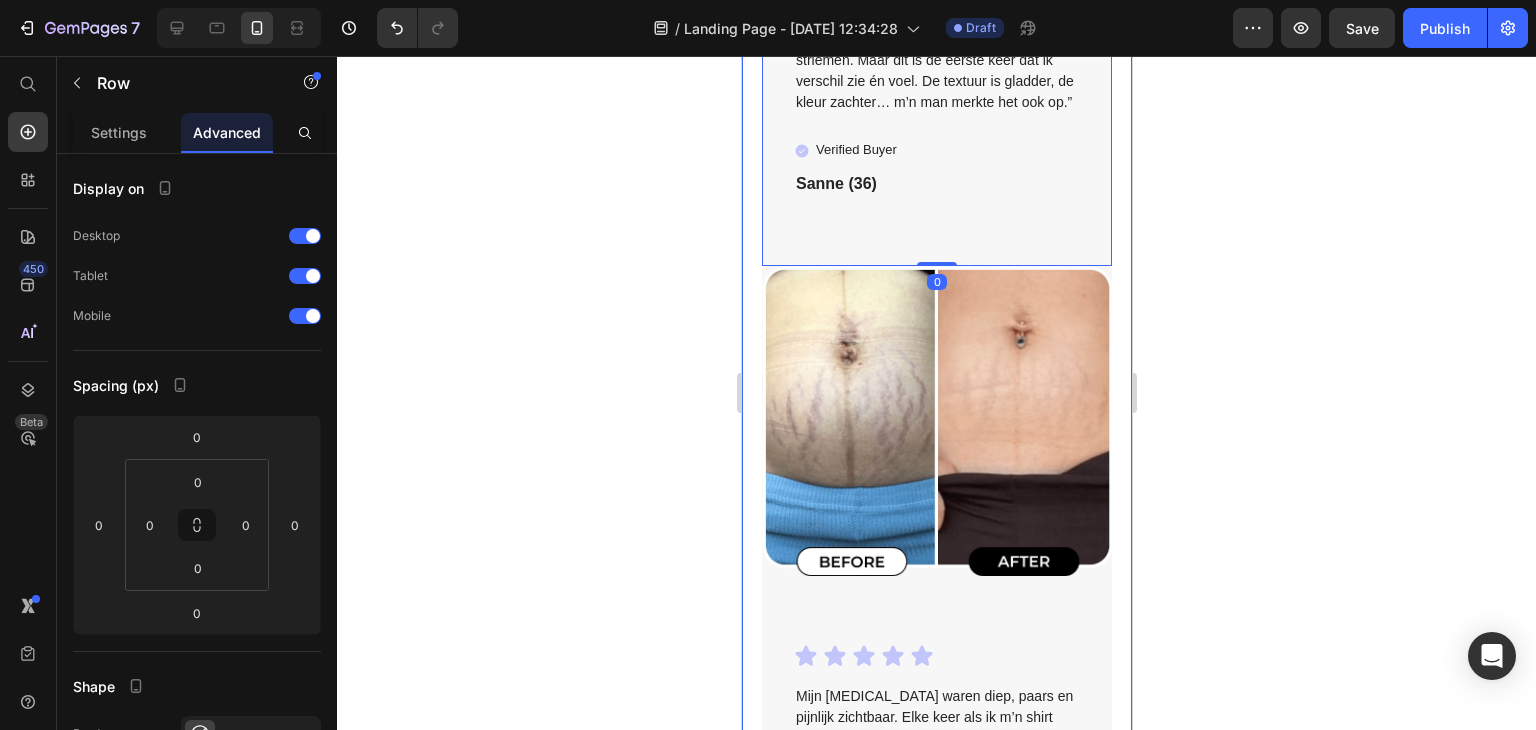 click 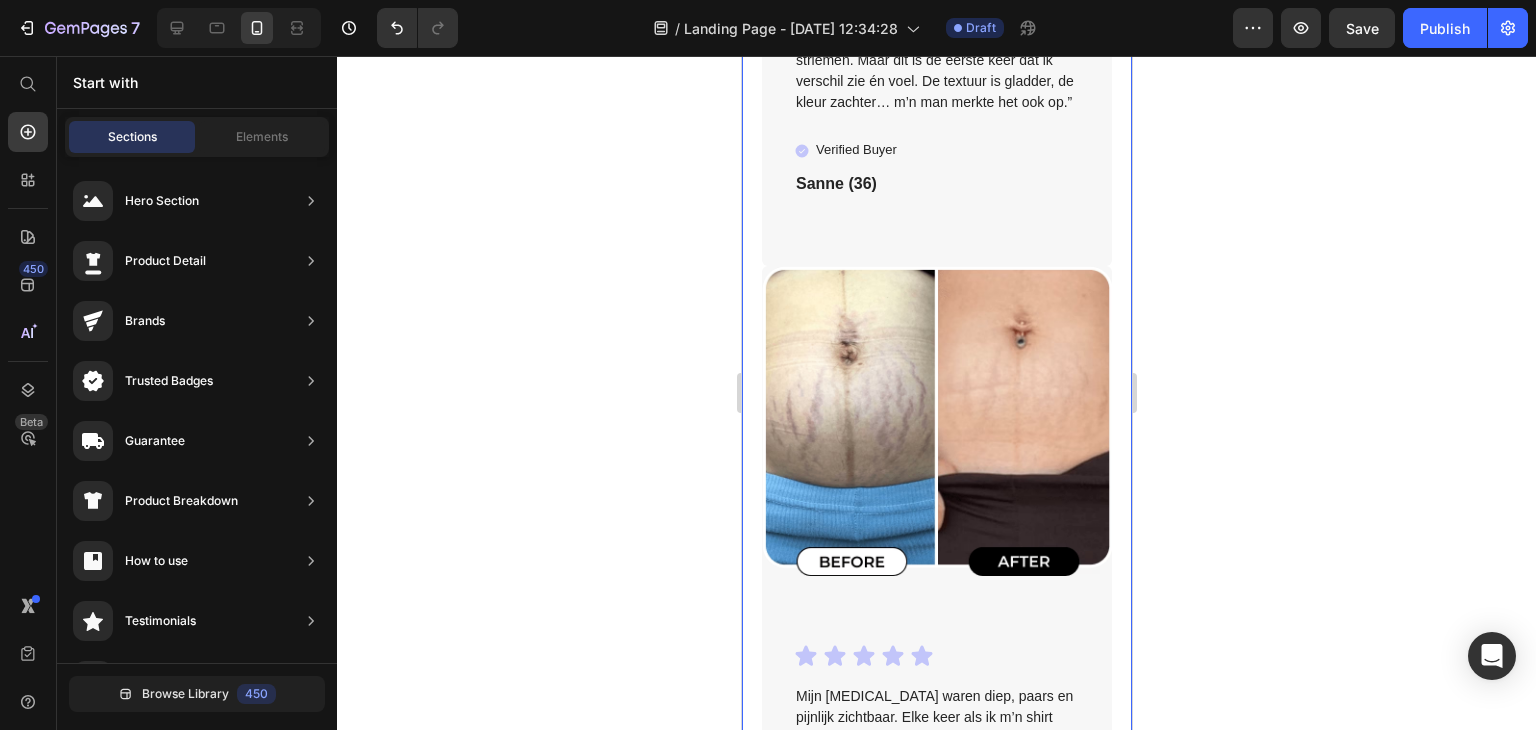 click 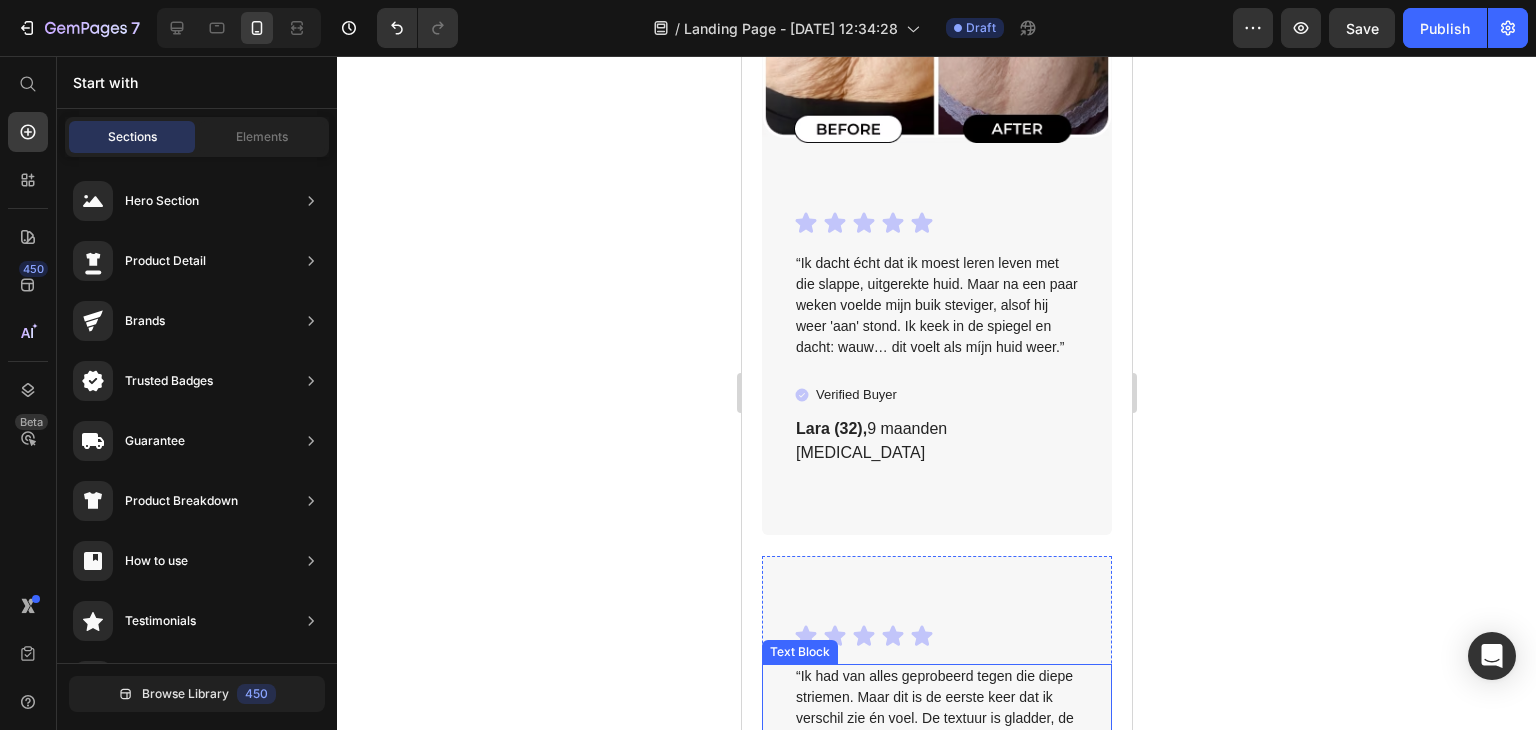 scroll, scrollTop: 5776, scrollLeft: 0, axis: vertical 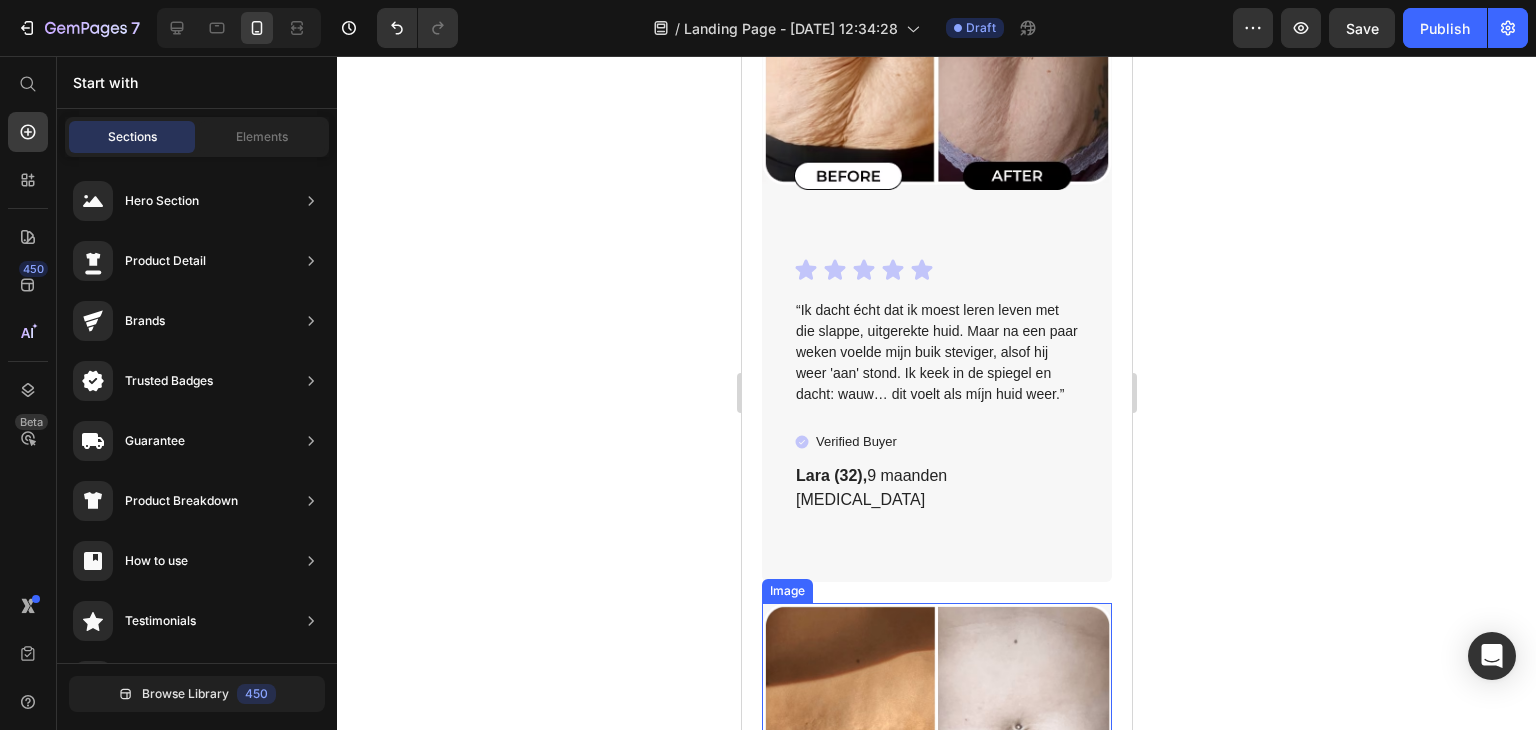 click at bounding box center [936, 758] 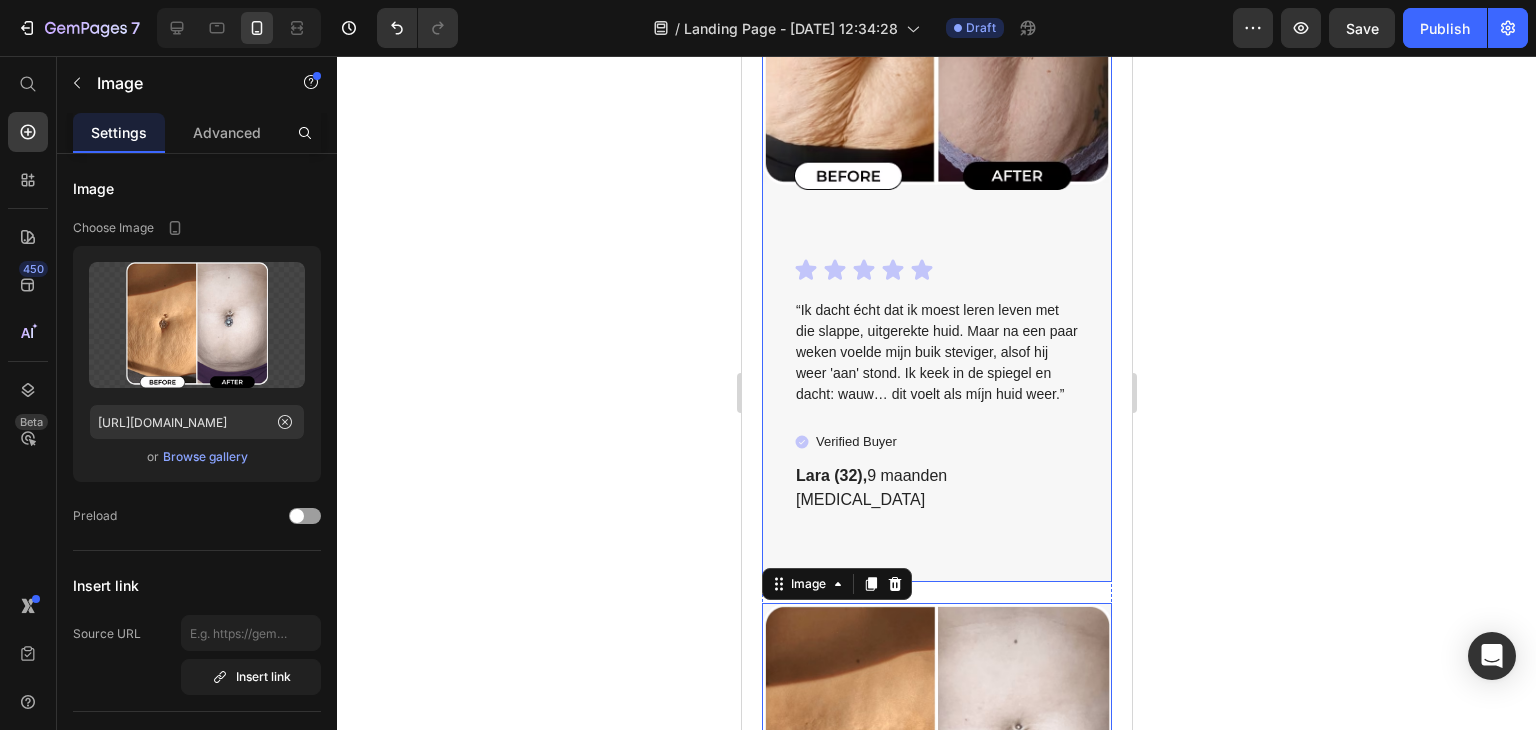 click on "Icon
Icon
Icon
Icon
Icon Icon List “Ik dacht écht dat ik moest leren leven met die slappe, uitgerekte huid. Maar na een paar weken voelde mijn buik steviger, alsof hij weer 'aan' stond. Ik keek in de spiegel en dacht: wauw… dit voelt als míjn huid weer.” Text Block
Verified Buyer Item List [PERSON_NAME] (32),  9 maanden [MEDICAL_DATA] Text Block" at bounding box center (936, 420) 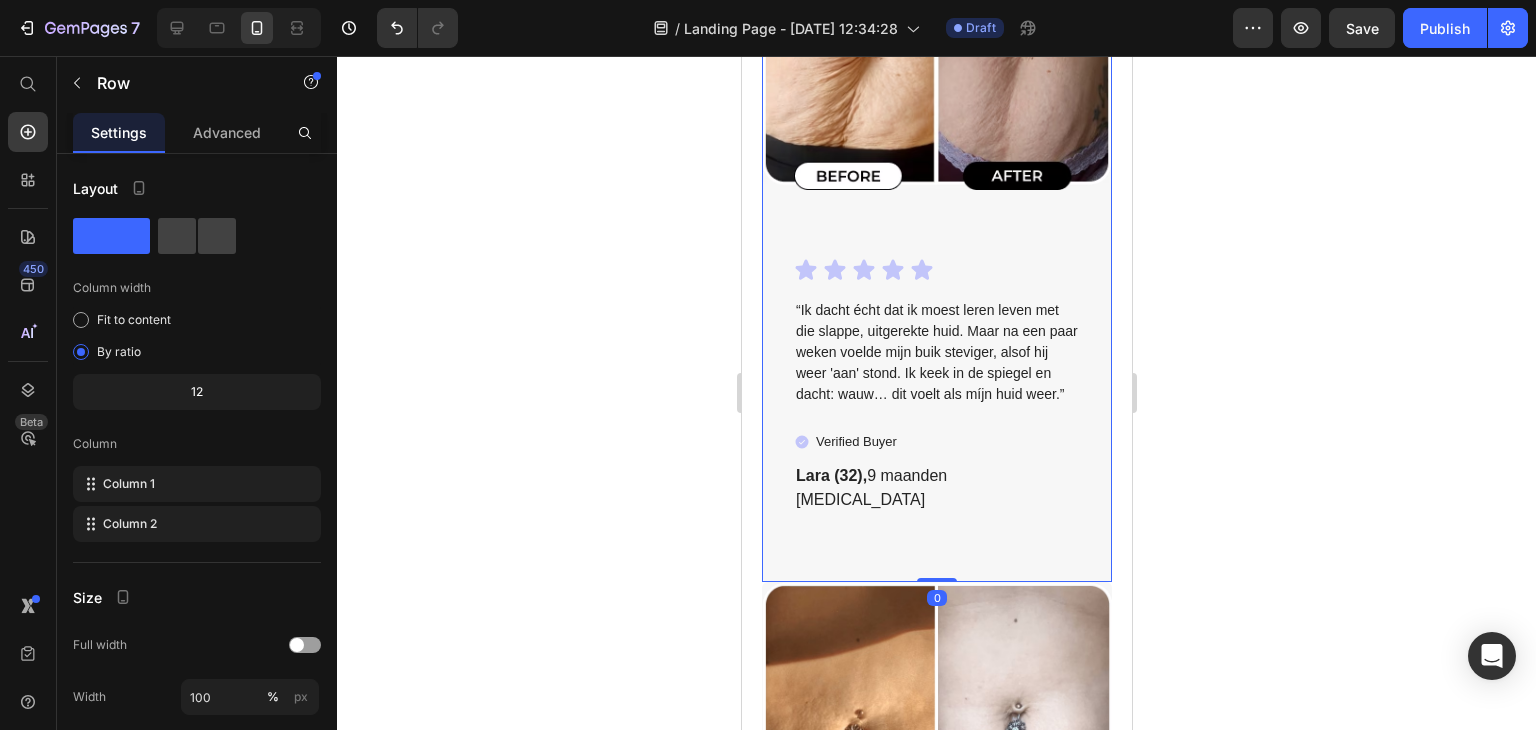 drag, startPoint x: 931, startPoint y: 501, endPoint x: 930, endPoint y: 463, distance: 38.013157 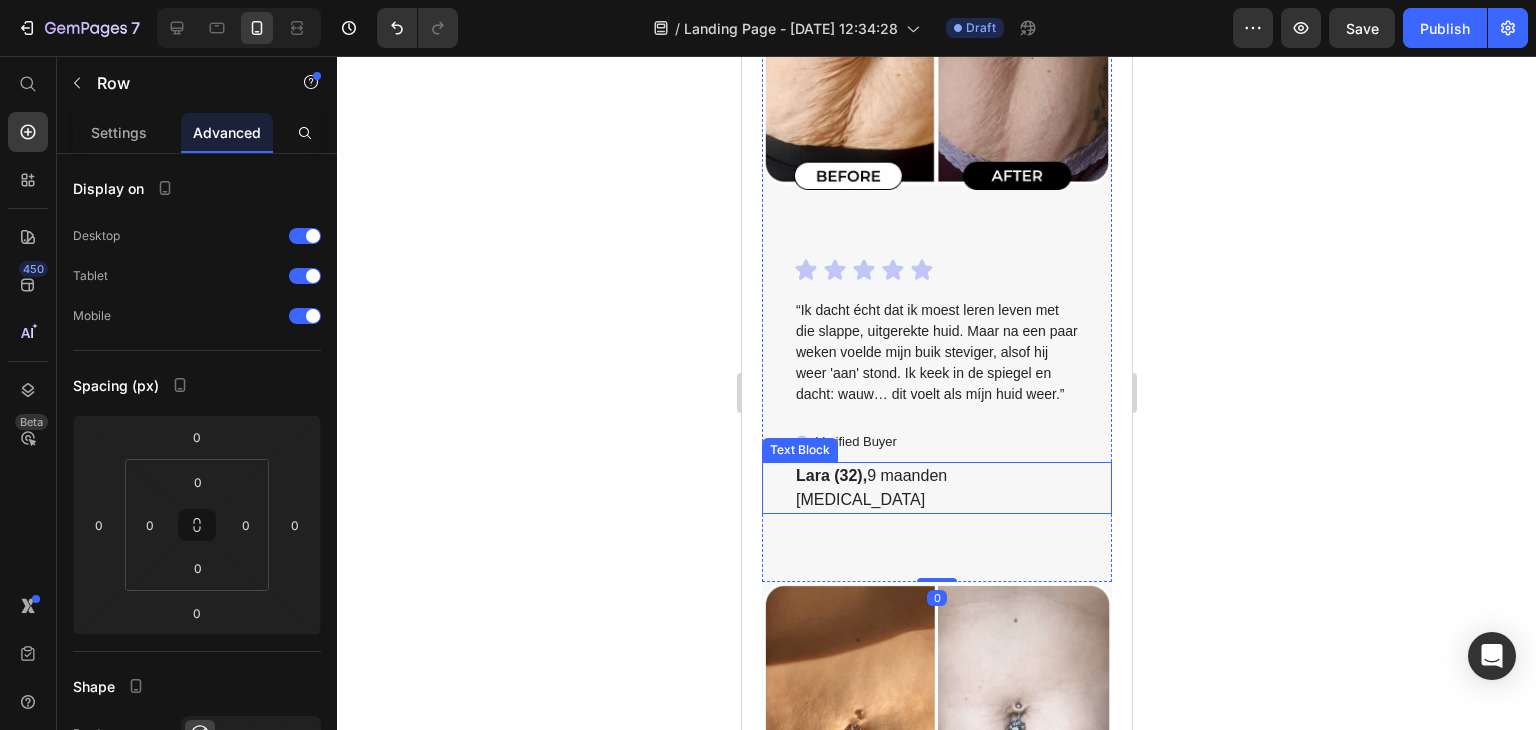 click on "[PERSON_NAME] (32),  9 maanden [MEDICAL_DATA]" at bounding box center [936, 488] 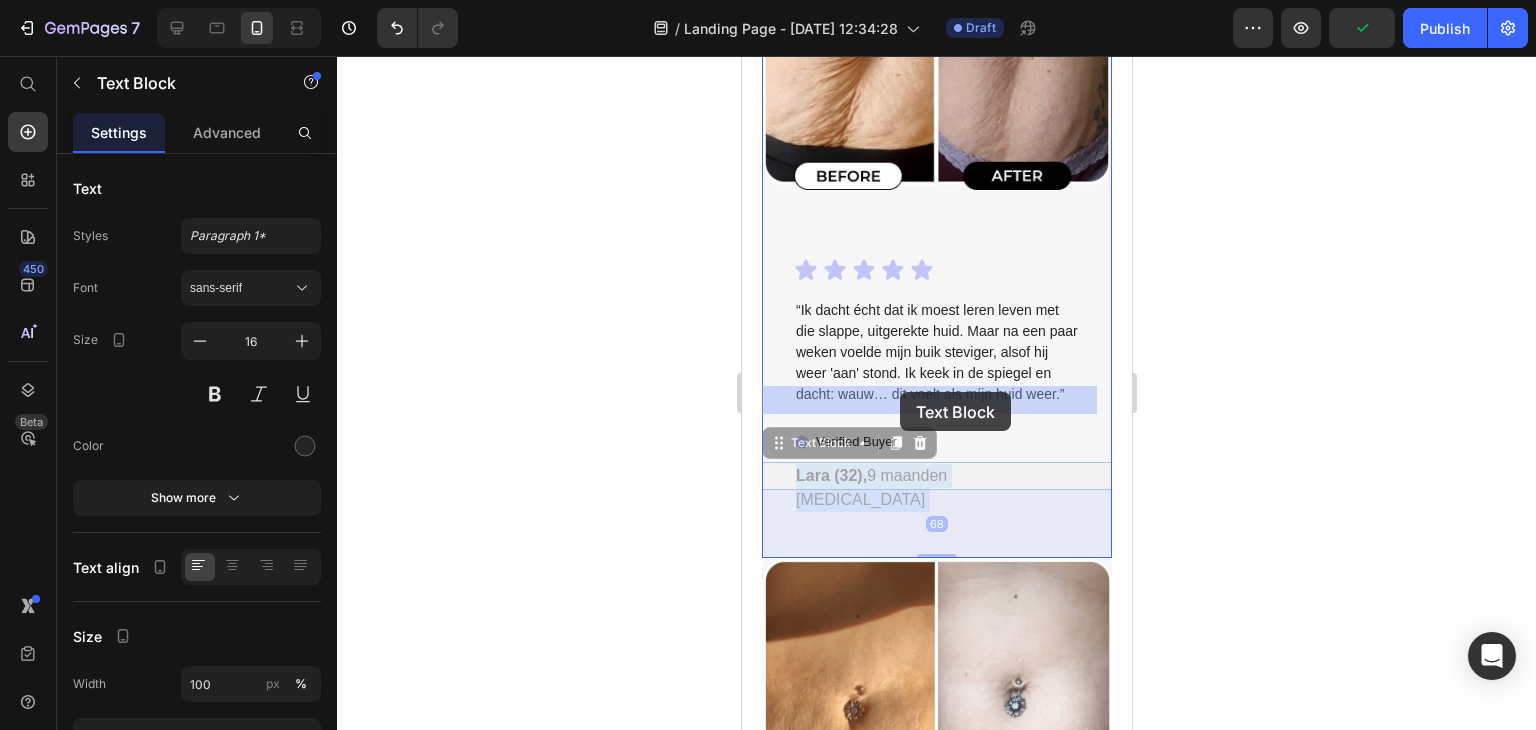 drag, startPoint x: 1041, startPoint y: 398, endPoint x: 901, endPoint y: 395, distance: 140.03214 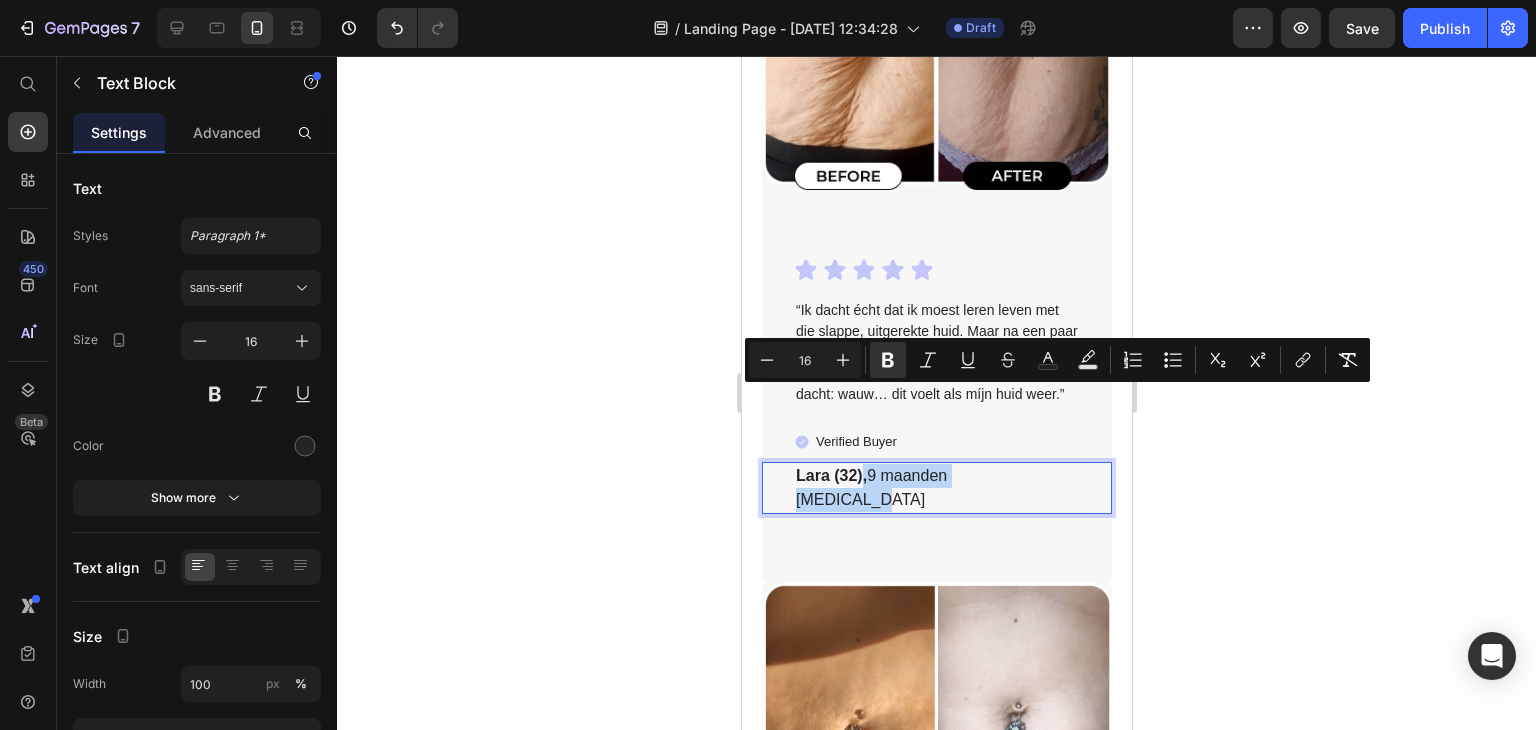drag, startPoint x: 1041, startPoint y: 397, endPoint x: 861, endPoint y: 401, distance: 180.04443 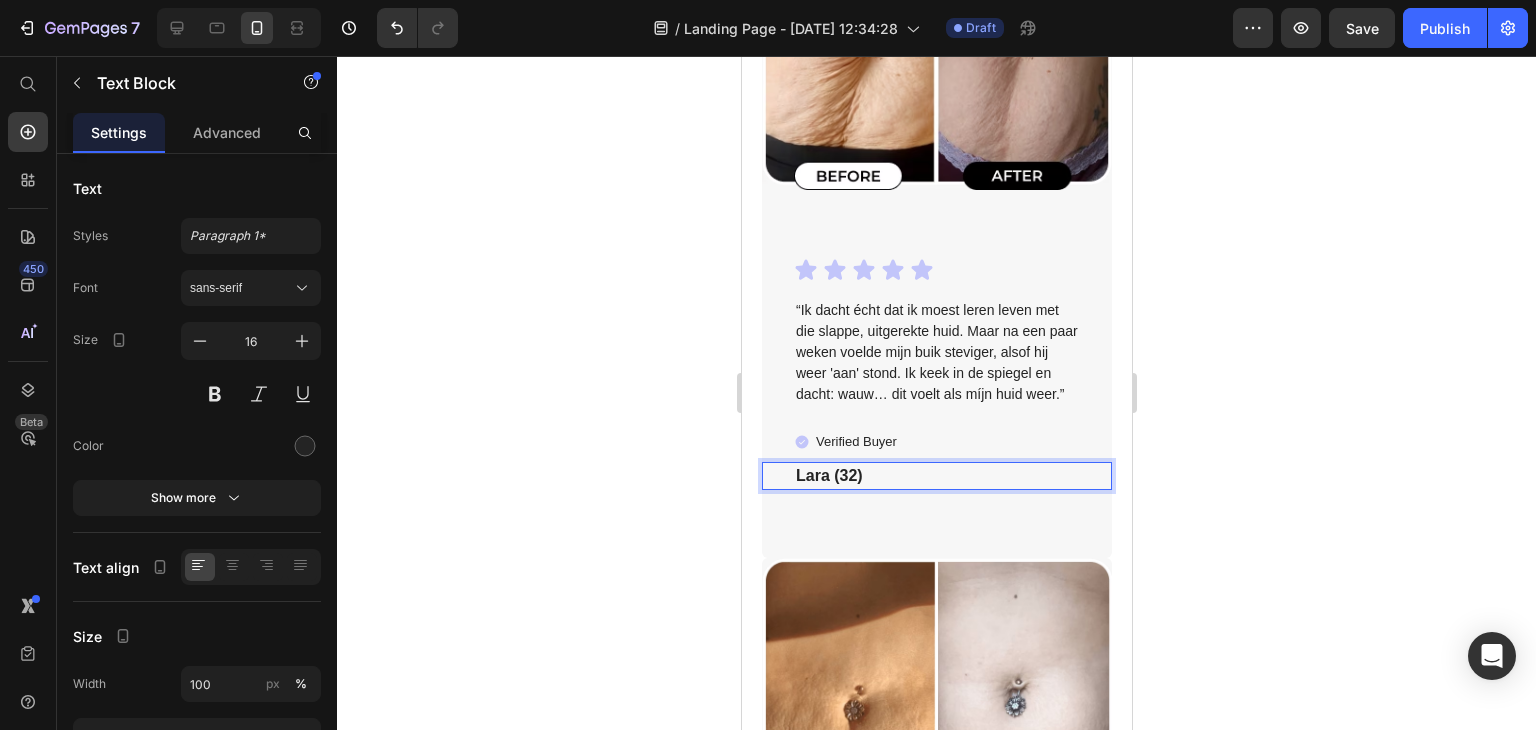 click 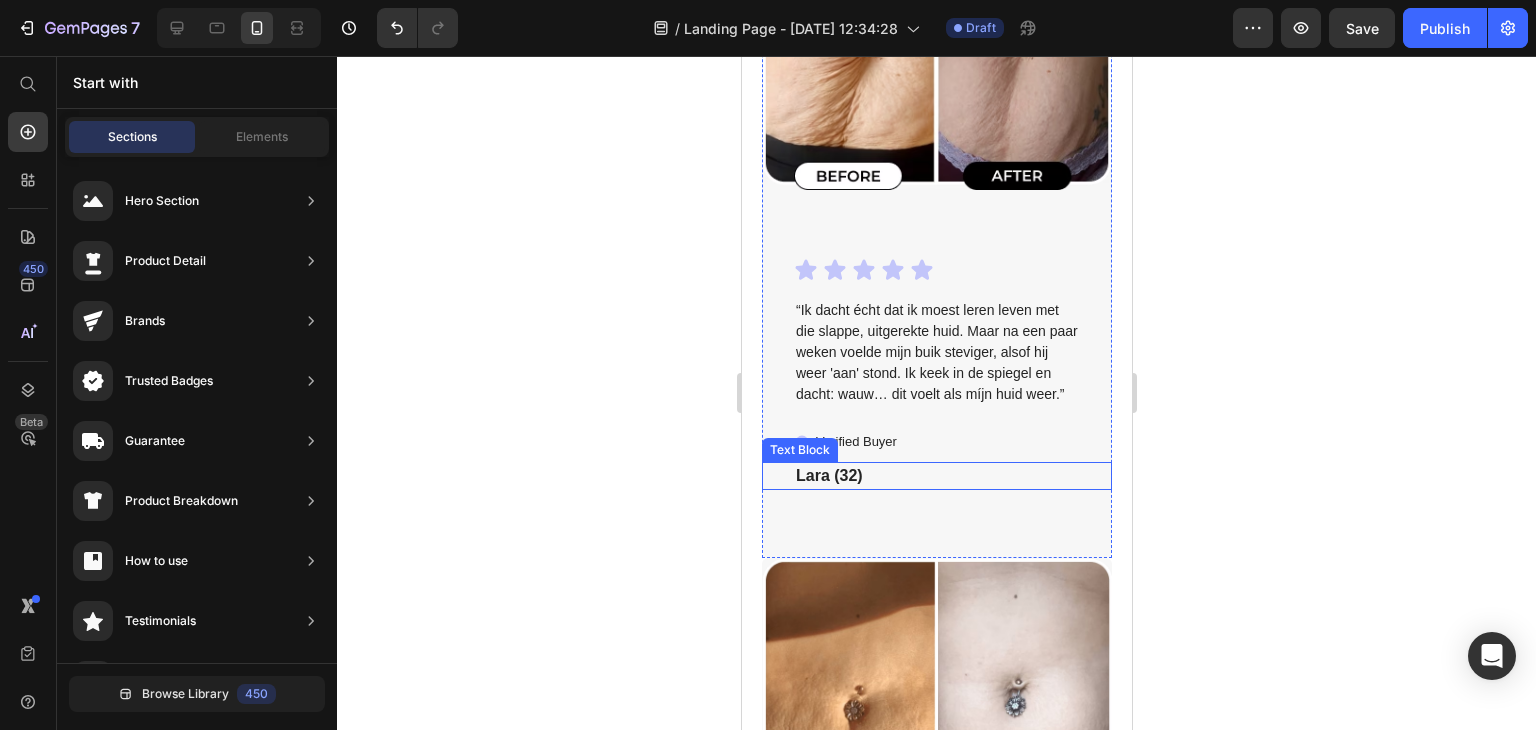 click on "Lara (32)" at bounding box center (936, 476) 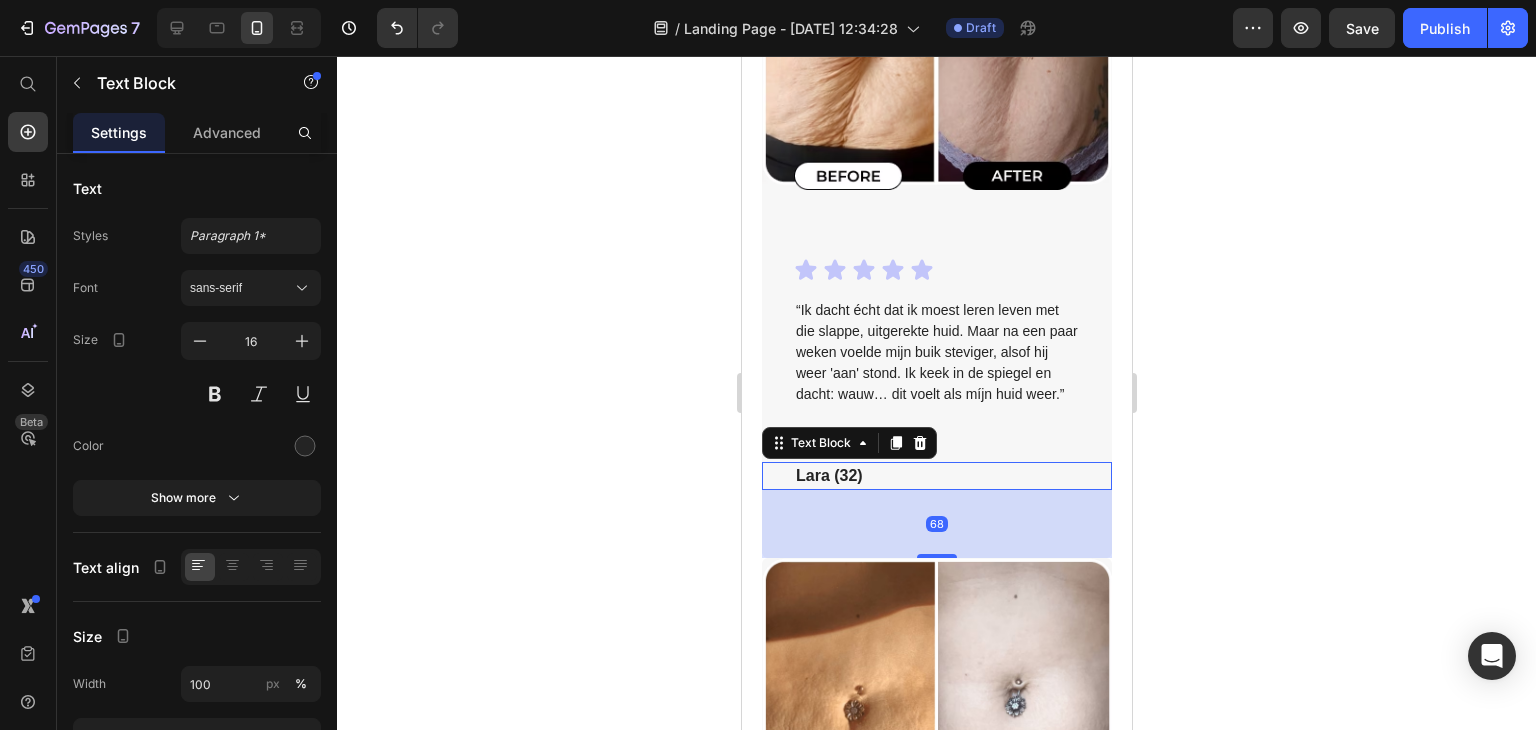 click on "68" at bounding box center (936, 524) 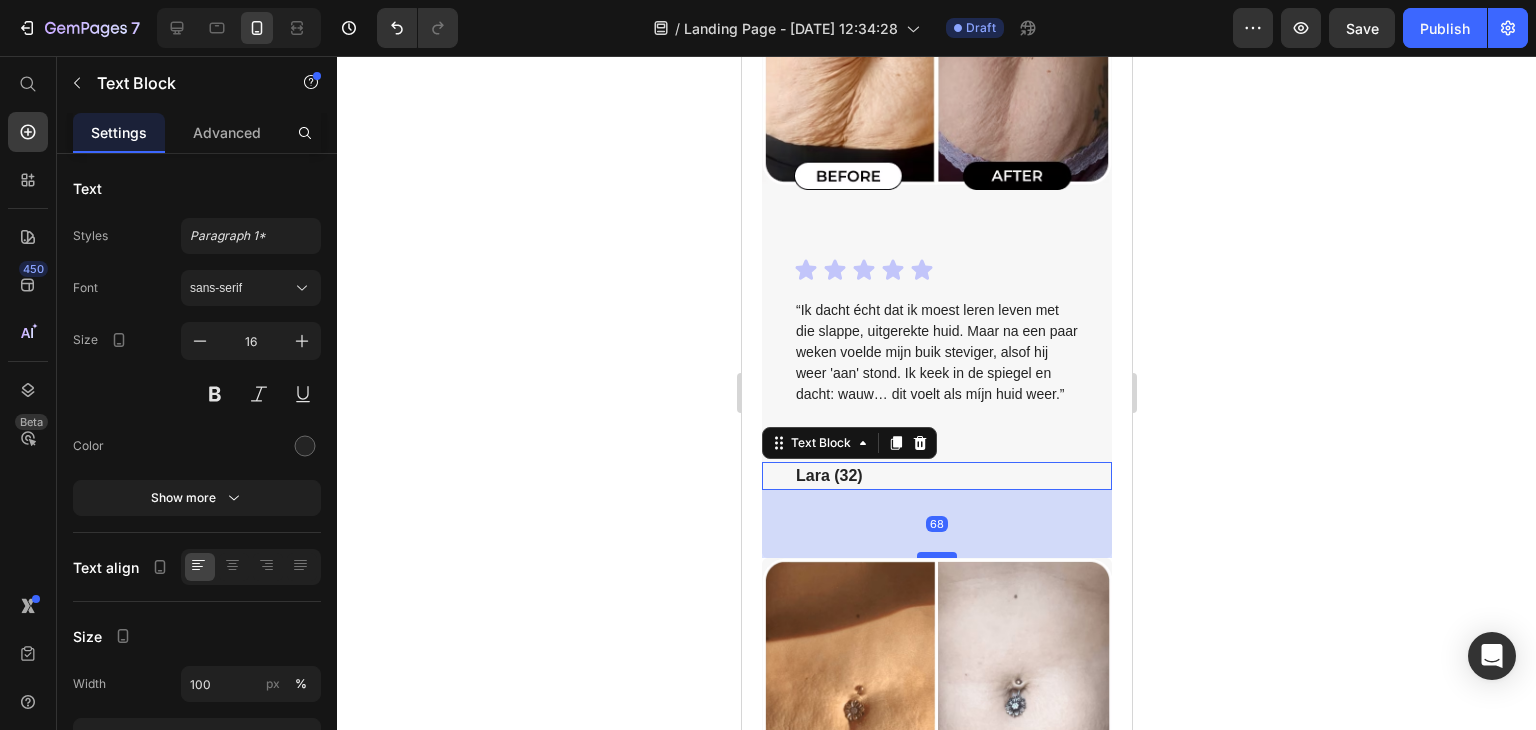 click at bounding box center (936, 555) 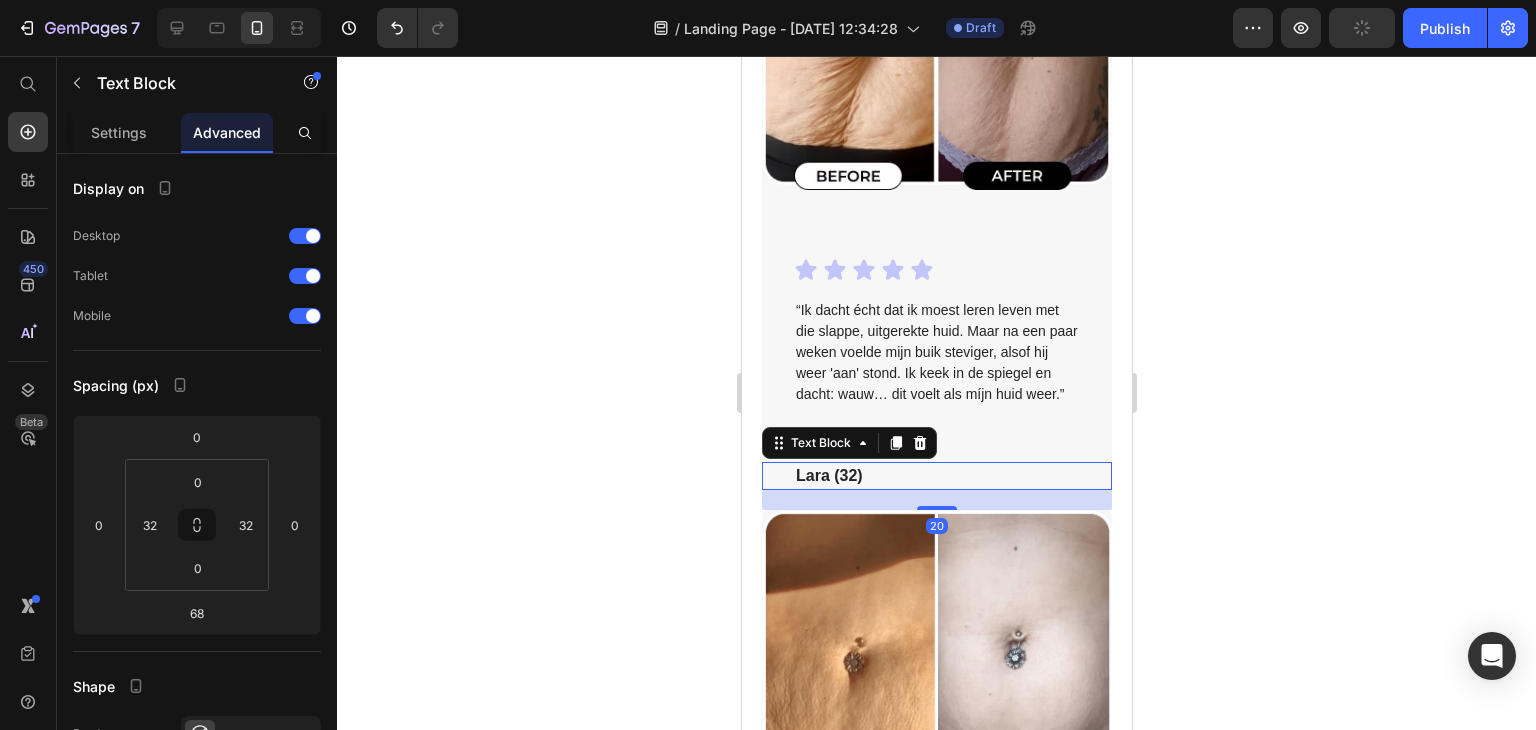 drag, startPoint x: 930, startPoint y: 479, endPoint x: 958, endPoint y: 431, distance: 55.569775 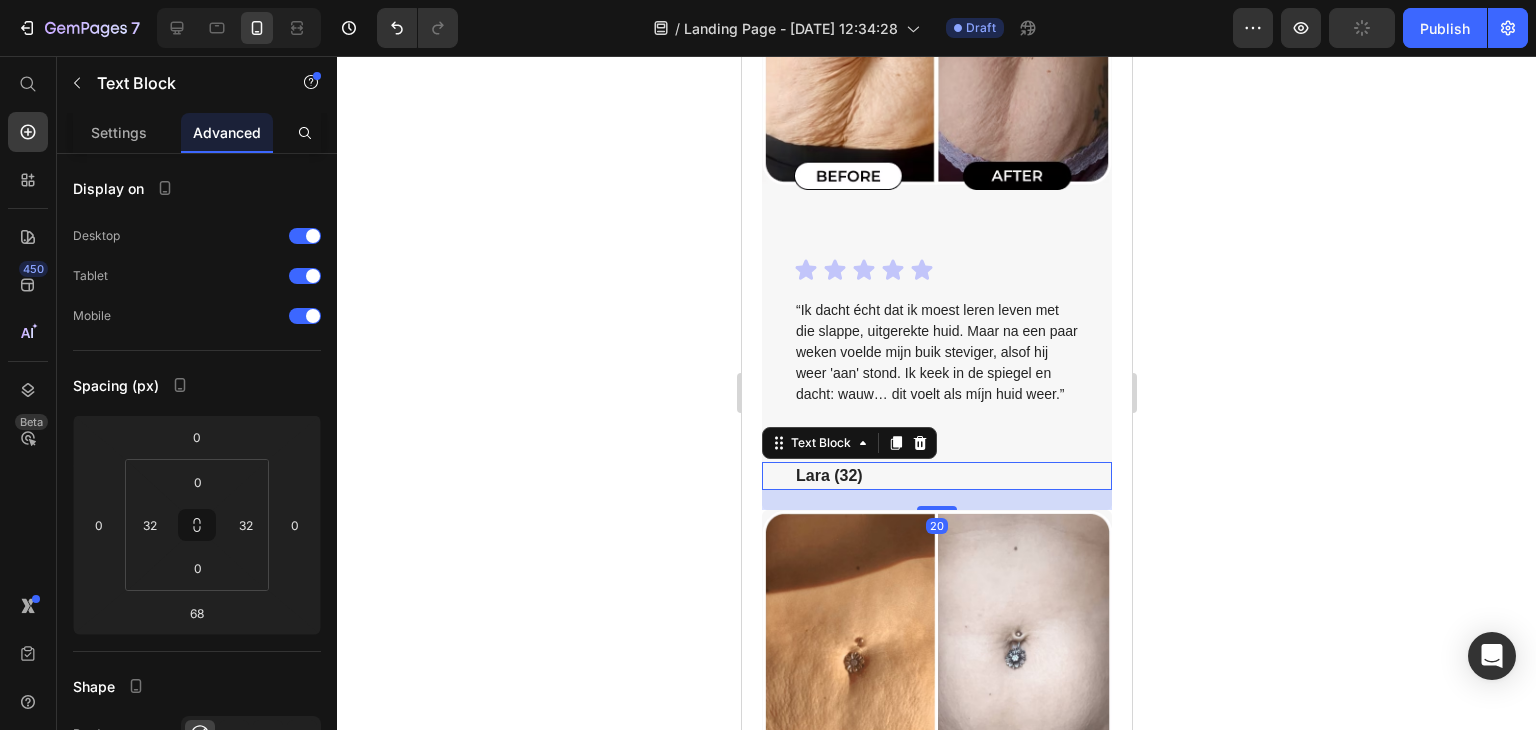 click on "20" at bounding box center [968, 490] 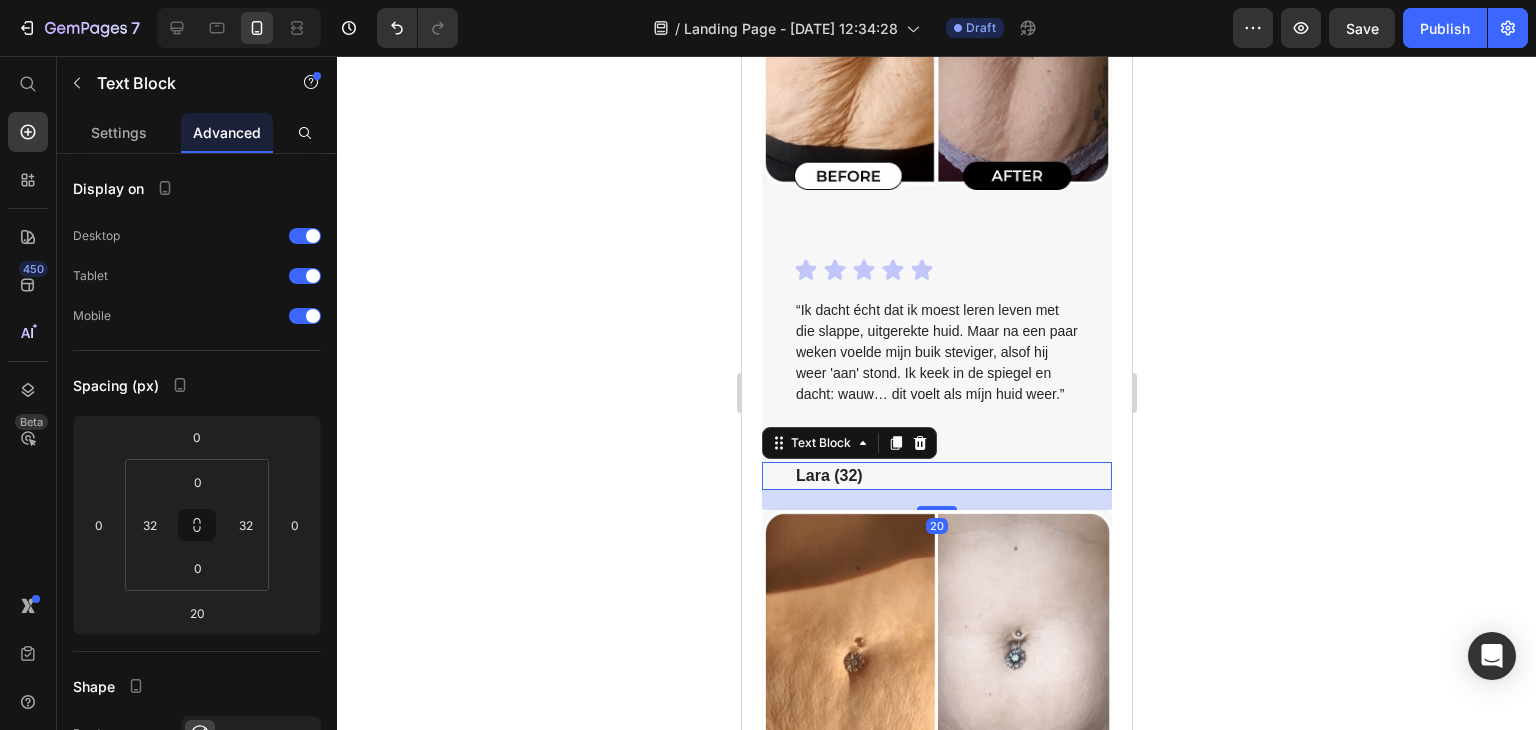 click 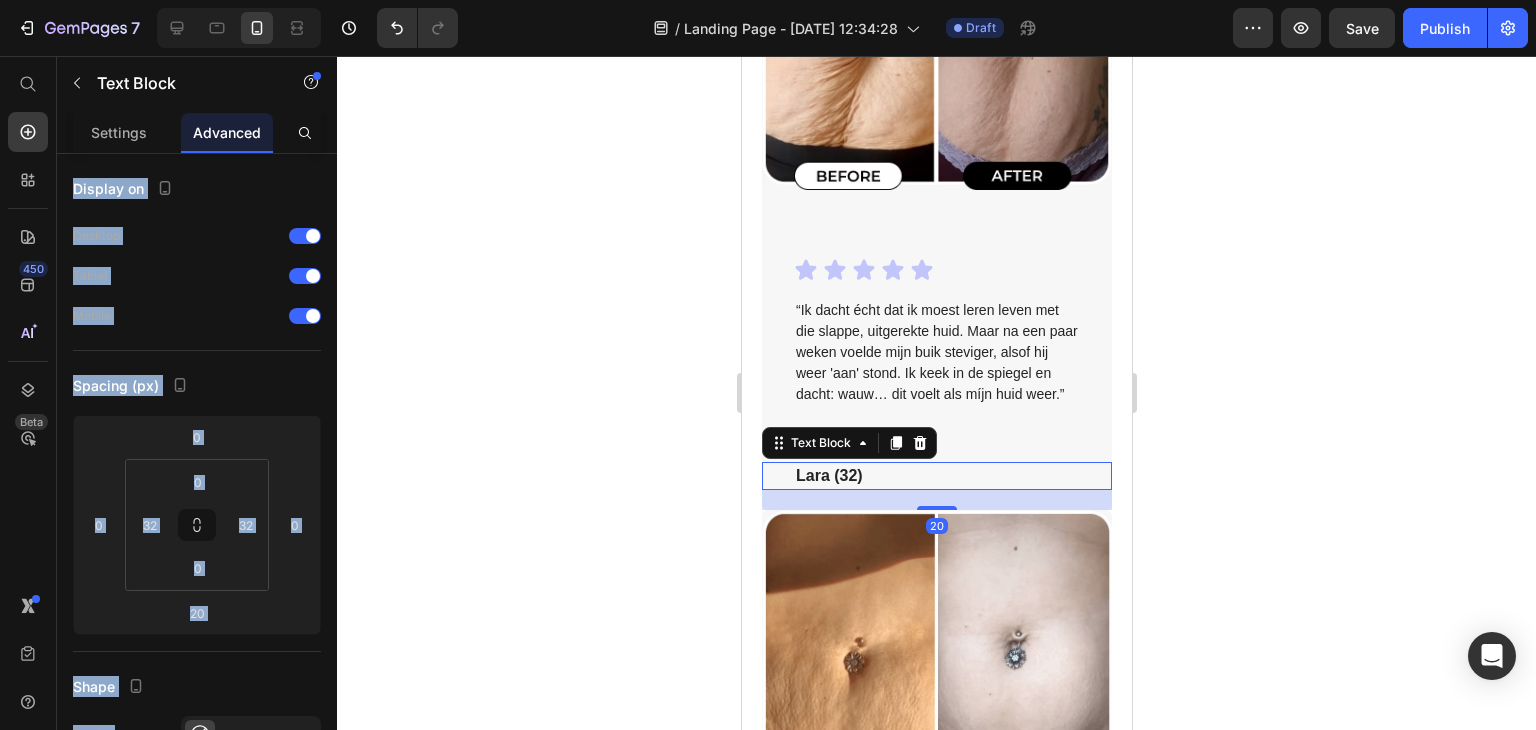 click 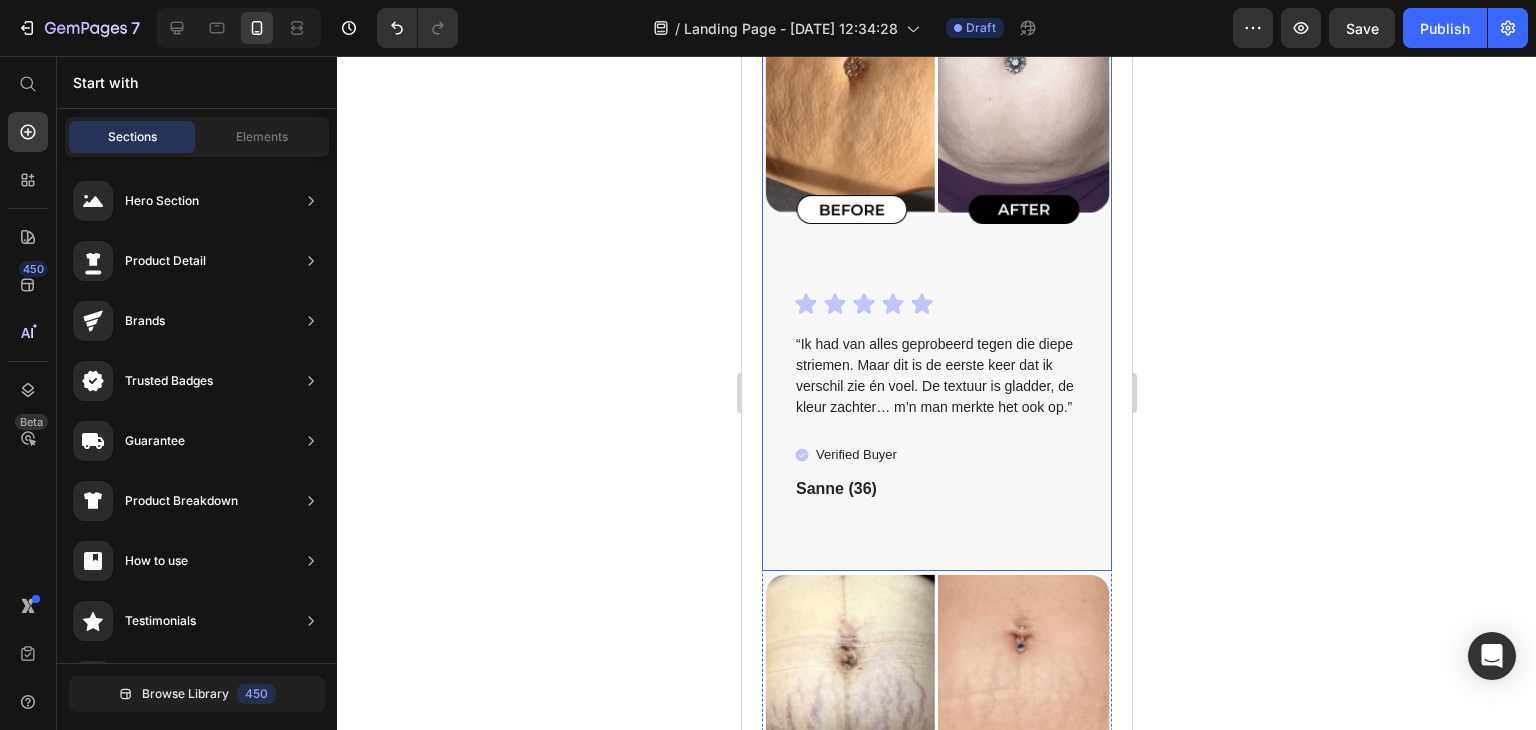 scroll, scrollTop: 6376, scrollLeft: 0, axis: vertical 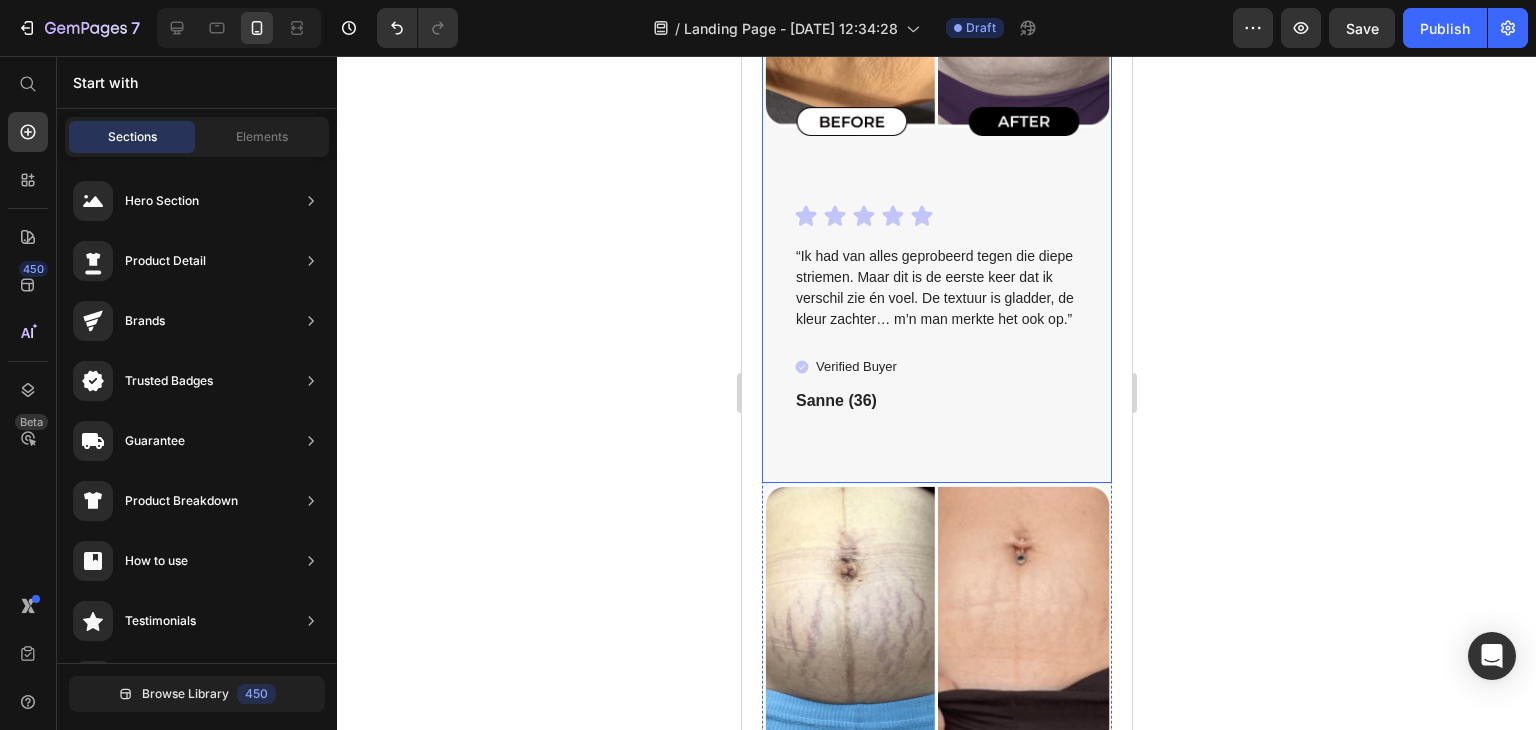 click on "Icon
Icon
Icon
Icon
Icon Icon List “Ik had van alles geprobeerd tegen die diepe striemen. Maar dit is de eerste keer dat ik verschil zie én voel. De textuur is gladder, de kleur zachter… m’n man merkte het ook op.” Text Block
Verified Buyer Item List Sanne (36) Text Block" at bounding box center (936, 343) 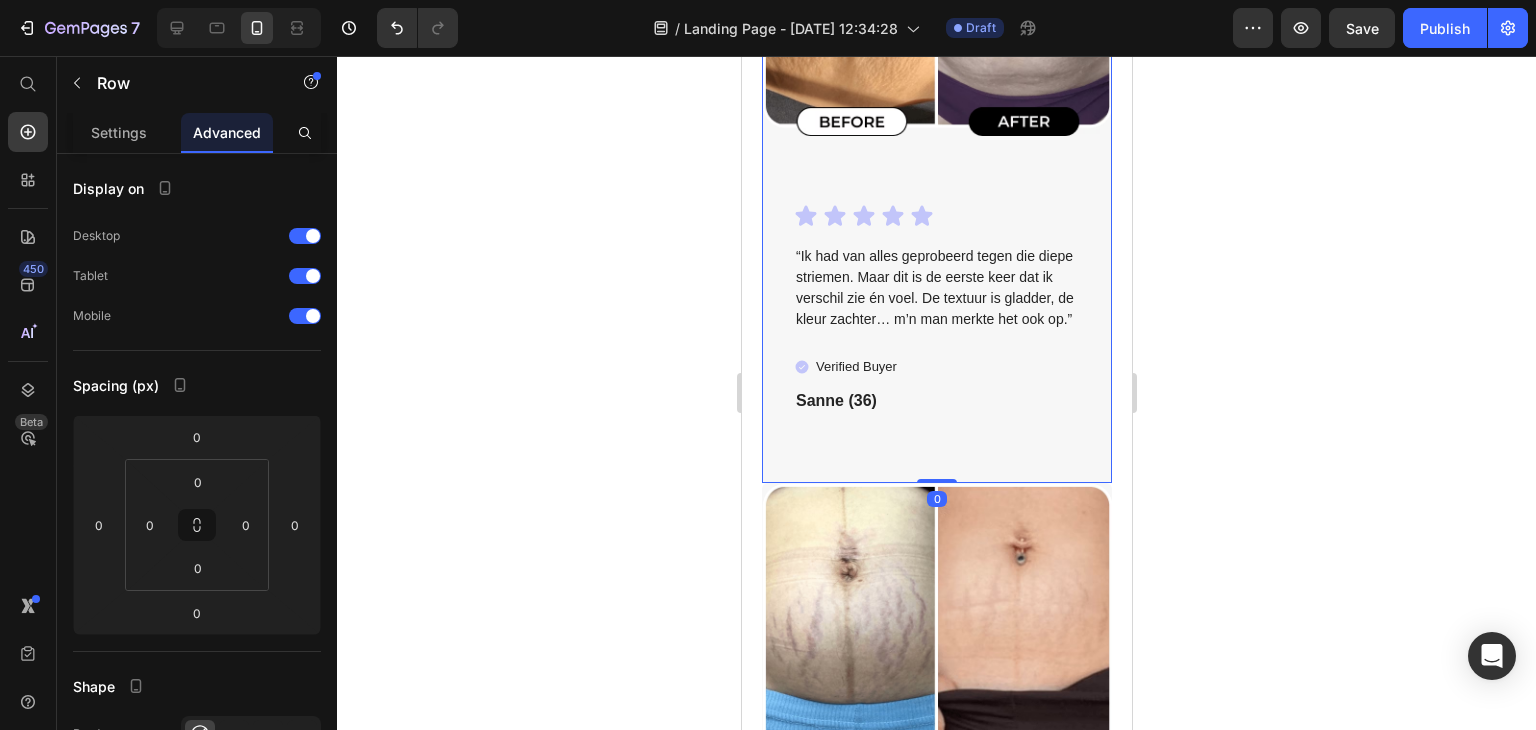 drag, startPoint x: 932, startPoint y: 493, endPoint x: 931, endPoint y: 466, distance: 27.018513 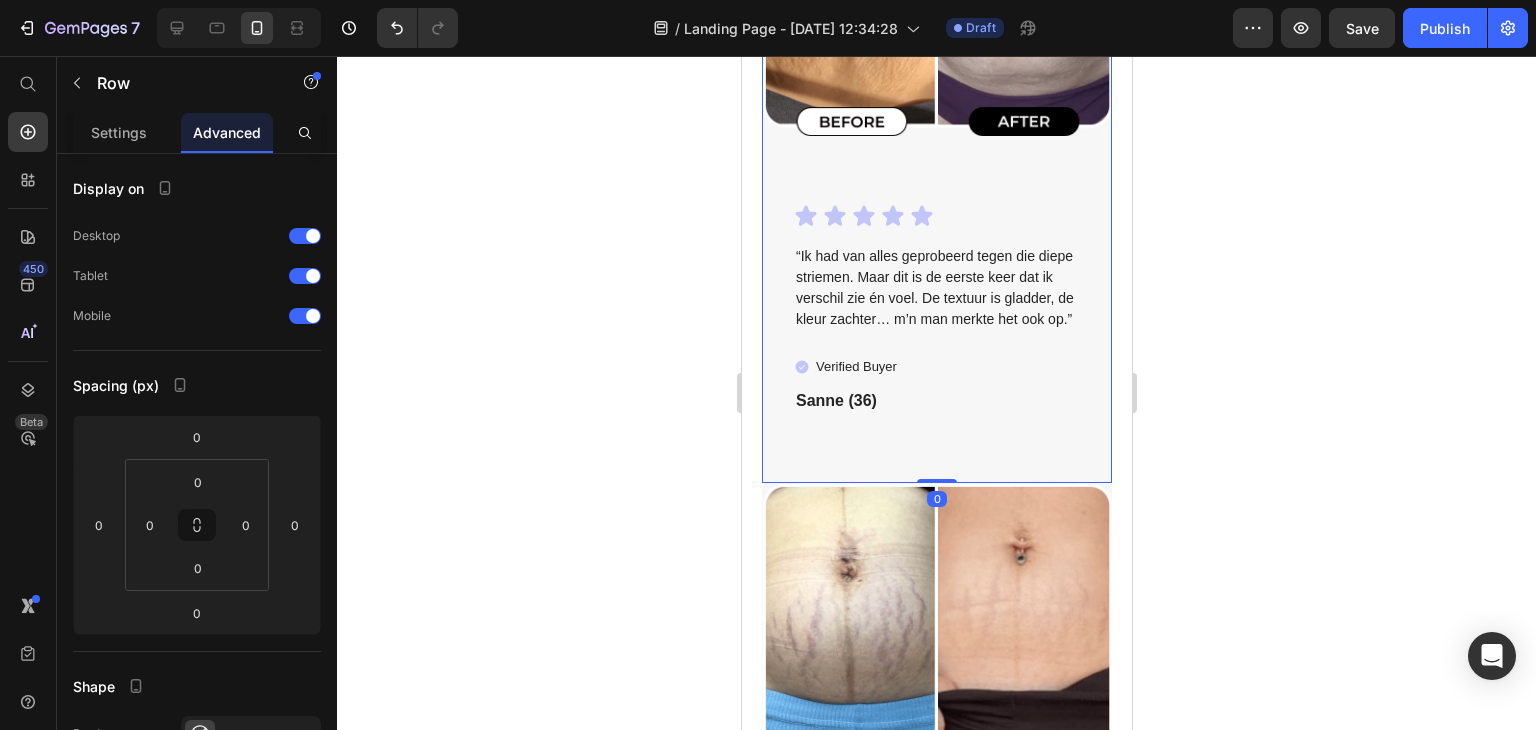 click on "Image
Icon
Icon
Icon
Icon
Icon Icon List “Ik had van alles geprobeerd tegen die diepe striemen. Maar dit is de eerste keer dat ik verschil zie én voel. De textuur is gladder, de kleur zachter… m’n man merkte het ook op.” Text Block
Verified Buyer Item List Sanne (36) Text Block Row   0" at bounding box center (936, 154) 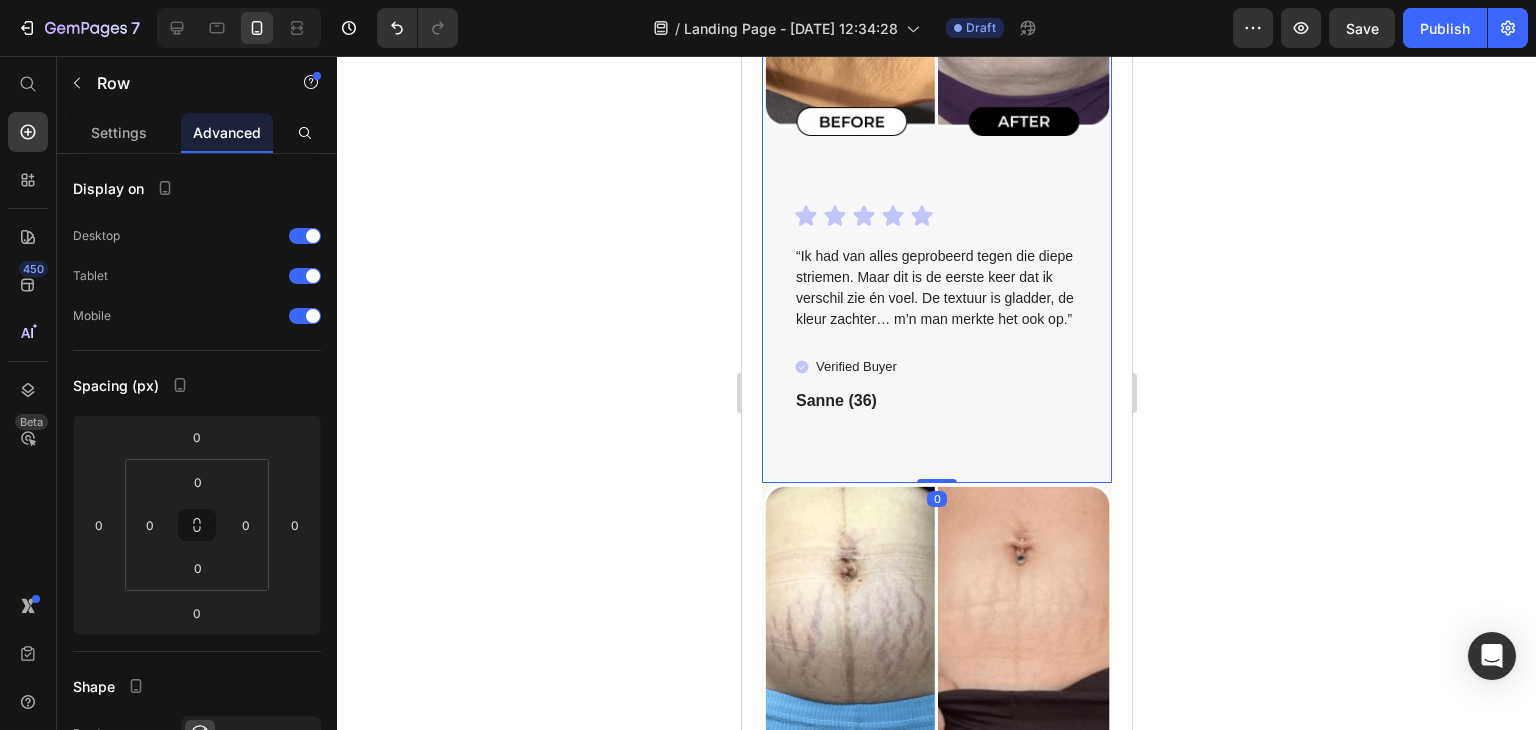 drag, startPoint x: 929, startPoint y: 494, endPoint x: 919, endPoint y: 466, distance: 29.732138 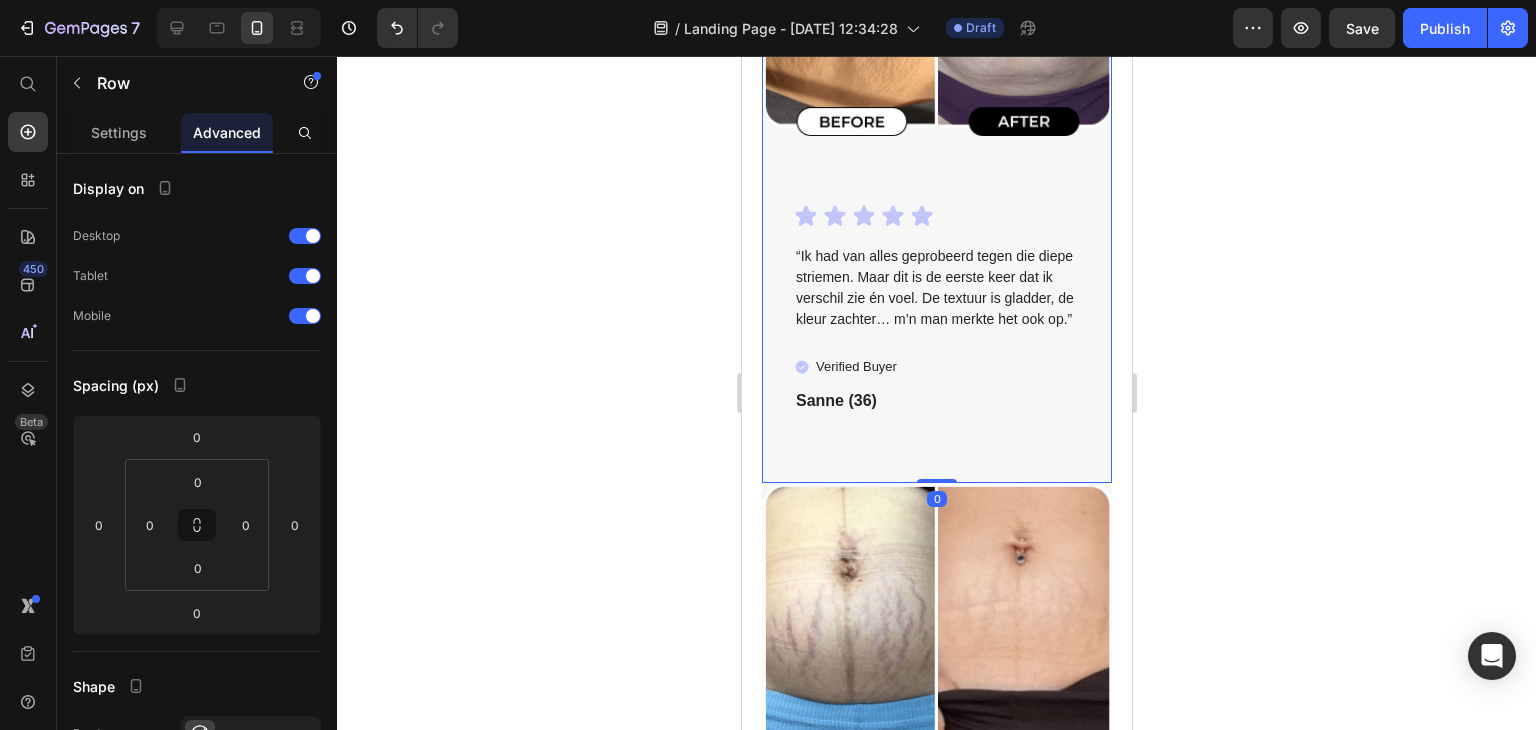 click on "Image
Icon
Icon
Icon
Icon
Icon Icon List “Ik had van alles geprobeerd tegen die diepe striemen. Maar dit is de eerste keer dat ik verschil zie én voel. De textuur is gladder, de kleur zachter… m’n man merkte het ook op.” Text Block
Verified Buyer Item List Sanne (36) Text Block Row   0" at bounding box center (936, 154) 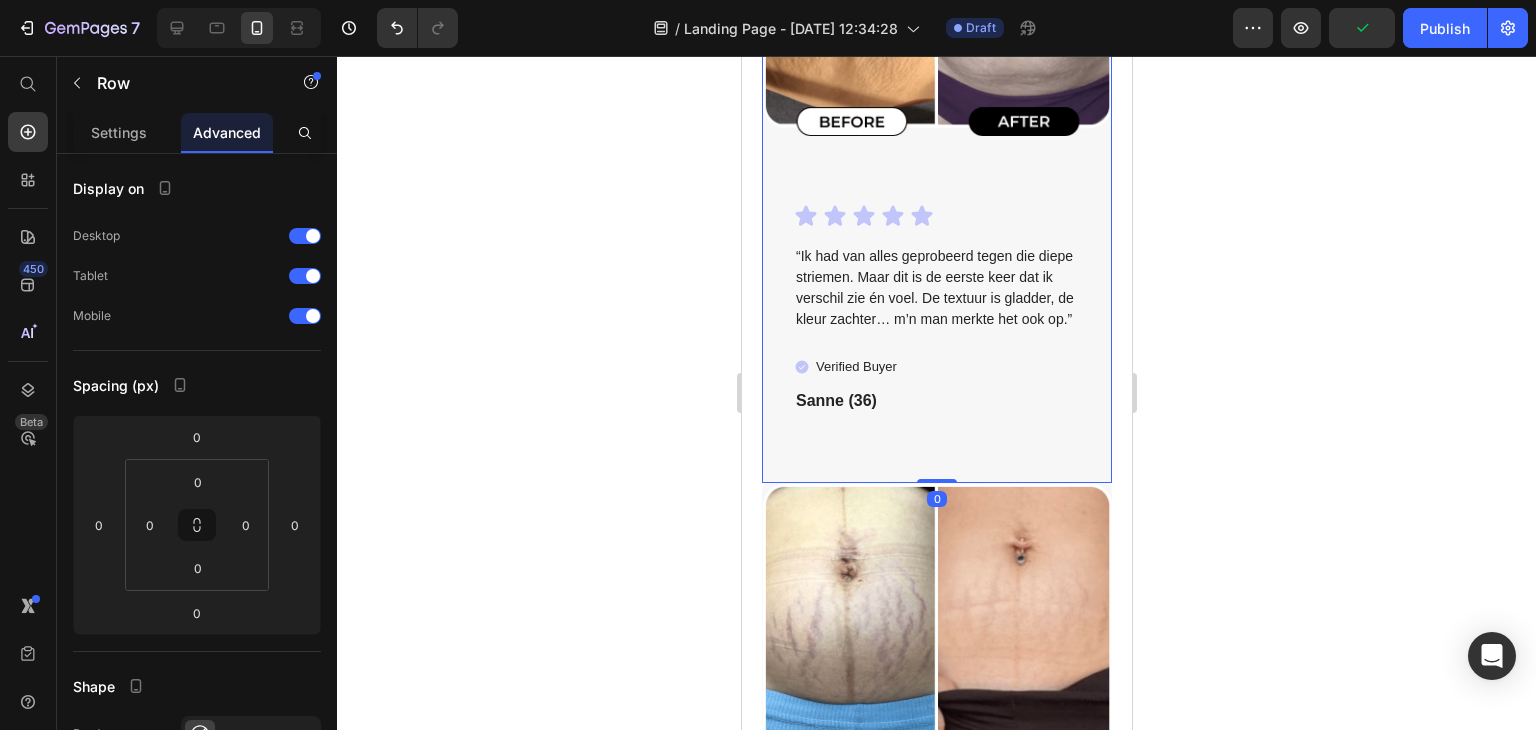 drag, startPoint x: 921, startPoint y: 495, endPoint x: 926, endPoint y: 484, distance: 12.083046 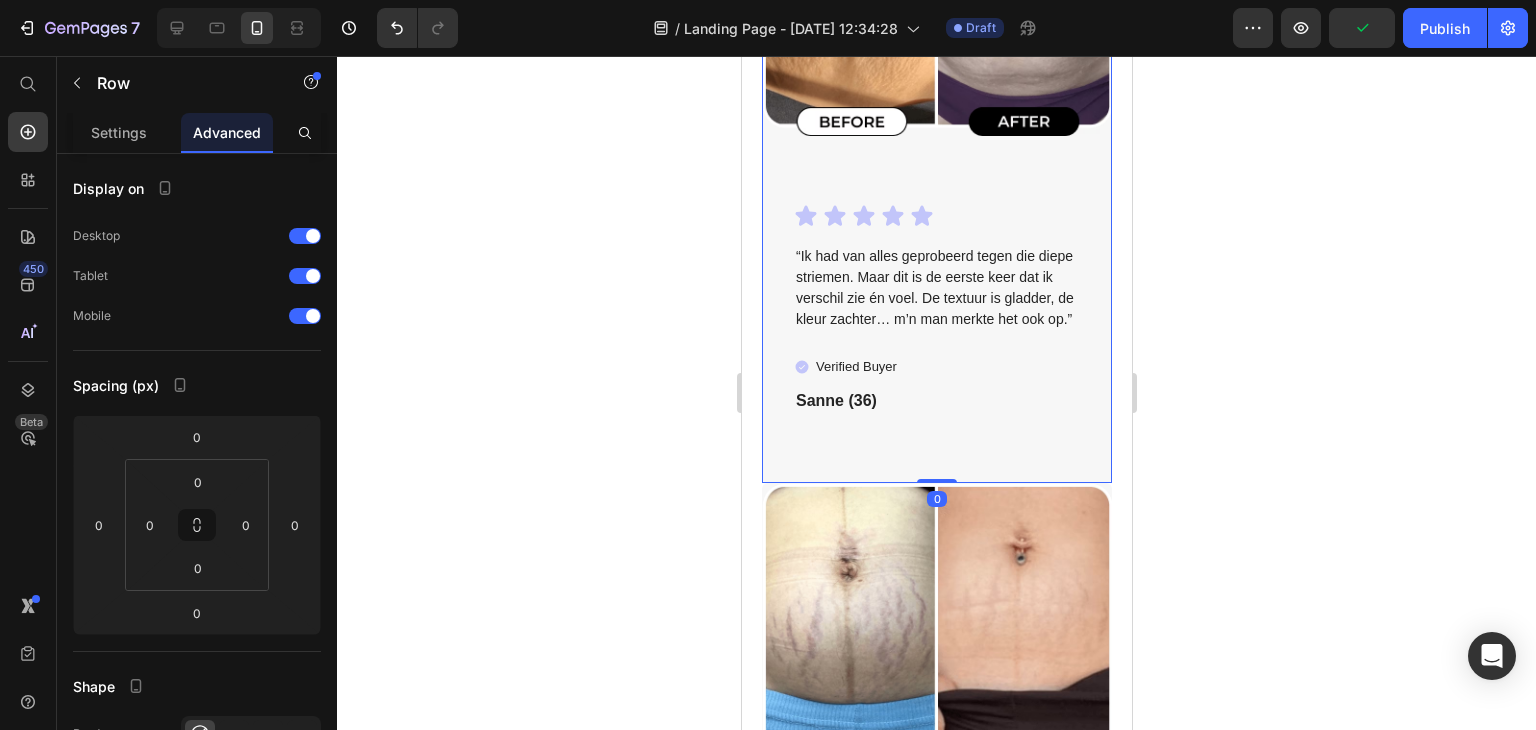 click on "Image
Icon
Icon
Icon
Icon
Icon Icon List “Ik had van alles geprobeerd tegen die diepe striemen. Maar dit is de eerste keer dat ik verschil zie én voel. De textuur is gladder, de kleur zachter… m’n man merkte het ook op.” Text Block
Verified Buyer Item List Sanne (36) Text Block Row   0" at bounding box center [936, 154] 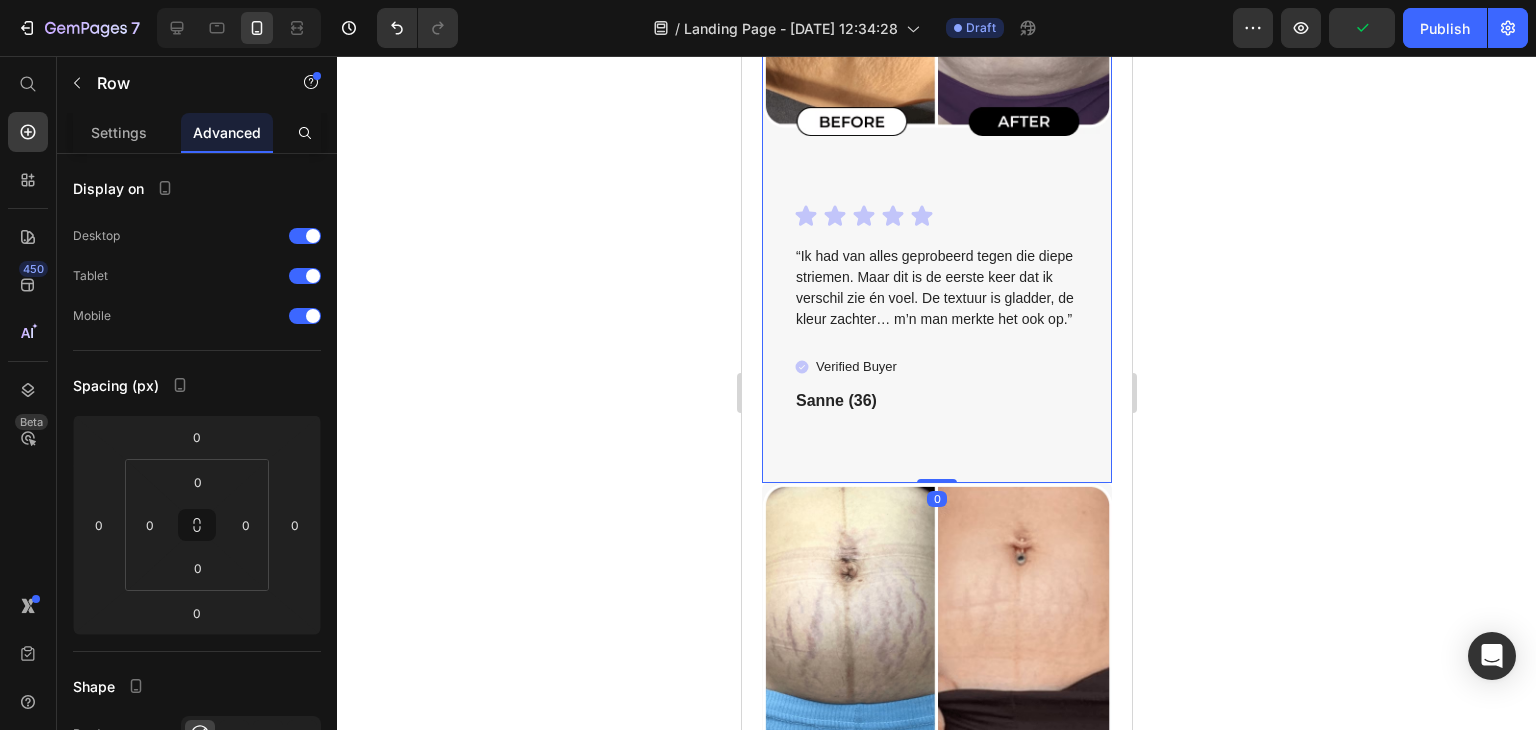 click on "Icon
Icon
Icon
Icon
Icon Icon List “Ik had van alles geprobeerd tegen die diepe striemen. Maar dit is de eerste keer dat ik verschil zie én voel. De textuur is gladder, de kleur zachter… m’n man merkte het ook op.” Text Block
Verified Buyer Item List Sanne (36) Text Block" at bounding box center (936, 343) 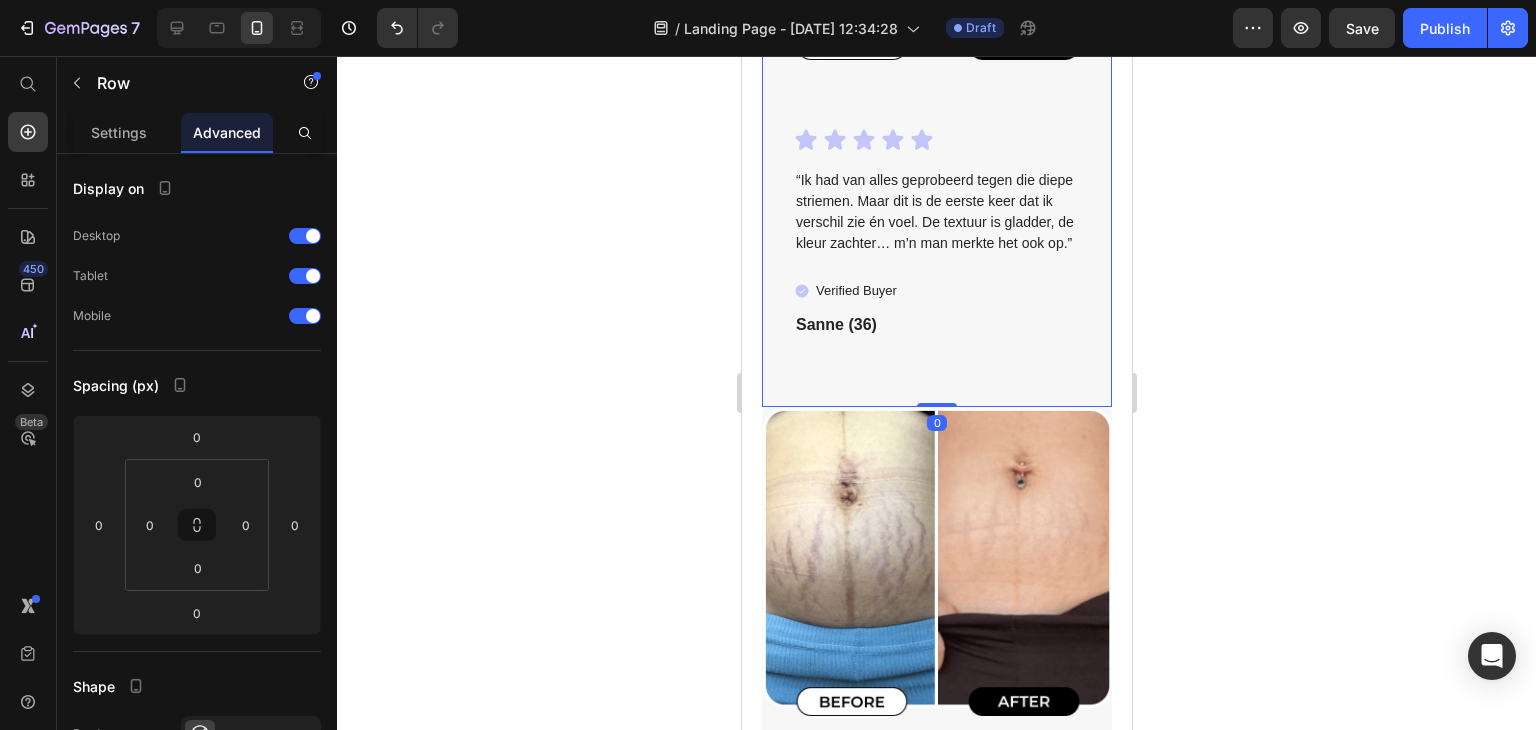 scroll, scrollTop: 6476, scrollLeft: 0, axis: vertical 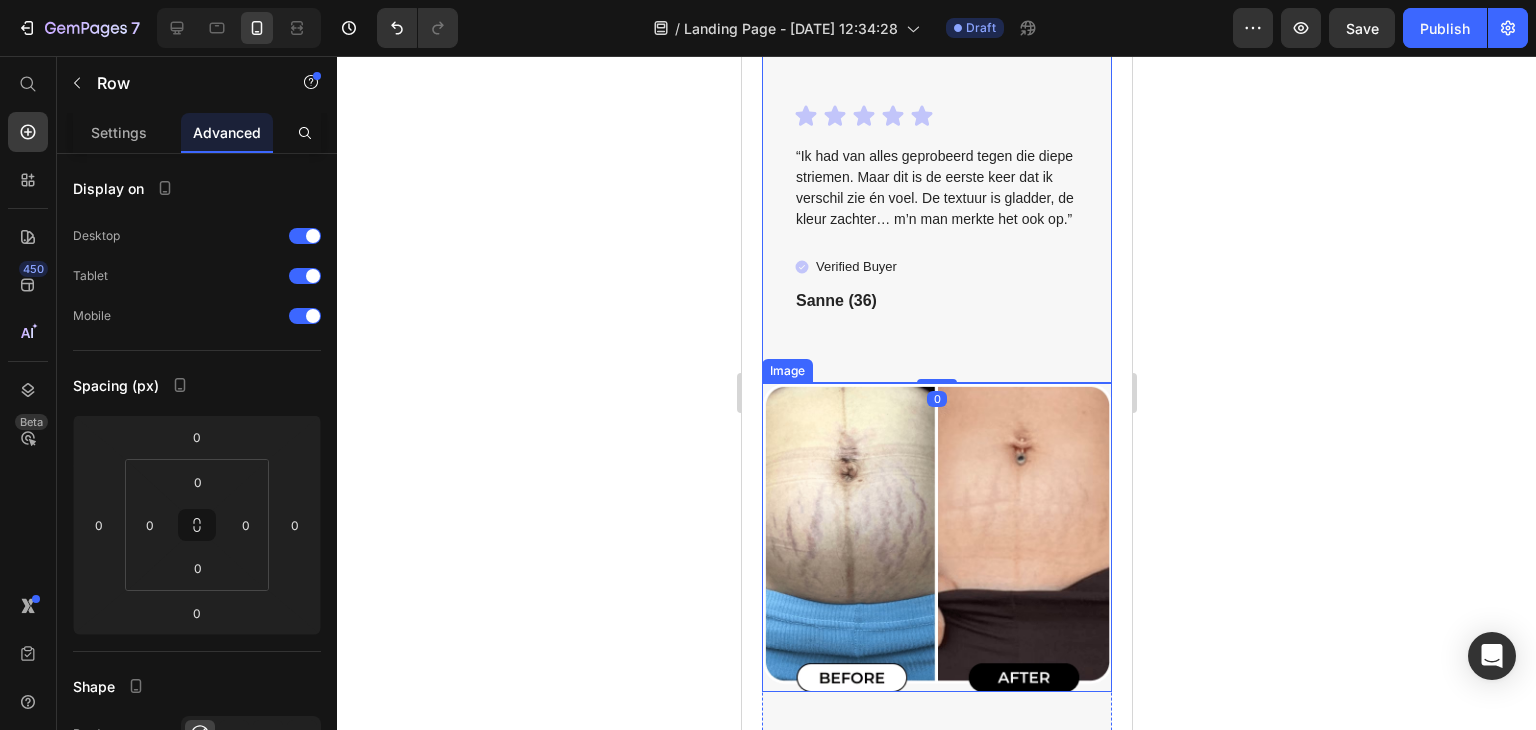 click at bounding box center (936, 538) 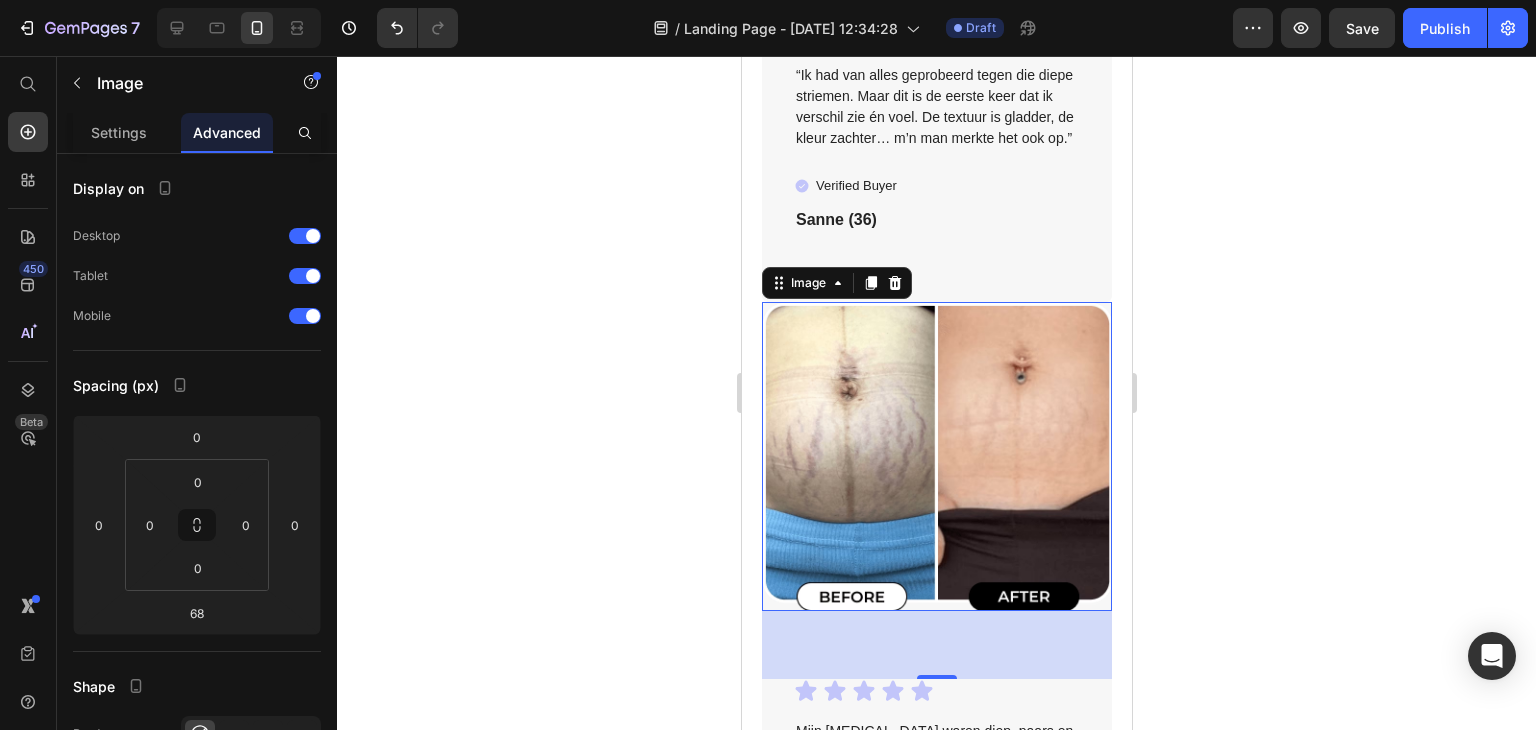 scroll, scrollTop: 6676, scrollLeft: 0, axis: vertical 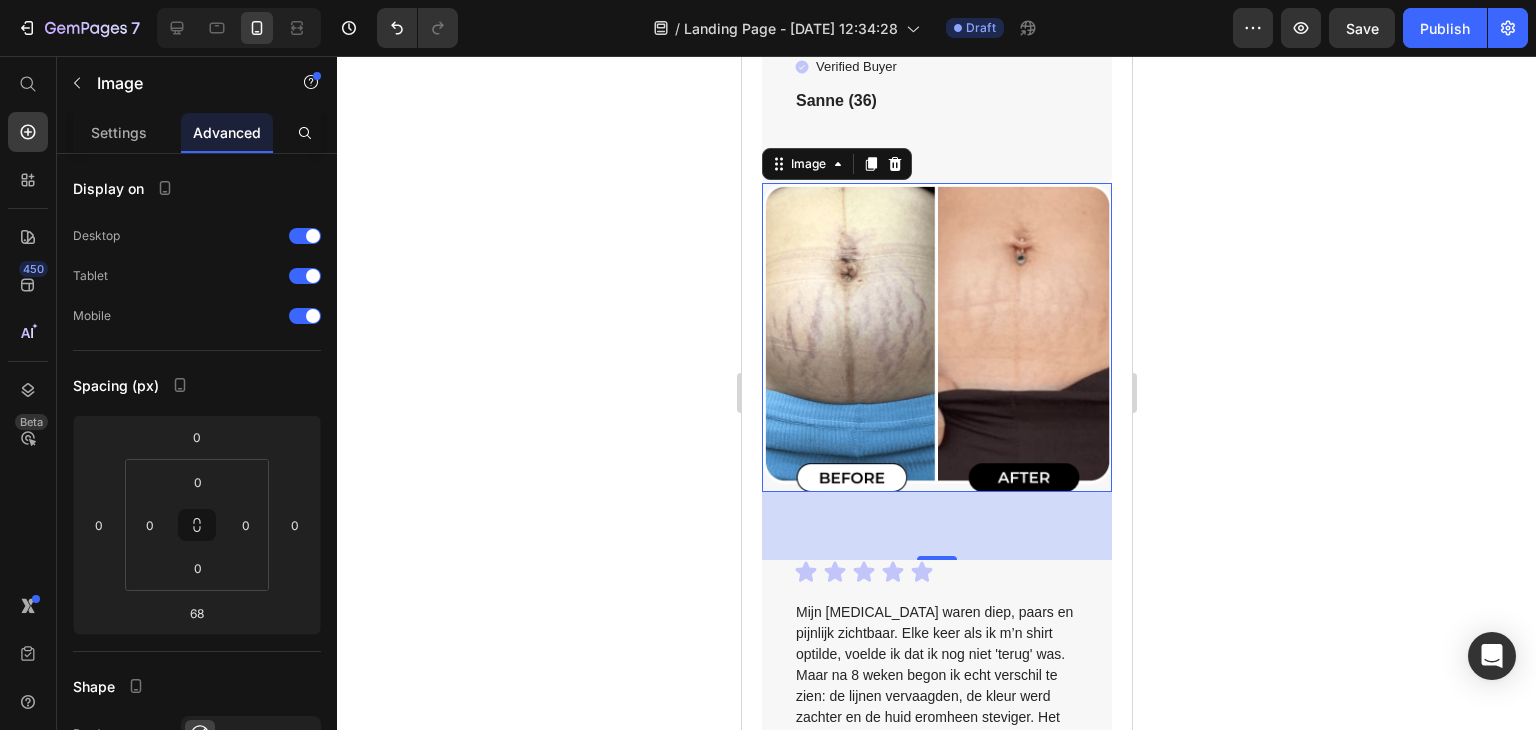 click 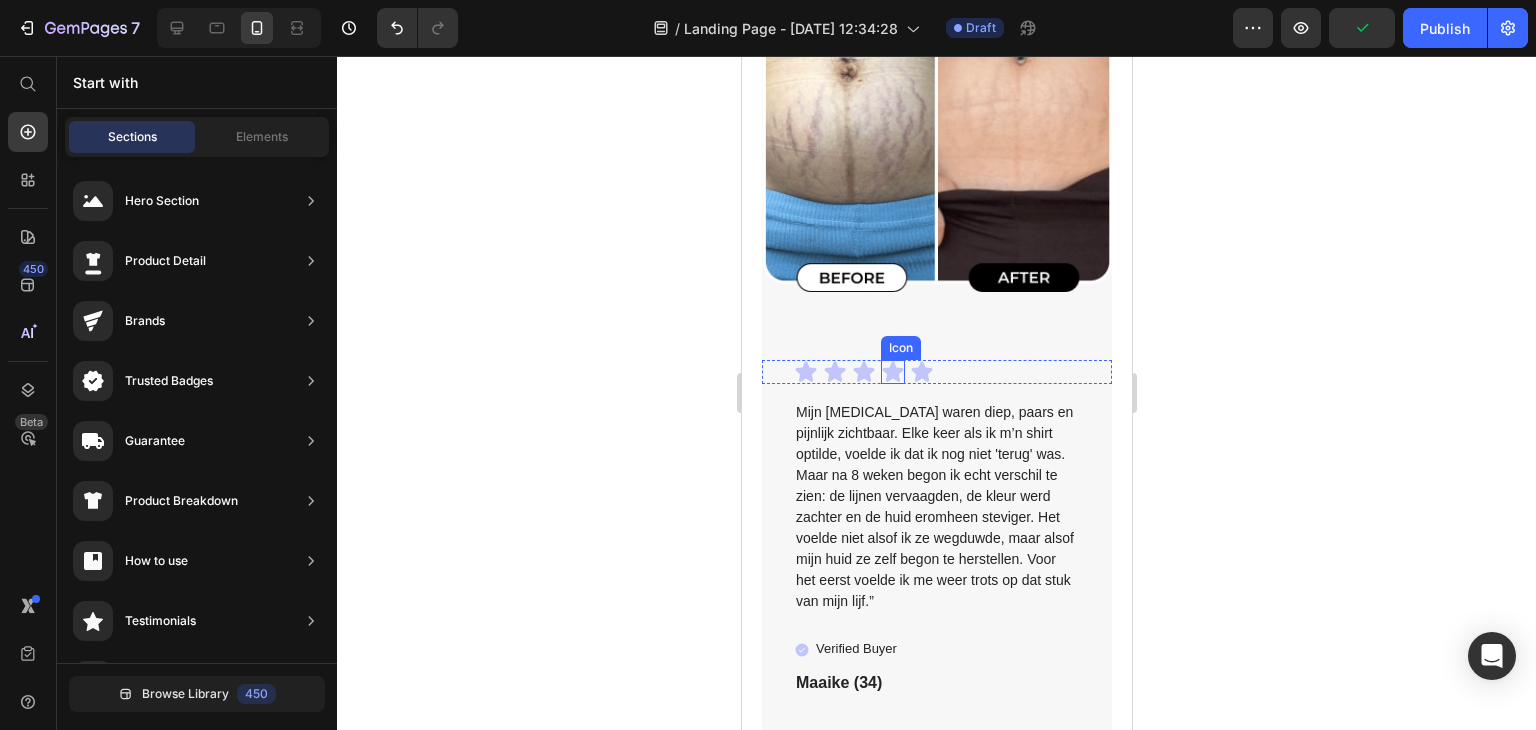 scroll, scrollTop: 7176, scrollLeft: 0, axis: vertical 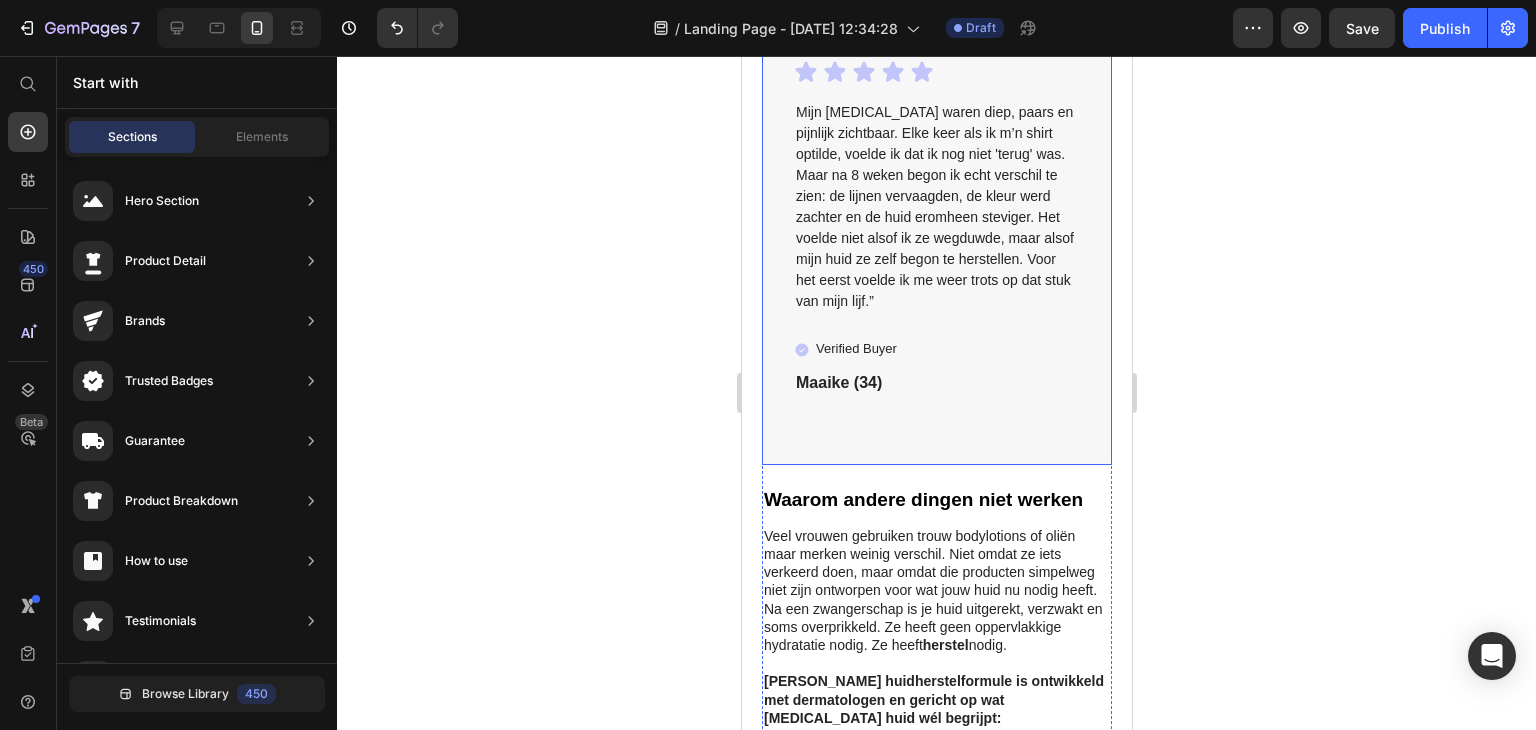 click on "Icon
Icon
Icon
Icon
Icon Icon List Mijn [MEDICAL_DATA] waren diep, paars en pijnlijk zichtbaar. Elke keer als ik m’n shirt optilde, voelde ik dat ik nog niet 'terug' was. Maar na 8 weken begon ik echt verschil te zien: de lijnen vervaagden, de kleur werd zachter en de huid eromheen steviger. Het voelde niet alsof ik ze wegduwde, maar alsof mijn huid ze zelf begon te herstellen. Voor het eerst voelde ik me weer trots op dat stuk van mijn lijf.” Text Block
Verified Buyer Item List Maaike (34) Text Block" at bounding box center (936, 262) 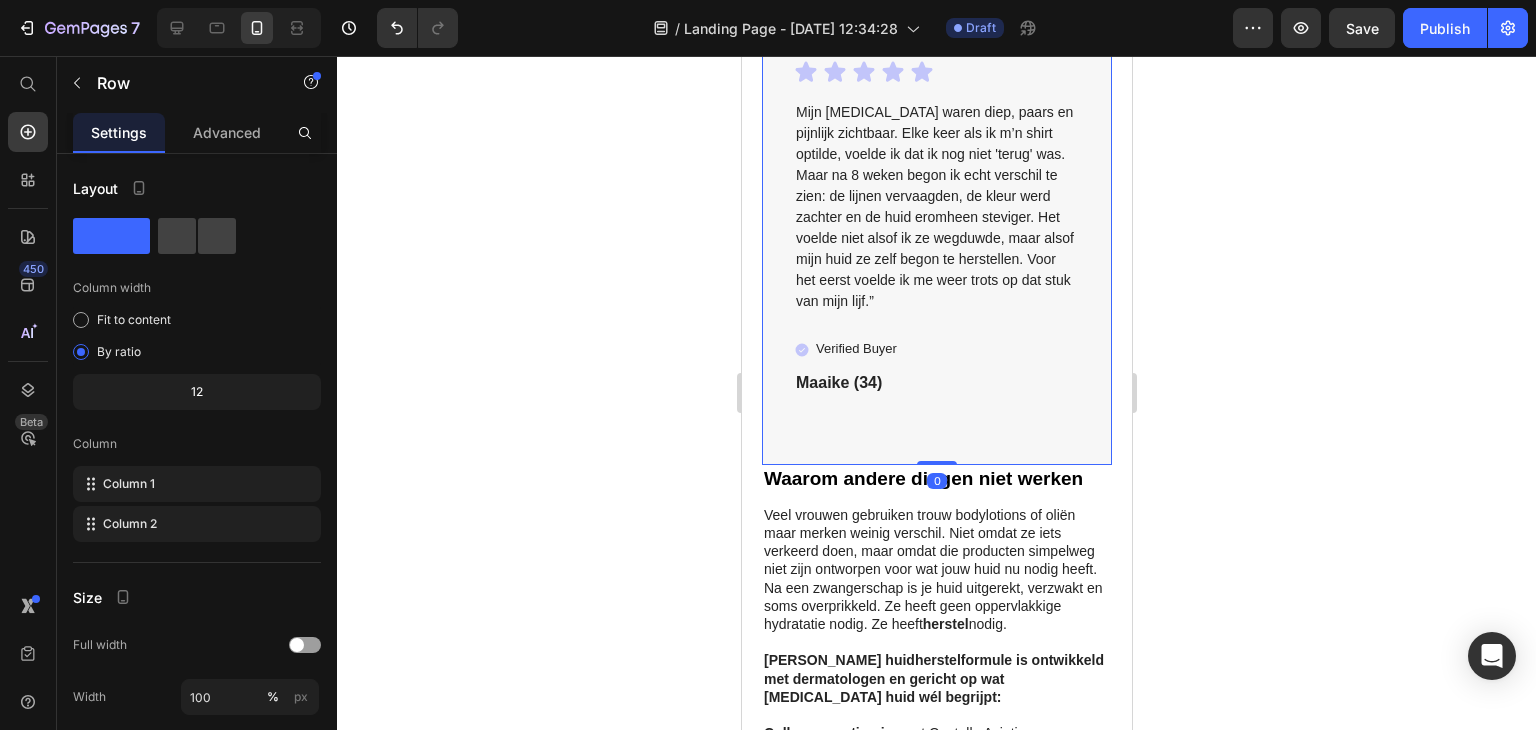 drag, startPoint x: 936, startPoint y: 486, endPoint x: 931, endPoint y: 450, distance: 36.345562 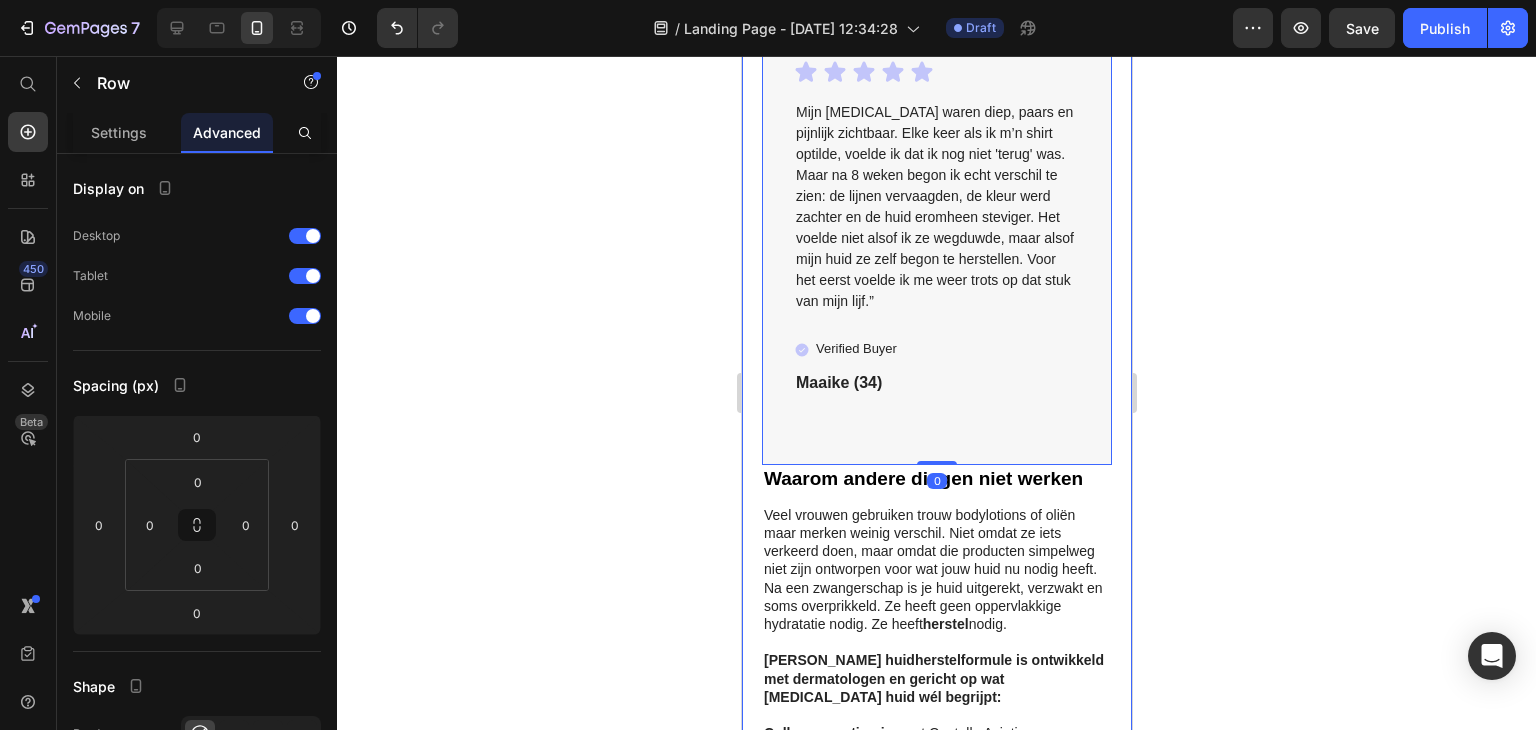 click 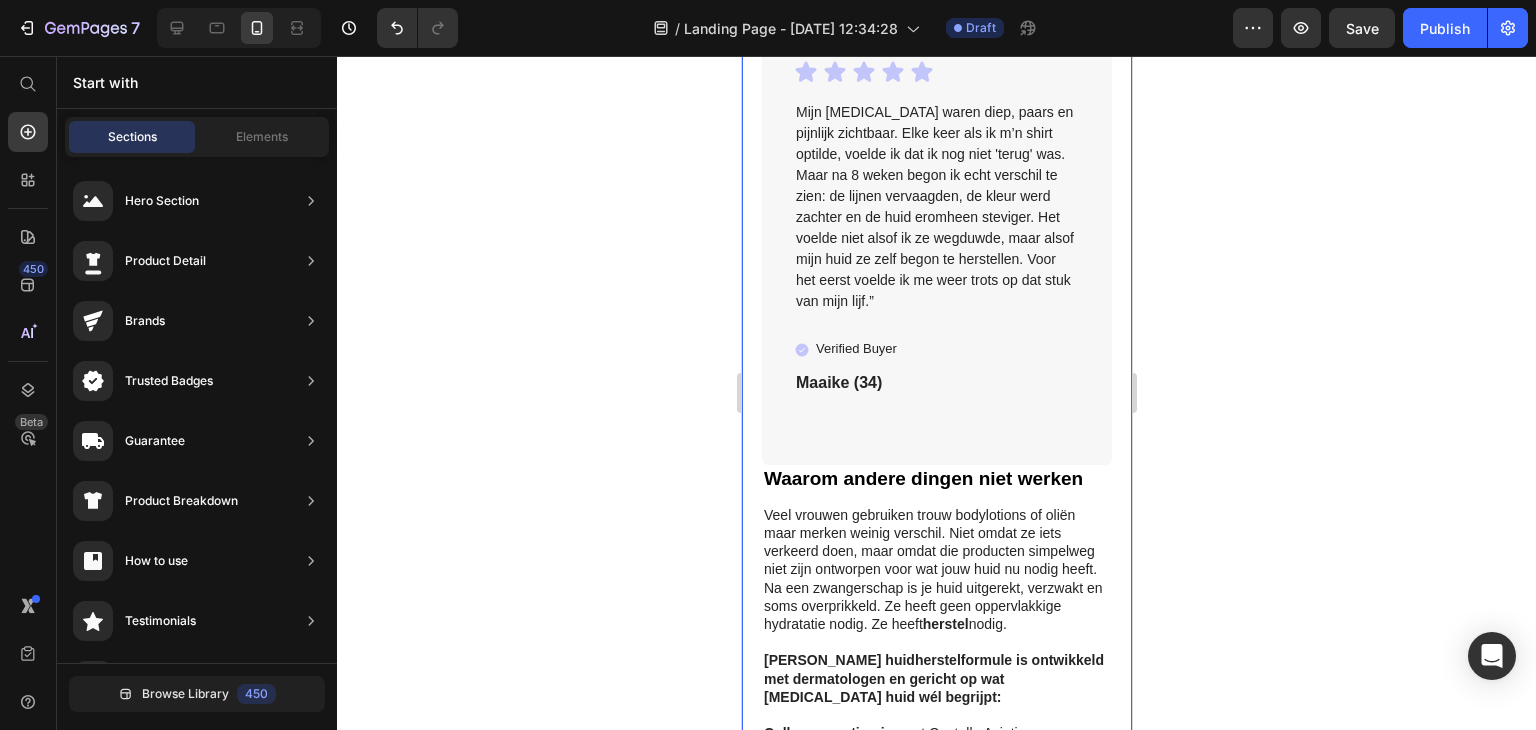 click 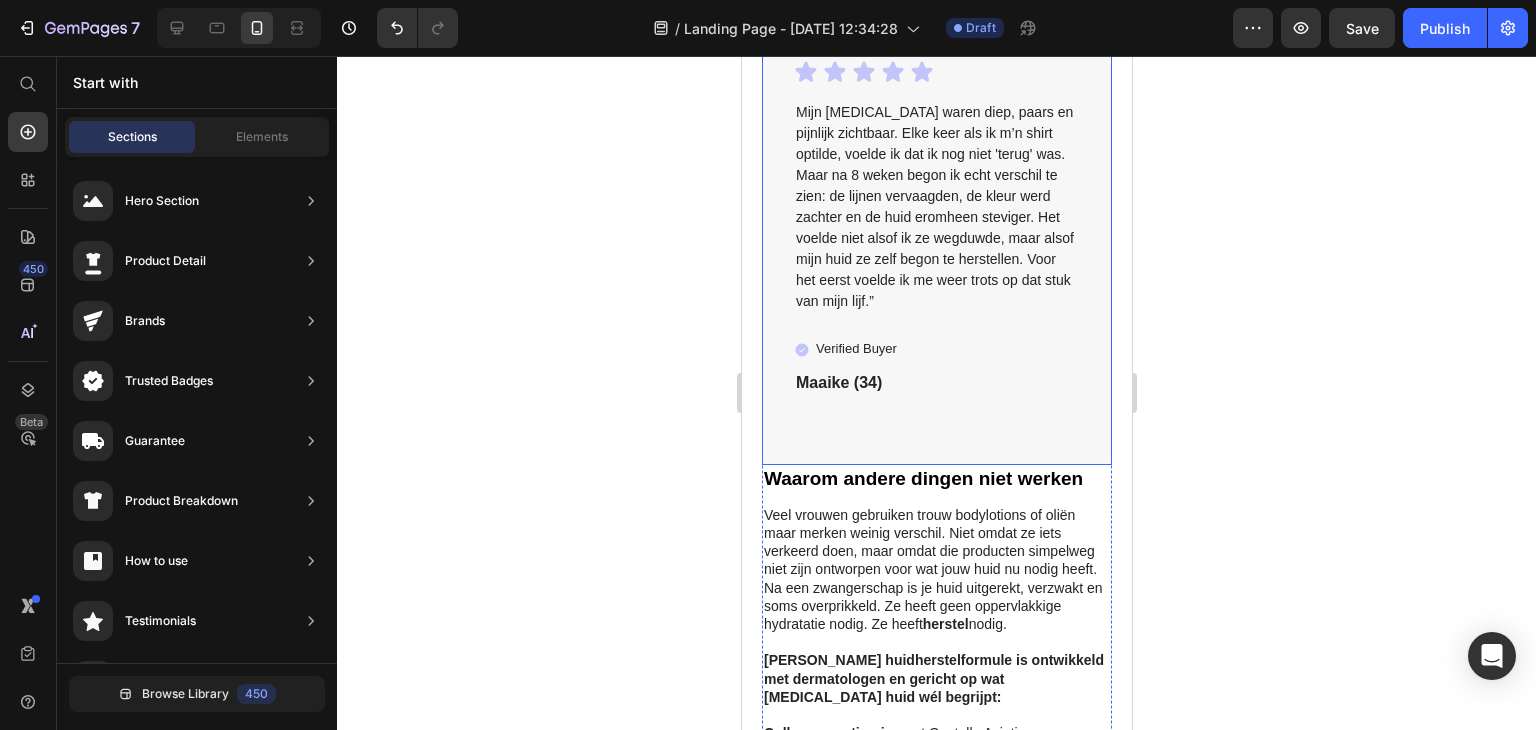 click on "Icon
Icon
Icon
Icon
Icon Icon List Mijn [MEDICAL_DATA] waren diep, paars en pijnlijk zichtbaar. Elke keer als ik m’n shirt optilde, voelde ik dat ik nog niet 'terug' was. Maar na 8 weken begon ik echt verschil te zien: de lijnen vervaagden, de kleur werd zachter en de huid eromheen steviger. Het voelde niet alsof ik ze wegduwde, maar alsof mijn huid ze zelf begon te herstellen. Voor het eerst voelde ik me weer trots op dat stuk van mijn lijf.” Text Block
Verified Buyer Item List Maaike (34) Text Block" at bounding box center [936, 262] 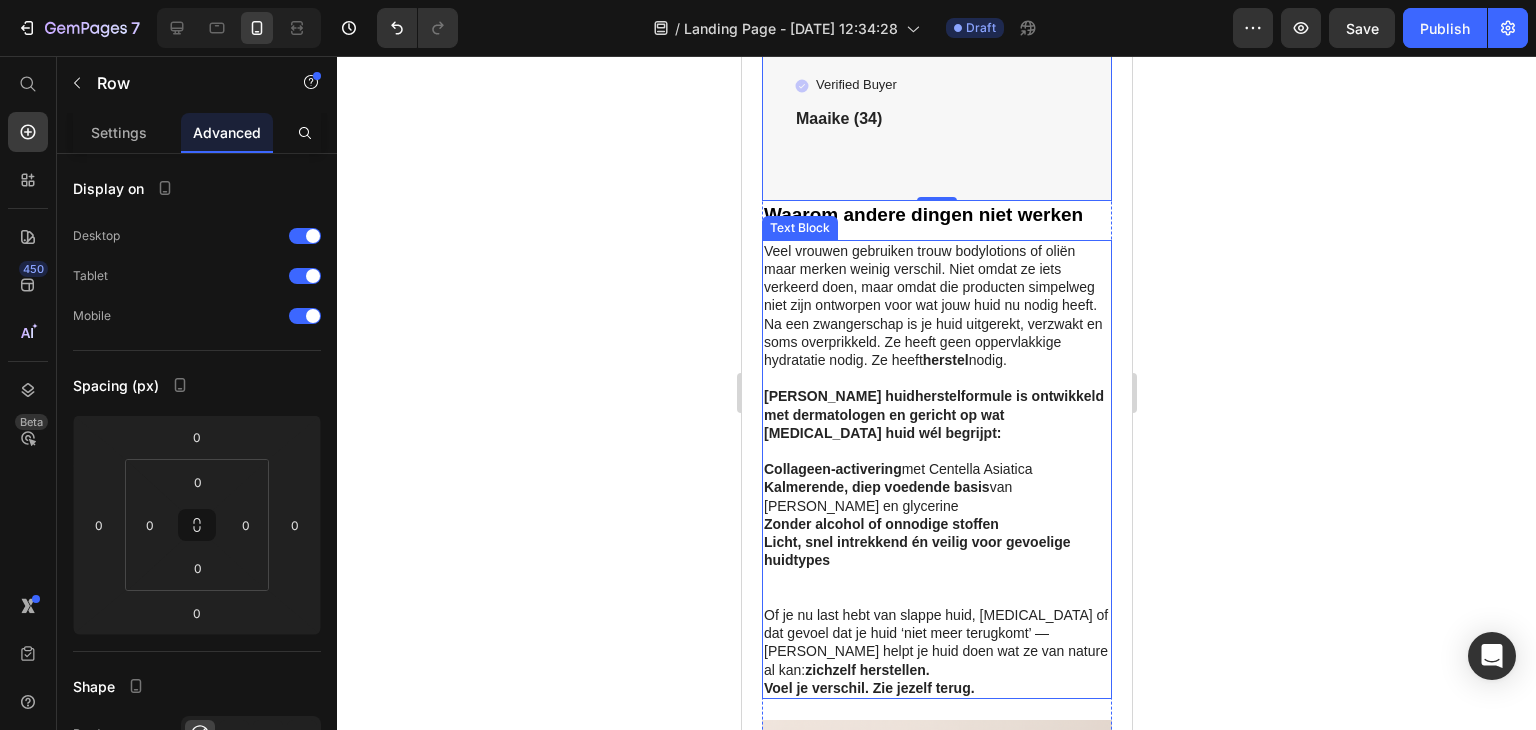 scroll, scrollTop: 7476, scrollLeft: 0, axis: vertical 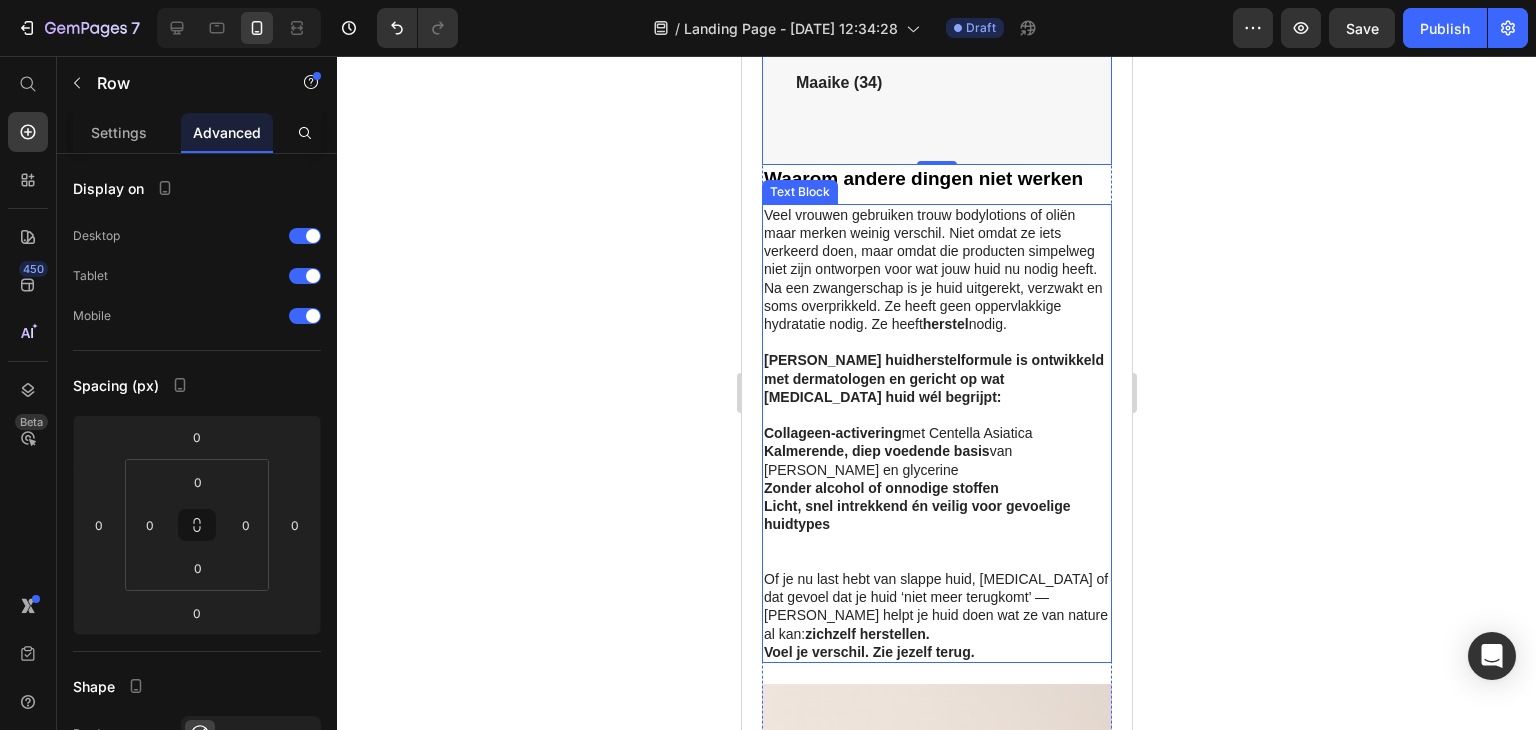 click on "Na een zwangerschap is je huid uitgerekt, verzwakt en soms overprikkeld. Ze heeft geen oppervlakkige hydratatie nodig. Ze heeft  herstel  nodig." at bounding box center [936, 306] 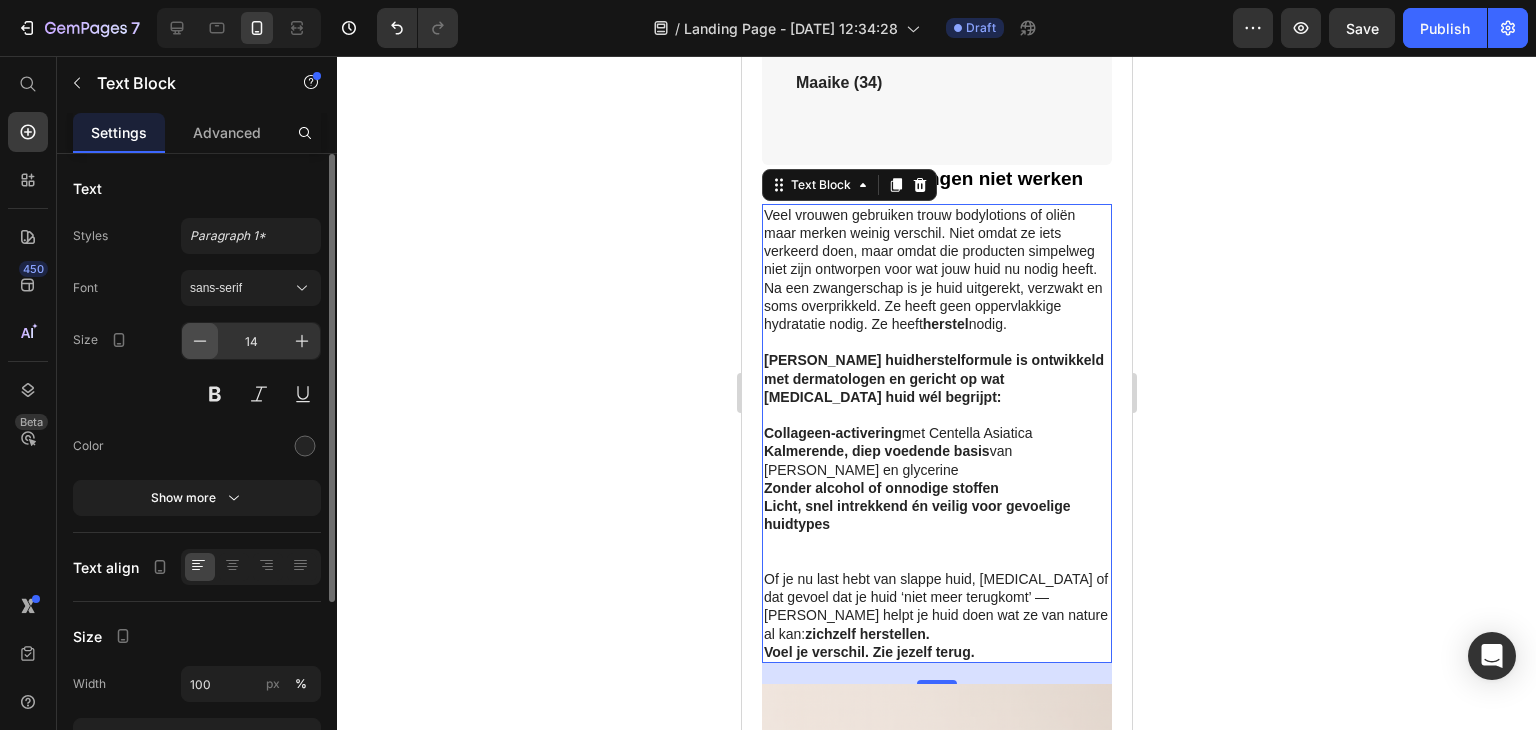 click at bounding box center [200, 341] 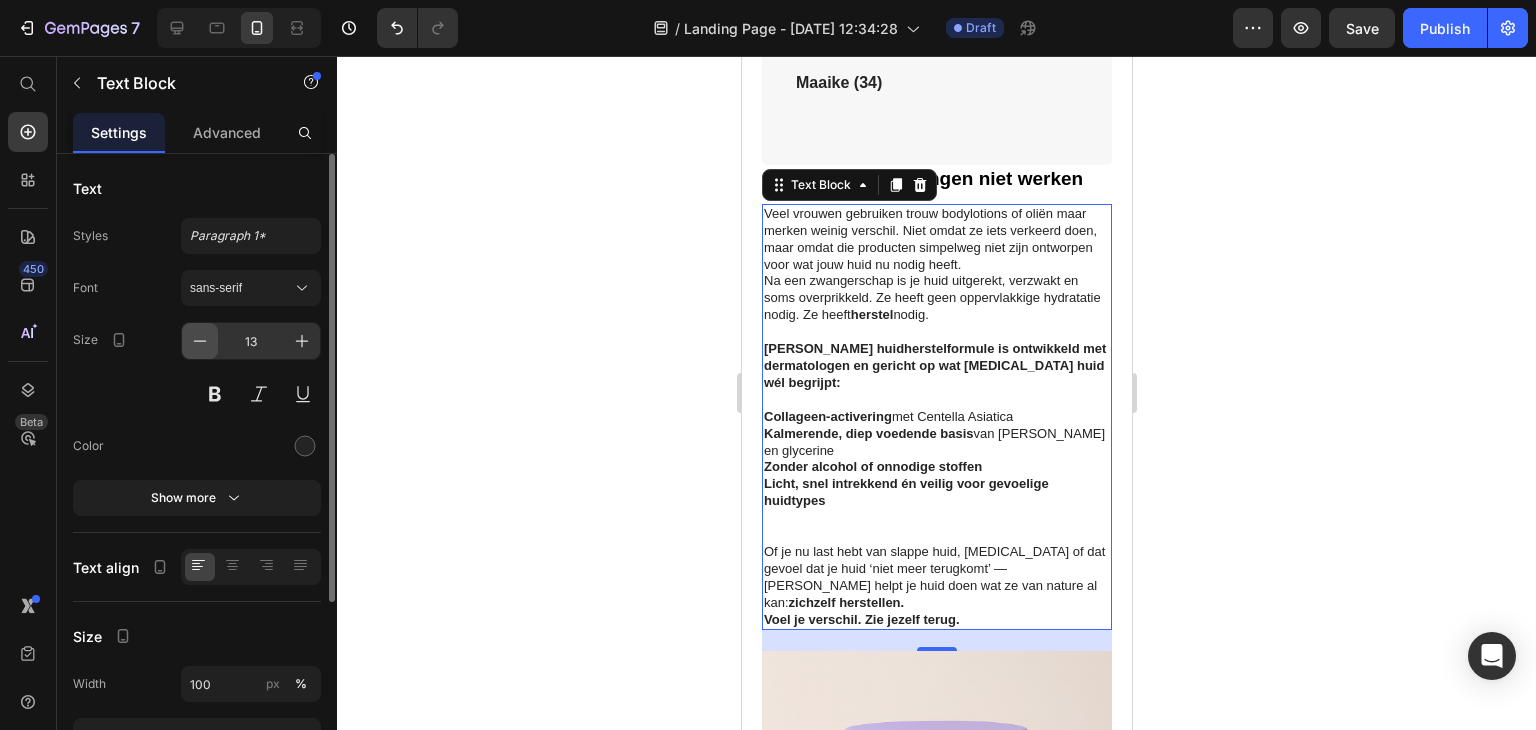 click at bounding box center (200, 341) 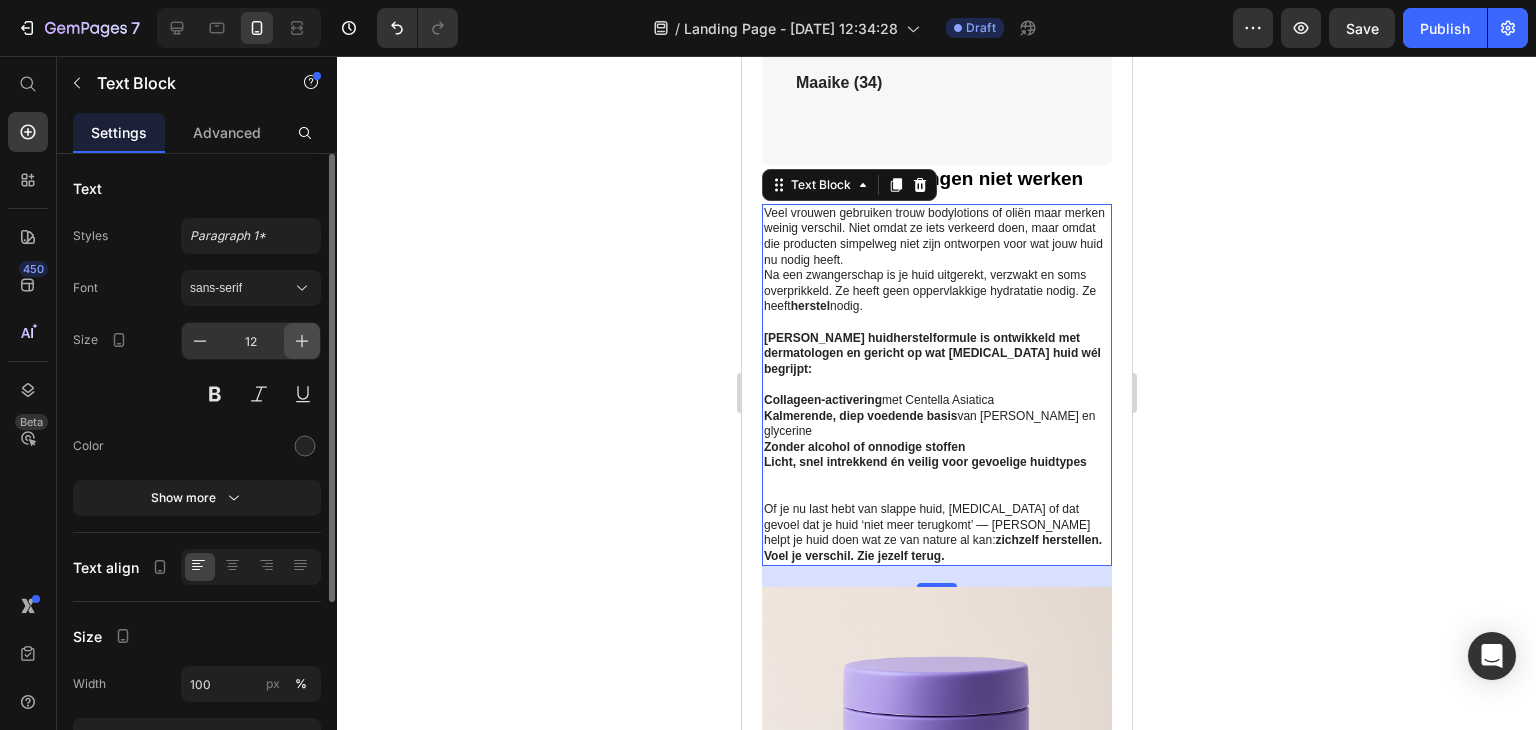 click 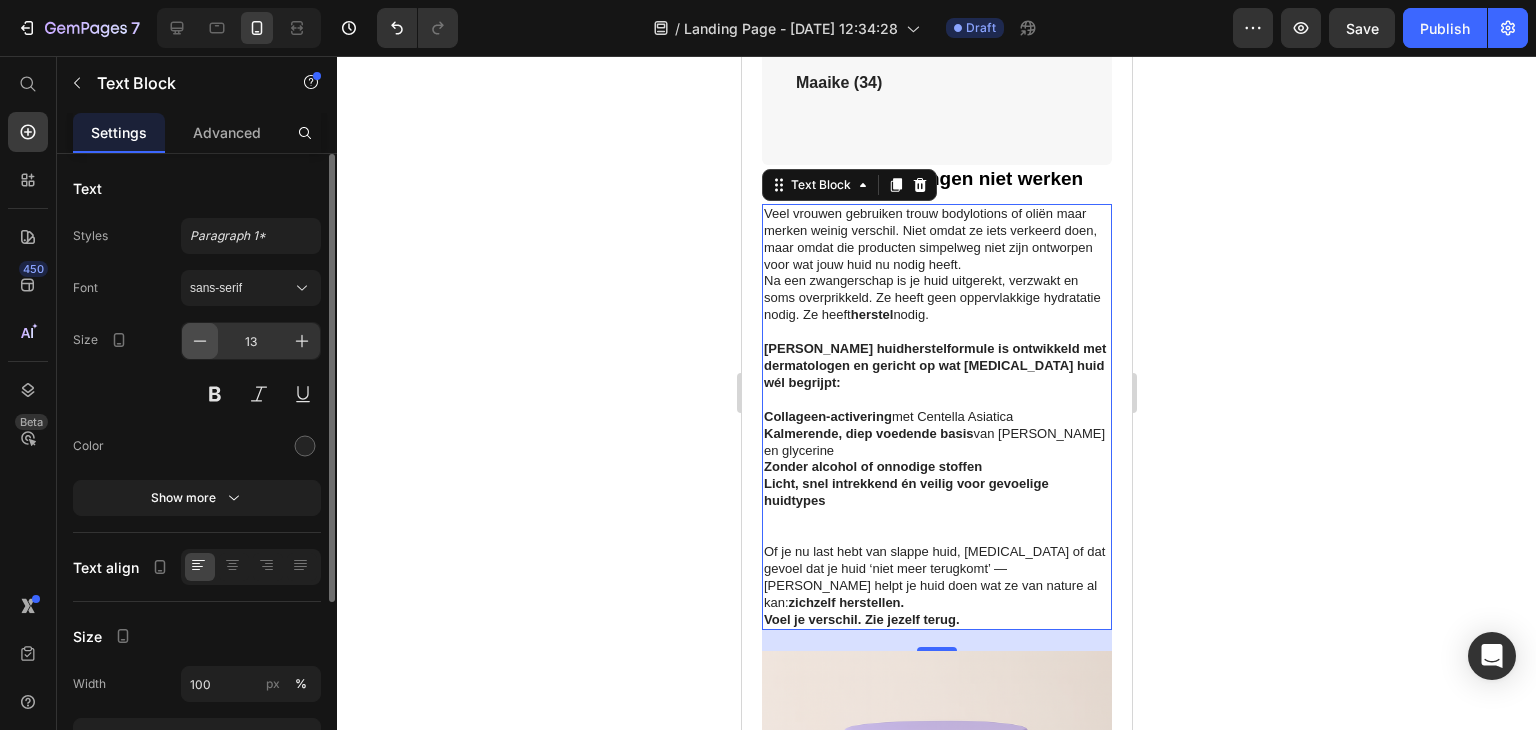 click at bounding box center (200, 341) 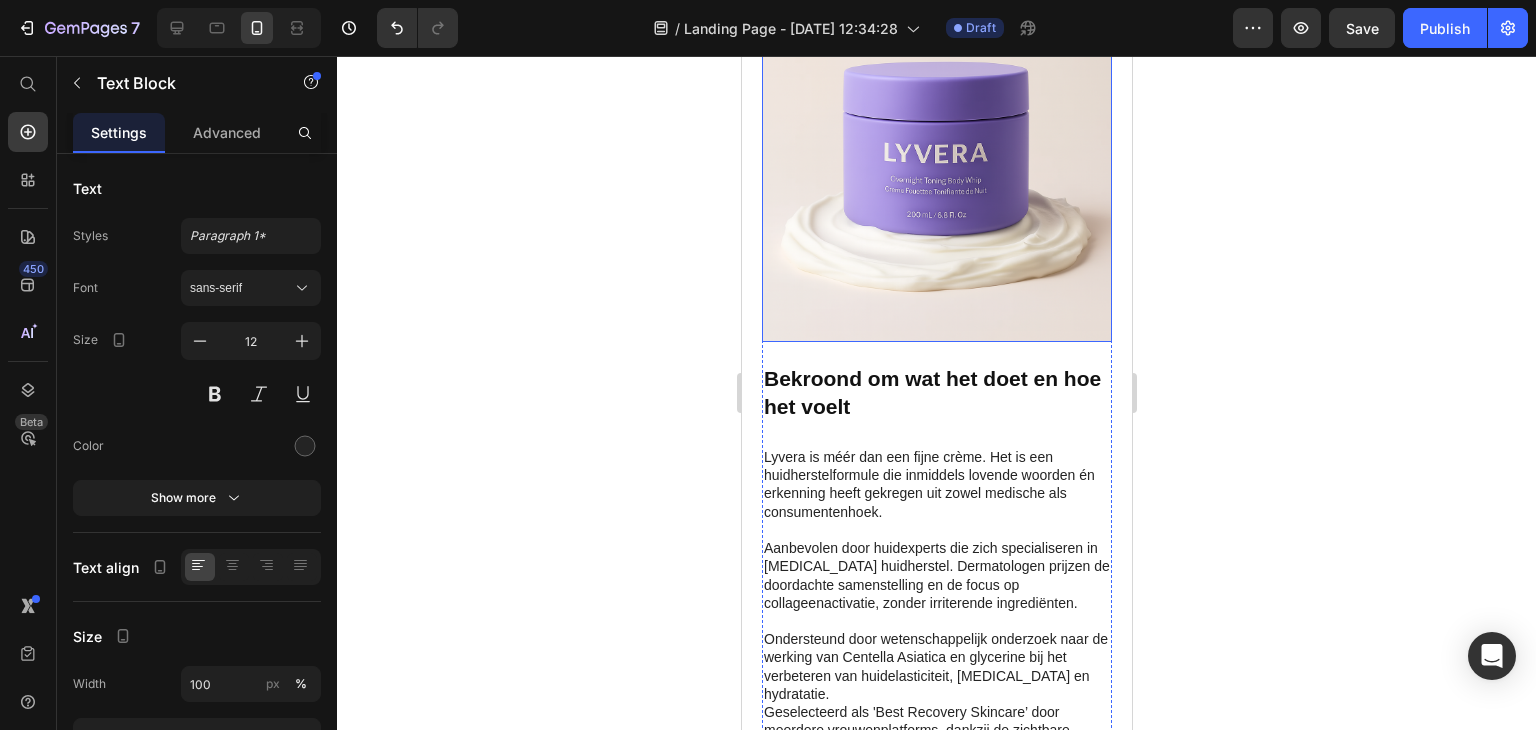 scroll, scrollTop: 8276, scrollLeft: 0, axis: vertical 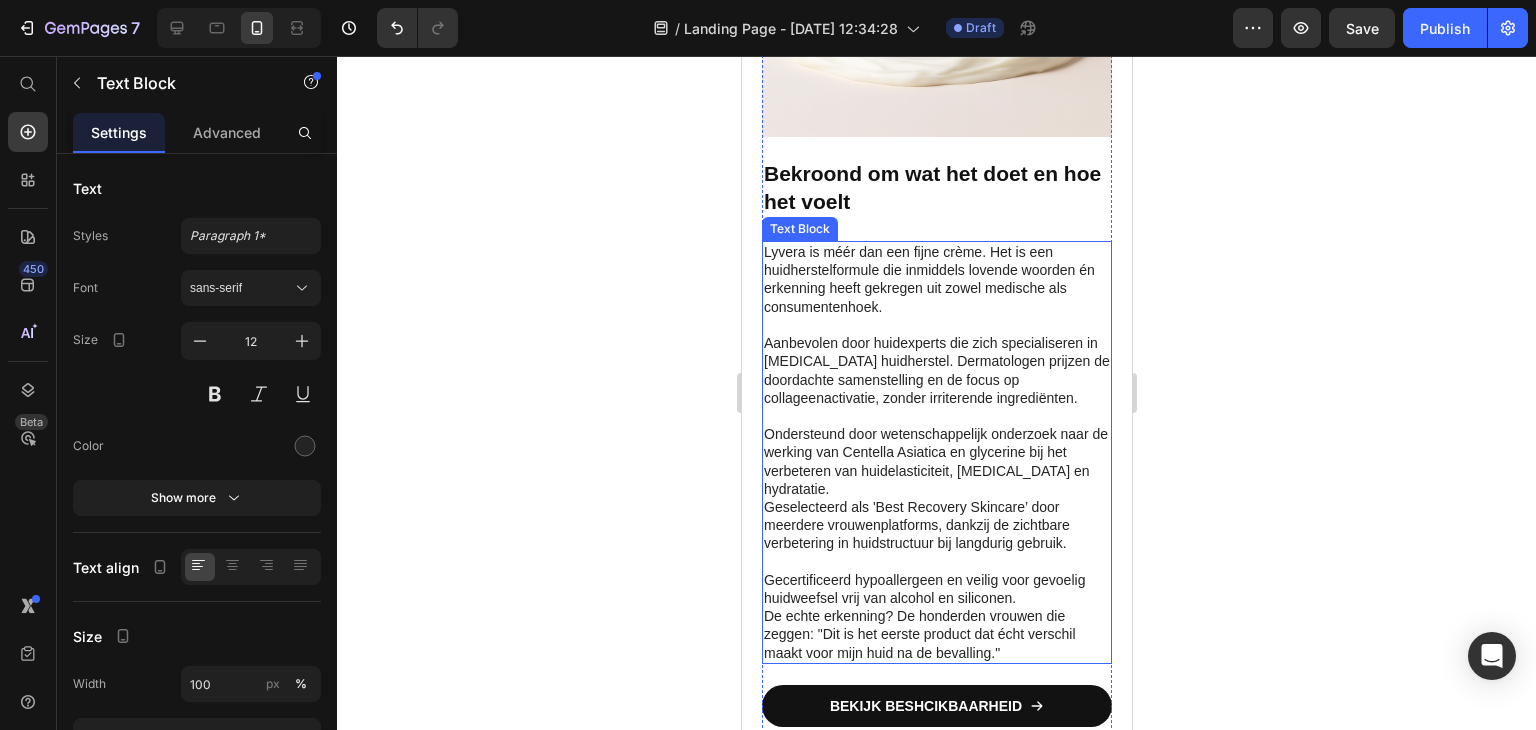 click at bounding box center [936, 416] 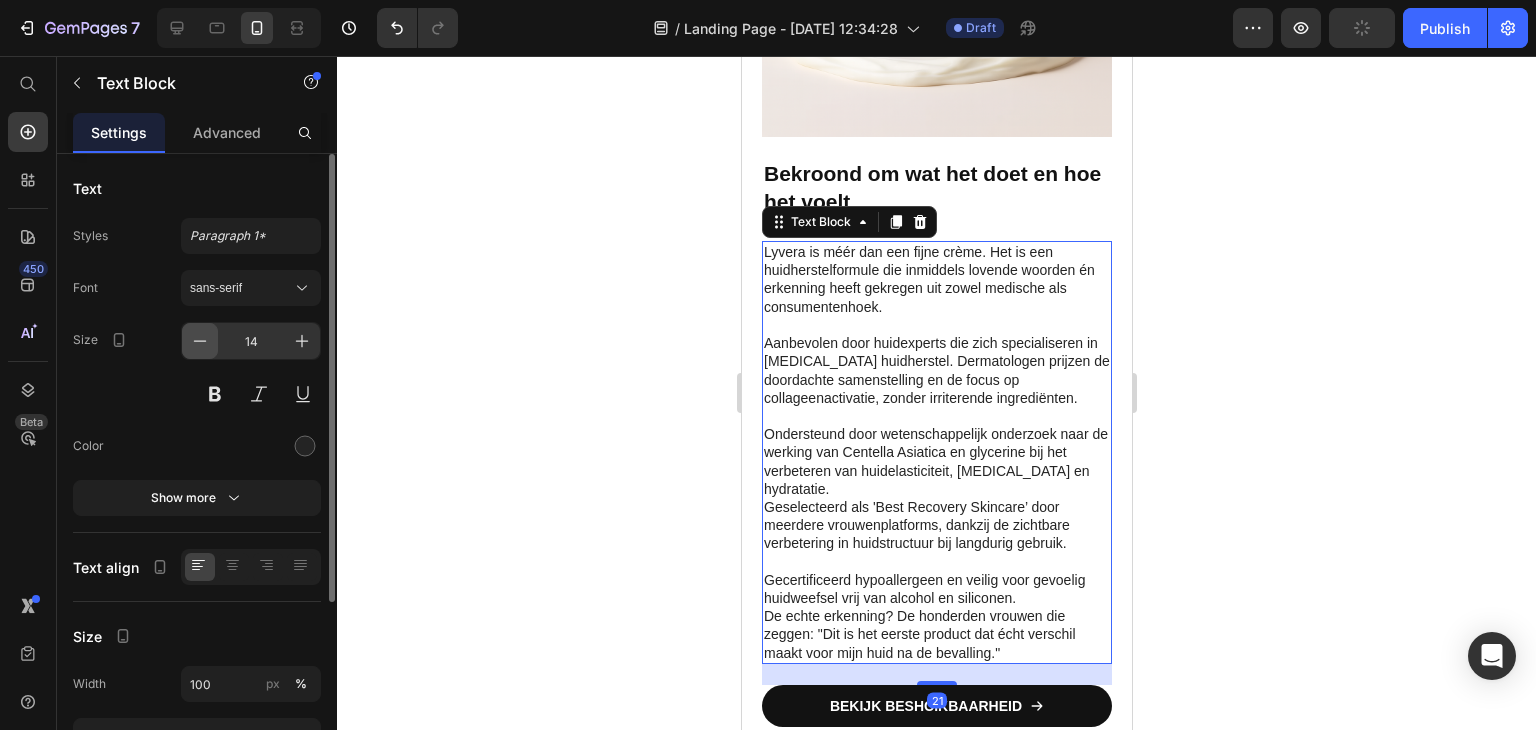 click at bounding box center [200, 341] 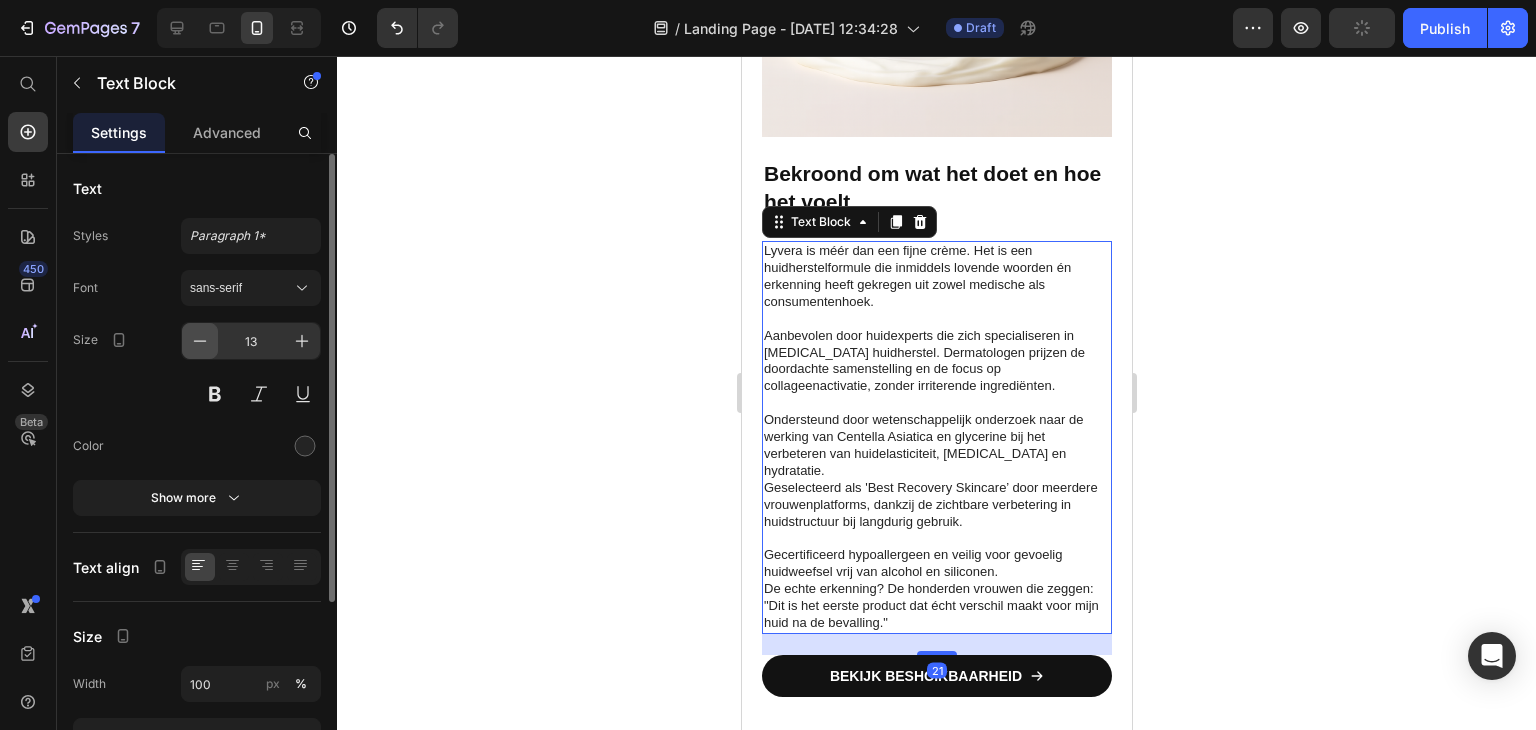 click at bounding box center [200, 341] 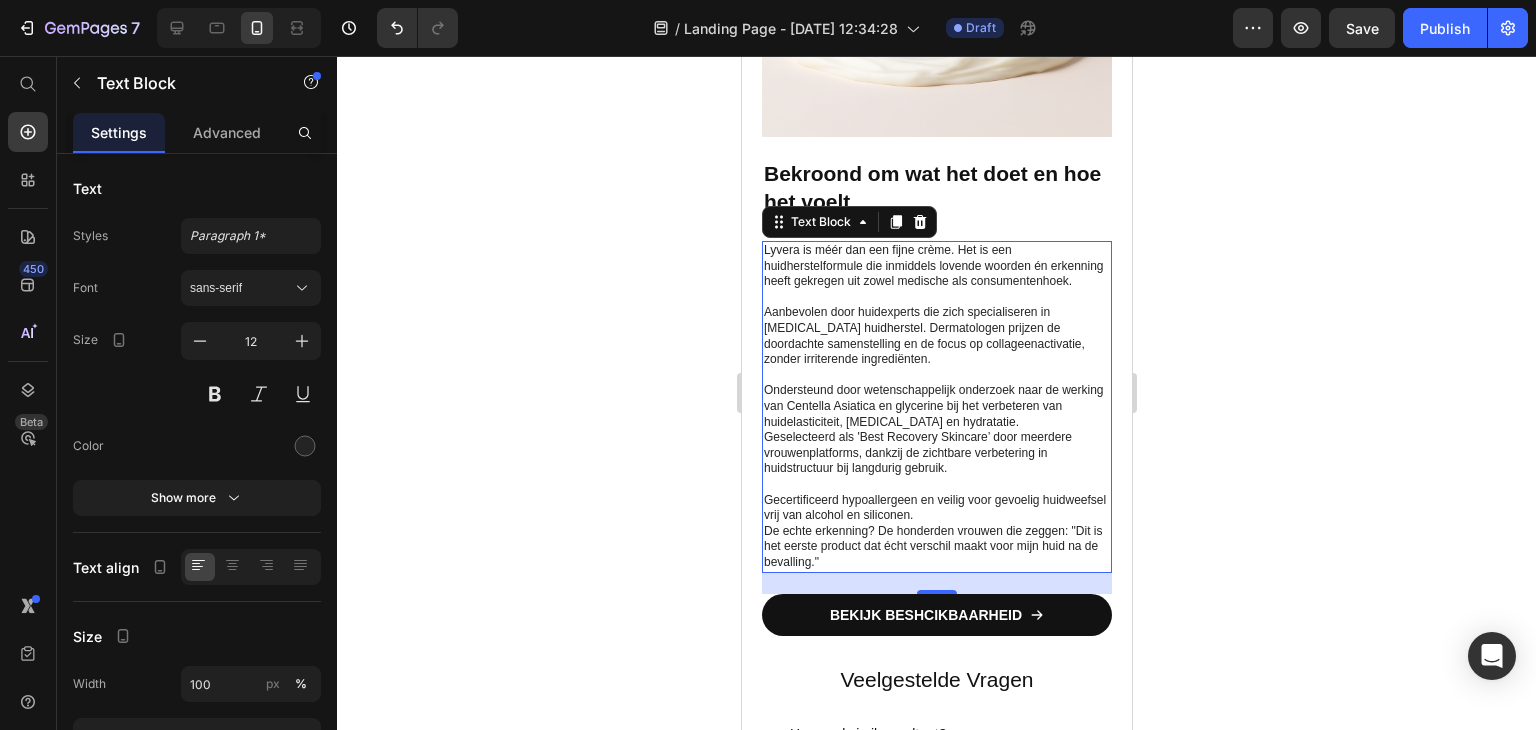 click on "Geselecteerd als 'Best Recovery Skincare’ door meerdere vrouwenplatforms, dankzij de zichtbare verbetering in huidstructuur bij langdurig gebruik." at bounding box center (936, 453) 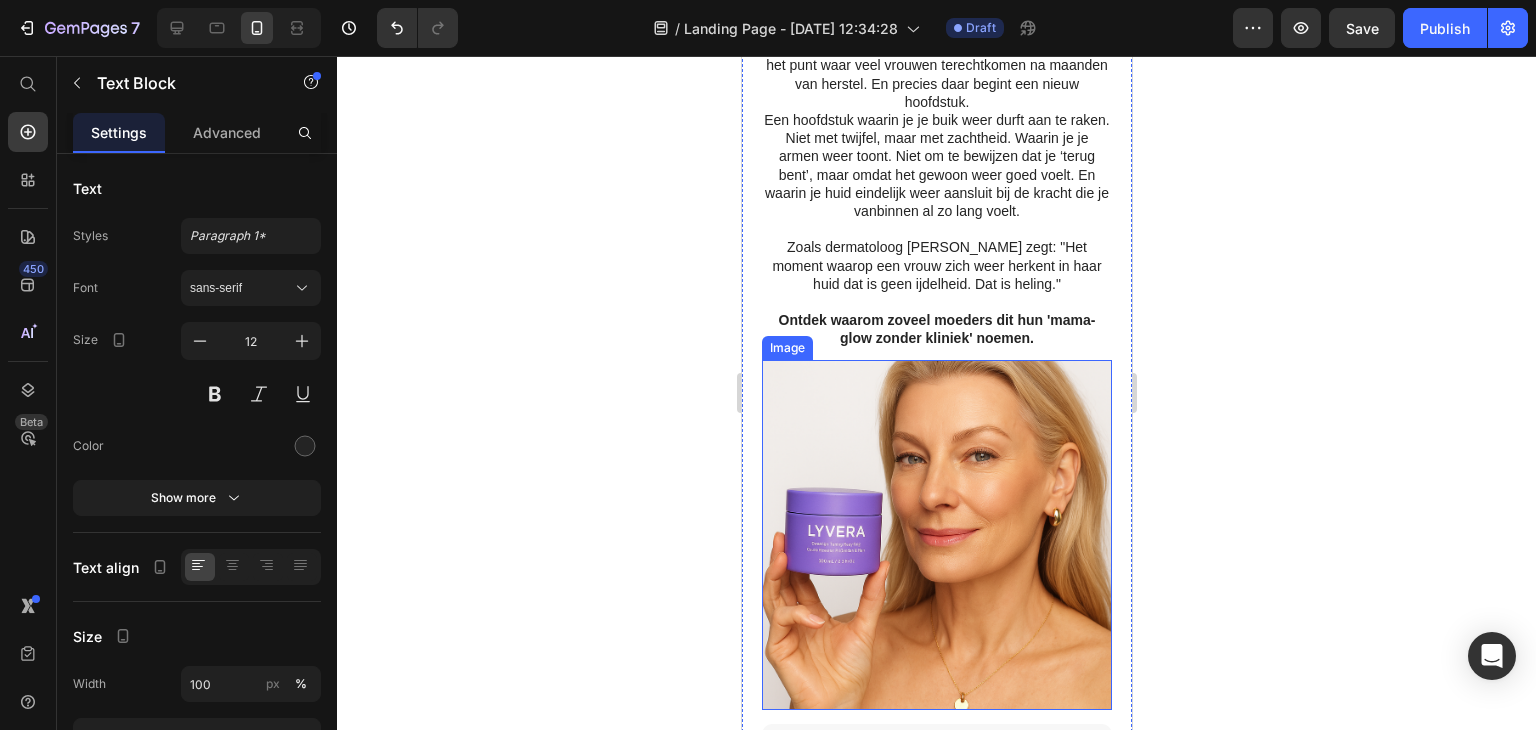 scroll, scrollTop: 3976, scrollLeft: 0, axis: vertical 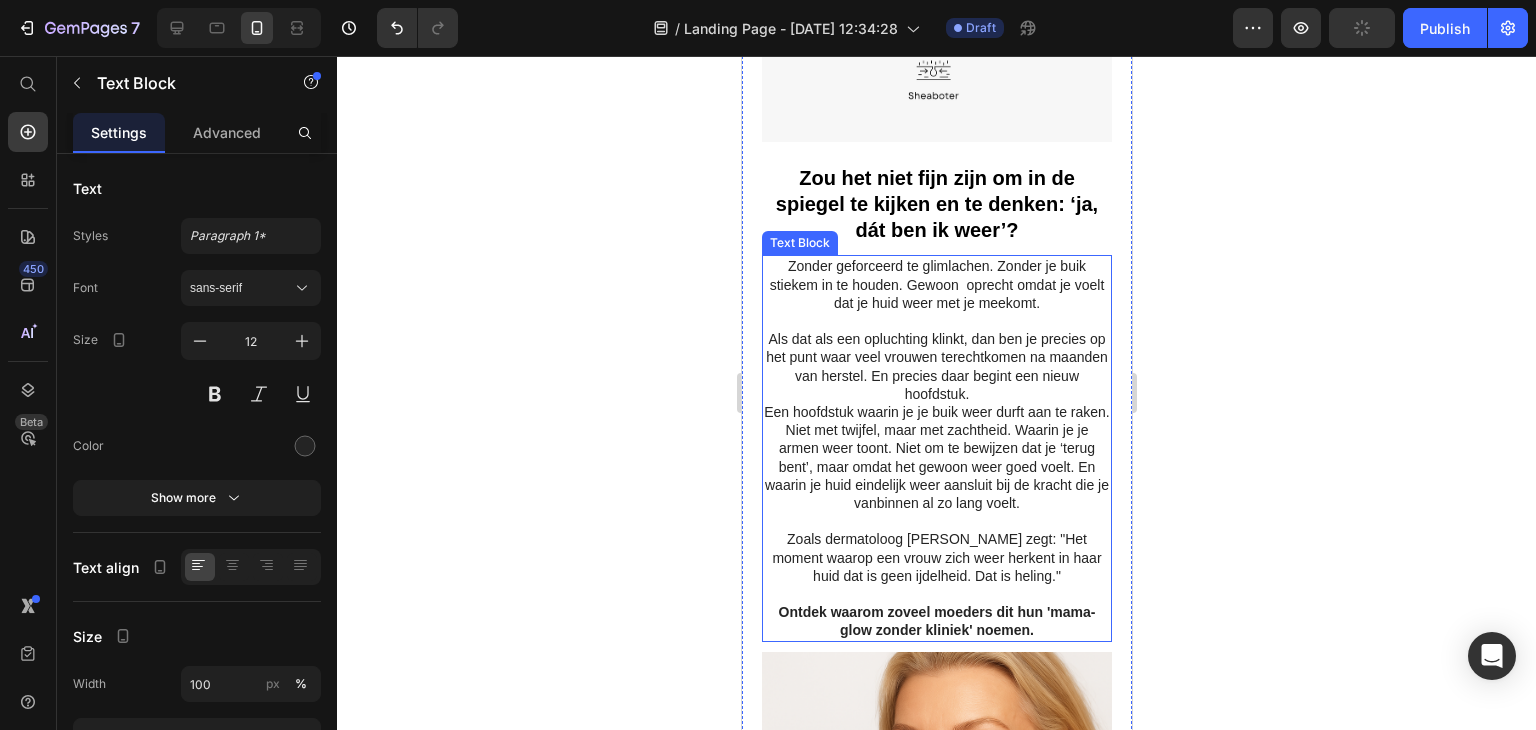click on "Als dat als een opluchting klinkt, dan ben je precies op het punt waar veel vrouwen terechtkomen na maanden van herstel. En precies daar begint een nieuw hoofdstuk." at bounding box center (936, 366) 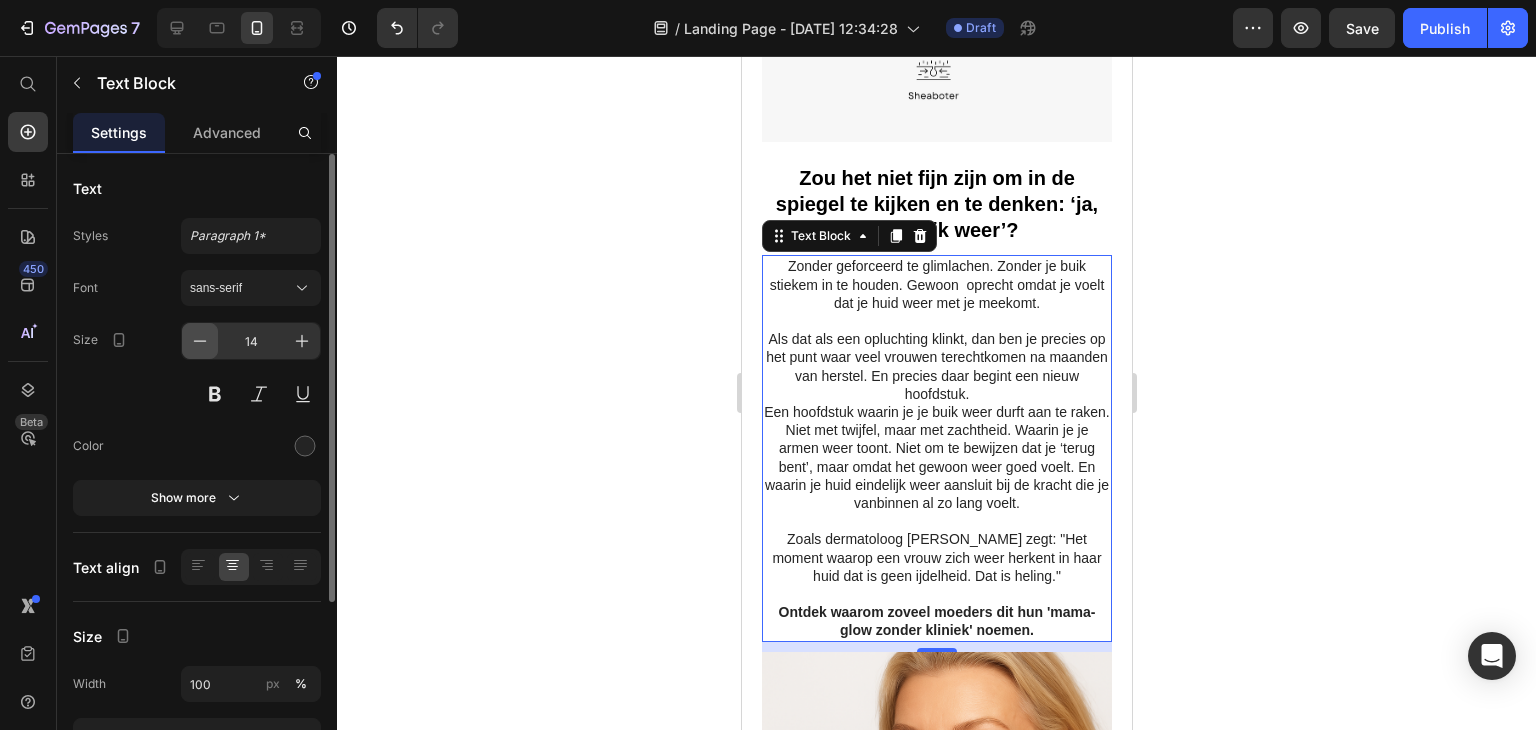 click 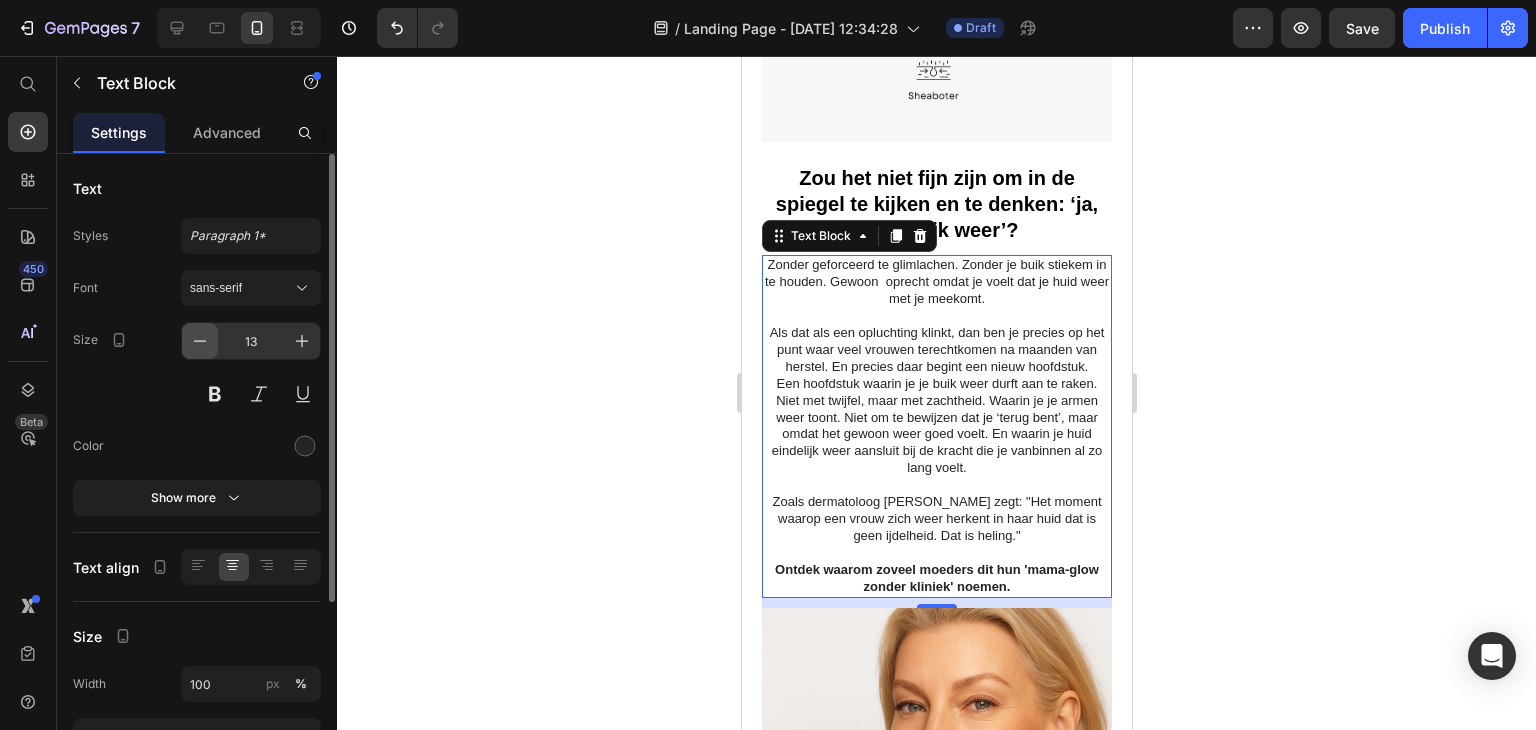 click 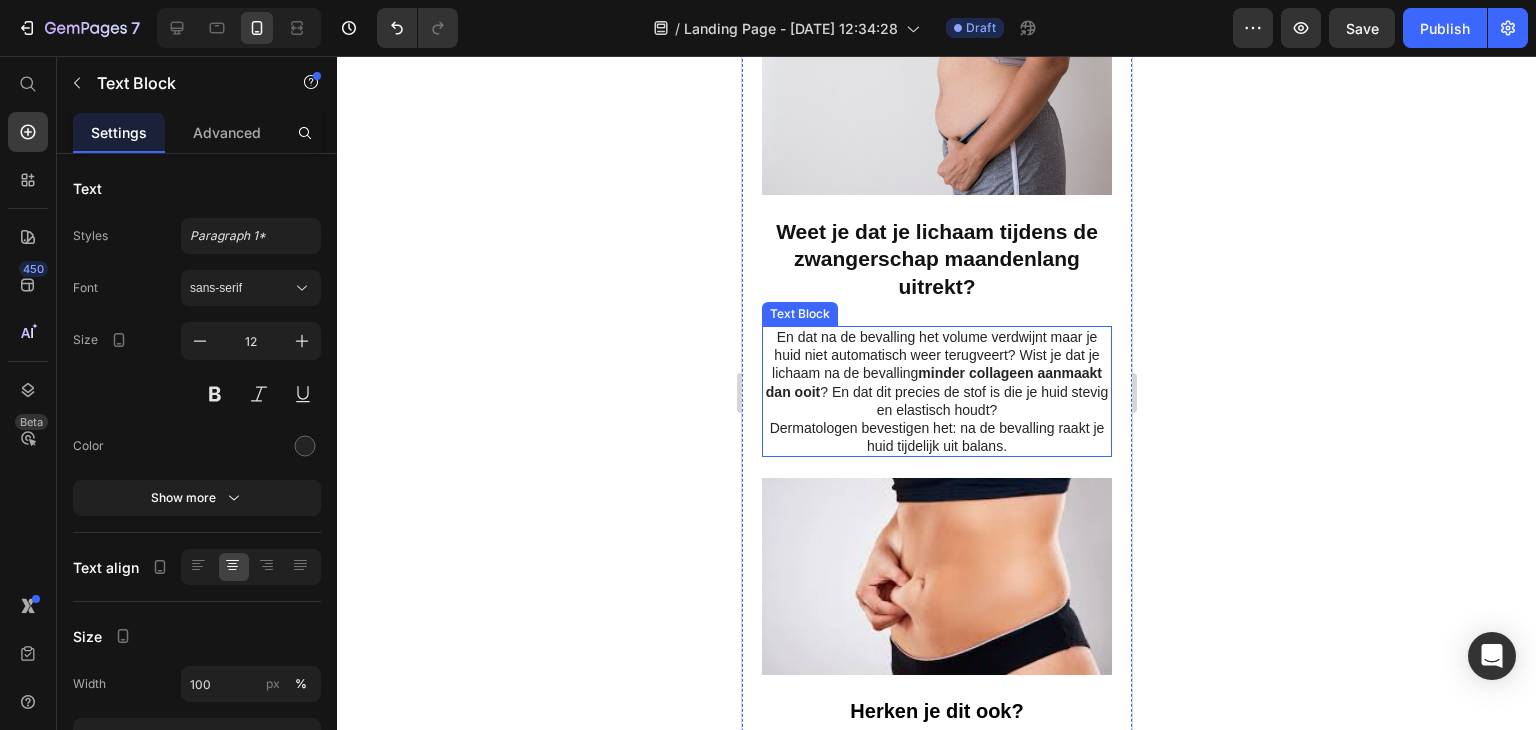 scroll, scrollTop: 0, scrollLeft: 0, axis: both 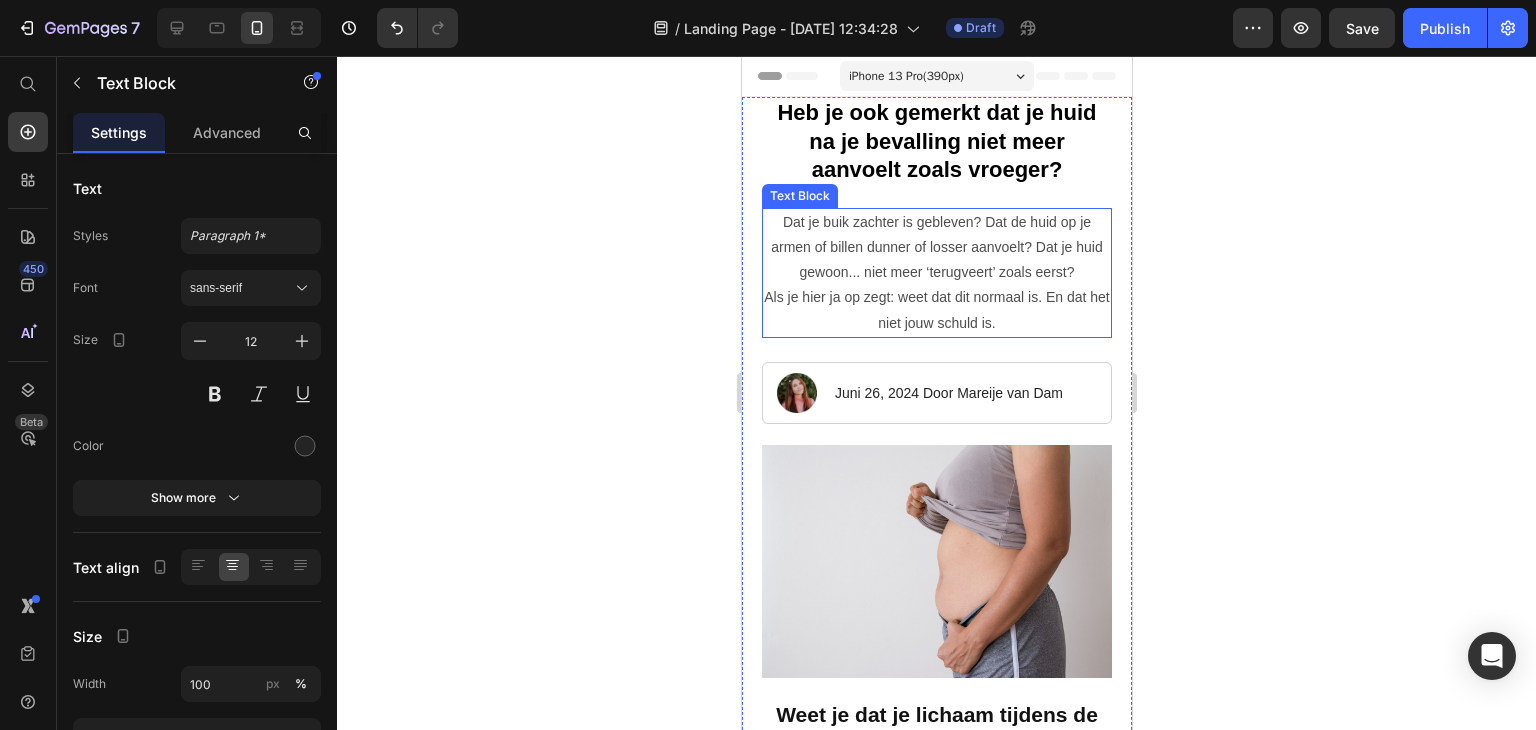 click on "Dat je buik zachter is gebleven? Dat de huid op je armen of billen dunner of losser aanvoelt? Dat je huid gewoon... niet meer ‘terugveert’ zoals eerst?" at bounding box center [936, 248] 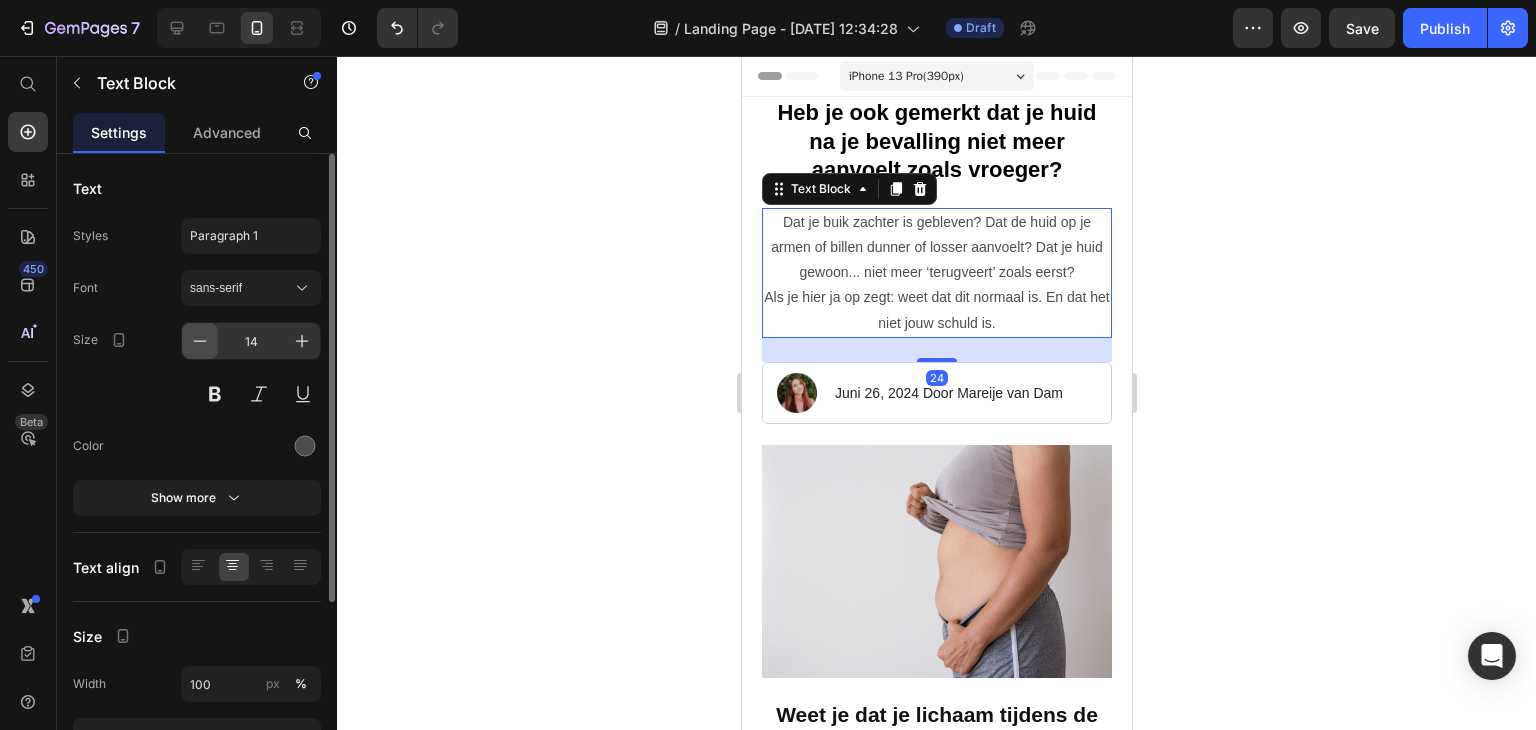click 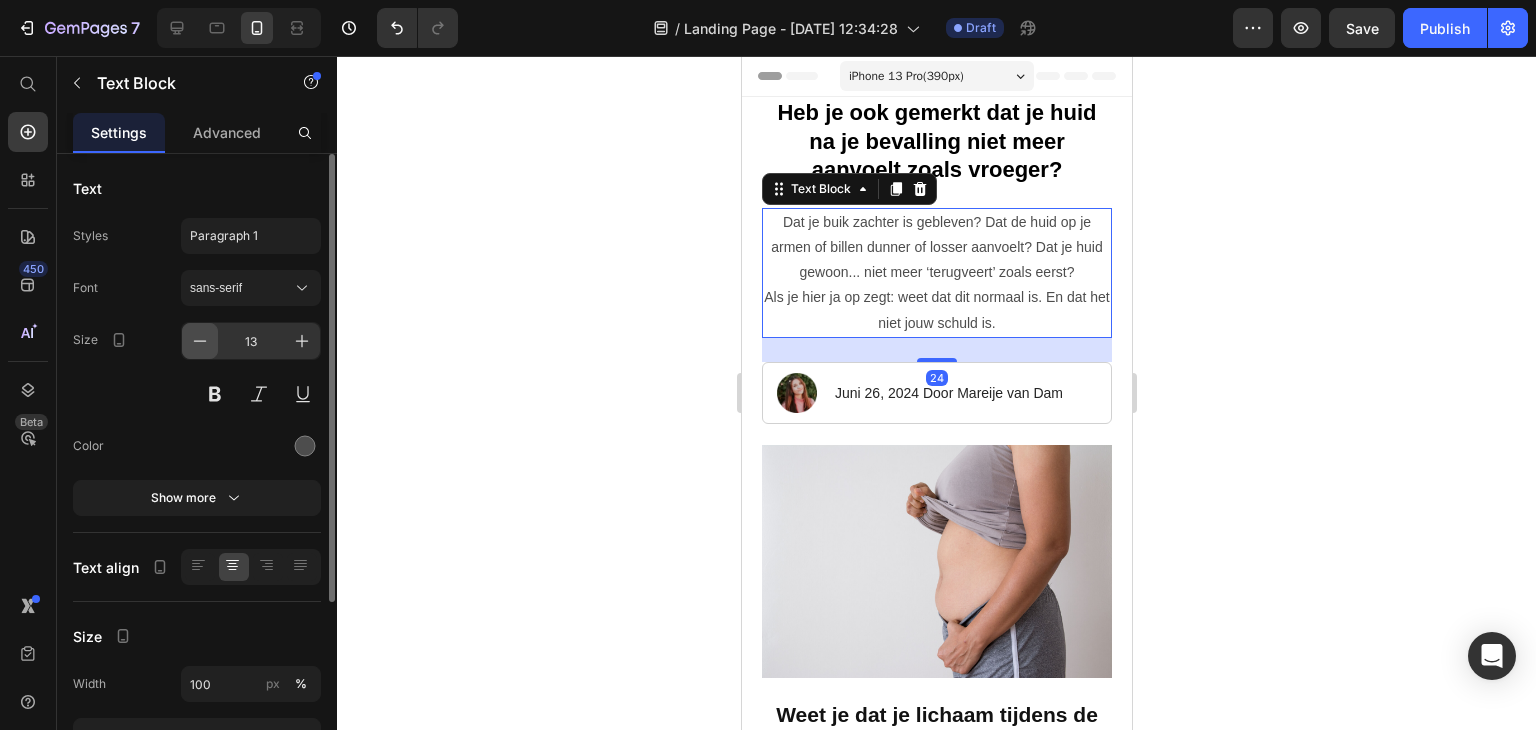 click 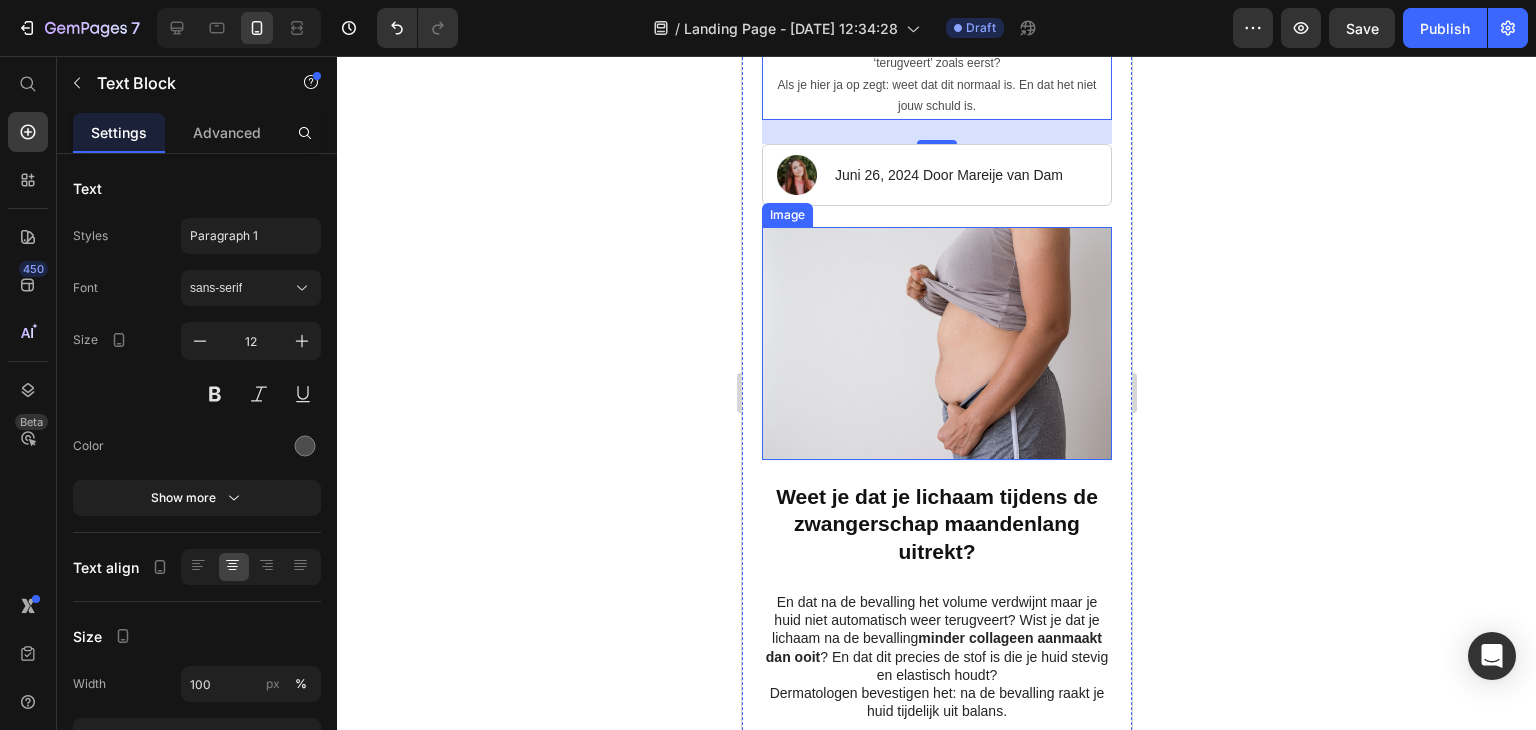 scroll, scrollTop: 500, scrollLeft: 0, axis: vertical 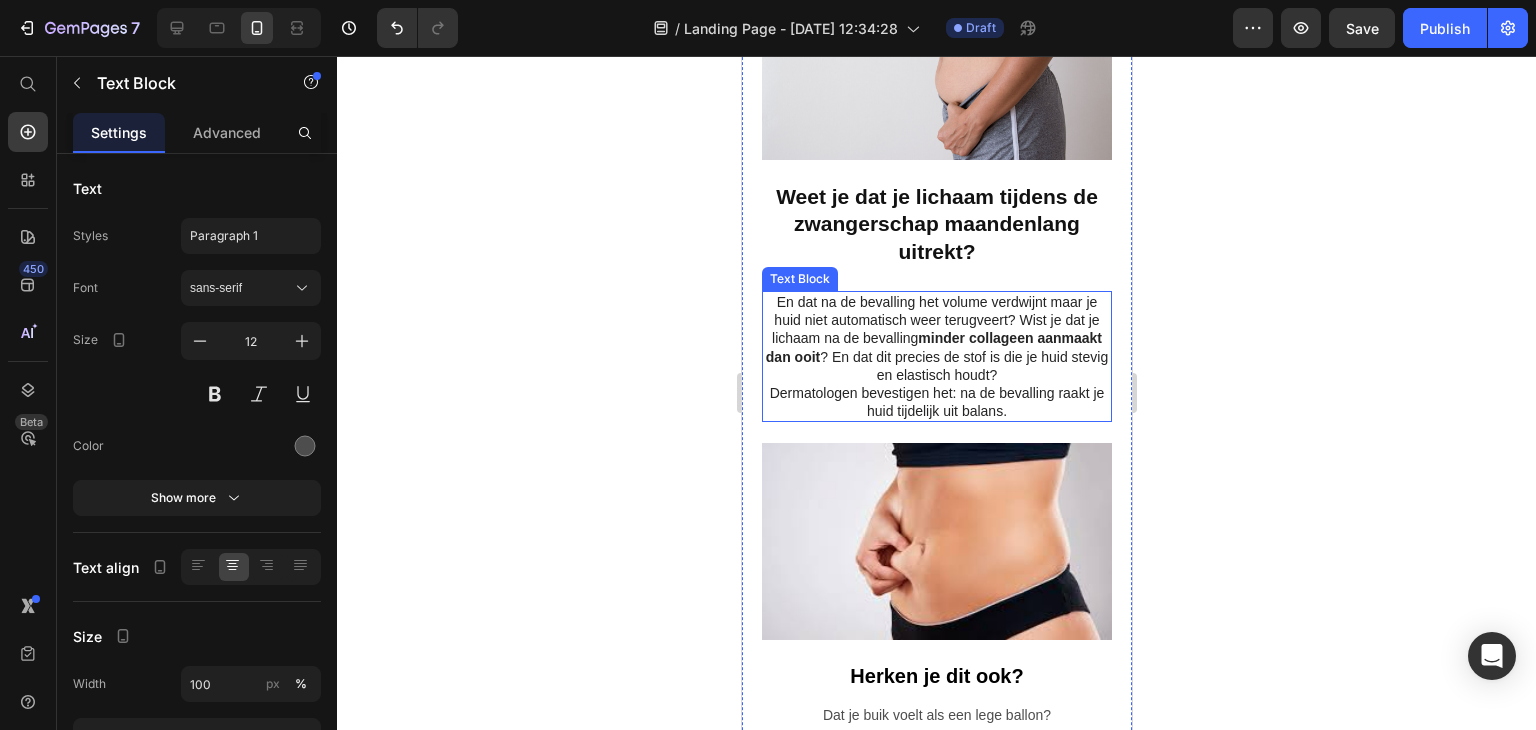 click on "En dat na de bevalling het volume verdwijnt maar je huid niet automatisch weer terugveert? Wist je dat je lichaam na de bevalling  minder collageen aanmaakt dan ooit ? En dat dit precies de stof is die je huid stevig en elastisch houdt?" at bounding box center (936, 338) 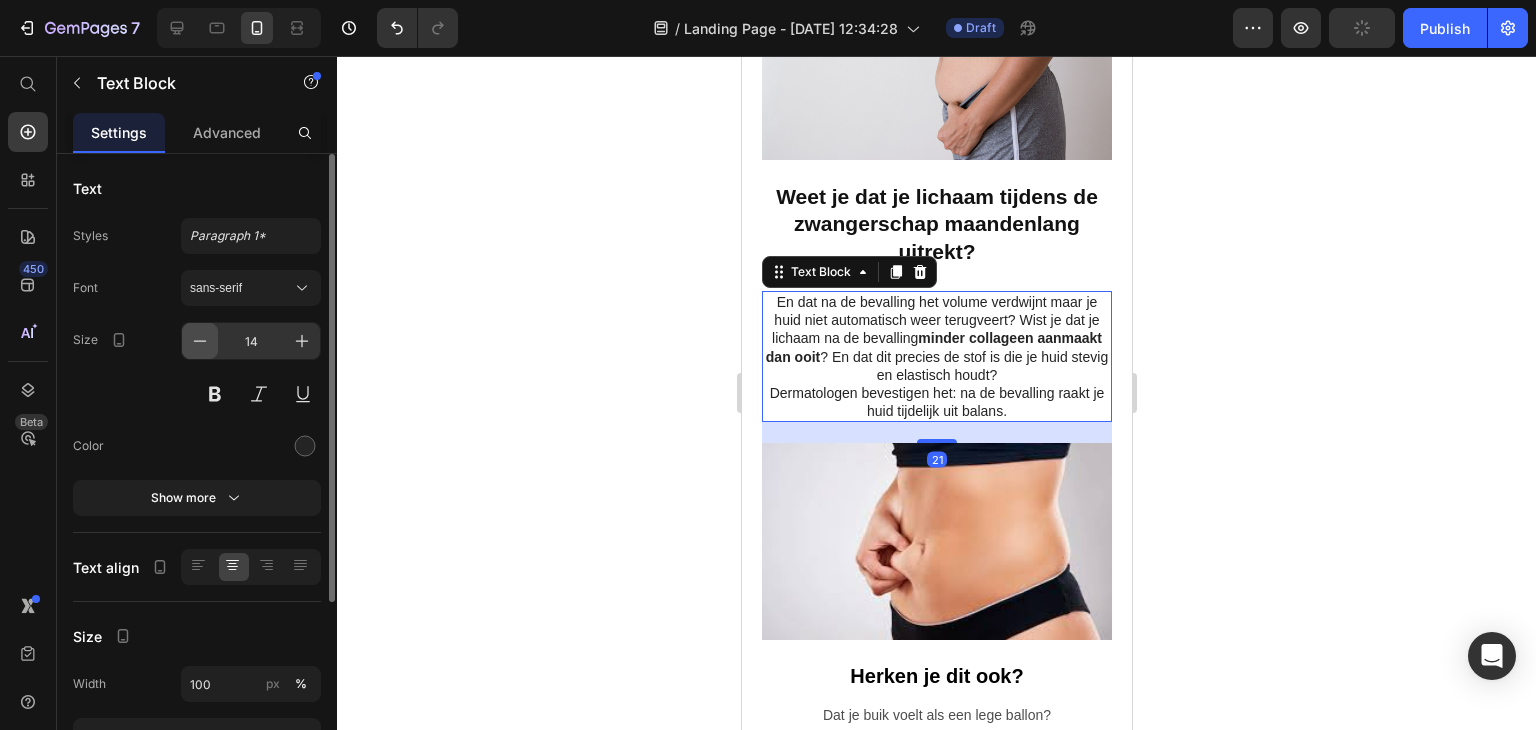 click 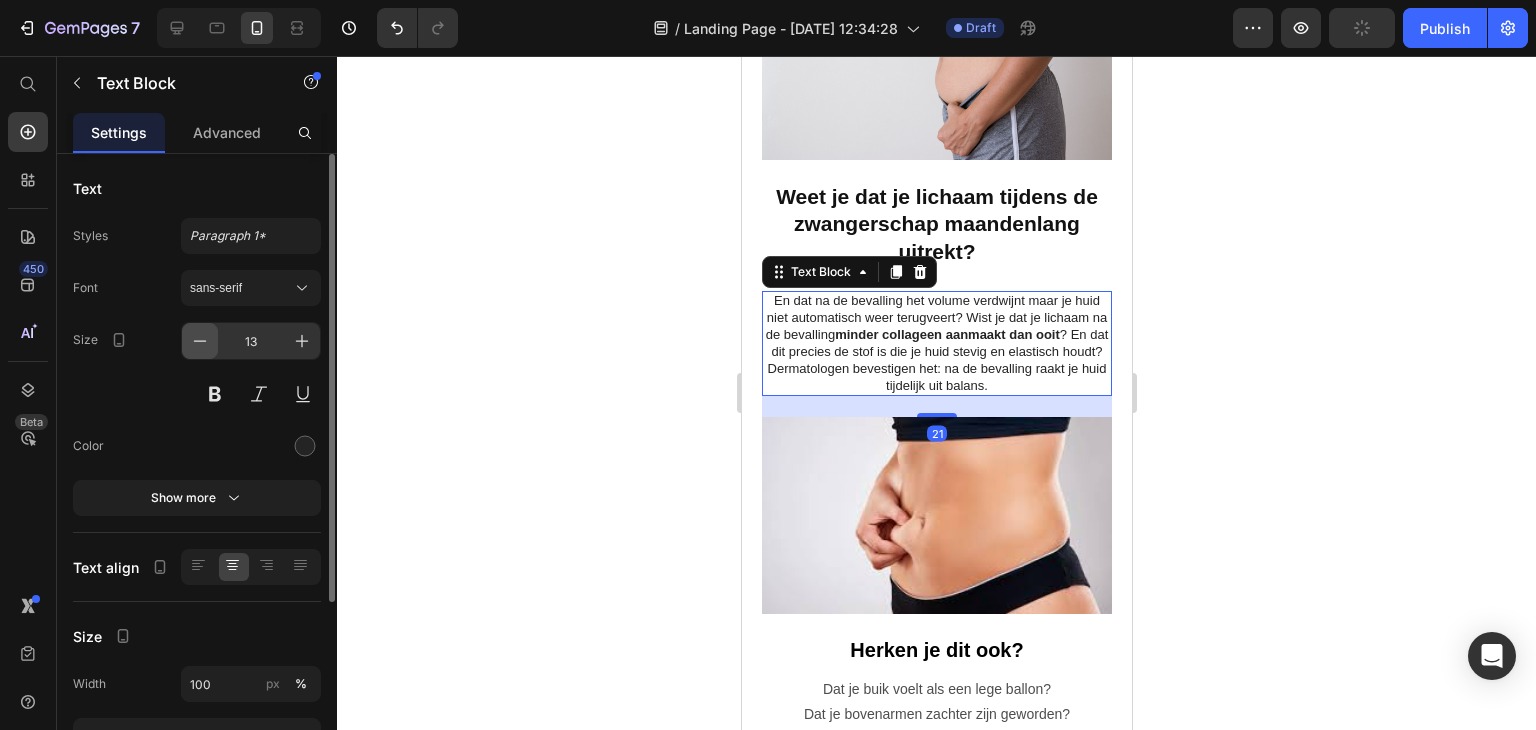 click 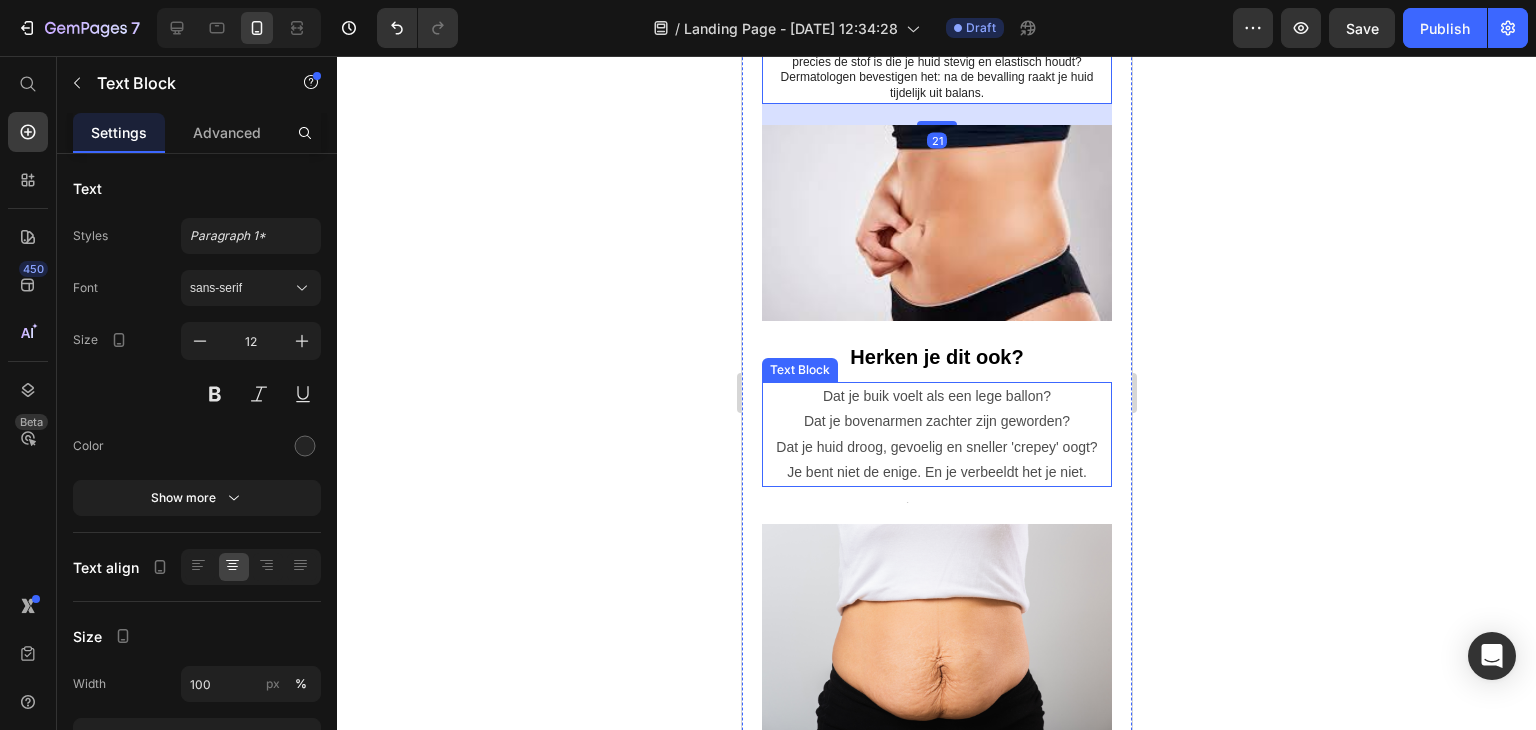 scroll, scrollTop: 900, scrollLeft: 0, axis: vertical 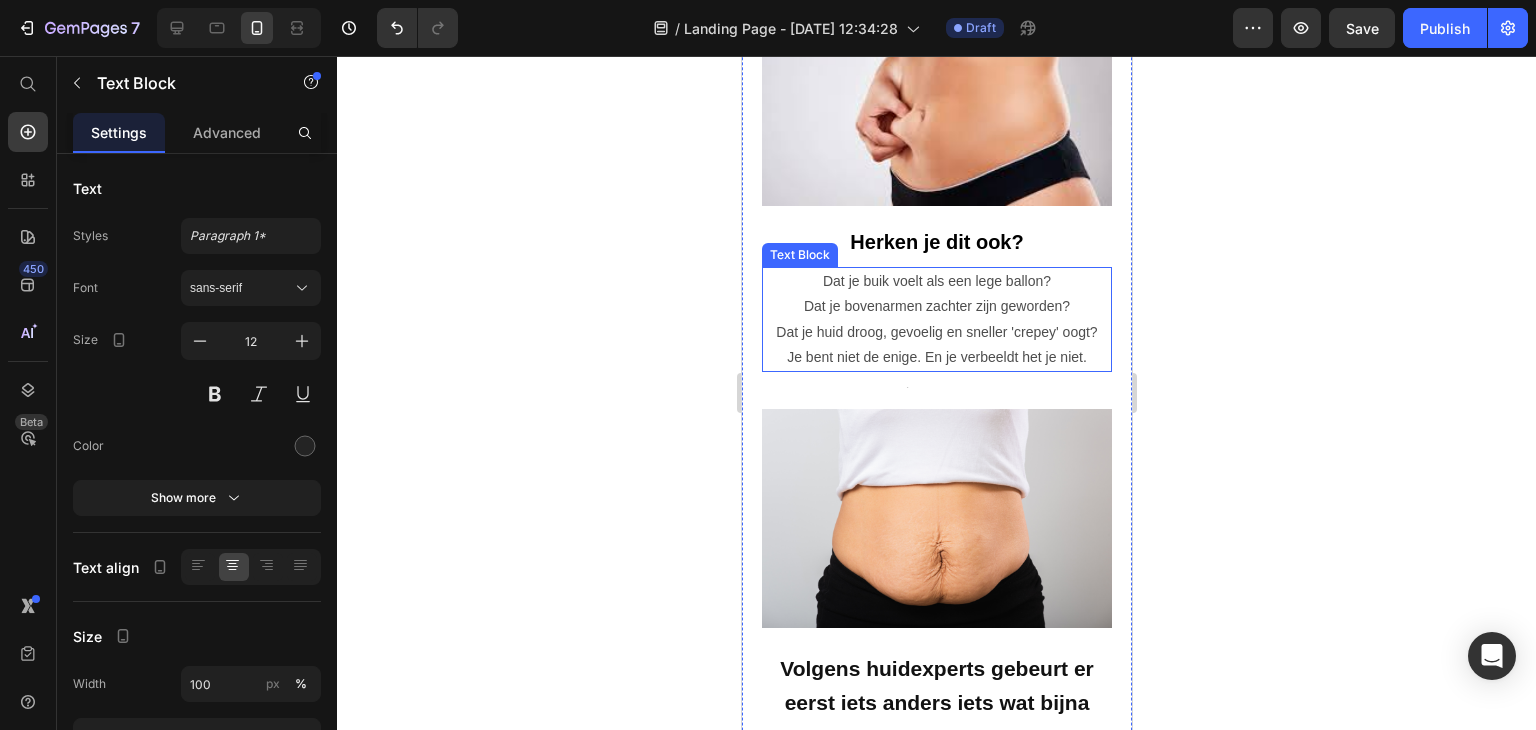 click on "Dat je huid droog, gevoelig en sneller 'crepey' oogt?" at bounding box center [936, 332] 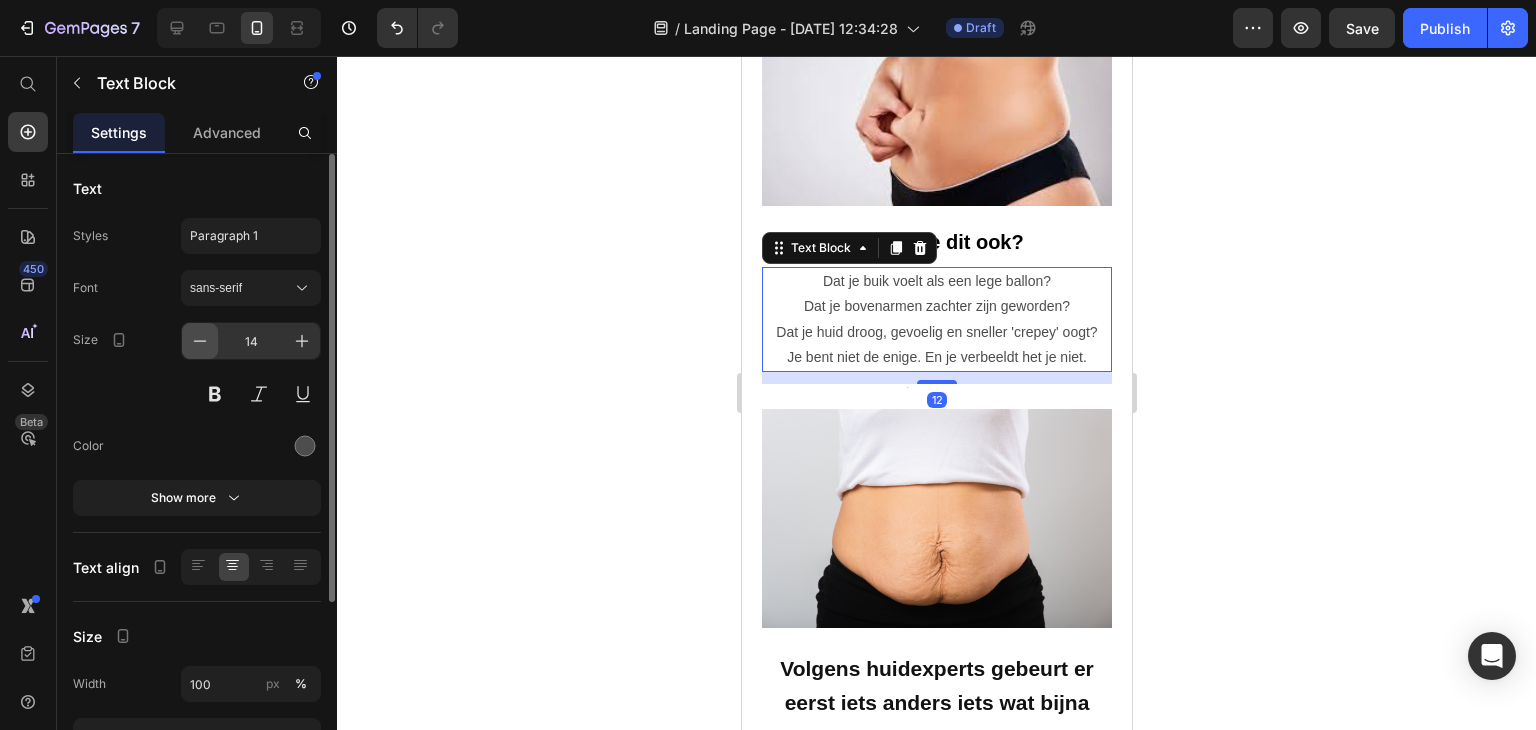 click 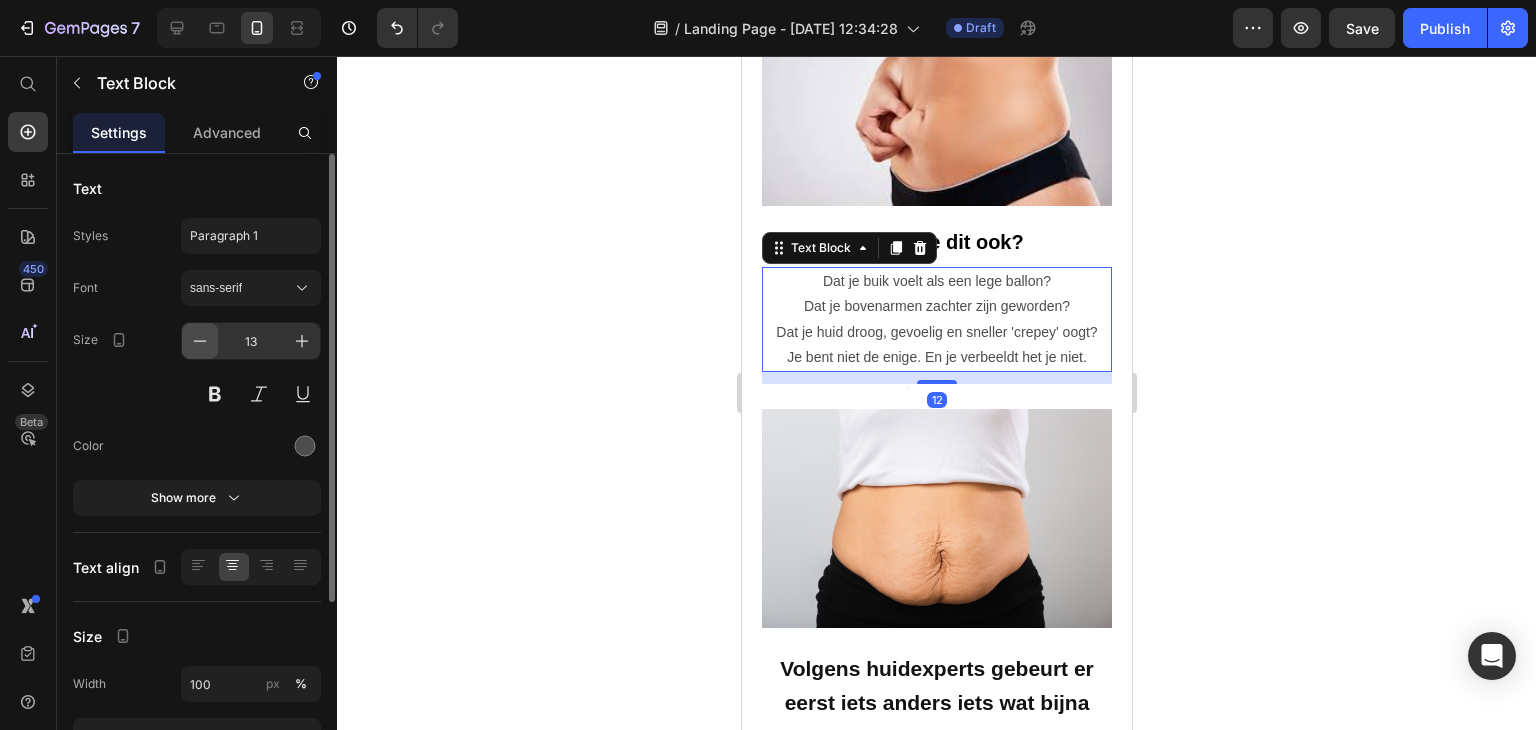 click 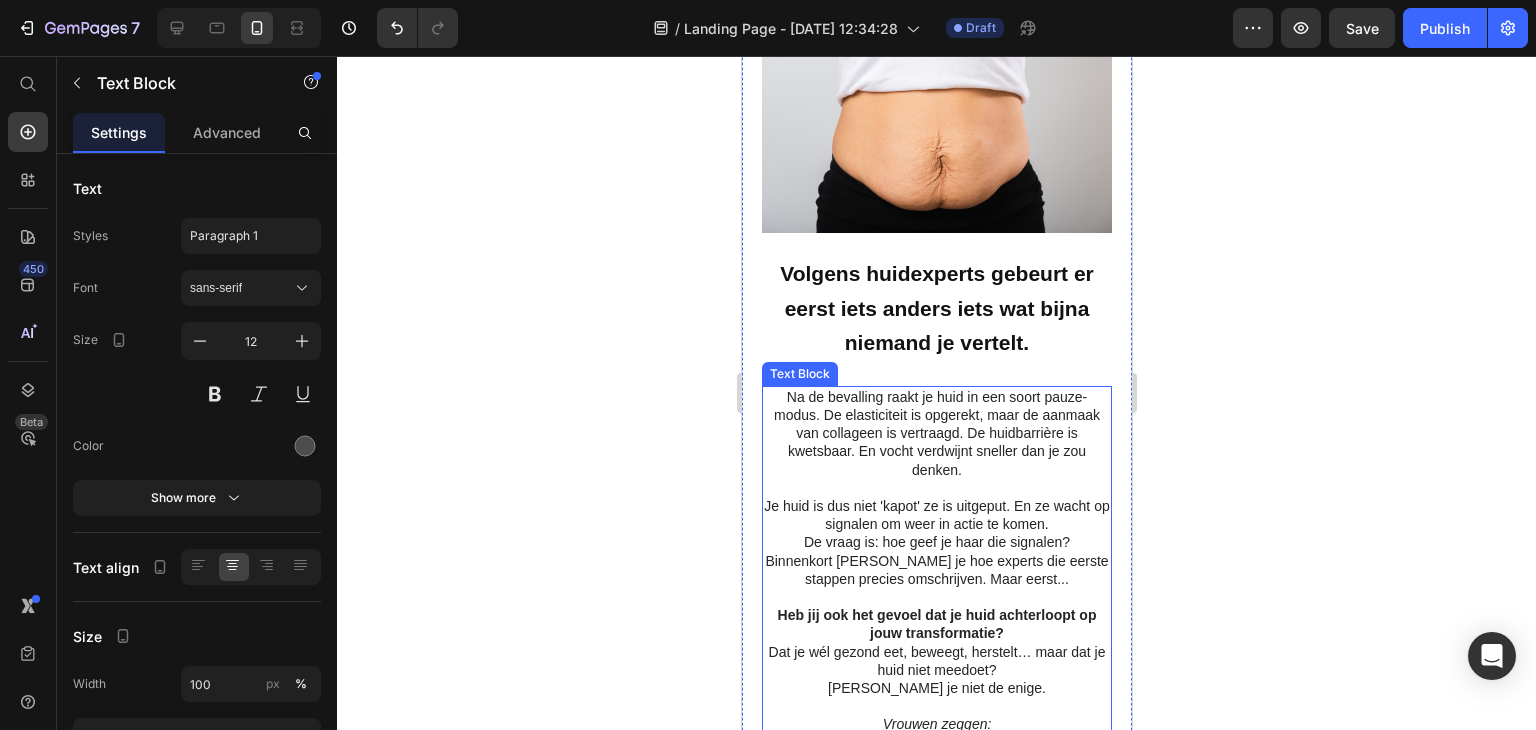 scroll, scrollTop: 1400, scrollLeft: 0, axis: vertical 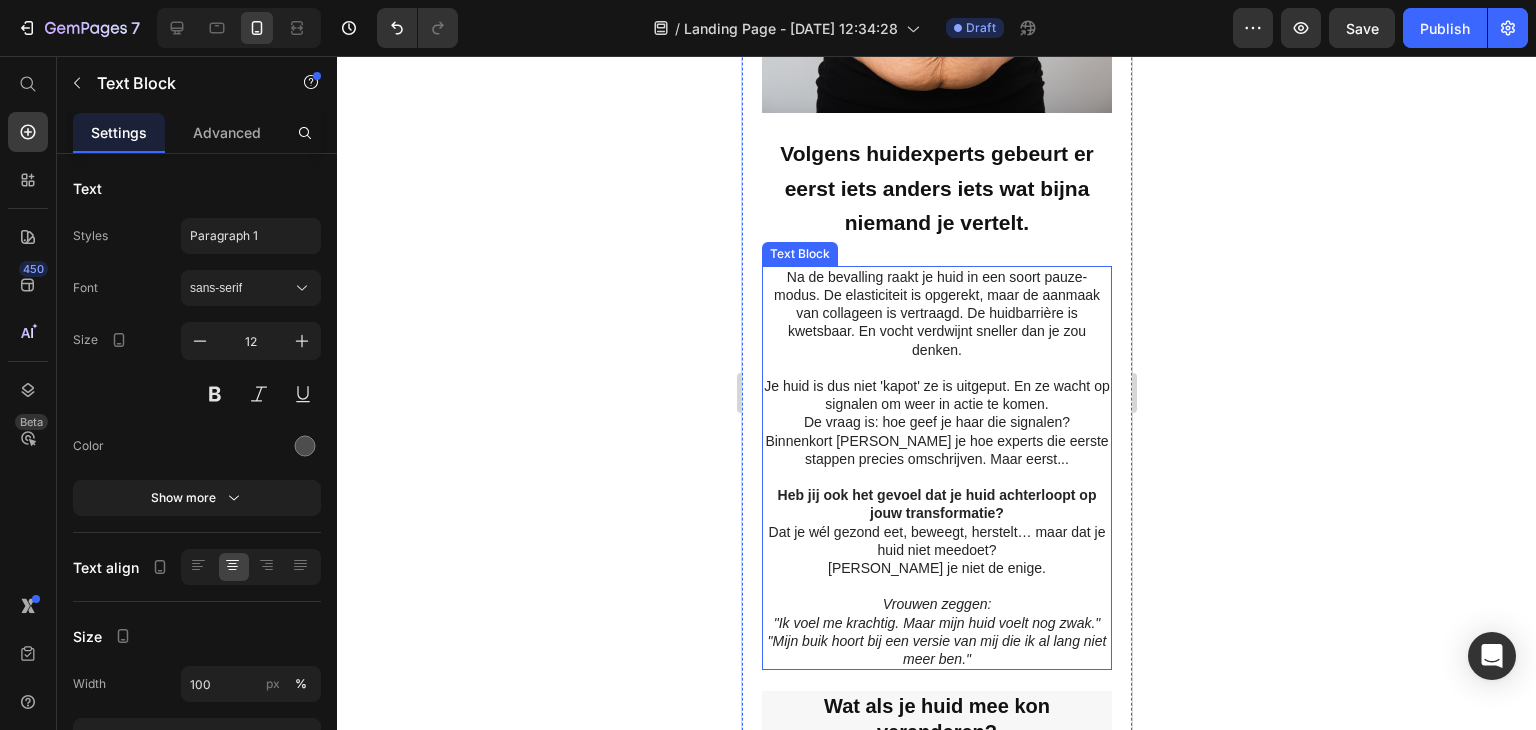 click on "Je huid is dus niet 'kapot' ze is uitgeput. En ze wacht op signalen om weer in actie te komen." at bounding box center [936, 395] 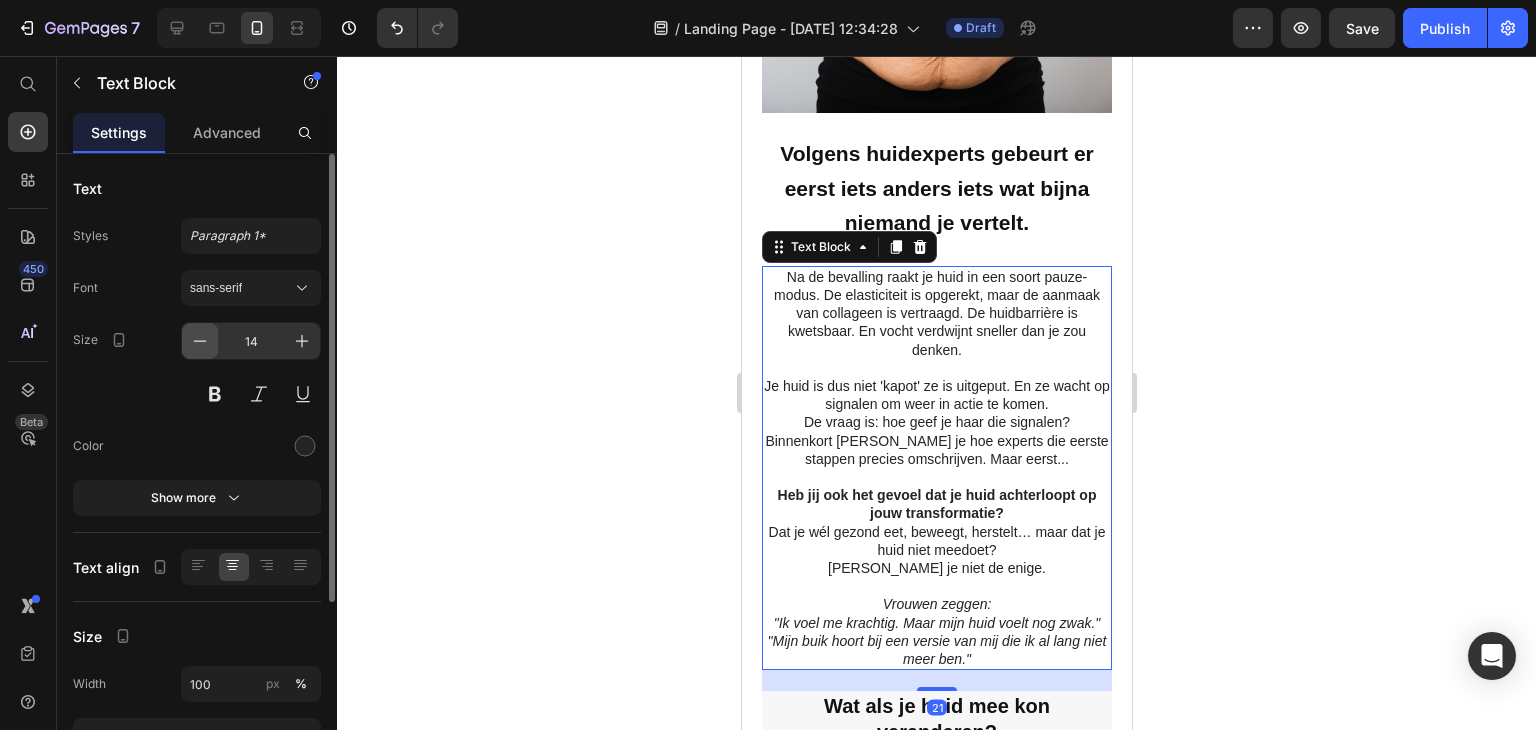 click 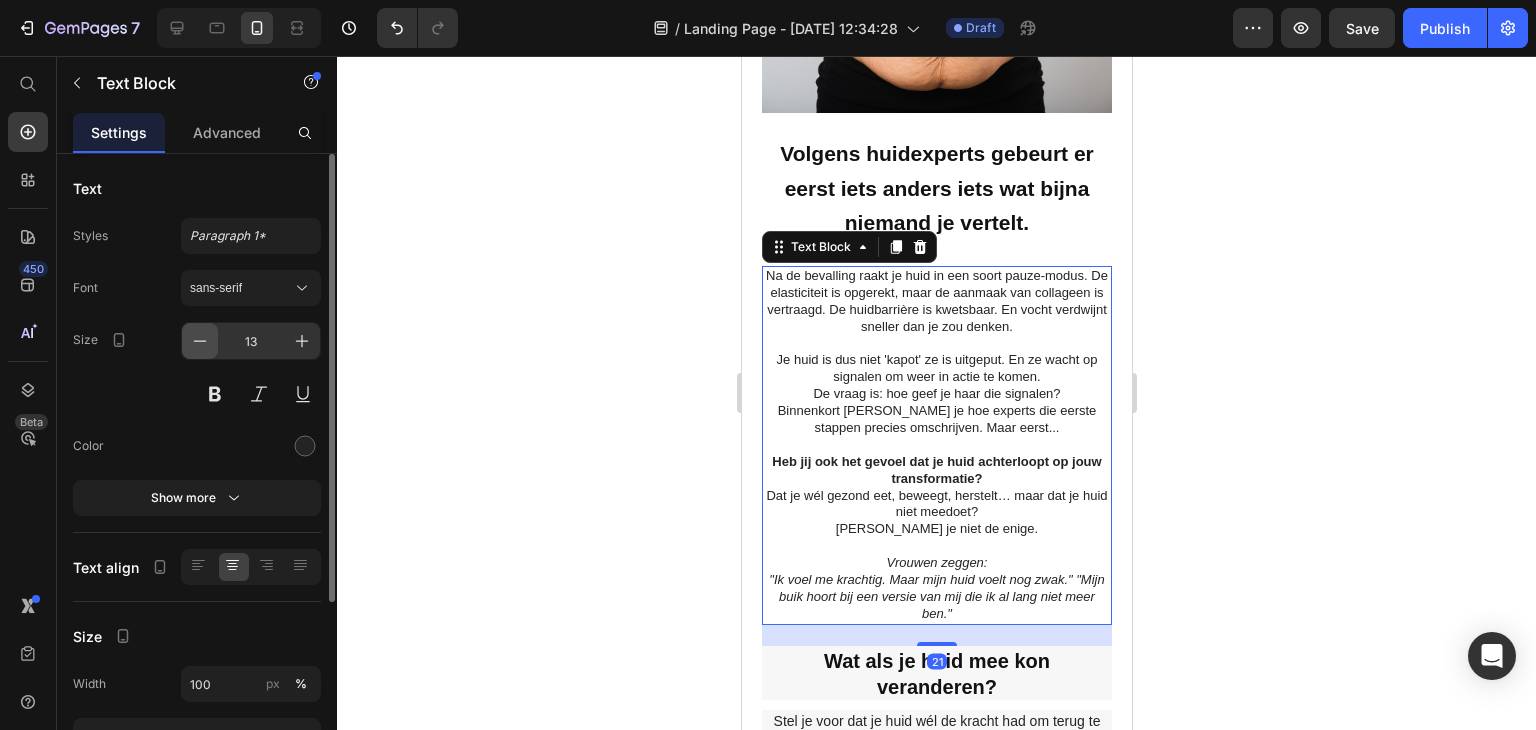 click 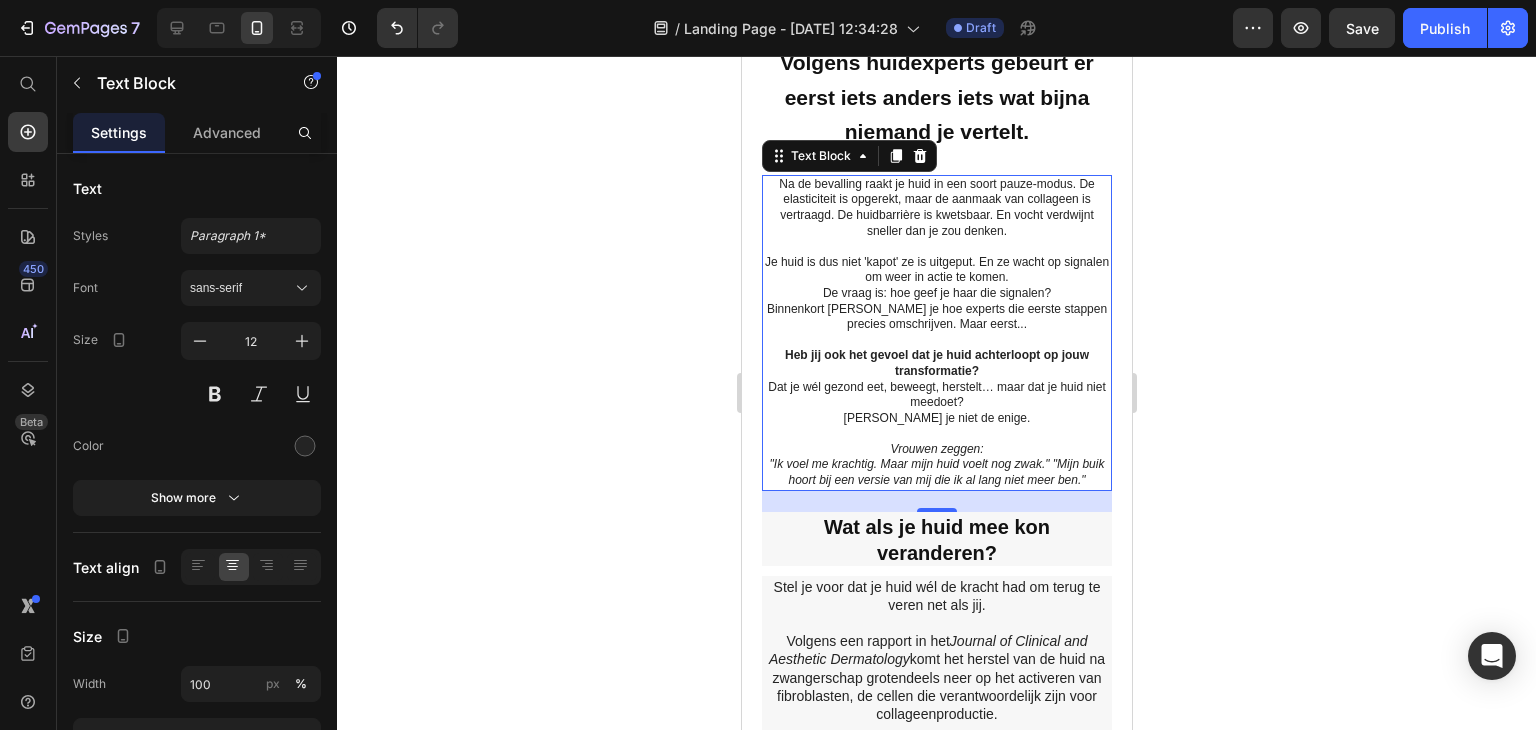 scroll, scrollTop: 1600, scrollLeft: 0, axis: vertical 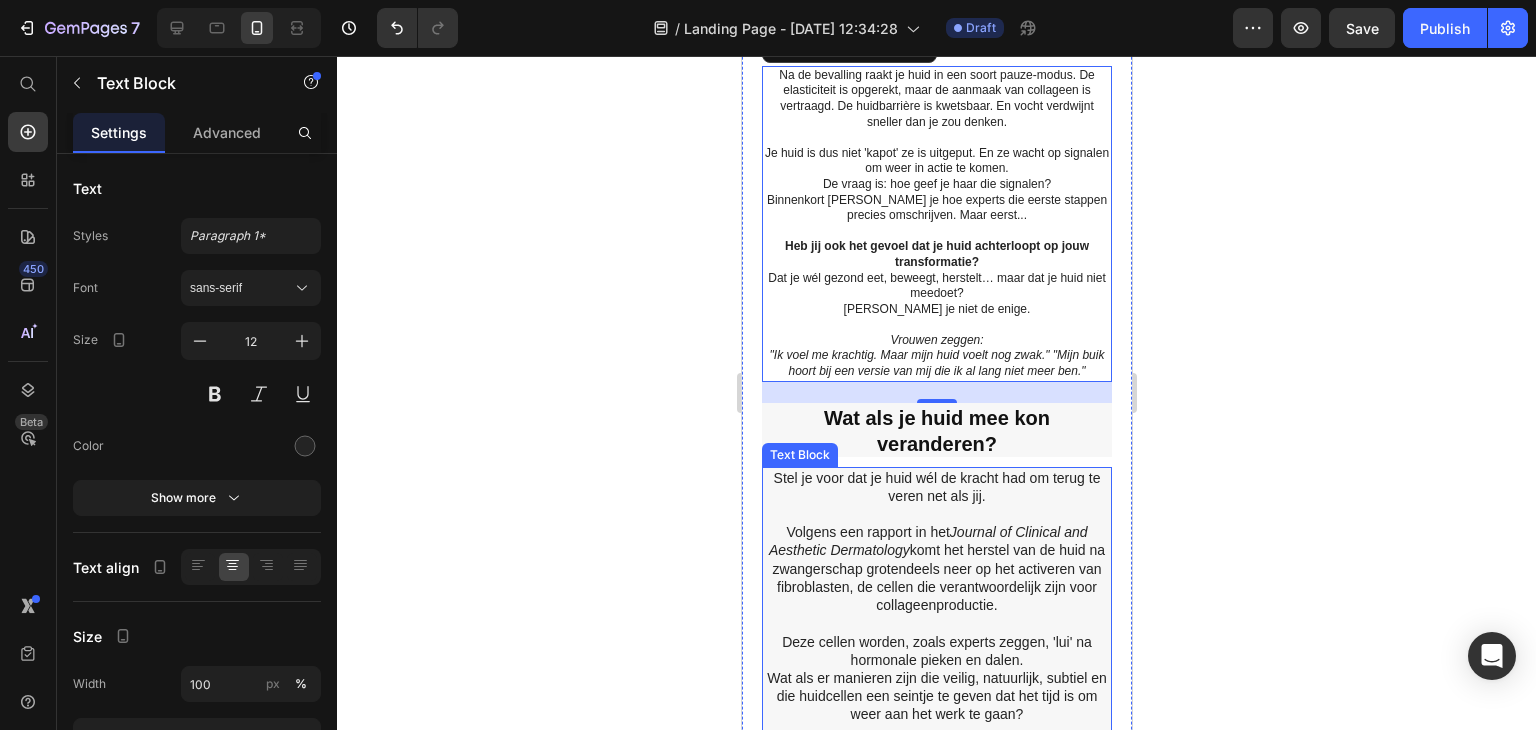 click at bounding box center (936, 514) 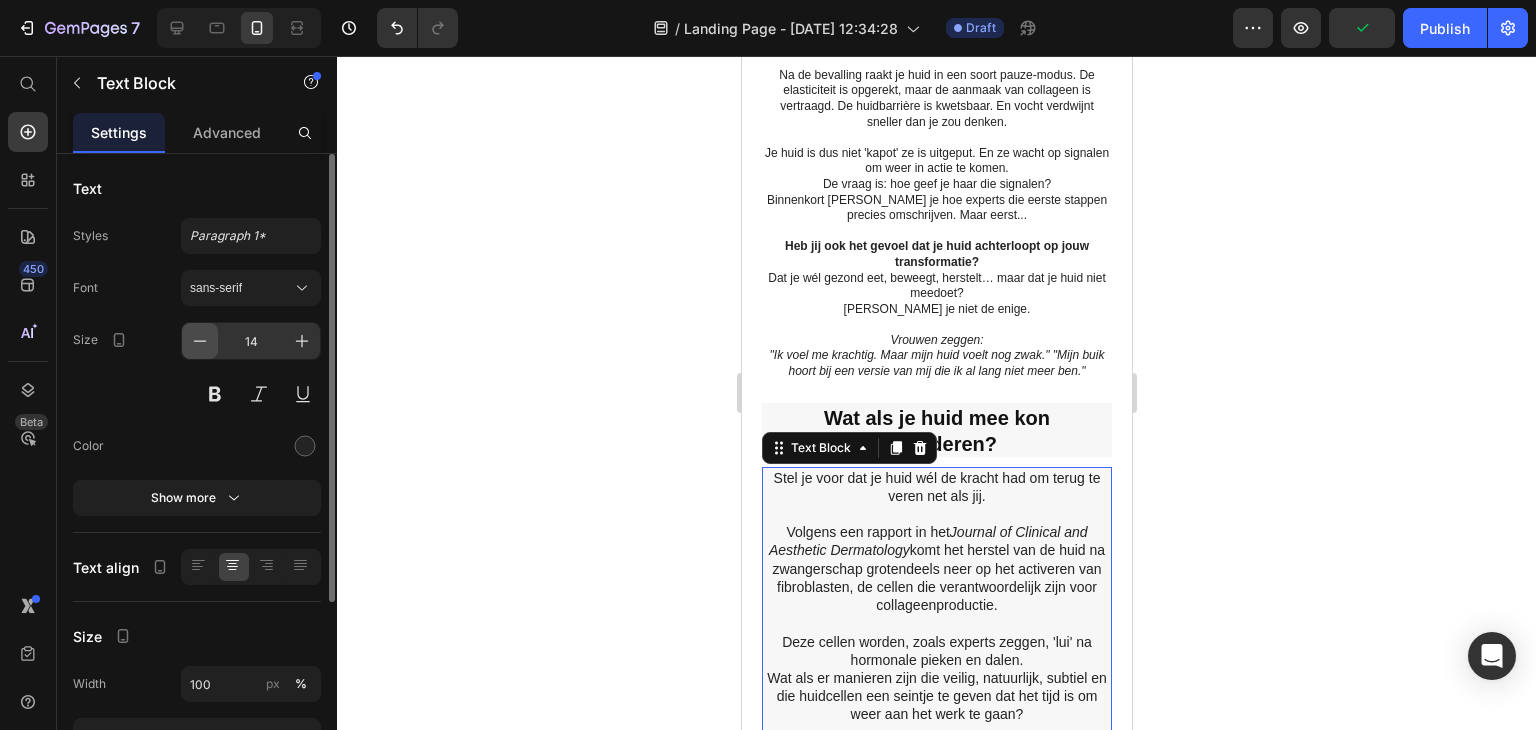 click 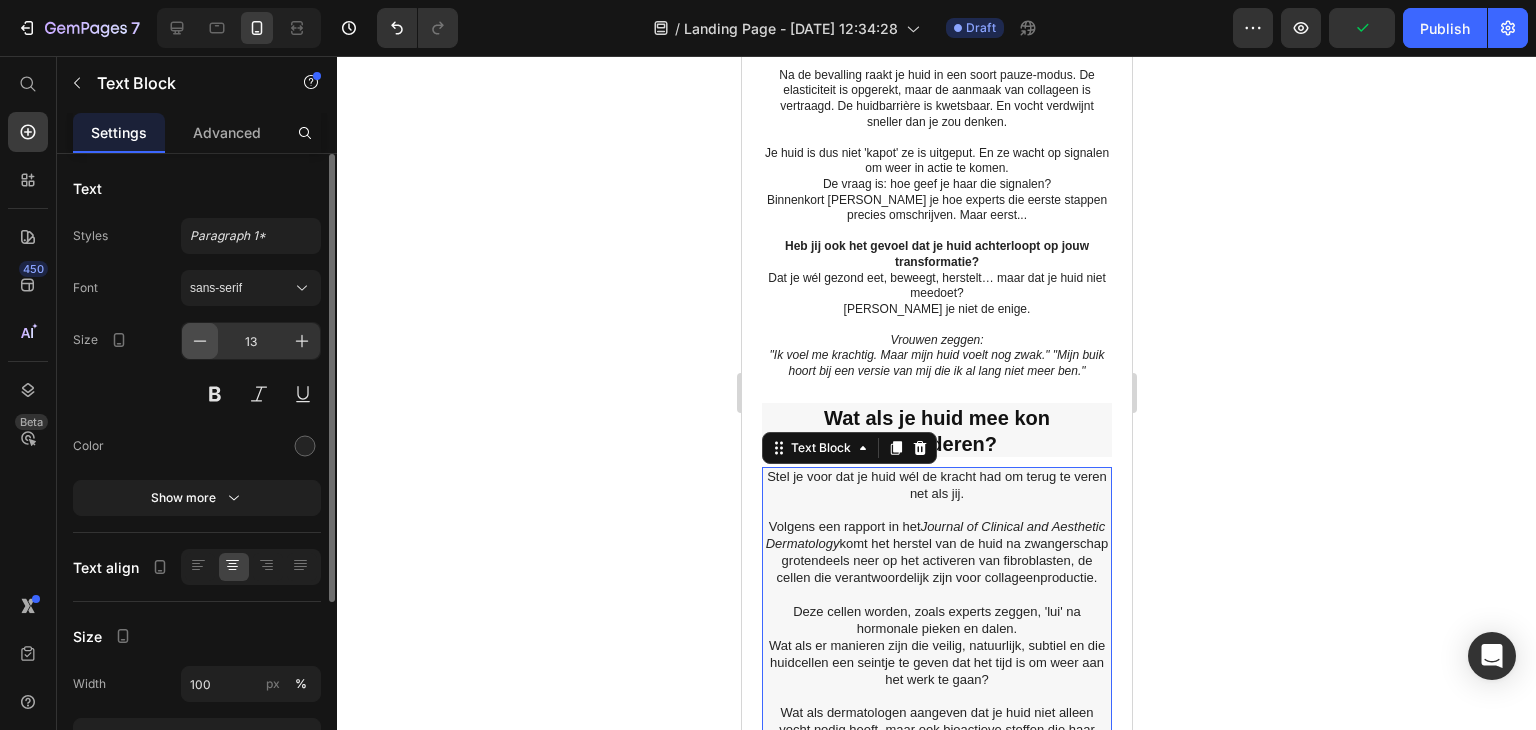 click 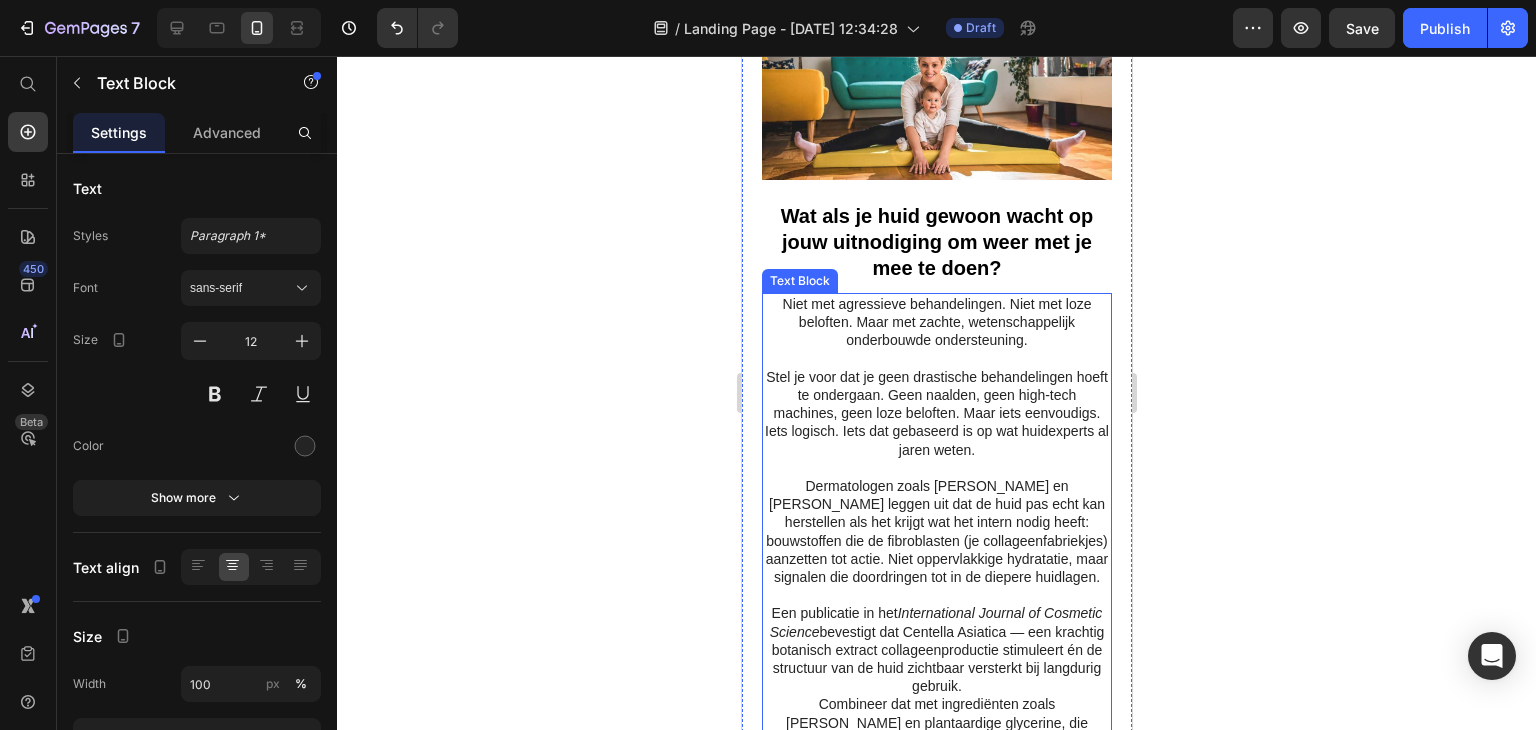 scroll, scrollTop: 2500, scrollLeft: 0, axis: vertical 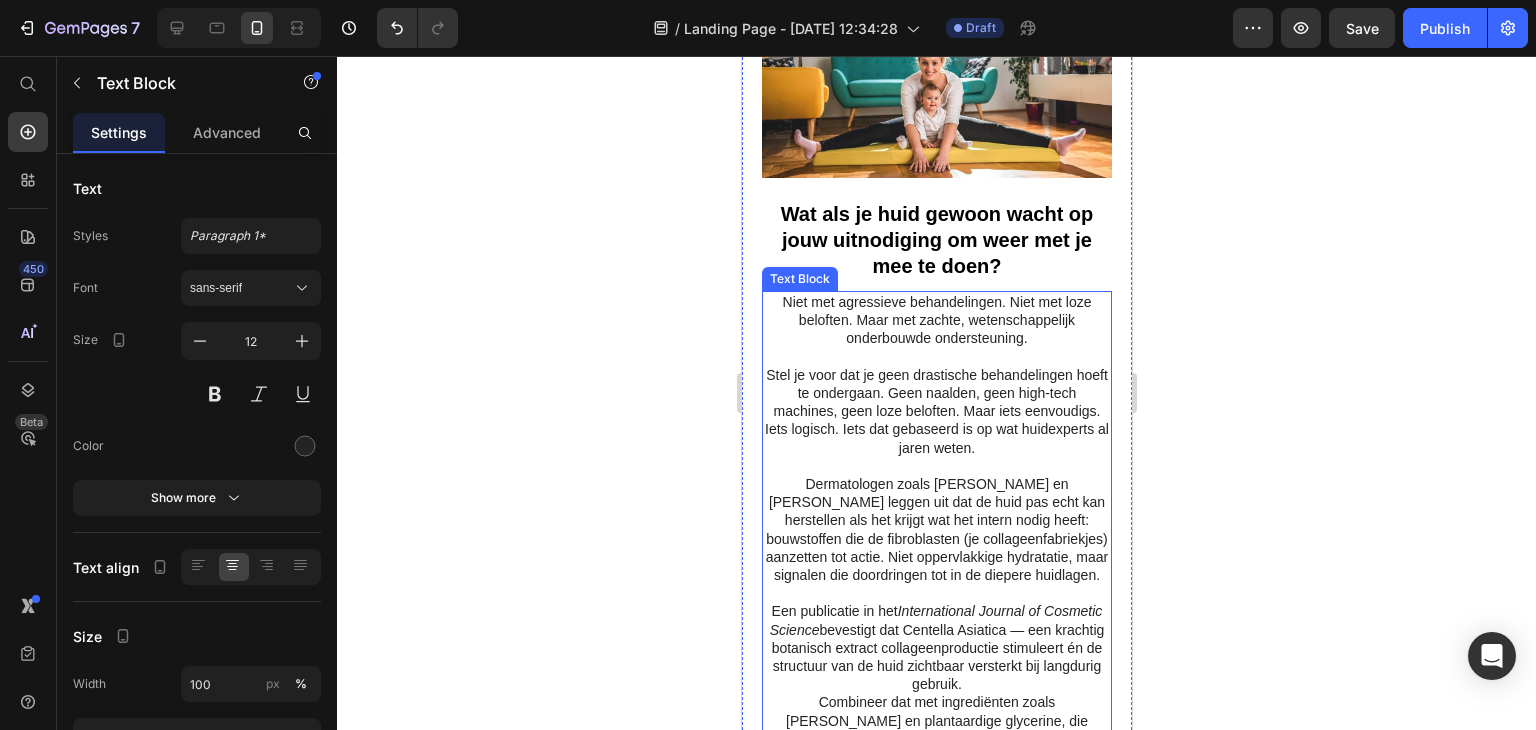 click on "Stel je voor dat je geen drastische behandelingen hoeft te ondergaan. Geen naalden, geen high-tech machines, geen loze beloften. Maar iets eenvoudigs. Iets logisch. Iets dat gebaseerd is op wat huidexperts al jaren weten." at bounding box center (936, 411) 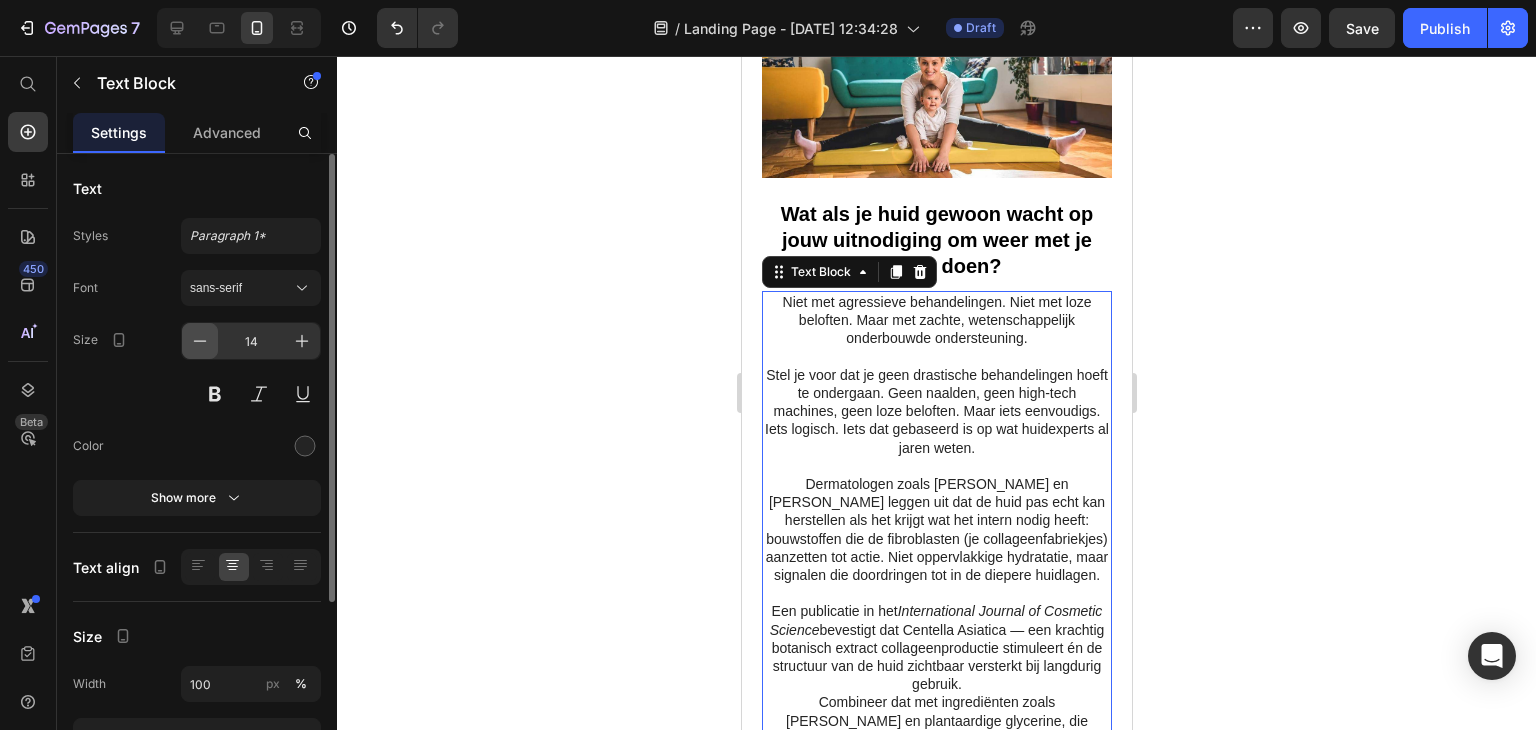 click 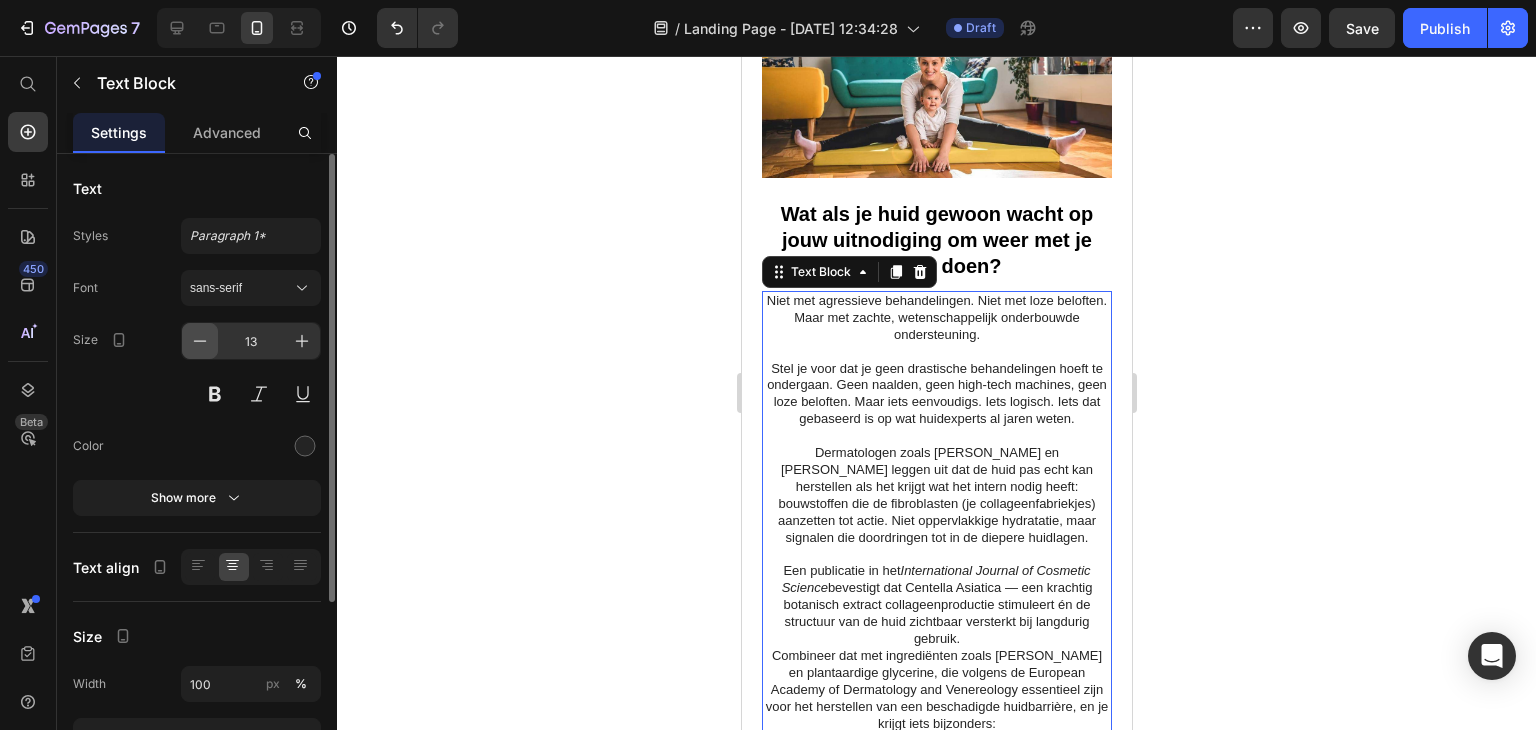 click 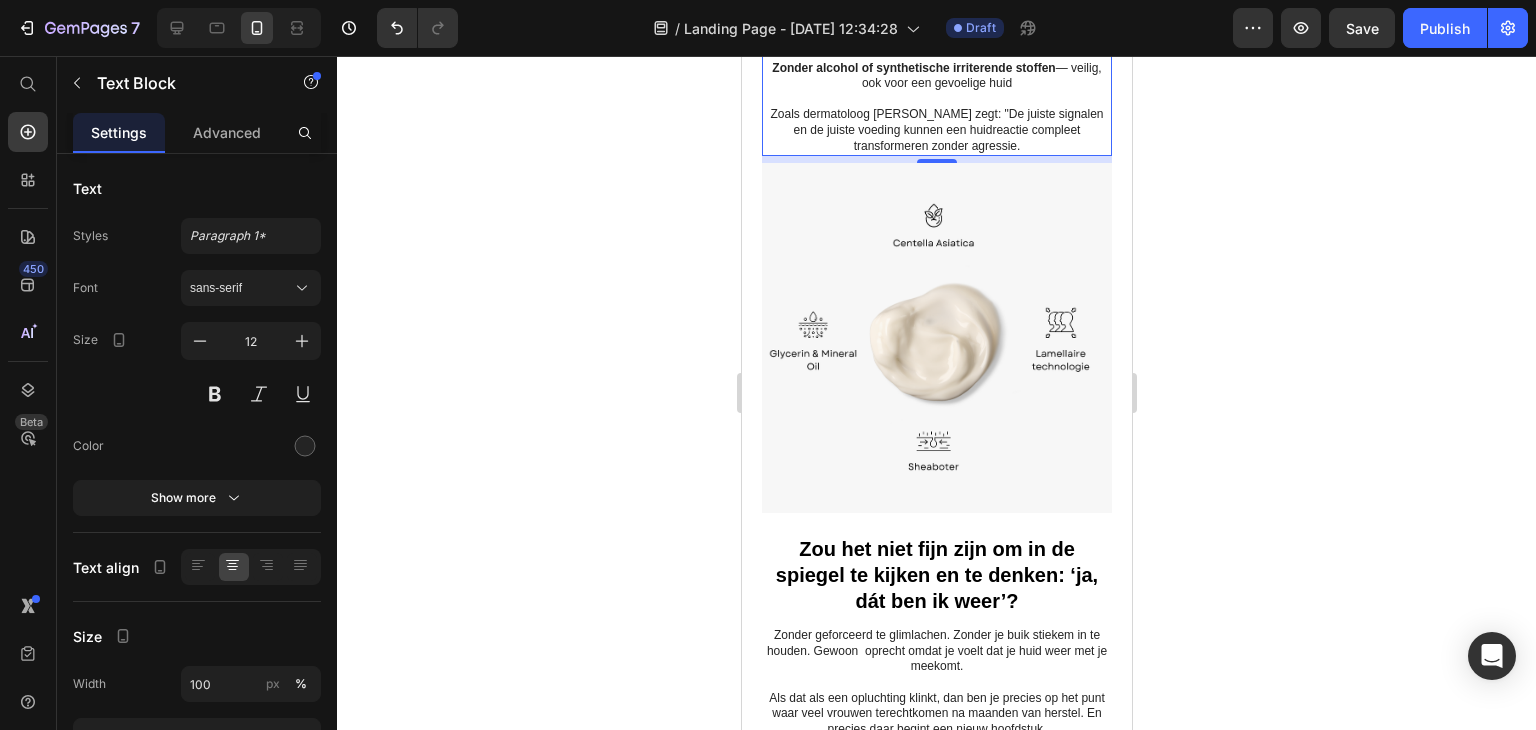 scroll, scrollTop: 3500, scrollLeft: 0, axis: vertical 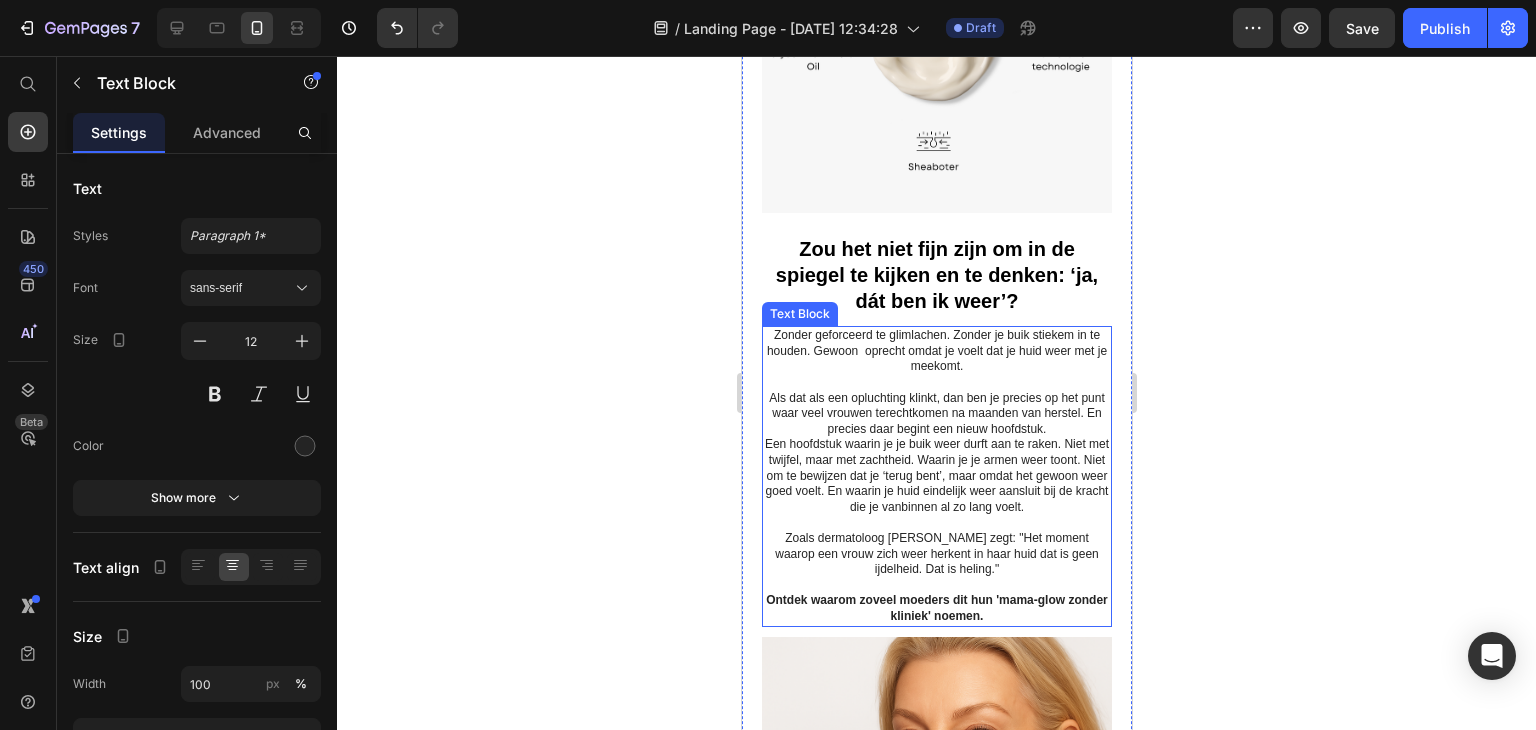click at bounding box center [936, 383] 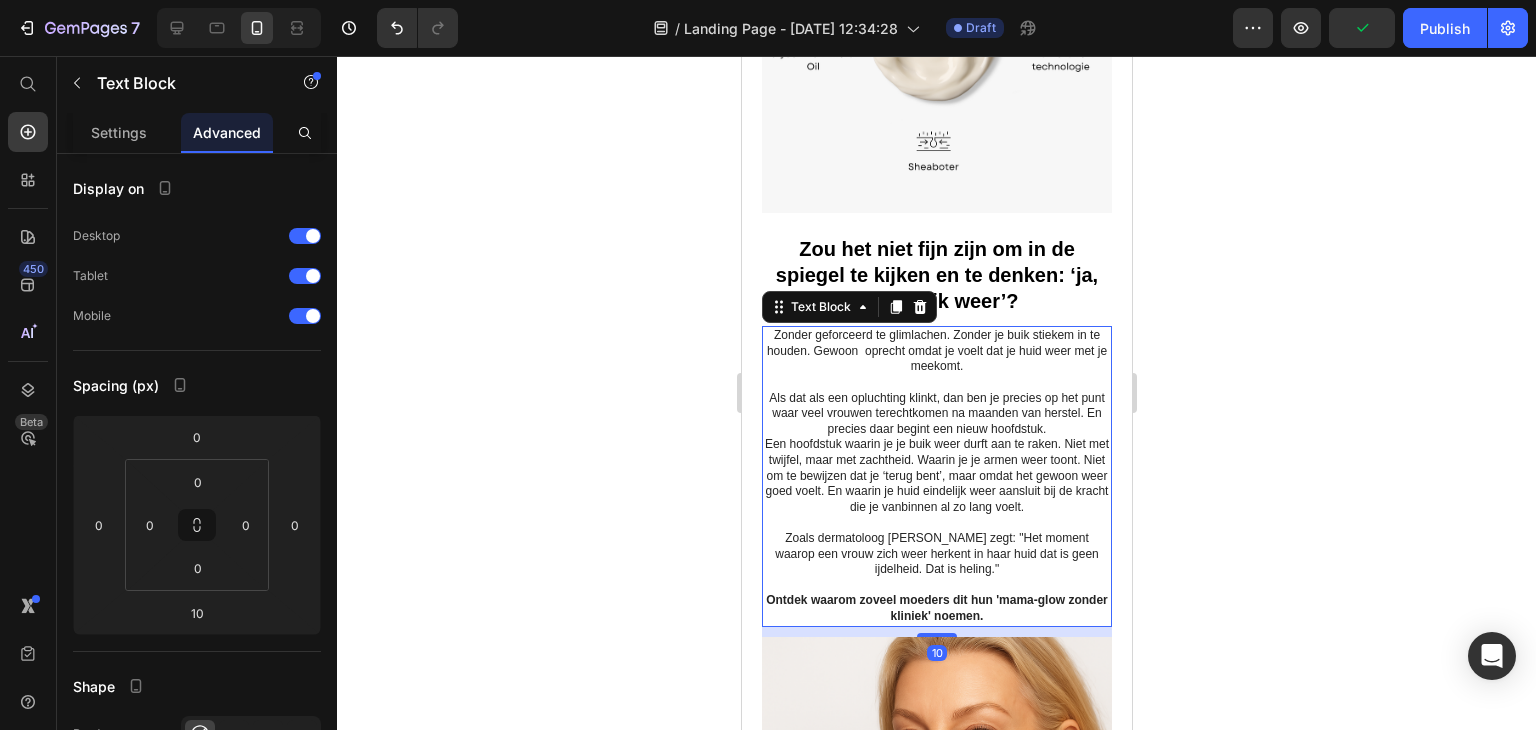 click on "Een hoofdstuk waarin je je buik weer durft aan te raken. Niet met twijfel, maar met zachtheid. Waarin je je armen weer toont. Niet om te bewijzen dat je ‘terug bent’, maar omdat het gewoon weer goed voelt. En waarin je huid eindelijk weer aansluit bij de kracht die je vanbinnen al zo lang voelt." at bounding box center (936, 476) 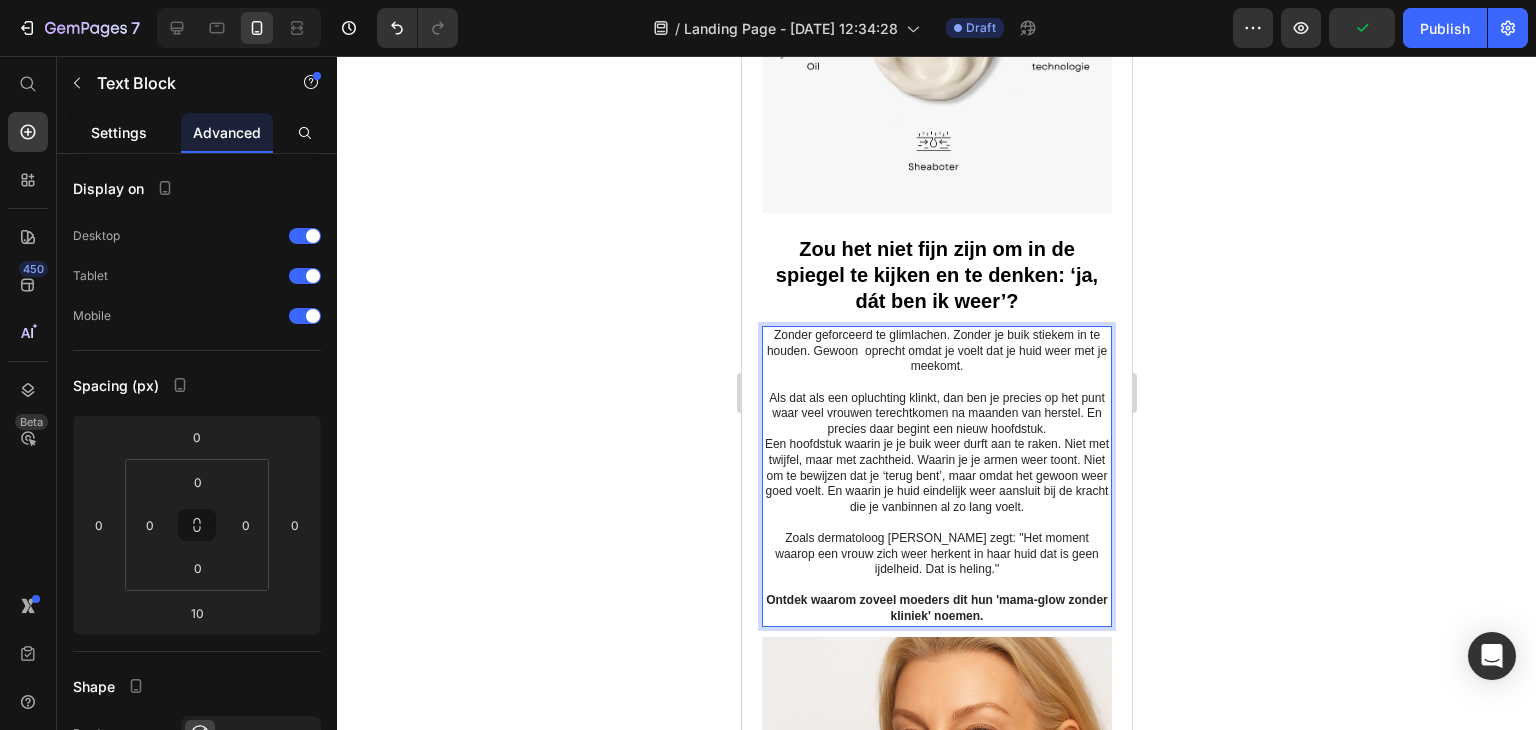 click on "Settings" 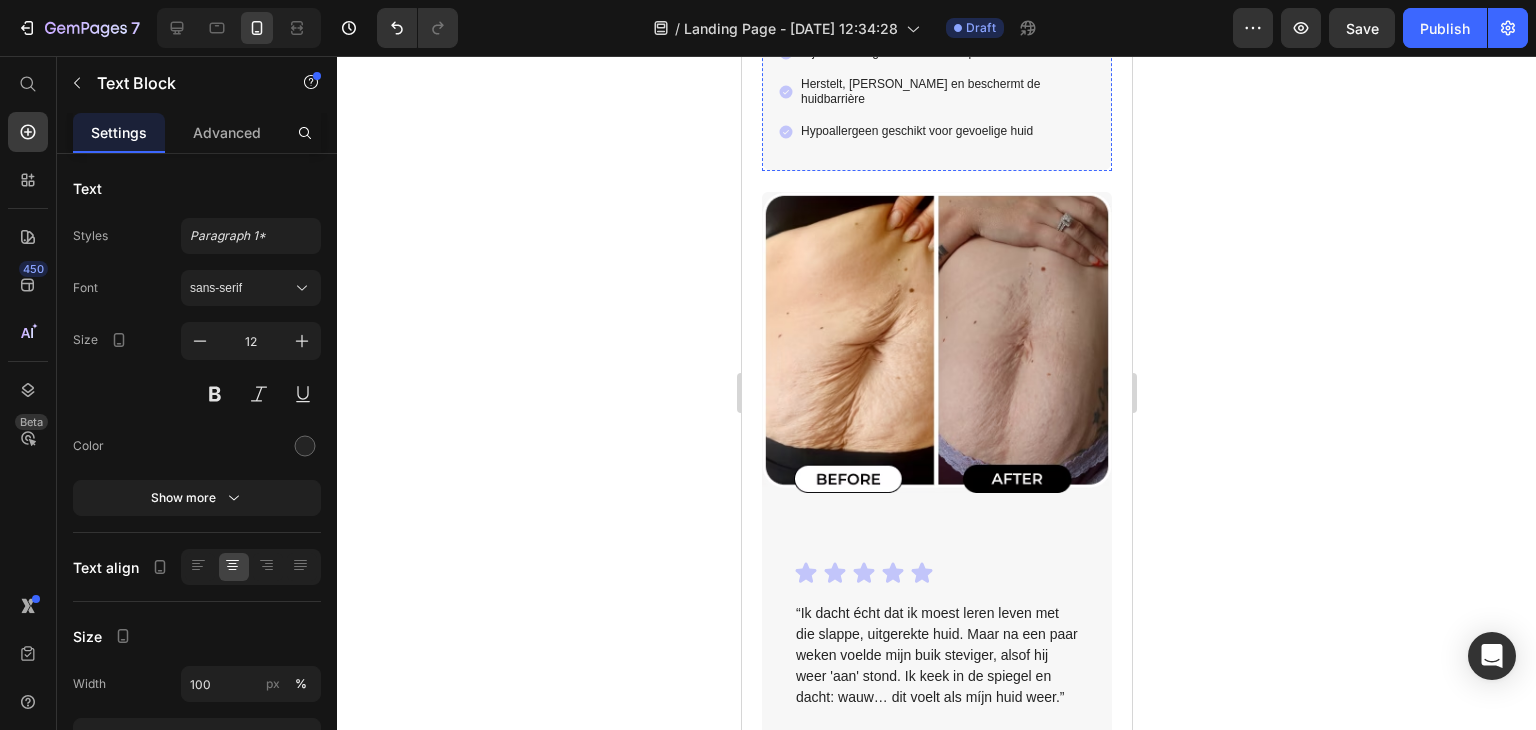 scroll, scrollTop: 5100, scrollLeft: 0, axis: vertical 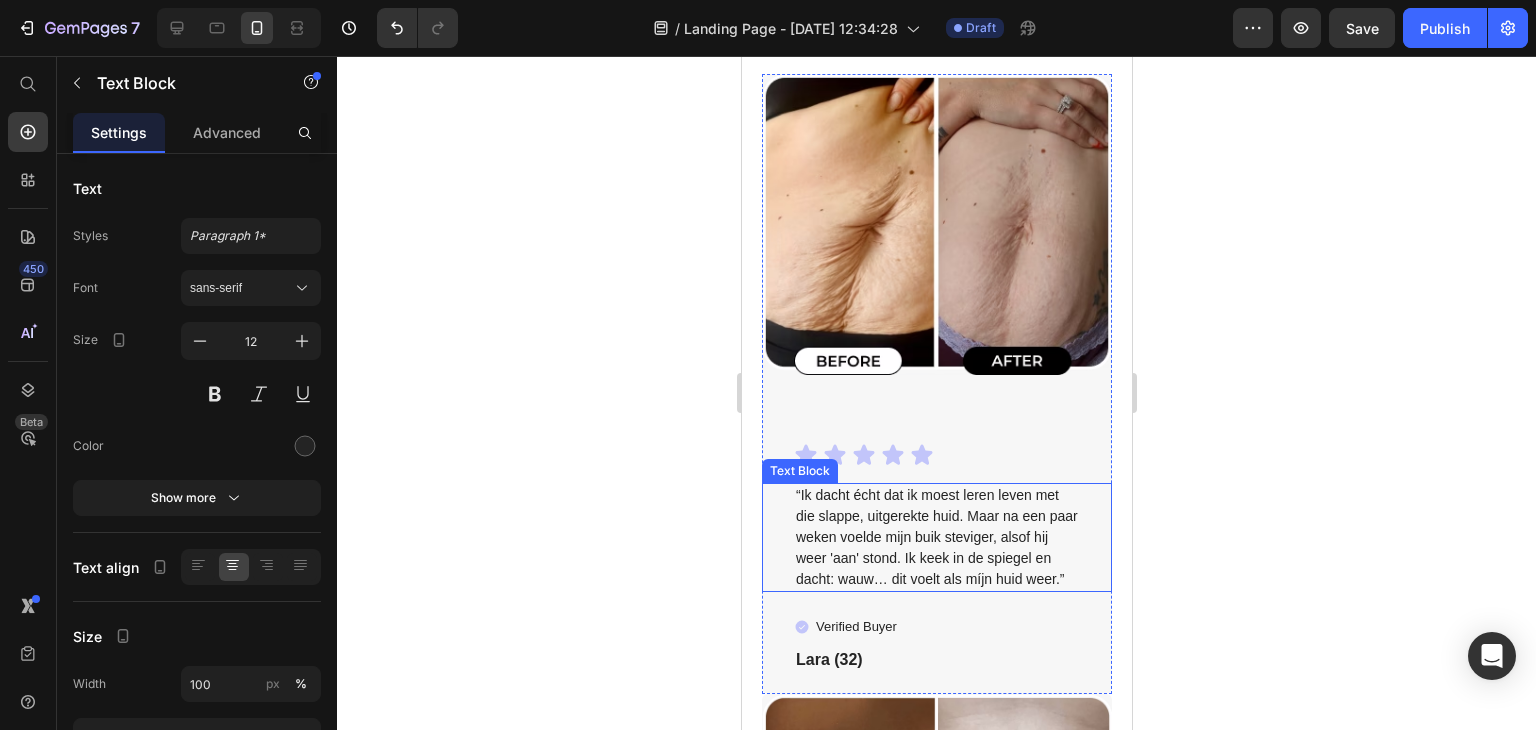 click on "“Ik dacht écht dat ik moest leren leven met die slappe, uitgerekte huid. Maar na een paar weken voelde mijn buik steviger, alsof hij weer 'aan' stond. Ik keek in de spiegel en dacht: wauw… dit voelt als míjn huid weer.”" at bounding box center [936, 537] 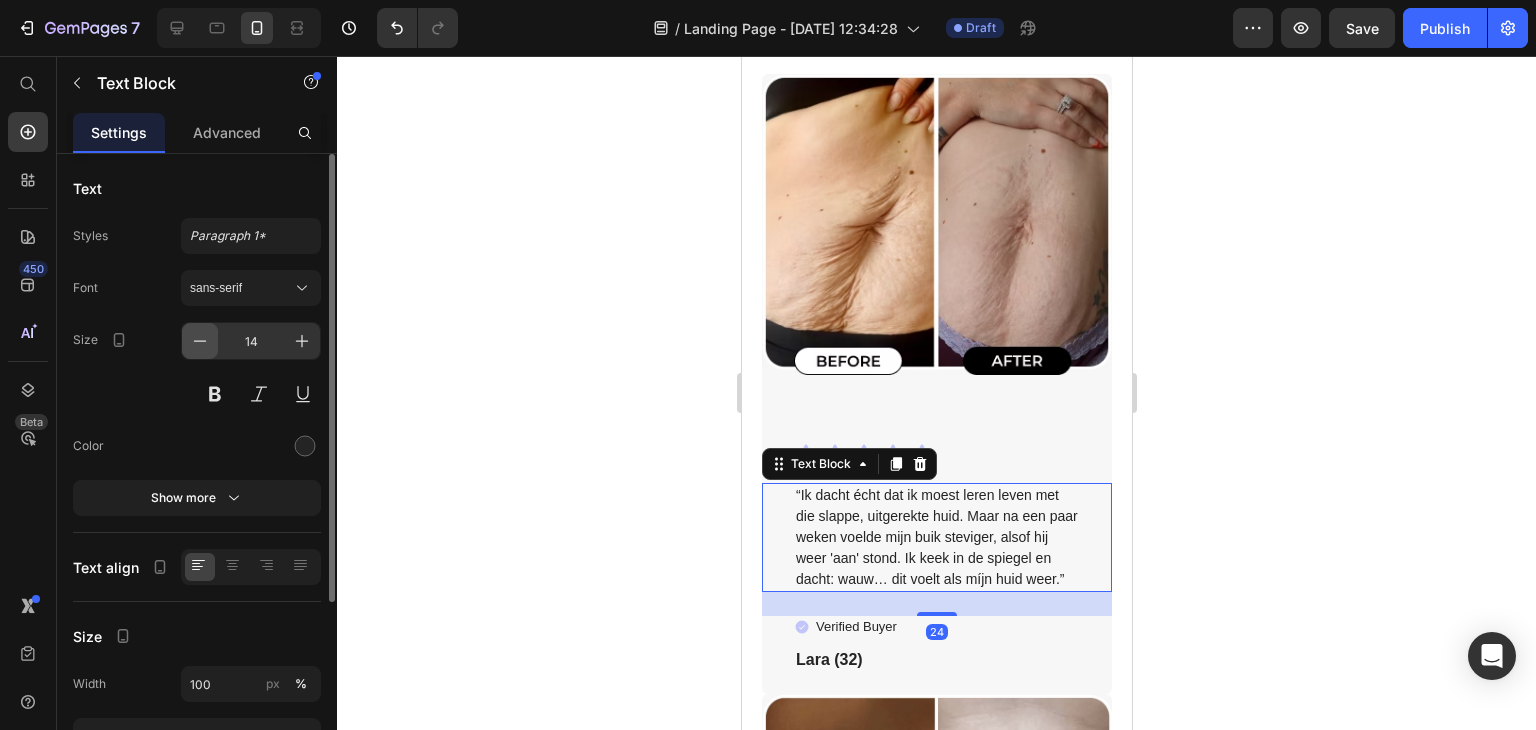click 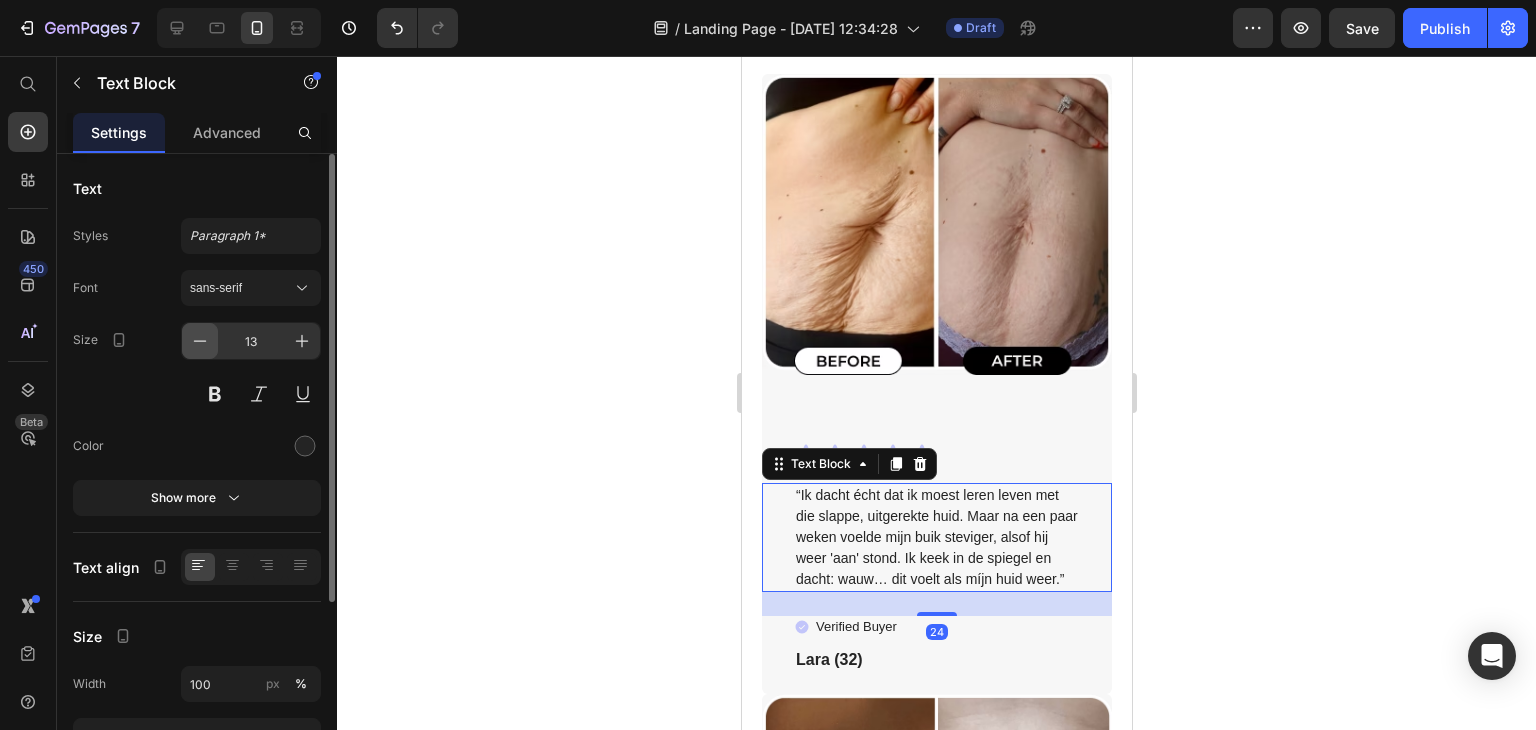 click 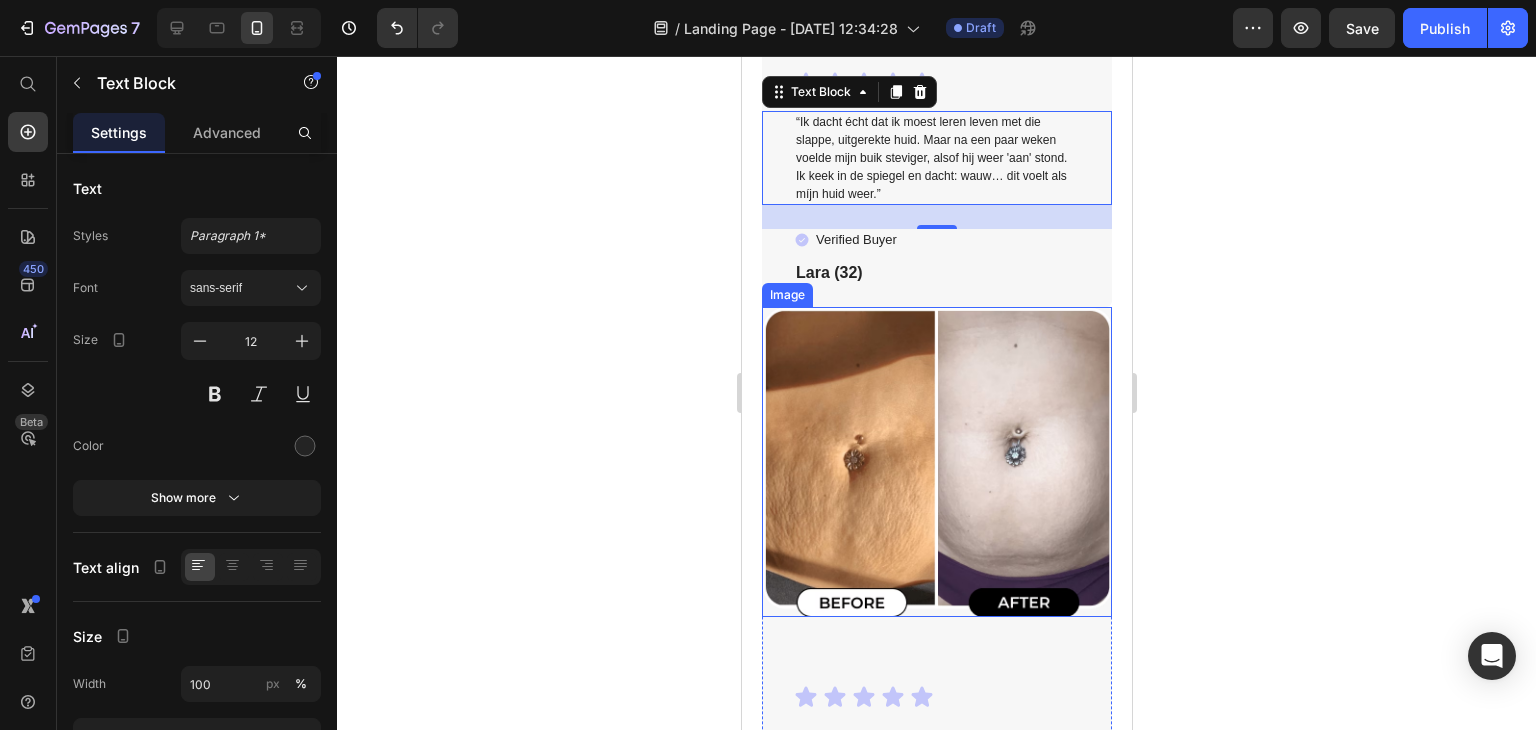 scroll, scrollTop: 5800, scrollLeft: 0, axis: vertical 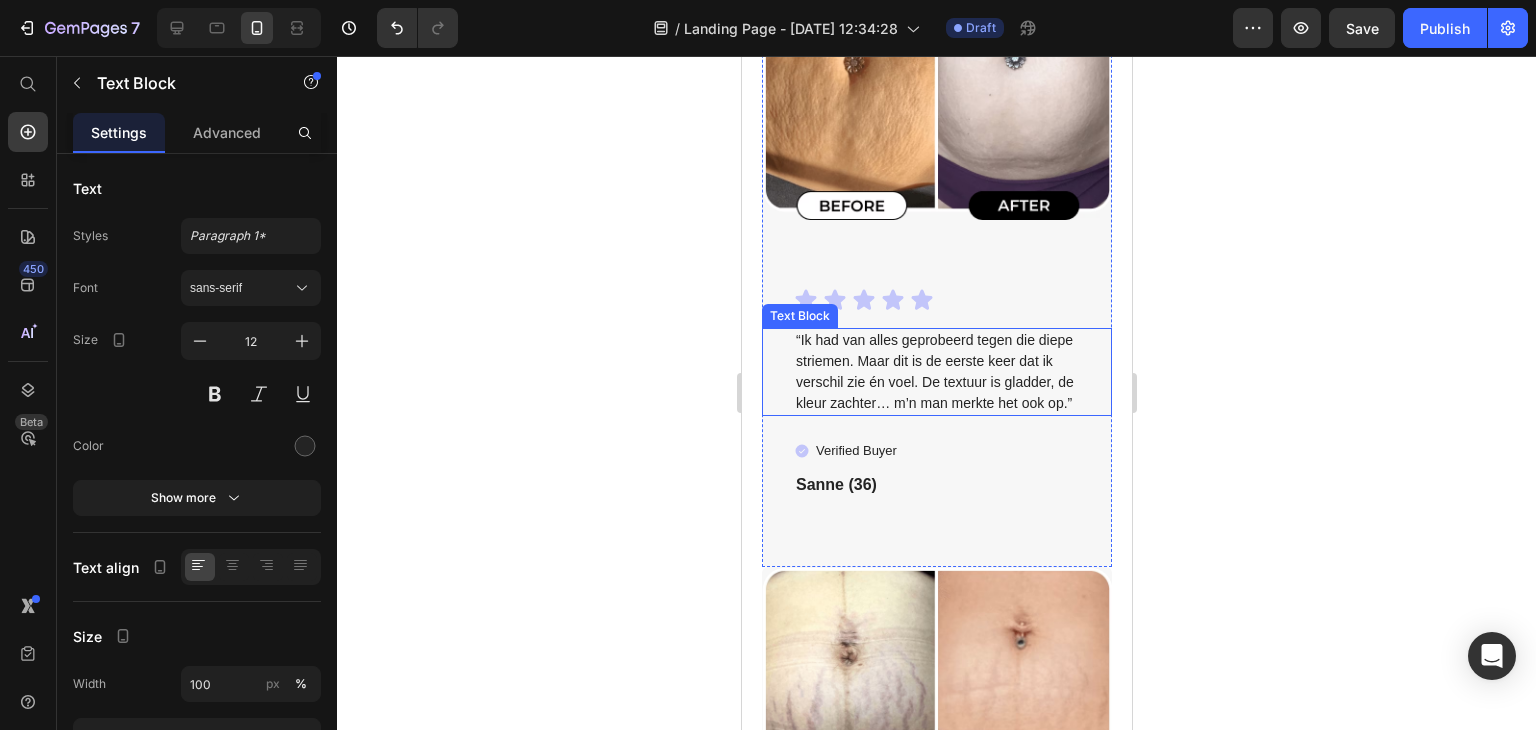 click on "“Ik had van alles geprobeerd tegen die diepe striemen. Maar dit is de eerste keer dat ik verschil zie én voel. De textuur is gladder, de kleur zachter… m’n man merkte het ook op.”" at bounding box center [936, 372] 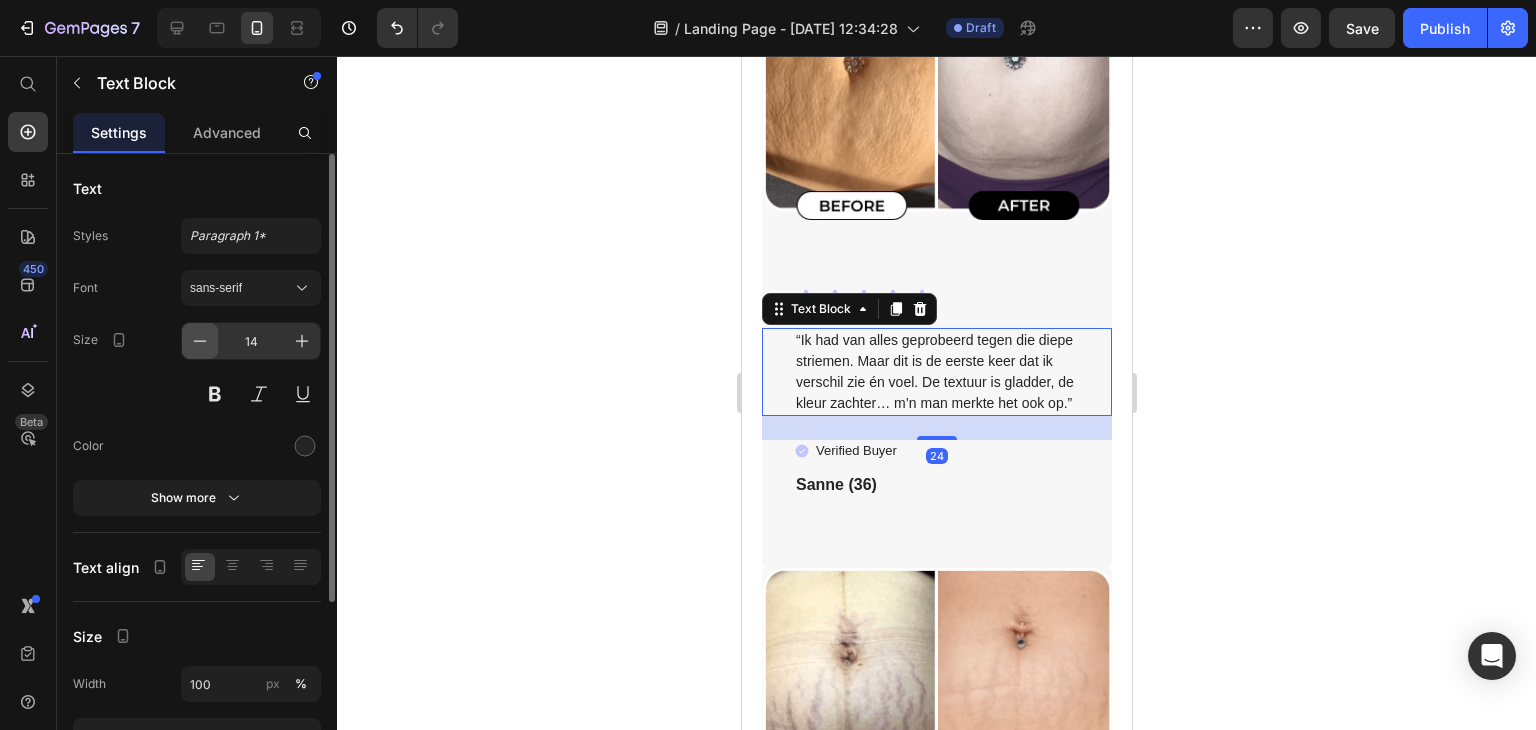 click 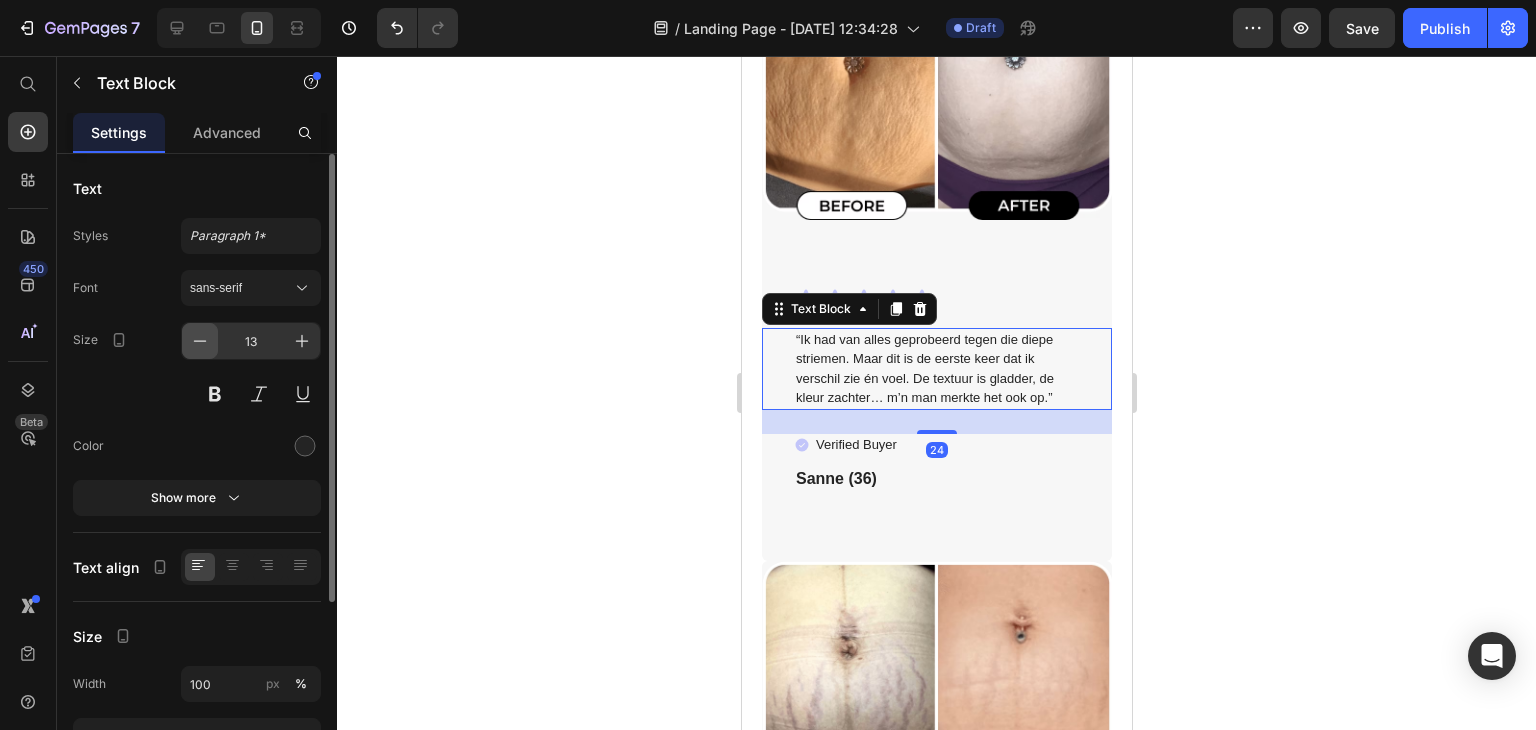 click 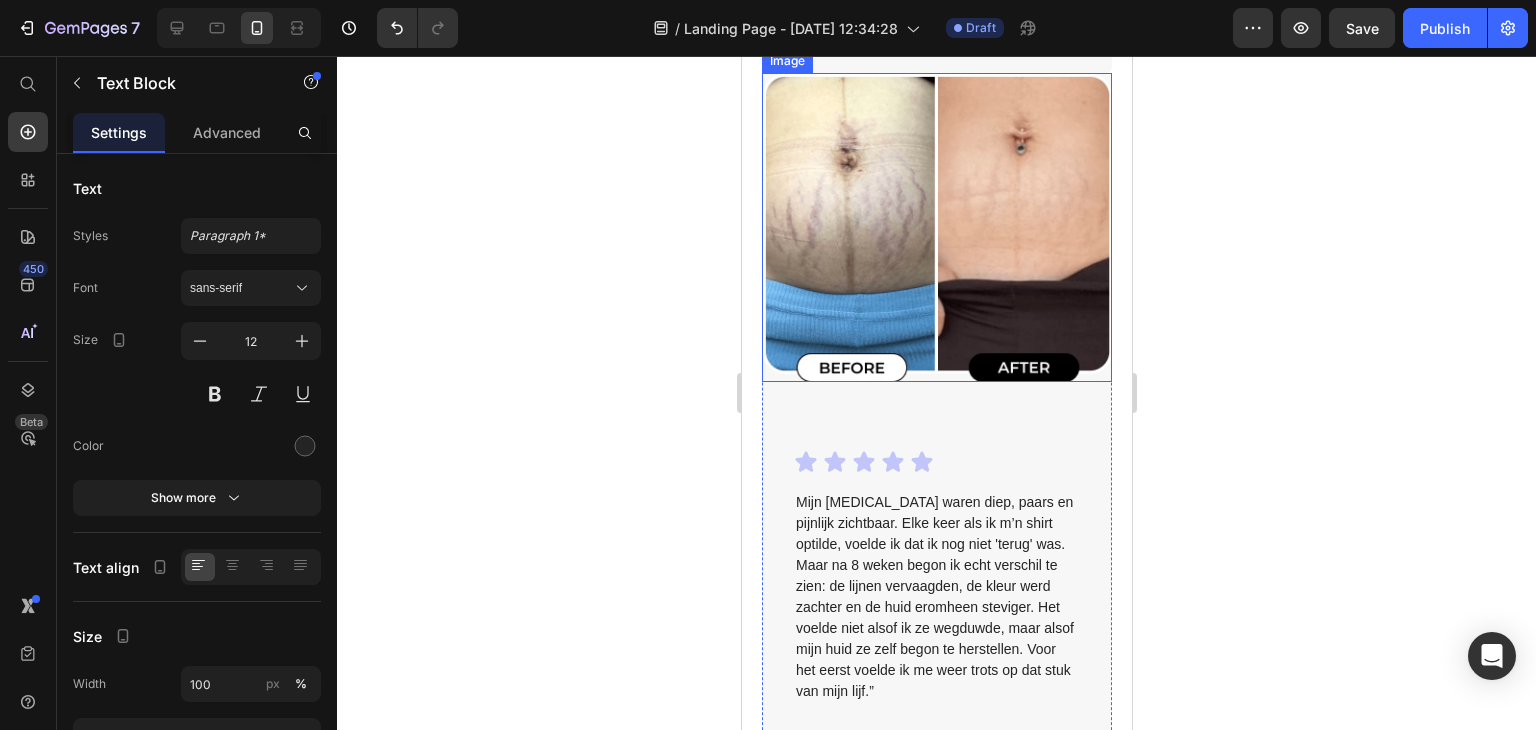 scroll, scrollTop: 6300, scrollLeft: 0, axis: vertical 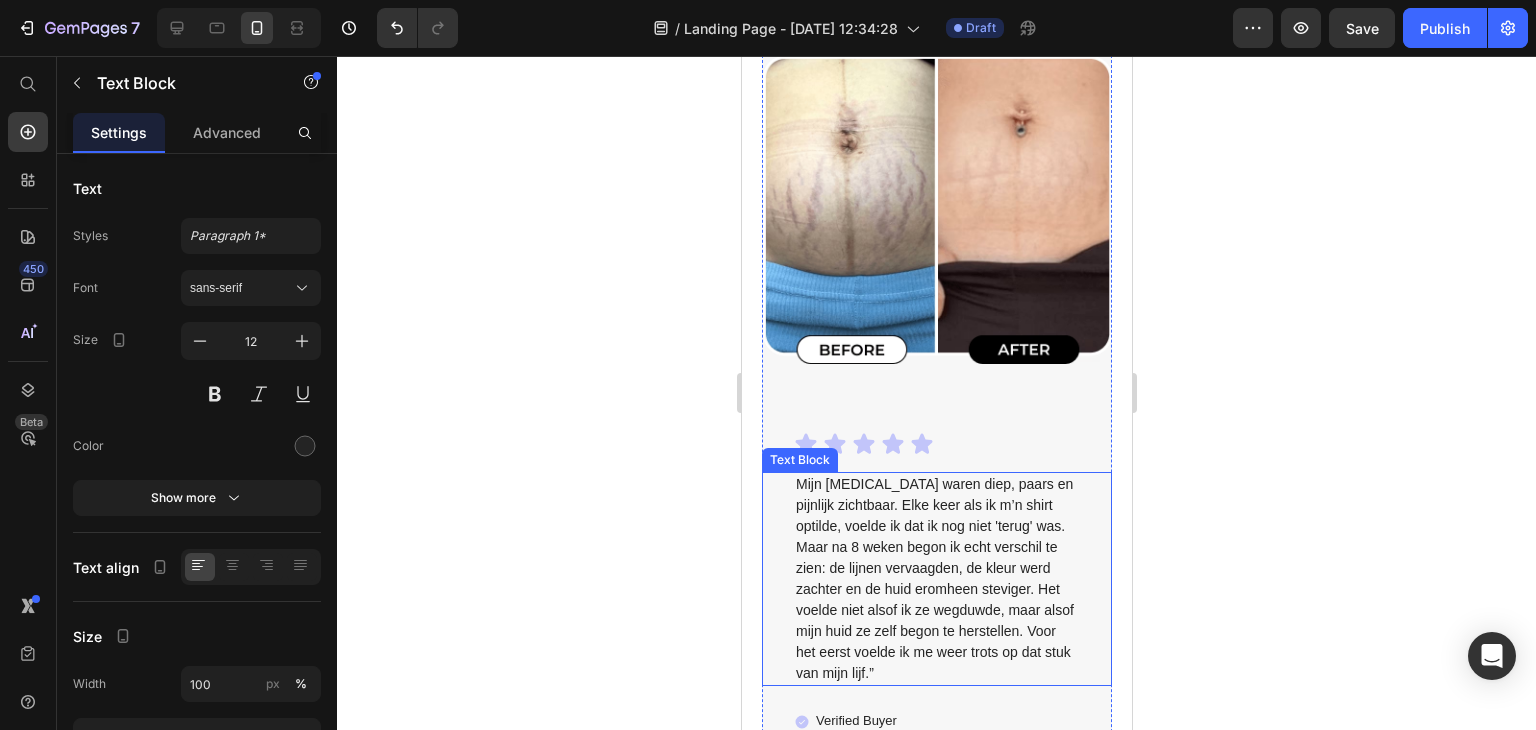 click on "Mijn [MEDICAL_DATA] waren diep, paars en pijnlijk zichtbaar. Elke keer als ik m’n shirt optilde, voelde ik dat ik nog niet 'terug' was. Maar na 8 weken begon ik echt verschil te zien: de lijnen vervaagden, de kleur werd zachter en de huid eromheen steviger. Het voelde niet alsof ik ze wegduwde, maar alsof mijn huid ze zelf begon te herstellen. Voor het eerst voelde ik me weer trots op dat stuk van mijn lijf.”" at bounding box center (936, 579) 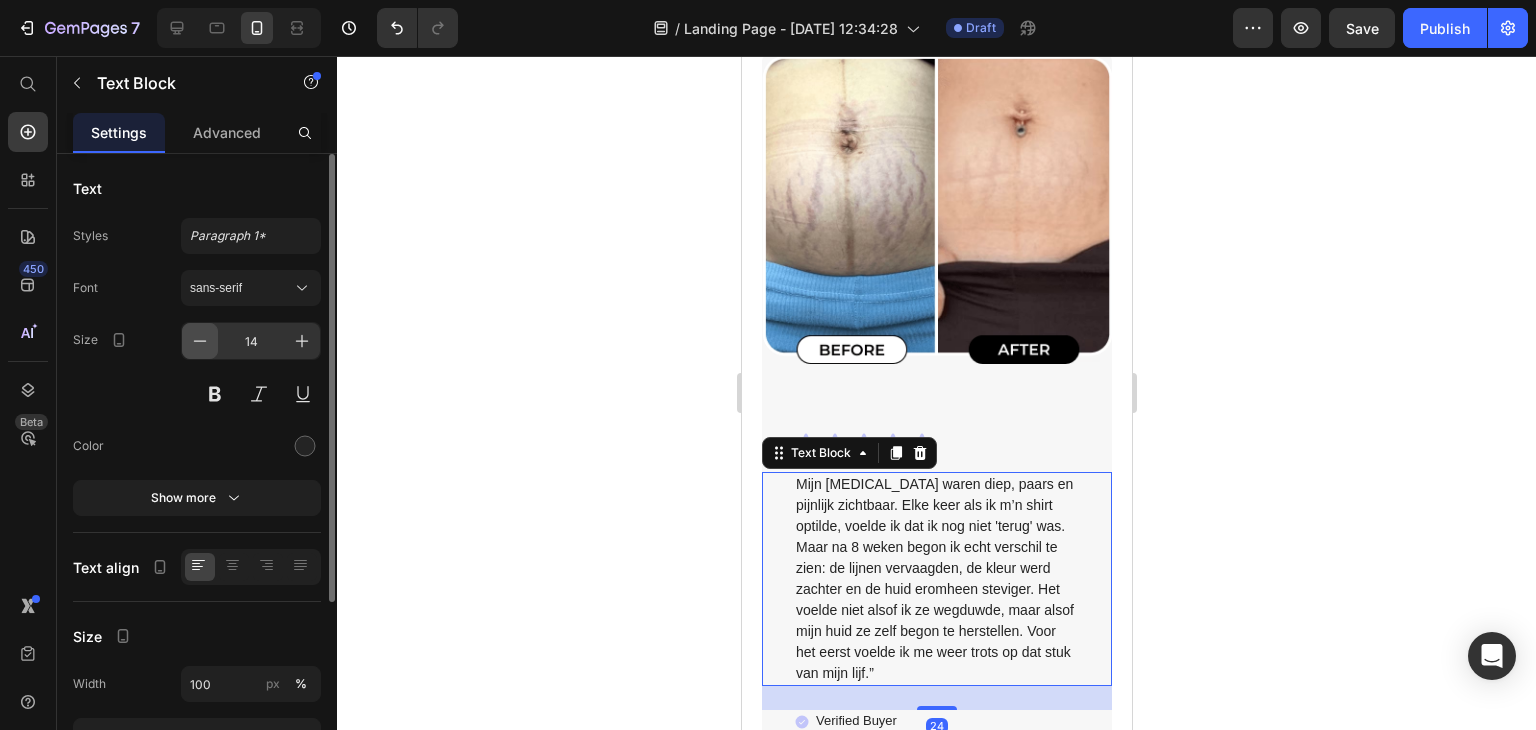 click 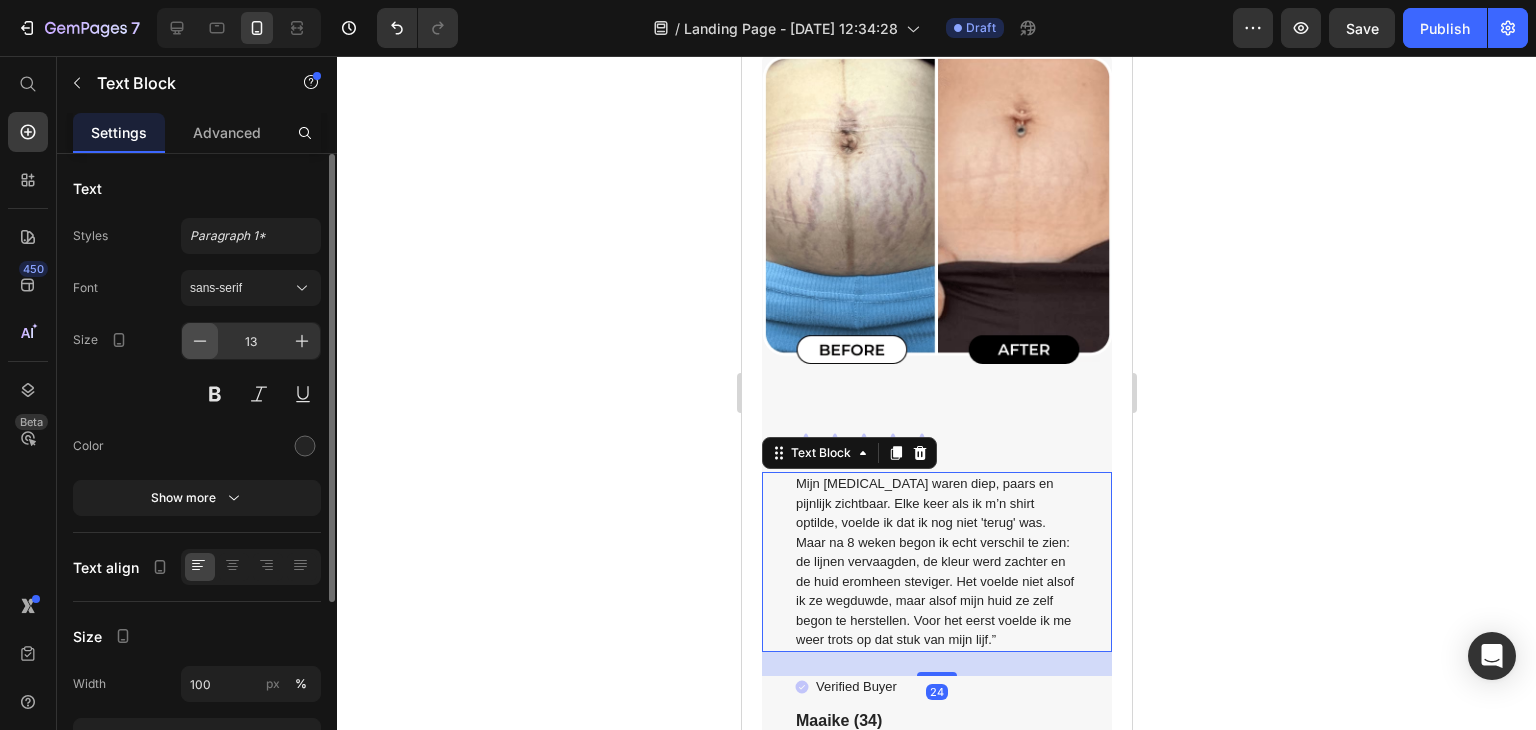 click 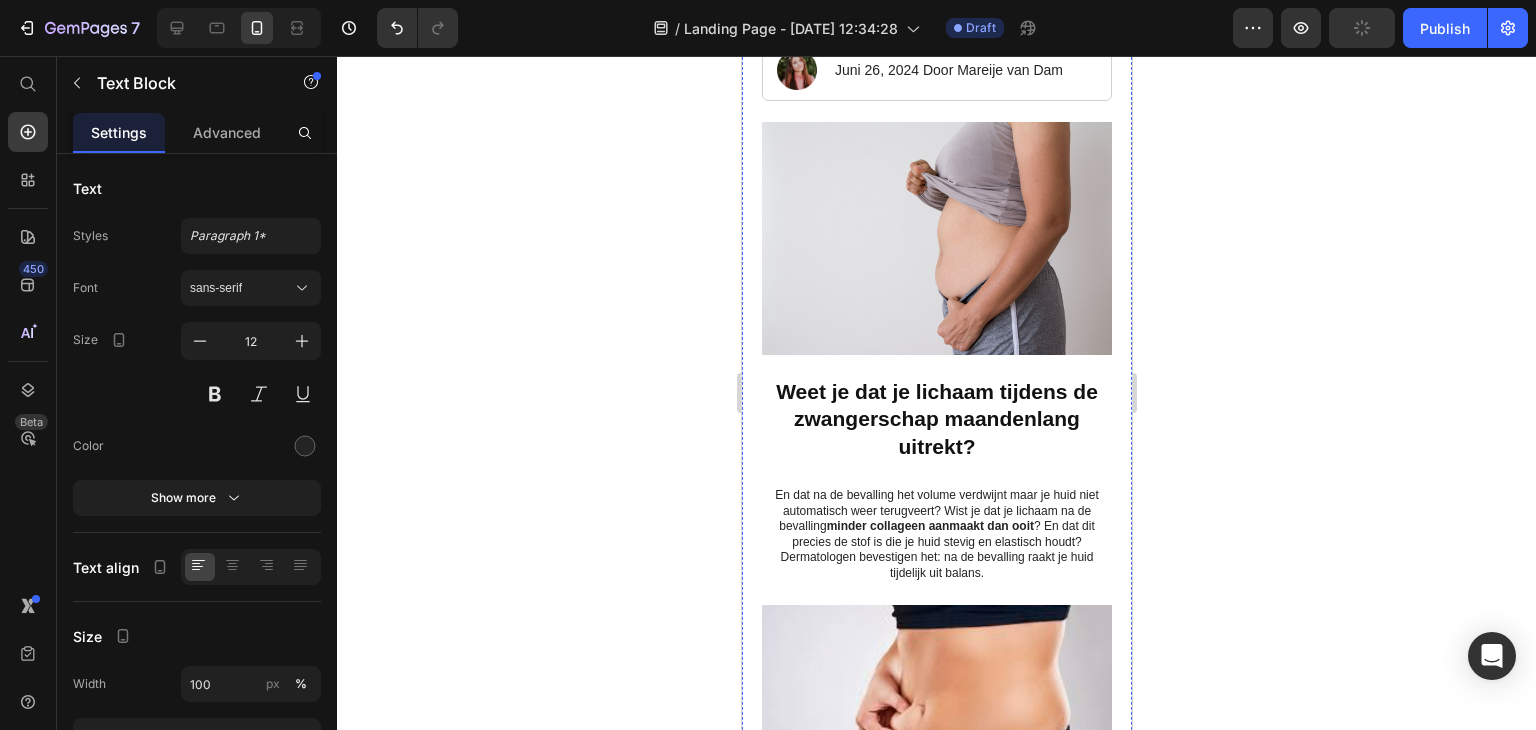 scroll, scrollTop: 0, scrollLeft: 0, axis: both 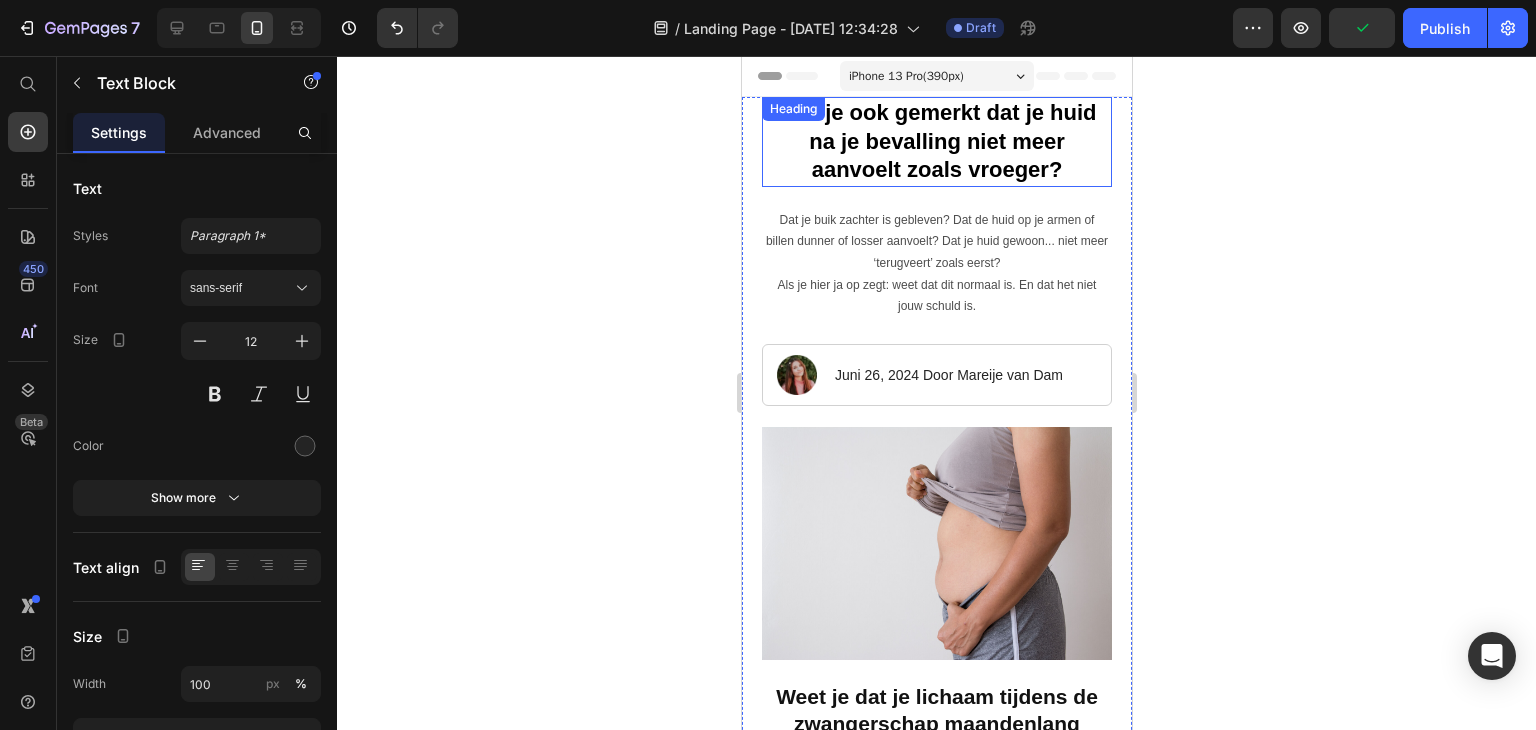 click on "Heb je ook gemerkt dat je huid na je bevalling niet meer aanvoelt zoals vroeger?" at bounding box center (935, 141) 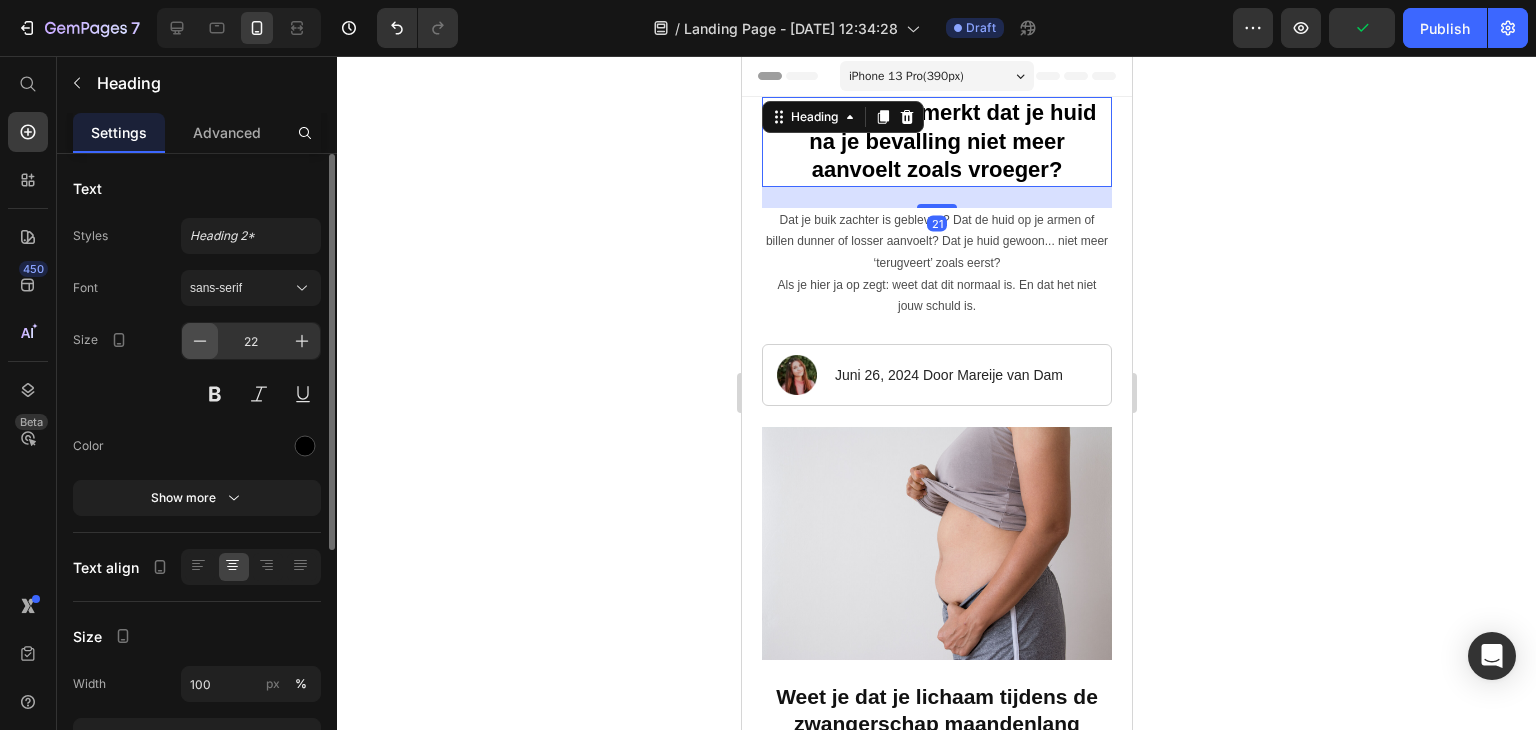 click at bounding box center (200, 341) 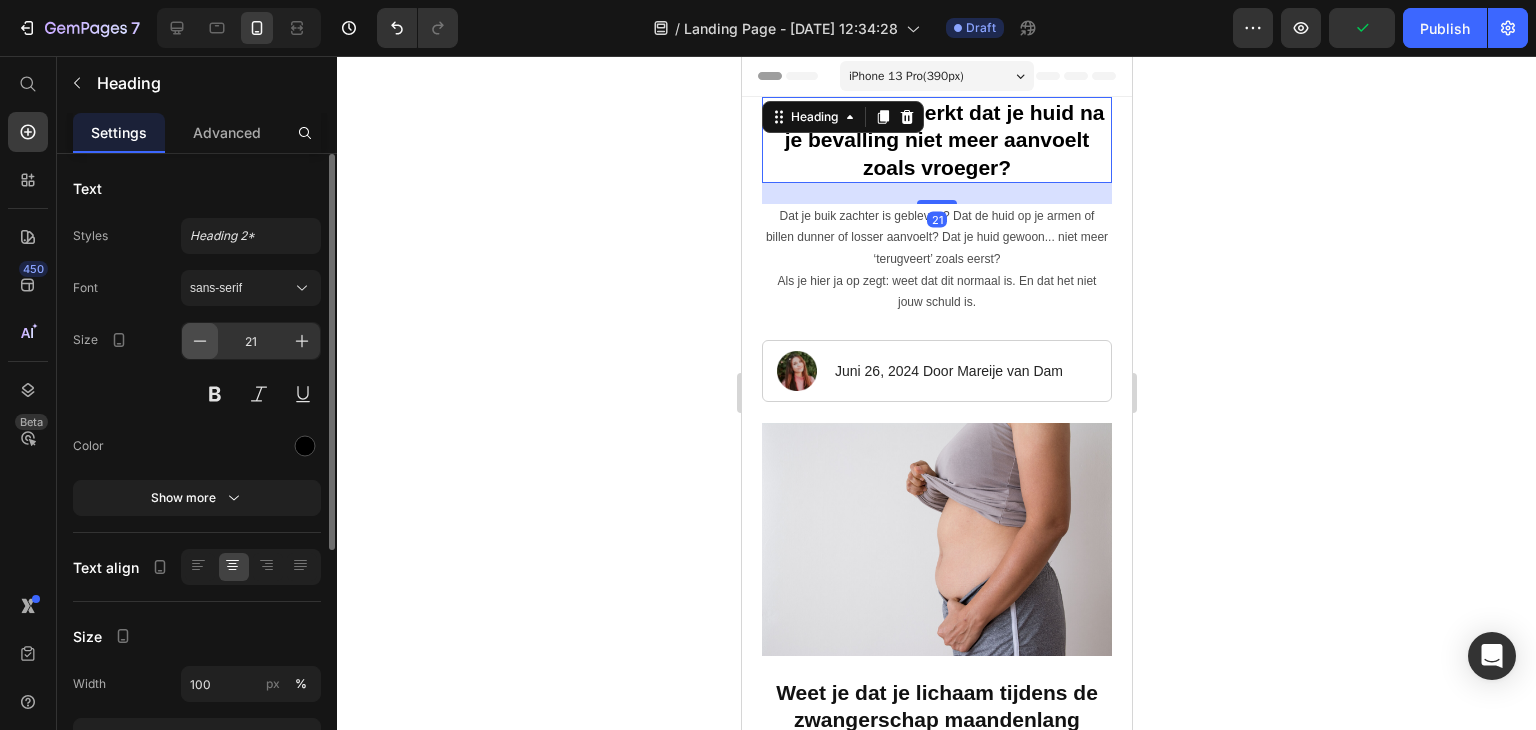 click at bounding box center (200, 341) 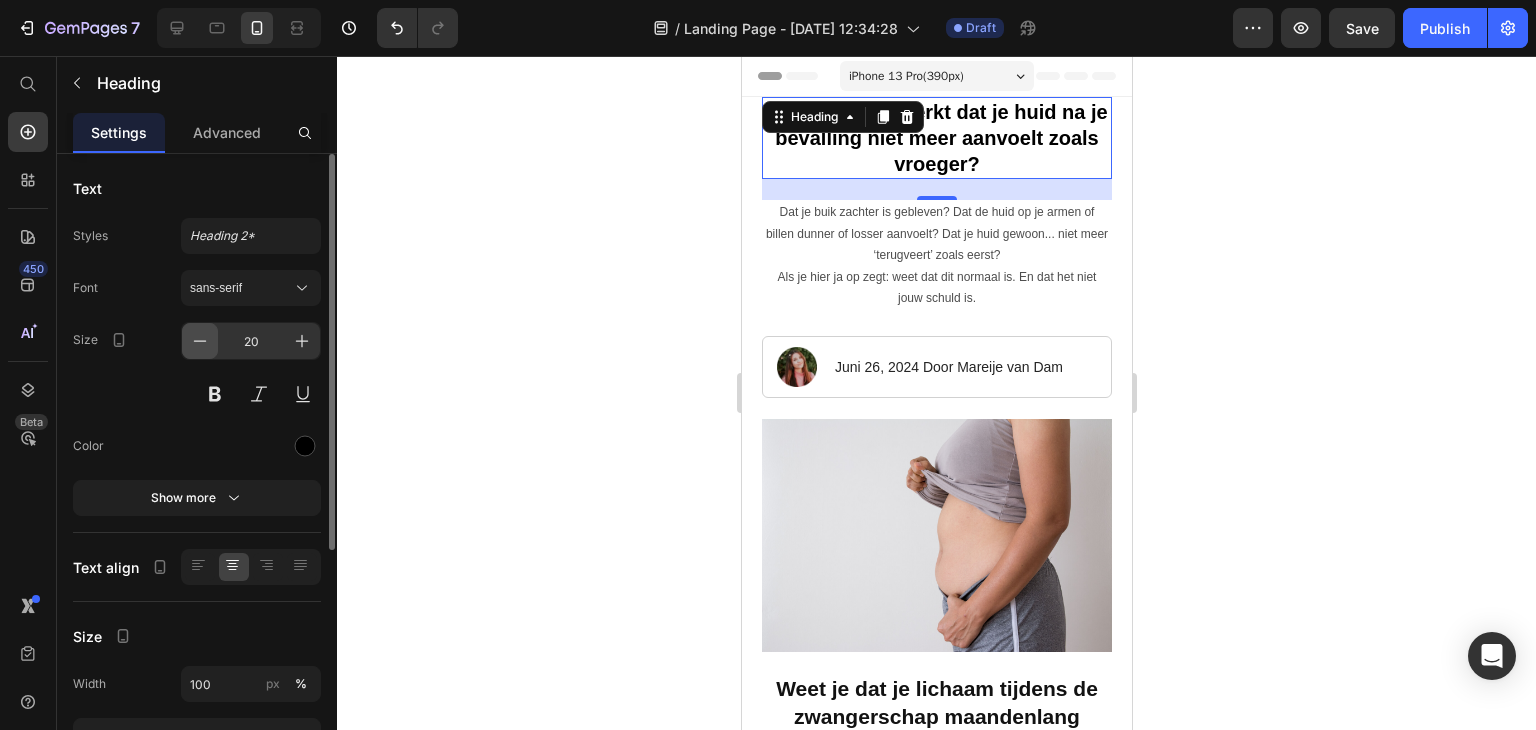 click at bounding box center (200, 341) 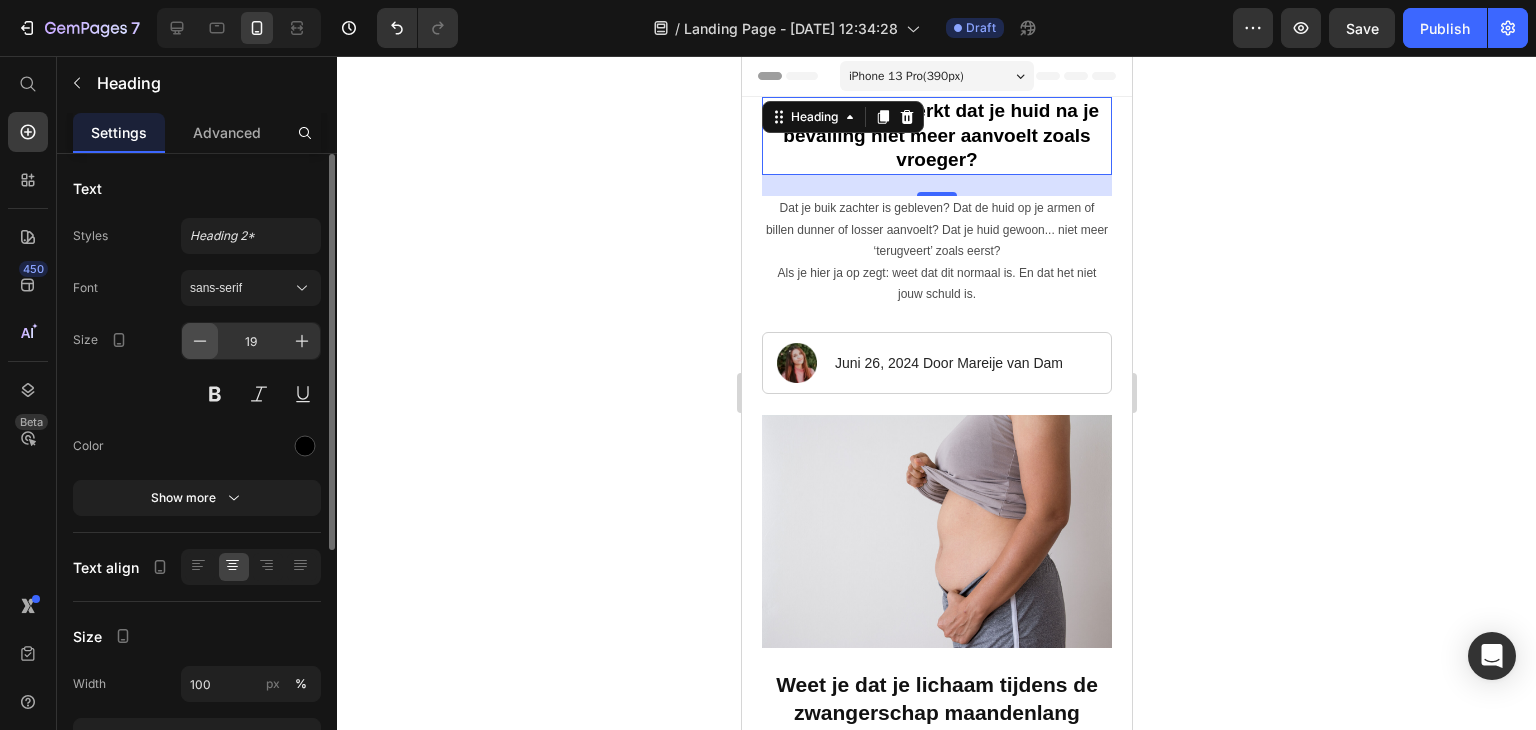 click at bounding box center (200, 341) 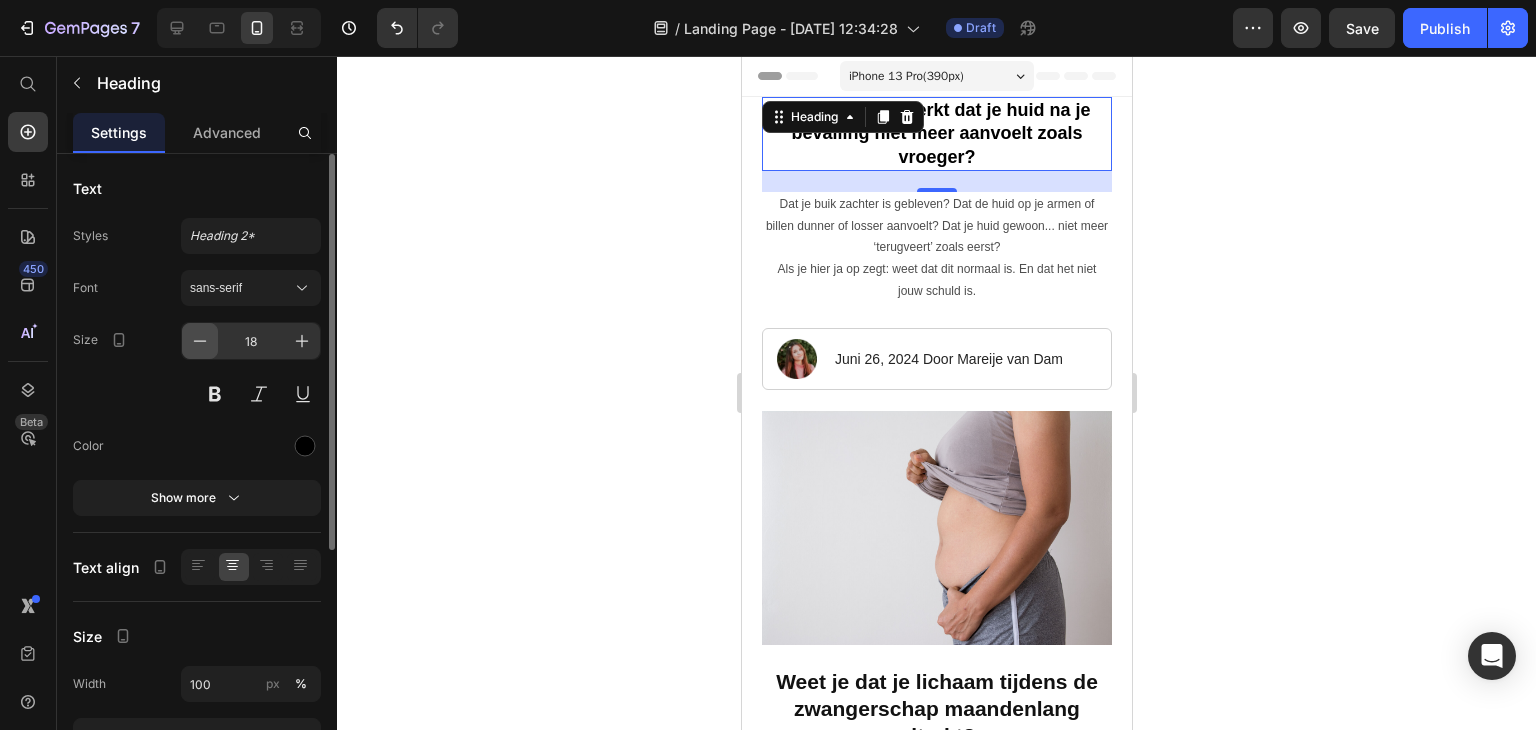 click at bounding box center (200, 341) 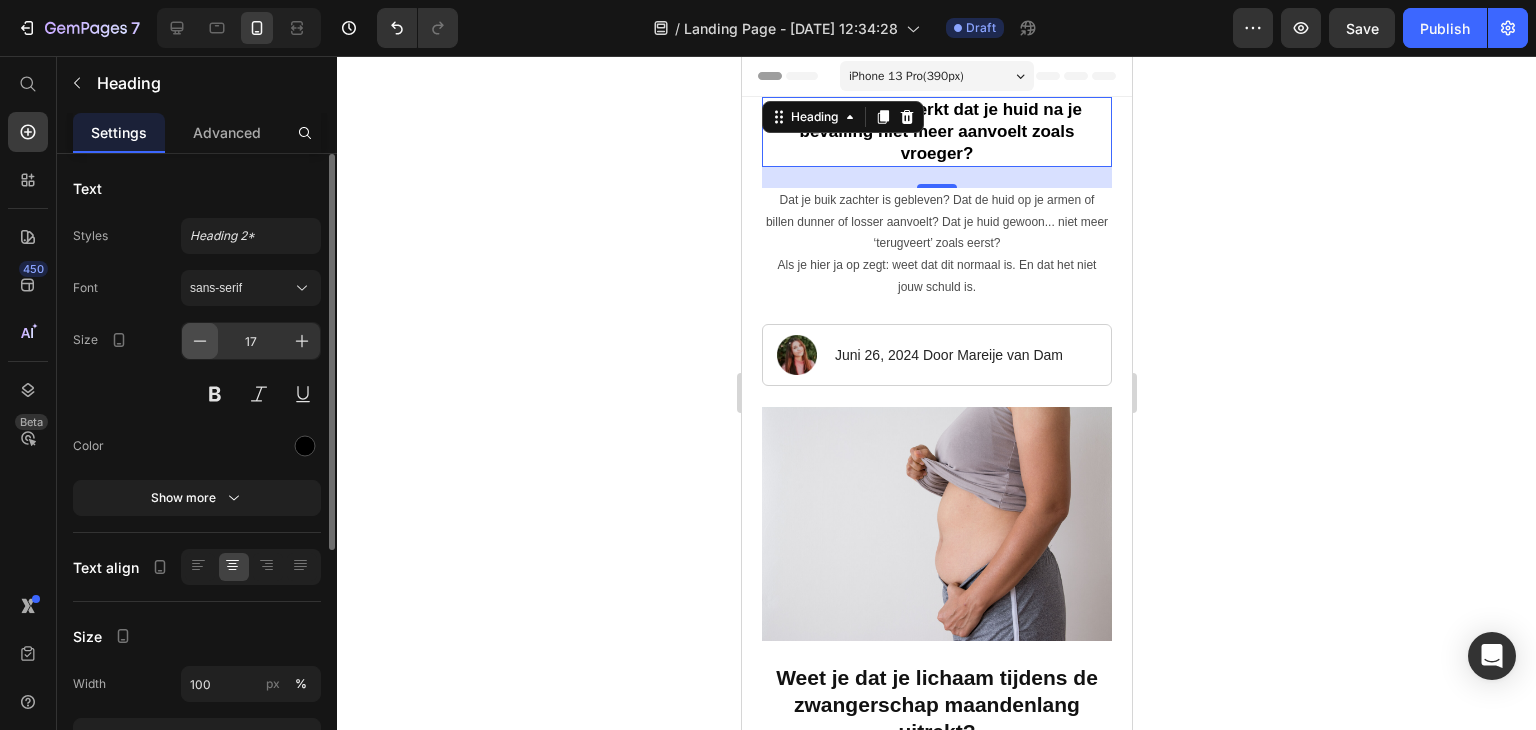 click at bounding box center (200, 341) 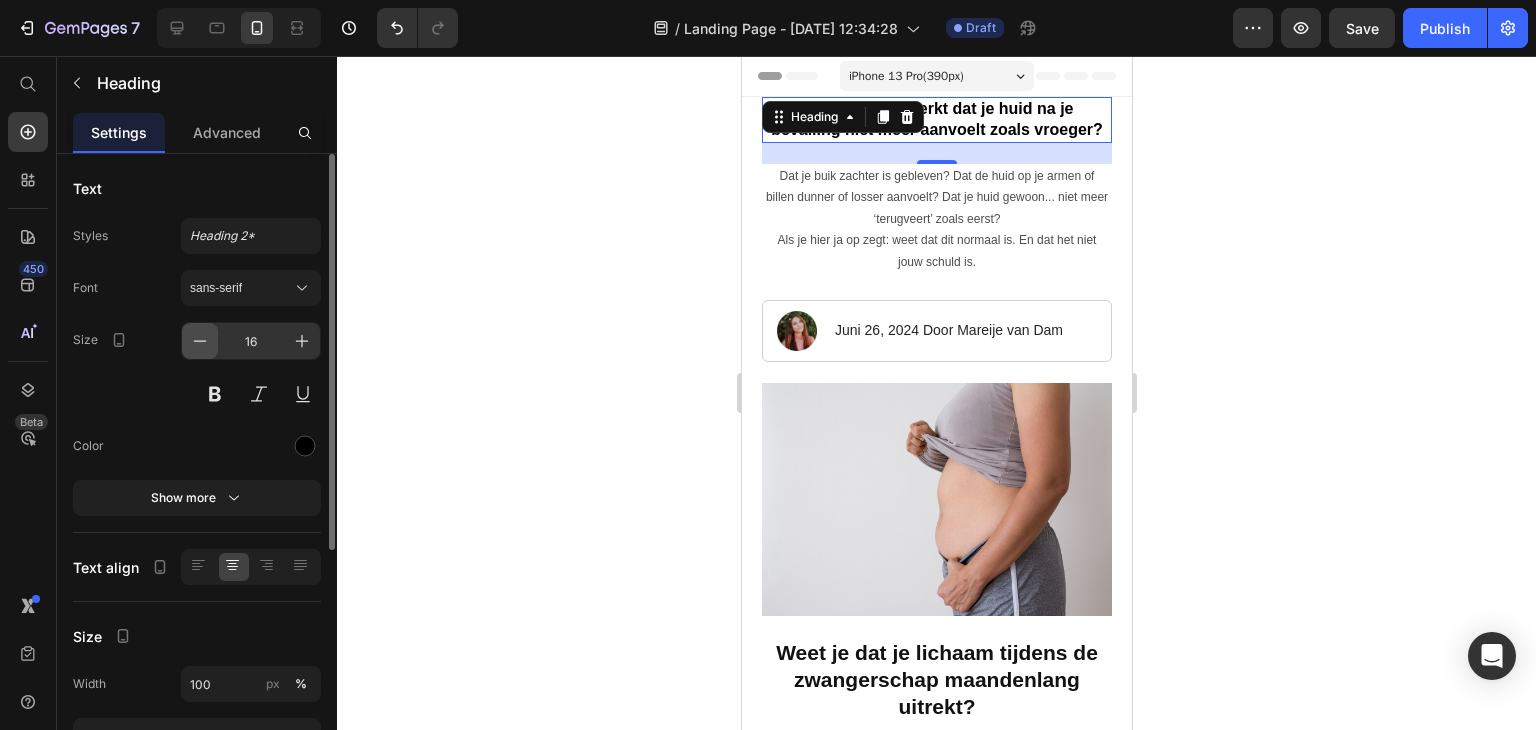 click at bounding box center (200, 341) 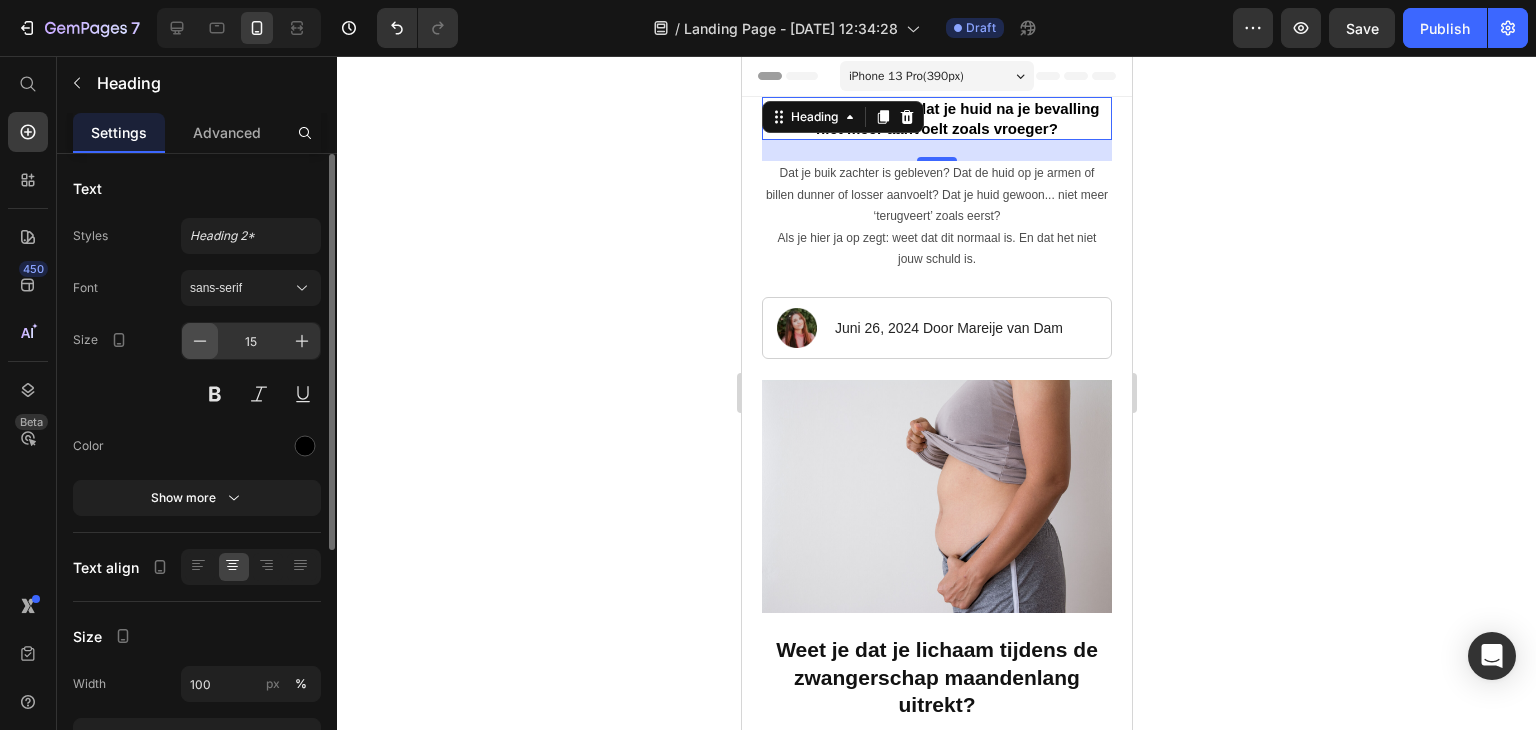click at bounding box center [200, 341] 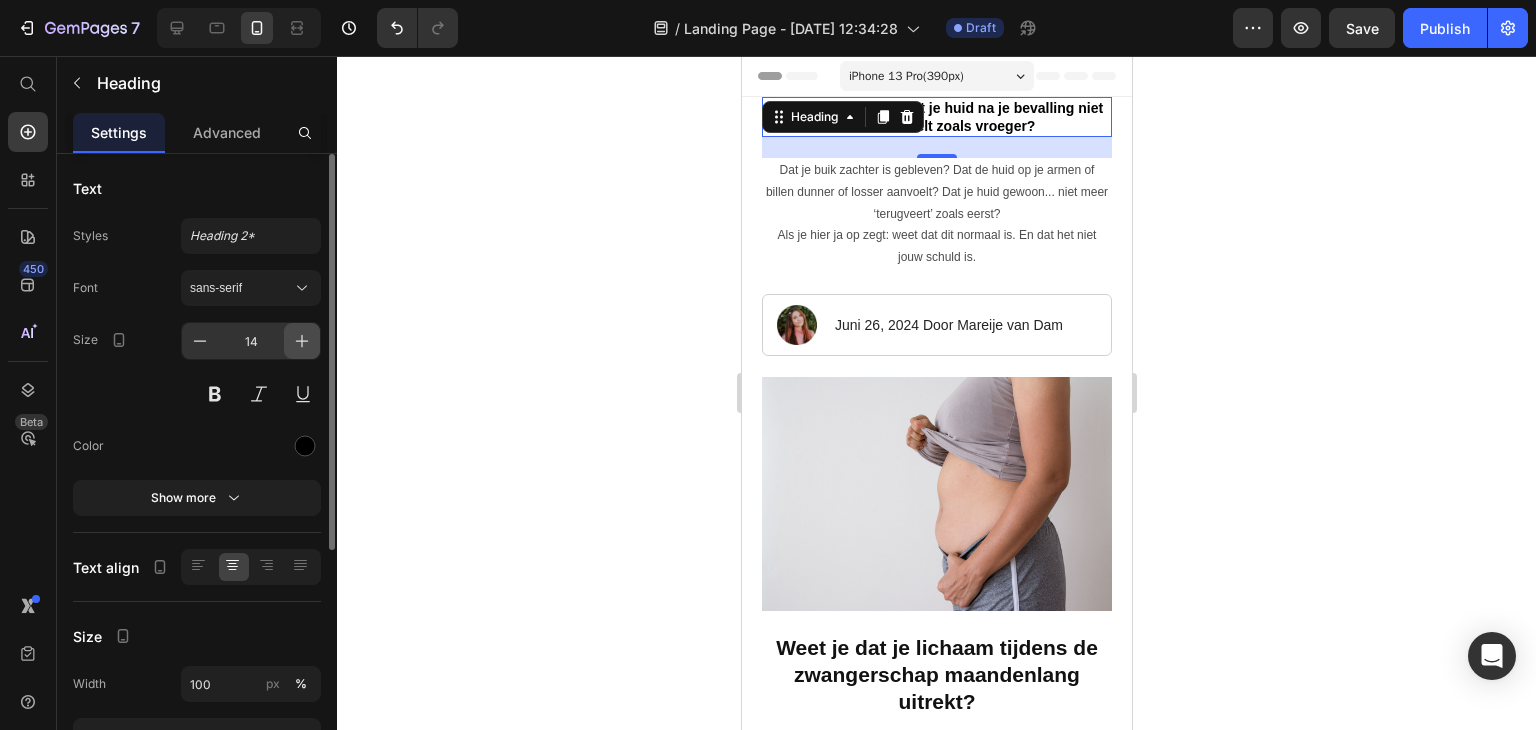 click 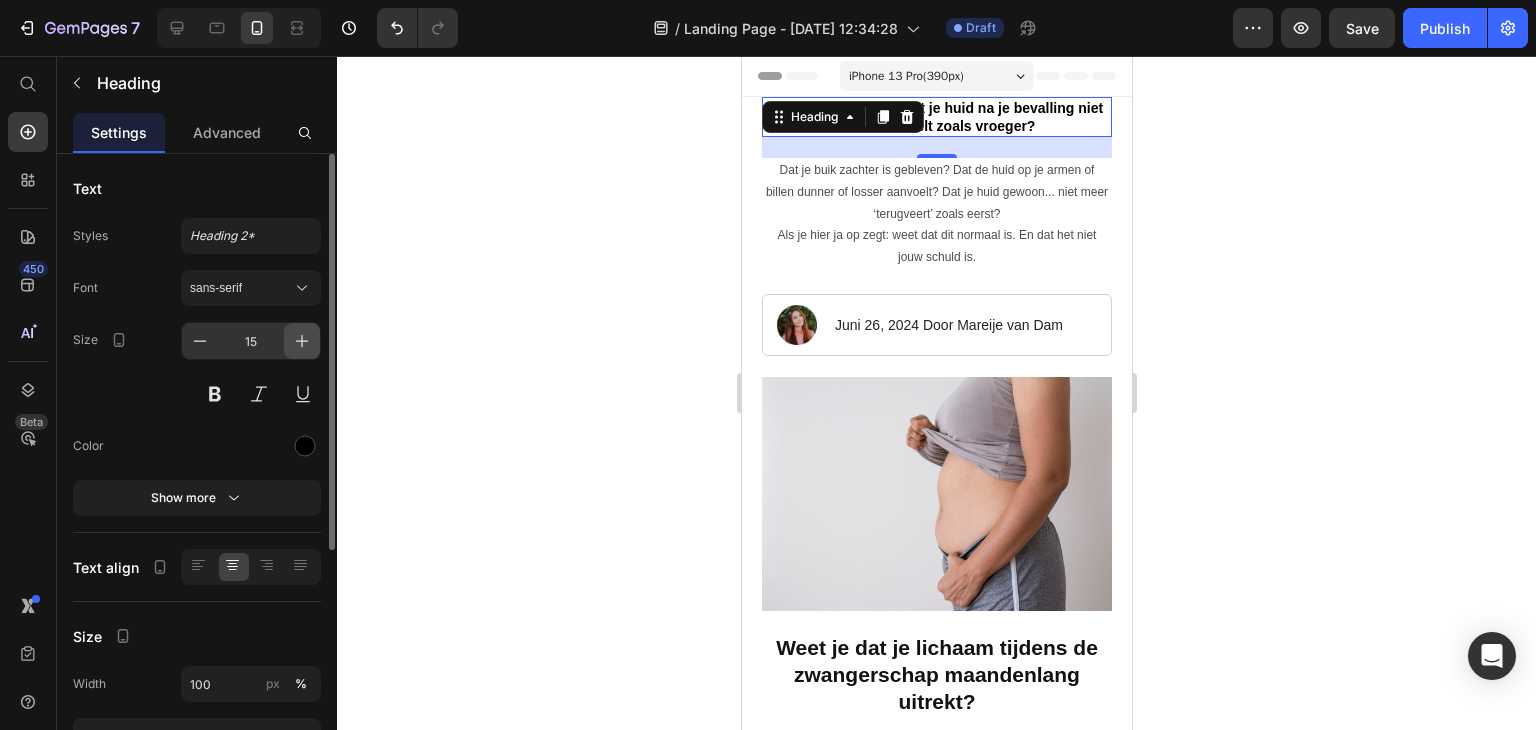 click 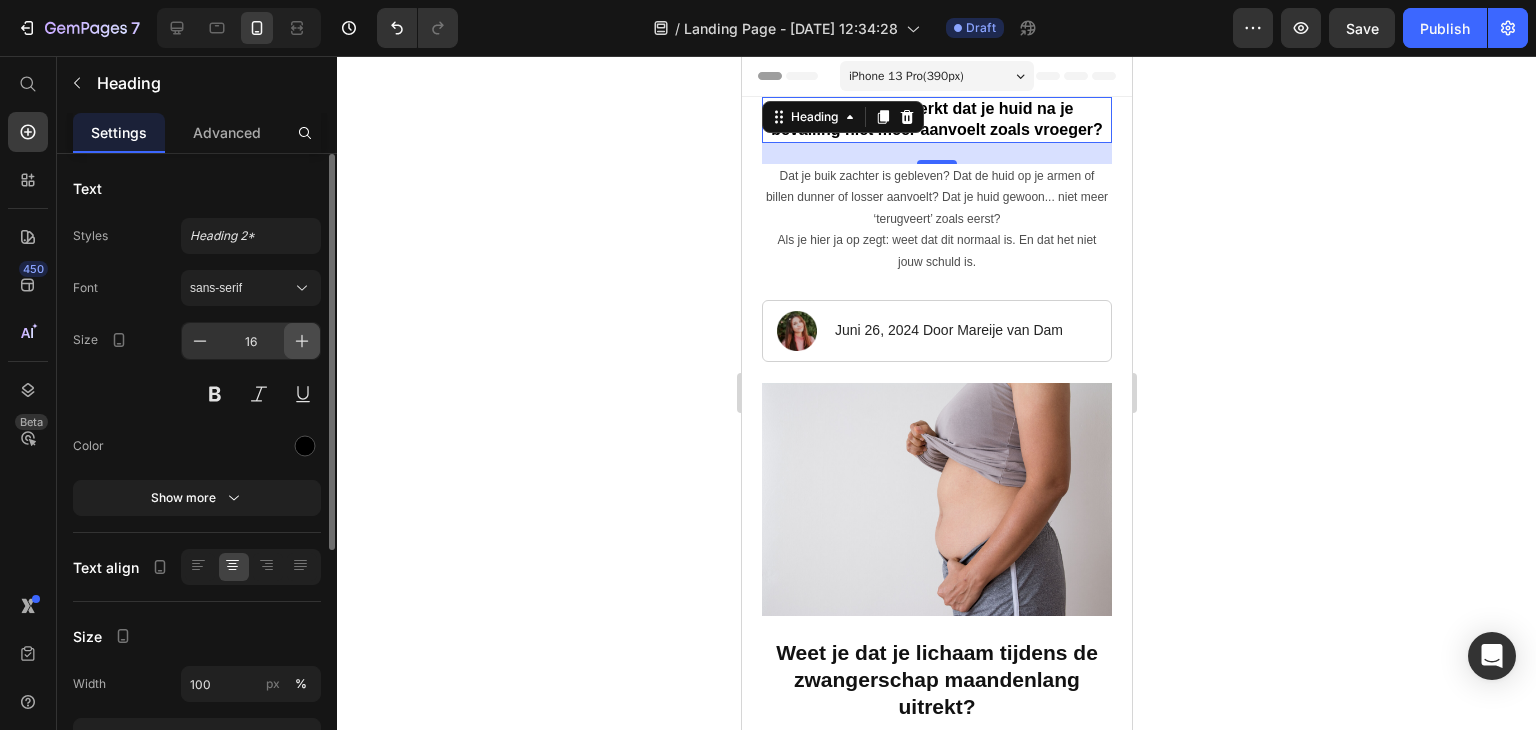 click 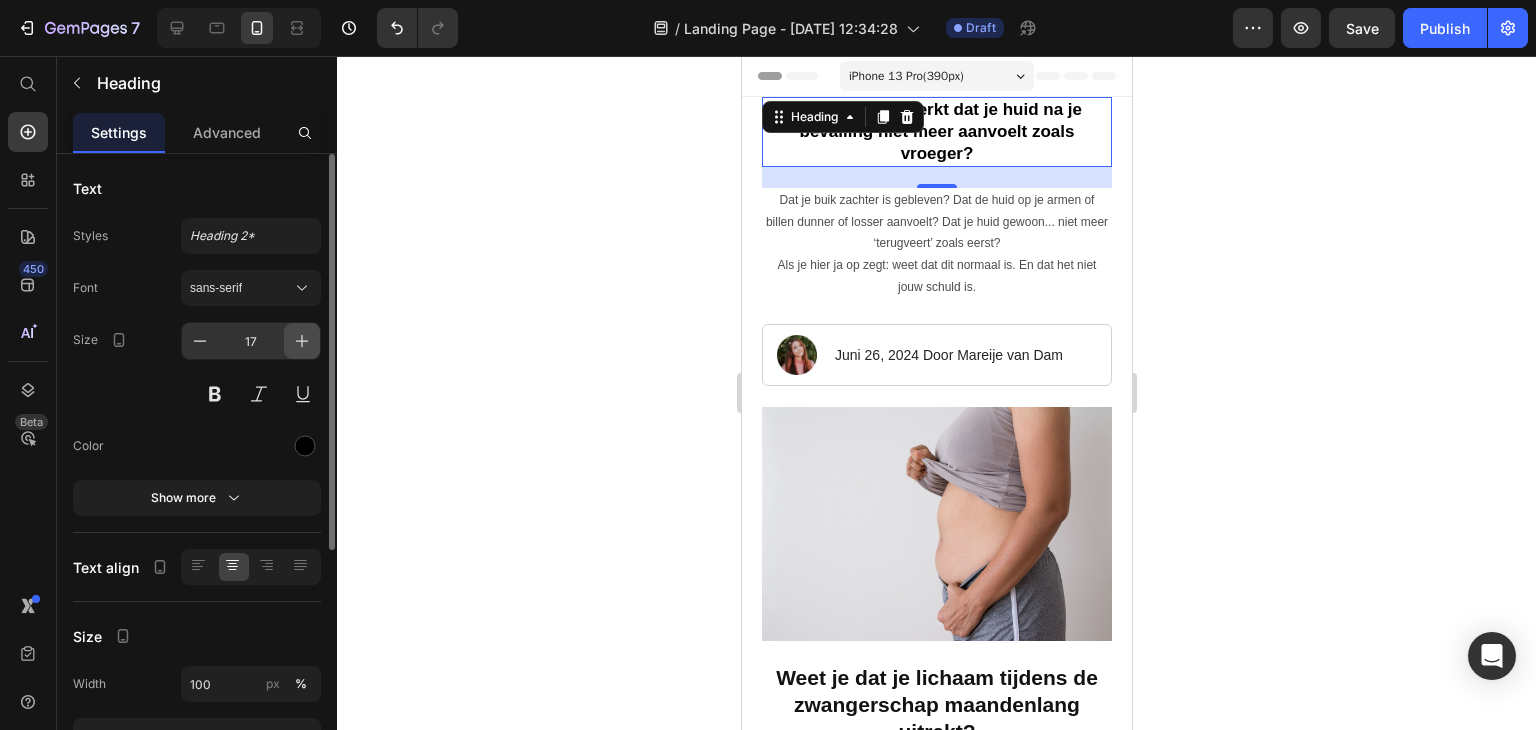 click at bounding box center (302, 341) 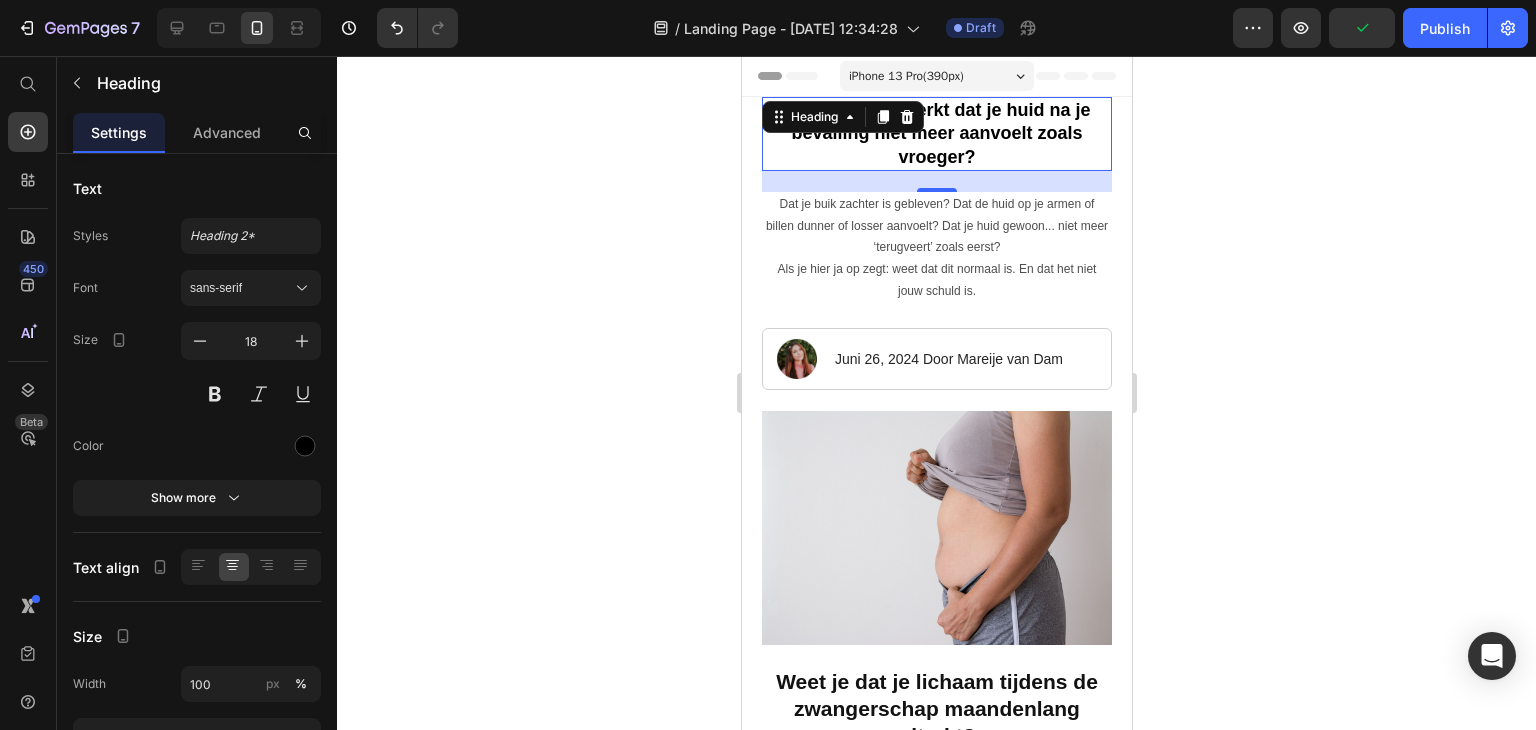 click 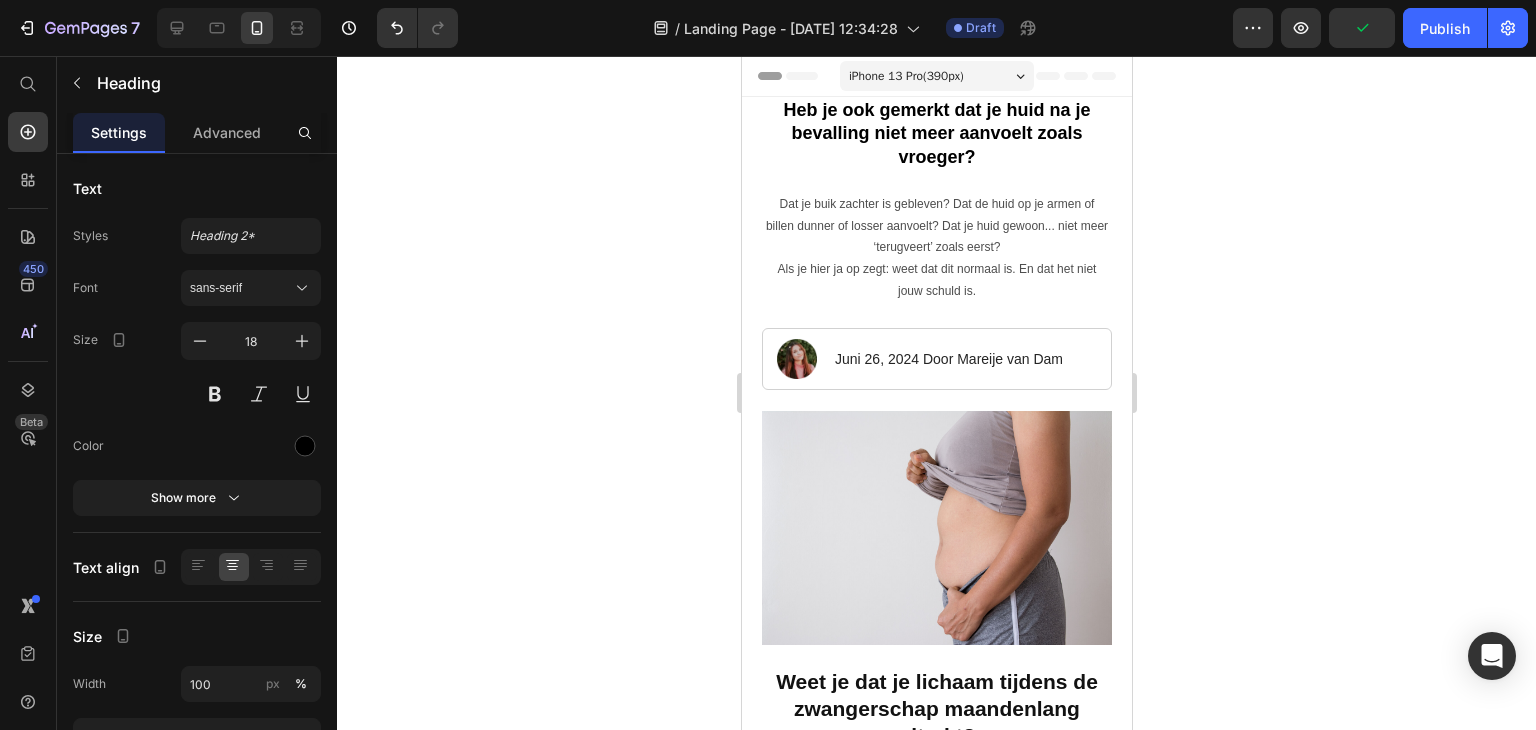 click 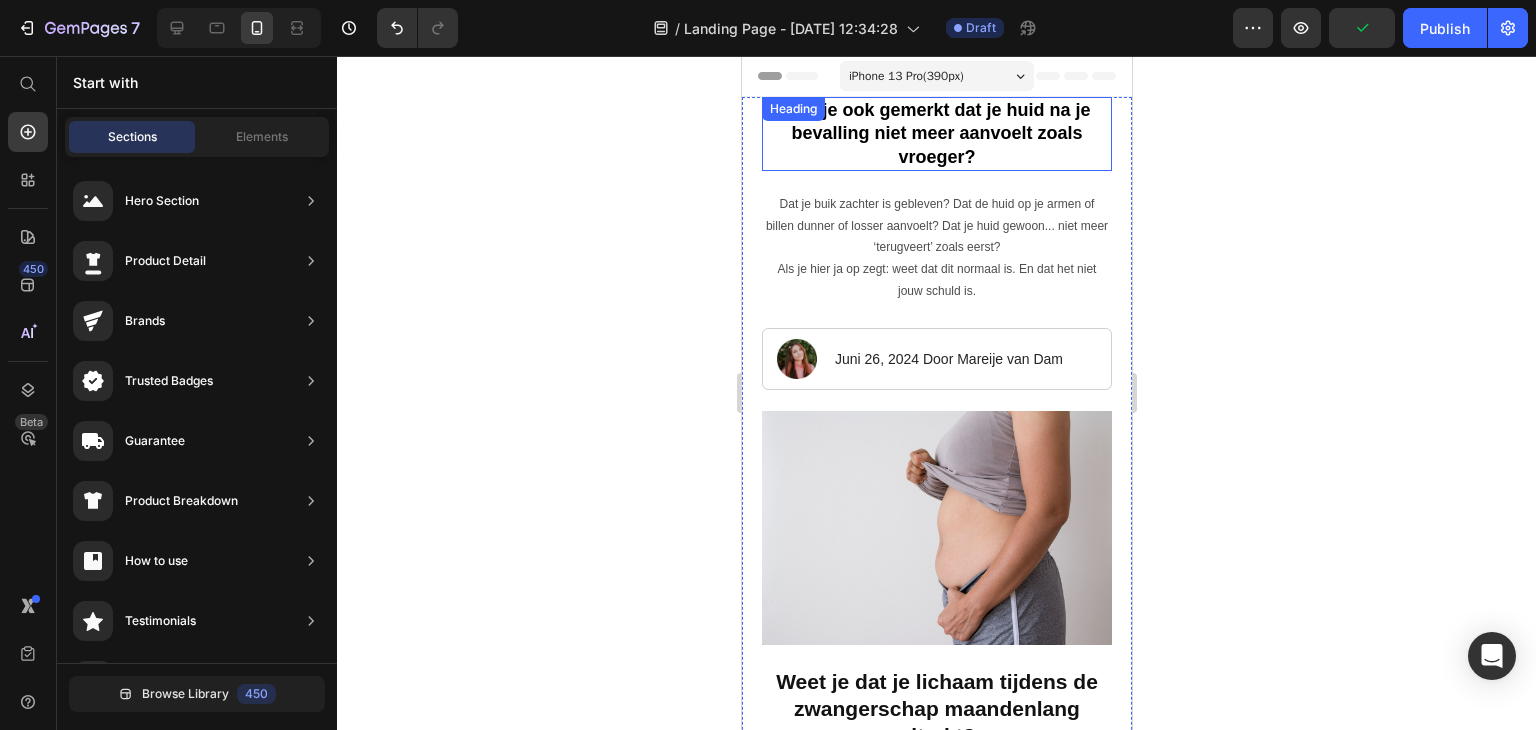 click on "Heb je ook gemerkt dat je huid na je bevalling niet meer aanvoelt zoals vroeger? Heading" at bounding box center (936, 134) 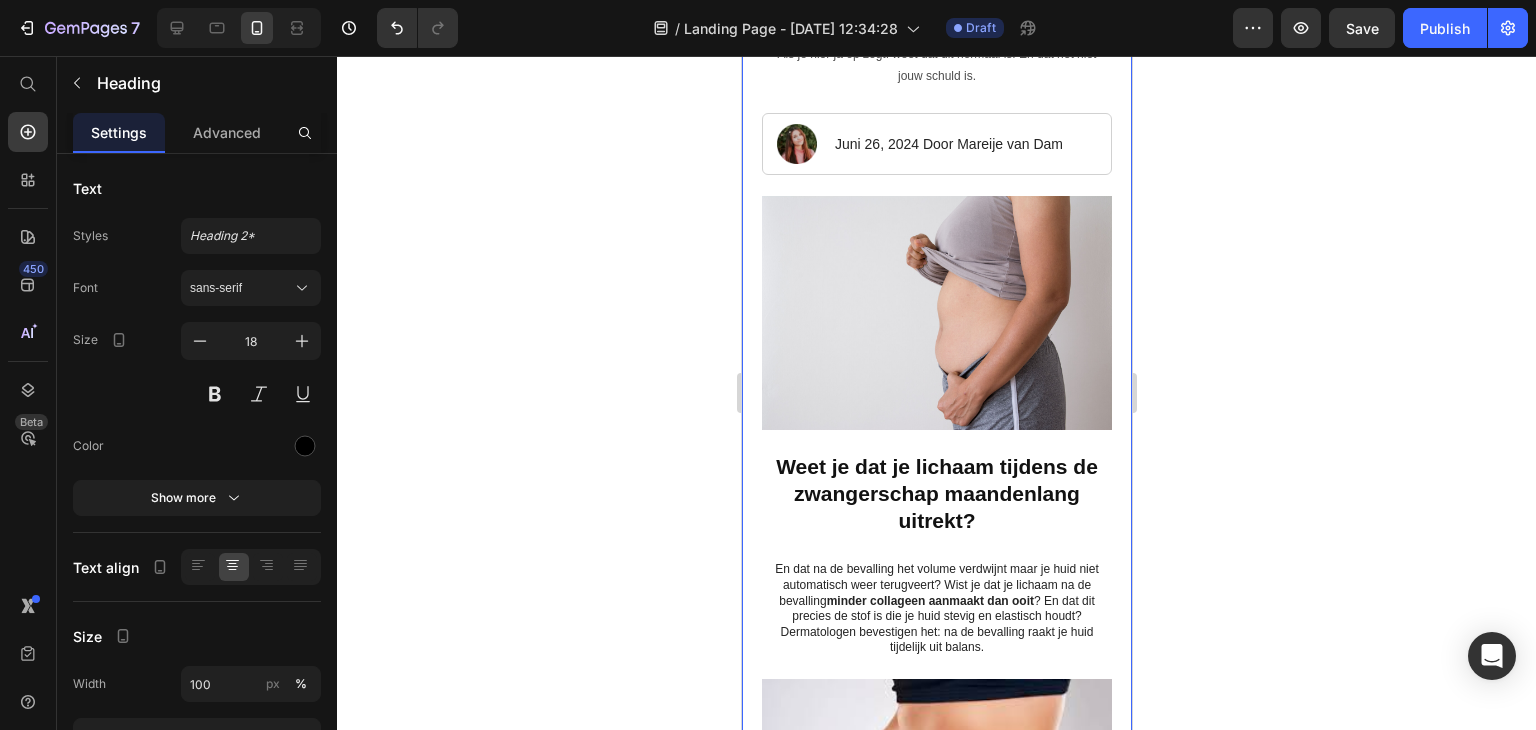 scroll, scrollTop: 500, scrollLeft: 0, axis: vertical 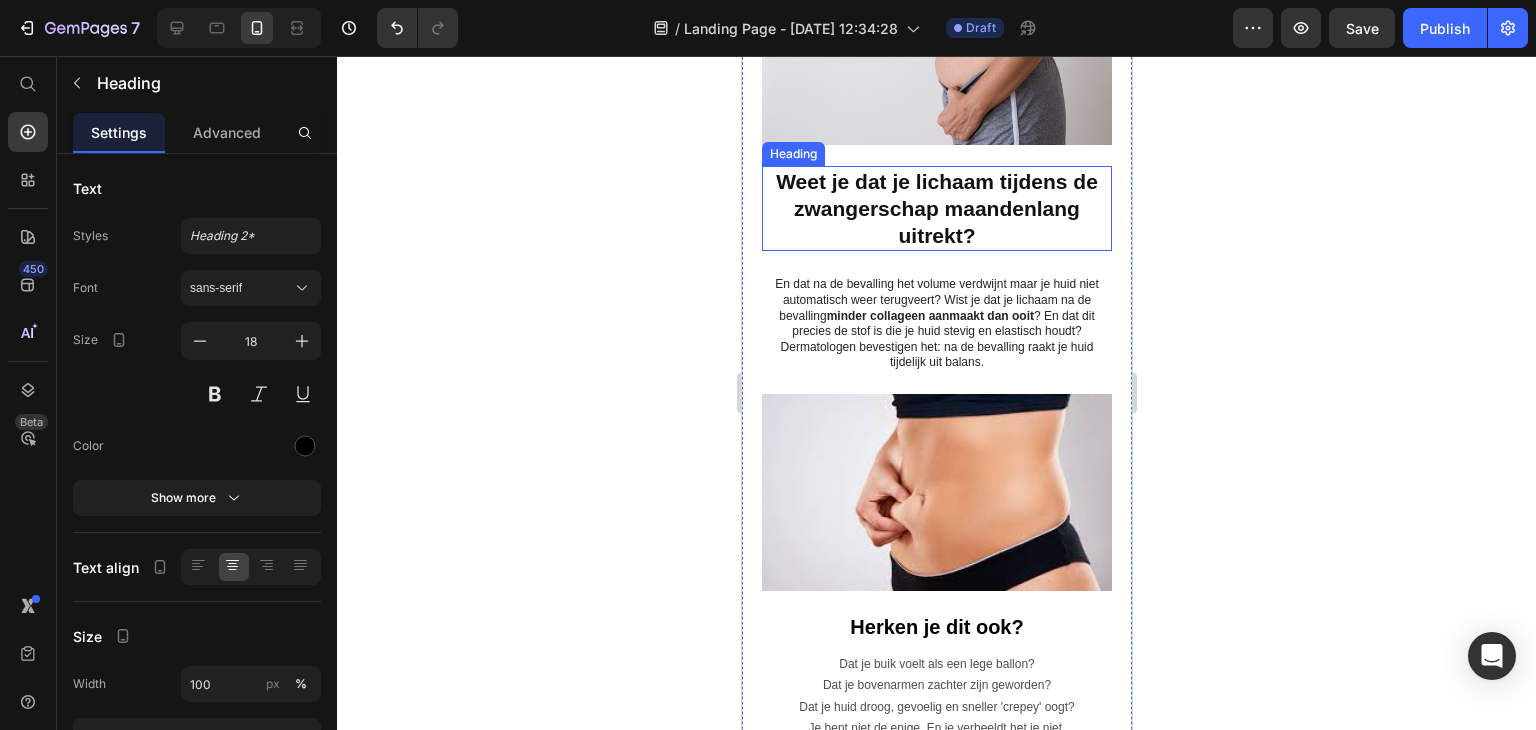 click on "Weet je dat je lichaam tijdens de zwangerschap maandenlang uitrekt?" at bounding box center (936, 209) 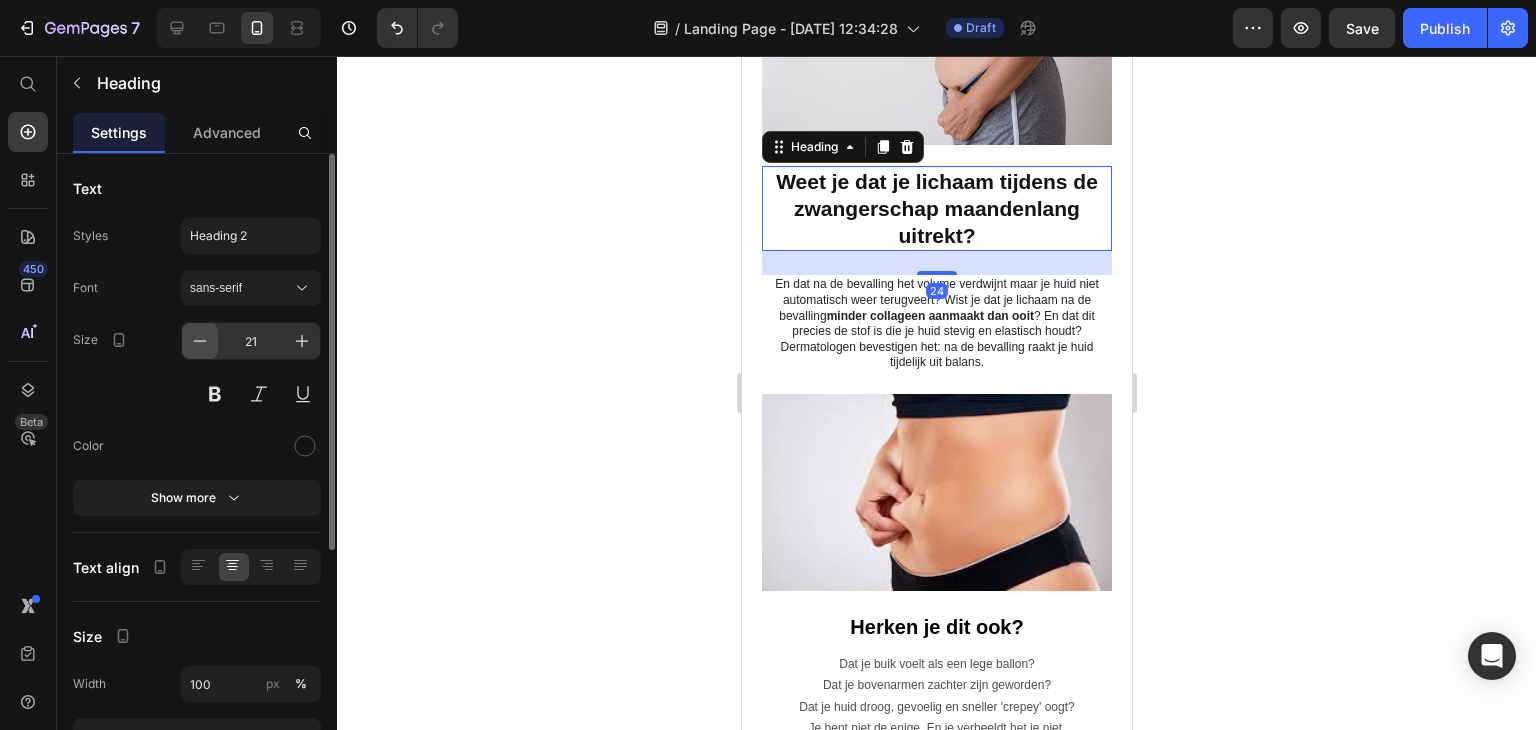 click 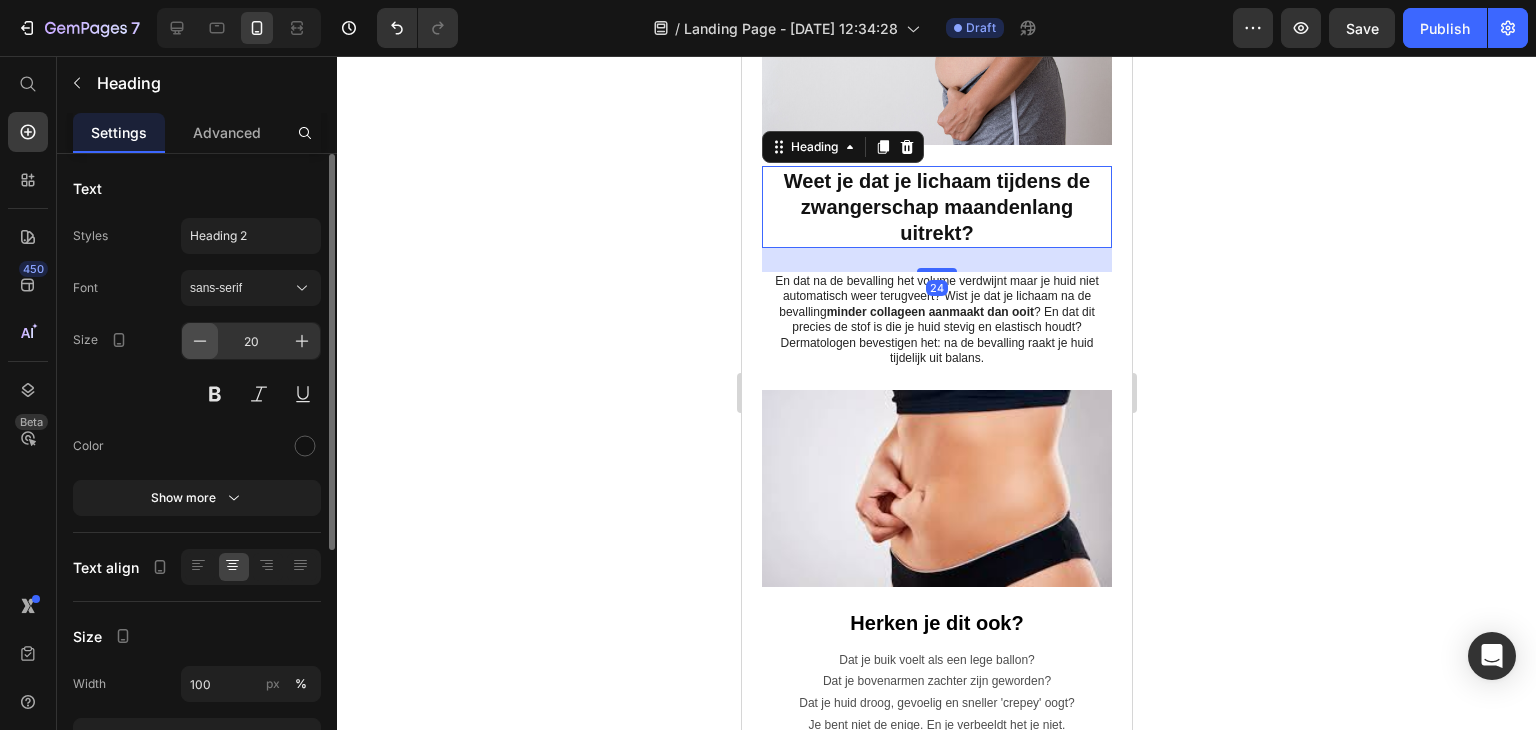 click 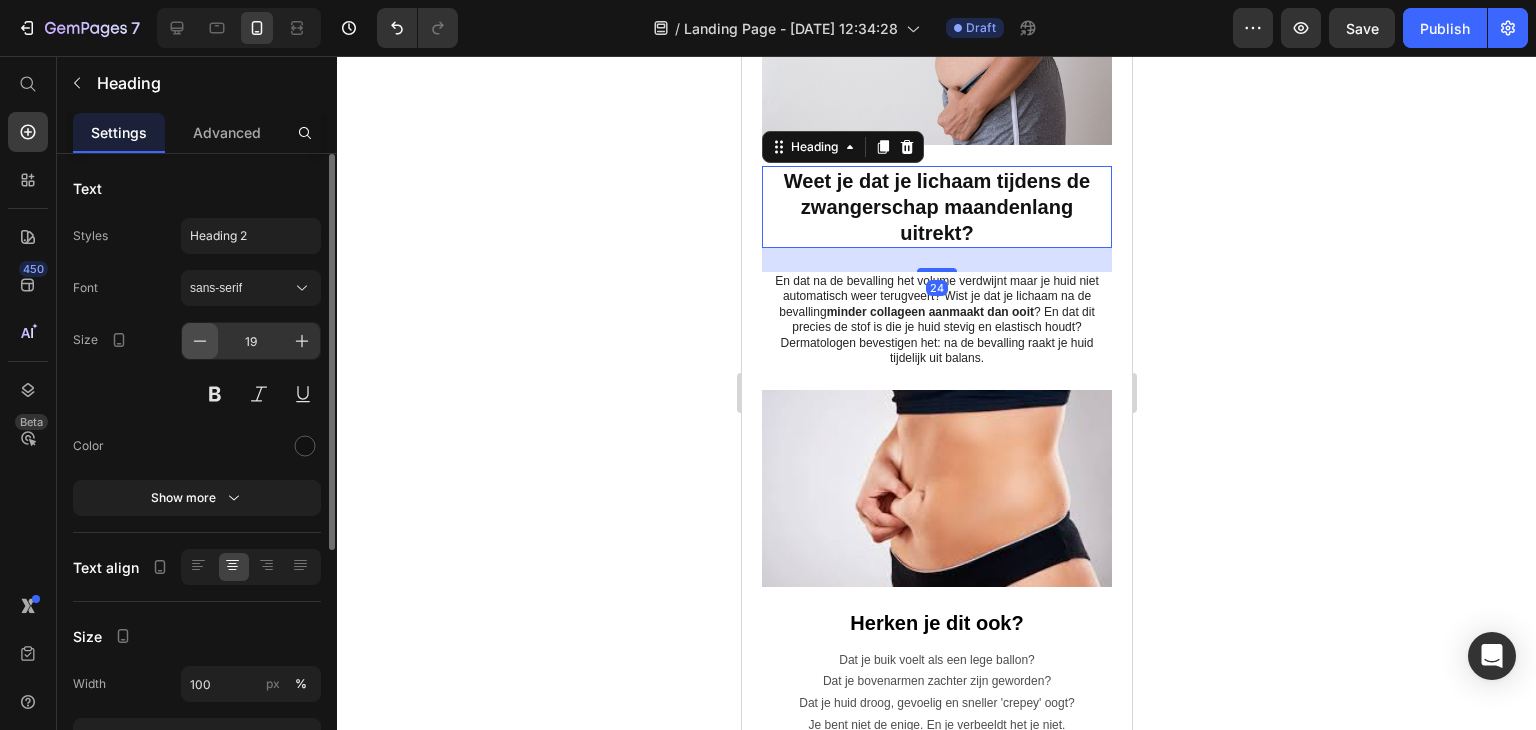 click 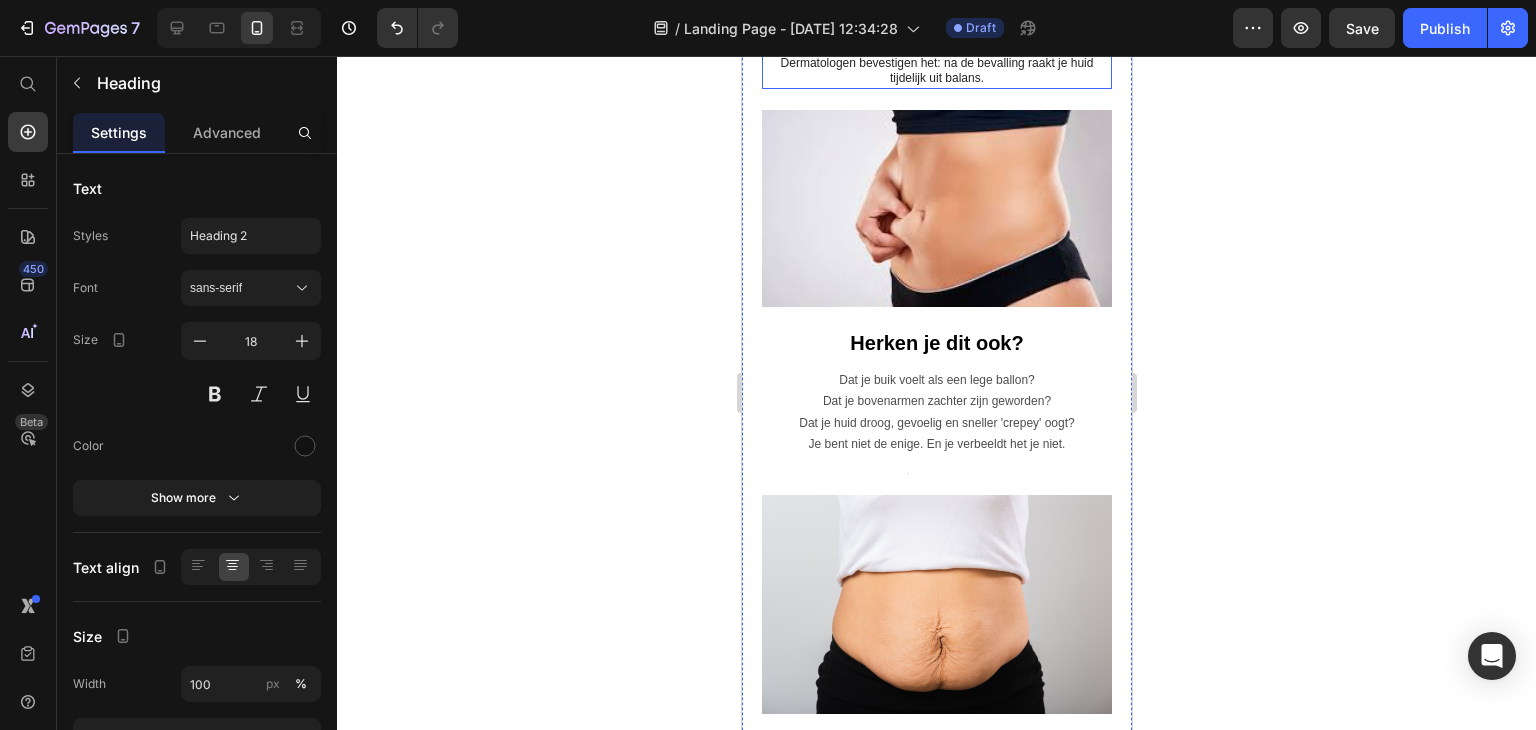 scroll, scrollTop: 800, scrollLeft: 0, axis: vertical 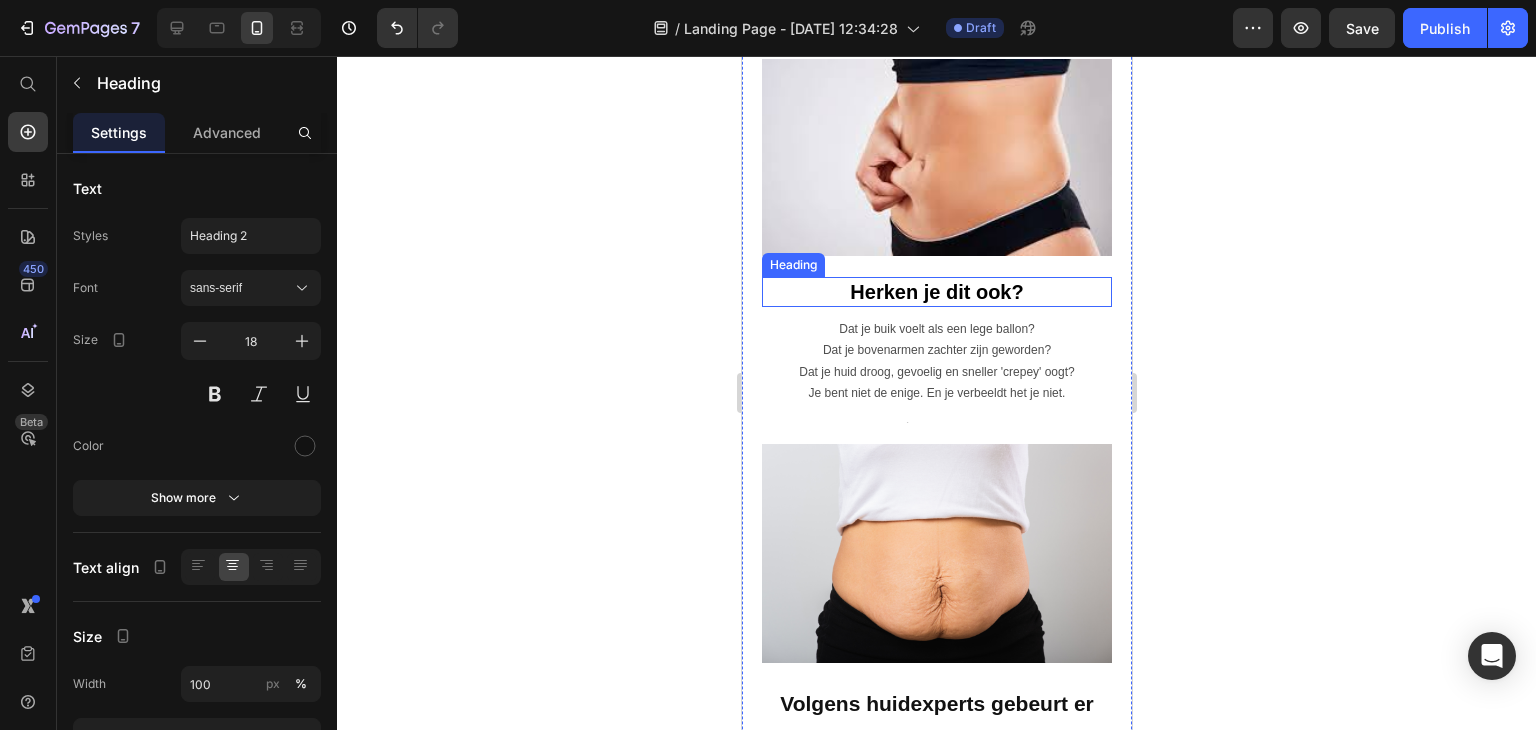 click on "Herken je dit ook?" at bounding box center (935, 292) 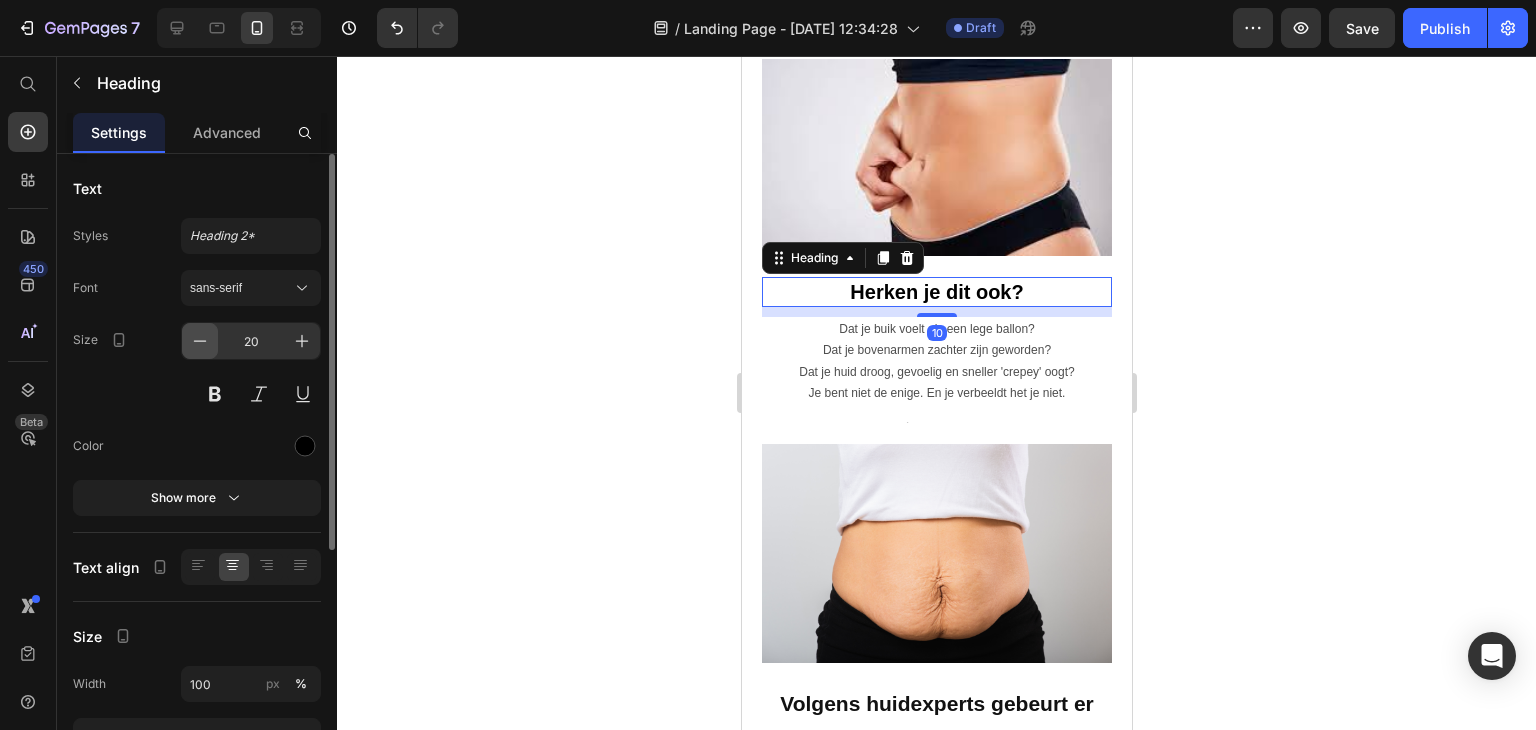 click 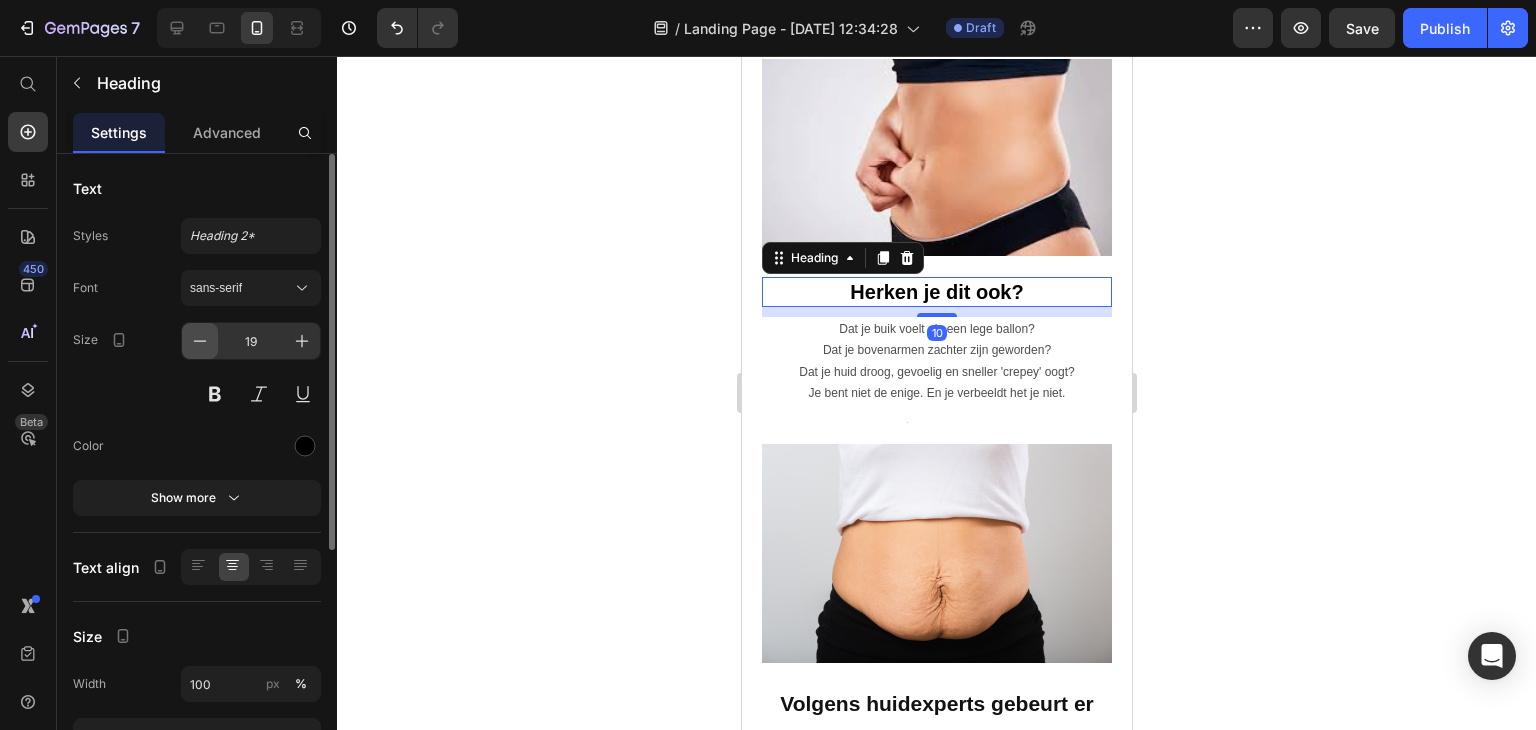 click 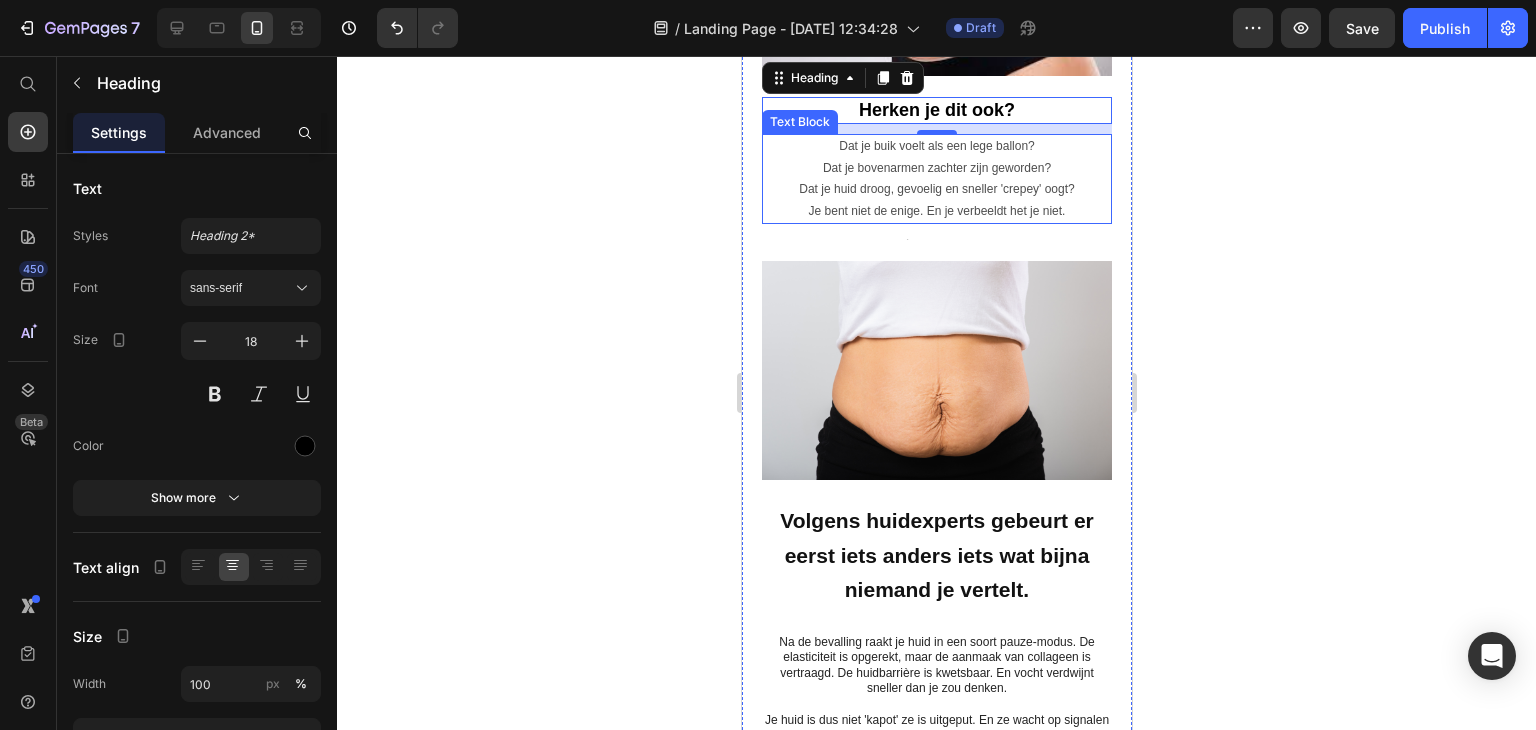 scroll, scrollTop: 1000, scrollLeft: 0, axis: vertical 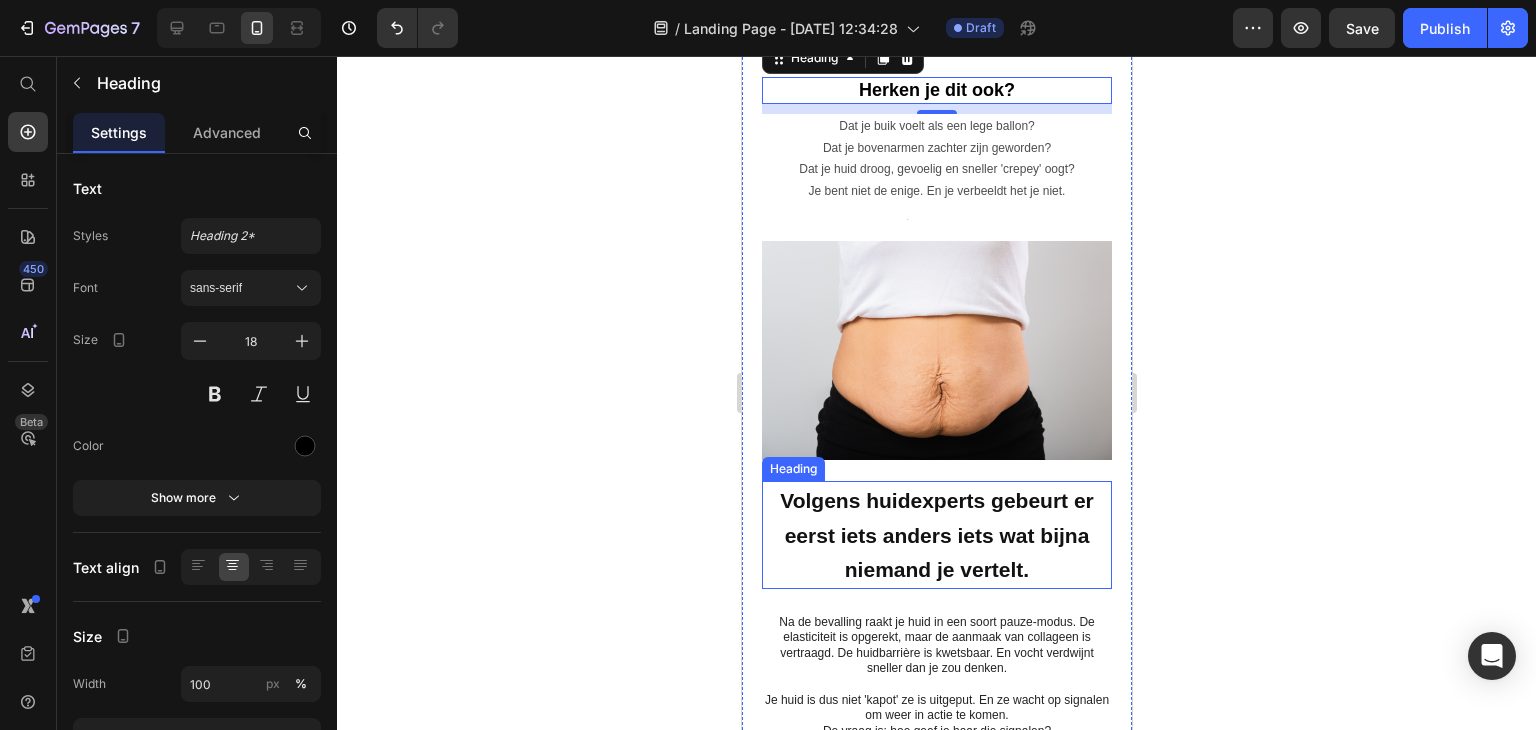 click on "Volgens huidexperts gebeurt er eerst iets anders iets wat bijna niemand je vertelt." at bounding box center (936, 535) 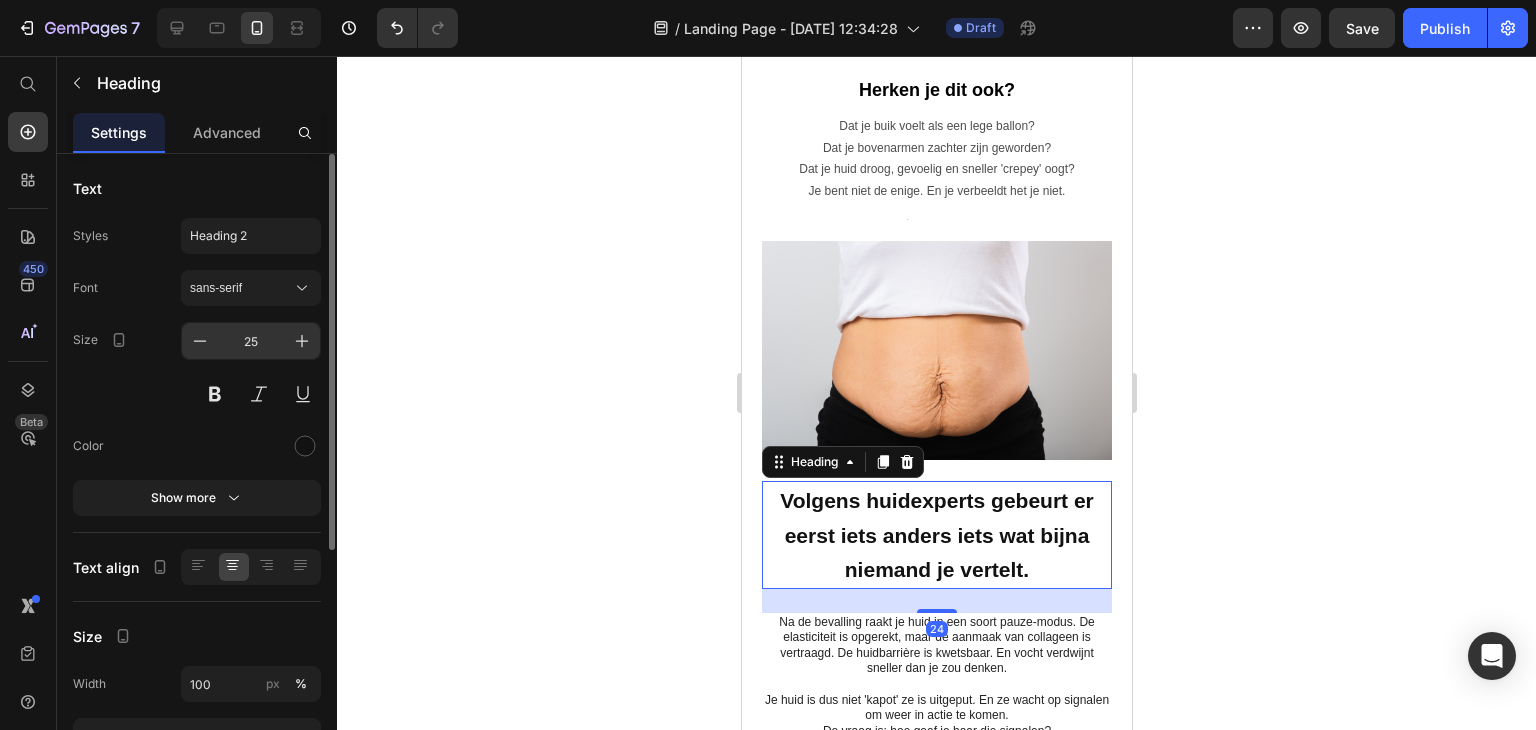 click on "25" at bounding box center (251, 341) 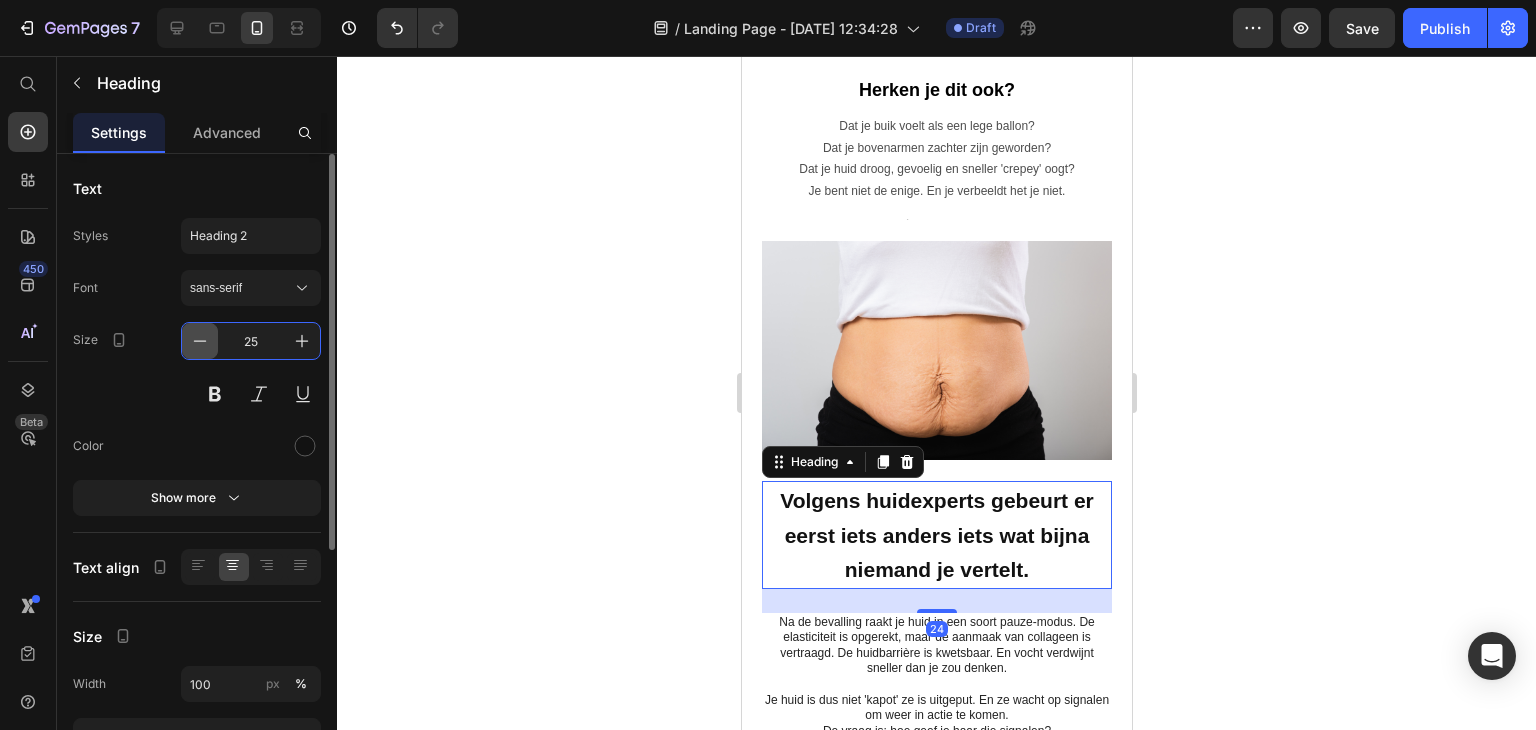 click 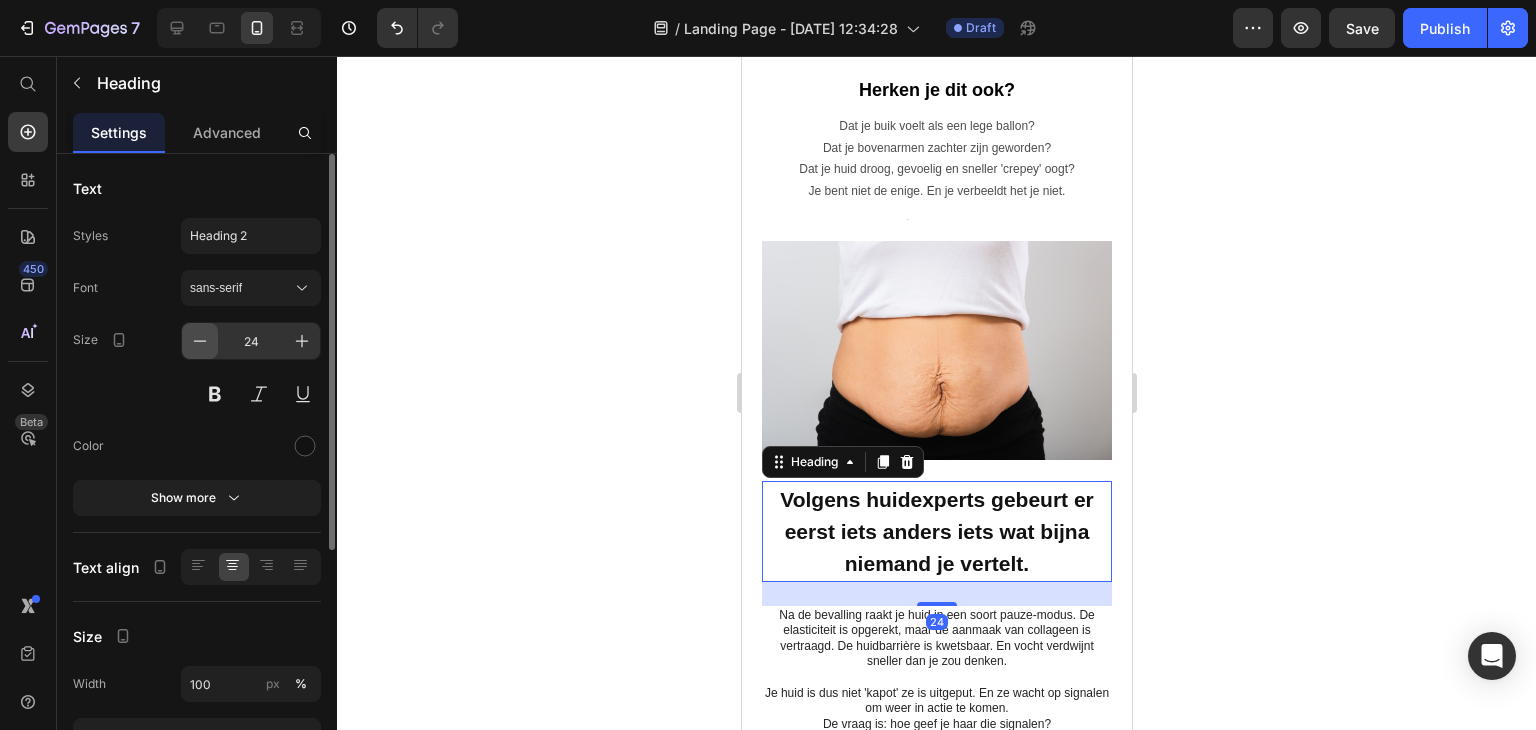 click 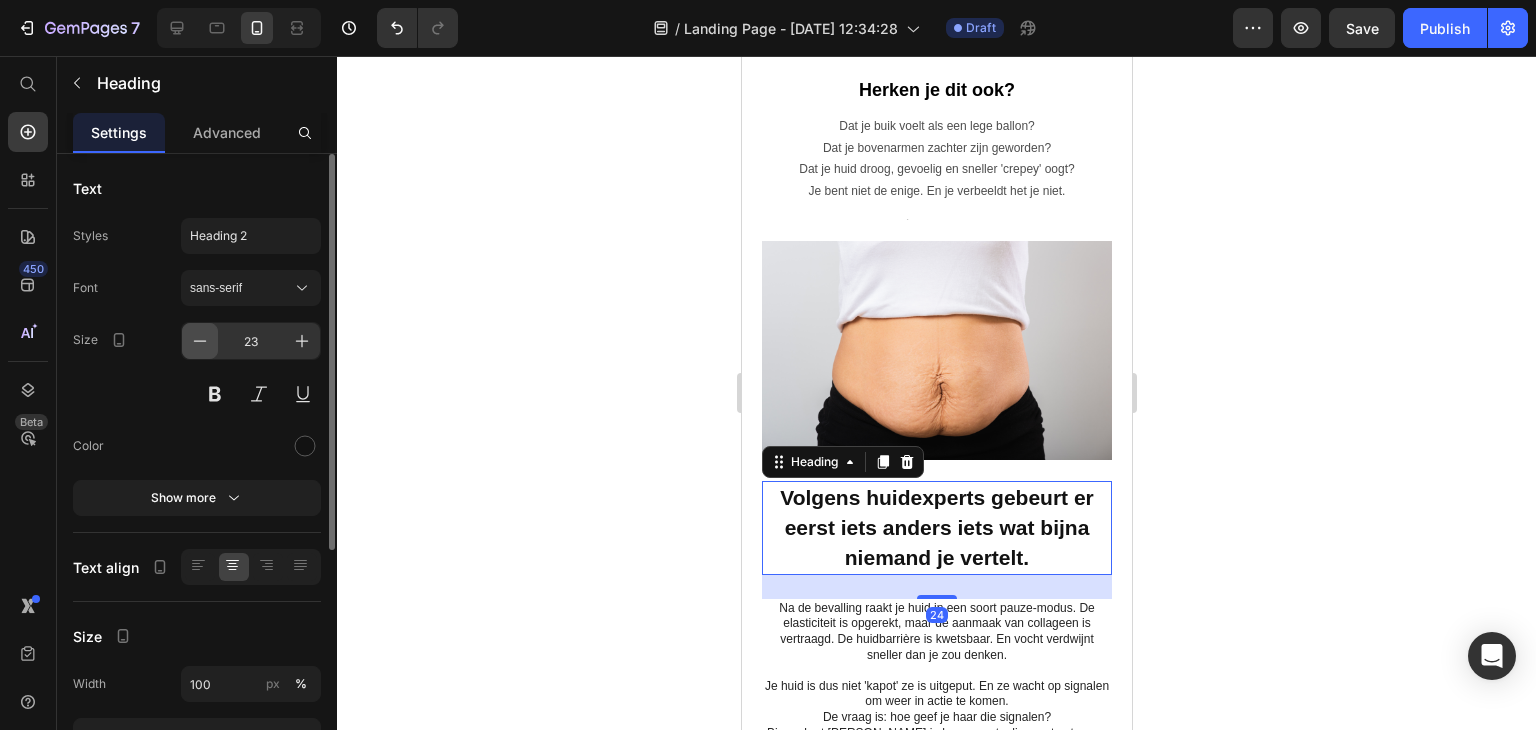 click 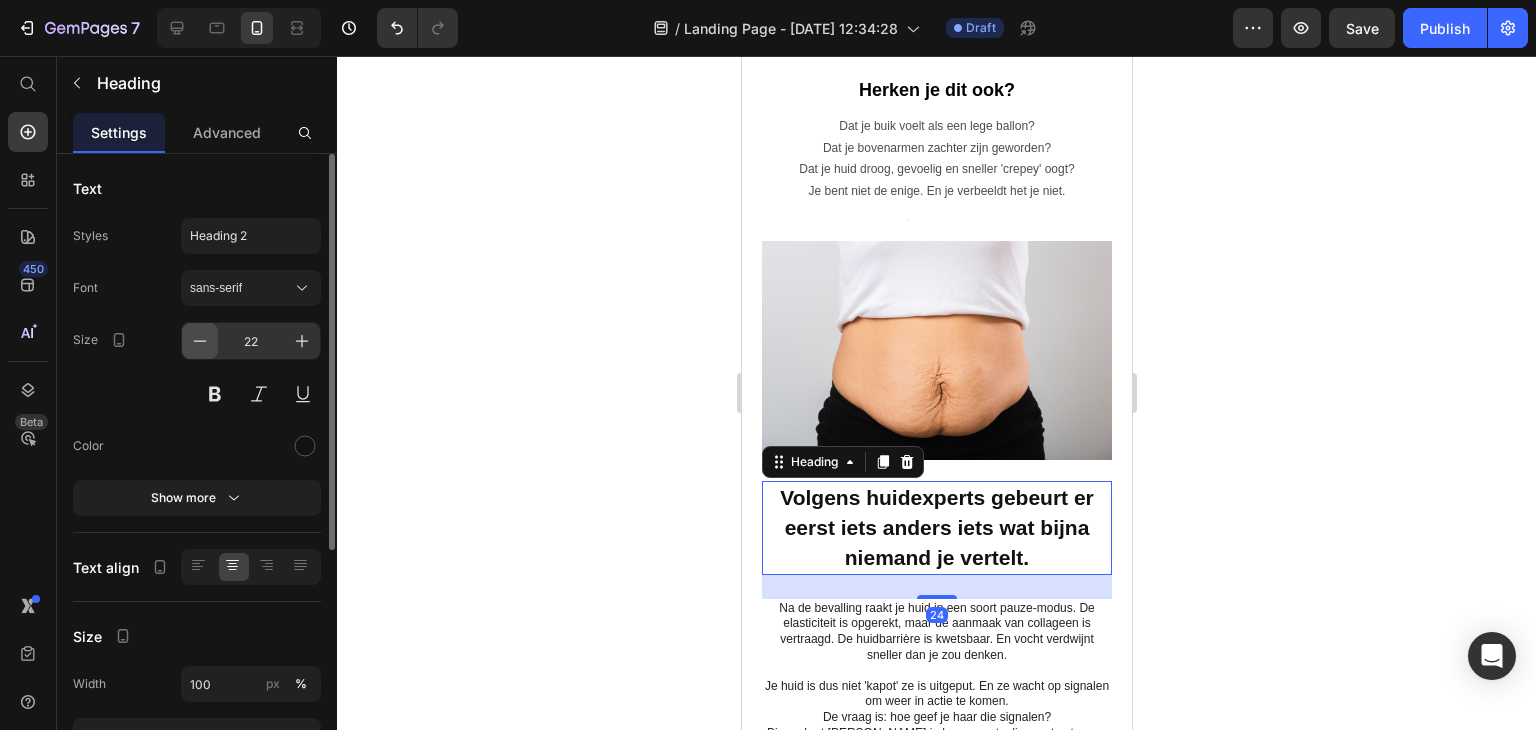 click 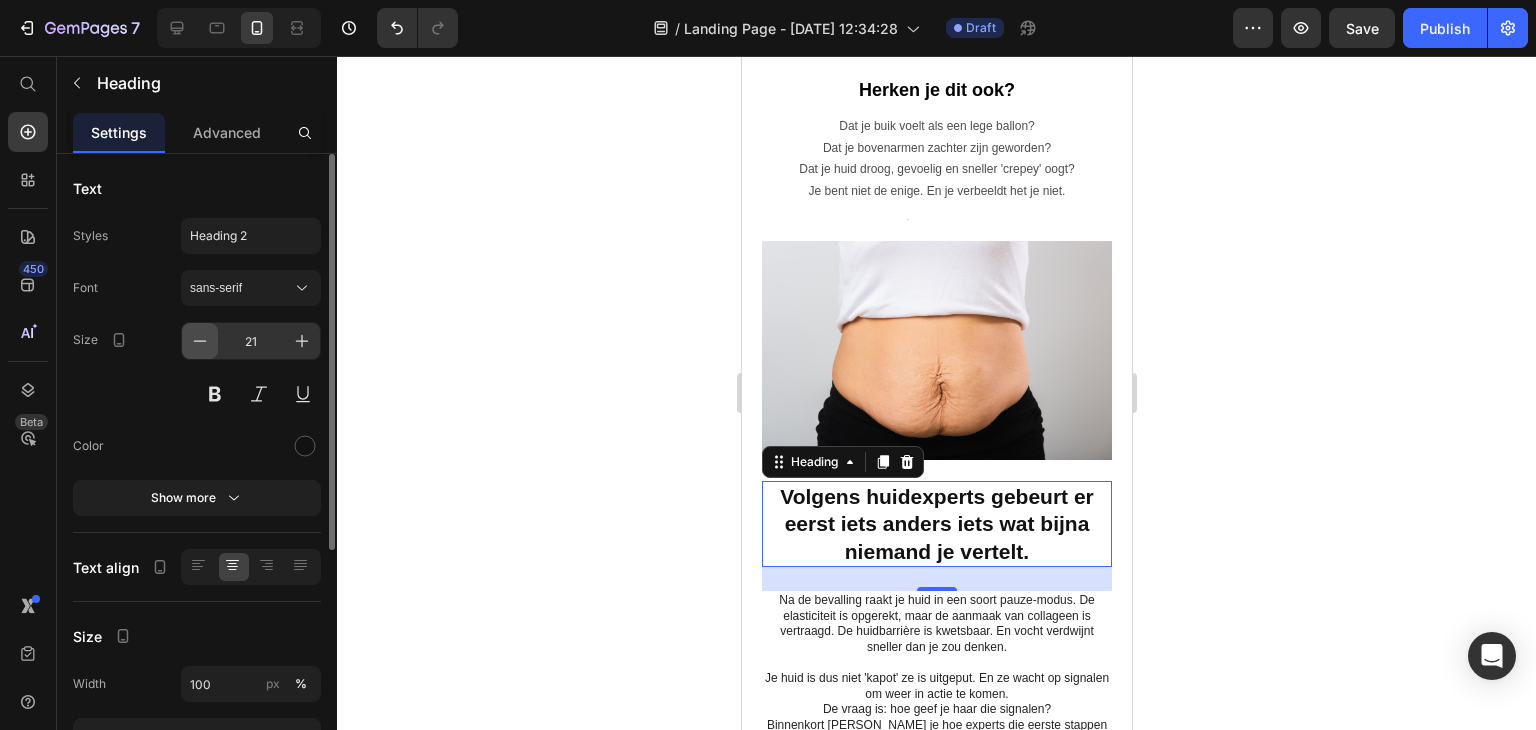click 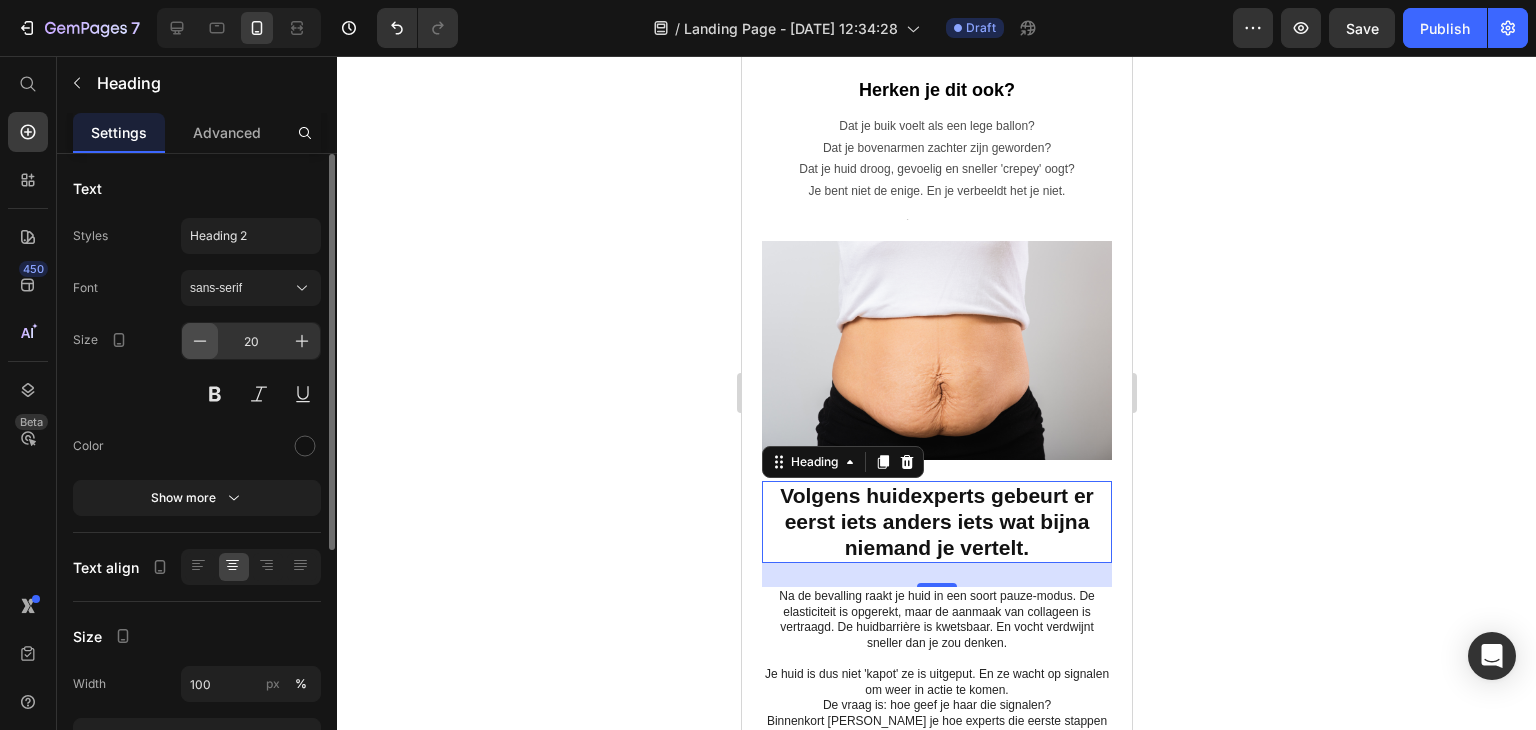 click 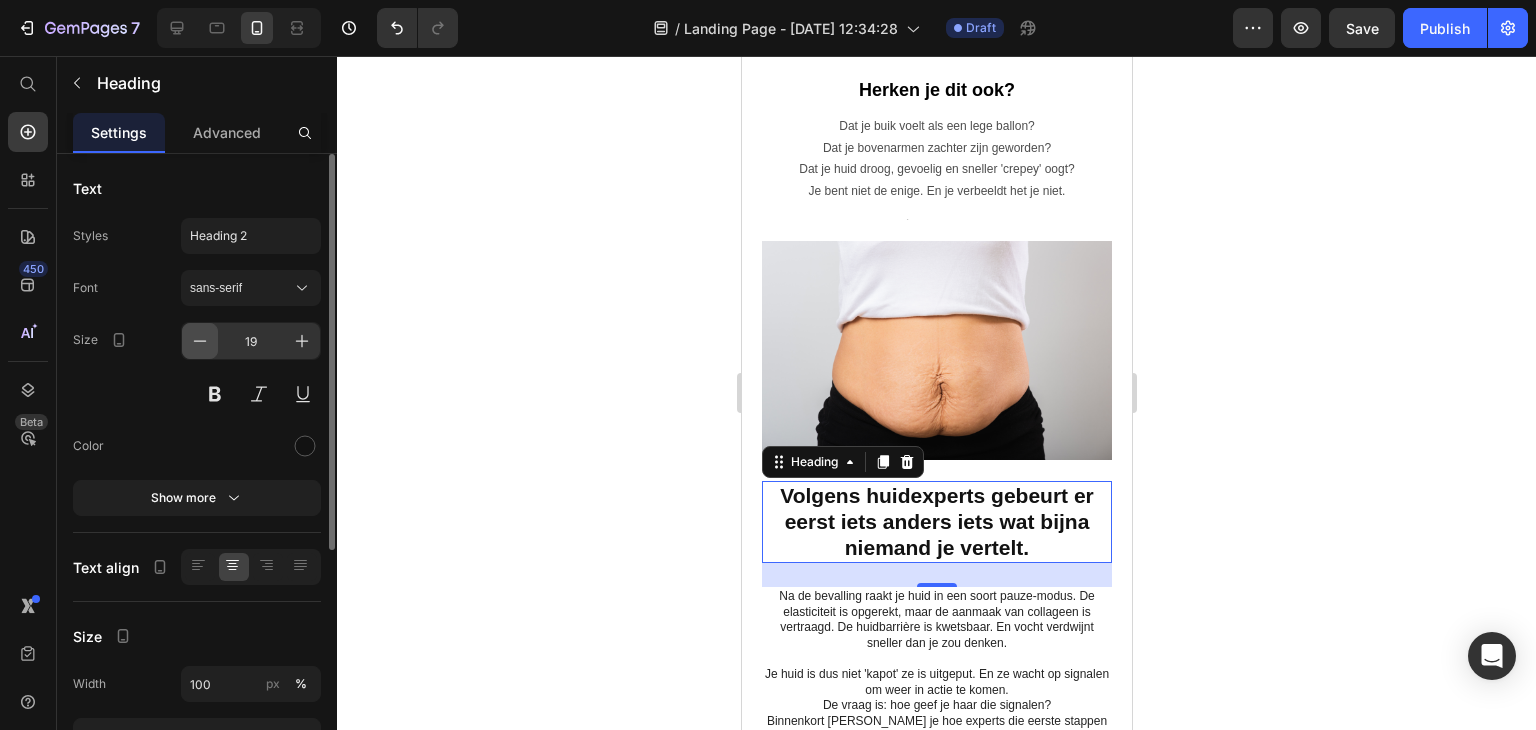 click 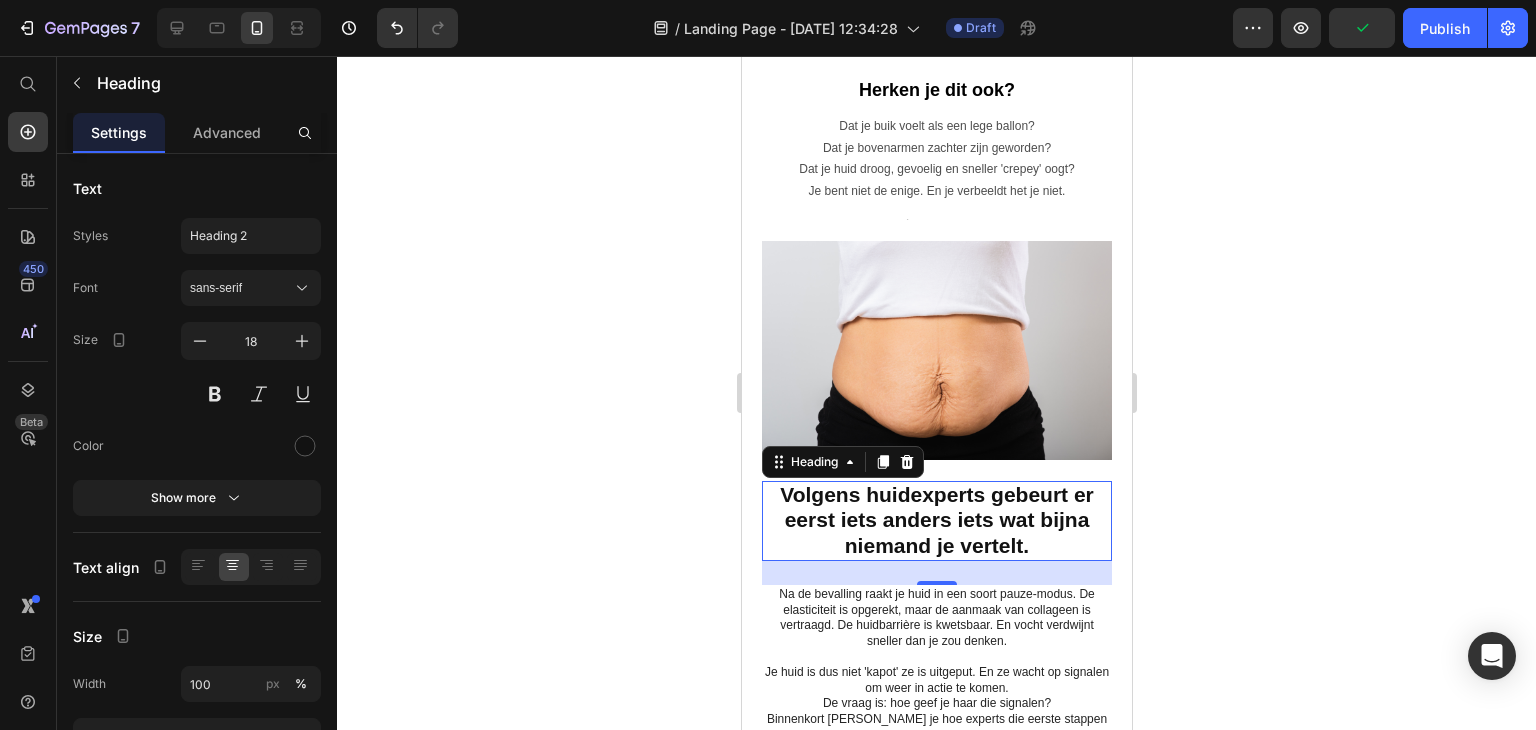 click on "Volgens huidexperts gebeurt er eerst iets anders iets wat bijna niemand je vertelt." at bounding box center [936, 521] 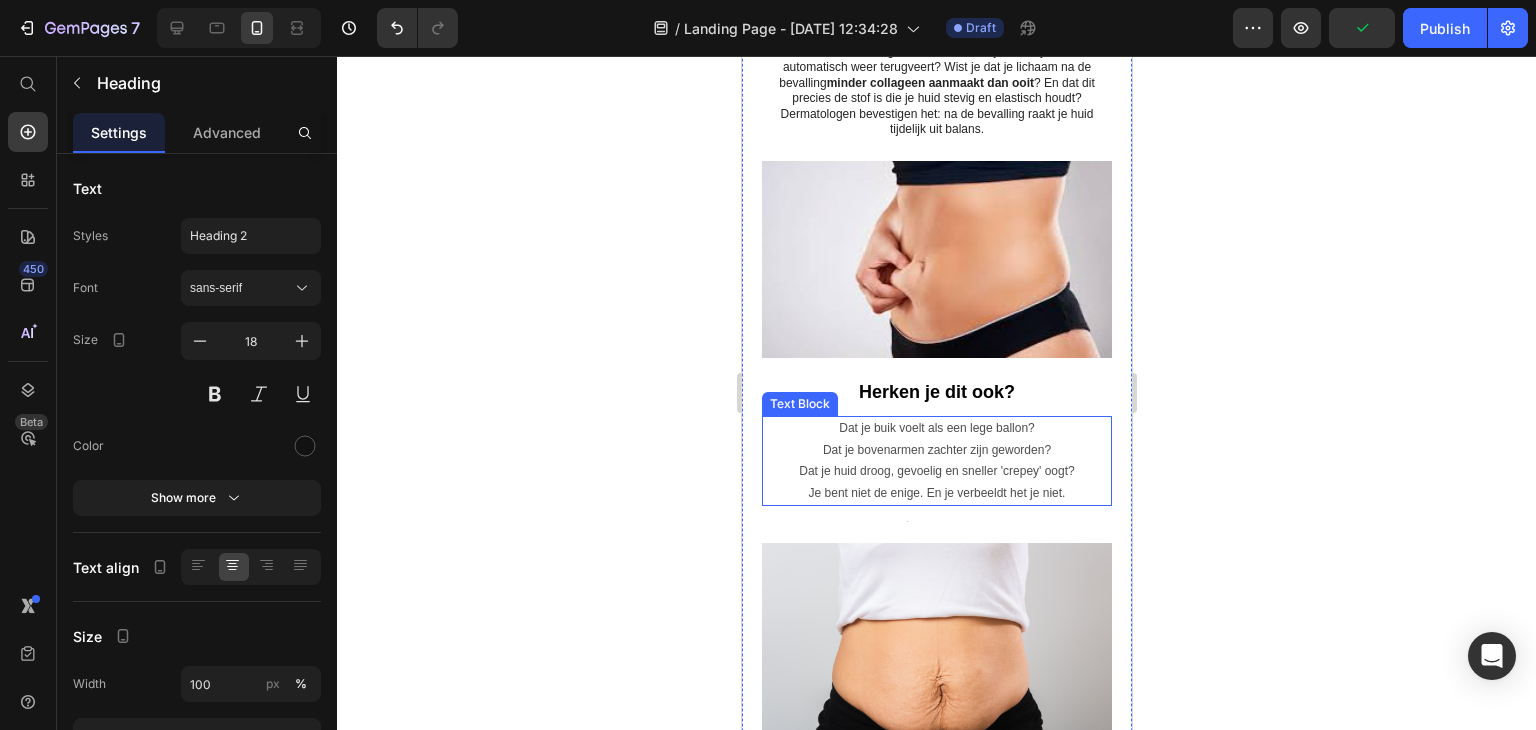 scroll, scrollTop: 700, scrollLeft: 0, axis: vertical 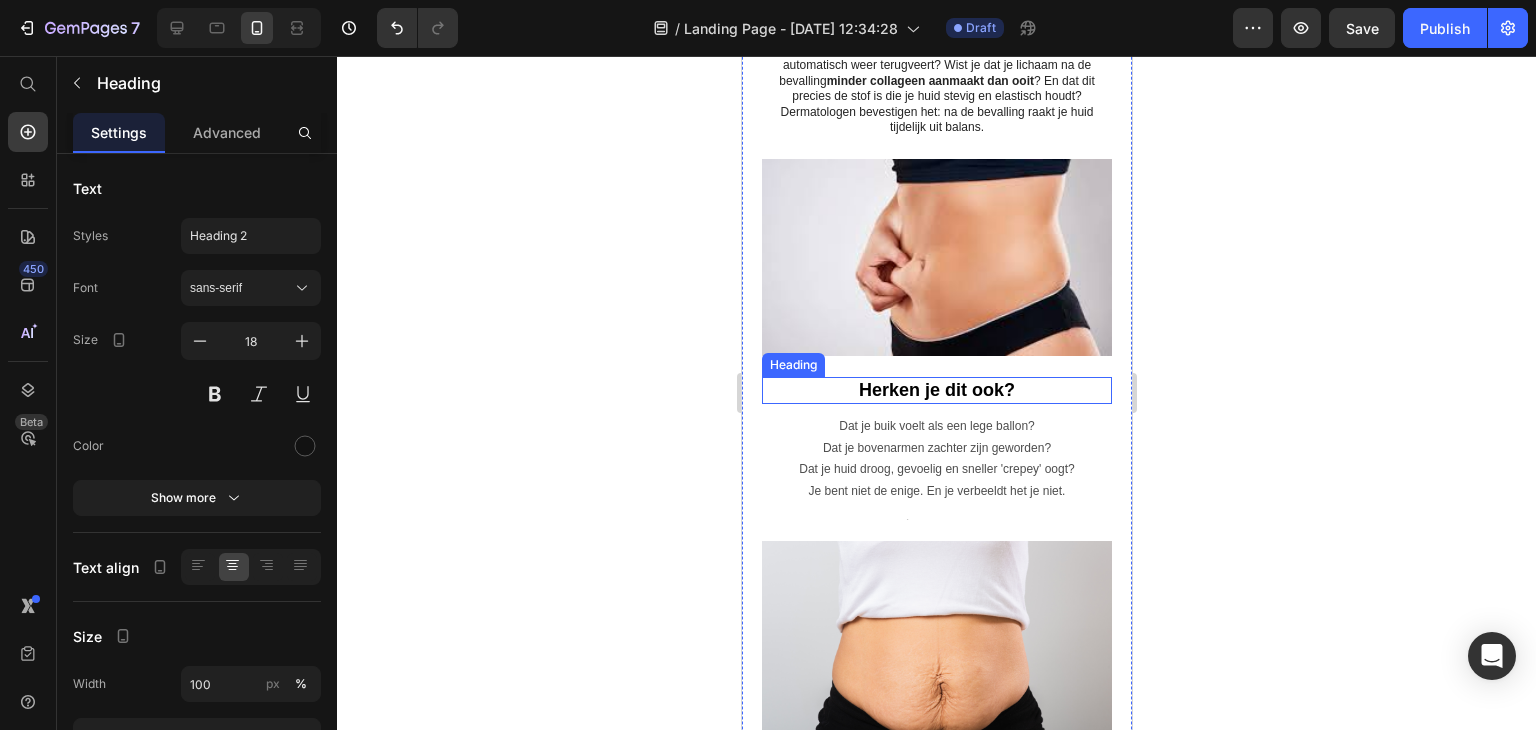 click on "Herken je dit ook?" at bounding box center [936, 390] 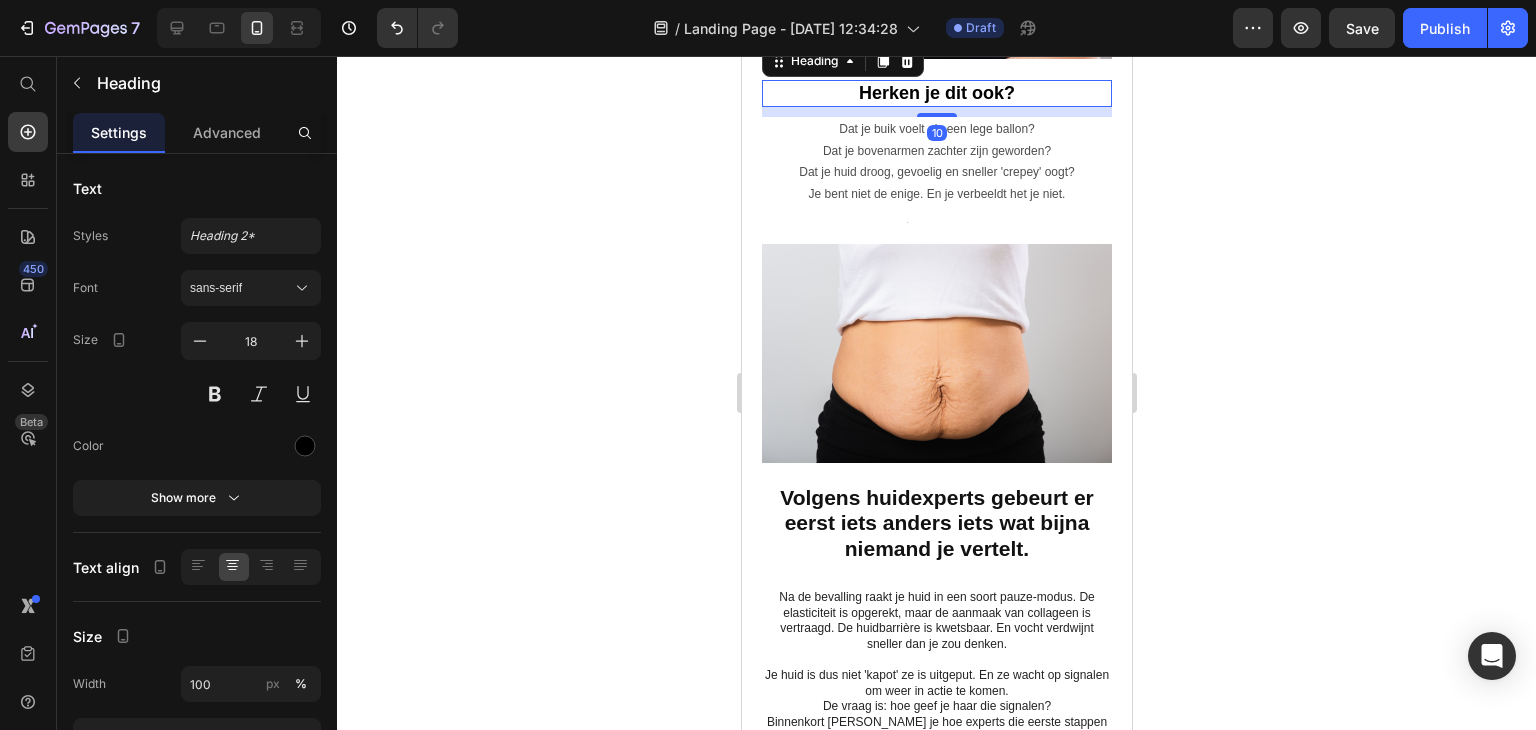 scroll, scrollTop: 1000, scrollLeft: 0, axis: vertical 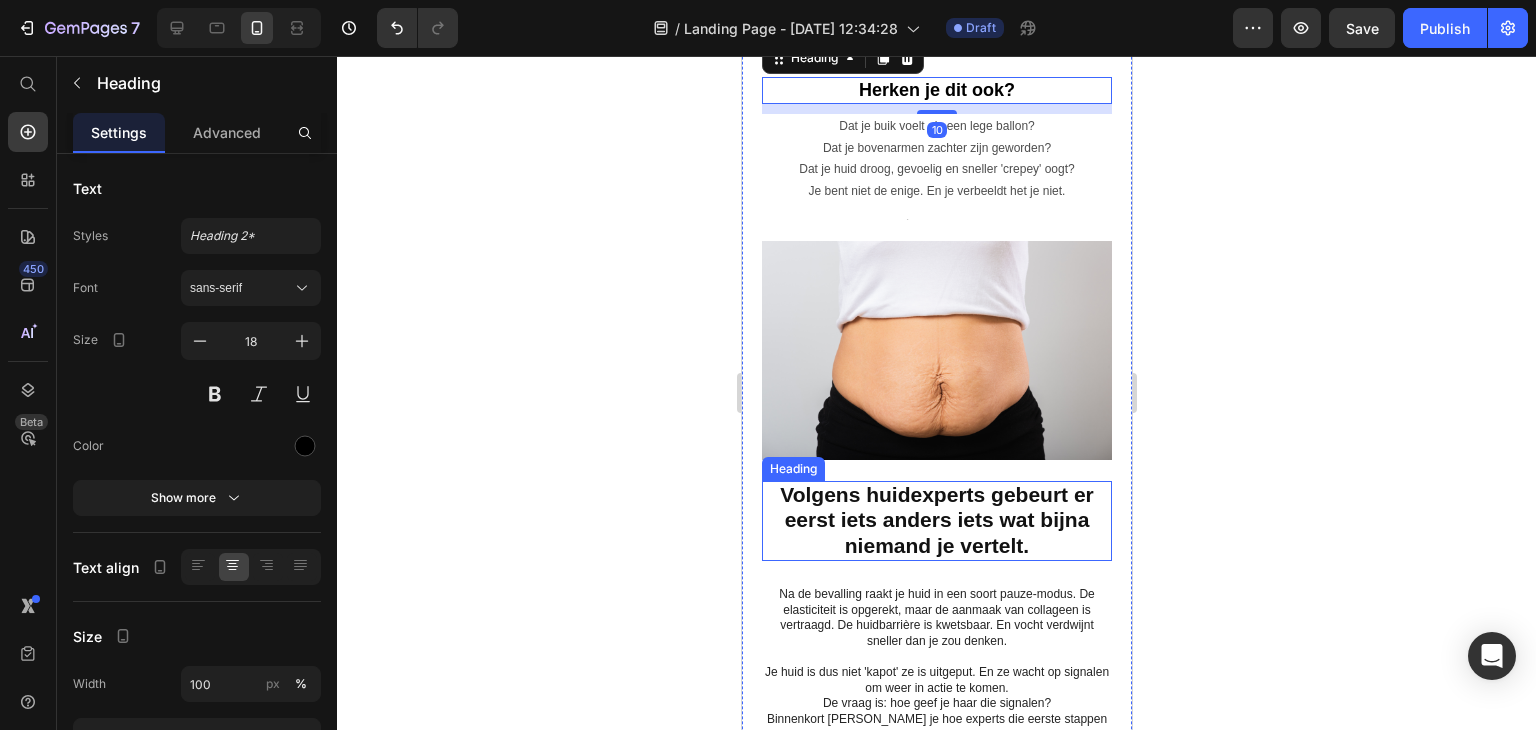 click on "Volgens huidexperts gebeurt er eerst iets anders iets wat bijna niemand je vertelt." at bounding box center (936, 520) 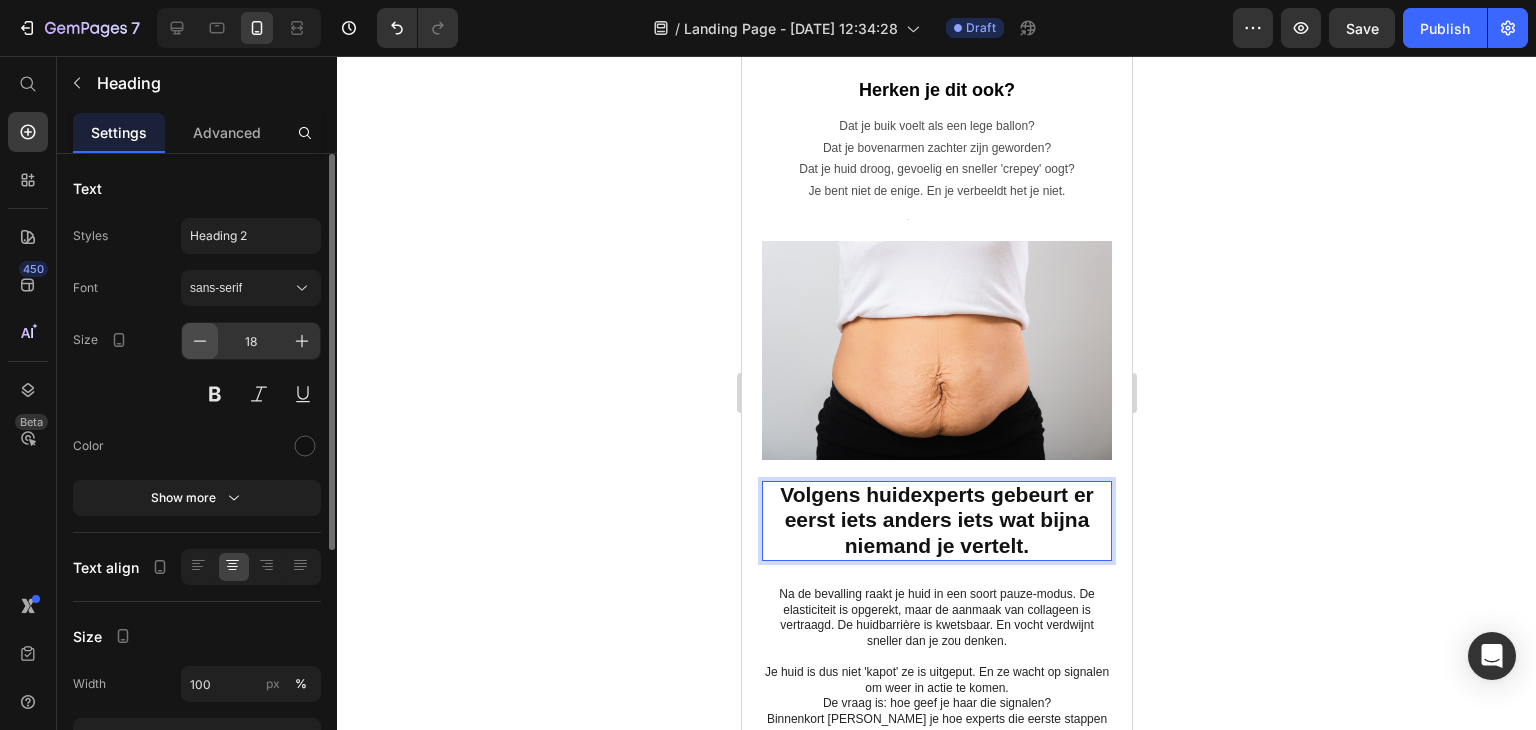 click at bounding box center [200, 341] 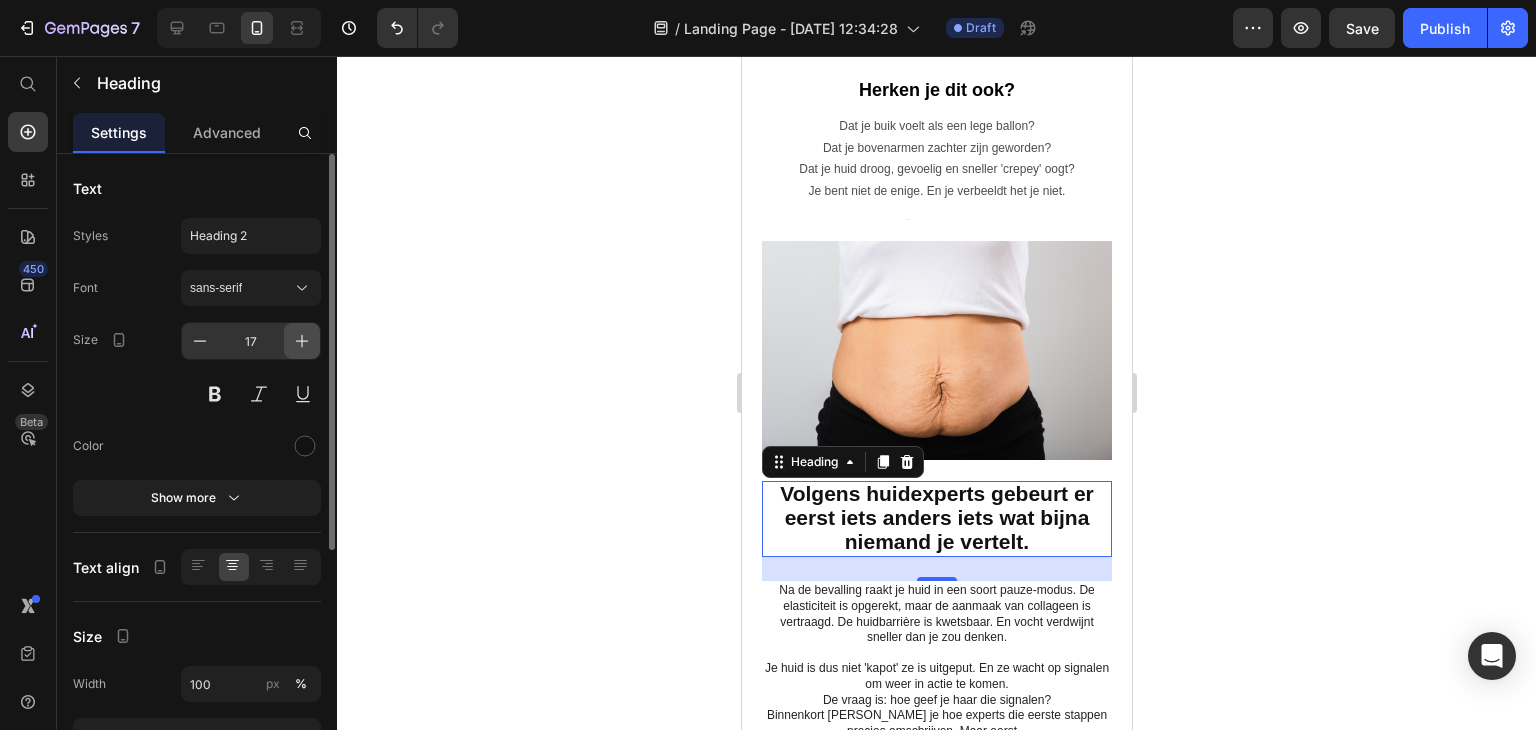 click 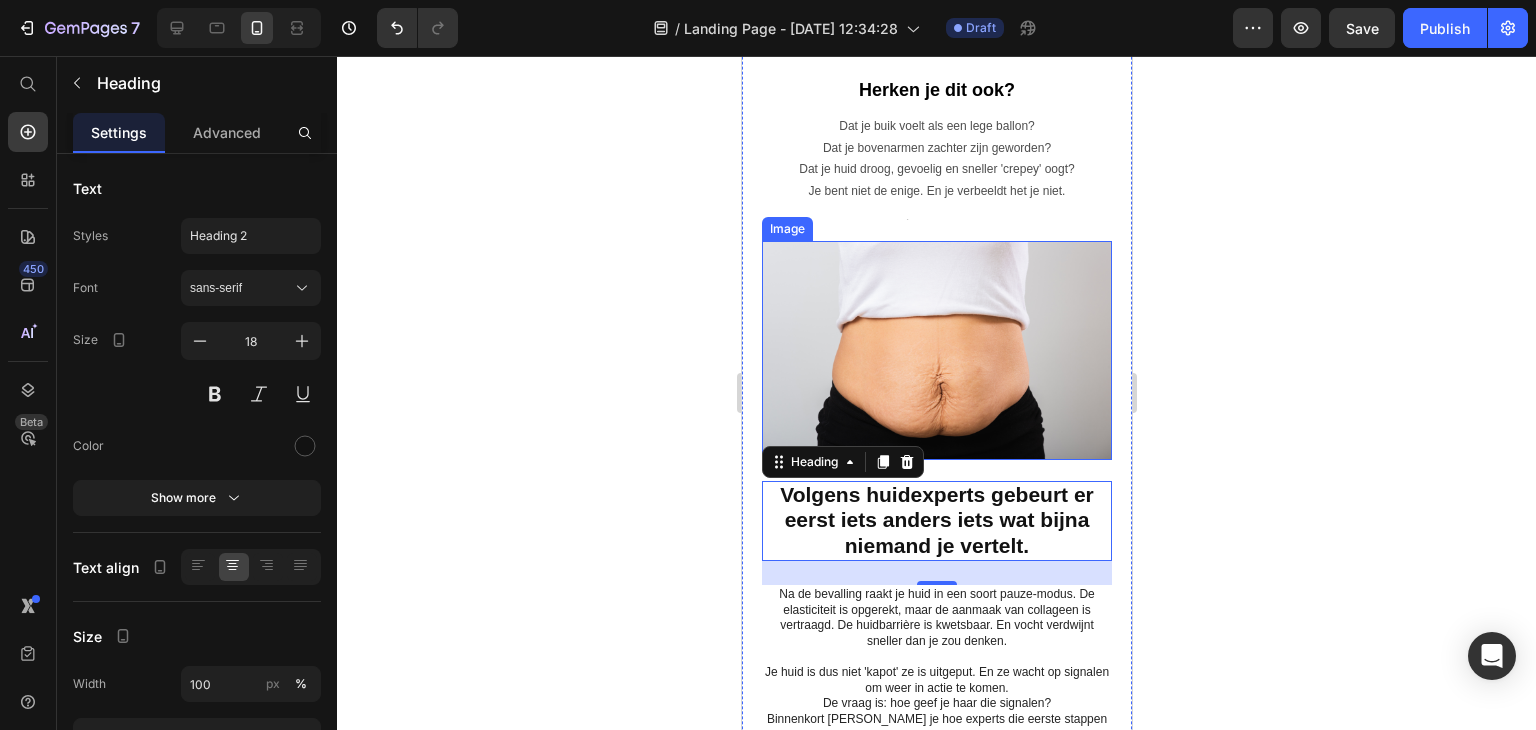 scroll, scrollTop: 600, scrollLeft: 0, axis: vertical 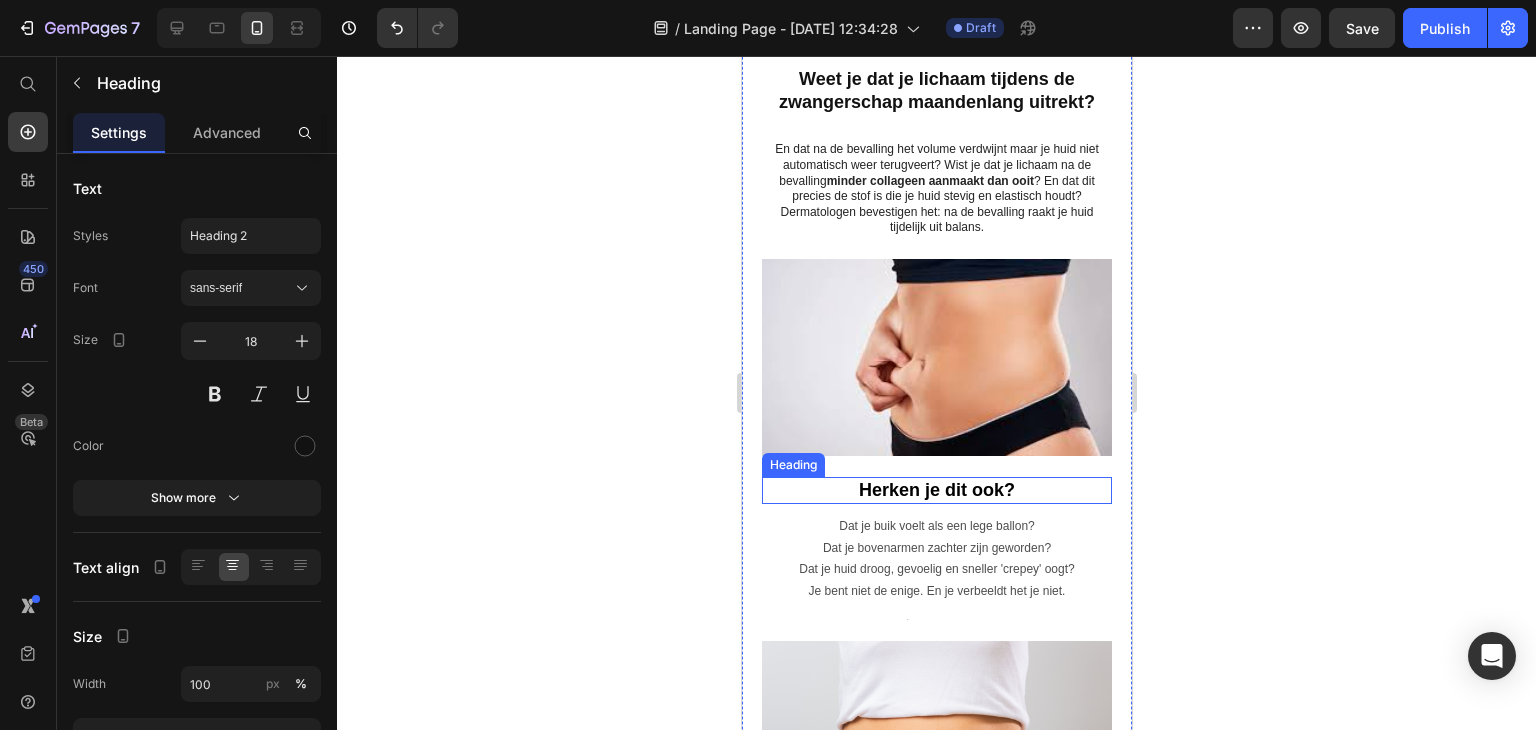 click on "Herken je dit ook?" at bounding box center [936, 490] 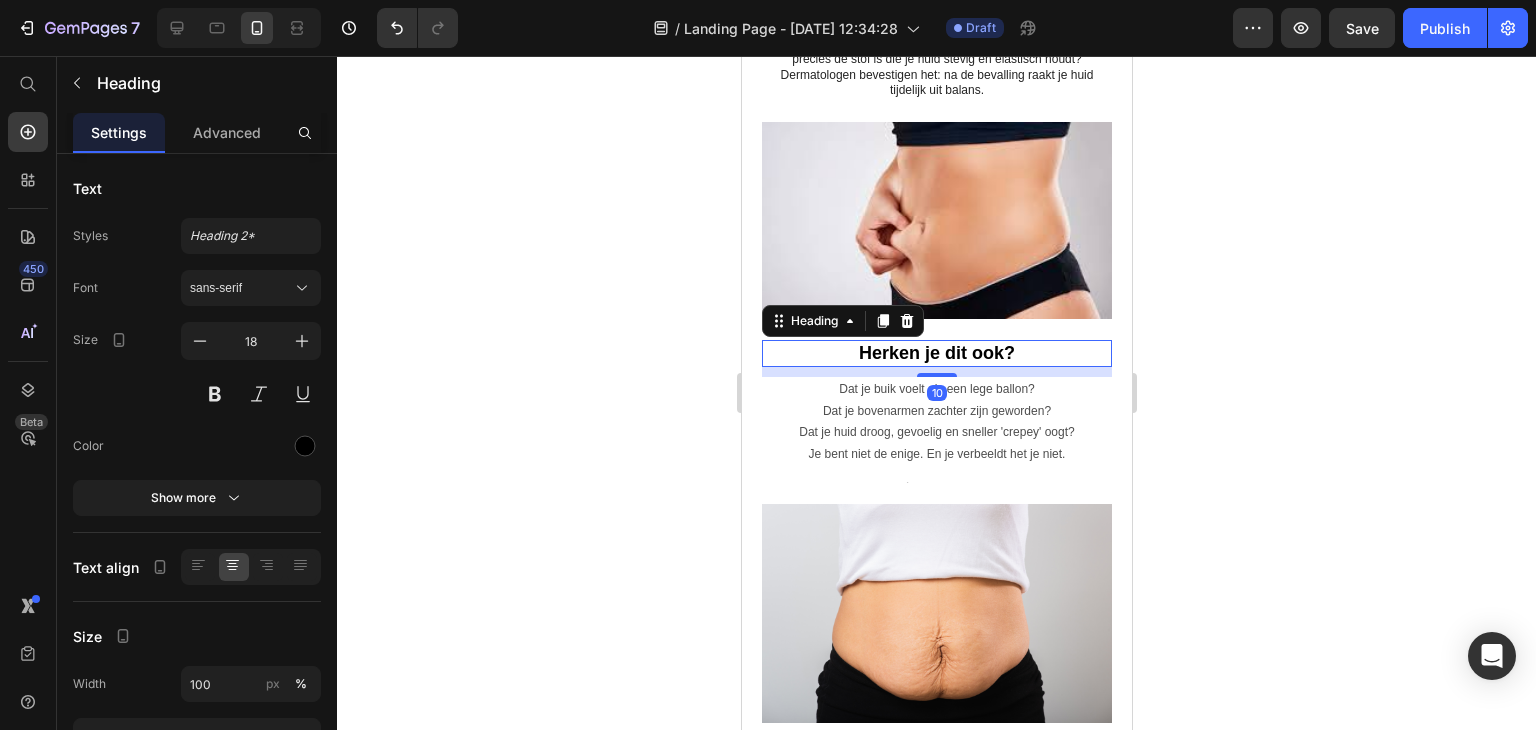 scroll, scrollTop: 1000, scrollLeft: 0, axis: vertical 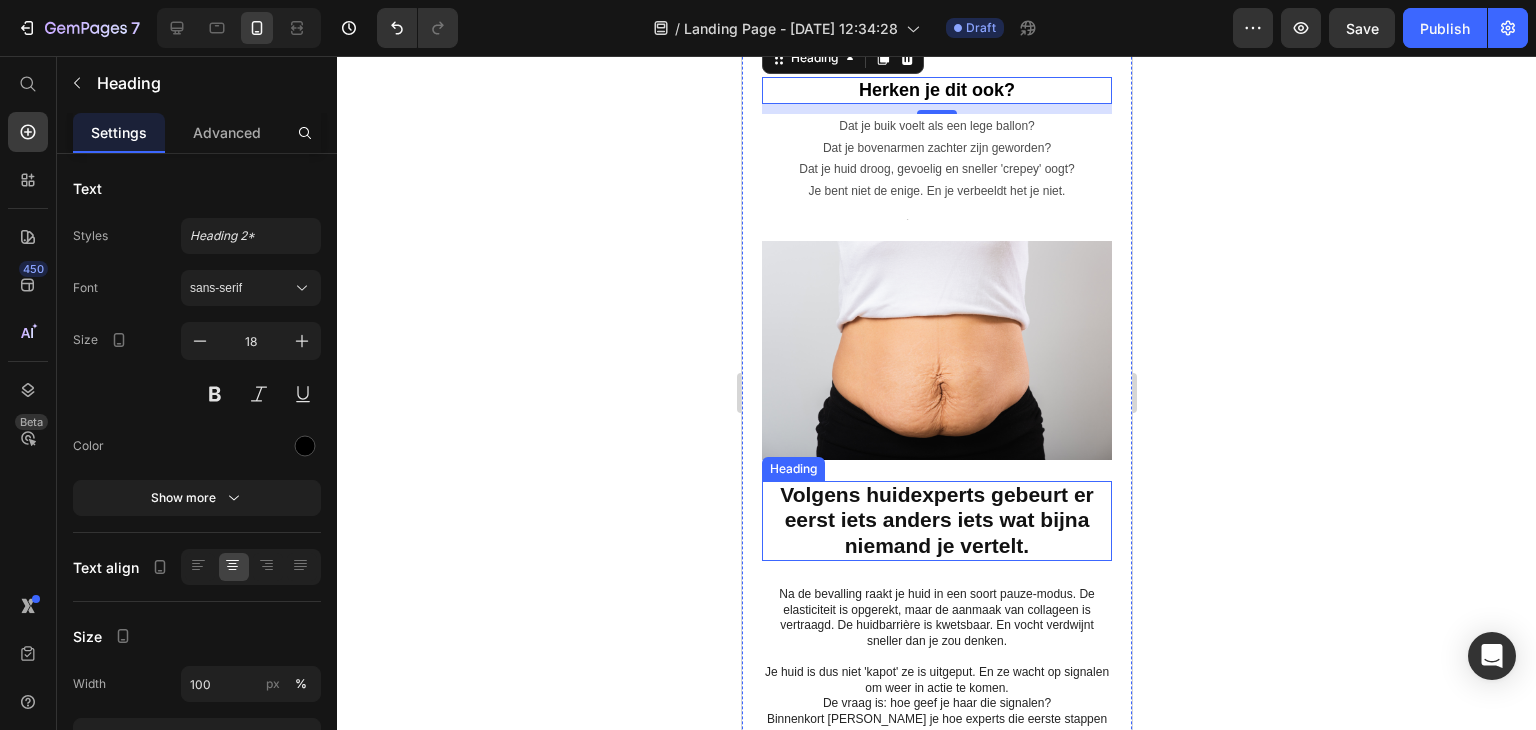 click on "Volgens huidexperts gebeurt er eerst iets anders iets wat bijna niemand je vertelt." at bounding box center [936, 520] 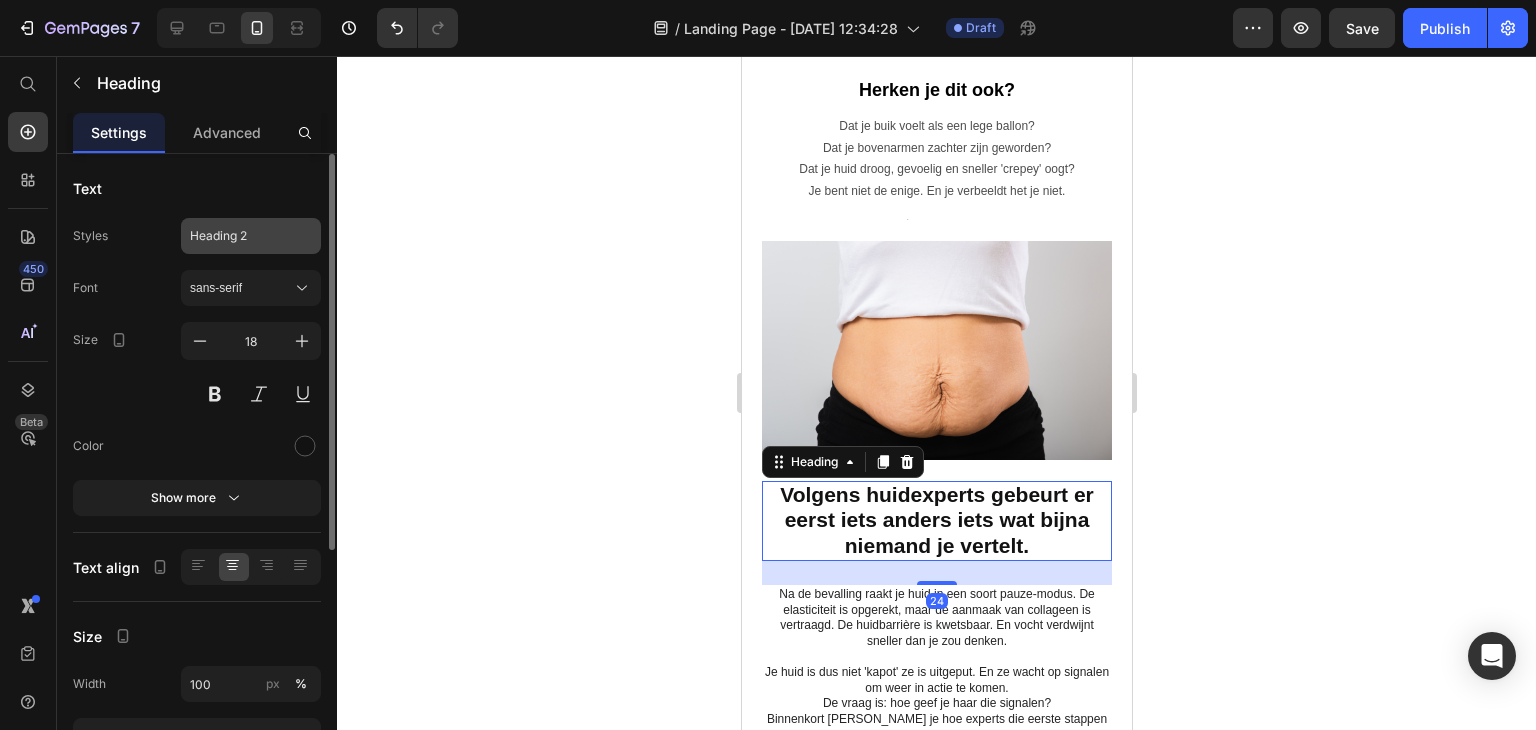 click on "Heading 2" at bounding box center [239, 236] 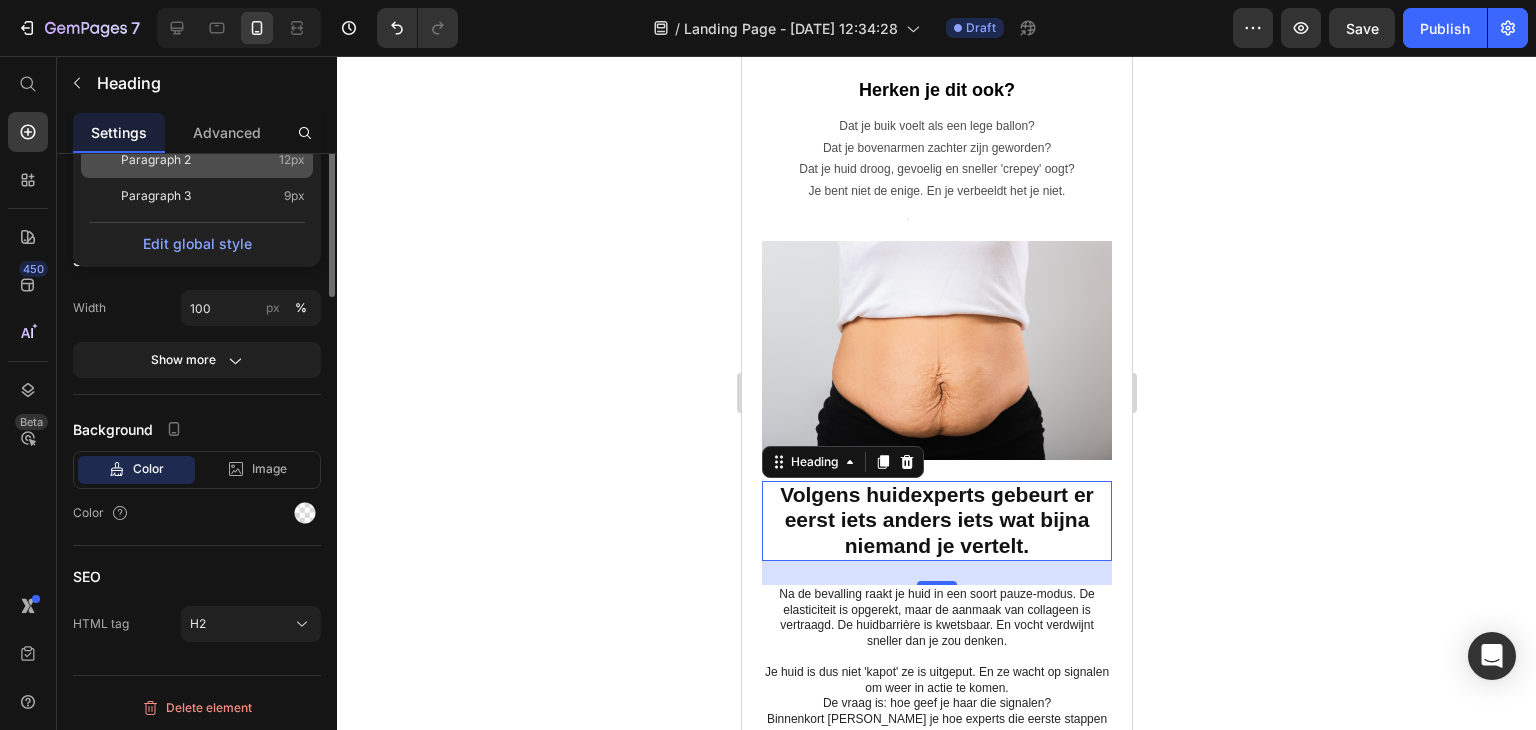 scroll, scrollTop: 76, scrollLeft: 0, axis: vertical 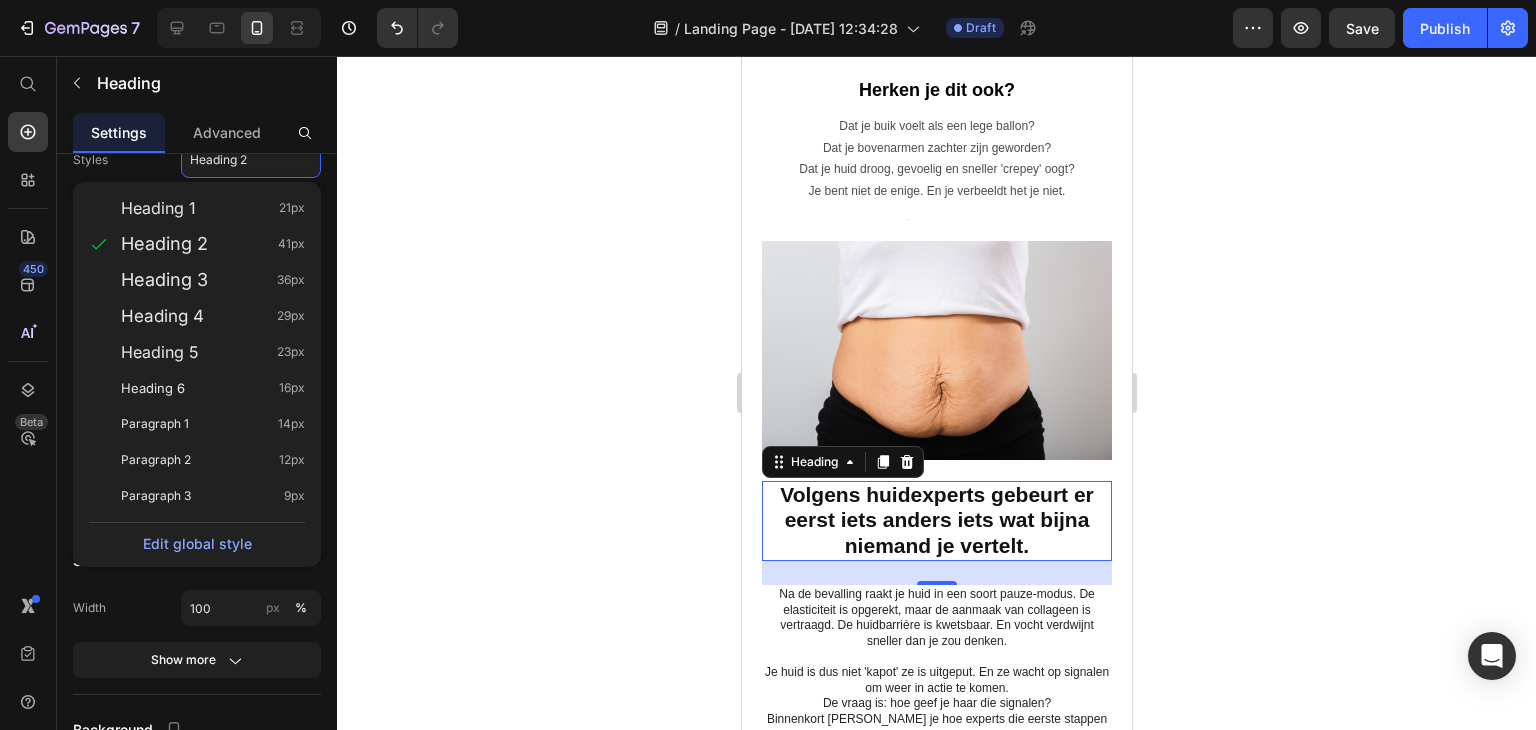 click 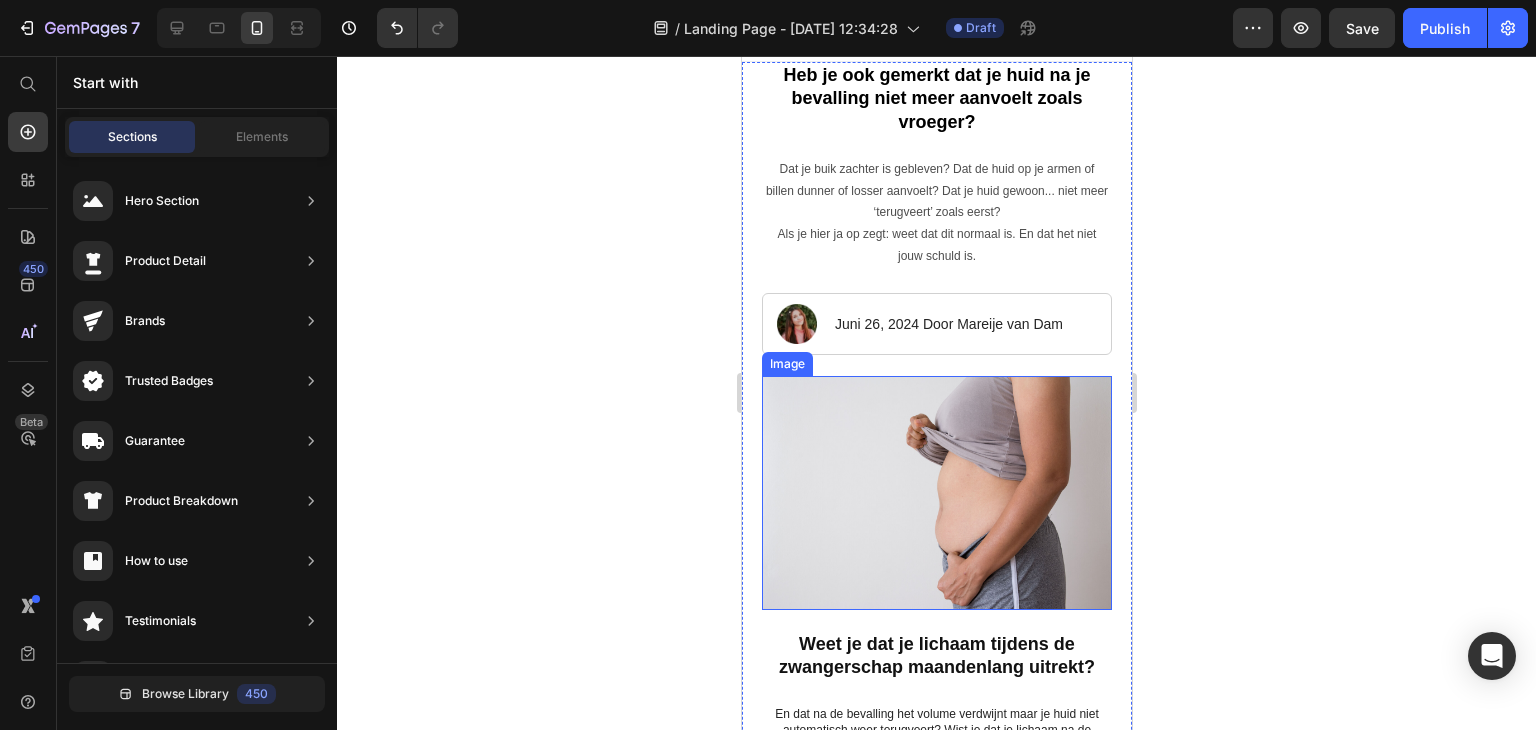 scroll, scrollTop: 0, scrollLeft: 0, axis: both 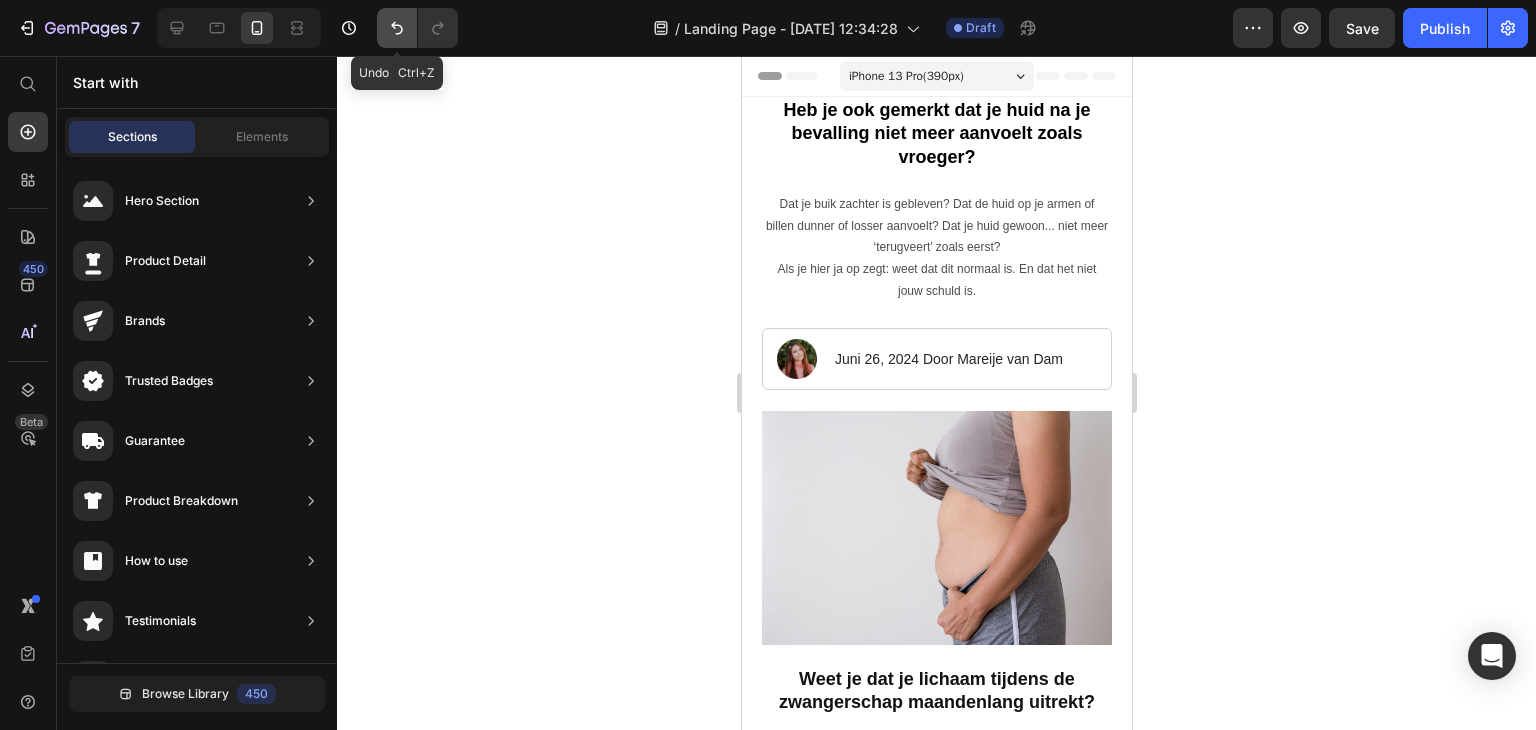 click 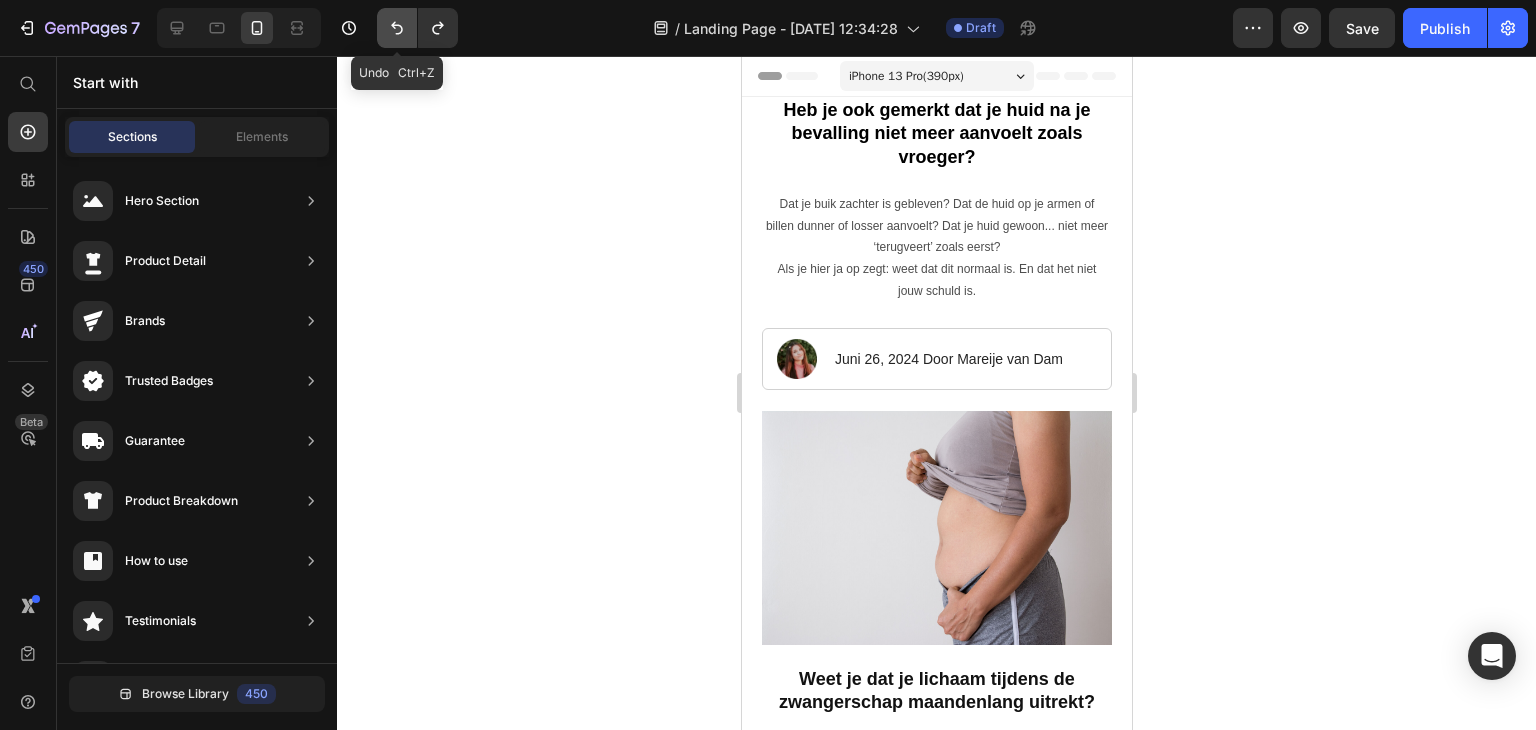 click 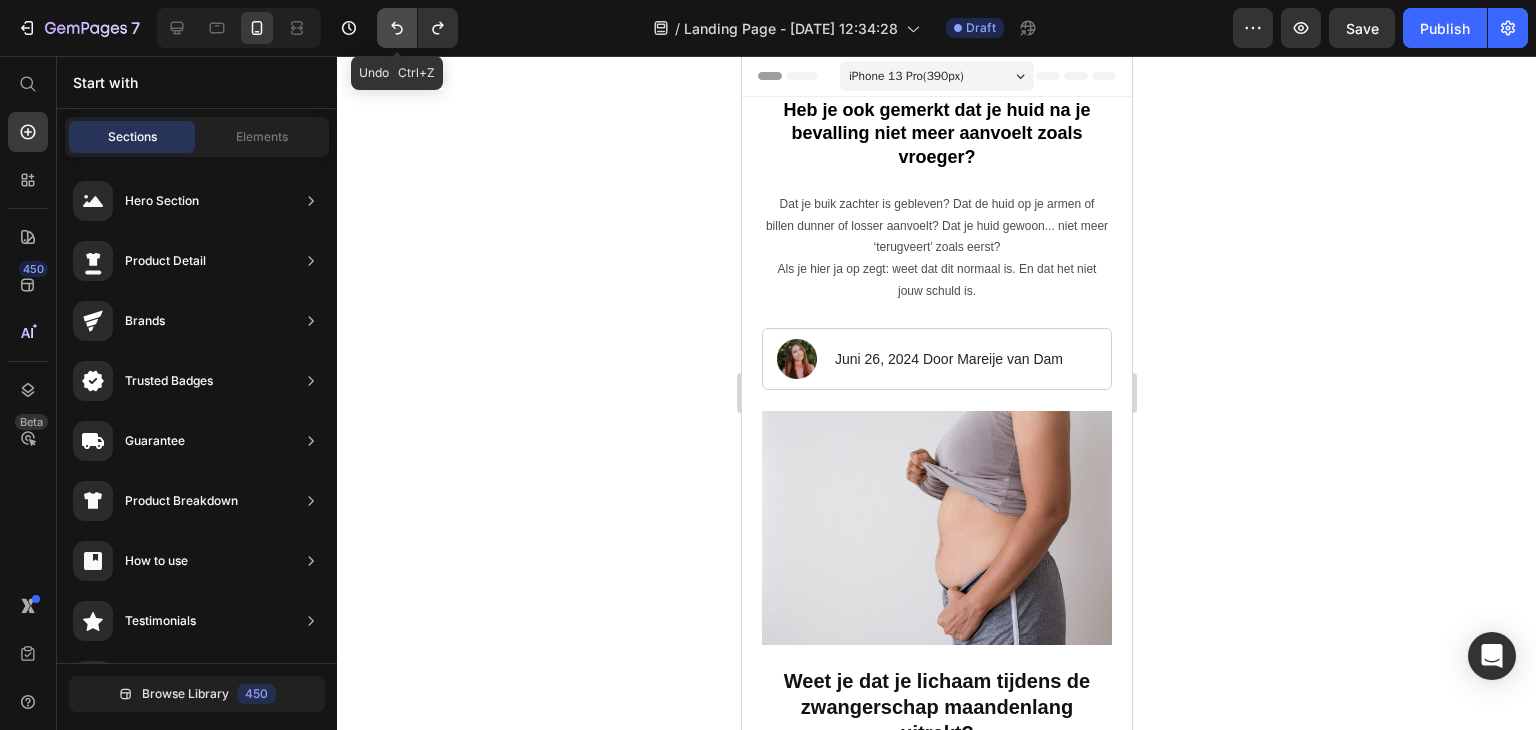 click 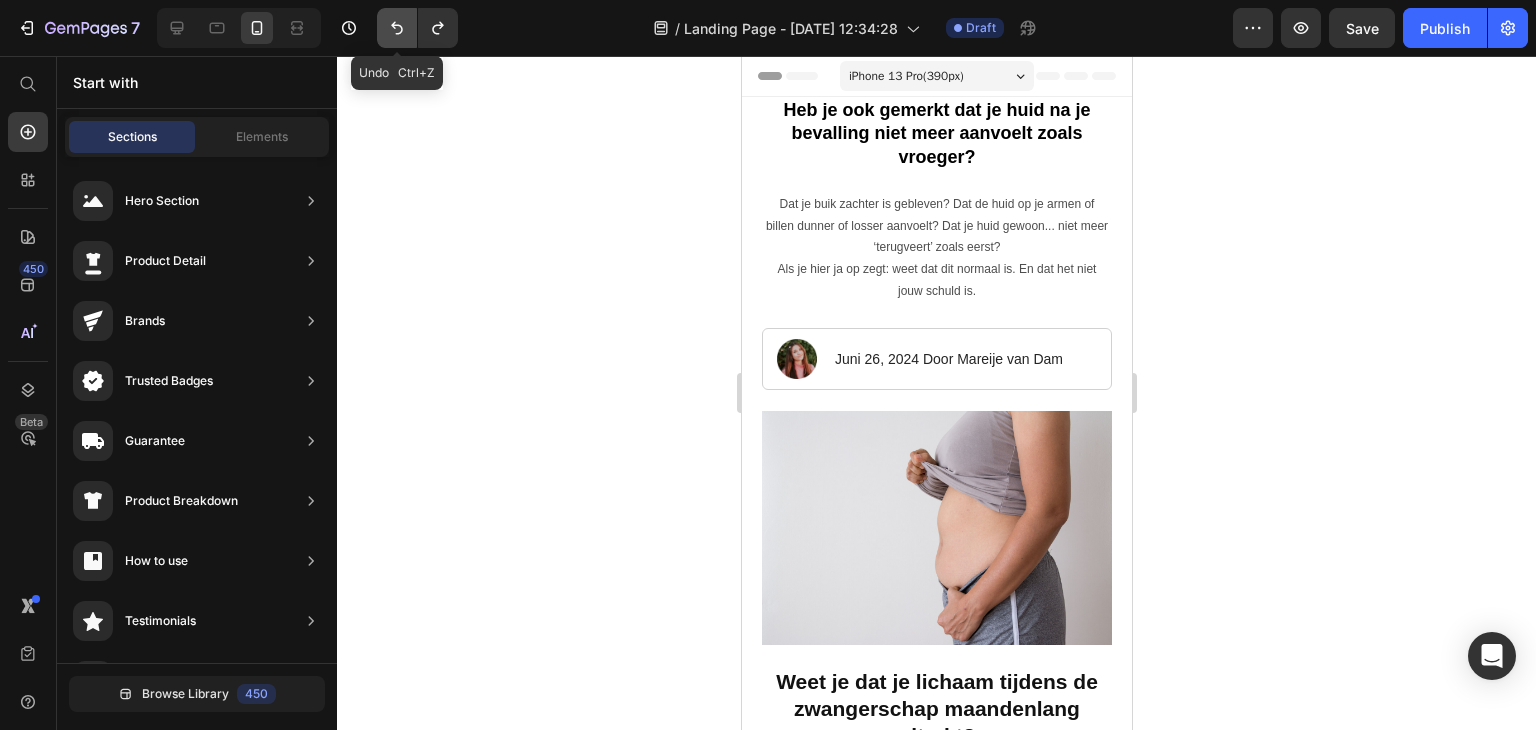 click 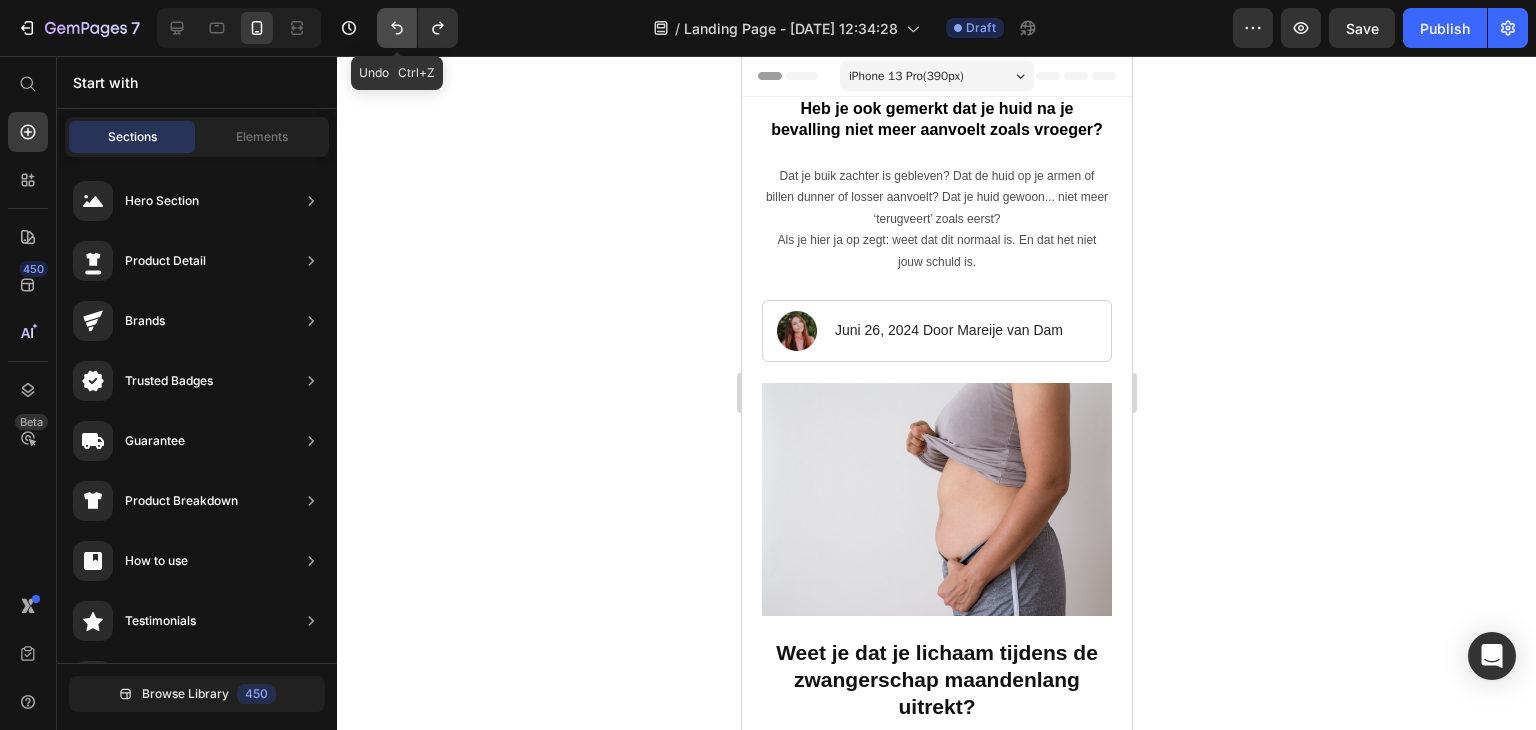 click 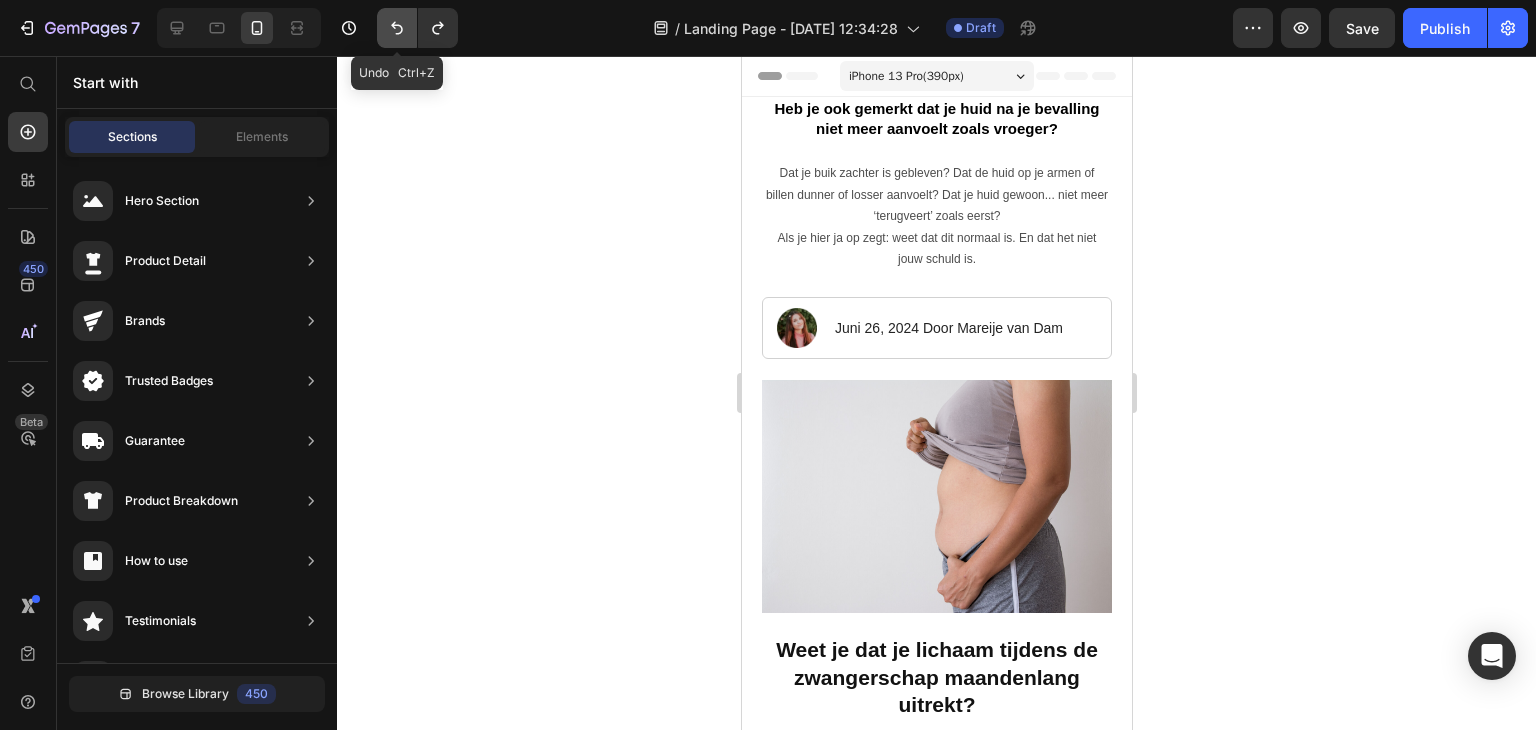 click 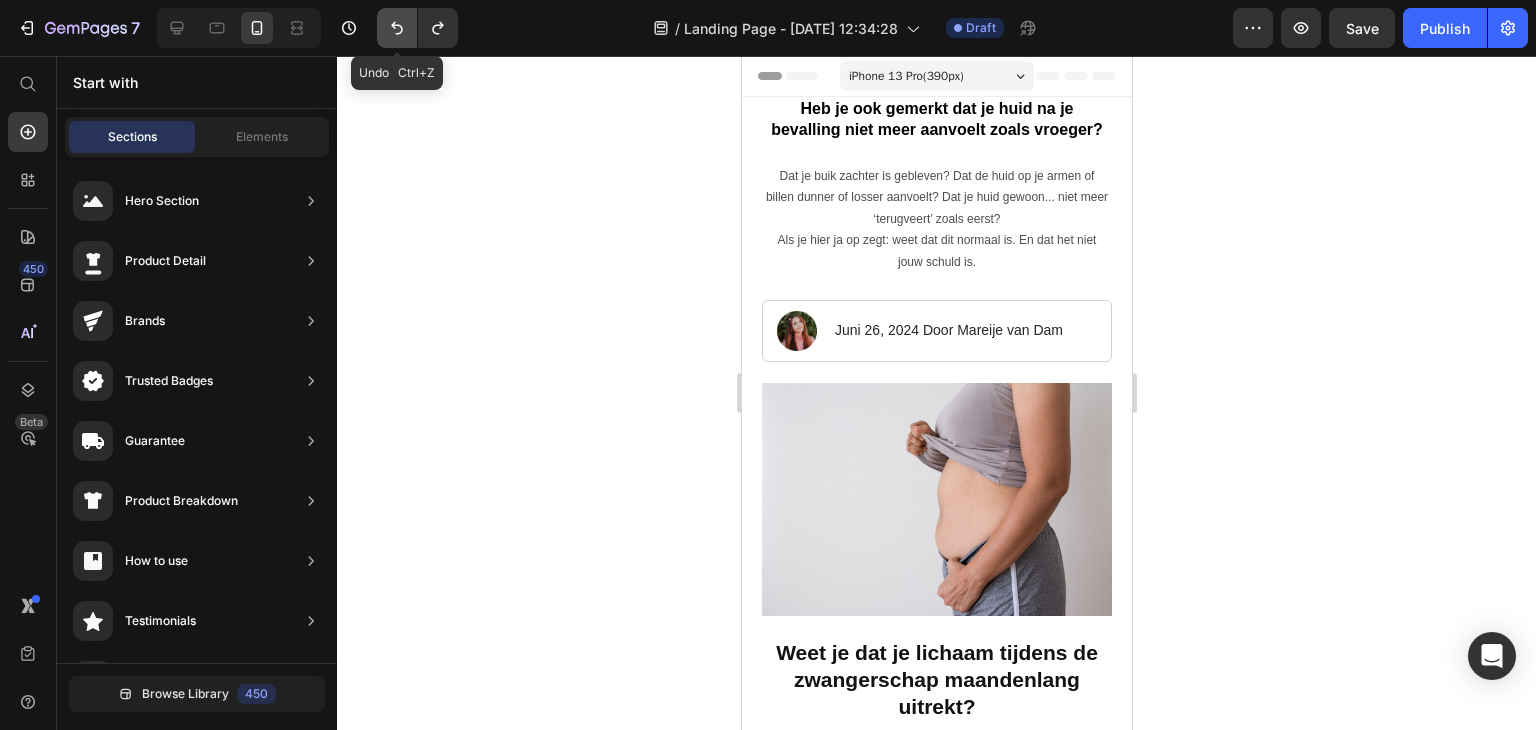 click 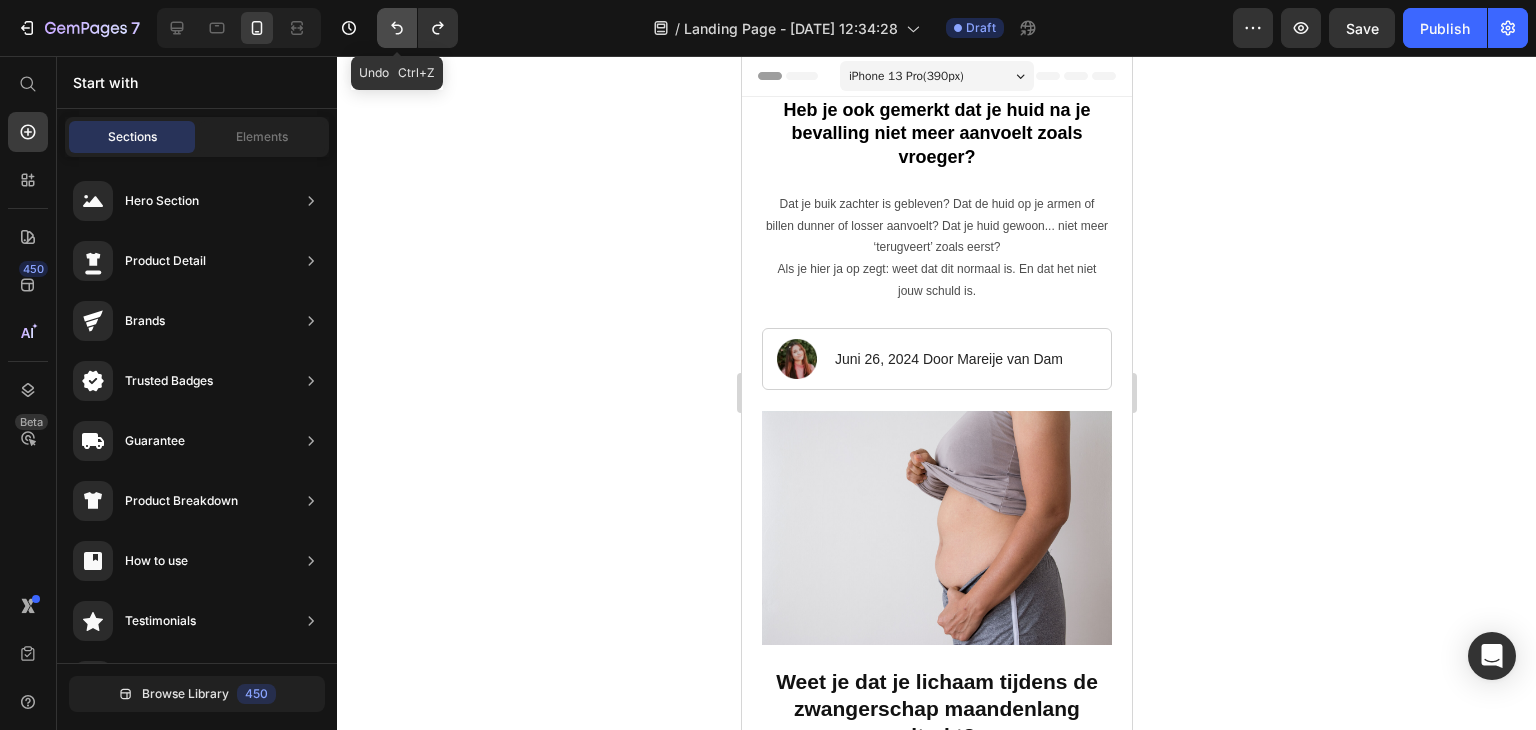 click 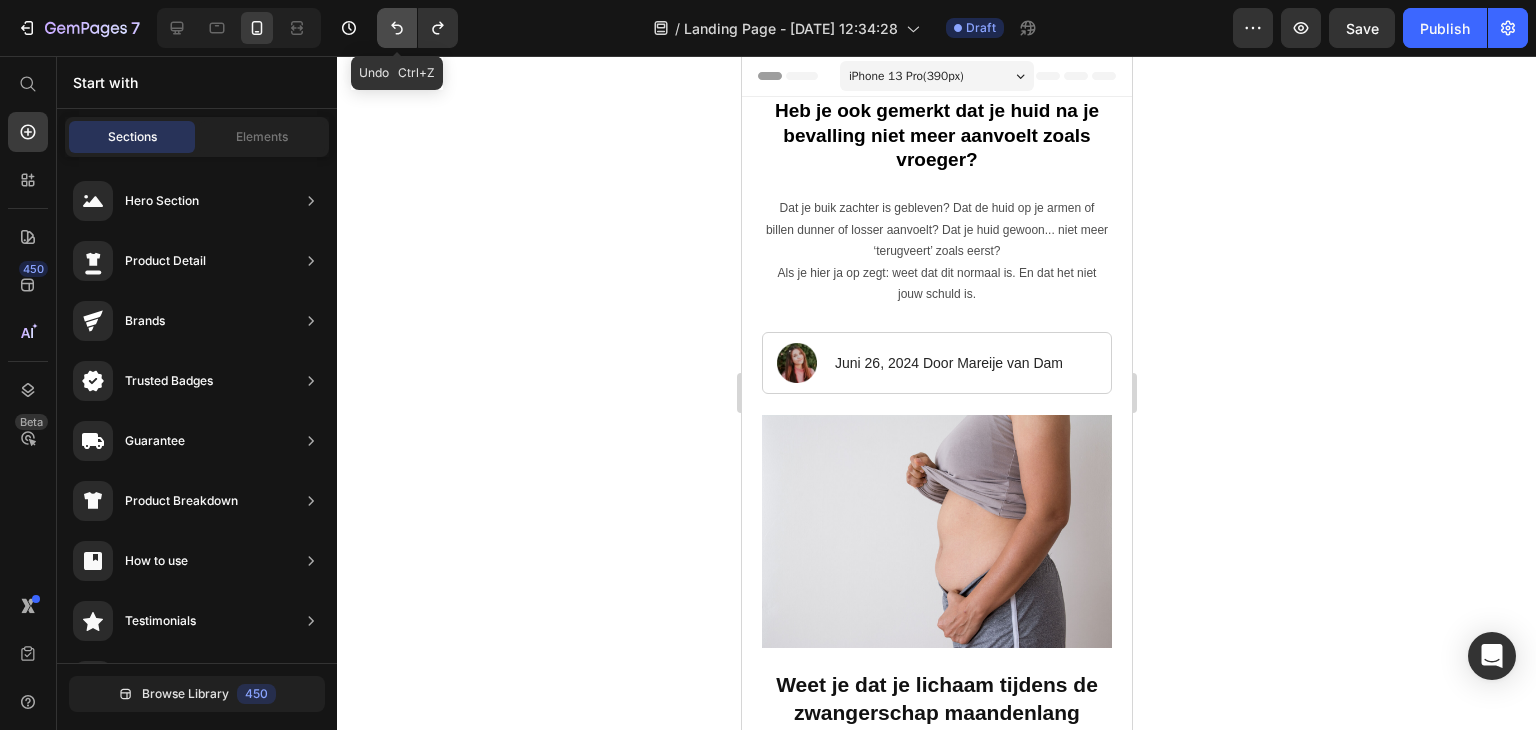 click 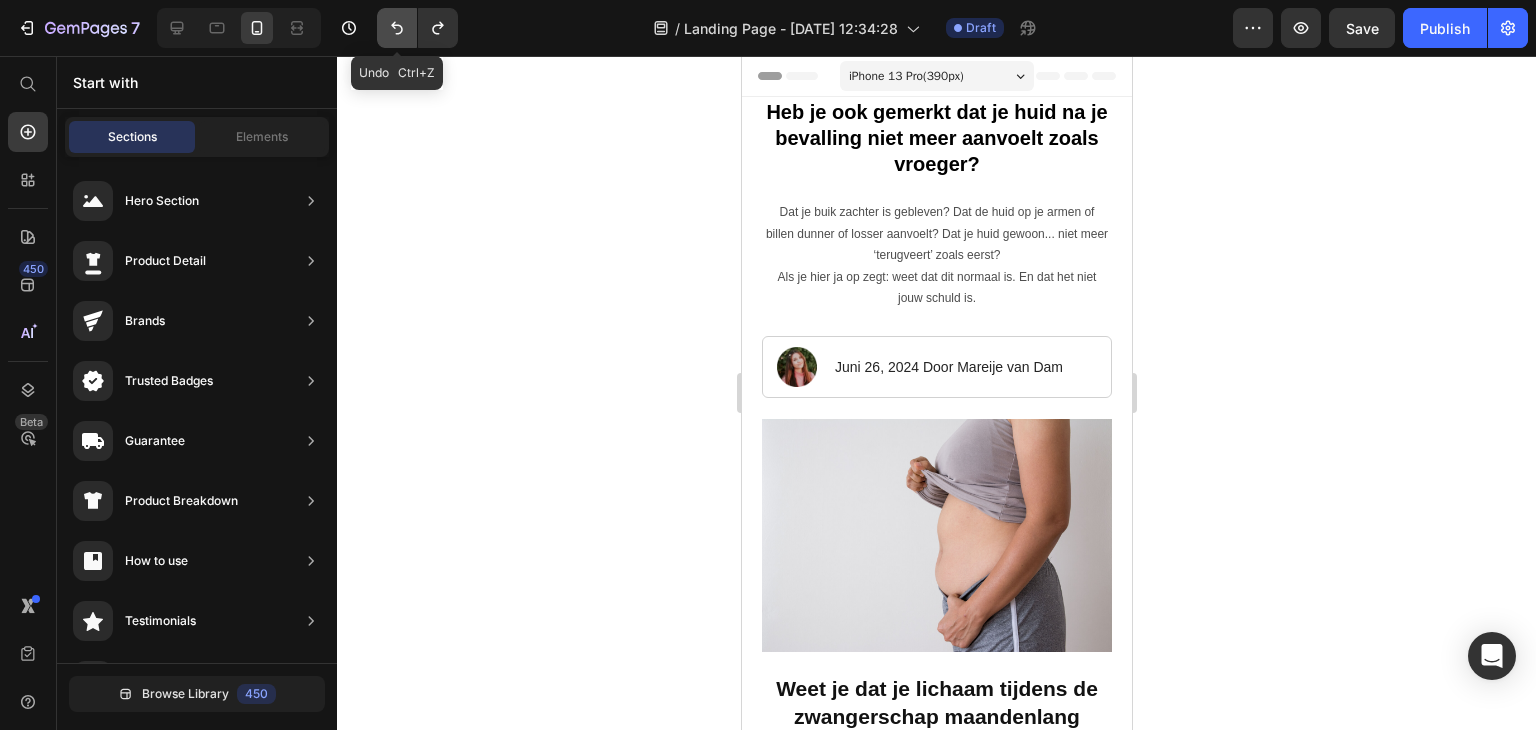 click 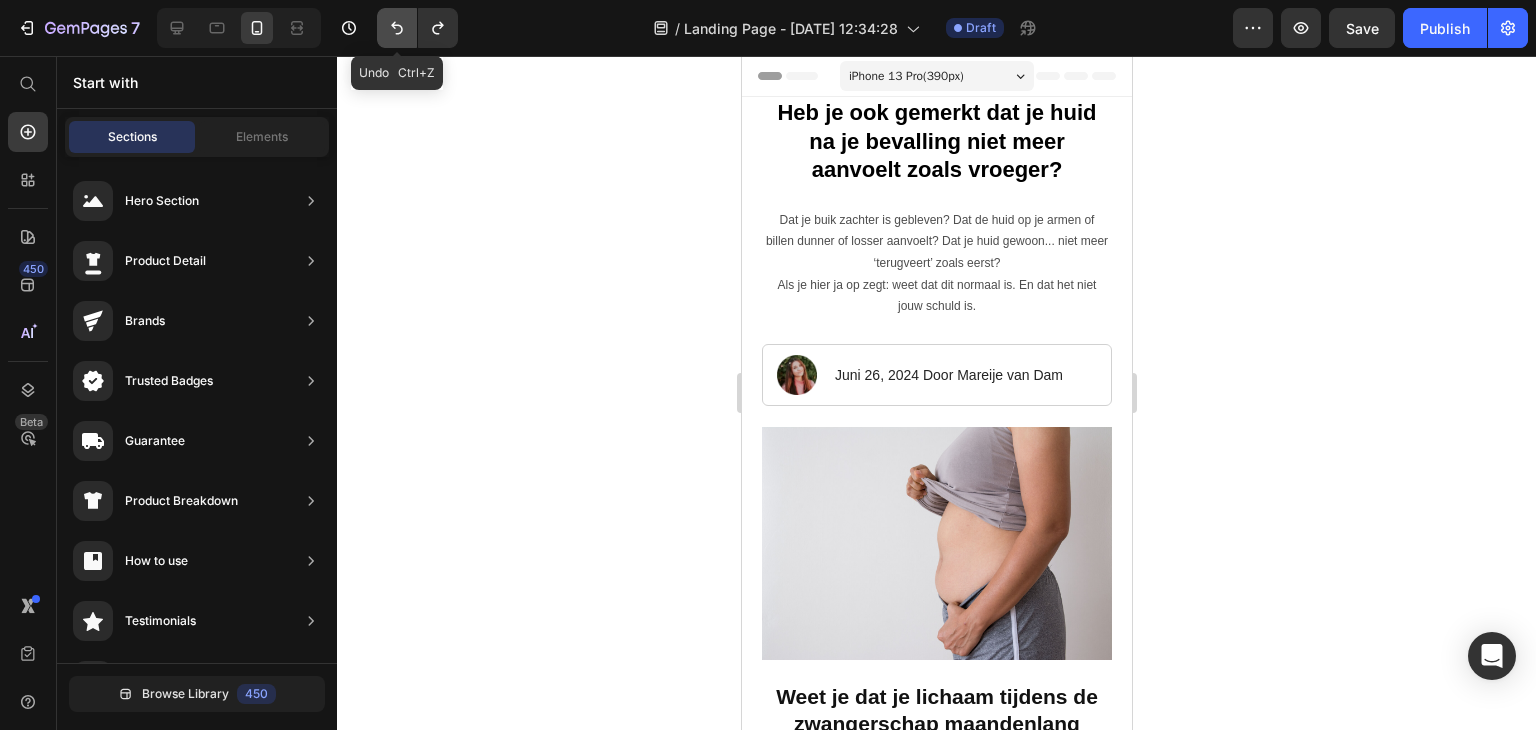 click 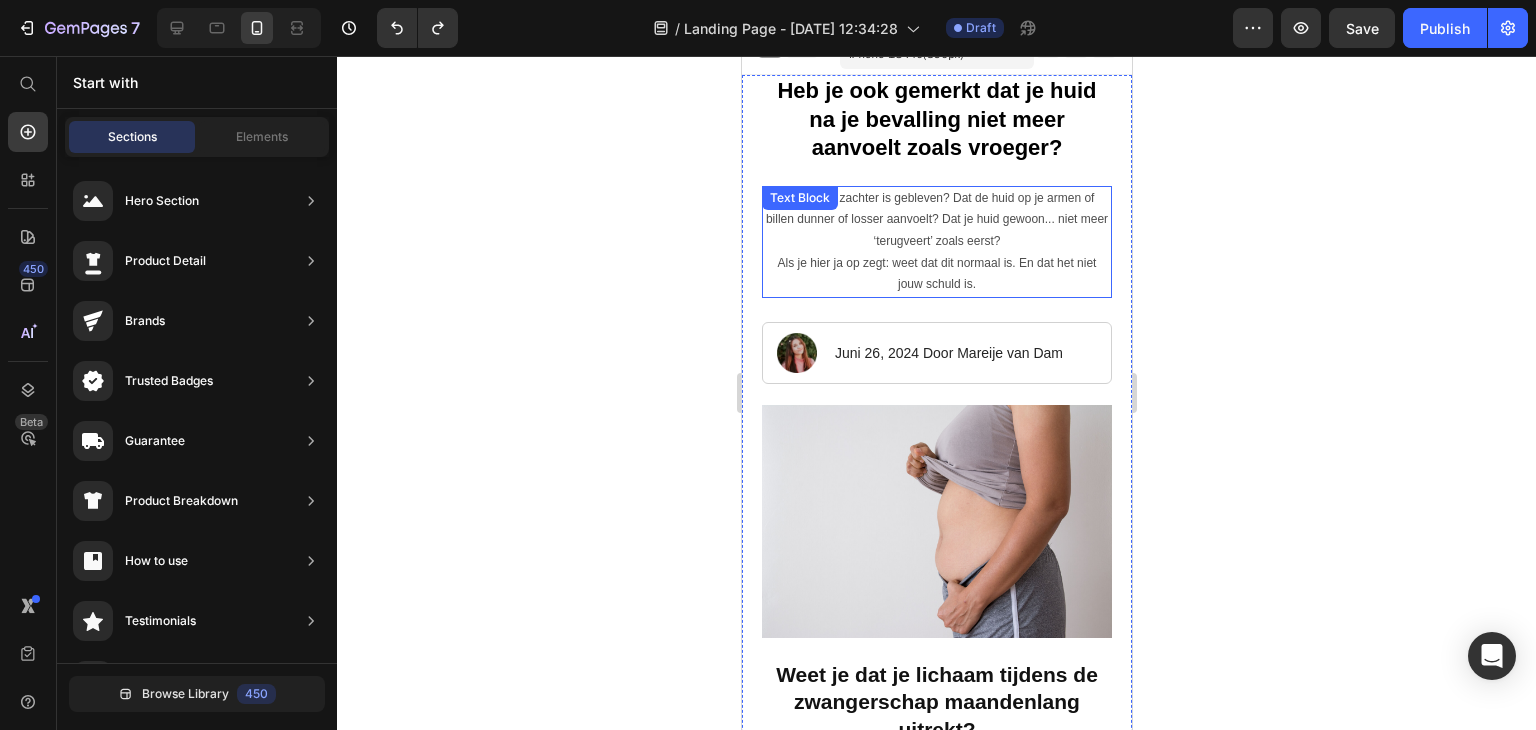 scroll, scrollTop: 0, scrollLeft: 0, axis: both 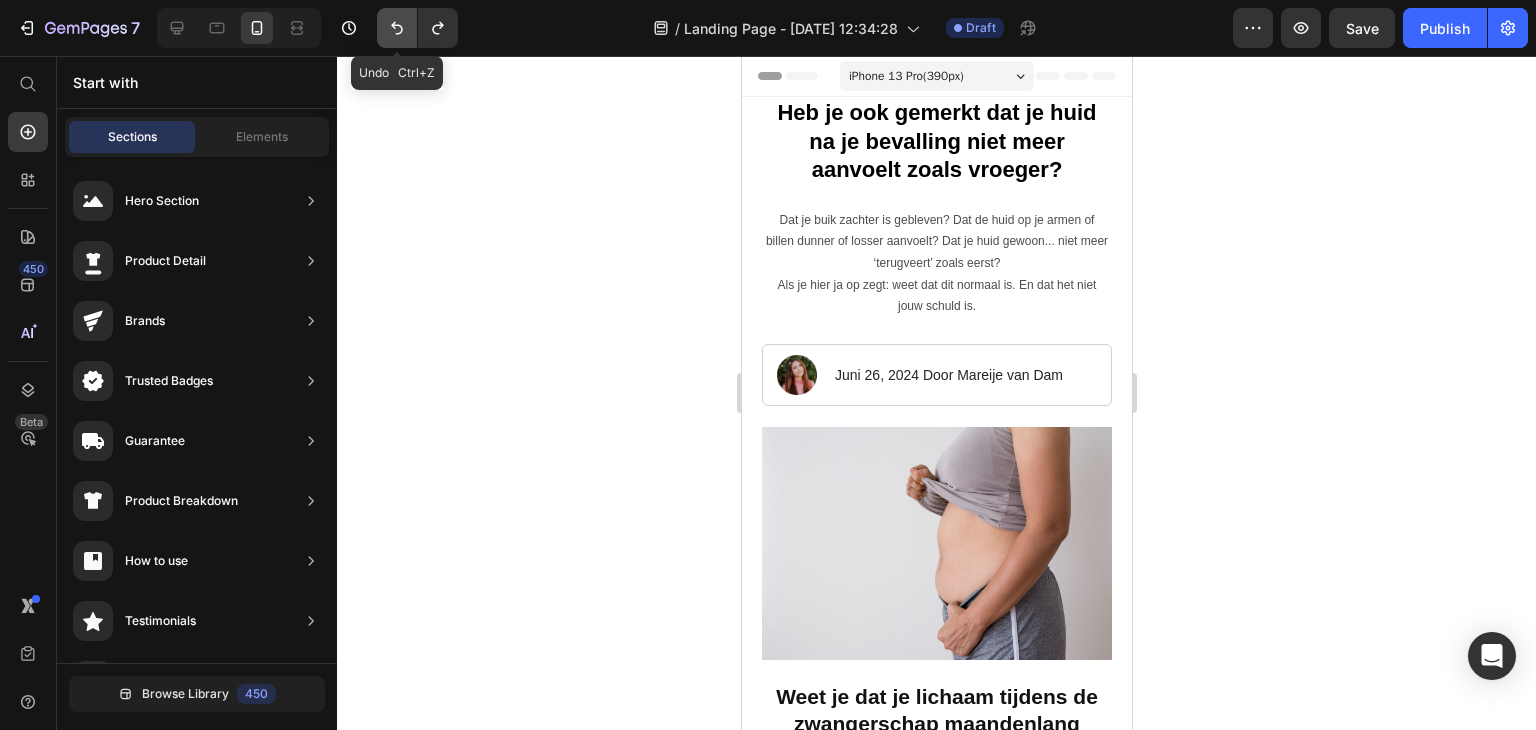 click 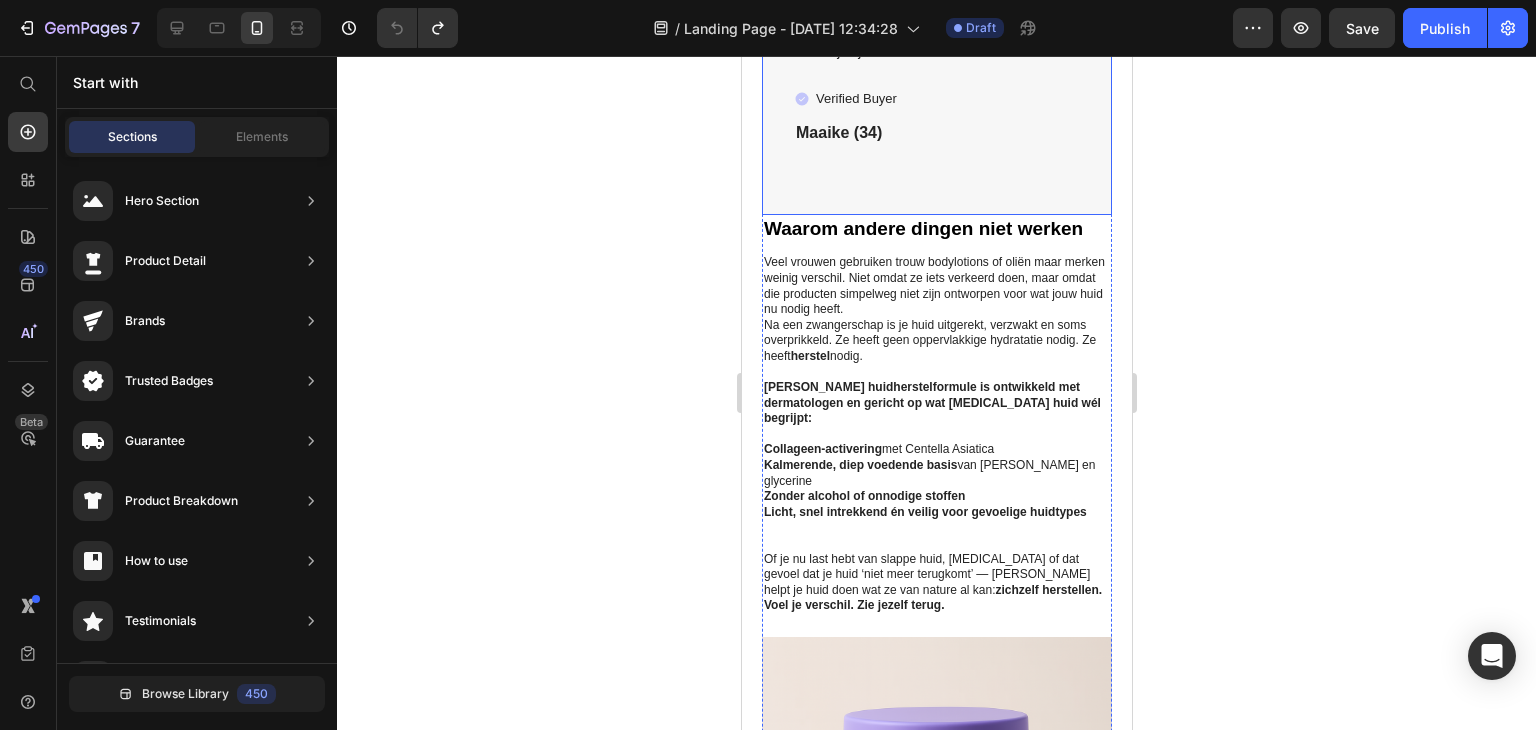 scroll, scrollTop: 7400, scrollLeft: 0, axis: vertical 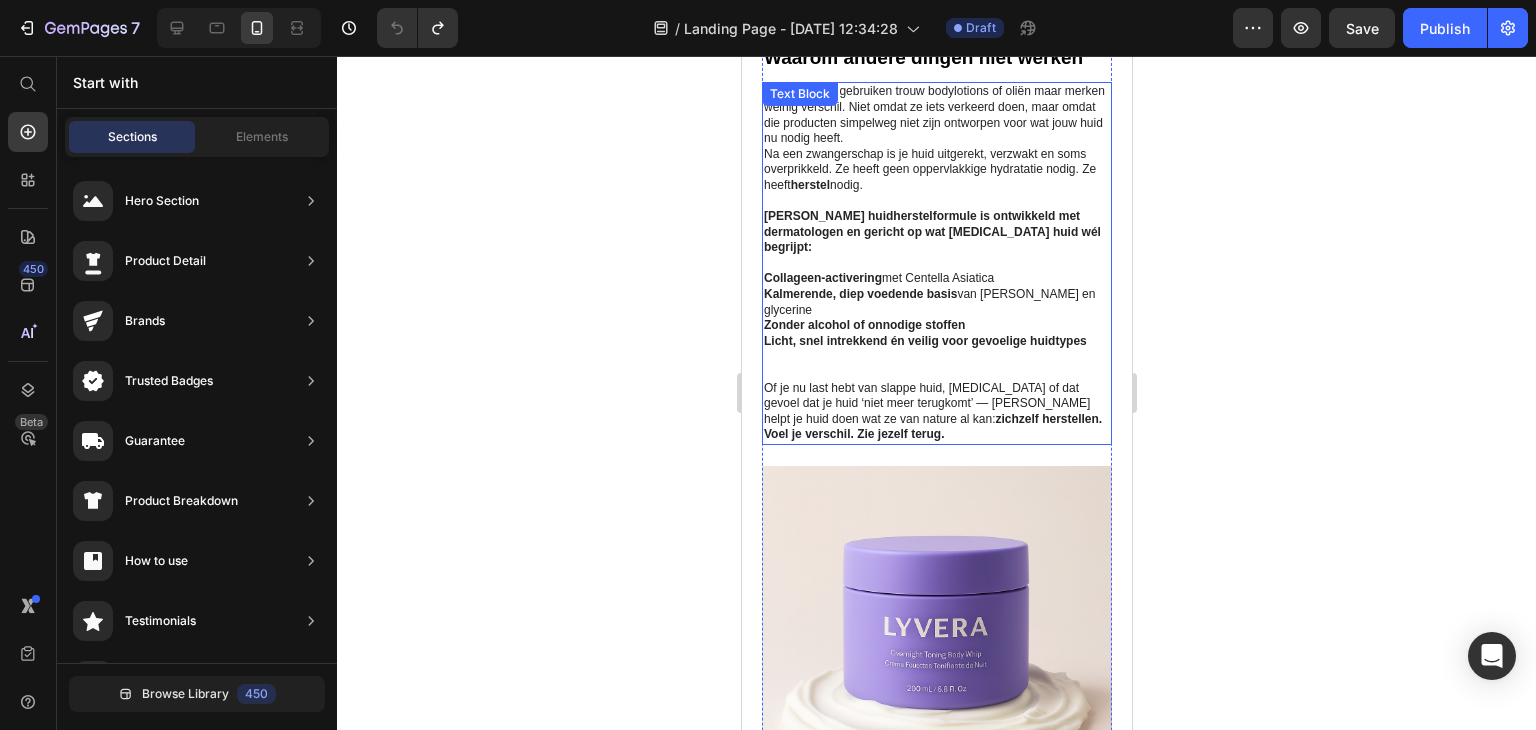 click at bounding box center (936, 264) 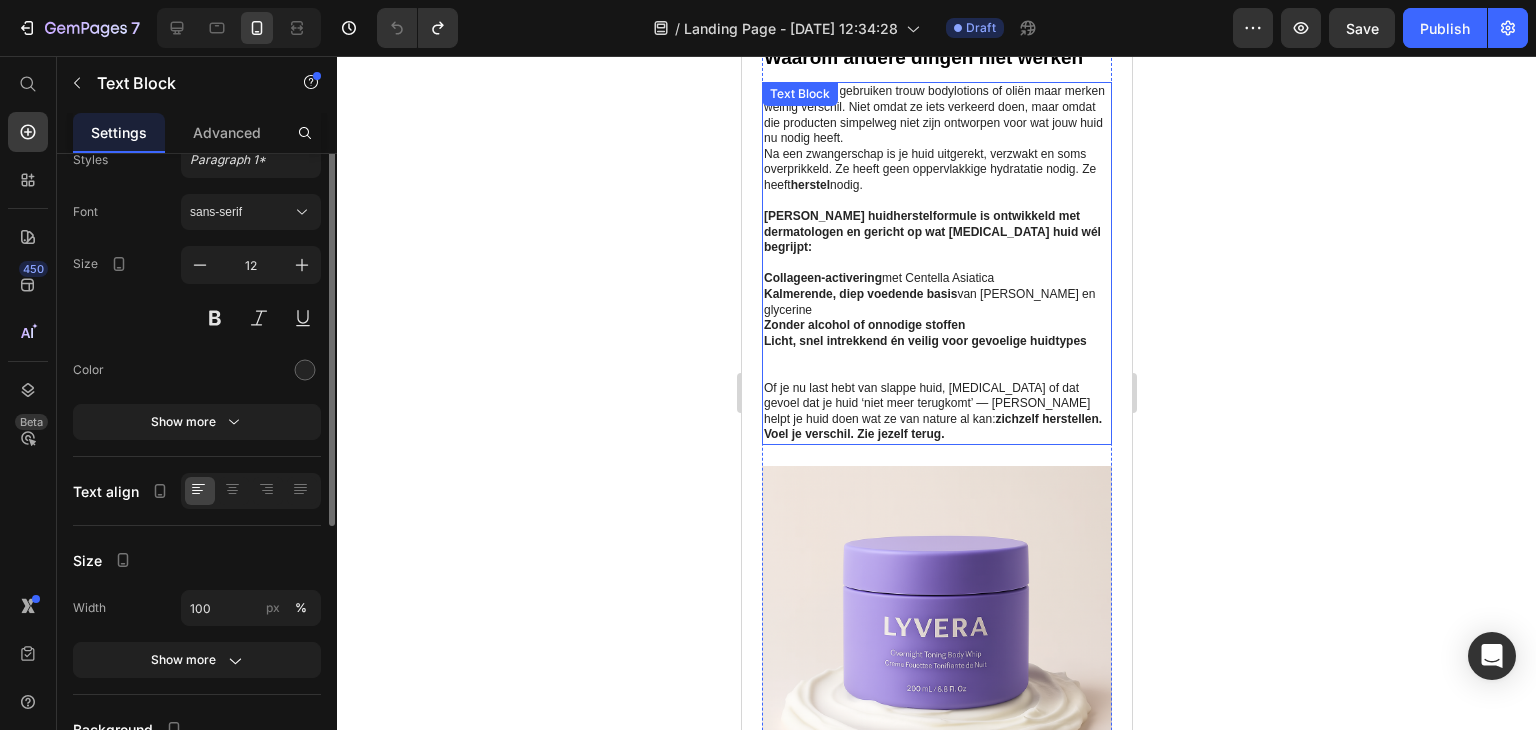 scroll, scrollTop: 0, scrollLeft: 0, axis: both 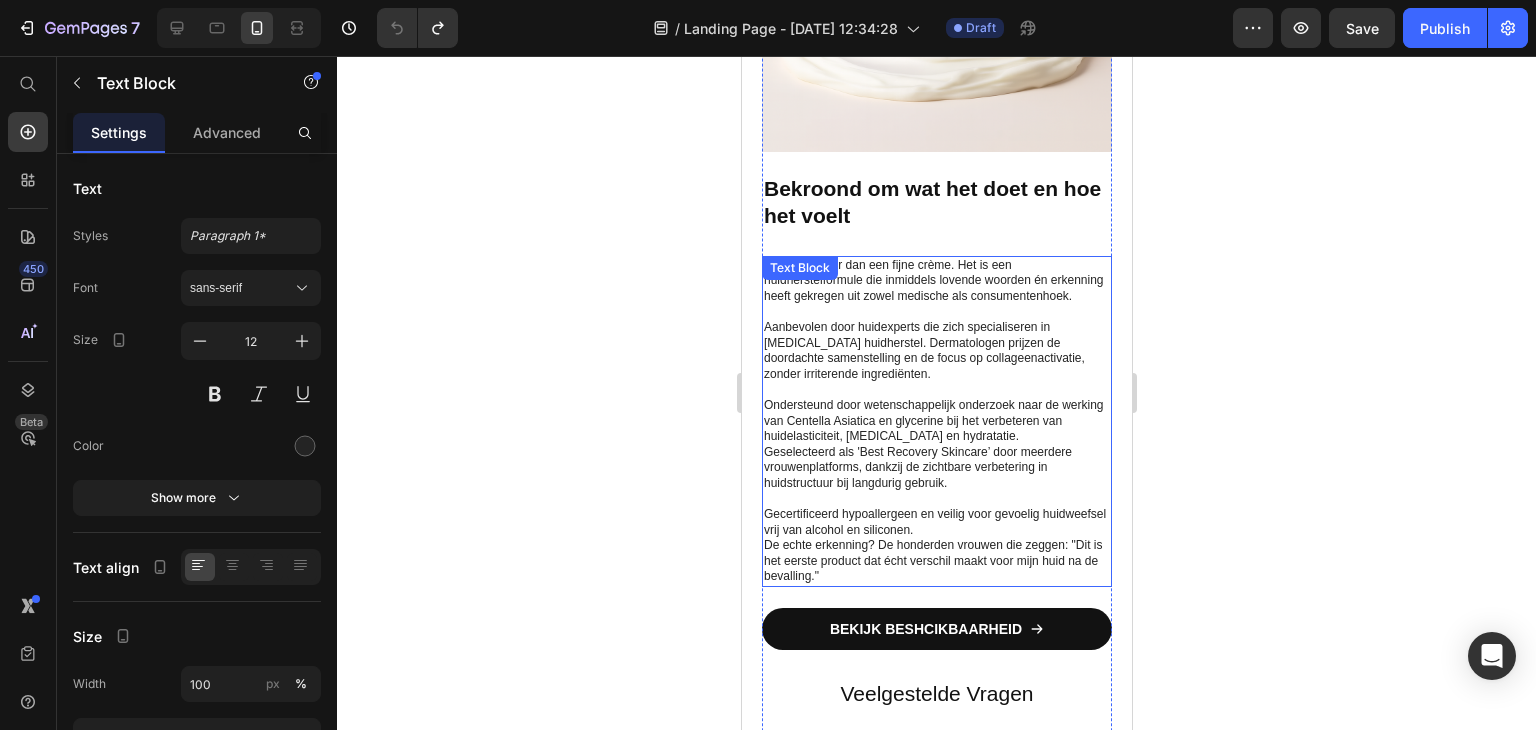 click on "Aanbevolen door huidexperts die zich specialiseren in [MEDICAL_DATA] huidherstel. Dermatologen prijzen de doordachte samenstelling en de focus op collageenactivatie, zonder irriterende ingrediënten." at bounding box center (936, 351) 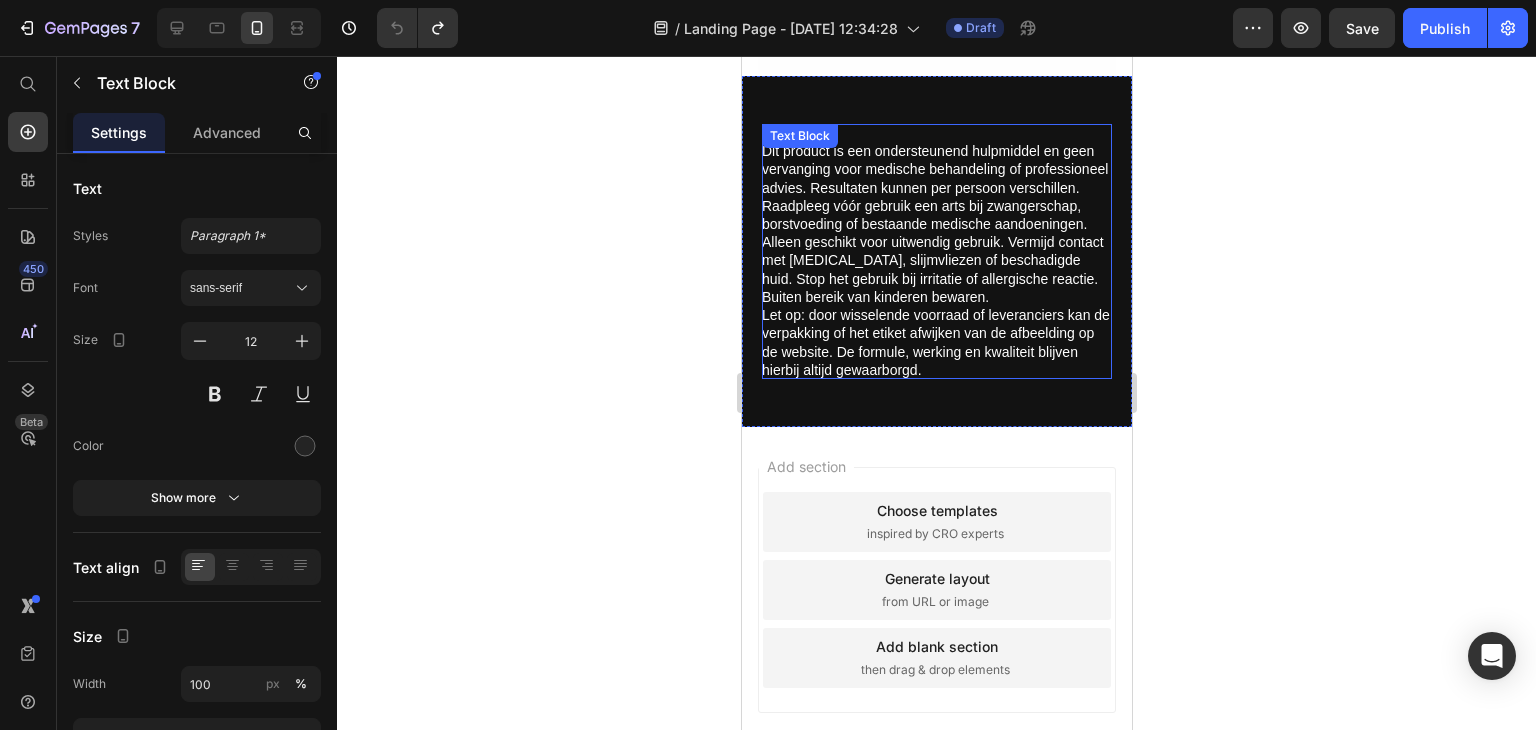 scroll, scrollTop: 9564, scrollLeft: 0, axis: vertical 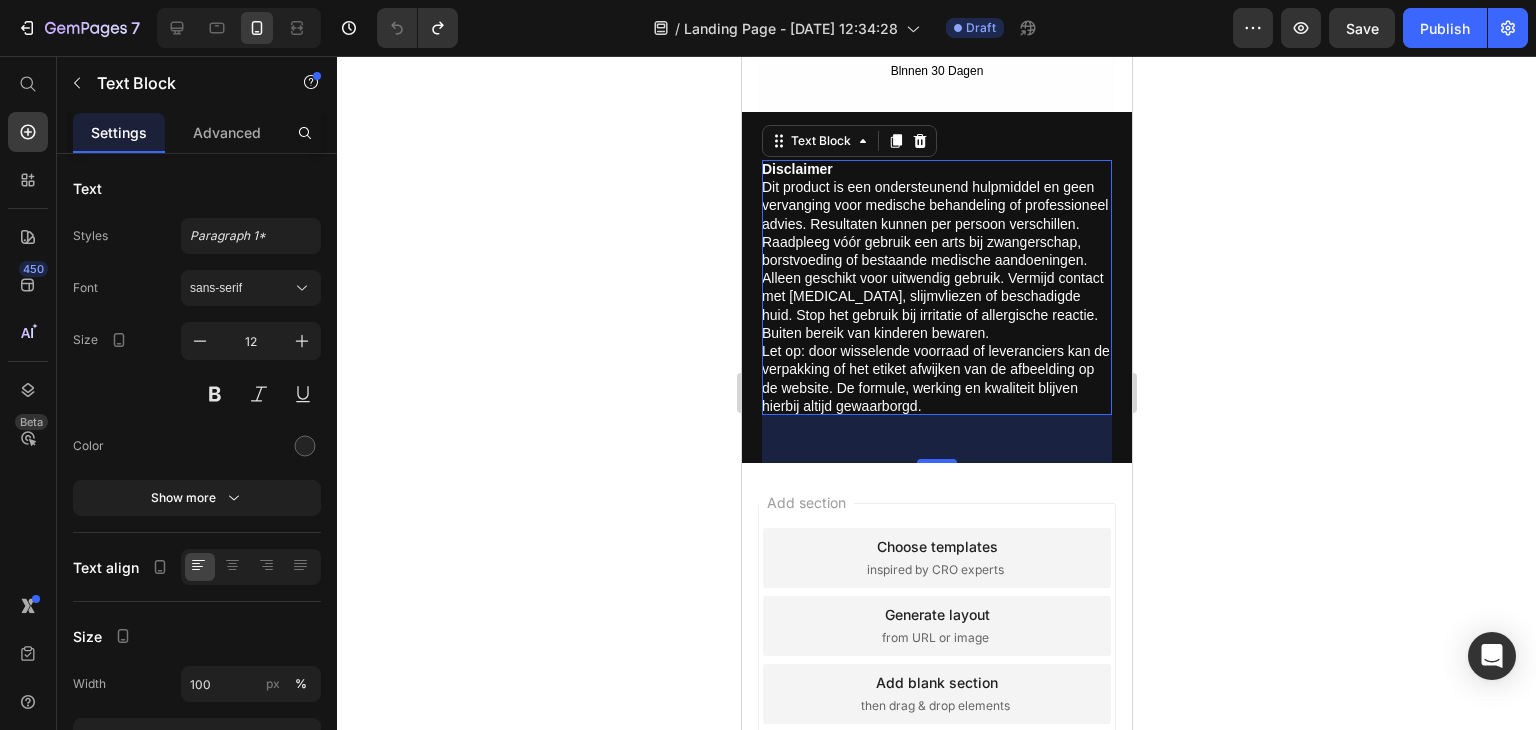 click on "Alleen geschikt voor uitwendig gebruik. Vermijd contact met [MEDICAL_DATA], slijmvliezen of beschadigde huid. Stop het gebruik bij irritatie of allergische reactie. Buiten bereik van kinderen bewaren." at bounding box center [936, 305] 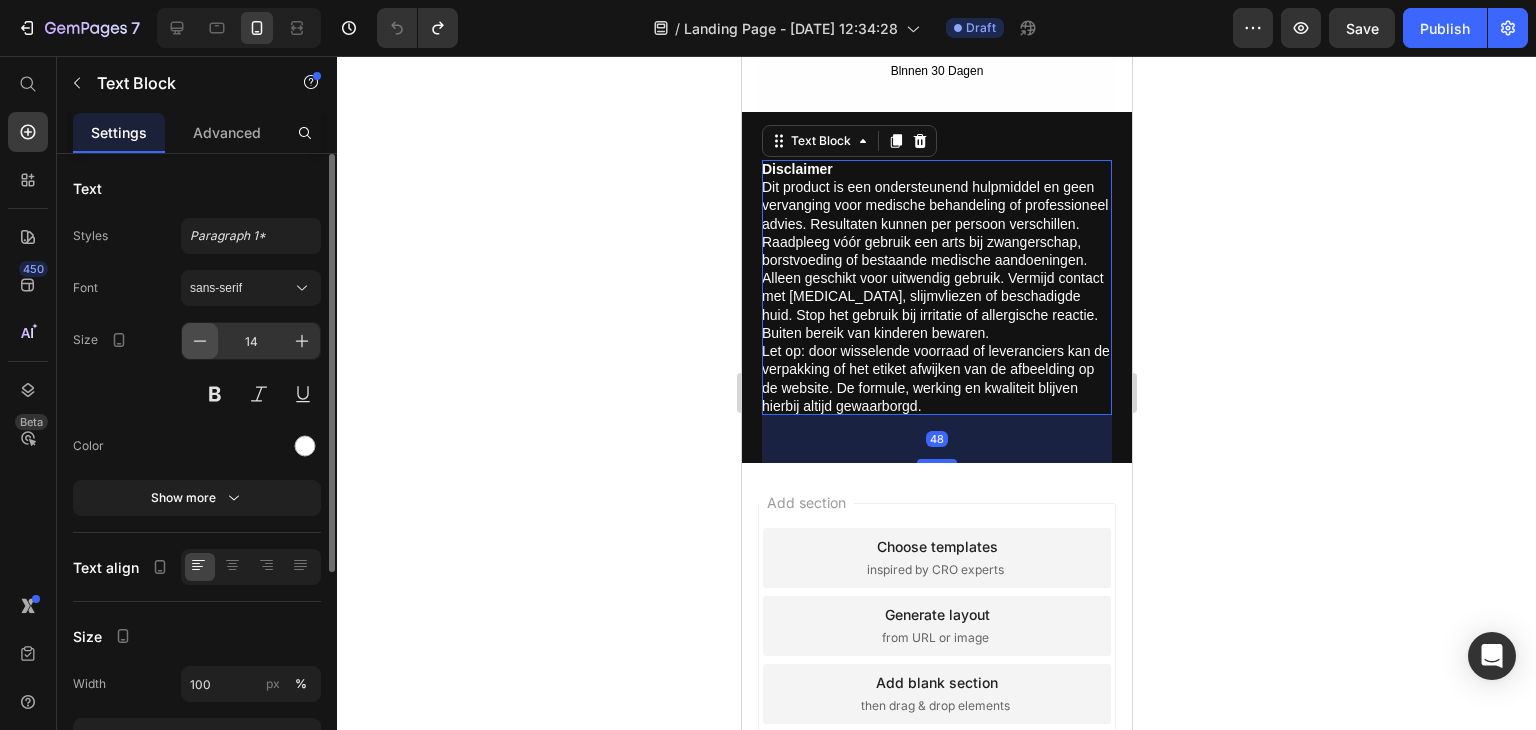 click 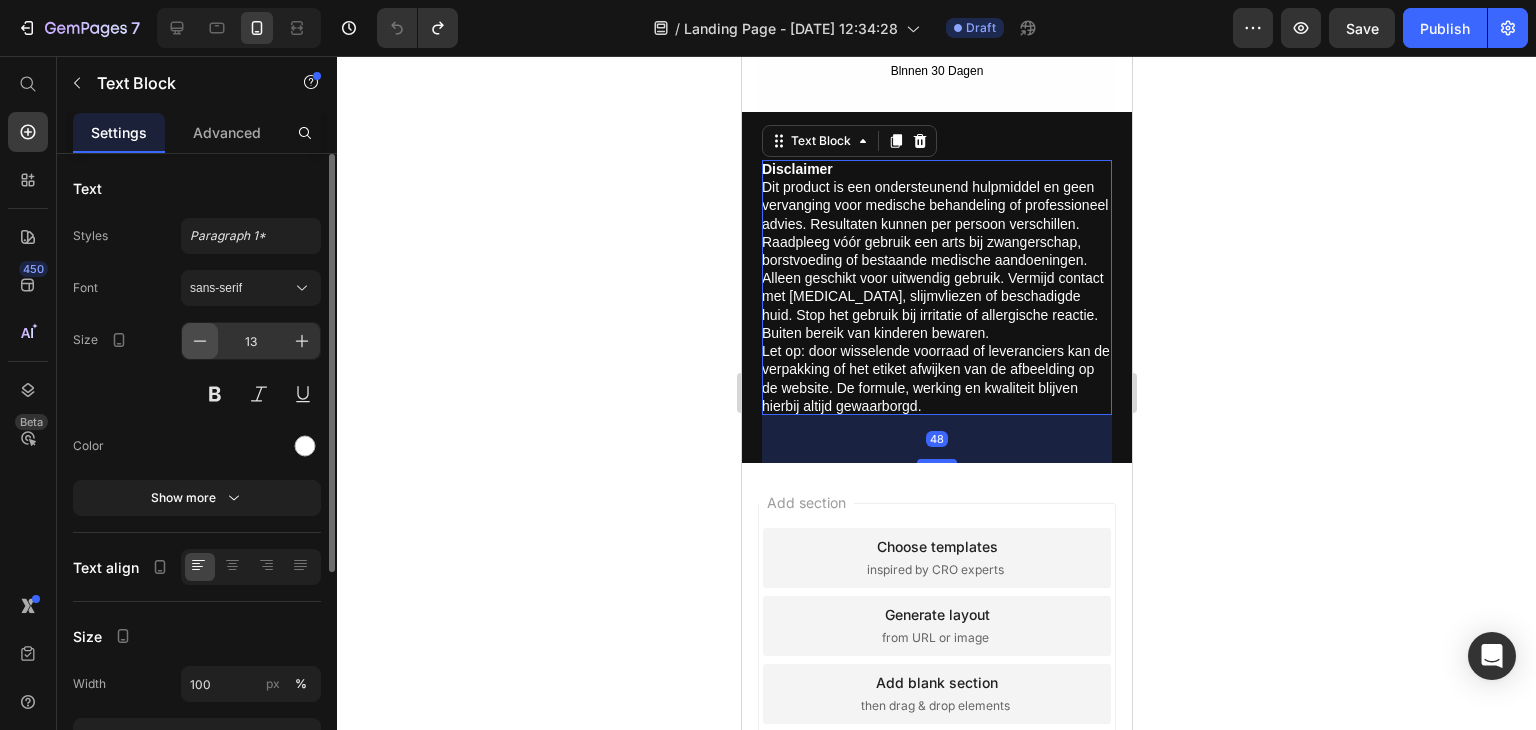 click 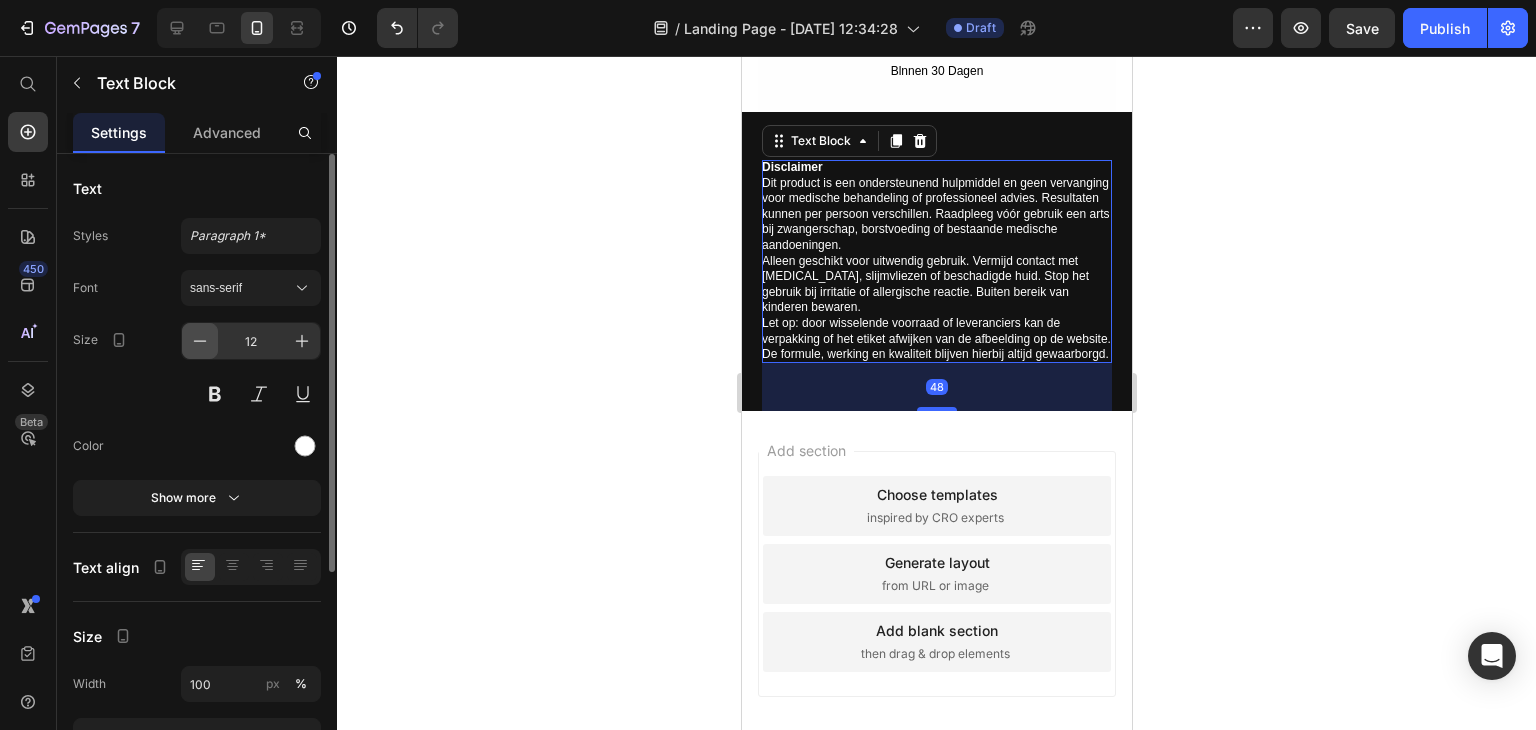 click 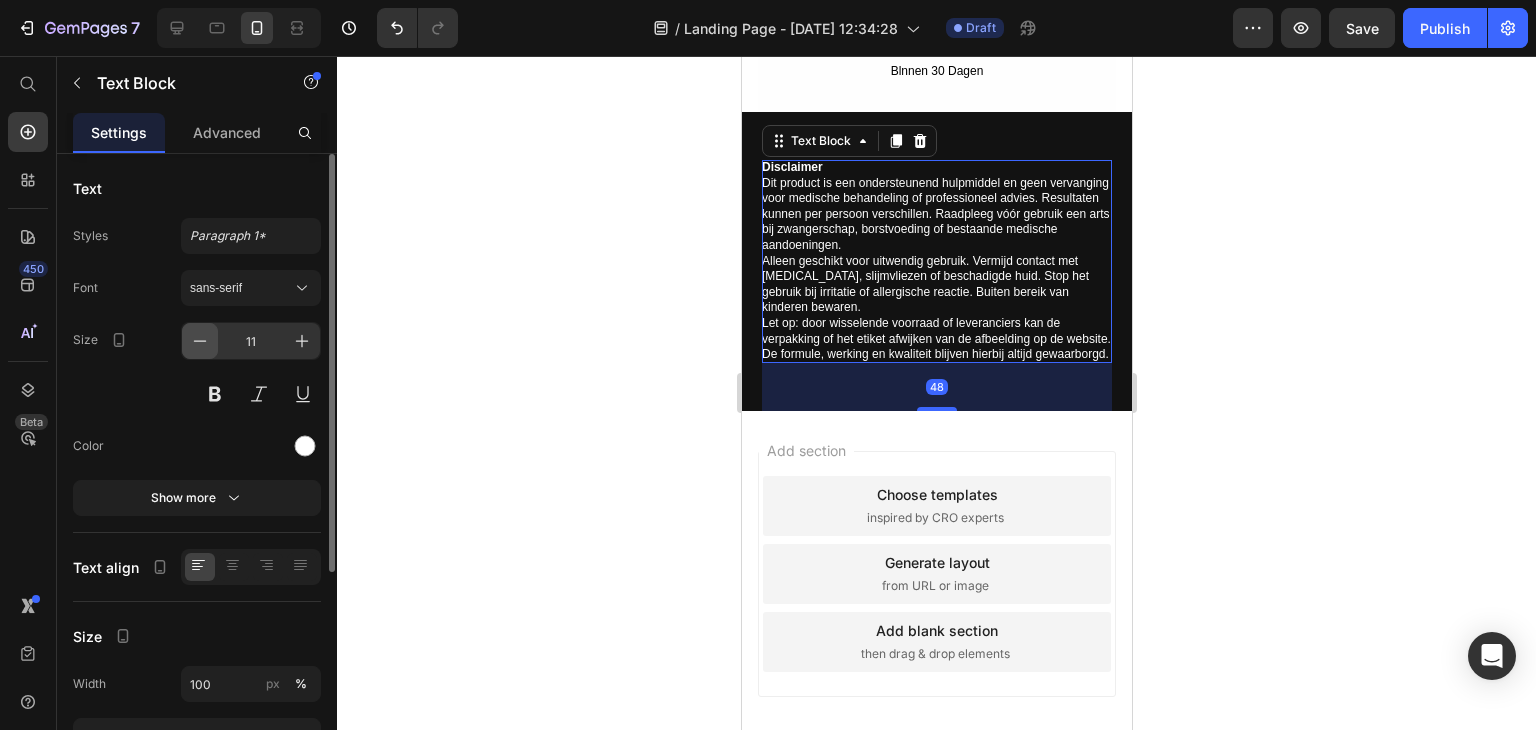 scroll, scrollTop: 9548, scrollLeft: 0, axis: vertical 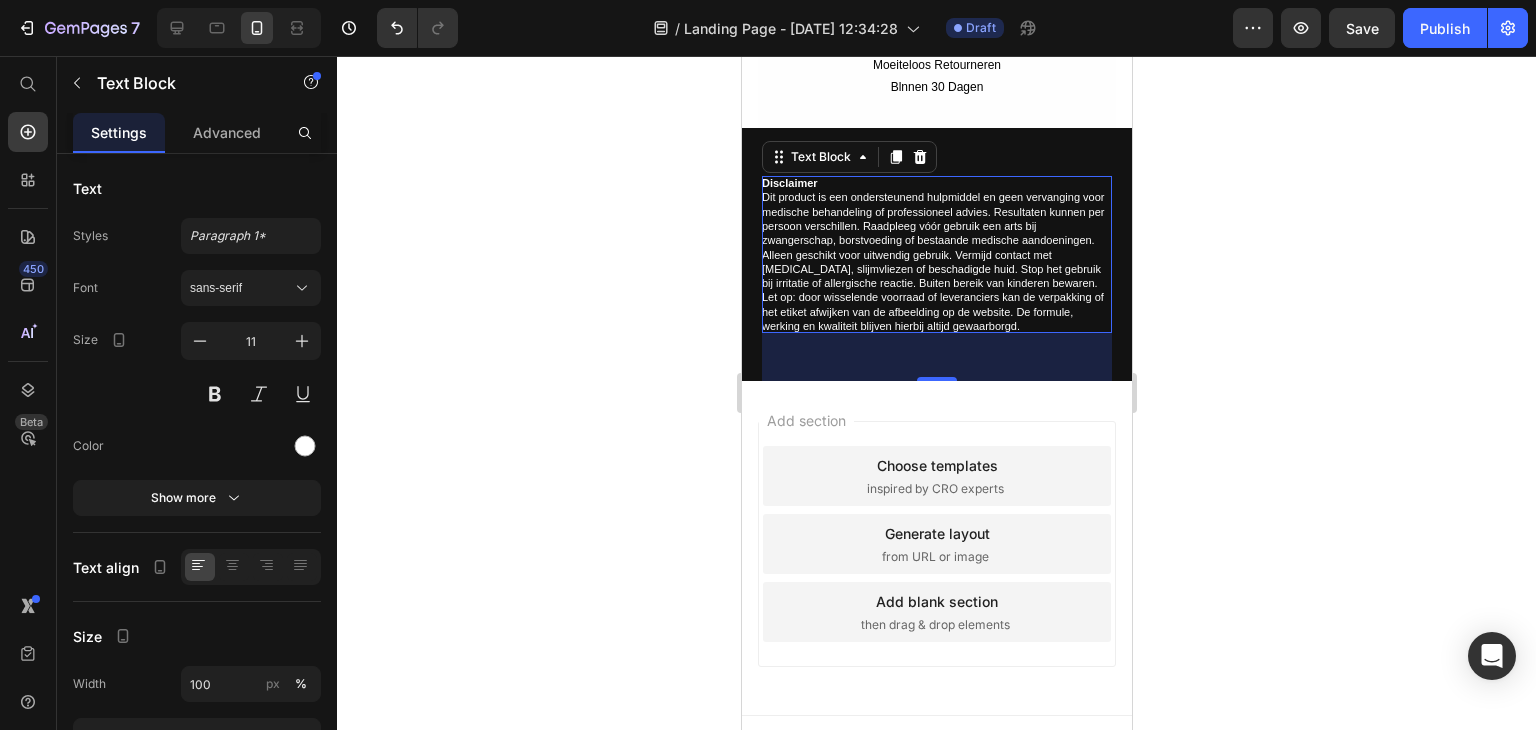 click 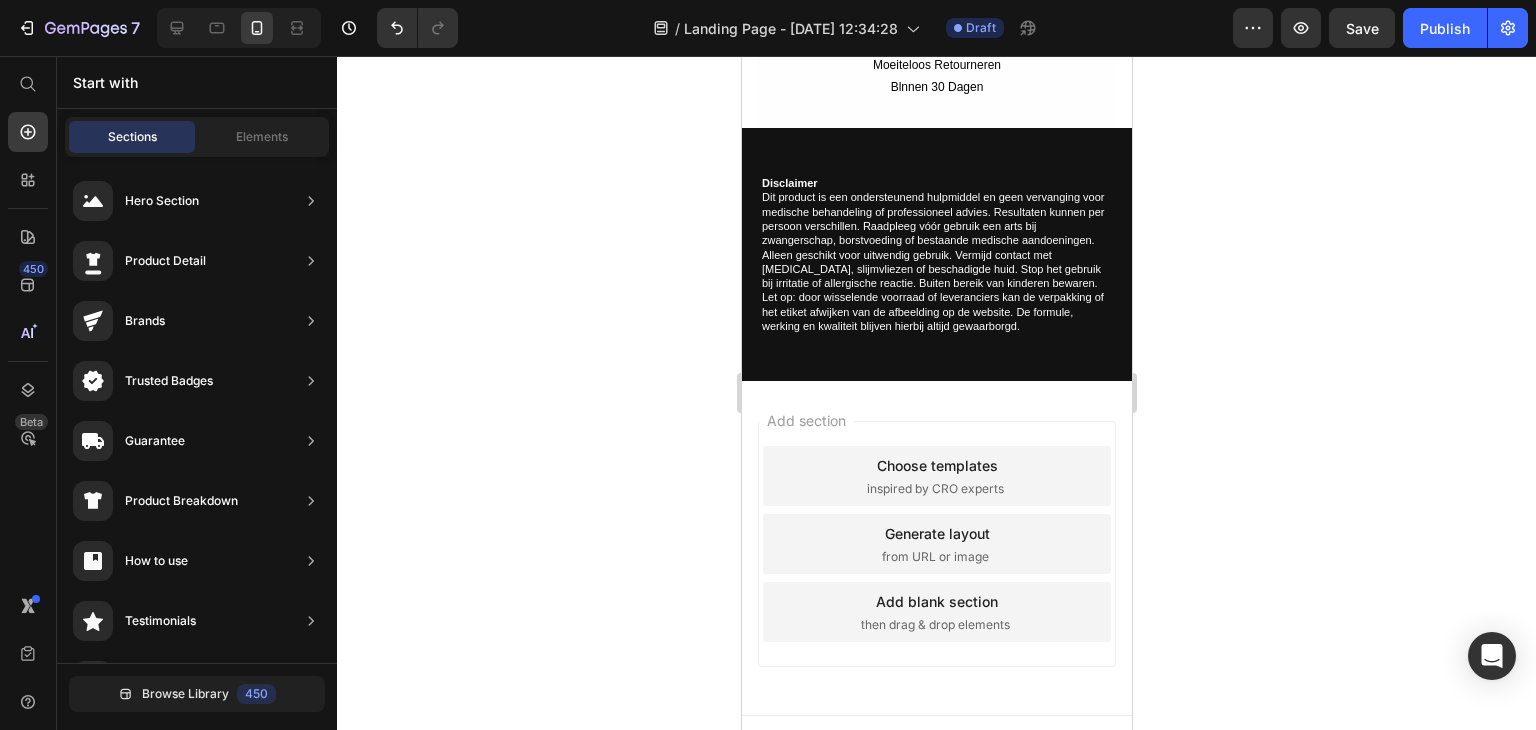 click 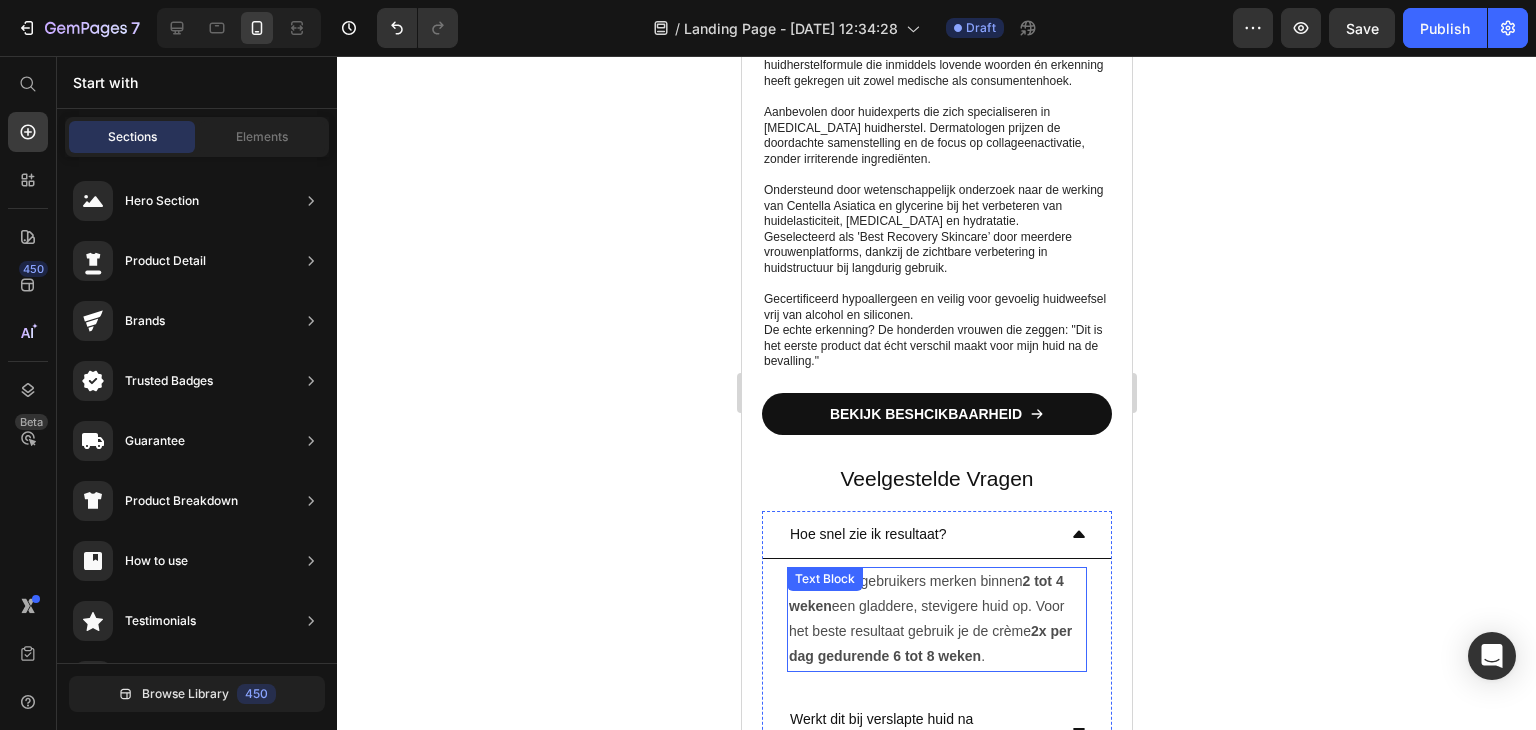 scroll, scrollTop: 8148, scrollLeft: 0, axis: vertical 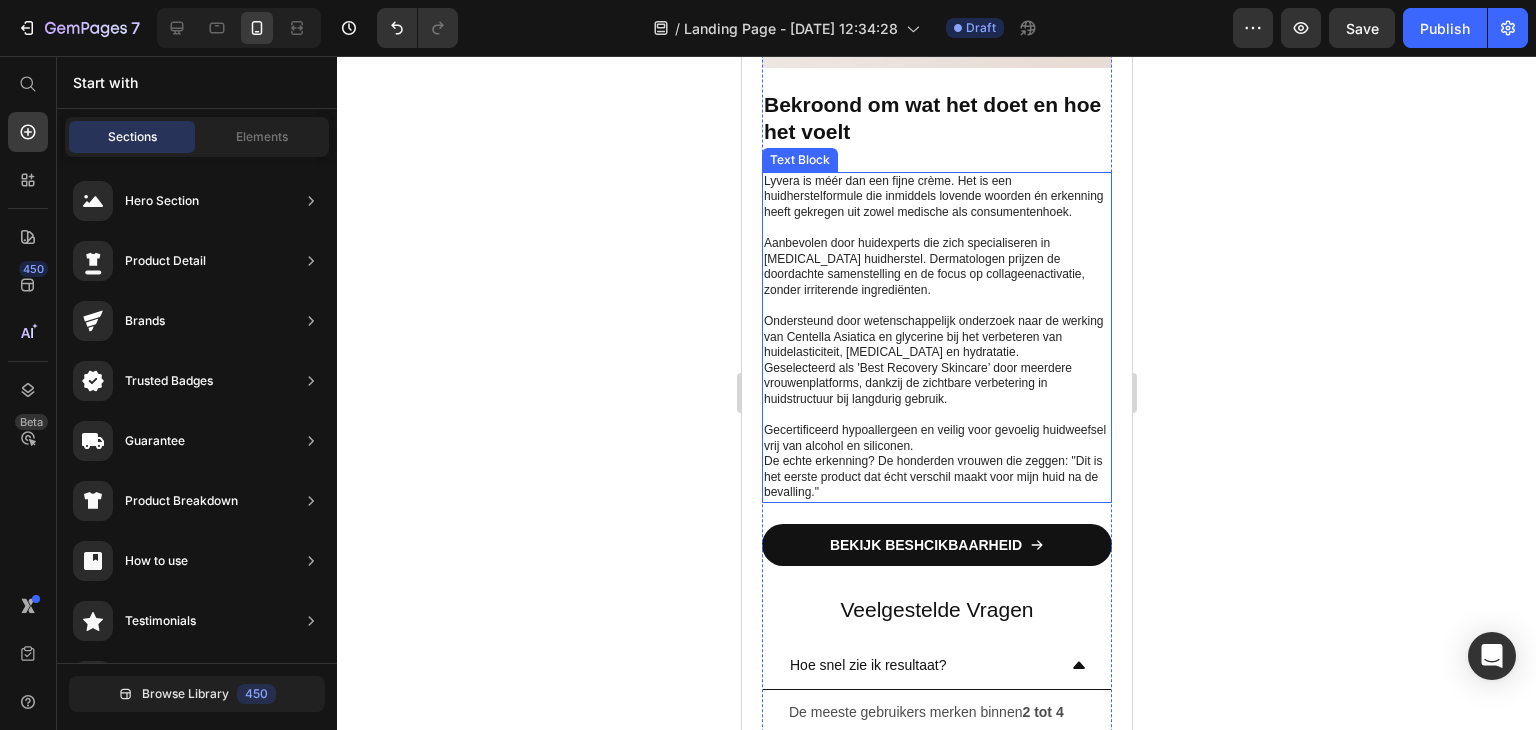 click on "Geselecteerd als 'Best Recovery Skincare’ door meerdere vrouwenplatforms, dankzij de zichtbare verbetering in huidstructuur bij langdurig gebruik." at bounding box center [936, 384] 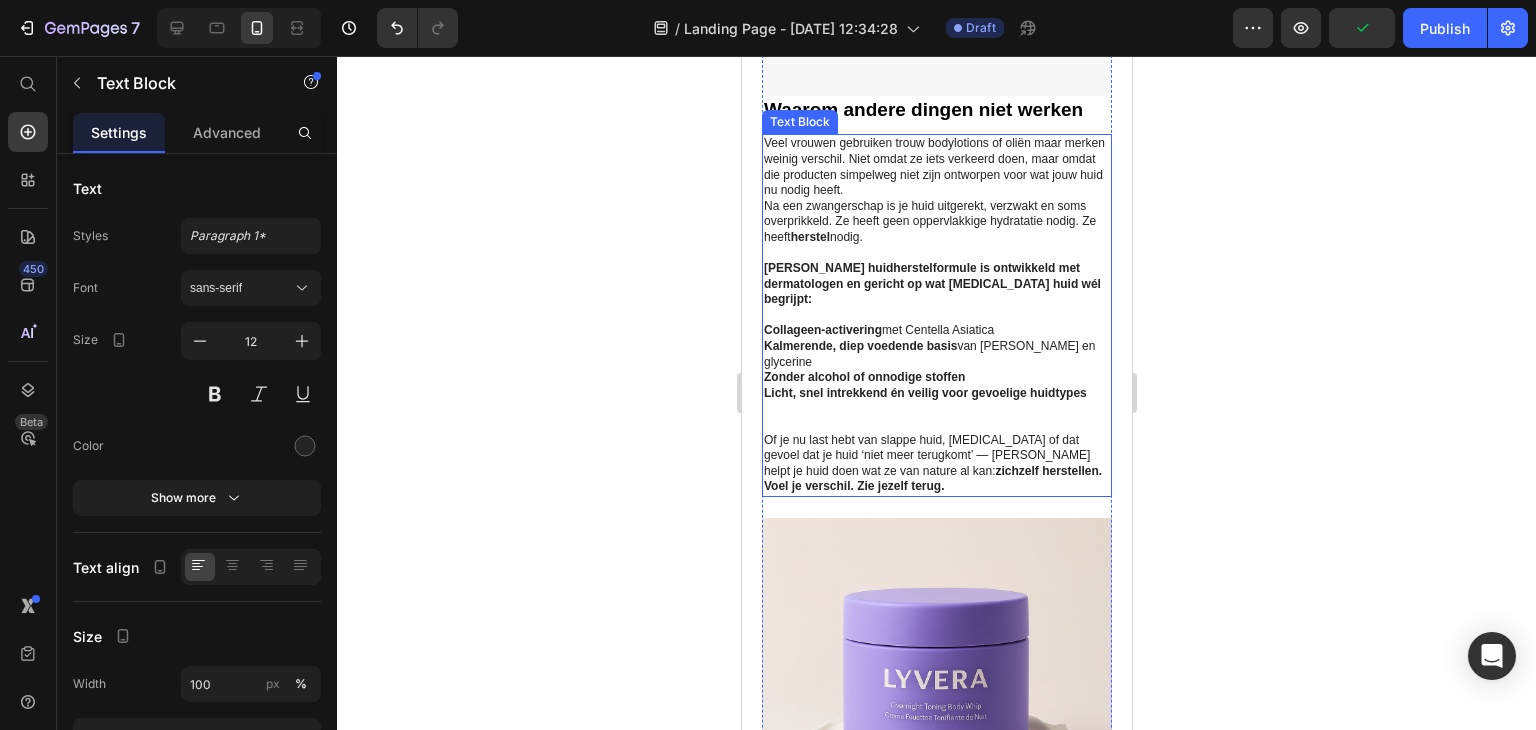click on "Licht, snel intrekkend én veilig voor gevoelige huidtypes" at bounding box center (924, 393) 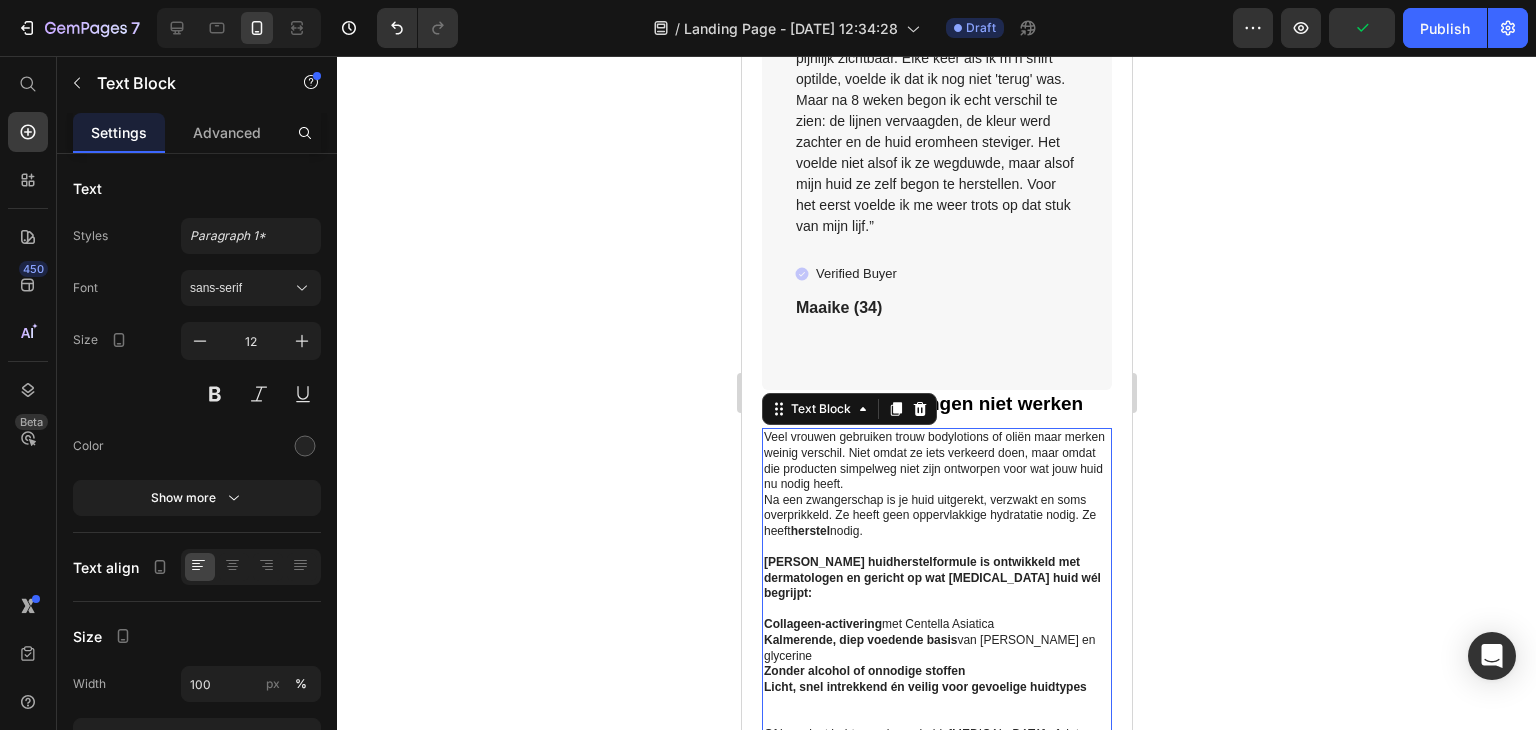 scroll, scrollTop: 6748, scrollLeft: 0, axis: vertical 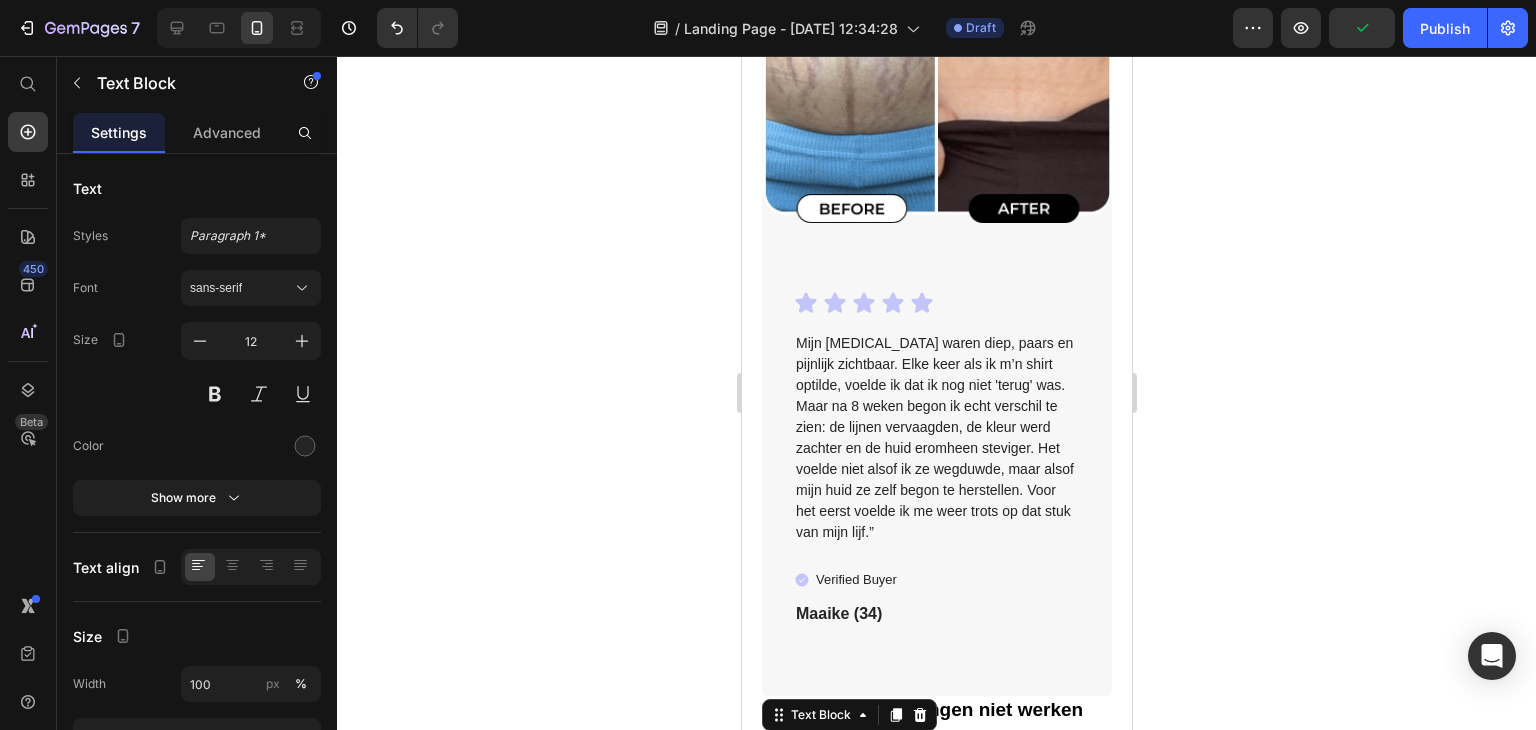 click on "Mijn [MEDICAL_DATA] waren diep, paars en pijnlijk zichtbaar. Elke keer als ik m’n shirt optilde, voelde ik dat ik nog niet 'terug' was. Maar na 8 weken begon ik echt verschil te zien: de lijnen vervaagden, de kleur werd zachter en de huid eromheen steviger. Het voelde niet alsof ik ze wegduwde, maar alsof mijn huid ze zelf begon te herstellen. Voor het eerst voelde ik me weer trots op dat stuk van mijn lijf.”" at bounding box center (936, 438) 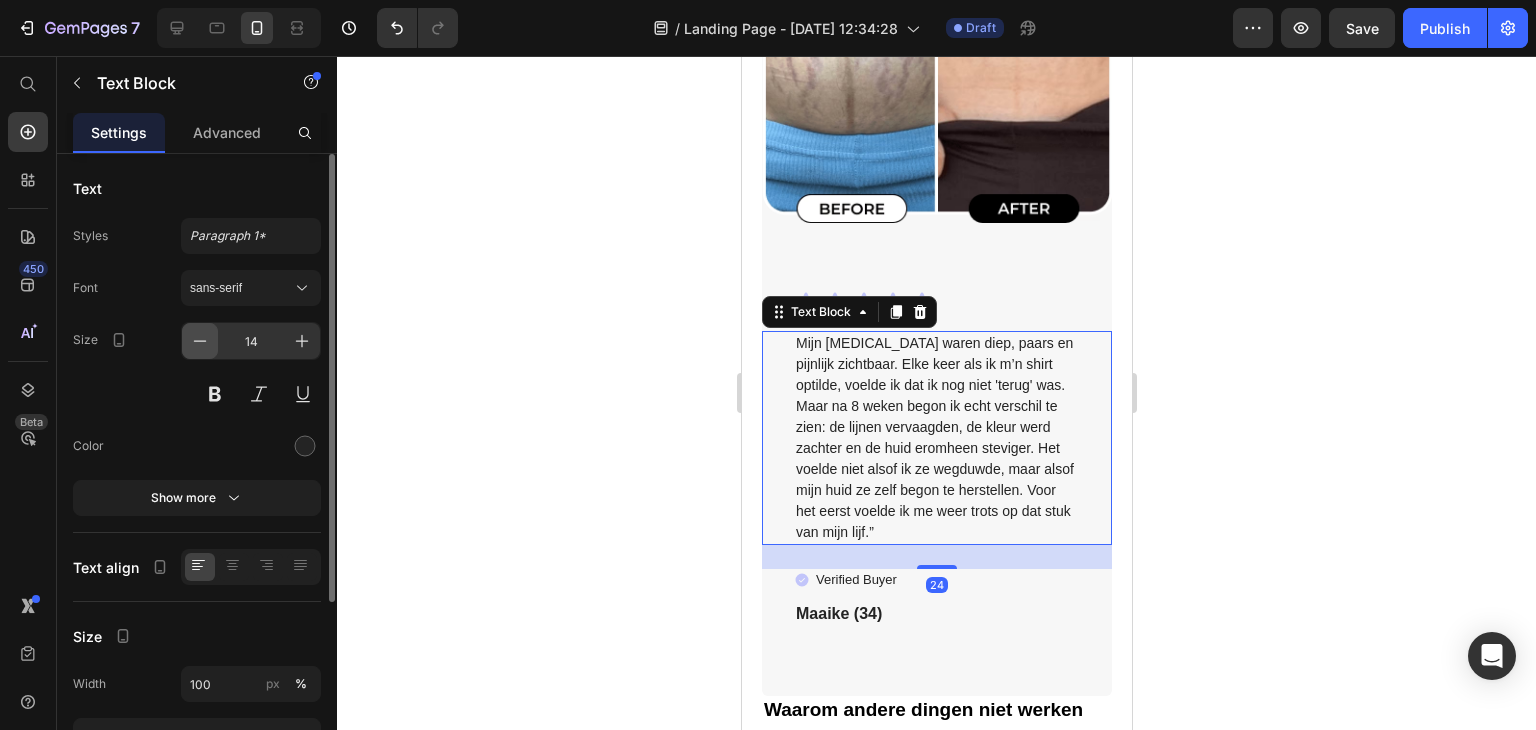 click 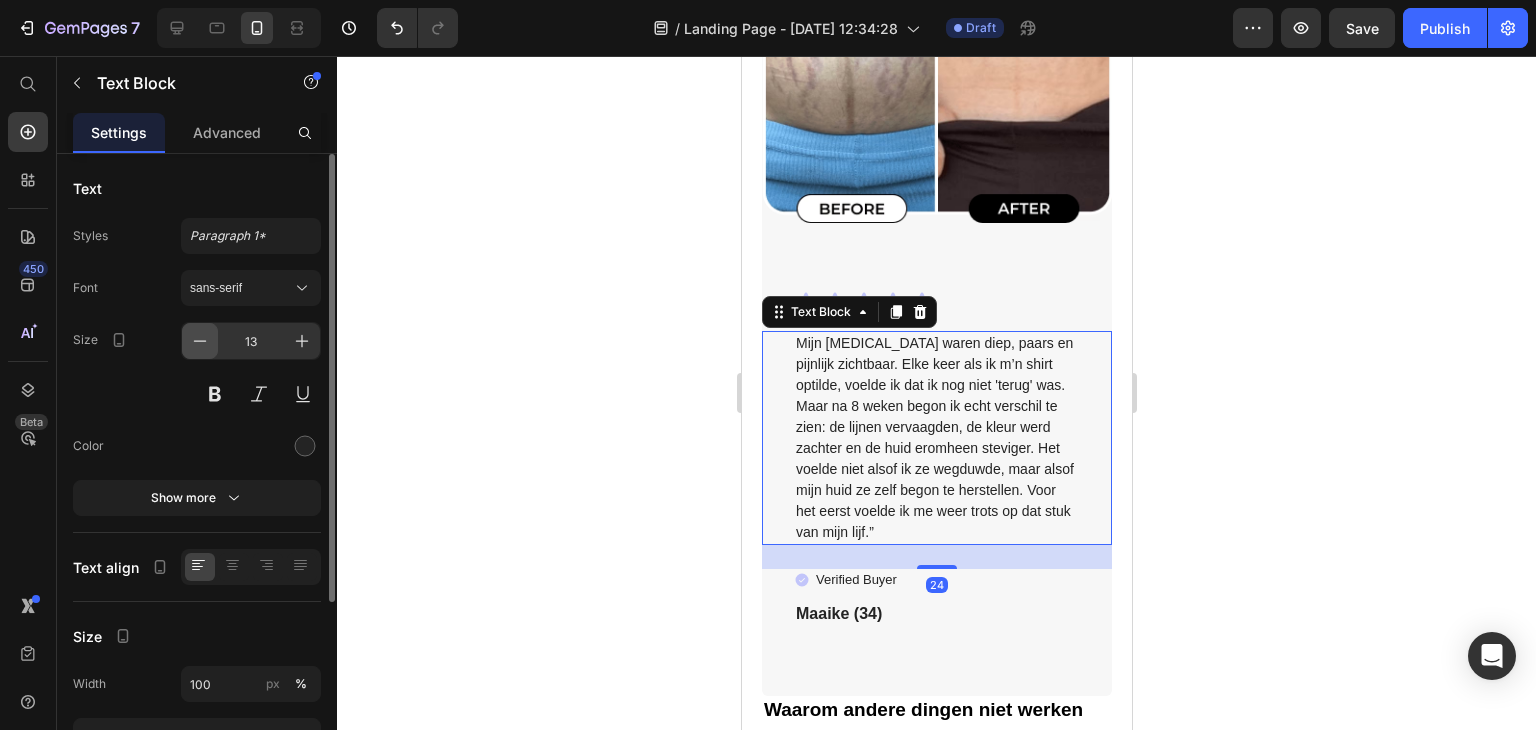 click 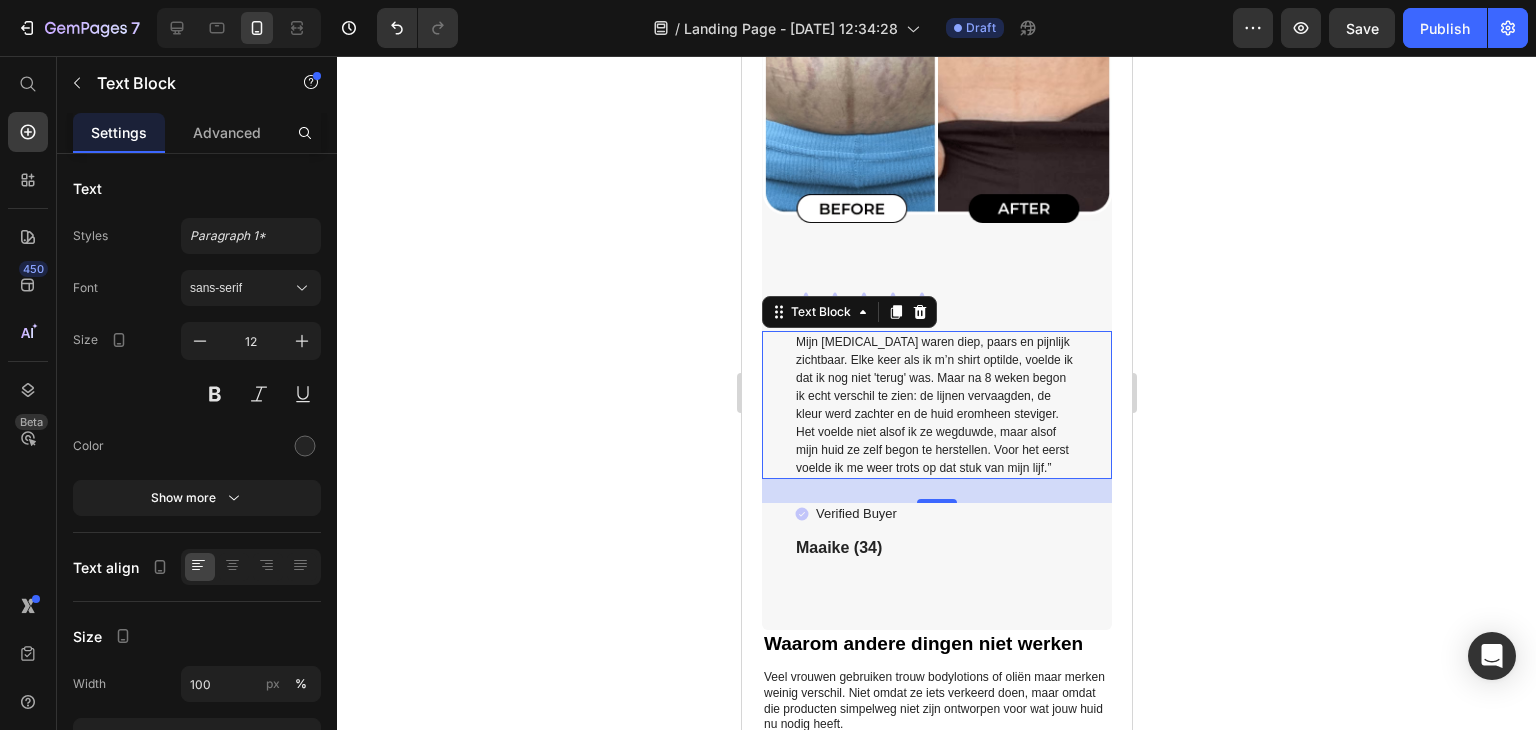click 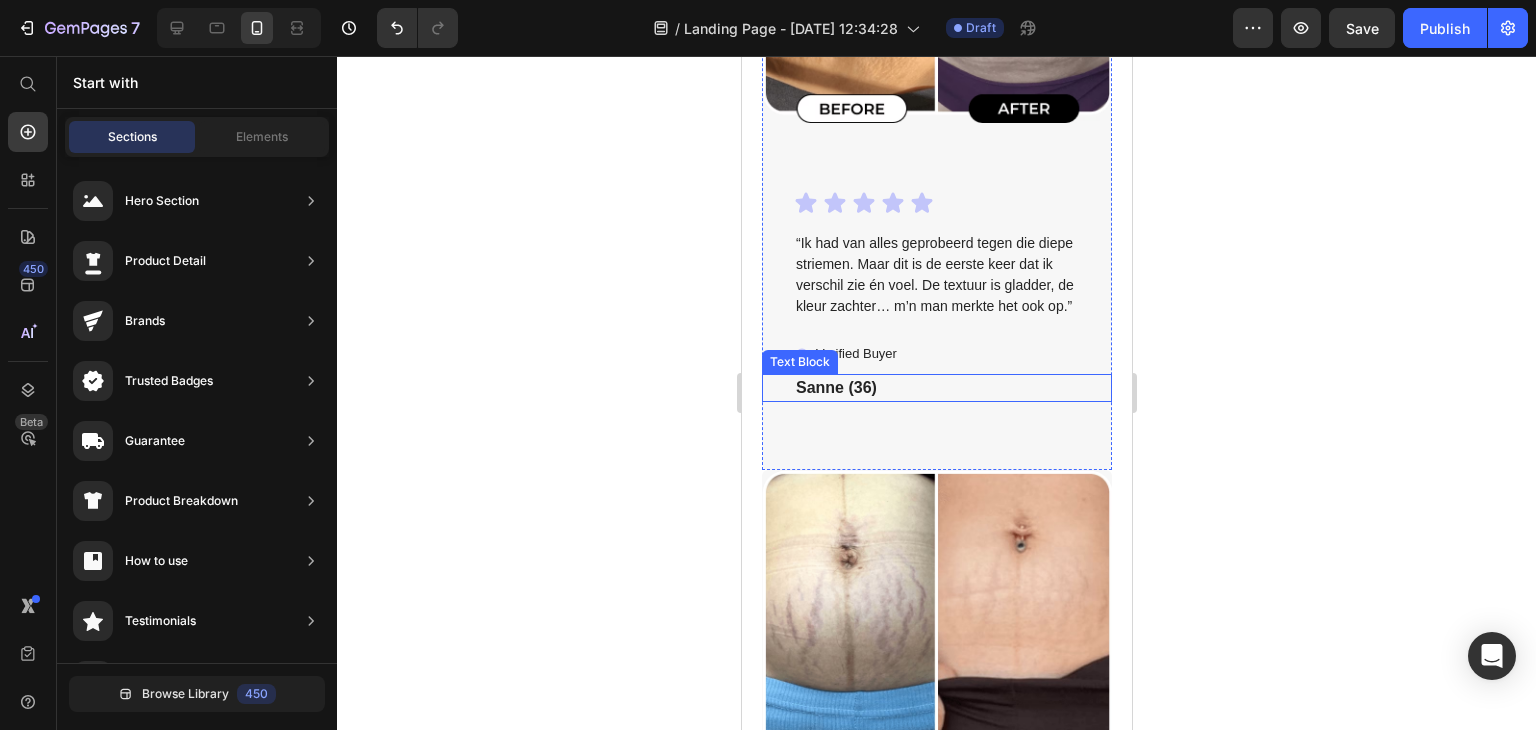 scroll, scrollTop: 6148, scrollLeft: 0, axis: vertical 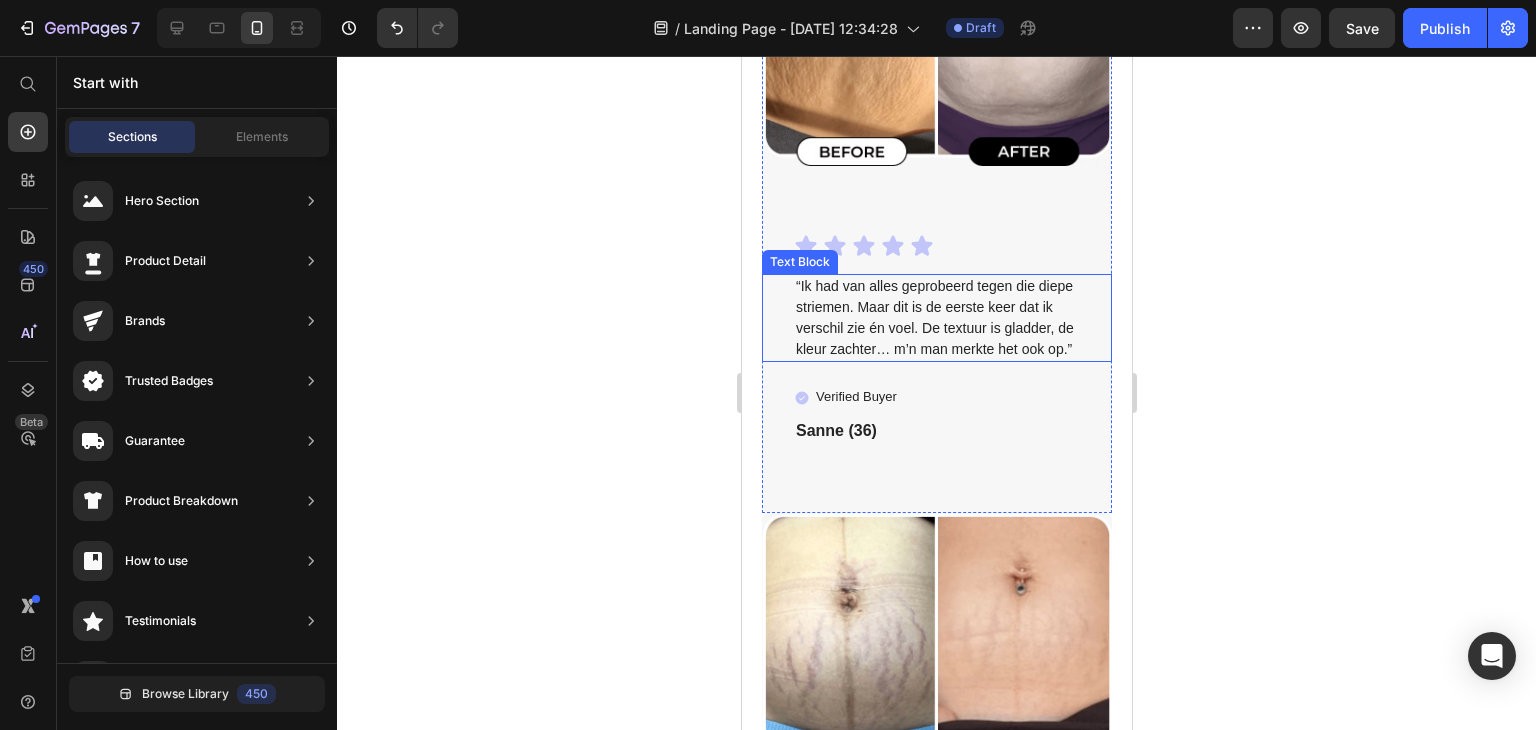 click on "“Ik had van alles geprobeerd tegen die diepe striemen. Maar dit is de eerste keer dat ik verschil zie én voel. De textuur is gladder, de kleur zachter… m’n man merkte het ook op.”" at bounding box center [936, 318] 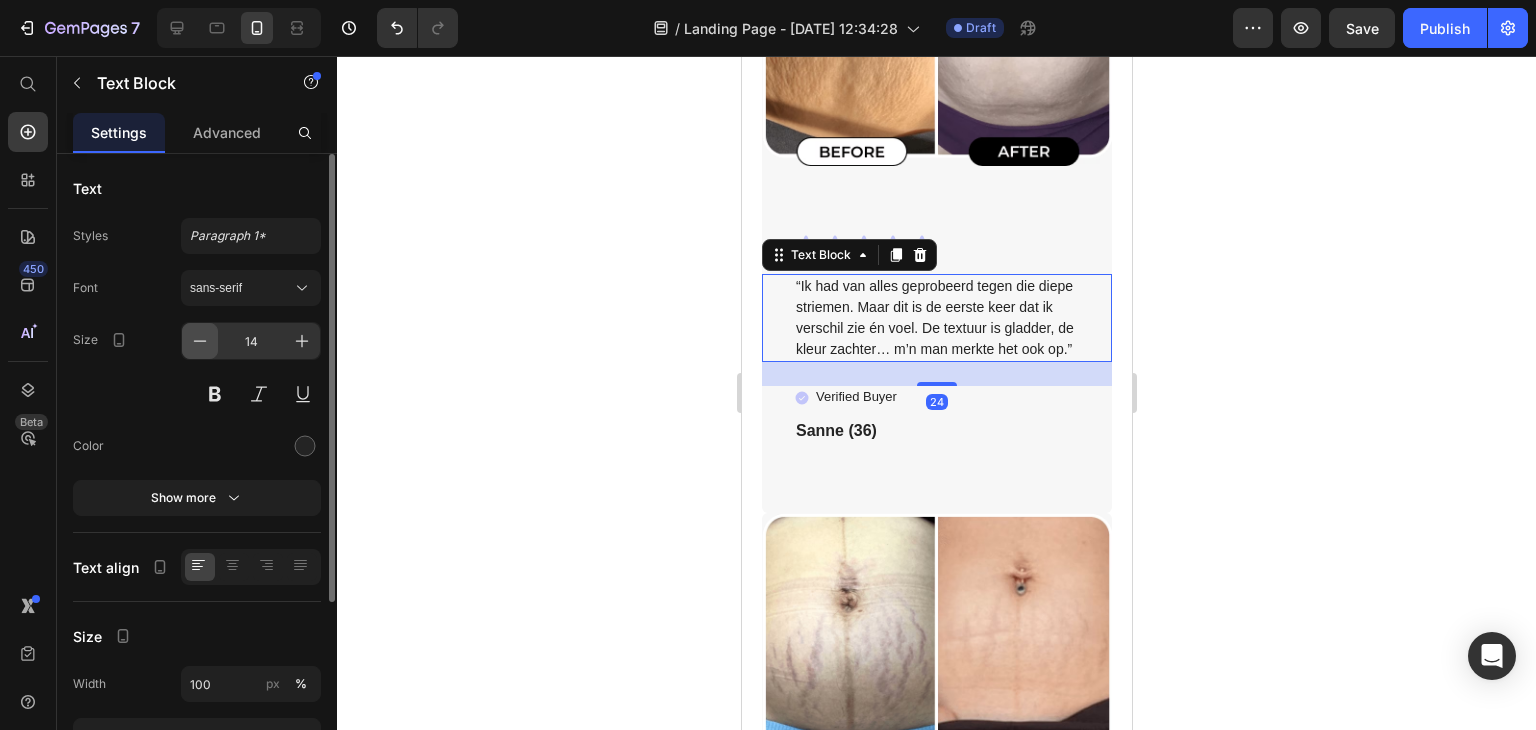 click 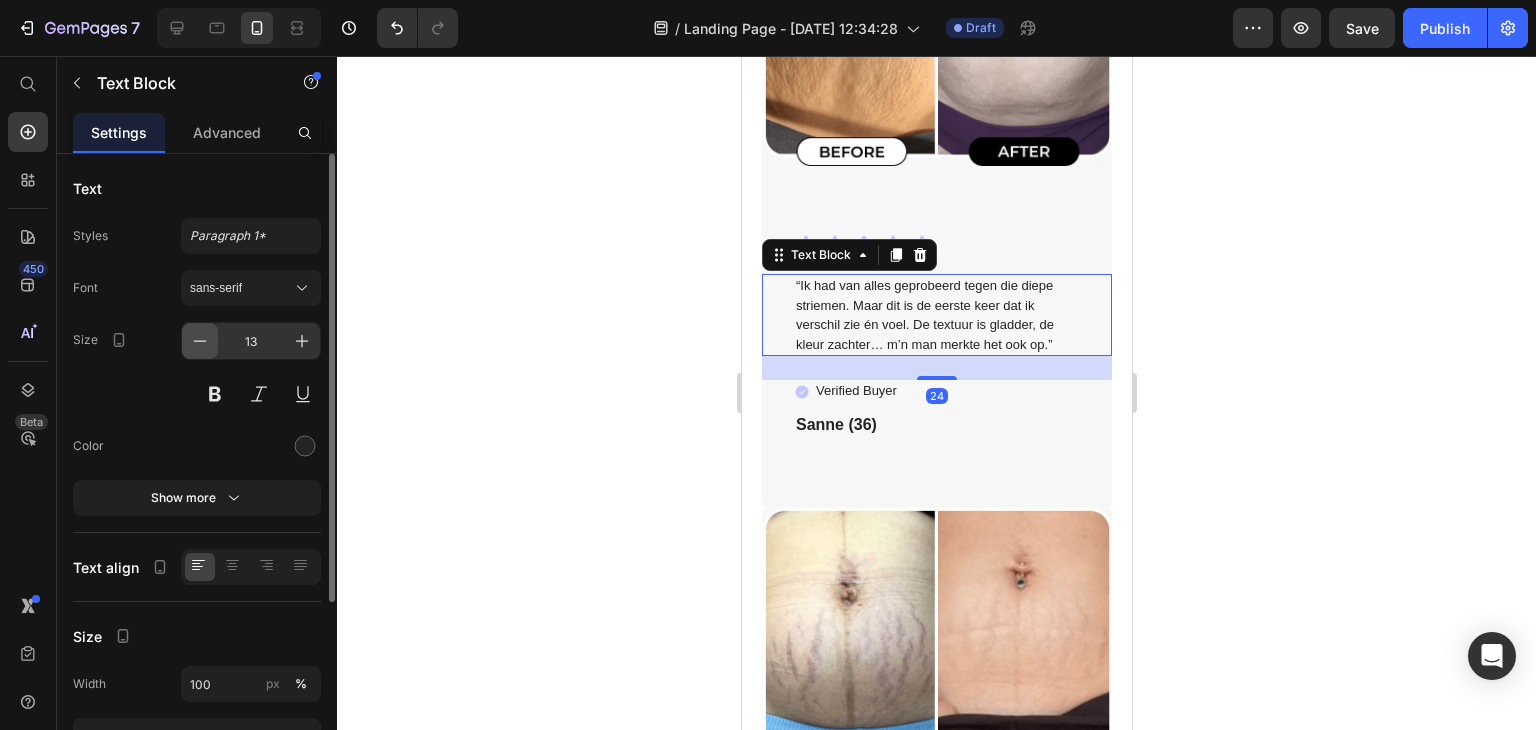 click 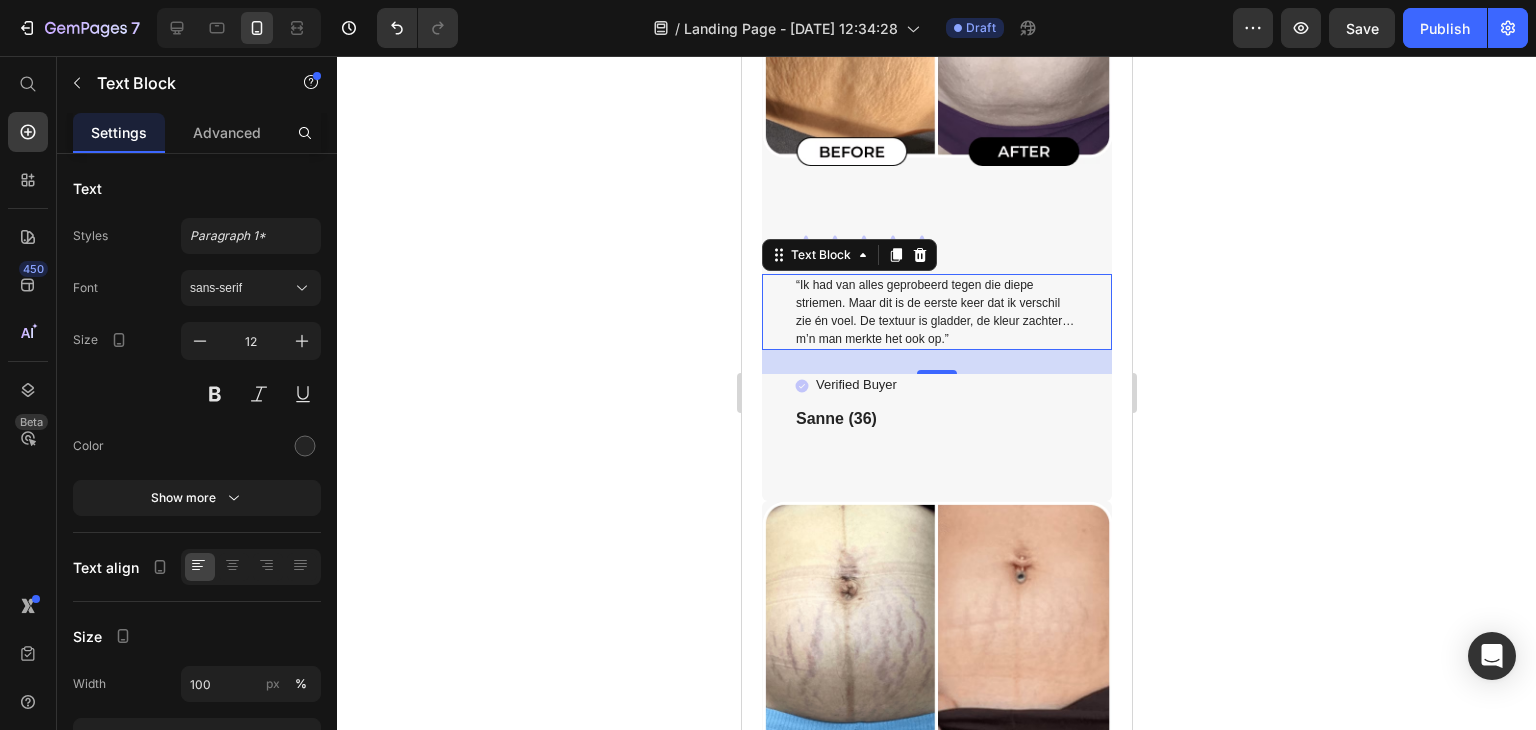 click 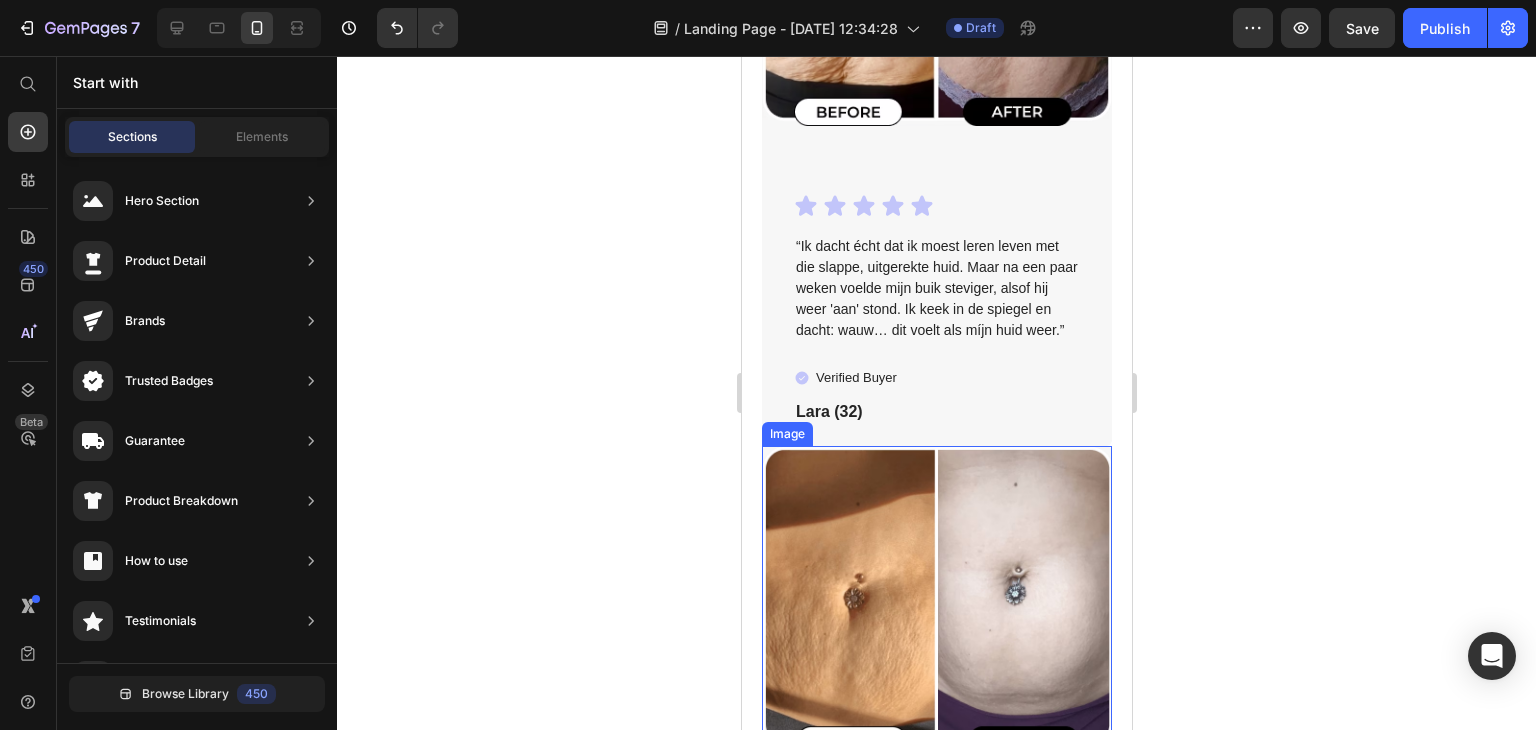 scroll, scrollTop: 5448, scrollLeft: 0, axis: vertical 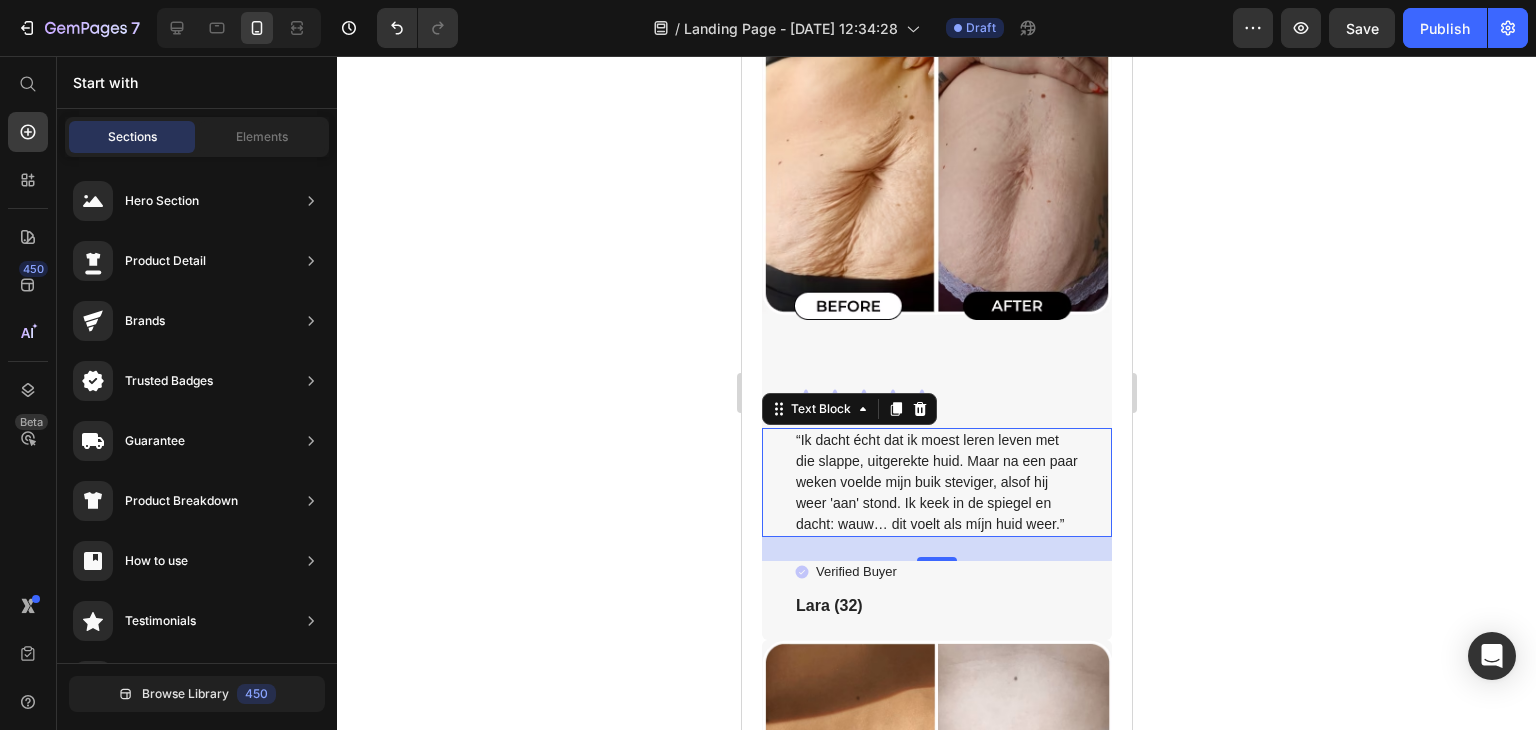 click on "“Ik dacht écht dat ik moest leren leven met die slappe, uitgerekte huid. Maar na een paar weken voelde mijn buik steviger, alsof hij weer 'aan' stond. Ik keek in de spiegel en dacht: wauw… dit voelt als míjn huid weer.”" at bounding box center (936, 482) 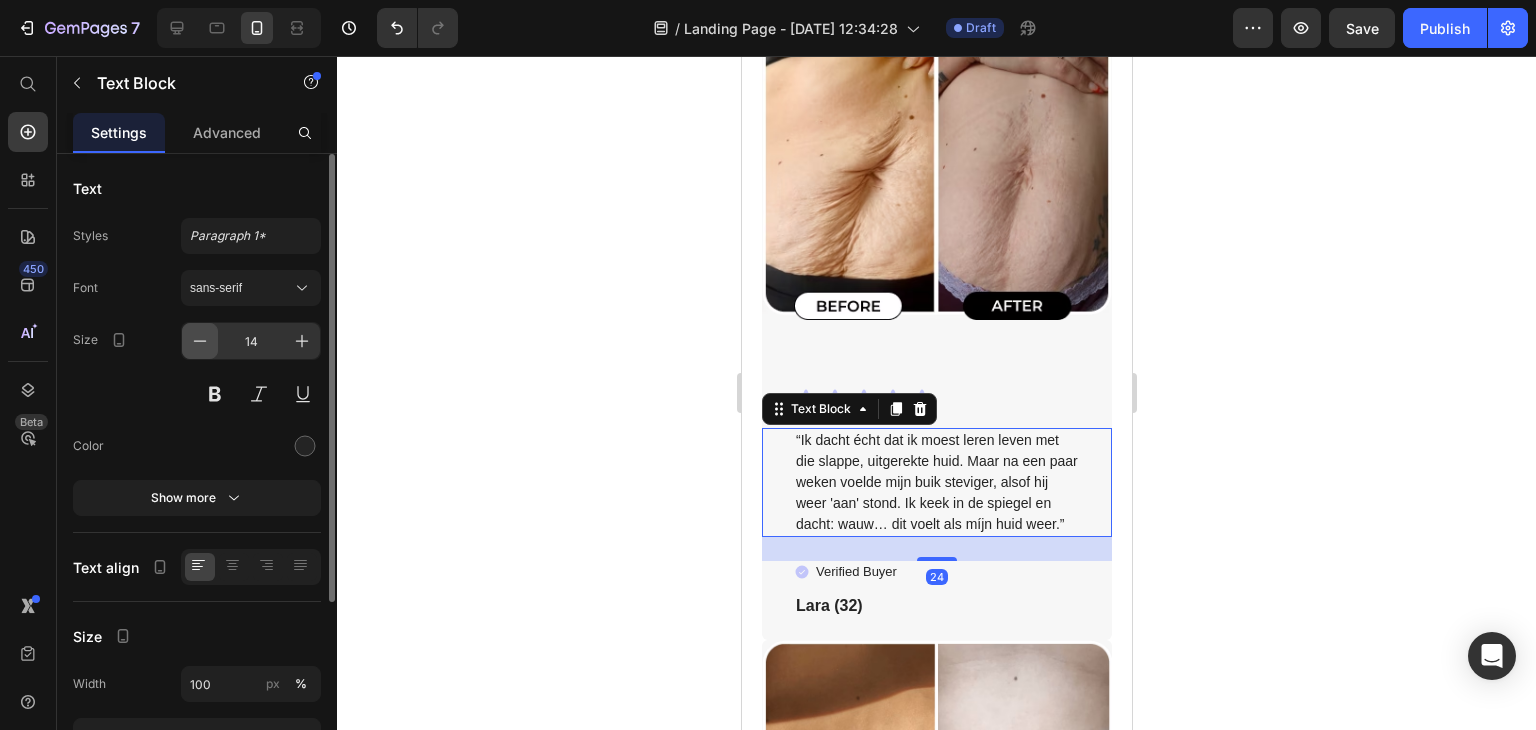 click 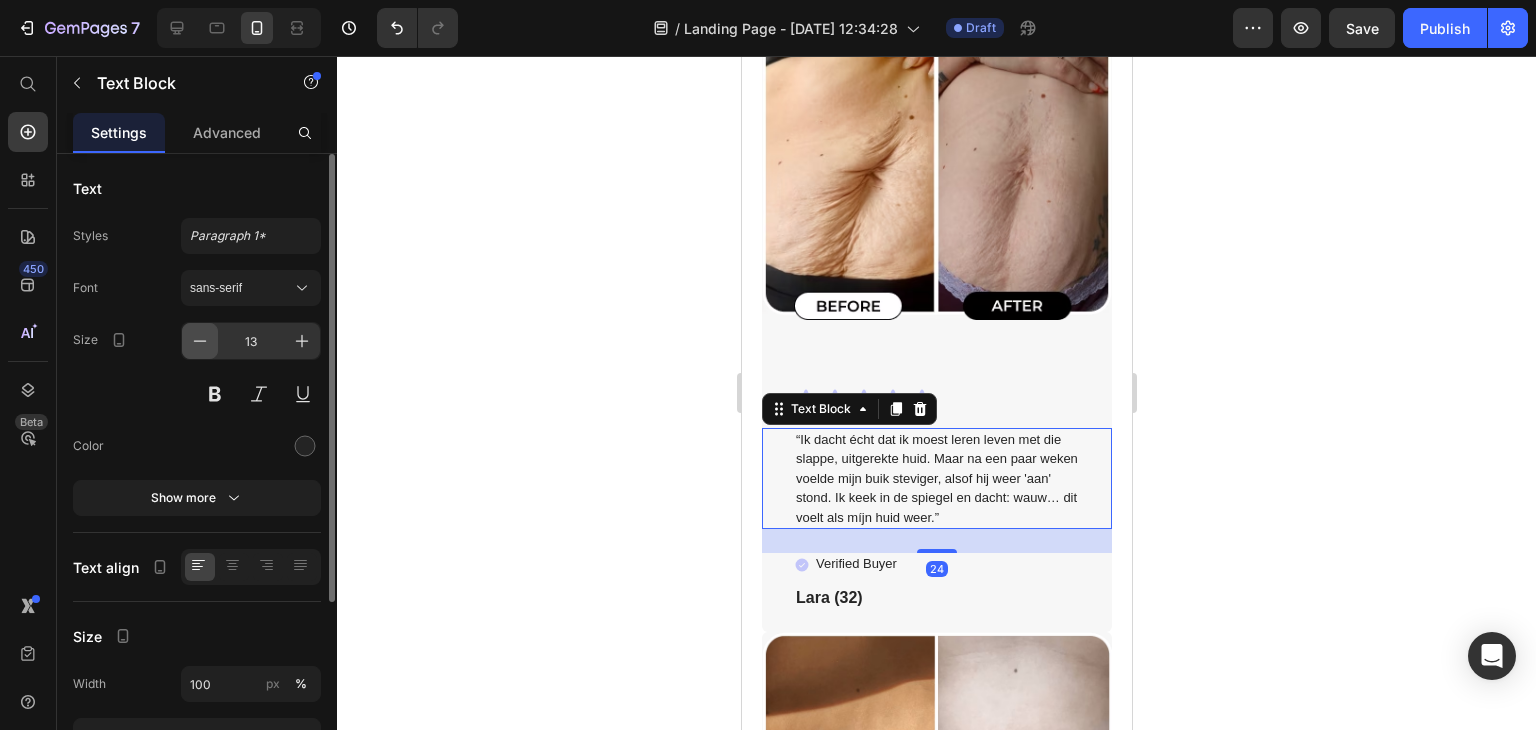 click 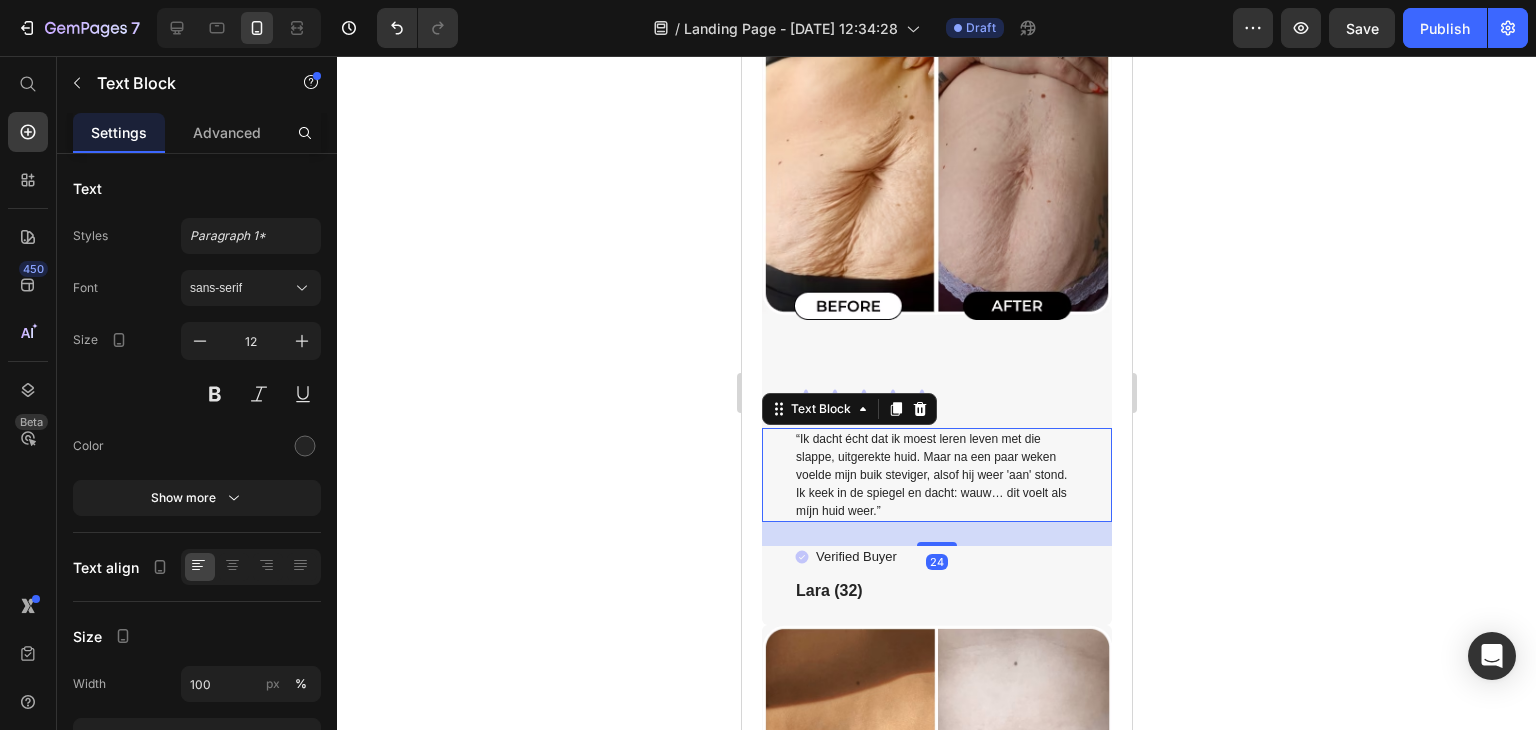click 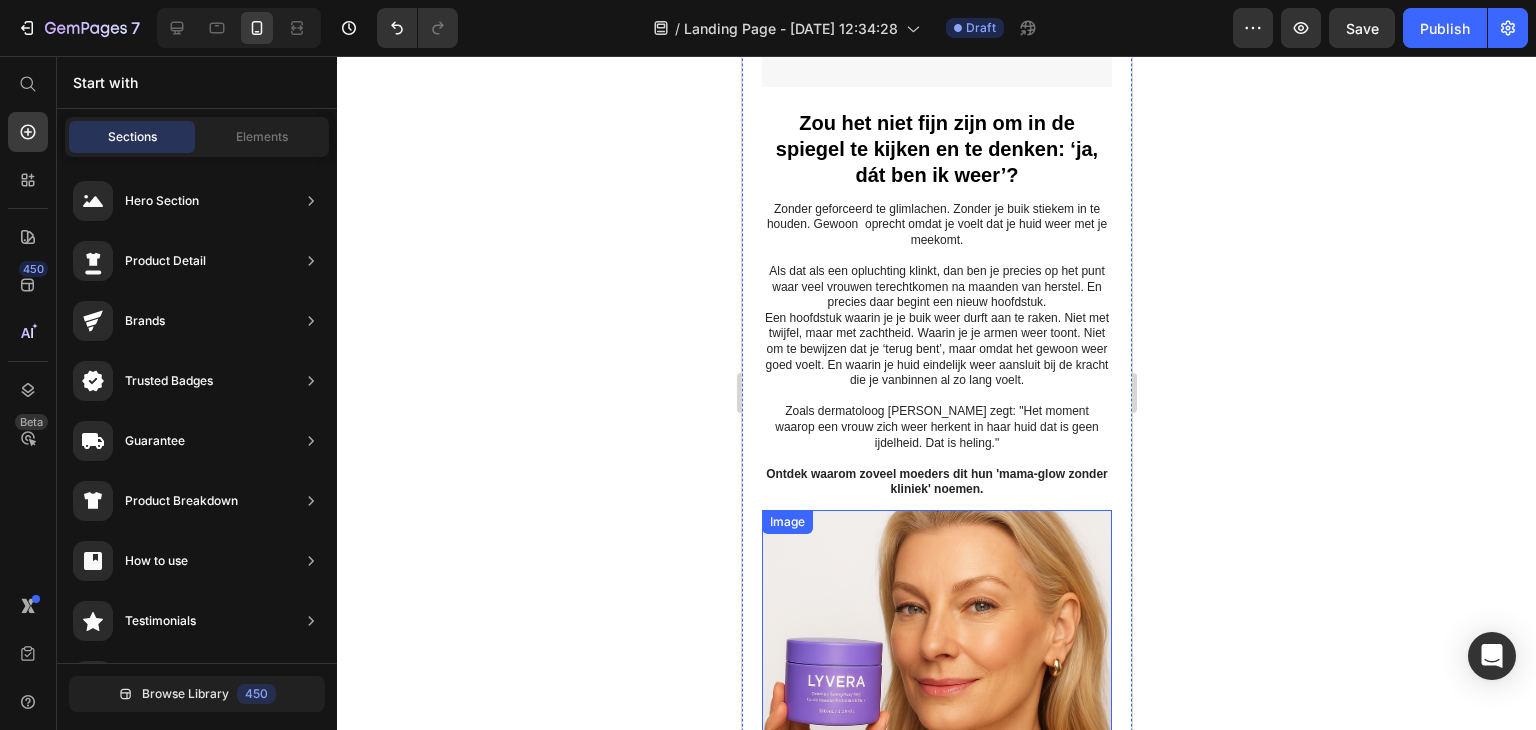 scroll, scrollTop: 3748, scrollLeft: 0, axis: vertical 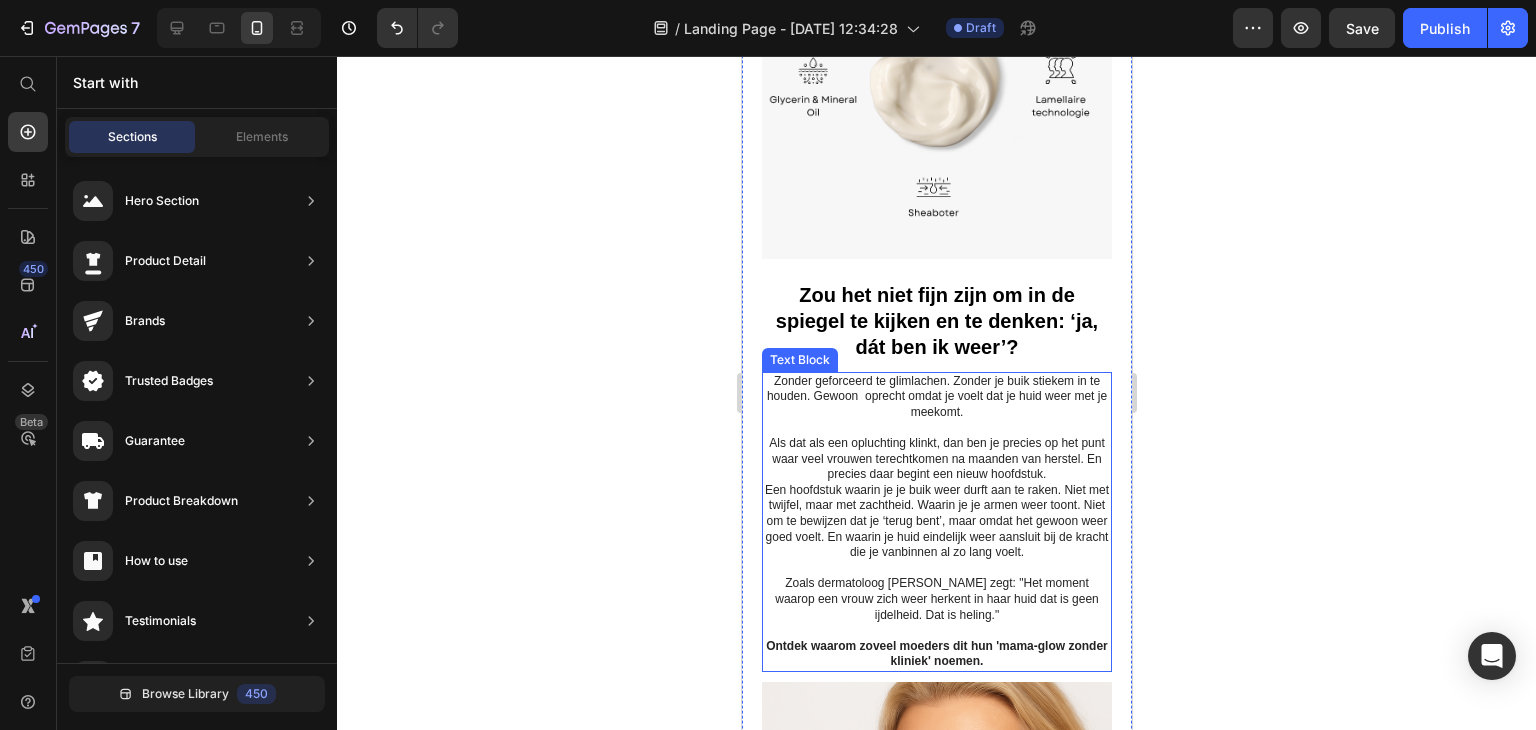 click on "Als dat als een opluchting klinkt, dan ben je precies op het punt waar veel vrouwen terechtkomen na maanden van herstel. En precies daar begint een nieuw hoofdstuk." at bounding box center (936, 459) 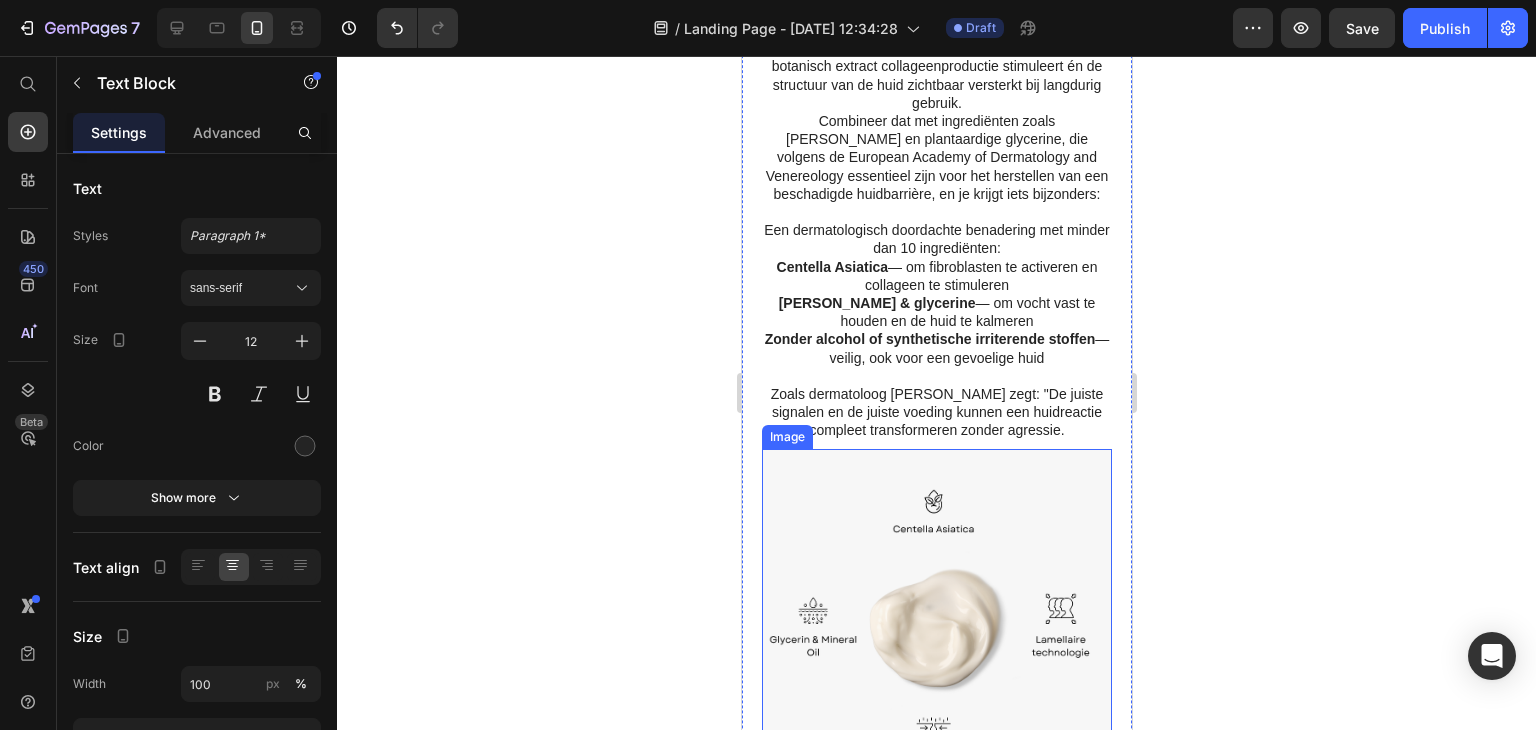 scroll, scrollTop: 3048, scrollLeft: 0, axis: vertical 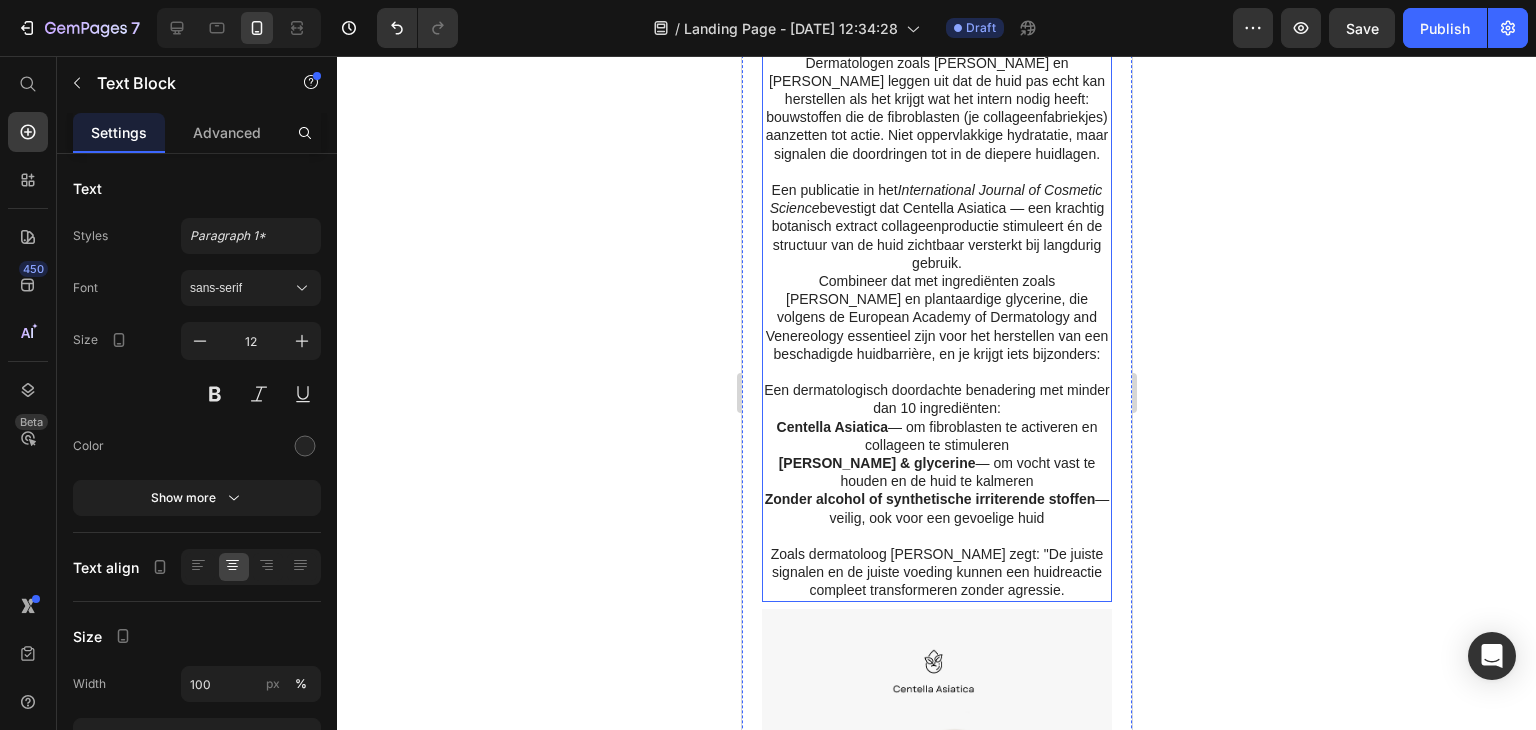 click on "Centella Asiatica" at bounding box center [832, 427] 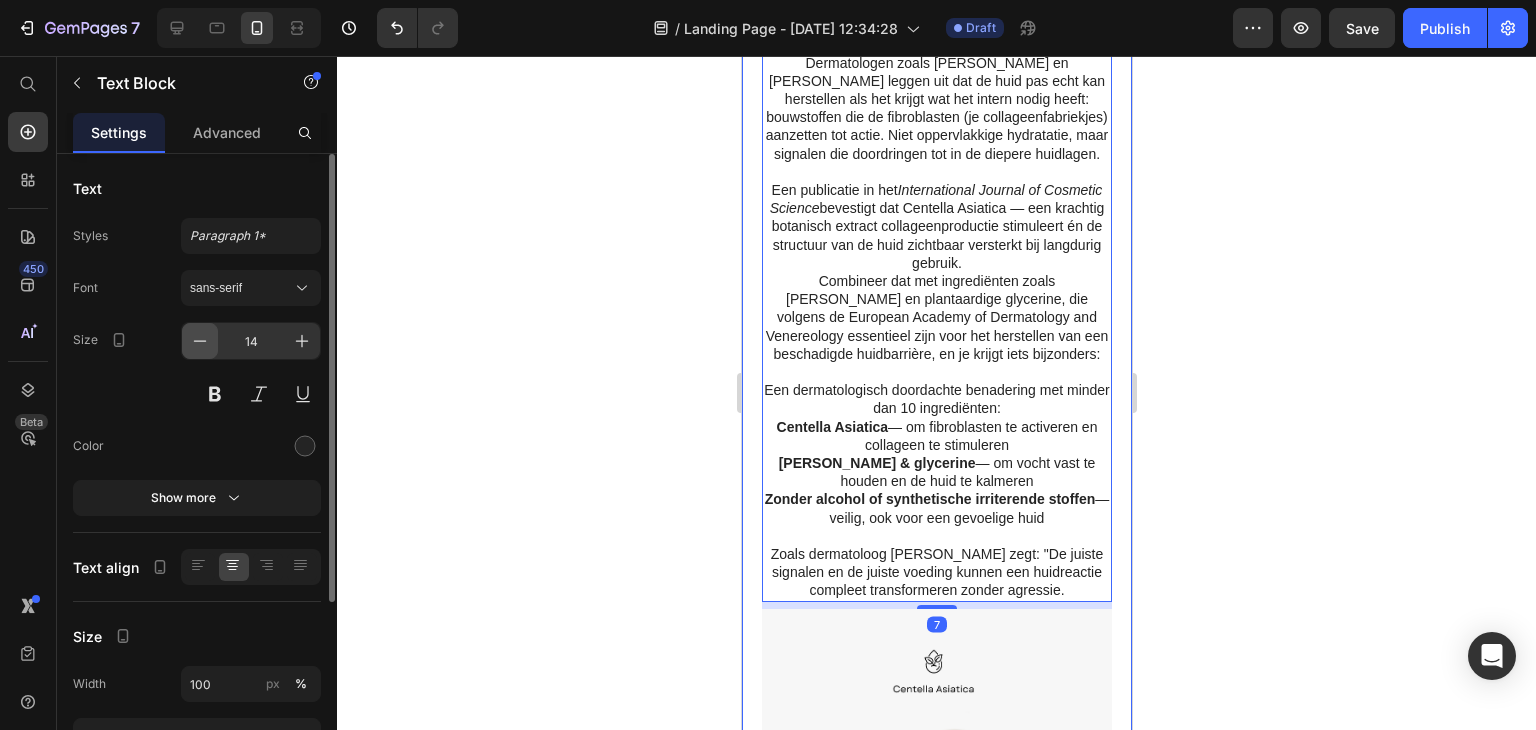 click 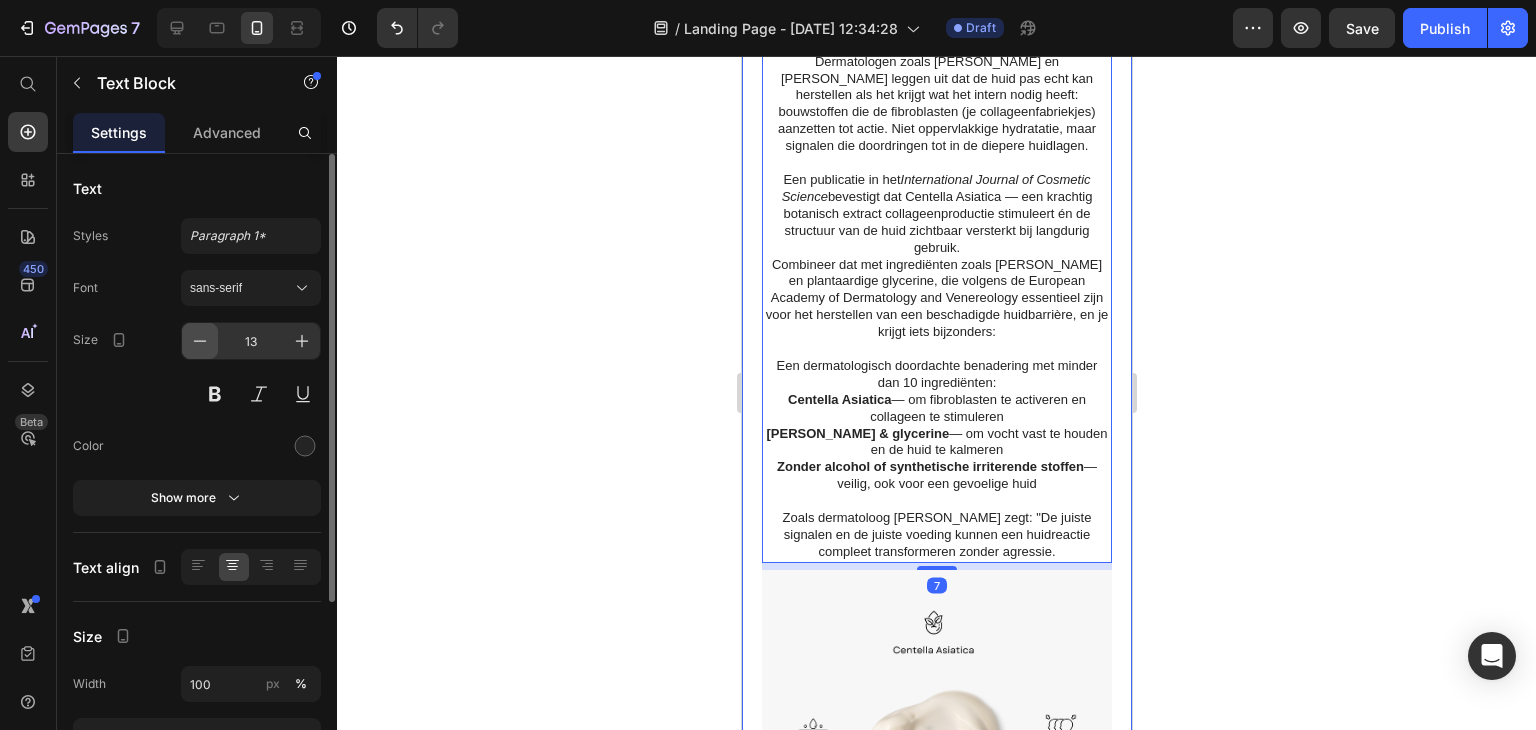 click 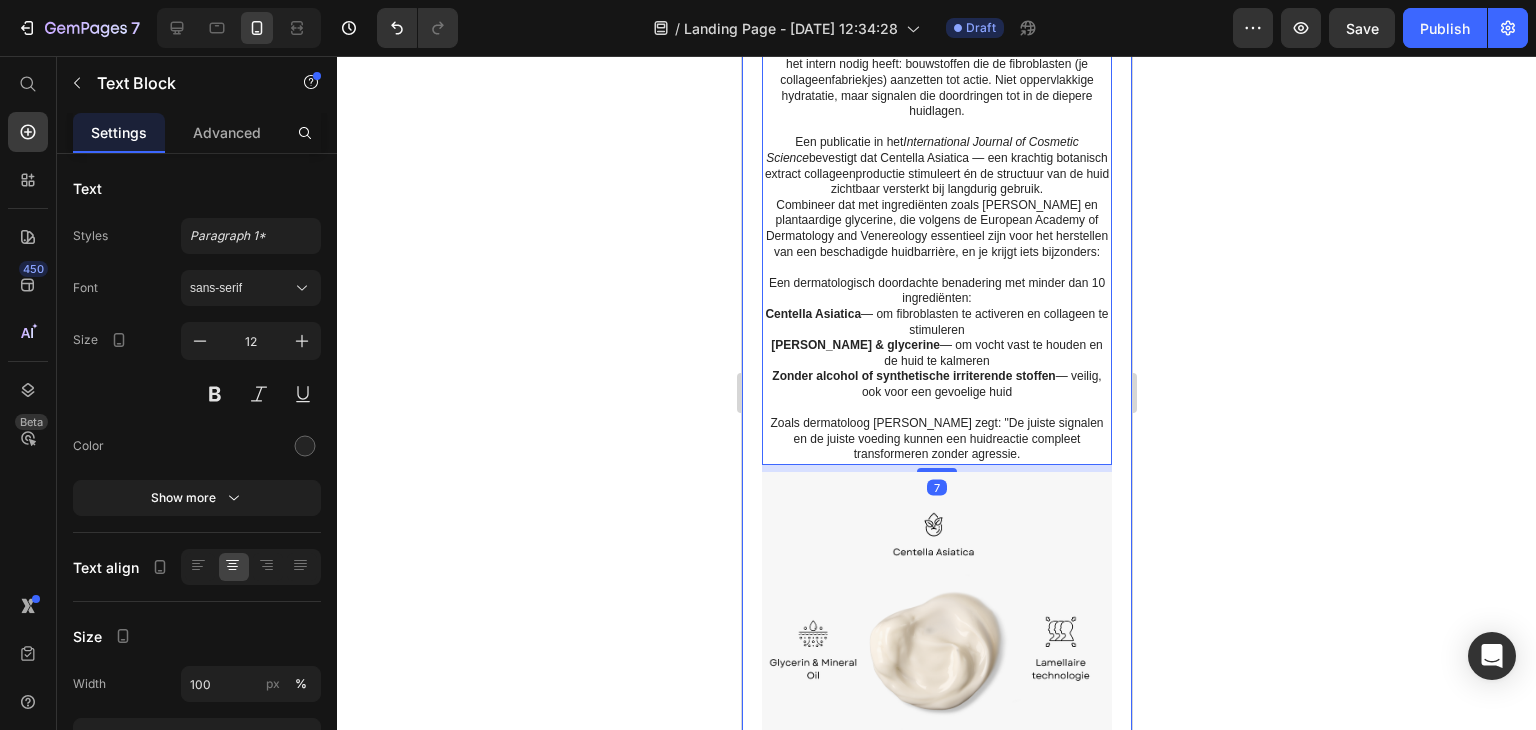 scroll, scrollTop: 3007, scrollLeft: 0, axis: vertical 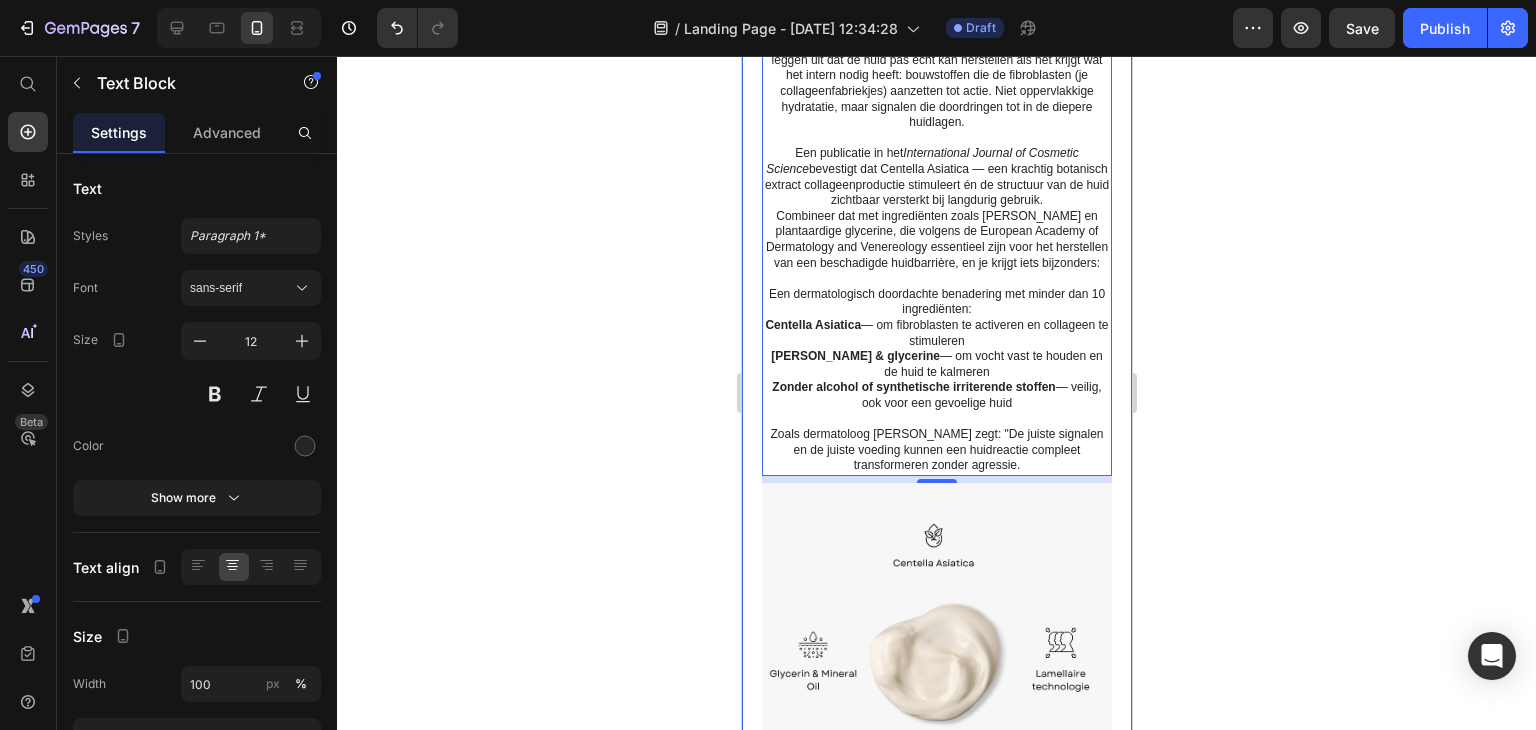 click 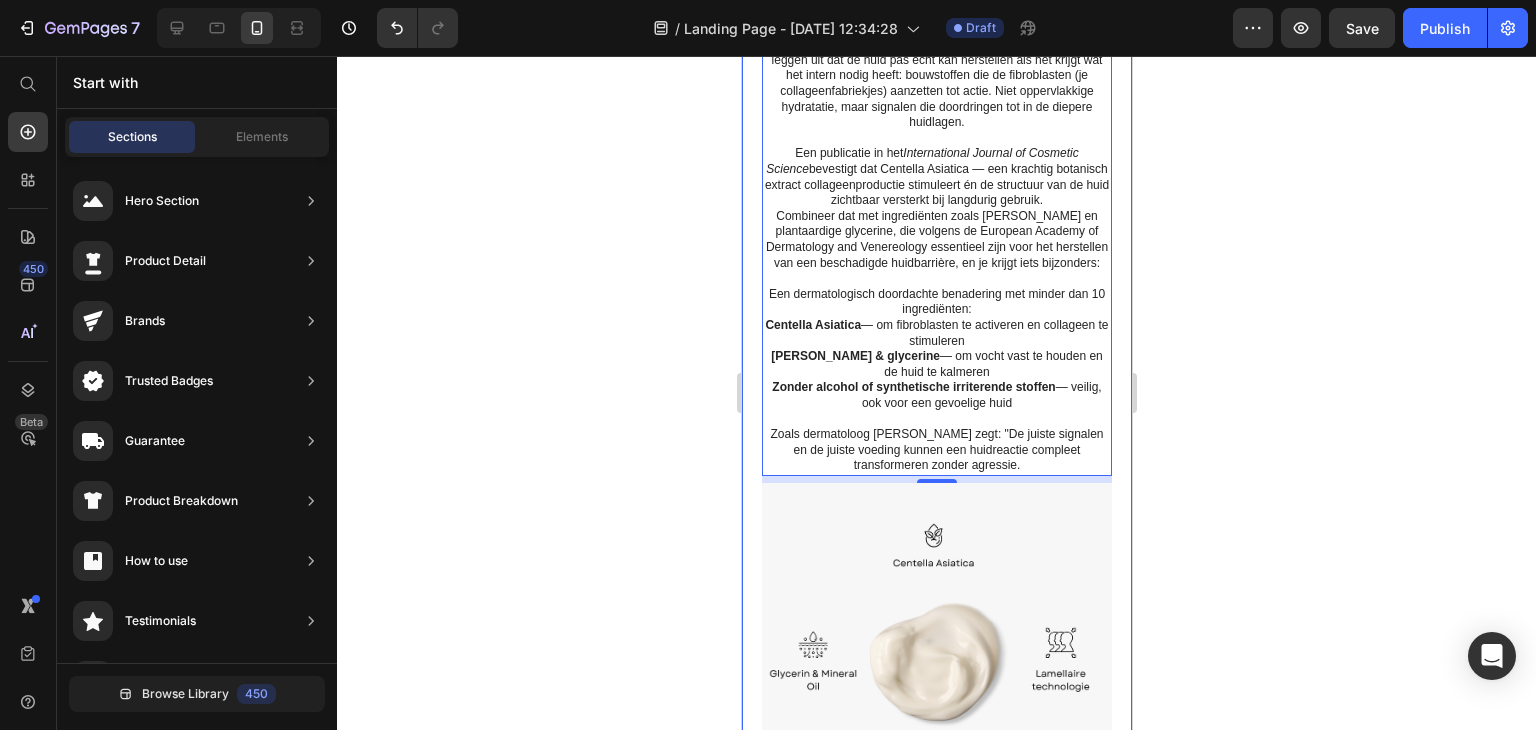 click 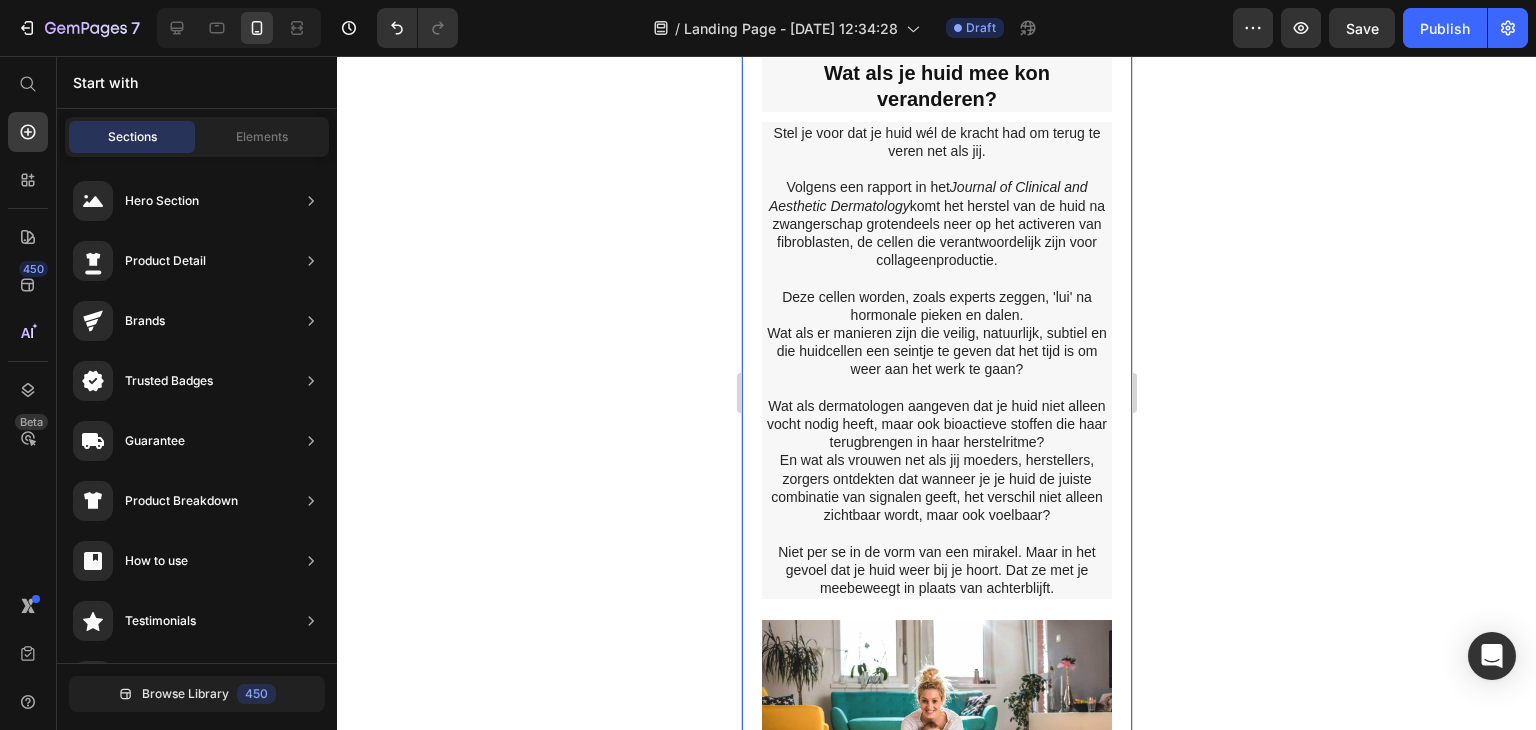 scroll, scrollTop: 1907, scrollLeft: 0, axis: vertical 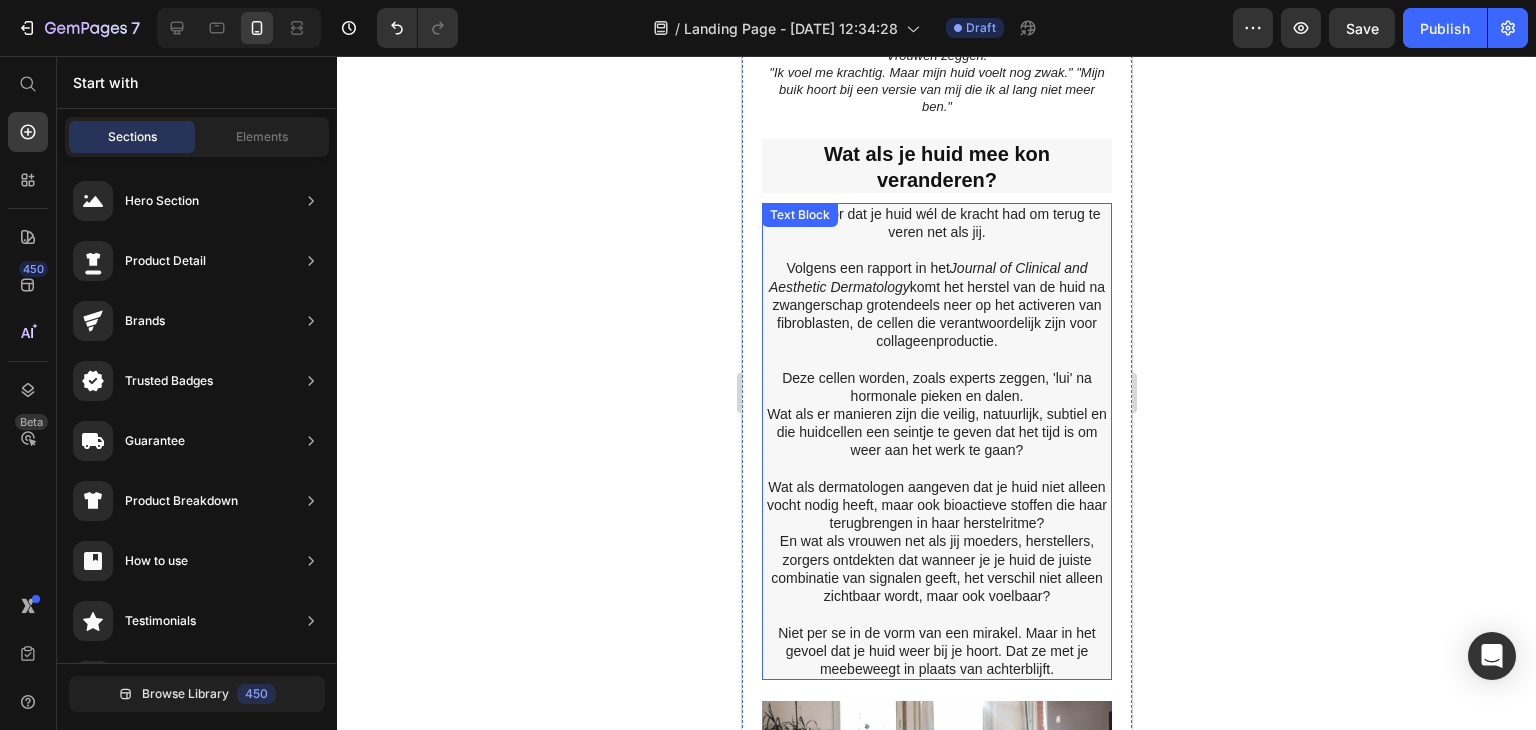 click at bounding box center (936, 359) 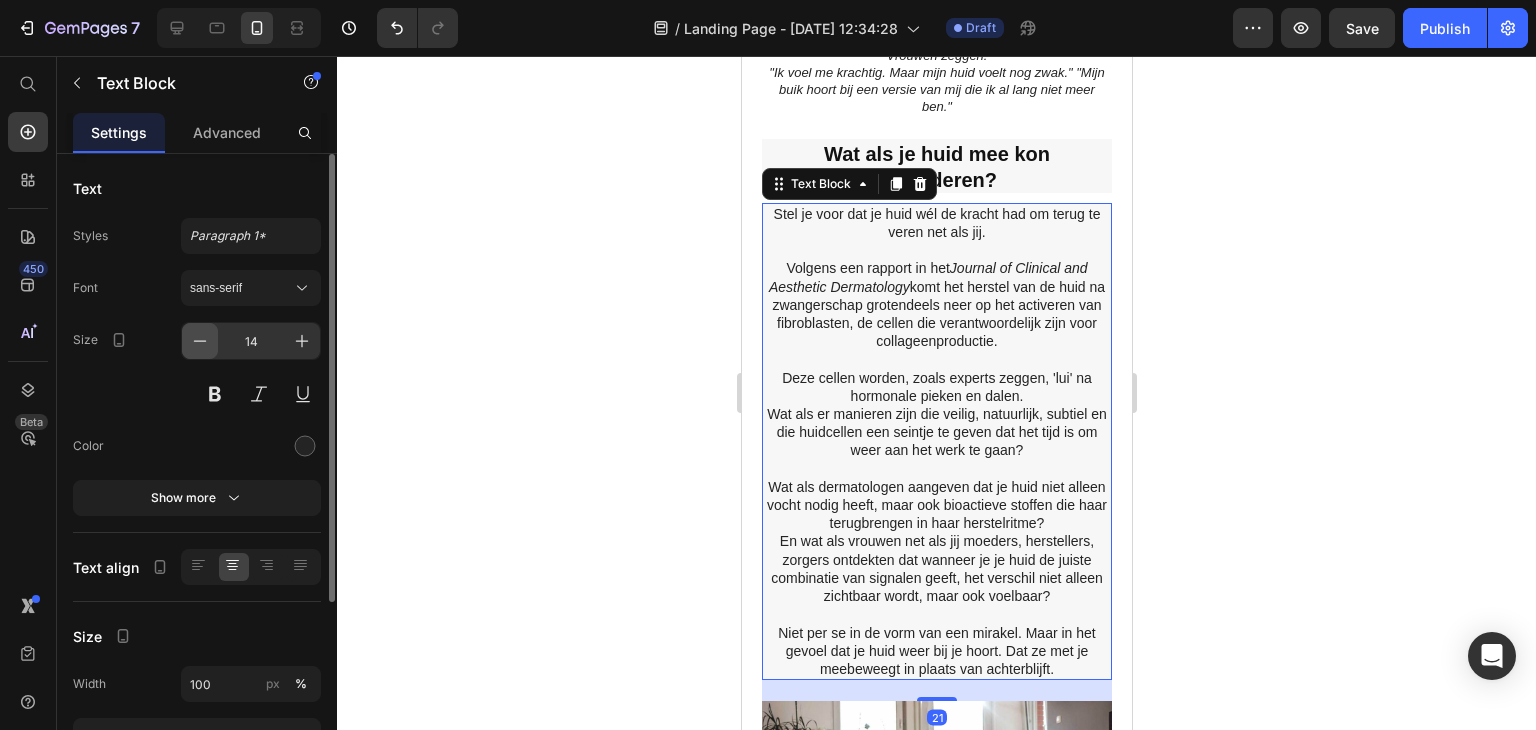 click 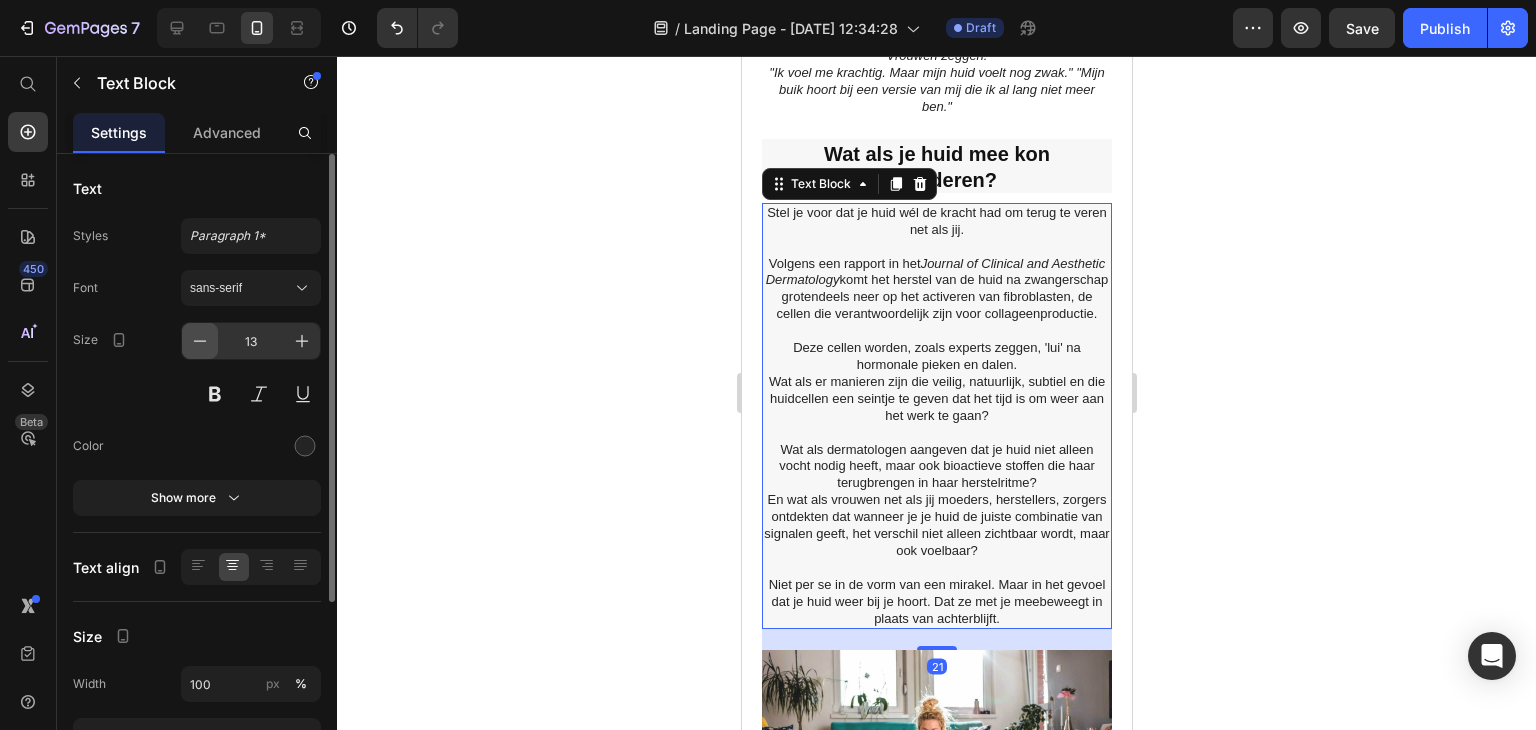 click 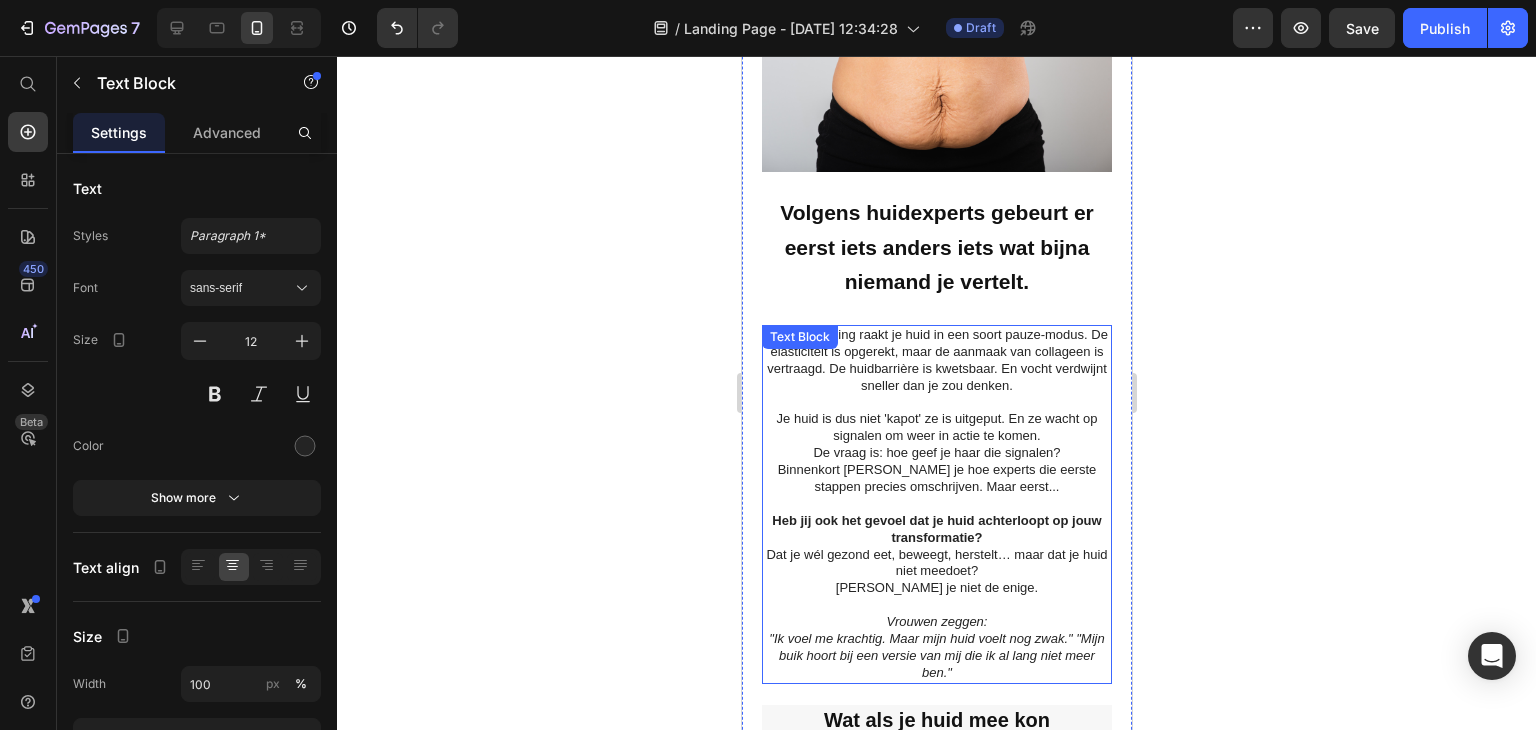 scroll, scrollTop: 1307, scrollLeft: 0, axis: vertical 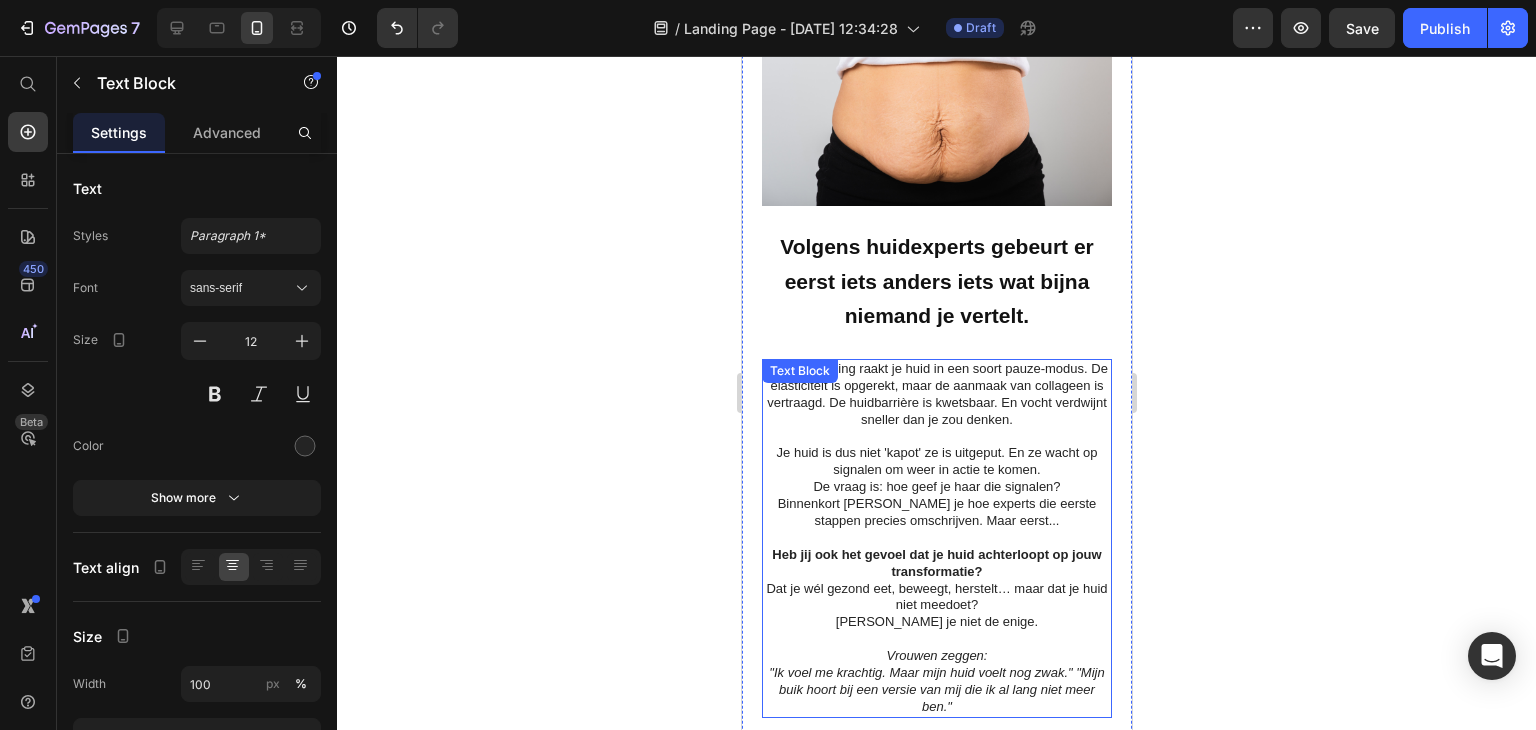 click at bounding box center (936, 436) 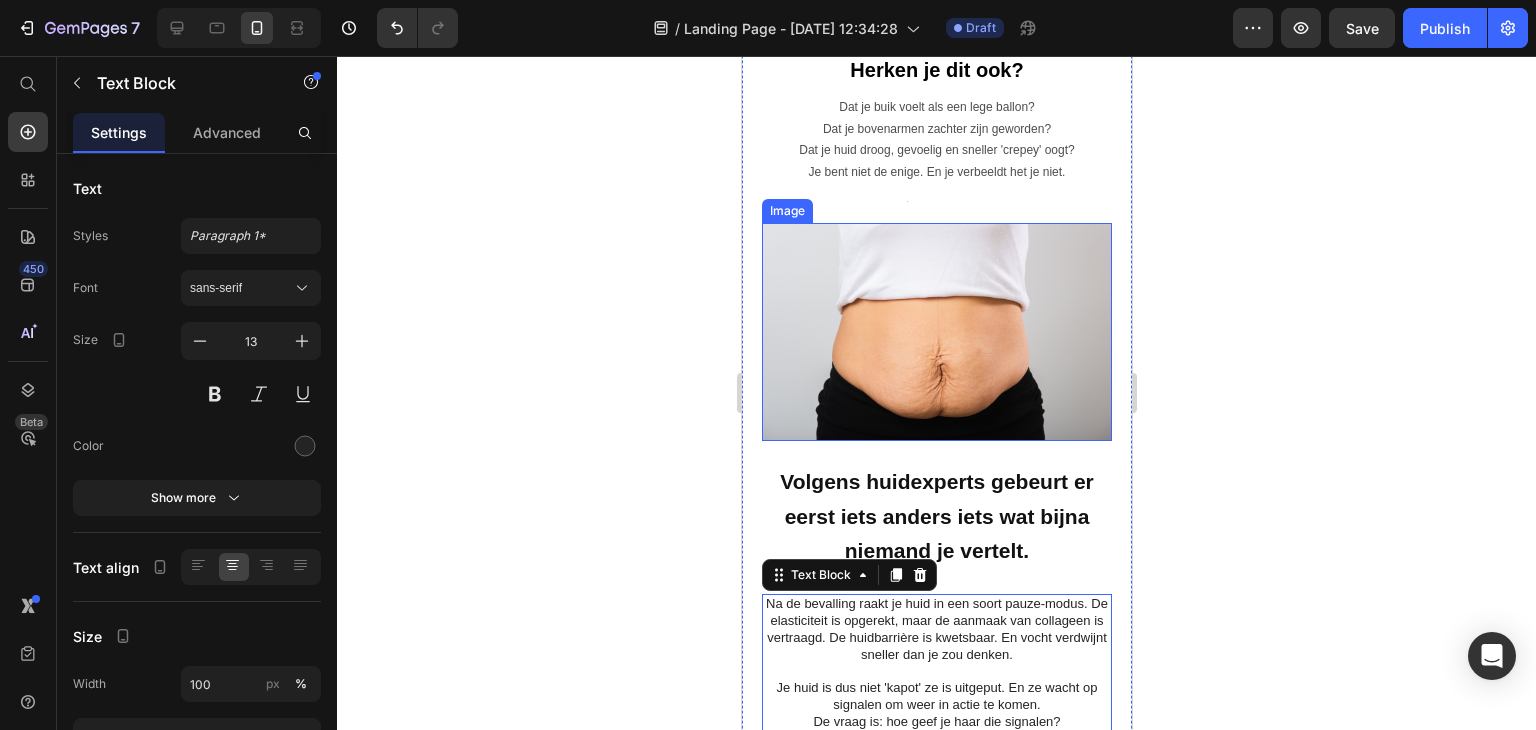 scroll, scrollTop: 1107, scrollLeft: 0, axis: vertical 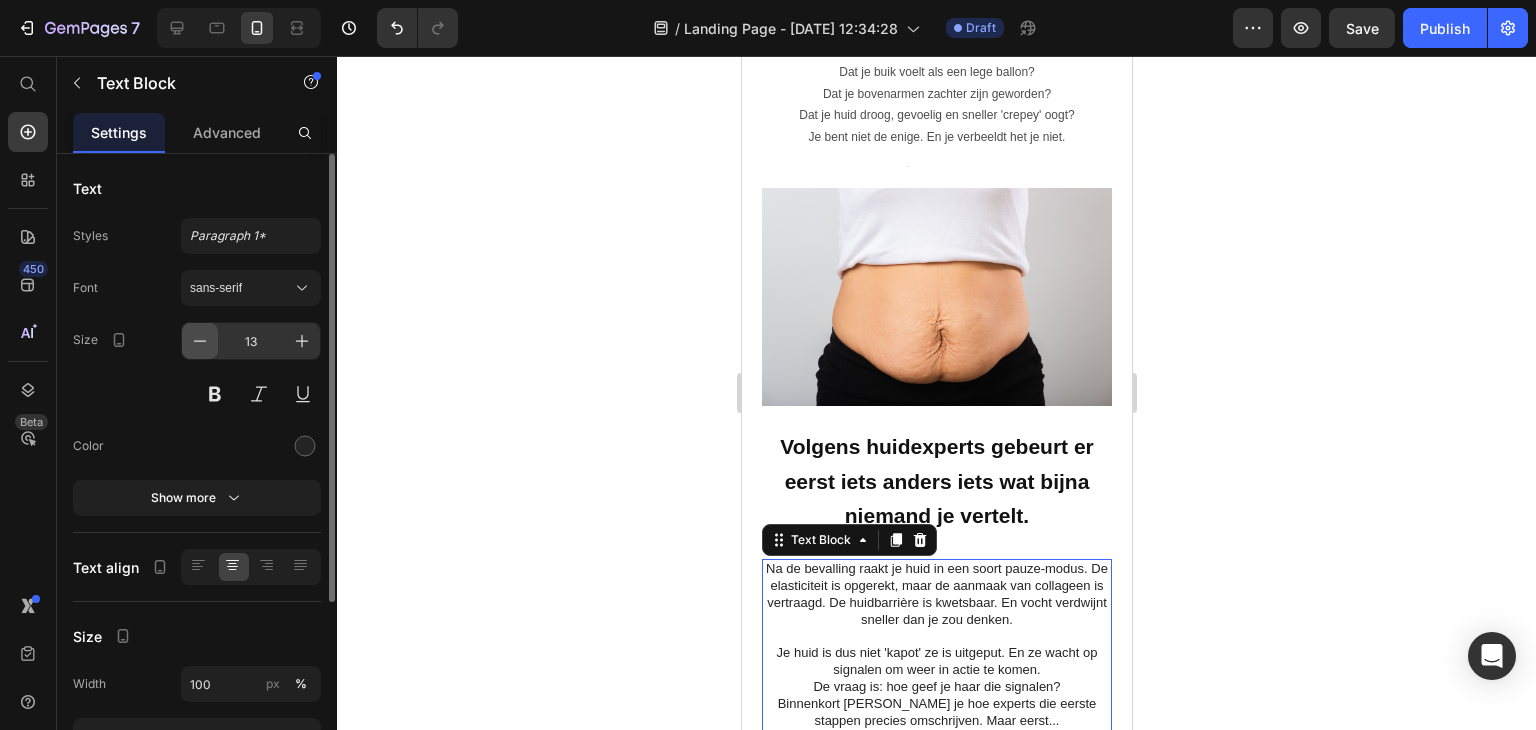 click 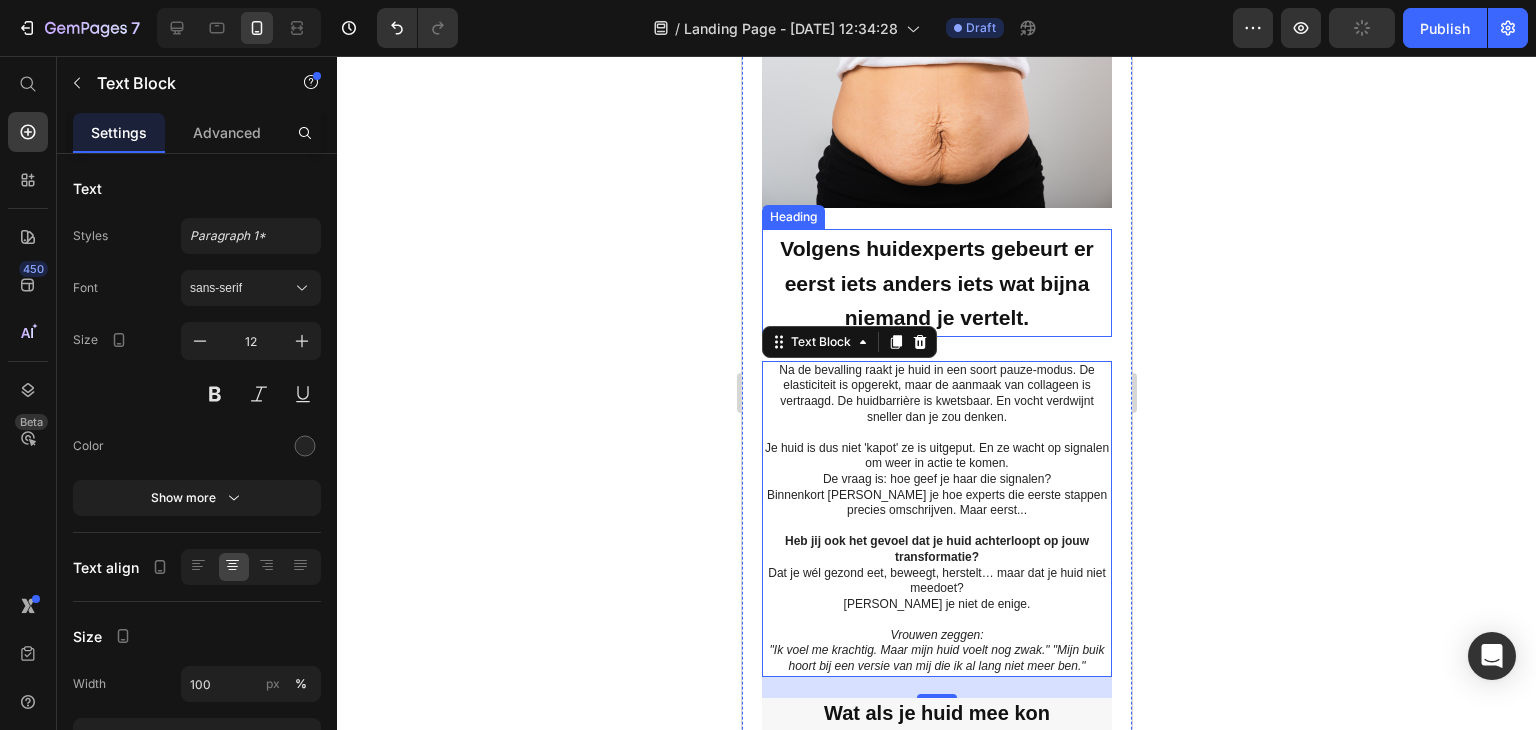 scroll, scrollTop: 1307, scrollLeft: 0, axis: vertical 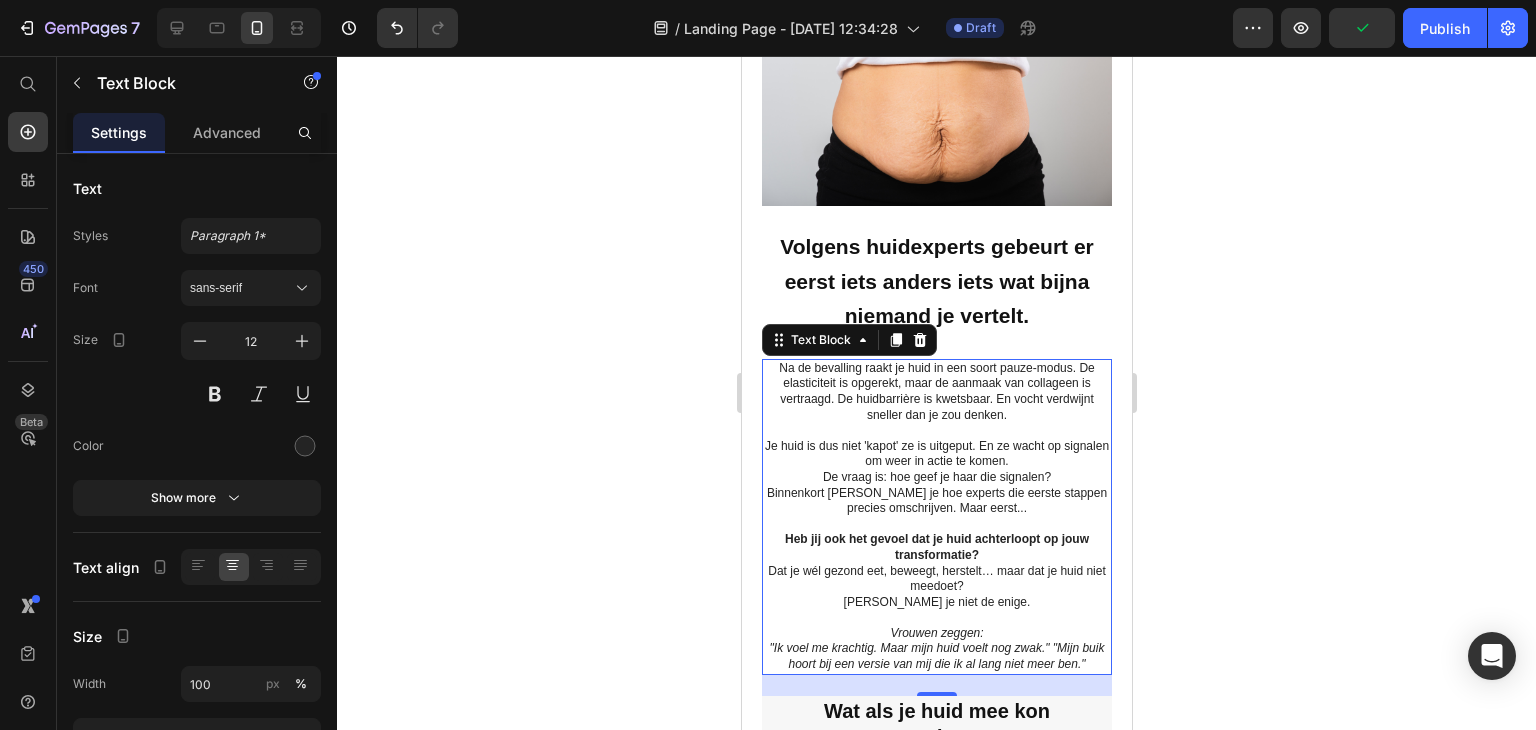click 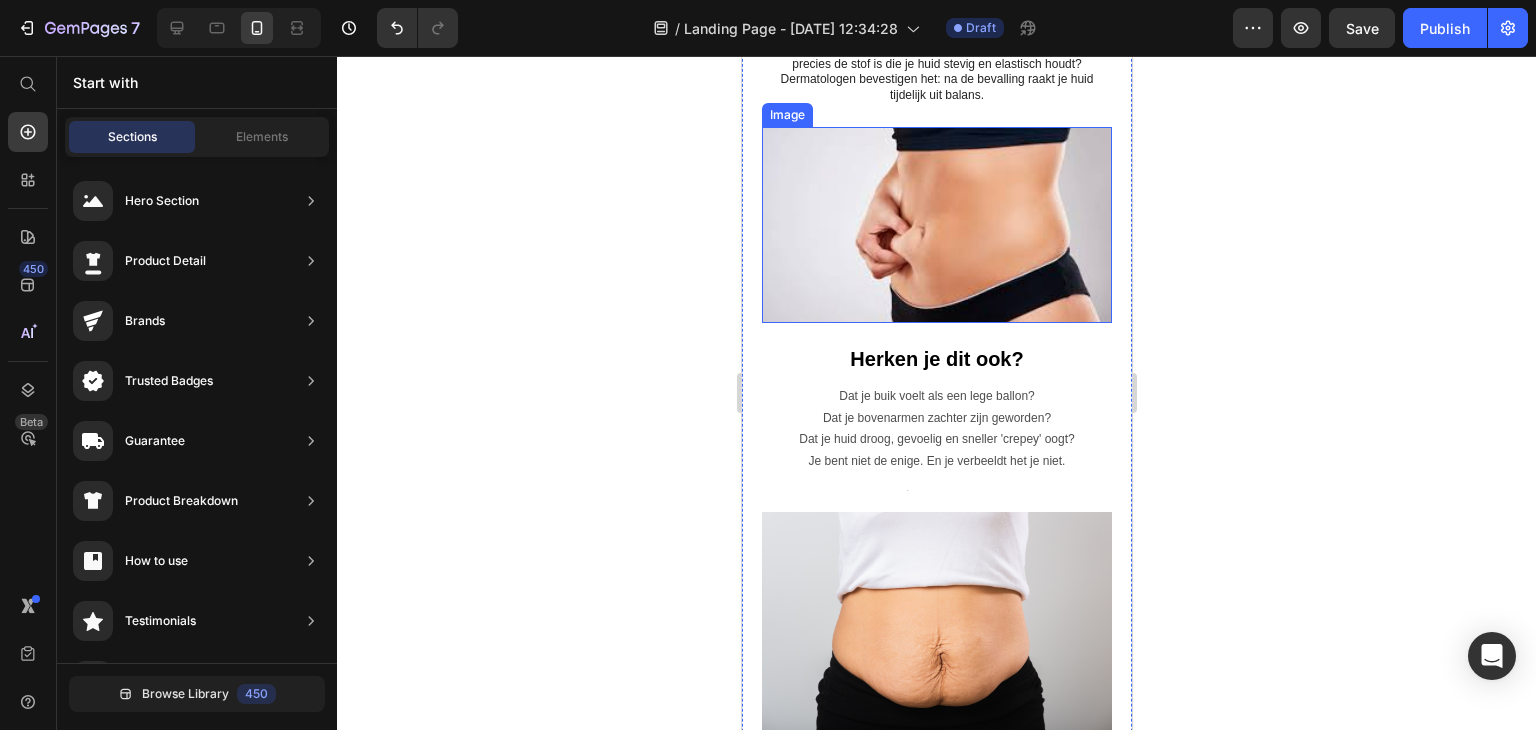 scroll, scrollTop: 707, scrollLeft: 0, axis: vertical 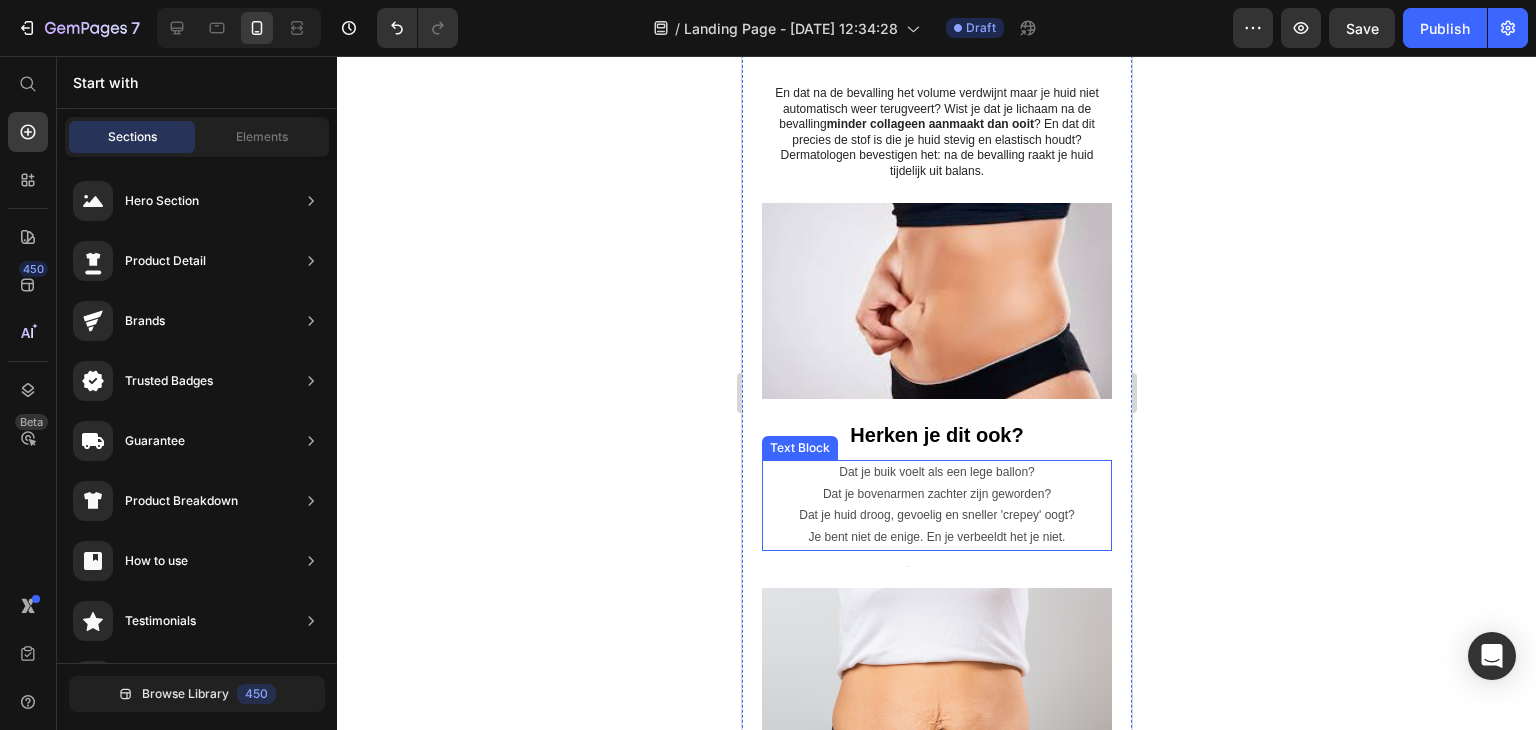 click on "Dat je huid droog, gevoelig en sneller 'crepey' oogt?" at bounding box center (936, 516) 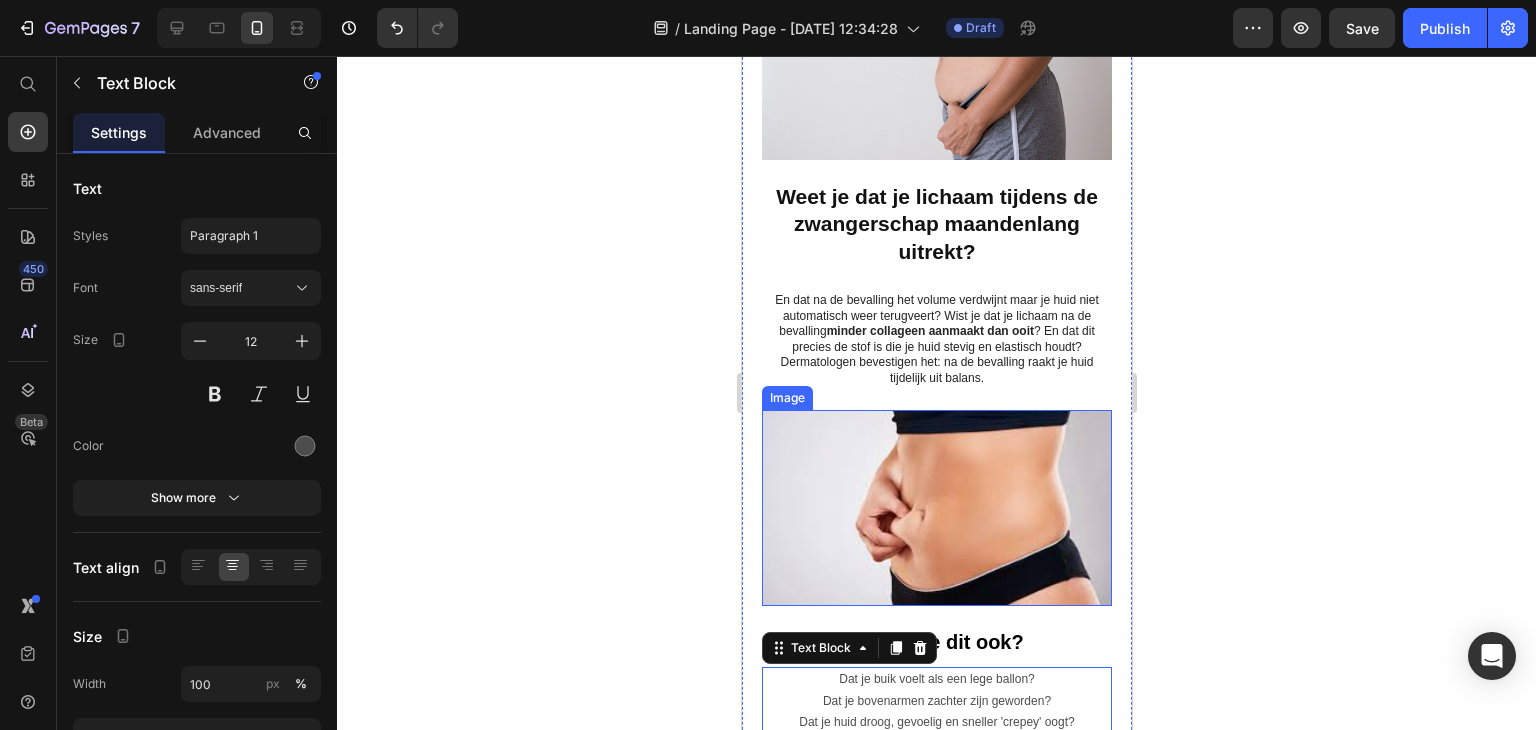 scroll, scrollTop: 307, scrollLeft: 0, axis: vertical 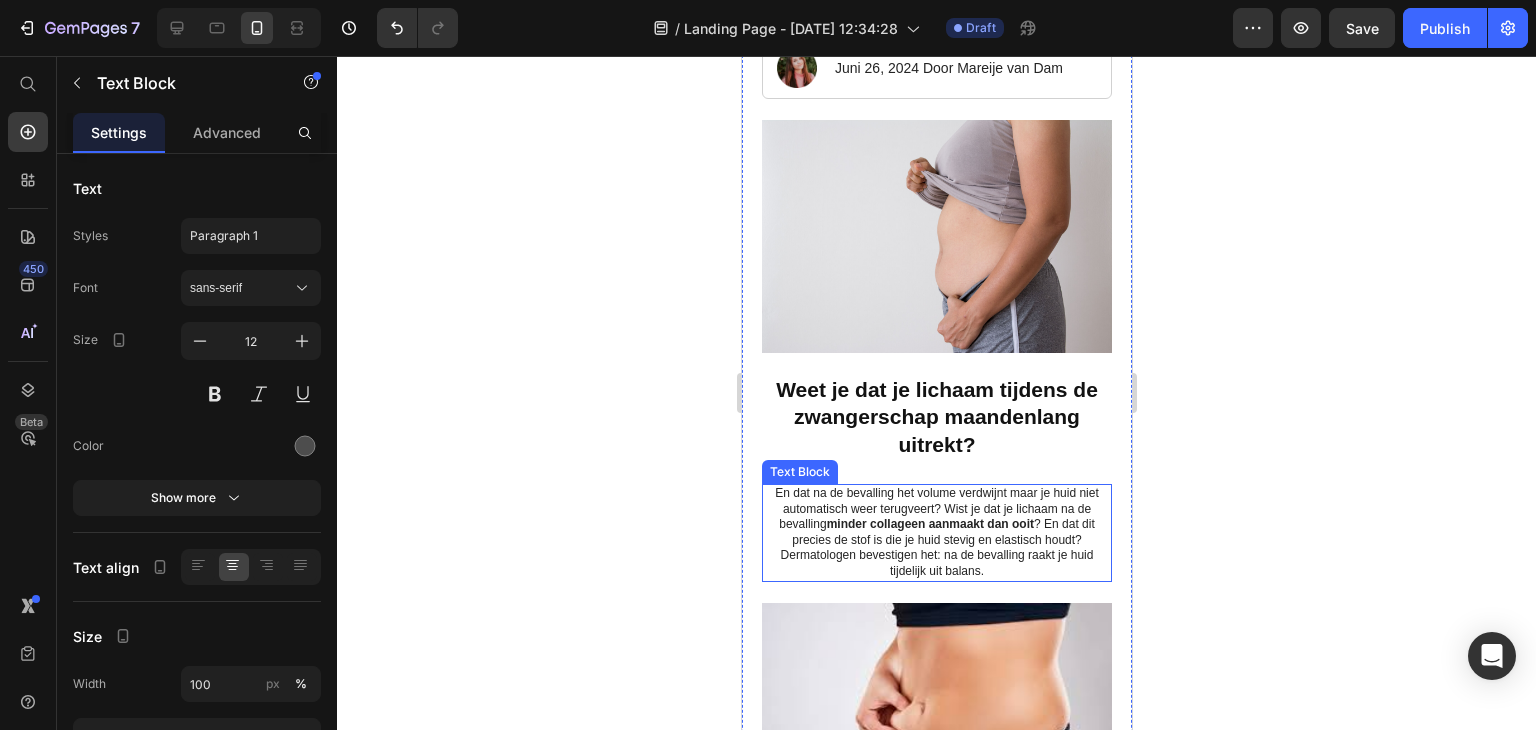 click on "En dat na de bevalling het volume verdwijnt maar je huid niet automatisch weer terugveert? Wist je dat je lichaam na de bevalling  minder collageen aanmaakt dan ooit ? En dat dit precies de stof is die je huid stevig en elastisch houdt?" at bounding box center (936, 517) 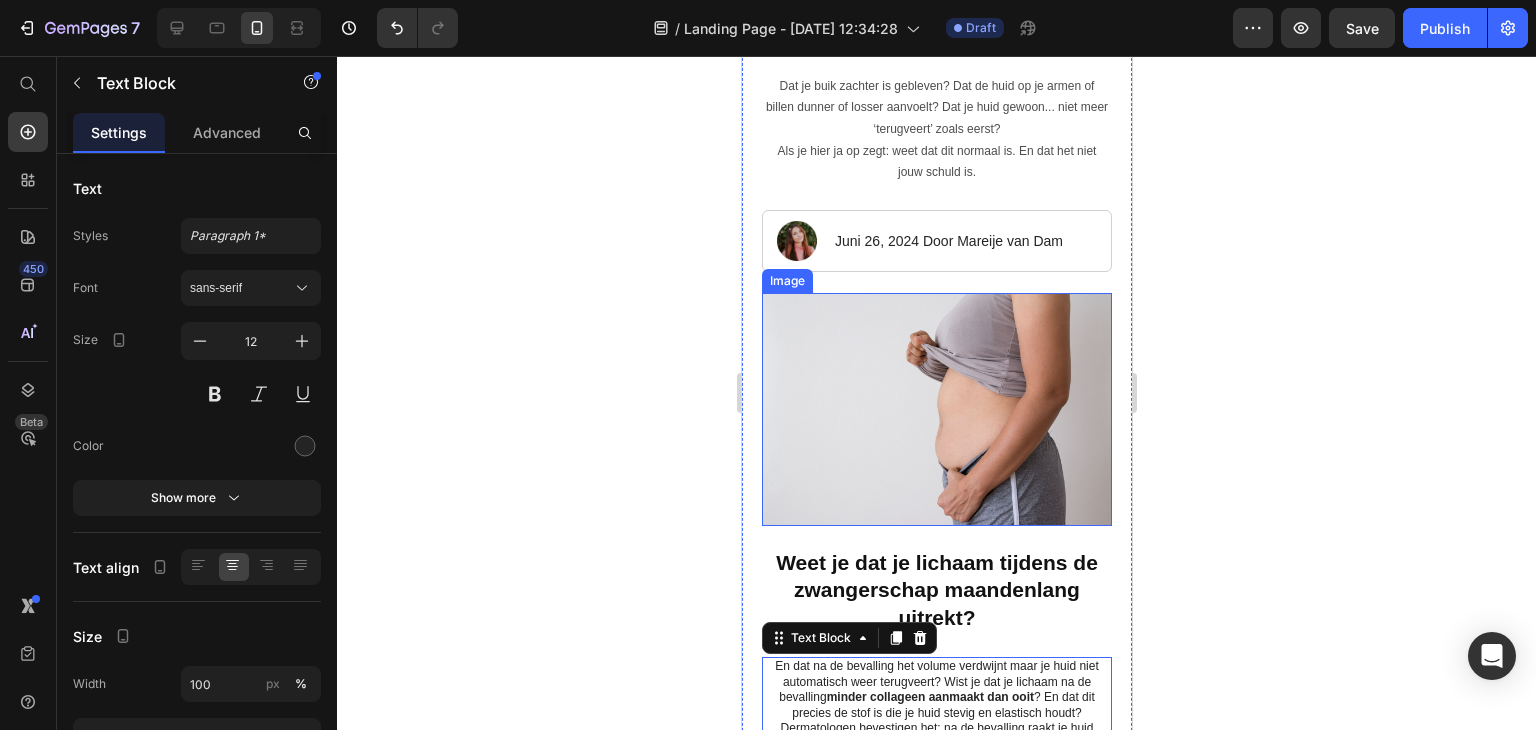 scroll, scrollTop: 0, scrollLeft: 0, axis: both 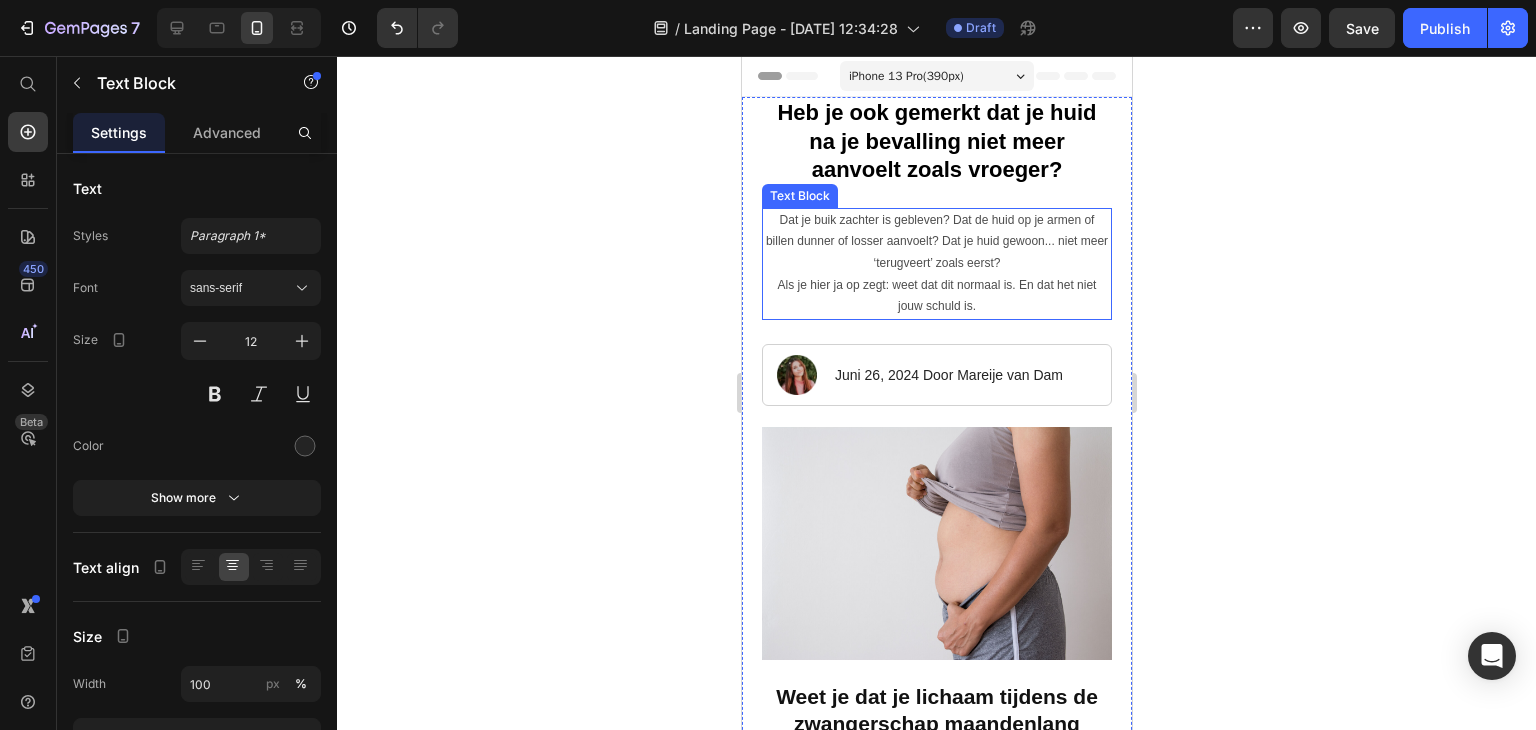 click on "Dat je buik zachter is gebleven? Dat de huid op je armen of billen dunner of losser aanvoelt? Dat je huid gewoon... niet meer ‘terugveert’ zoals eerst?" at bounding box center (936, 242) 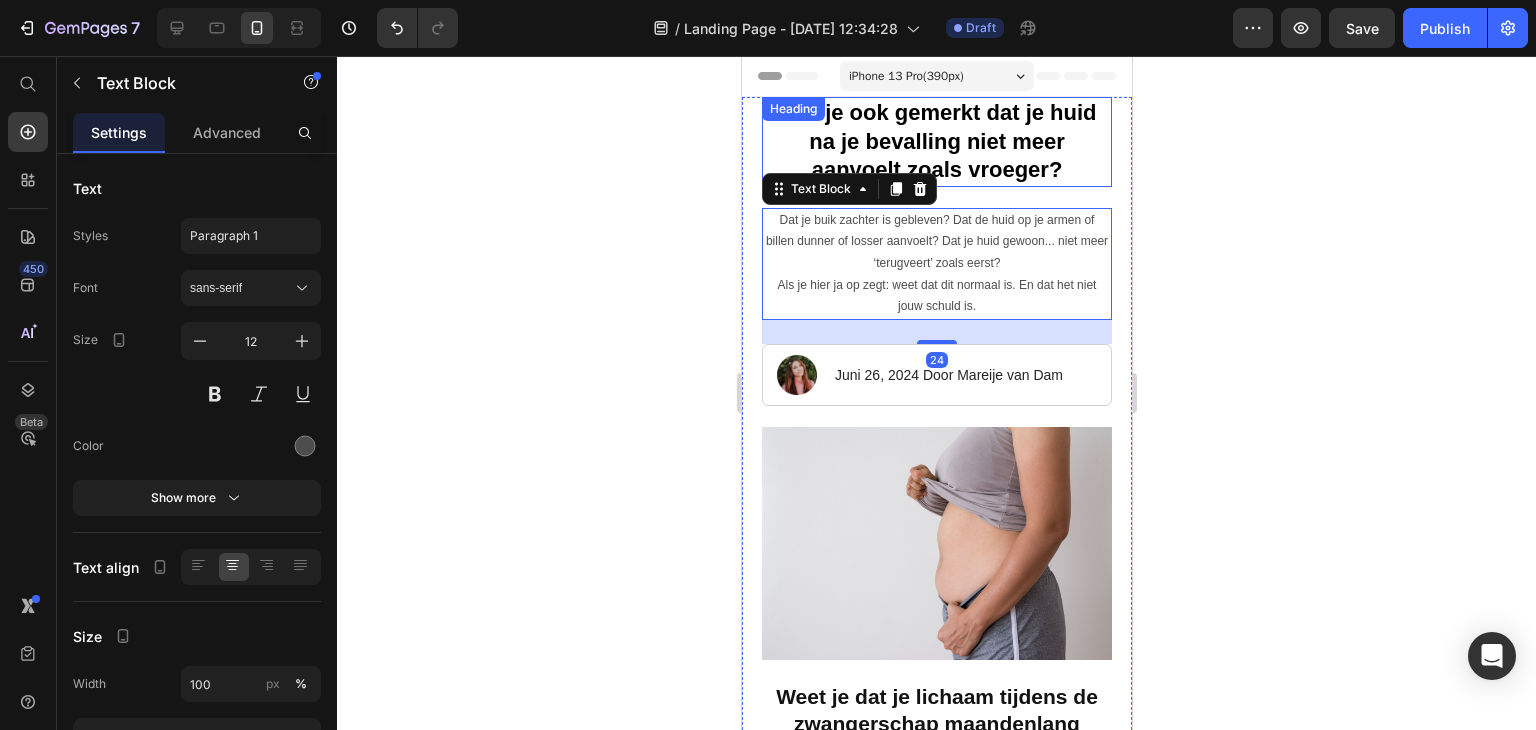 click on "Heb je ook gemerkt dat je huid na je bevalling niet meer aanvoelt zoals vroeger?" at bounding box center [935, 141] 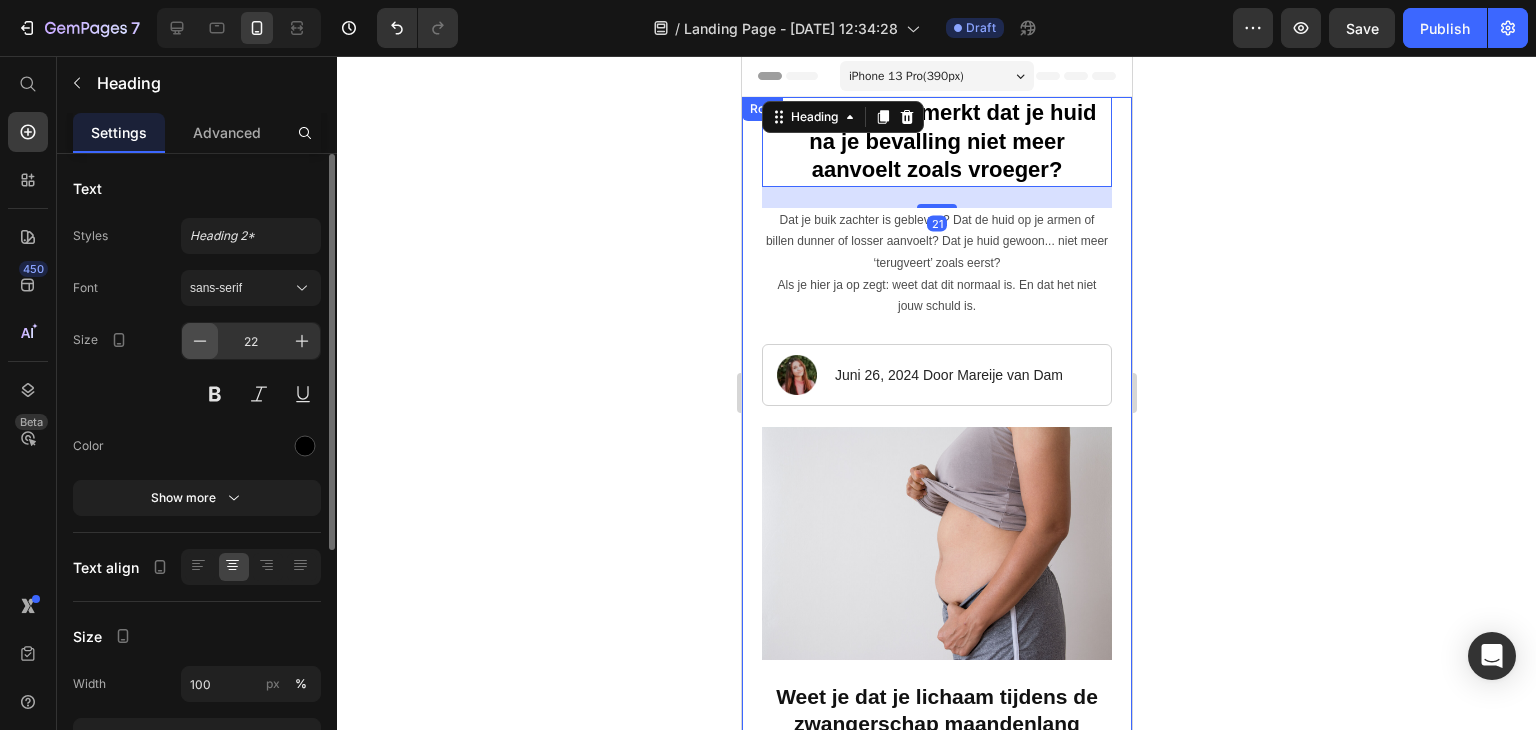 click at bounding box center [200, 341] 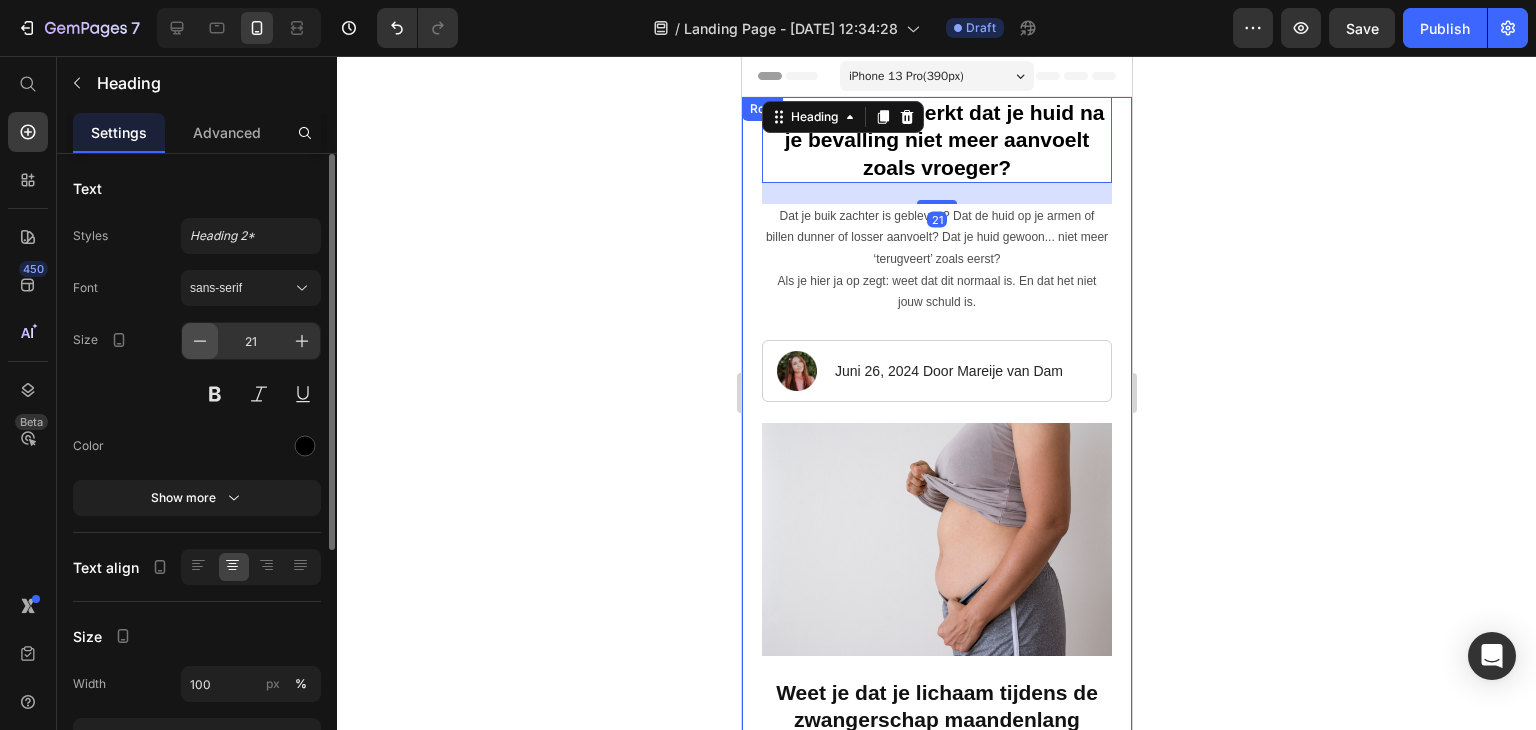 click at bounding box center (200, 341) 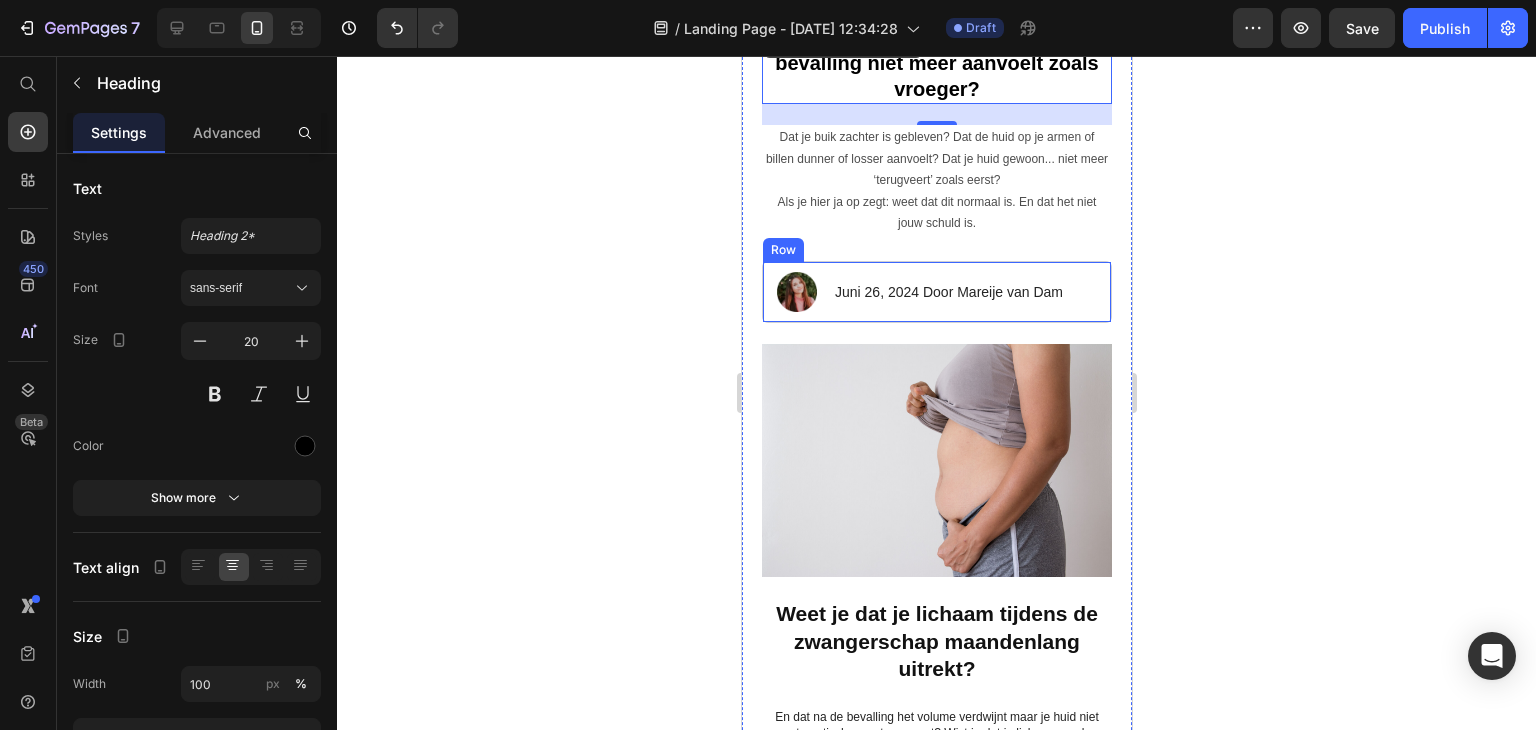 scroll, scrollTop: 200, scrollLeft: 0, axis: vertical 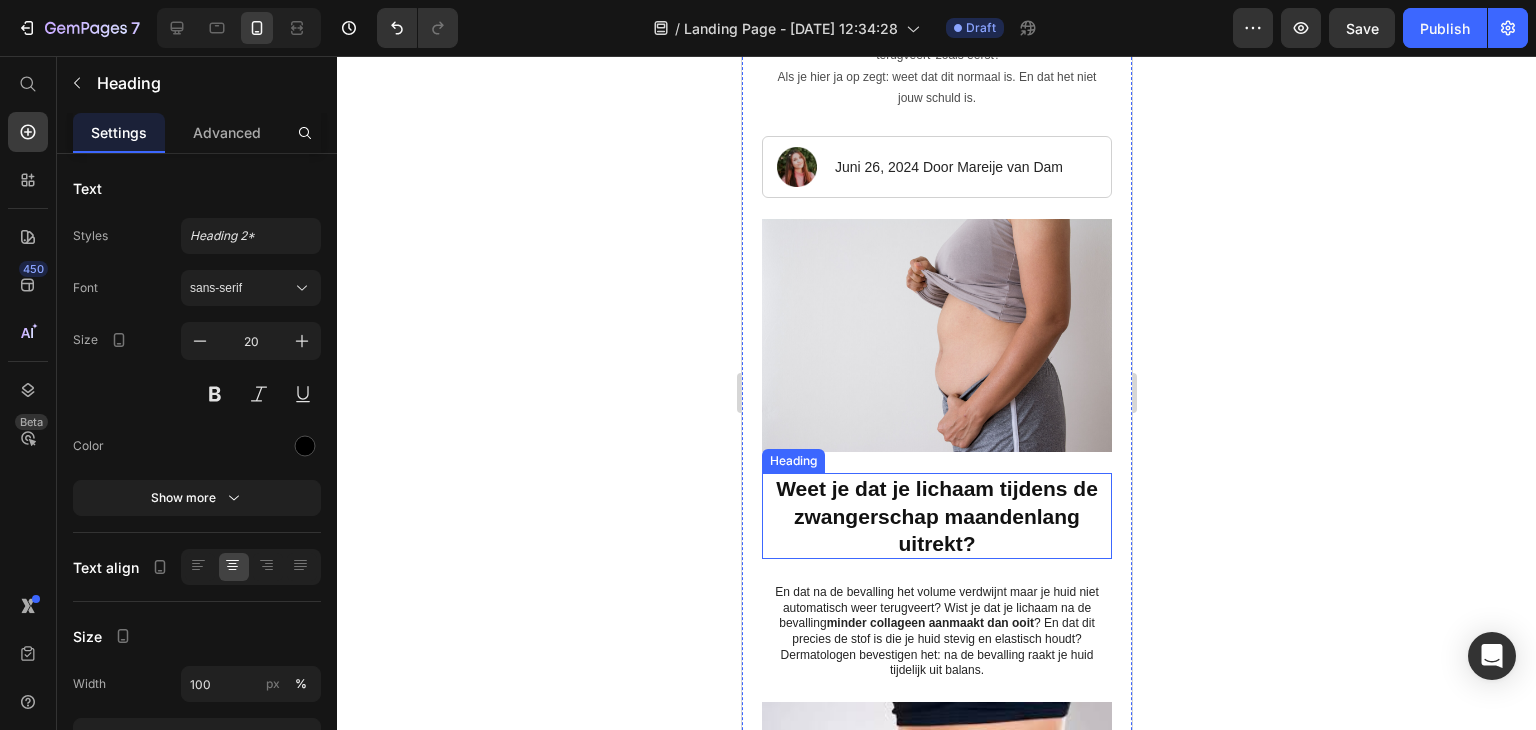 click on "Weet je dat je lichaam tijdens de zwangerschap maandenlang uitrekt?" at bounding box center (936, 516) 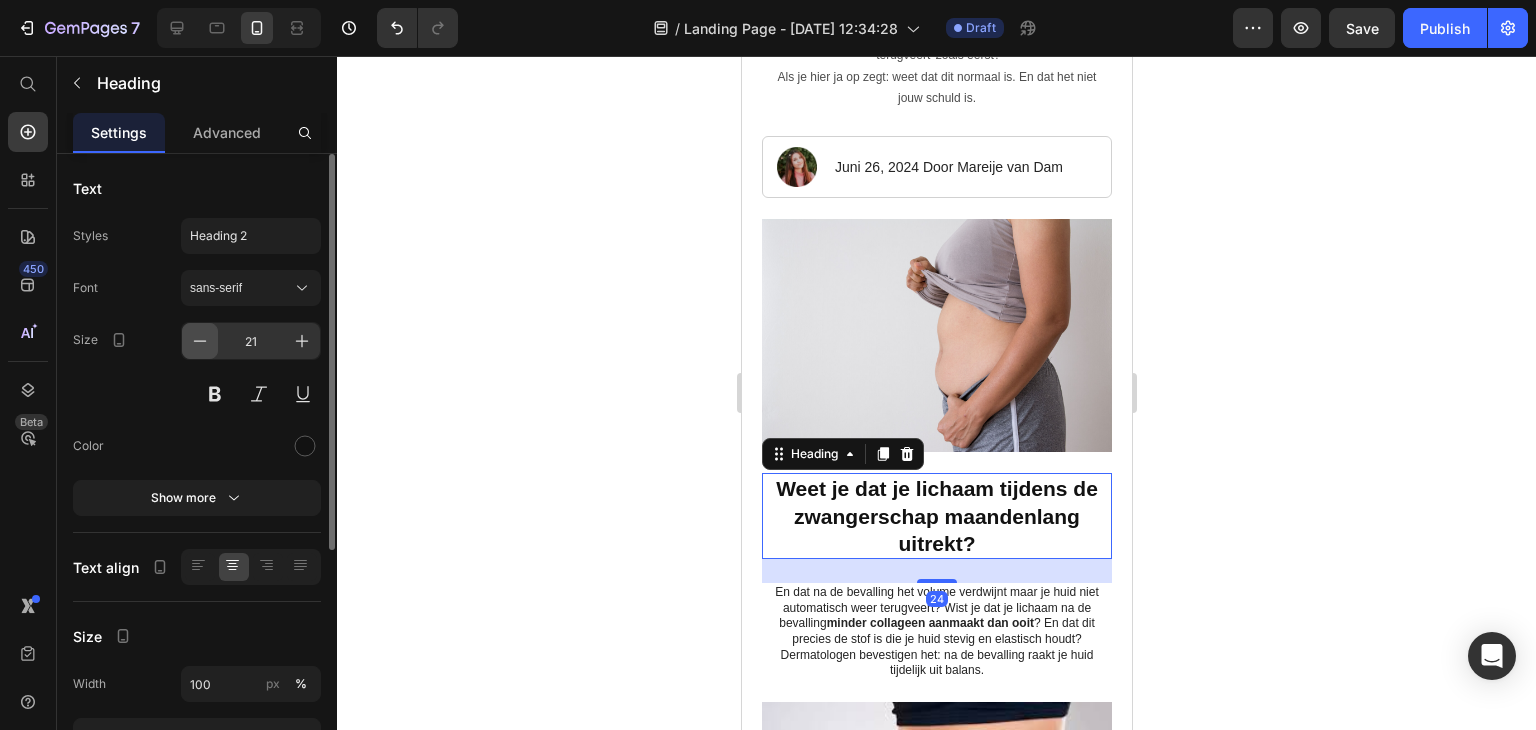 click at bounding box center (200, 341) 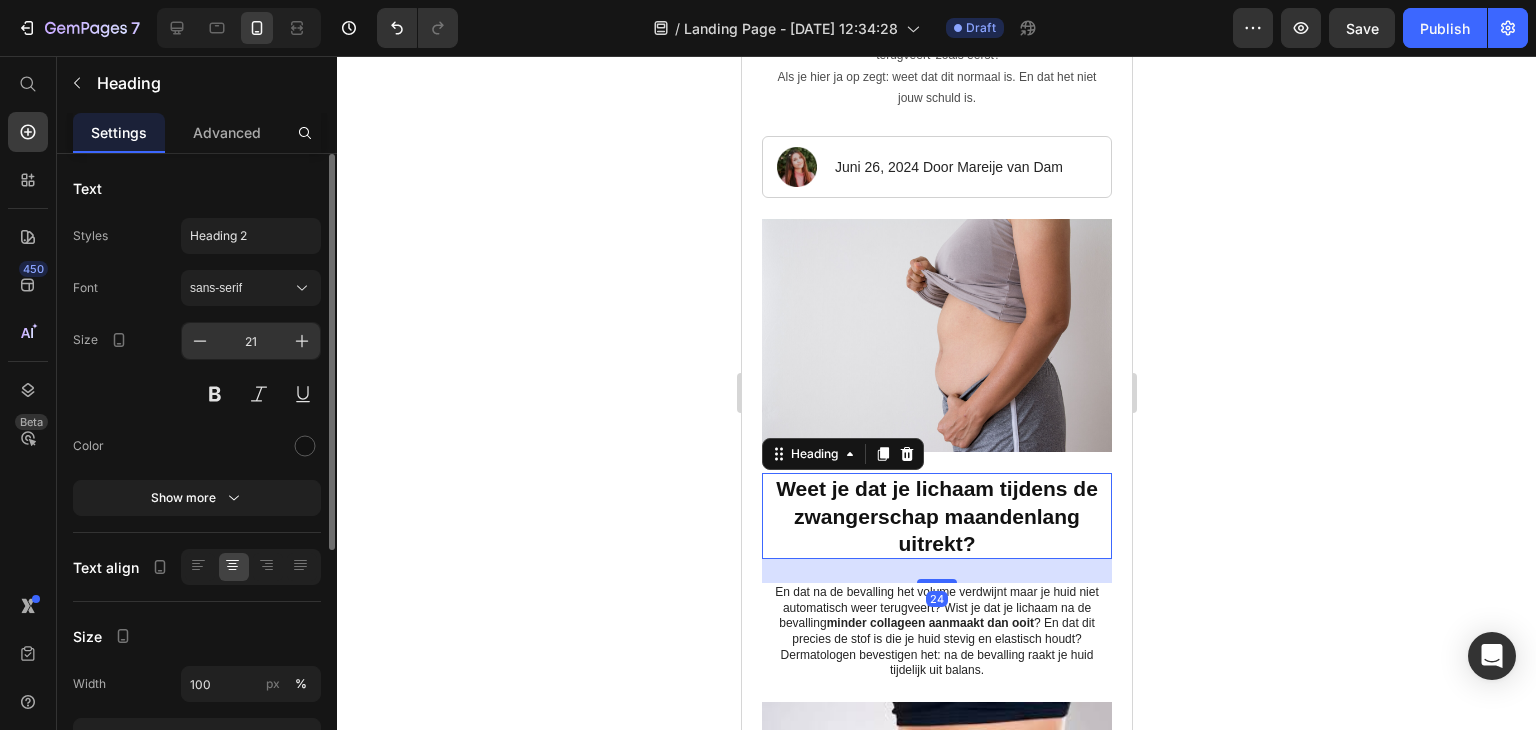 type on "20" 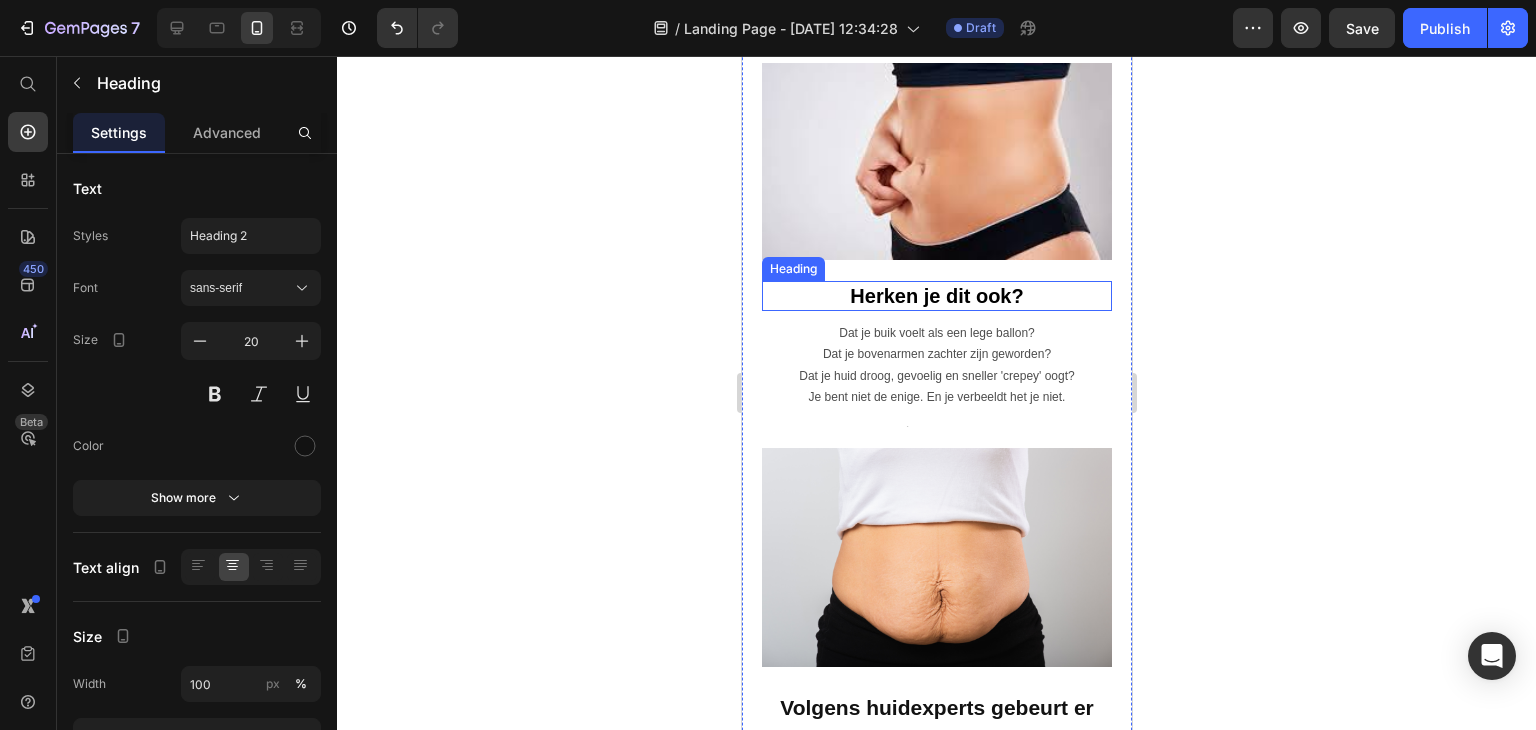 scroll, scrollTop: 1200, scrollLeft: 0, axis: vertical 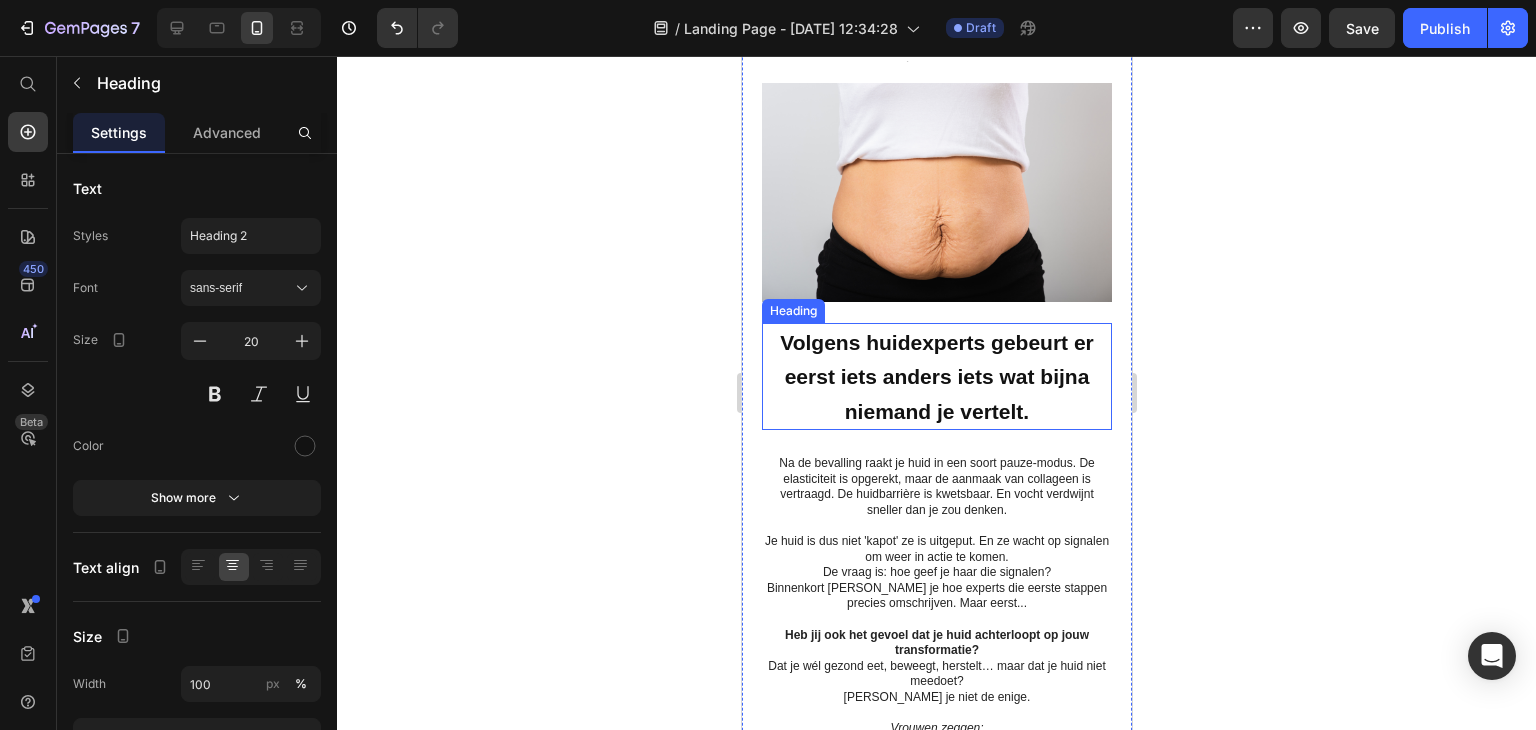 click on "Volgens huidexperts gebeurt er eerst iets anders iets wat bijna niemand je vertelt." at bounding box center (936, 377) 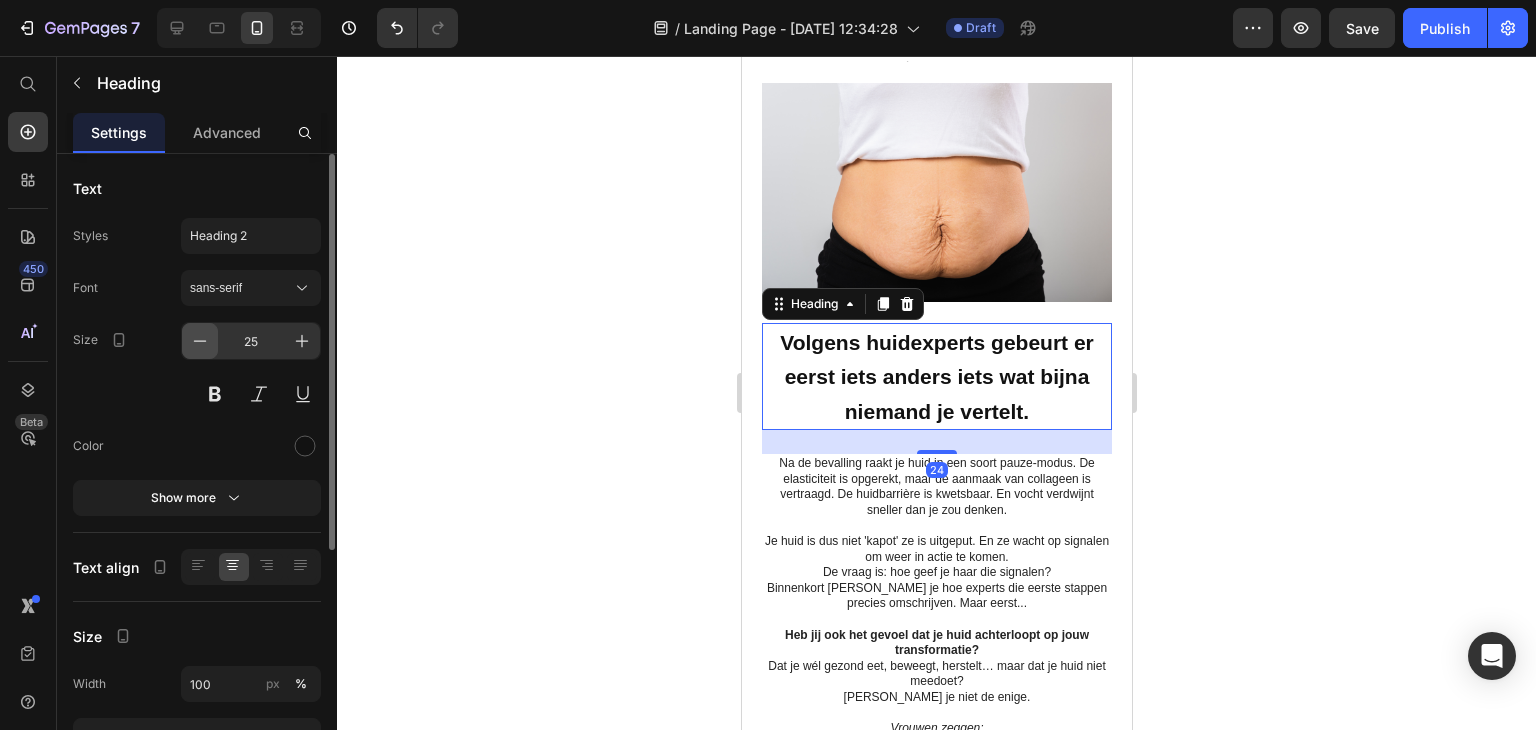 click 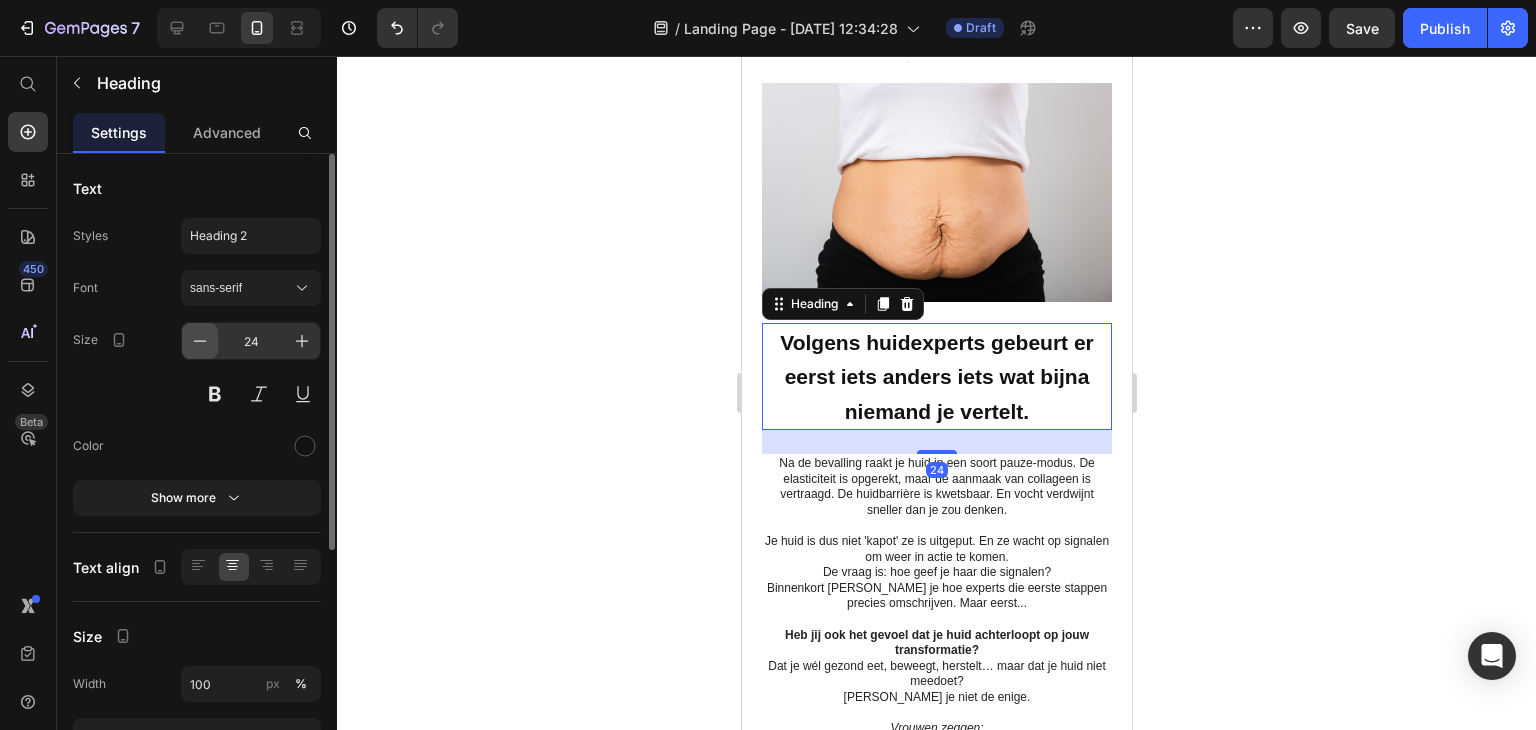 click 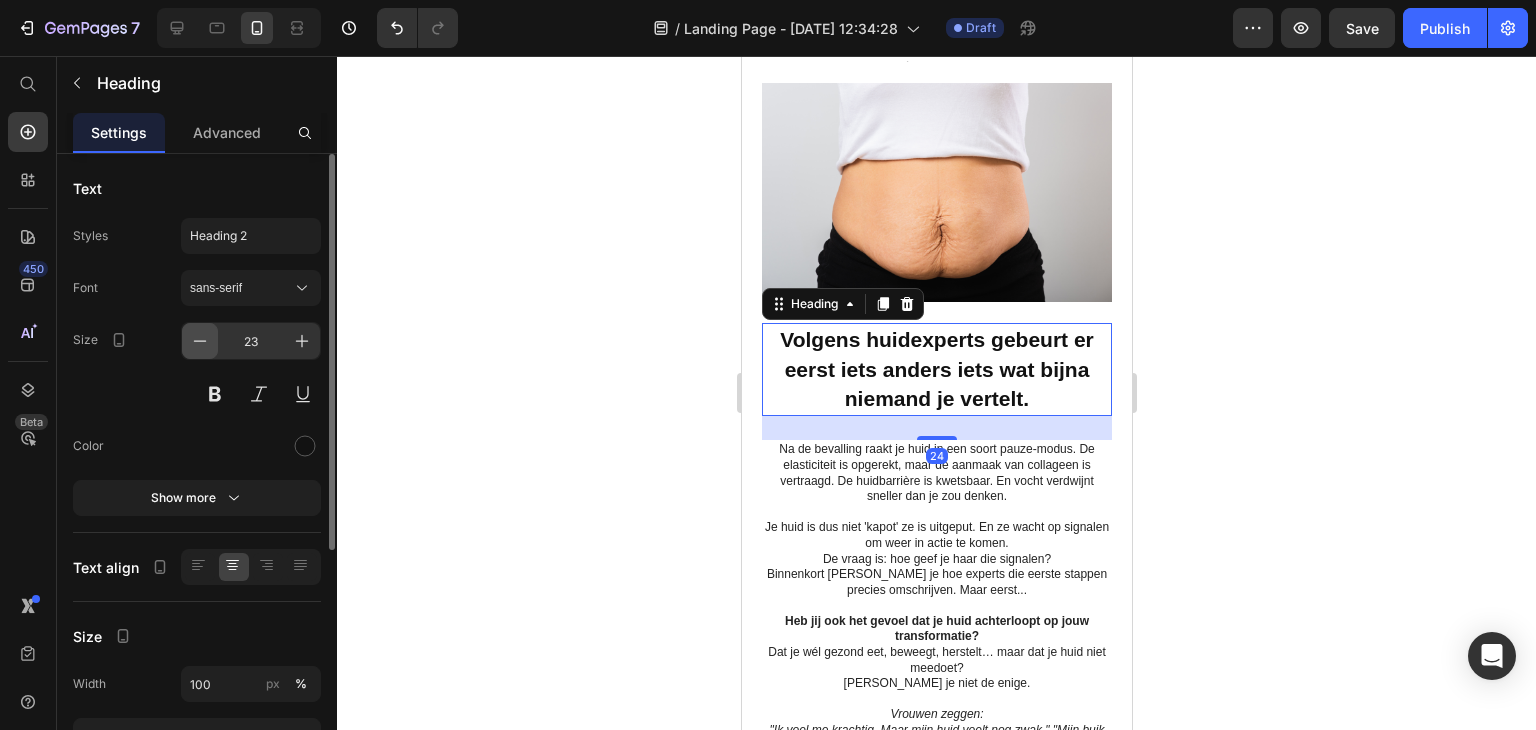 click 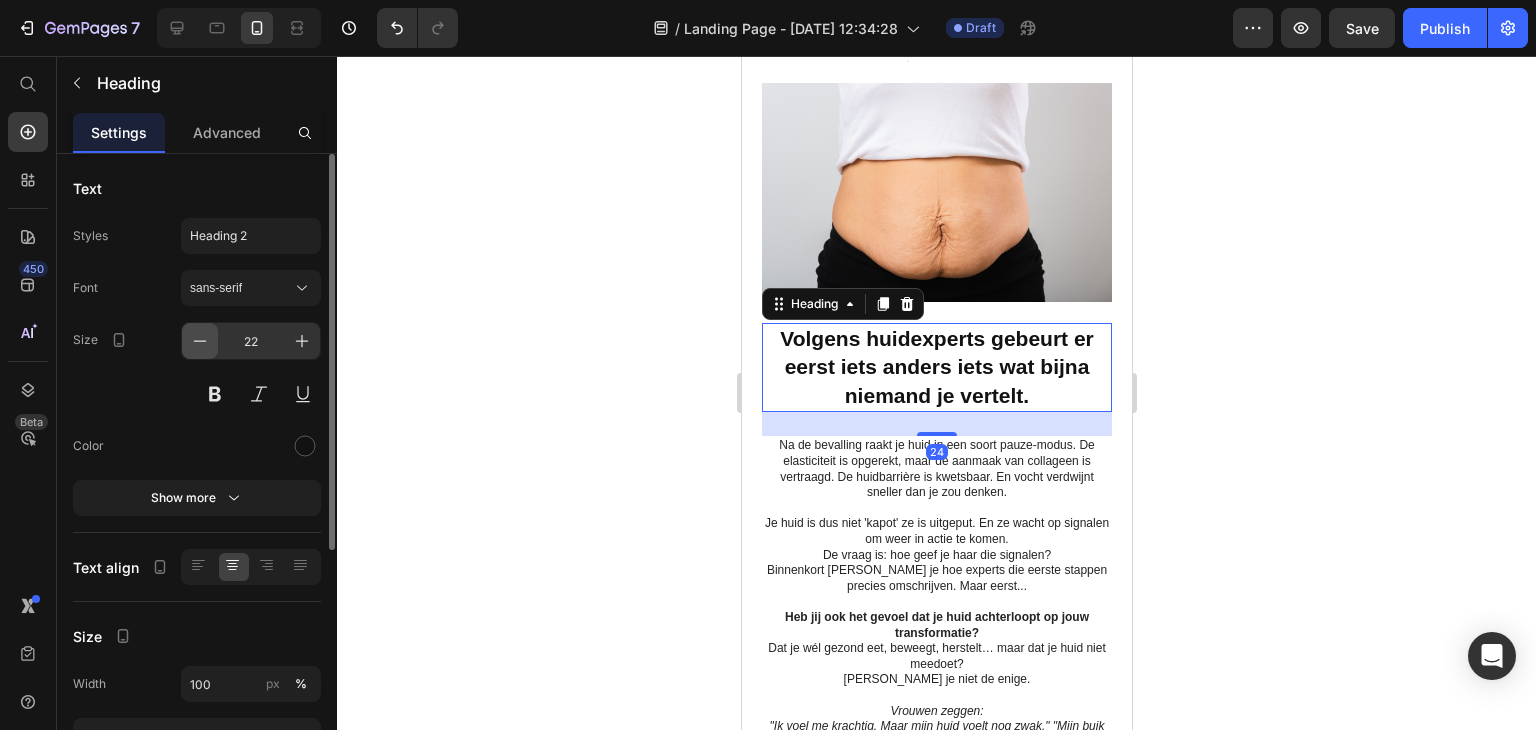 click 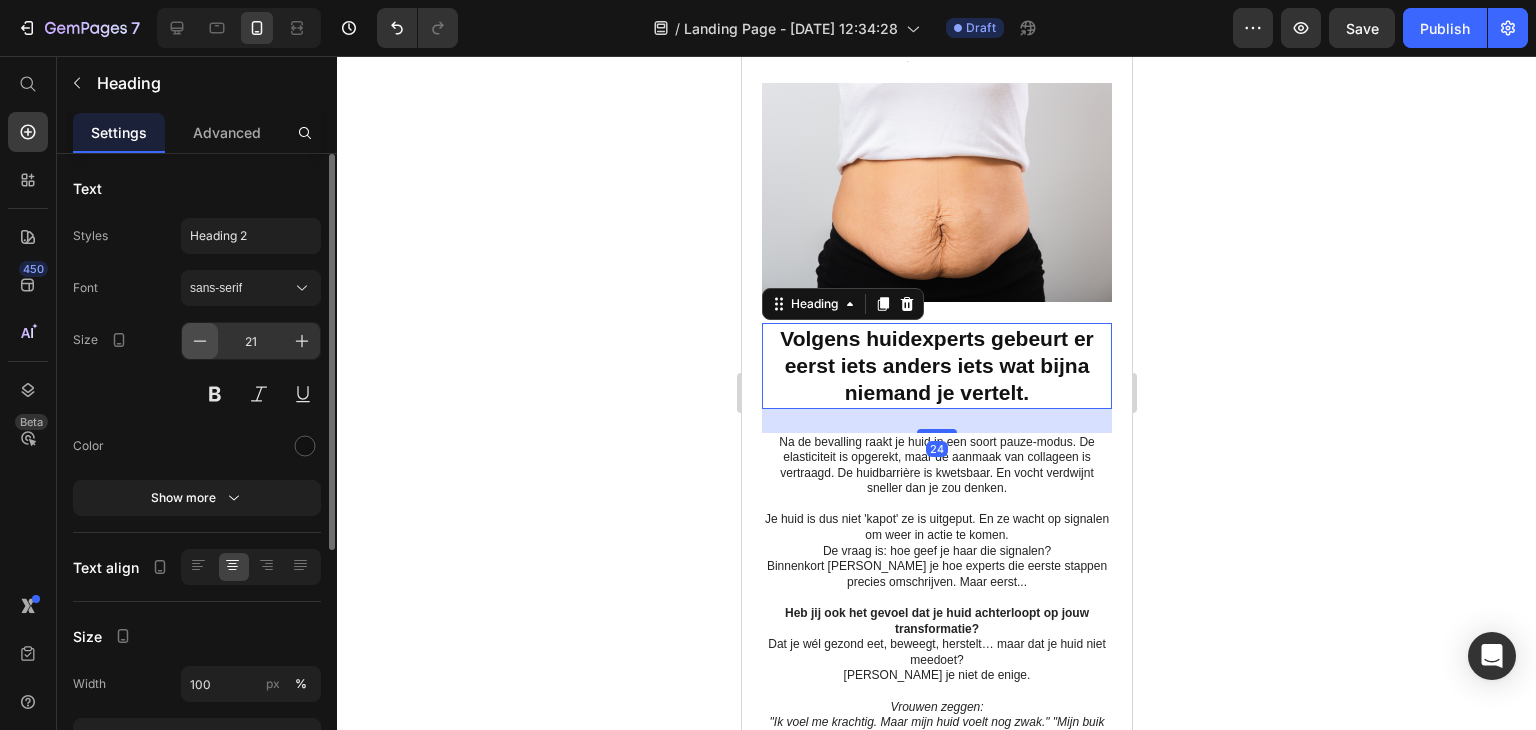 click 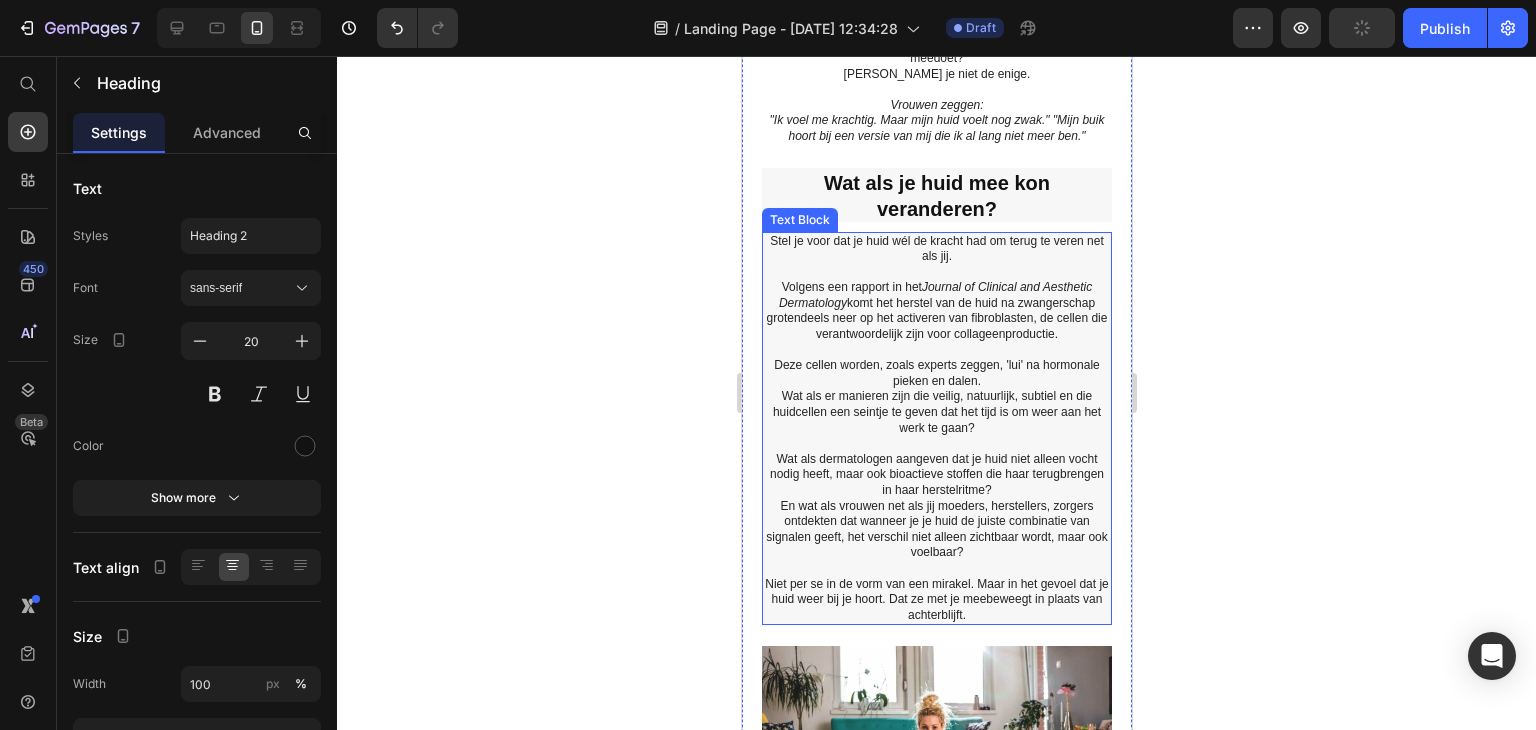 scroll, scrollTop: 1800, scrollLeft: 0, axis: vertical 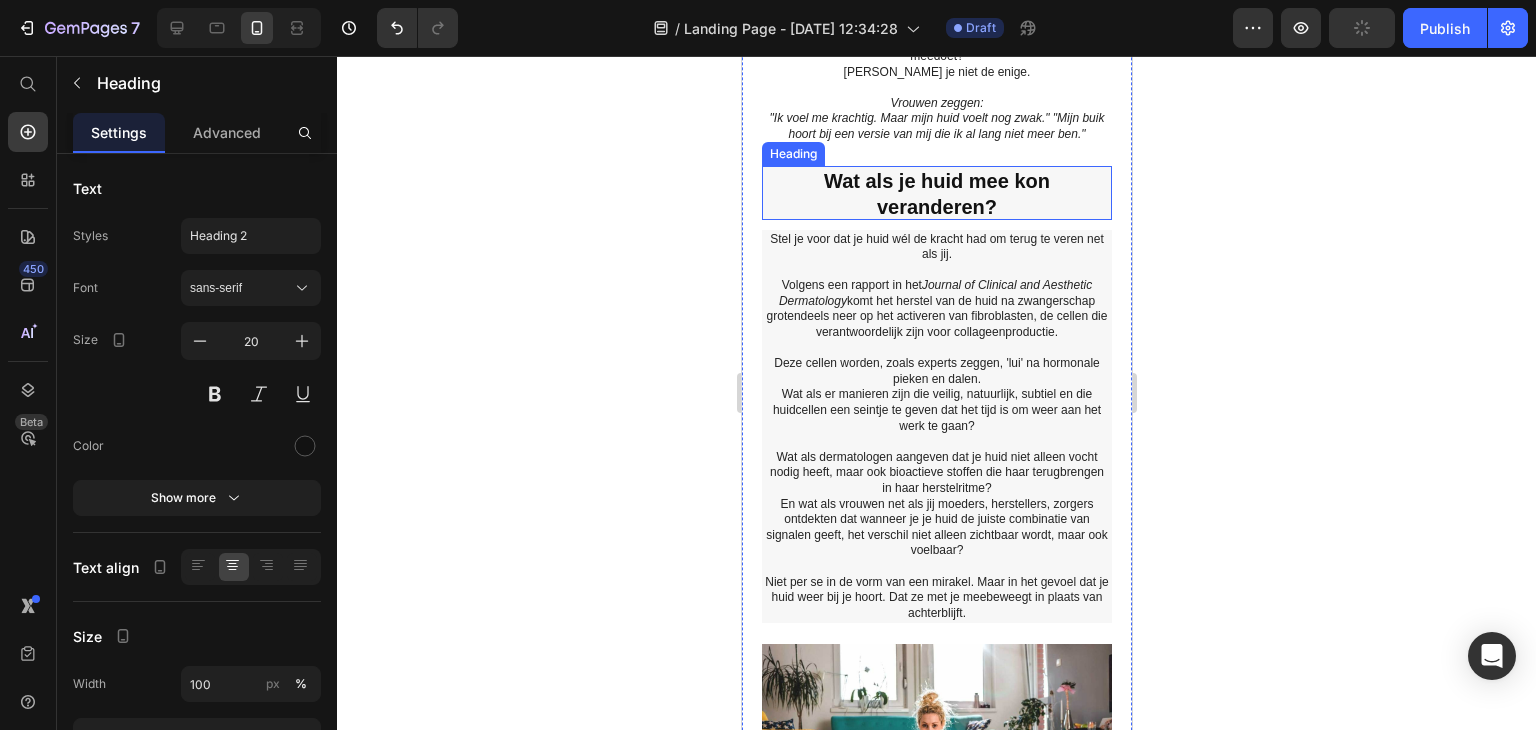click on "Wat als je huid mee kon veranderen?" at bounding box center [936, 193] 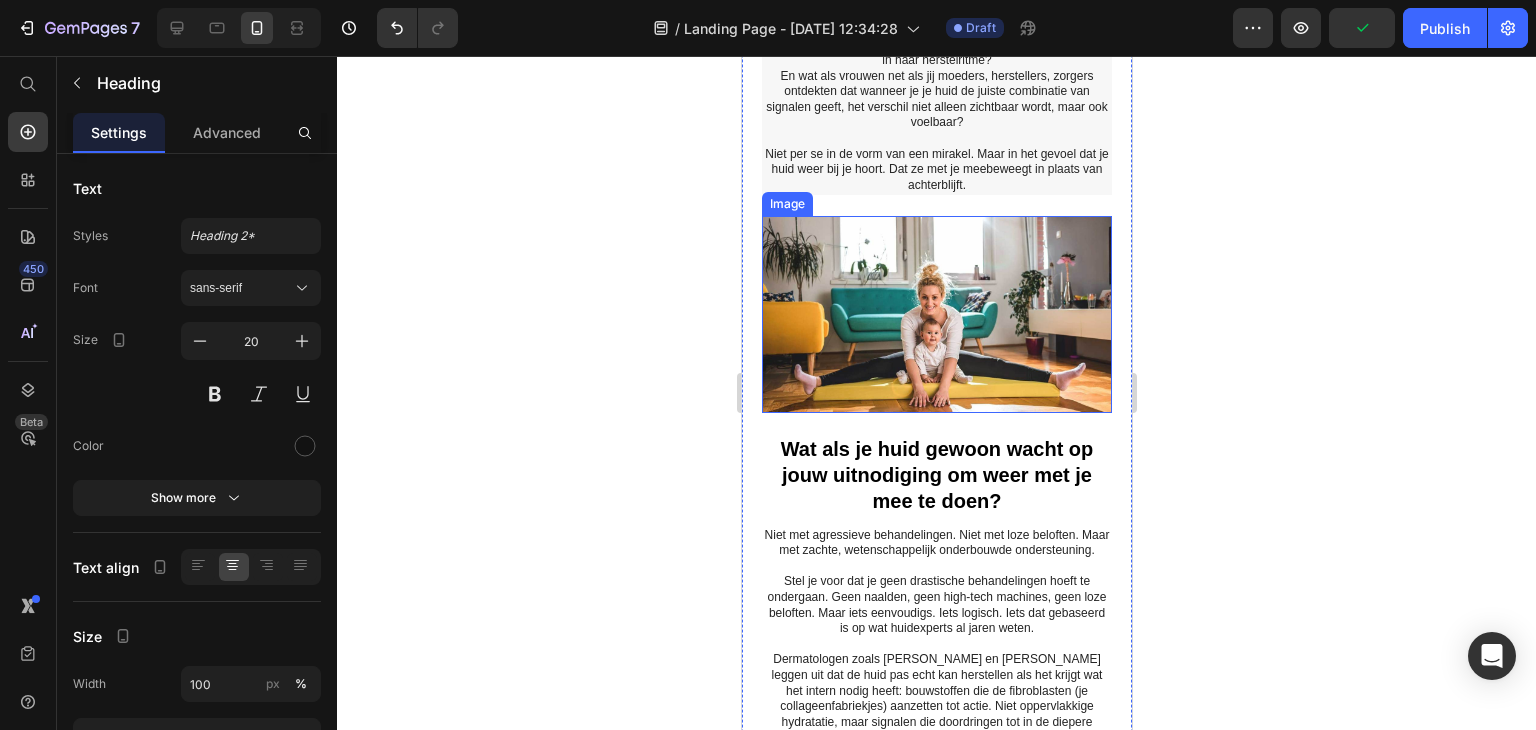 scroll, scrollTop: 2400, scrollLeft: 0, axis: vertical 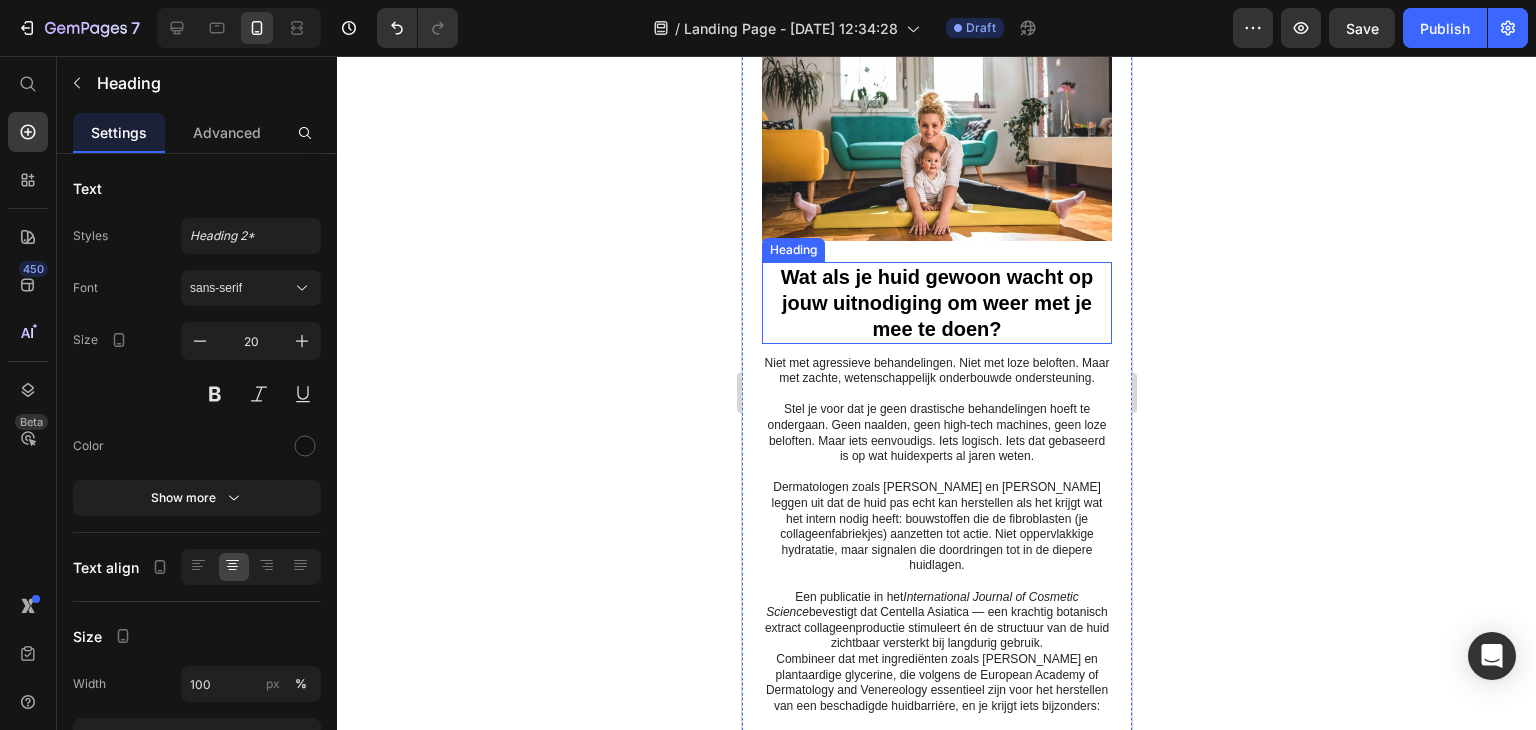 click on "Wat als je huid gewoon wacht op jouw uitnodiging om weer met je mee te doen?" at bounding box center [936, 303] 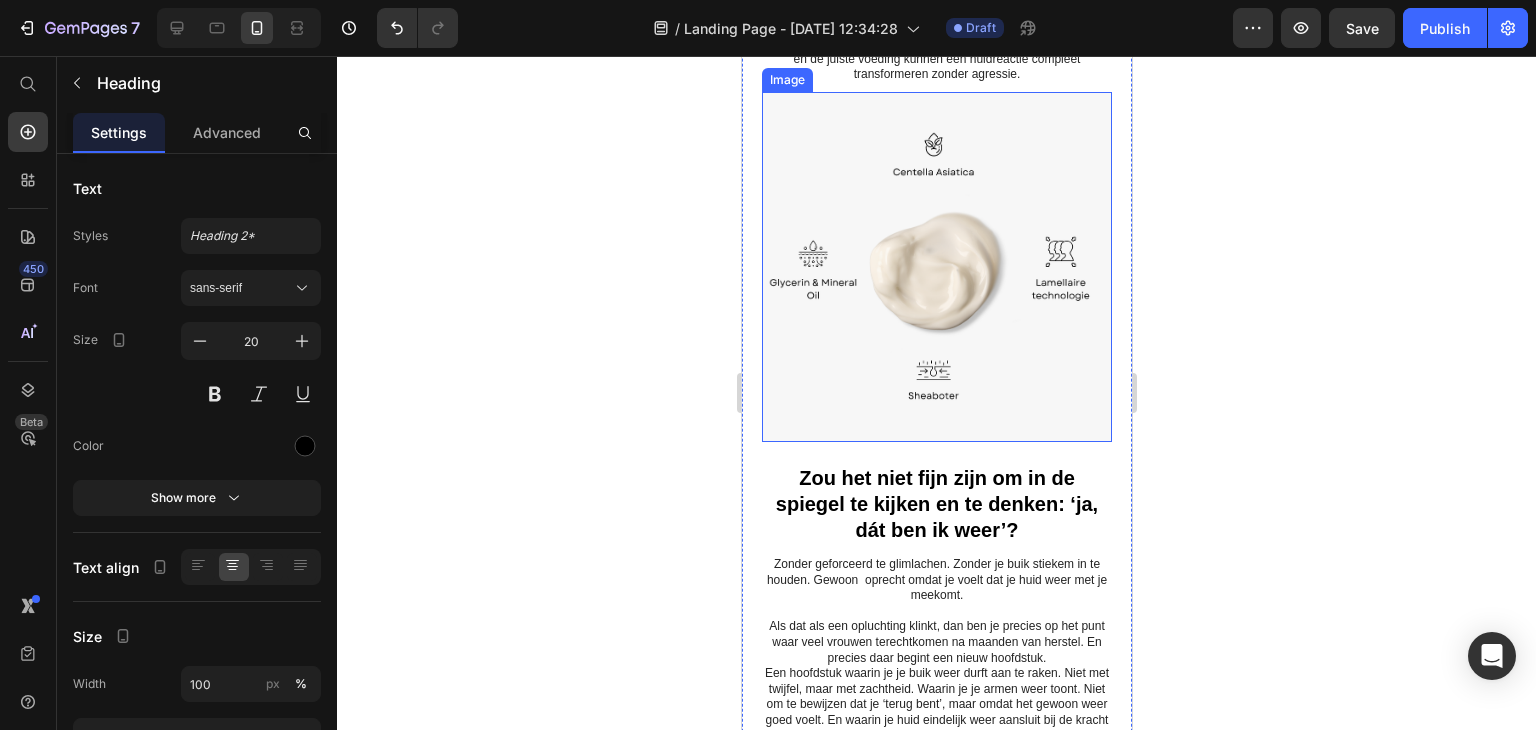 scroll, scrollTop: 3400, scrollLeft: 0, axis: vertical 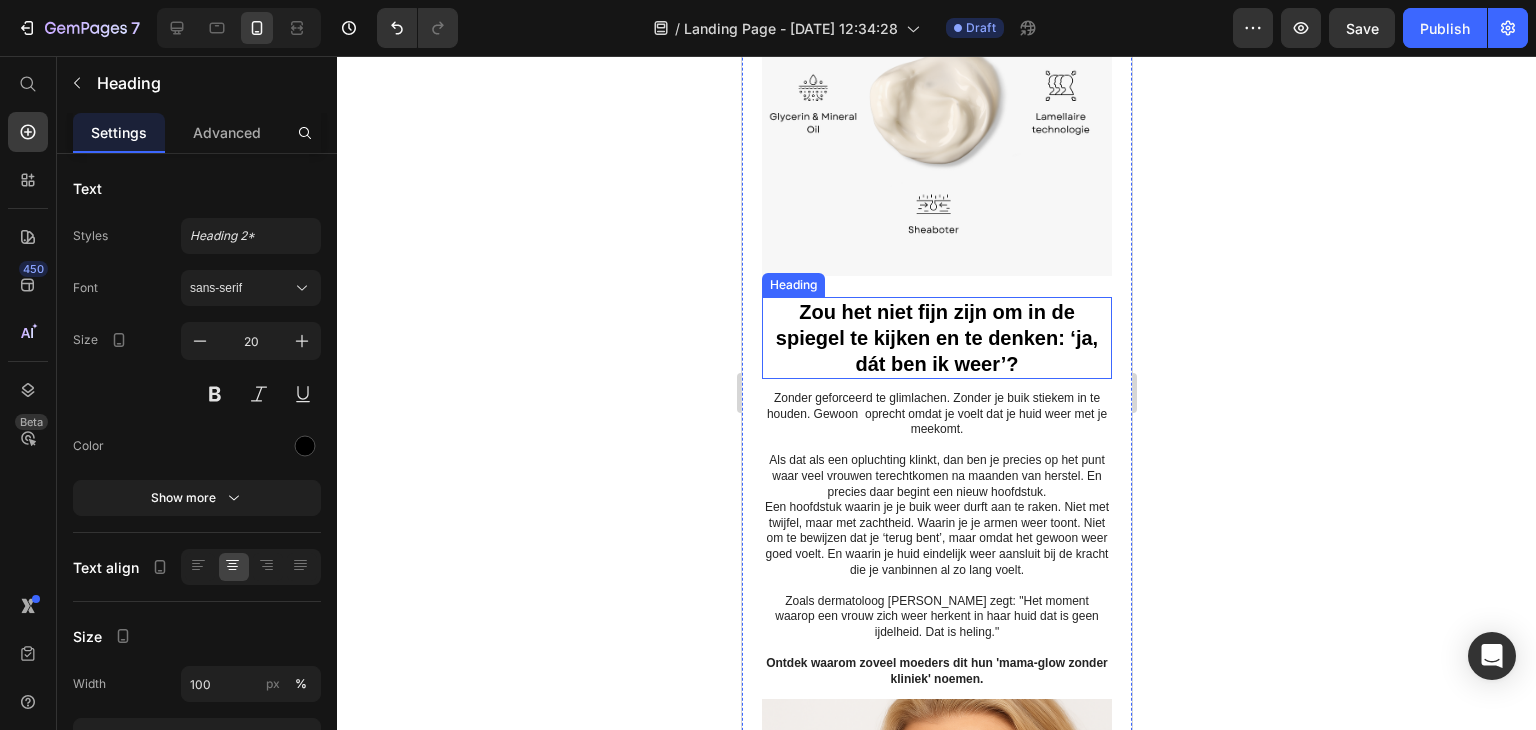 click on "Zou het niet fijn zijn om in de spiegel te kijken en te denken: ‘ja, dát ben ik weer’?" at bounding box center (936, 338) 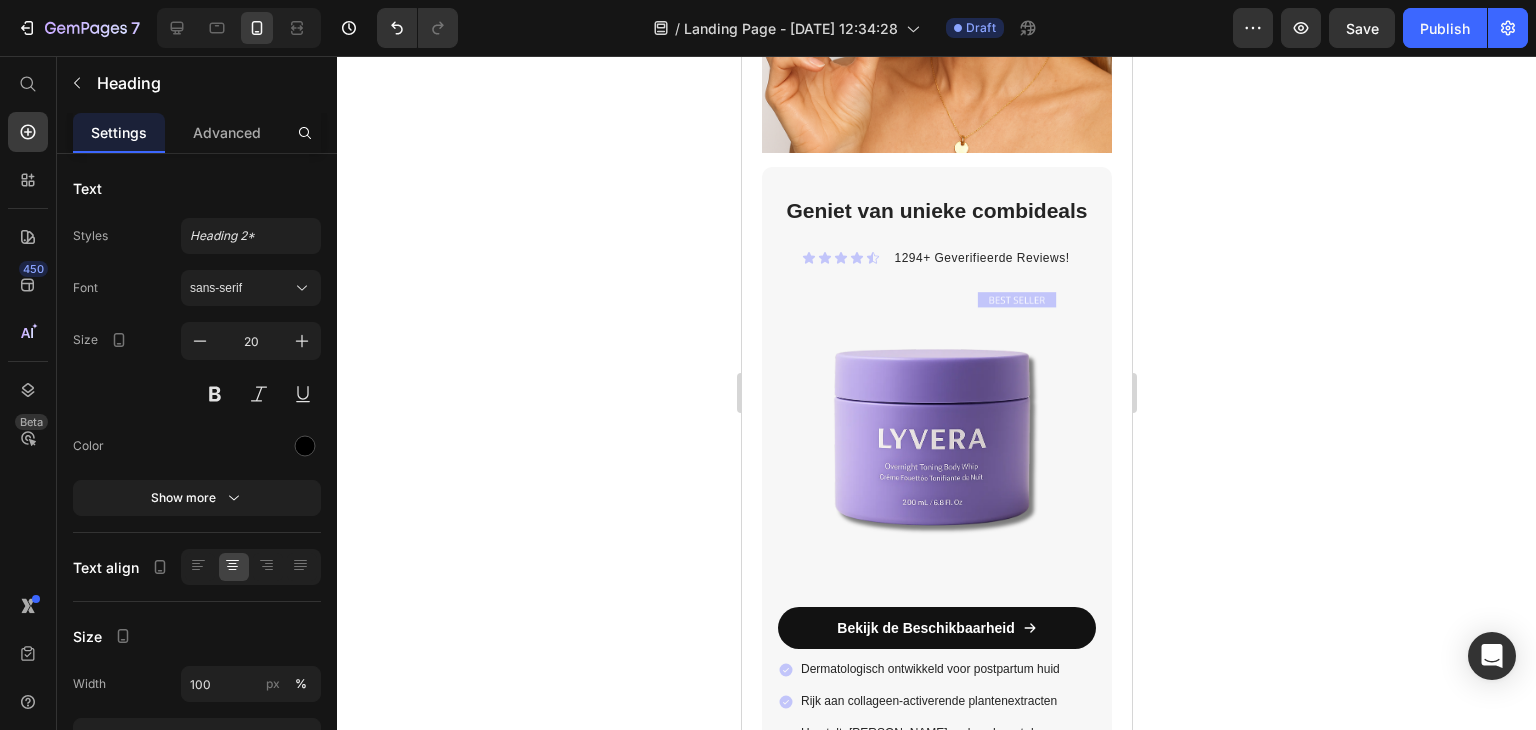 scroll, scrollTop: 4300, scrollLeft: 0, axis: vertical 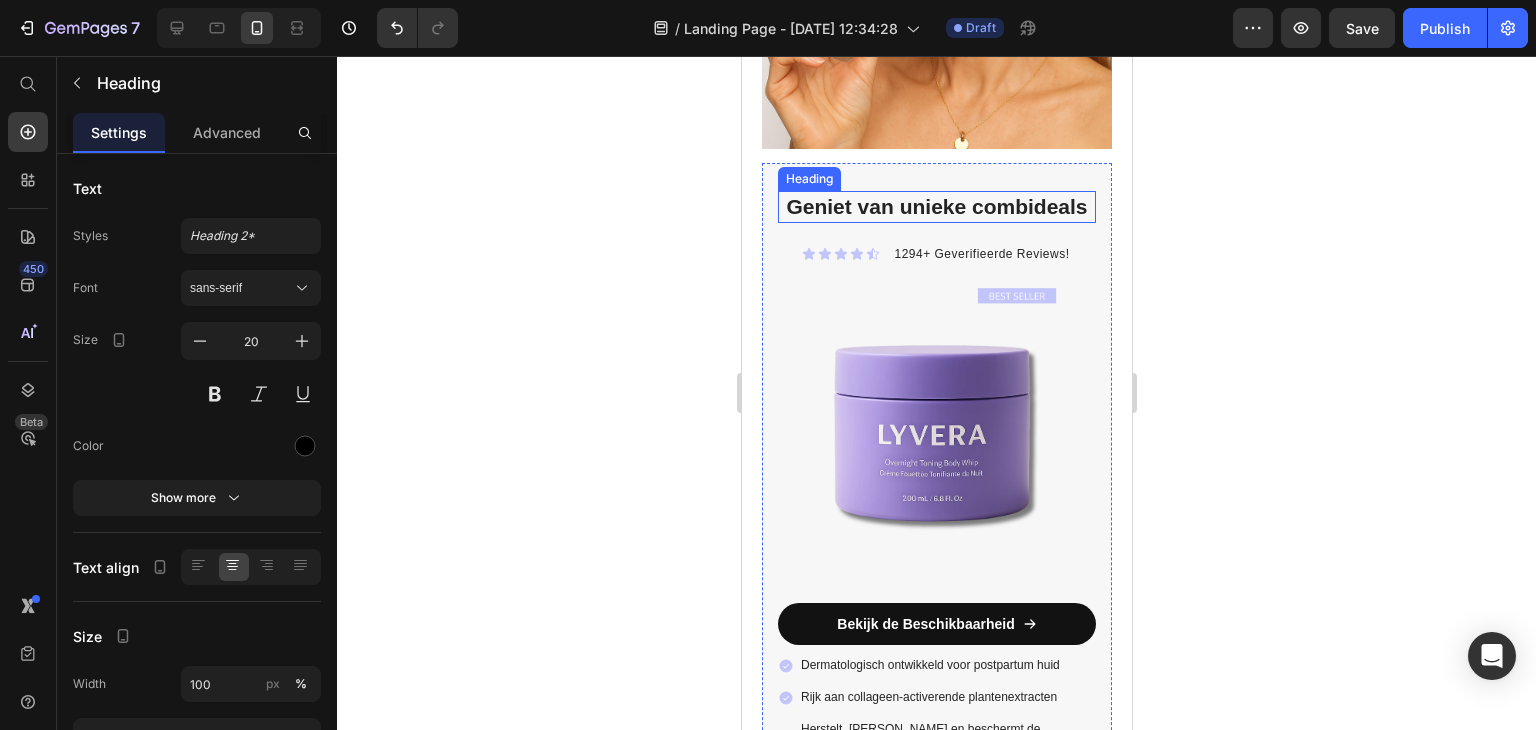 click on "Geniet van unieke combideals" at bounding box center [936, 206] 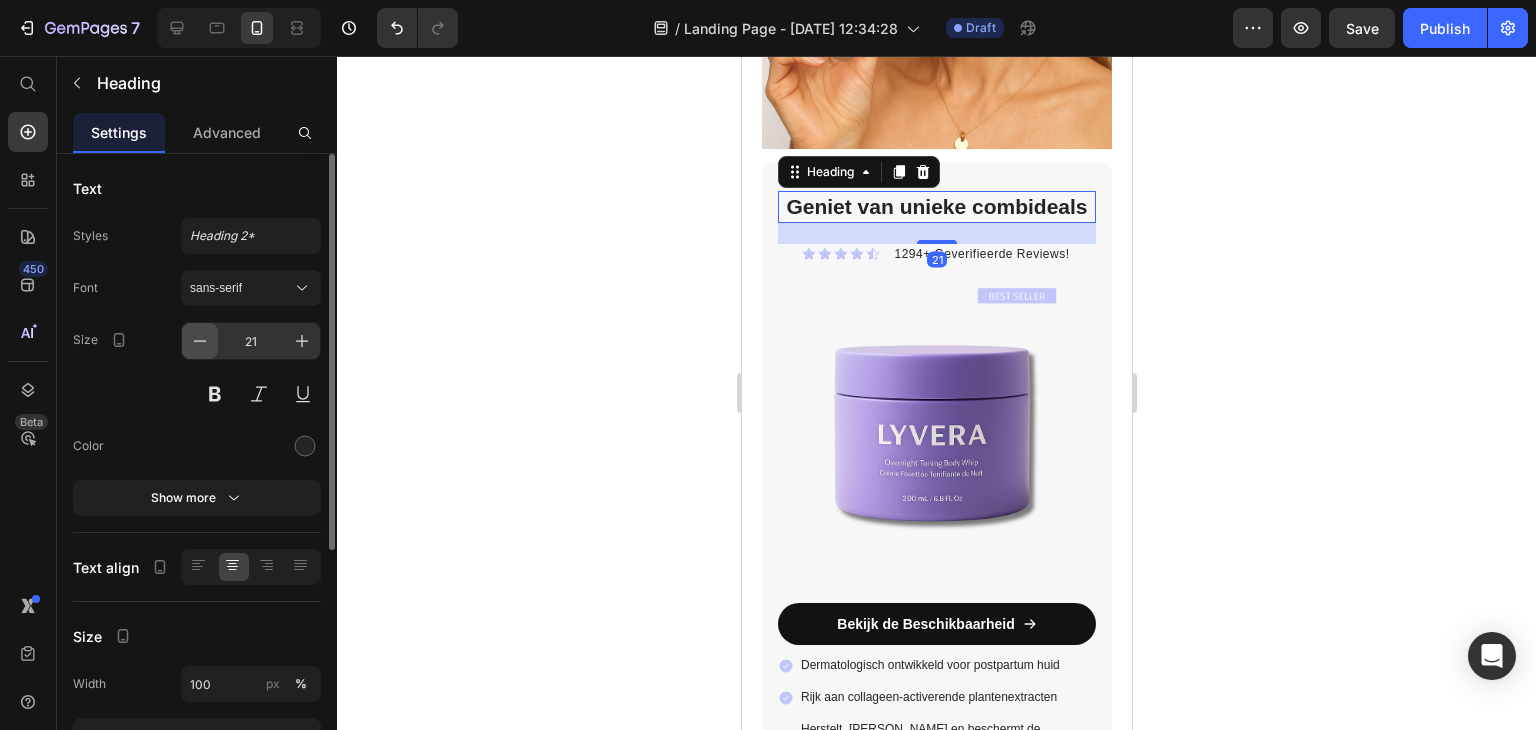 click at bounding box center (200, 341) 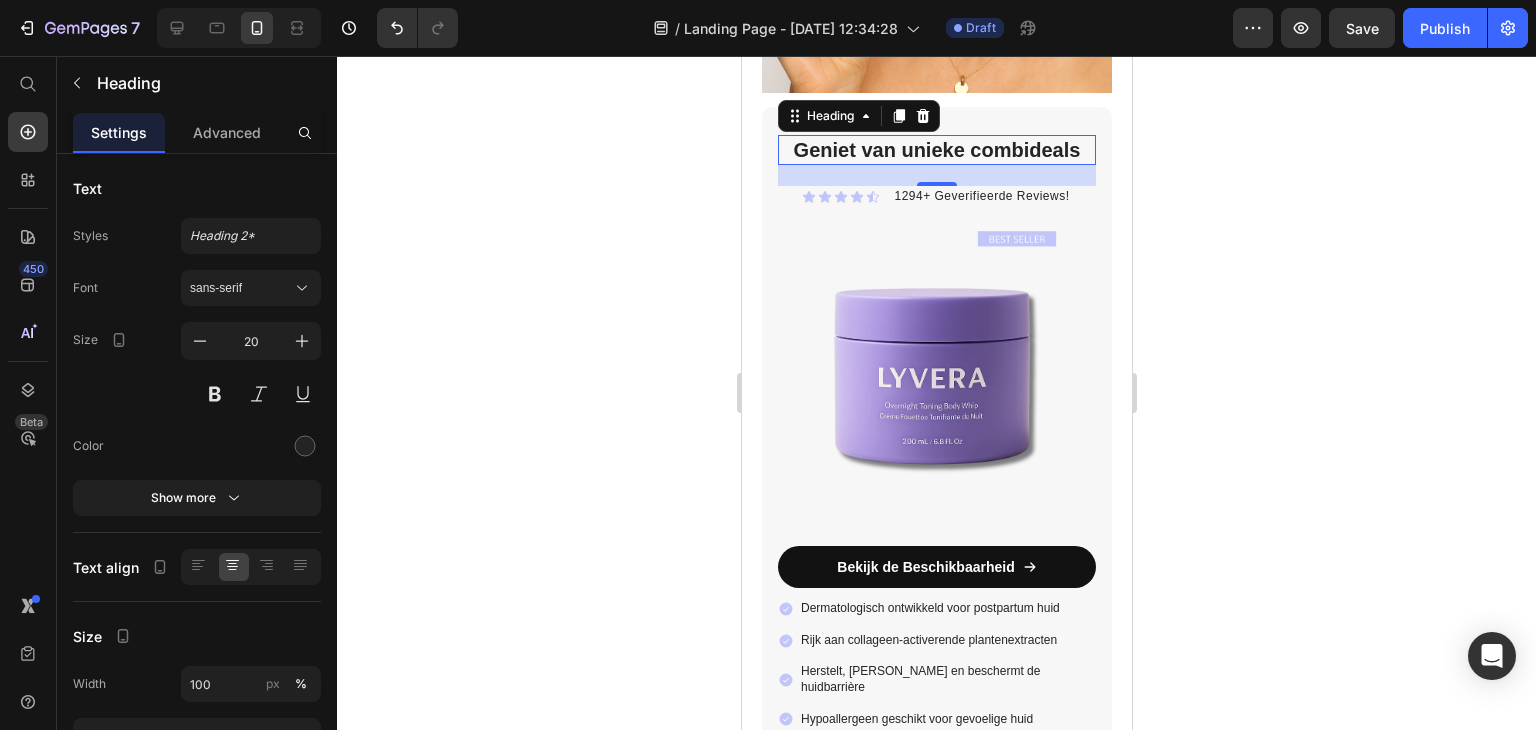 scroll, scrollTop: 4400, scrollLeft: 0, axis: vertical 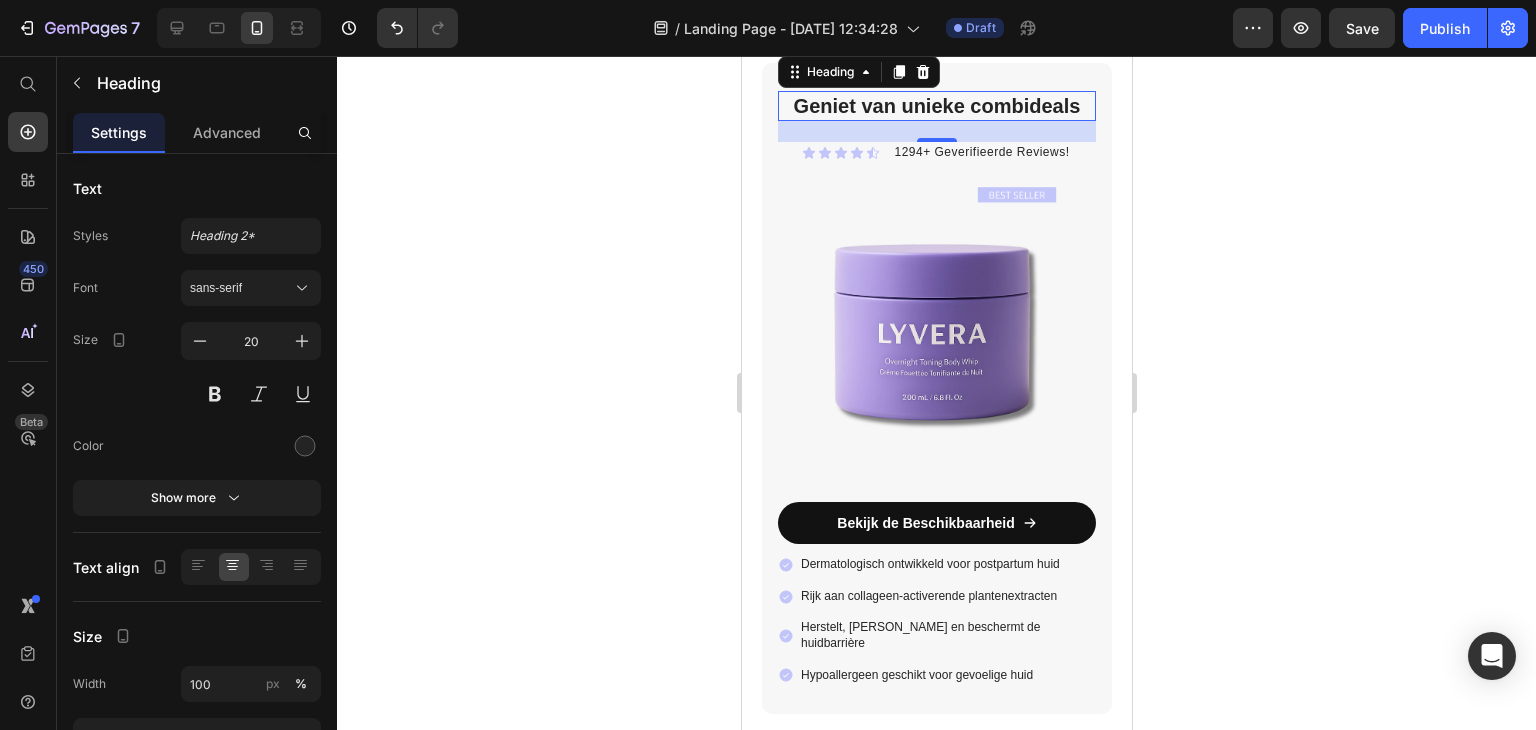 click 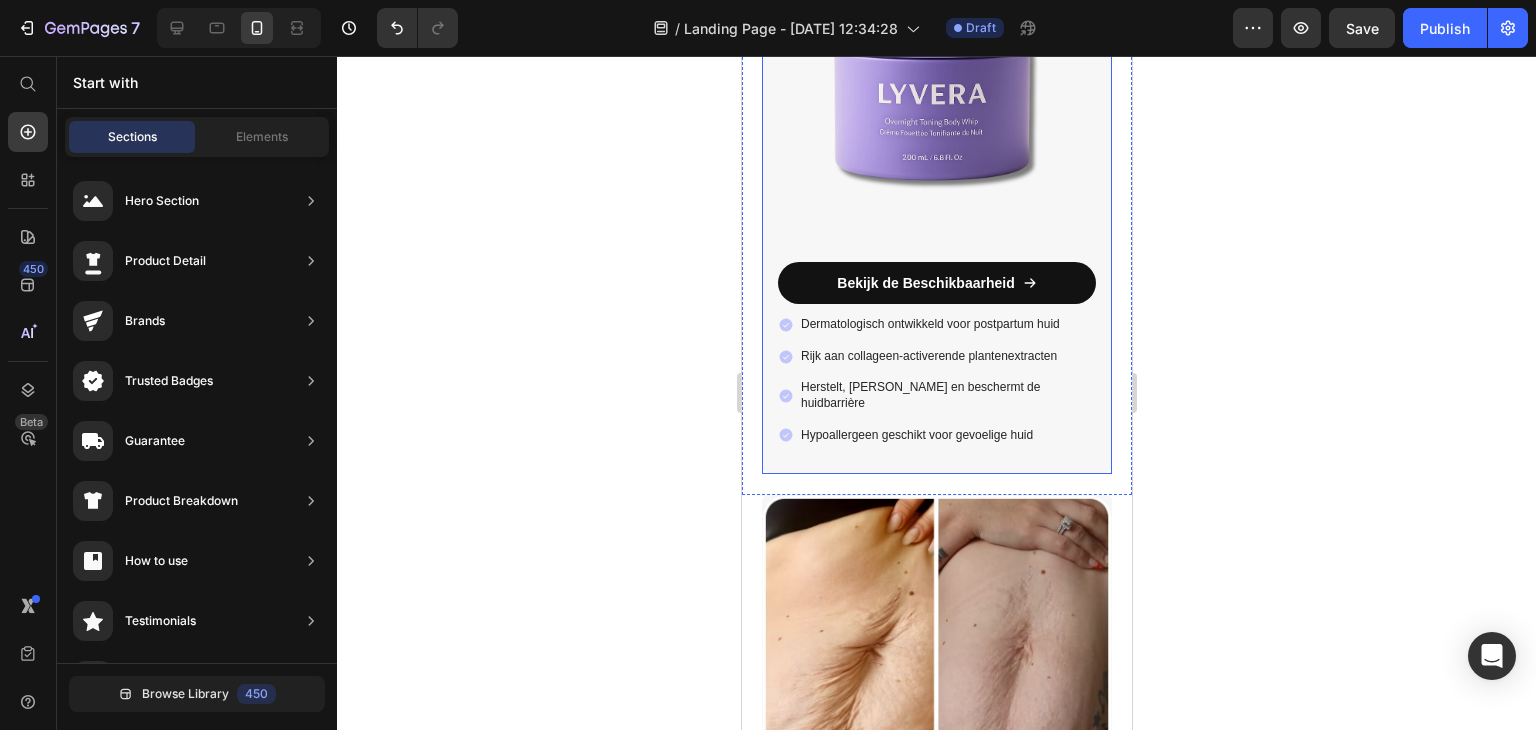 scroll, scrollTop: 4800, scrollLeft: 0, axis: vertical 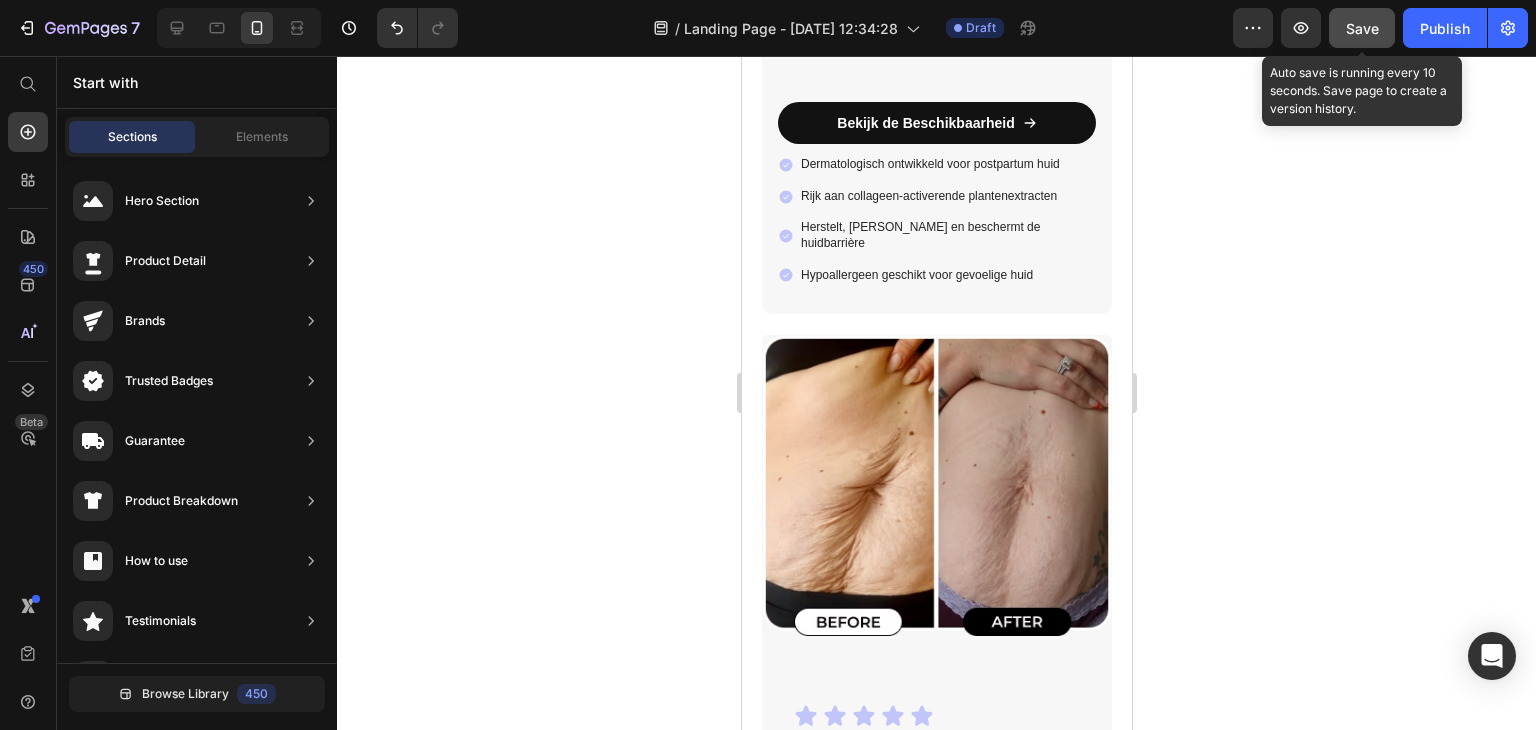 click on "Save" 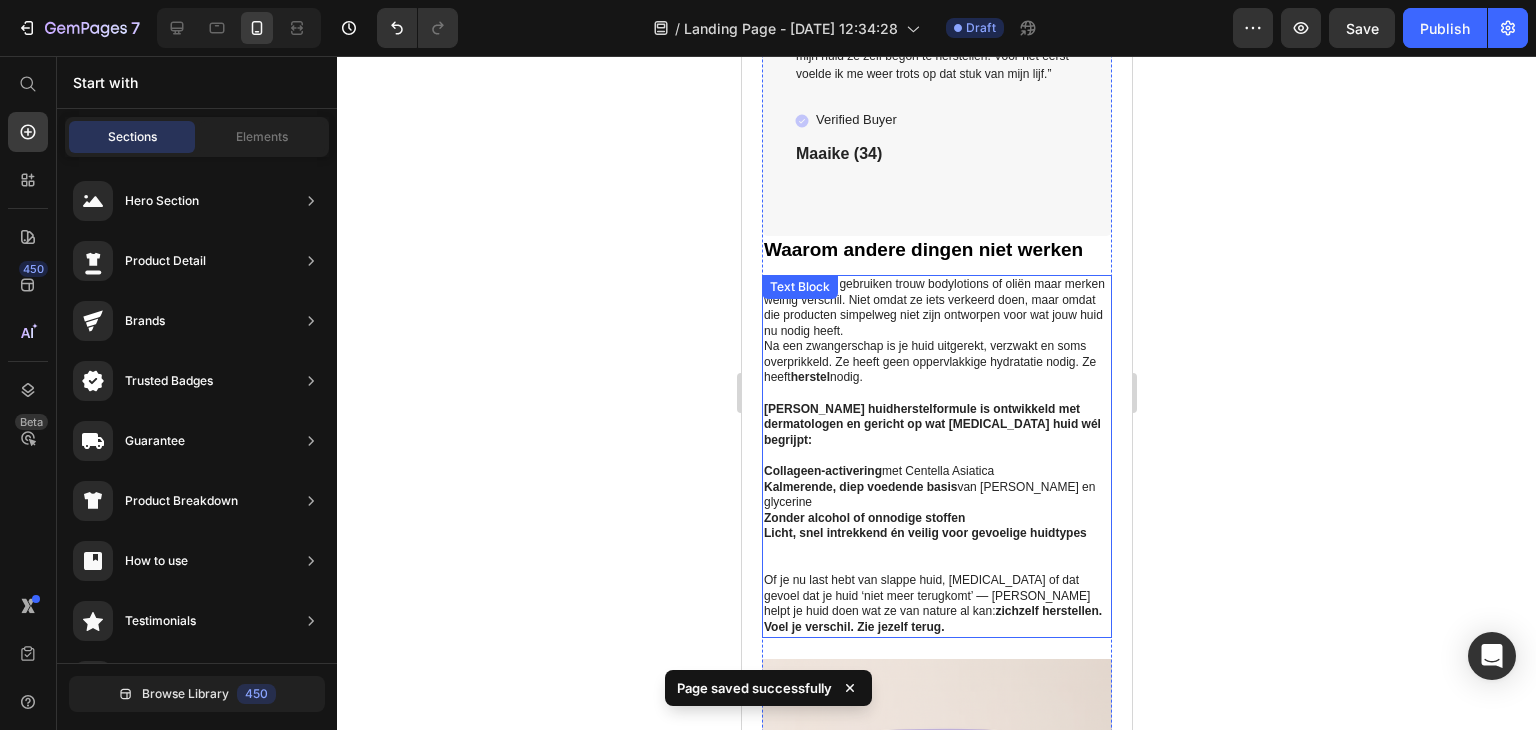 scroll, scrollTop: 6600, scrollLeft: 0, axis: vertical 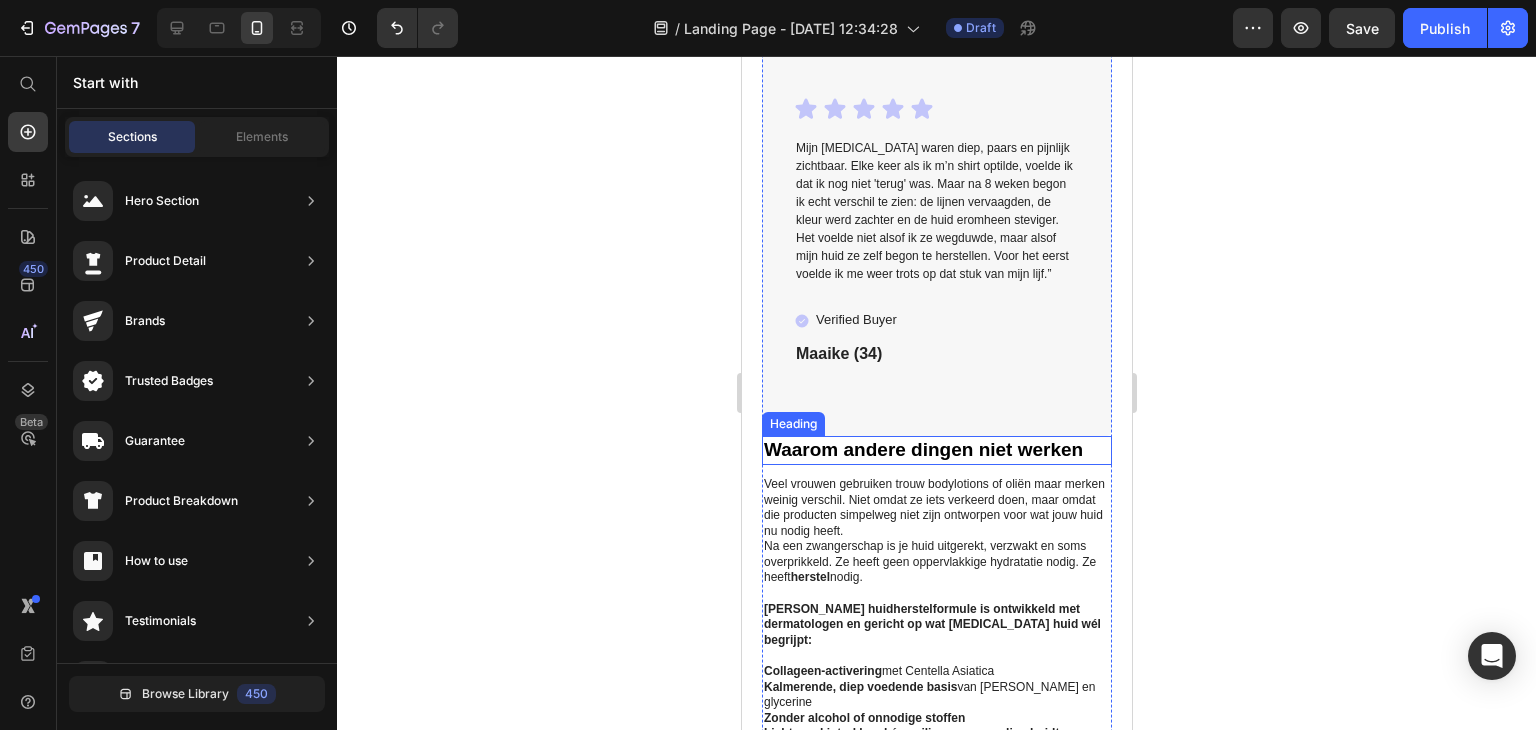 click on "Waarom andere dingen niet werken" at bounding box center (936, 450) 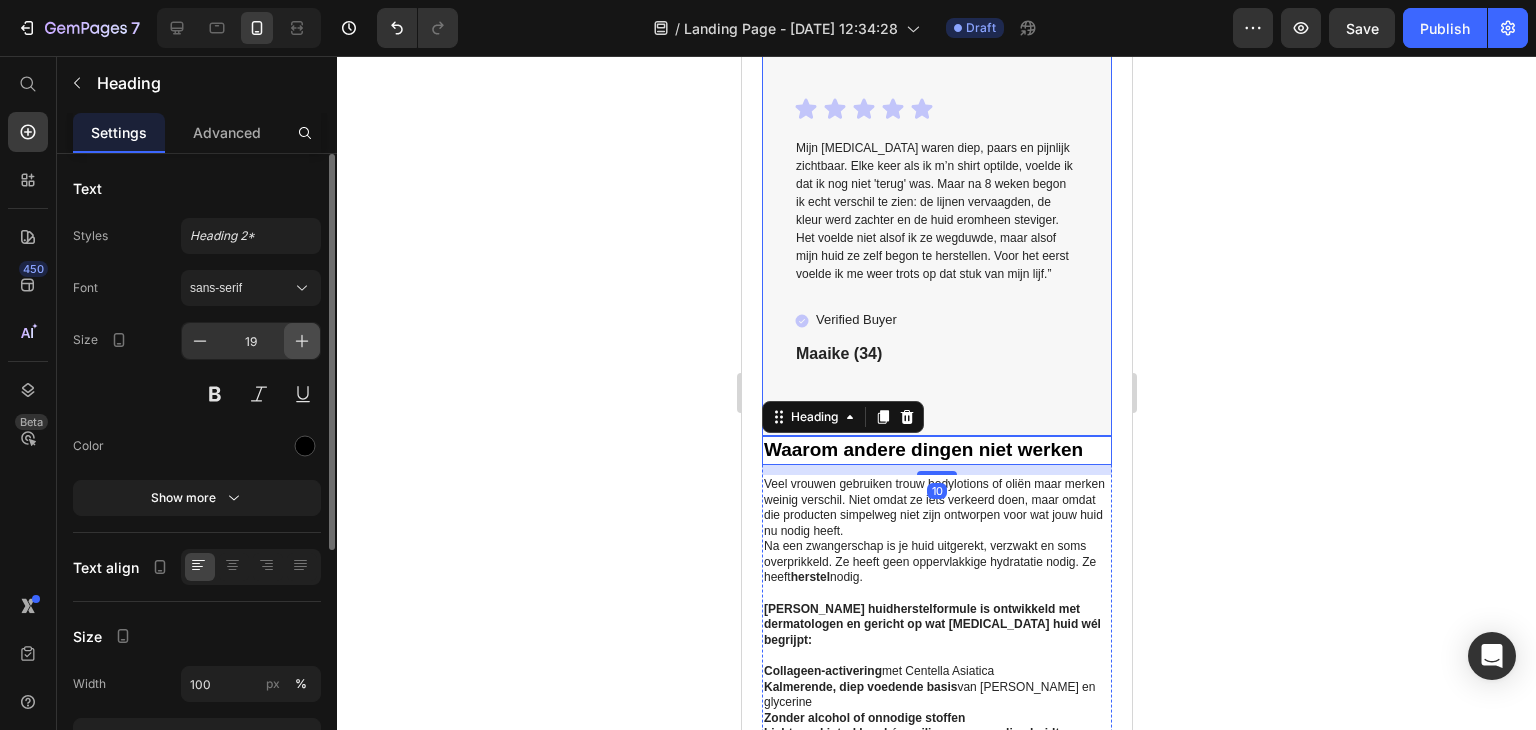 click 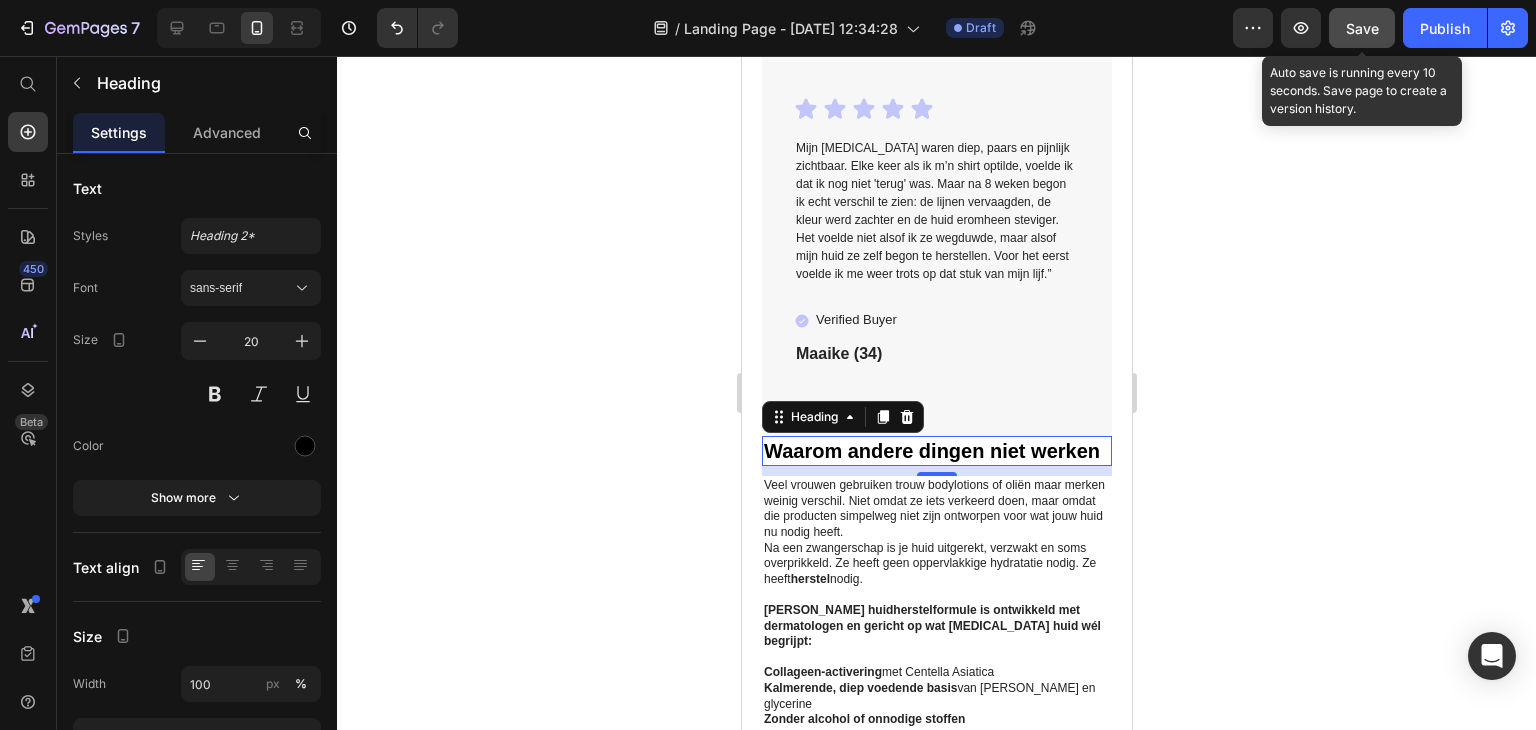 click on "Save" 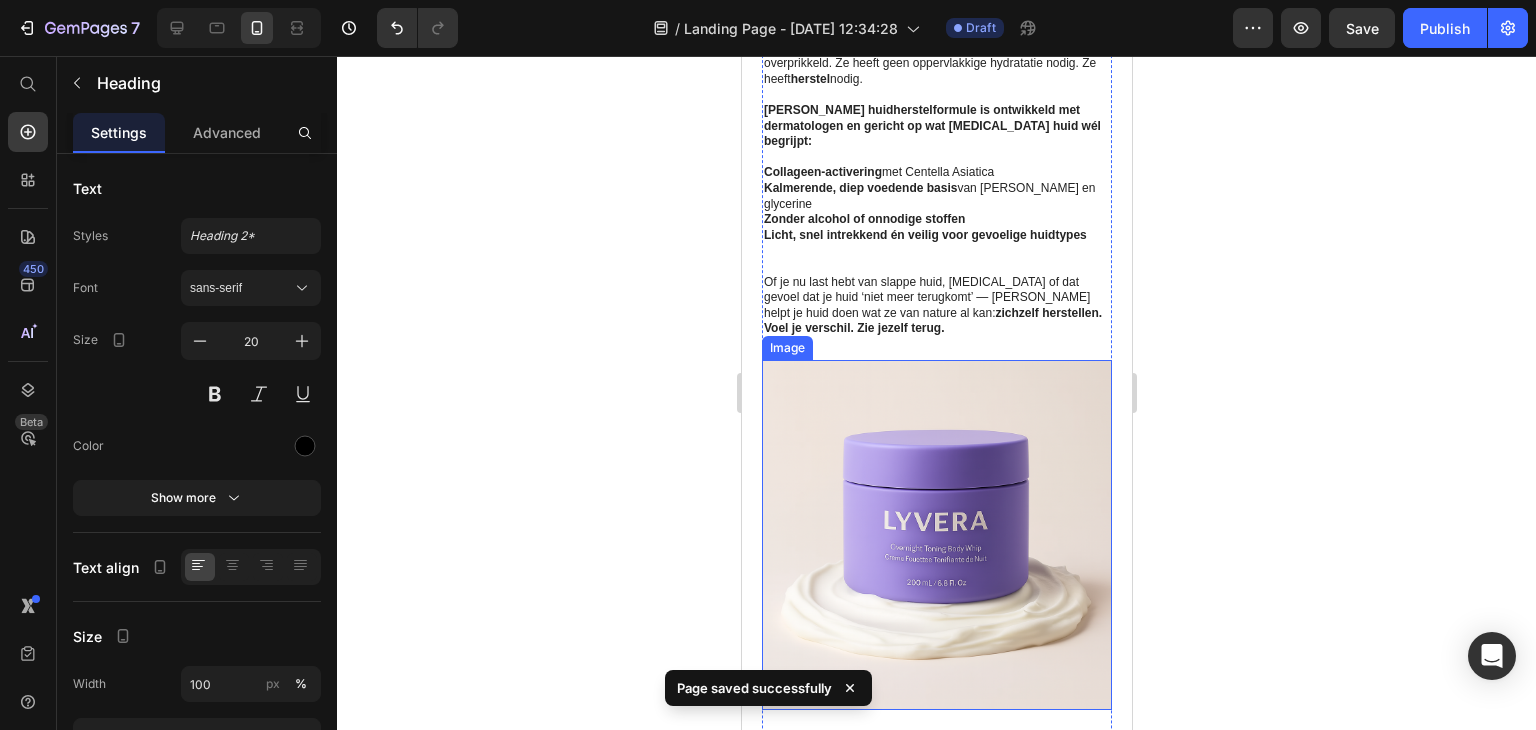 scroll, scrollTop: 7400, scrollLeft: 0, axis: vertical 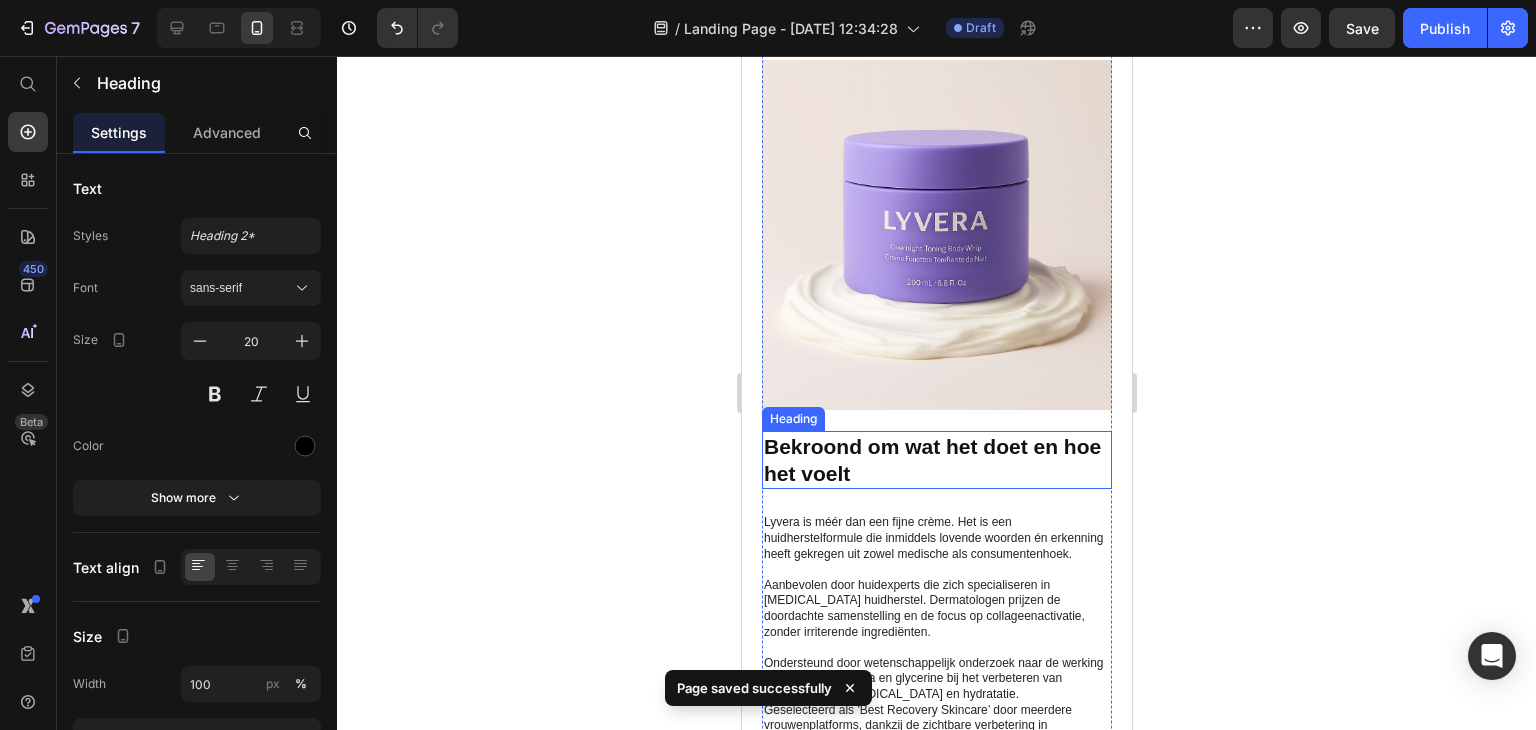 click on "Bekroond om wat het doet en hoe het voelt" at bounding box center (931, 460) 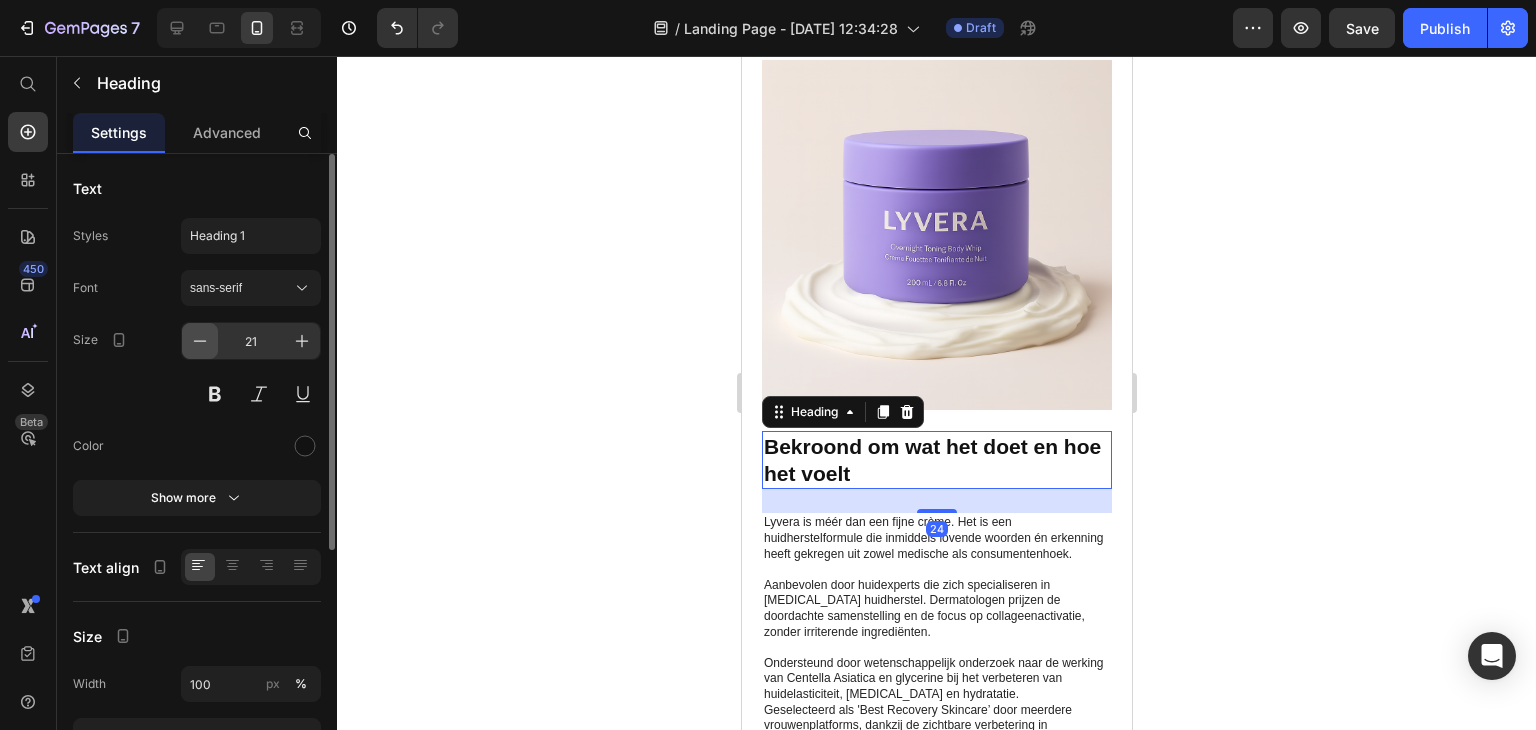 click 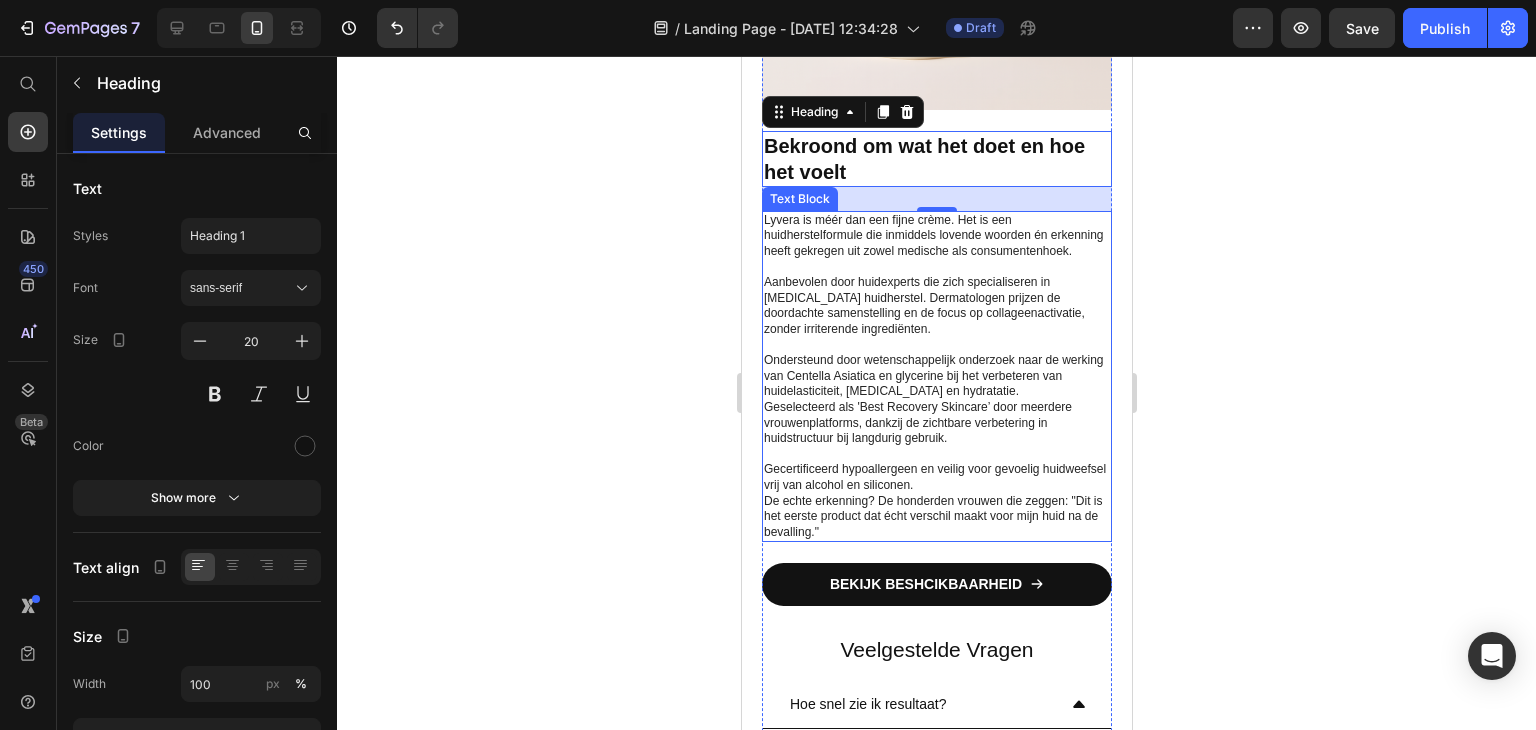 scroll, scrollTop: 8100, scrollLeft: 0, axis: vertical 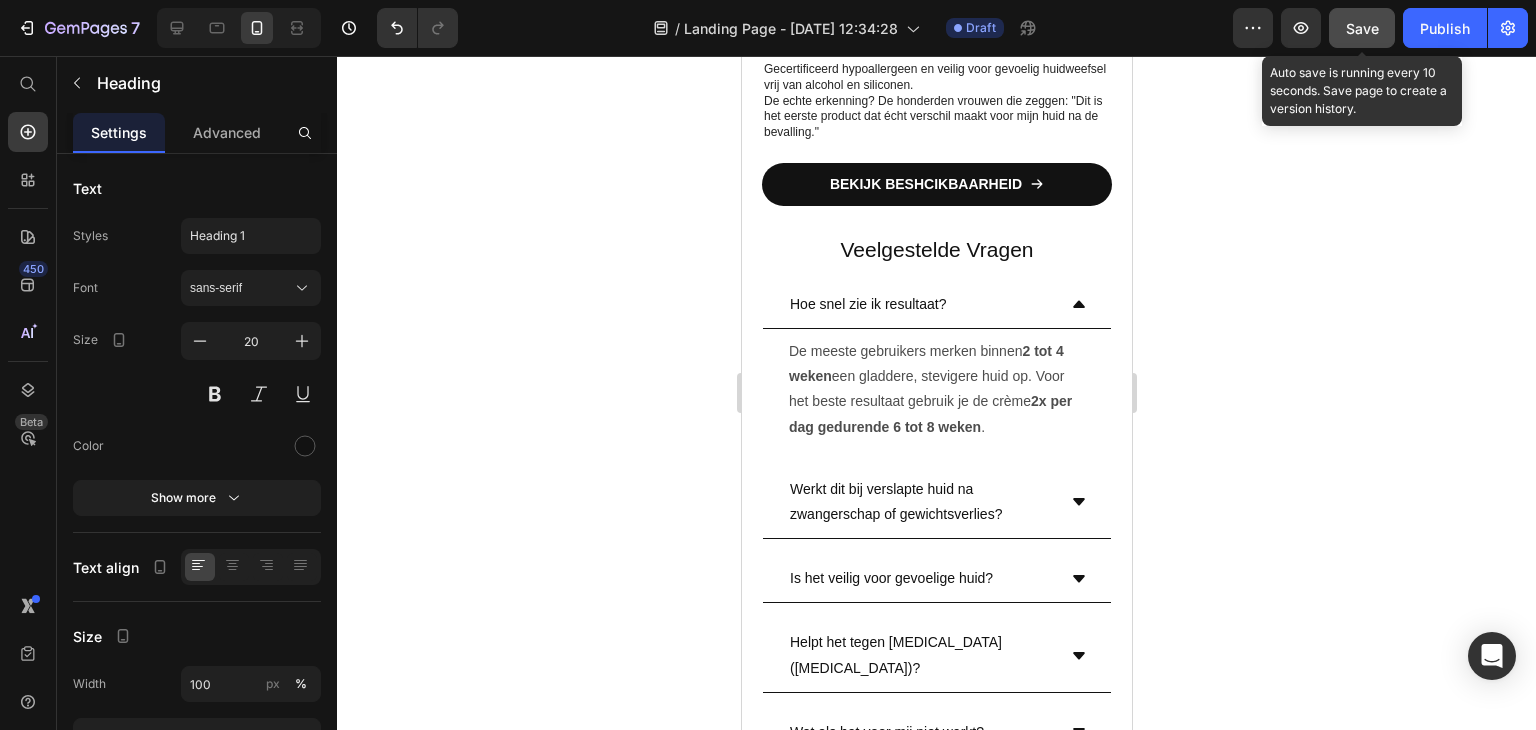 click on "Save" at bounding box center [1362, 28] 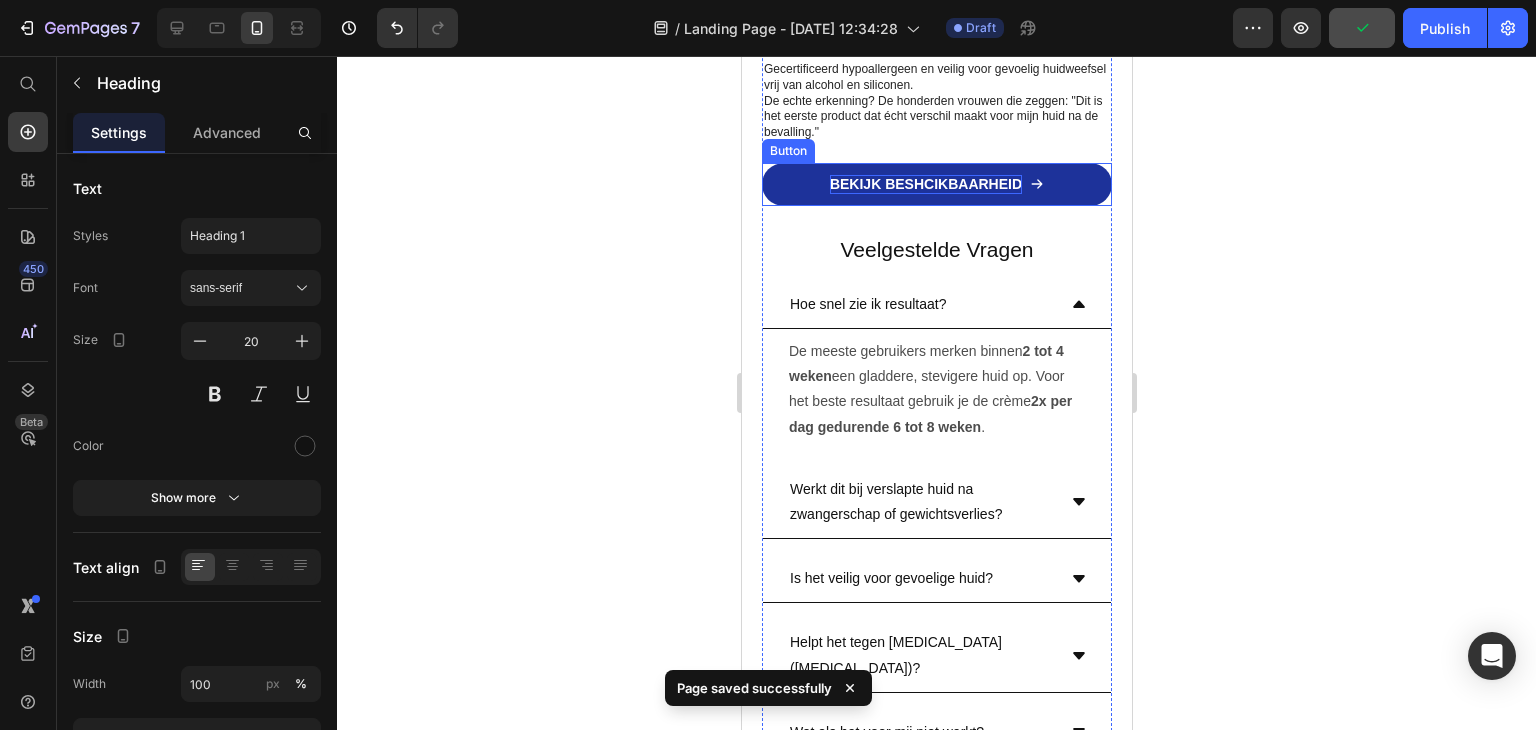 click on "BEKIJK BESHCIKBAARHEID" at bounding box center [925, 184] 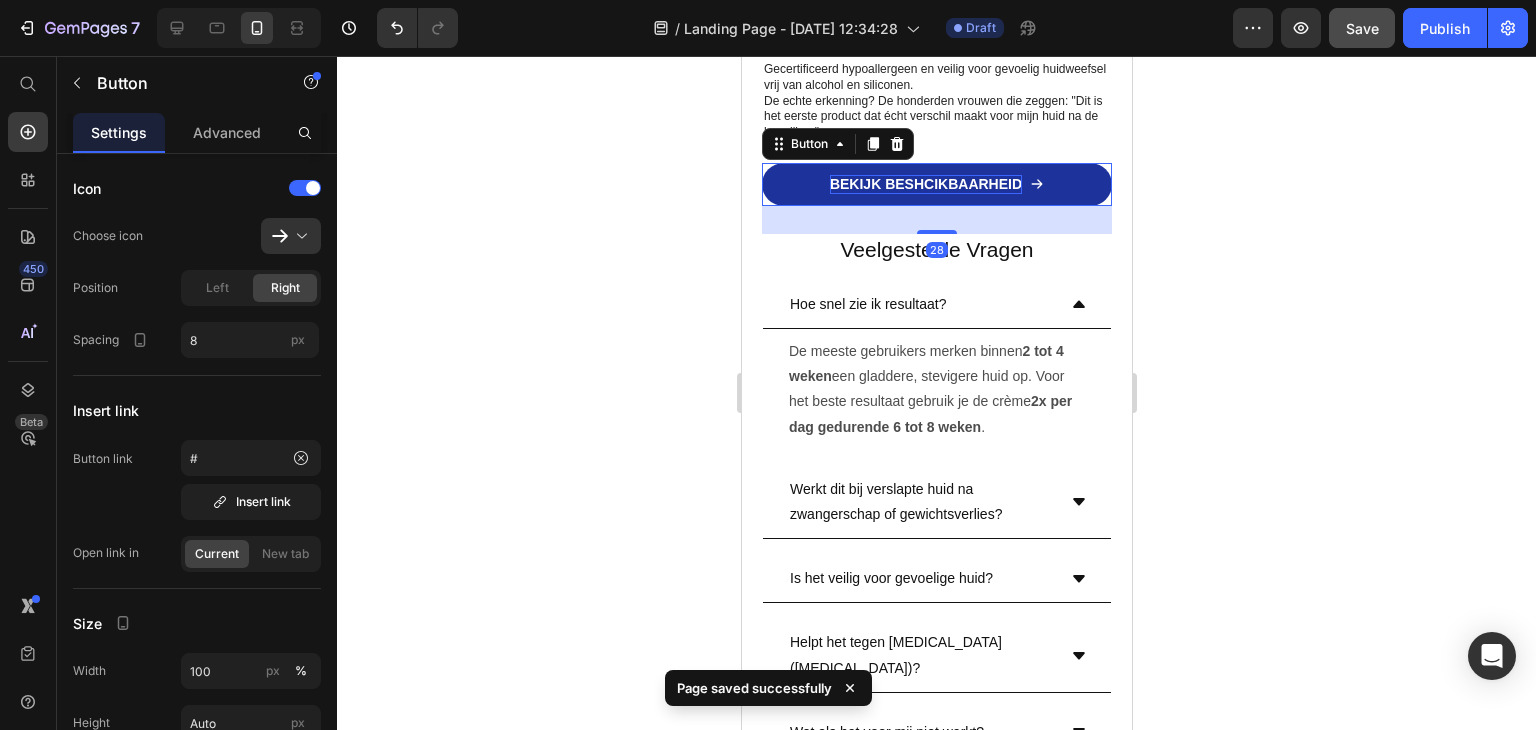 click on "BEKIJK BESHCIKBAARHEID" at bounding box center (925, 184) 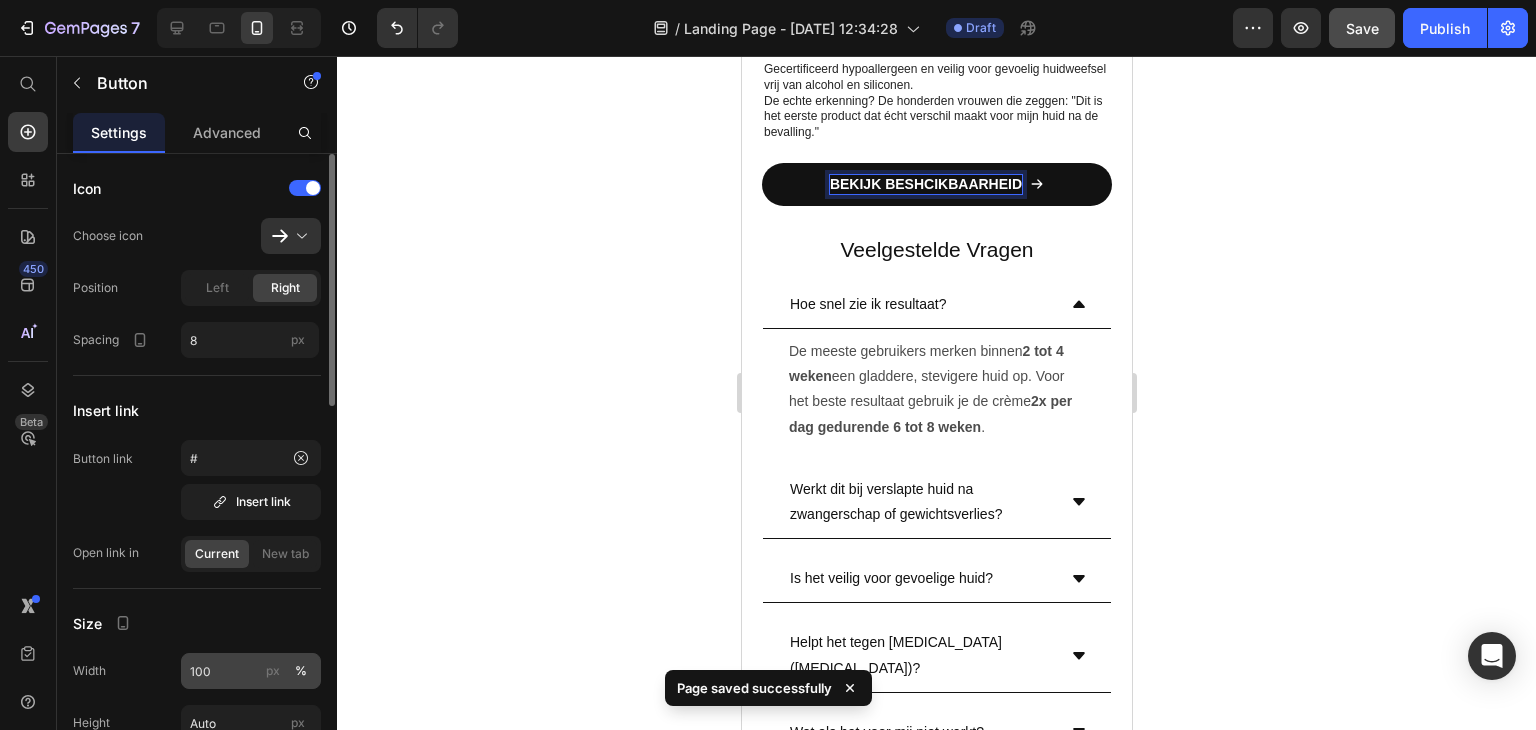 scroll, scrollTop: 400, scrollLeft: 0, axis: vertical 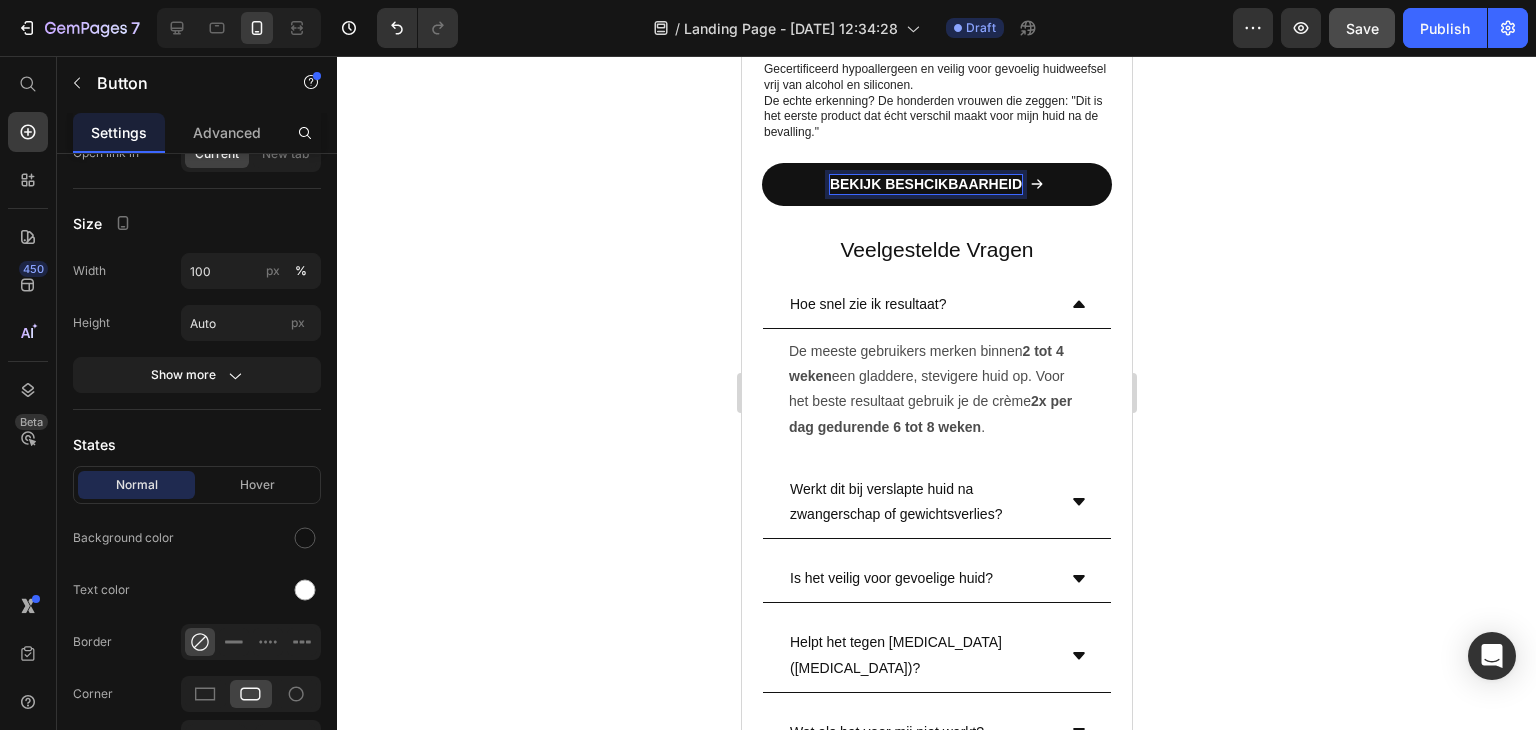 click 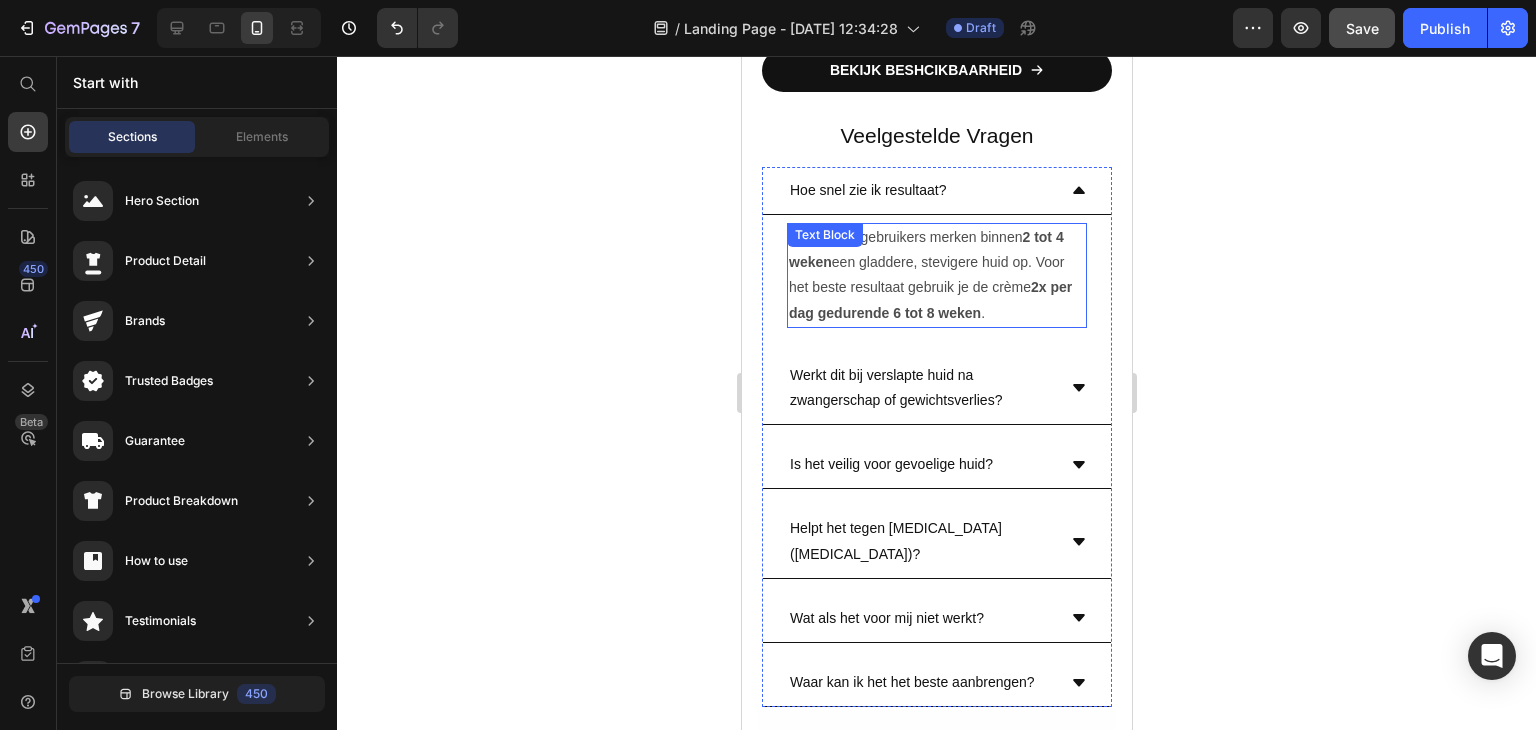 scroll, scrollTop: 8300, scrollLeft: 0, axis: vertical 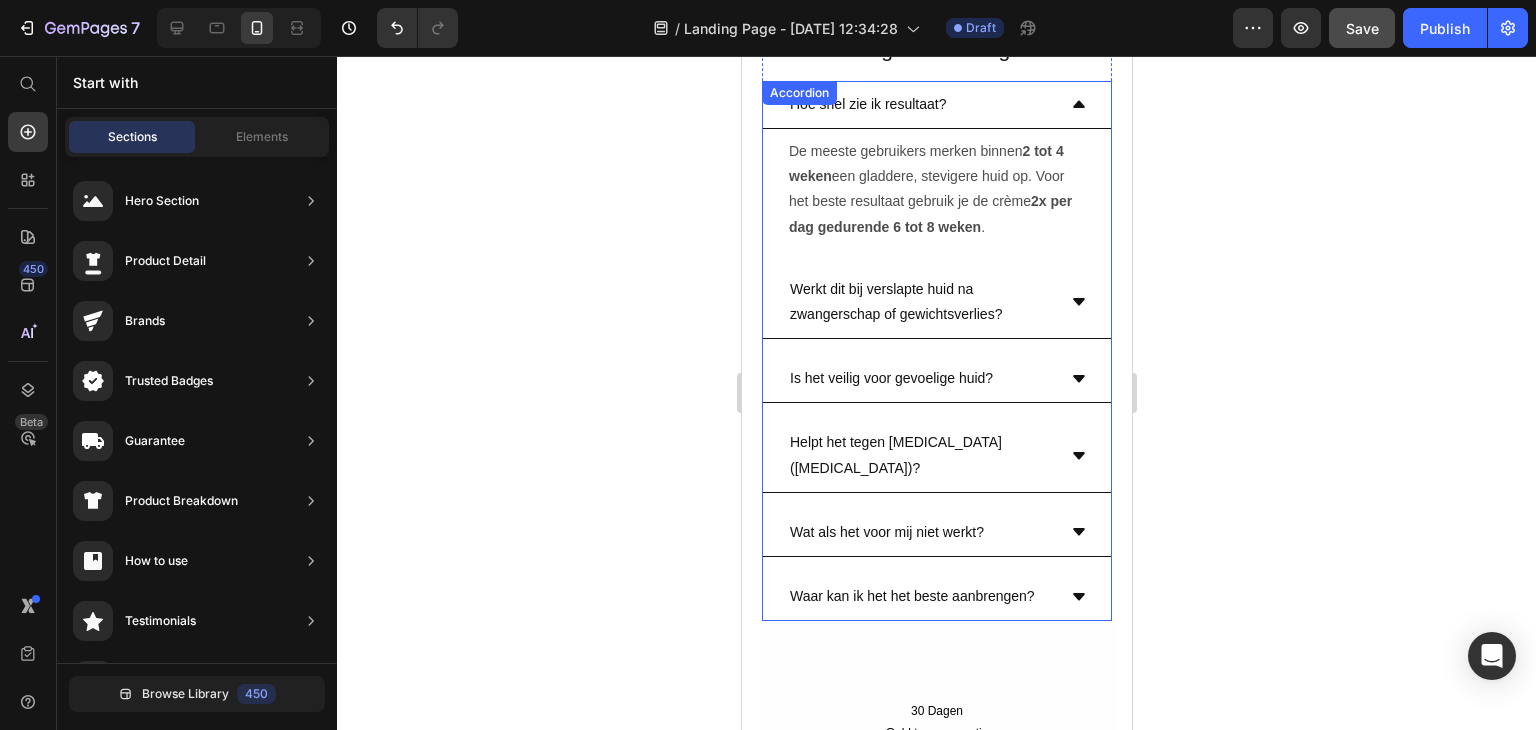 click 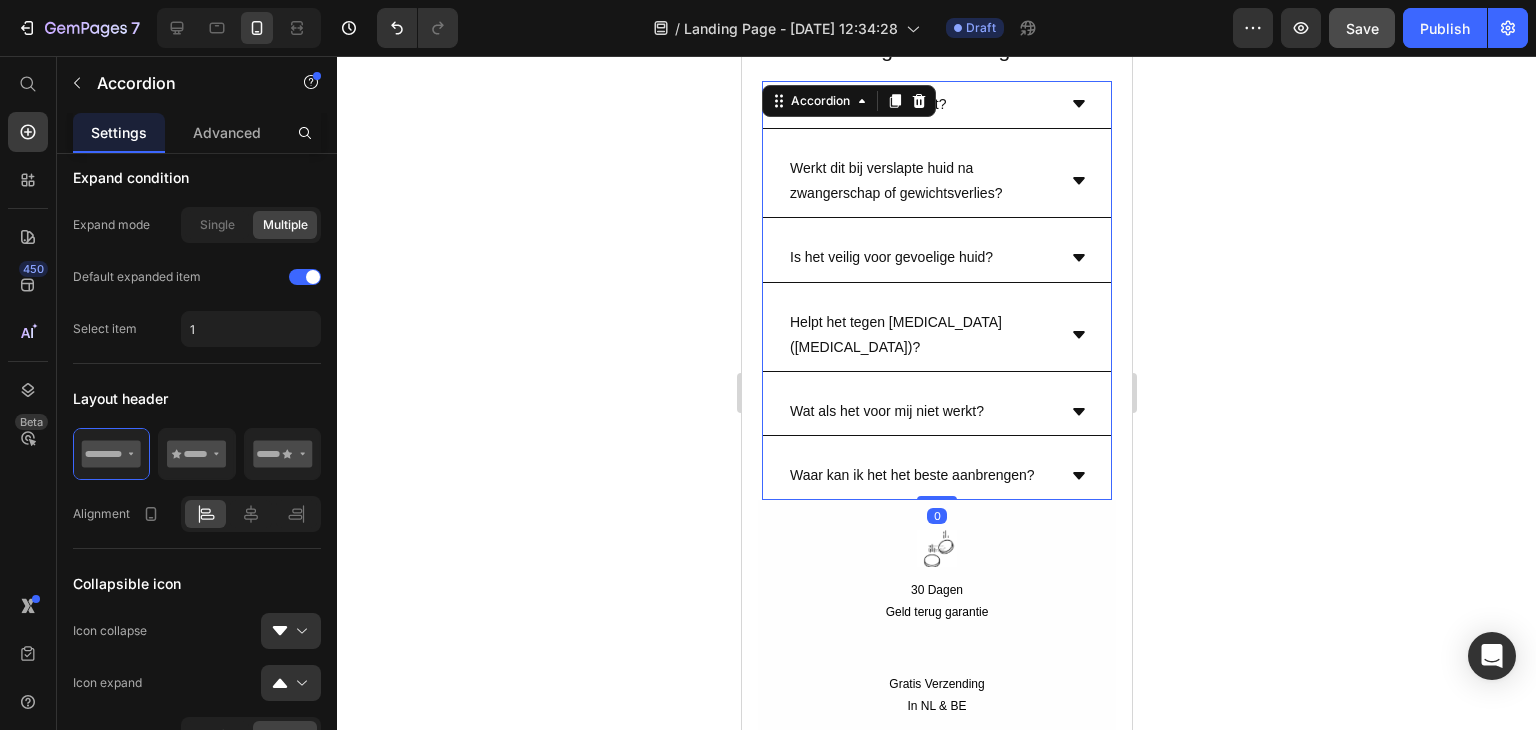 scroll, scrollTop: 0, scrollLeft: 0, axis: both 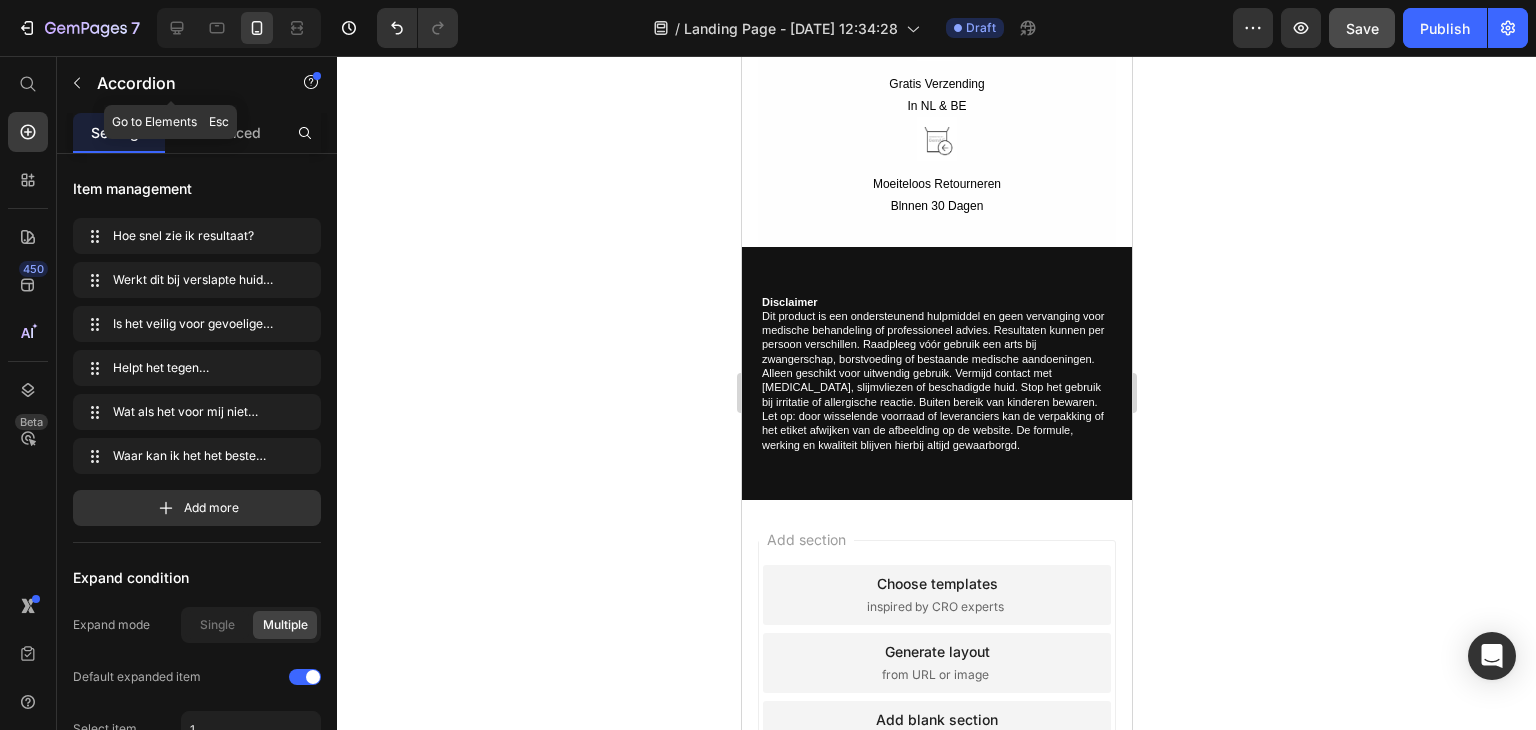 click at bounding box center (77, 83) 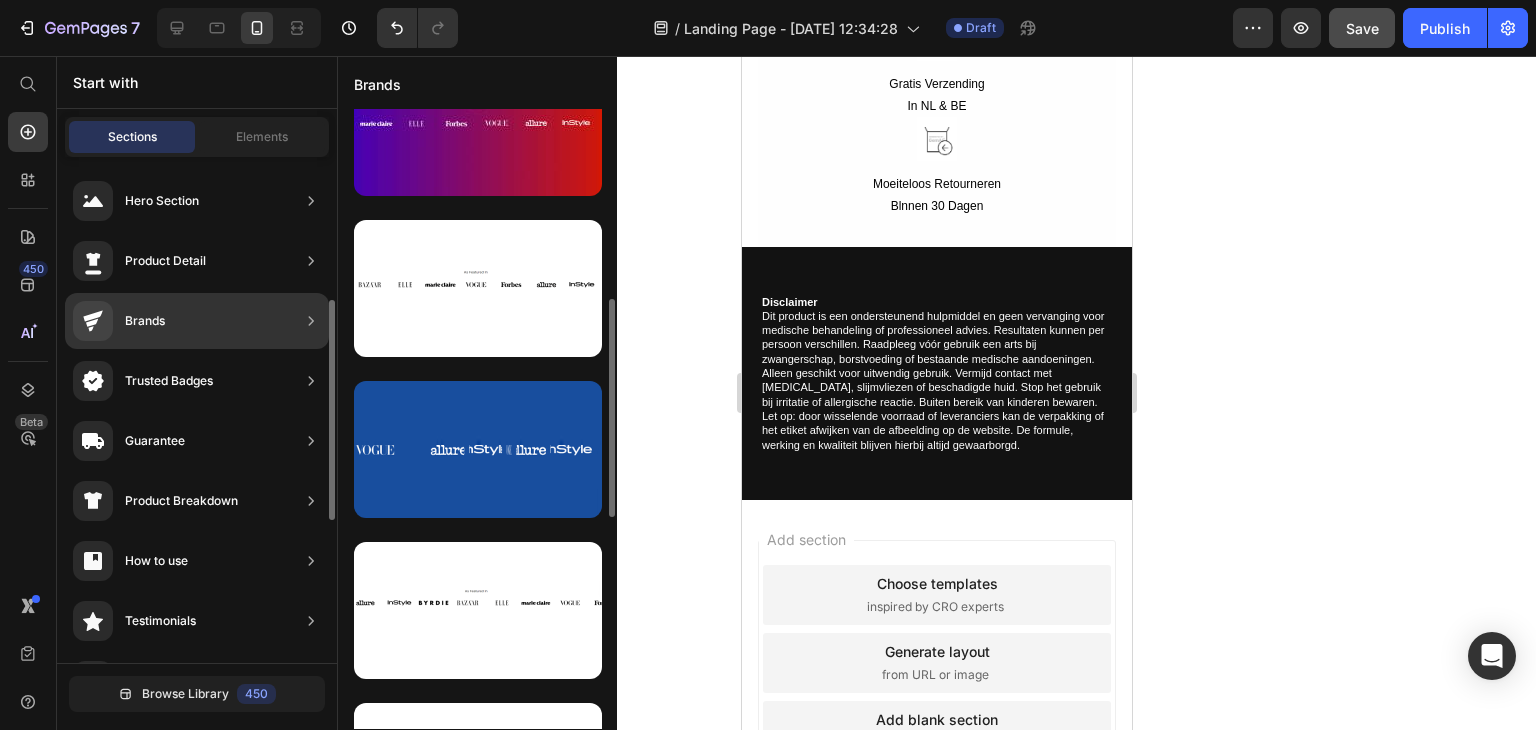 scroll, scrollTop: 12, scrollLeft: 0, axis: vertical 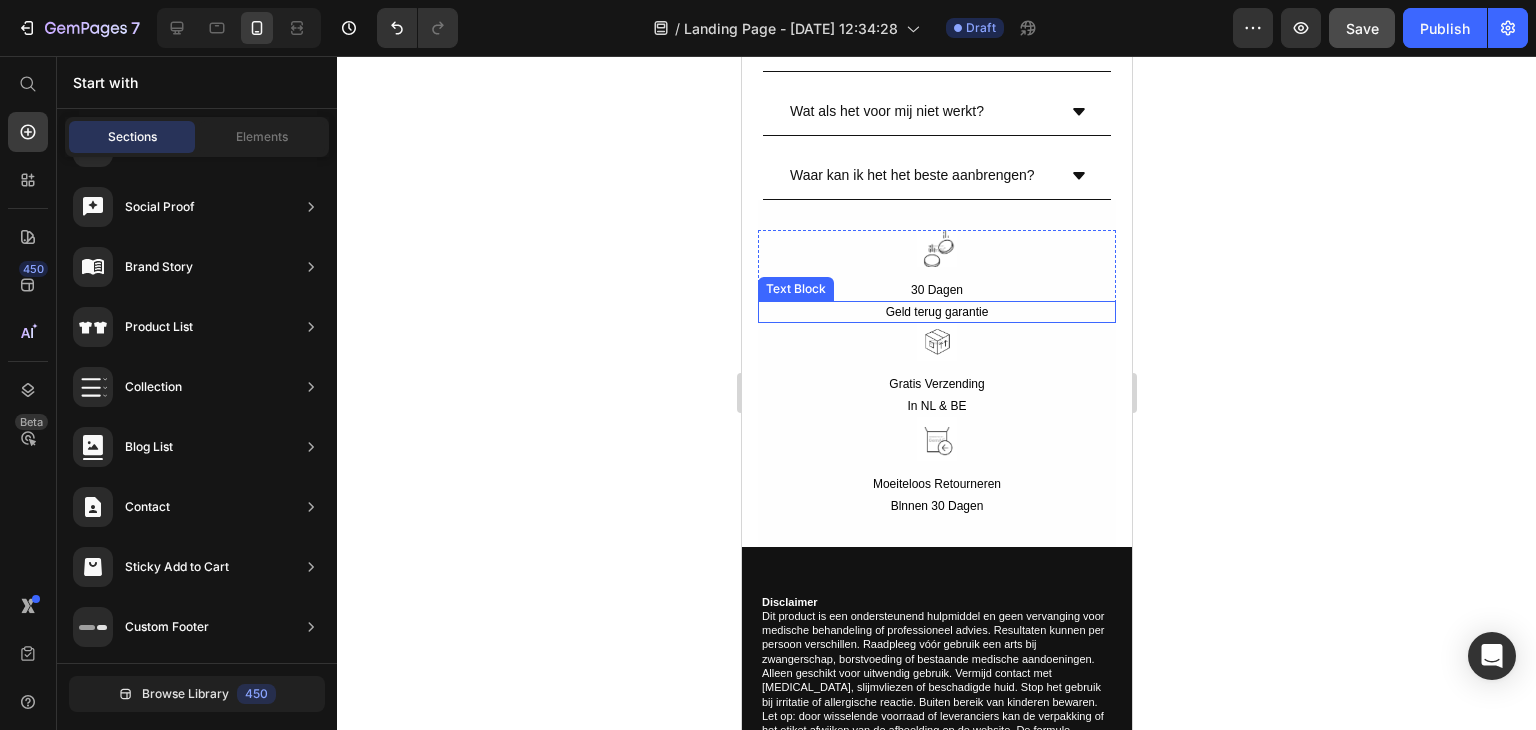 click on "Geld terug garantie" at bounding box center [936, 312] 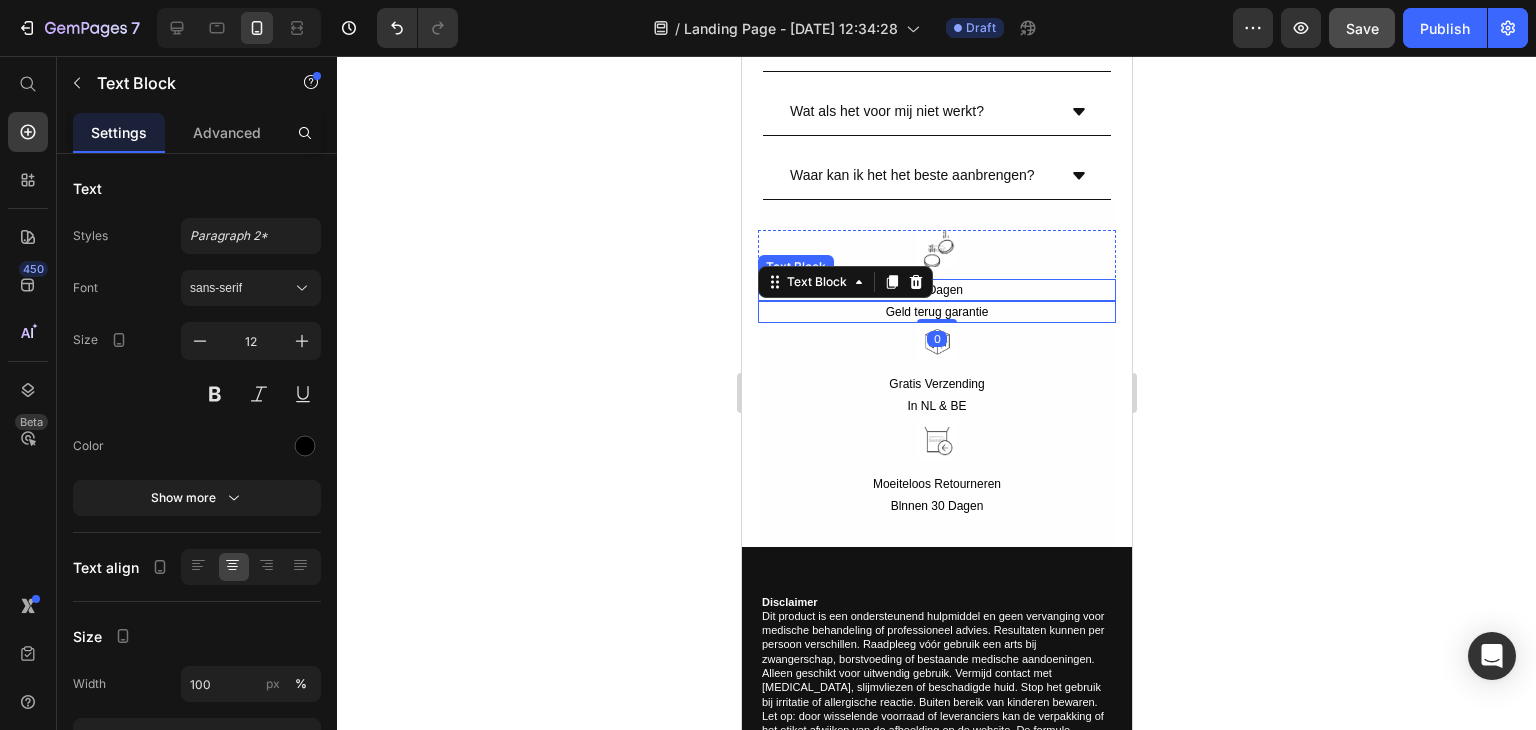 click on "30 Dagen" at bounding box center [936, 290] 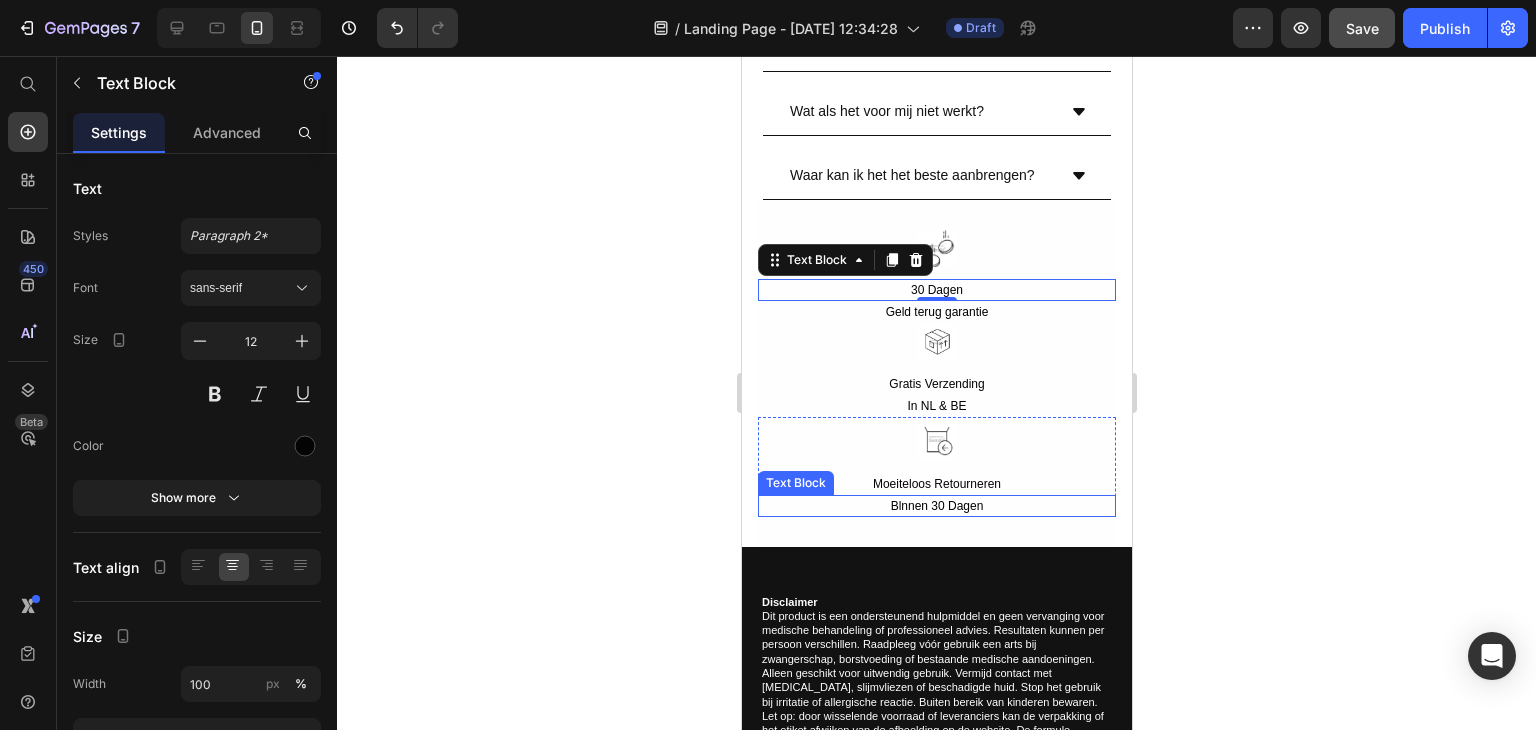 click 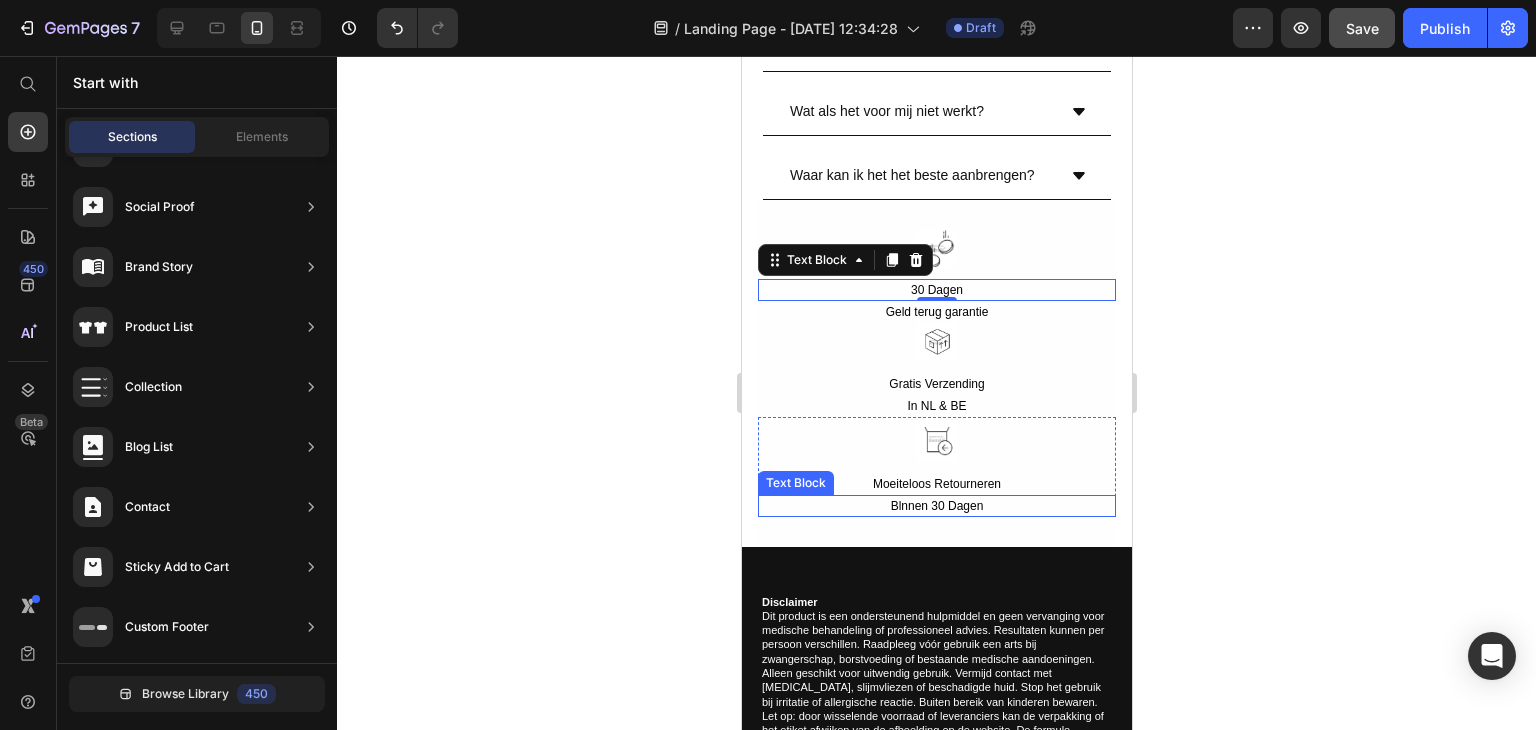 click 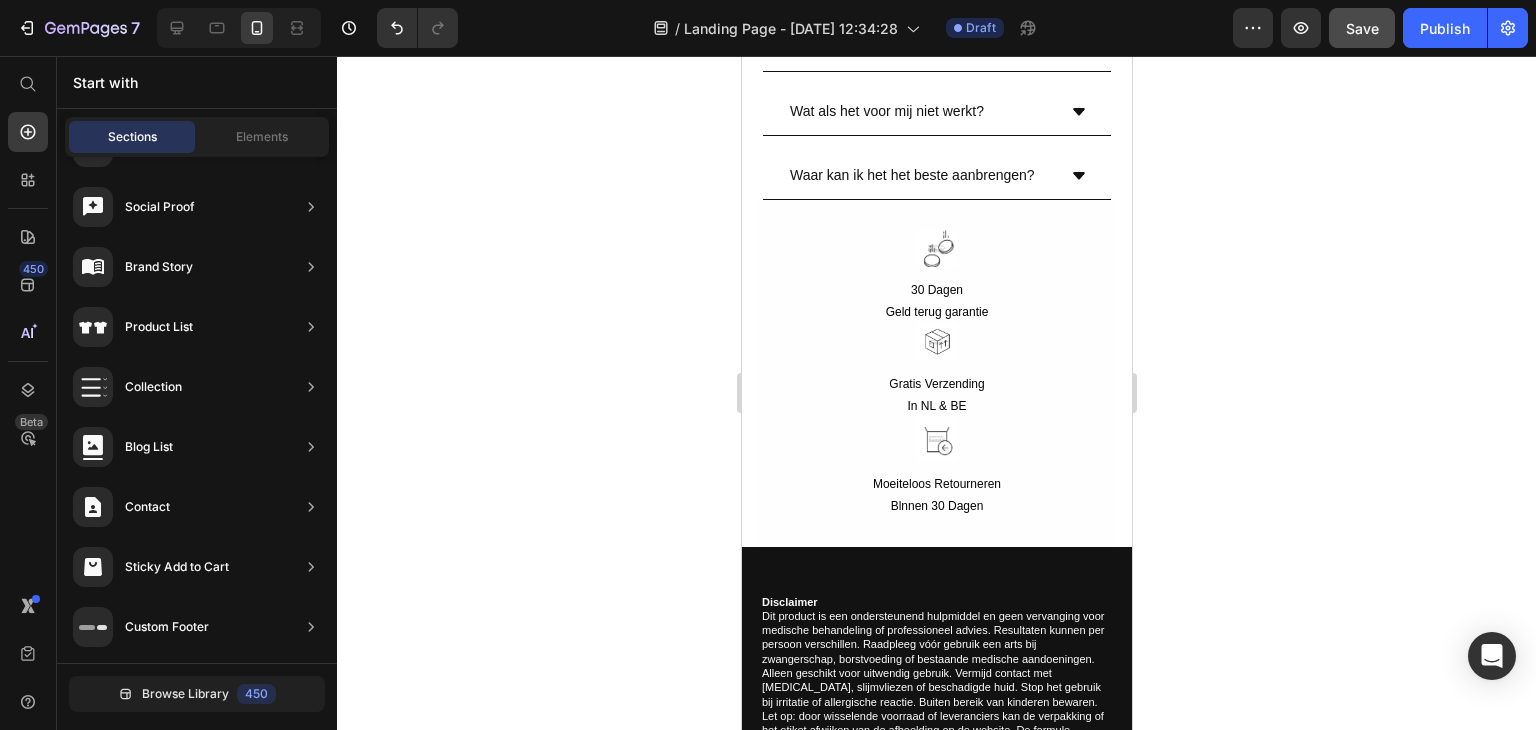 click 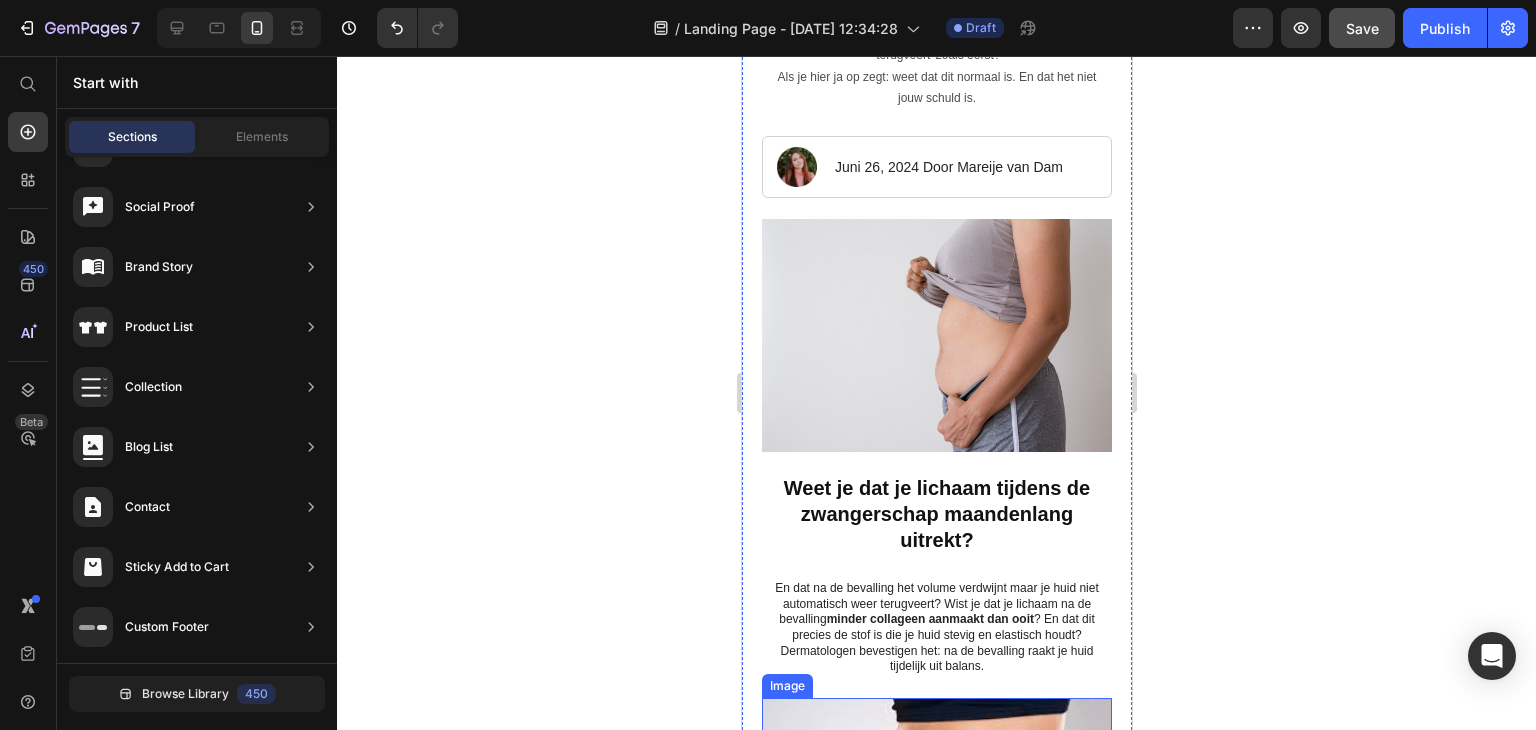 scroll, scrollTop: 0, scrollLeft: 0, axis: both 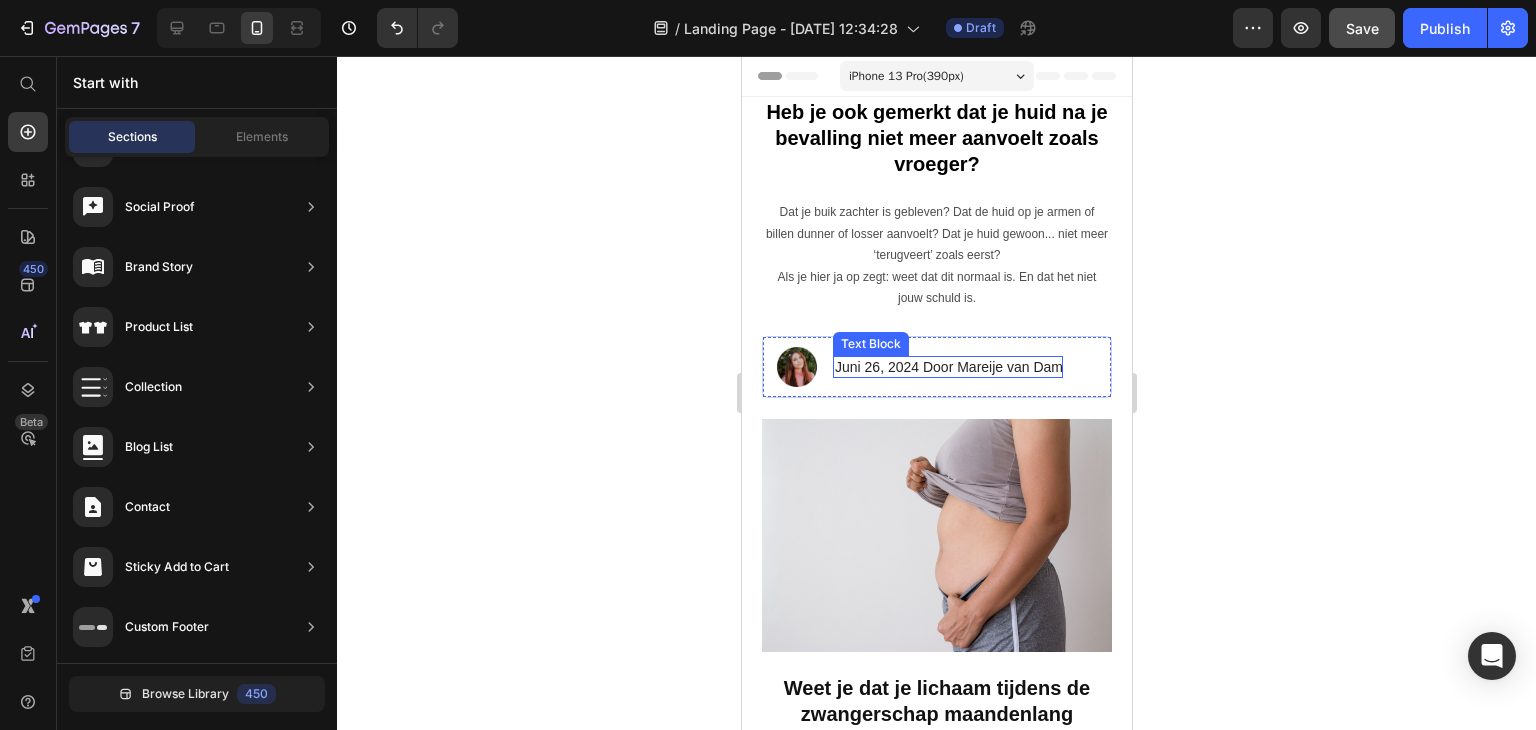 click on "Juni 26, 2024 Door Mareije van Dam" at bounding box center [948, 367] 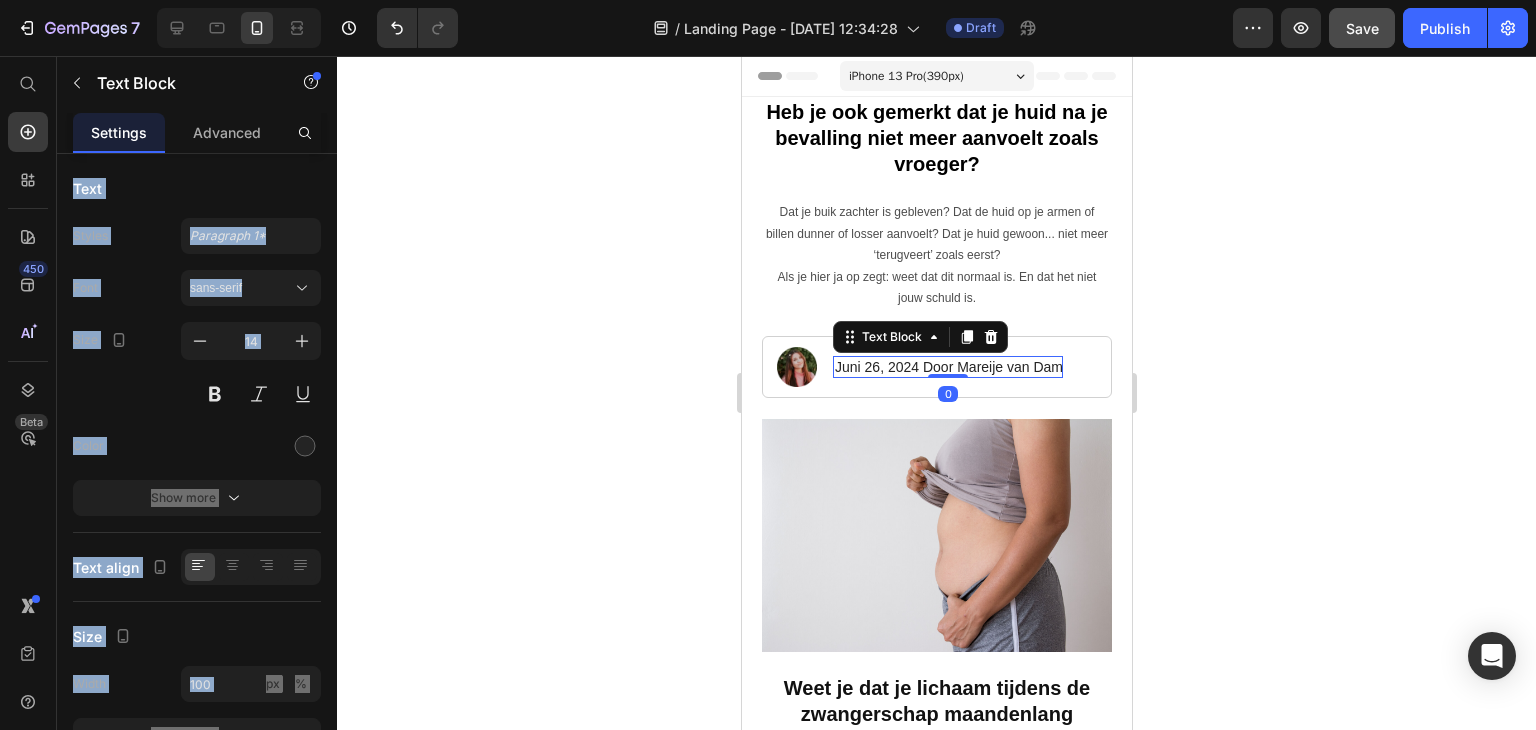 click 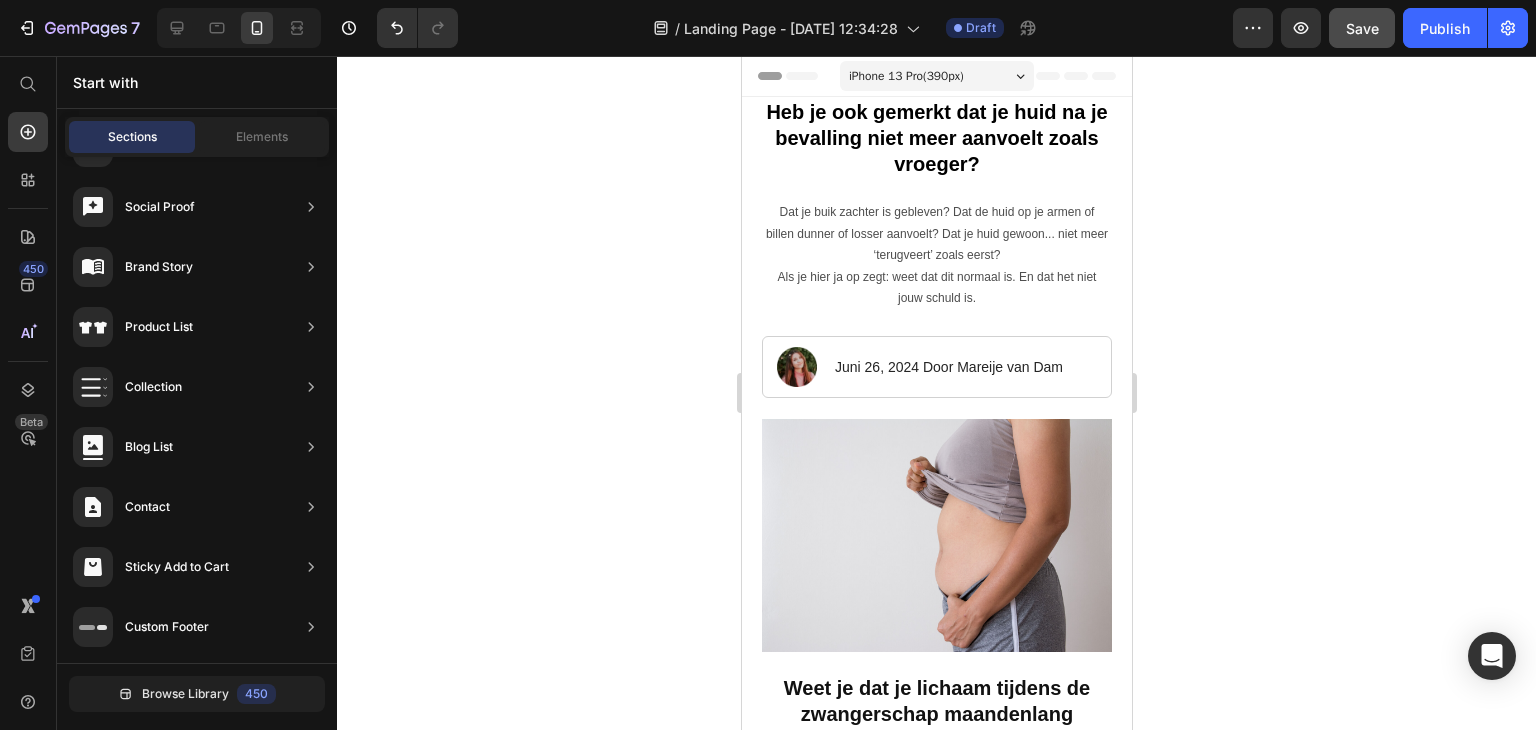 click 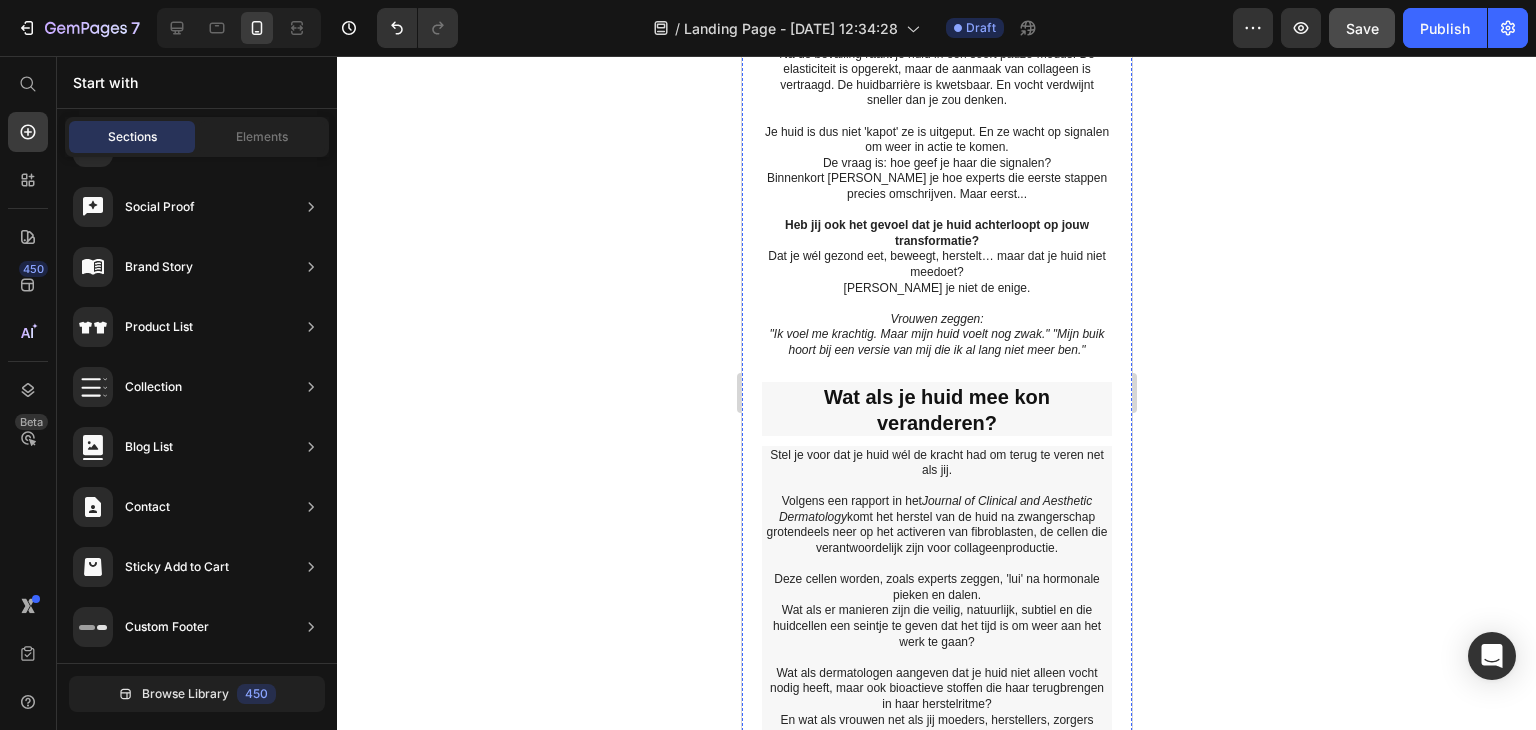 scroll, scrollTop: 1700, scrollLeft: 0, axis: vertical 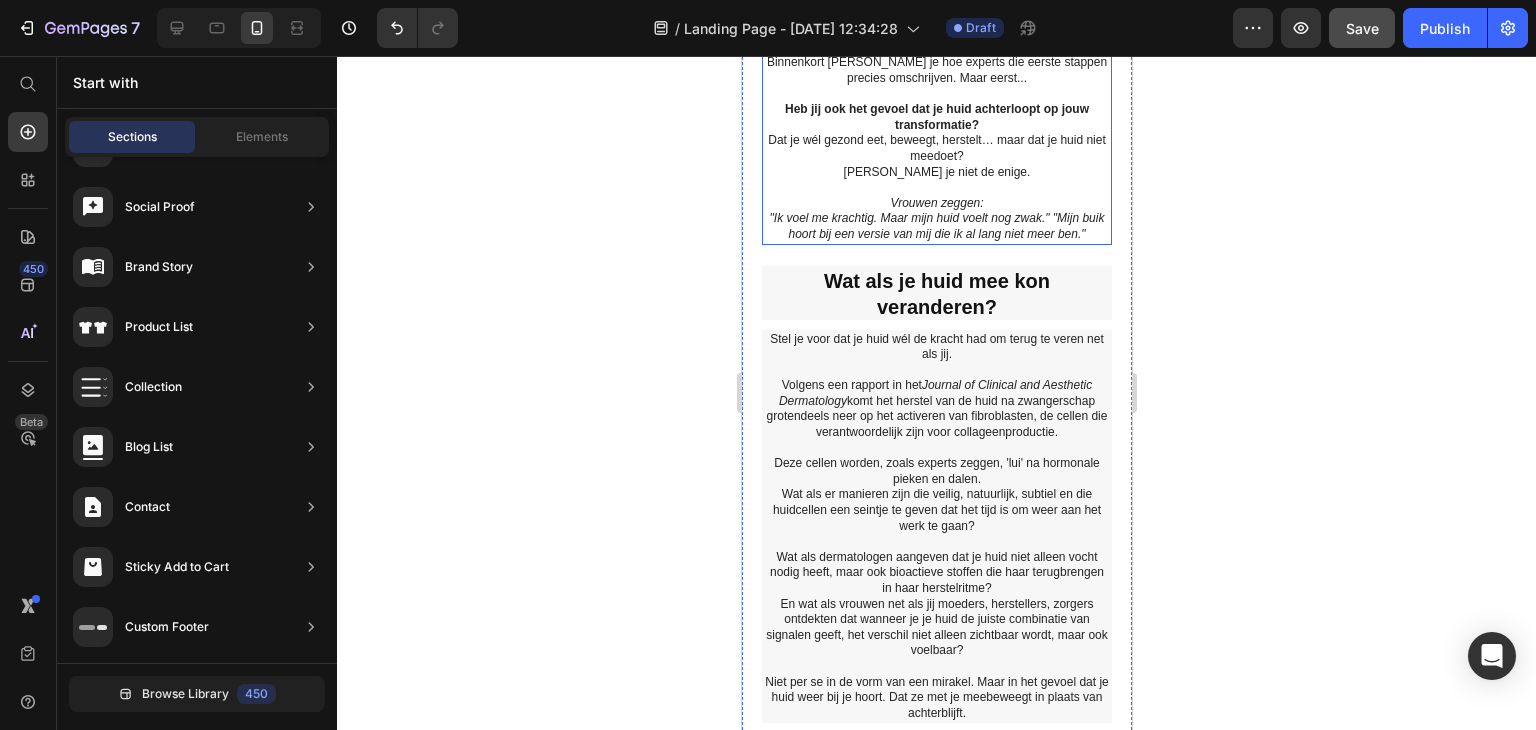click on ""Ik voel me krachtig. Maar mijn huid voelt nog zwak." "Mijn buik hoort bij een versie van mij die ik al lang niet meer ben."" at bounding box center (936, 226) 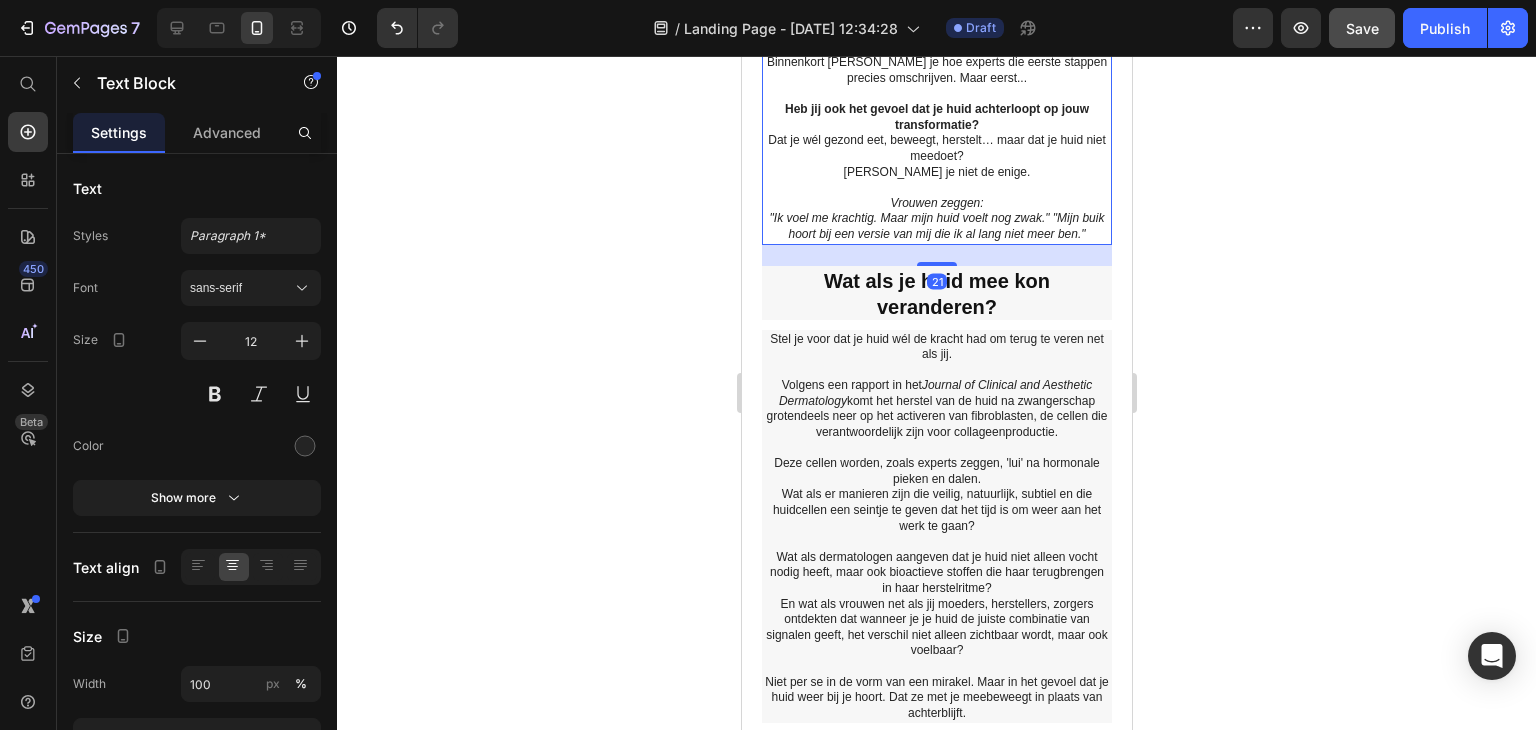 click on "Vrouwen zeggen:" at bounding box center (935, 203) 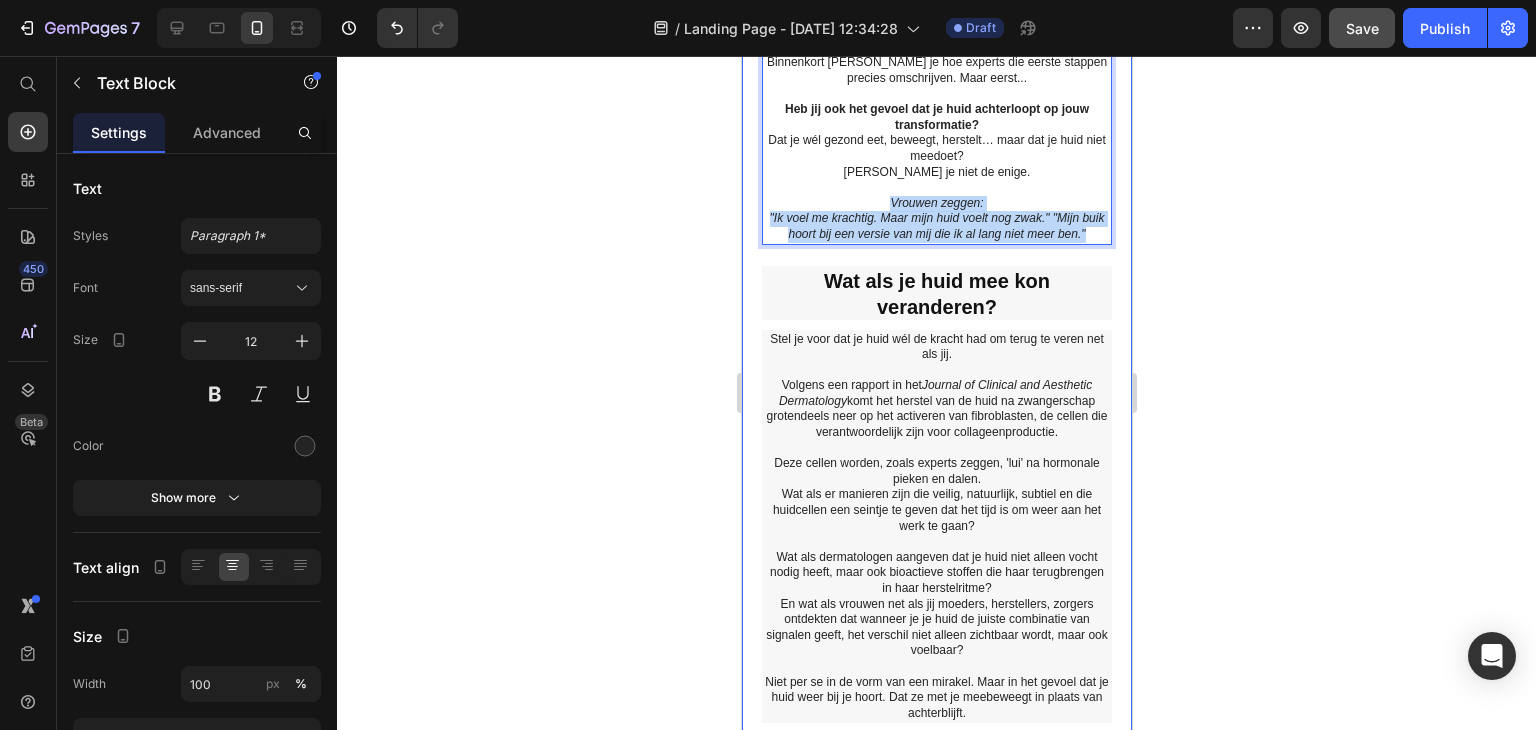 drag, startPoint x: 882, startPoint y: 175, endPoint x: 1105, endPoint y: 213, distance: 226.2145 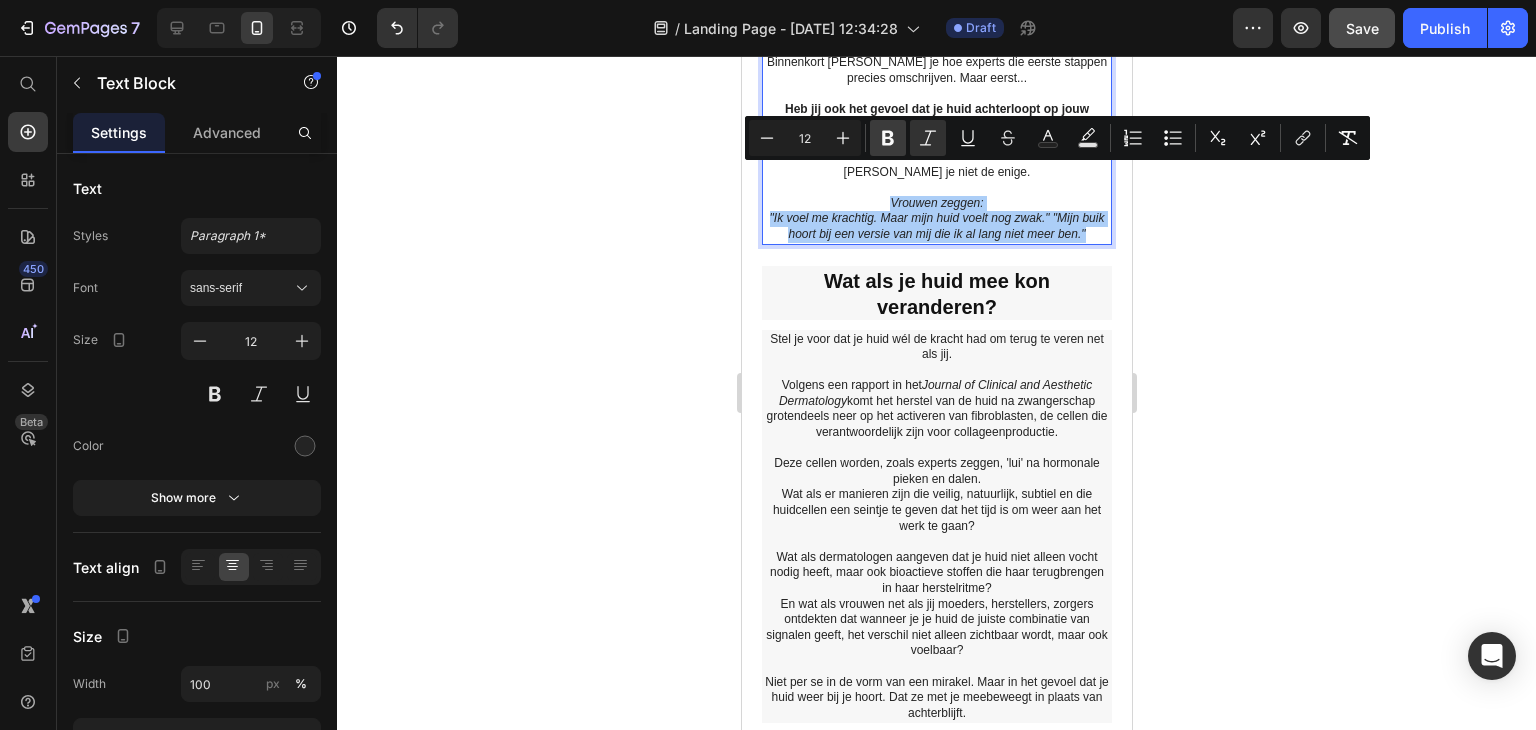 click 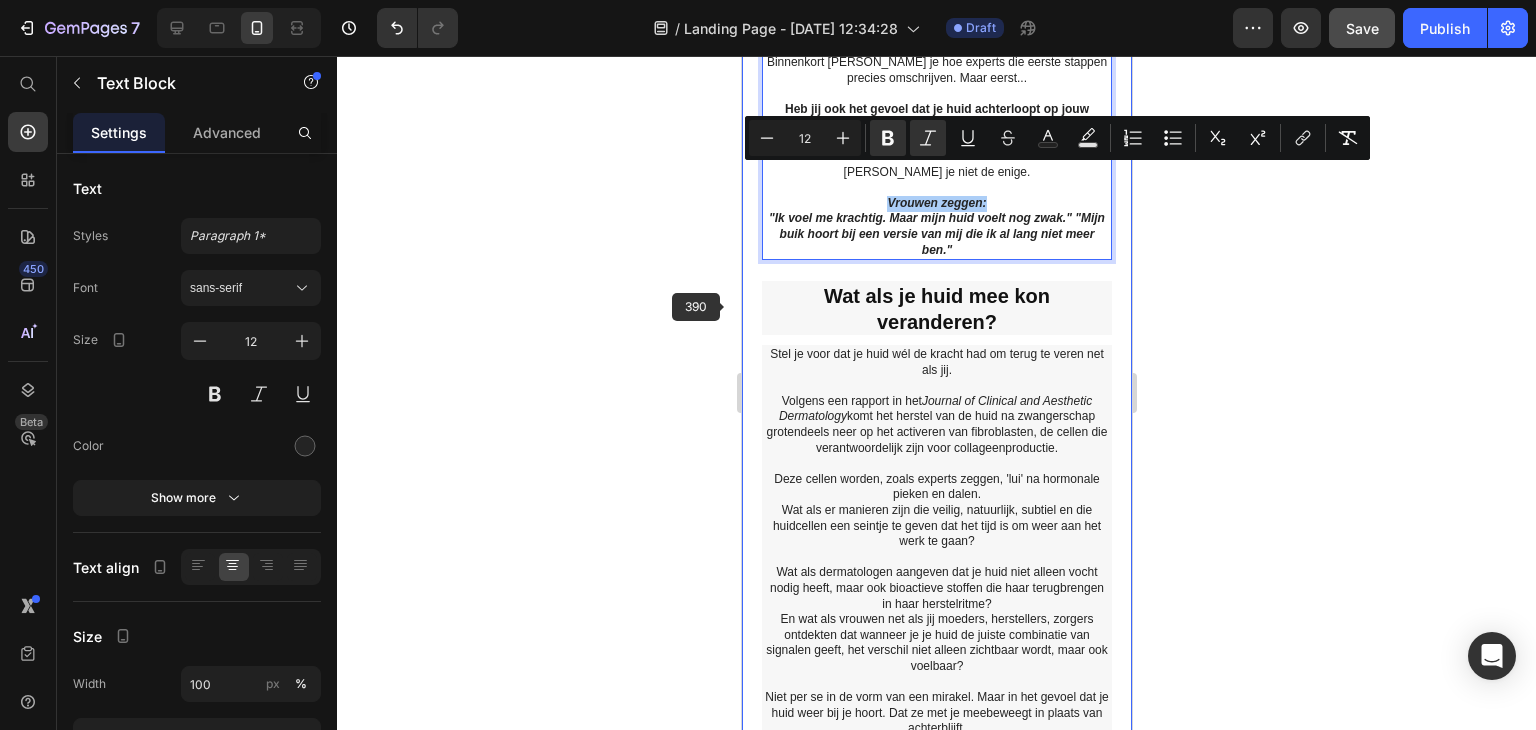 click 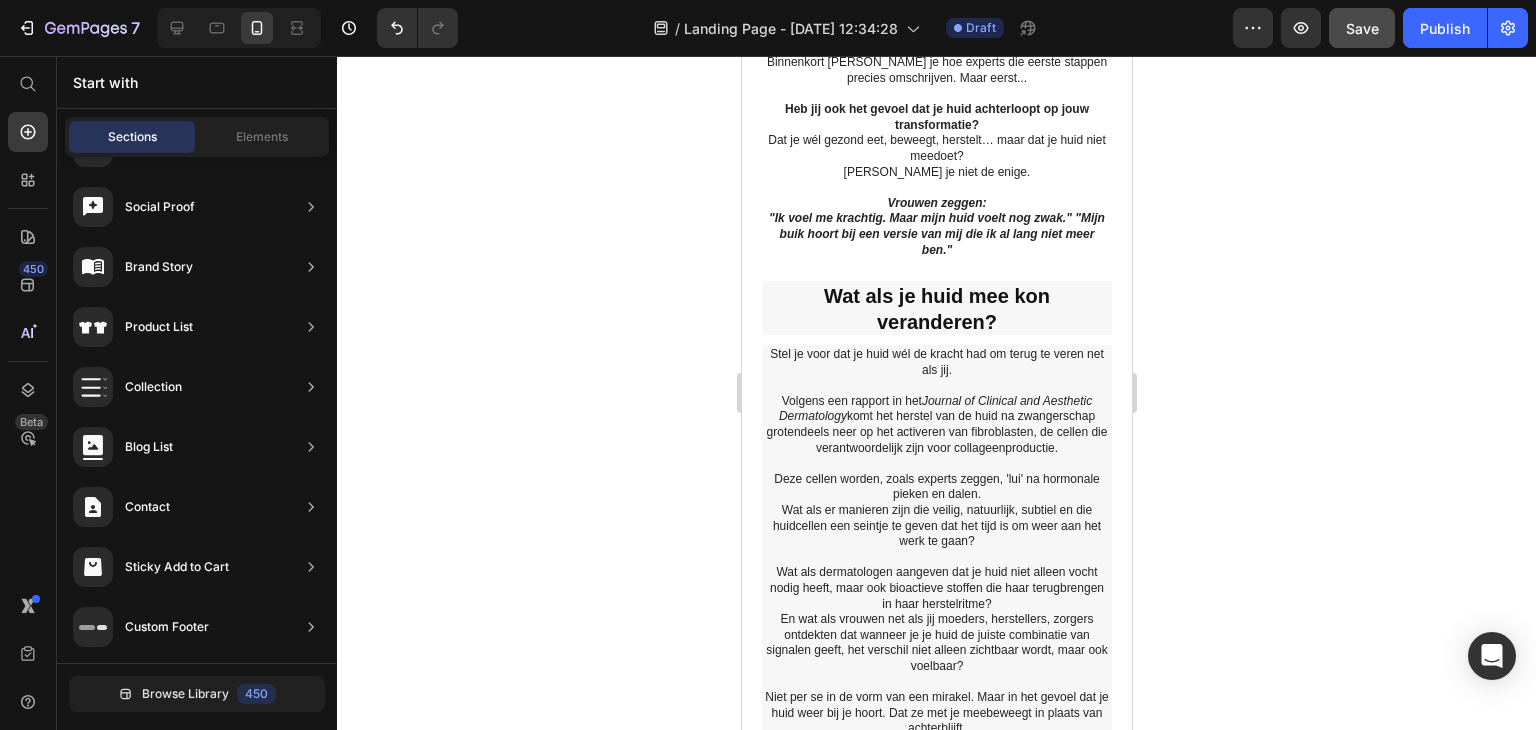 click 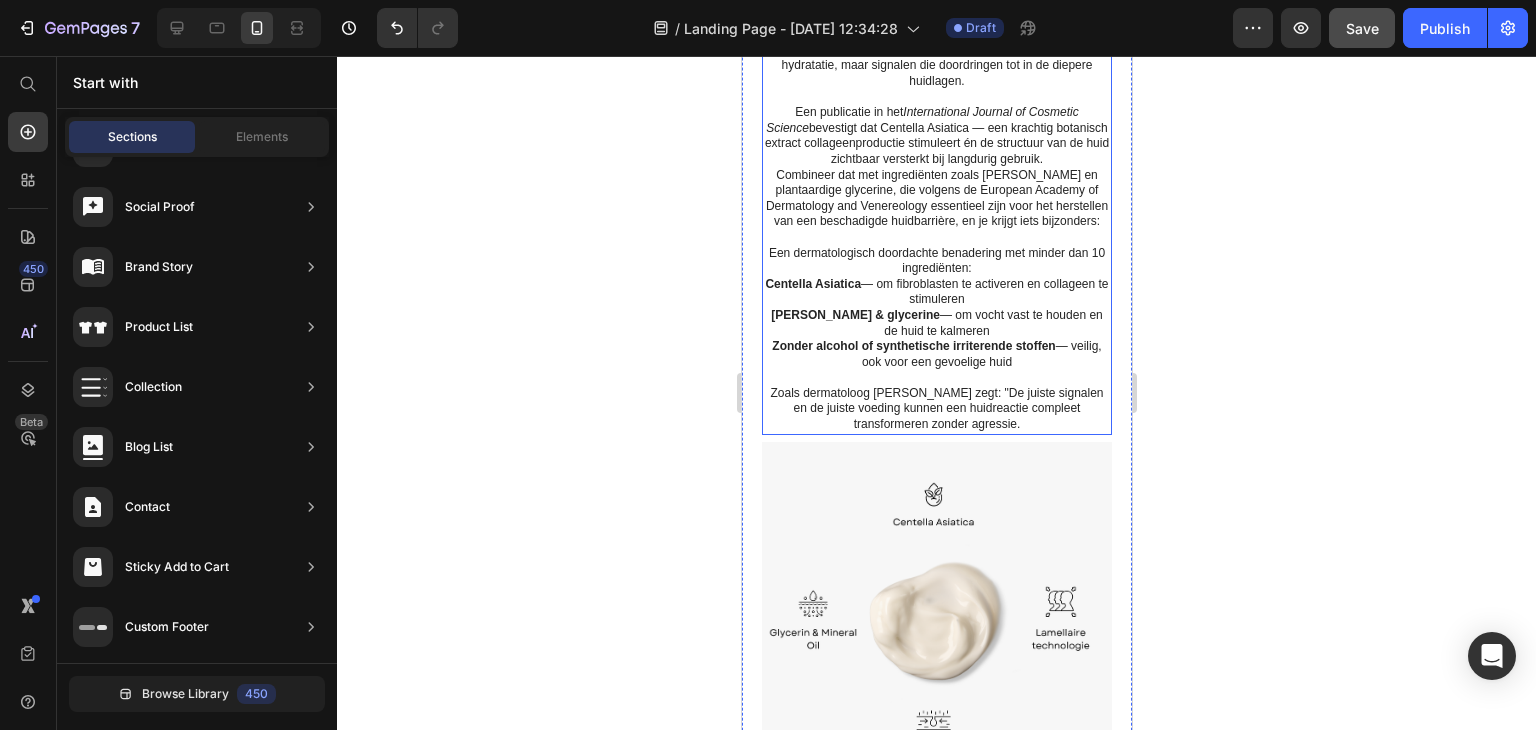 scroll, scrollTop: 2800, scrollLeft: 0, axis: vertical 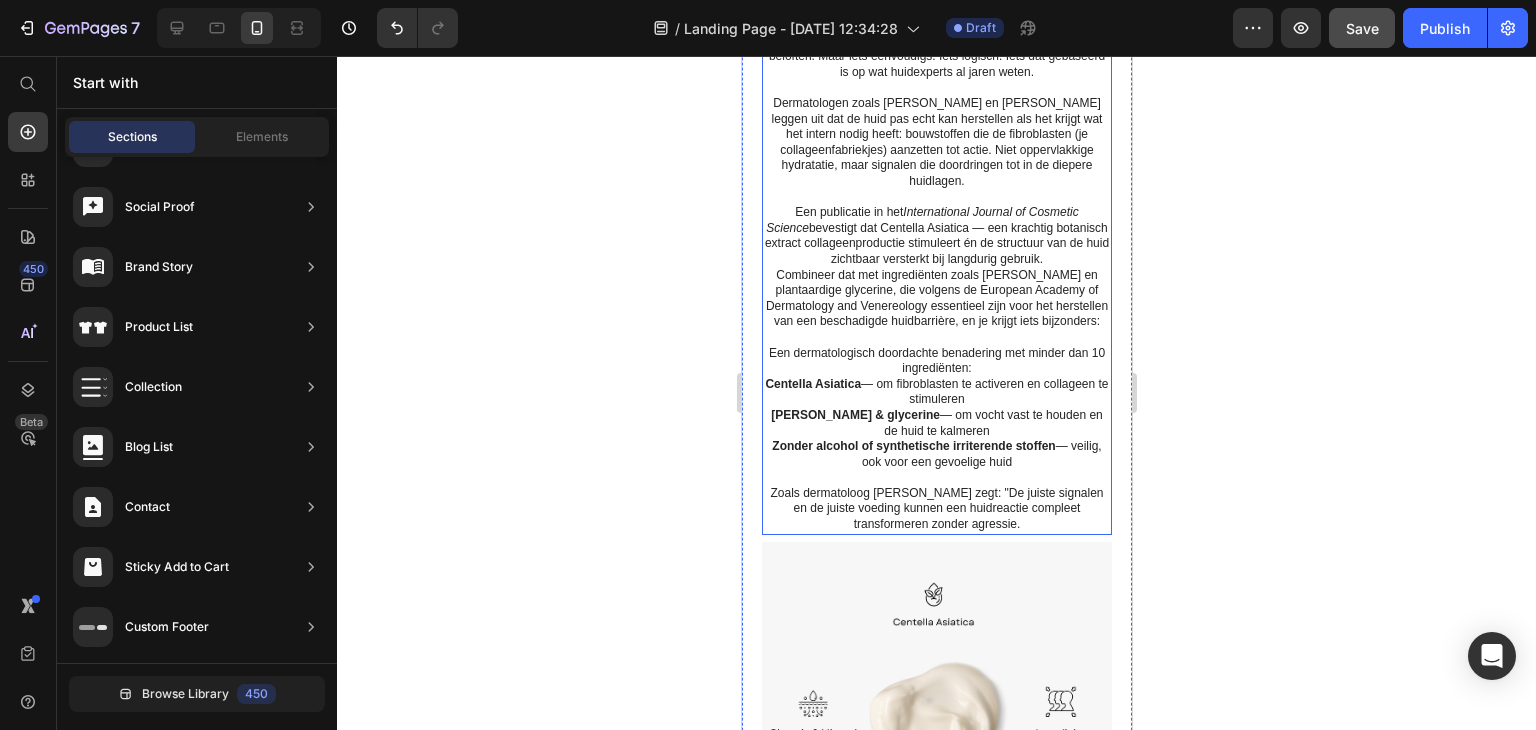 click on "Een publicatie in het  International Journal of Cosmetic Science  bevestigt dat Centella Asiatica — een krachtig botanisch extract collageenproductie stimuleert én de structuur van de huid zichtbaar versterkt bij langdurig gebruik." at bounding box center (936, 236) 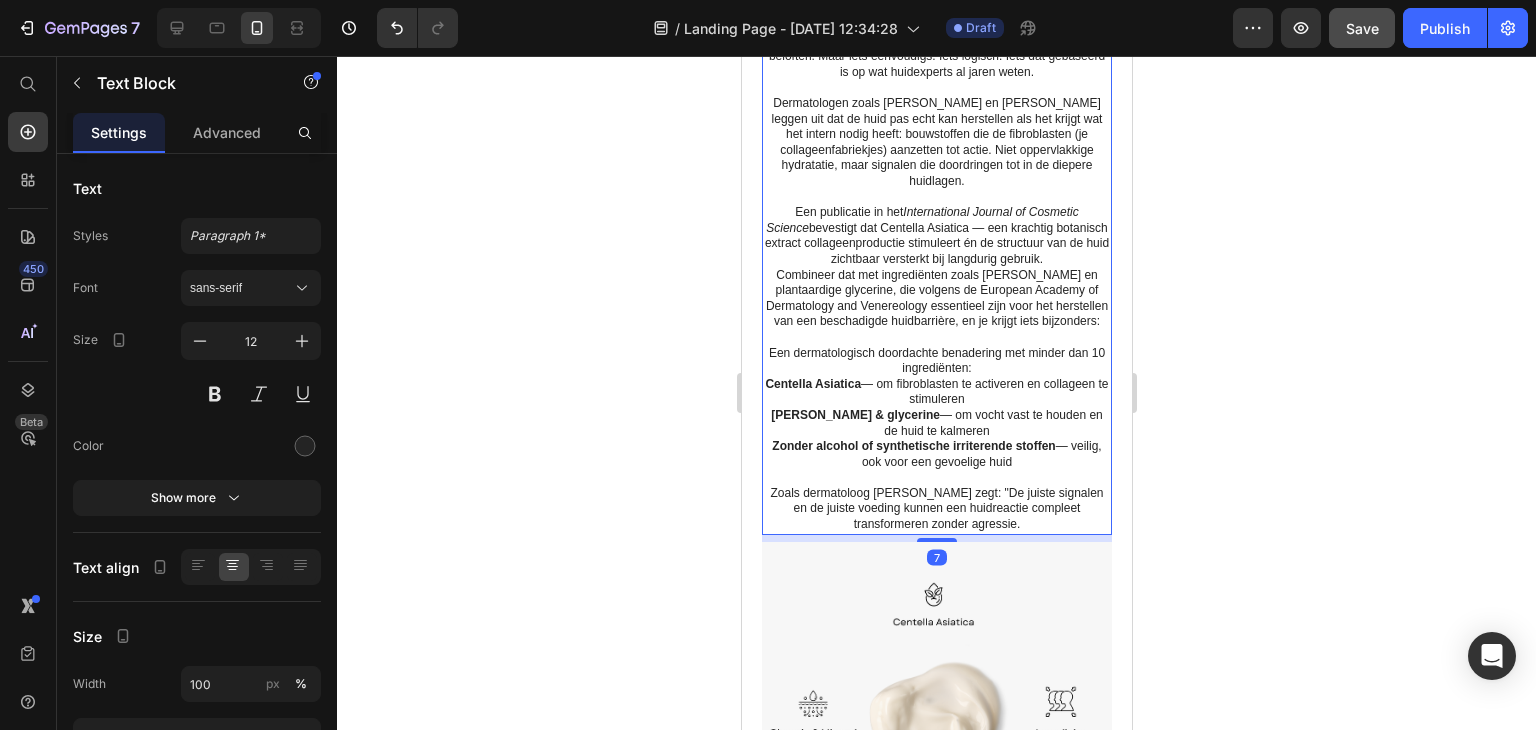 click on "Een publicatie in het  International Journal of Cosmetic Science  bevestigt dat Centella Asiatica — een krachtig botanisch extract collageenproductie stimuleert én de structuur van de huid zichtbaar versterkt bij langdurig gebruik." at bounding box center (936, 236) 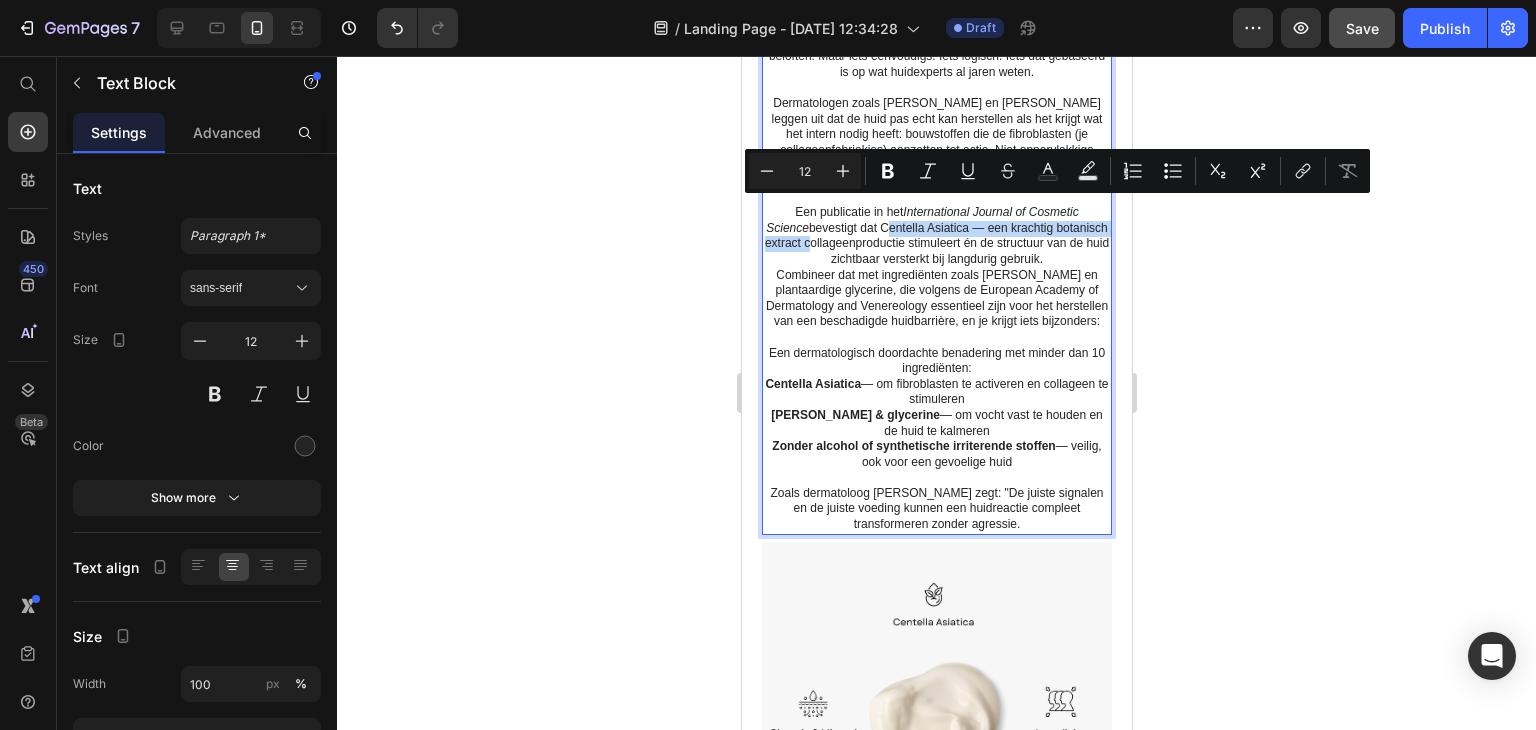 drag, startPoint x: 901, startPoint y: 208, endPoint x: 877, endPoint y: 221, distance: 27.294687 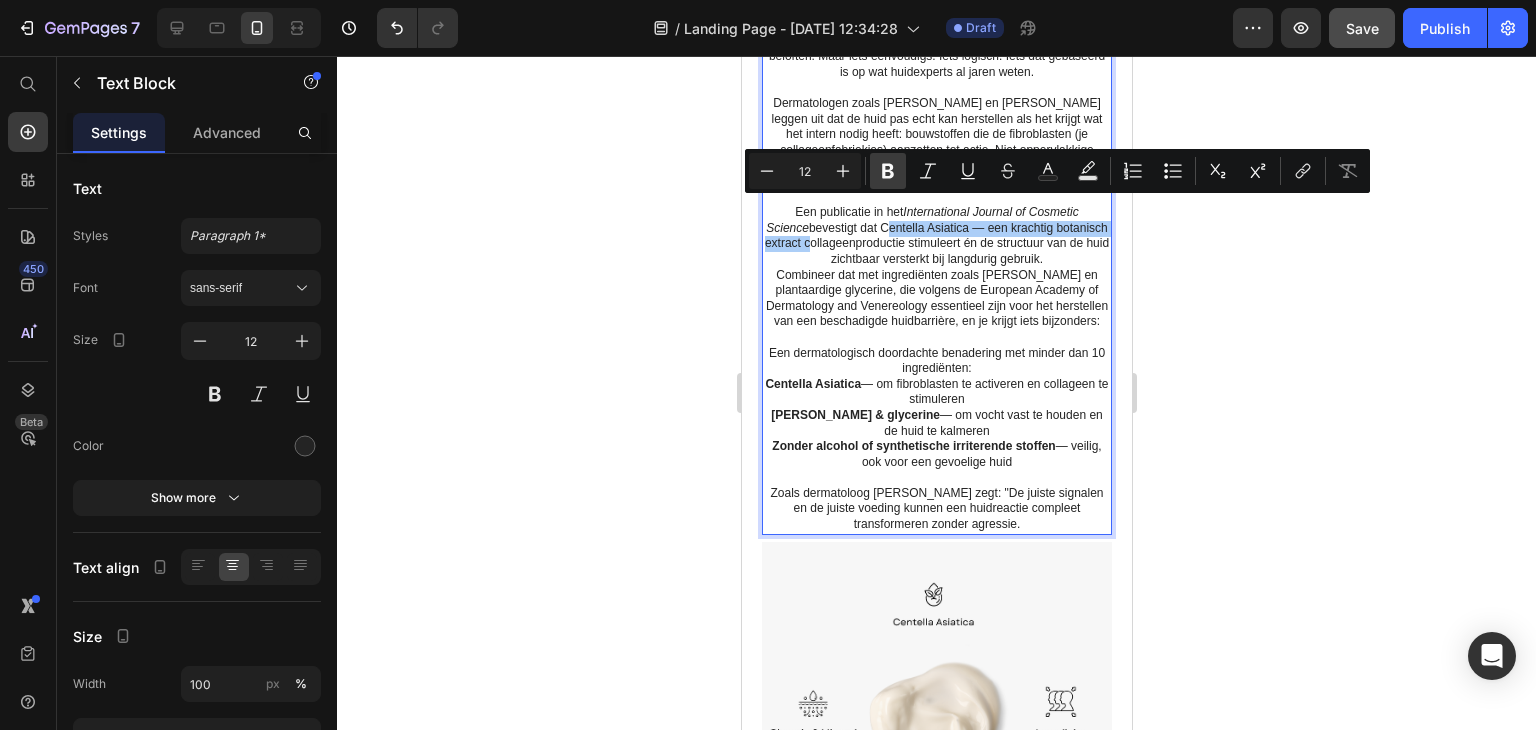click 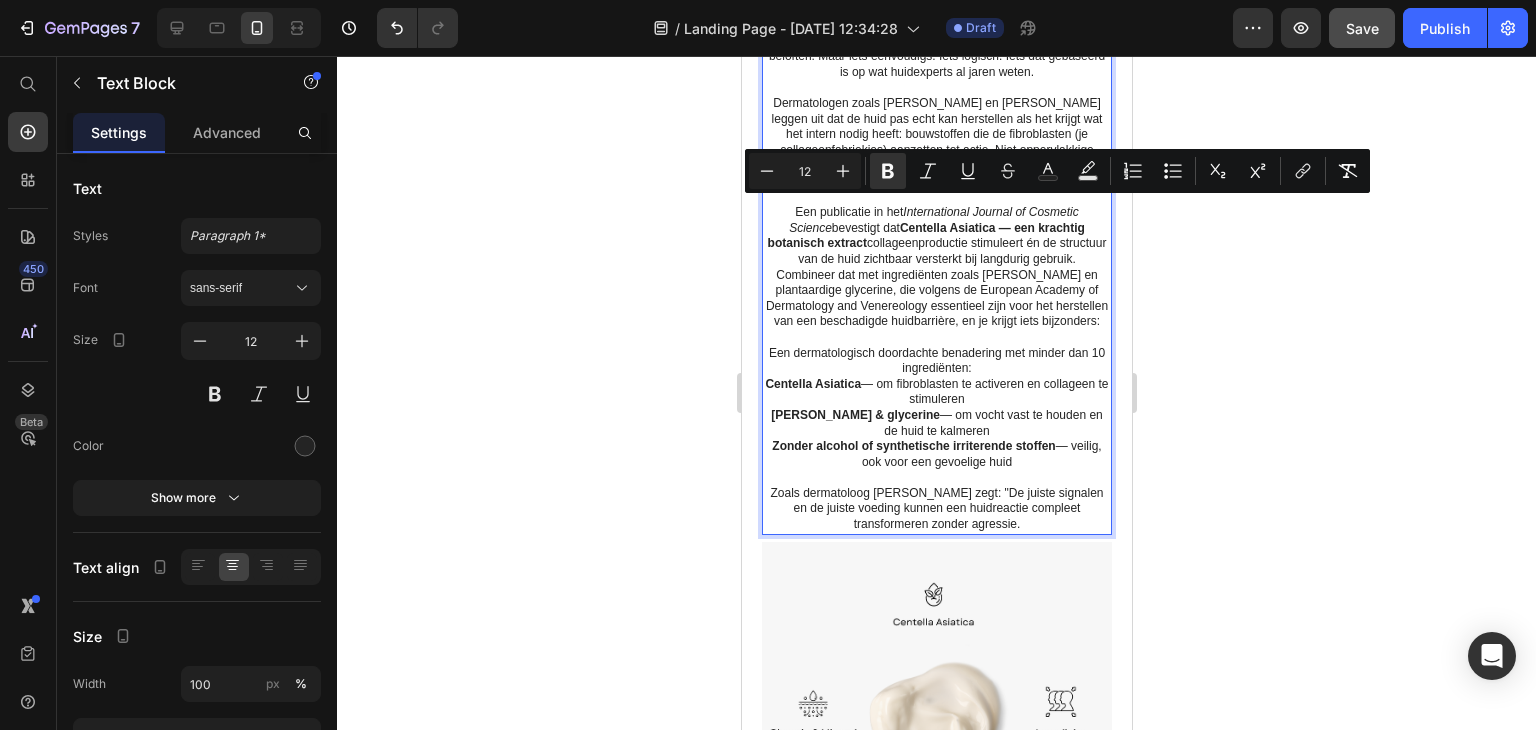 click on "Centella Asiatica — een krachtig botanisch extract" at bounding box center [925, 236] 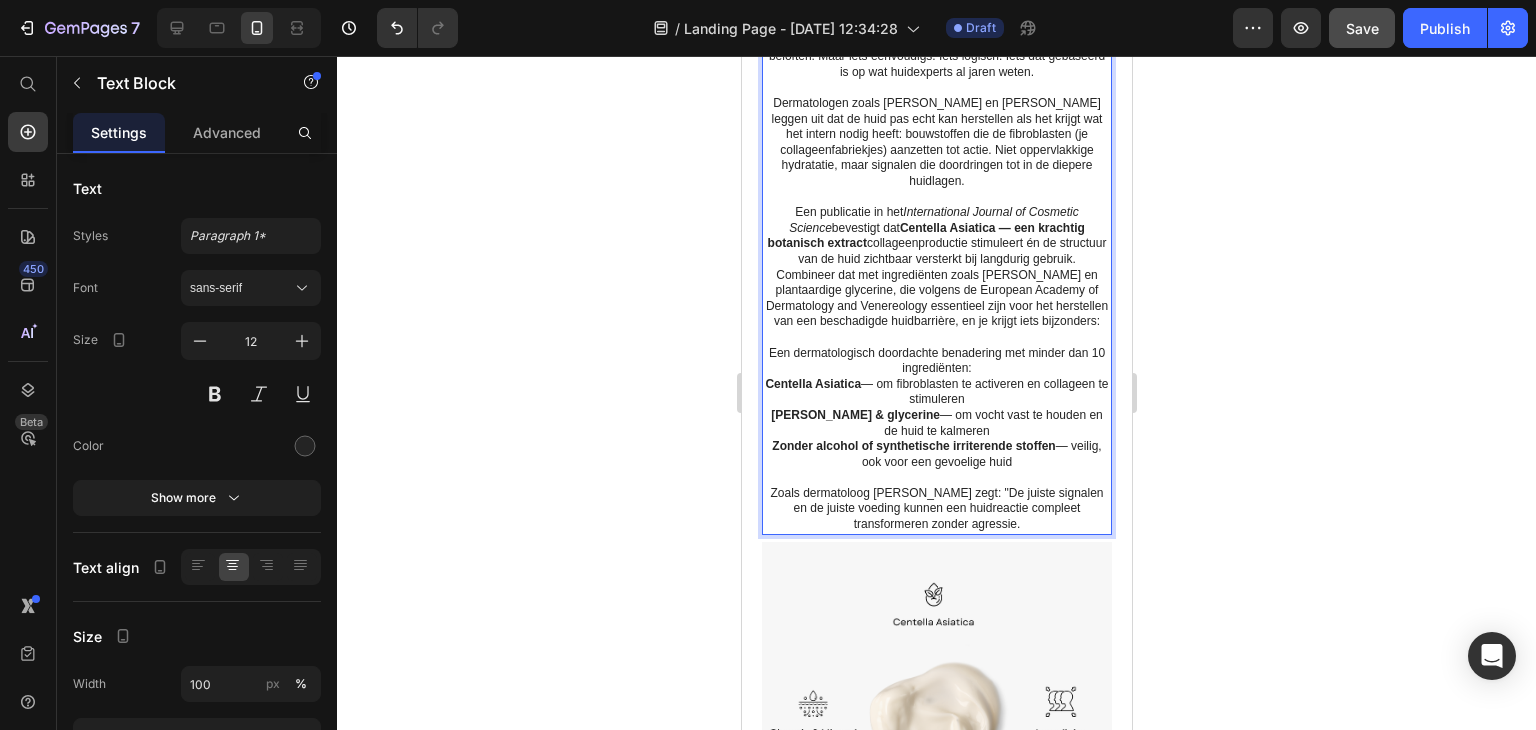 click on "Centella Asiatica — een krachtig botanisch extract" at bounding box center (925, 236) 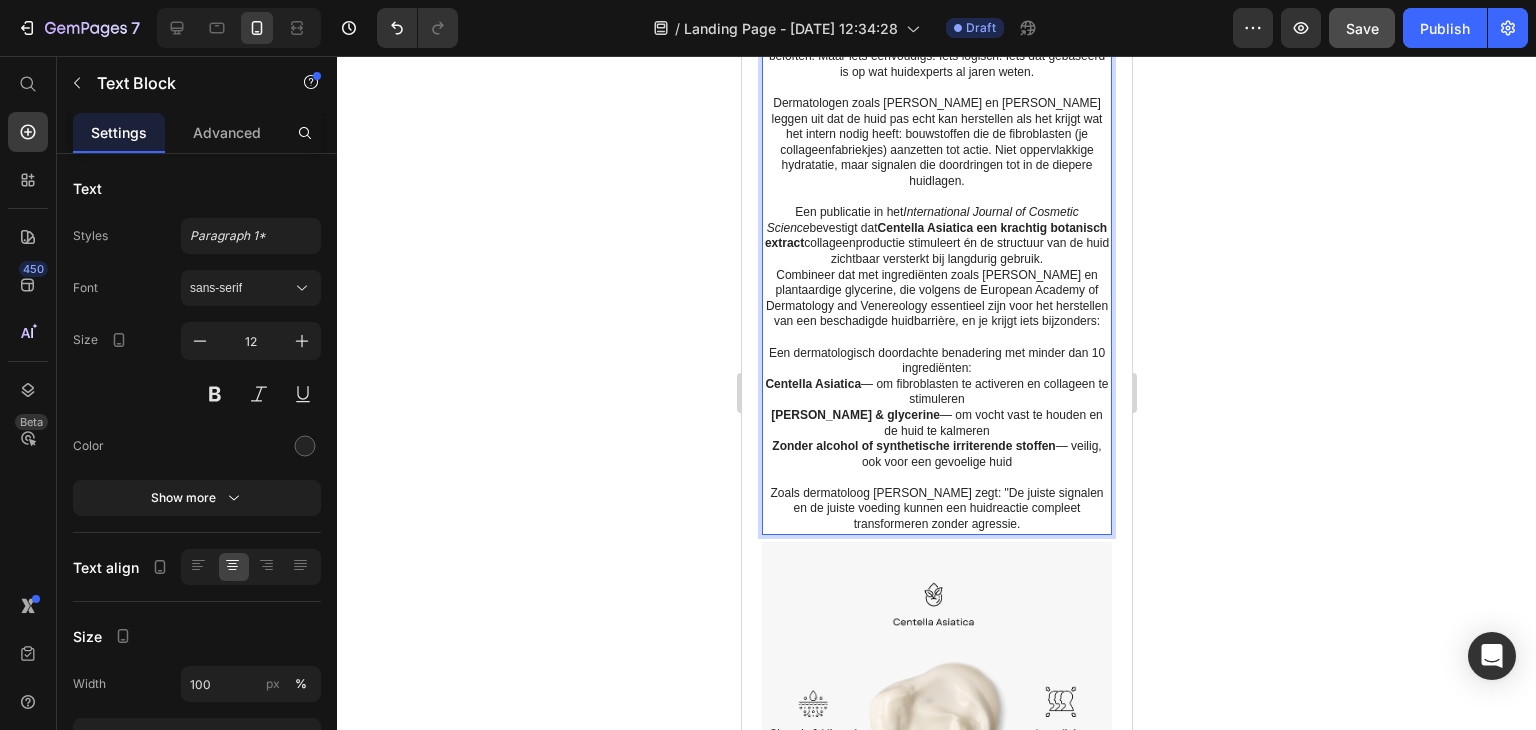 click on "Een publicatie in het  International Journal of Cosmetic Science  bevestigt dat  Centella Asiatica een krachtig botanisch extract  collageenproductie stimuleert én de structuur van de huid zichtbaar versterkt bij langdurig gebruik." at bounding box center (936, 236) 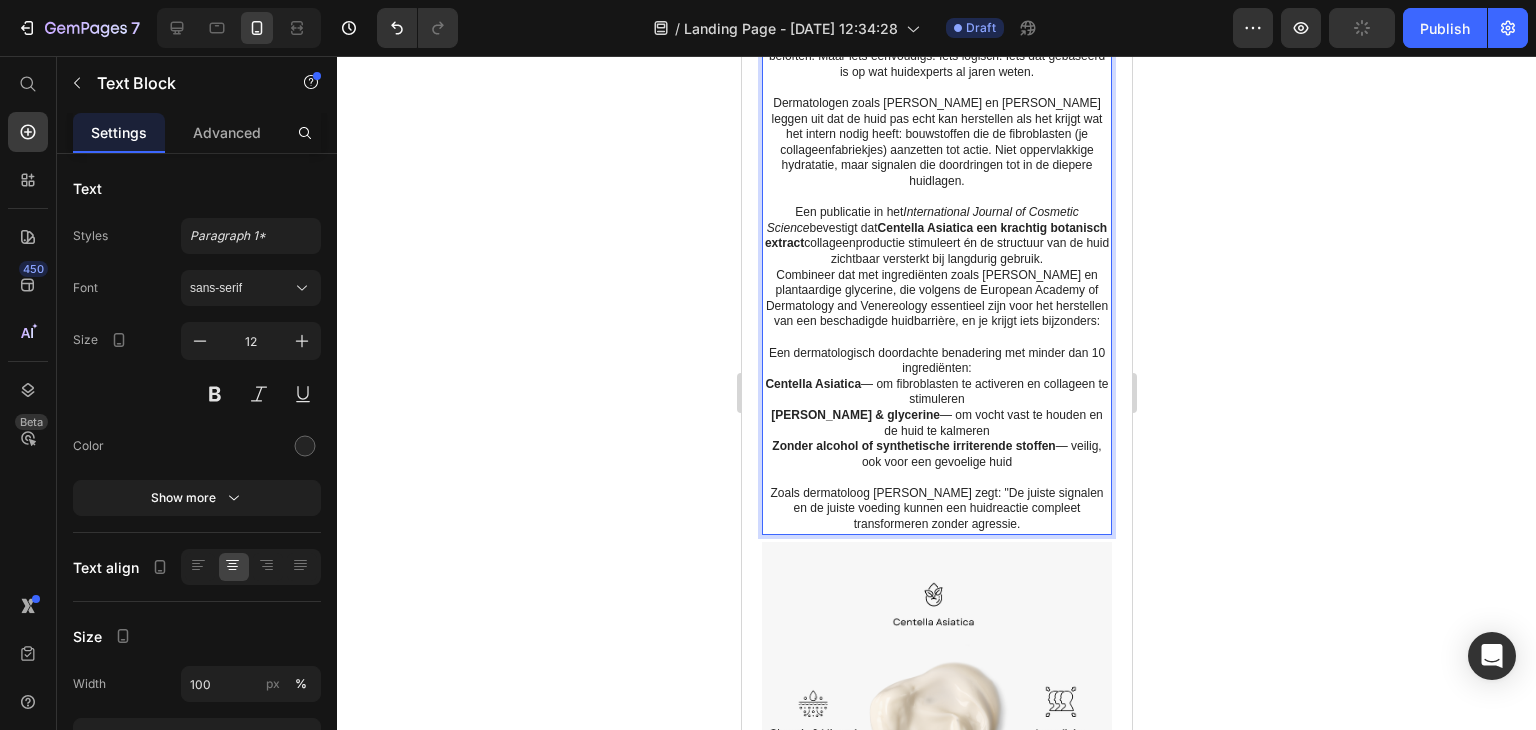 click on "Combineer dat met ingrediënten zoals [PERSON_NAME] en plantaardige glycerine, die volgens de European Academy of Dermatology and Venereology essentieel zijn voor het herstellen van een beschadigde huidbarrière, en je krijgt iets bijzonders:" at bounding box center [936, 299] 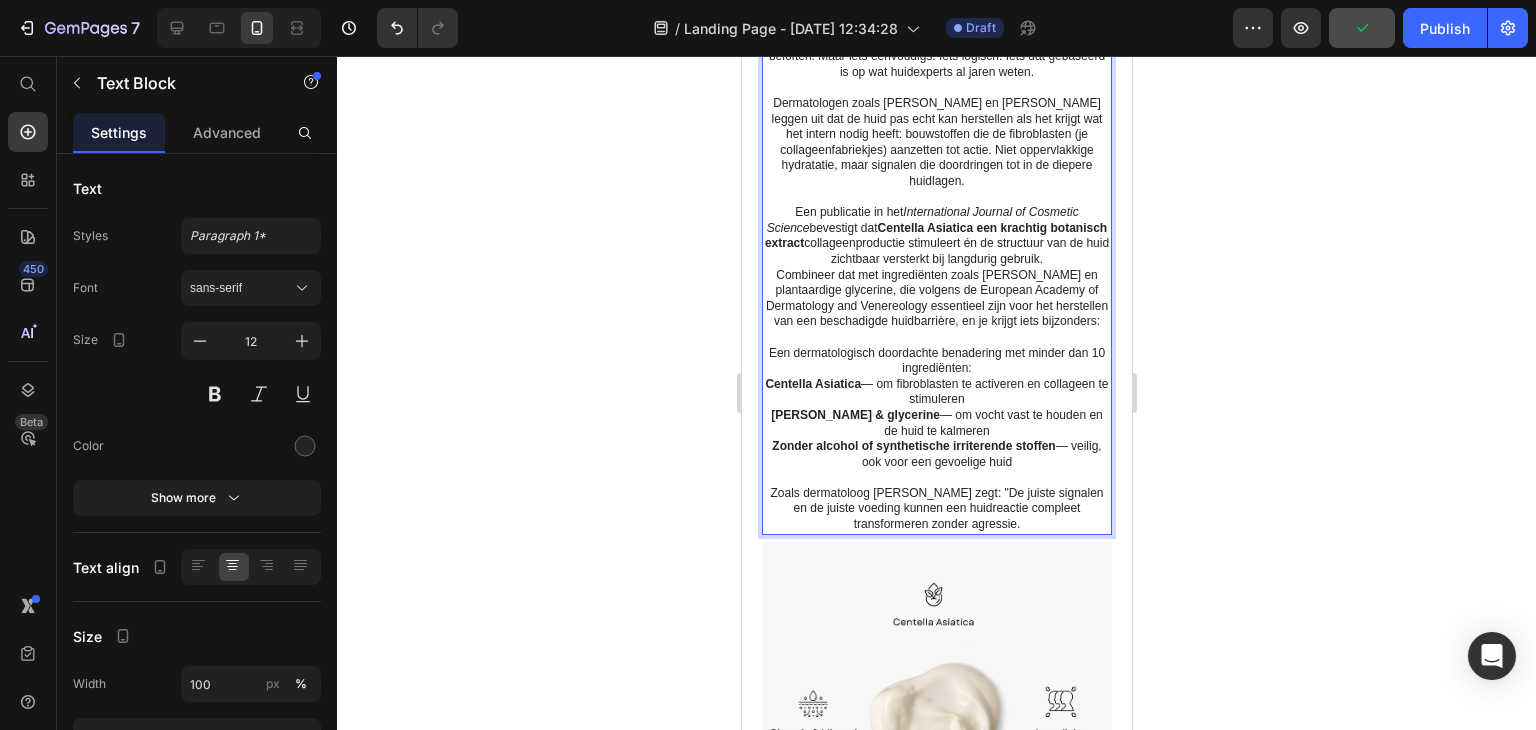 click on "Combineer dat met ingrediënten zoals [PERSON_NAME] en plantaardige glycerine, die volgens de European Academy of Dermatology and Venereology essentieel zijn voor het herstellen van een beschadigde huidbarrière, en je krijgt iets bijzonders:" at bounding box center [936, 299] 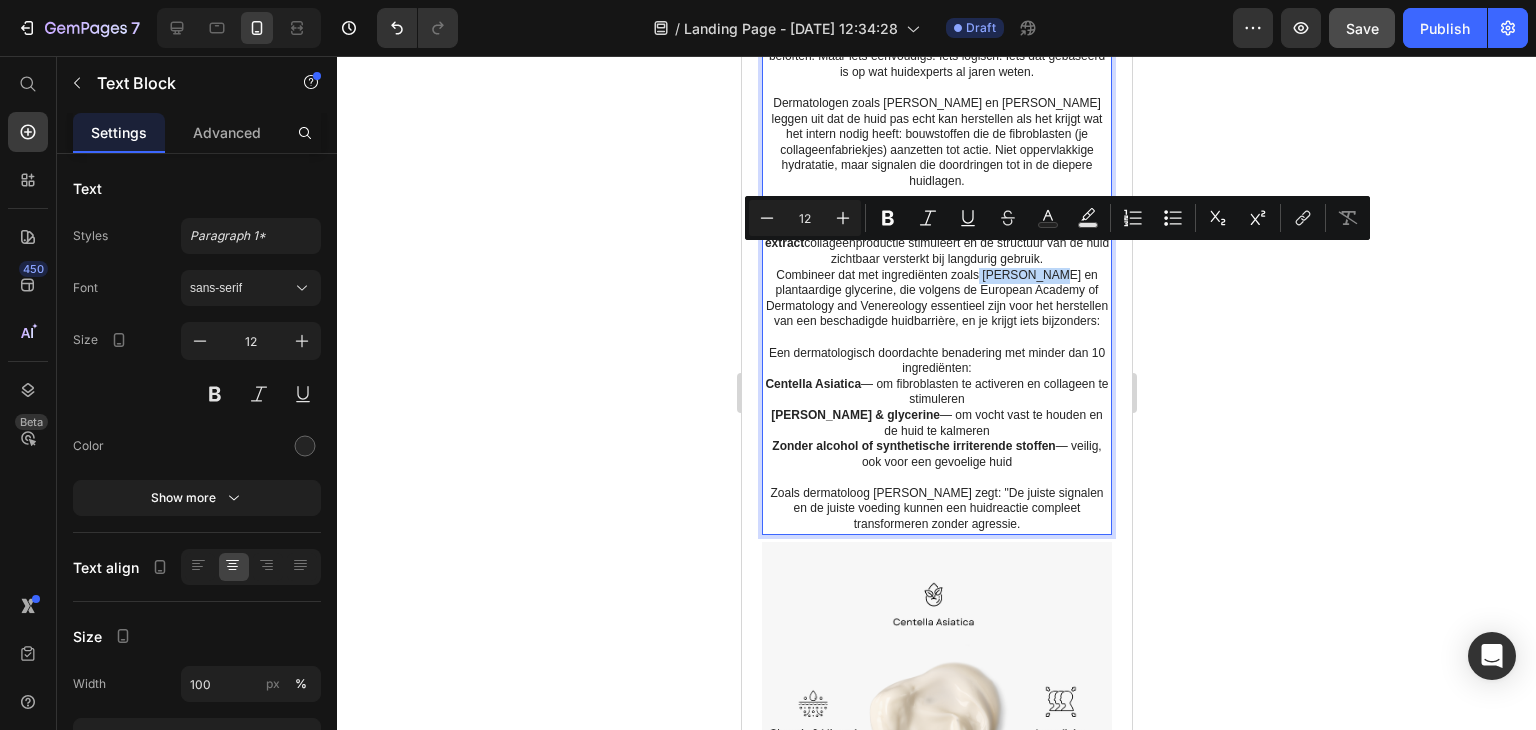 drag, startPoint x: 992, startPoint y: 253, endPoint x: 1052, endPoint y: 253, distance: 60 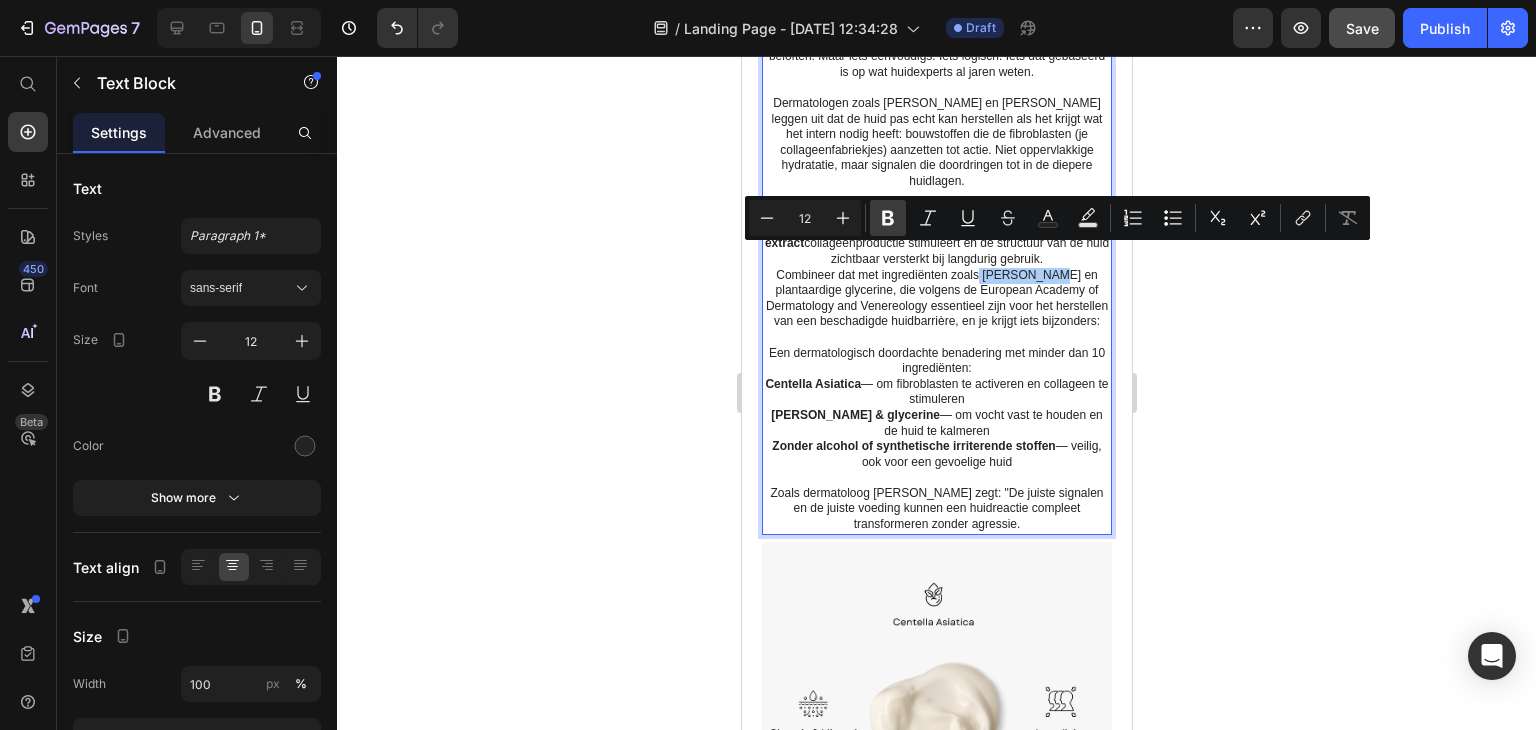 click 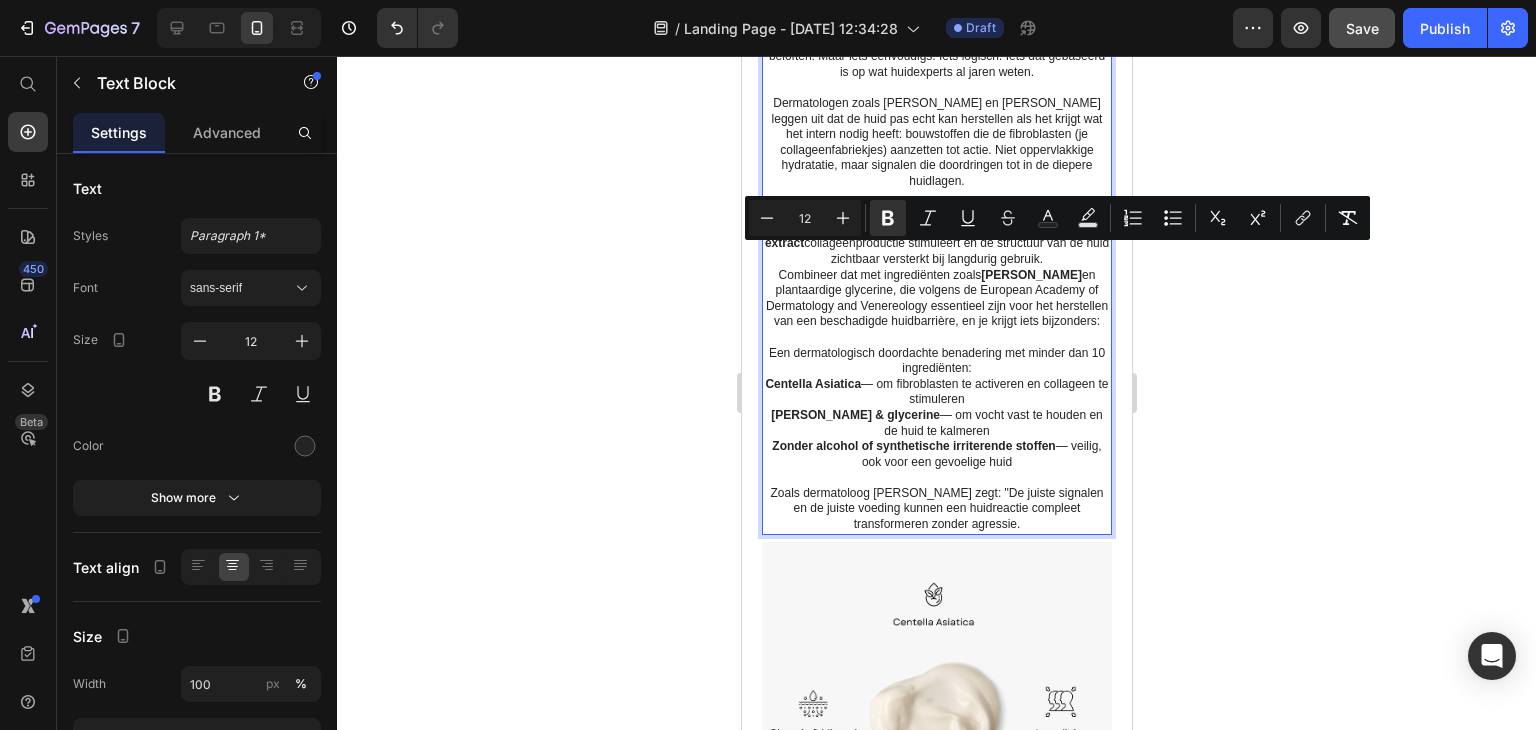 click on "Combineer dat met ingrediënten zoals  [PERSON_NAME]  en plantaardige glycerine, die volgens de European Academy of Dermatology and Venereology essentieel zijn voor het herstellen van een beschadigde huidbarrière, en je krijgt iets bijzonders:" at bounding box center (936, 299) 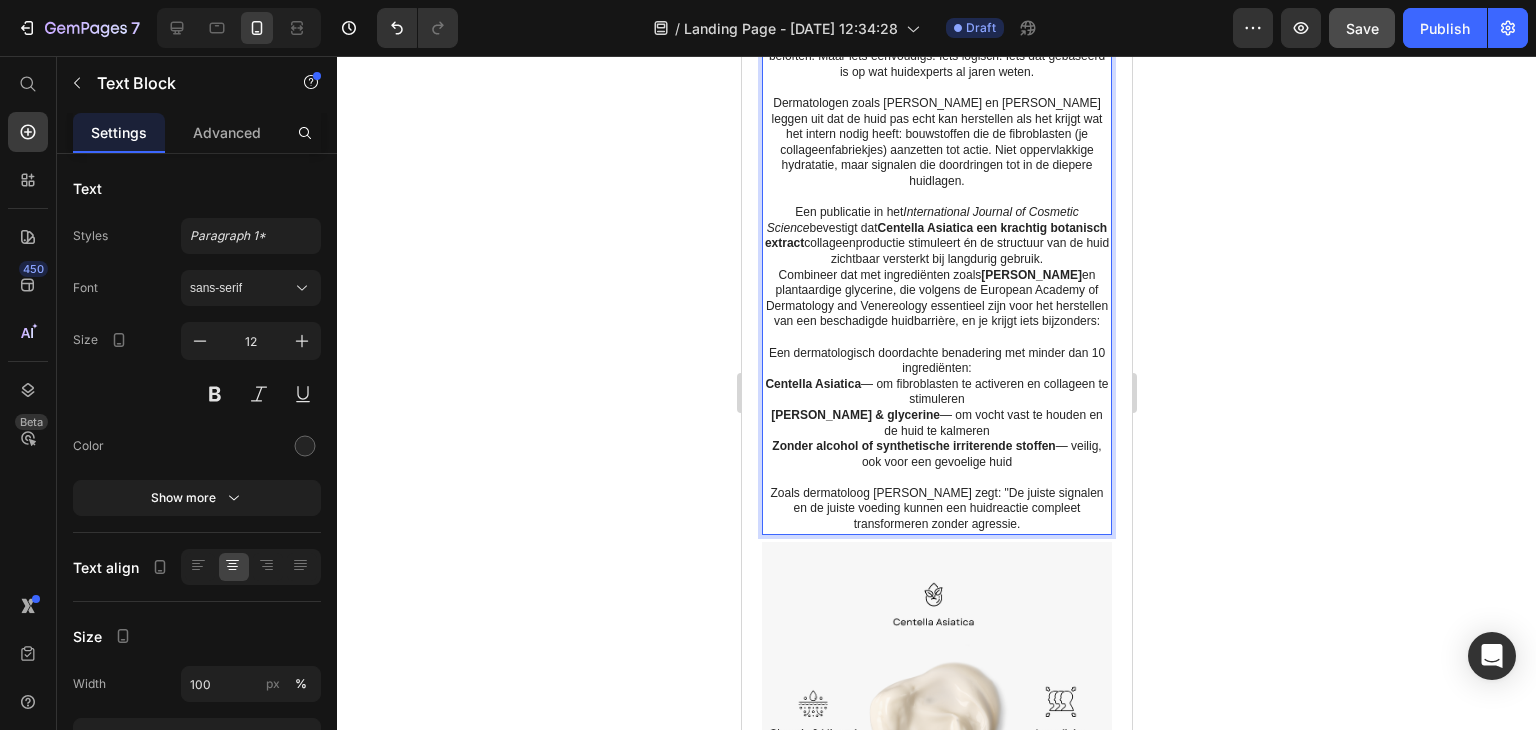 click on "Combineer dat met ingrediënten zoals  [PERSON_NAME]  en plantaardige glycerine, die volgens de European Academy of Dermatology and Venereology essentieel zijn voor het herstellen van een beschadigde huidbarrière, en je krijgt iets bijzonders:" at bounding box center [936, 299] 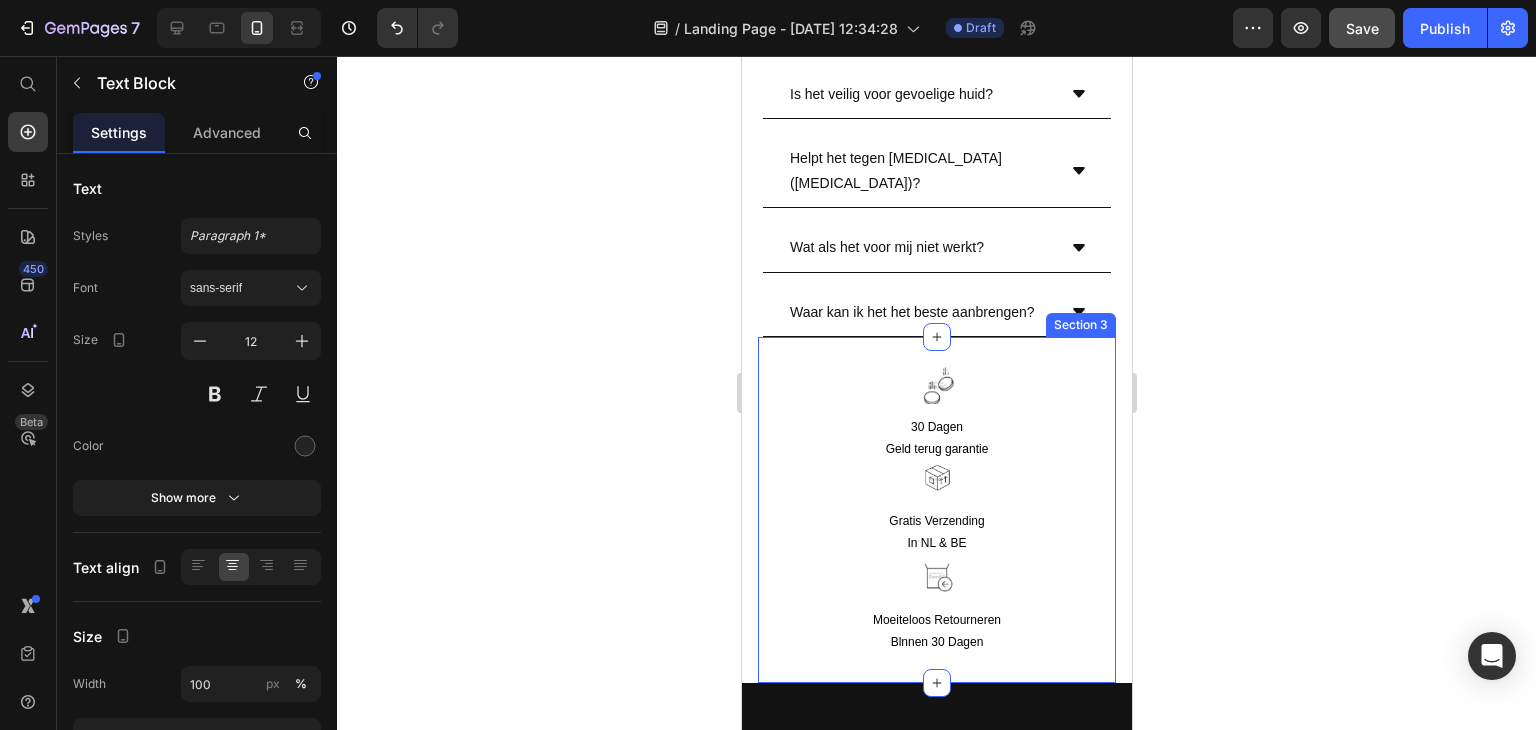 scroll, scrollTop: 9157, scrollLeft: 0, axis: vertical 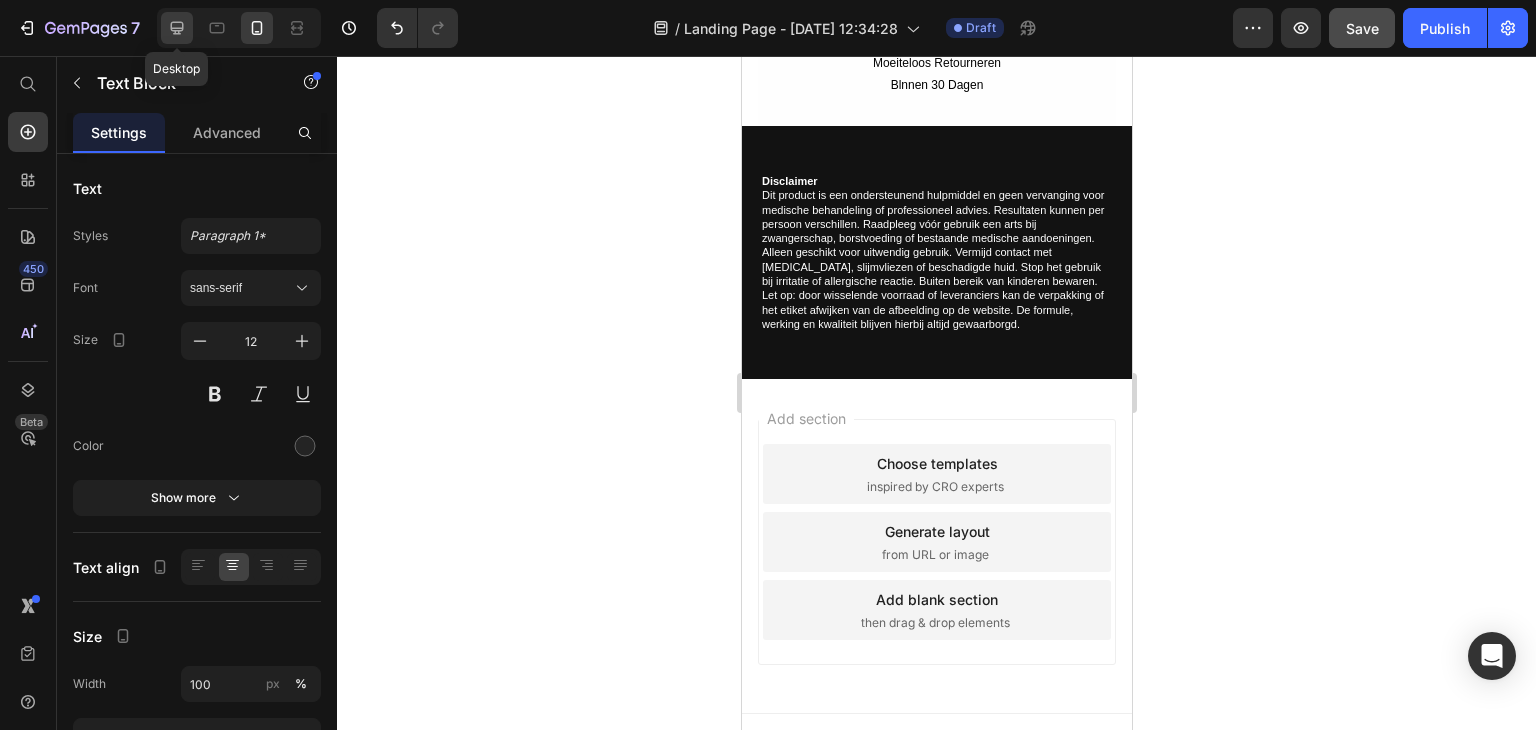 click 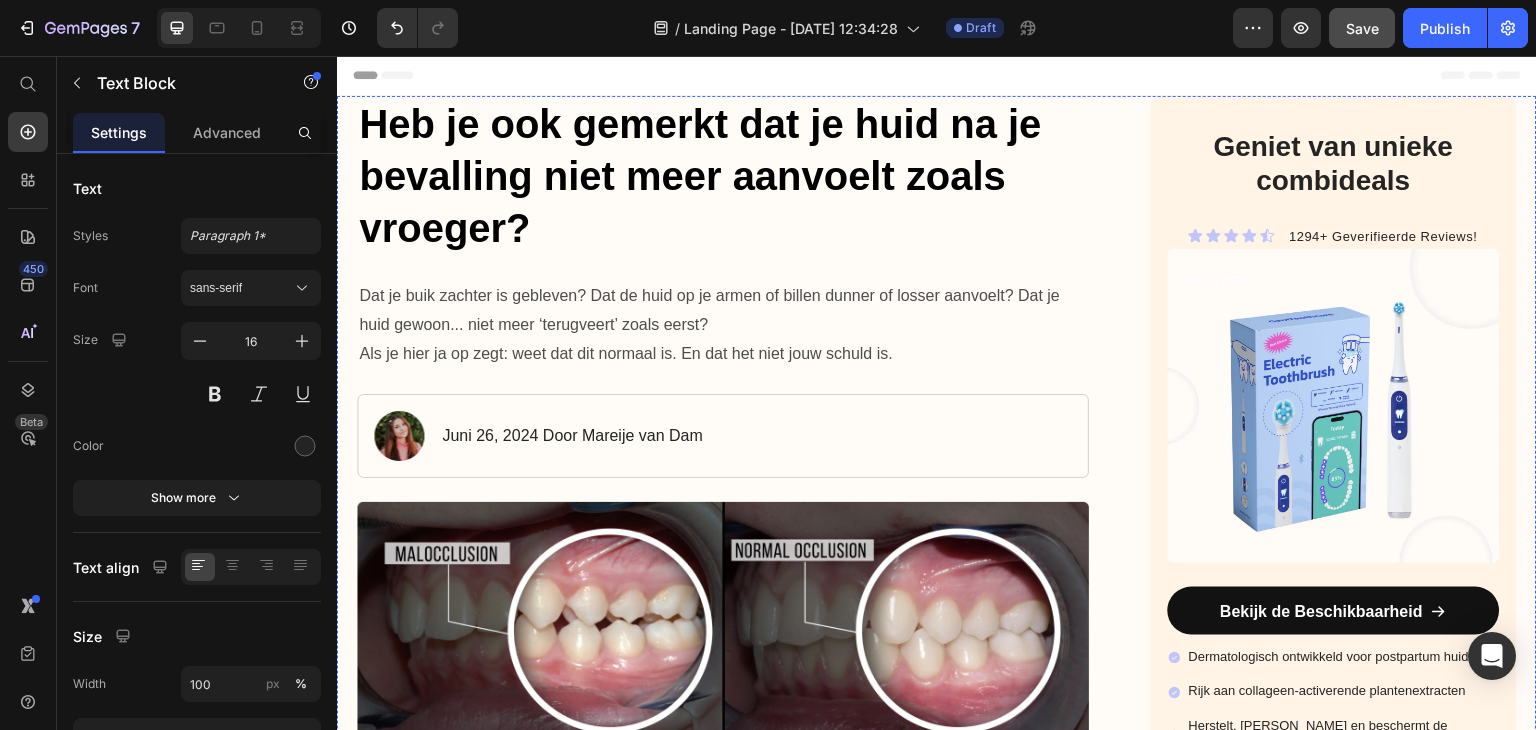 scroll, scrollTop: 0, scrollLeft: 0, axis: both 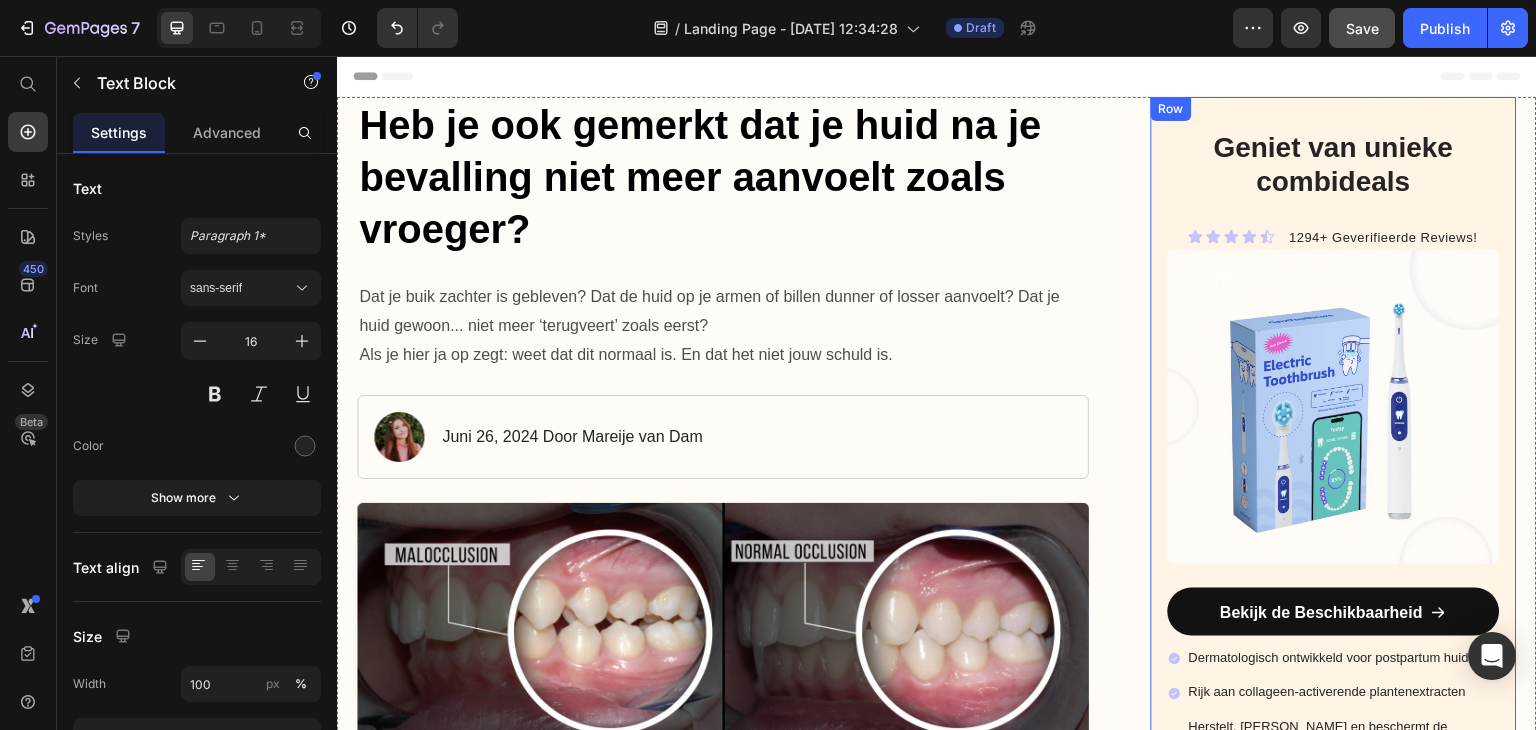 click on "Row" at bounding box center [1171, 109] 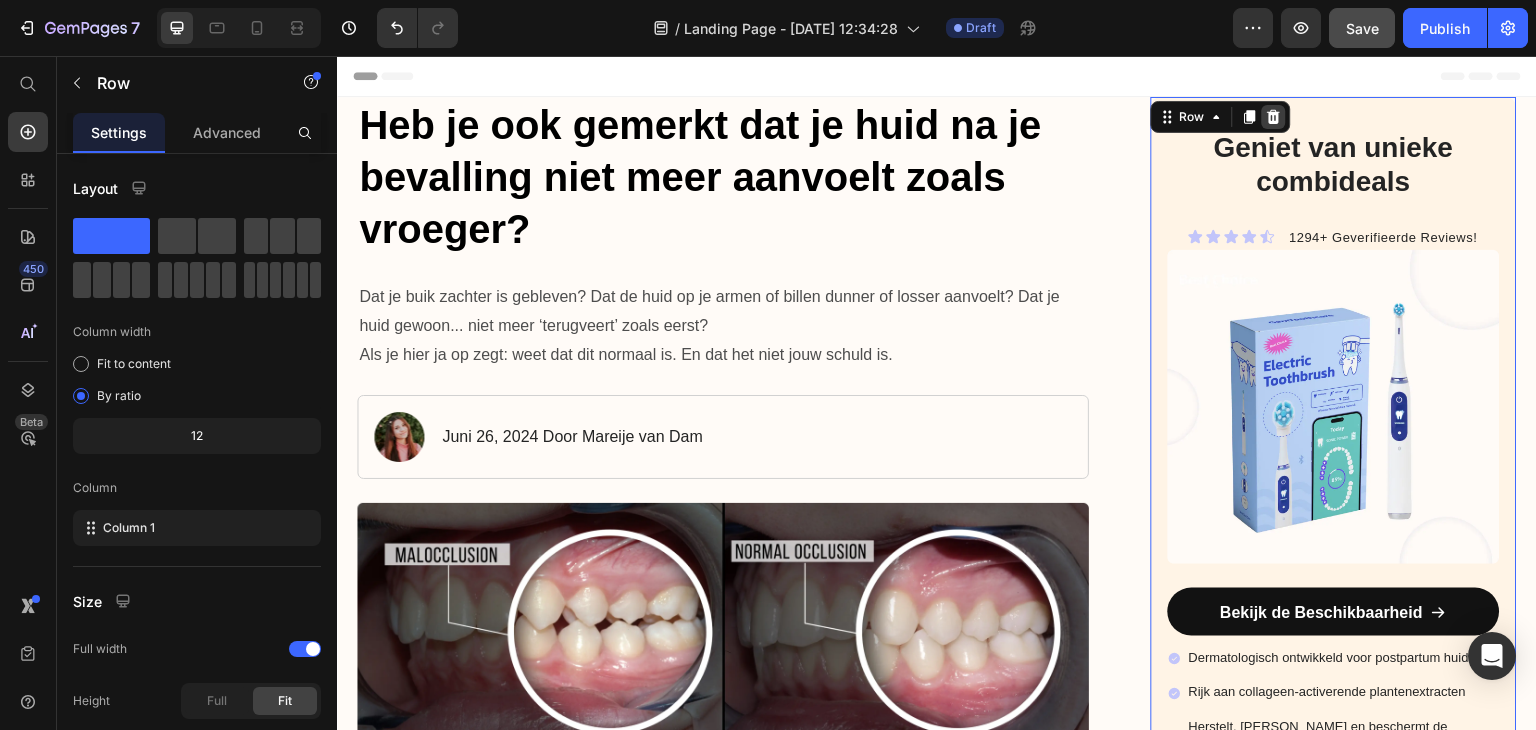click at bounding box center [1274, 117] 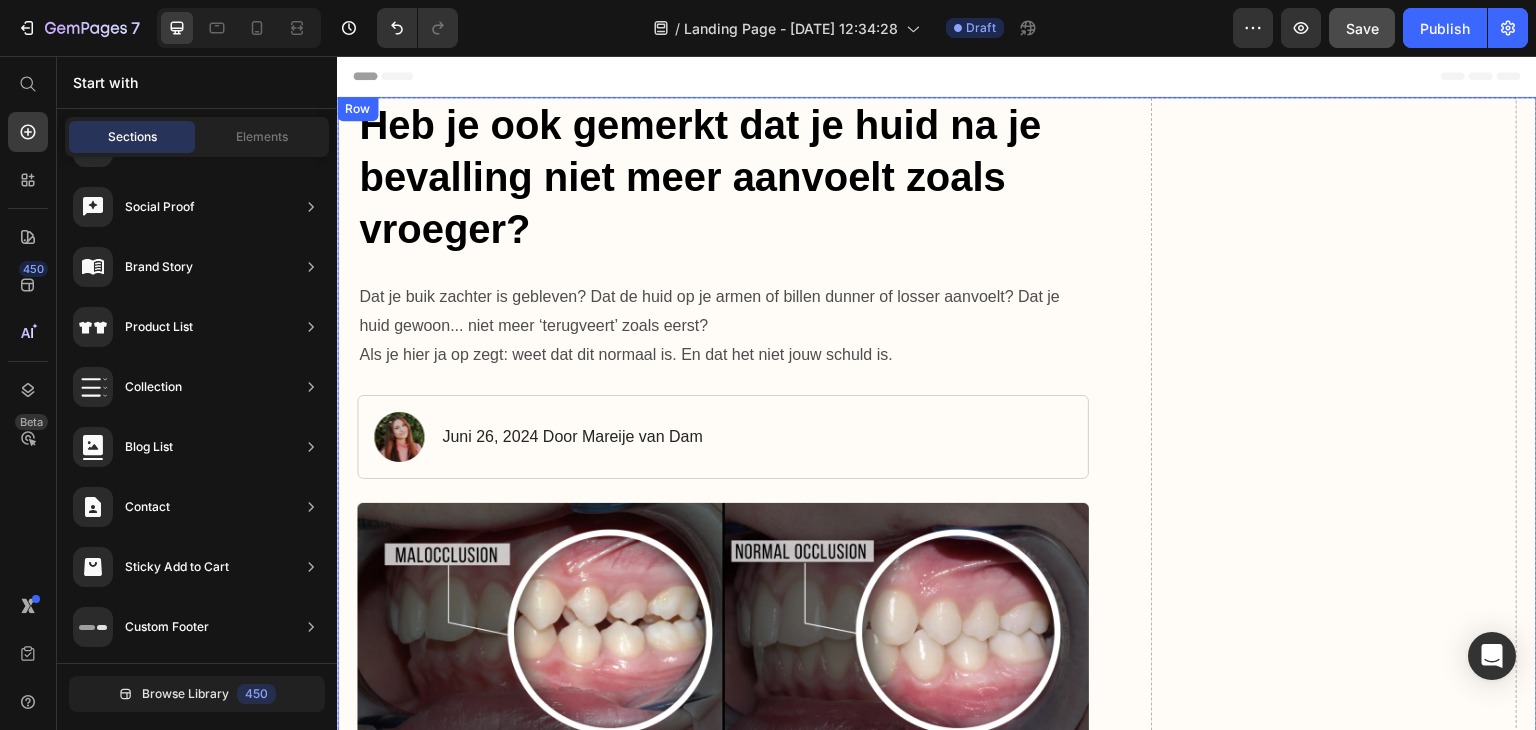 click on "Drop element here" at bounding box center [1334, 2734] 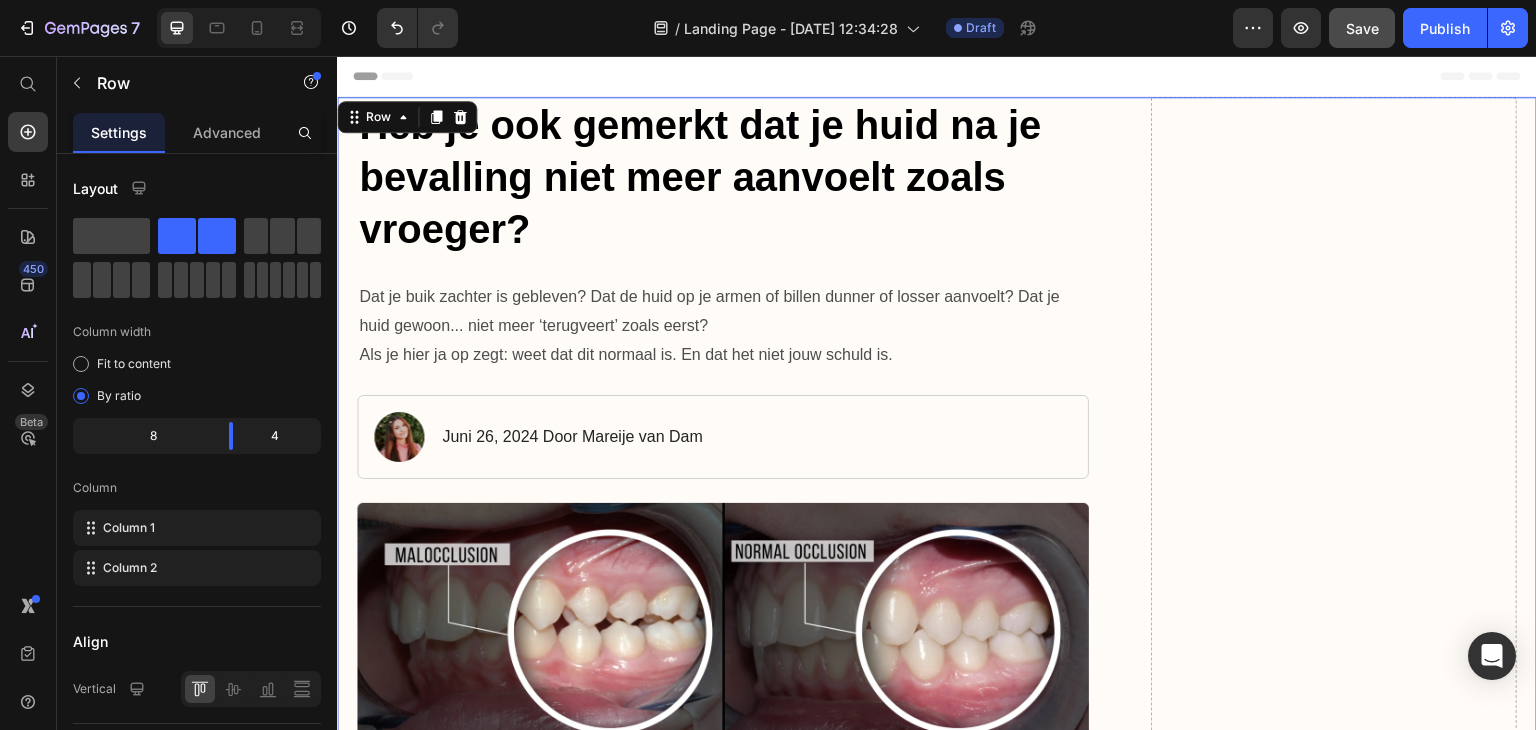 click on "Drop element here" at bounding box center [1334, 2734] 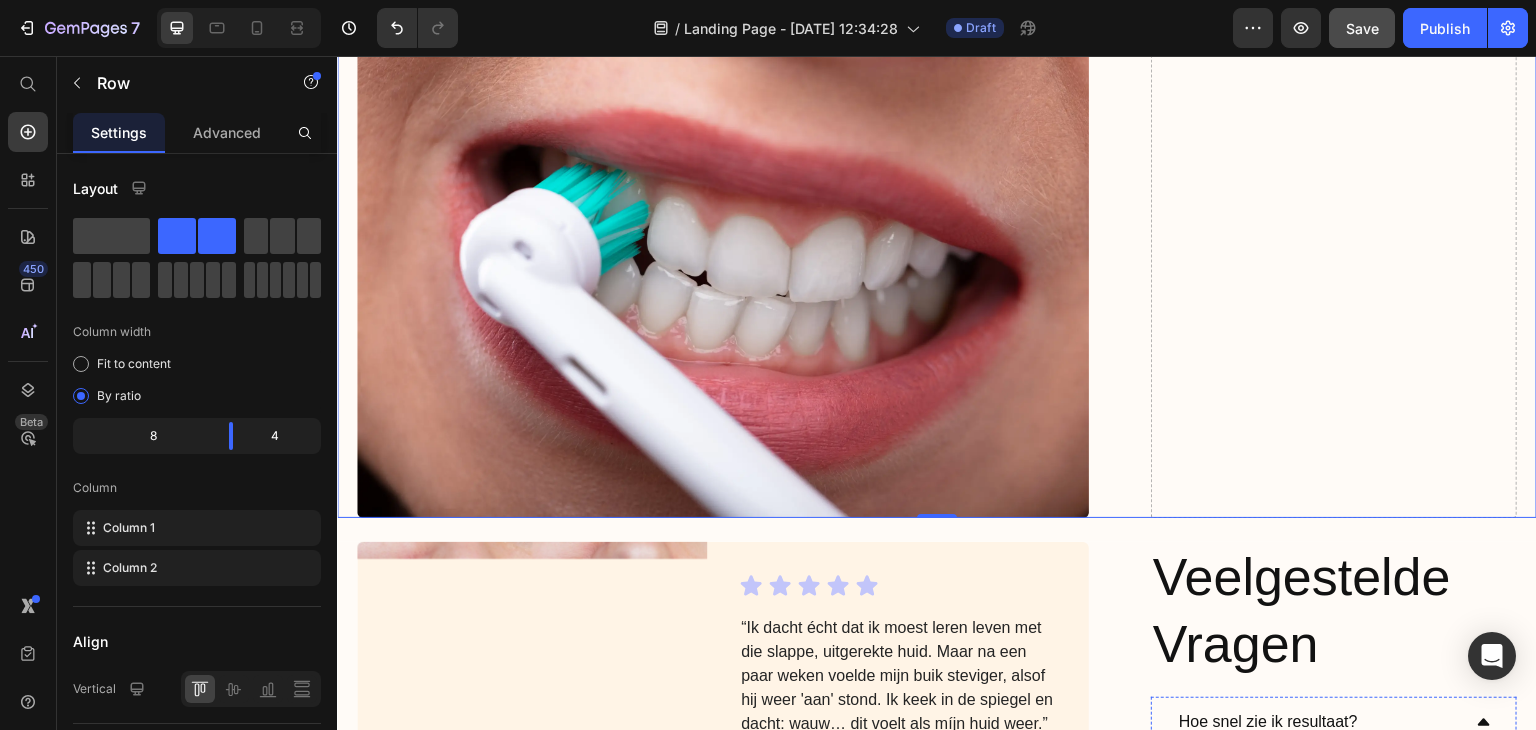 scroll, scrollTop: 4600, scrollLeft: 0, axis: vertical 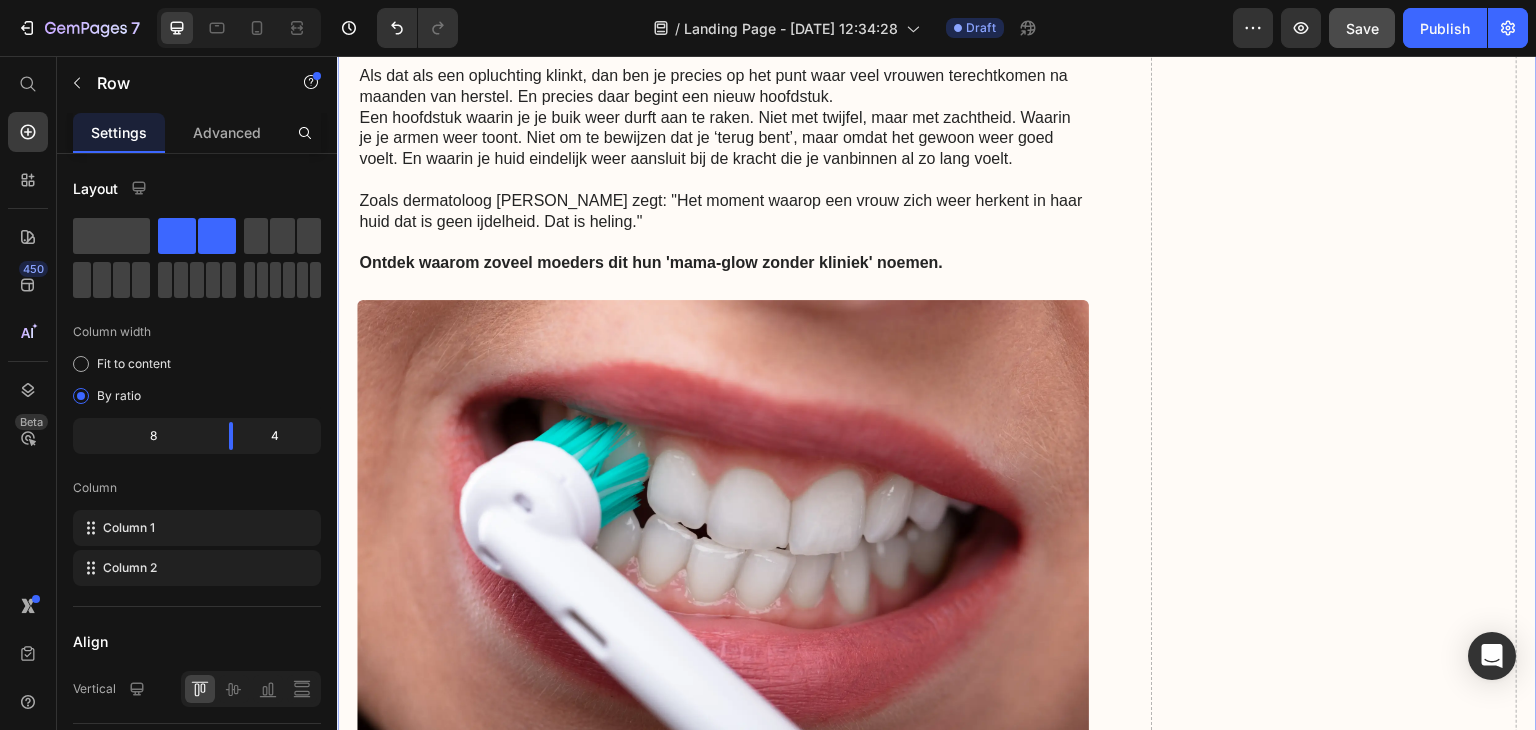click on "Drop element here" at bounding box center [1334, -1866] 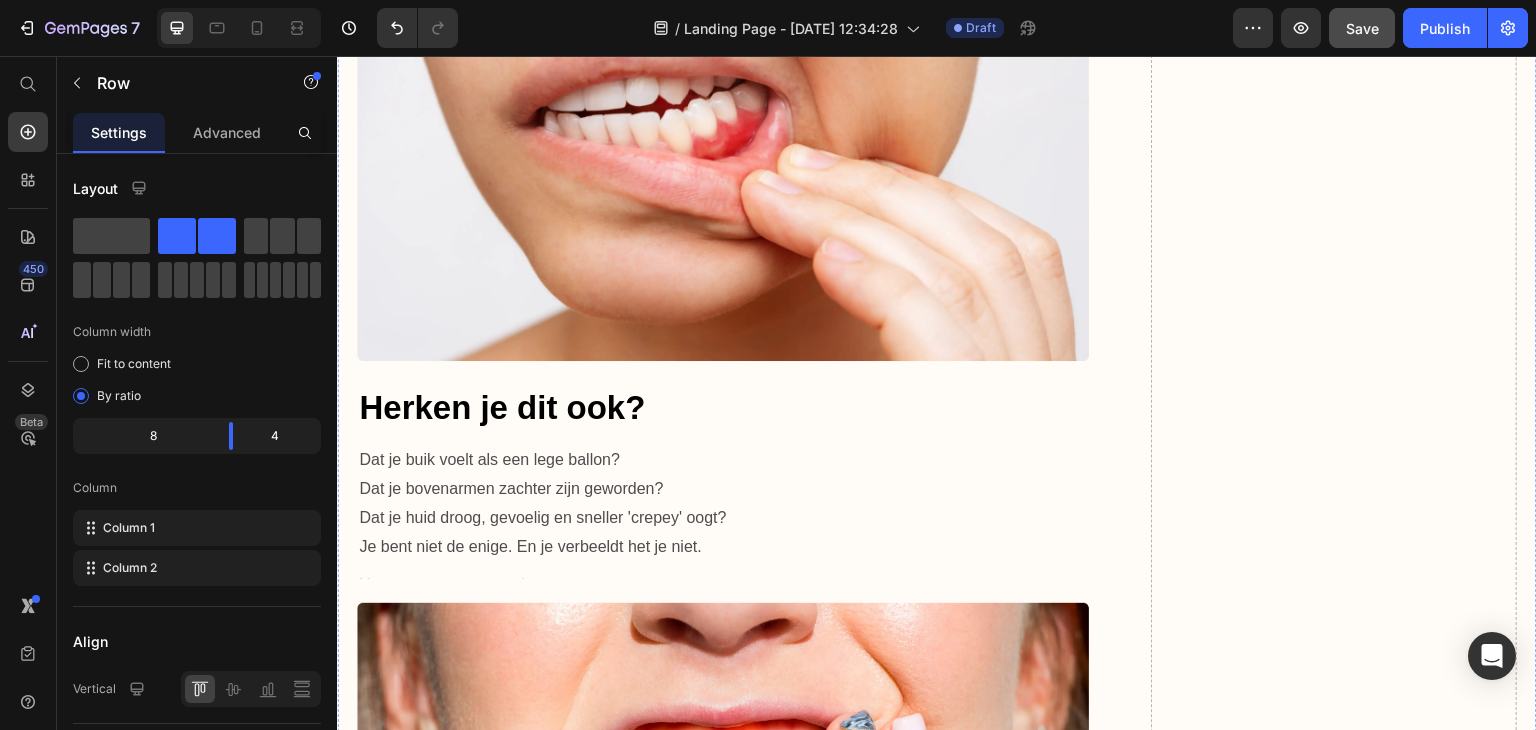 scroll, scrollTop: 500, scrollLeft: 0, axis: vertical 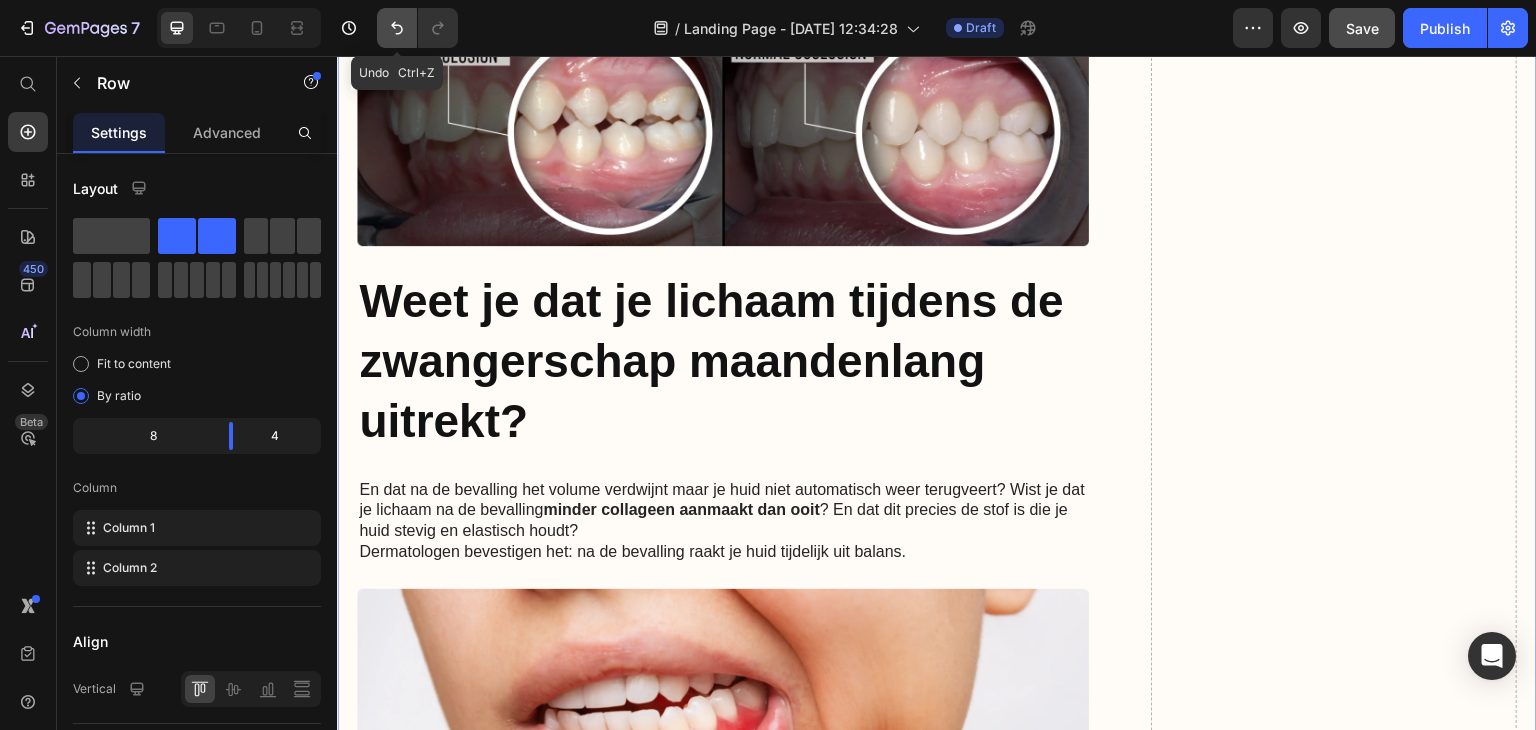 click 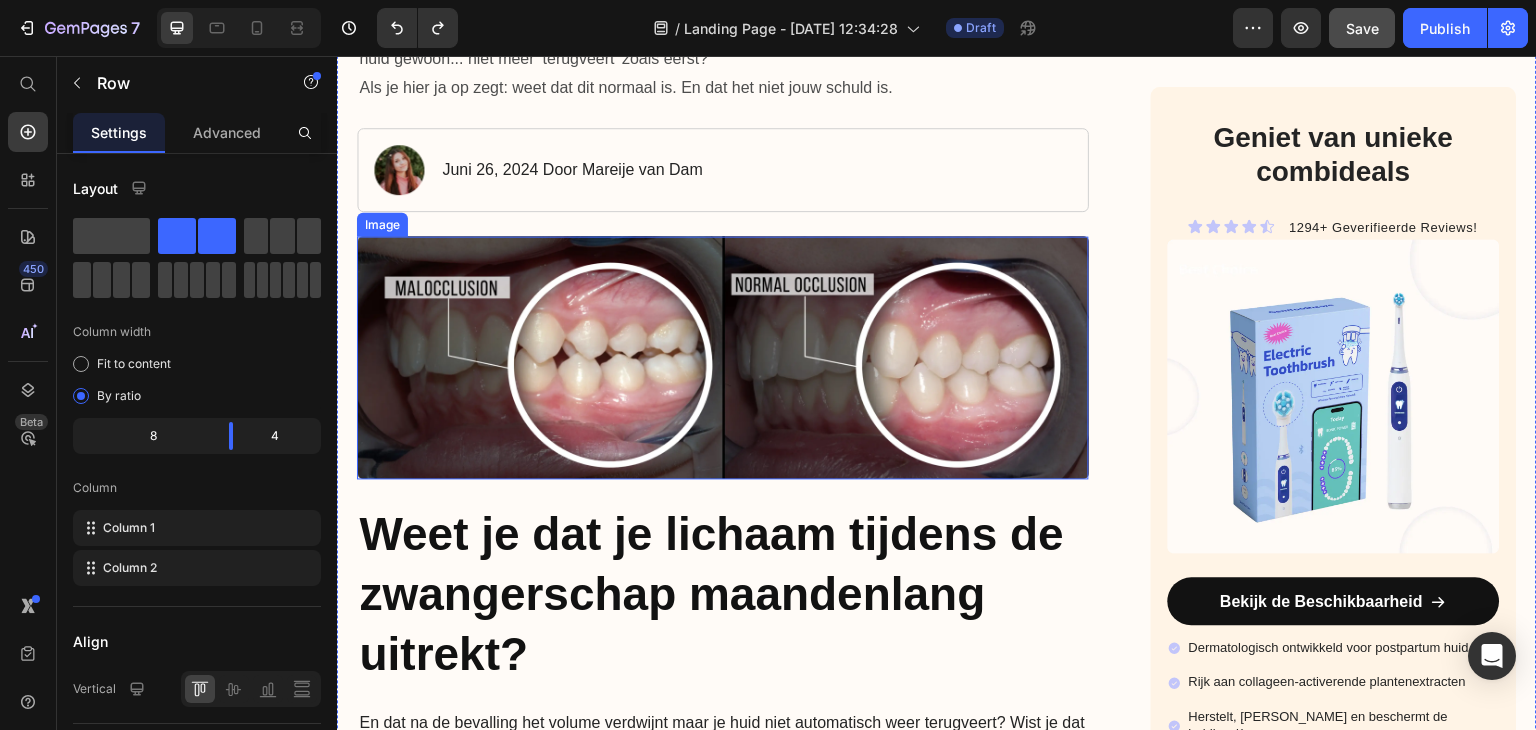 scroll, scrollTop: 400, scrollLeft: 0, axis: vertical 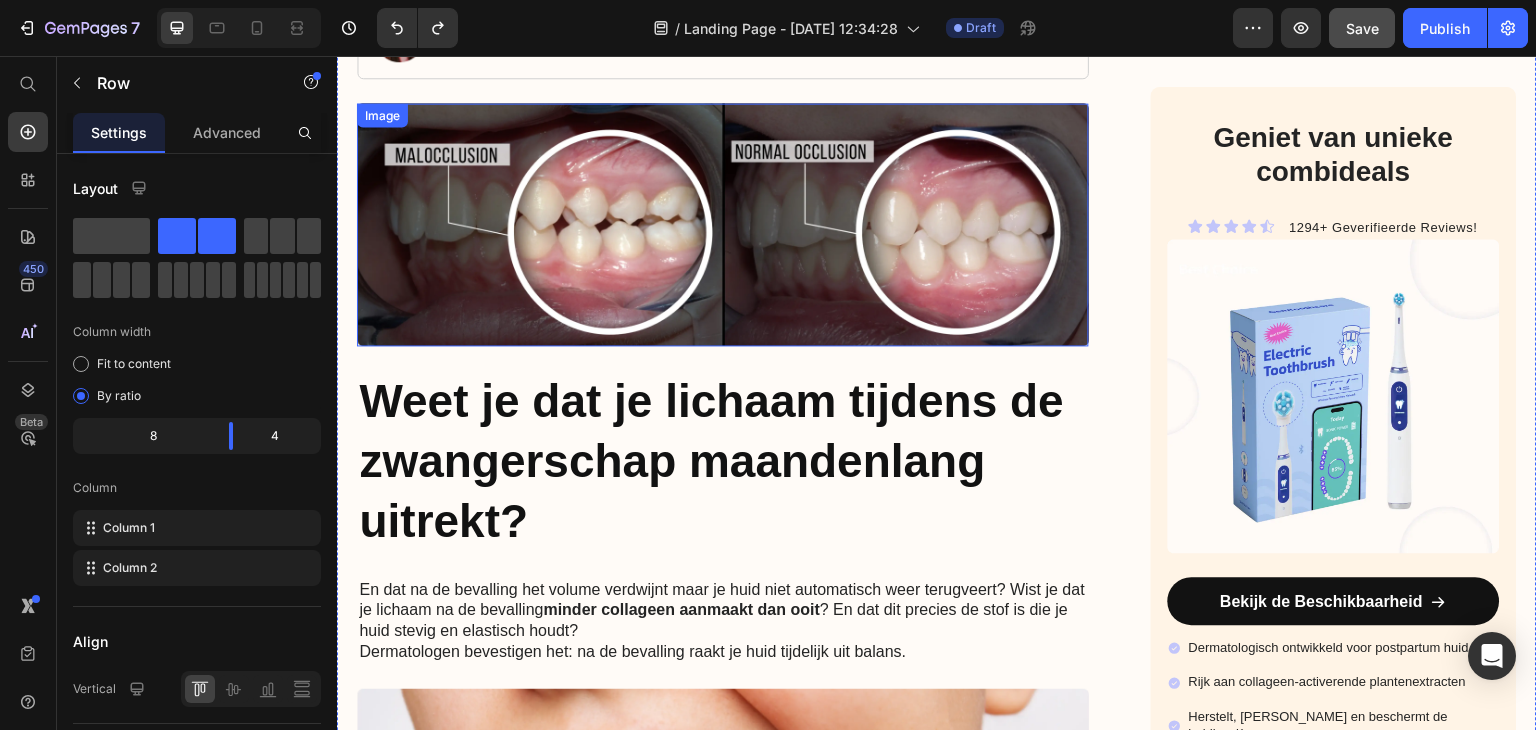click at bounding box center [723, 224] 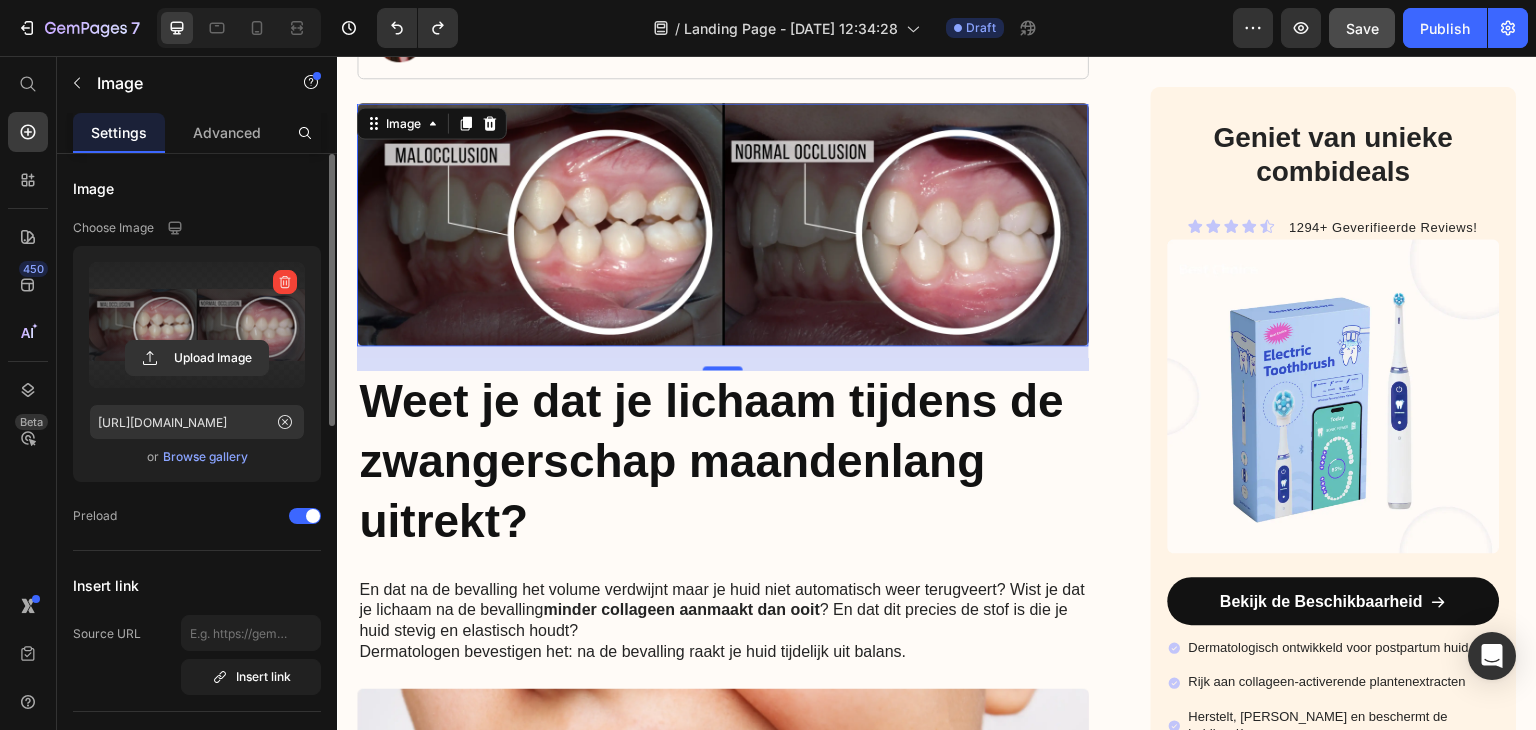 click at bounding box center (197, 325) 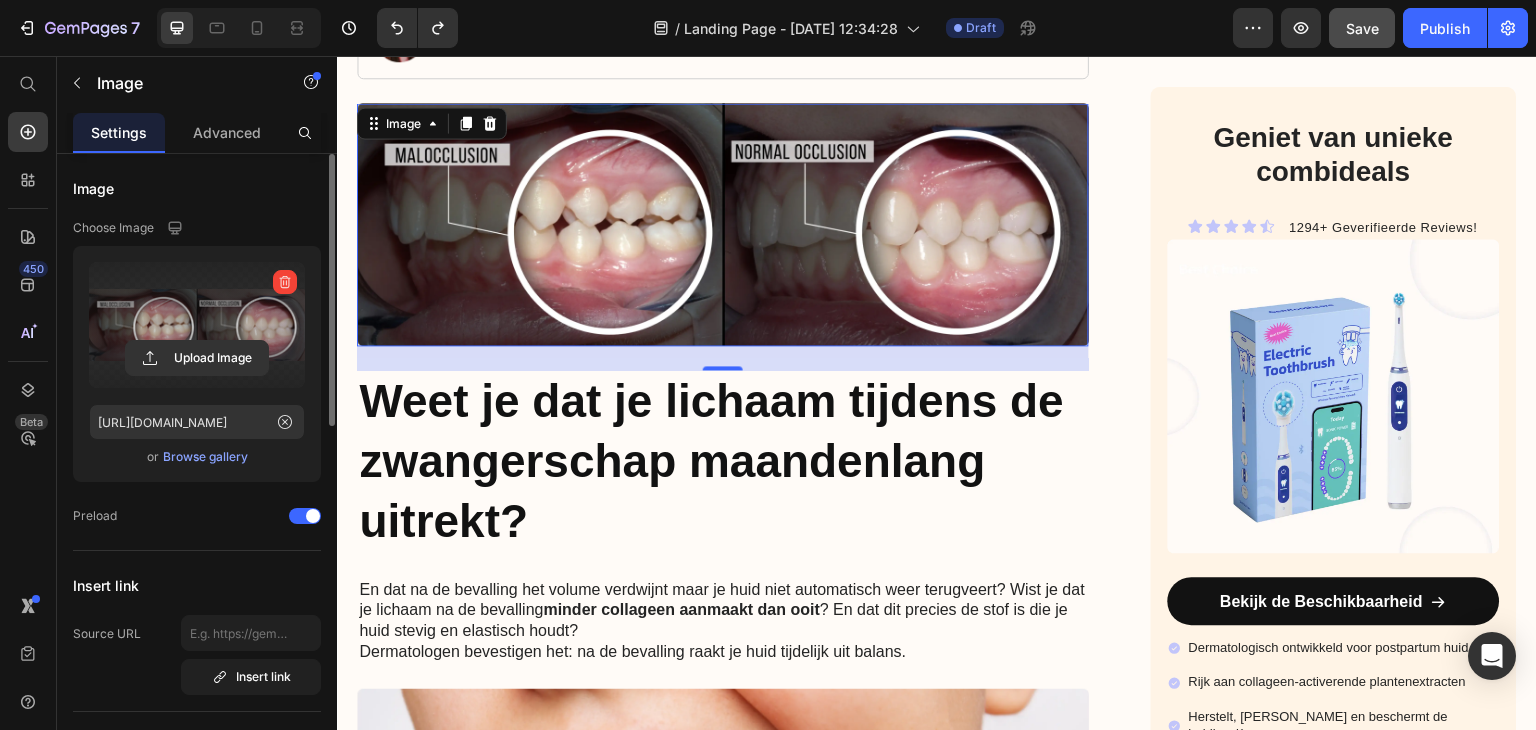 click 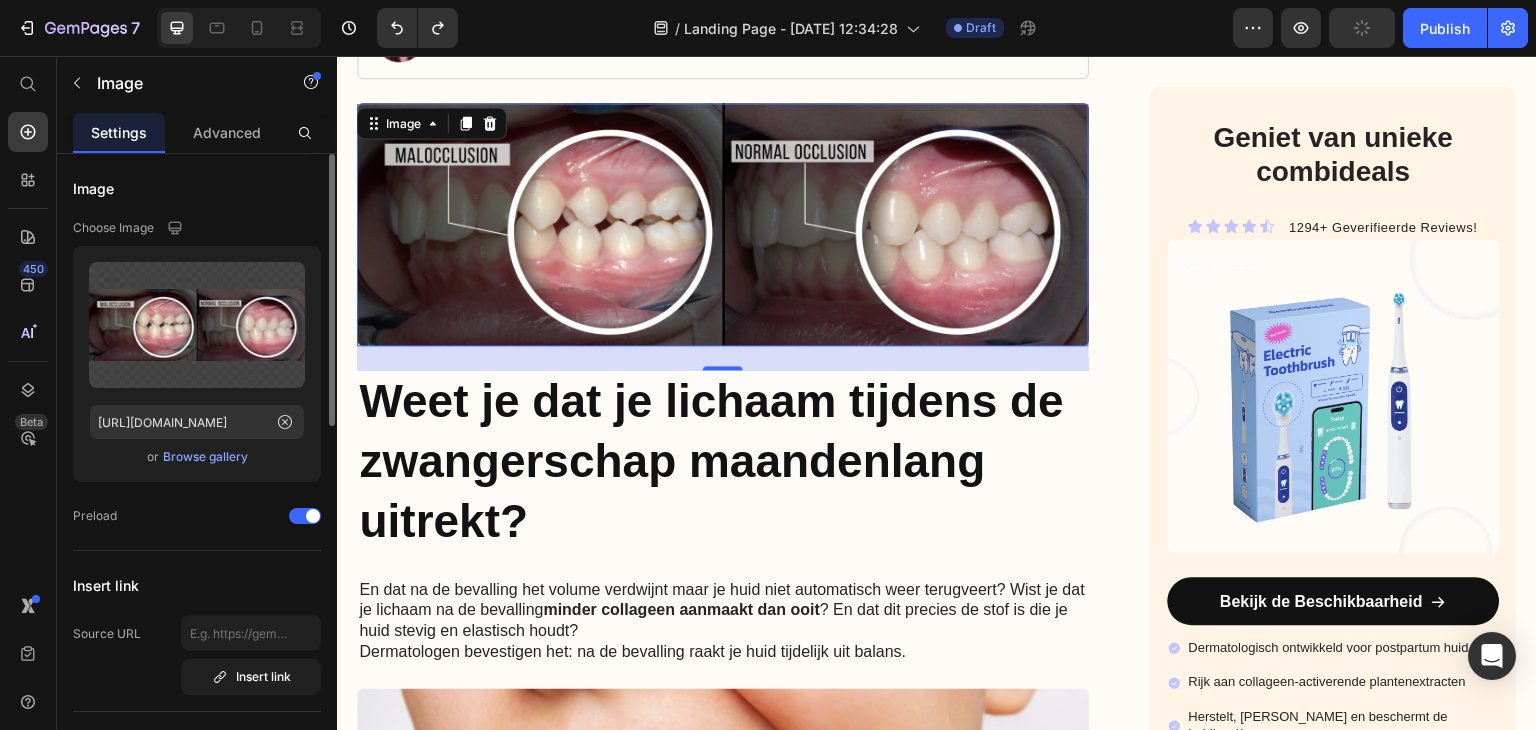 click on "Browse gallery" at bounding box center (205, 457) 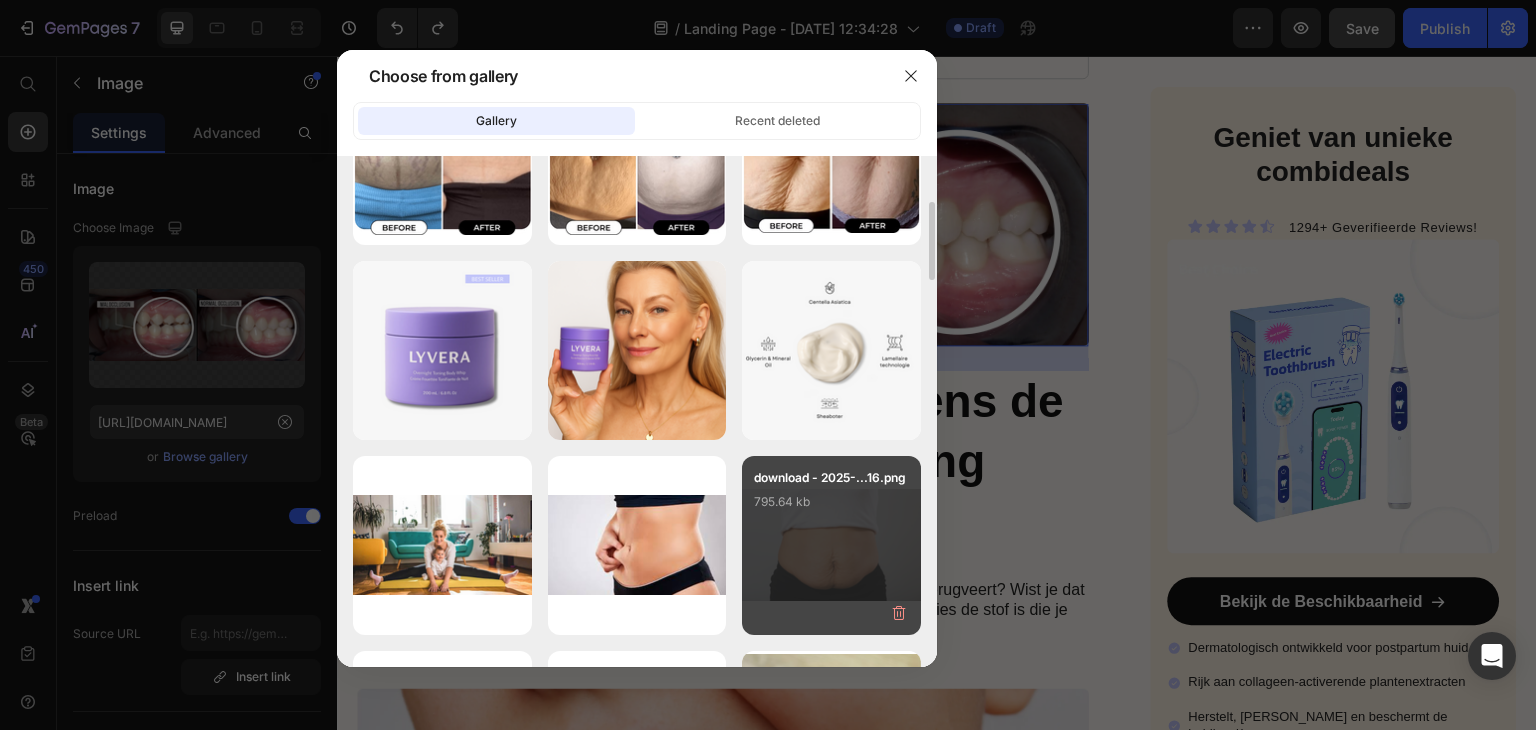 scroll, scrollTop: 400, scrollLeft: 0, axis: vertical 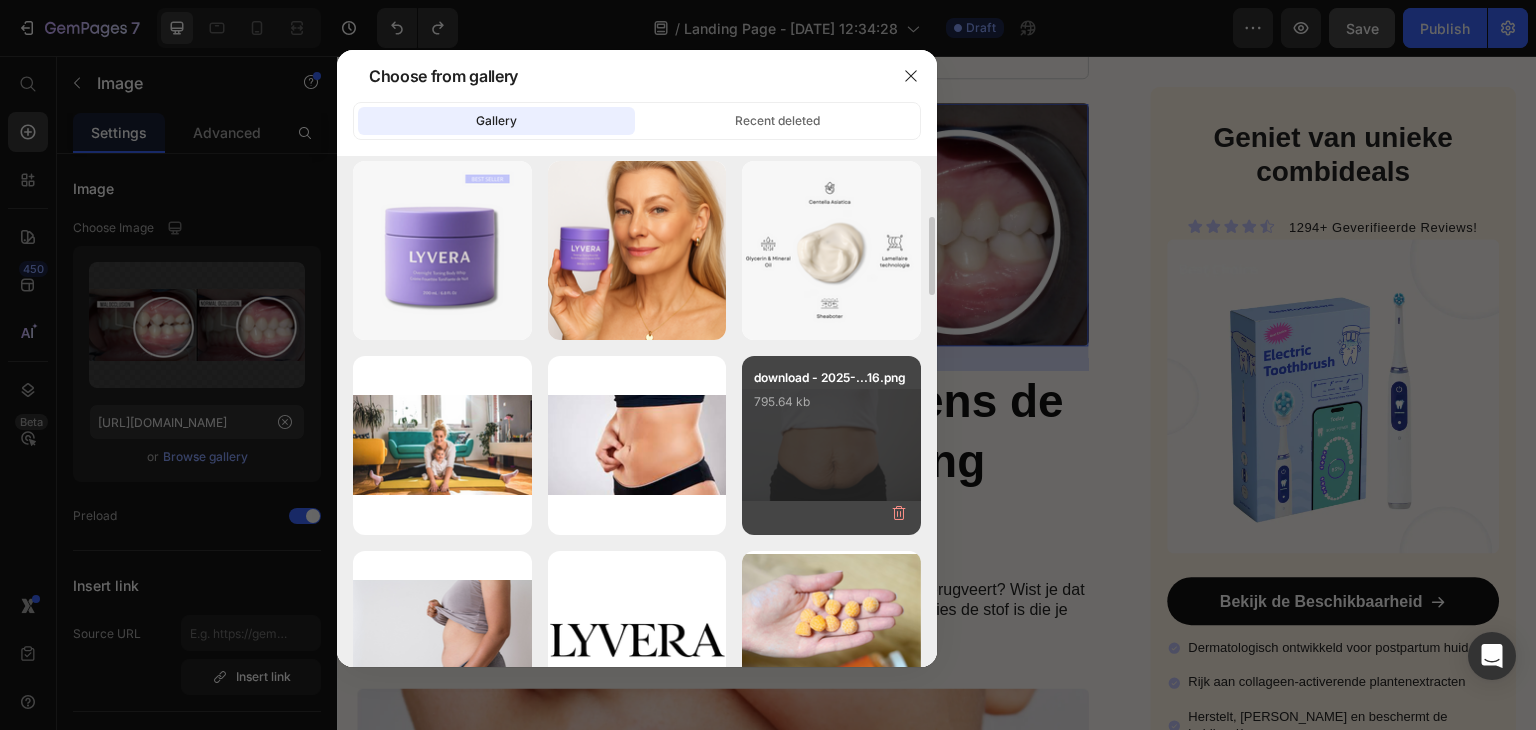 click on "download - 2025-...16.png 795.64 kb" at bounding box center (831, 408) 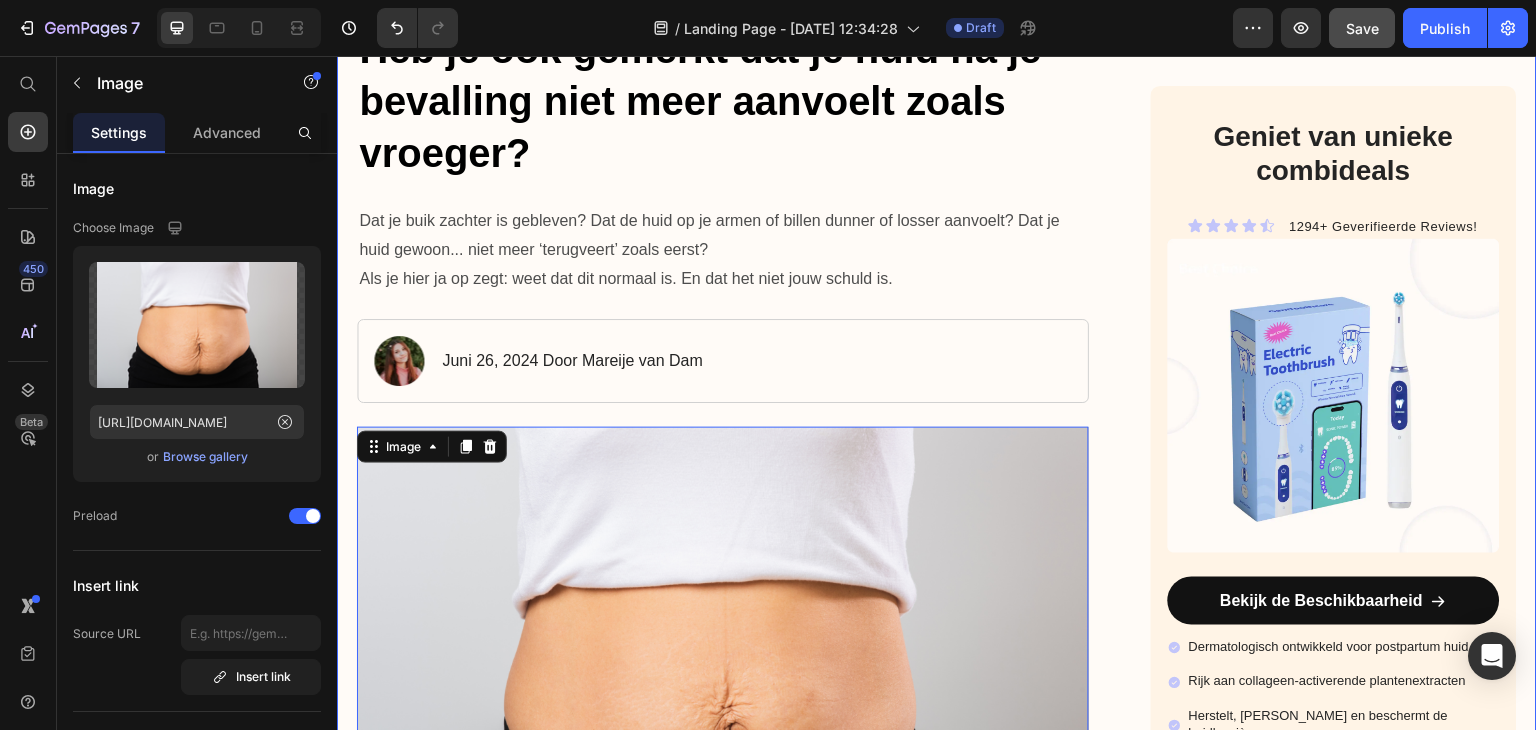 scroll, scrollTop: 0, scrollLeft: 0, axis: both 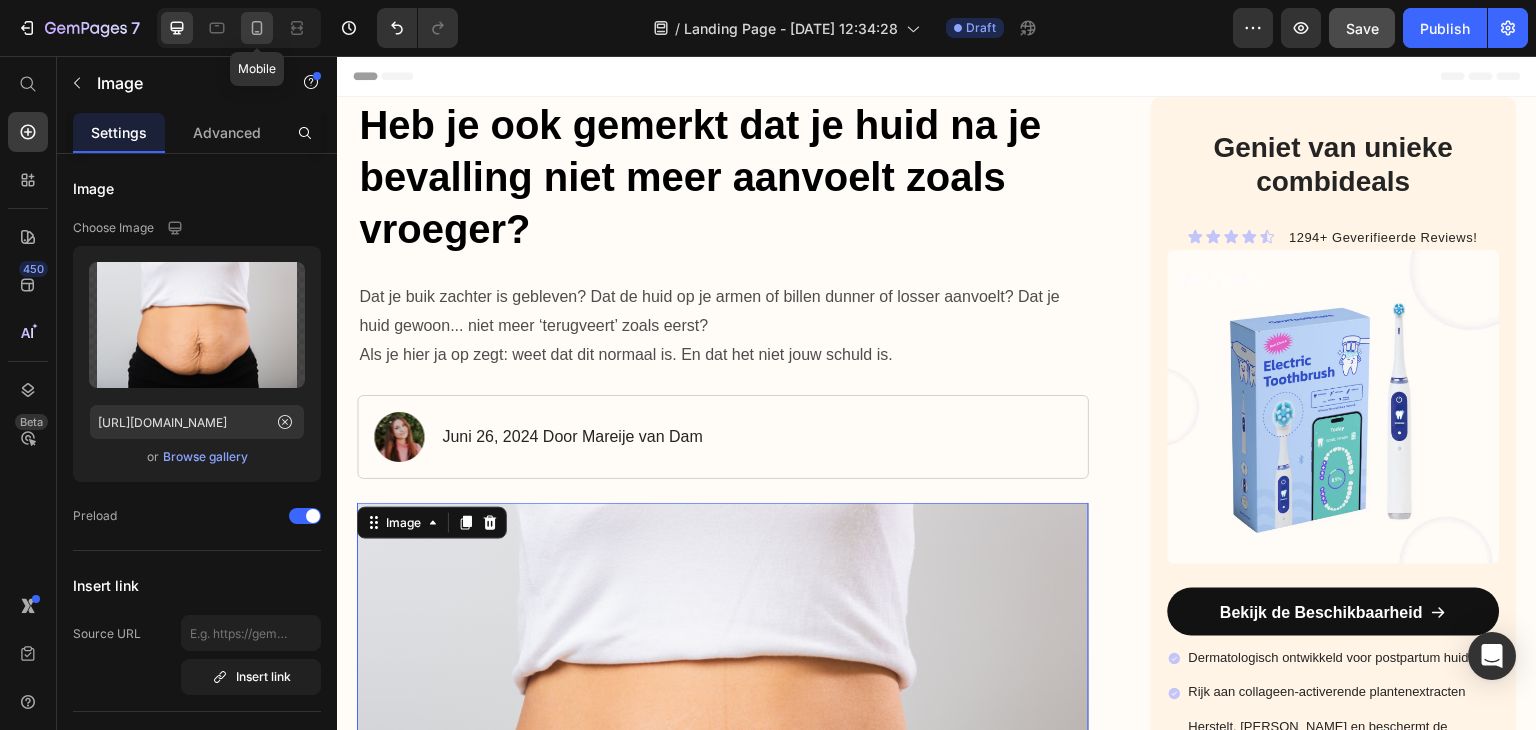 click 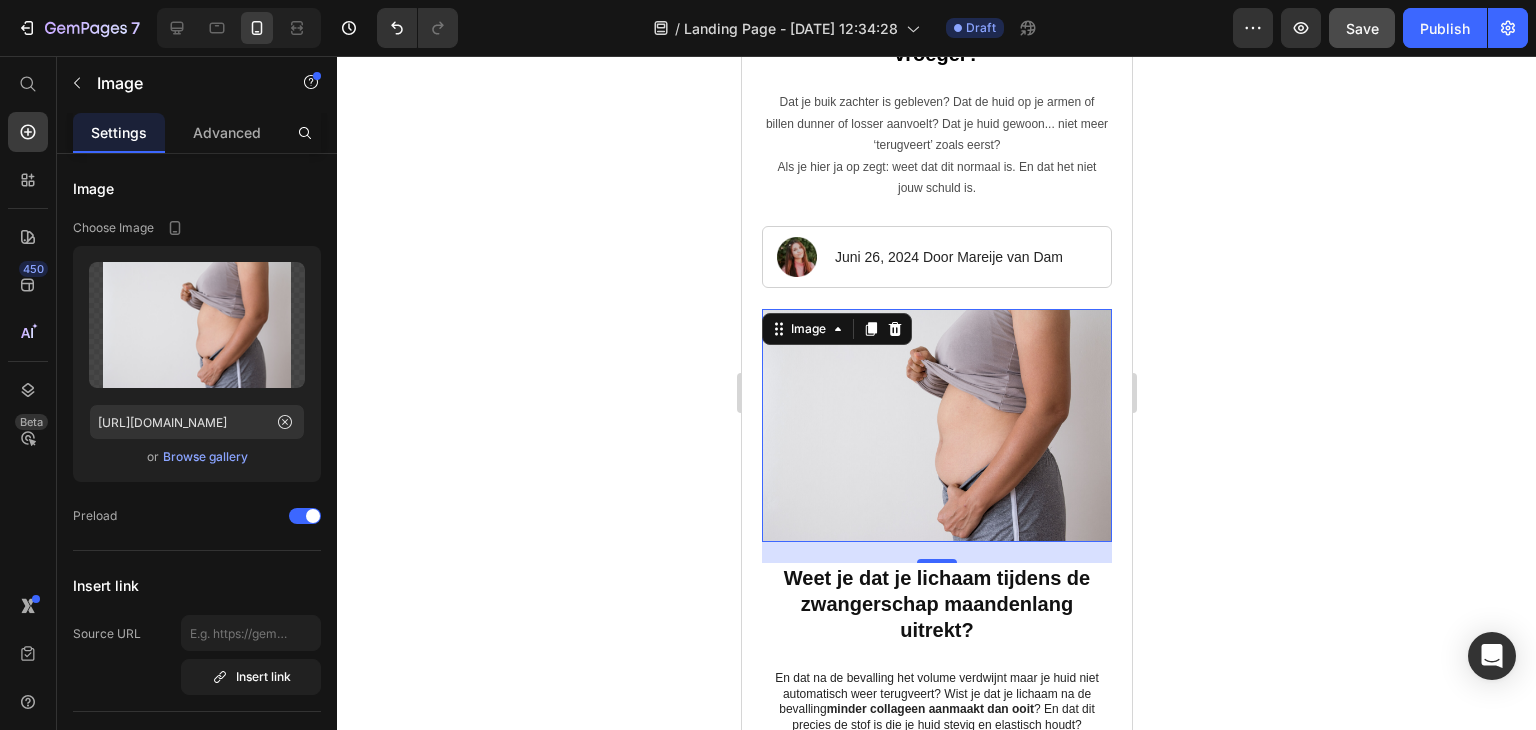scroll, scrollTop: 0, scrollLeft: 0, axis: both 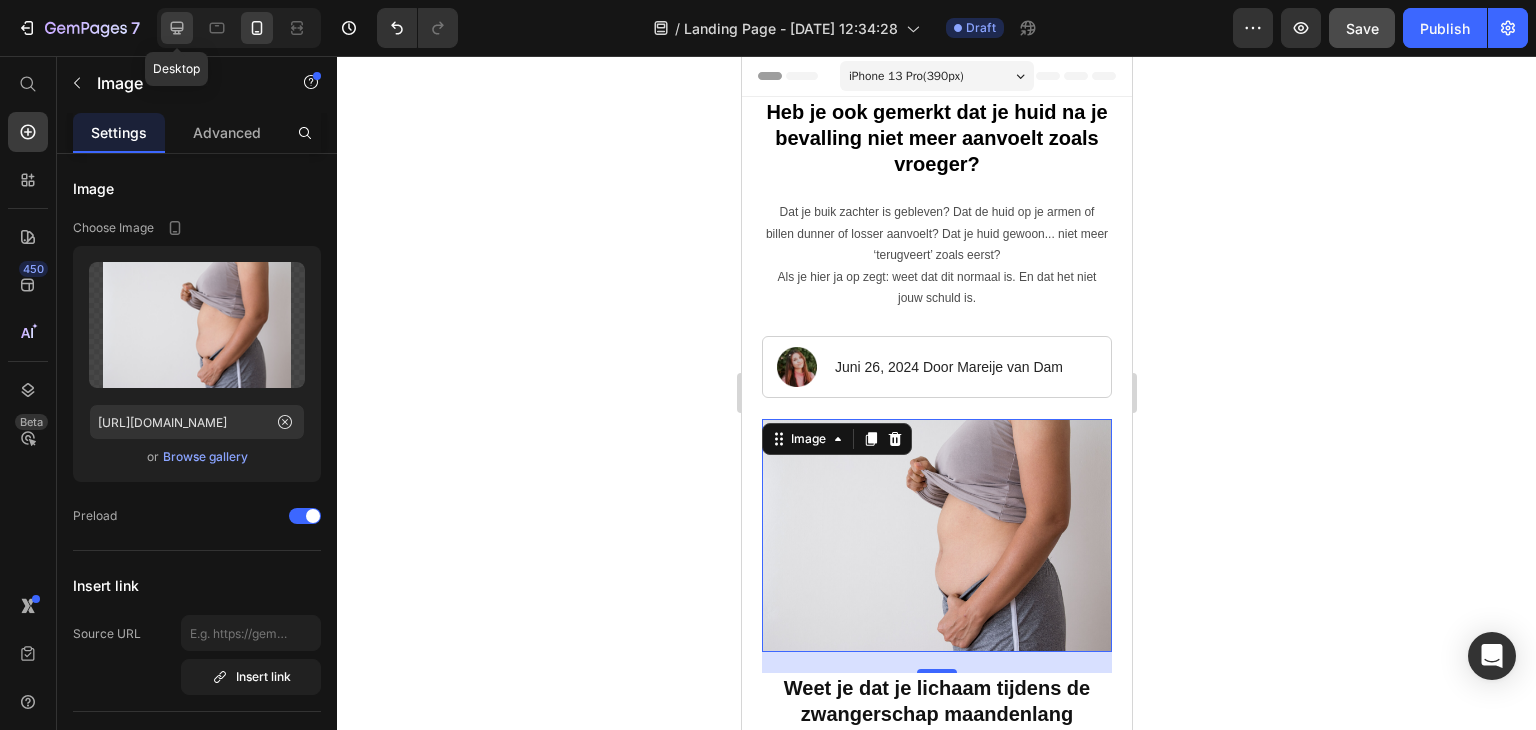 click 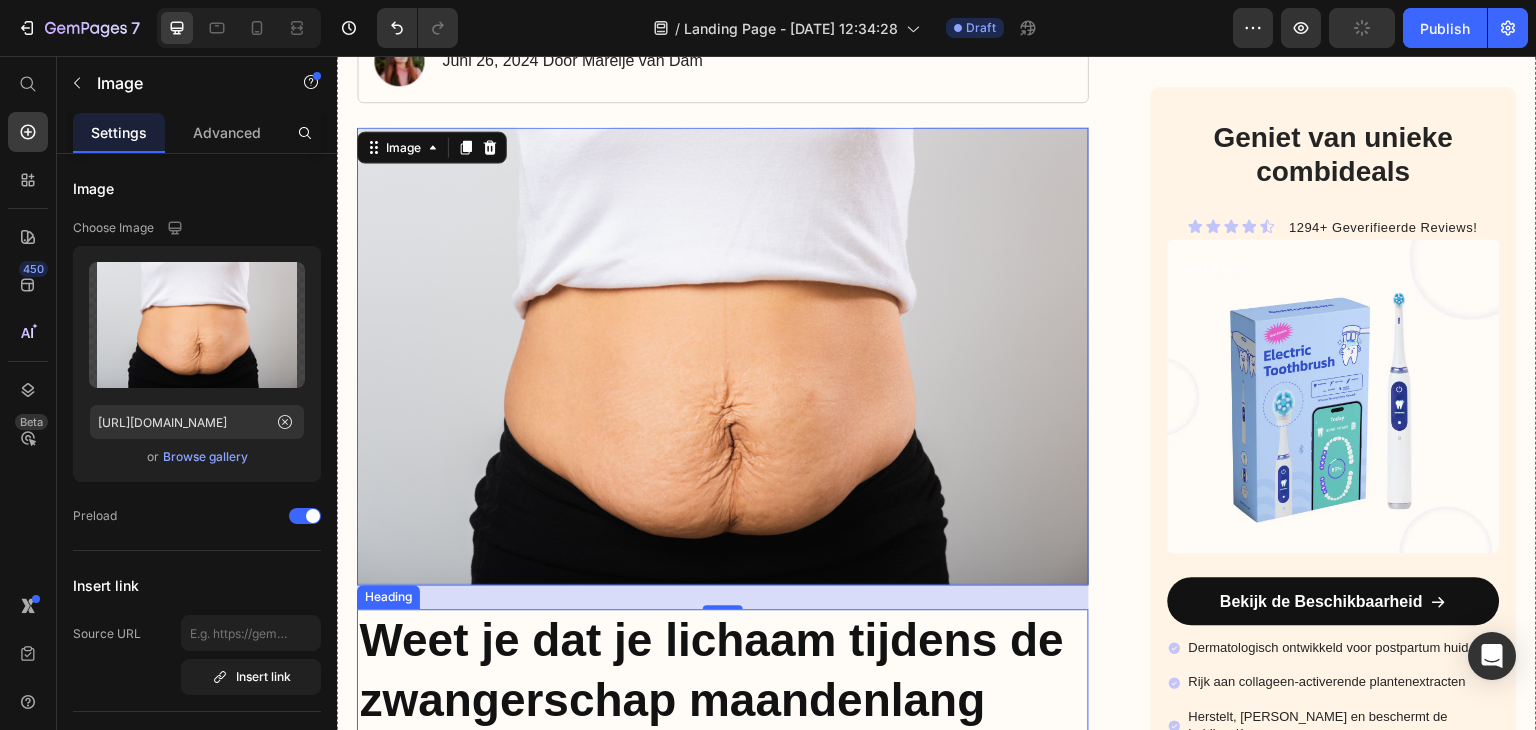 scroll, scrollTop: 623, scrollLeft: 0, axis: vertical 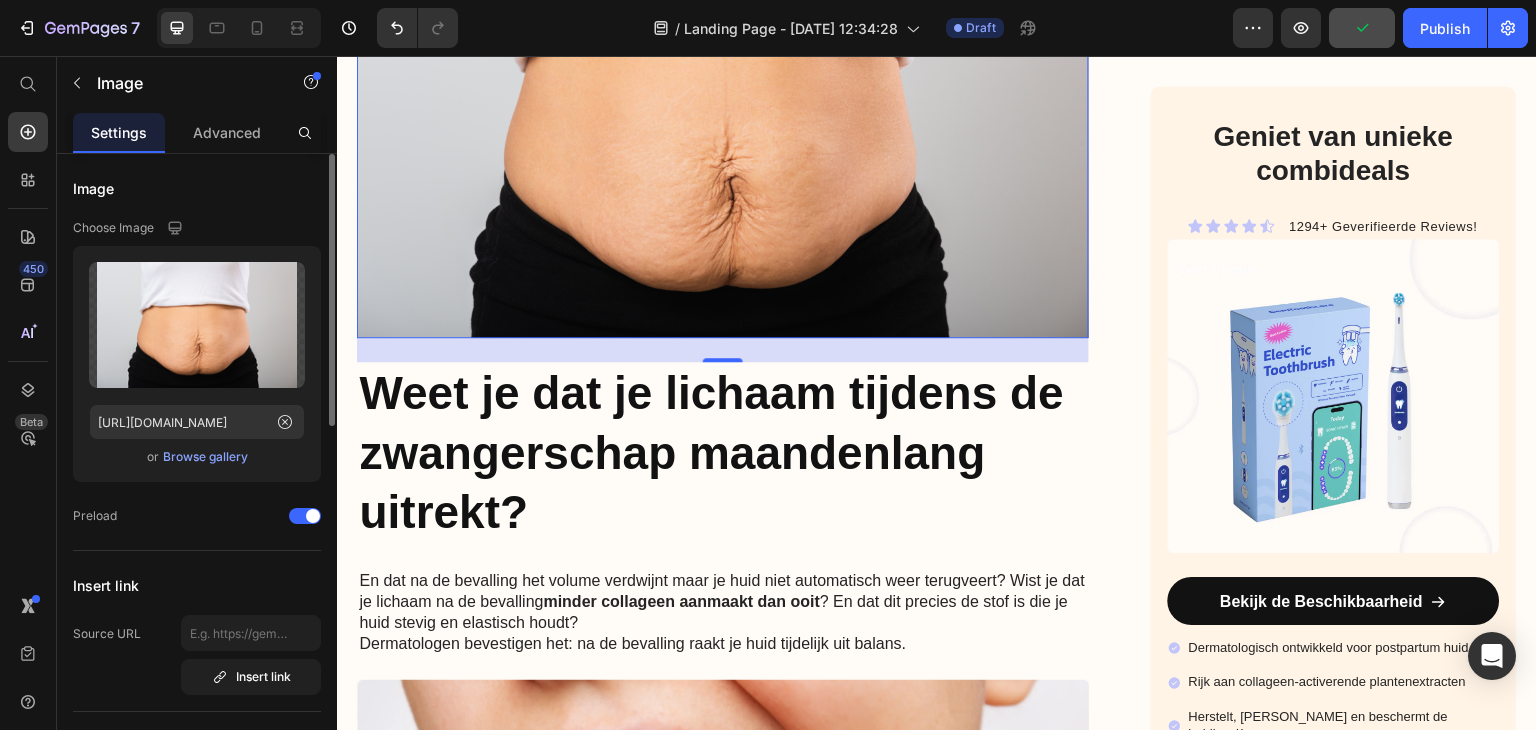 click on "Browse gallery" at bounding box center (205, 457) 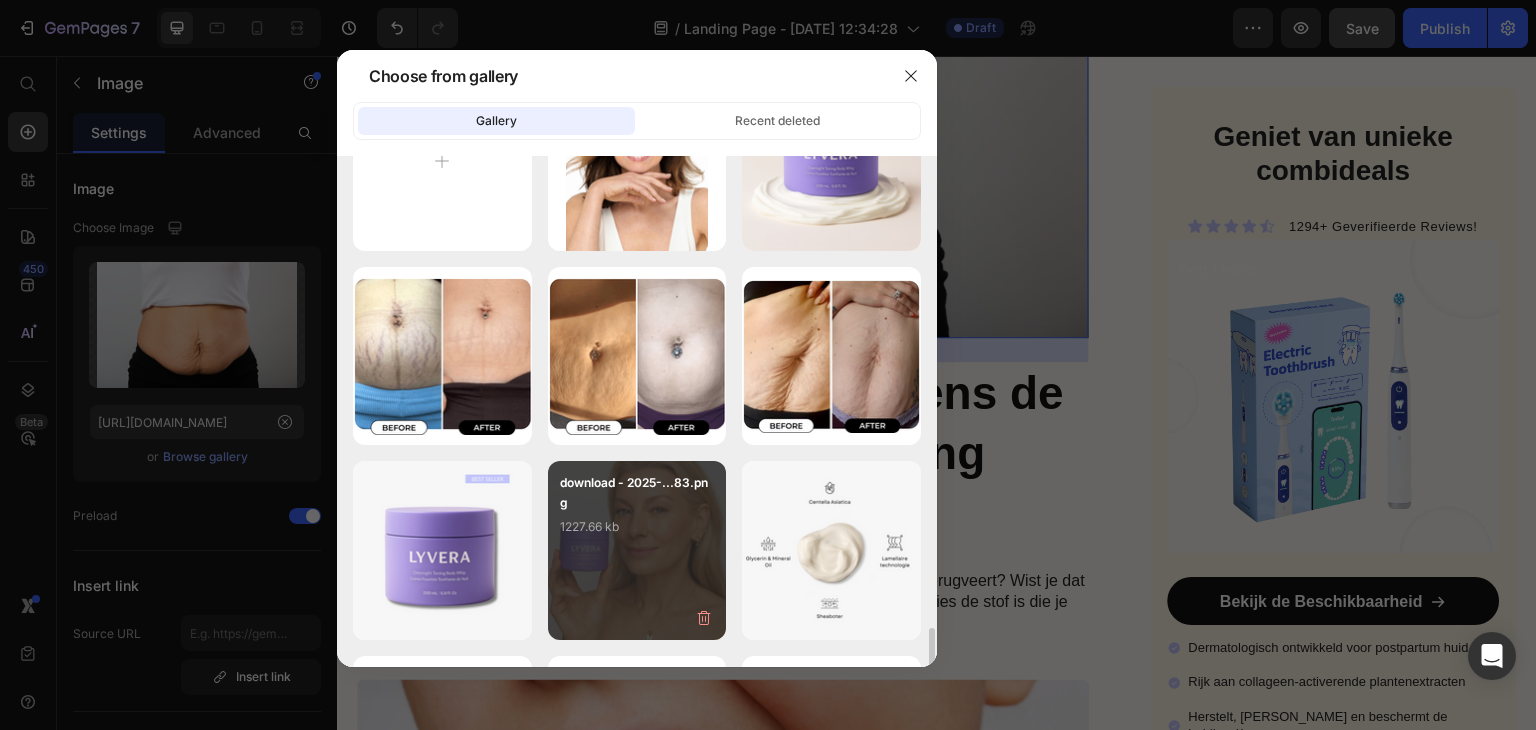 scroll, scrollTop: 500, scrollLeft: 0, axis: vertical 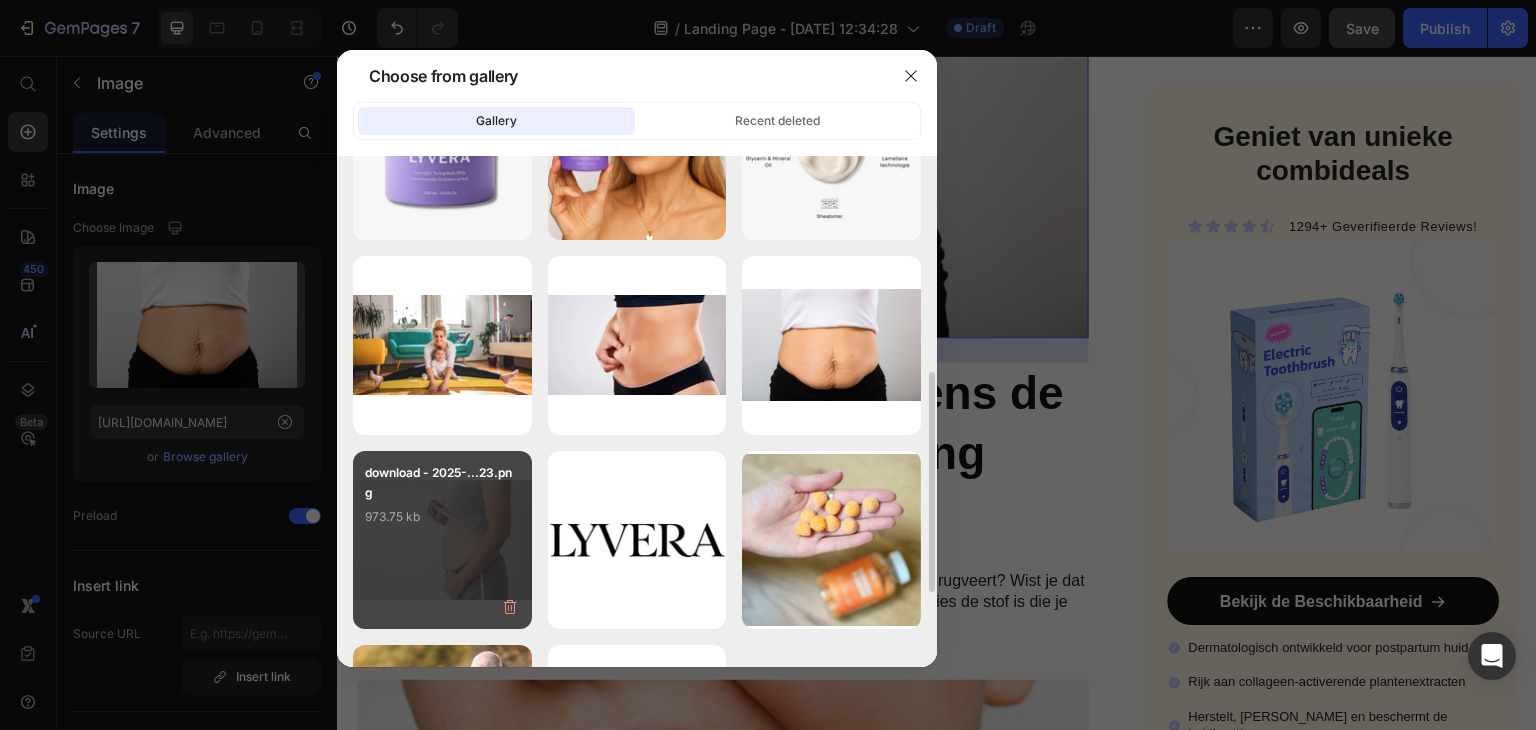 click on "download - 2025-...23.png 973.75 kb" at bounding box center [442, 503] 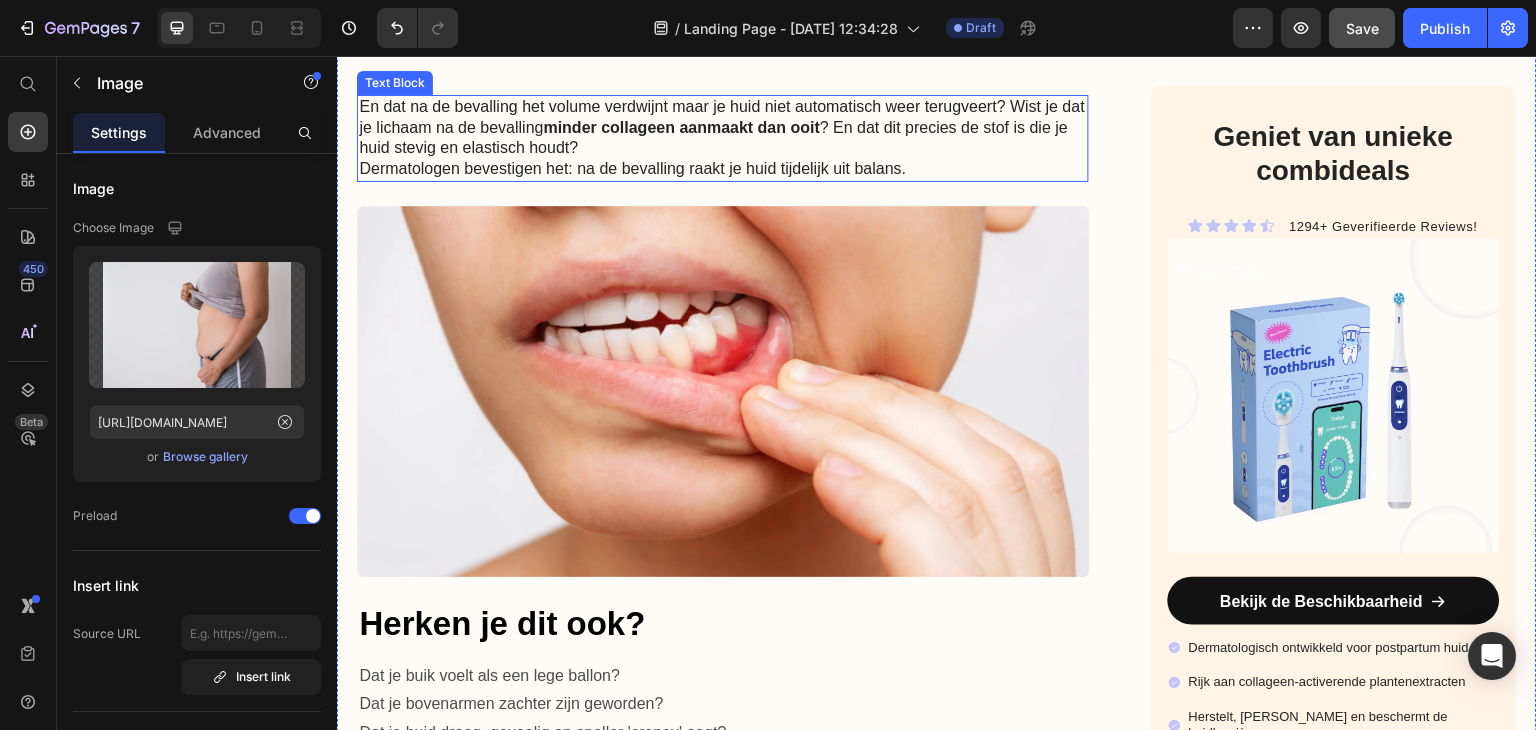 scroll, scrollTop: 1200, scrollLeft: 0, axis: vertical 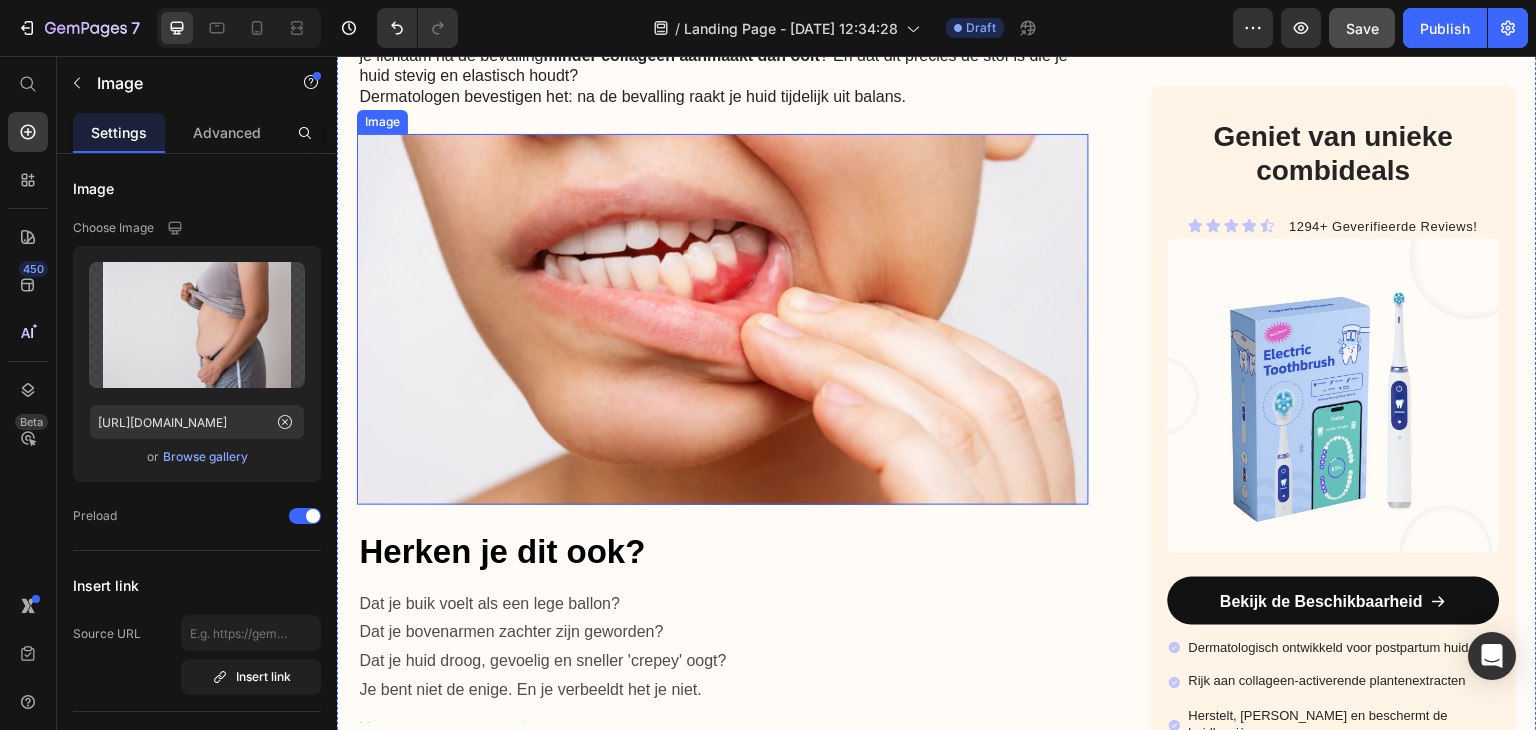 click at bounding box center [723, 319] 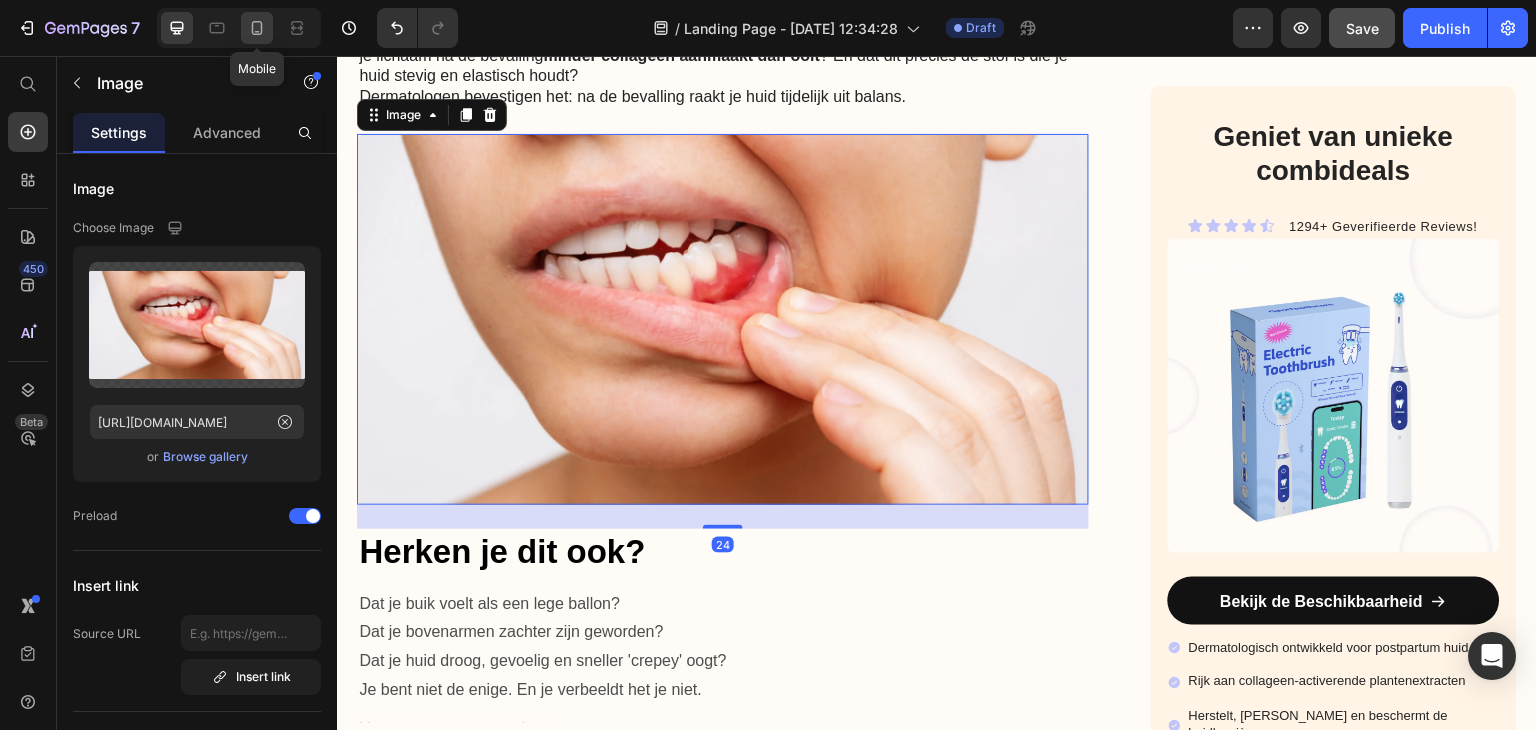 click 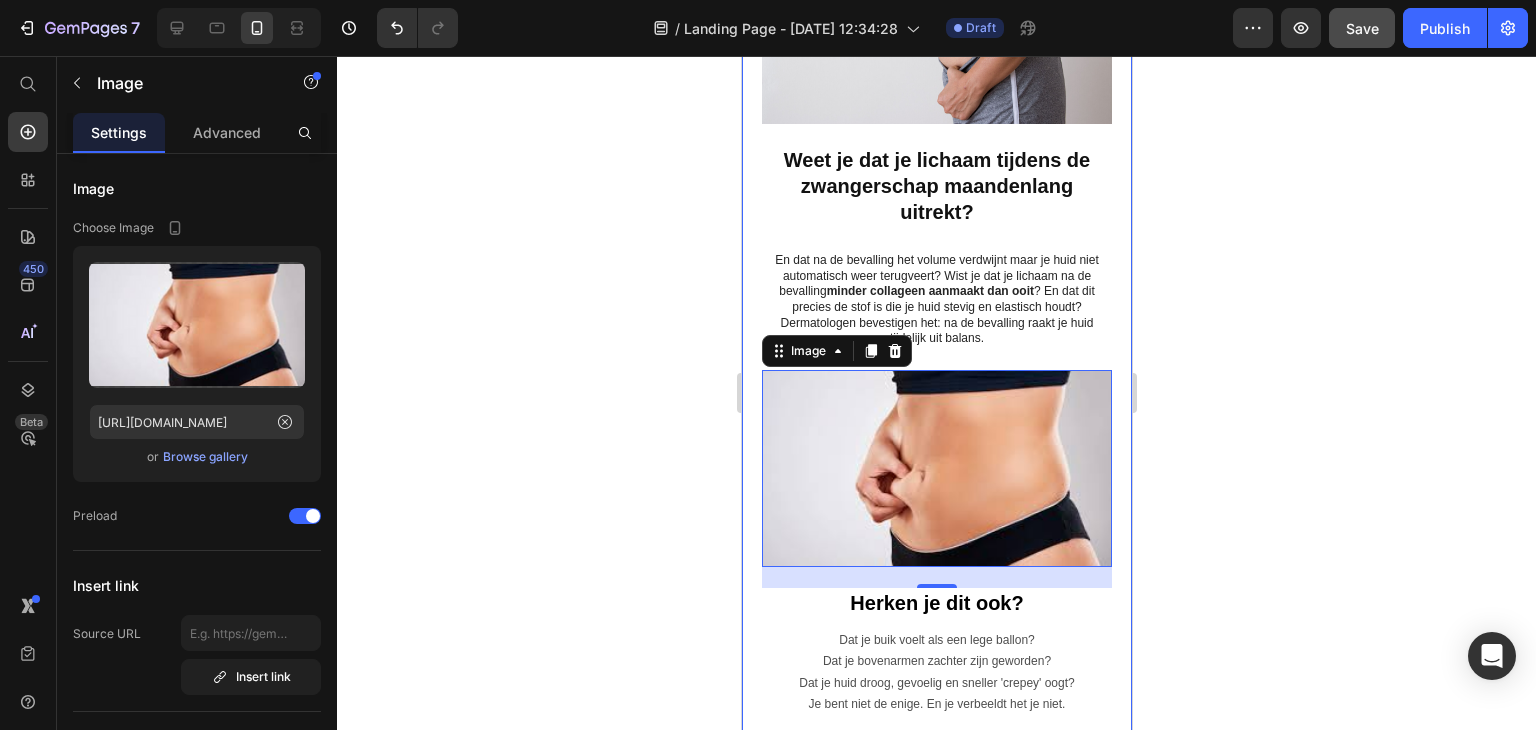 scroll, scrollTop: 700, scrollLeft: 0, axis: vertical 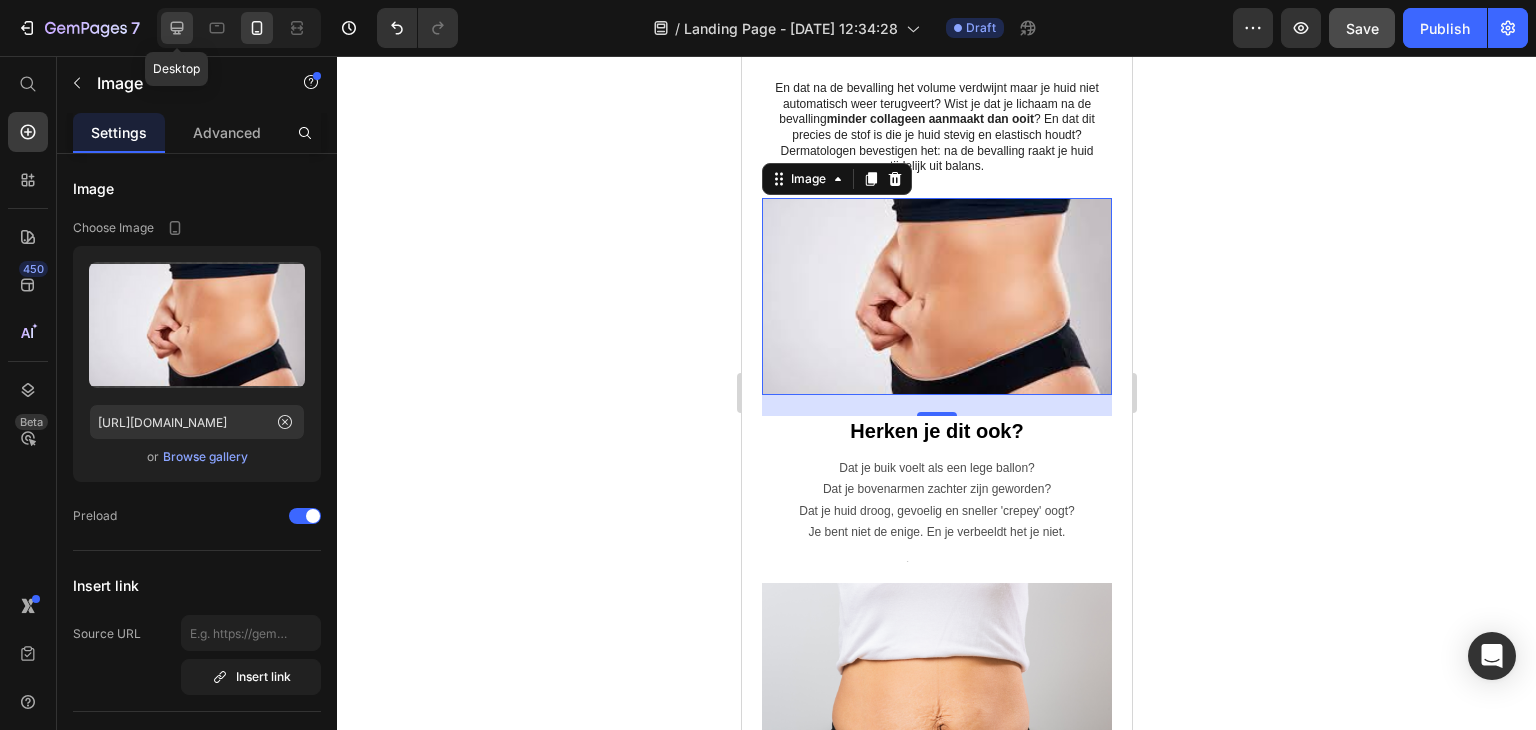 click 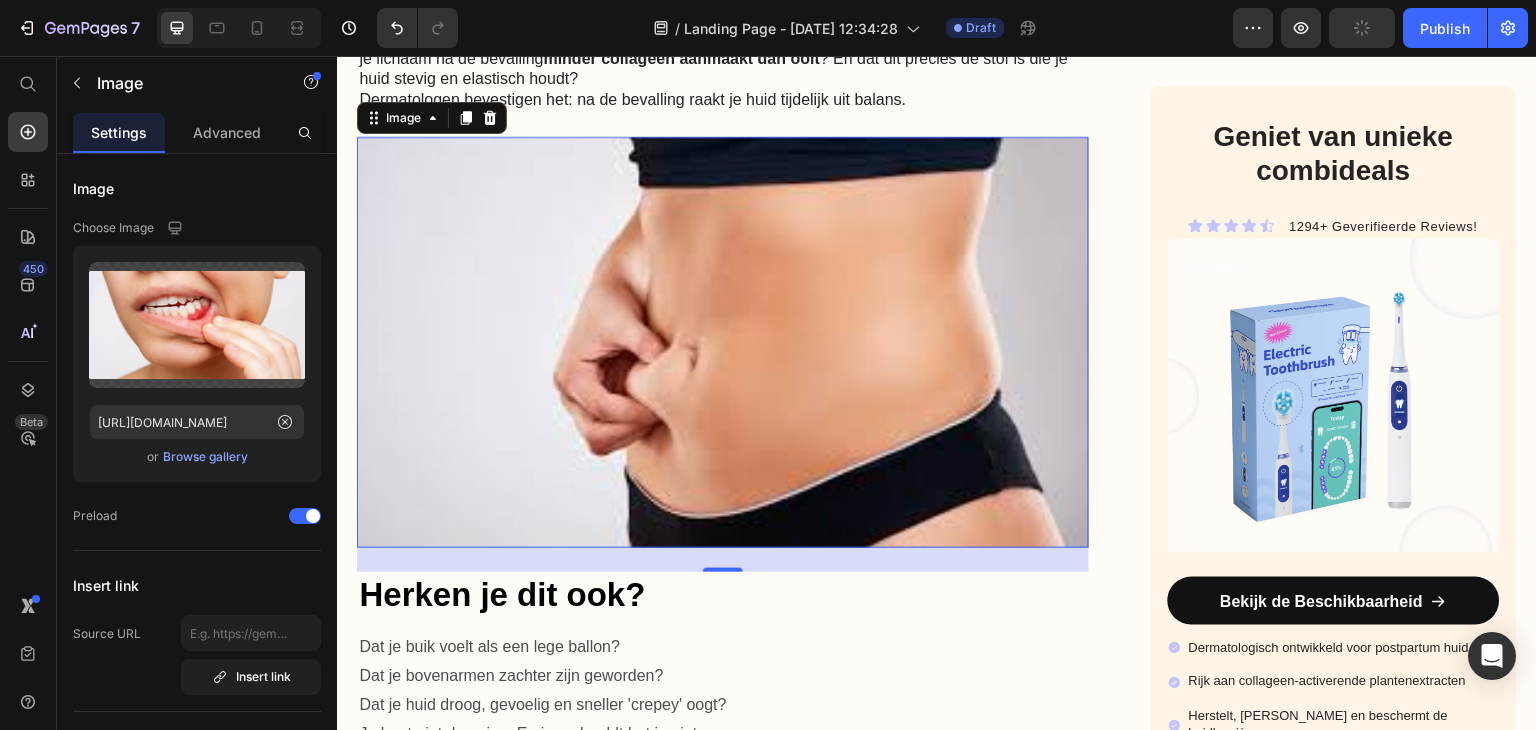 scroll, scrollTop: 1200, scrollLeft: 0, axis: vertical 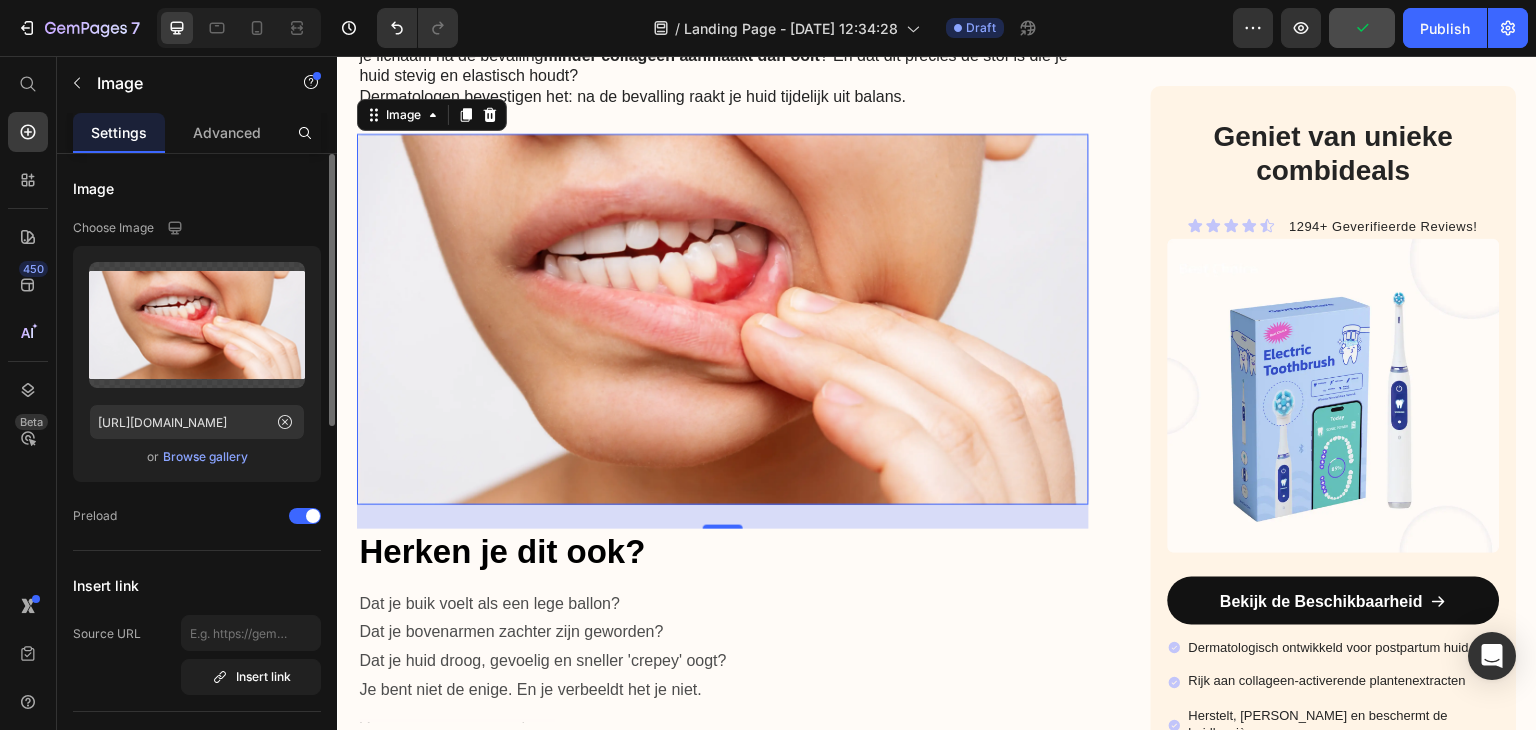 click on "Browse gallery" at bounding box center (205, 457) 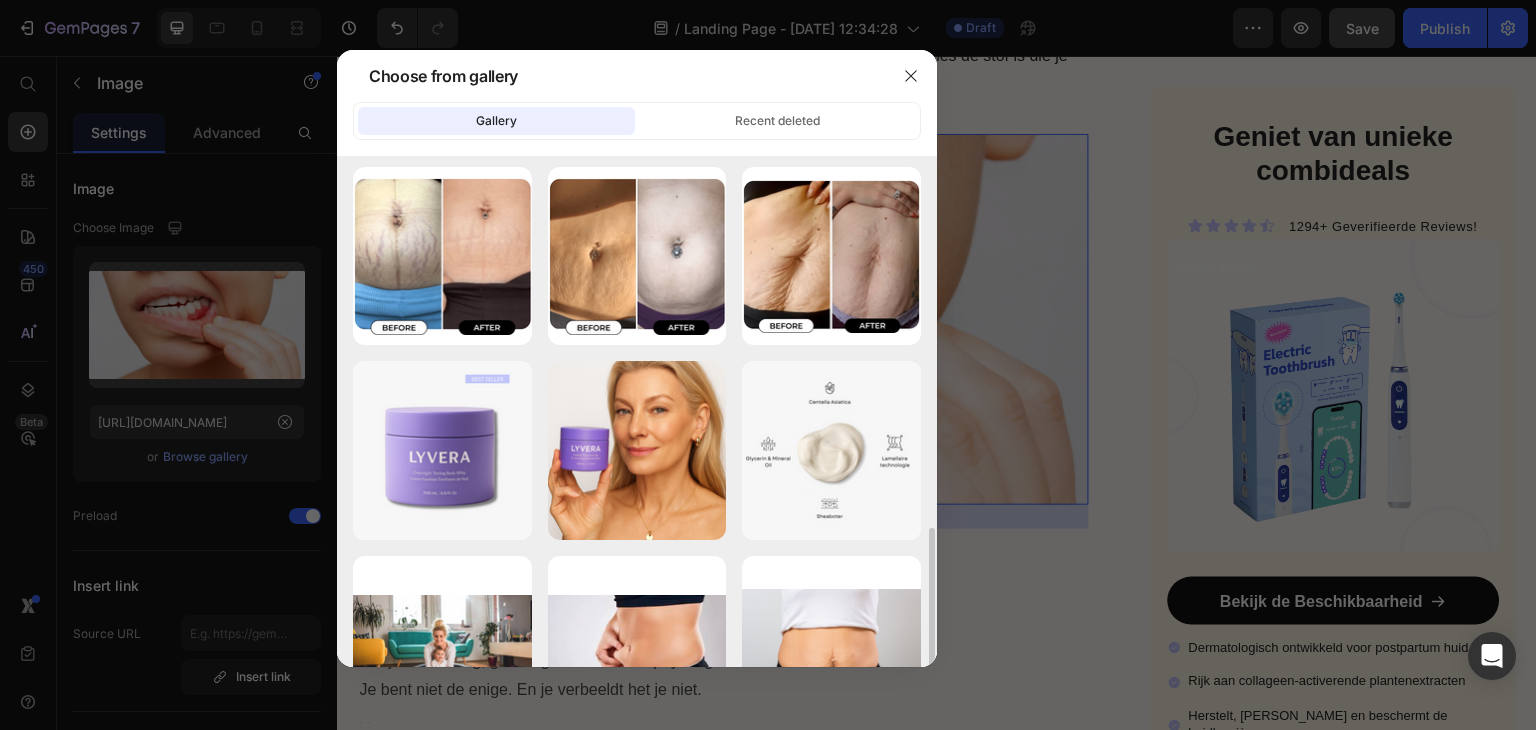 scroll, scrollTop: 400, scrollLeft: 0, axis: vertical 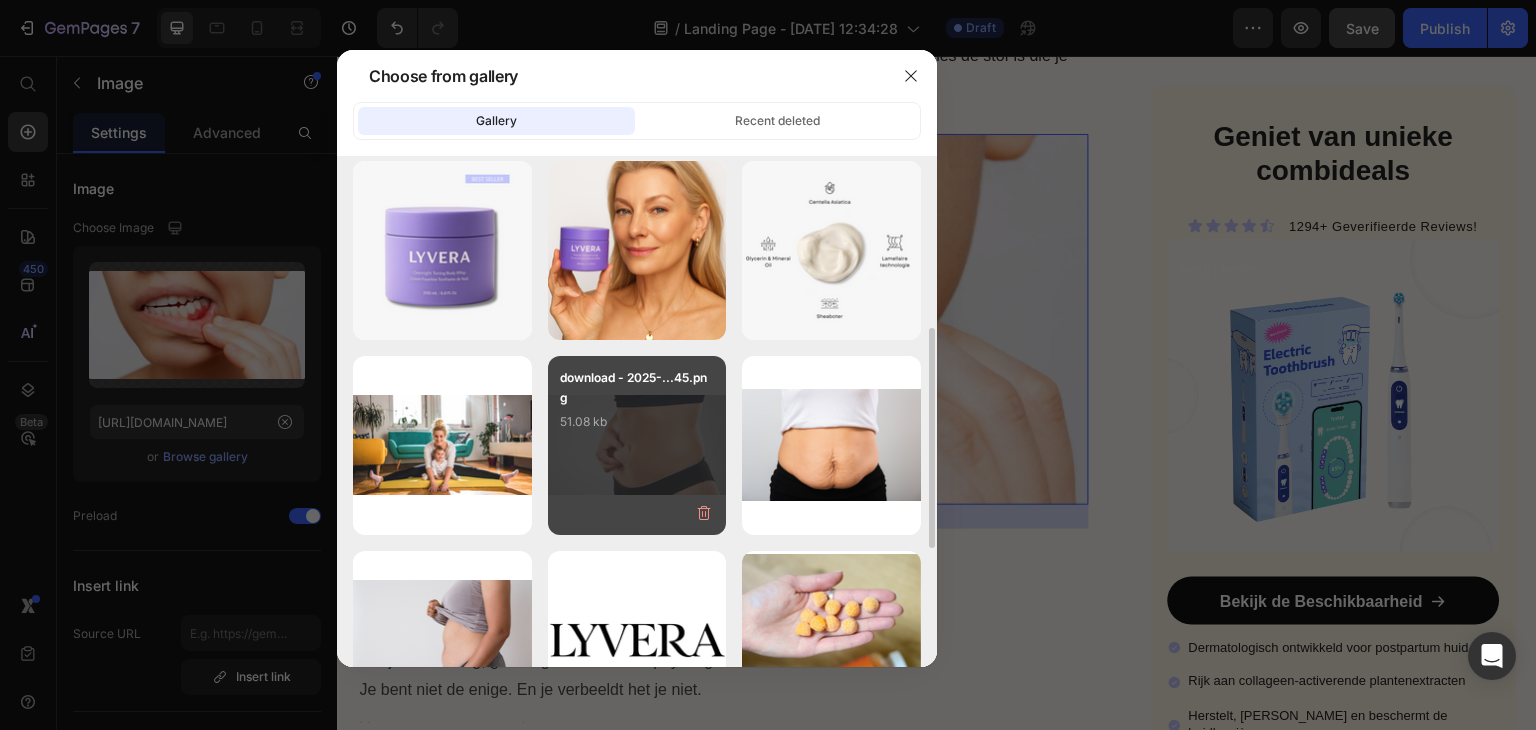 click on "51.08 kb" at bounding box center [637, 422] 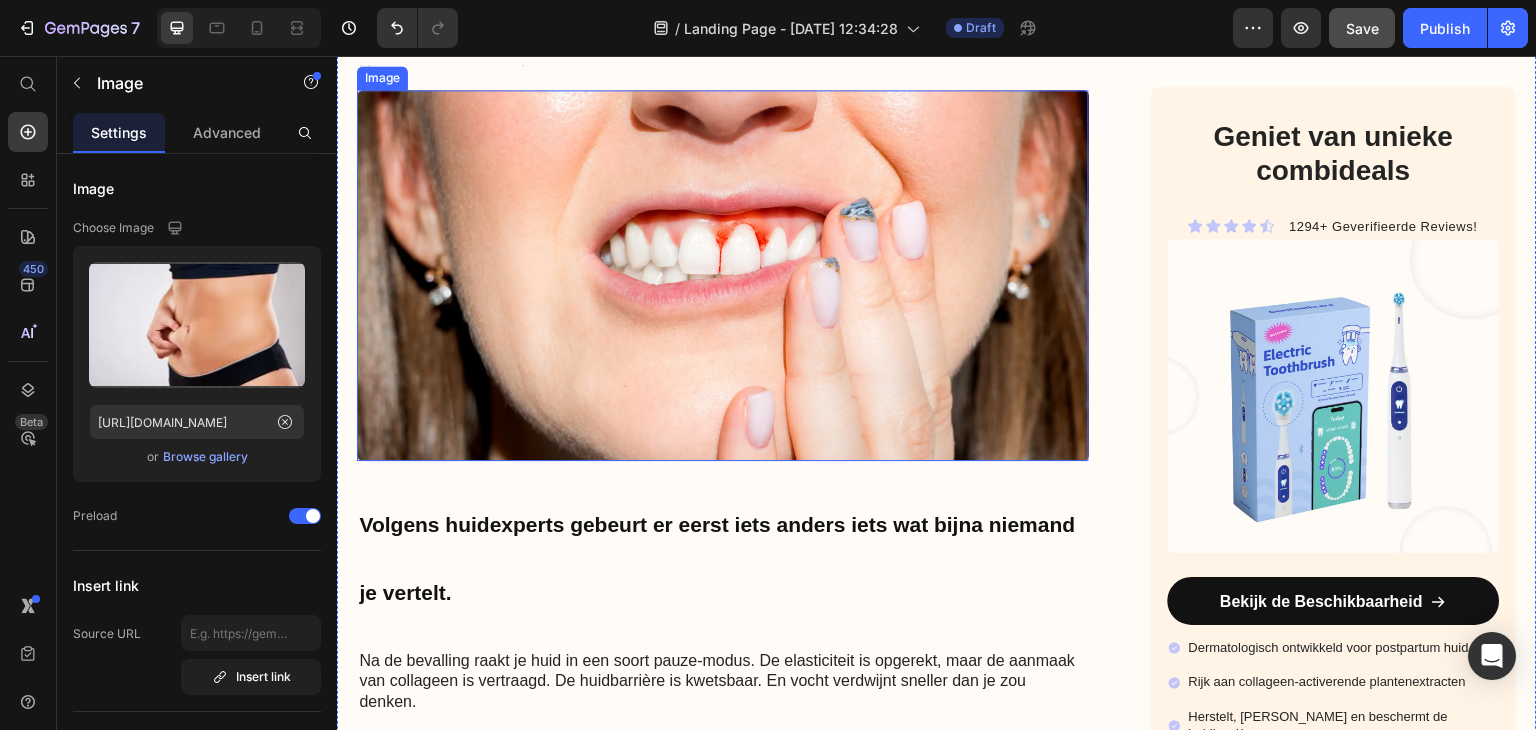 scroll, scrollTop: 1900, scrollLeft: 0, axis: vertical 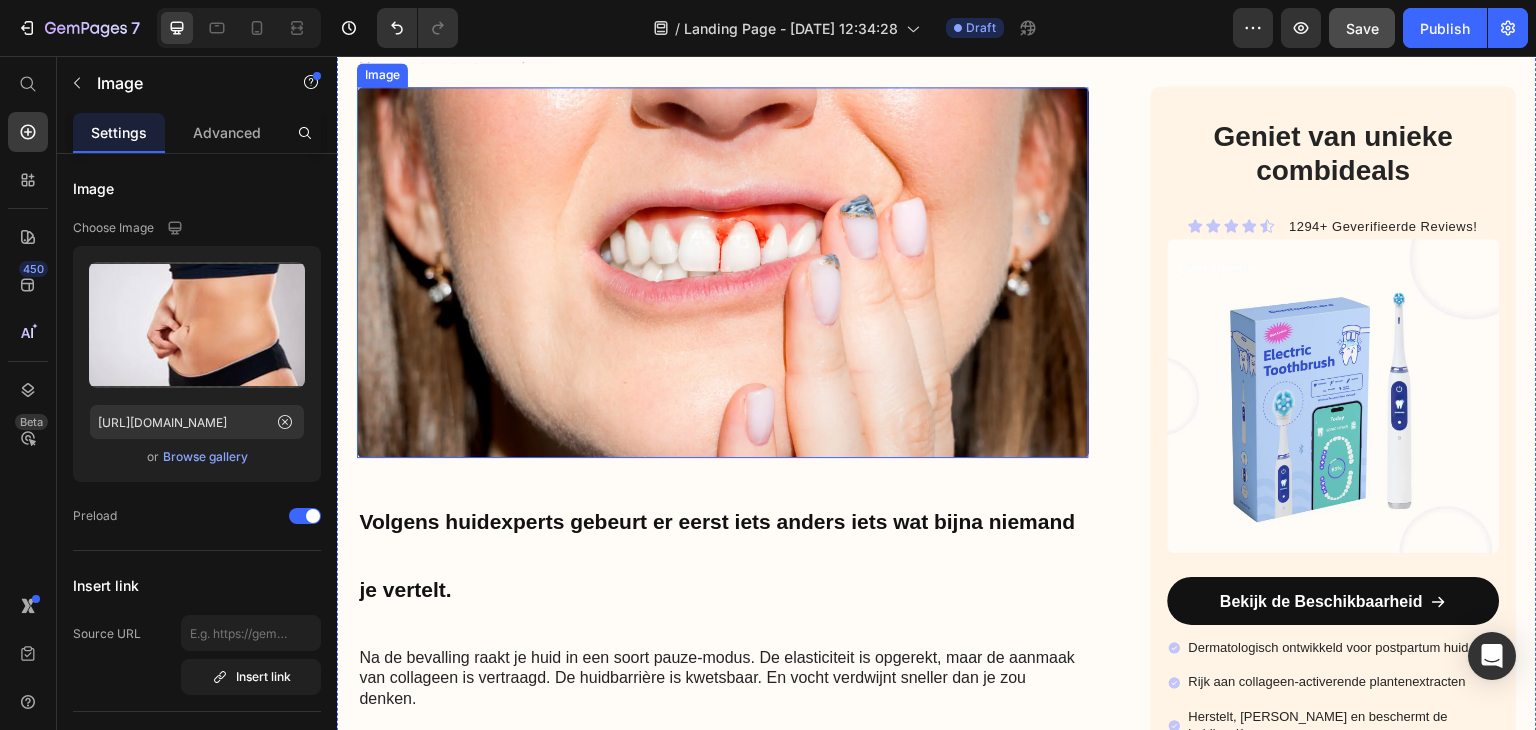 click at bounding box center [723, 272] 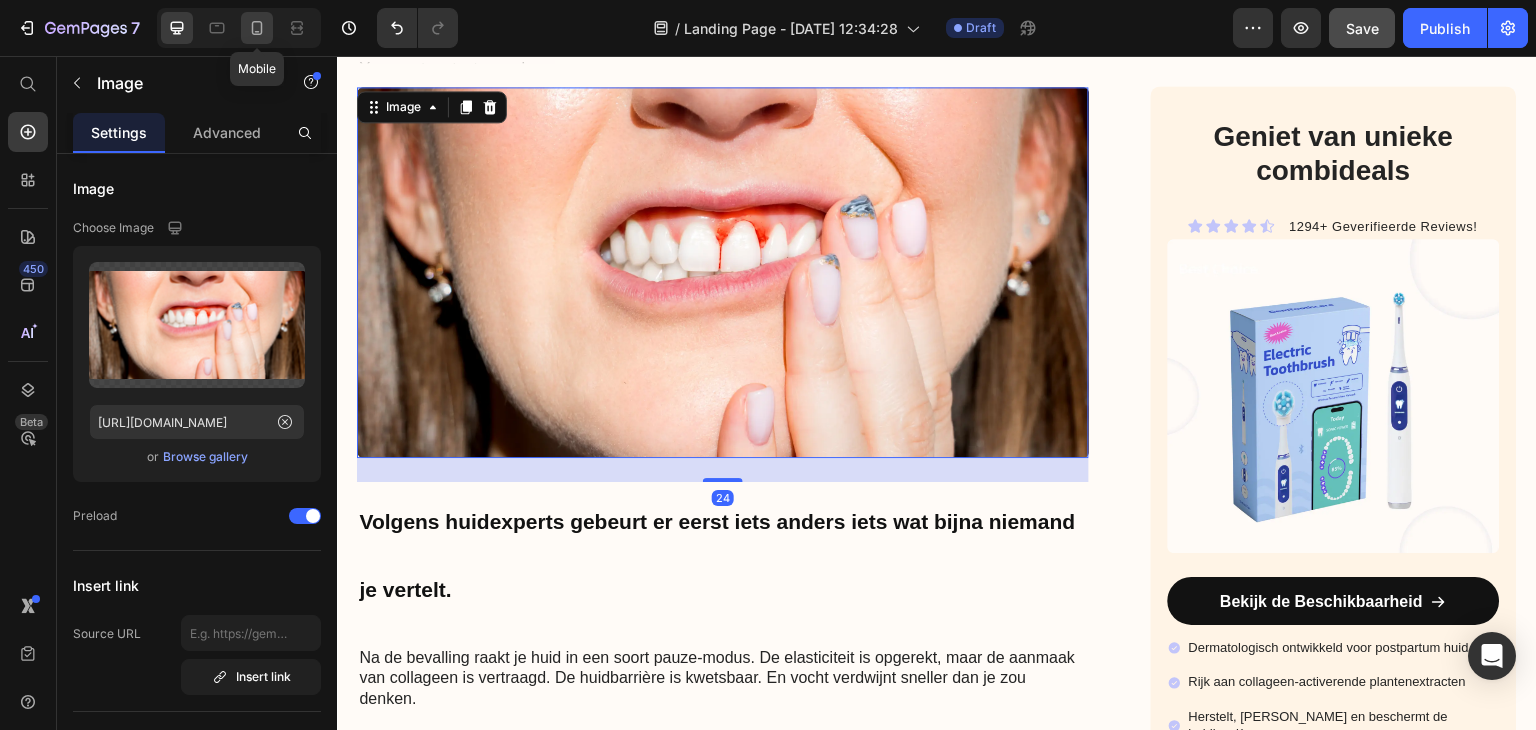 click 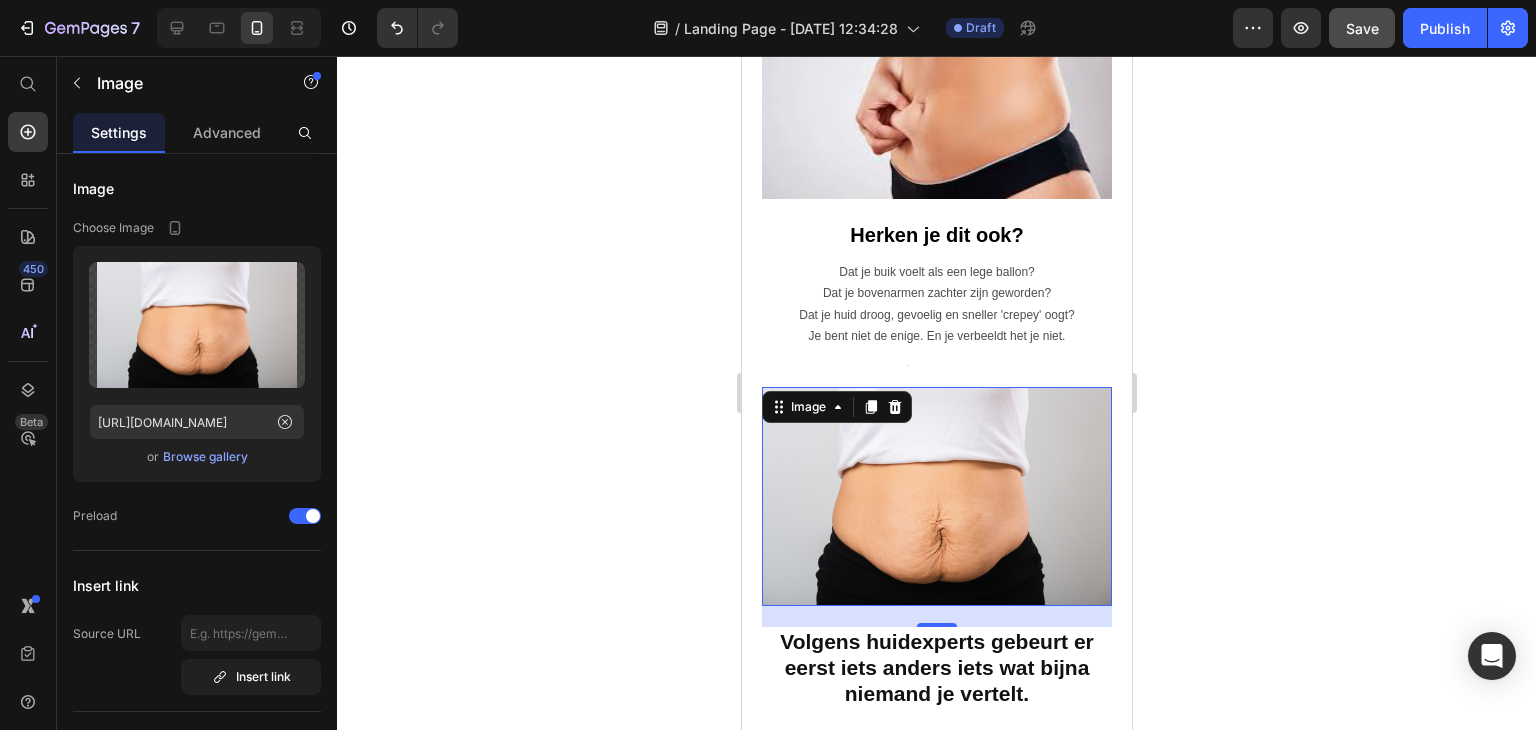 scroll, scrollTop: 900, scrollLeft: 0, axis: vertical 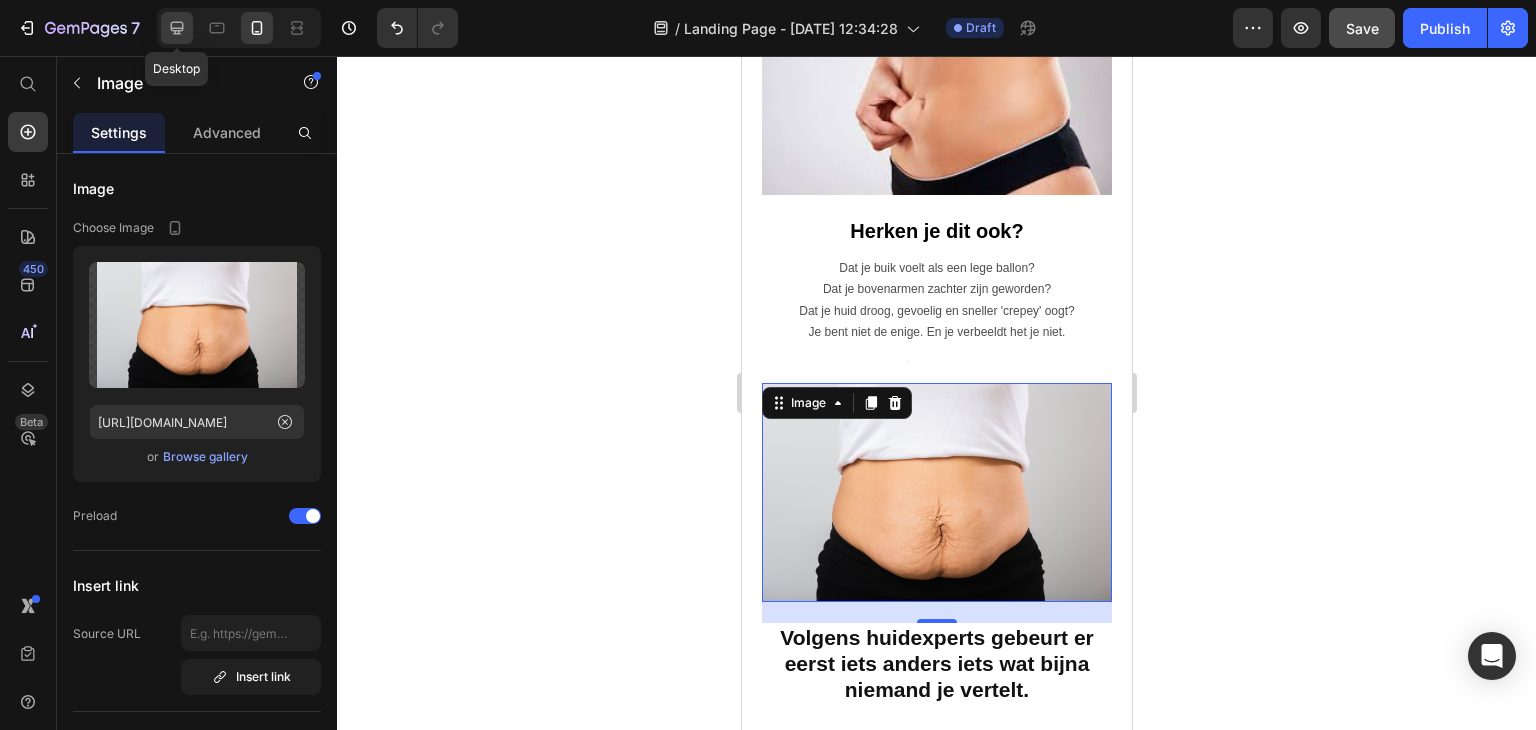 click 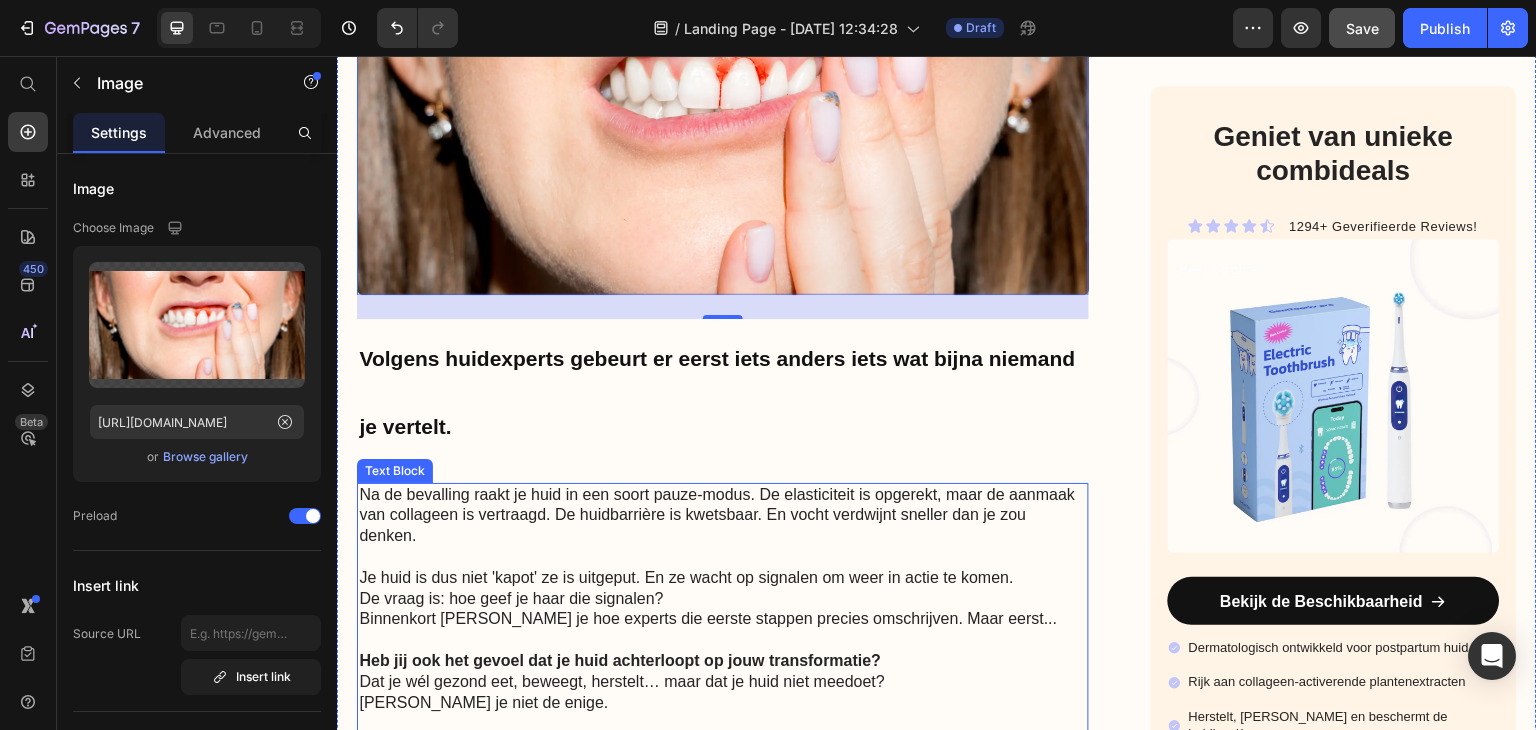 scroll, scrollTop: 1943, scrollLeft: 0, axis: vertical 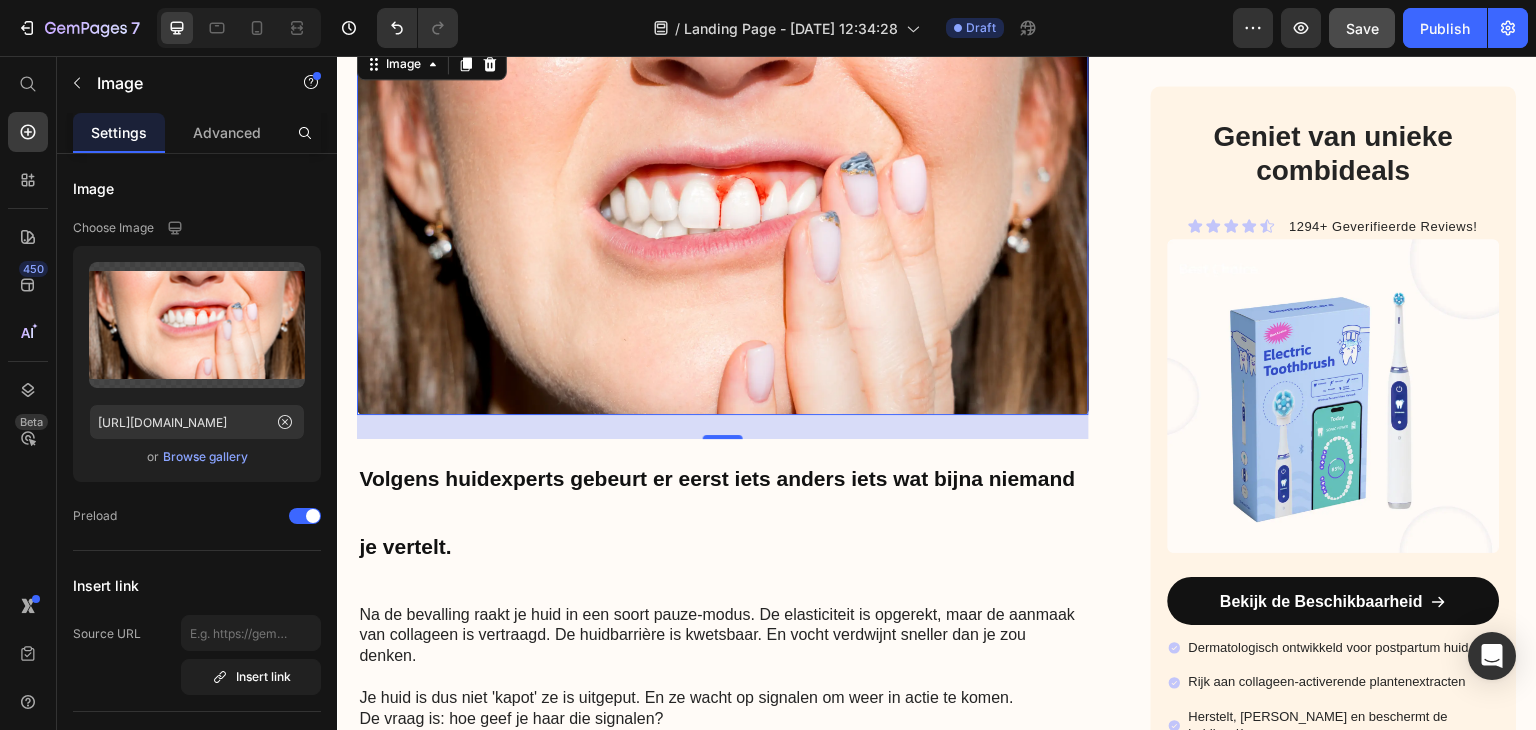 click at bounding box center [723, 229] 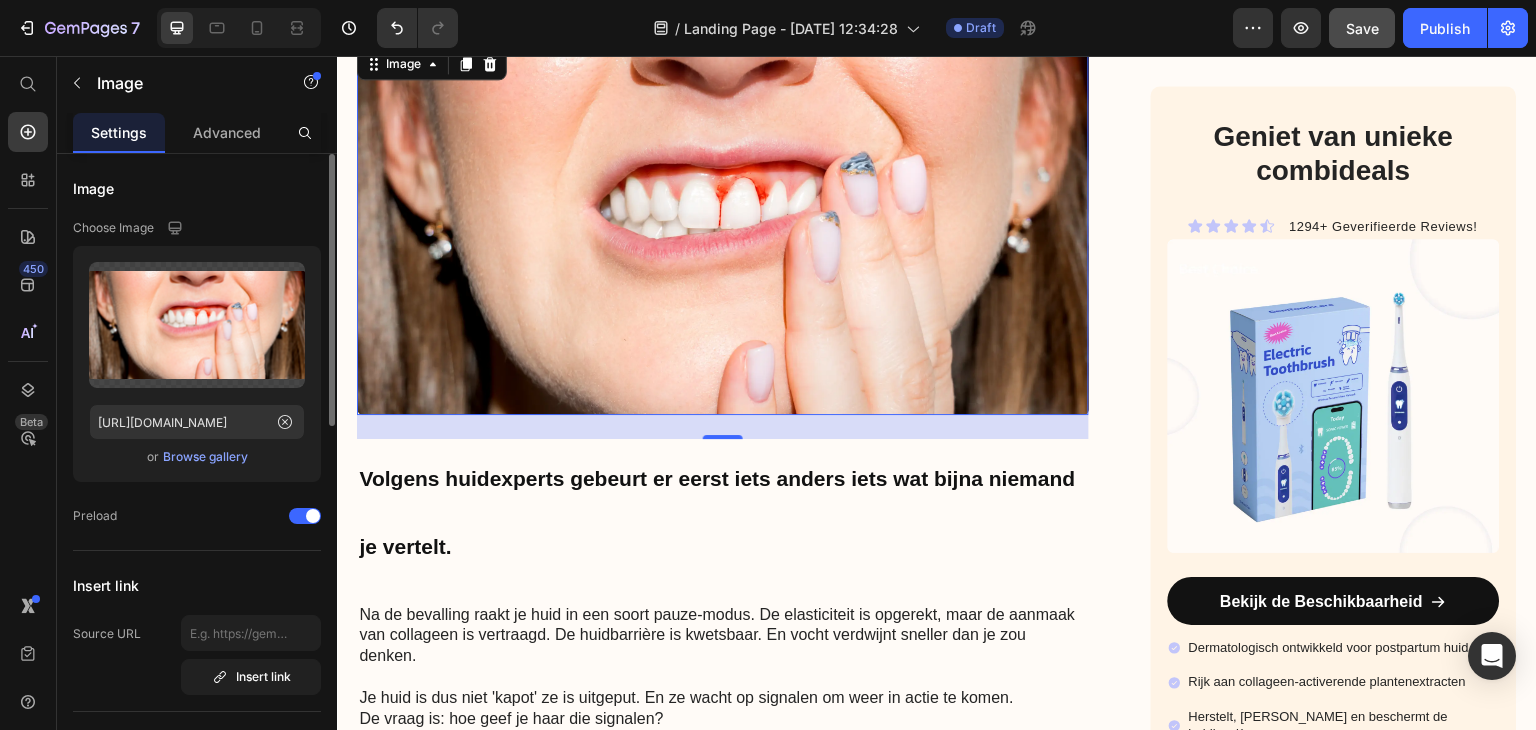 click on "Browse gallery" at bounding box center (205, 457) 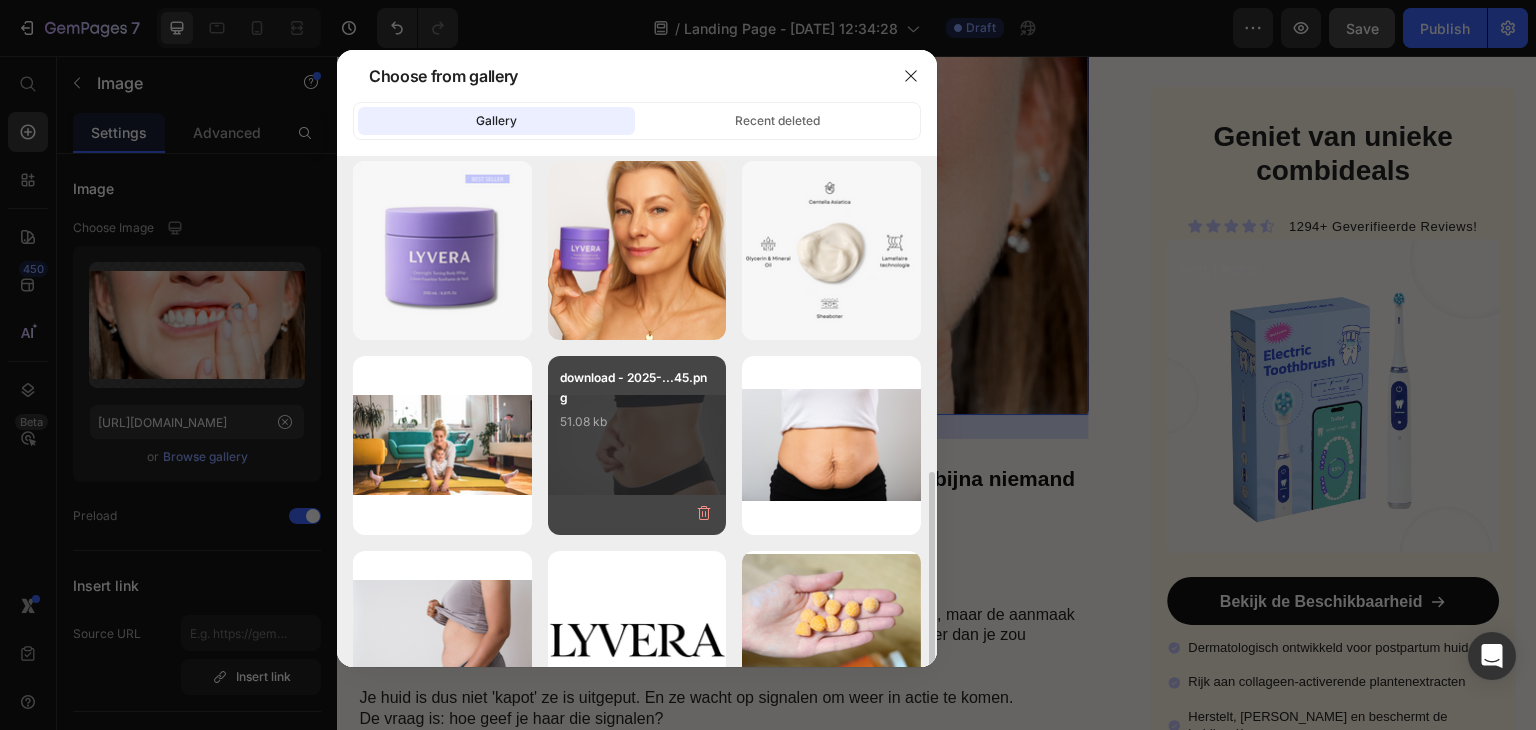 scroll, scrollTop: 500, scrollLeft: 0, axis: vertical 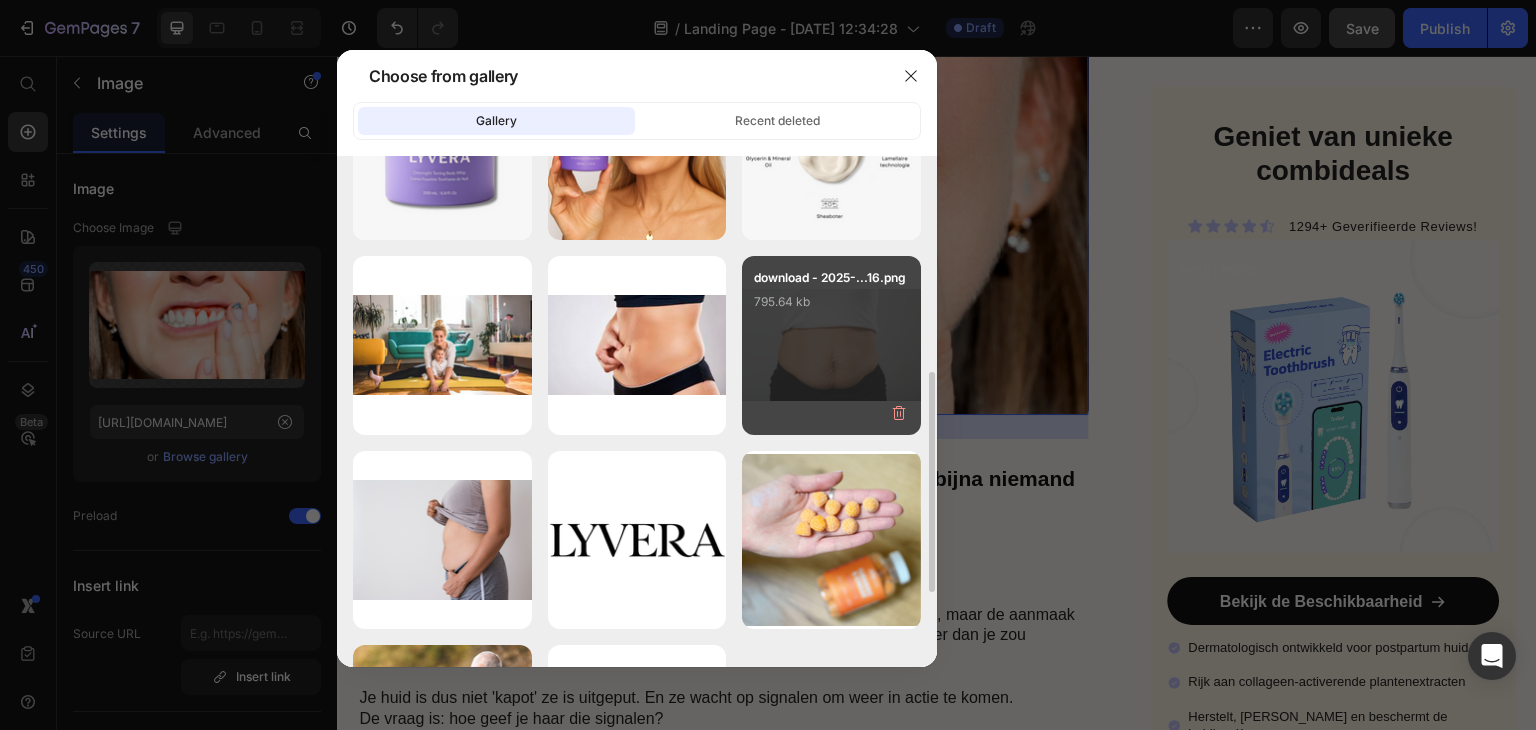 click on "download - 2025-...16.png 795.64 kb" at bounding box center (831, 345) 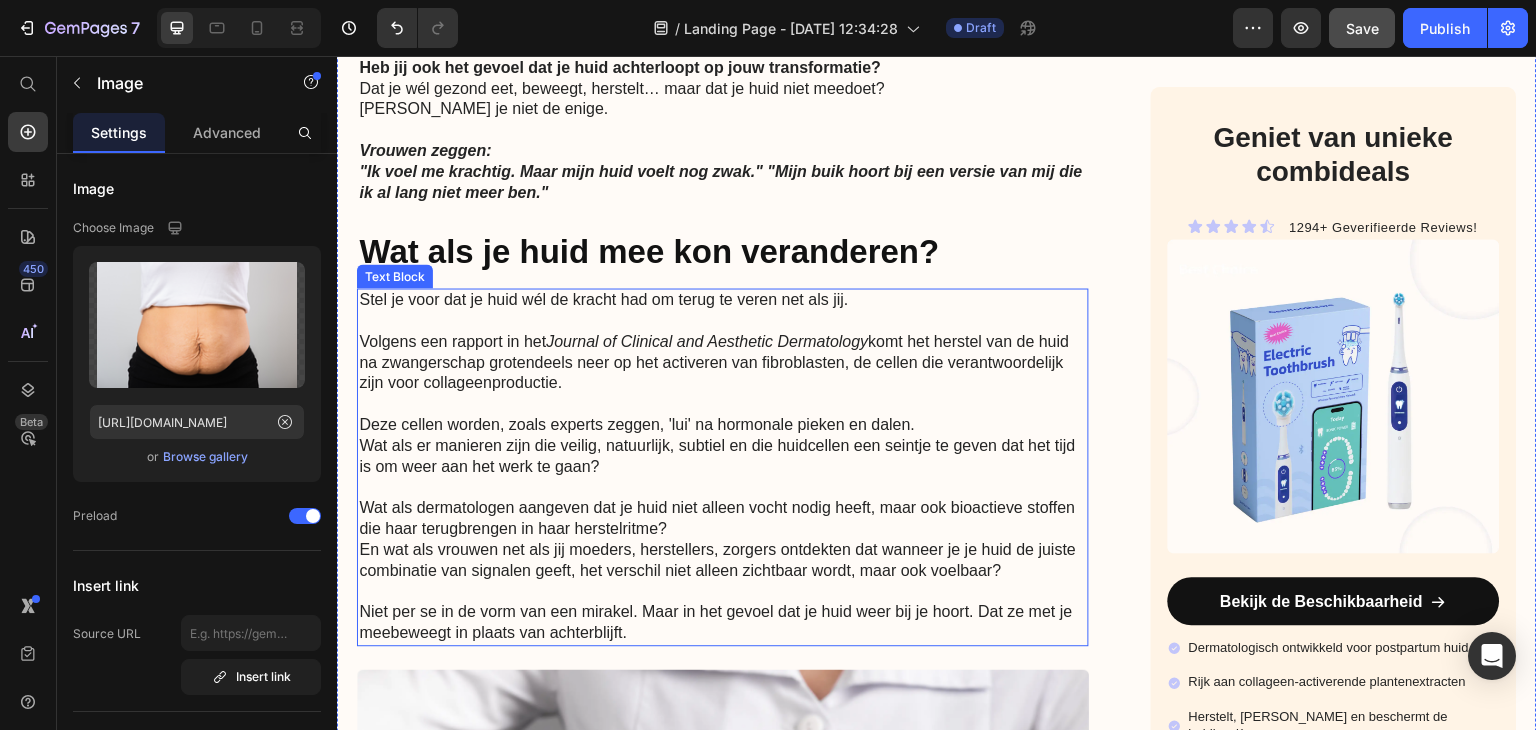 scroll, scrollTop: 3043, scrollLeft: 0, axis: vertical 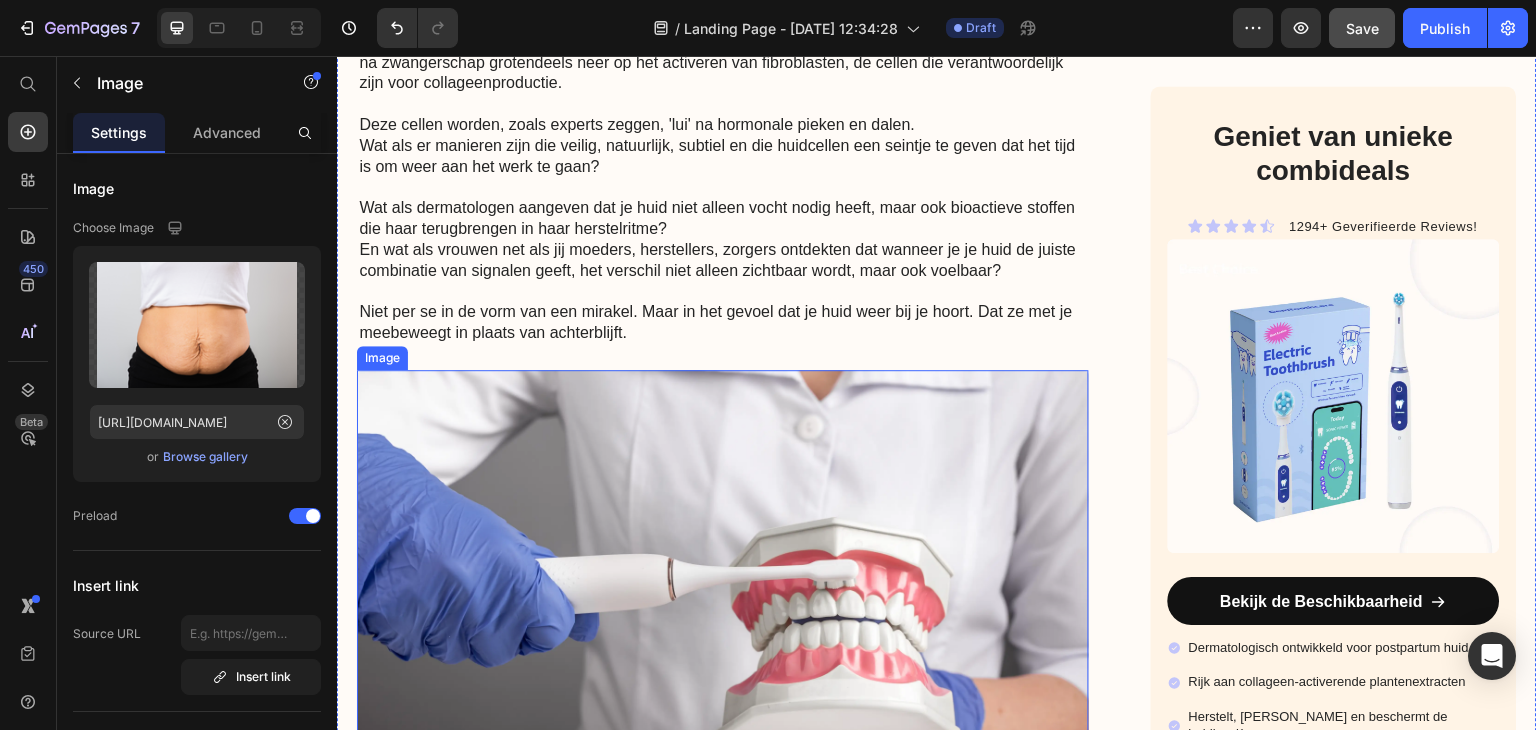 click at bounding box center [723, 555] 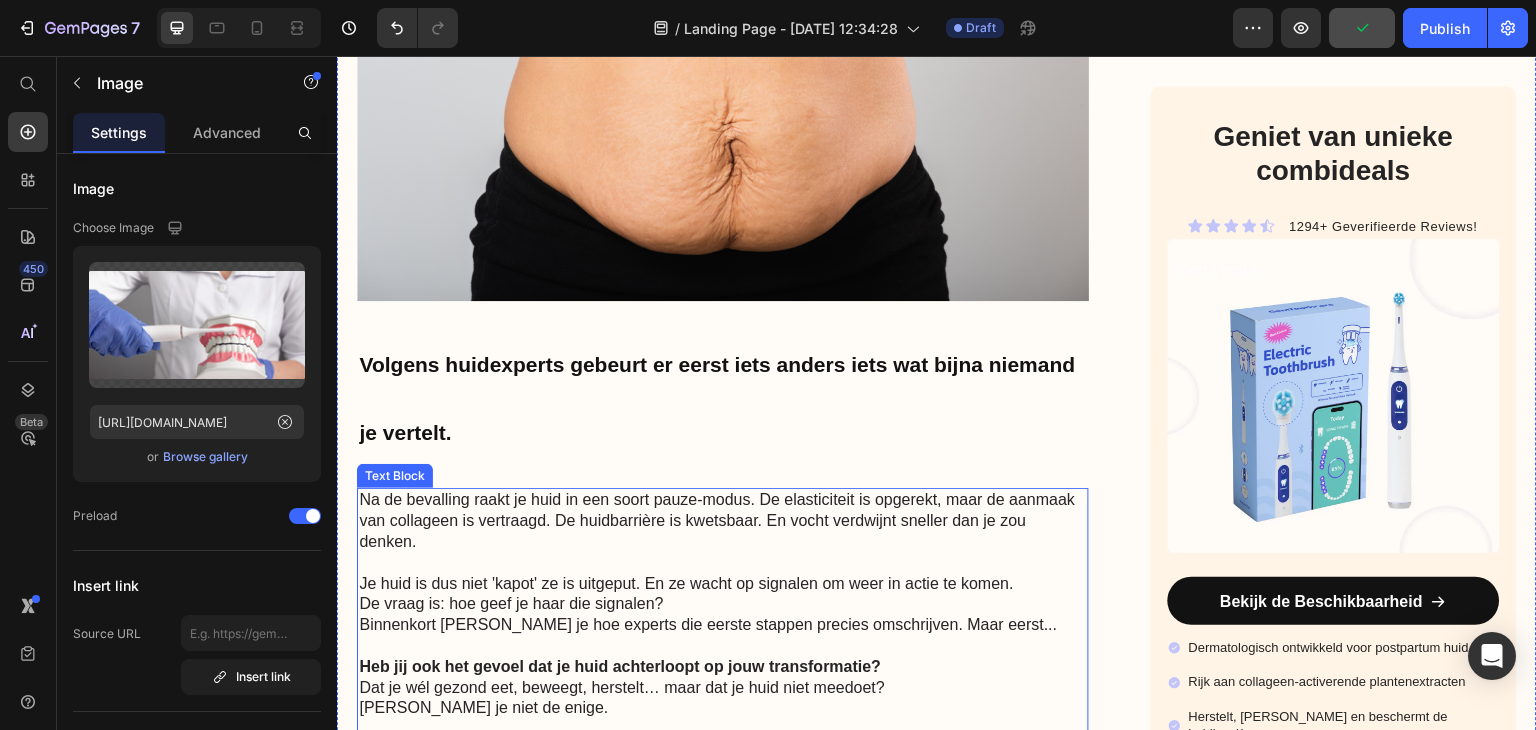 scroll, scrollTop: 2143, scrollLeft: 0, axis: vertical 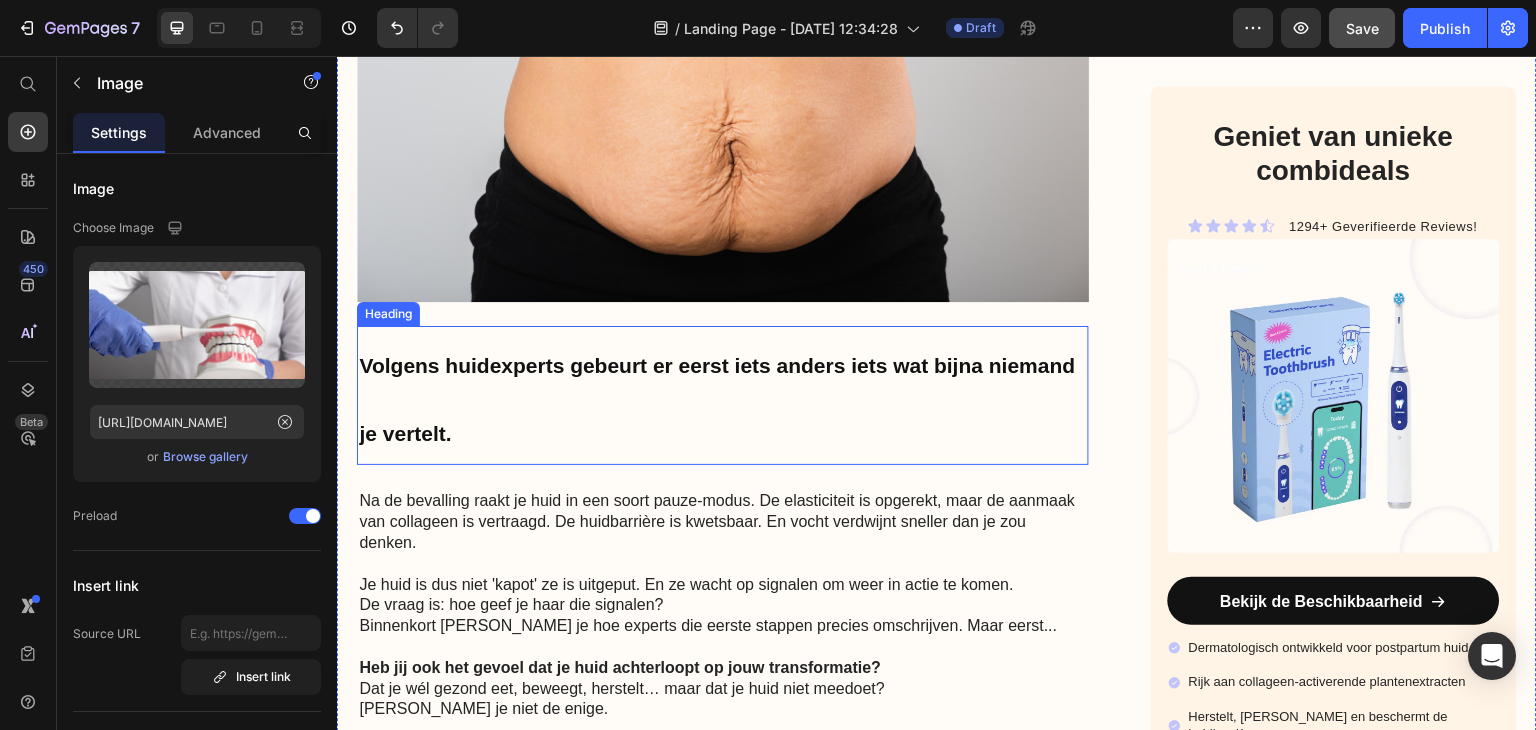 click on "Volgens huidexperts gebeurt er eerst iets anders iets wat bijna niemand je vertelt." at bounding box center [717, 399] 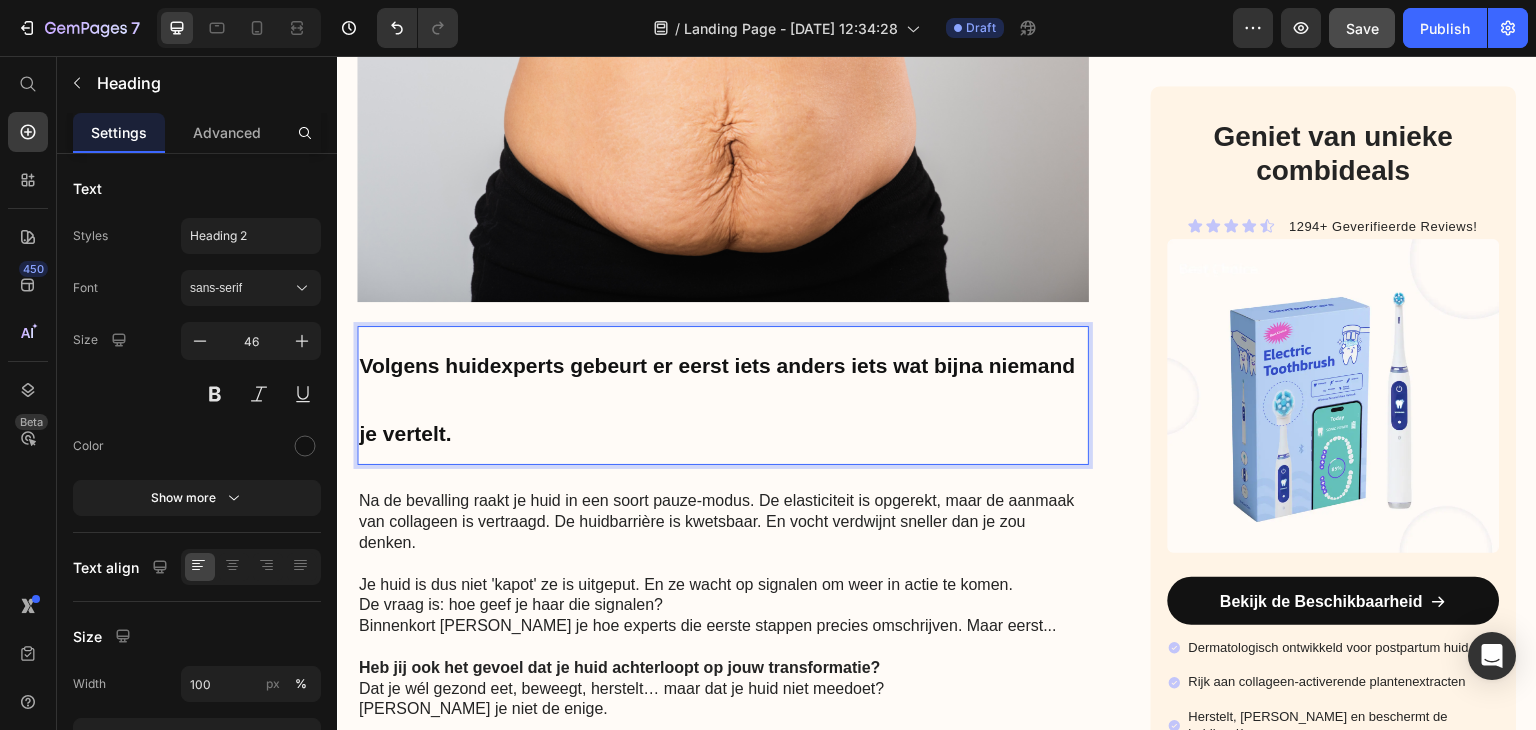 click on "Volgens huidexperts gebeurt er eerst iets anders iets wat bijna niemand je vertelt." at bounding box center [717, 399] 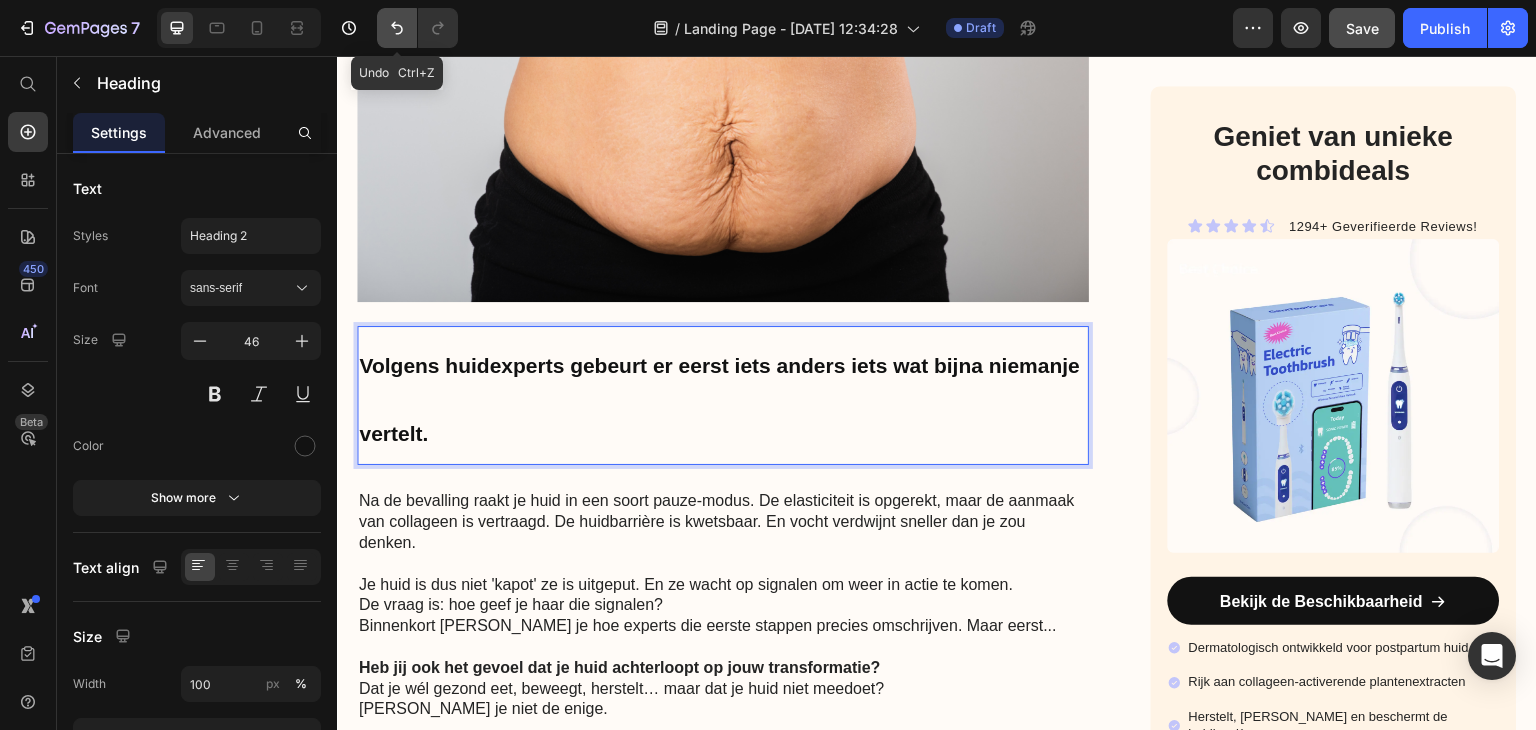 click 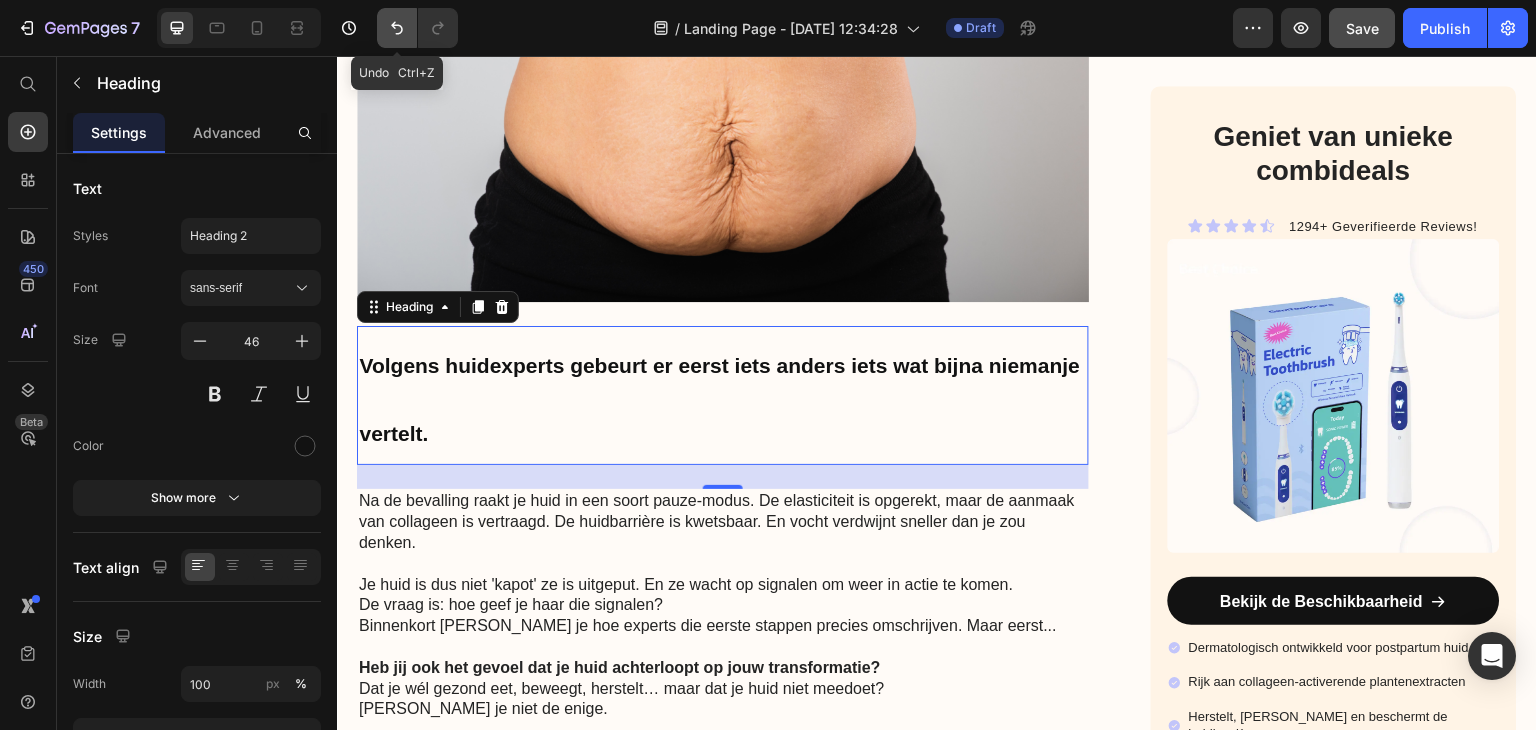 click 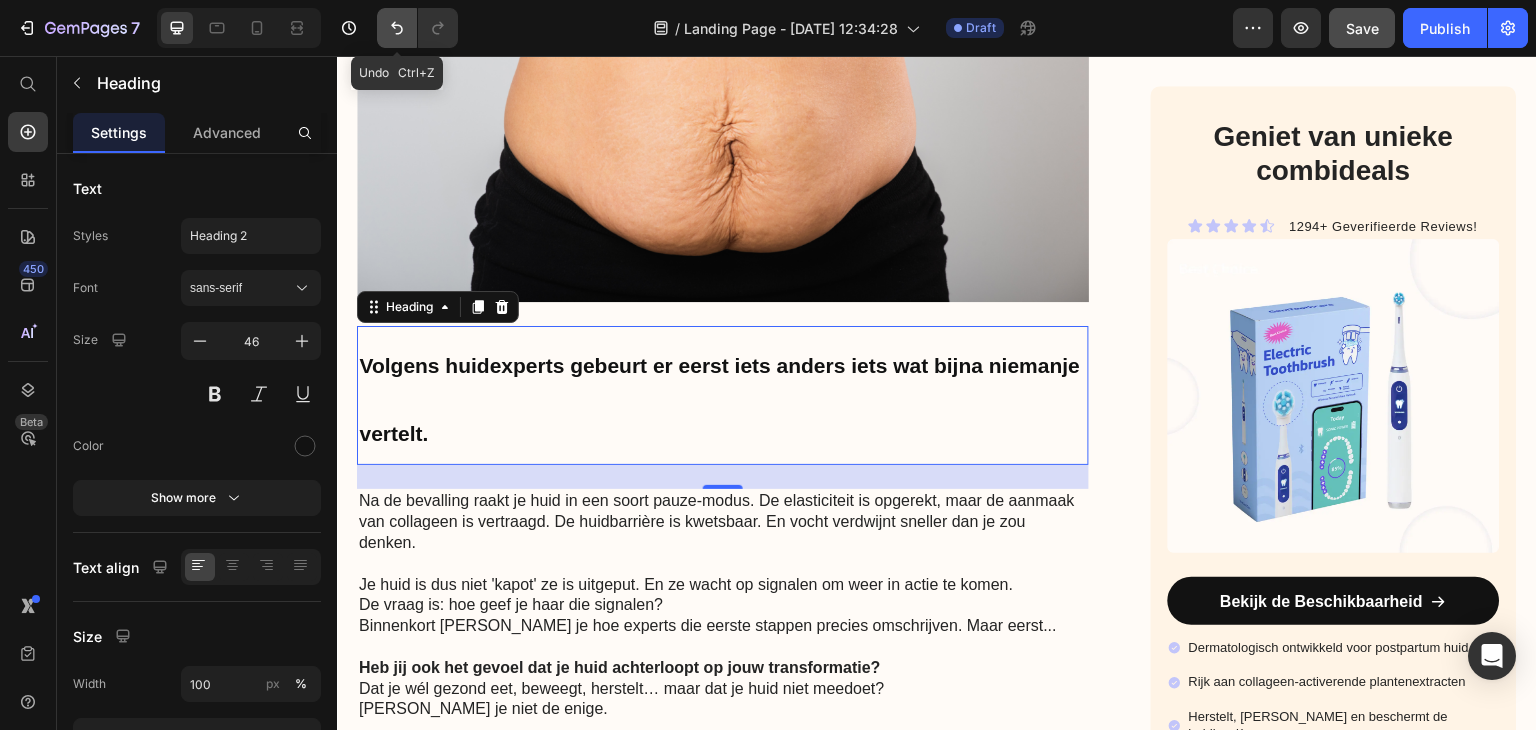 click 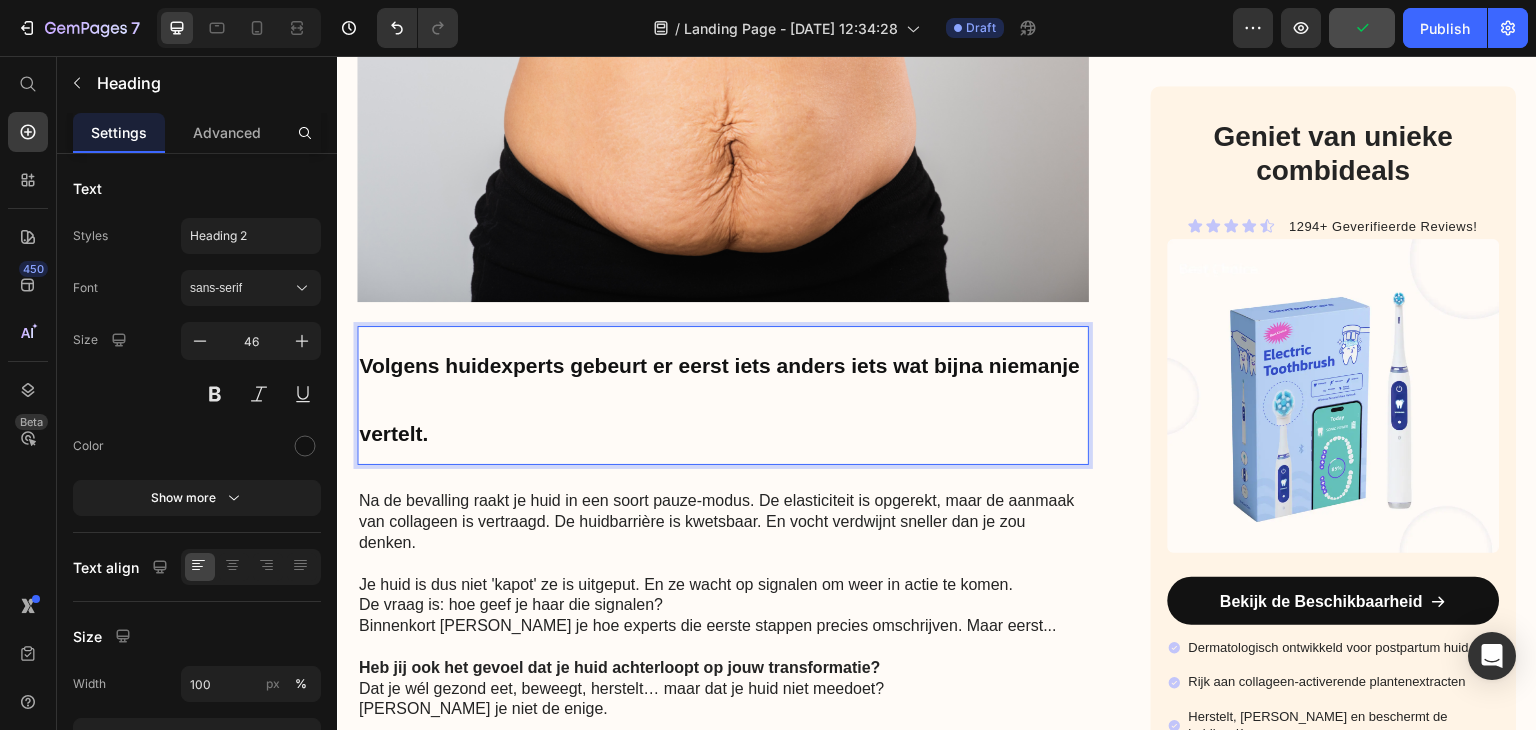click on "Volgens huidexperts gebeurt er eerst iets anders iets wat bijna niemanje vertelt." at bounding box center (719, 399) 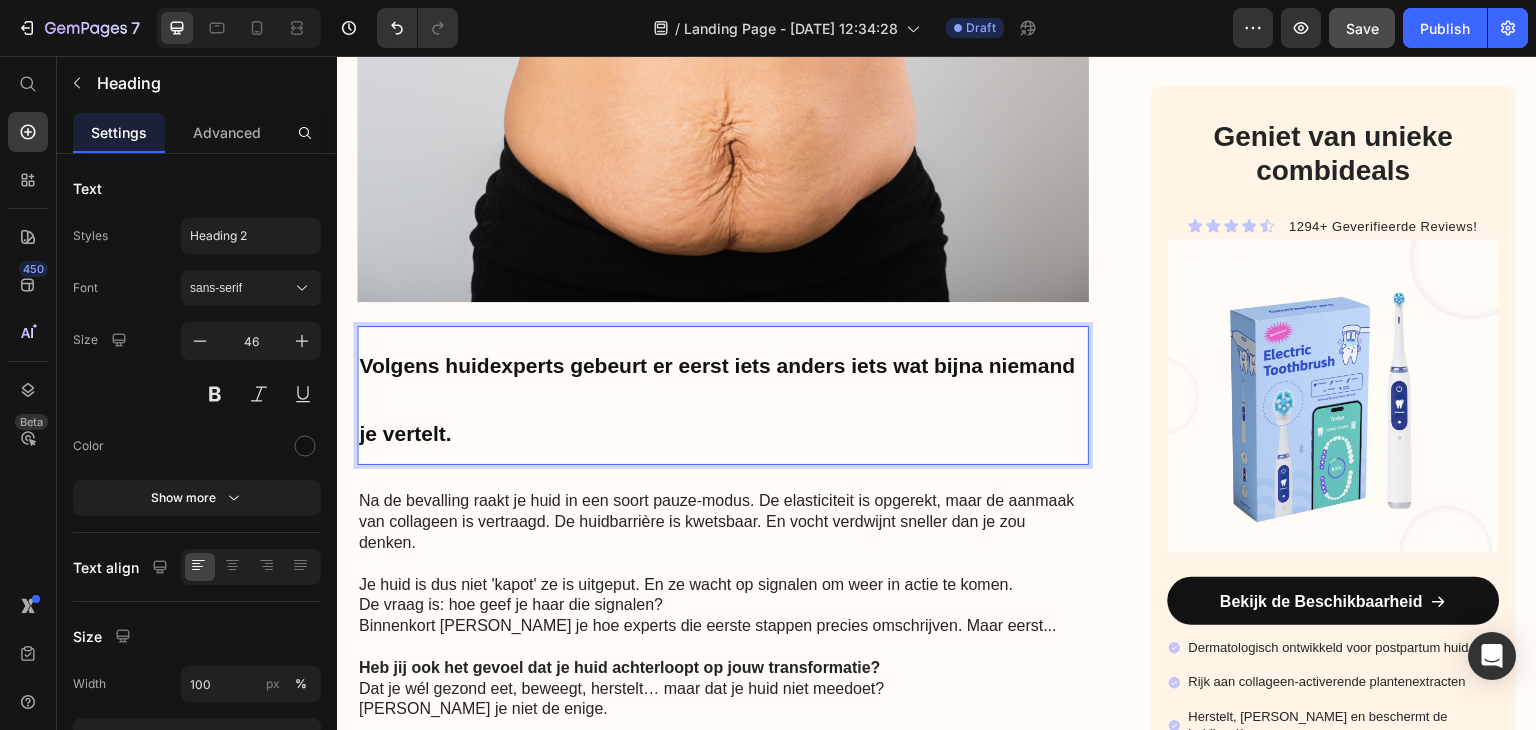 click on "Volgens huidexperts gebeurt er eerst iets anders iets wat bijna niemand je vertelt." at bounding box center [723, 396] 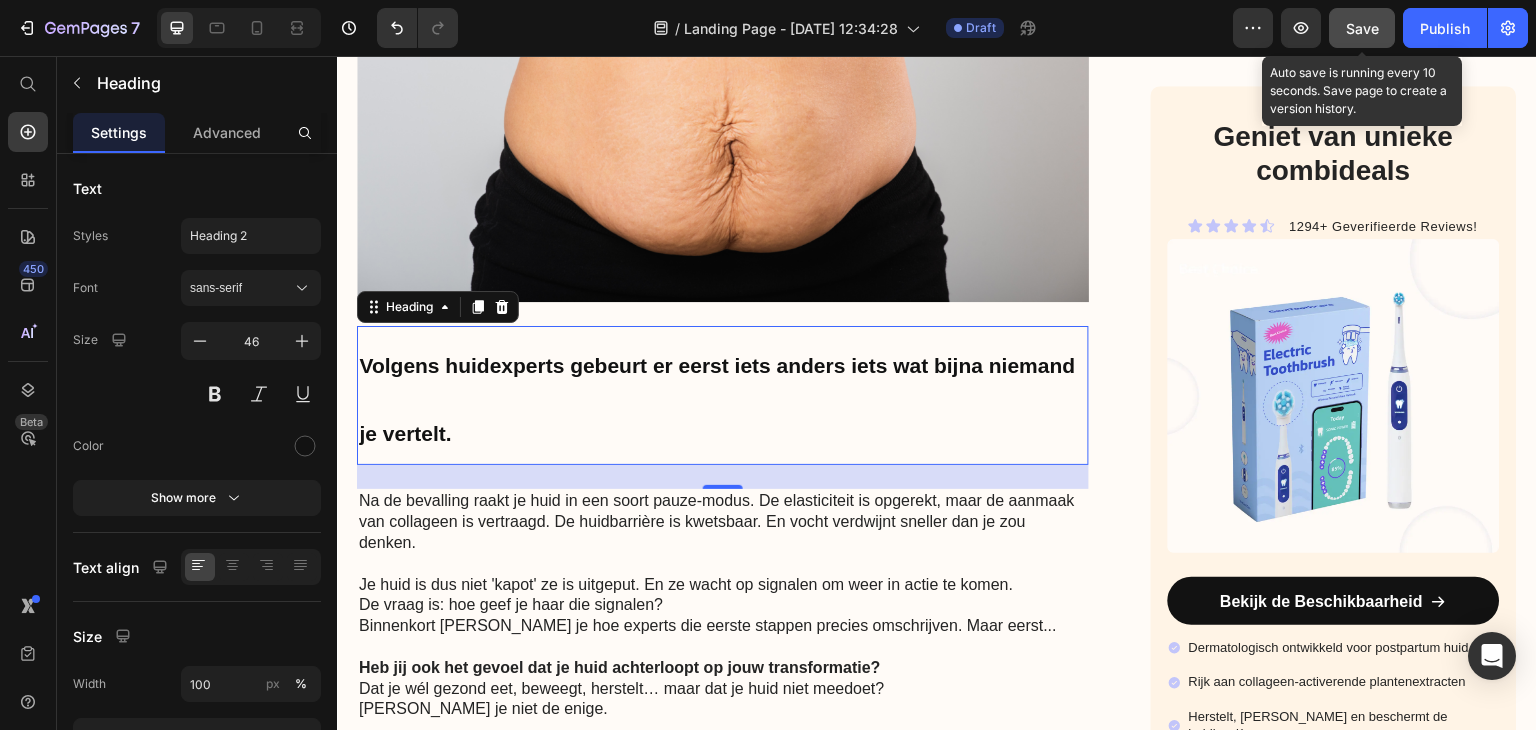 click on "Save" 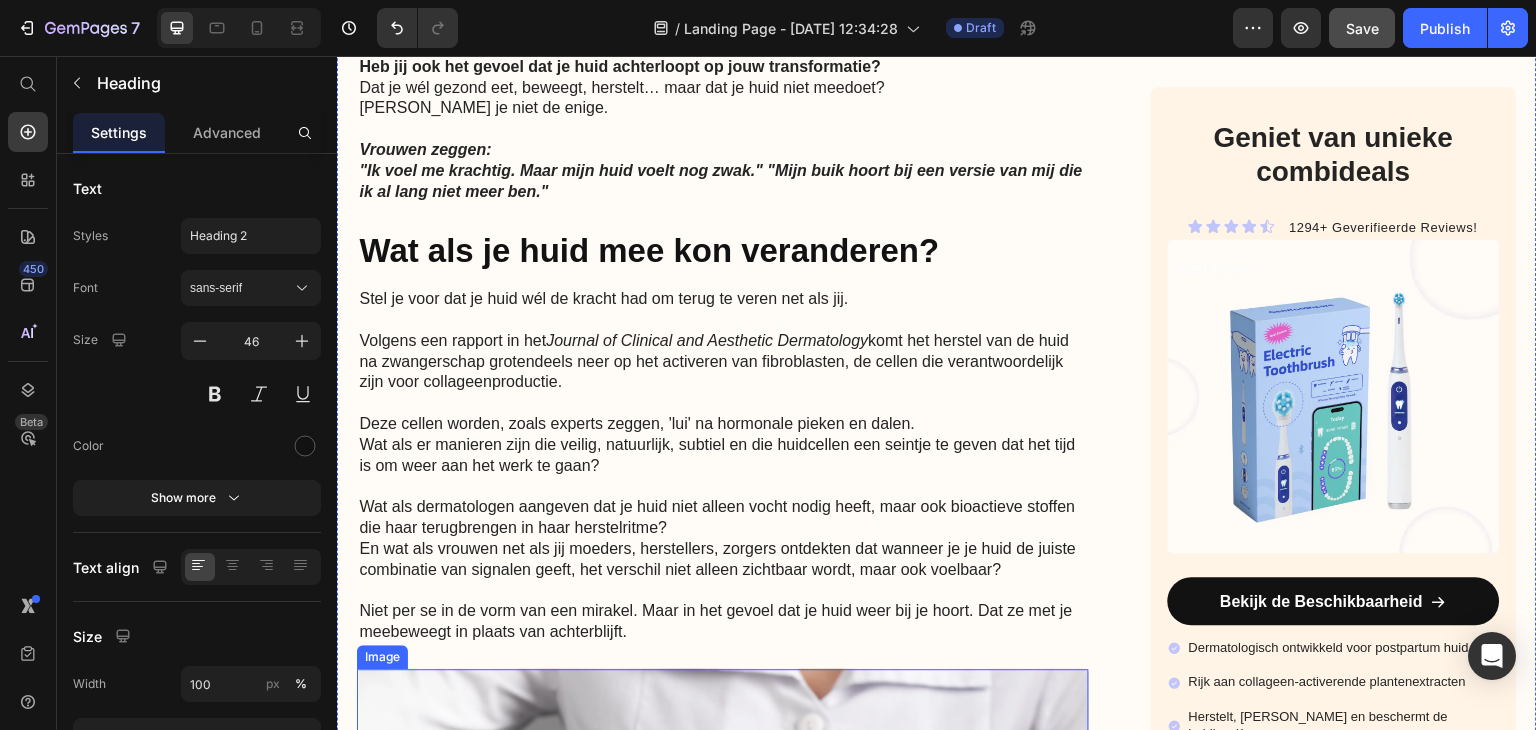 scroll, scrollTop: 2743, scrollLeft: 0, axis: vertical 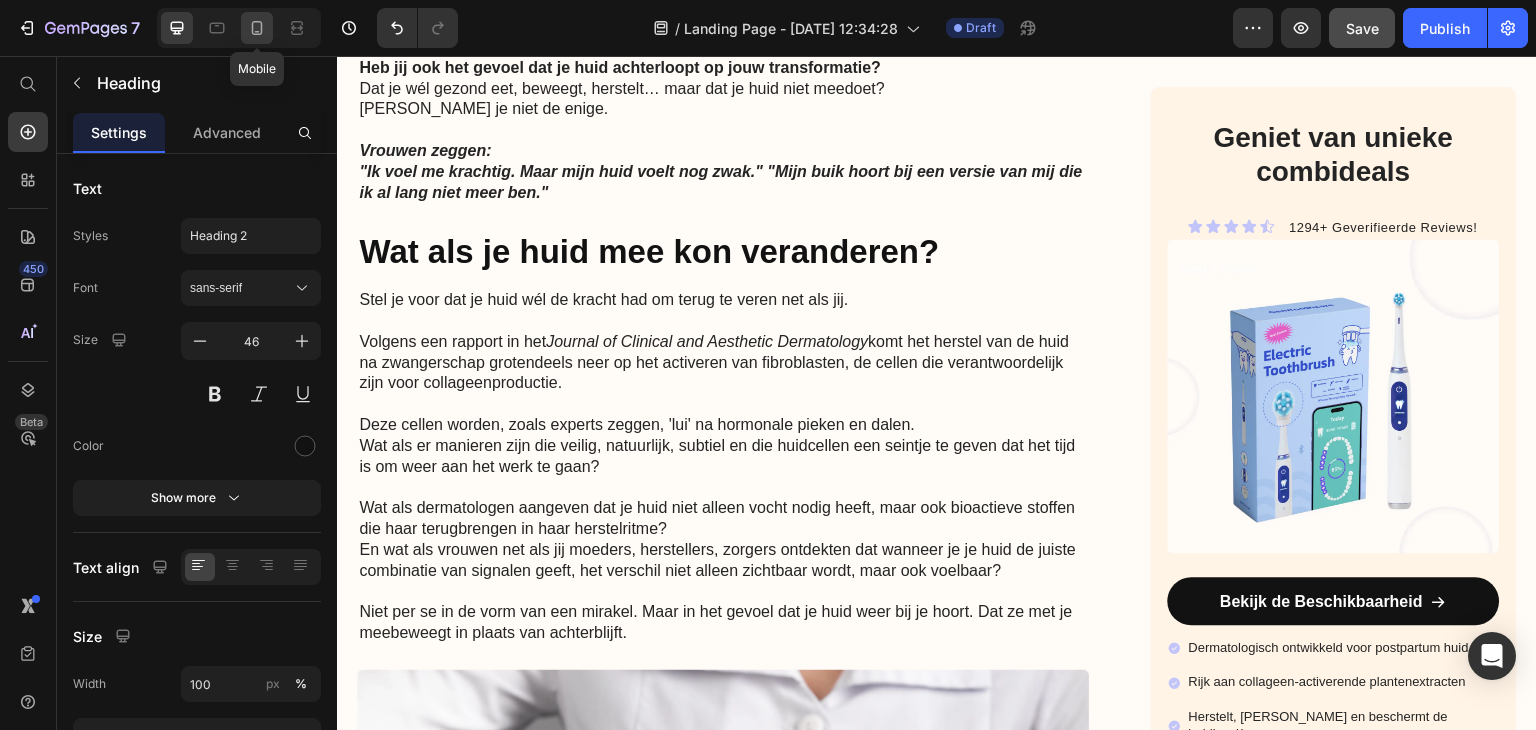 click 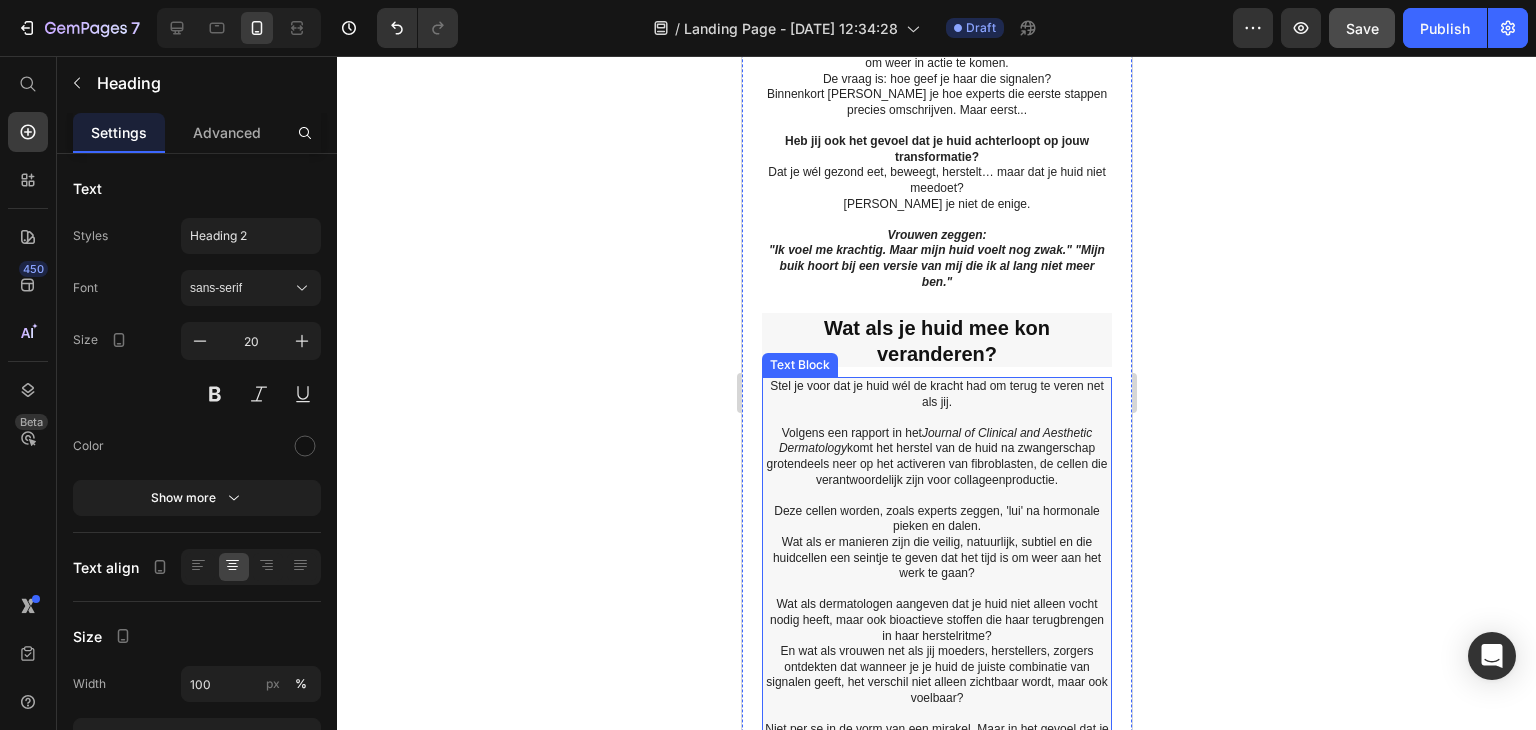 scroll, scrollTop: 2068, scrollLeft: 0, axis: vertical 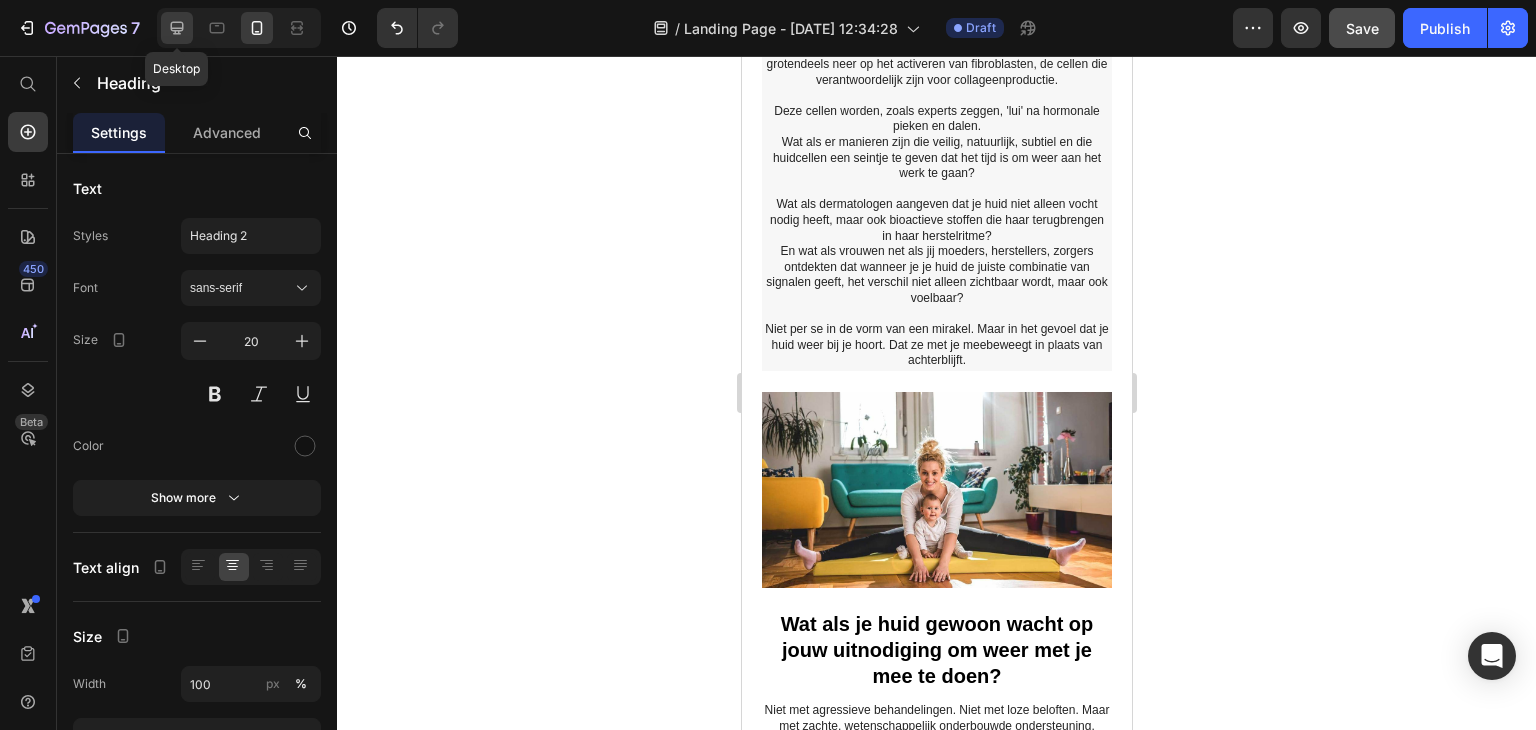 click 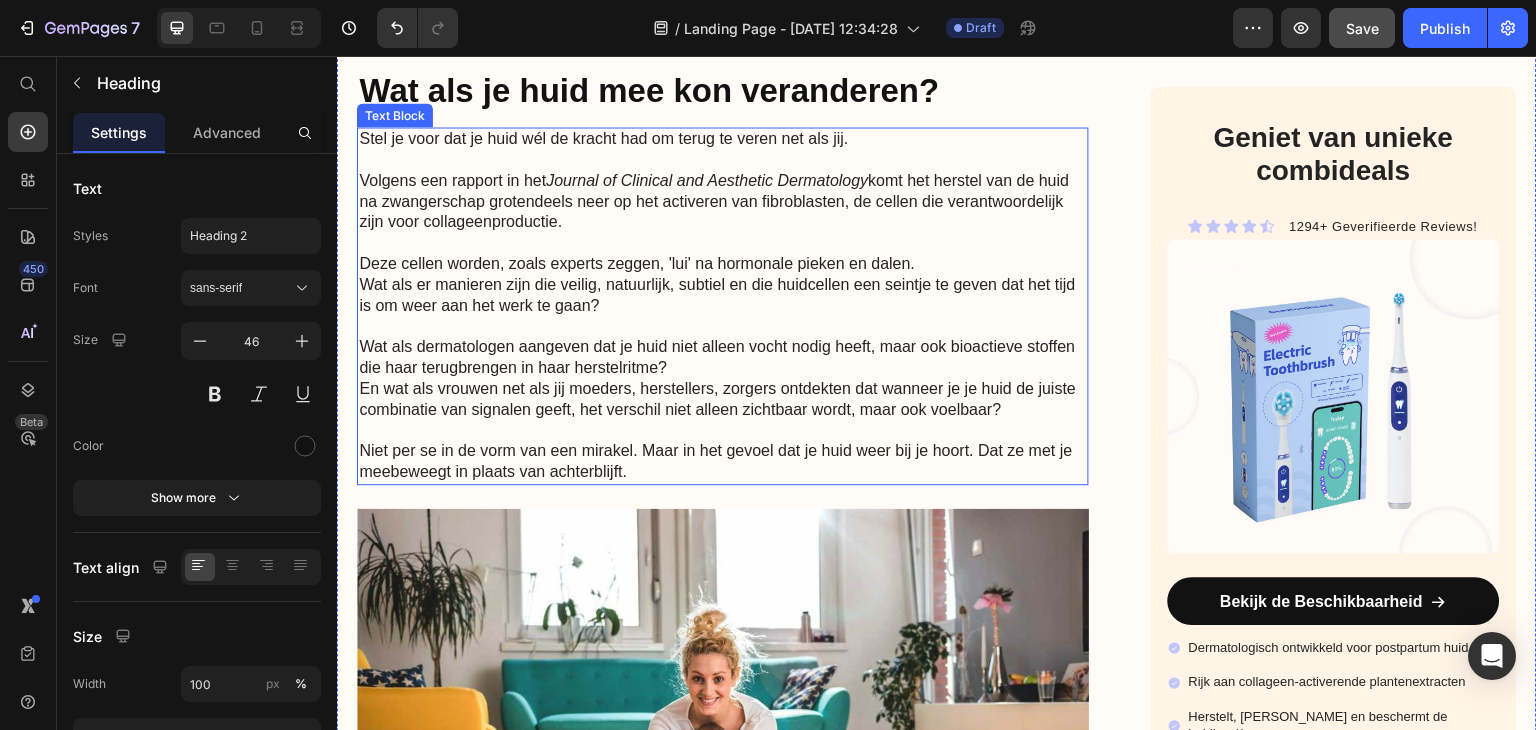 scroll, scrollTop: 3056, scrollLeft: 0, axis: vertical 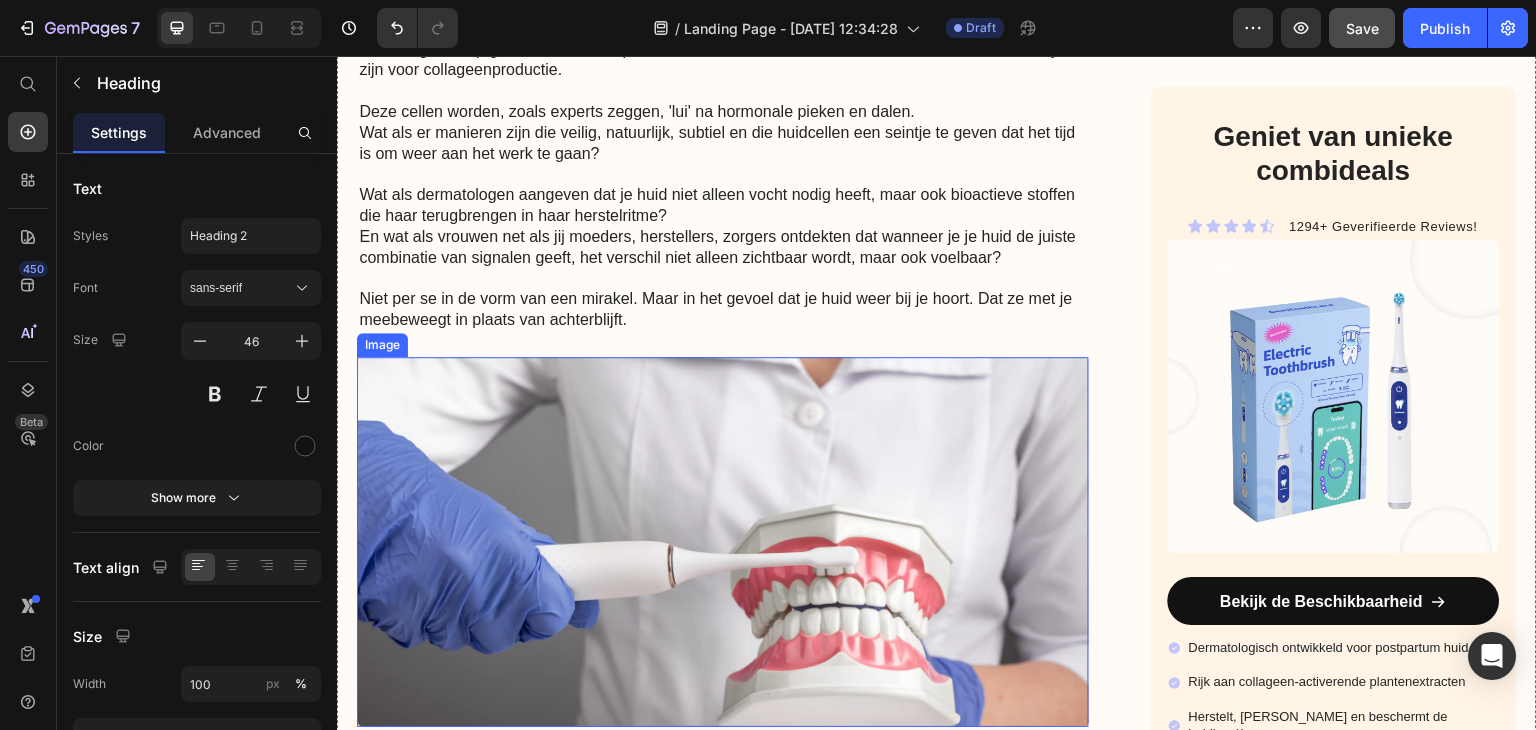 click at bounding box center [723, 542] 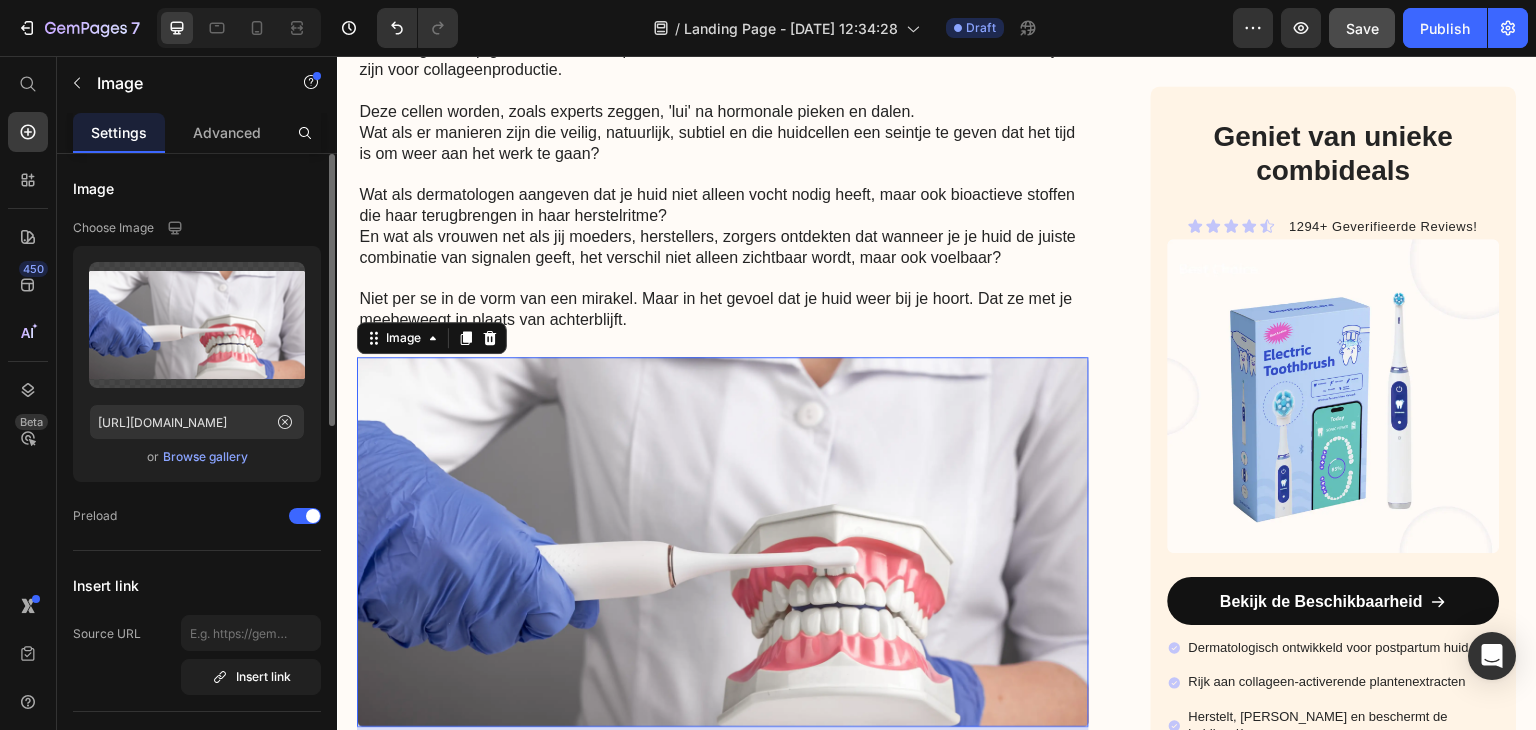 click on "Browse gallery" at bounding box center (205, 457) 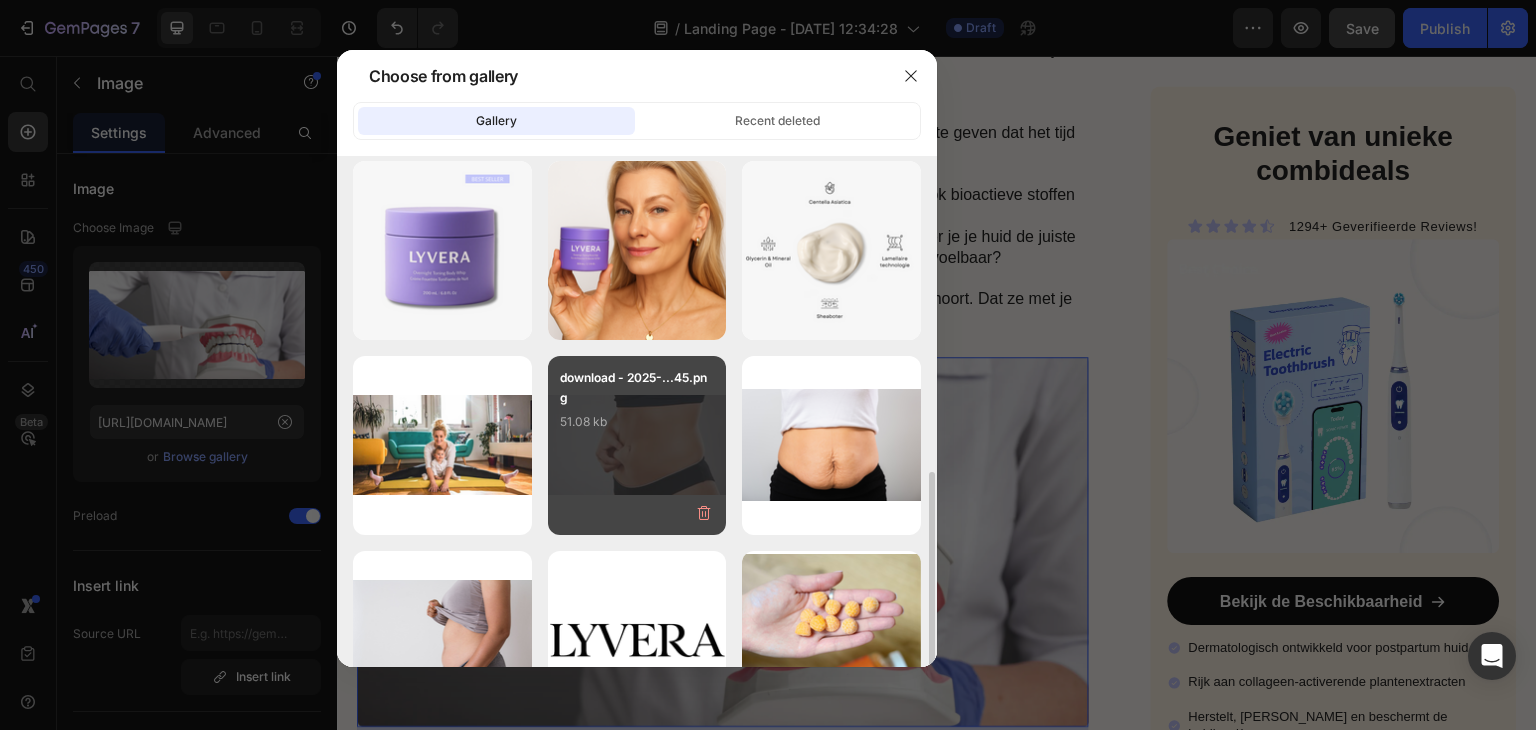 scroll, scrollTop: 500, scrollLeft: 0, axis: vertical 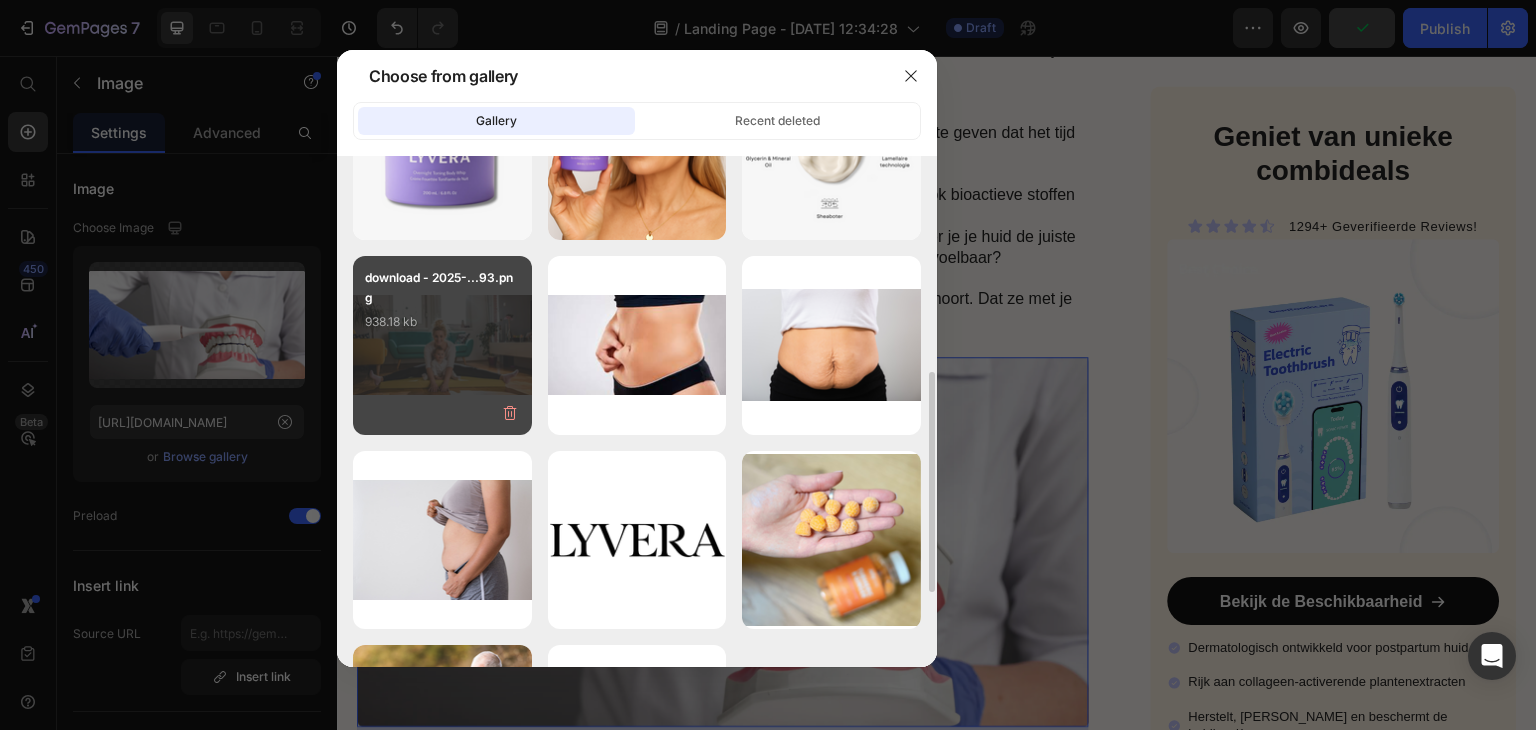 click on "download - 2025-...93.png" at bounding box center [442, 288] 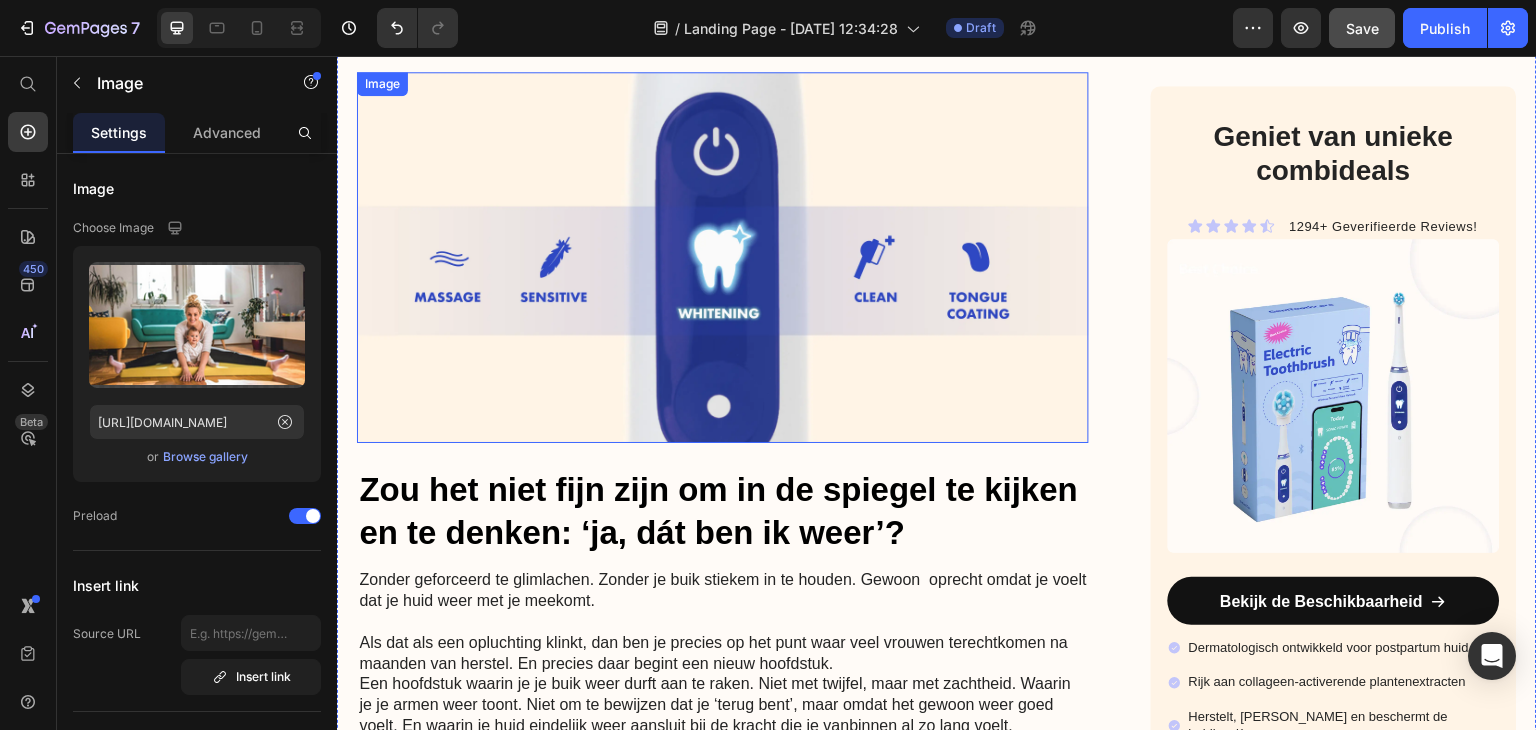 scroll, scrollTop: 4456, scrollLeft: 0, axis: vertical 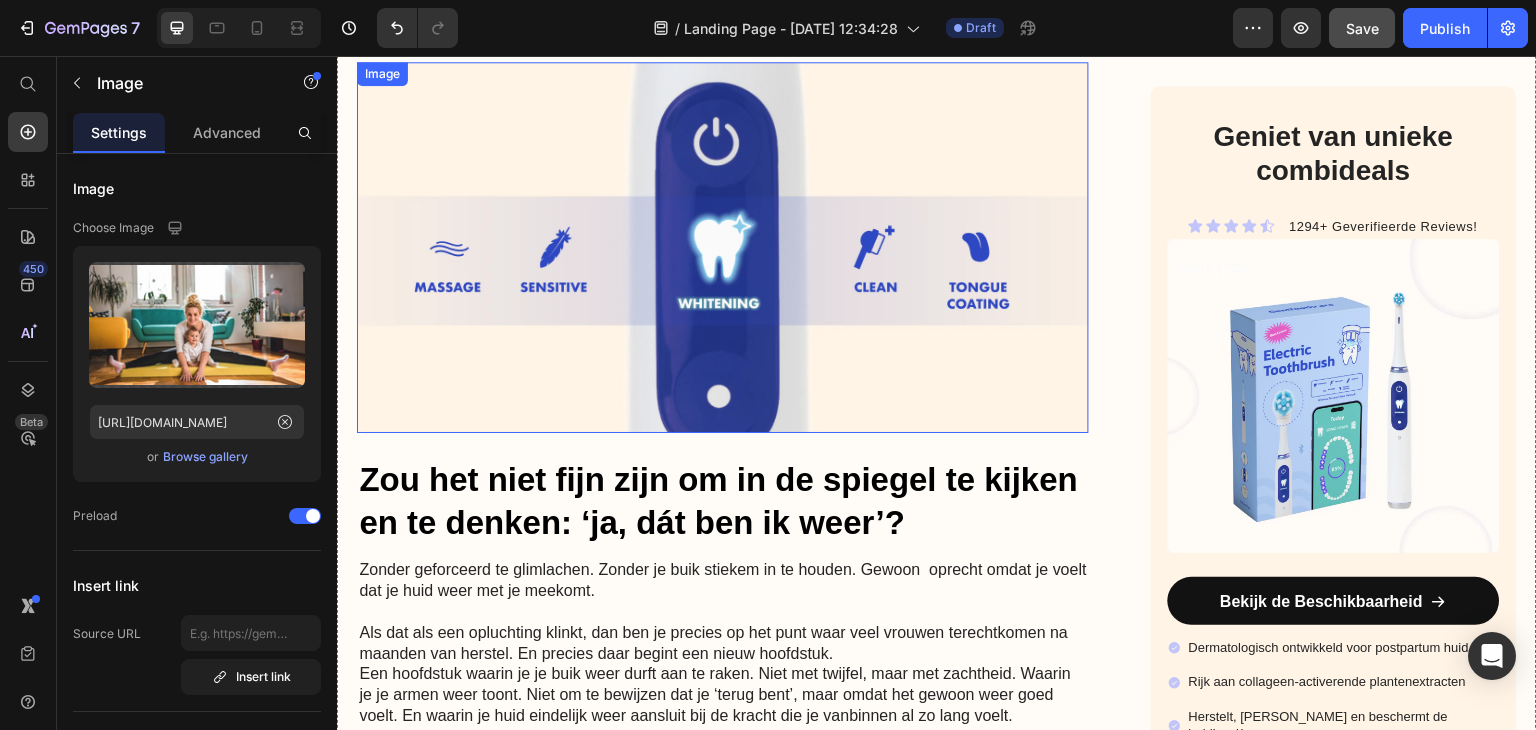 click at bounding box center (723, 247) 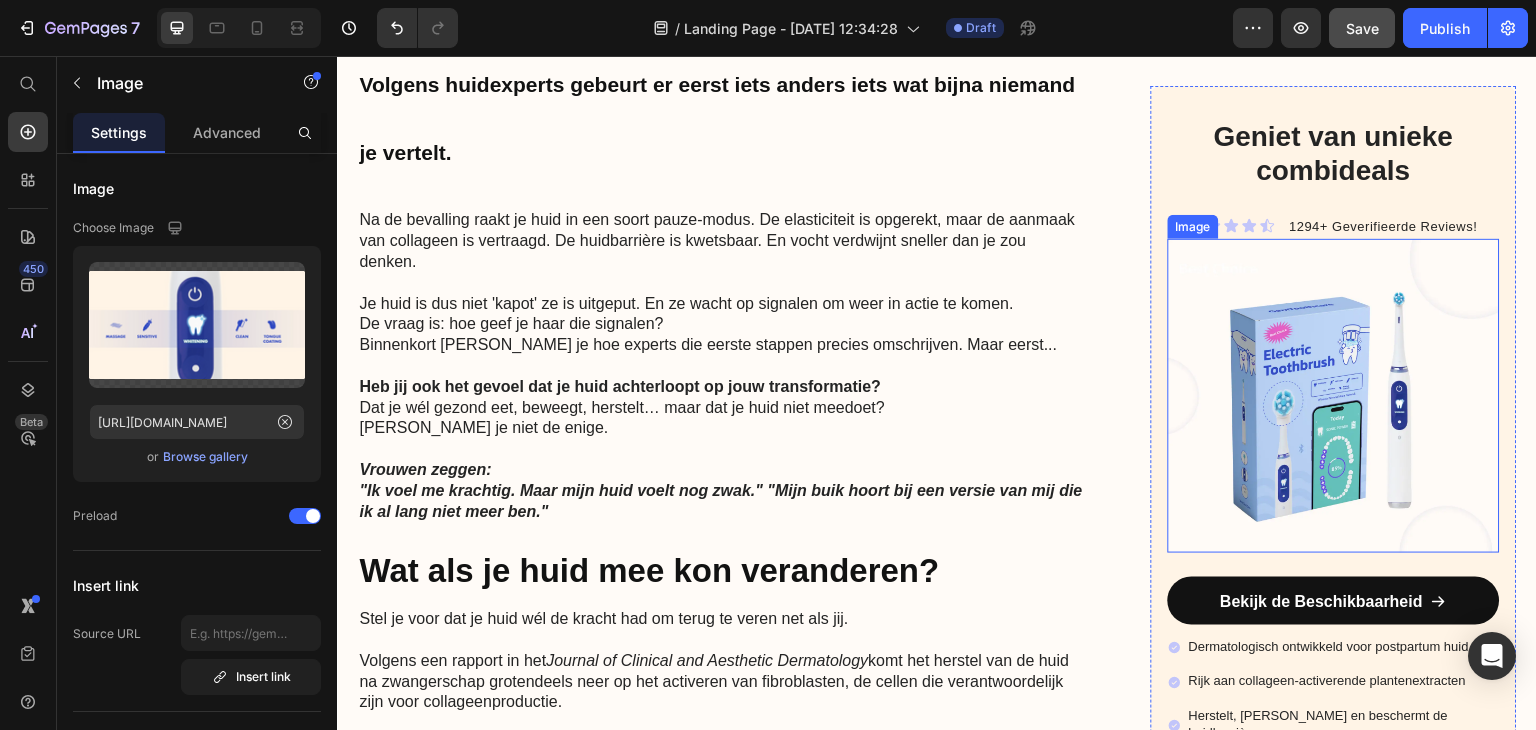 scroll, scrollTop: 2256, scrollLeft: 0, axis: vertical 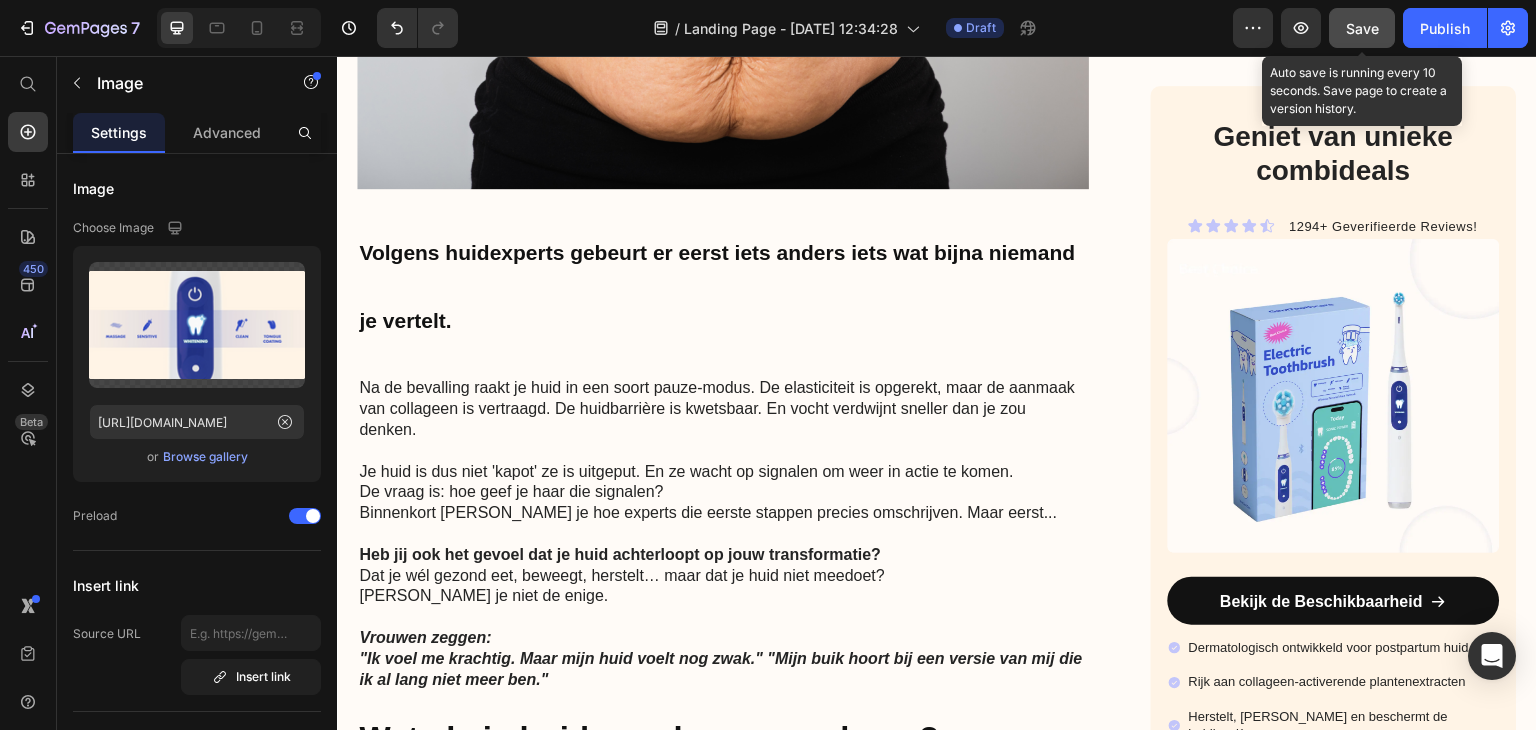 click on "Save" 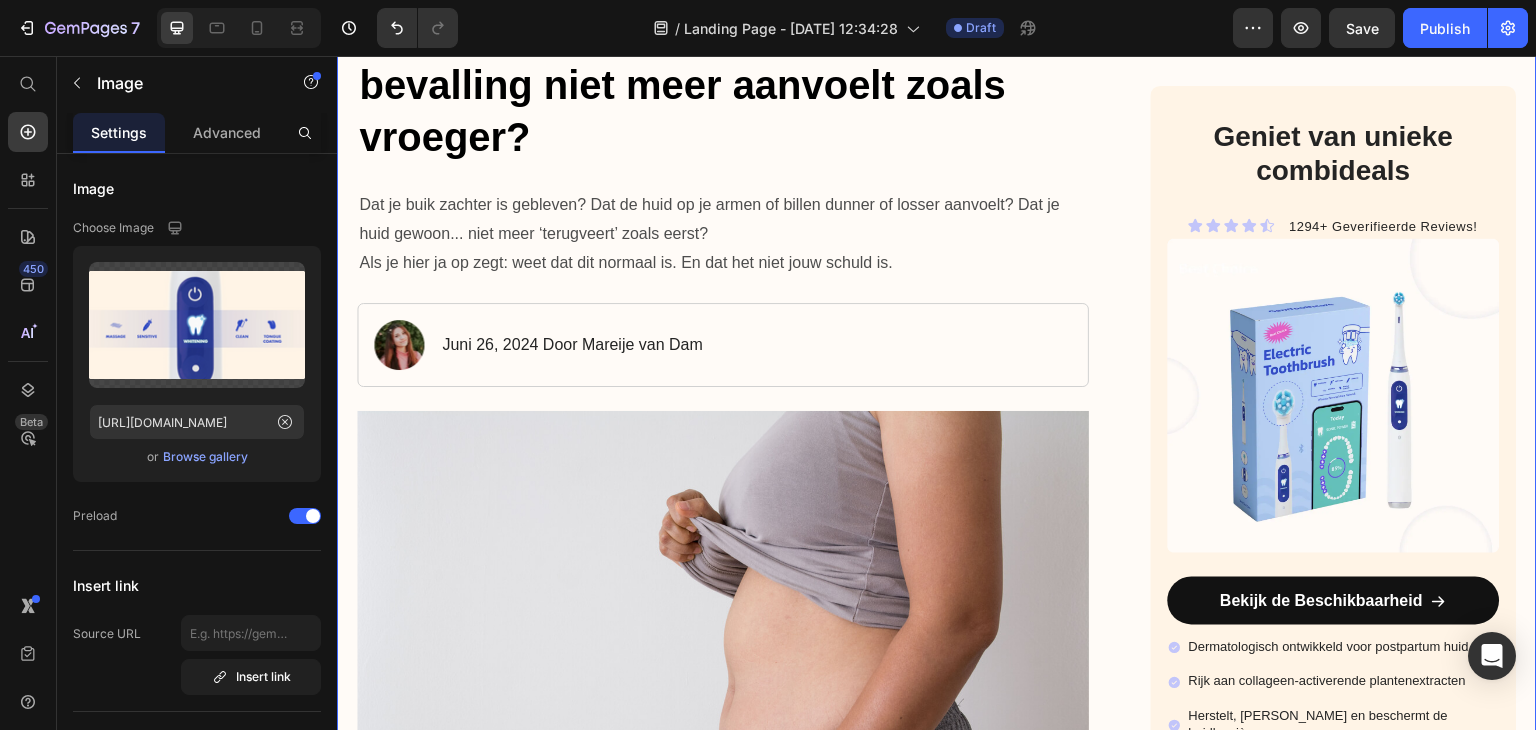 scroll, scrollTop: 0, scrollLeft: 0, axis: both 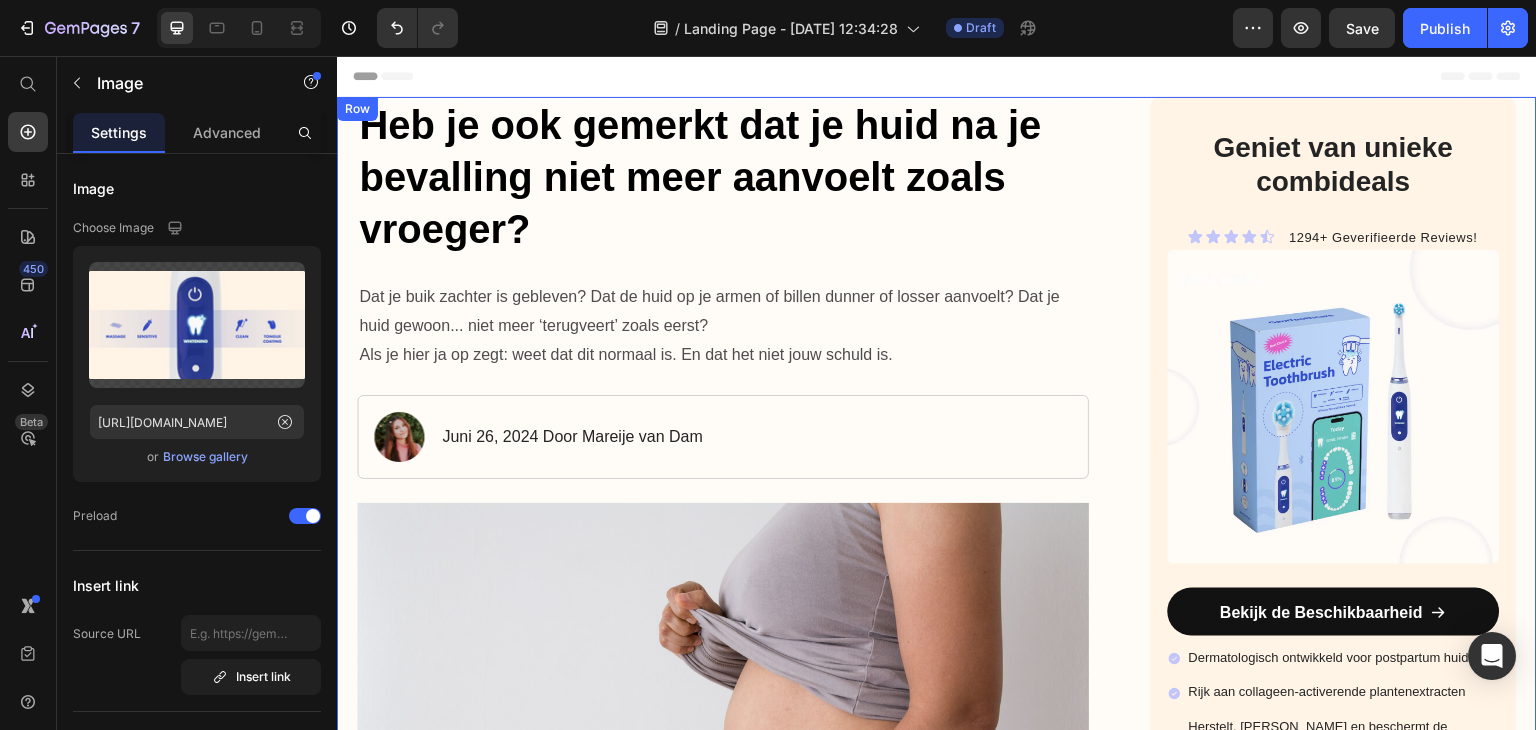 click on "Heb je ook gemerkt dat je huid na je bevalling niet meer aanvoelt zoals vroeger? Heading Dat je buik zachter is gebleven? Dat de huid op je armen of billen dunner of losser aanvoelt? Dat je huid gewoon... niet meer ‘terugveert’ zoals eerst? Als je hier ja op zegt: weet dat dit normaal is. En dat het niet jouw schuld is. Text Block Image [DATE] Door [PERSON_NAME] Text Block Row Image Weet je dat je lichaam tijdens de zwangerschap maandenlang uitrekt? Heading En dat na de bevalling het volume verdwijnt maar je huid niet automatisch weer terugveert? Wist je dat je lichaam na de bevalling  minder collageen aanmaakt dan ooit ? En dat dit precies de stof is die je huid stevig en elastisch houdt? Dermatologen bevestigen het: na de bevalling raakt je huid tijdelijk uit balans. Text Block Image Herken je dit ook? Heading Dat je buik voelt als een lege ballon? Dat je bovenarmen zachter zijn geworden? Dat je huid droog, gevoelig en sneller 'crepey' oogt? Je bent niet de enige. En je verbeeldt het je niet." at bounding box center (937, 2940) 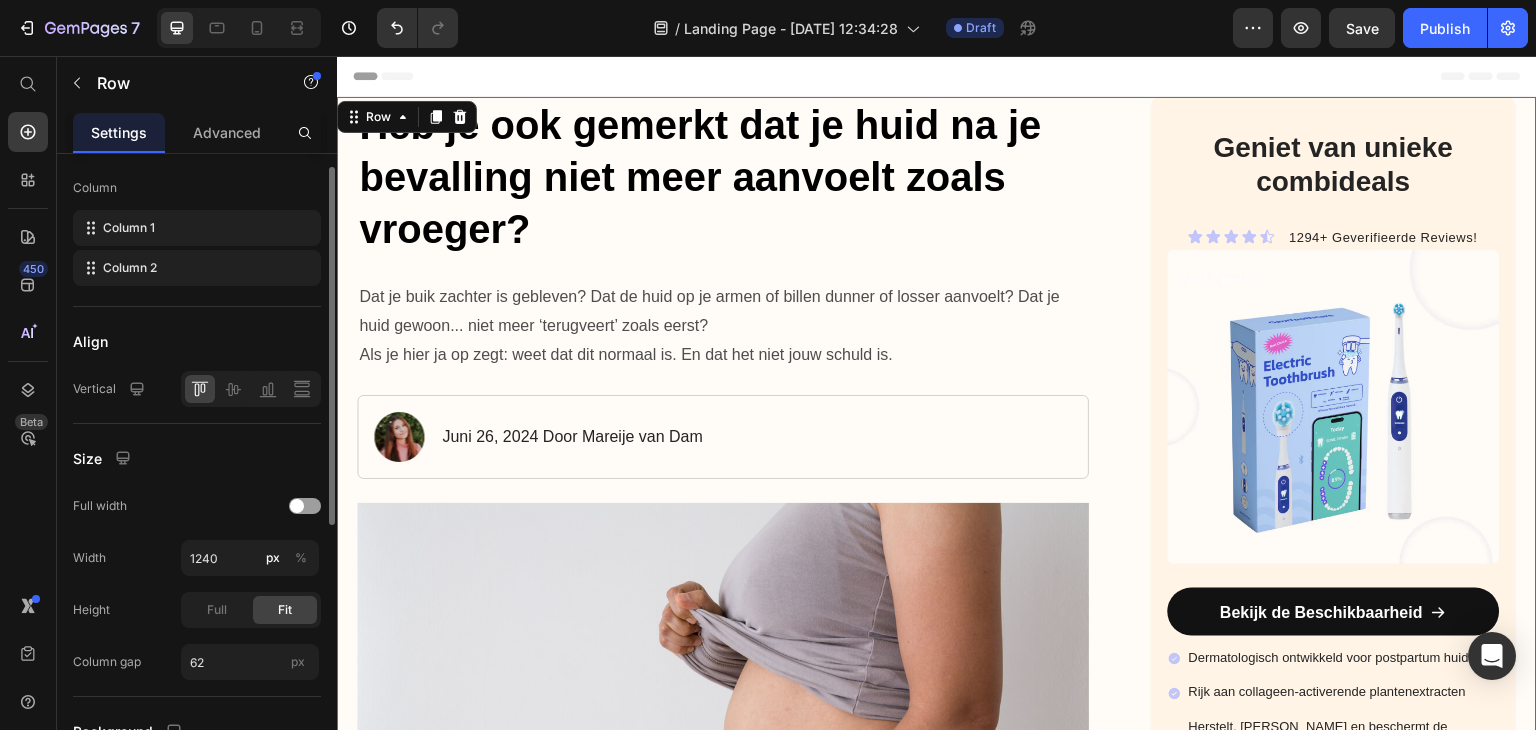 scroll, scrollTop: 0, scrollLeft: 0, axis: both 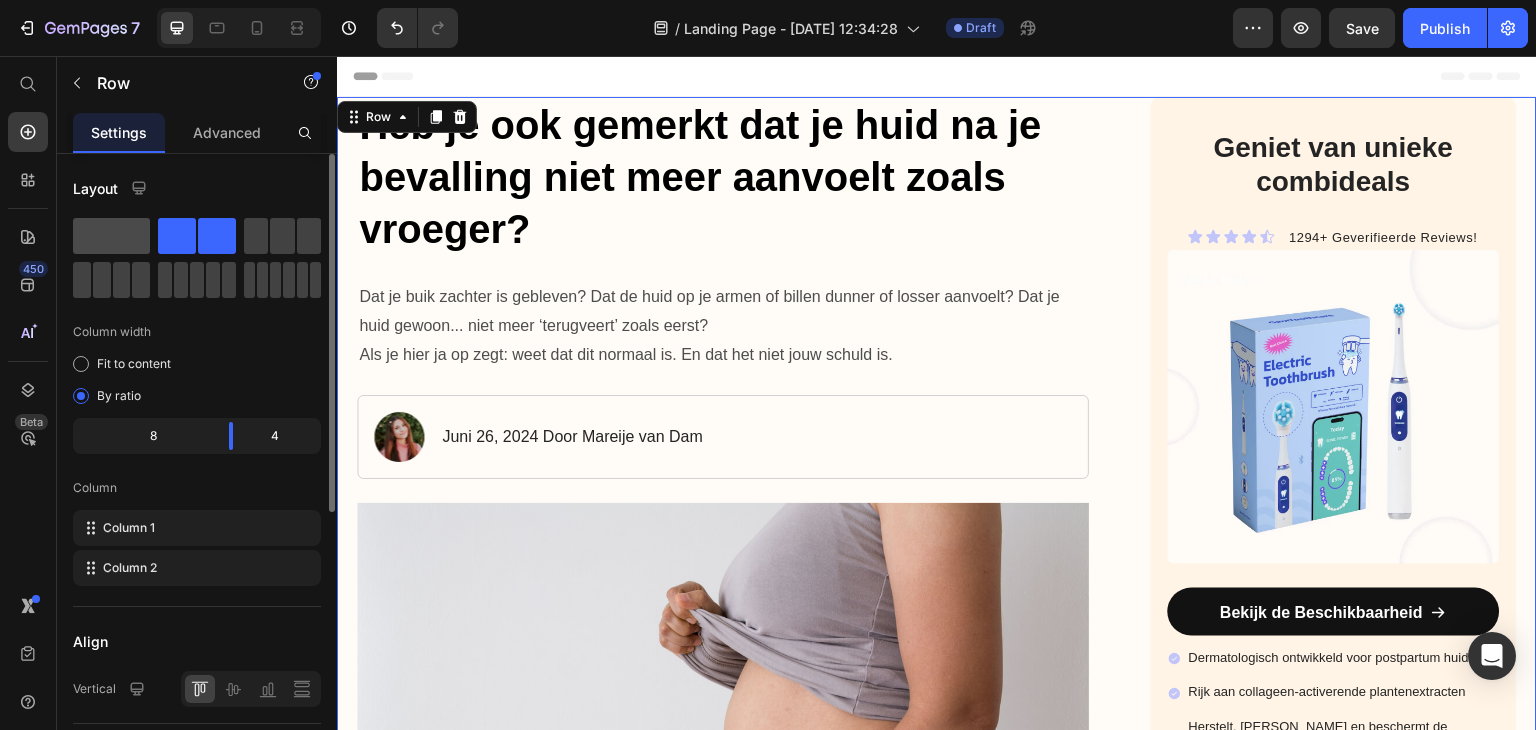 click 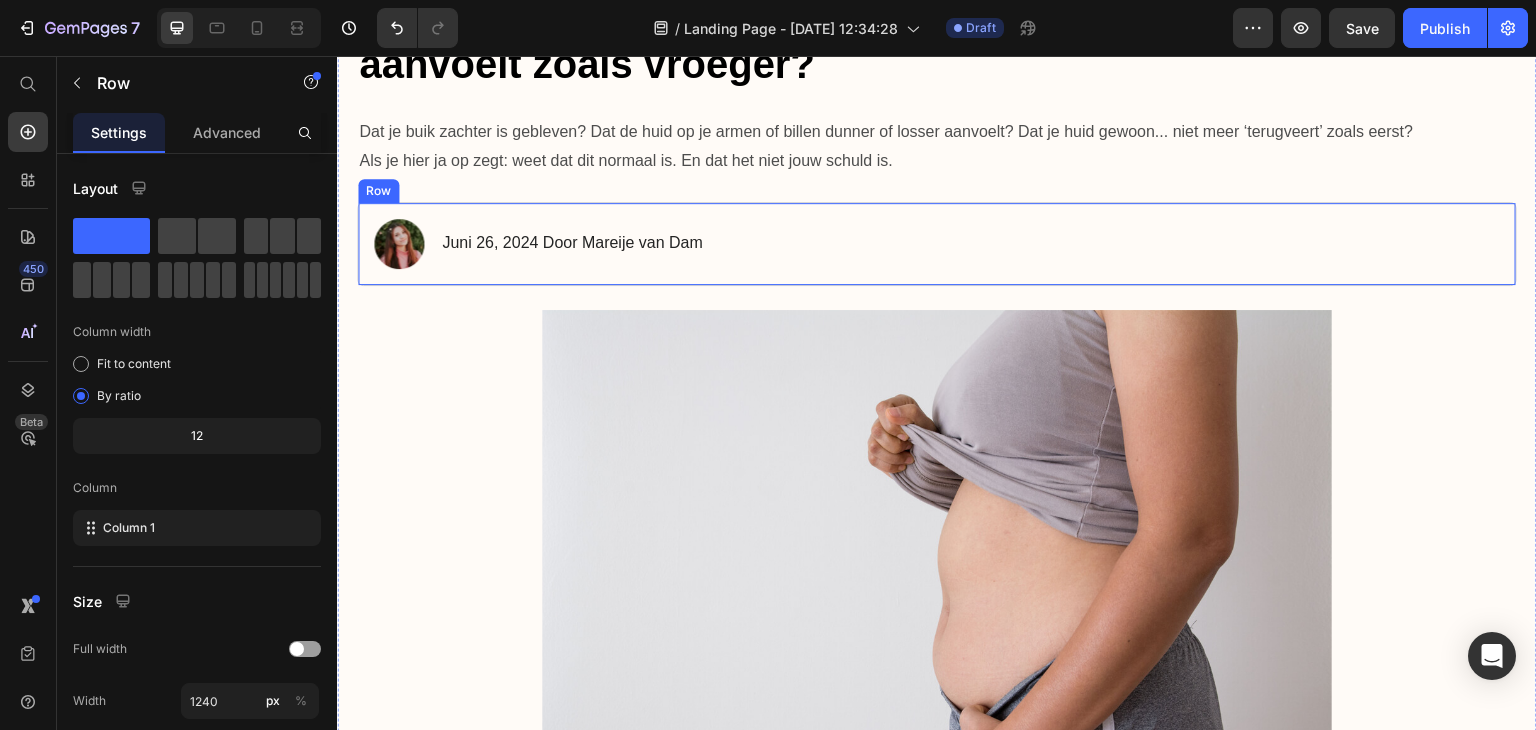 scroll, scrollTop: 100, scrollLeft: 0, axis: vertical 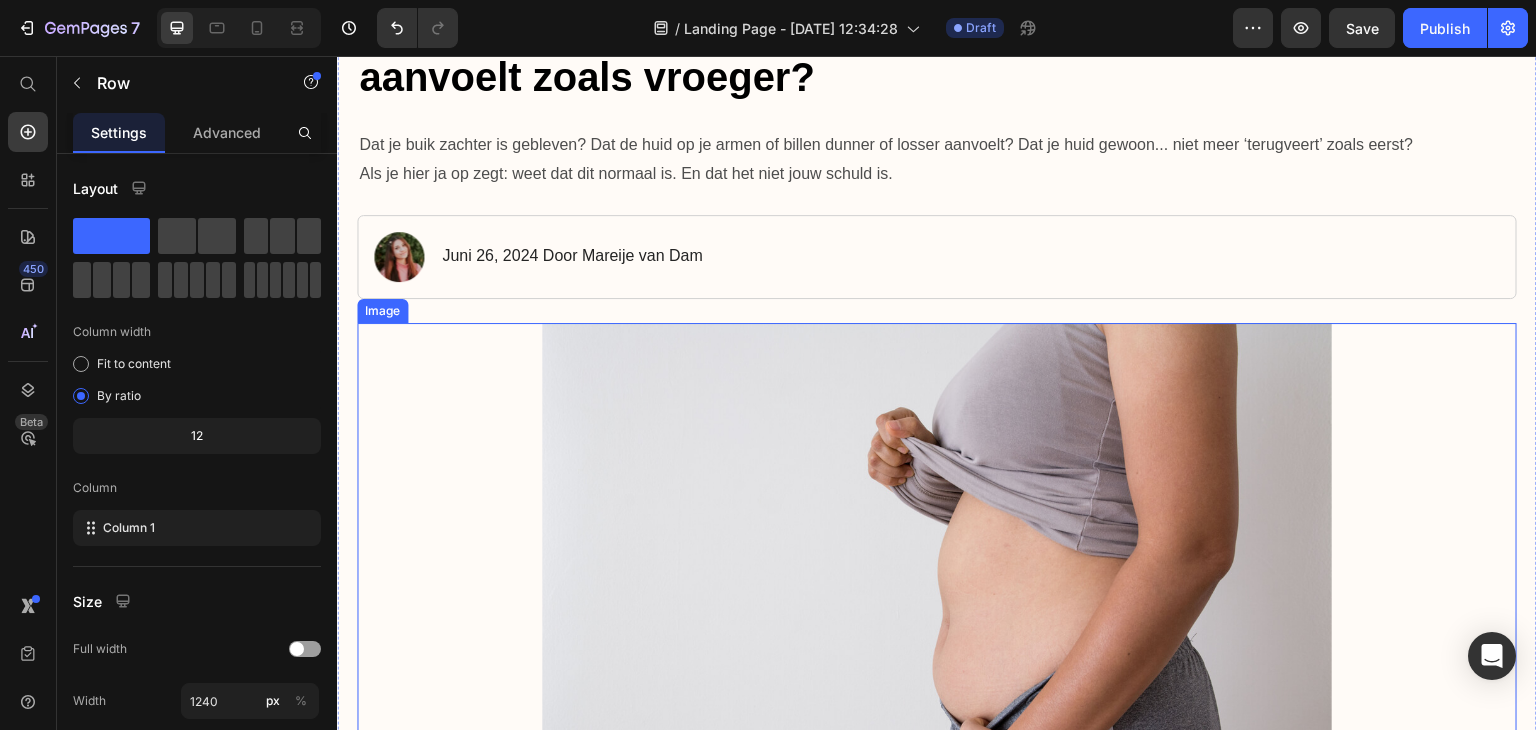click at bounding box center (937, 586) 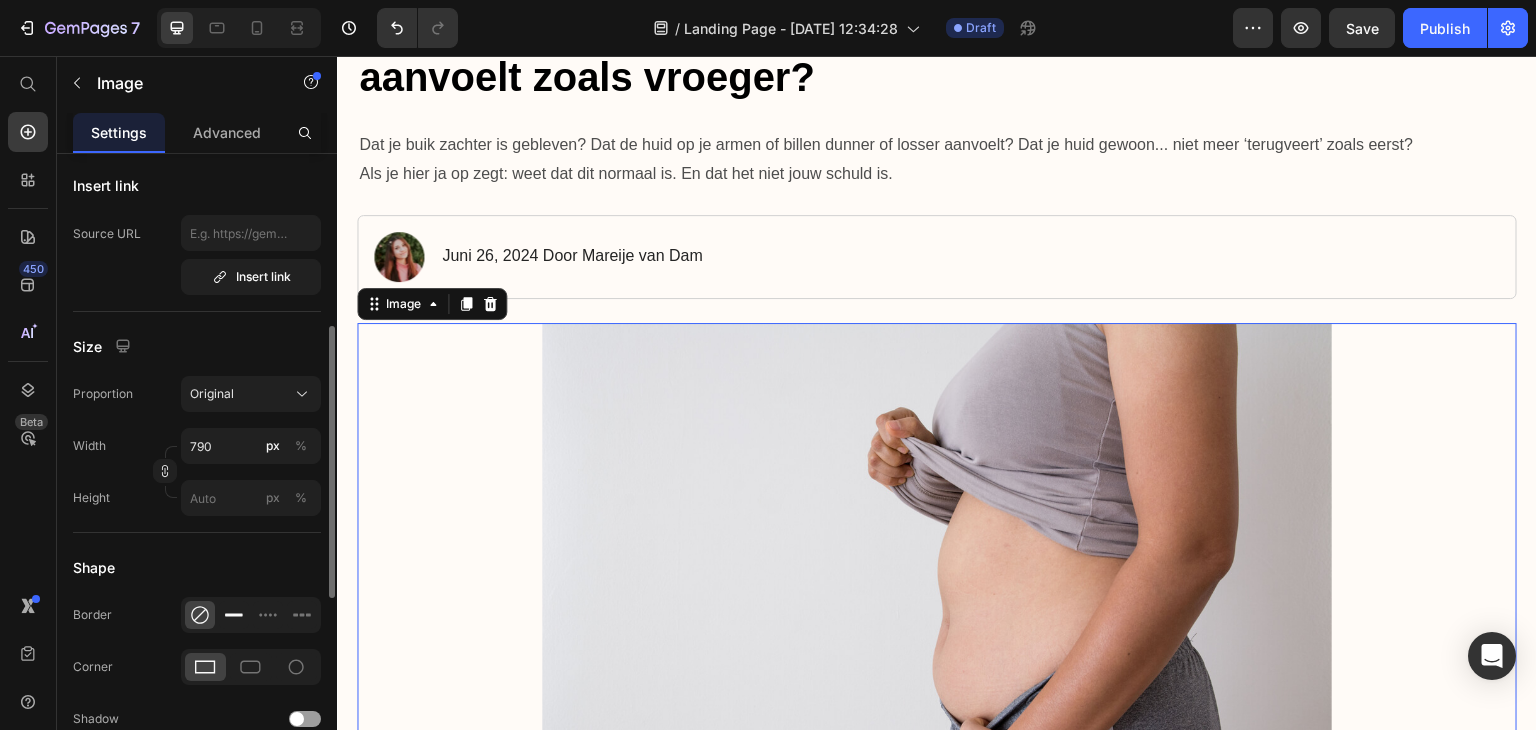 scroll, scrollTop: 600, scrollLeft: 0, axis: vertical 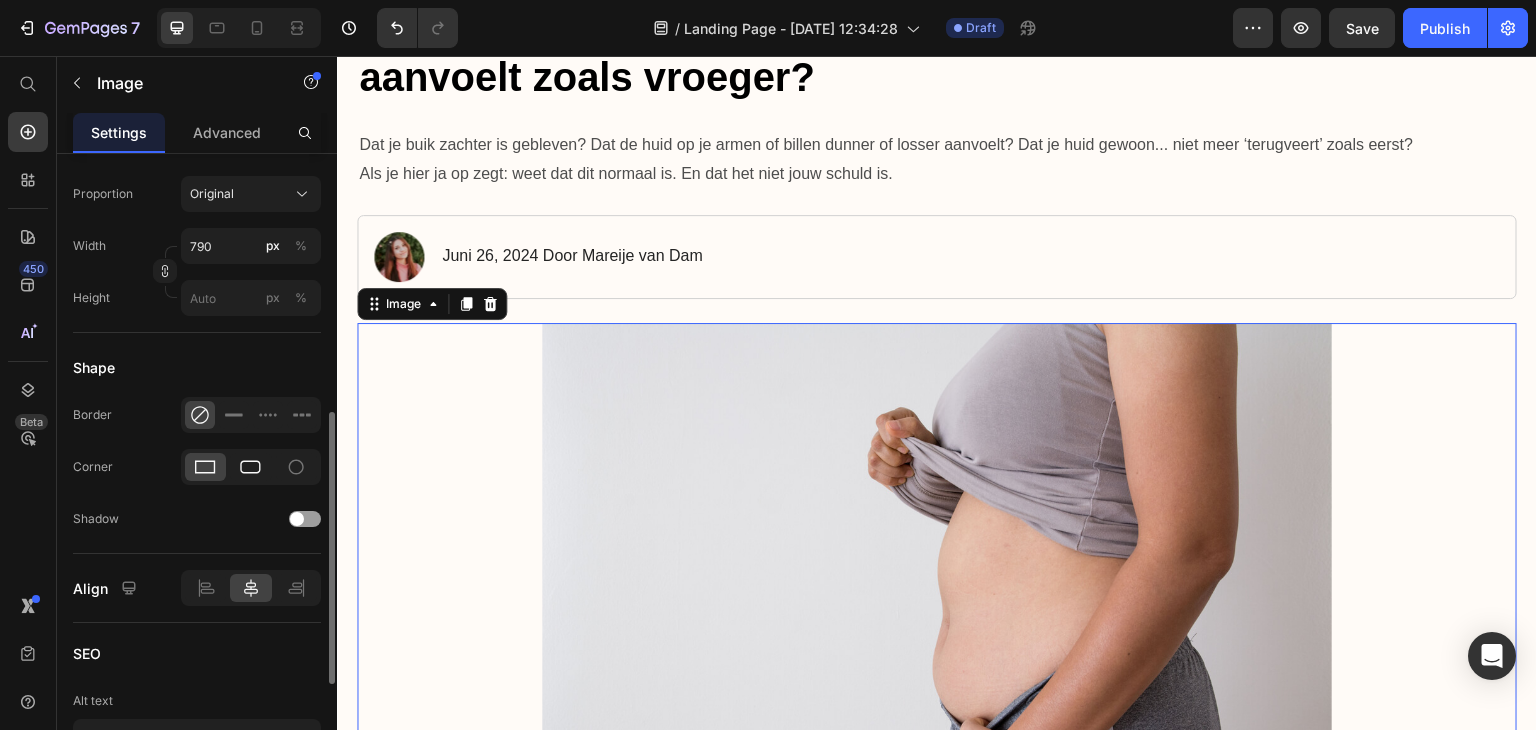 click 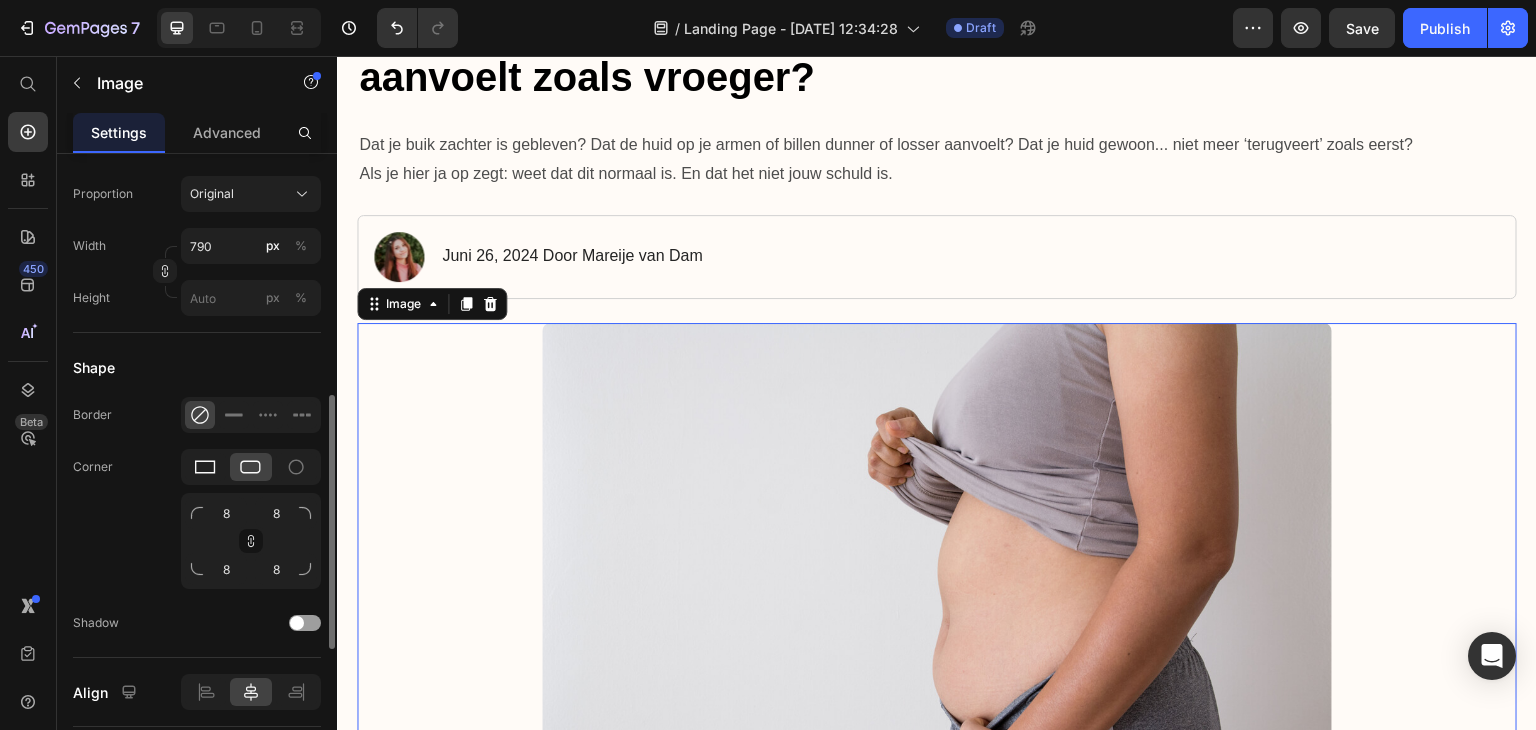 click 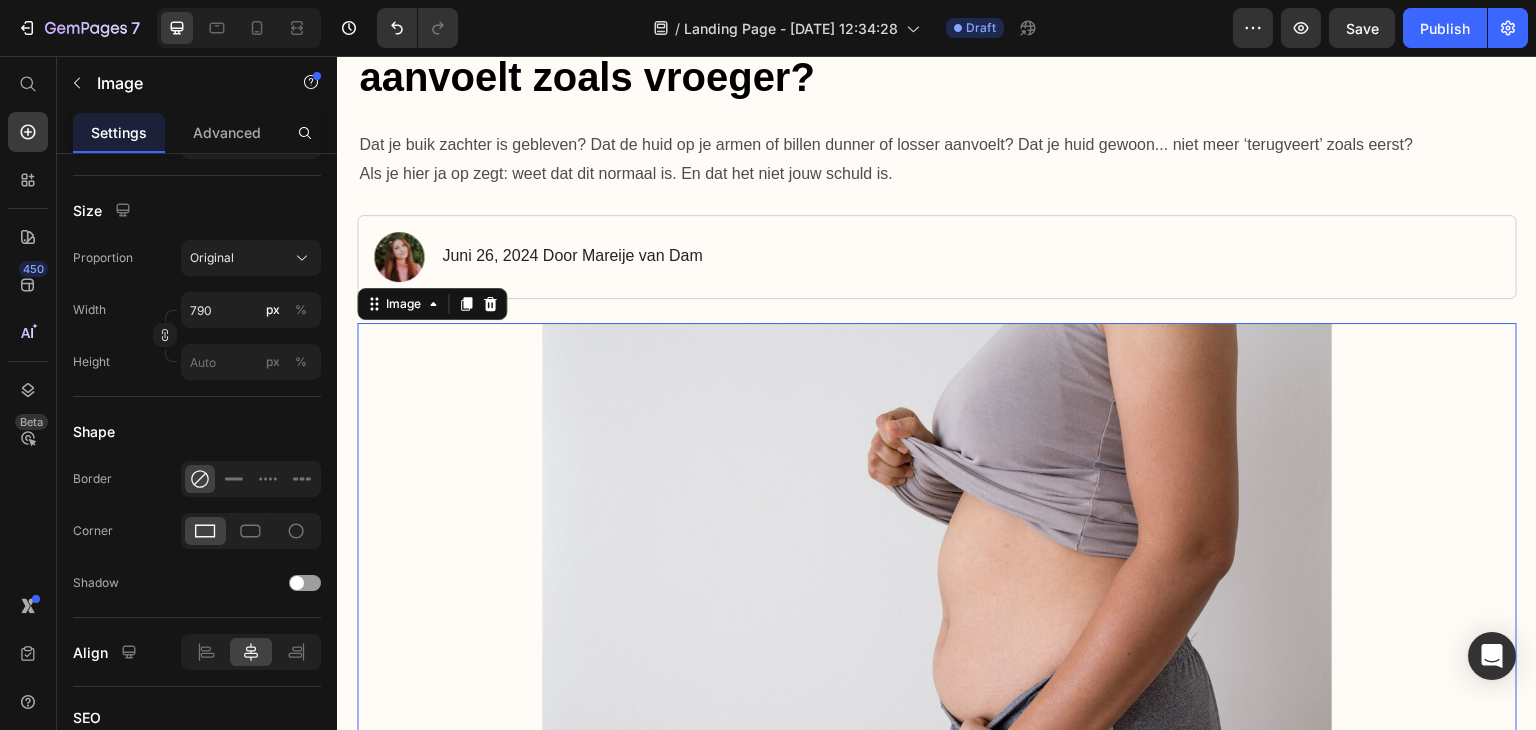 scroll, scrollTop: 36, scrollLeft: 0, axis: vertical 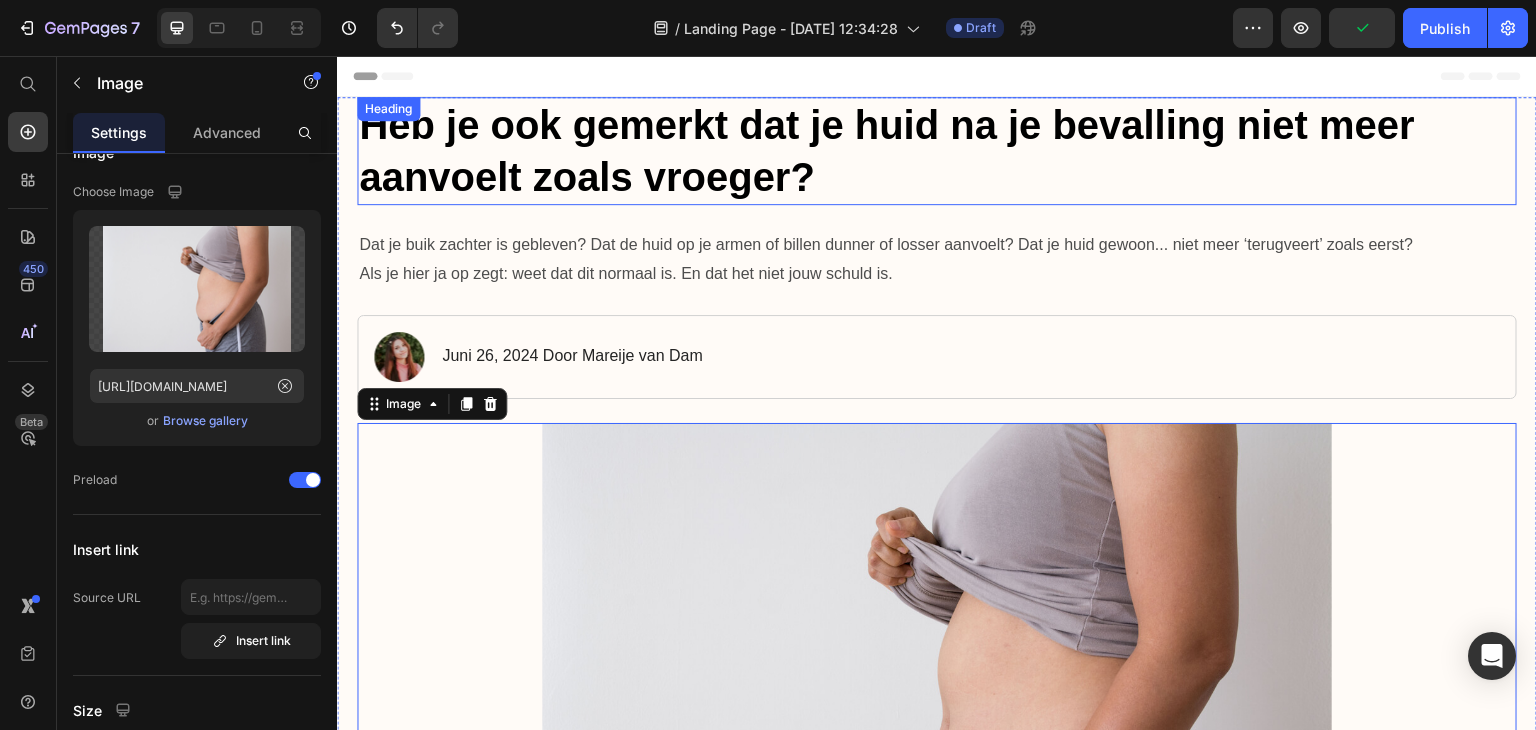 click on "Heb je ook gemerkt dat je huid na je bevalling niet meer aanvoelt zoals vroeger?" at bounding box center [937, 151] 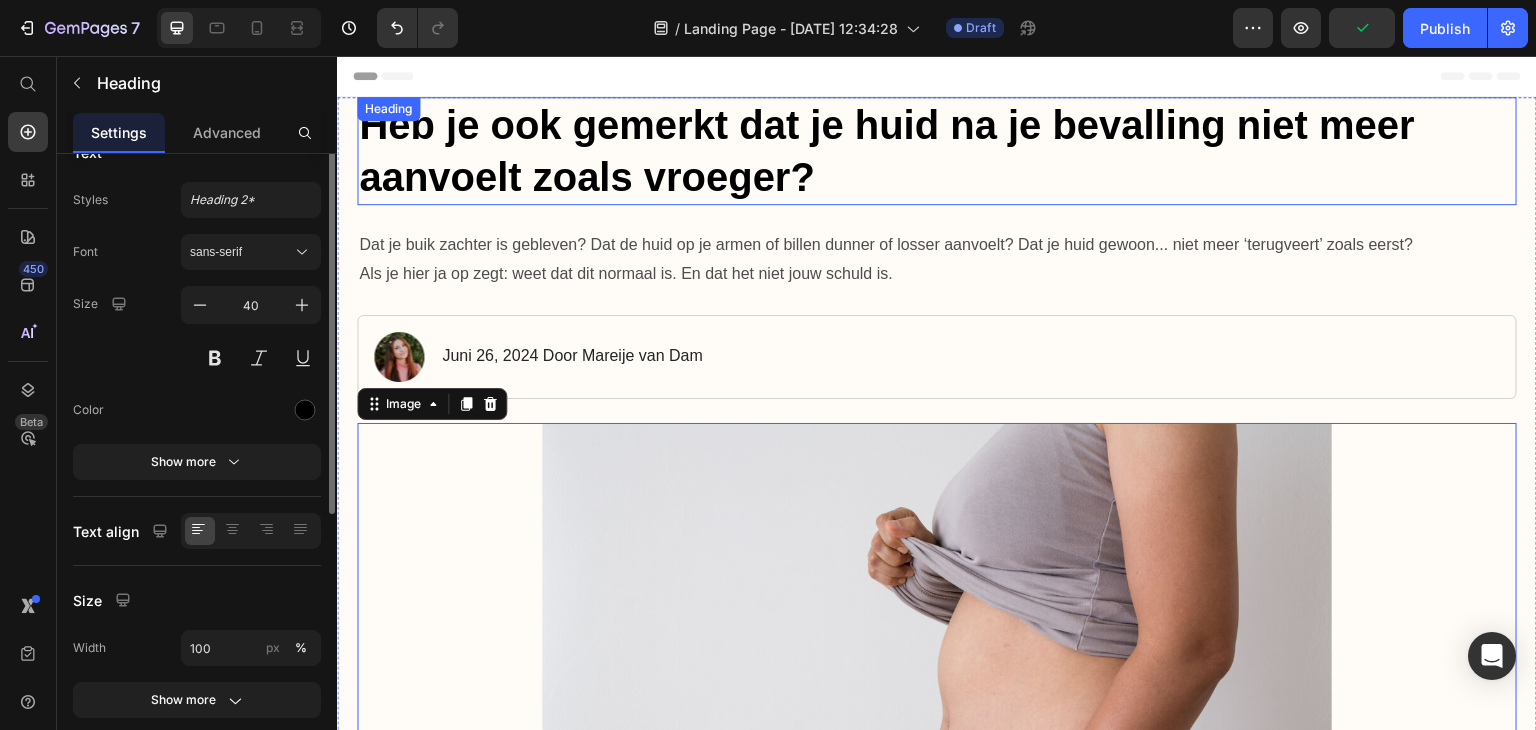scroll, scrollTop: 0, scrollLeft: 0, axis: both 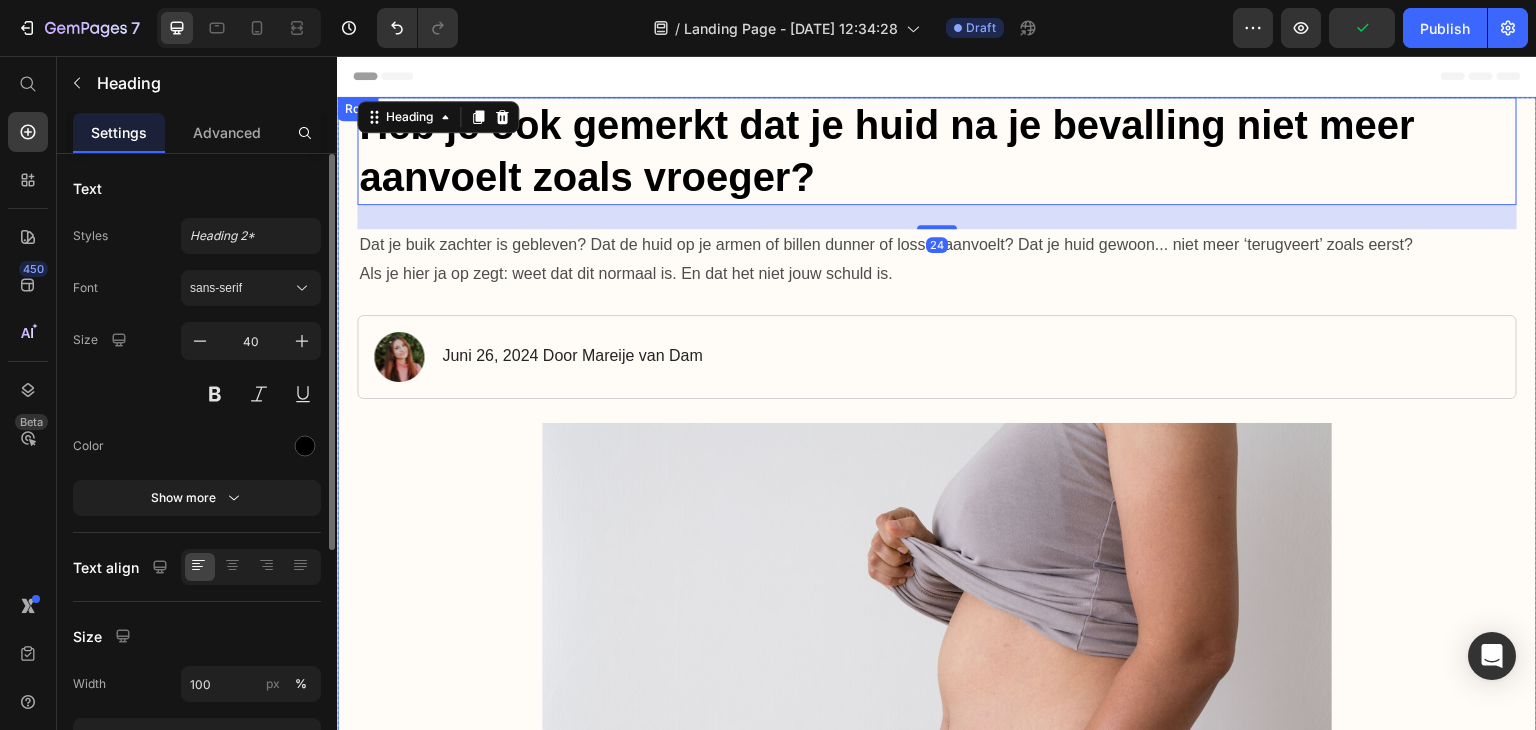 click on "Heb je ook gemerkt dat je huid na je bevalling niet meer aanvoelt zoals vroeger? Heading   24 Dat je buik zachter is gebleven? Dat de huid op je armen of billen dunner of losser aanvoelt? Dat je huid gewoon... niet meer ‘terugveert’ zoals eerst? Als je hier ja op zegt: weet dat dit normaal is. En dat het niet jouw schuld is. Text Block Image [DATE] Door [PERSON_NAME] Text Block Row Image Weet je dat je lichaam tijdens de zwangerschap maandenlang uitrekt? Heading En dat na de bevalling het volume verdwijnt maar je huid niet automatisch weer terugveert? Wist je dat je lichaam na de bevalling  minder collageen aanmaakt dan ooit ? En dat dit precies de stof is die je huid stevig en elastisch houdt? Dermatologen bevestigen het: na de bevalling raakt je huid tijdelijk uit balans. Text Block Image Herken je dit ook? Heading Dat je buik voelt als een lege ballon? Dat je bovenarmen zachter zijn geworden? Dat je huid droog, gevoelig en sneller 'crepey' oogt? Text Block Text Block Image Heading" at bounding box center [937, 3493] 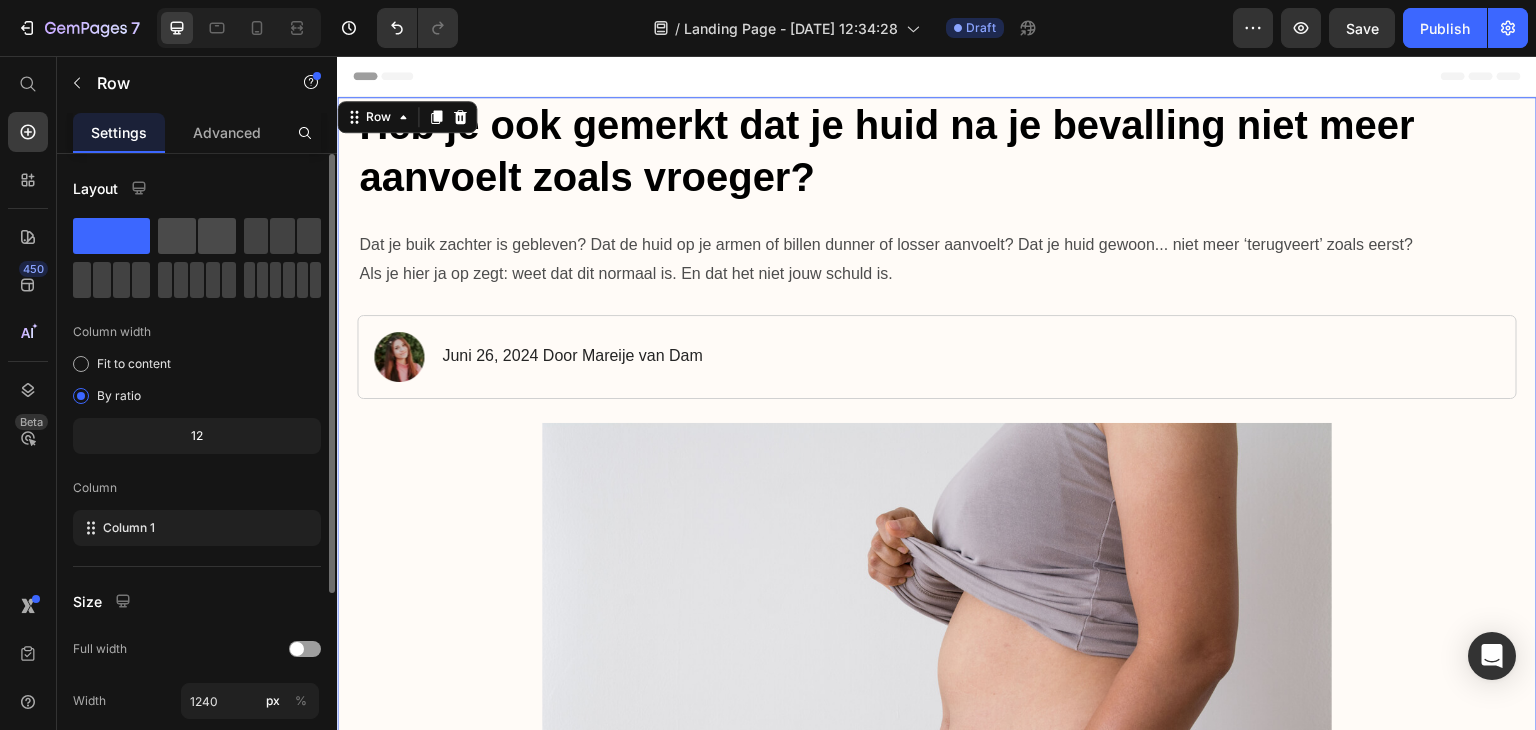 click 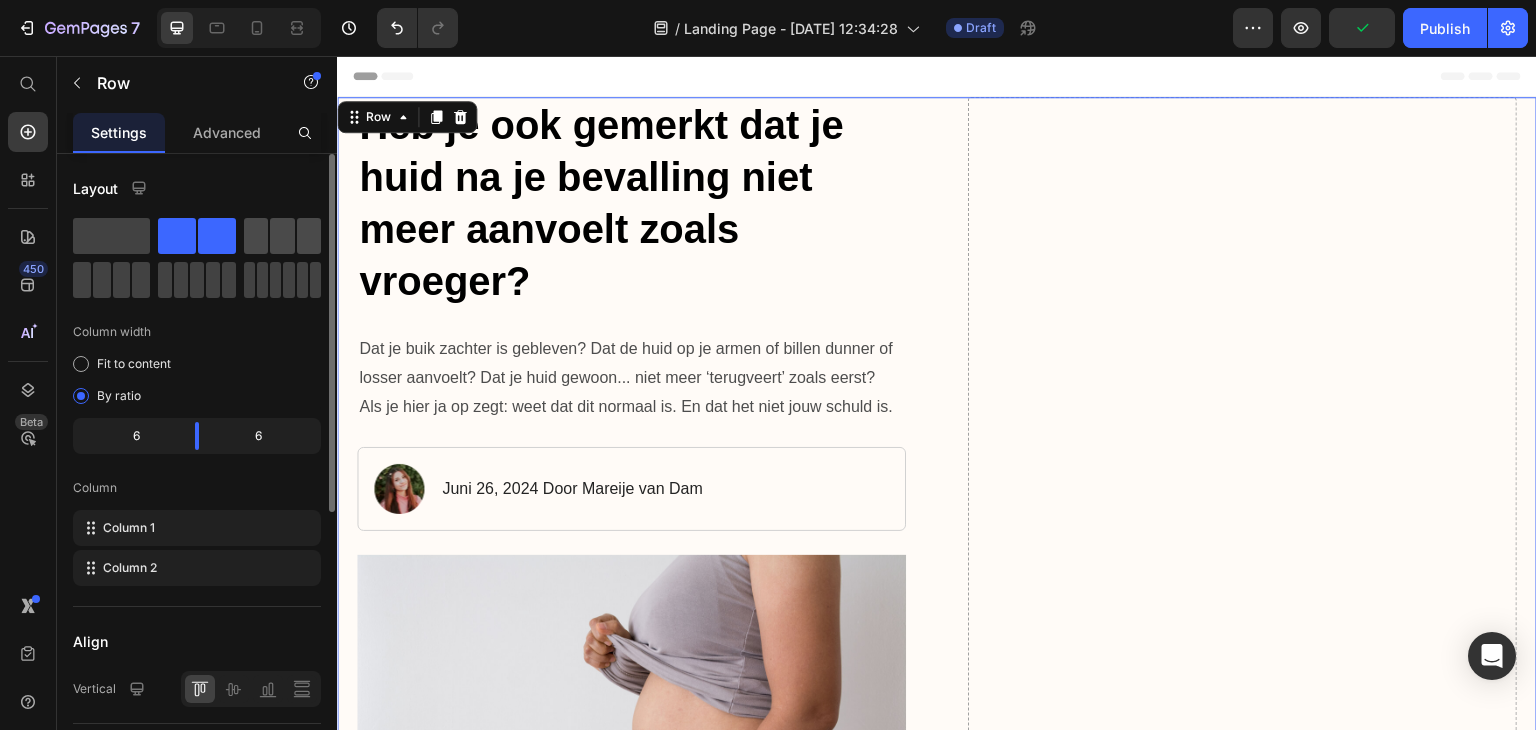 click 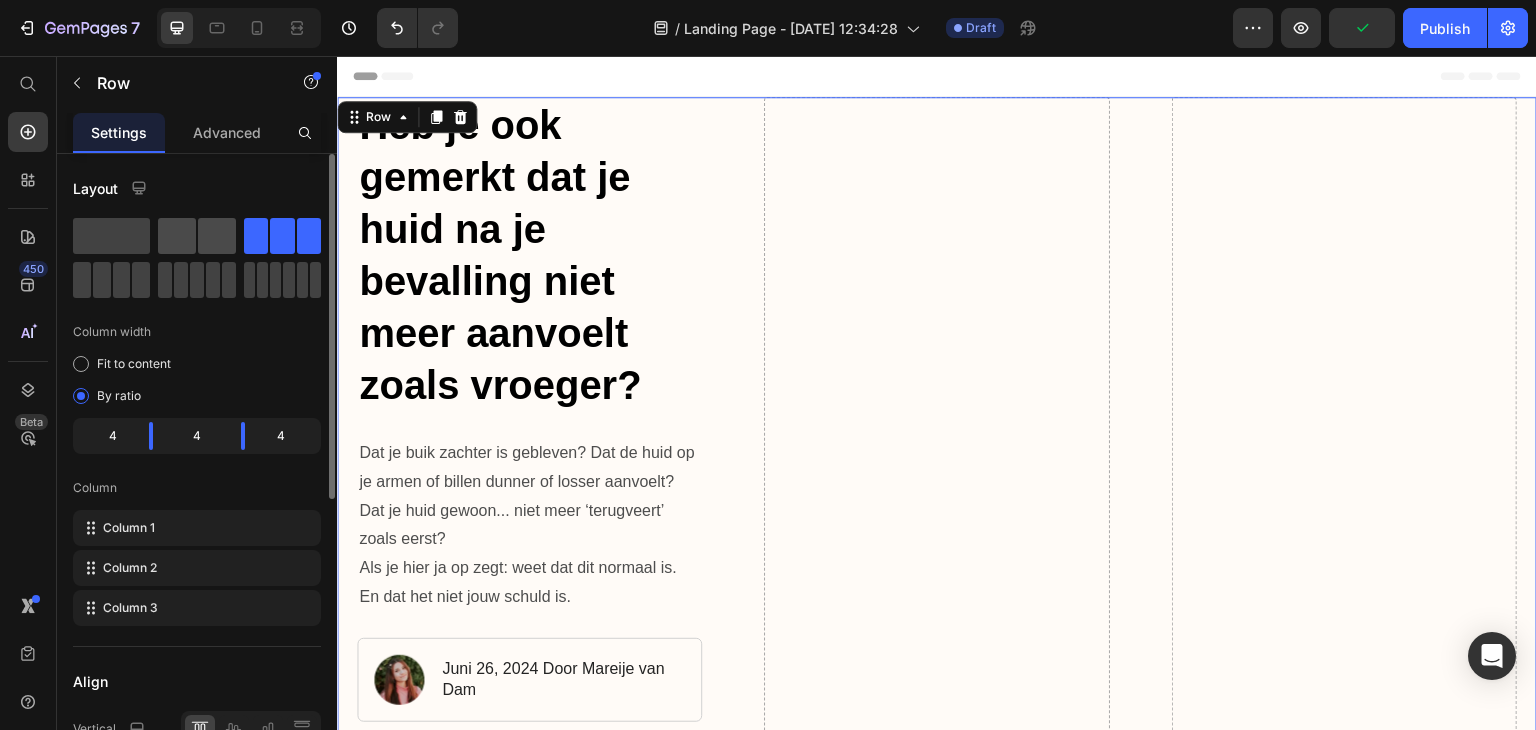 click 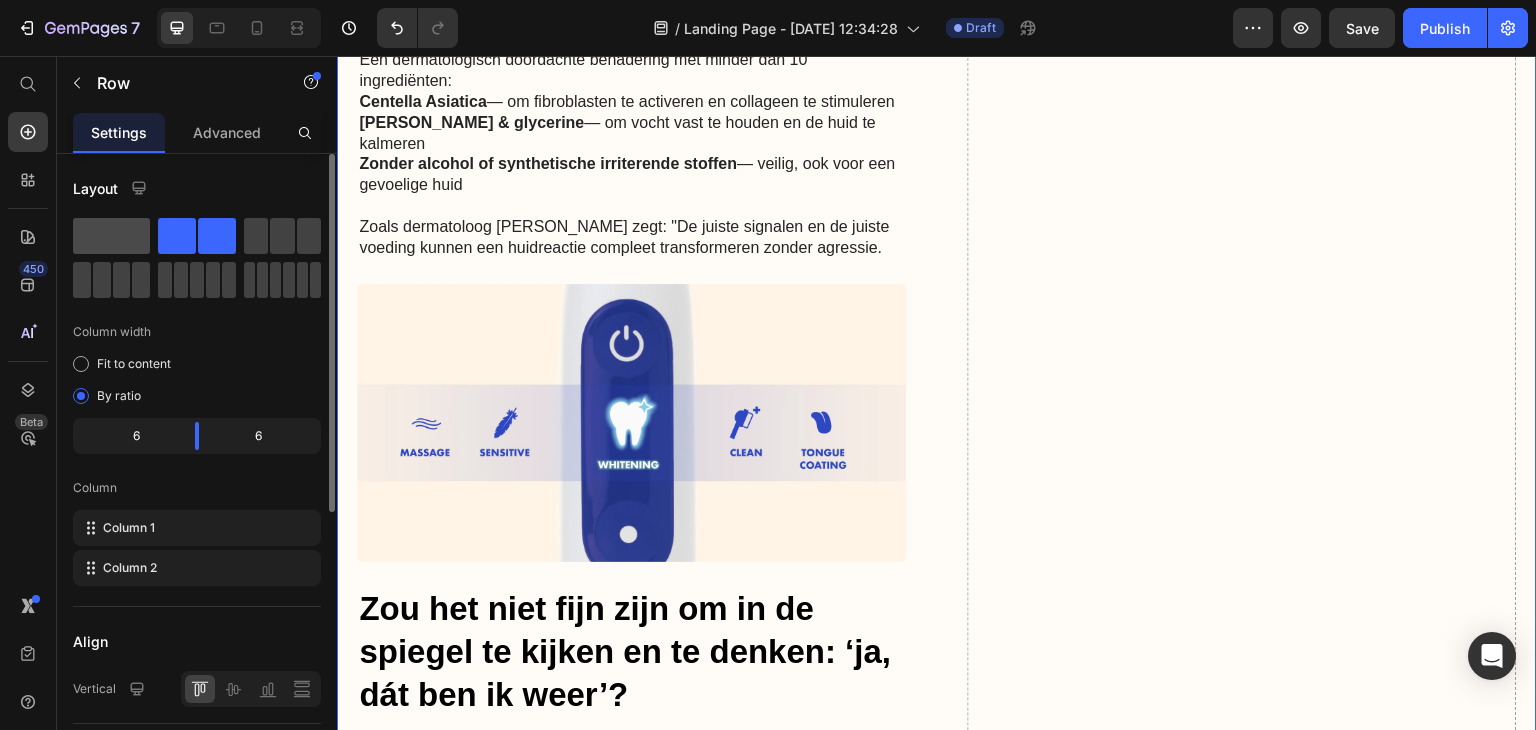 click 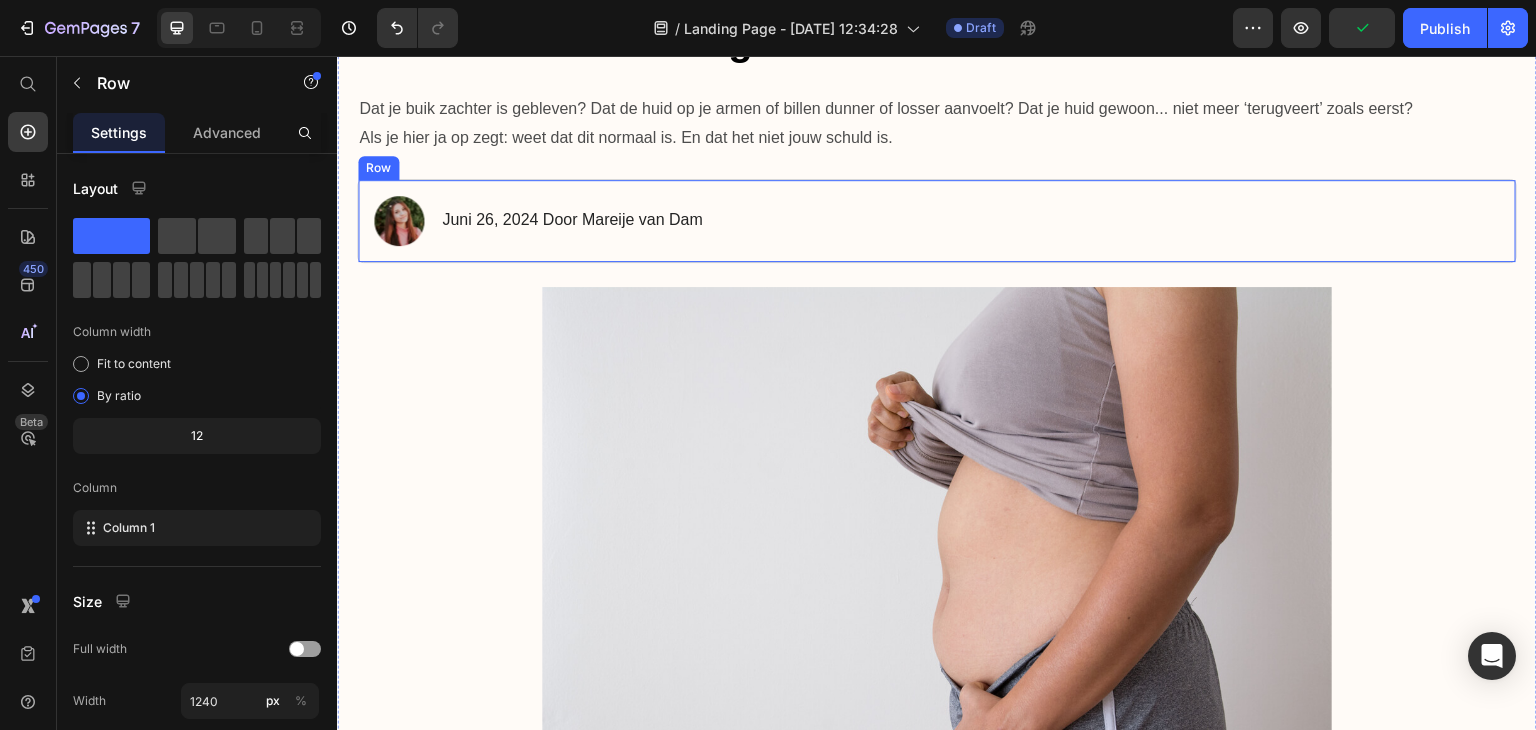 scroll, scrollTop: 400, scrollLeft: 0, axis: vertical 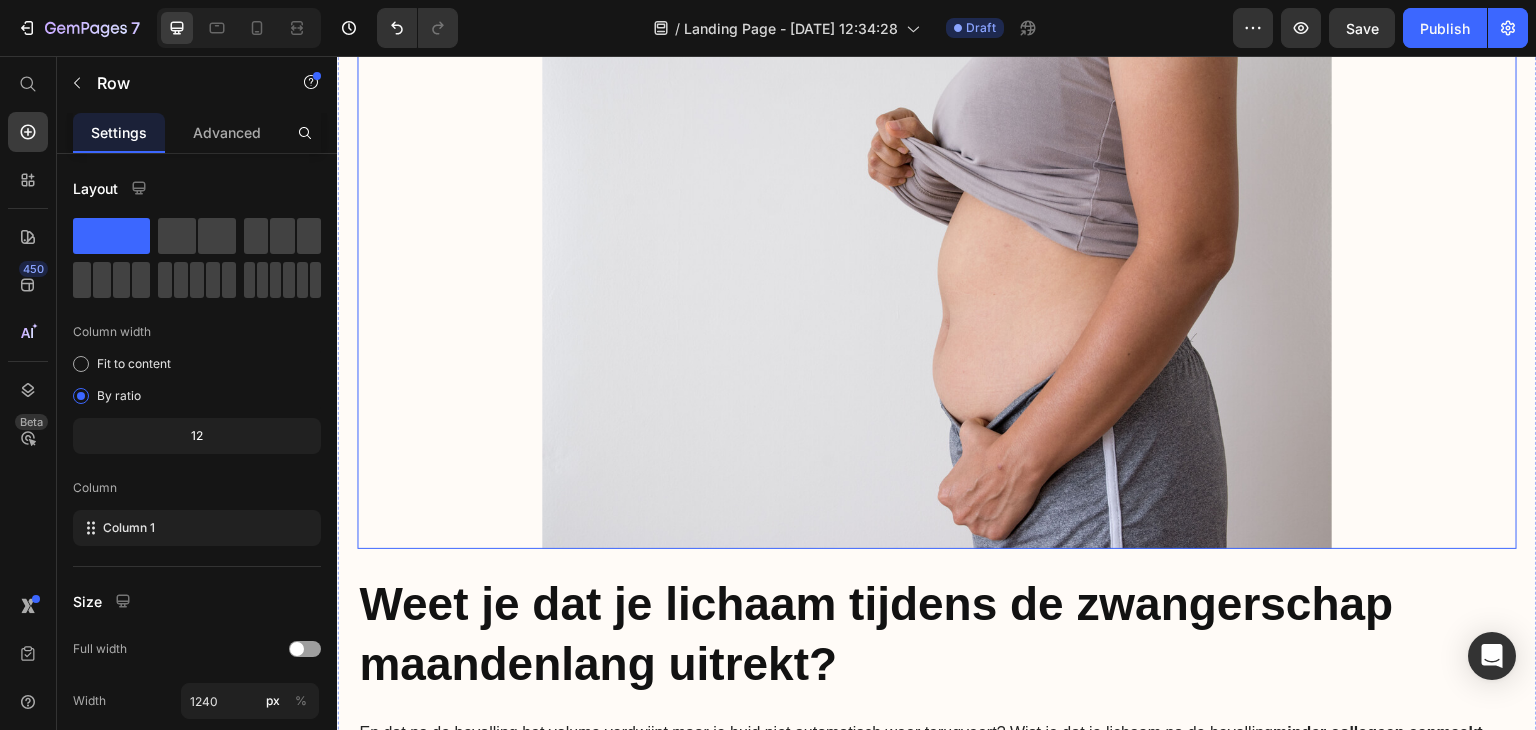 click at bounding box center (937, 286) 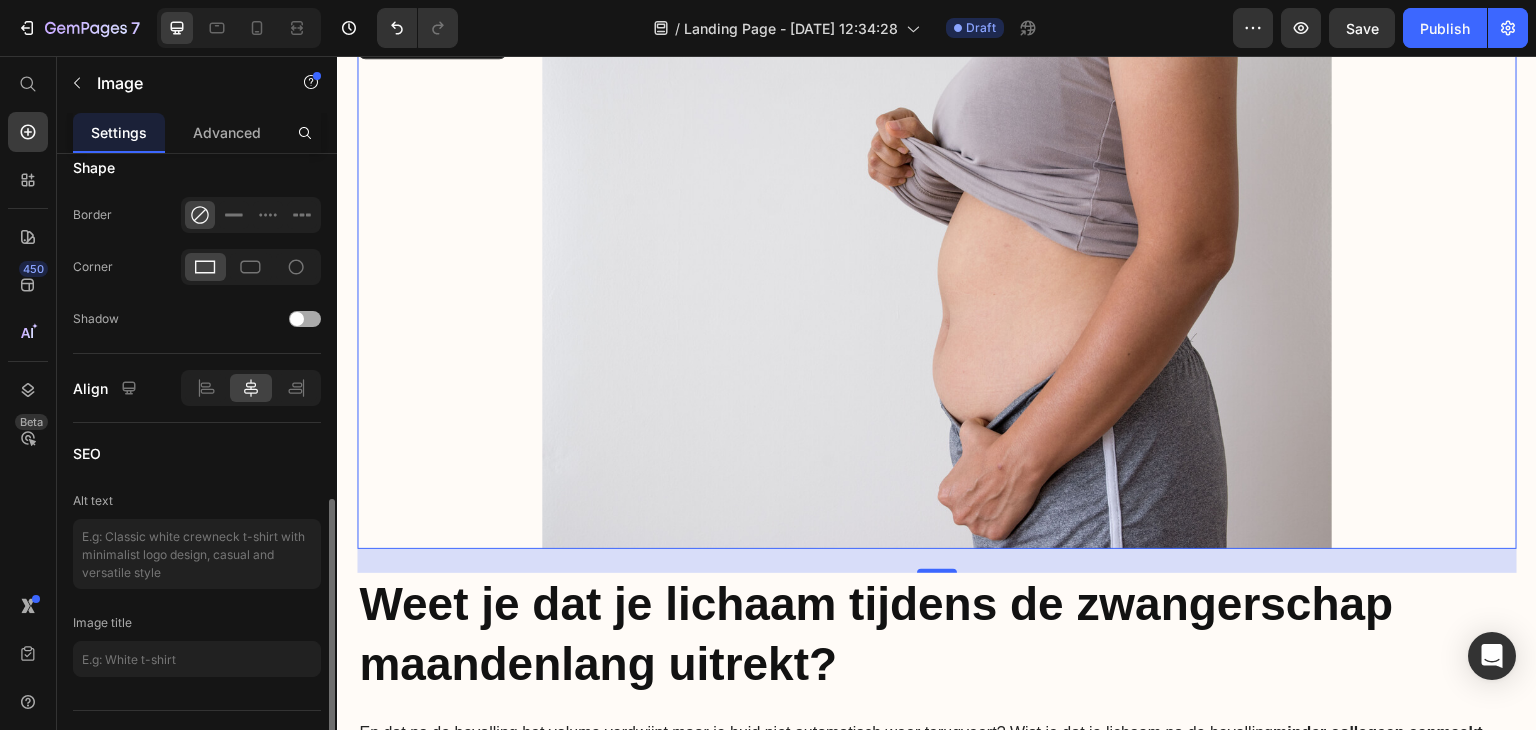 scroll, scrollTop: 836, scrollLeft: 0, axis: vertical 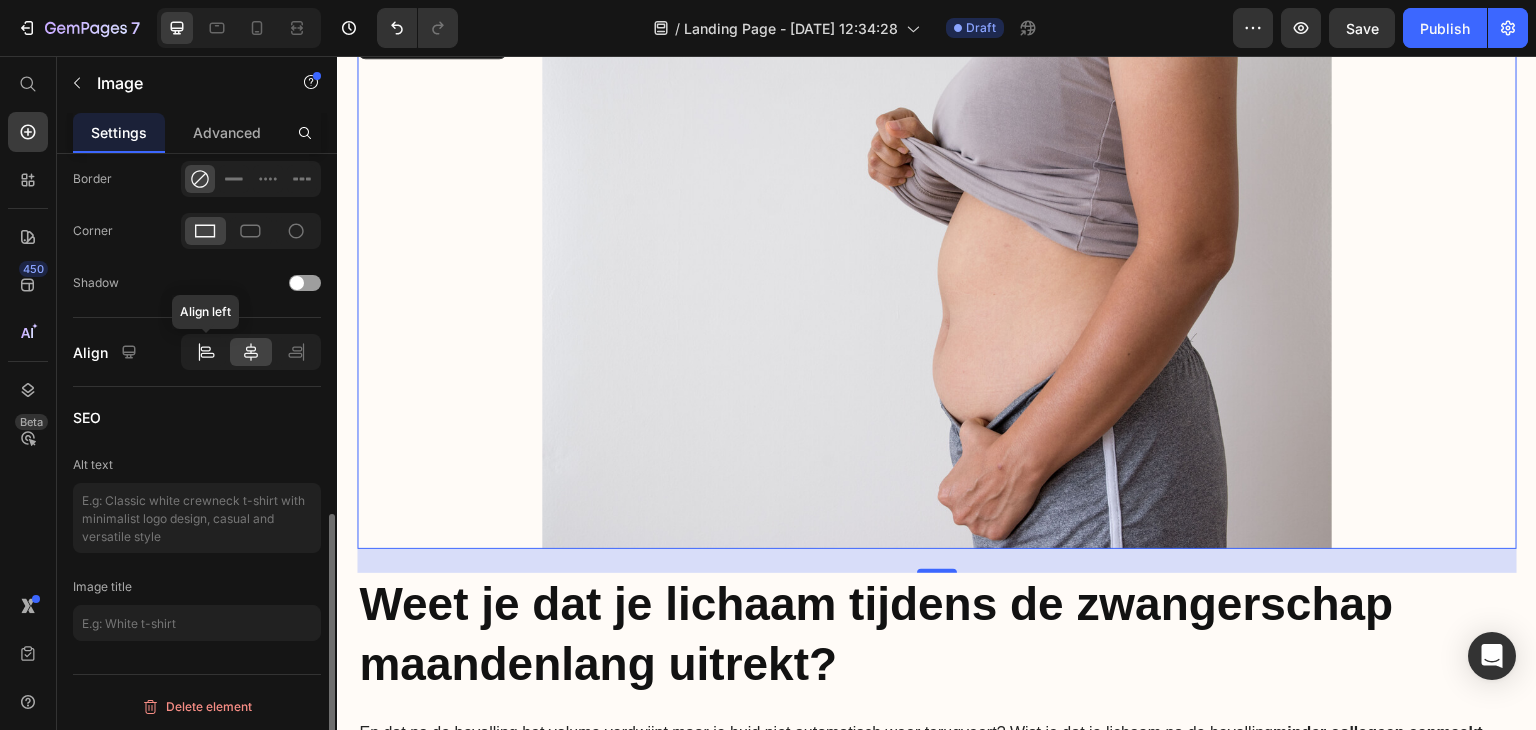 click 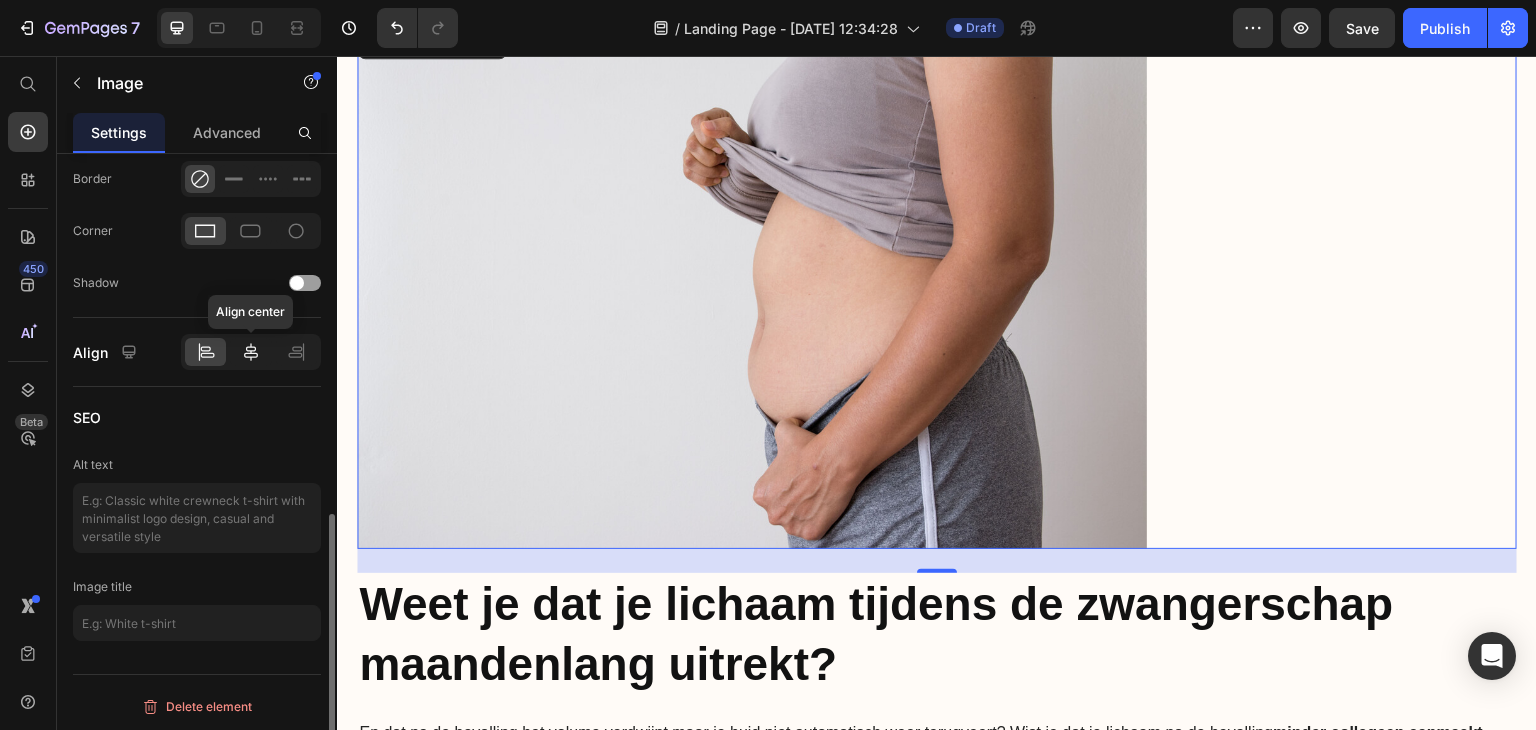 click 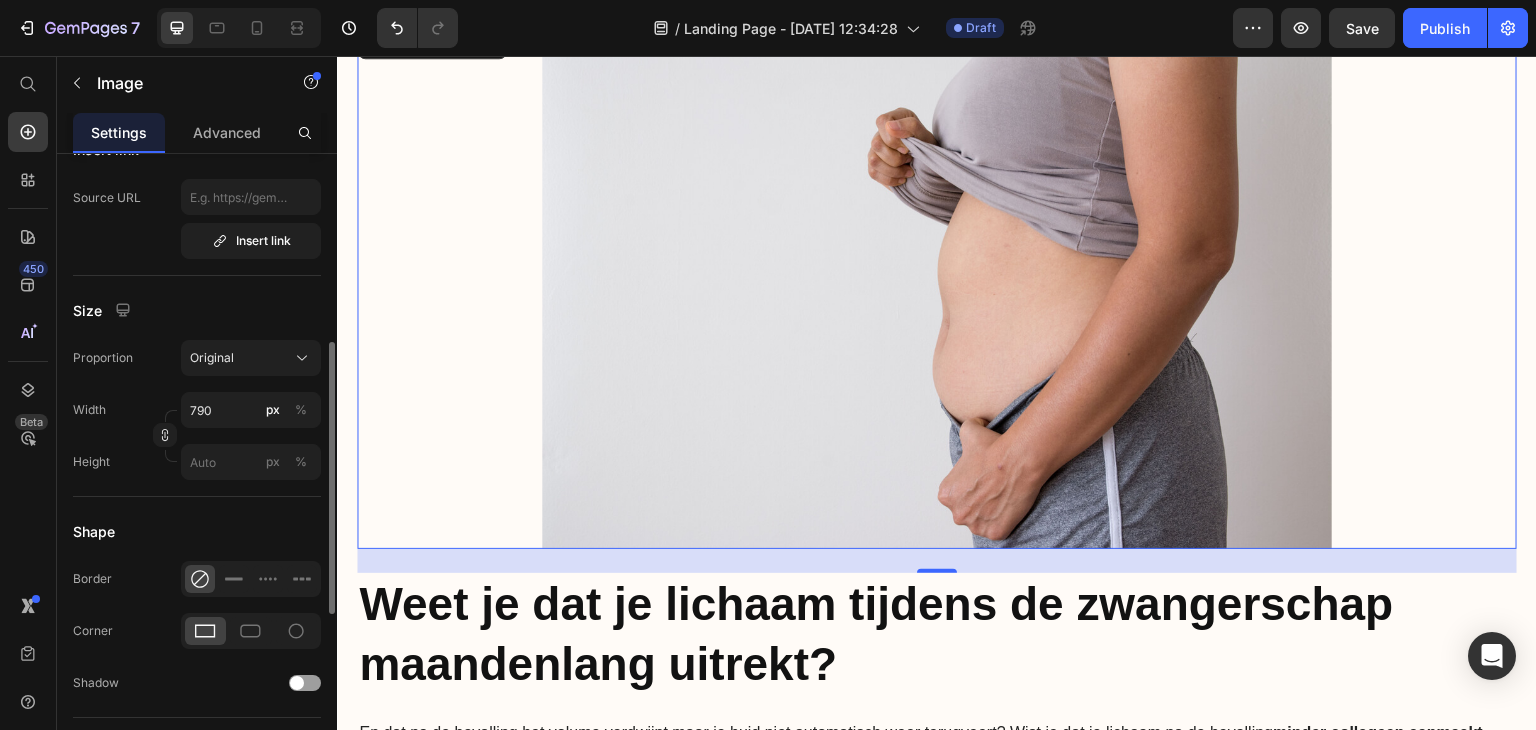 scroll, scrollTop: 736, scrollLeft: 0, axis: vertical 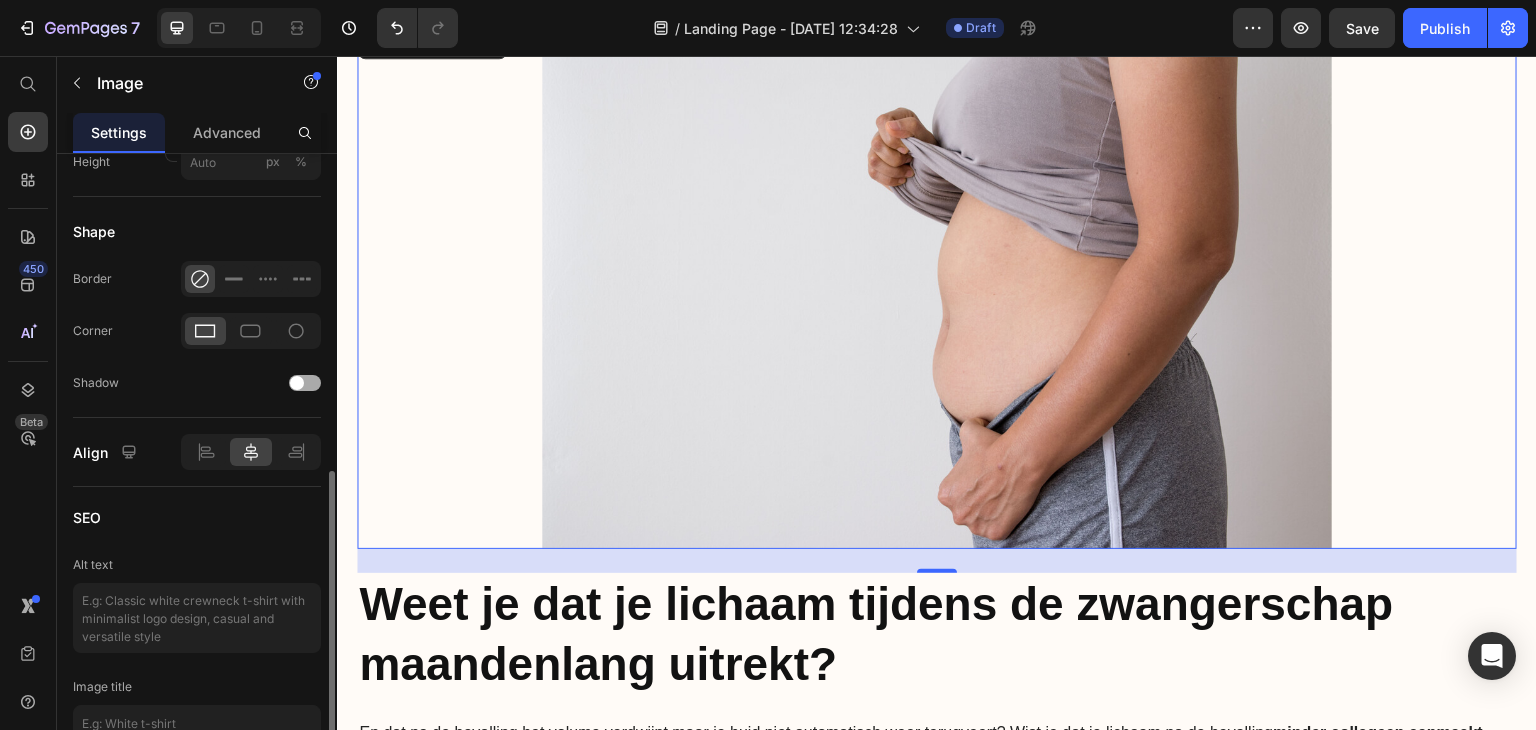click at bounding box center [297, 383] 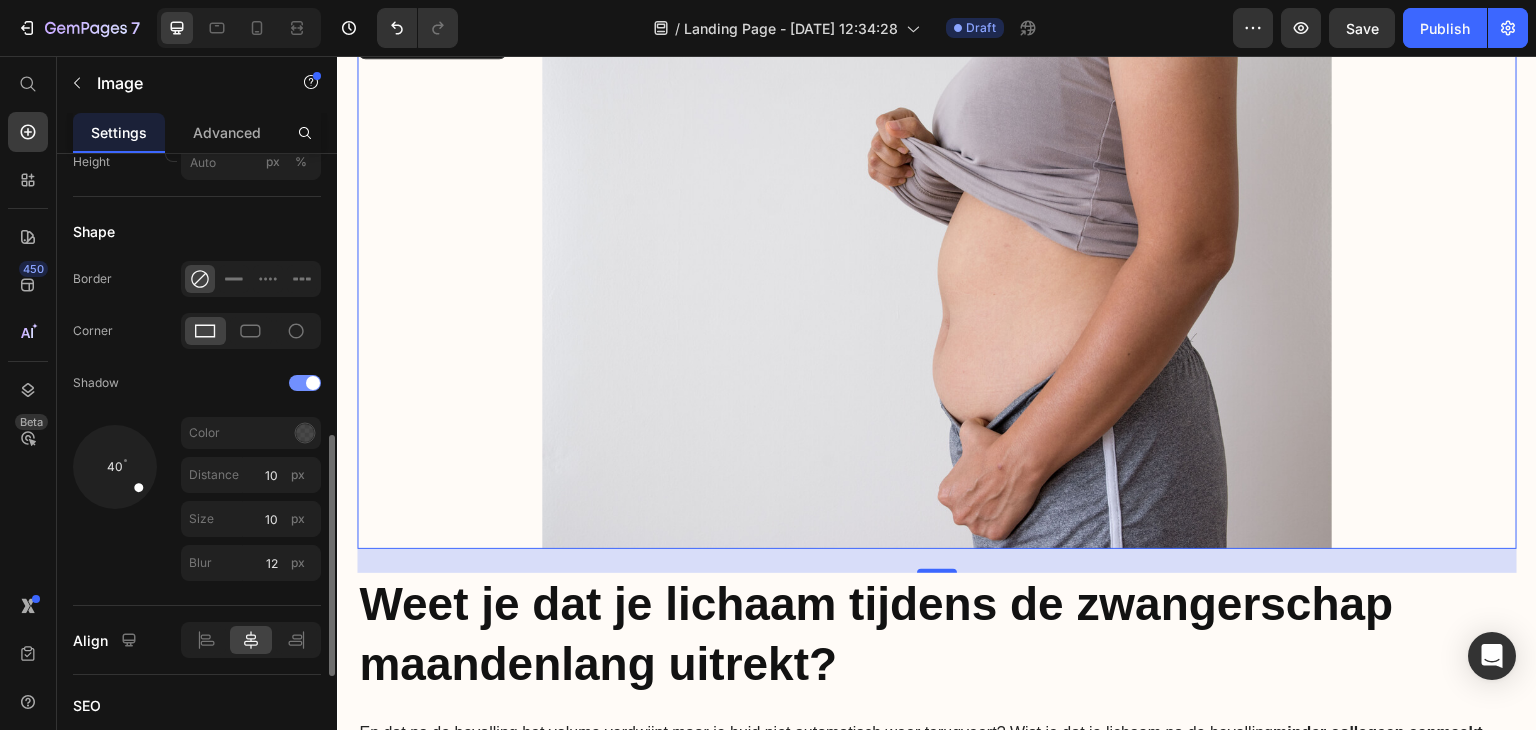 click at bounding box center [305, 383] 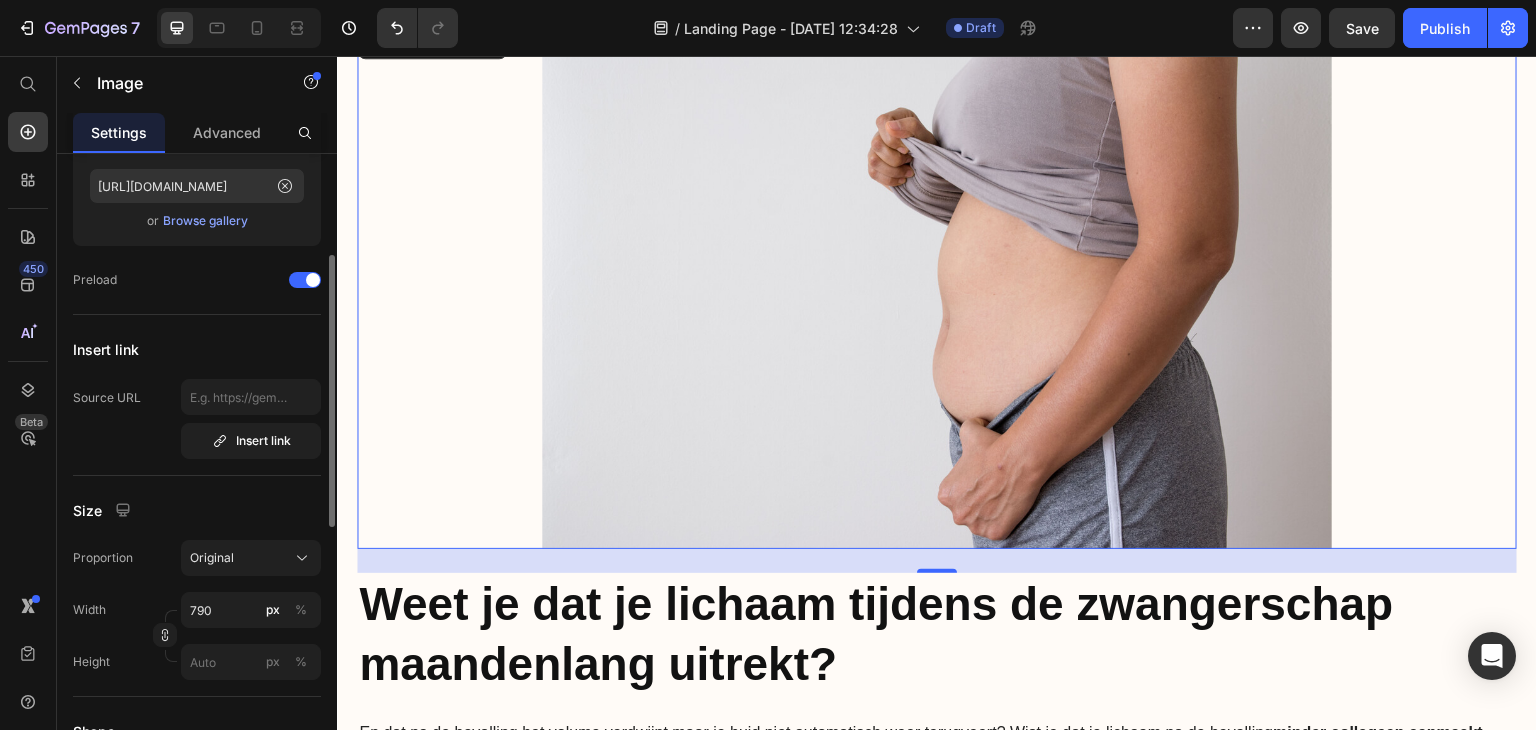 scroll, scrollTop: 0, scrollLeft: 0, axis: both 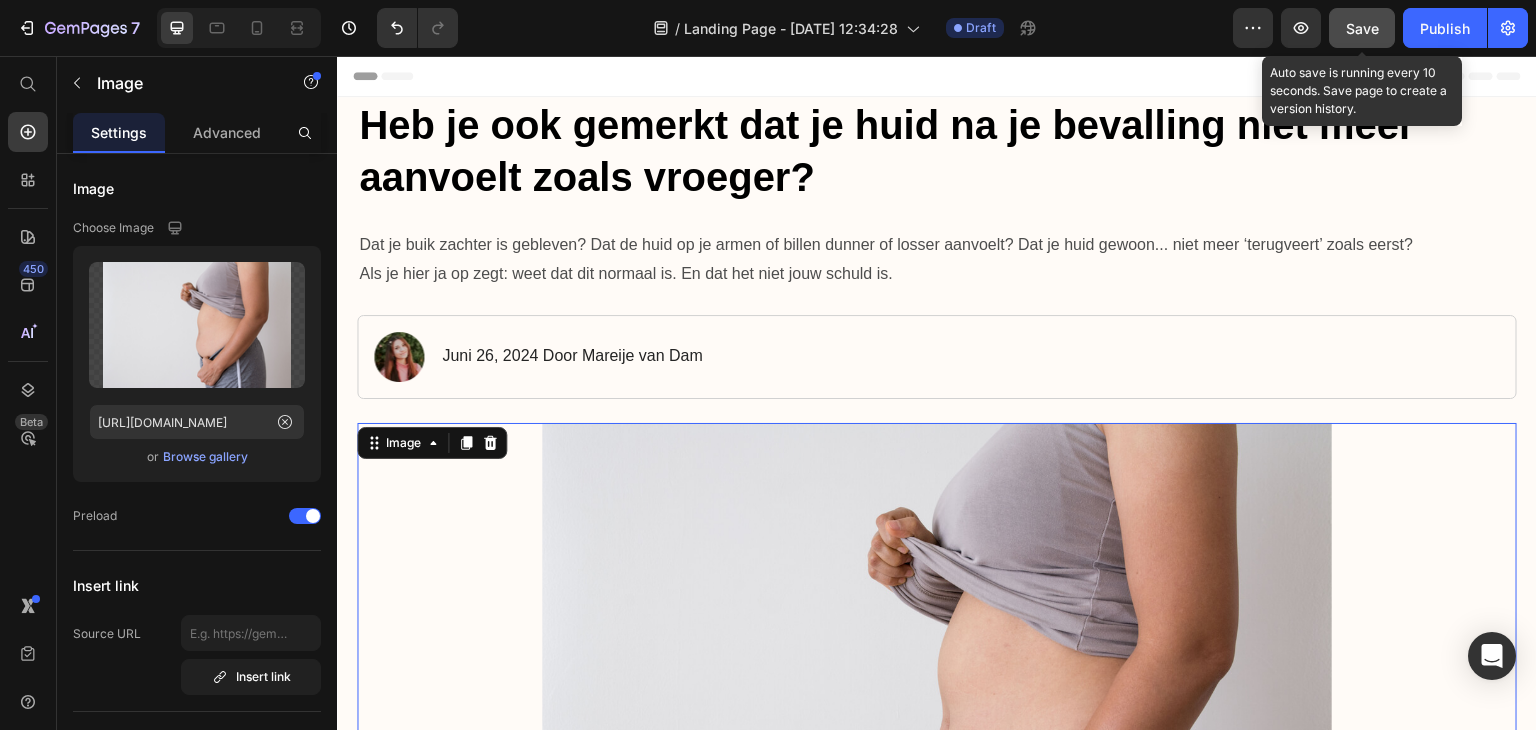 click on "Save" 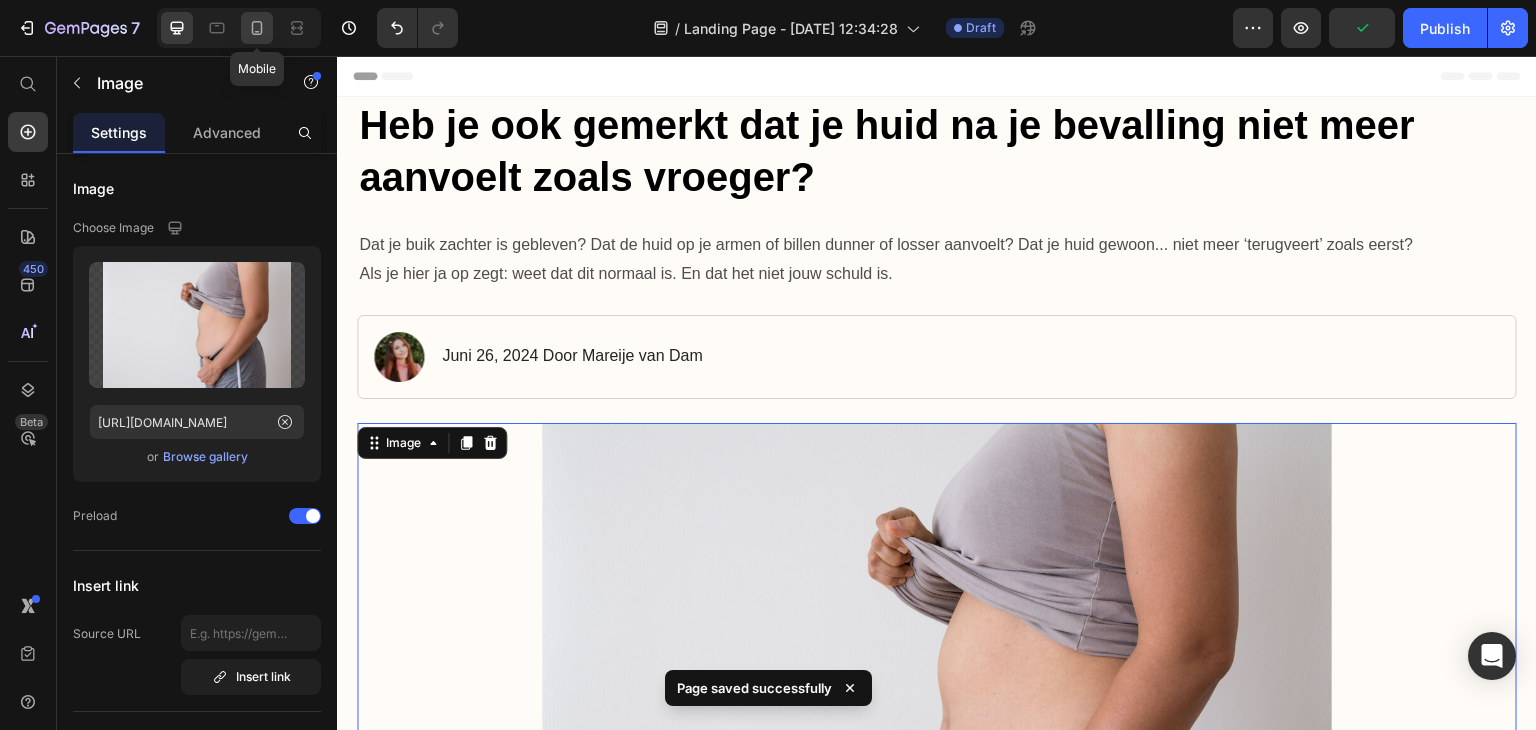 click 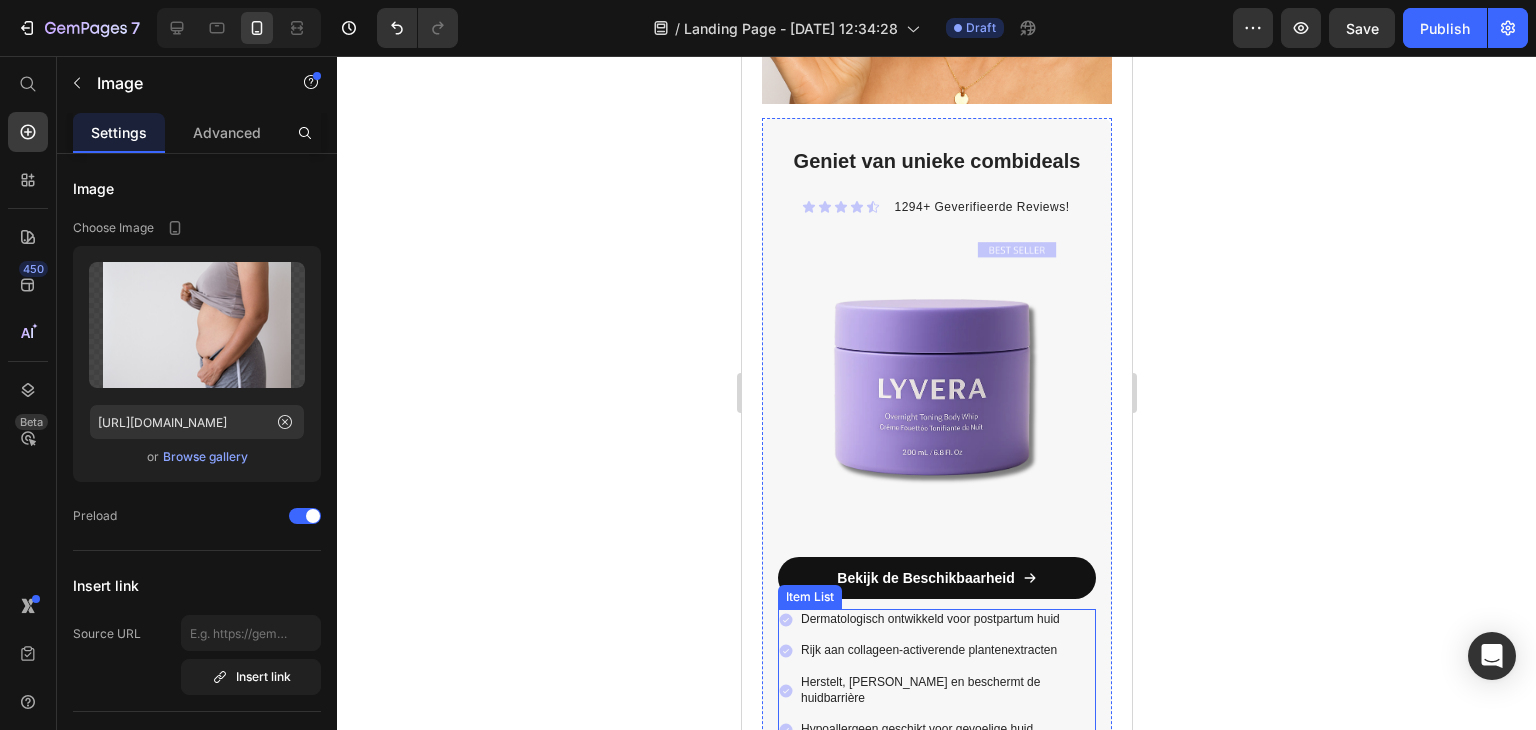 scroll, scrollTop: 4357, scrollLeft: 0, axis: vertical 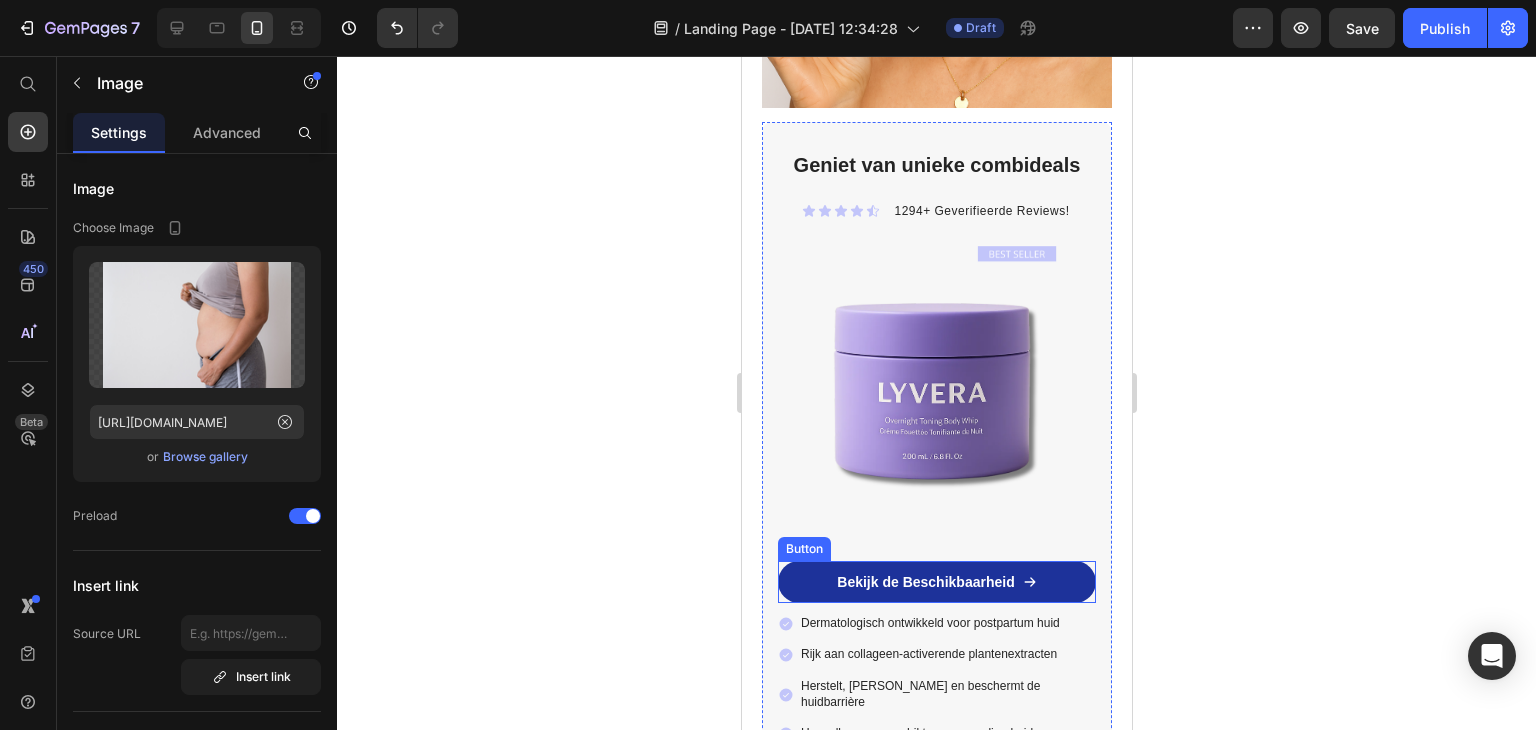 click on "Bekijk de Beschikbaarheid" at bounding box center [936, 582] 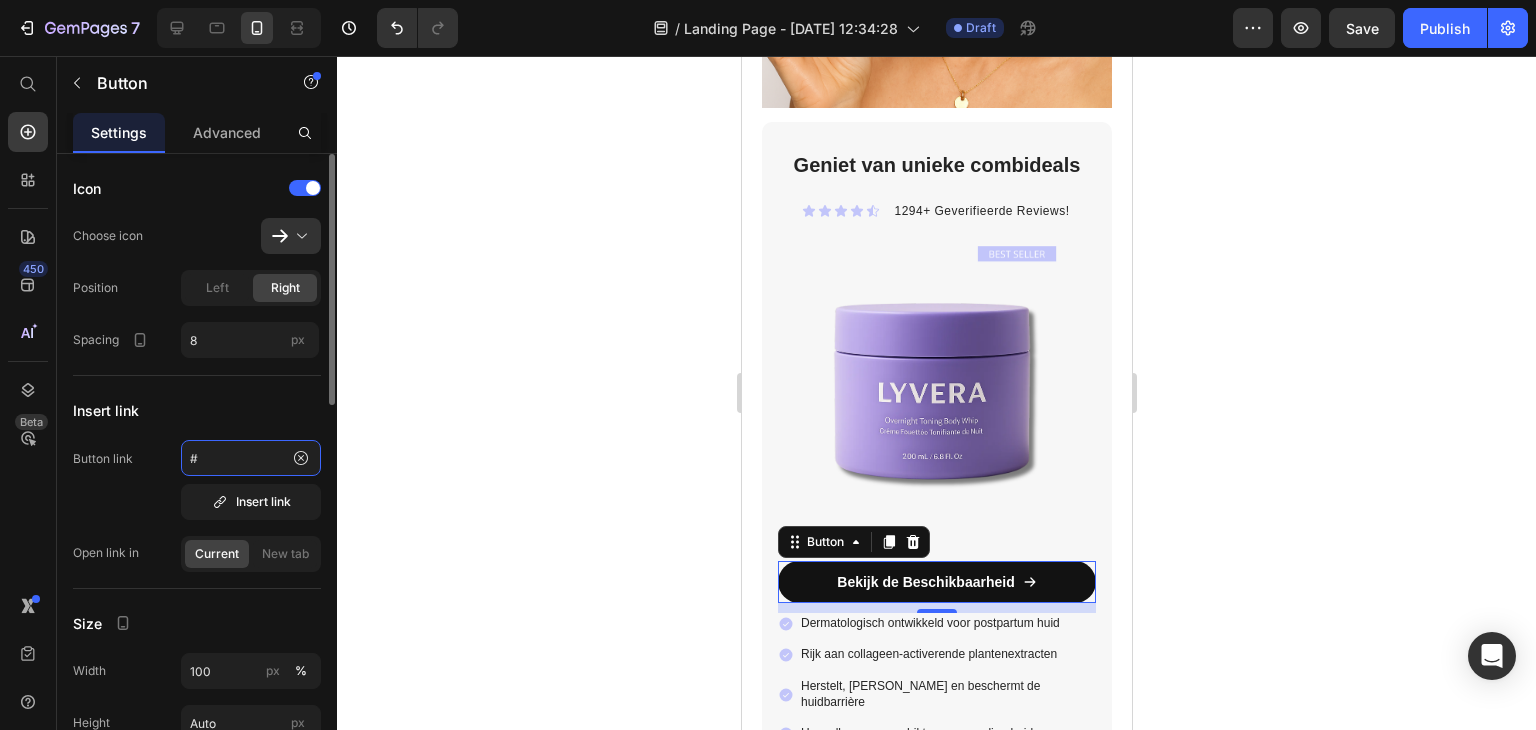 click on "#" 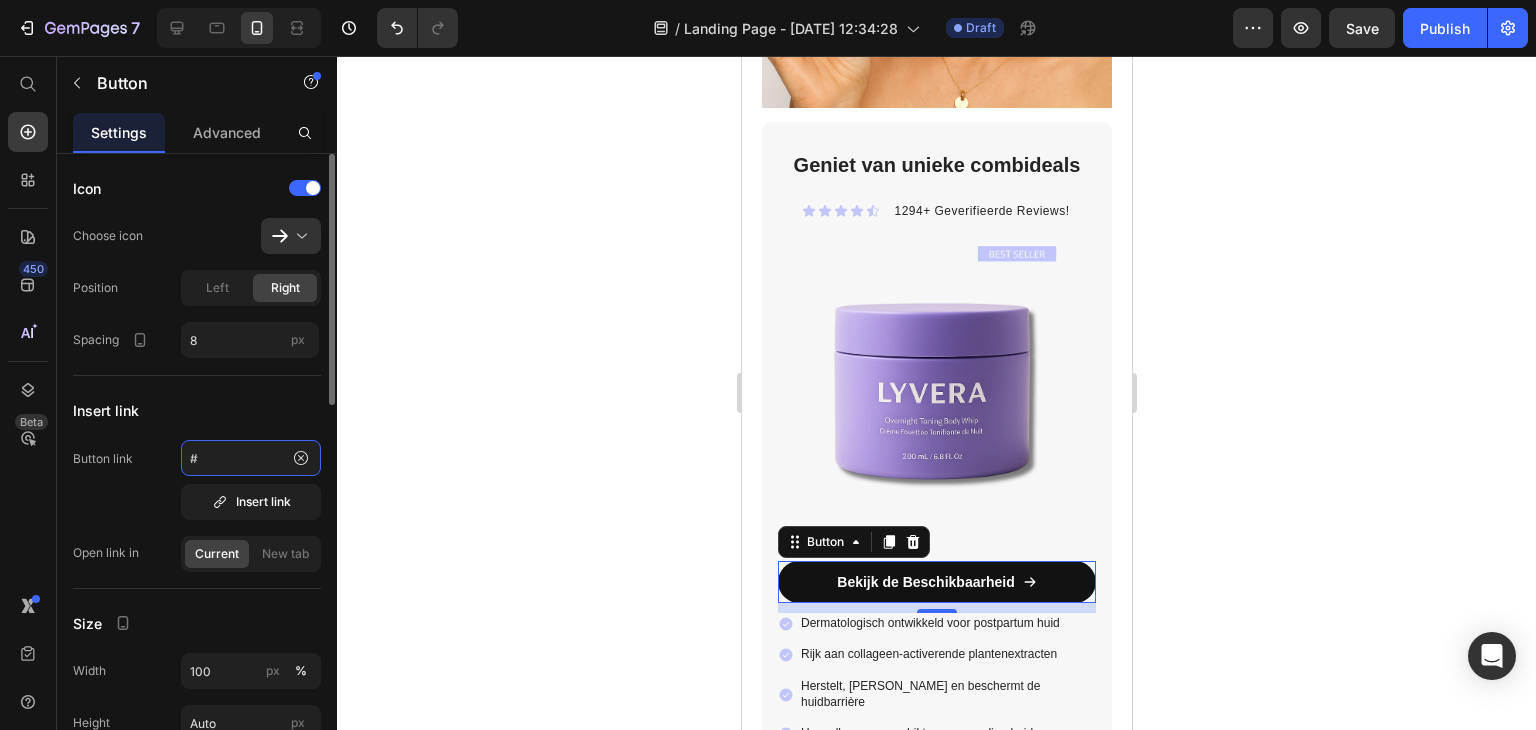 click on "#" 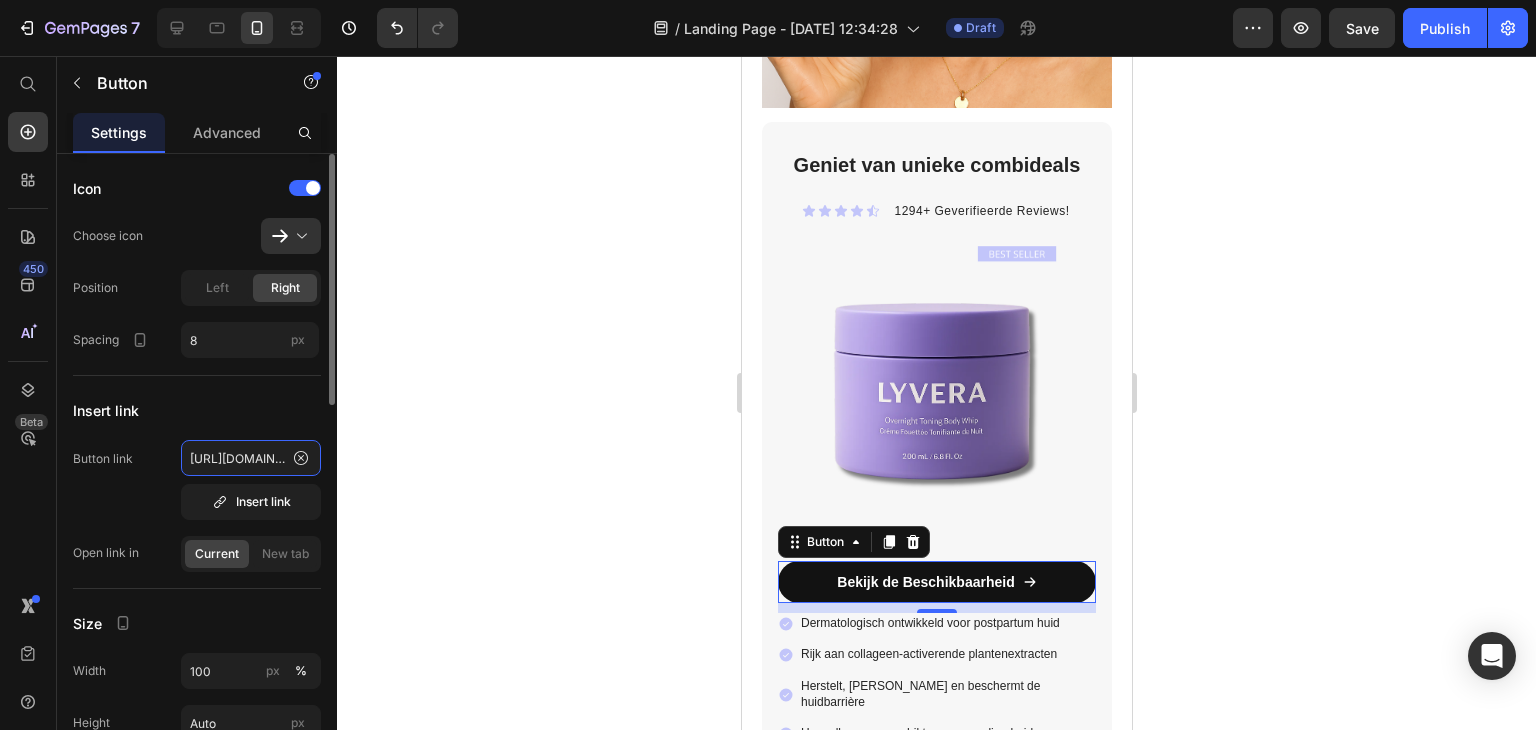 scroll, scrollTop: 0, scrollLeft: 252, axis: horizontal 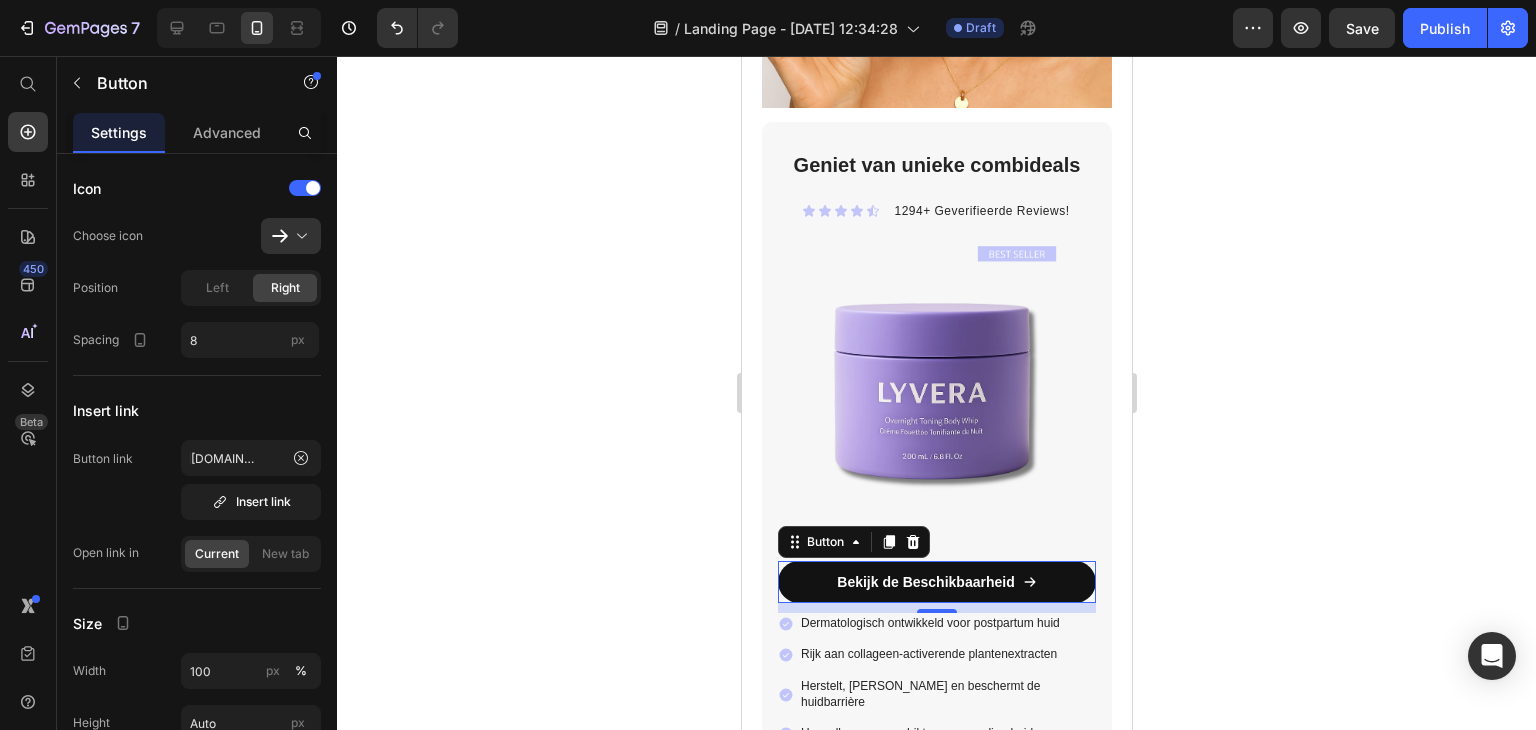 click 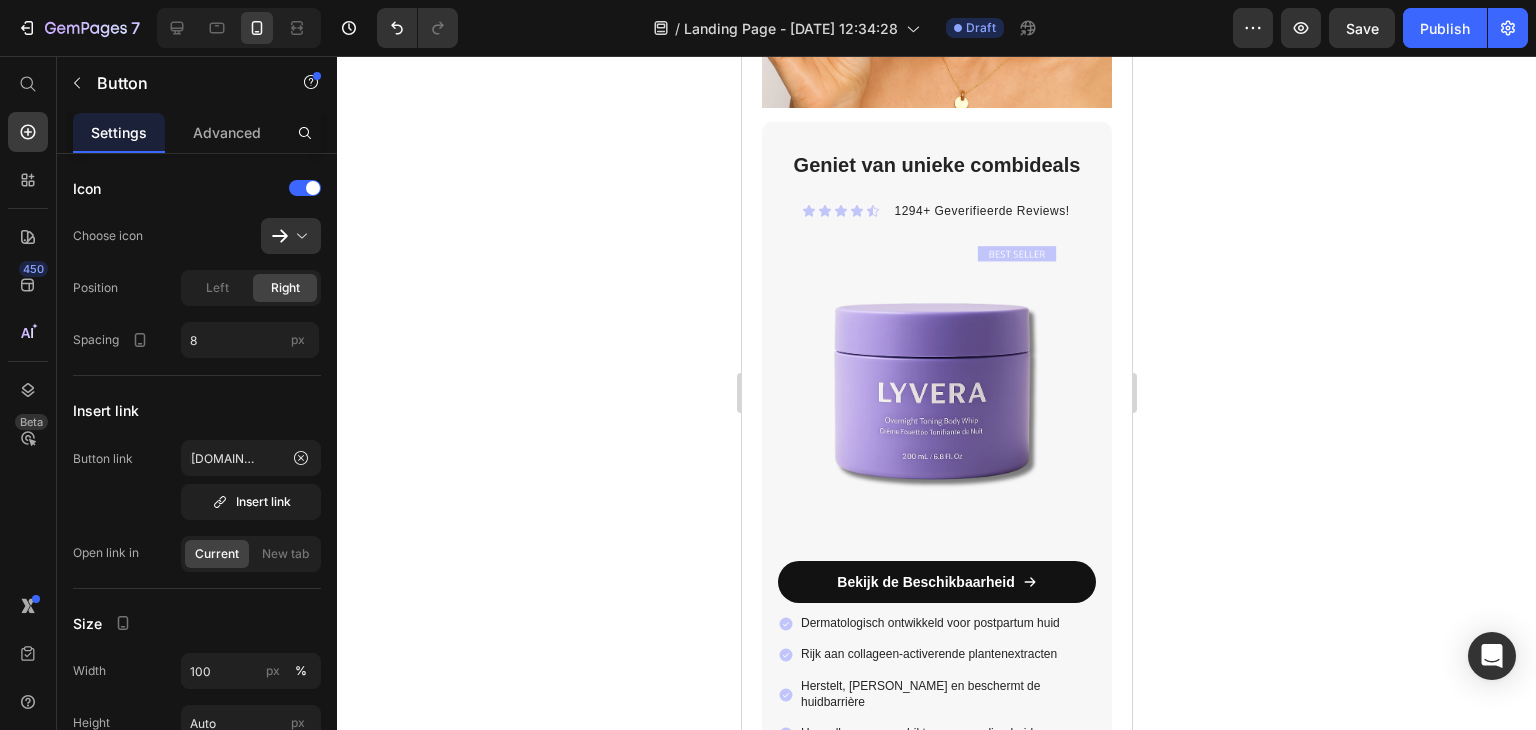 scroll, scrollTop: 0, scrollLeft: 0, axis: both 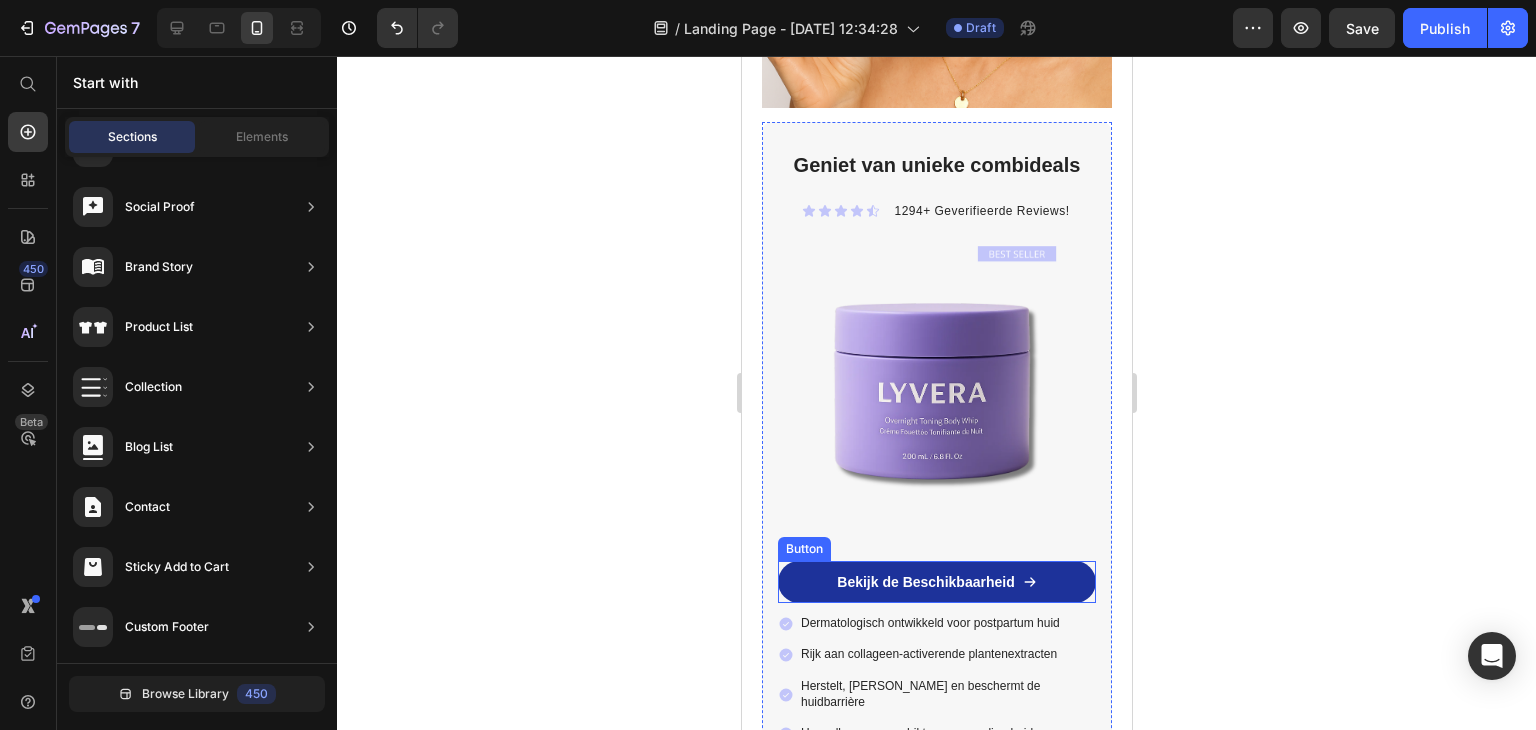click on "Bekijk de Beschikbaarheid" at bounding box center (936, 582) 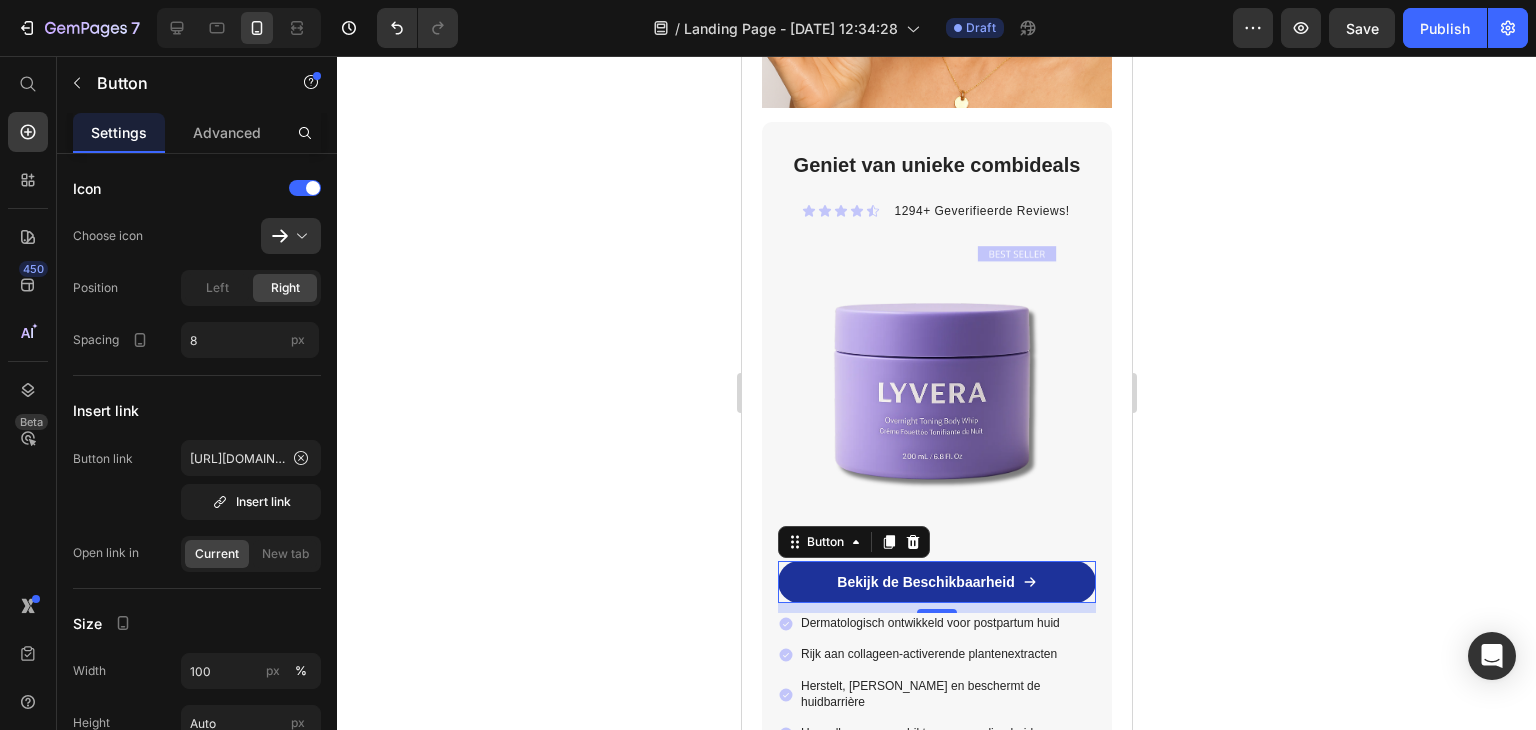 click on "Bekijk de Beschikbaarheid" at bounding box center [936, 582] 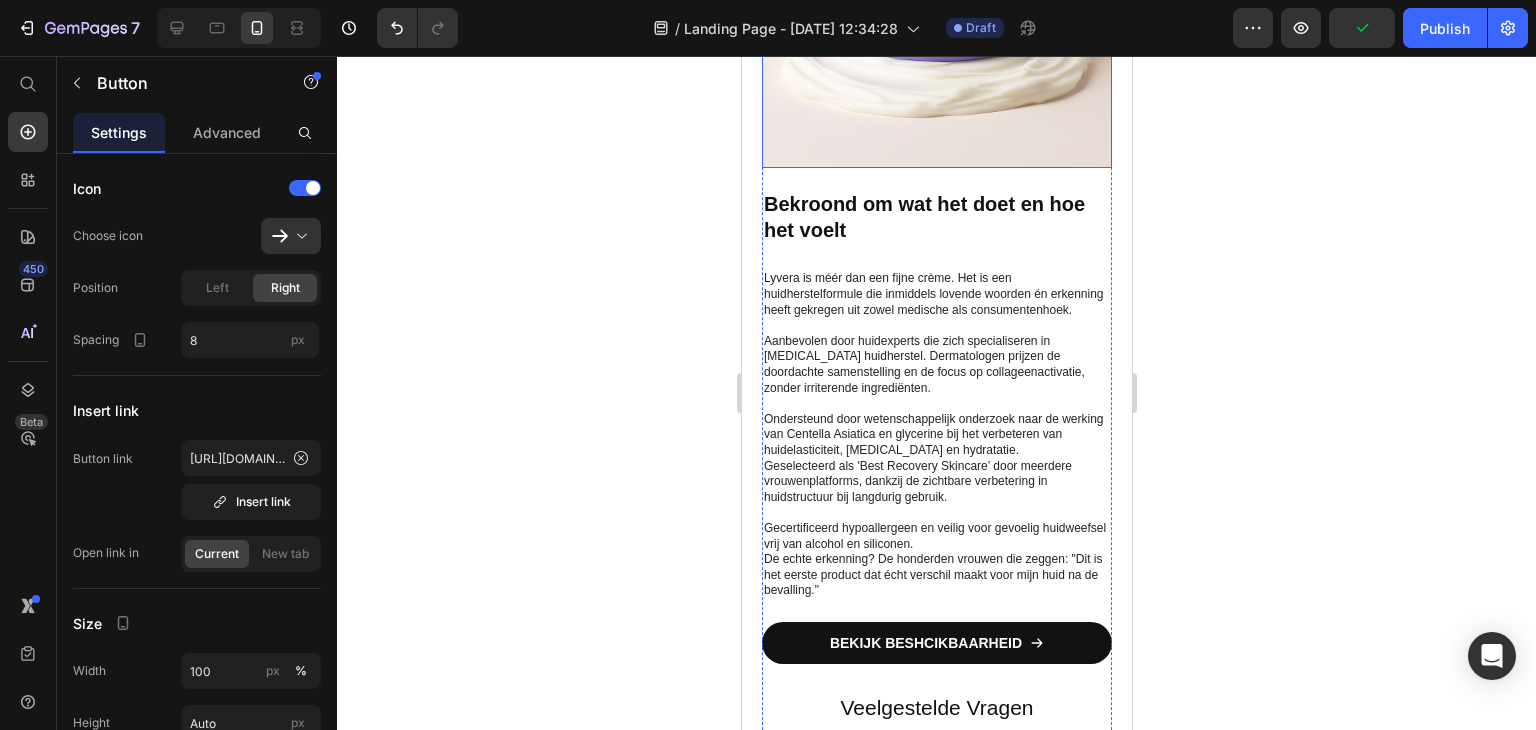 scroll, scrollTop: 7857, scrollLeft: 0, axis: vertical 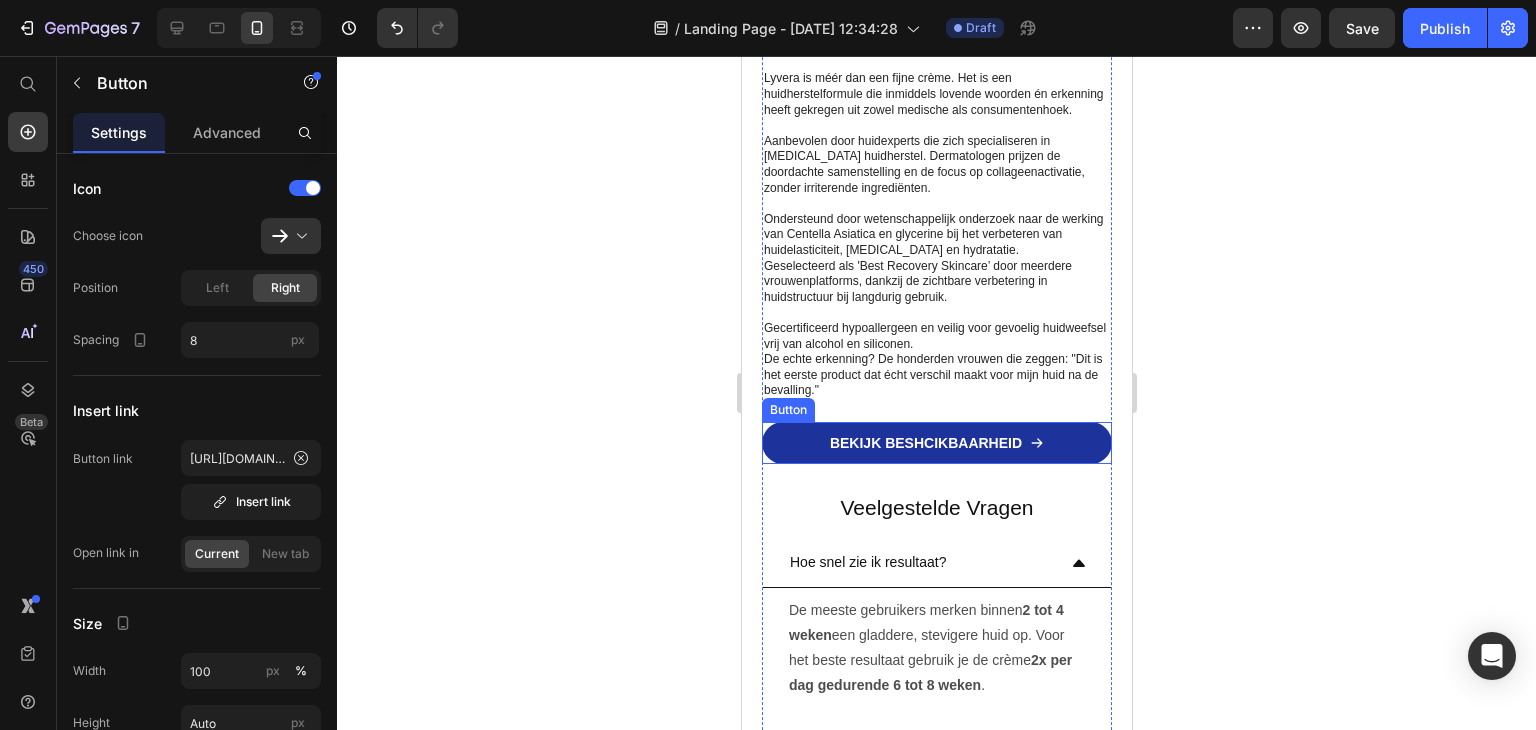 click on "BEKIJK BESHCIKBAARHEID" at bounding box center [936, 443] 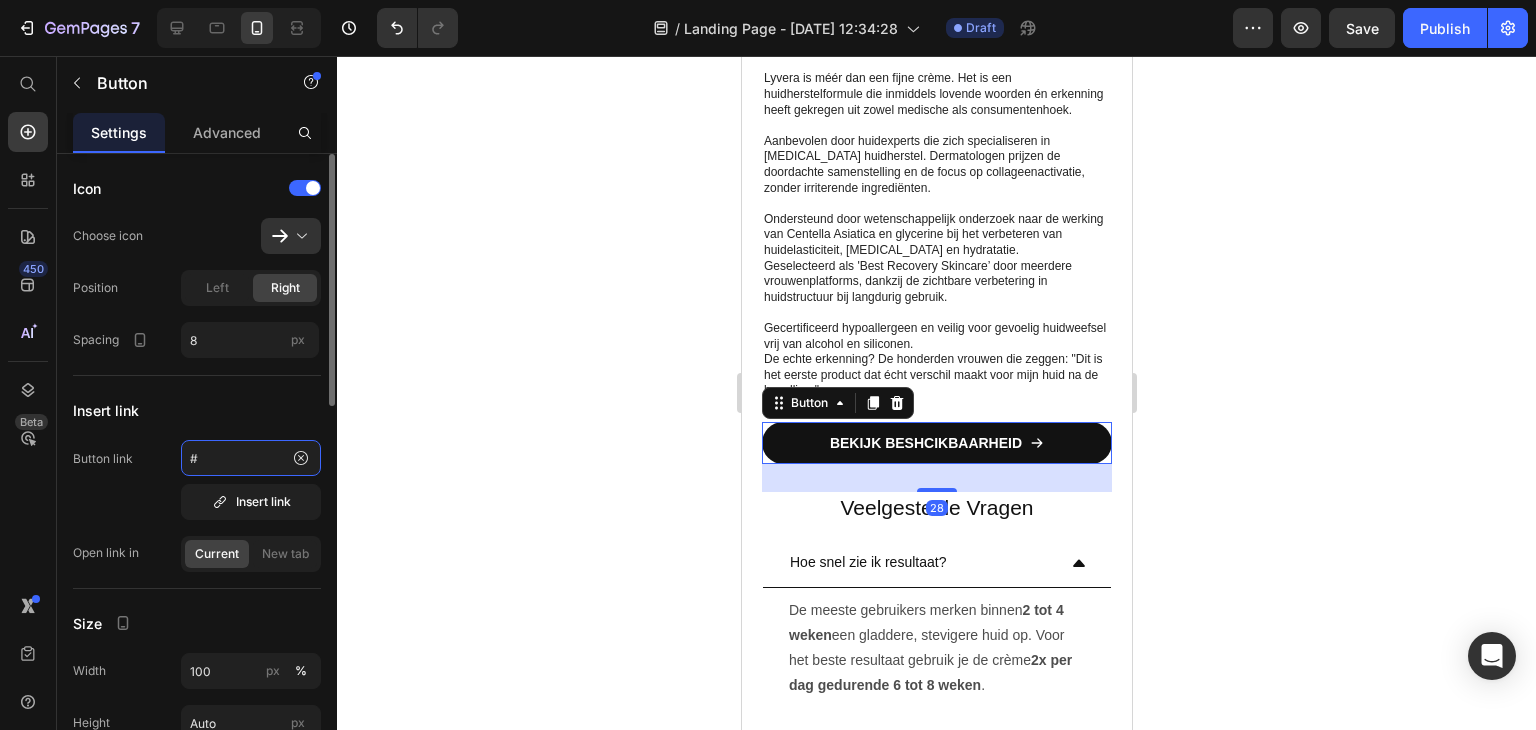 click on "#" 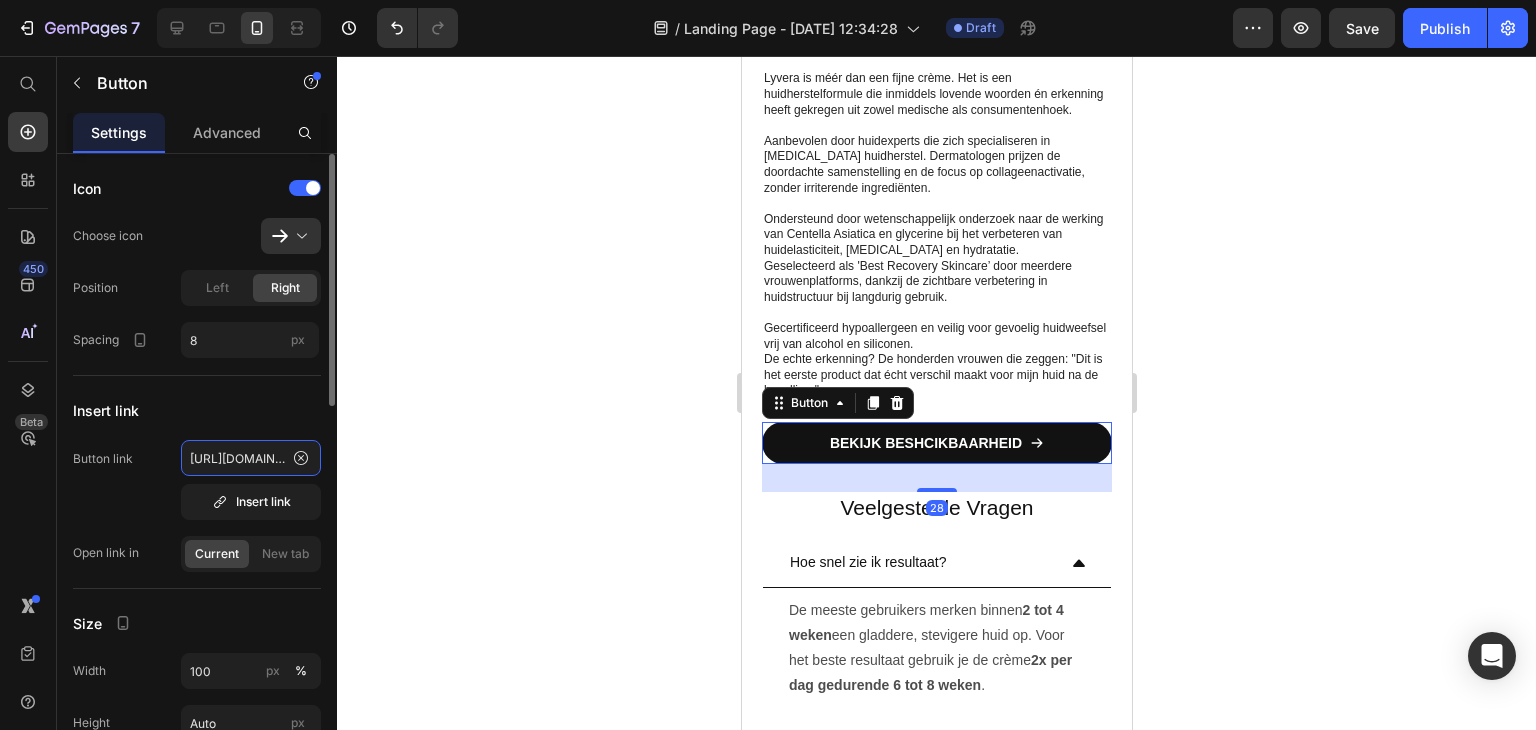 scroll, scrollTop: 0, scrollLeft: 252, axis: horizontal 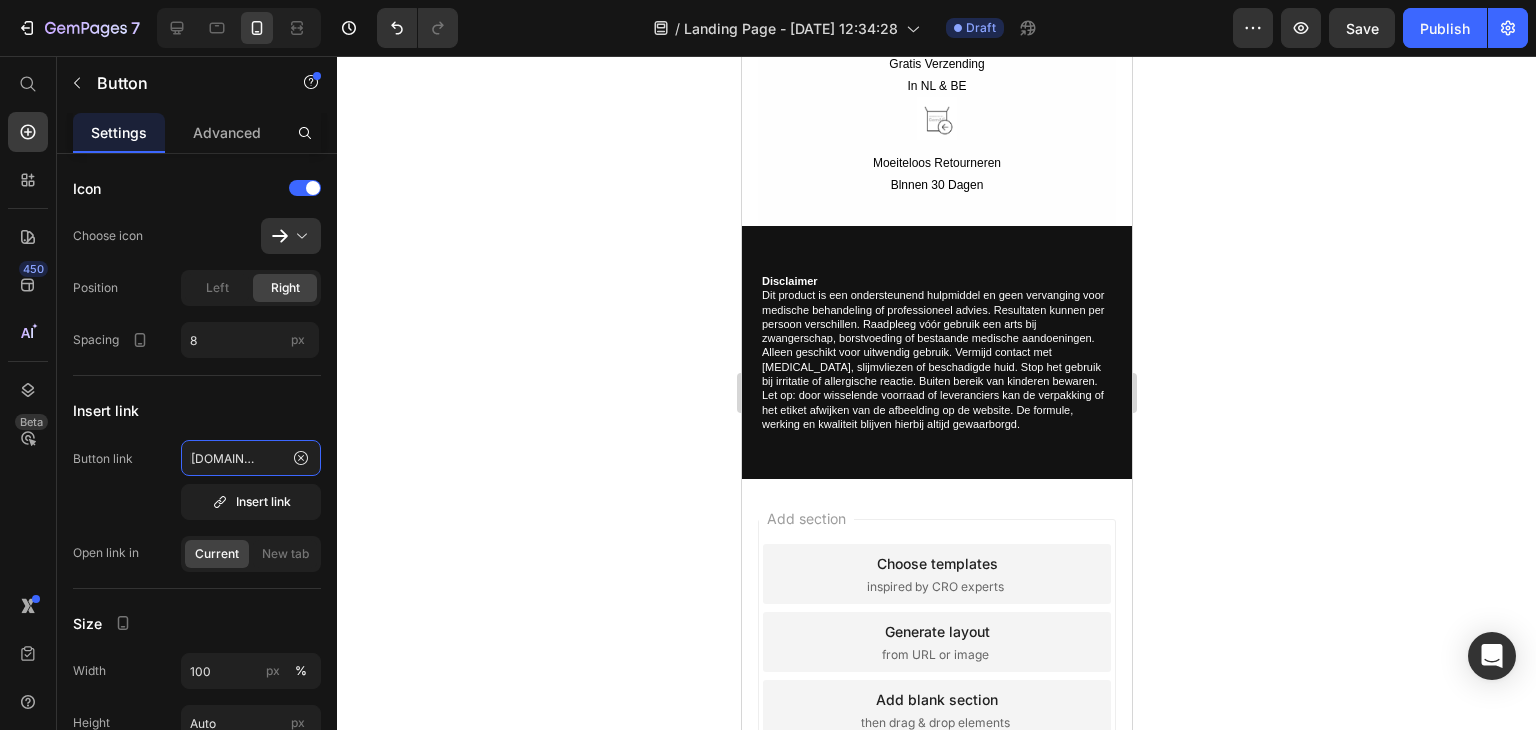 type on "[URL][DOMAIN_NAME]" 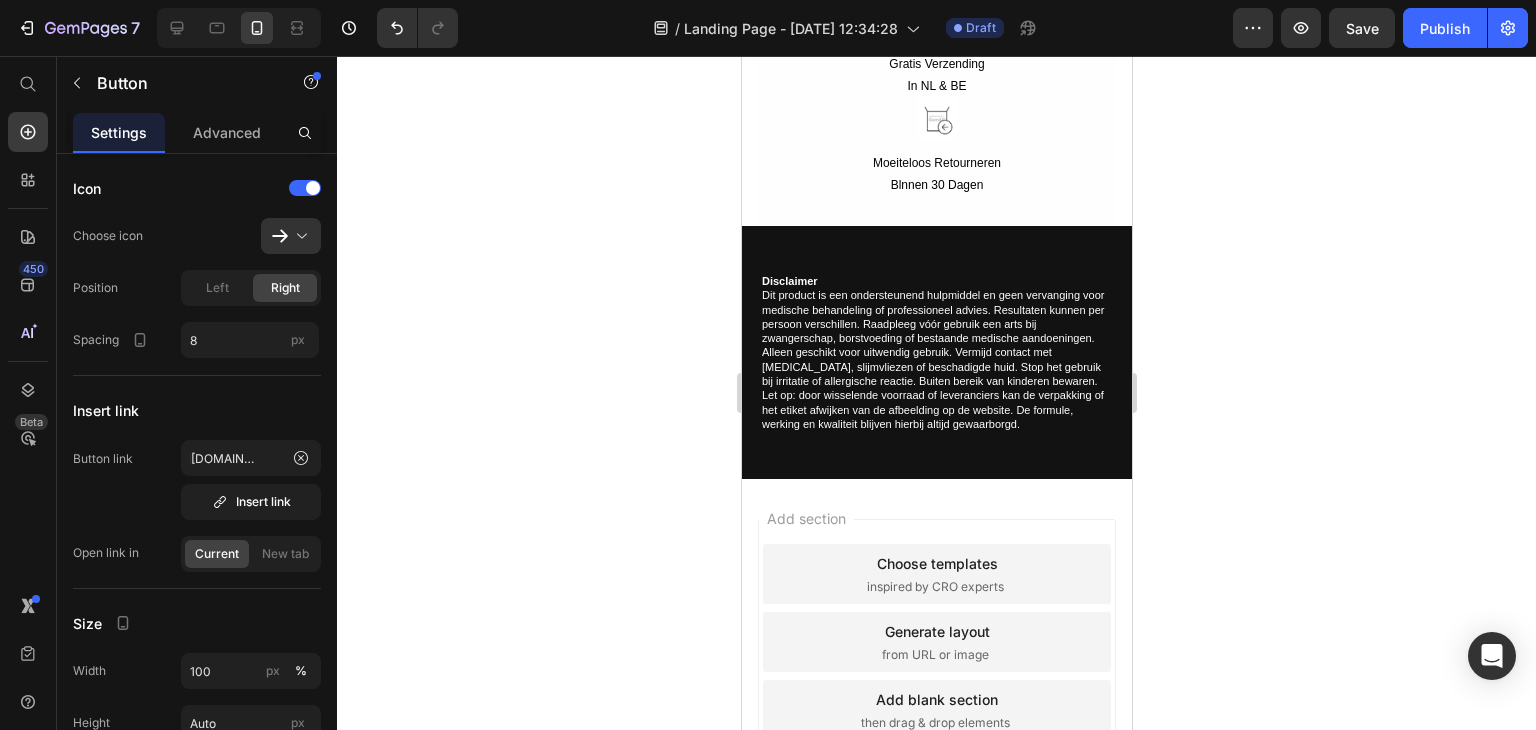 click 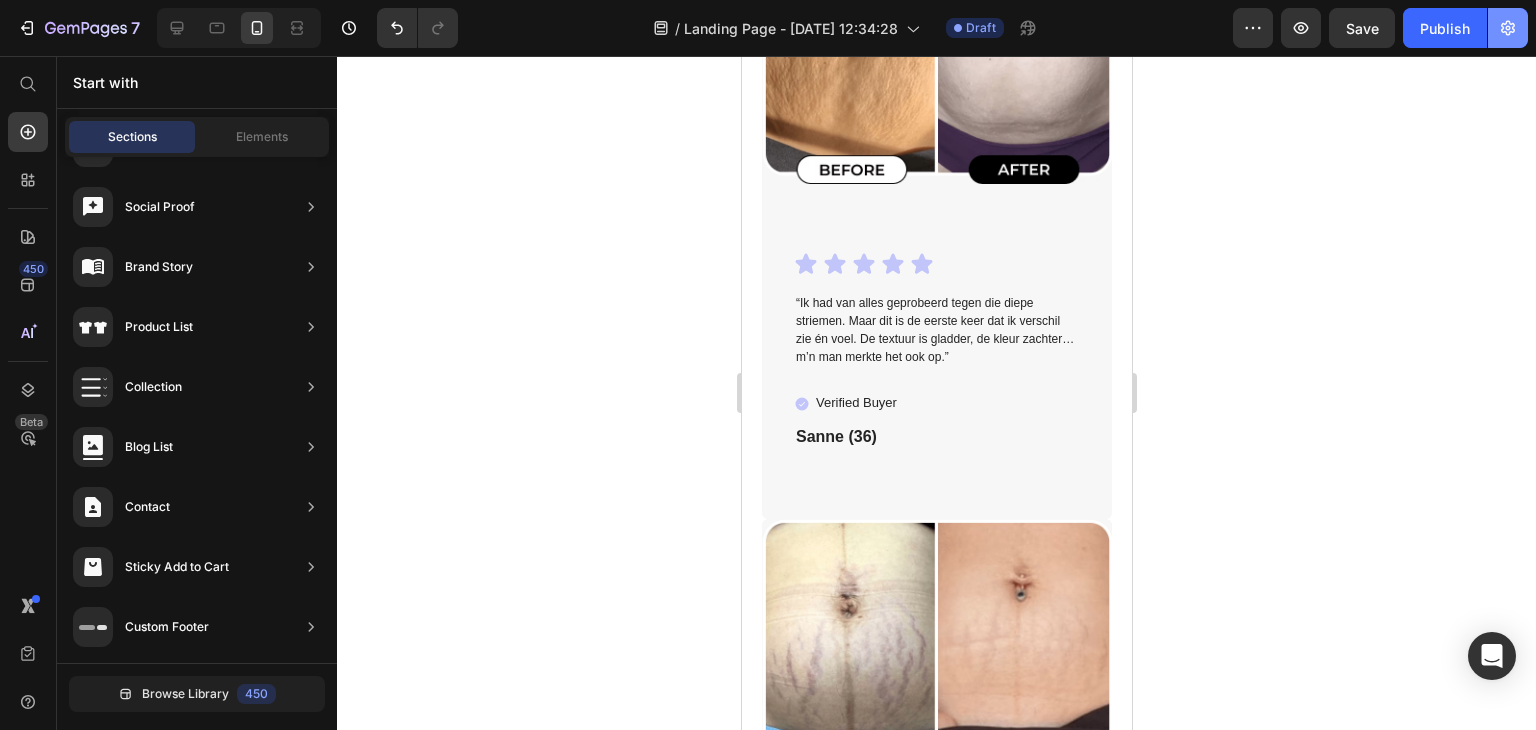 scroll, scrollTop: 5757, scrollLeft: 0, axis: vertical 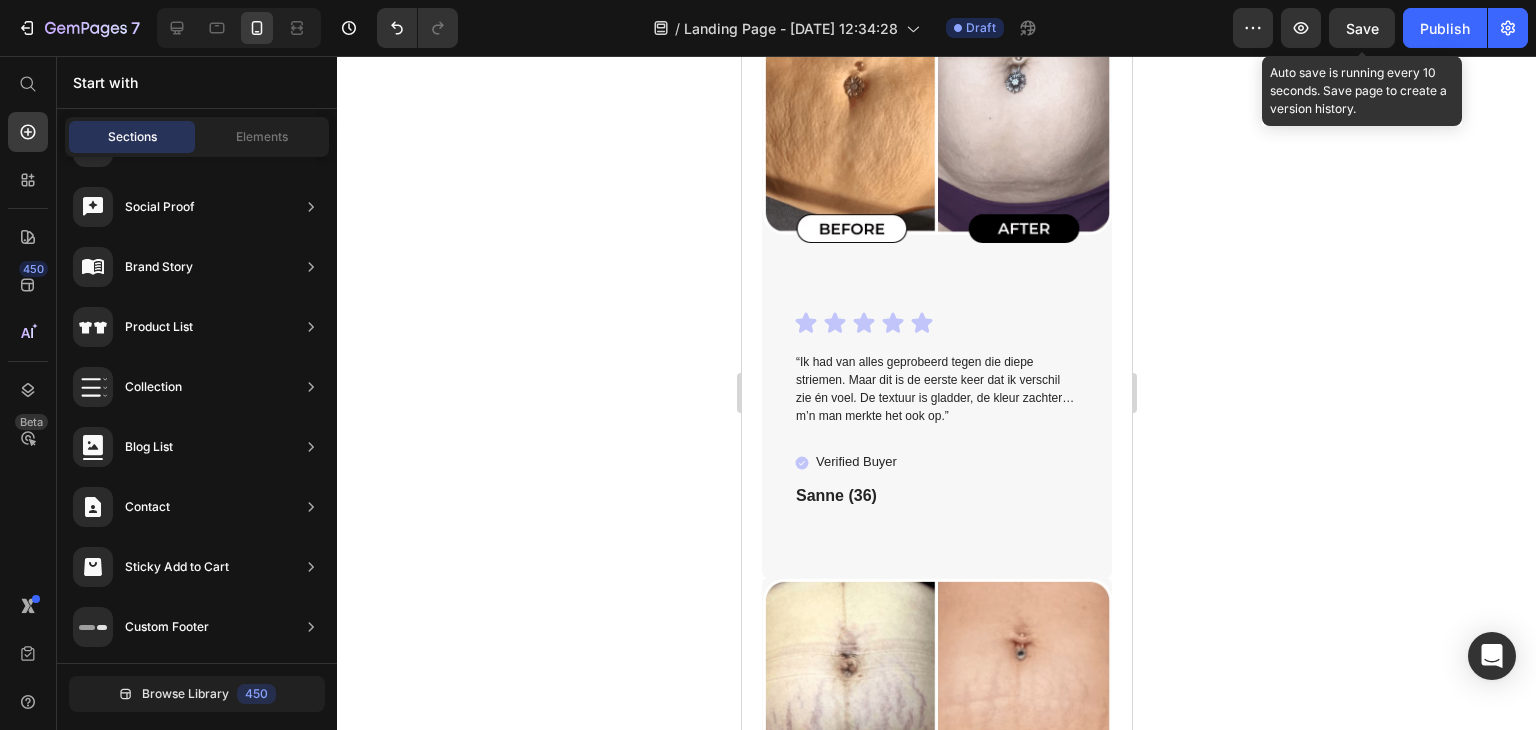 click on "Save" at bounding box center (1362, 28) 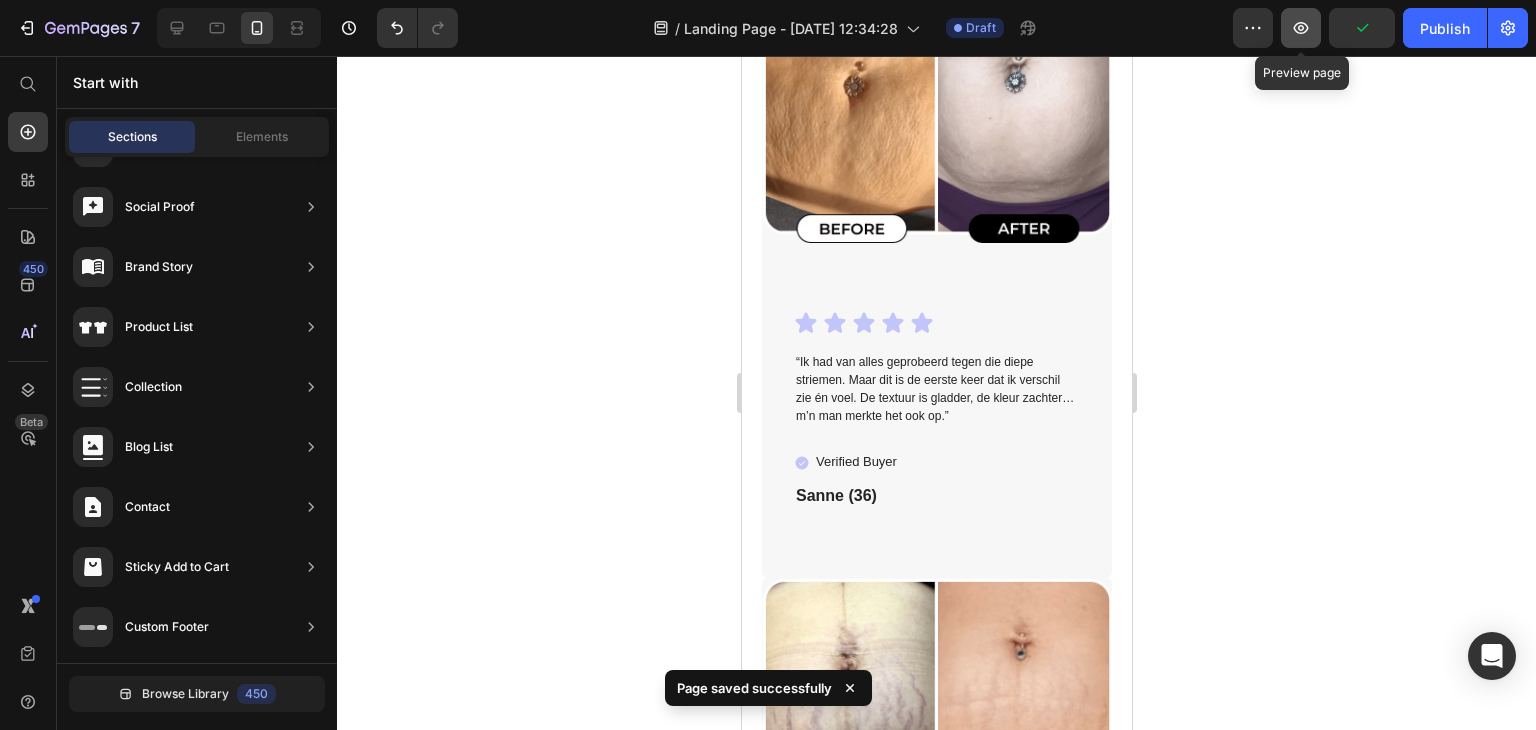 click 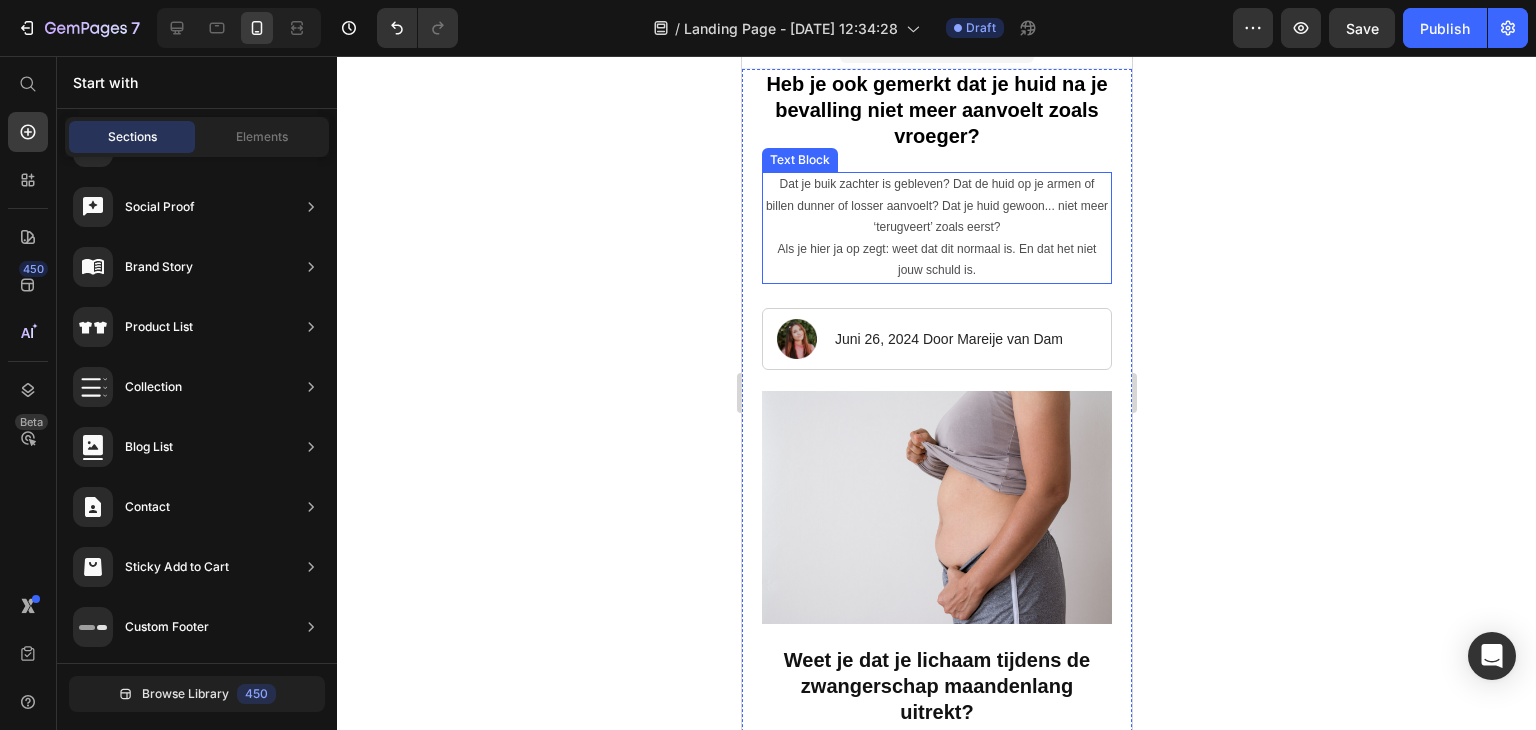 scroll, scrollTop: 0, scrollLeft: 0, axis: both 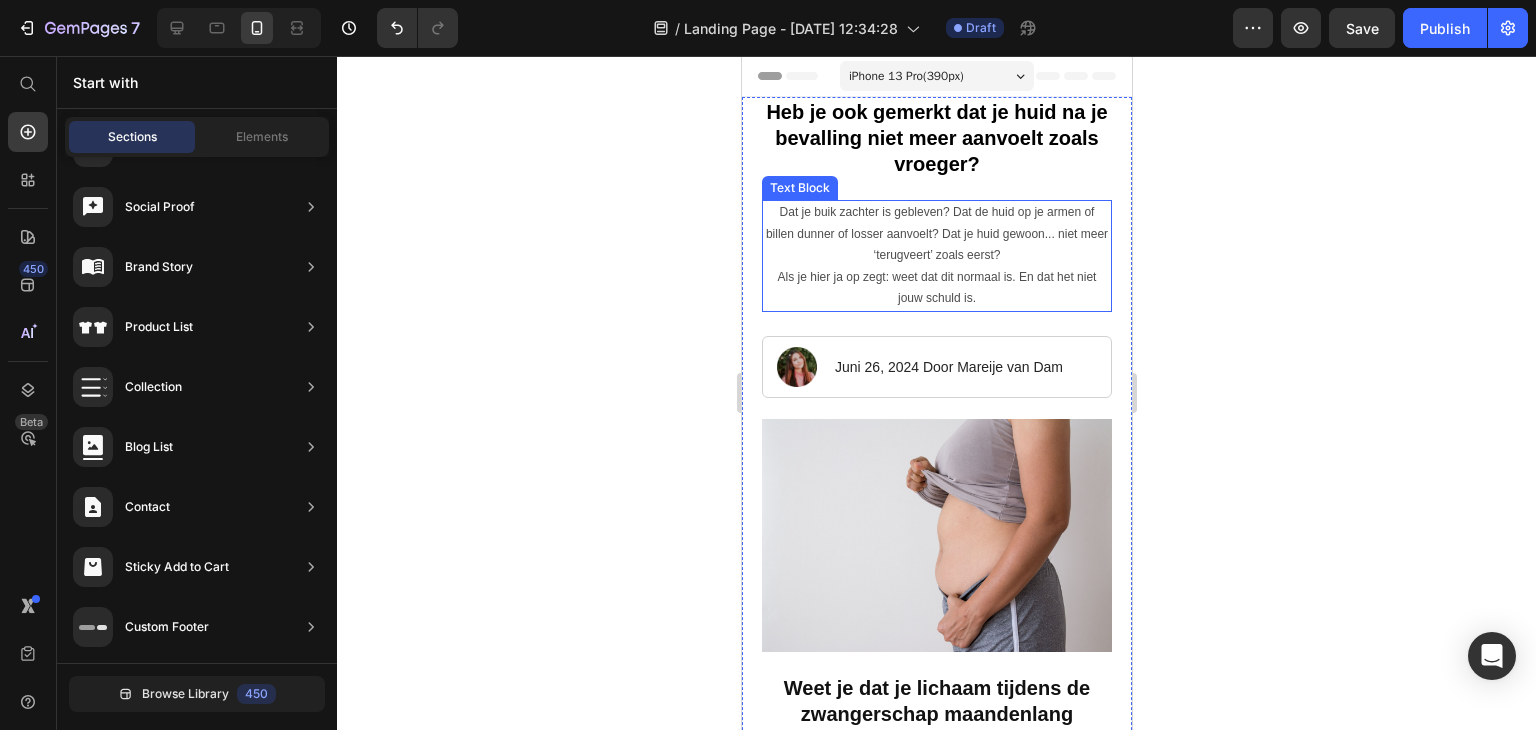 click on "Dat je buik zachter is gebleven? Dat de huid op je armen of billen dunner of losser aanvoelt? Dat je huid gewoon... niet meer ‘terugveert’ zoals eerst?" at bounding box center [936, 234] 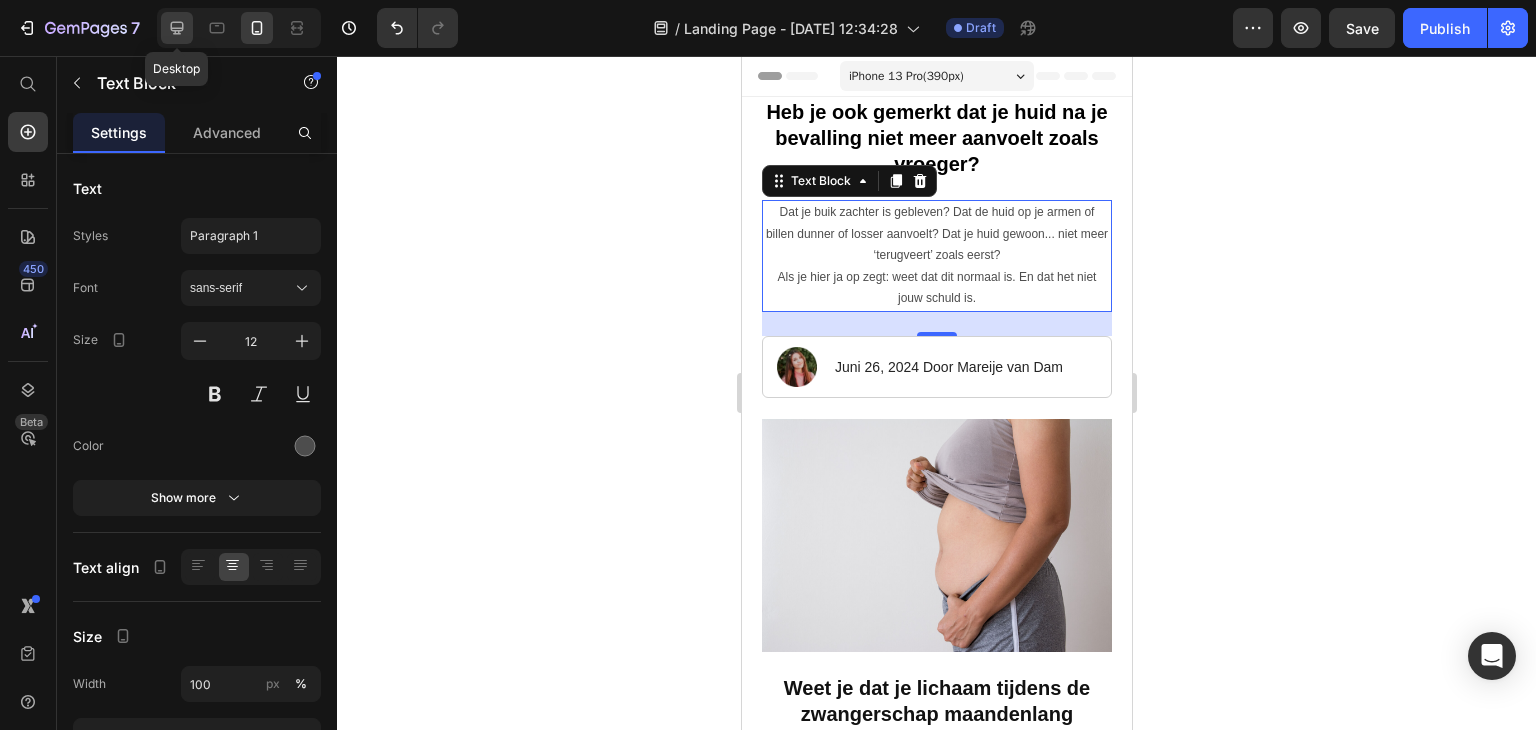 click 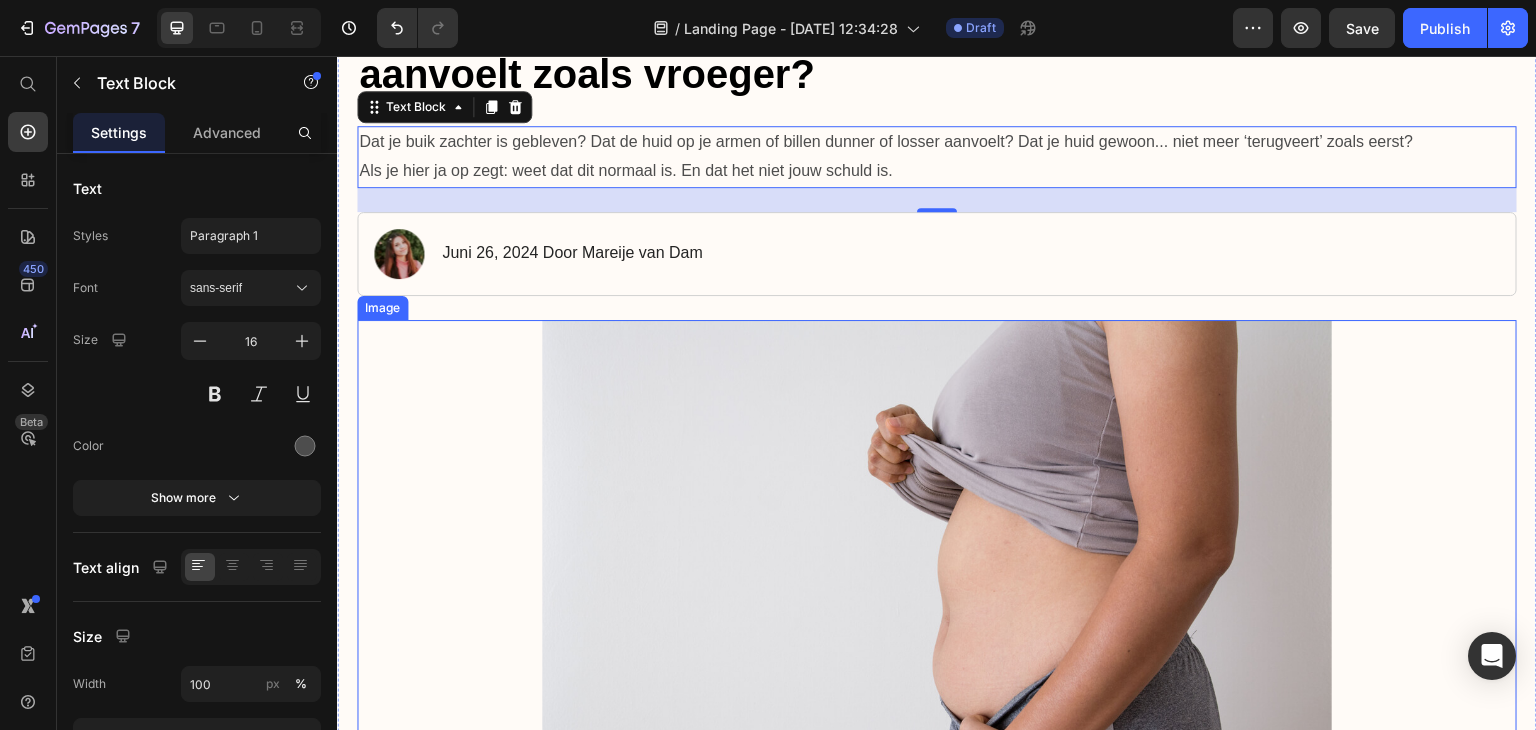 scroll, scrollTop: 0, scrollLeft: 0, axis: both 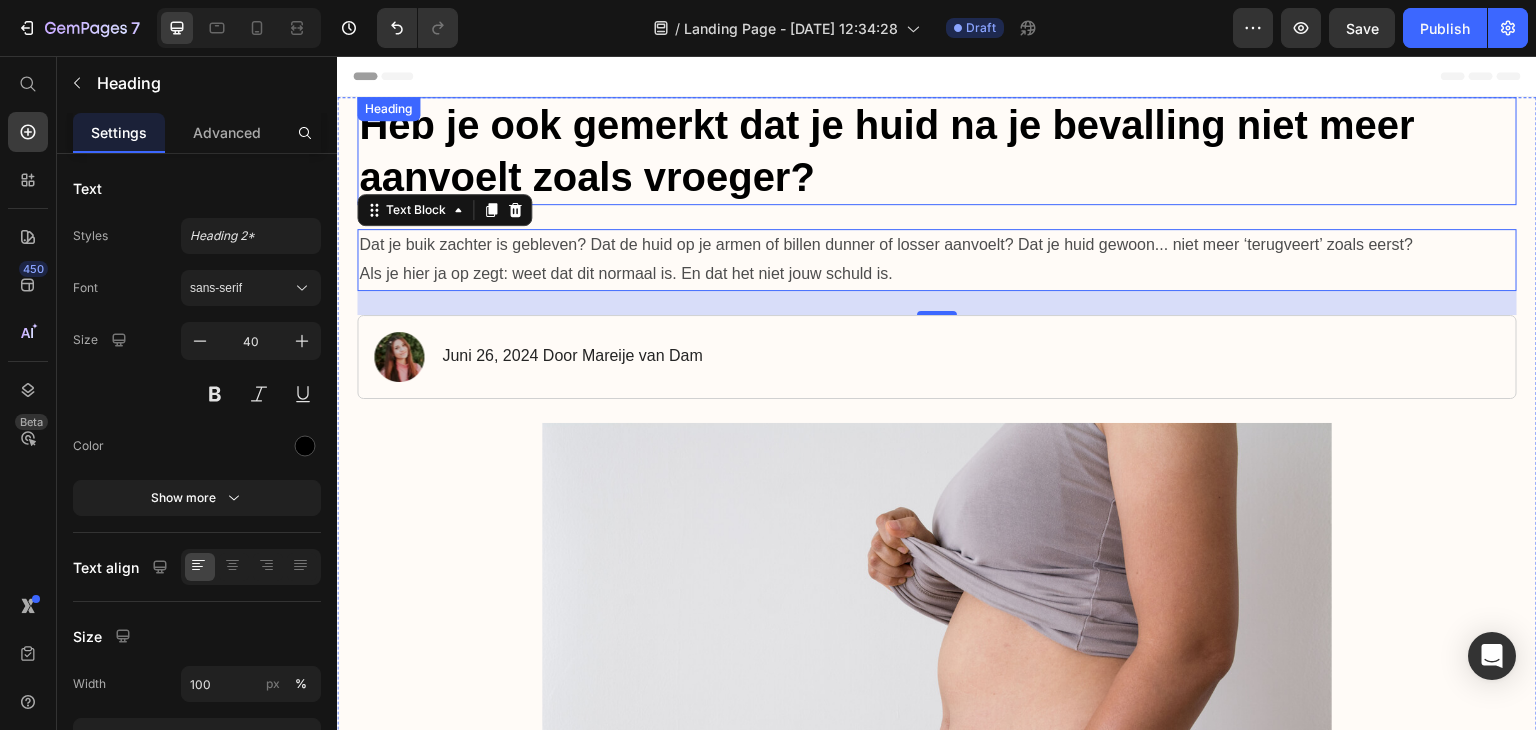 click on "Heb je ook gemerkt dat je huid na je bevalling niet meer aanvoelt zoals vroeger?" at bounding box center (937, 151) 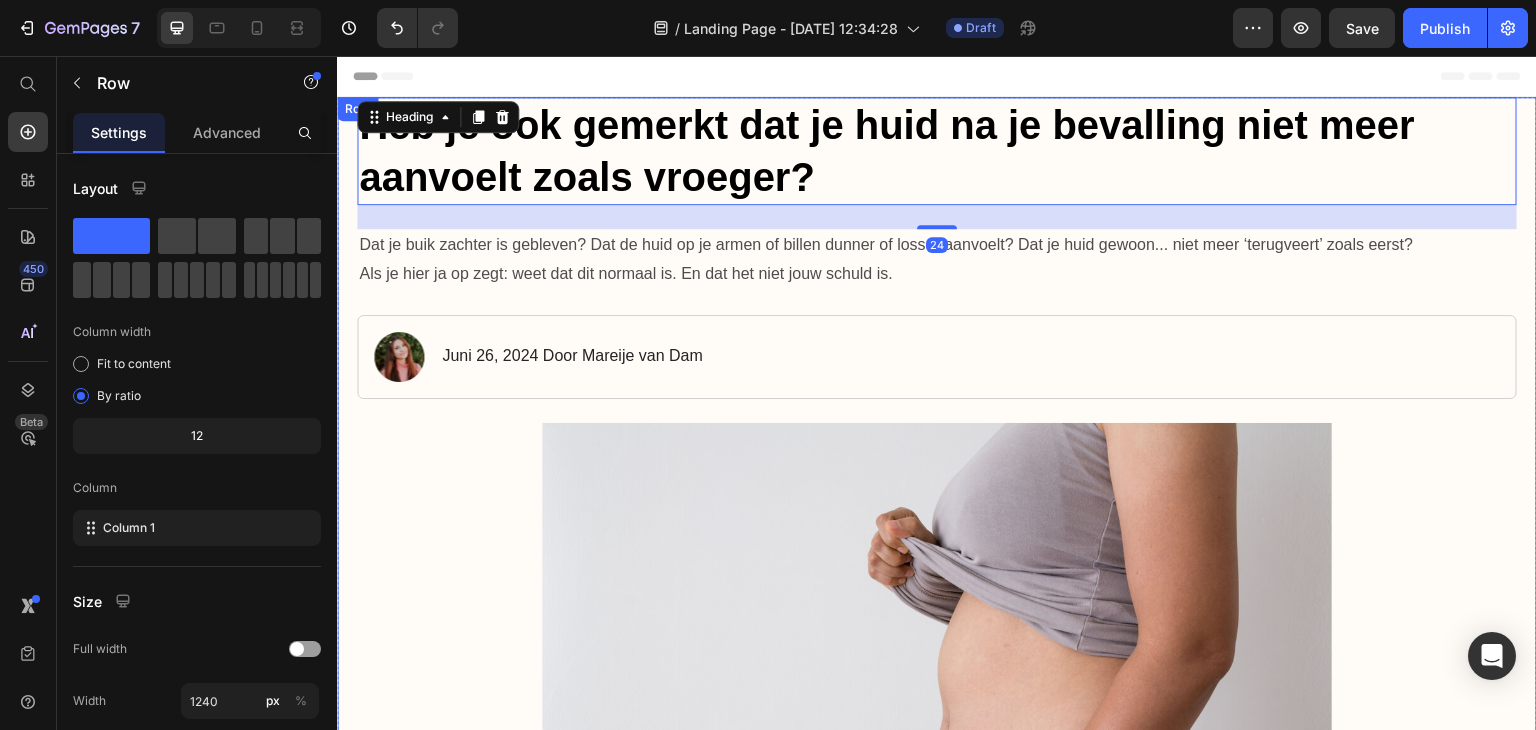 click on "Heb je ook gemerkt dat je huid na je bevalling niet meer aanvoelt zoals vroeger? Heading   24 Dat je buik zachter is gebleven? Dat de huid op je armen of billen dunner of losser aanvoelt? Dat je huid gewoon... niet meer ‘terugveert’ zoals eerst? Als je hier ja op zegt: weet dat dit normaal is. En dat het niet jouw schuld is. Text Block Image [DATE] Door [PERSON_NAME] Text Block Row Image Weet je dat je lichaam tijdens de zwangerschap maandenlang uitrekt? Heading En dat na de bevalling het volume verdwijnt maar je huid niet automatisch weer terugveert? Wist je dat je lichaam na de bevalling  minder collageen aanmaakt dan ooit ? En dat dit precies de stof is die je huid stevig en elastisch houdt? Dermatologen bevestigen het: na de bevalling raakt je huid tijdelijk uit balans. Text Block Image Herken je dit ook? Heading Dat je buik voelt als een lege ballon? Dat je bovenarmen zachter zijn geworden? Dat je huid droog, gevoelig en sneller 'crepey' oogt? Text Block Text Block Image Heading" at bounding box center (937, 3493) 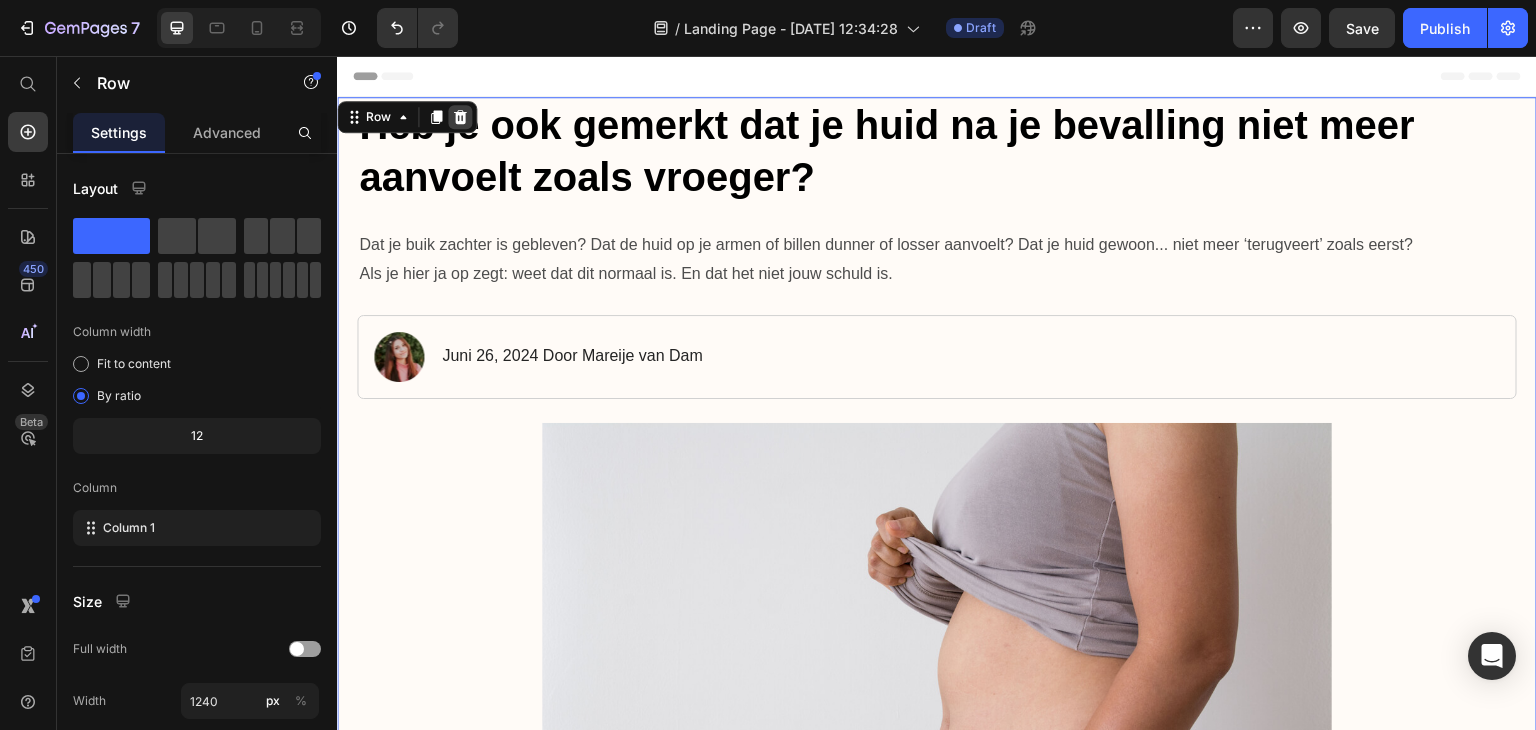 click 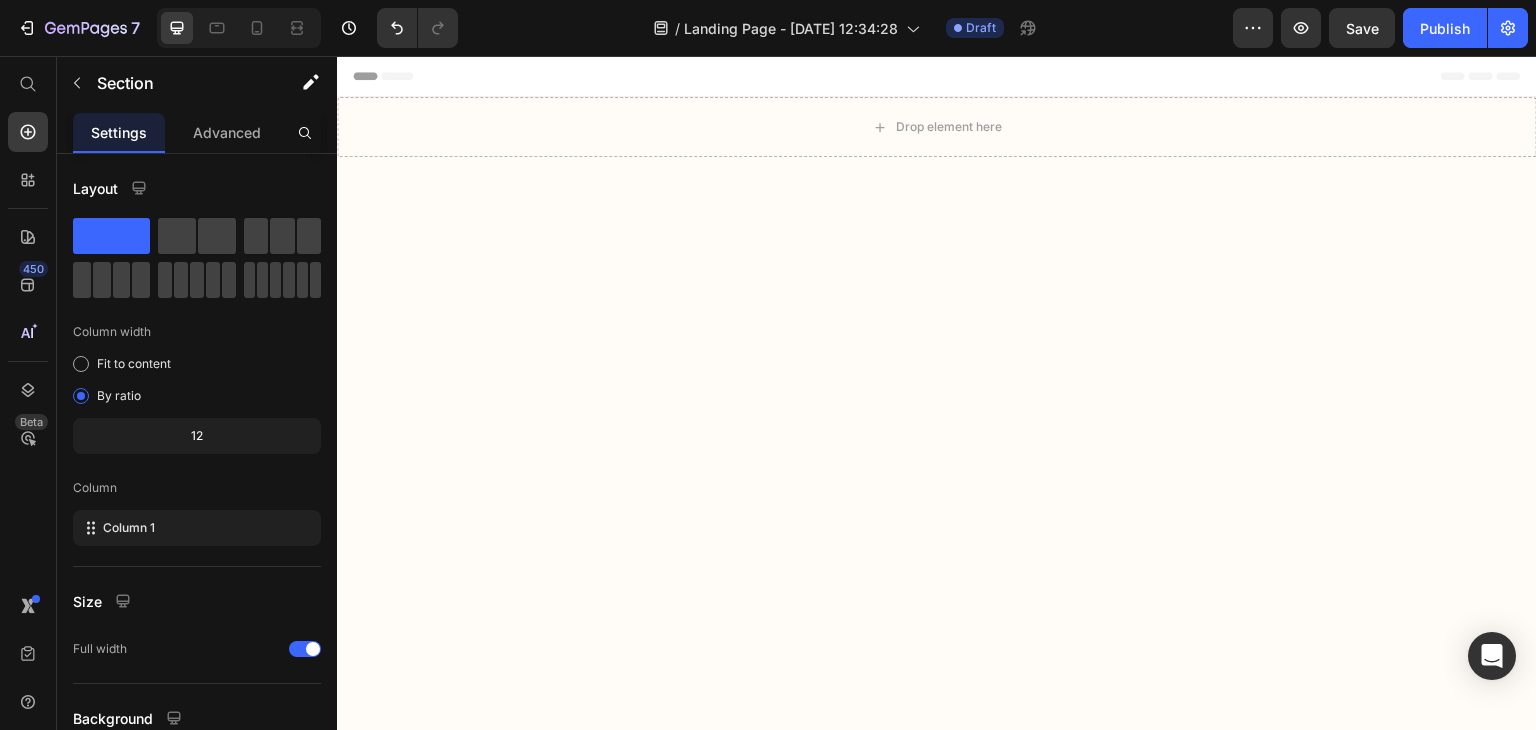 click at bounding box center (937, 2095) 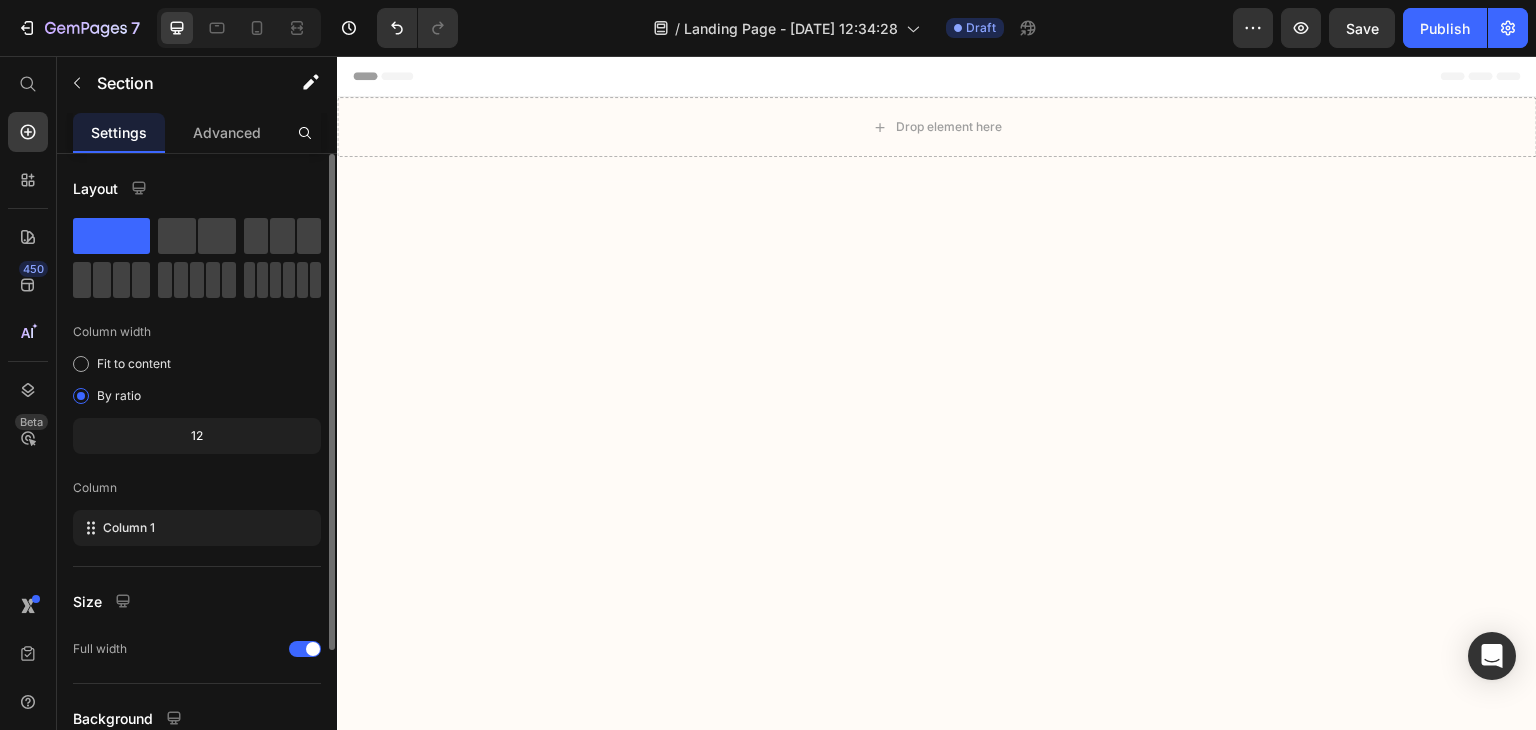 scroll, scrollTop: 173, scrollLeft: 0, axis: vertical 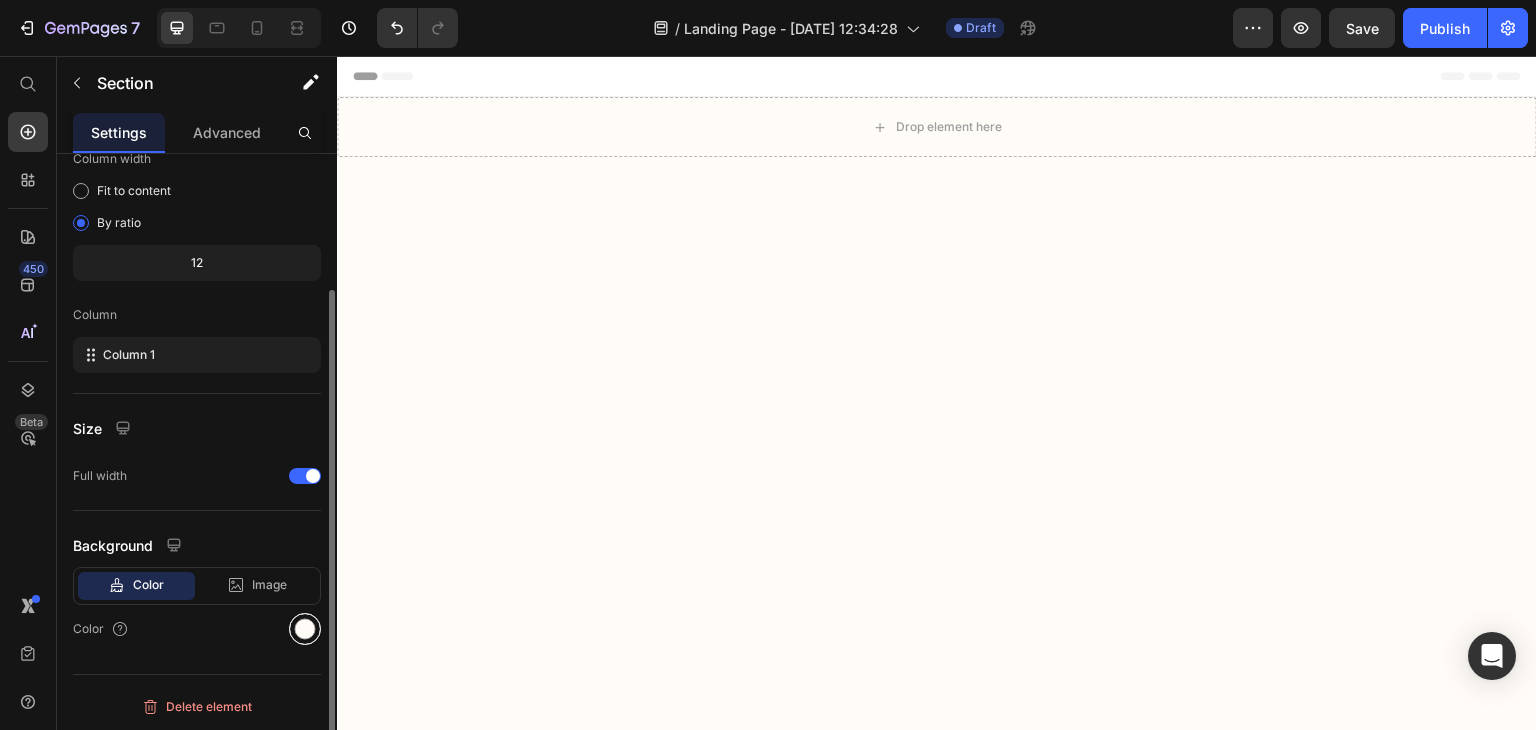 click at bounding box center (305, 629) 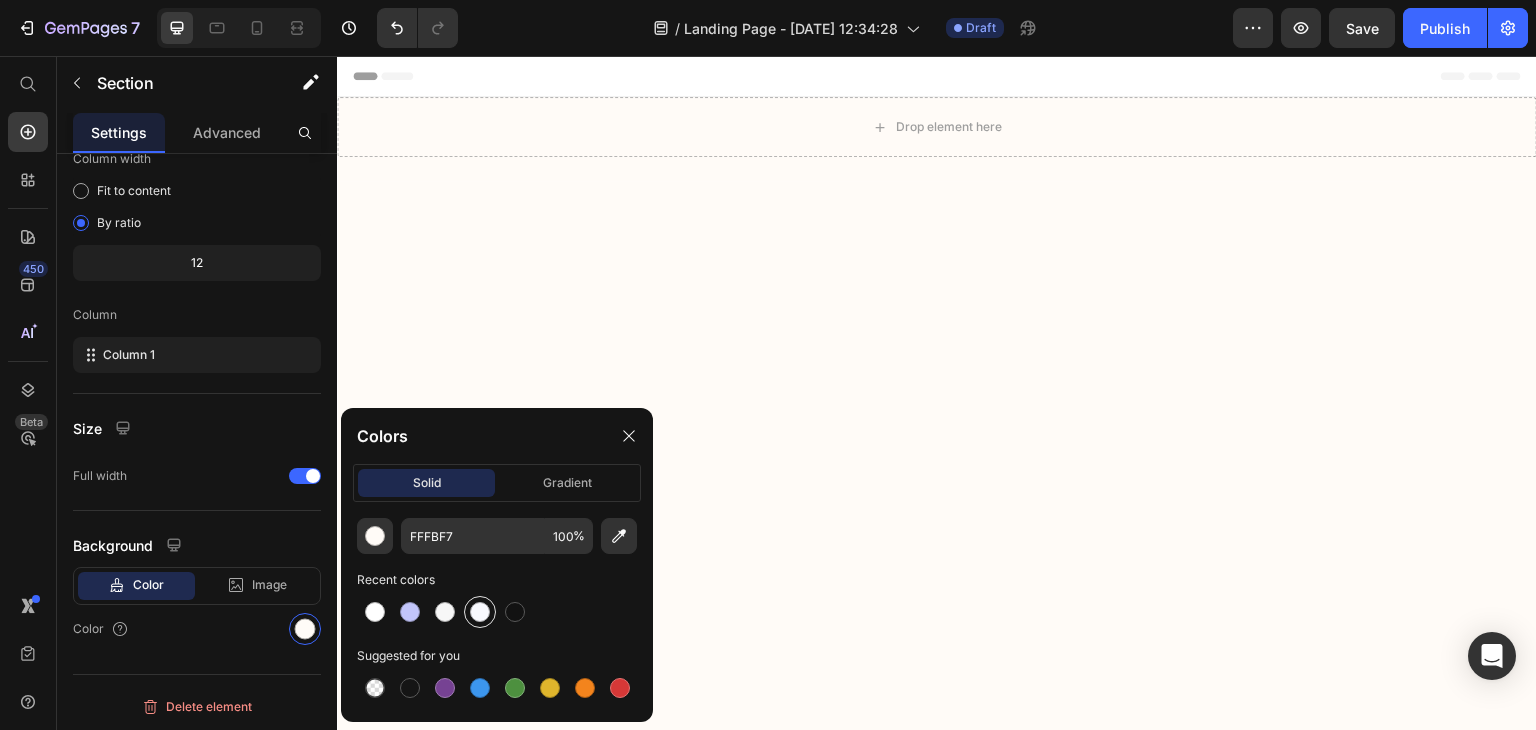 click at bounding box center [480, 612] 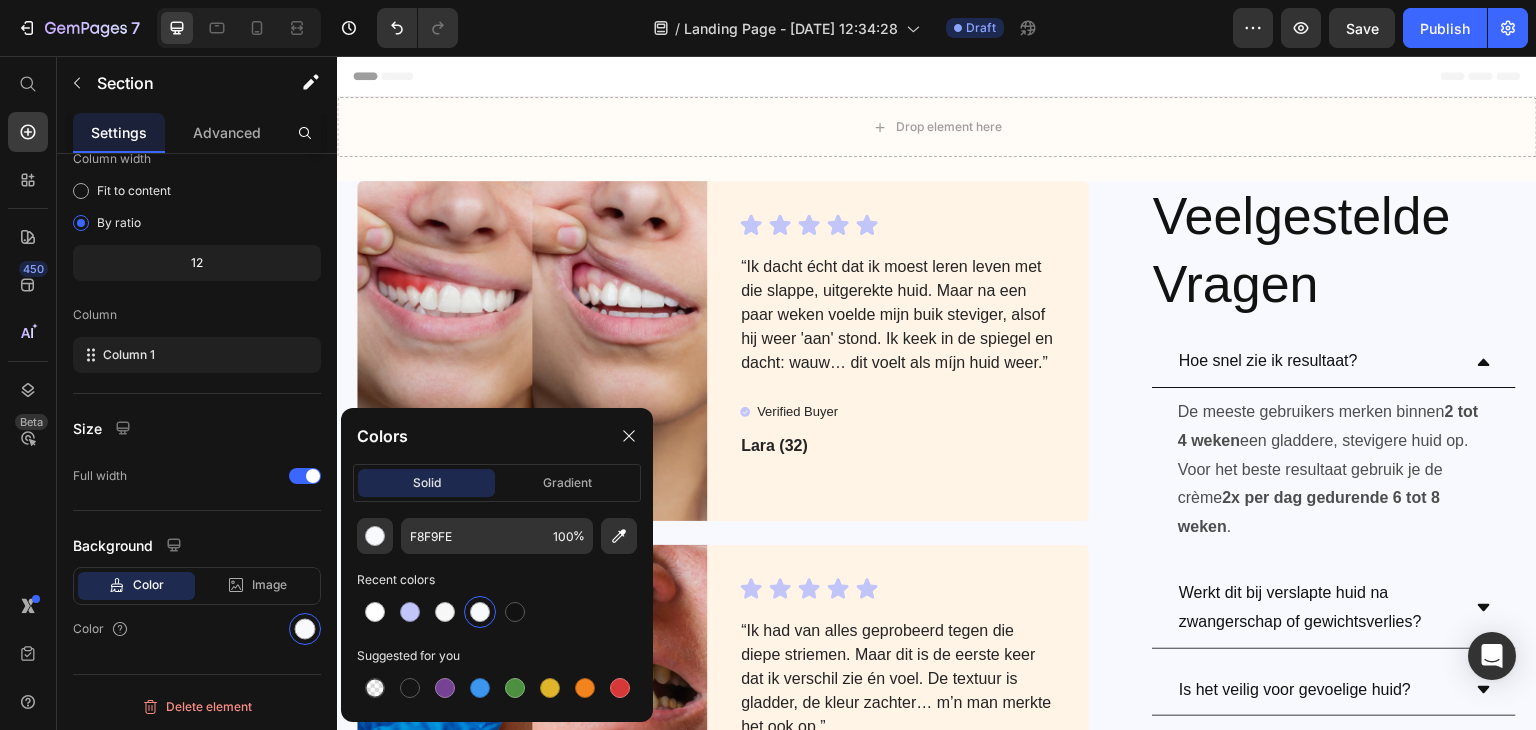 click at bounding box center [480, 612] 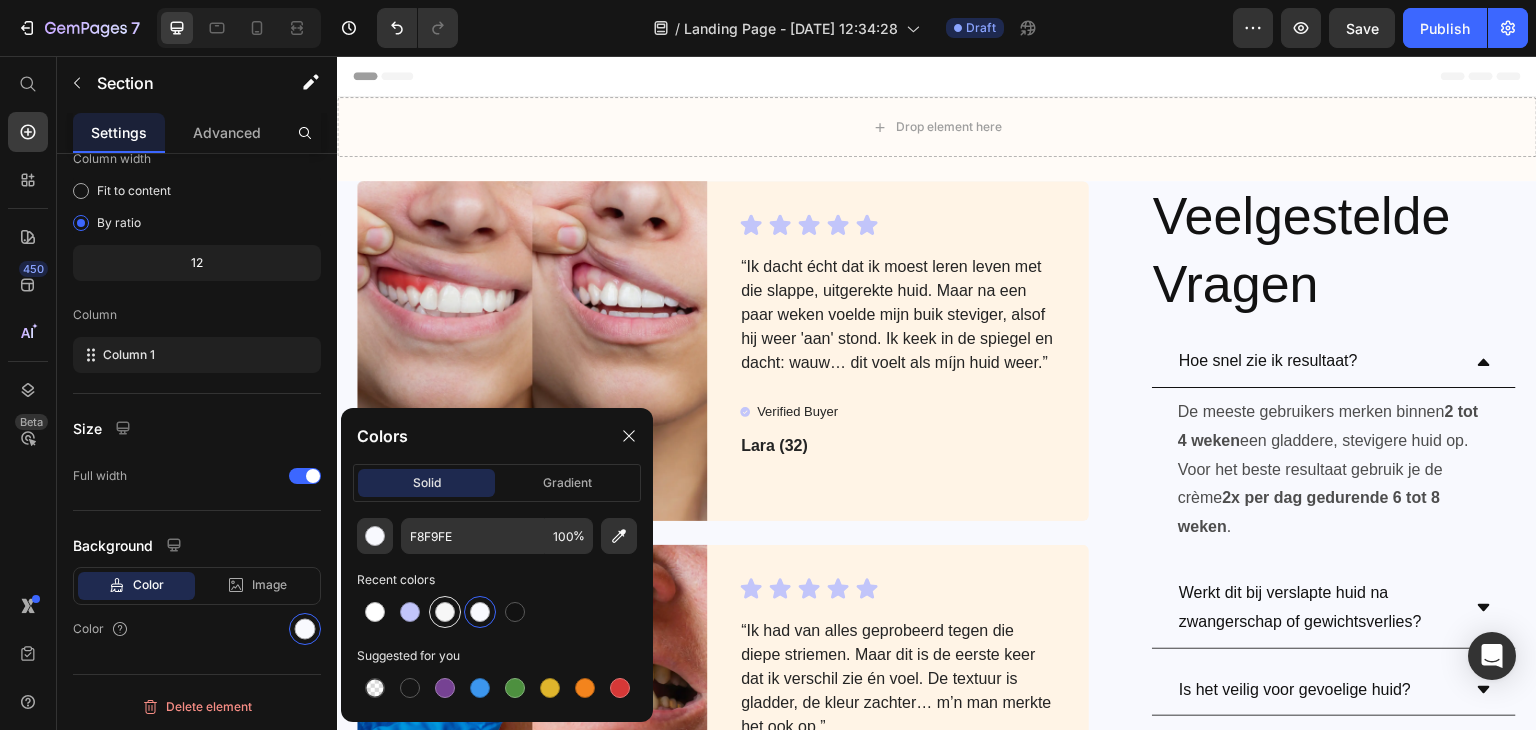 click at bounding box center [445, 612] 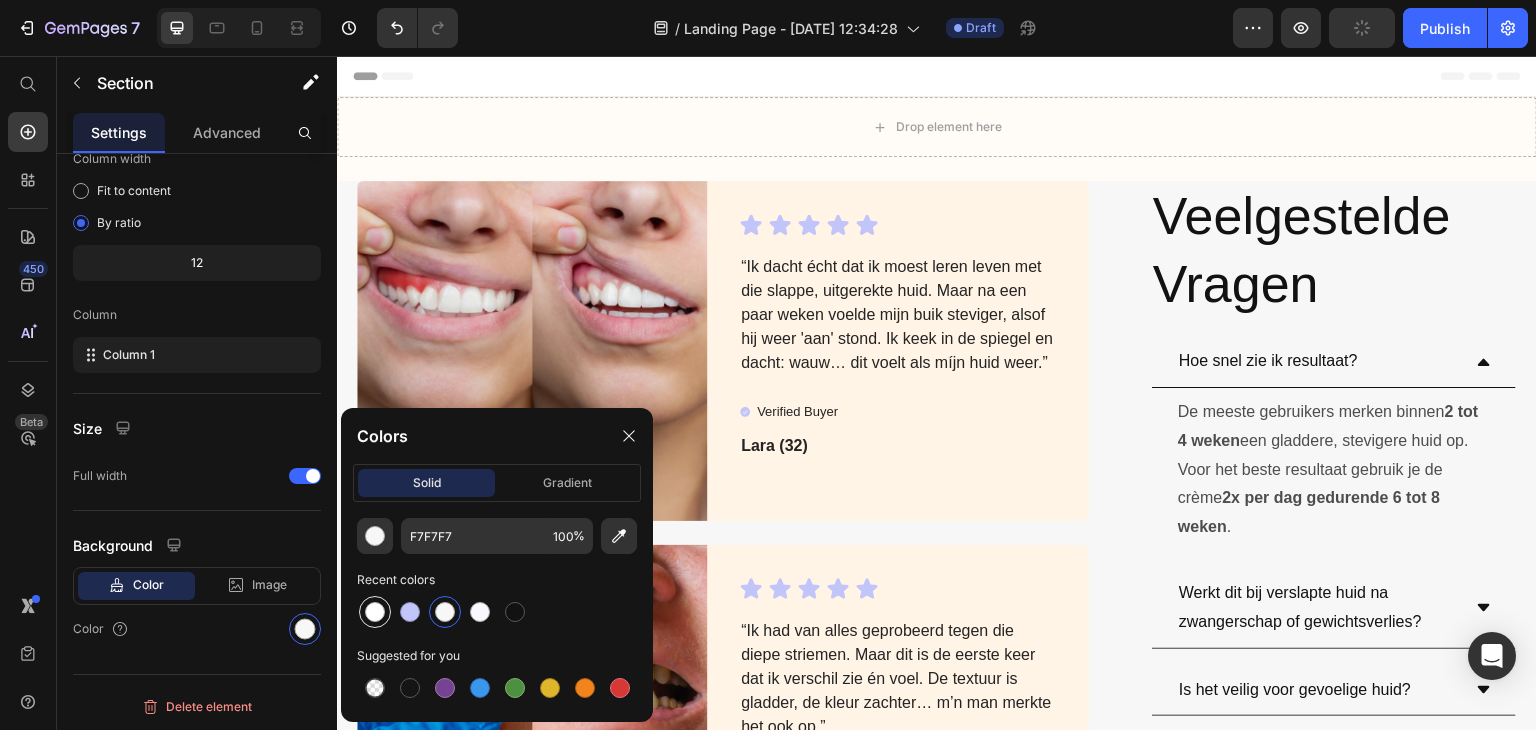 click at bounding box center [375, 612] 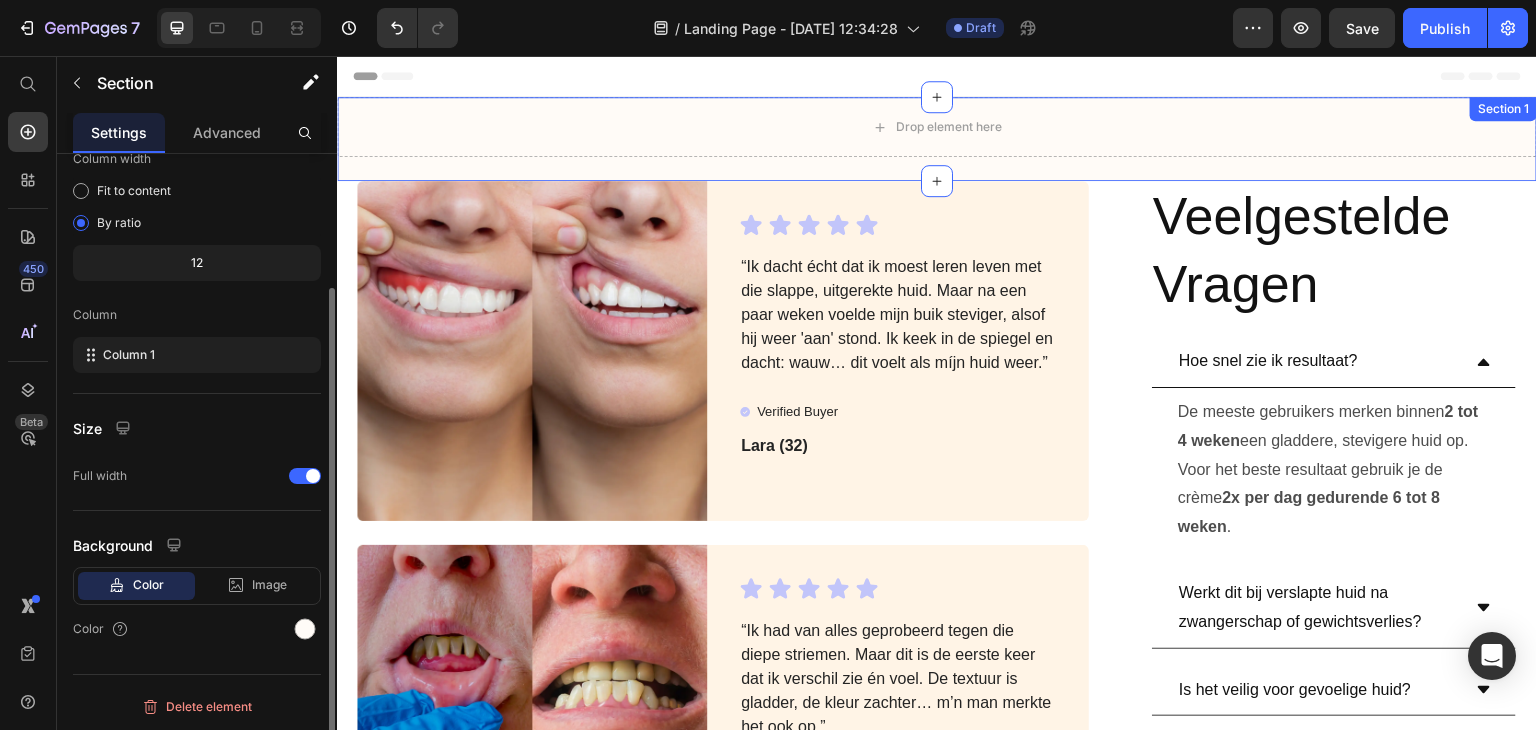 click on "Drop element here Section 1" at bounding box center [937, 139] 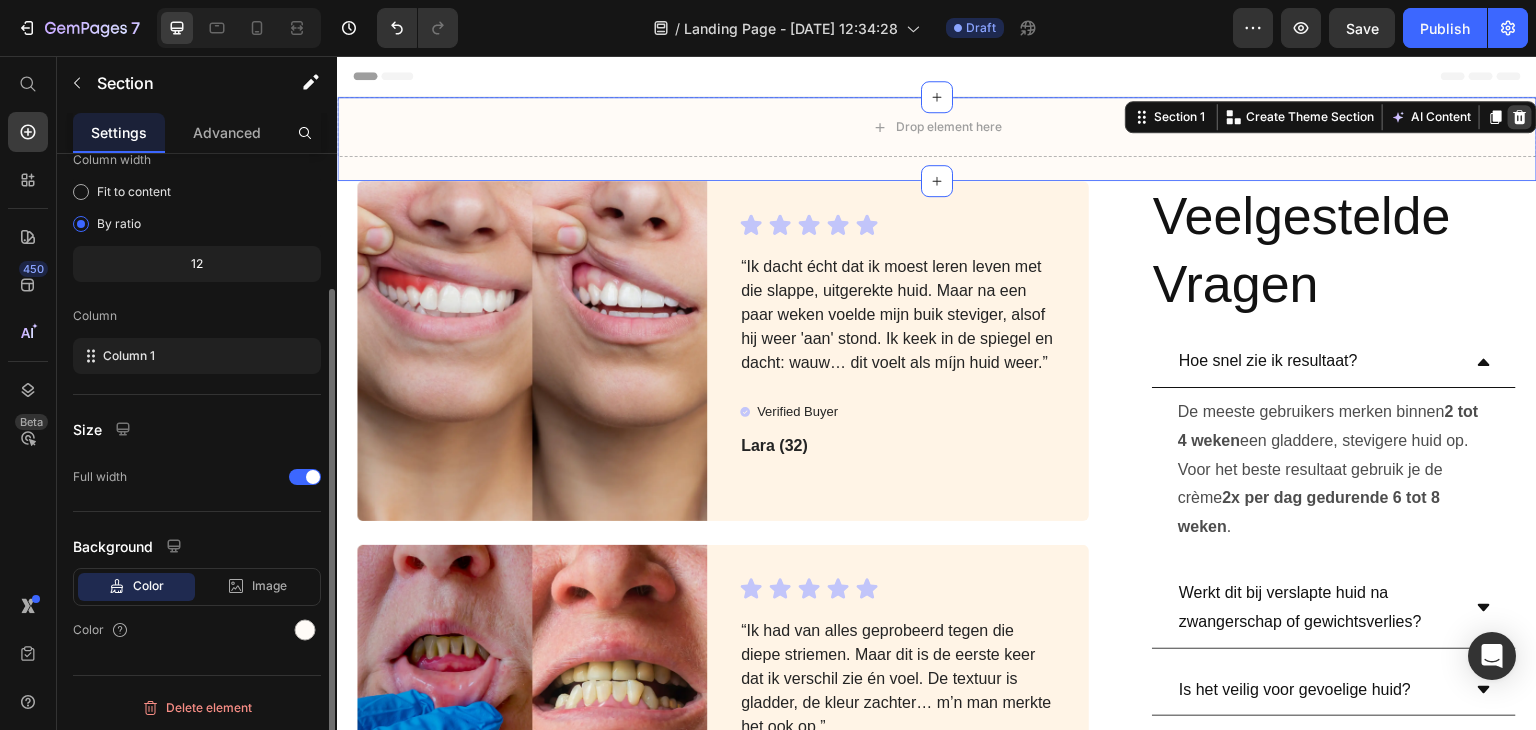 click 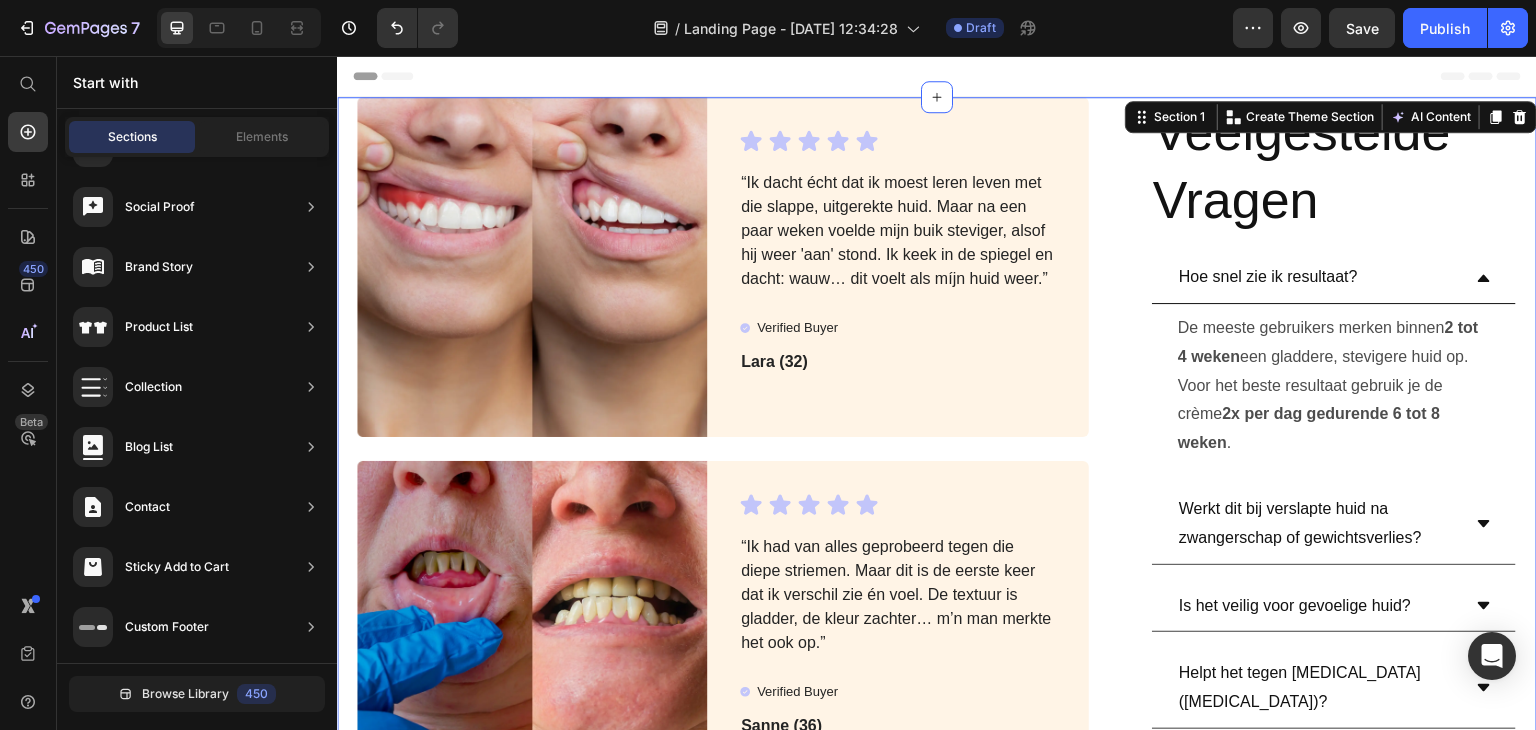 click on "Image
Icon
Icon
Icon
Icon
Icon Icon List “Ik dacht écht dat ik moest leren leven met die slappe, uitgerekte huid. Maar na een paar weken voelde mijn buik steviger, alsof hij weer 'aan' stond. Ik keek in de spiegel en dacht: wauw… dit voelt als míjn huid weer.” Text Block
Verified Buyer Item List [PERSON_NAME] (32) Text Block Row Image
Icon
Icon
Icon
Icon
Icon Icon List “Ik had van alles geprobeerd tegen die diepe striemen. Maar dit is de eerste keer dat ik verschil zie én voel. De textuur is gladder, de kleur zachter… m’n man merkte het ook op.” Text Block
Verified Buyer Item List Sanne (36) Text Block Row Image
Icon
Icon
Icon
Icon
Icon Icon List Text Block
Verified Buyer Item List Maaike (34) Text Block Row Heading" at bounding box center (937, 1238) 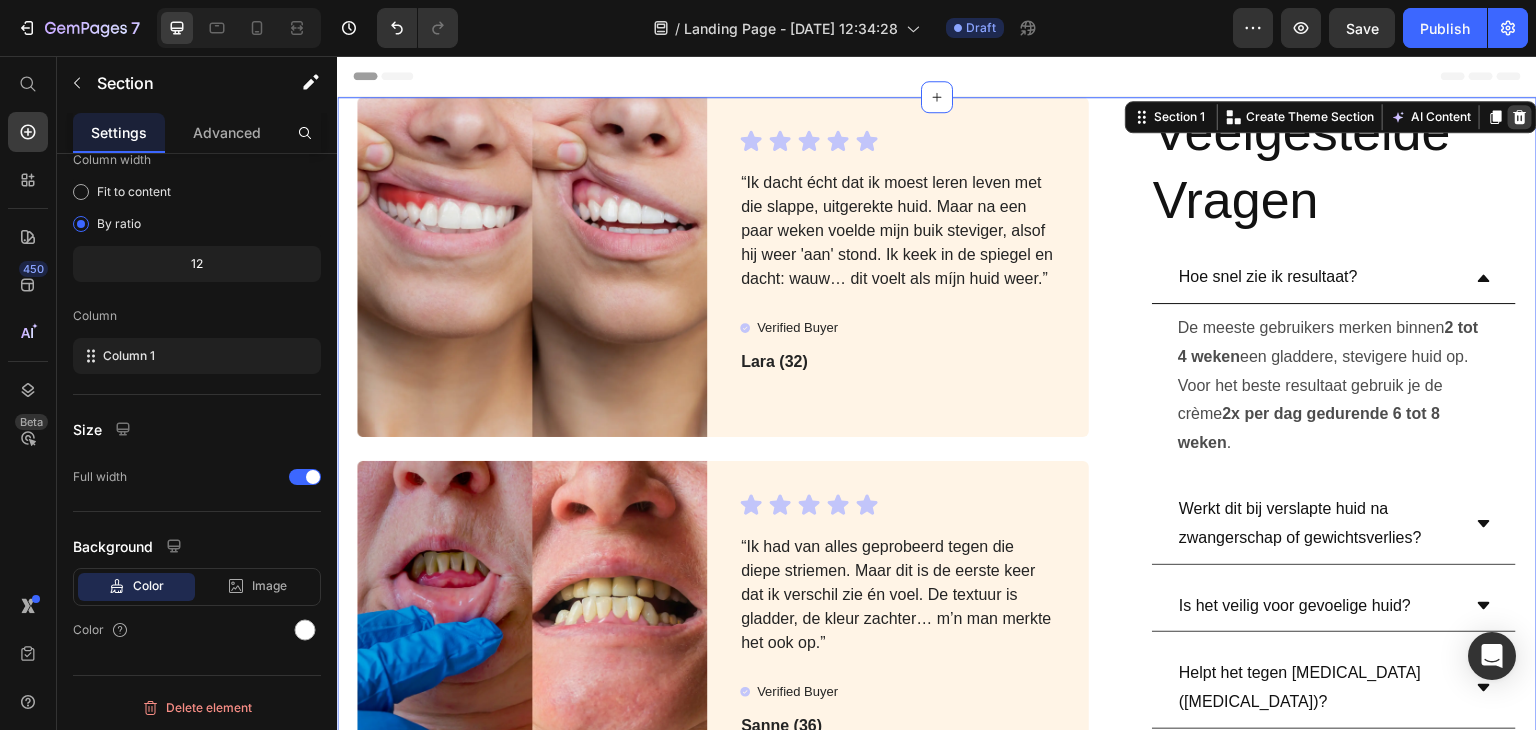 click 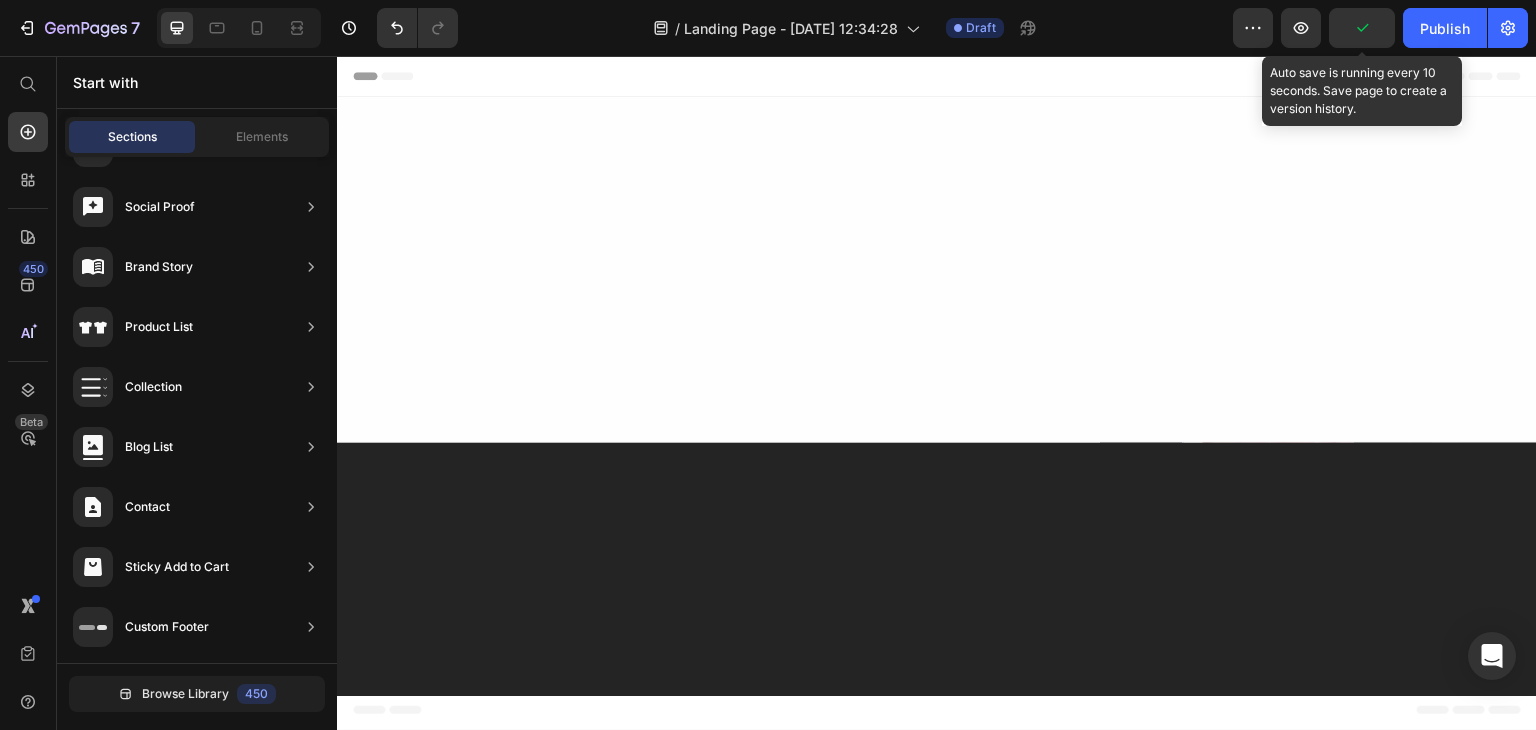 click 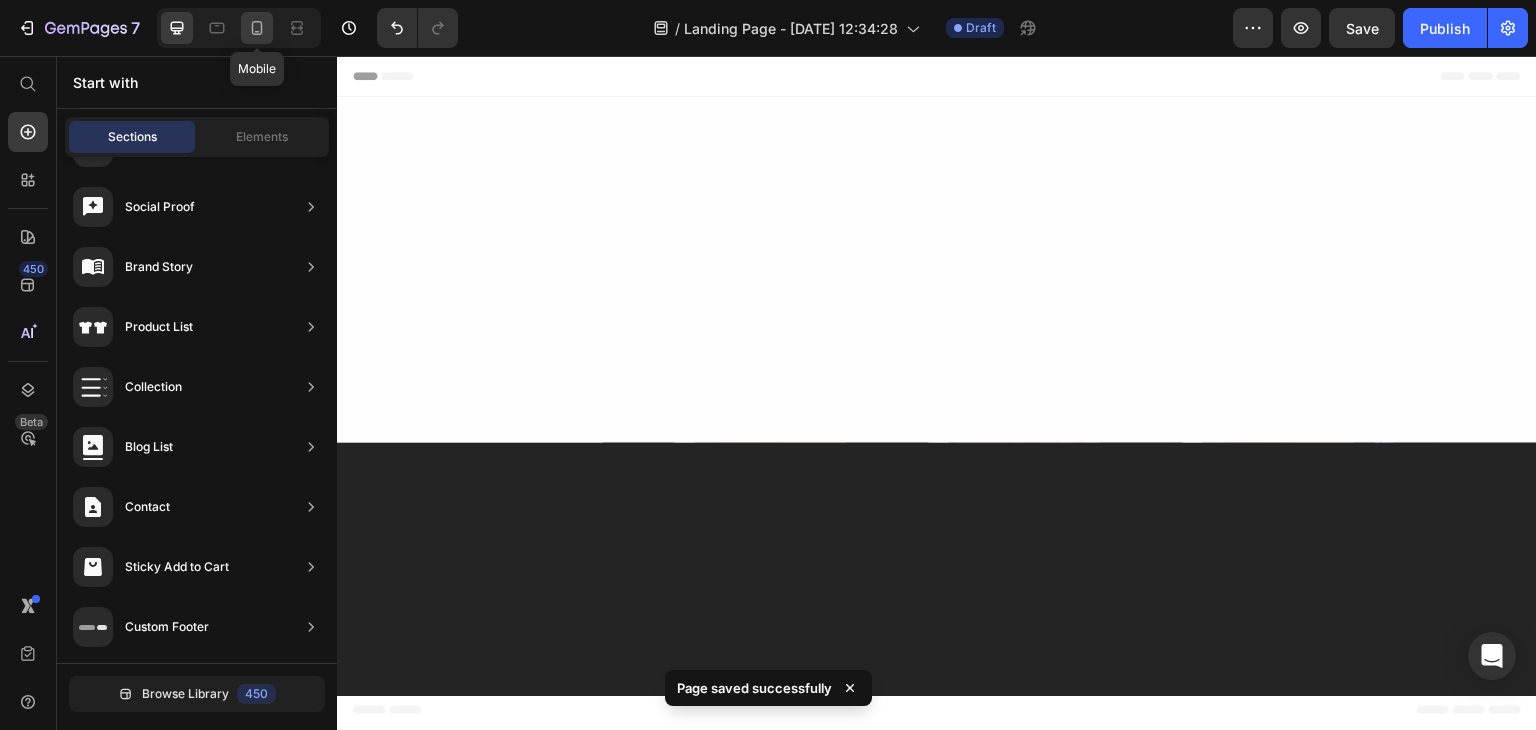 click 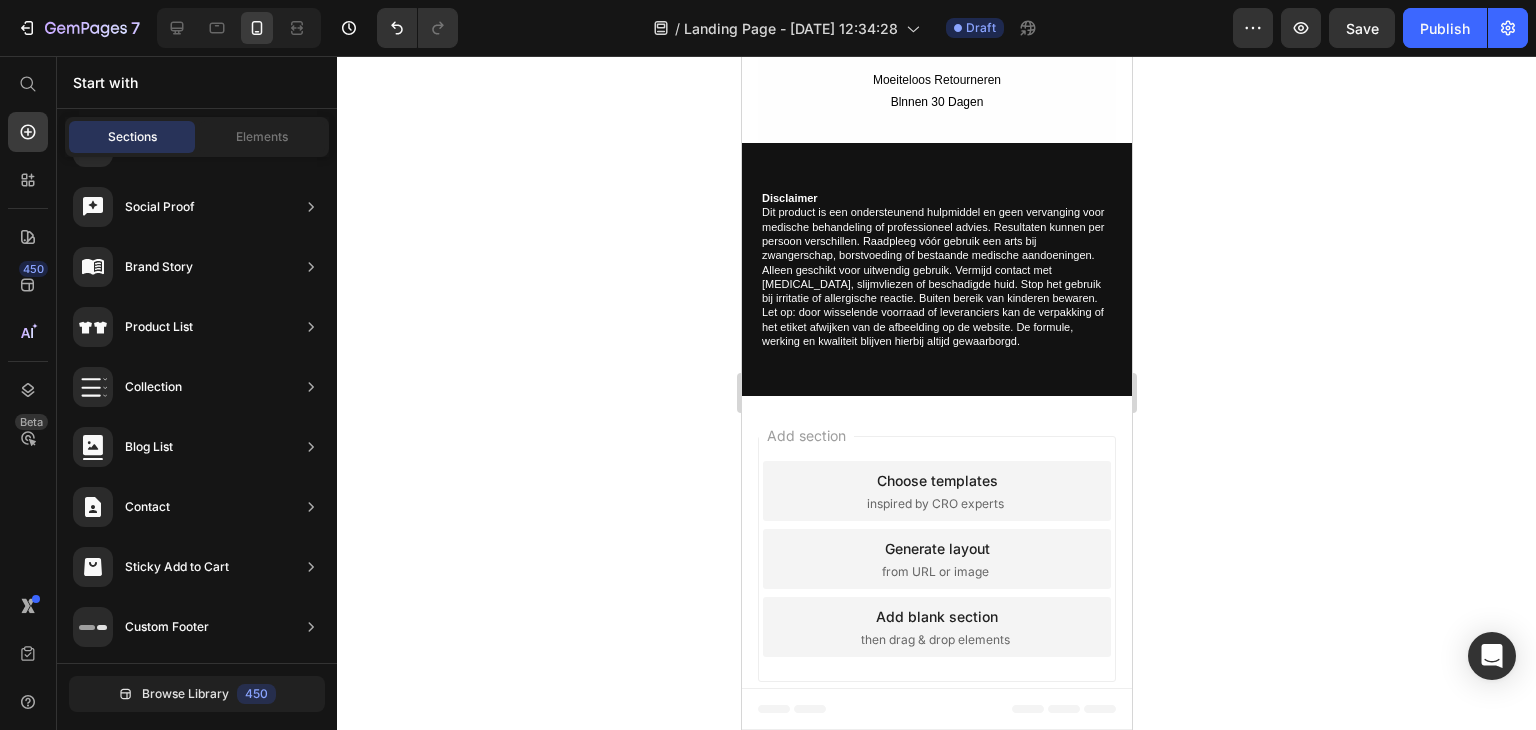 scroll, scrollTop: 0, scrollLeft: 0, axis: both 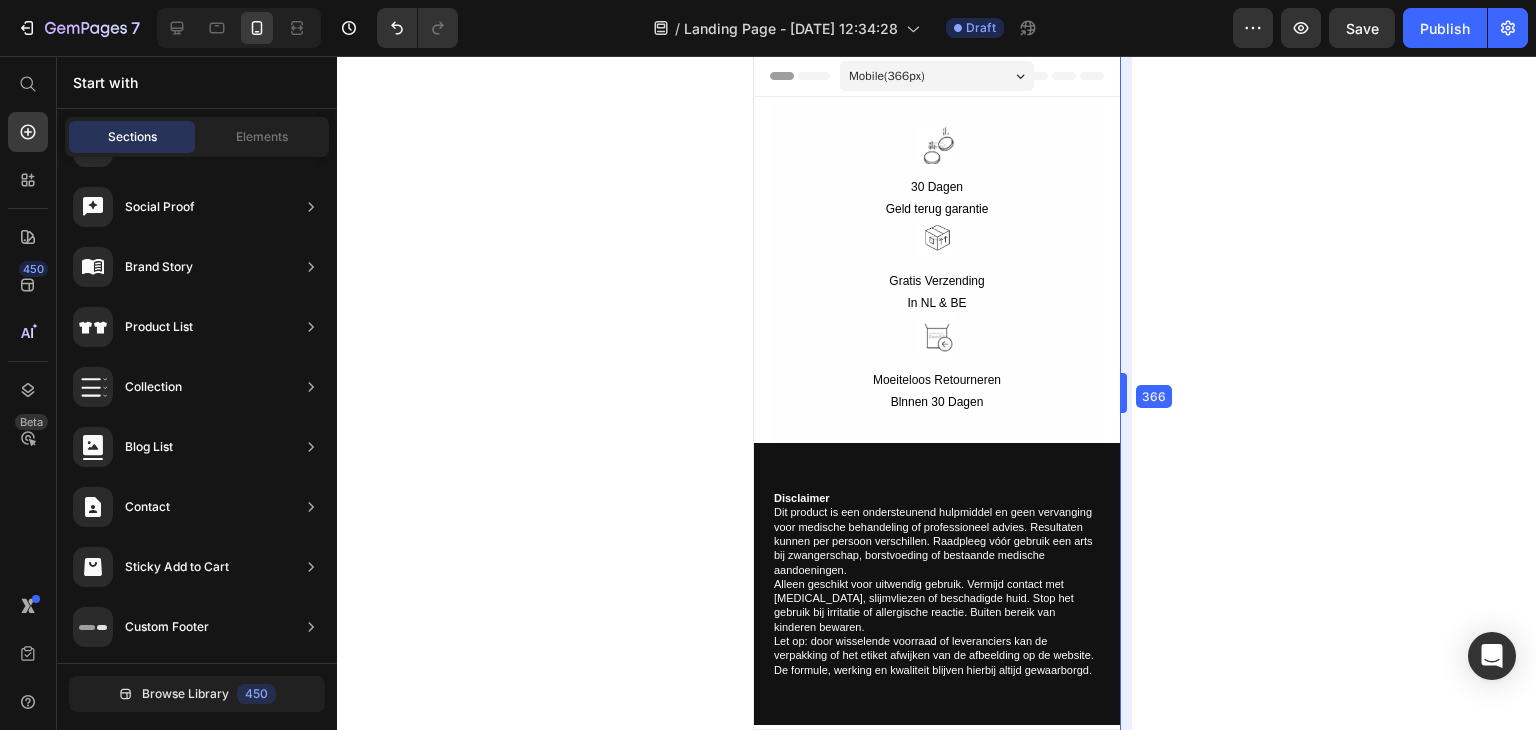 drag, startPoint x: 1136, startPoint y: 377, endPoint x: 1104, endPoint y: 247, distance: 133.88054 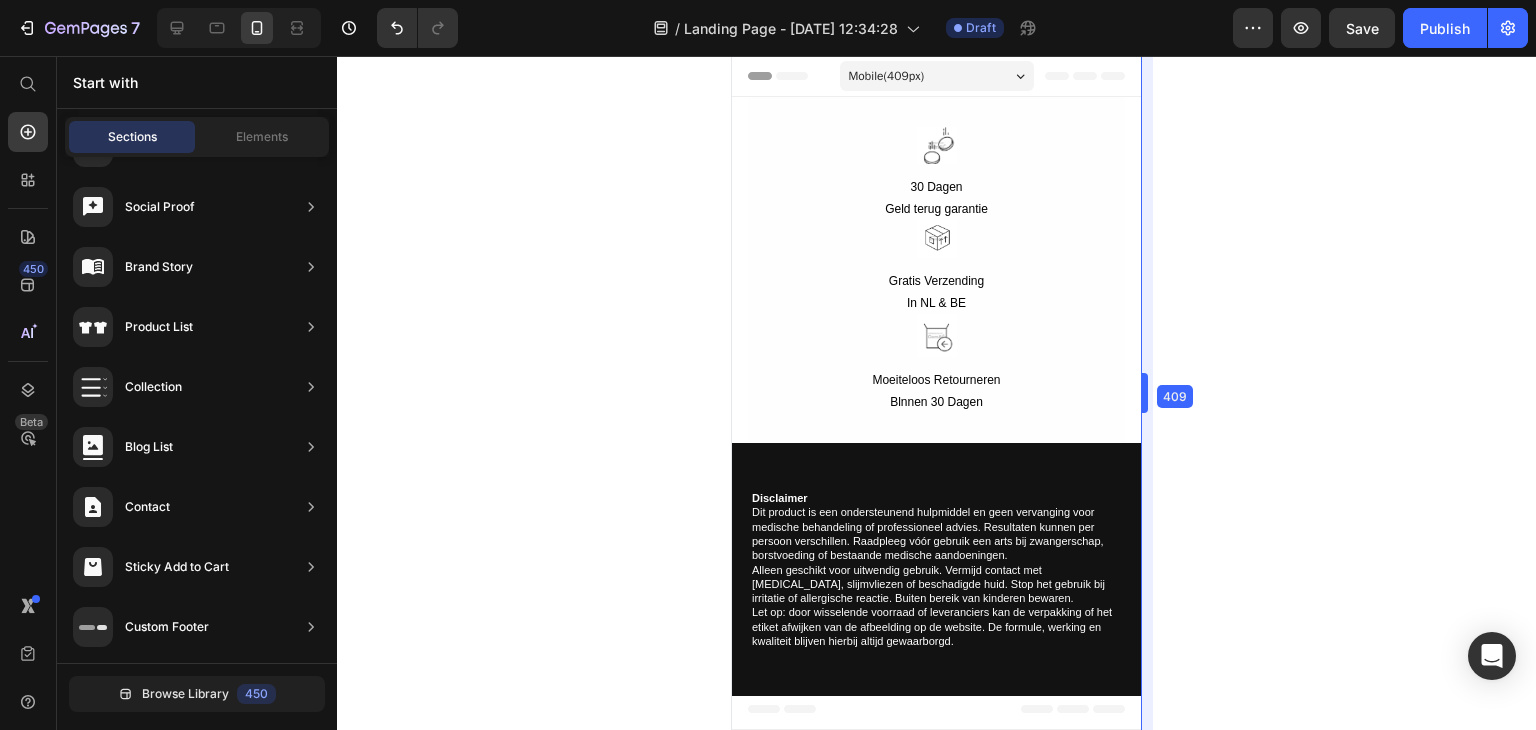 drag, startPoint x: 1123, startPoint y: 380, endPoint x: 1156, endPoint y: 386, distance: 33.54102 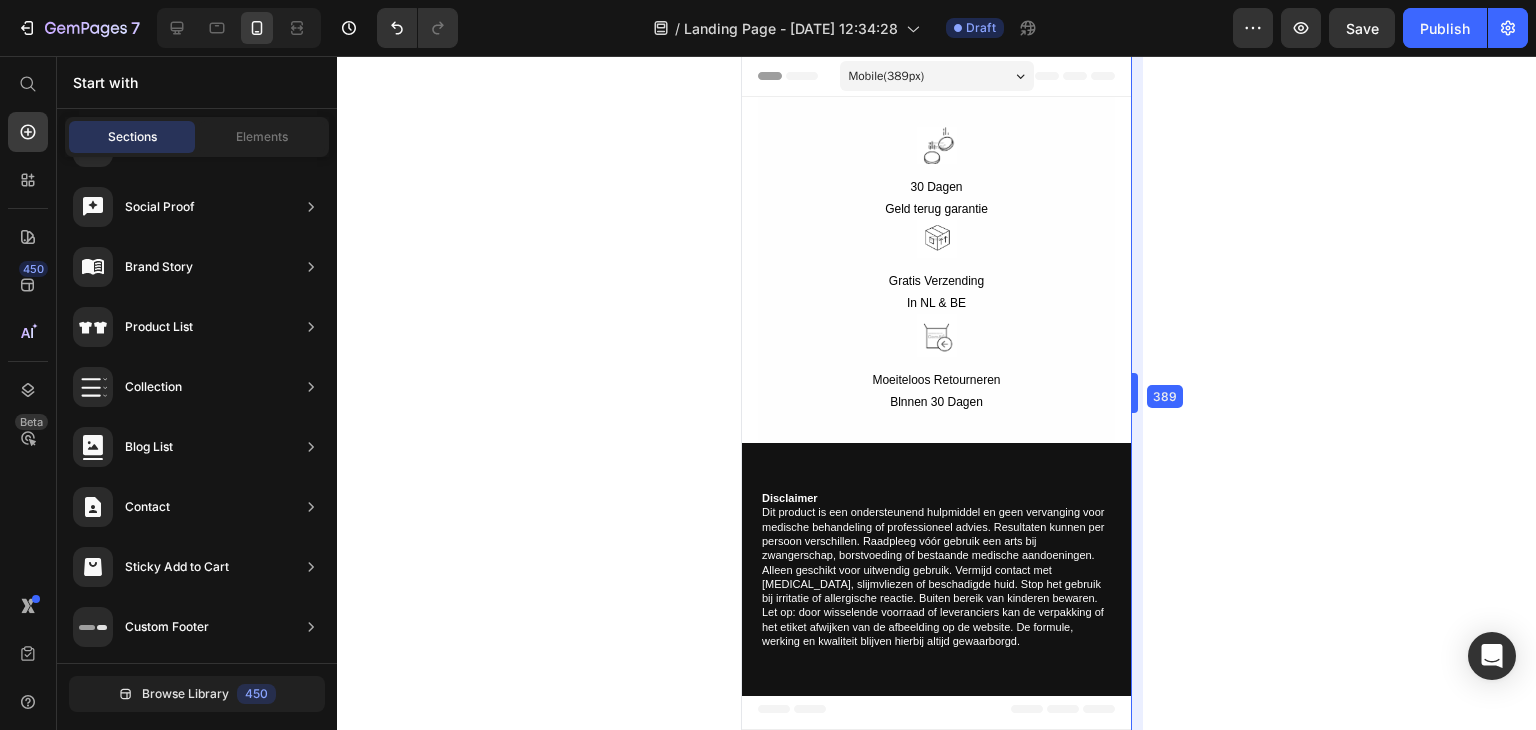 drag, startPoint x: 1171, startPoint y: 387, endPoint x: 1145, endPoint y: 384, distance: 26.172504 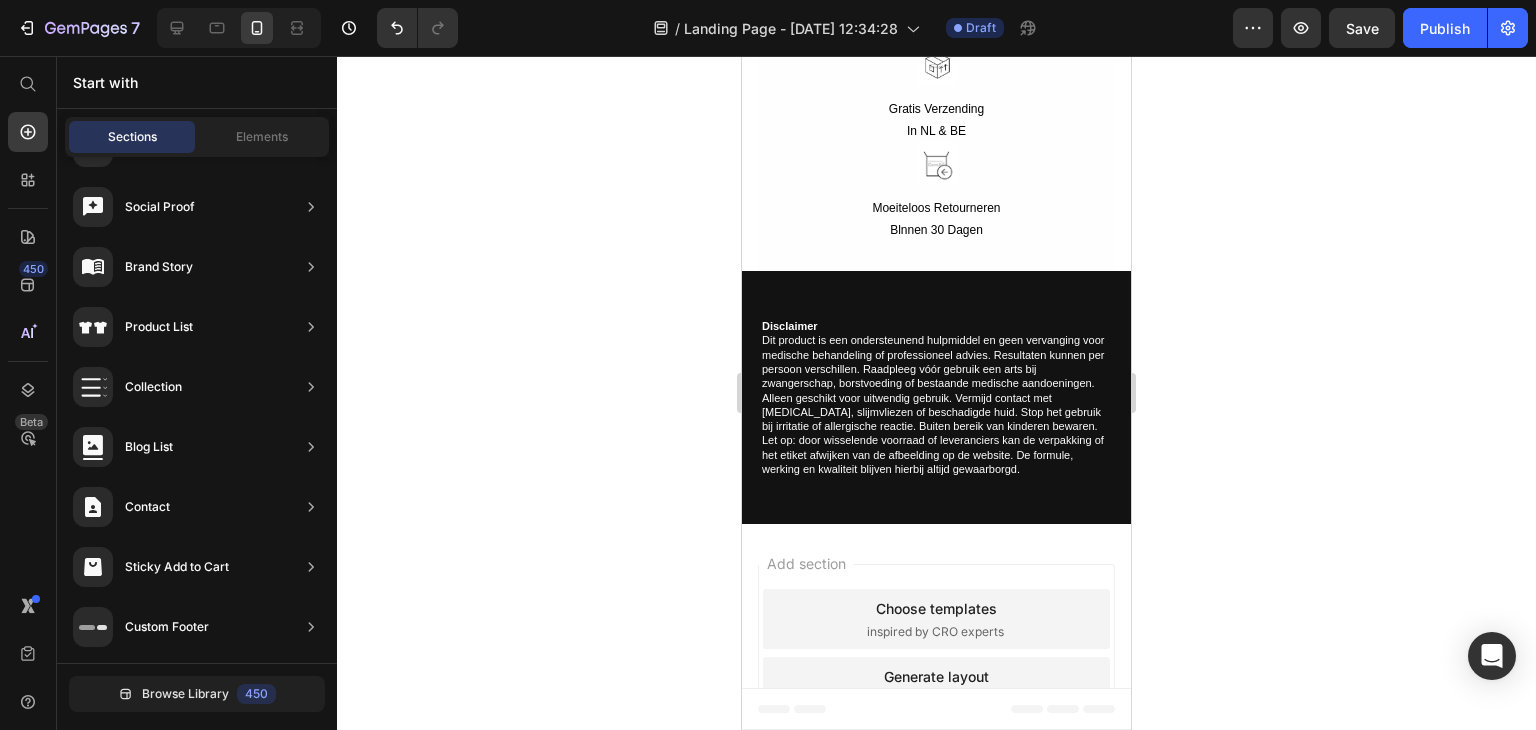 scroll, scrollTop: 0, scrollLeft: 0, axis: both 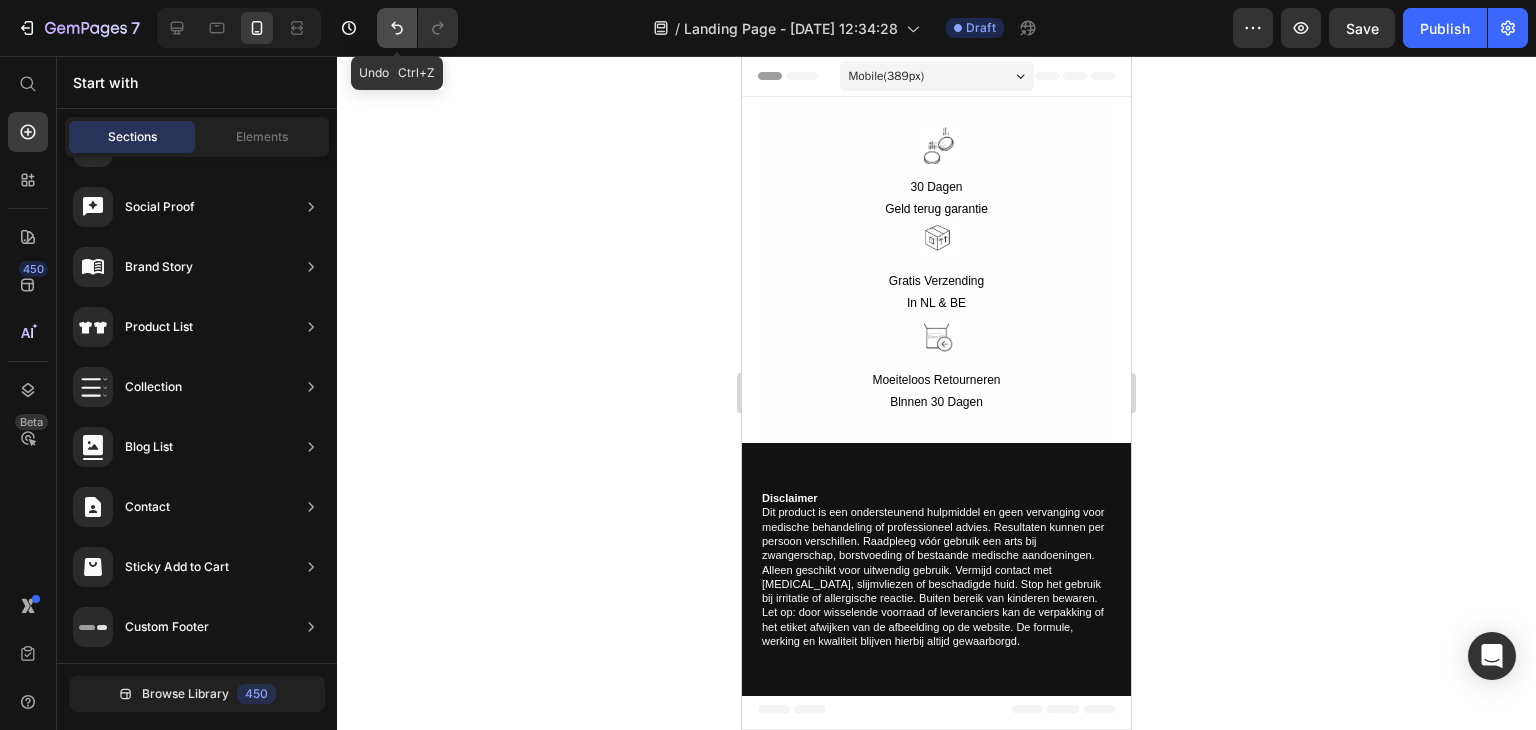 click 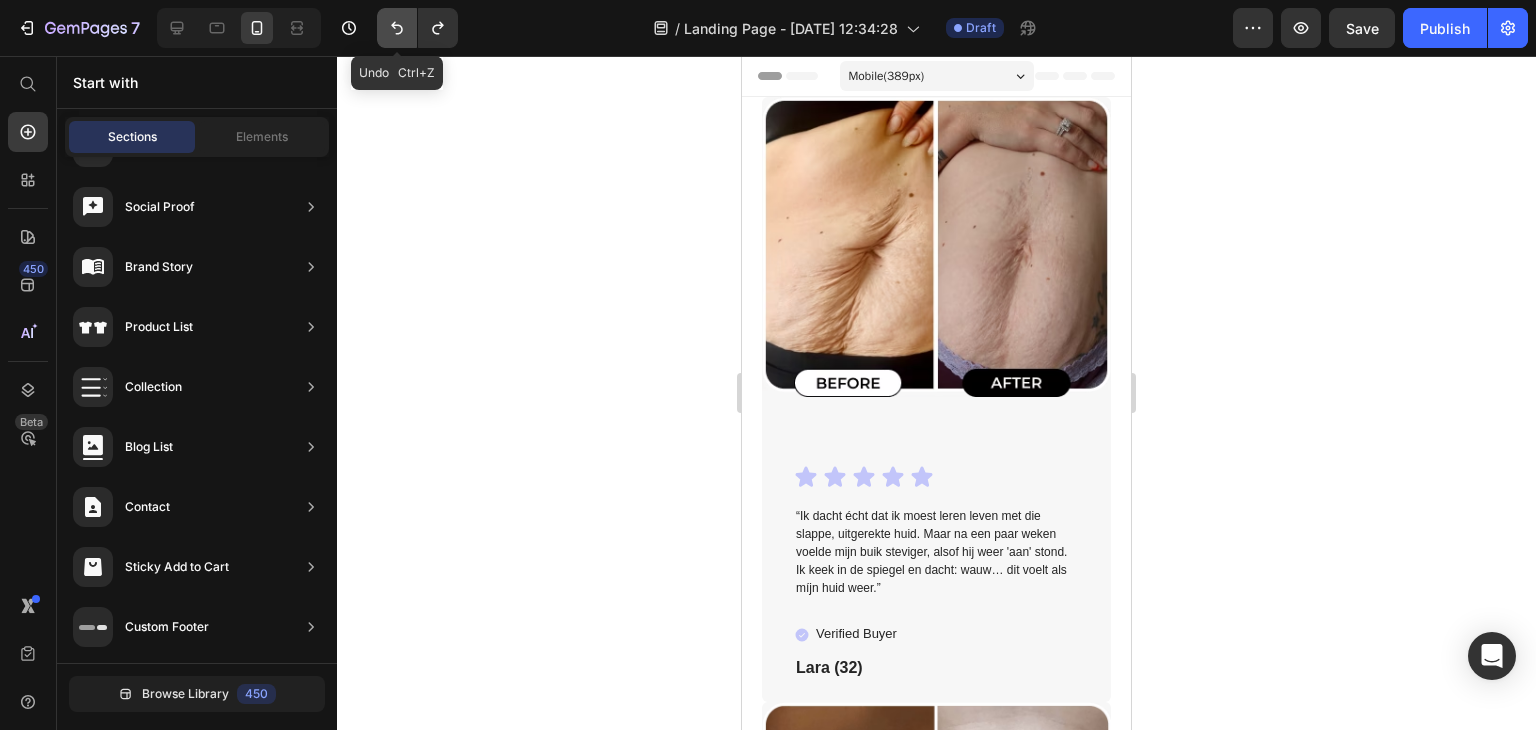 click 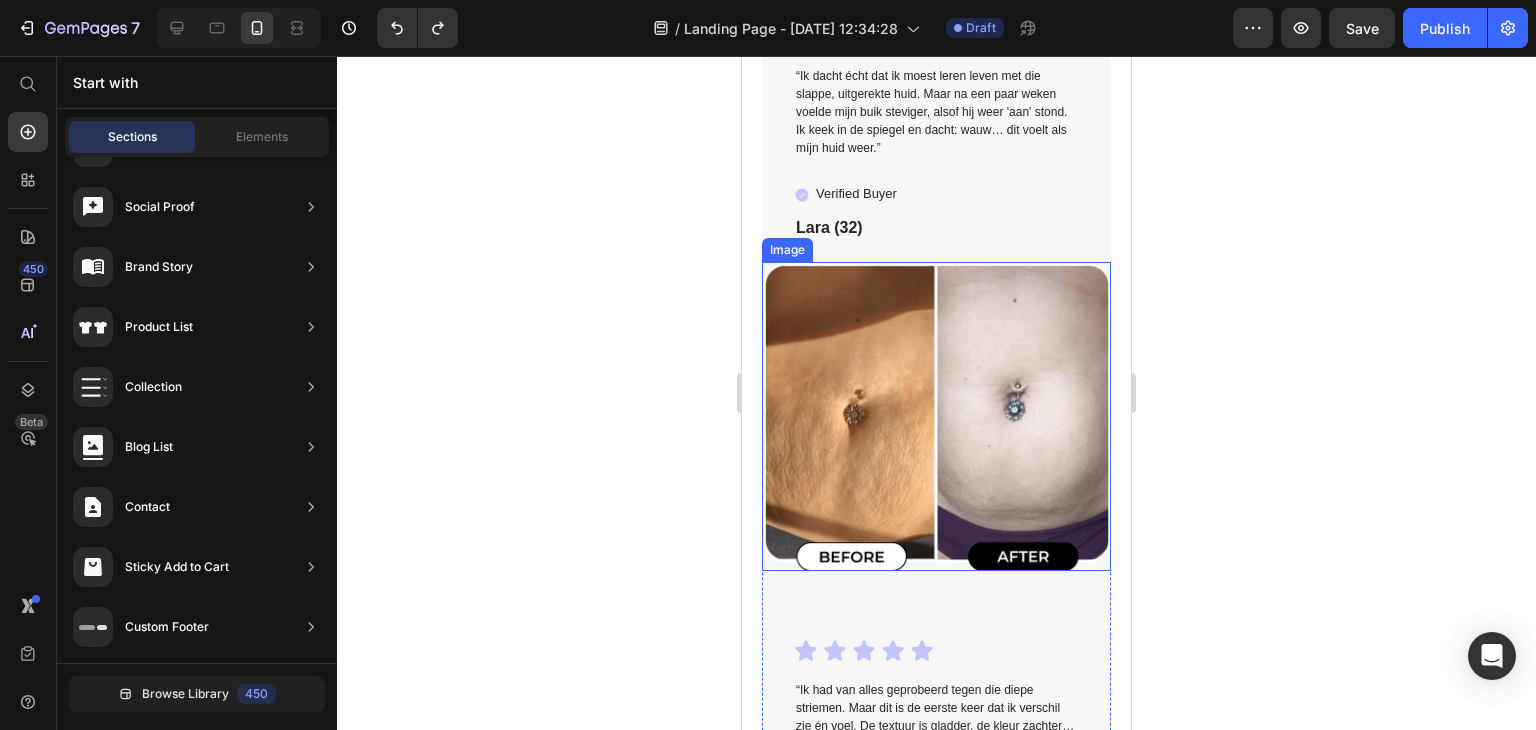 scroll, scrollTop: 0, scrollLeft: 0, axis: both 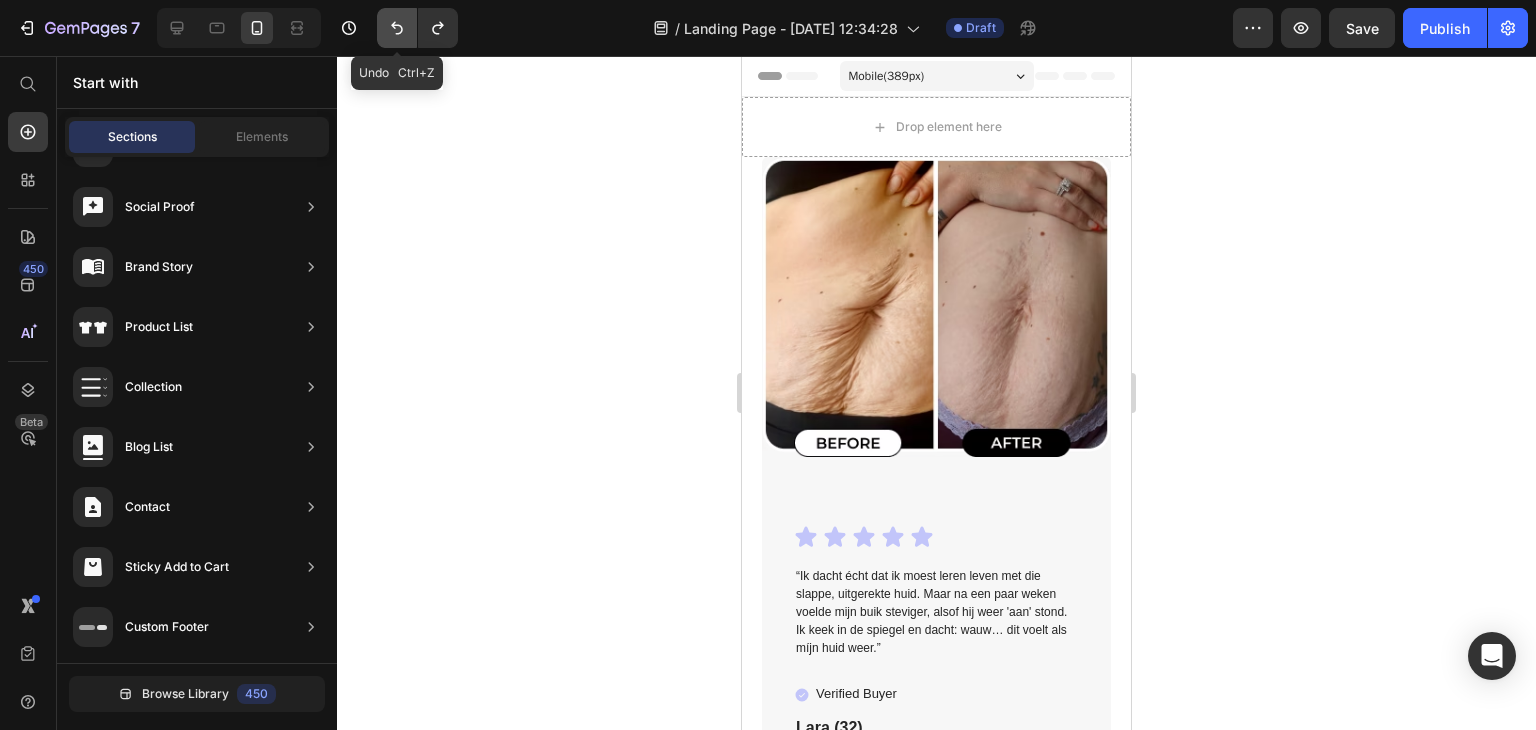 click 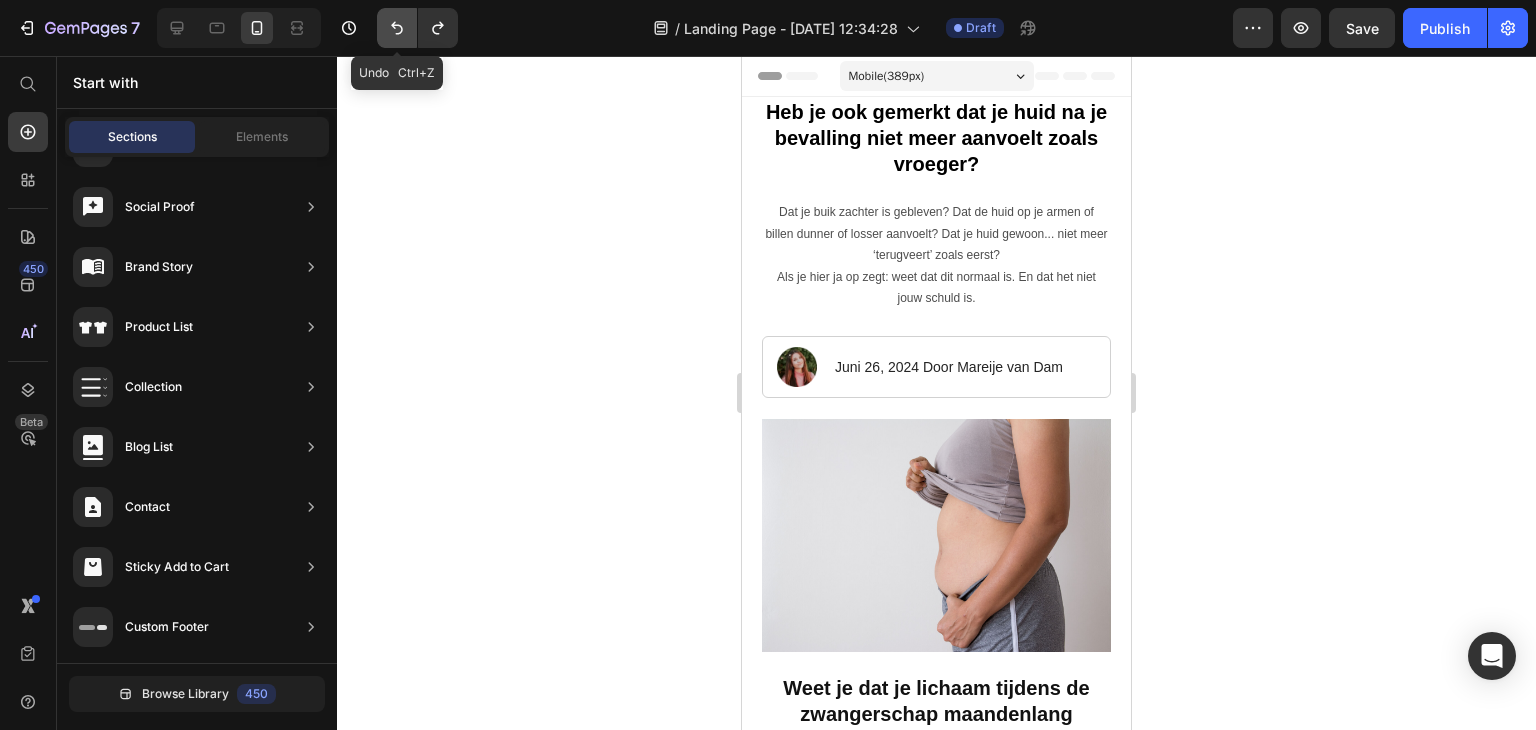 click 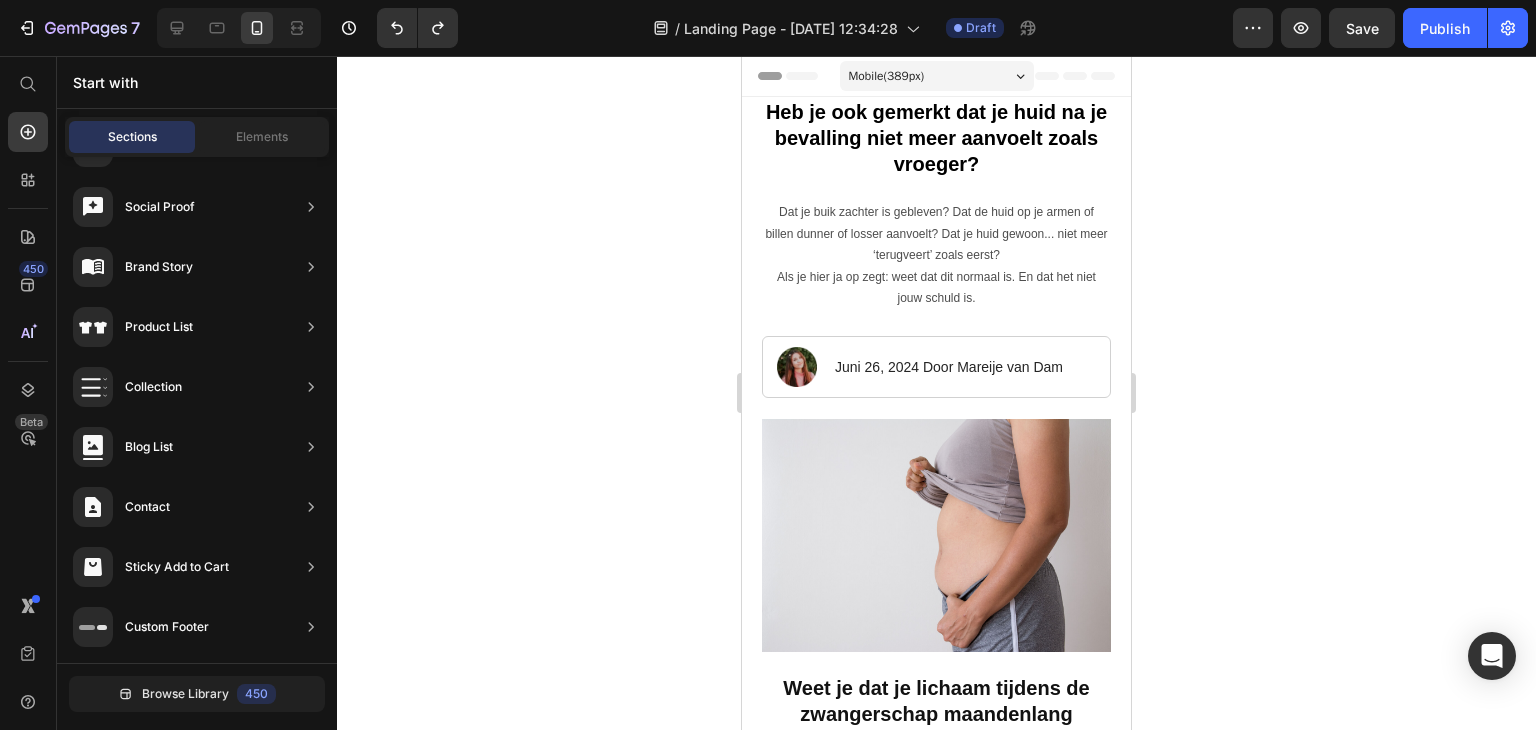 click 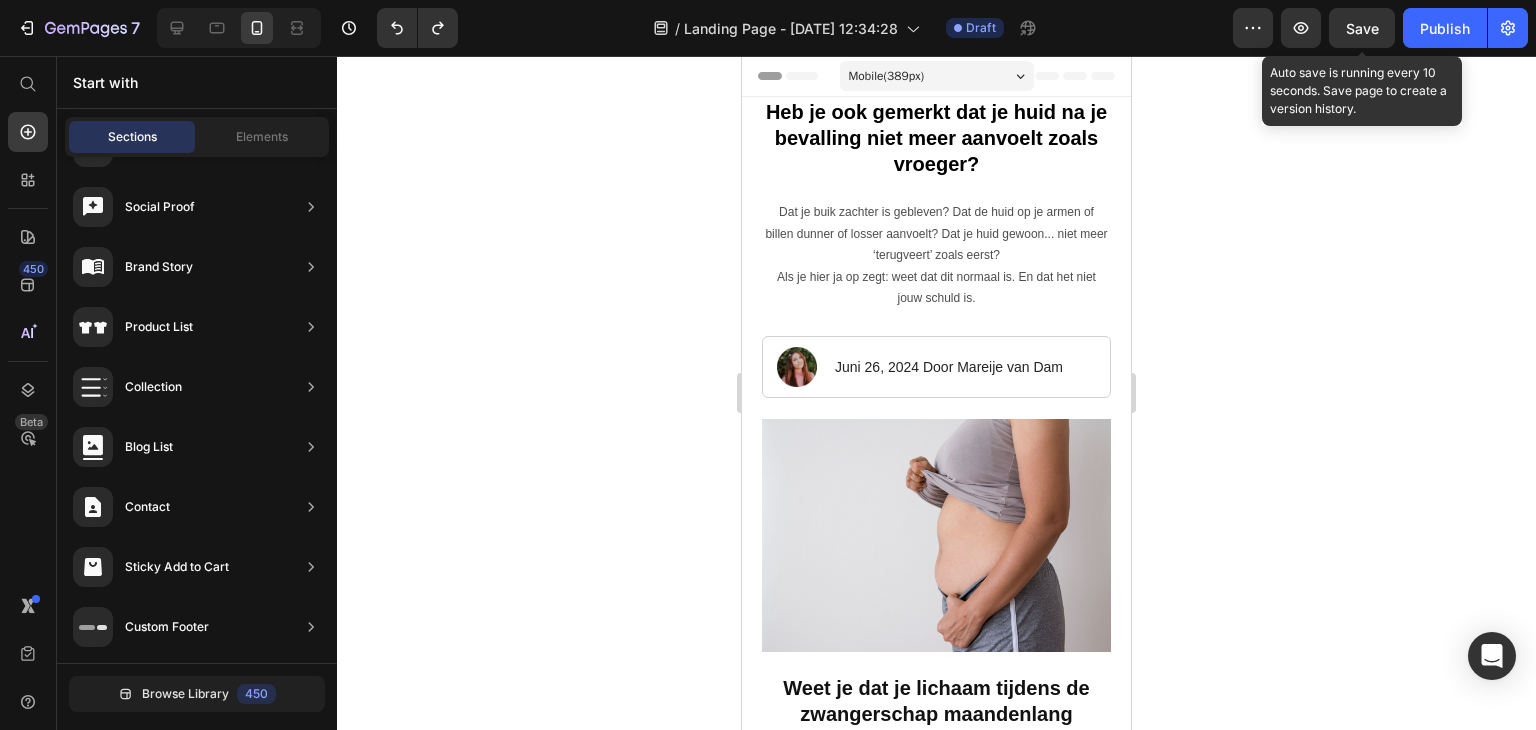 click on "Save" at bounding box center [1362, 28] 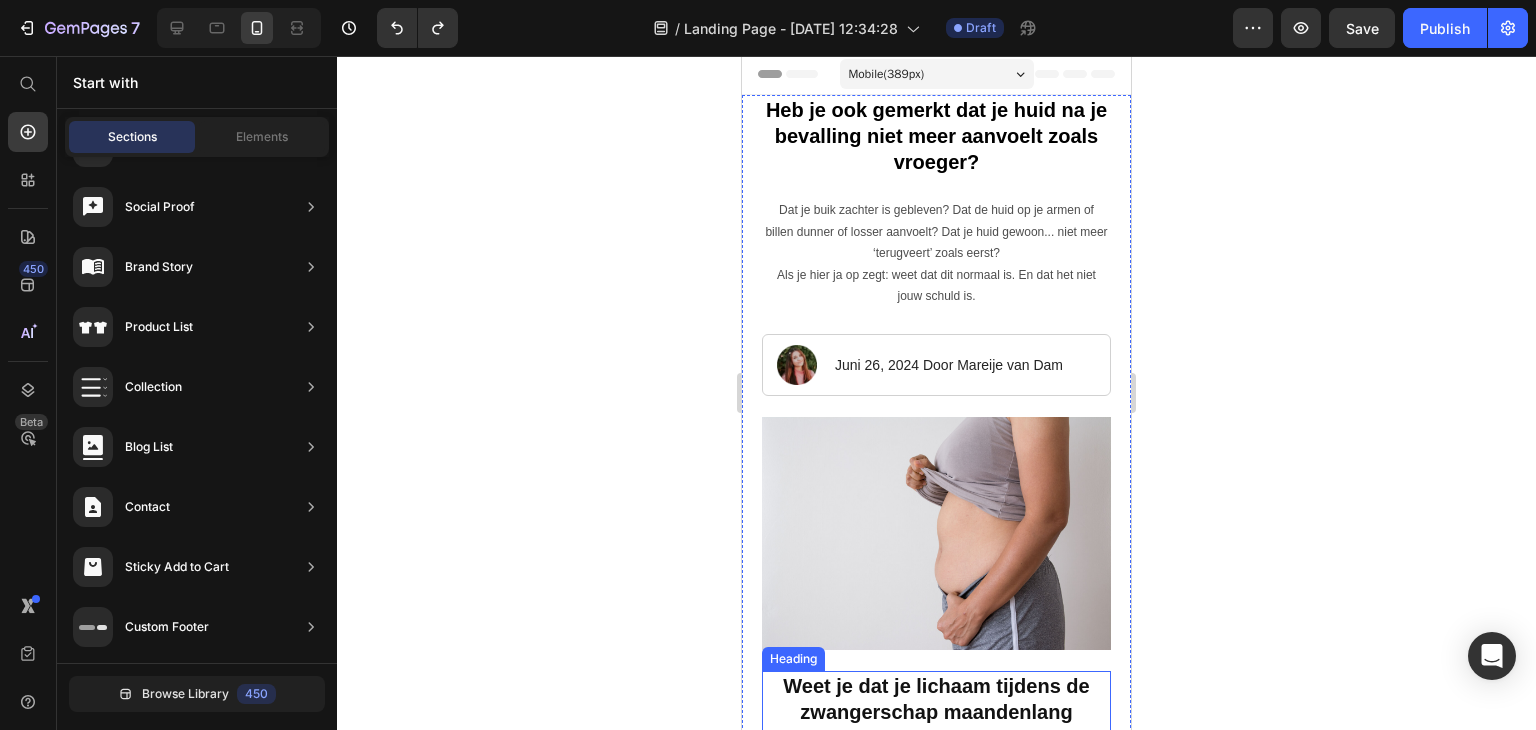 scroll, scrollTop: 0, scrollLeft: 0, axis: both 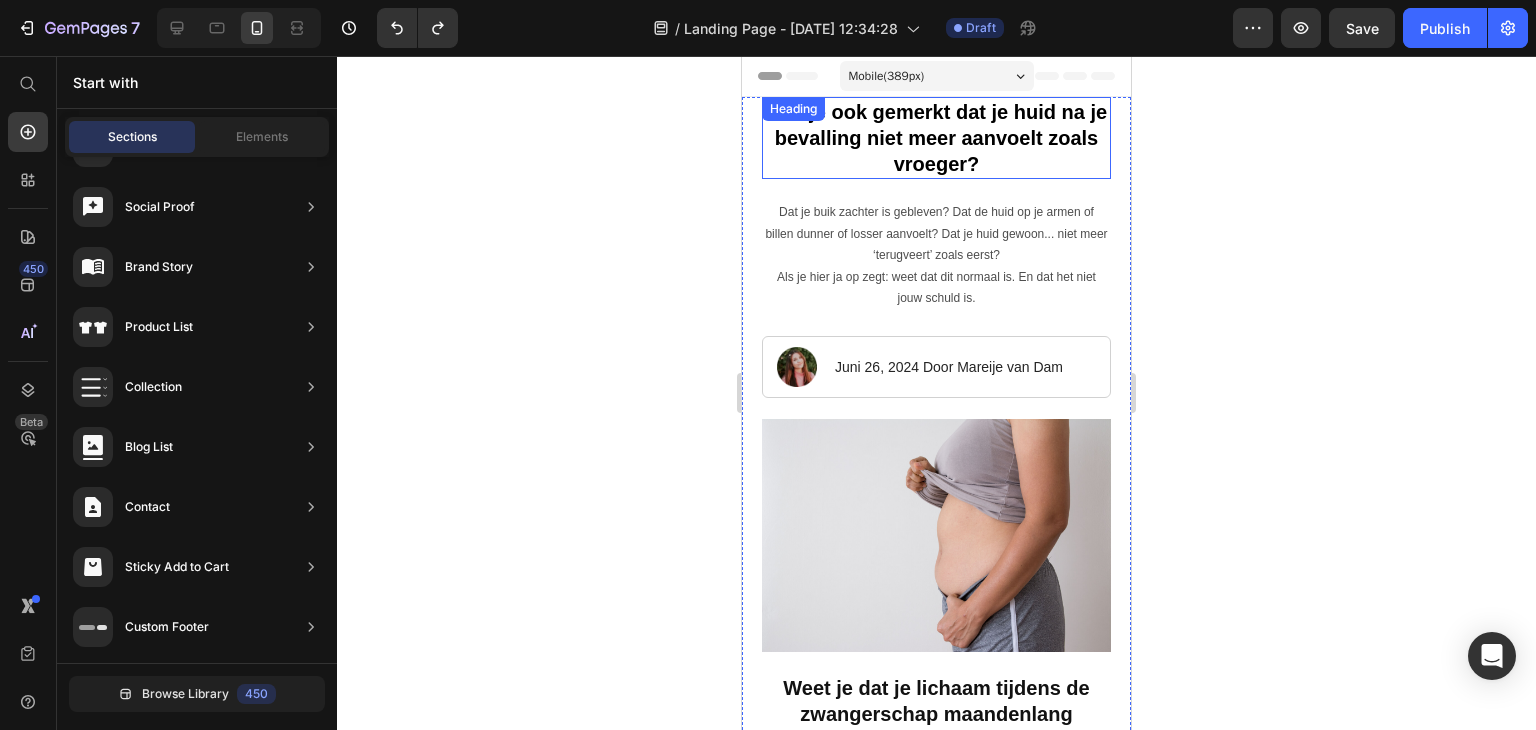 click on "Heb je ook gemerkt dat je huid na je bevalling niet meer aanvoelt zoals vroeger?" at bounding box center [936, 138] 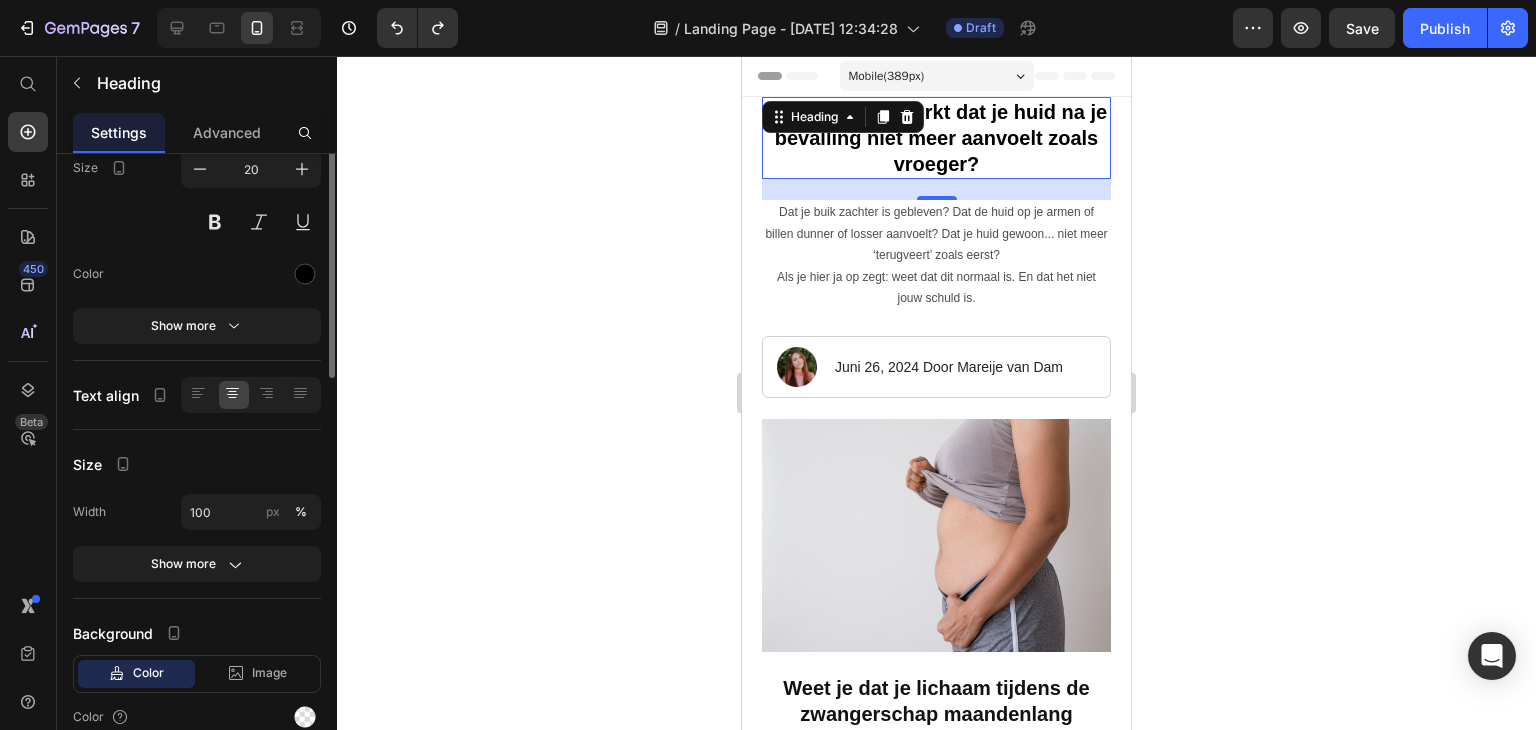 scroll, scrollTop: 0, scrollLeft: 0, axis: both 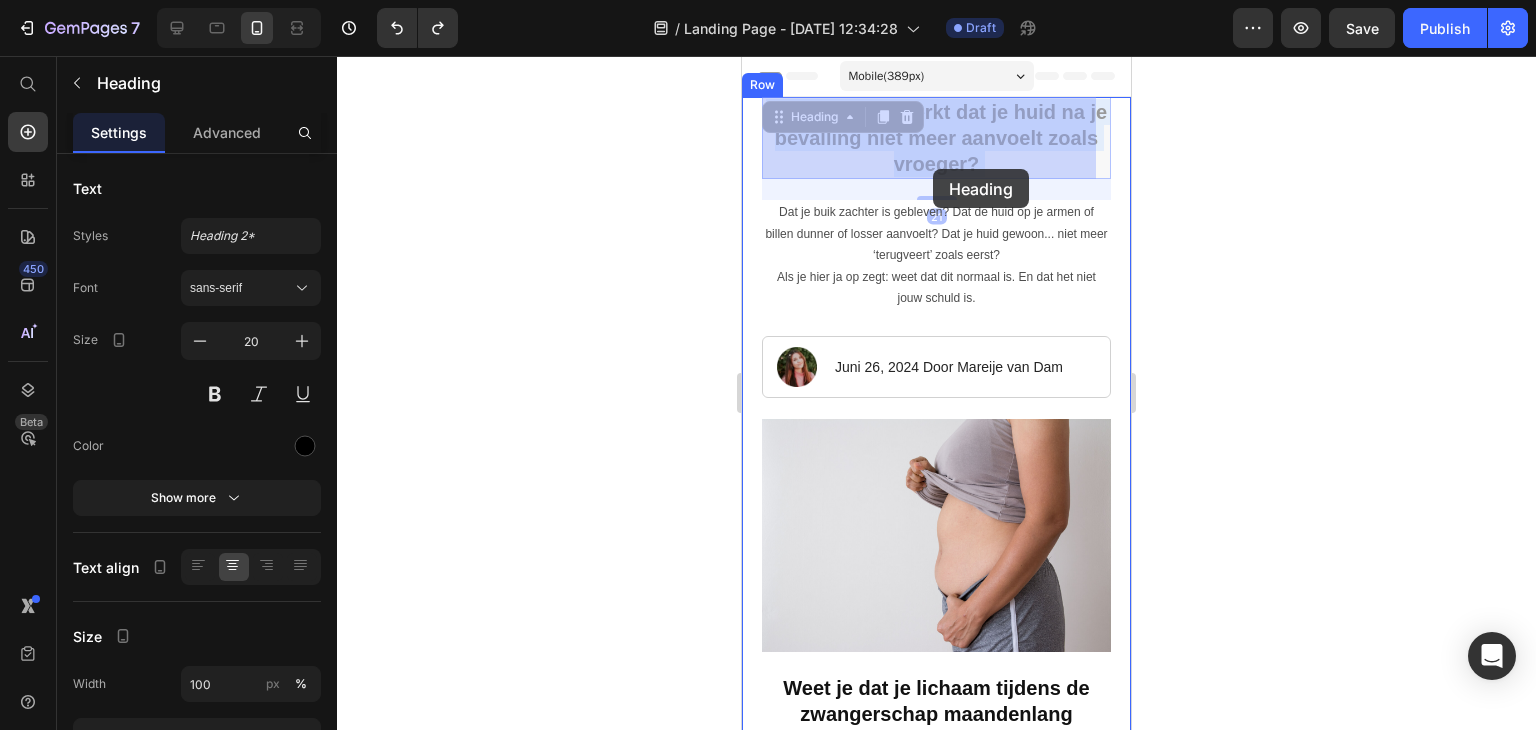 drag, startPoint x: 924, startPoint y: 149, endPoint x: 933, endPoint y: 162, distance: 15.811388 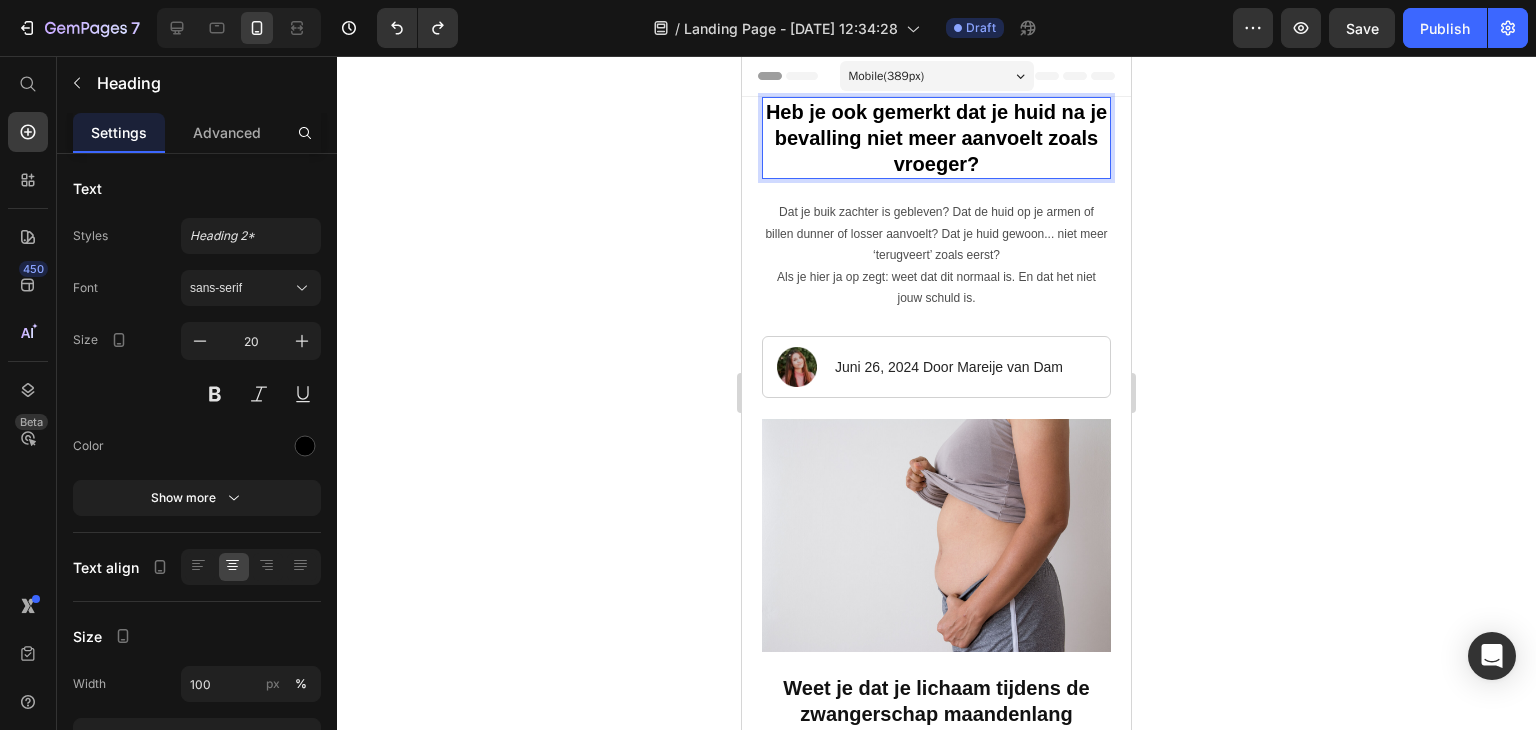 click on "Mobile  ( 389 px) iPhone 13 Mini iPhone 13 Pro iPhone 11 Pro Max iPhone 15 Pro Max Pixel 7 Galaxy S8+ Galaxy S20 Ultra iPad Mini iPad Air iPad Pro" at bounding box center [937, 78] 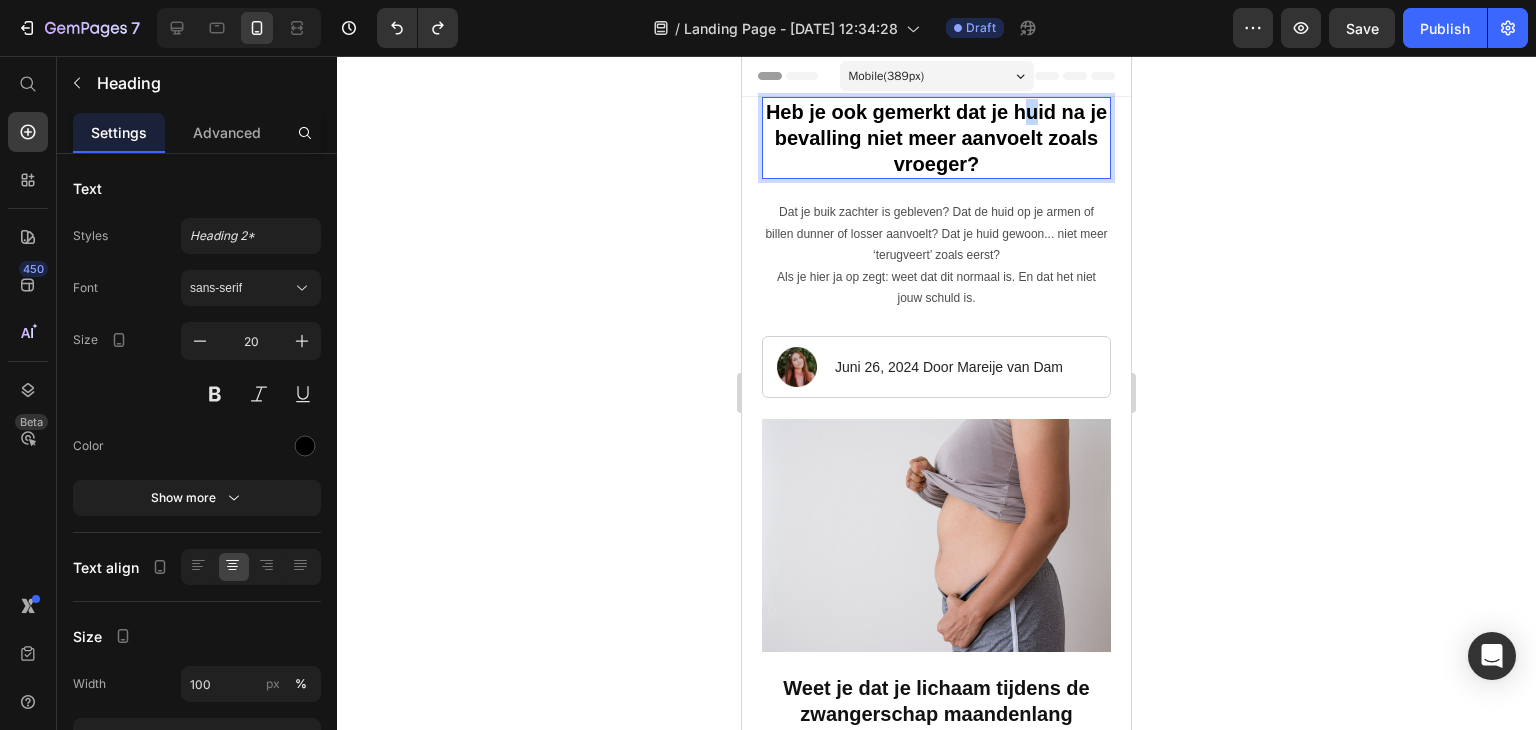 drag, startPoint x: 935, startPoint y: 96, endPoint x: 941, endPoint y: 76, distance: 20.880613 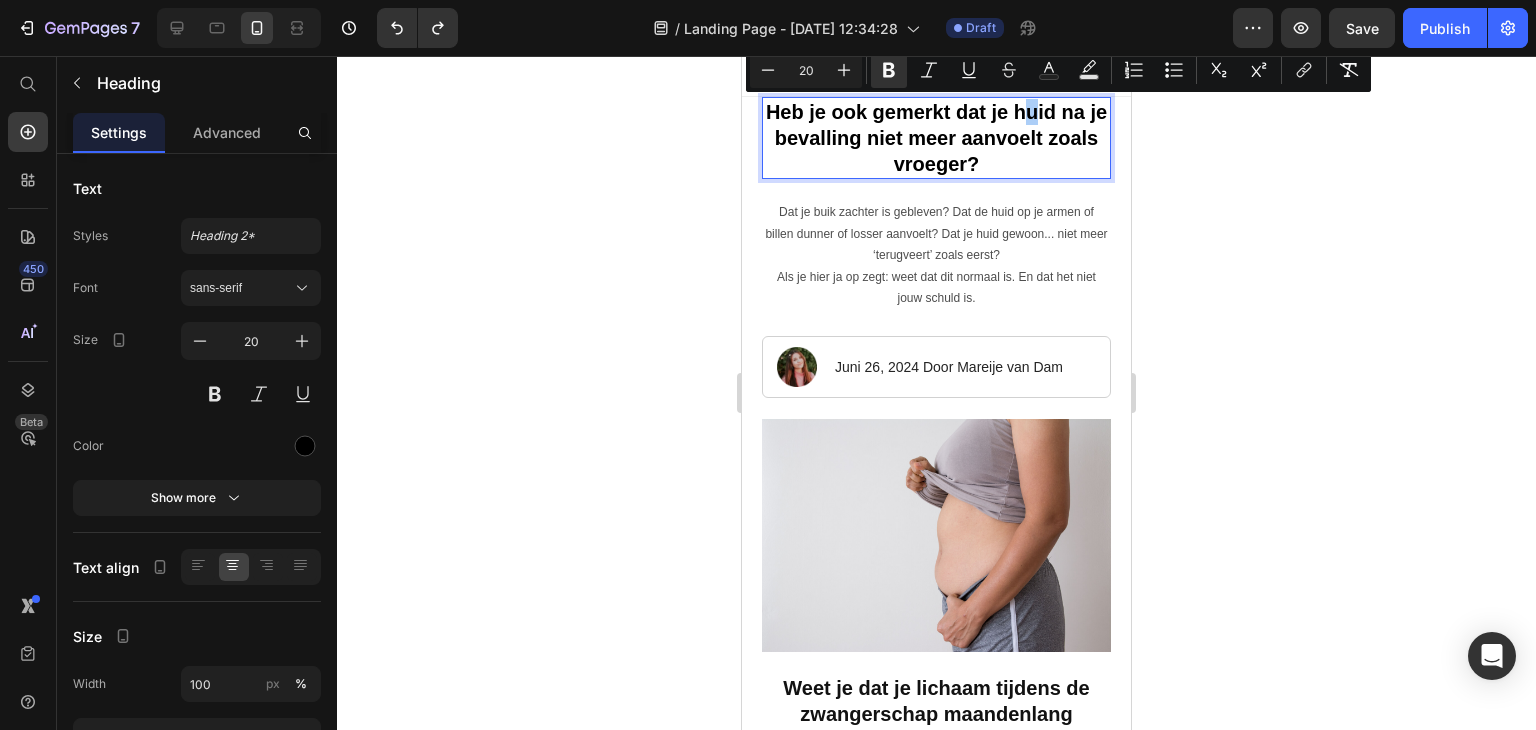 click 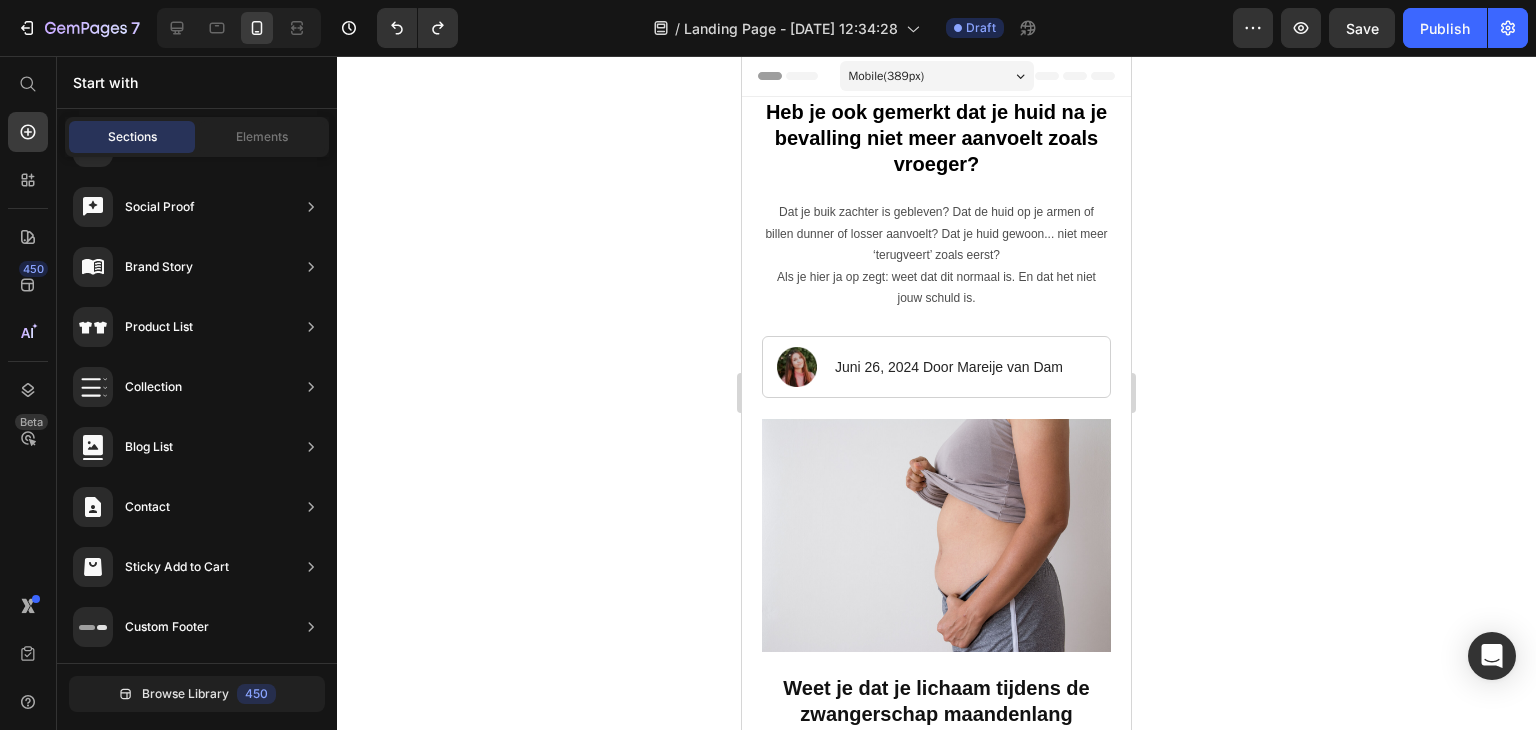 click 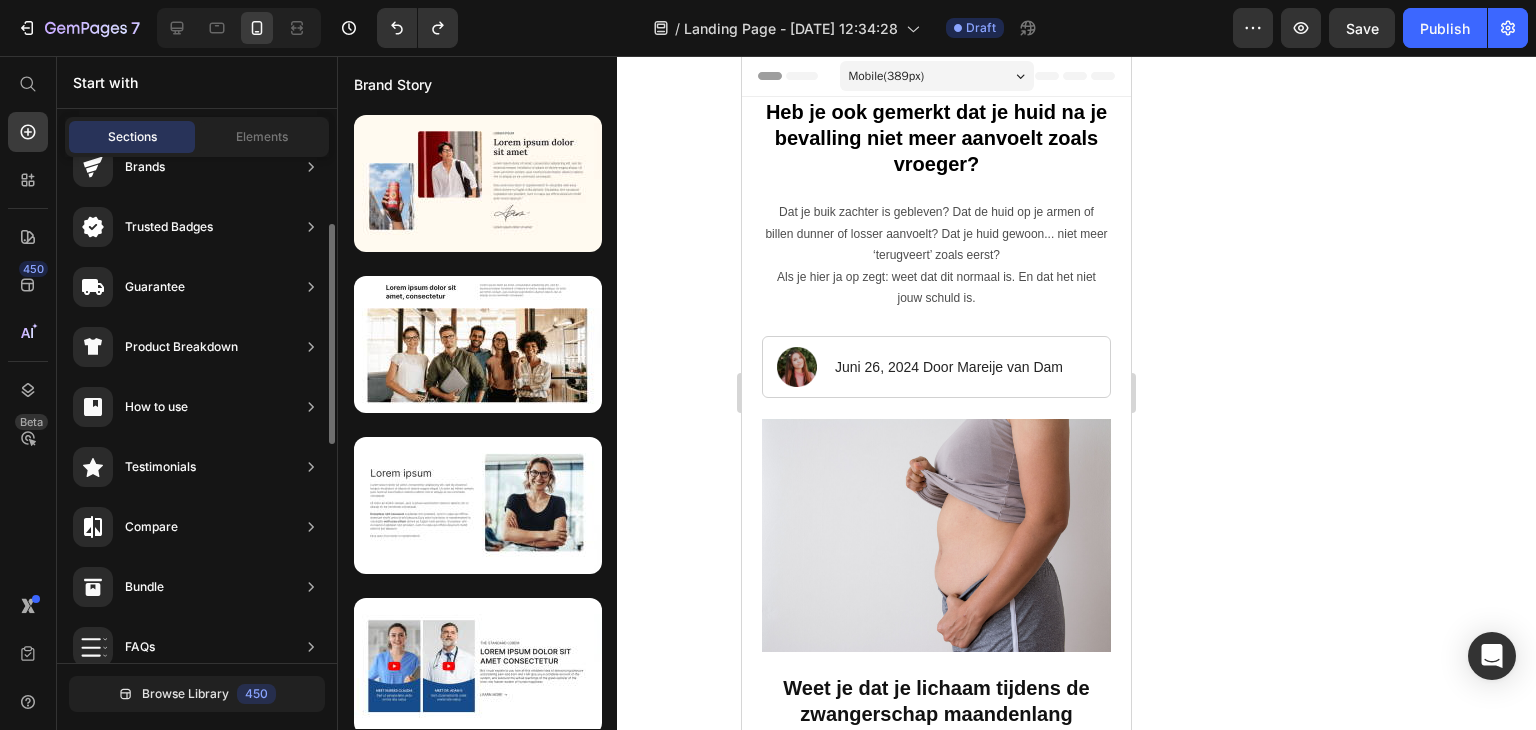 scroll, scrollTop: 0, scrollLeft: 0, axis: both 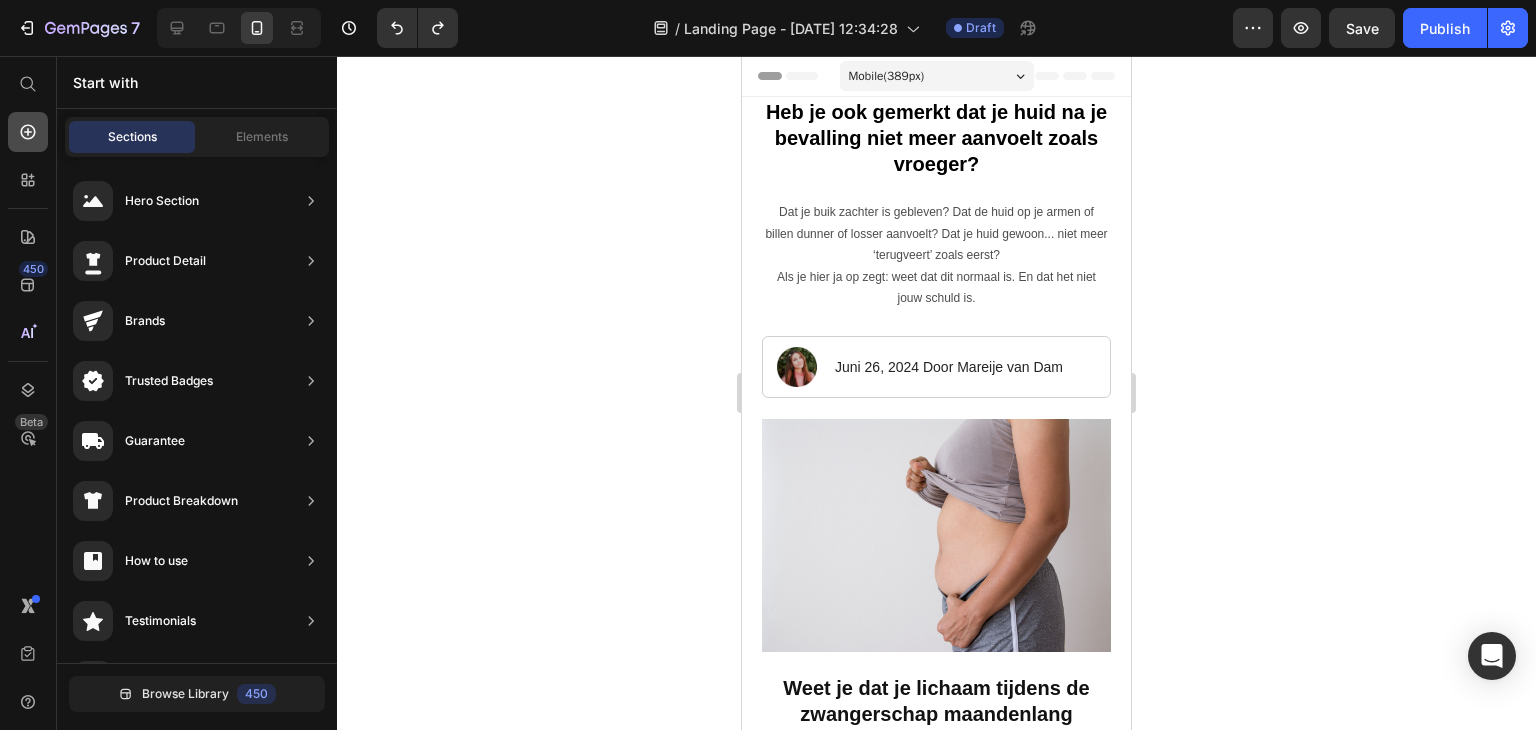 click 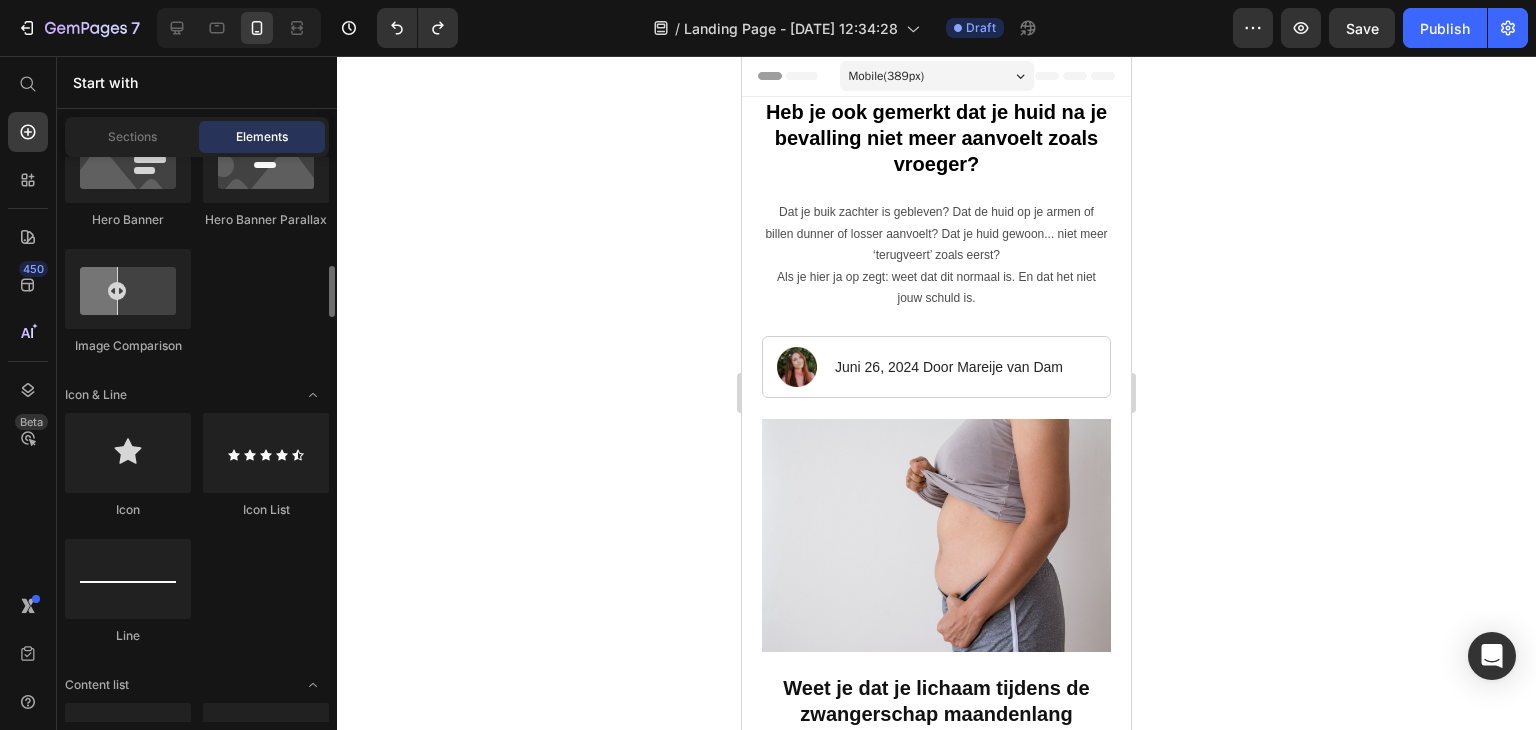 scroll, scrollTop: 1300, scrollLeft: 0, axis: vertical 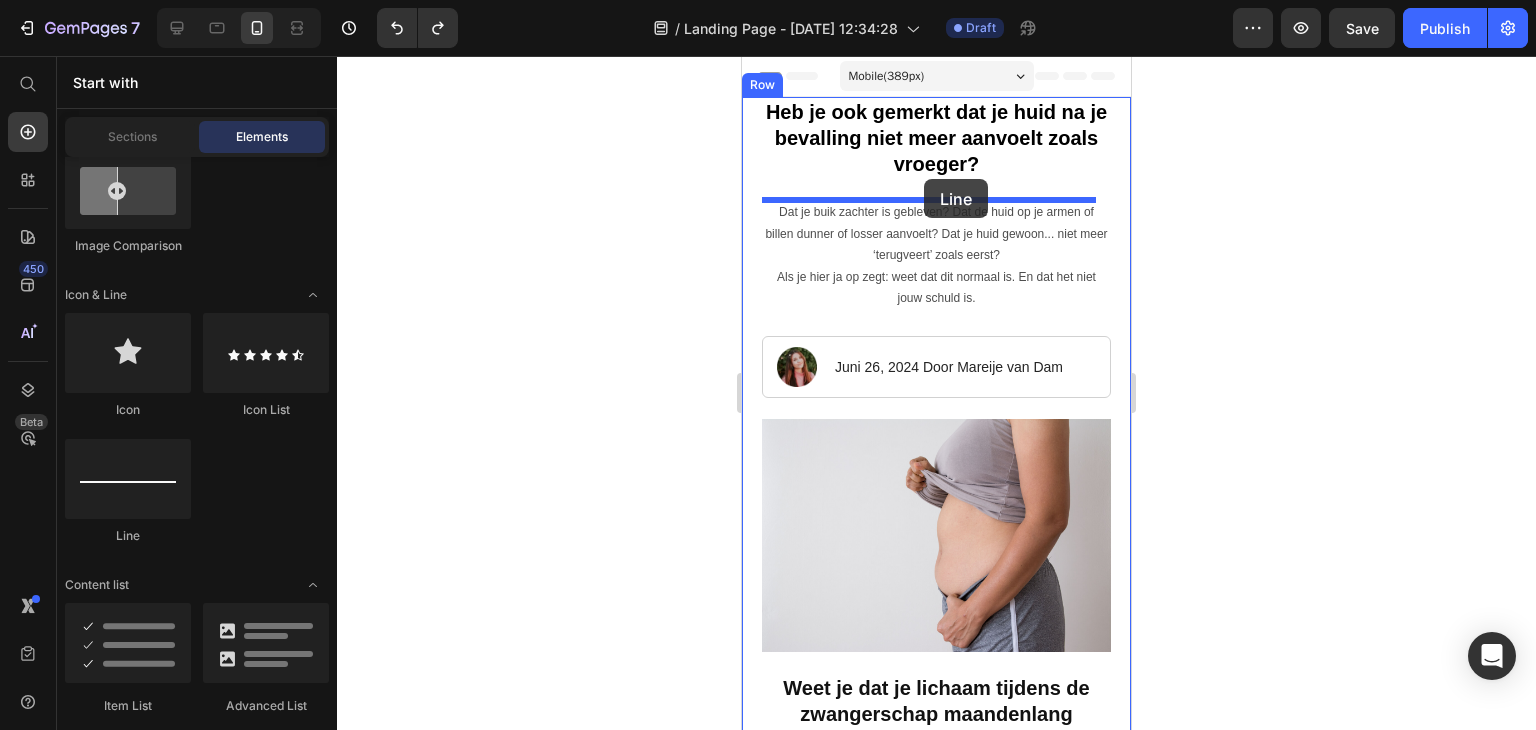 drag, startPoint x: 857, startPoint y: 541, endPoint x: 909, endPoint y: 184, distance: 360.76724 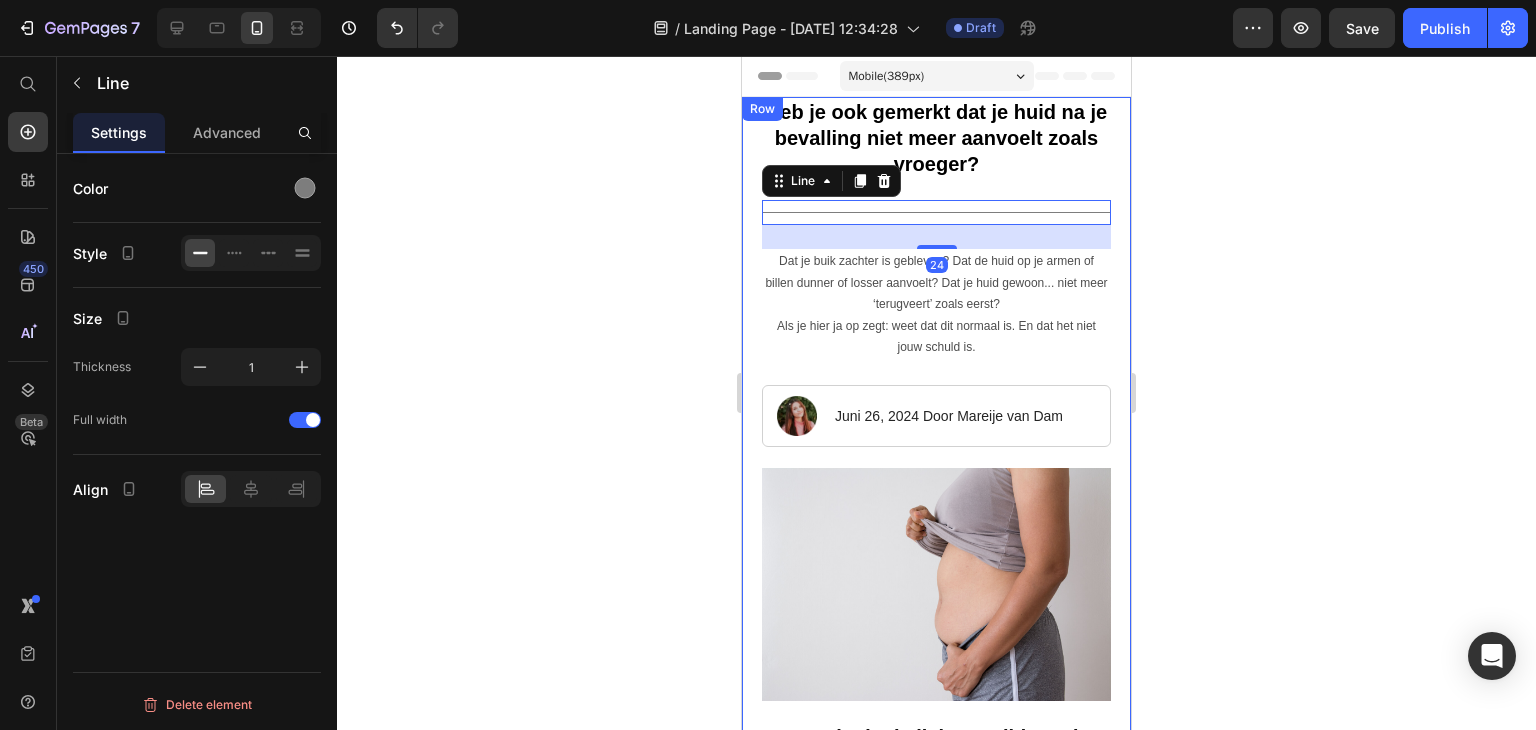 click 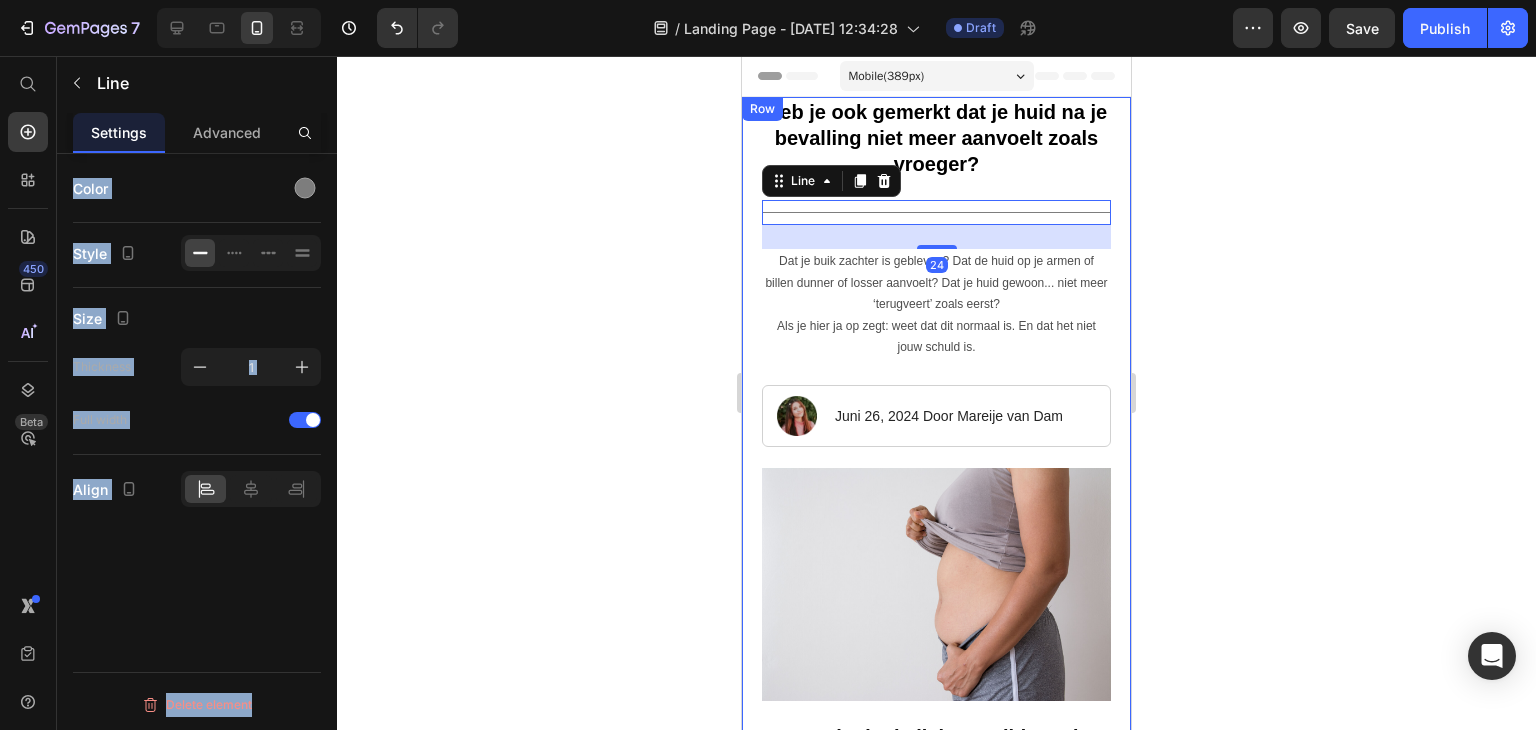 click 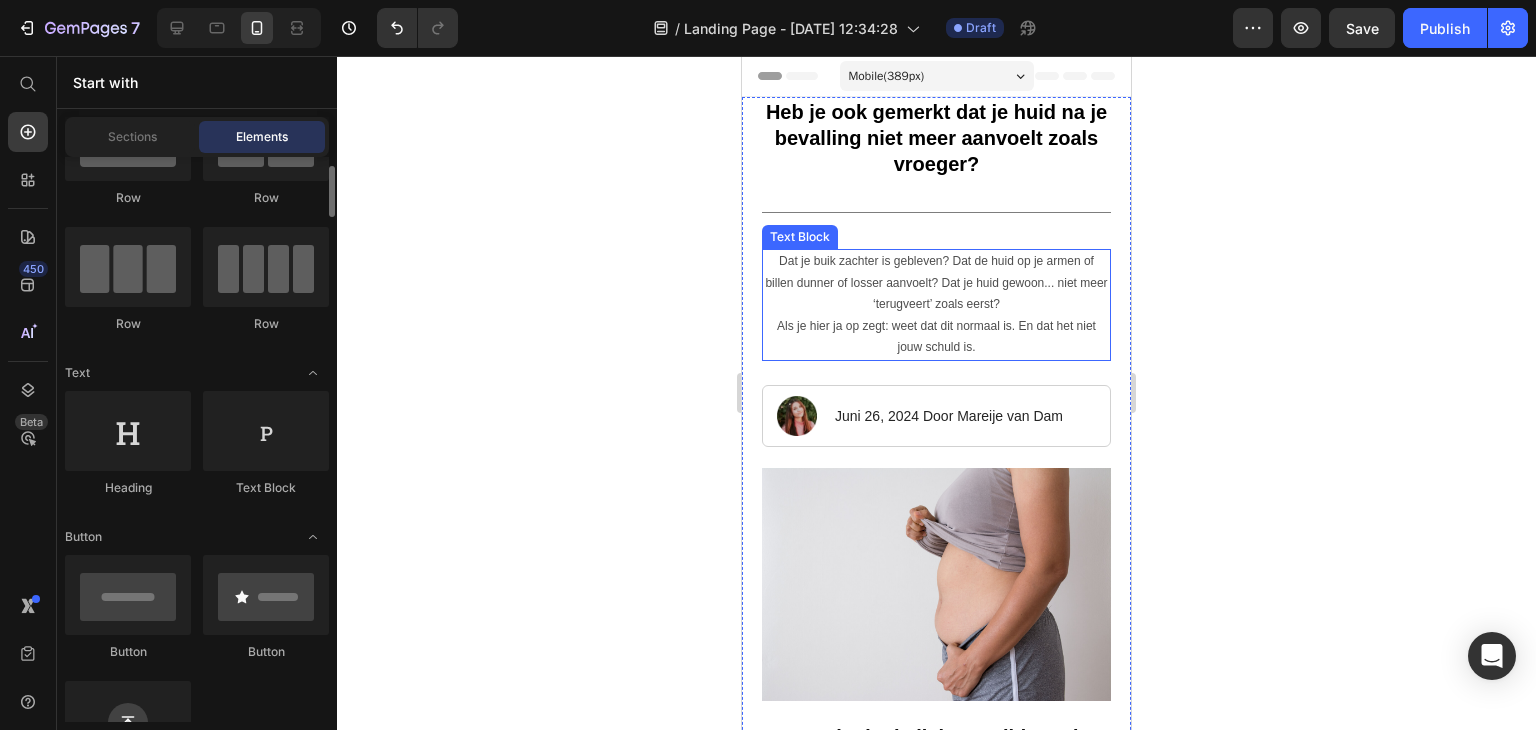 scroll, scrollTop: 0, scrollLeft: 0, axis: both 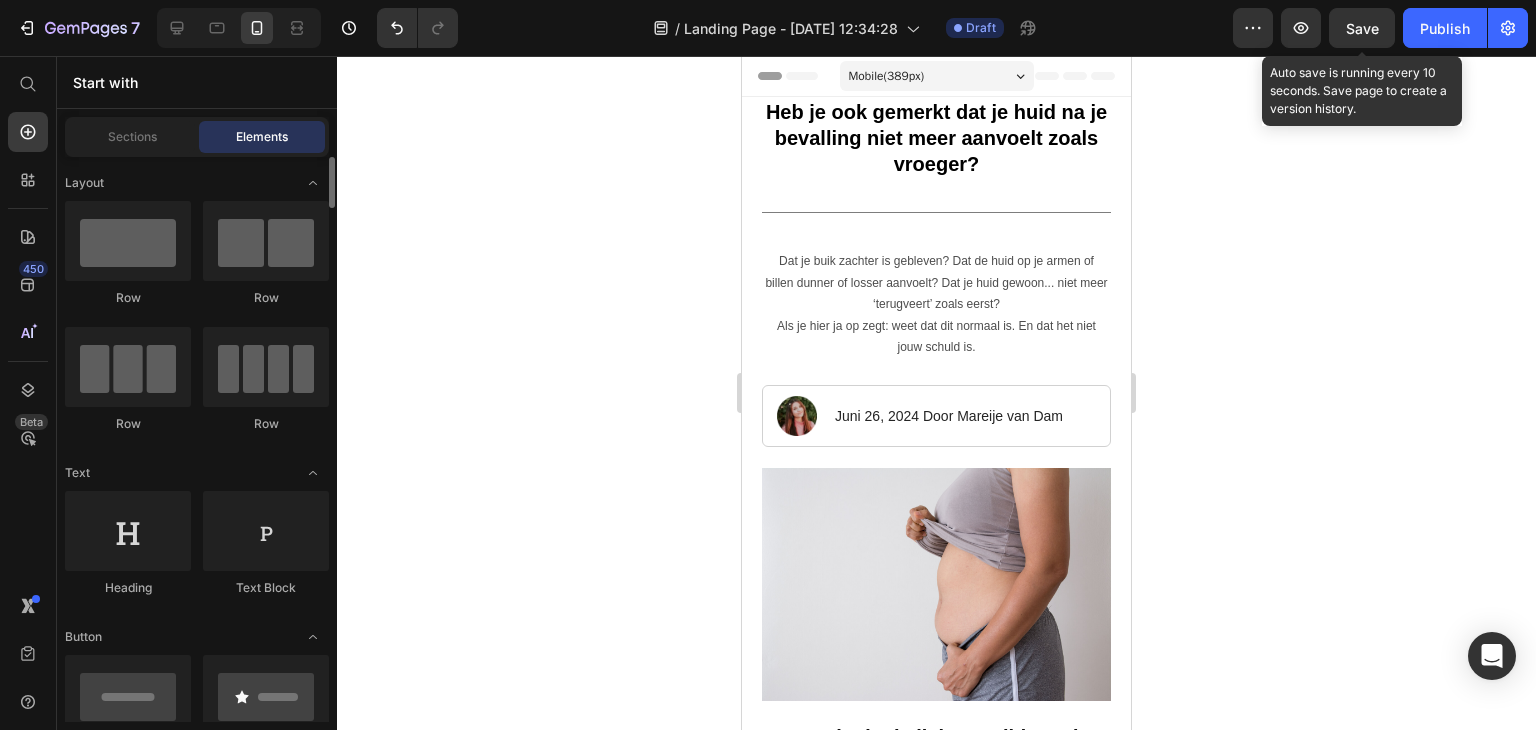 click on "Save" at bounding box center [1362, 28] 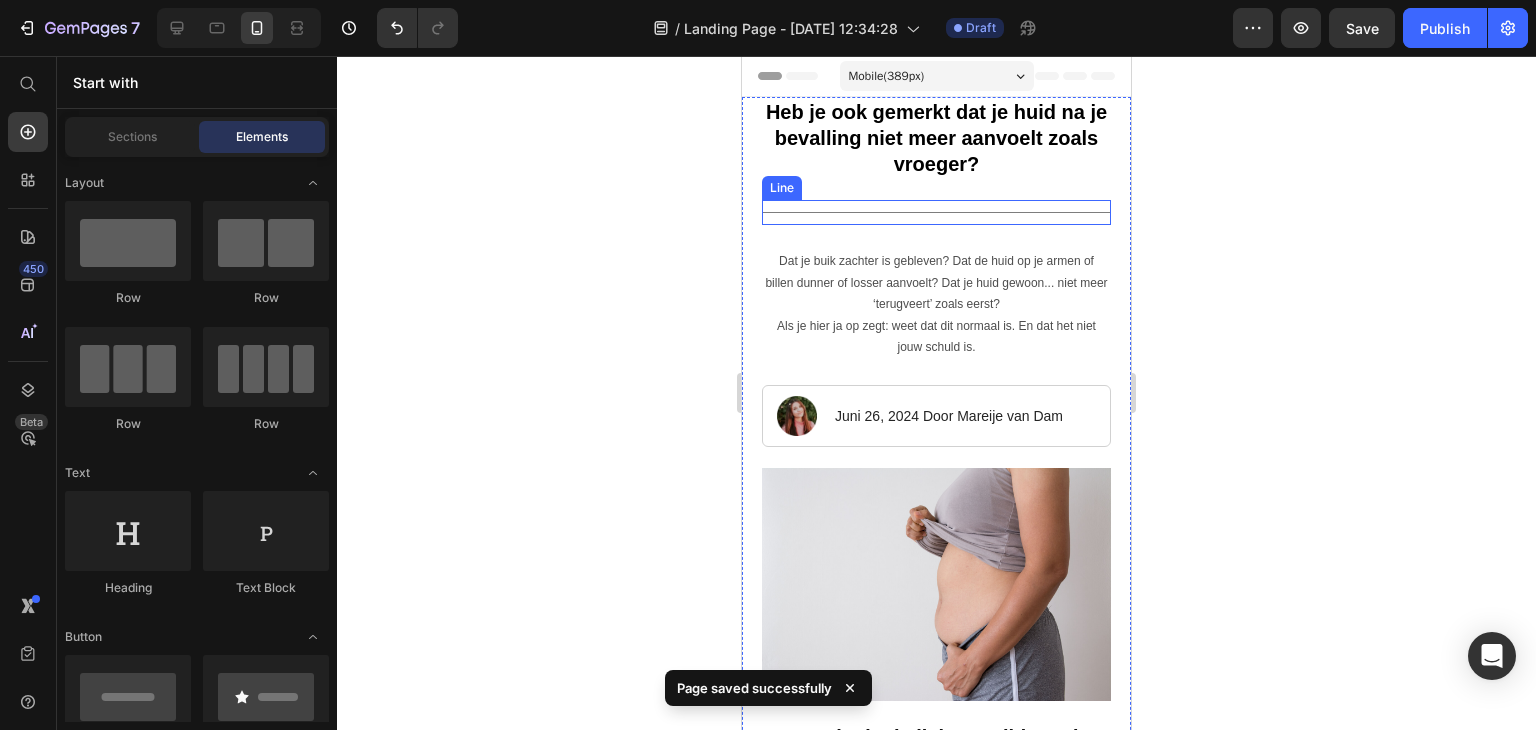 click on "Title Line" at bounding box center [936, 212] 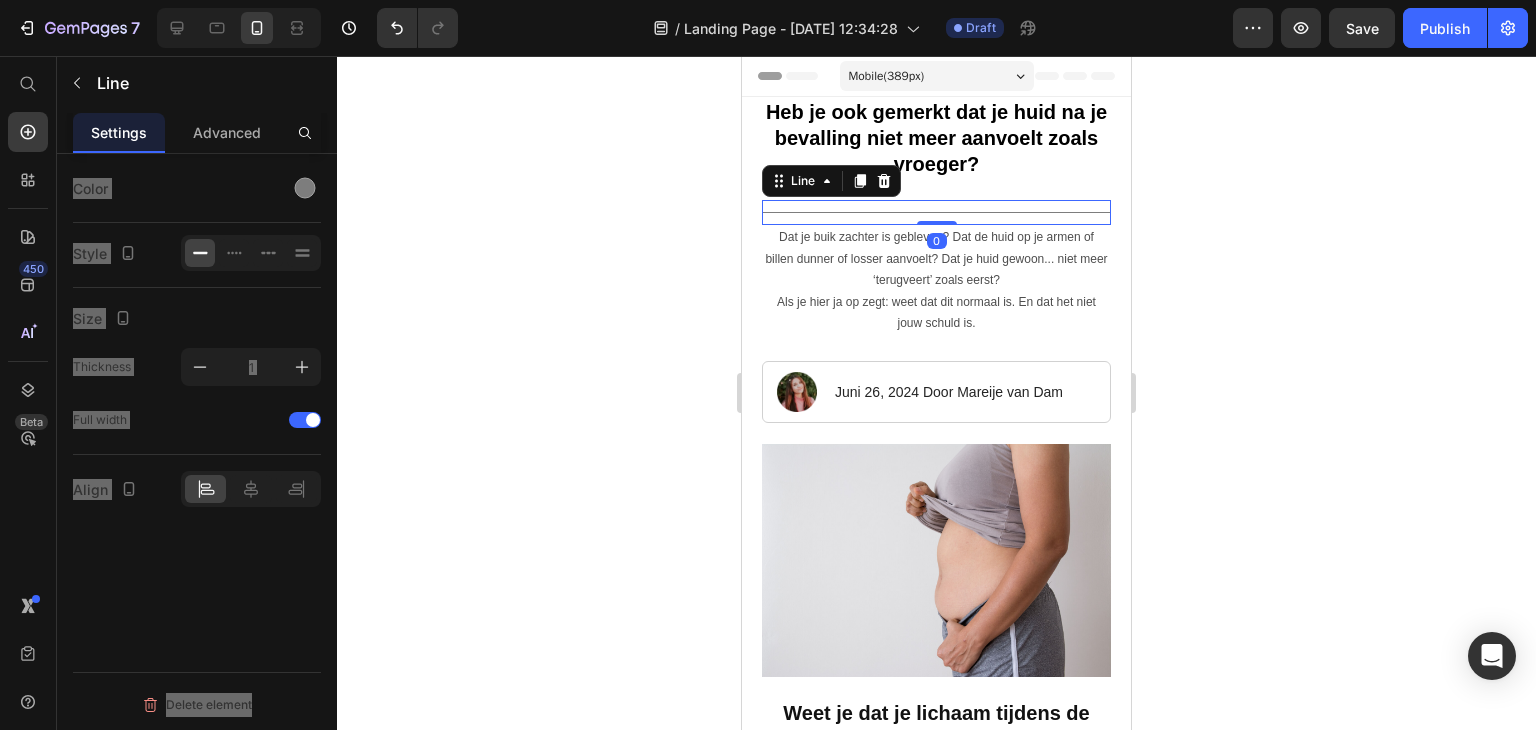 drag, startPoint x: 938, startPoint y: 244, endPoint x: 919, endPoint y: 217, distance: 33.01515 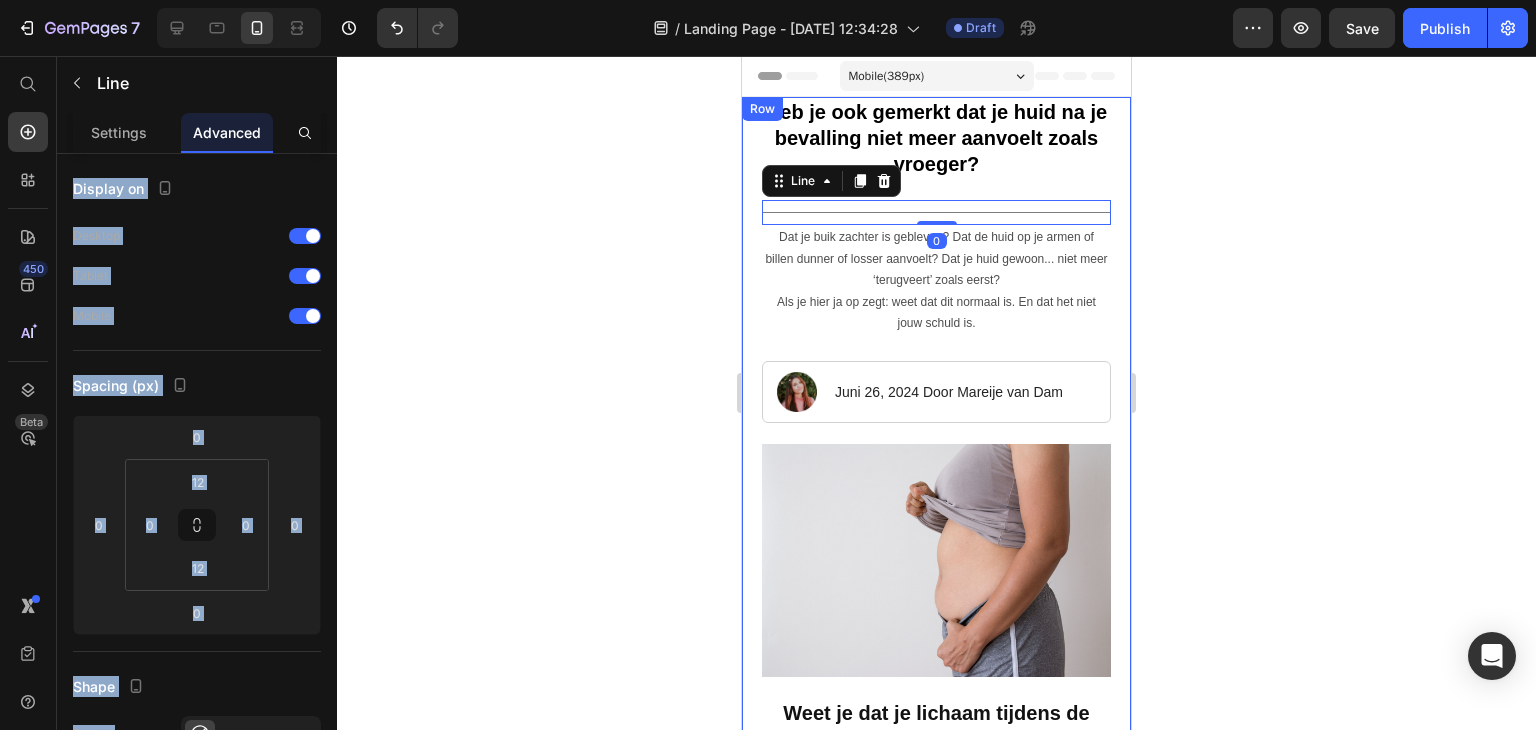 click 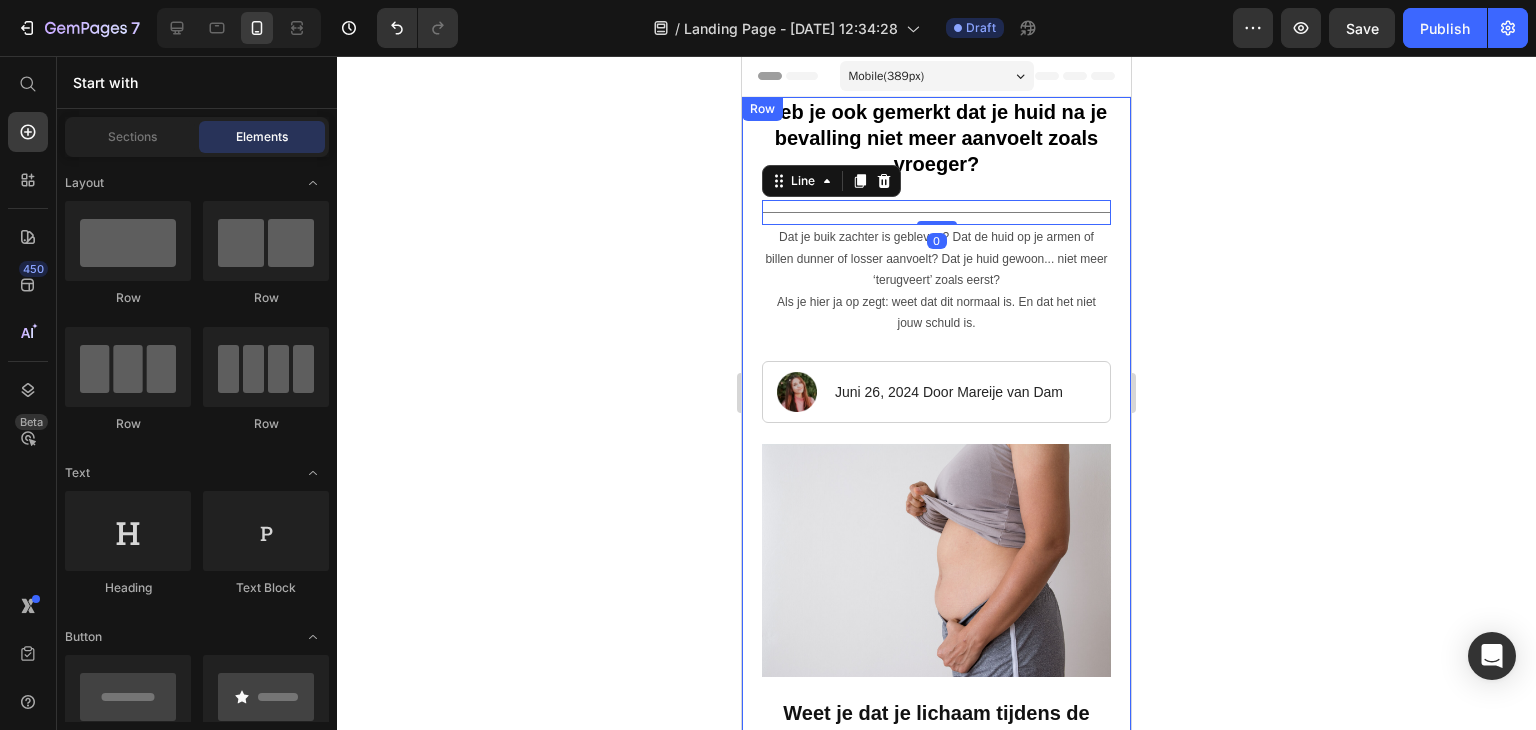 click 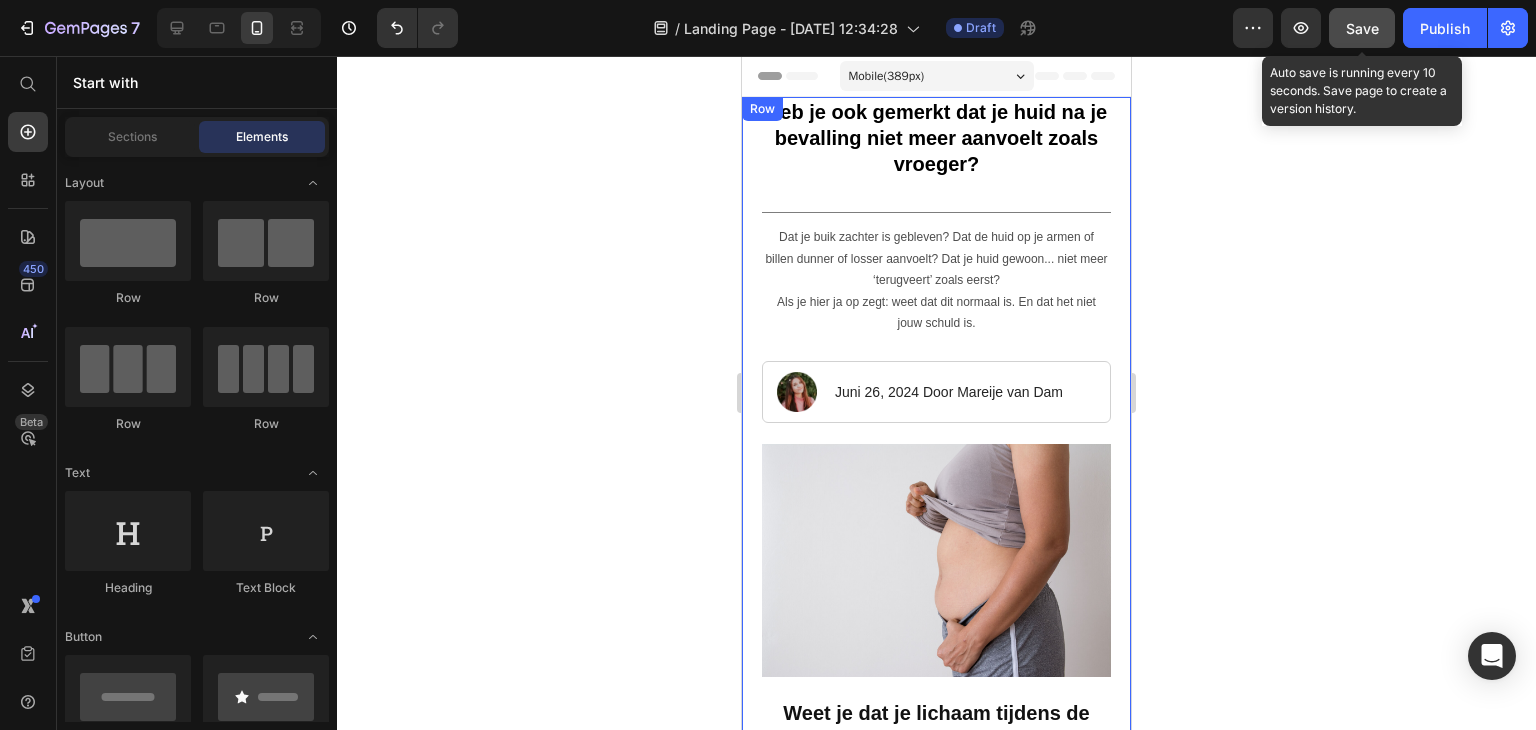 click on "Save" 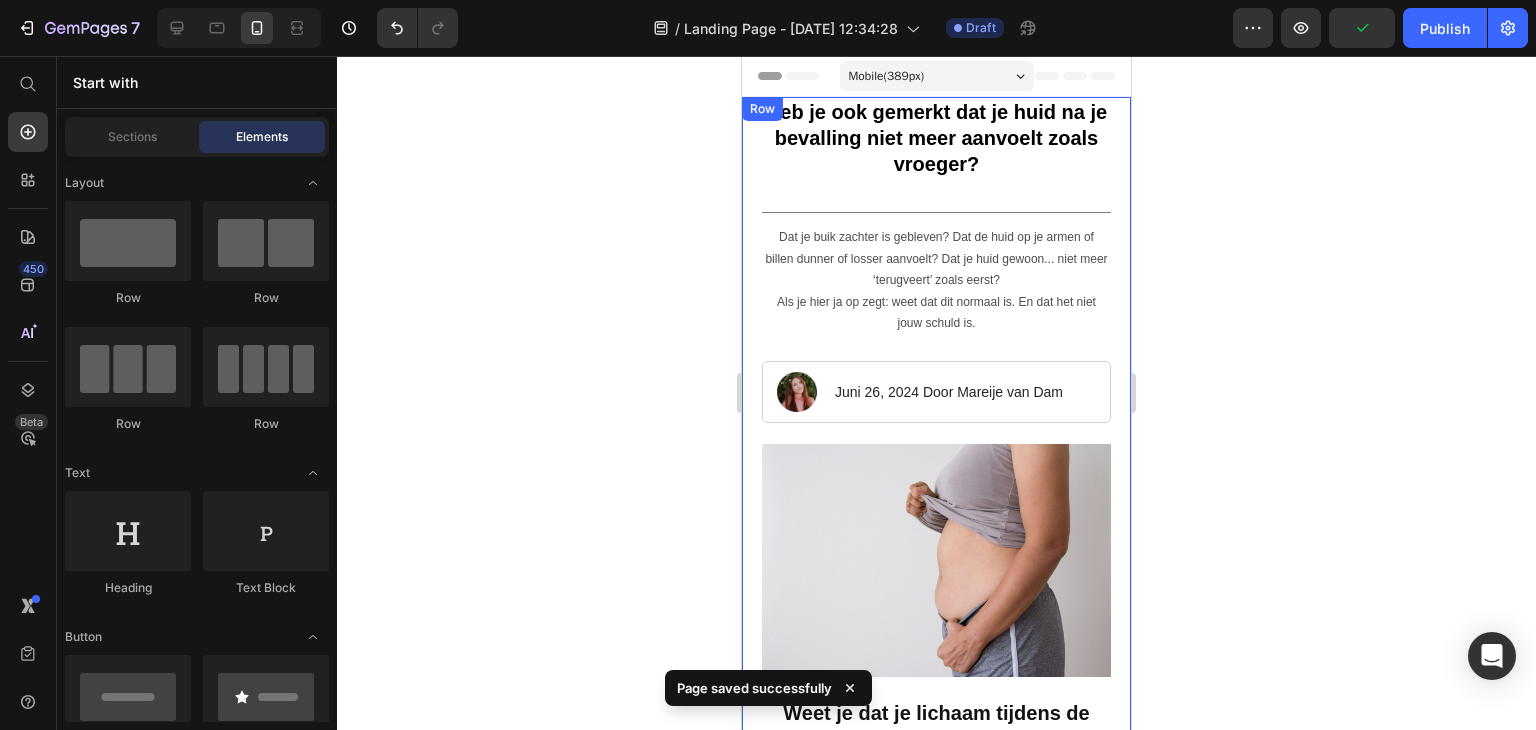 click on "⁠⁠⁠⁠⁠⁠⁠ Heb je ook gemerkt dat je huid na je bevalling niet meer aanvoelt zoals vroeger? Heading                Title Line Dat je buik zachter is gebleven? Dat de huid op je armen of billen dunner of losser aanvoelt? Dat je huid gewoon... niet meer ‘terugveert’ zoals eerst? Als je hier ja op zegt: weet dat dit normaal is. En dat het niet jouw schuld is. Text Block Image [DATE] Door [PERSON_NAME] Text Block Row Image Weet je dat je lichaam tijdens de zwangerschap maandenlang uitrekt? Heading En dat na de bevalling het volume verdwijnt maar je huid niet automatisch weer terugveert? Wist je dat je lichaam na de bevalling  minder collageen aanmaakt dan ooit ? En dat dit precies de stof is die je huid stevig en elastisch houdt? Dermatologen bevestigen het: na de bevalling raakt je huid tijdelijk uit balans. Text Block Image Herken je dit ook? Heading Dat je buik voelt als een lege ballon? Dat je bovenarmen zachter zijn geworden? Dat je huid droog, gevoelig en sneller 'crepey' oogt? Image" at bounding box center (936, 2623) 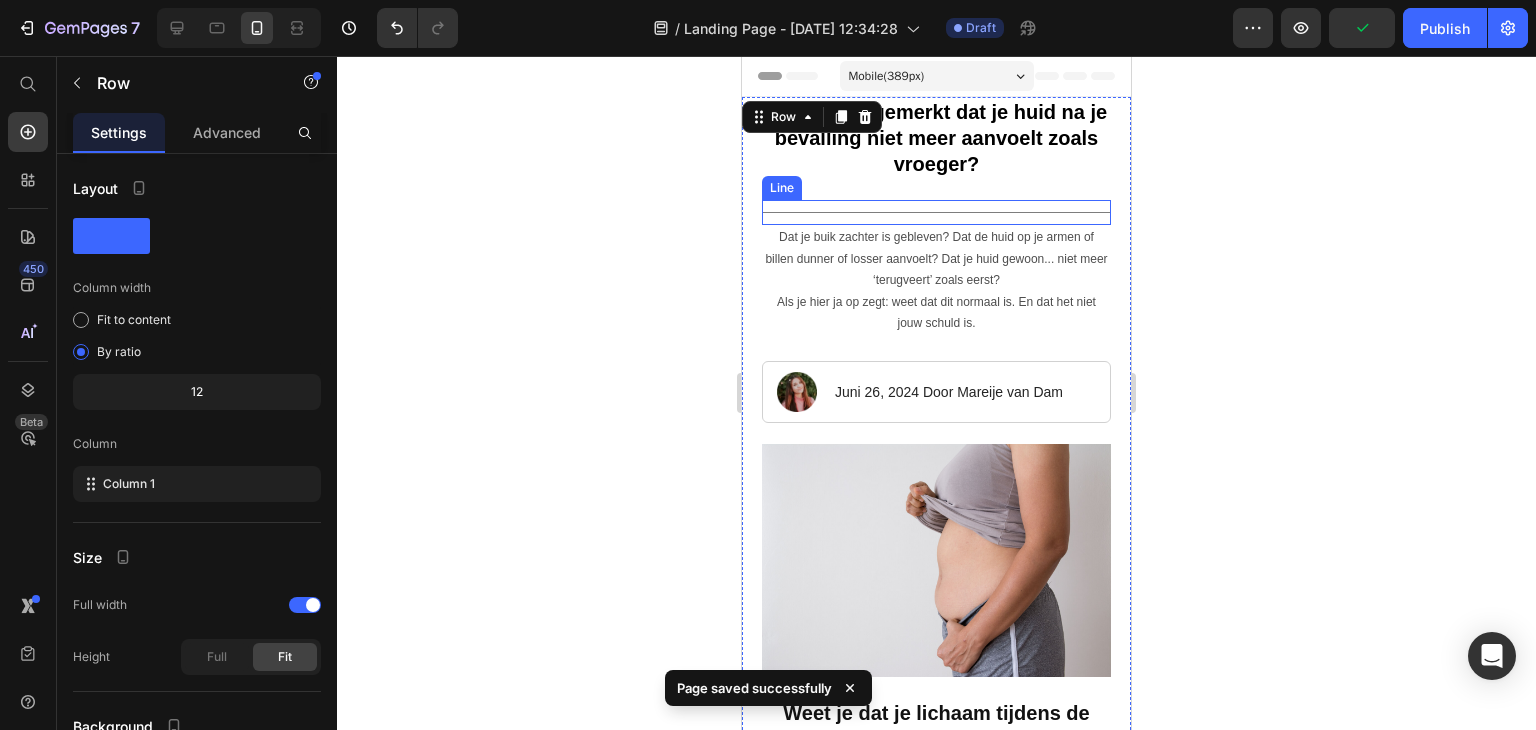 click on "Title Line" at bounding box center (936, 212) 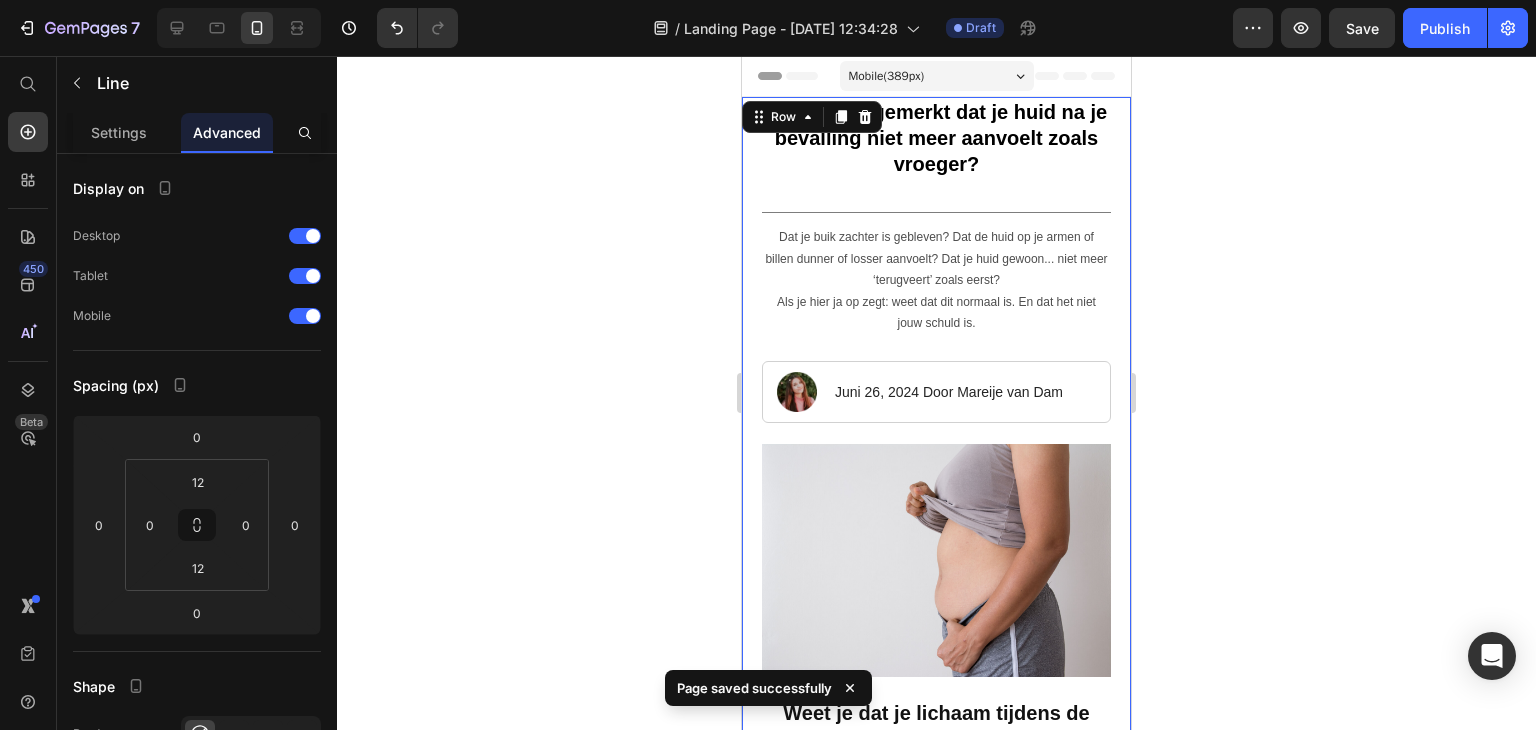 click on "⁠⁠⁠⁠⁠⁠⁠ Heb je ook gemerkt dat je huid na je bevalling niet meer aanvoelt zoals vroeger? Heading                Title Line Dat je buik zachter is gebleven? Dat de huid op je armen of billen dunner of losser aanvoelt? Dat je huid gewoon... niet meer ‘terugveert’ zoals eerst? Als je hier ja op zegt: weet dat dit normaal is. En dat het niet jouw schuld is. Text Block Image [DATE] Door [PERSON_NAME] Text Block Row Image Weet je dat je lichaam tijdens de zwangerschap maandenlang uitrekt? Heading En dat na de bevalling het volume verdwijnt maar je huid niet automatisch weer terugveert? Wist je dat je lichaam na de bevalling  minder collageen aanmaakt dan ooit ? En dat dit precies de stof is die je huid stevig en elastisch houdt? Dermatologen bevestigen het: na de bevalling raakt je huid tijdelijk uit balans. Text Block Image Herken je dit ook? Heading Dat je buik voelt als een lege ballon? Dat je bovenarmen zachter zijn geworden? Dat je huid droog, gevoelig en sneller 'crepey' oogt? Image" at bounding box center (936, 2623) 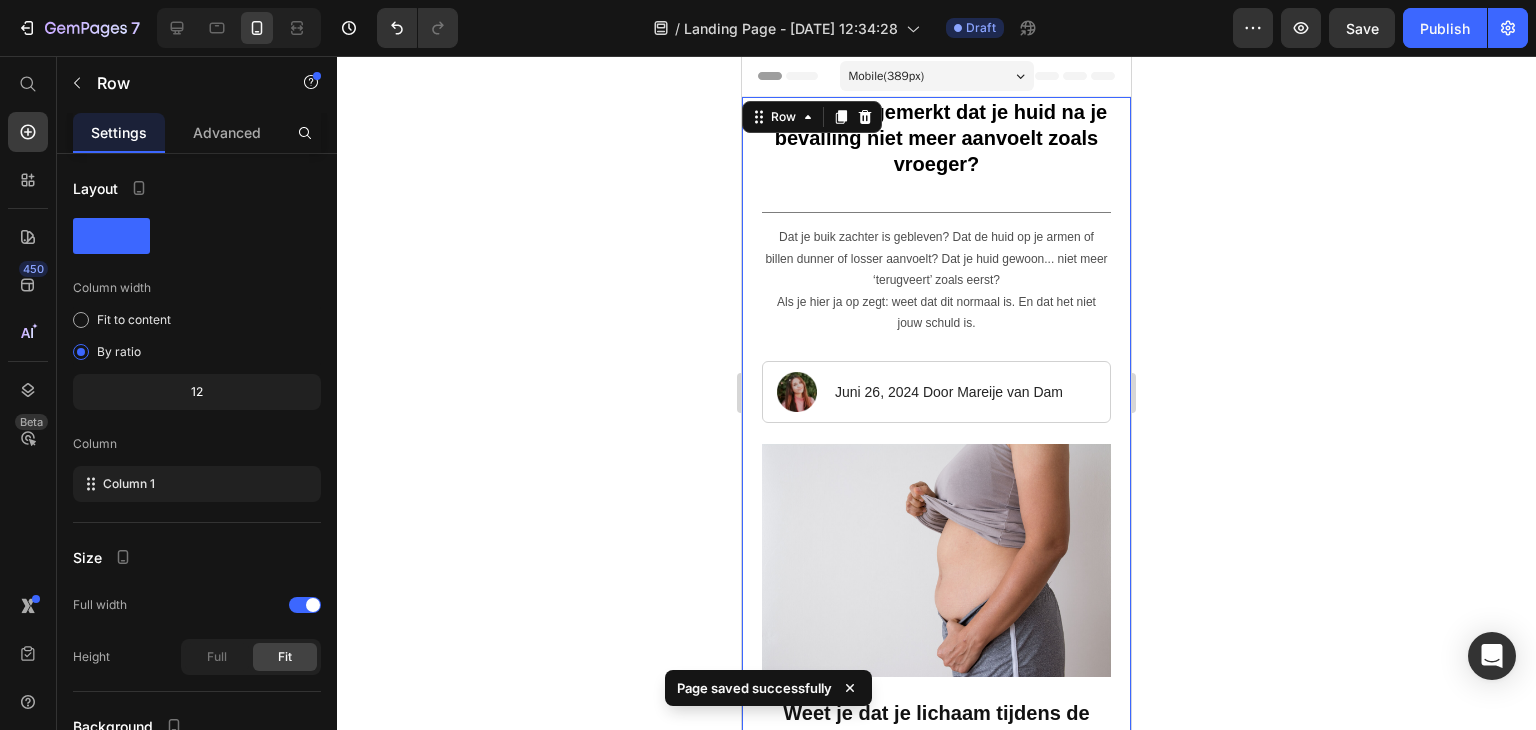 click on "⁠⁠⁠⁠⁠⁠⁠ Heb je ook gemerkt dat je huid na je bevalling niet meer aanvoelt zoals vroeger? Heading                Title Line Dat je buik zachter is gebleven? Dat de huid op je armen of billen dunner of losser aanvoelt? Dat je huid gewoon... niet meer ‘terugveert’ zoals eerst? Als je hier ja op zegt: weet dat dit normaal is. En dat het niet jouw schuld is. Text Block Image [DATE] Door [PERSON_NAME] Text Block Row Image Weet je dat je lichaam tijdens de zwangerschap maandenlang uitrekt? Heading En dat na de bevalling het volume verdwijnt maar je huid niet automatisch weer terugveert? Wist je dat je lichaam na de bevalling  minder collageen aanmaakt dan ooit ? En dat dit precies de stof is die je huid stevig en elastisch houdt? Dermatologen bevestigen het: na de bevalling raakt je huid tijdelijk uit balans. Text Block Image Herken je dit ook? Heading Dat je buik voelt als een lege ballon? Dat je bovenarmen zachter zijn geworden? Dat je huid droog, gevoelig en sneller 'crepey' oogt? Image" at bounding box center [936, 2623] 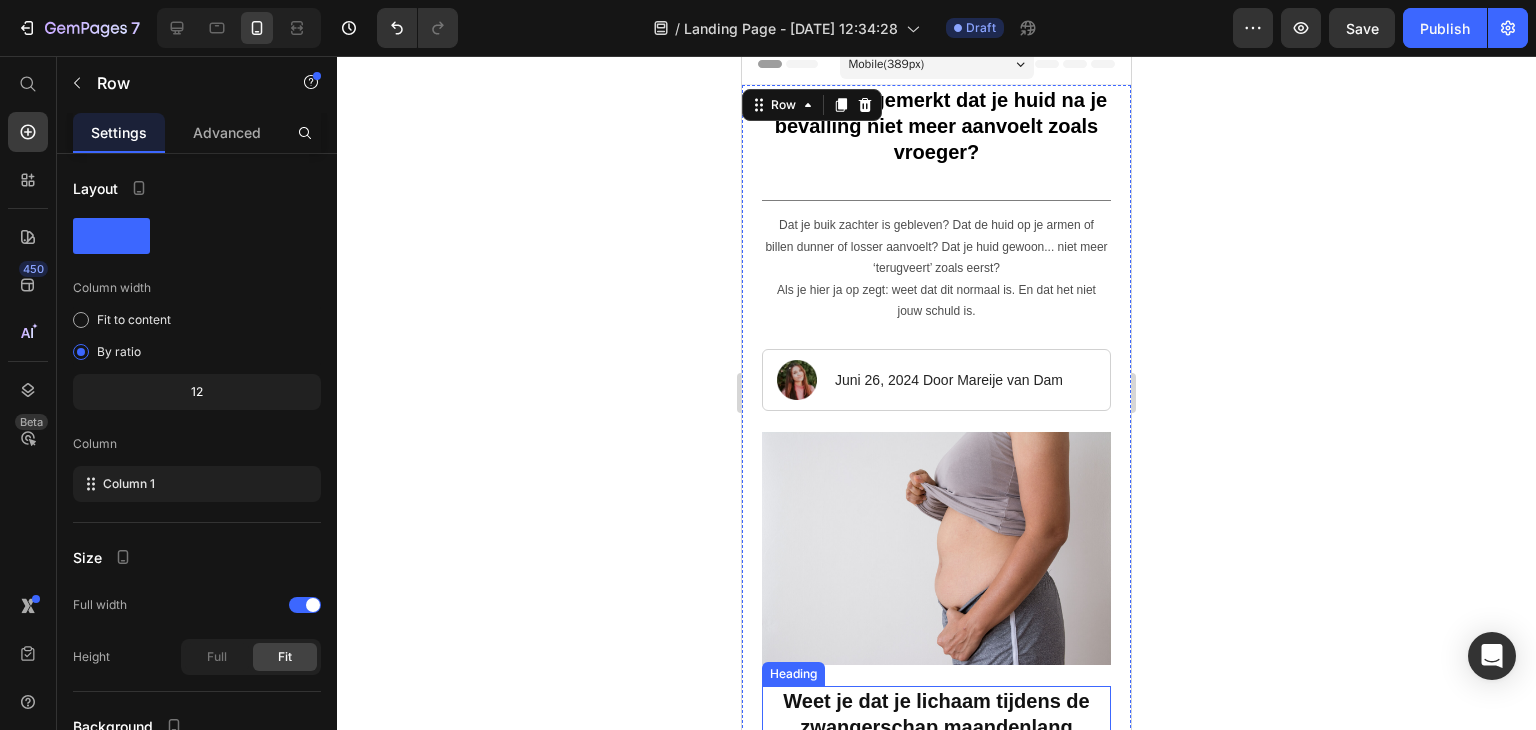 scroll, scrollTop: 0, scrollLeft: 0, axis: both 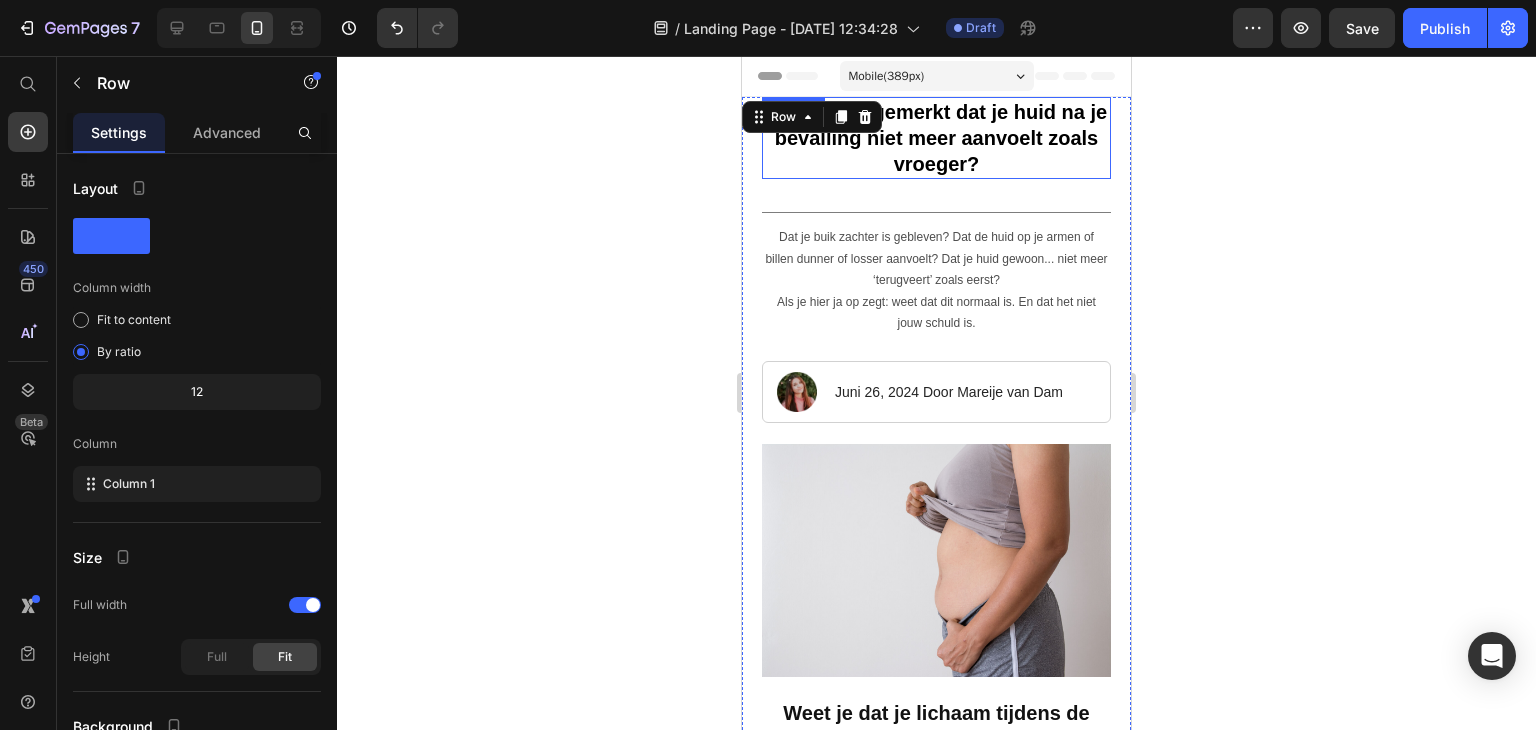 click on "Heb je ook gemerkt dat je huid na je bevalling niet meer aanvoelt zoals vroeger?" at bounding box center [936, 138] 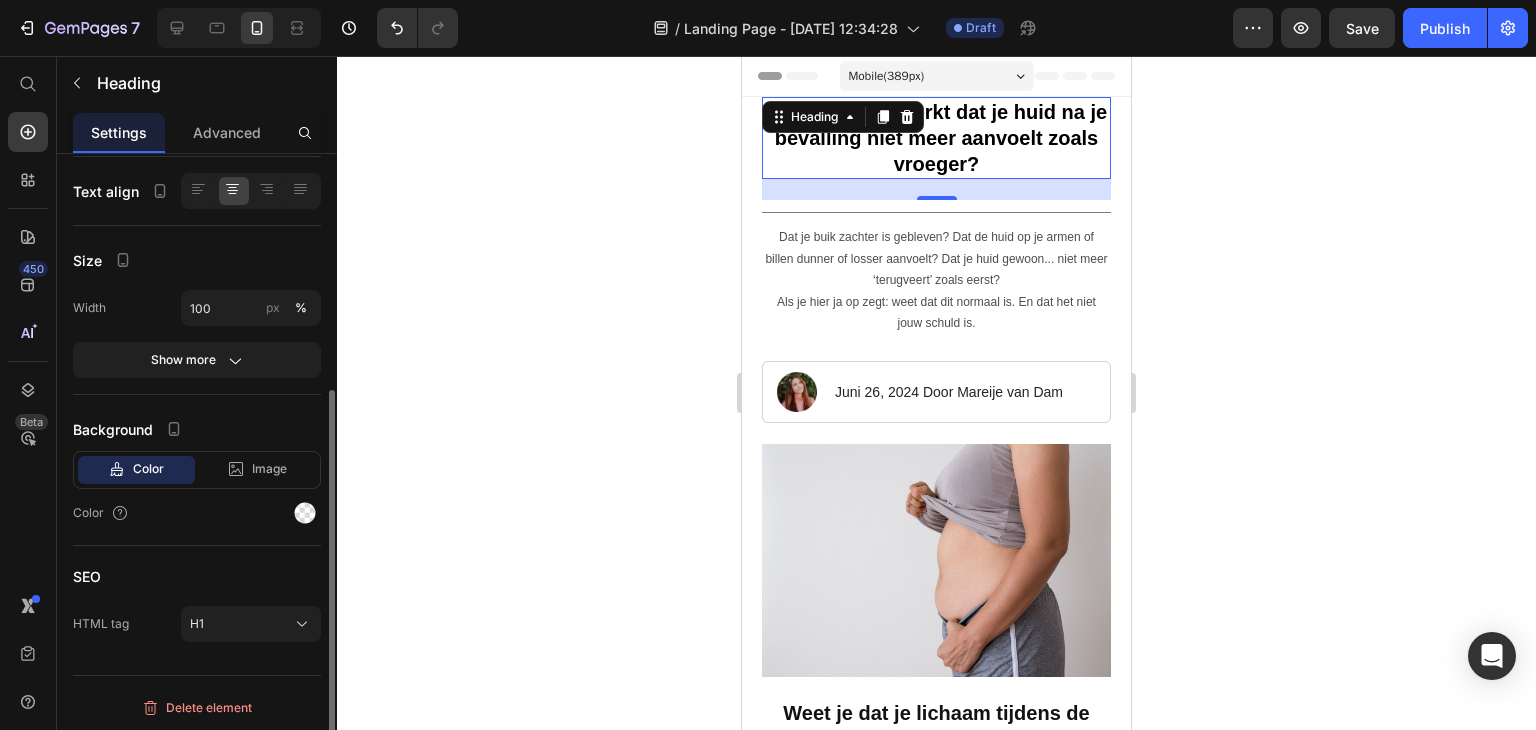 scroll, scrollTop: 276, scrollLeft: 0, axis: vertical 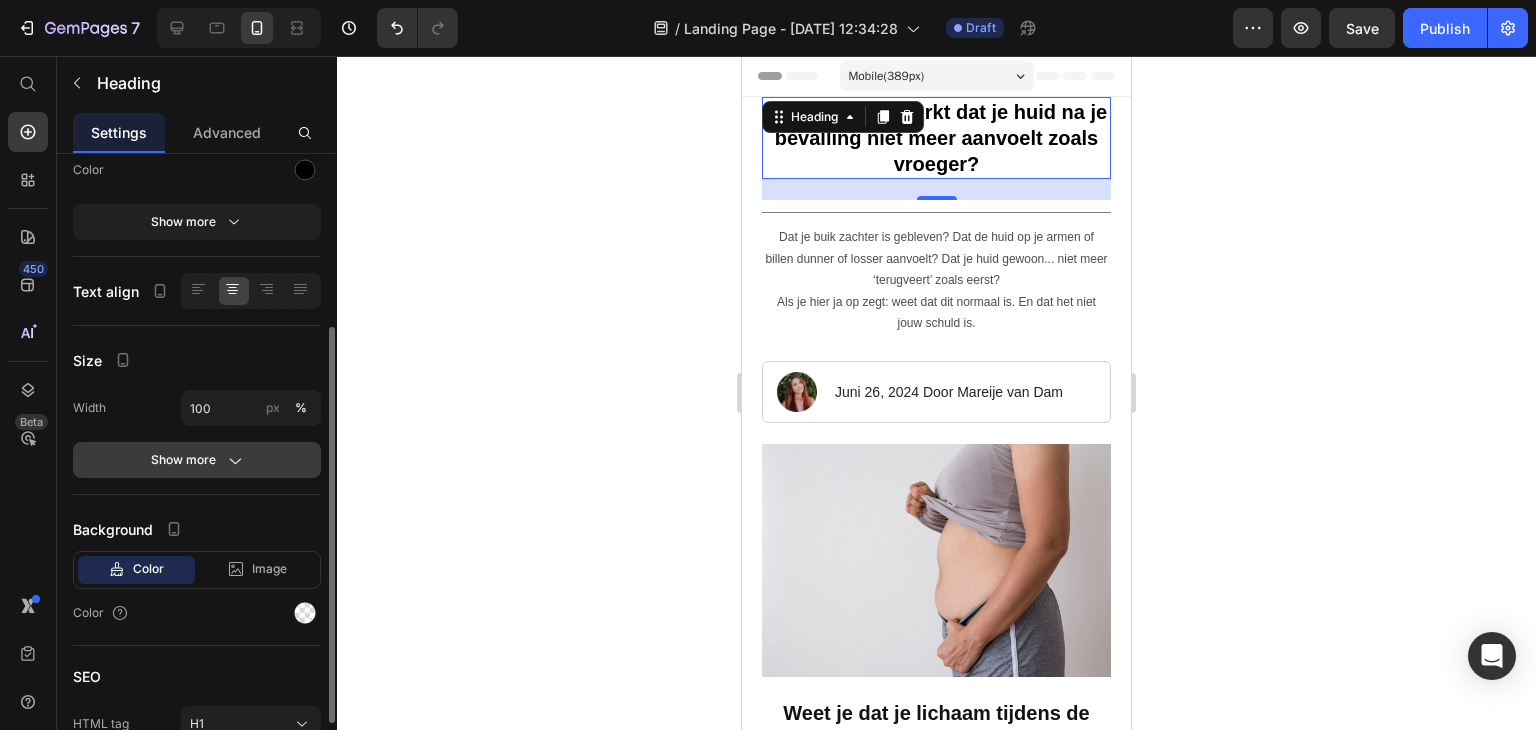 click on "Show more" 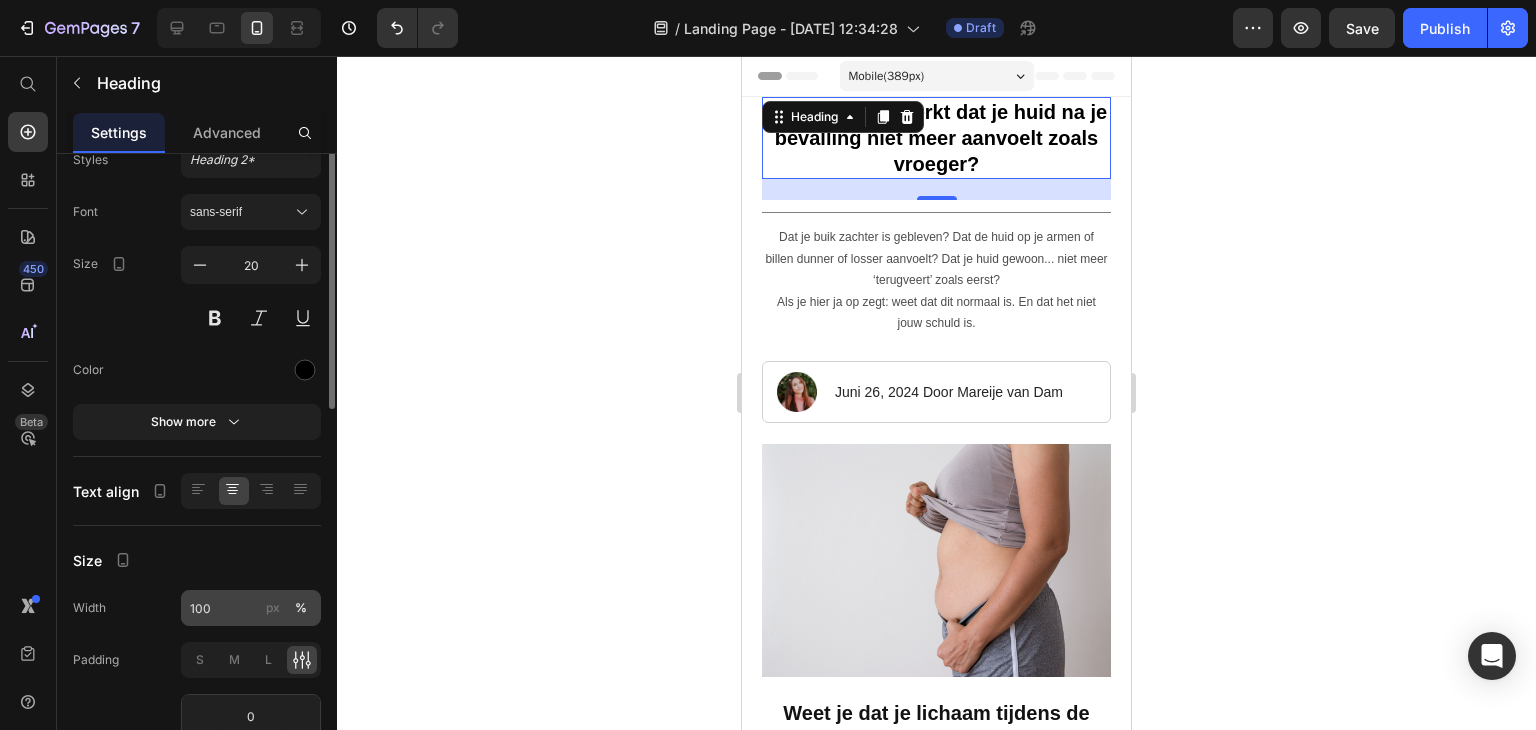 scroll, scrollTop: 0, scrollLeft: 0, axis: both 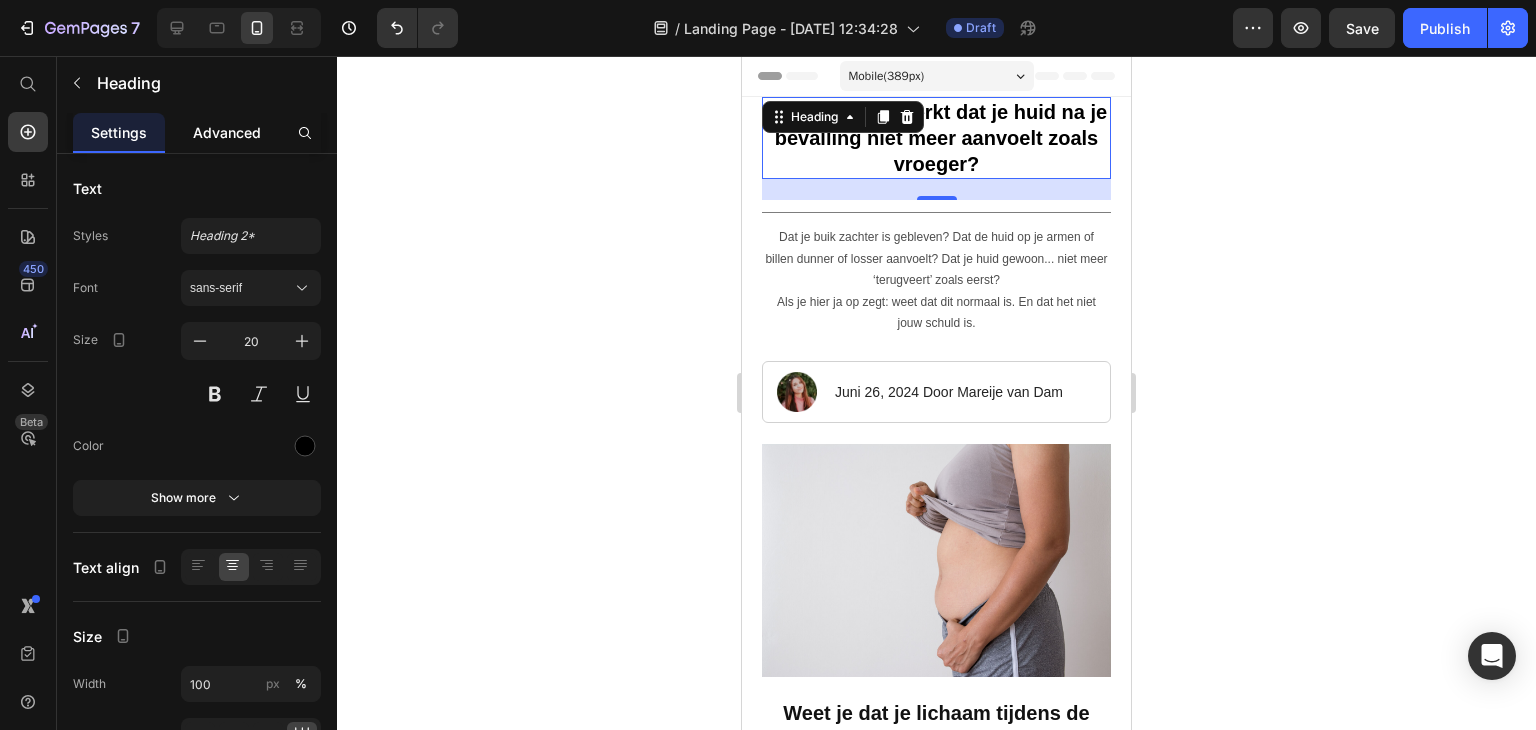 click on "Advanced" at bounding box center (227, 132) 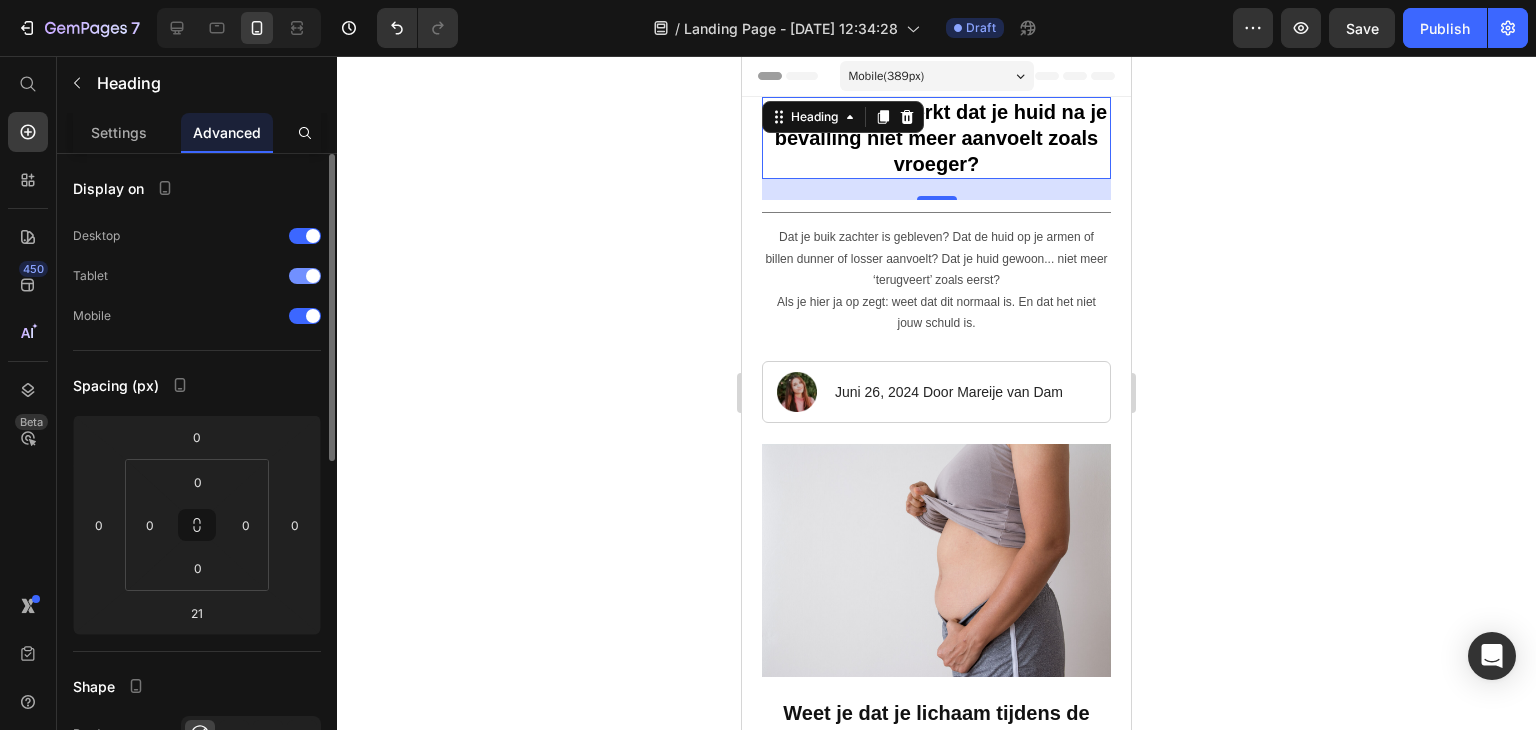 scroll, scrollTop: 100, scrollLeft: 0, axis: vertical 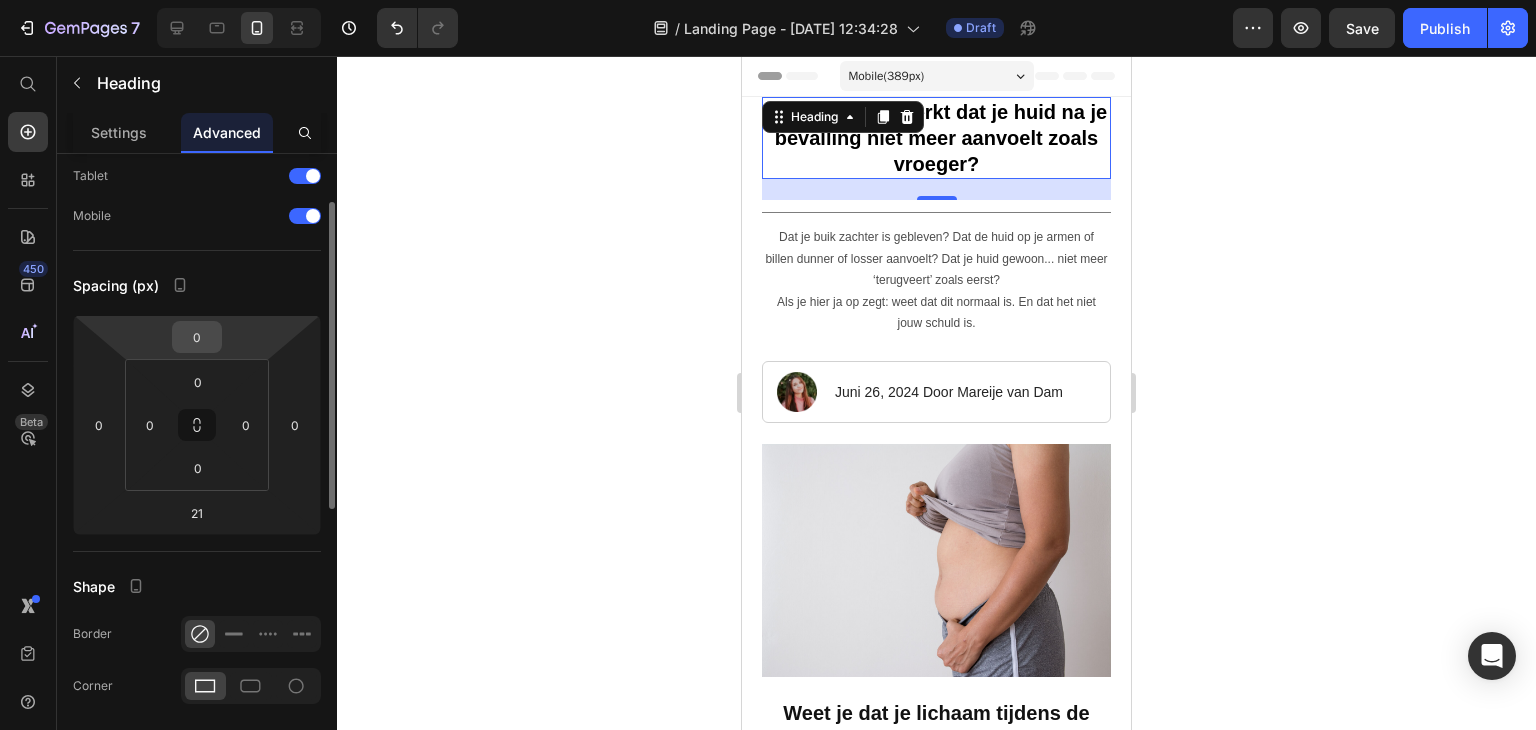 click on "0" at bounding box center (197, 337) 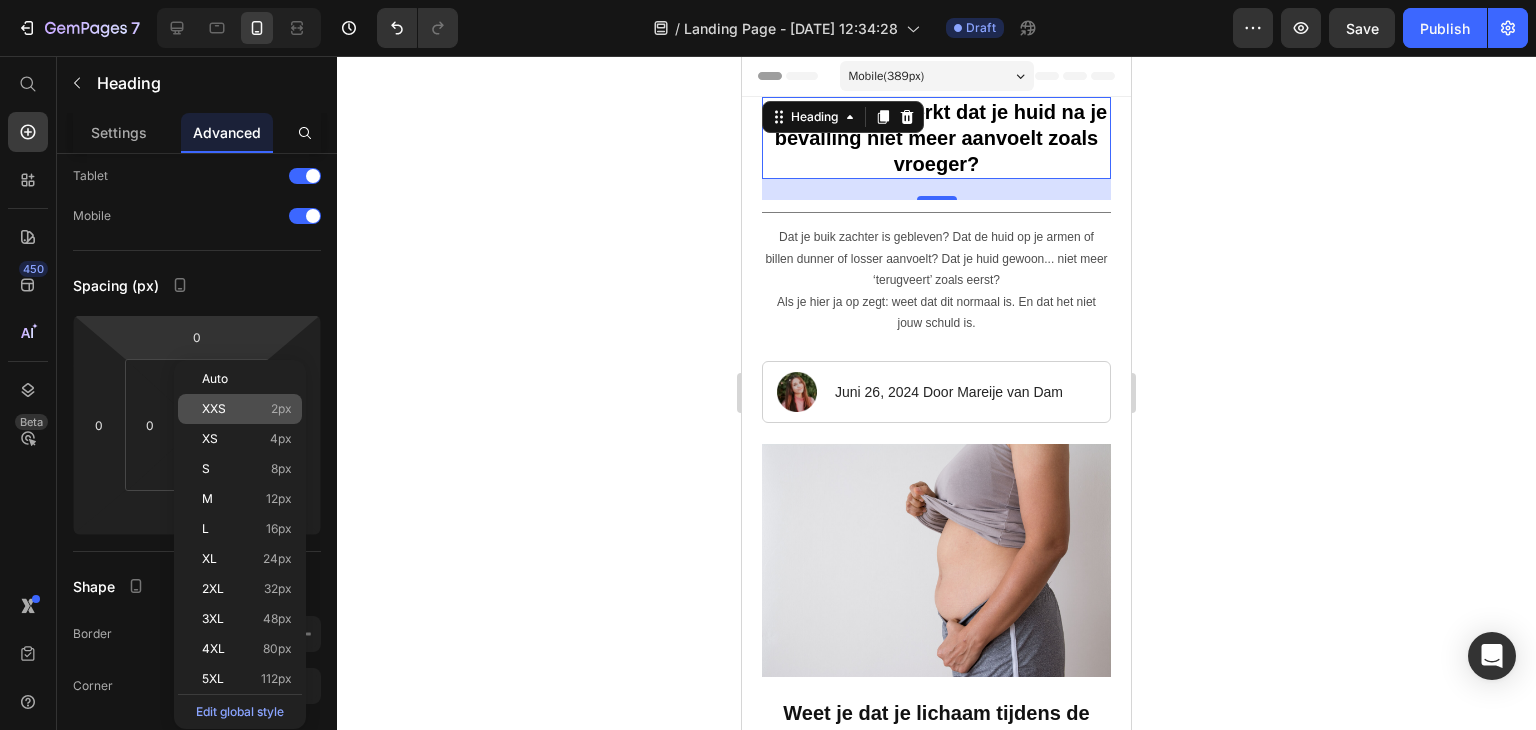 click on "XXS" at bounding box center [214, 409] 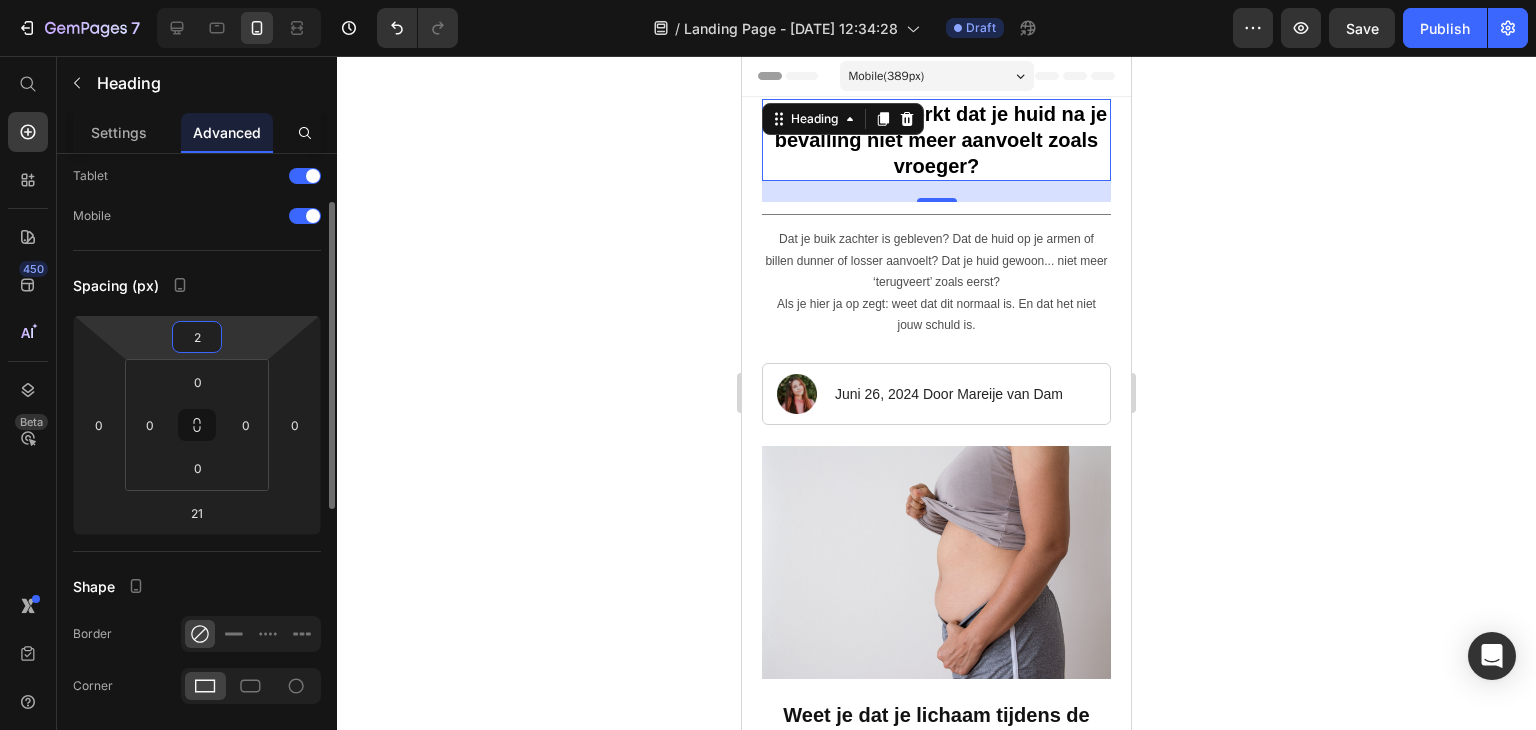 click on "2" at bounding box center (197, 337) 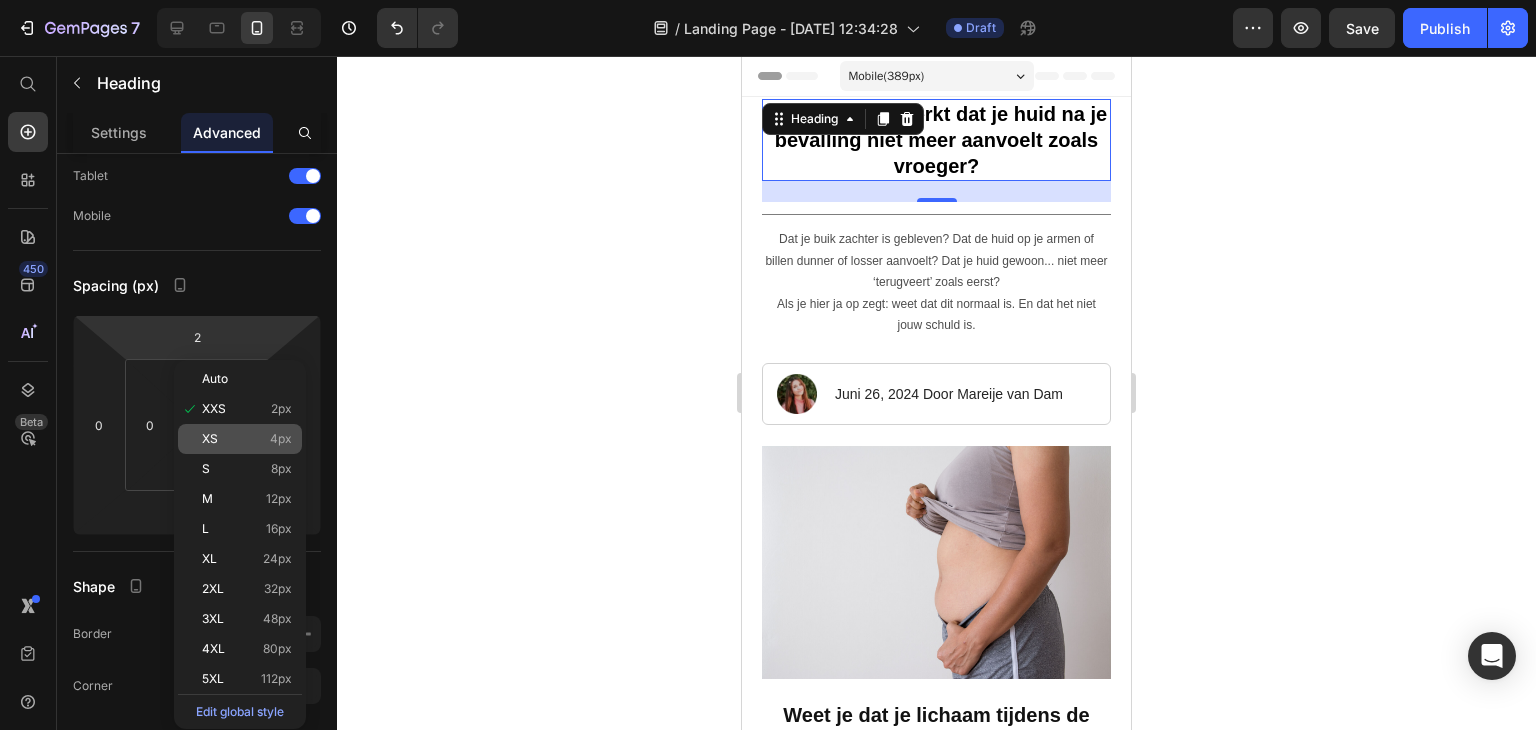 click on "XS" at bounding box center [210, 439] 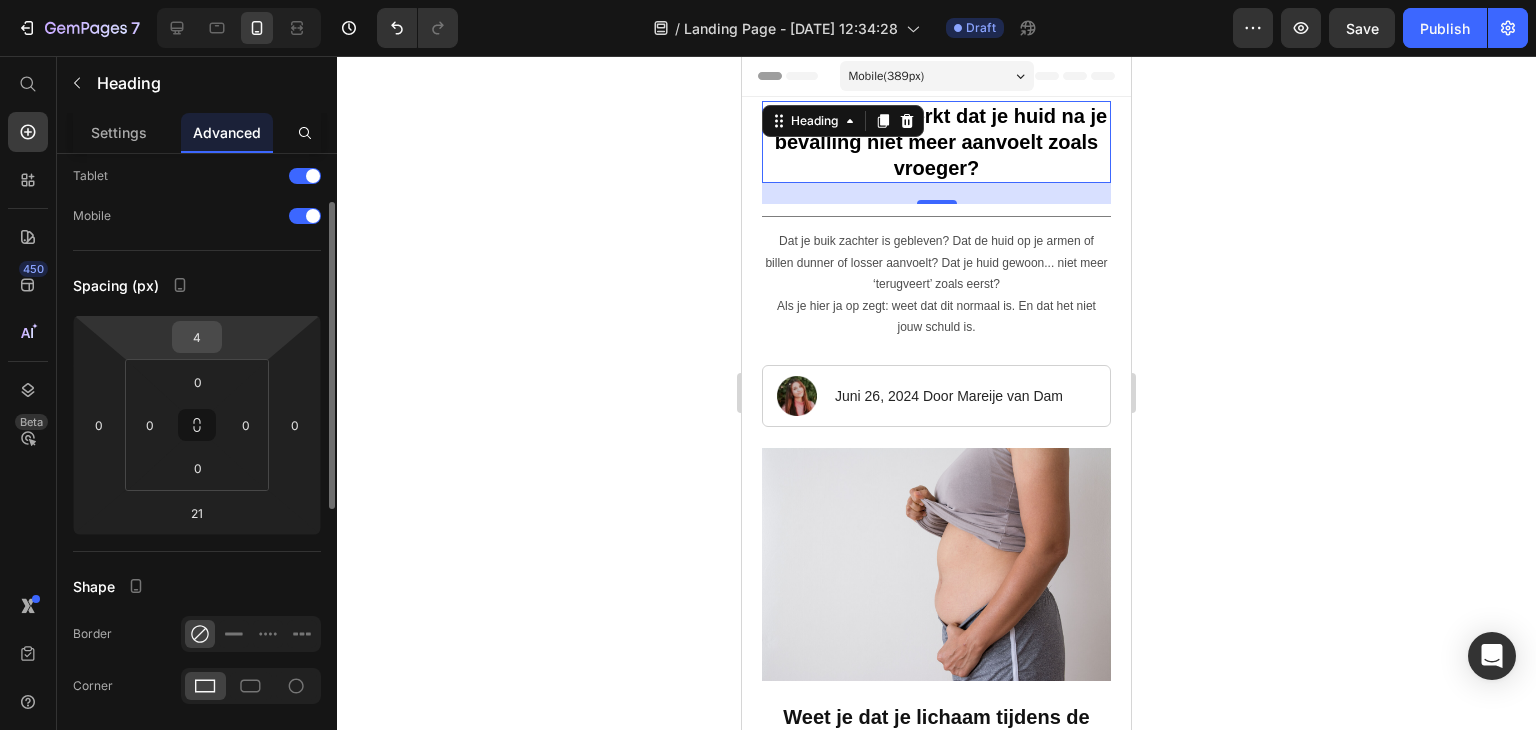 click on "4" at bounding box center [197, 337] 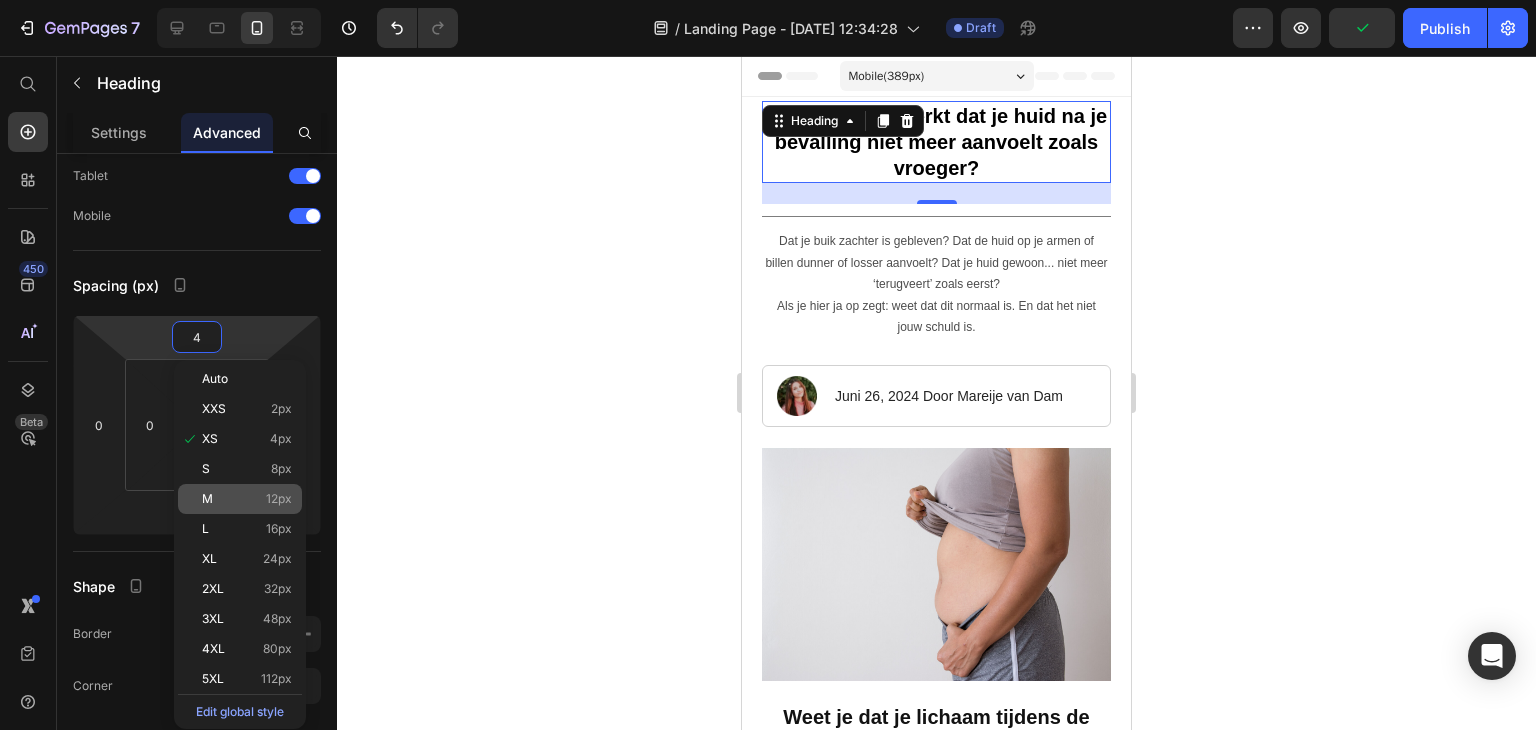 click on "M 12px" at bounding box center [247, 499] 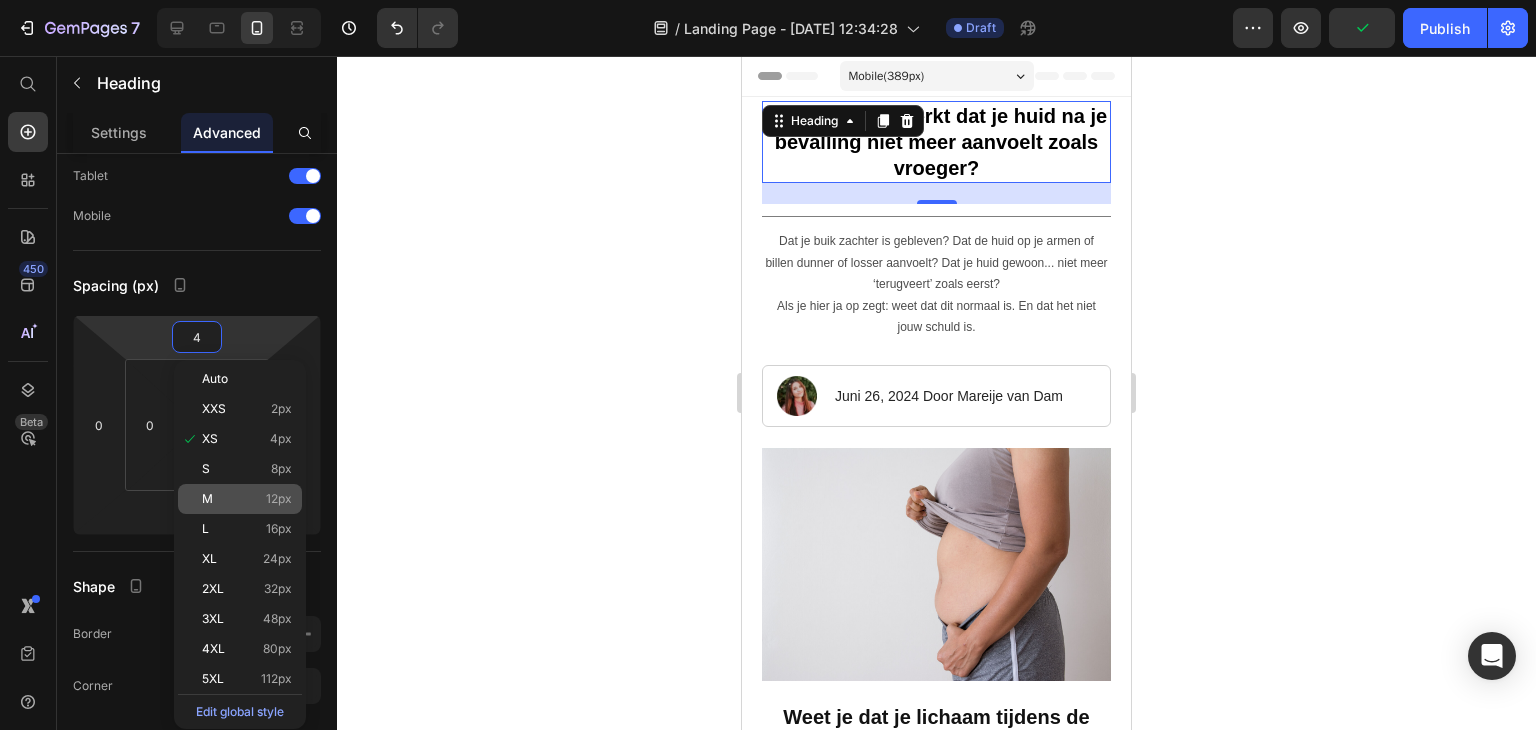 type on "12" 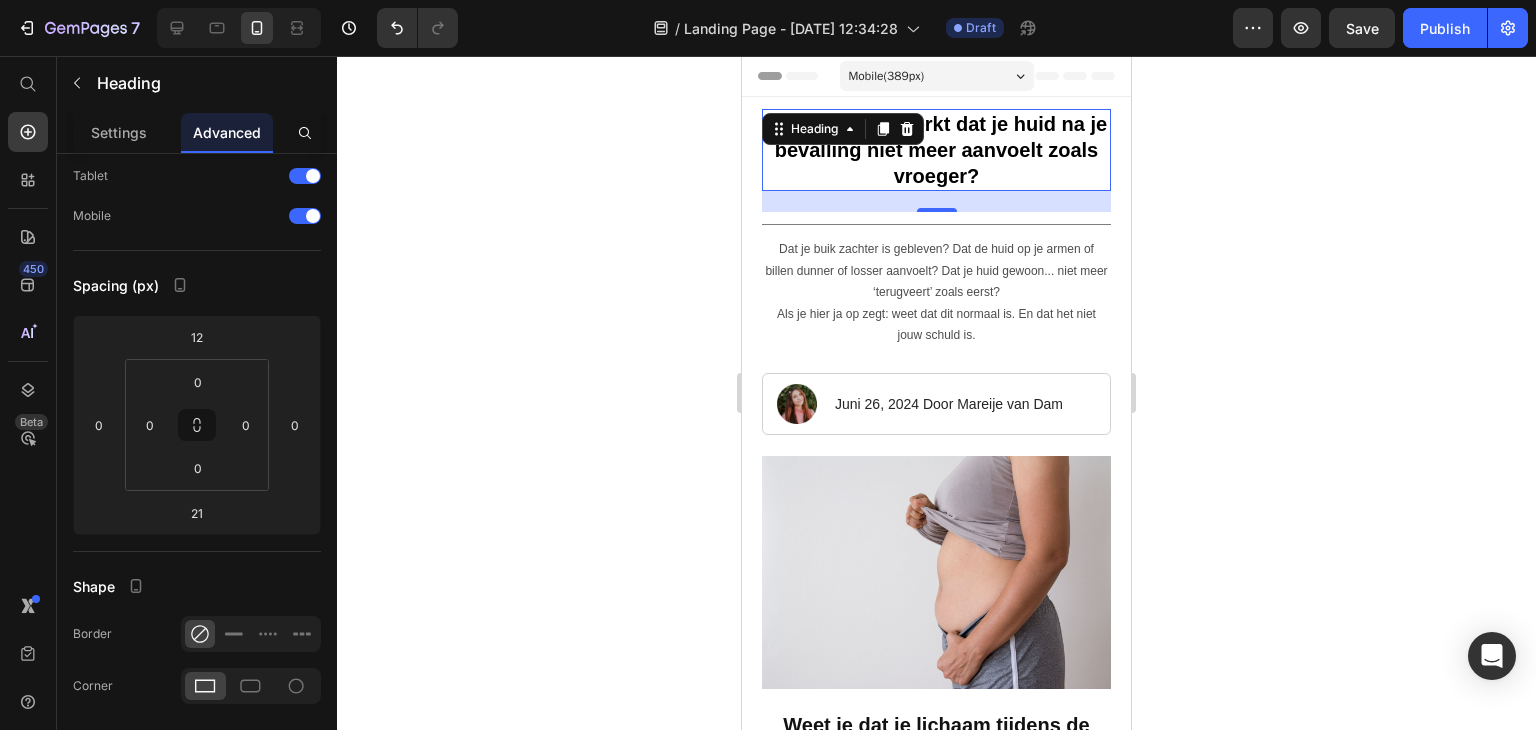 click 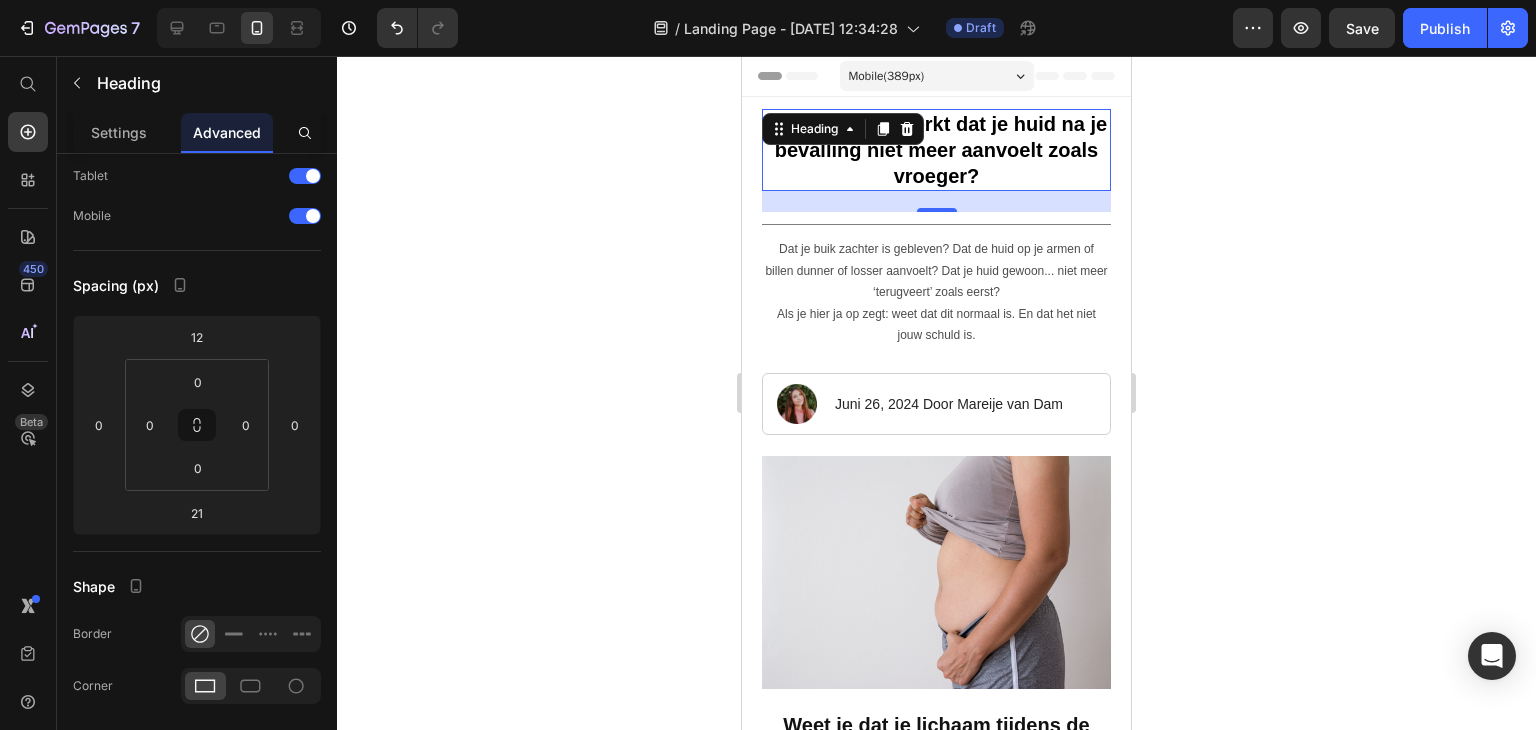 click 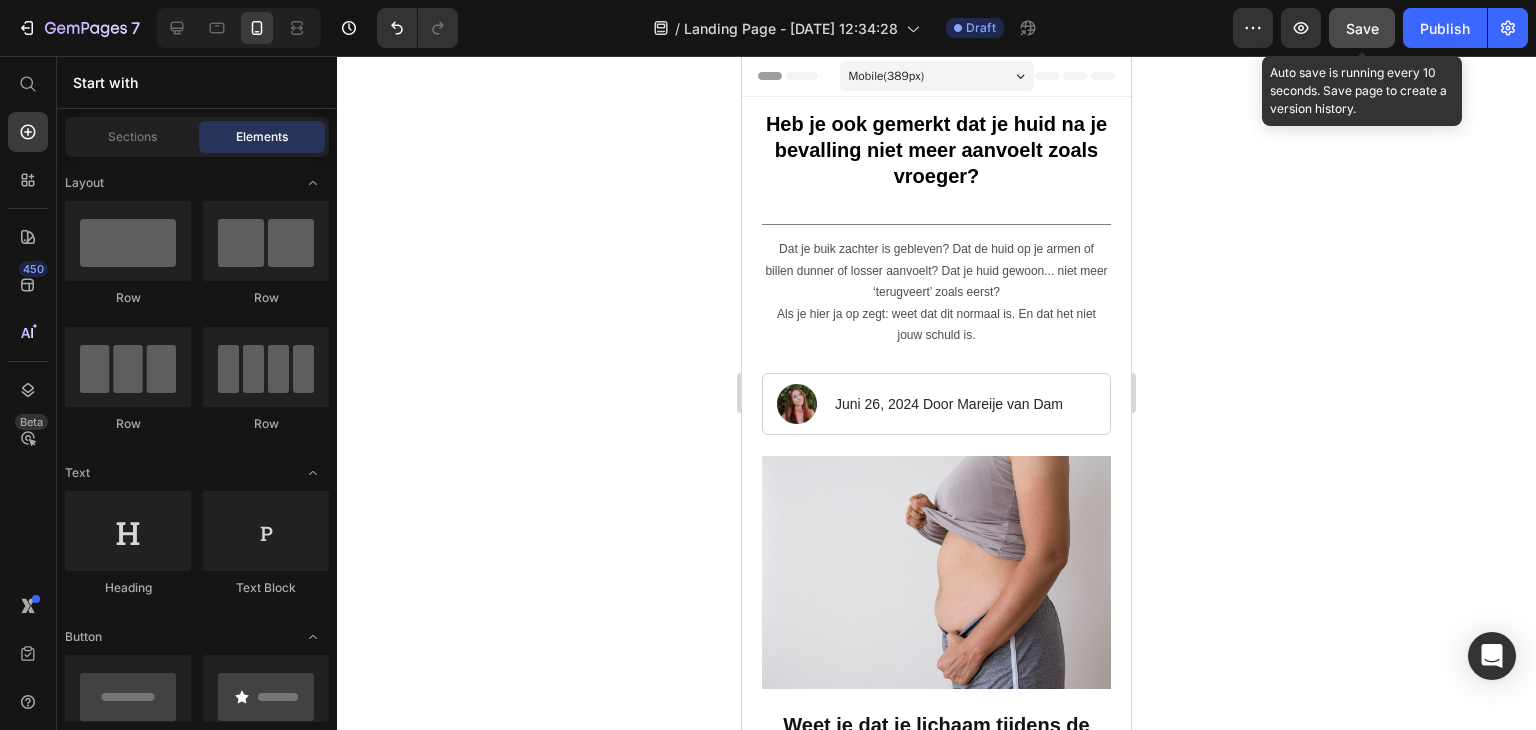 click on "Save" 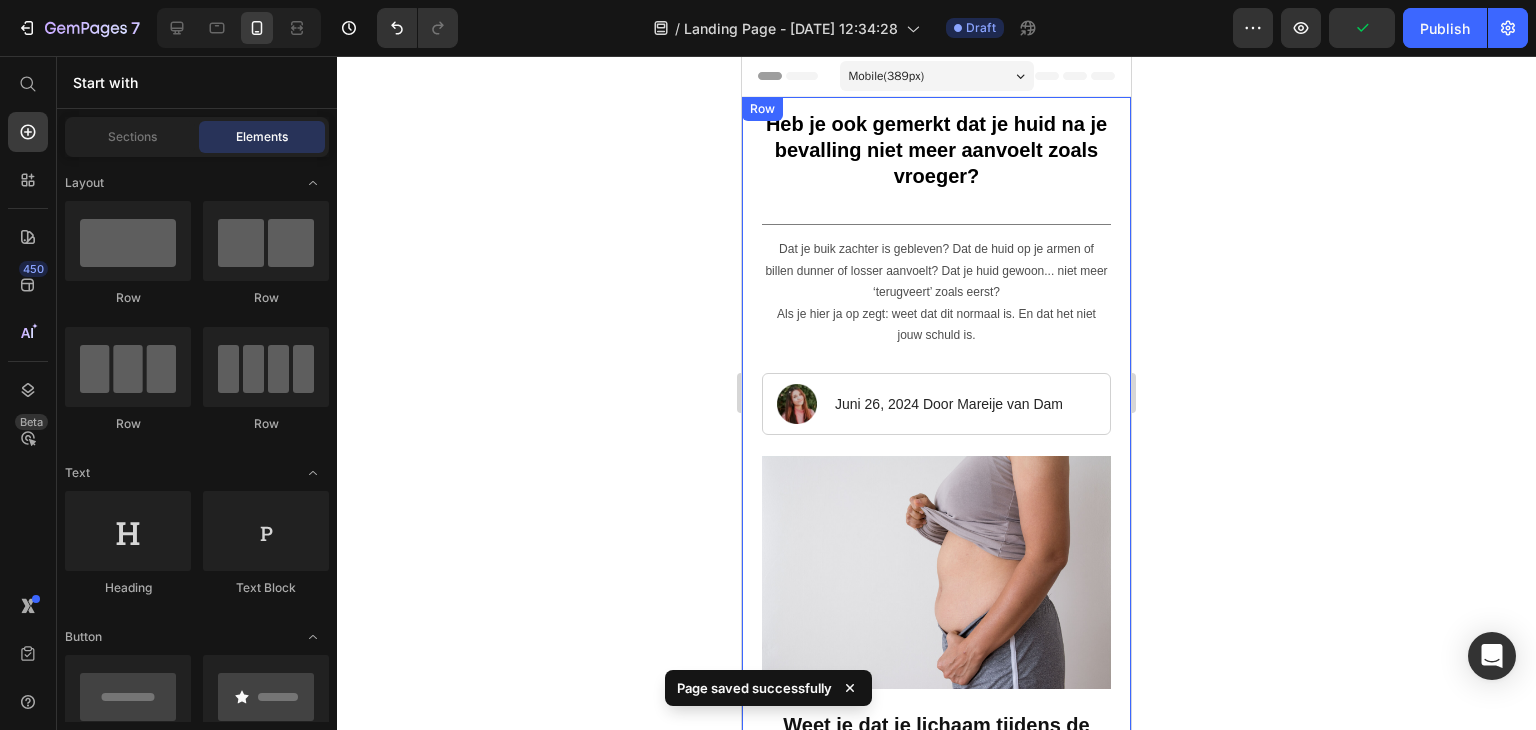 click on "⁠⁠⁠⁠⁠⁠⁠ Heb je ook gemerkt dat je huid na je bevalling niet meer aanvoelt zoals vroeger? Heading                Title Line Dat je buik zachter is gebleven? Dat de huid op je armen of billen dunner of losser aanvoelt? Dat je huid gewoon... niet meer ‘terugveert’ zoals eerst? Als je hier ja op zegt: weet dat dit normaal is. En dat het niet jouw schuld is. Text Block Image [DATE] Door [PERSON_NAME] Text Block Row Image Weet je dat je lichaam tijdens de zwangerschap maandenlang uitrekt? Heading En dat na de bevalling het volume verdwijnt maar je huid niet automatisch weer terugveert? Wist je dat je lichaam na de bevalling  minder collageen aanmaakt dan ooit ? En dat dit precies de stof is die je huid stevig en elastisch houdt? Dermatologen bevestigen het: na de bevalling raakt je huid tijdelijk uit balans. Text Block Image Herken je dit ook? Heading Dat je buik voelt als een lege ballon? Dat je bovenarmen zachter zijn geworden? Dat je huid droog, gevoelig en sneller 'crepey' oogt? Image" at bounding box center (936, 2629) 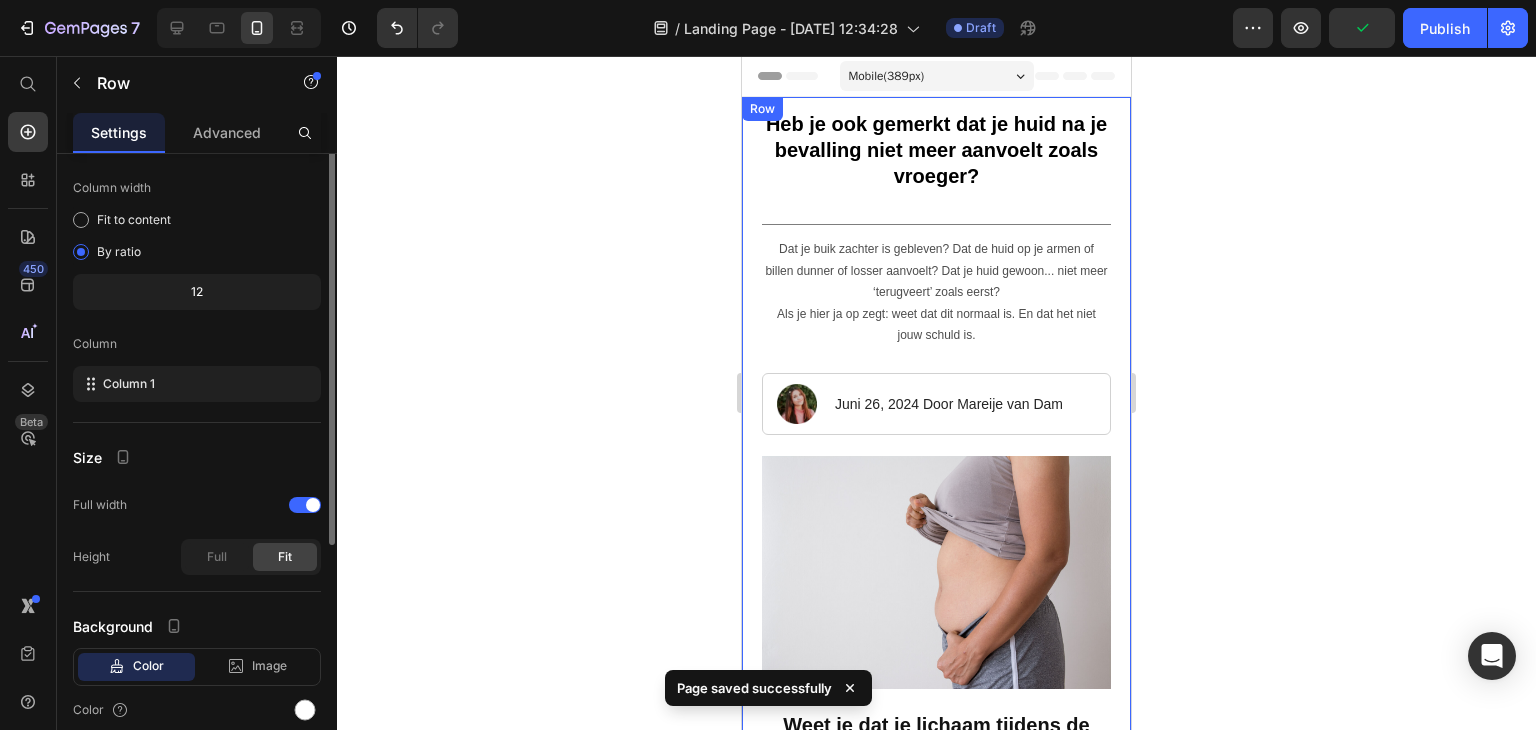 scroll, scrollTop: 0, scrollLeft: 0, axis: both 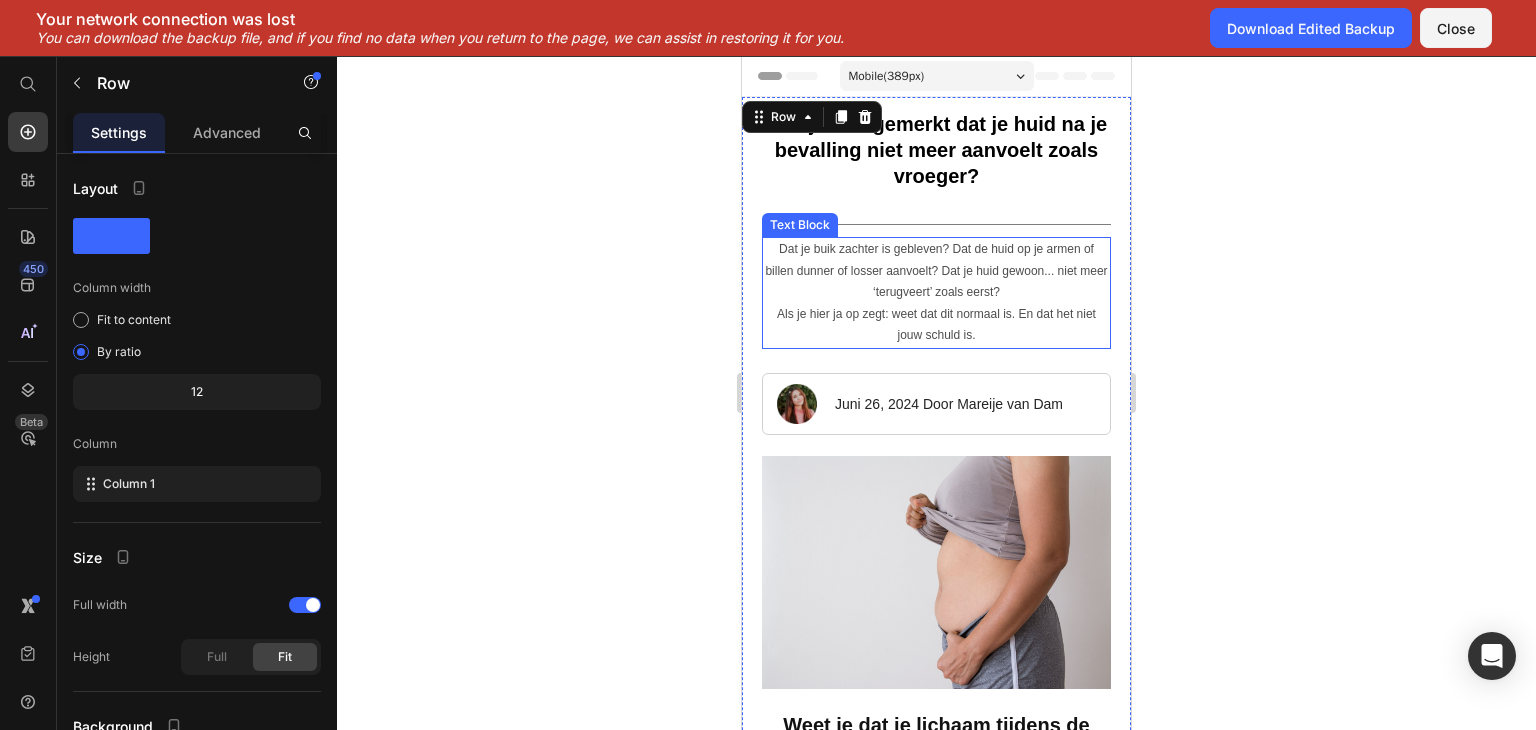 click 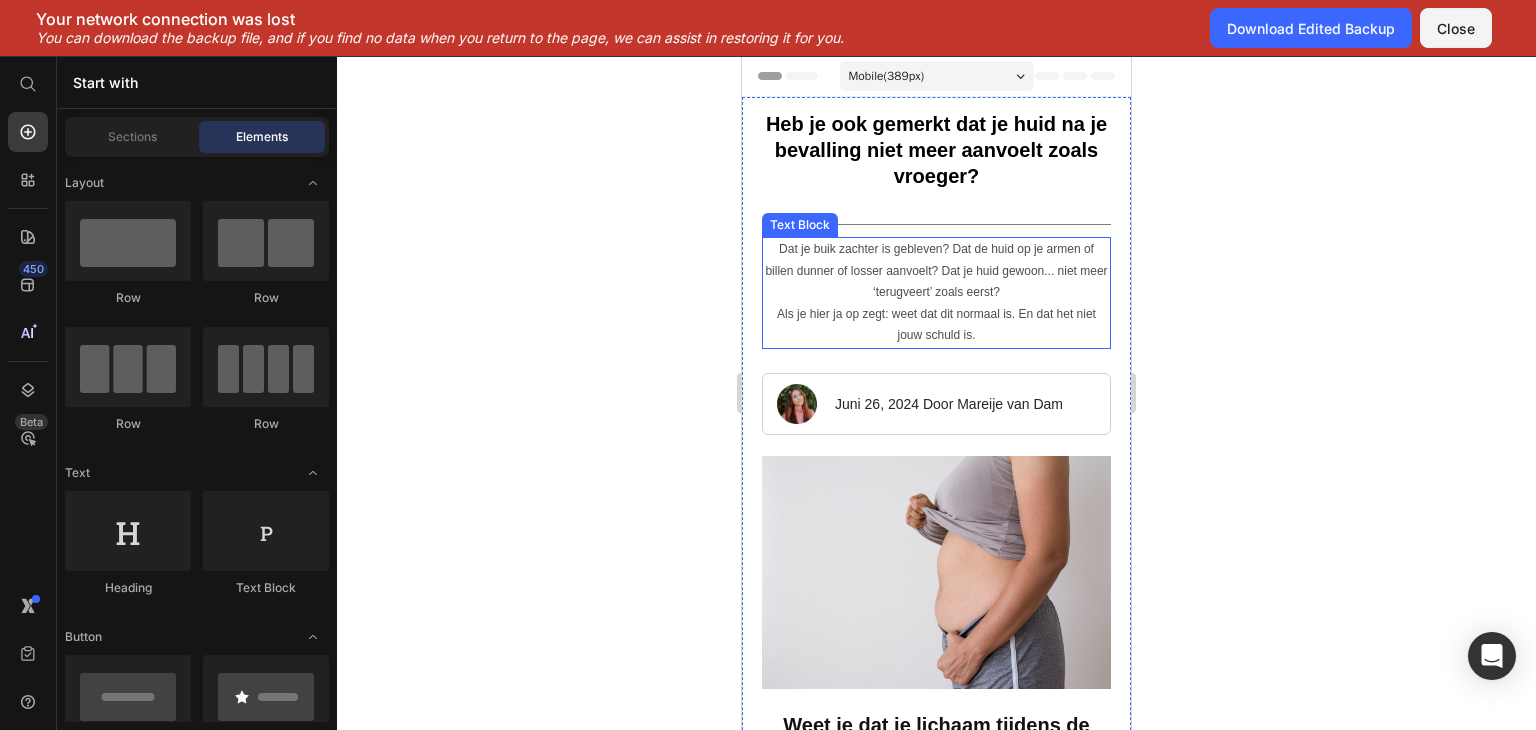 click 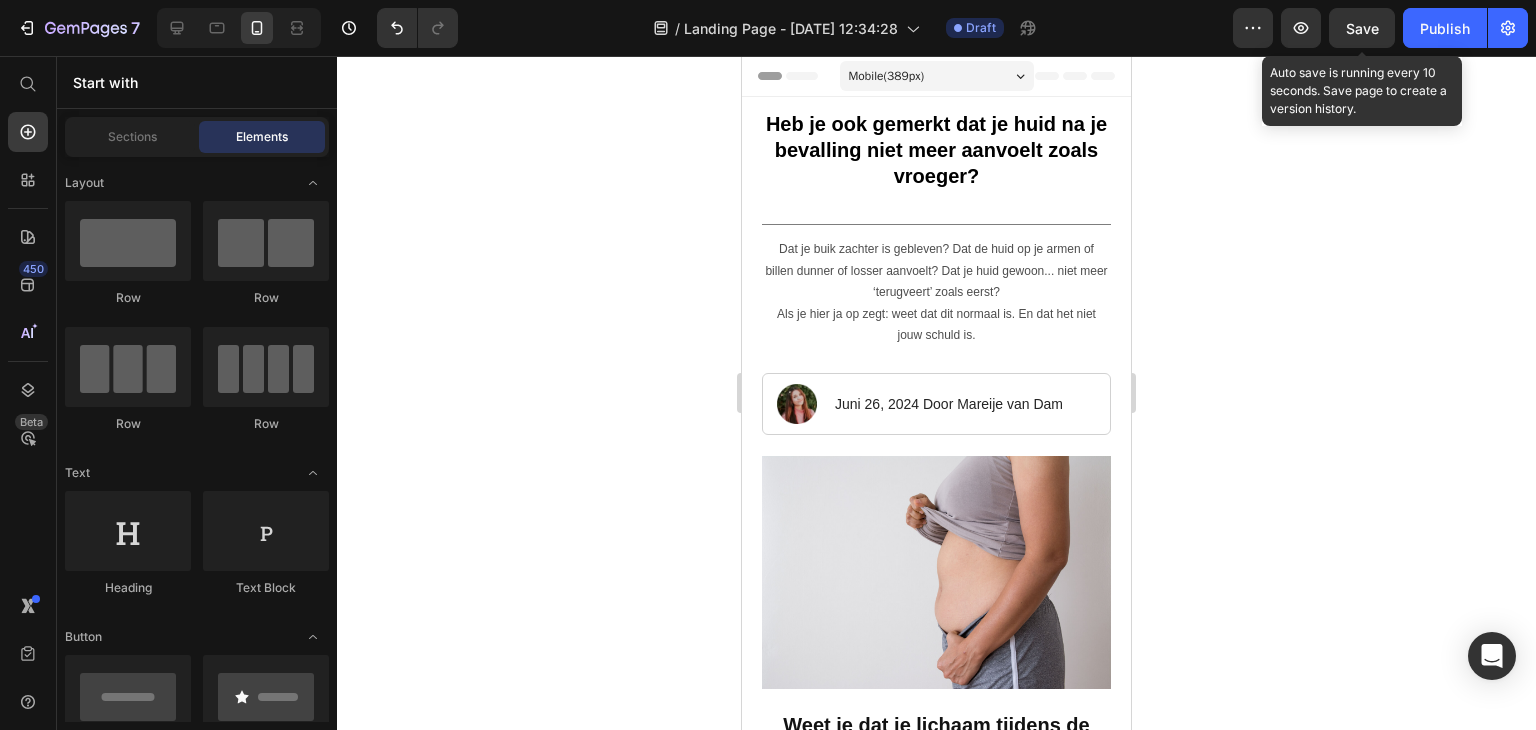 click on "Save" at bounding box center [1362, 28] 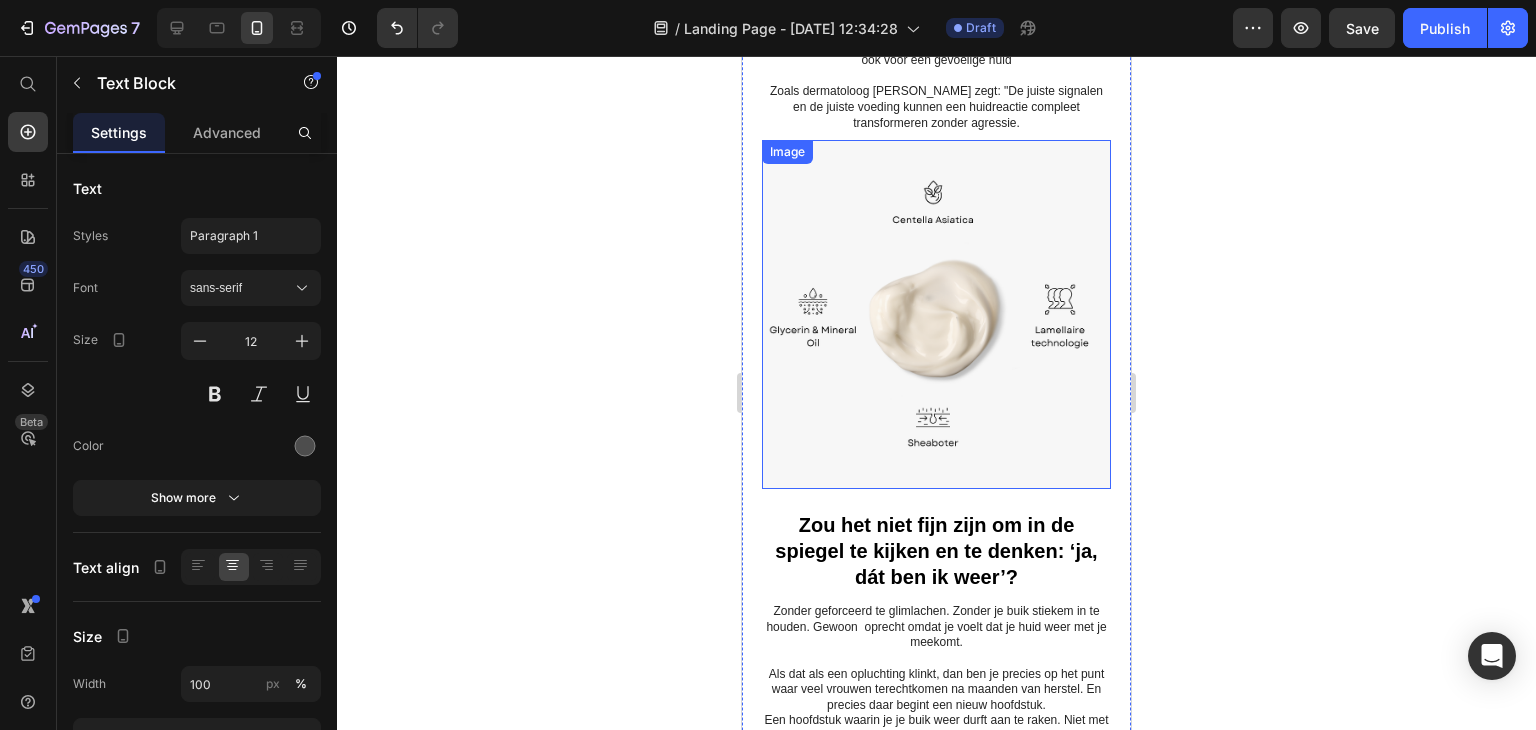 scroll, scrollTop: 3000, scrollLeft: 0, axis: vertical 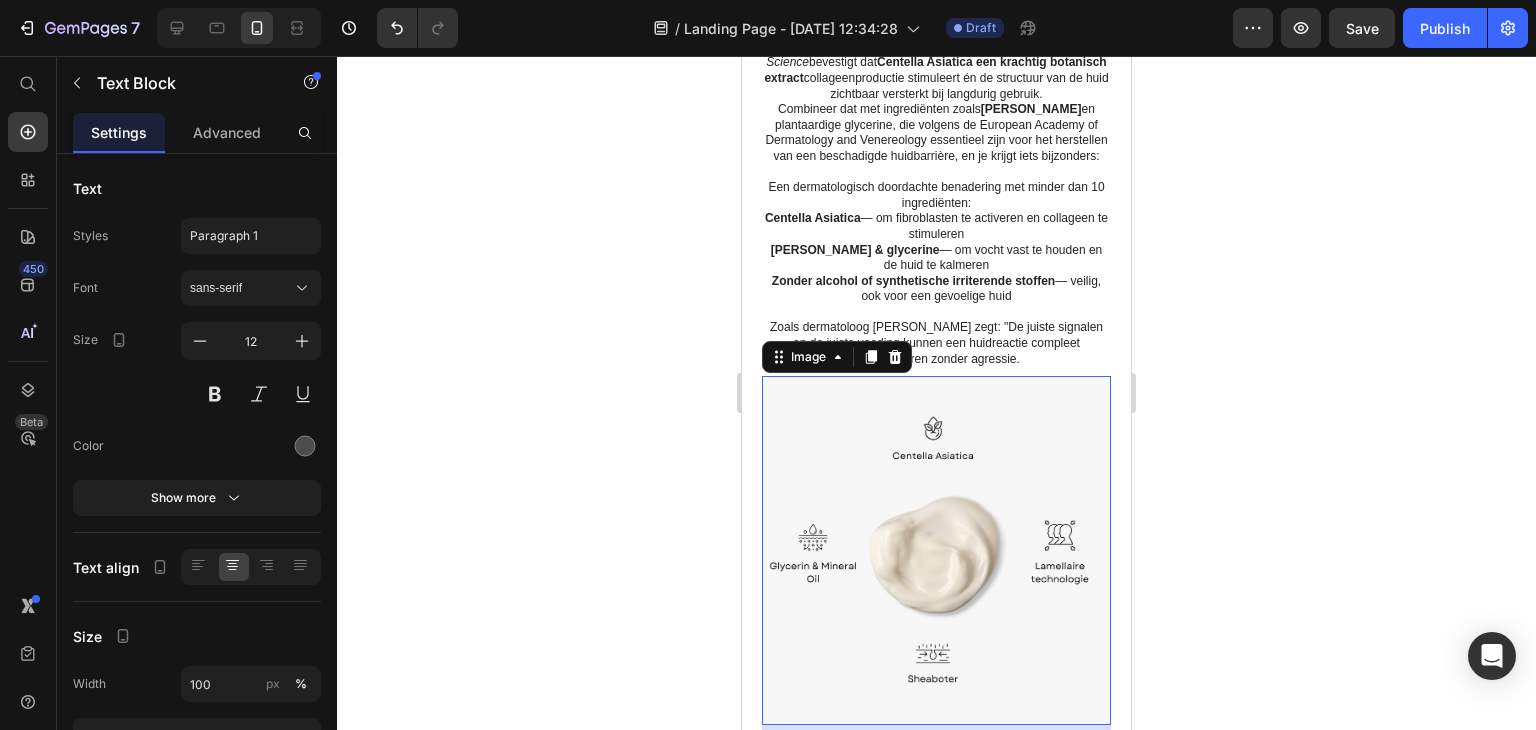 click at bounding box center (936, 550) 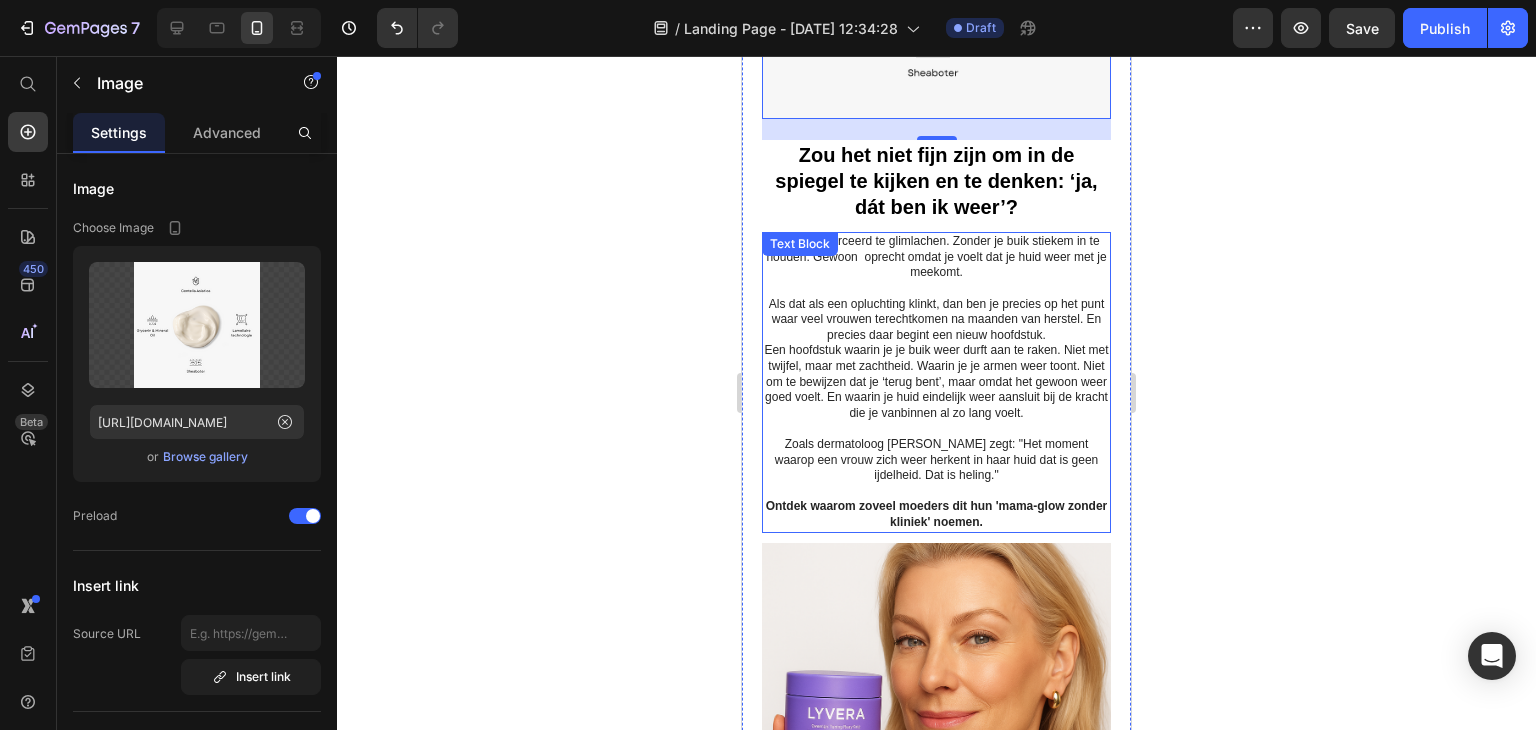 scroll, scrollTop: 3400, scrollLeft: 0, axis: vertical 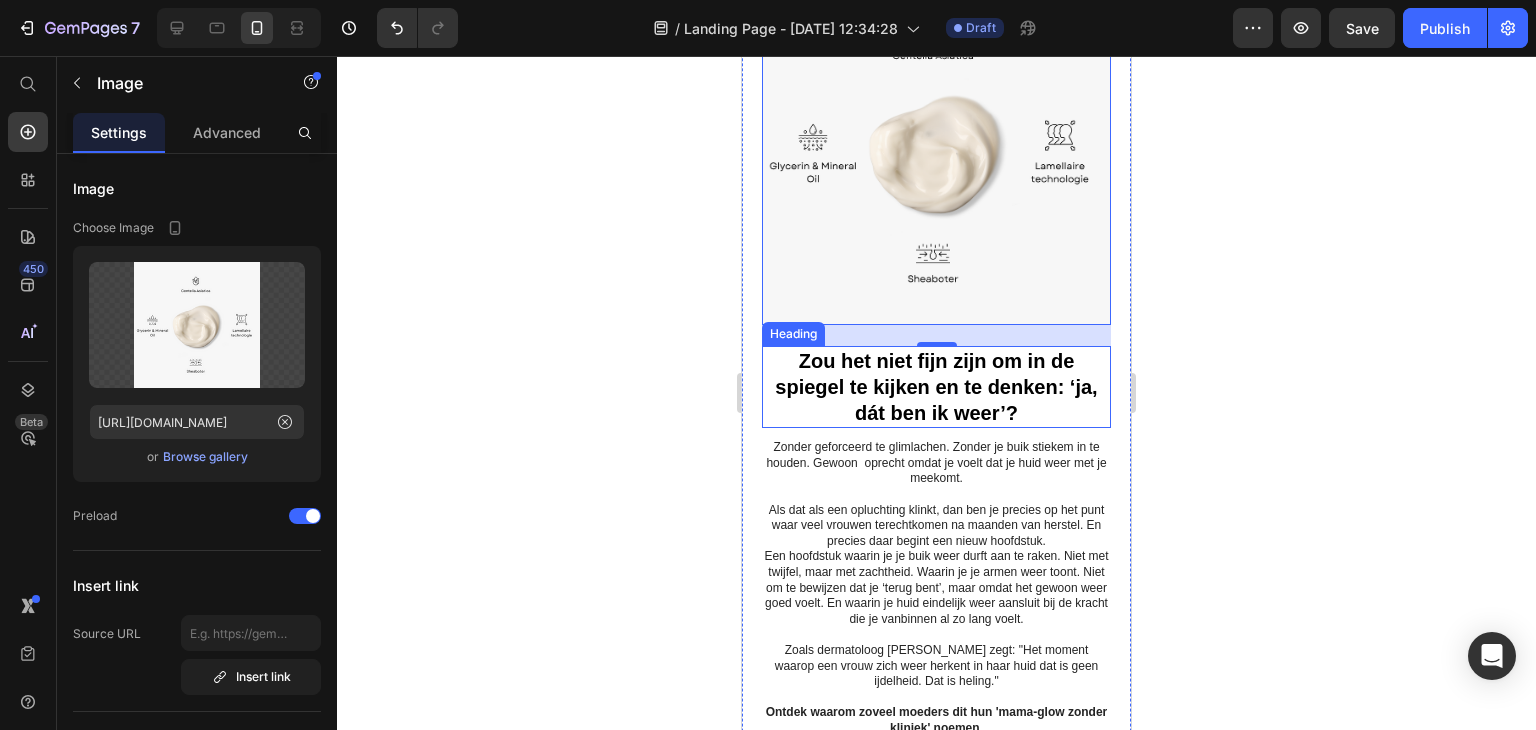 click on "Zou het niet fijn zijn om in de spiegel te kijken en te denken: ‘ja, dát ben ik weer’?" at bounding box center (936, 387) 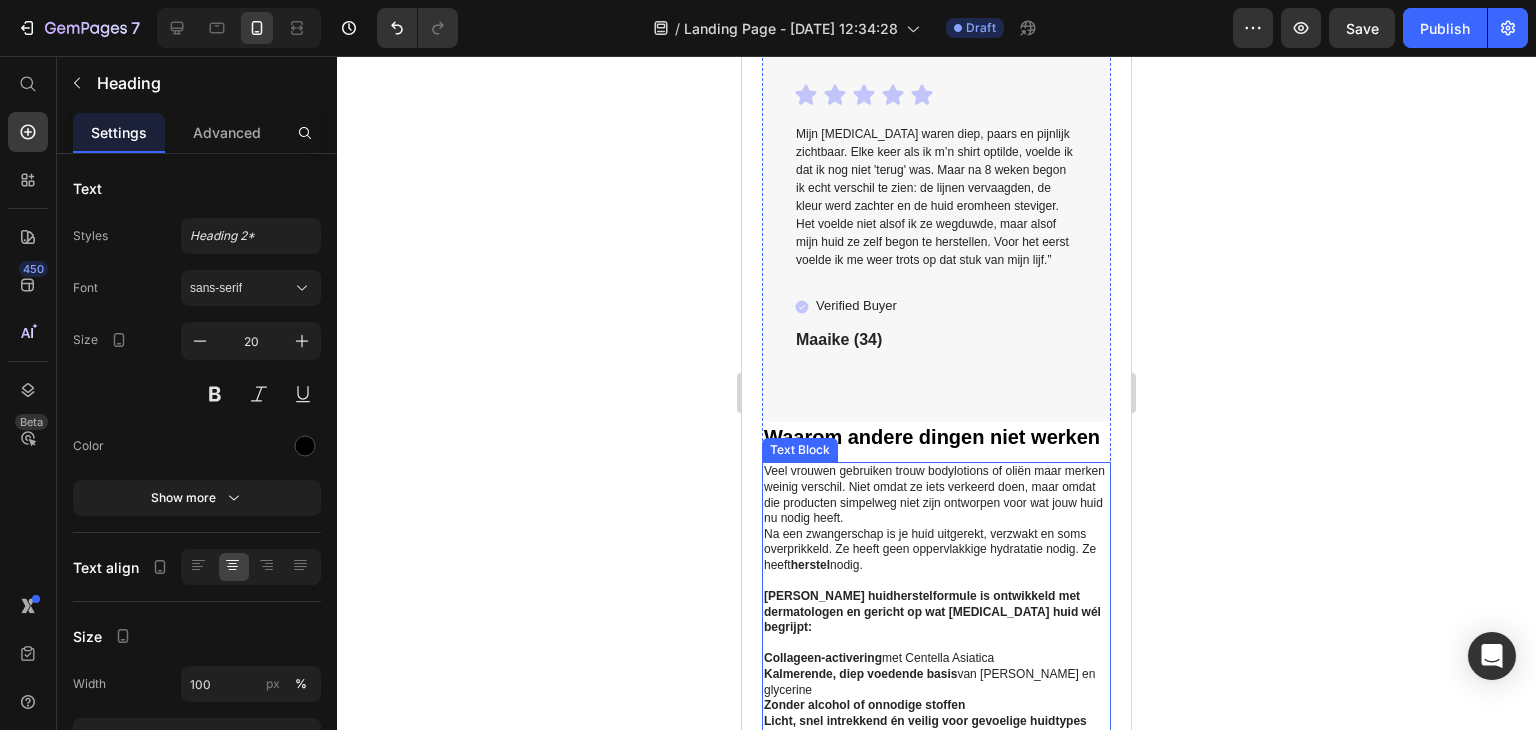 scroll, scrollTop: 6500, scrollLeft: 0, axis: vertical 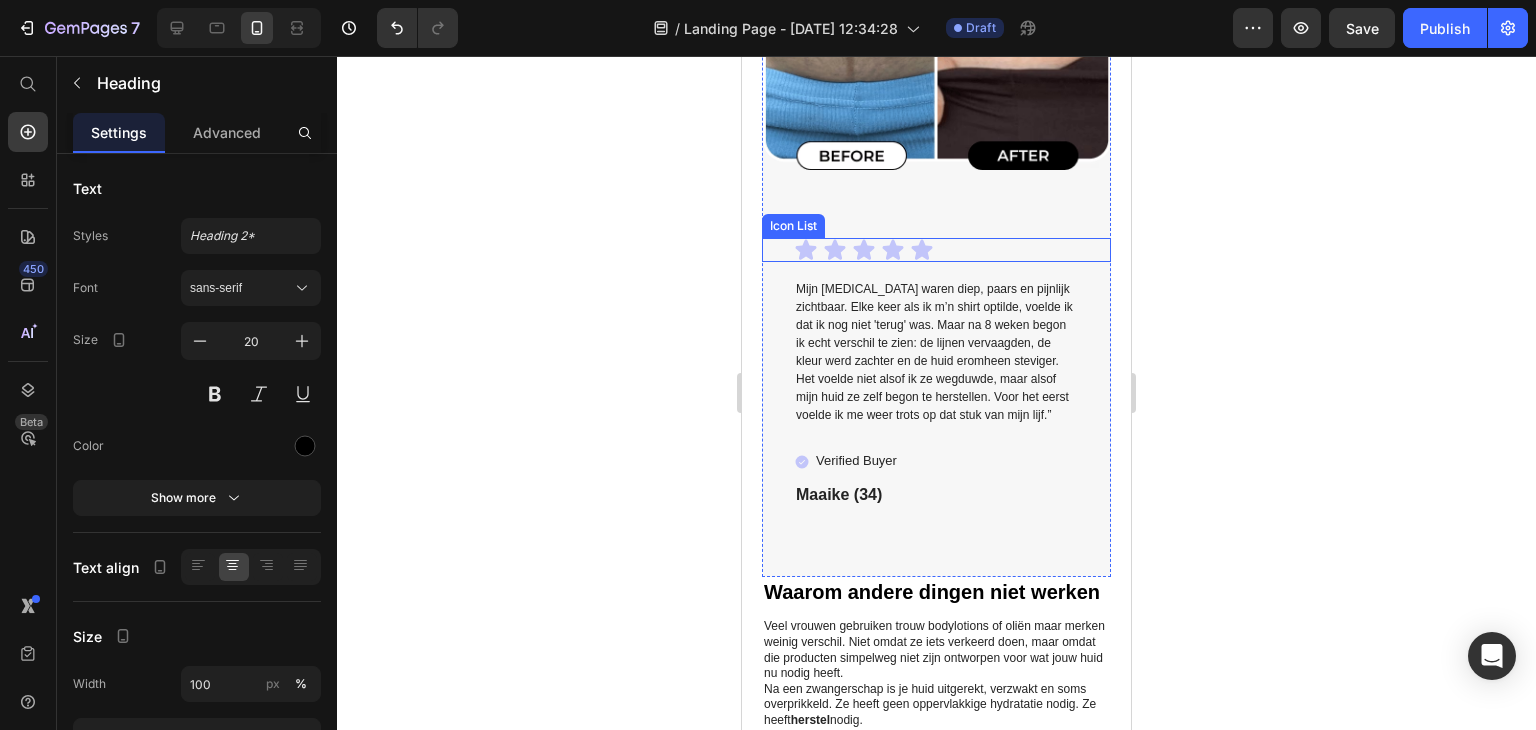 click on "Icon
Icon
Icon
Icon
Icon" at bounding box center (936, 250) 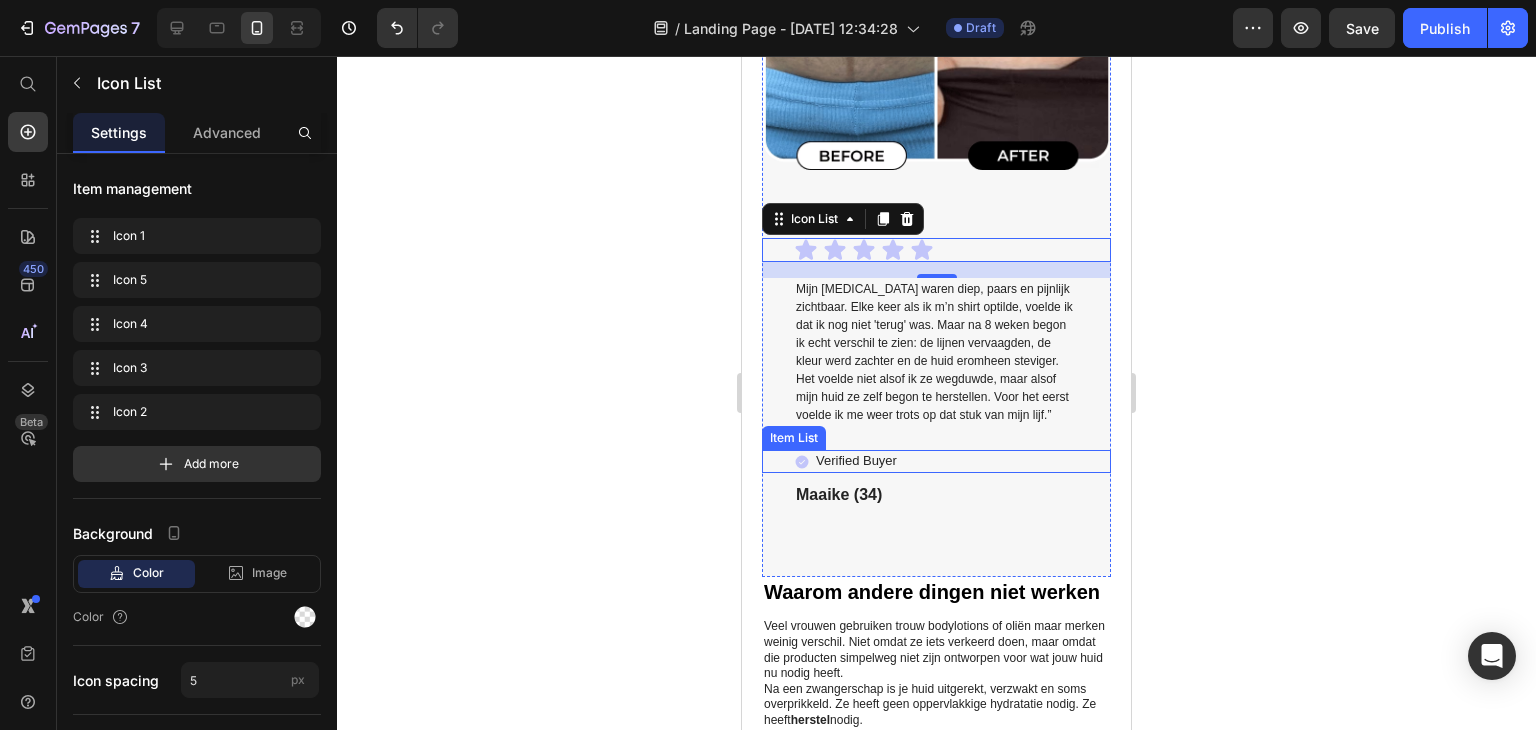 click on "Verified Buyer" at bounding box center [936, 461] 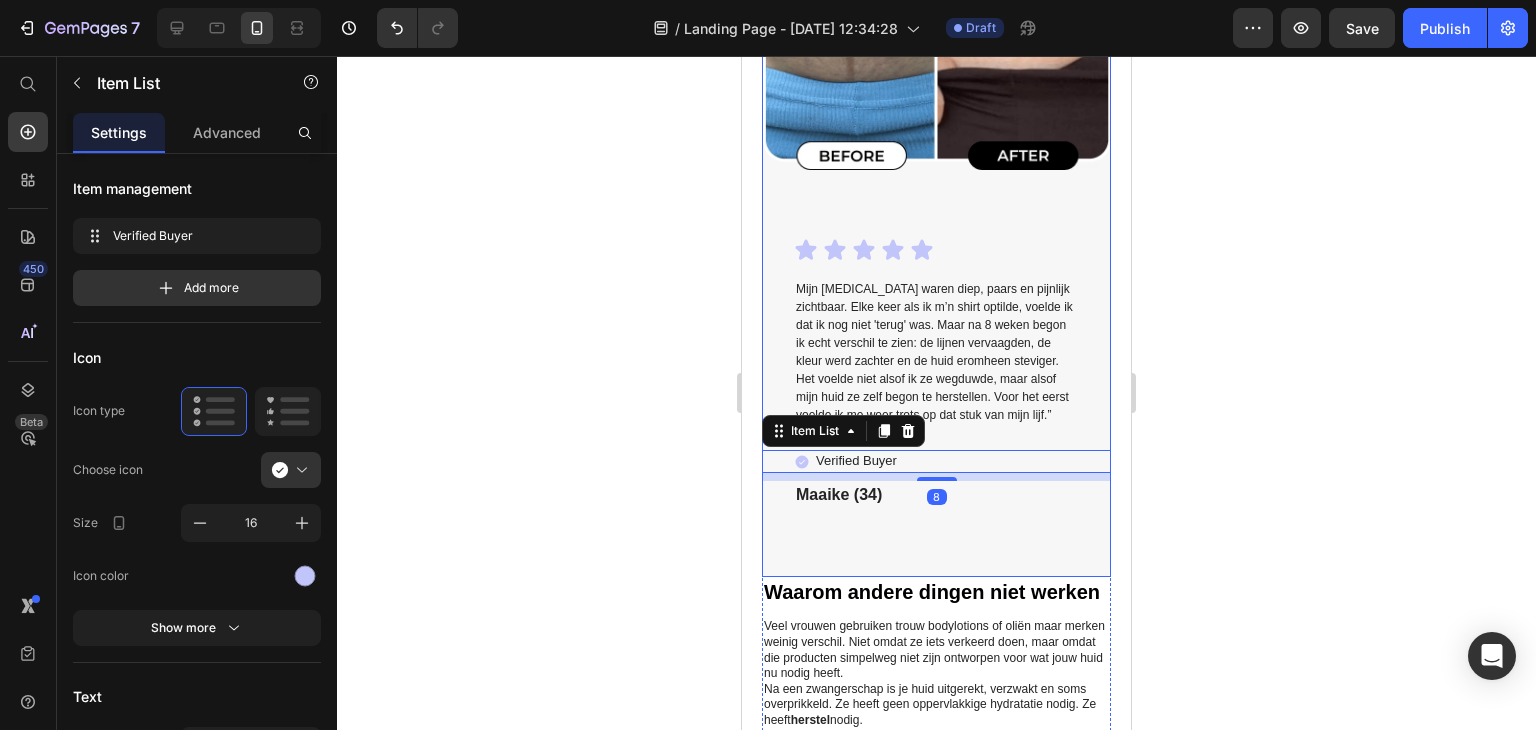 click on "Icon
Icon
Icon
Icon
Icon Icon List Mijn [MEDICAL_DATA] waren diep, paars en pijnlijk zichtbaar. Elke keer als ik m’n shirt optilde, voelde ik dat ik nog niet 'terug' was. Maar na 8 weken begon ik echt verschil te zien: de lijnen vervaagden, de kleur werd zachter en de huid eromheen steviger. Het voelde niet alsof ik ze wegduwde, maar alsof mijn huid ze zelf begon te herstellen. Voor het eerst voelde ik me weer trots op dat stuk van mijn lijf.” Text Block
Verified Buyer Item List   8 Maaike (34) Text Block" at bounding box center (936, 407) 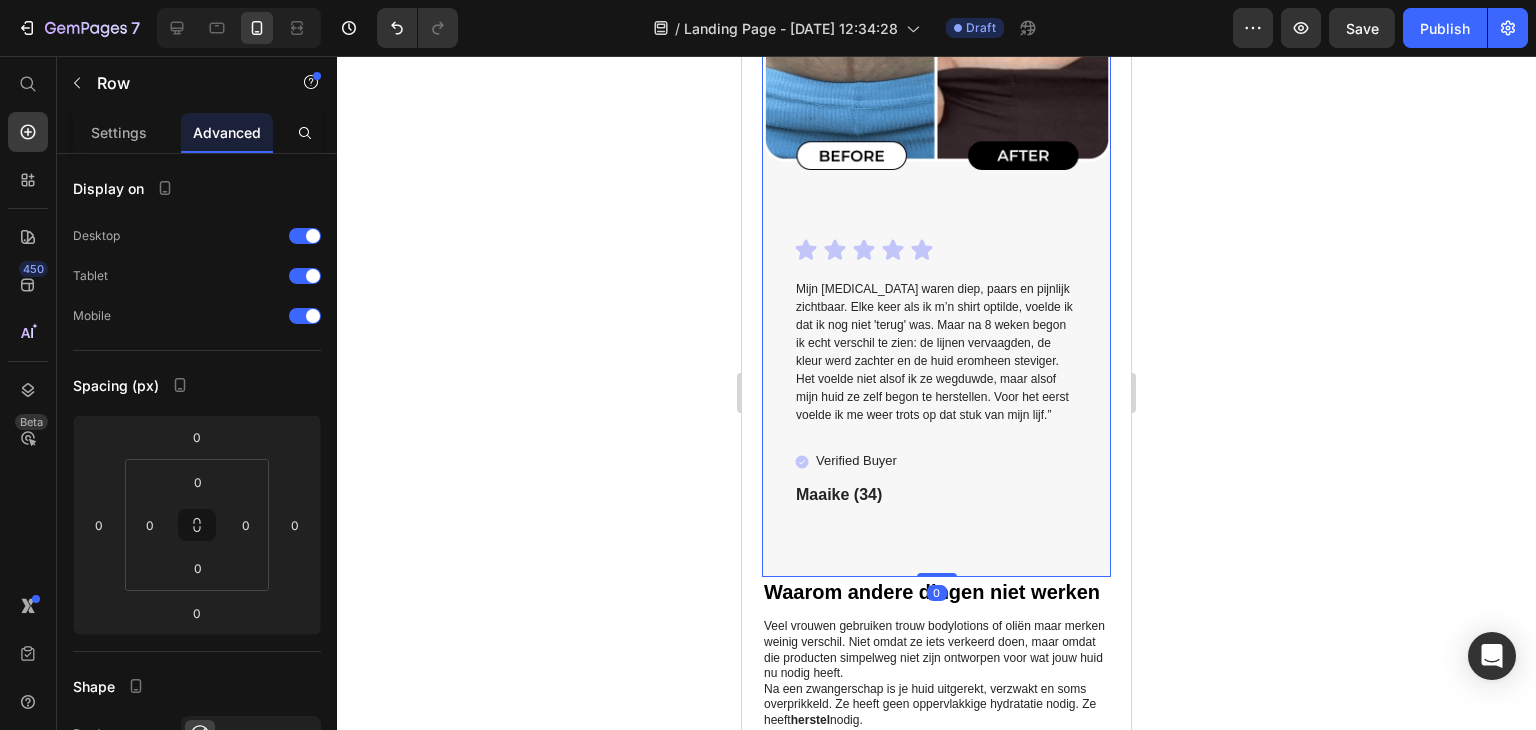 drag, startPoint x: 927, startPoint y: 534, endPoint x: 923, endPoint y: 505, distance: 29.274563 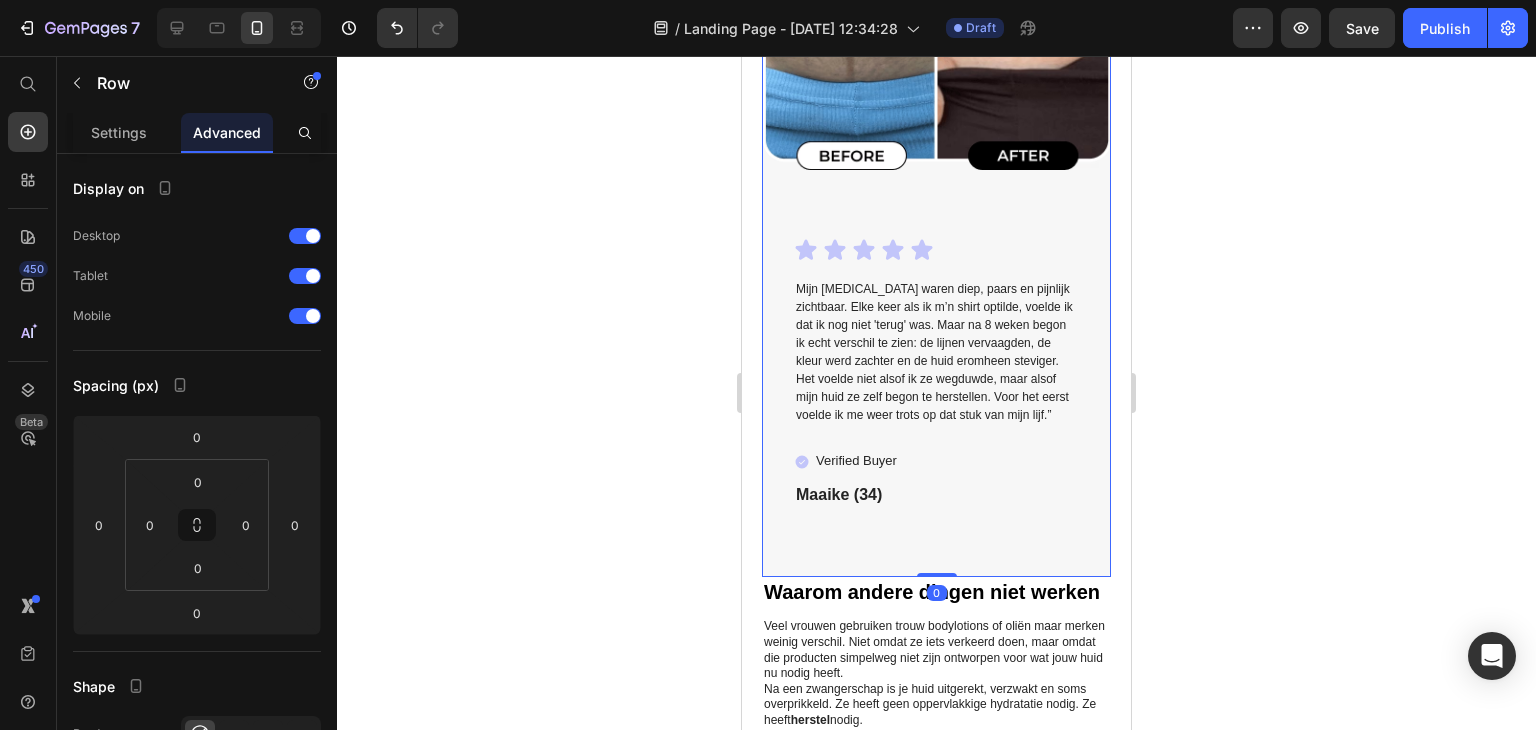 click on "Image
Icon
Icon
Icon
Icon
Icon Icon List Mijn [MEDICAL_DATA] waren diep, paars en pijnlijk zichtbaar. Elke keer als ik m’n shirt optilde, voelde ik dat ik nog niet 'terug' was. Maar na 8 weken begon ik echt verschil te zien: de lijnen vervaagden, de kleur werd zachter en de huid eromheen steviger. Het voelde niet alsof ik ze wegduwde, maar alsof mijn huid ze zelf begon te herstellen. Voor het eerst voelde ik me weer trots op dat stuk van mijn lijf.” Text Block
Verified Buyer Item List Maaike (34) Text Block Row   0" at bounding box center [936, 220] 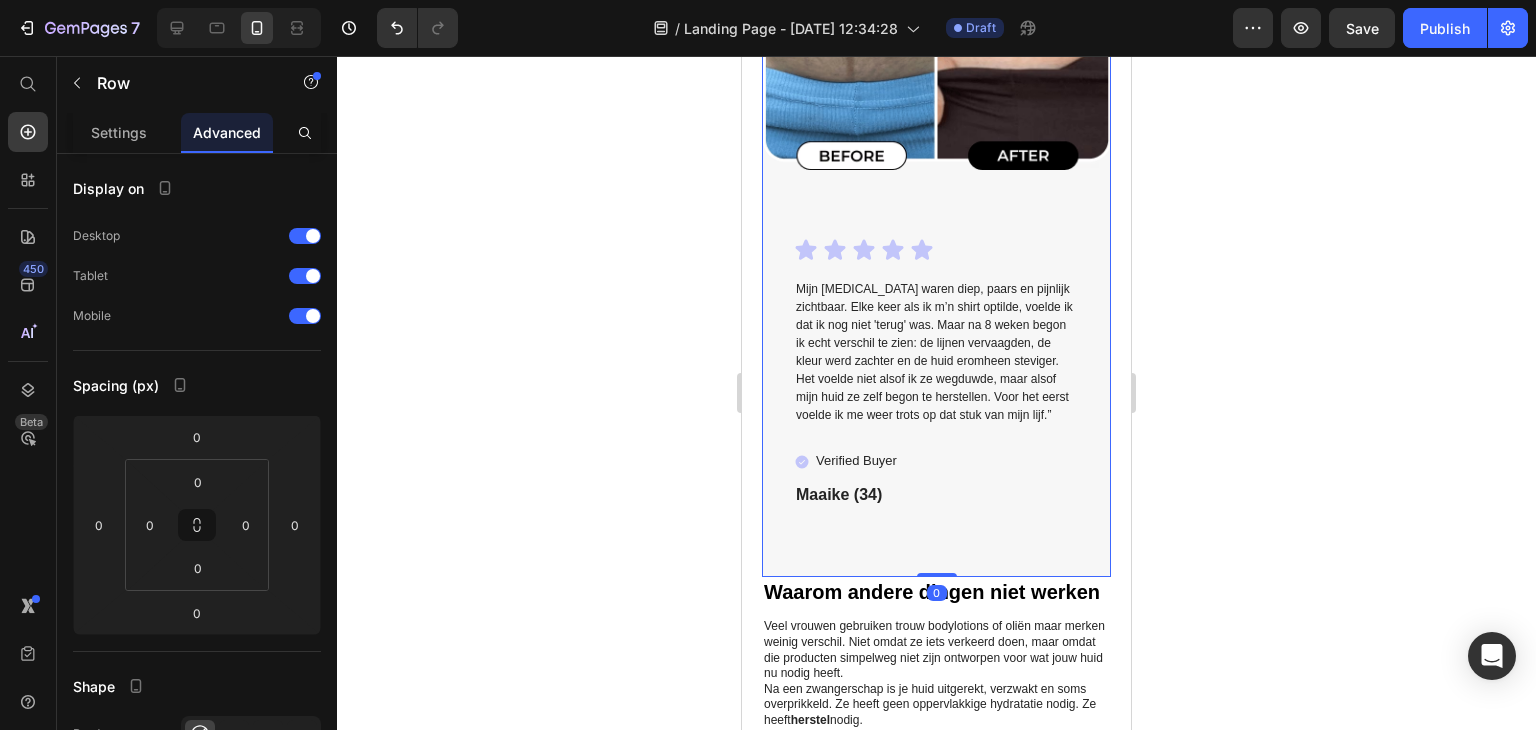 click on "Icon
Icon
Icon
Icon
Icon Icon List Mijn [MEDICAL_DATA] waren diep, paars en pijnlijk zichtbaar. Elke keer als ik m’n shirt optilde, voelde ik dat ik nog niet 'terug' was. Maar na 8 weken begon ik echt verschil te zien: de lijnen vervaagden, de kleur werd zachter en de huid eromheen steviger. Het voelde niet alsof ik ze wegduwde, maar alsof mijn huid ze zelf begon te herstellen. Voor het eerst voelde ik me weer trots op dat stuk van mijn lijf.” Text Block
Verified Buyer Item List Maaike (34) Text Block" at bounding box center [936, 407] 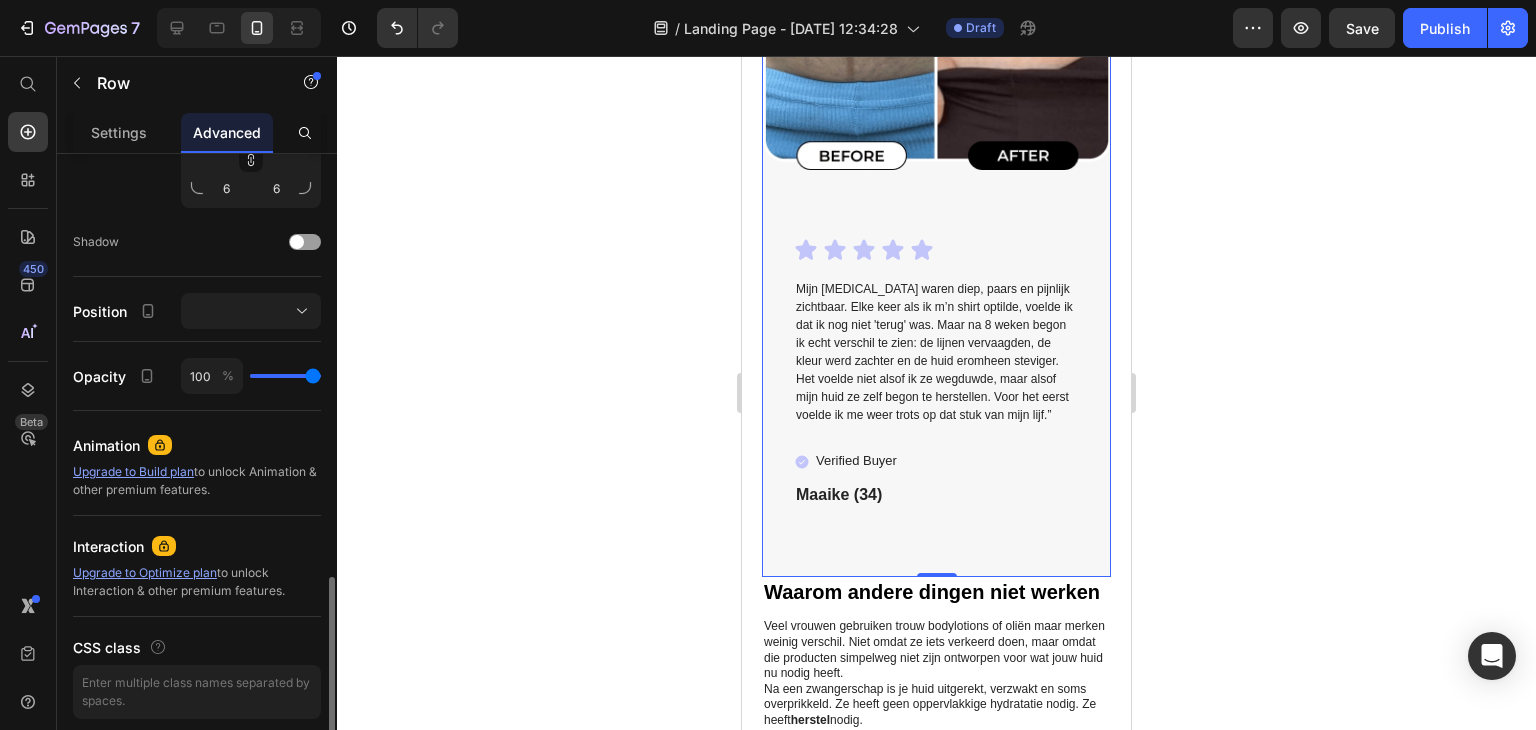 scroll, scrollTop: 774, scrollLeft: 0, axis: vertical 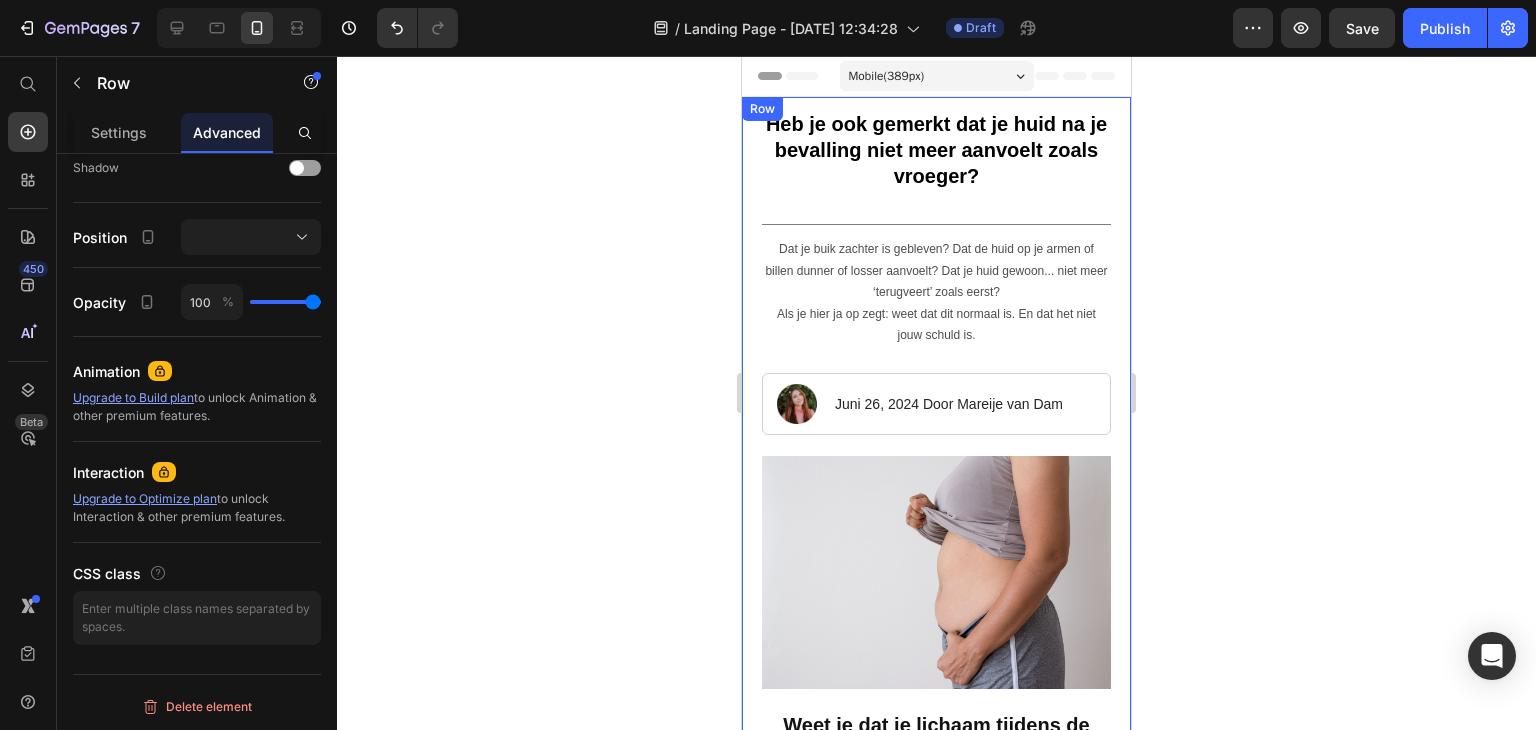 click 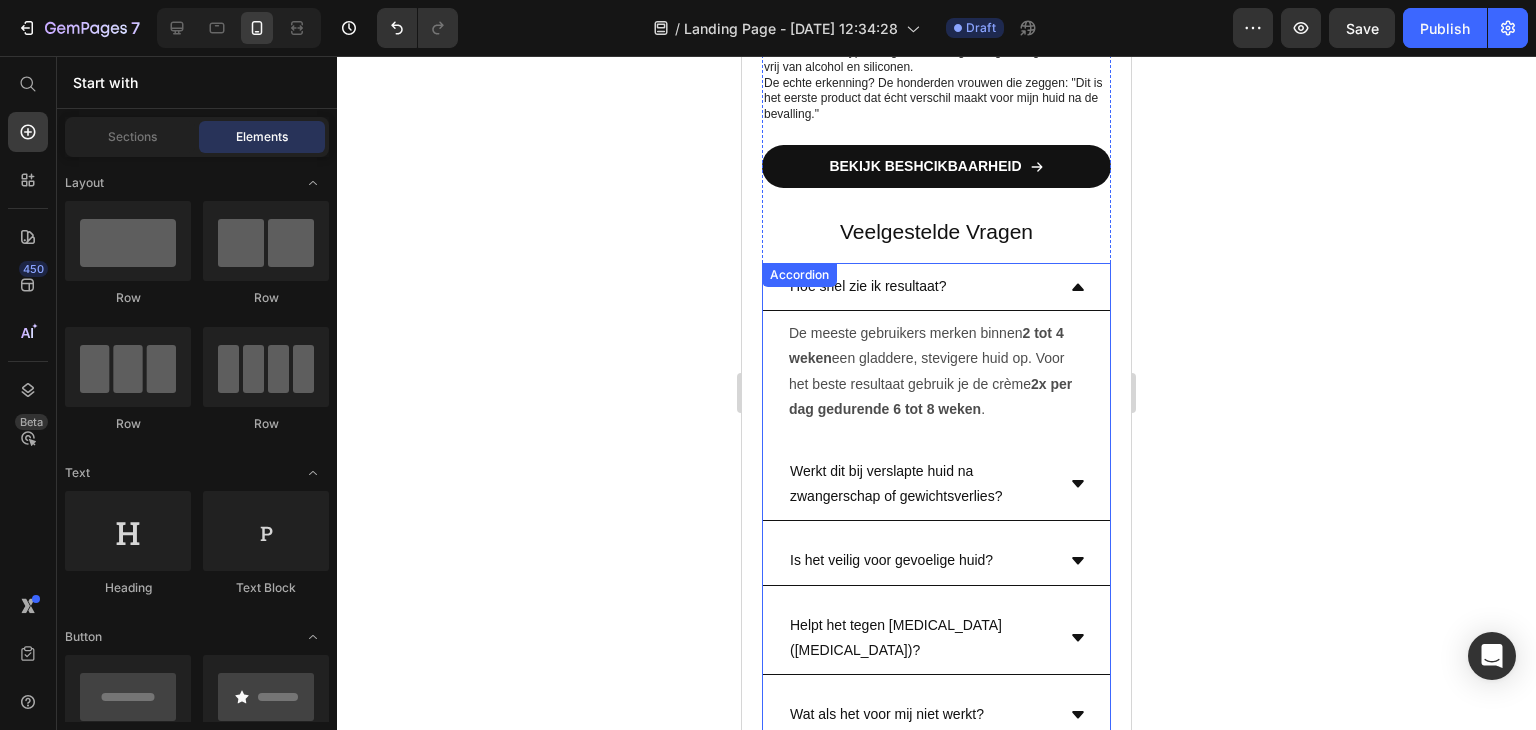 scroll, scrollTop: 7980, scrollLeft: 0, axis: vertical 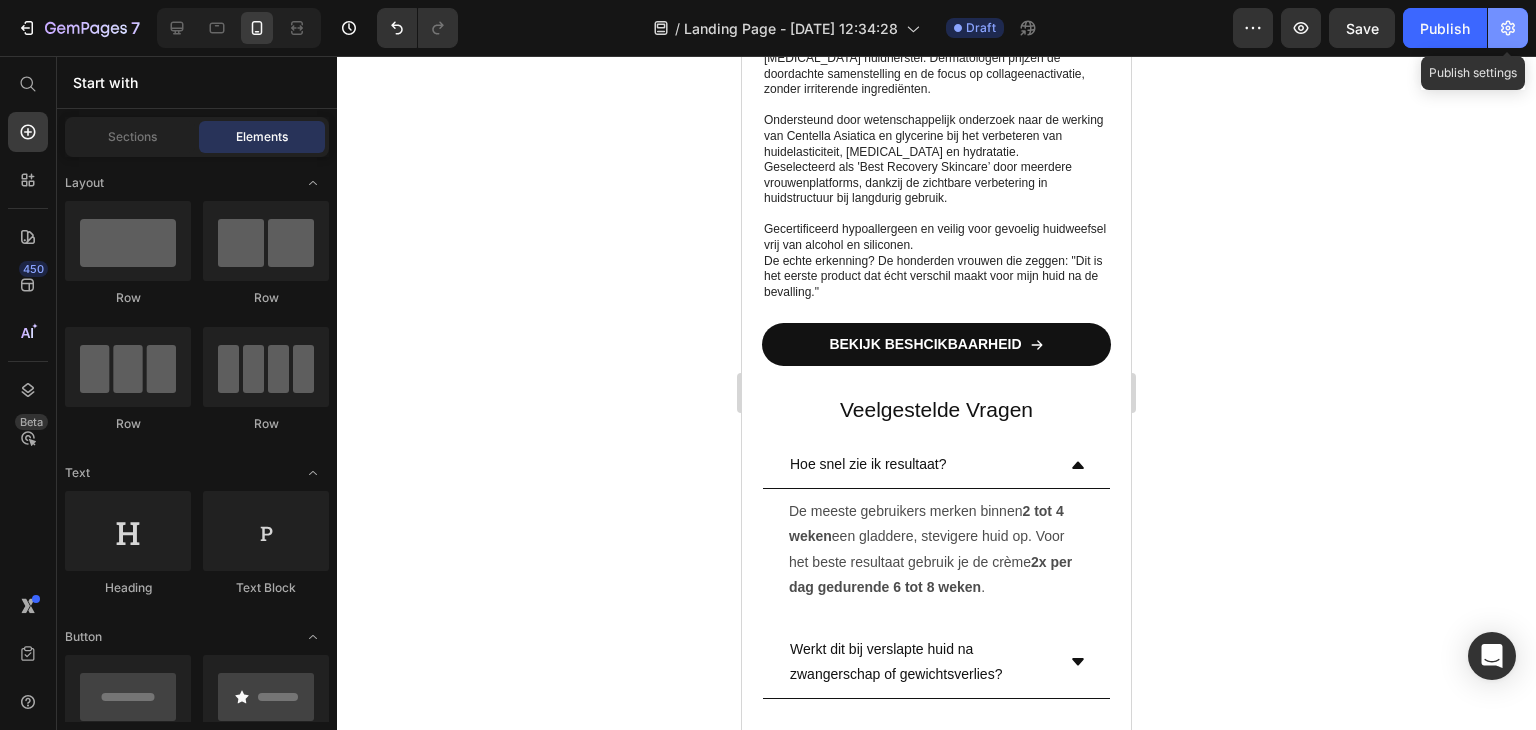 click 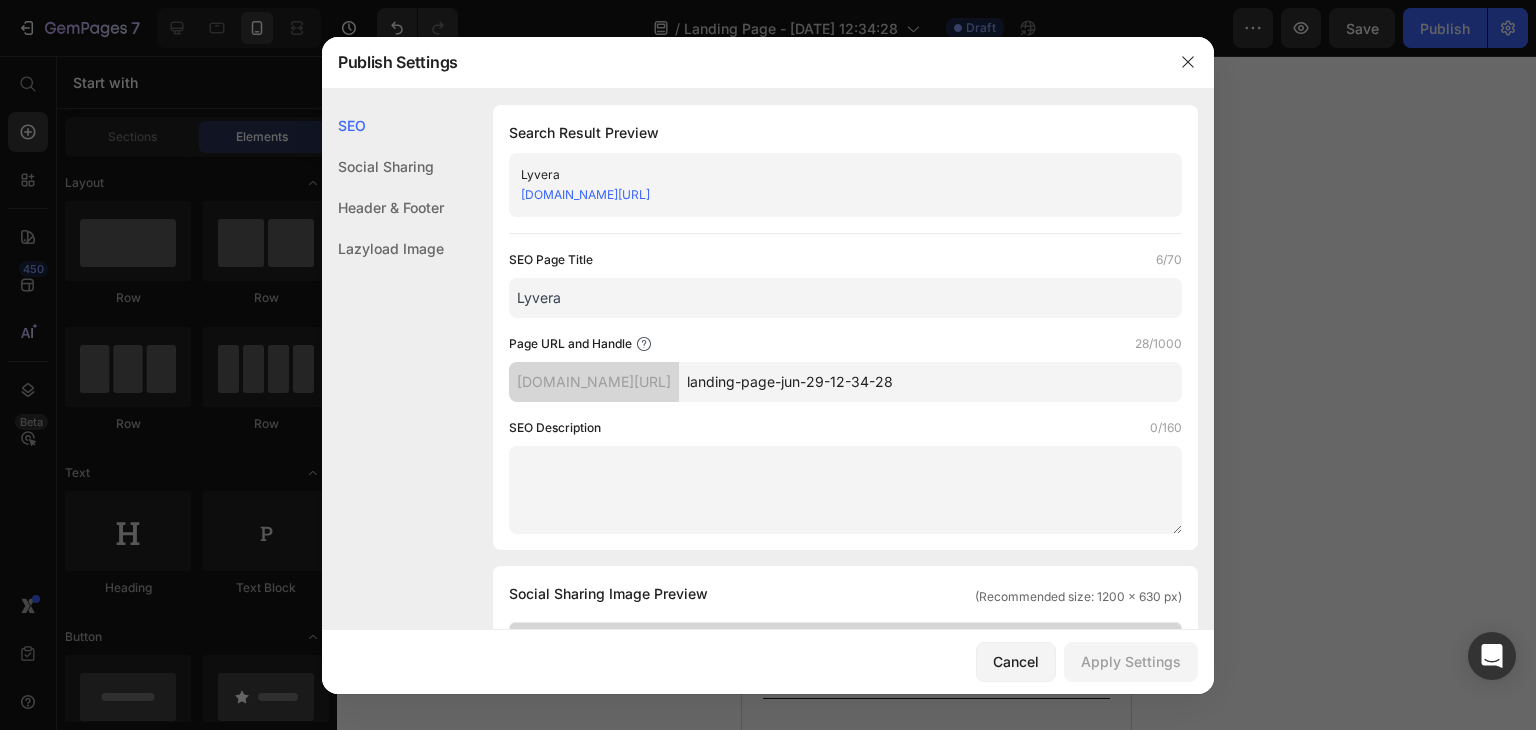 click on "[DOMAIN_NAME][URL]" at bounding box center (585, 194) 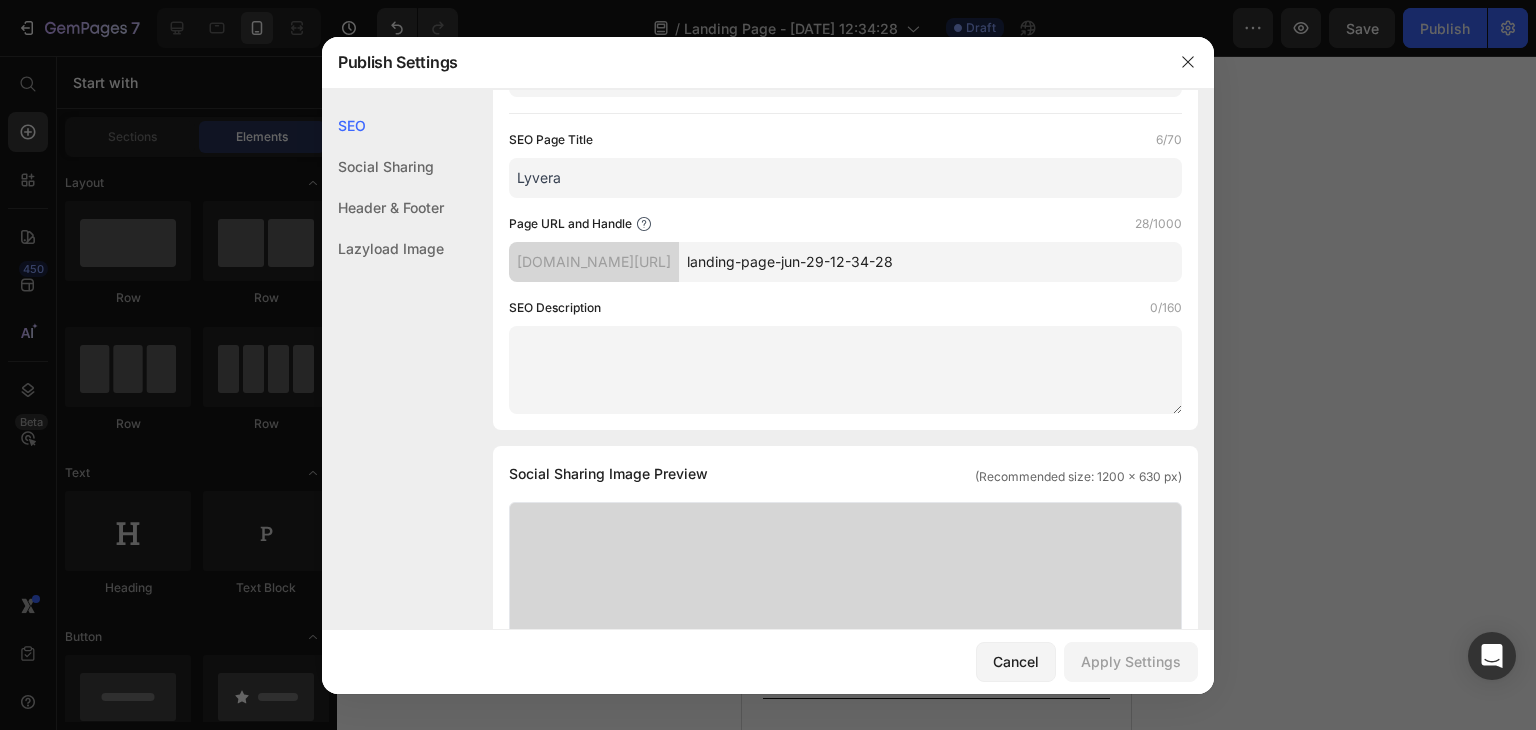 scroll, scrollTop: 0, scrollLeft: 0, axis: both 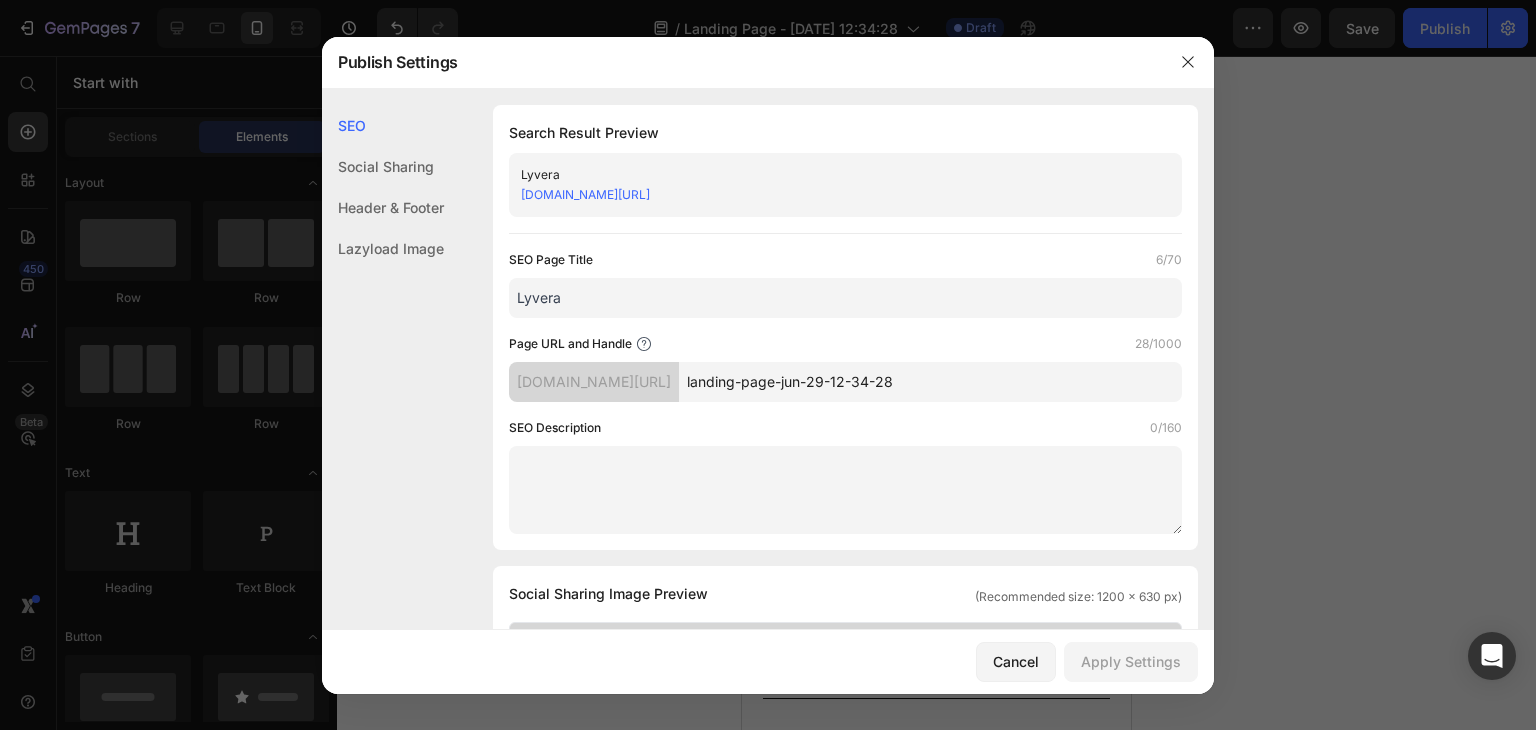 click on "landing-page-jun-29-12-34-28" at bounding box center [930, 382] 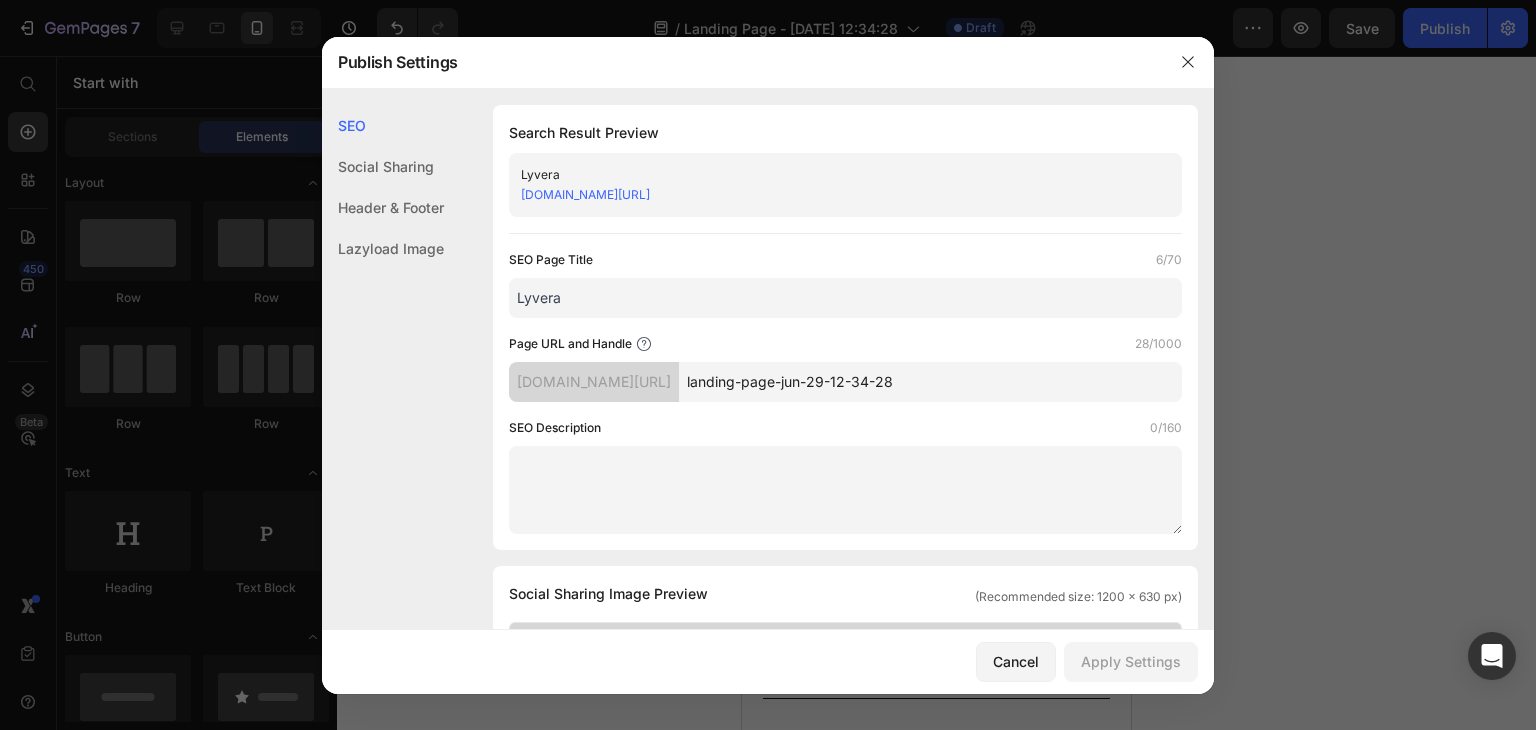 click on "landing-page-jun-29-12-34-28" at bounding box center [930, 382] 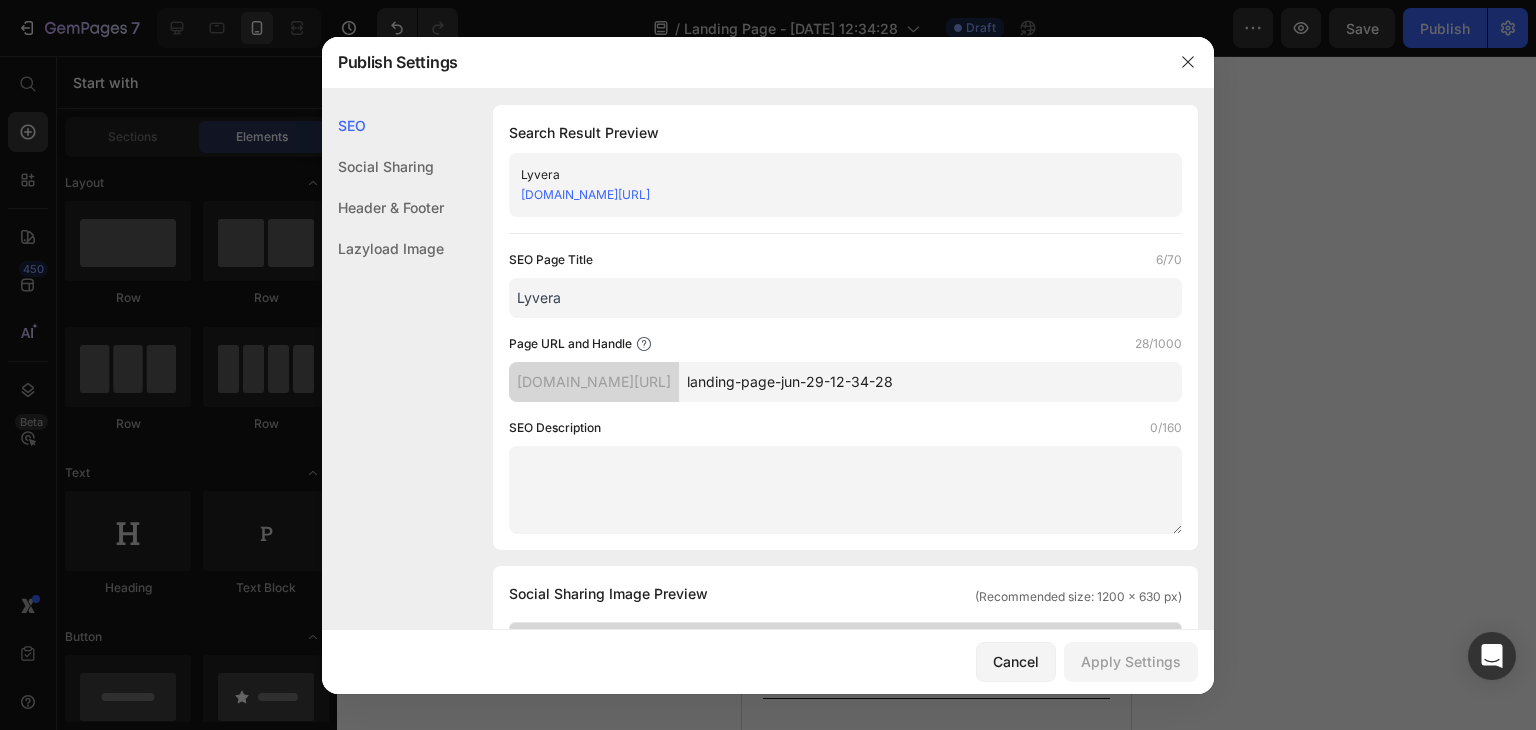 drag, startPoint x: 914, startPoint y: 379, endPoint x: 854, endPoint y: 389, distance: 60.827625 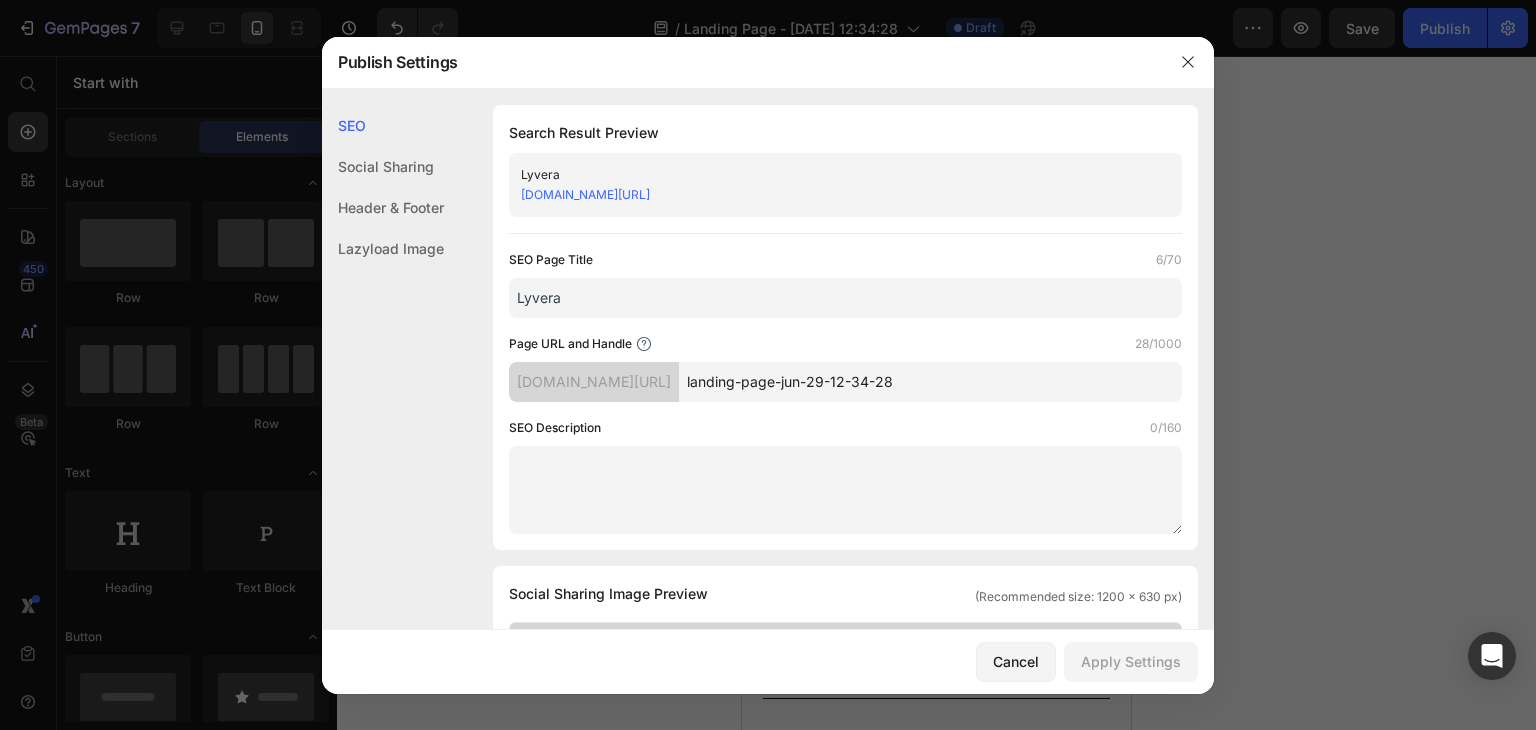 click on "landing-page-jun-29-12-34-28" at bounding box center [930, 382] 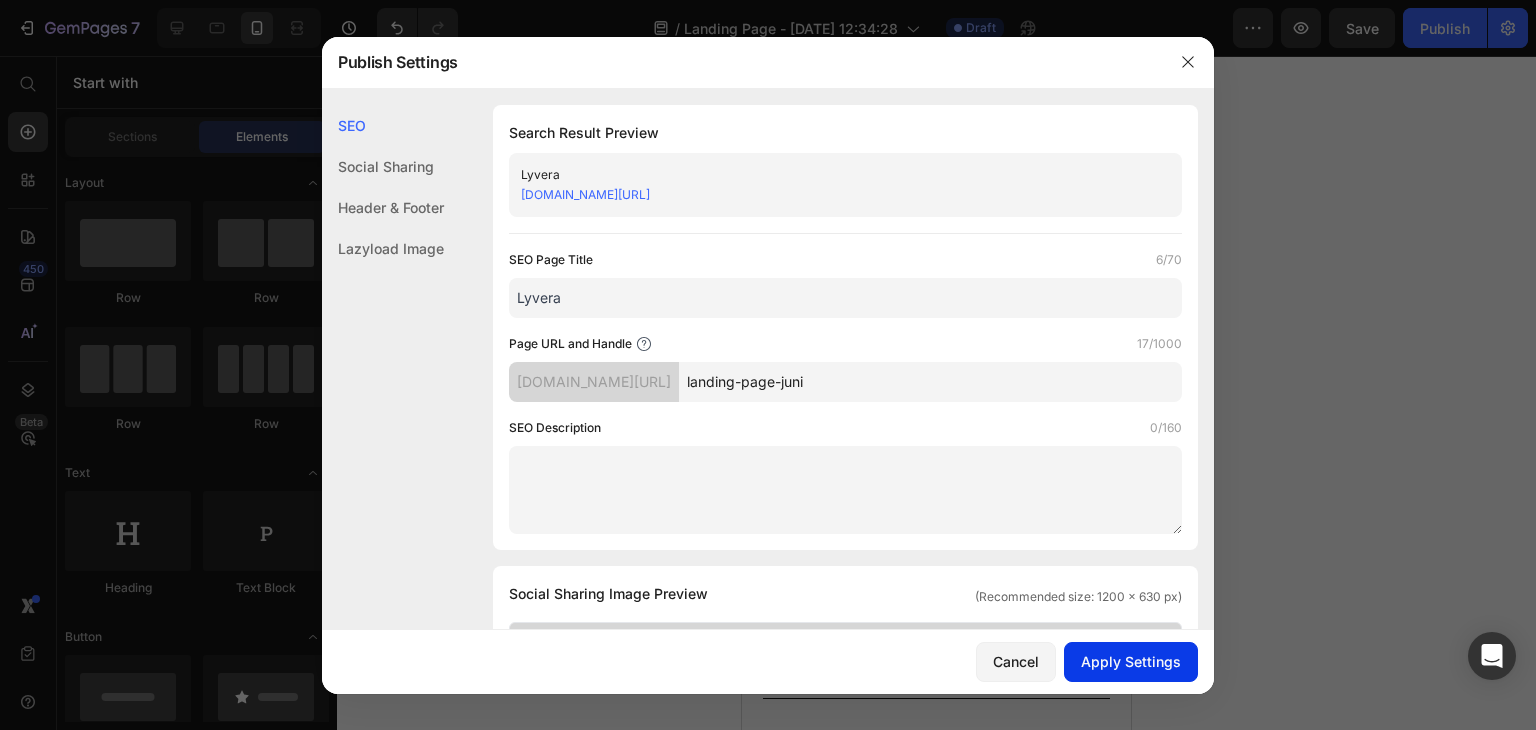 type on "landing-page-juni" 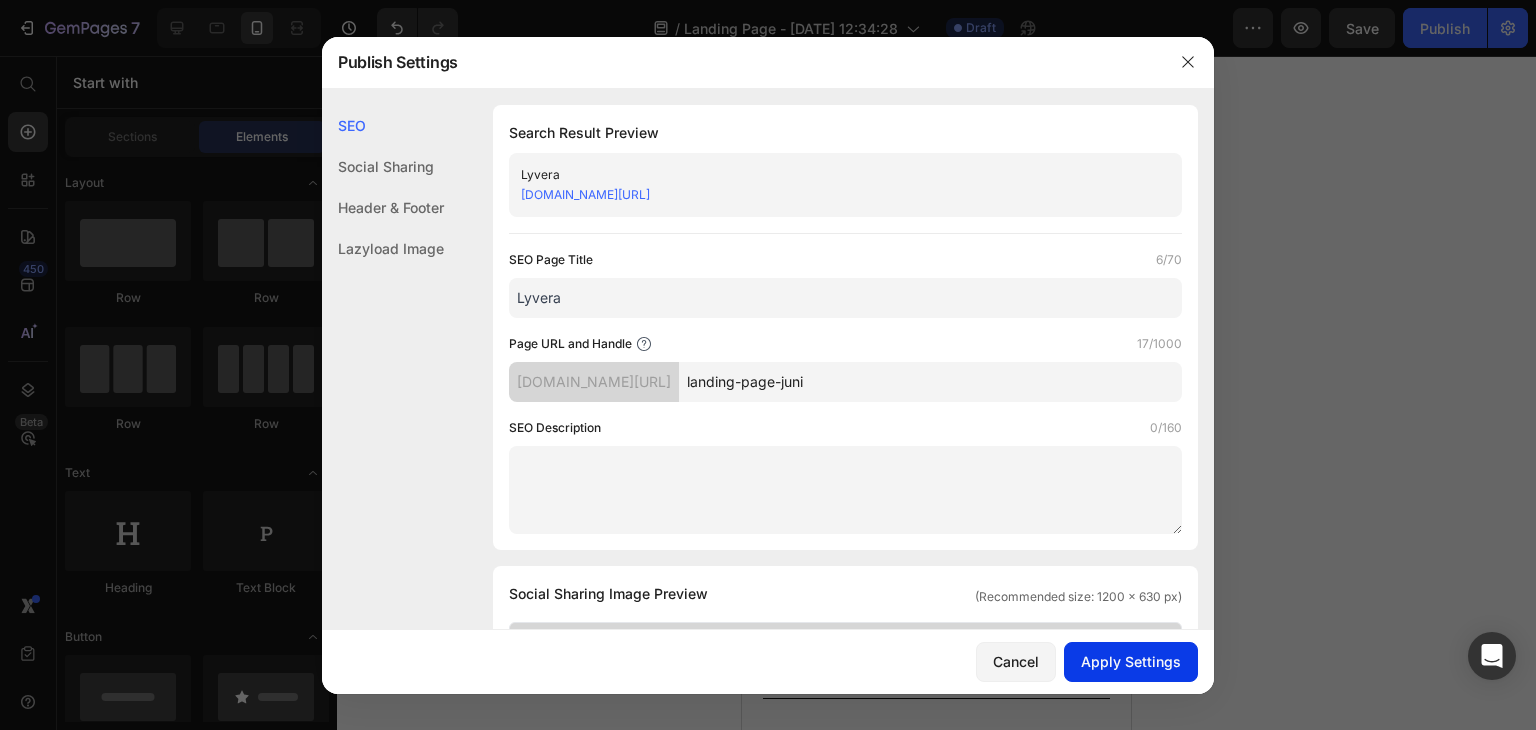click on "Apply Settings" at bounding box center [1131, 661] 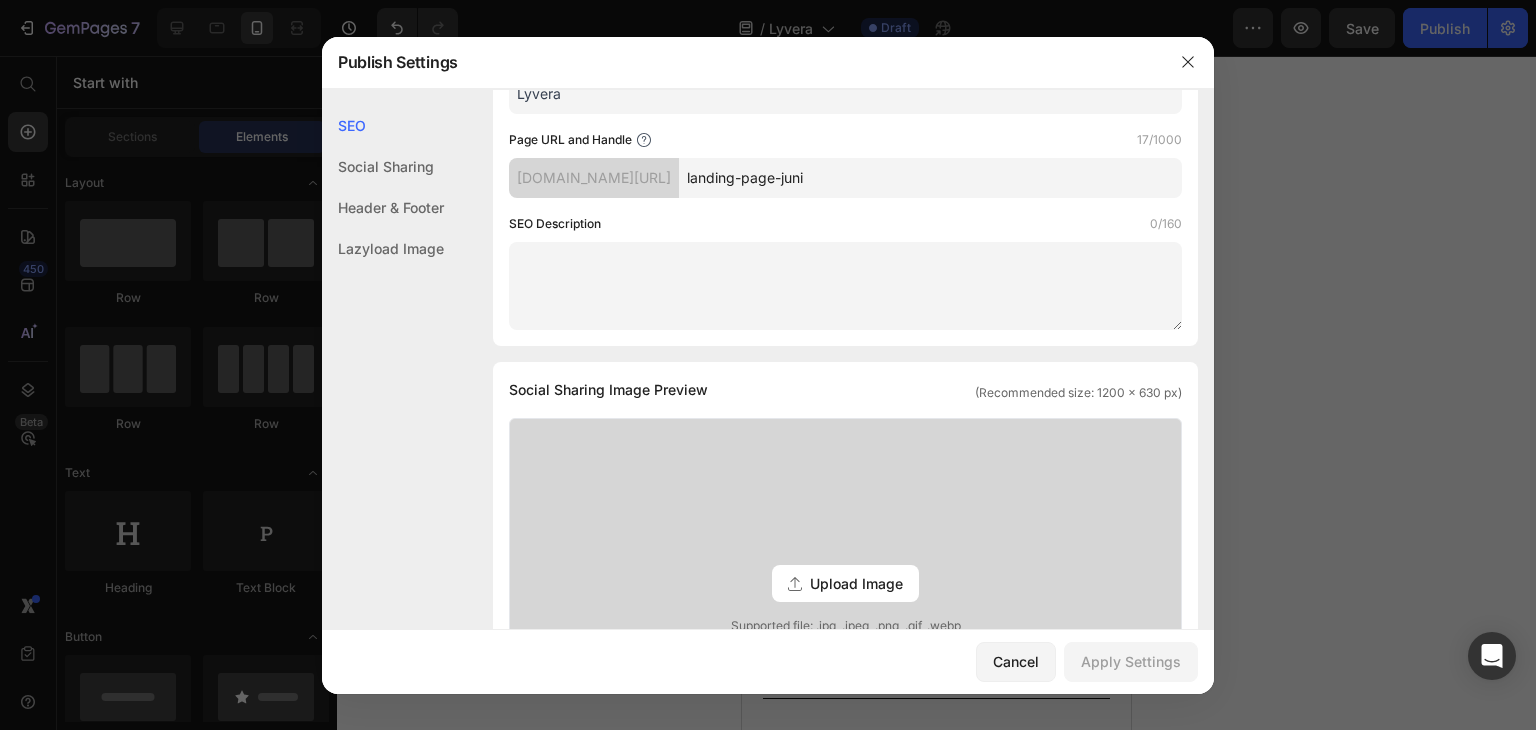 scroll, scrollTop: 400, scrollLeft: 0, axis: vertical 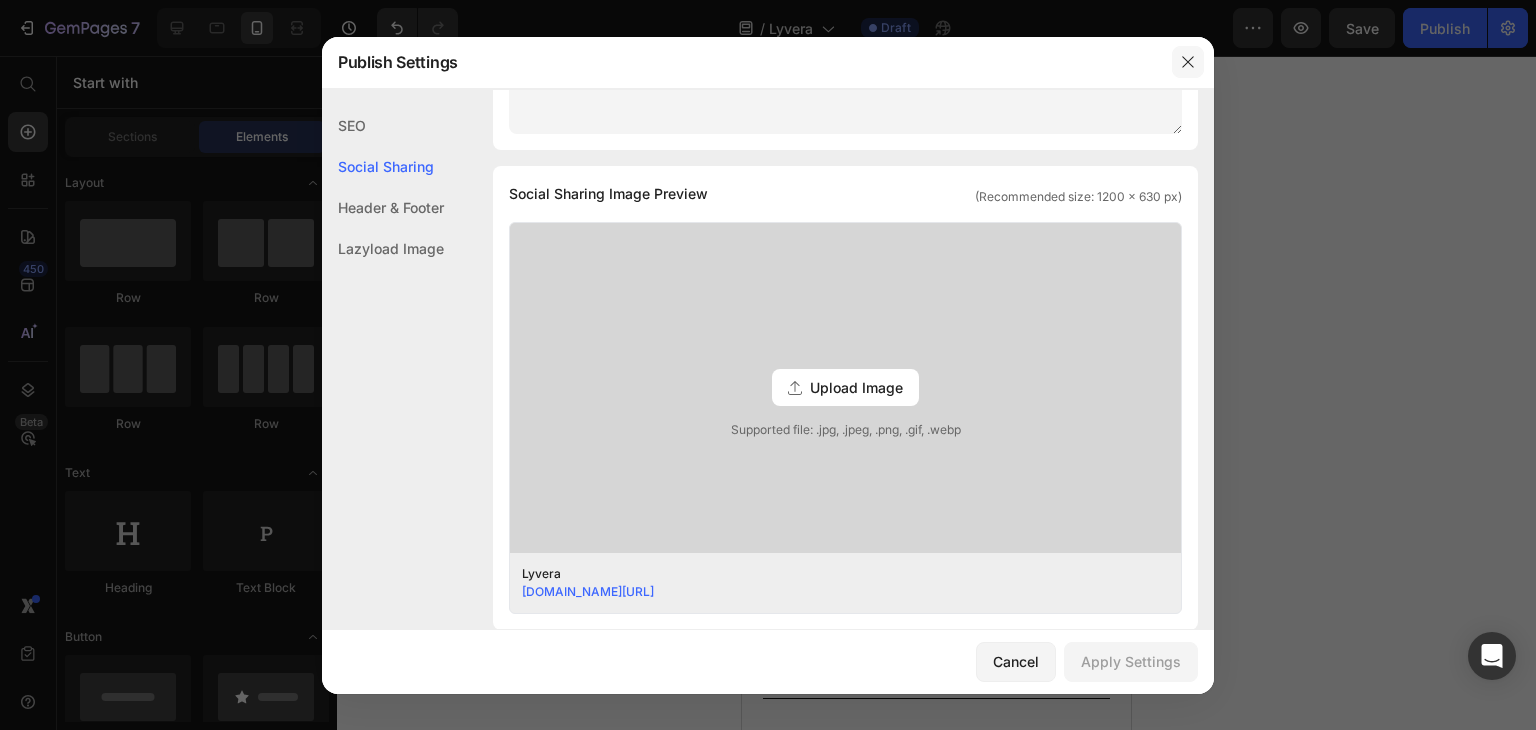 click at bounding box center (1188, 62) 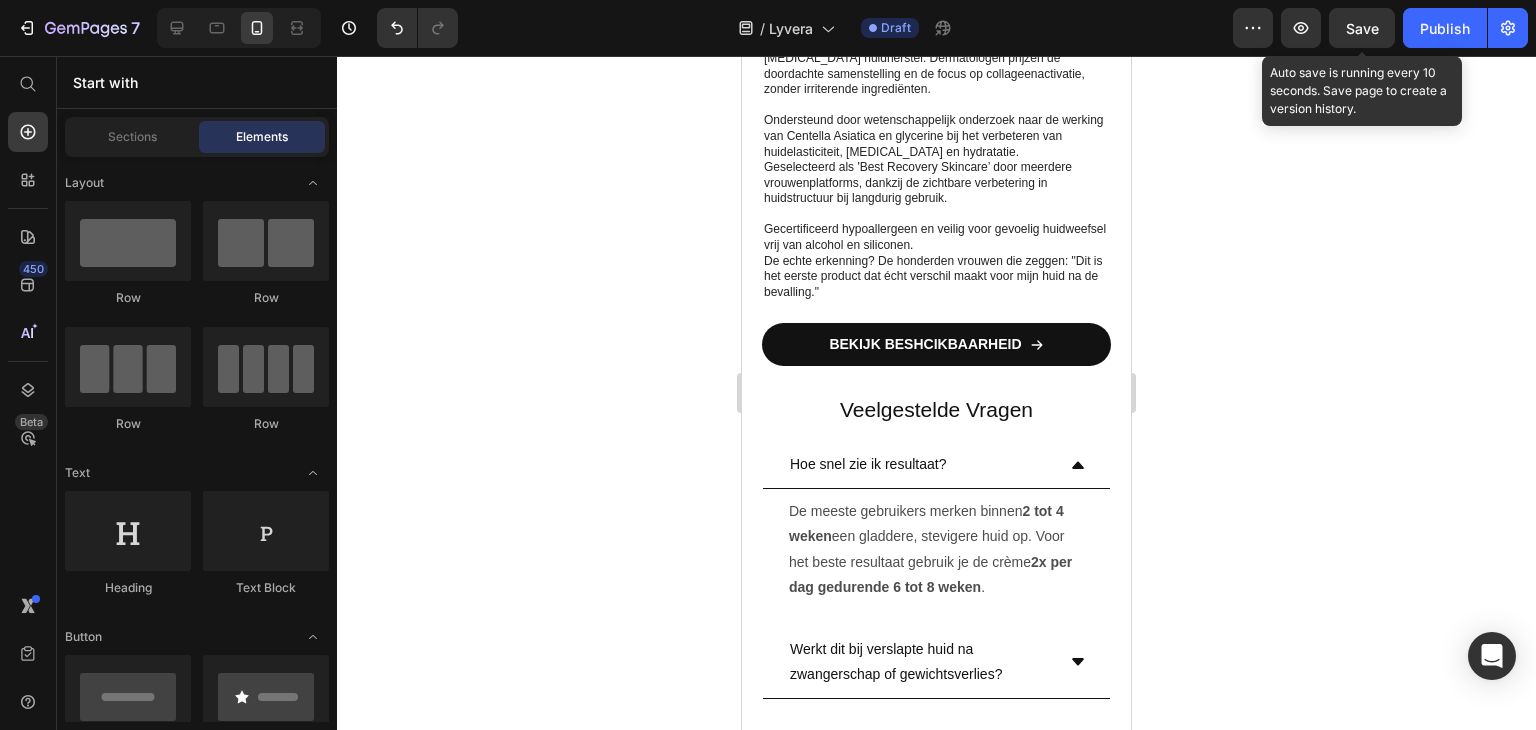 click on "Save" at bounding box center (1362, 28) 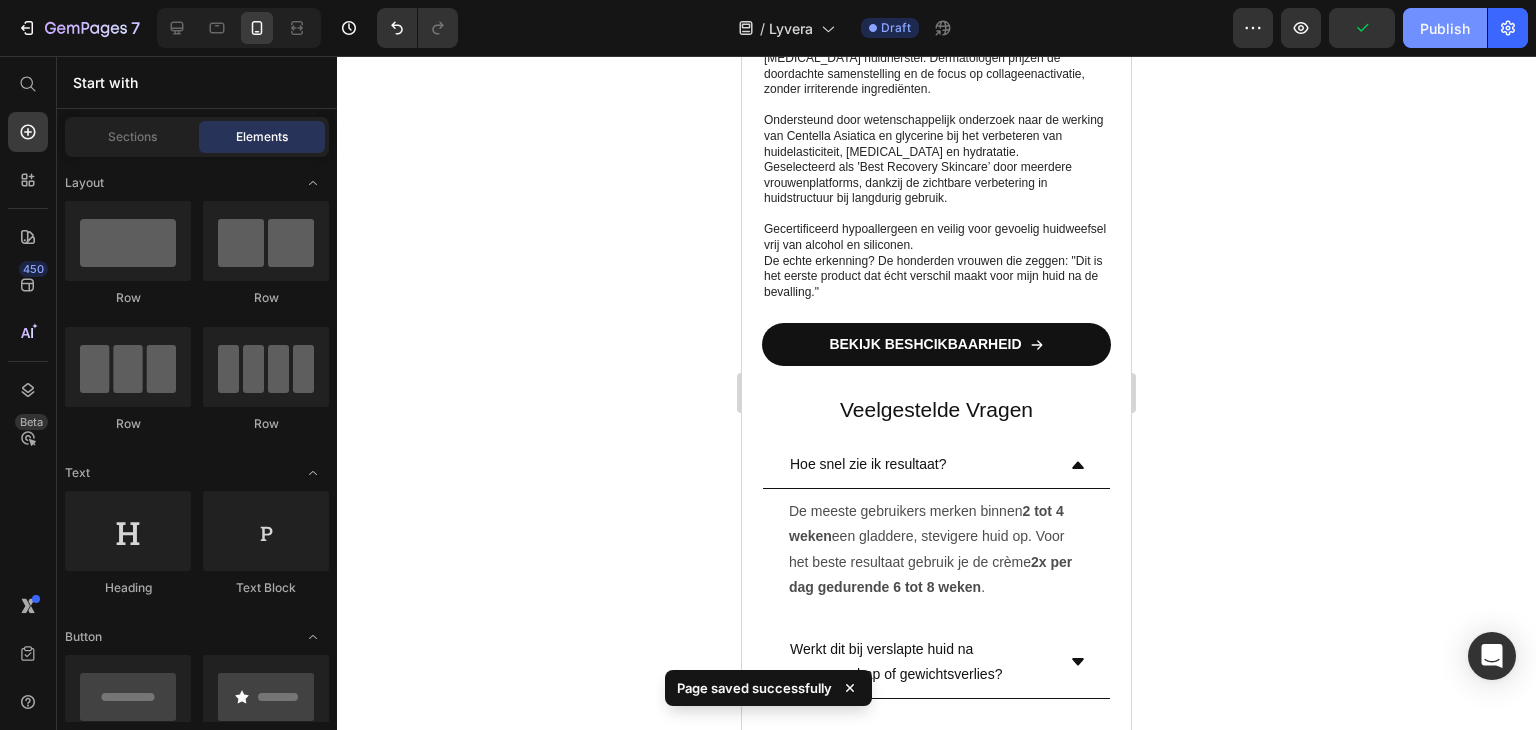 click on "Publish" at bounding box center (1445, 28) 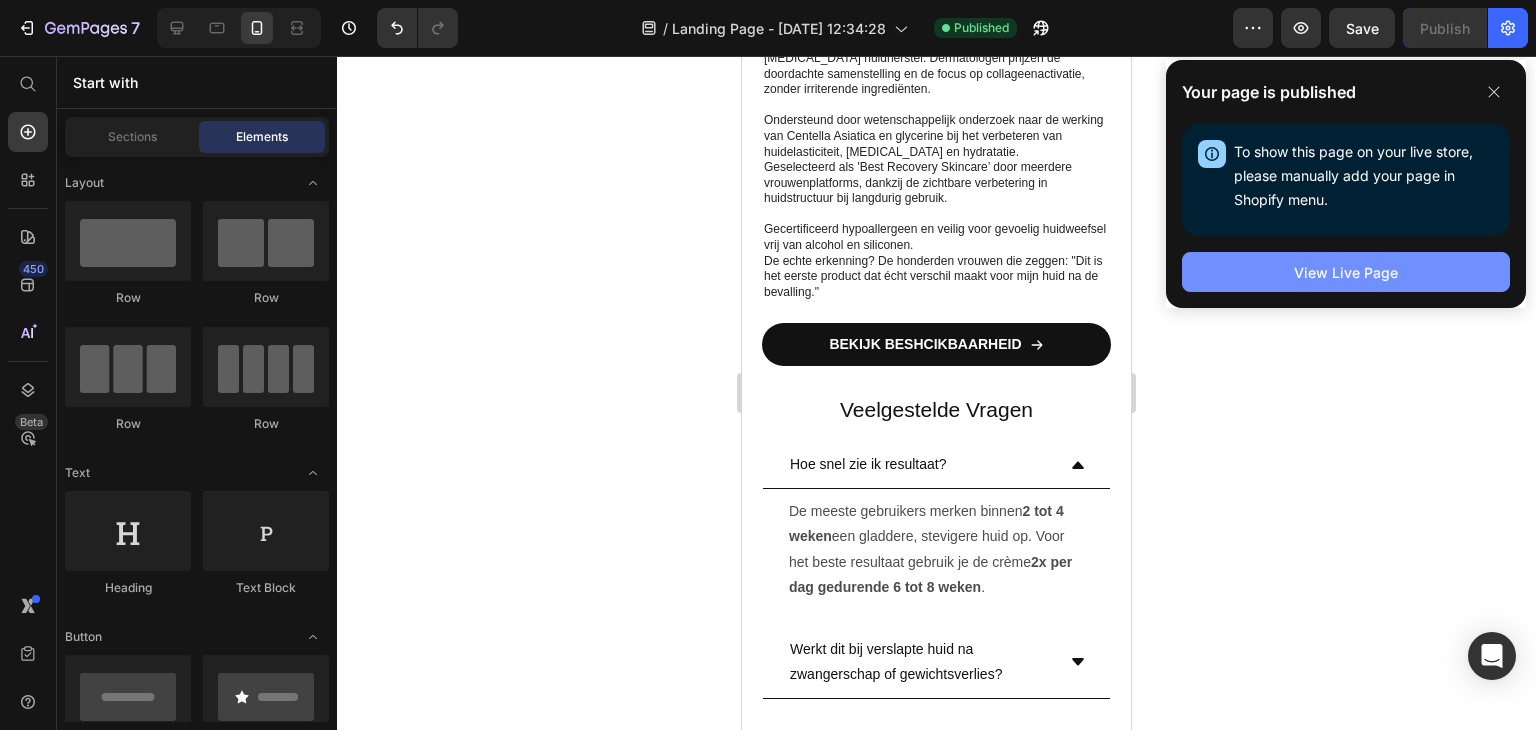 click on "View Live Page" at bounding box center [1346, 272] 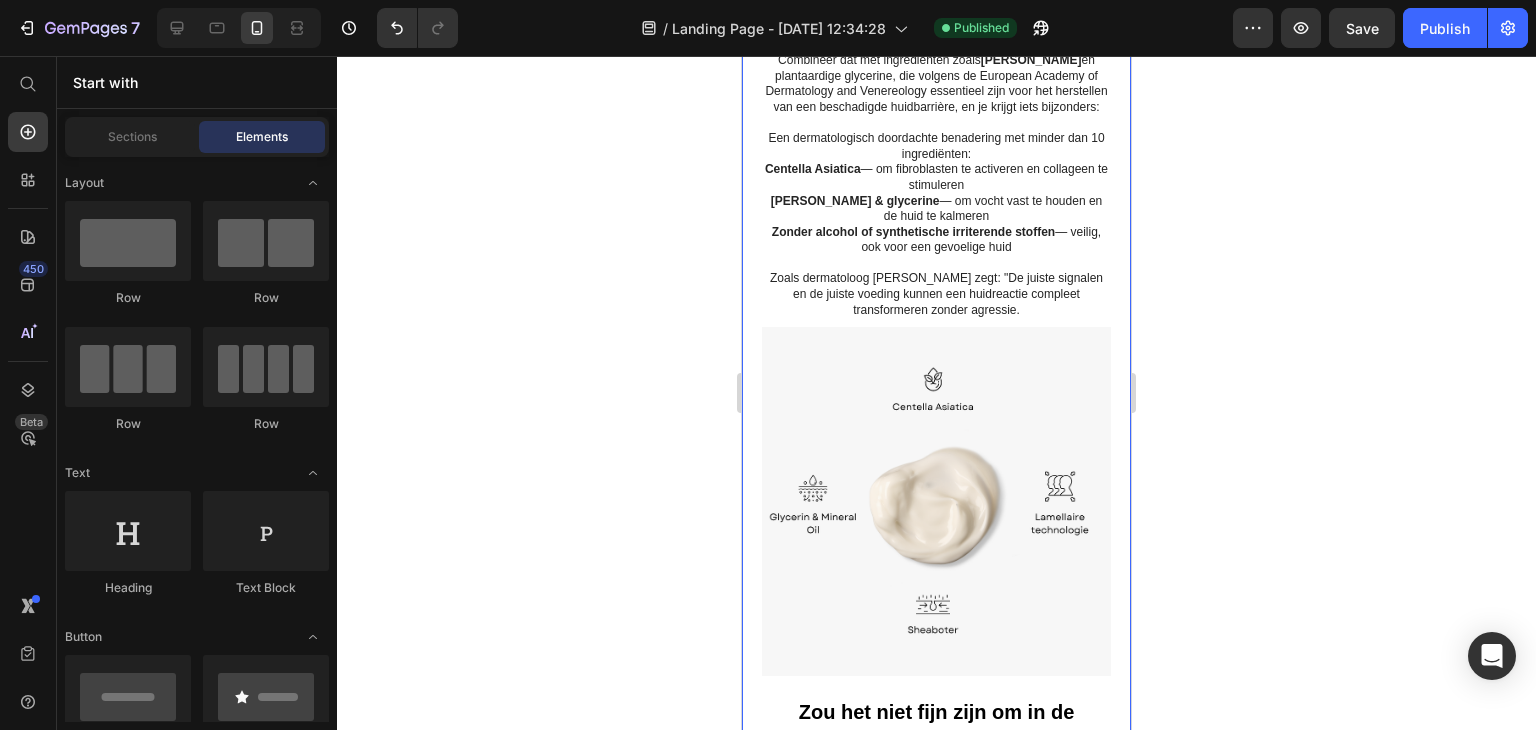 scroll, scrollTop: 2880, scrollLeft: 0, axis: vertical 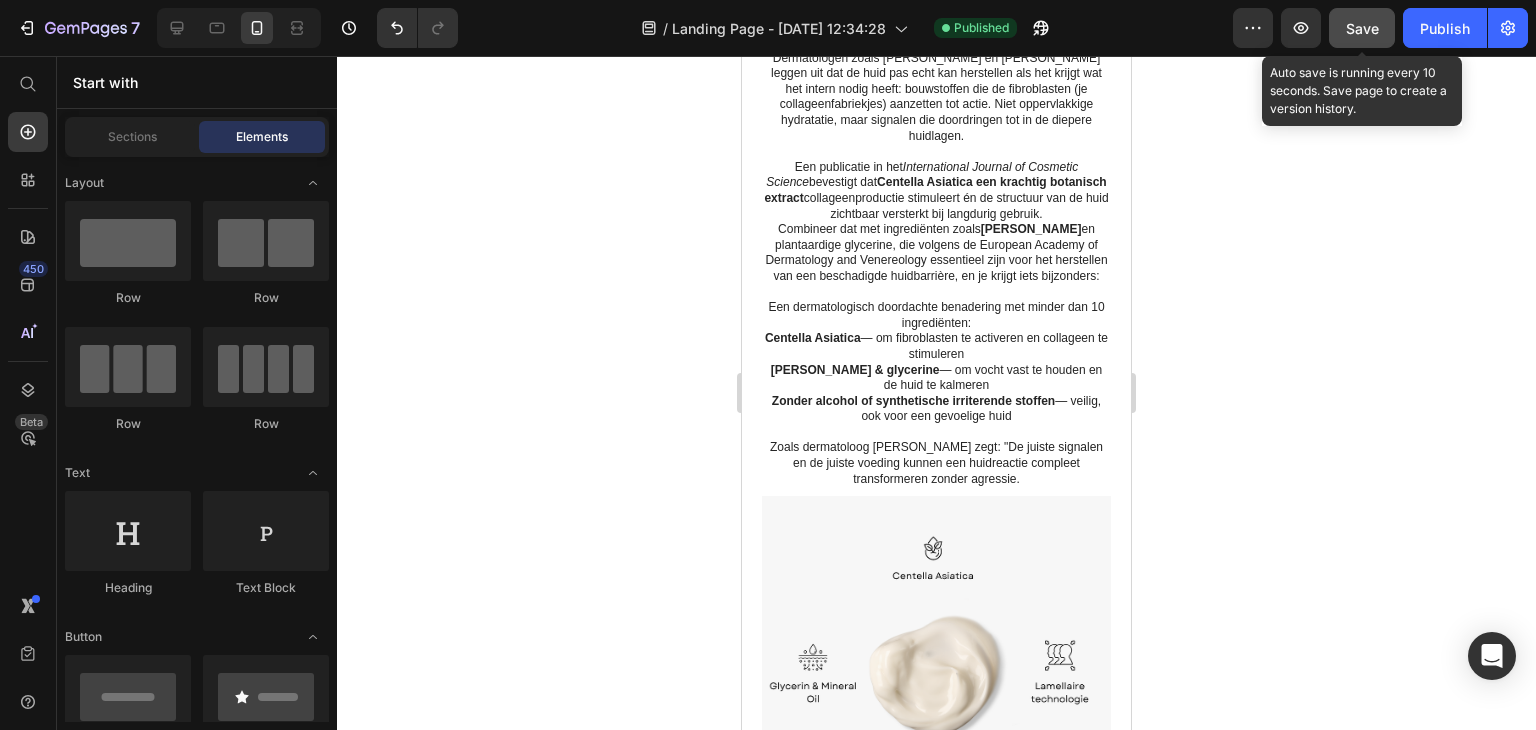 click on "Save" 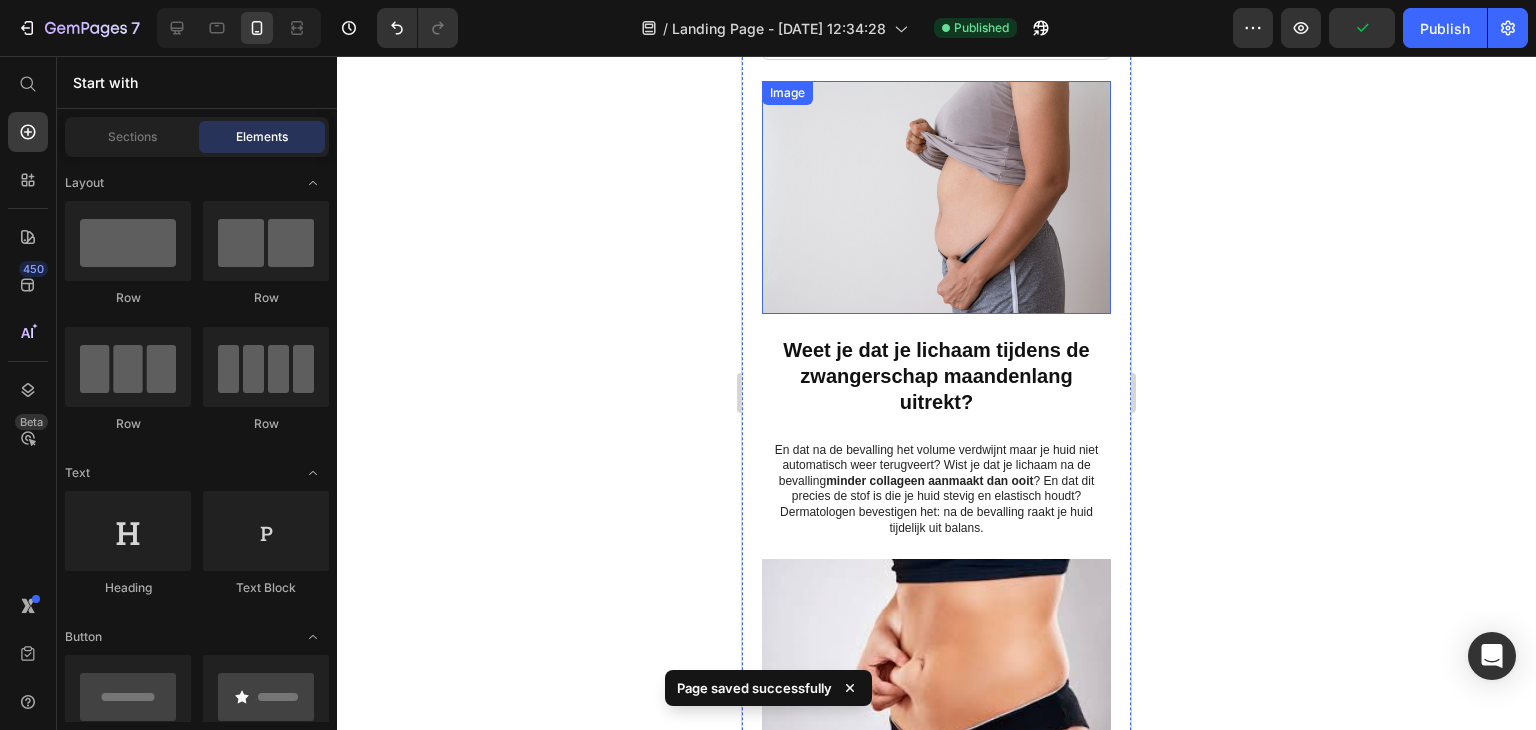 scroll, scrollTop: 0, scrollLeft: 0, axis: both 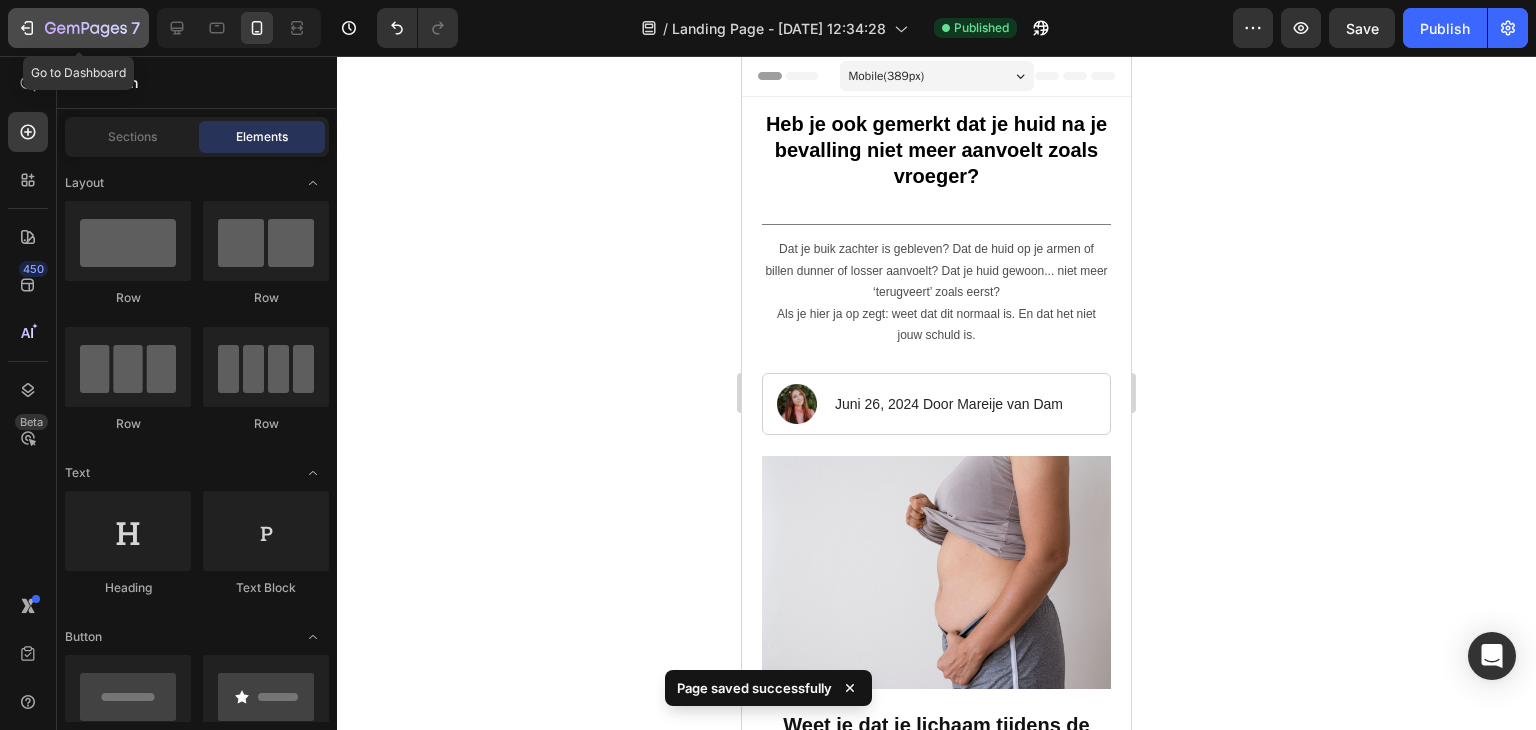 click on "7" 